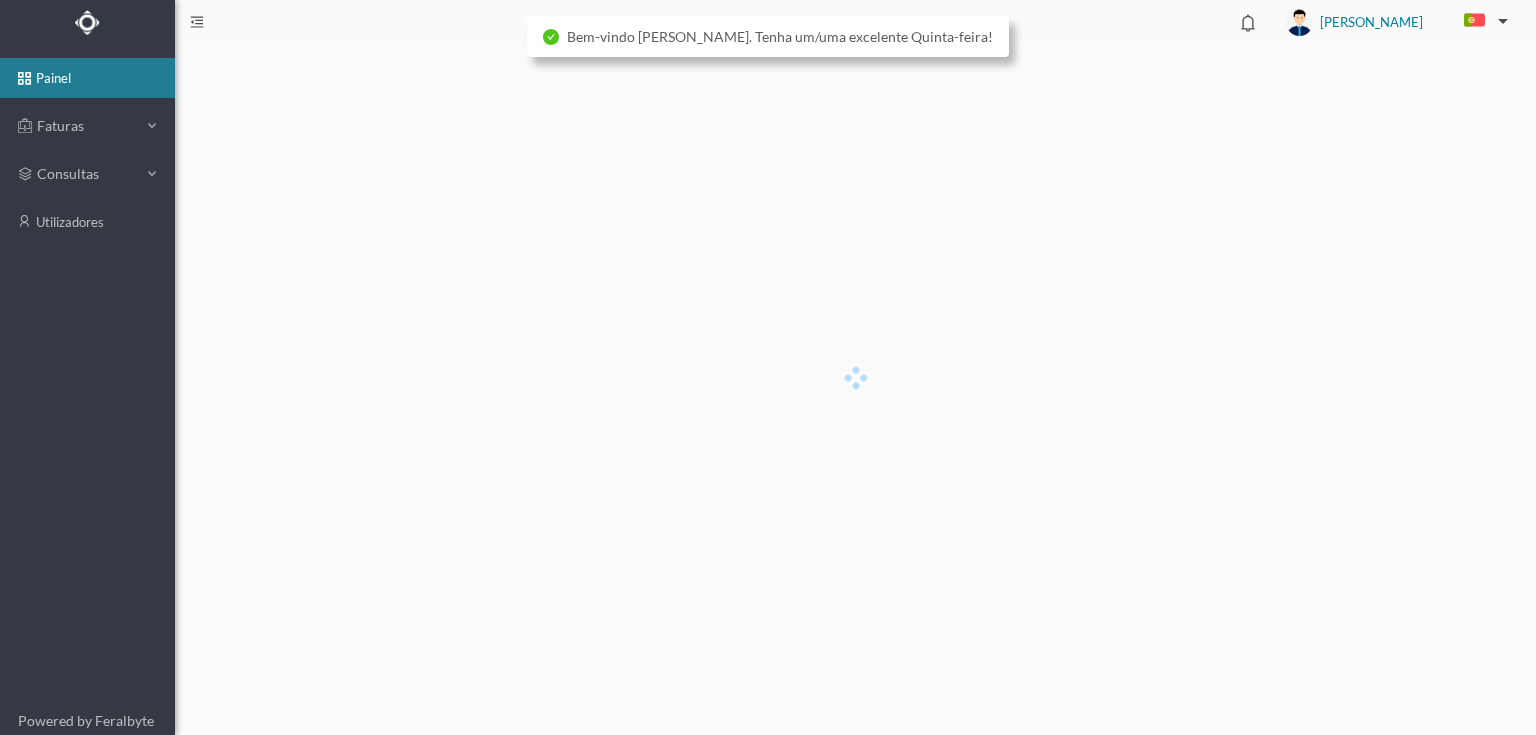 scroll, scrollTop: 0, scrollLeft: 0, axis: both 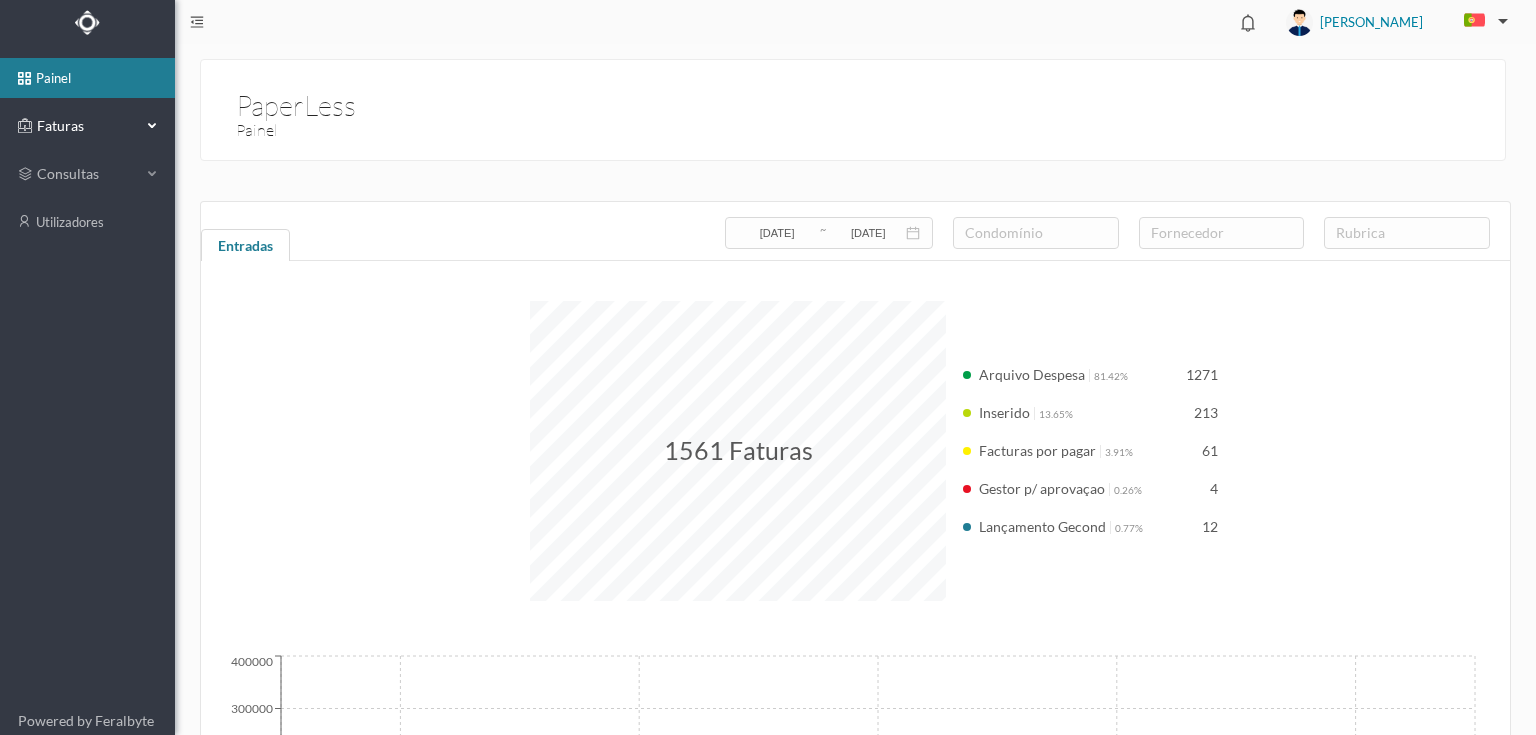 click on "Faturas" at bounding box center [87, 126] 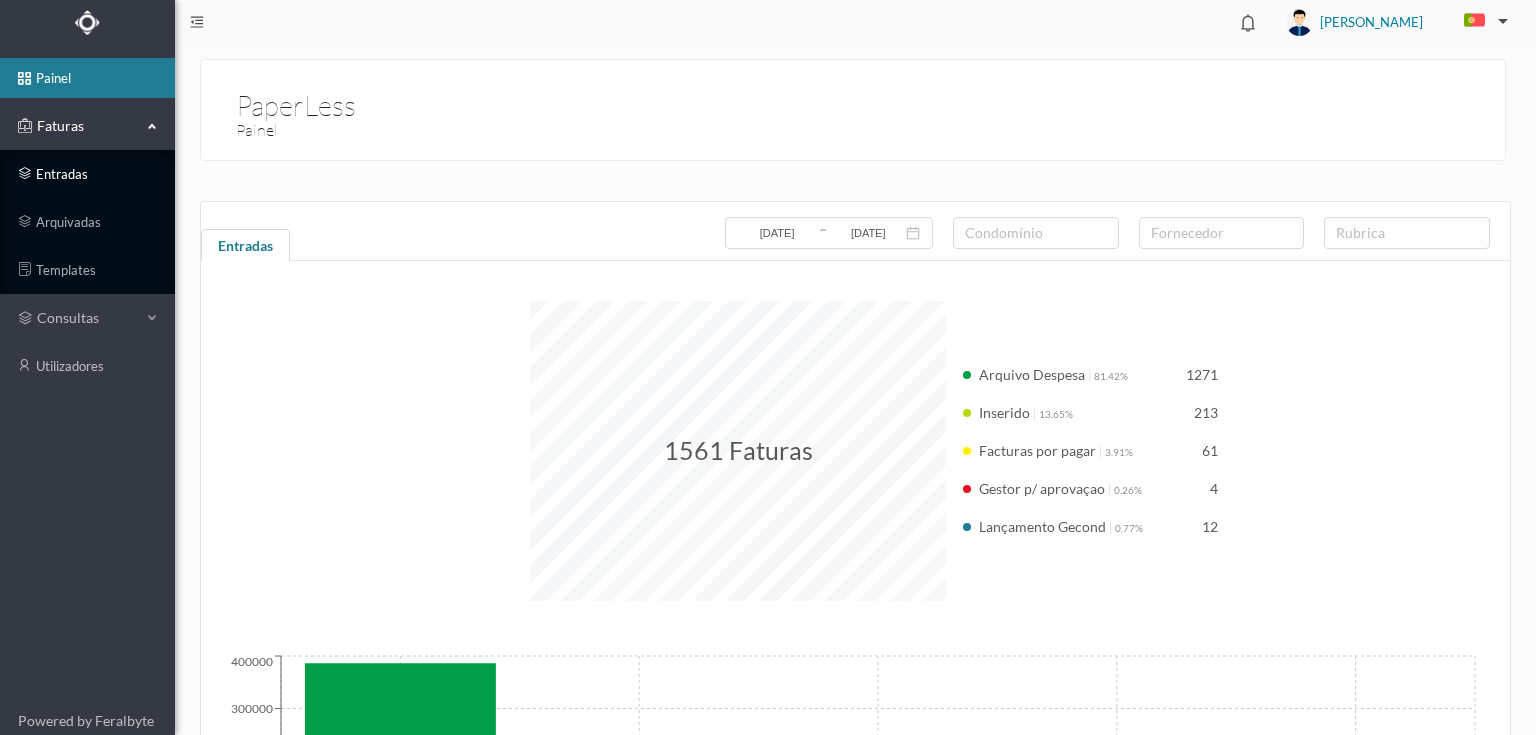 click on "entradas" at bounding box center [87, 174] 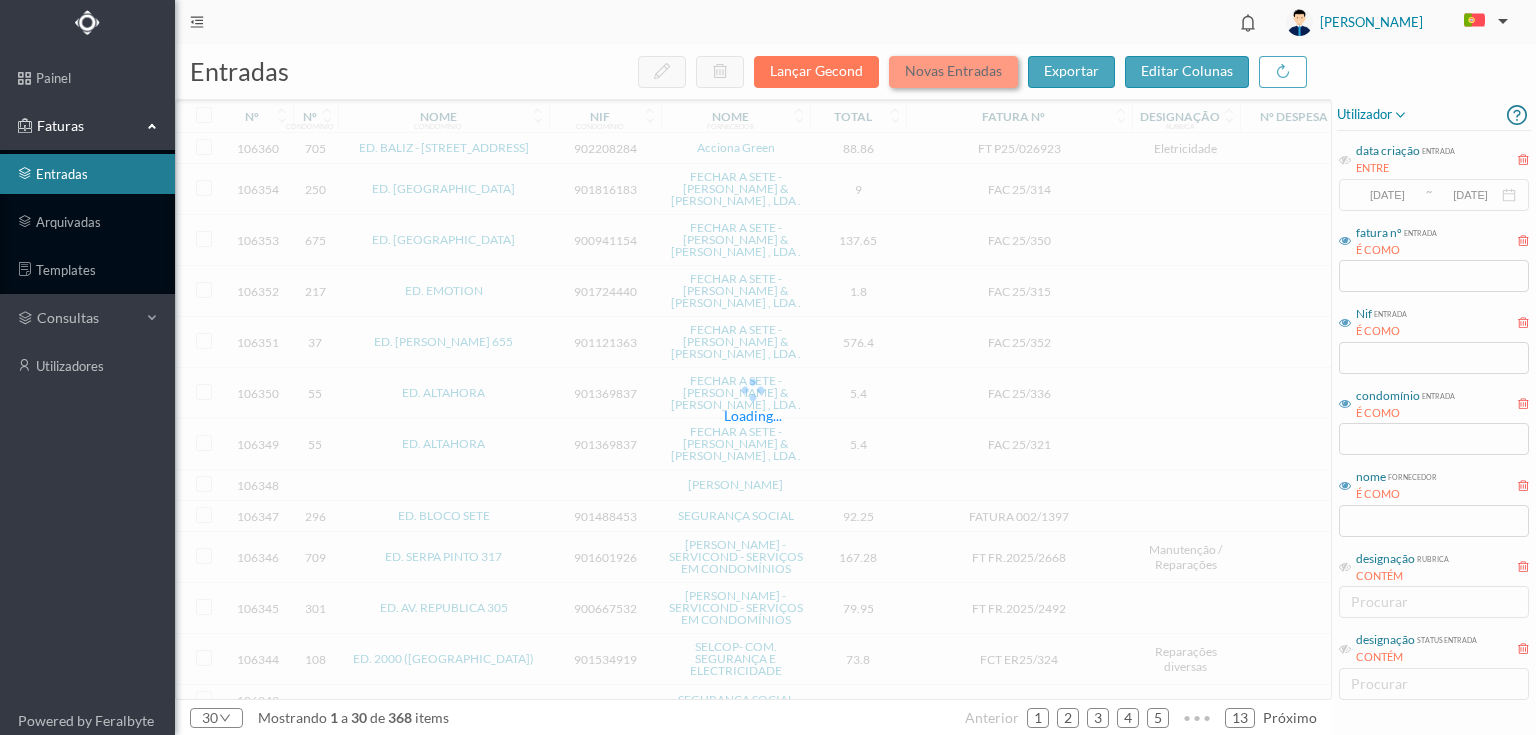 click on "Novas Entradas" at bounding box center [953, 72] 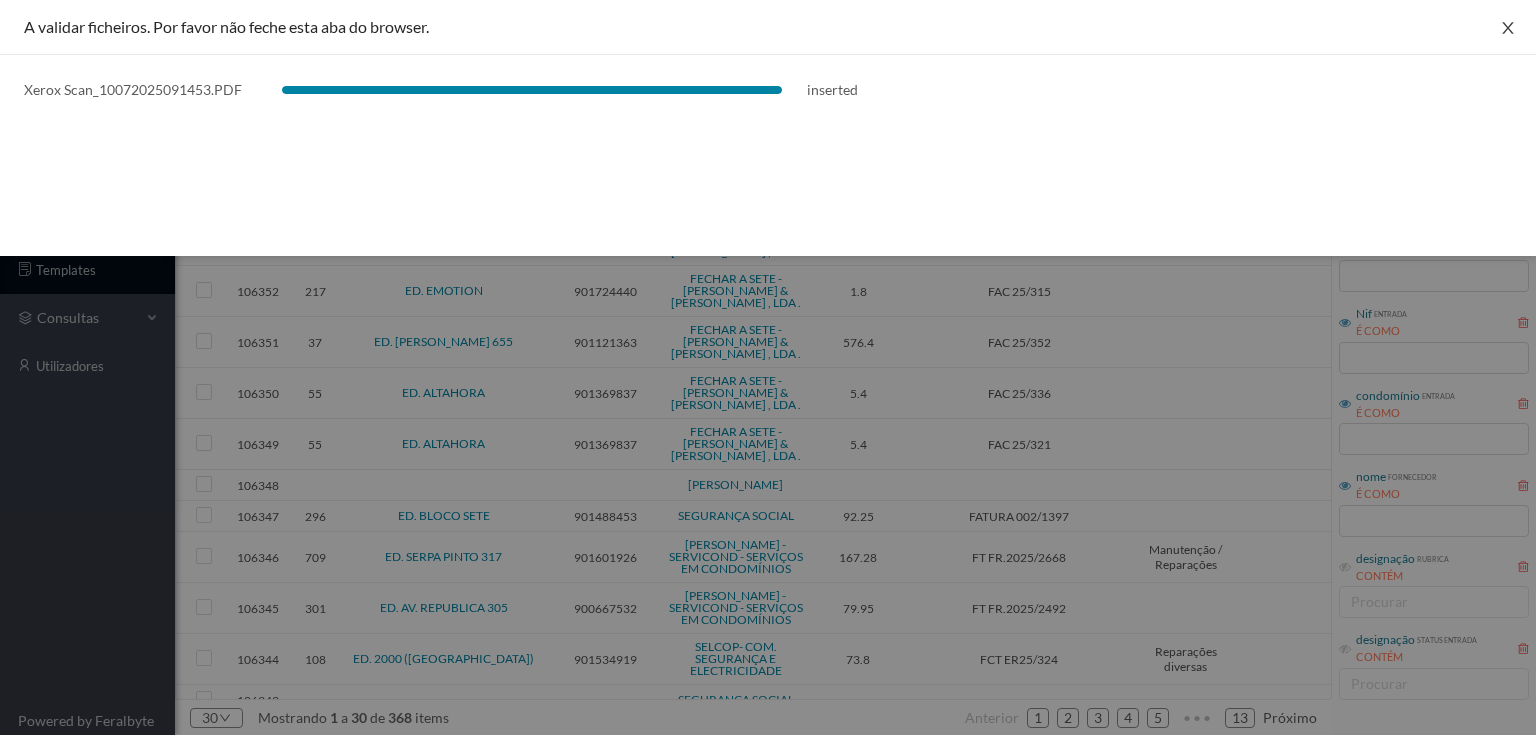 click 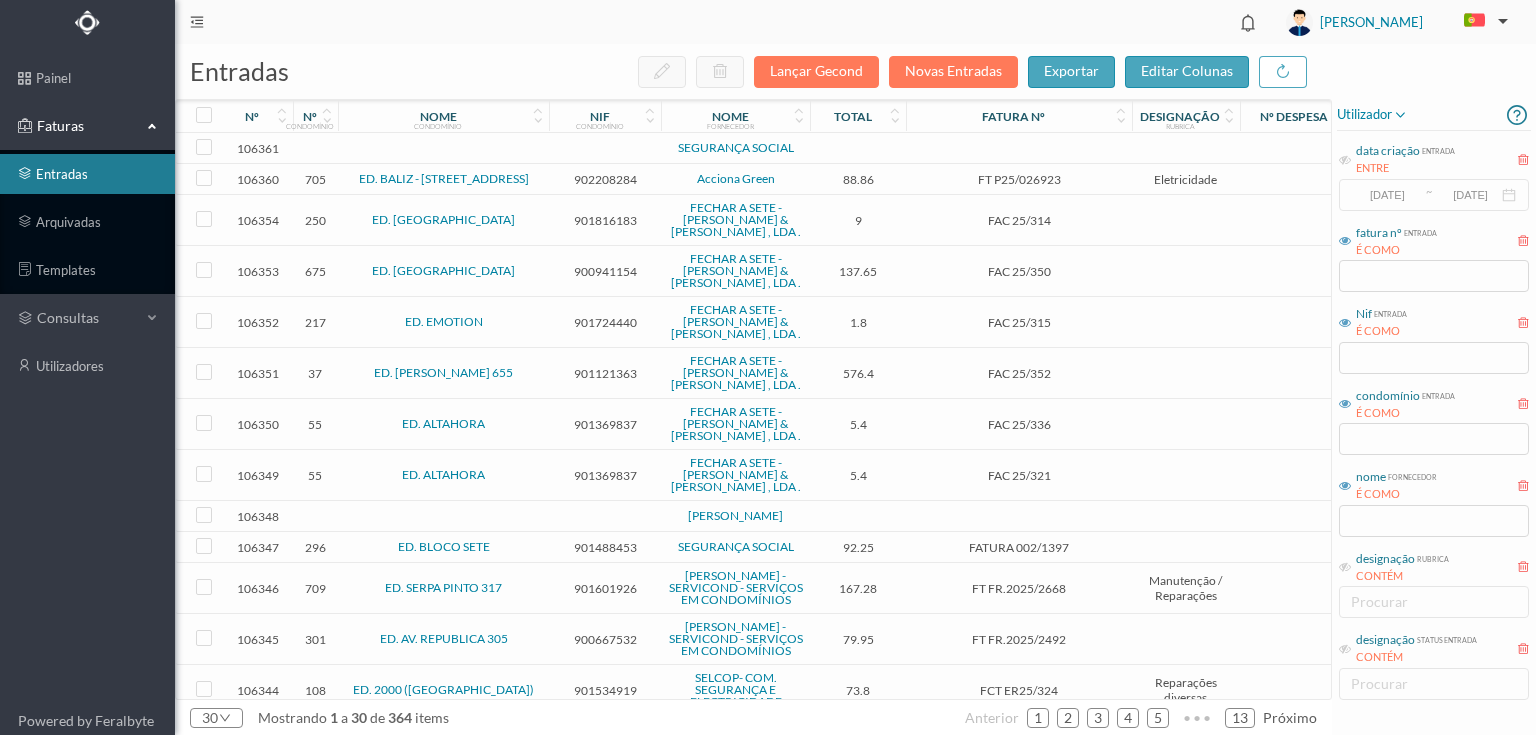 click at bounding box center (444, 148) 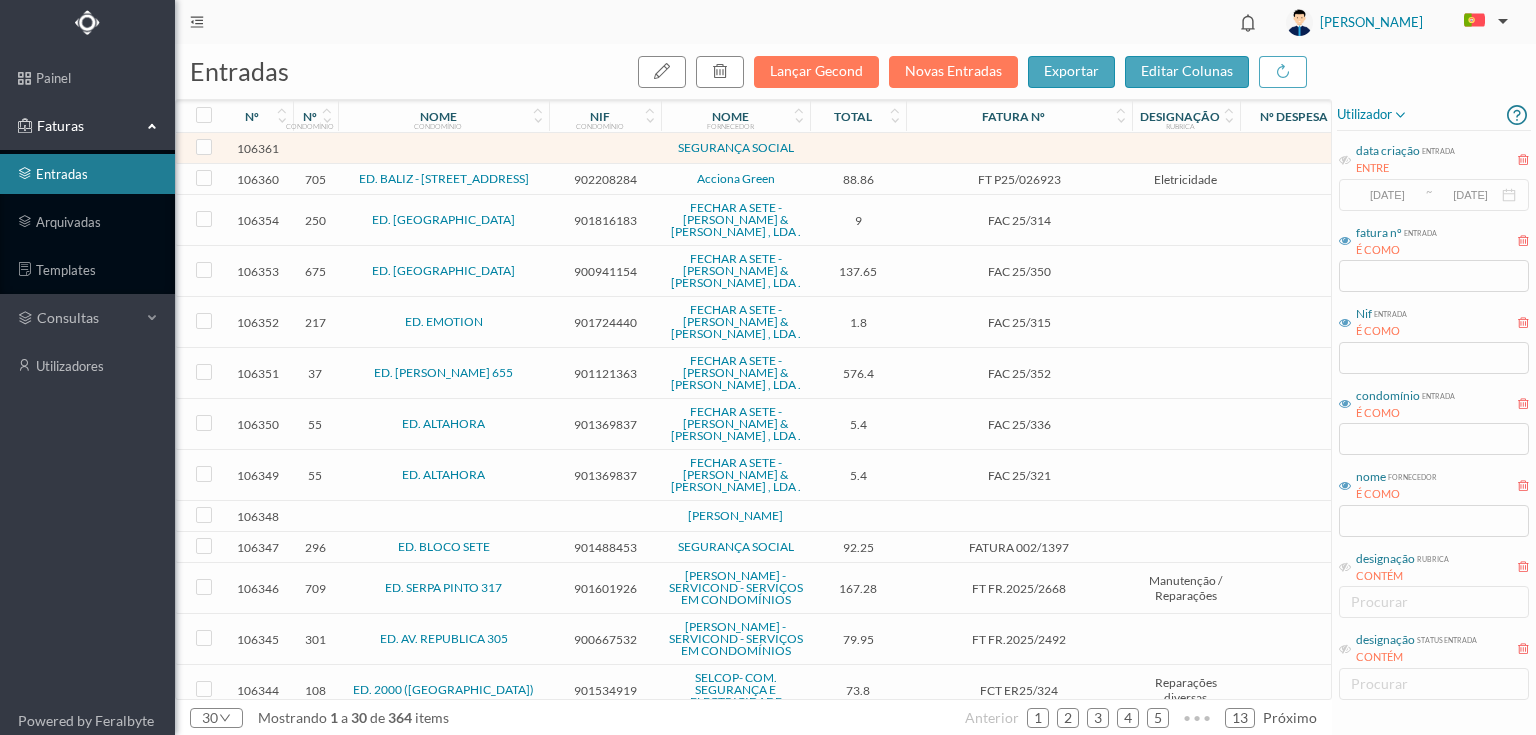 click at bounding box center [444, 148] 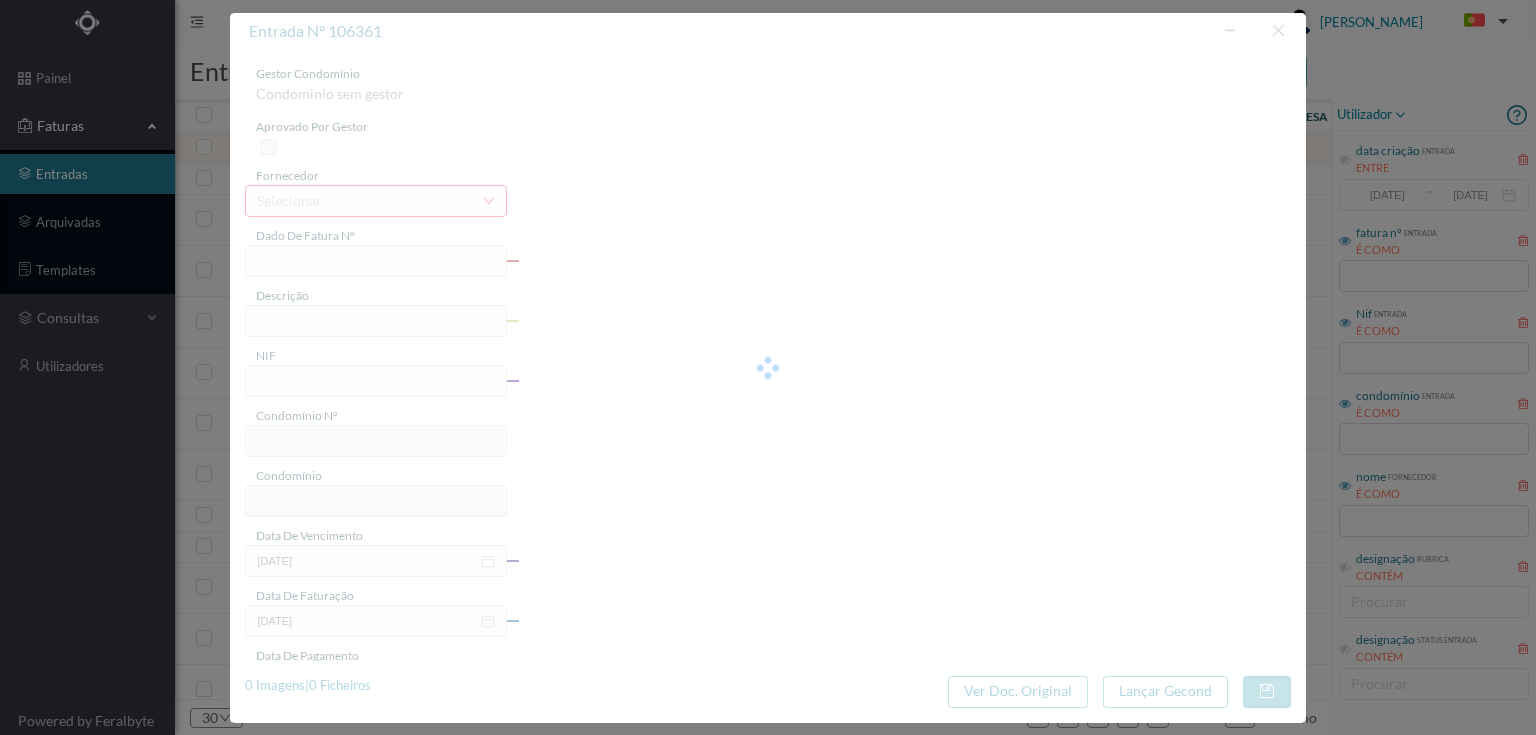 type on "0" 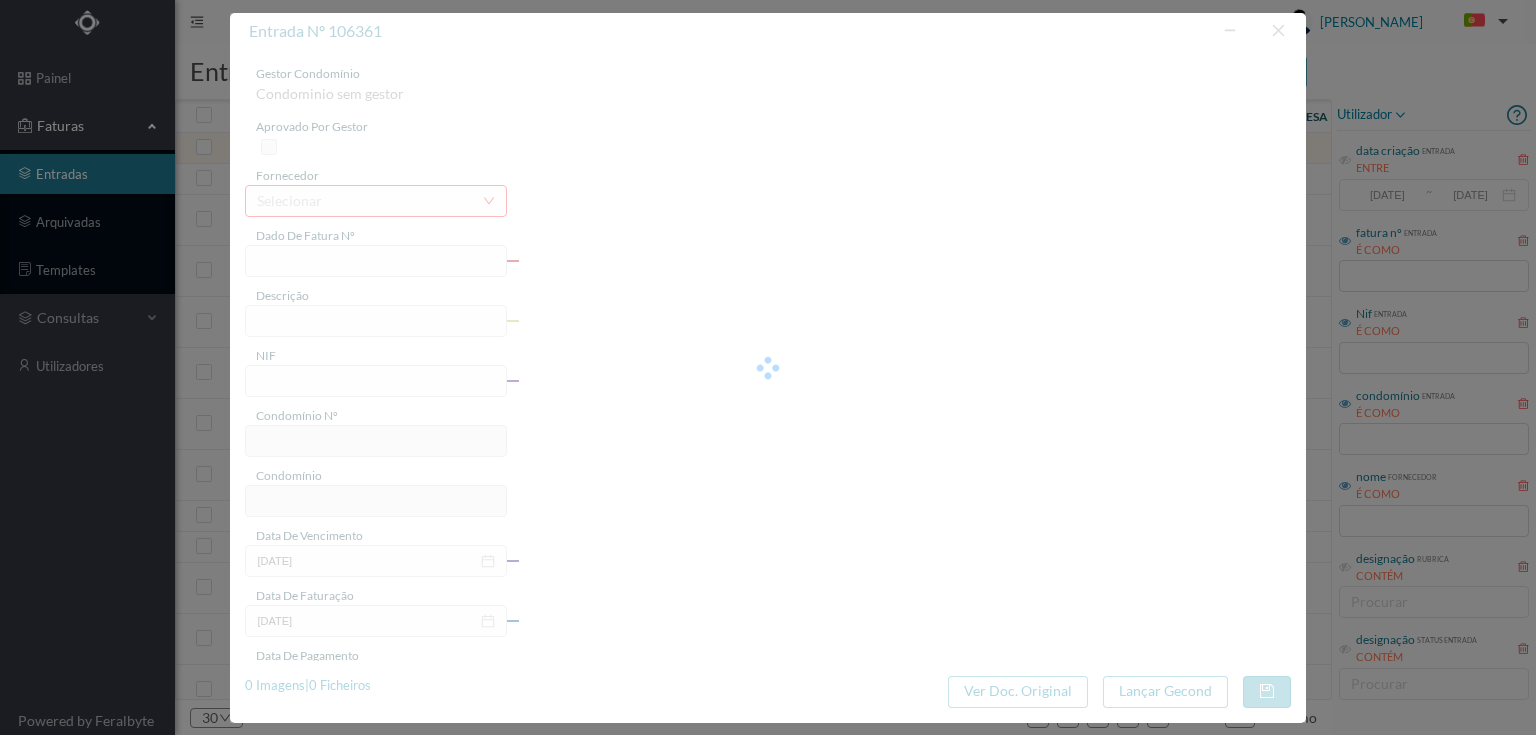 type on "Invalid date" 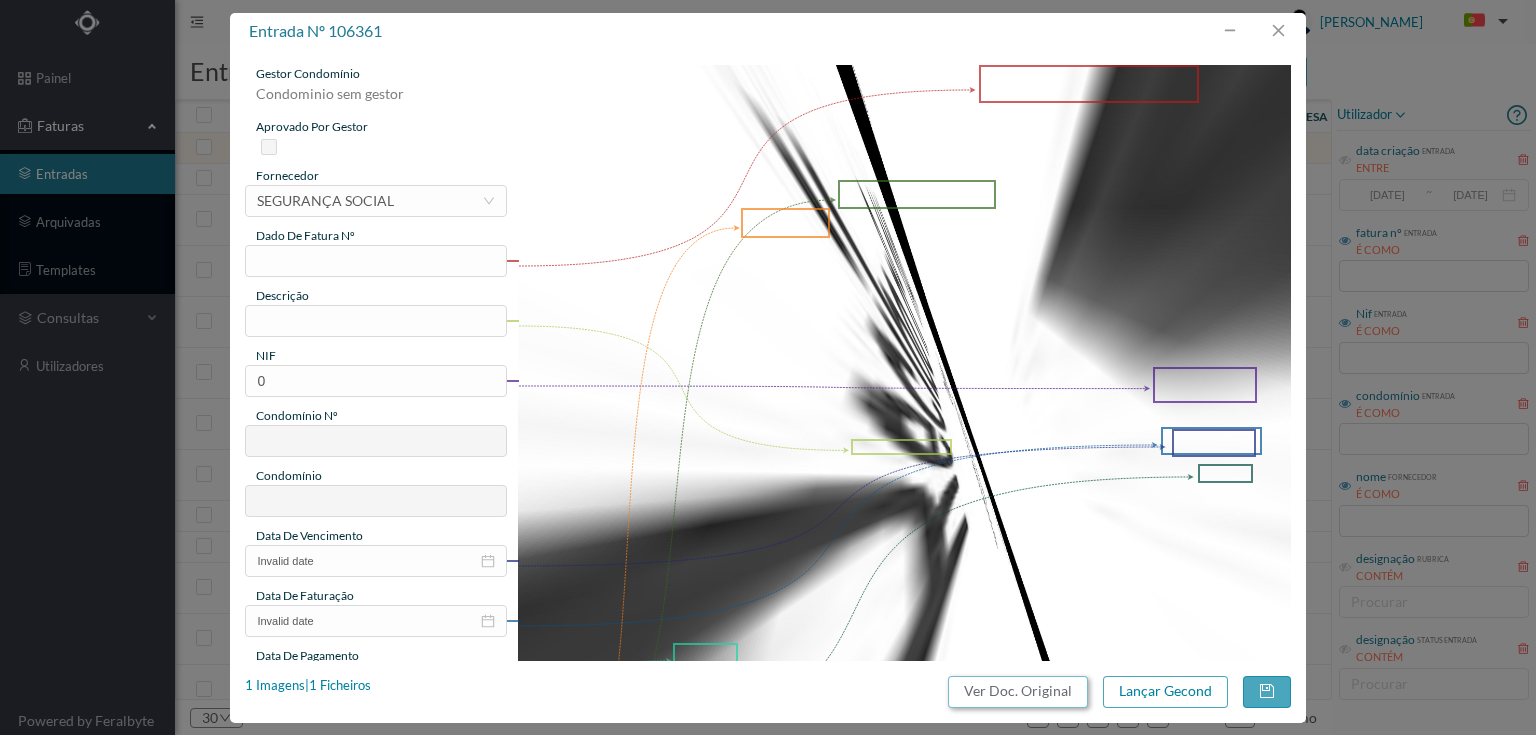 click on "Ver Doc. Original" at bounding box center [1018, 692] 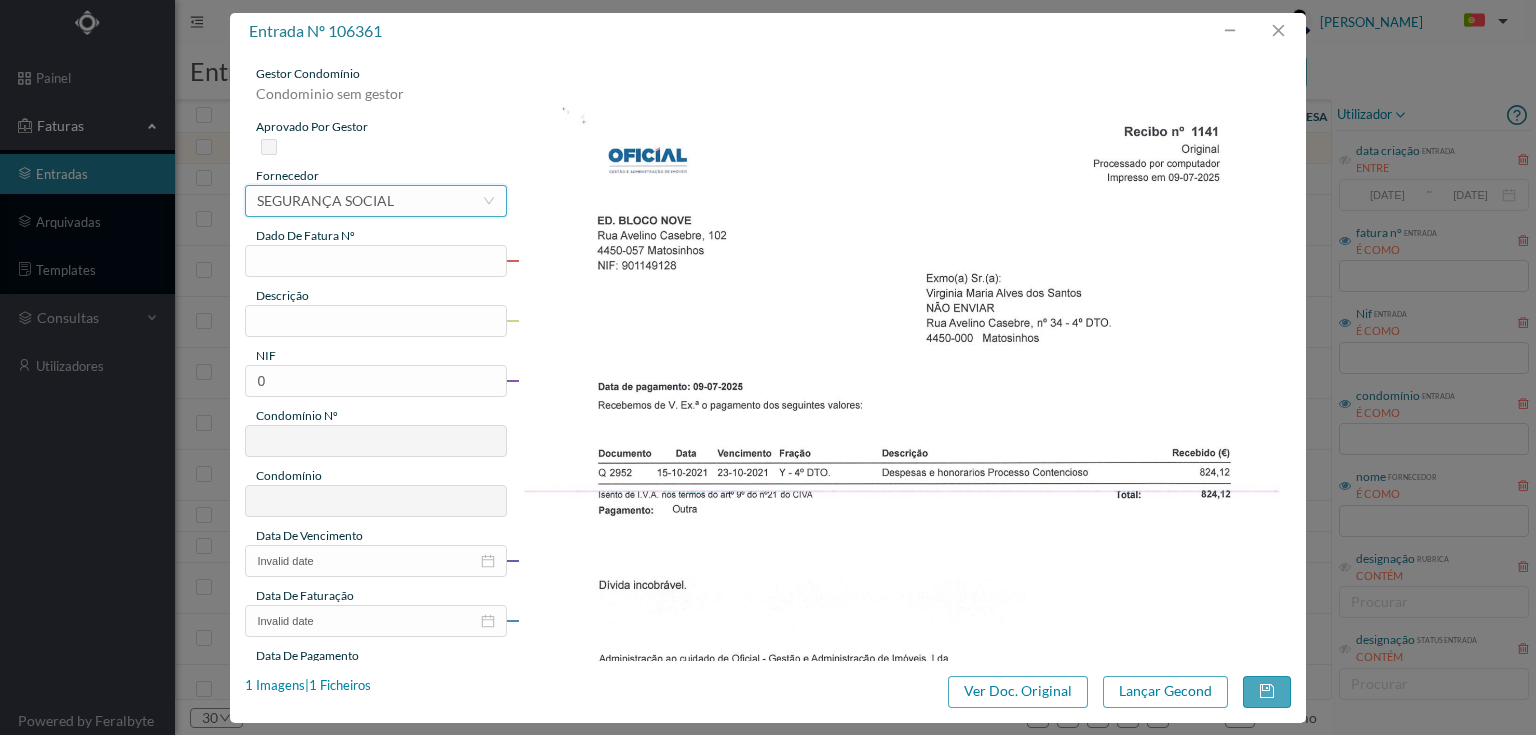 click on "SEGURANÇA SOCIAL" at bounding box center [325, 201] 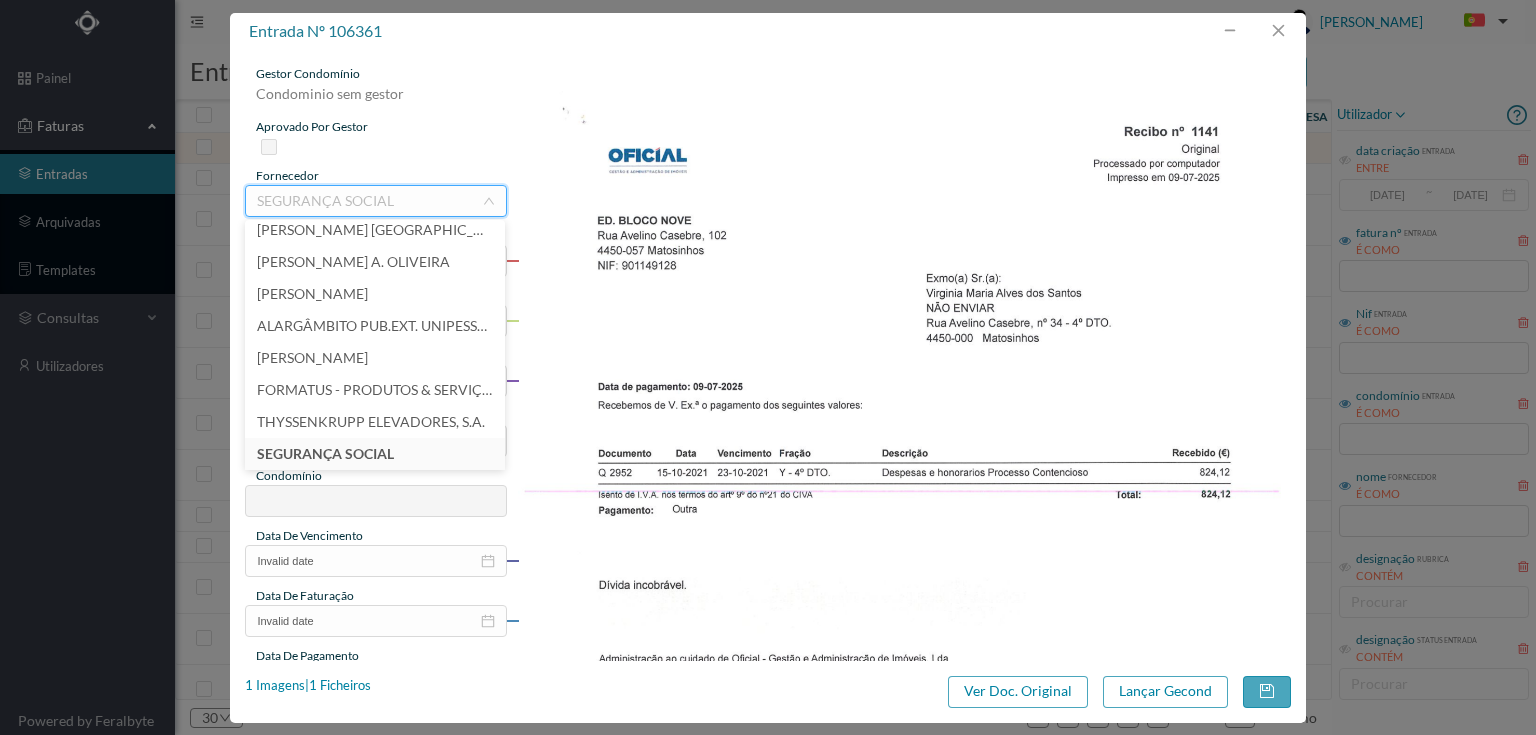 scroll, scrollTop: 14148, scrollLeft: 0, axis: vertical 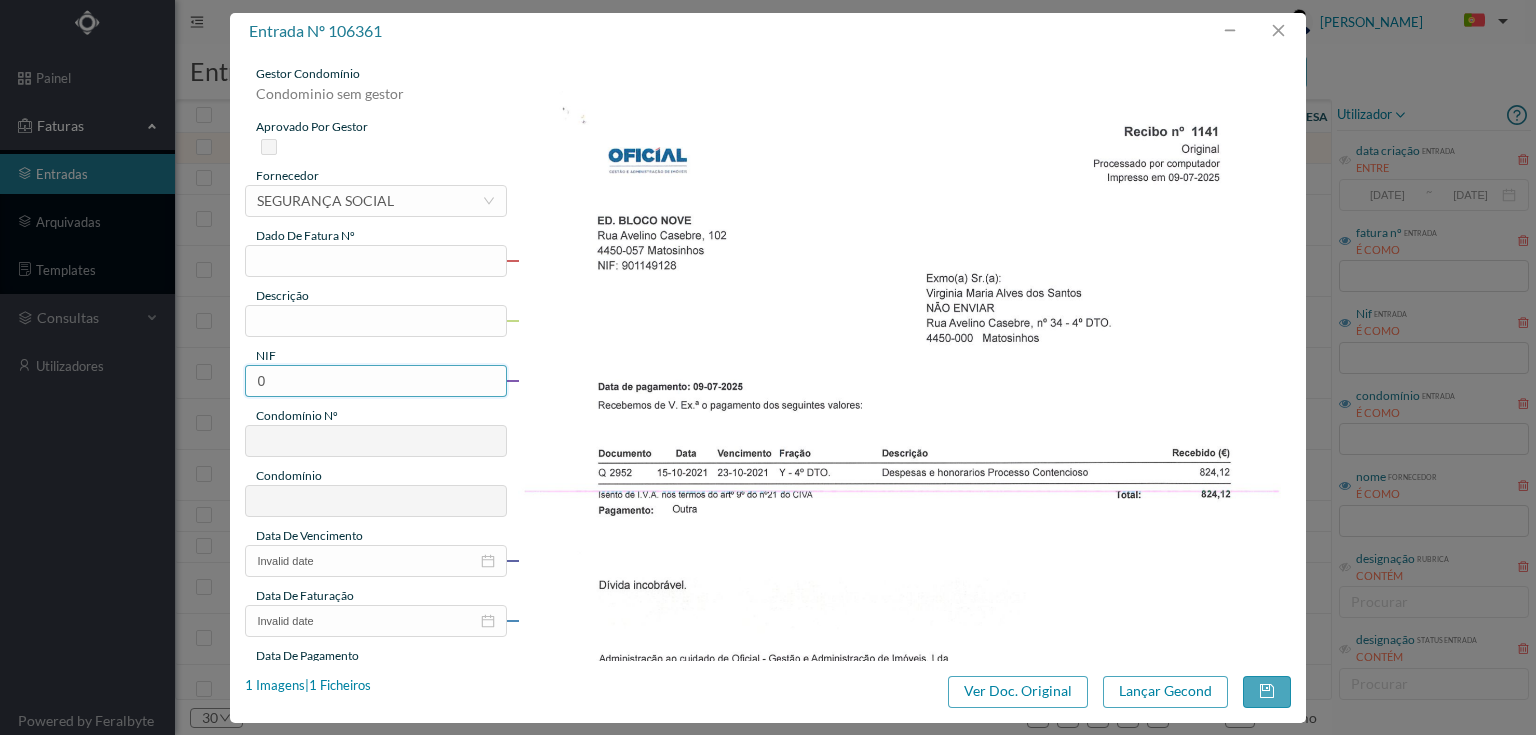 drag, startPoint x: 295, startPoint y: 380, endPoint x: 239, endPoint y: 382, distance: 56.0357 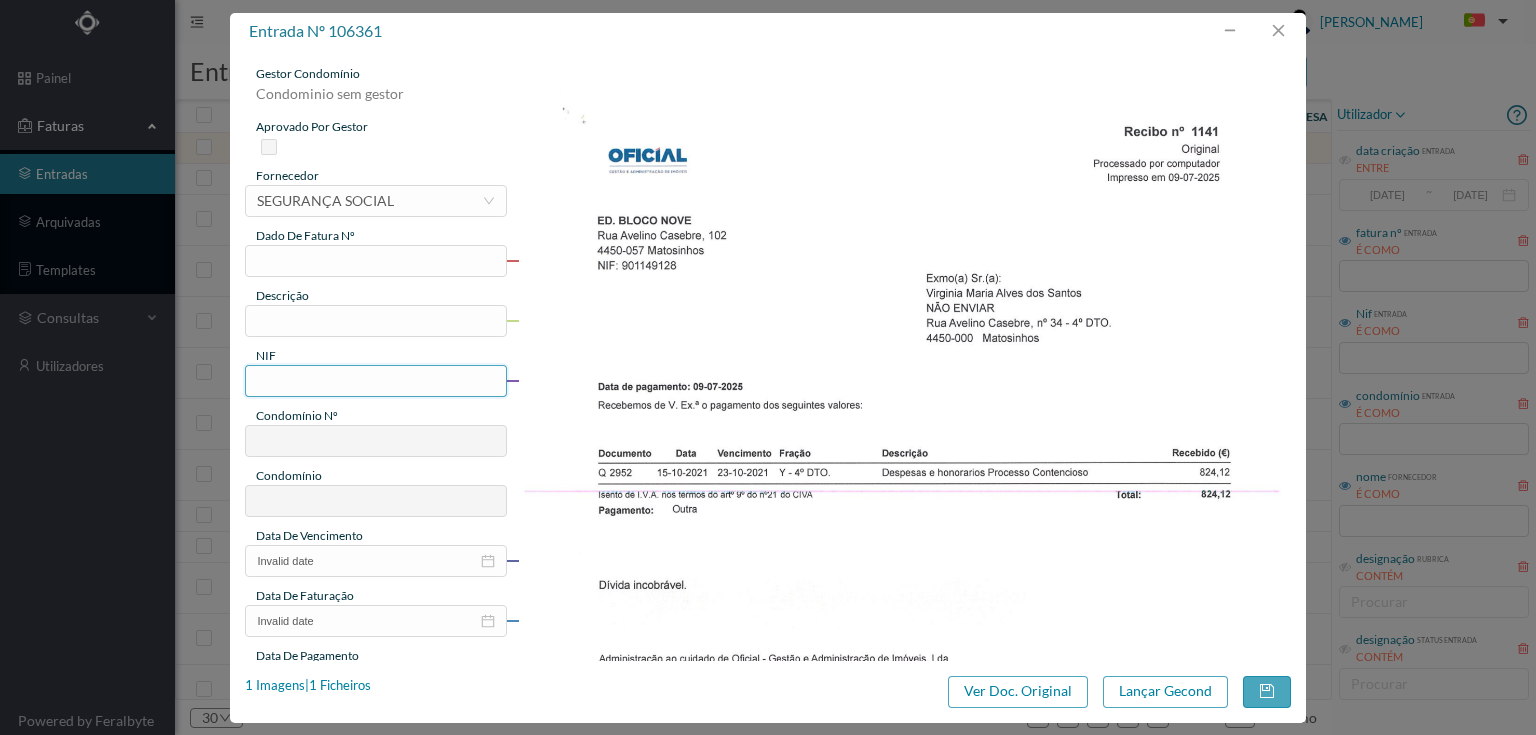 paste on "901149128" 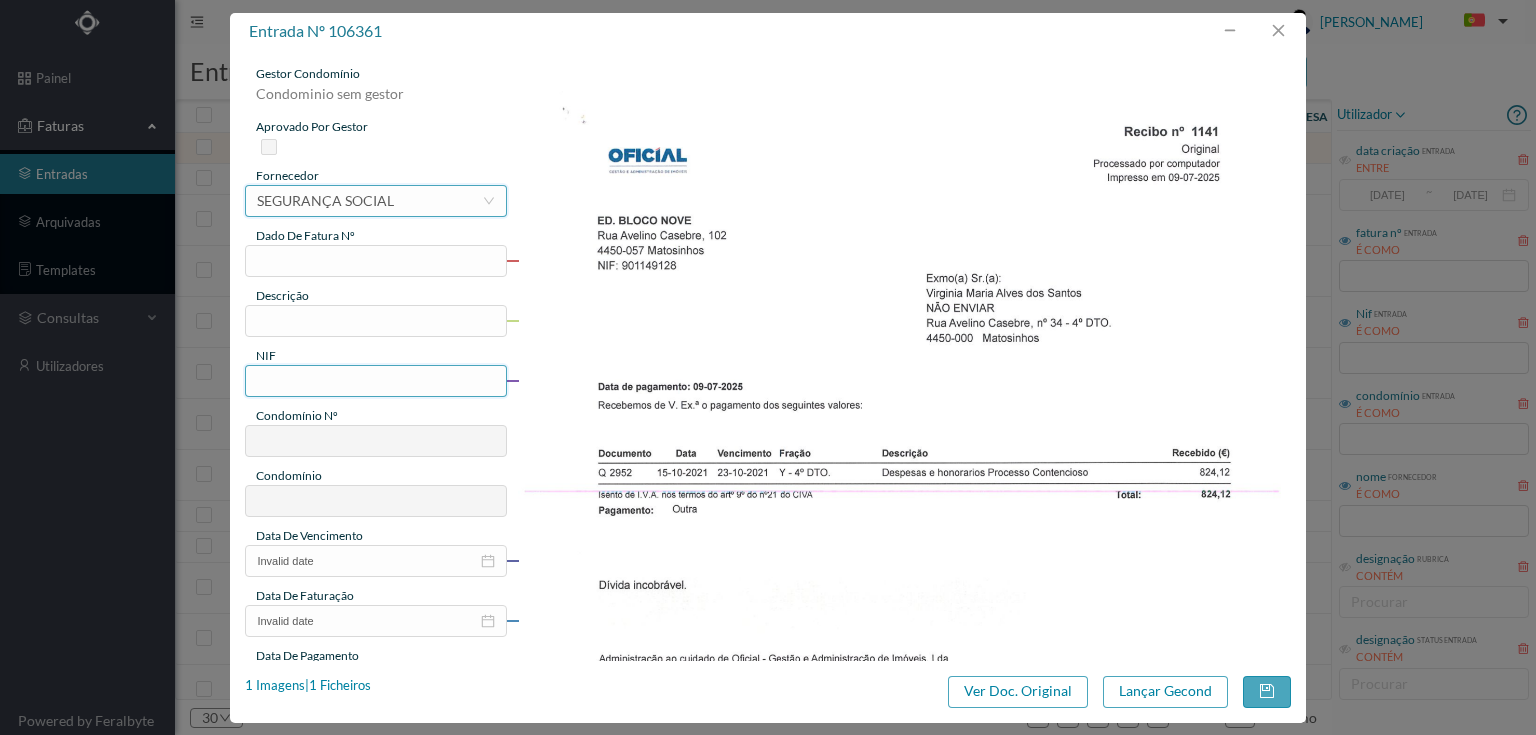 type on "901149128" 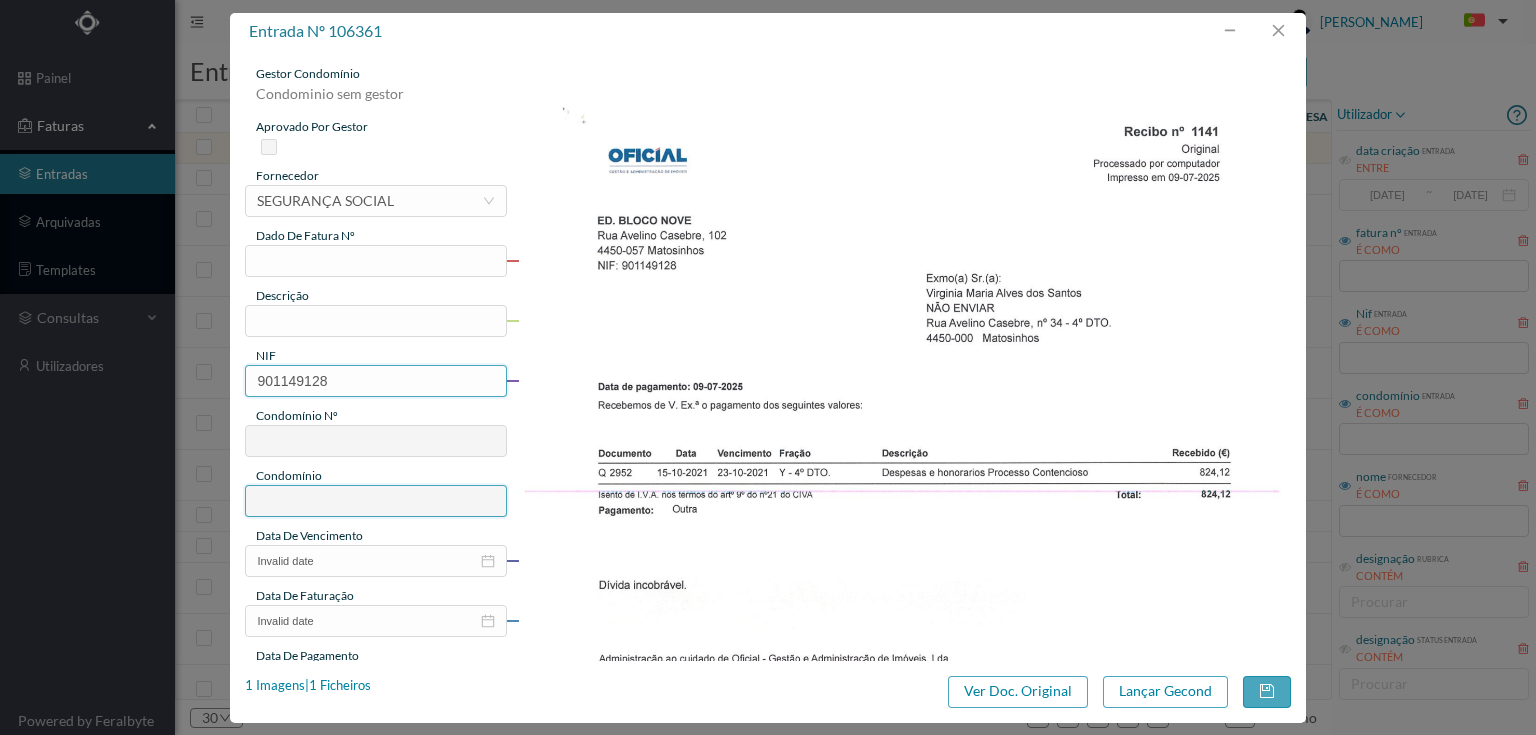 type on "329" 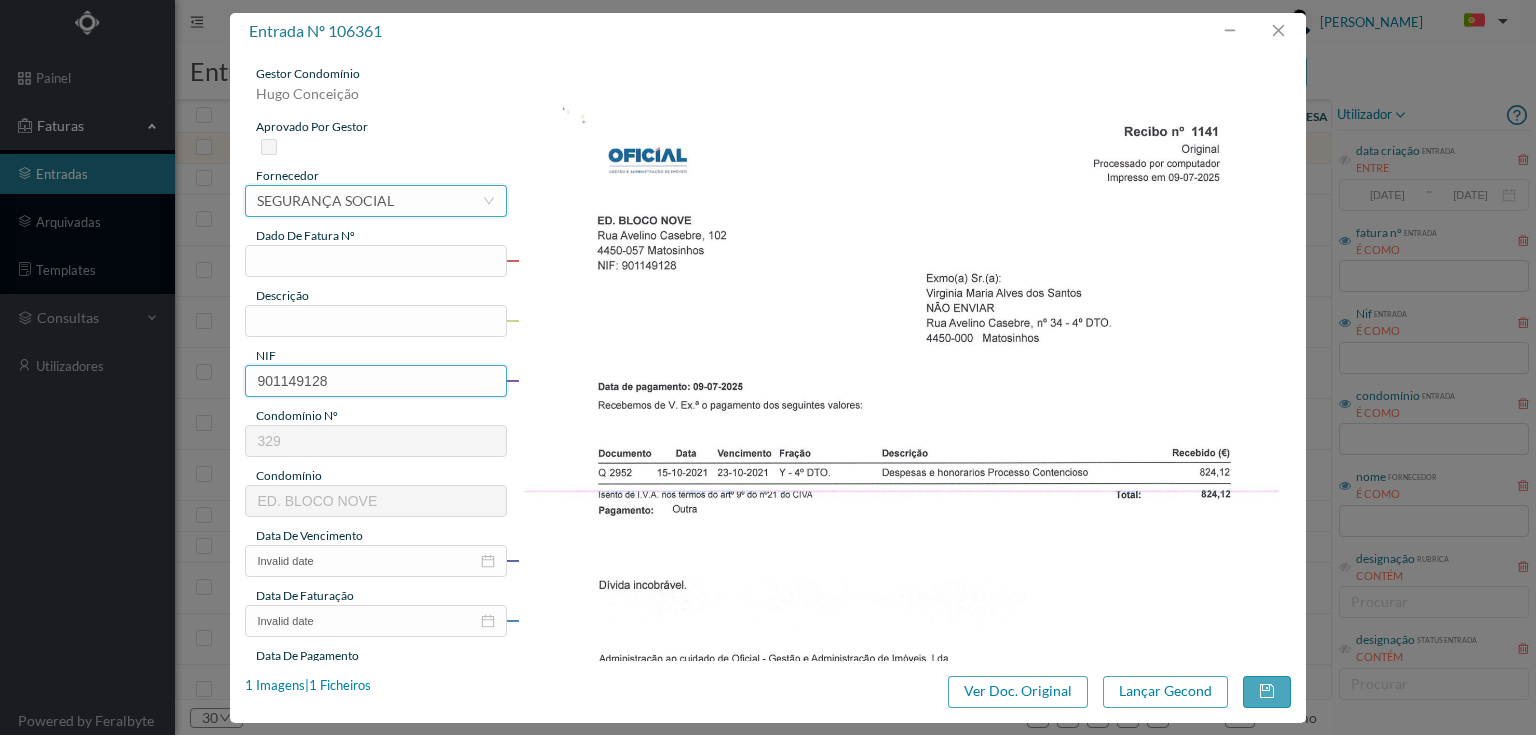 type on "901149128" 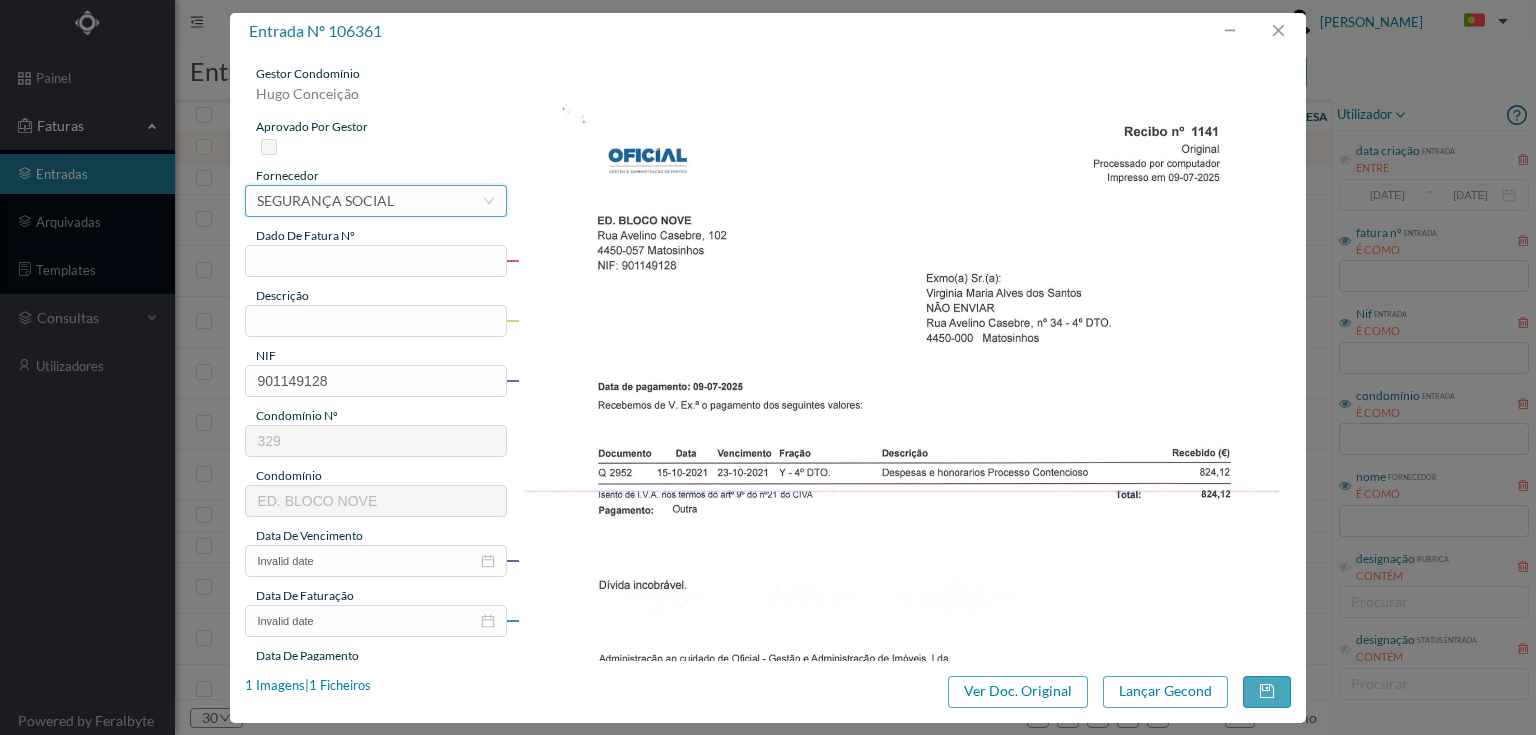 click on "SEGURANÇA SOCIAL" at bounding box center [325, 201] 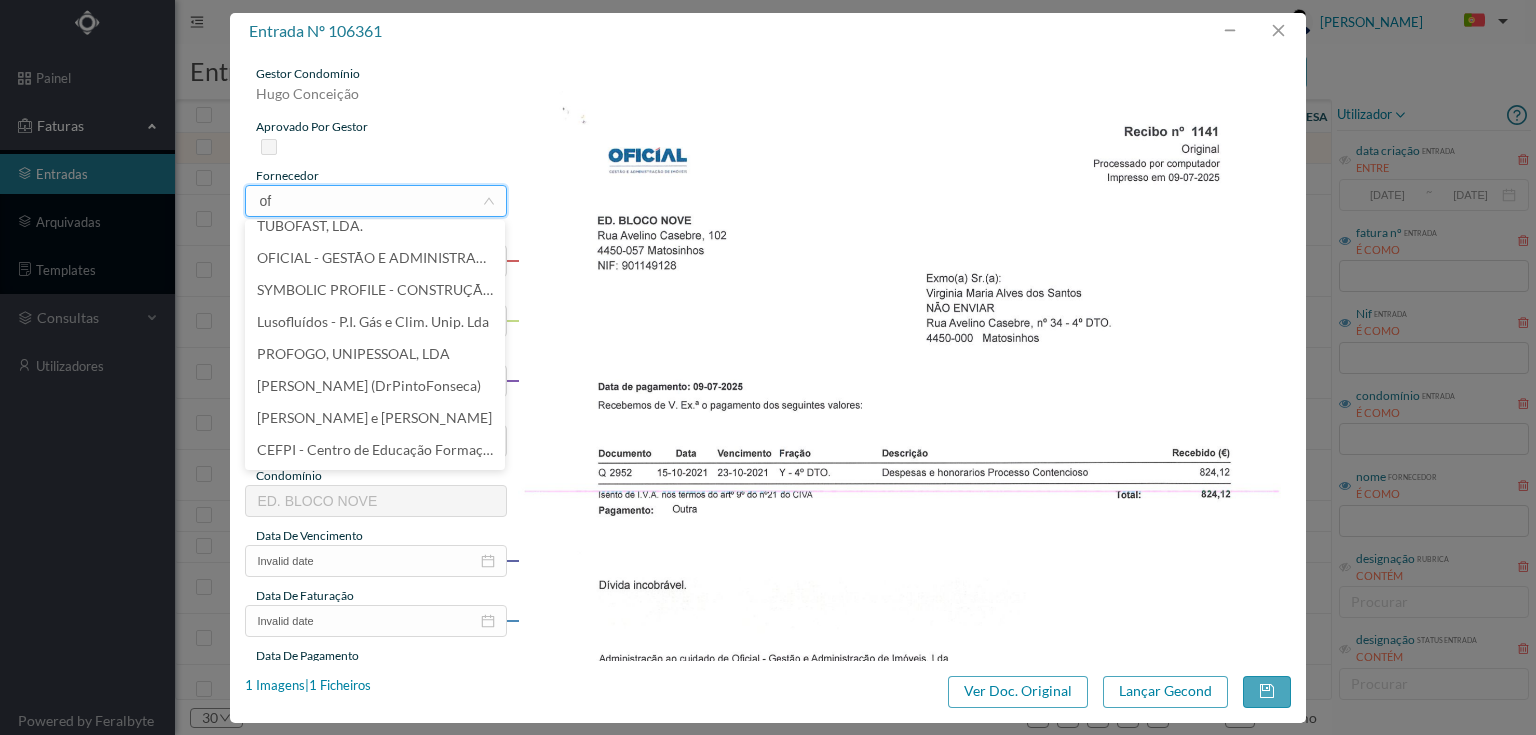 scroll, scrollTop: 0, scrollLeft: 0, axis: both 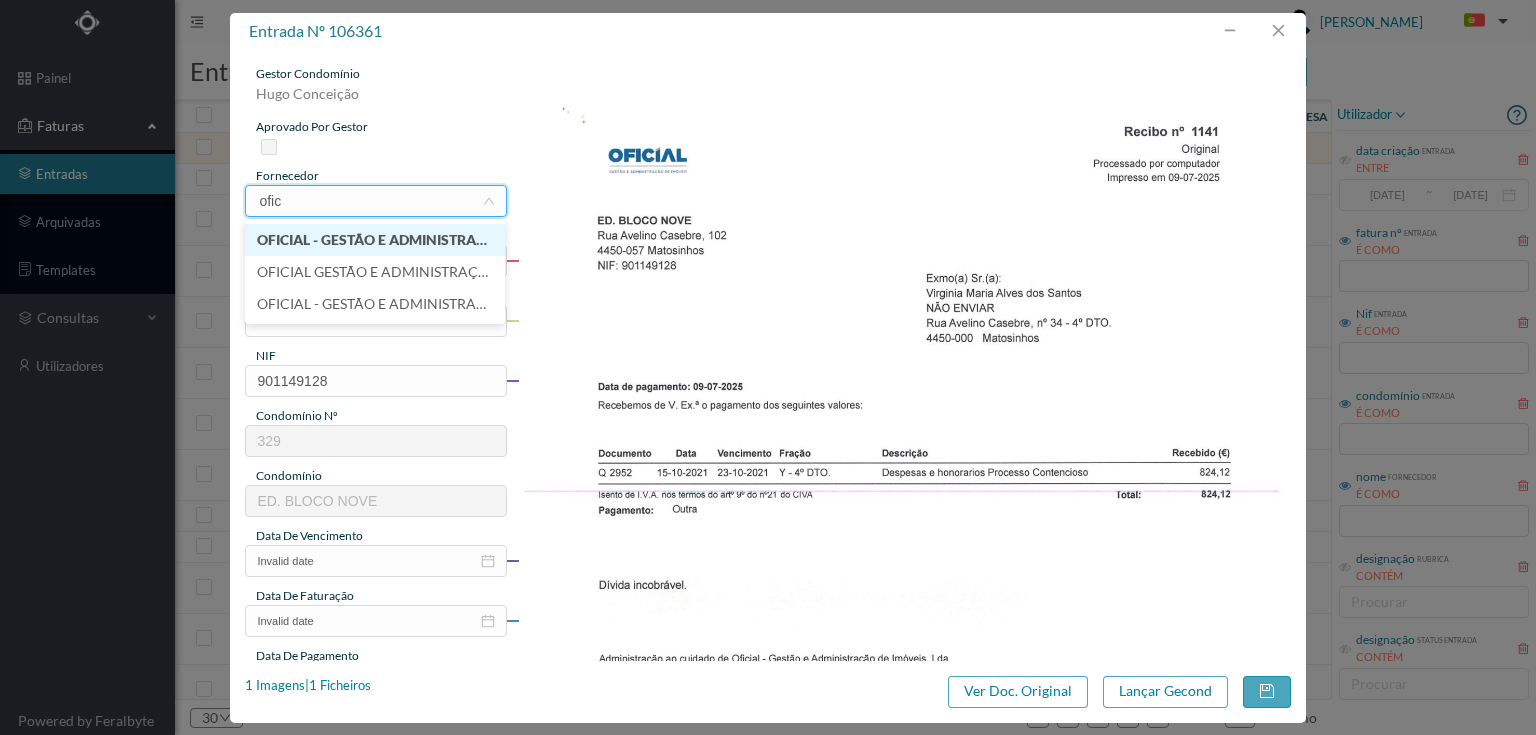 type on "ofici" 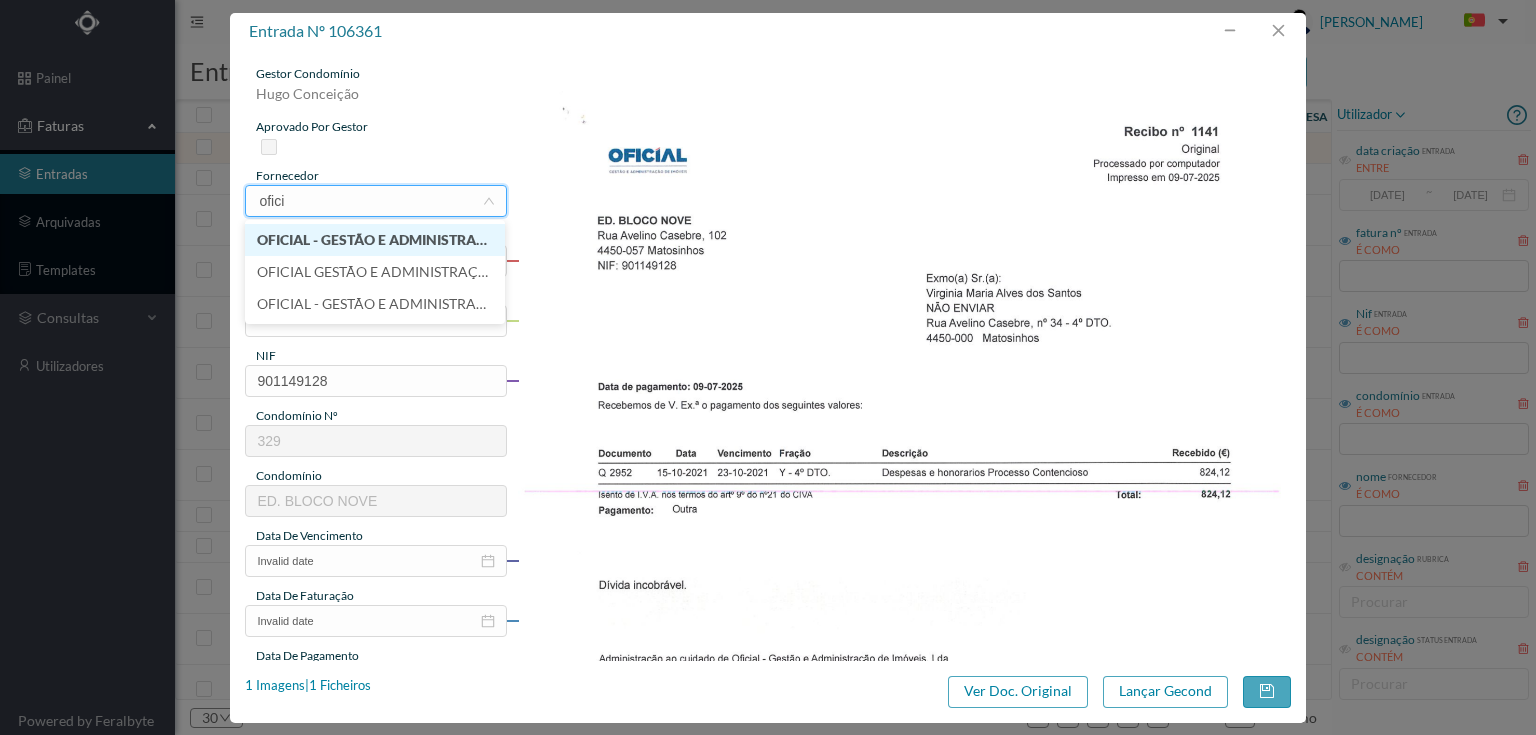 click on "OFICIAL - GESTÃO E ADMINISTRAÇÃO DE IMÓVEIS, LDA" at bounding box center [375, 240] 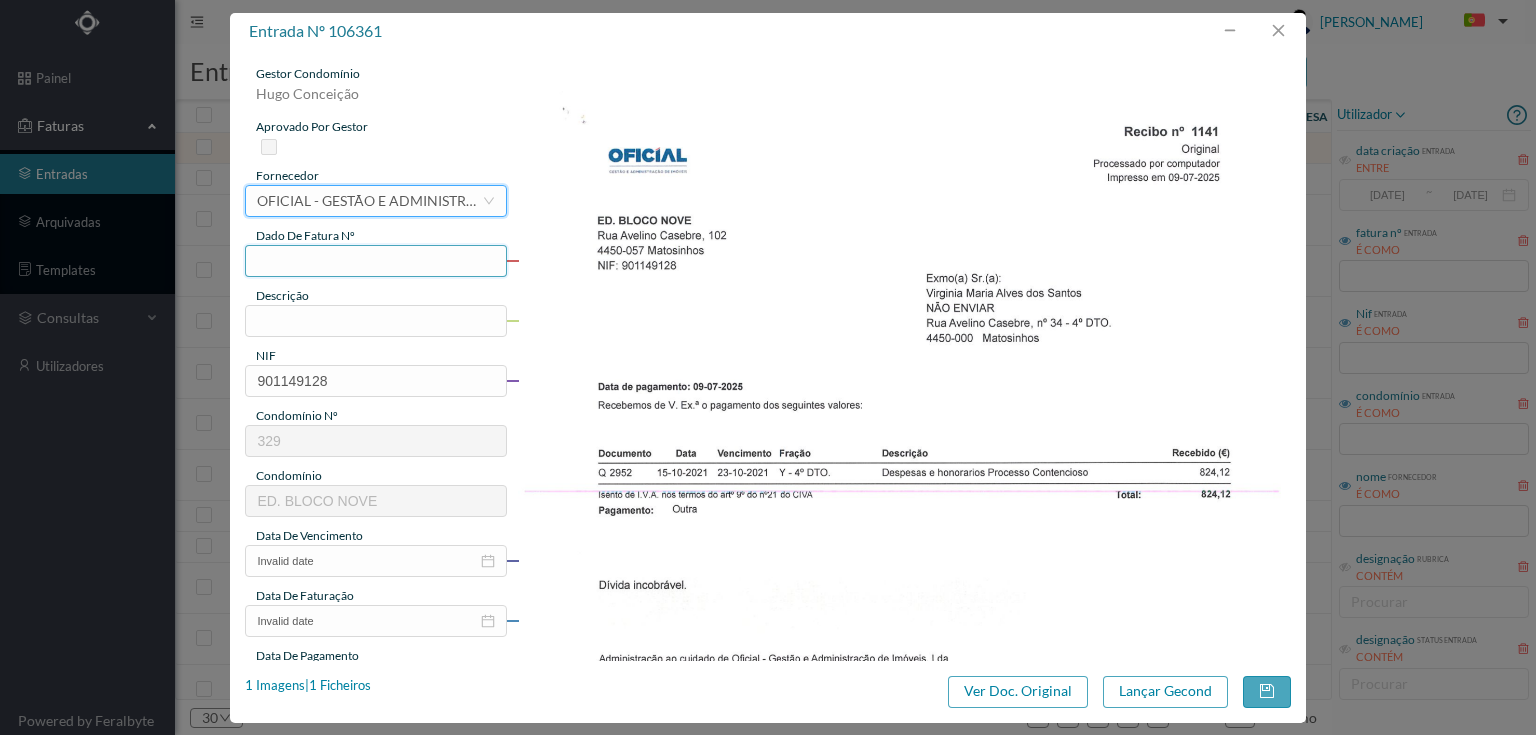 drag, startPoint x: 296, startPoint y: 260, endPoint x: 338, endPoint y: 307, distance: 63.03174 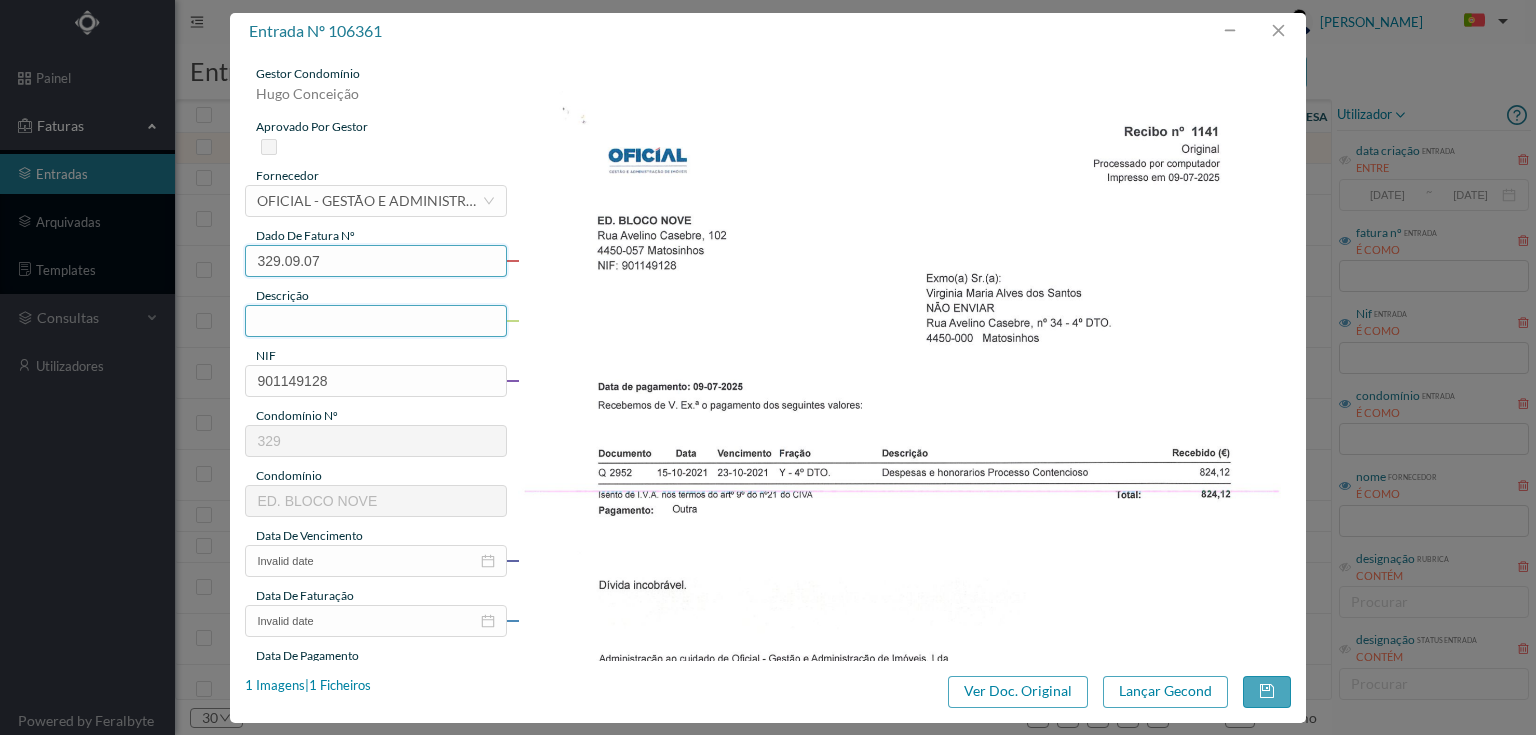 type on "329.09.07" 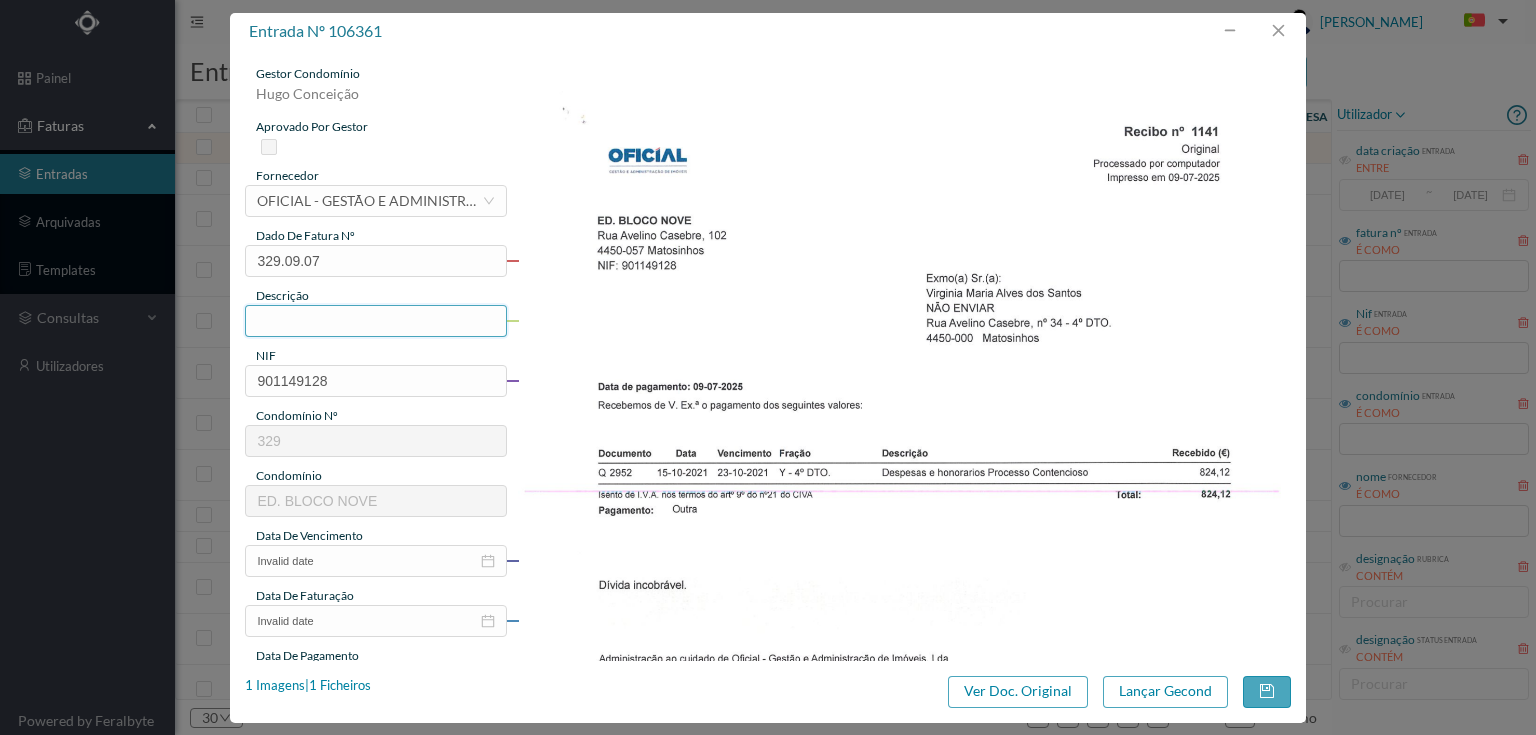 click at bounding box center (375, 321) 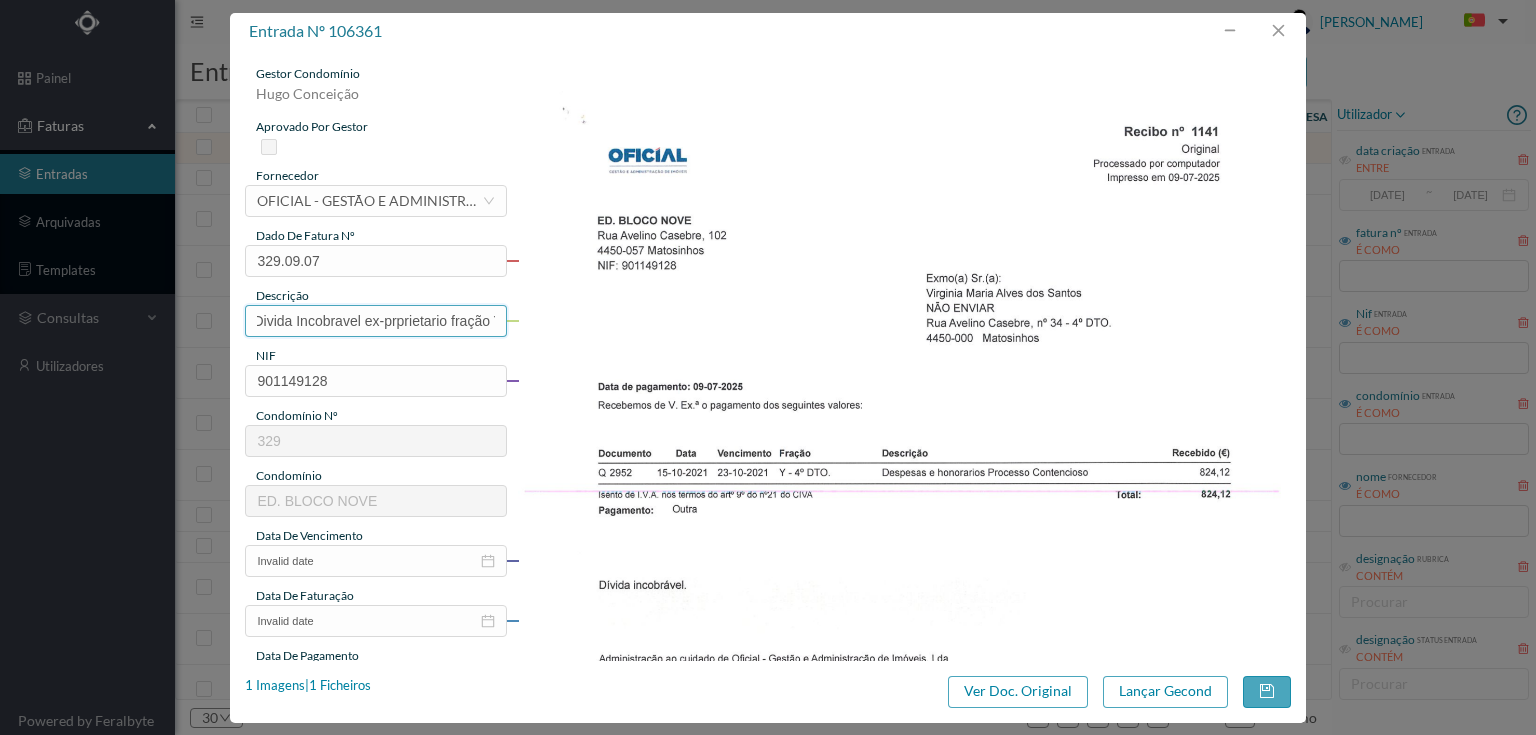 scroll, scrollTop: 0, scrollLeft: 12, axis: horizontal 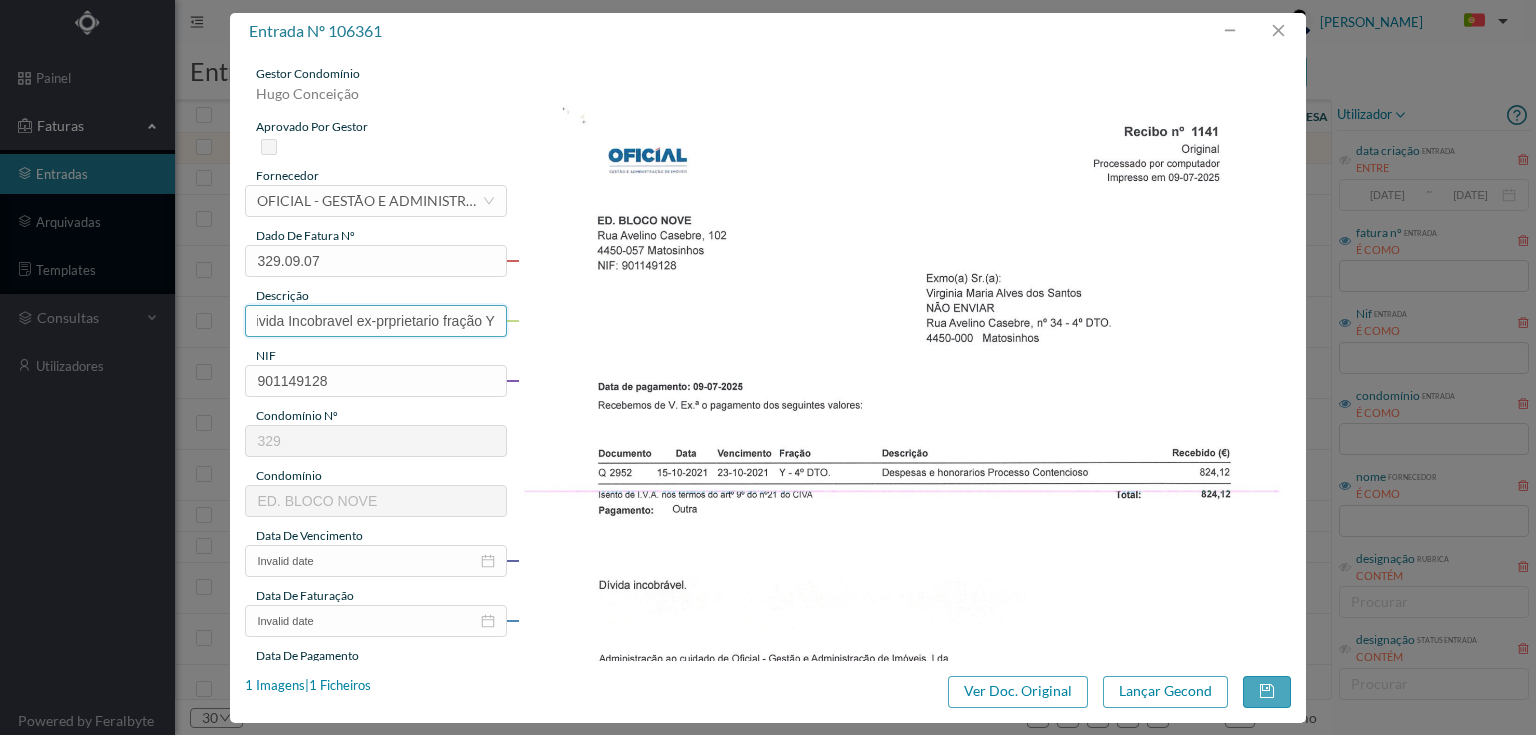 click on "Divida Incobravel ex-prprietario fração Y" at bounding box center [375, 321] 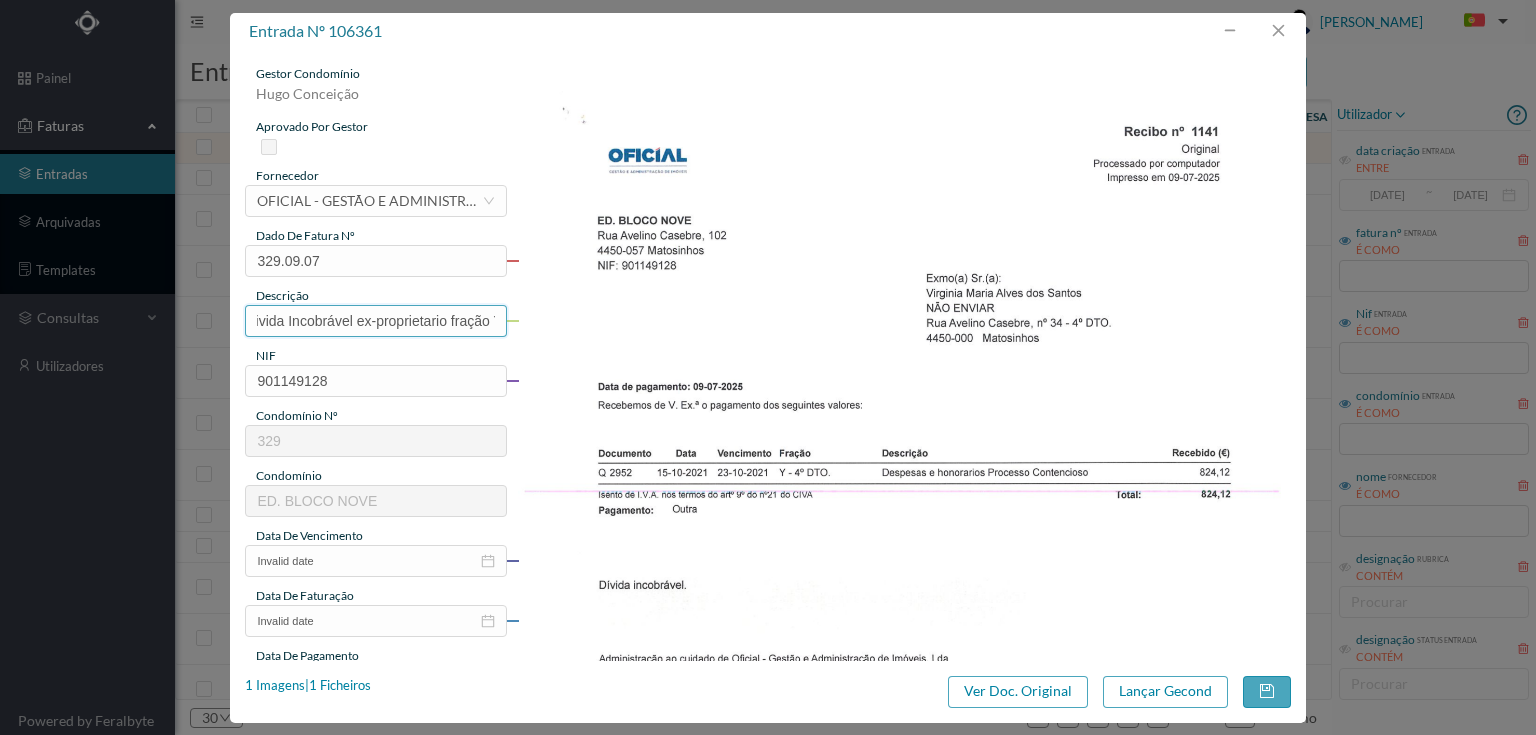 click on "Divida Incobrável ex-proprietario fração Y" at bounding box center (375, 321) 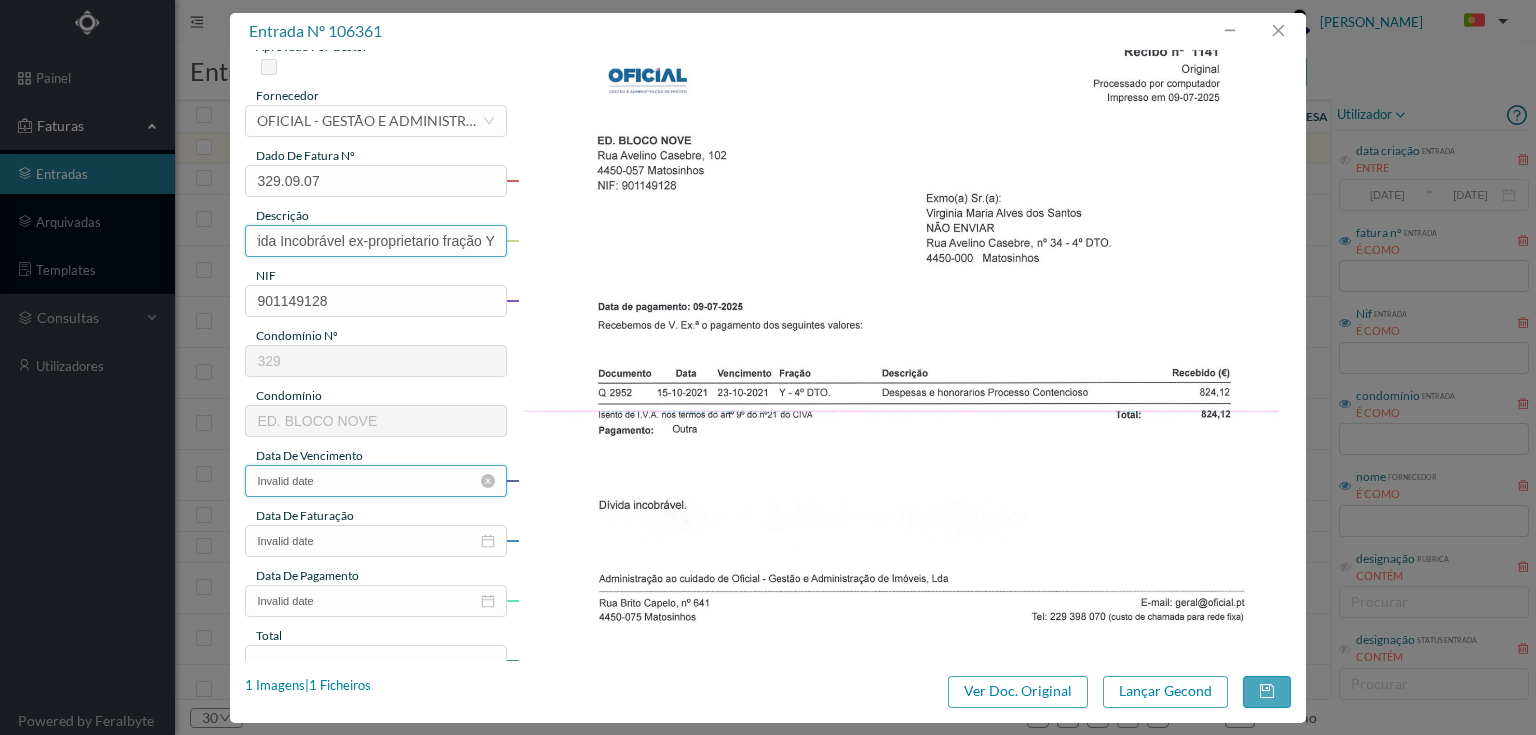 scroll, scrollTop: 160, scrollLeft: 0, axis: vertical 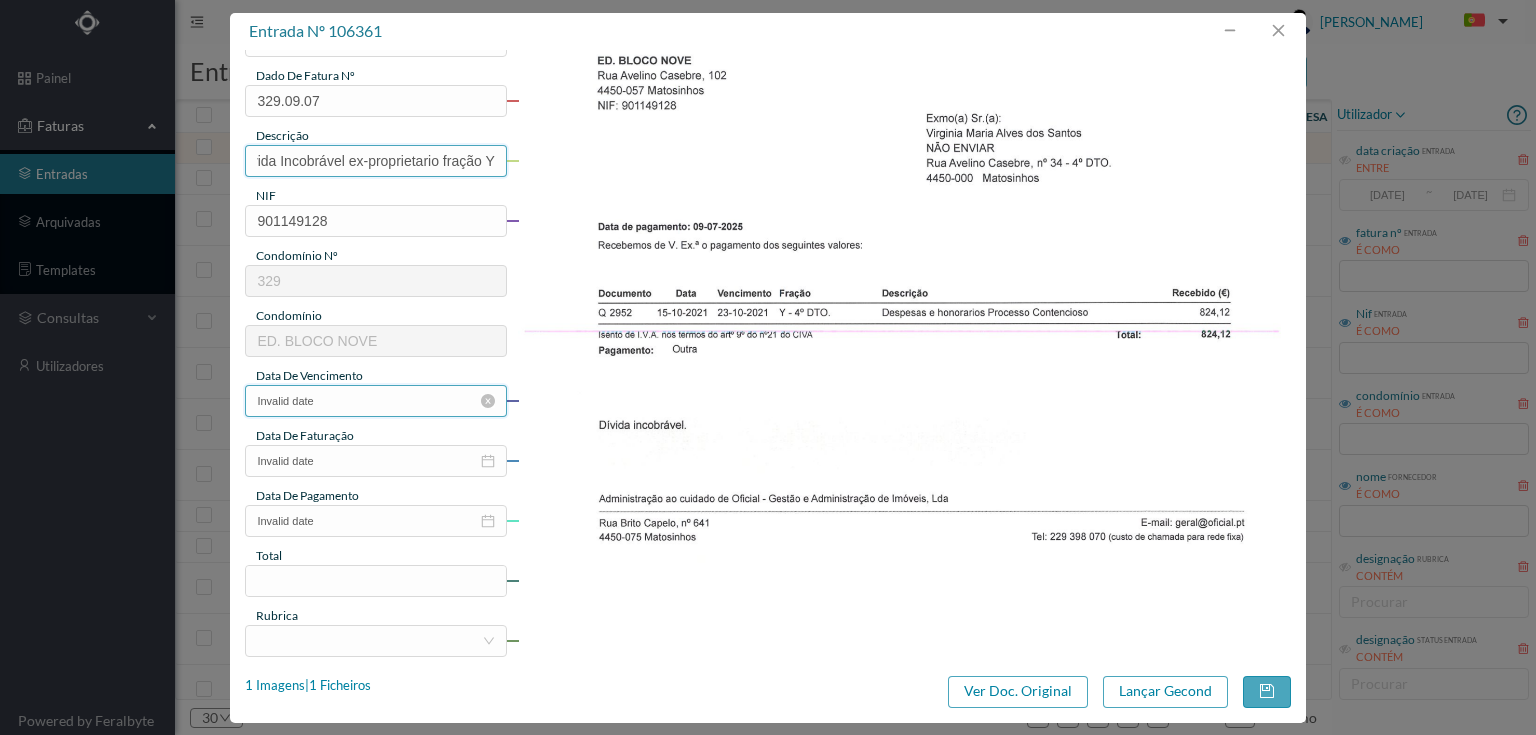type on "Divida Incobrável ex-proprietario fração Y" 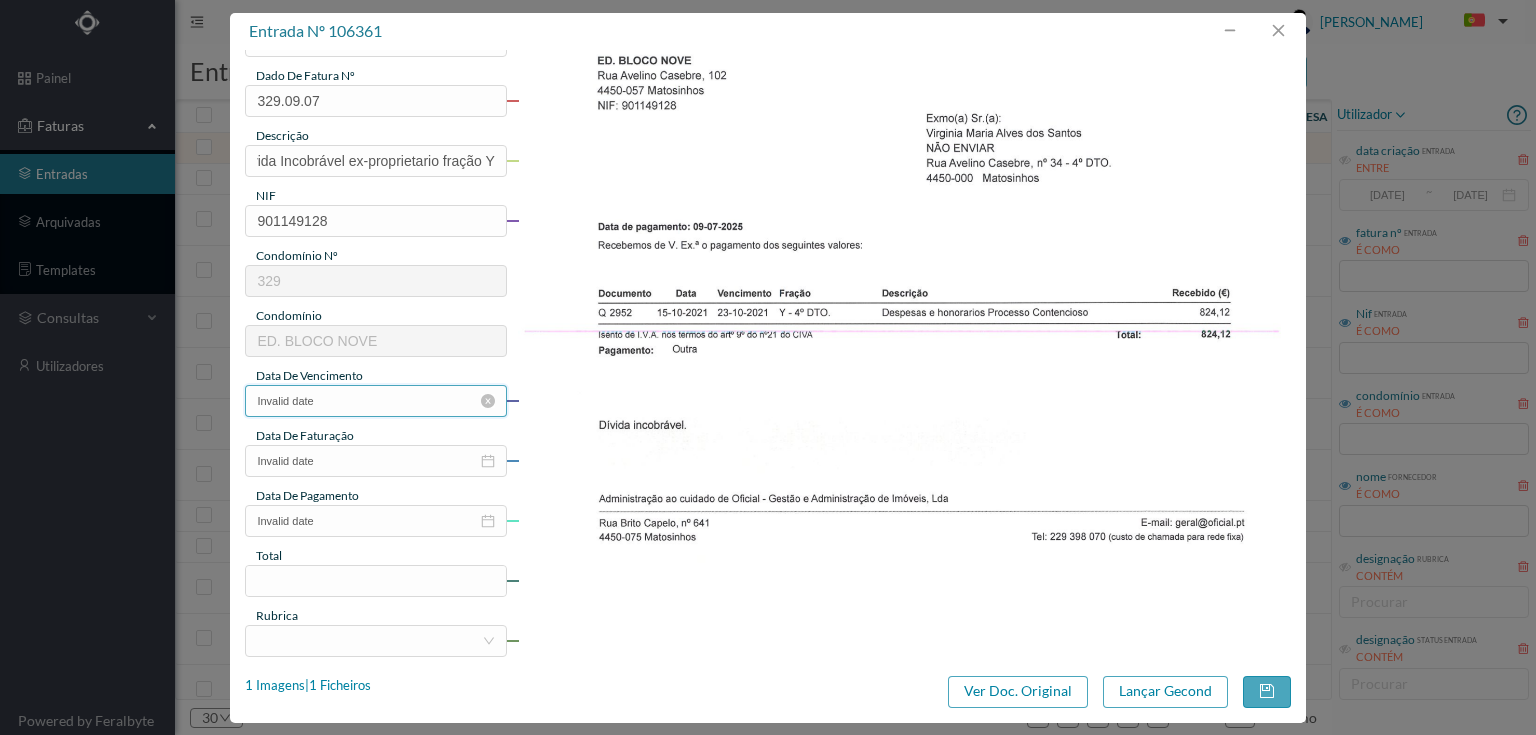 click on "Invalid date" at bounding box center (375, 401) 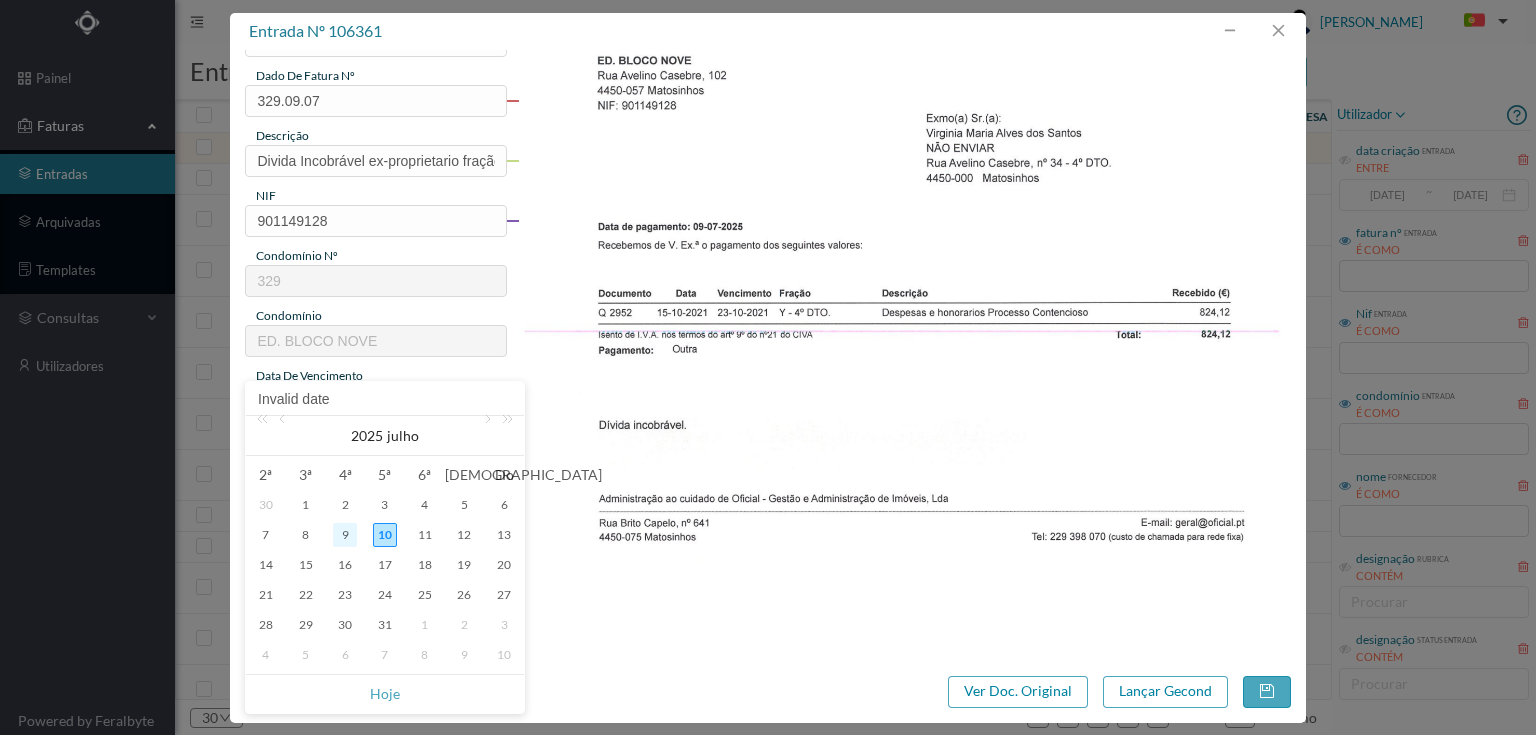 click on "9" at bounding box center [345, 535] 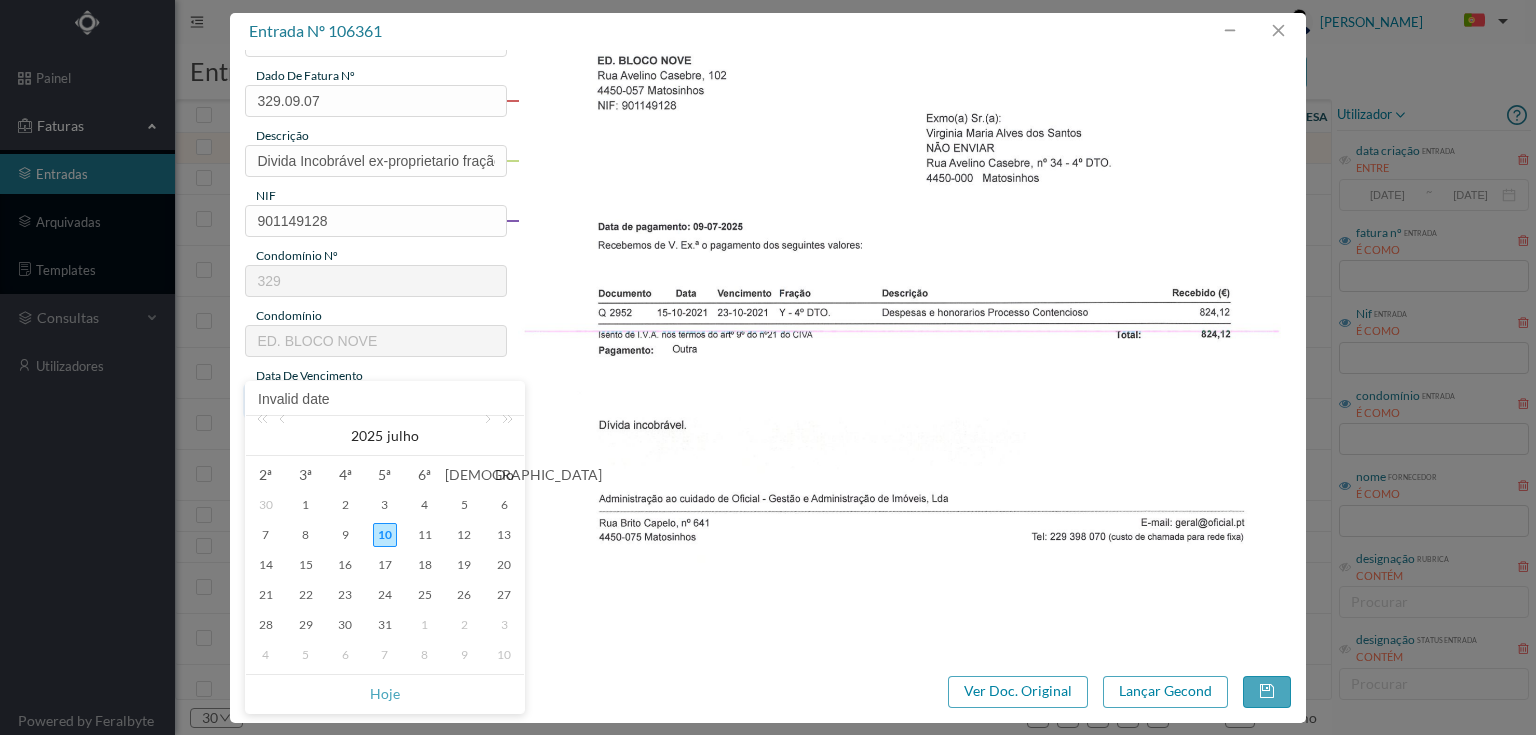 type on "2025-07-09" 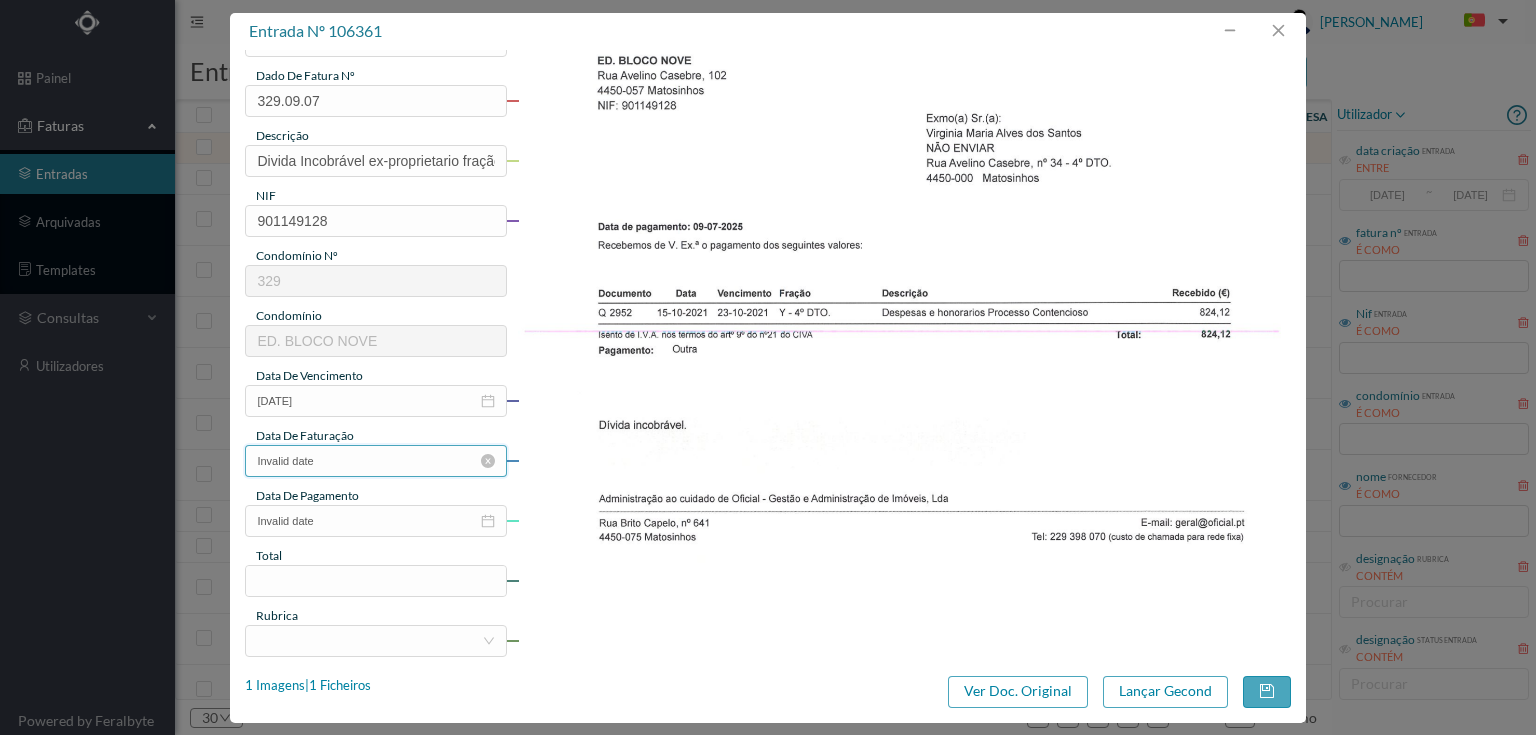 click on "Invalid date" at bounding box center [375, 461] 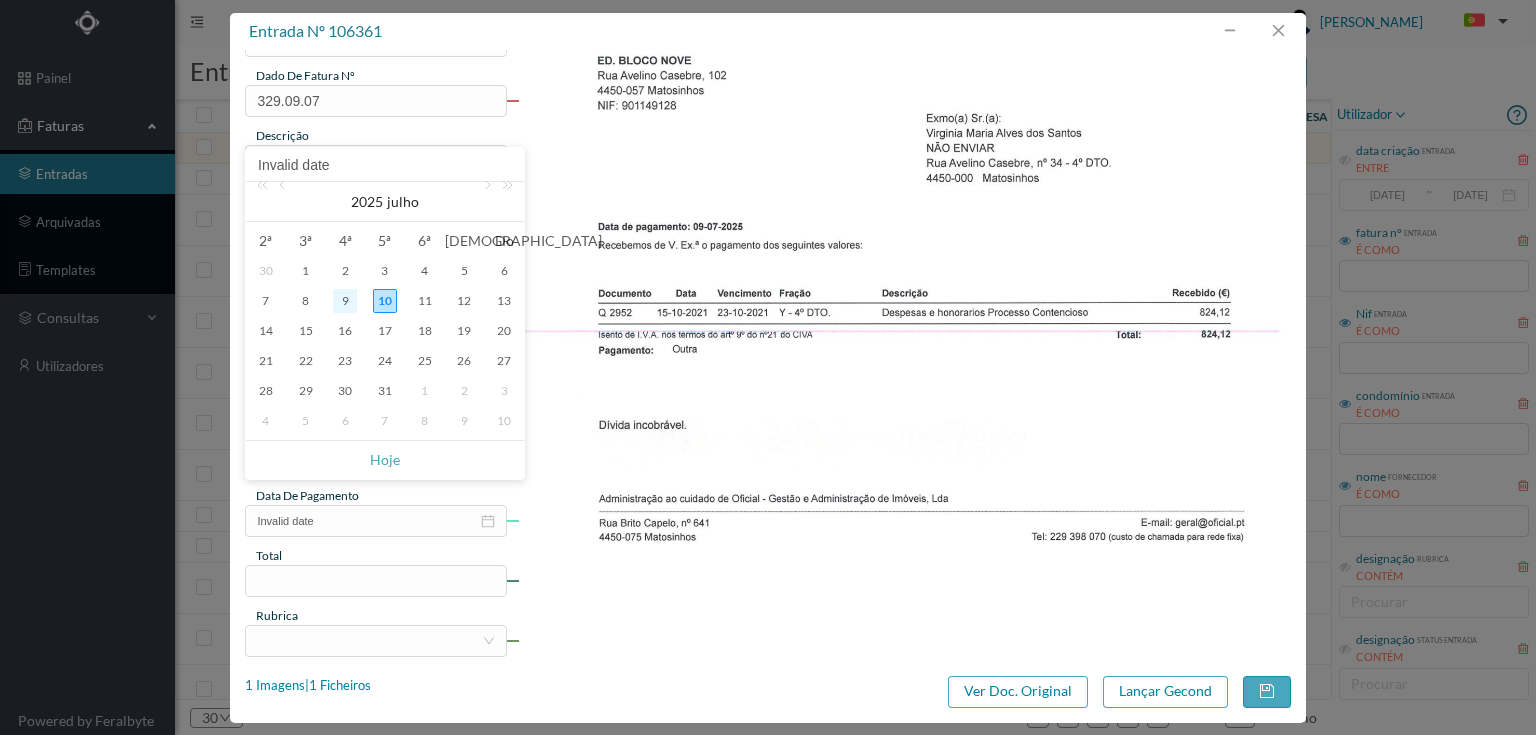 click on "9" at bounding box center (345, 301) 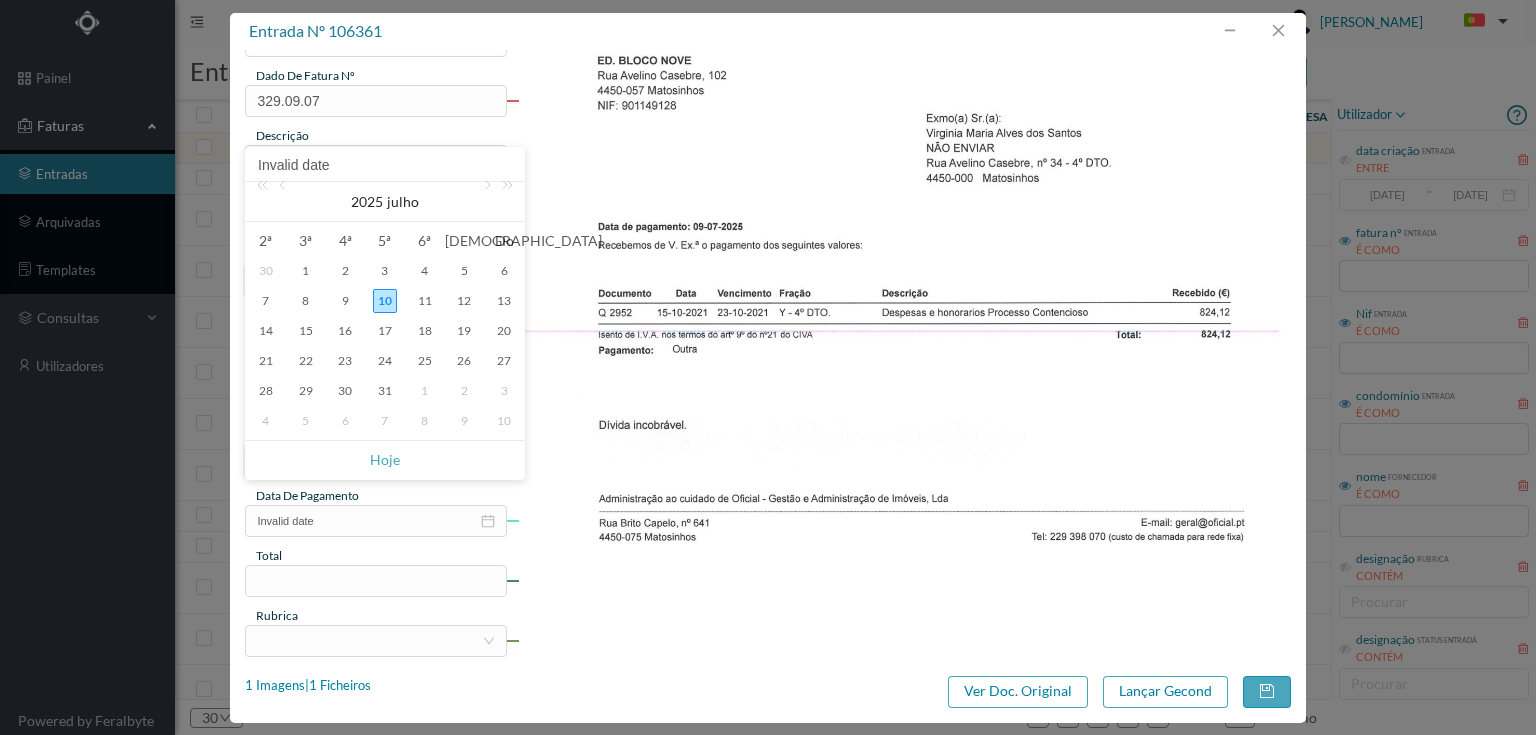 type on "2025-07-09" 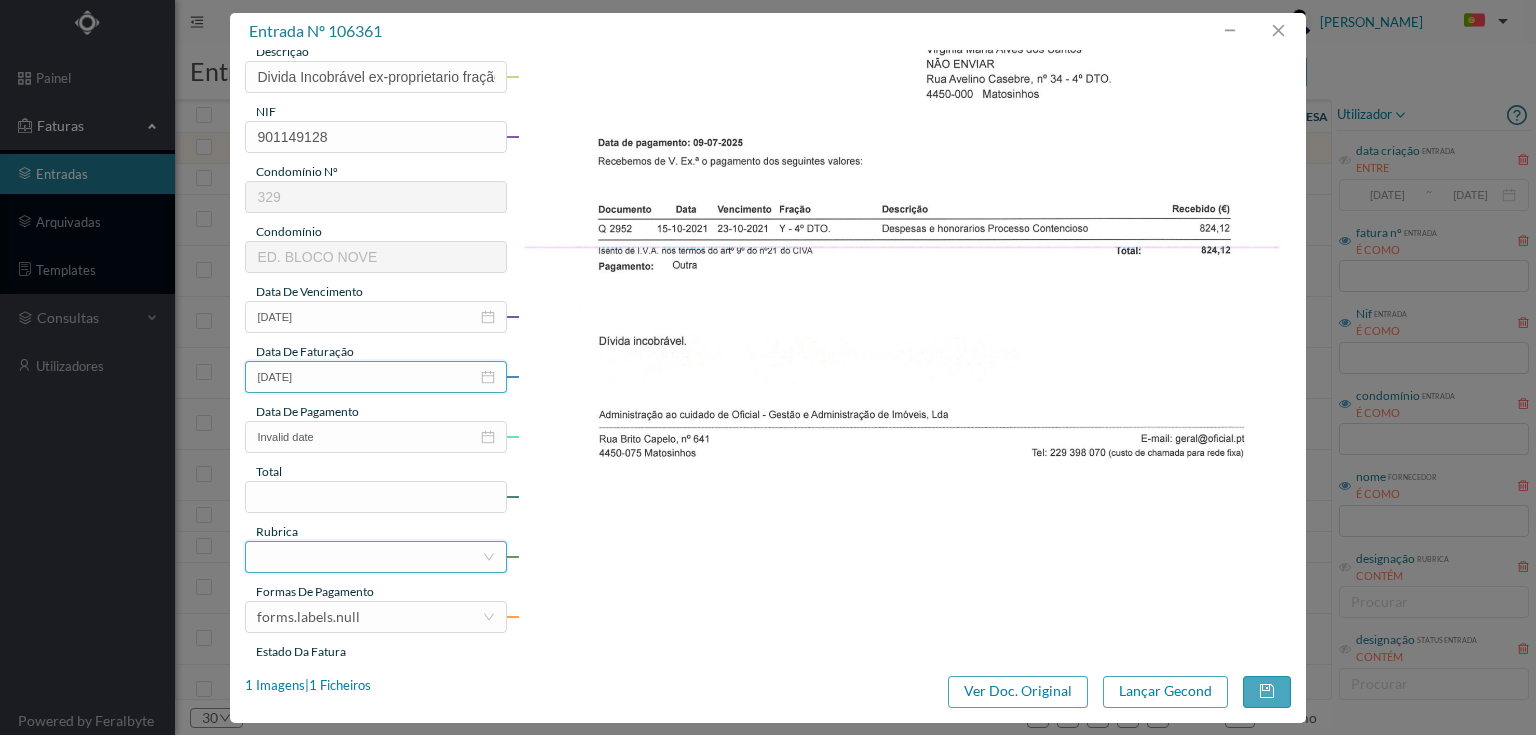 scroll, scrollTop: 320, scrollLeft: 0, axis: vertical 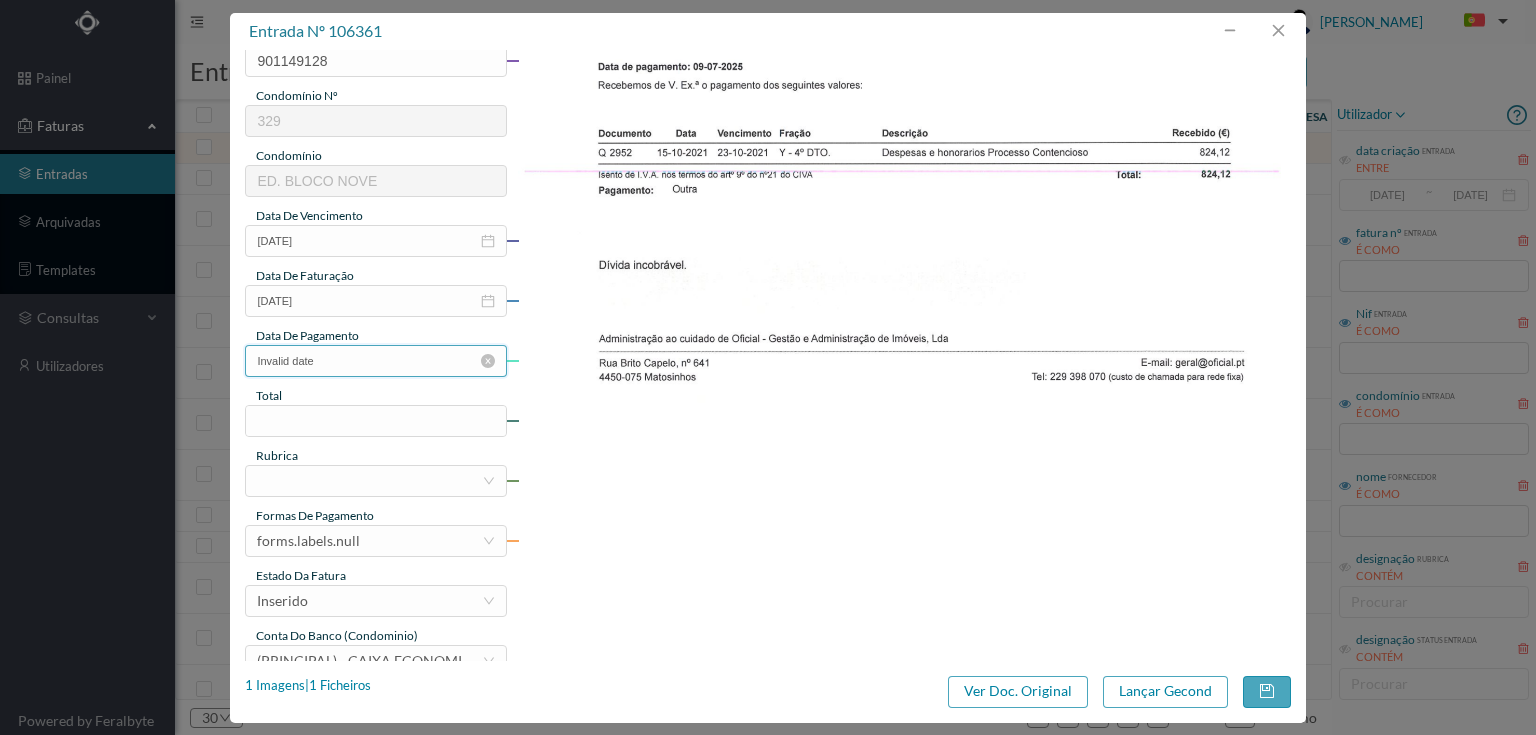 click on "Invalid date" at bounding box center [375, 361] 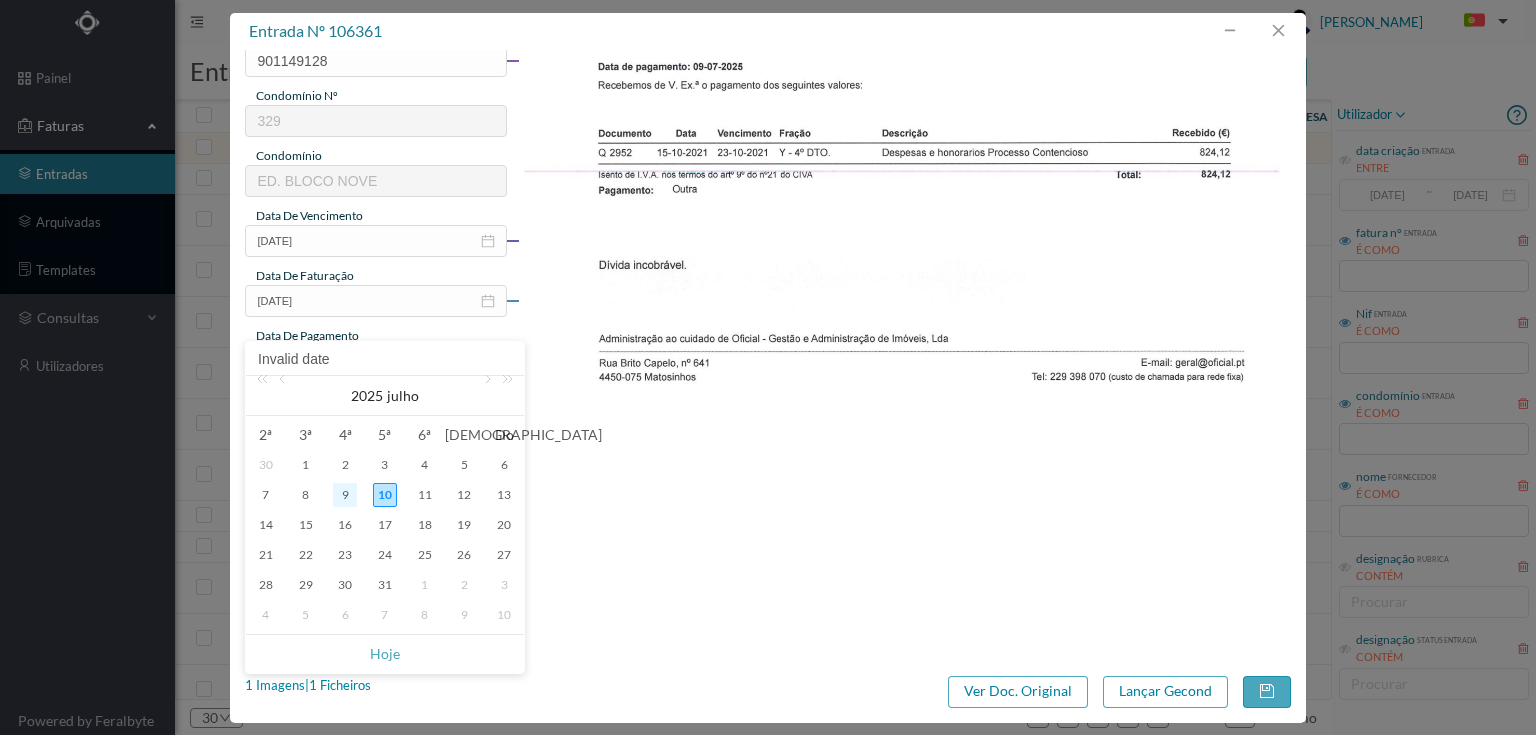 click on "9" at bounding box center [345, 495] 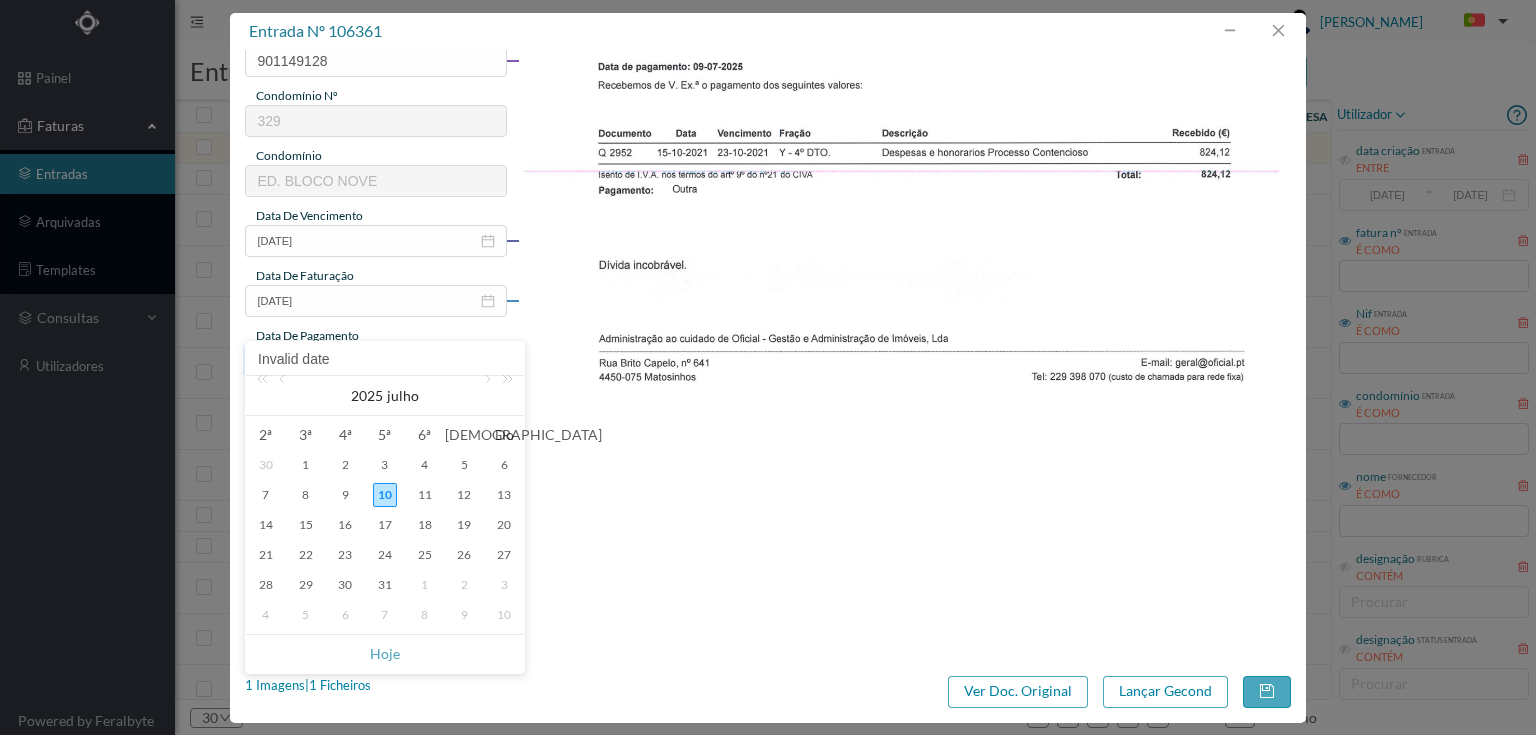 type on "2025-07-09" 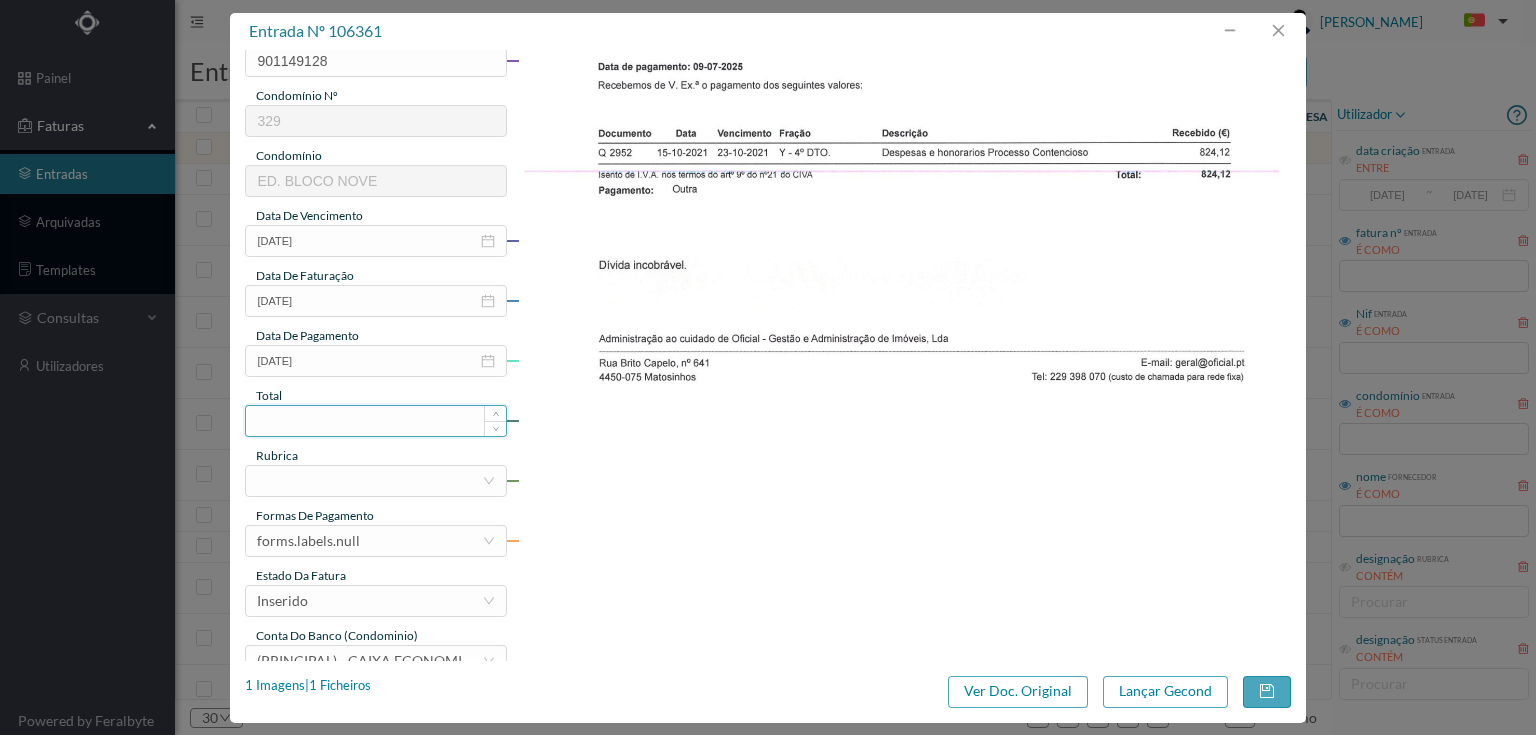 click at bounding box center [375, 421] 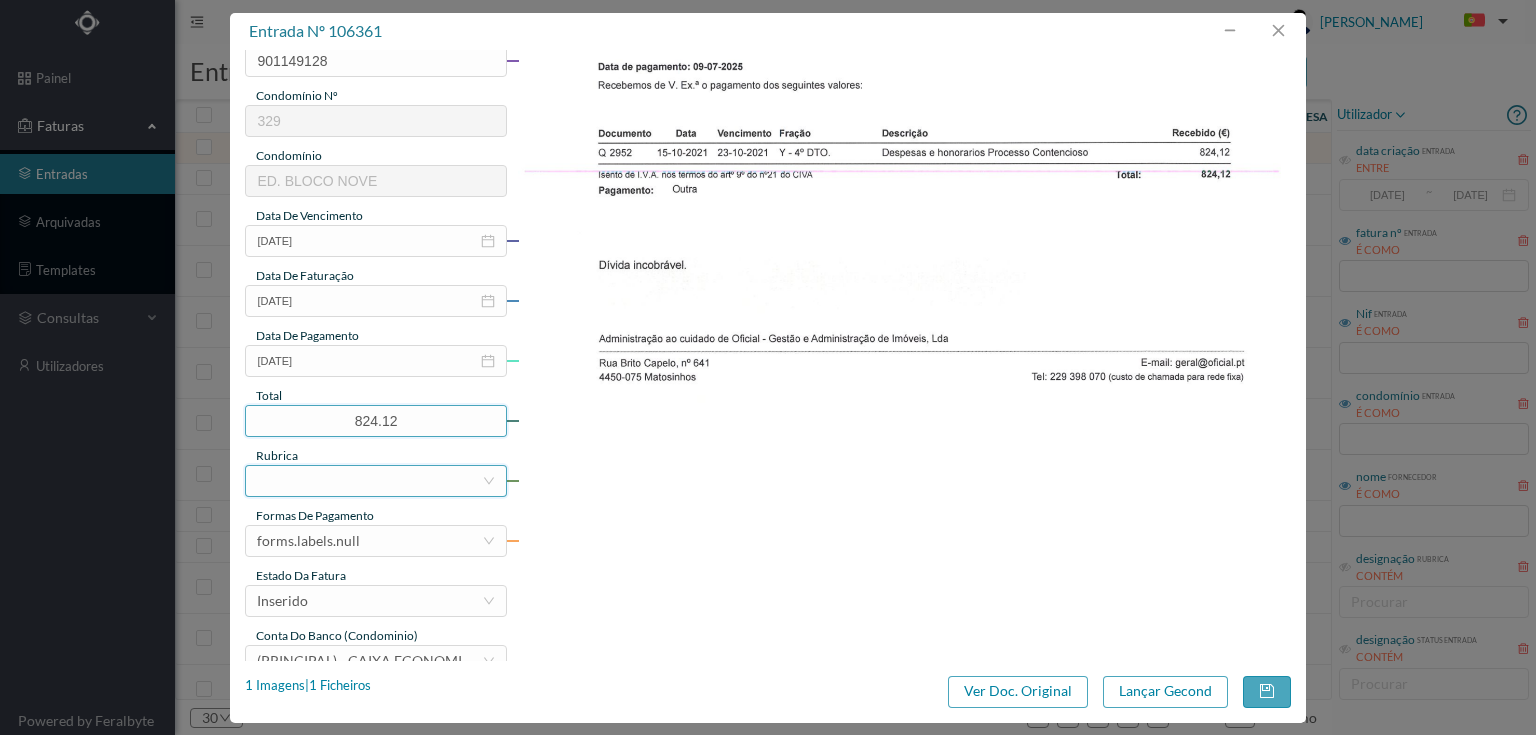 type on "824.12" 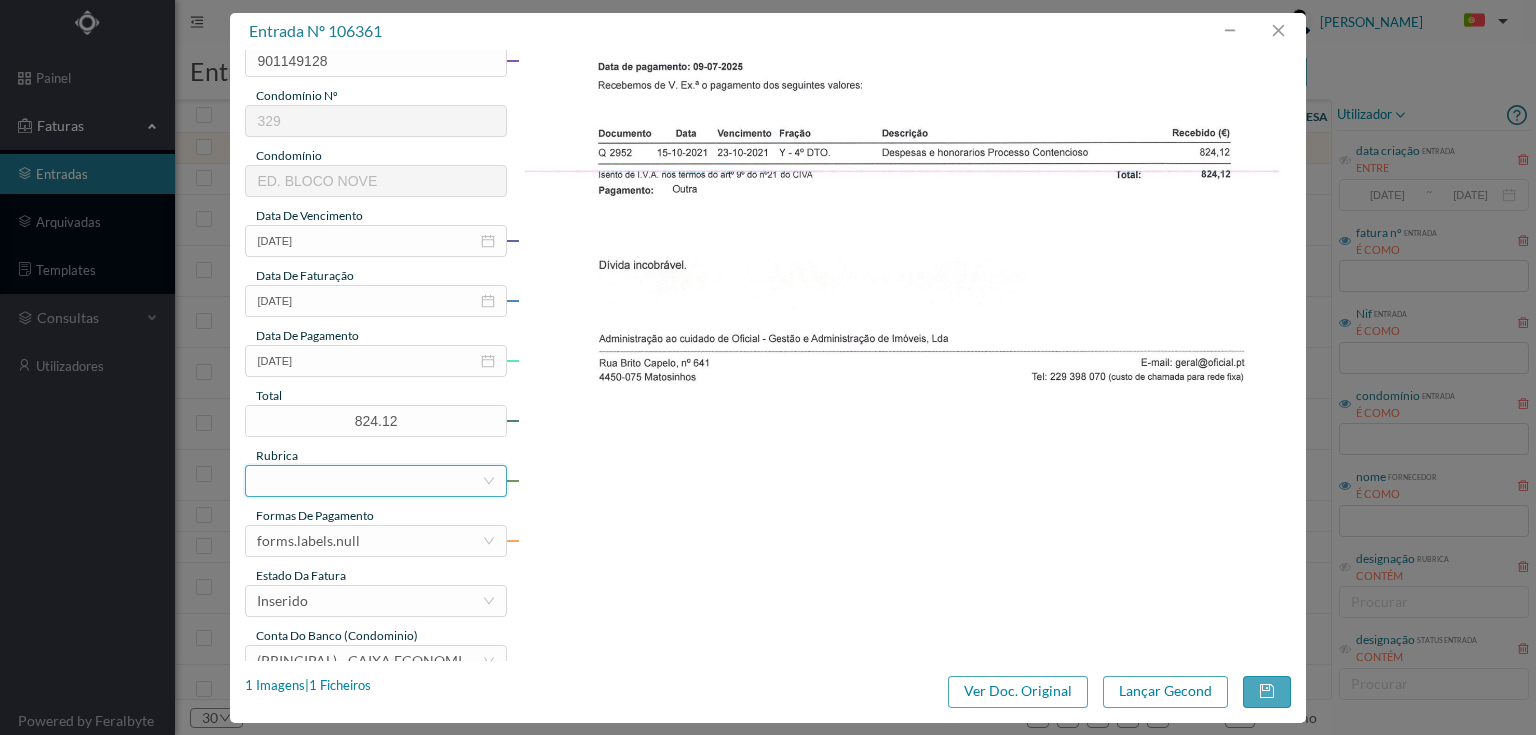 click at bounding box center [369, 481] 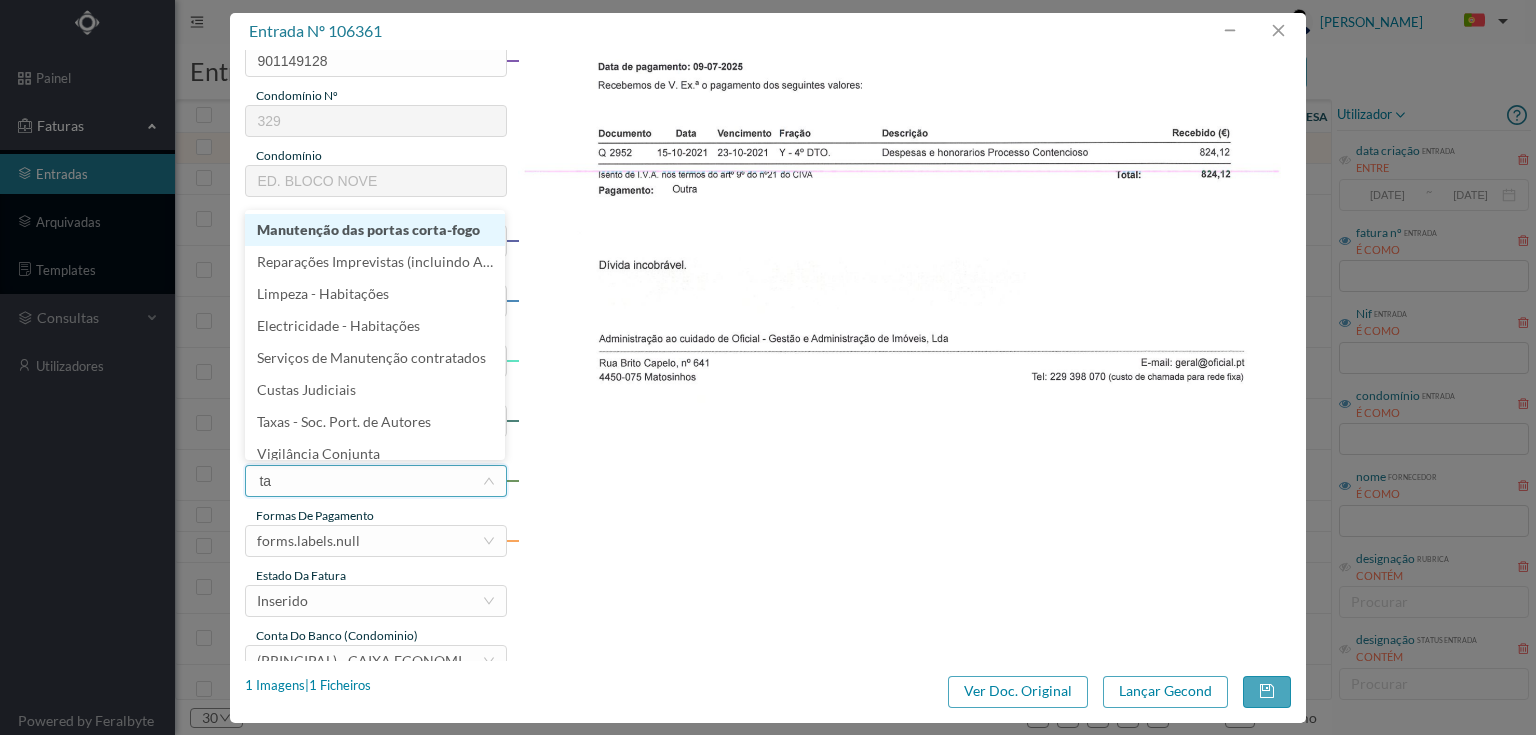 type on "tax" 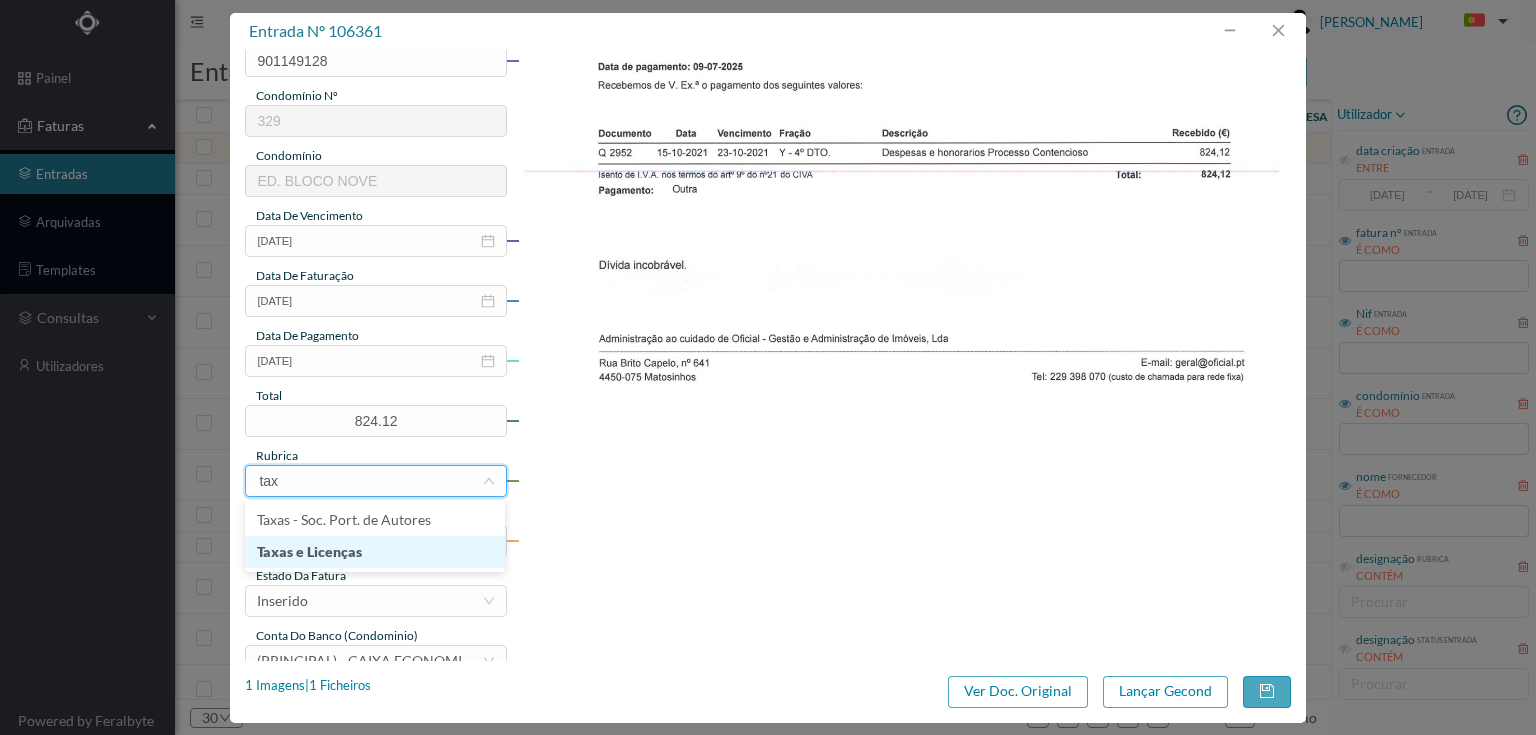 click on "Taxas e Licenças" at bounding box center (375, 552) 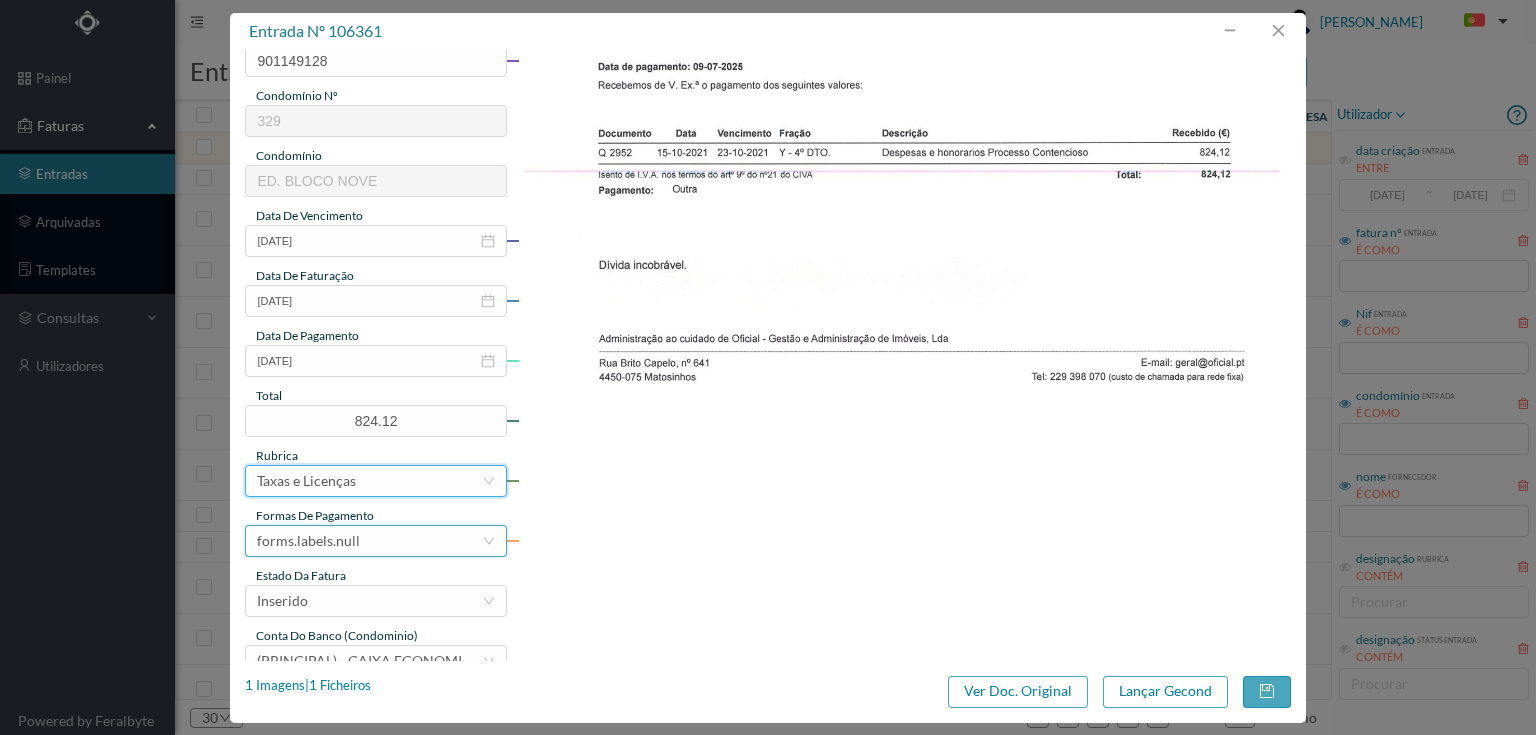 click on "forms.labels.null" at bounding box center [308, 541] 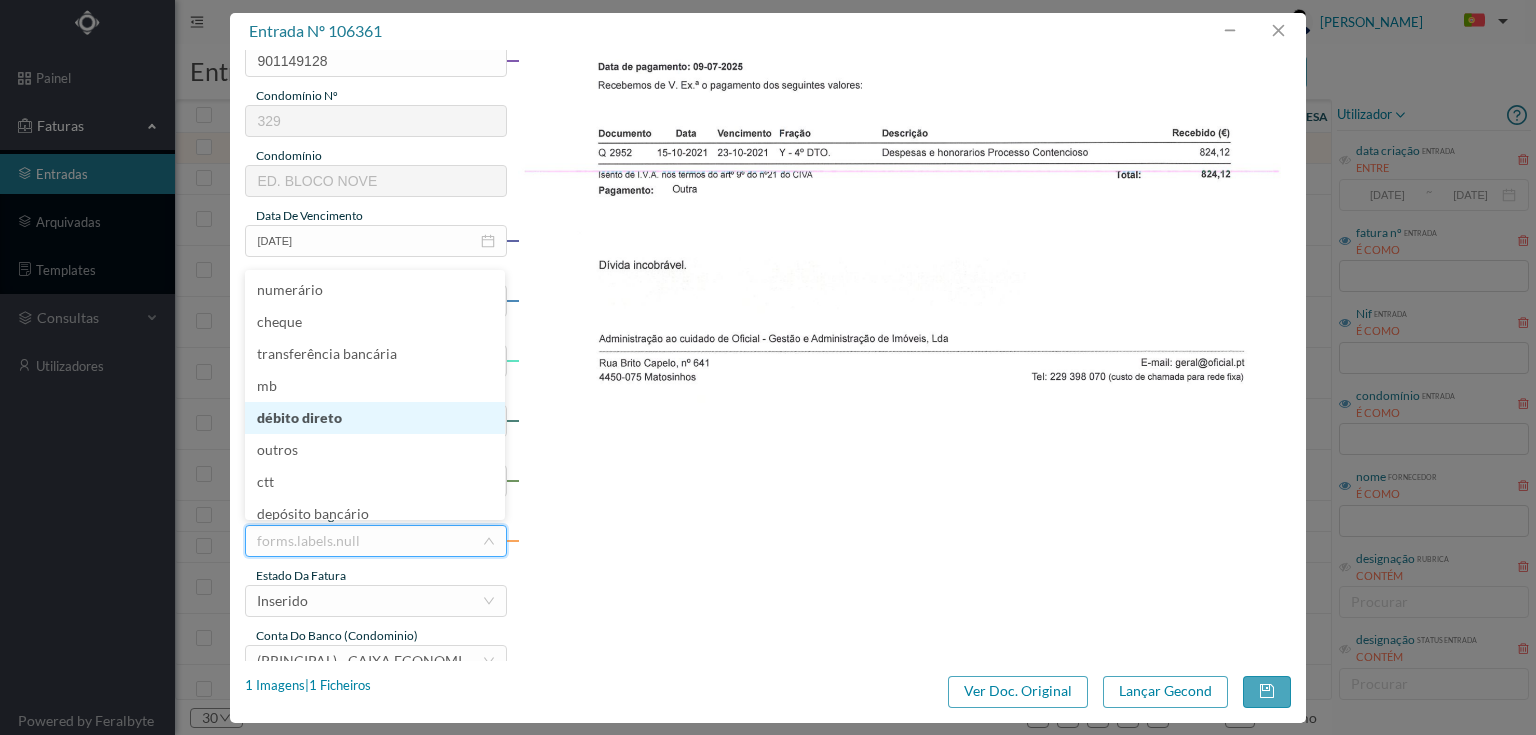 scroll, scrollTop: 45, scrollLeft: 0, axis: vertical 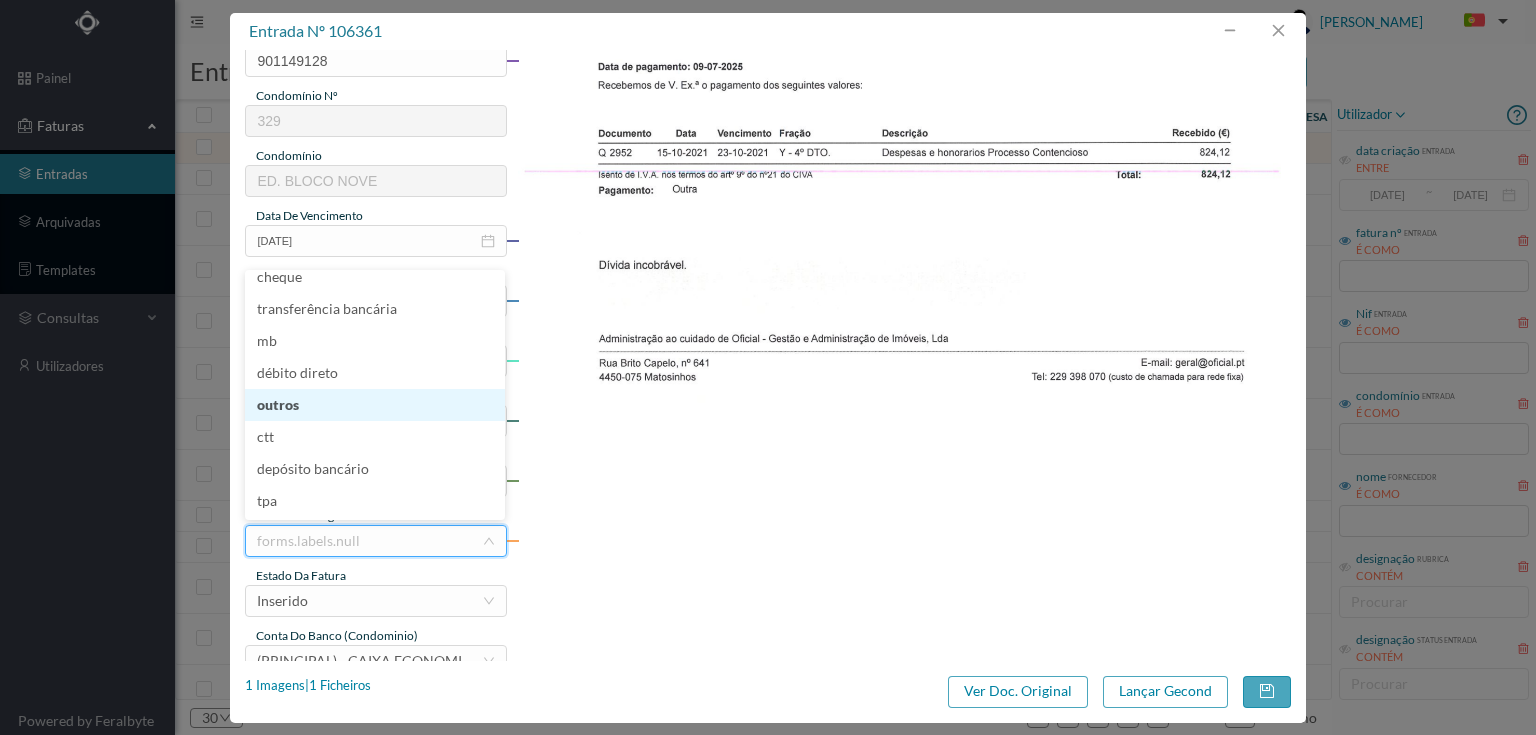 click on "outros" at bounding box center [375, 405] 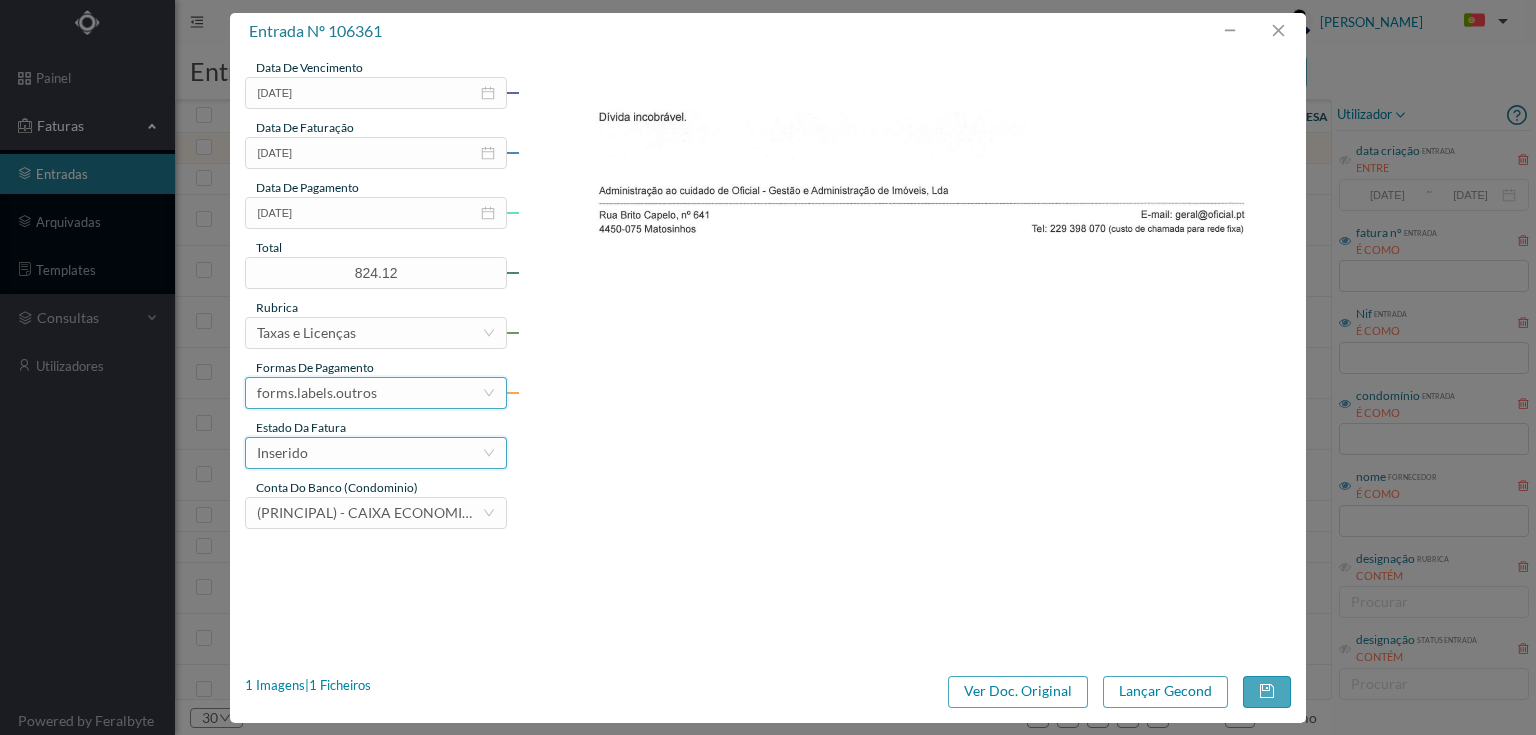 scroll, scrollTop: 480, scrollLeft: 0, axis: vertical 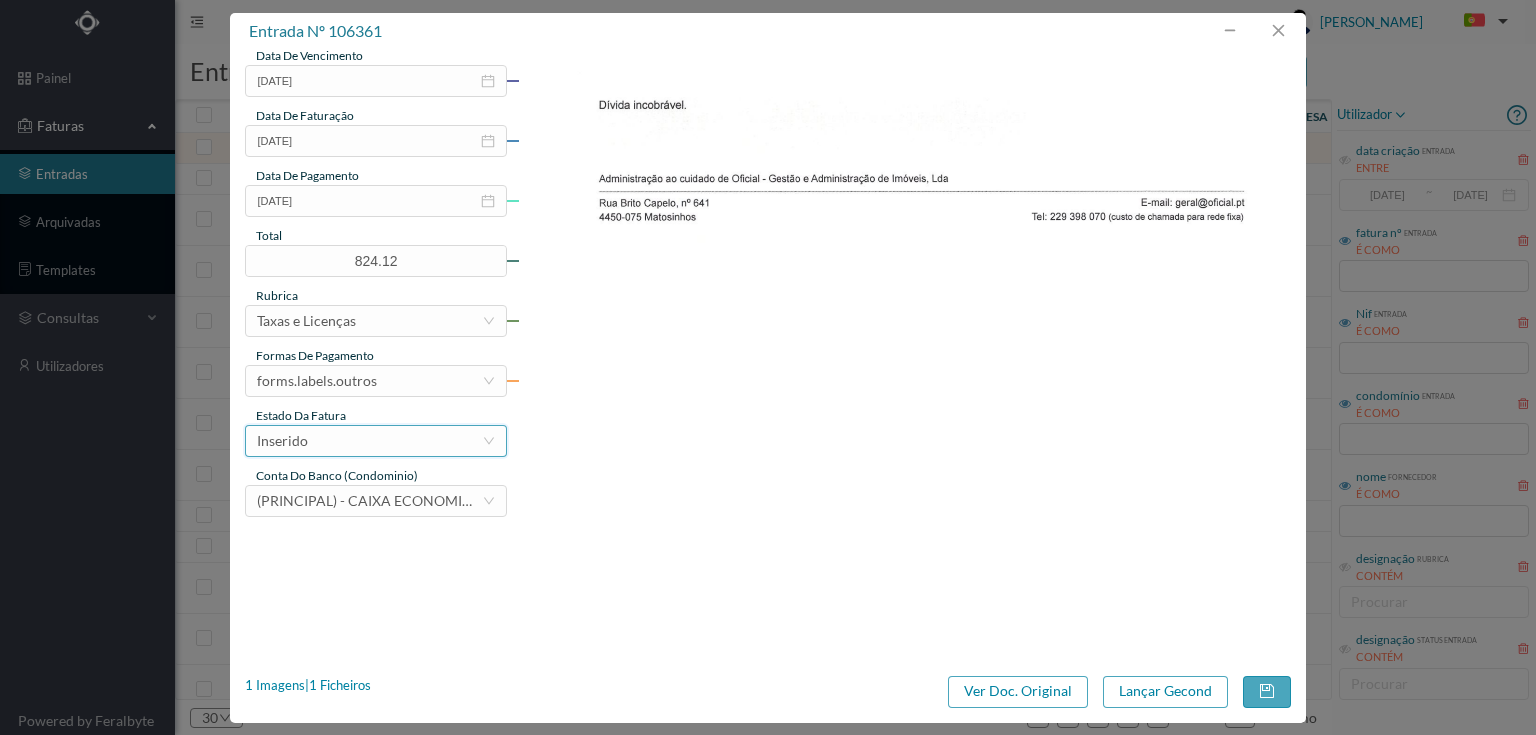 click on "Inserido" at bounding box center (282, 441) 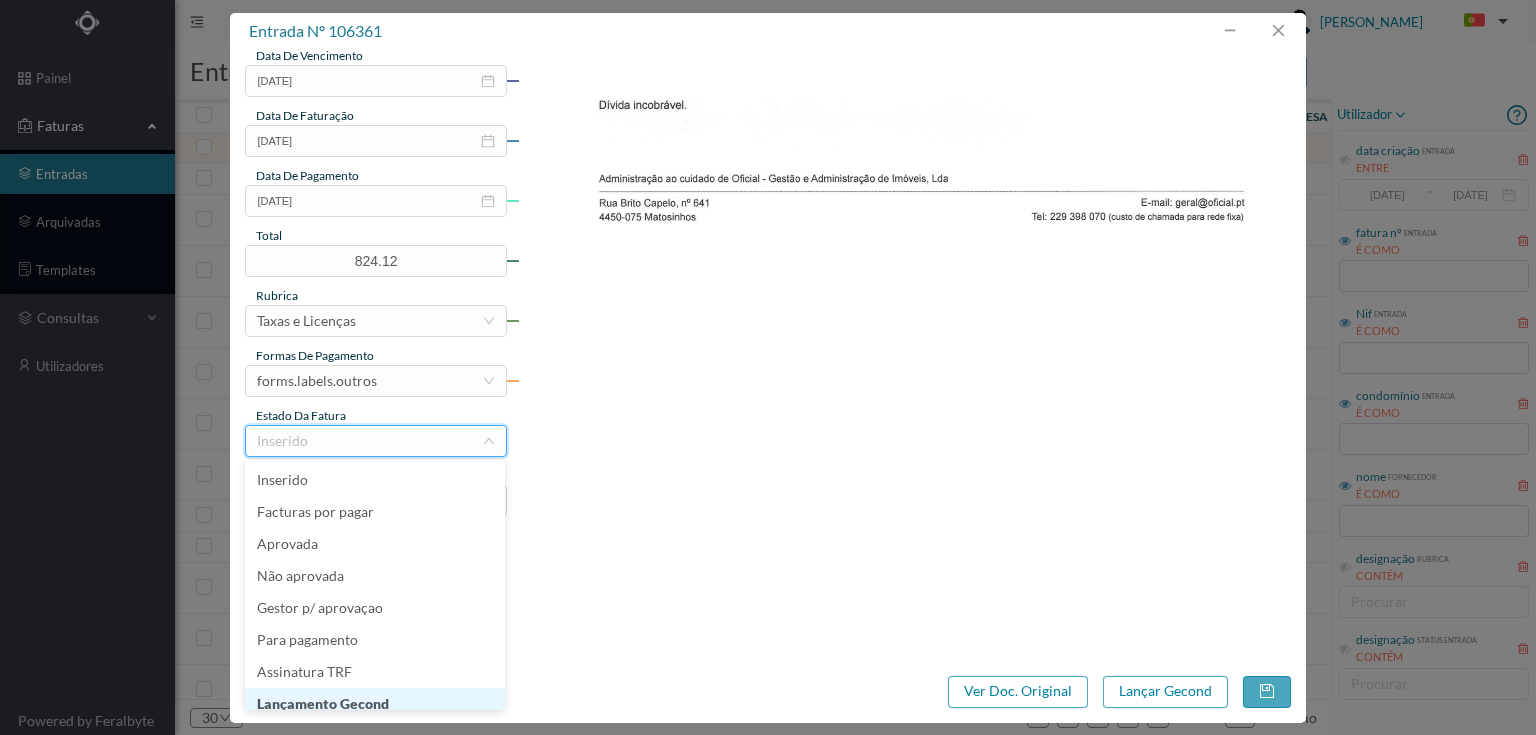 scroll, scrollTop: 10, scrollLeft: 0, axis: vertical 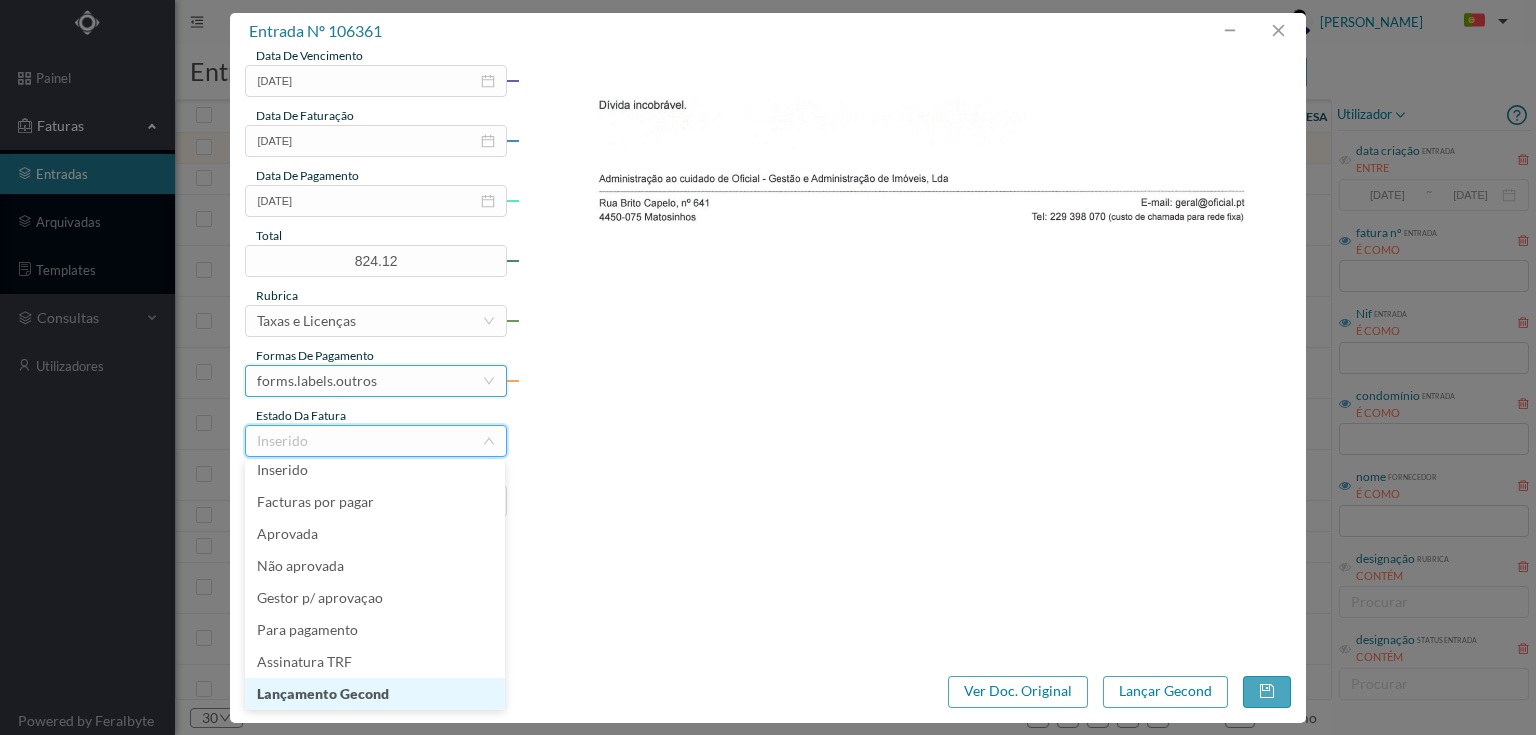 drag, startPoint x: 355, startPoint y: 700, endPoint x: 487, endPoint y: 396, distance: 331.42117 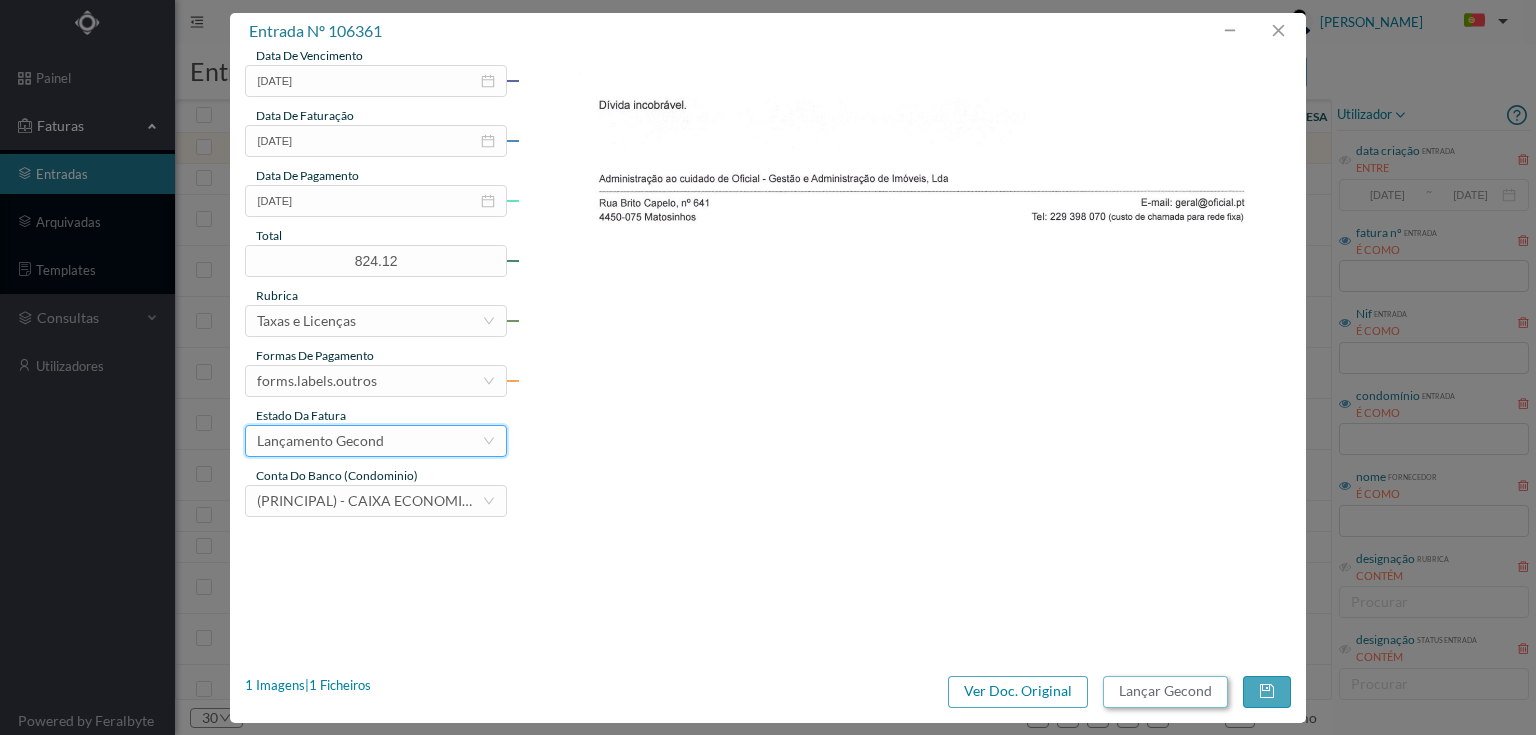 click on "Lançar Gecond" at bounding box center [1165, 692] 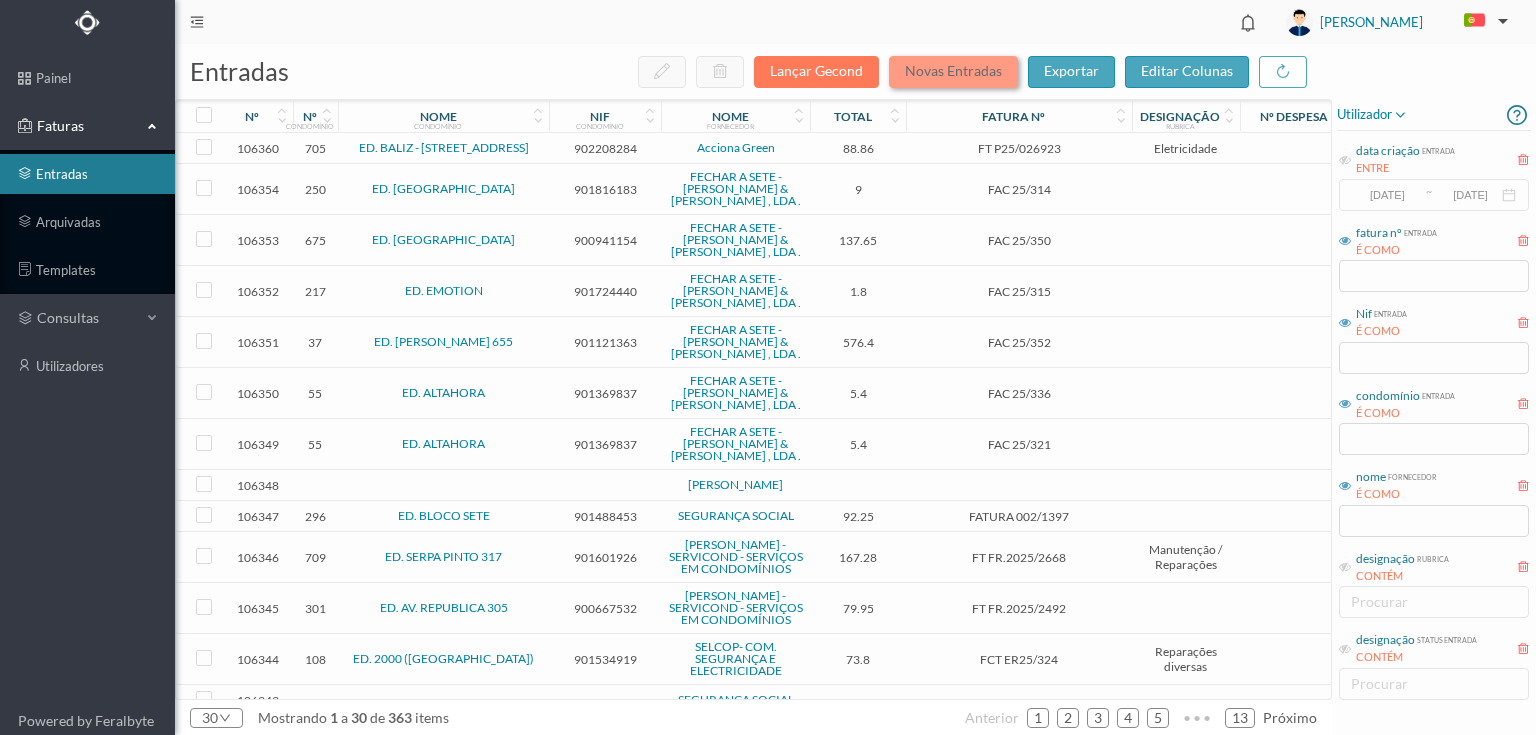 click on "Novas Entradas" at bounding box center [953, 72] 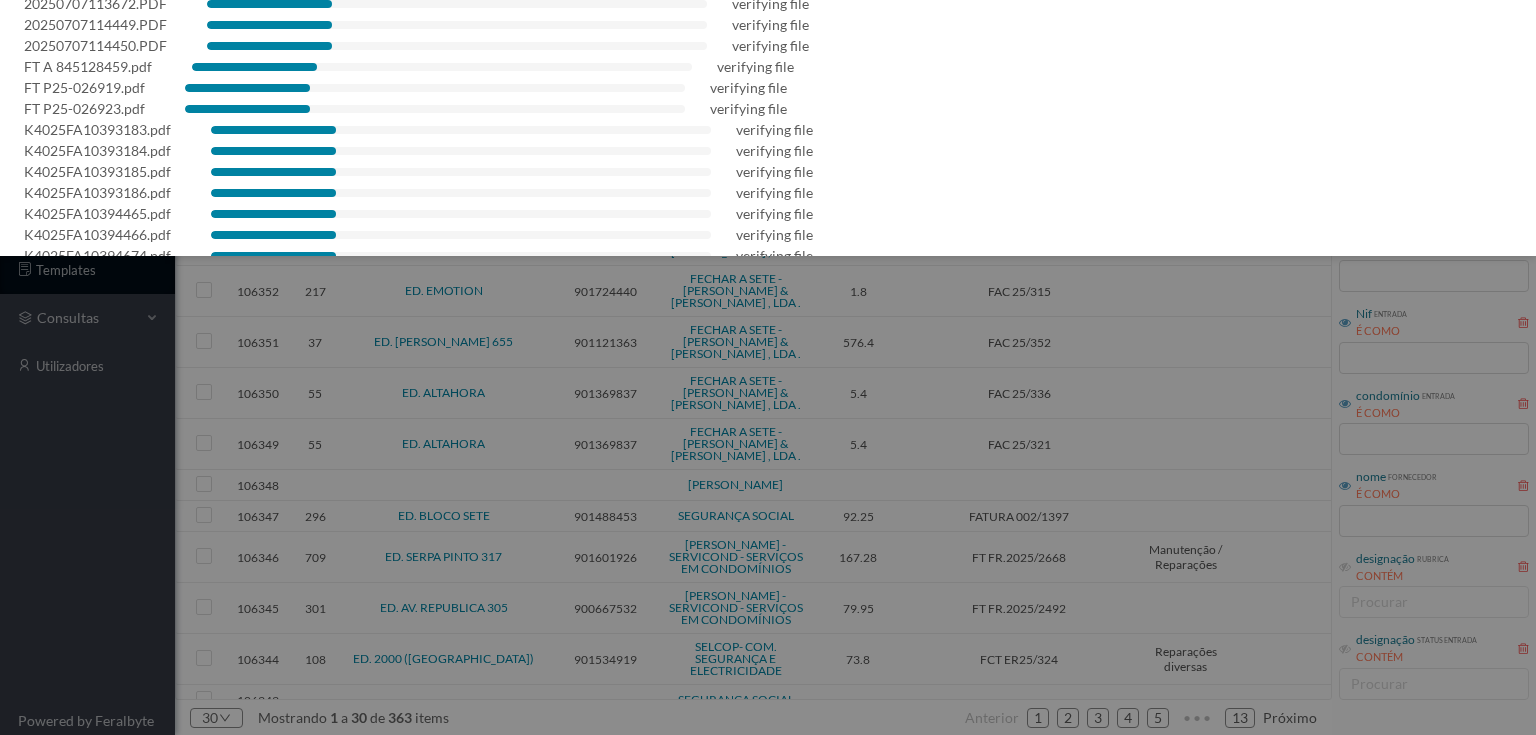 scroll, scrollTop: 628, scrollLeft: 0, axis: vertical 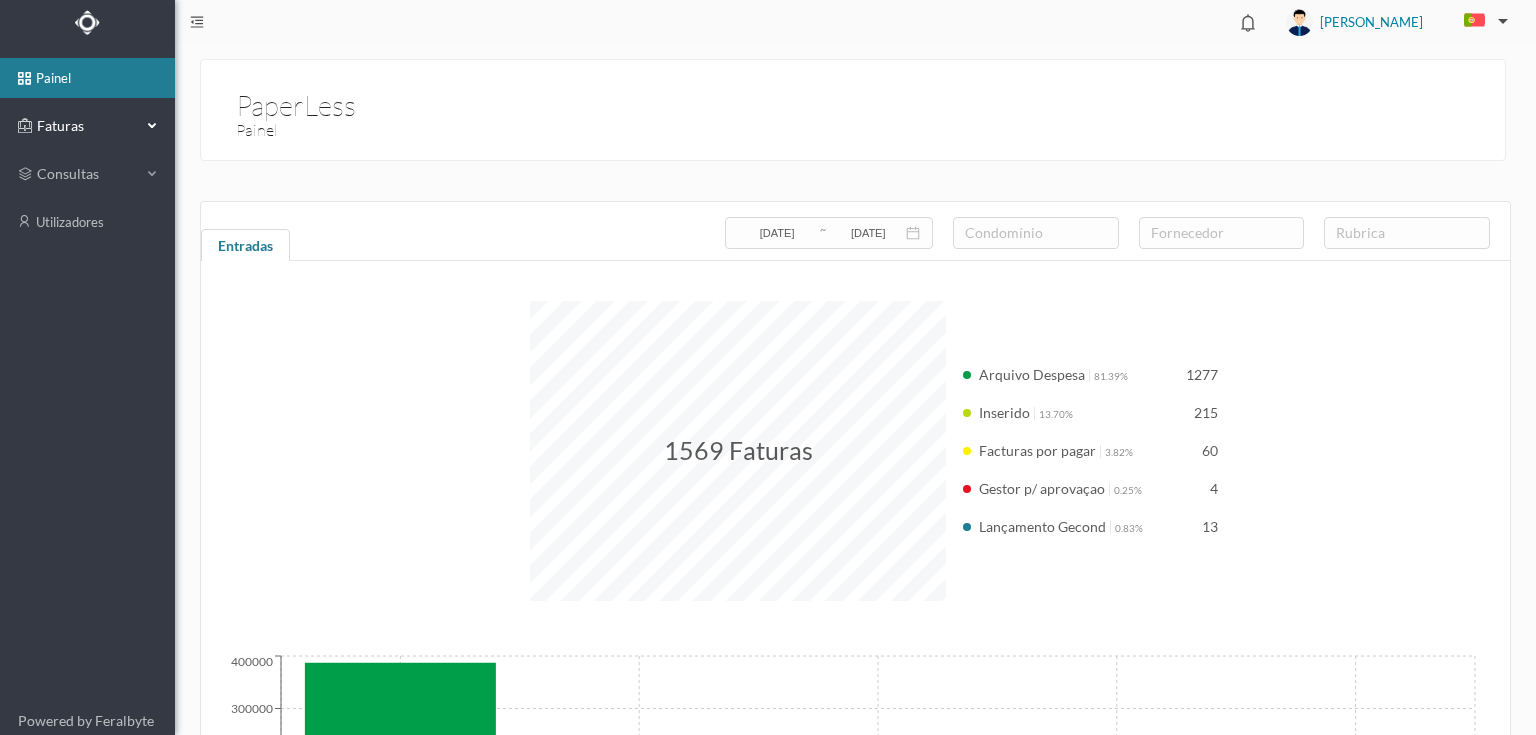 click on "Faturas" at bounding box center [87, 126] 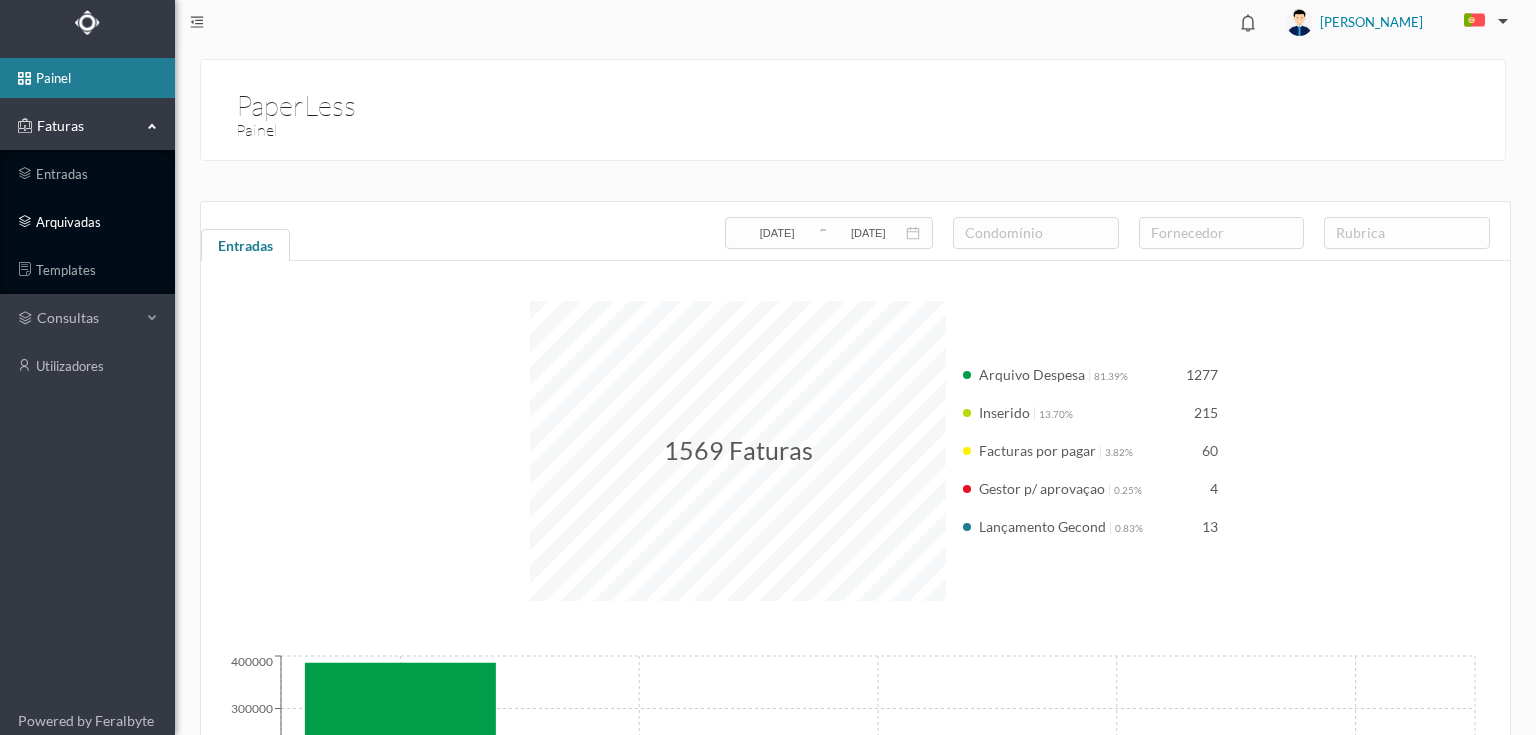 click on "arquivadas" at bounding box center (87, 222) 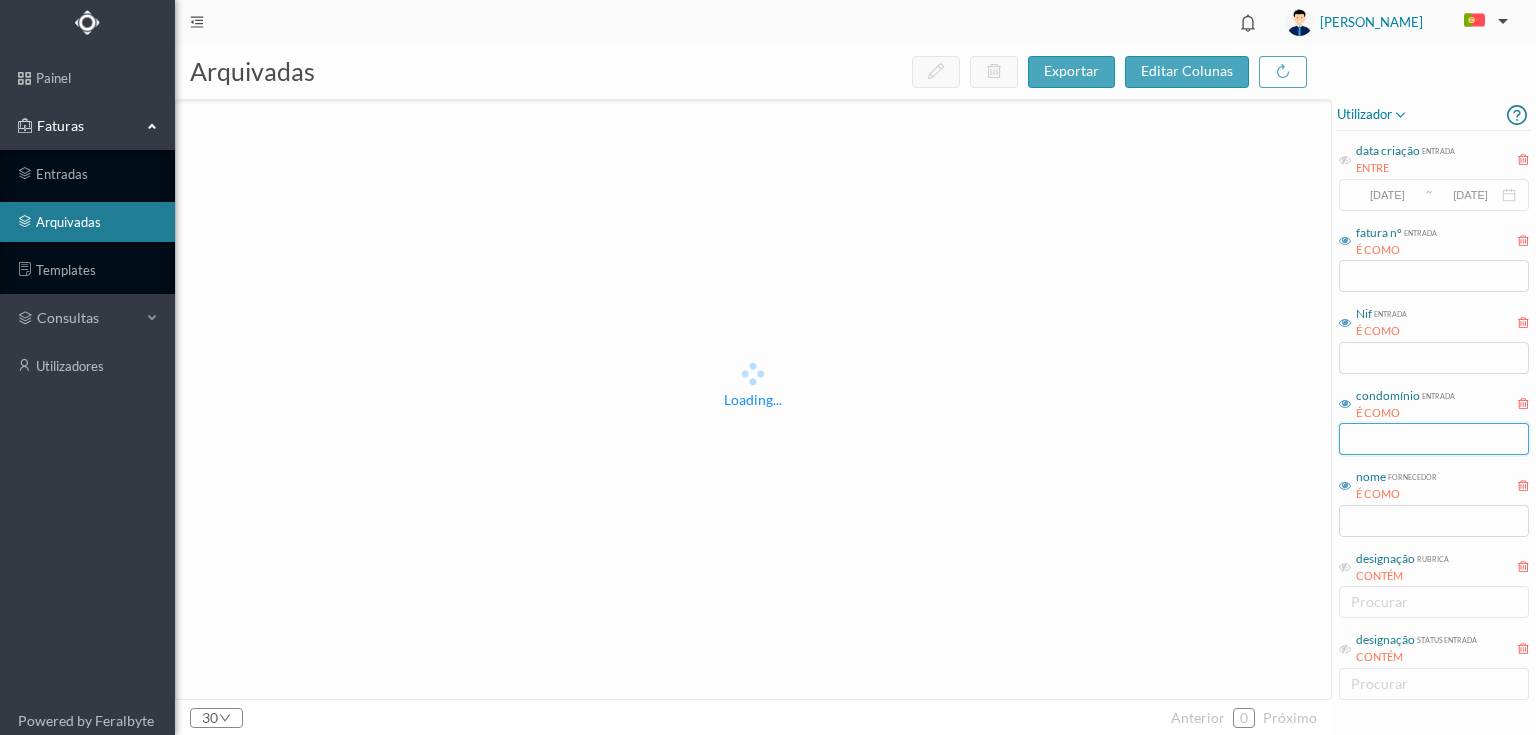 click at bounding box center [1434, 439] 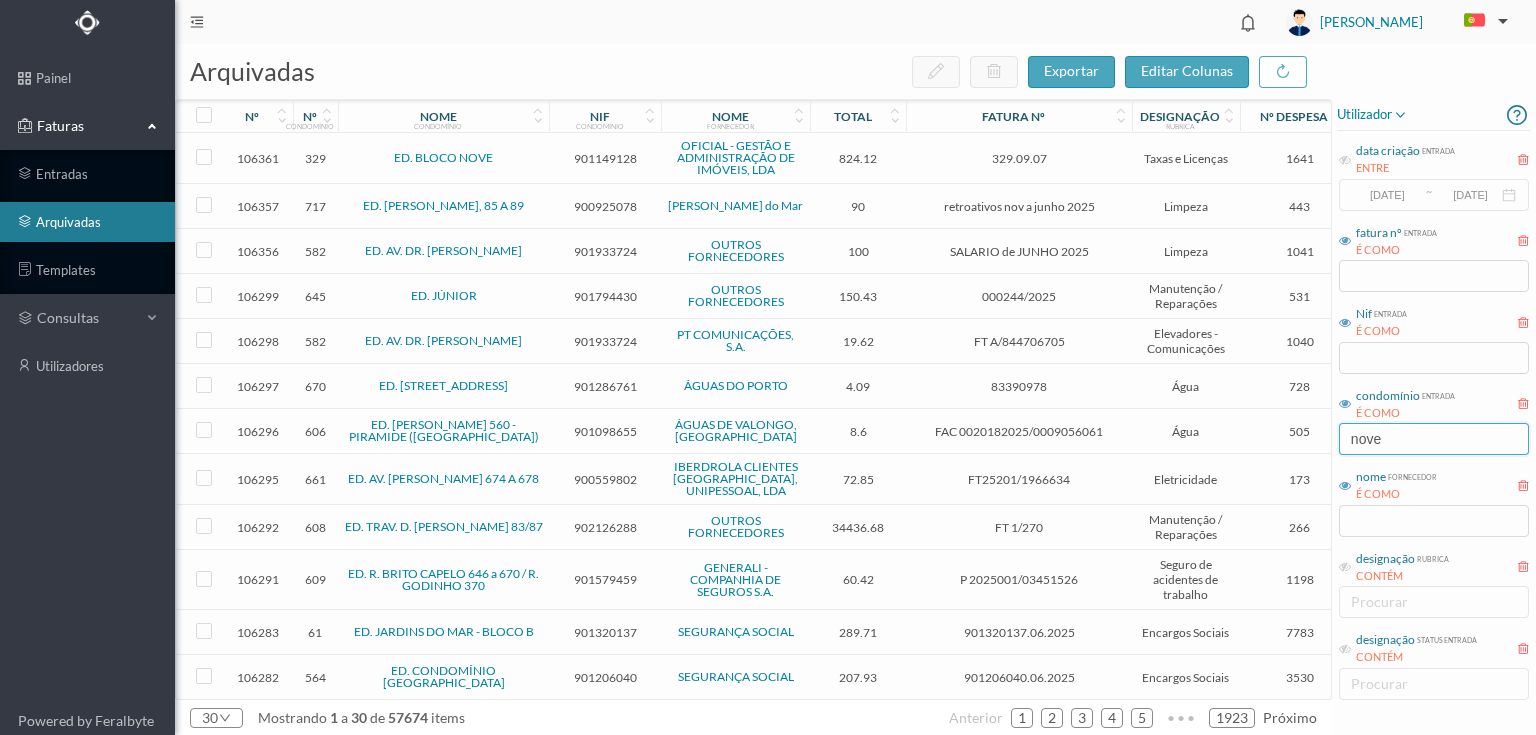 drag, startPoint x: 1444, startPoint y: 445, endPoint x: 1291, endPoint y: 448, distance: 153.0294 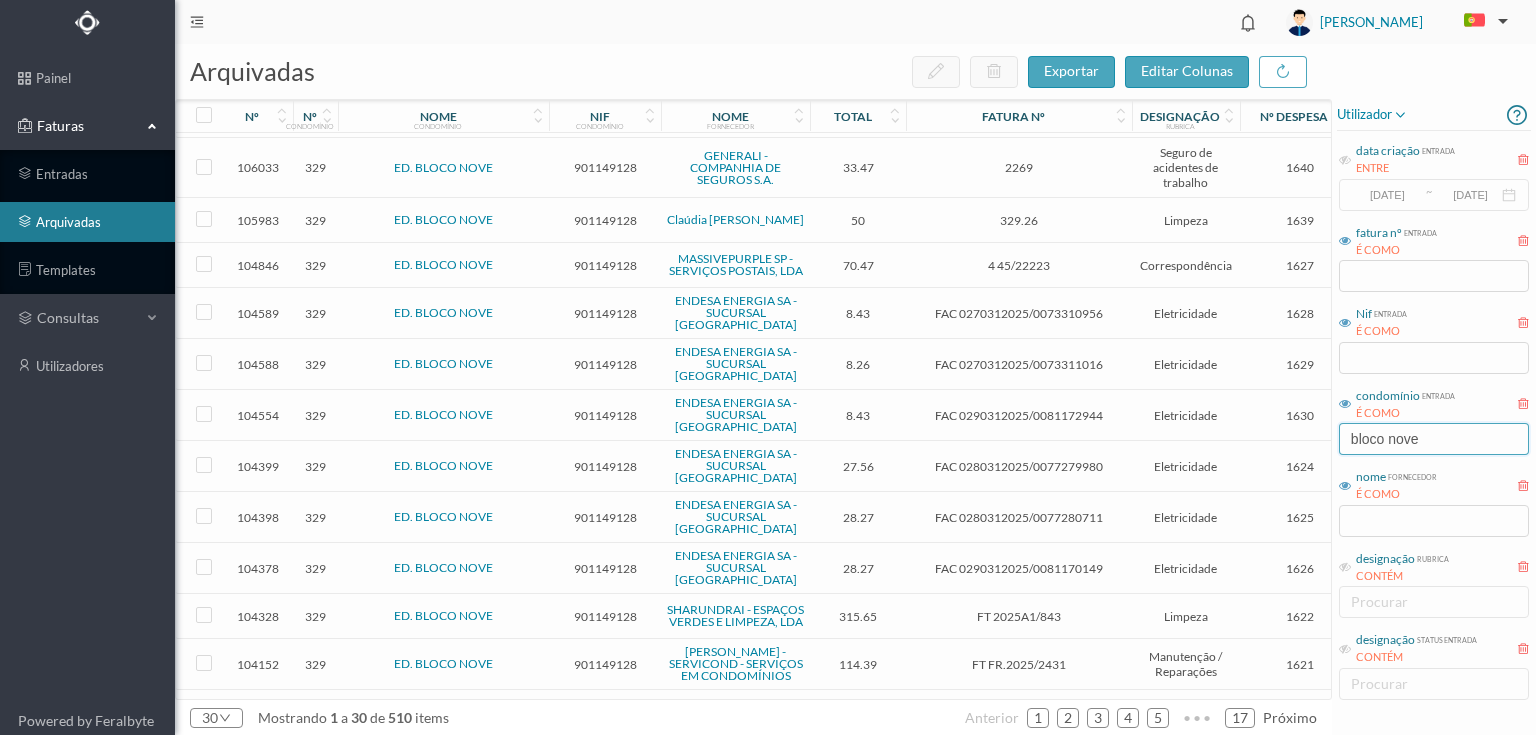scroll, scrollTop: 0, scrollLeft: 0, axis: both 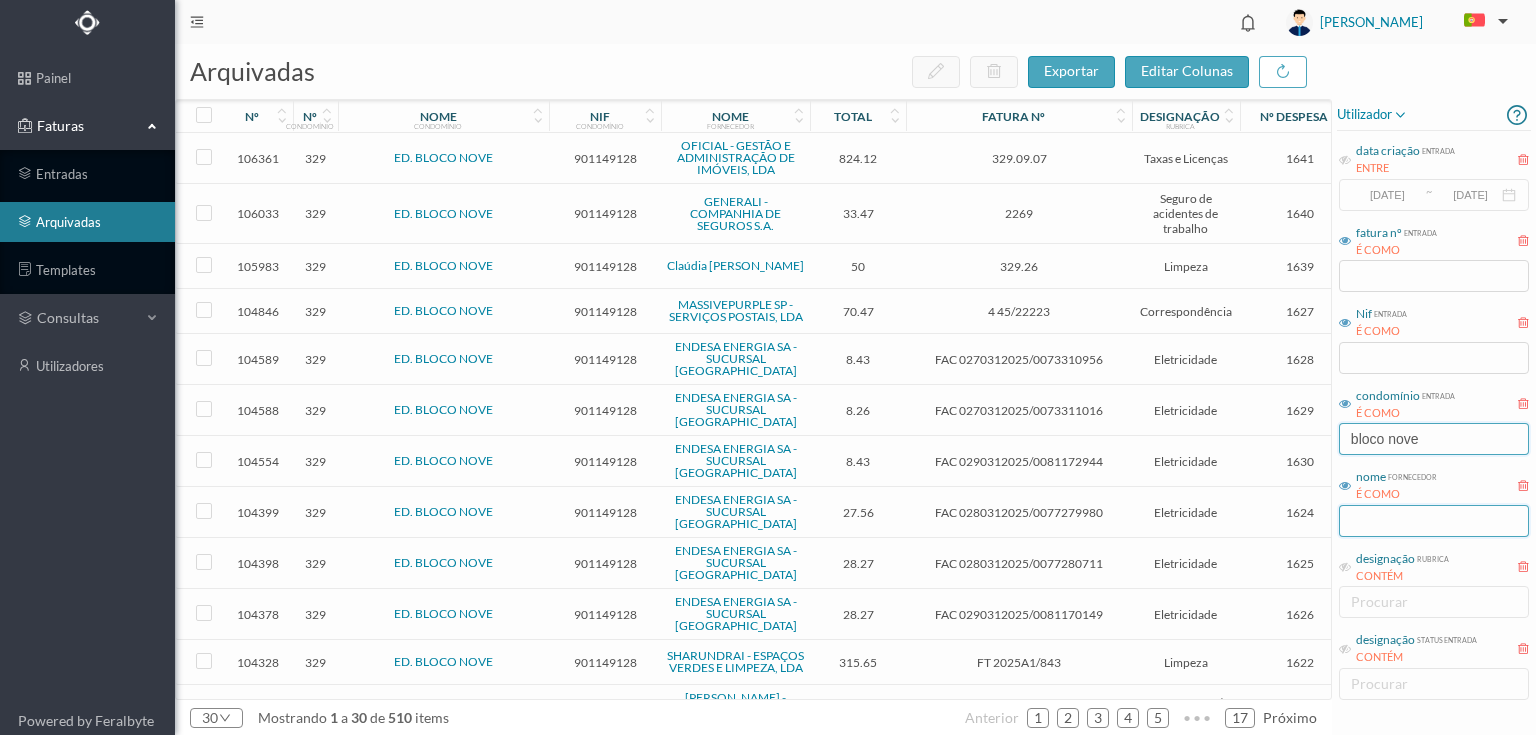 type on "bloco nove" 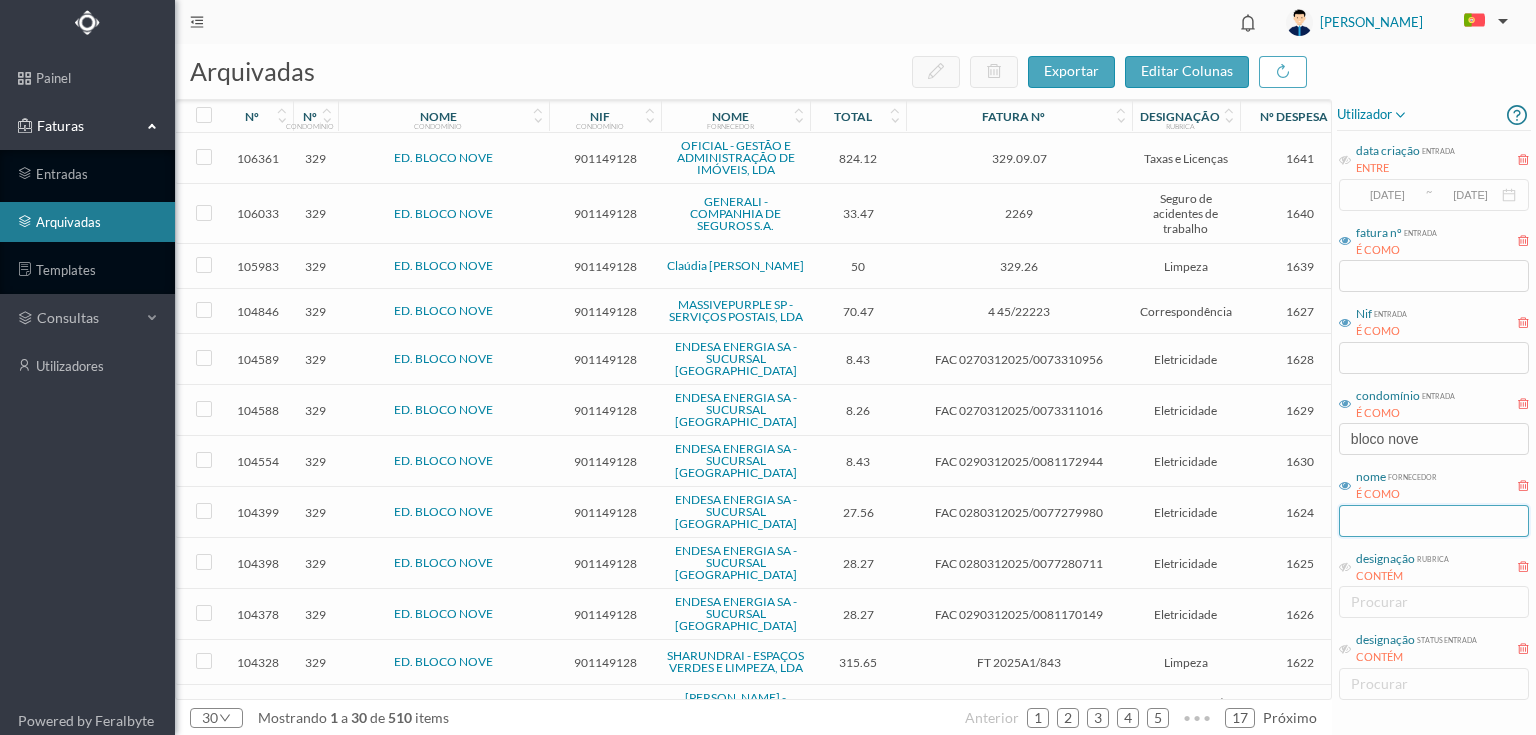 click at bounding box center (1434, 521) 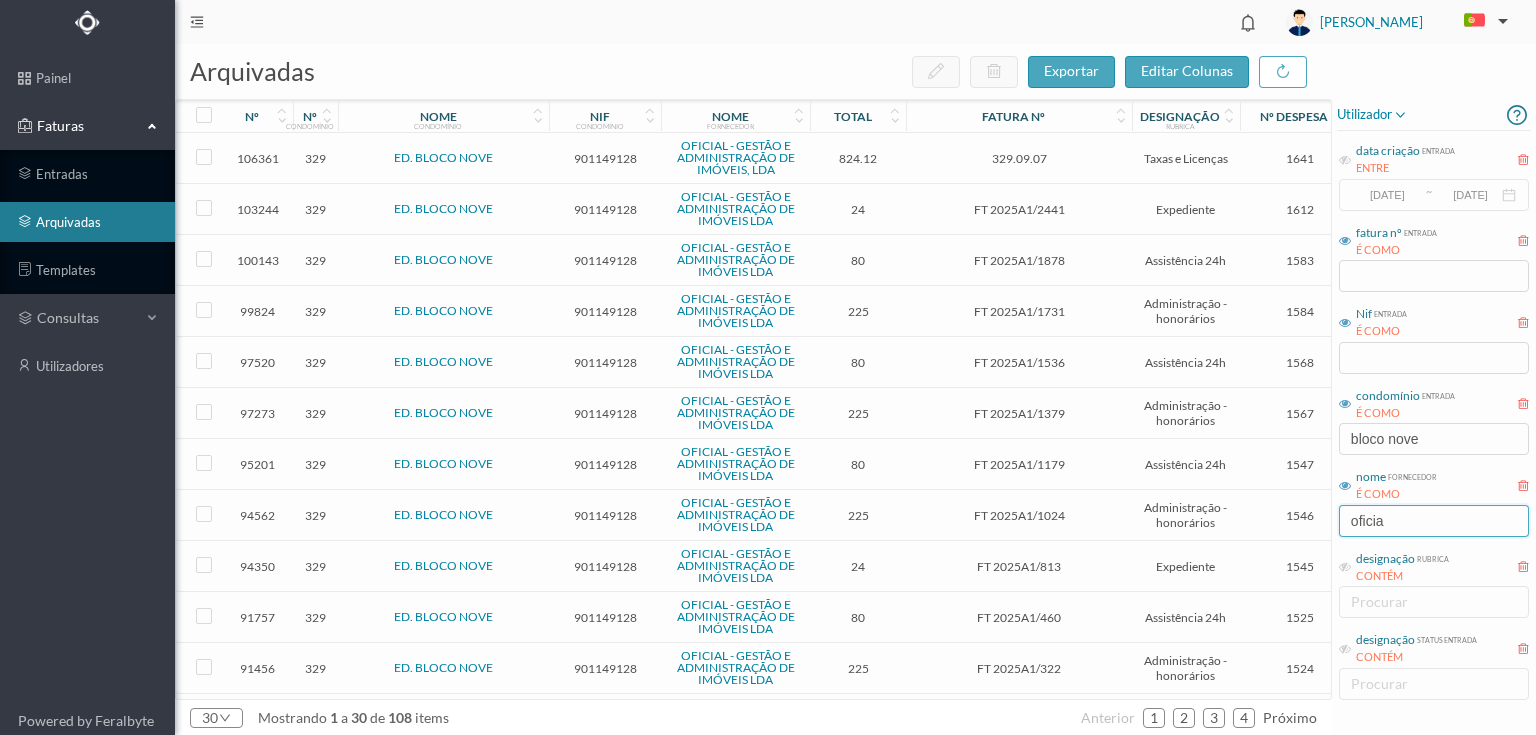 type on "oficia" 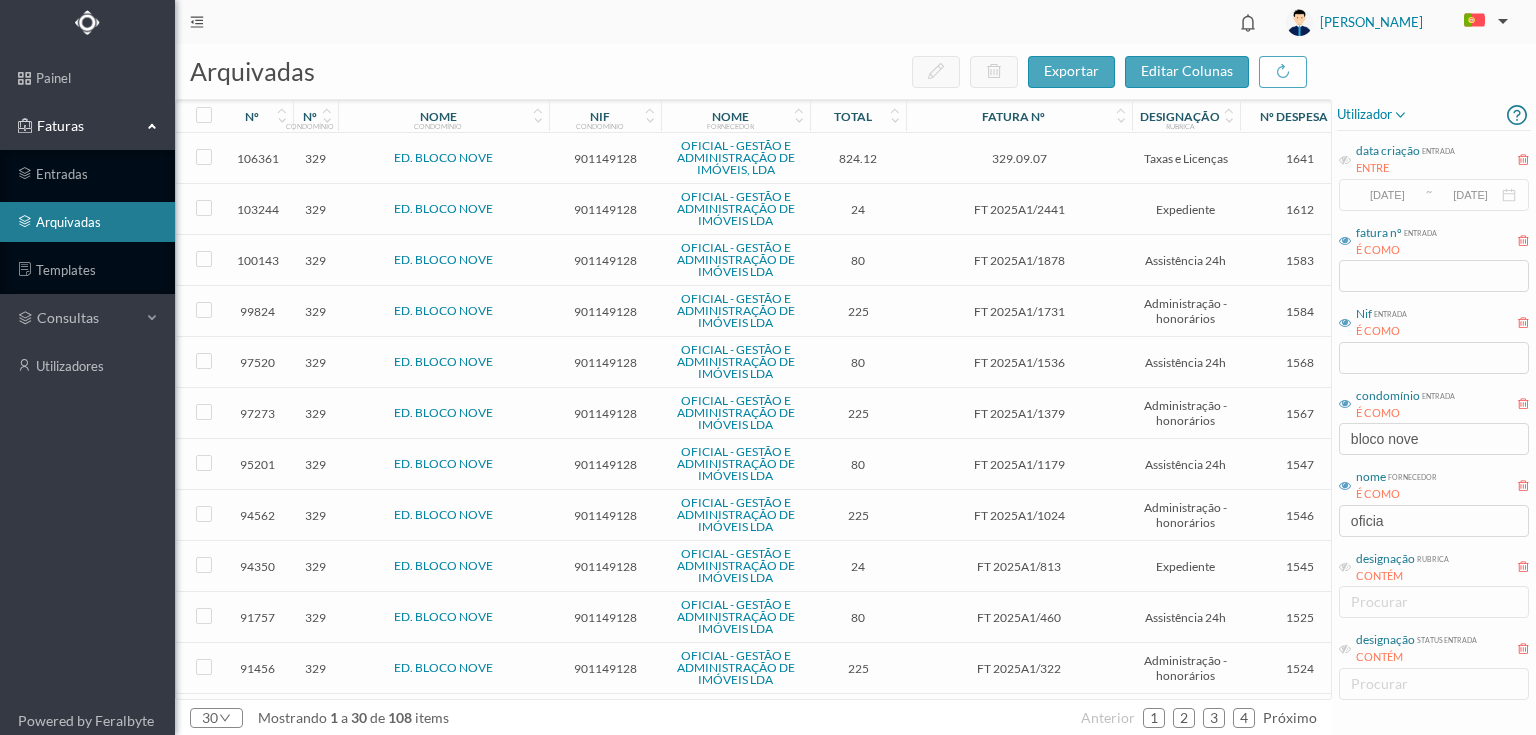 click on "901149128" at bounding box center [605, 158] 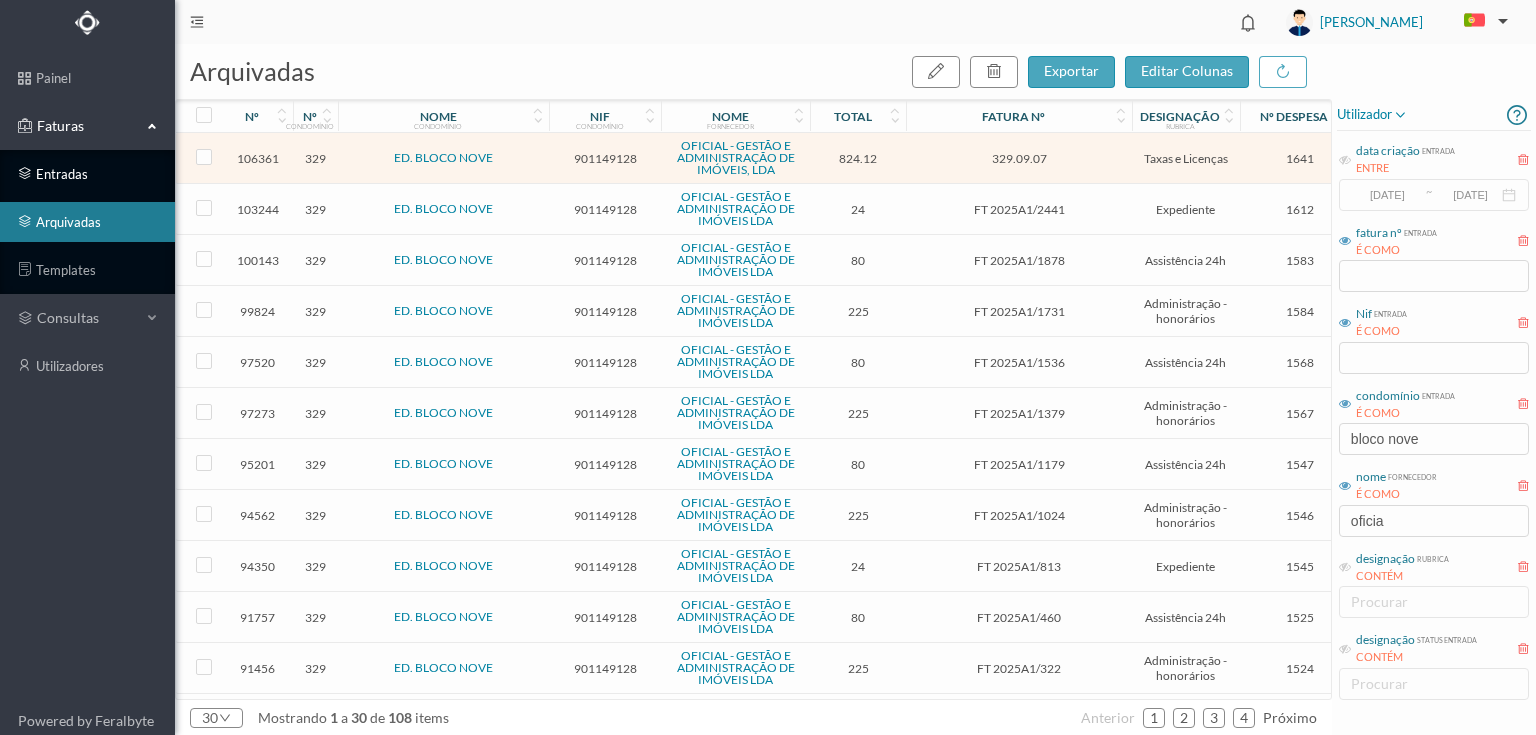 click on "entradas" at bounding box center [87, 174] 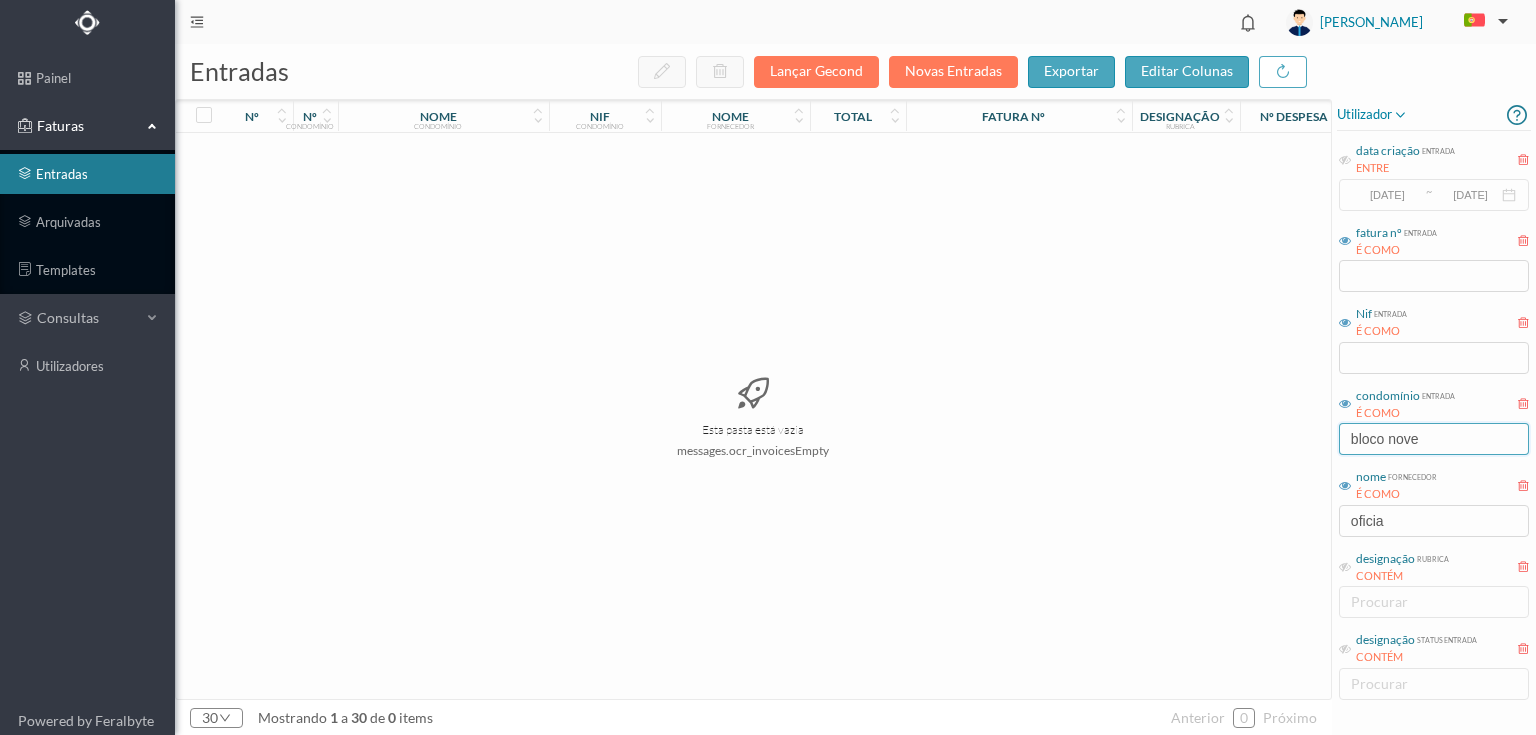 drag, startPoint x: 1454, startPoint y: 437, endPoint x: 1244, endPoint y: 429, distance: 210.15233 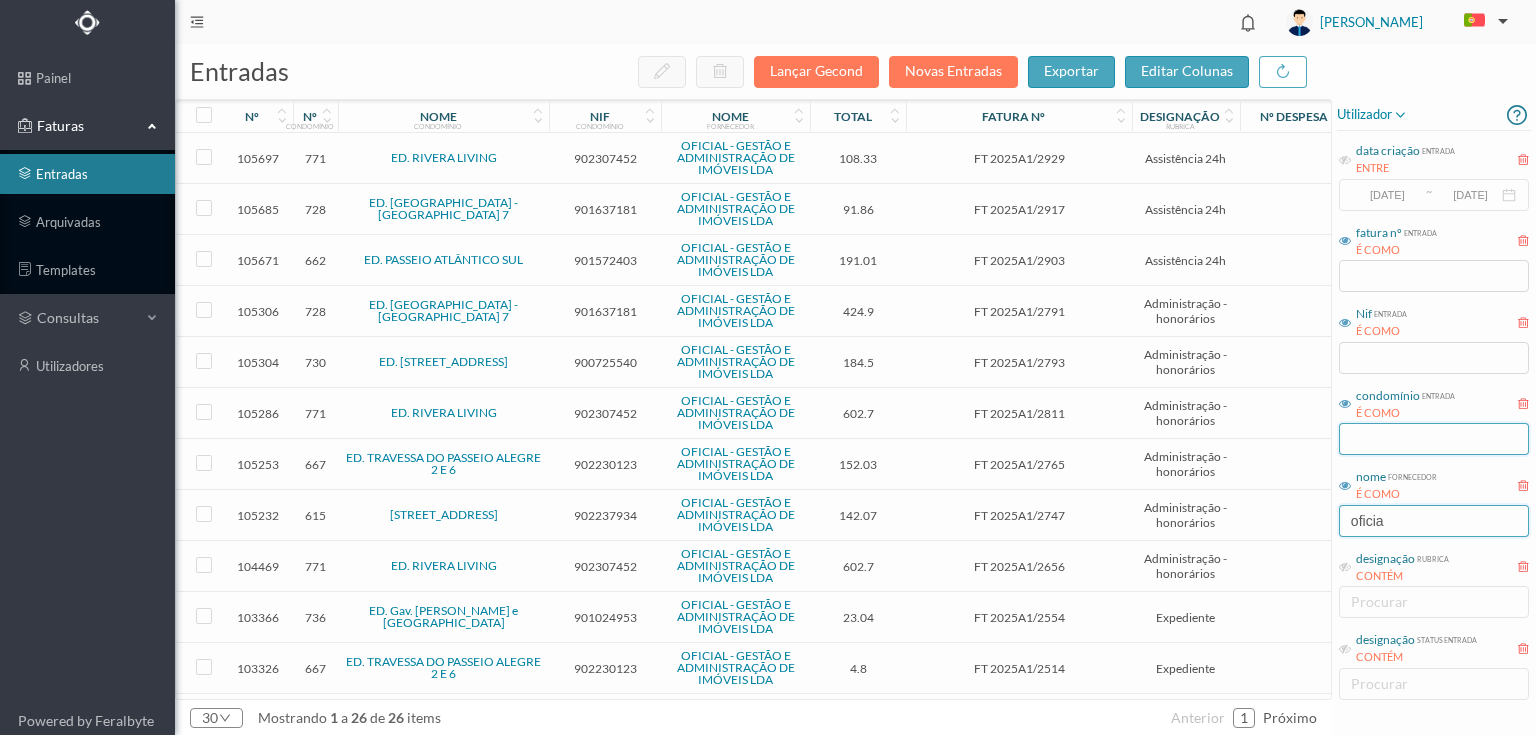 type 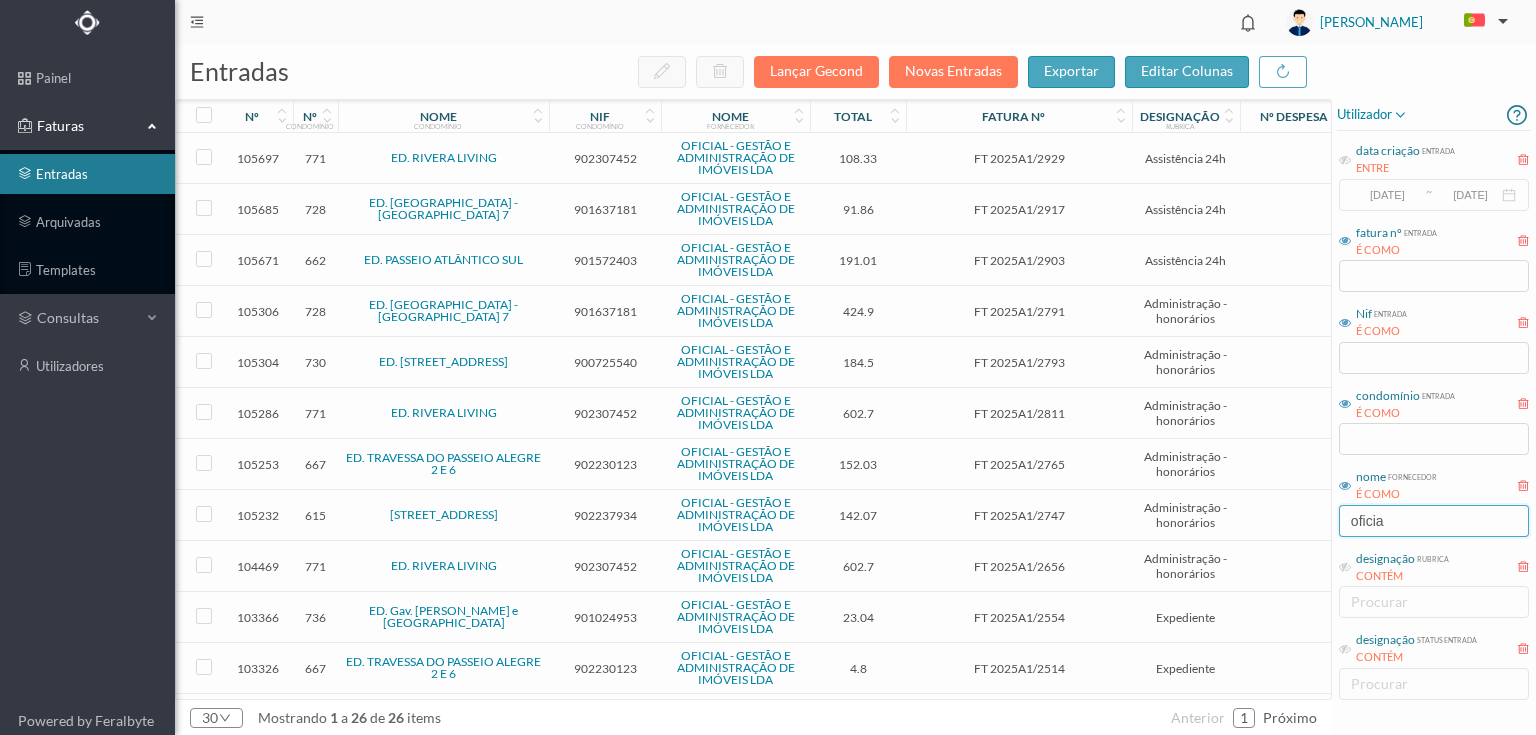 drag, startPoint x: 1421, startPoint y: 526, endPoint x: 1312, endPoint y: 531, distance: 109.11462 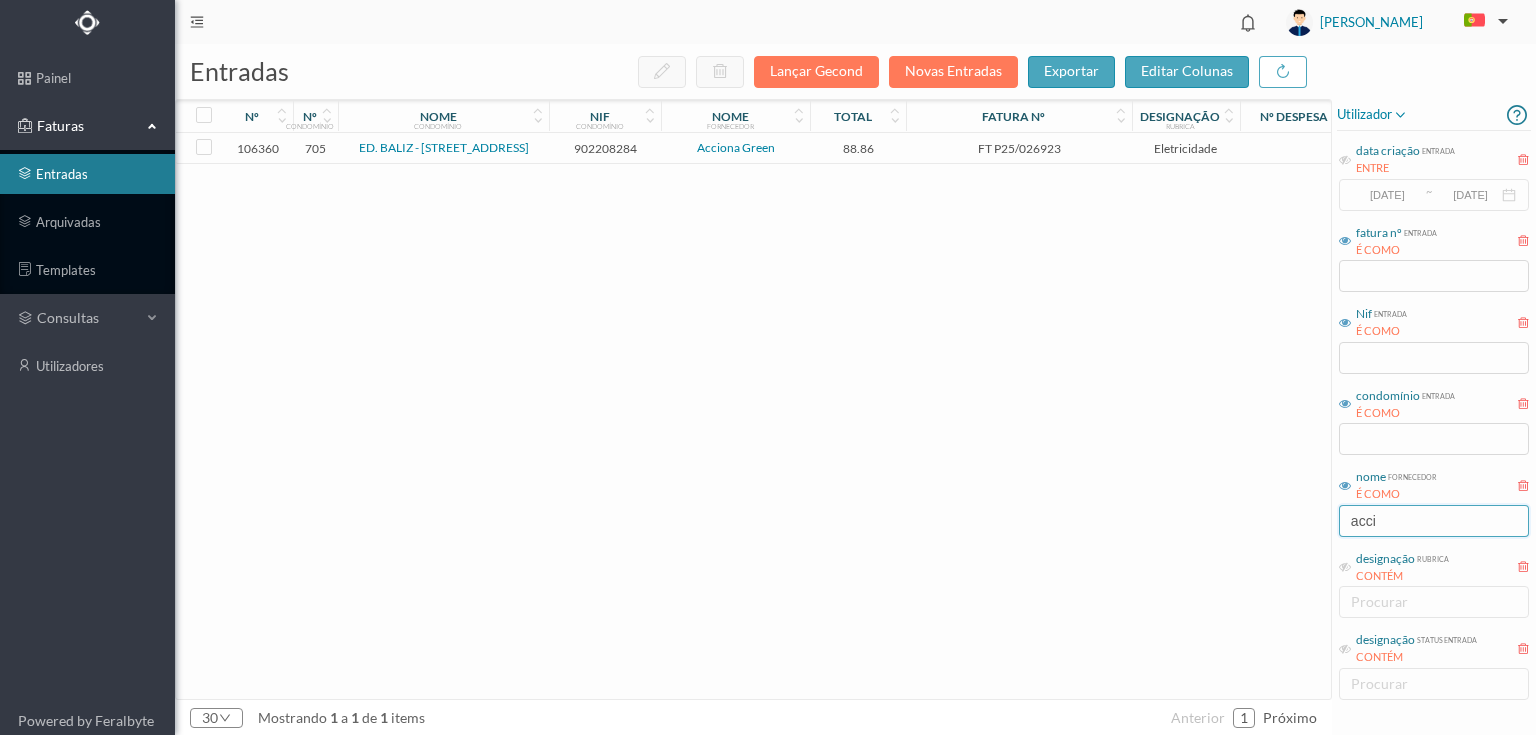 type on "acci" 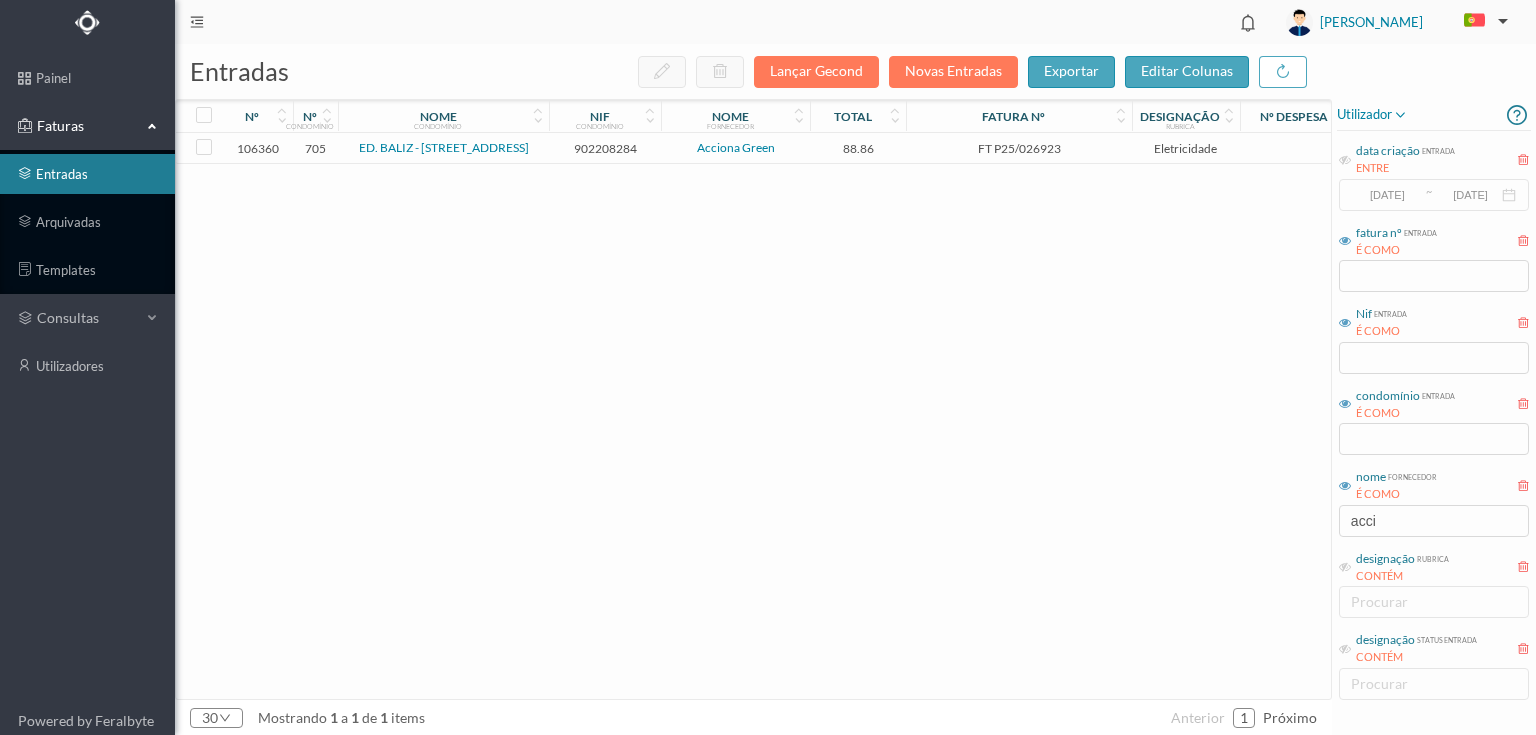 click on "902208284" at bounding box center [605, 148] 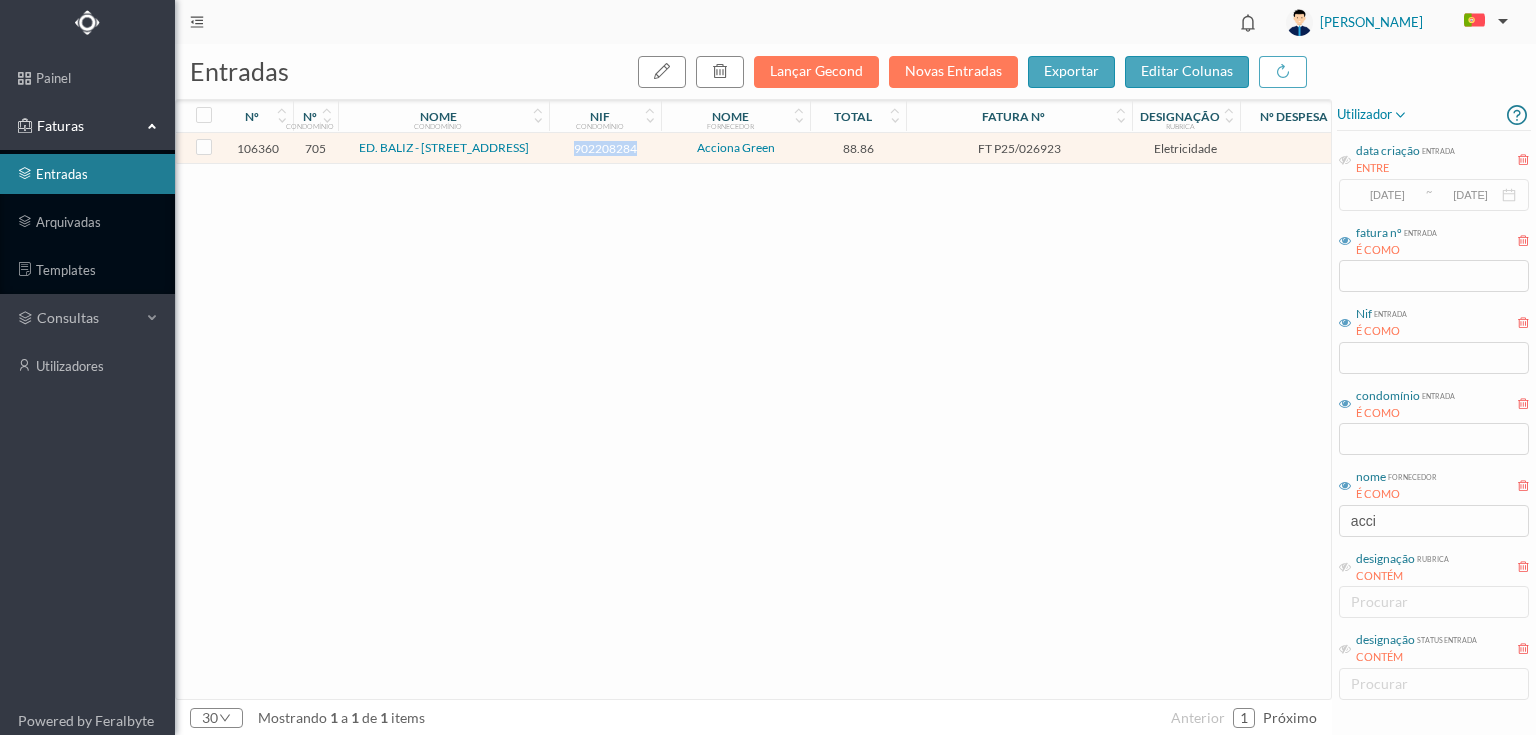 click on "902208284" at bounding box center (605, 148) 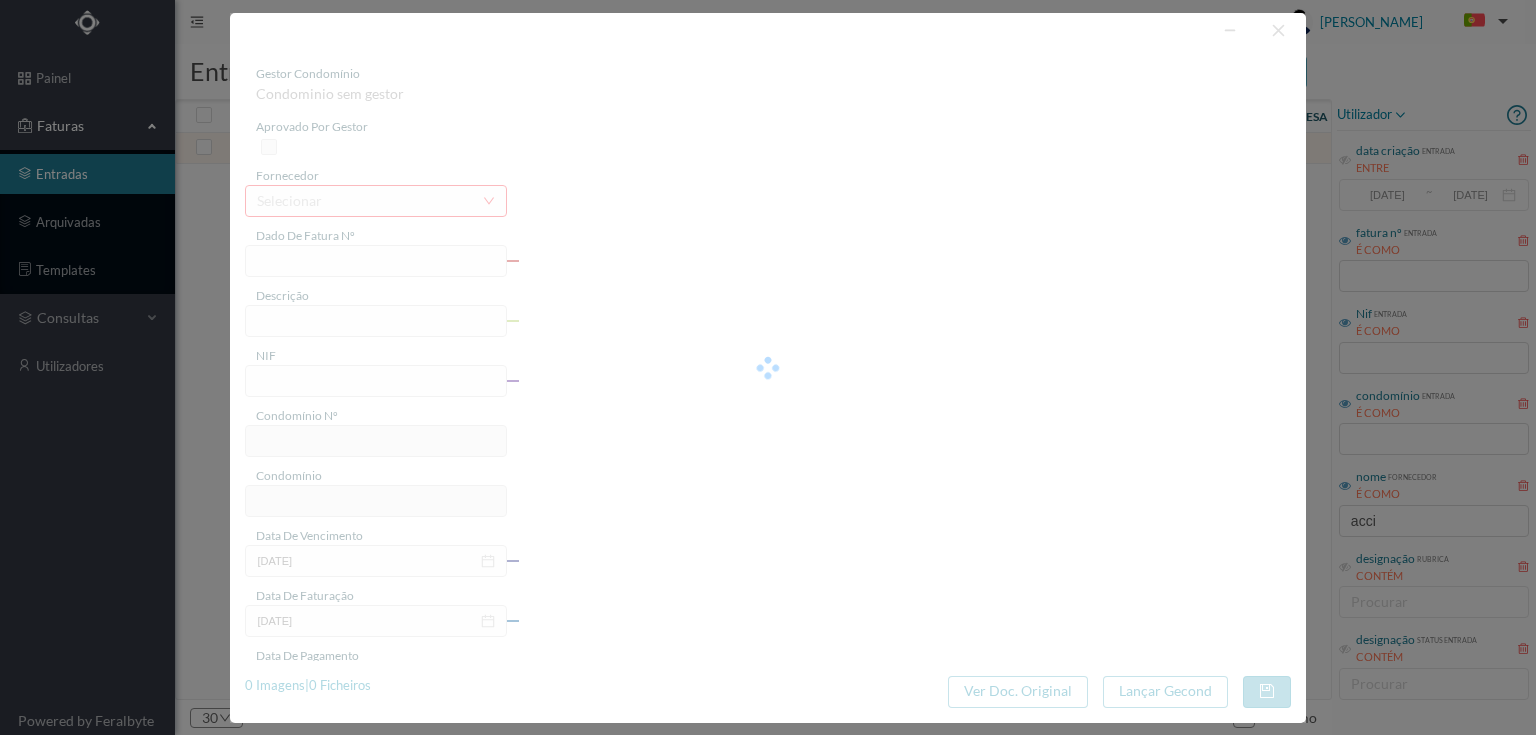 type on "FT P25/026923" 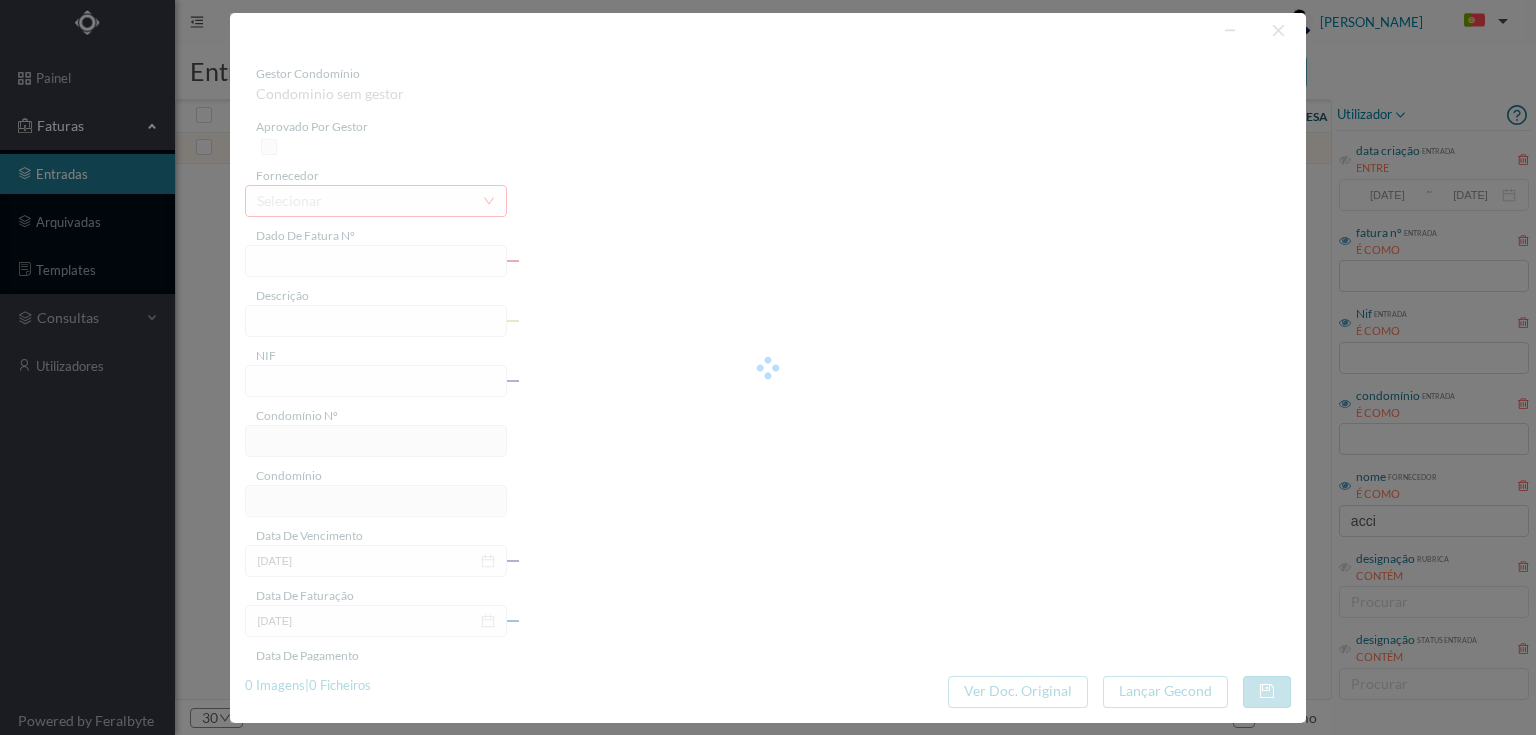 type on "GONCALO SAMPAIO 124" 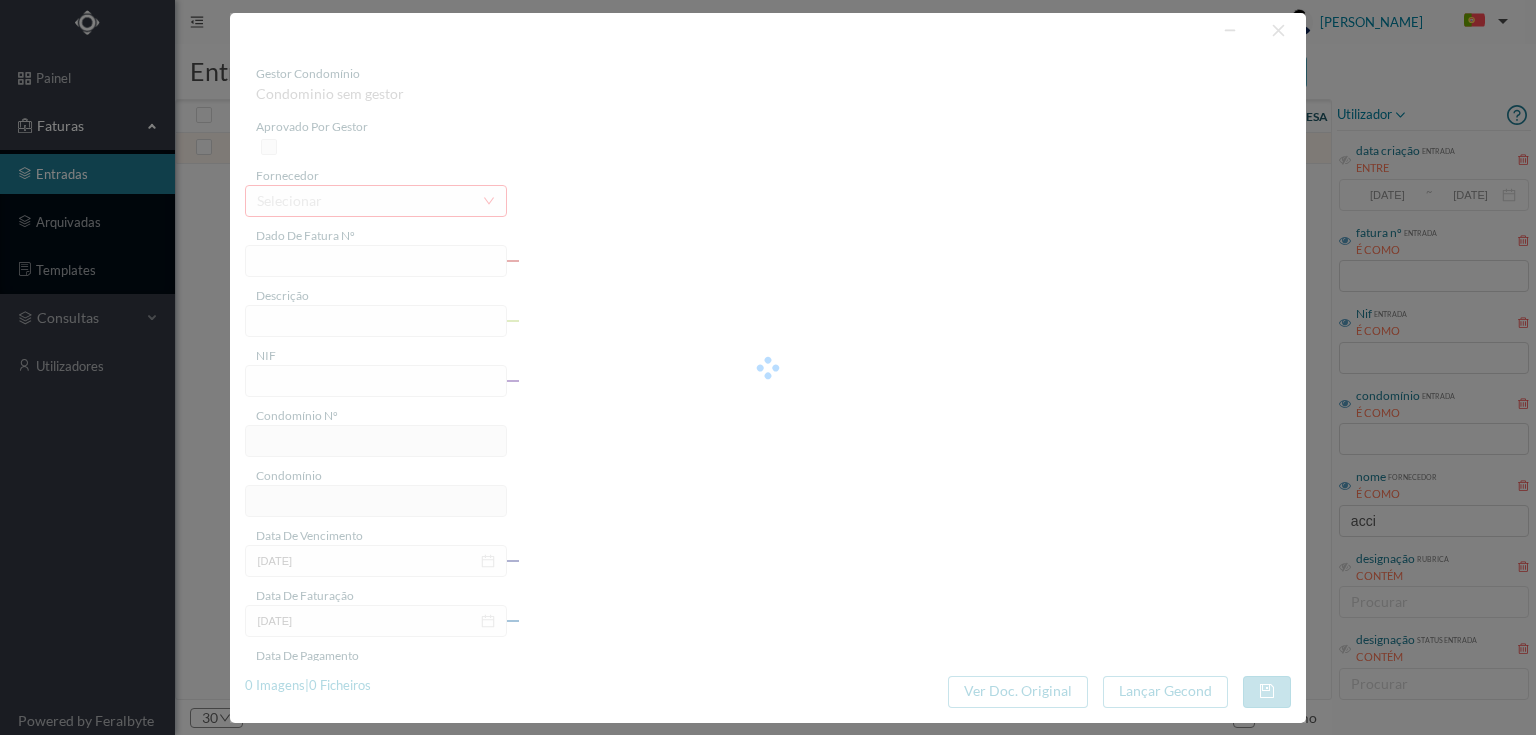 type on "902208284" 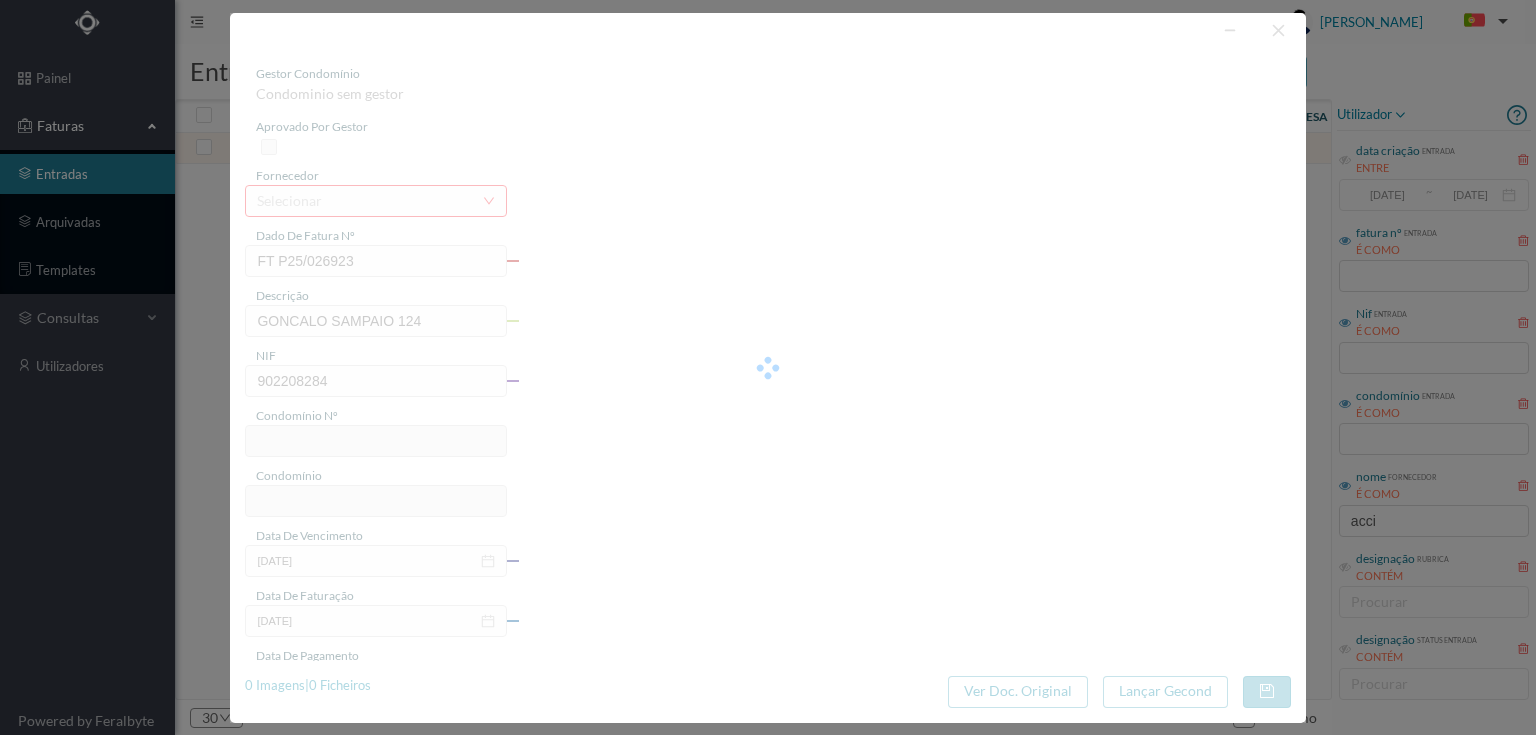 type on "07-08-2025" 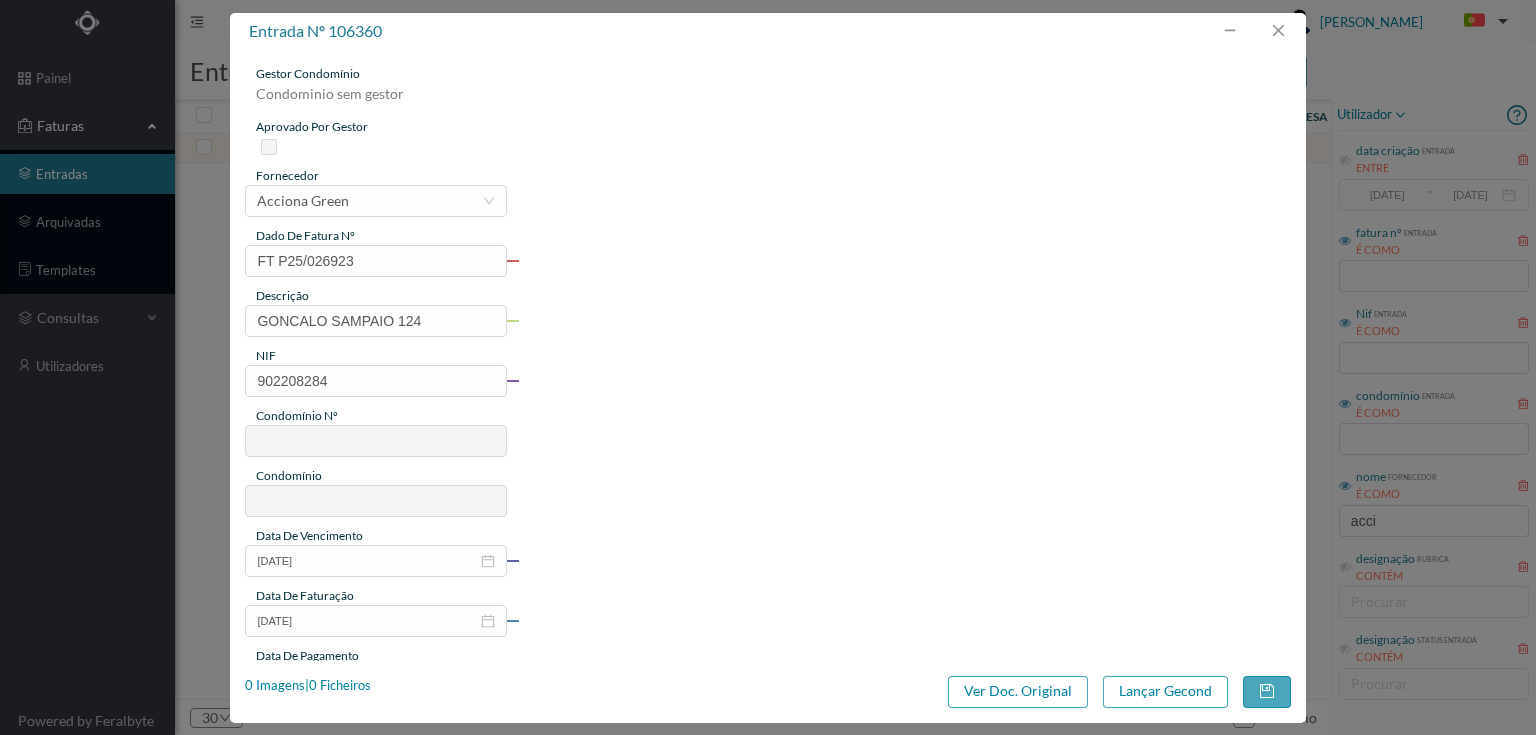 type on "705" 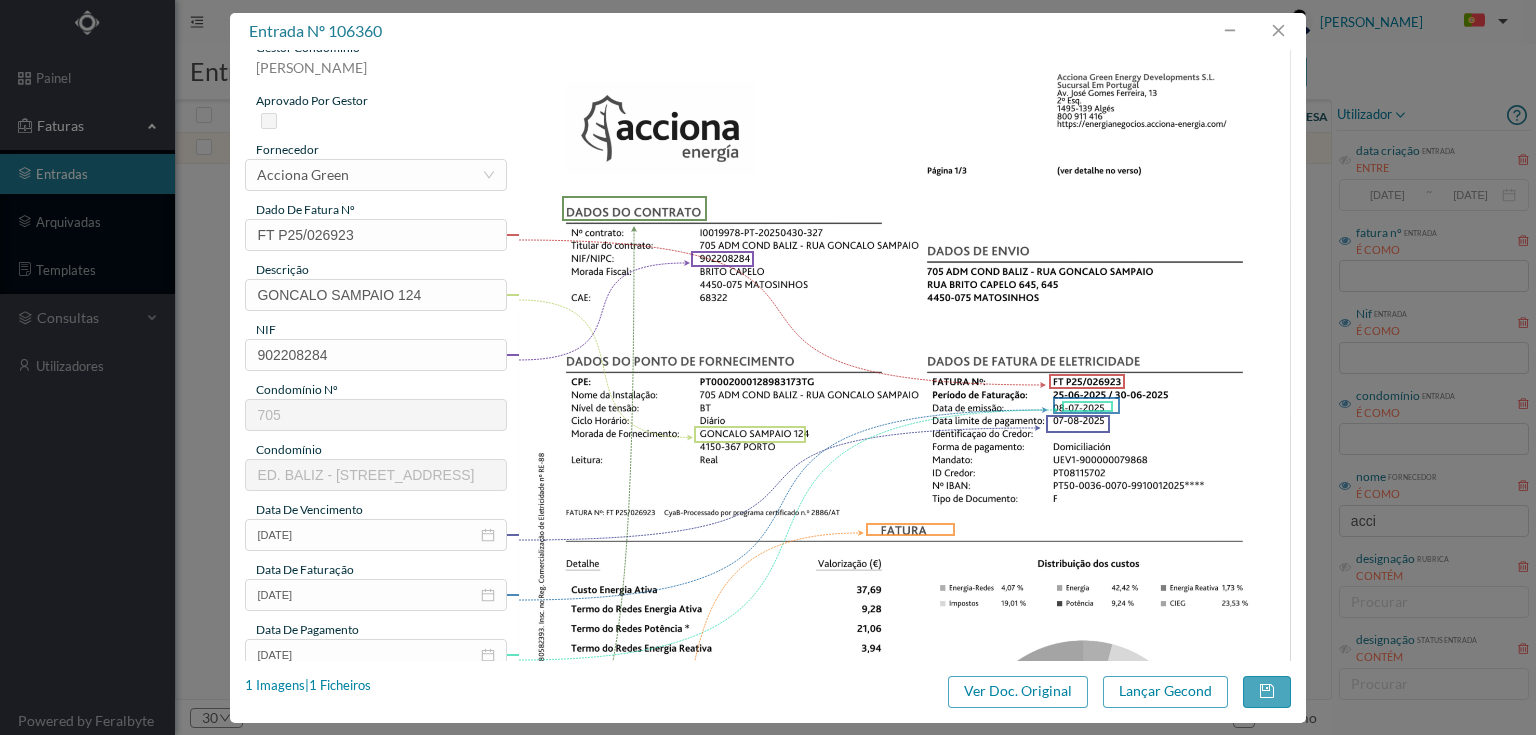 scroll, scrollTop: 0, scrollLeft: 0, axis: both 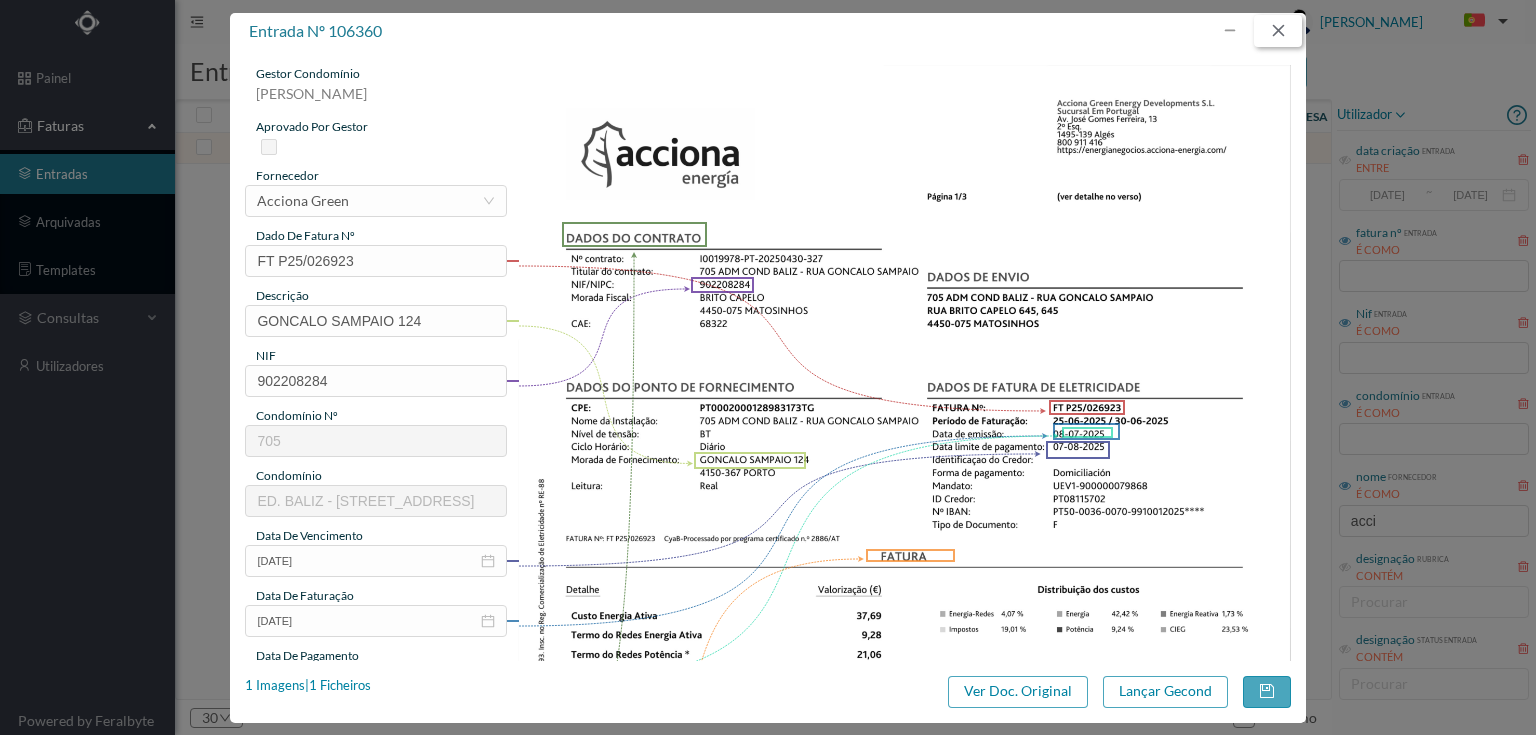click at bounding box center (1278, 31) 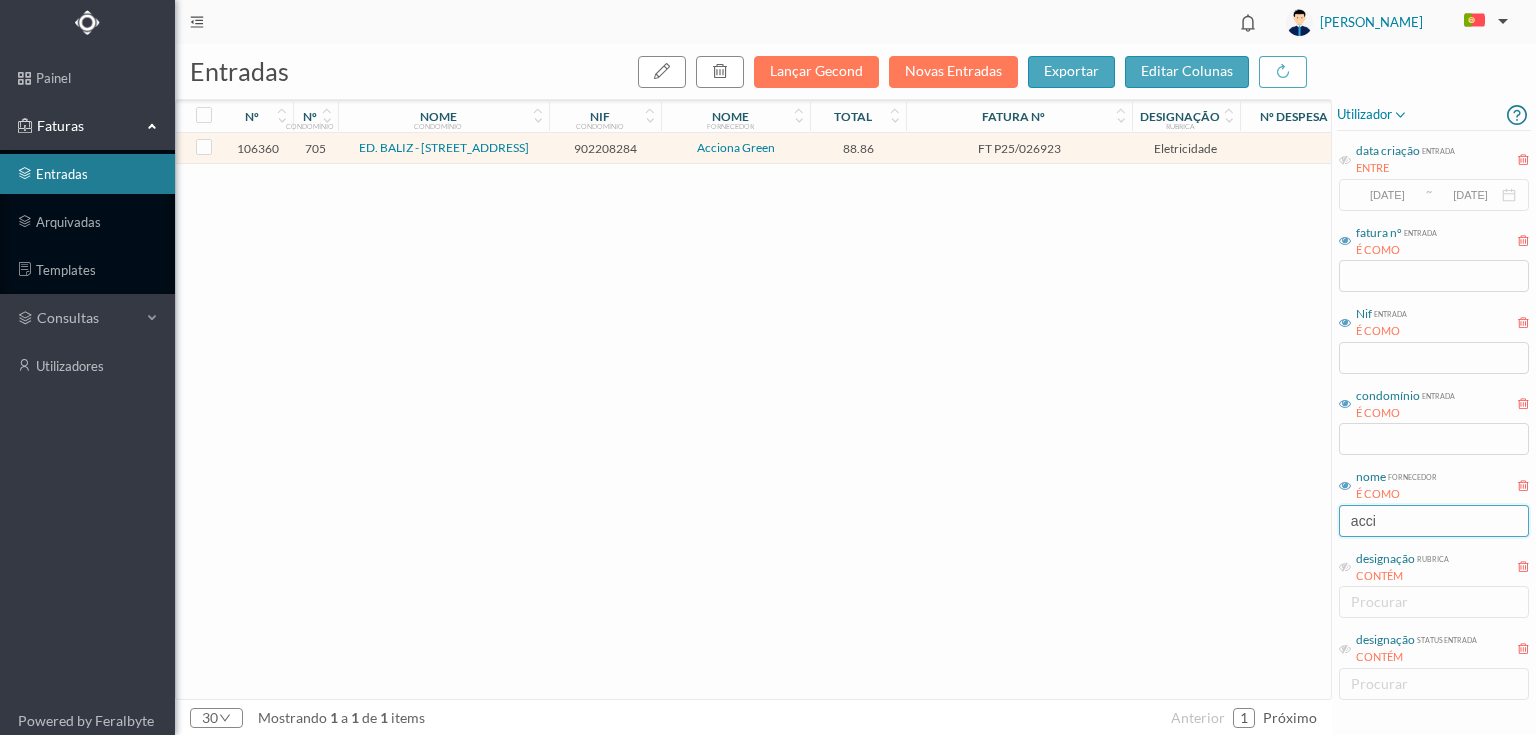 drag, startPoint x: 1398, startPoint y: 525, endPoint x: 1284, endPoint y: 516, distance: 114.35471 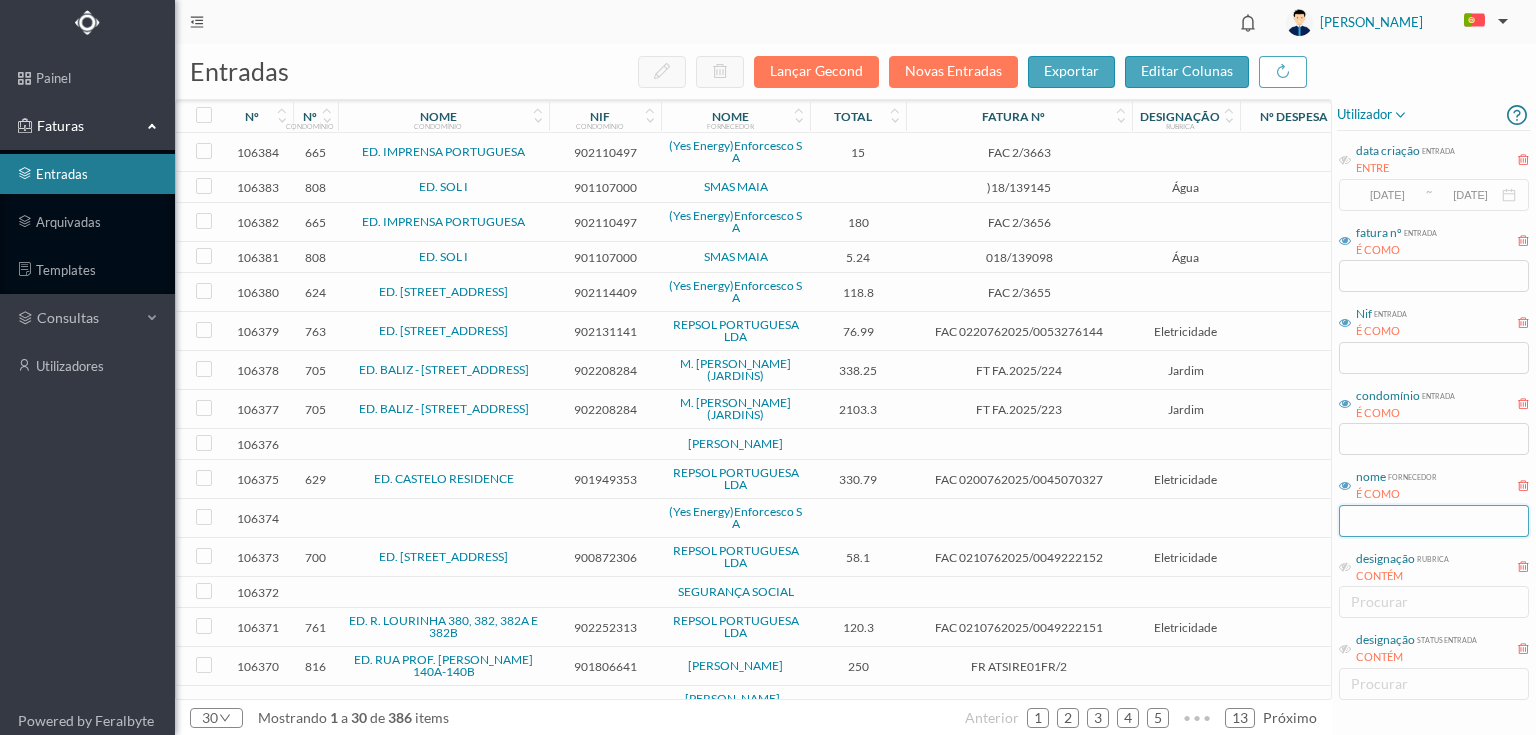 click at bounding box center [1434, 521] 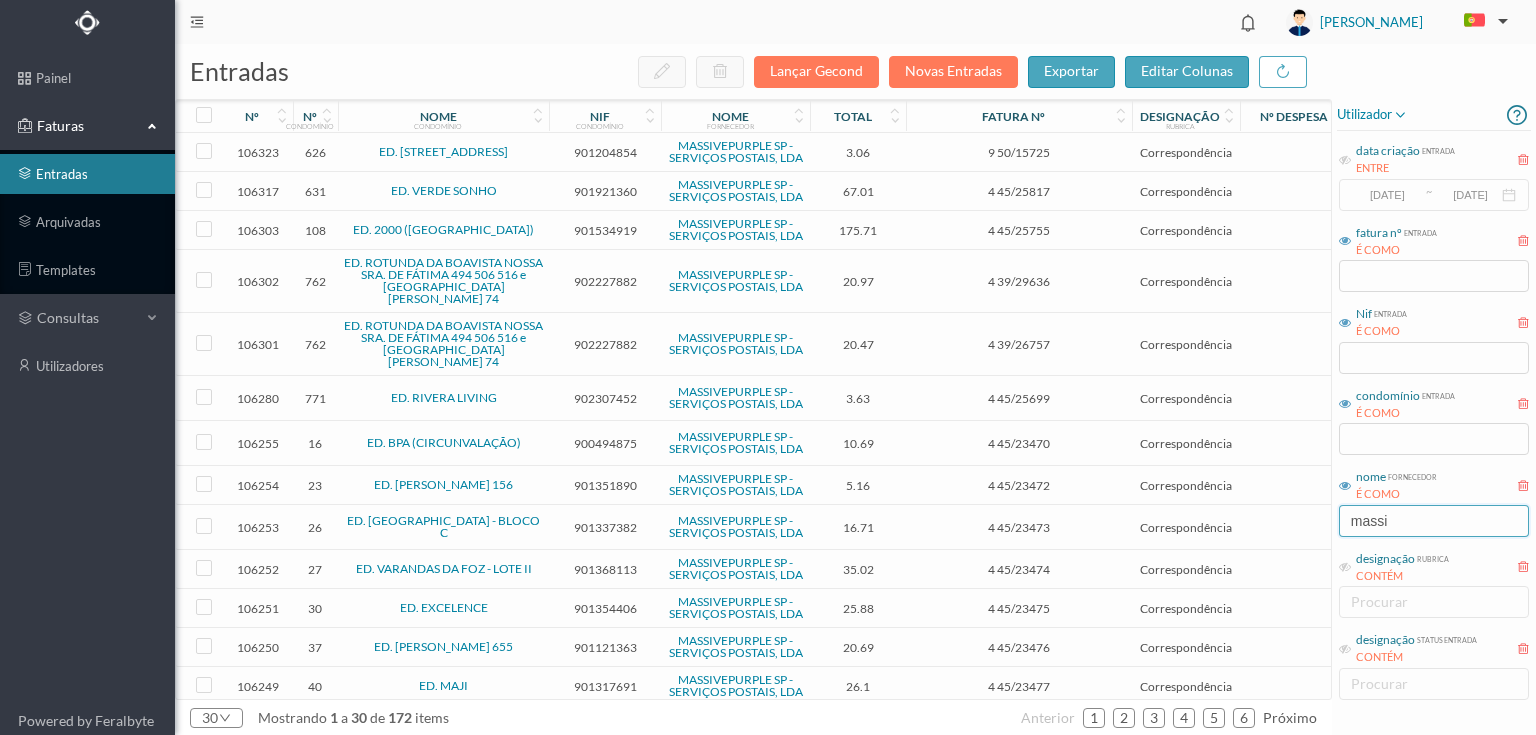 type on "massi" 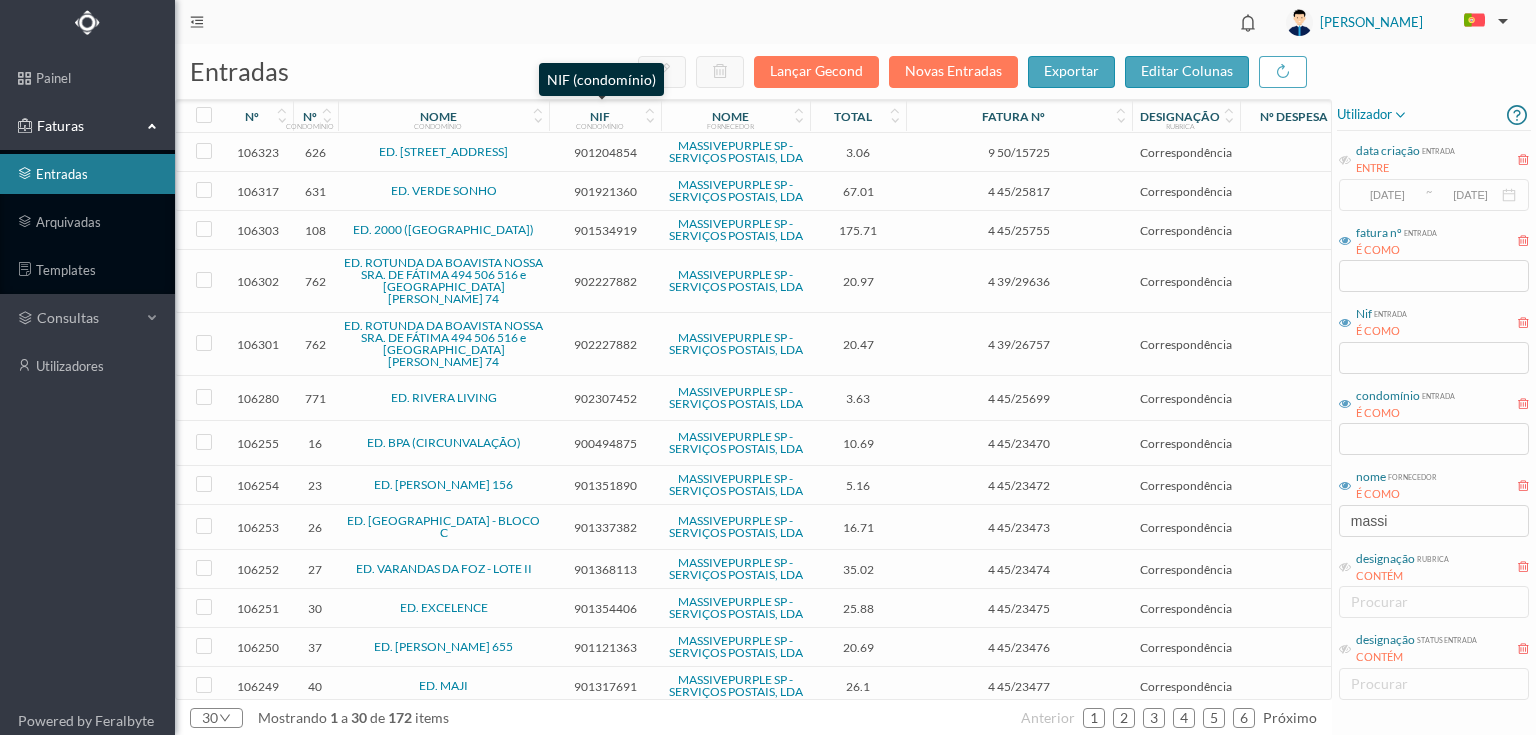 click on "condomínio" at bounding box center [600, 126] 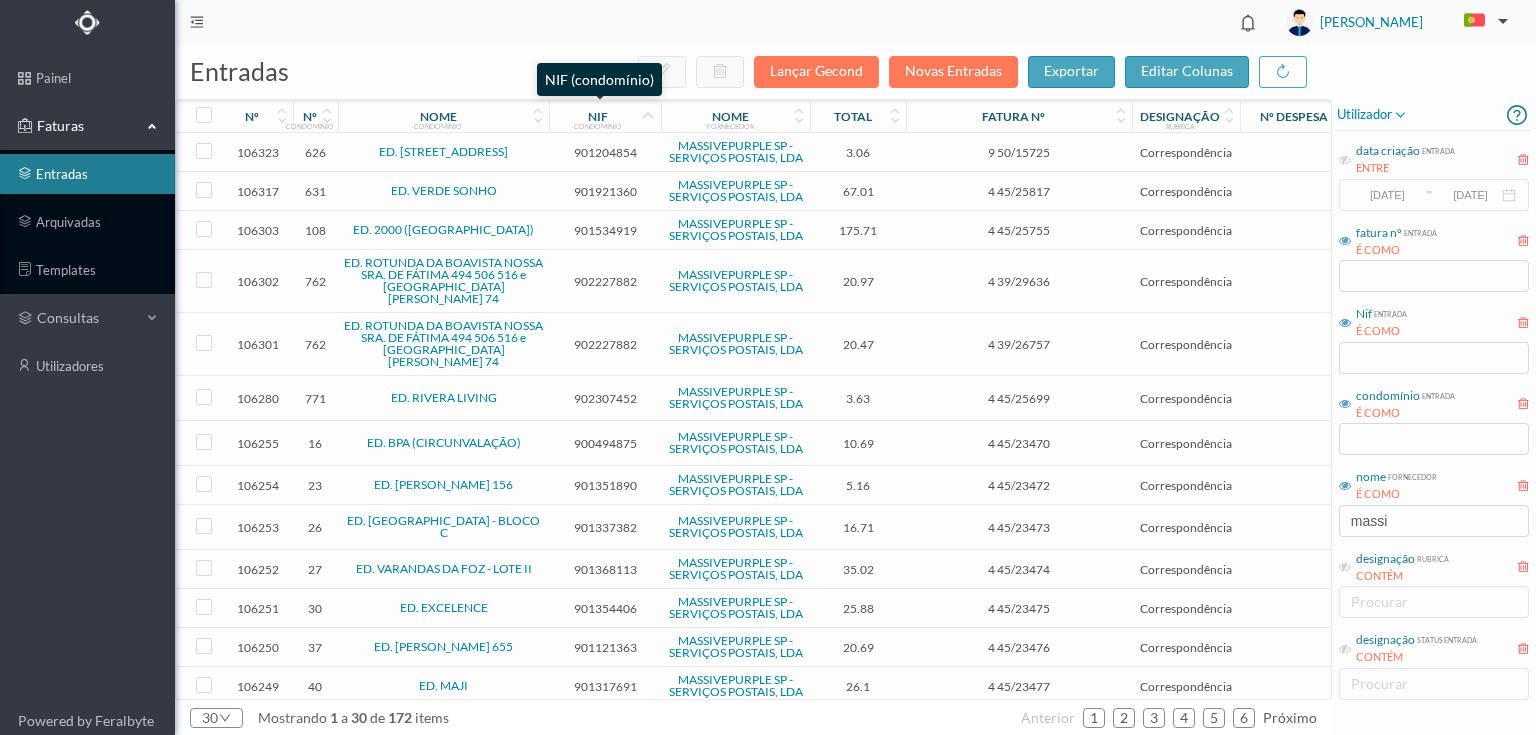 click on "NIF condomínio" at bounding box center (597, 116) 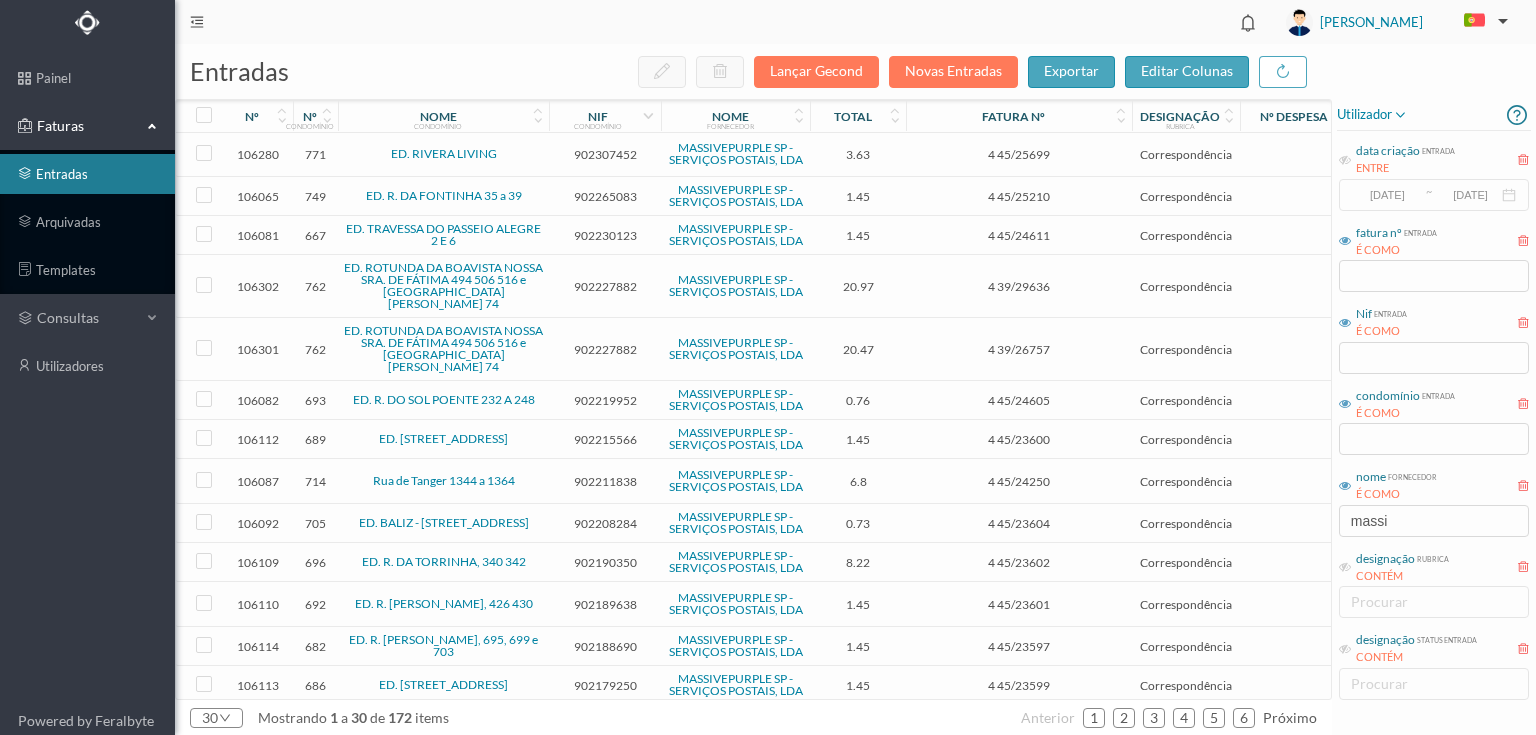 scroll, scrollTop: 0, scrollLeft: 0, axis: both 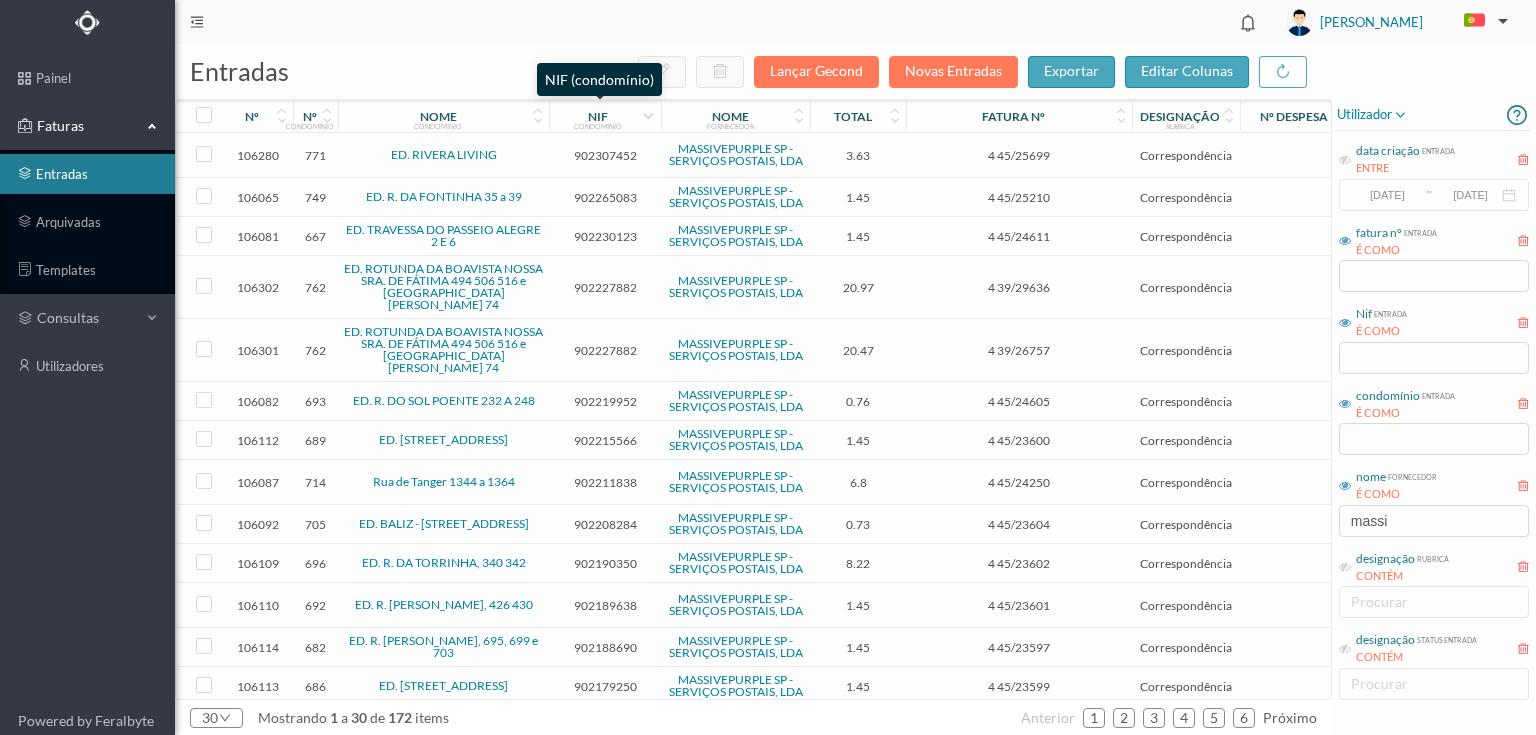 click on "condomínio" at bounding box center (598, 126) 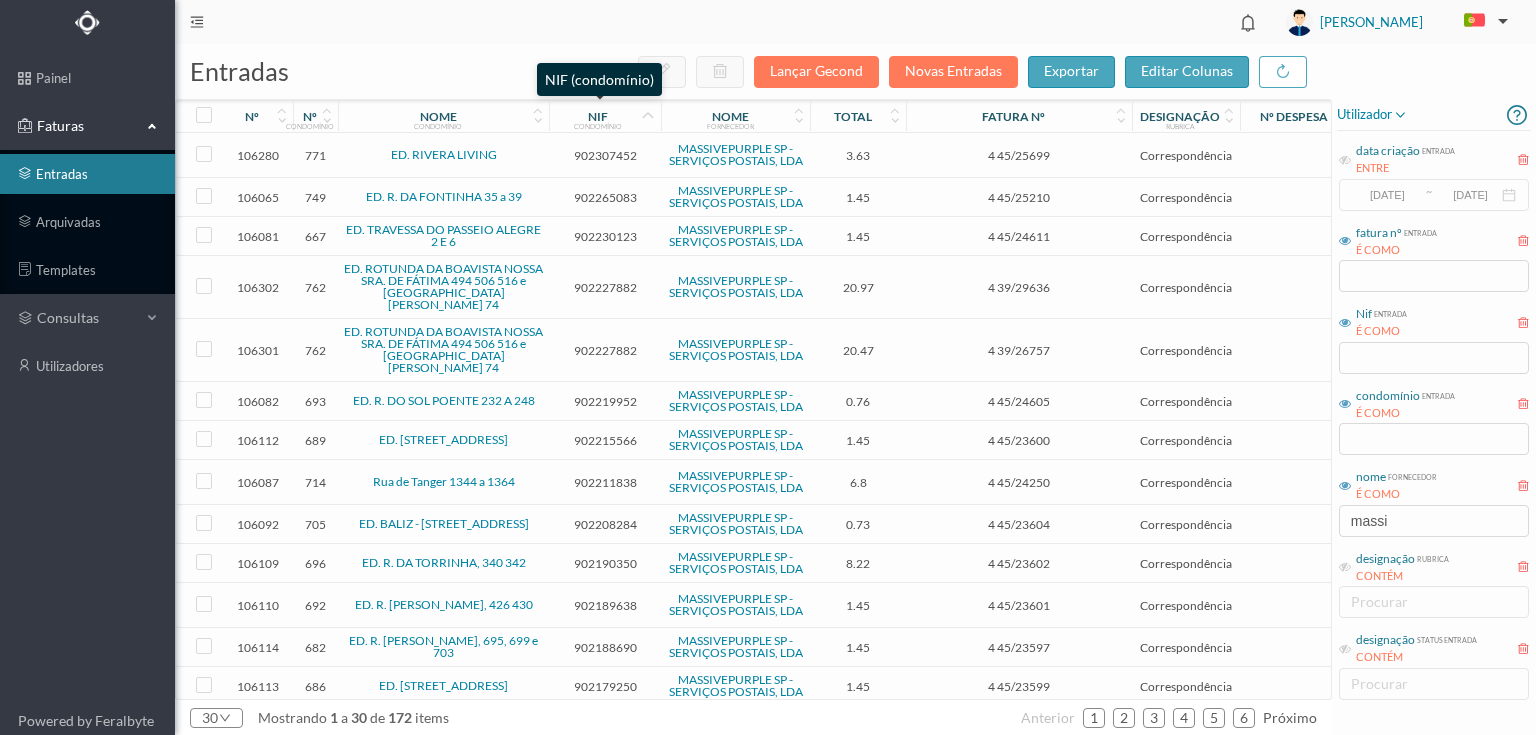 click on "condomínio" at bounding box center [598, 126] 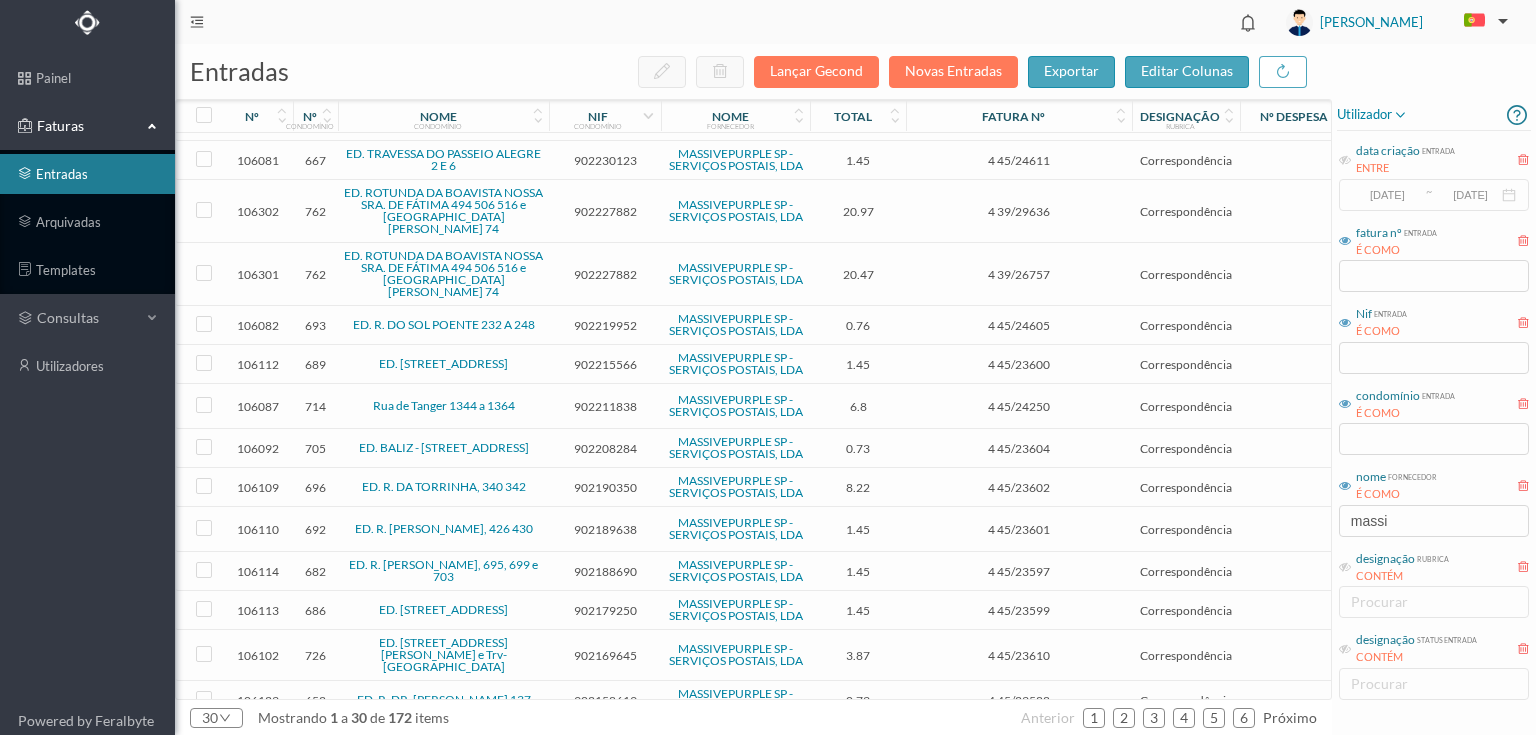 scroll, scrollTop: 0, scrollLeft: 0, axis: both 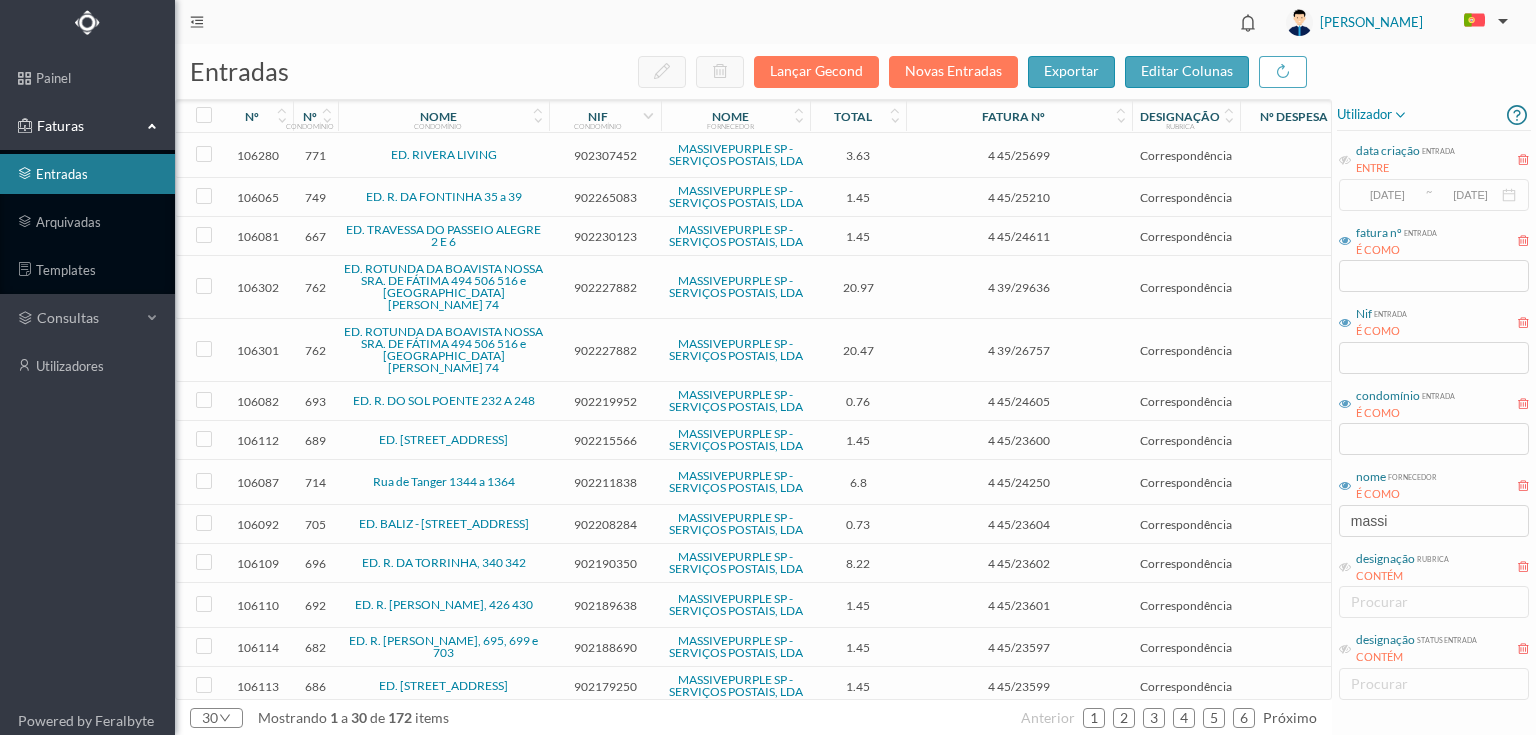 click on "902230123" at bounding box center (605, 236) 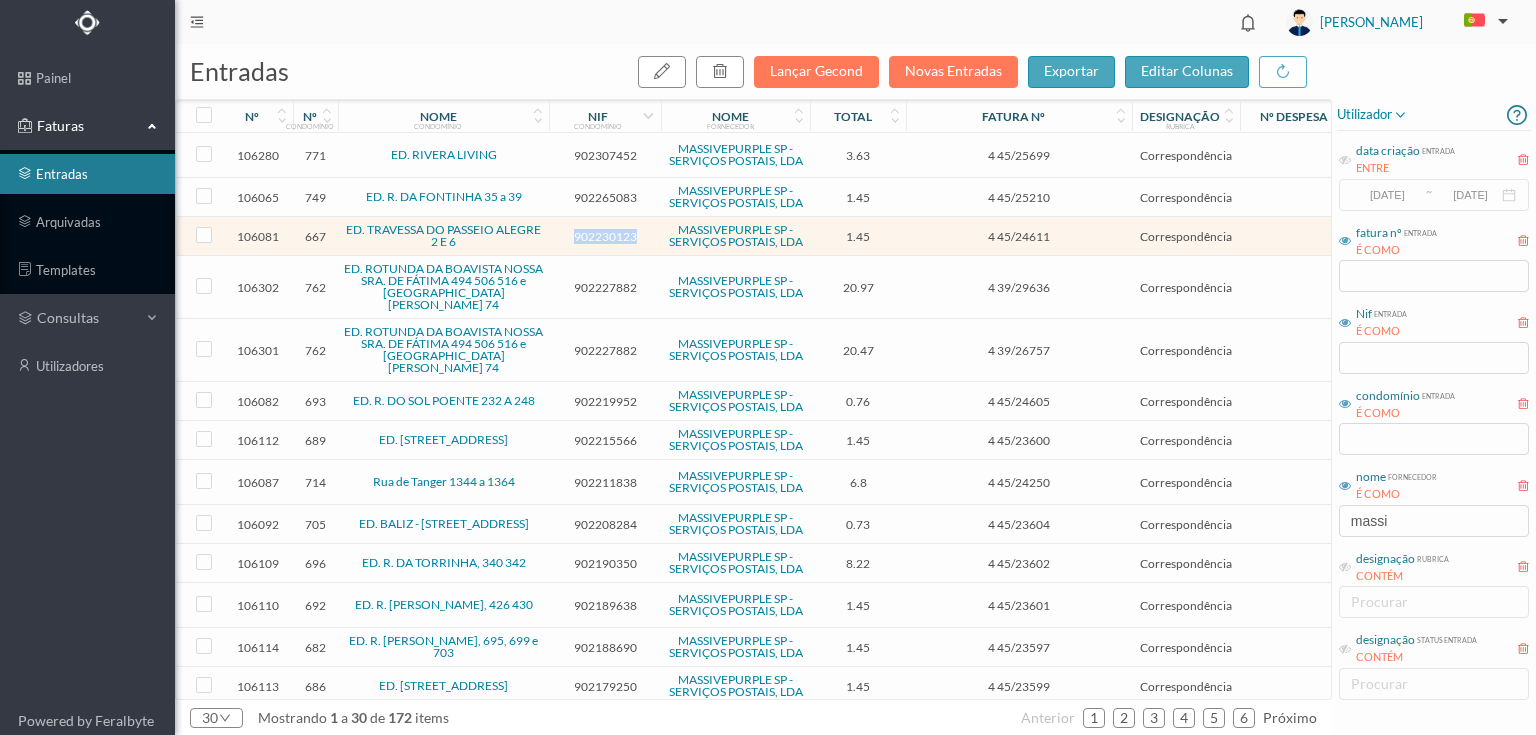 click on "902230123" at bounding box center (605, 236) 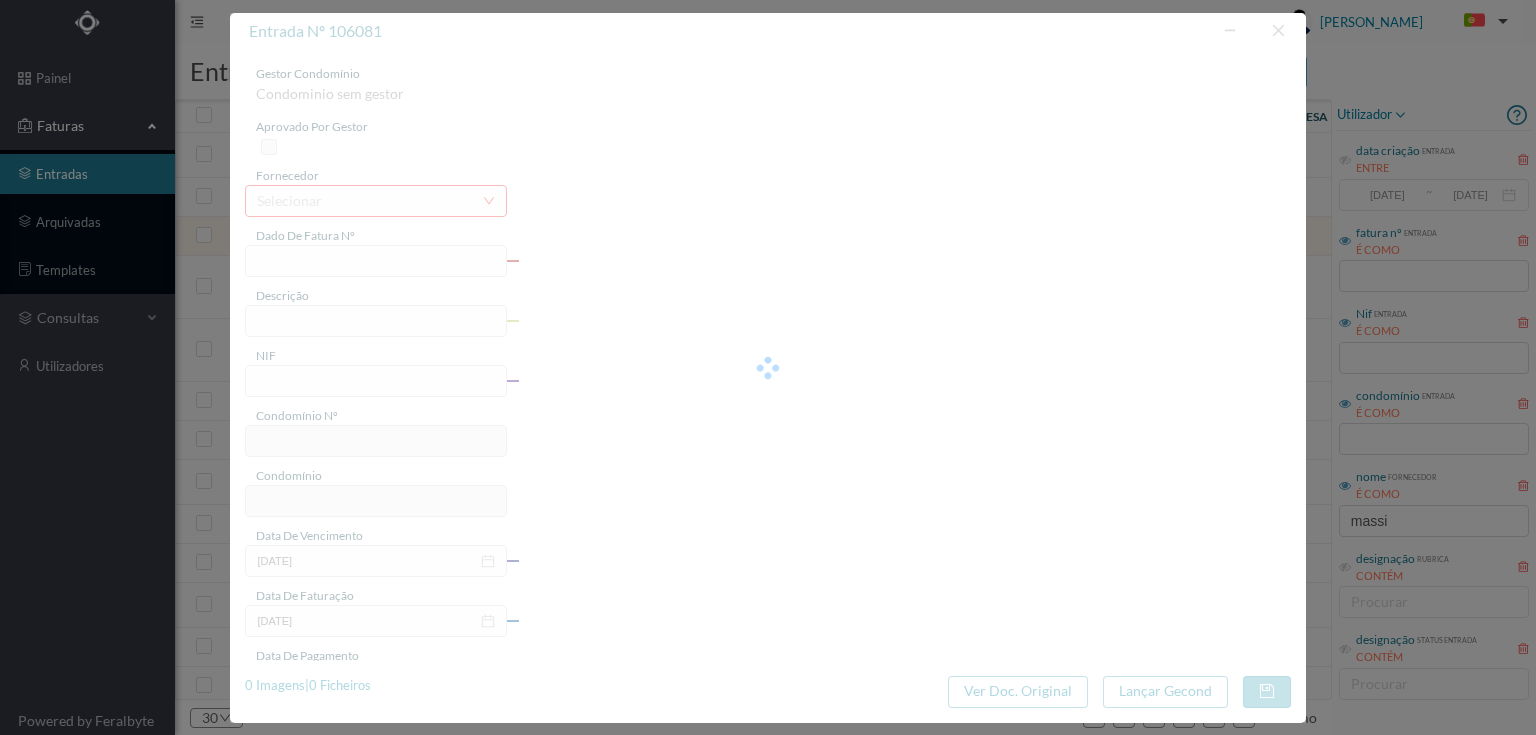 type on "4 45/24611" 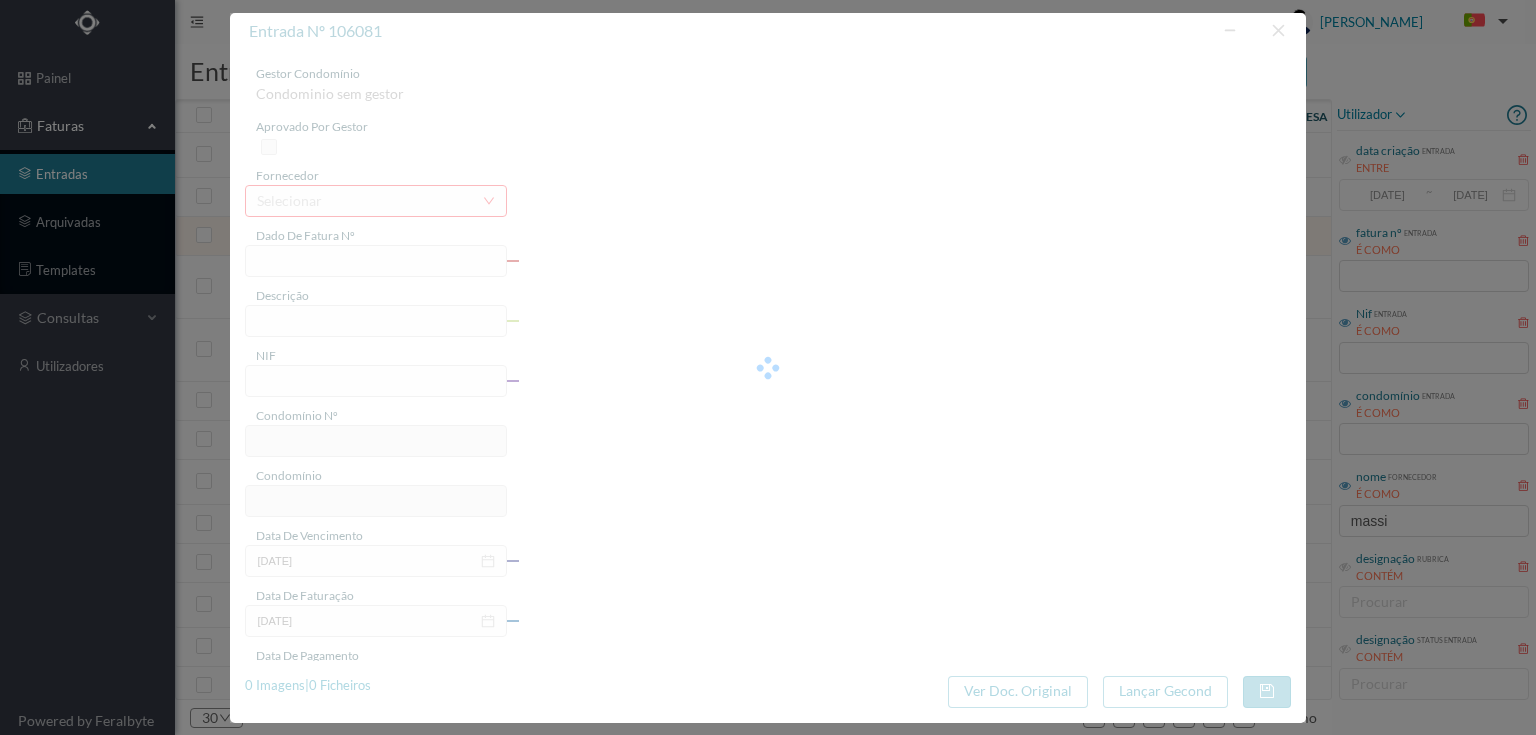 type on "Serviço [PERSON_NAME]" 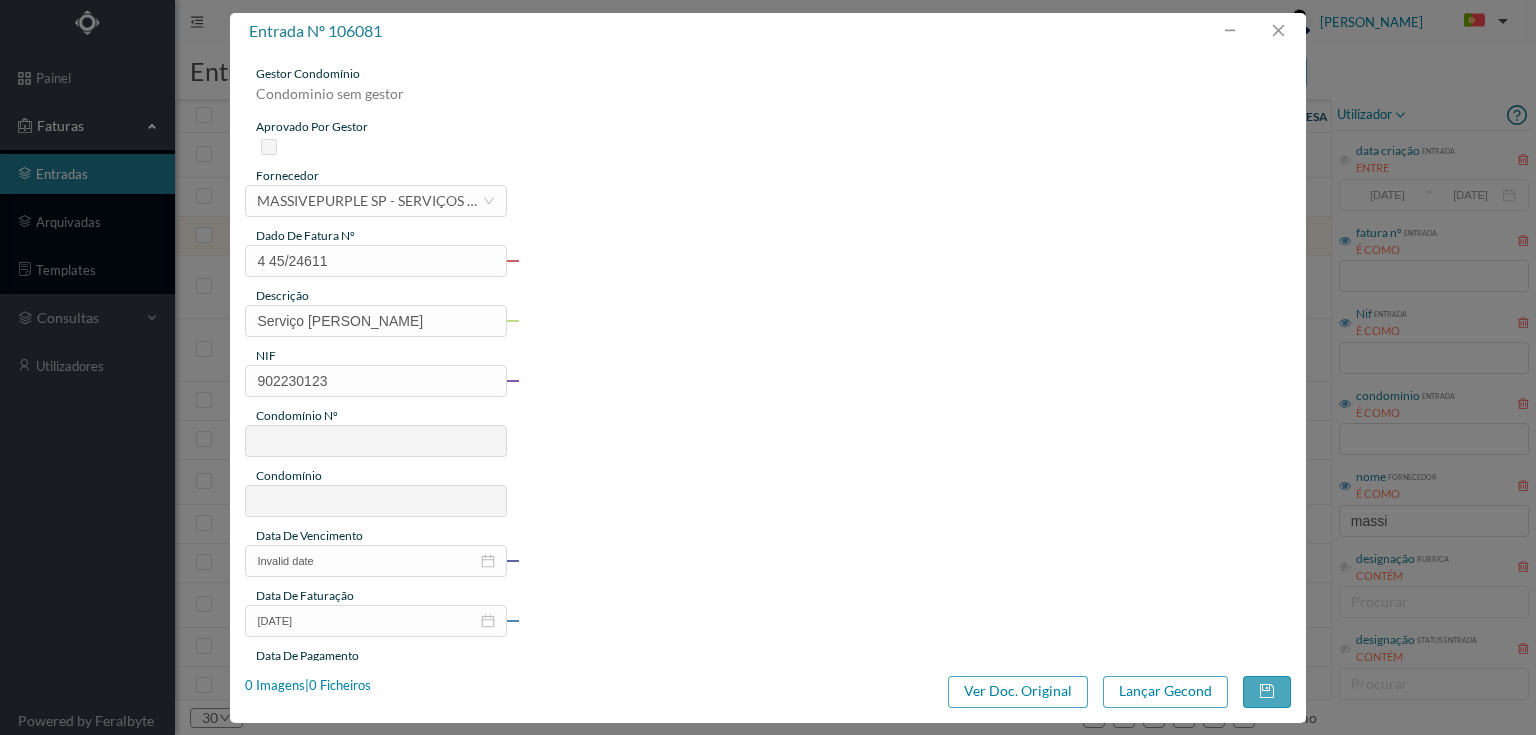 type on "667" 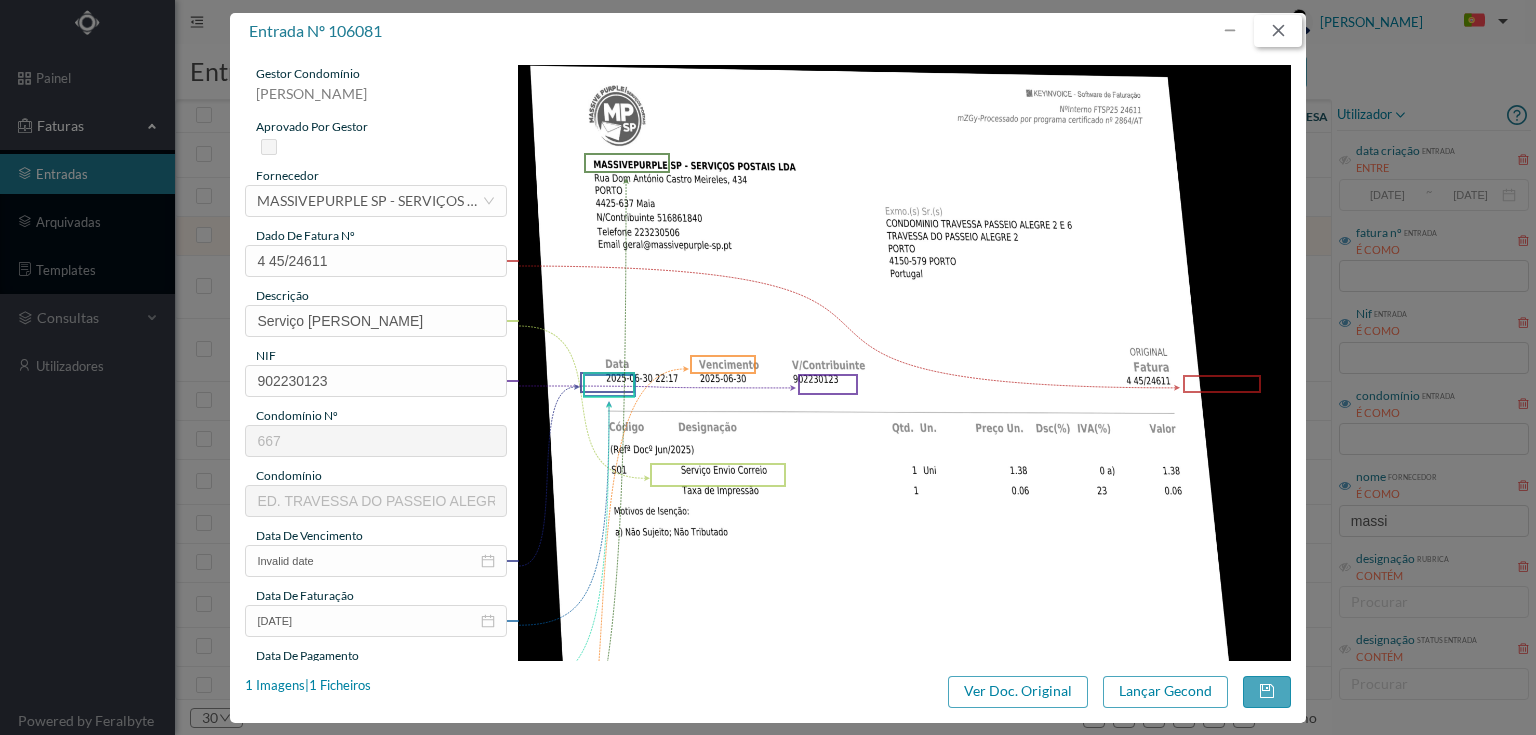 click at bounding box center (1278, 31) 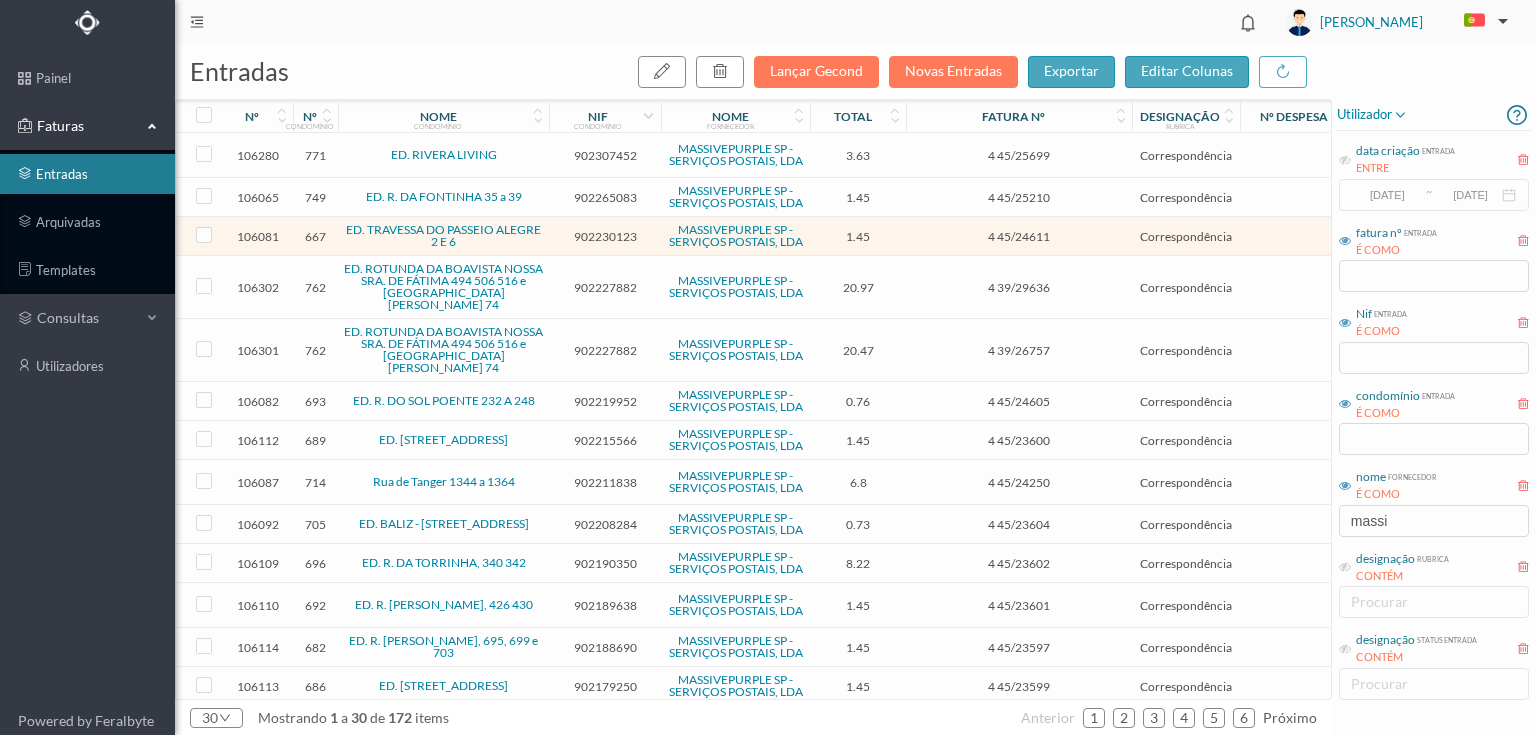 click on "902227882" at bounding box center [605, 287] 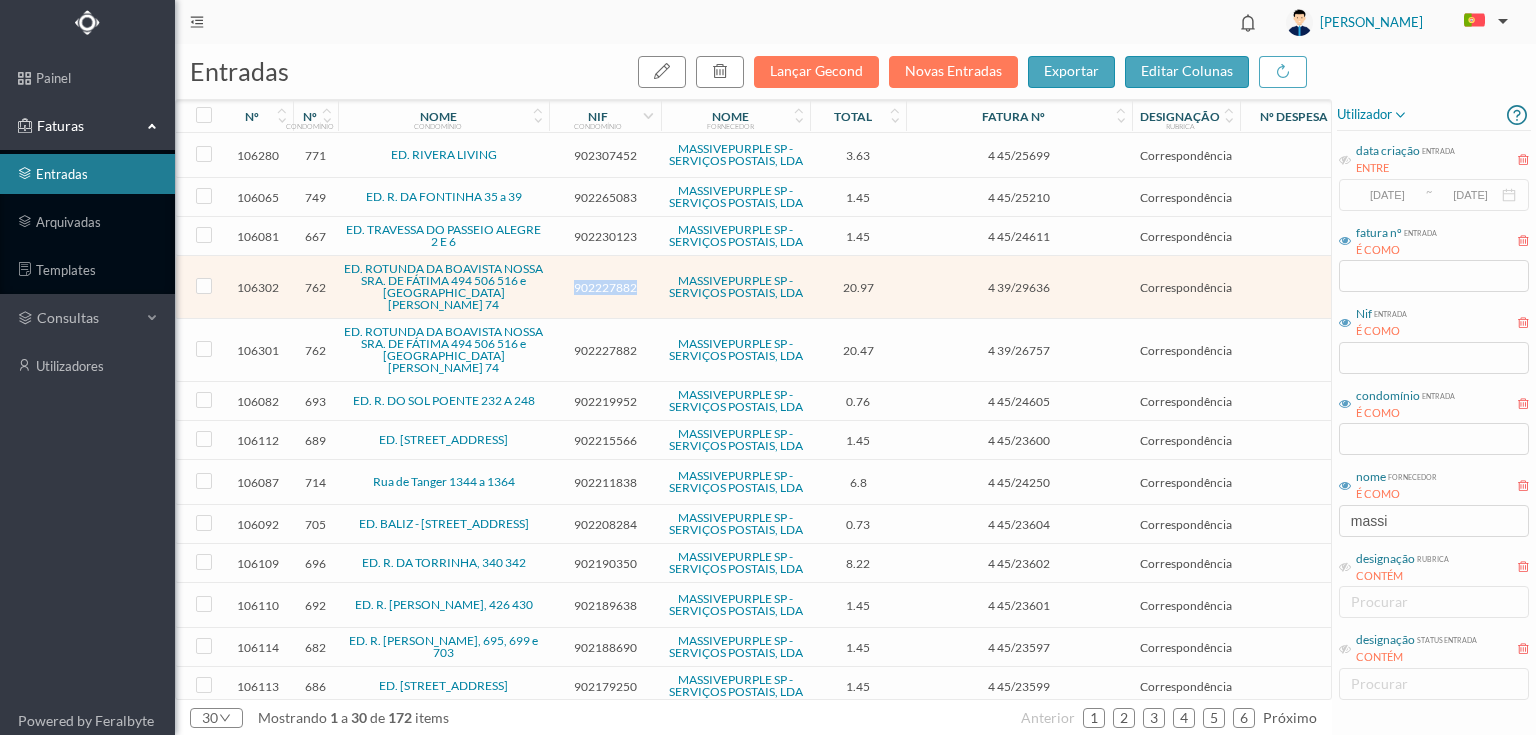 click on "902227882" at bounding box center [605, 287] 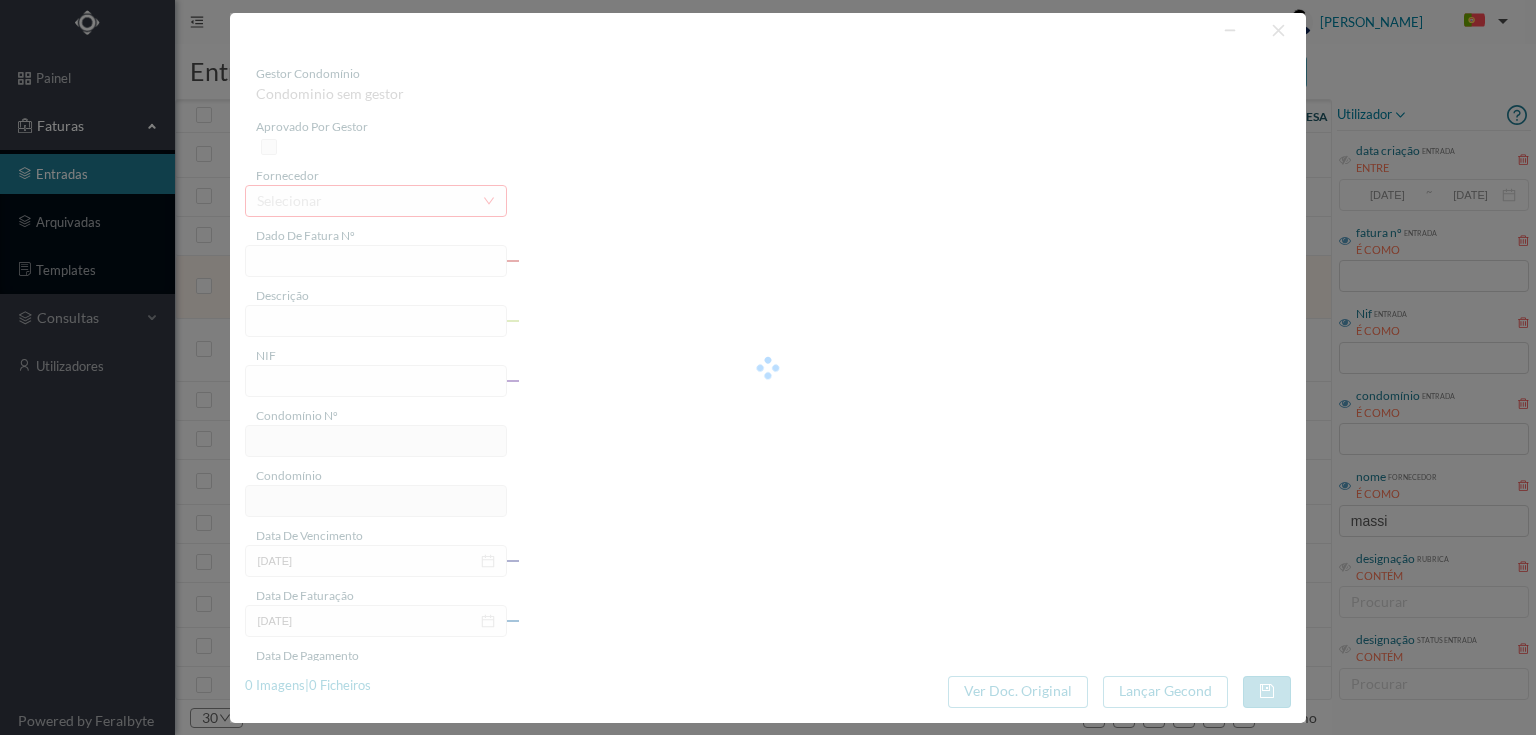 type on "4 39/29636" 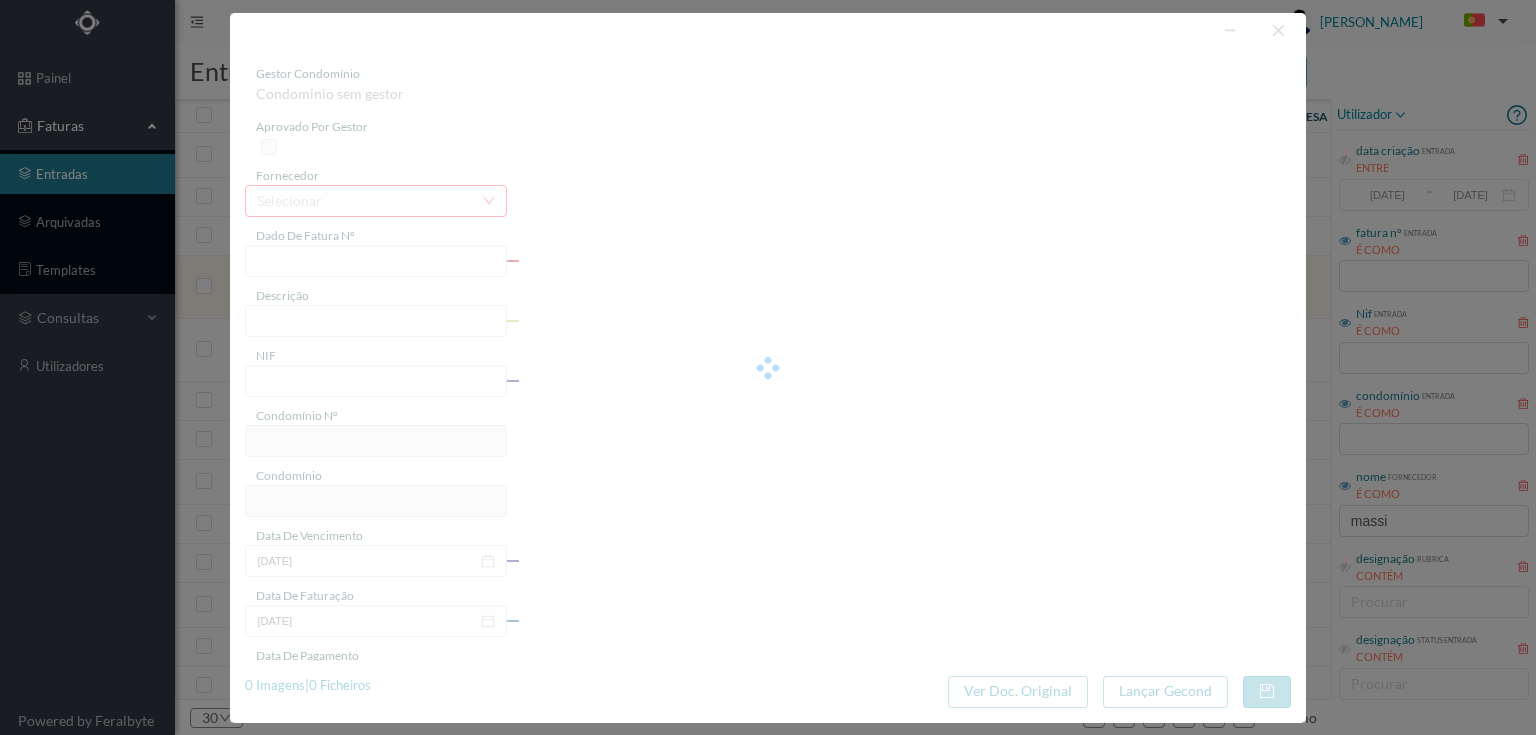 type on "Serviço [PERSON_NAME]" 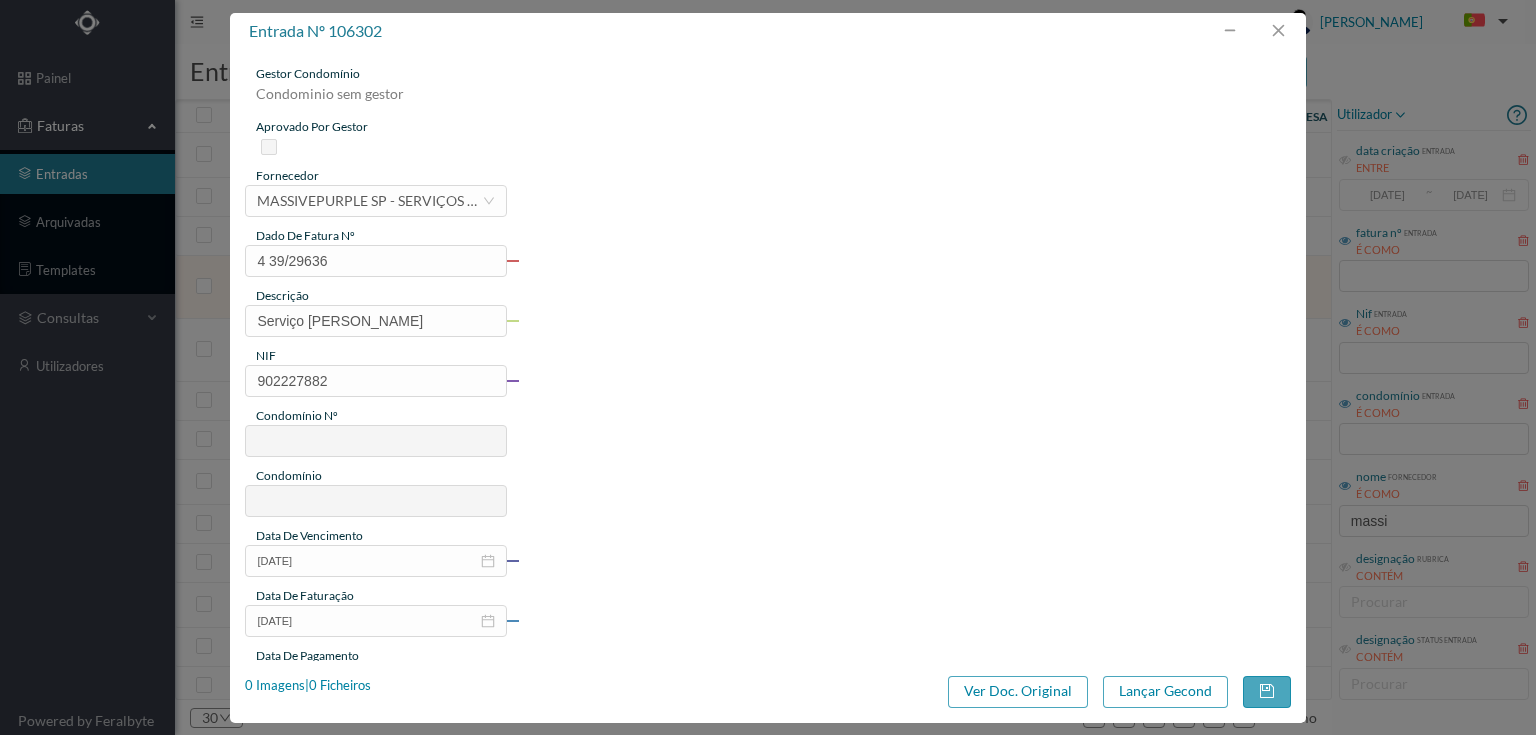 type on "762" 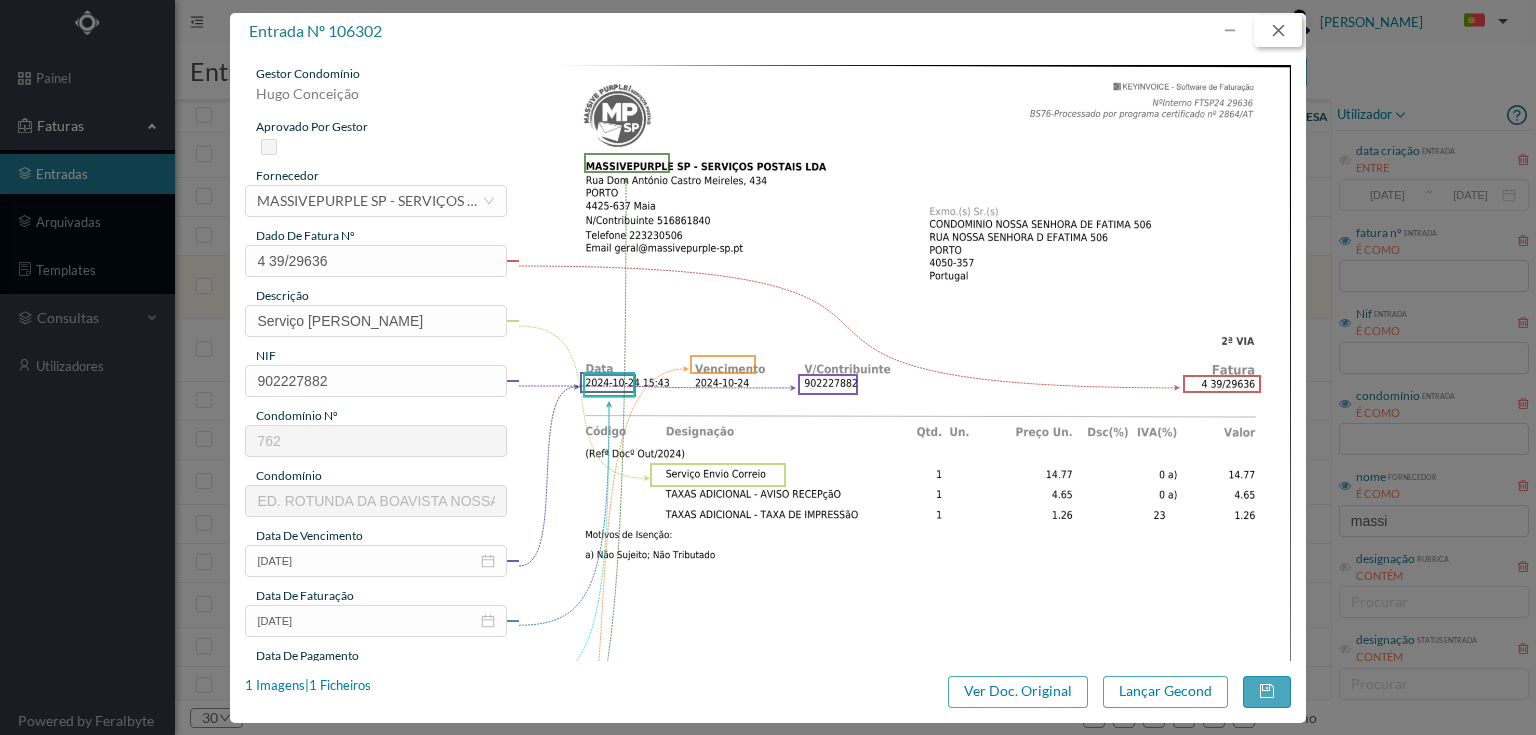 click at bounding box center (1278, 31) 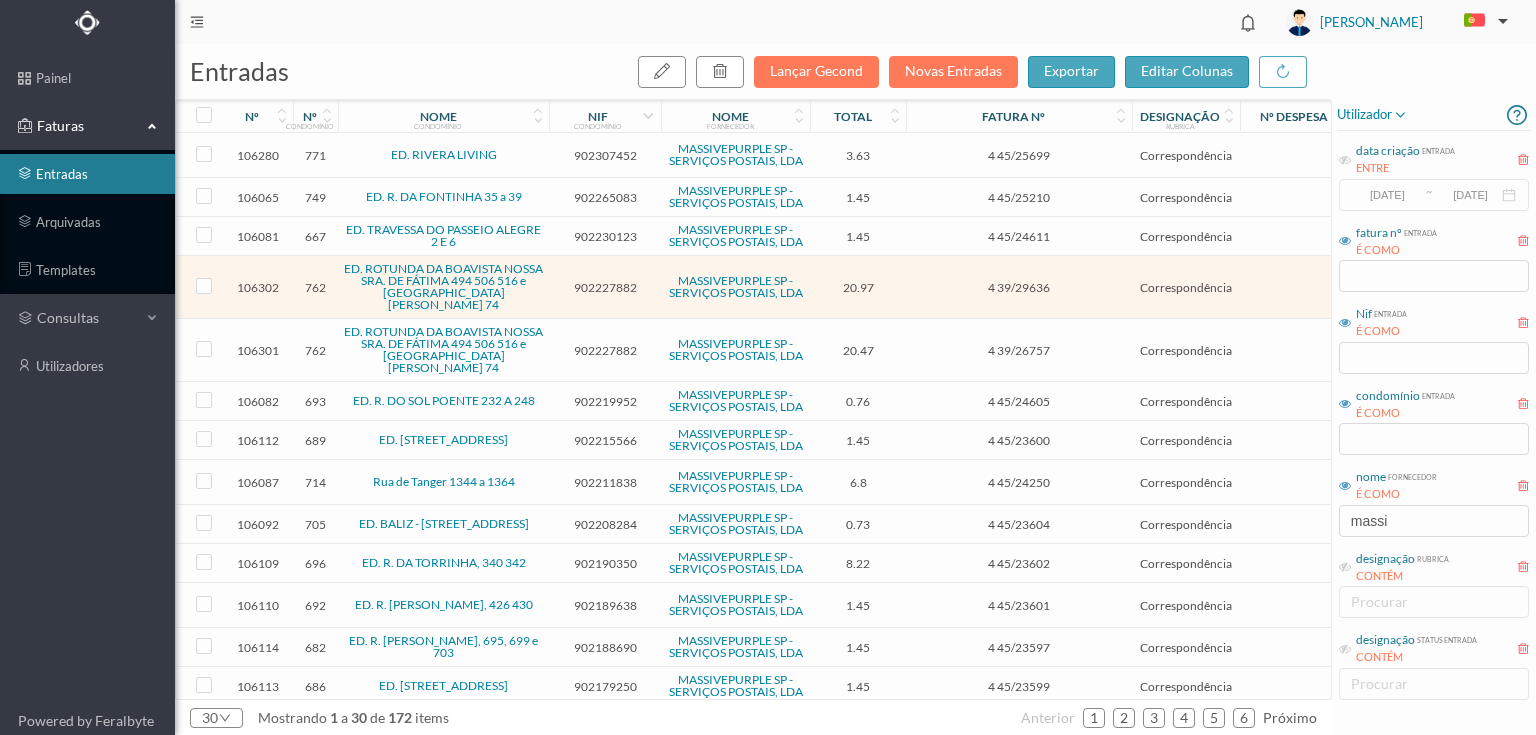 click on "902219952" at bounding box center [605, 401] 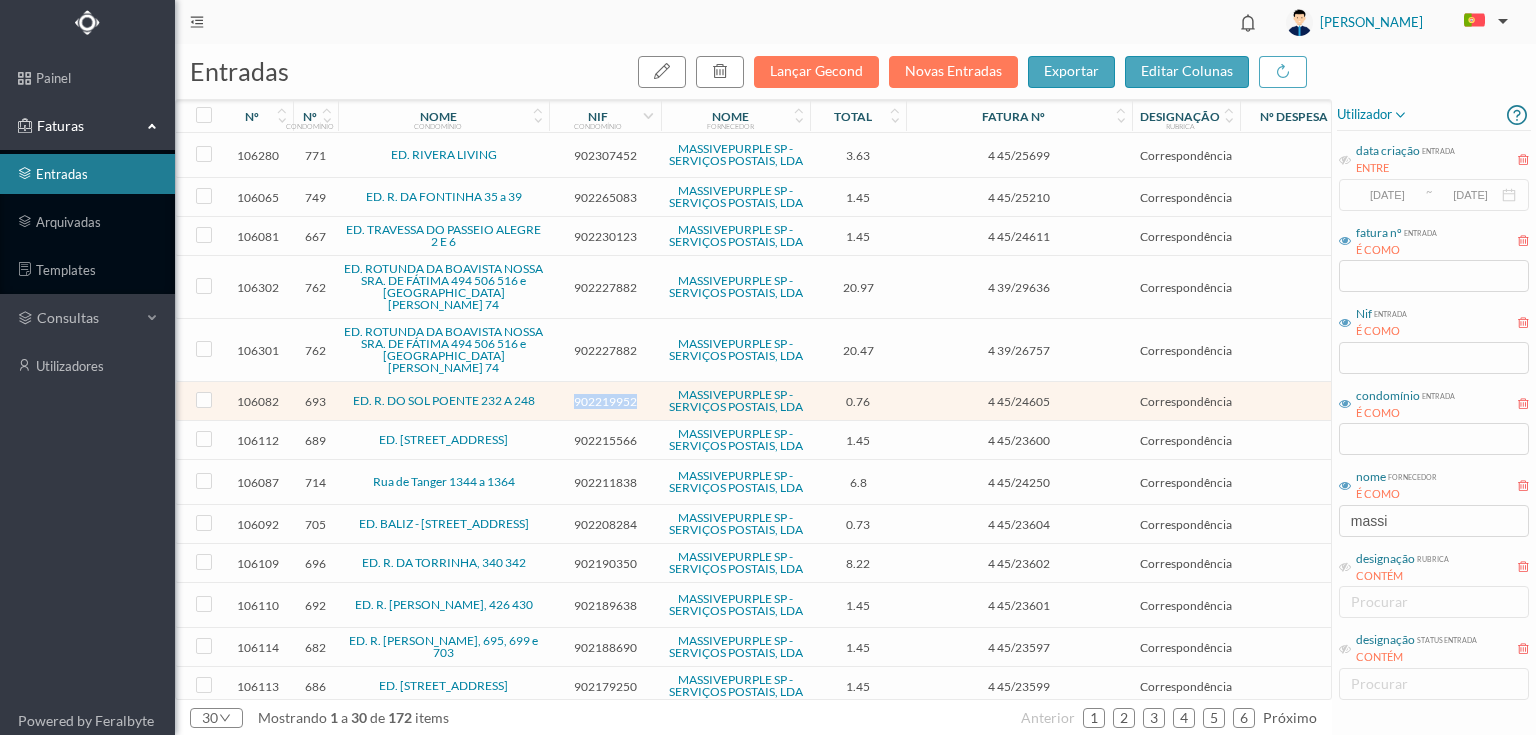 click on "902219952" at bounding box center [605, 401] 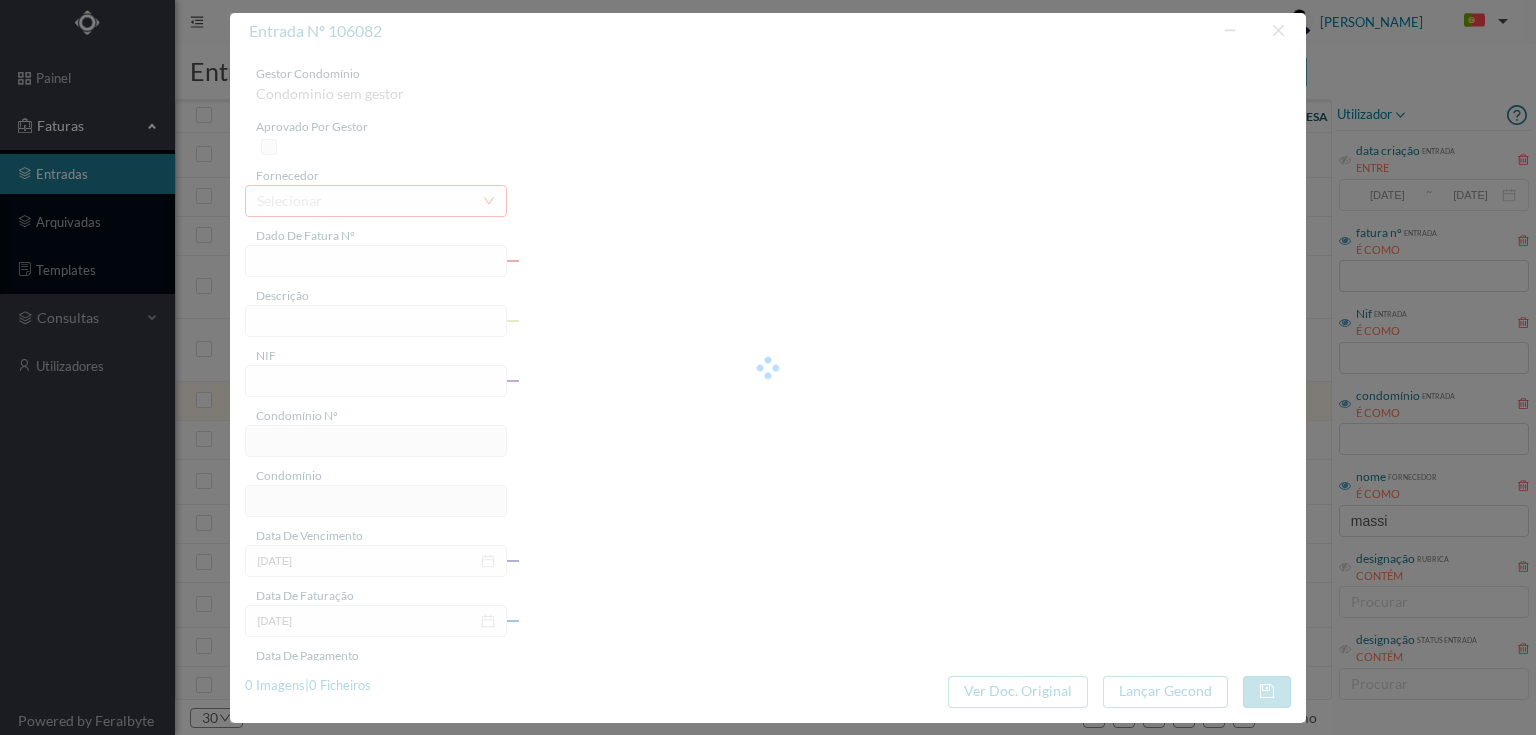 type on "4 45/24605" 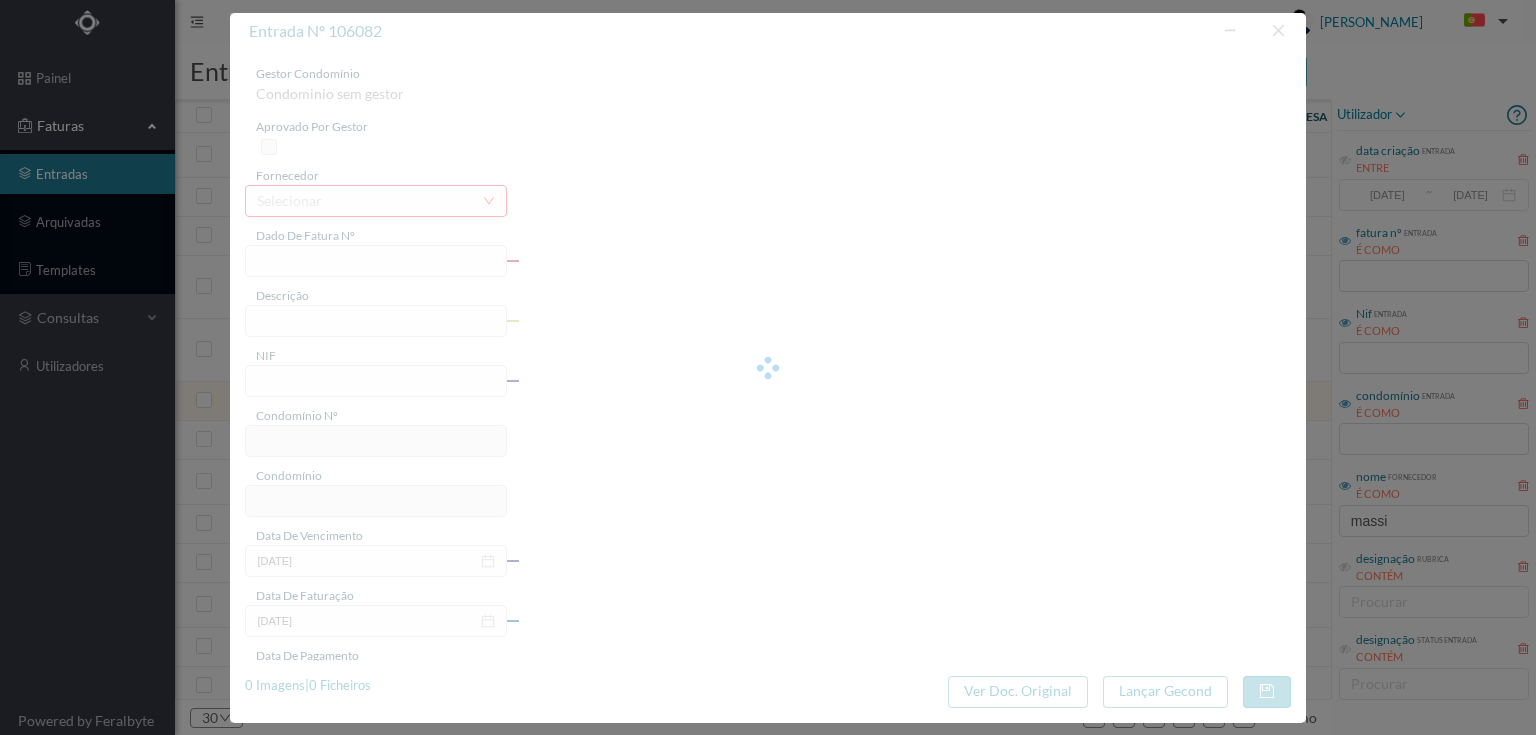 type on "Servico [PERSON_NAME]" 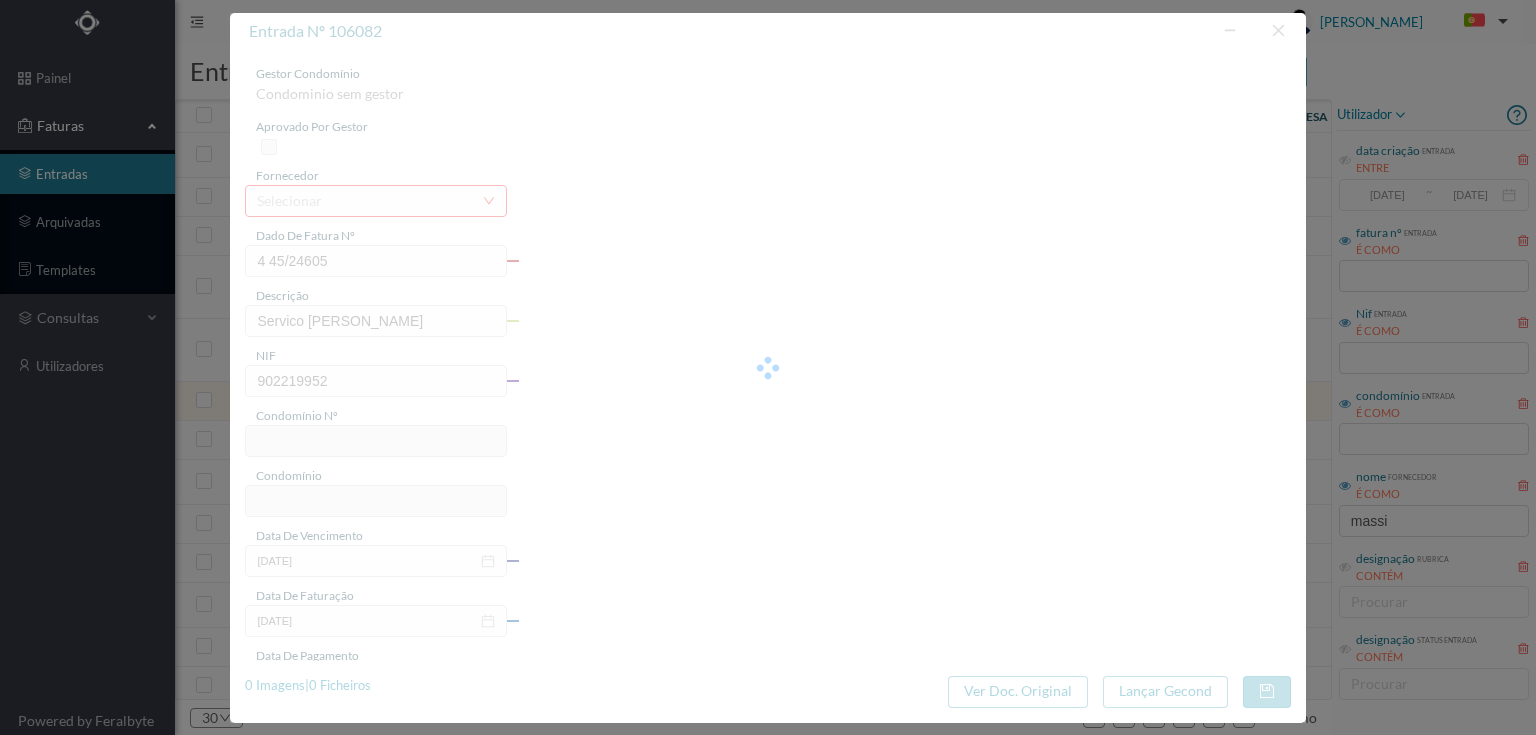 type on "[DATE]" 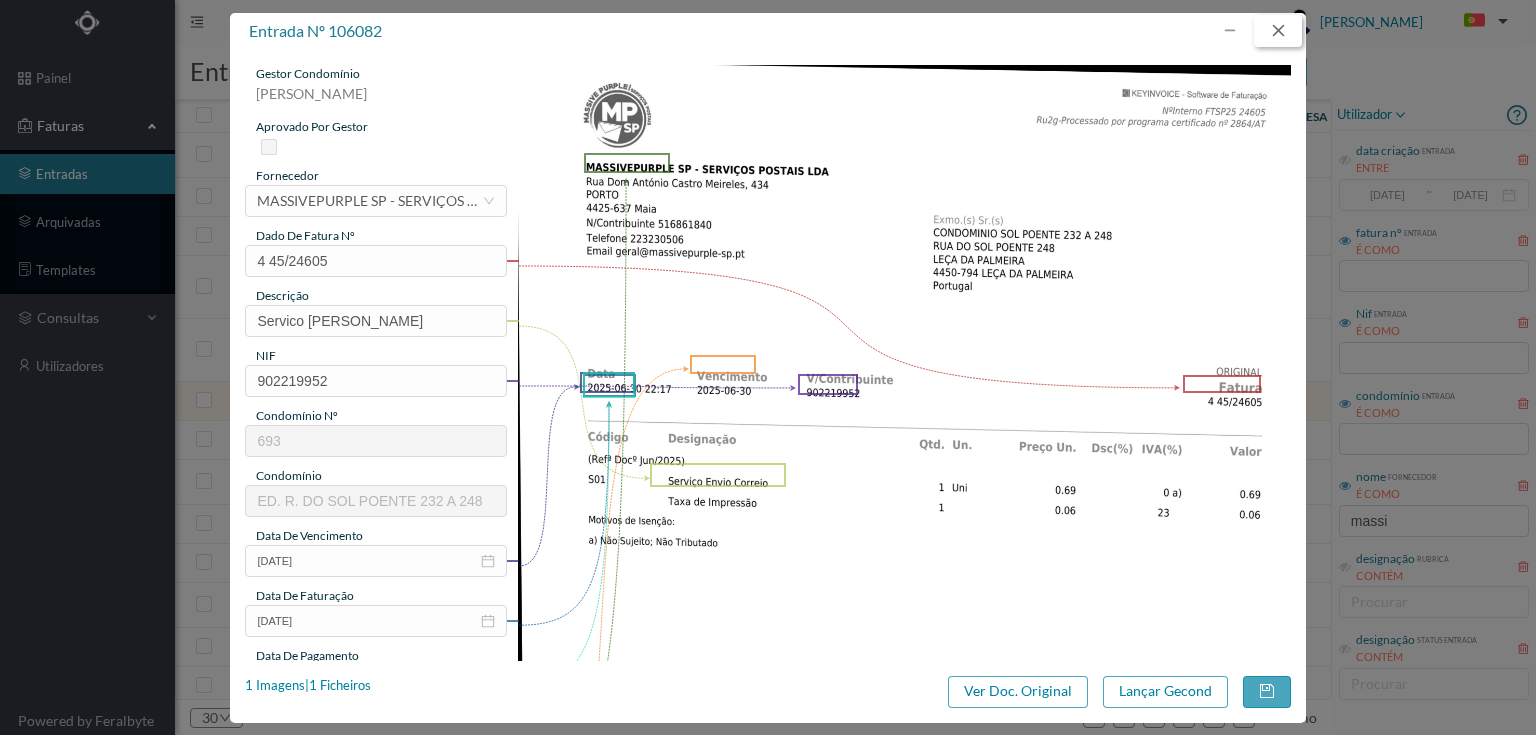 click at bounding box center [1278, 31] 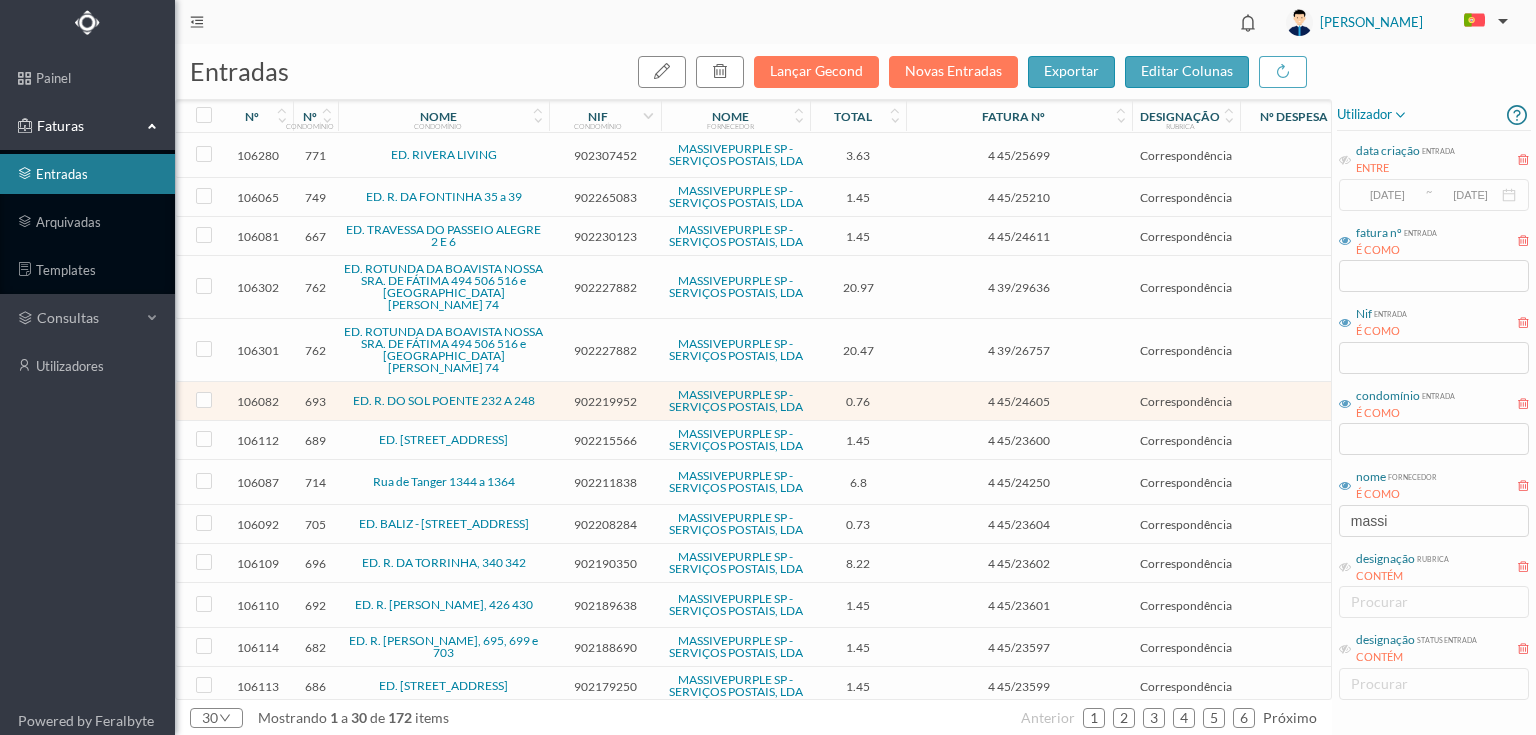 click on "902211838" at bounding box center (605, 482) 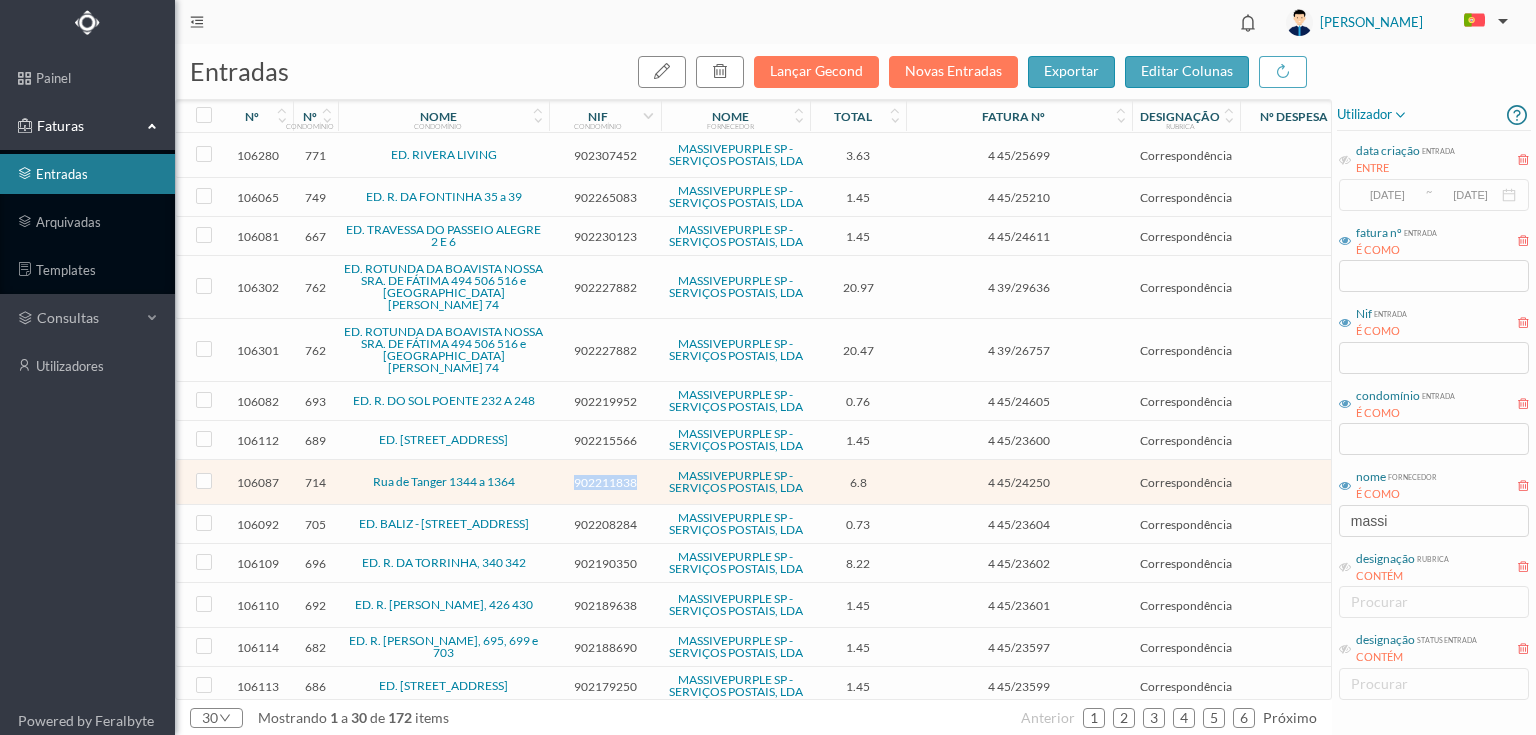click on "902211838" at bounding box center (605, 482) 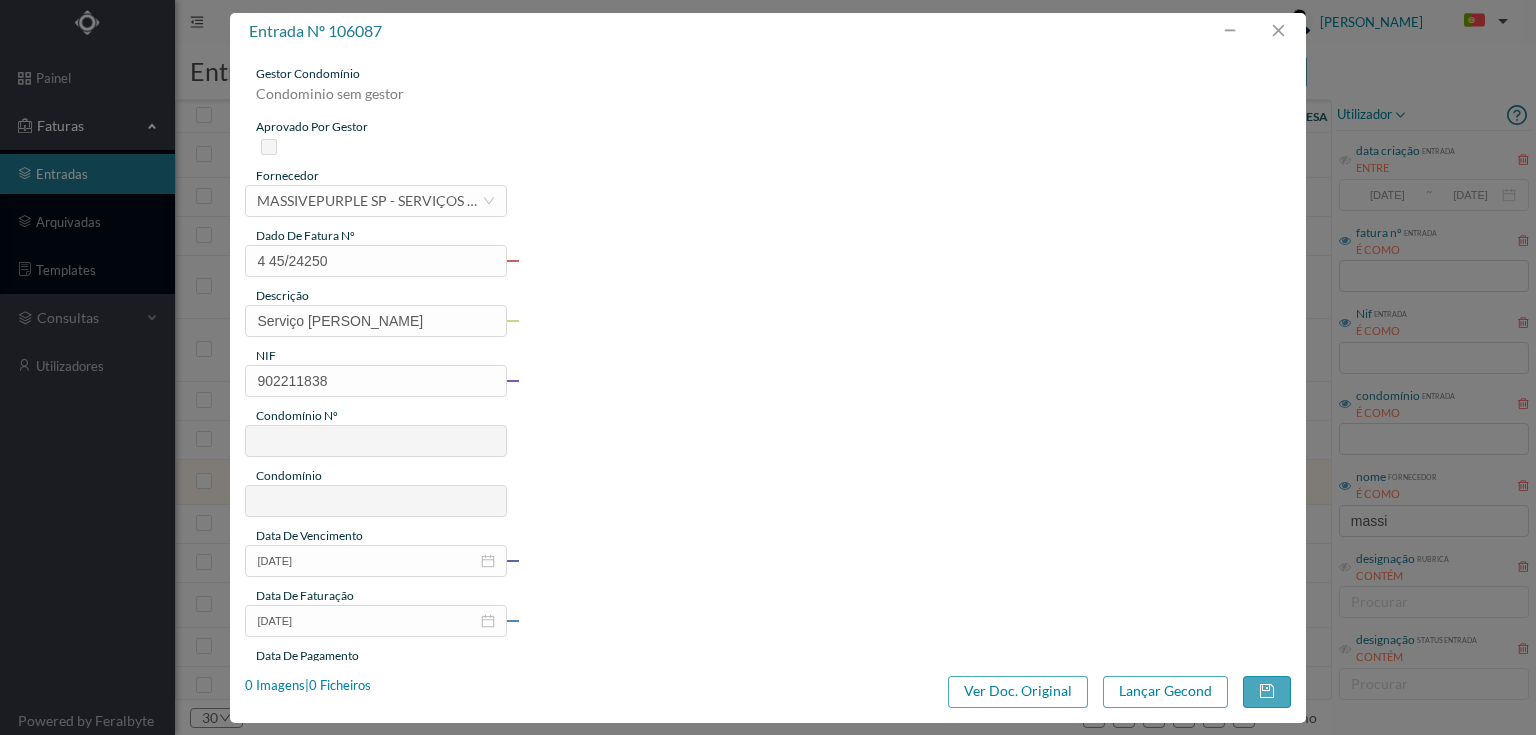 type on "4 45/24250" 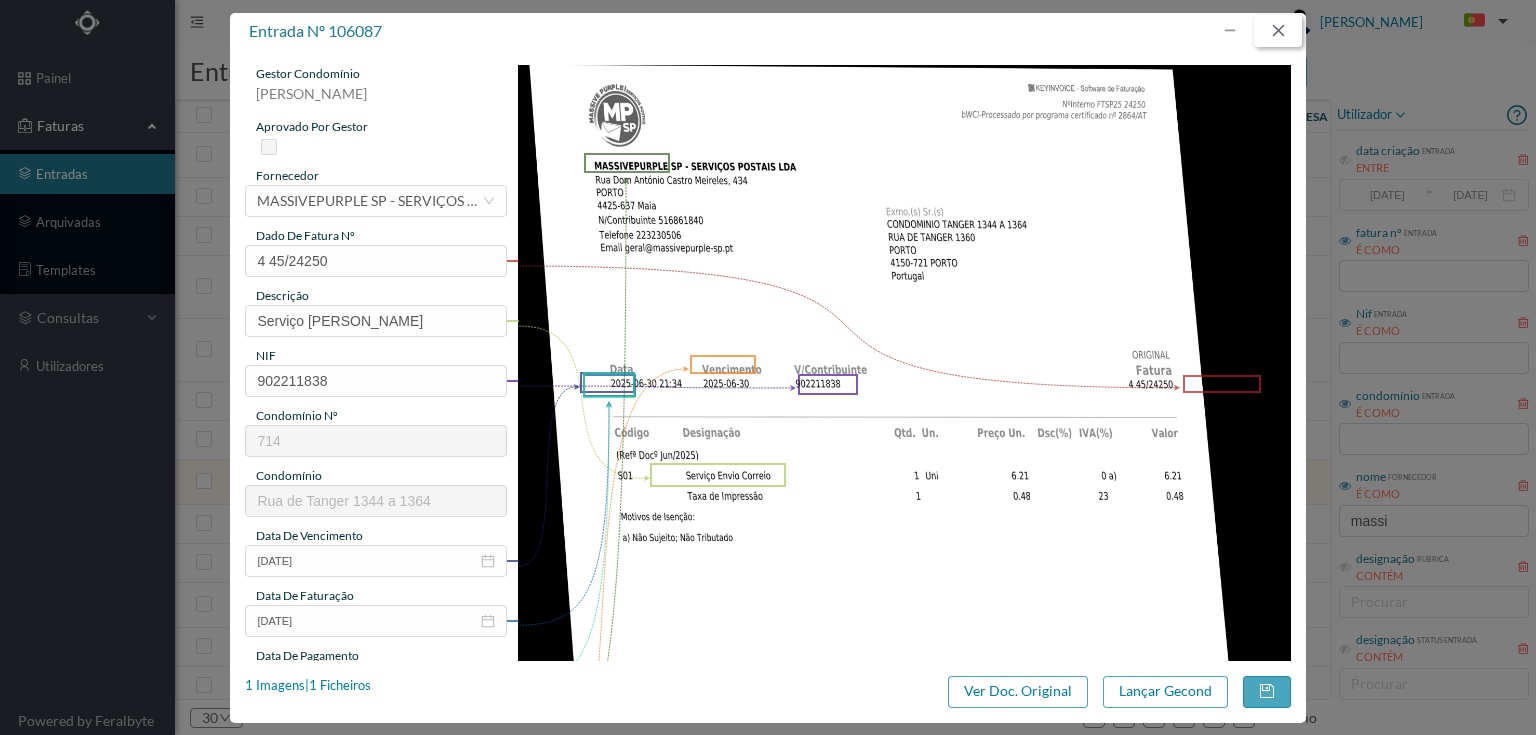 click at bounding box center [1278, 31] 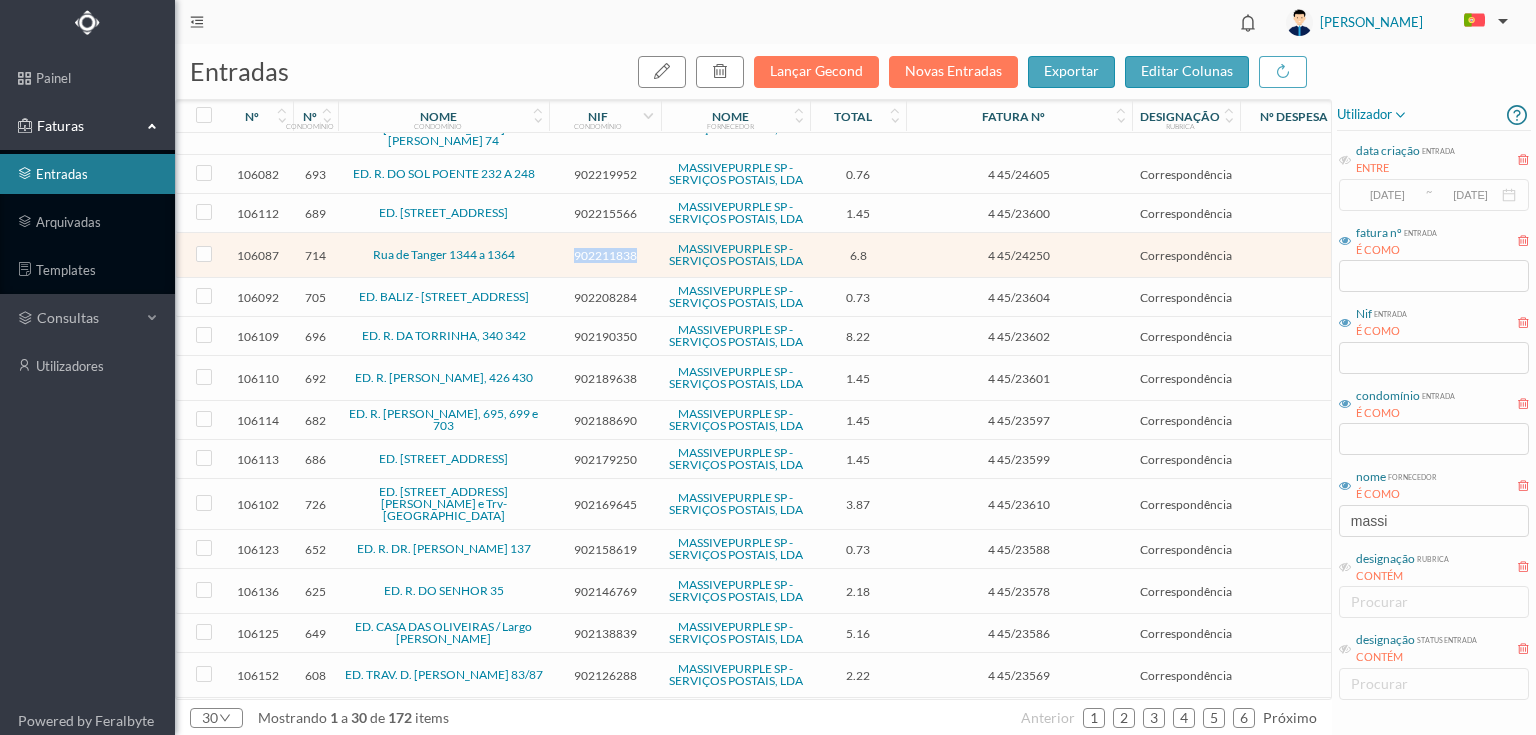 scroll, scrollTop: 240, scrollLeft: 0, axis: vertical 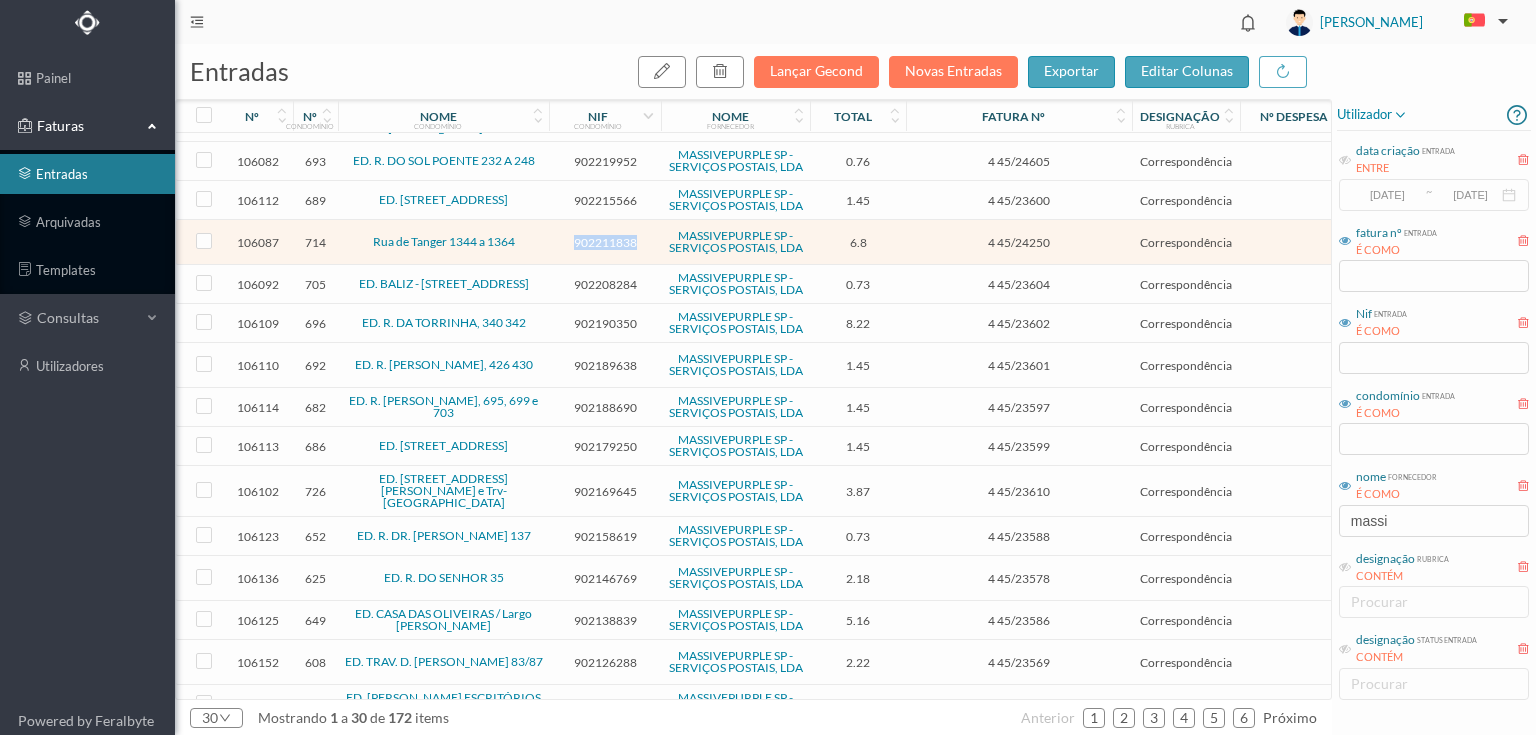 click on "902211838" at bounding box center [605, 242] 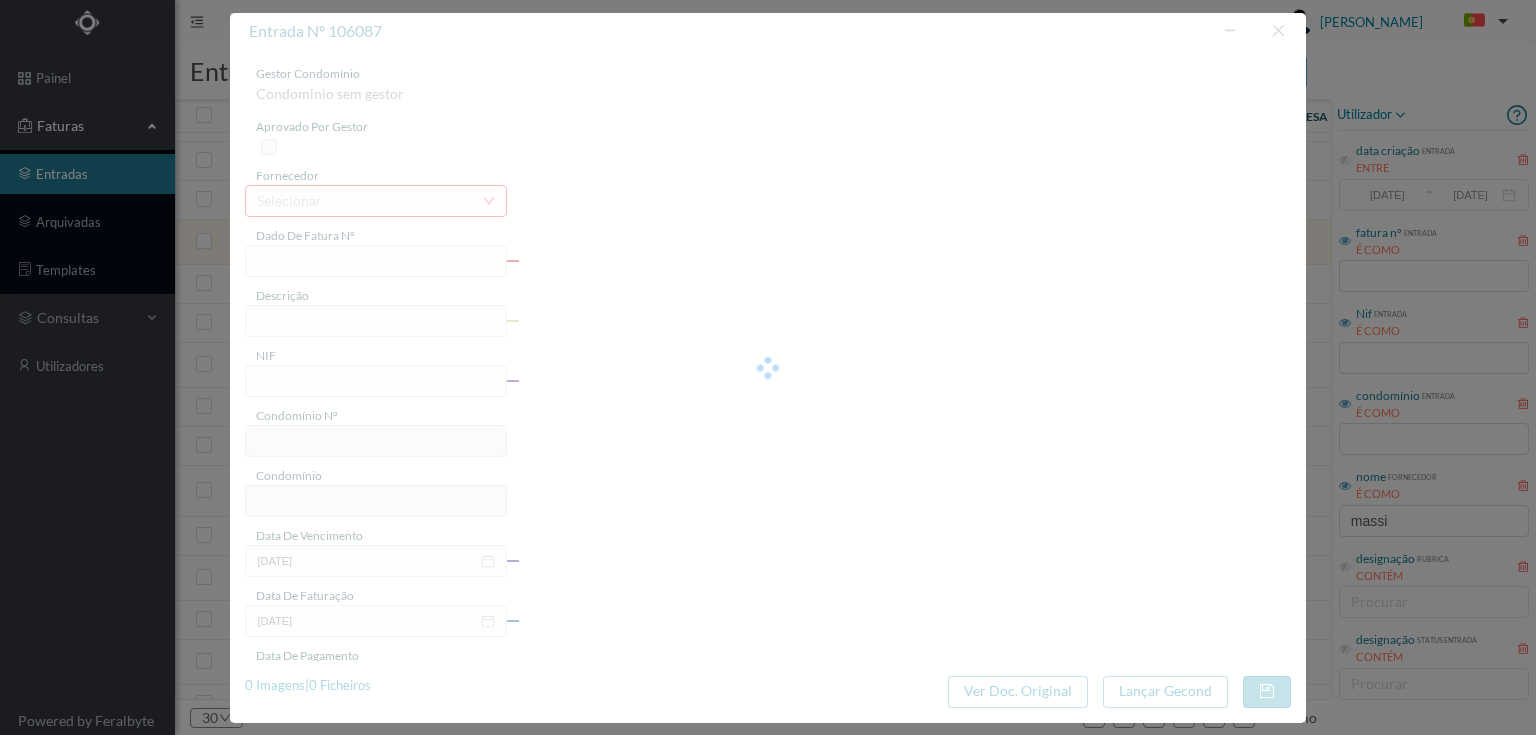 type on "4 45/24250" 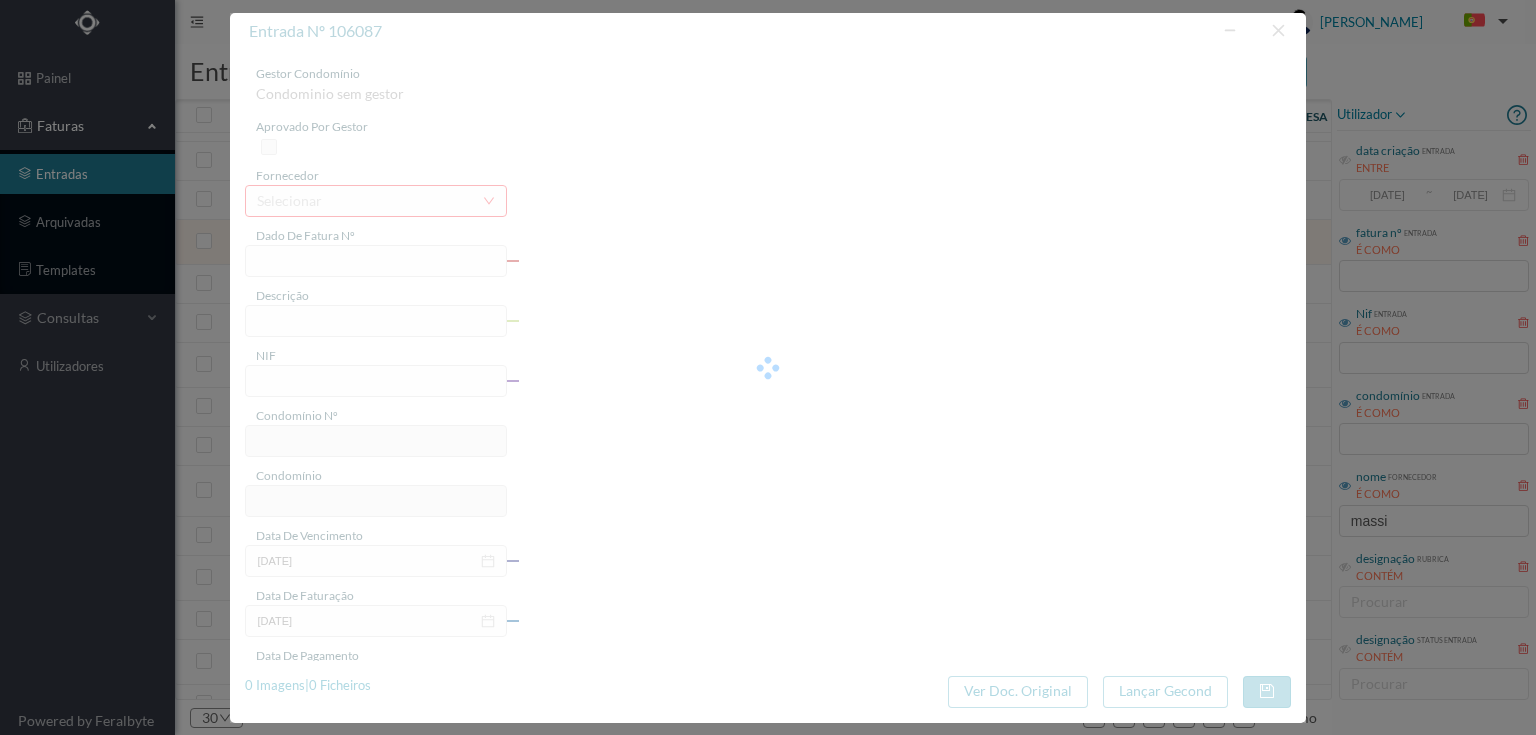 type on "Serviço [PERSON_NAME]" 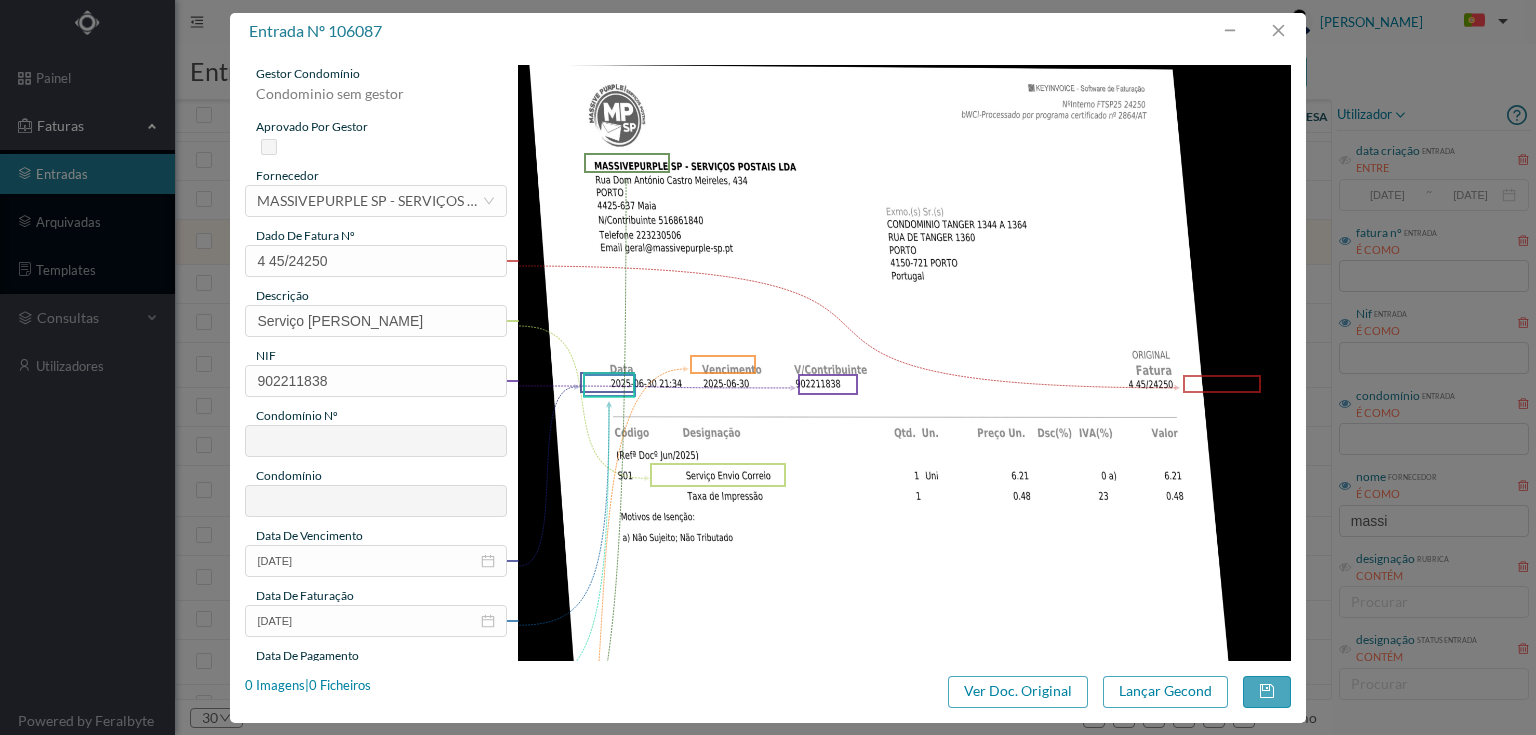 type on "714" 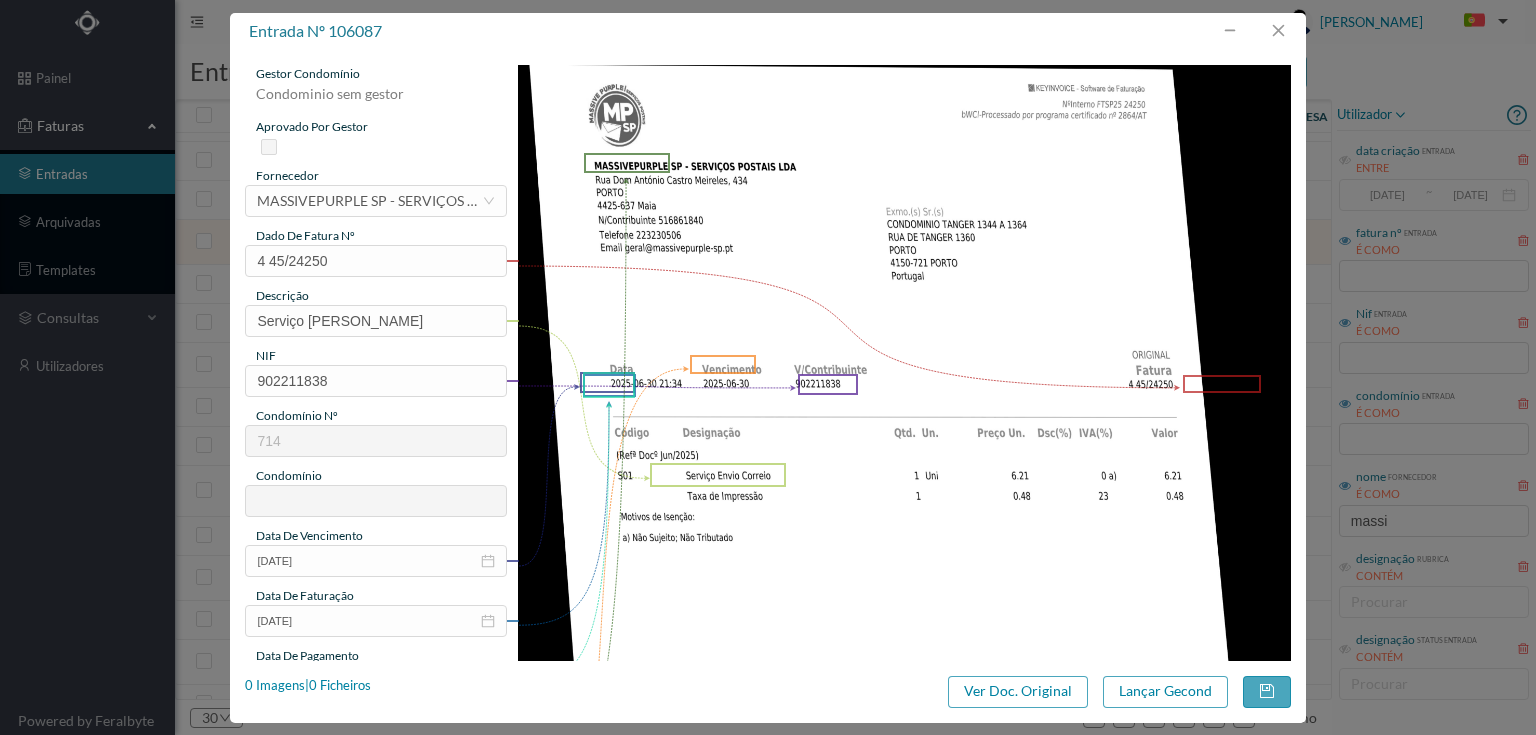 type on "Rua de Tanger 1344 a 1364" 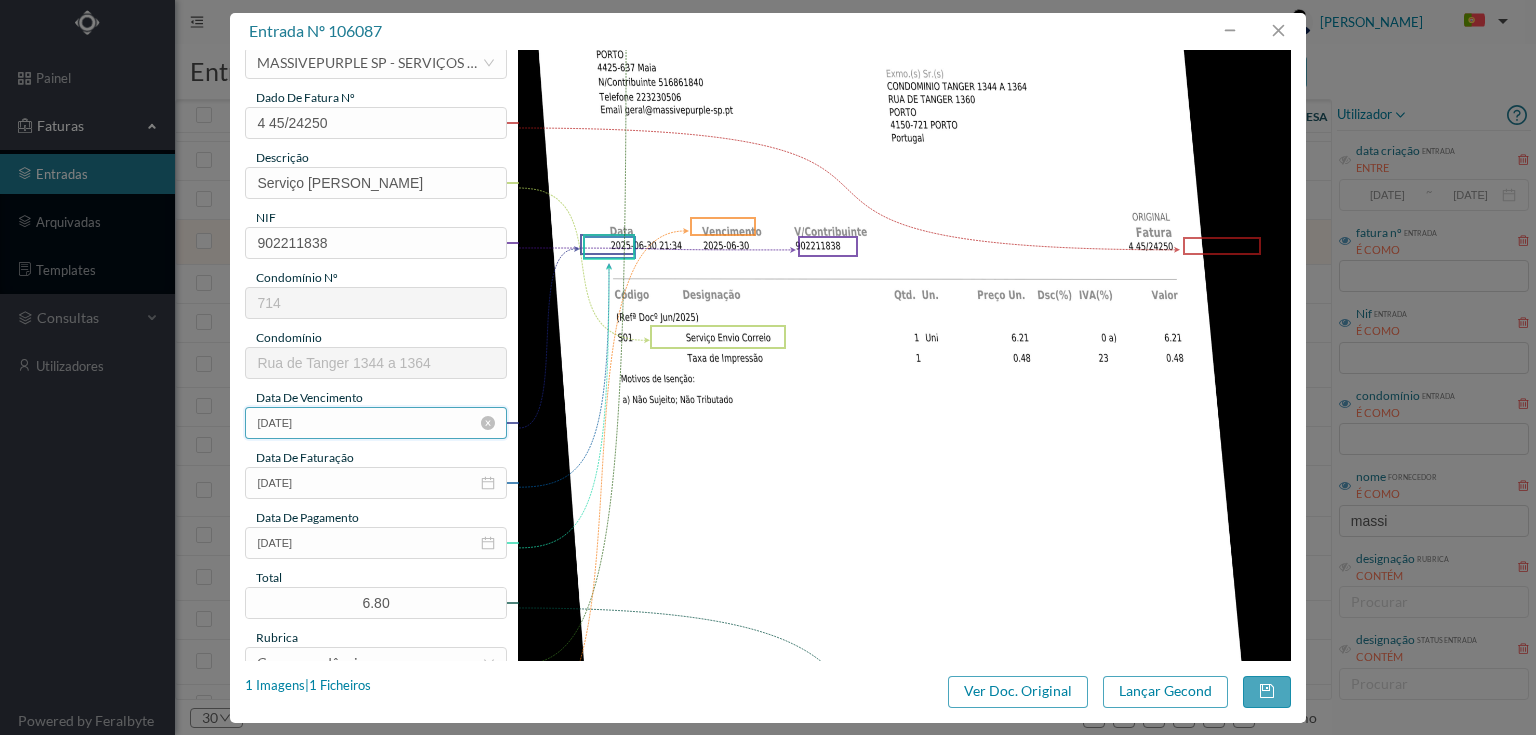 scroll, scrollTop: 160, scrollLeft: 0, axis: vertical 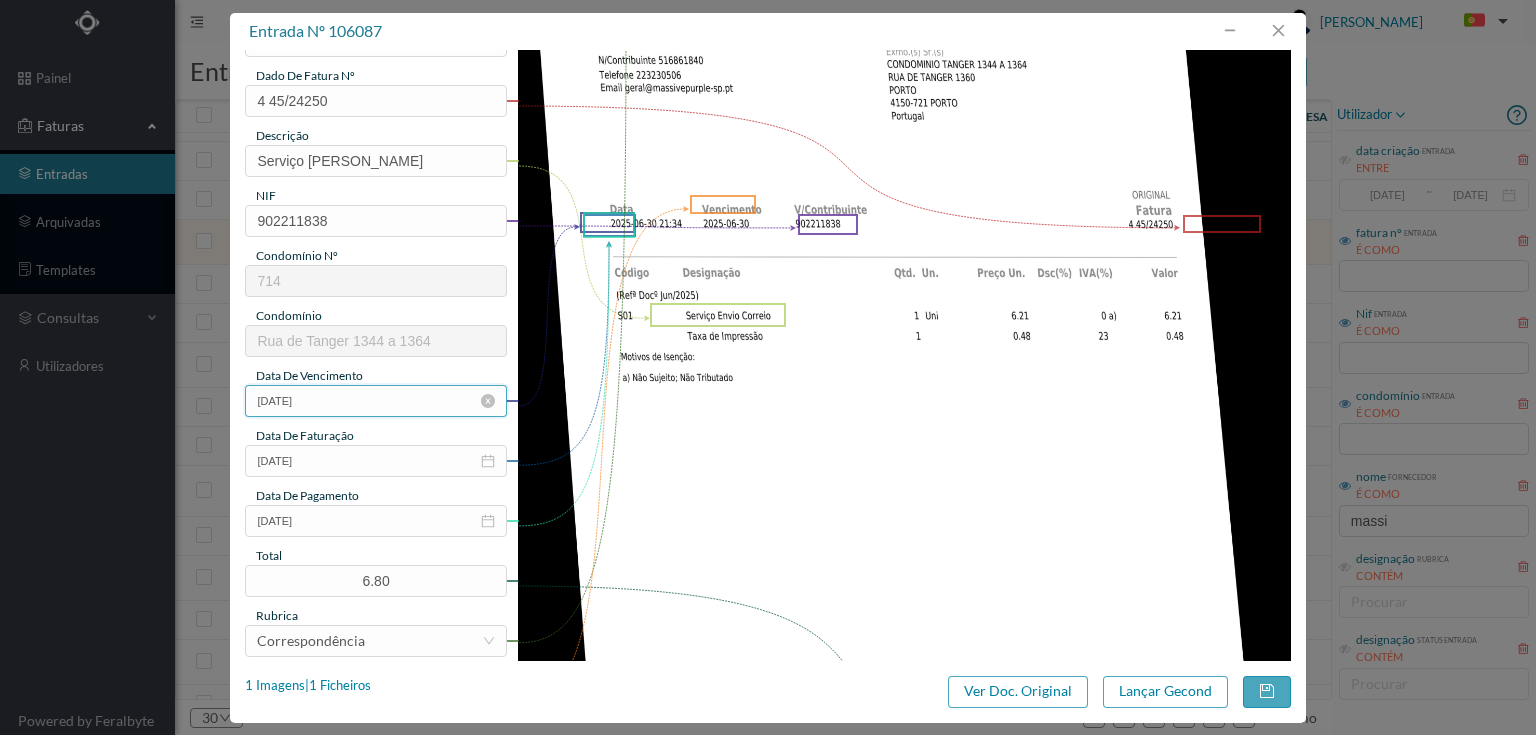click on "[DATE]" at bounding box center (375, 401) 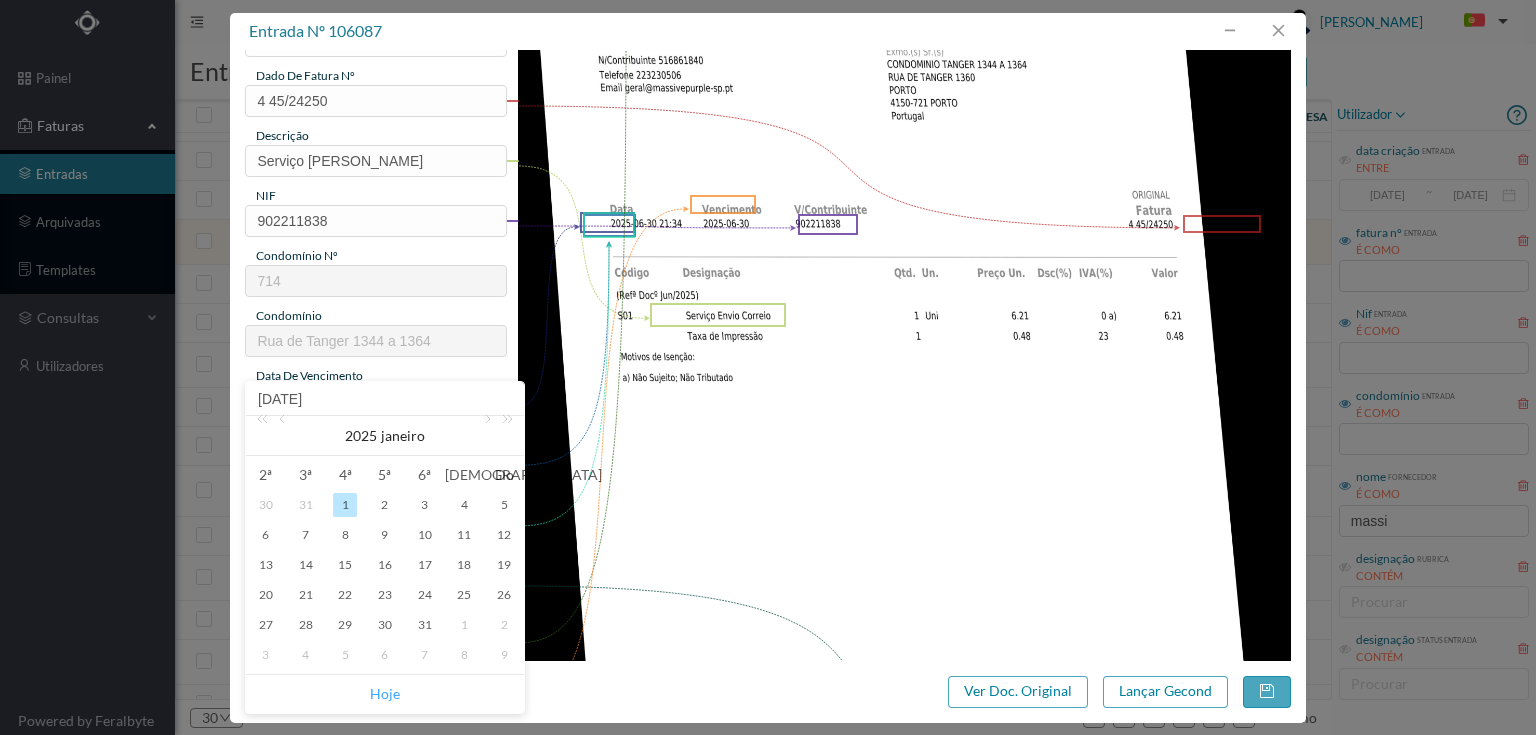 click on "Hoje" at bounding box center [385, 694] 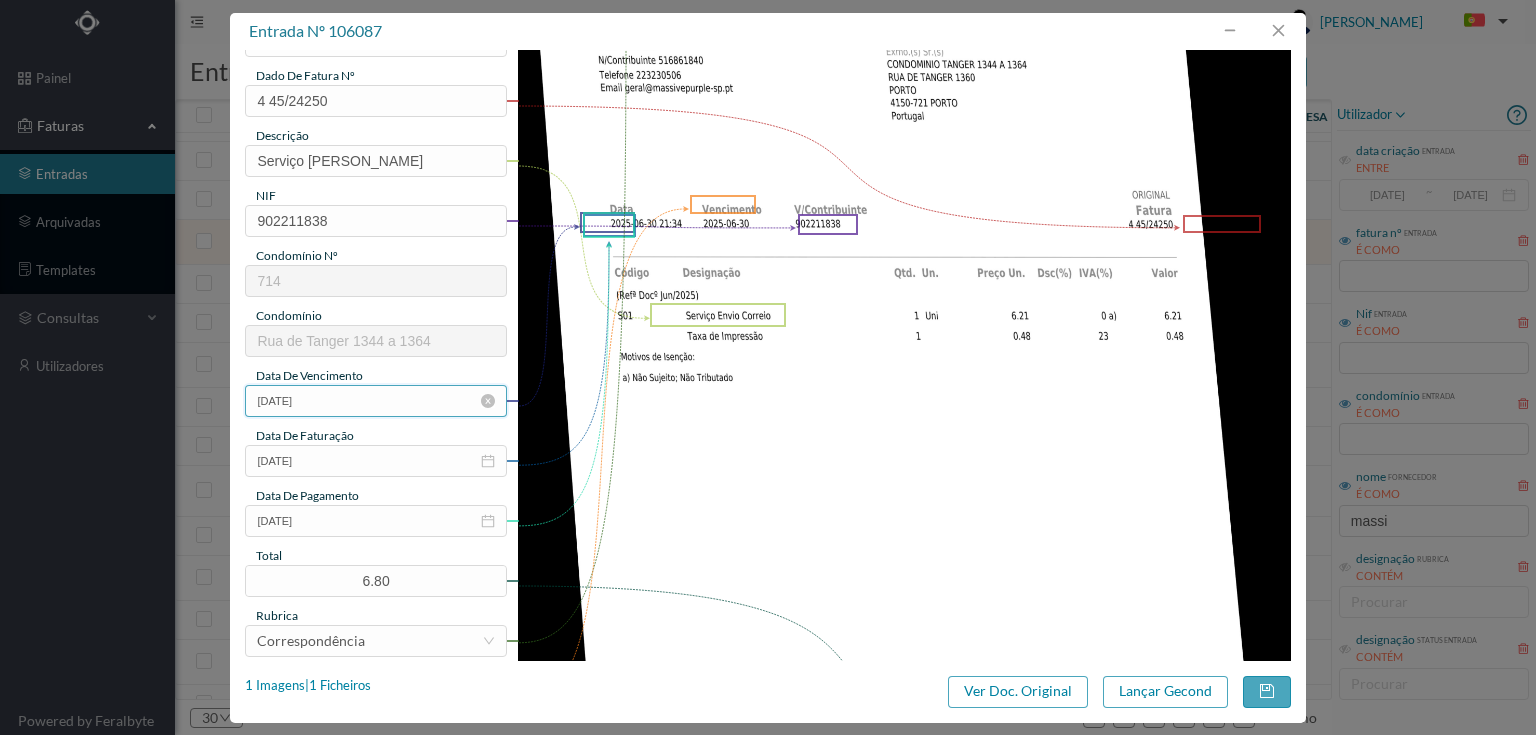 click on "[DATE]" at bounding box center [375, 401] 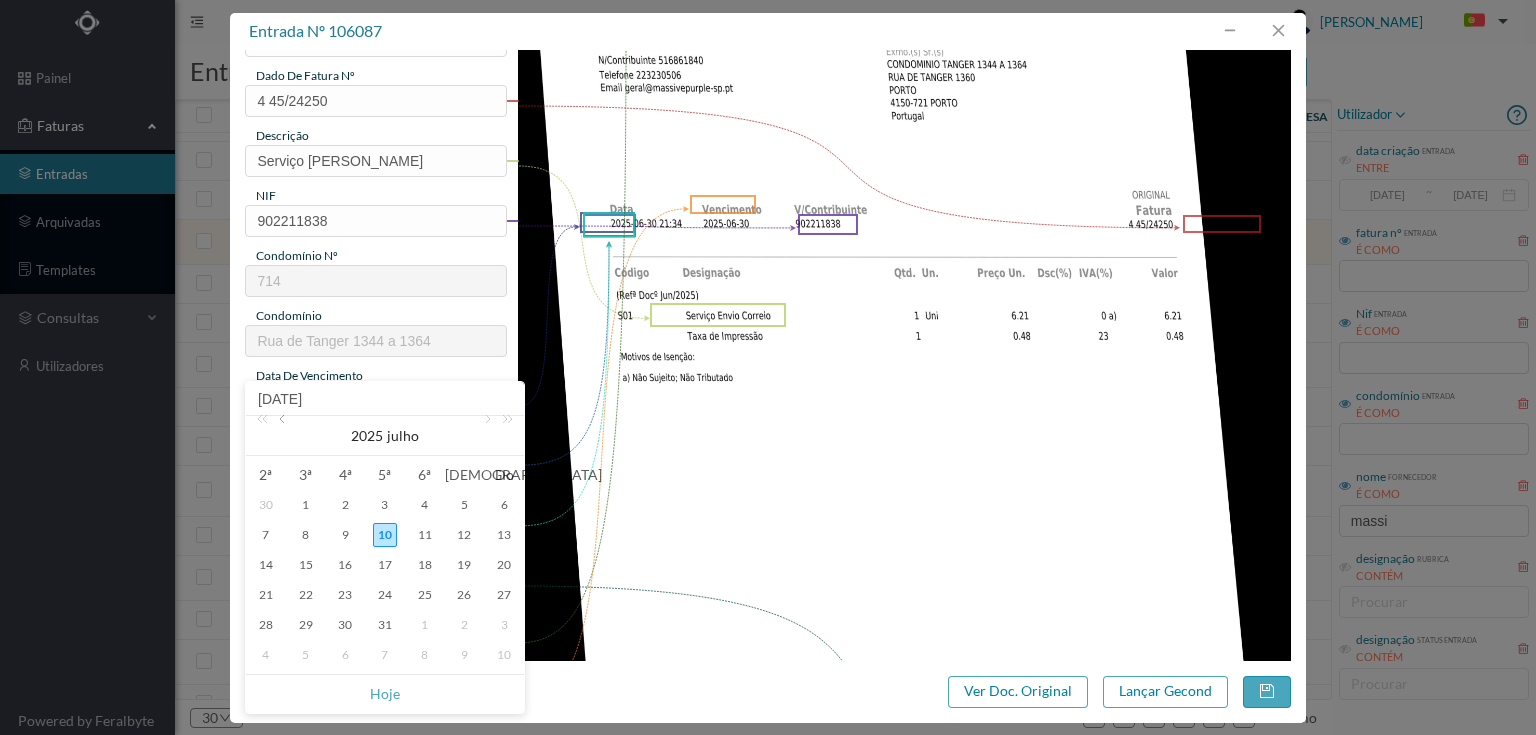 click at bounding box center (284, 436) 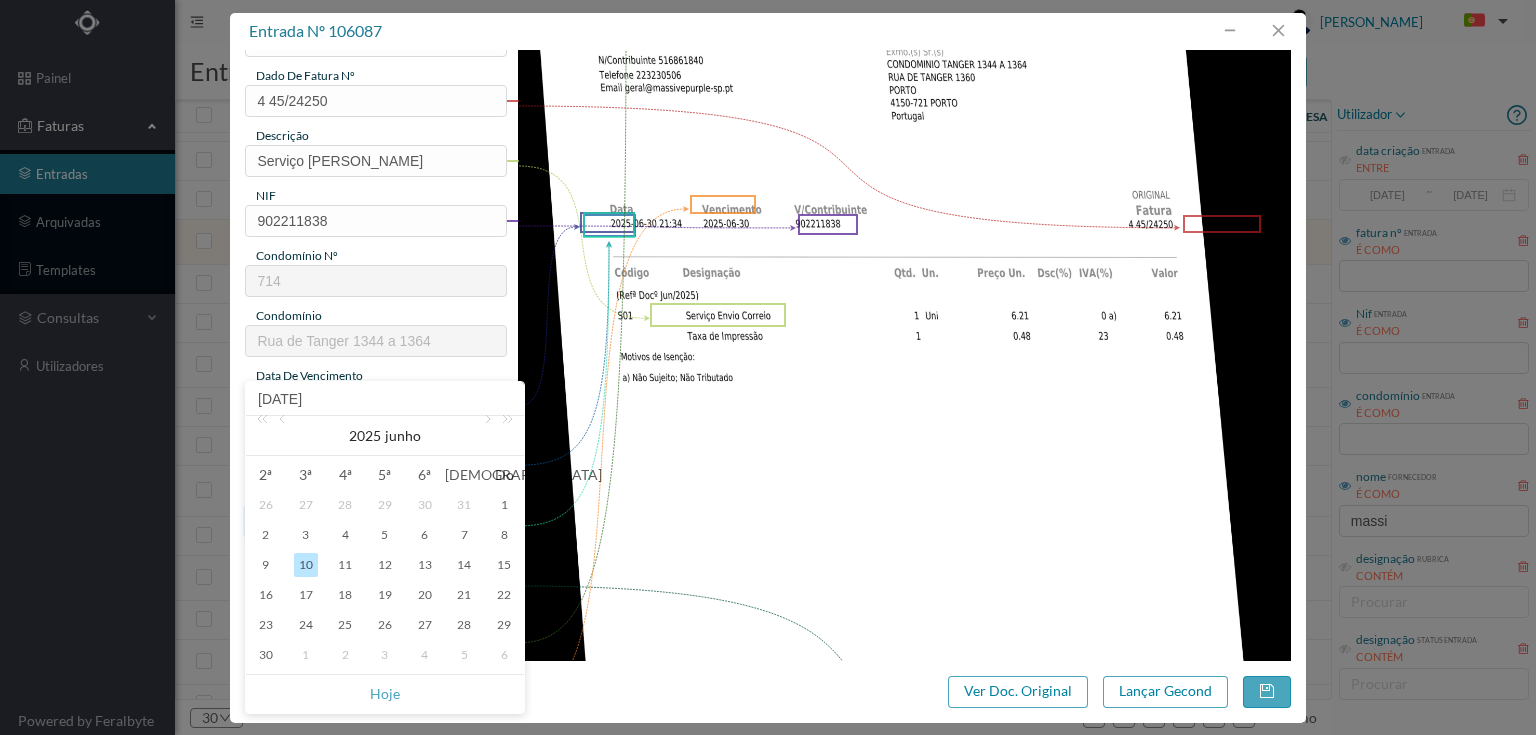 drag, startPoint x: 260, startPoint y: 657, endPoint x: 413, endPoint y: 532, distance: 197.57024 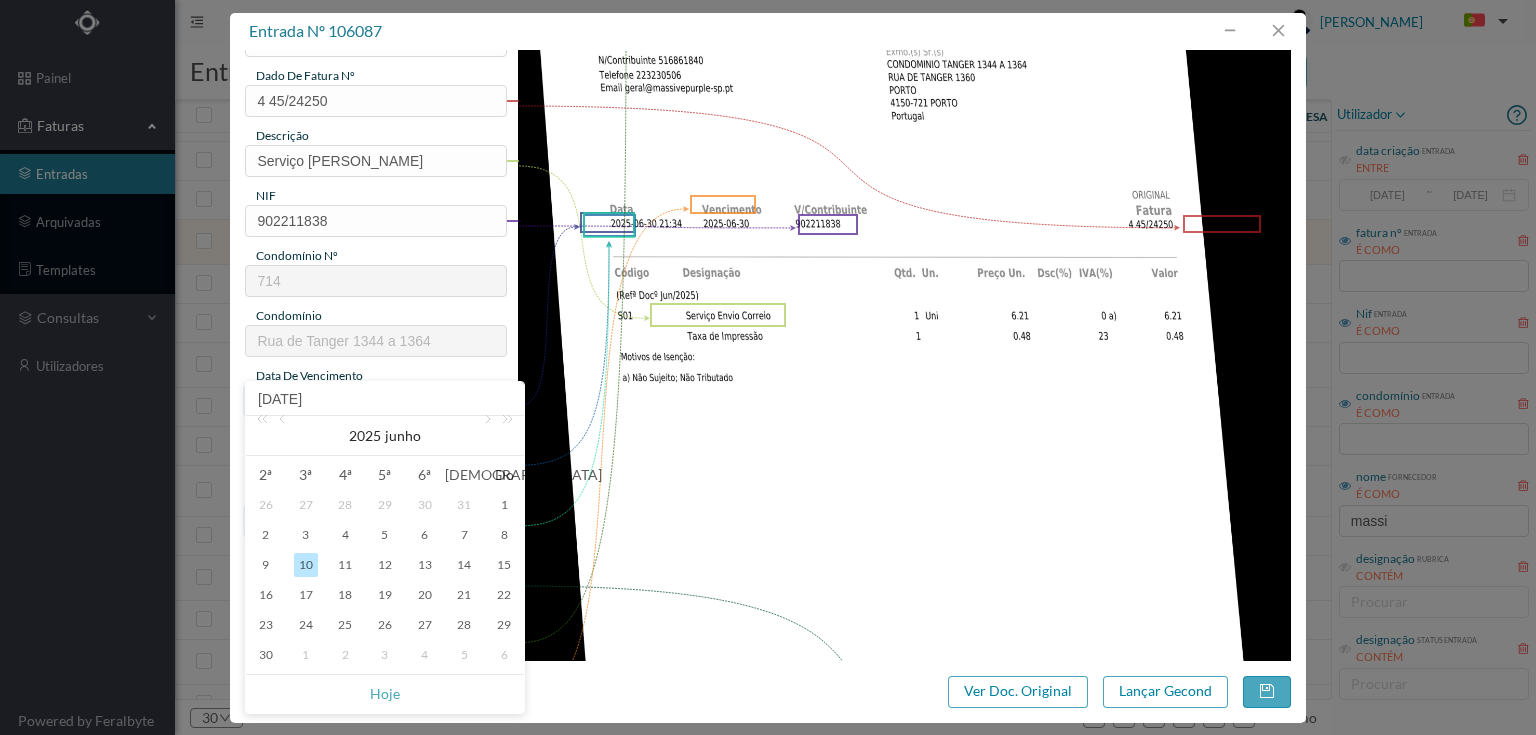 type on "[DATE]" 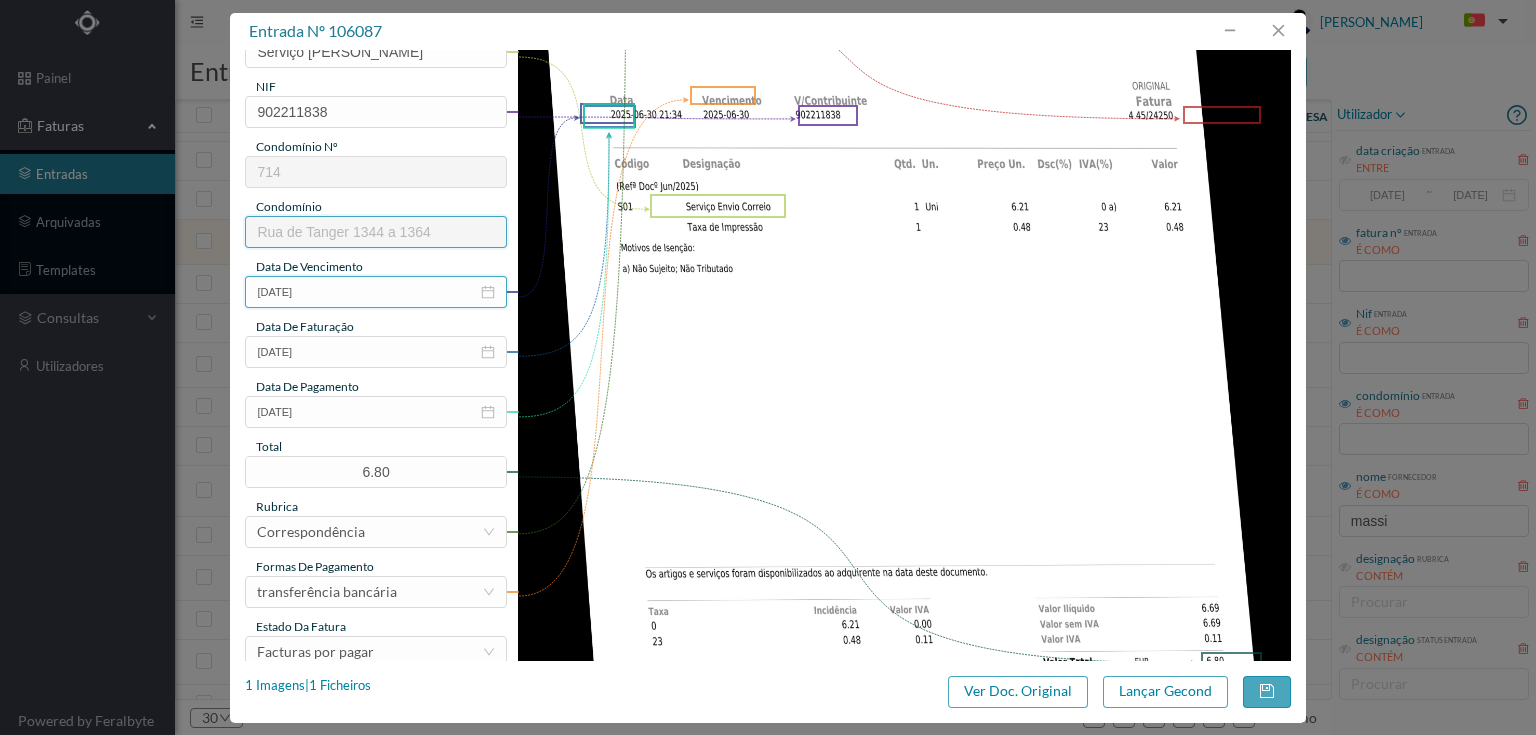 scroll, scrollTop: 320, scrollLeft: 0, axis: vertical 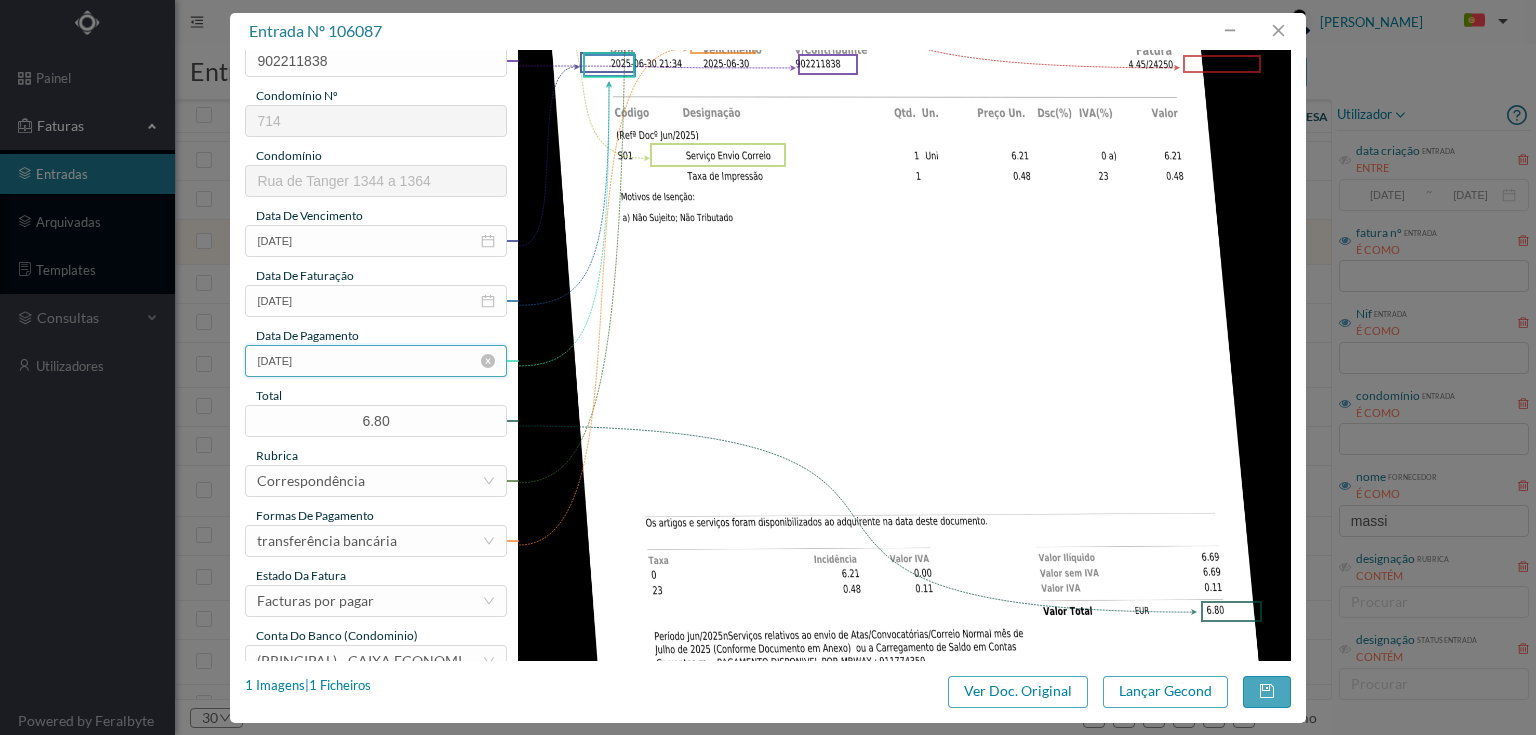 click on "[DATE]" at bounding box center [375, 361] 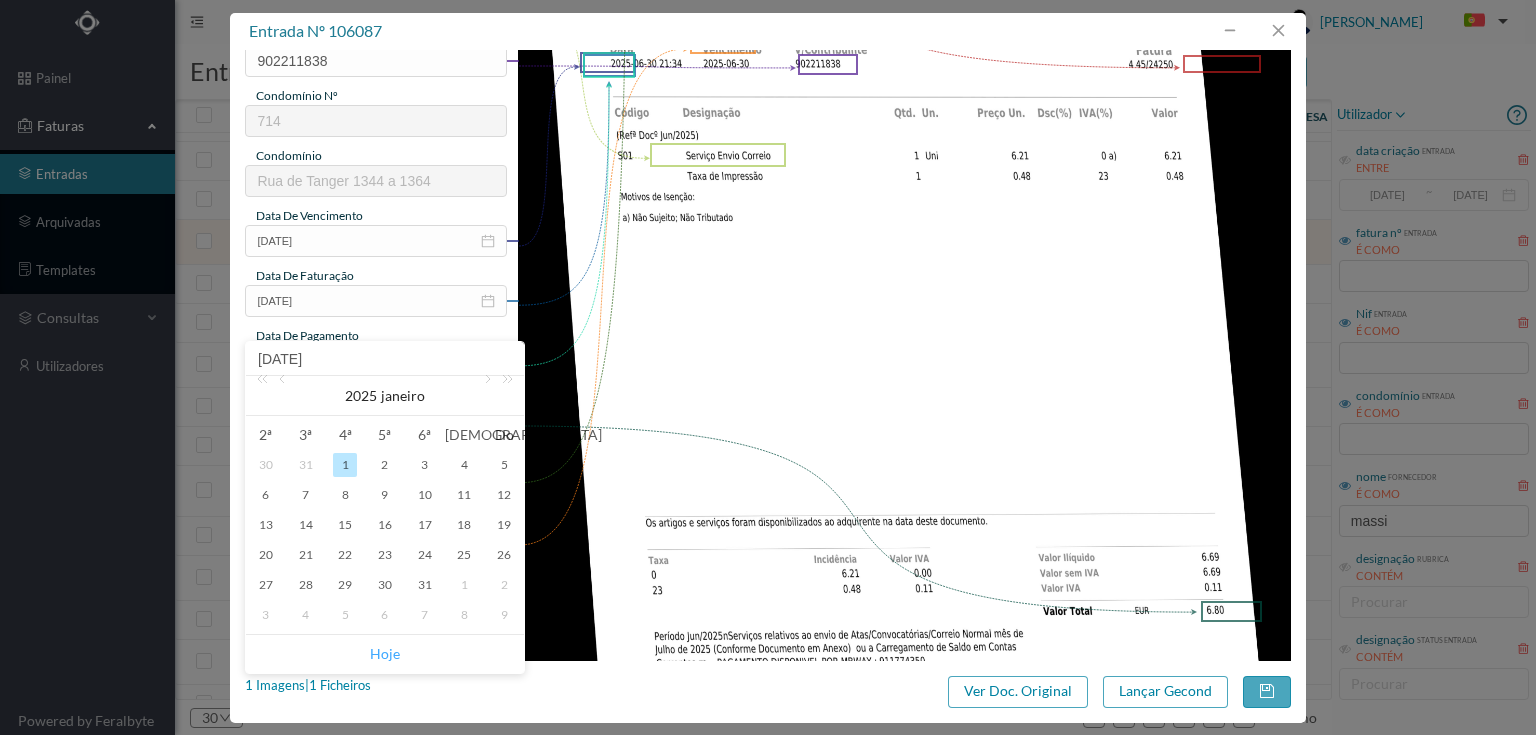 click on "Hoje" at bounding box center [385, 654] 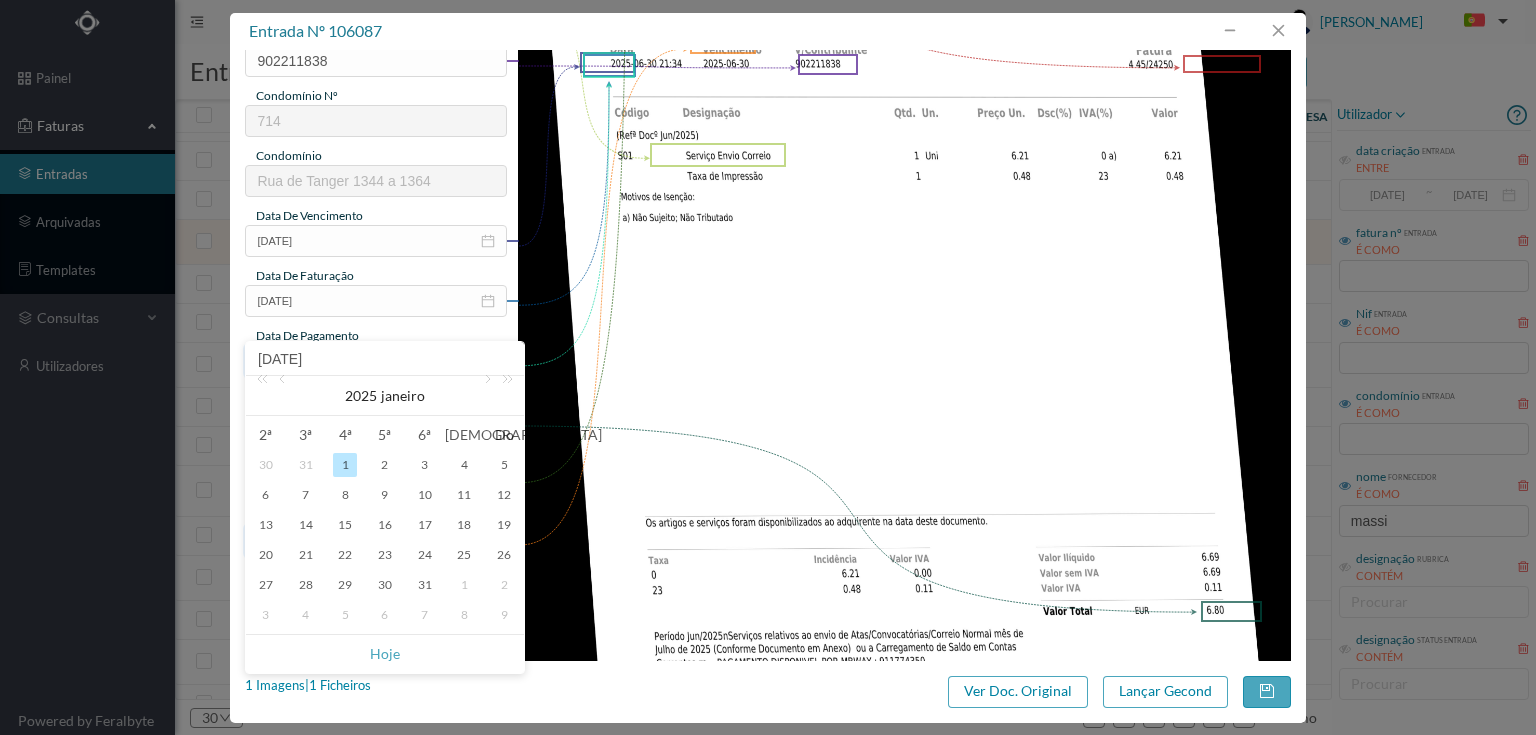 type on "[DATE]" 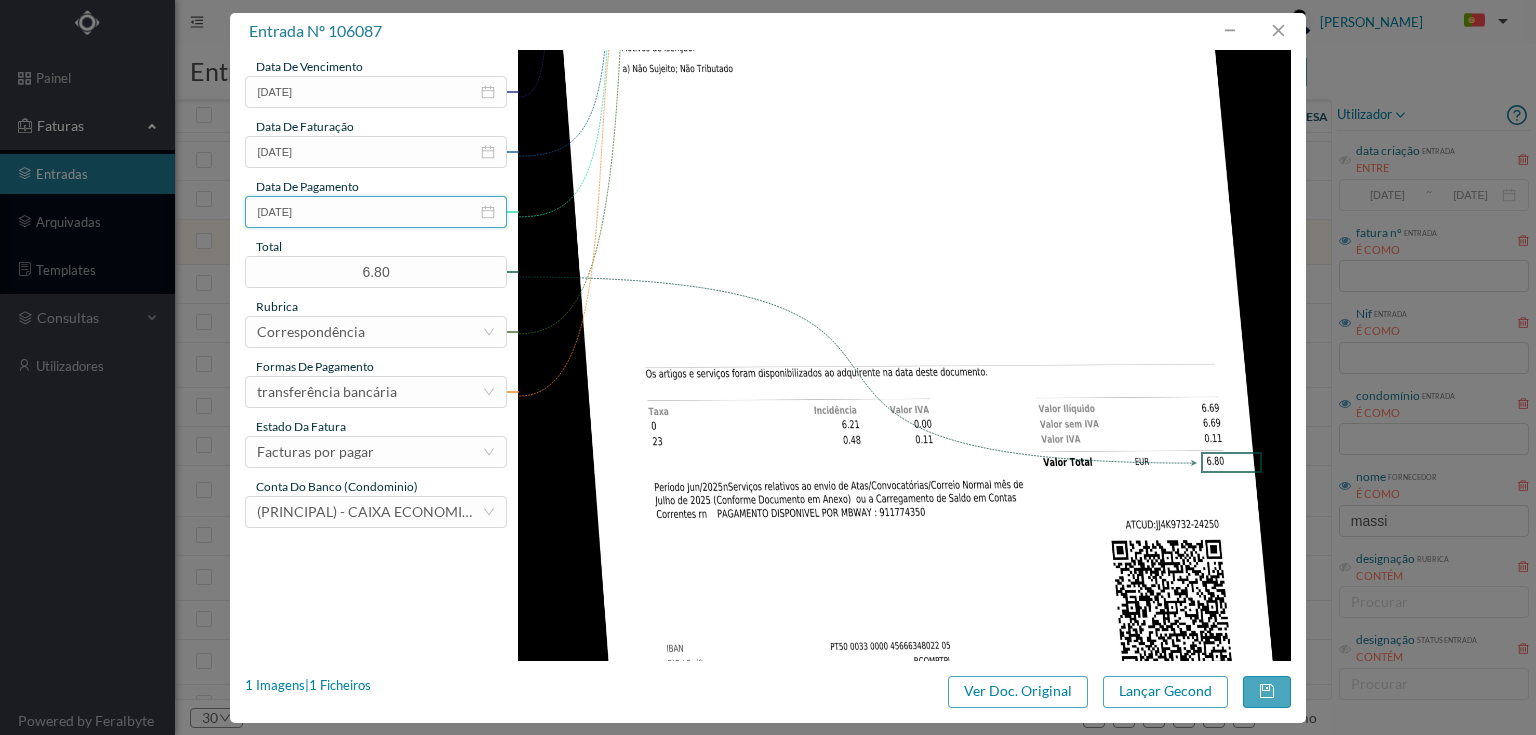 scroll, scrollTop: 480, scrollLeft: 0, axis: vertical 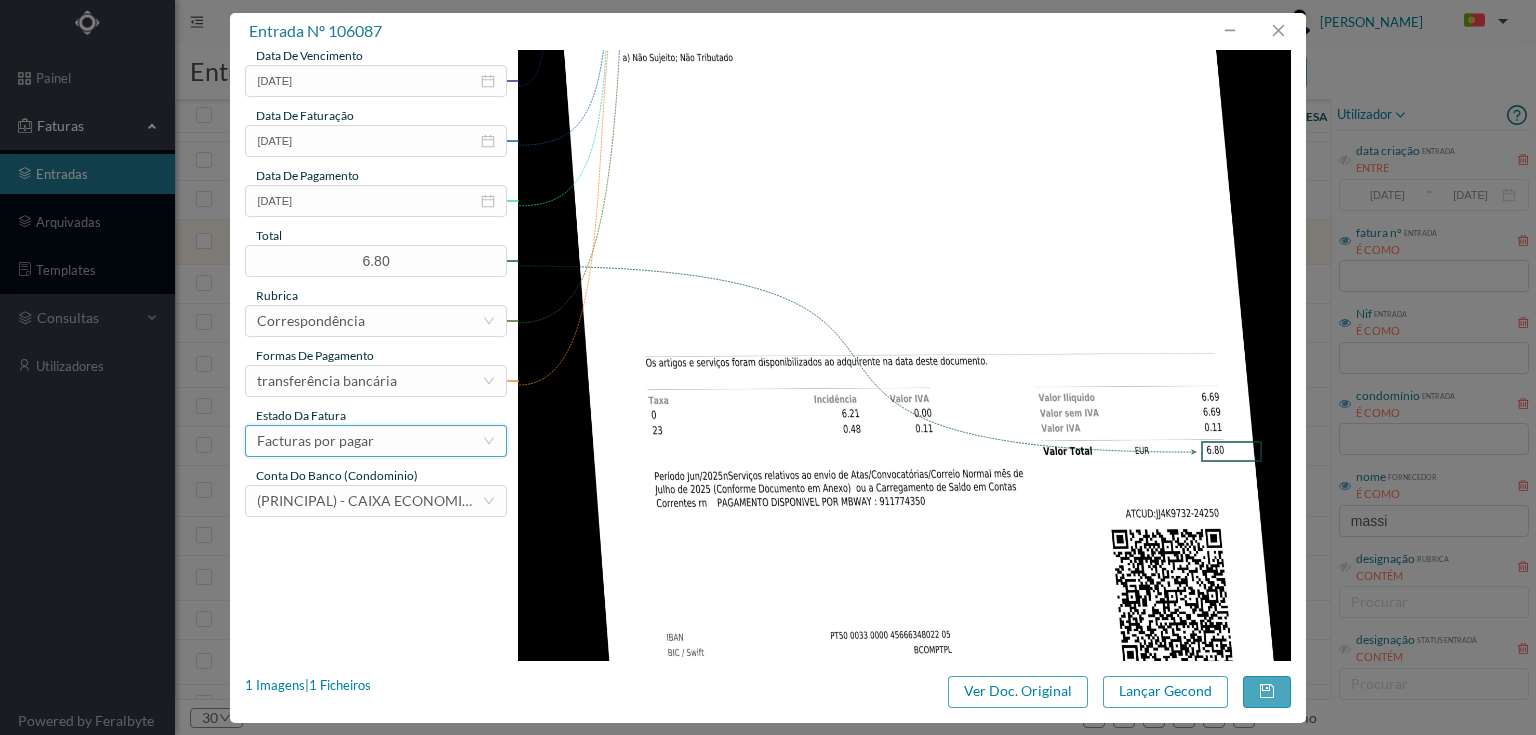 click on "Facturas por pagar" at bounding box center (315, 441) 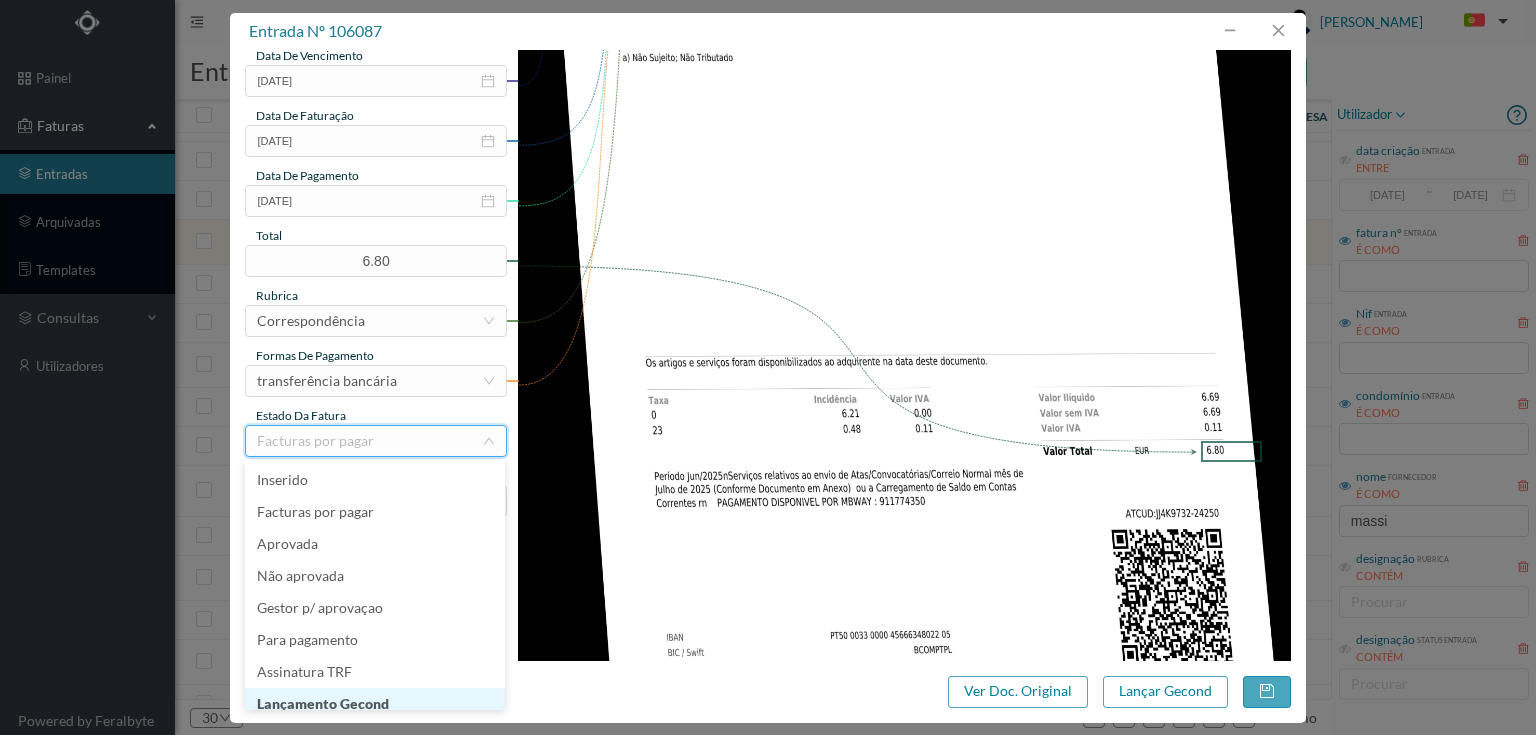 scroll, scrollTop: 10, scrollLeft: 0, axis: vertical 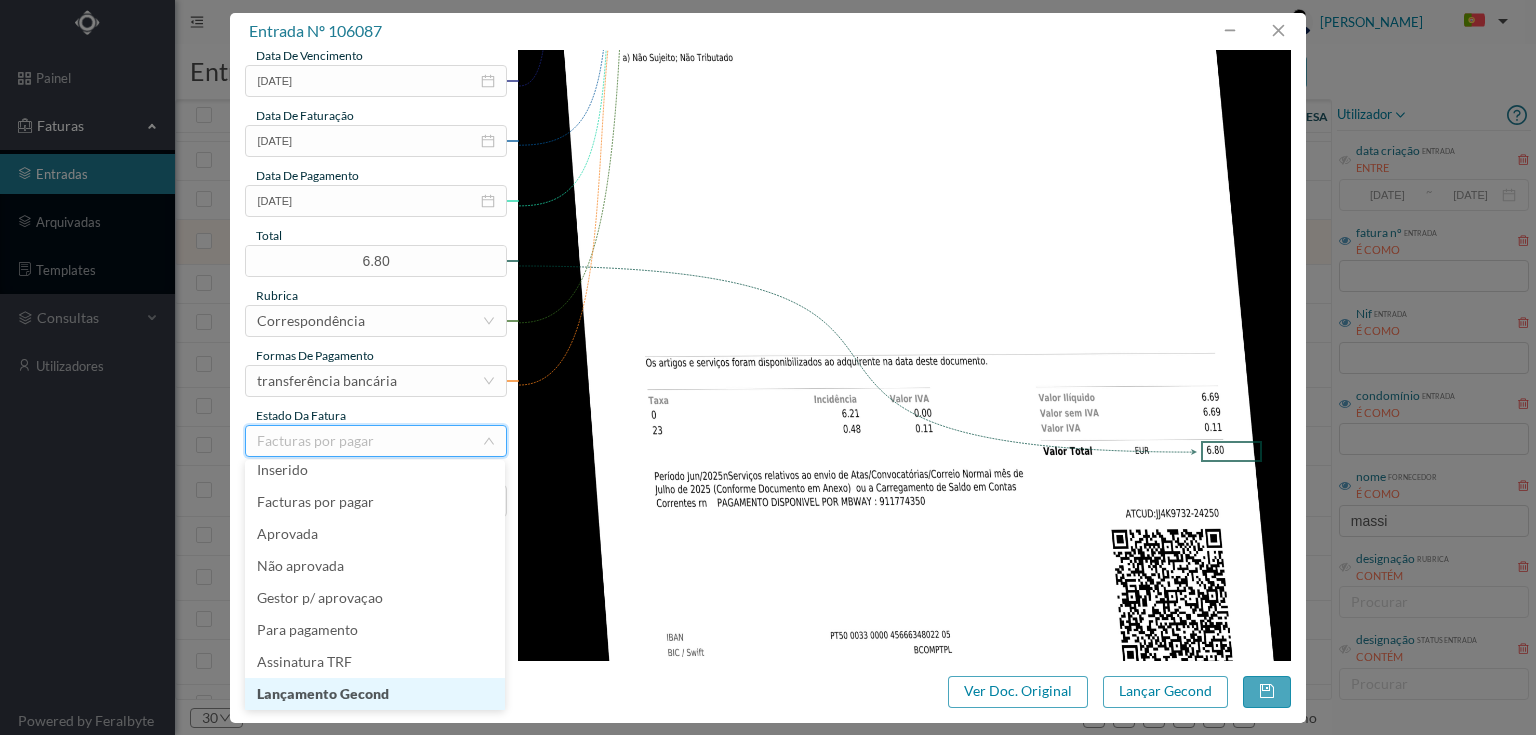 click on "Lançamento Gecond" at bounding box center [375, 694] 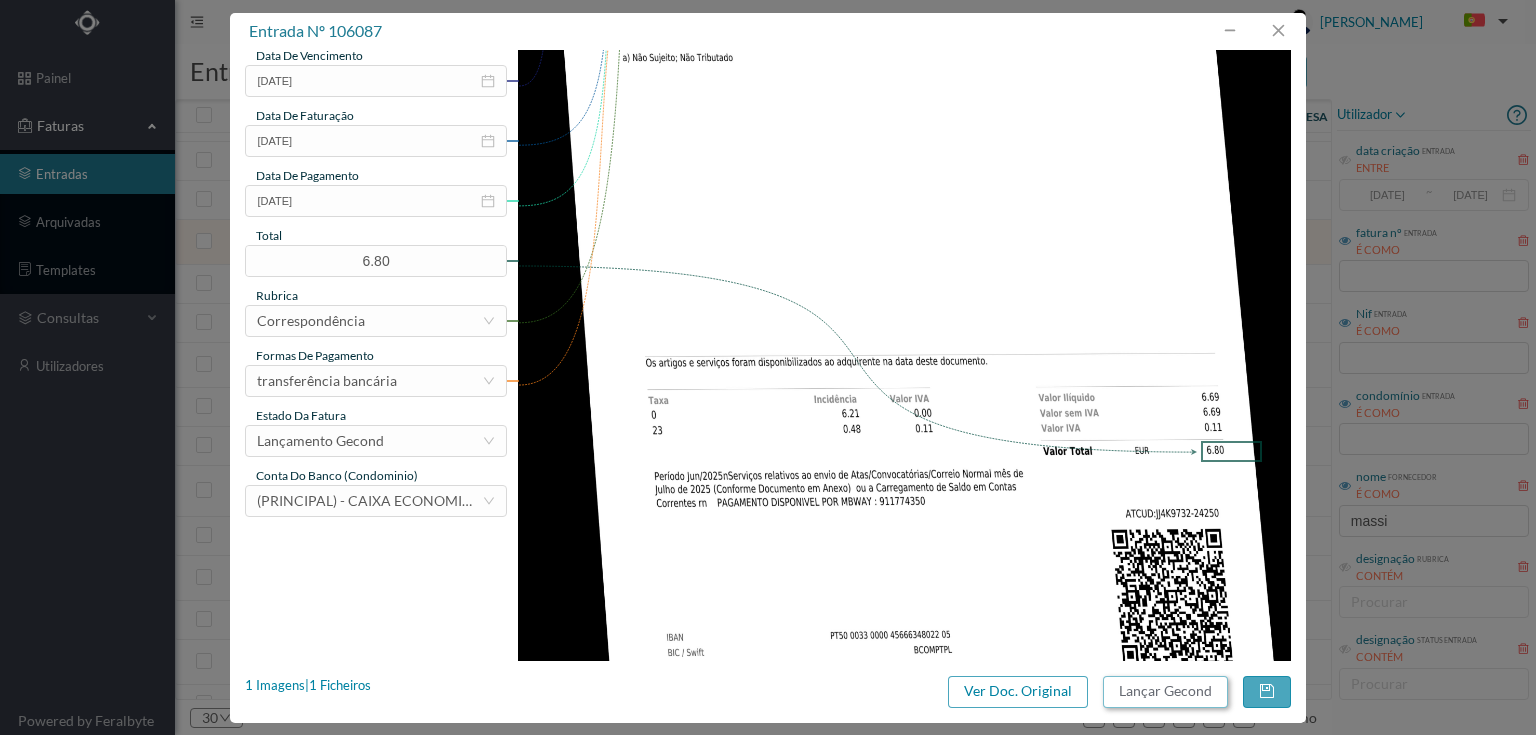 click on "Lançar Gecond" at bounding box center (1165, 692) 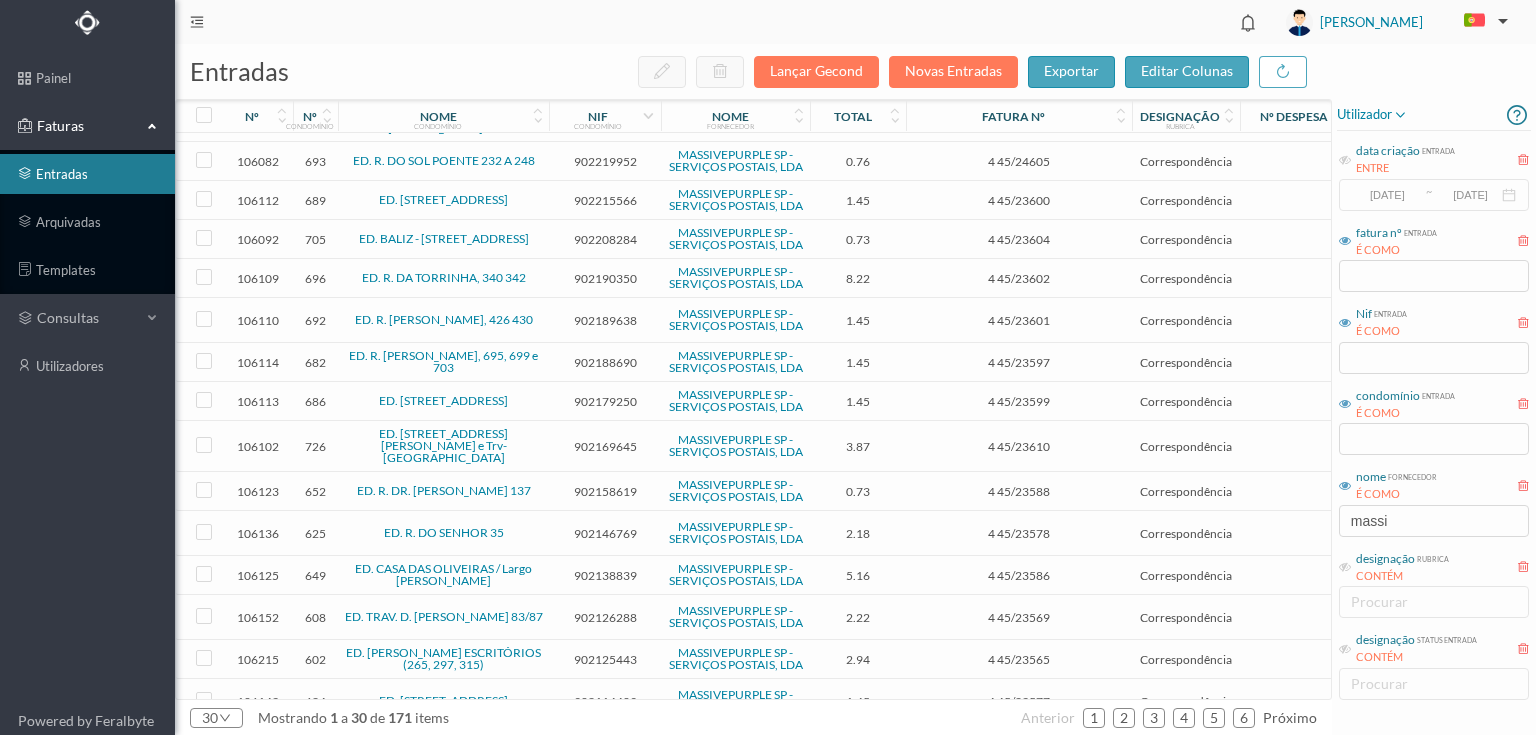 click on "902190350" at bounding box center (605, 278) 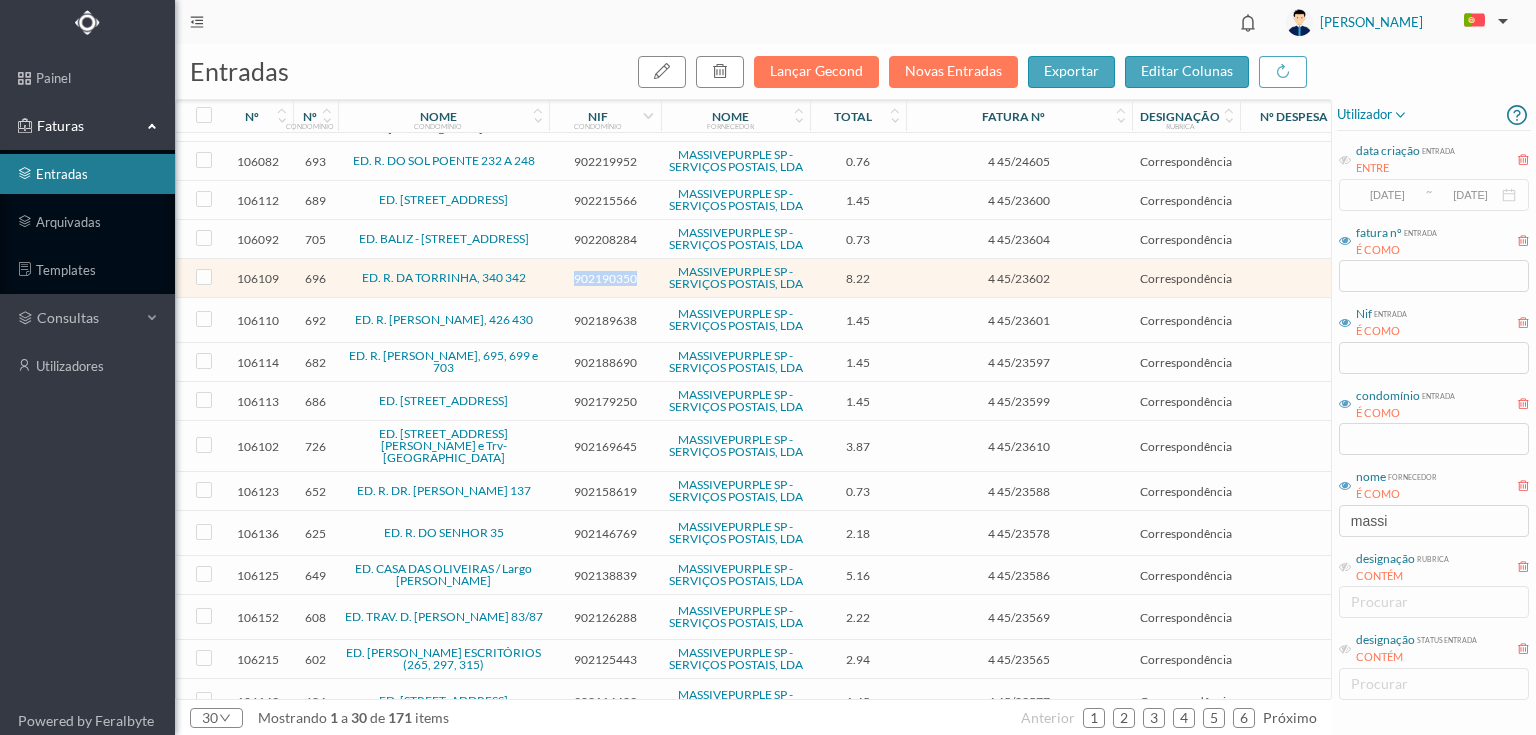 click on "902190350" at bounding box center [605, 278] 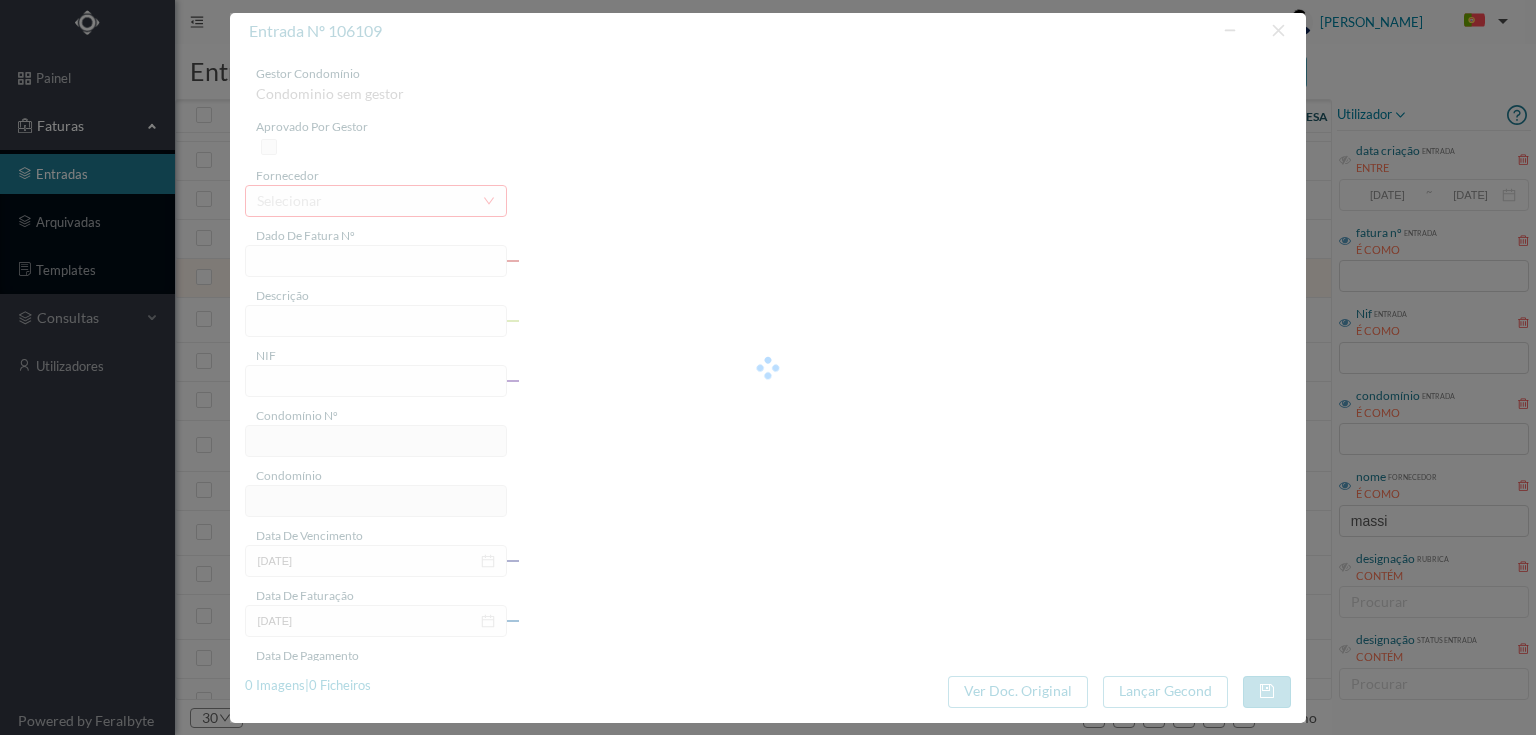 type on "4 45/23602" 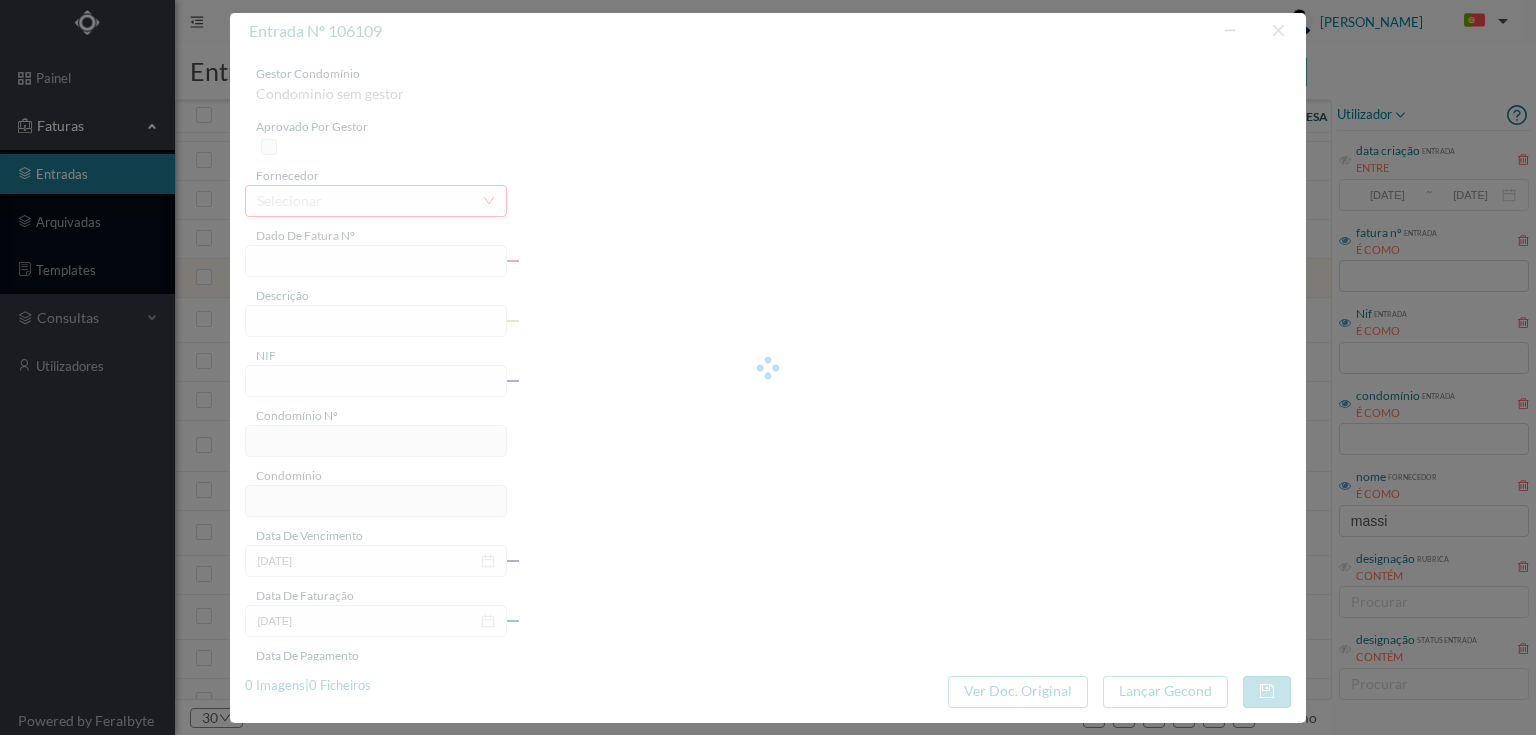 type on "Serviço [PERSON_NAME]" 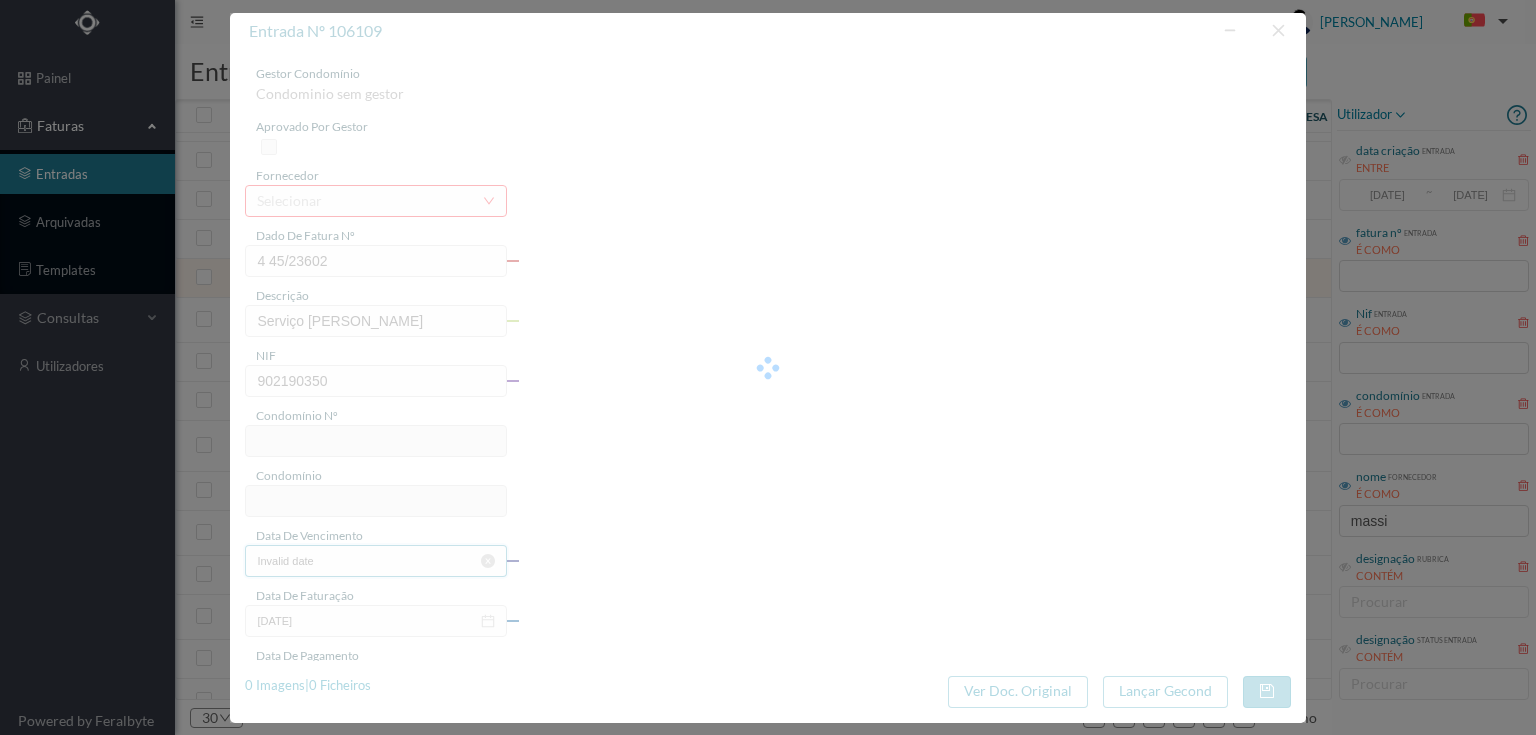 type on "696" 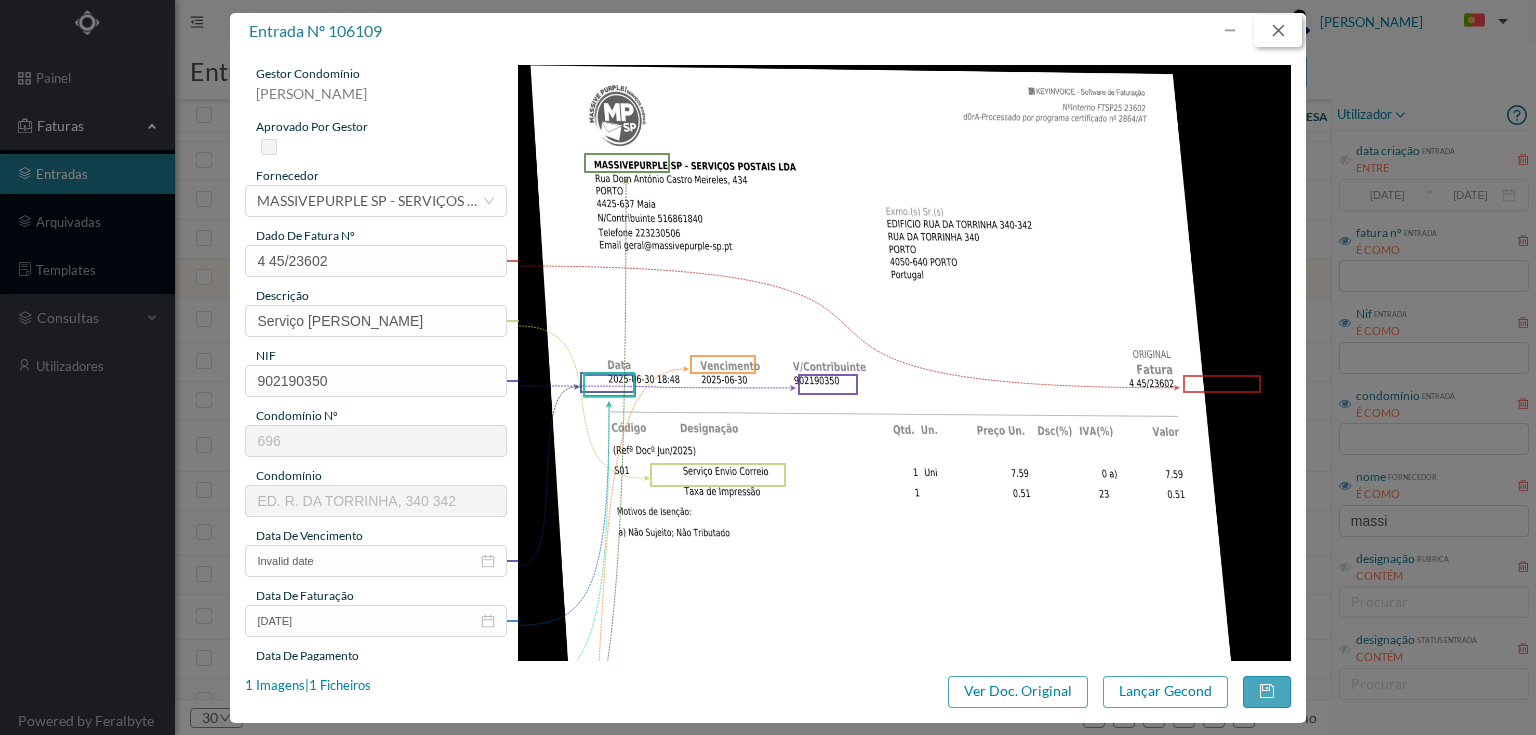 click at bounding box center (1278, 31) 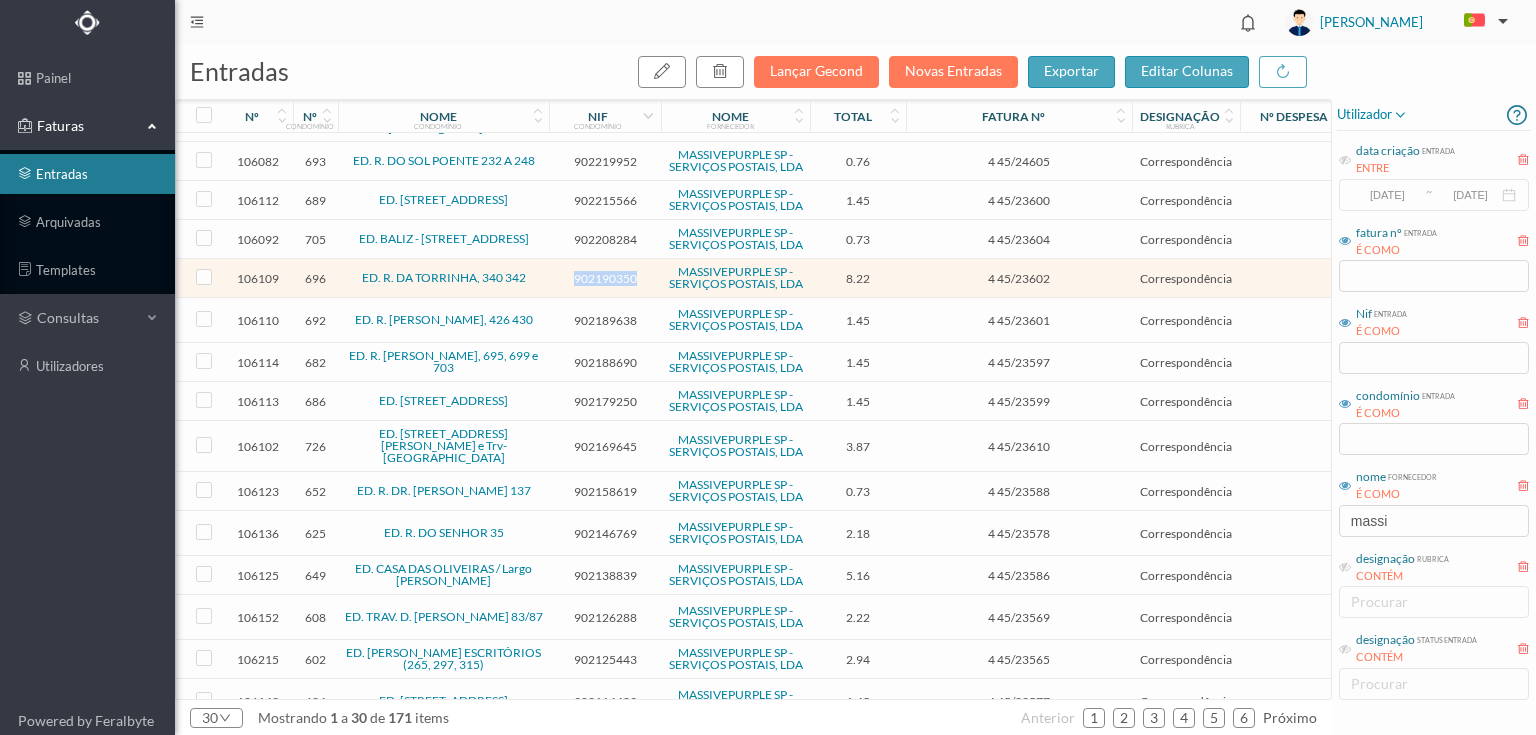 click on "902190350" at bounding box center (605, 278) 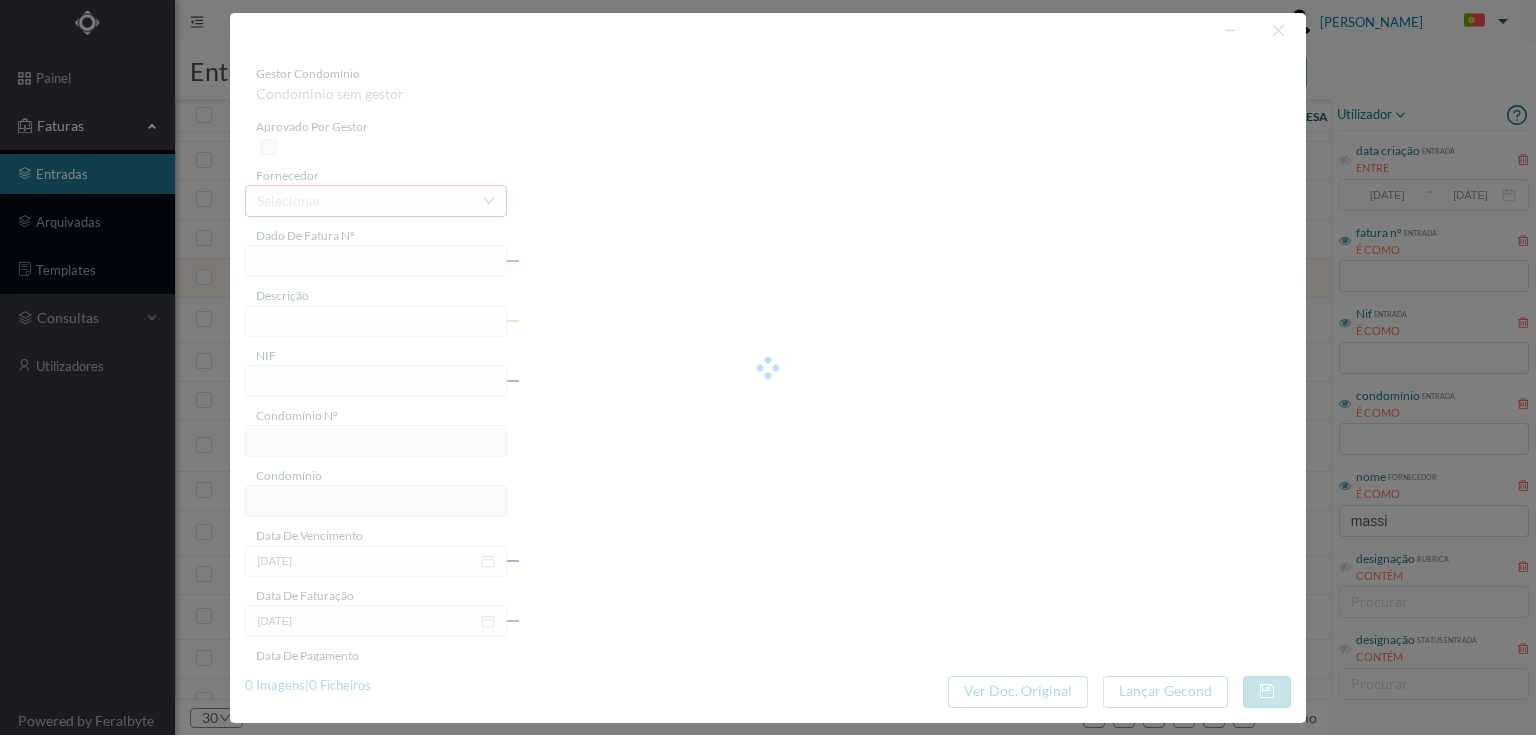 type on "4 45/23602" 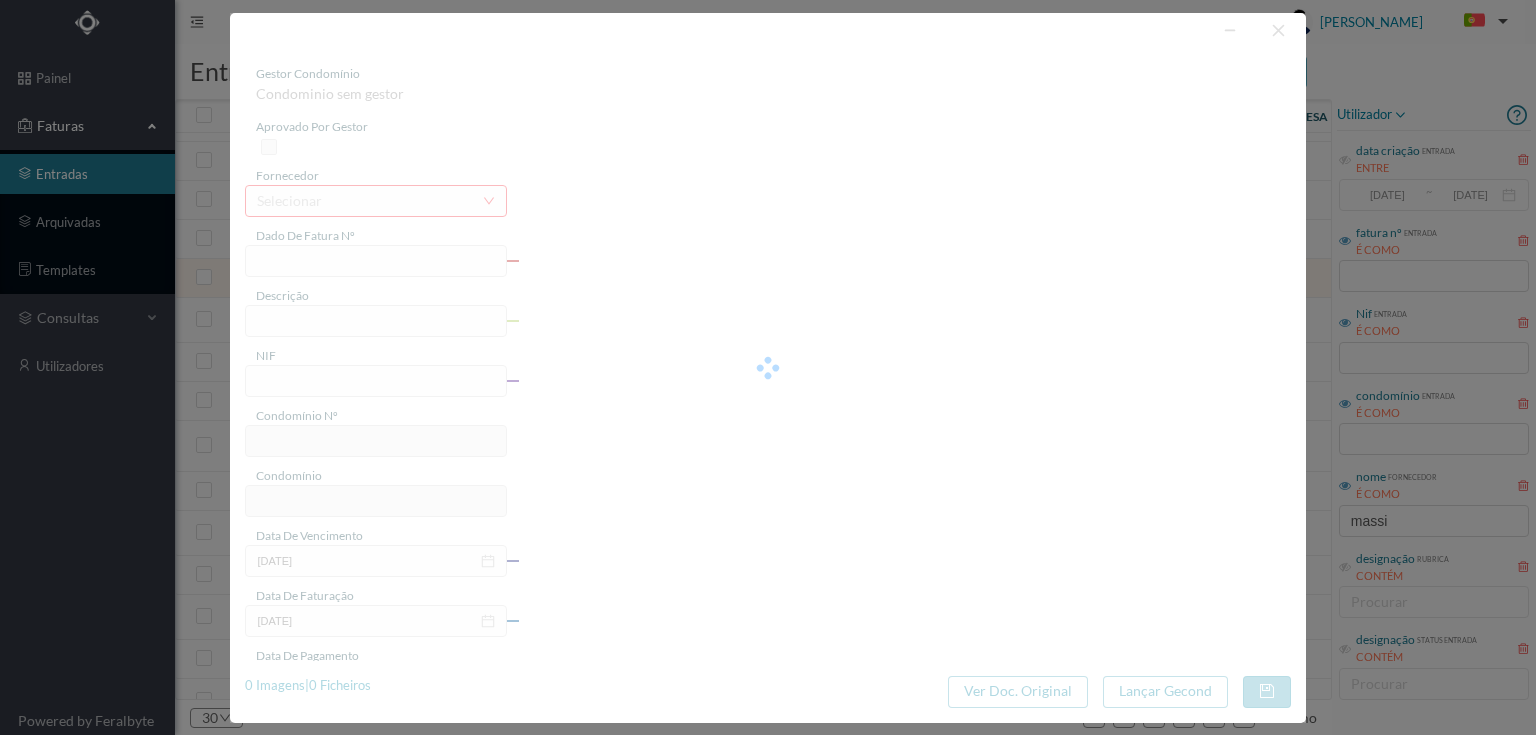 type on "Serviço [PERSON_NAME]" 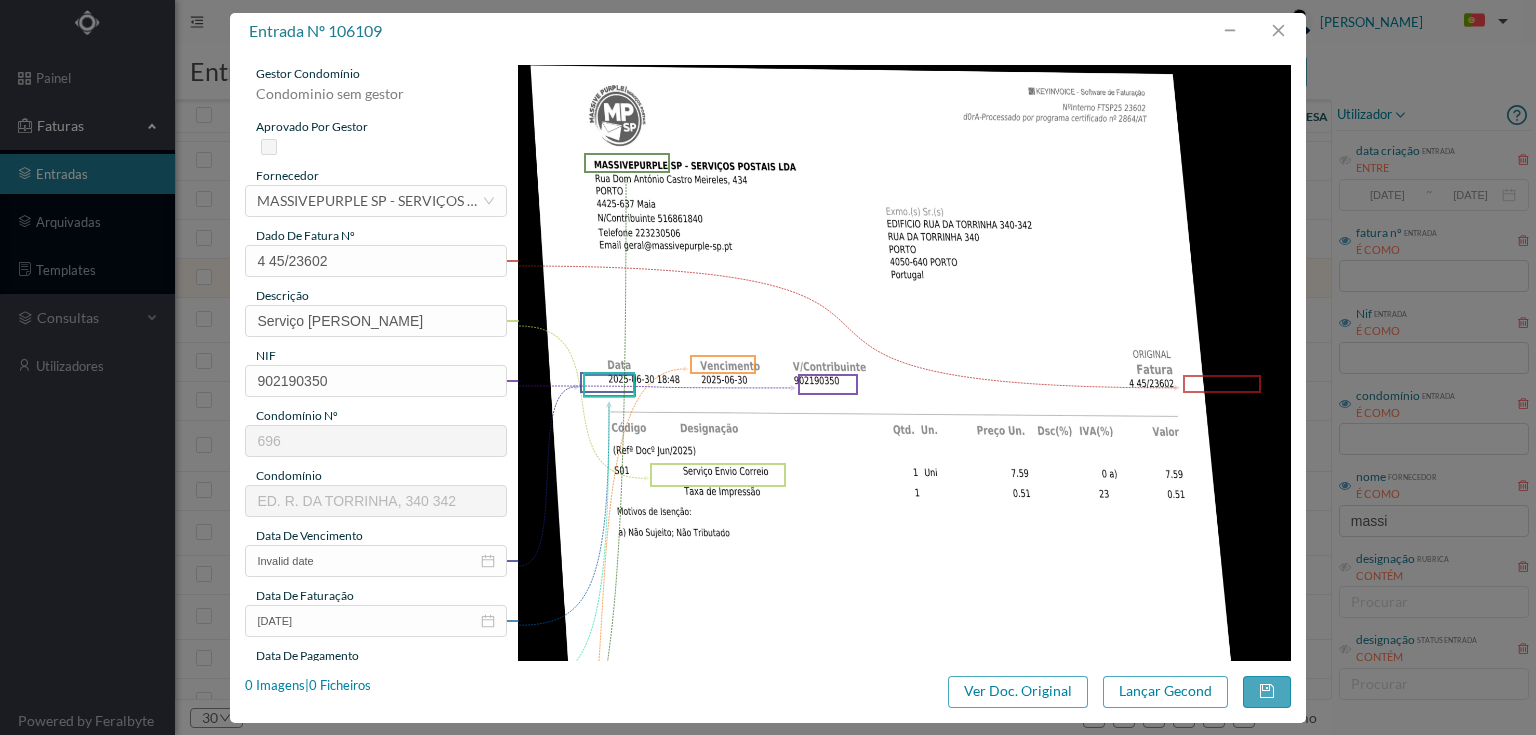 type on "696" 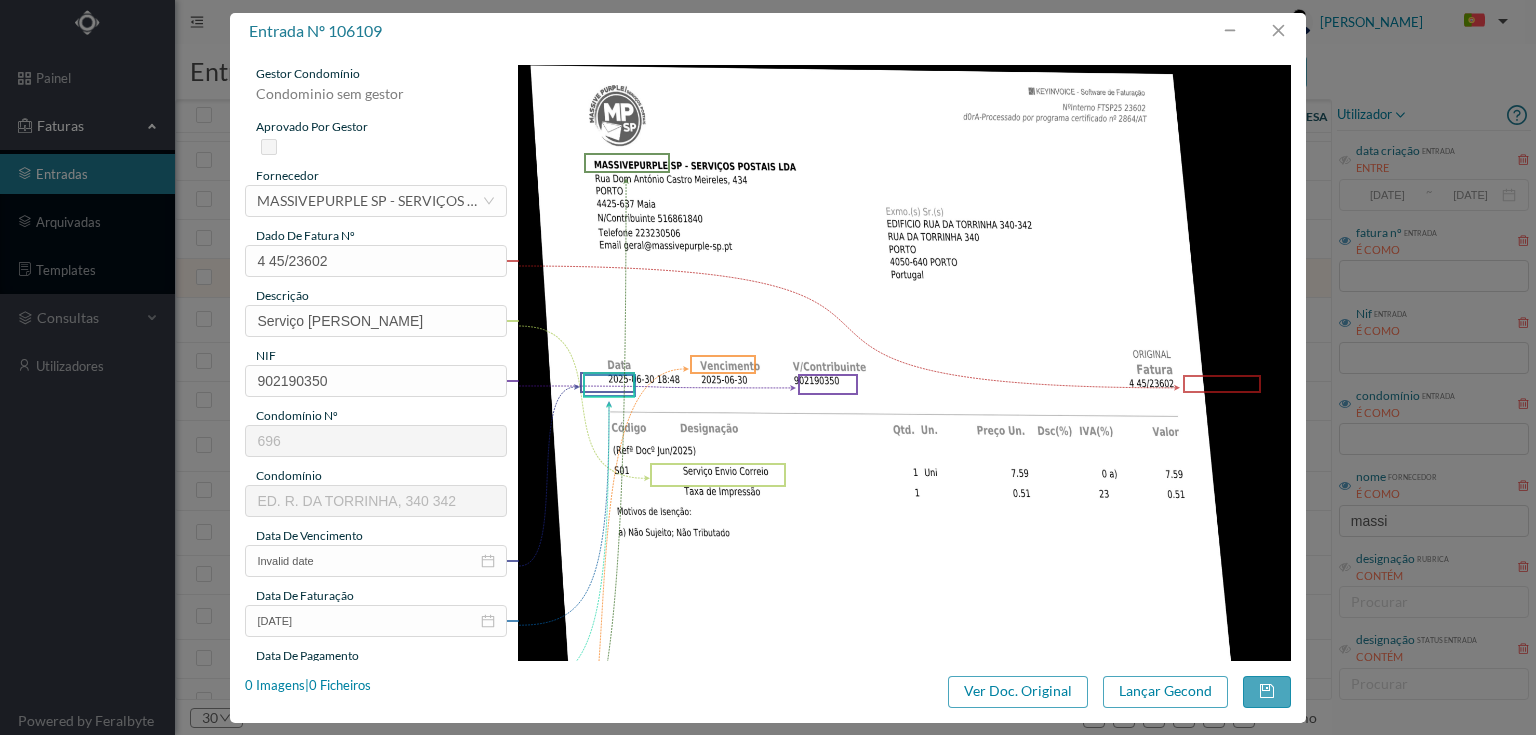 type on "ED. R. DA TORRINHA, 340 342" 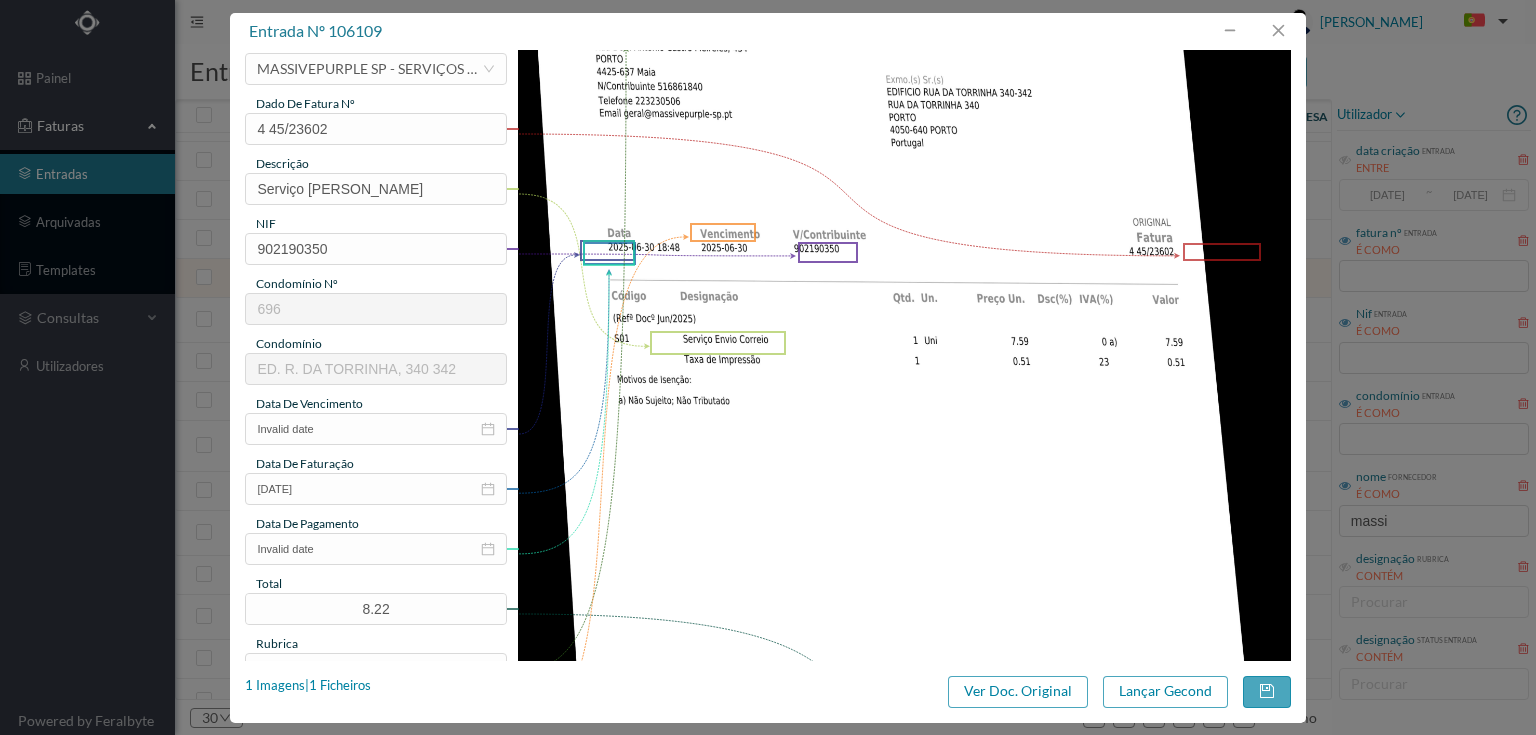 scroll, scrollTop: 160, scrollLeft: 0, axis: vertical 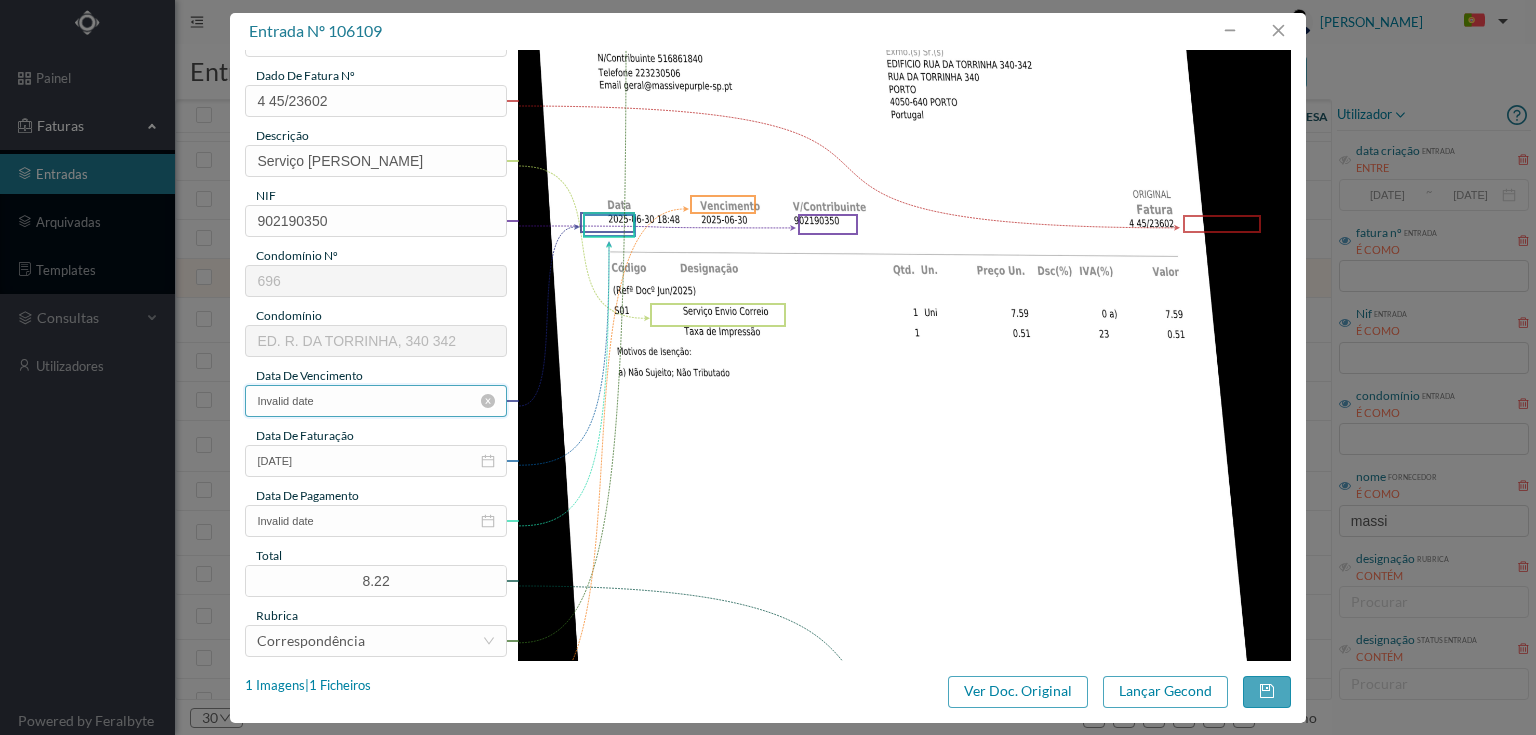click on "Invalid date" at bounding box center [375, 401] 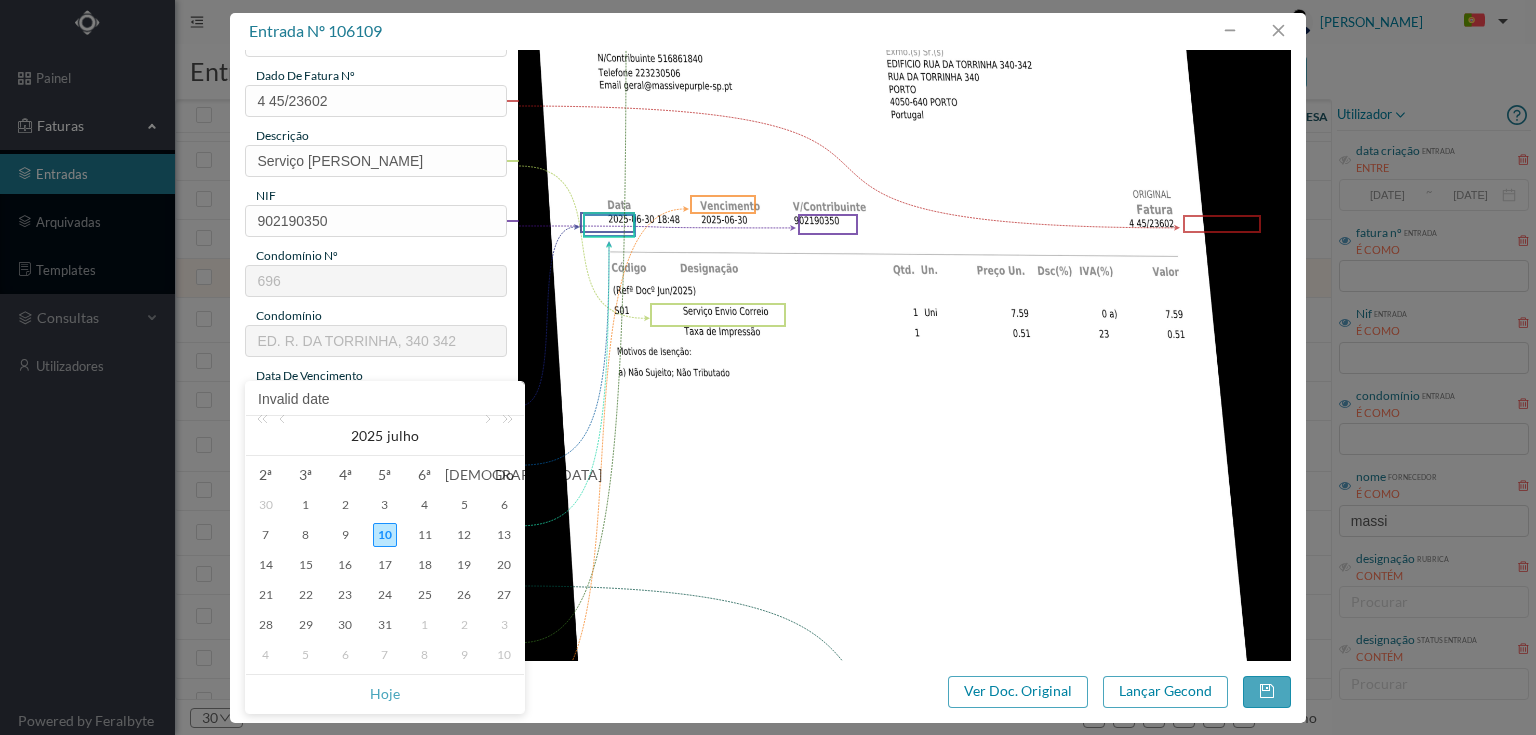 drag, startPoint x: 388, startPoint y: 684, endPoint x: 388, endPoint y: 662, distance: 22 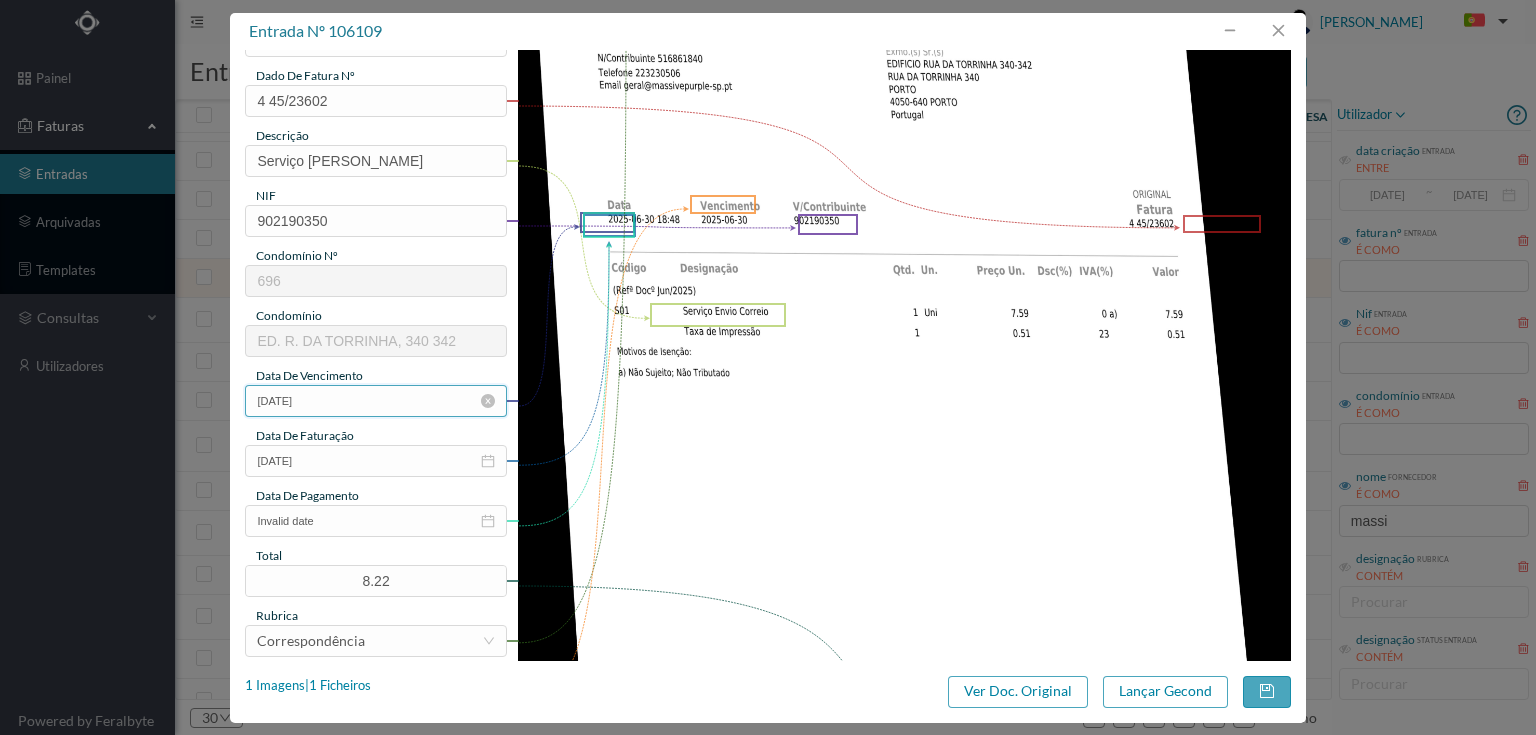 click on "[DATE]" at bounding box center (375, 401) 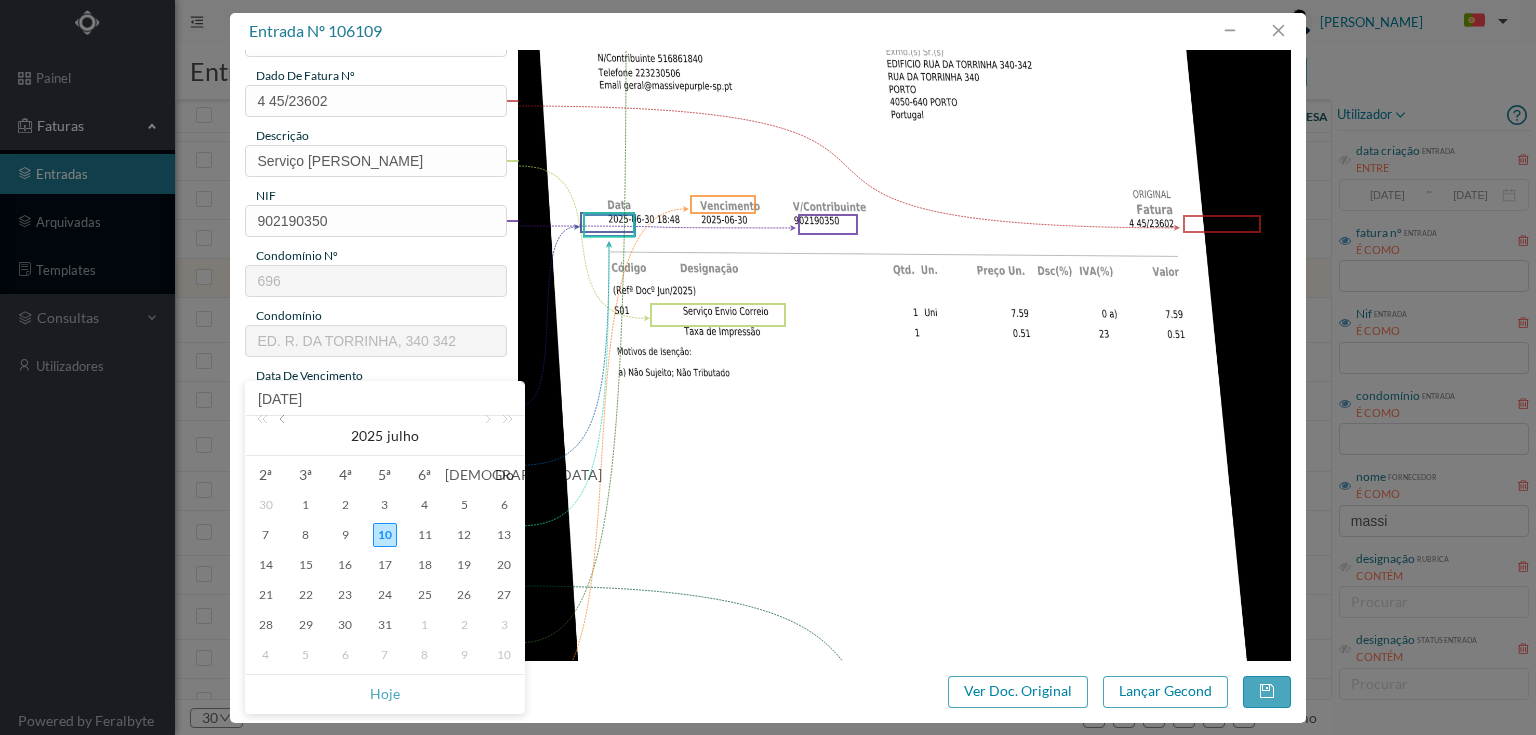 click at bounding box center (284, 436) 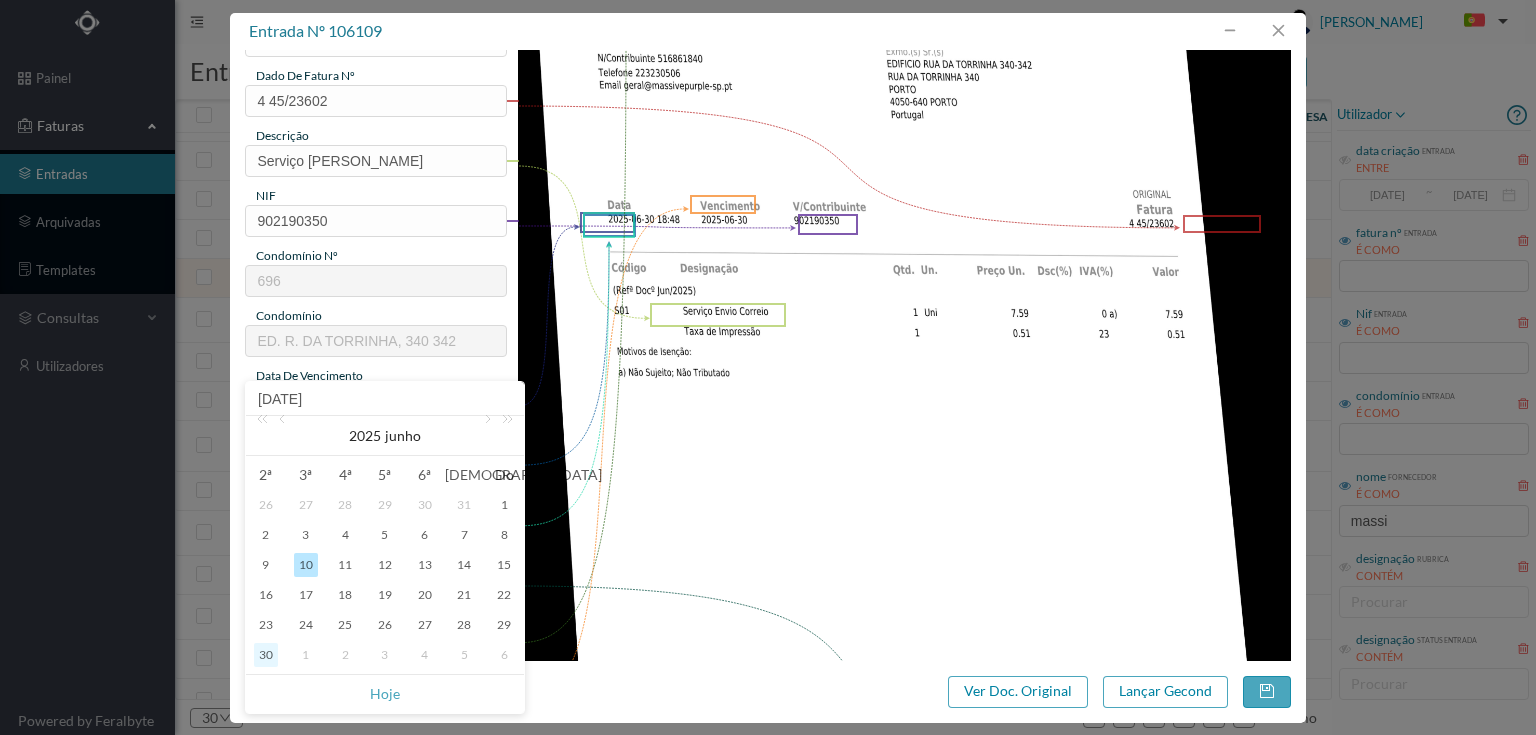 click on "30" at bounding box center [266, 655] 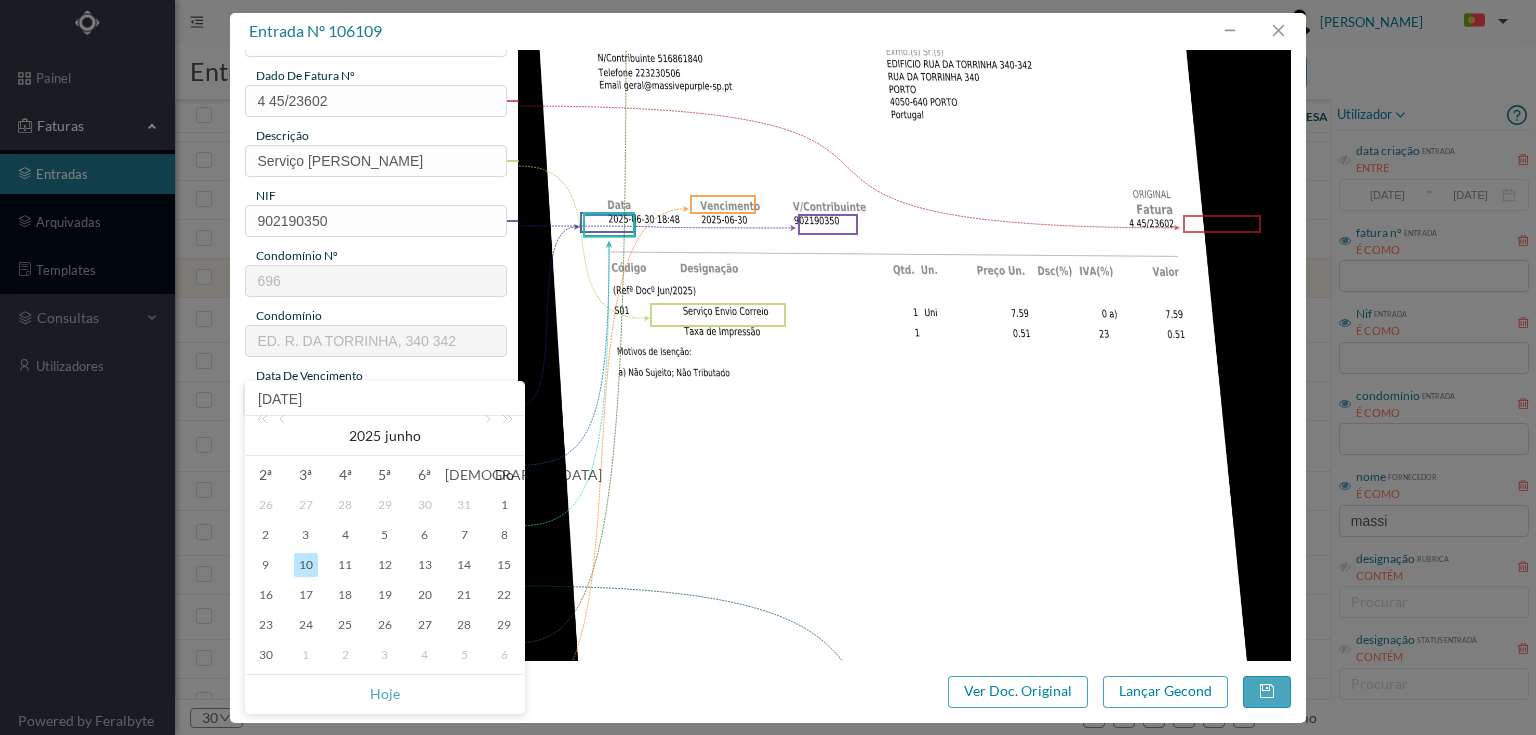 type on "[DATE]" 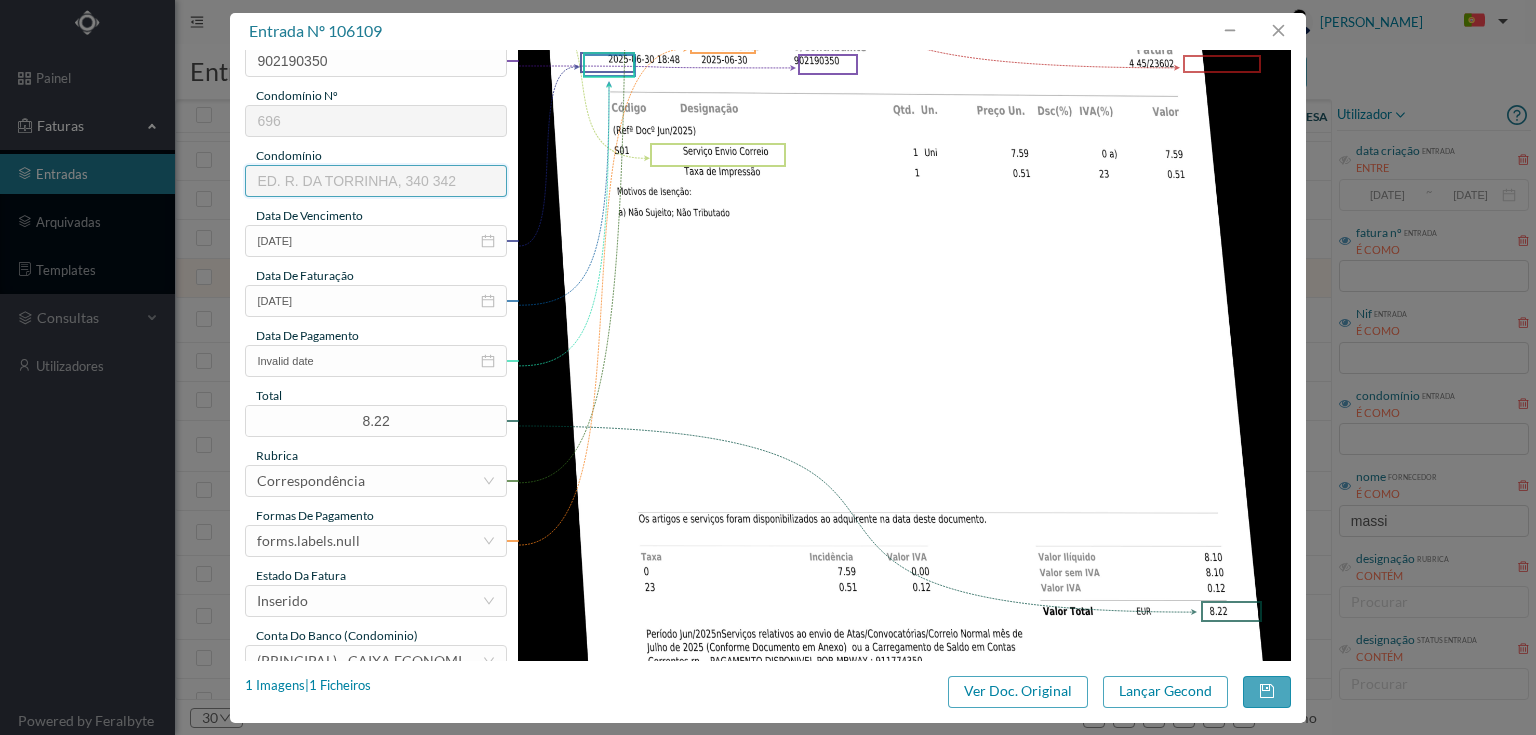 scroll, scrollTop: 400, scrollLeft: 0, axis: vertical 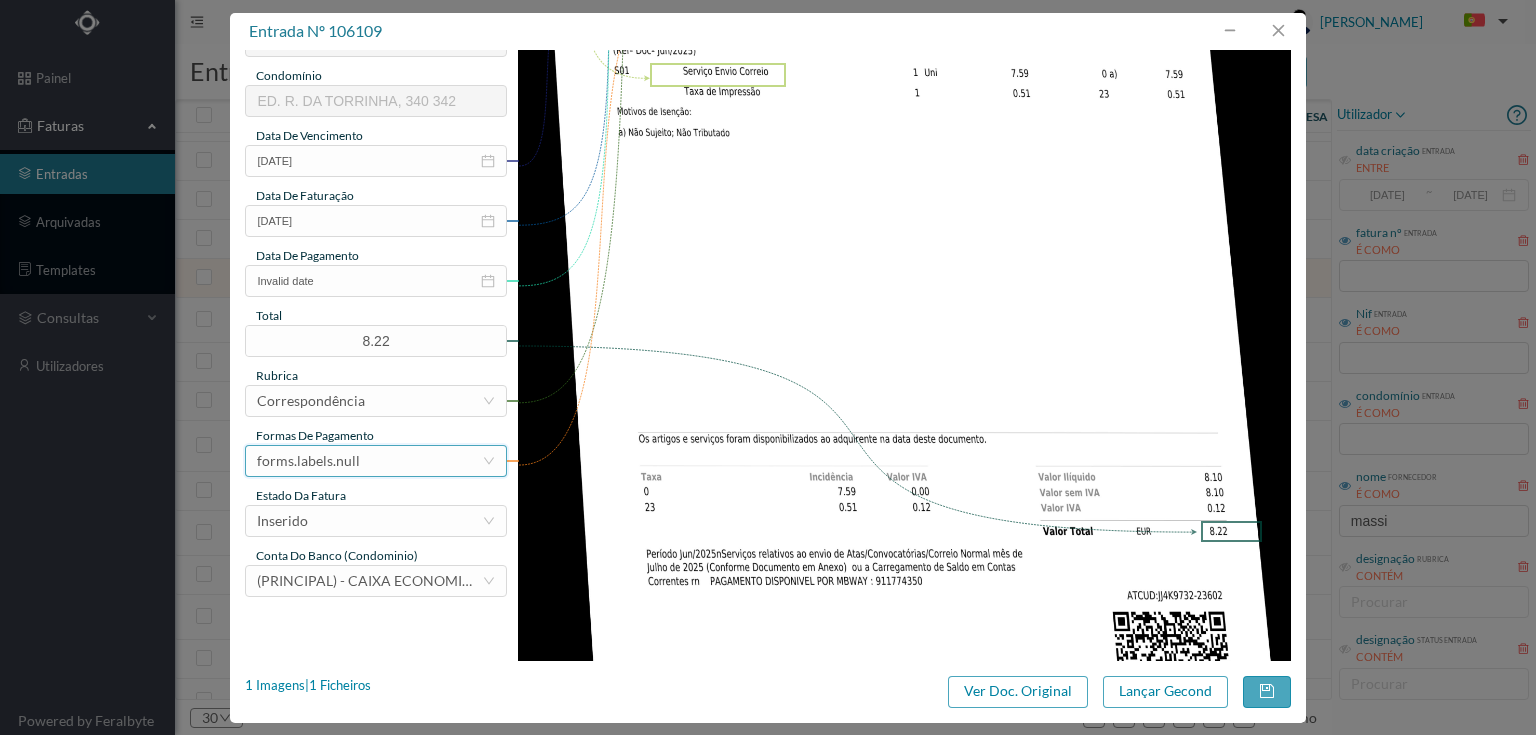 drag, startPoint x: 372, startPoint y: 462, endPoint x: 386, endPoint y: 456, distance: 15.231546 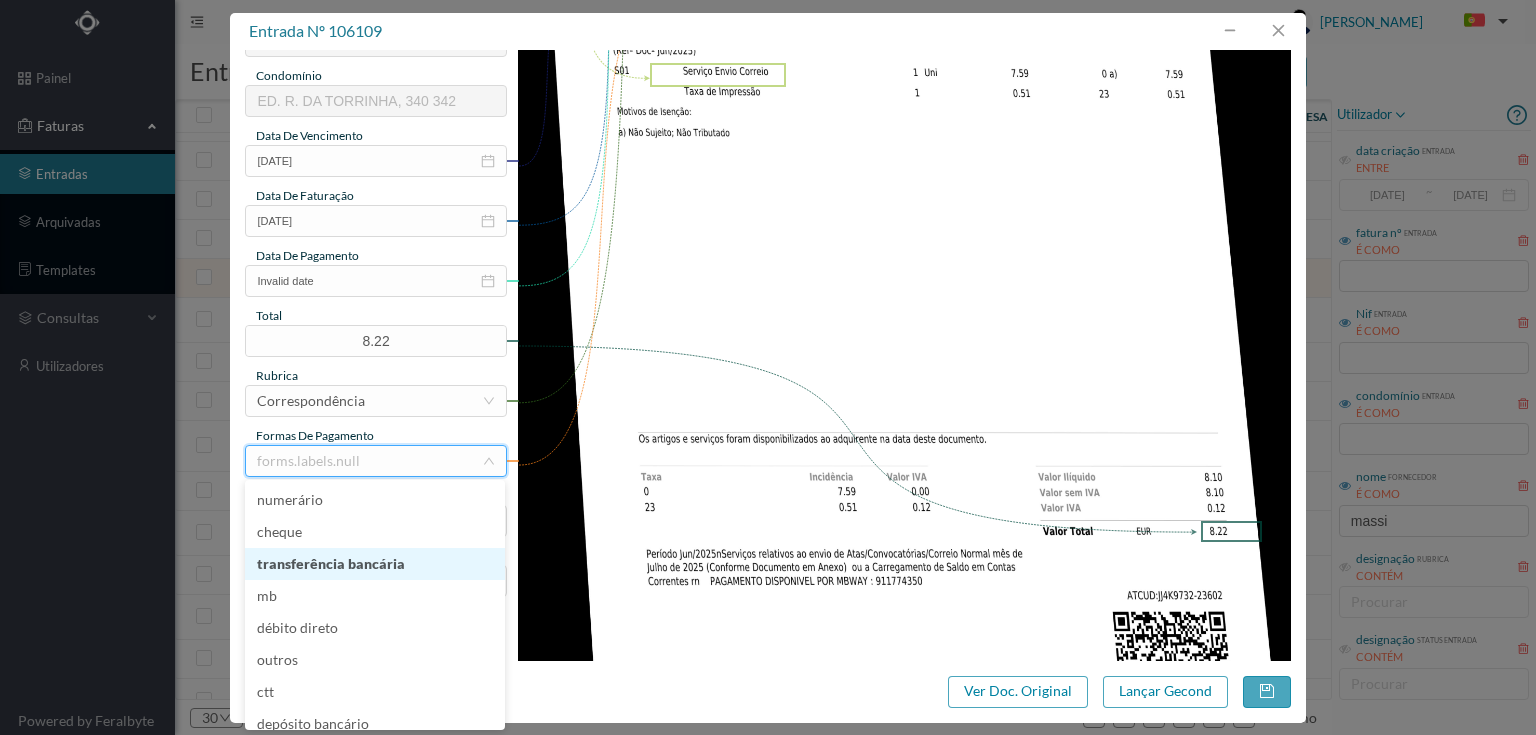 click on "transferência bancária" at bounding box center (375, 564) 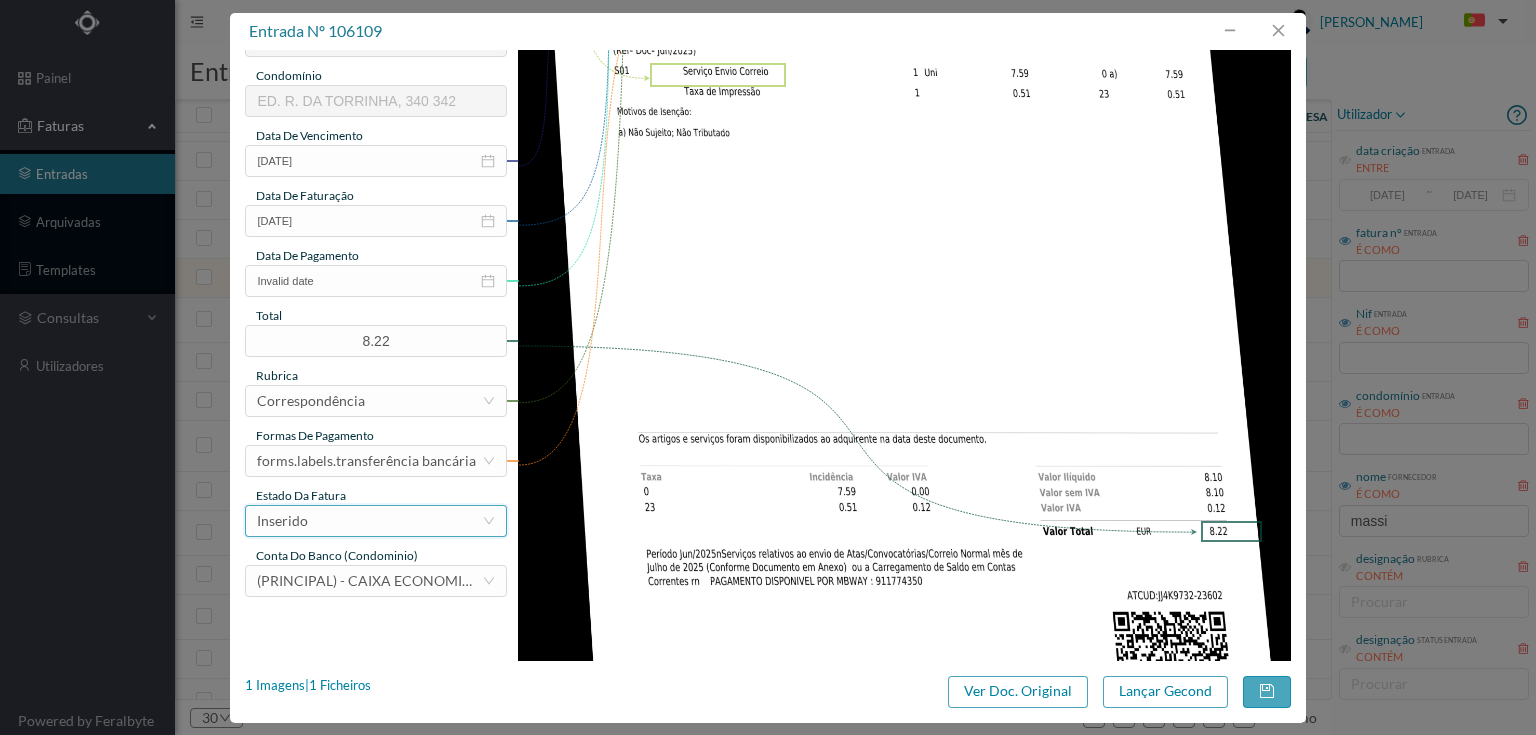 click on "Inserido" at bounding box center (369, 521) 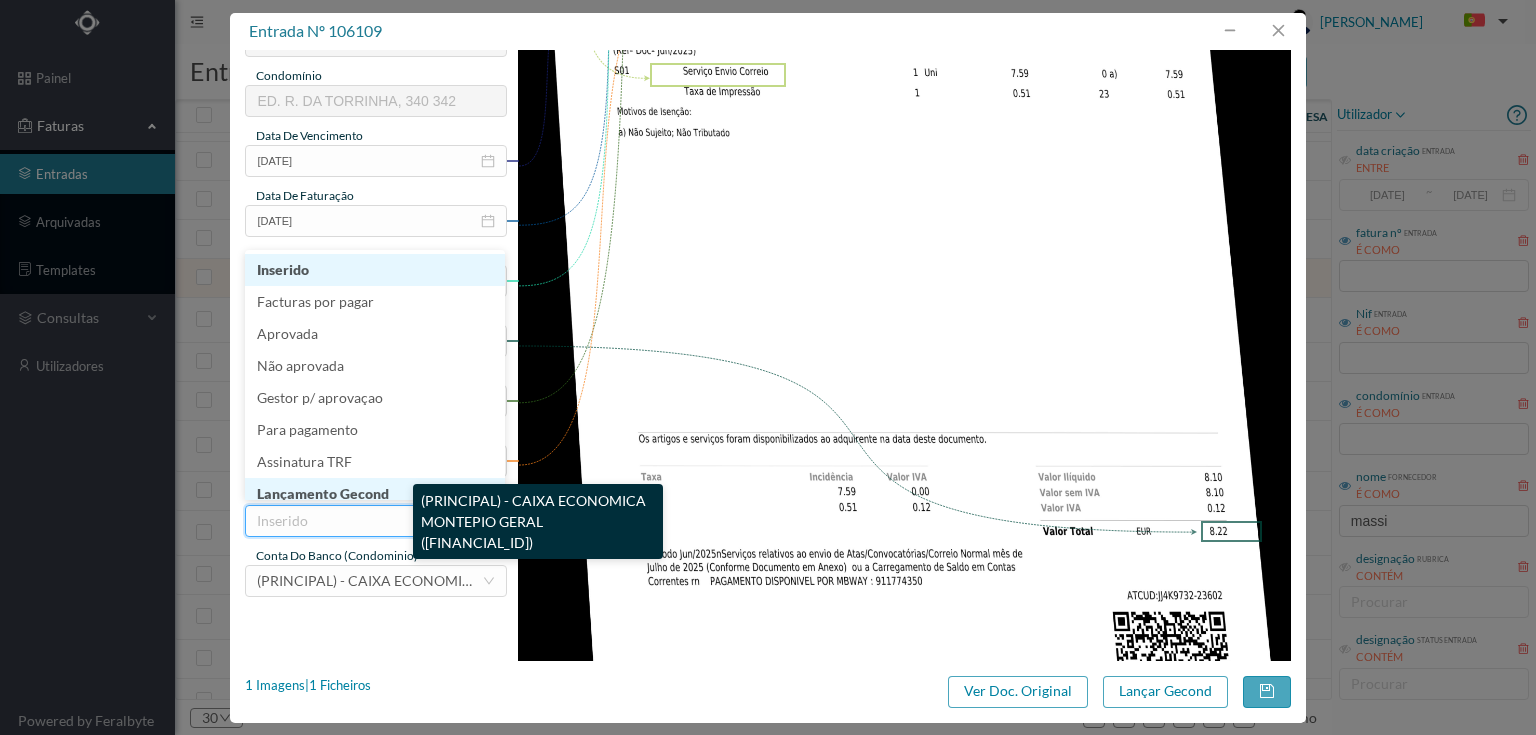 scroll, scrollTop: 10, scrollLeft: 0, axis: vertical 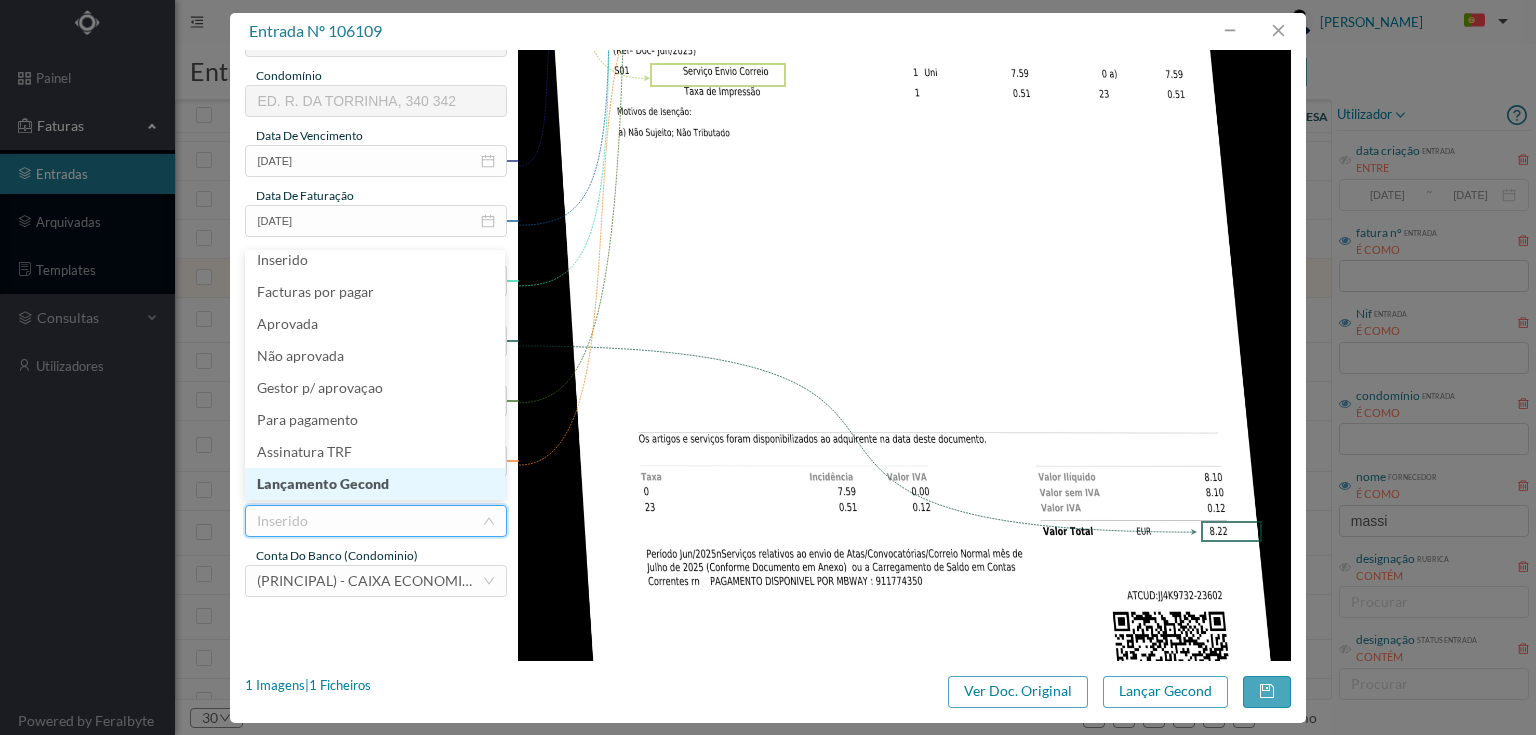 click on "Lançamento Gecond" at bounding box center (375, 484) 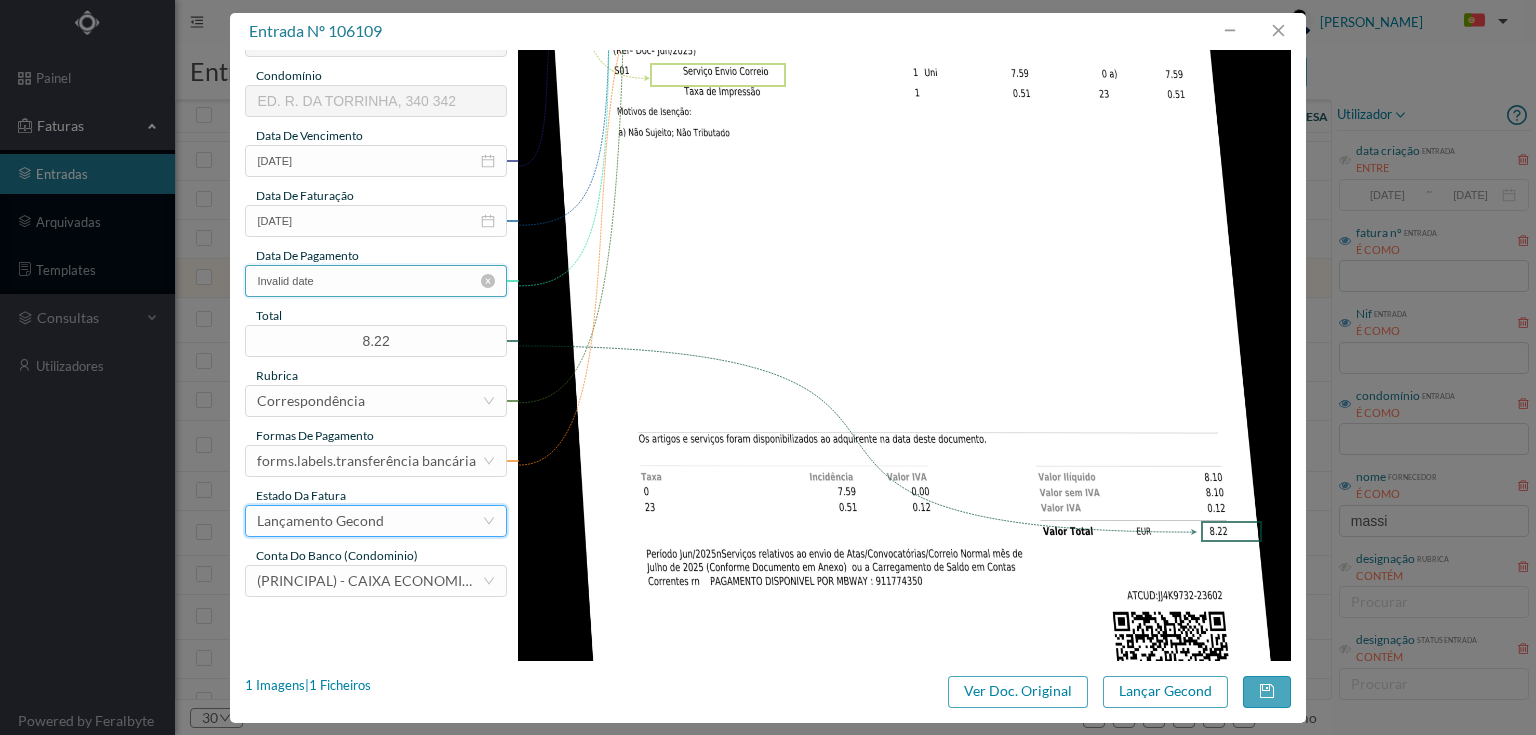 click on "Invalid date" at bounding box center (375, 281) 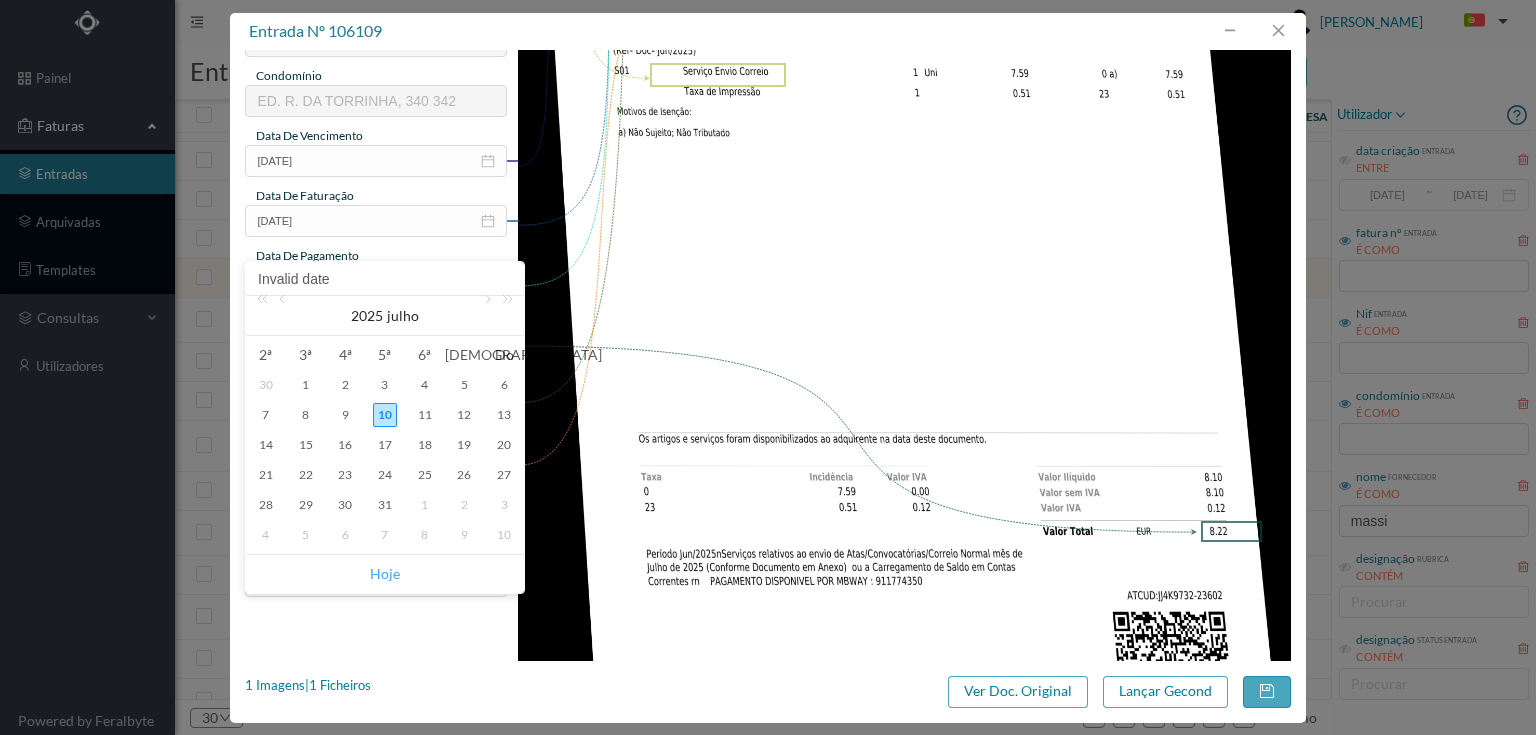 click on "Hoje" at bounding box center (385, 574) 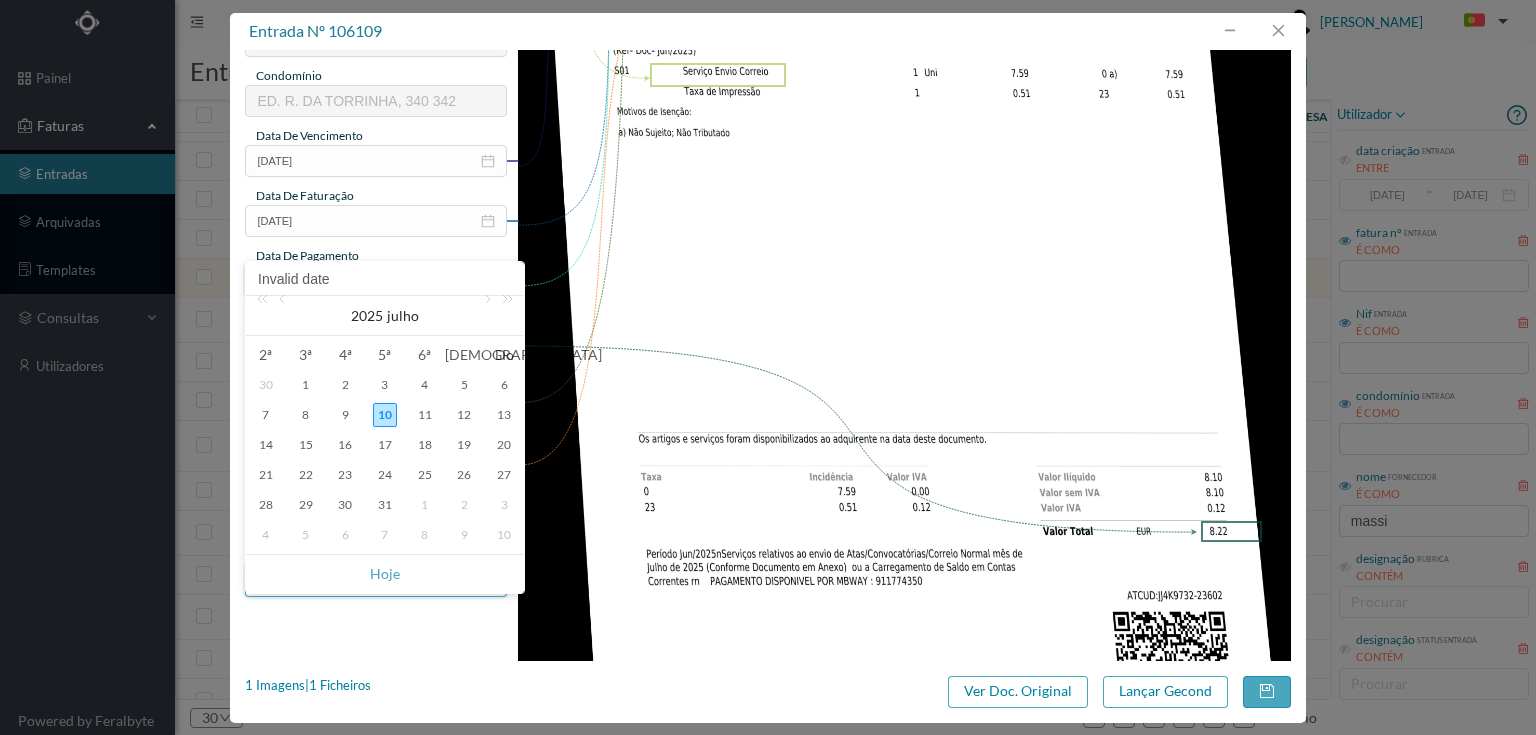 type on "[DATE]" 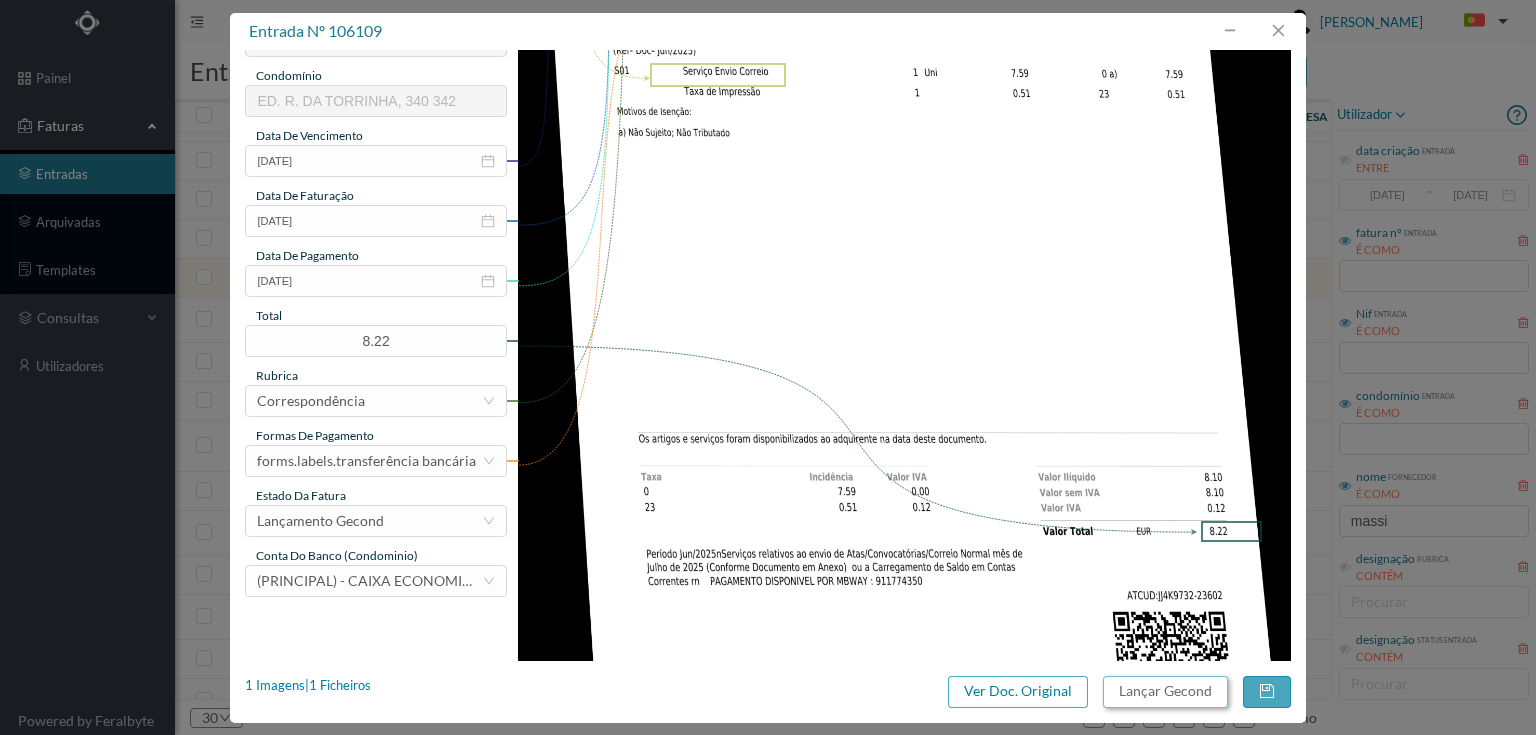 click on "Lançar Gecond" at bounding box center [1165, 692] 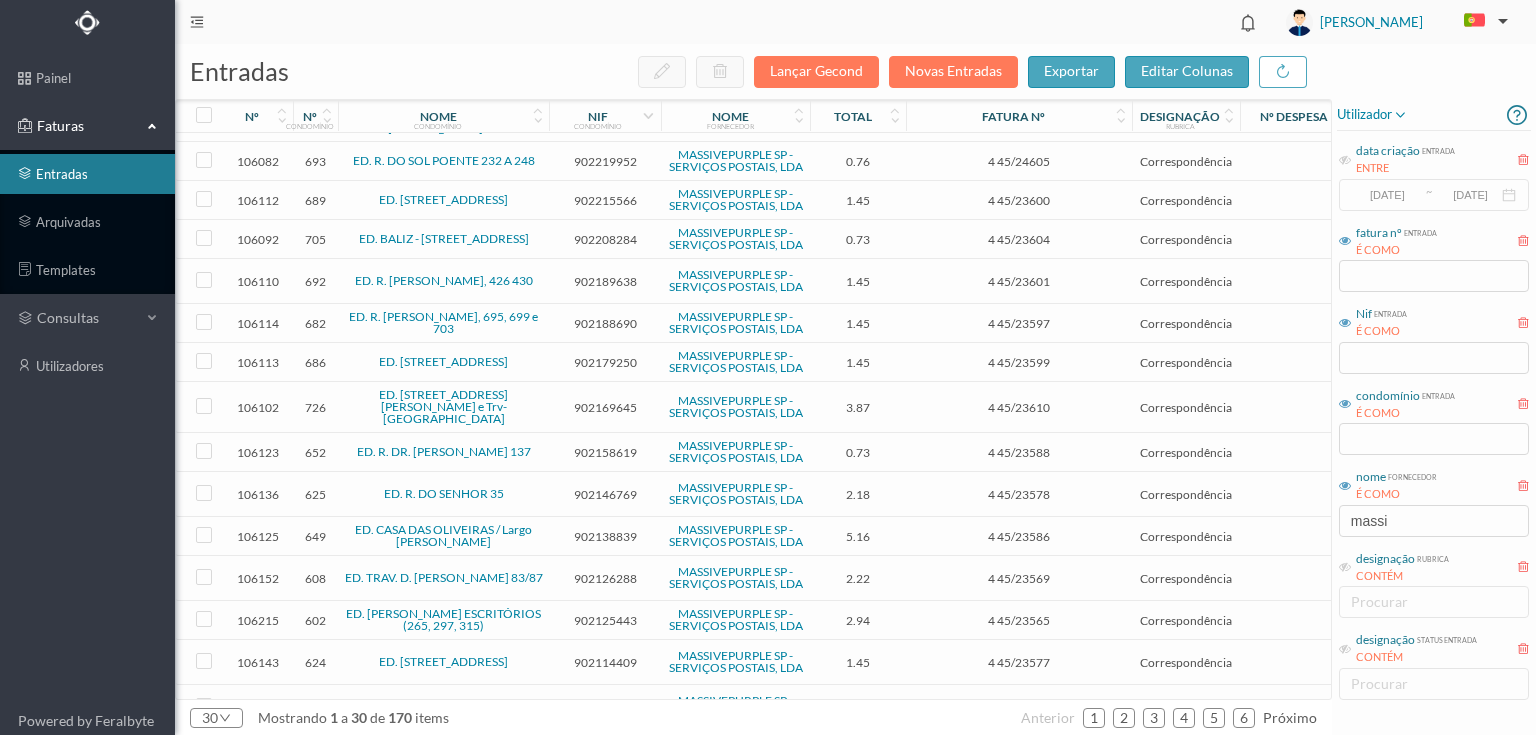 click on "902189638" at bounding box center [605, 281] 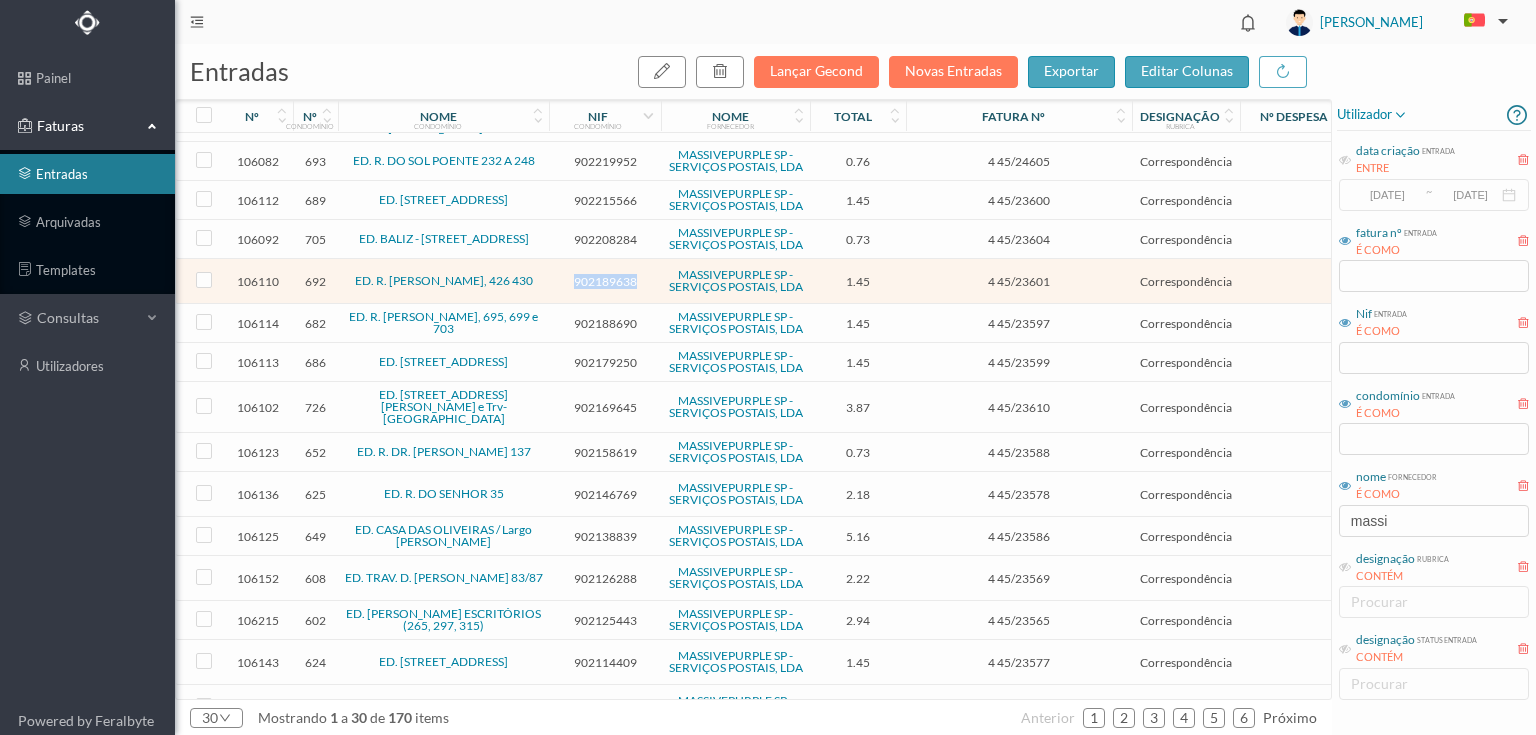 click on "902189638" at bounding box center (605, 281) 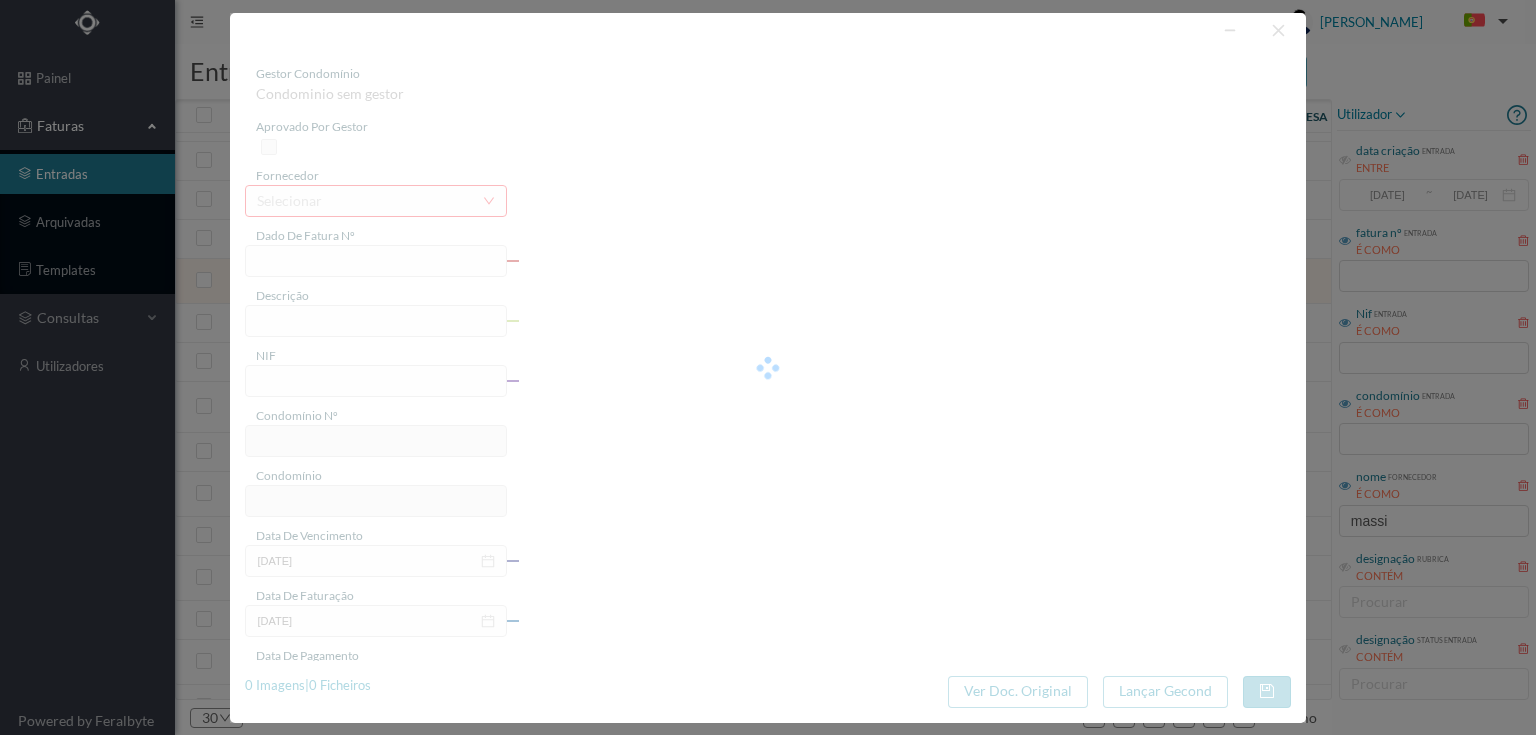 type on "4 45/23601" 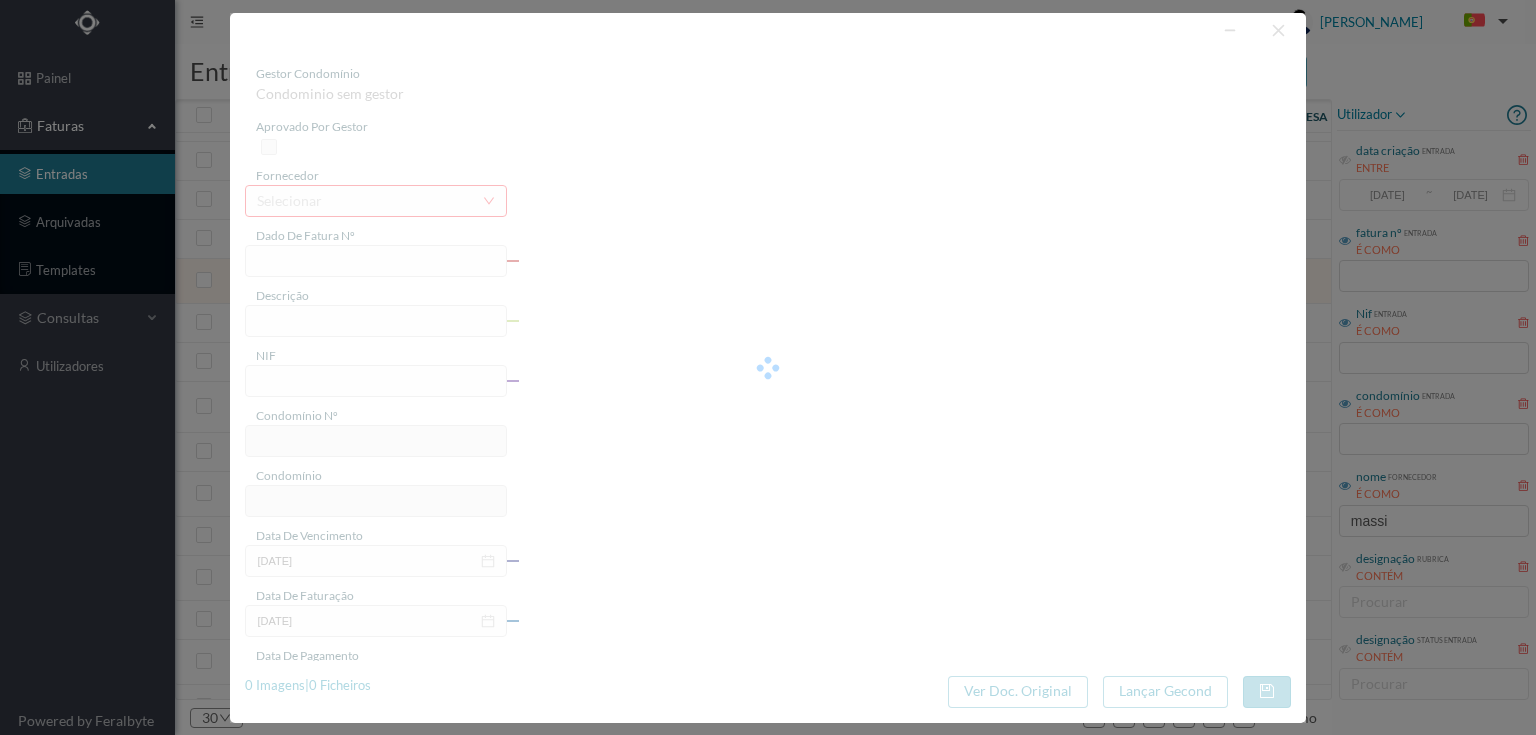 type on "Serviço [PERSON_NAME]" 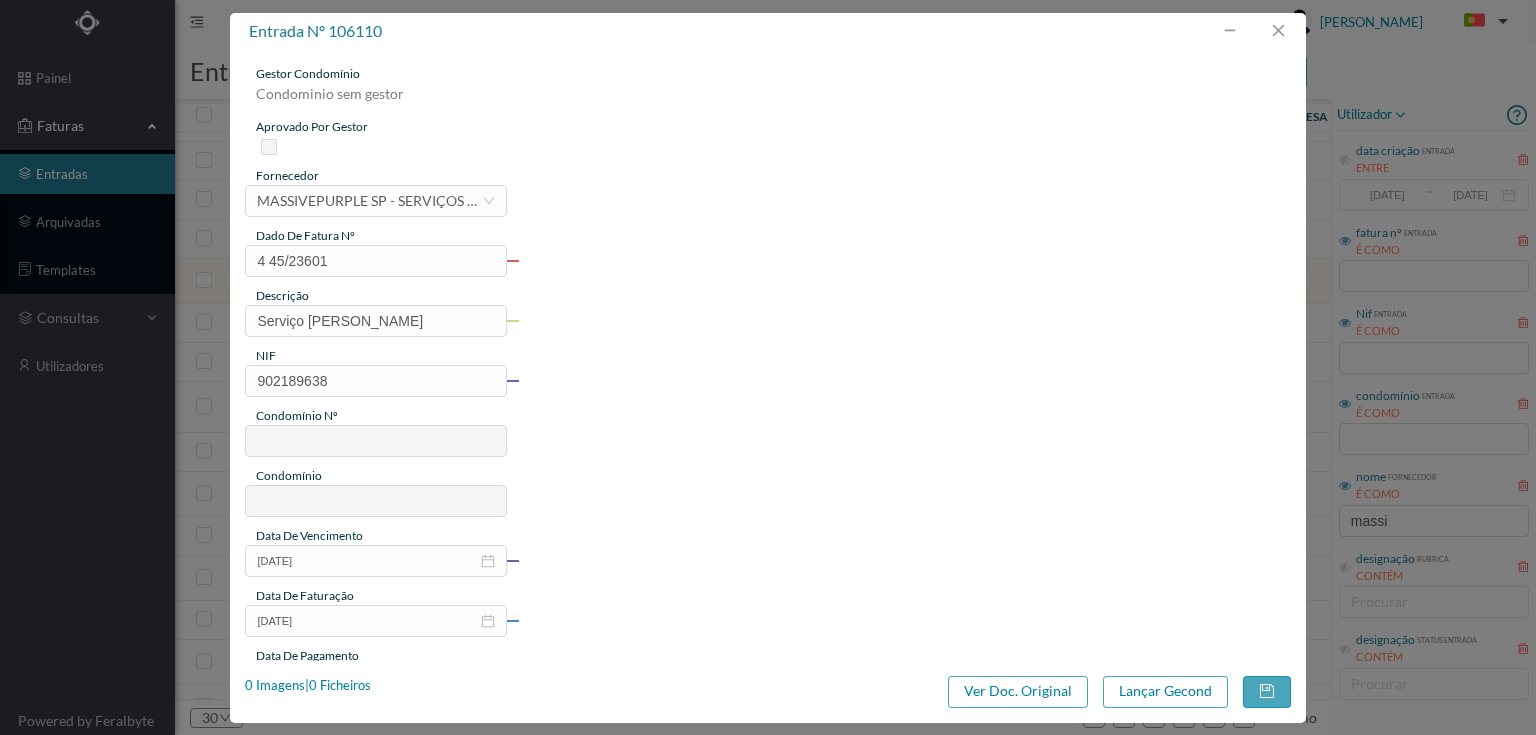 type on "692" 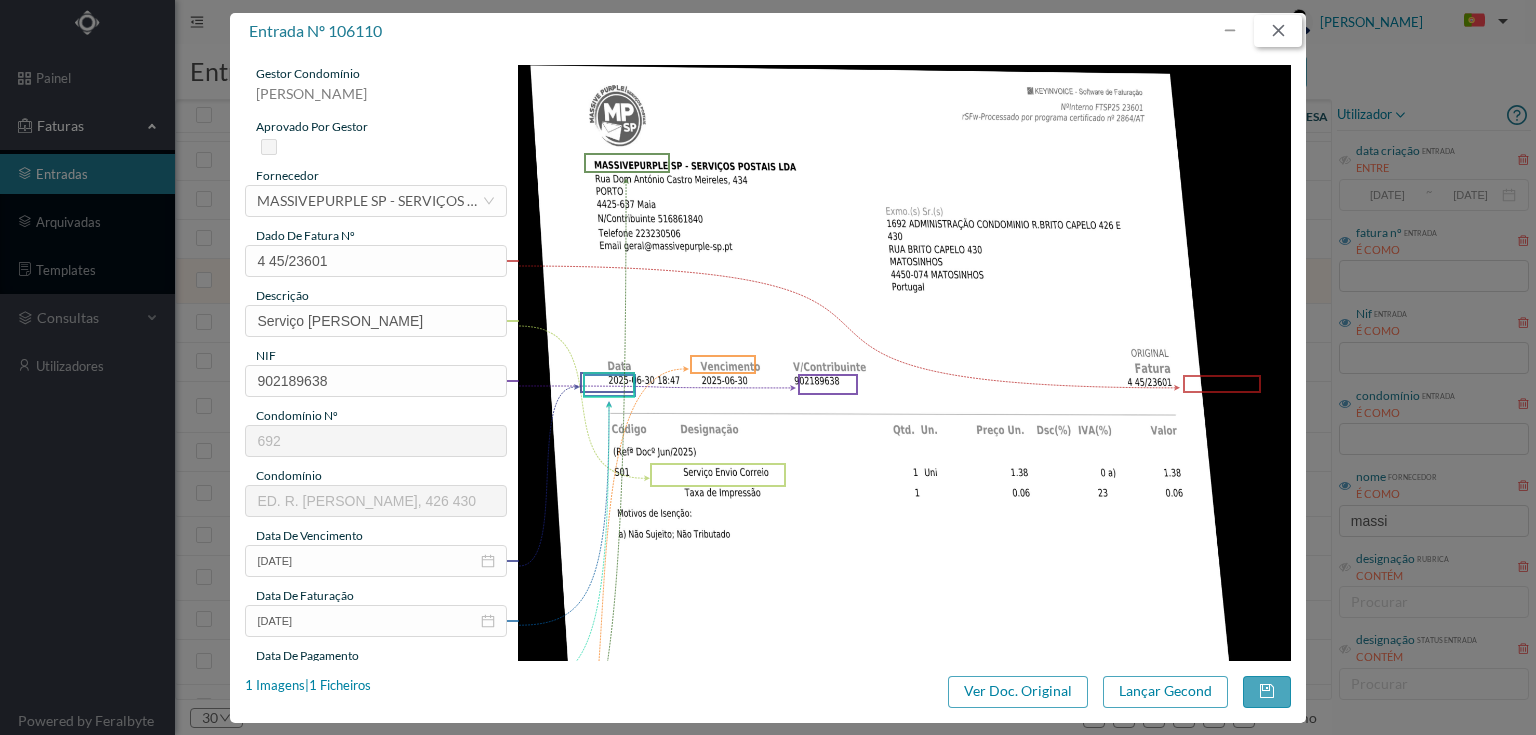 click at bounding box center [1278, 31] 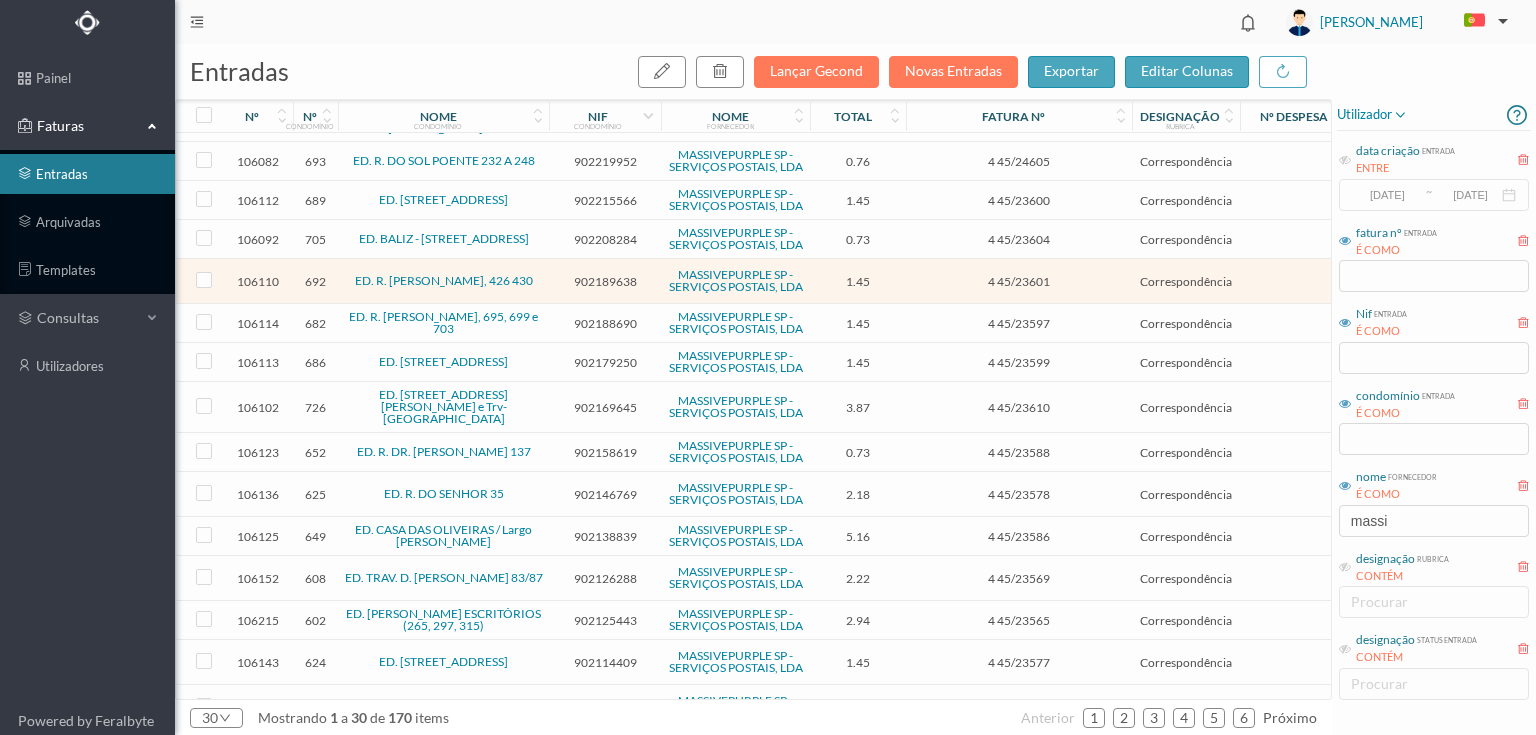 click on "902188690" at bounding box center (605, 323) 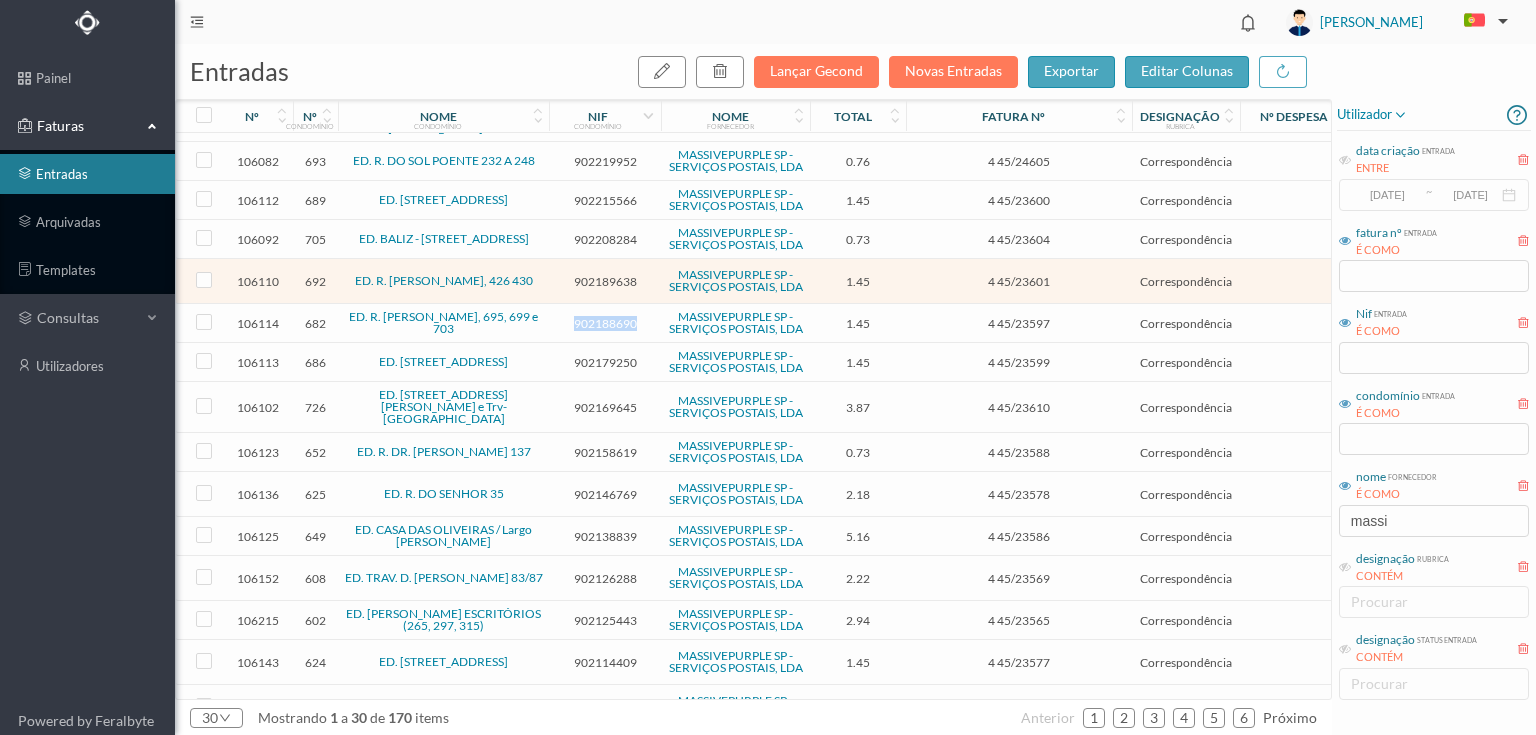 click on "902188690" at bounding box center [605, 323] 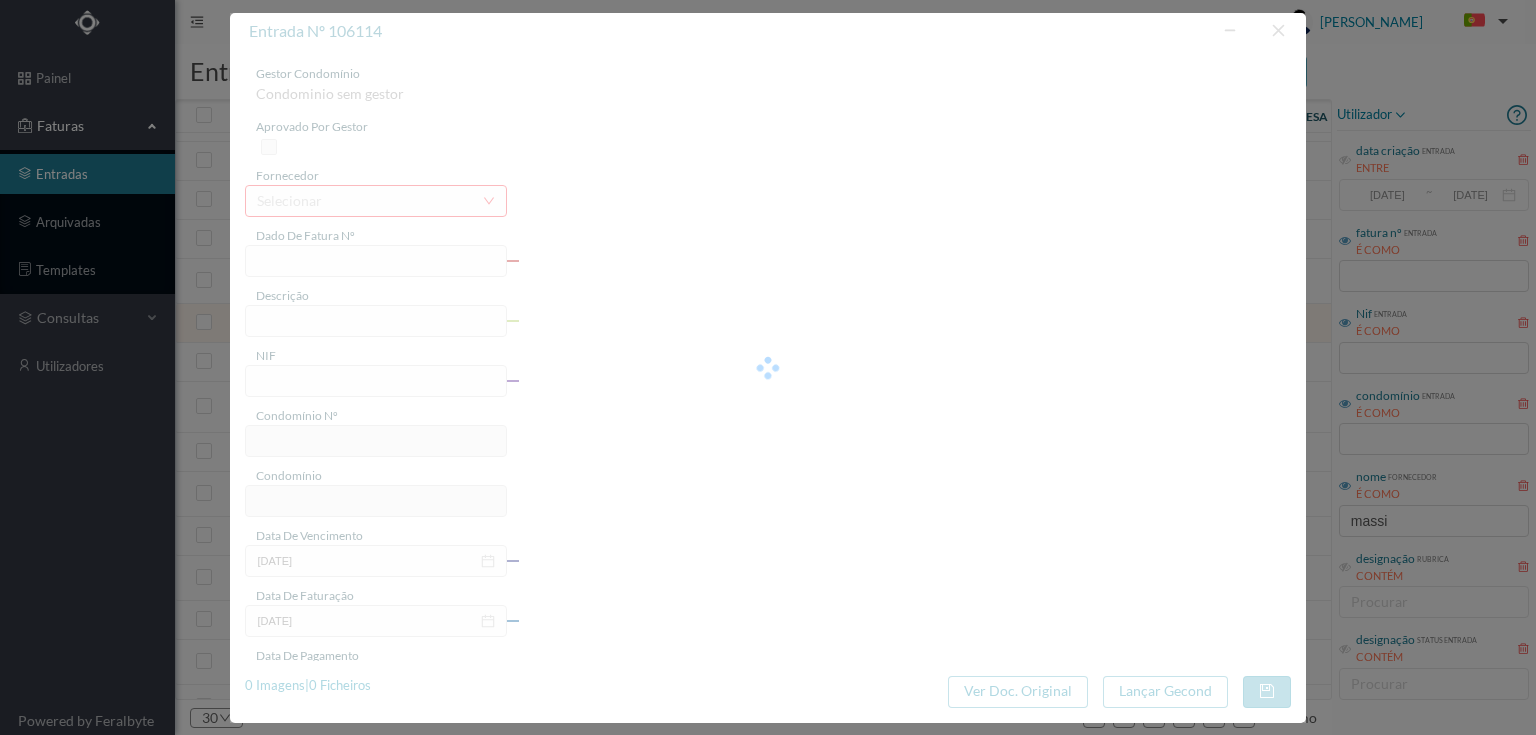 type on "4 45/23597" 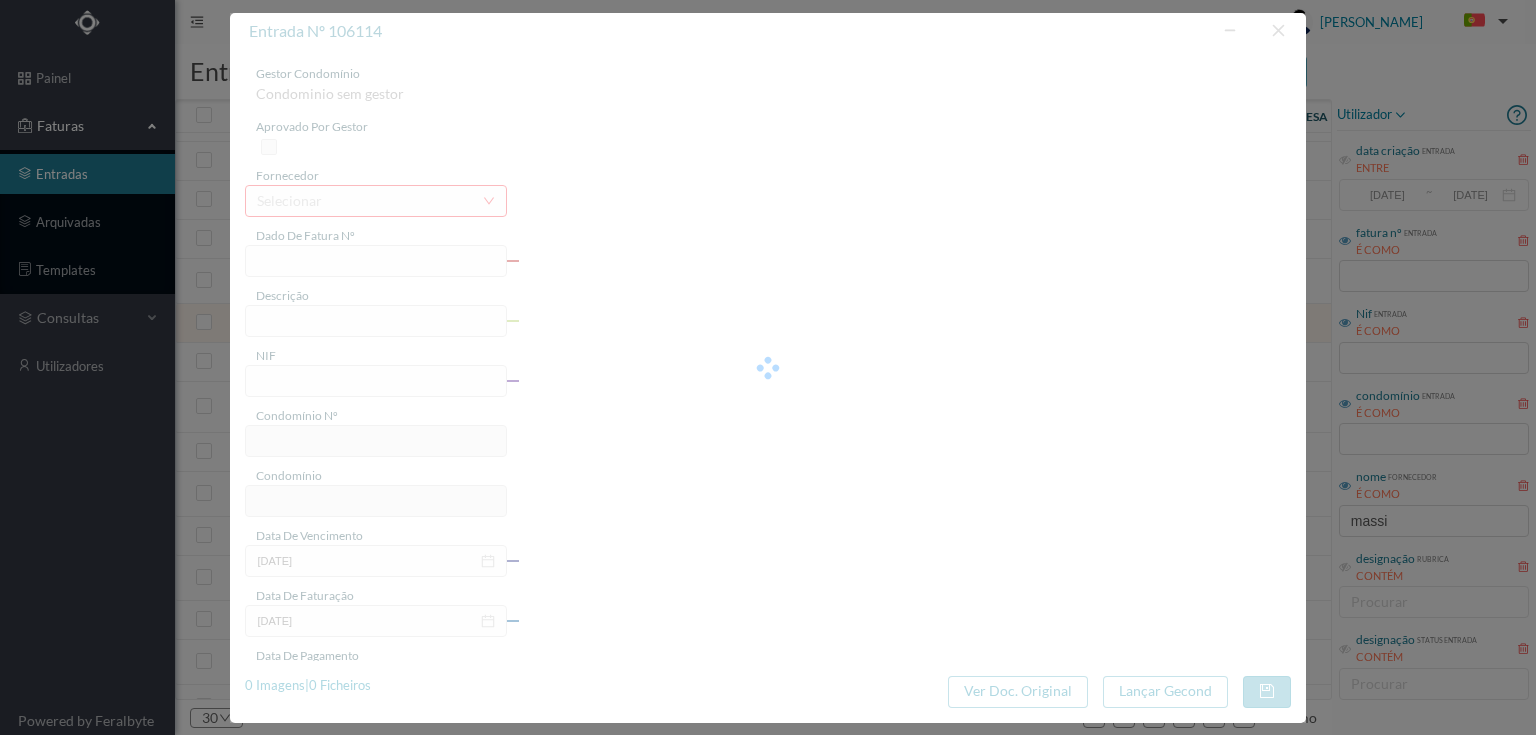type on "Serviço [PERSON_NAME]" 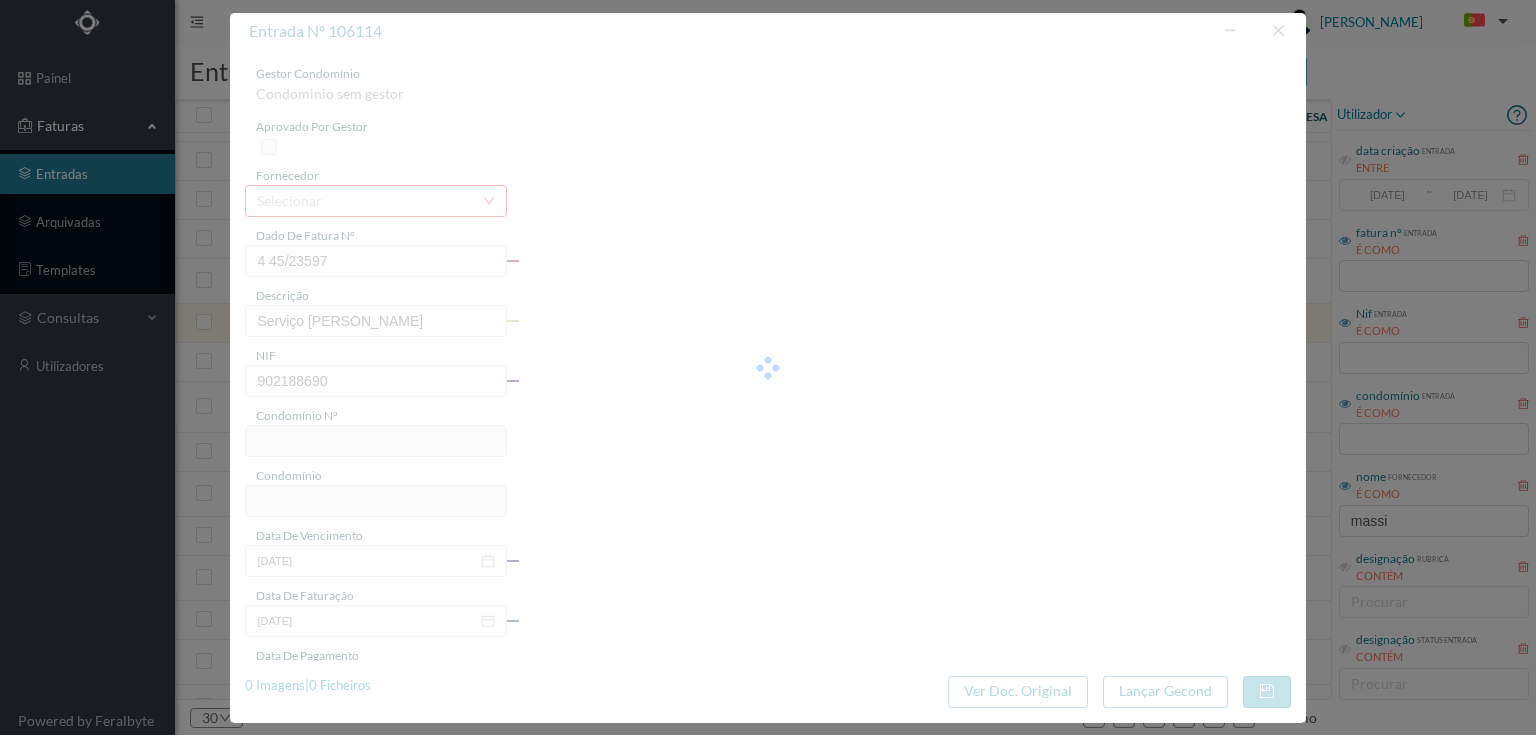 type on "682" 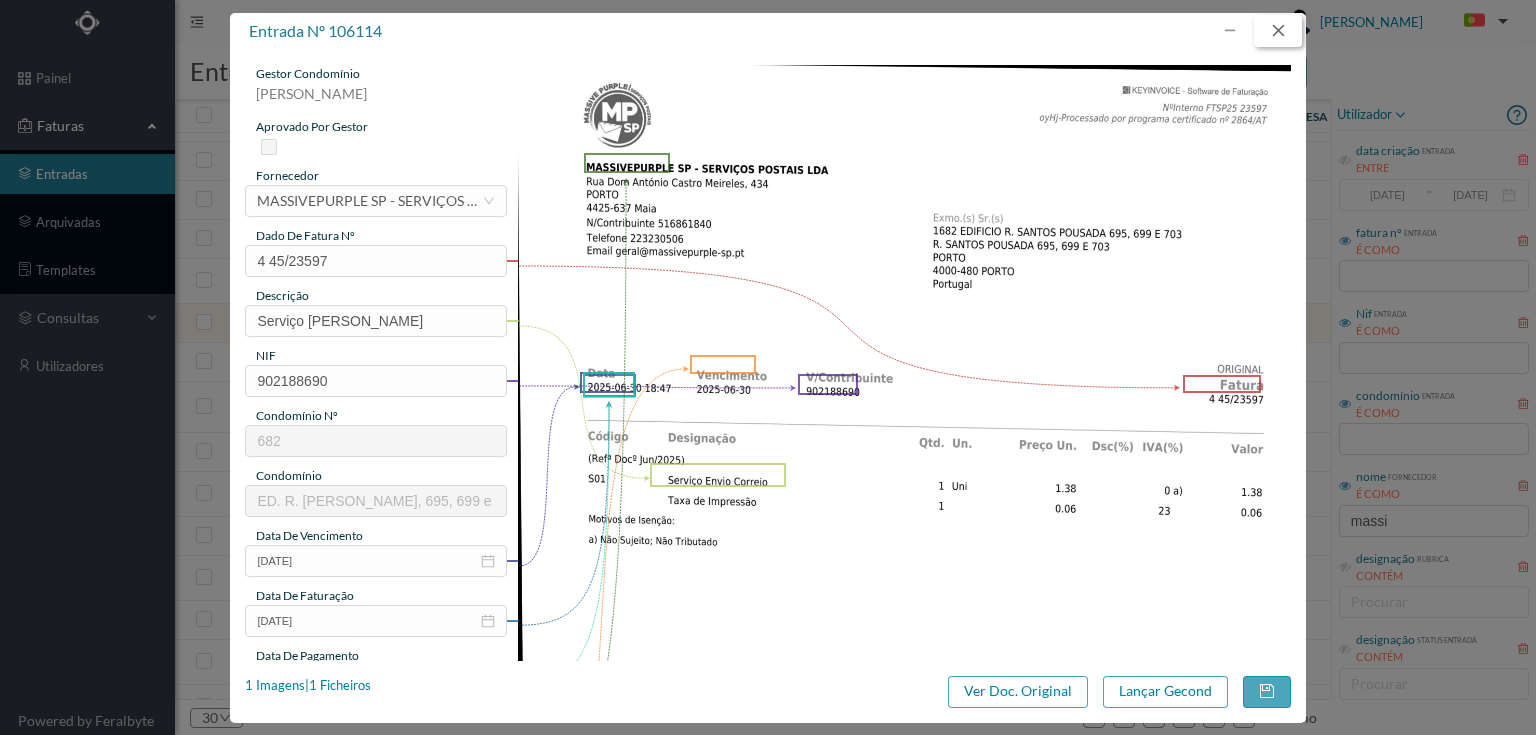 click at bounding box center (1278, 31) 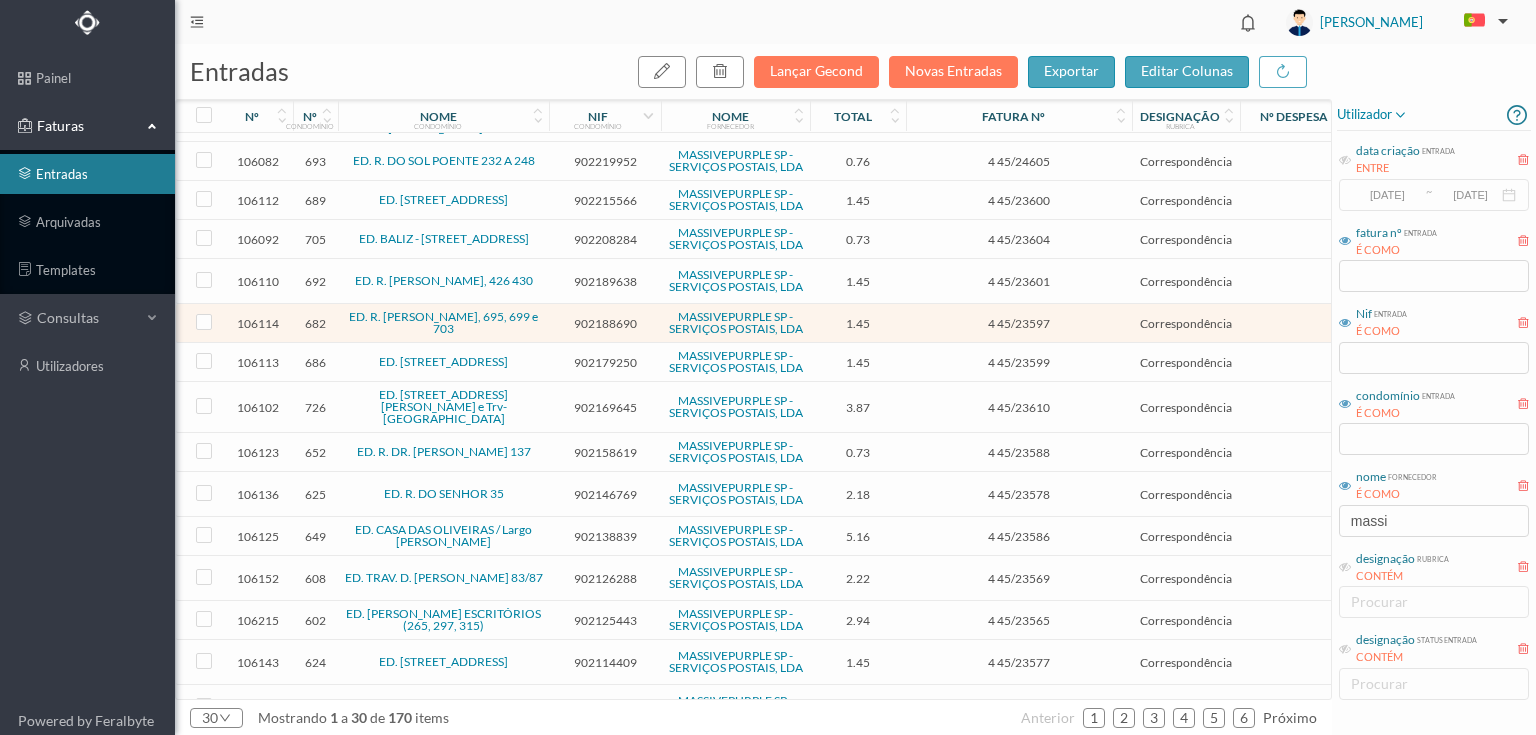 click on "902179250" at bounding box center [605, 362] 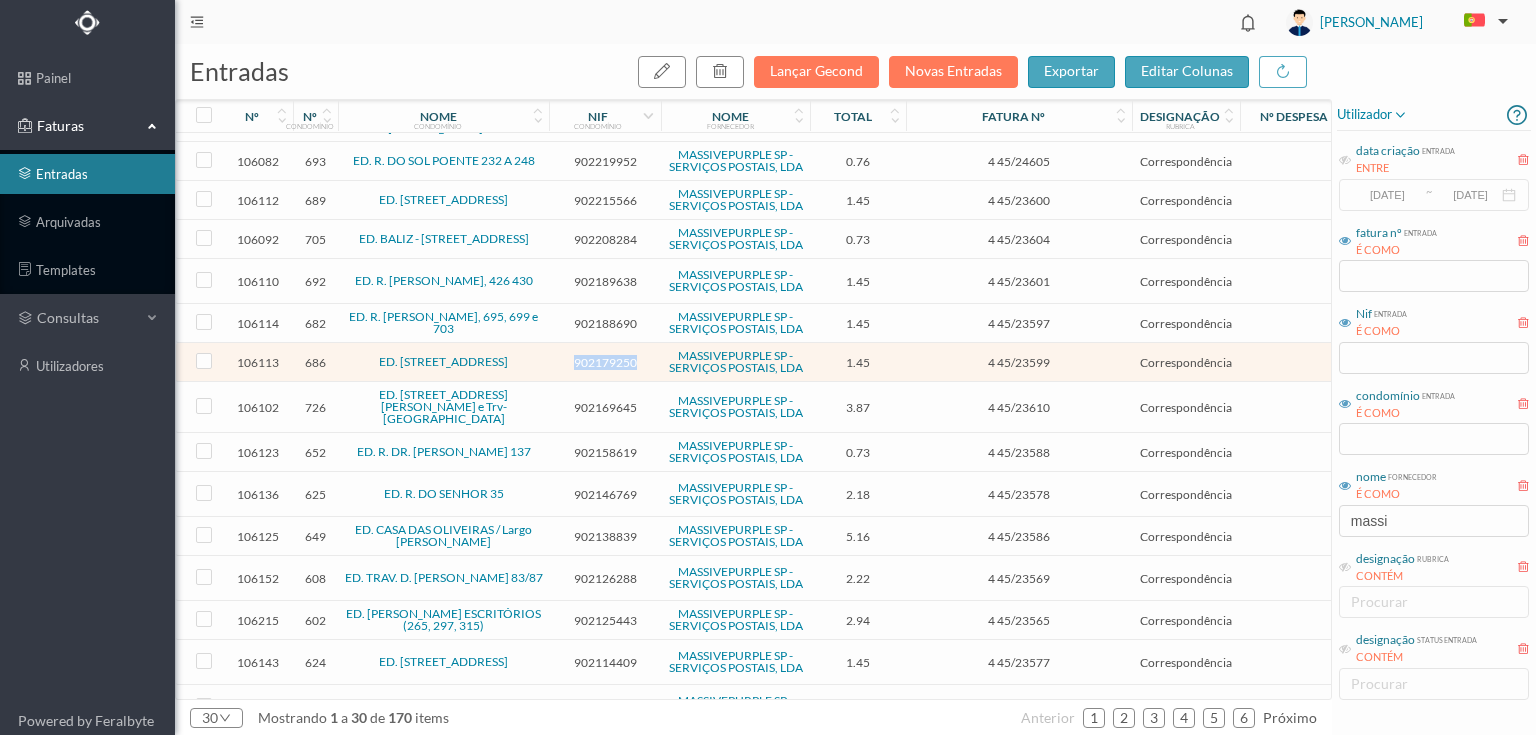 click on "902179250" at bounding box center [605, 362] 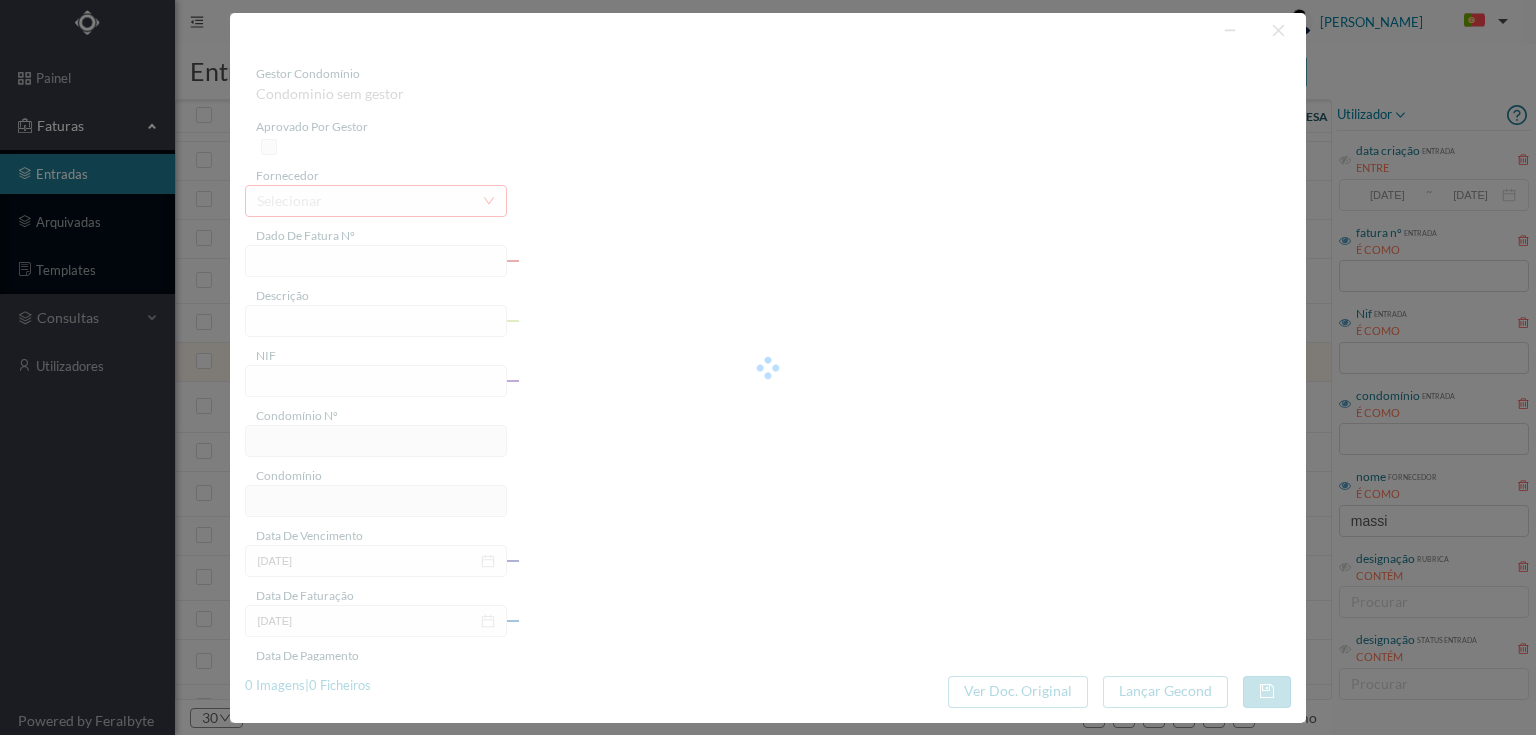 type on "4 45/23599" 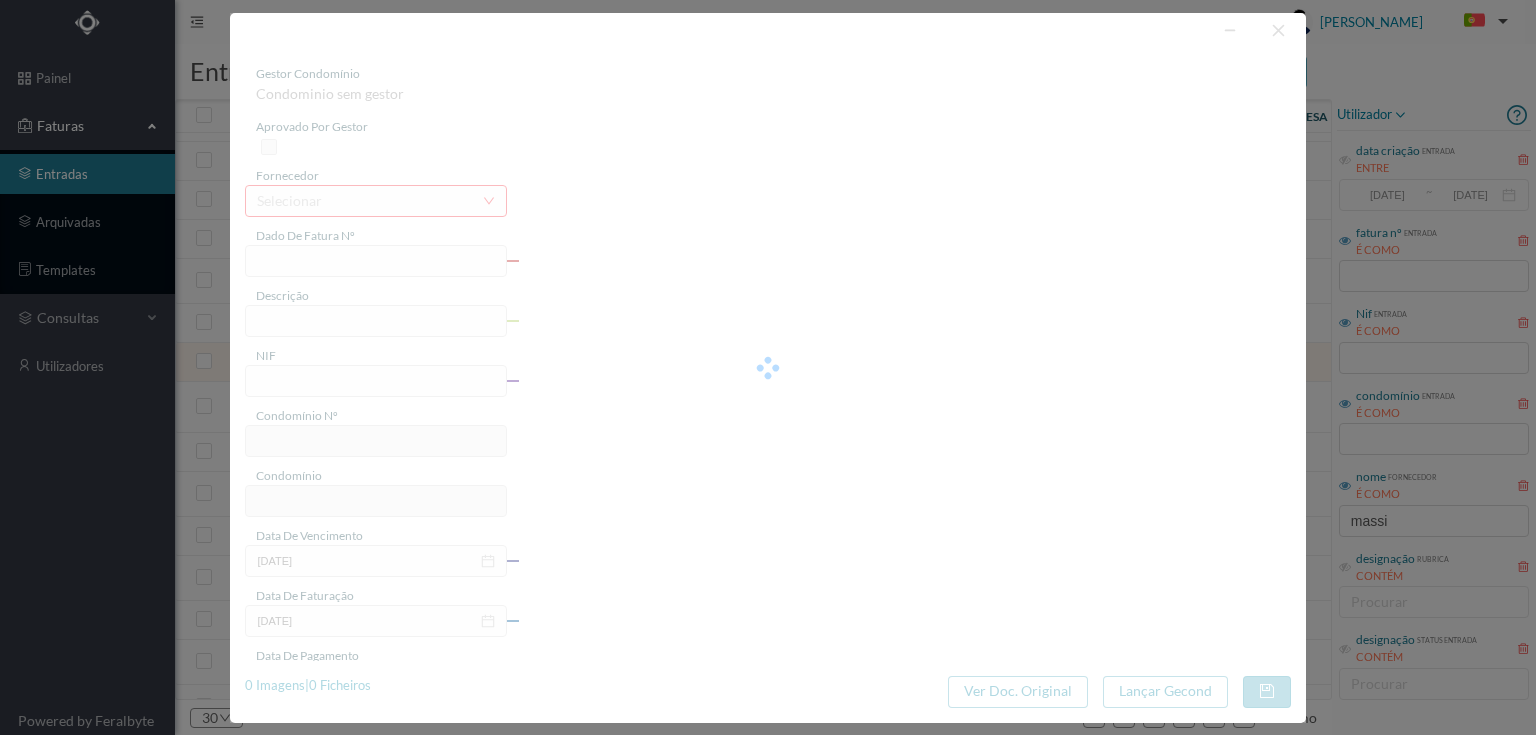 type on "Serviço [PERSON_NAME]" 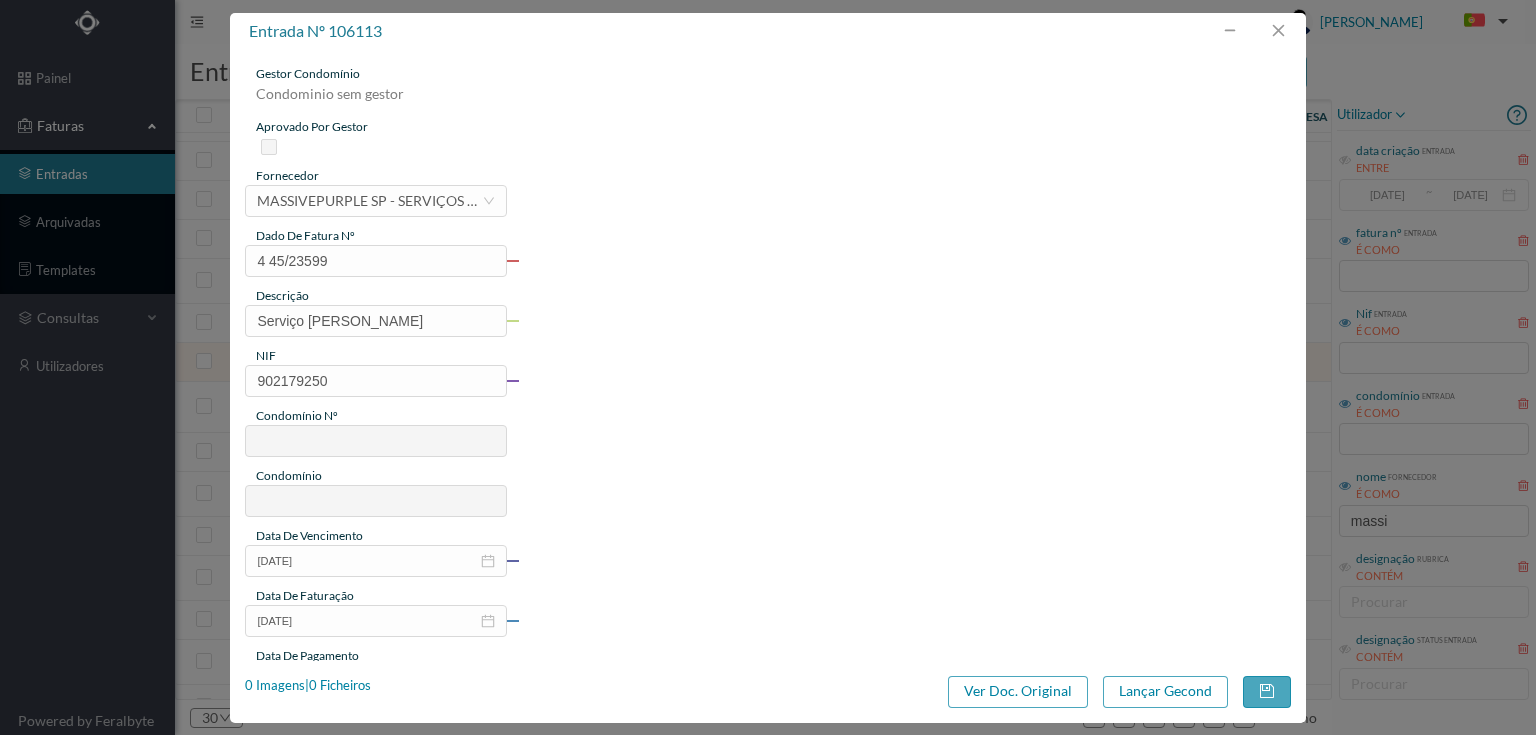 type on "686" 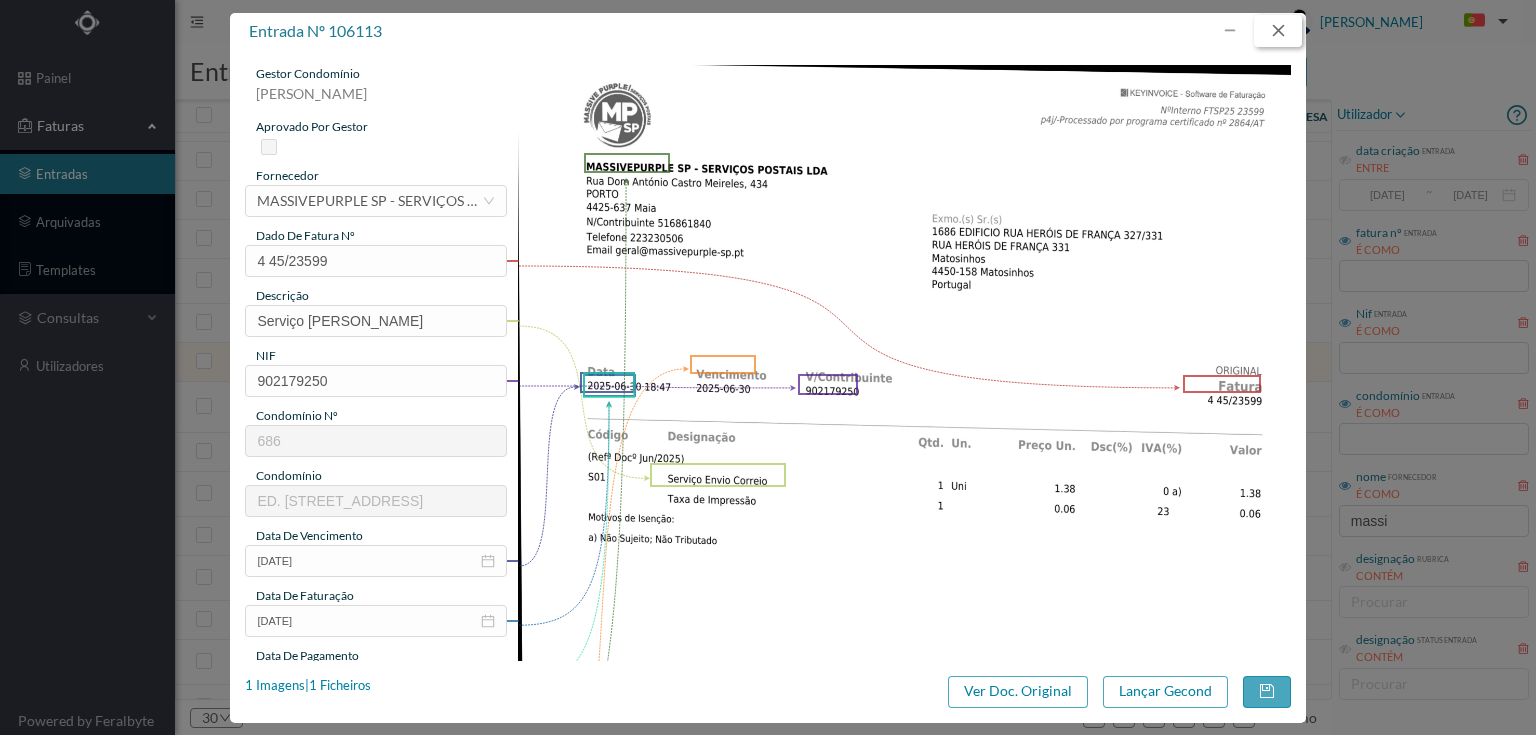 click at bounding box center [1278, 31] 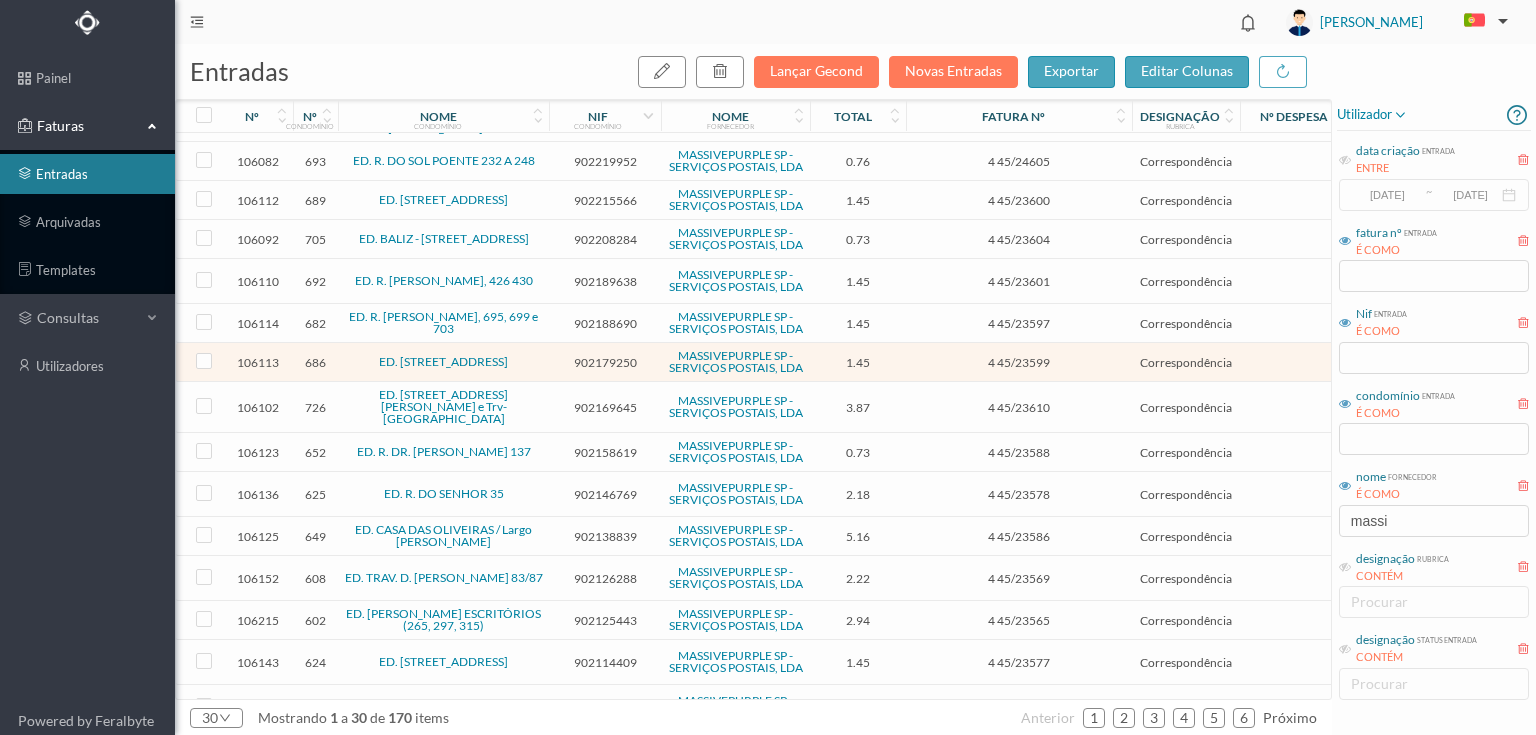 click on "902158619" at bounding box center (605, 452) 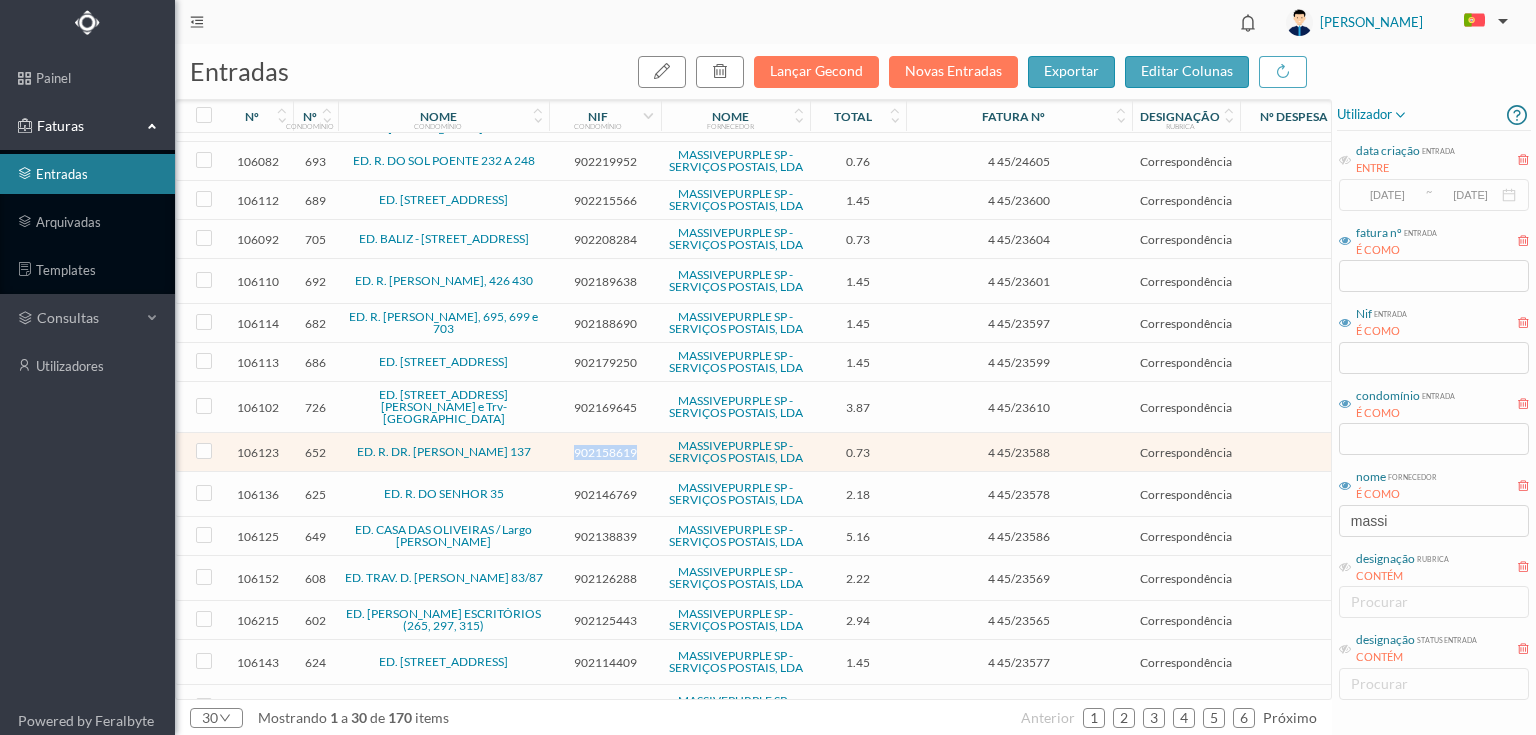click on "902158619" at bounding box center [605, 452] 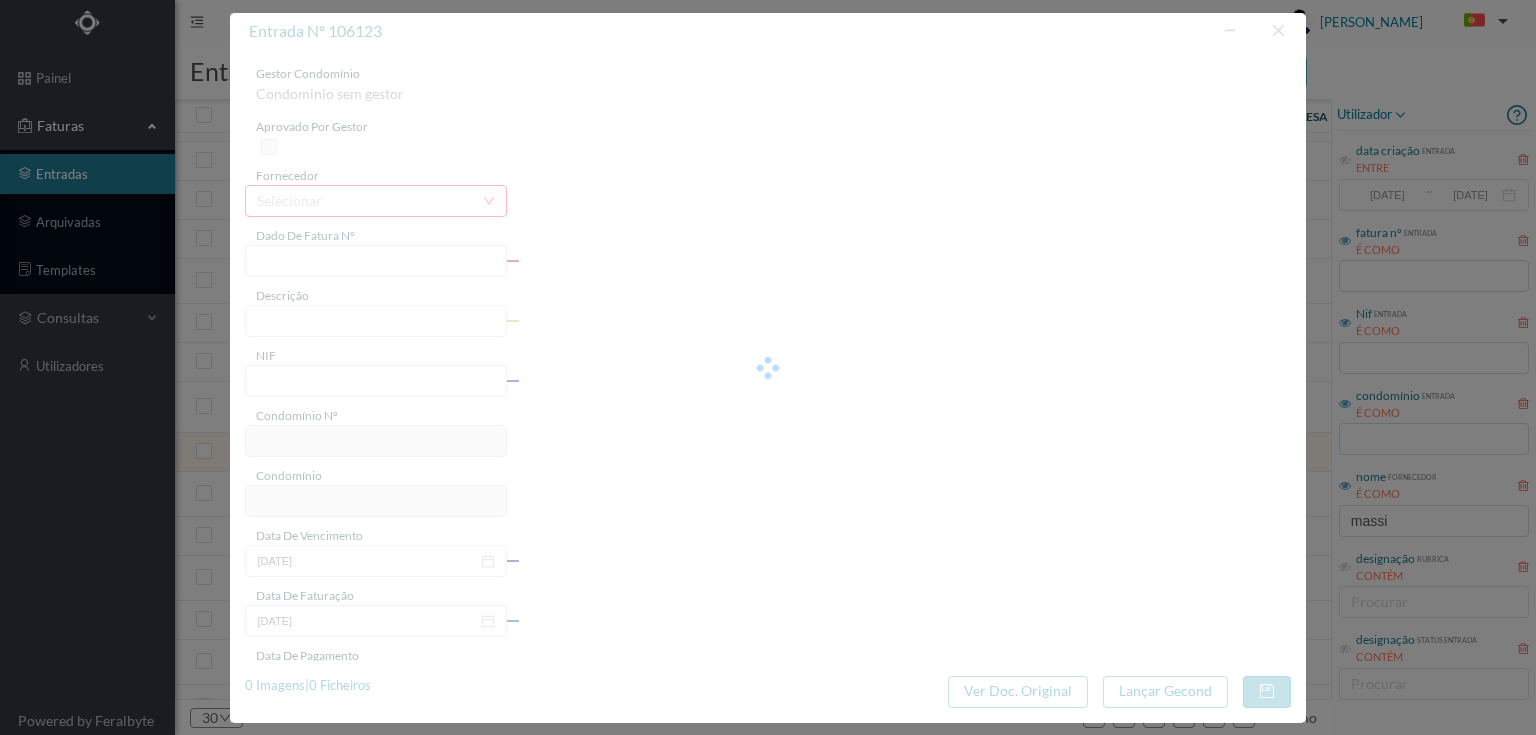 type on "4 45/23588" 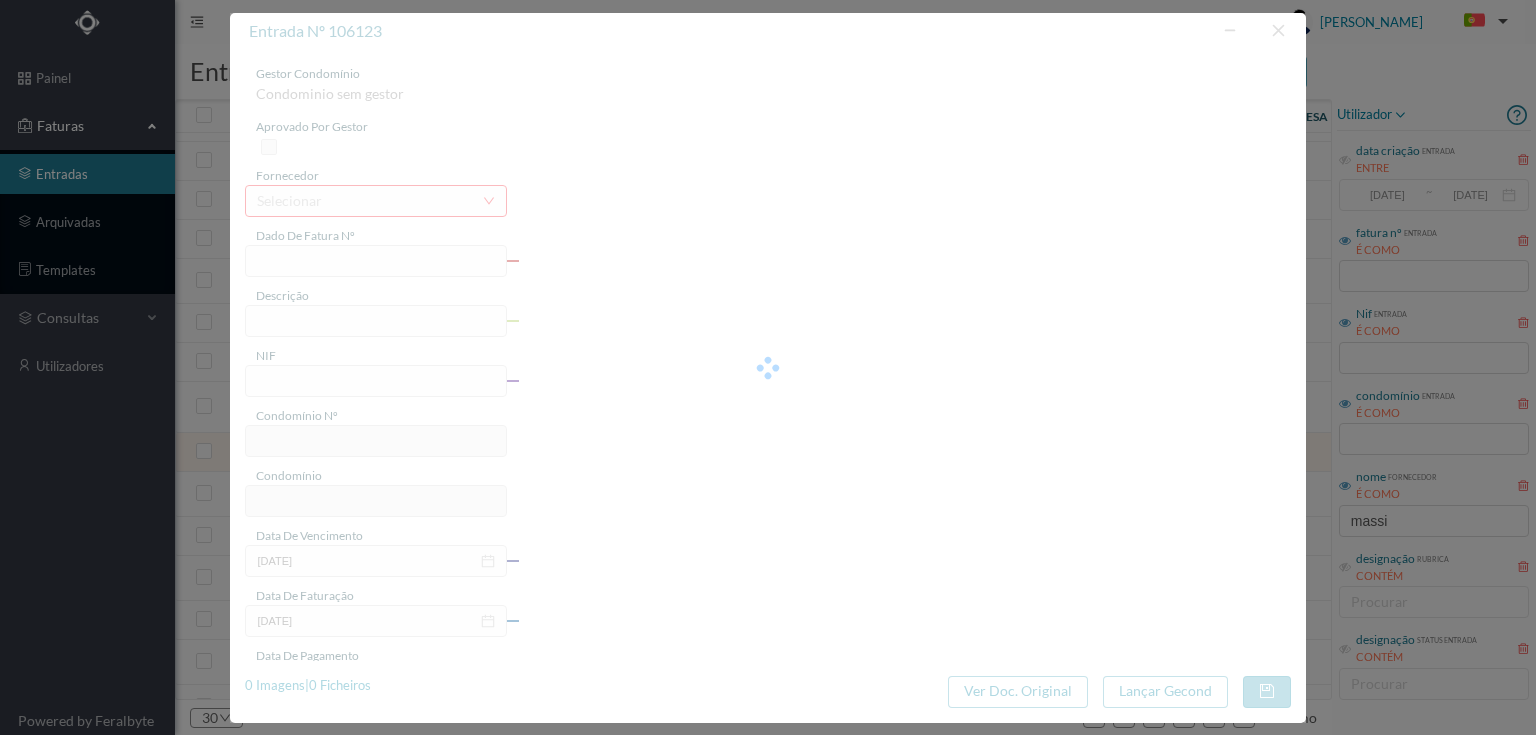 type on "Serviço [PERSON_NAME]" 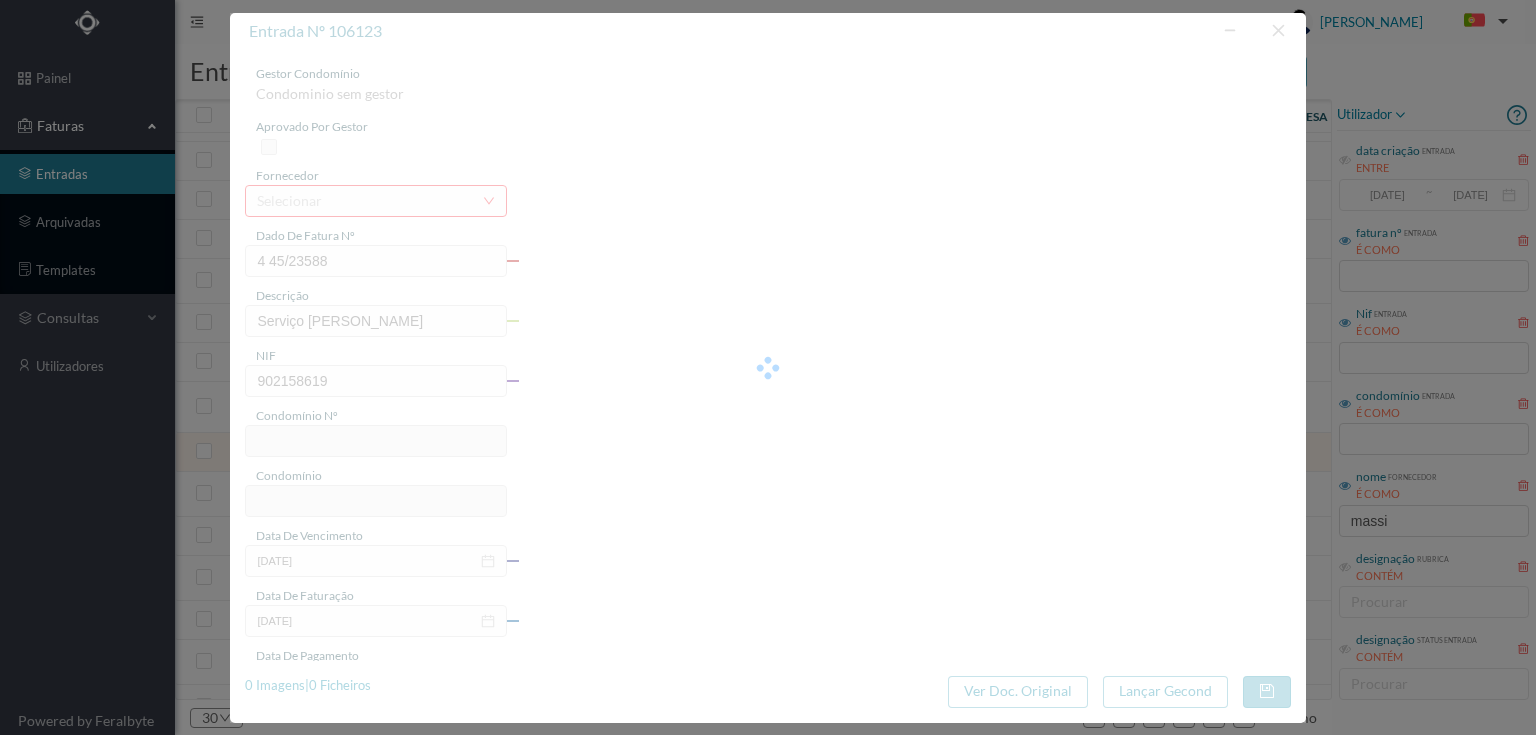 type on "652" 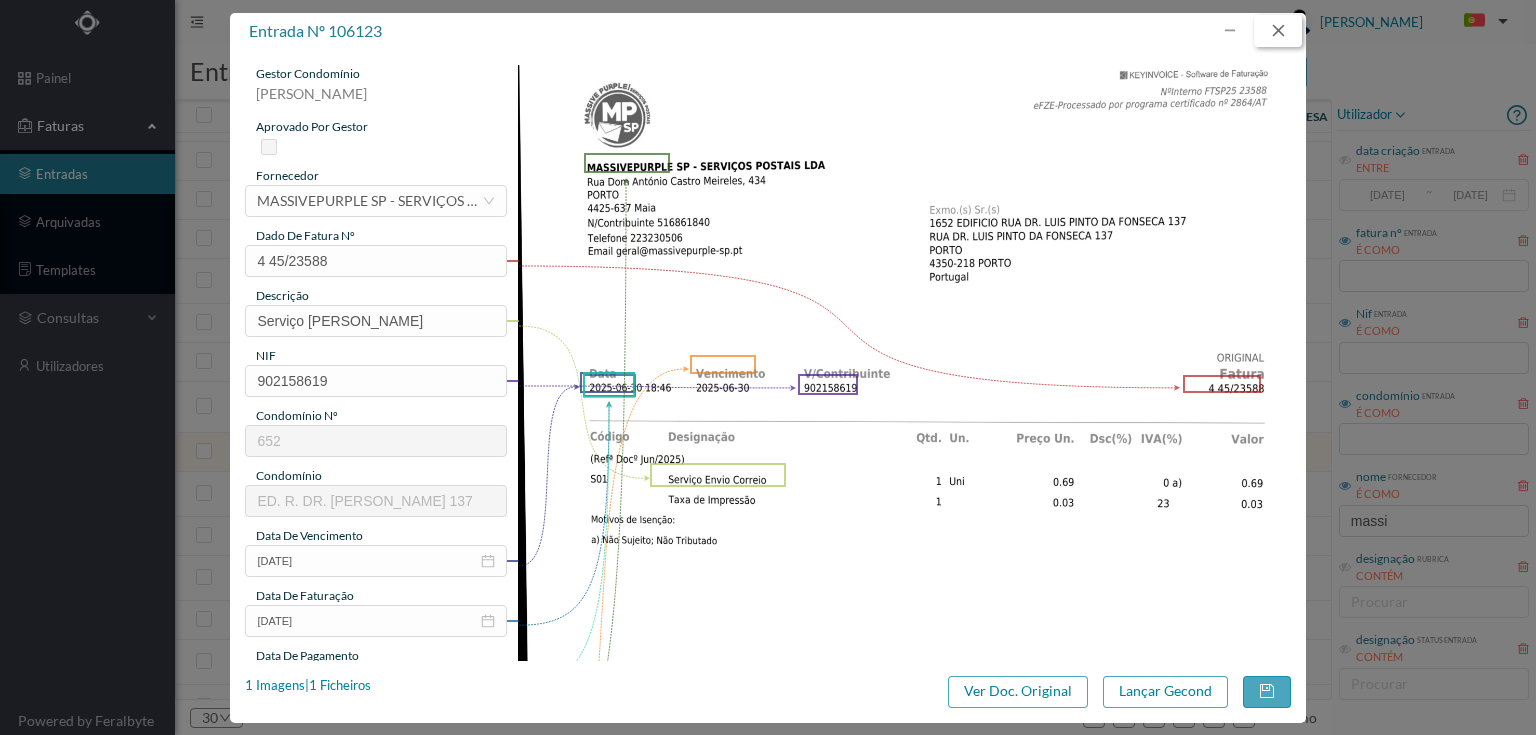 click at bounding box center (1278, 31) 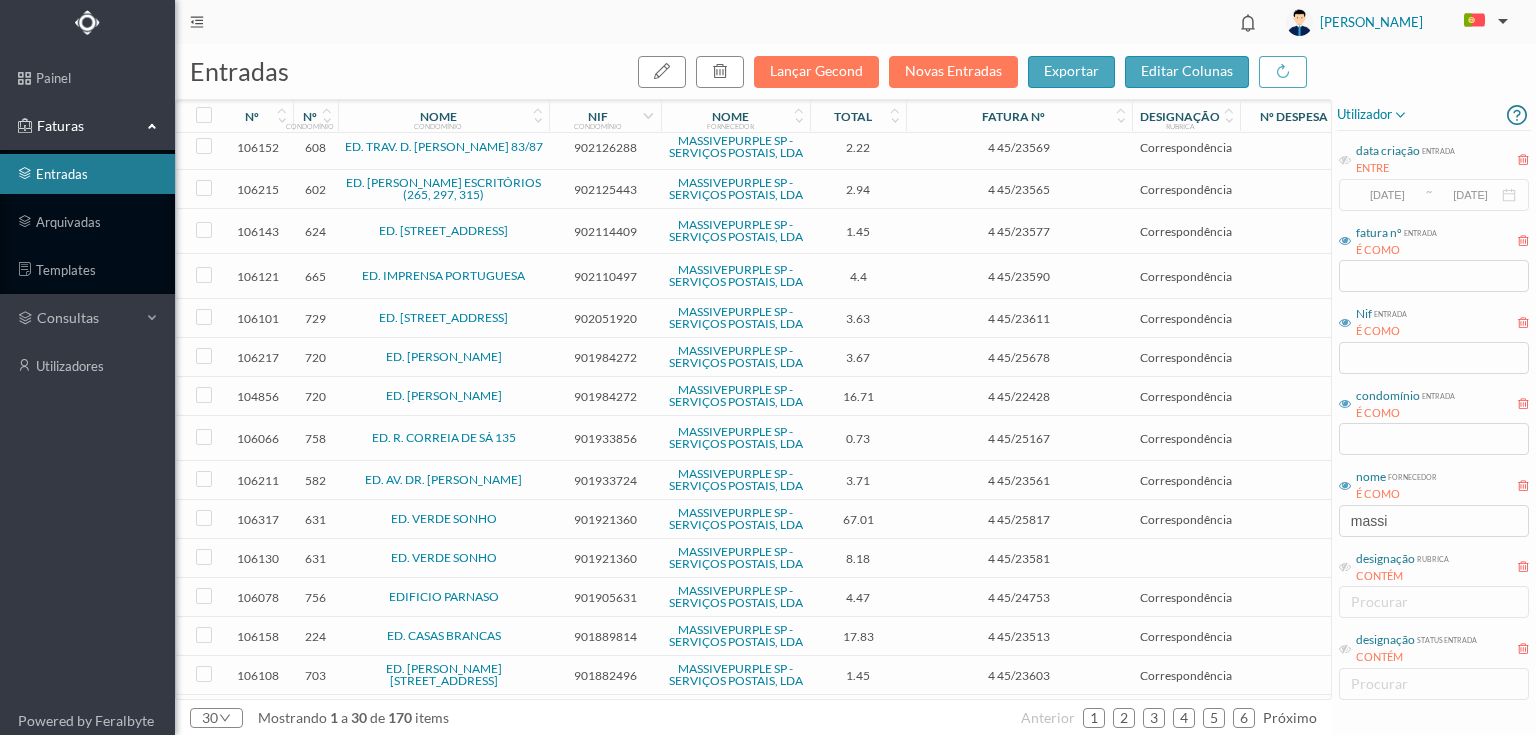 scroll, scrollTop: 688, scrollLeft: 0, axis: vertical 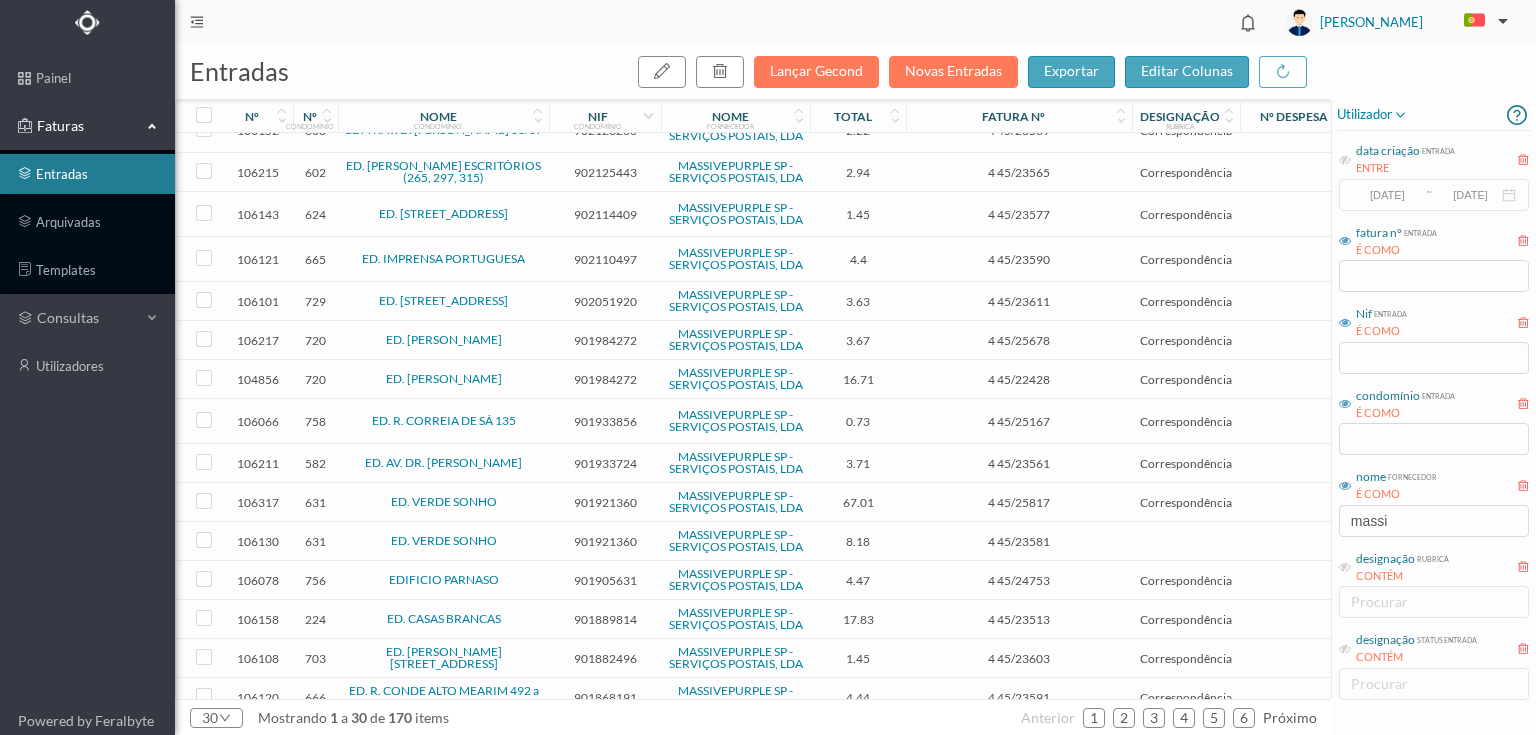 click on "901933856" at bounding box center (605, 421) 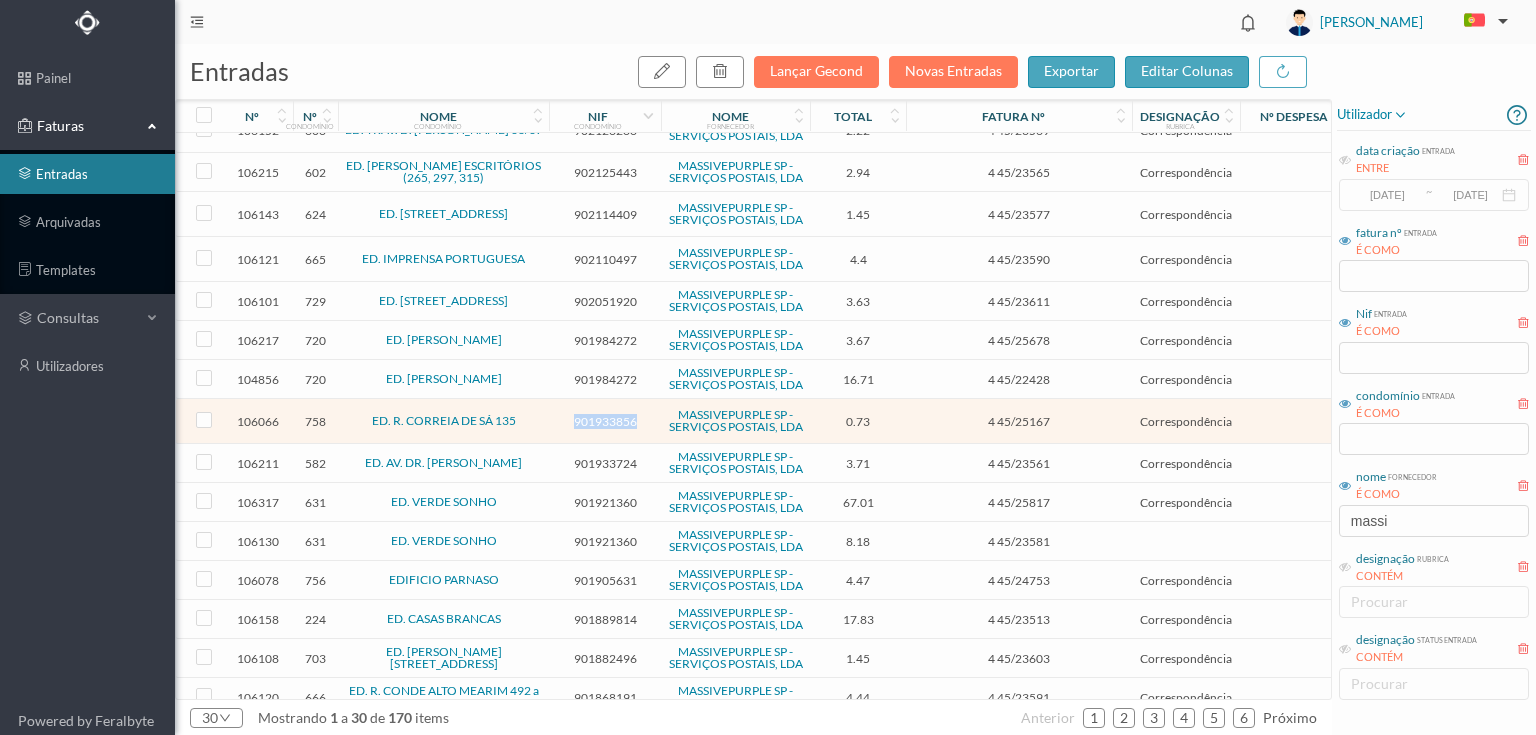 click on "901933856" at bounding box center (605, 421) 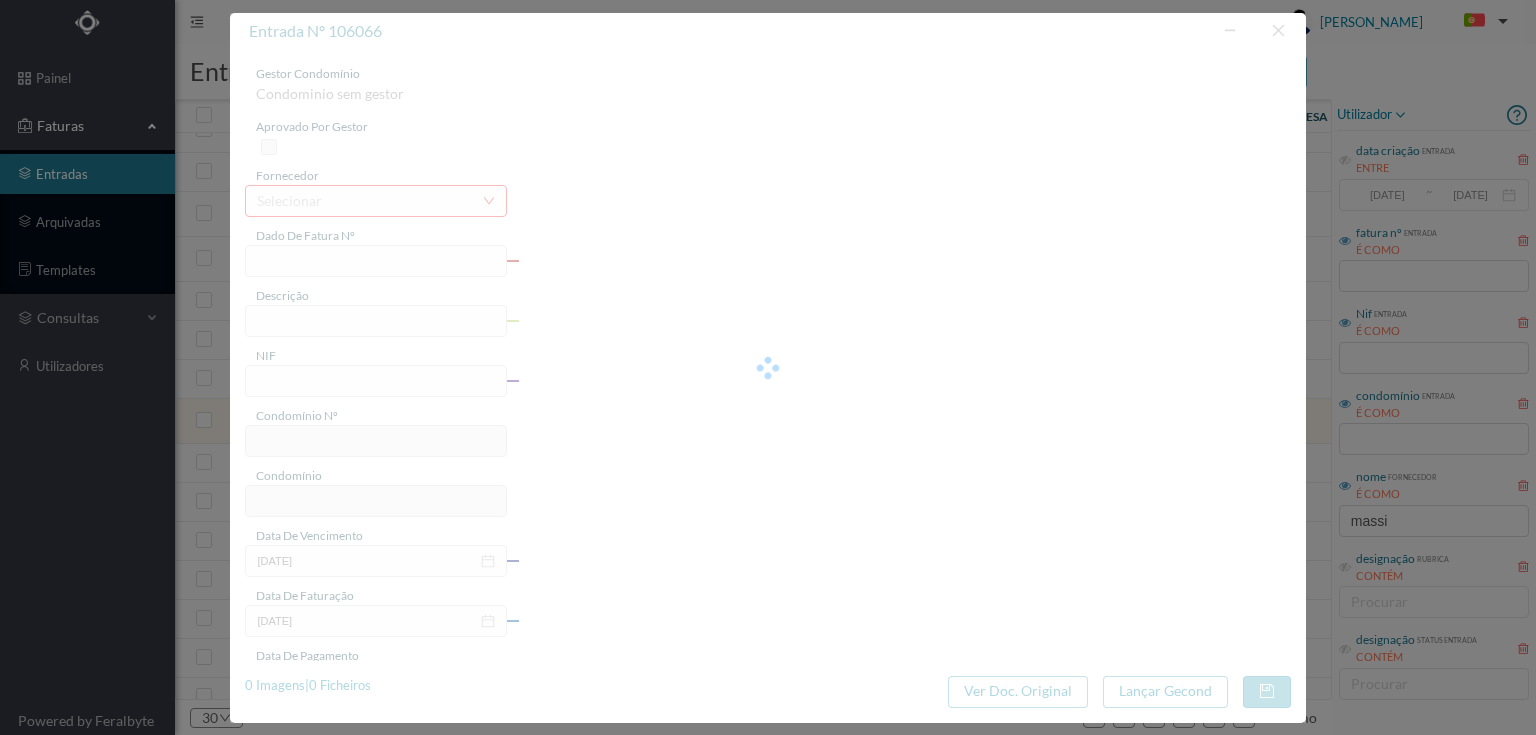 type on "4 45/25167" 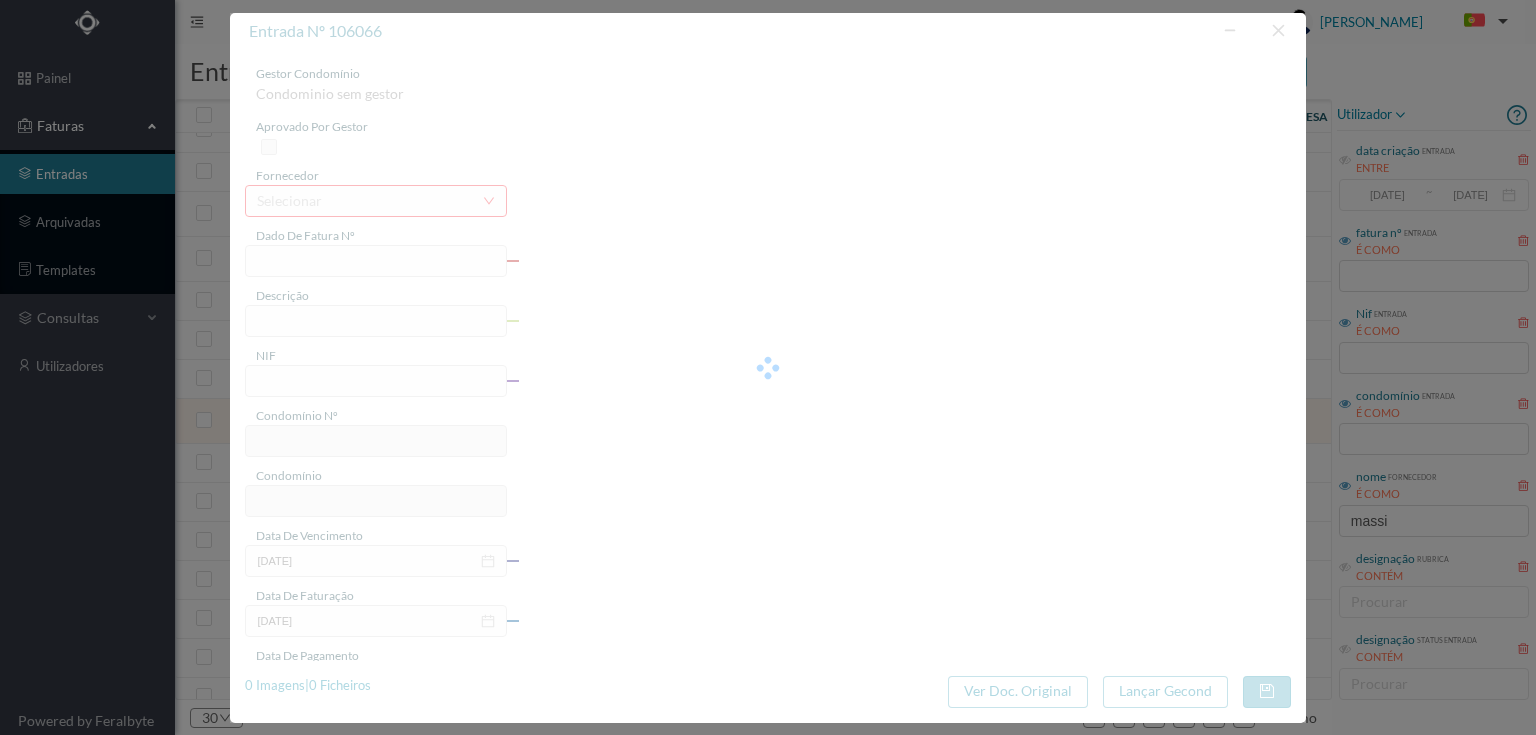type on "Serviço [PERSON_NAME]" 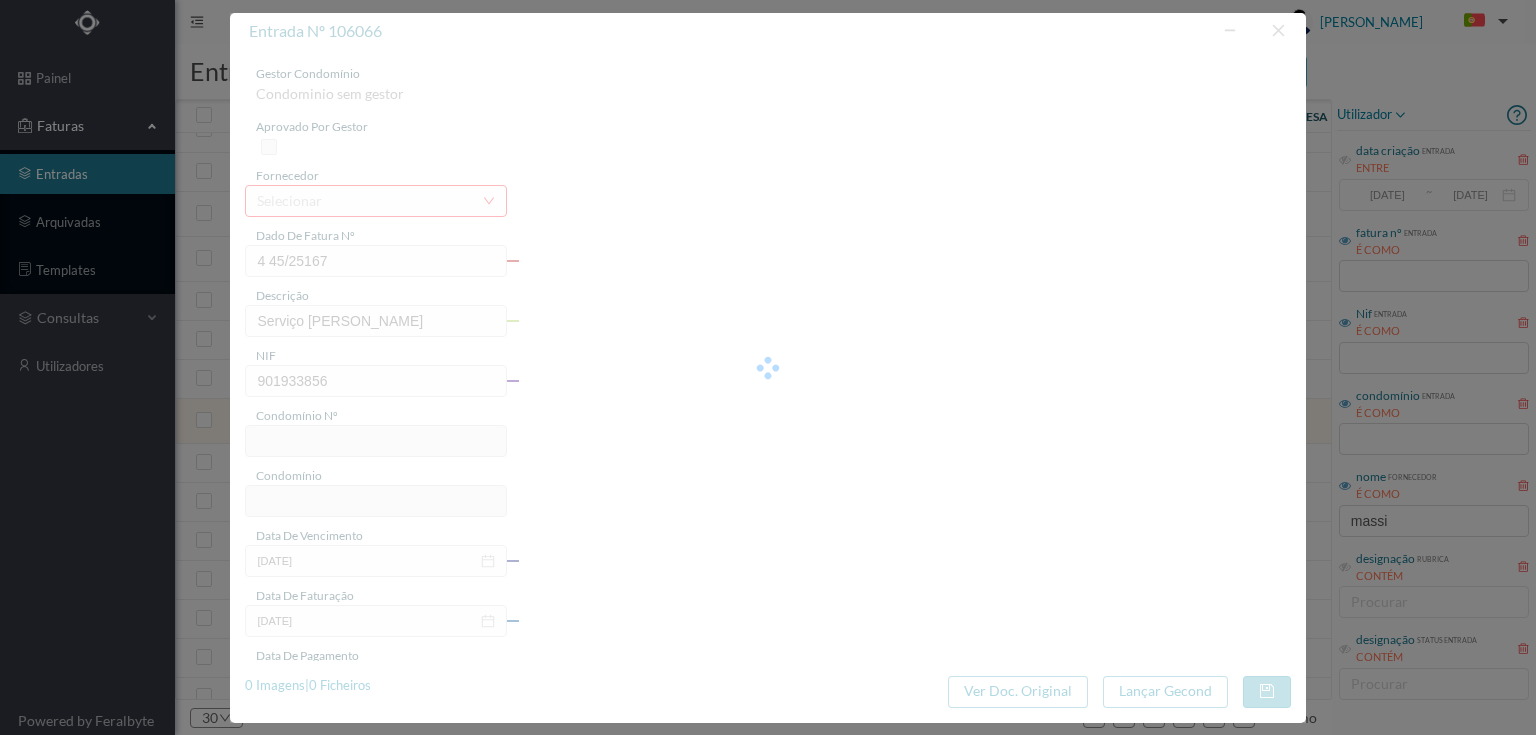 type on "758" 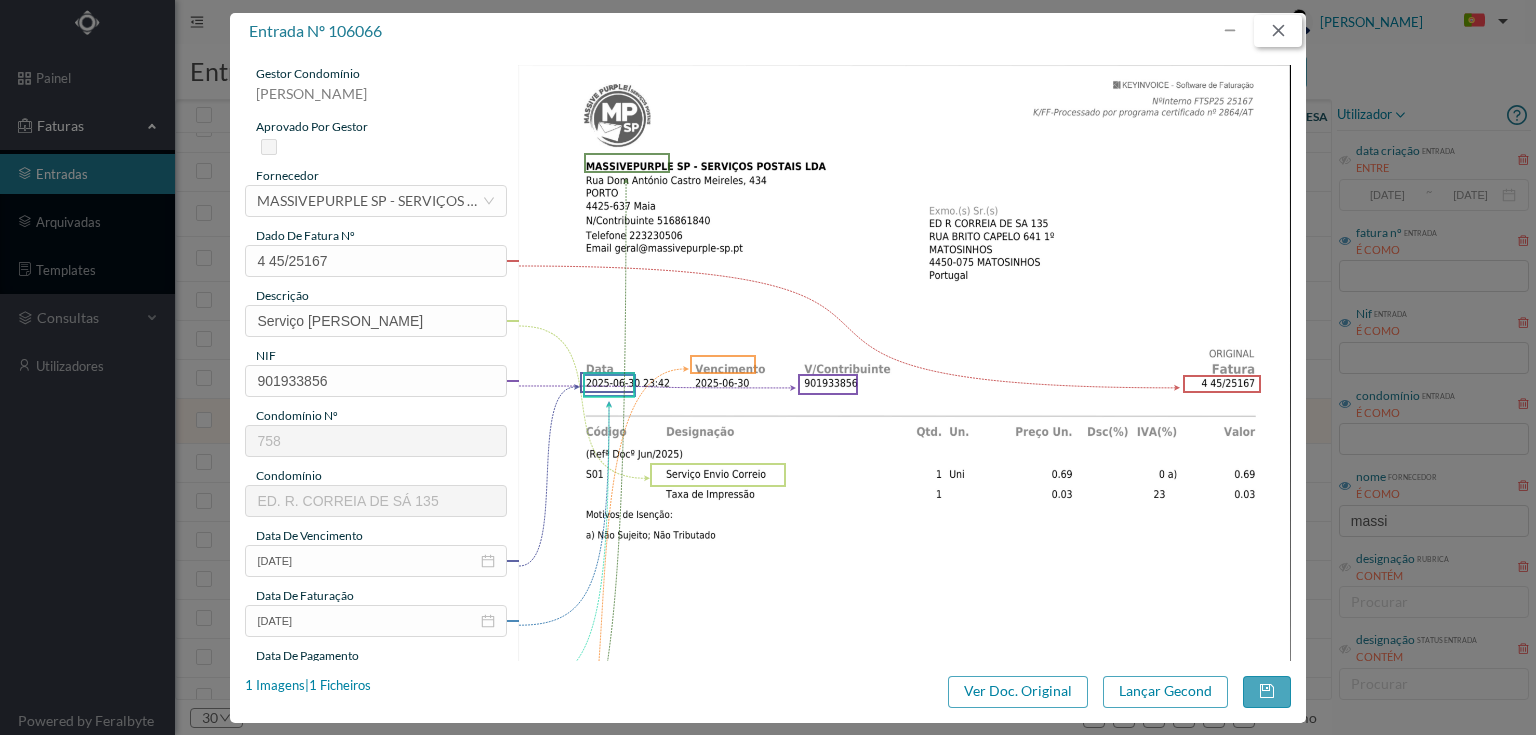 click at bounding box center [1278, 31] 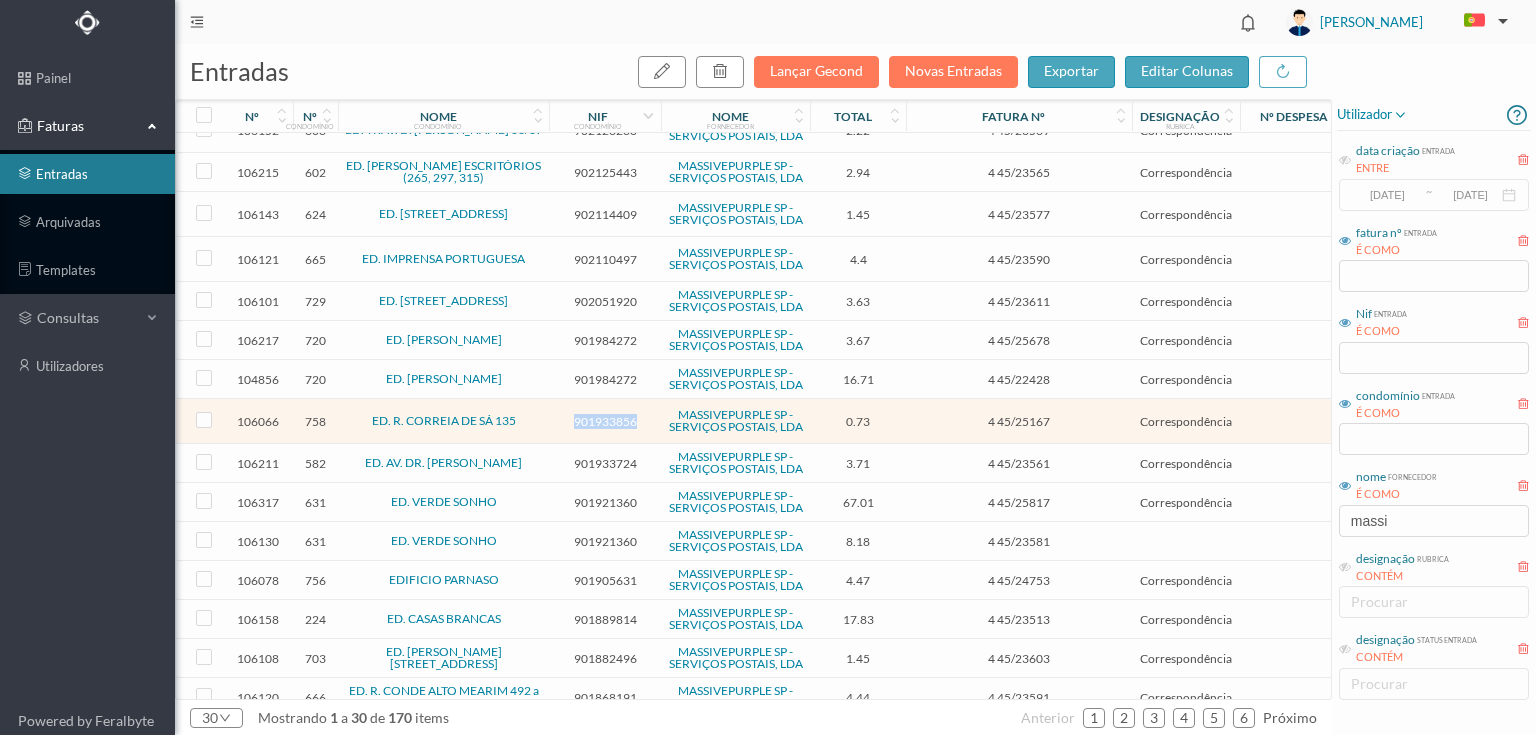 click on "901933856" at bounding box center (605, 421) 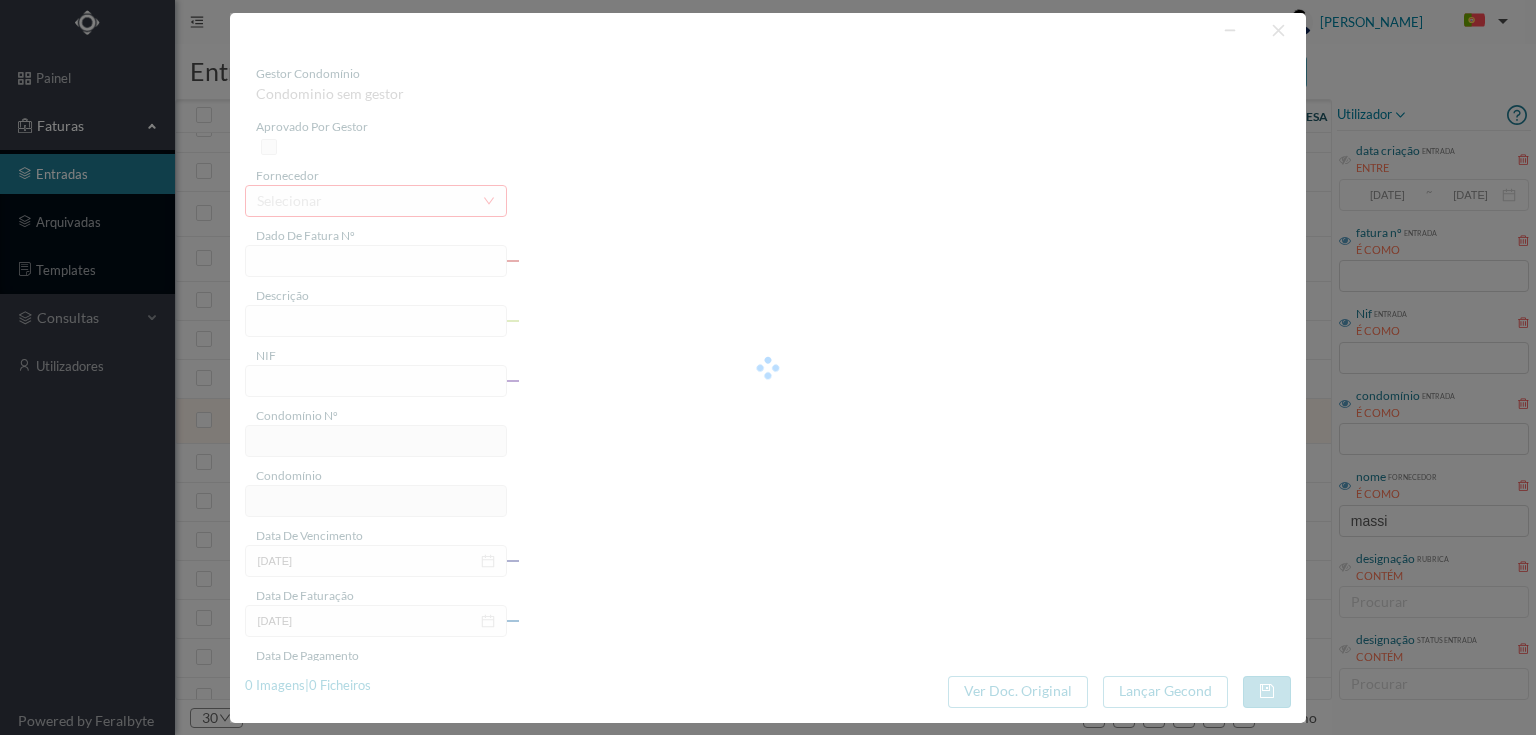type on "4 45/25167" 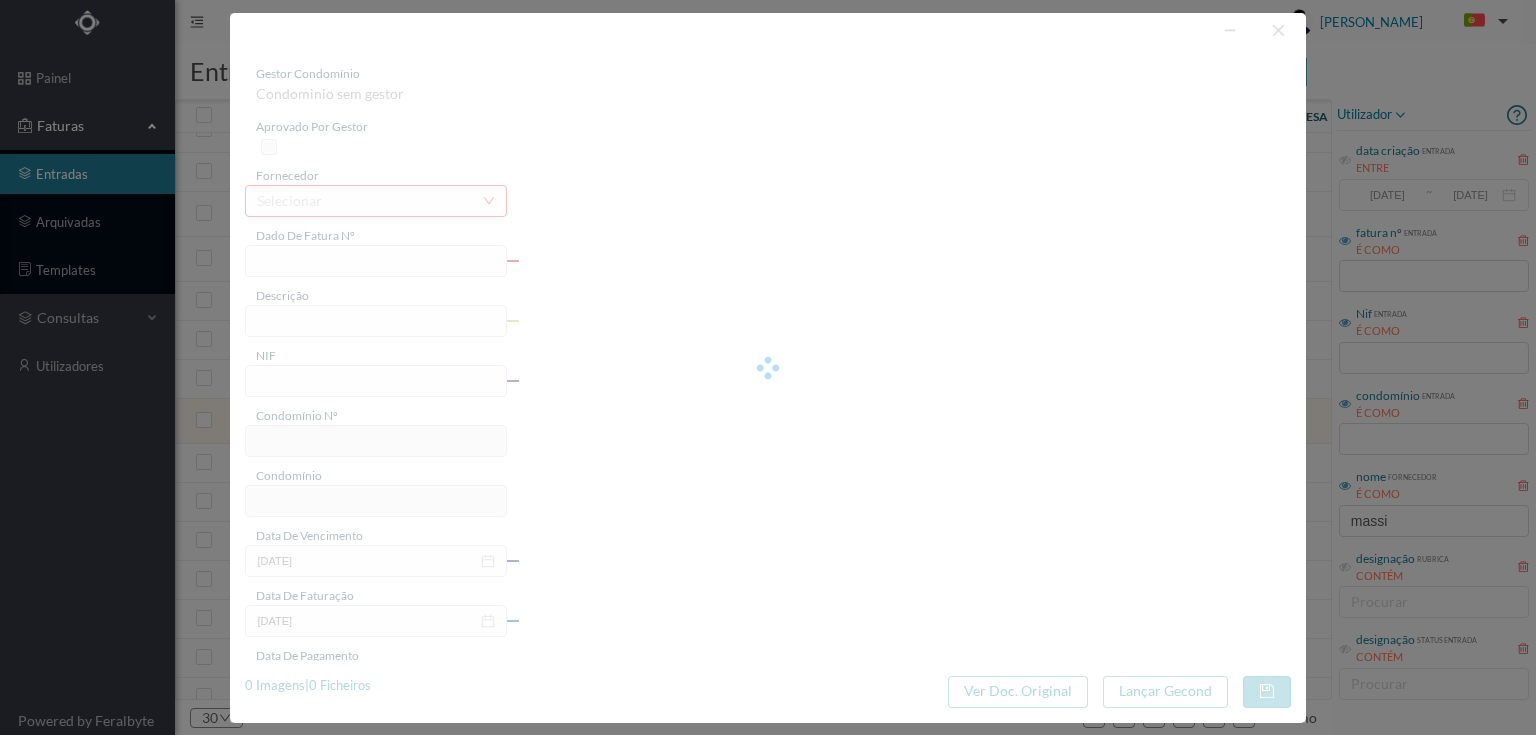 type on "Serviço [PERSON_NAME]" 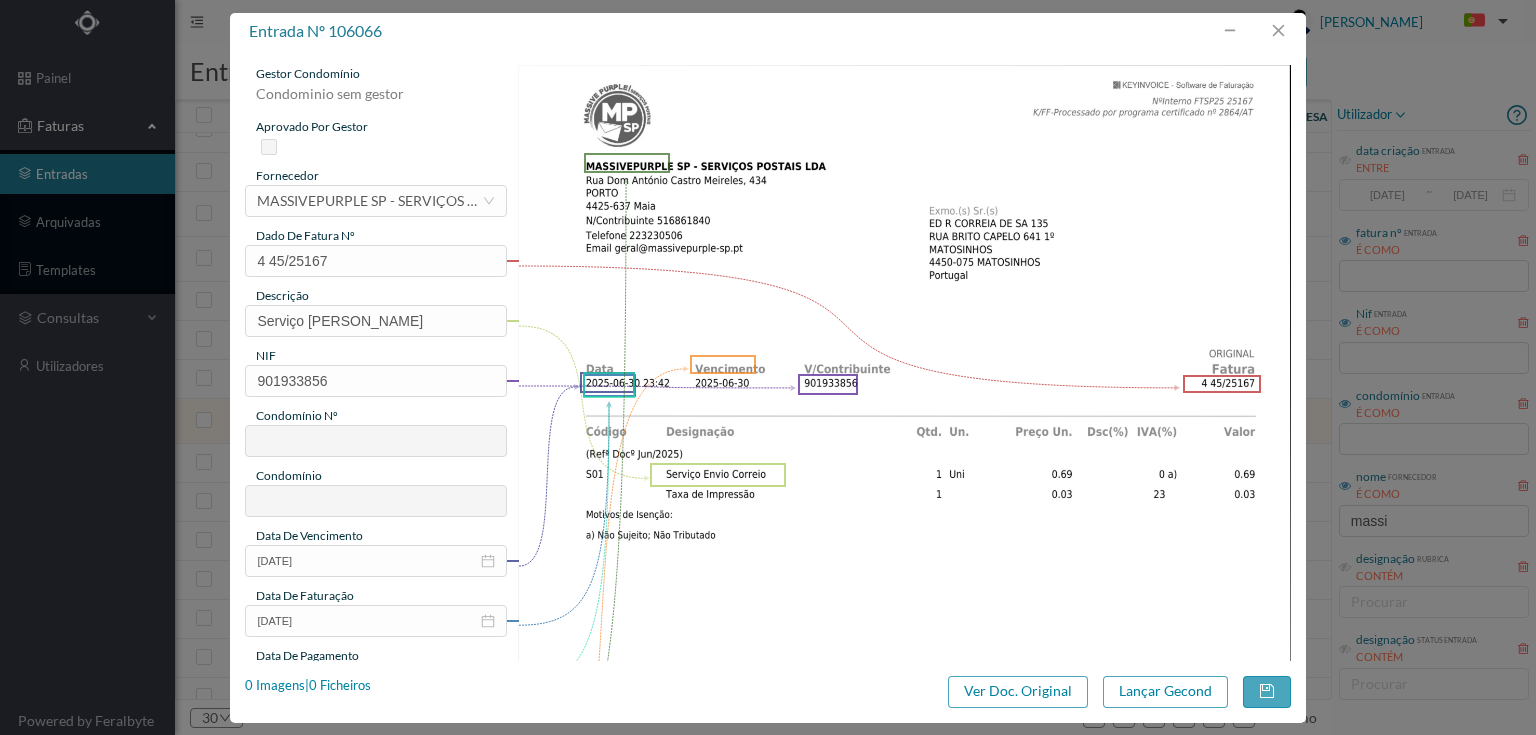 type on "758" 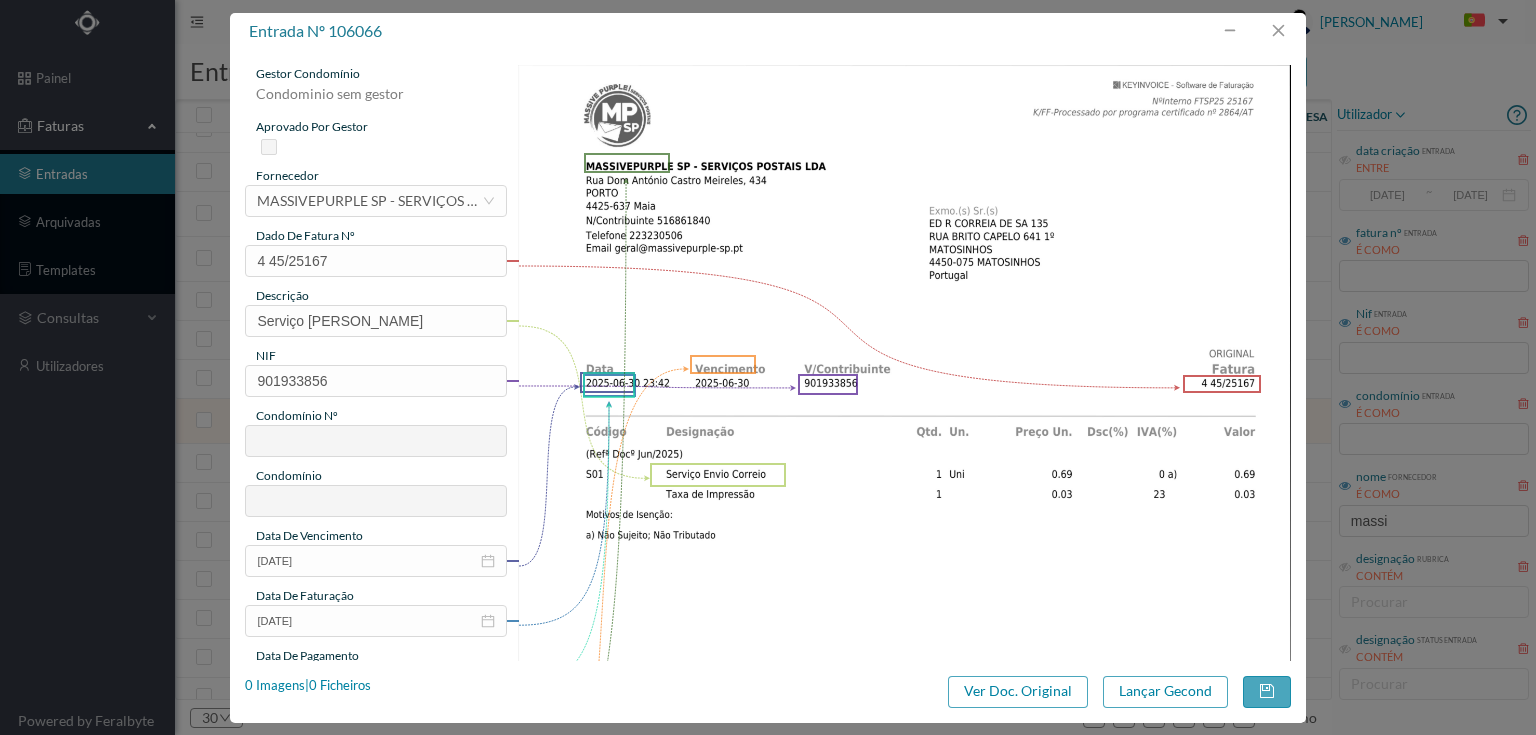 type on "ED. R. CORREIA DE SÁ 135" 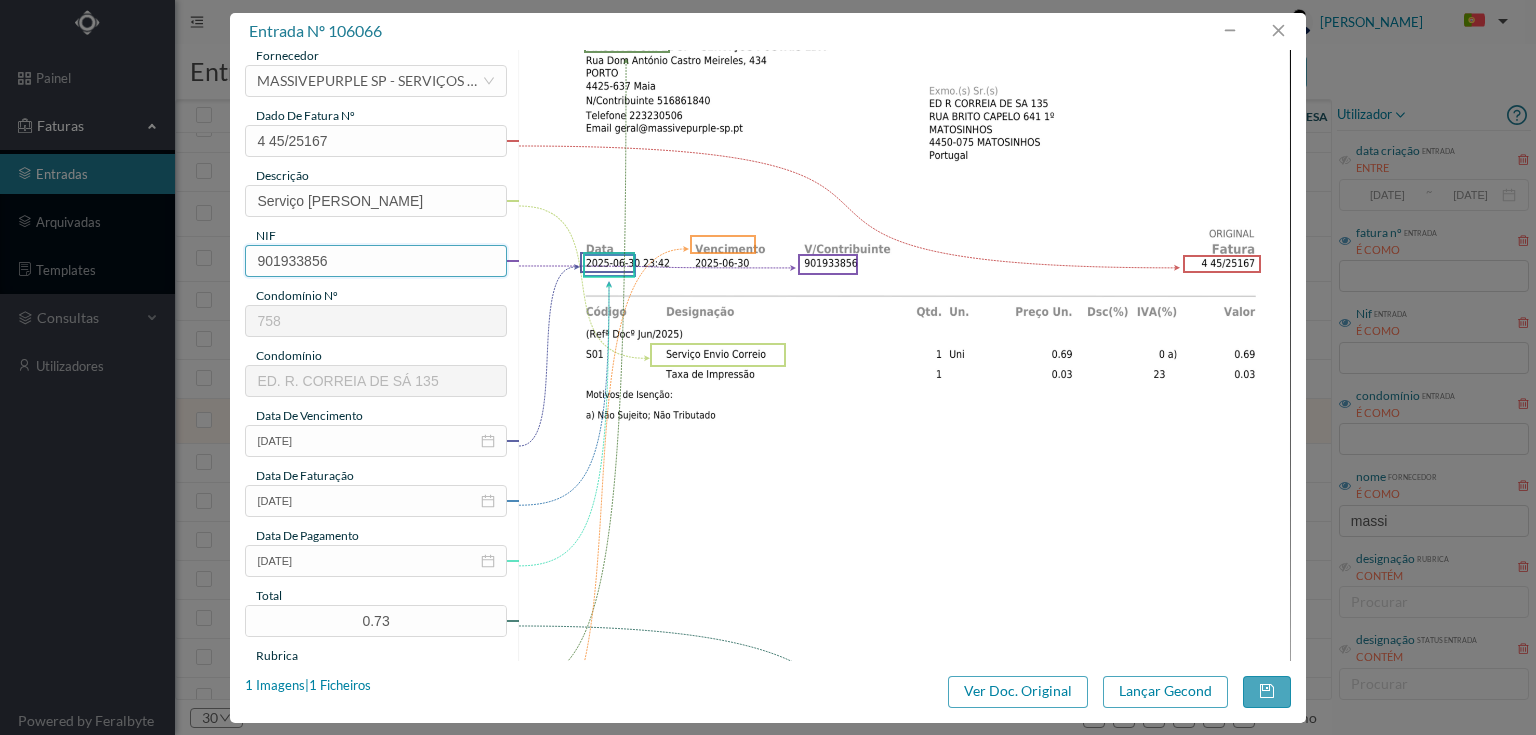 scroll, scrollTop: 160, scrollLeft: 0, axis: vertical 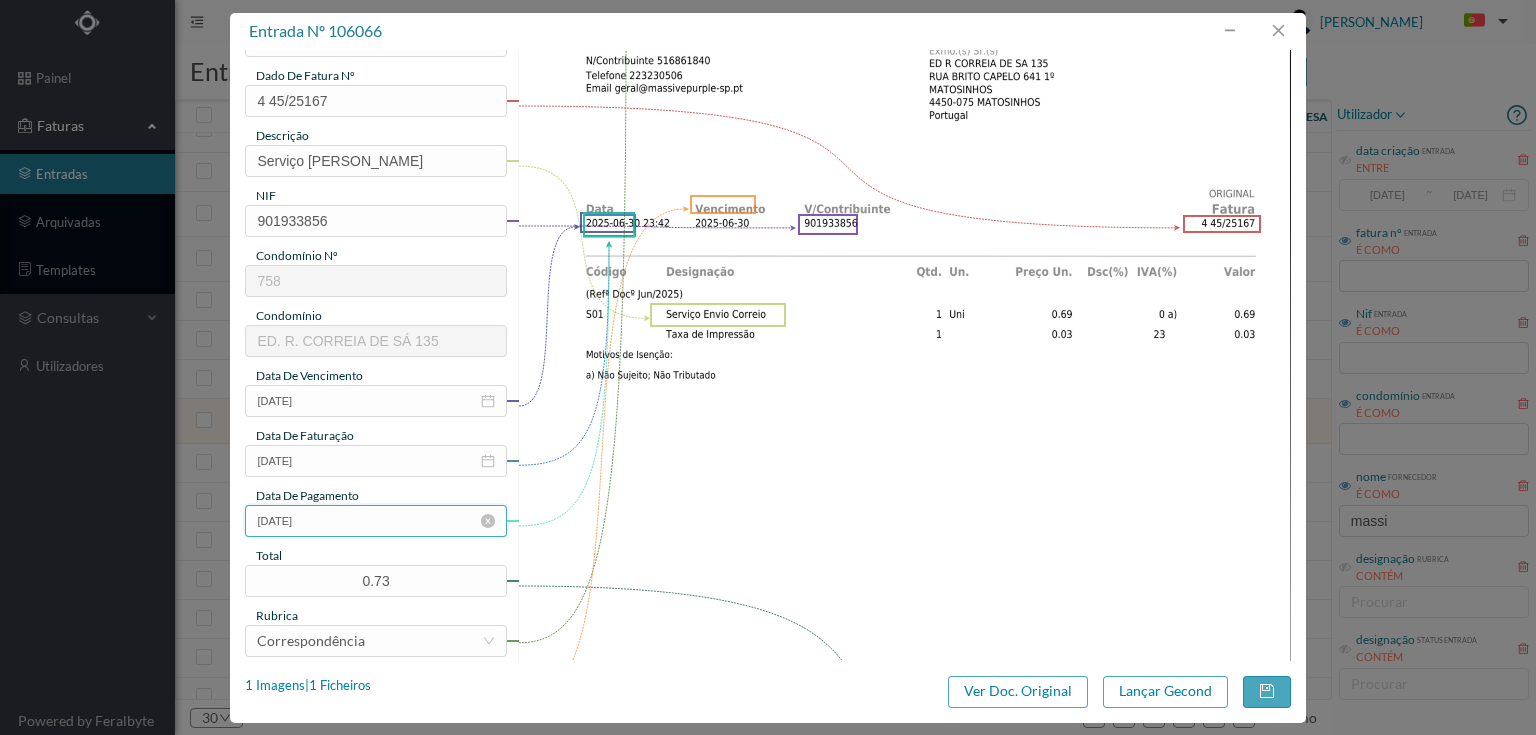 click on "[DATE]" at bounding box center (375, 521) 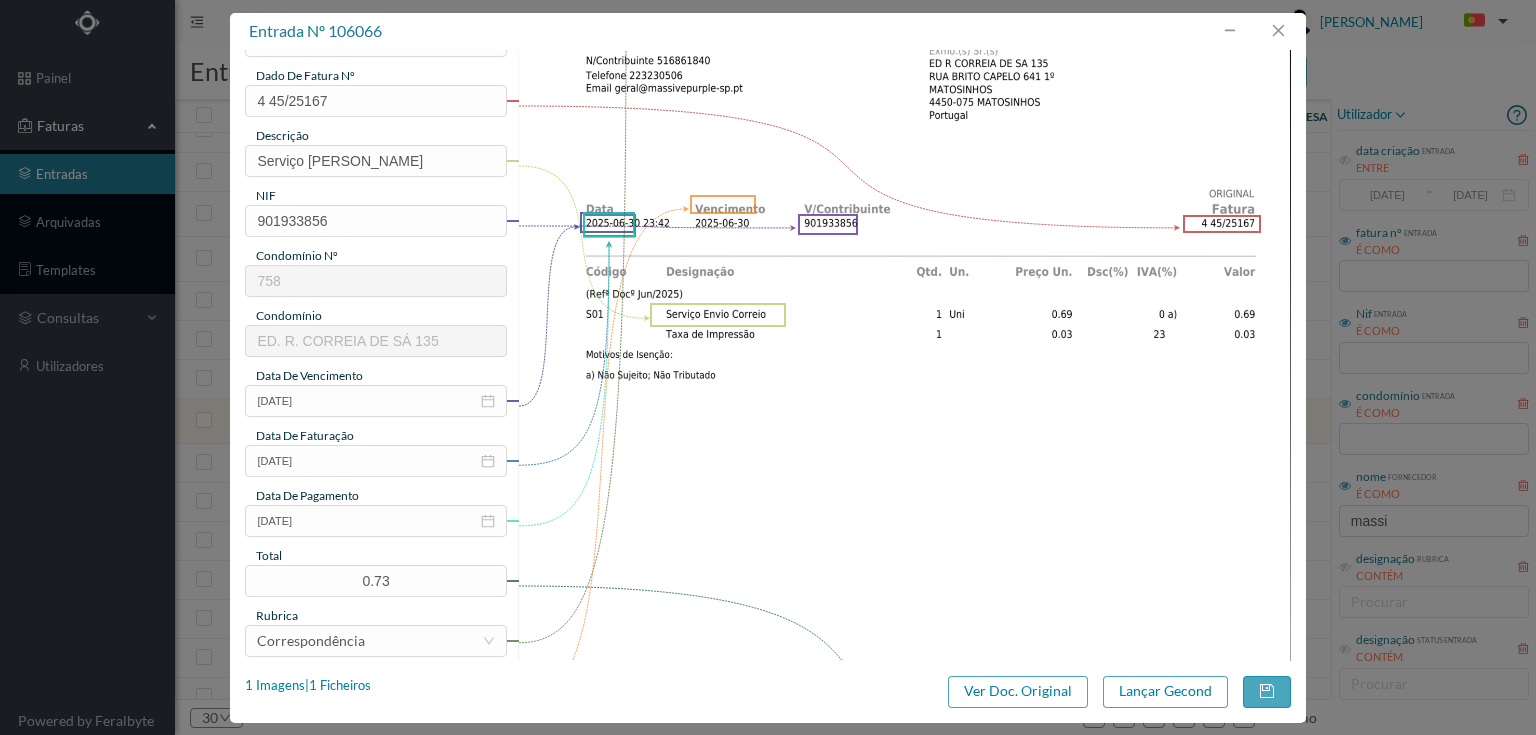 click at bounding box center [904, 451] 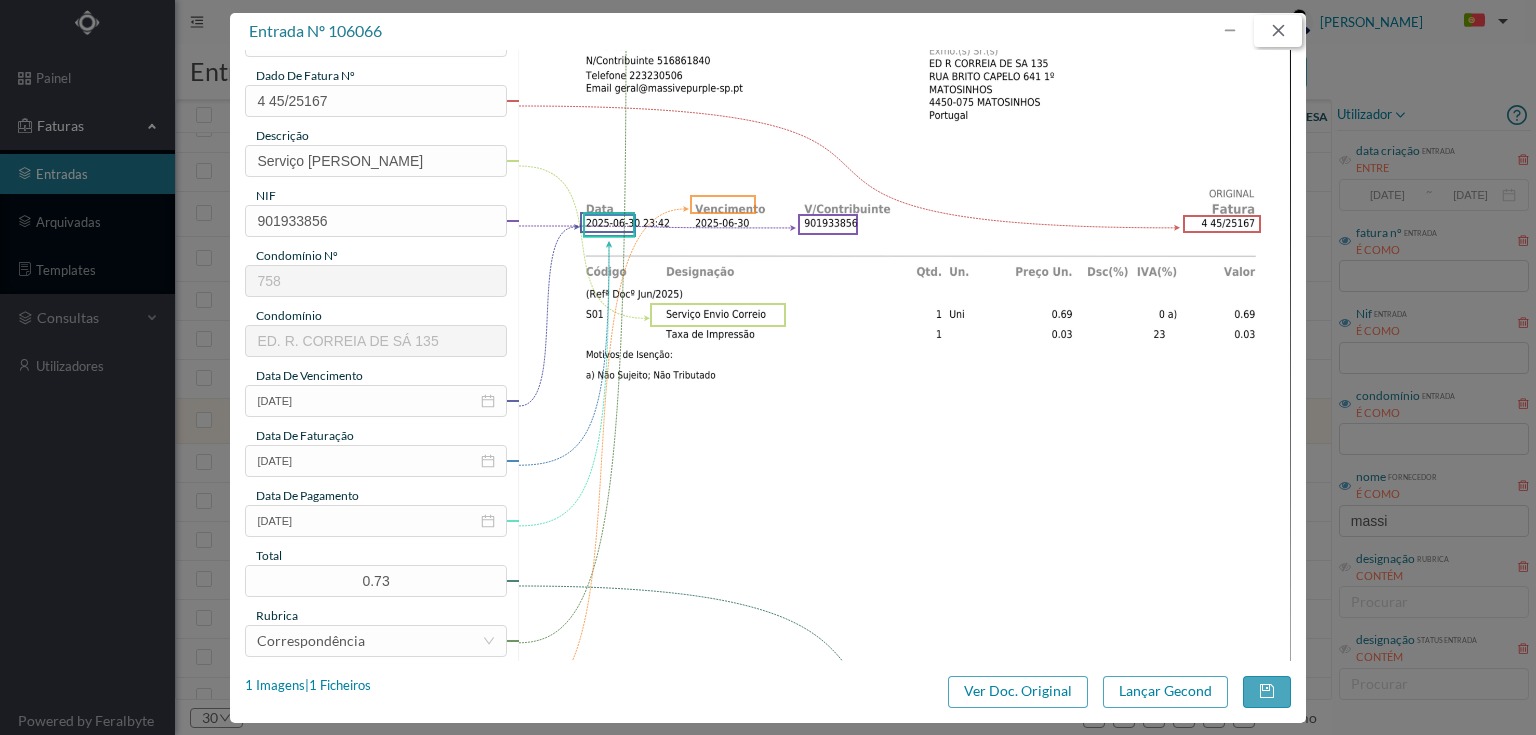 click at bounding box center (1278, 31) 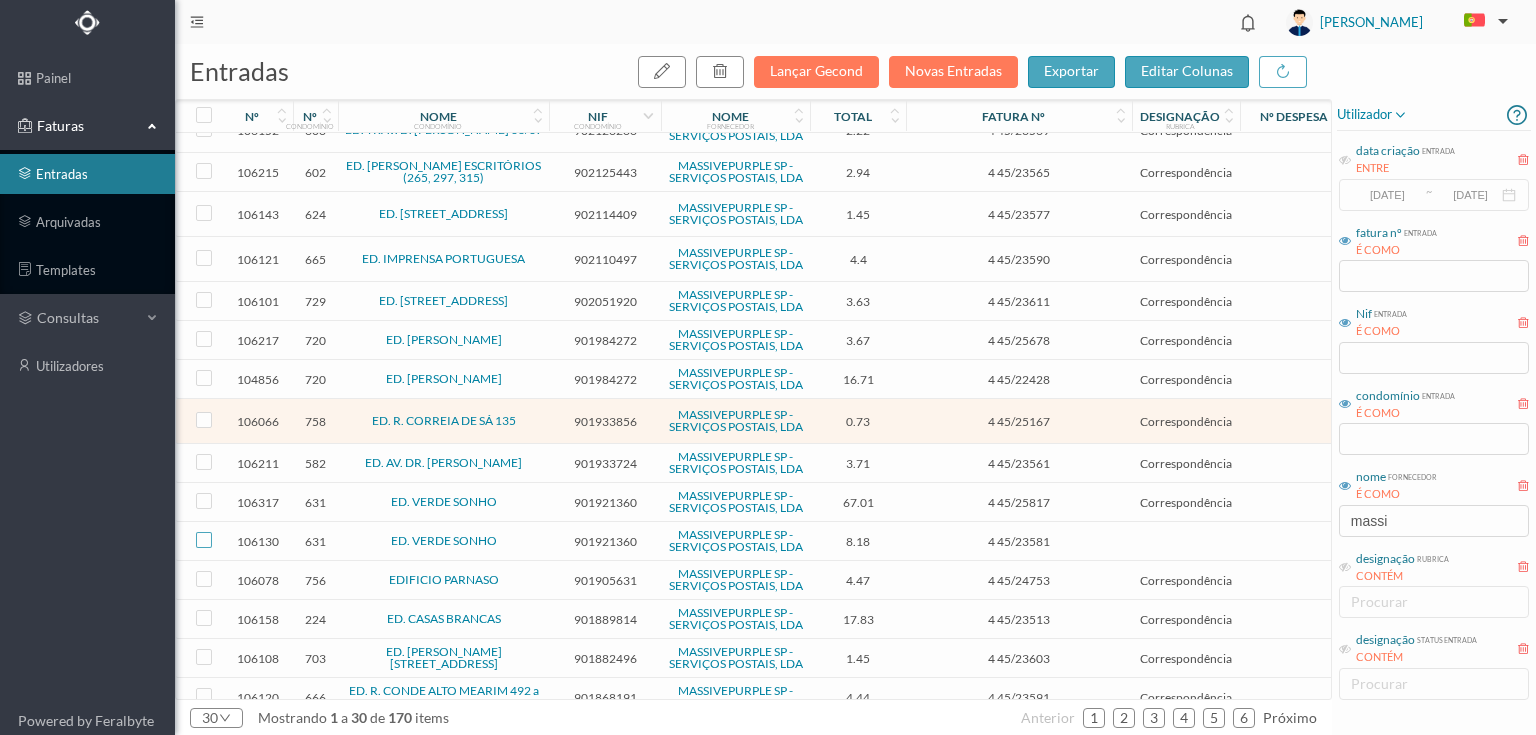 click at bounding box center [204, 540] 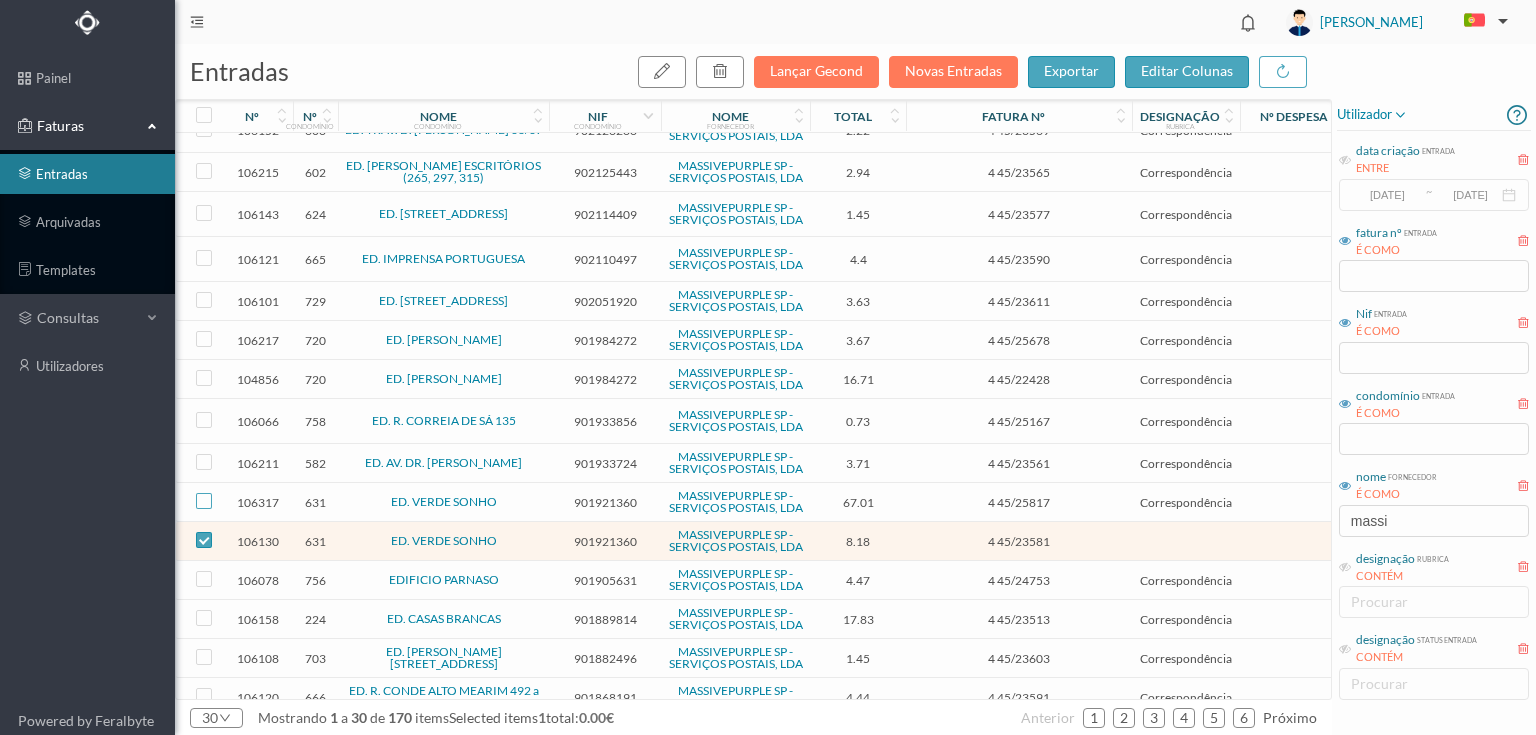 click at bounding box center (204, 501) 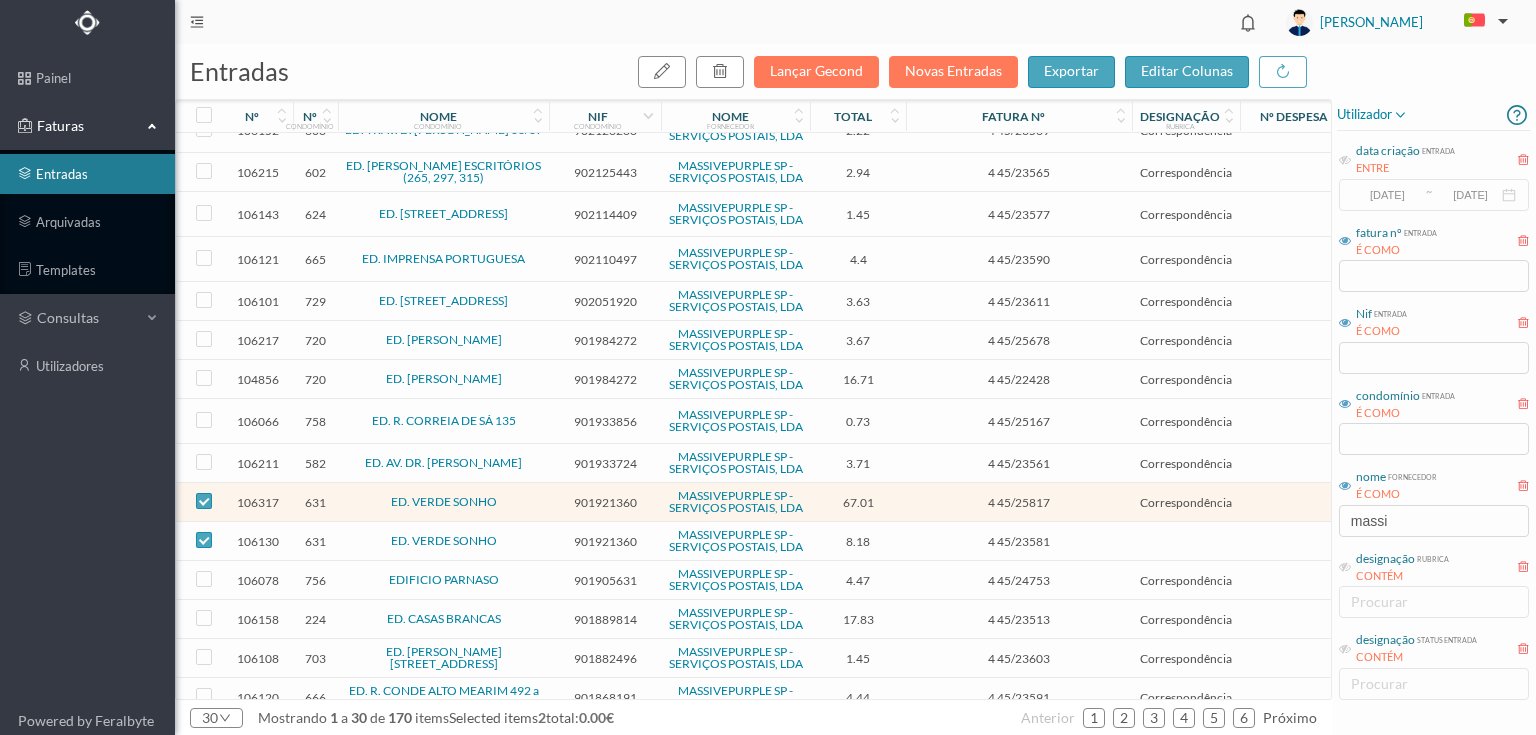 click on "901921360" at bounding box center (605, 502) 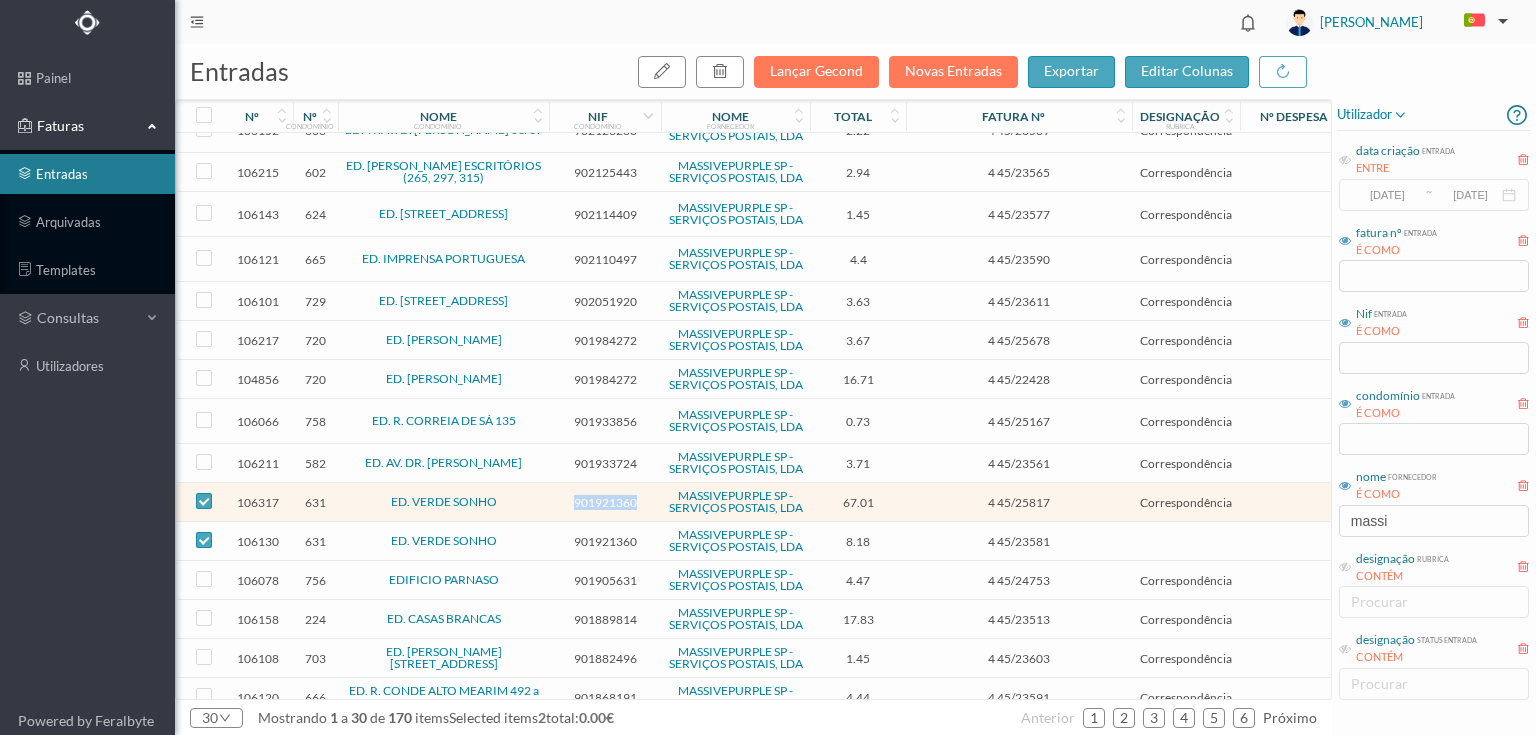 click on "901921360" at bounding box center [605, 502] 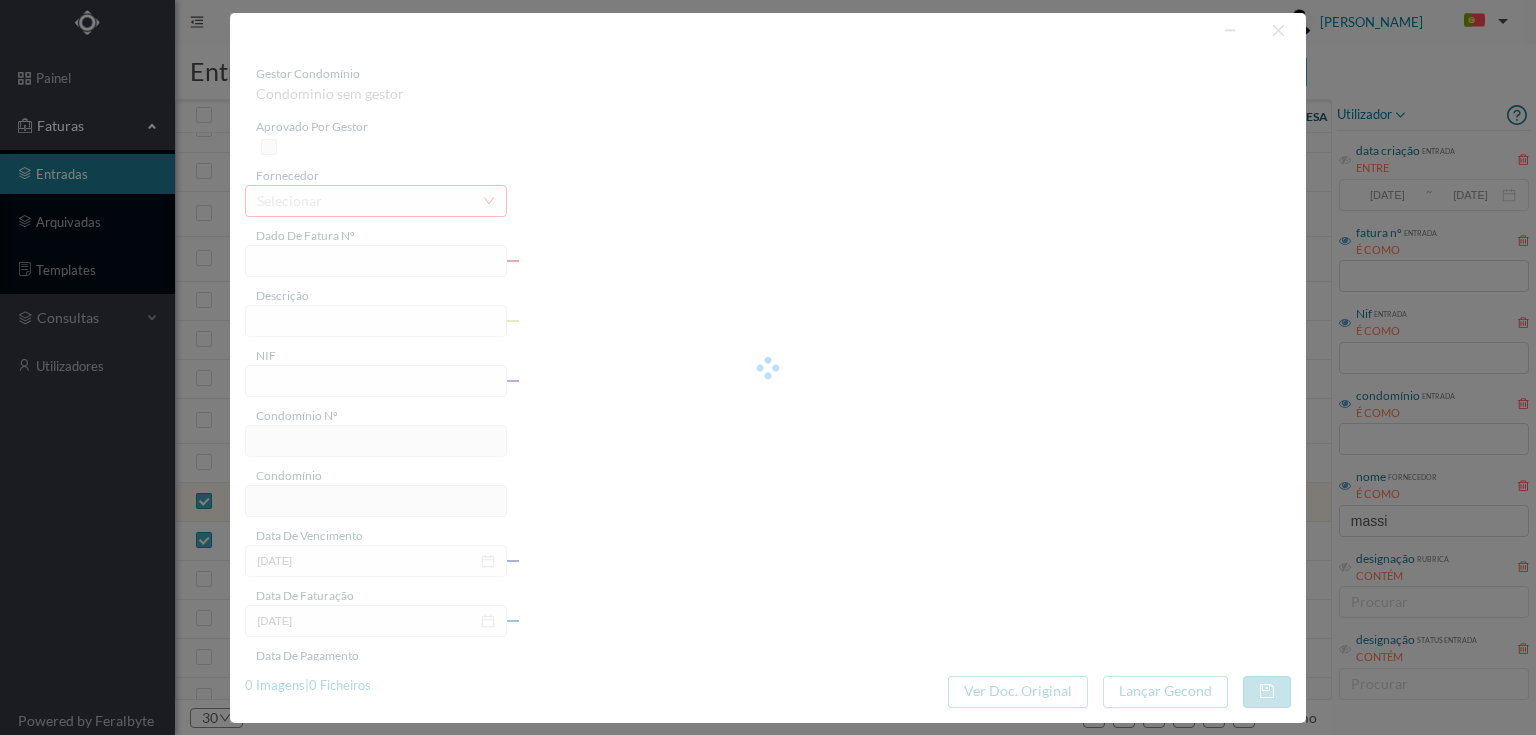 type on "4 45/25817" 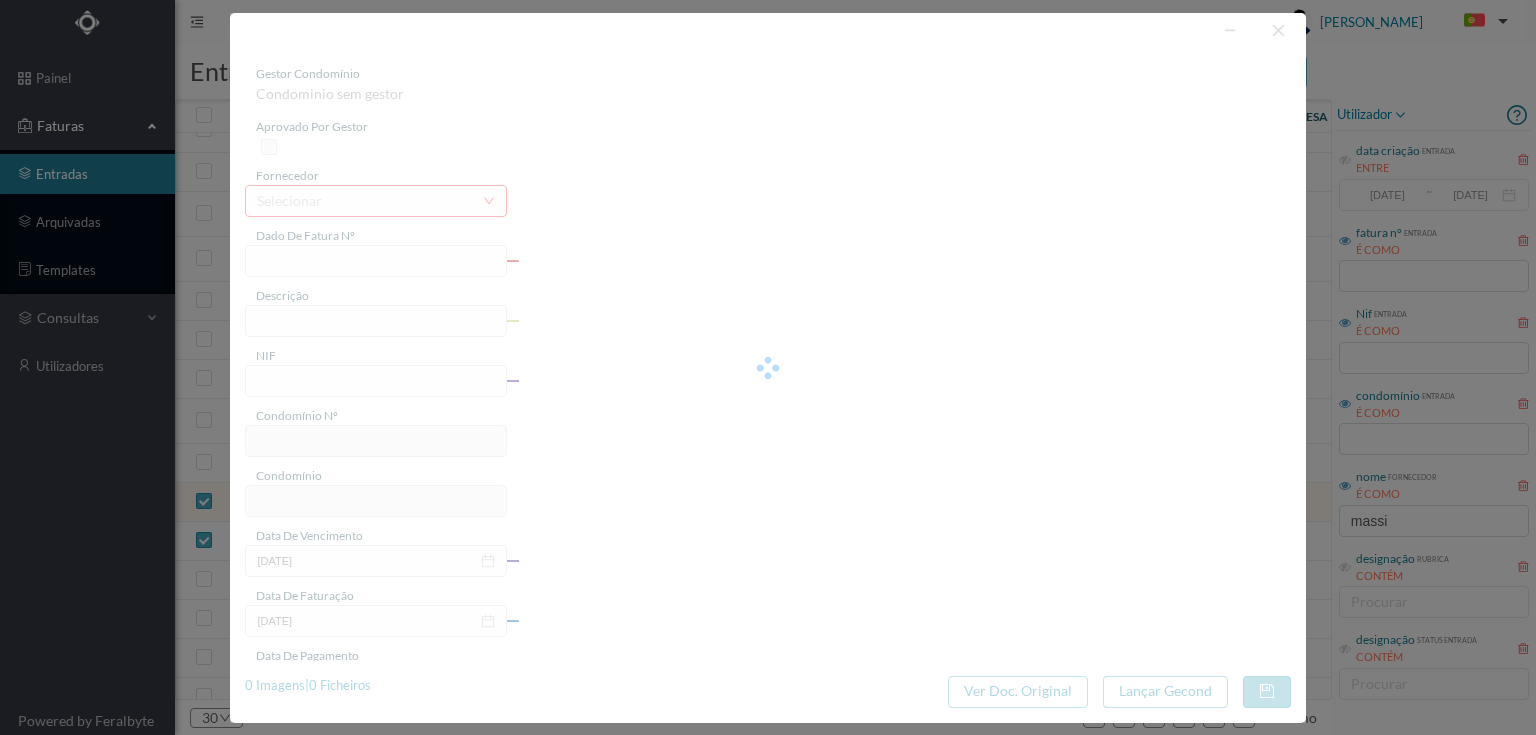 type on "Serviço [PERSON_NAME]" 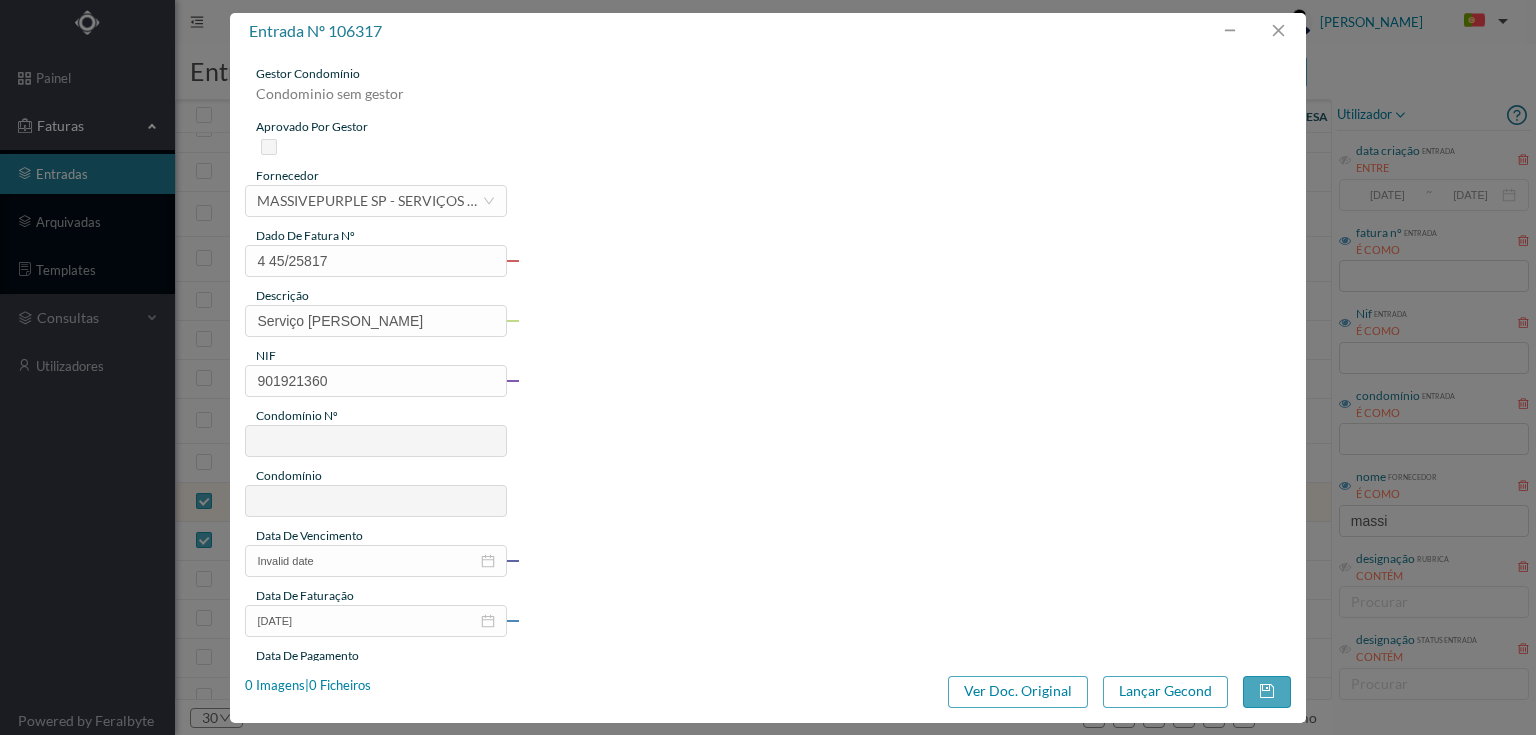 type on "631" 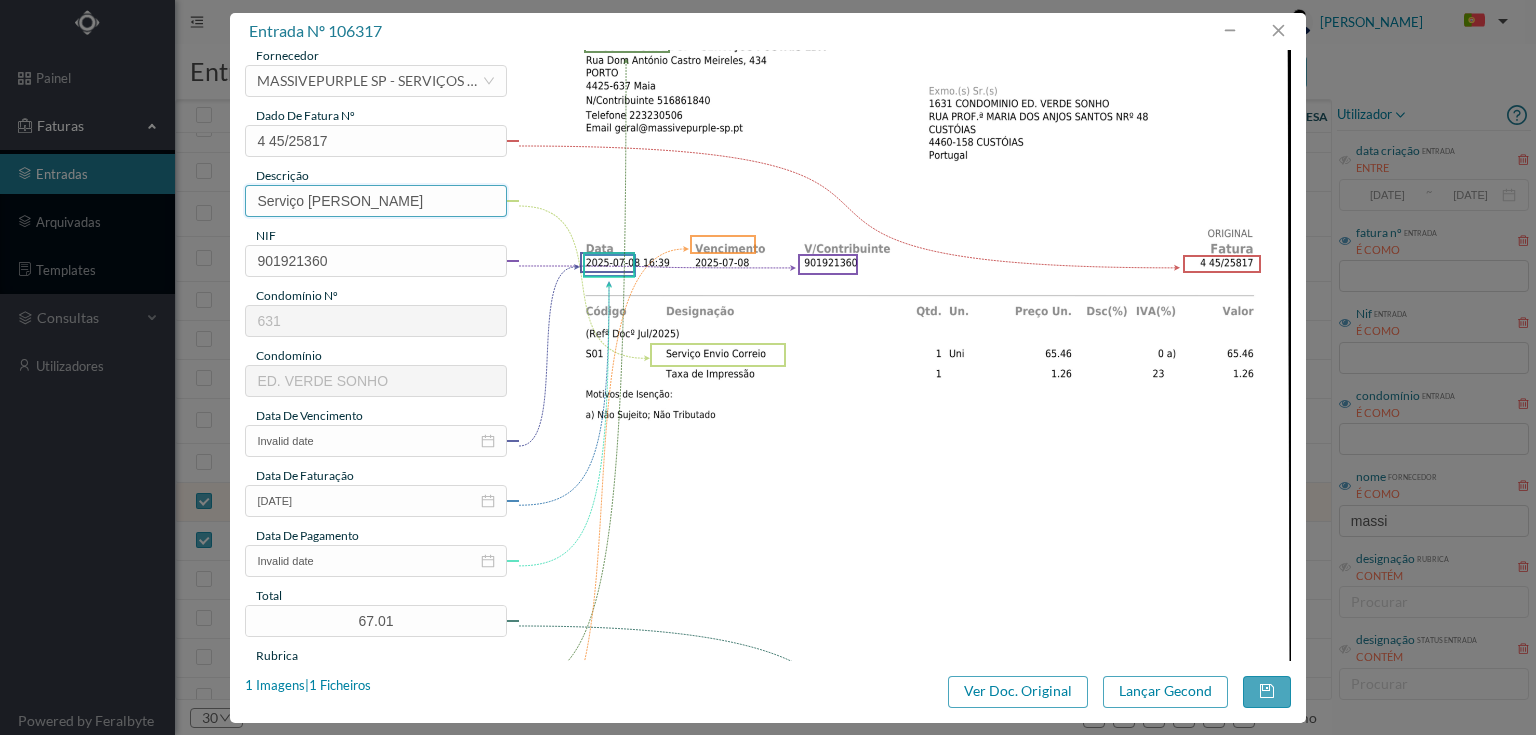 scroll, scrollTop: 160, scrollLeft: 0, axis: vertical 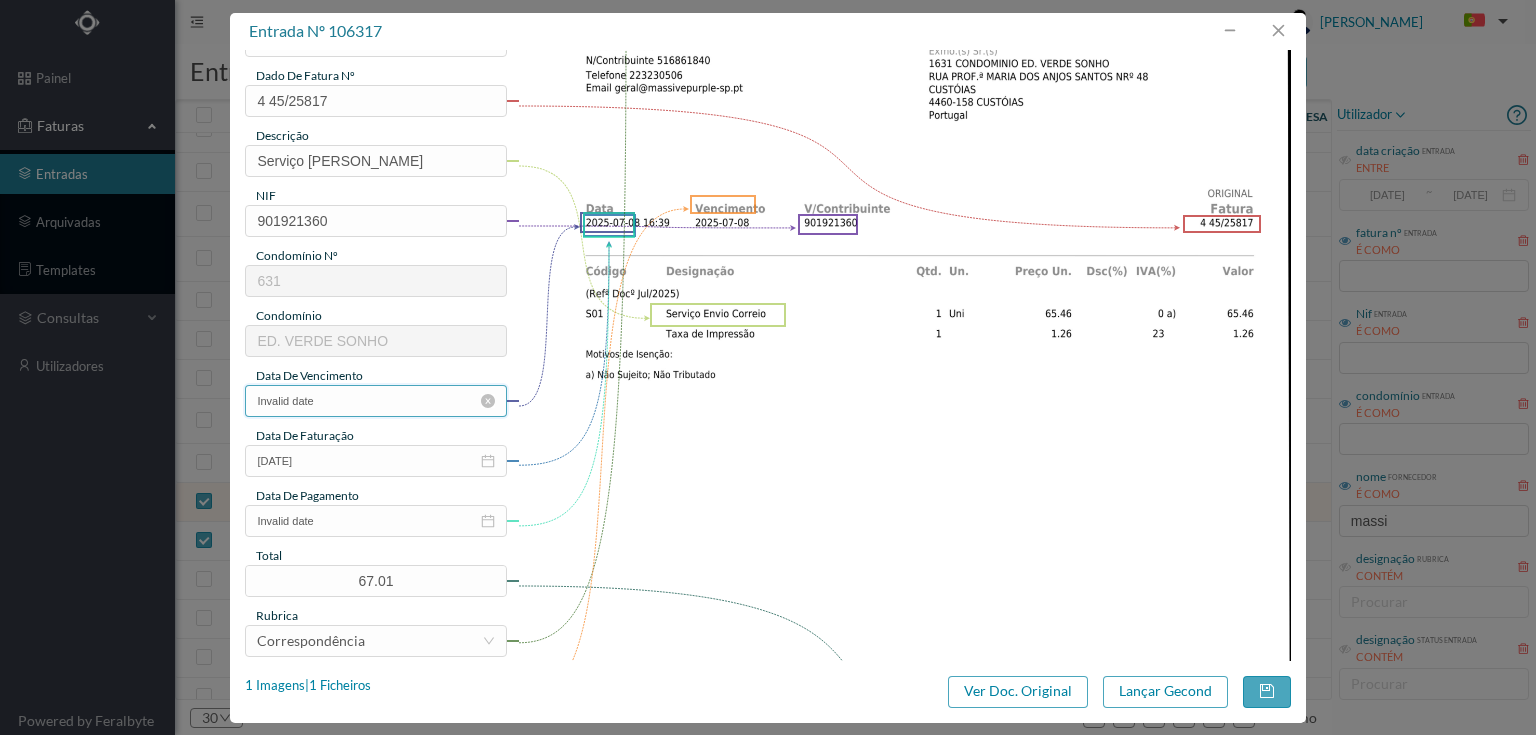 click on "Invalid date" at bounding box center (375, 401) 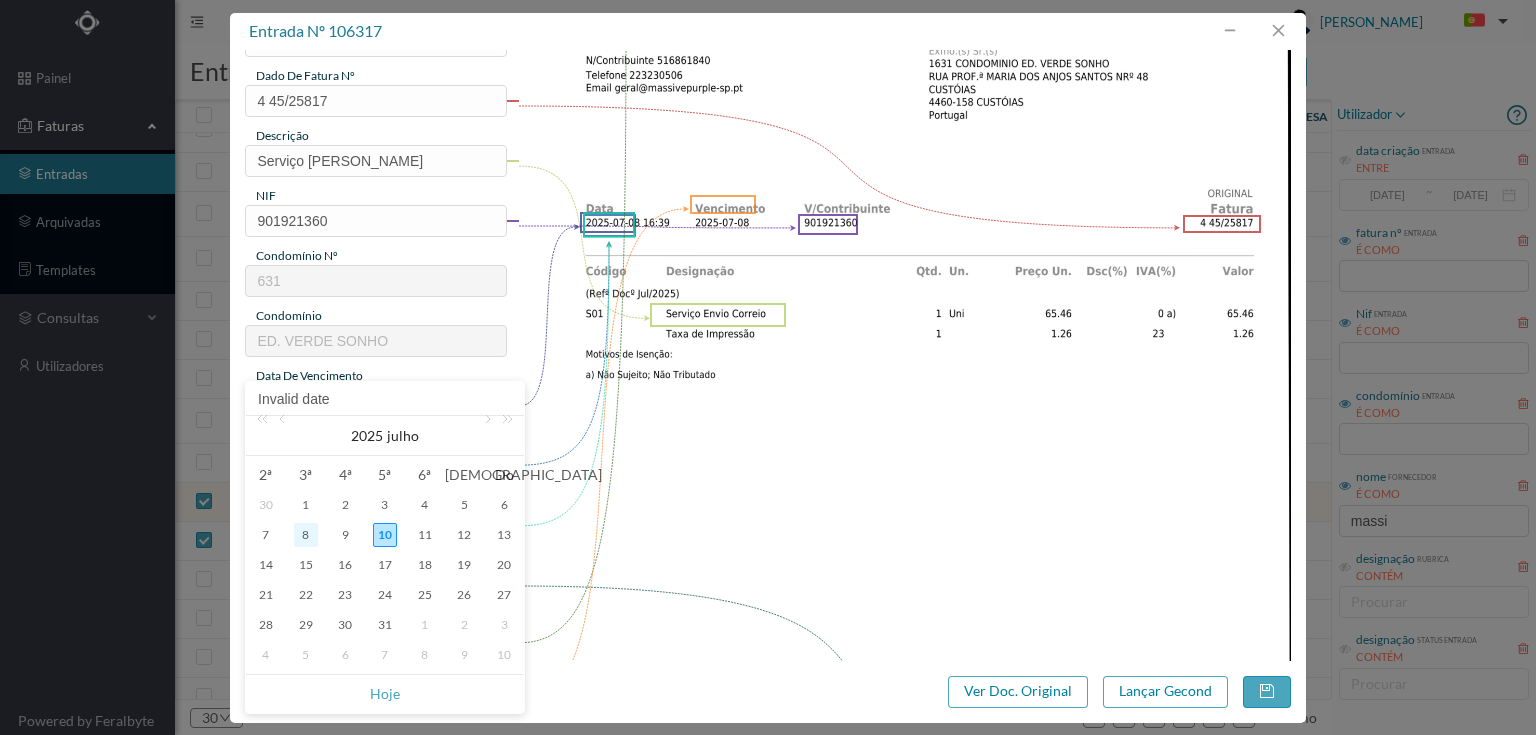 click on "8" at bounding box center [306, 535] 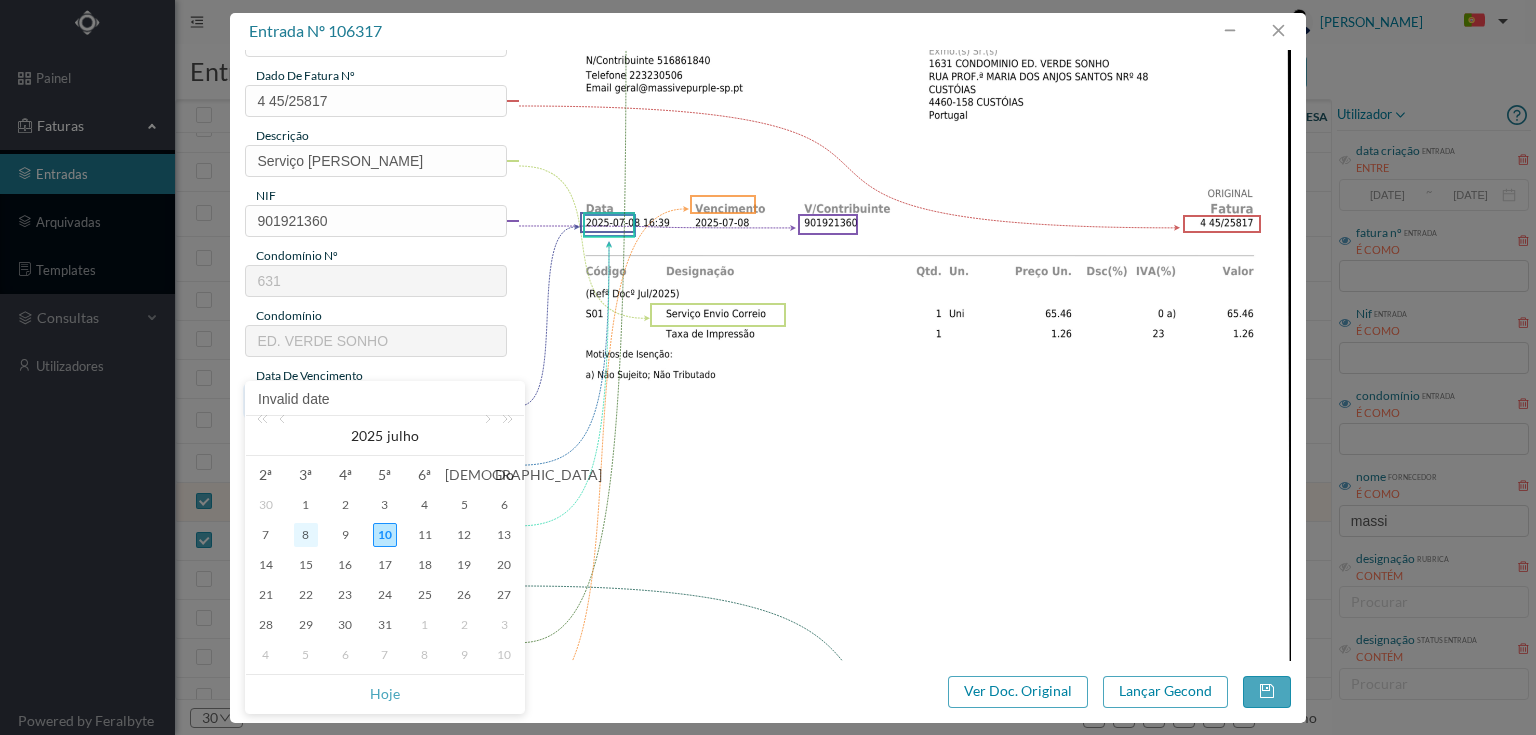 type on "2025-07-08" 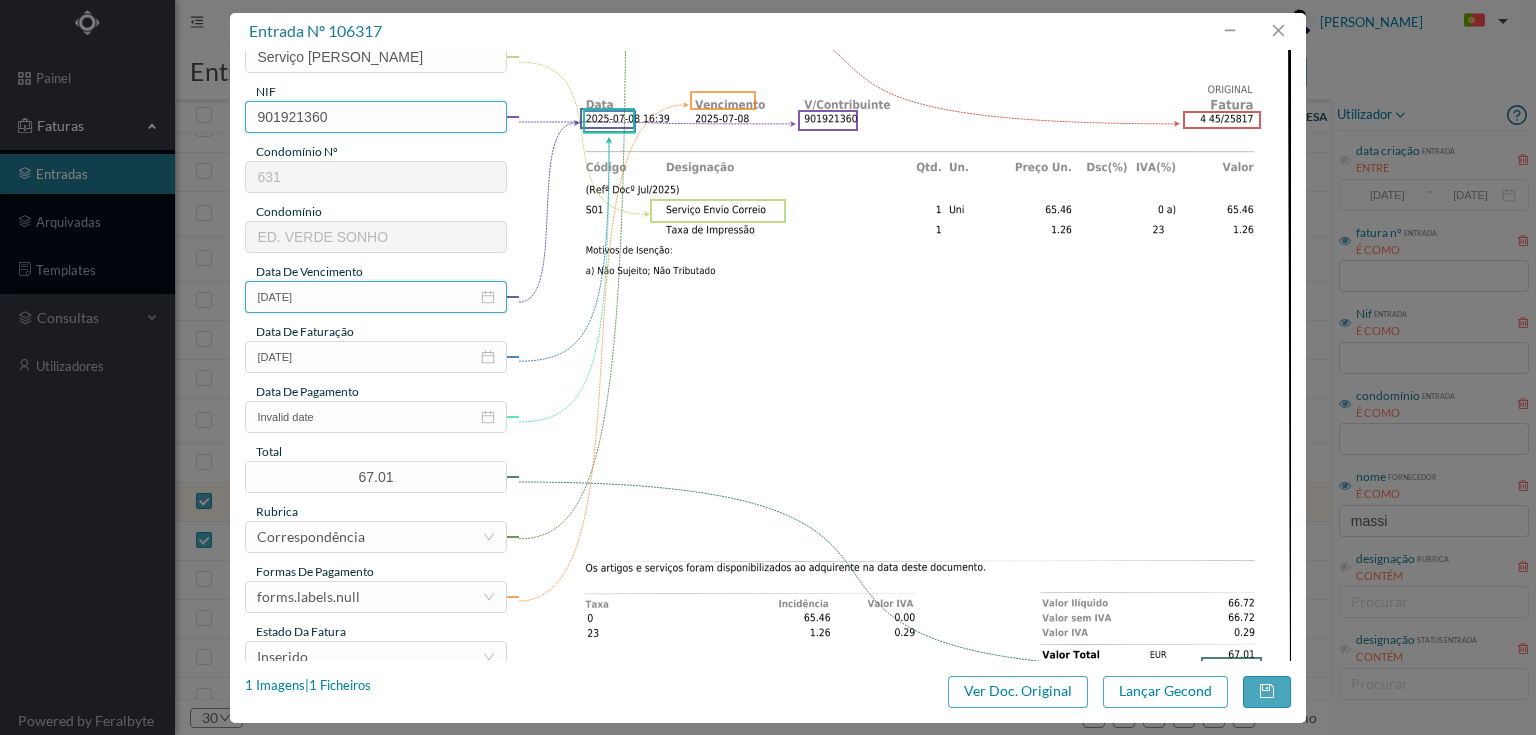 scroll, scrollTop: 320, scrollLeft: 0, axis: vertical 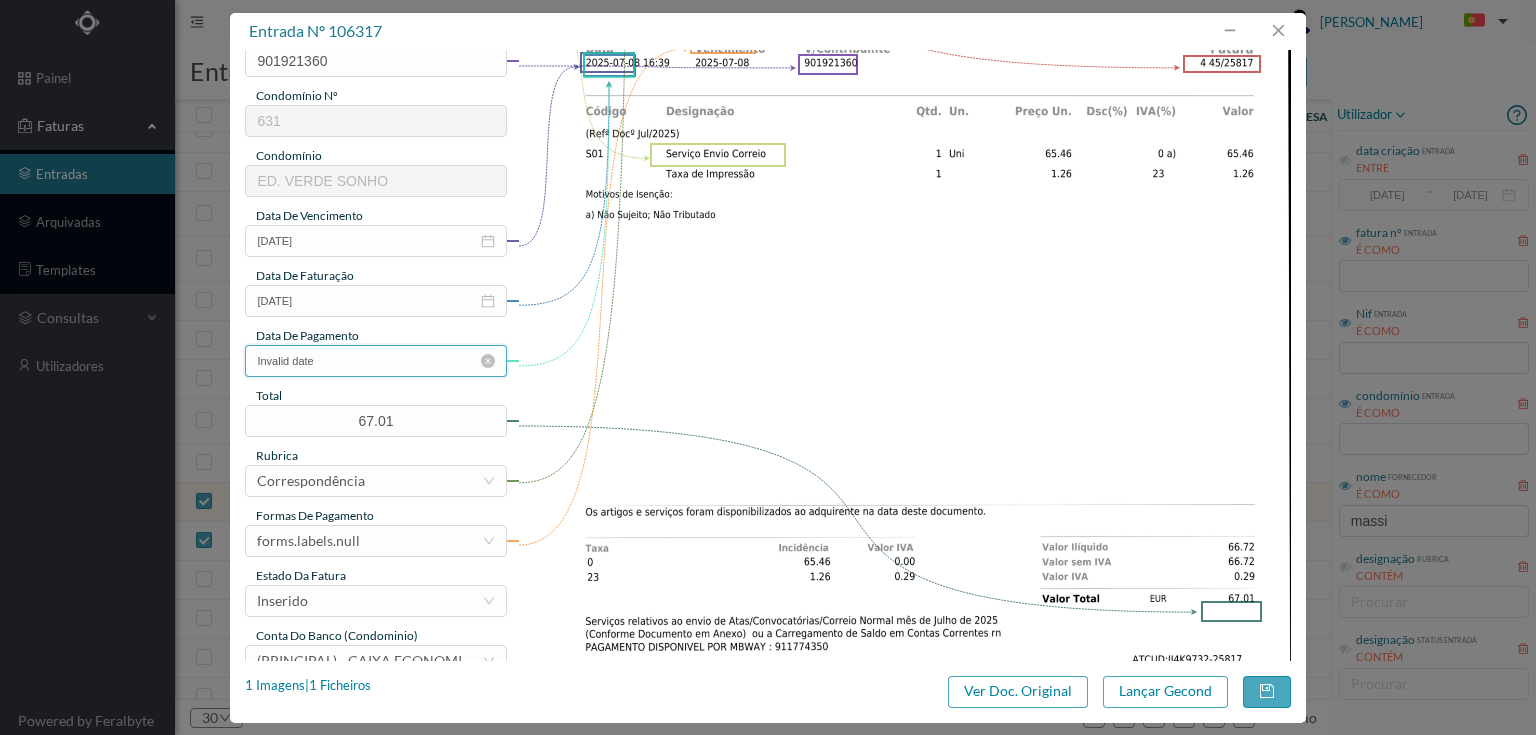 click on "Invalid date" at bounding box center [375, 361] 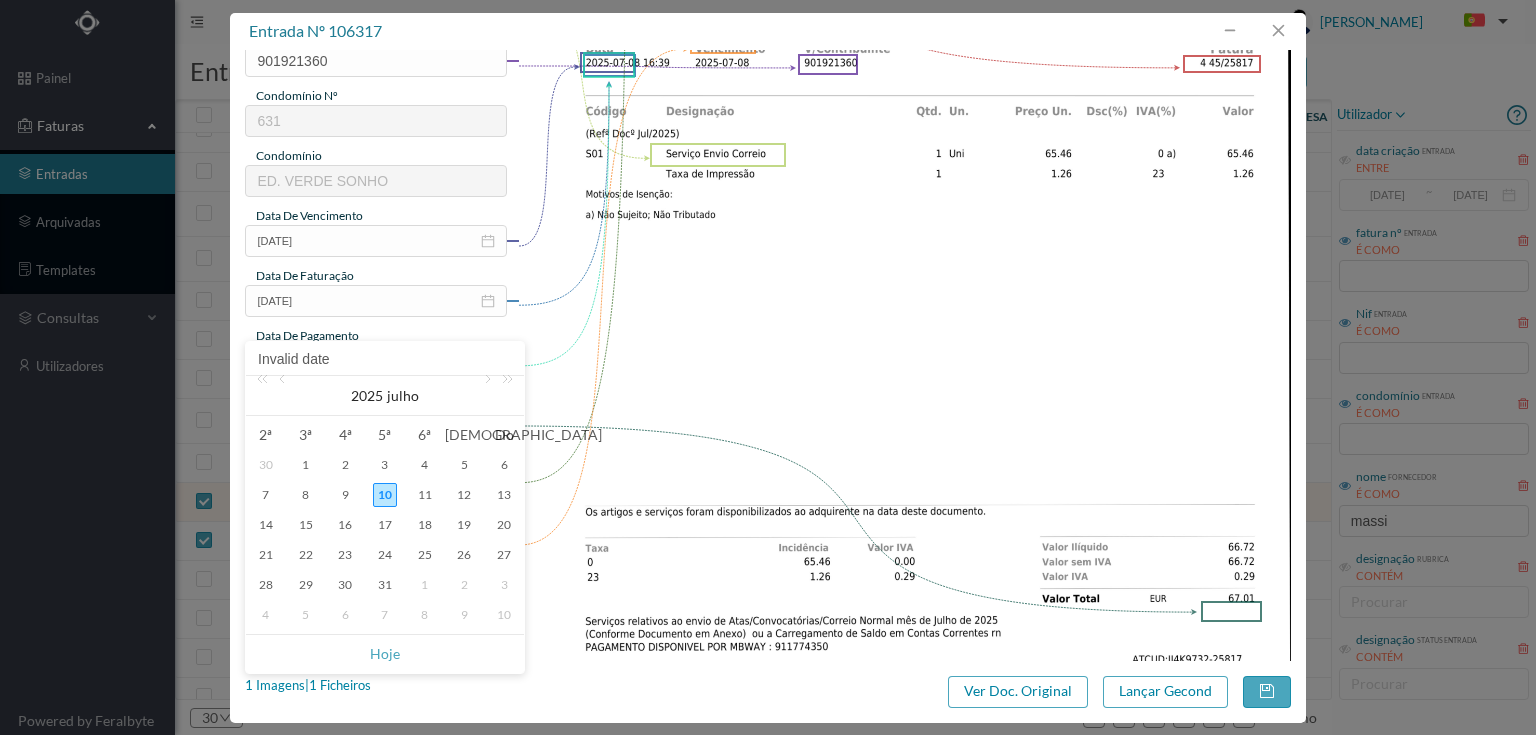 drag, startPoint x: 386, startPoint y: 652, endPoint x: 394, endPoint y: 520, distance: 132.2422 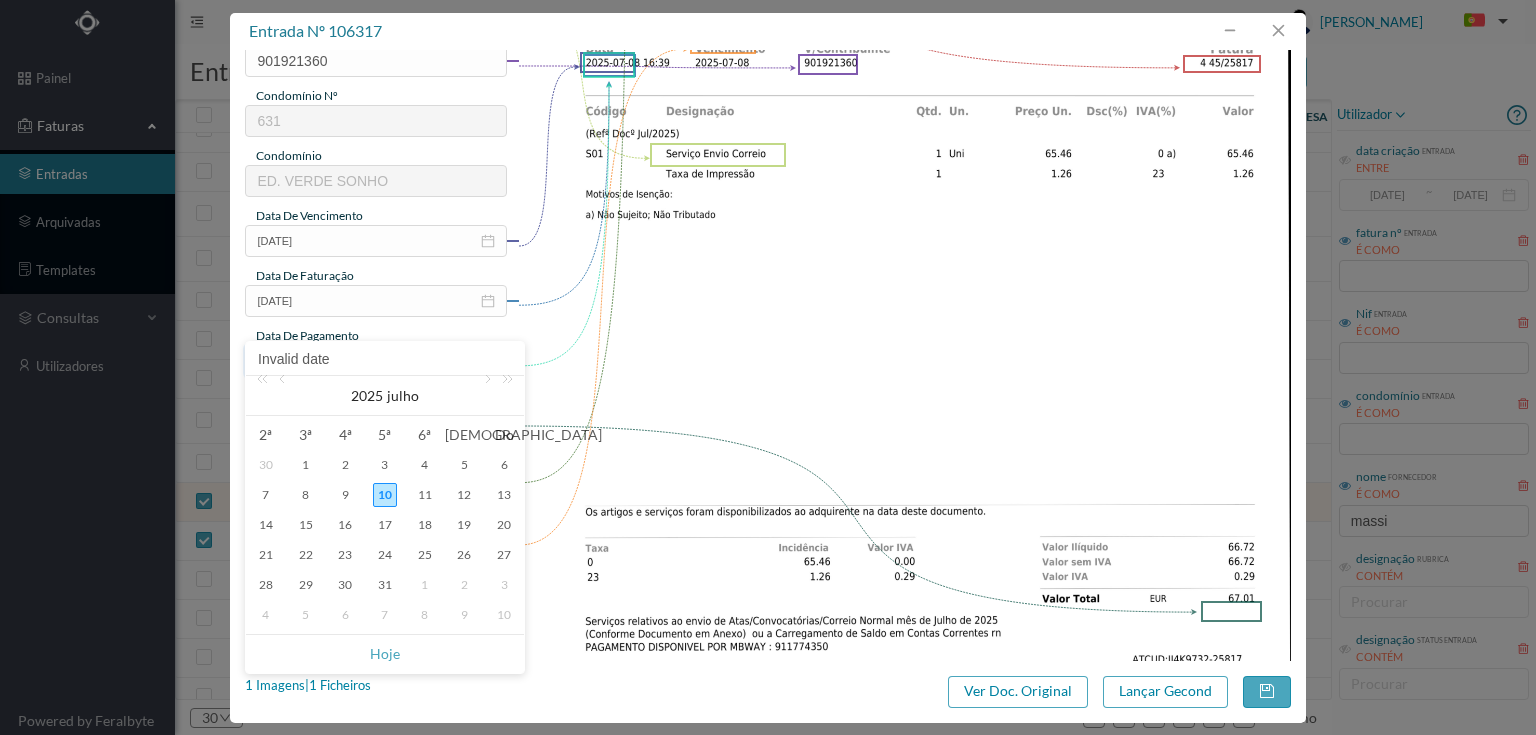 type on "[DATE]" 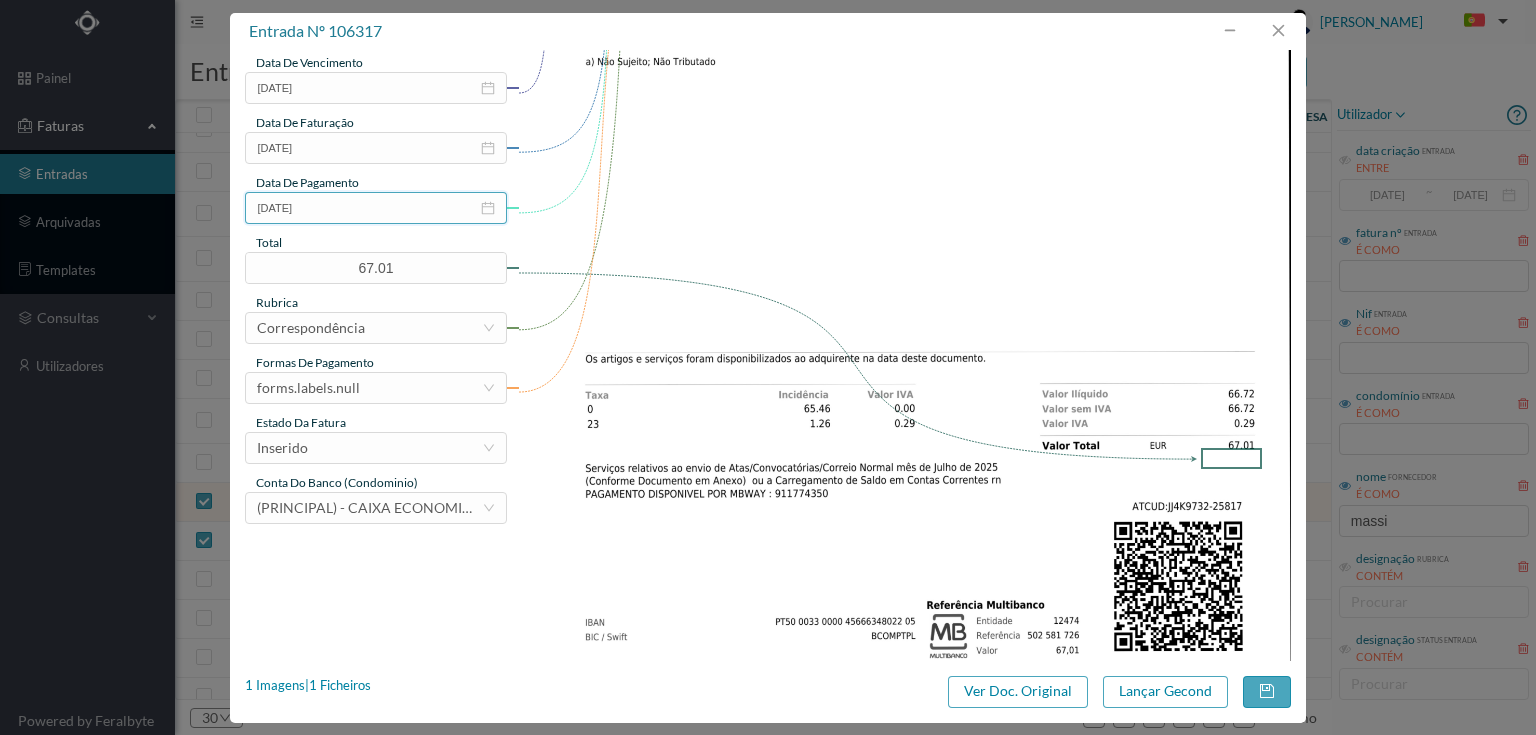 scroll, scrollTop: 480, scrollLeft: 0, axis: vertical 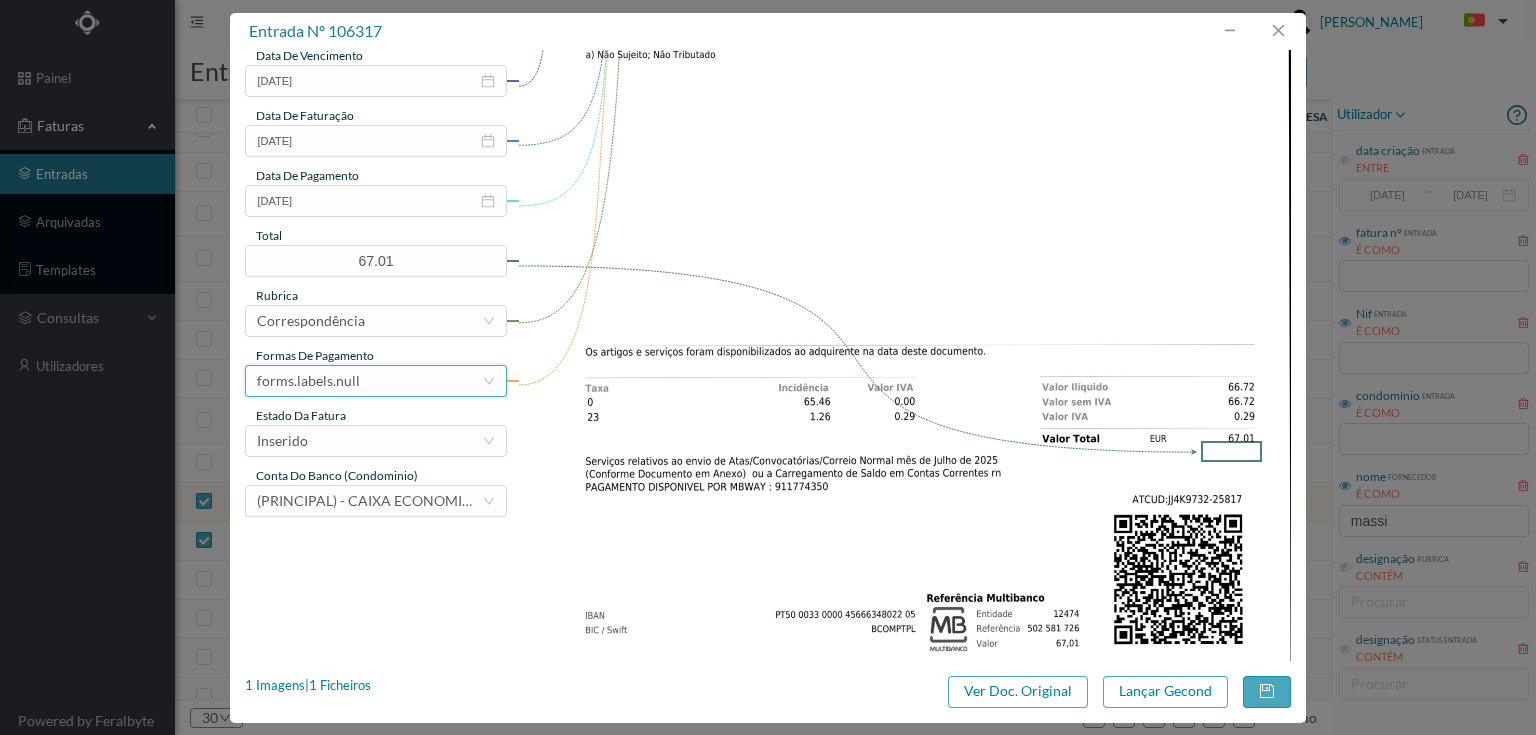 click on "forms.labels.null" at bounding box center [308, 381] 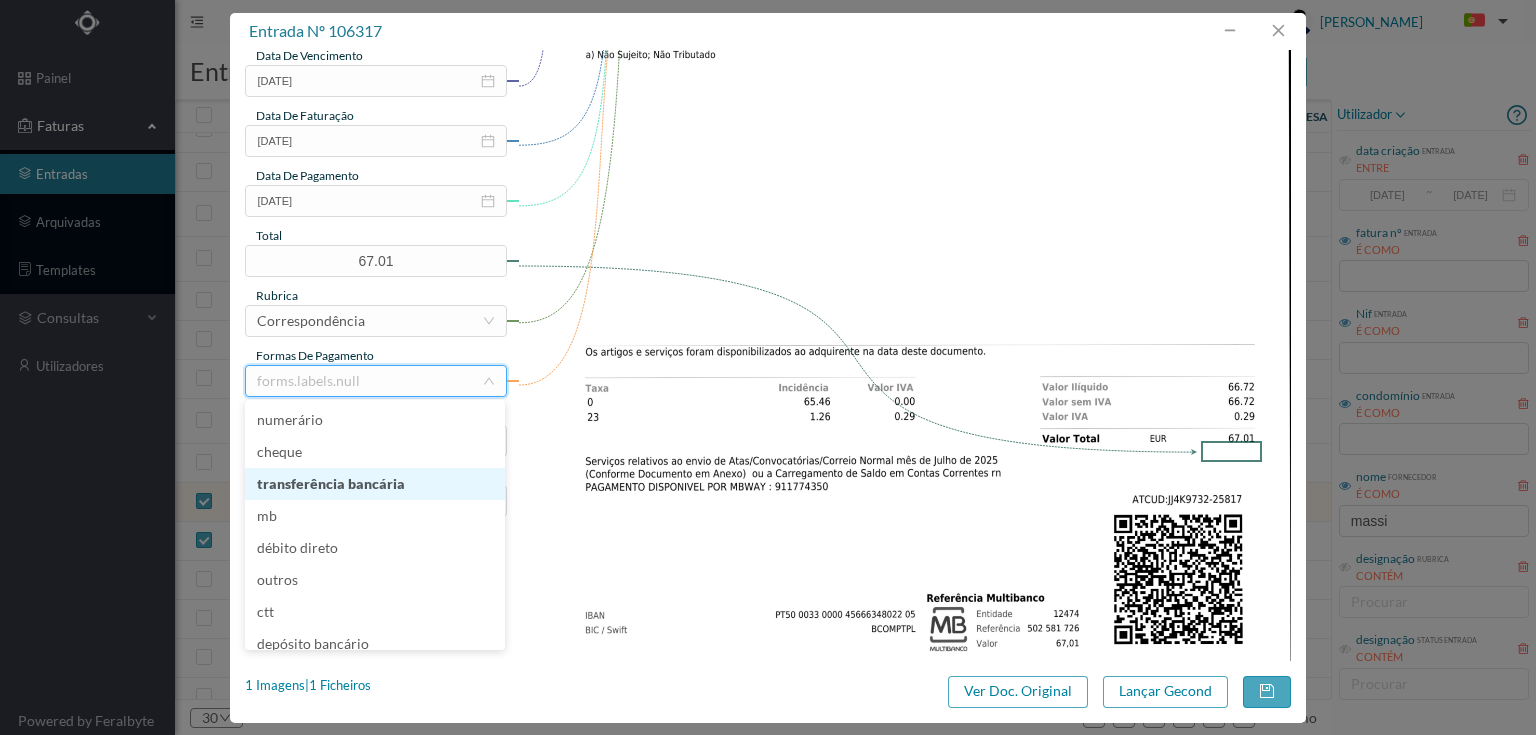 click on "transferência bancária" at bounding box center [375, 484] 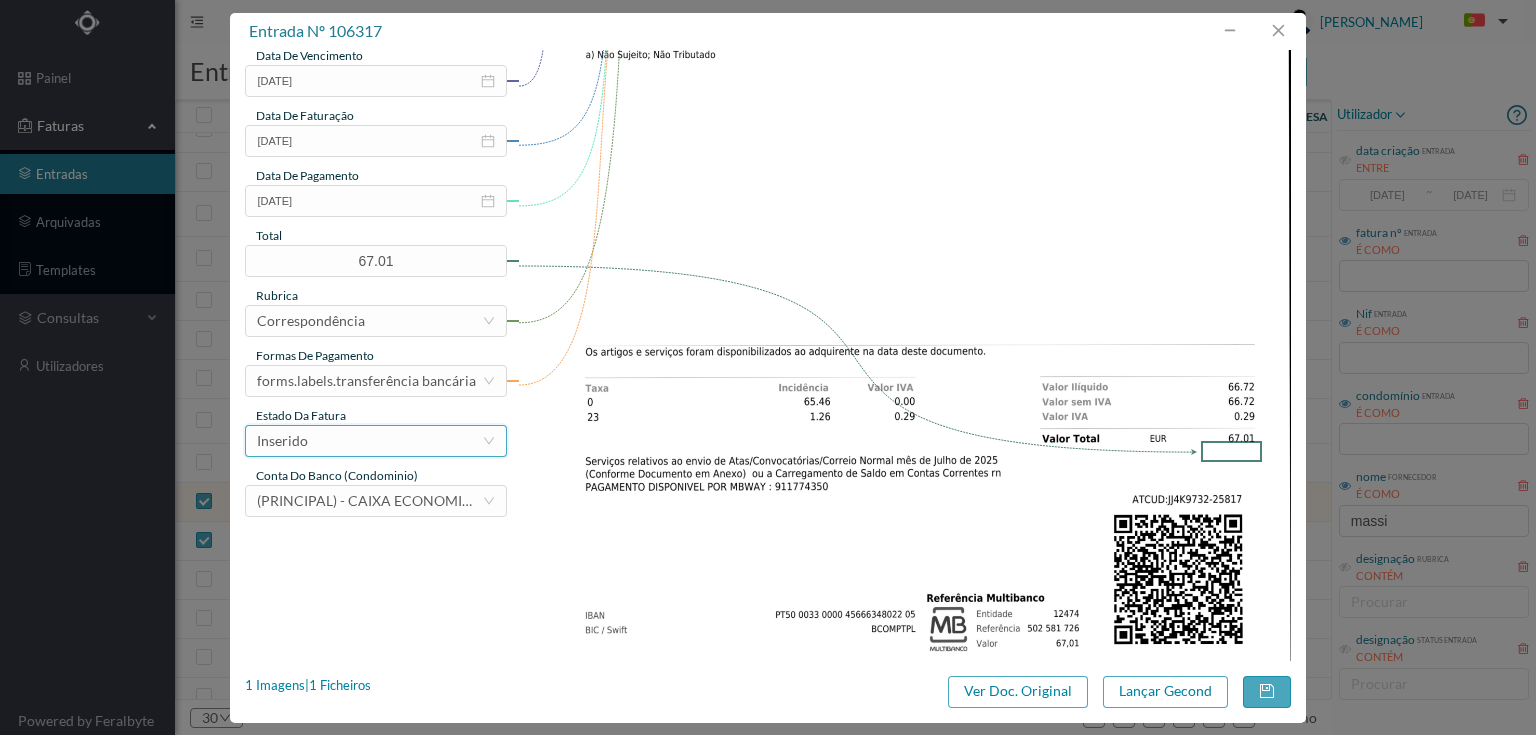 click on "Inserido" at bounding box center (369, 441) 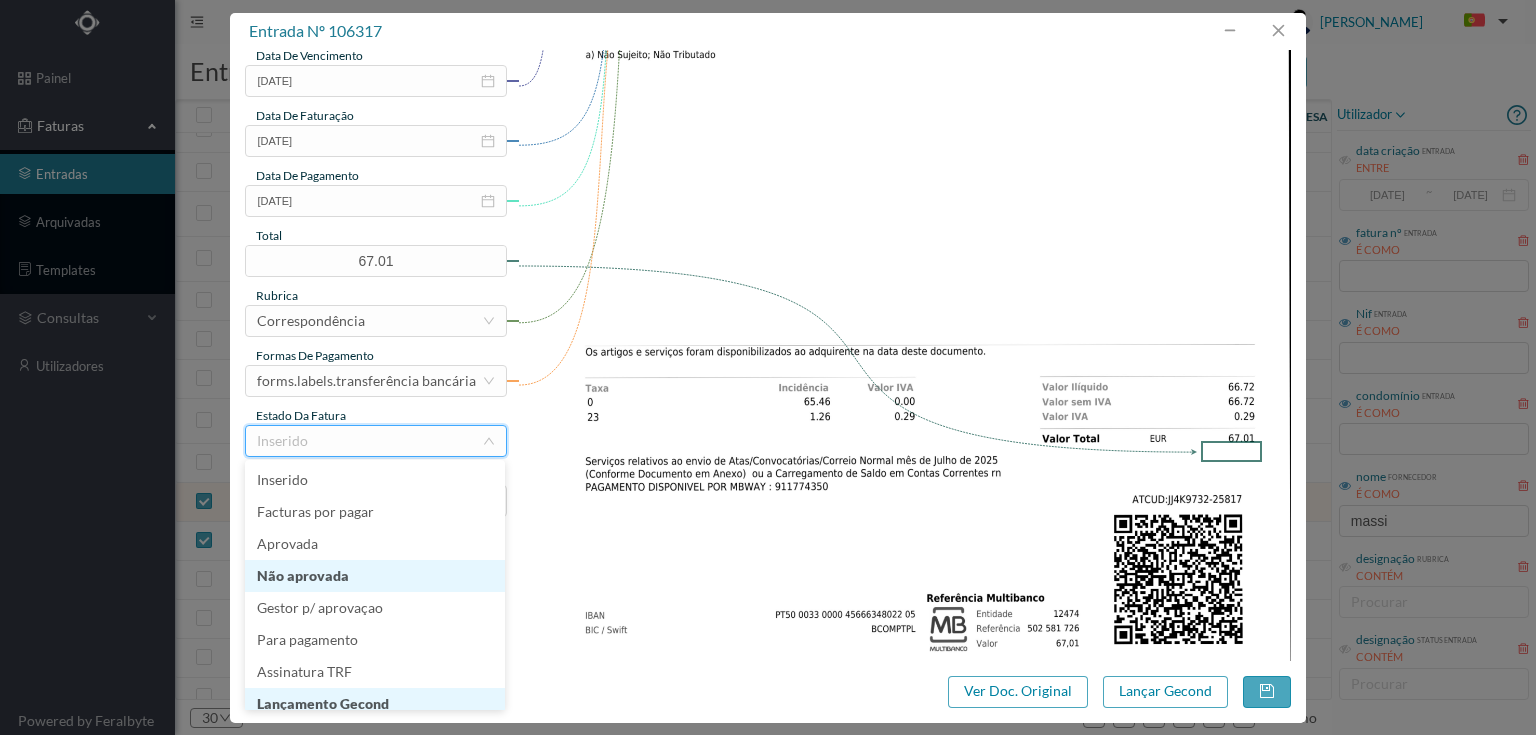 scroll, scrollTop: 10, scrollLeft: 0, axis: vertical 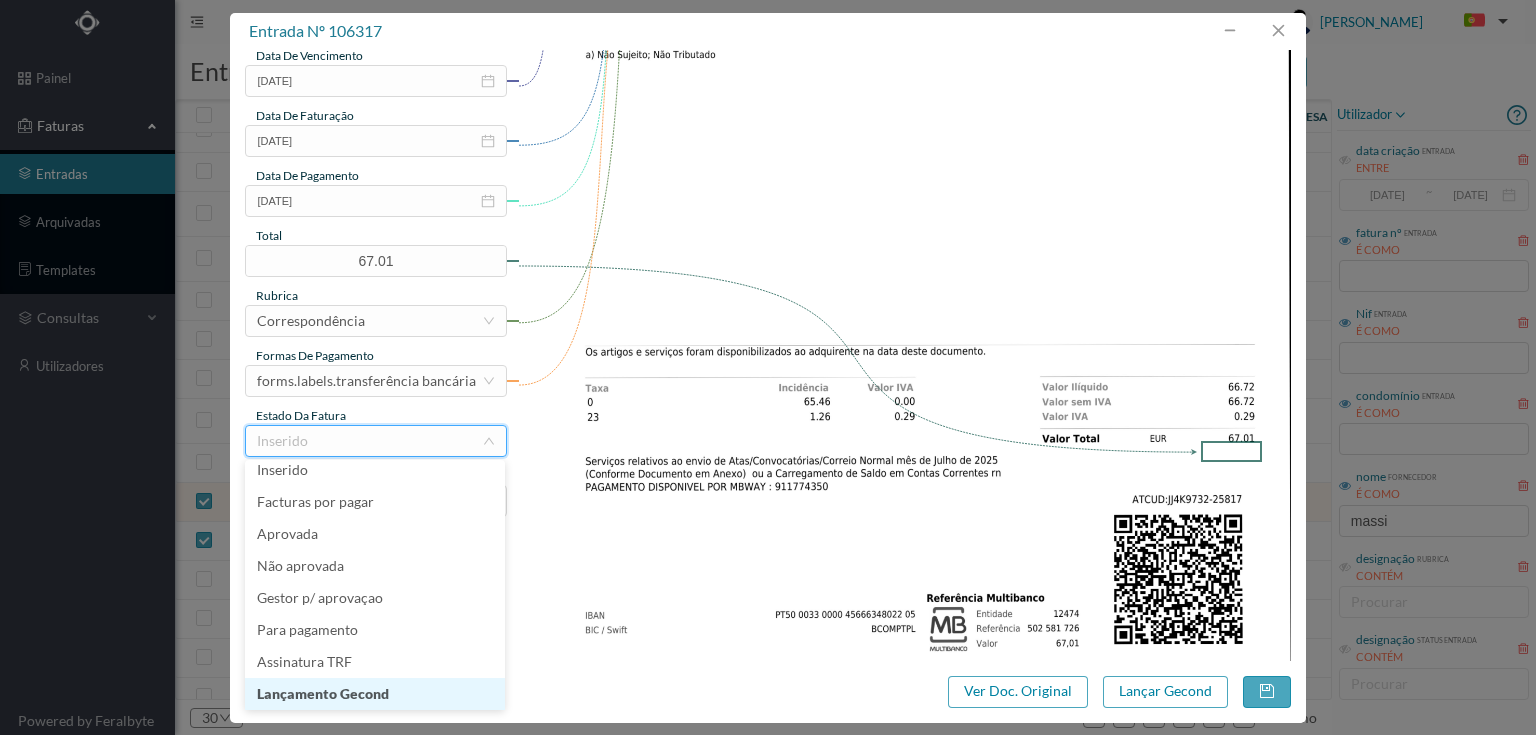 click on "Lançamento Gecond" at bounding box center [375, 694] 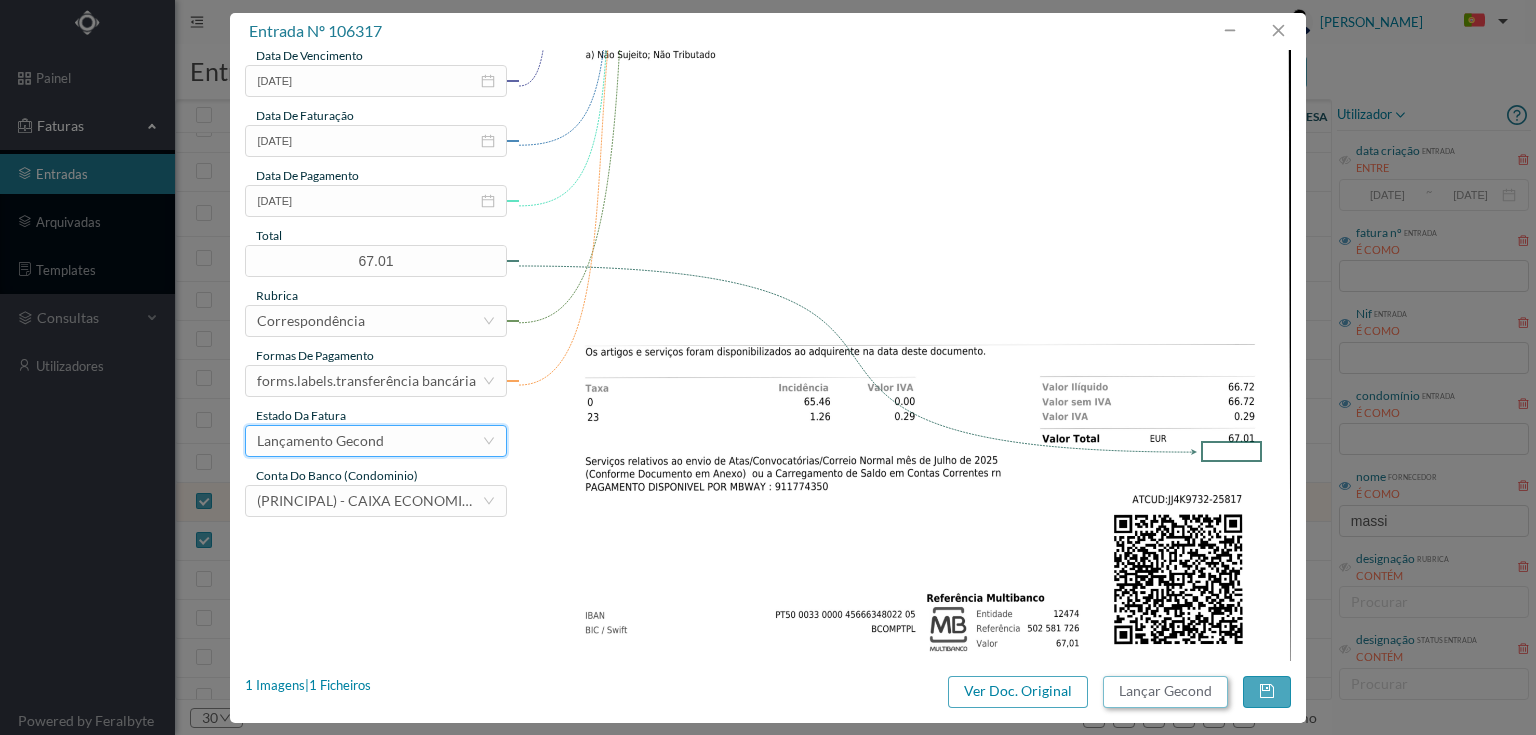 click on "Lançar Gecond" at bounding box center (1165, 692) 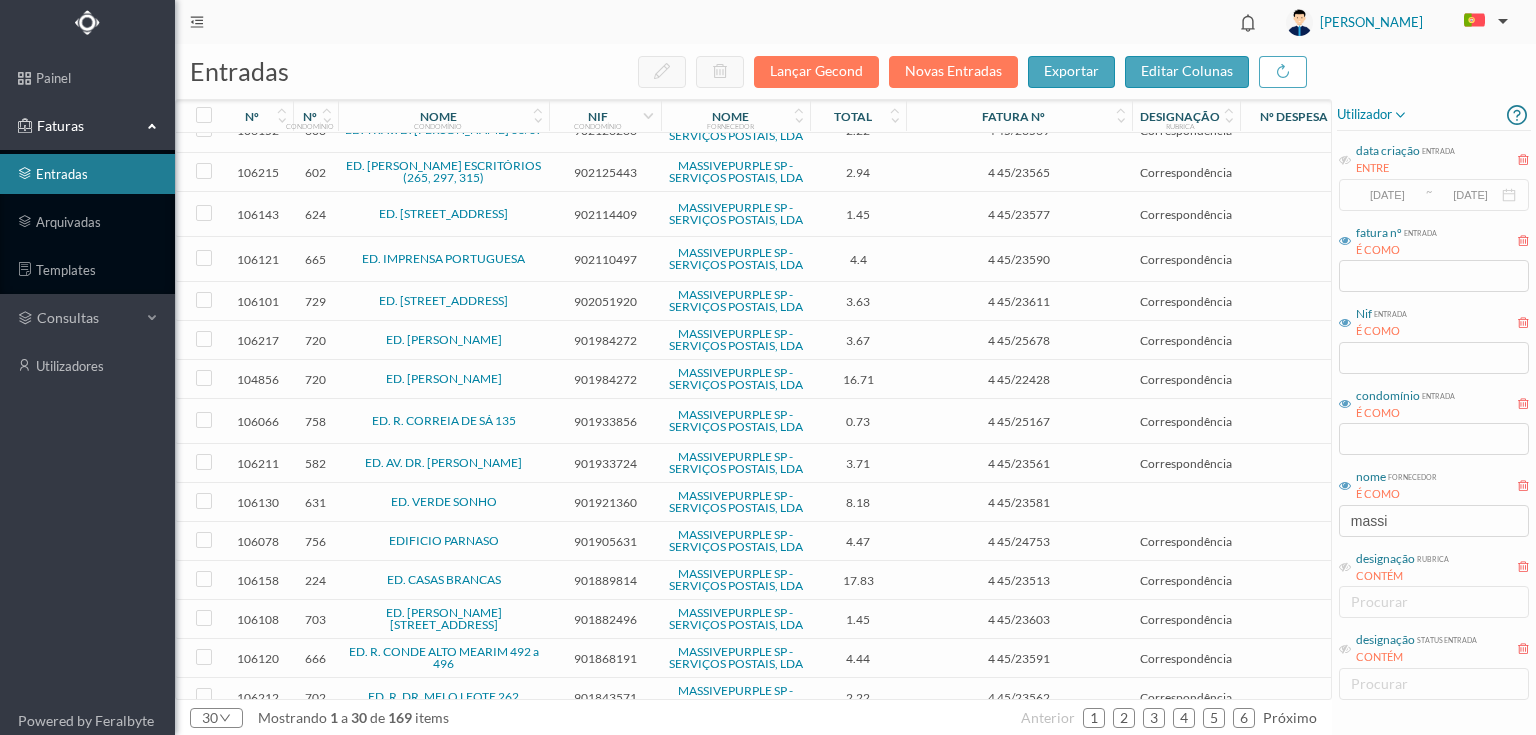 click on "901921360" at bounding box center (605, 502) 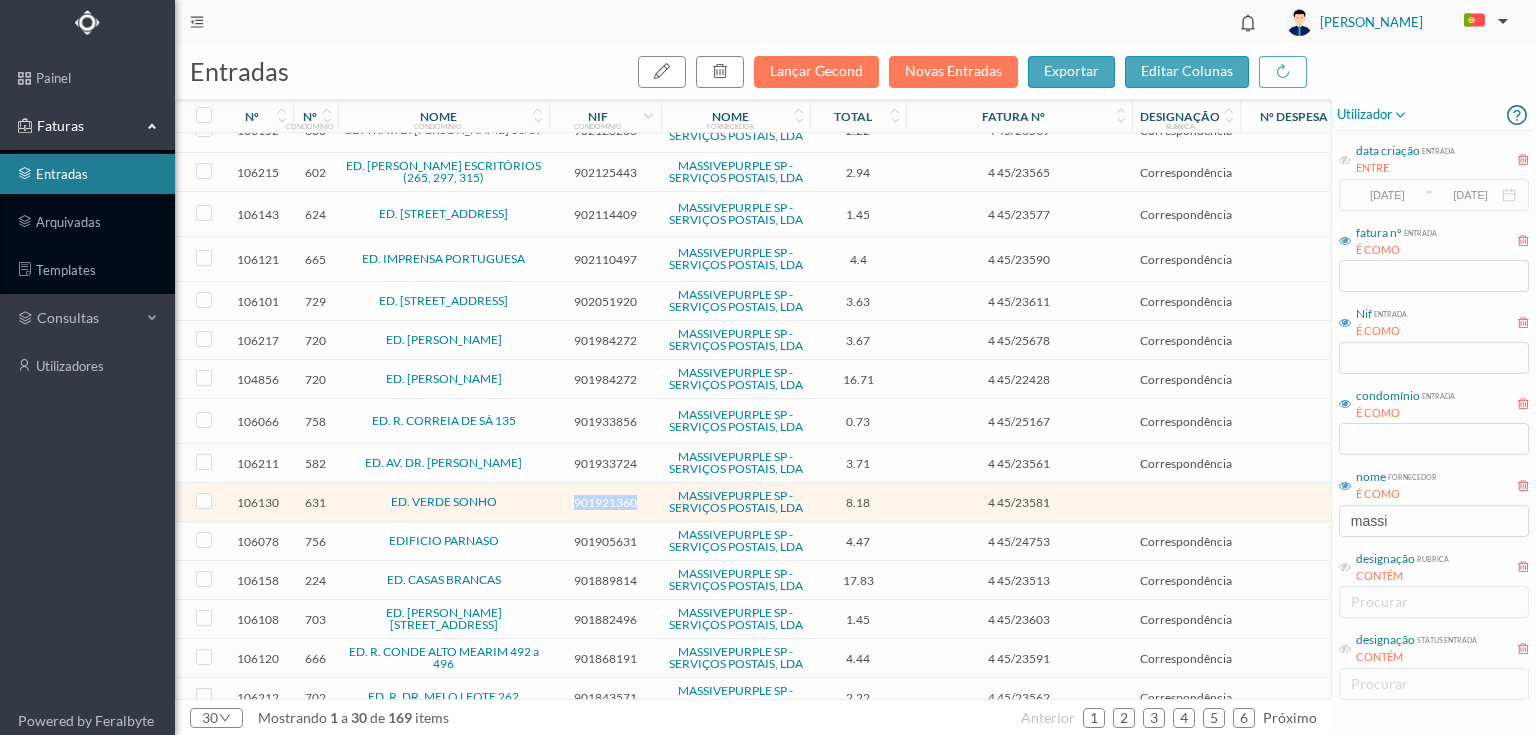 click on "901921360" at bounding box center (605, 502) 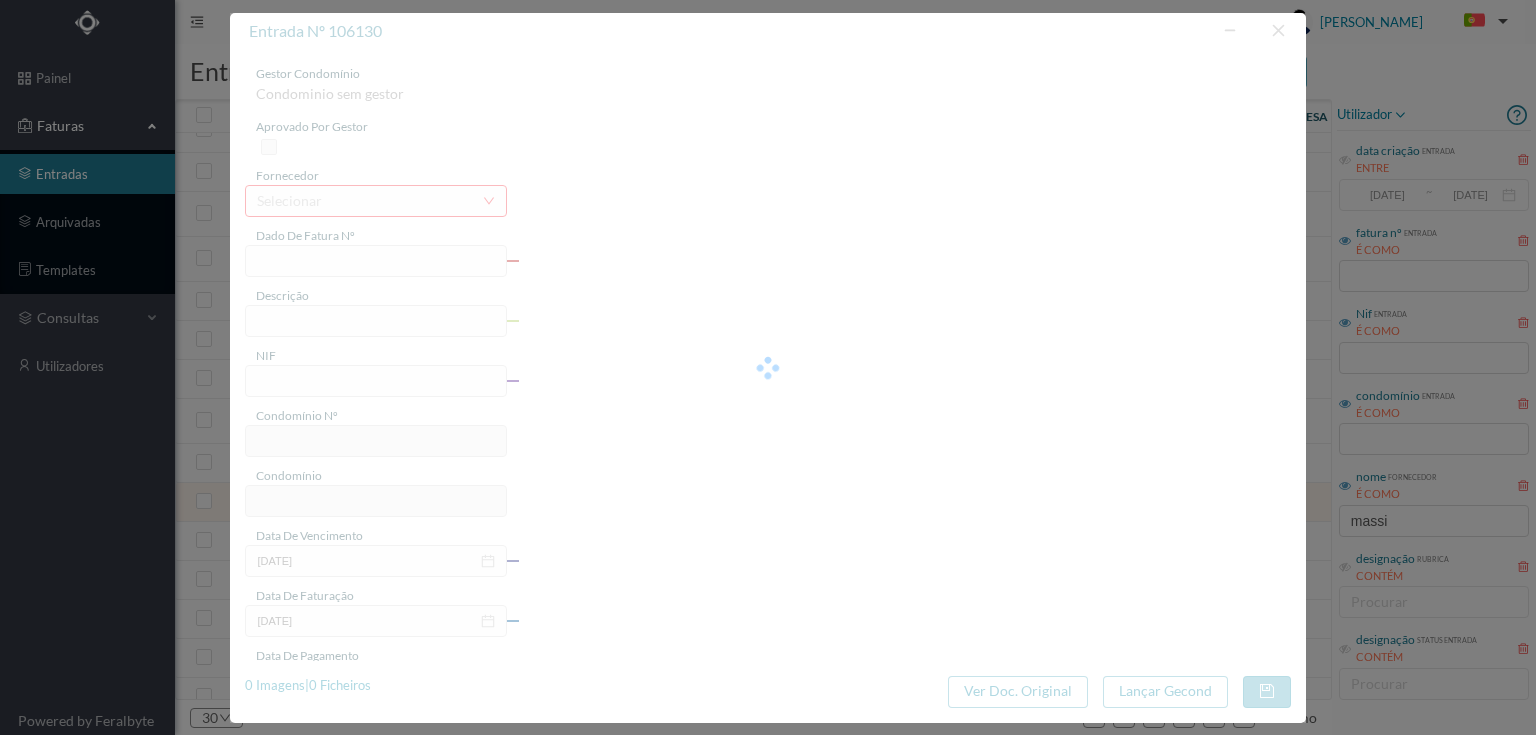 type on "4 45/23581" 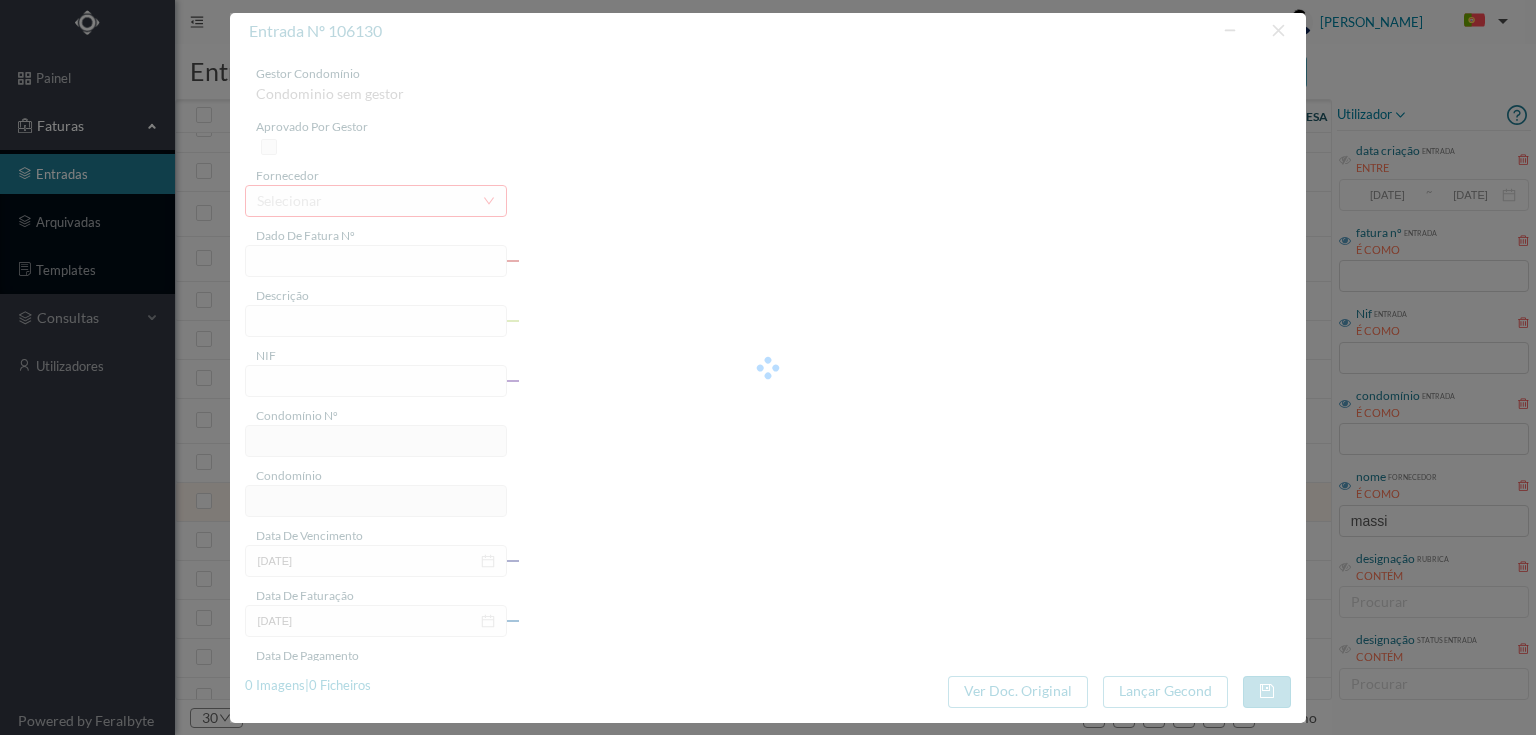 type on "Taxa de Impressão" 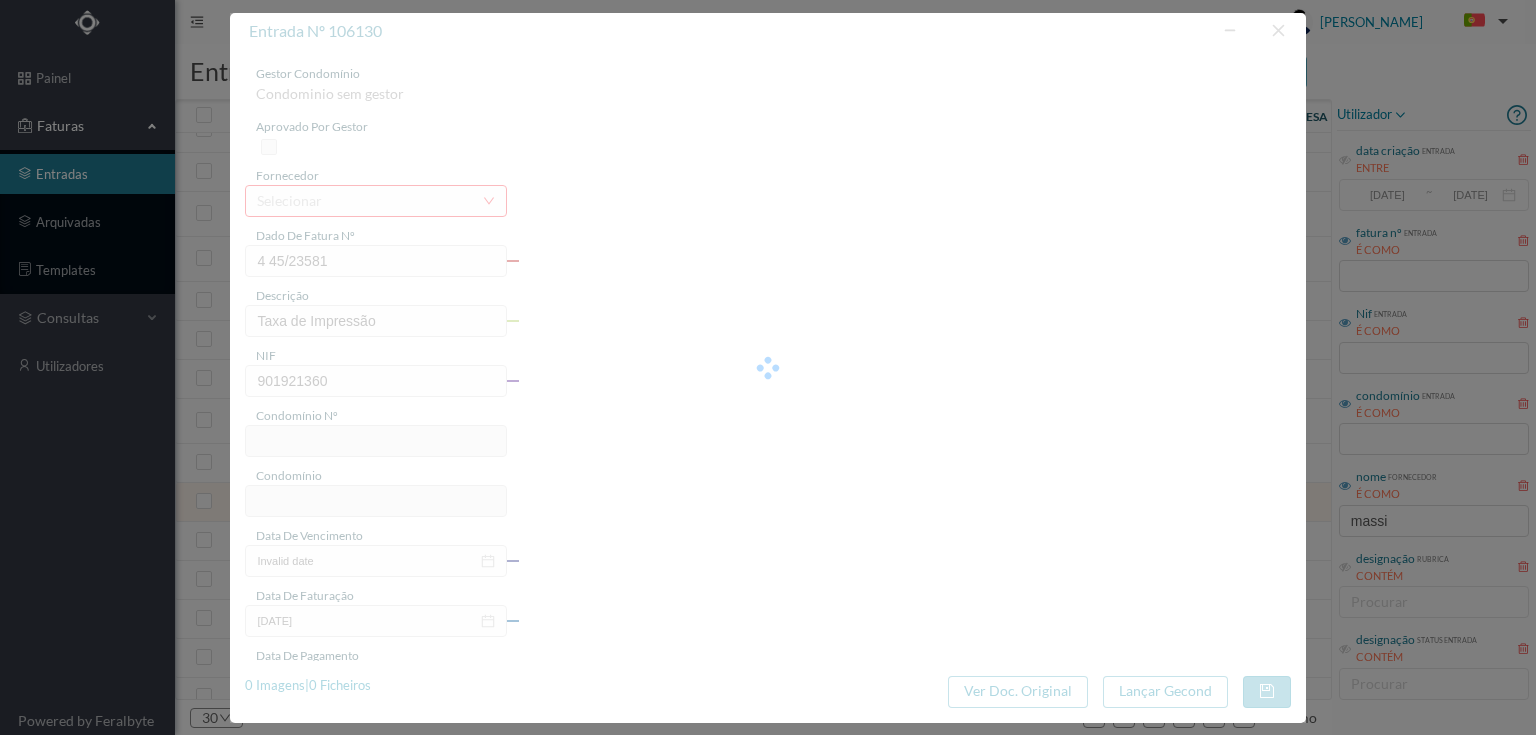 type on "631" 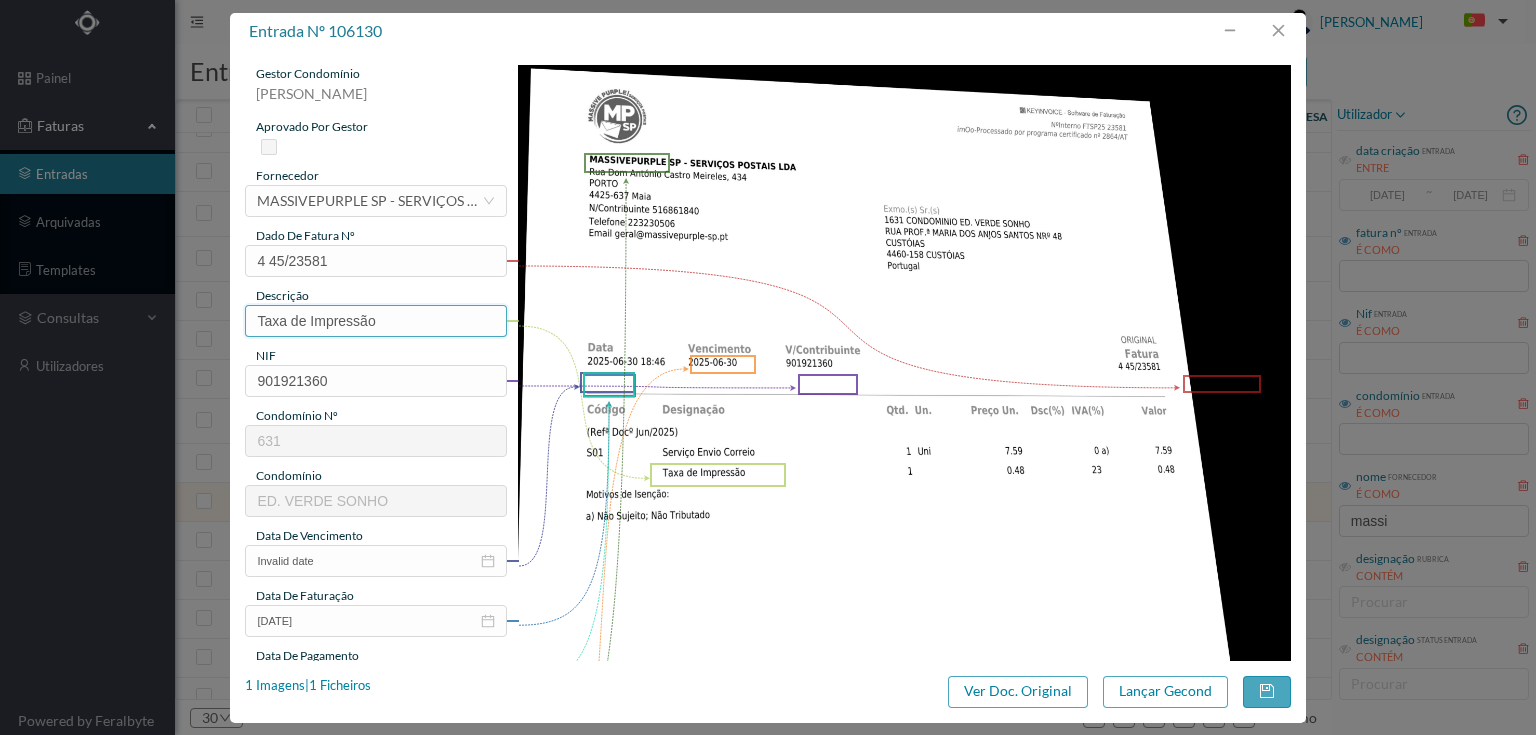 drag, startPoint x: 424, startPoint y: 322, endPoint x: 196, endPoint y: 319, distance: 228.01973 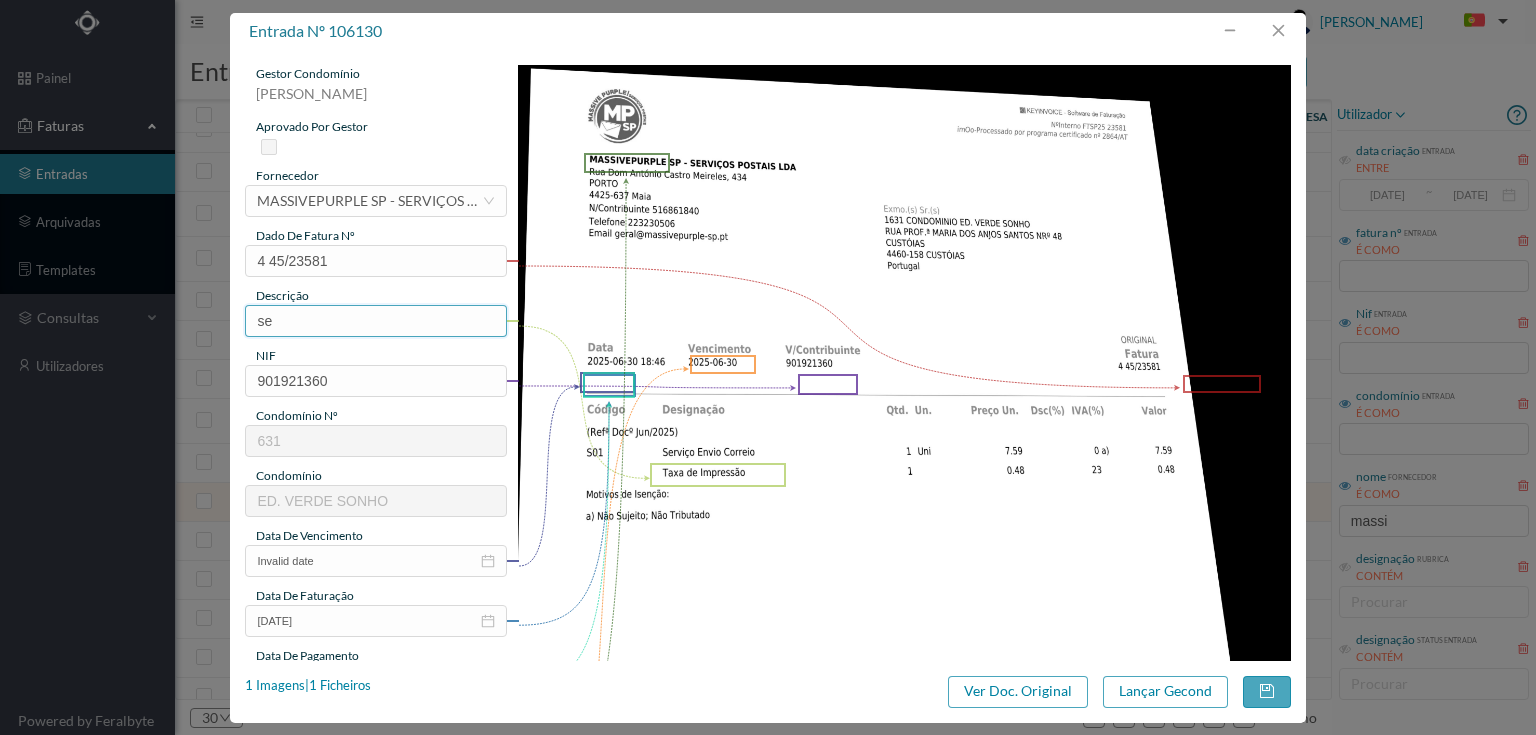 type on "s" 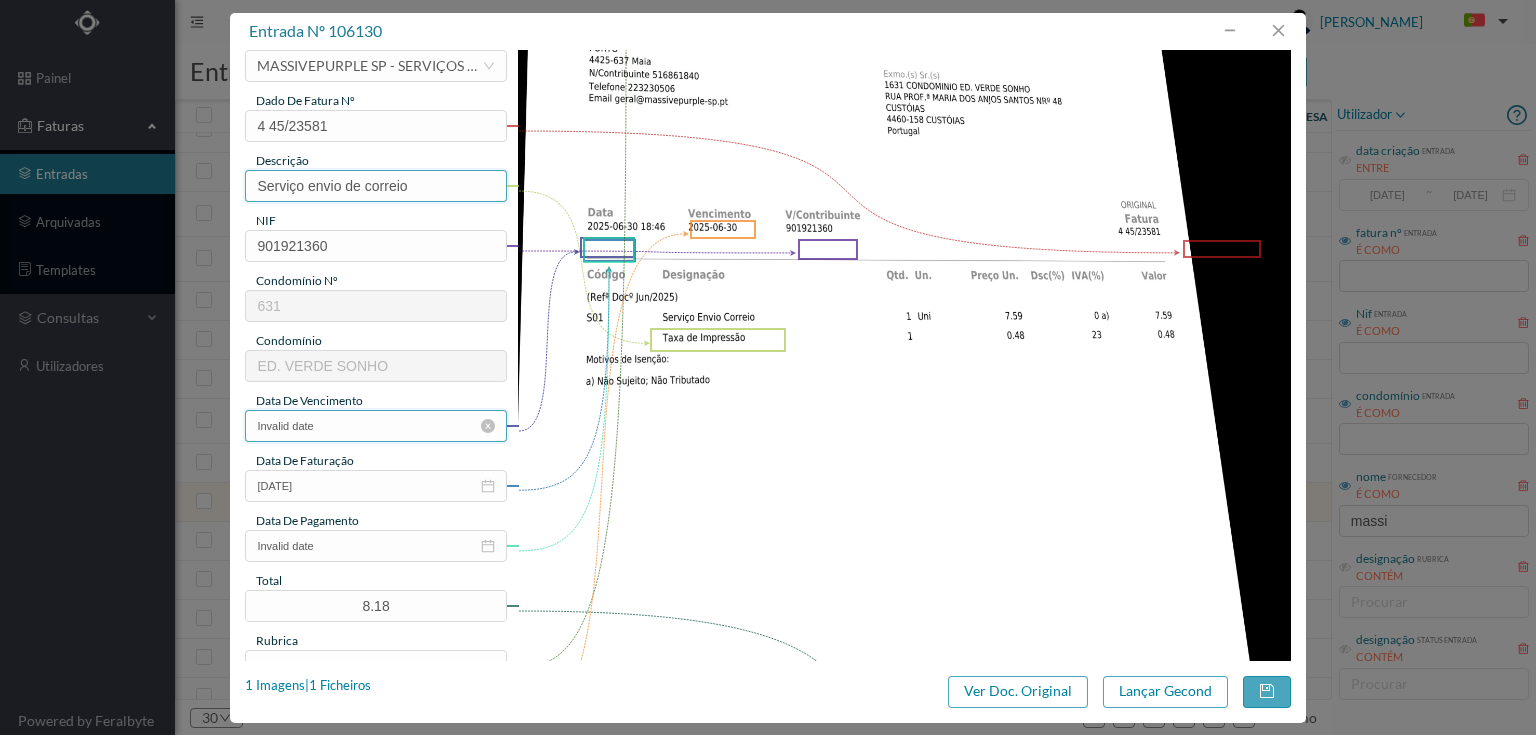 scroll, scrollTop: 160, scrollLeft: 0, axis: vertical 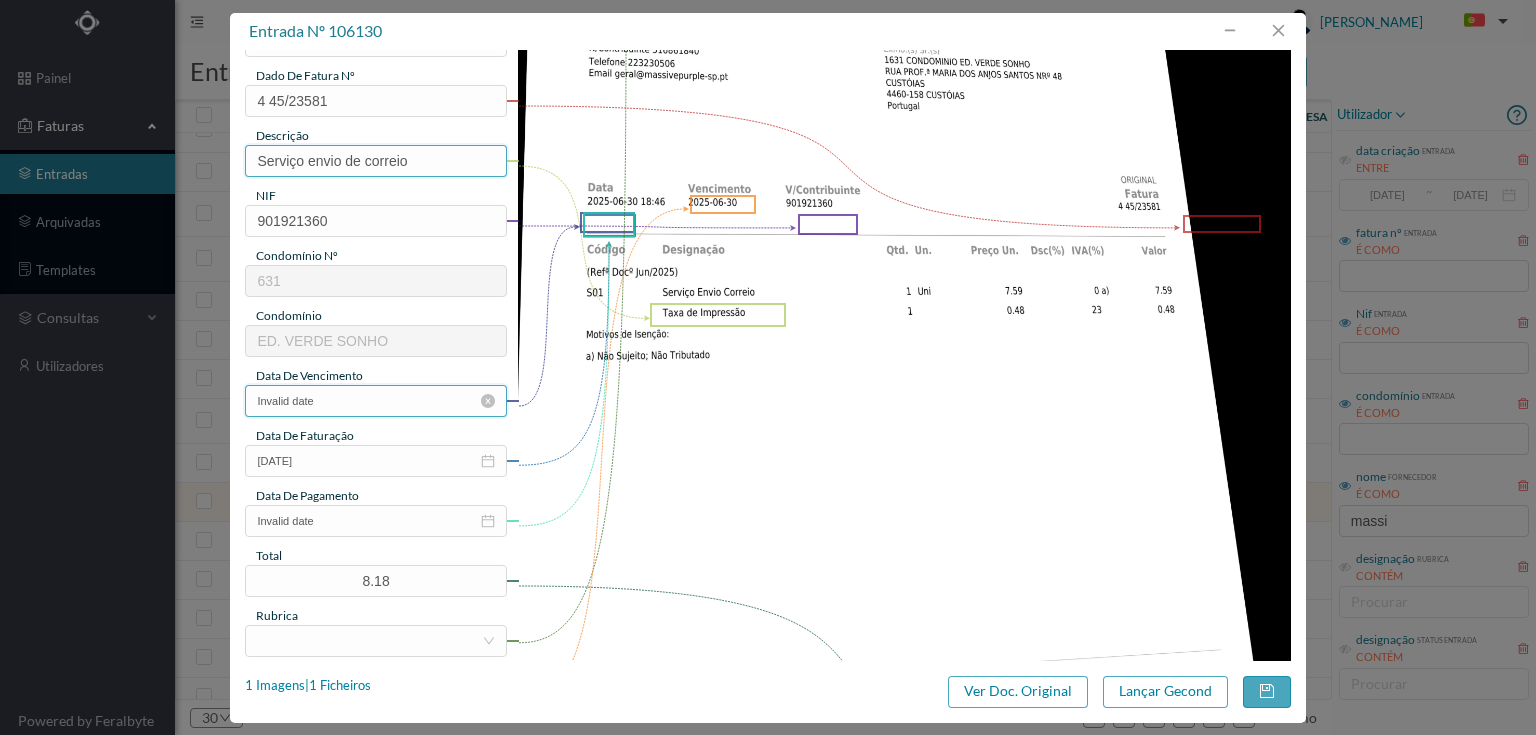 type on "Serviço envio de correio" 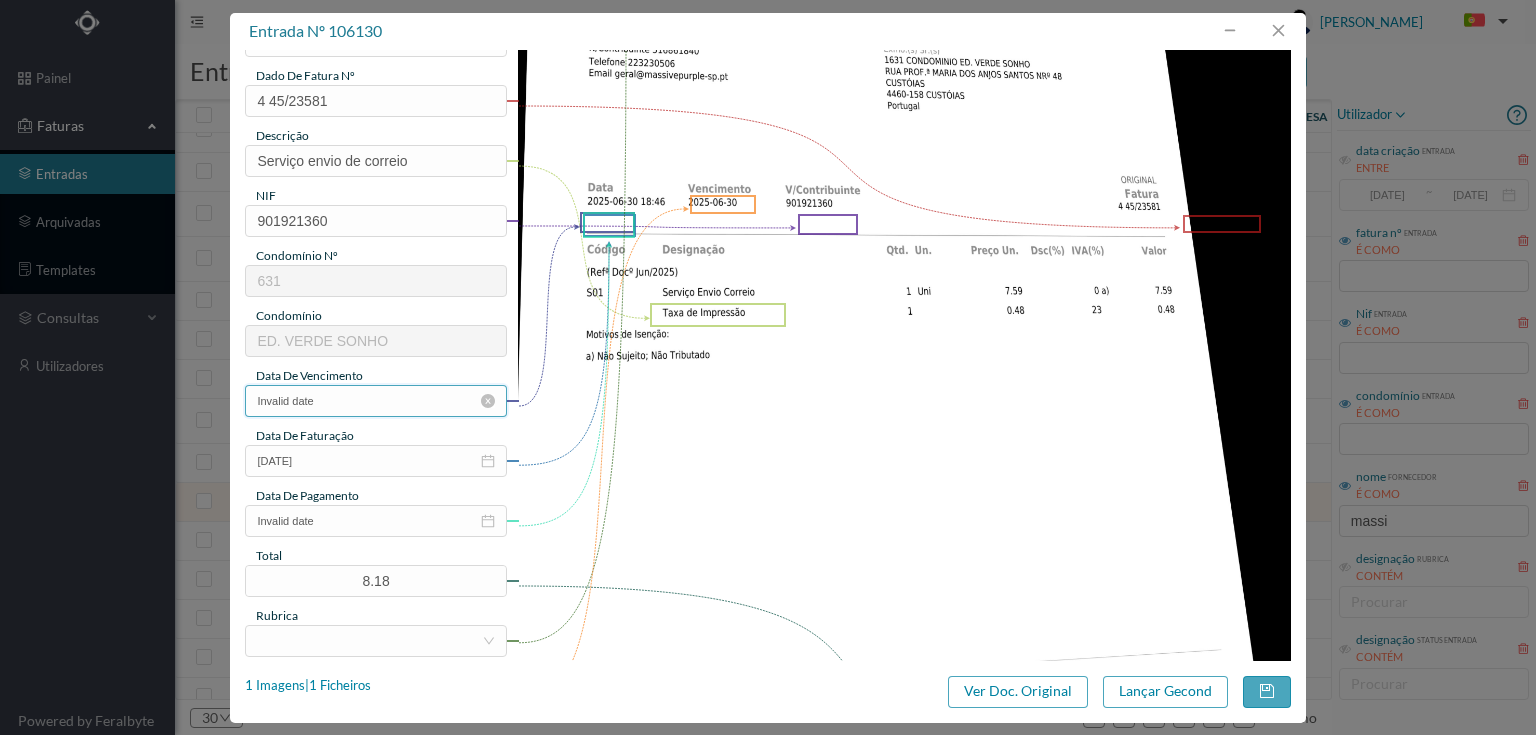 click on "Invalid date" at bounding box center [375, 401] 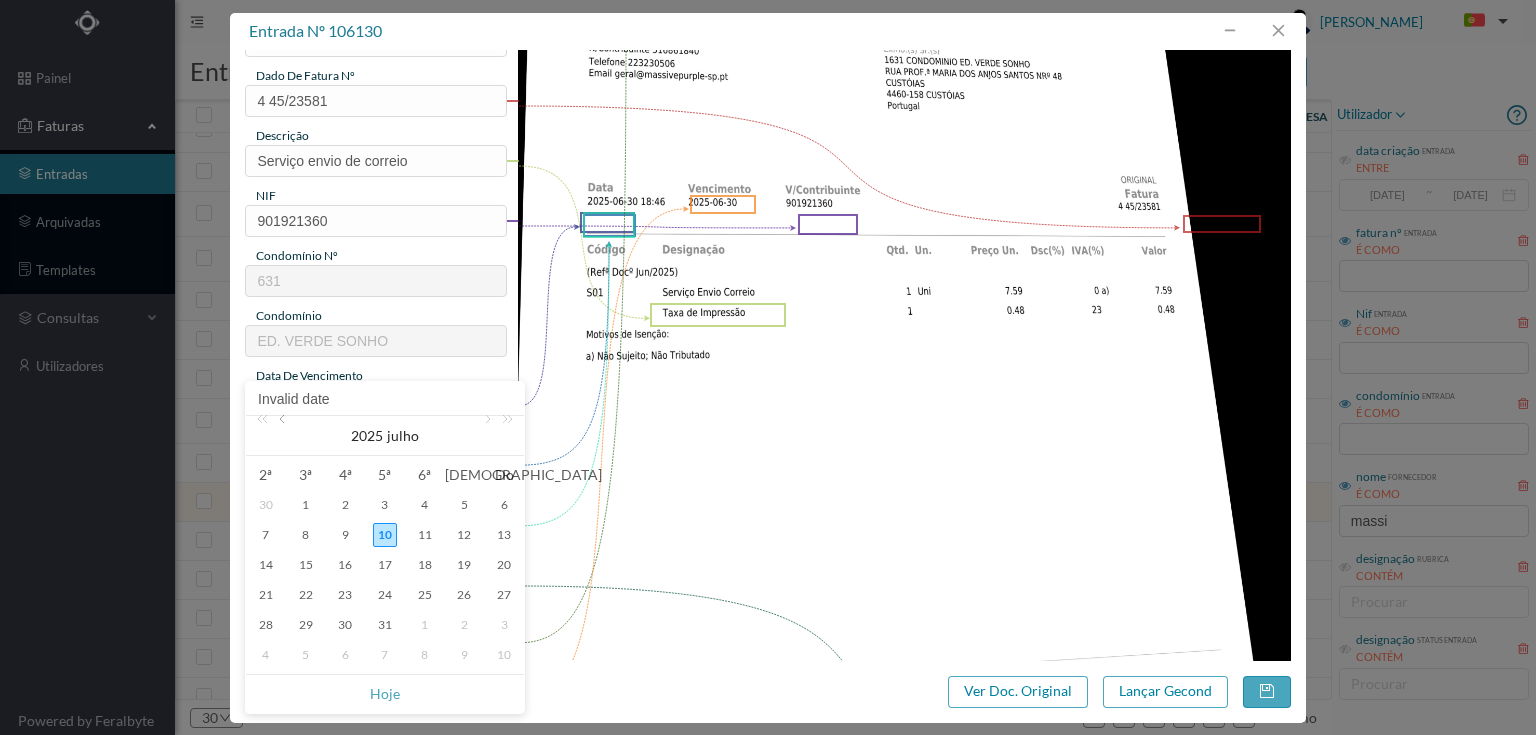 click at bounding box center (284, 436) 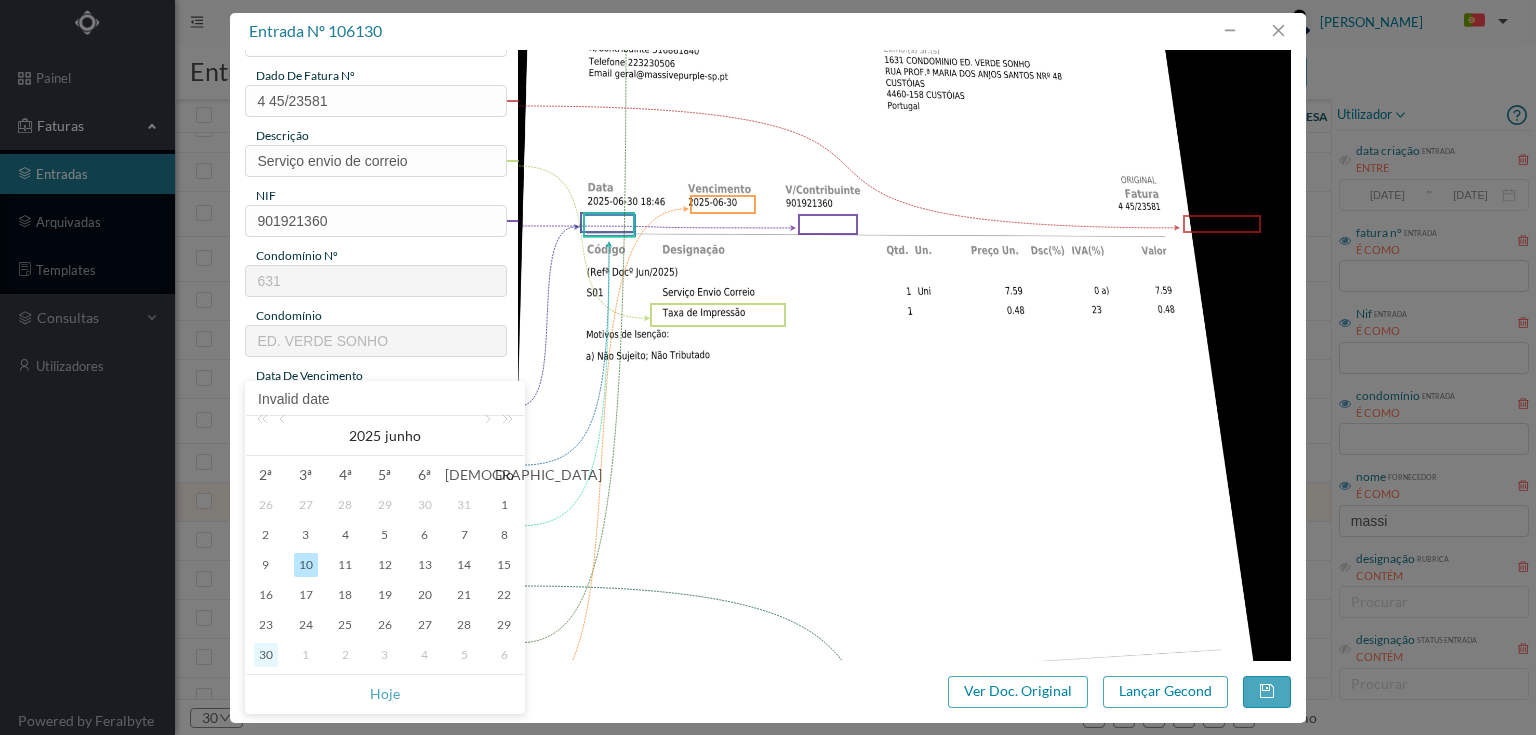 click on "30" at bounding box center (266, 655) 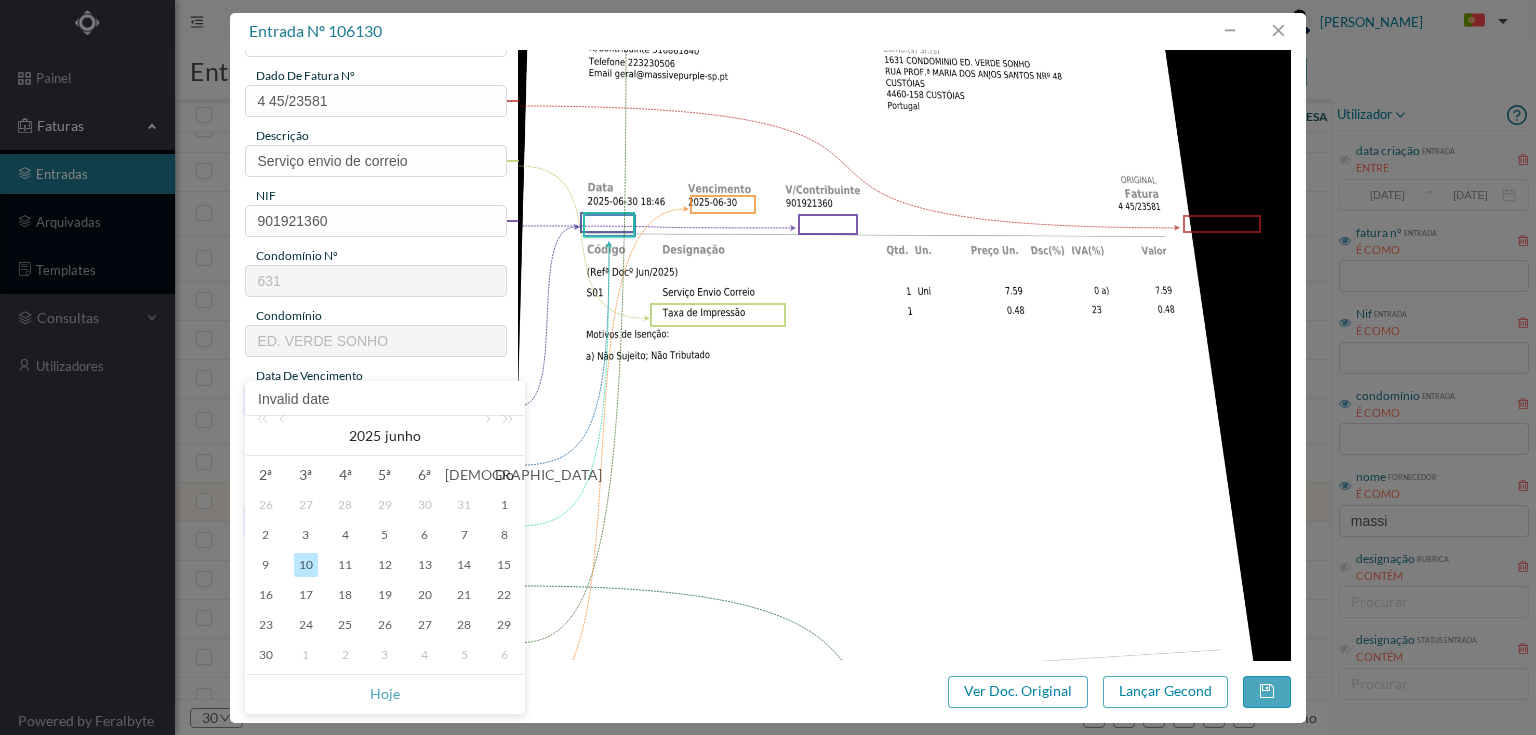 type on "[DATE]" 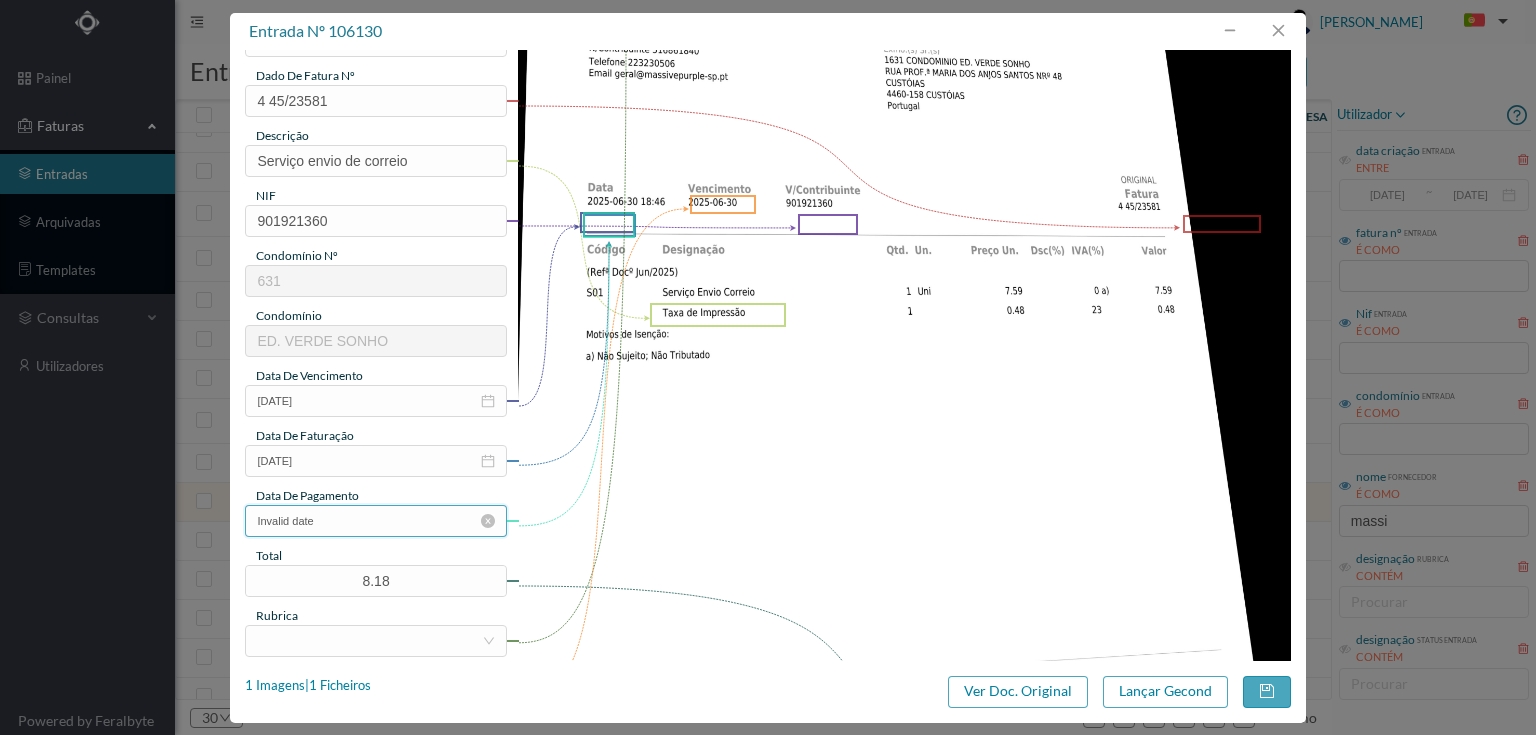 click on "Invalid date" at bounding box center (375, 521) 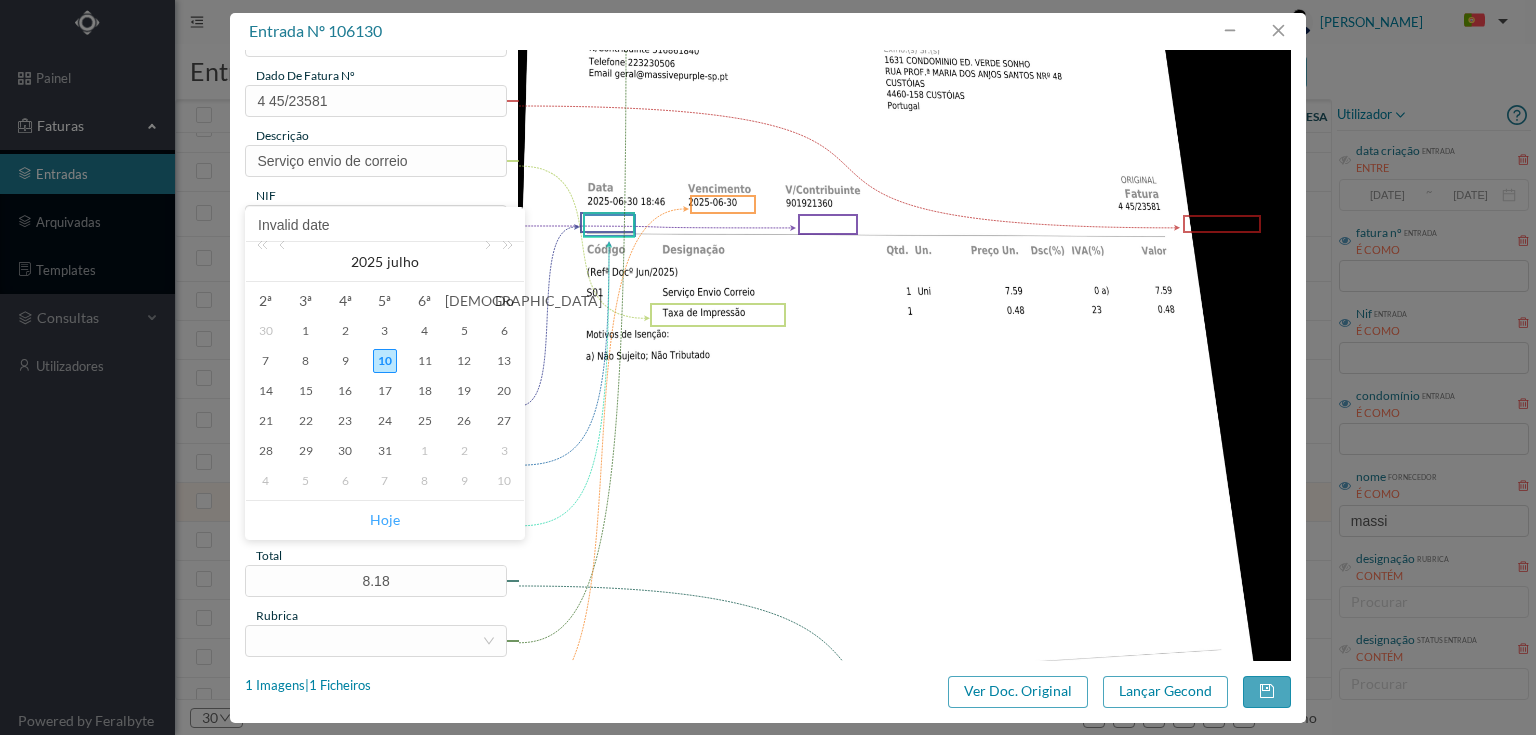 click on "Hoje" at bounding box center [385, 520] 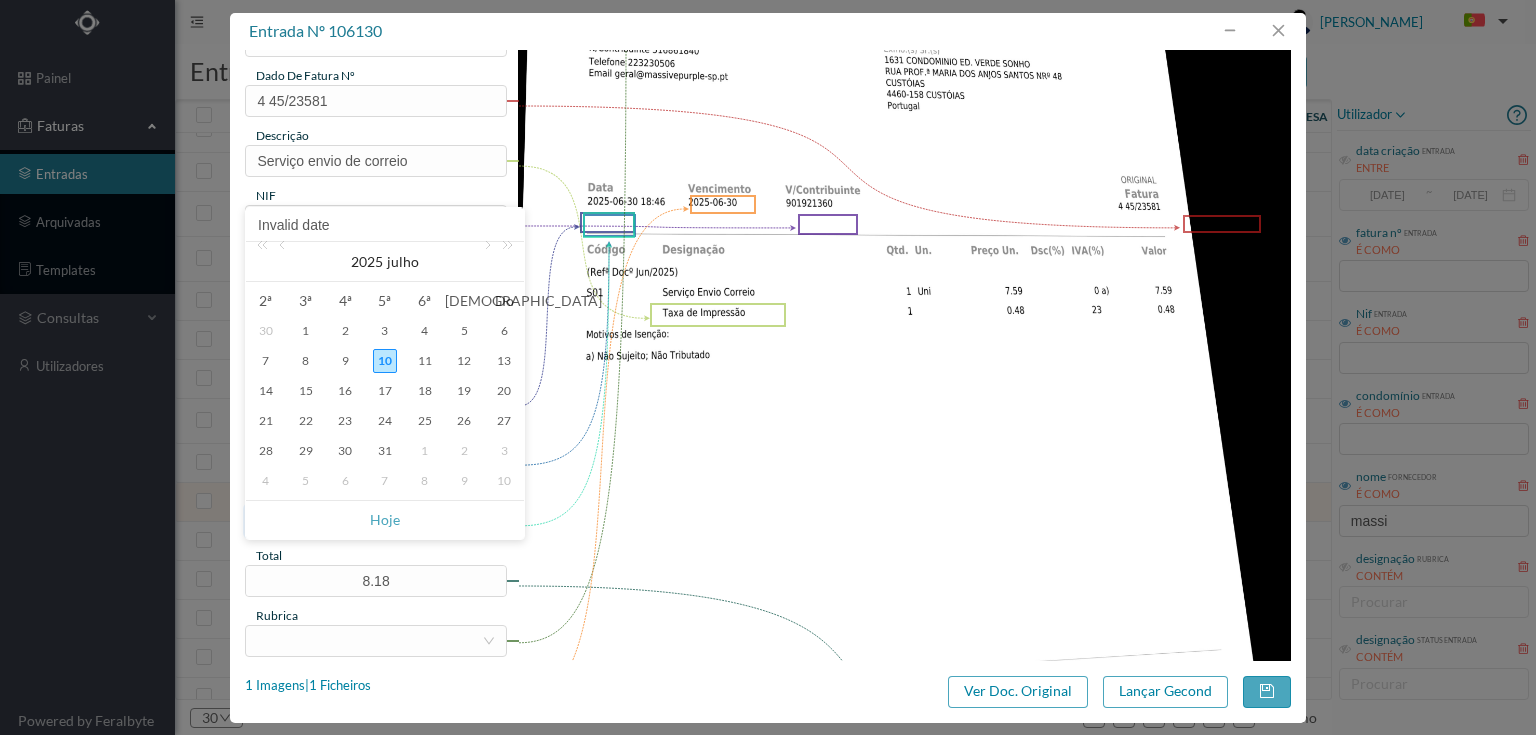 type on "[DATE]" 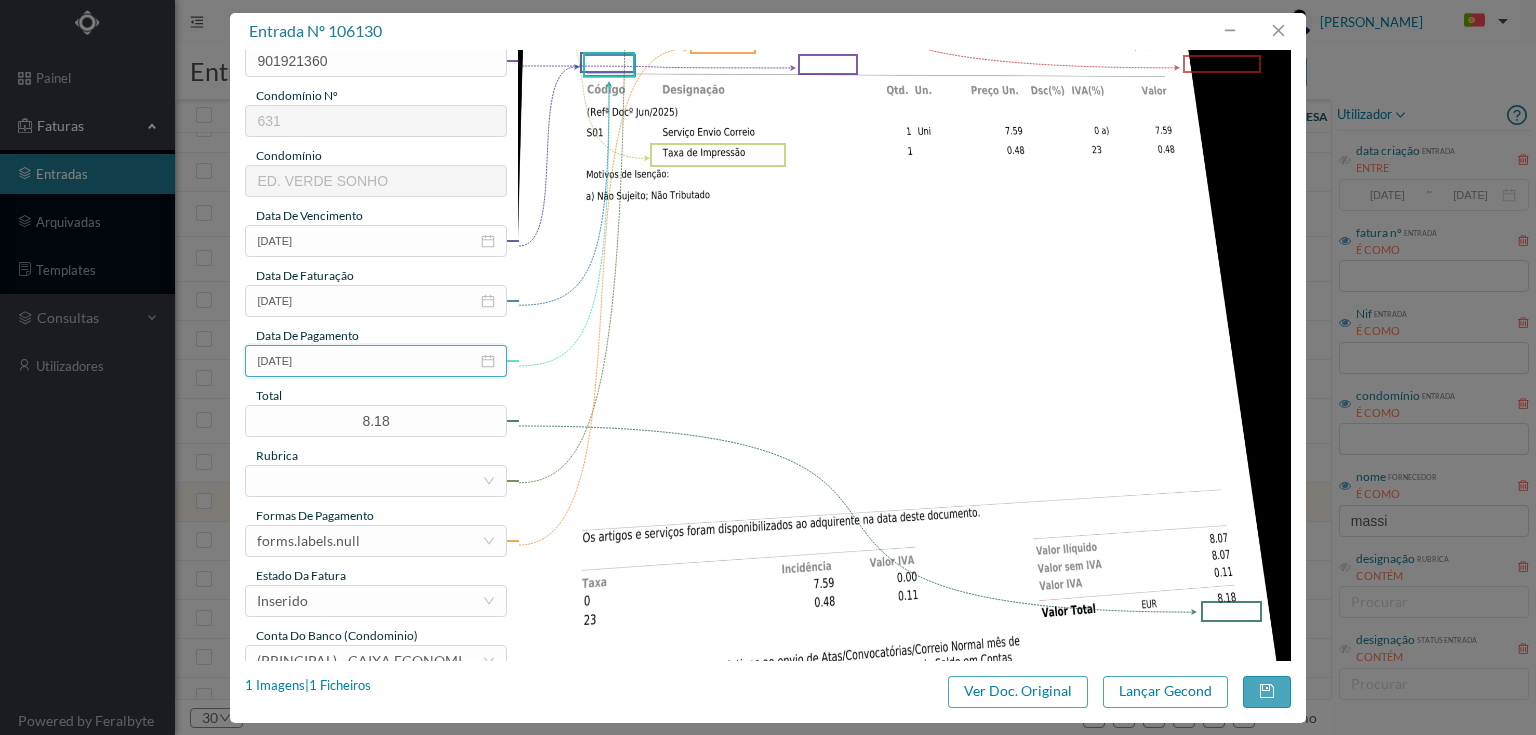 scroll, scrollTop: 400, scrollLeft: 0, axis: vertical 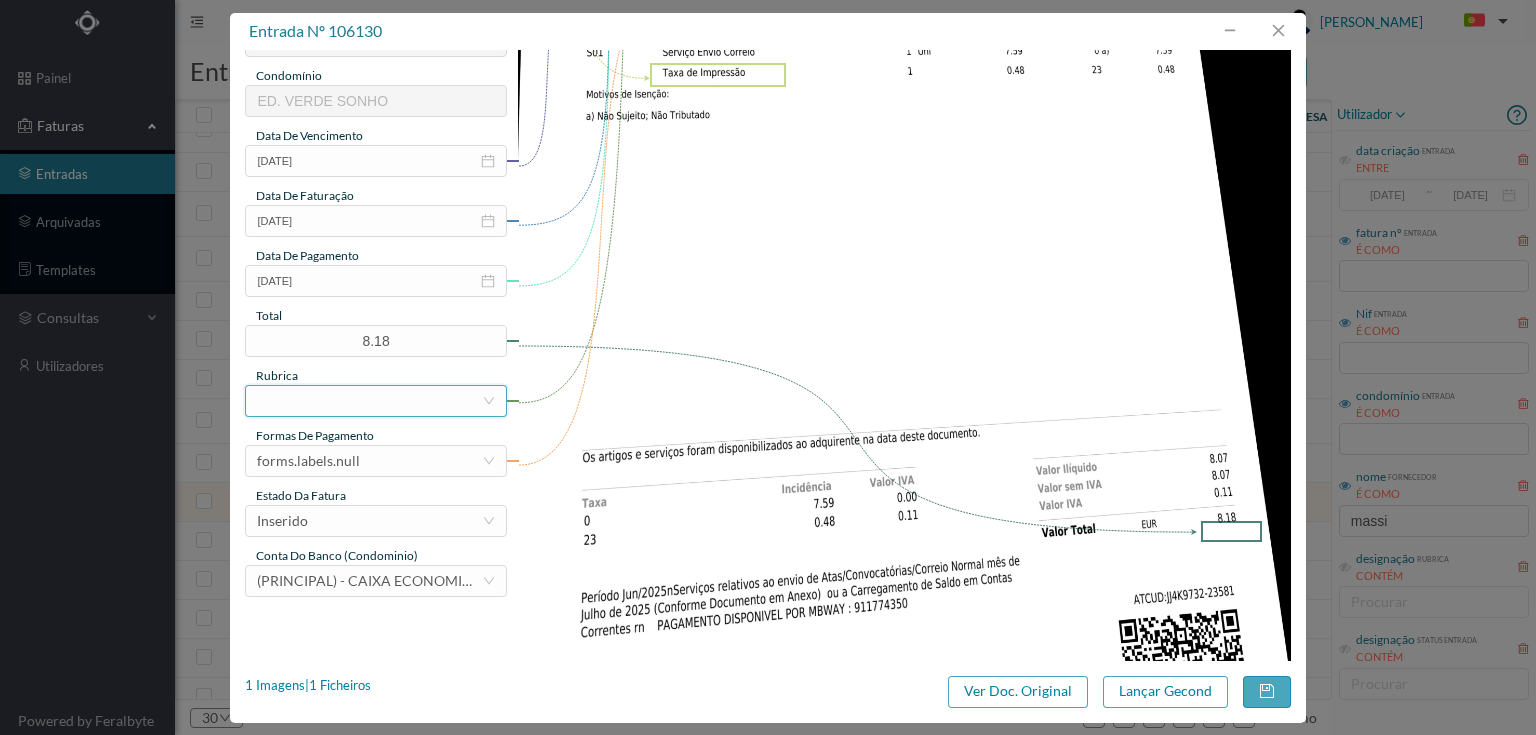 click at bounding box center (369, 401) 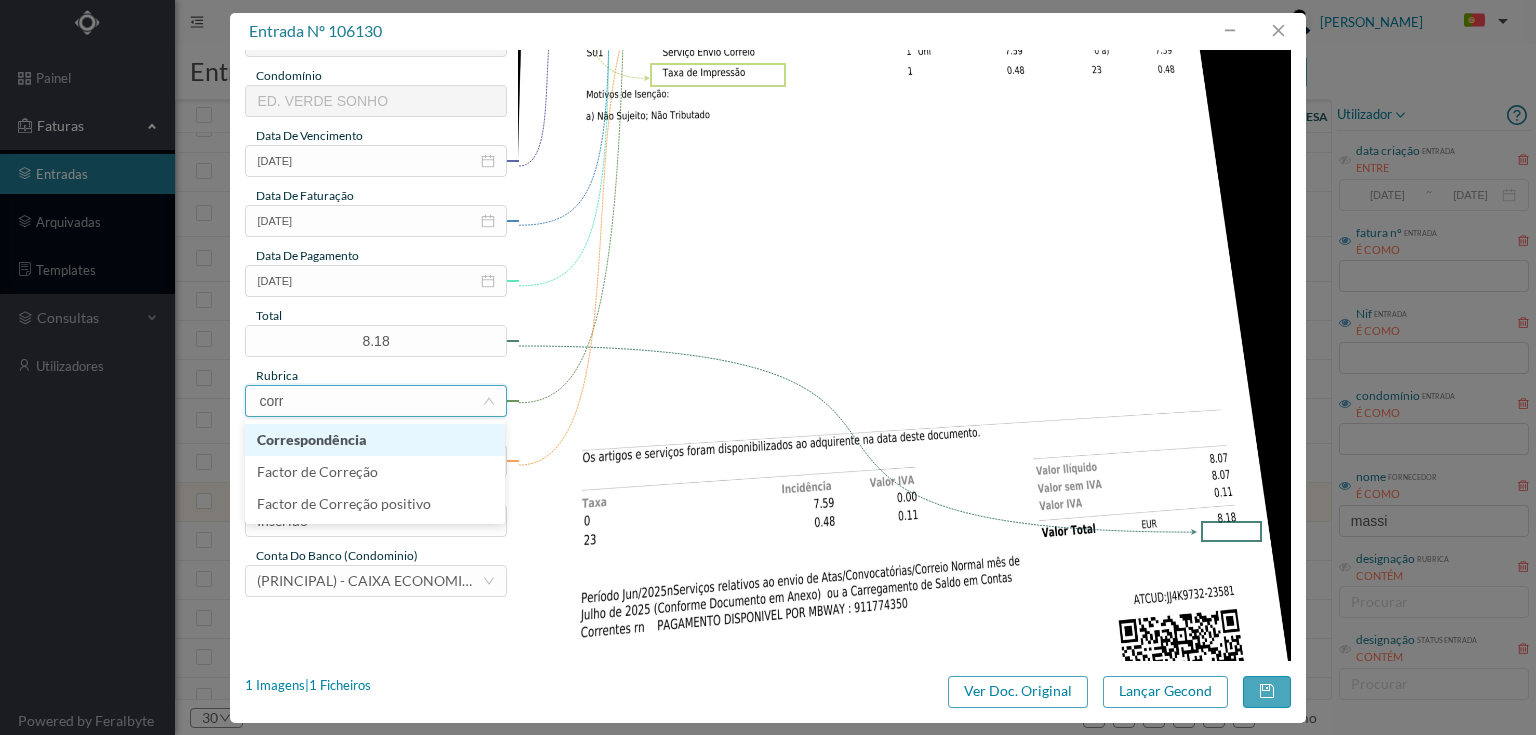 type on "corre" 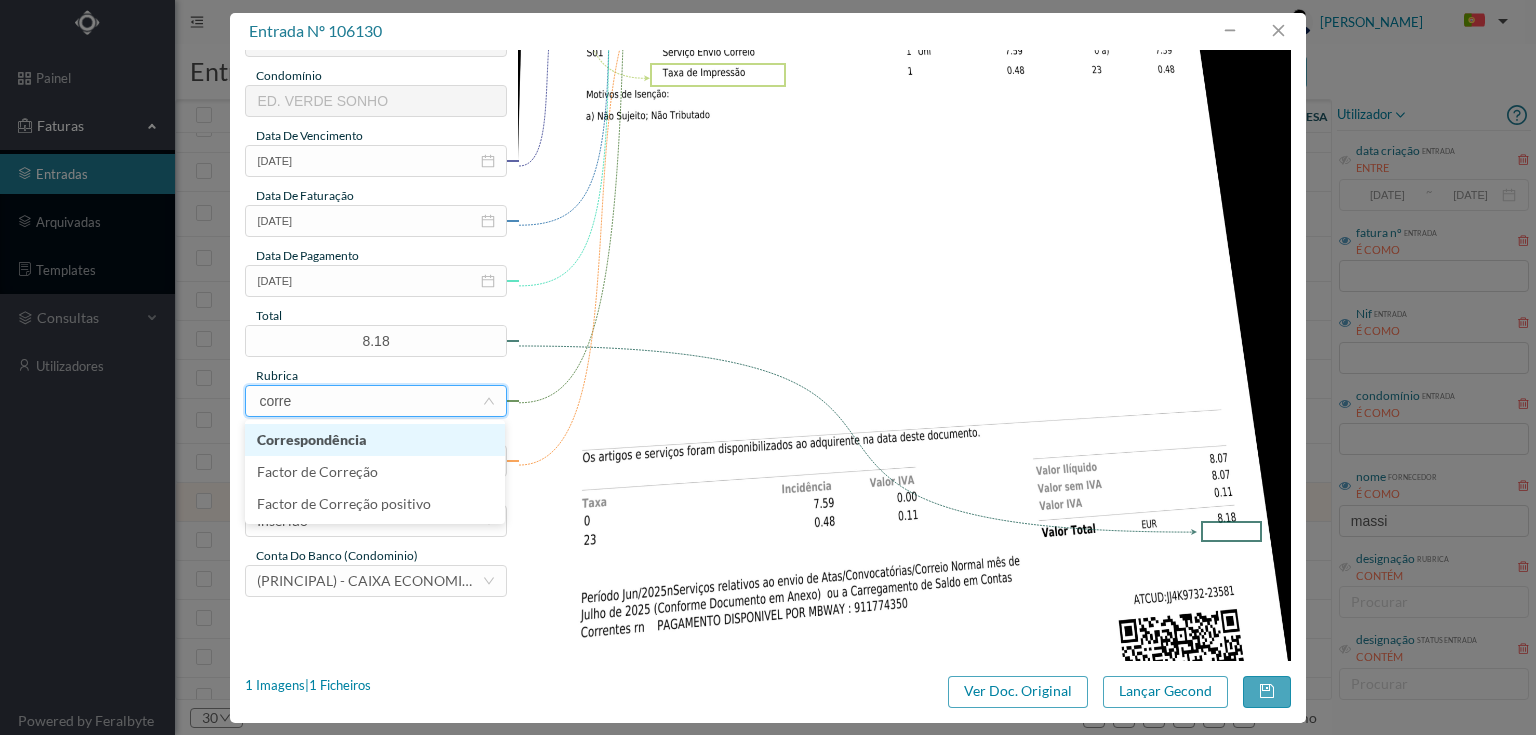 click on "Correspondência" at bounding box center [375, 440] 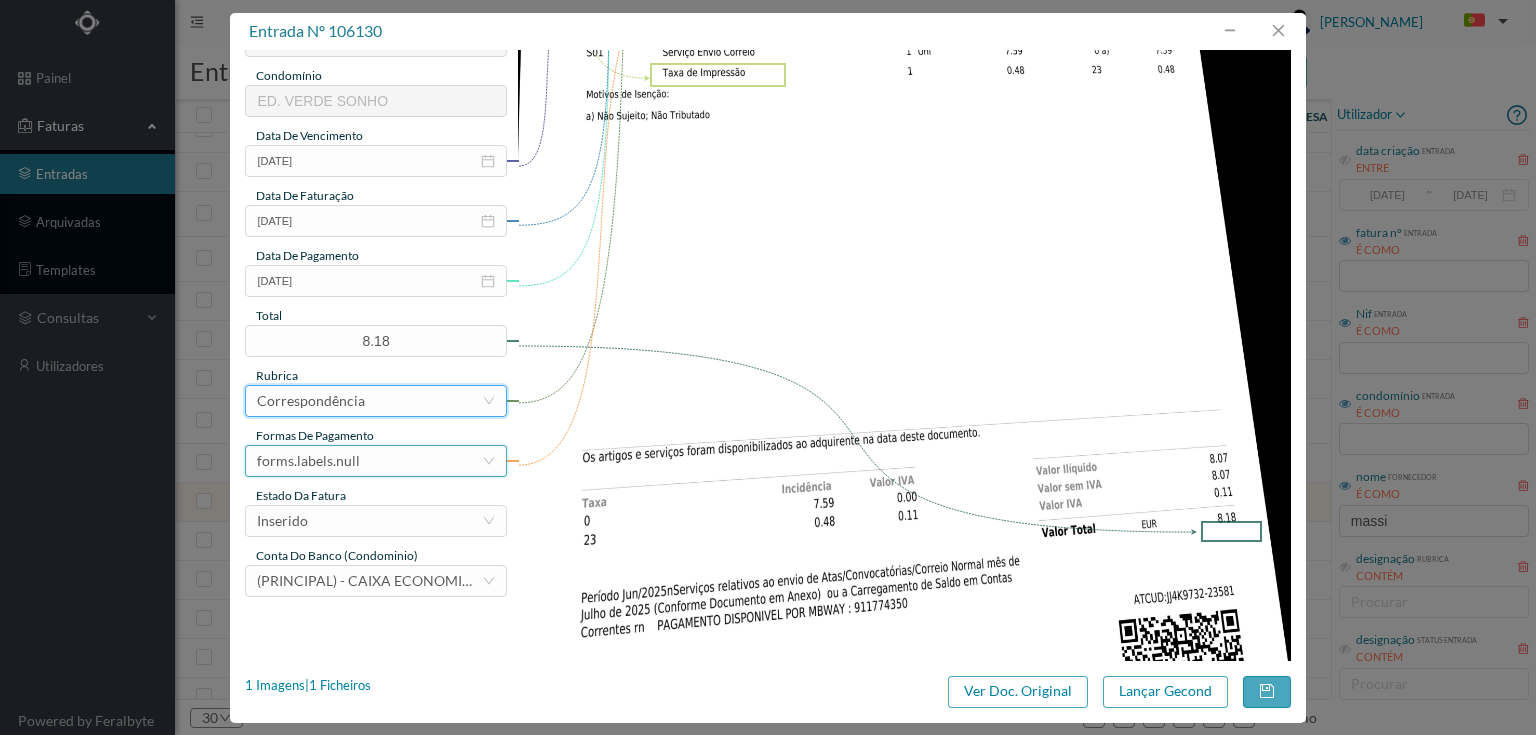click on "forms.labels.null" at bounding box center (308, 461) 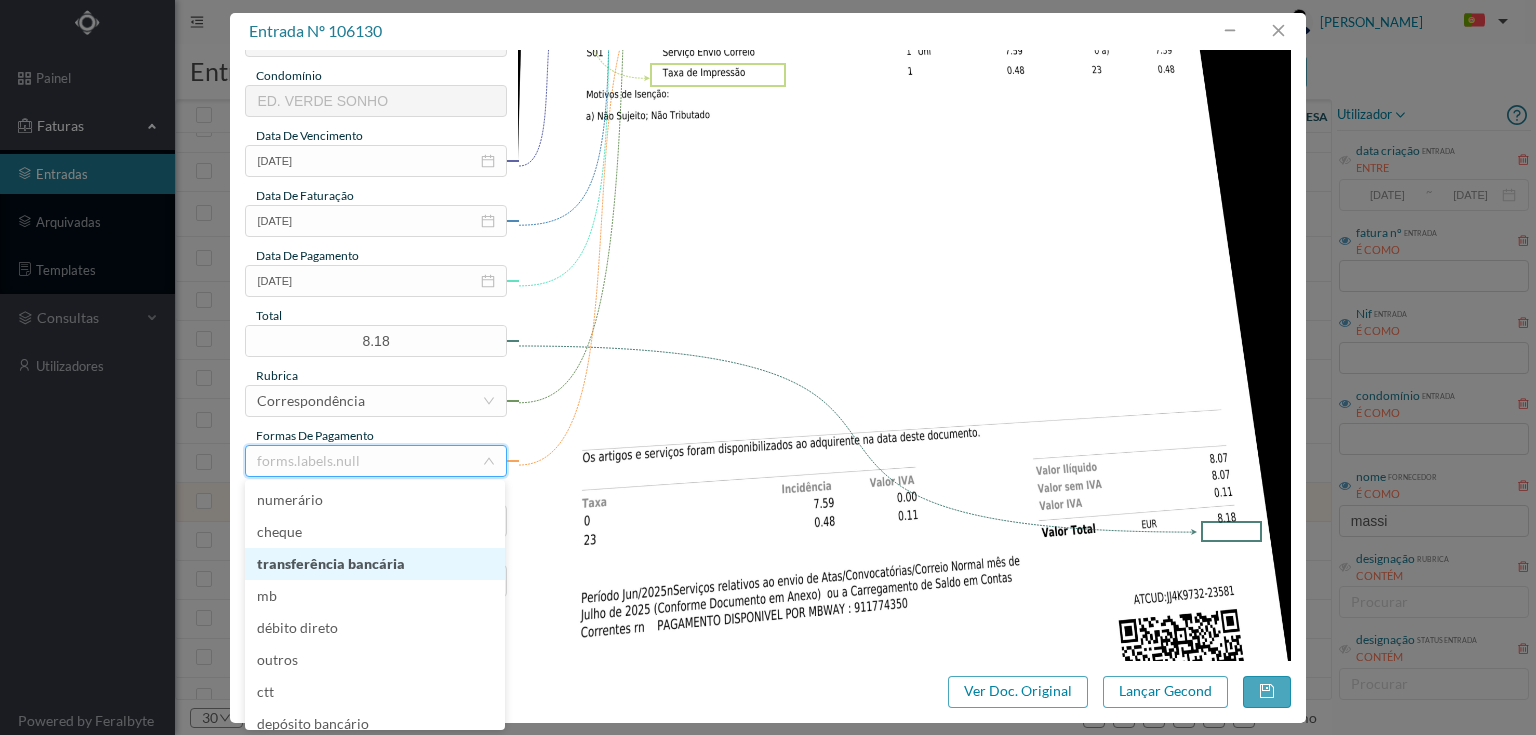click on "transferência bancária" at bounding box center [375, 564] 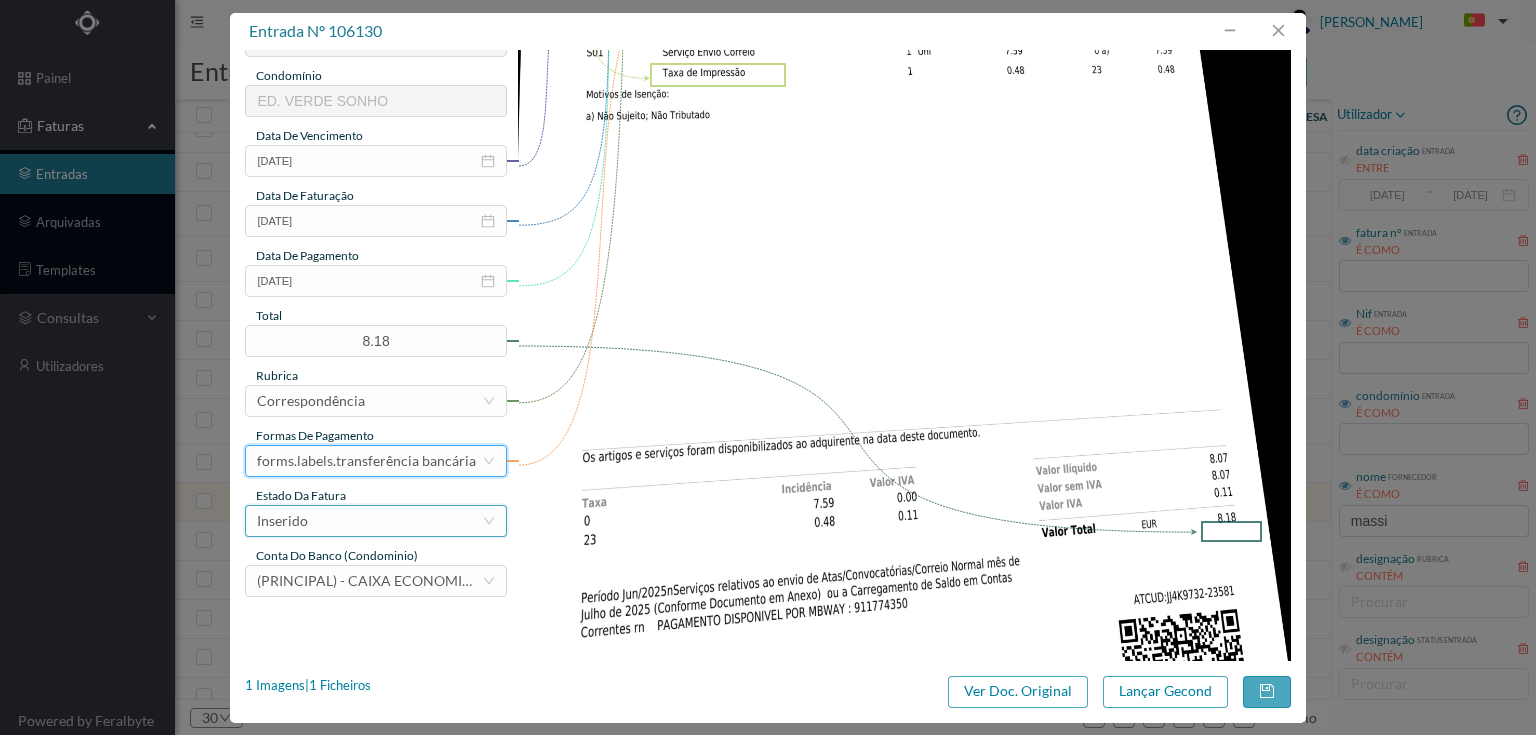 click on "Inserido" at bounding box center [369, 521] 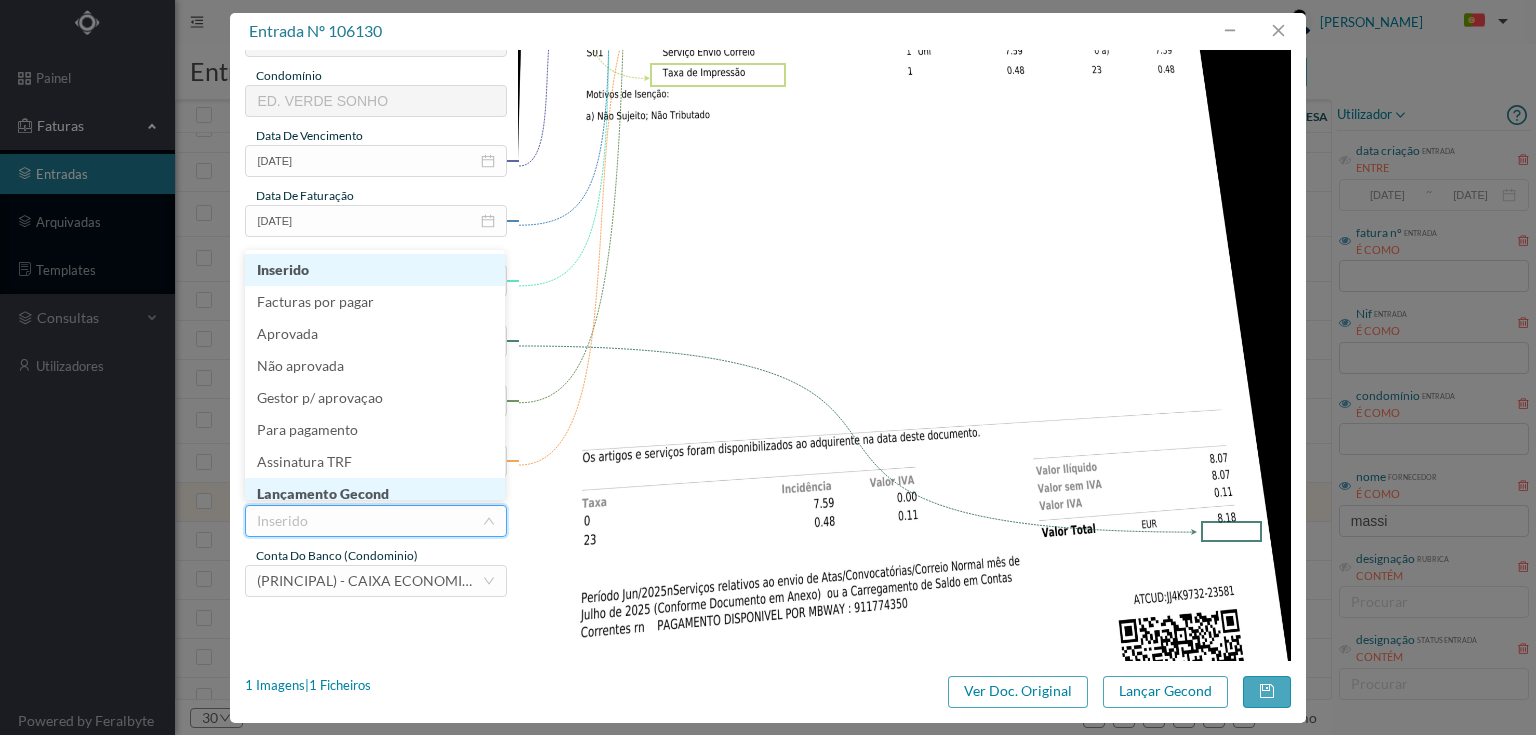 scroll, scrollTop: 10, scrollLeft: 0, axis: vertical 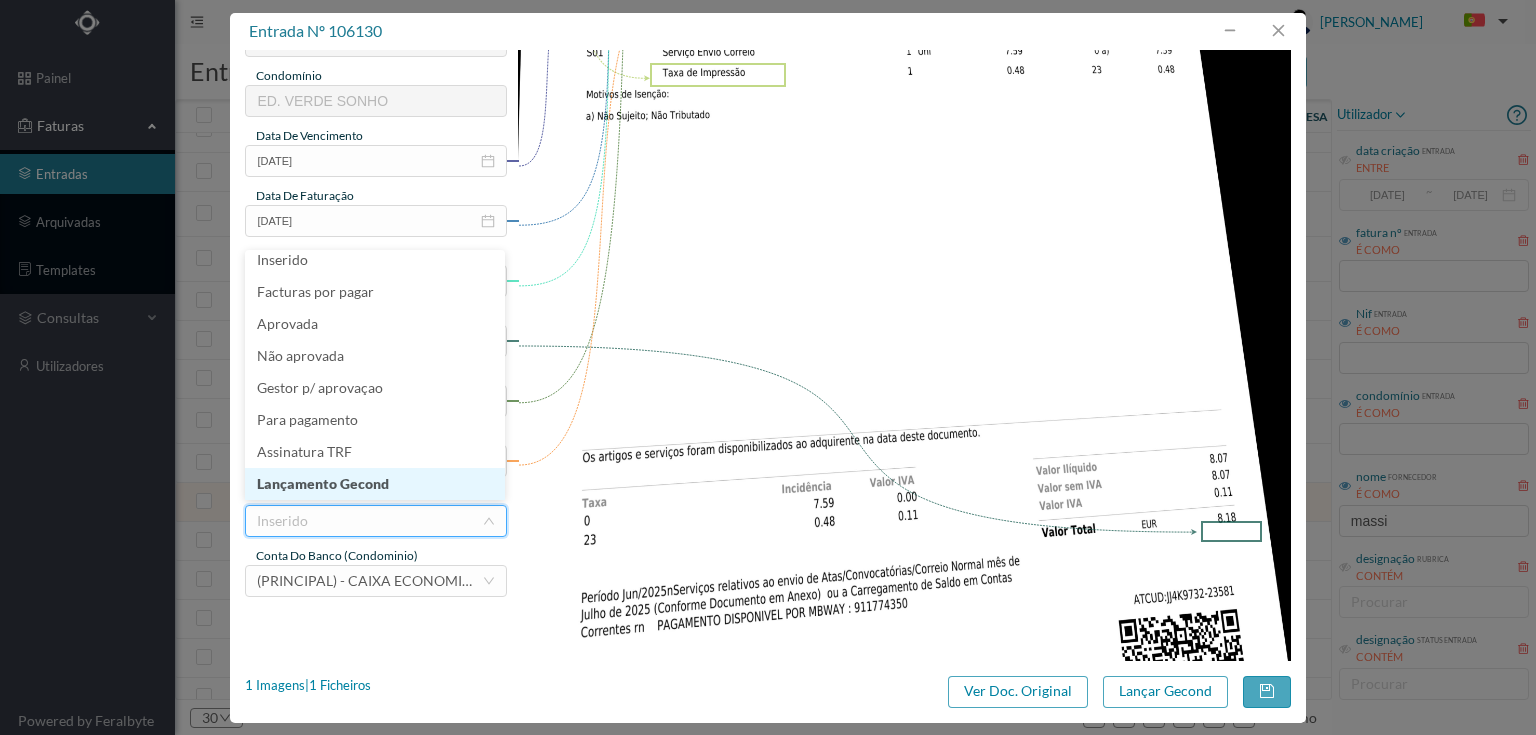 click on "Lançamento Gecond" at bounding box center [375, 484] 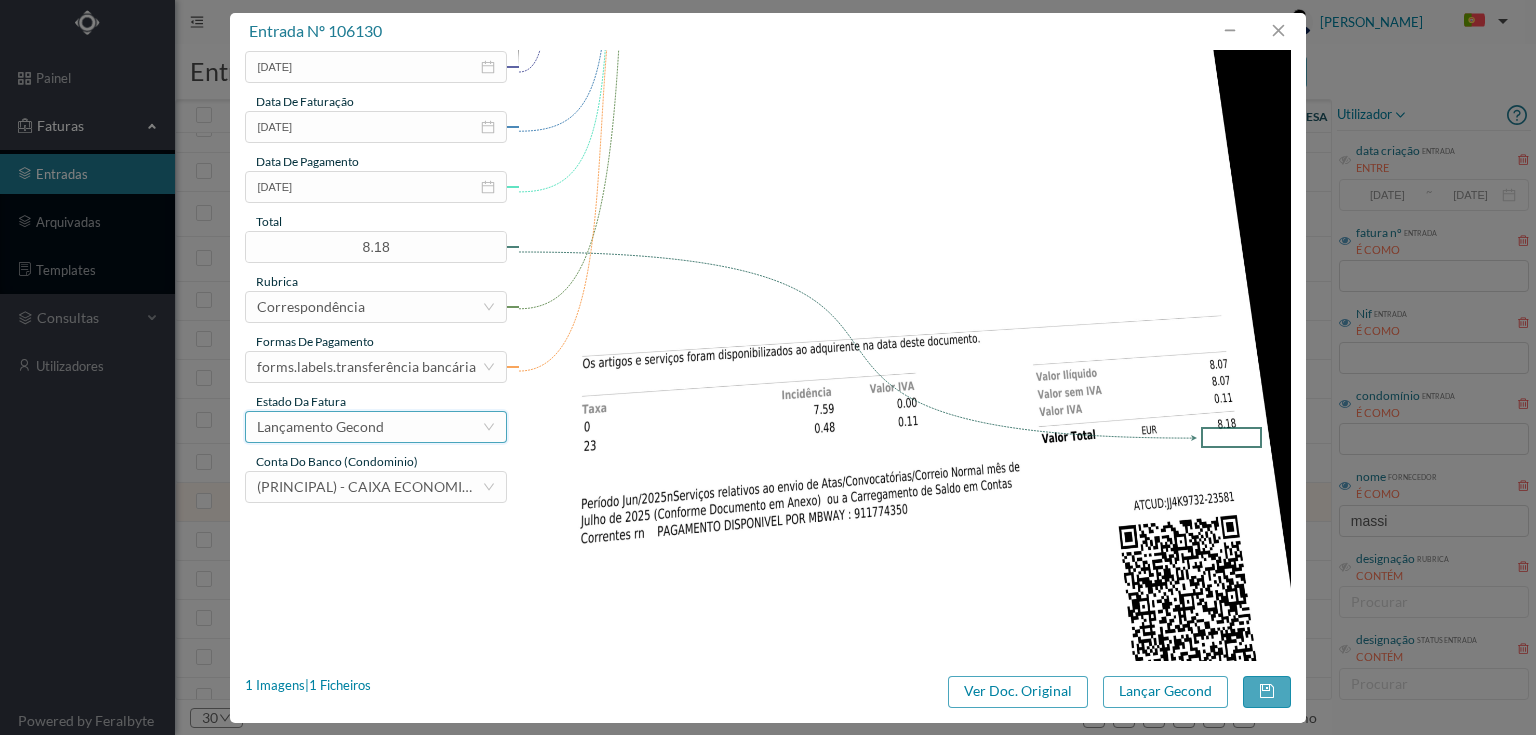 scroll, scrollTop: 505, scrollLeft: 0, axis: vertical 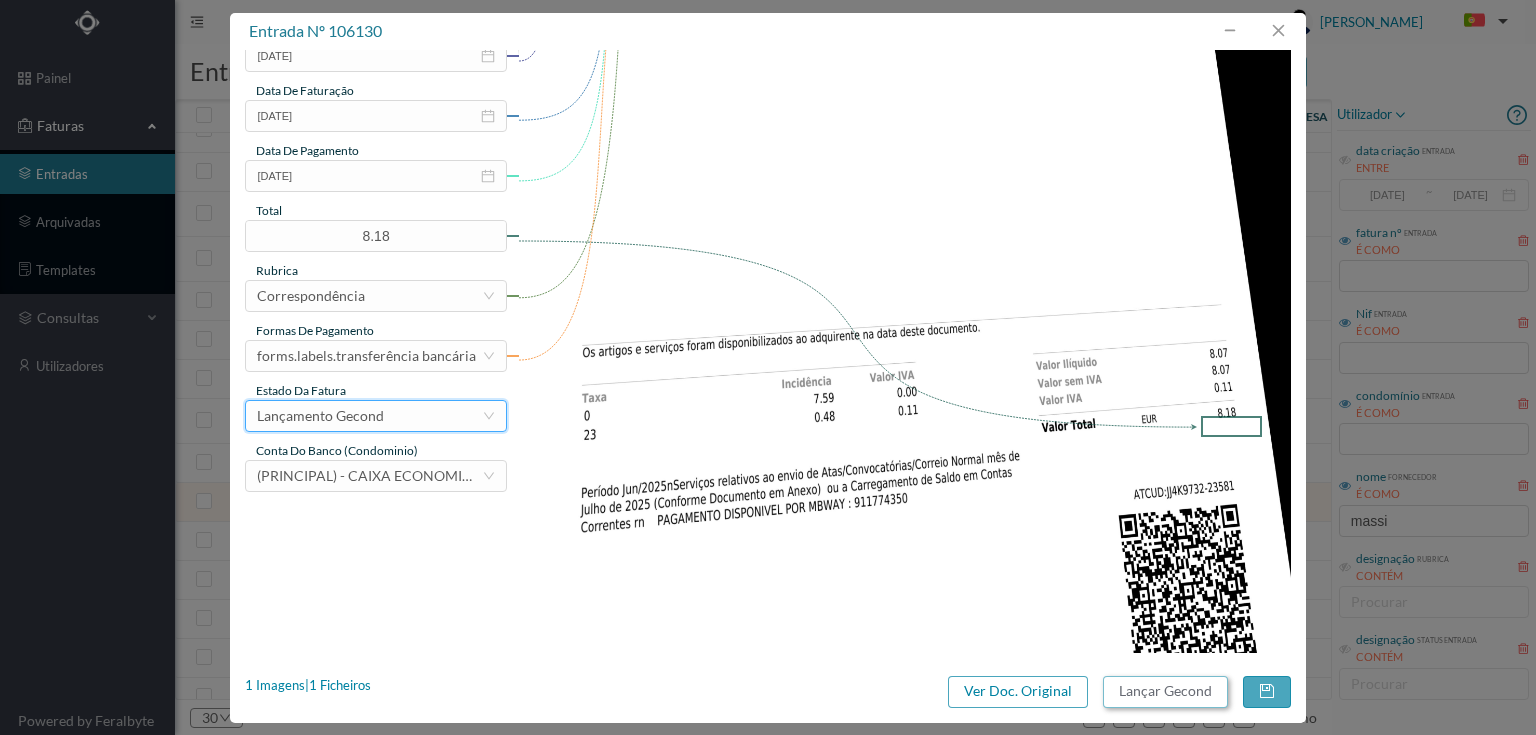 click on "Lançar Gecond" at bounding box center (1165, 692) 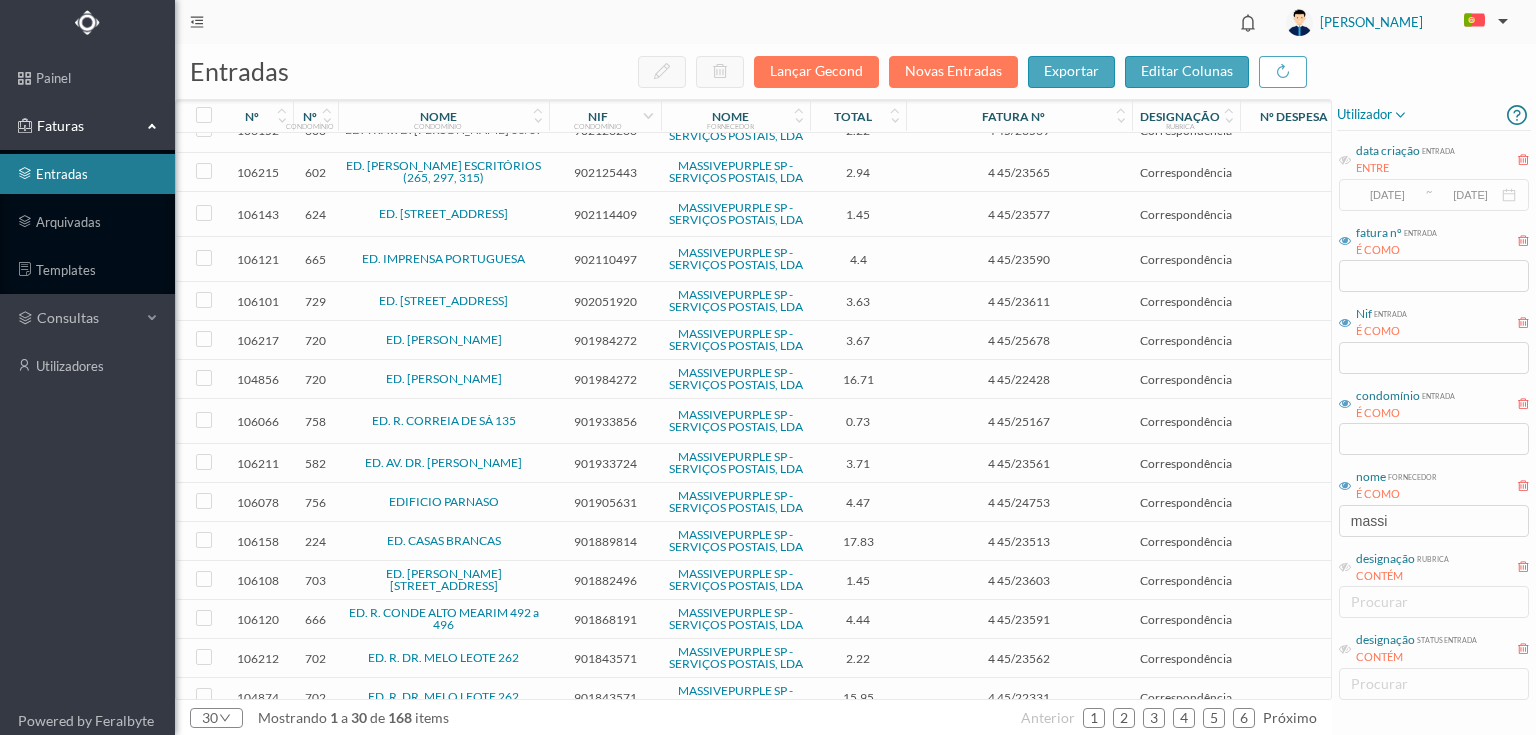 click on "901889814" at bounding box center (605, 541) 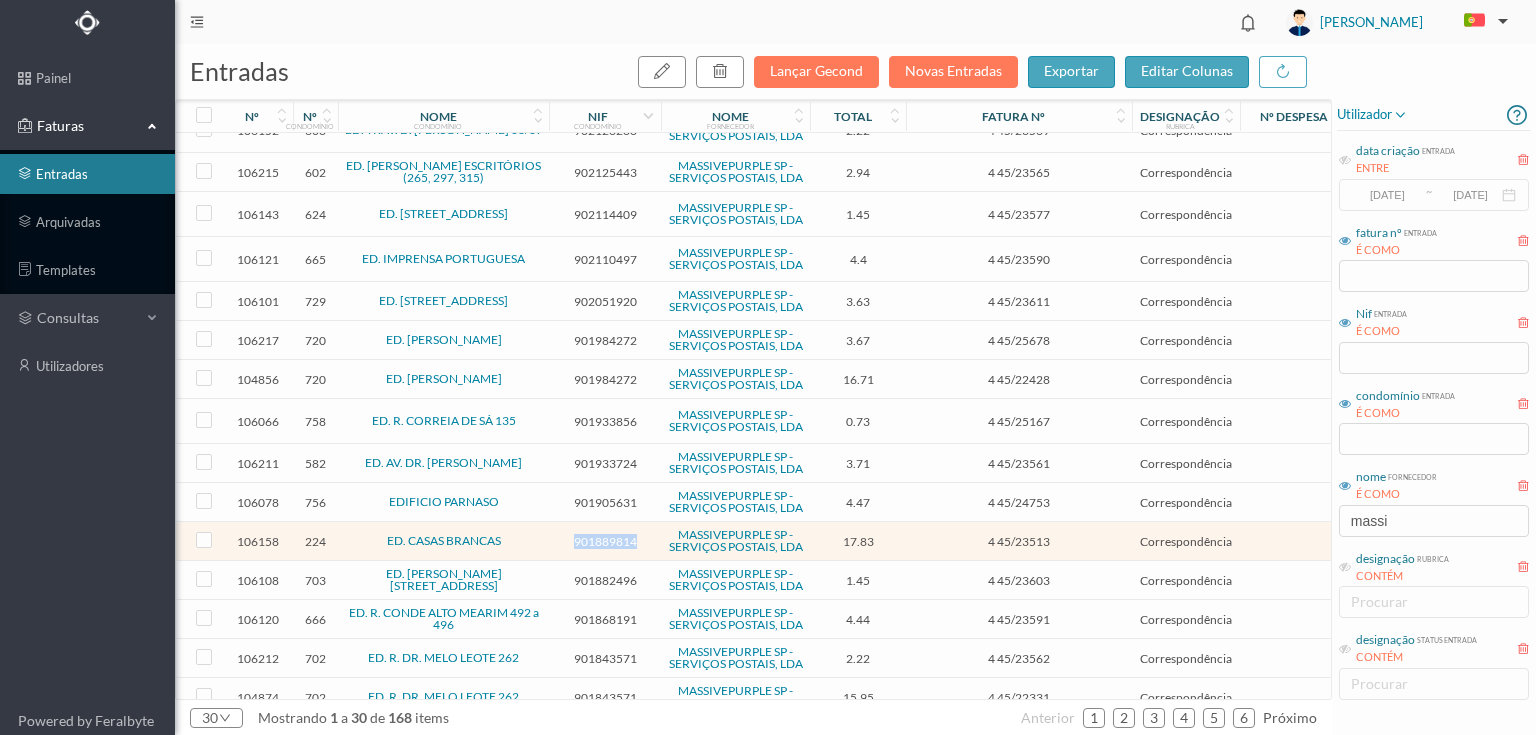 click on "901889814" at bounding box center [605, 541] 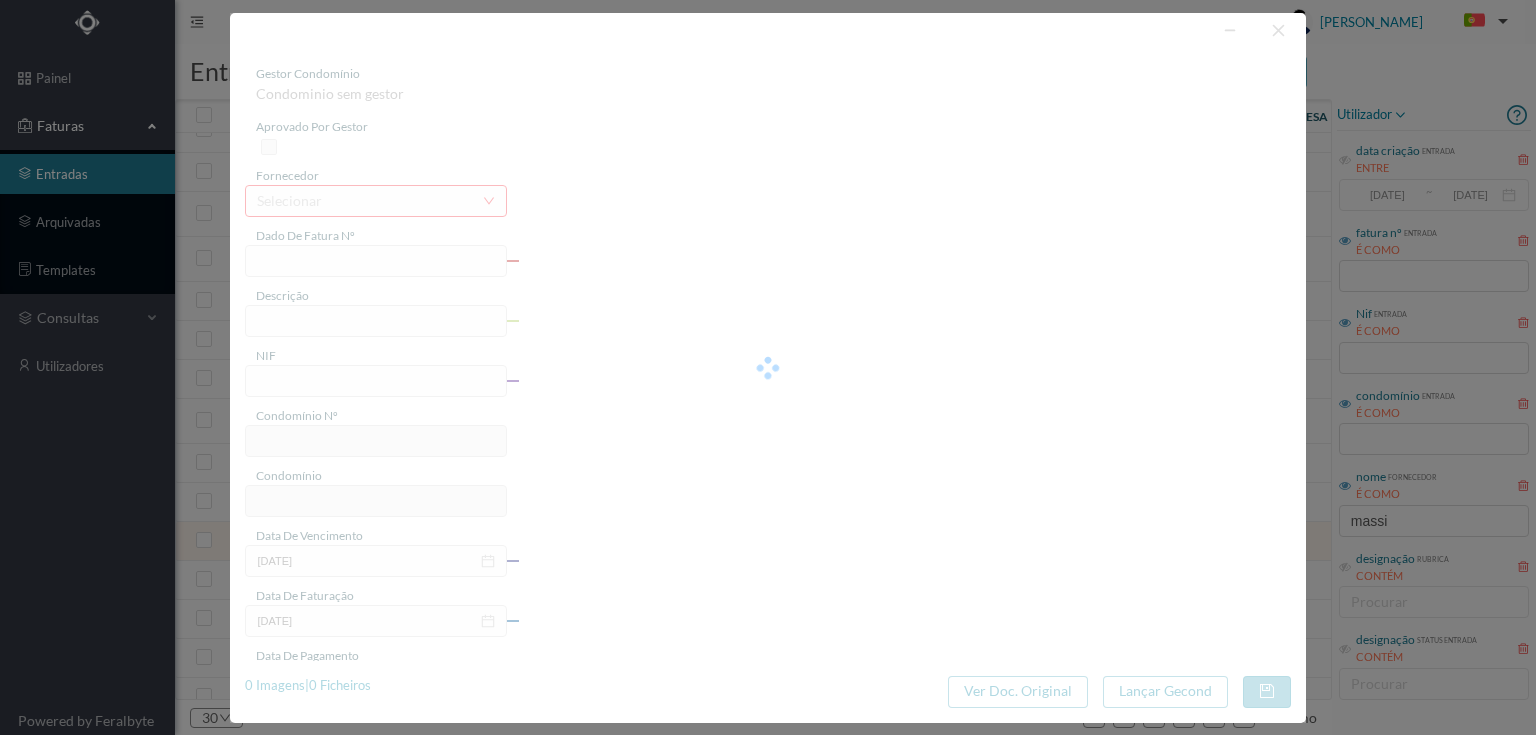 type on "4 45/23513" 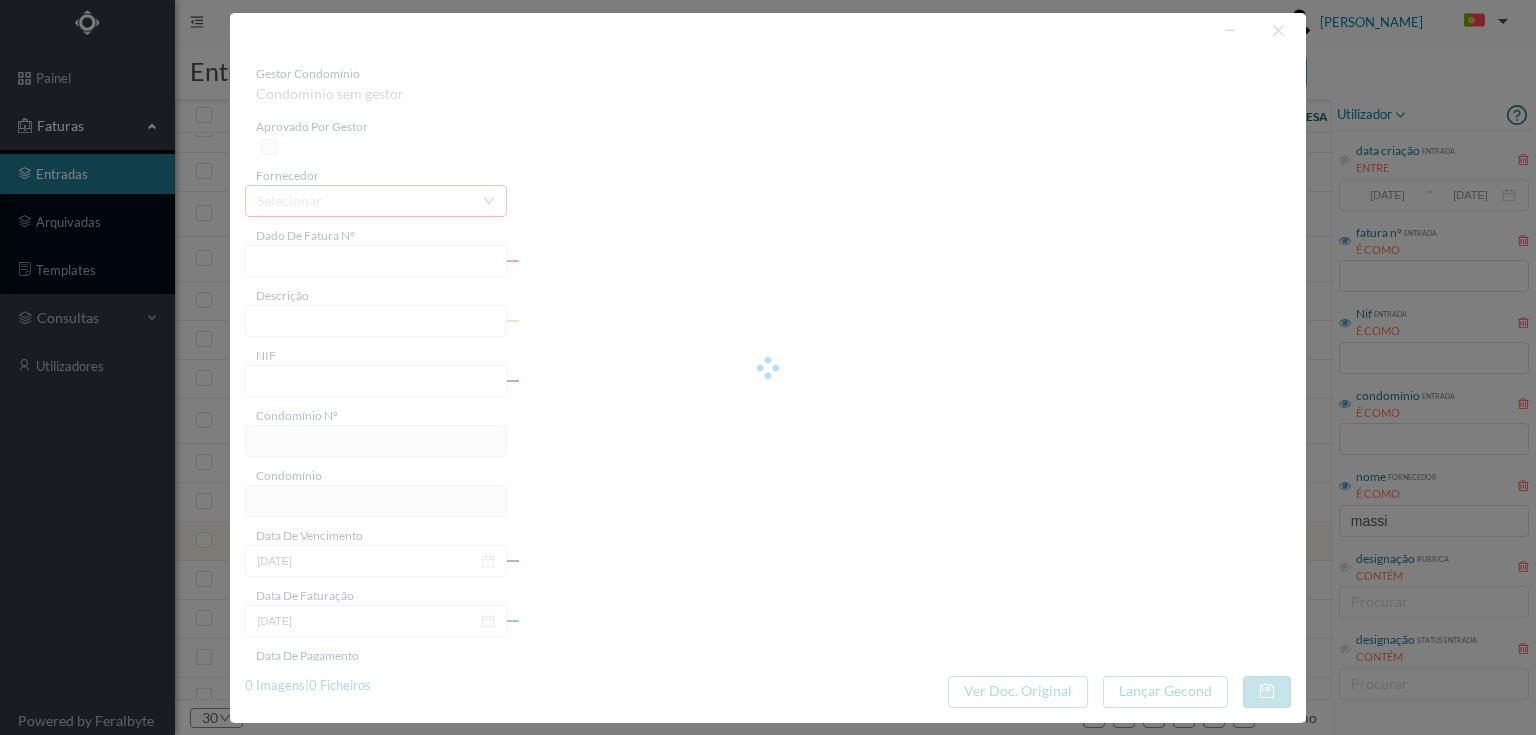 type on "Serviço [PERSON_NAME]" 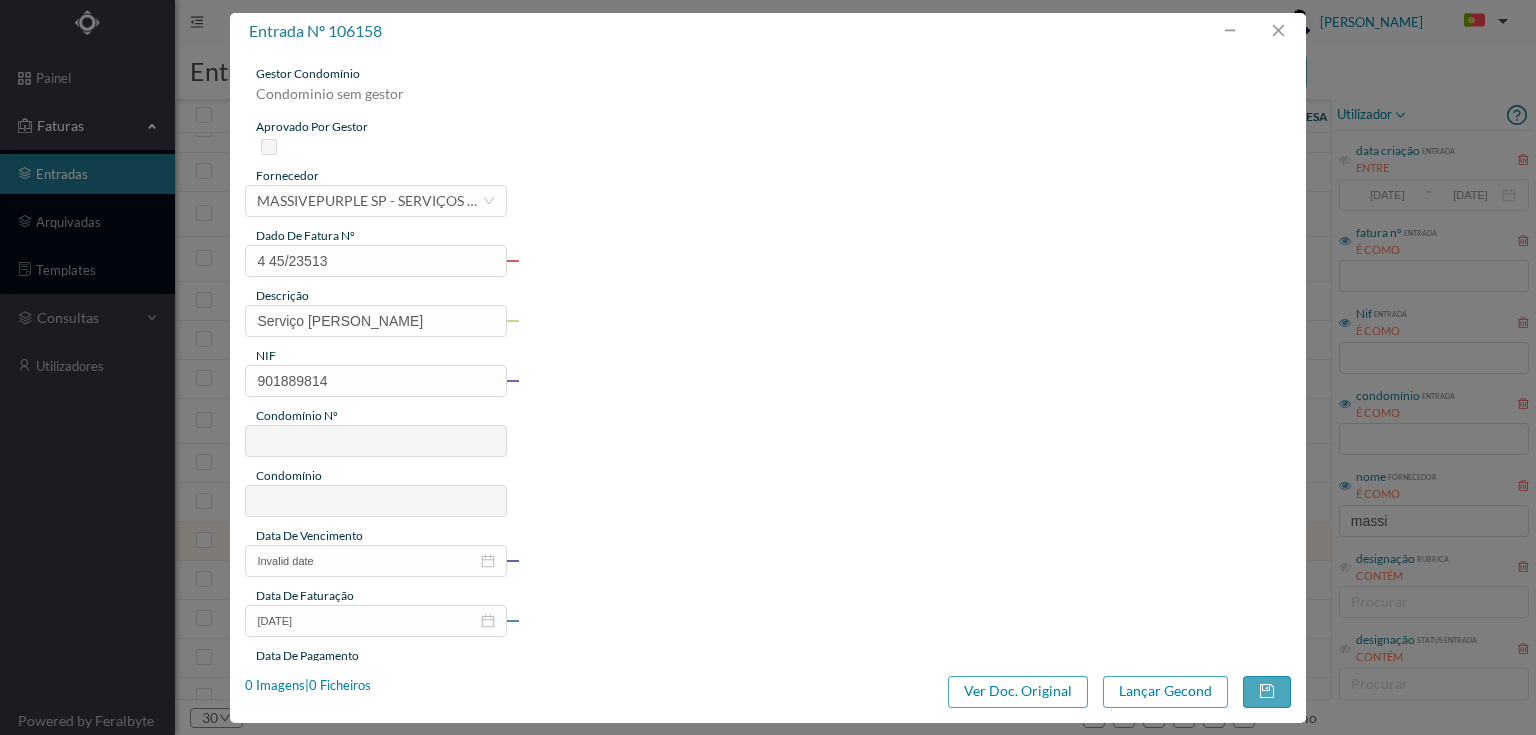 type on "224" 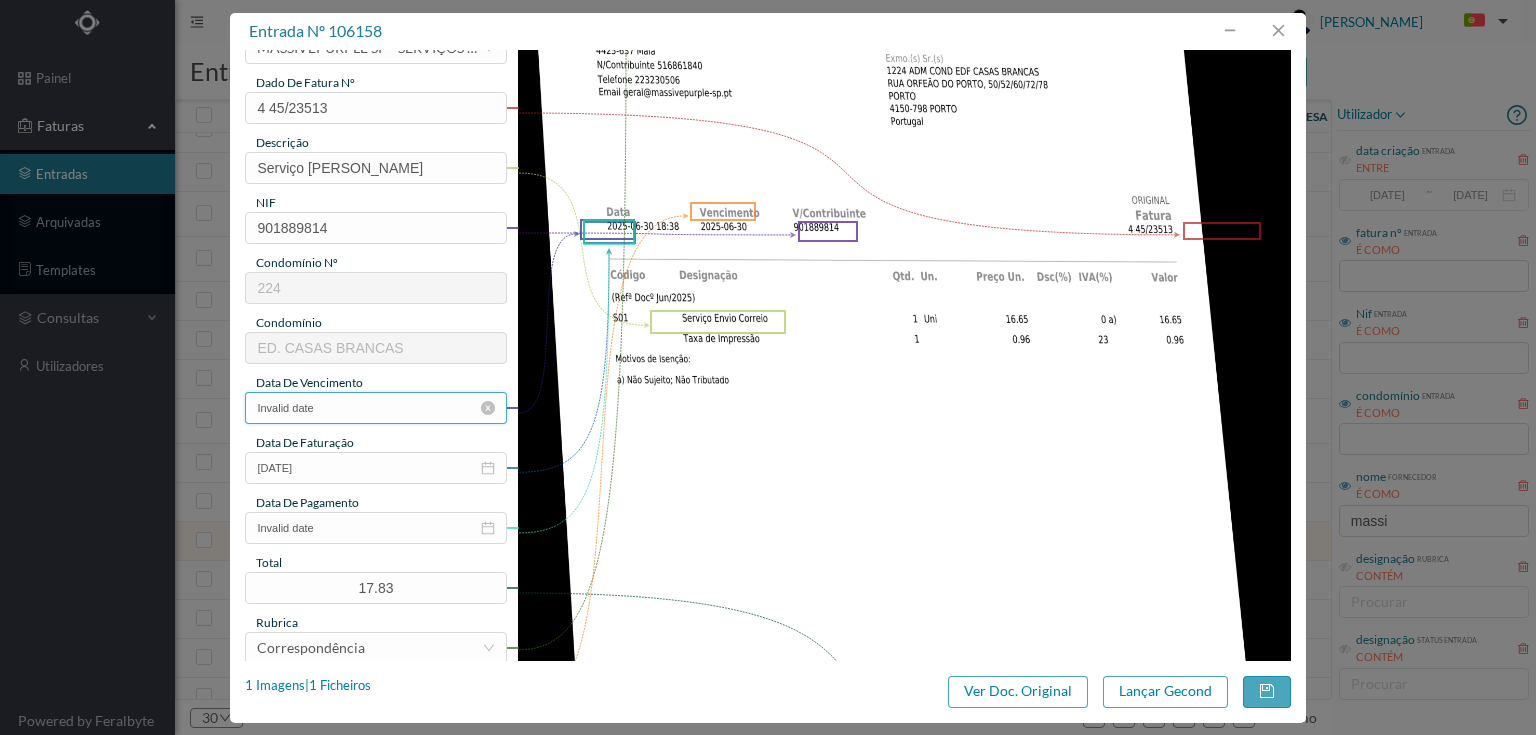 scroll, scrollTop: 160, scrollLeft: 0, axis: vertical 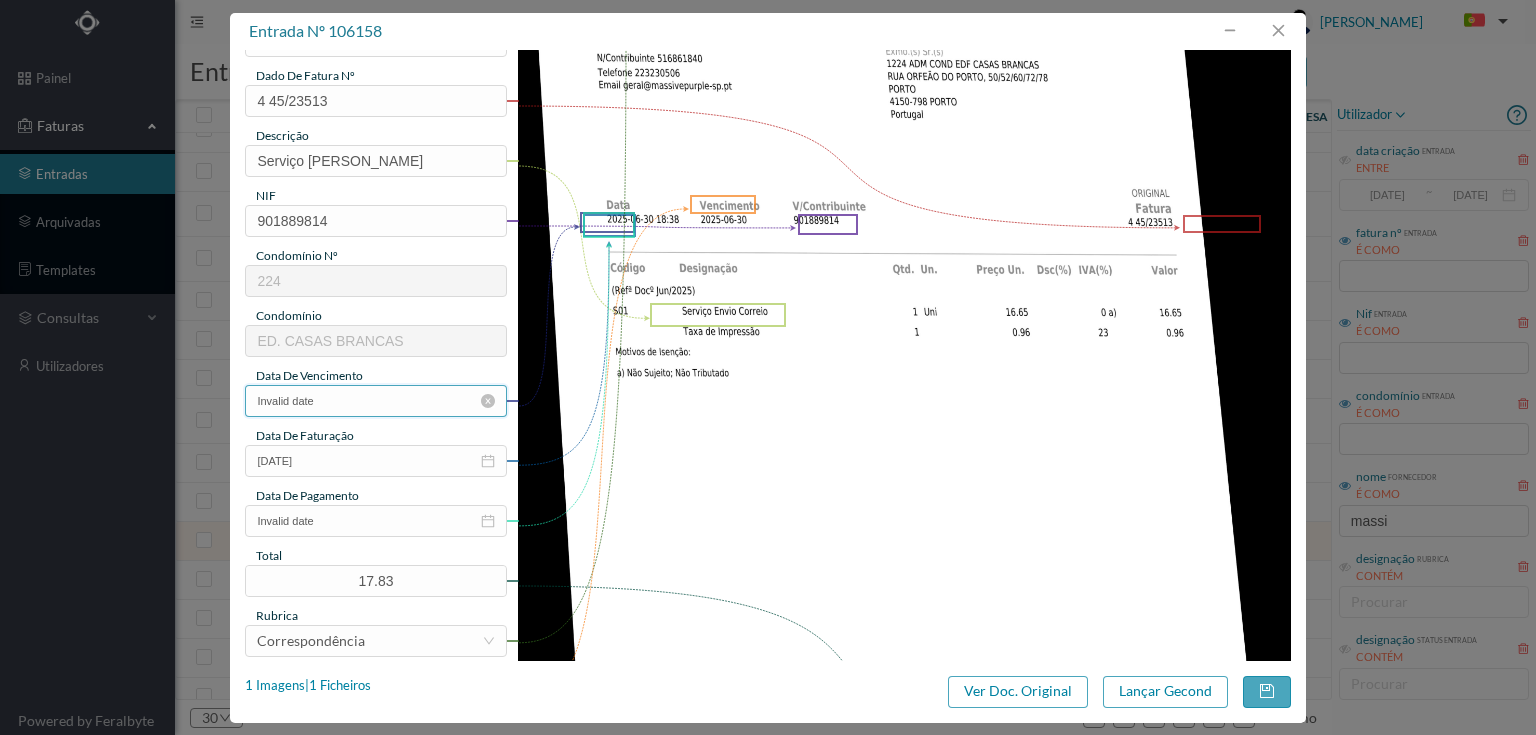 click on "Invalid date" at bounding box center (375, 401) 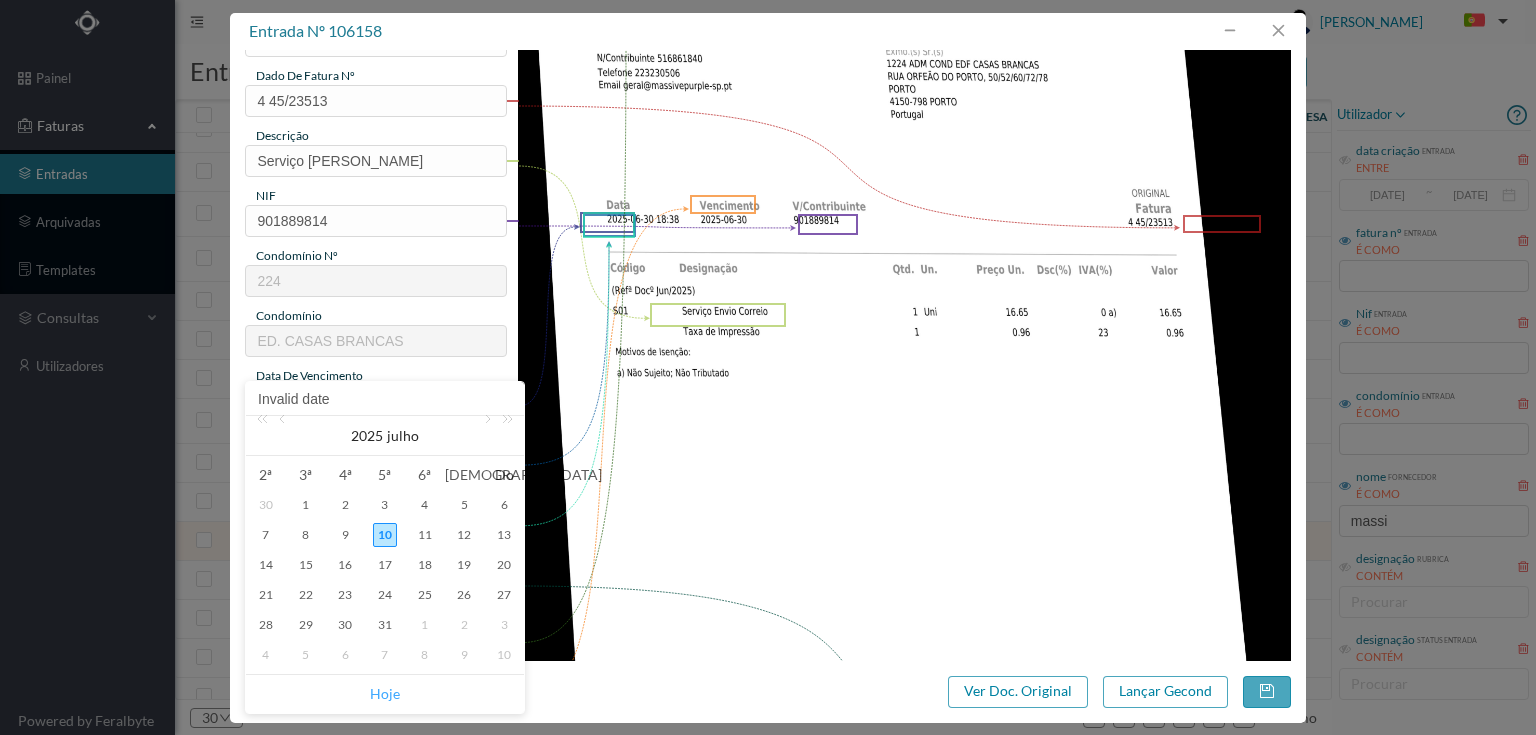 click on "Hoje" at bounding box center (385, 694) 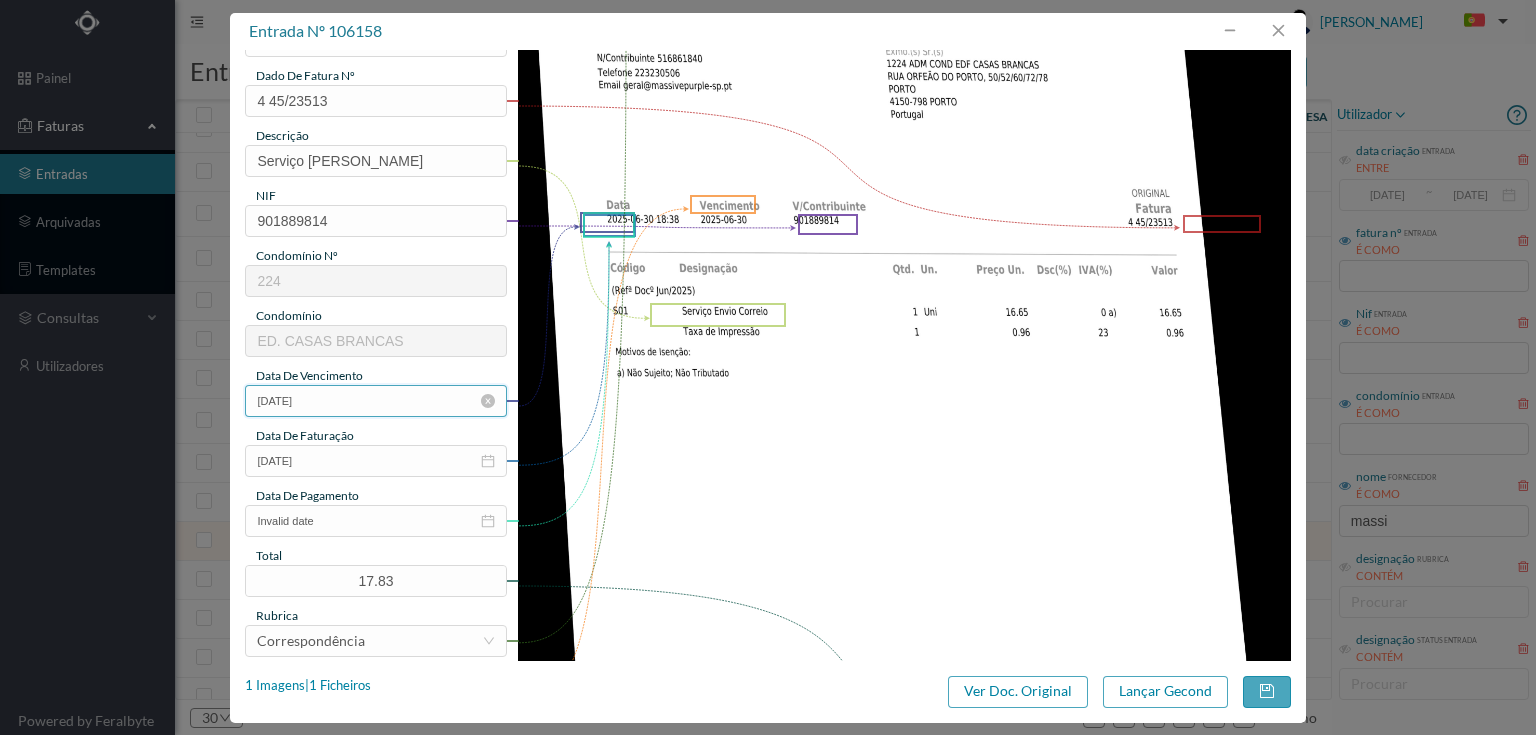 click on "[DATE]" at bounding box center [375, 401] 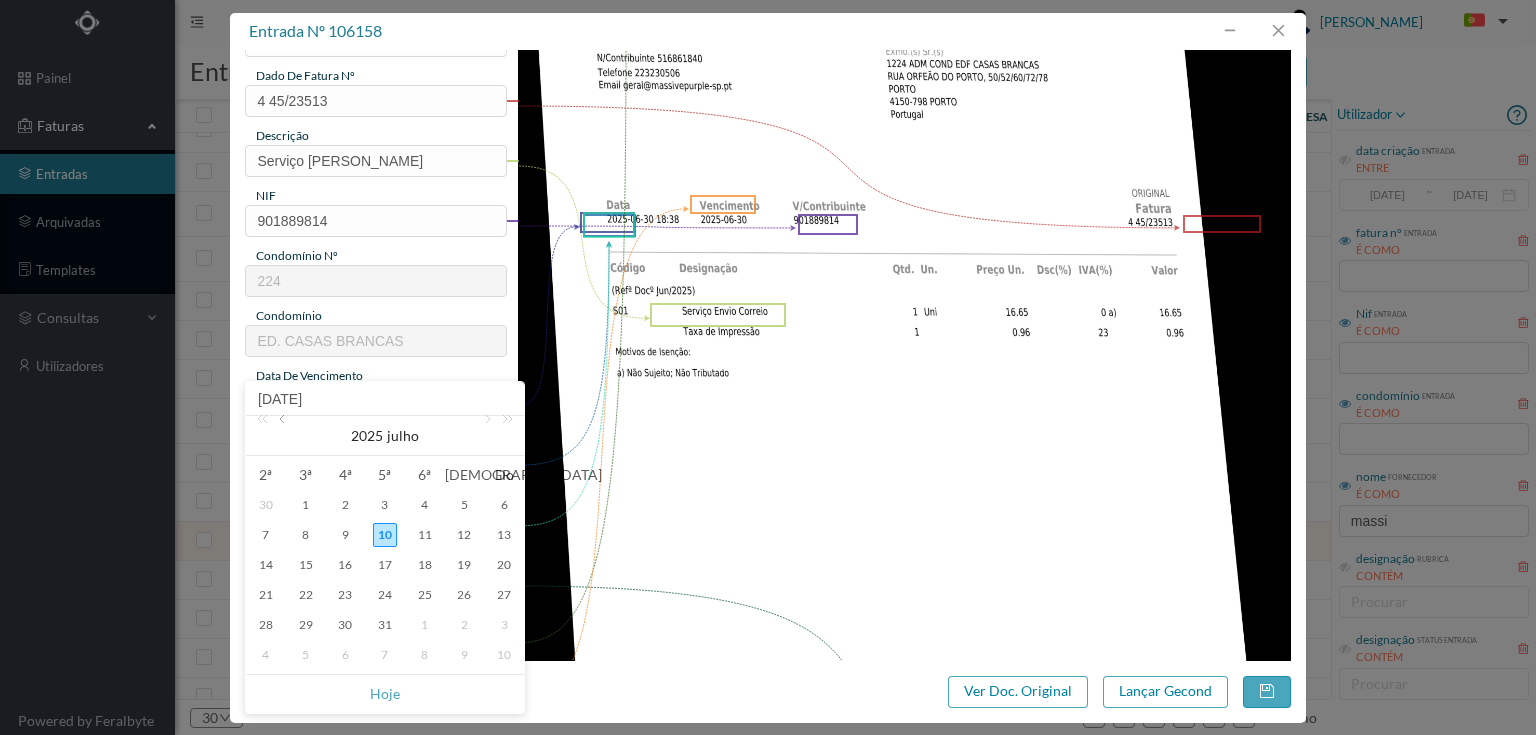 click at bounding box center (284, 436) 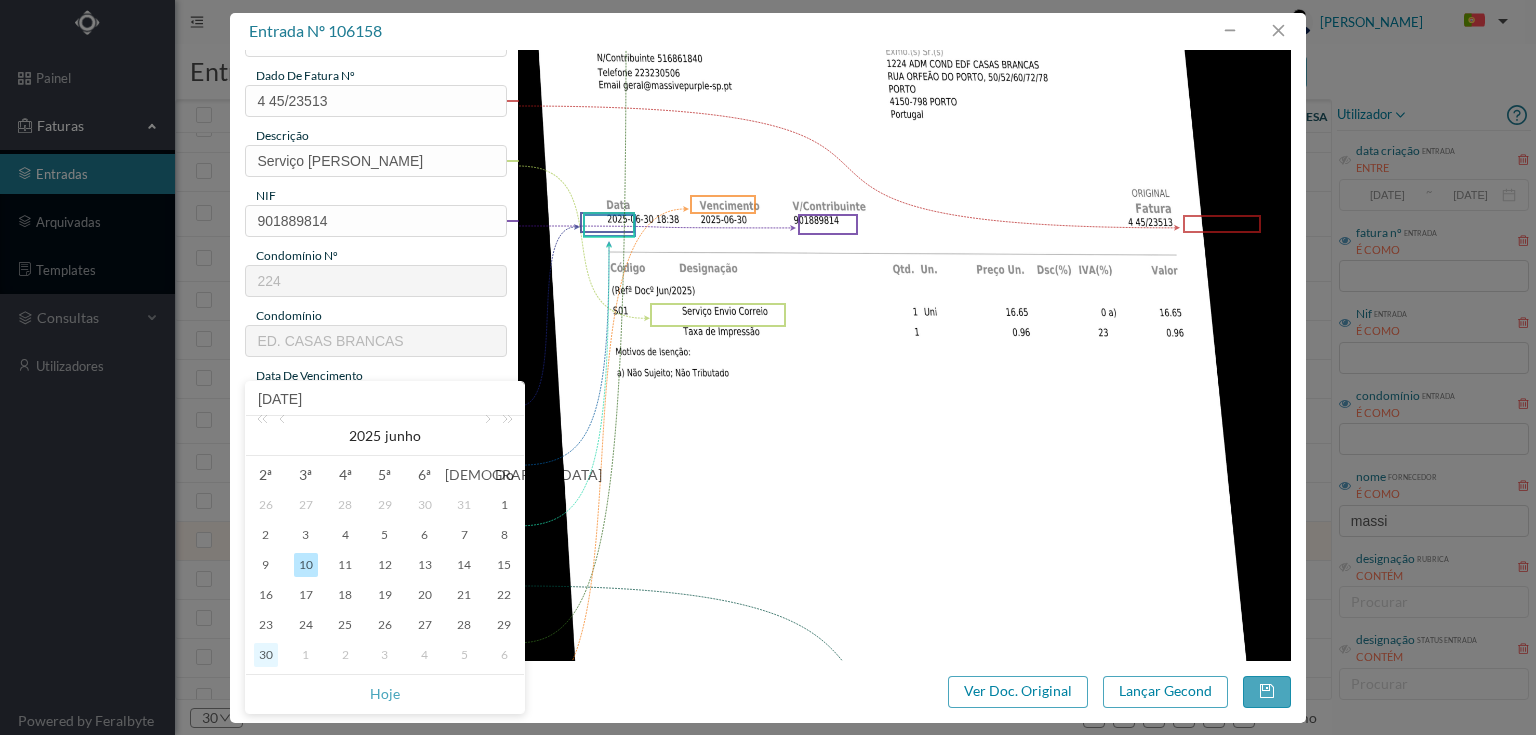click on "30" at bounding box center (266, 655) 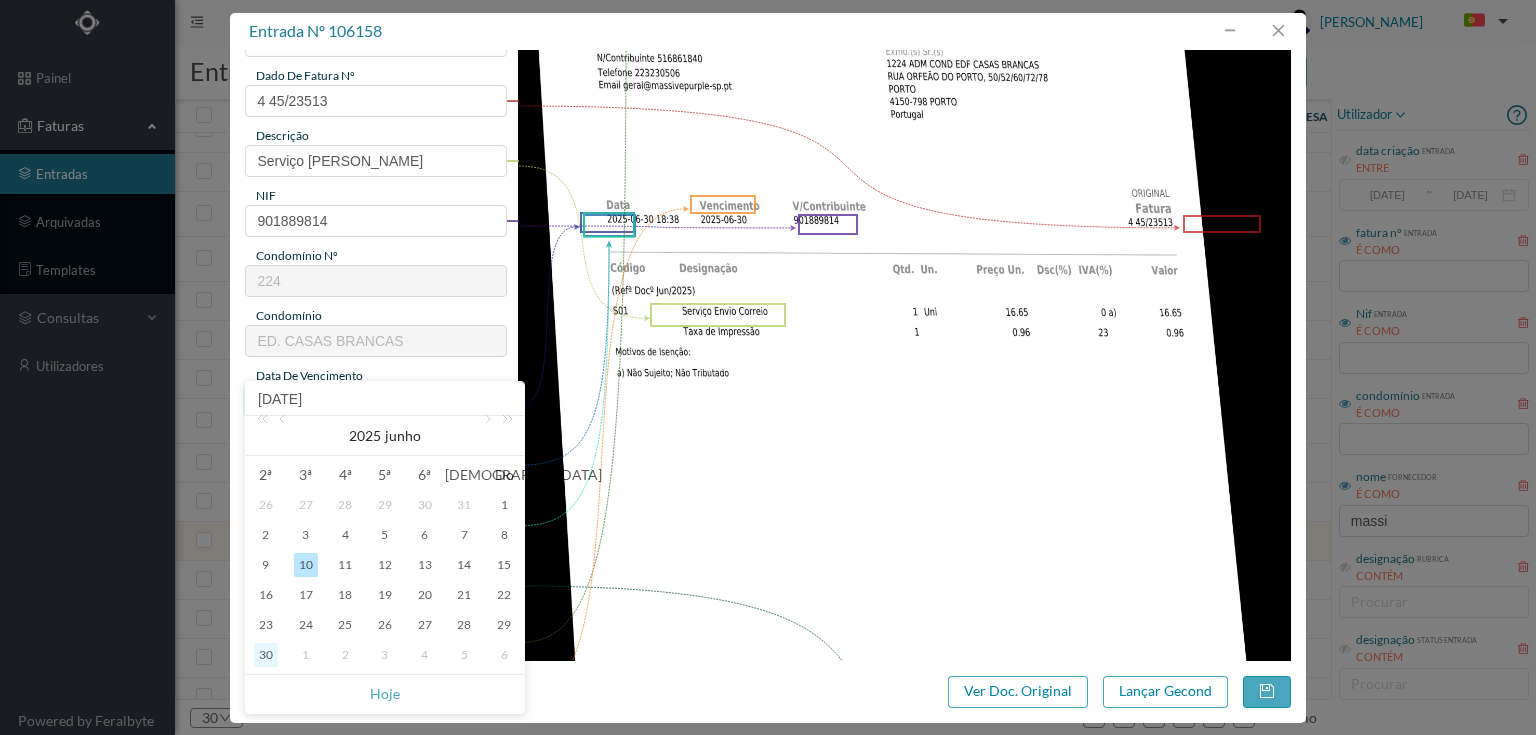 type on "[DATE]" 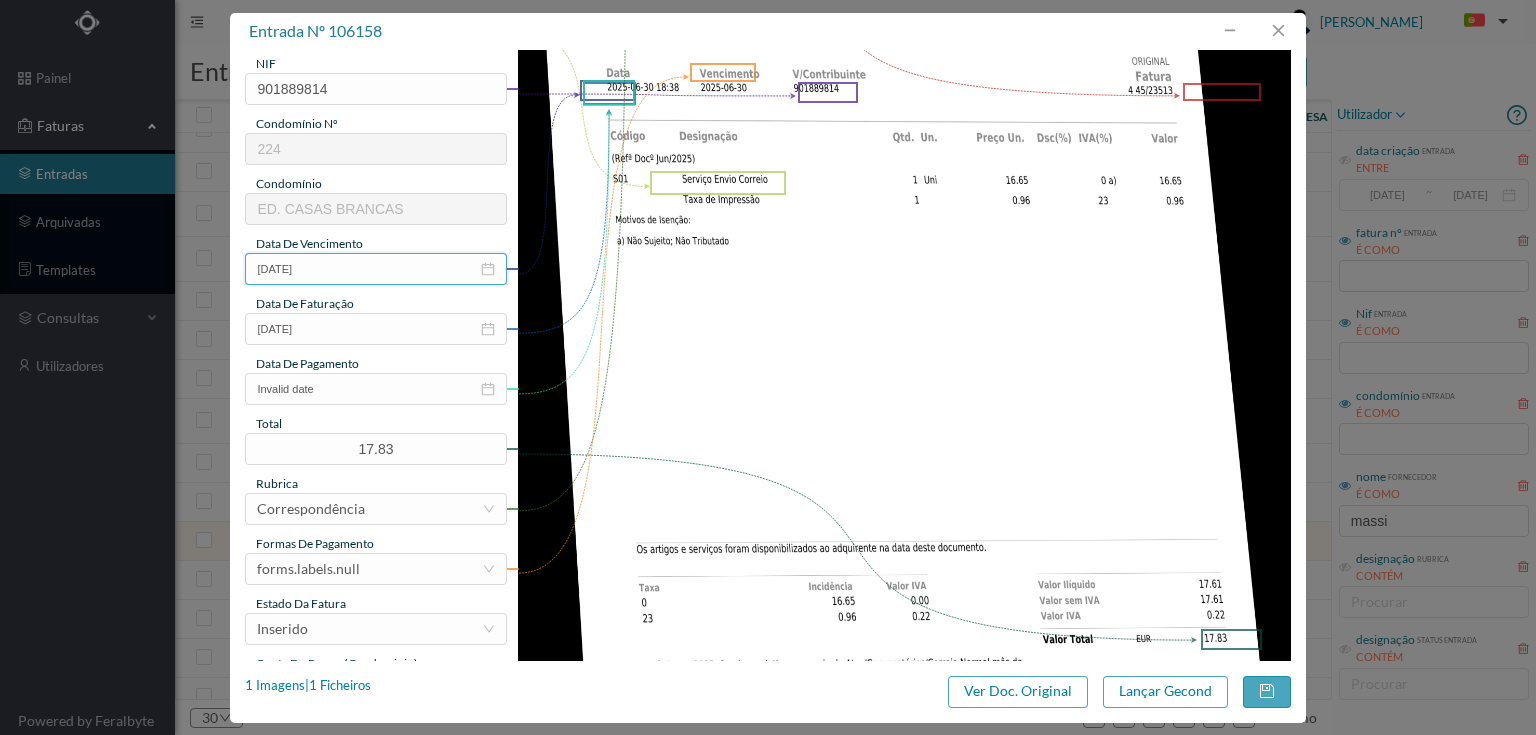 scroll, scrollTop: 320, scrollLeft: 0, axis: vertical 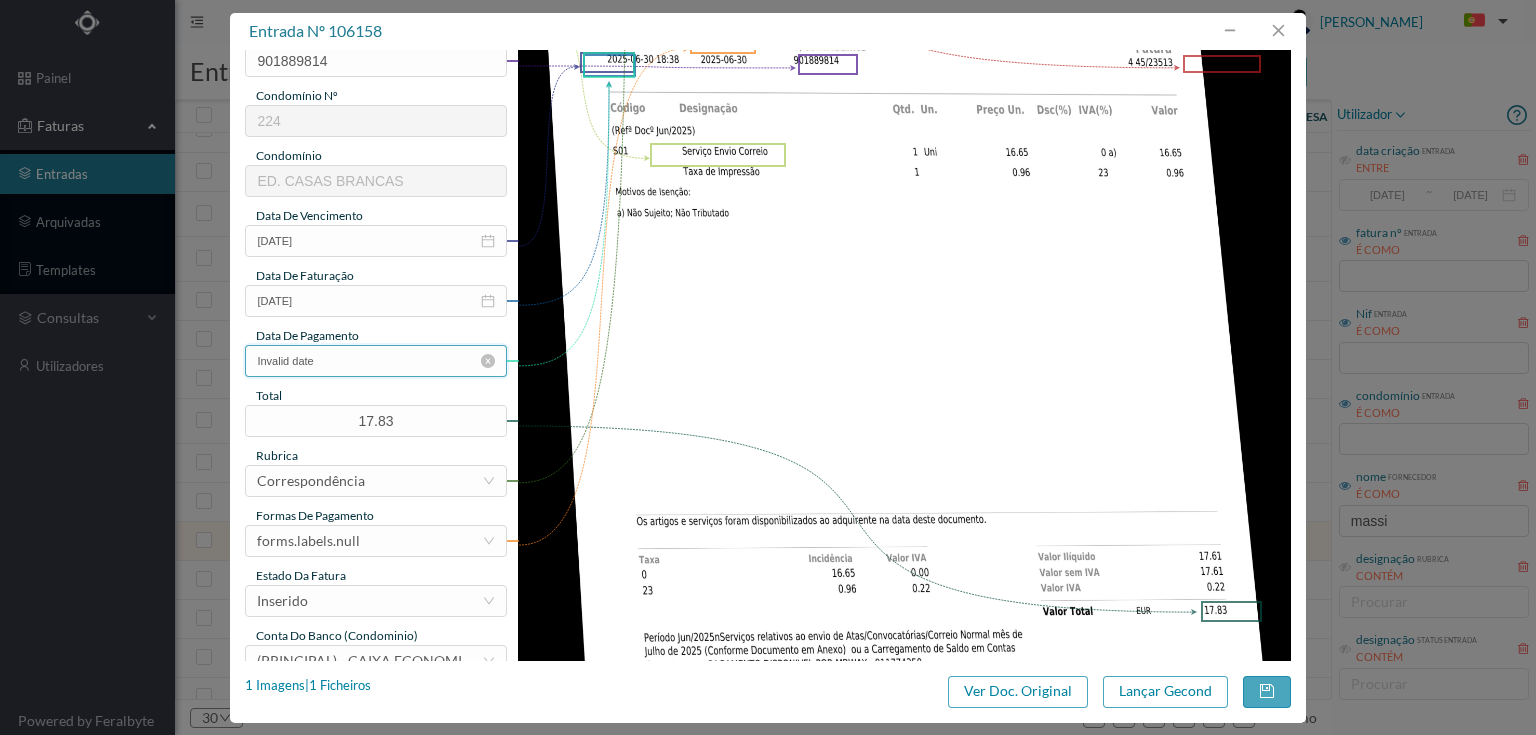 click on "Invalid date" at bounding box center (375, 361) 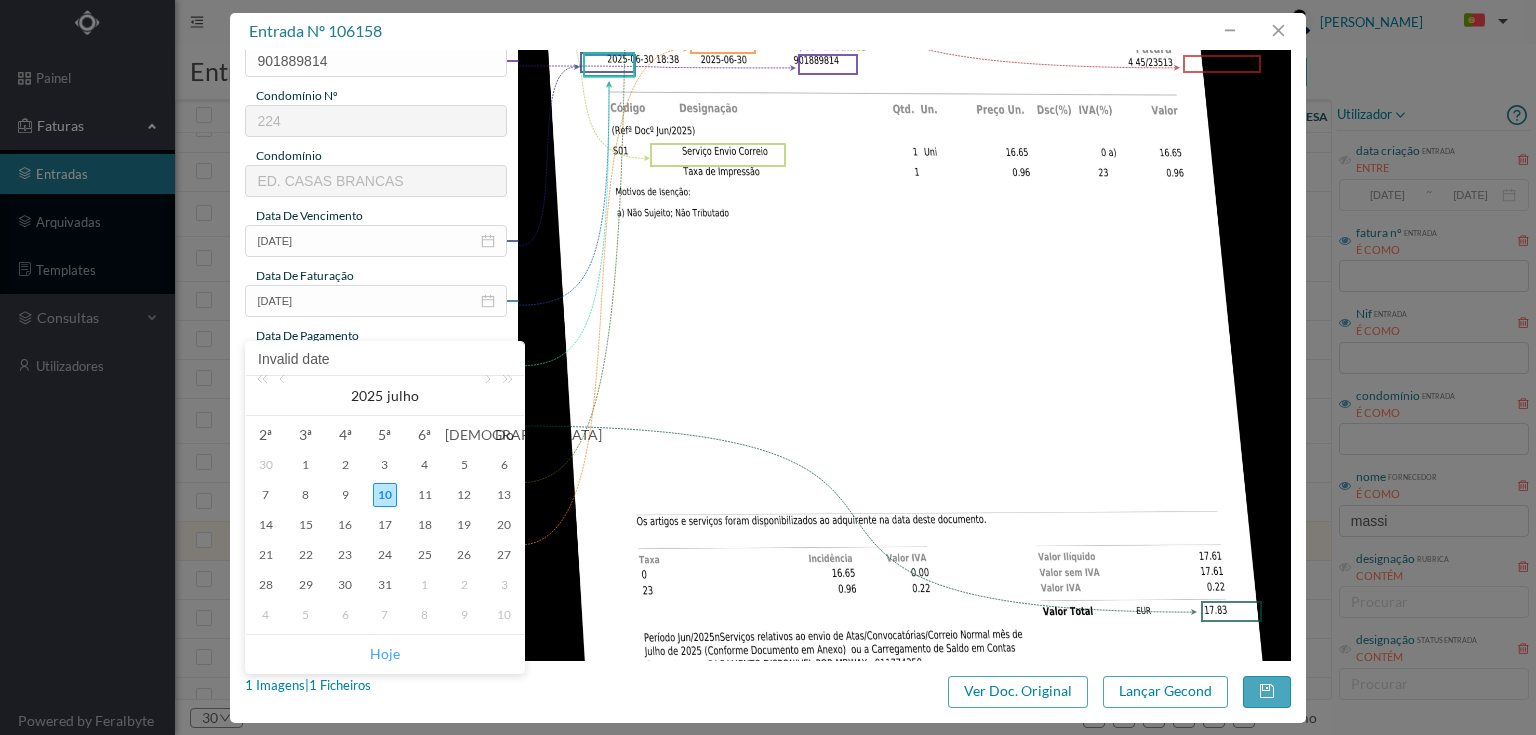 click on "Hoje" at bounding box center (385, 654) 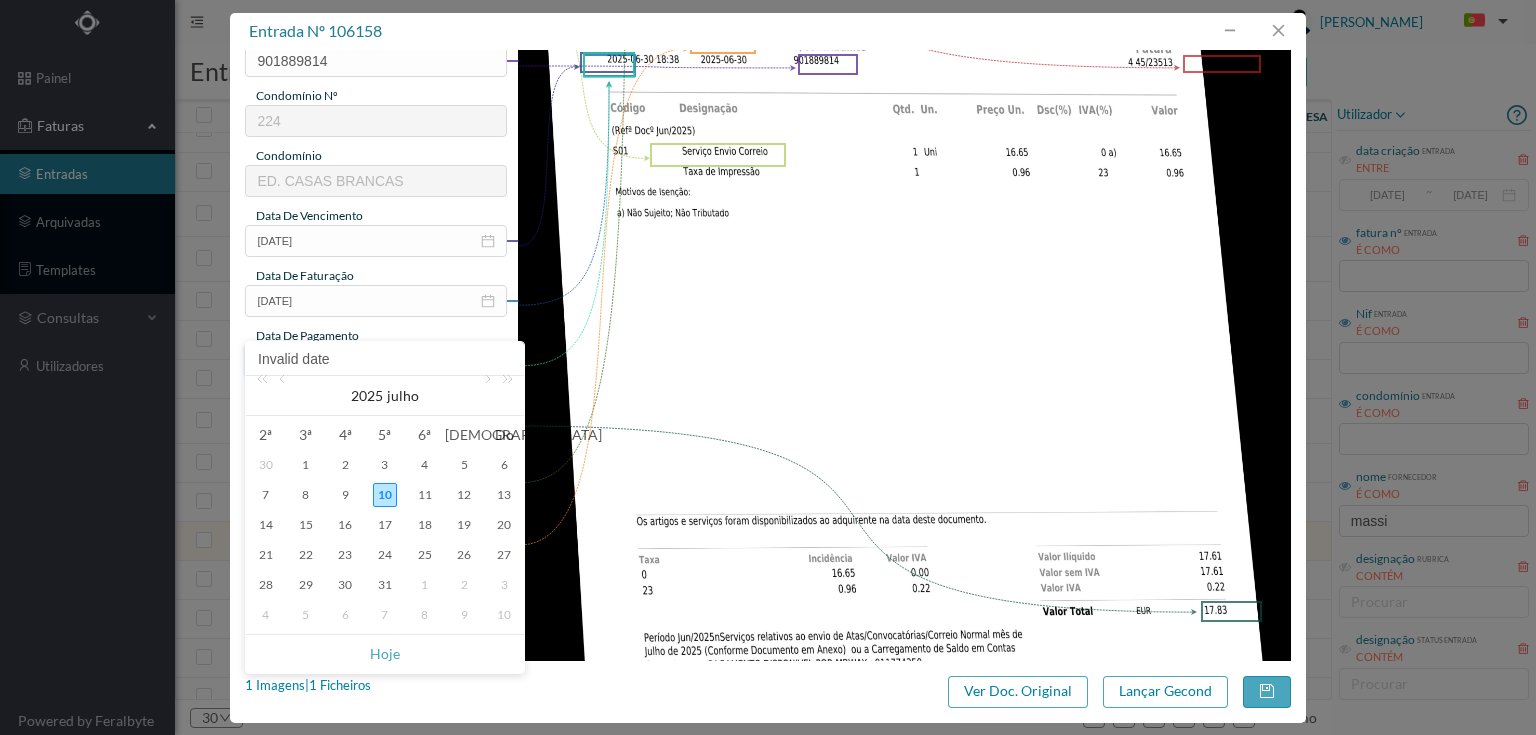 type on "[DATE]" 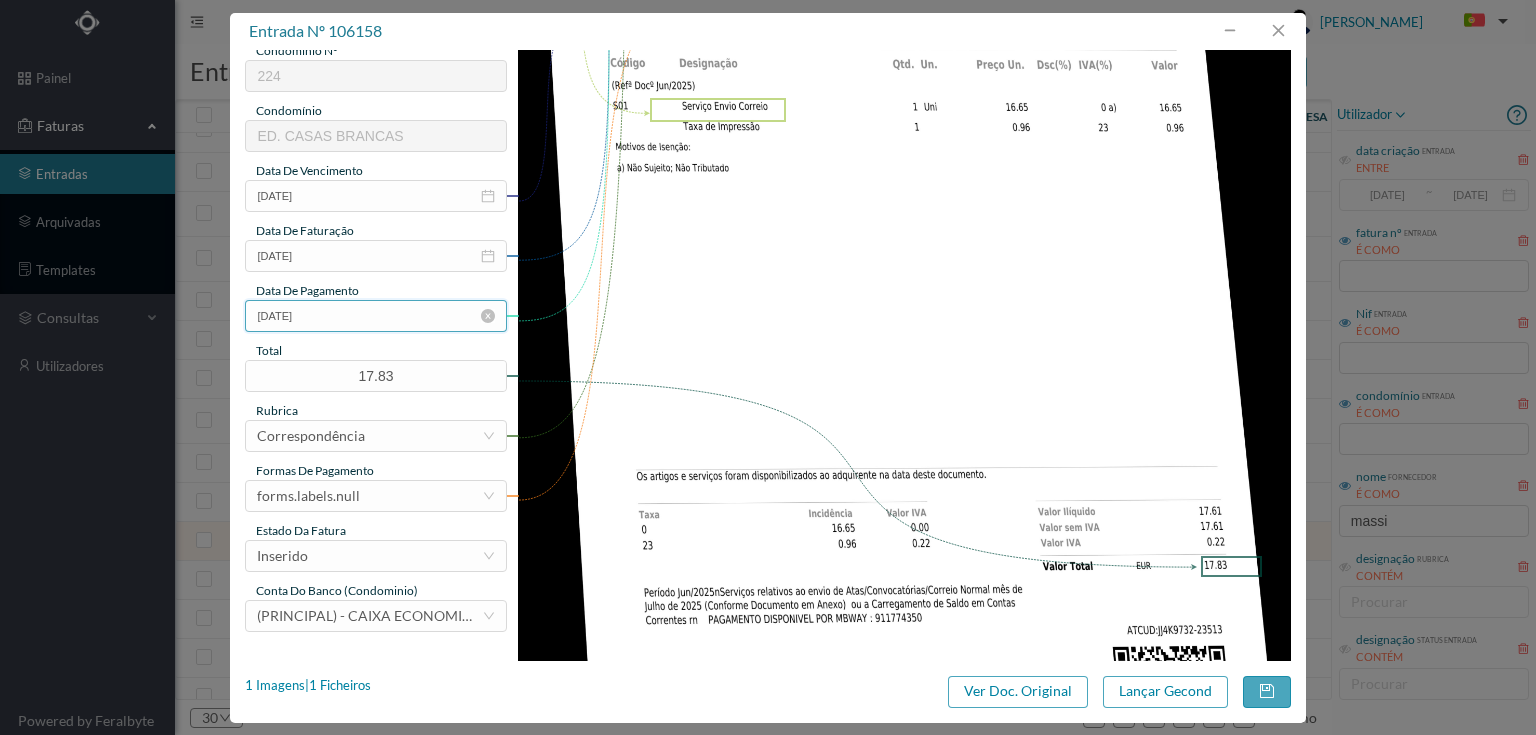 scroll, scrollTop: 400, scrollLeft: 0, axis: vertical 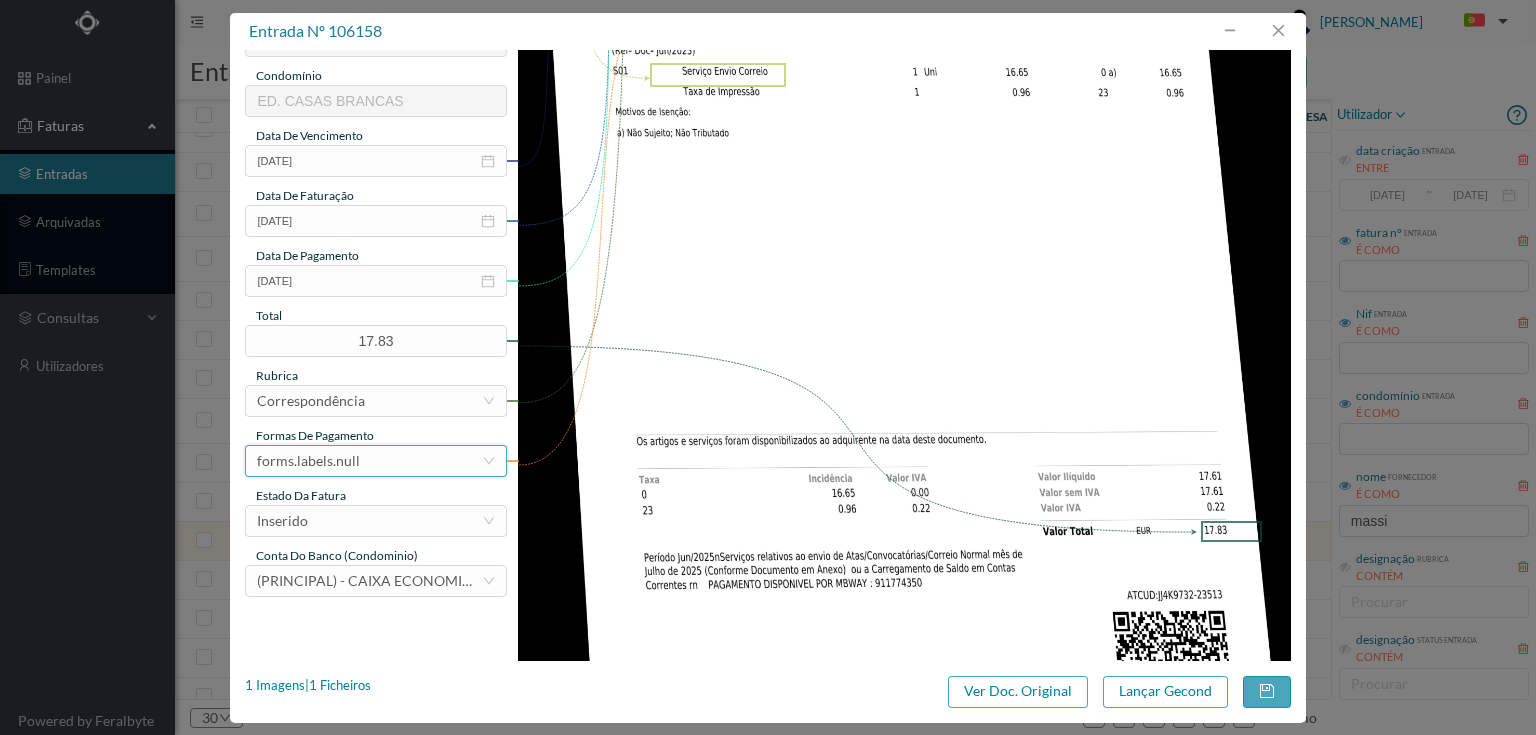 drag, startPoint x: 388, startPoint y: 459, endPoint x: 401, endPoint y: 448, distance: 17.029387 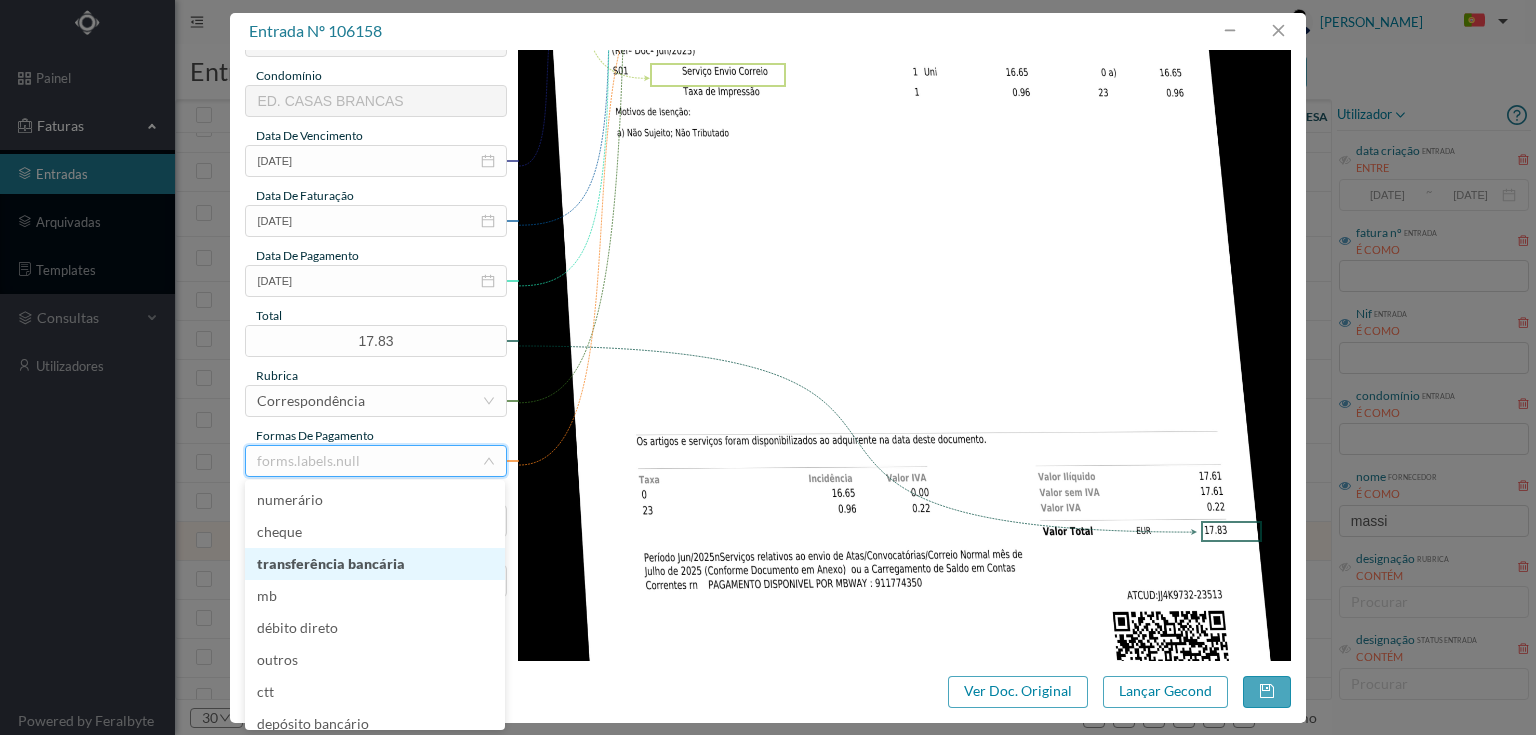 click on "transferência bancária" at bounding box center (375, 564) 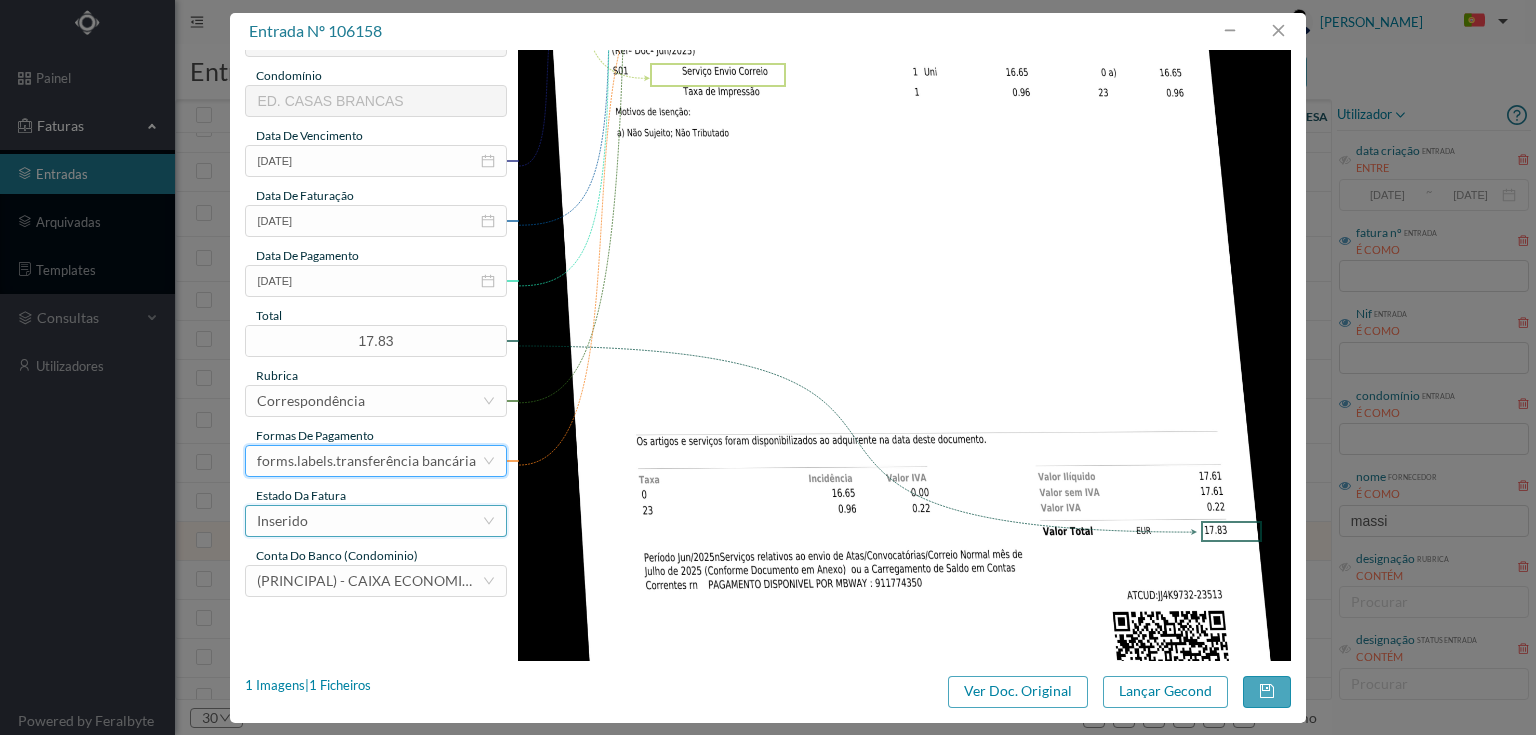 click on "Inserido" at bounding box center (369, 521) 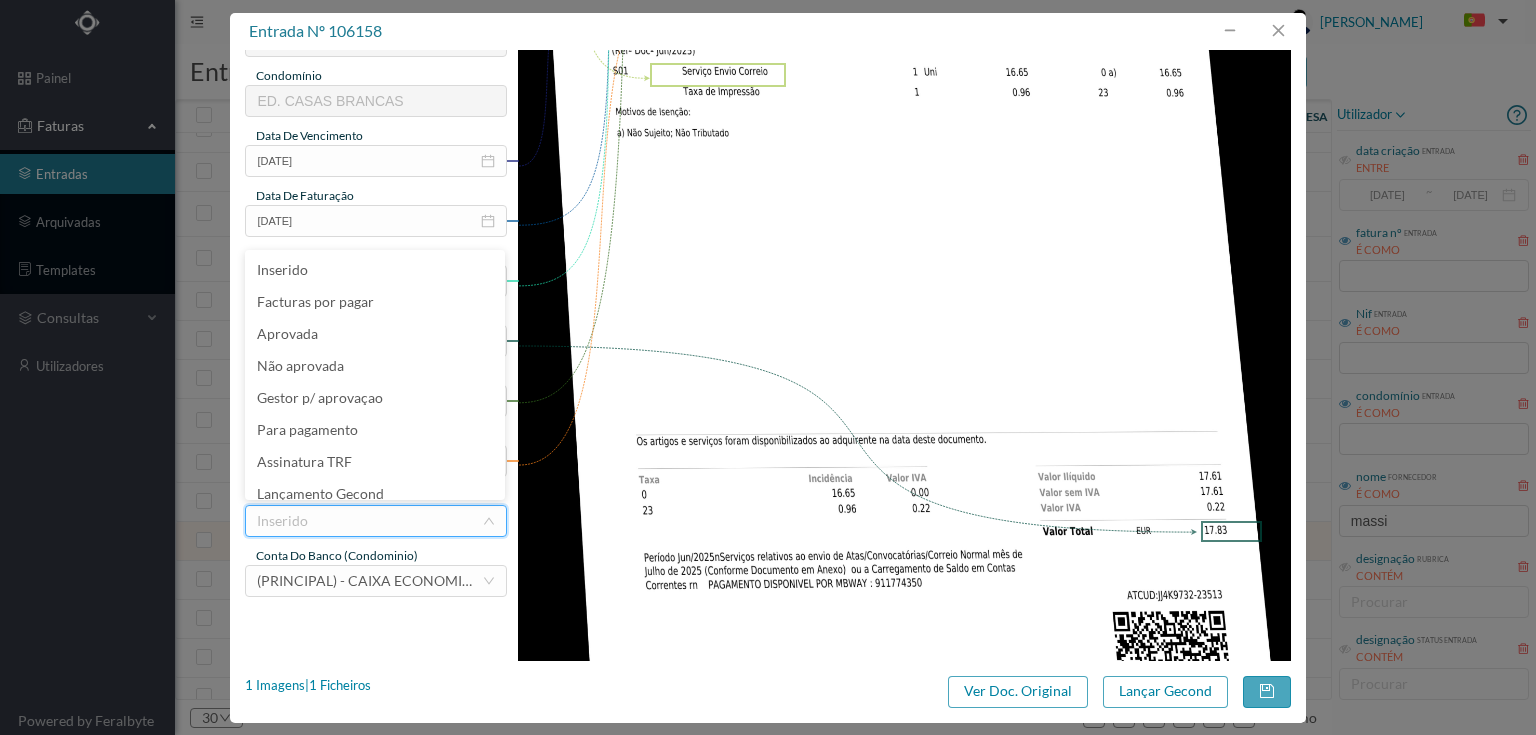 scroll, scrollTop: 42, scrollLeft: 0, axis: vertical 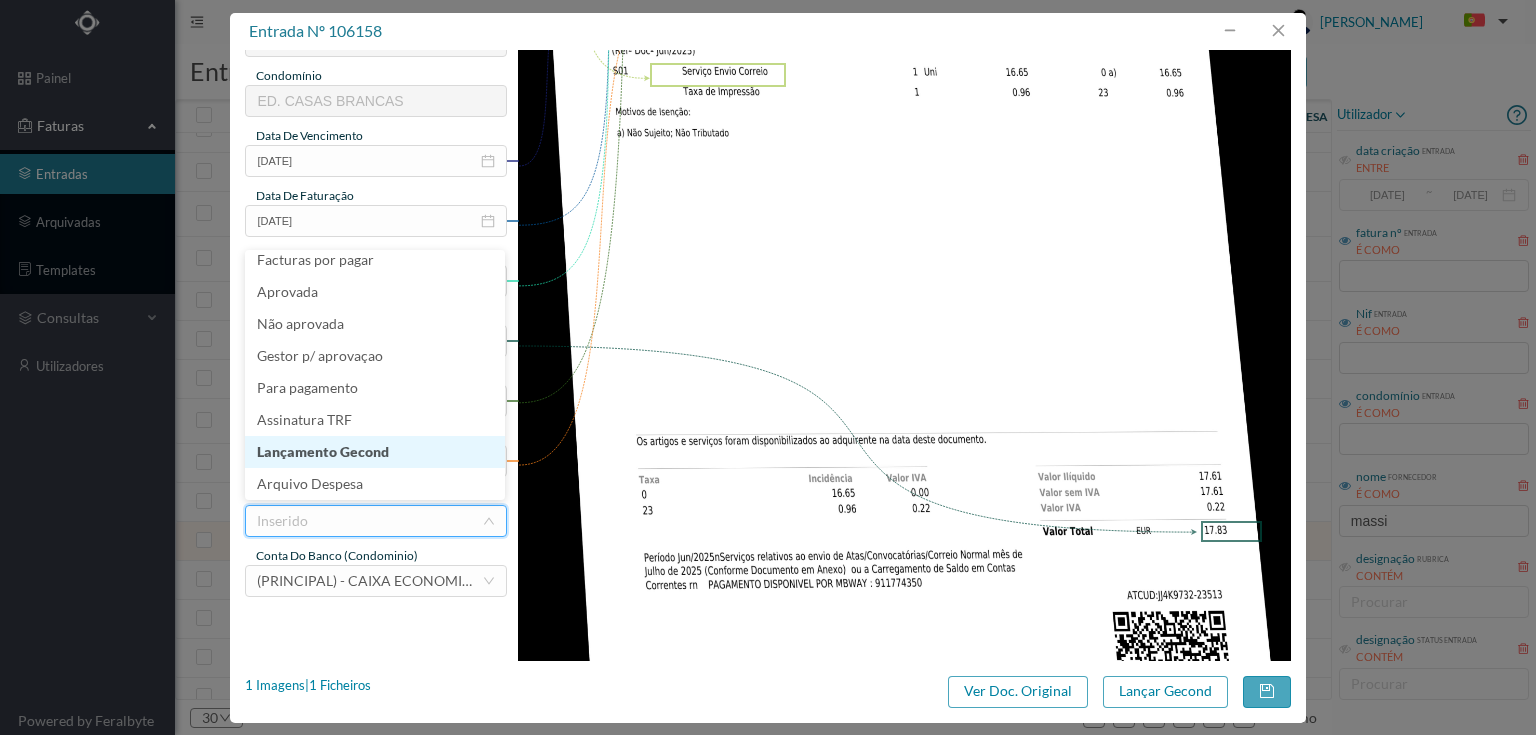 click on "Lançamento Gecond" at bounding box center (375, 452) 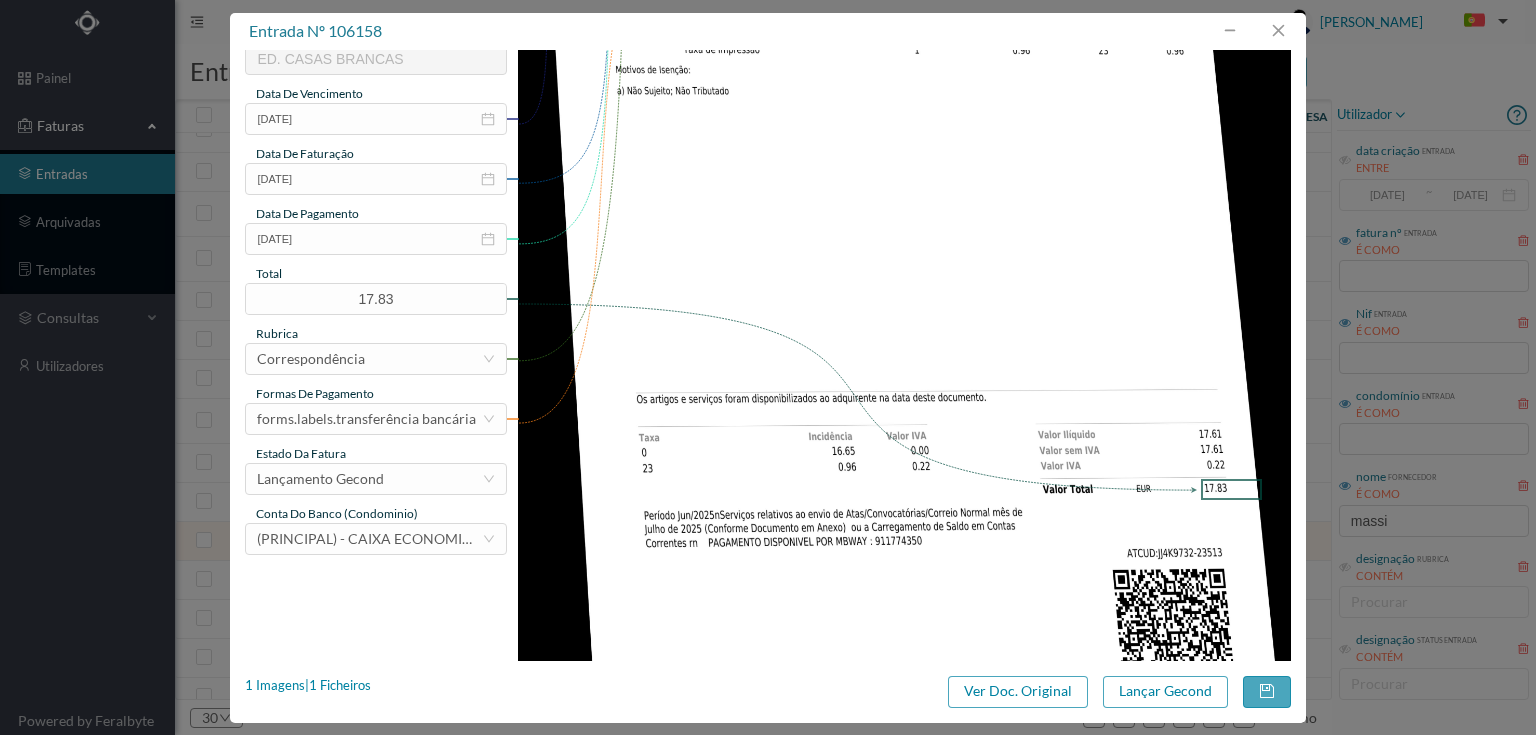 scroll, scrollTop: 480, scrollLeft: 0, axis: vertical 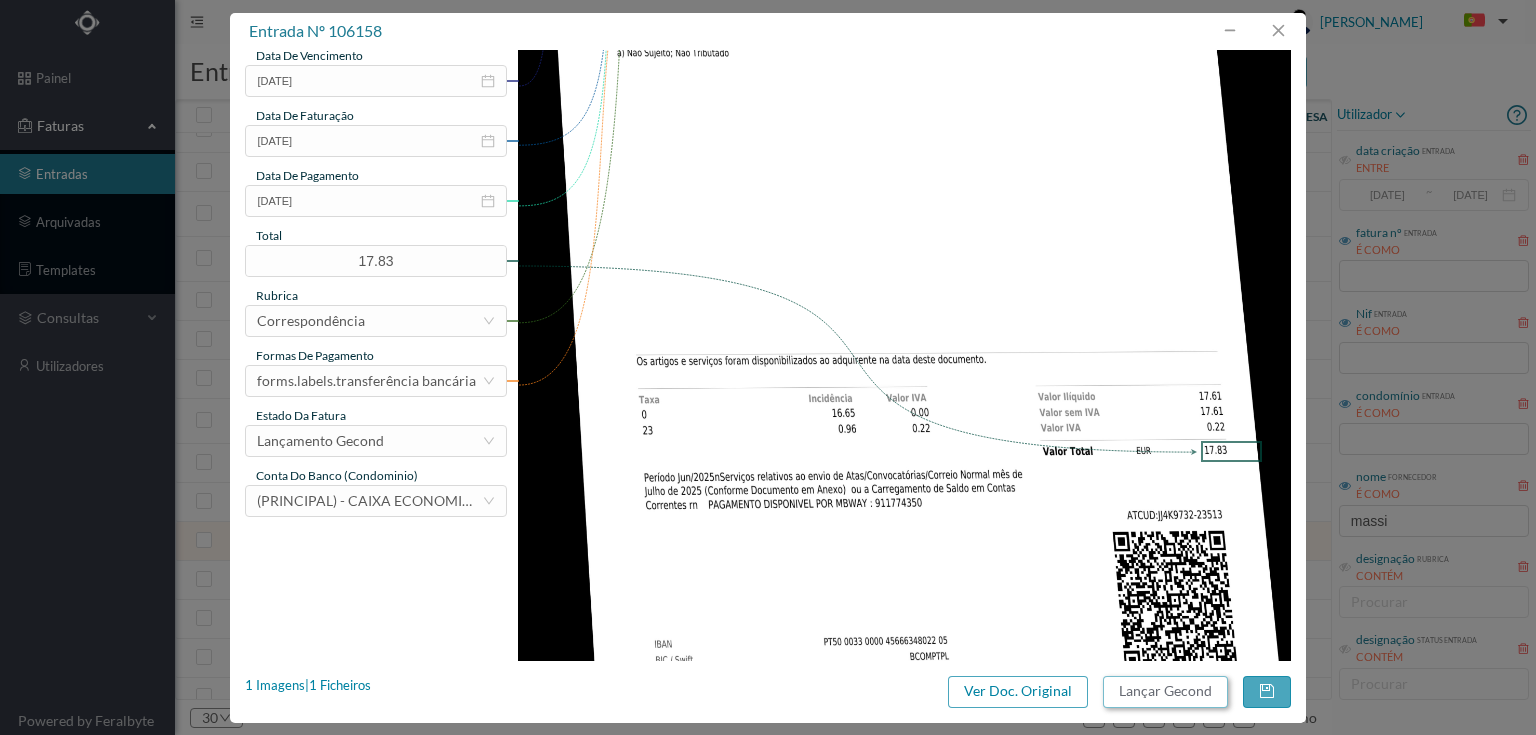 click on "Lançar Gecond" at bounding box center (1165, 692) 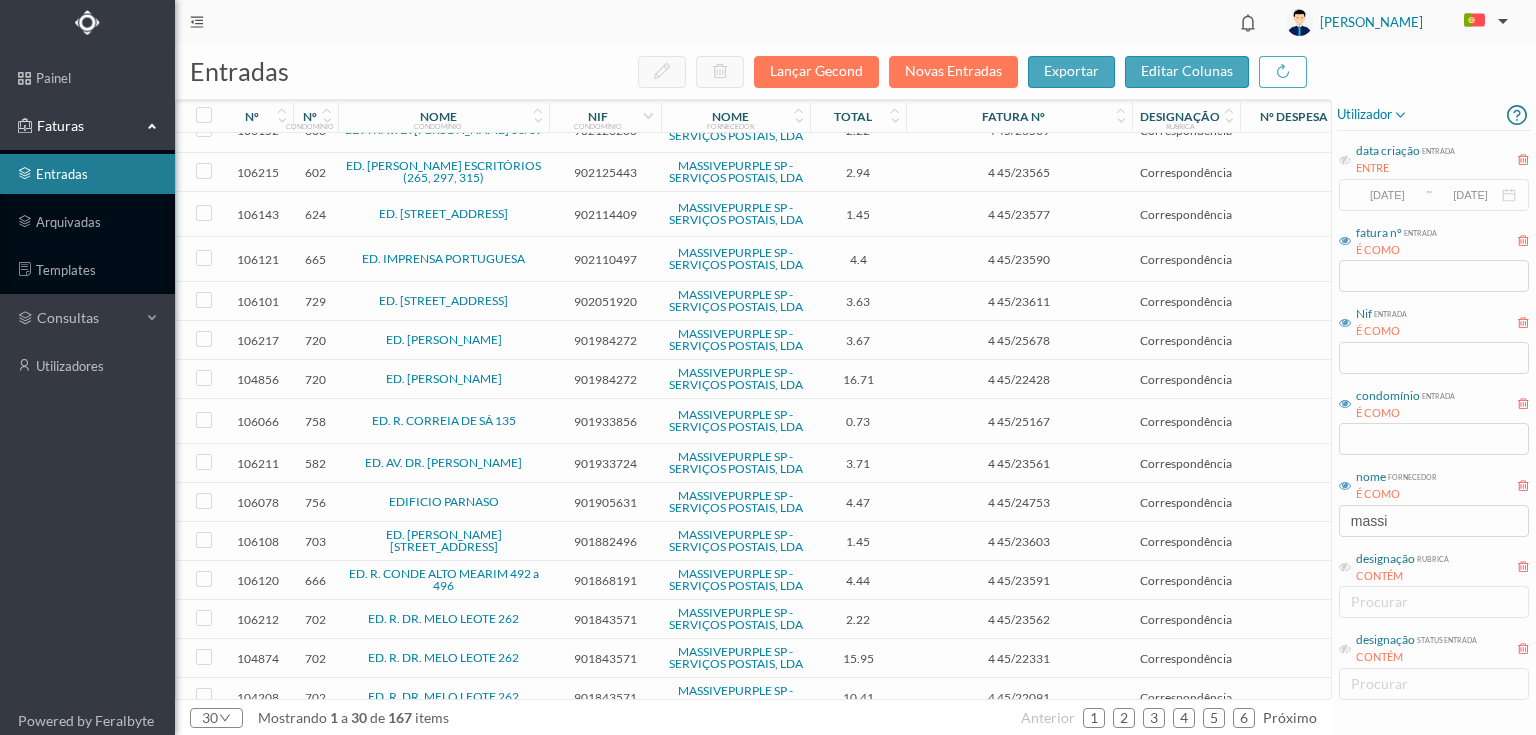 click on "901882496" at bounding box center (605, 541) 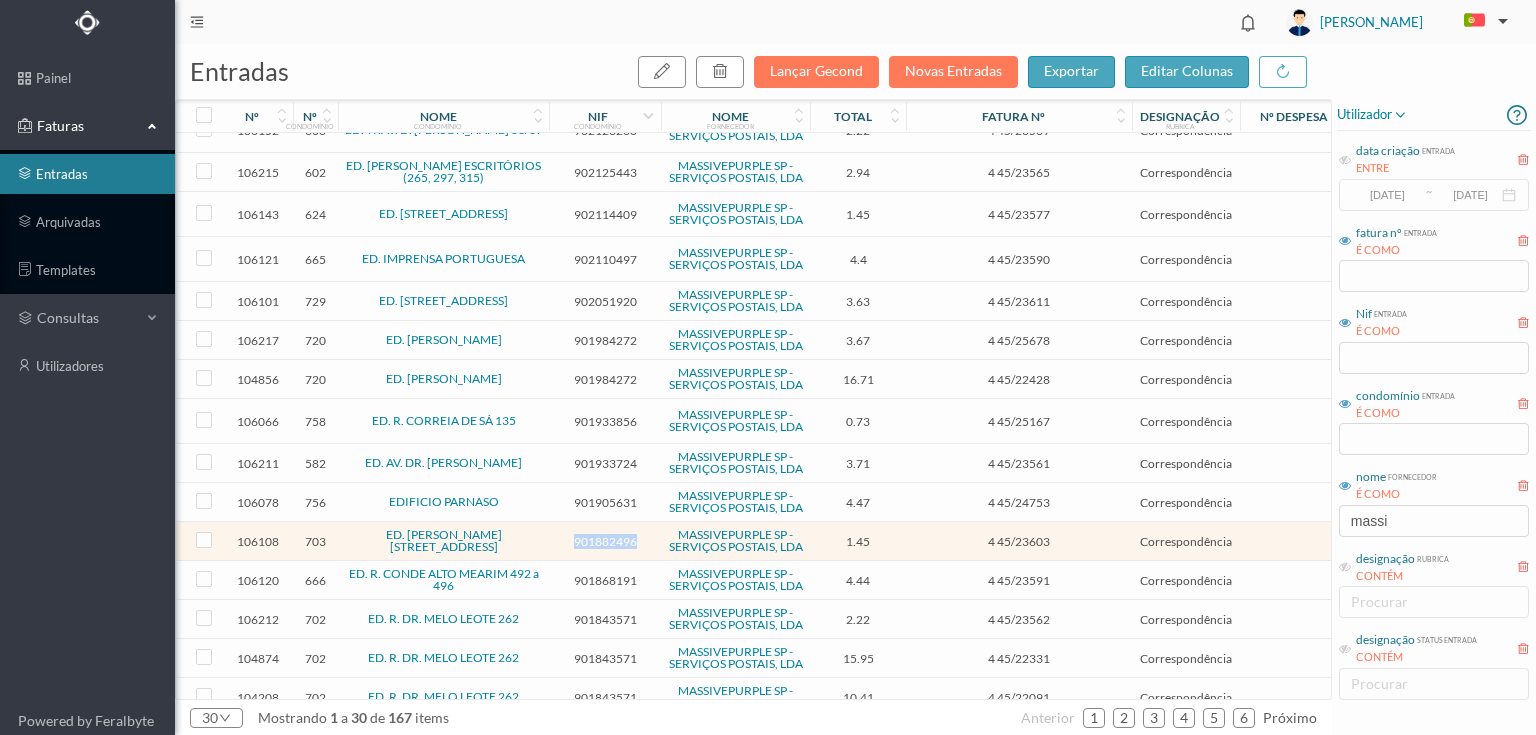 click on "901882496" at bounding box center [605, 541] 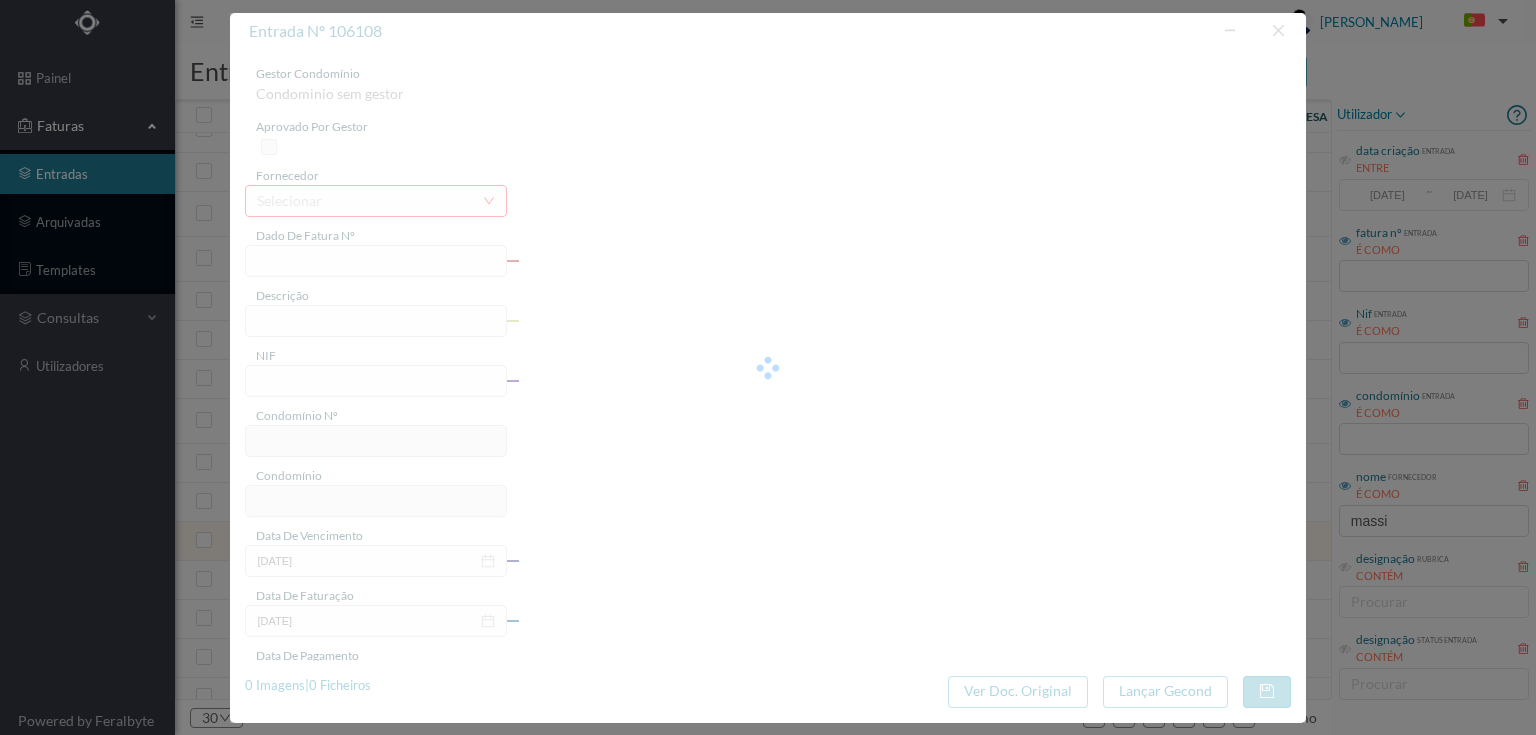 type on "4 45/23603" 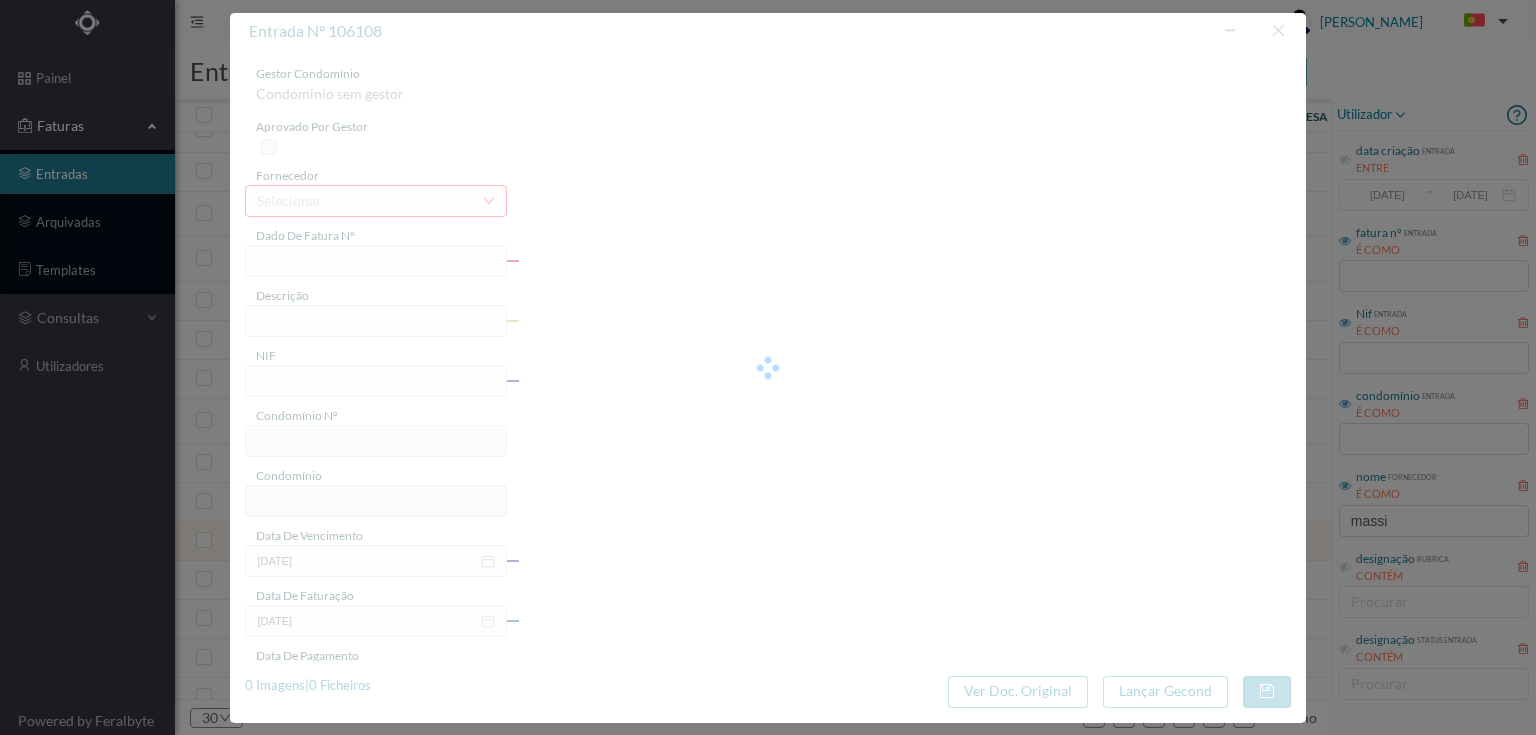 type on "Serviço [PERSON_NAME]" 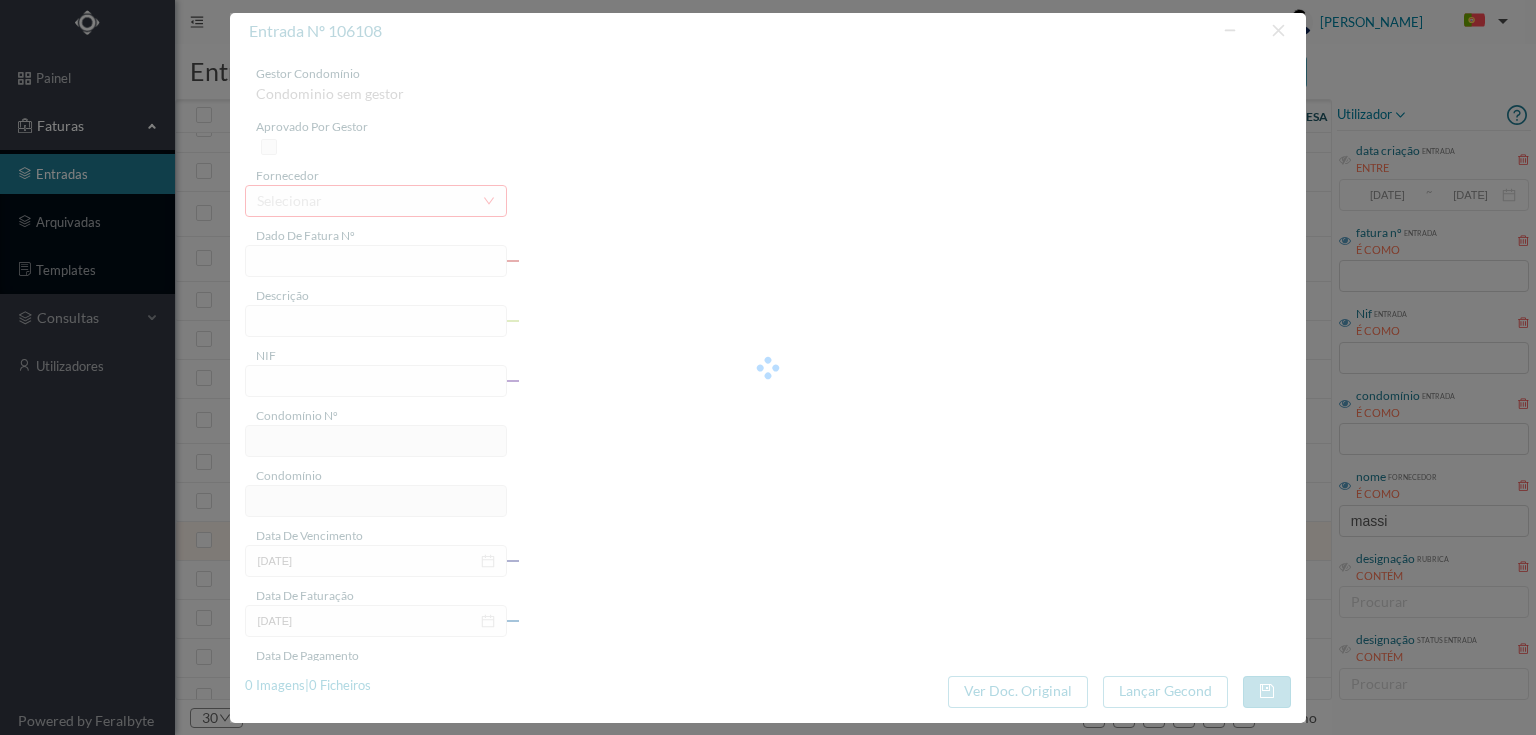 type on "901882496" 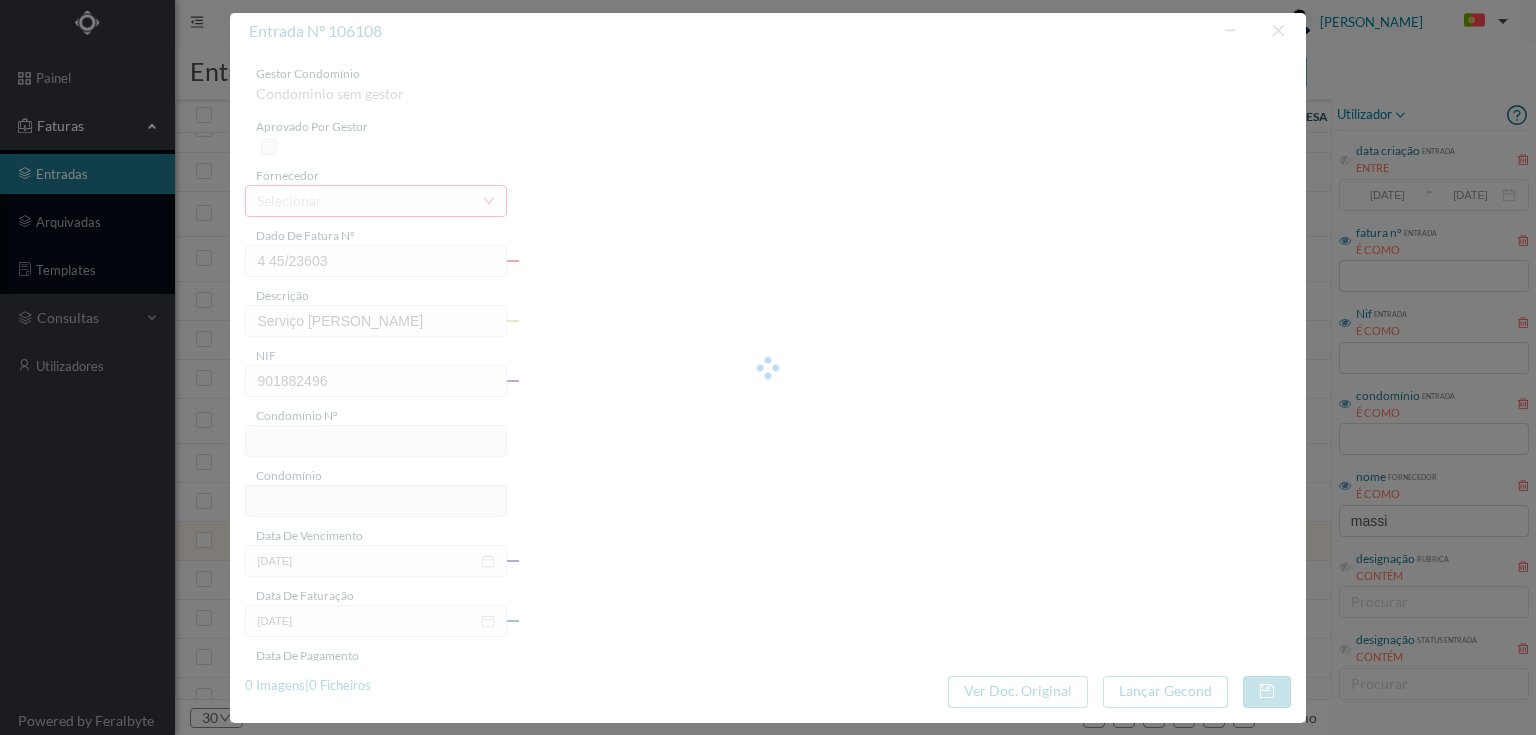 type on "703" 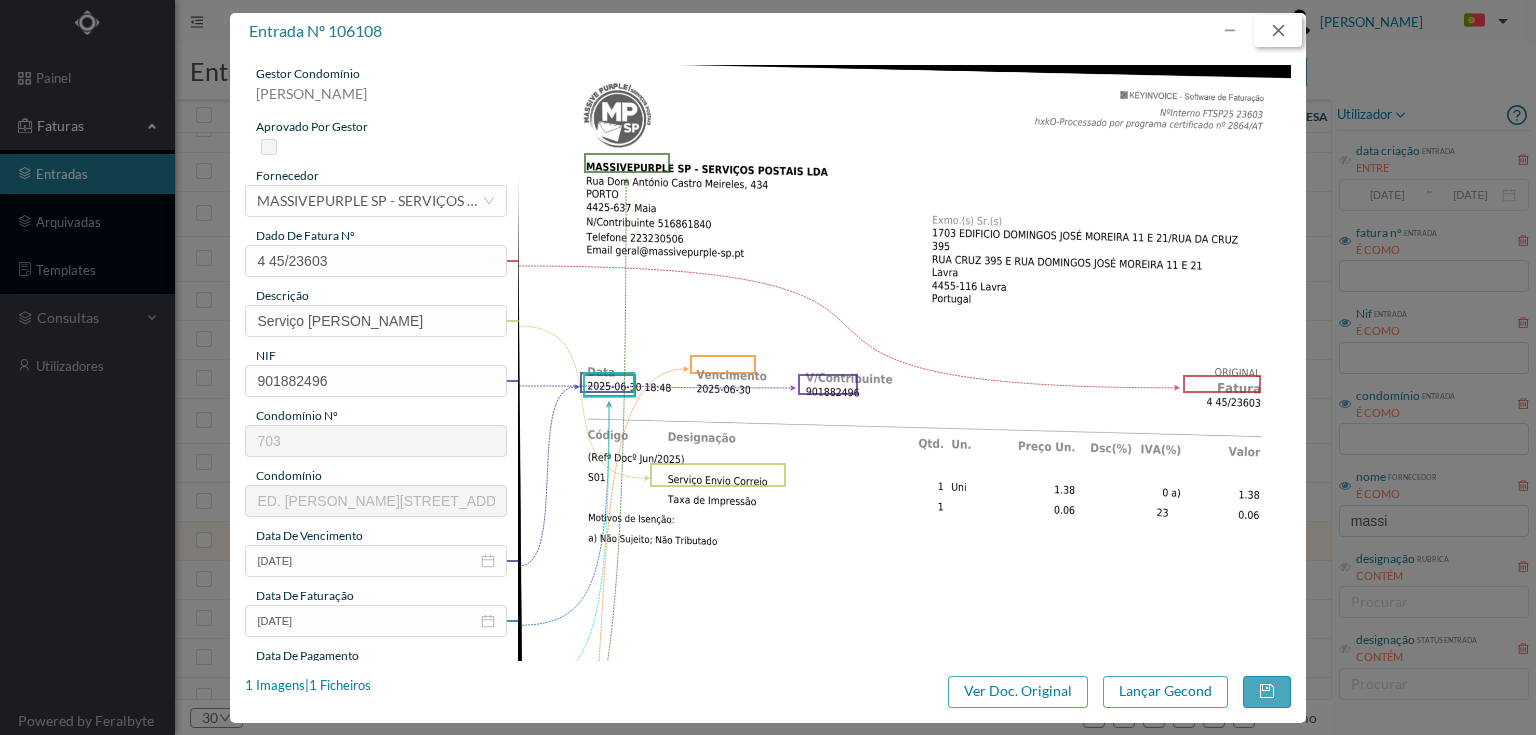 click at bounding box center (1278, 31) 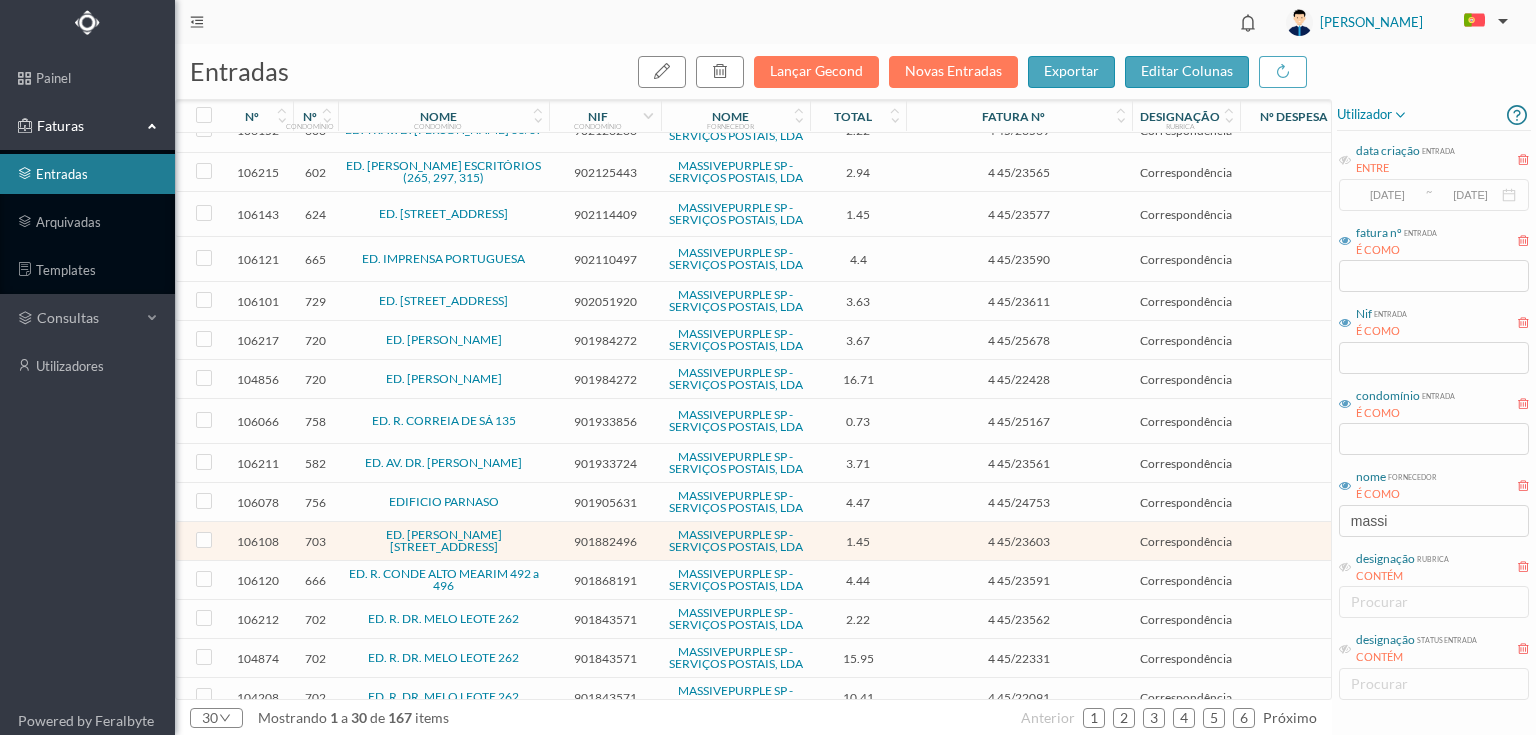 click on "901843571" at bounding box center [605, 619] 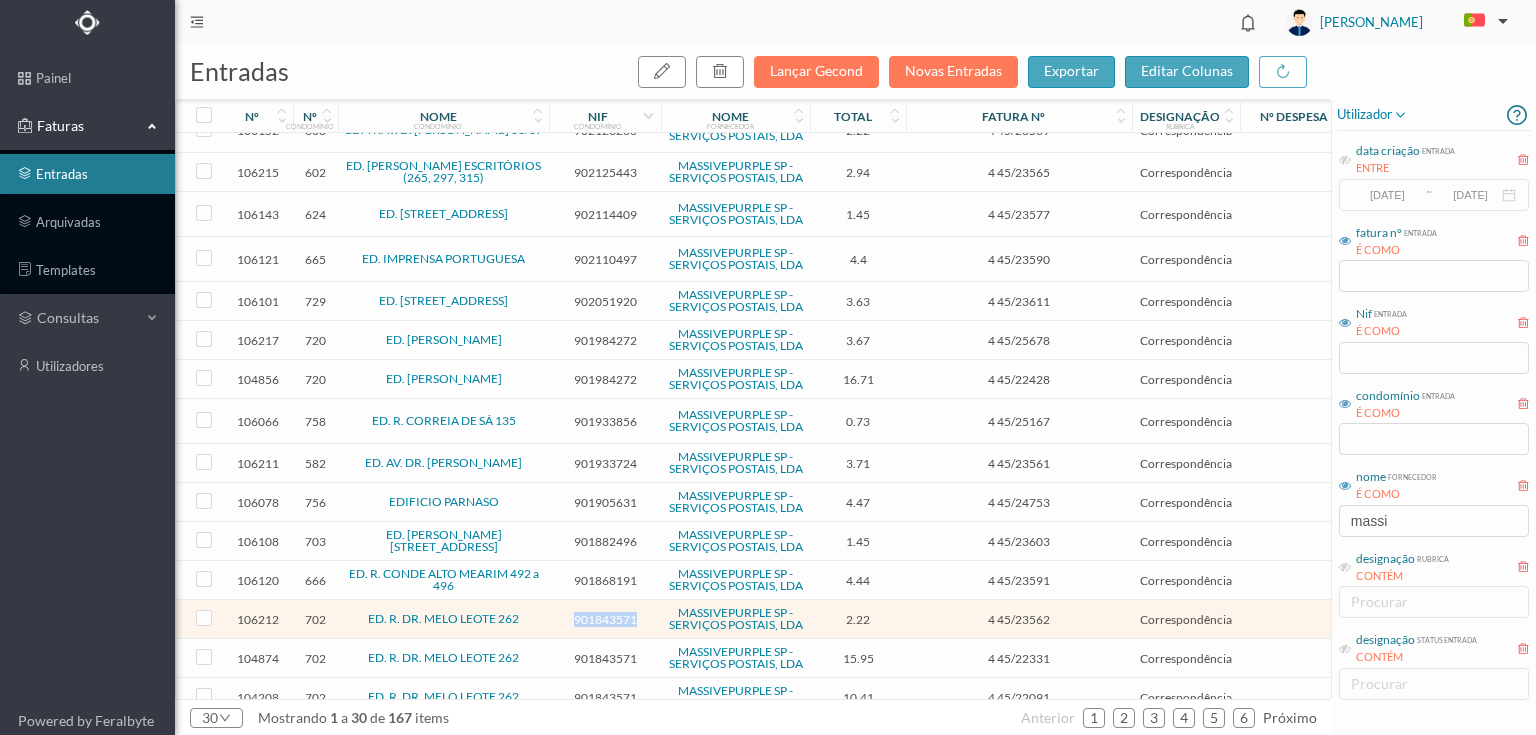 click on "901843571" at bounding box center (605, 619) 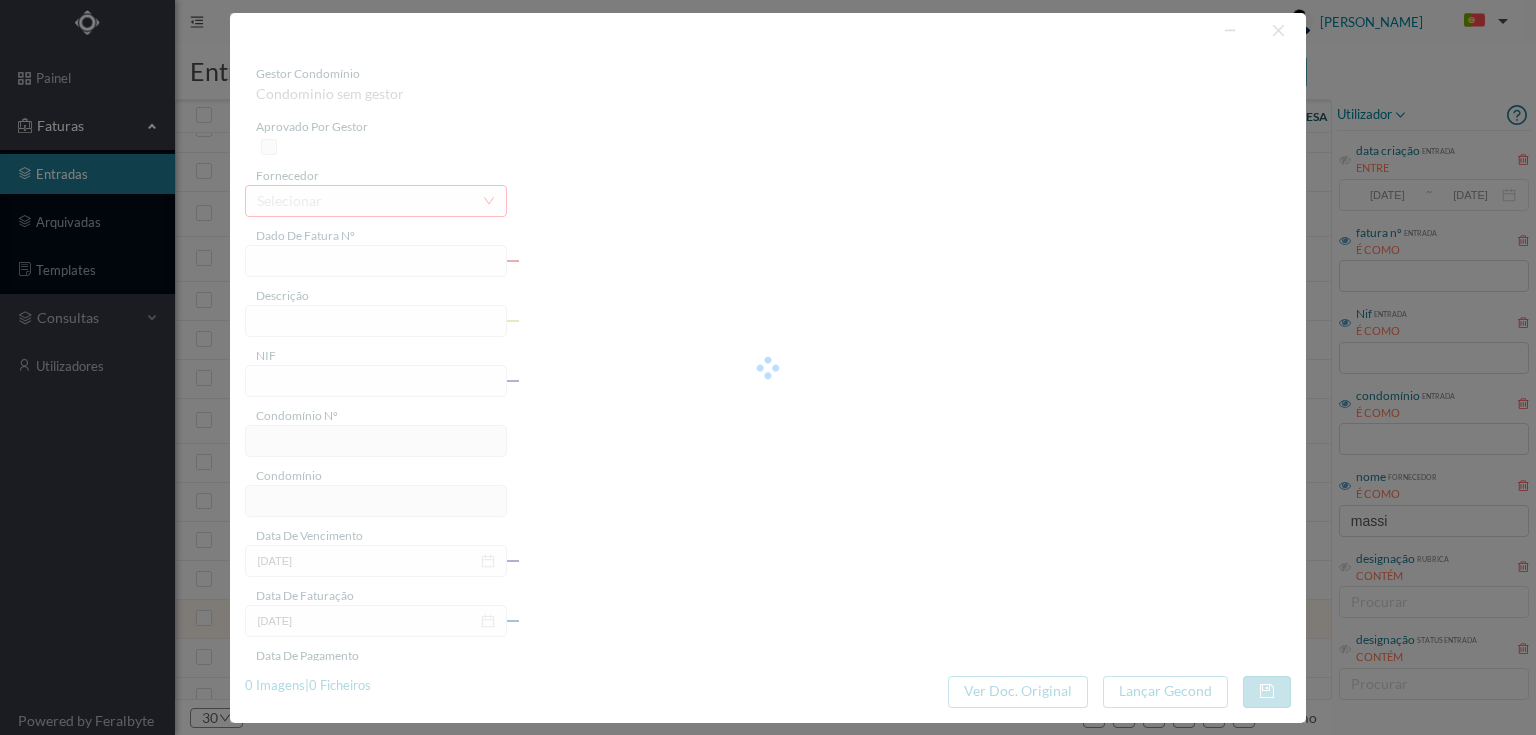 type on "4 45/23562" 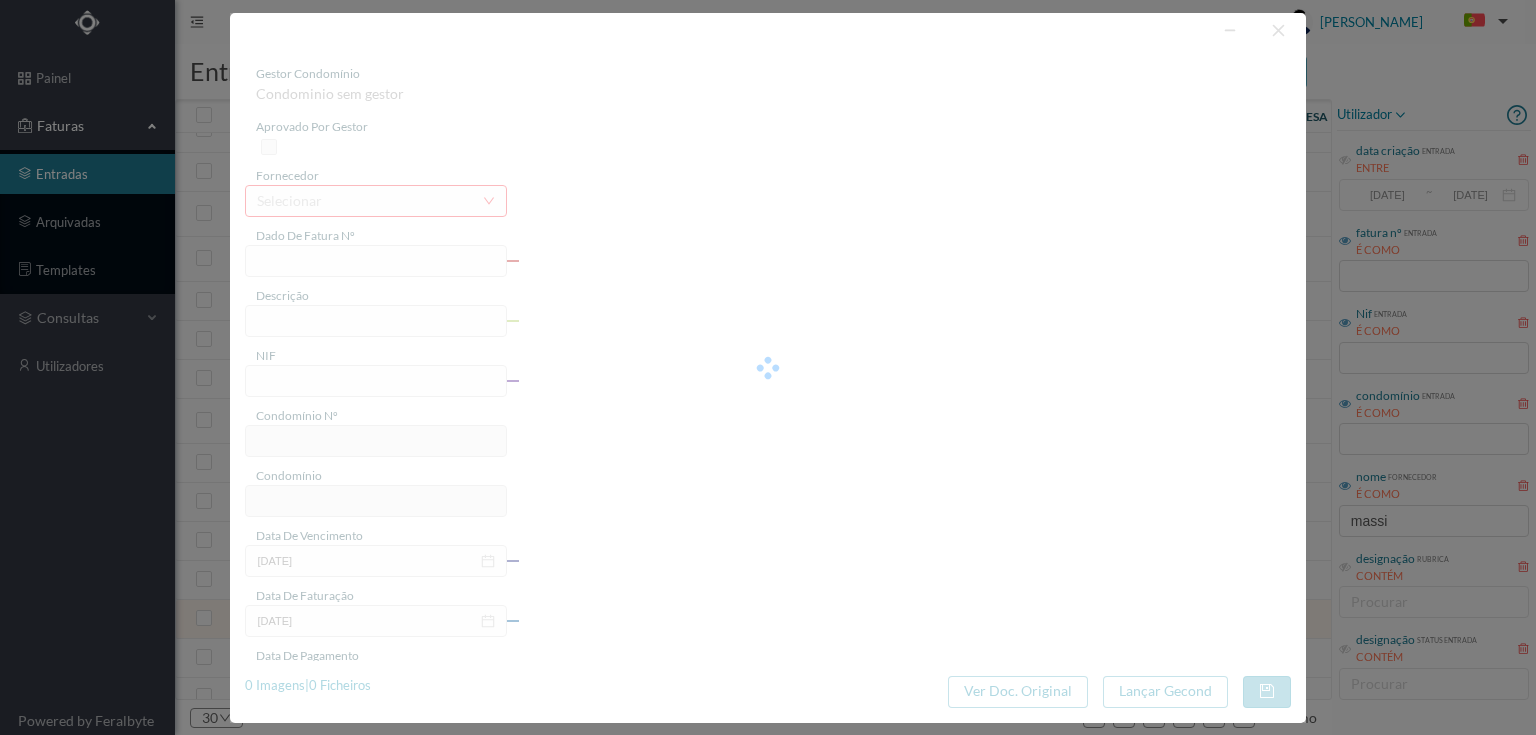 type on "Serviço [PERSON_NAME]" 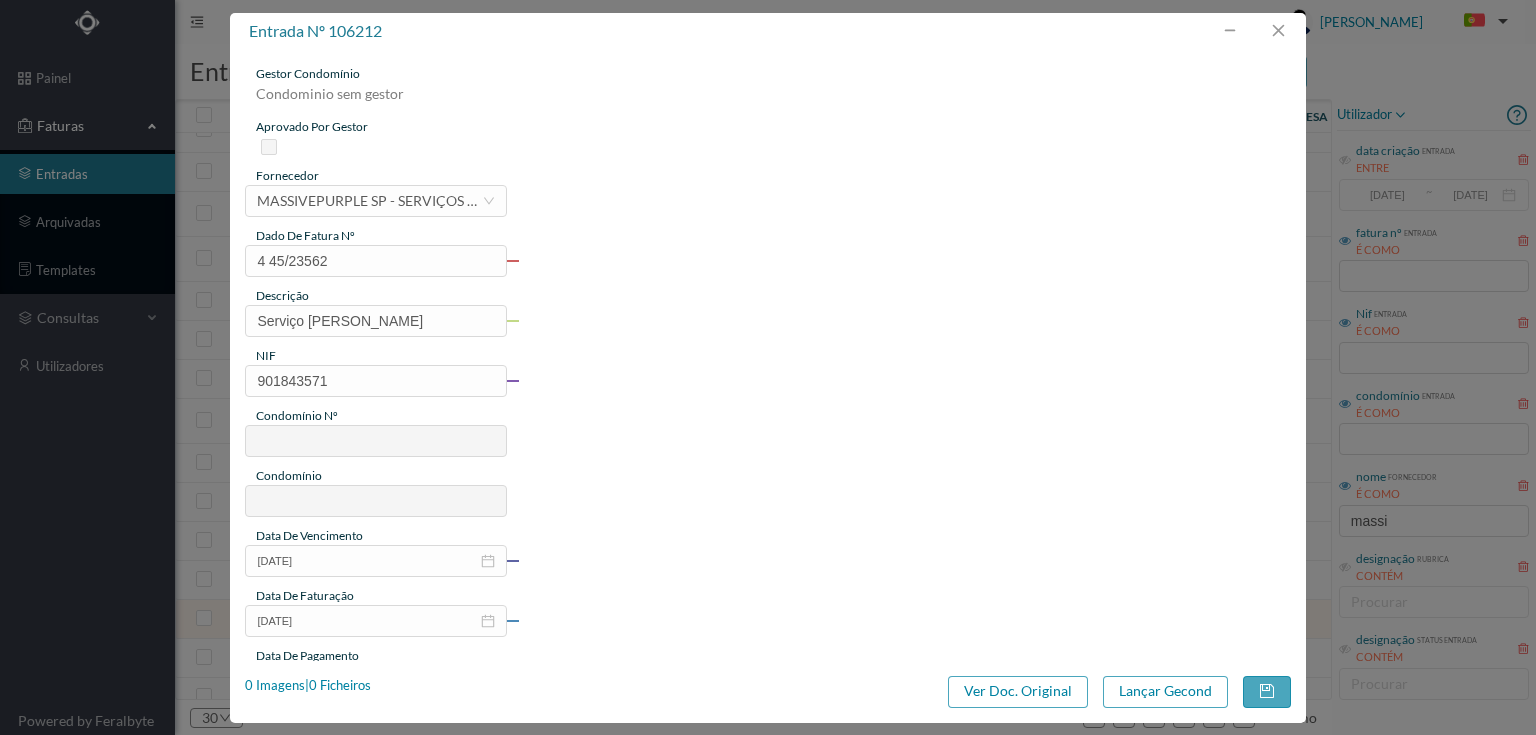 type on "702" 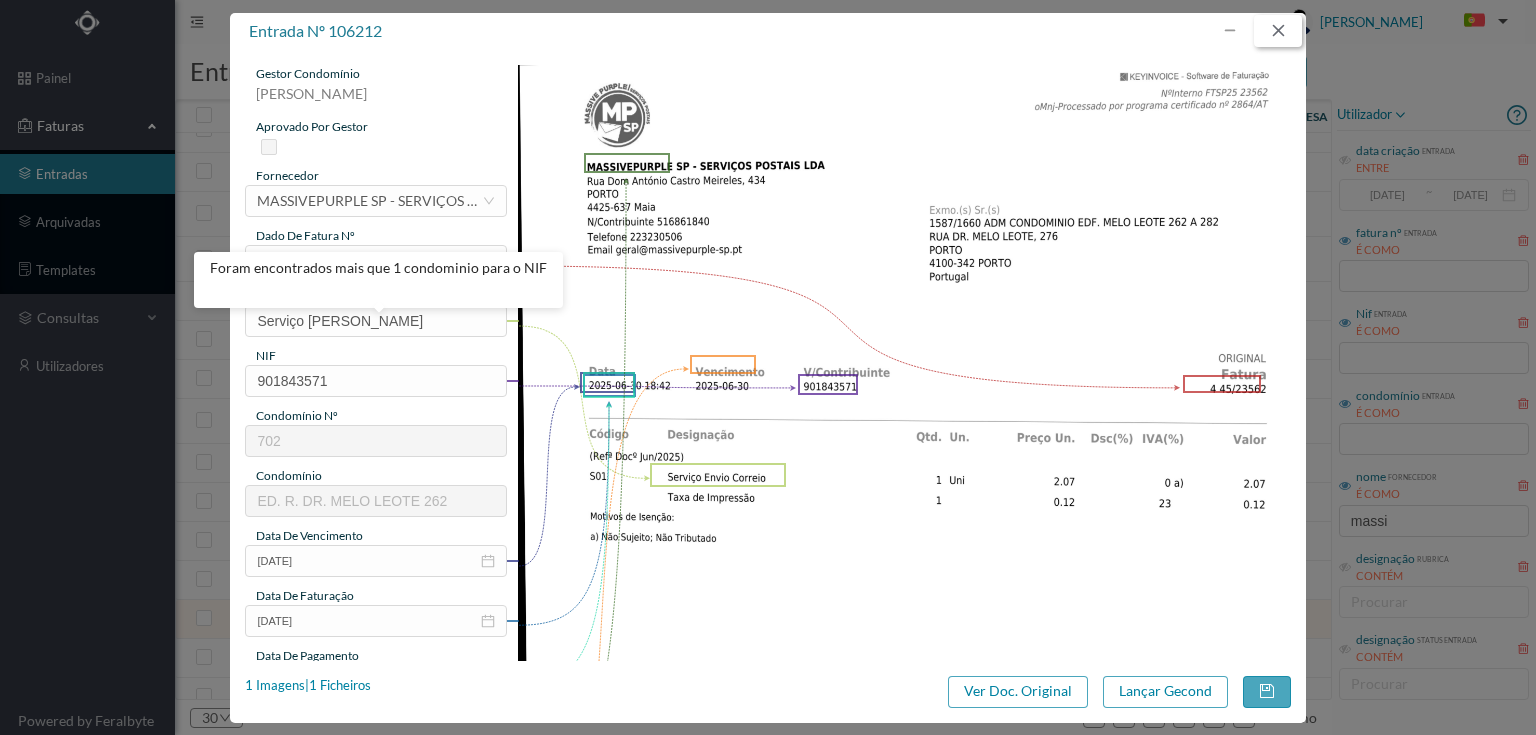 drag, startPoint x: 1268, startPoint y: 24, endPoint x: 990, endPoint y: 196, distance: 326.9067 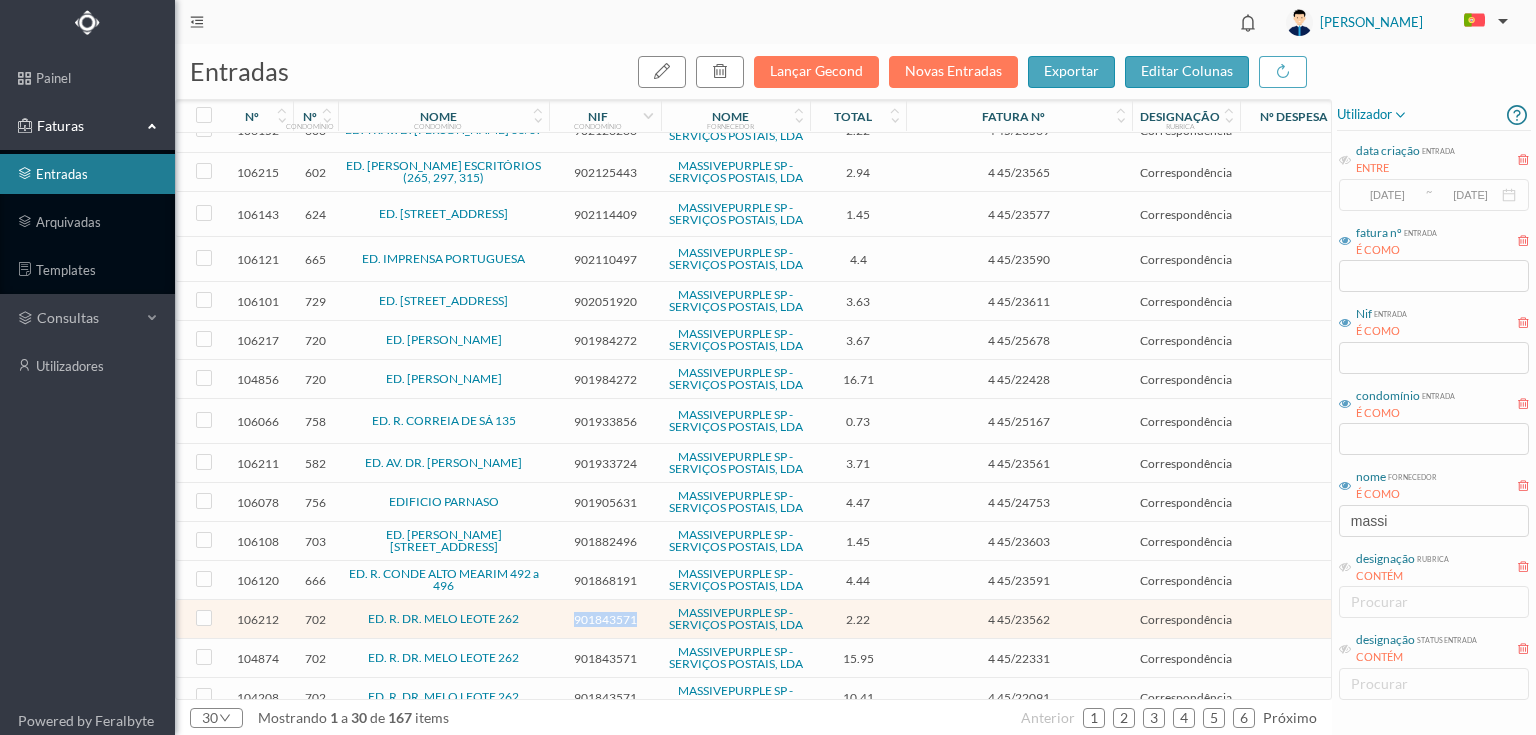 click on "901843571" at bounding box center [605, 619] 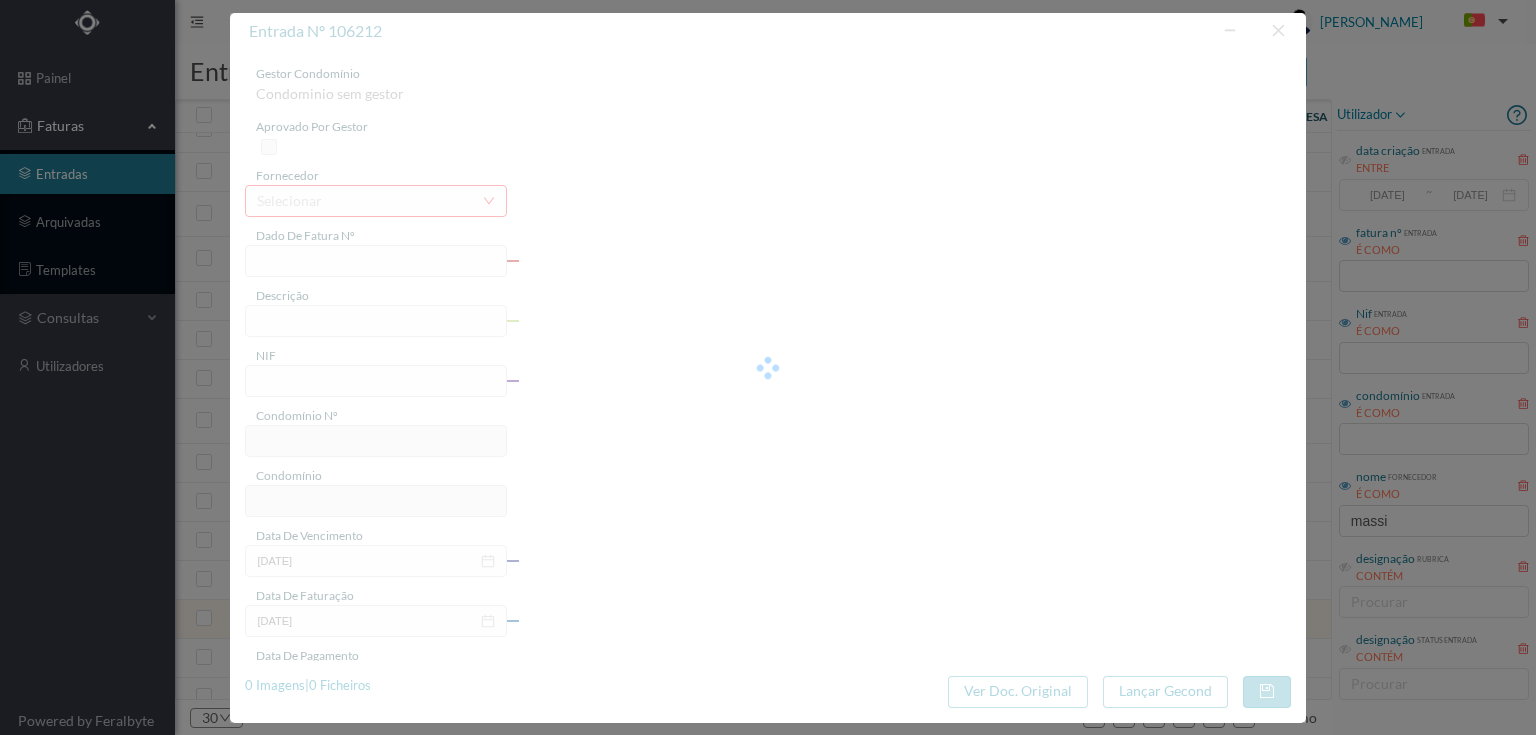 type on "4 45/23562" 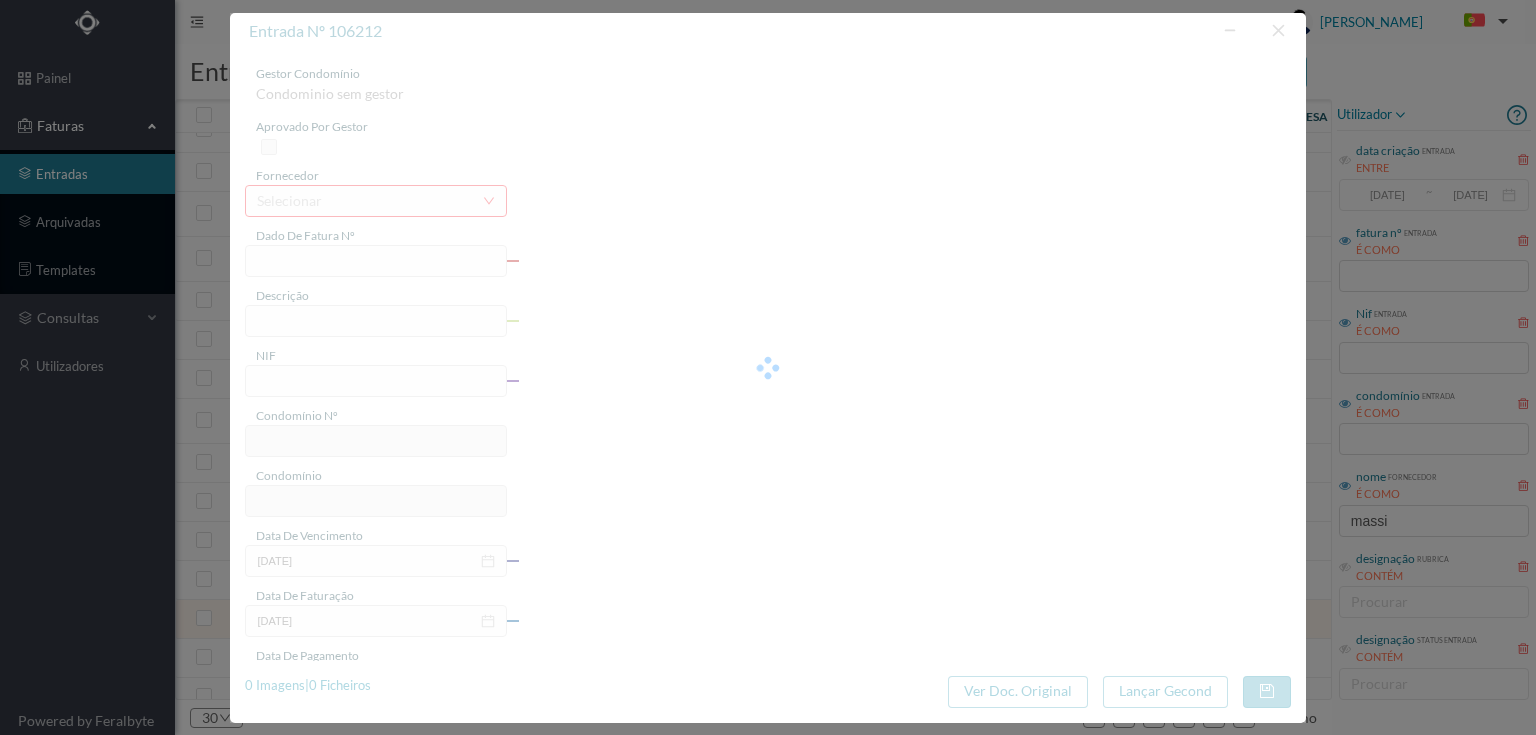 type on "Serviço [PERSON_NAME]" 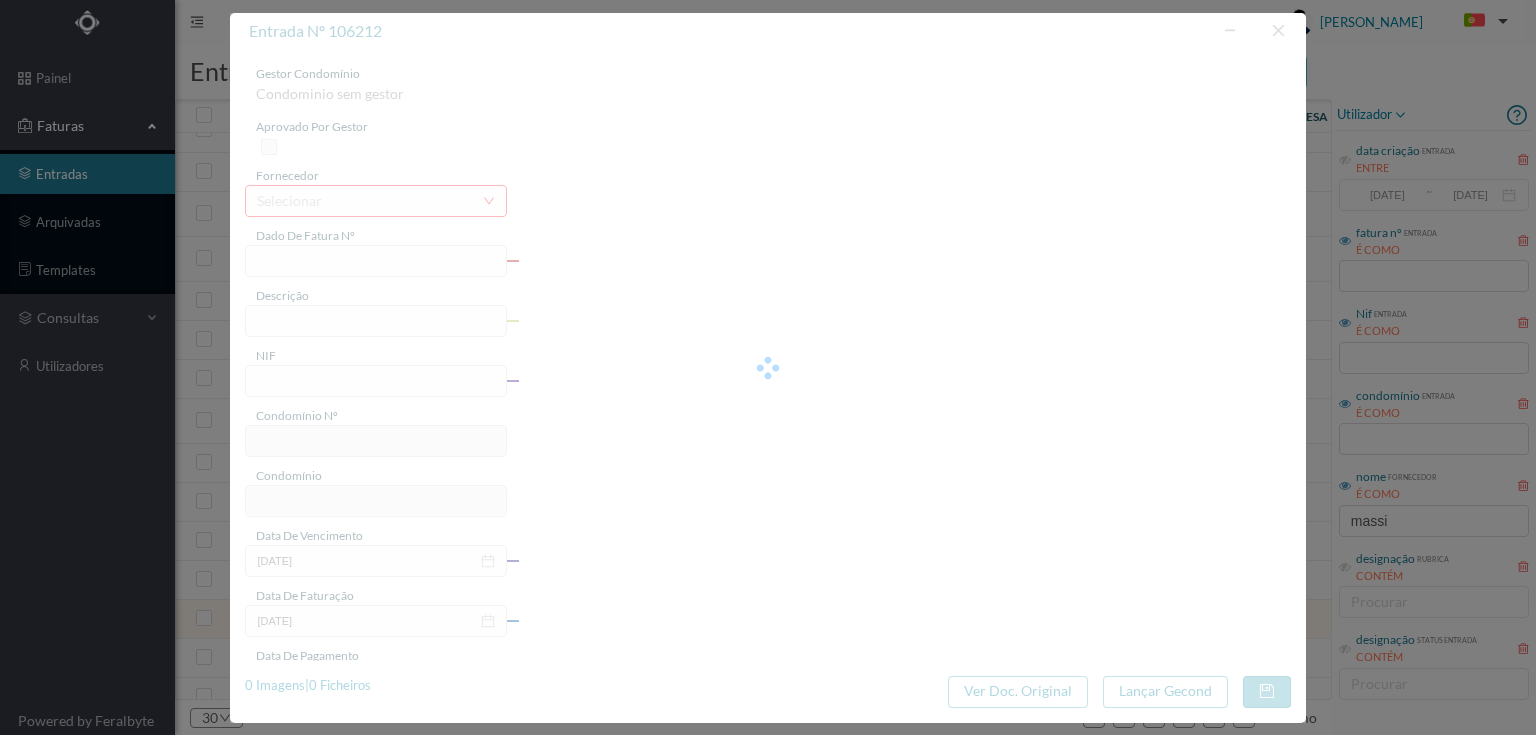 type on "[DATE]" 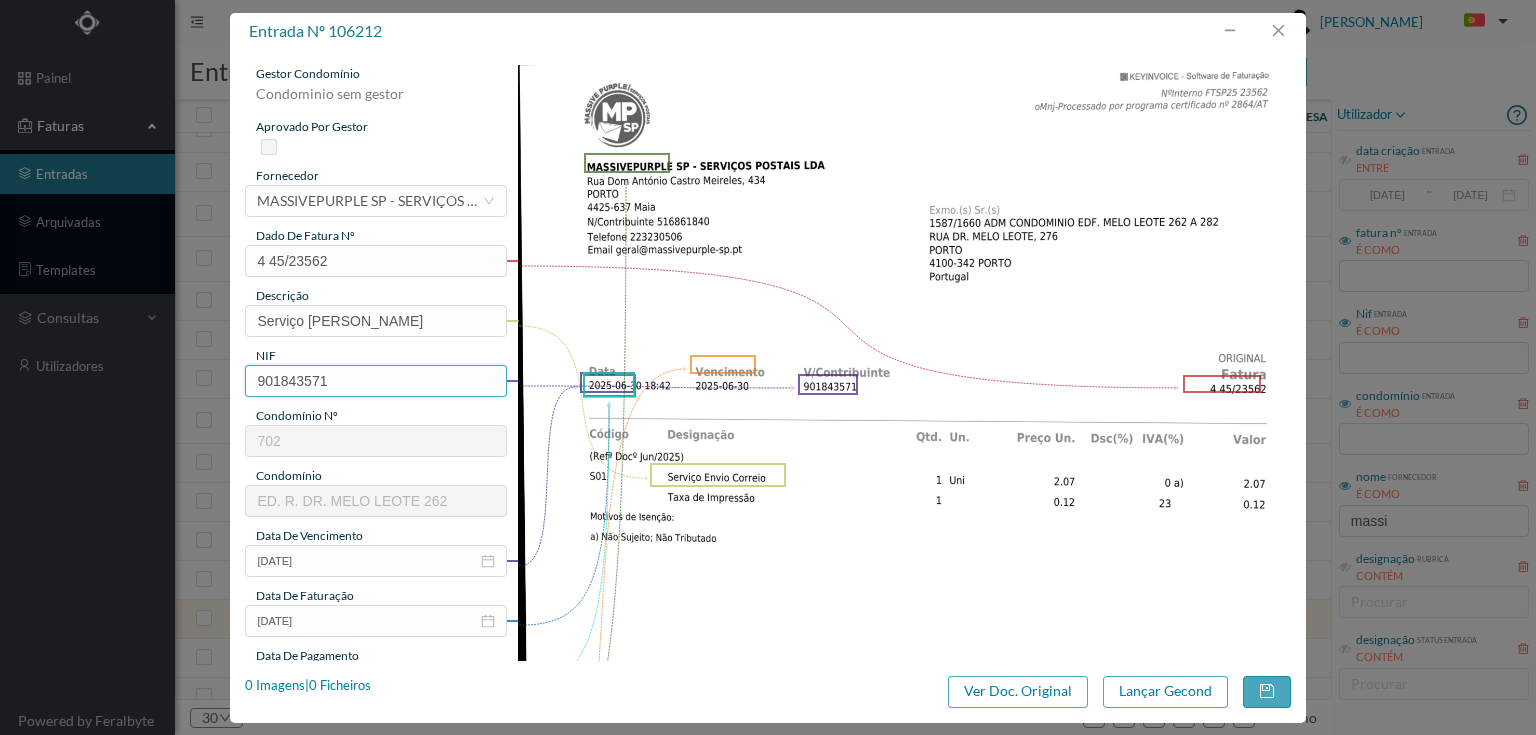 type on "702" 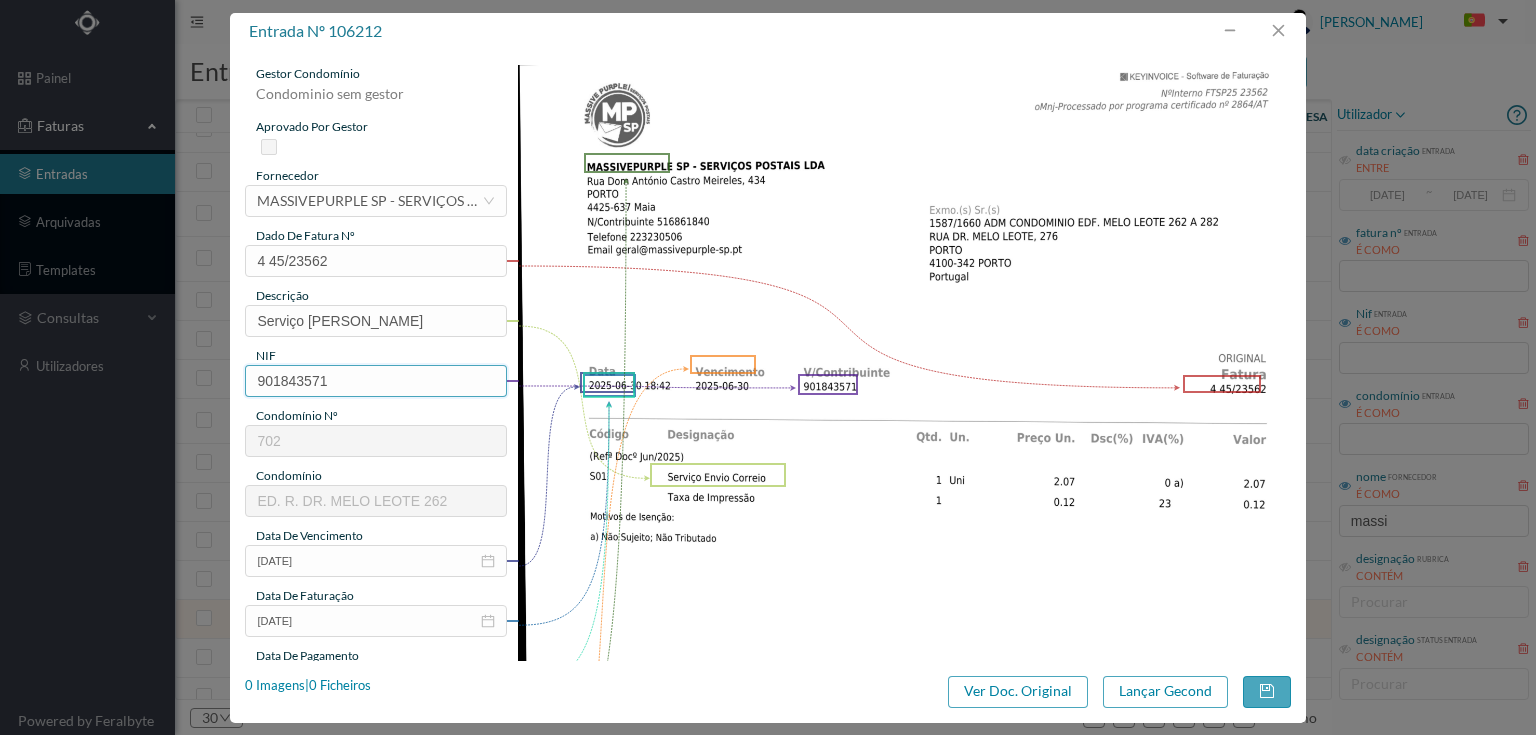 type on "ED. R. DR. MELO LEOTE 262" 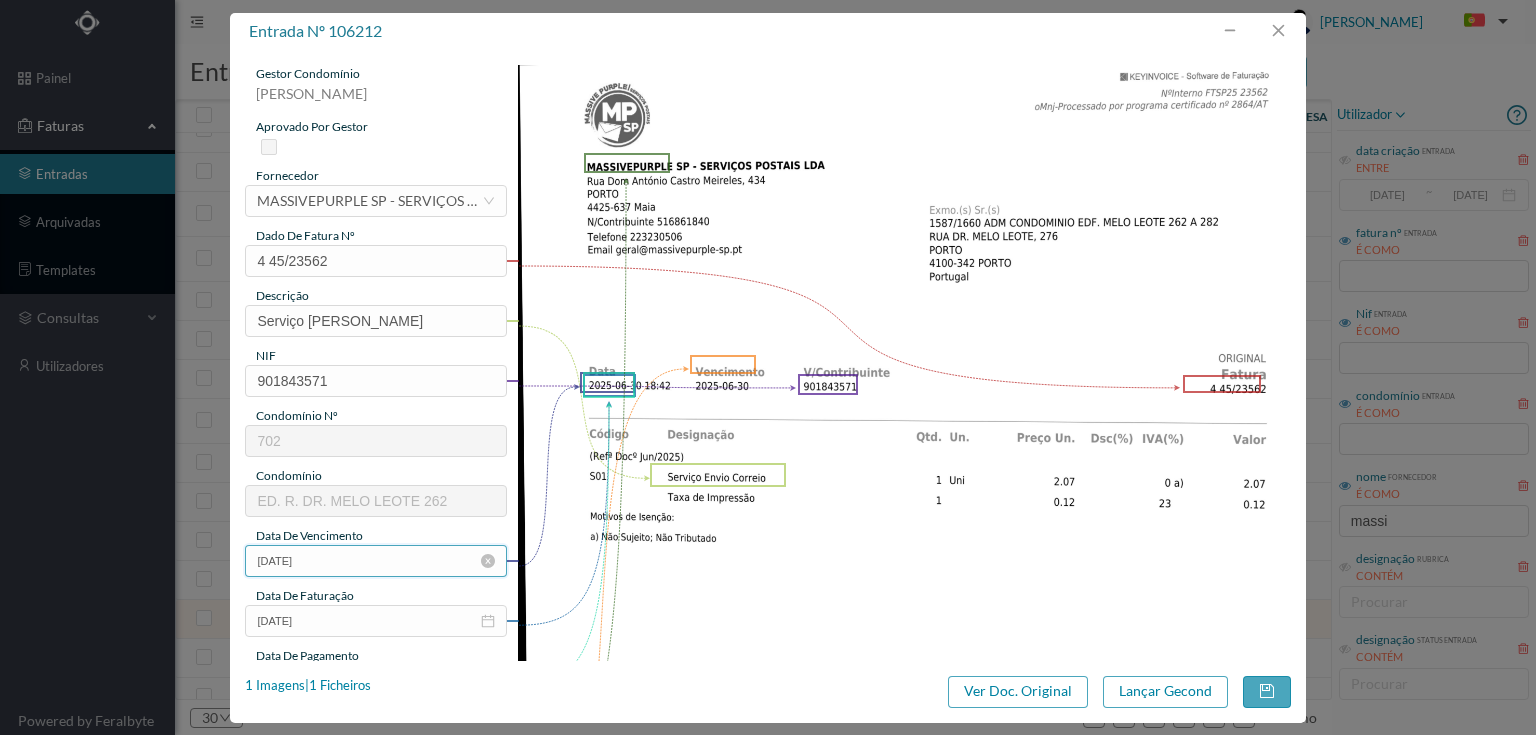 click on "[DATE]" at bounding box center (375, 561) 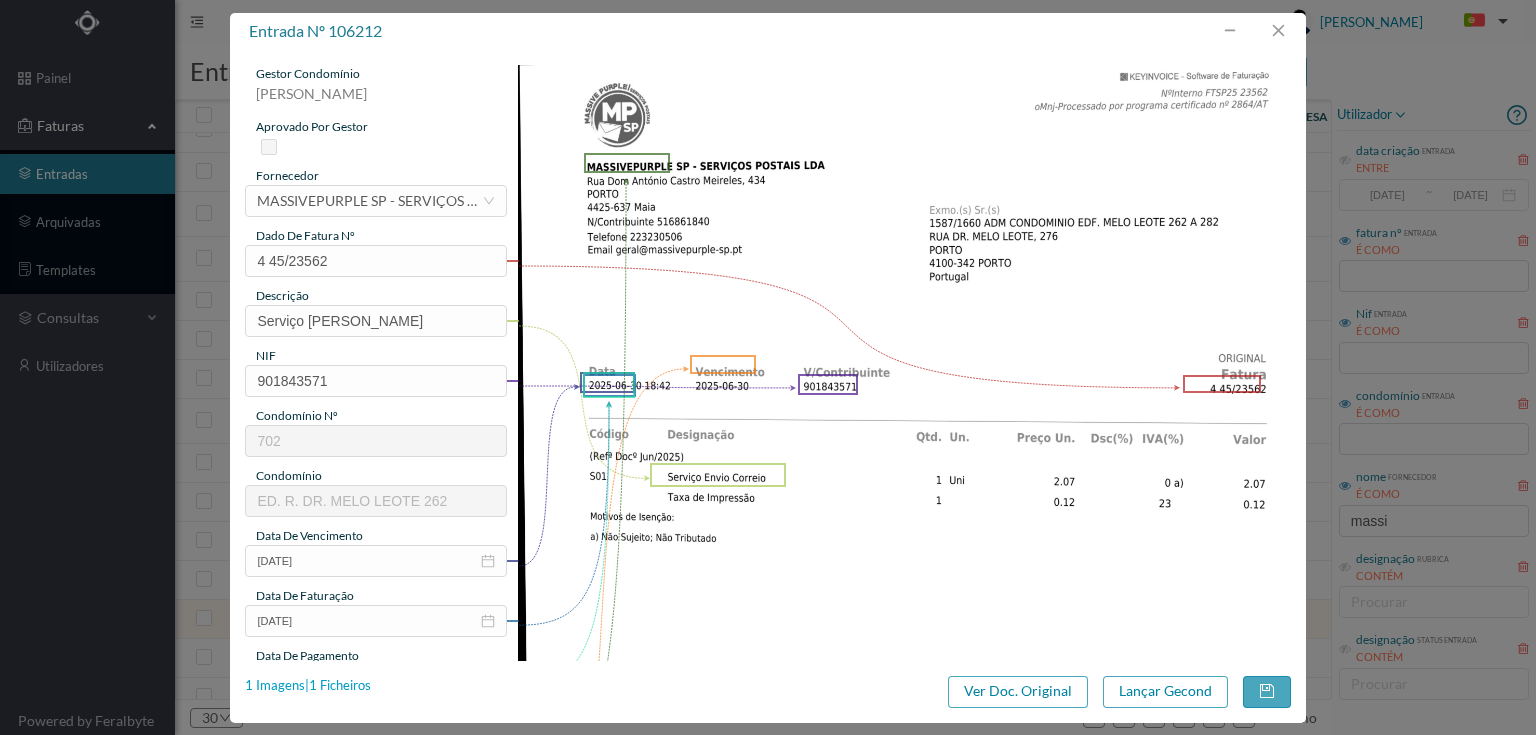 click on "1   Imagens  |  1   Ficheiros" at bounding box center [308, 686] 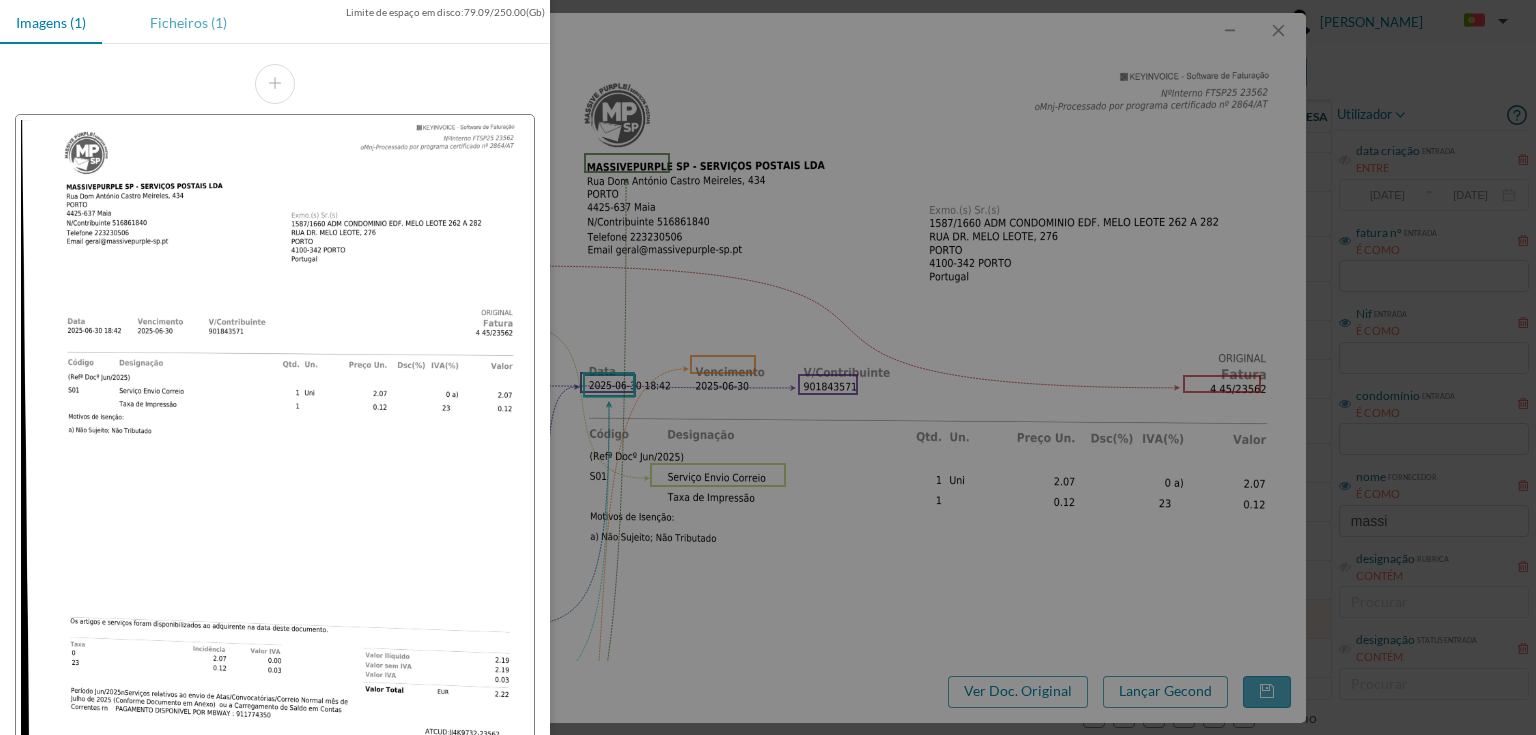 click on "Ficheiros (1)" at bounding box center (188, 22) 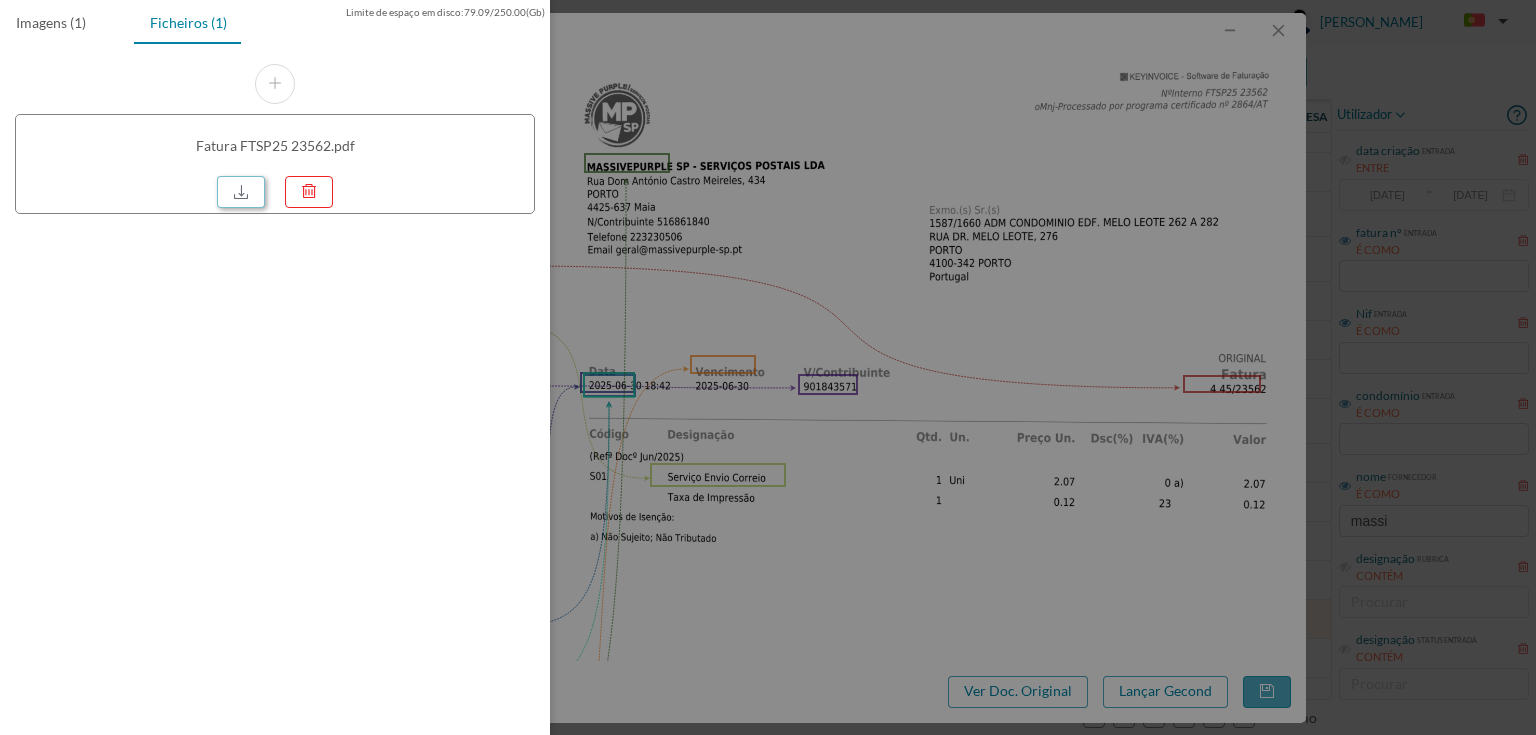 click at bounding box center (241, 192) 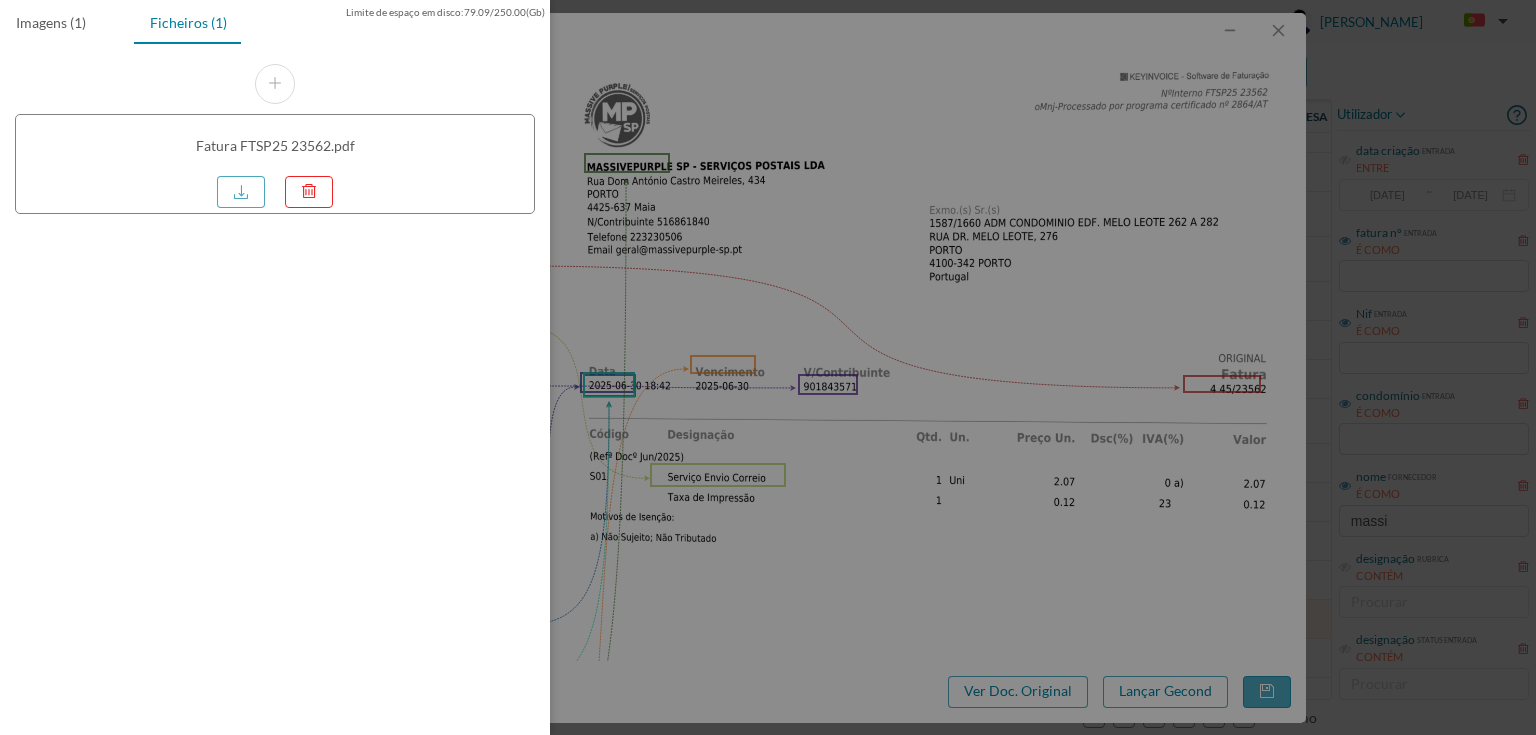drag, startPoint x: 965, startPoint y: 367, endPoint x: 1180, endPoint y: 304, distance: 224.04018 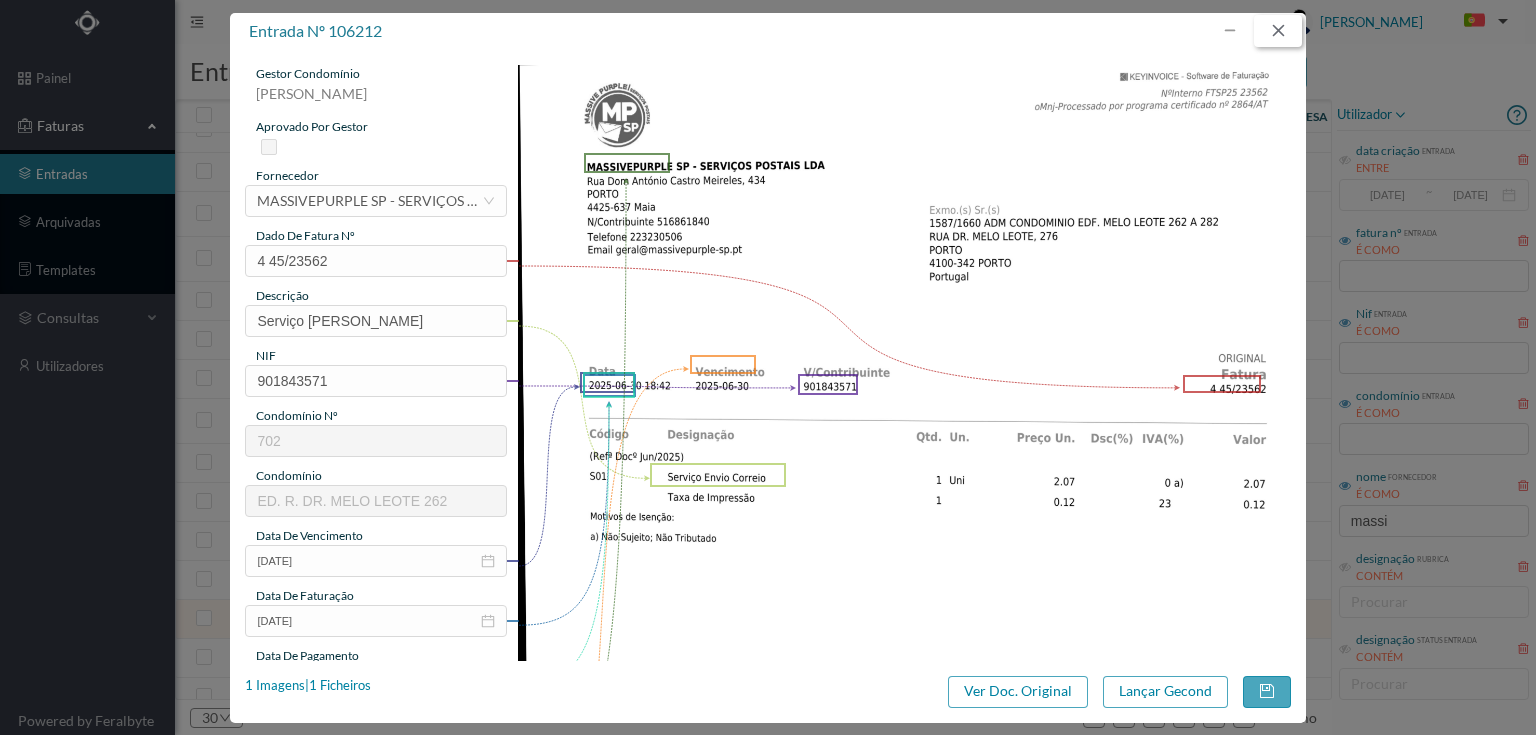 click at bounding box center [1278, 31] 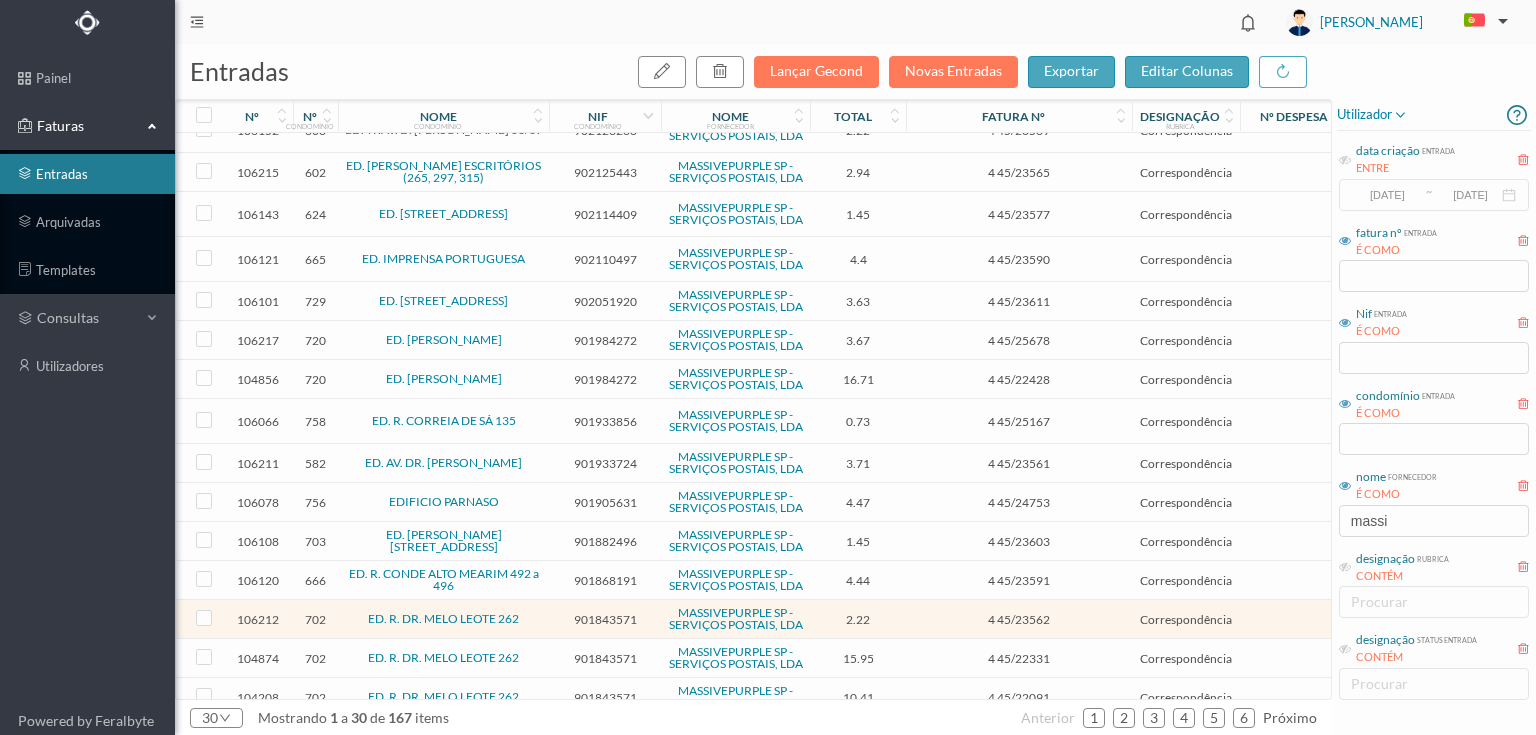 click on "901843571" at bounding box center (605, 658) 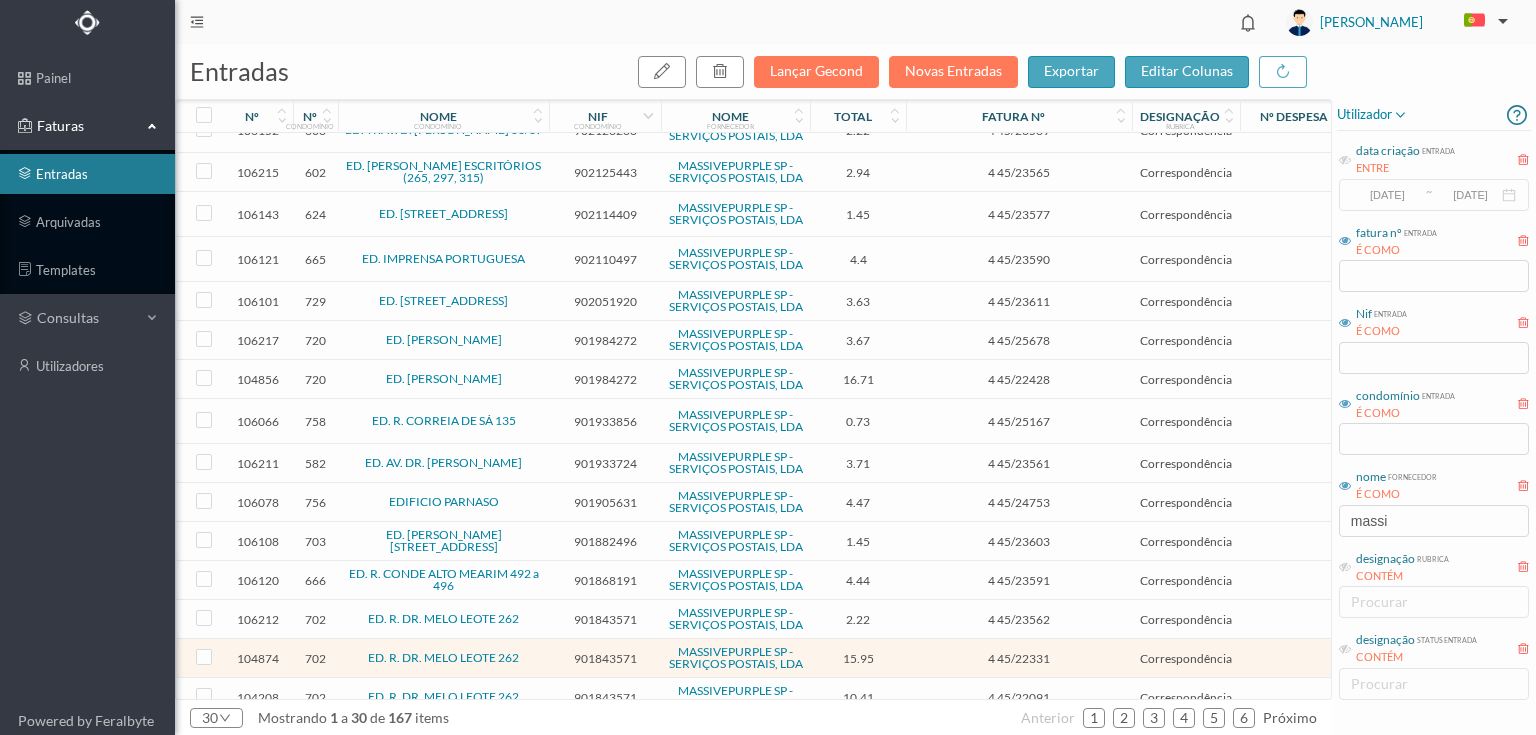 click on "901843571" at bounding box center (605, 658) 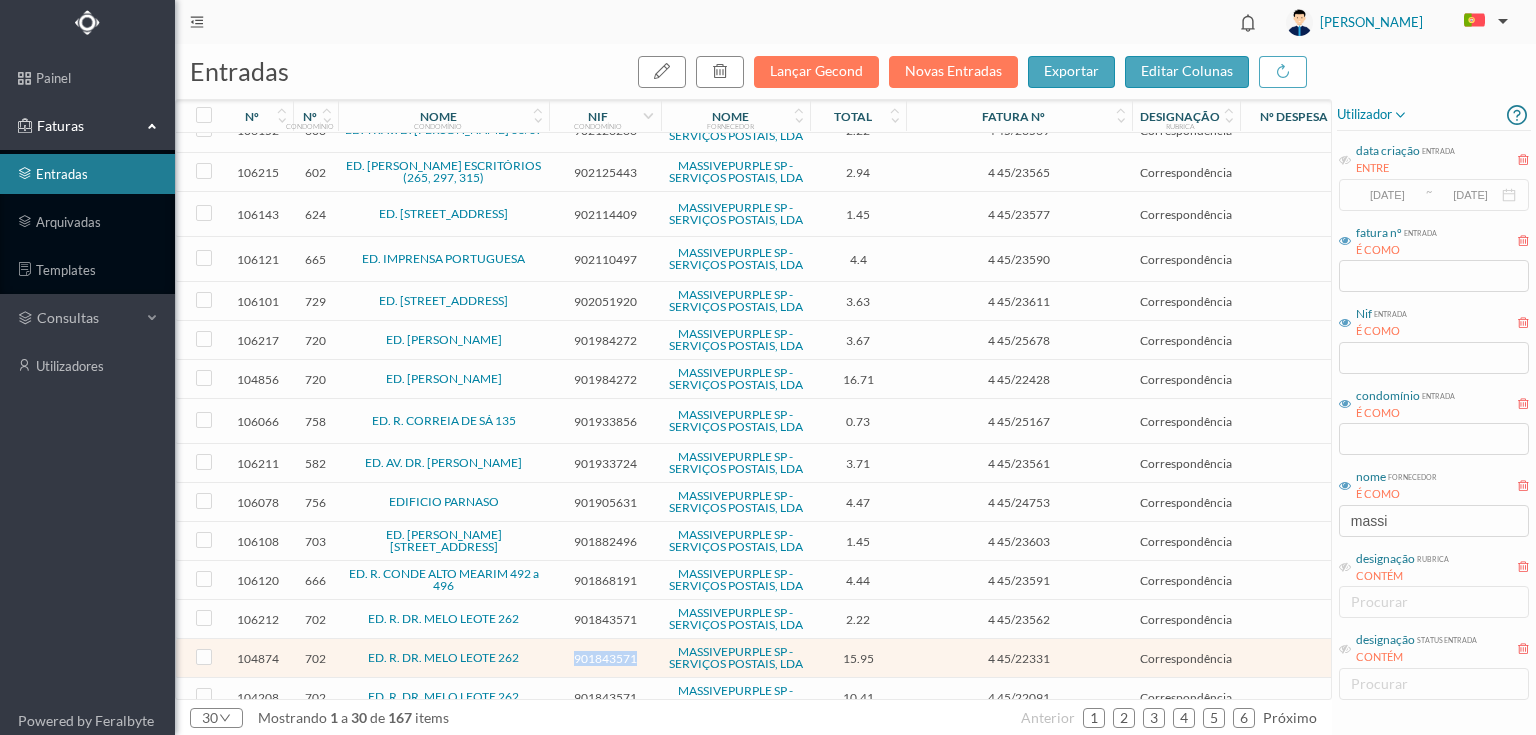 click on "901843571" at bounding box center [605, 658] 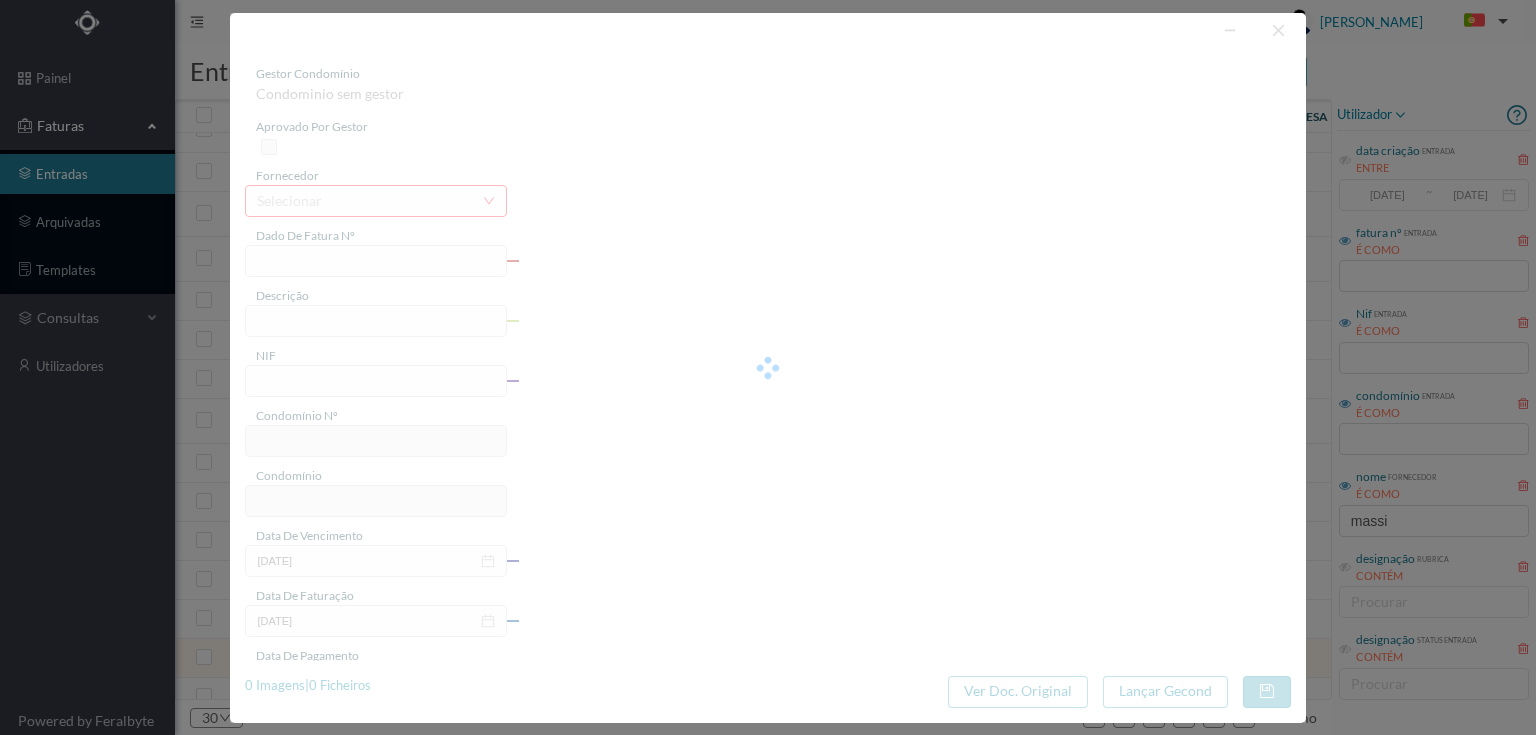 type on "4 45/22331" 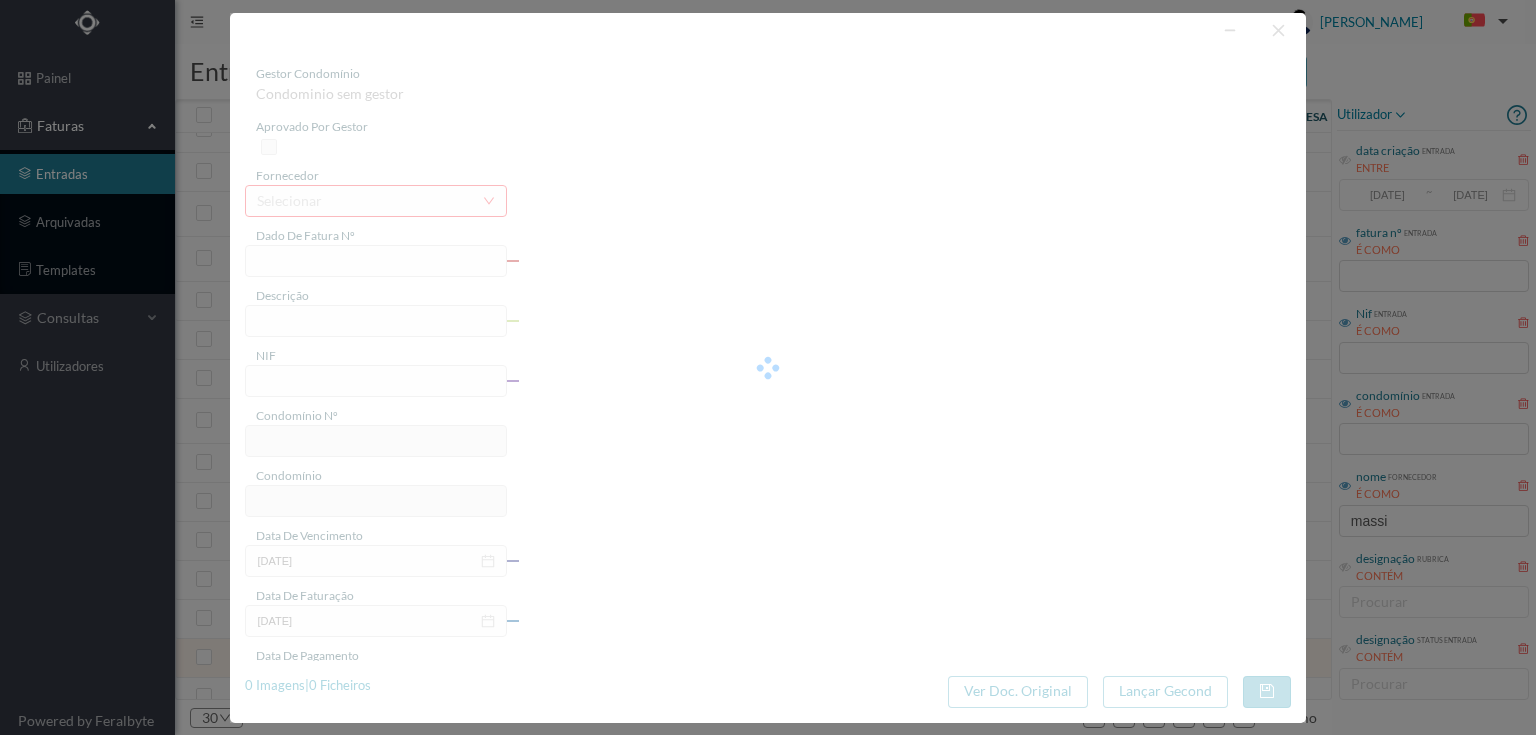 type on "Serviço [PERSON_NAME]" 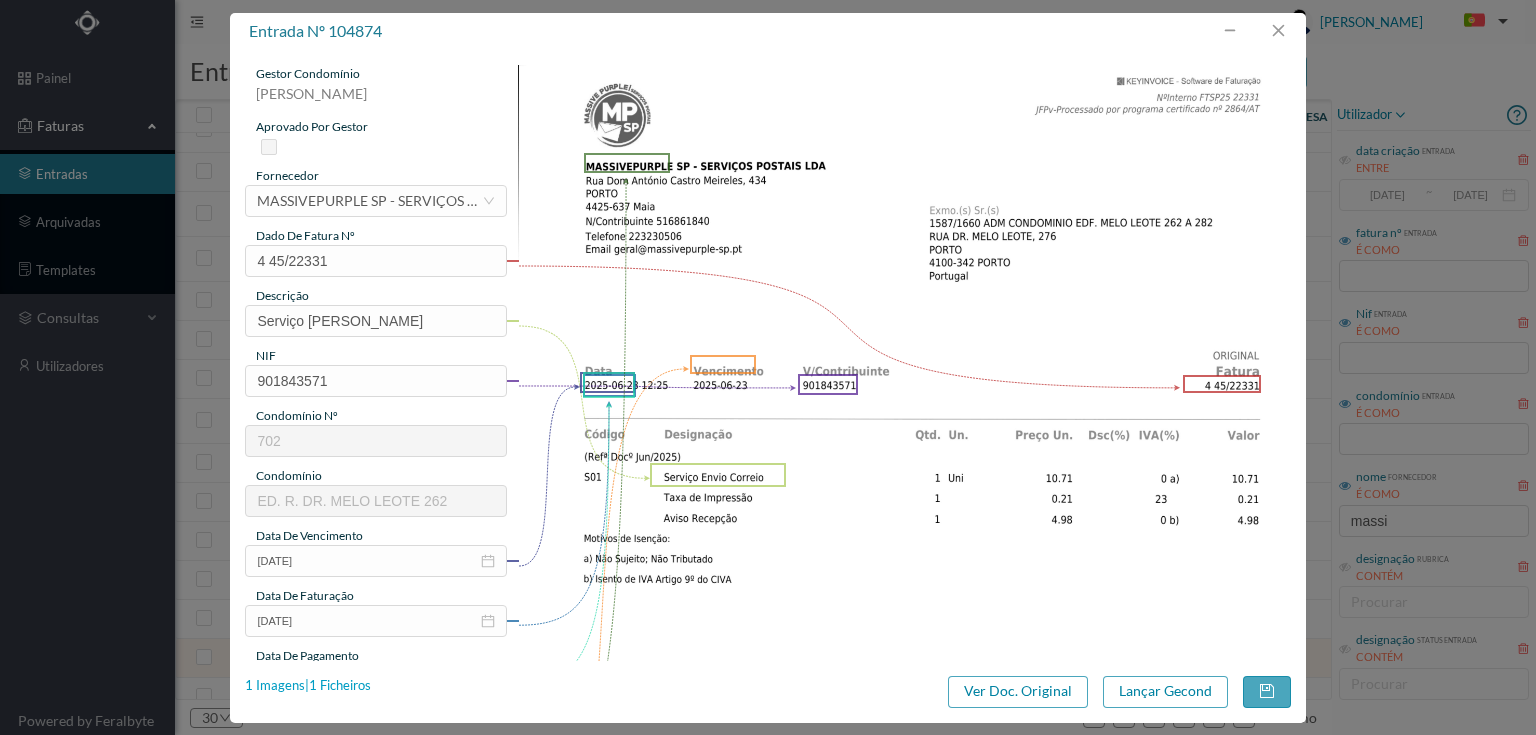 click on "1   Imagens  |  1   Ficheiros" at bounding box center [308, 686] 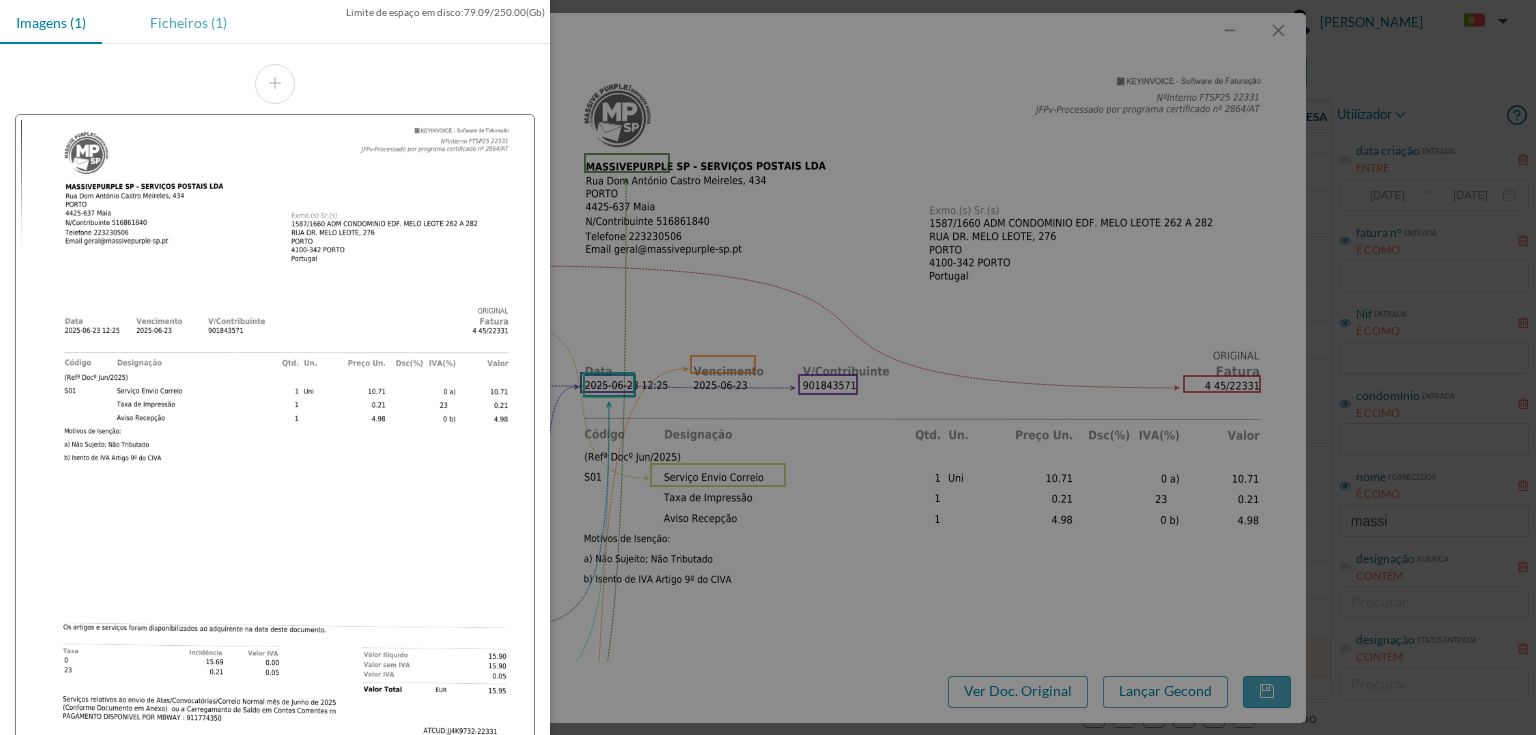 click on "Ficheiros (1)" at bounding box center (188, 22) 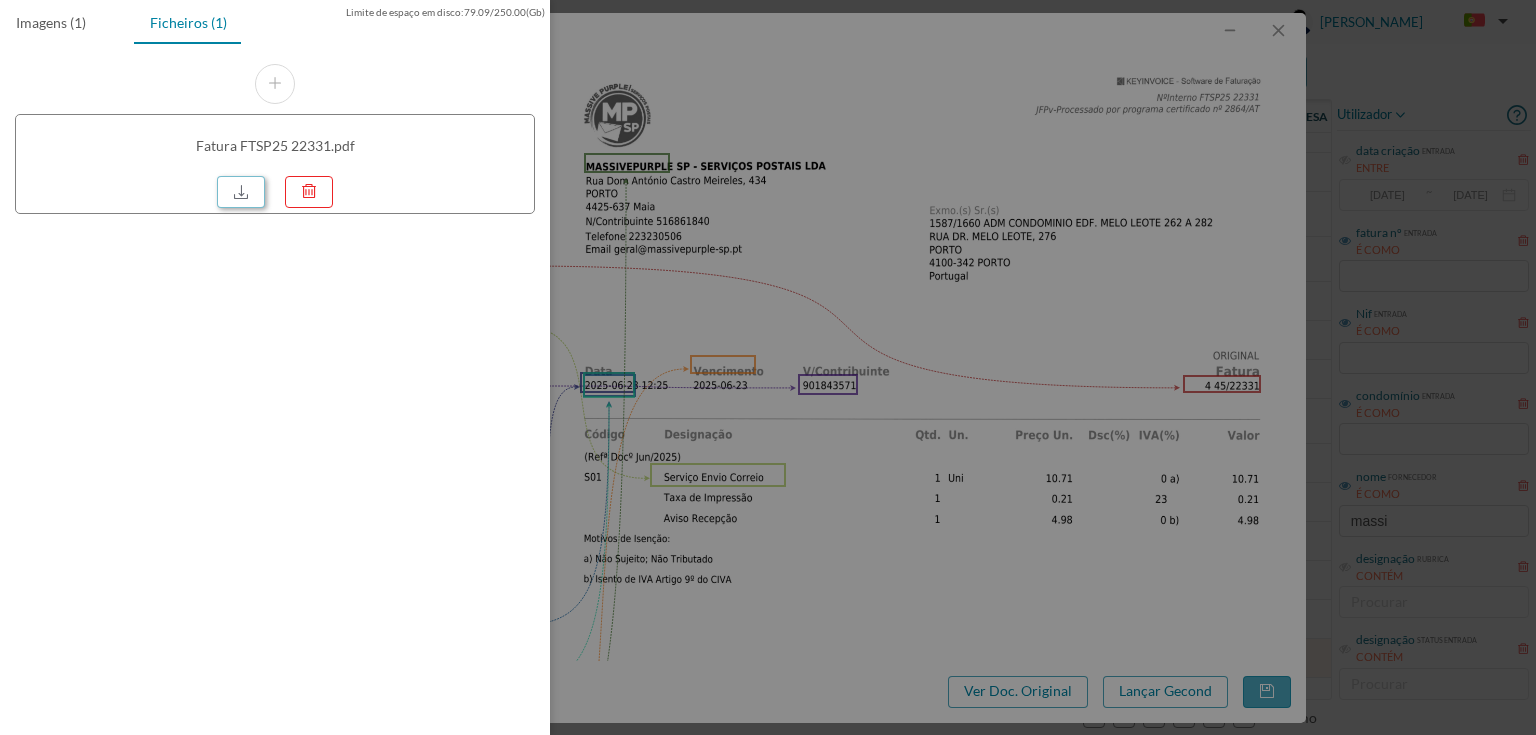 click at bounding box center [241, 192] 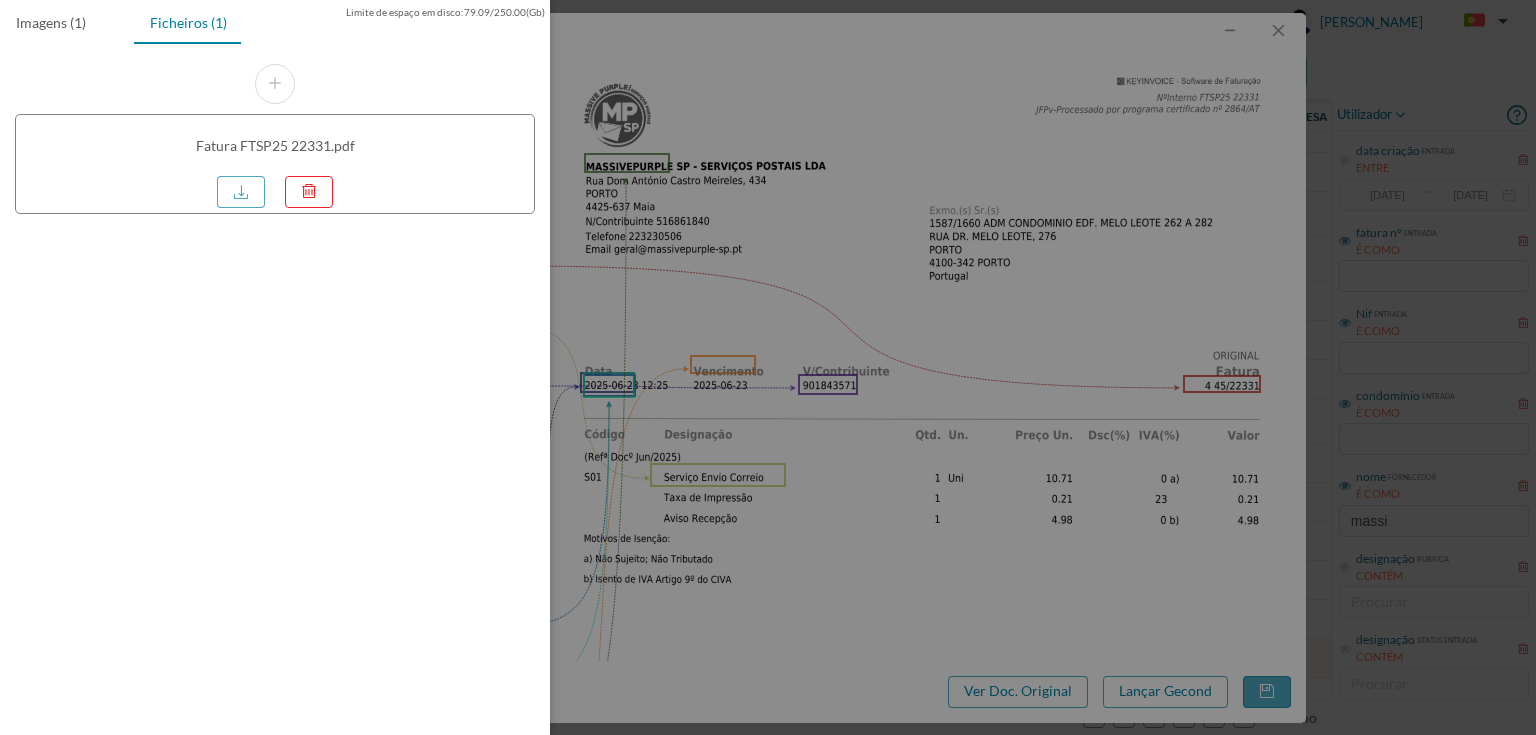 drag, startPoint x: 804, startPoint y: 532, endPoint x: 940, endPoint y: 359, distance: 220.05681 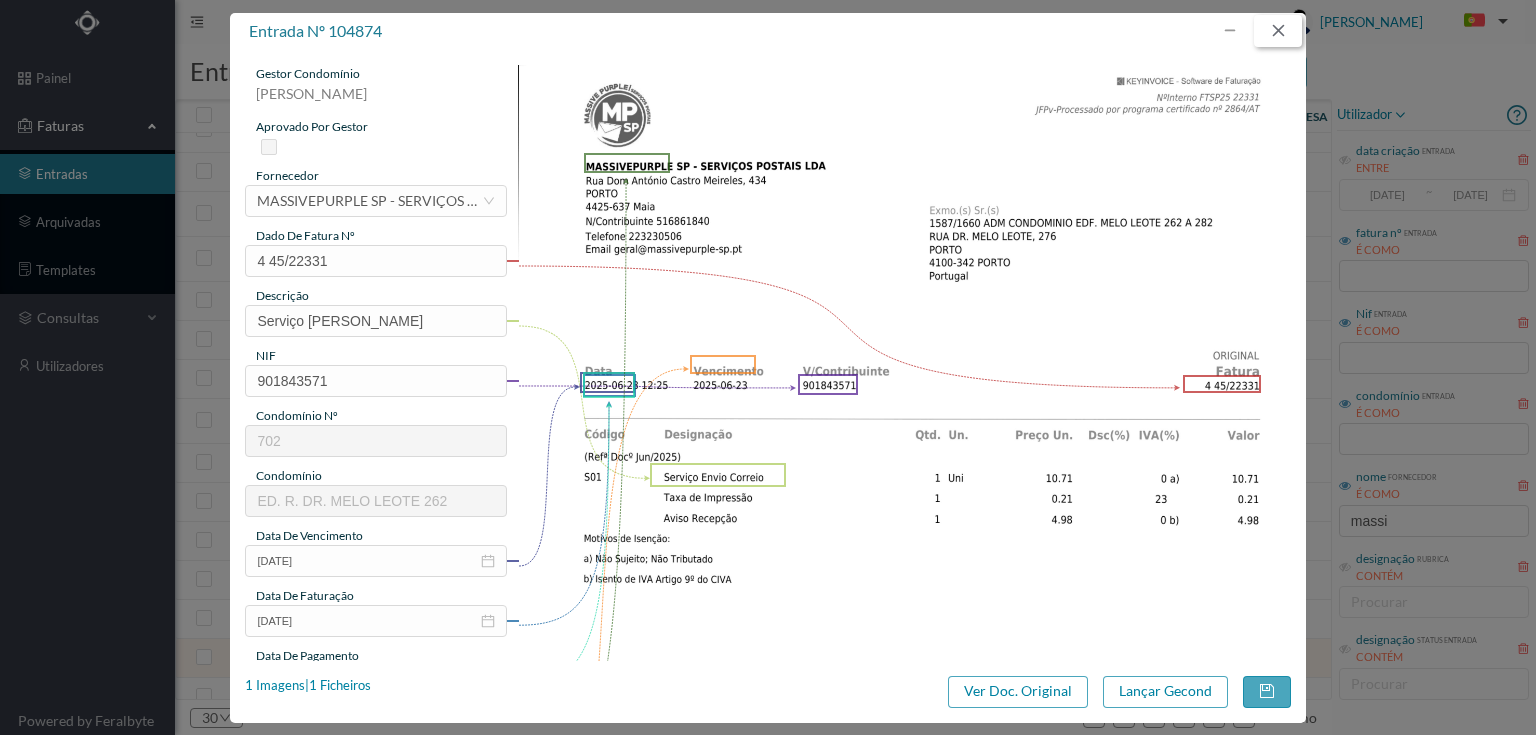 click at bounding box center [1278, 31] 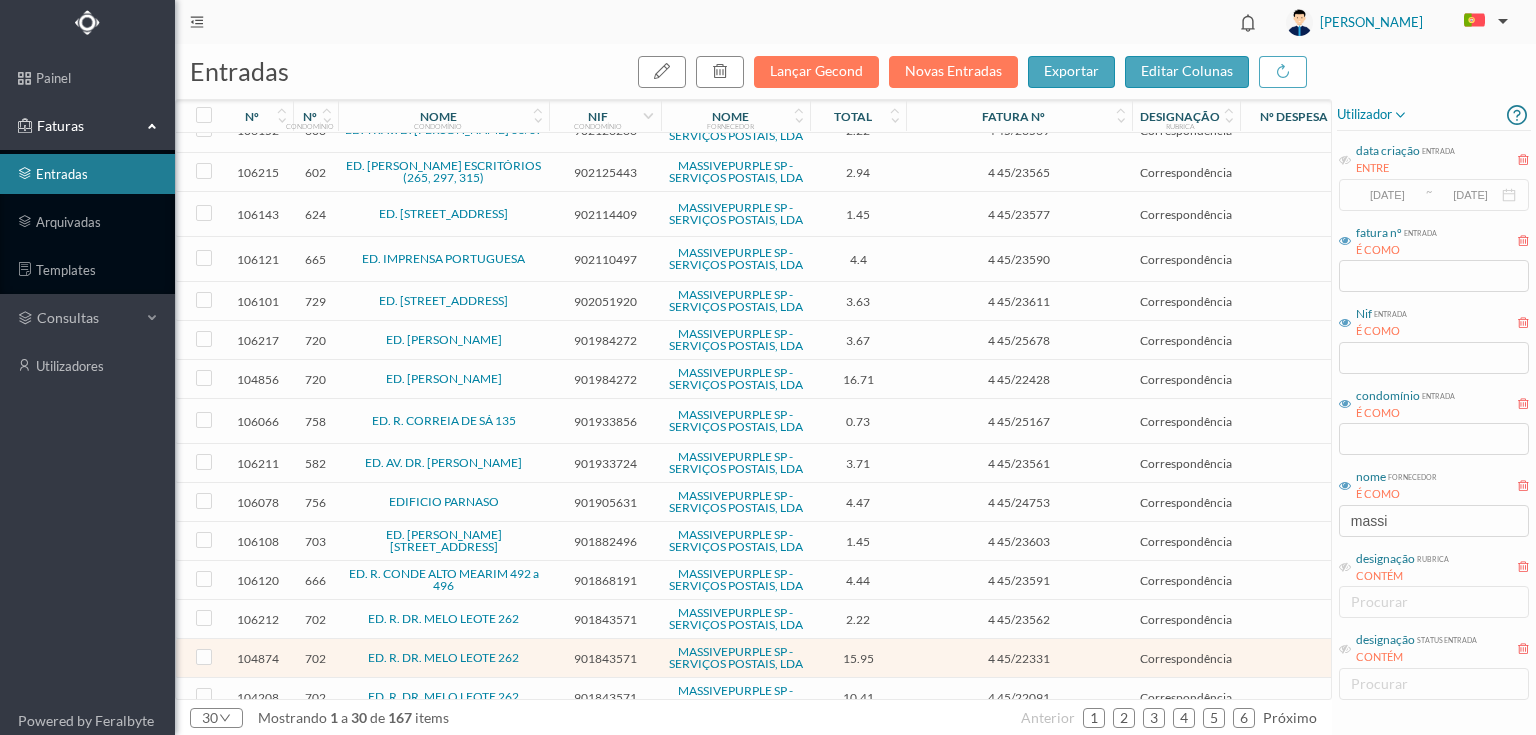 click on "901843571" at bounding box center [605, 697] 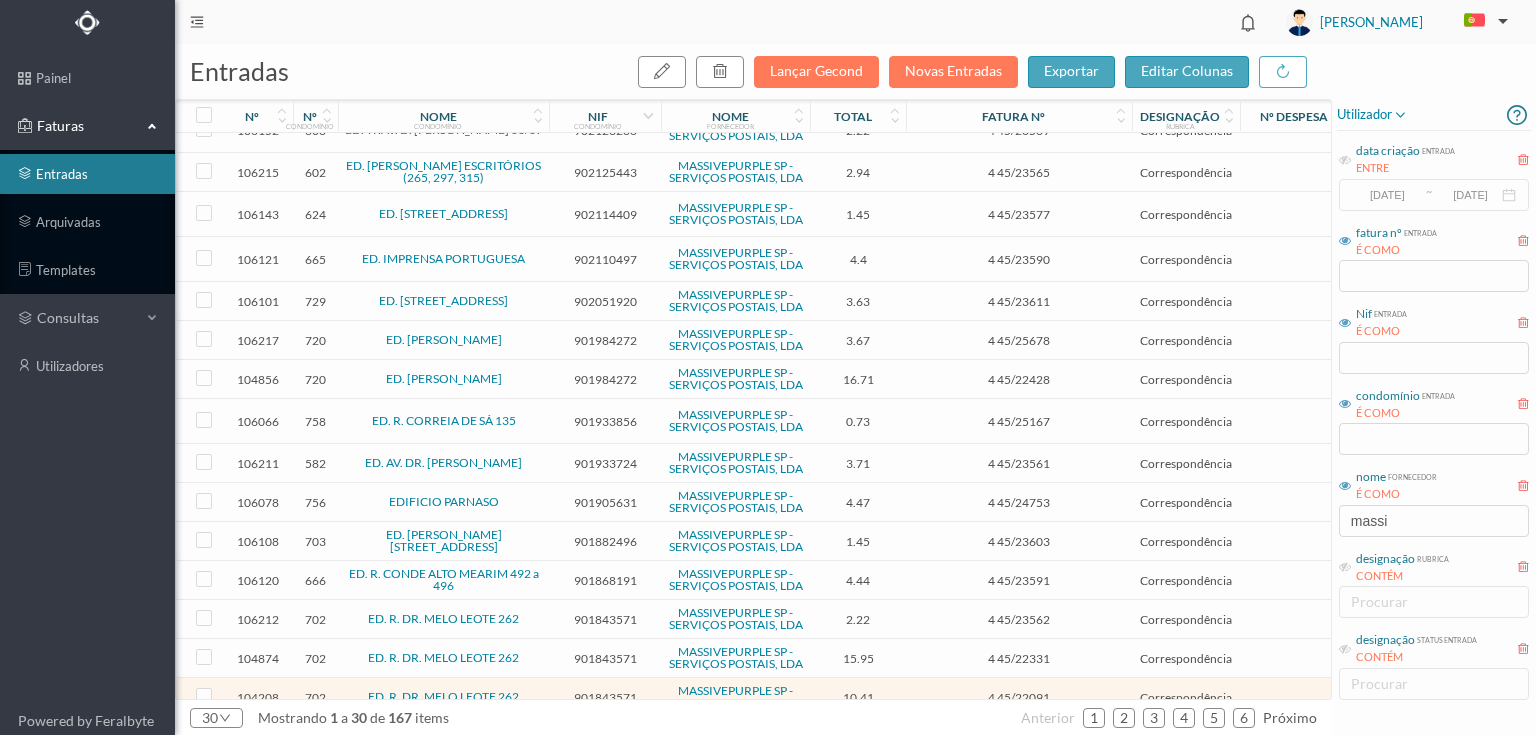 click on "901843571" at bounding box center [605, 697] 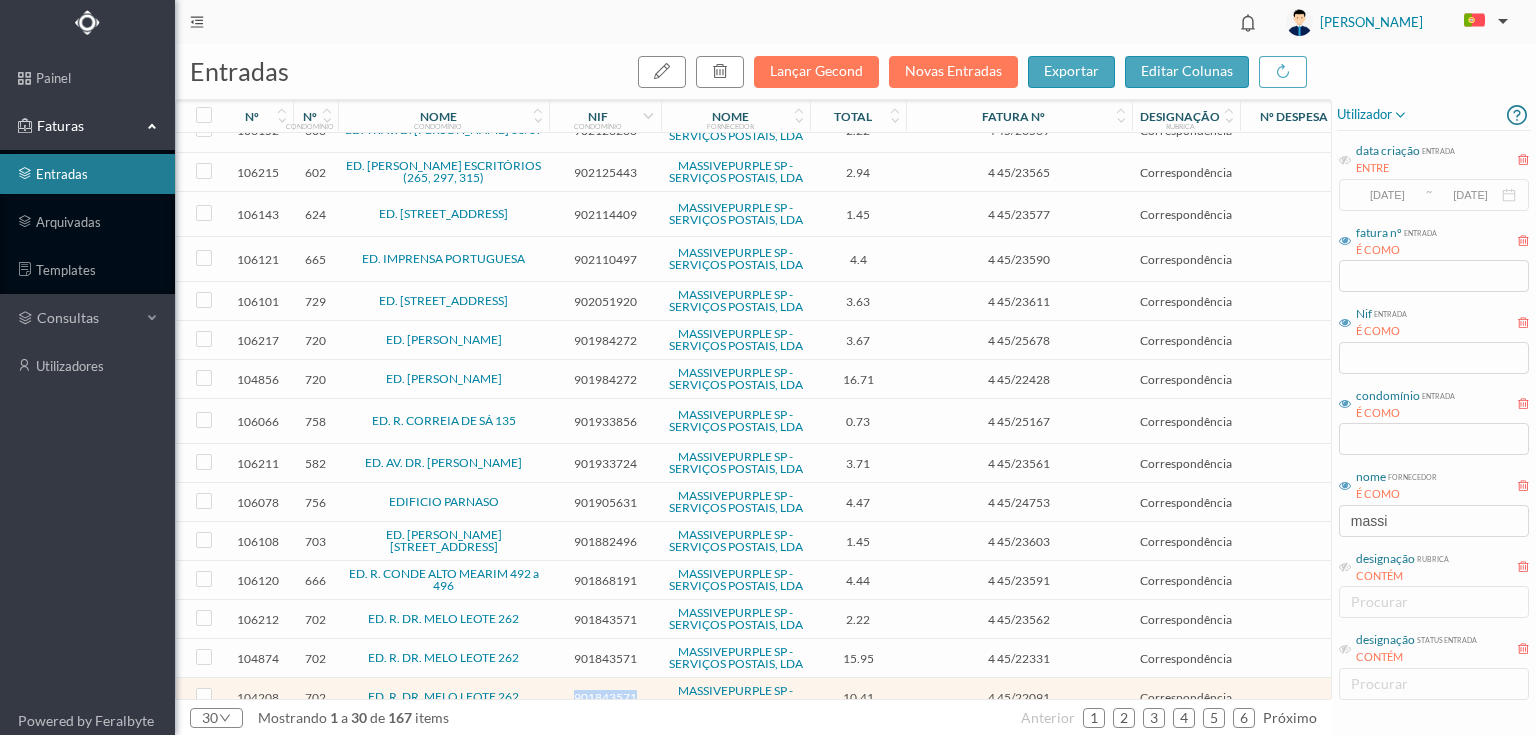 click on "901843571" at bounding box center (605, 697) 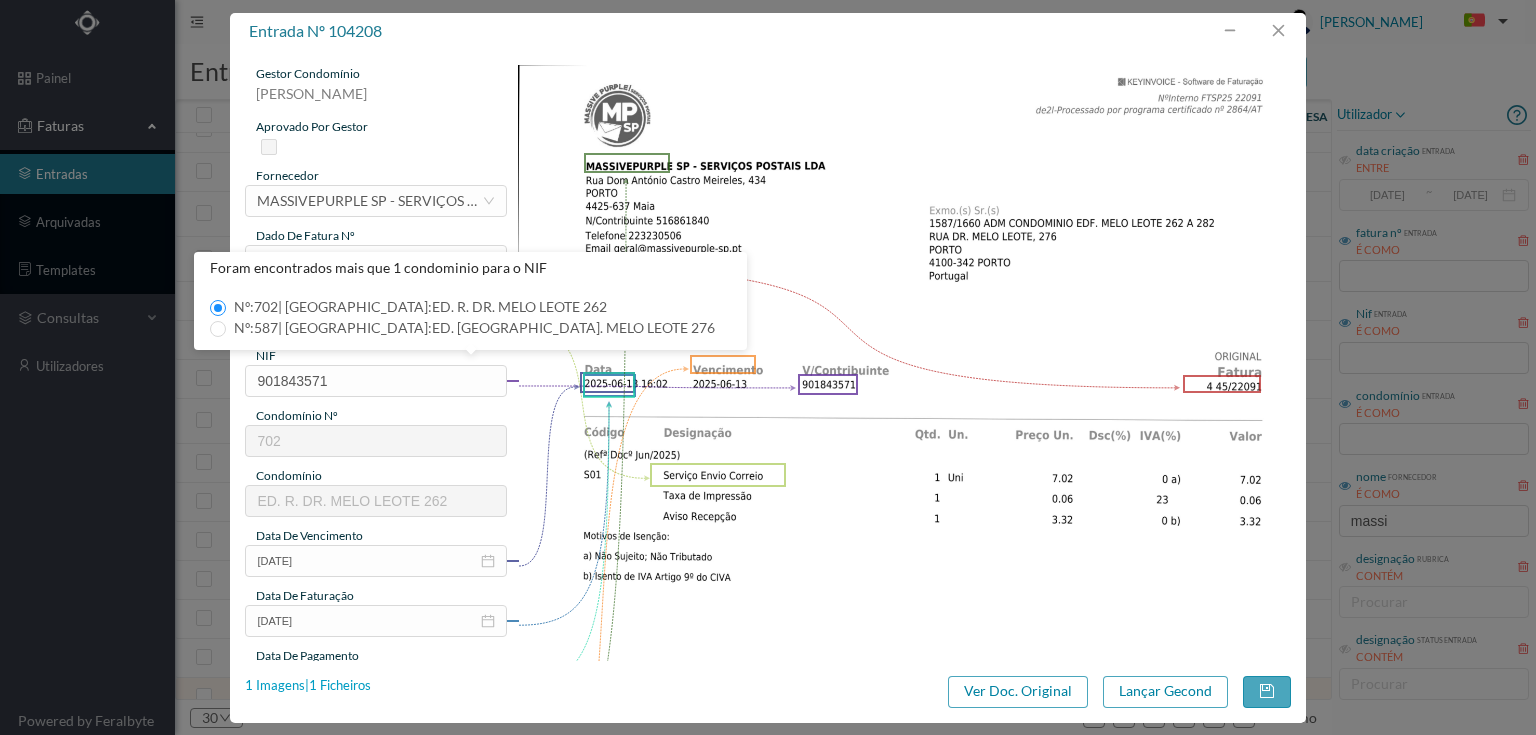 click on "1   Imagens  |  1   Ficheiros" at bounding box center (308, 686) 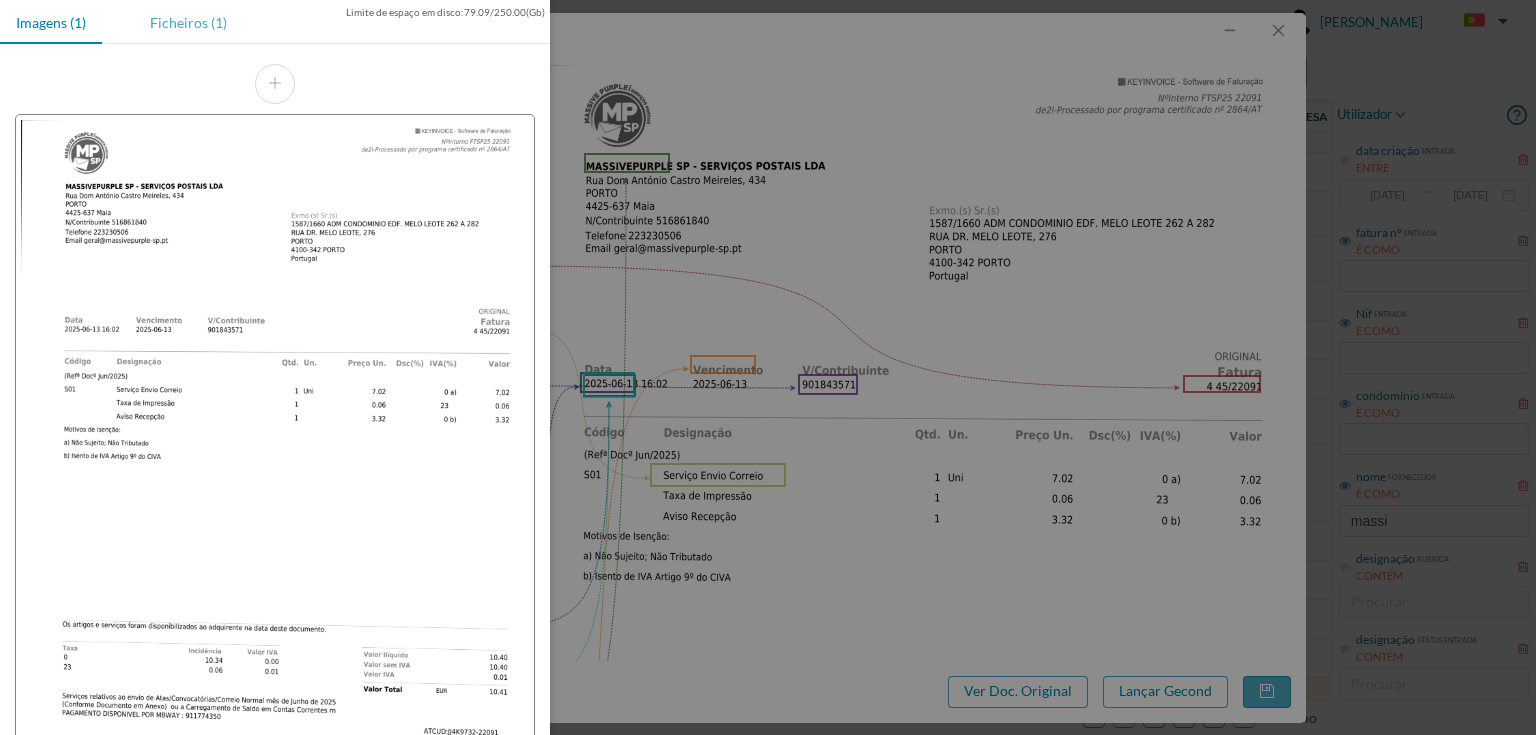 click on "Ficheiros (1)" at bounding box center (188, 22) 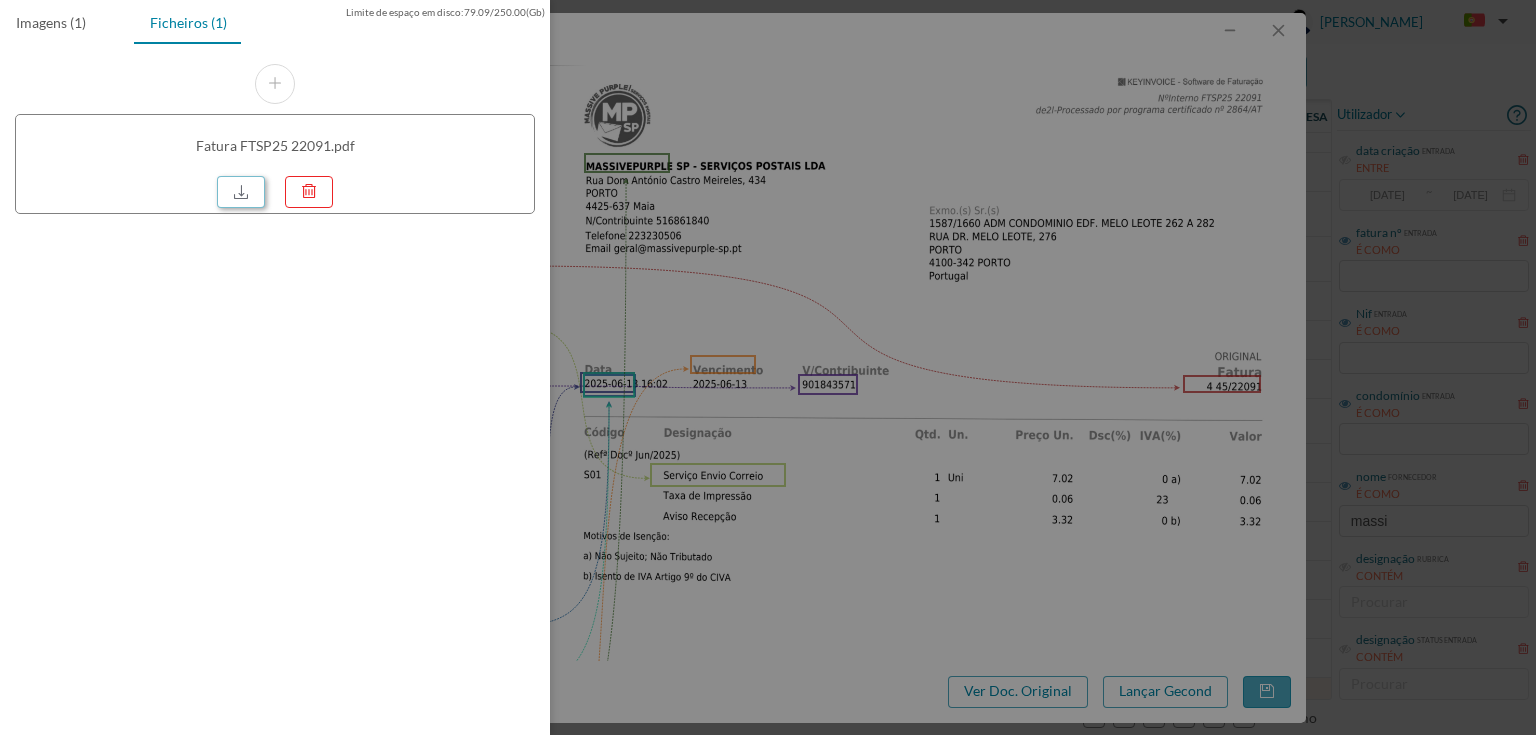 click at bounding box center [241, 192] 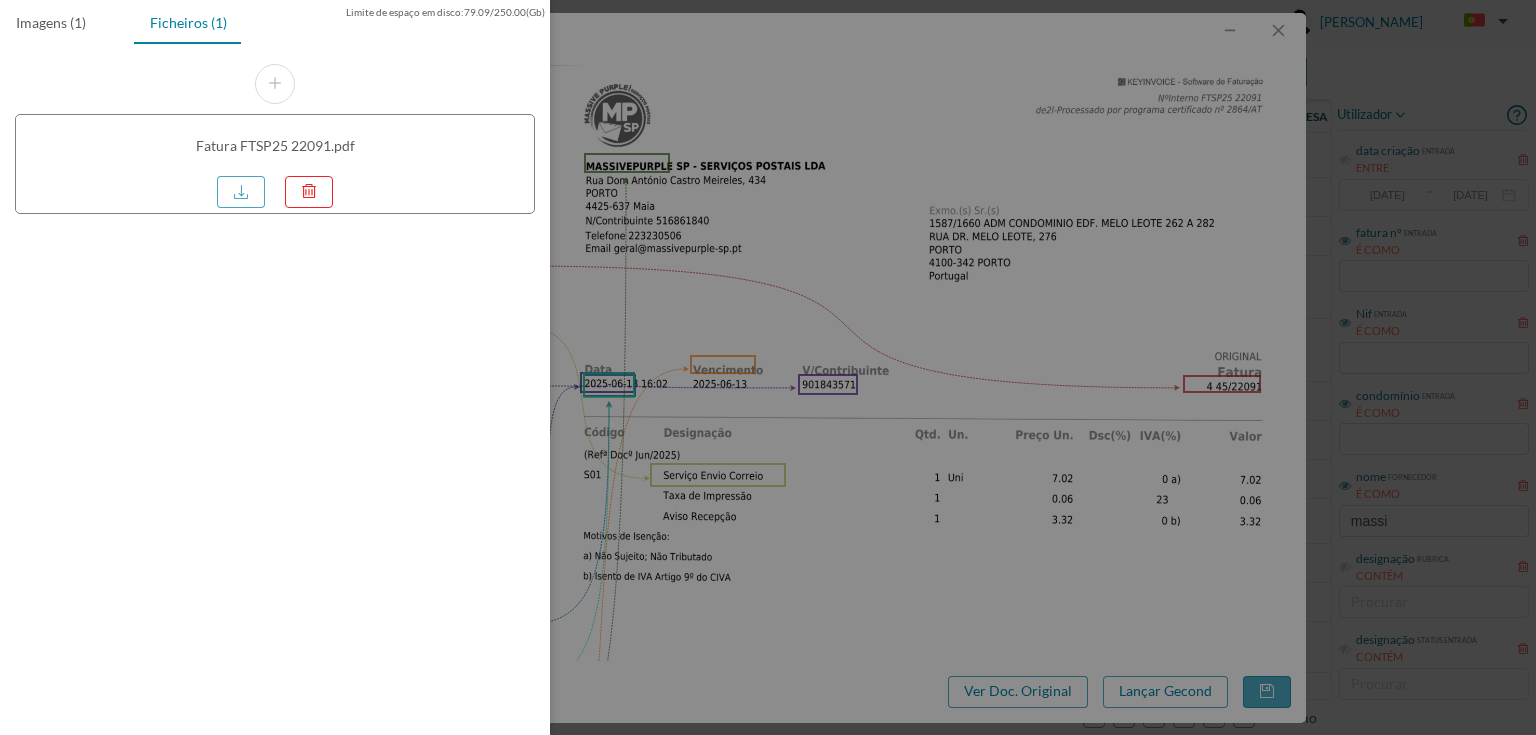 scroll, scrollTop: 0, scrollLeft: 0, axis: both 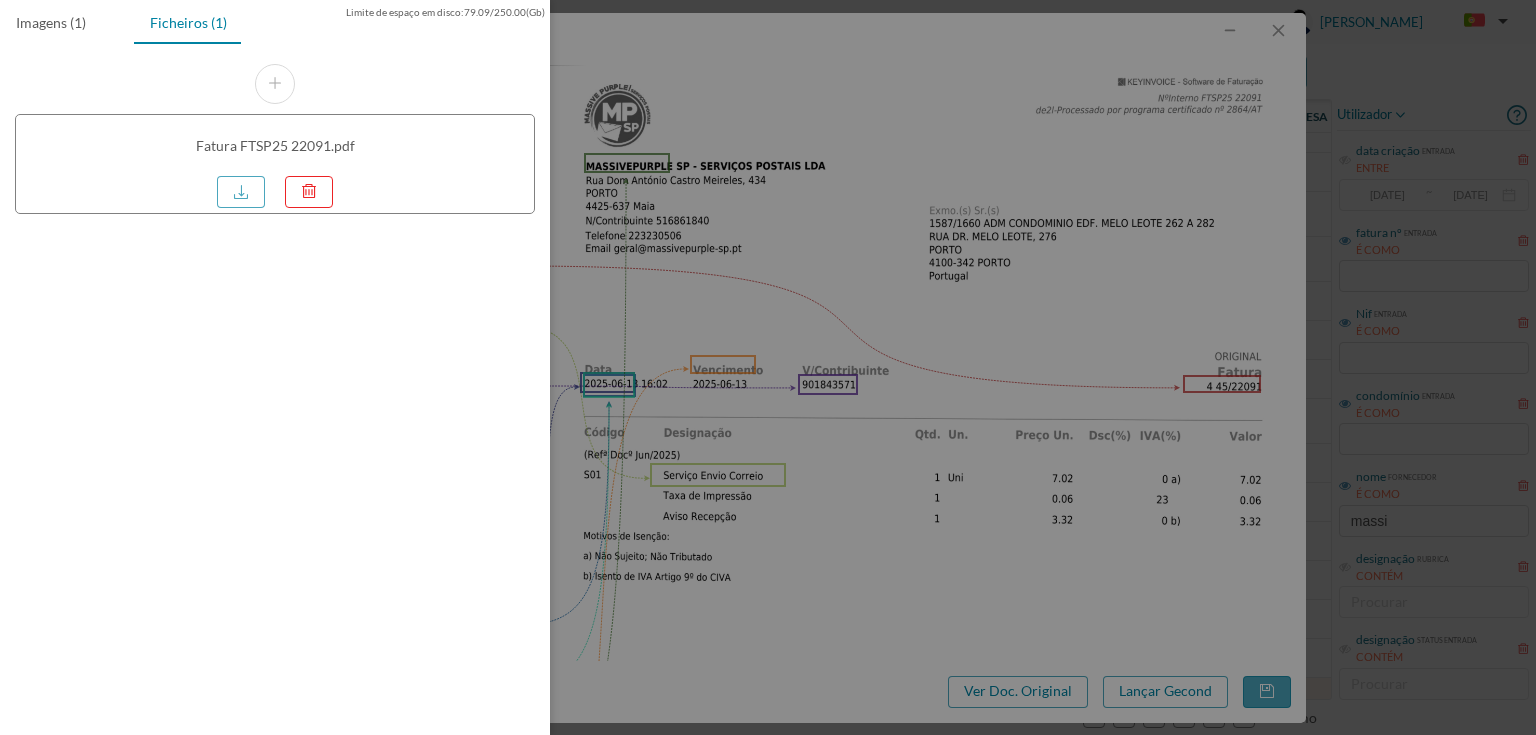 drag, startPoint x: 924, startPoint y: 164, endPoint x: 1251, endPoint y: 25, distance: 355.31677 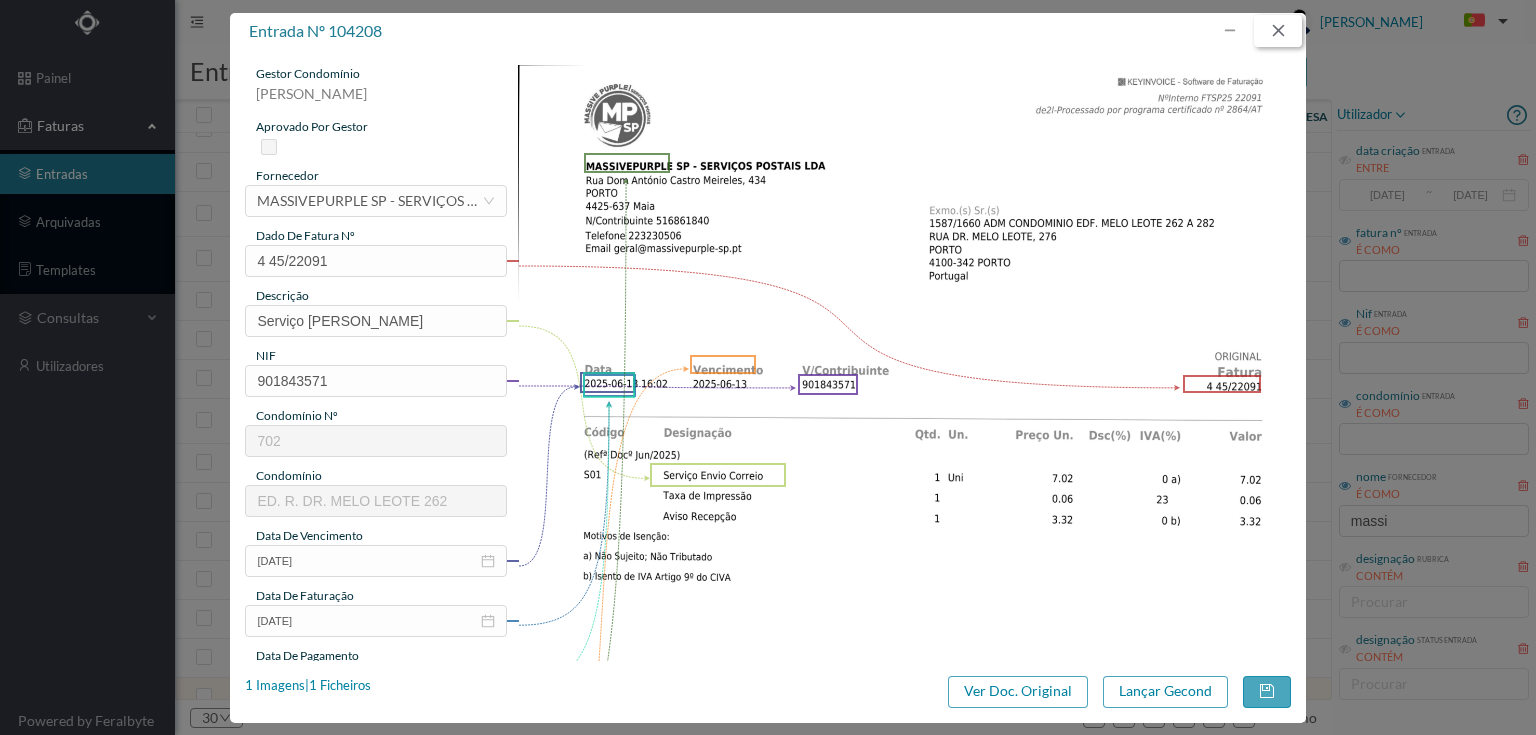 click at bounding box center [1278, 31] 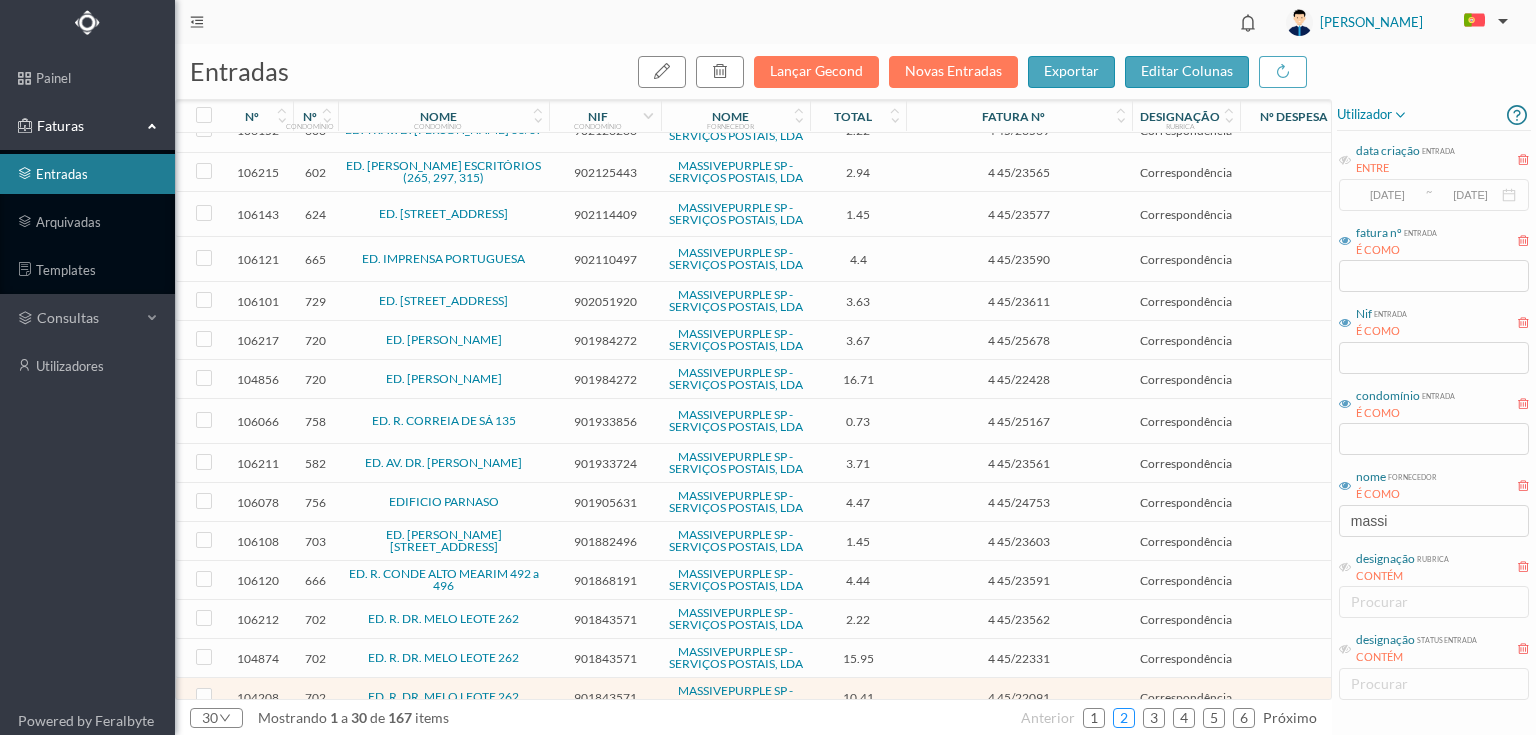 click on "2" at bounding box center [1124, 718] 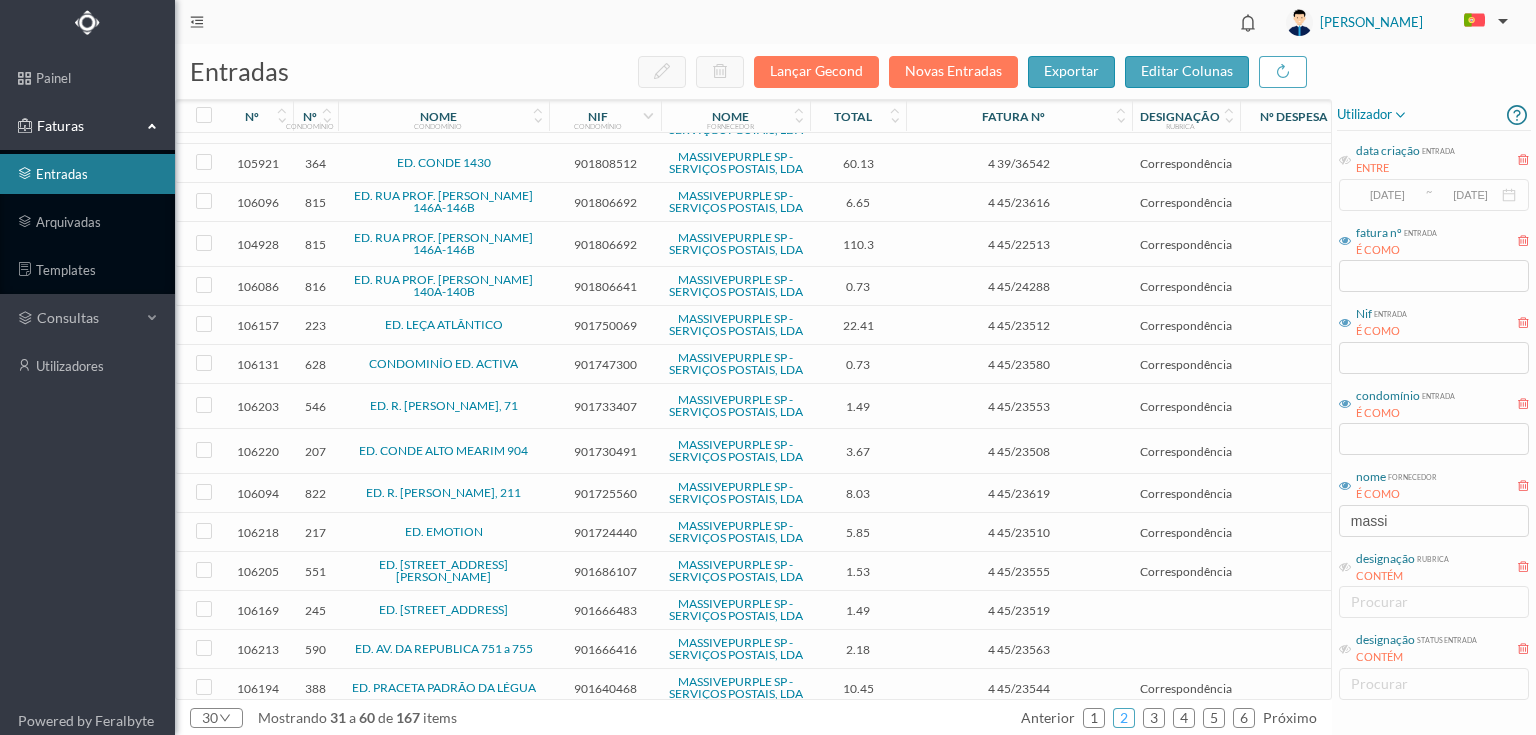 scroll, scrollTop: 0, scrollLeft: 0, axis: both 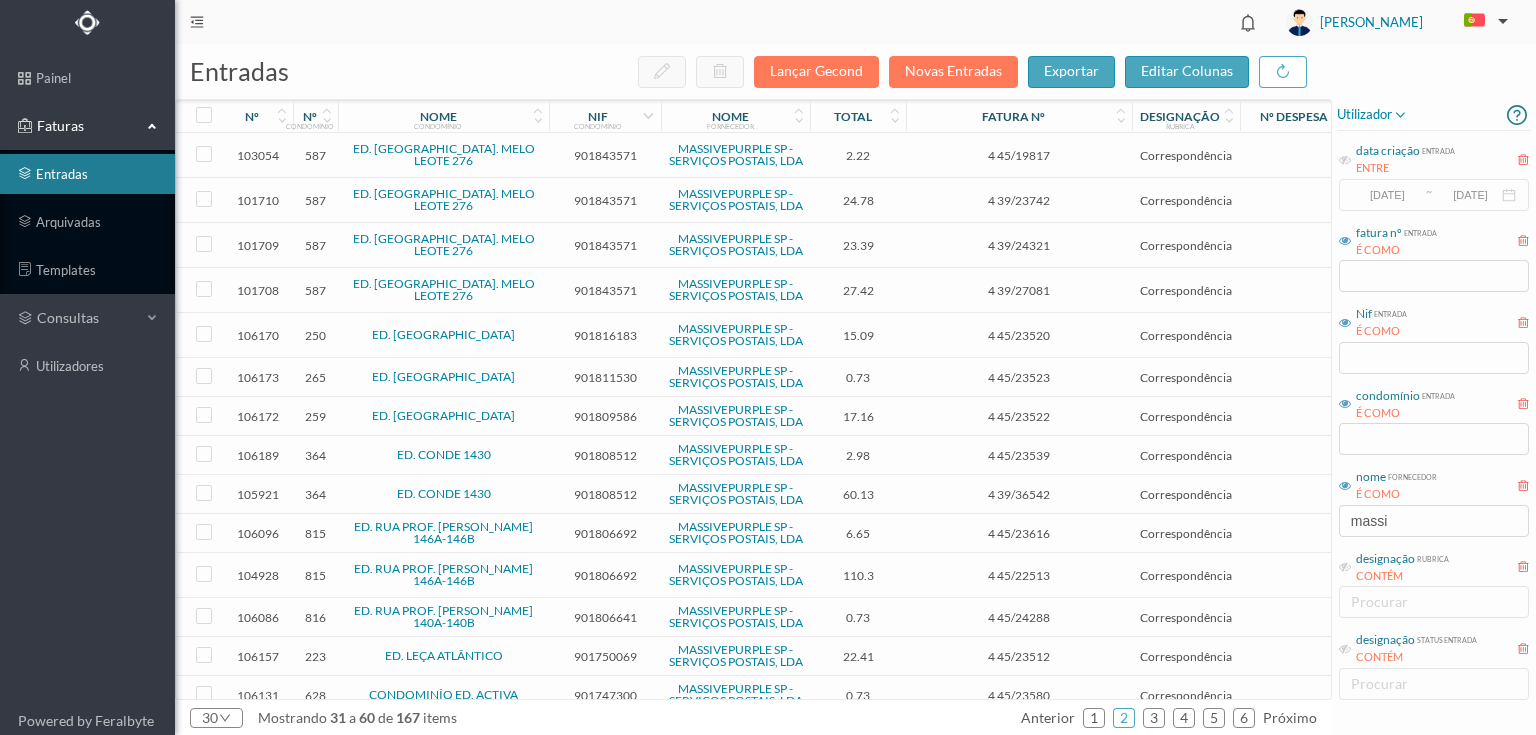 click on "901843571" at bounding box center (605, 155) 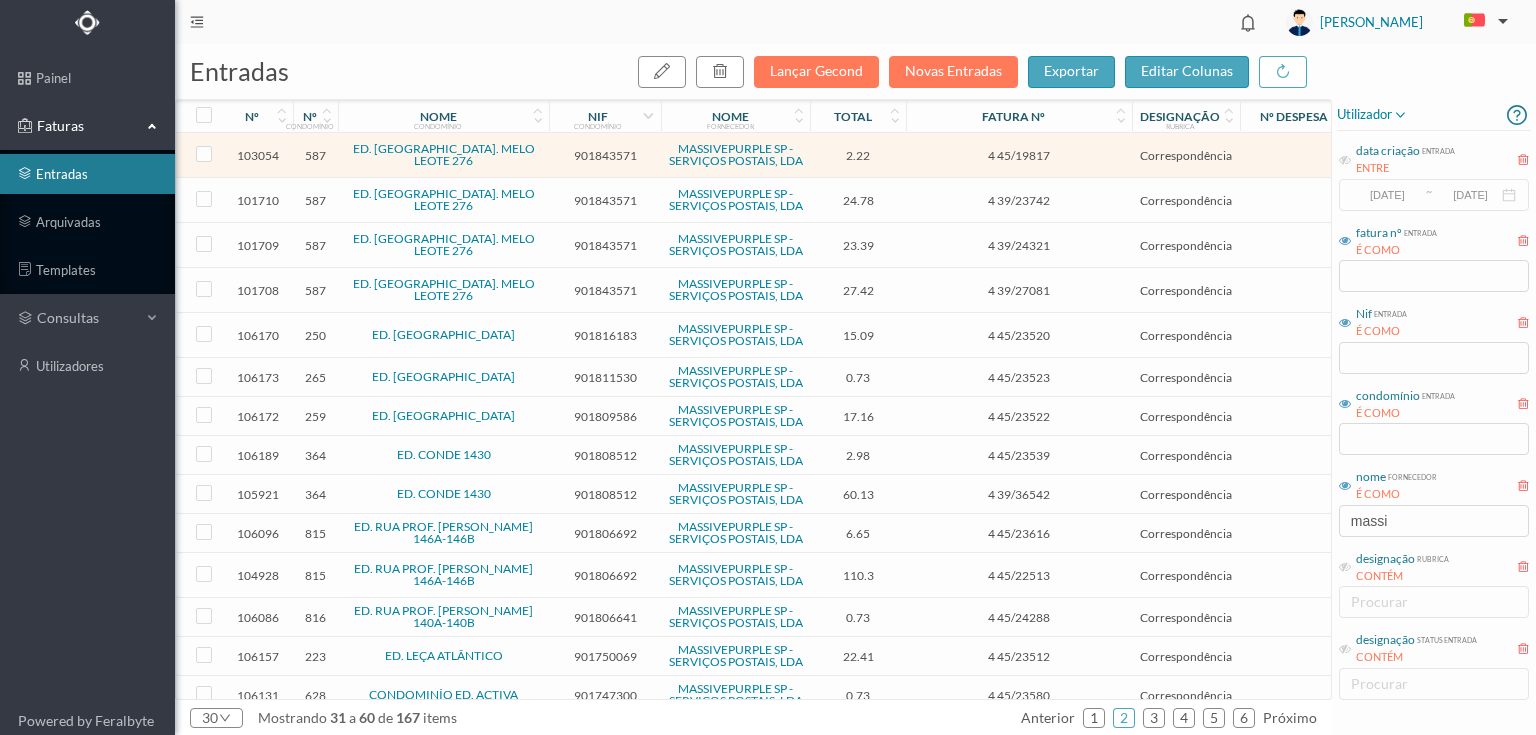 click on "901843571" at bounding box center (605, 155) 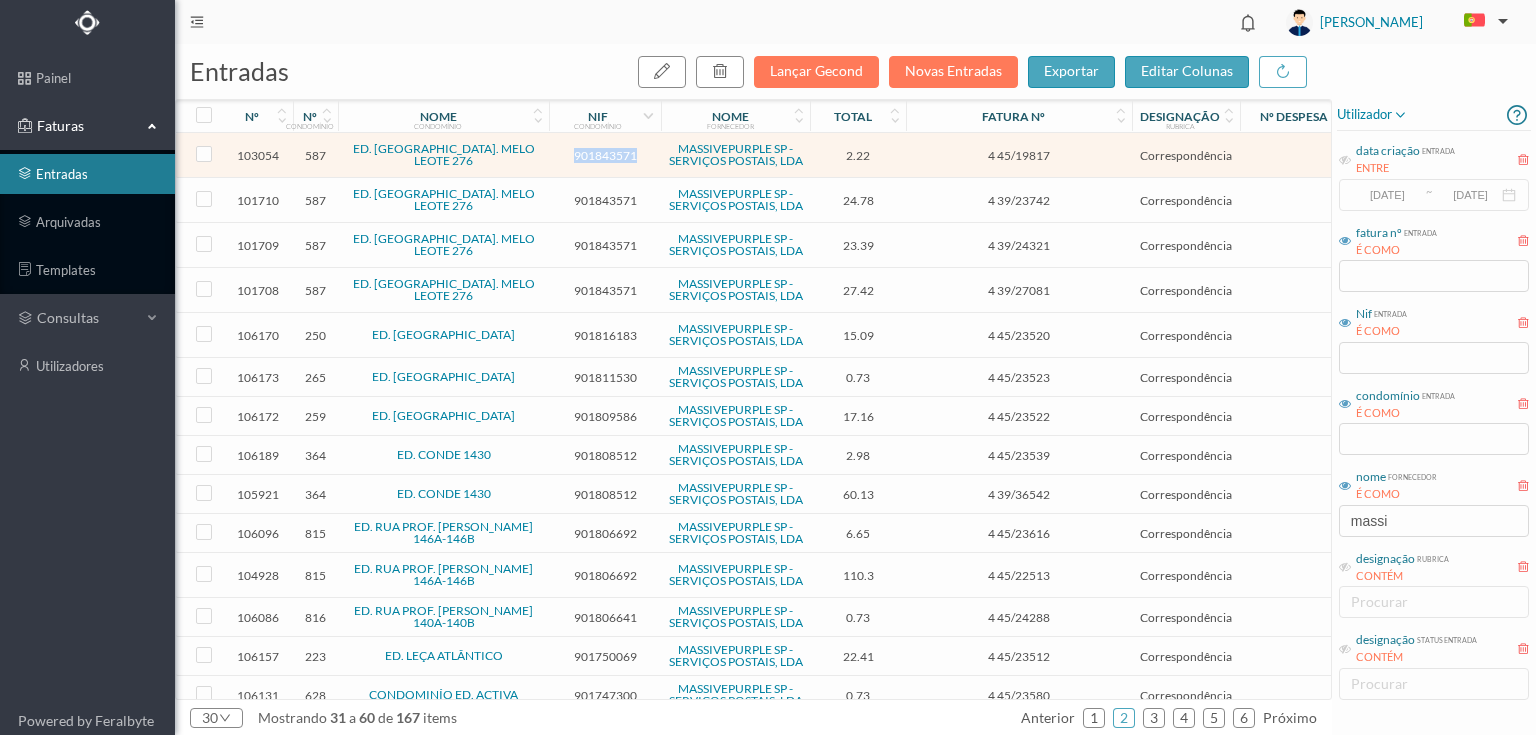 click on "901843571" at bounding box center [605, 155] 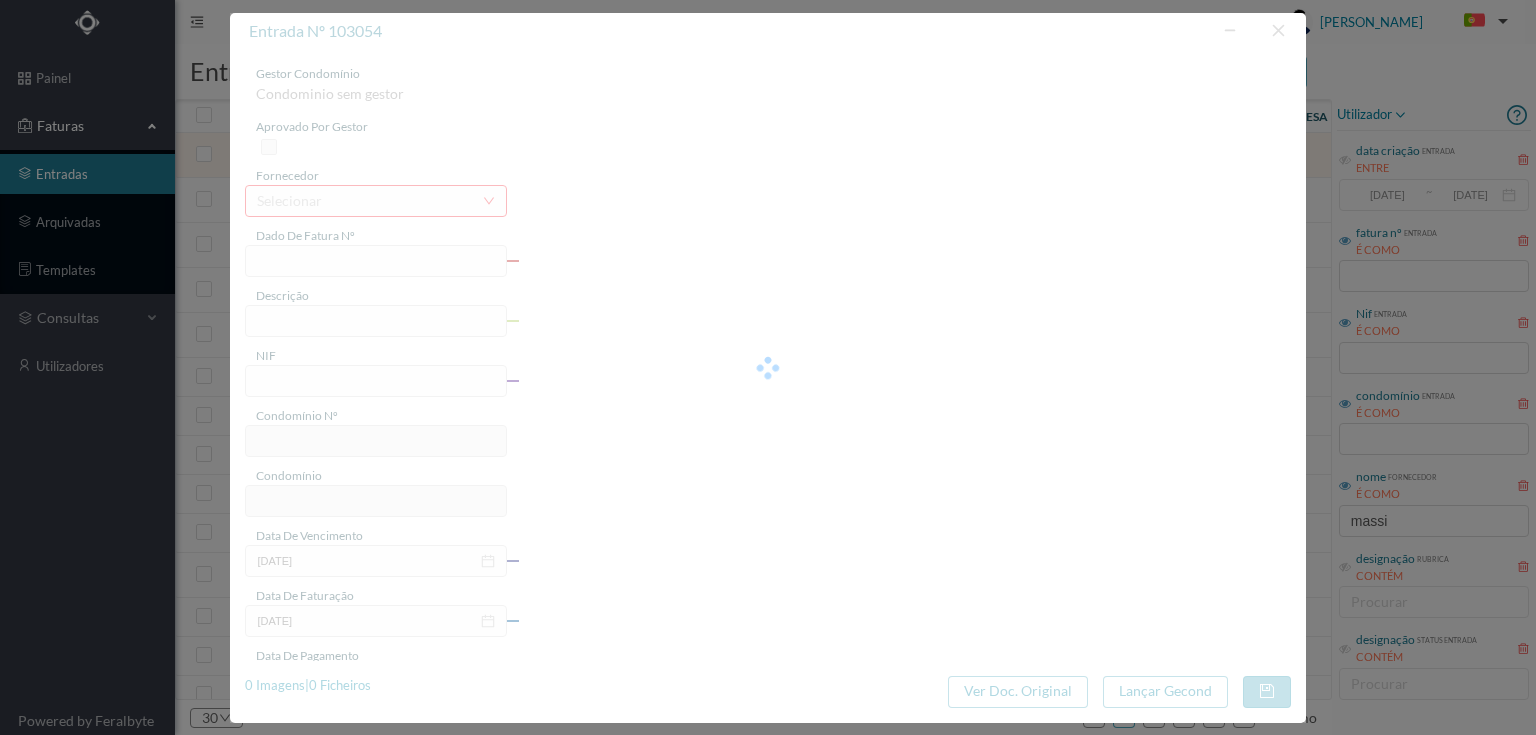 type on "4 45/19817" 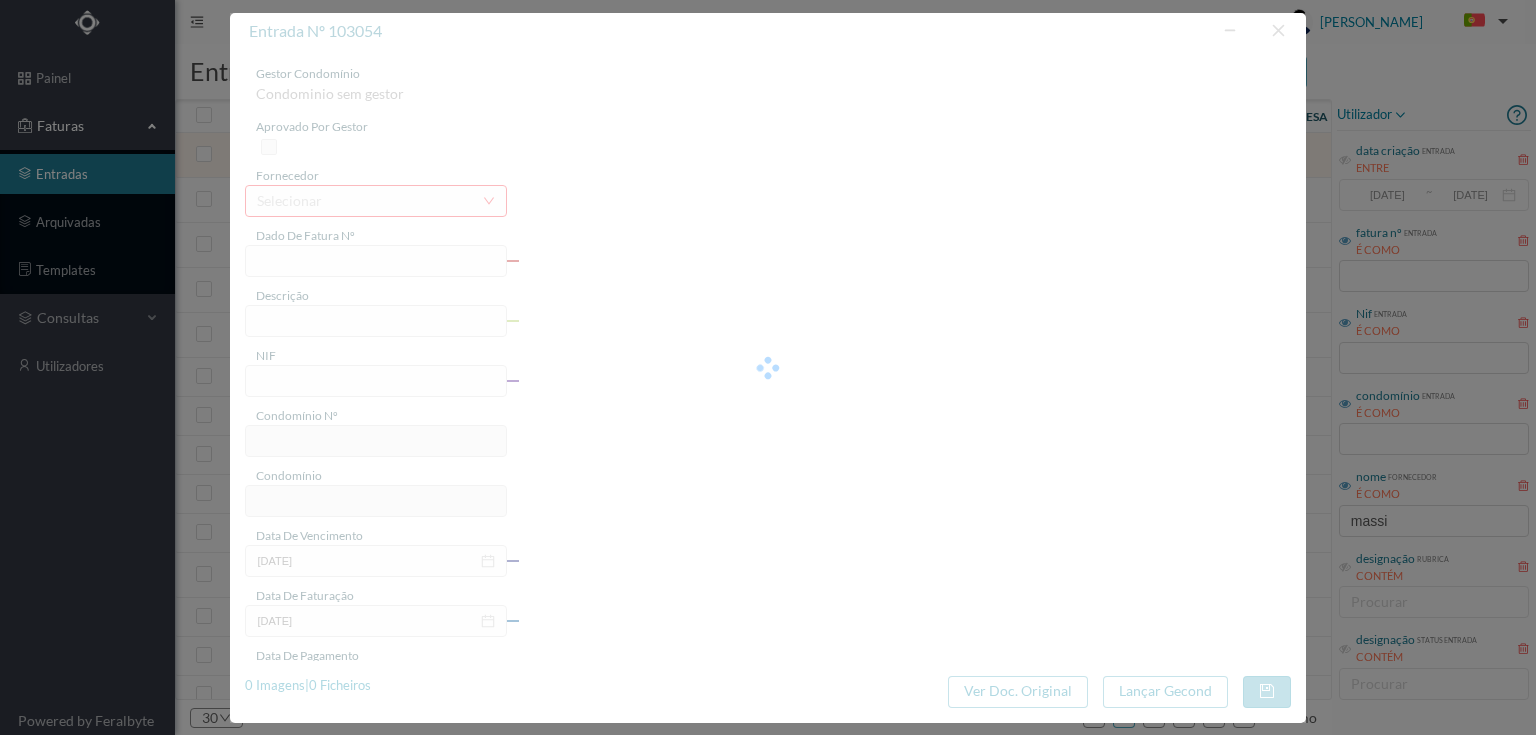 type on "Serviço [PERSON_NAME]" 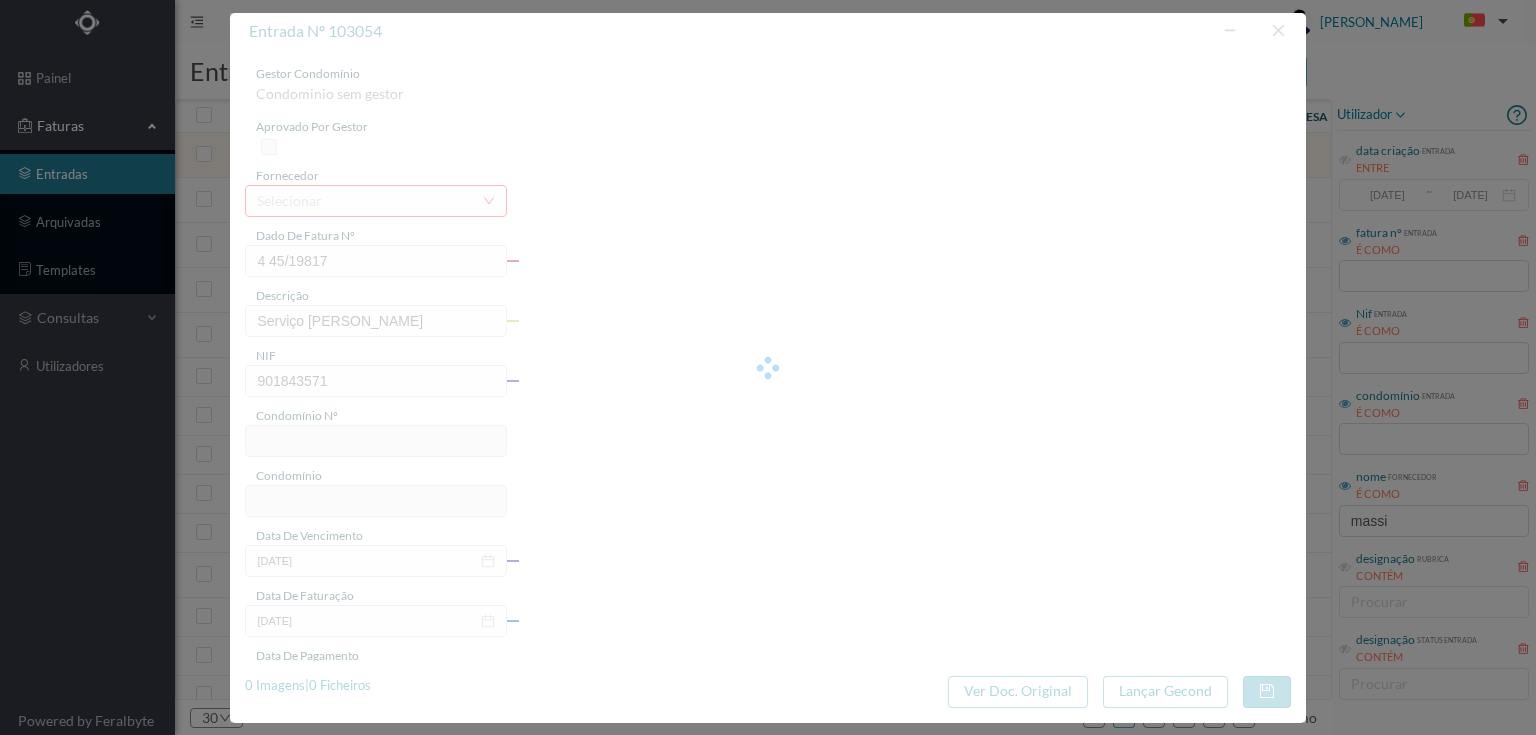 type on "587" 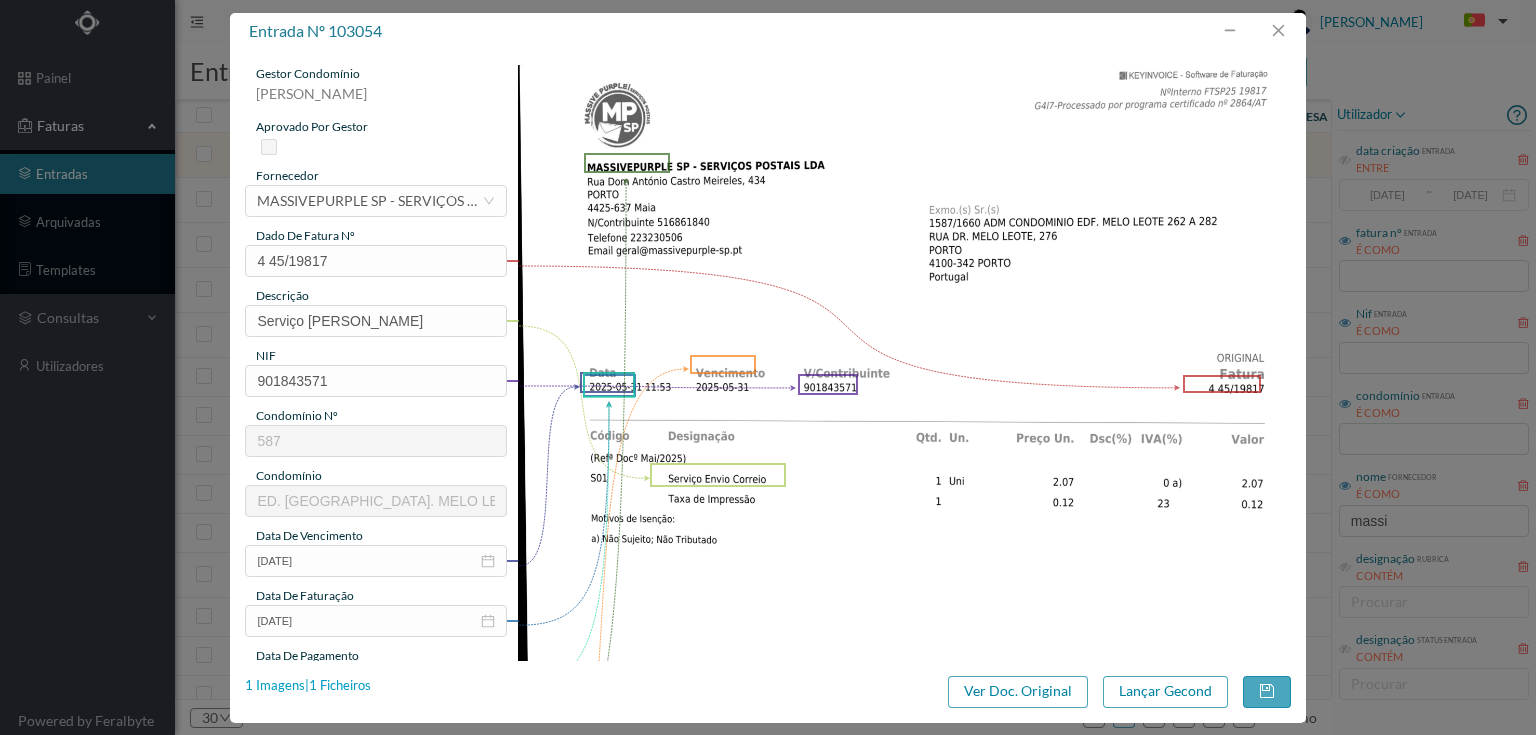 click on "1   Imagens  |  1   Ficheiros" at bounding box center [308, 686] 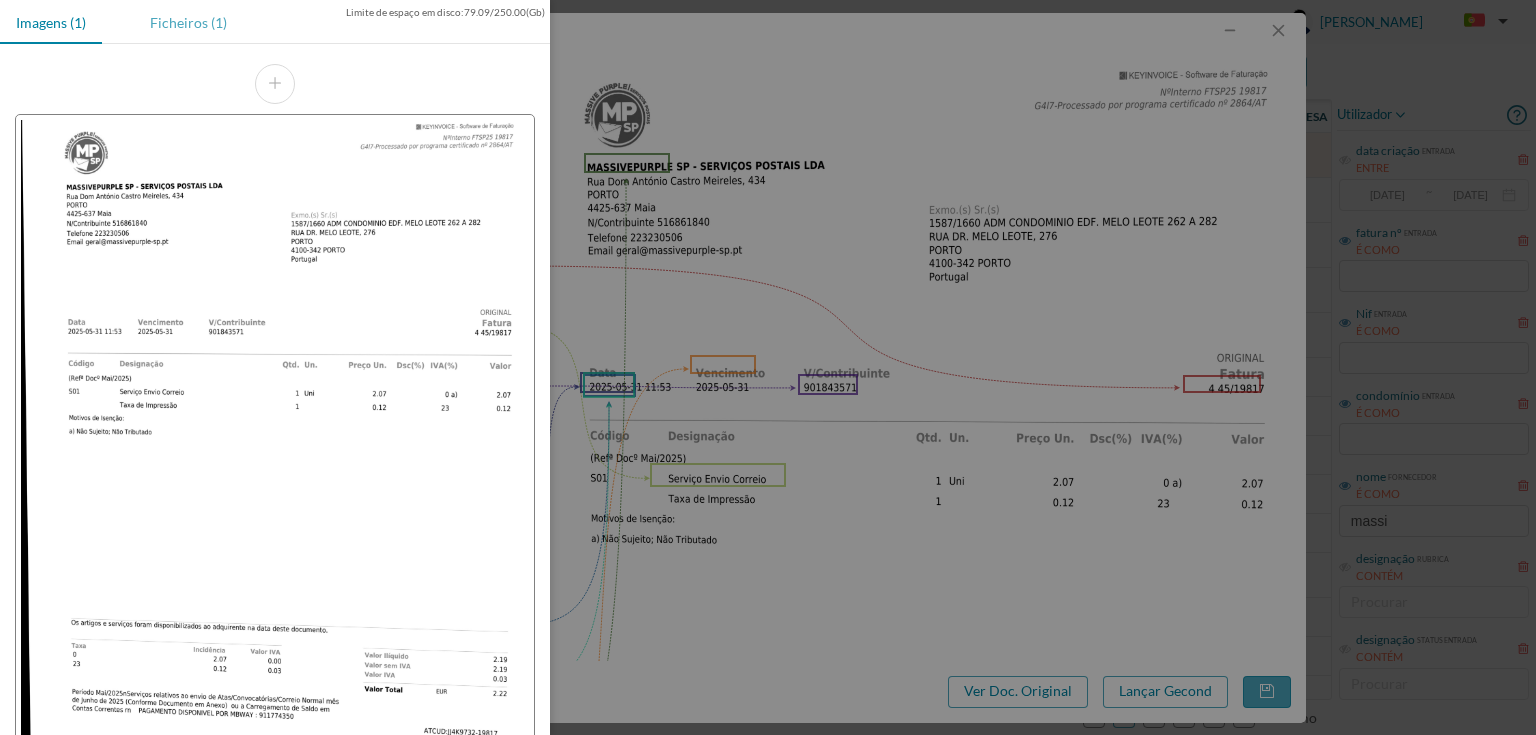click on "Ficheiros (1)" at bounding box center [188, 22] 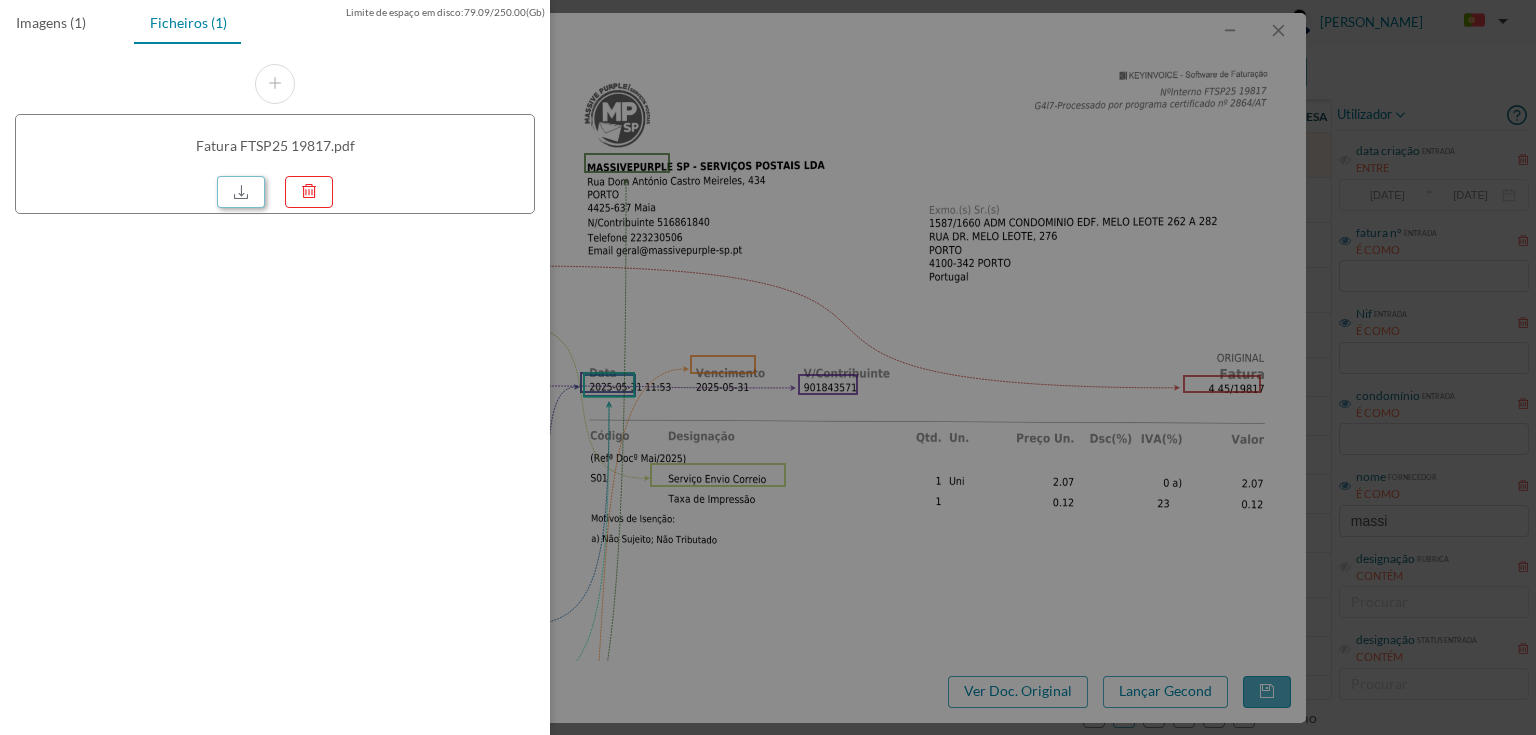 click at bounding box center (241, 192) 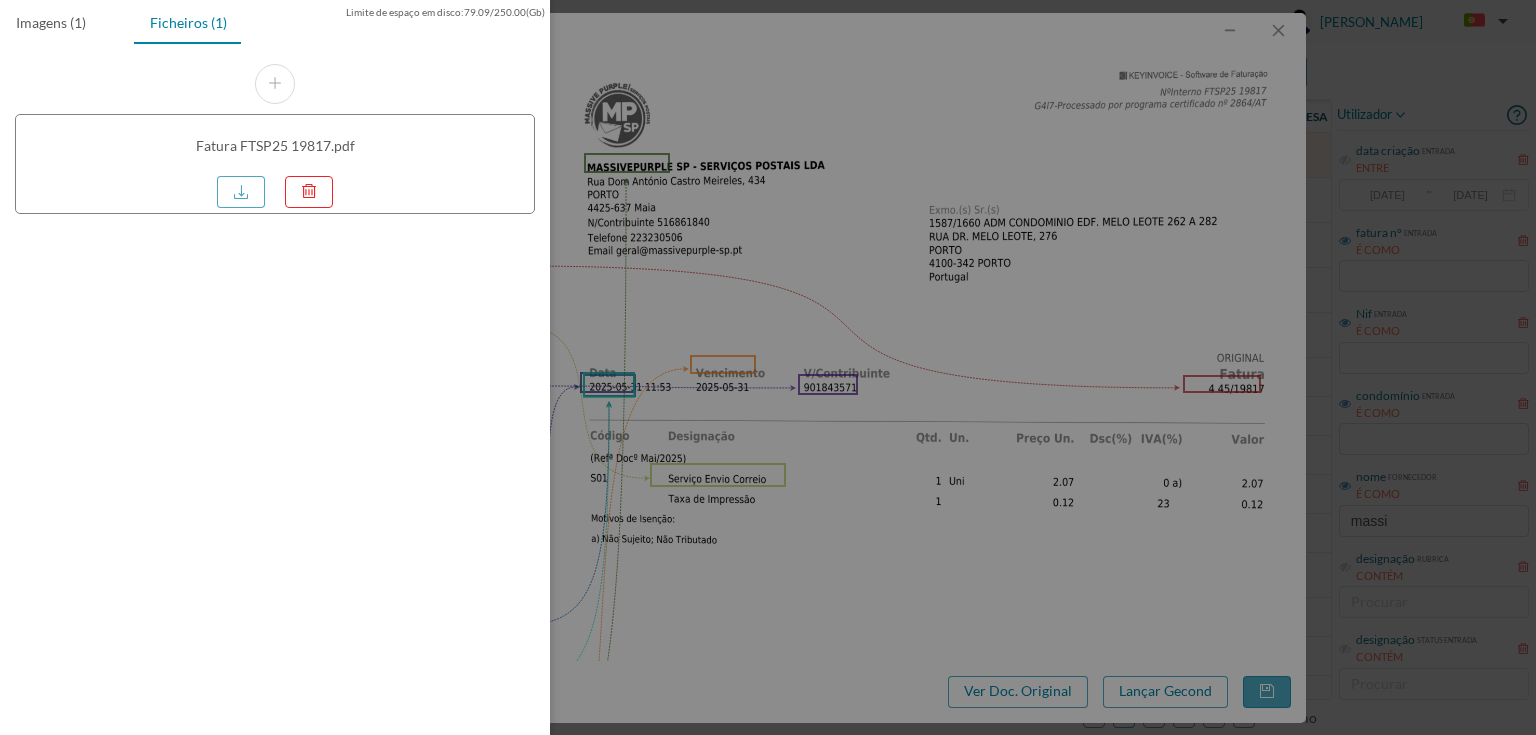 drag, startPoint x: 1085, startPoint y: 84, endPoint x: 1298, endPoint y: 37, distance: 218.12383 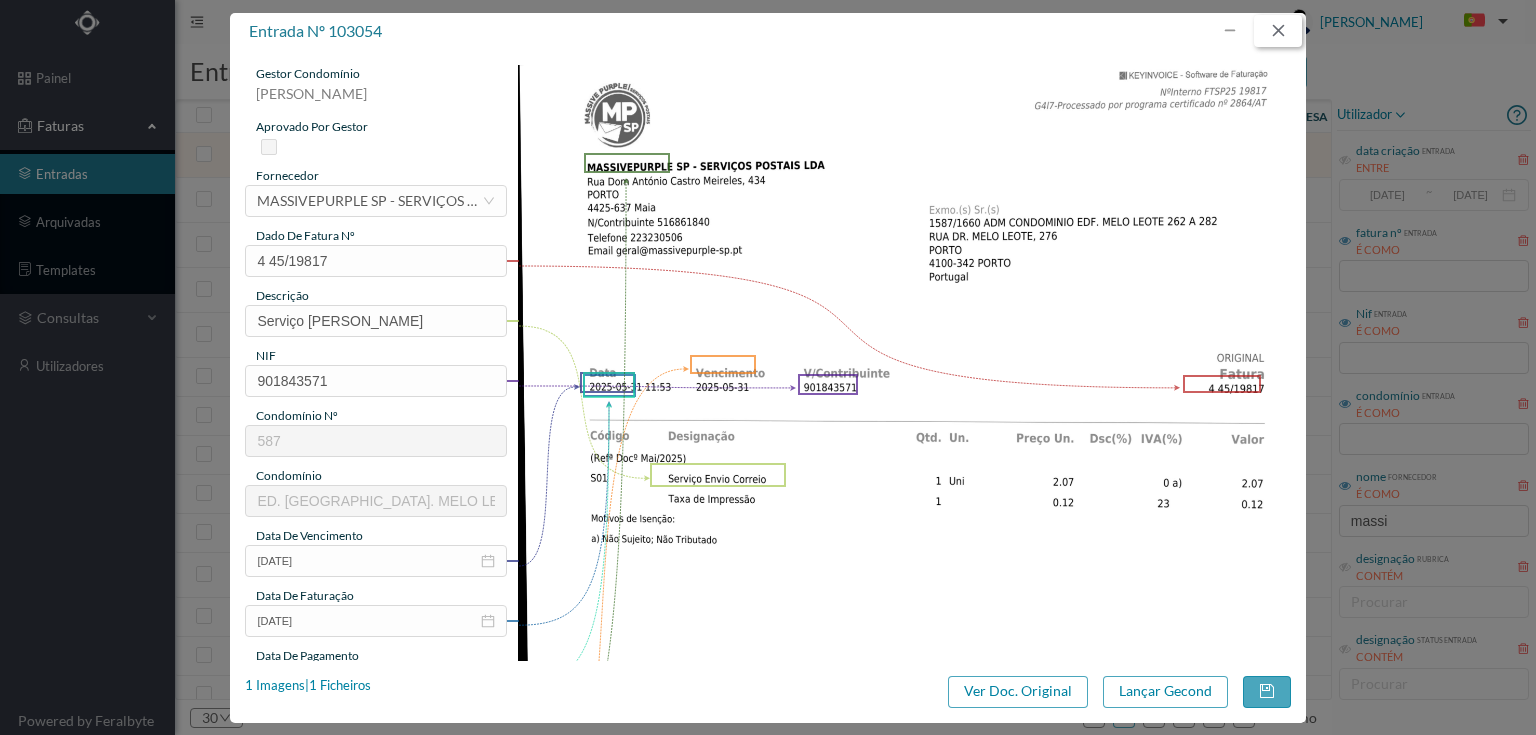 click at bounding box center [1278, 31] 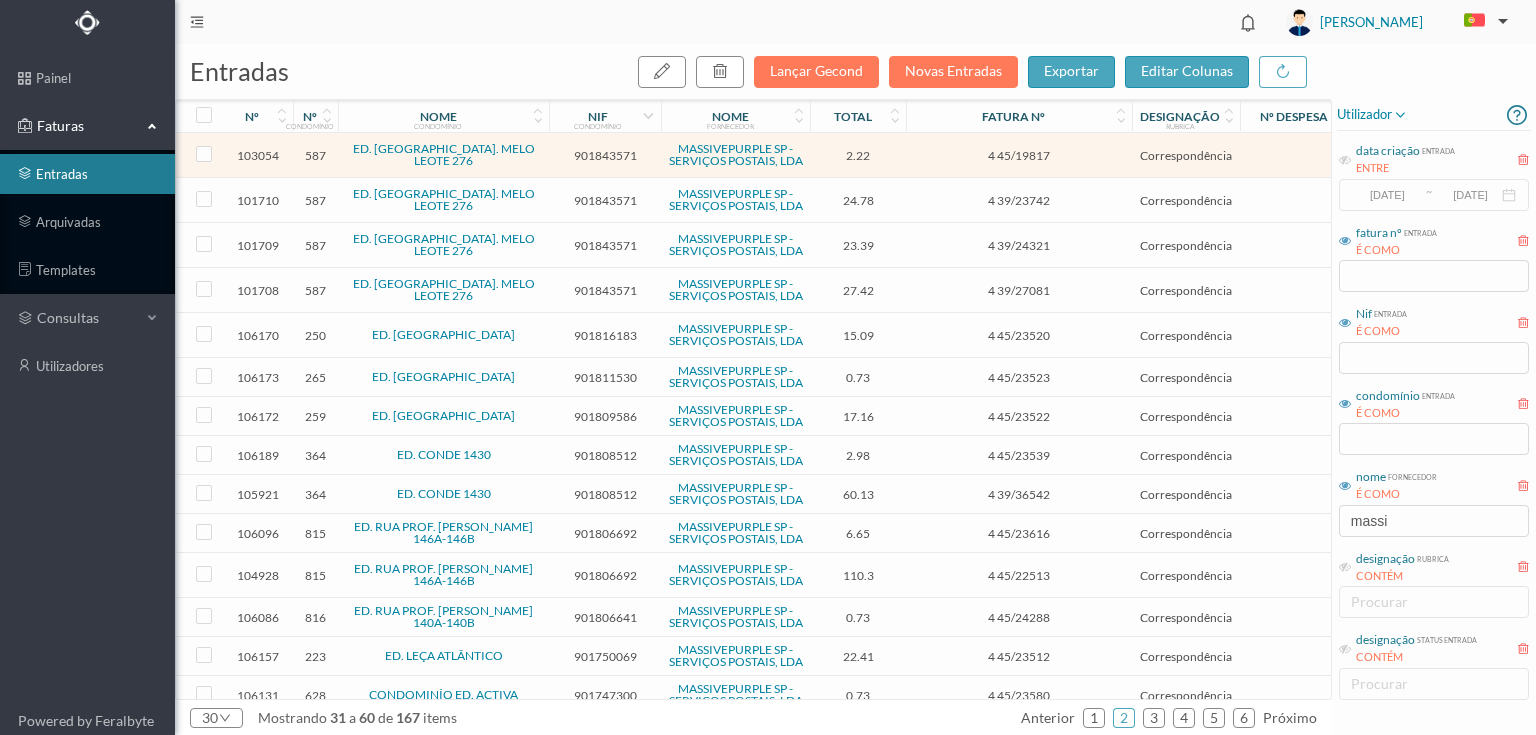 click on "901843571" at bounding box center (605, 200) 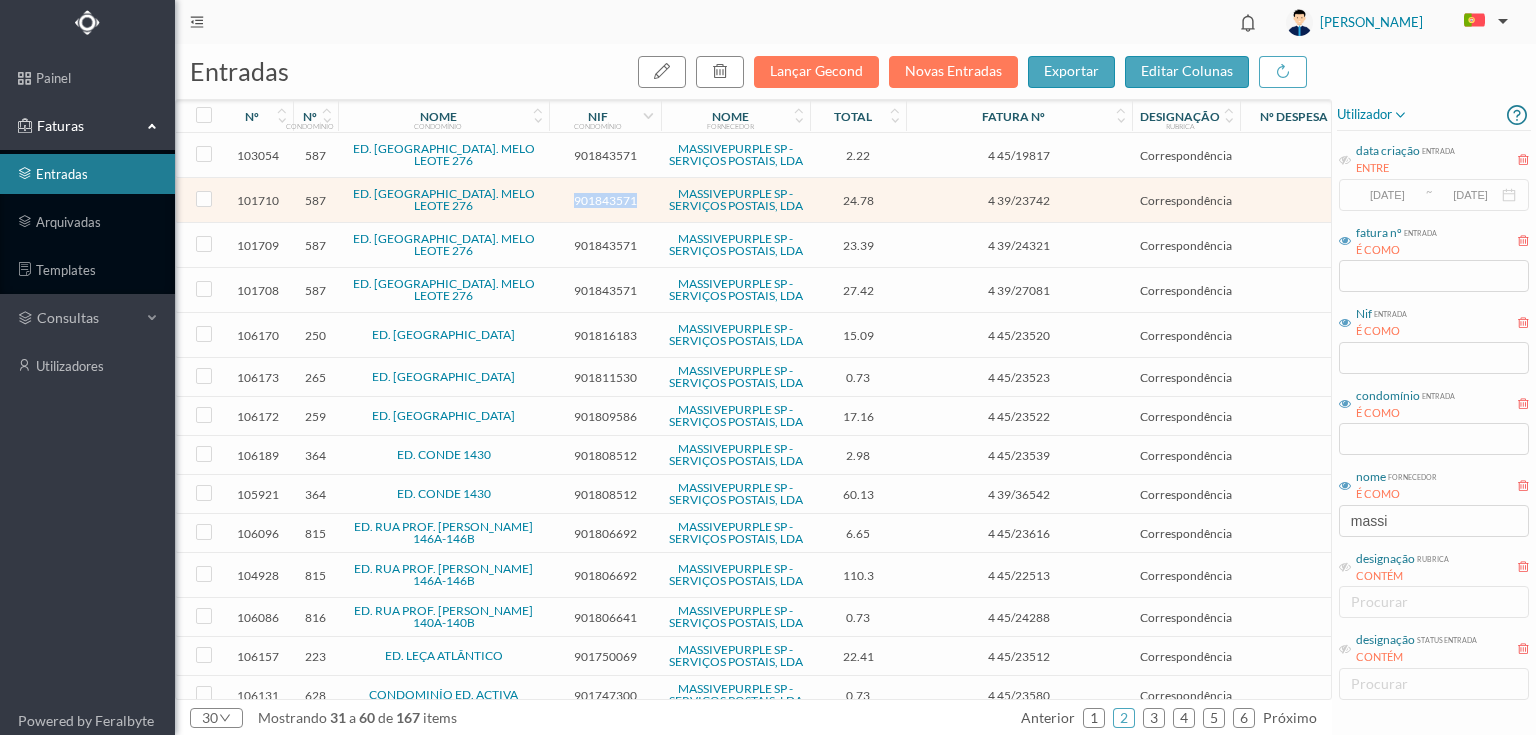 click on "901843571" at bounding box center (605, 200) 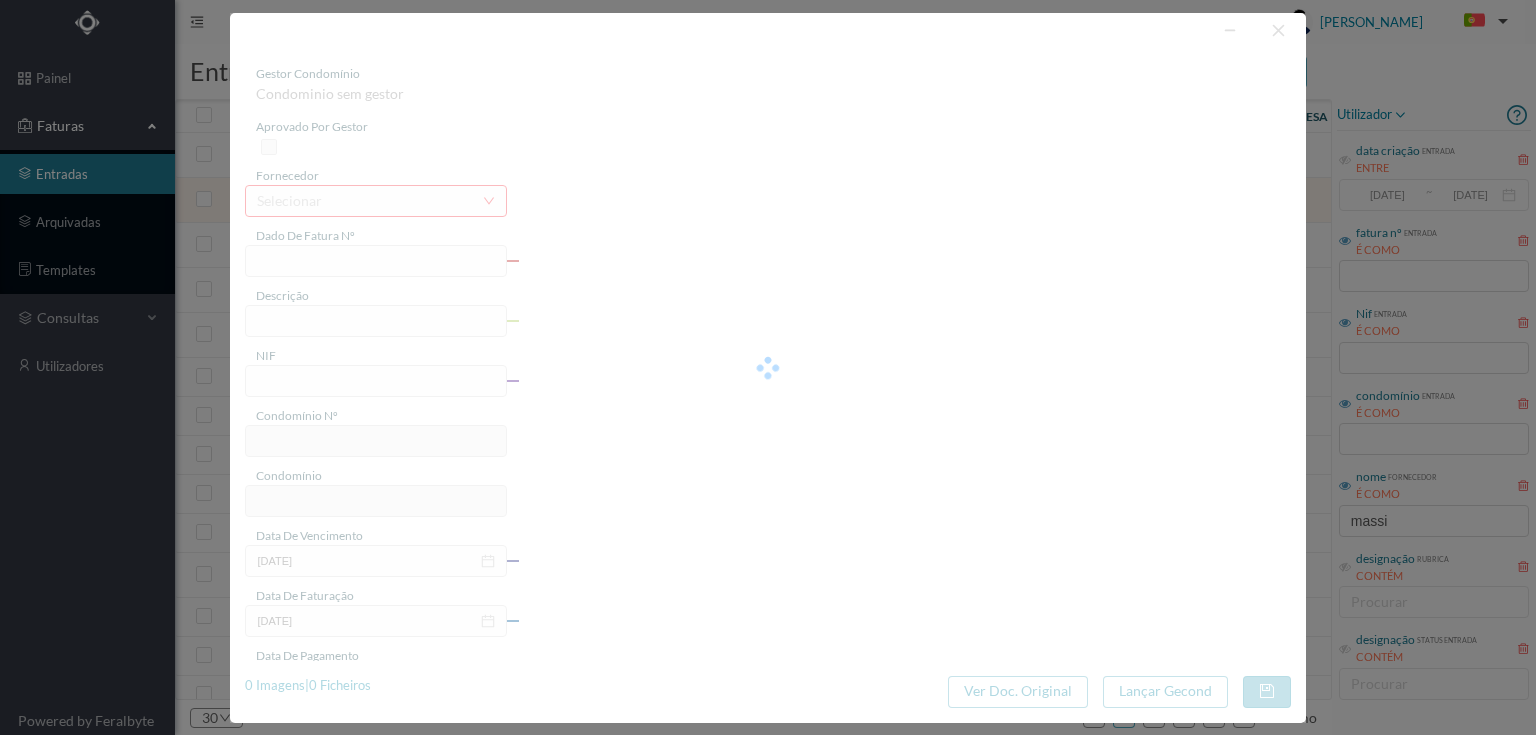 type on "4 39/23742" 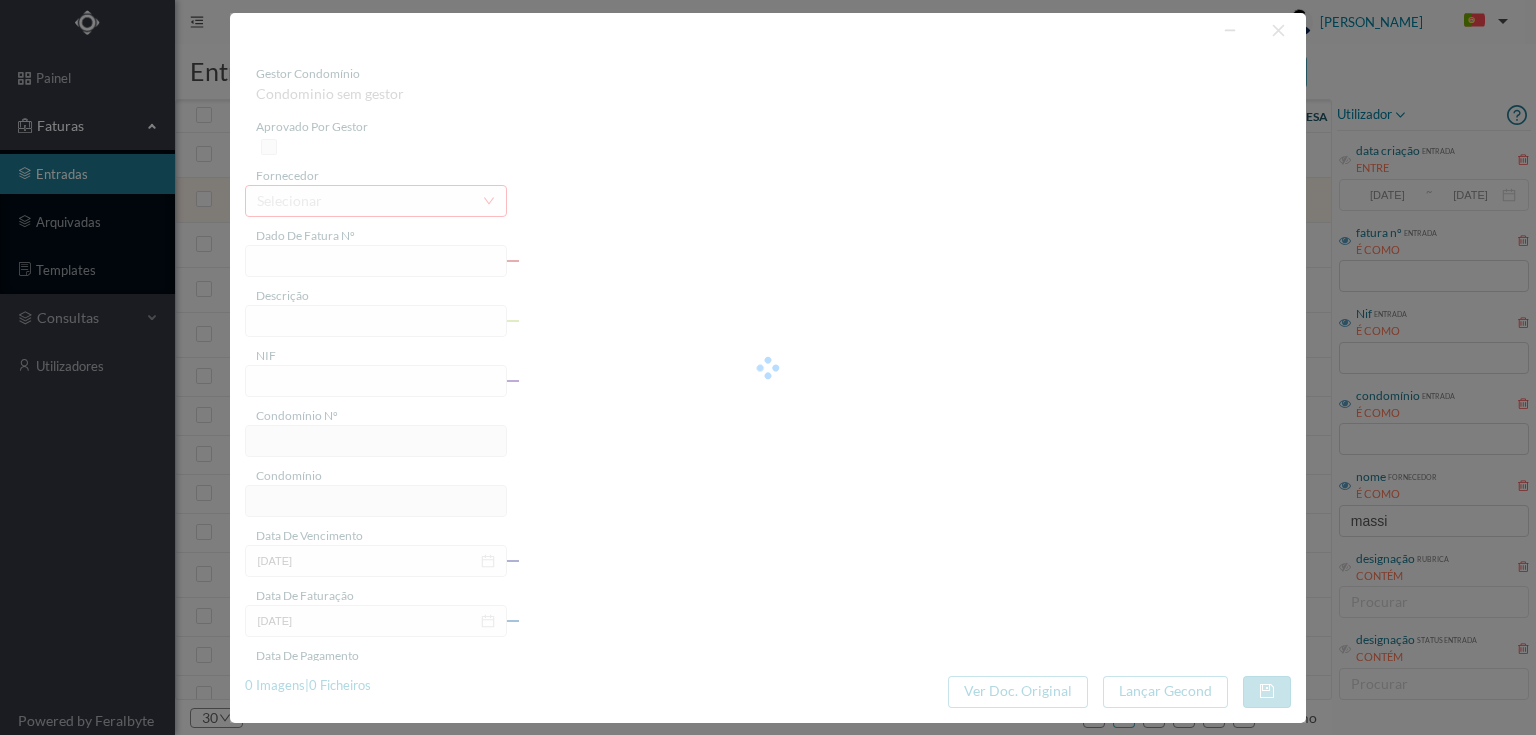 type on "Serviço [PERSON_NAME]" 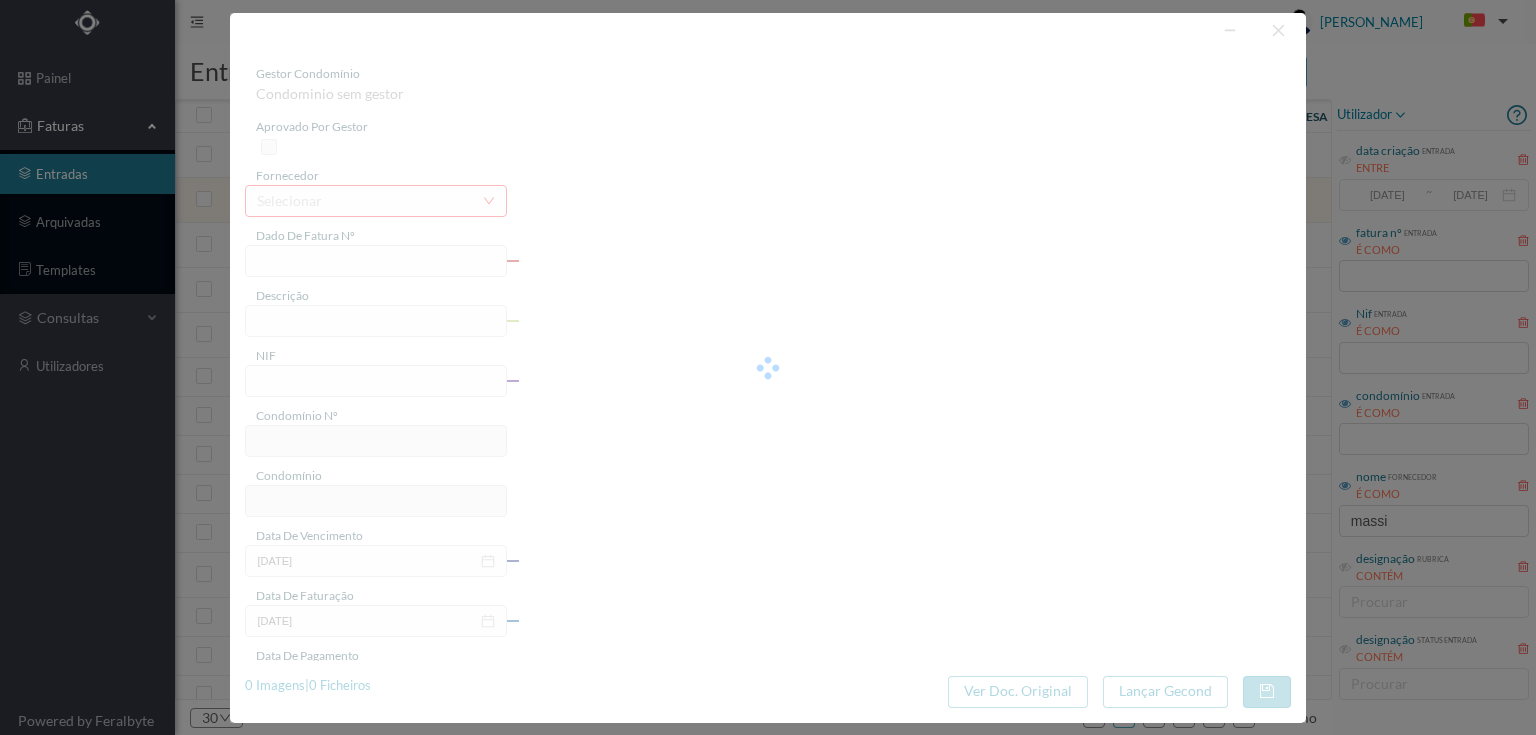 type on "2025-06-13" 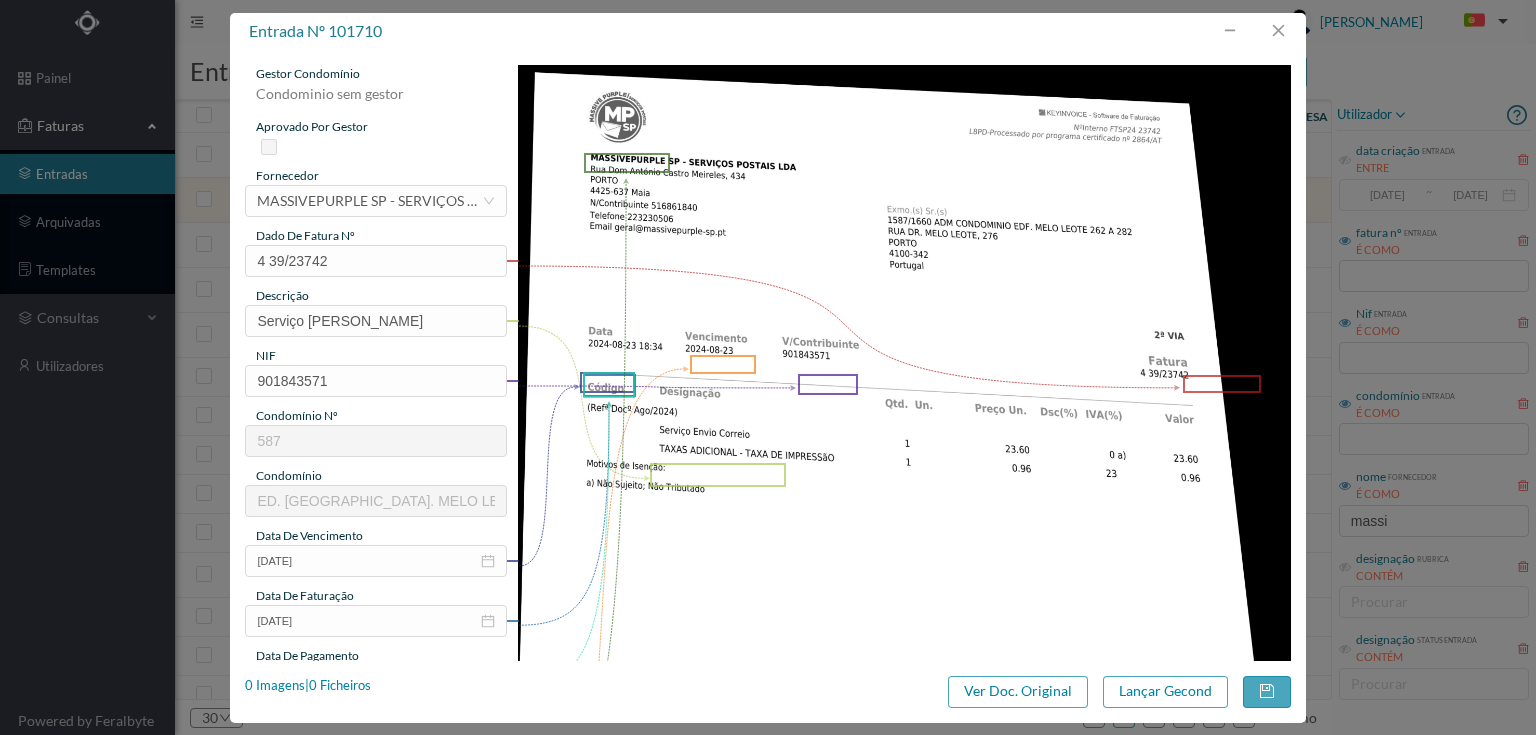 type on "587" 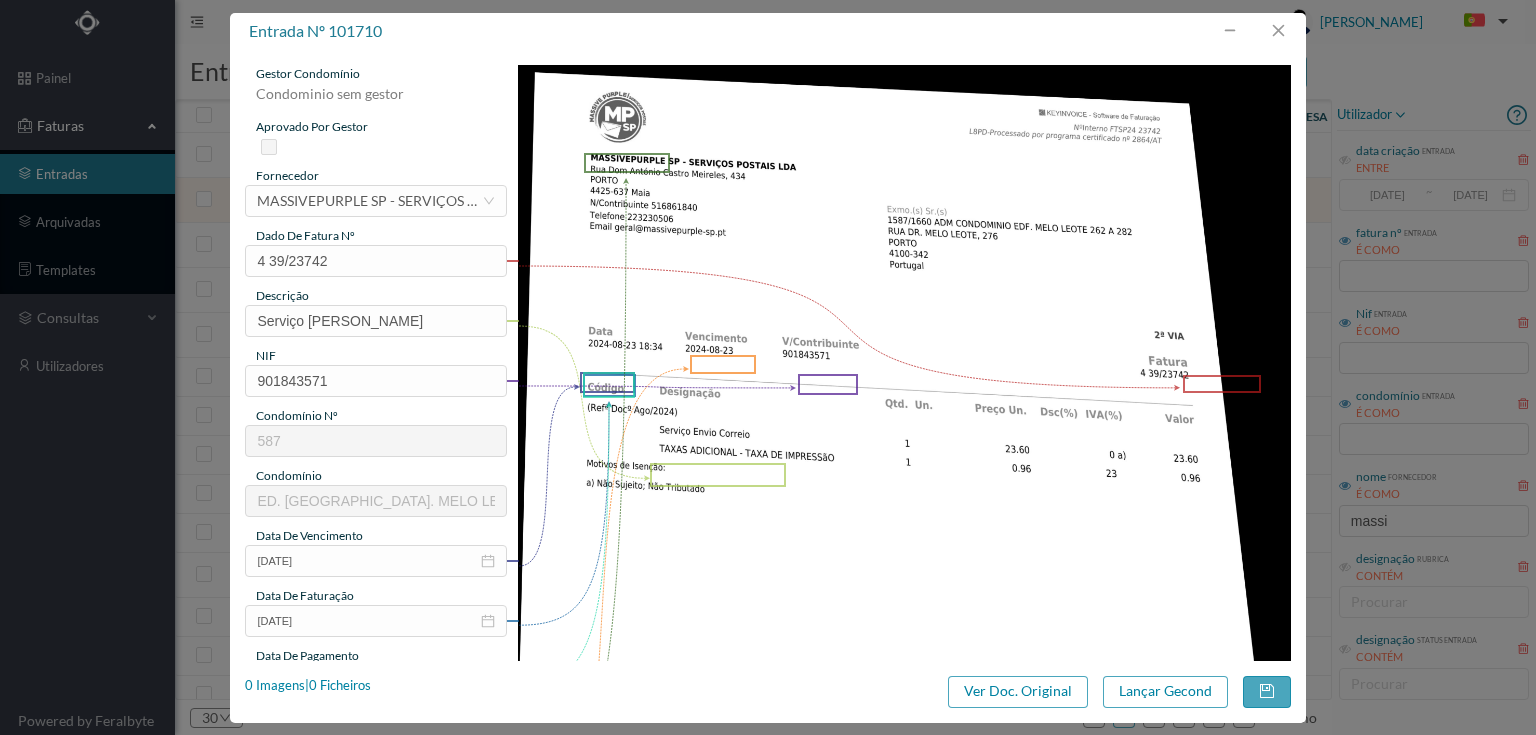 type on "ED. [GEOGRAPHIC_DATA]. MELO LEOTE 276" 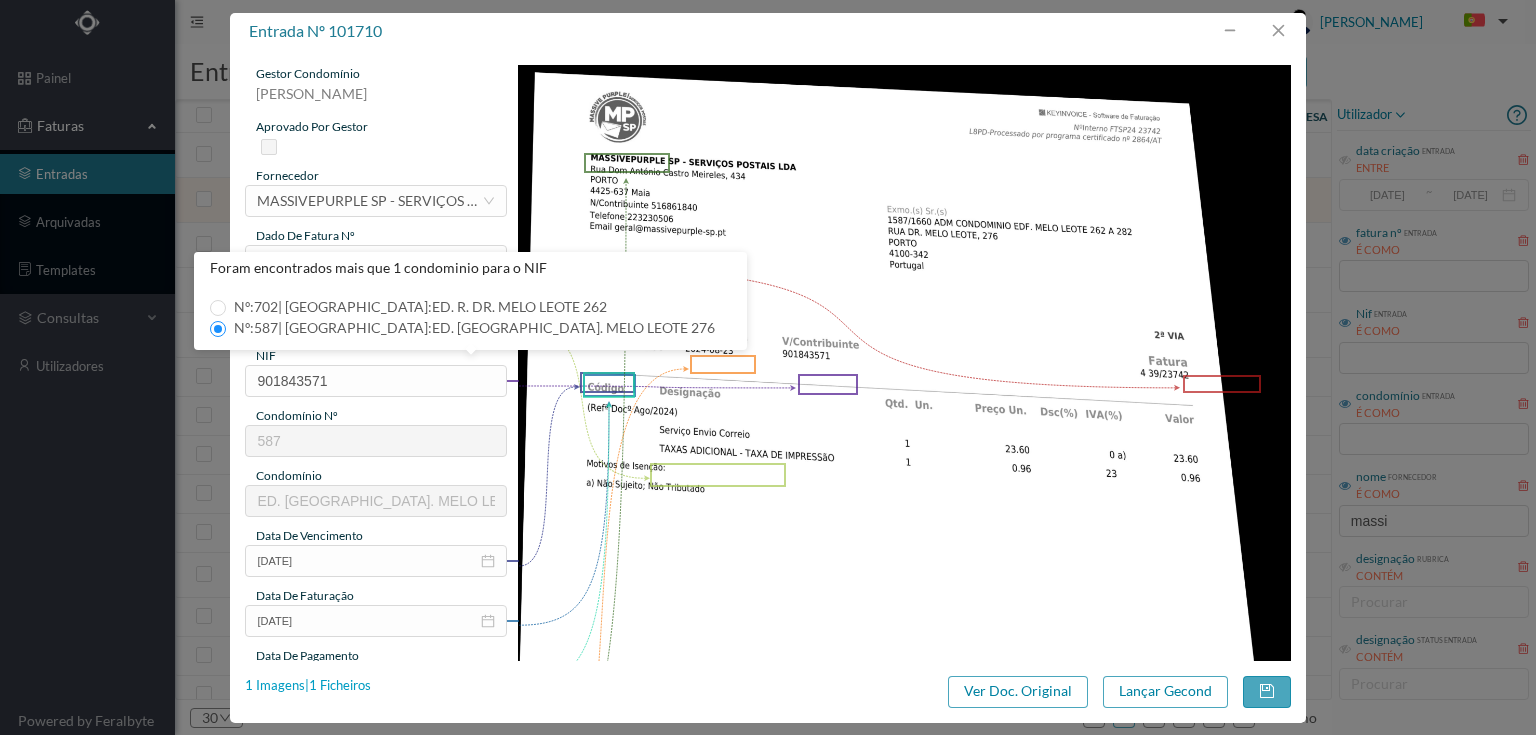 click on "1   Imagens  |  1   Ficheiros" at bounding box center (308, 686) 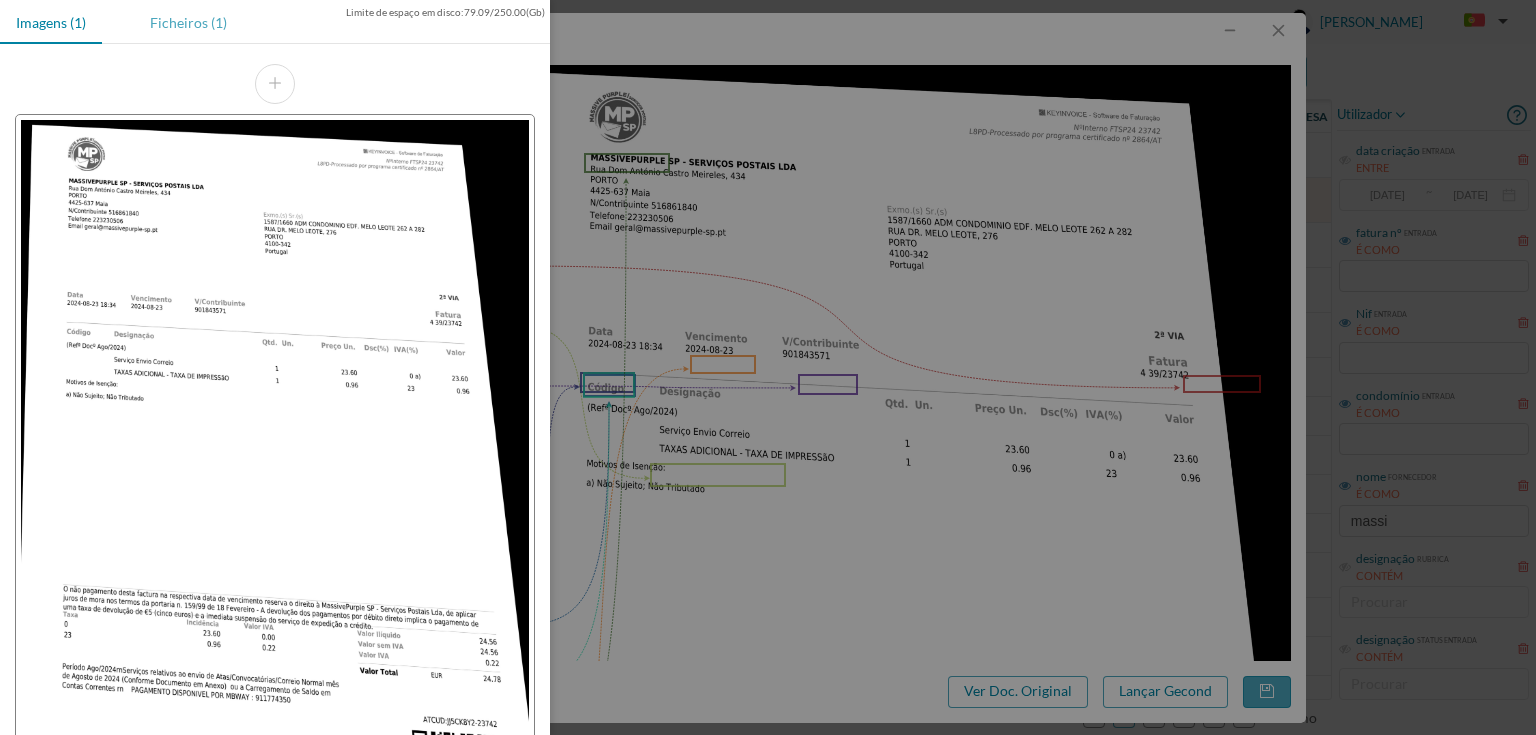 click on "Ficheiros (1)" at bounding box center (188, 22) 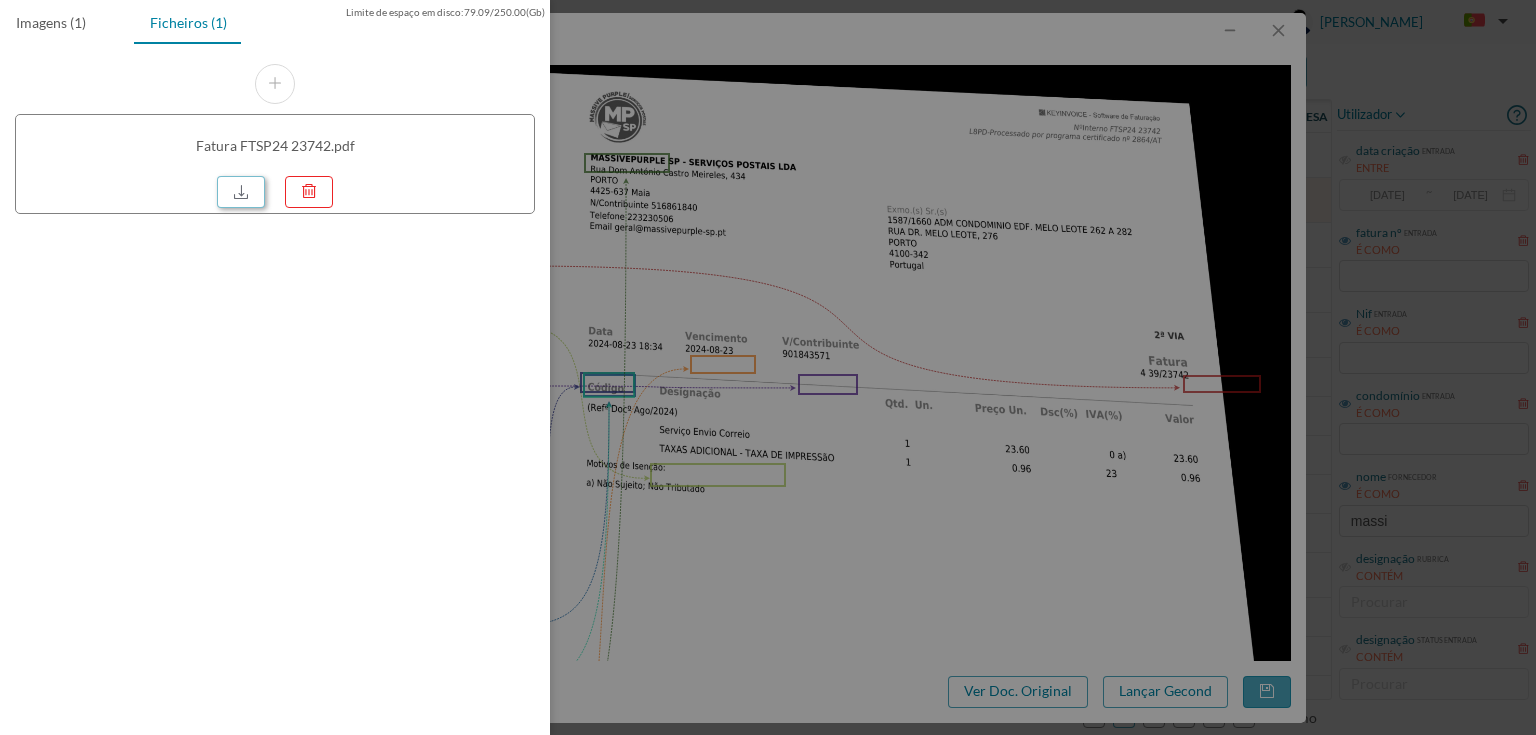 click at bounding box center (241, 192) 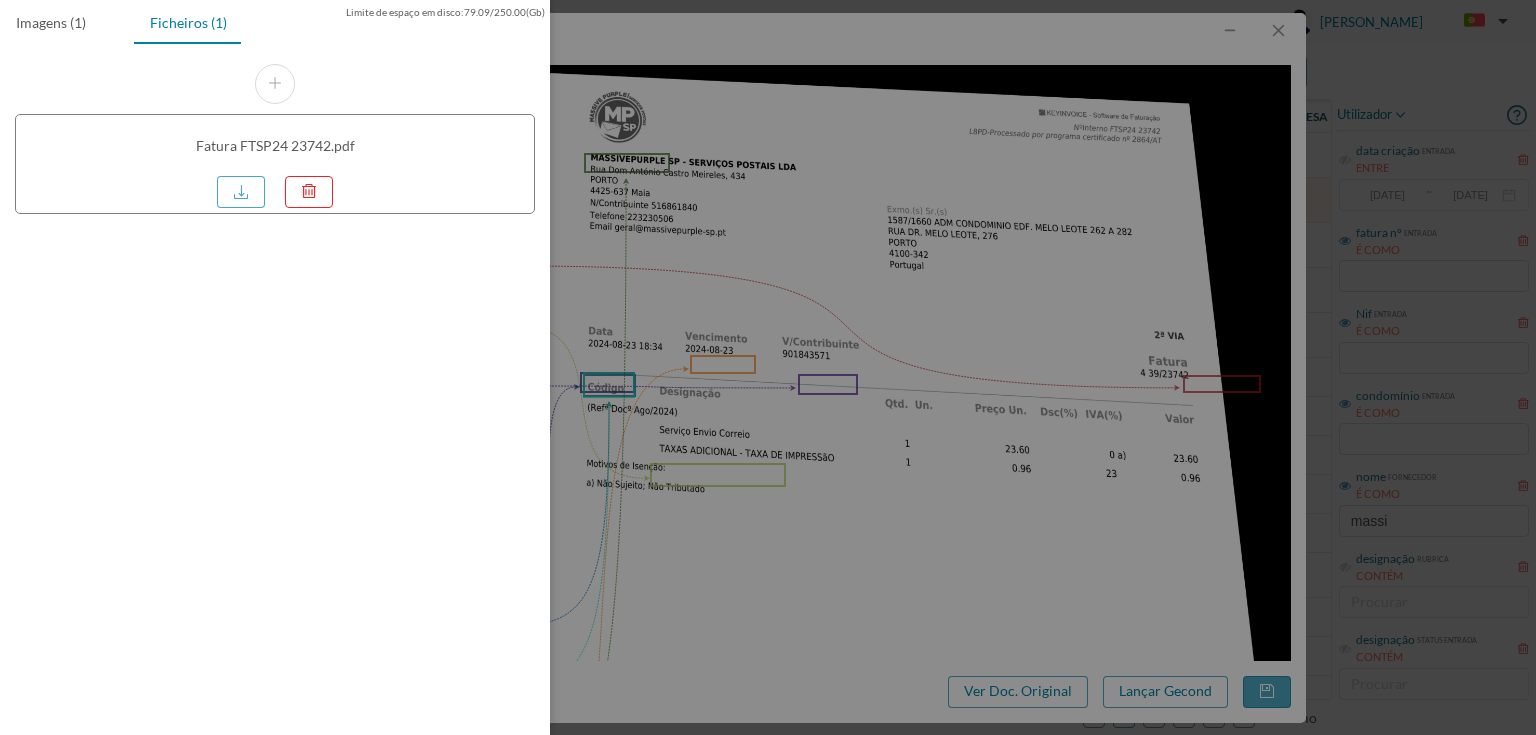 click at bounding box center [768, 367] 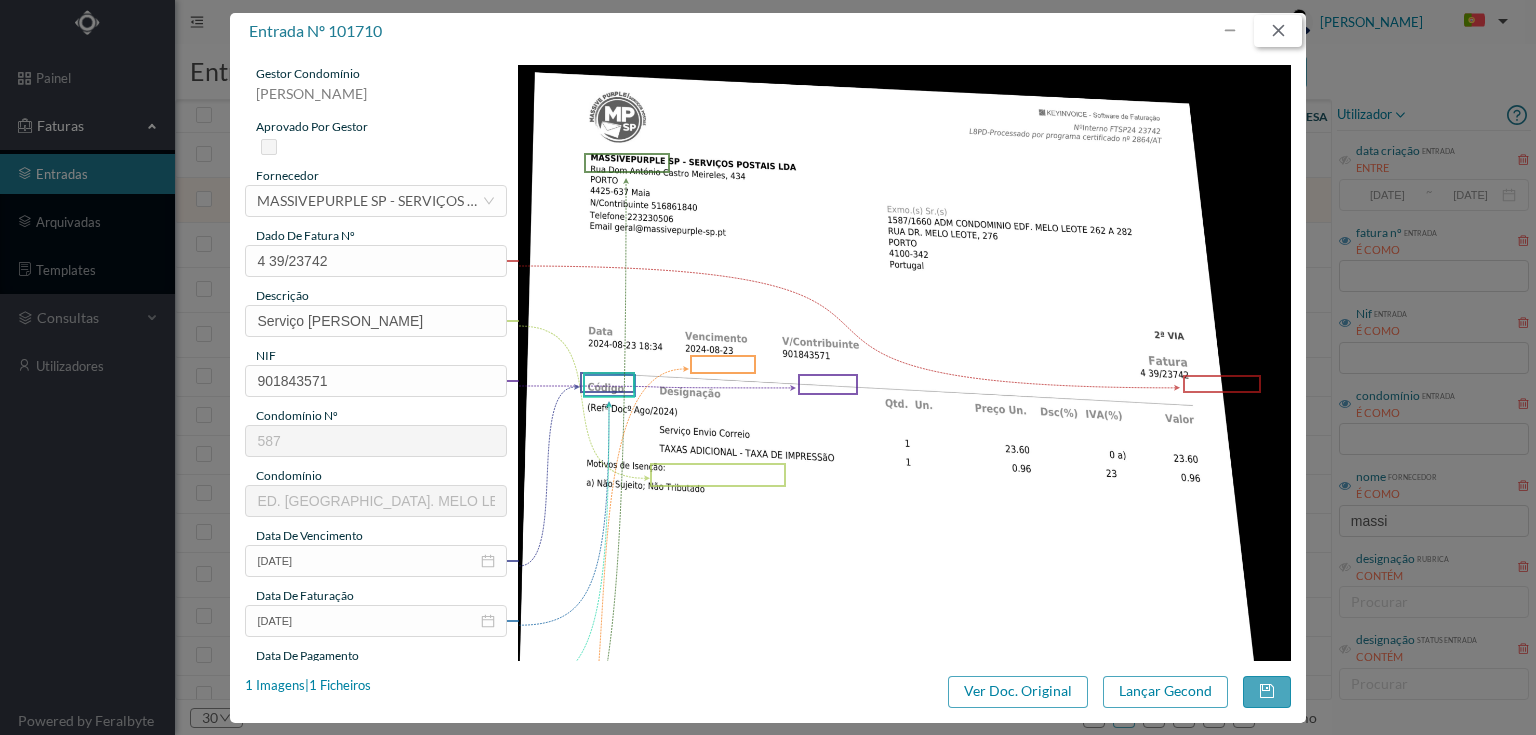 click at bounding box center [1278, 31] 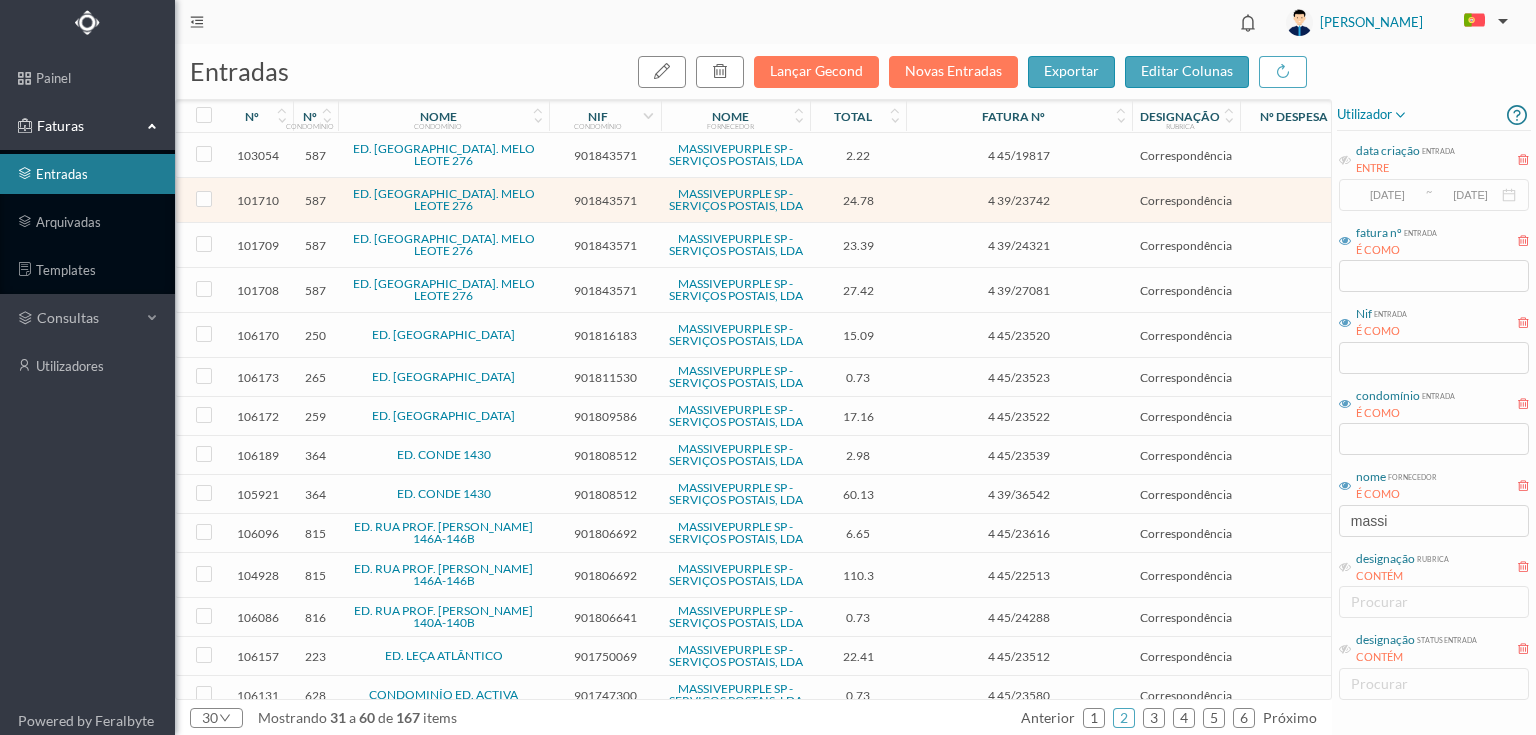 click on "901843571" at bounding box center [605, 245] 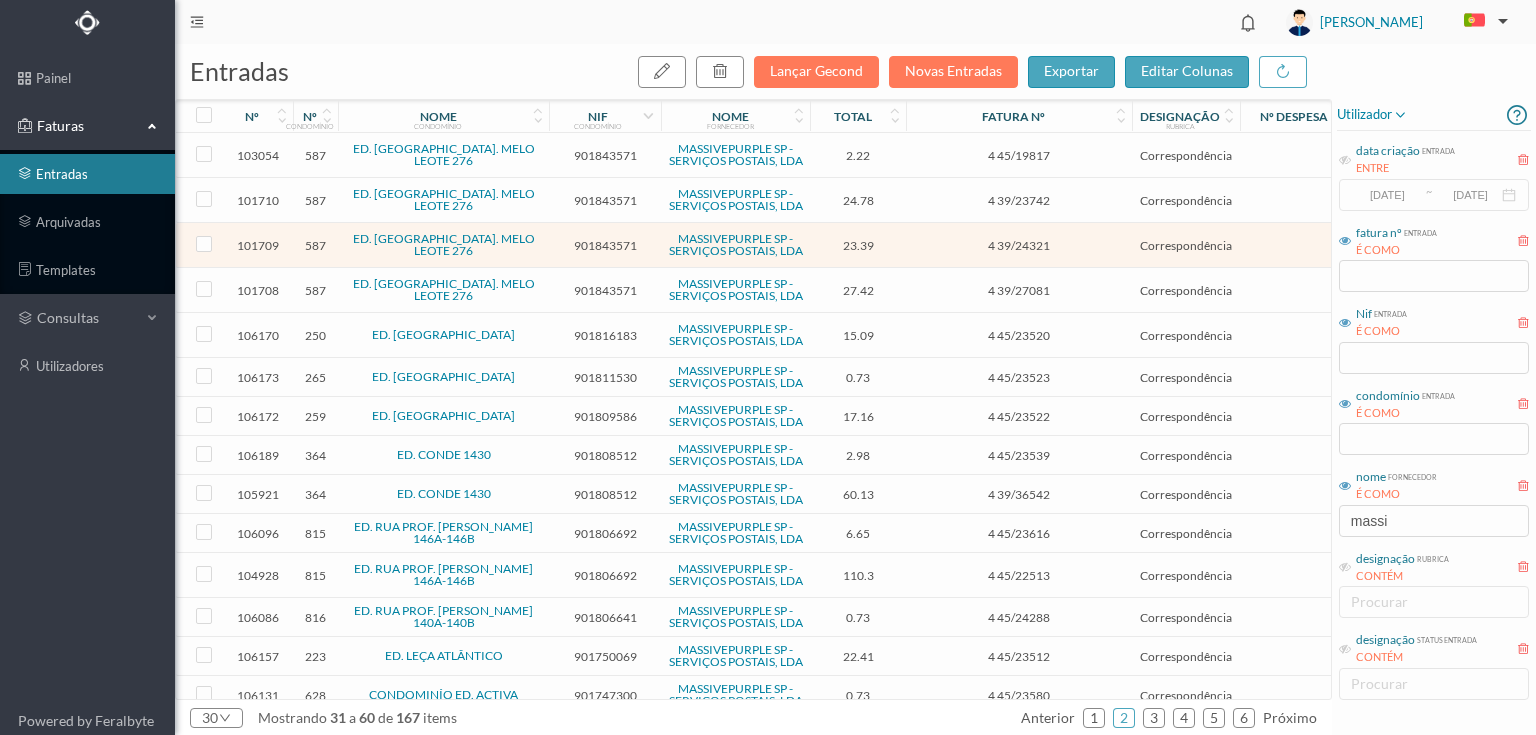 click on "901843571" at bounding box center (605, 245) 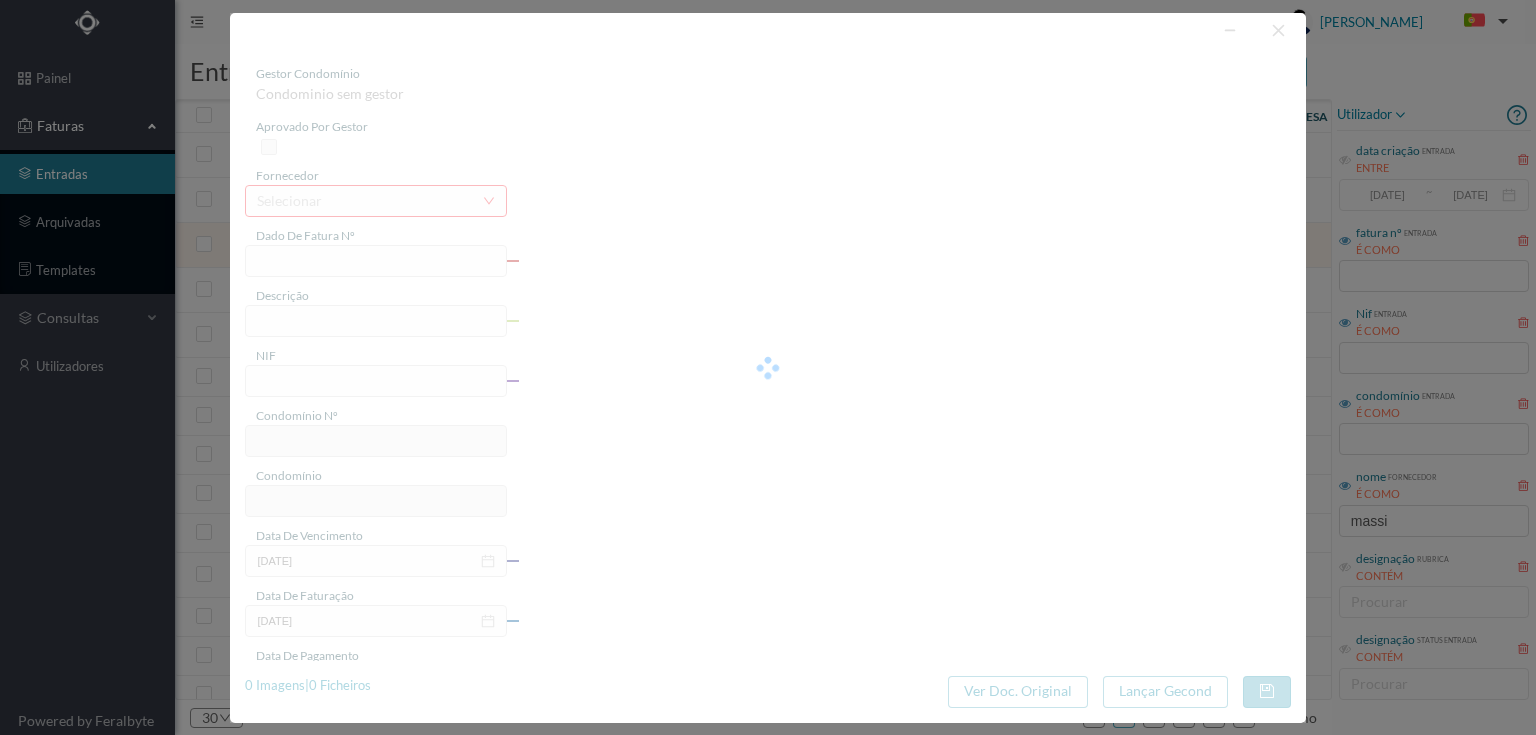type on "4 39/24321" 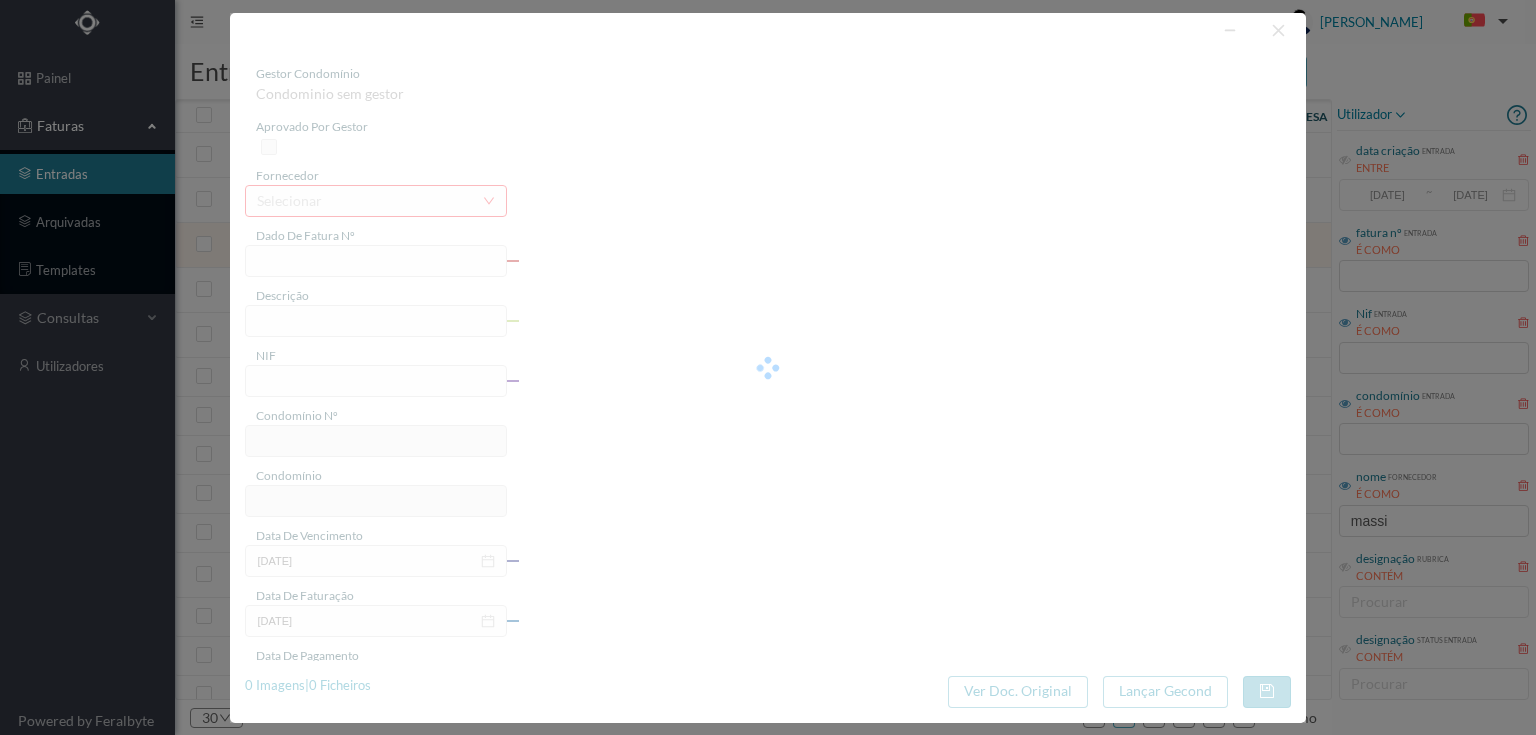 type on "Serviço [PERSON_NAME]" 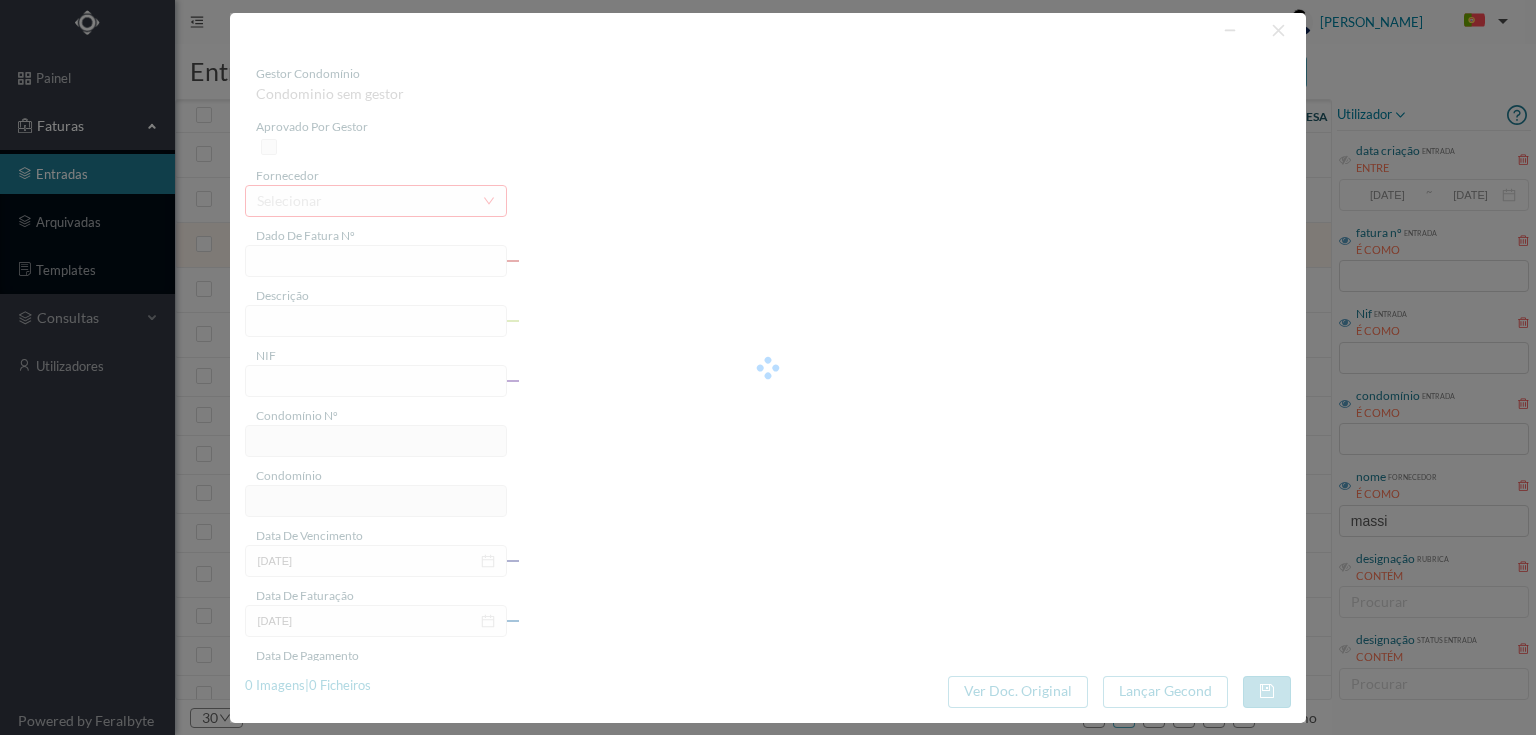 type on "901843571" 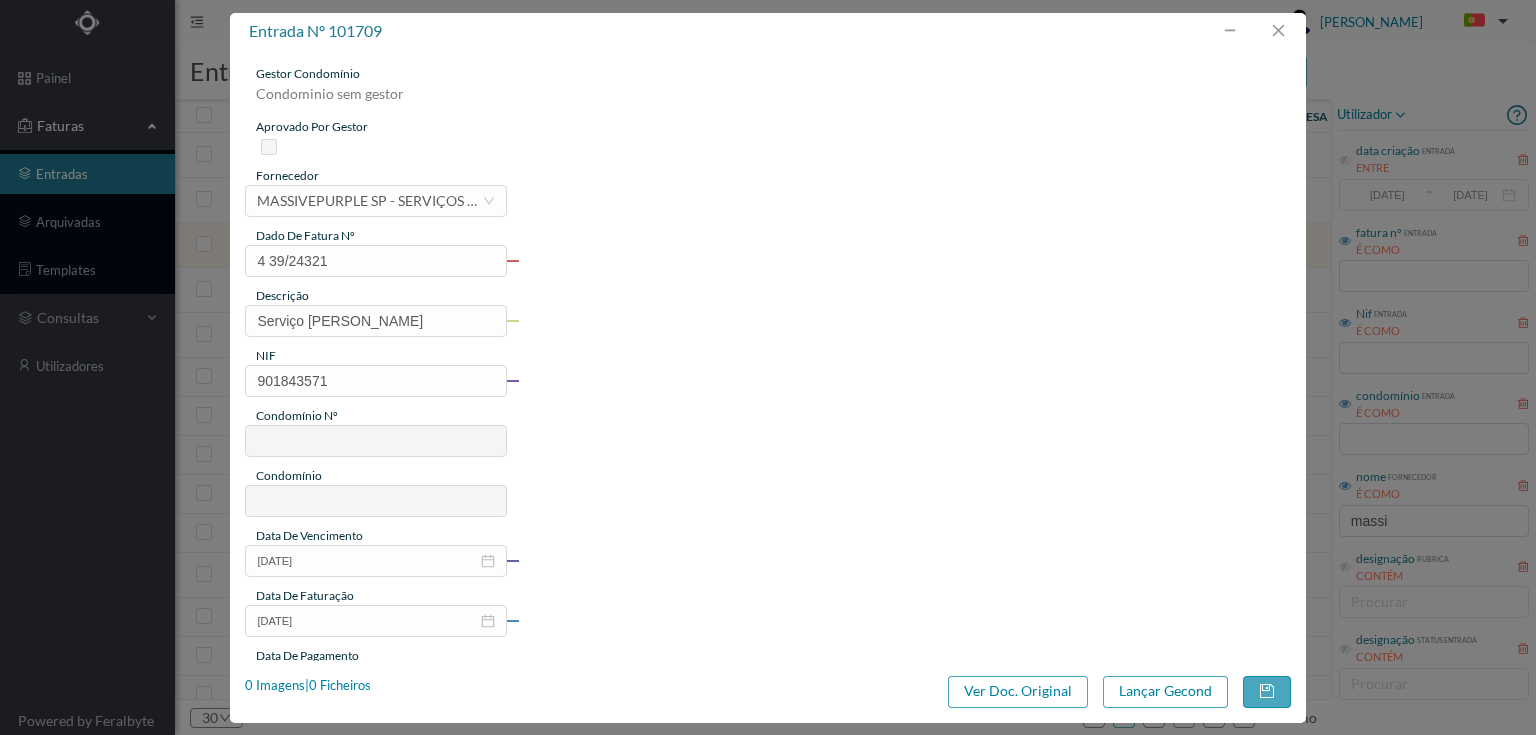 type on "587" 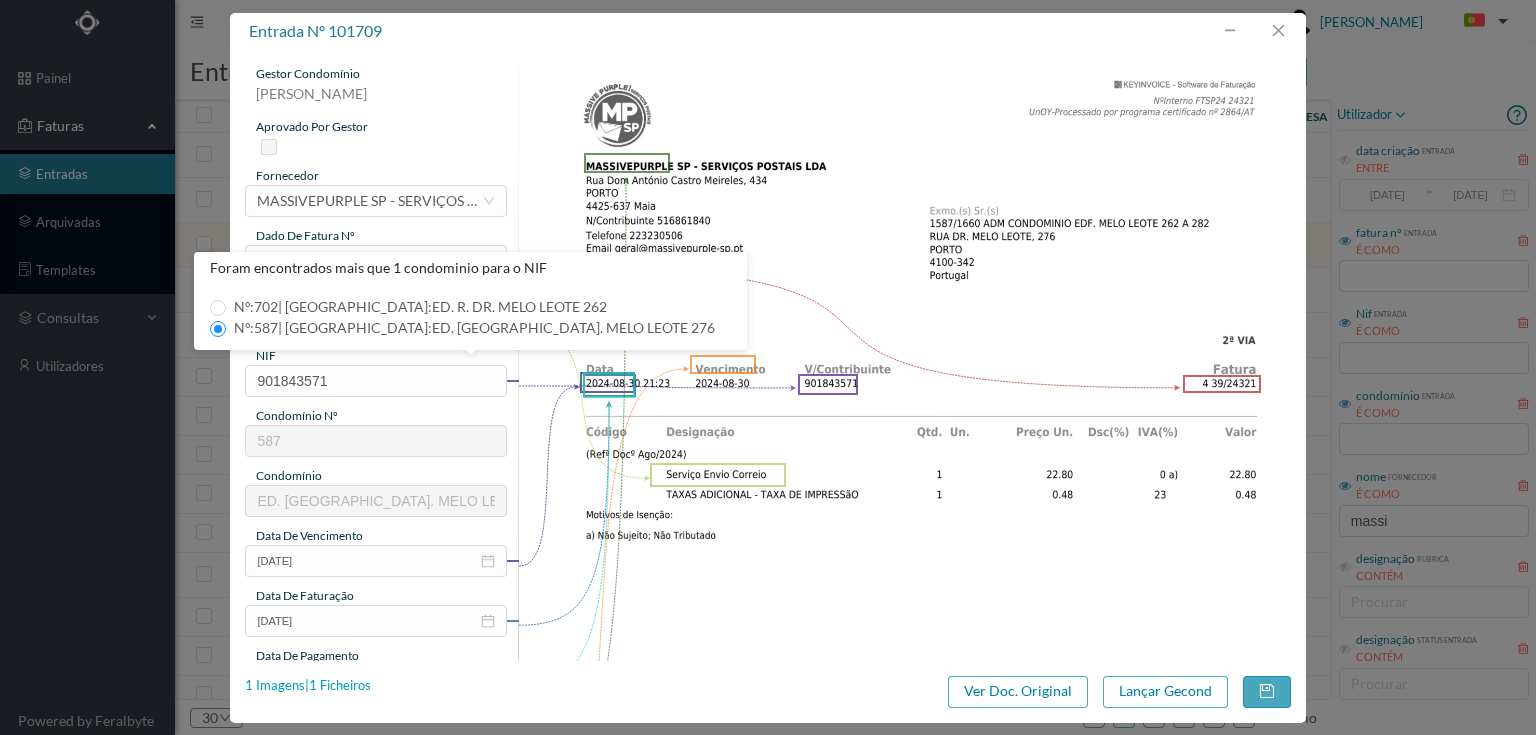 click on "1   Imagens  |  1   Ficheiros" at bounding box center (308, 686) 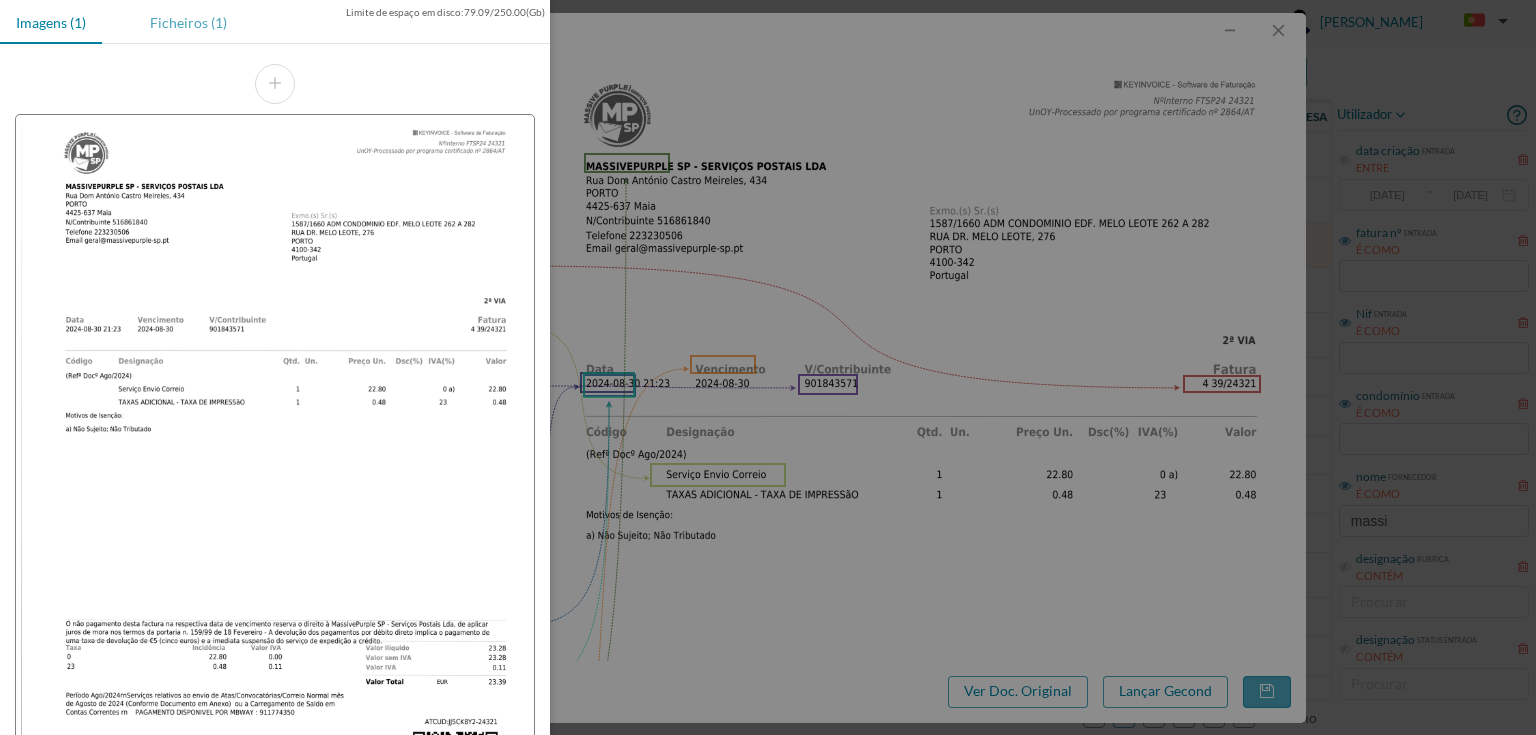 click on "Ficheiros (1)" at bounding box center [188, 22] 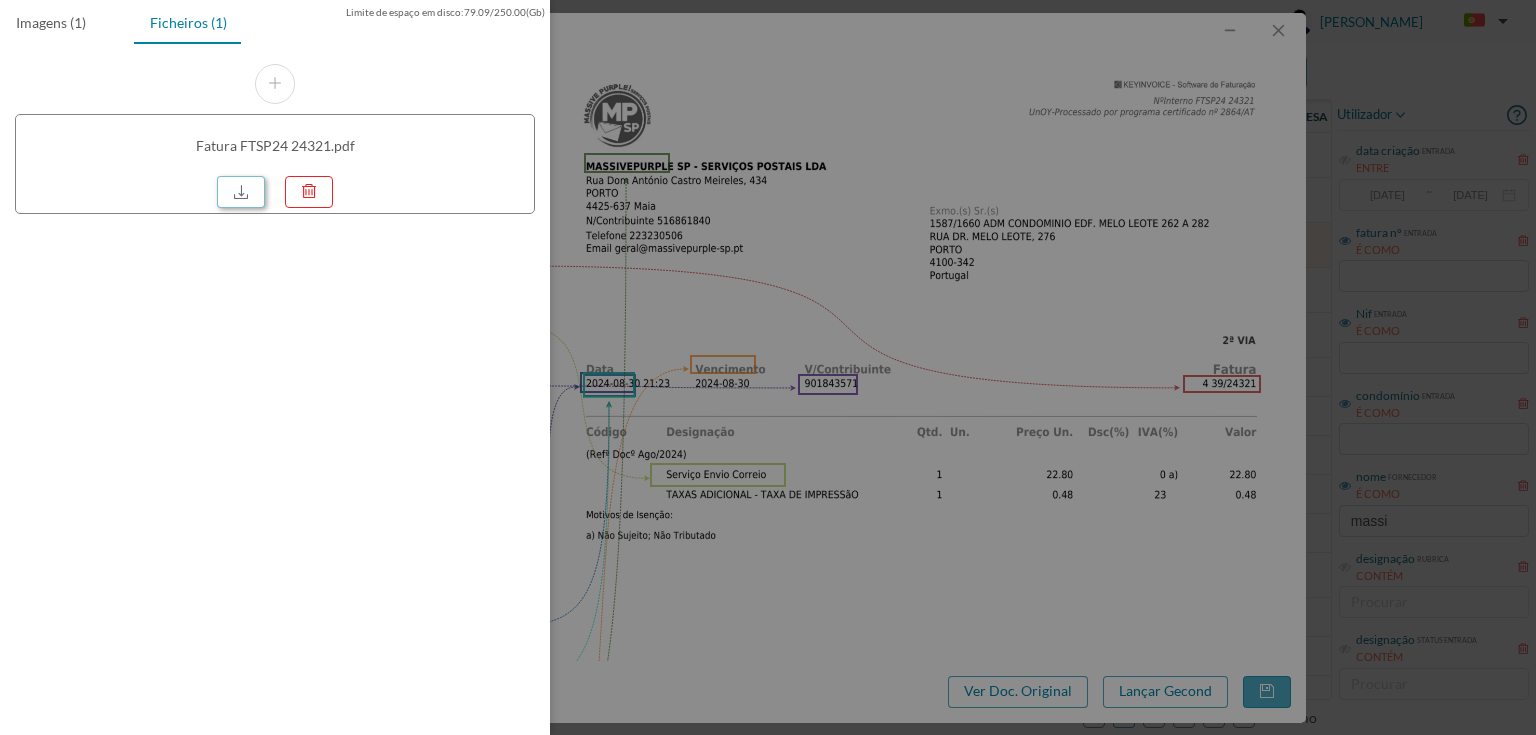 click at bounding box center [241, 192] 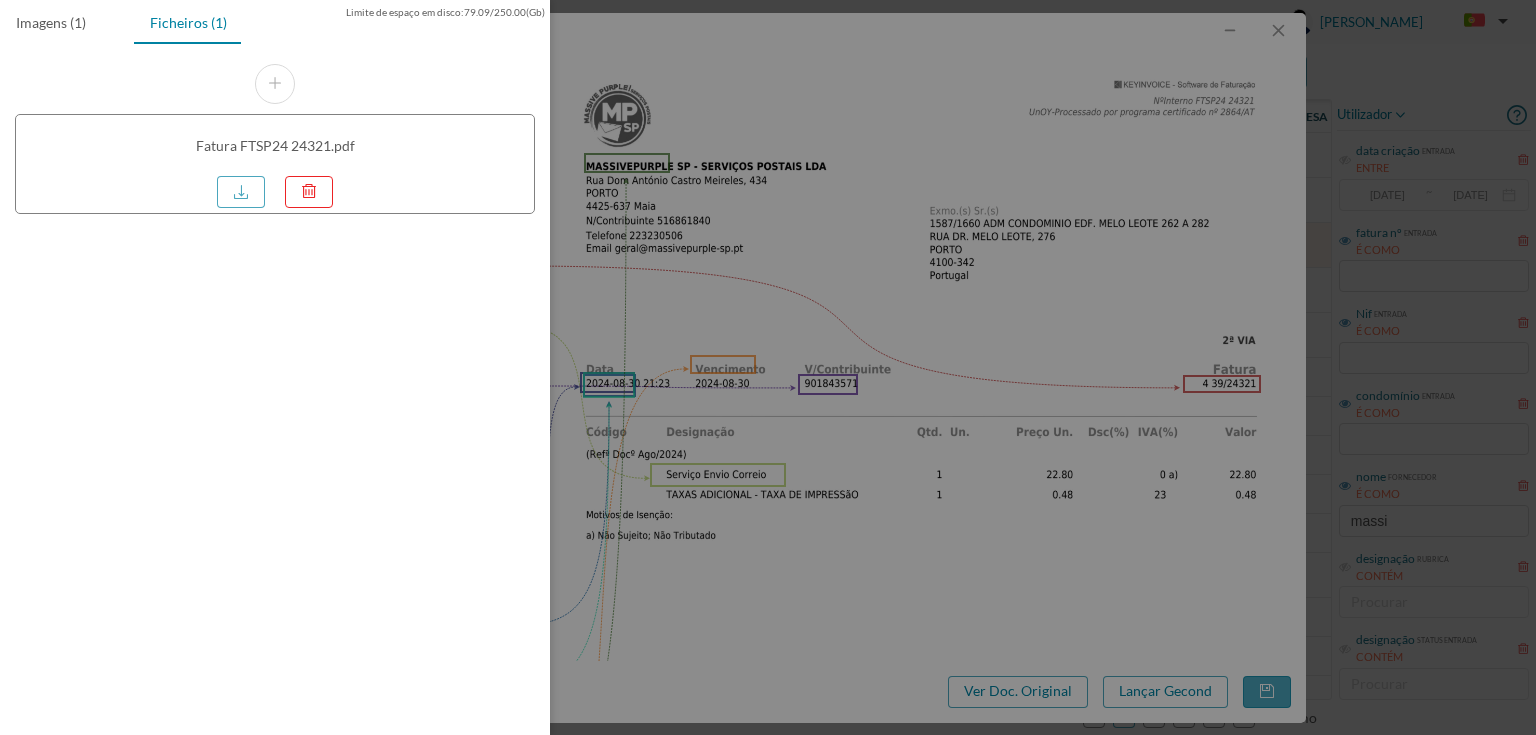 drag, startPoint x: 1047, startPoint y: 191, endPoint x: 1189, endPoint y: 119, distance: 159.21056 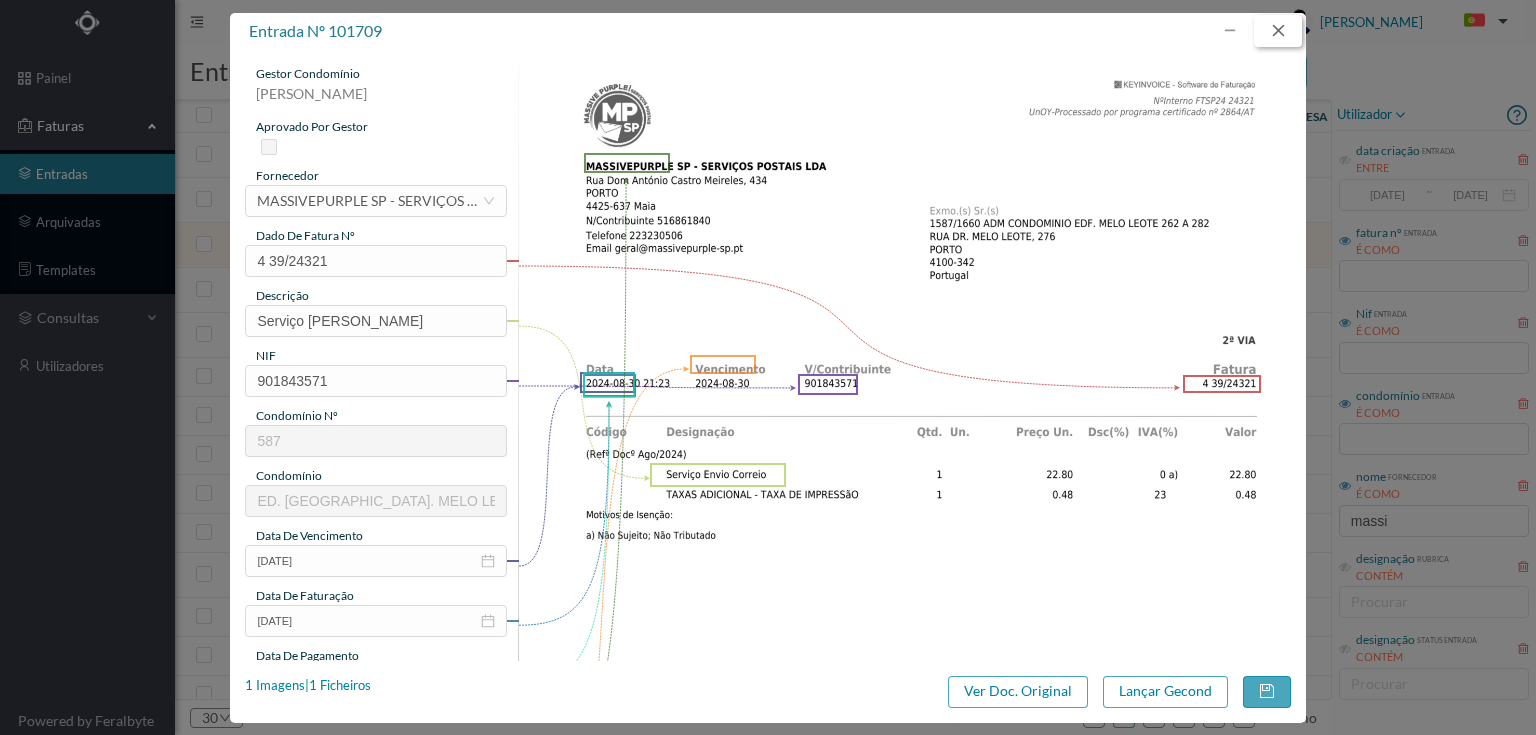 click at bounding box center [1278, 31] 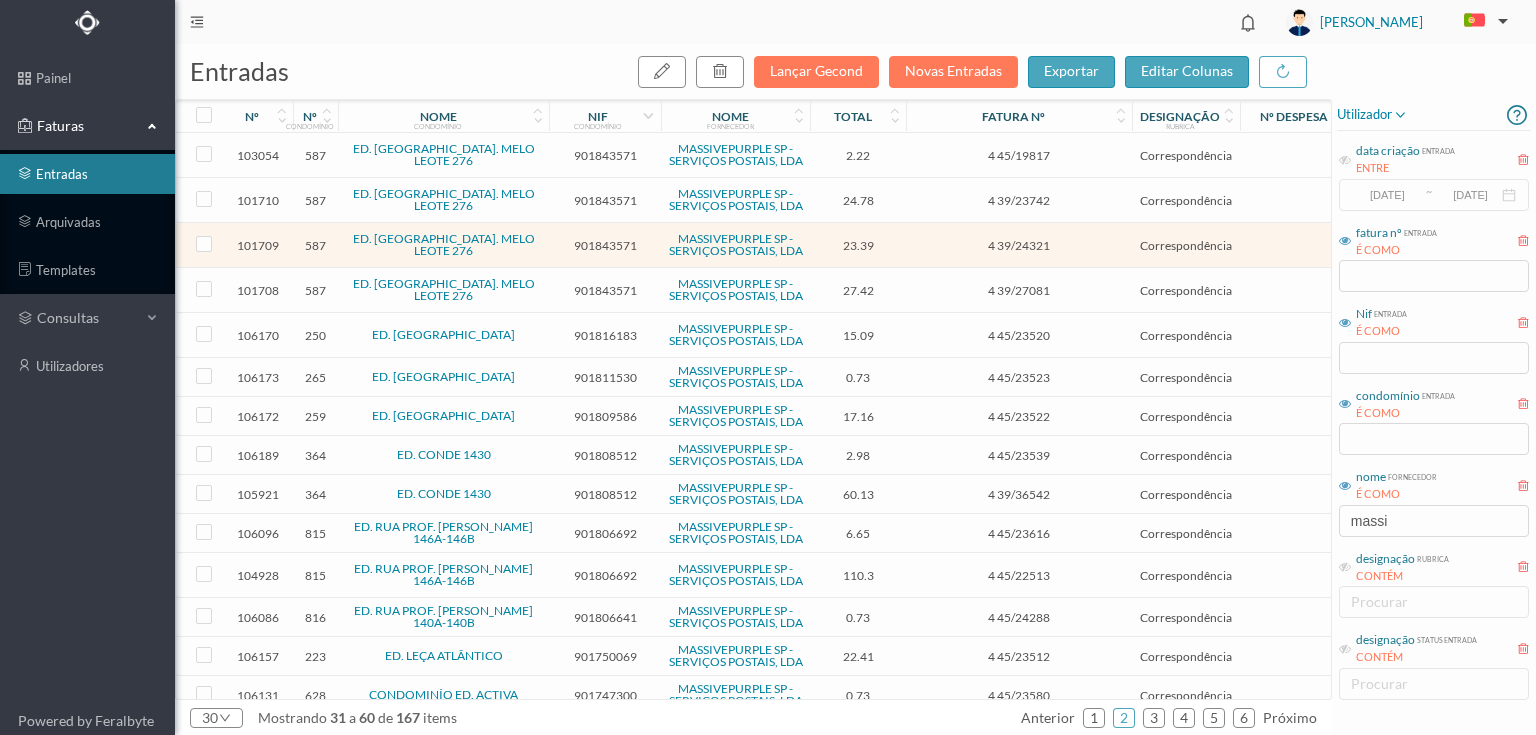 click on "901843571" at bounding box center [605, 290] 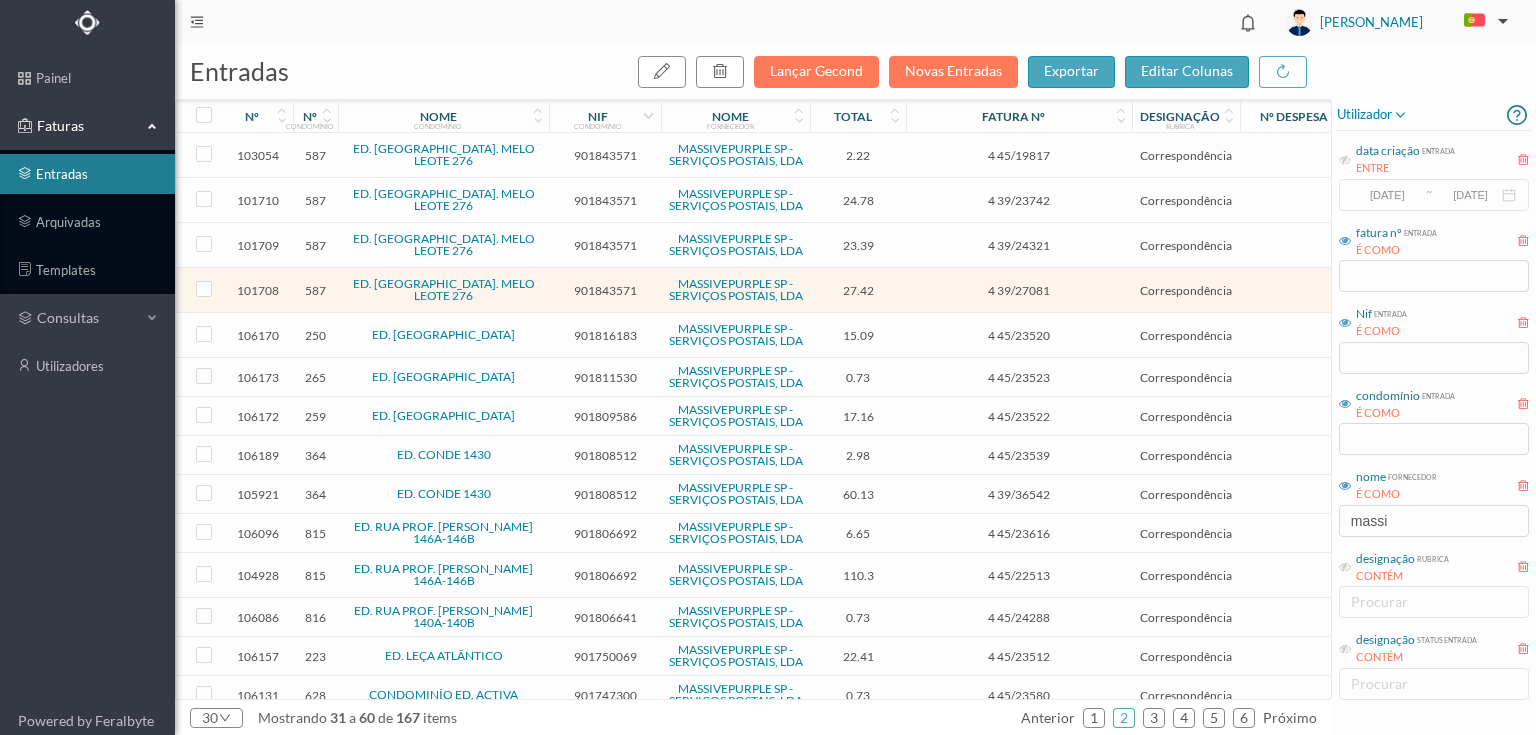 click on "901843571" at bounding box center (605, 290) 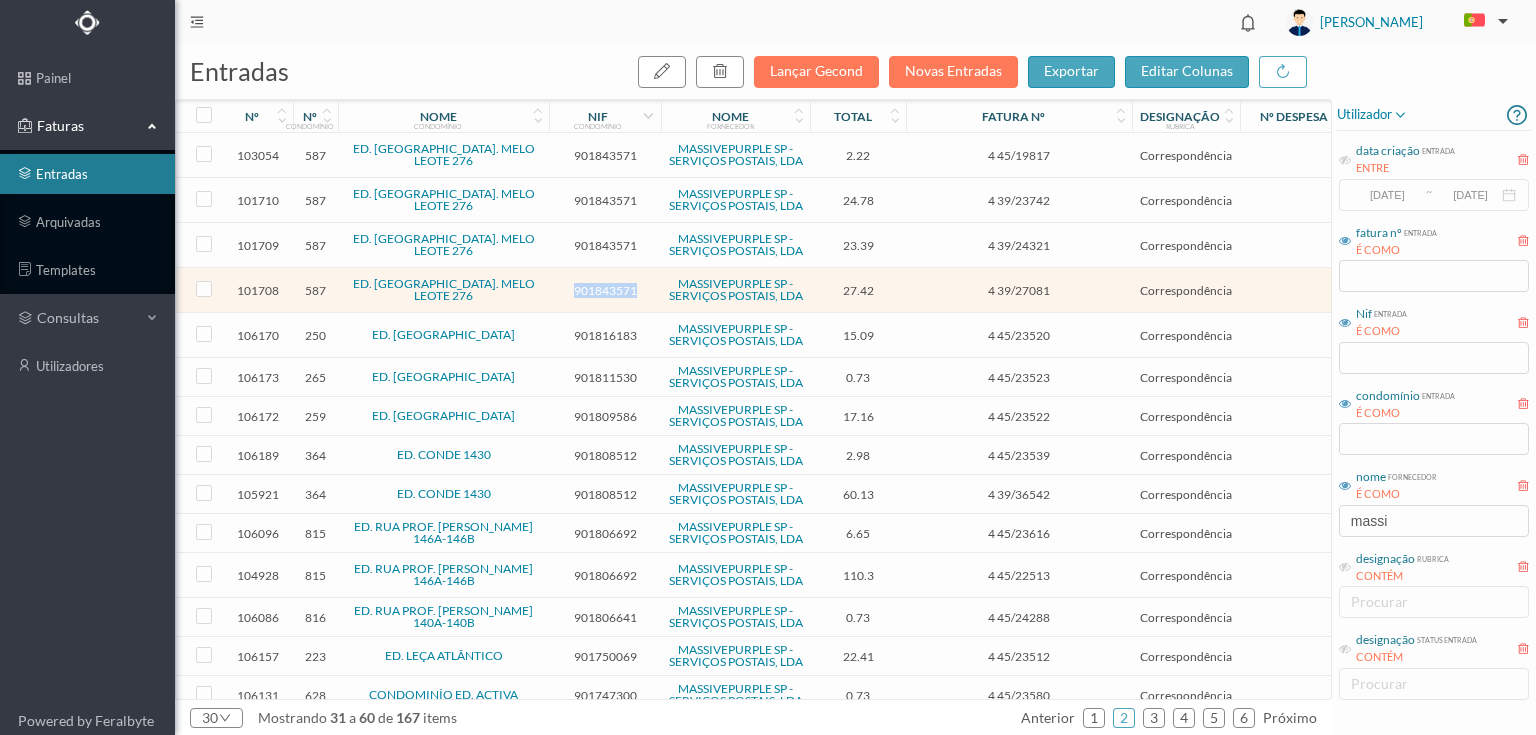 click on "901843571" at bounding box center (605, 290) 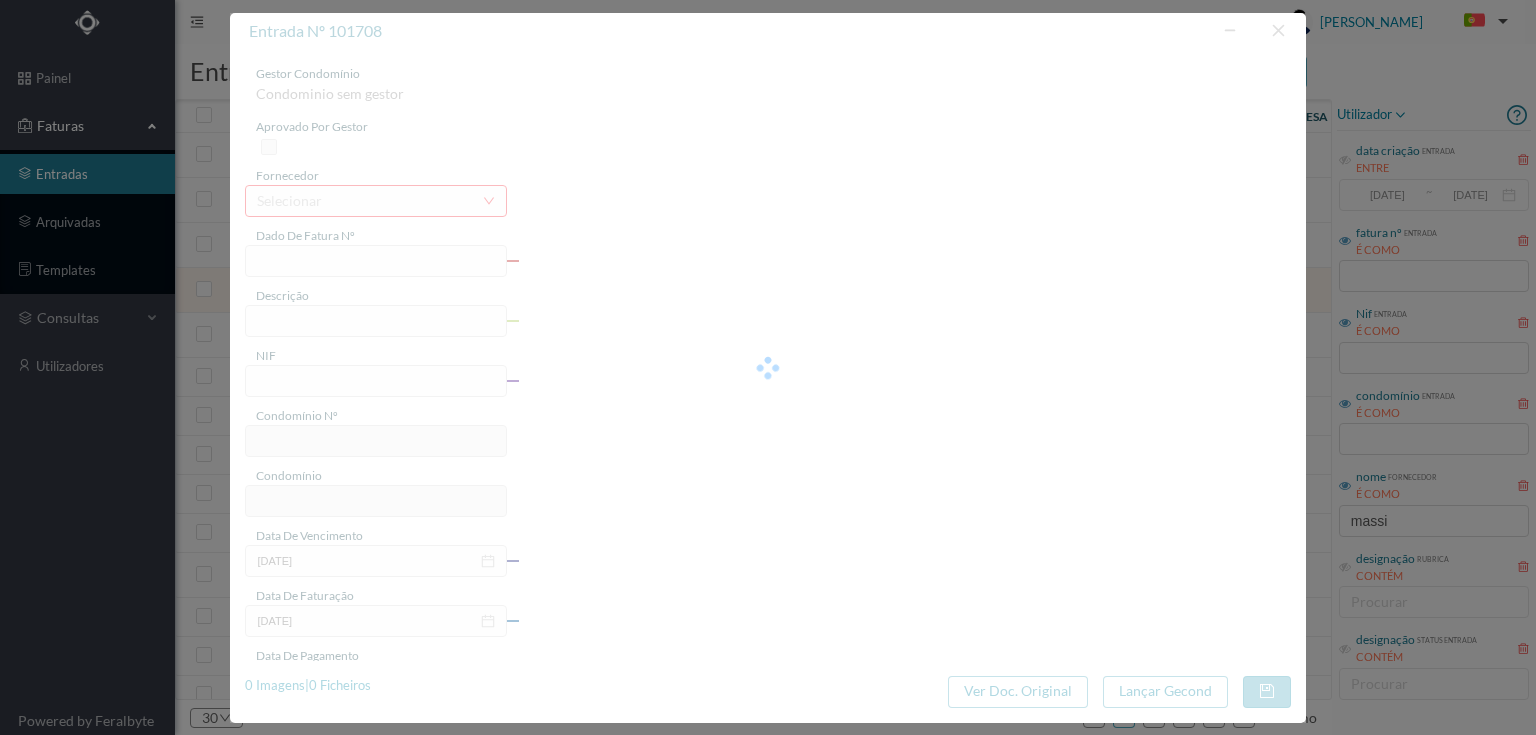 type on "4 39/27081" 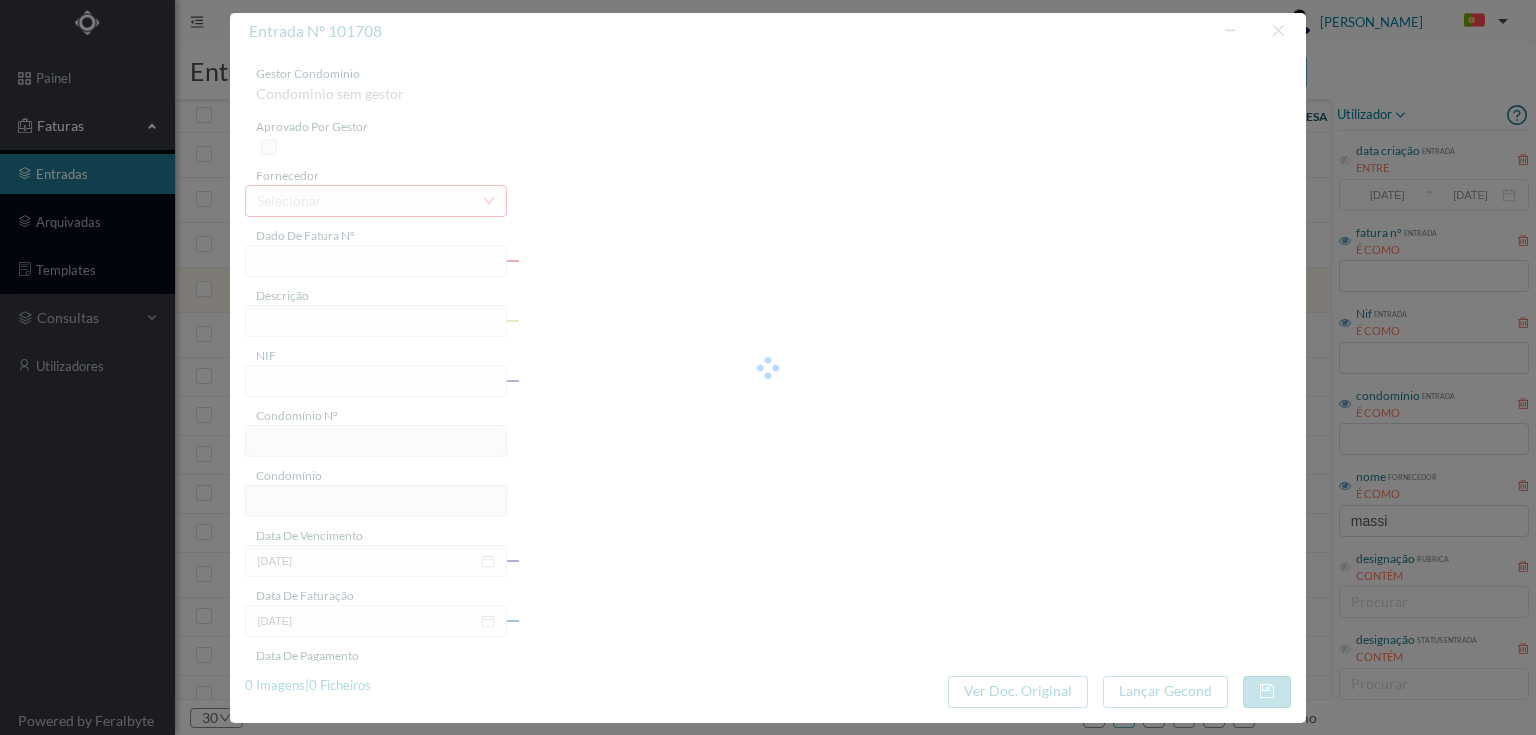 type on "Serviço [PERSON_NAME]" 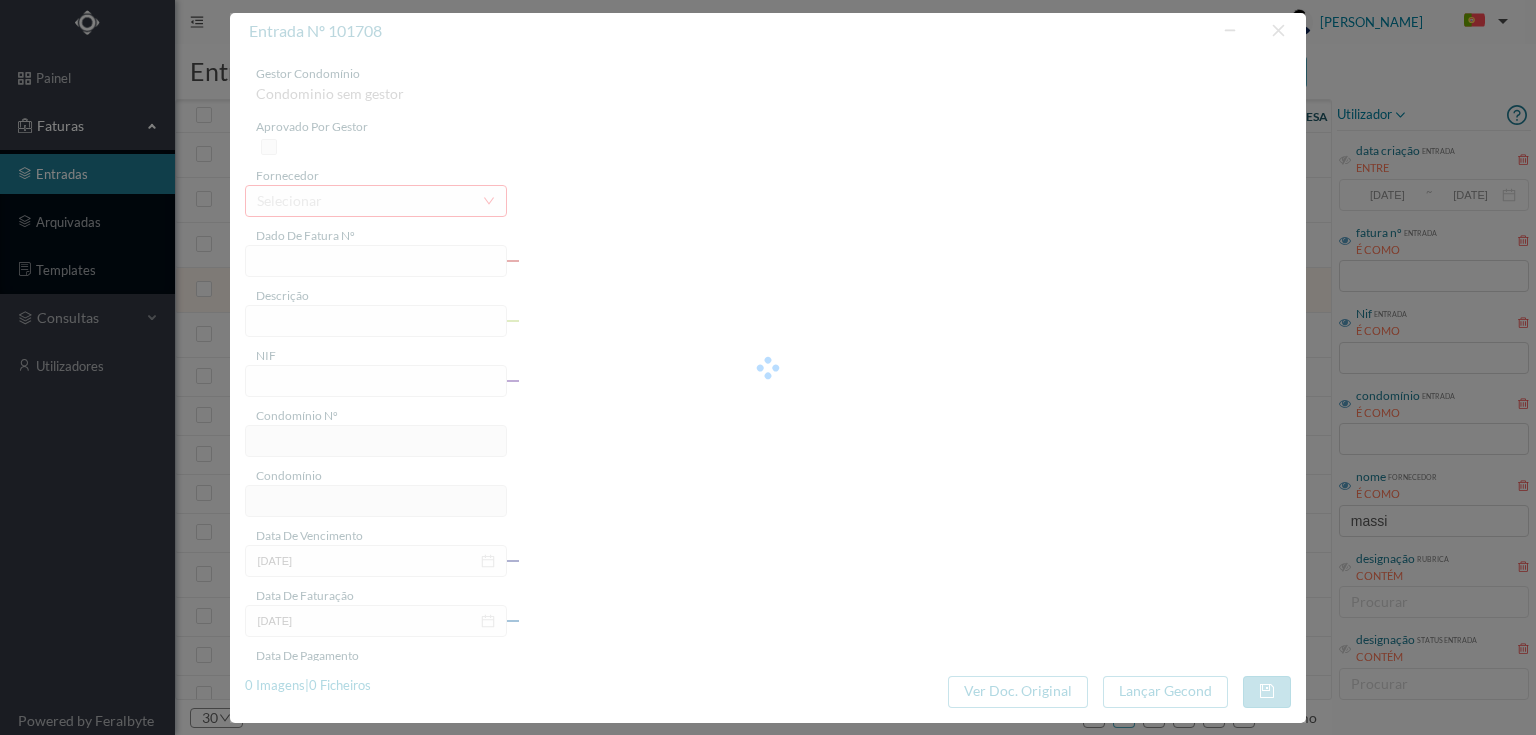 type on "2024-09-03" 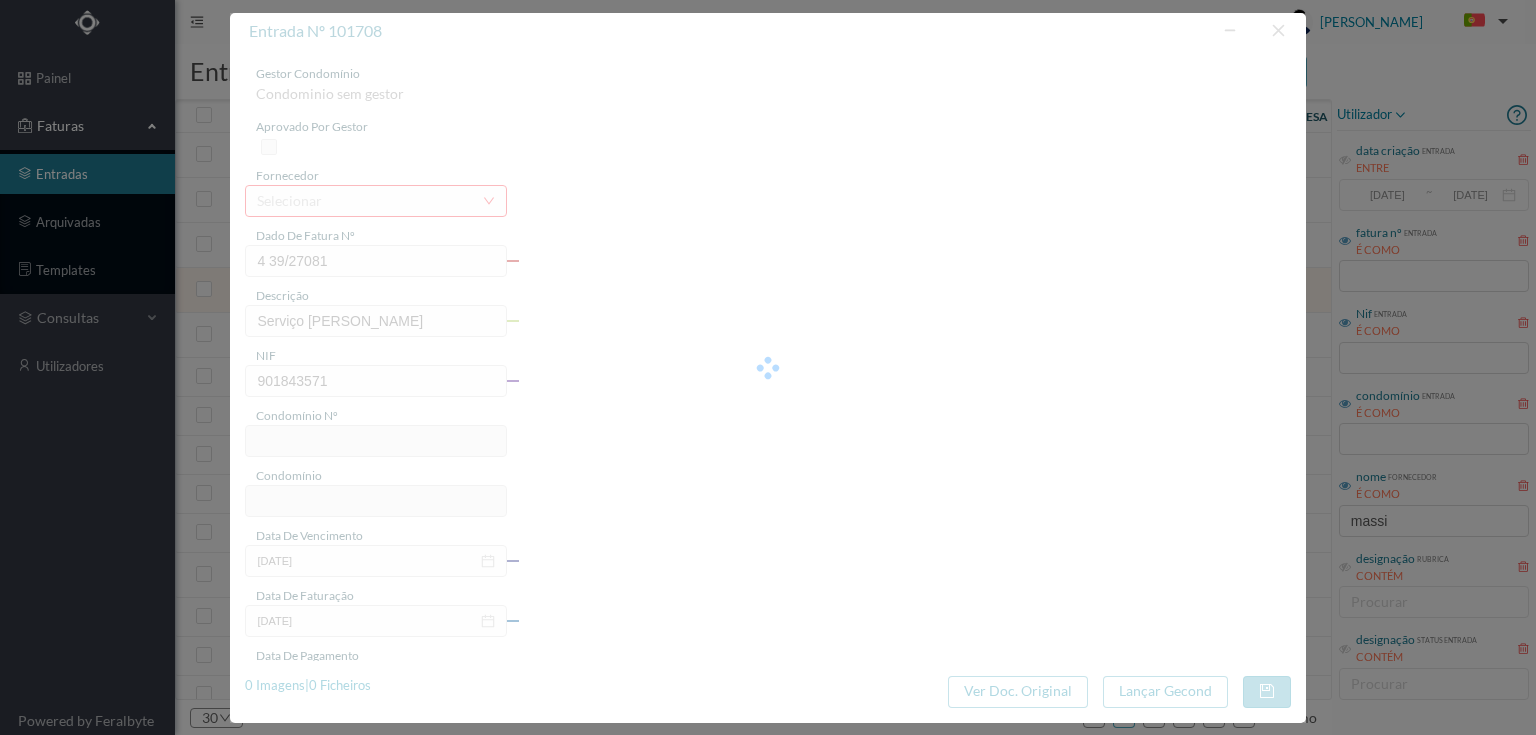 type on "587" 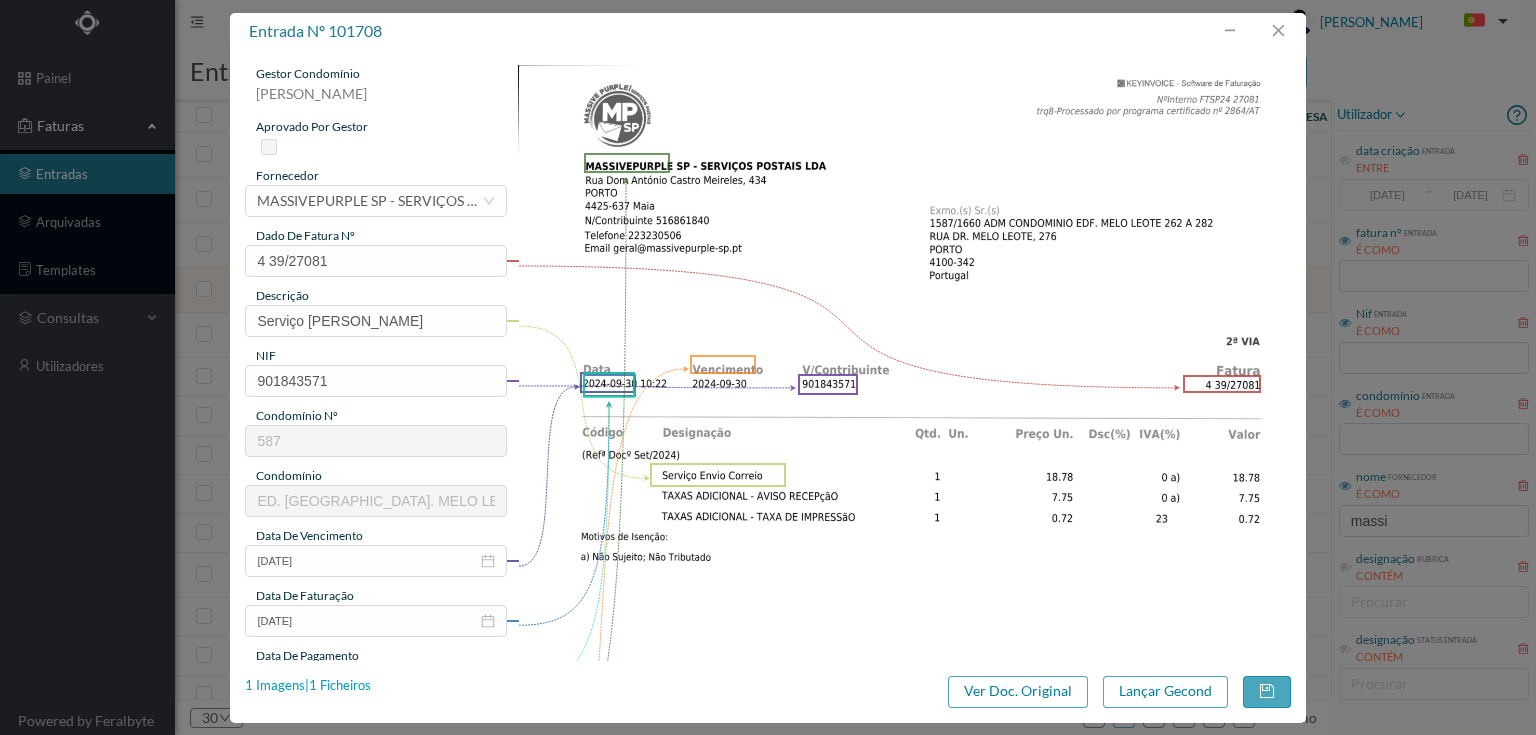 click on "1   Imagens  |  1   Ficheiros" at bounding box center (308, 686) 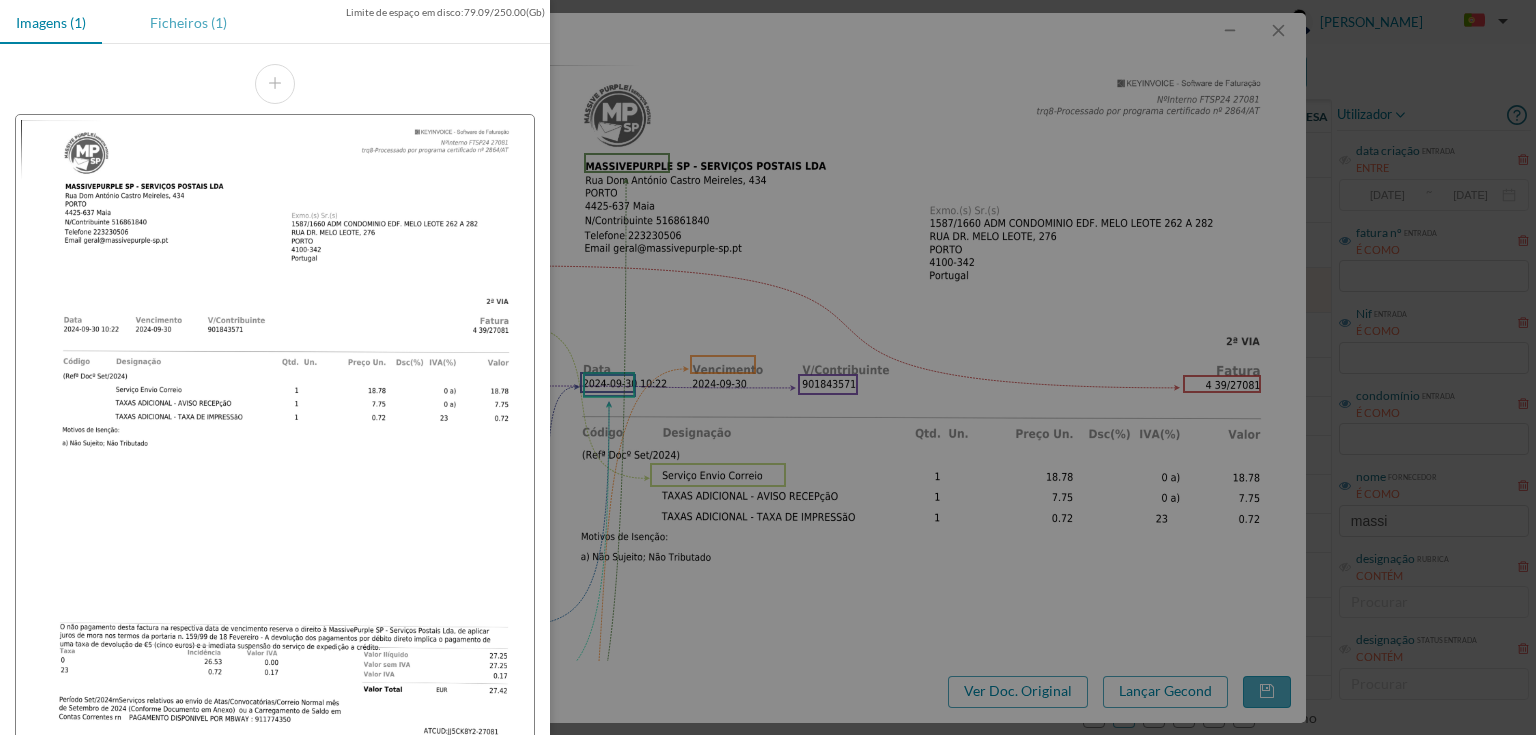 click on "Ficheiros (1)" at bounding box center (188, 22) 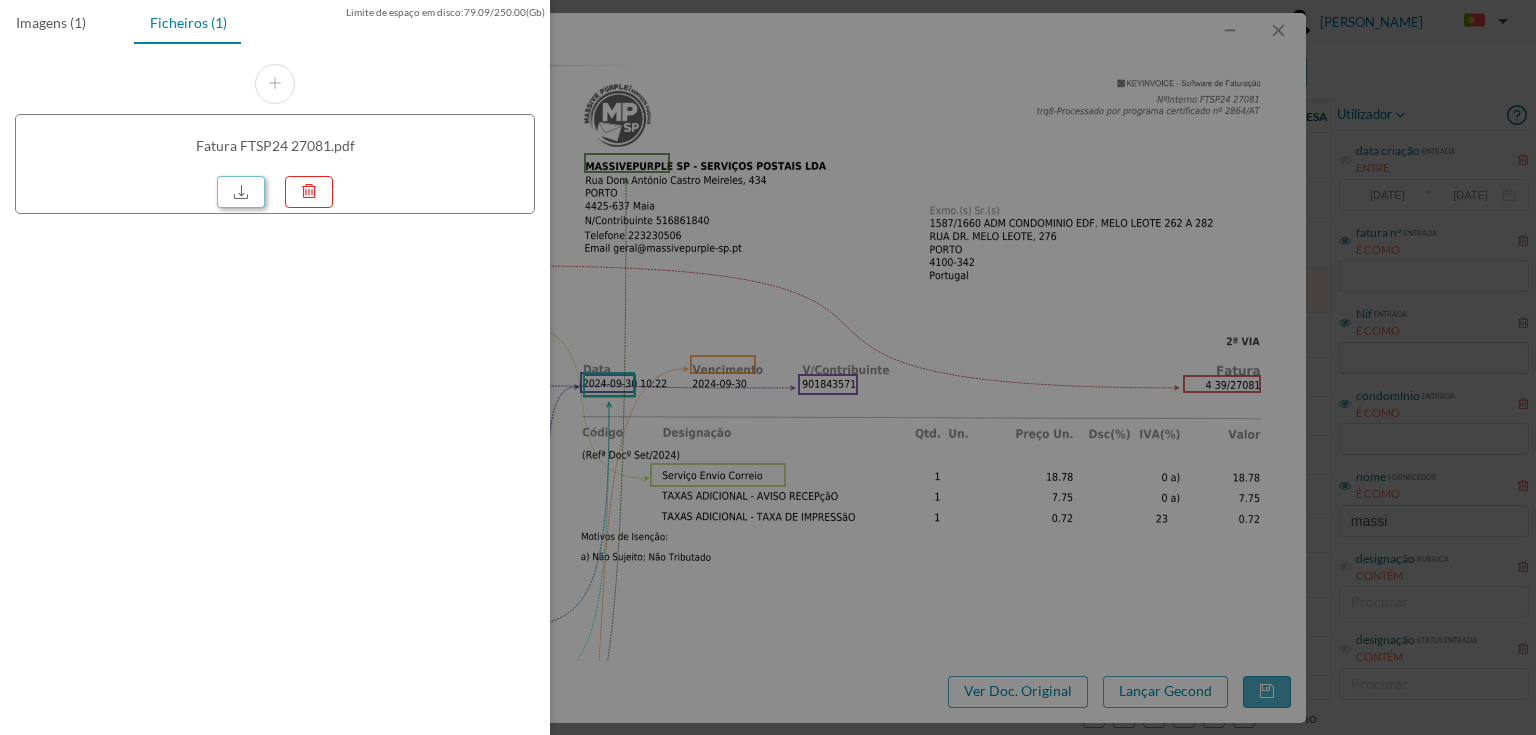 click at bounding box center [241, 192] 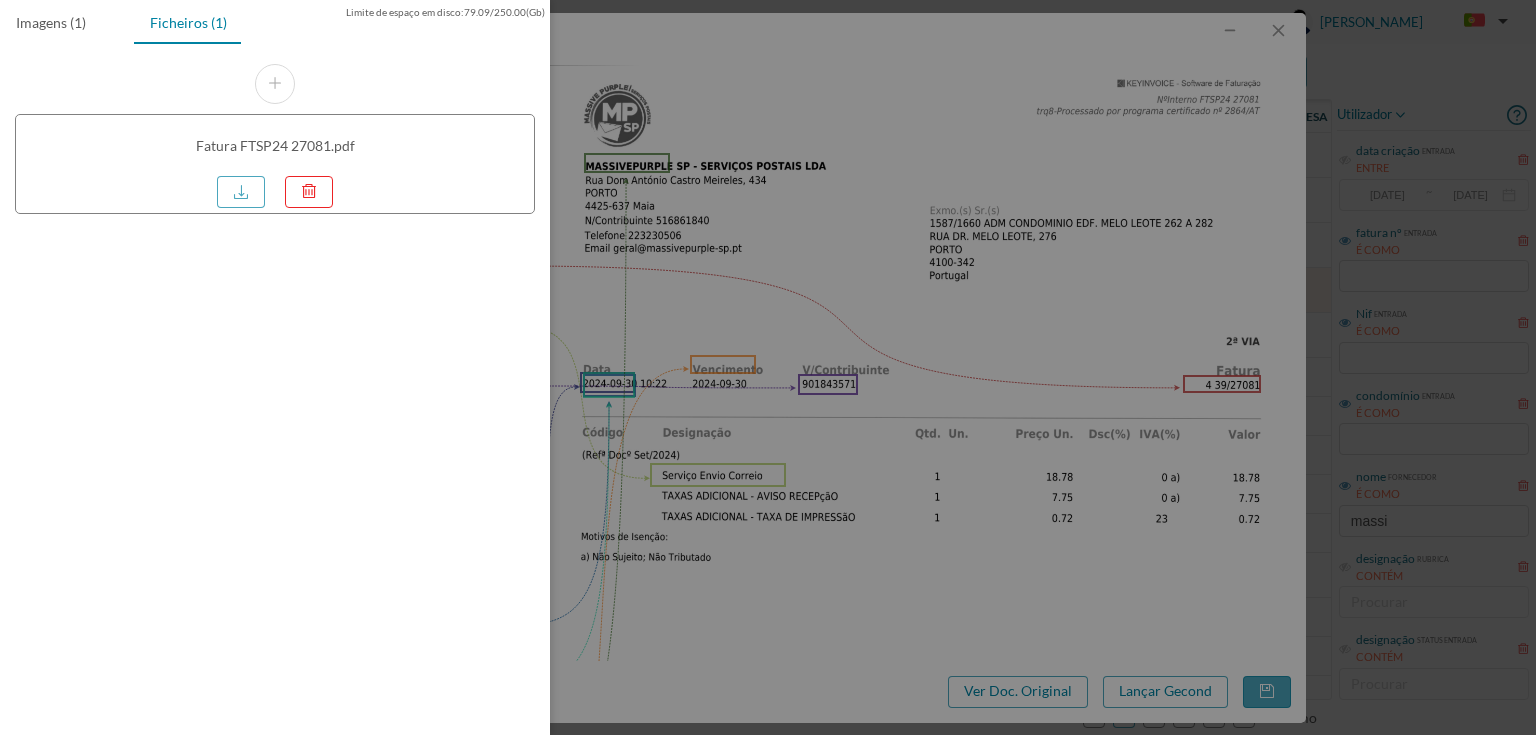 drag, startPoint x: 977, startPoint y: 84, endPoint x: 1156, endPoint y: 45, distance: 183.19934 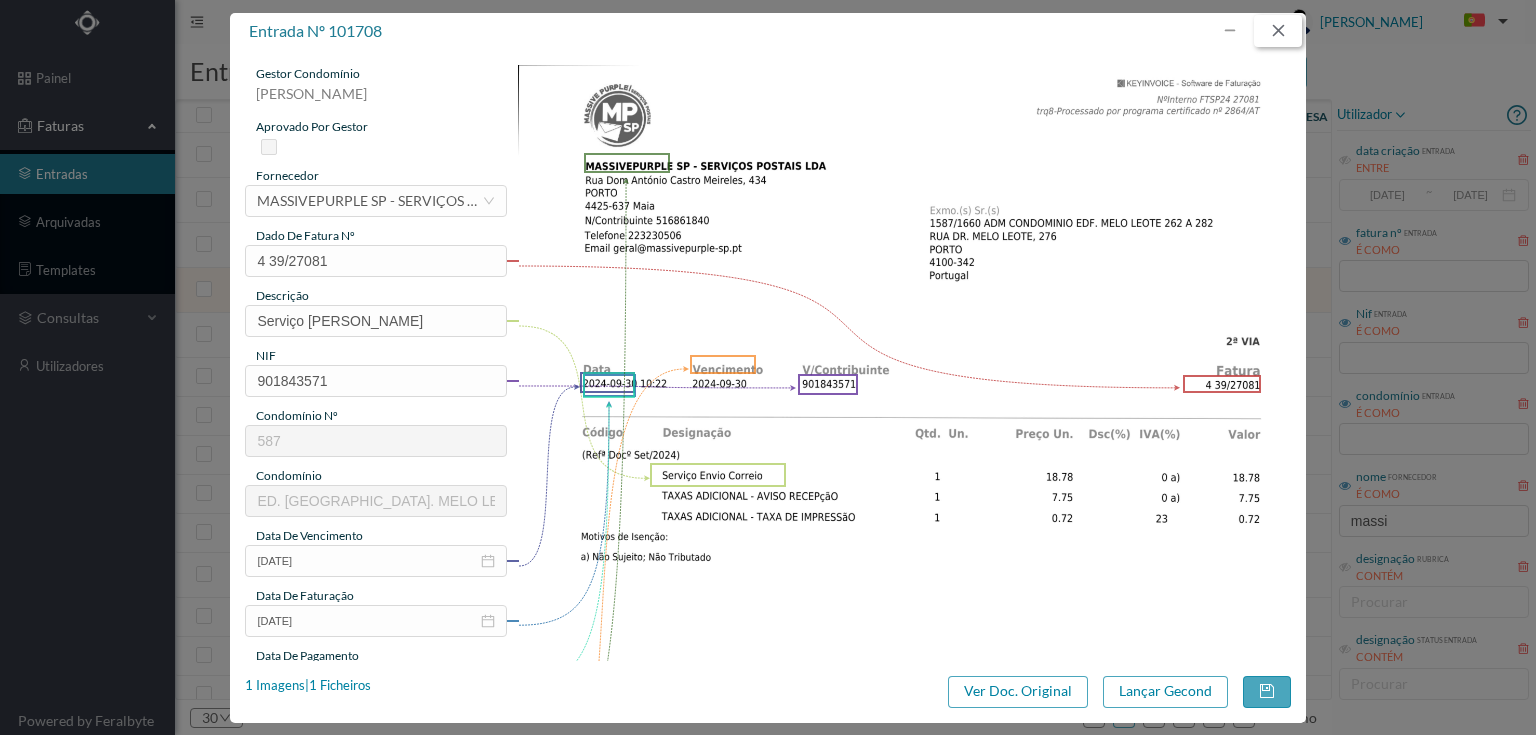 click at bounding box center (1278, 31) 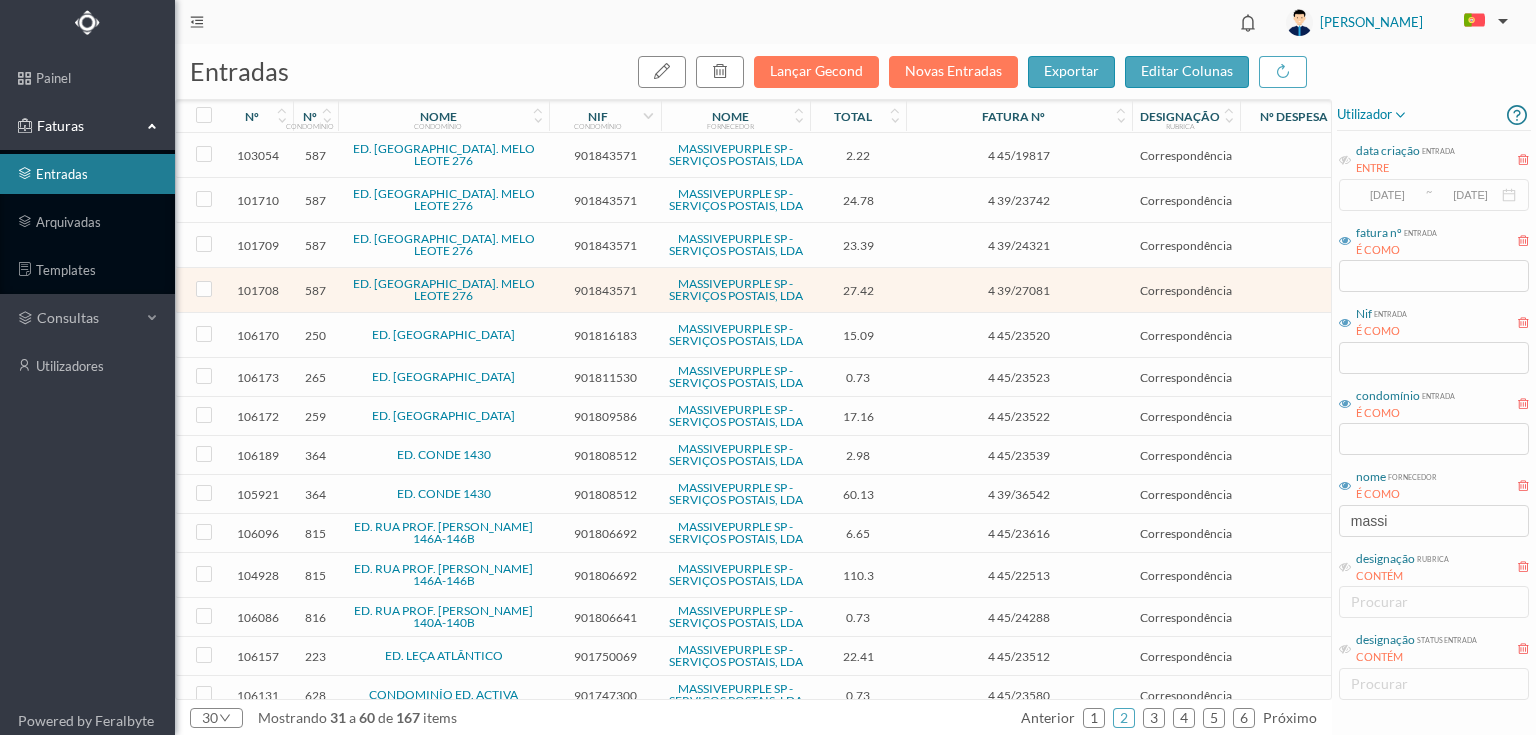 click on "901816183" at bounding box center (605, 335) 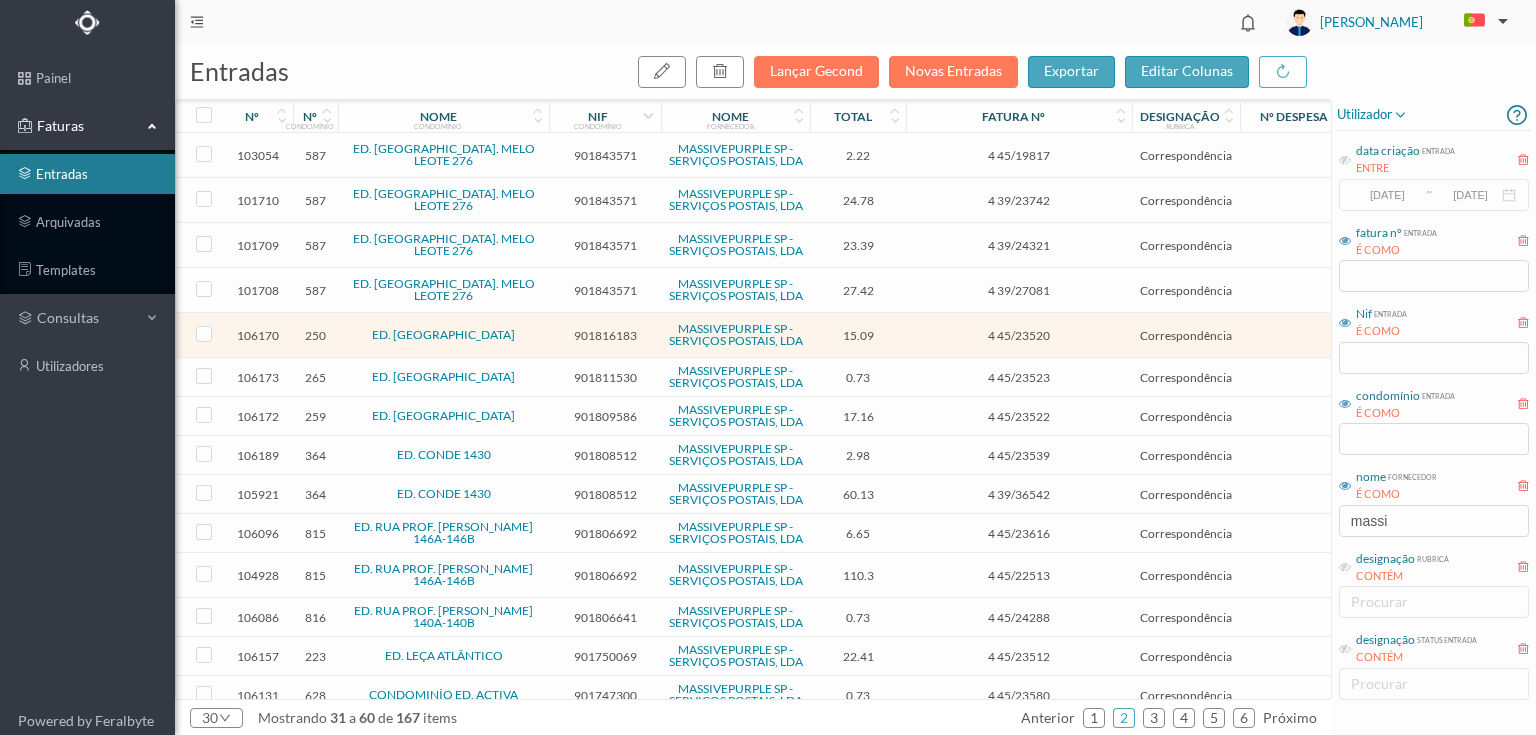 click on "901816183" at bounding box center [605, 335] 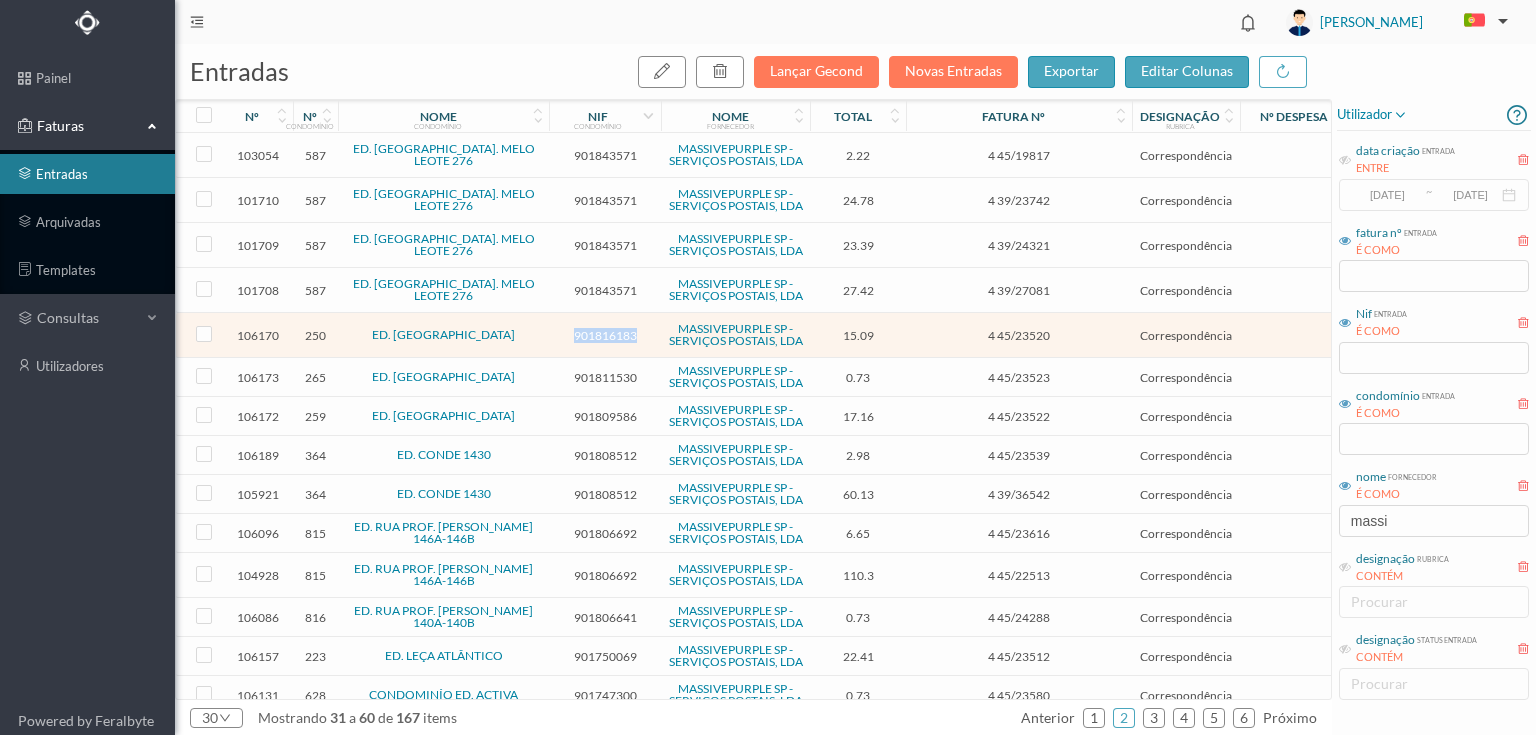 click on "901816183" at bounding box center (605, 335) 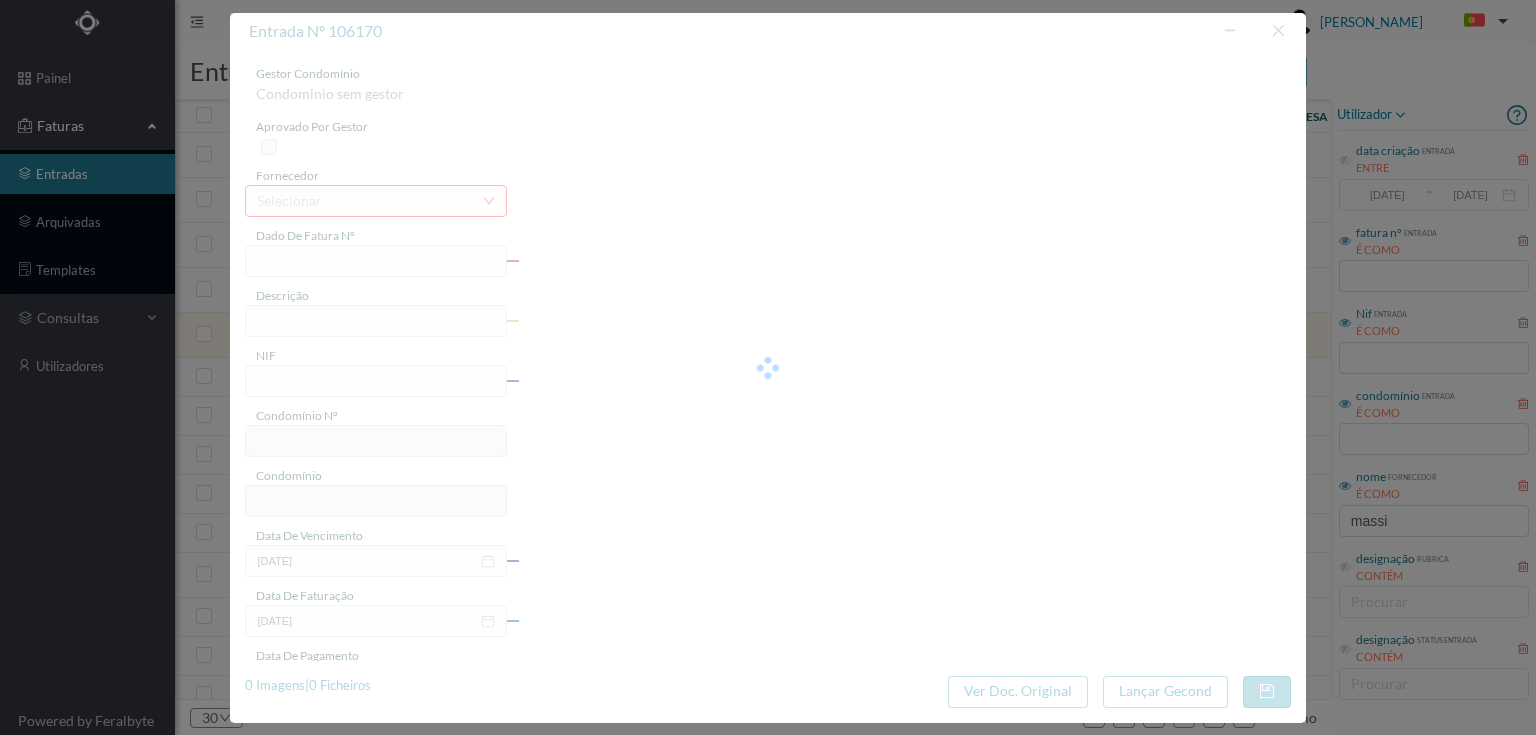 type on "4 45/23520" 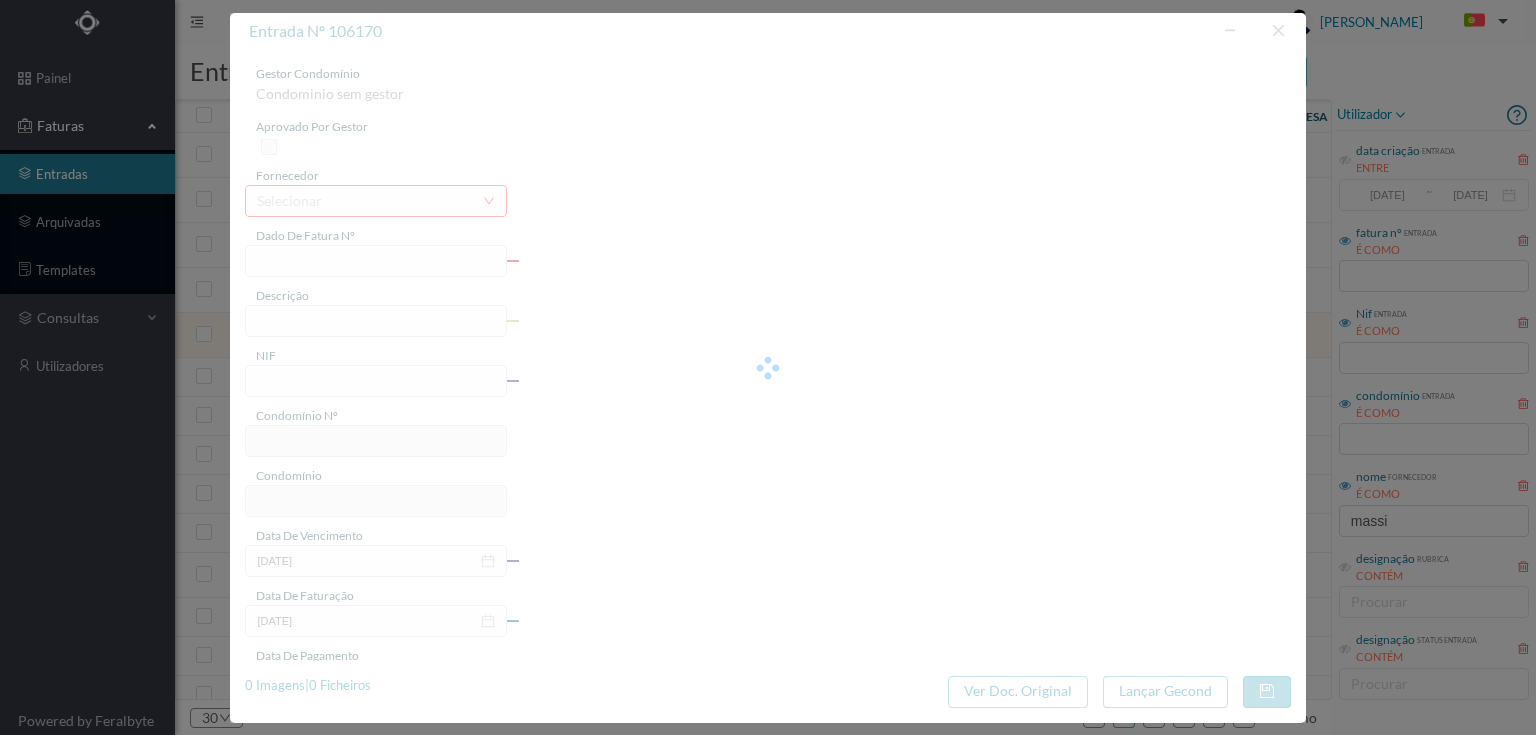 type on "Serviço [PERSON_NAME]" 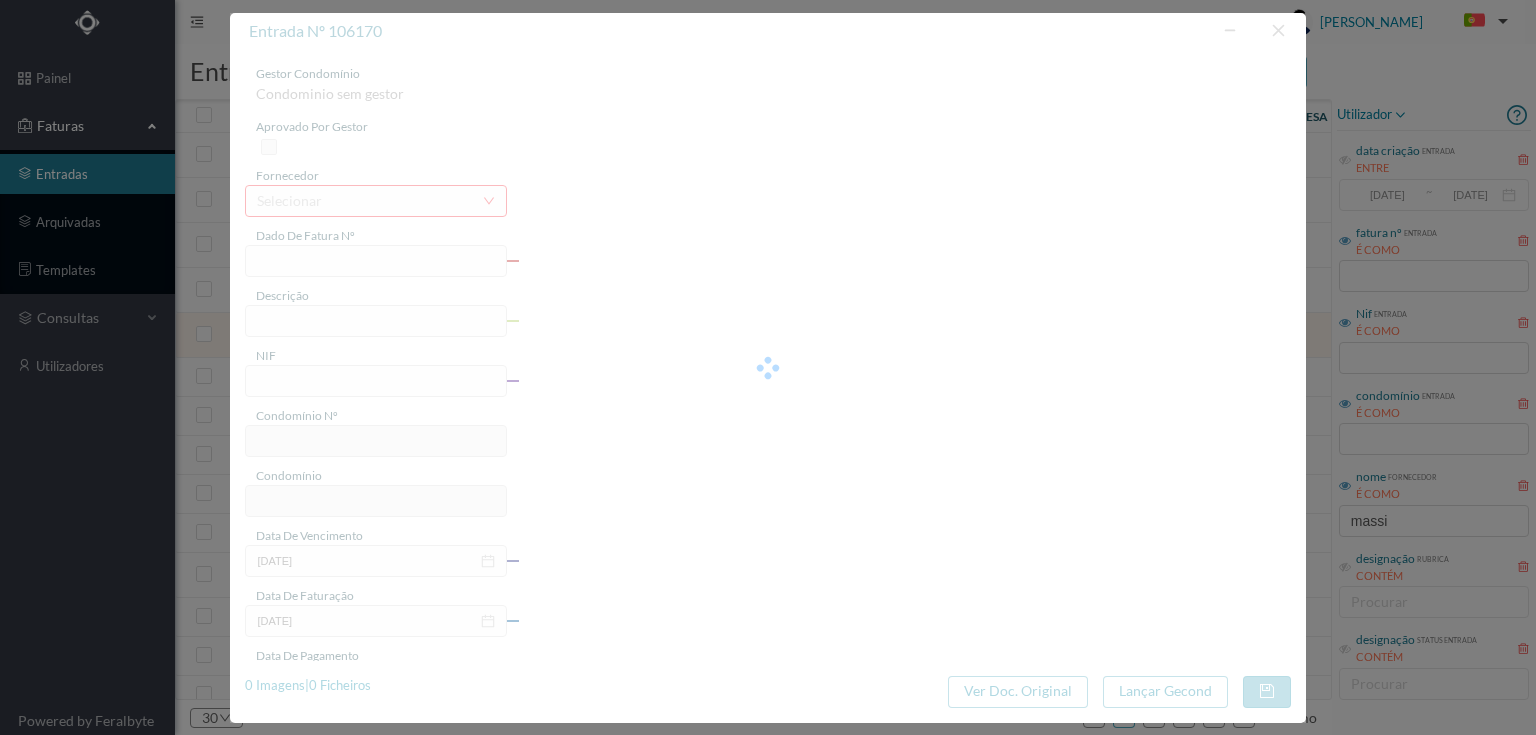 type on "2025-01-01" 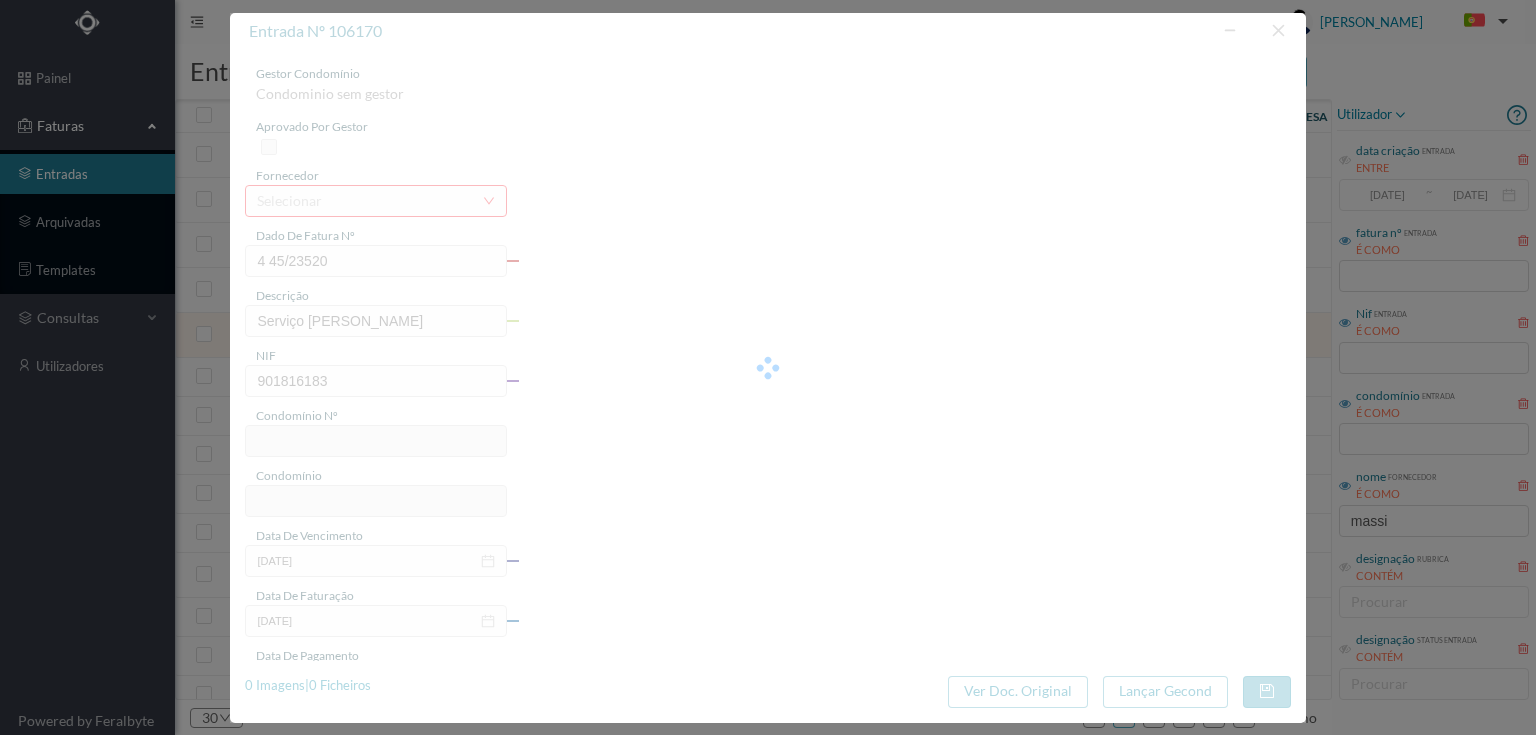 type on "250" 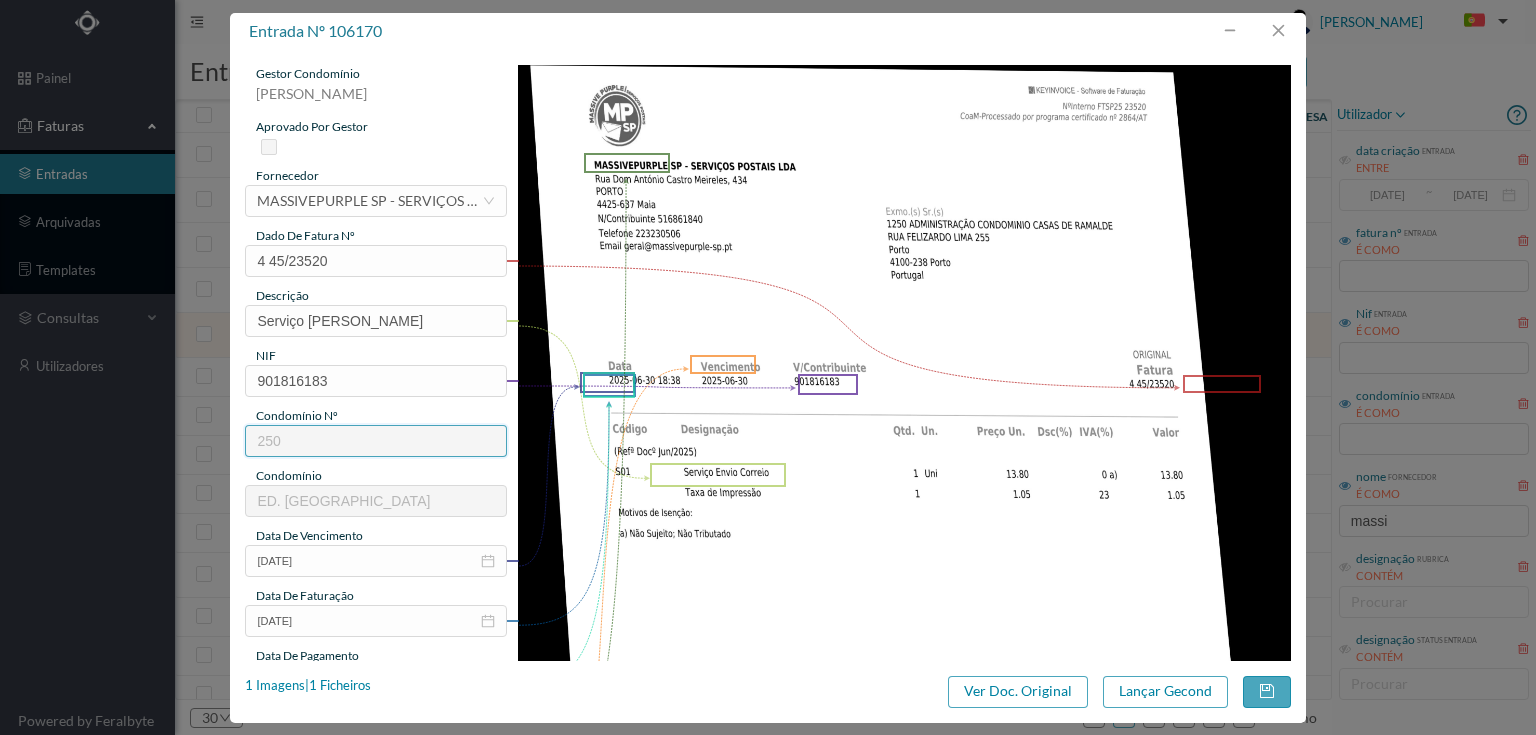 scroll, scrollTop: 160, scrollLeft: 0, axis: vertical 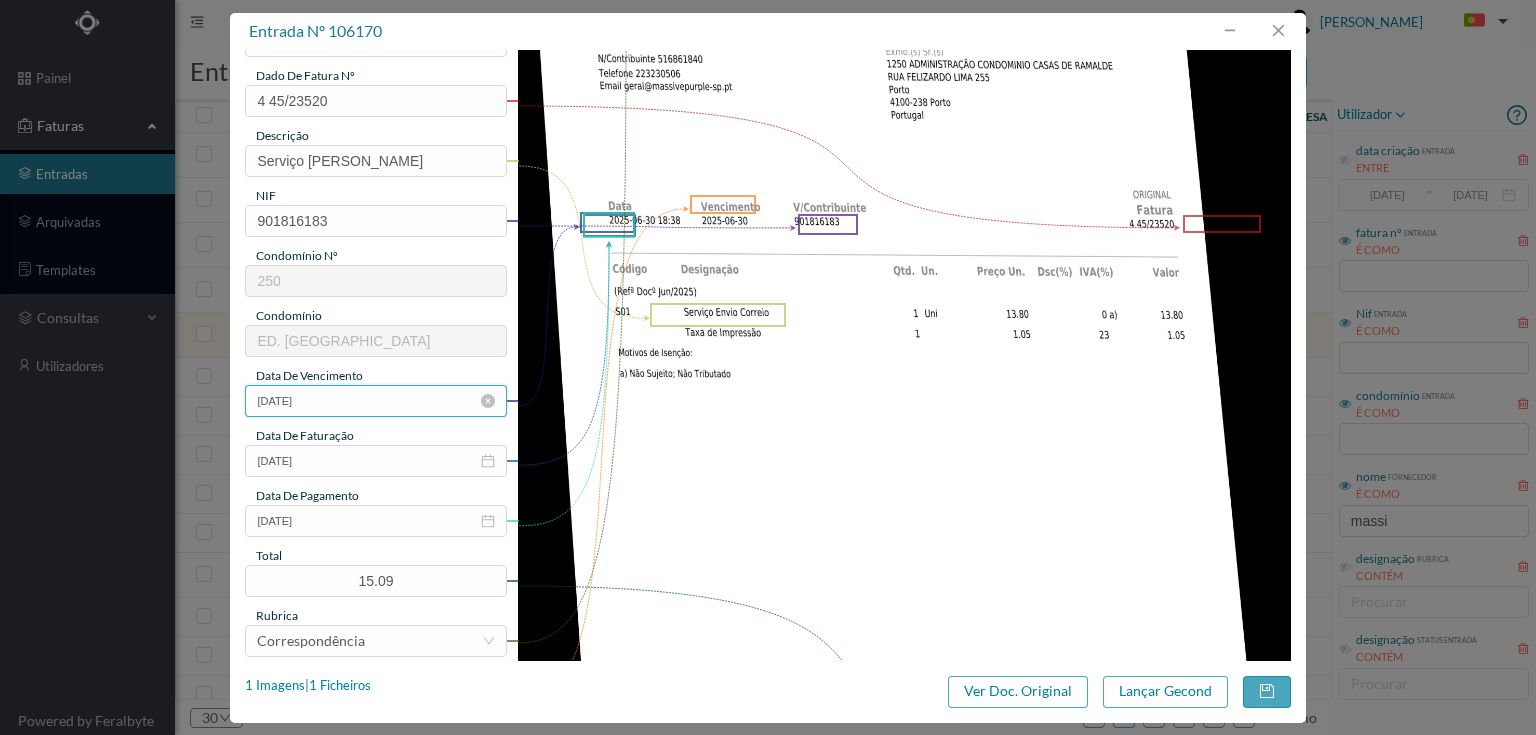 click on "2025-01-01" at bounding box center (375, 401) 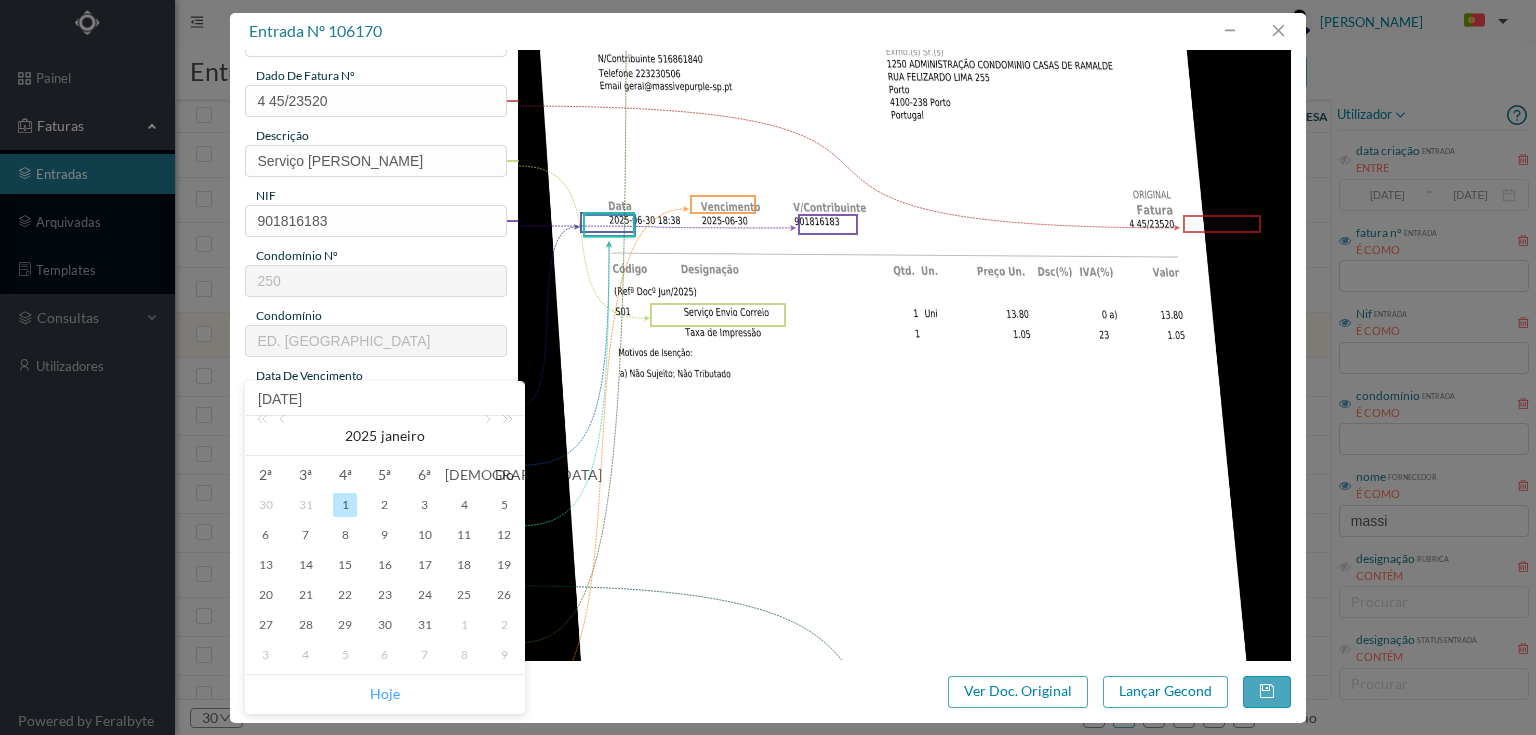 click on "Hoje" at bounding box center (385, 694) 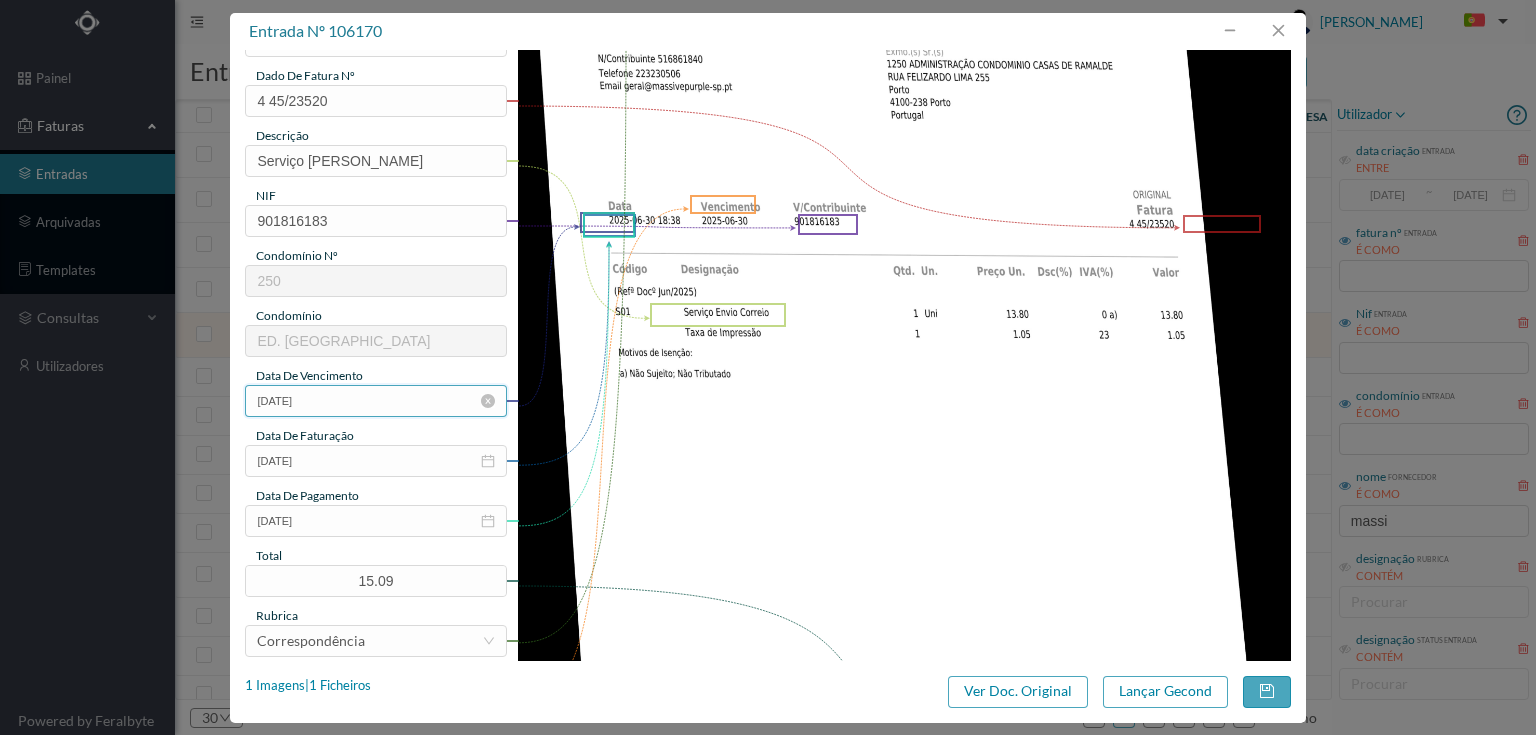 click on "[DATE]" at bounding box center (375, 401) 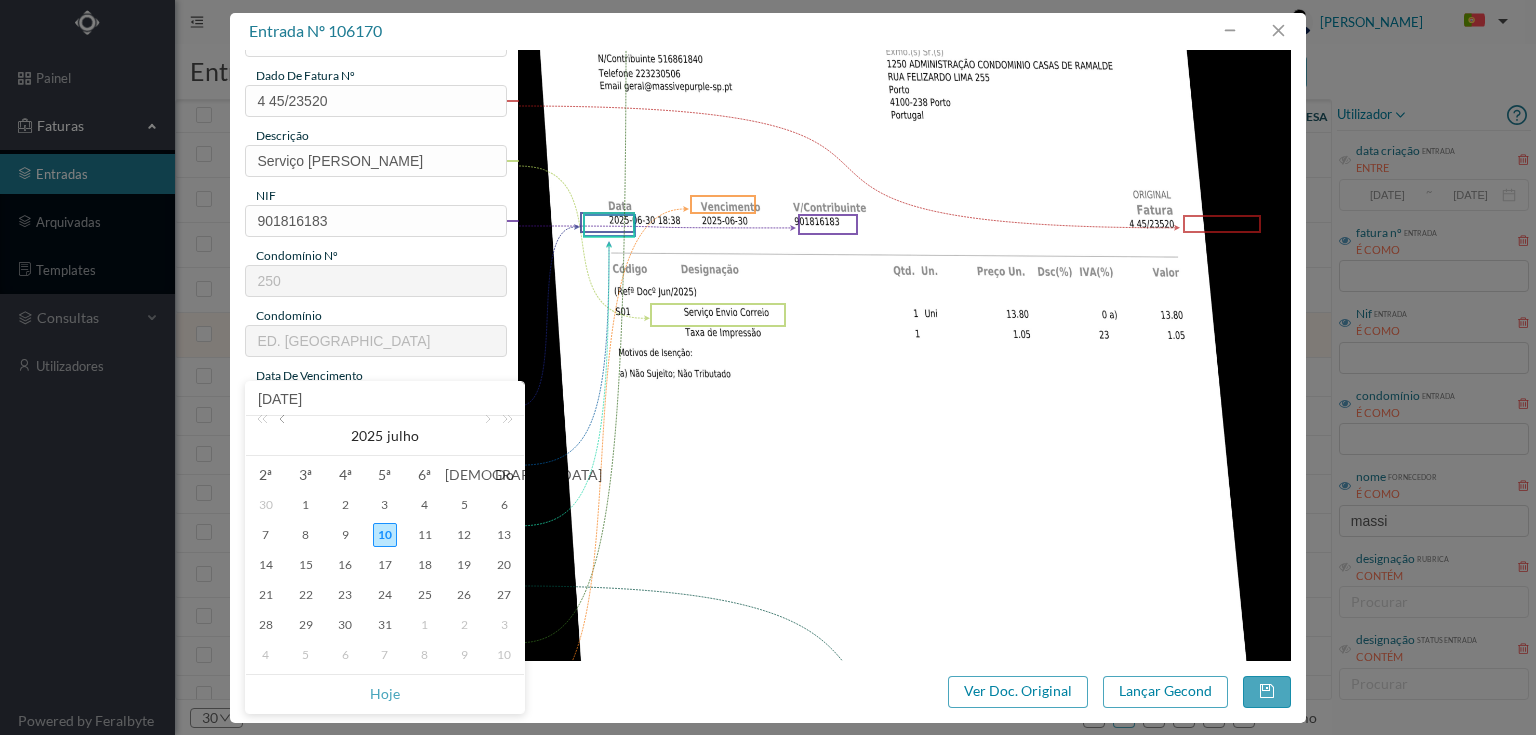 click at bounding box center (284, 436) 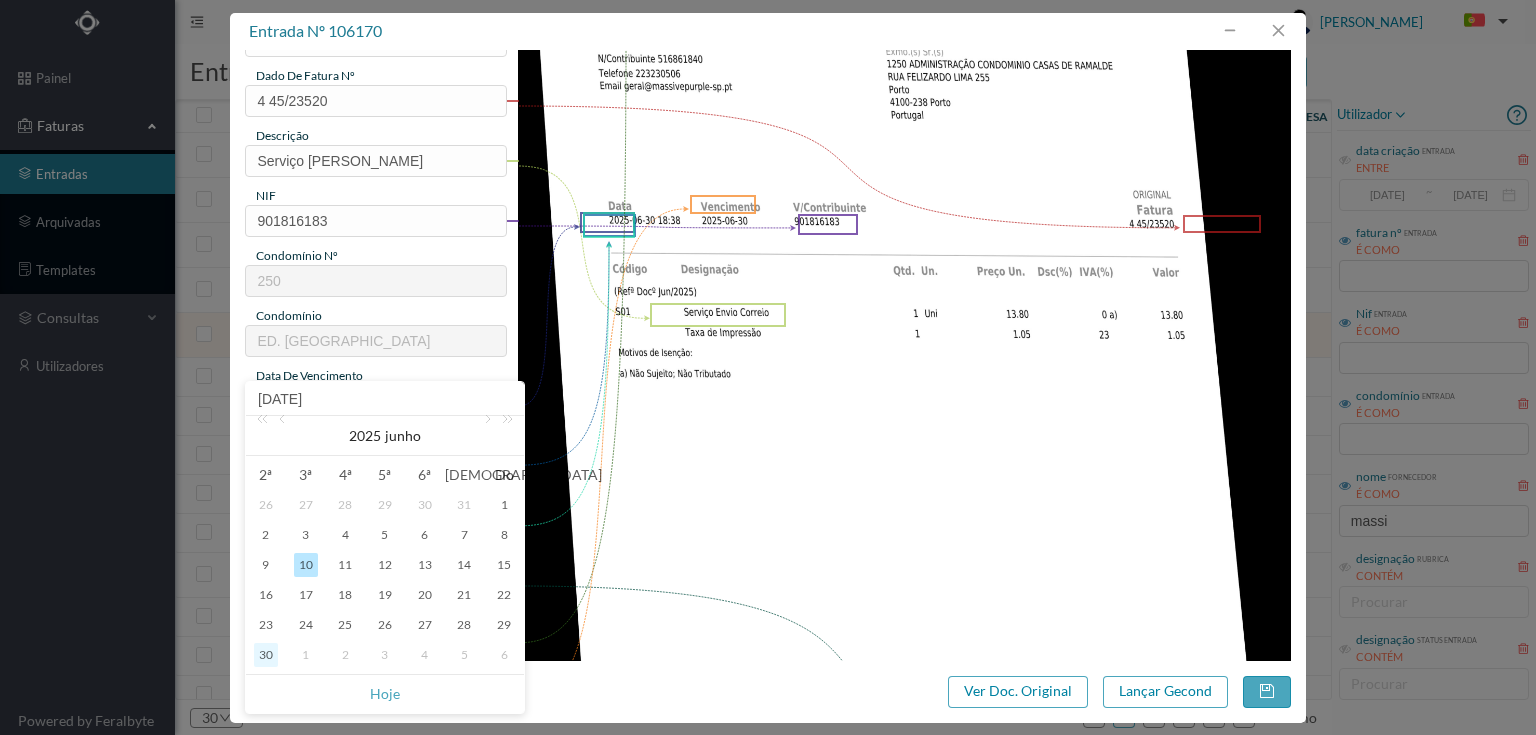 click on "30" at bounding box center [266, 655] 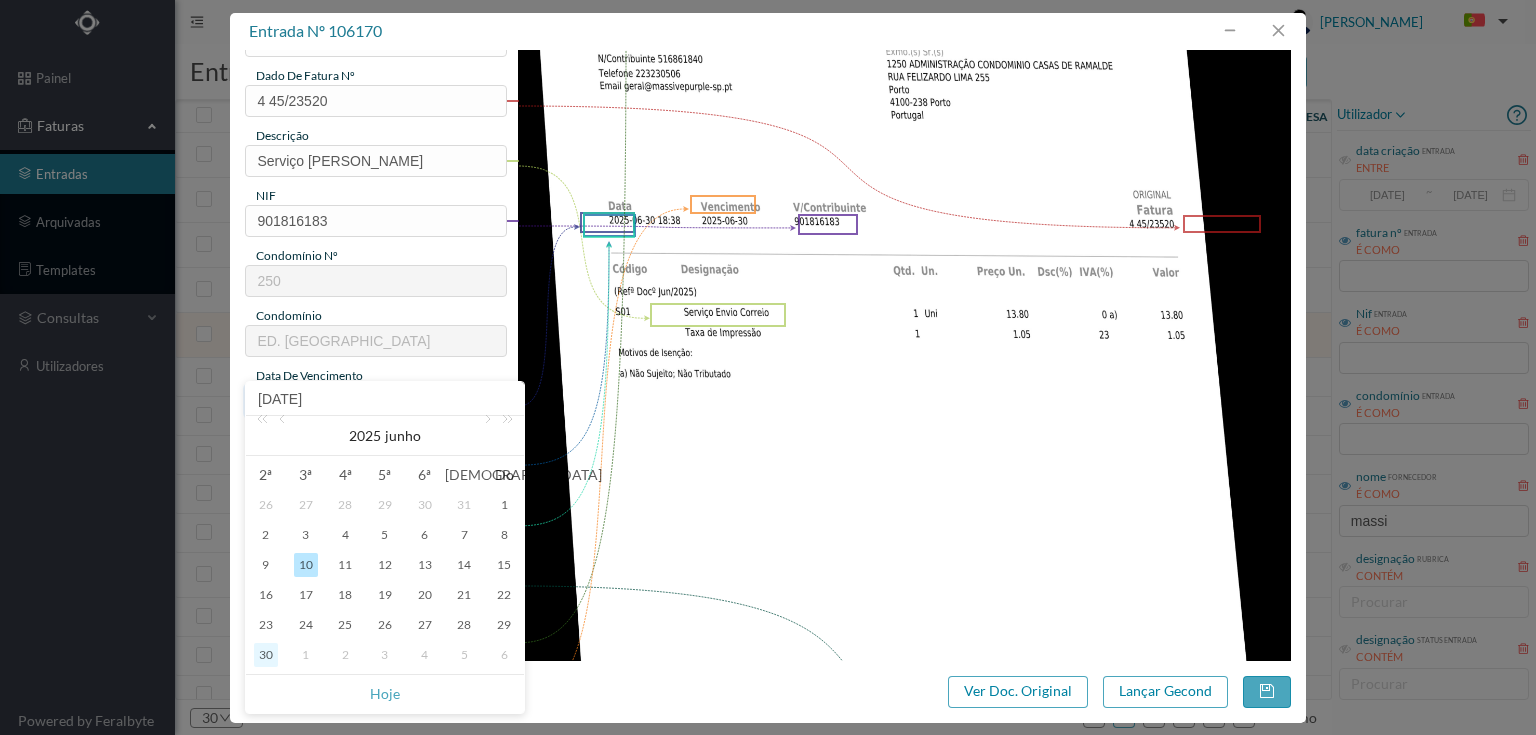 type on "[DATE]" 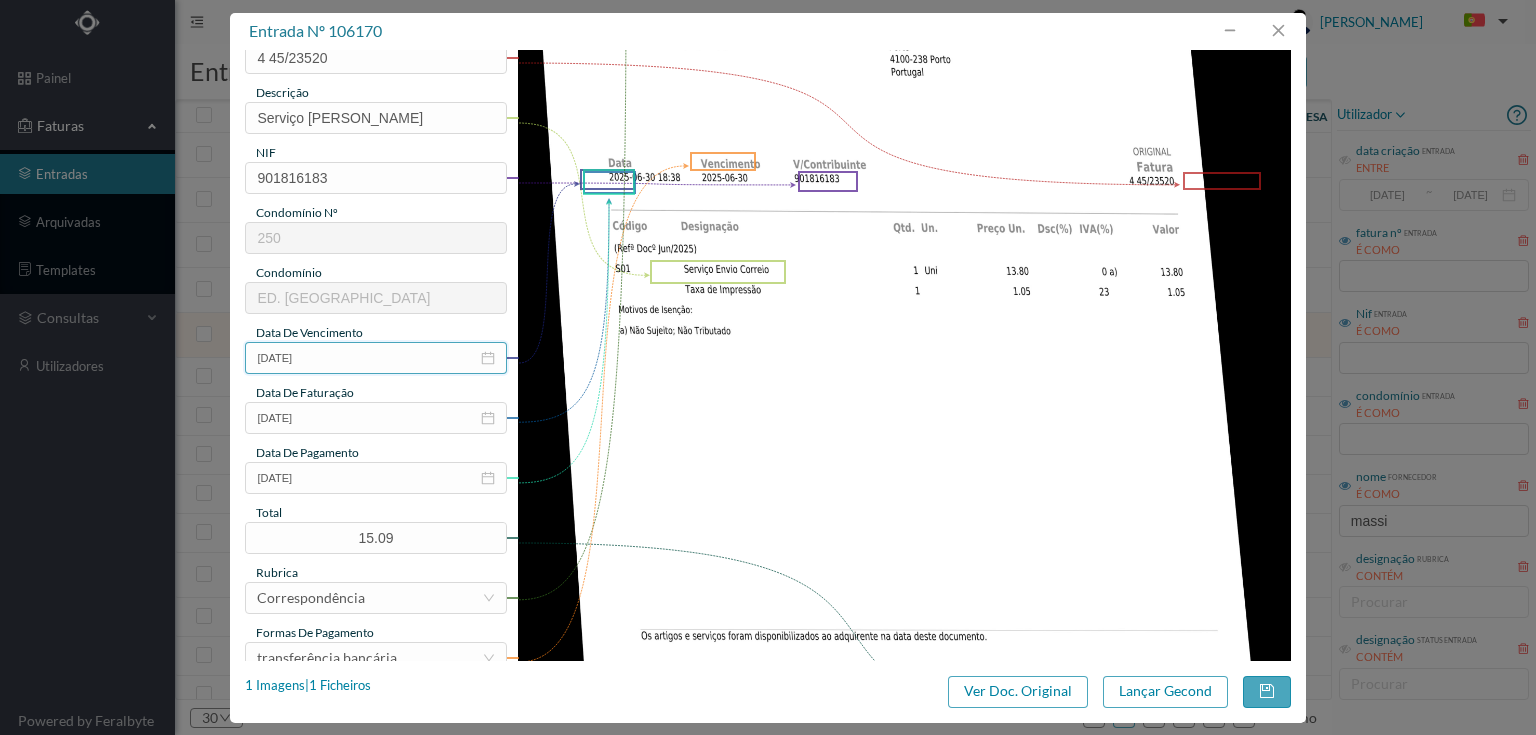 scroll, scrollTop: 320, scrollLeft: 0, axis: vertical 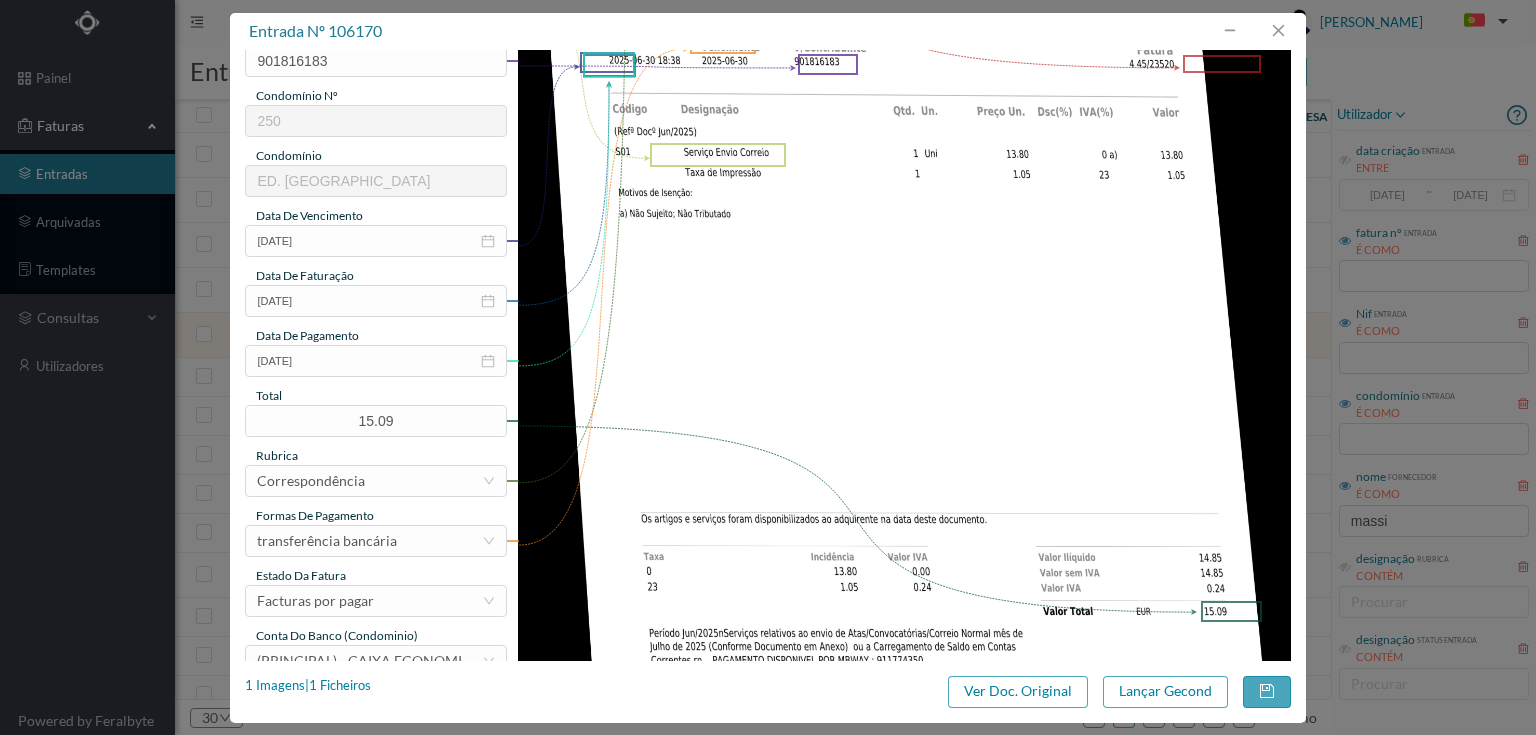 click on "gestor condomínio Rui Marques aprovado por gestor fornecedor selecionar MASSIVEPURPLE SP - SERVIÇOS POSTAIS, LDA   dado de fatura nº 4 45/23520 descrição Serviço Envio Correio NIF 901816183 condomínio nº 250 condomínio ED. CASAS DE RAMALDE data de vencimento 2025-06-30 data de faturação 2025-06-30 data de pagamento 2025-01-01 total 15.09 rubrica Correspondência   Formas de Pagamento transferência bancária   estado da fatura Facturas por pagar   conta do banco (condominio) (PRINCIPAL) - CAIXA ECONOMICA MONTEPIO GERAL (PT50 003600709910009276932)" at bounding box center [375, 211] 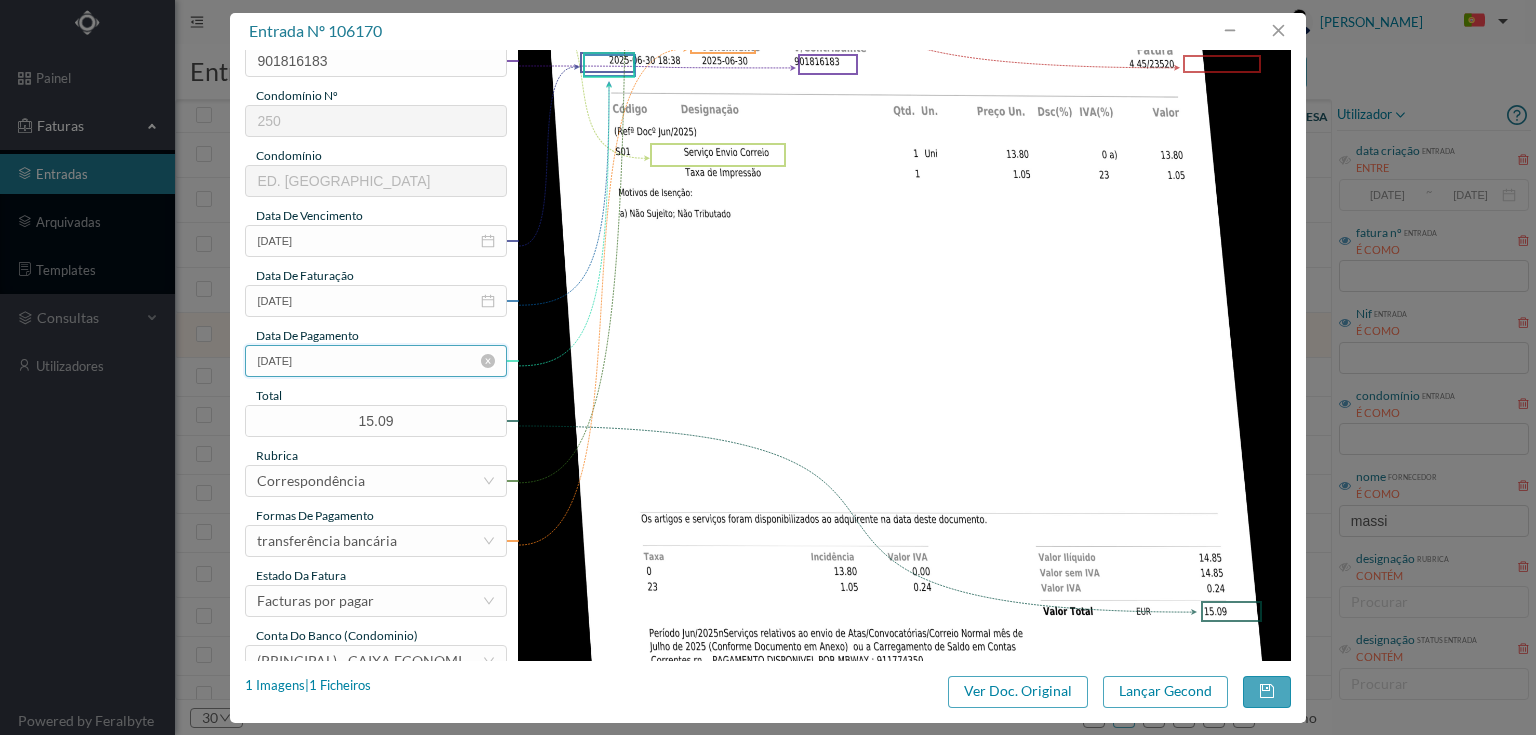 click on "[DATE]" at bounding box center [375, 361] 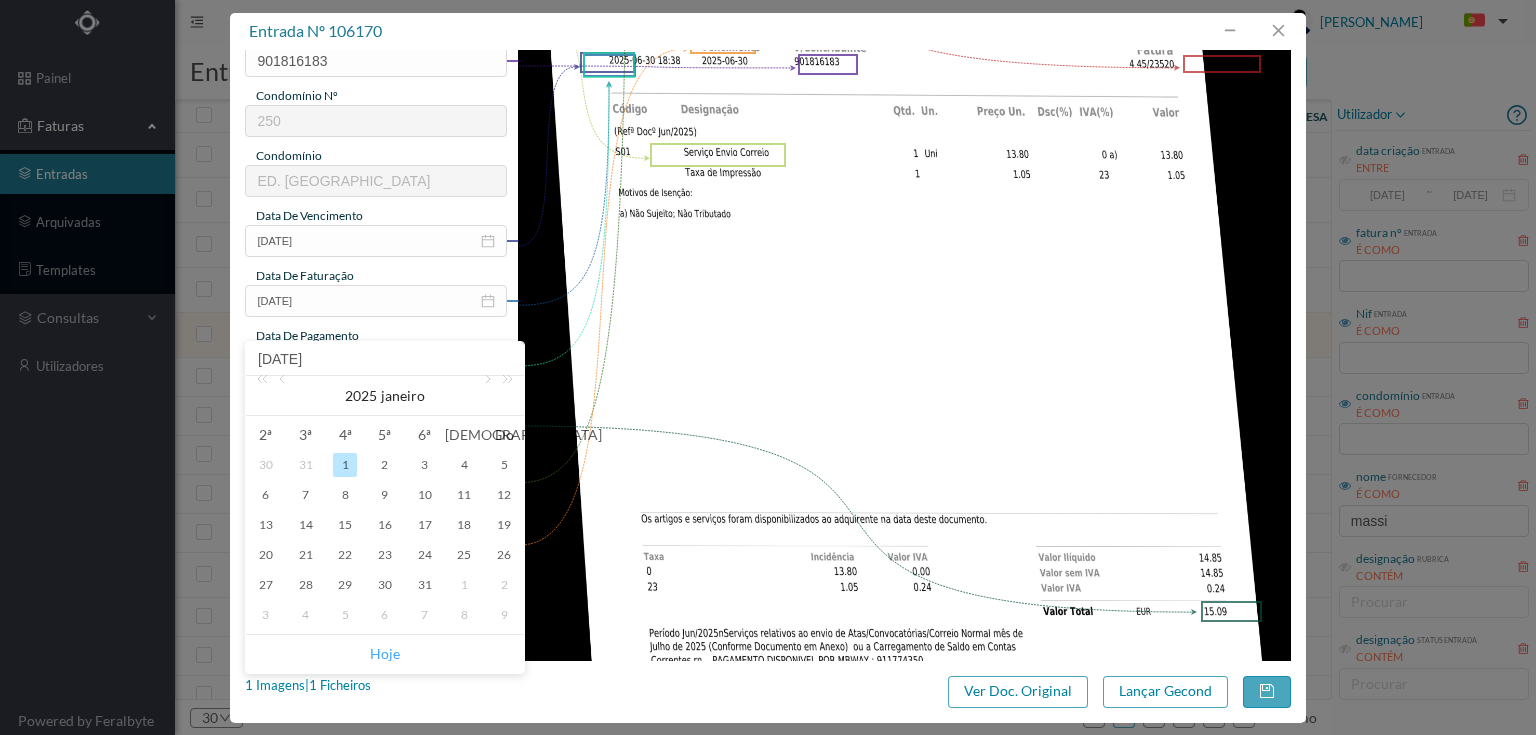click on "Hoje" at bounding box center [385, 654] 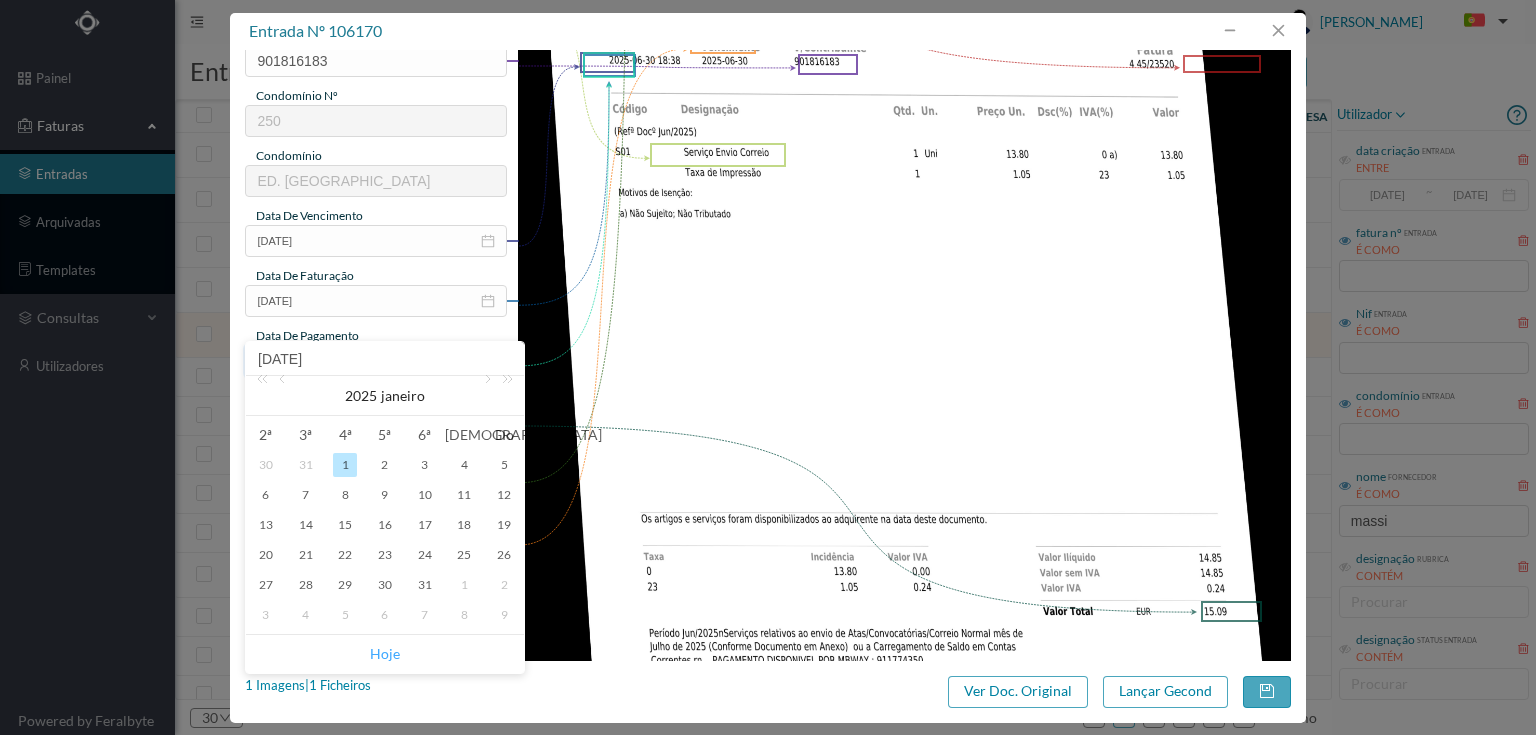 type on "[DATE]" 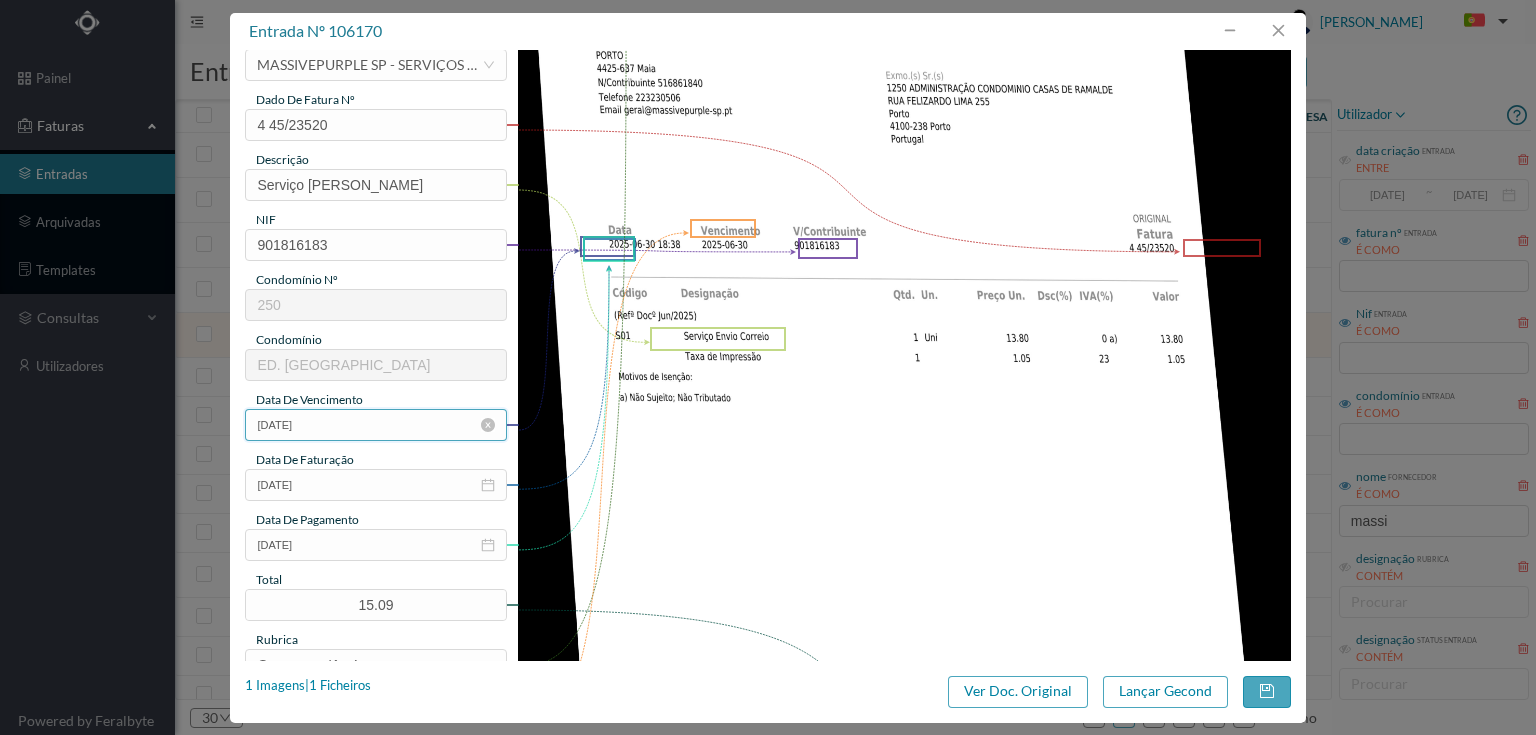 scroll, scrollTop: 240, scrollLeft: 0, axis: vertical 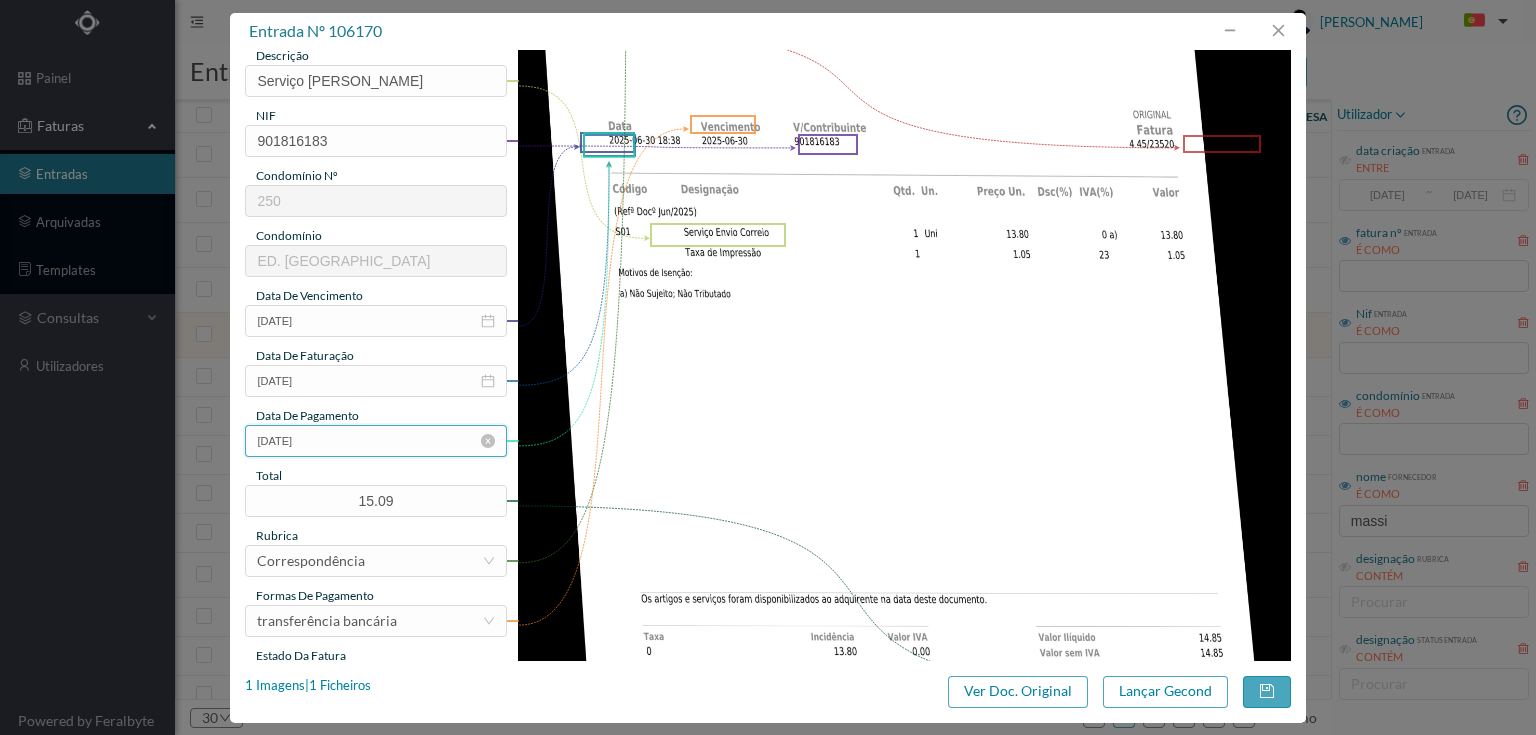 click on "[DATE]" at bounding box center [375, 441] 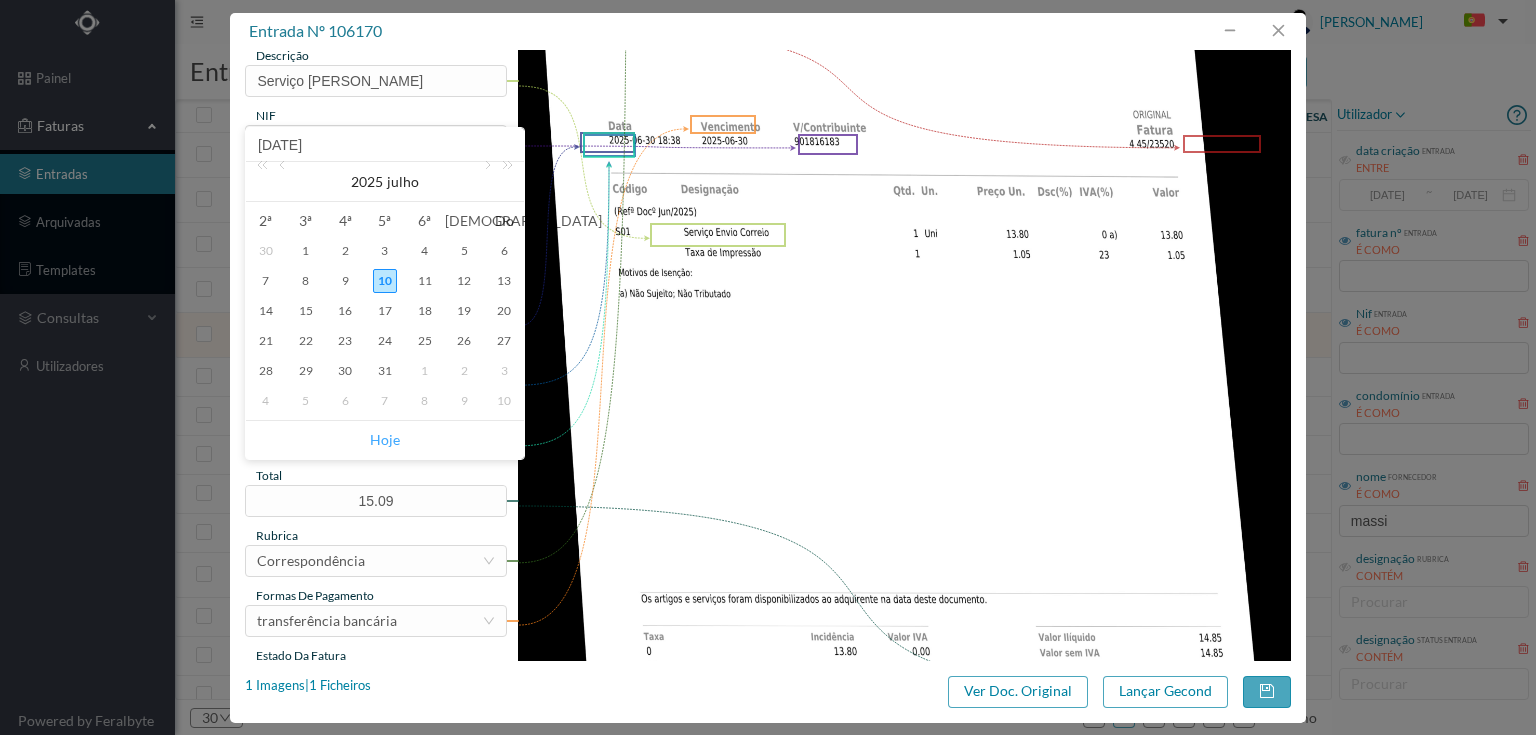 click on "Hoje" at bounding box center (385, 440) 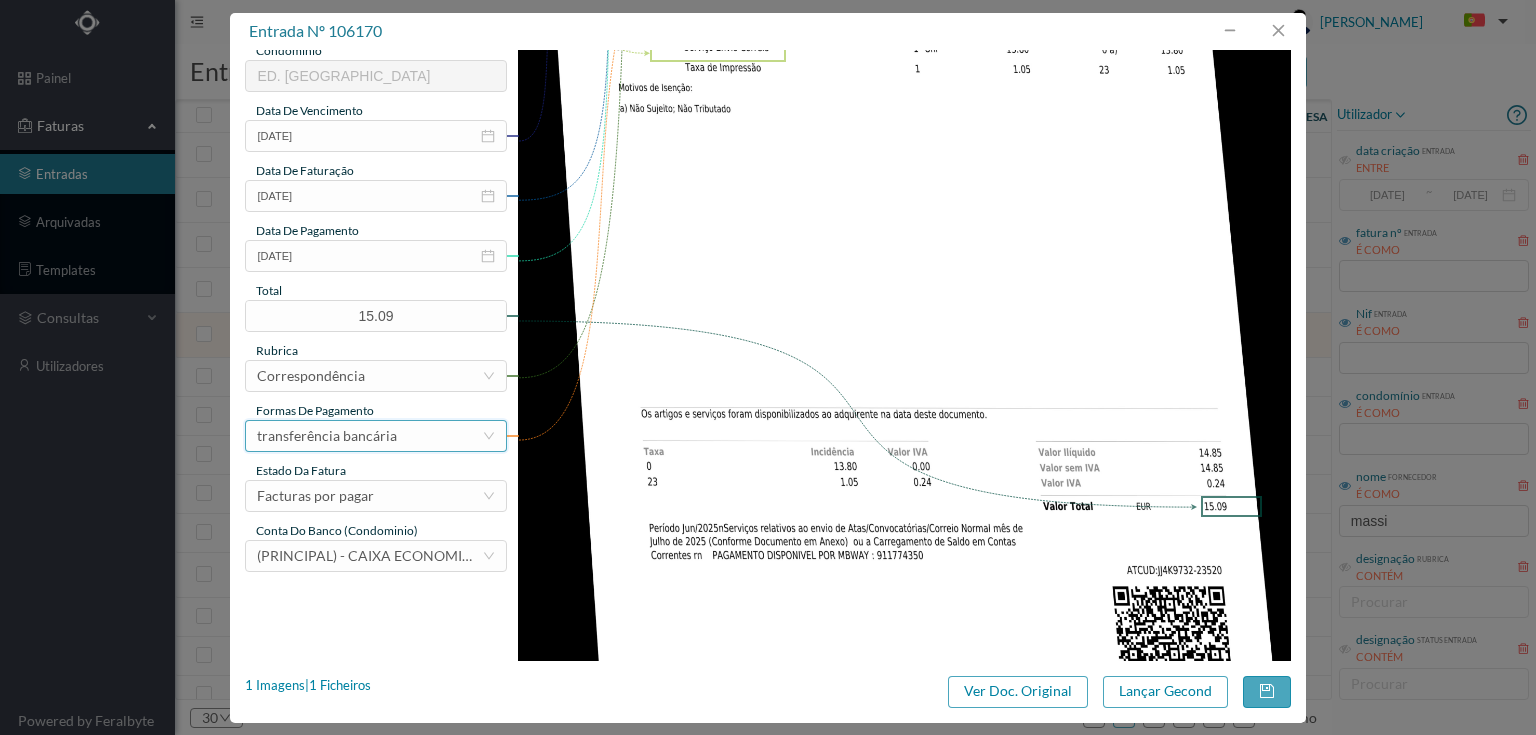 scroll, scrollTop: 480, scrollLeft: 0, axis: vertical 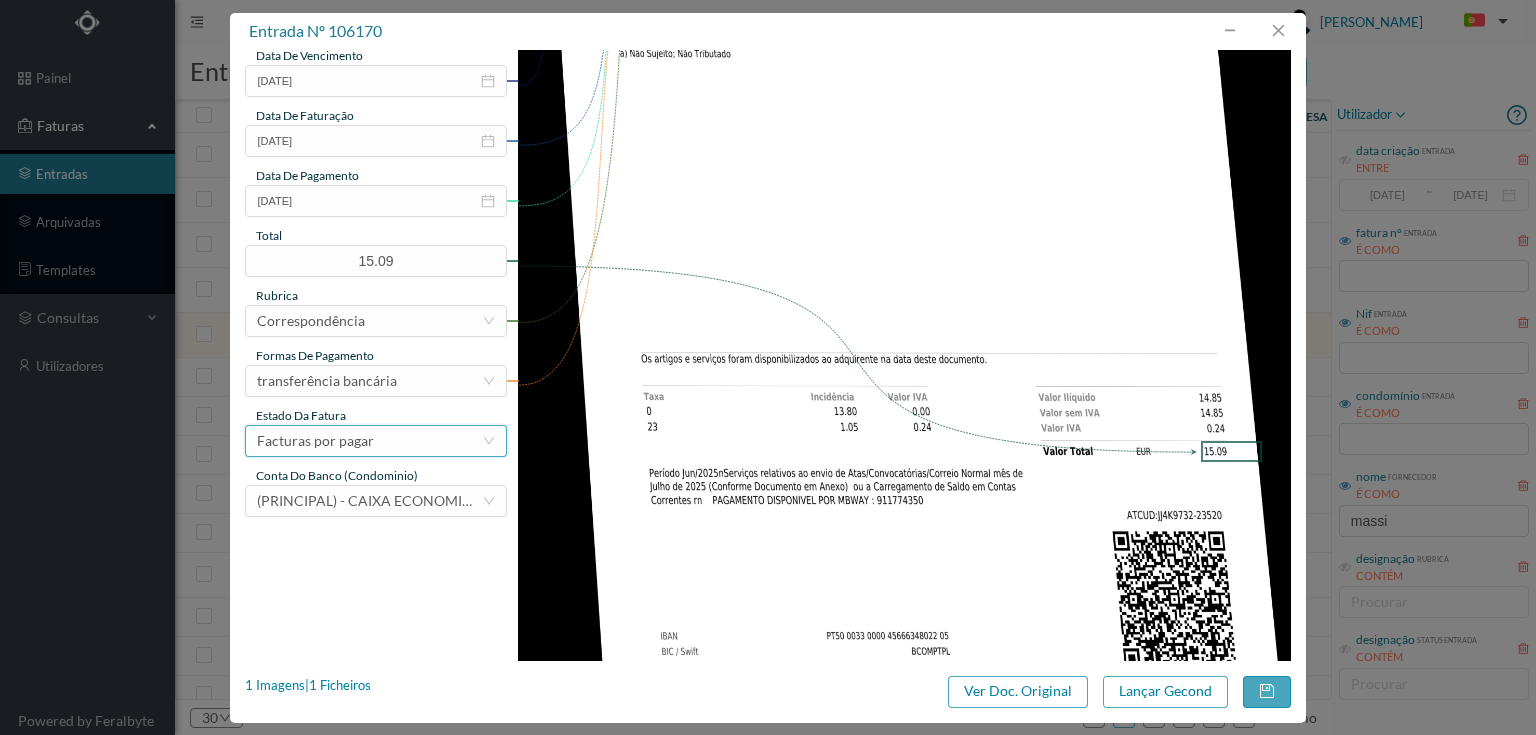 click on "Facturas por pagar" at bounding box center (315, 441) 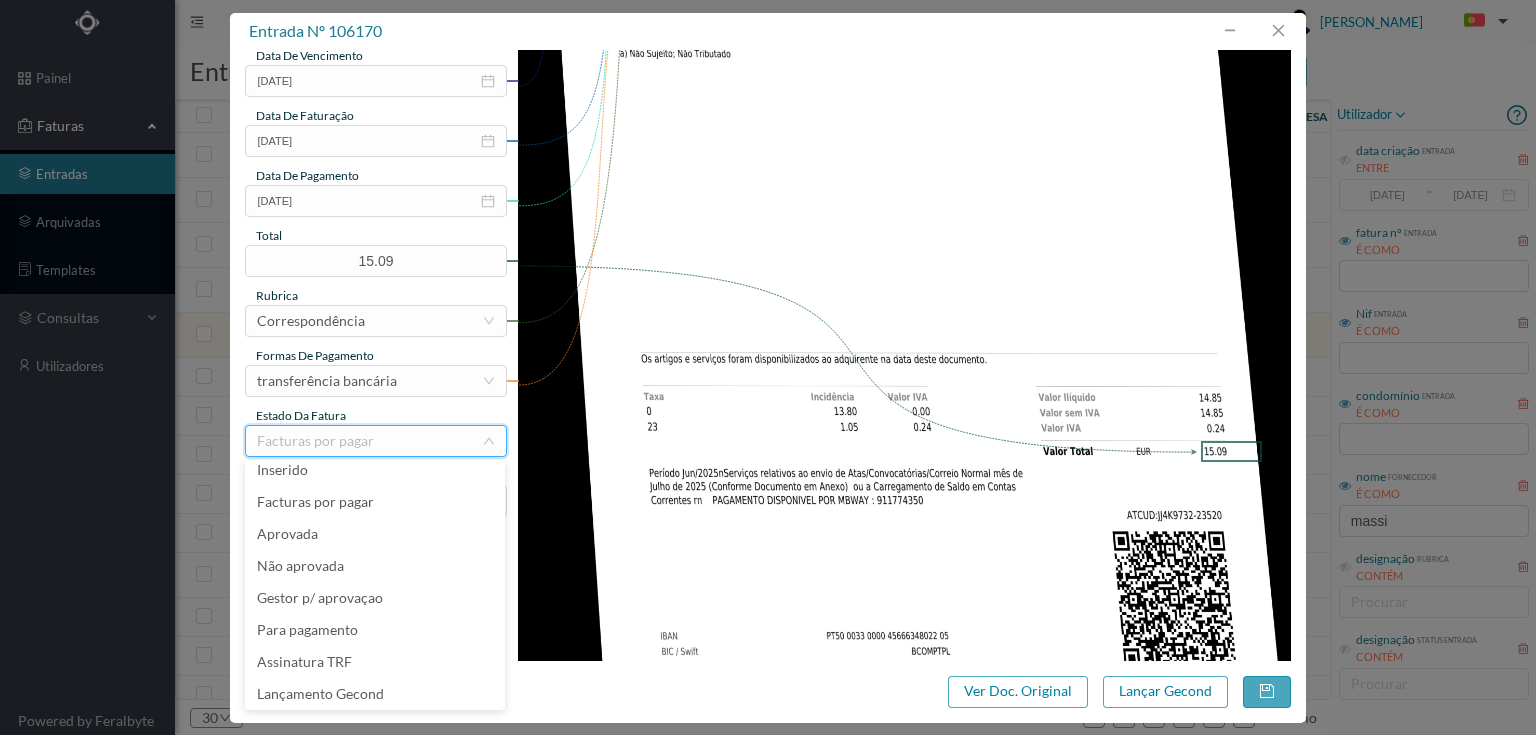 scroll, scrollTop: 42, scrollLeft: 0, axis: vertical 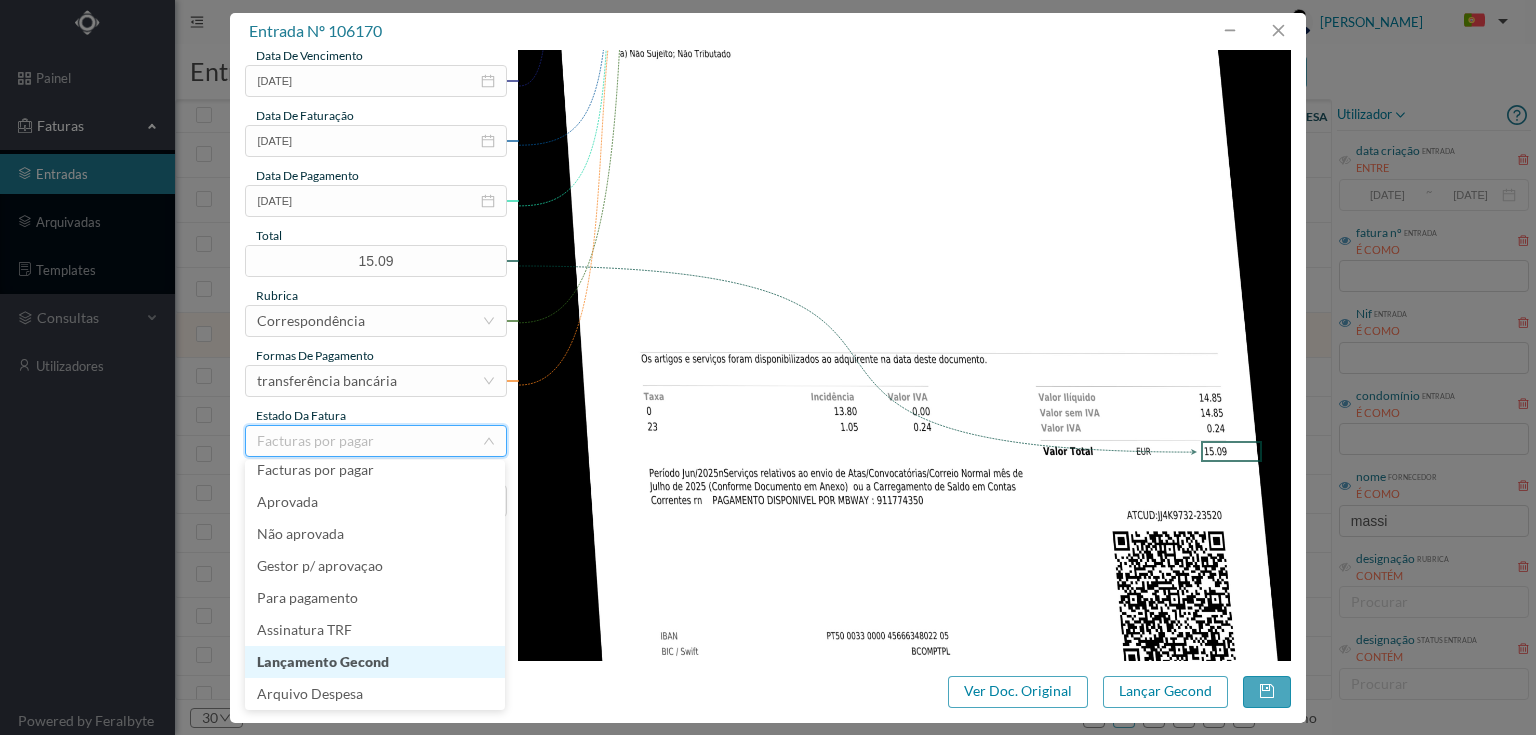 click on "Lançamento Gecond" at bounding box center (375, 662) 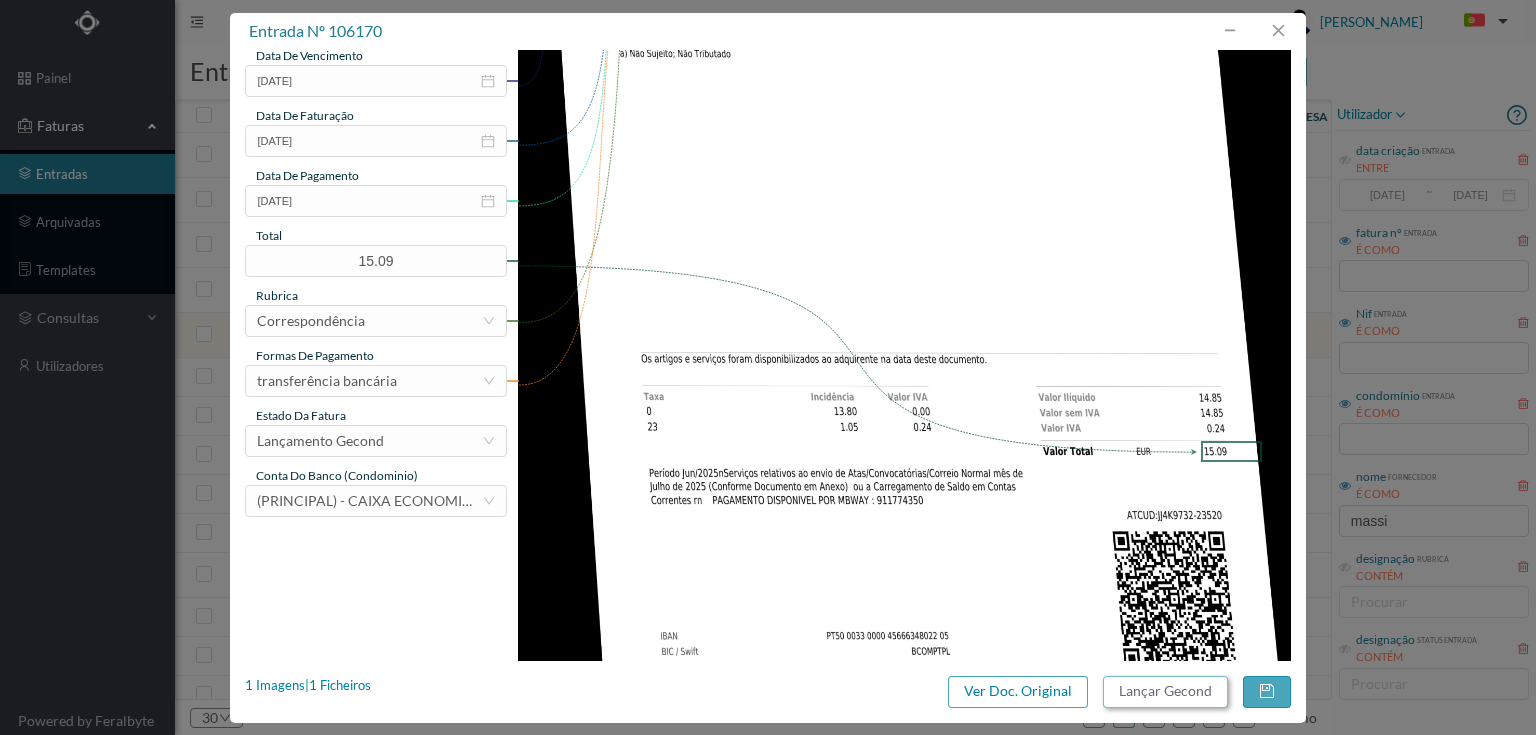 drag, startPoint x: 1203, startPoint y: 693, endPoint x: 57, endPoint y: 693, distance: 1146 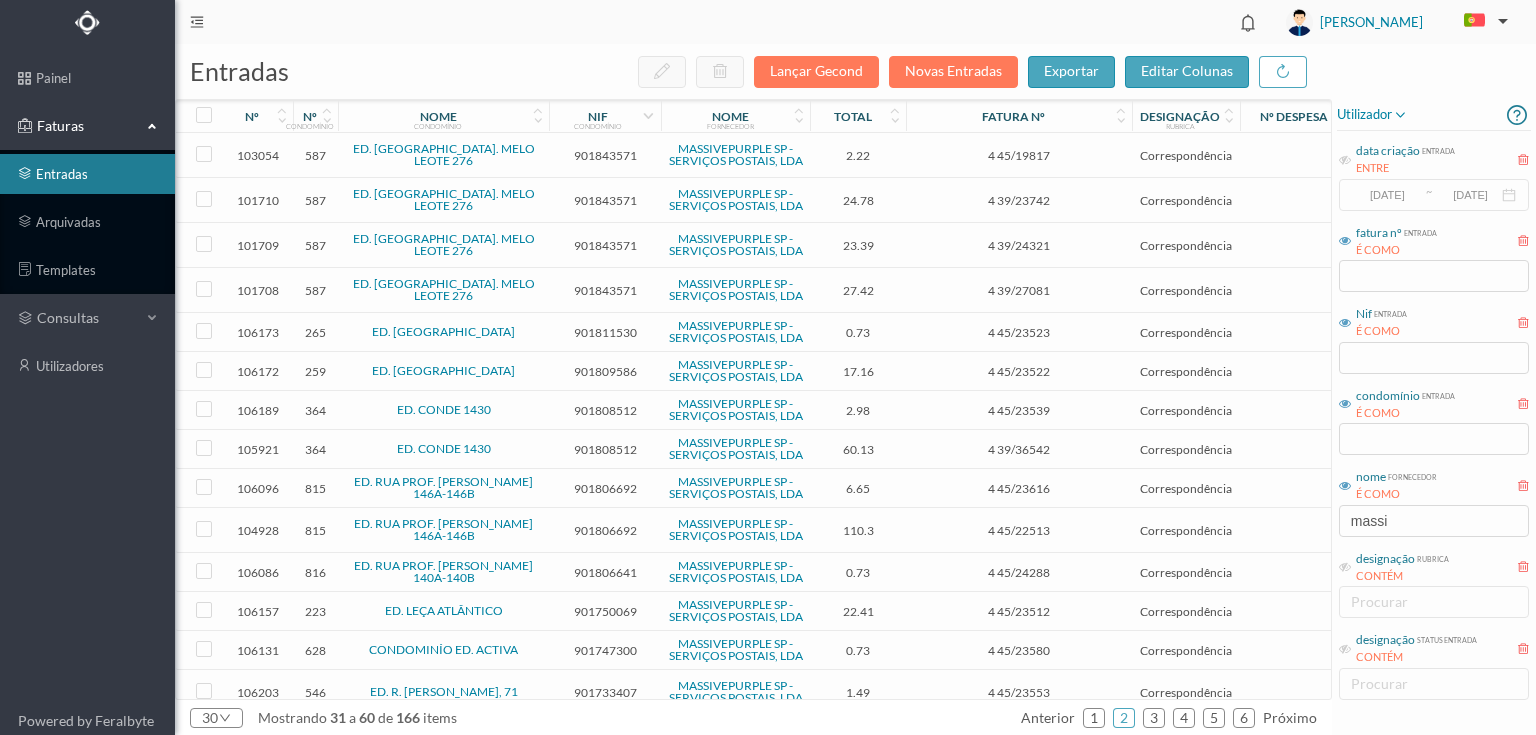click on "901809586" at bounding box center [605, 371] 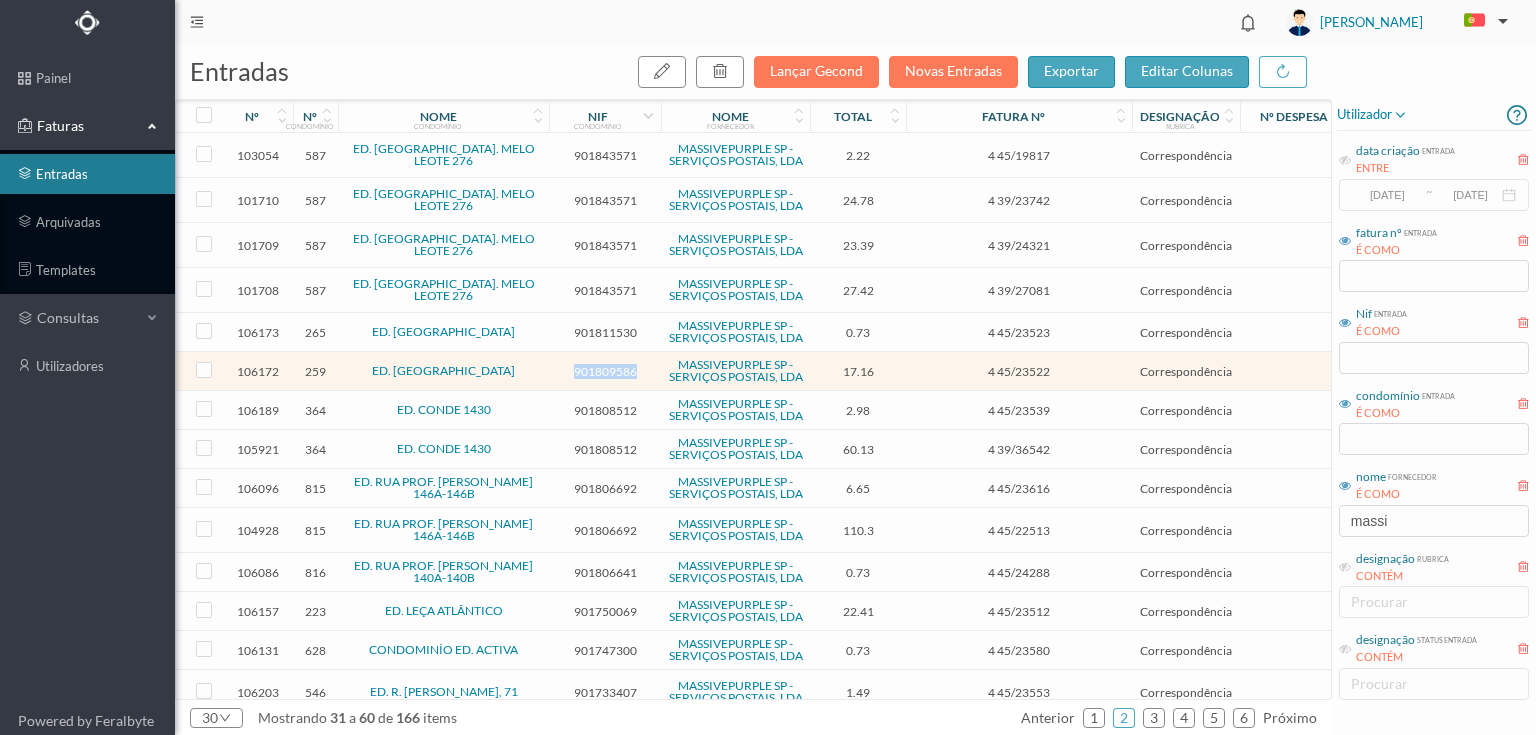 click on "901809586" at bounding box center (605, 371) 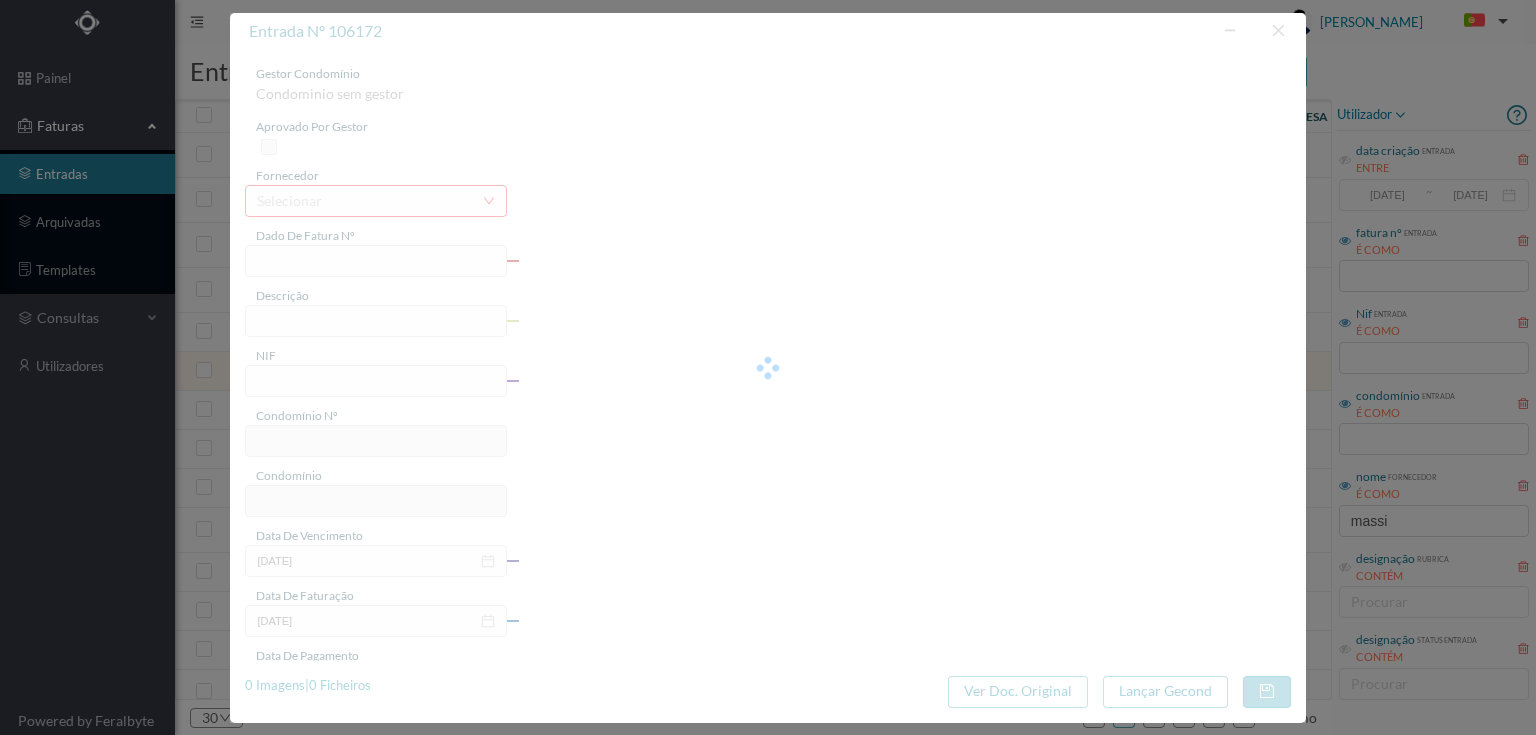 type on "4 45/23522" 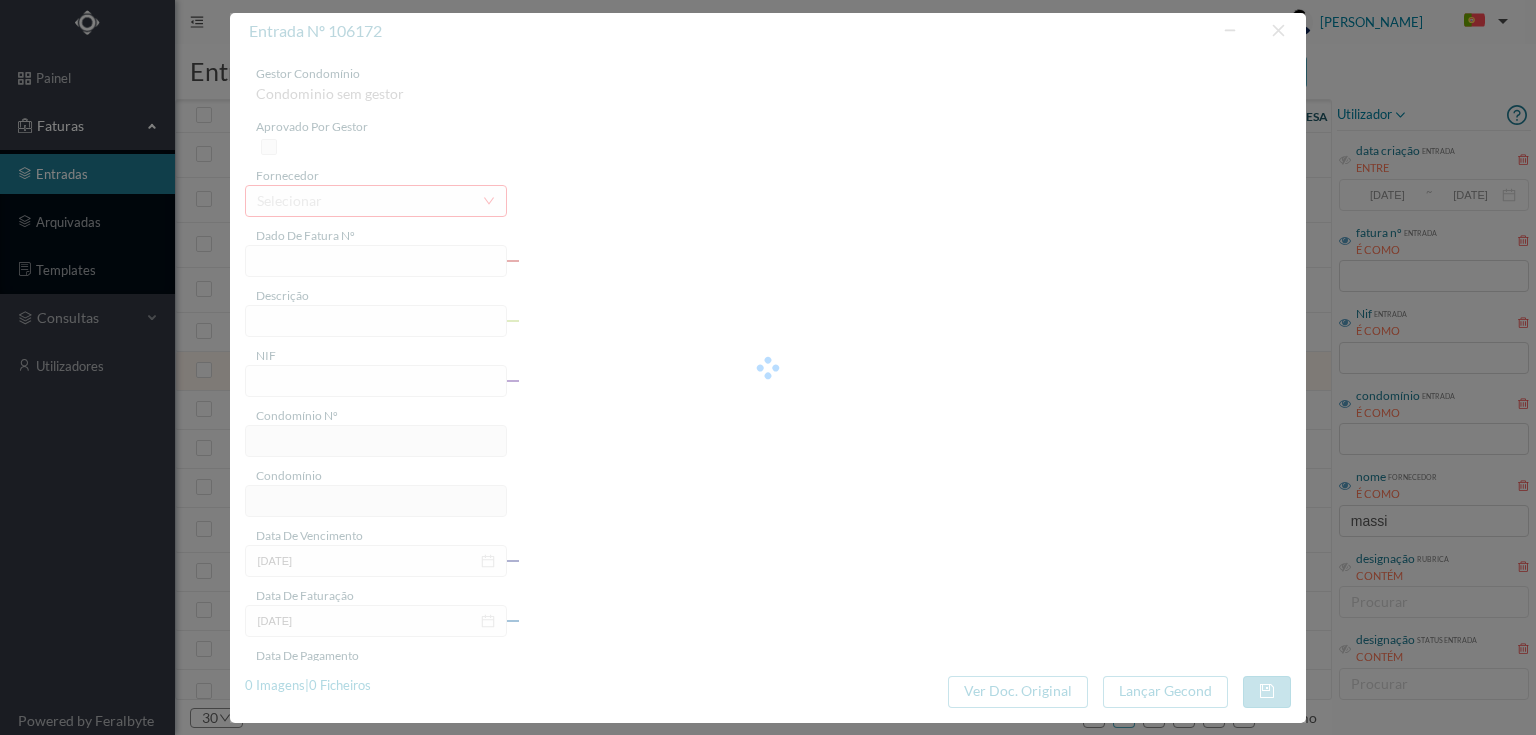 type on "Serviço [PERSON_NAME]" 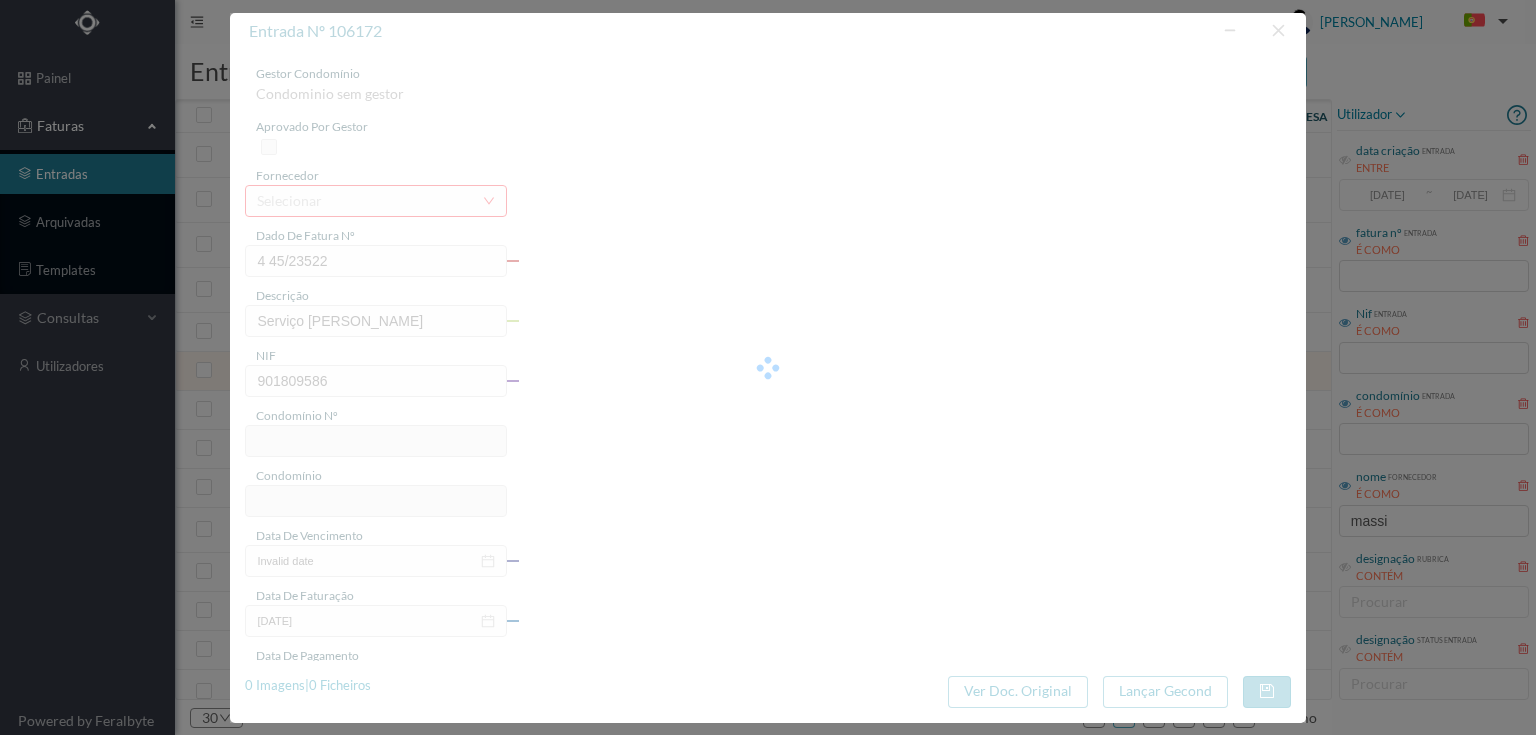 type on "259" 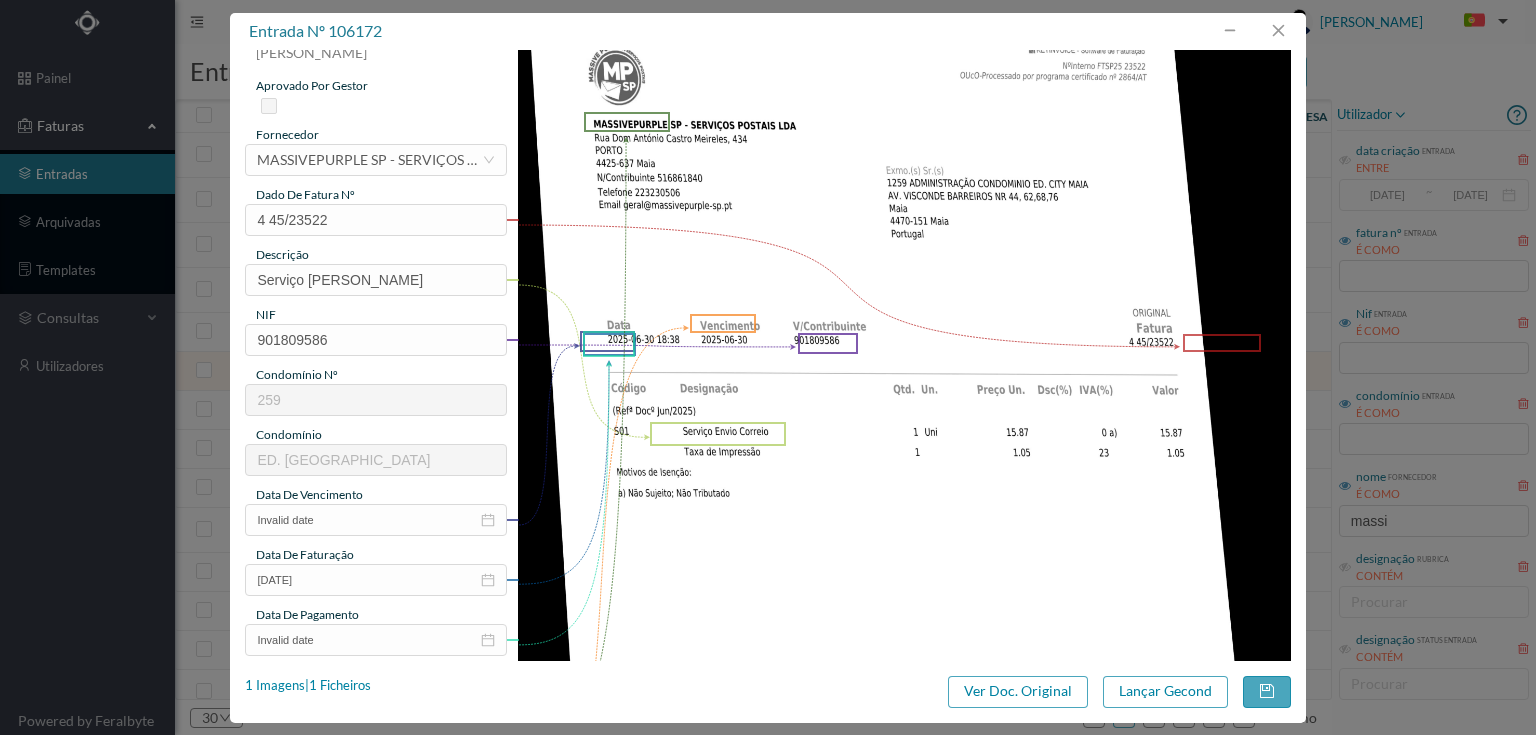 scroll, scrollTop: 80, scrollLeft: 0, axis: vertical 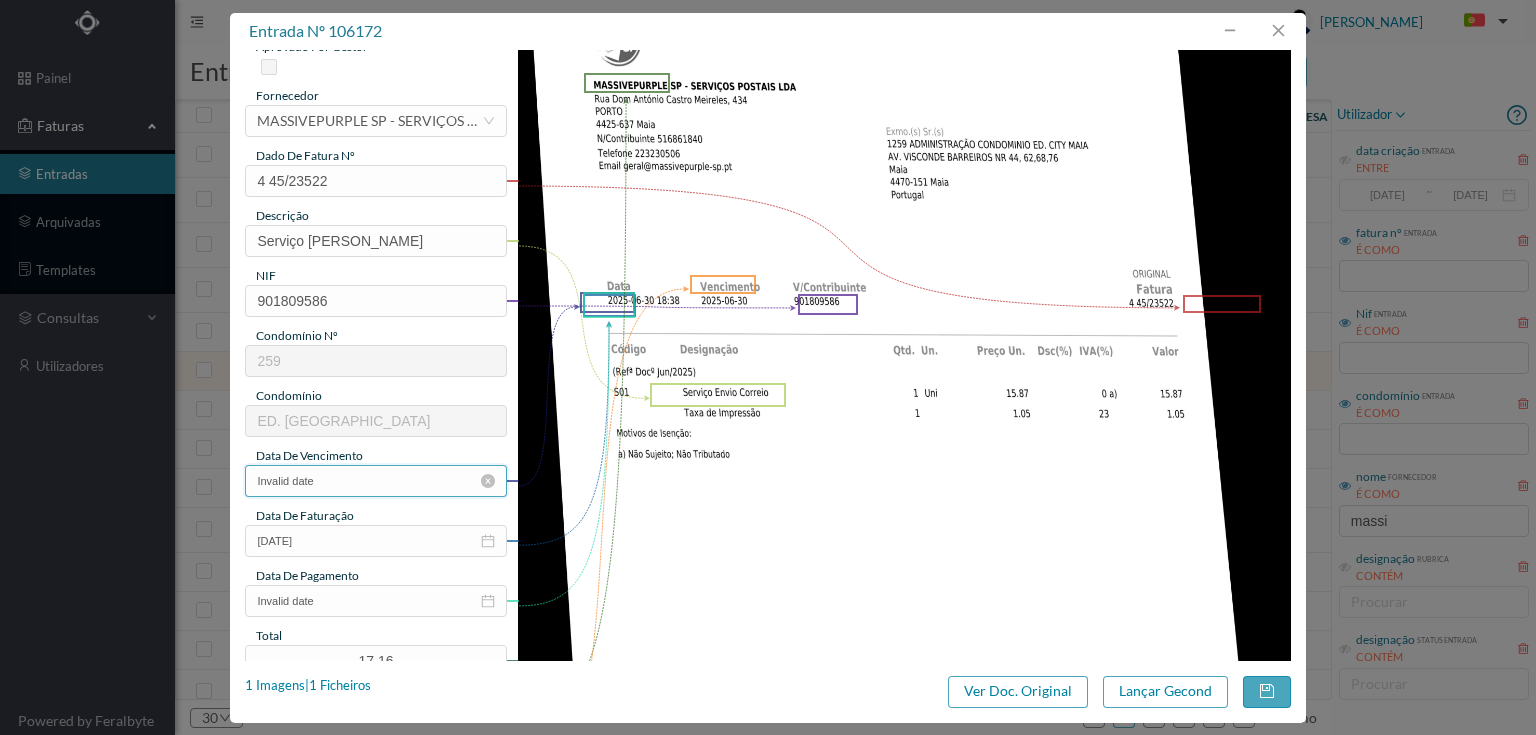 click on "Invalid date" at bounding box center [375, 481] 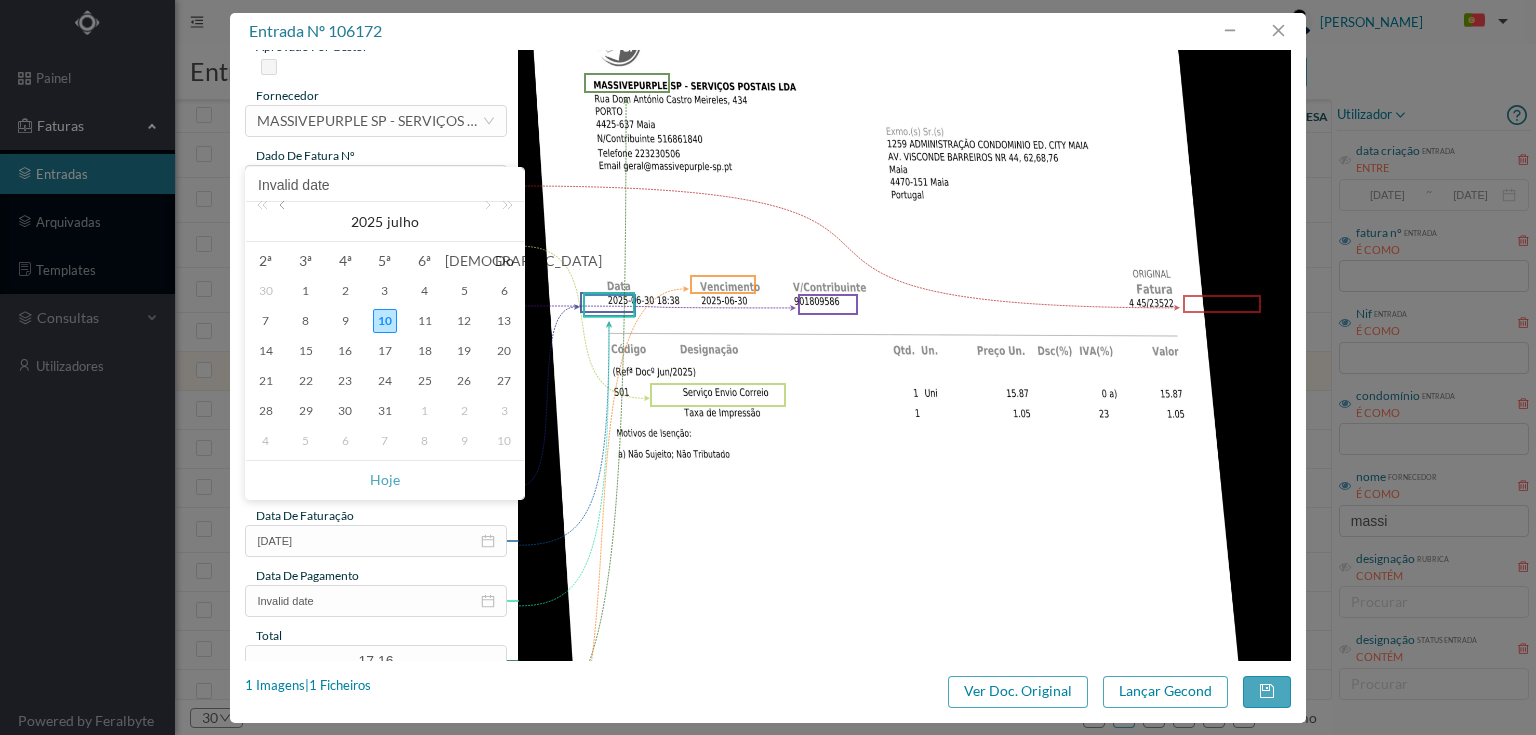 click at bounding box center (284, 222) 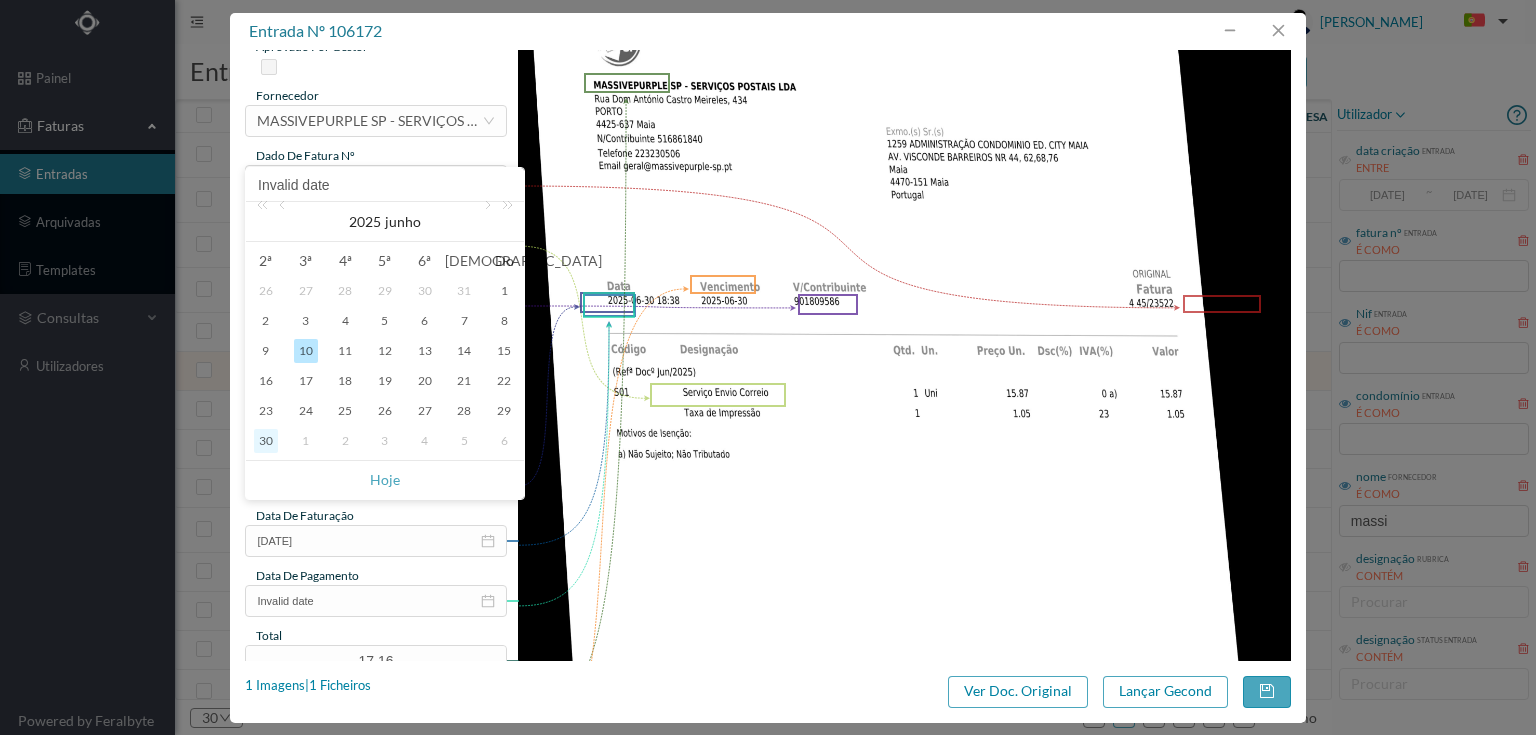click on "30" at bounding box center [266, 441] 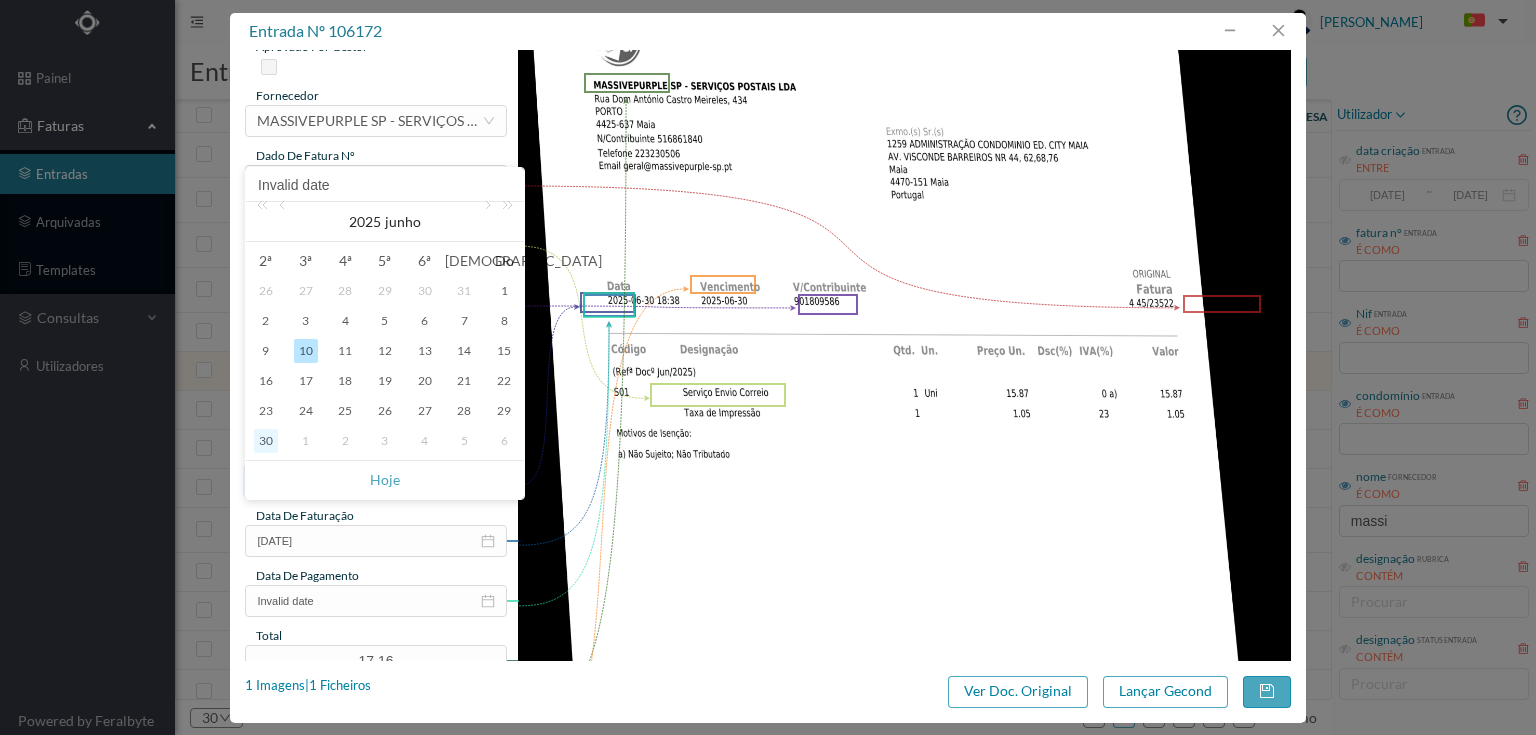 type on "[DATE]" 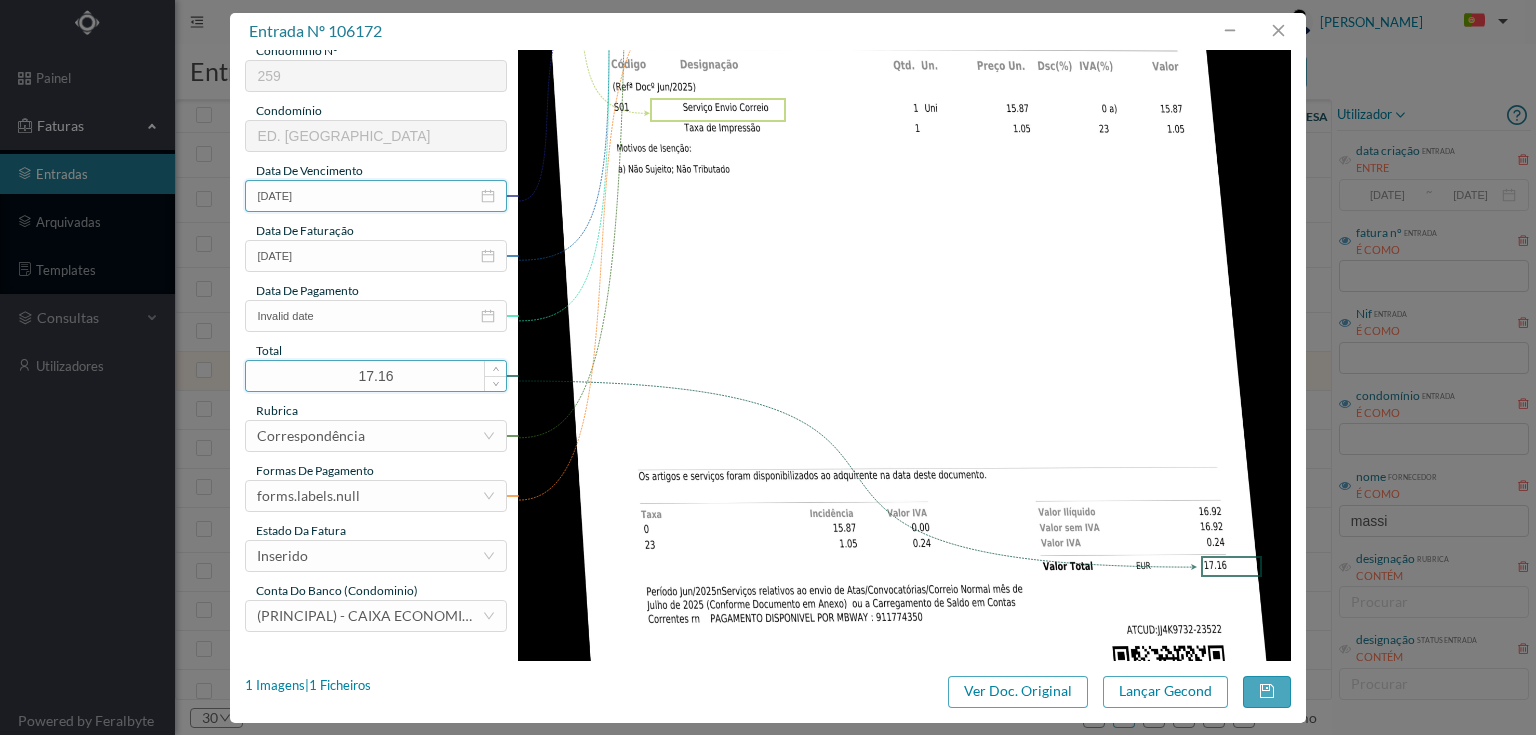 scroll, scrollTop: 400, scrollLeft: 0, axis: vertical 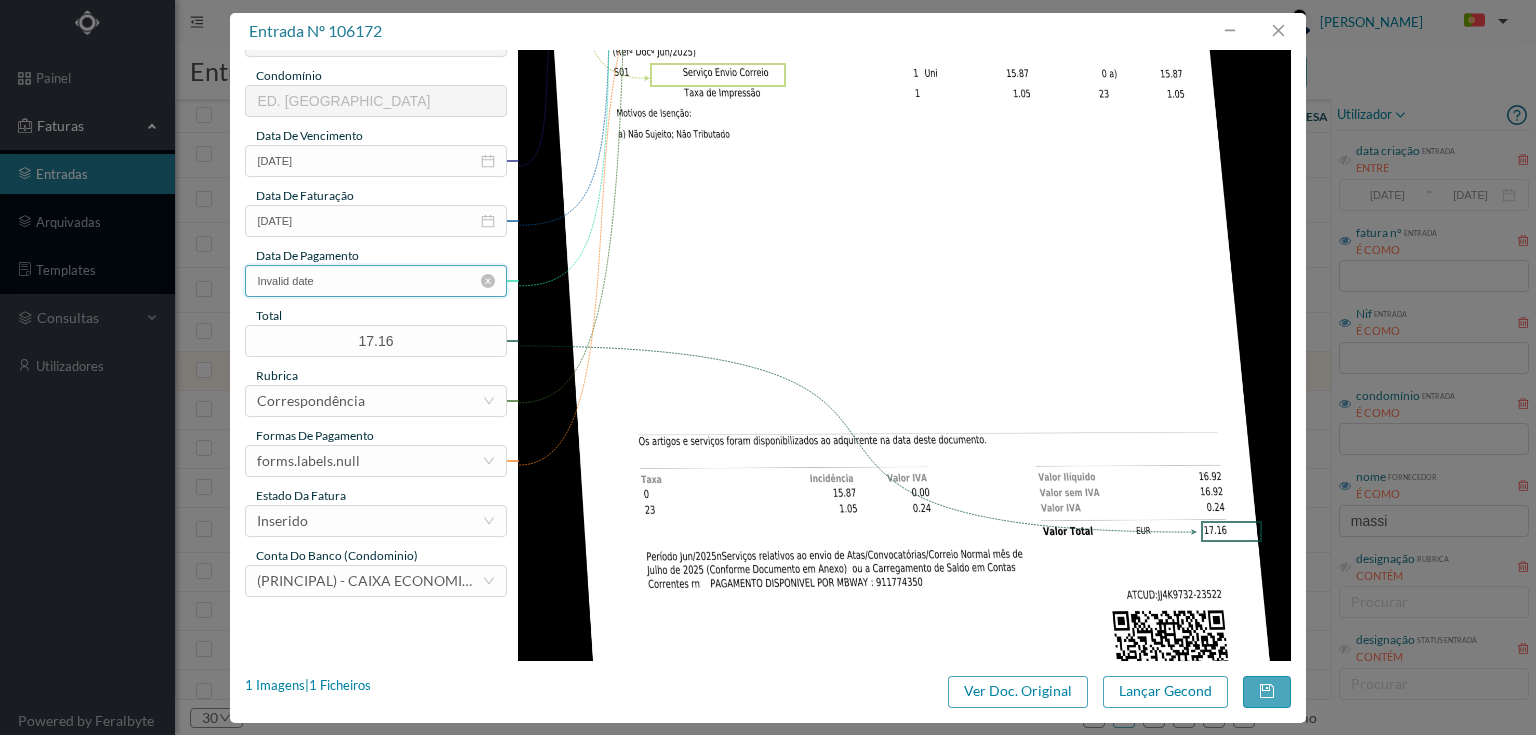 click on "Invalid date" at bounding box center (375, 281) 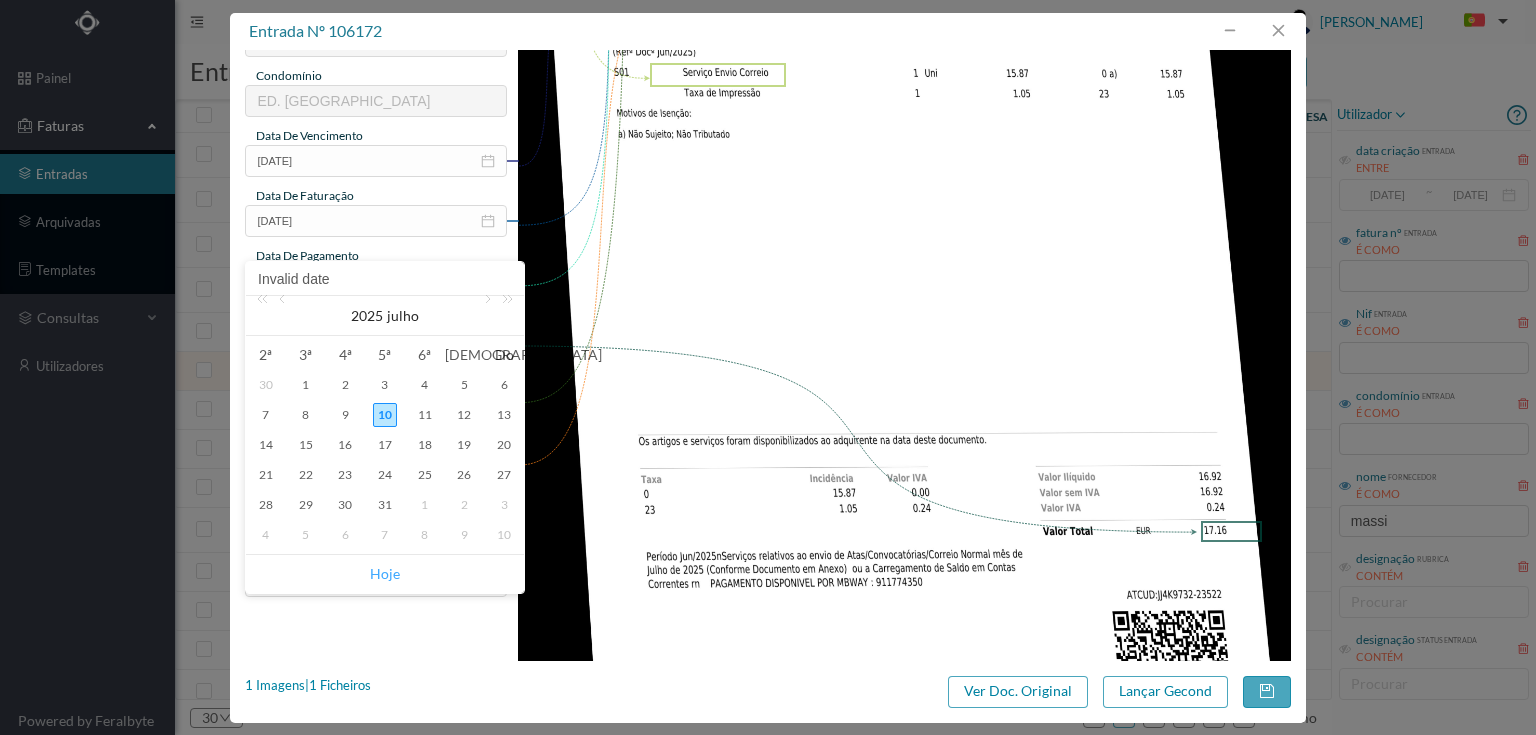 click on "Hoje" at bounding box center (385, 574) 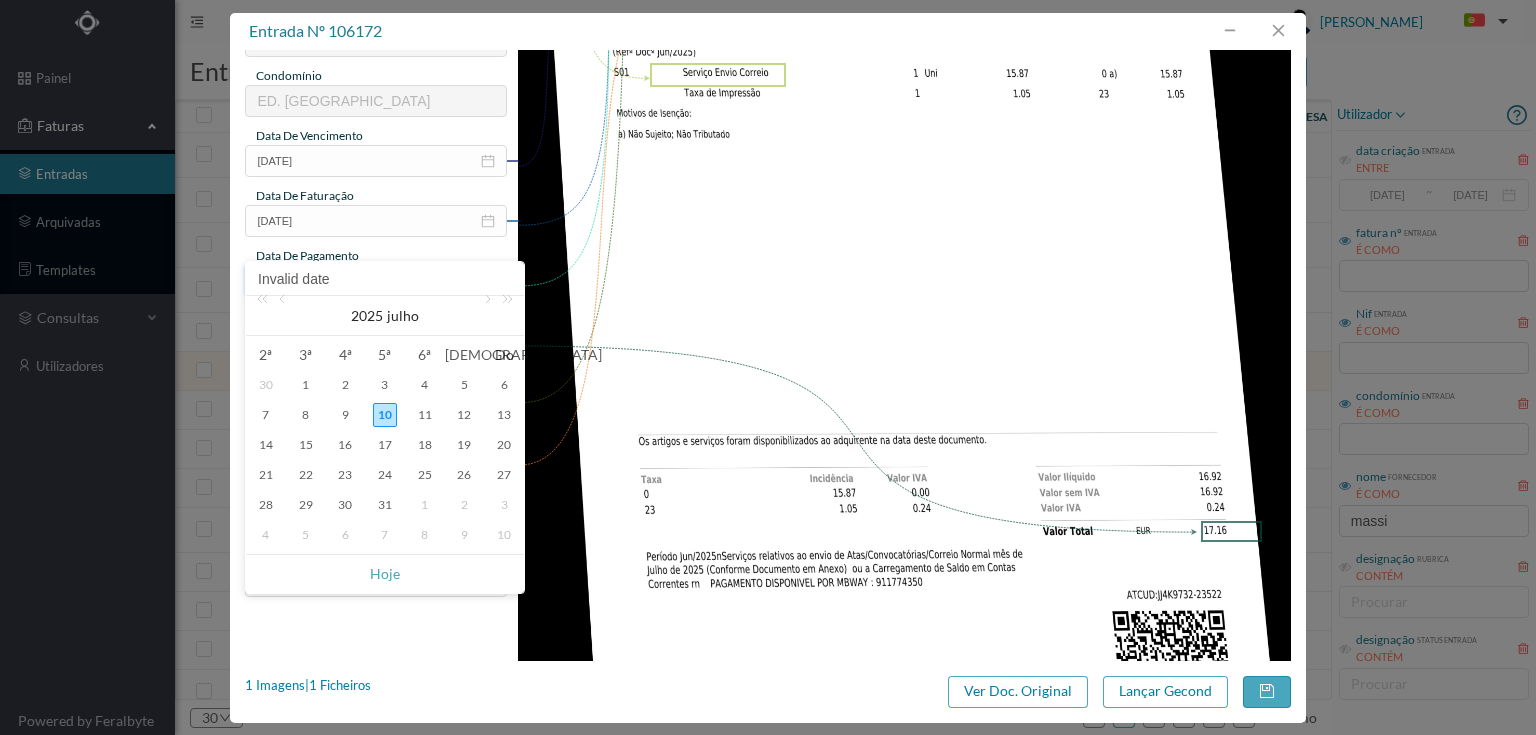 type on "[DATE]" 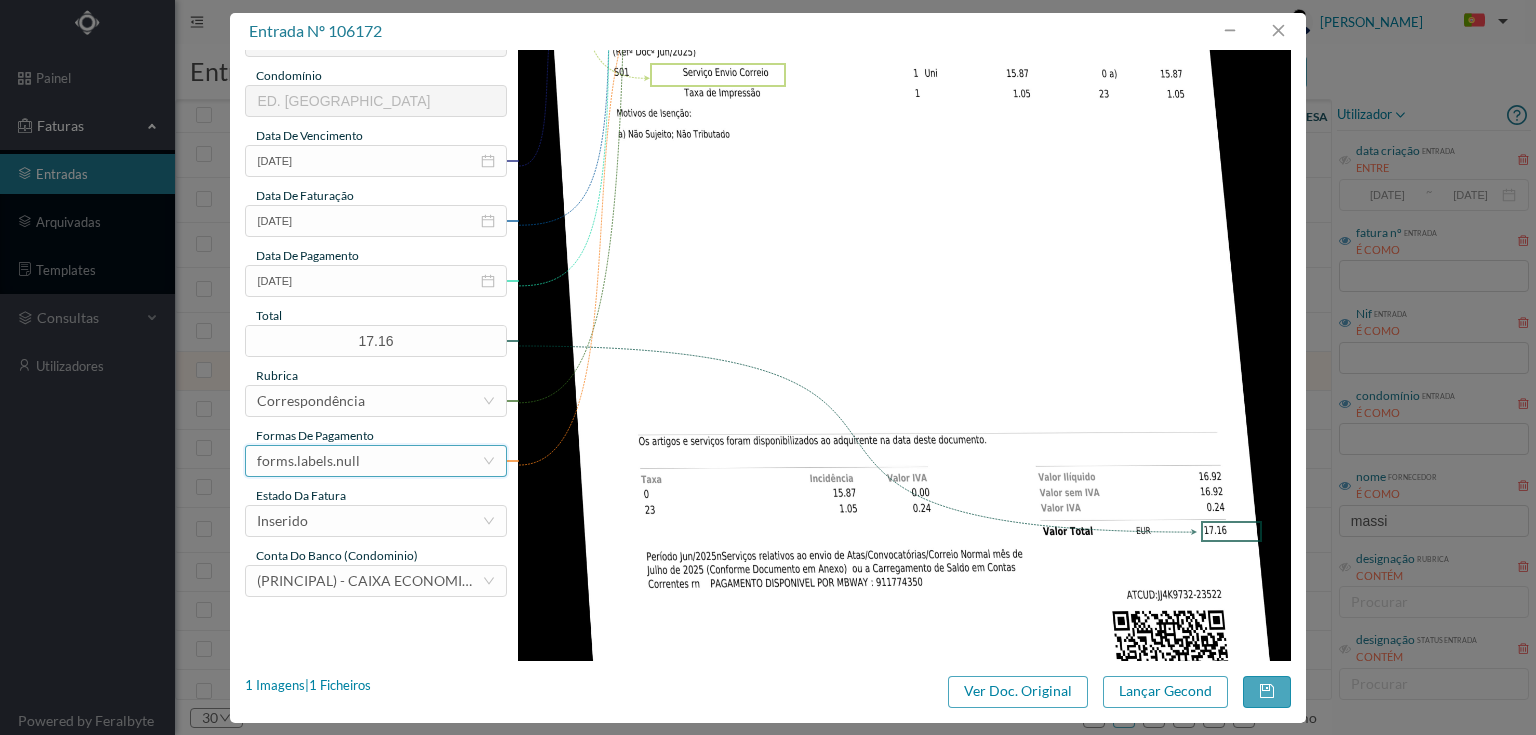 drag, startPoint x: 377, startPoint y: 464, endPoint x: 385, endPoint y: 450, distance: 16.124516 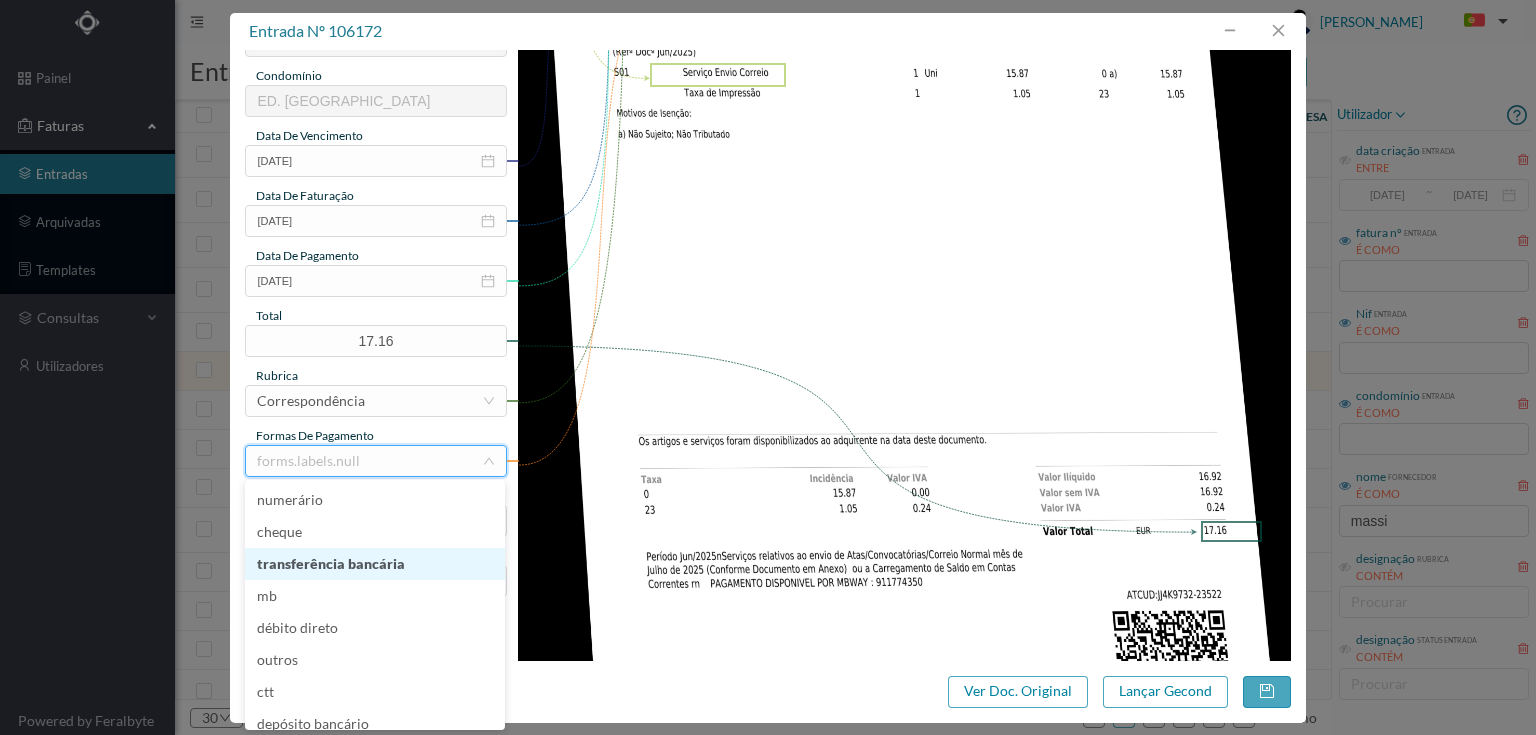 click on "transferência bancária" at bounding box center [375, 564] 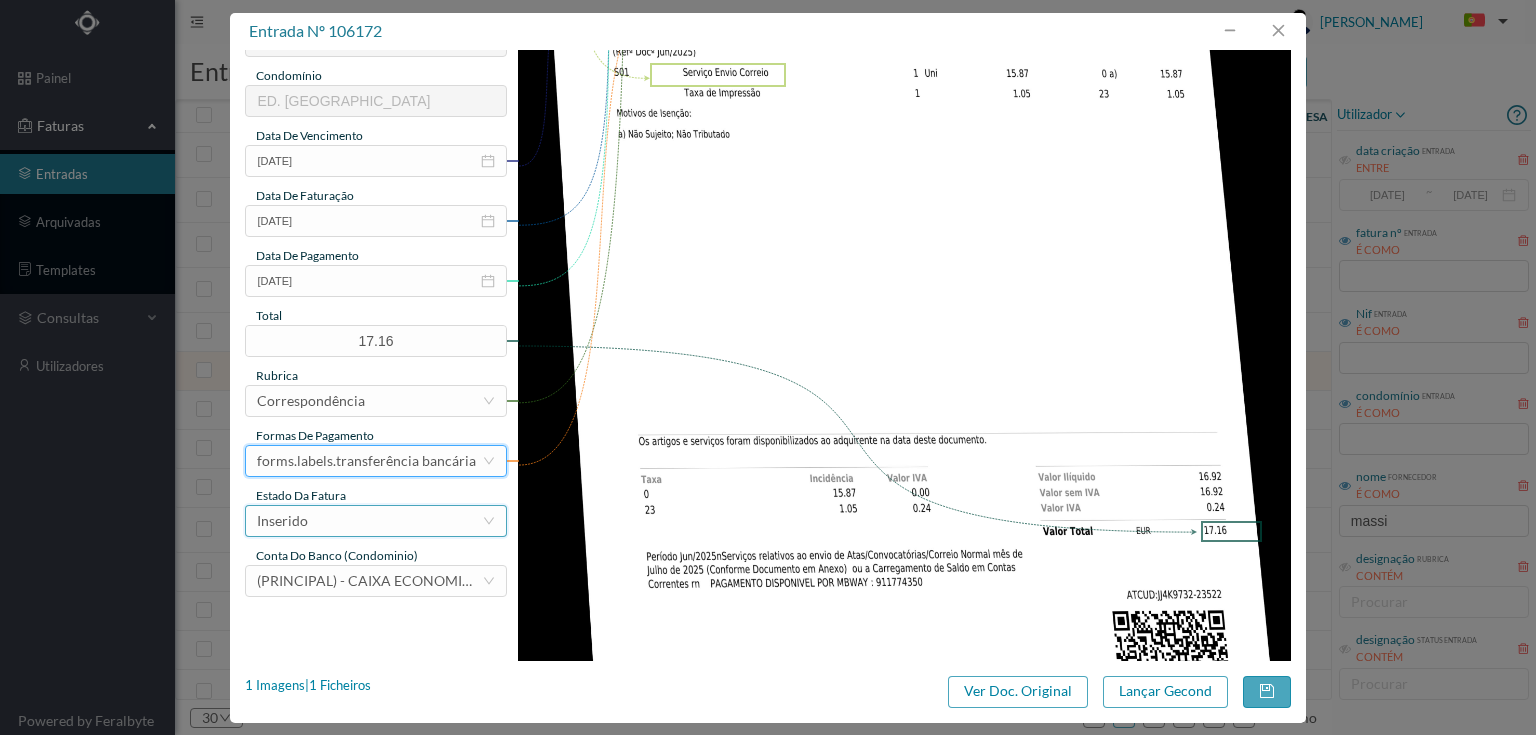 click on "Inserido" at bounding box center [369, 521] 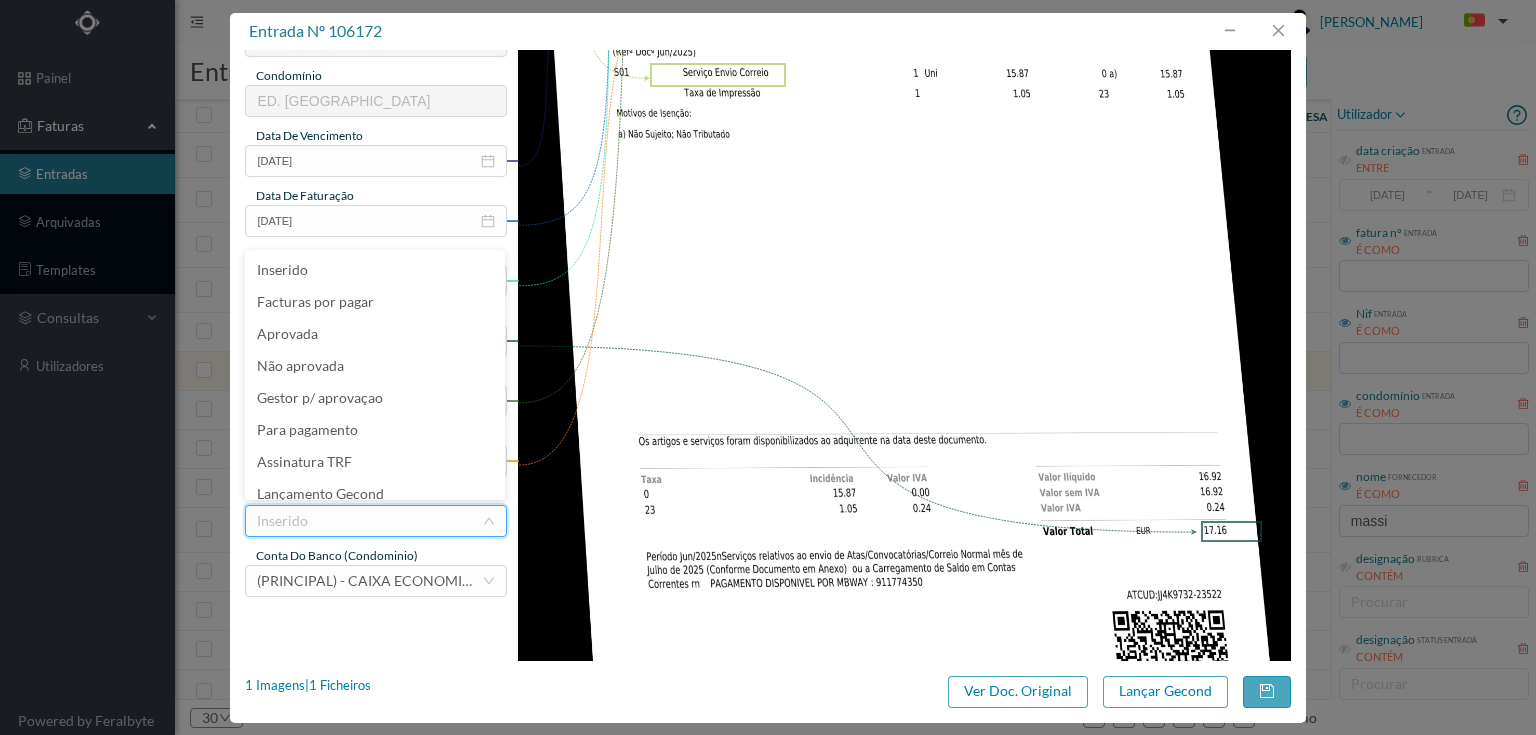 scroll, scrollTop: 42, scrollLeft: 0, axis: vertical 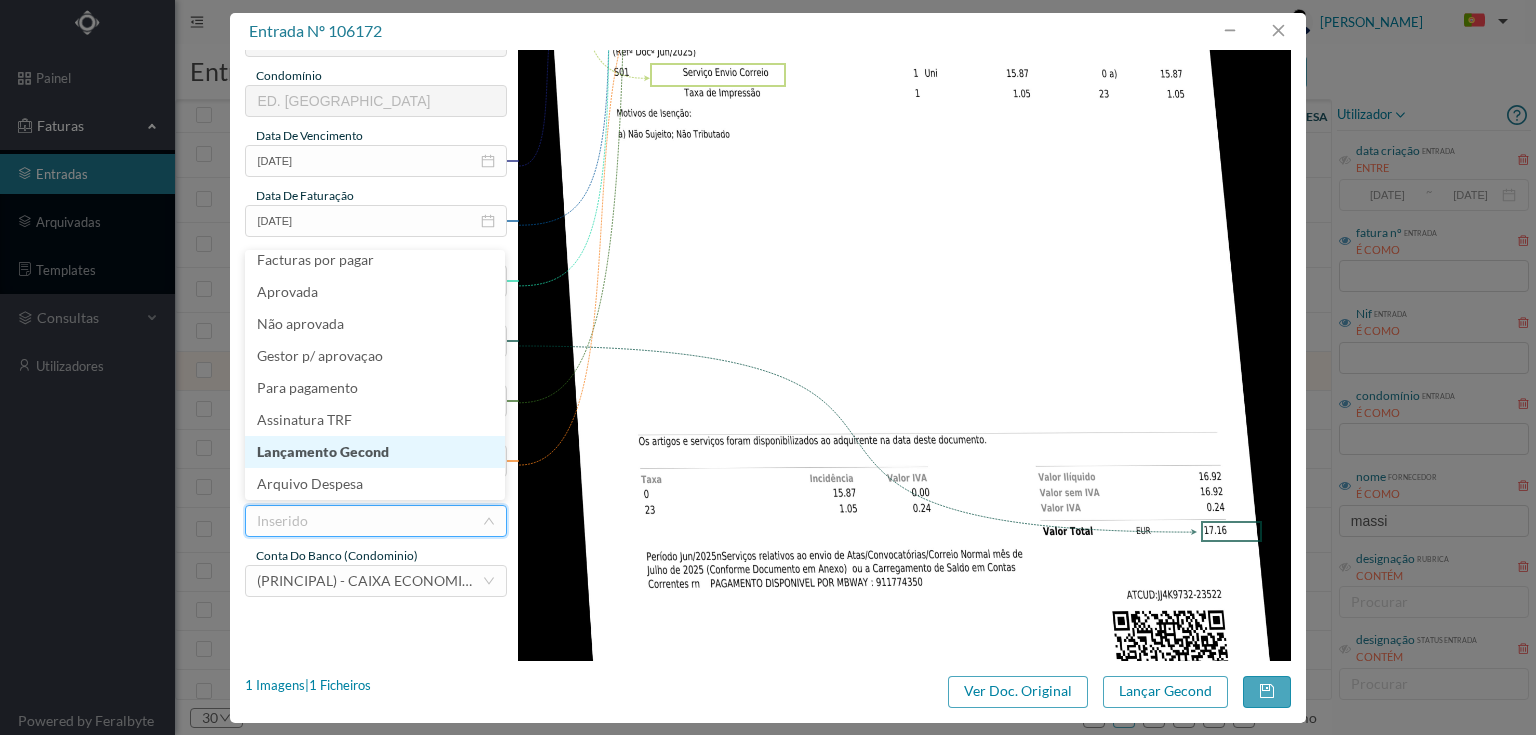 click on "Lançamento Gecond" at bounding box center (375, 452) 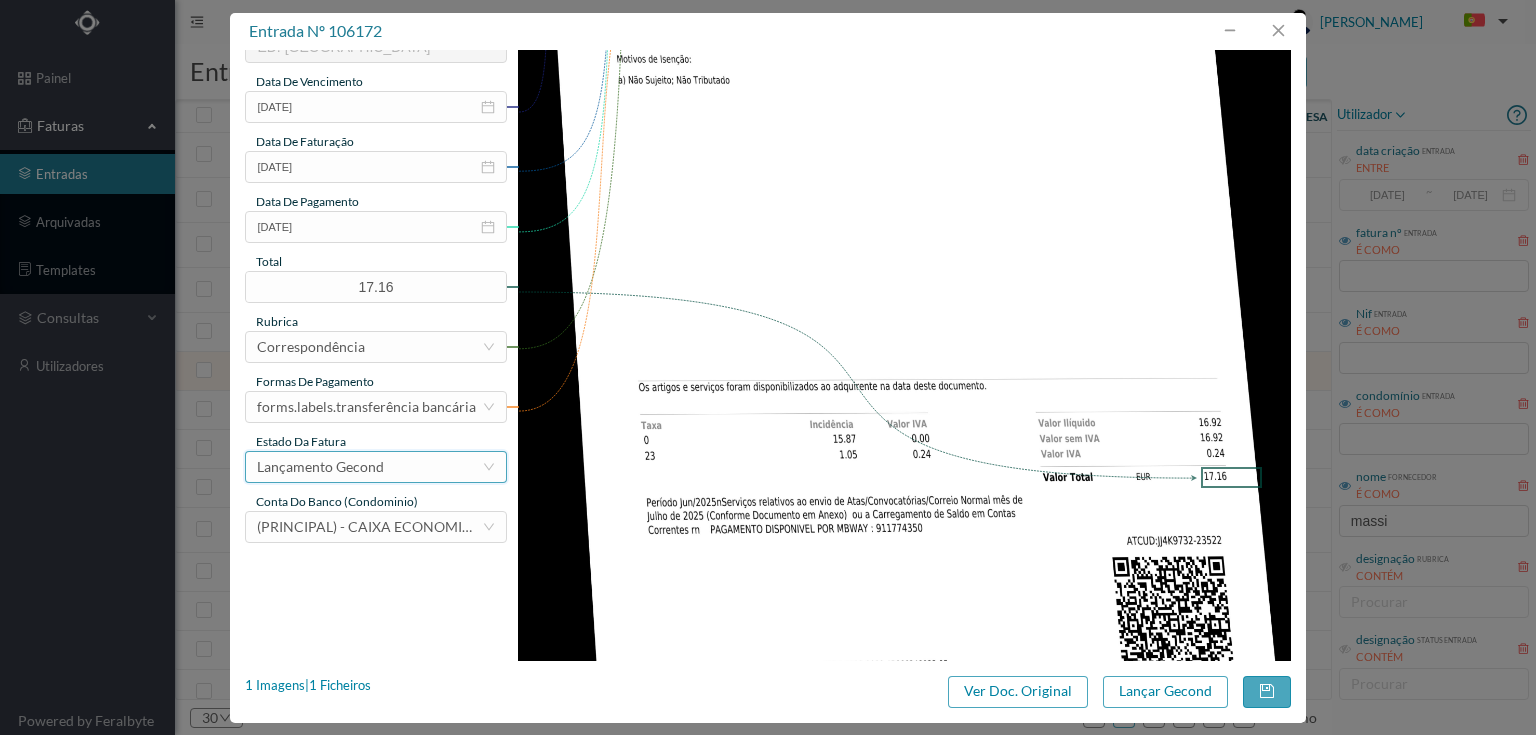 scroll, scrollTop: 480, scrollLeft: 0, axis: vertical 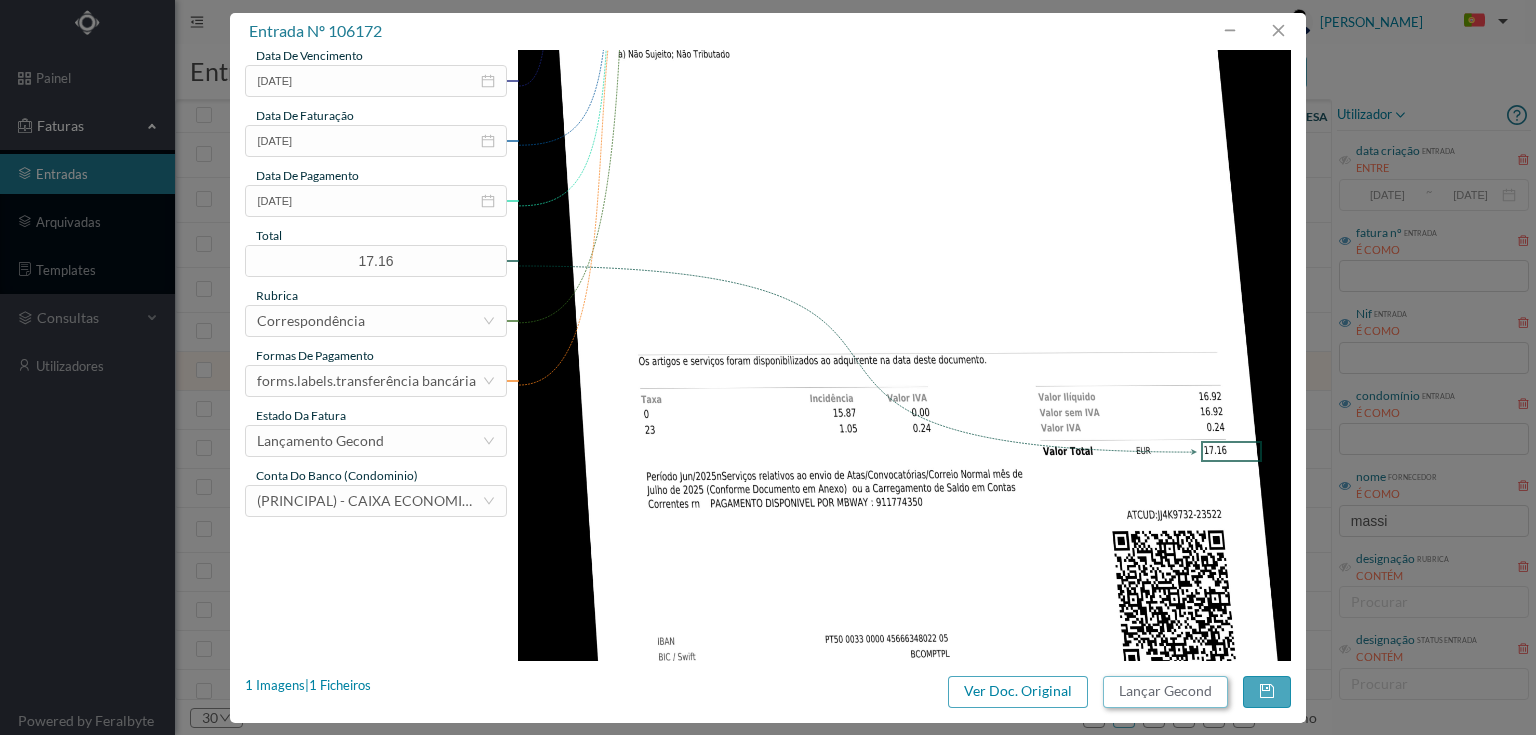 click on "Lançar Gecond" at bounding box center [1165, 692] 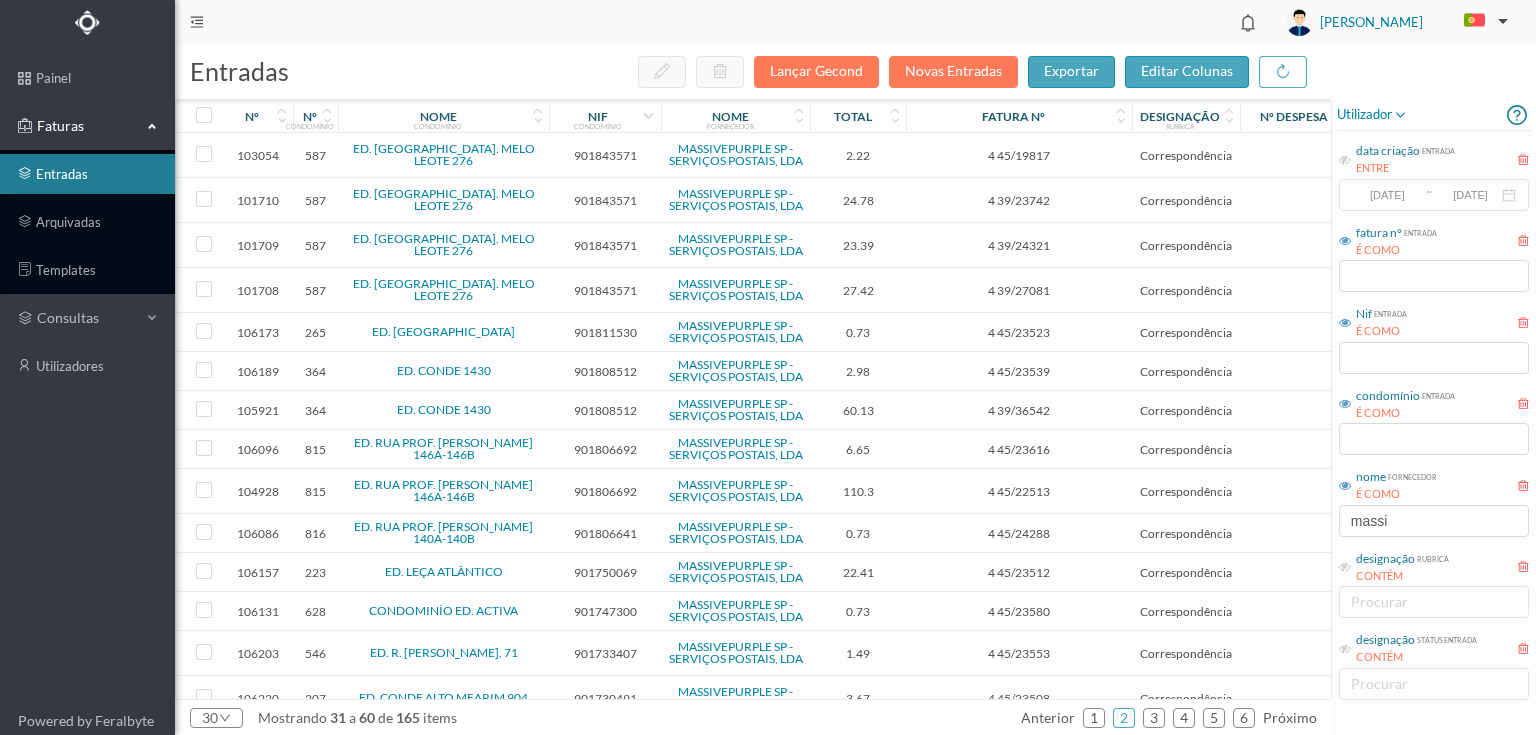 click on "901808512" at bounding box center (605, 371) 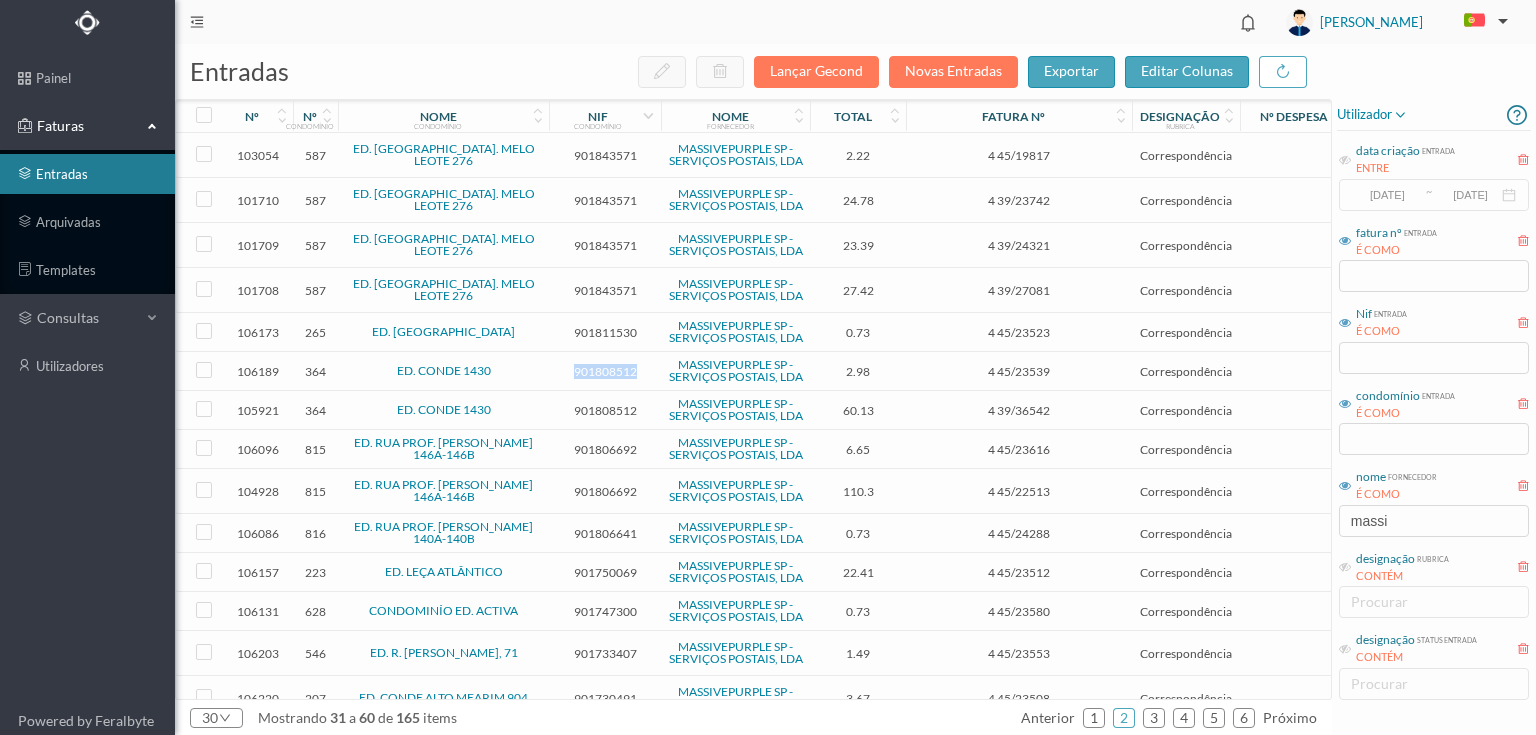click on "901808512" at bounding box center [605, 371] 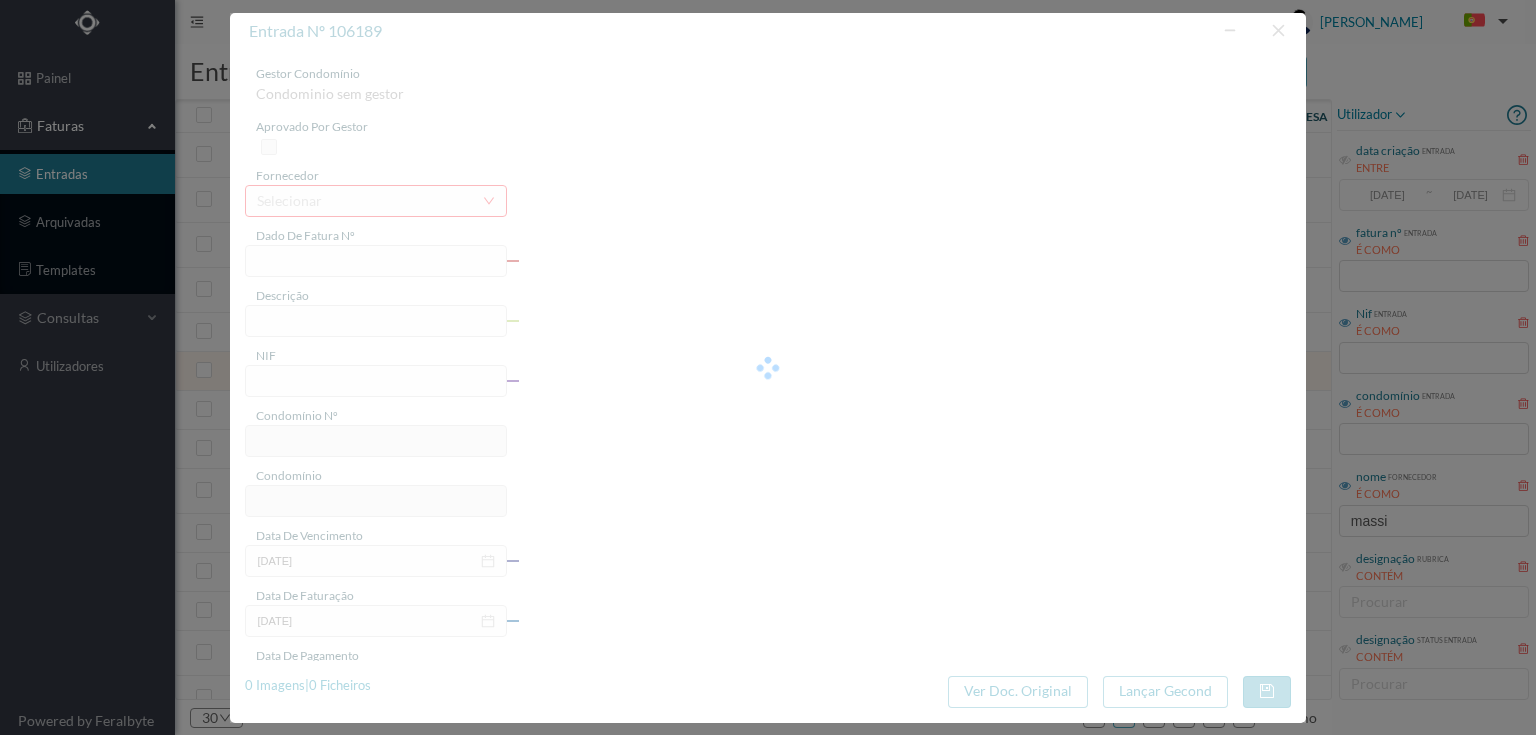 type on "4 45/23539" 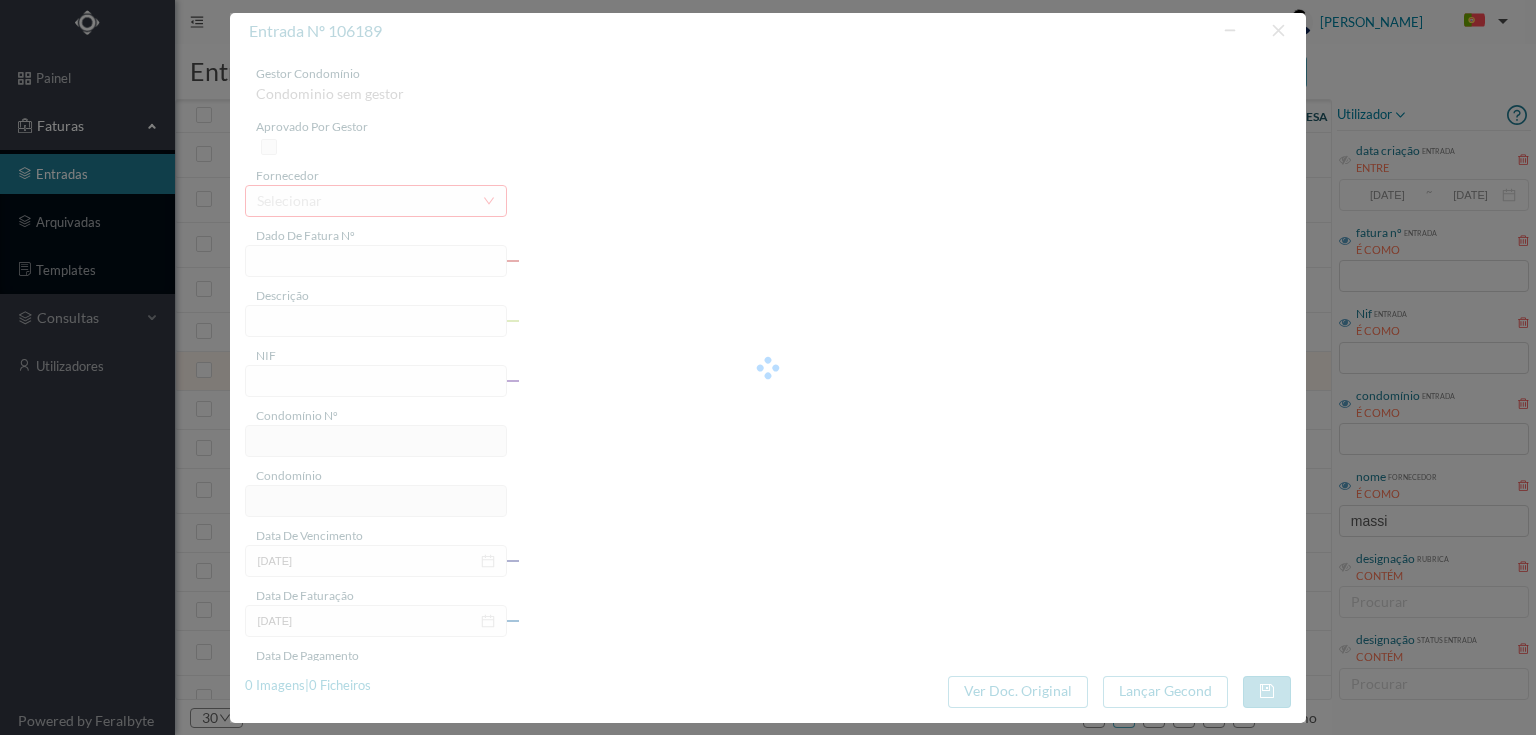 type on "Serviço [PERSON_NAME] E" 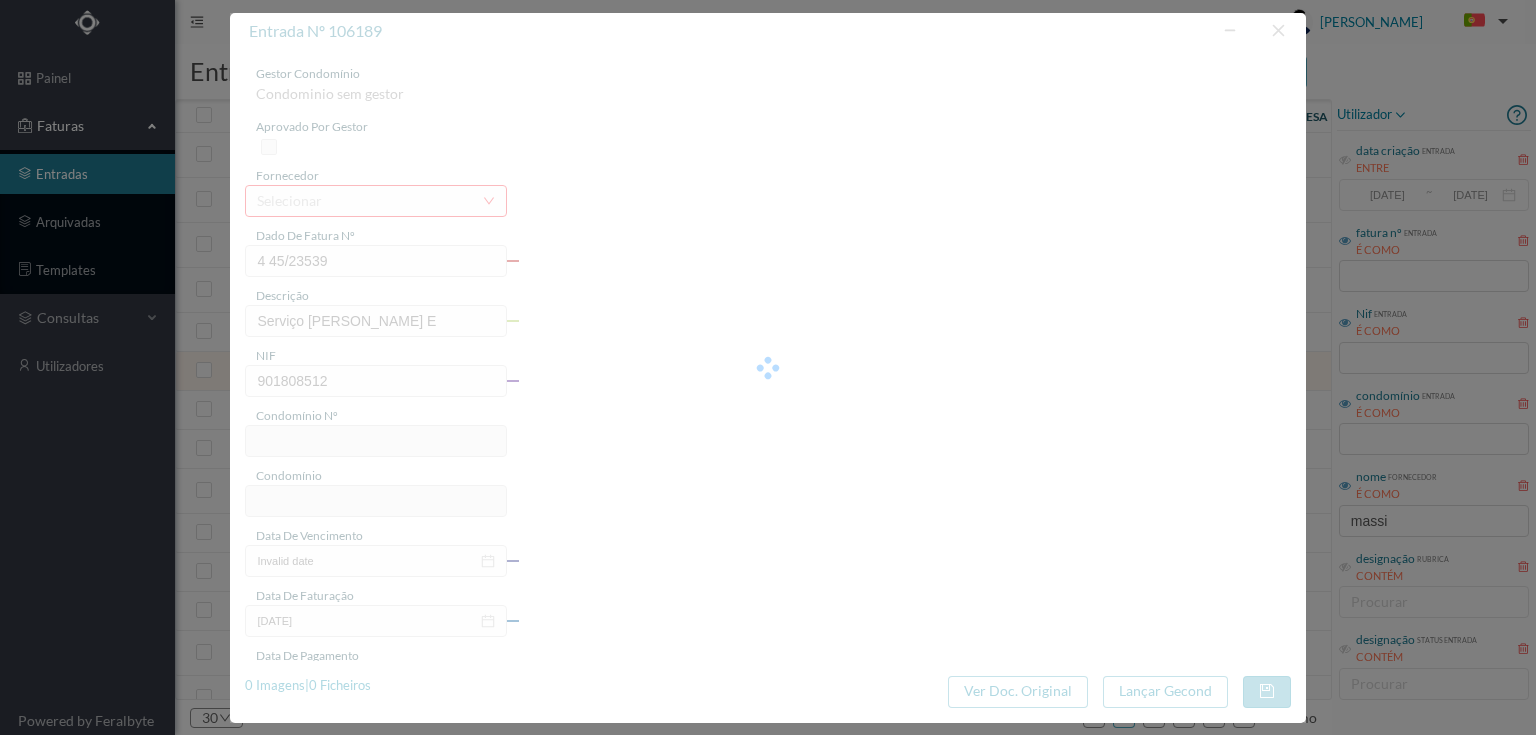 type on "364" 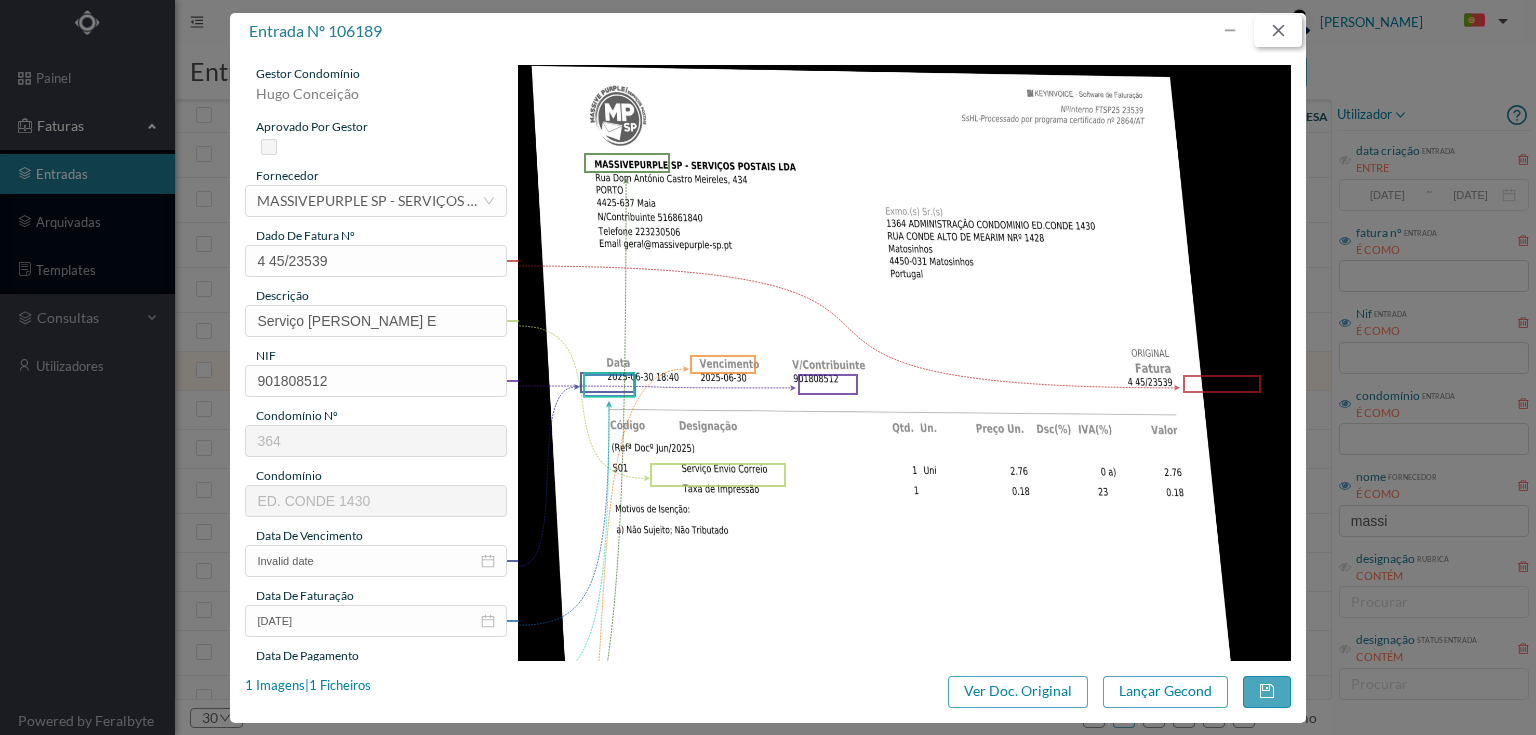 click at bounding box center (1278, 31) 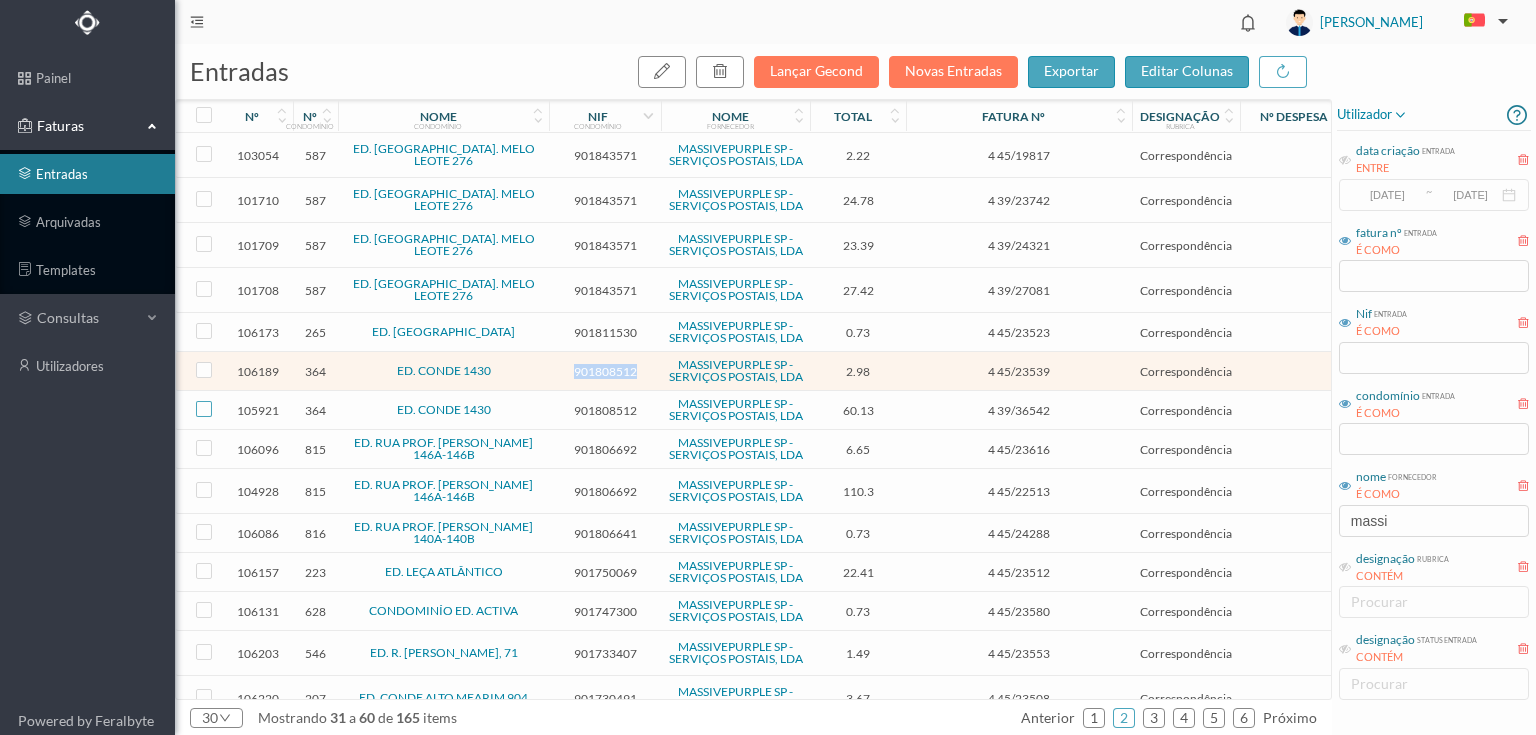 click at bounding box center [204, 409] 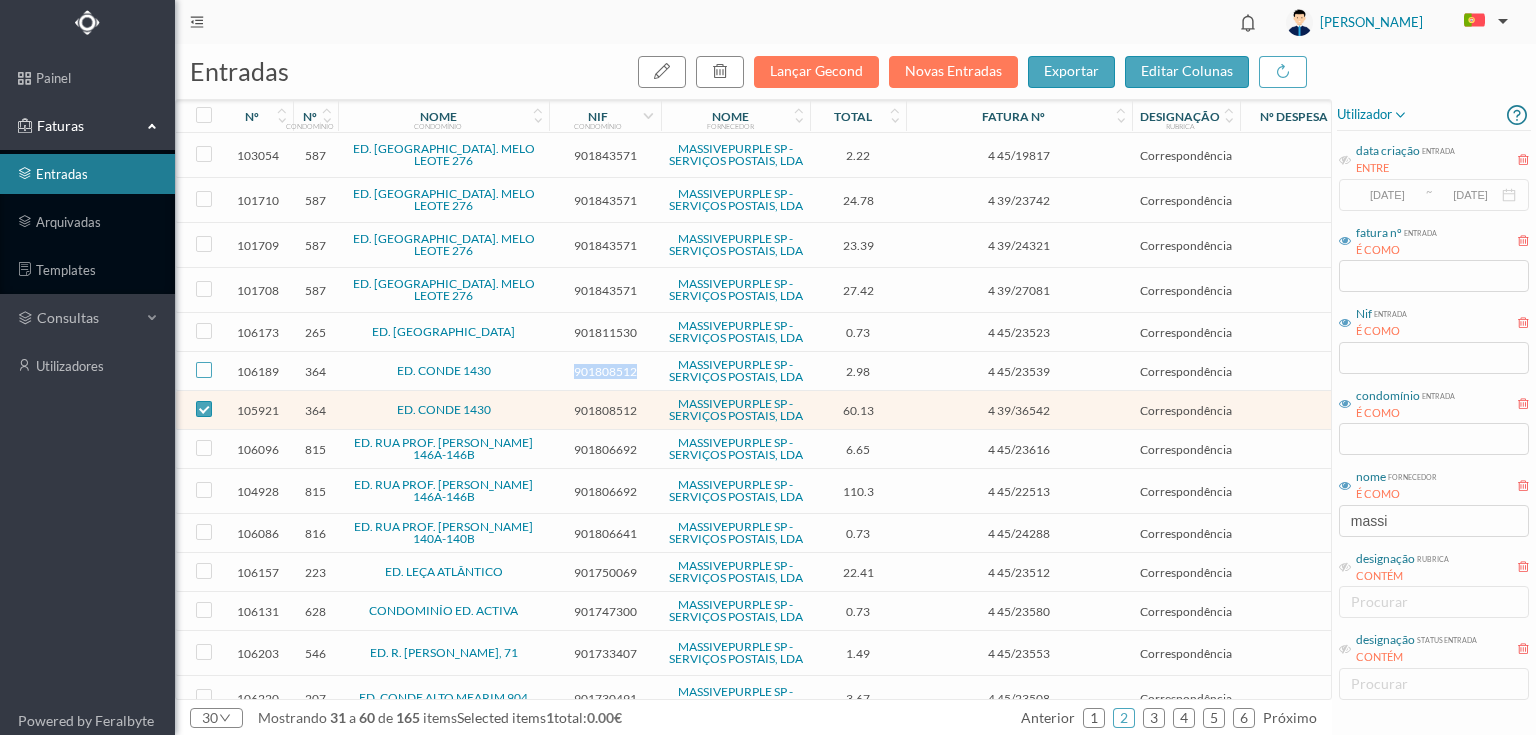 click at bounding box center [204, 370] 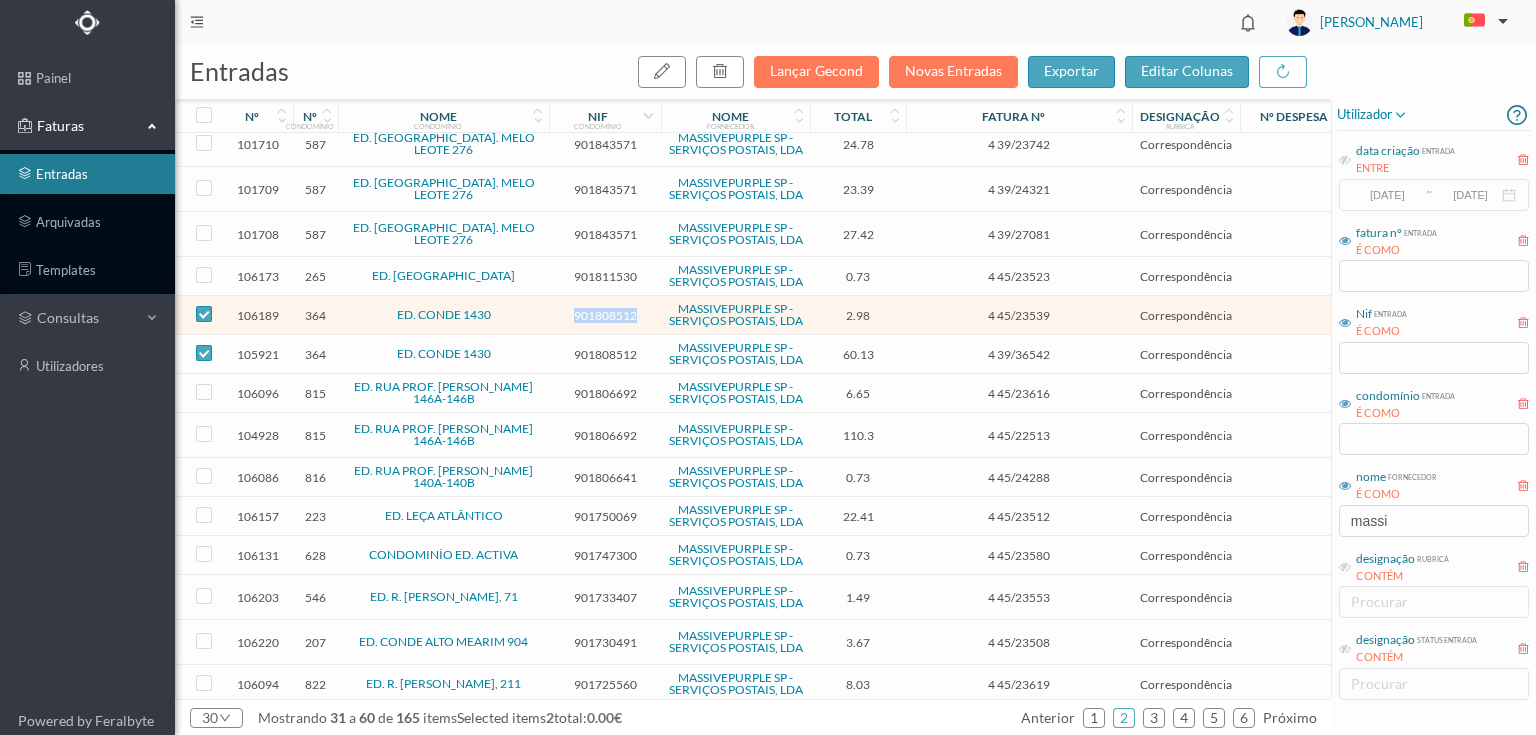 scroll, scrollTop: 160, scrollLeft: 0, axis: vertical 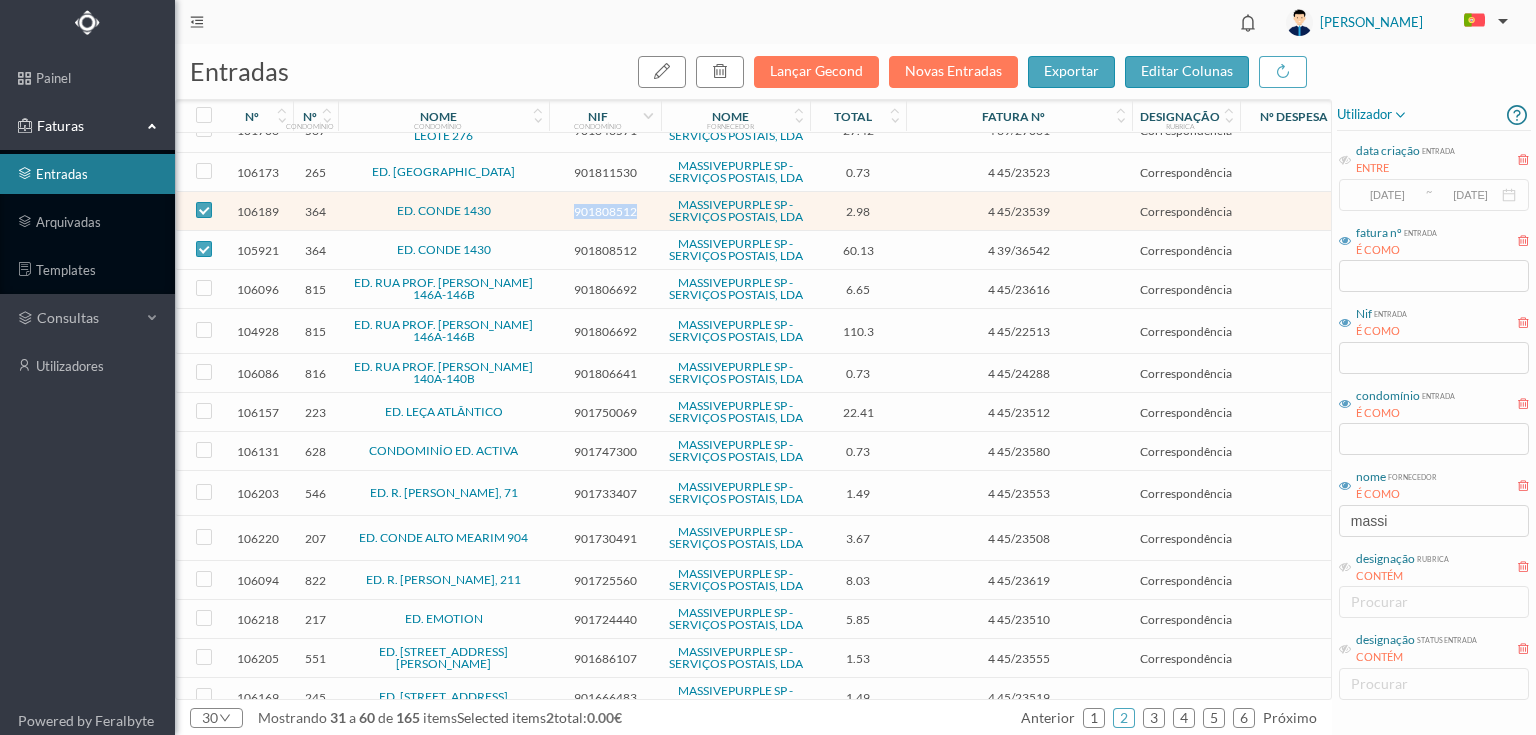 click on "901808512" at bounding box center (605, 211) 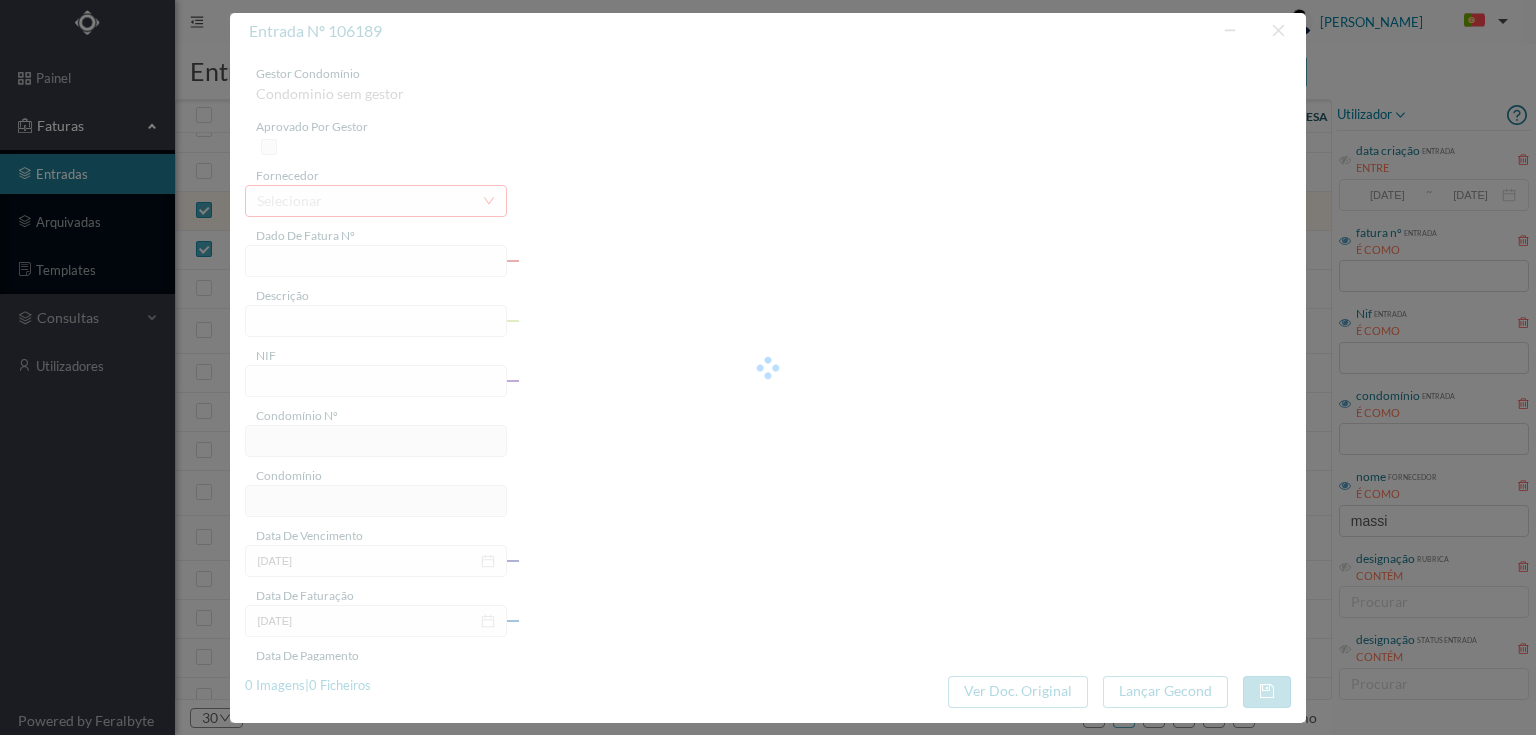 type on "4 45/23539" 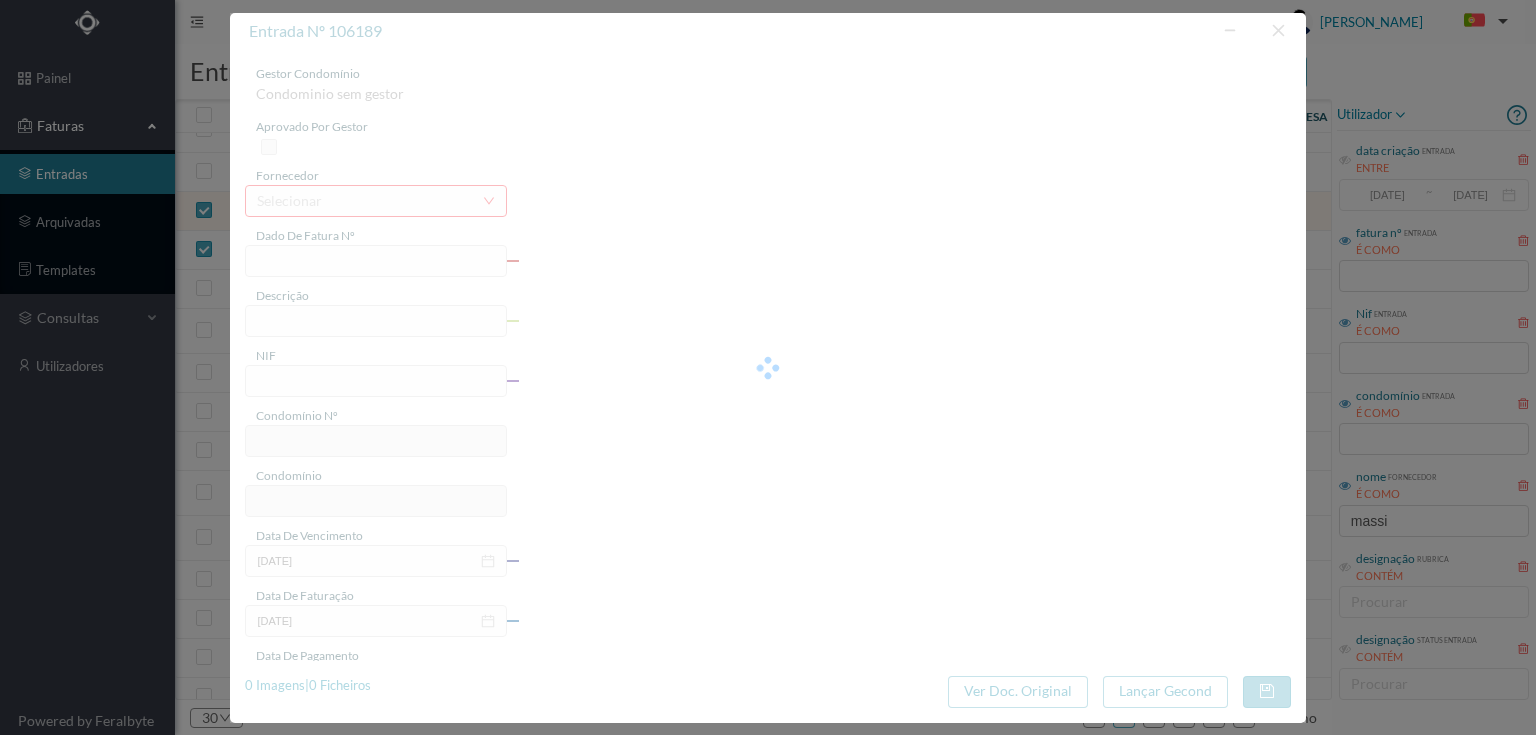 type on "Serviço [PERSON_NAME] E" 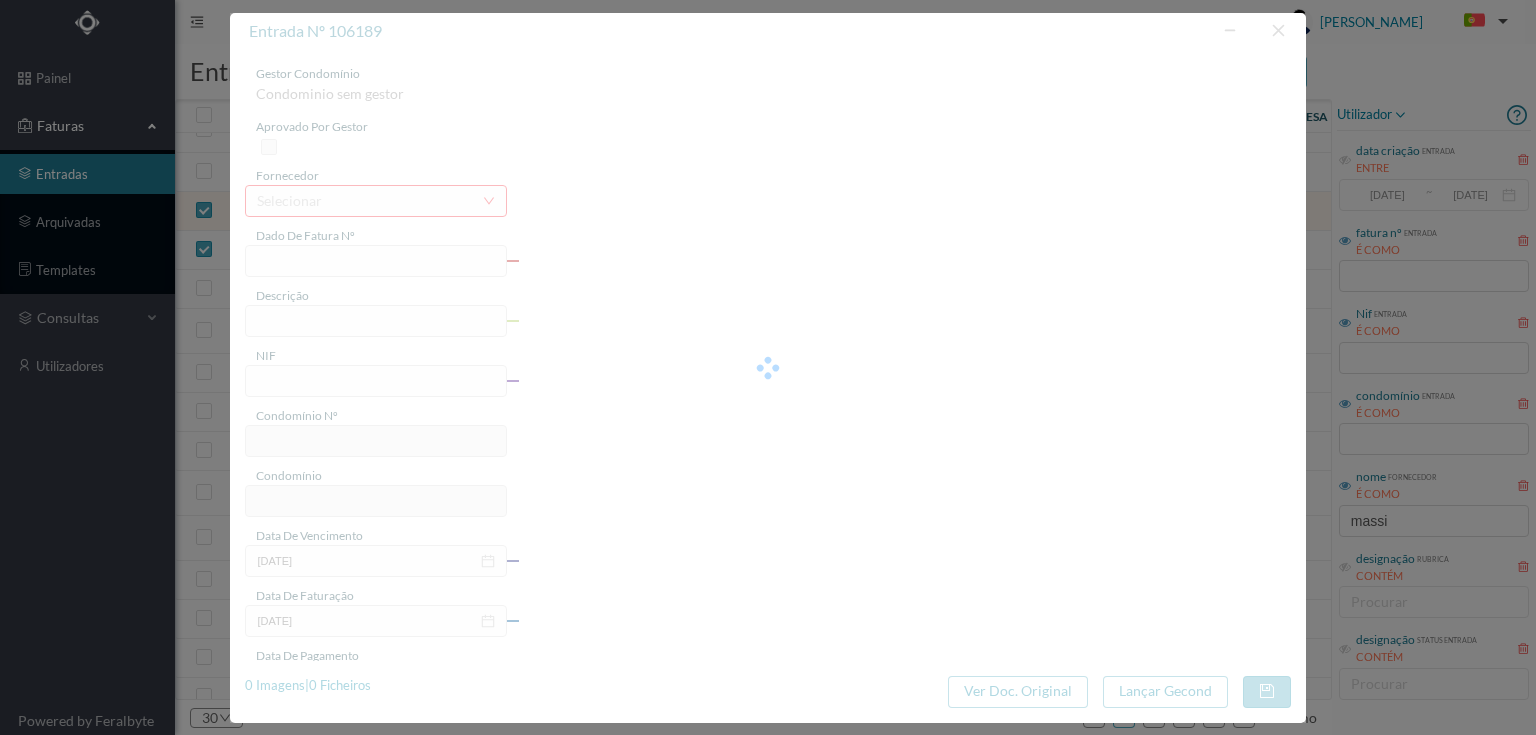 type on "[DATE]" 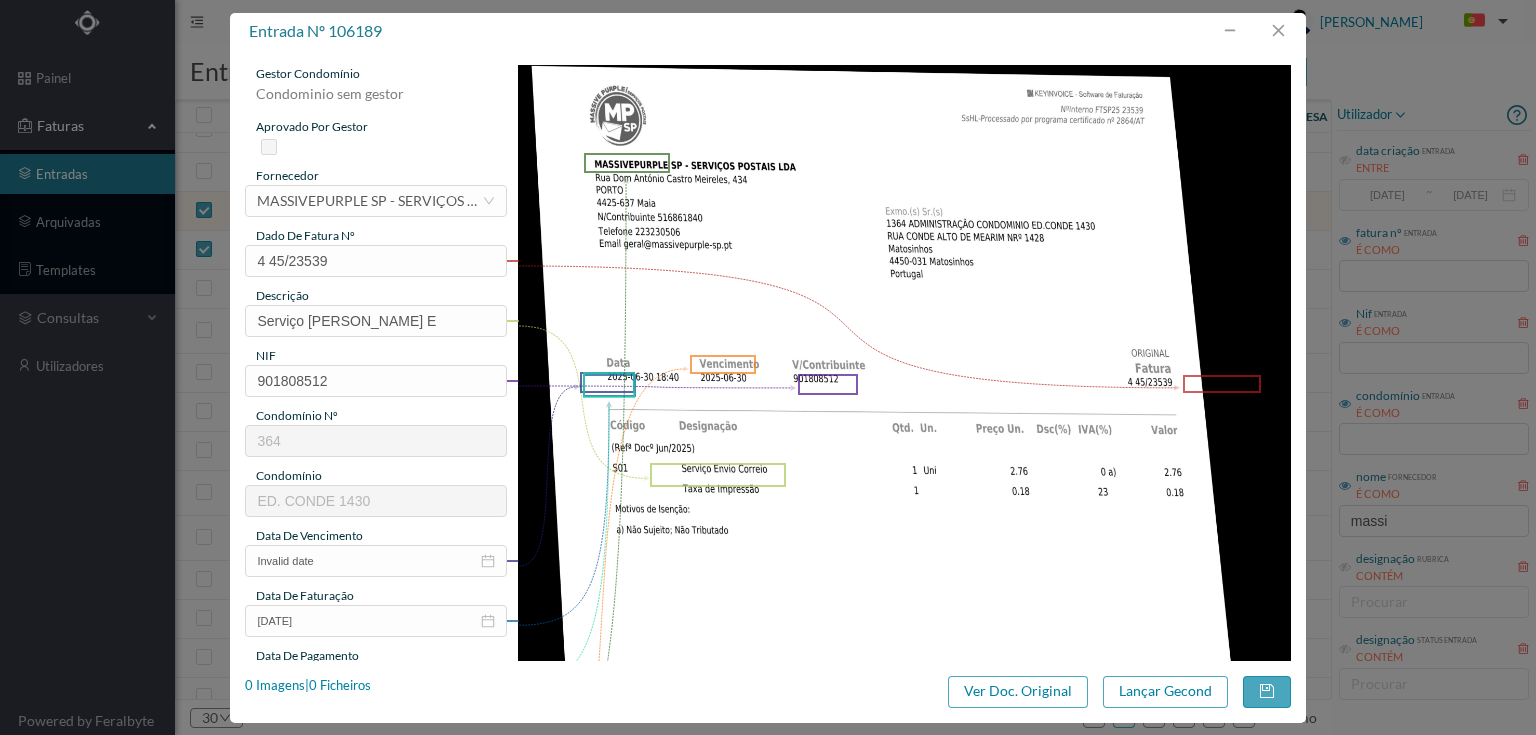 type on "364" 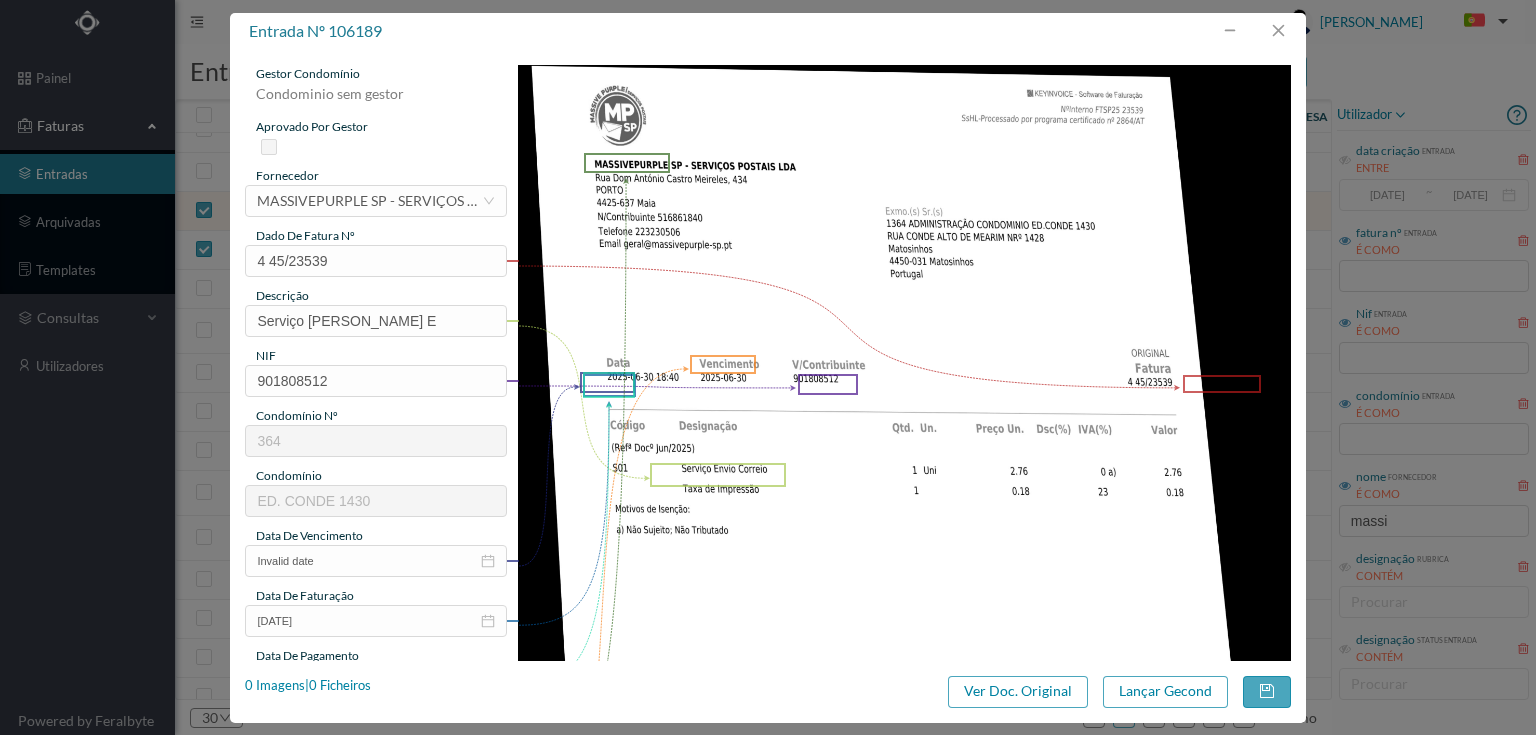 type on "ED. CONDE 1430" 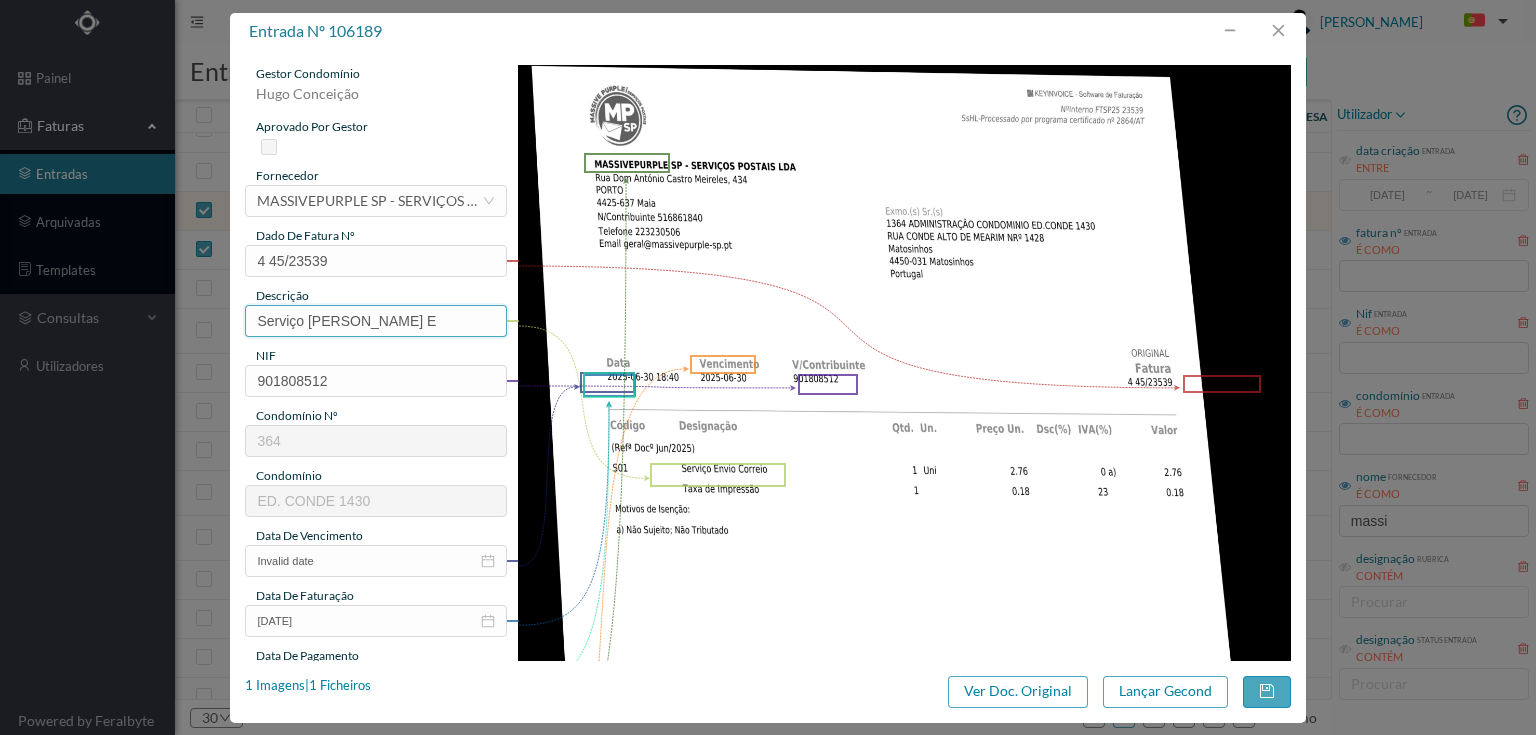 click on "Serviço [PERSON_NAME] E" at bounding box center [375, 321] 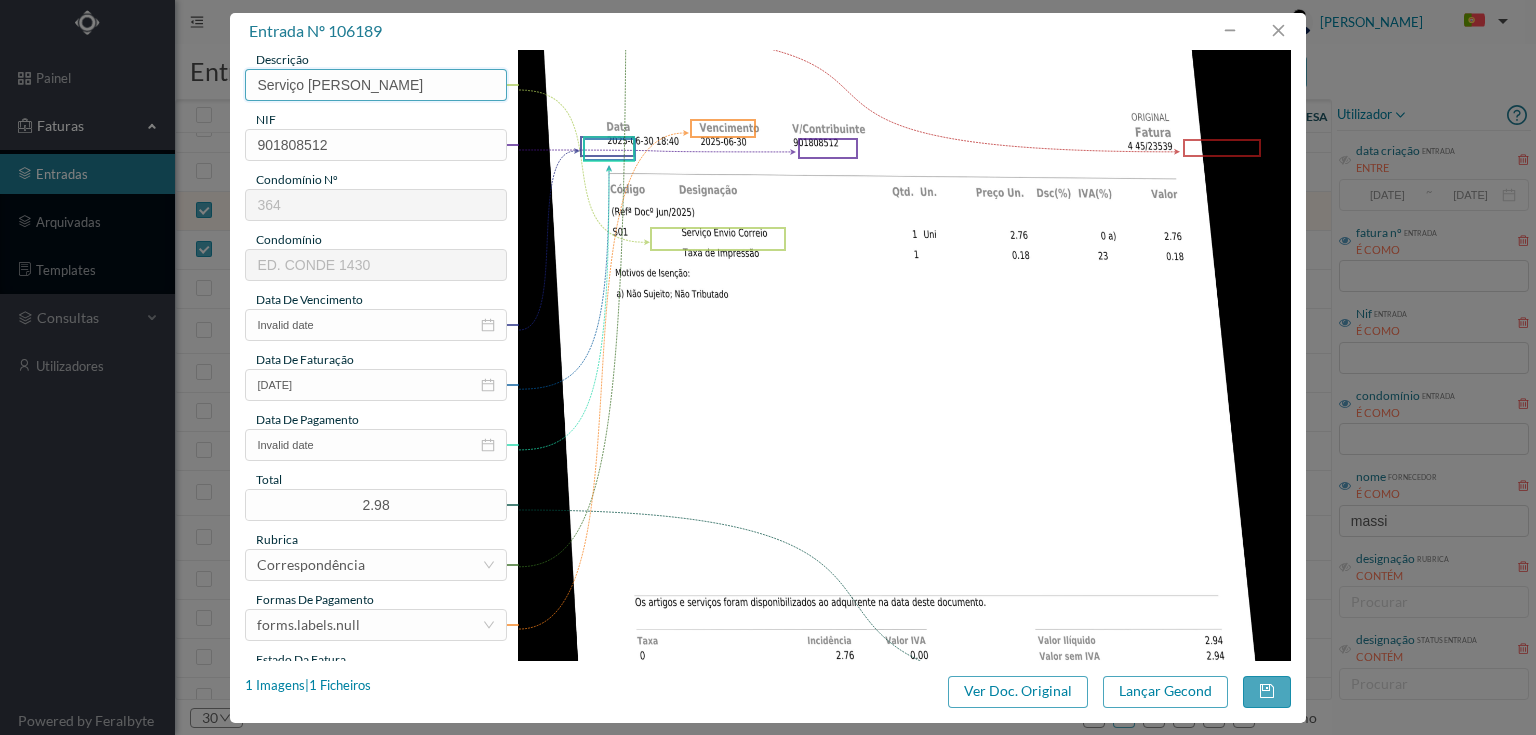 scroll, scrollTop: 240, scrollLeft: 0, axis: vertical 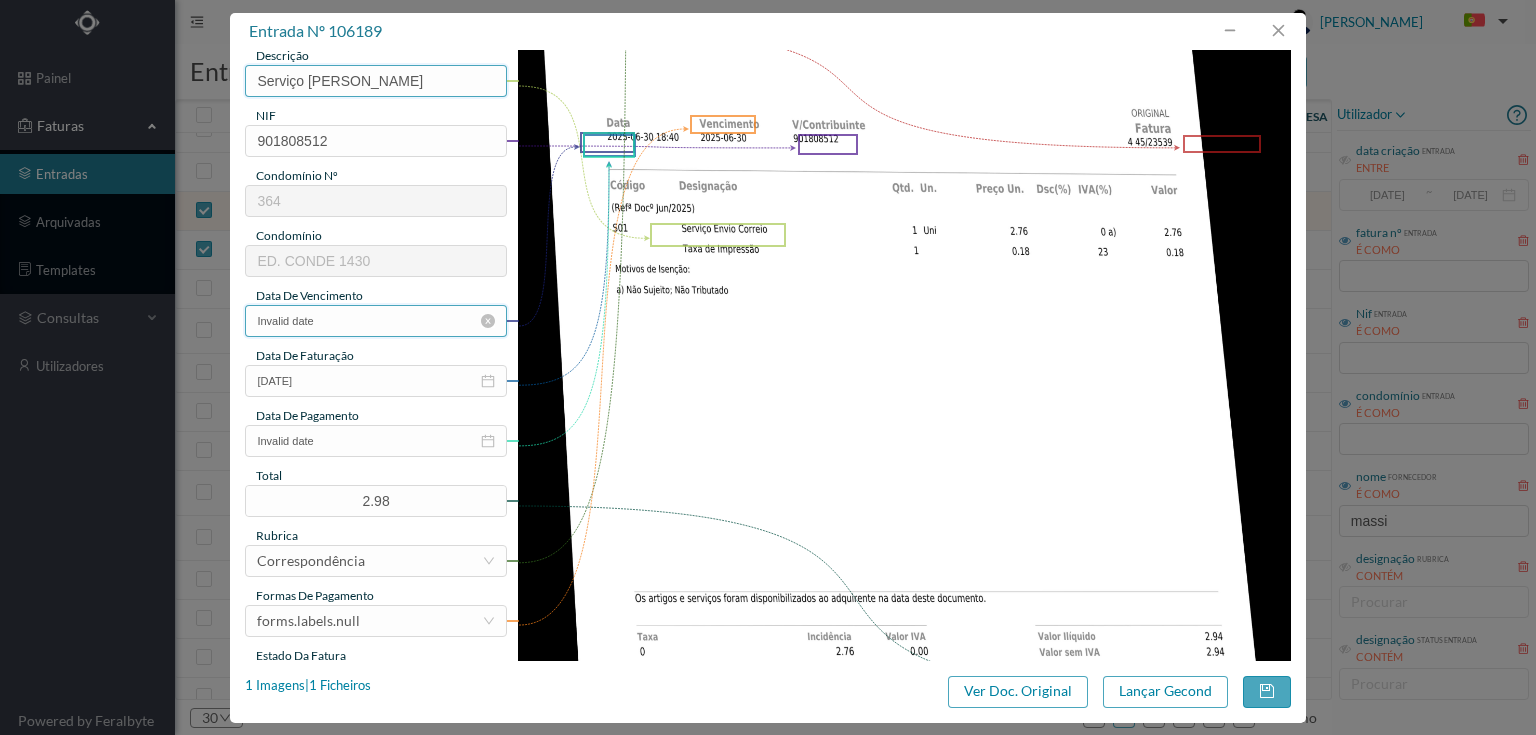 type on "Serviço [PERSON_NAME]" 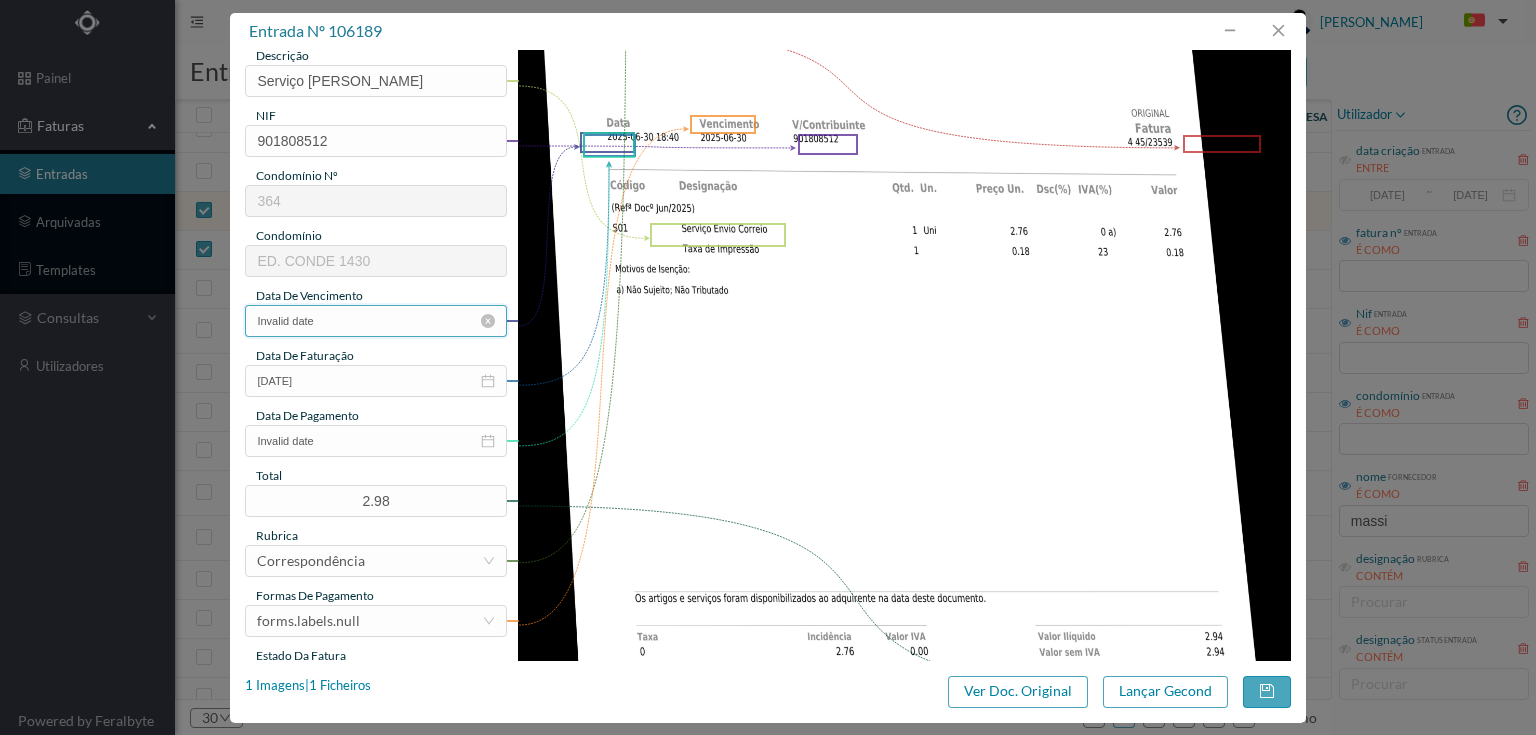 click on "Invalid date" at bounding box center [375, 321] 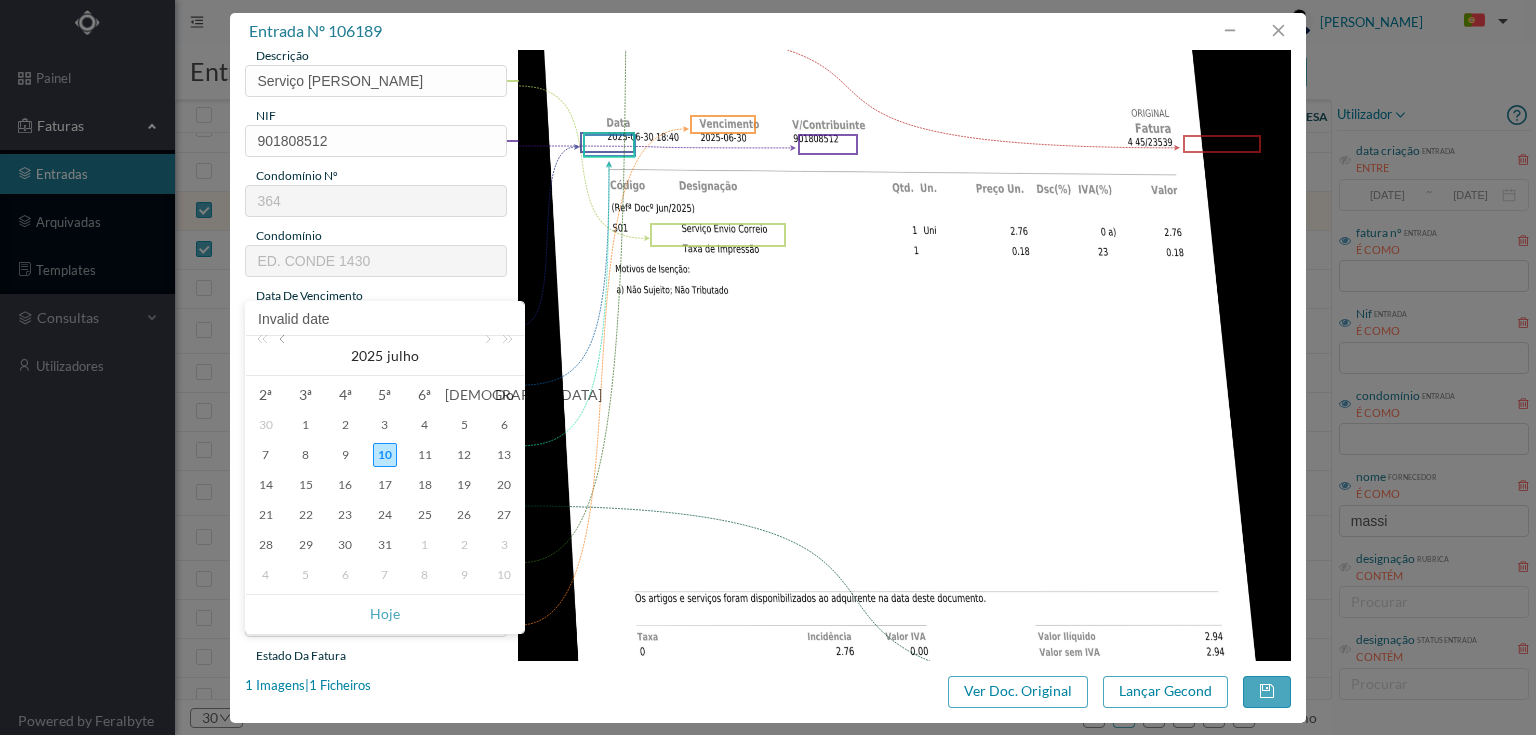 click at bounding box center (284, 356) 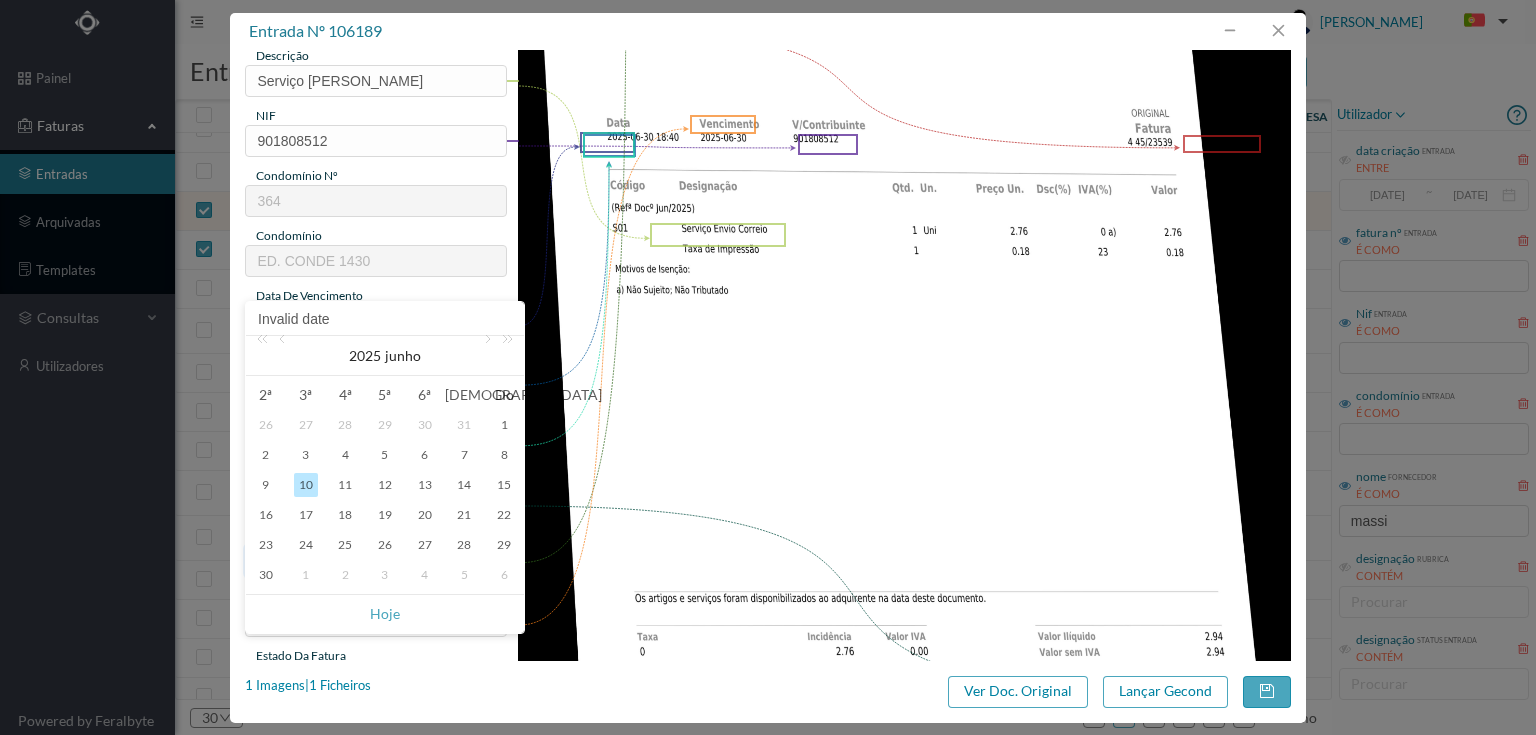 drag, startPoint x: 272, startPoint y: 577, endPoint x: 292, endPoint y: 554, distance: 30.479502 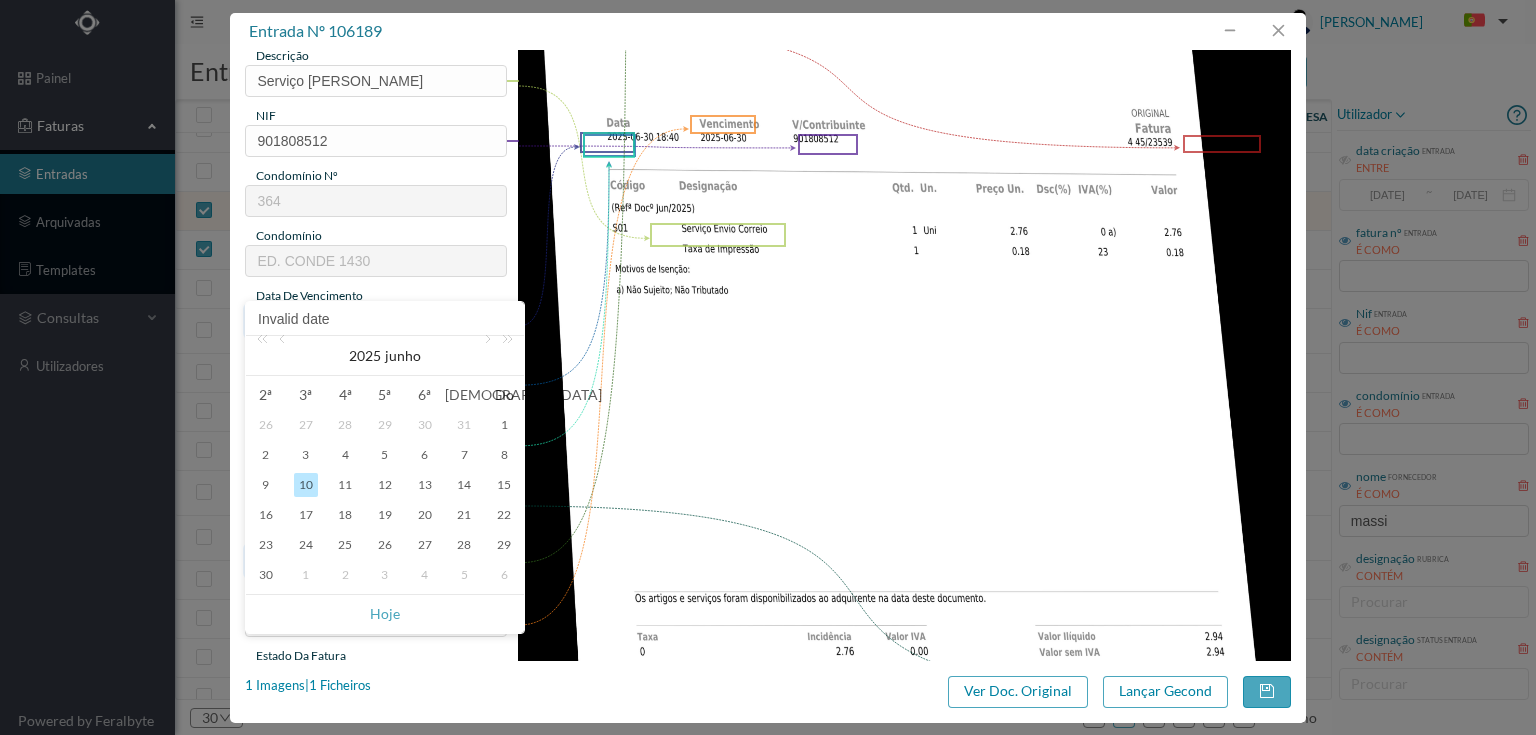 type on "[DATE]" 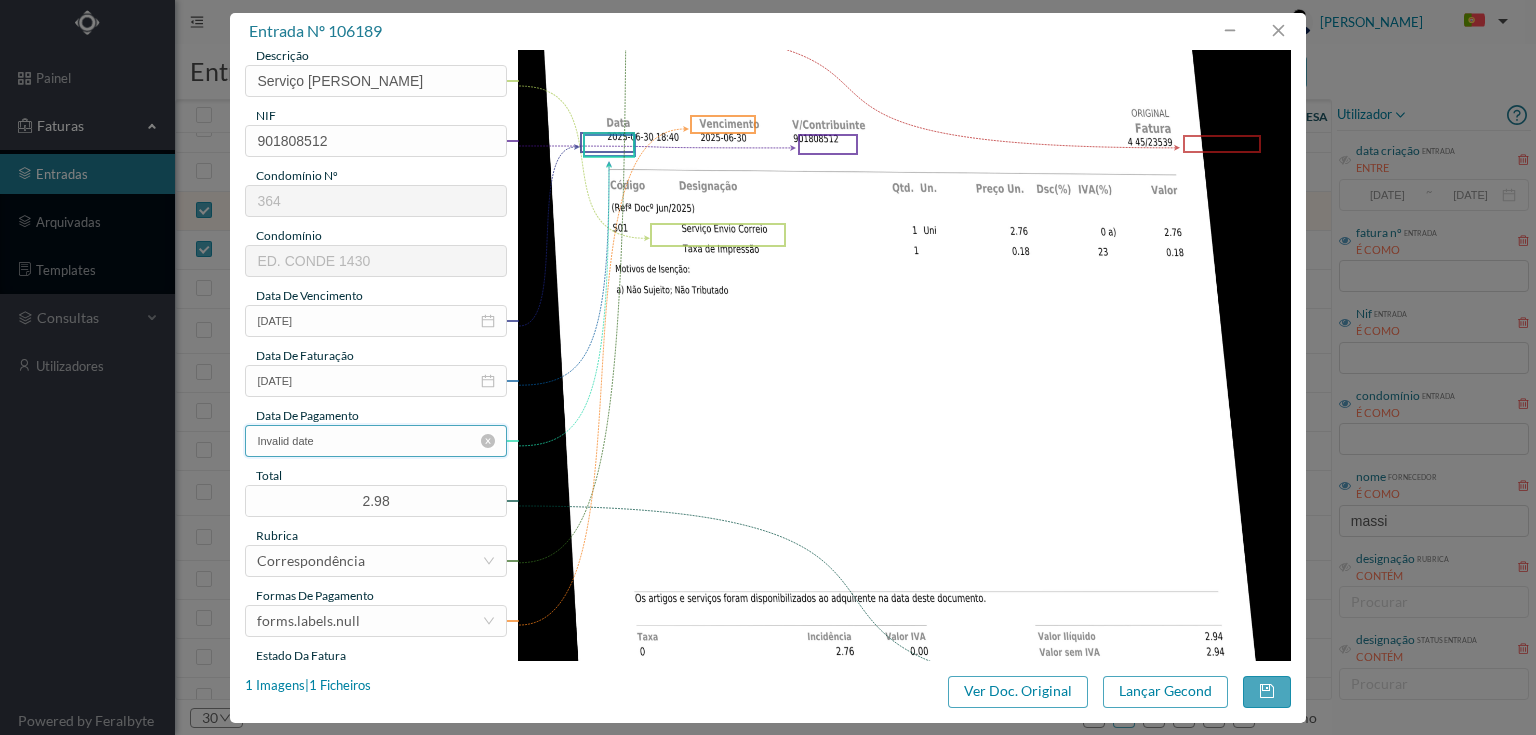 click on "Invalid date" at bounding box center (375, 441) 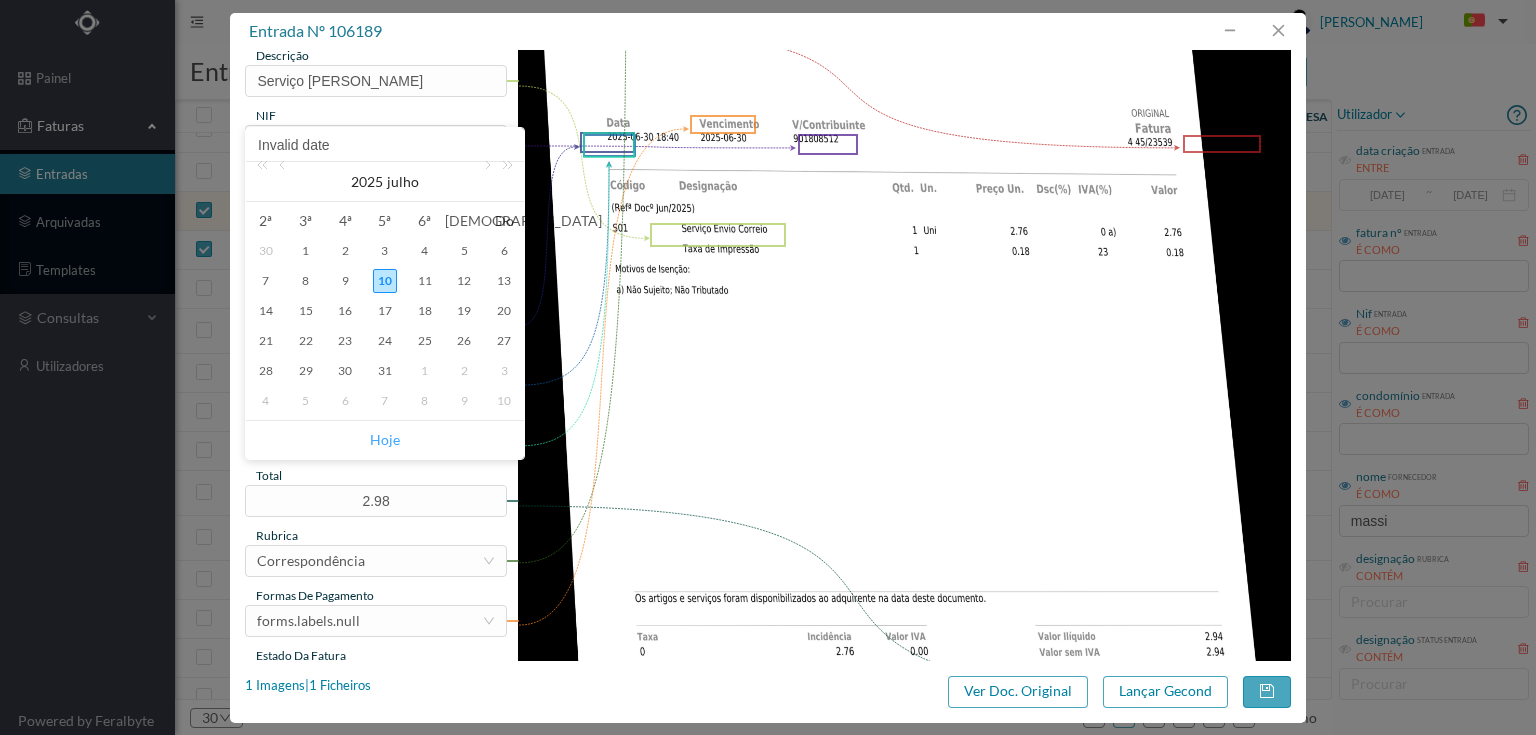 click on "Hoje" at bounding box center [385, 440] 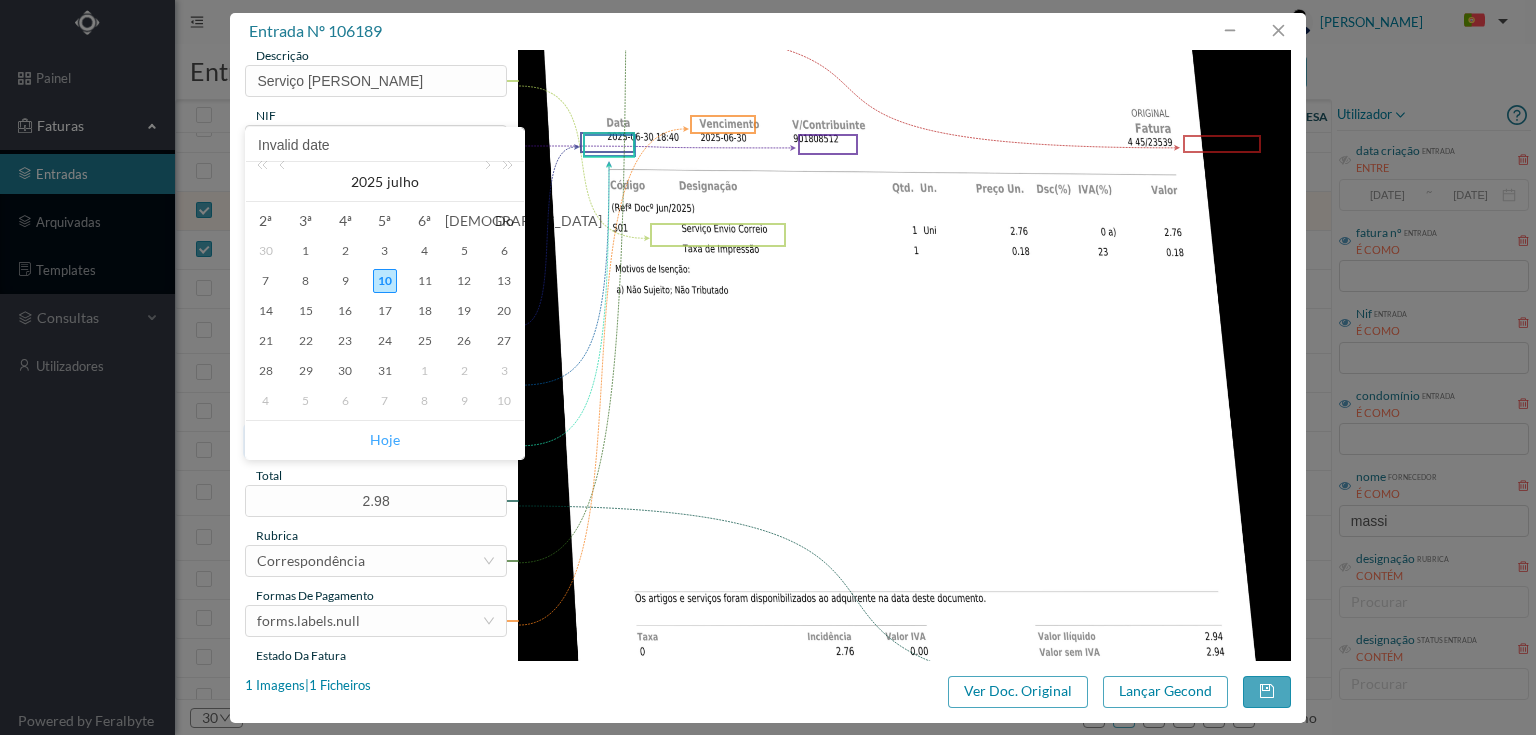 type on "[DATE]" 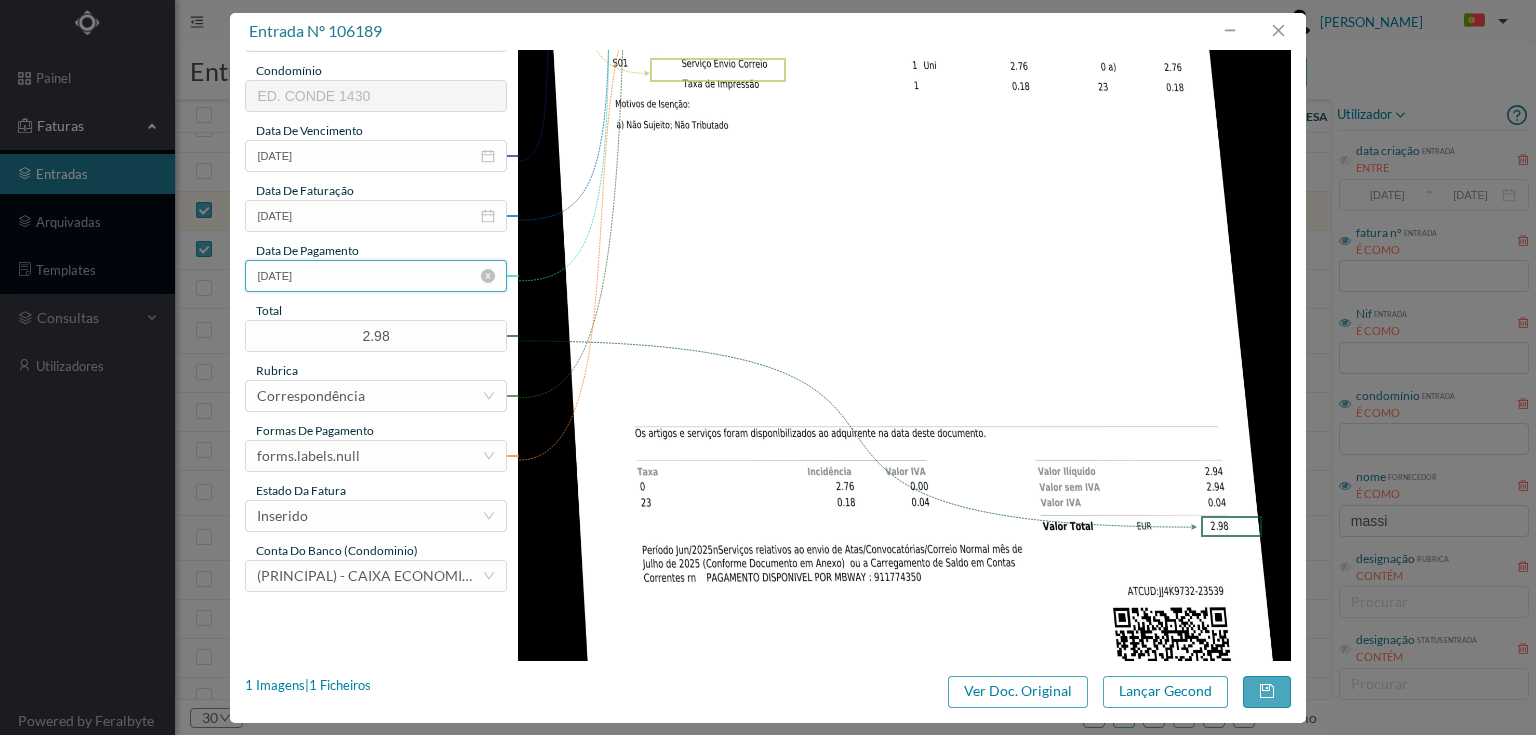 scroll, scrollTop: 480, scrollLeft: 0, axis: vertical 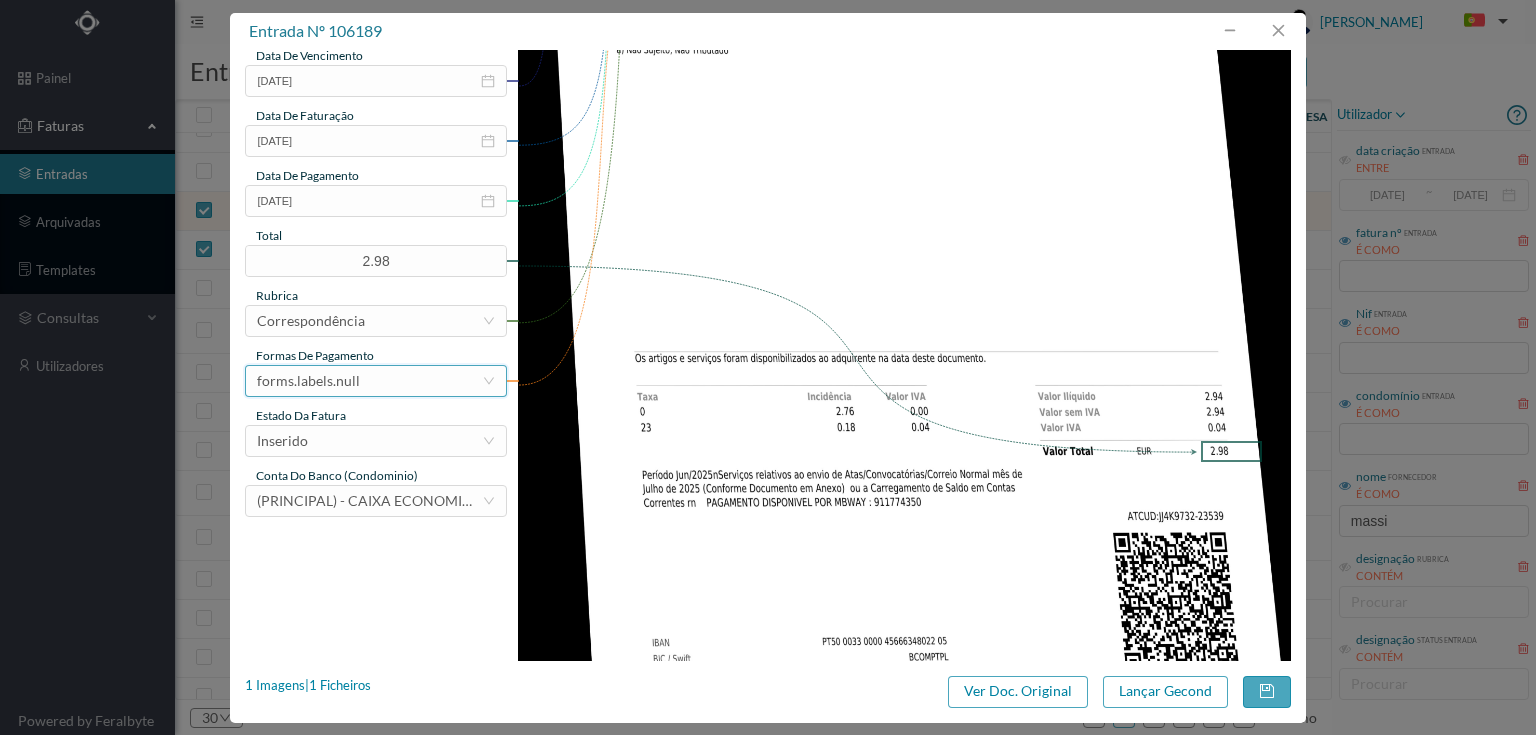 click on "forms.labels.null" at bounding box center [369, 381] 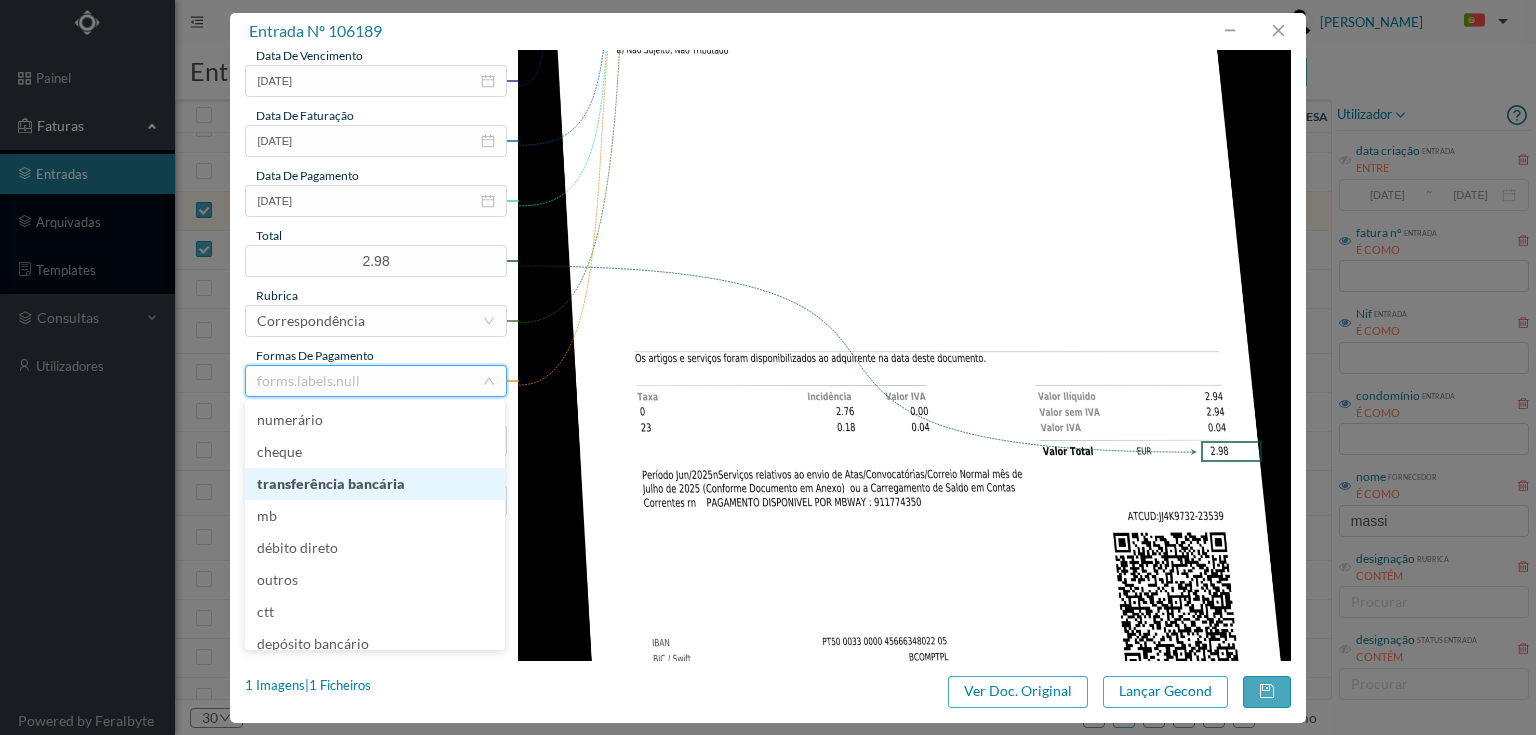 click on "transferência bancária" at bounding box center [375, 484] 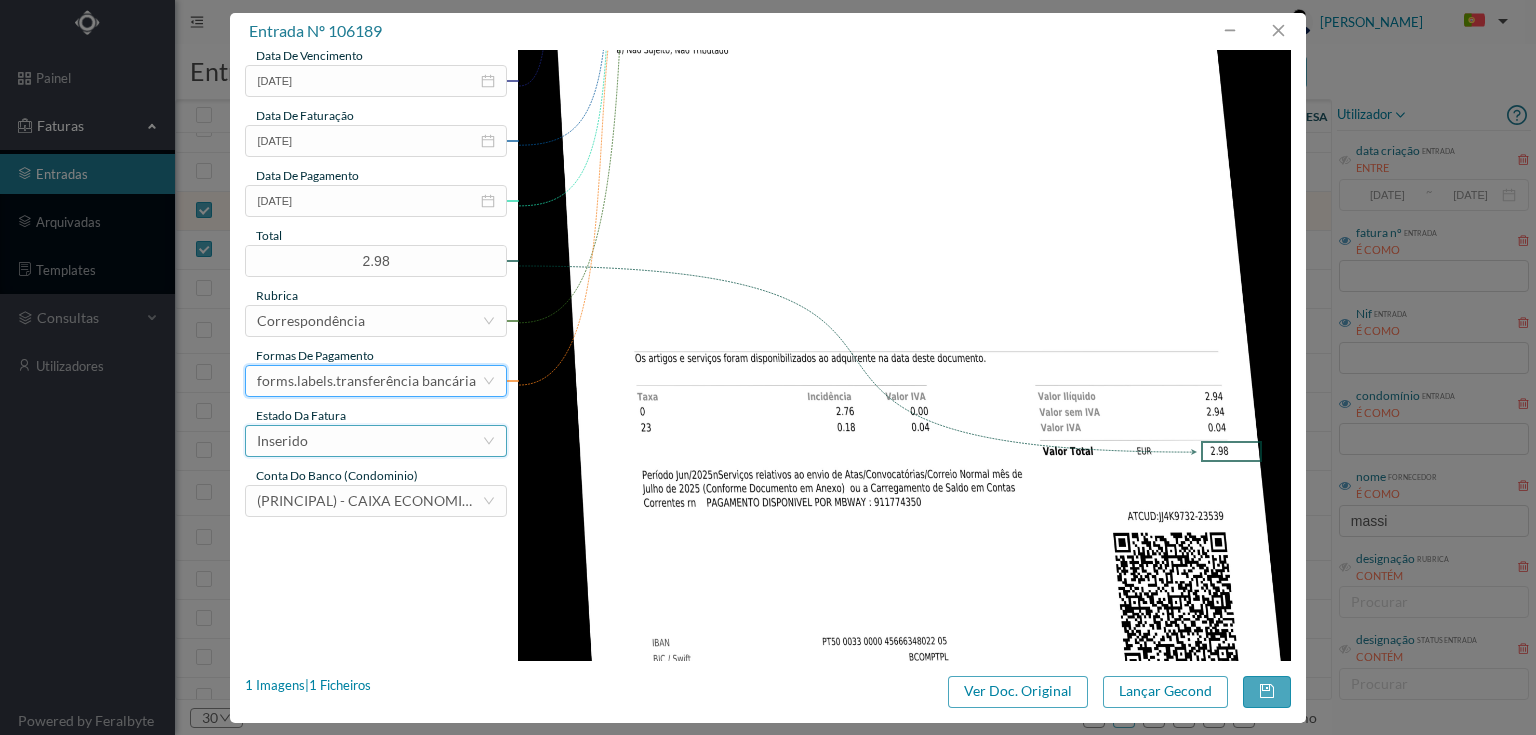 click on "Inserido" at bounding box center (369, 441) 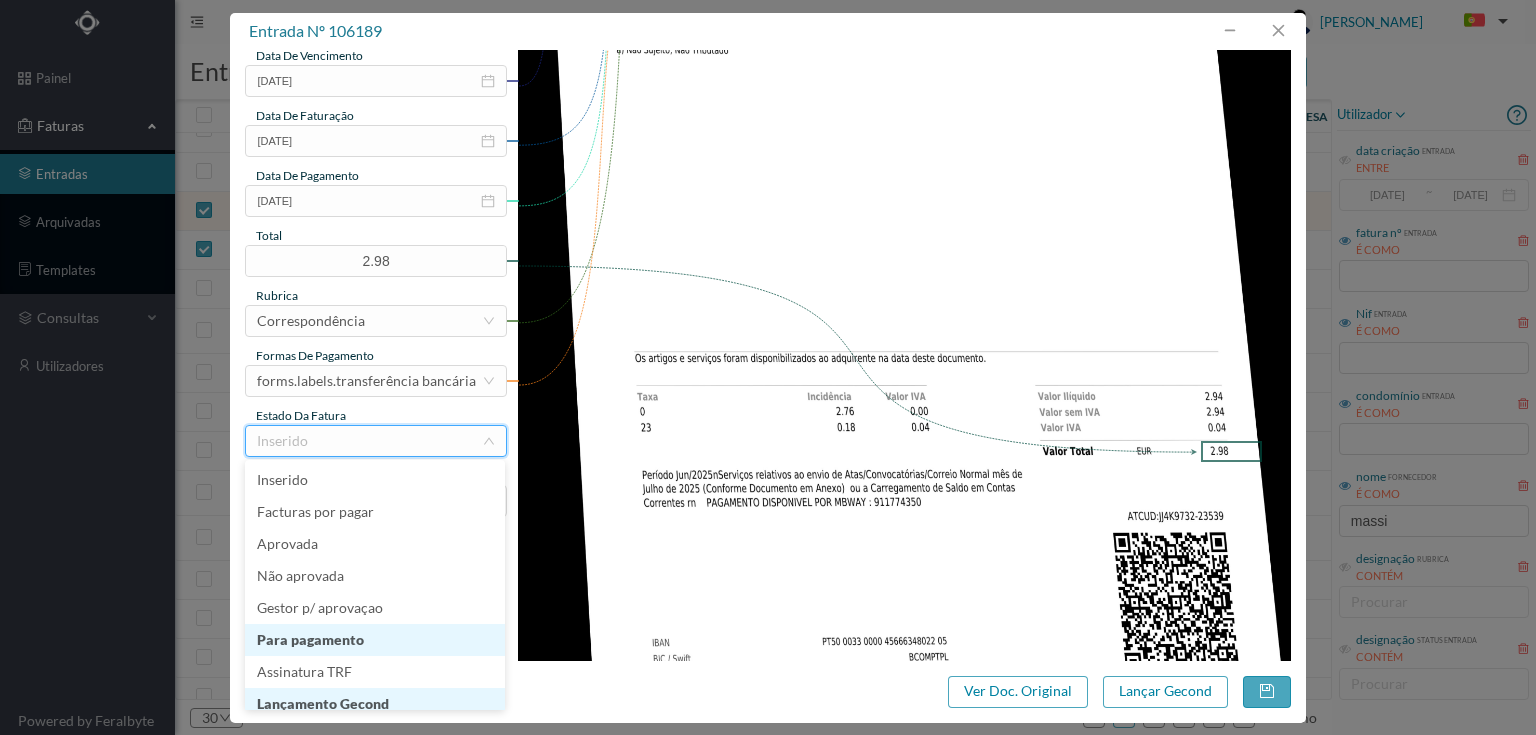 scroll, scrollTop: 10, scrollLeft: 0, axis: vertical 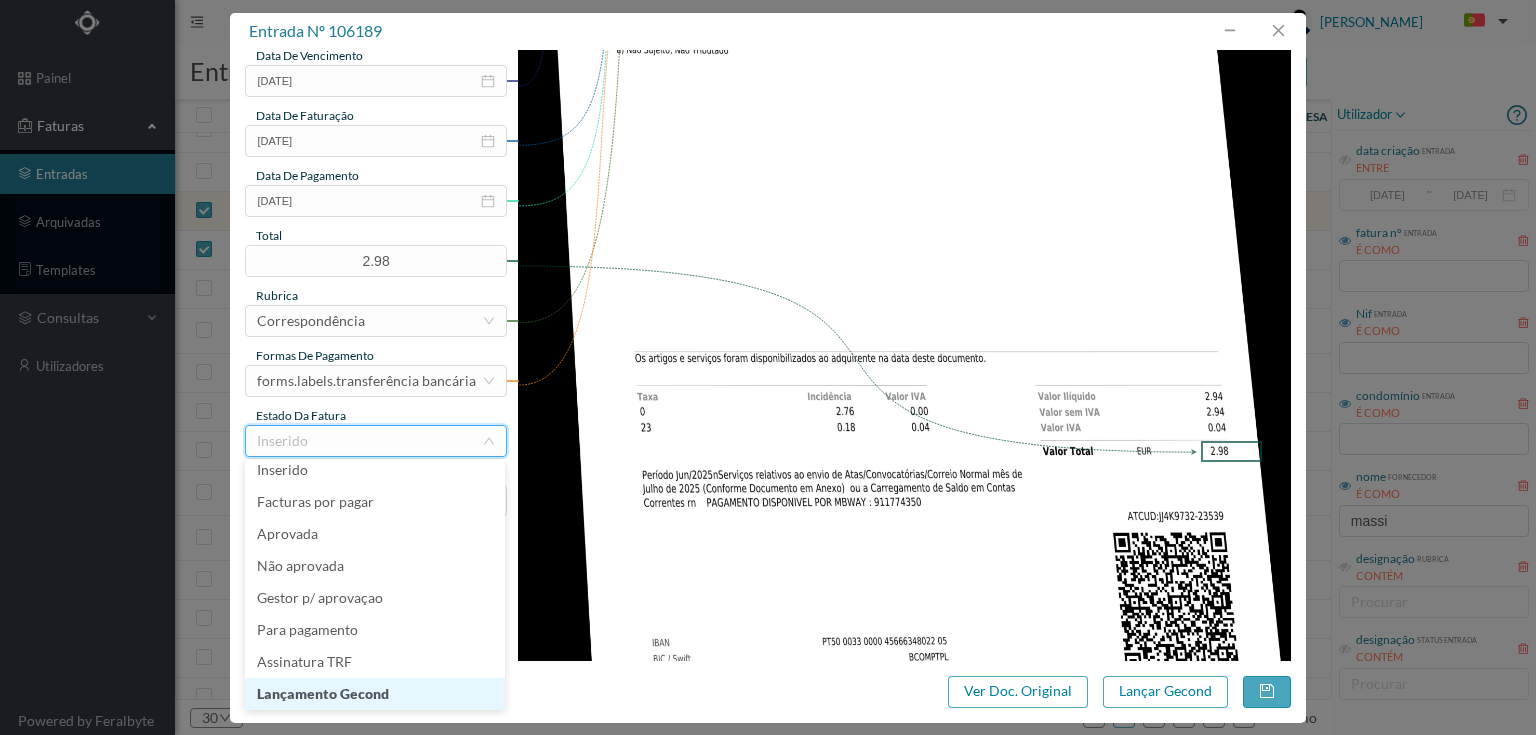 drag, startPoint x: 335, startPoint y: 692, endPoint x: 451, endPoint y: 577, distance: 163.3432 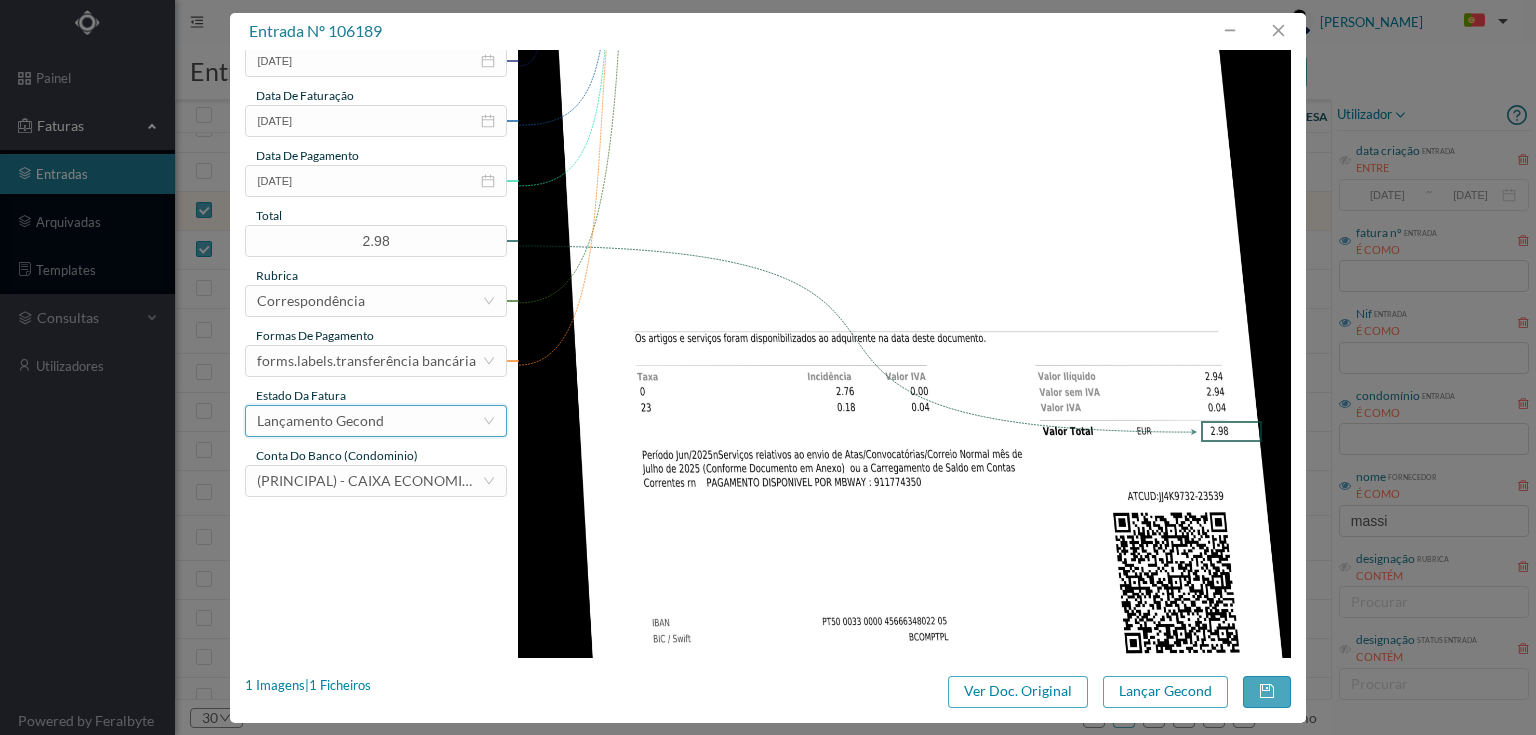 scroll, scrollTop: 505, scrollLeft: 0, axis: vertical 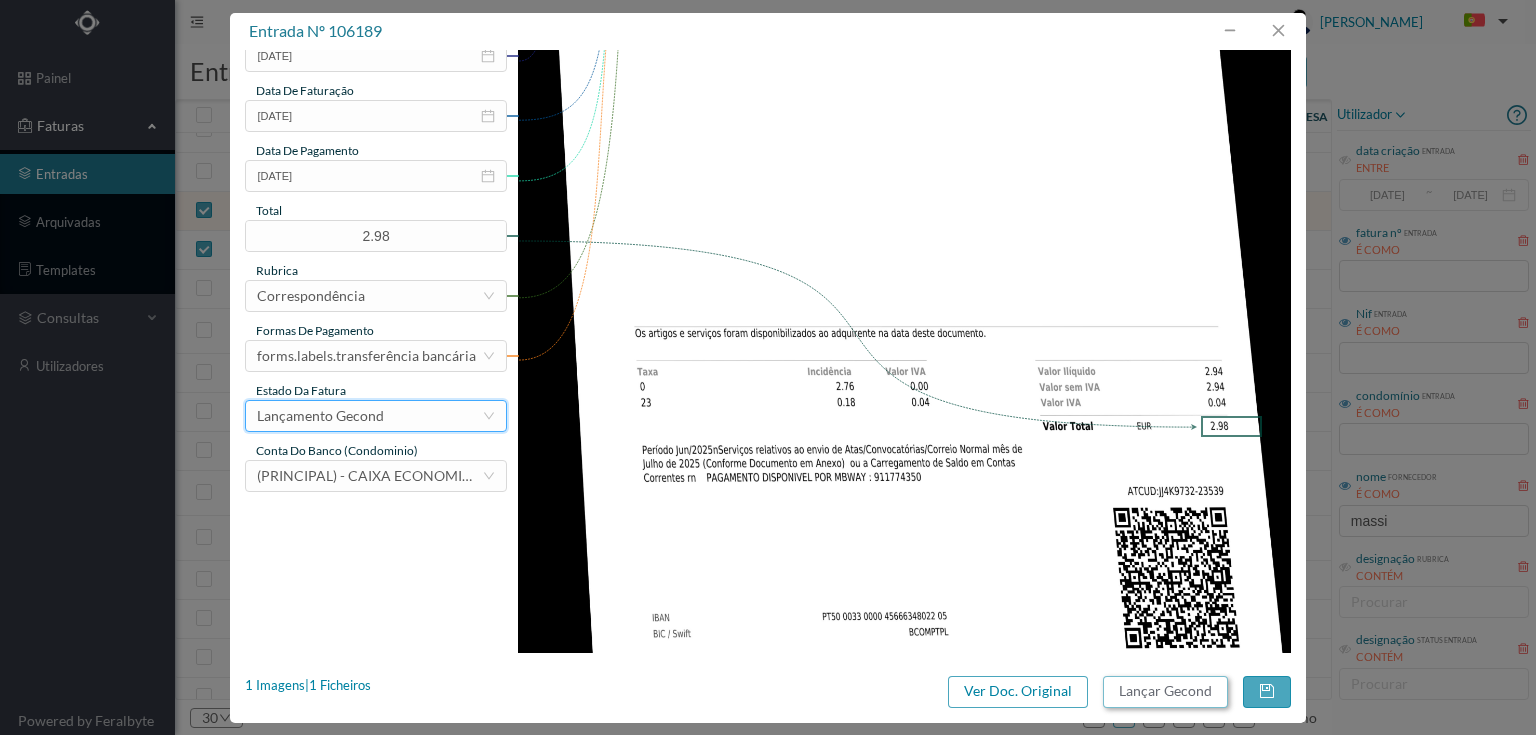 click on "Lançar Gecond" at bounding box center (1165, 692) 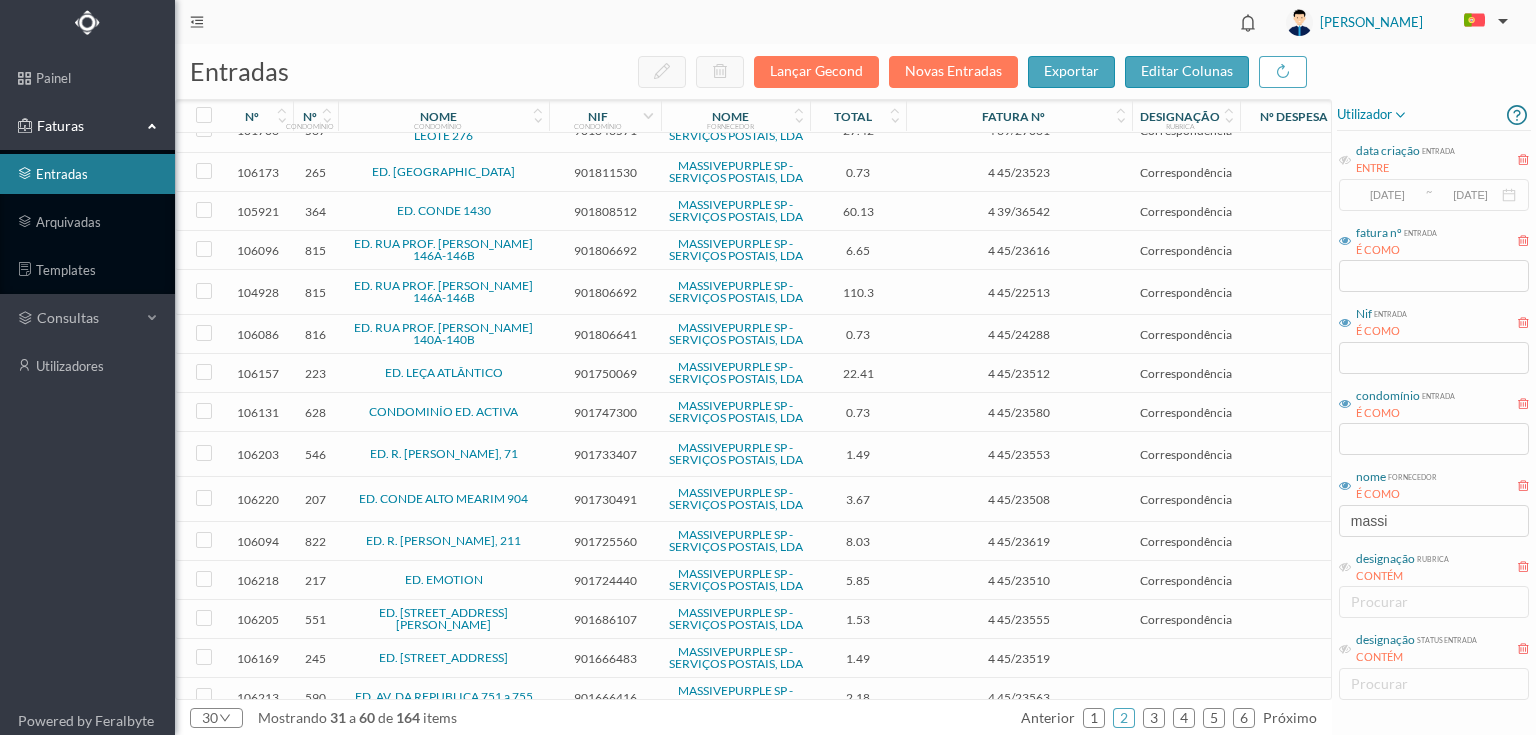click on "901808512" at bounding box center [605, 211] 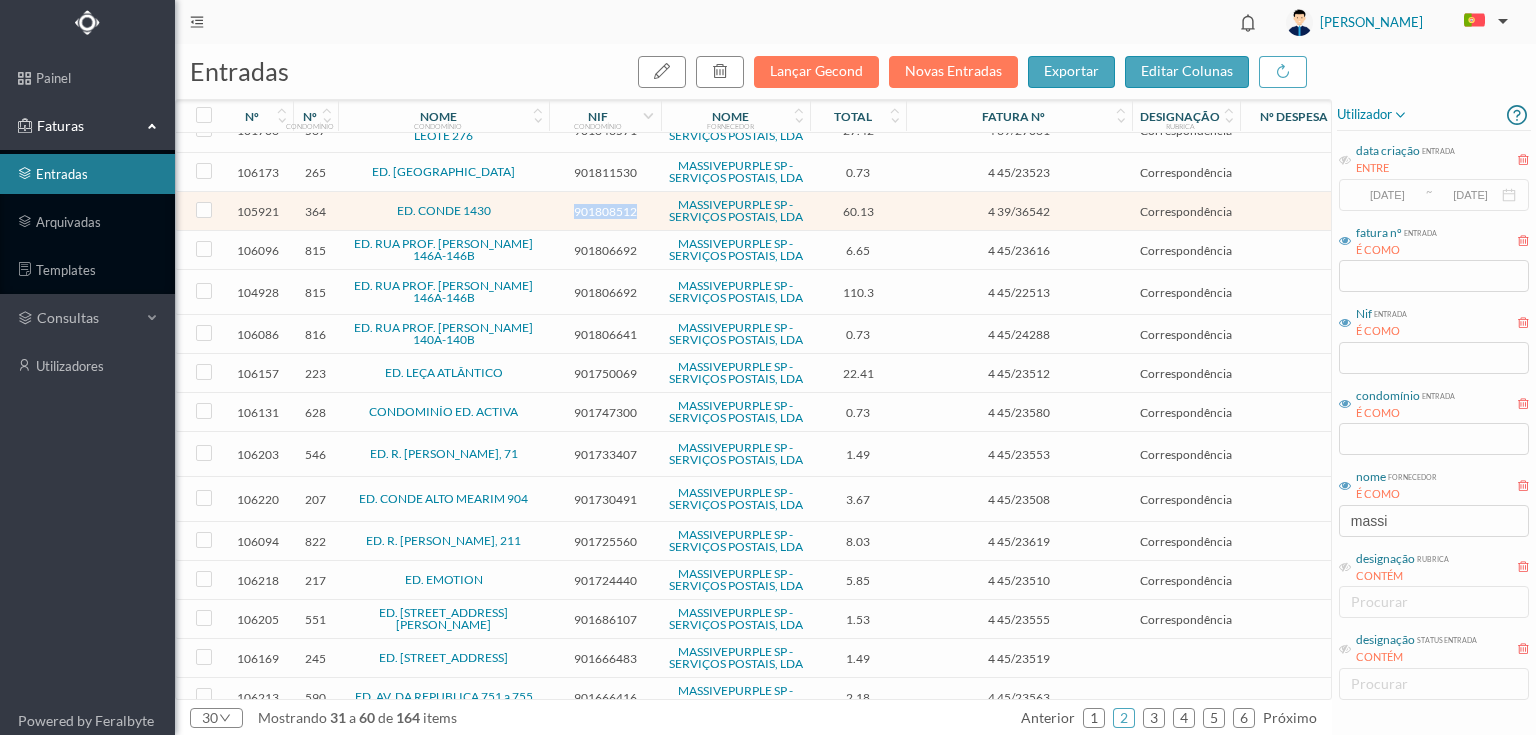 click on "901808512" at bounding box center (605, 211) 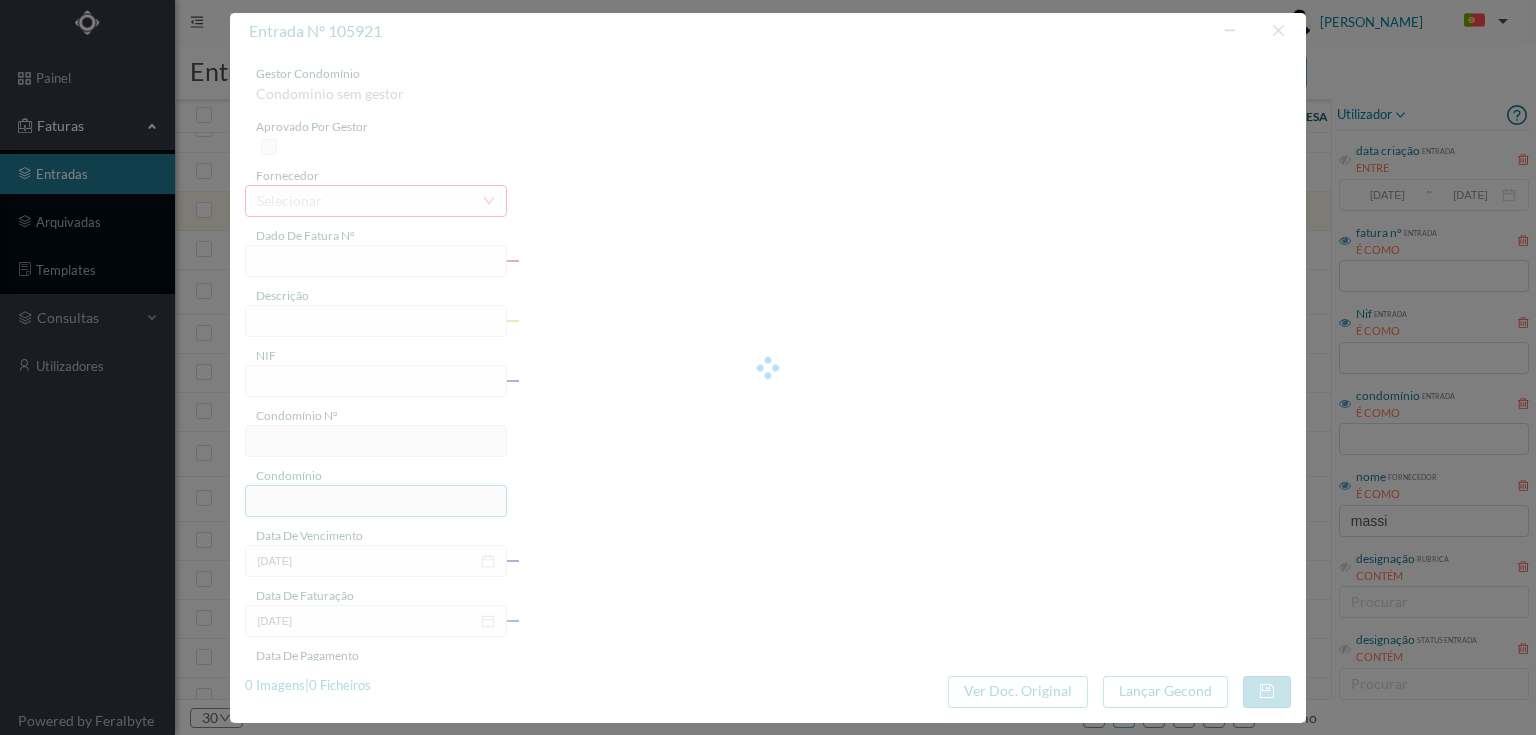 type on "4 39/36542" 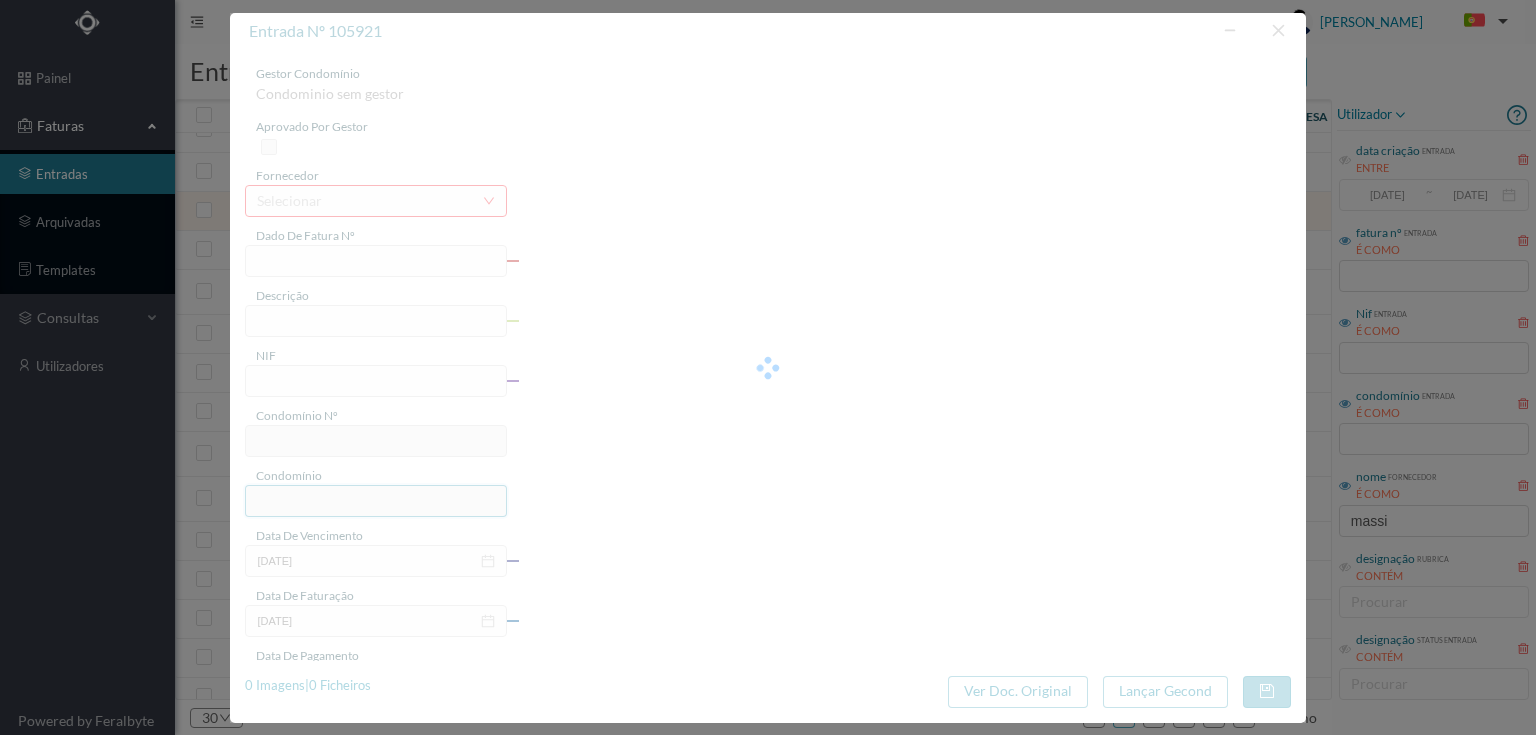 type on "Serviço [PERSON_NAME]" 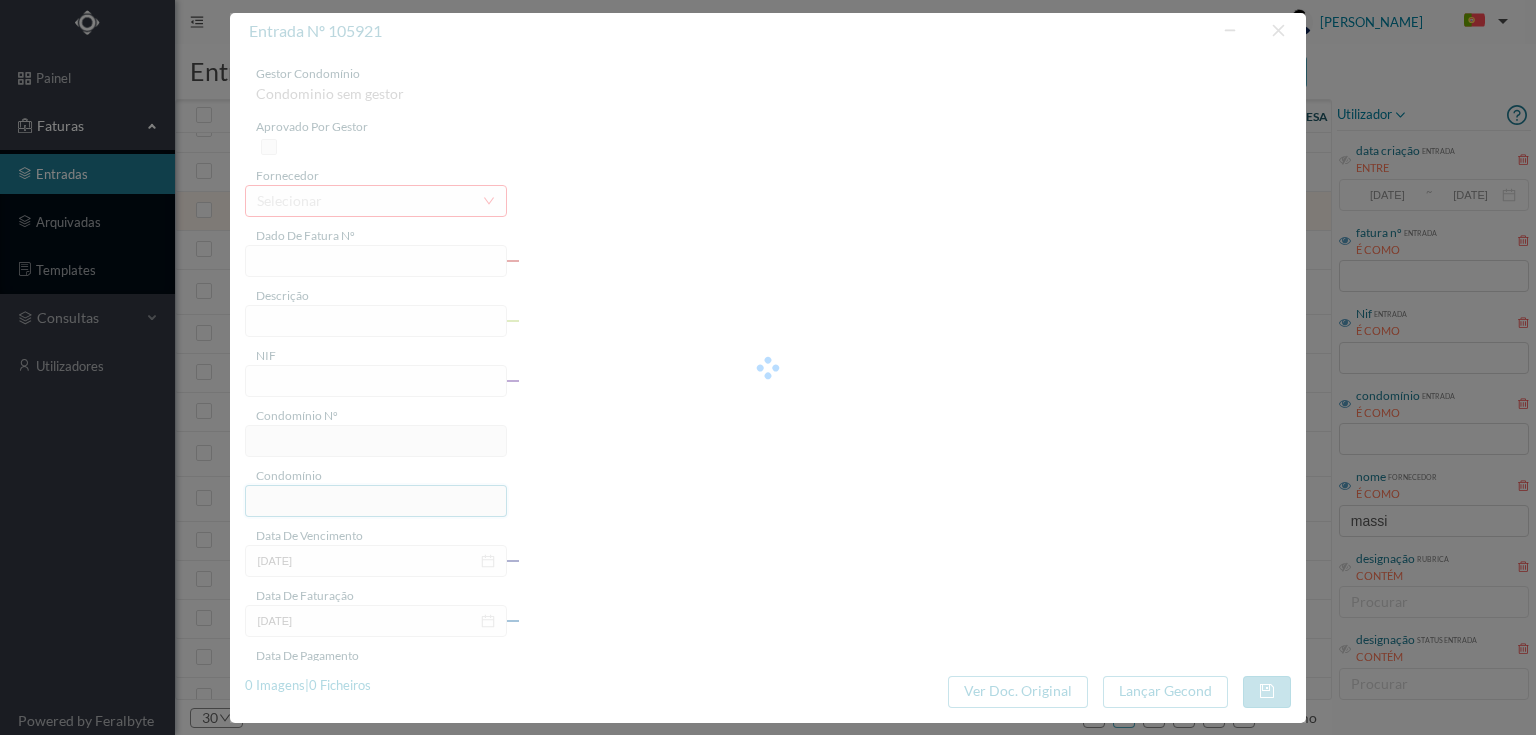 type on "60.13" 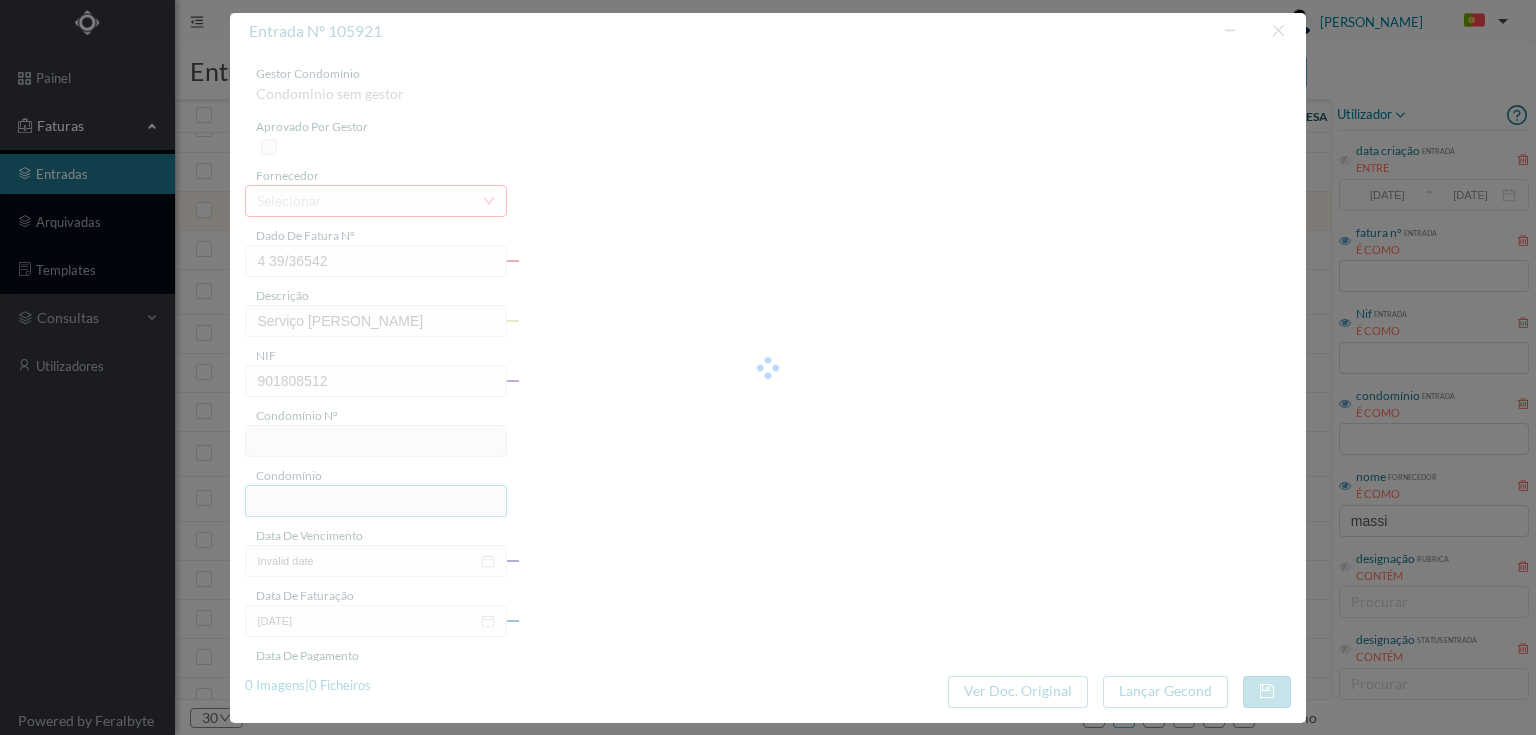 type on "364" 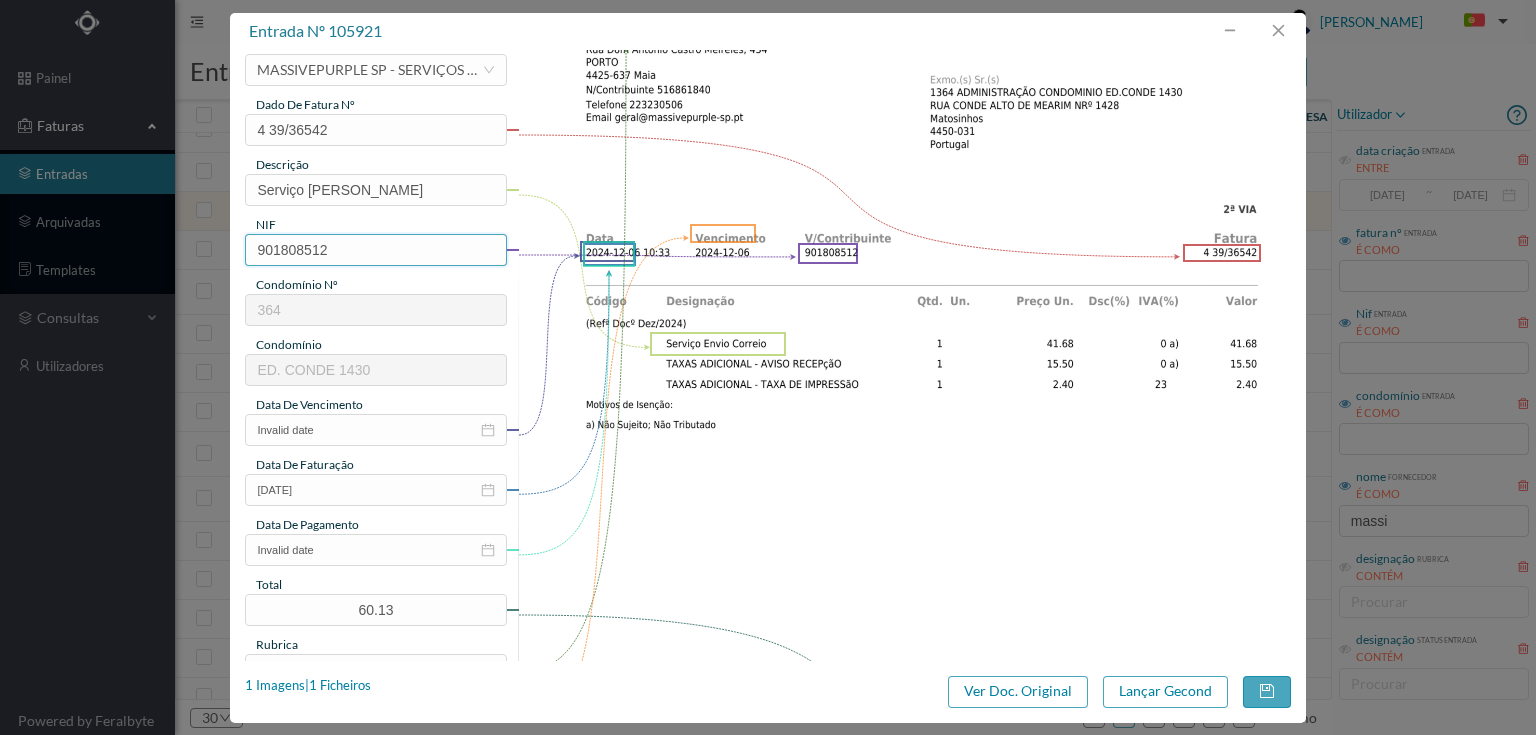 scroll, scrollTop: 160, scrollLeft: 0, axis: vertical 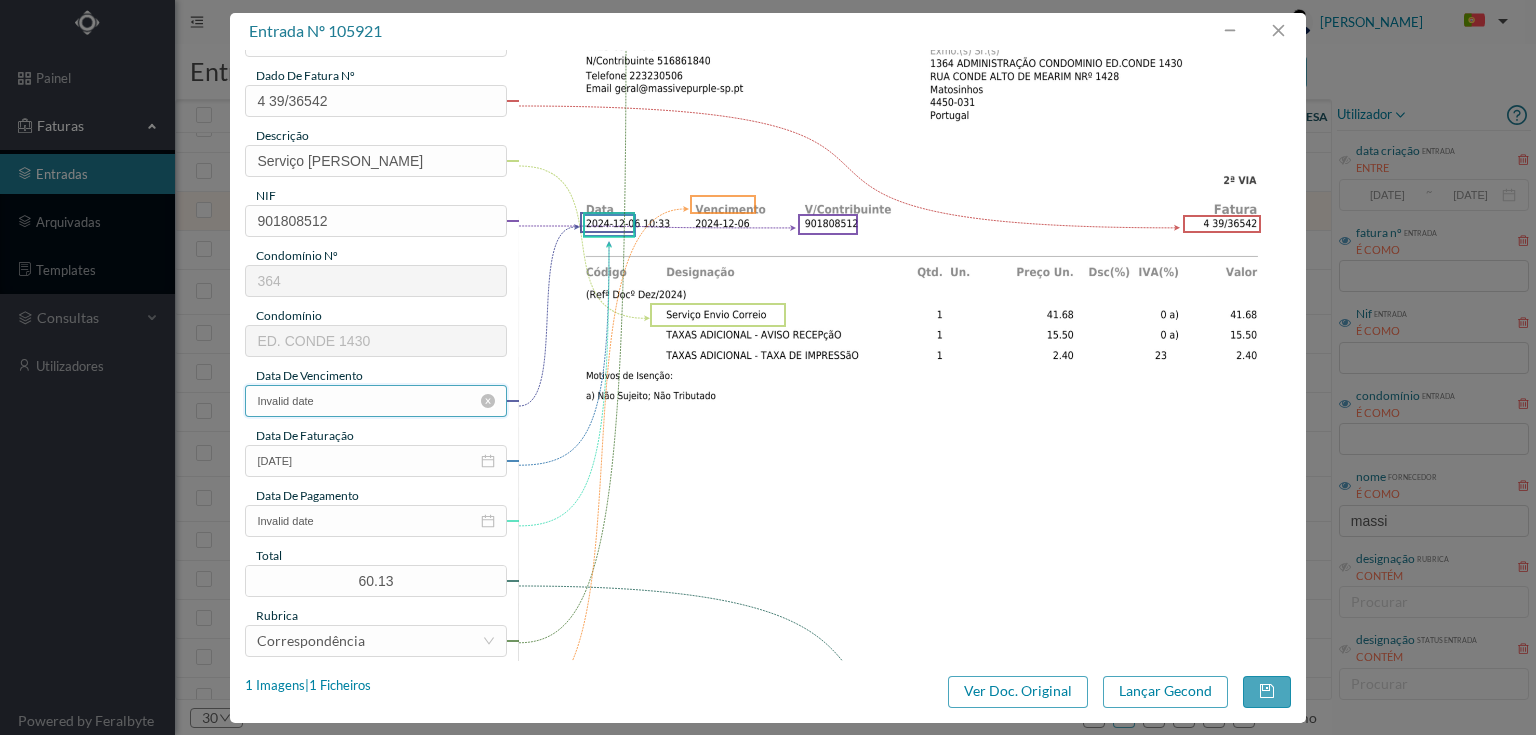 click on "Invalid date" at bounding box center (375, 401) 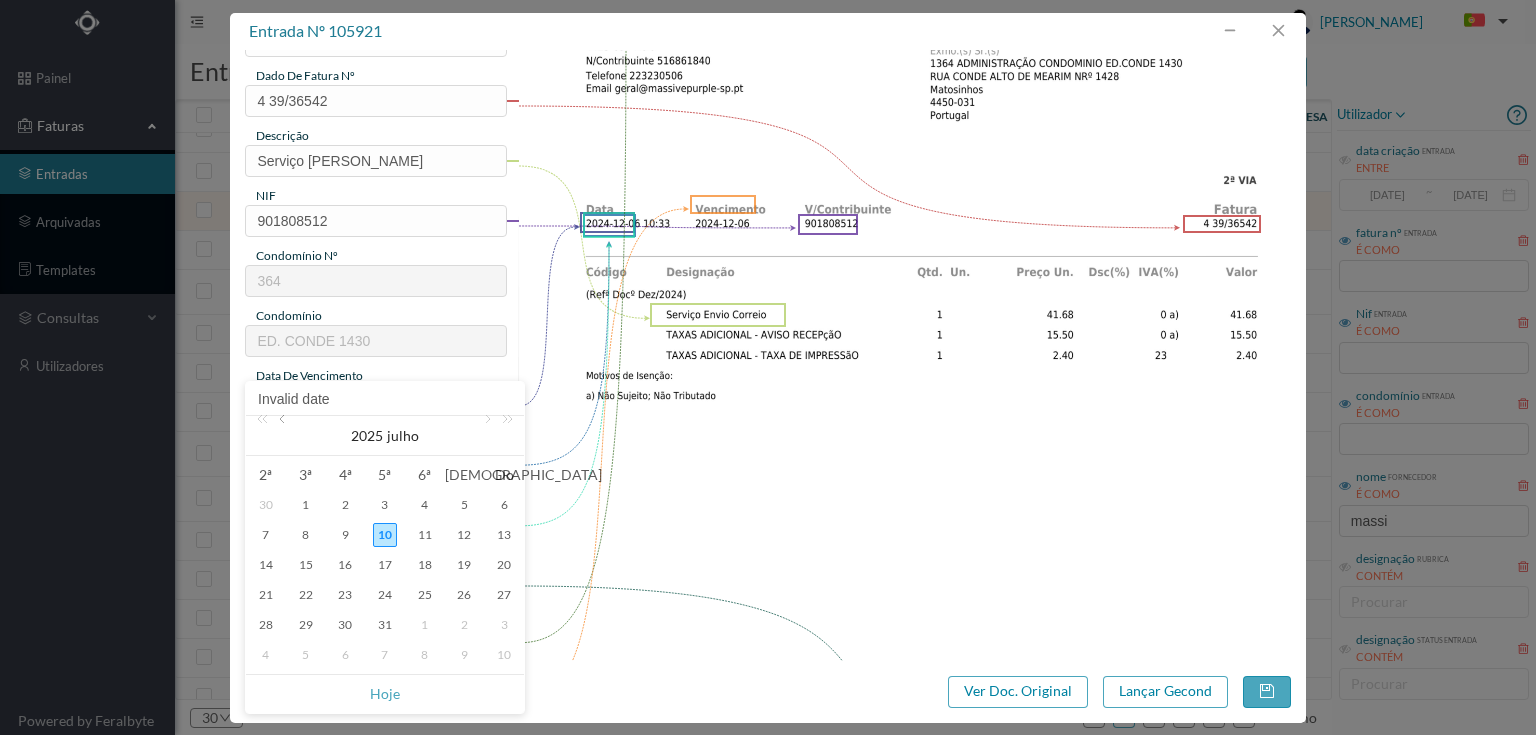 click at bounding box center (284, 436) 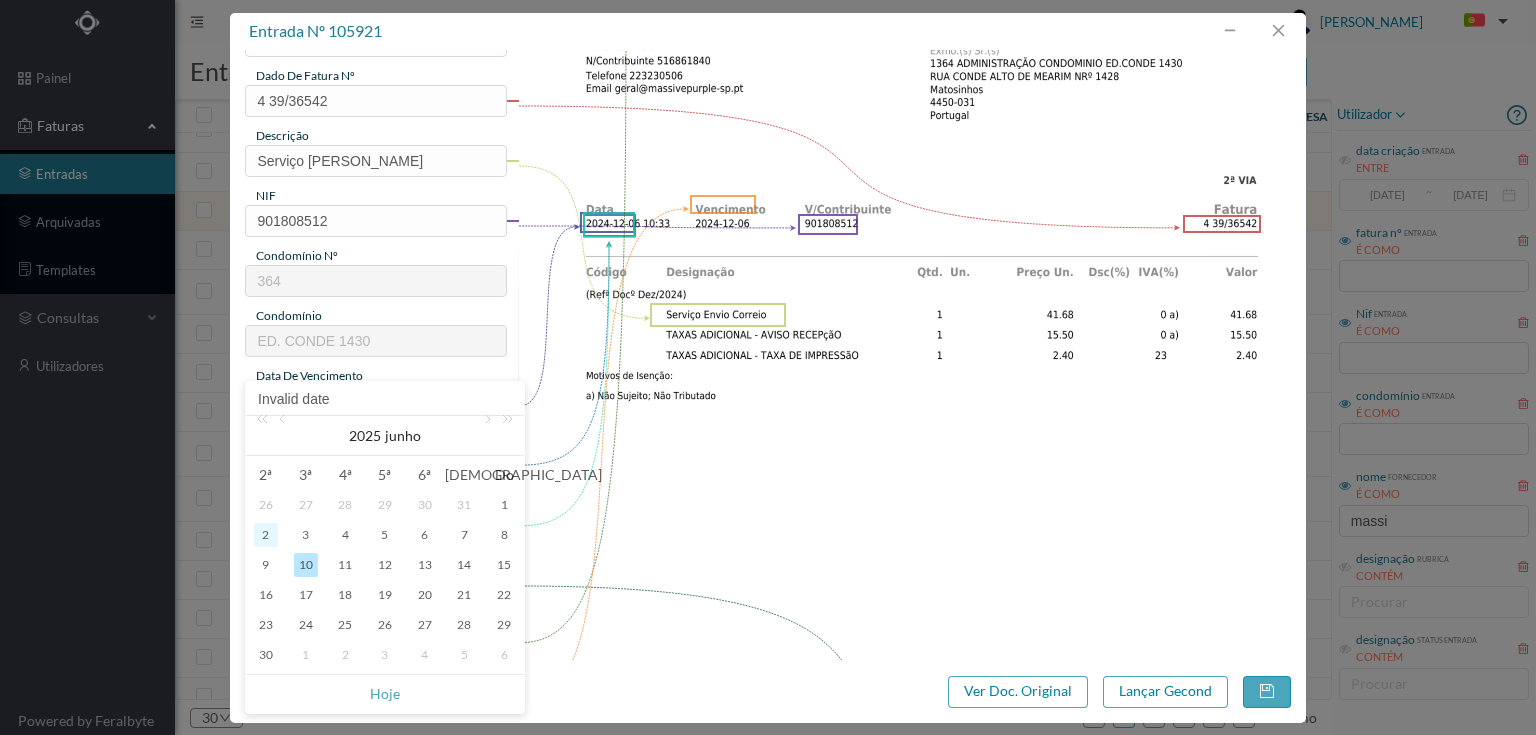 click on "2" at bounding box center [266, 535] 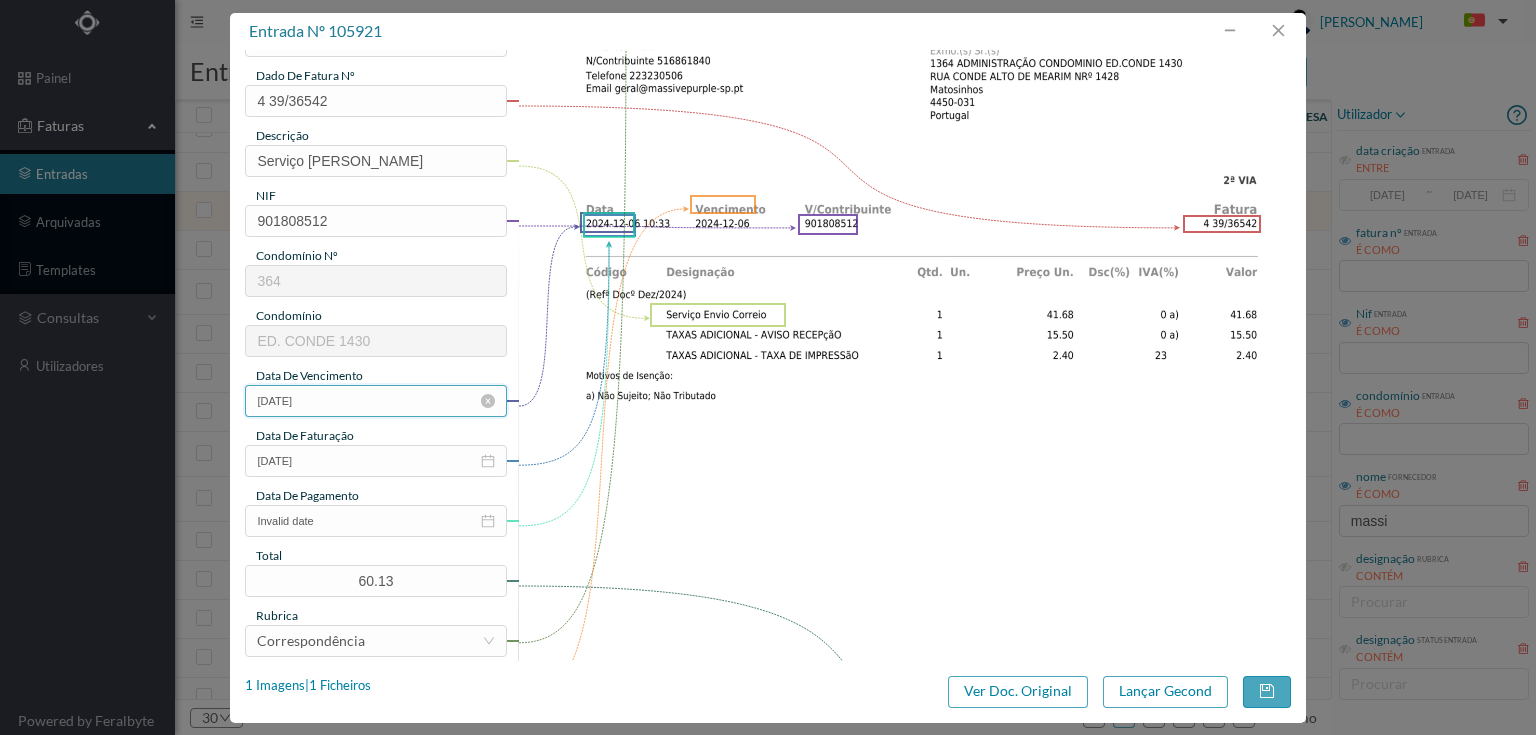 click on "2025-06-02" at bounding box center (375, 401) 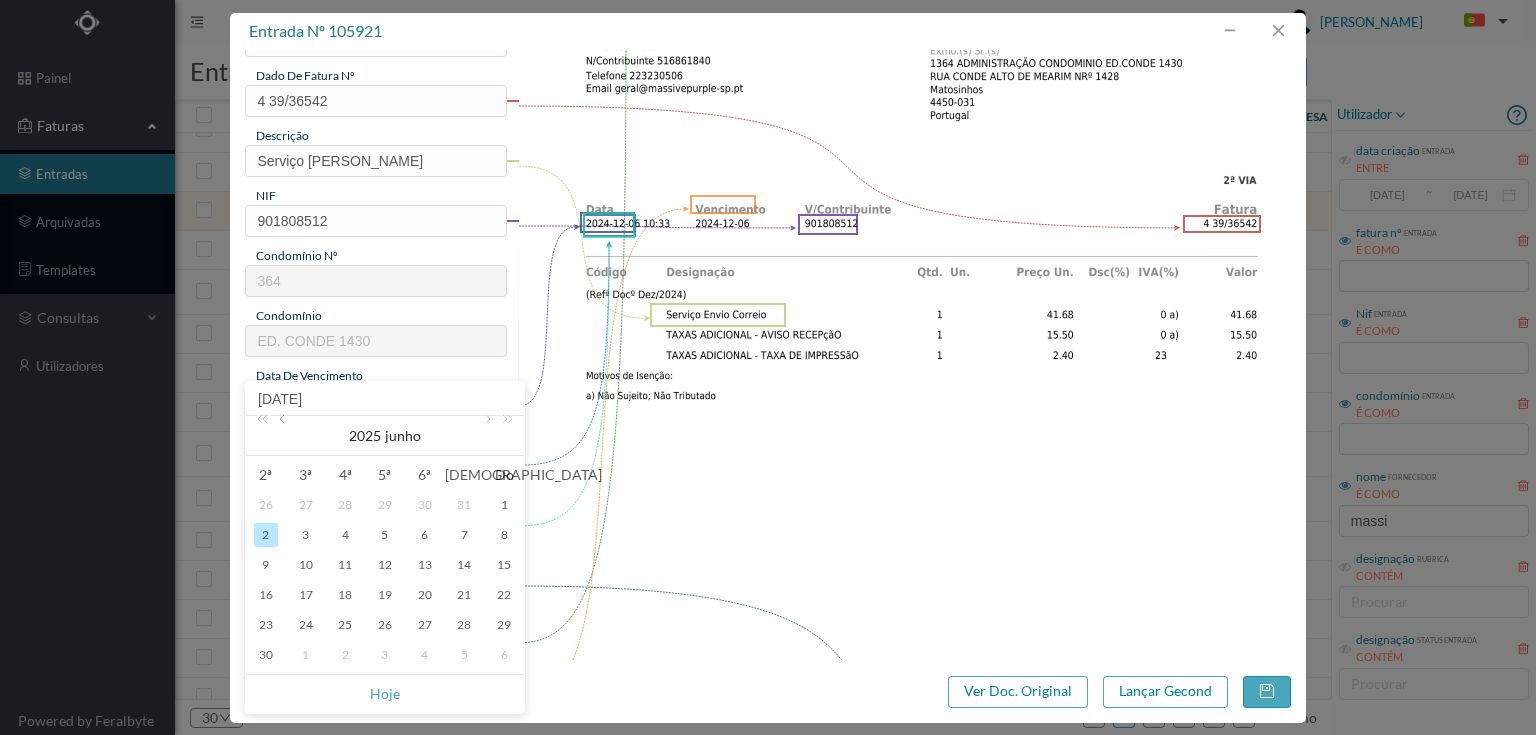 click at bounding box center [284, 436] 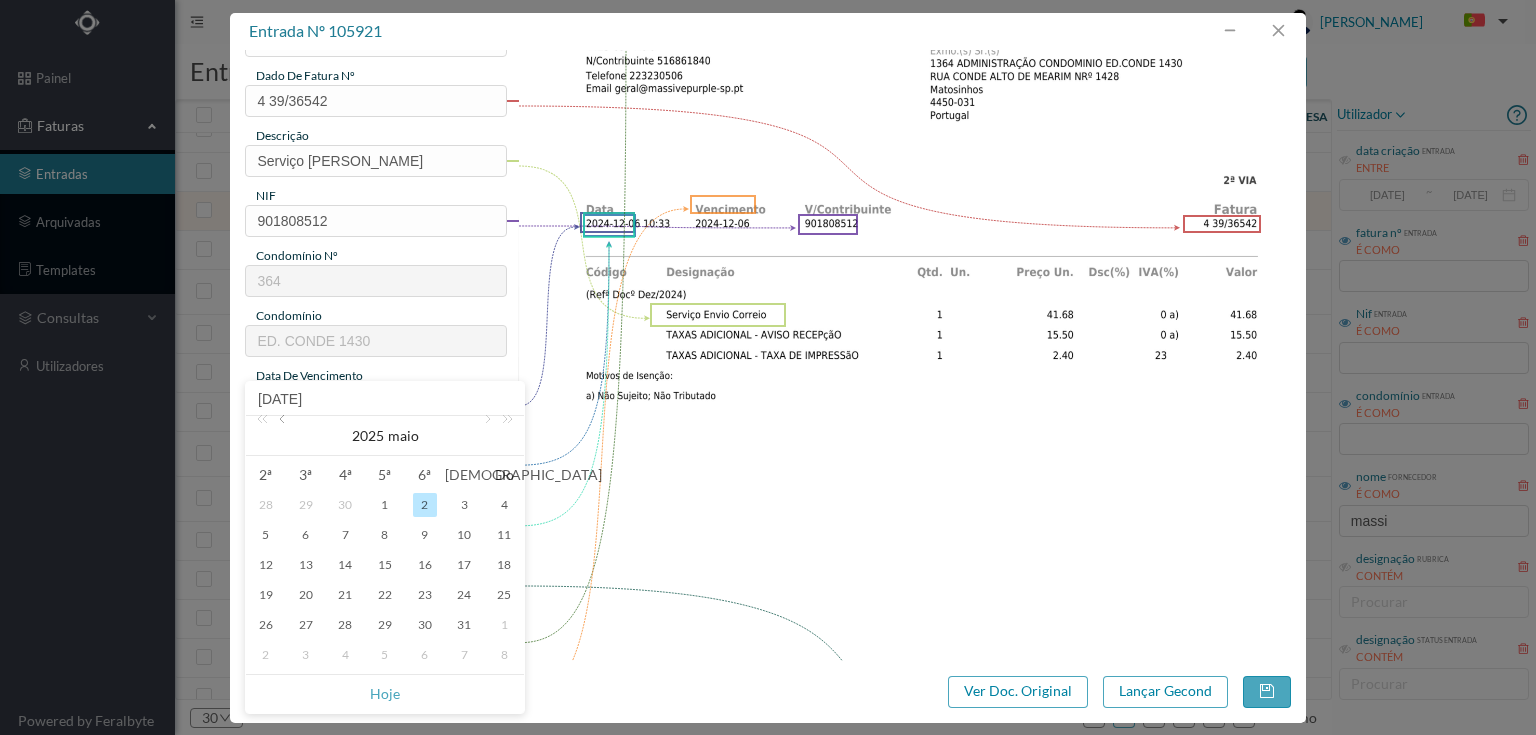 click at bounding box center (284, 436) 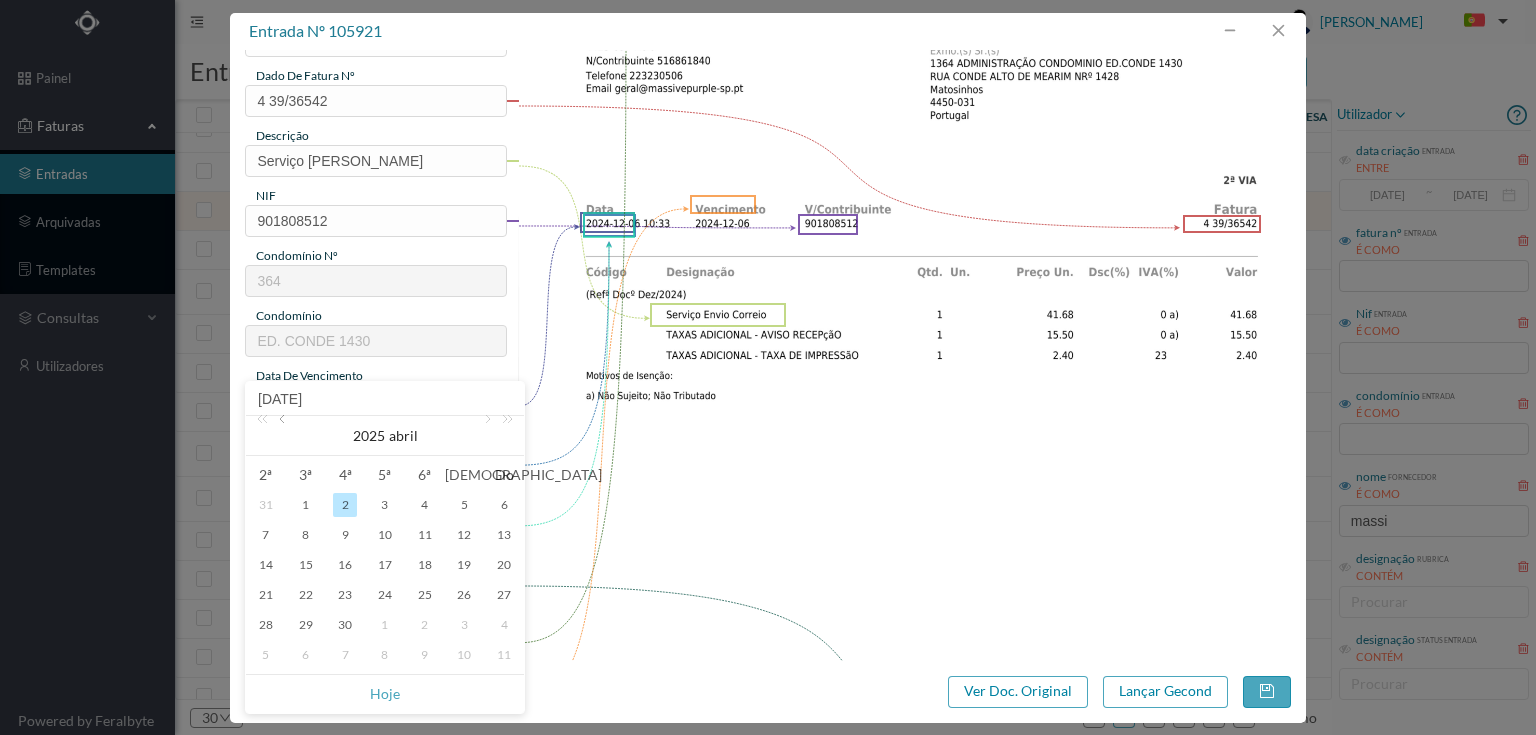 click at bounding box center (284, 436) 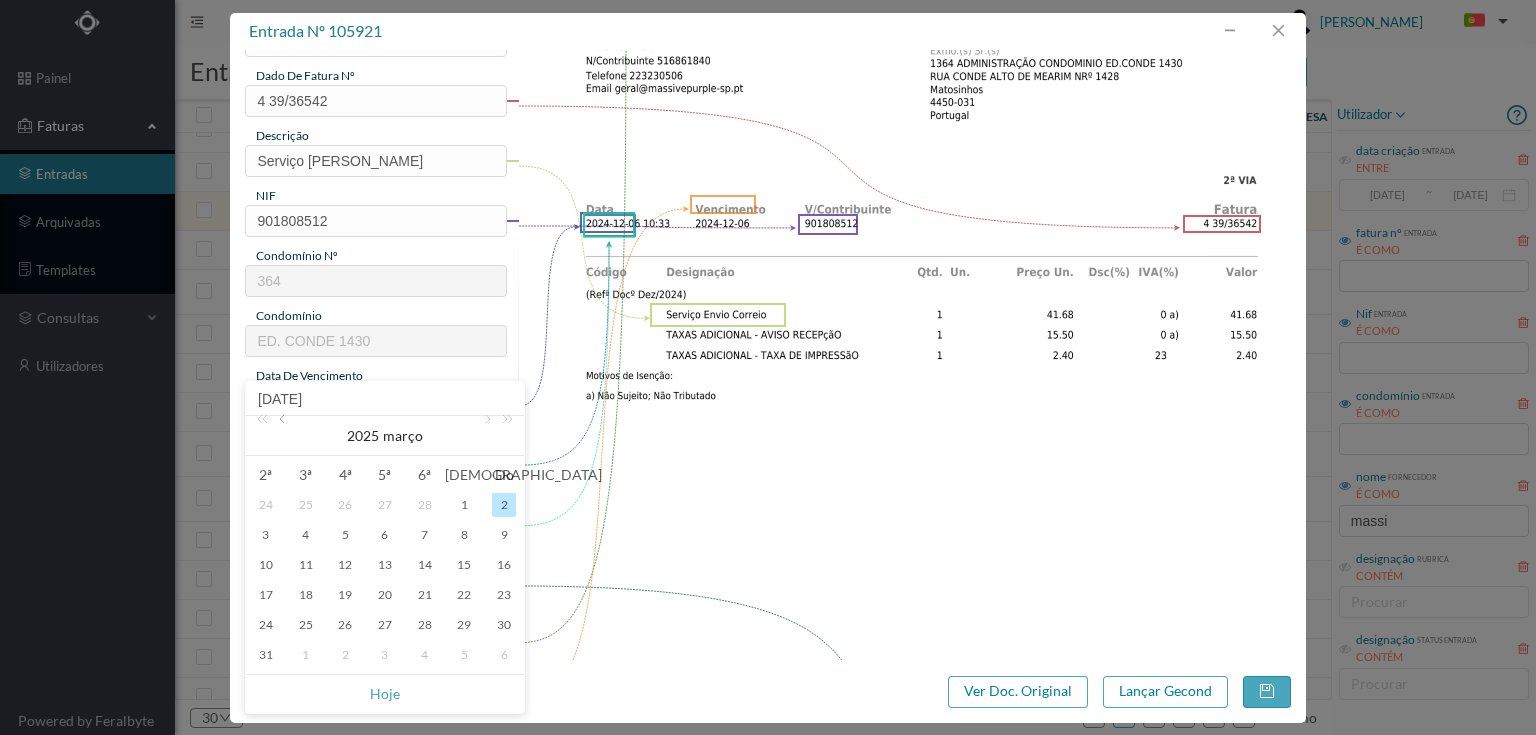 click at bounding box center [284, 436] 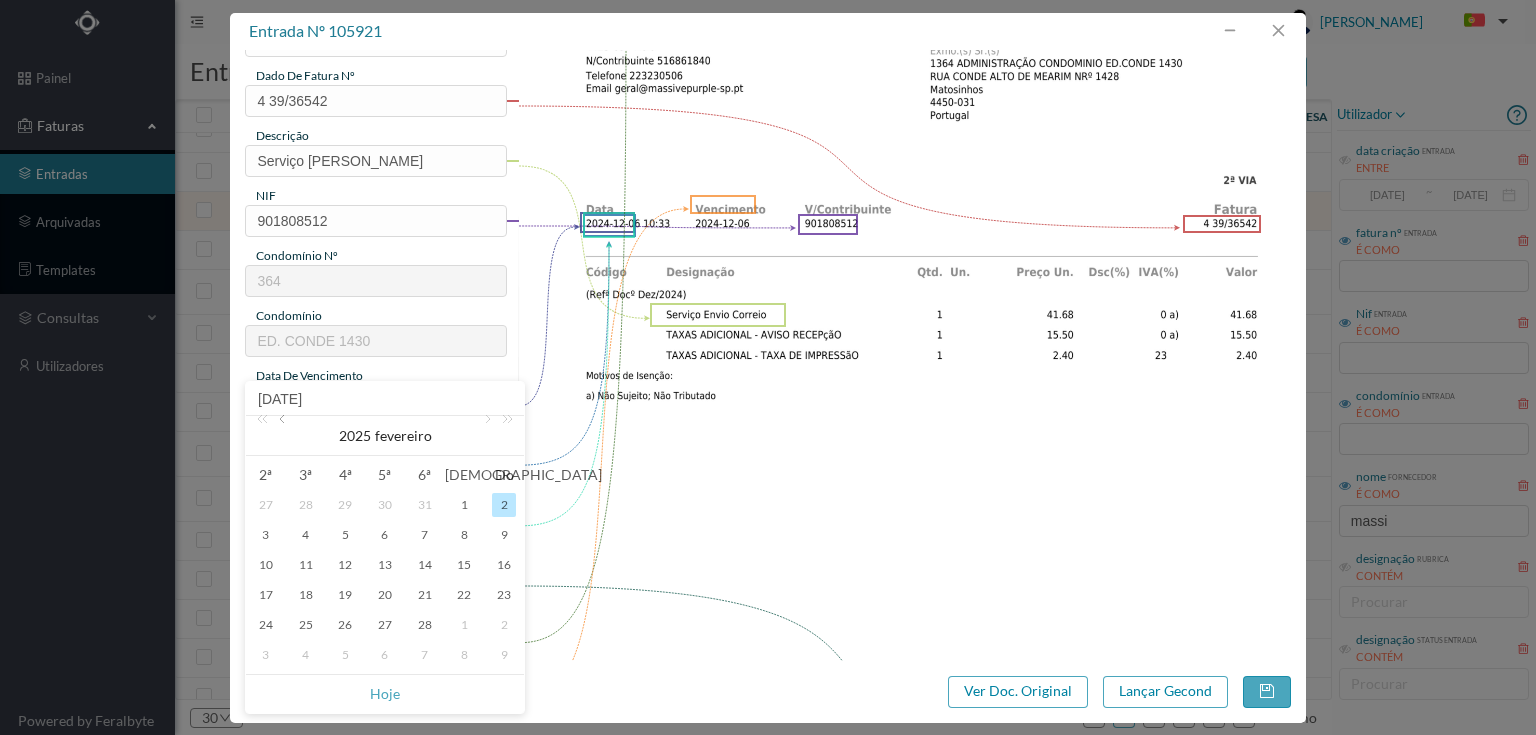 click at bounding box center (284, 436) 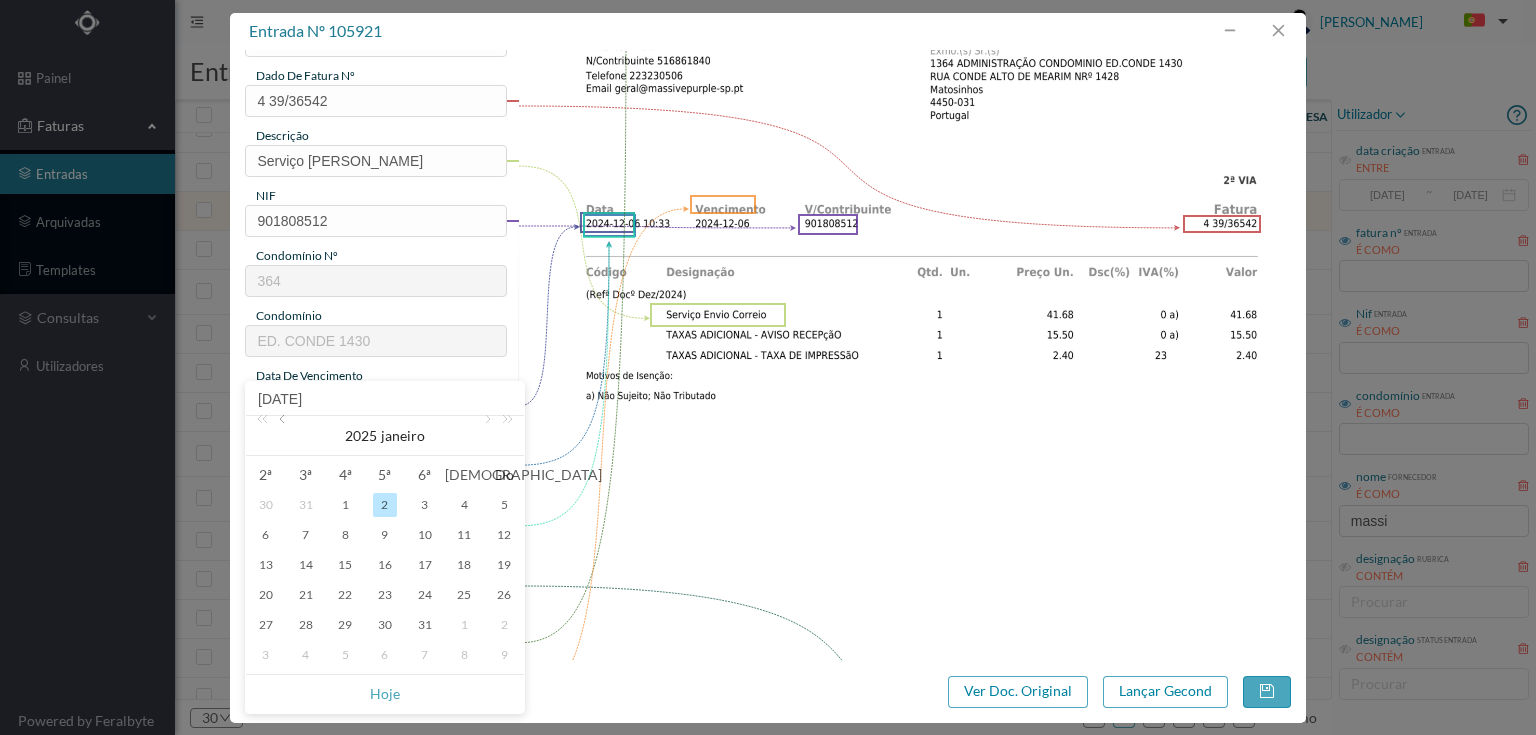 click at bounding box center (284, 436) 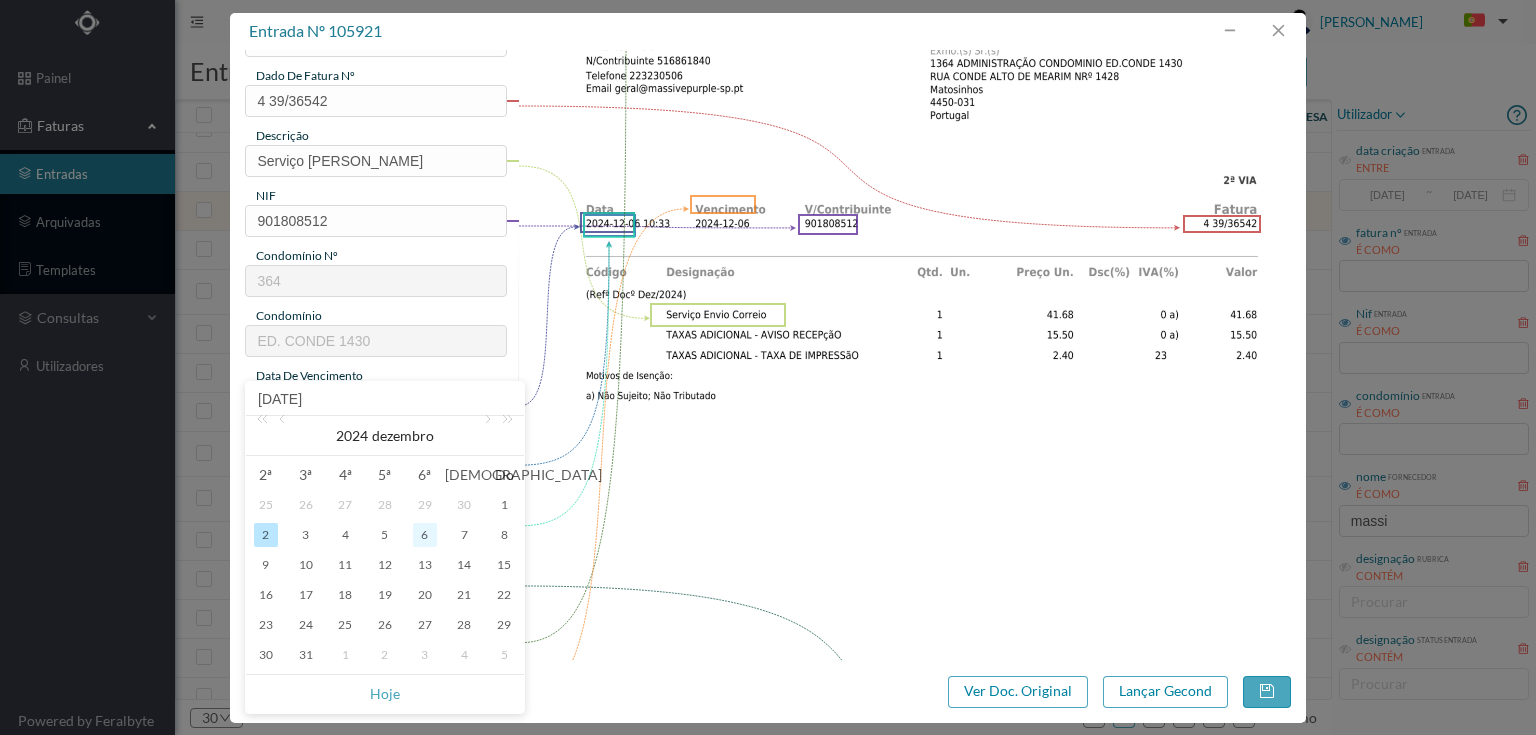 click on "6" at bounding box center (425, 535) 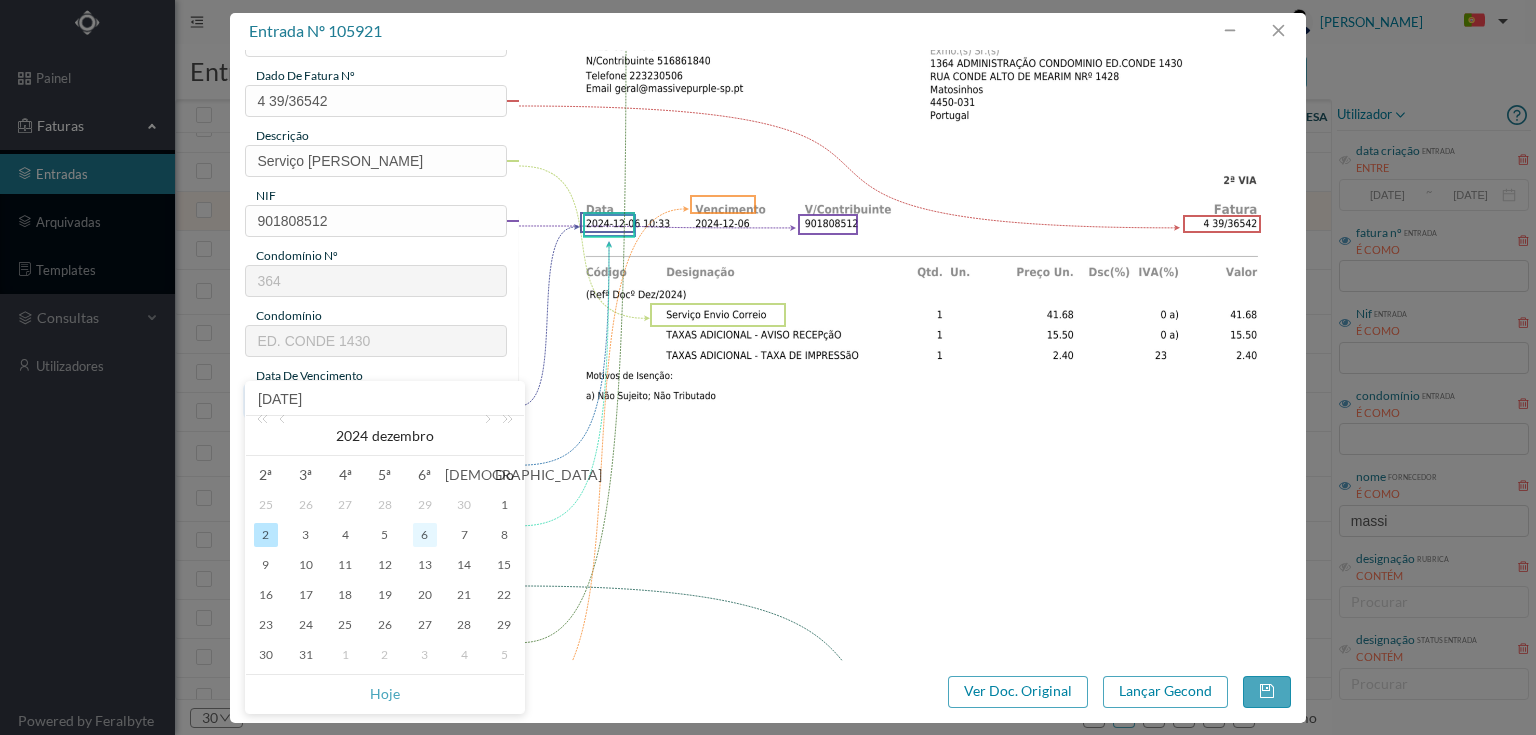 type on "2024-12-06" 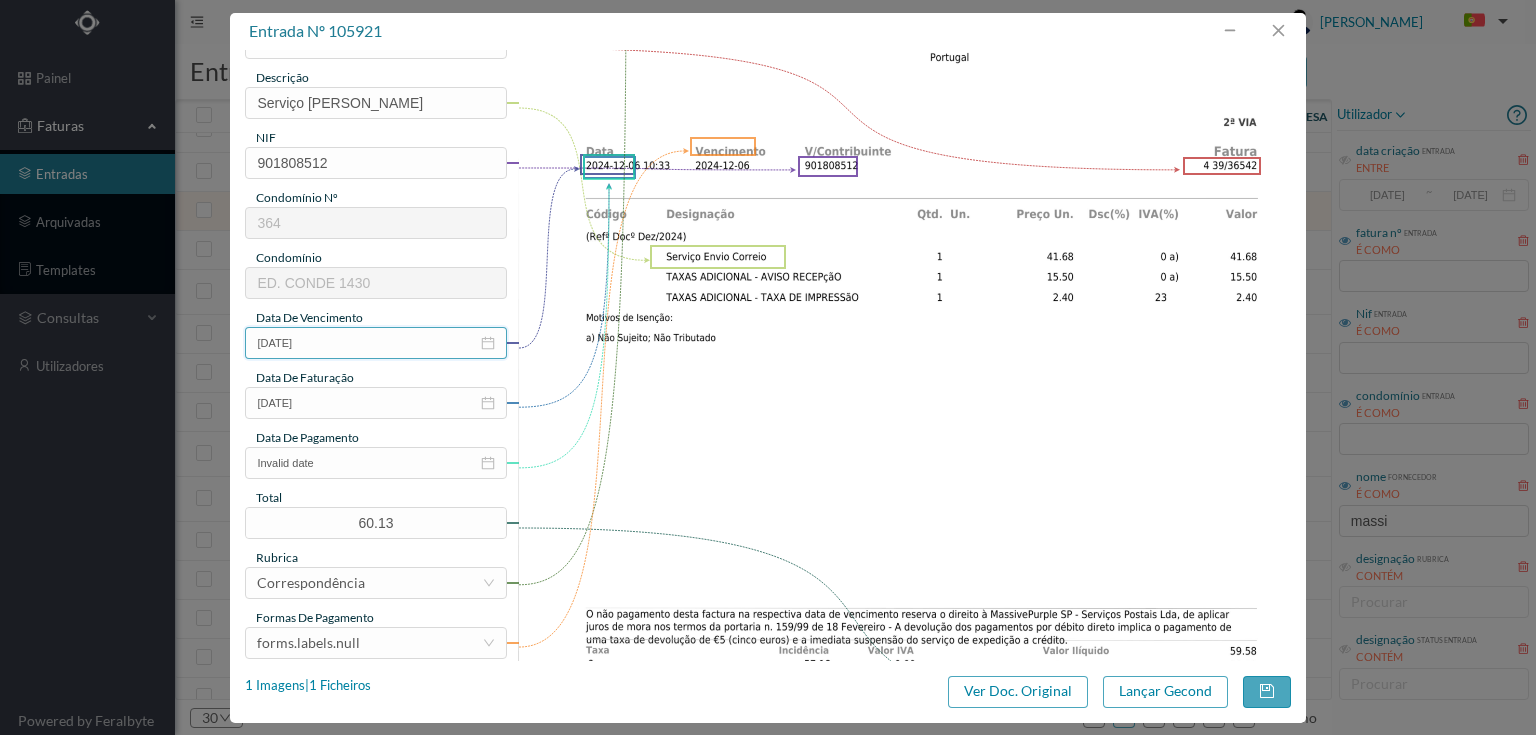 scroll, scrollTop: 240, scrollLeft: 0, axis: vertical 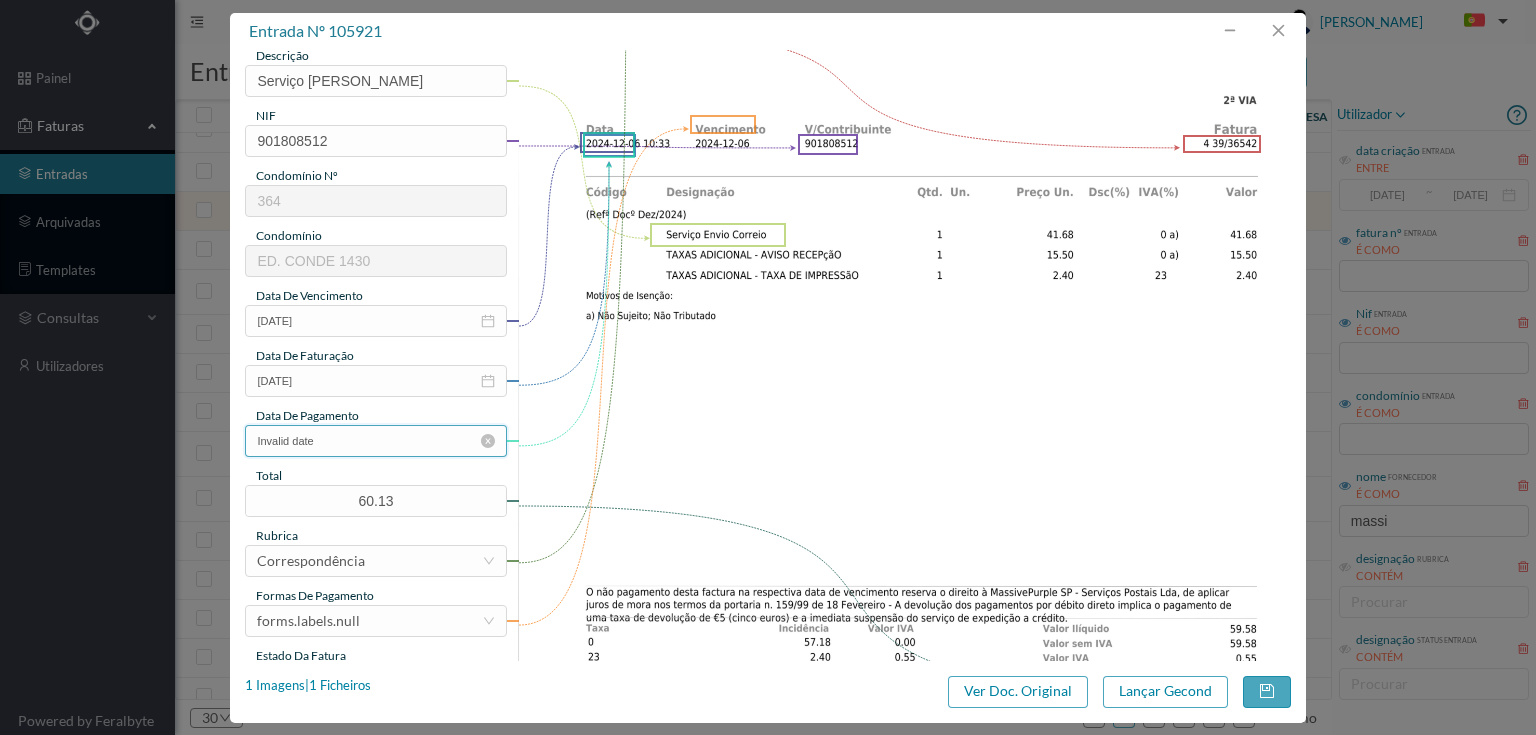 click on "Invalid date" at bounding box center (375, 441) 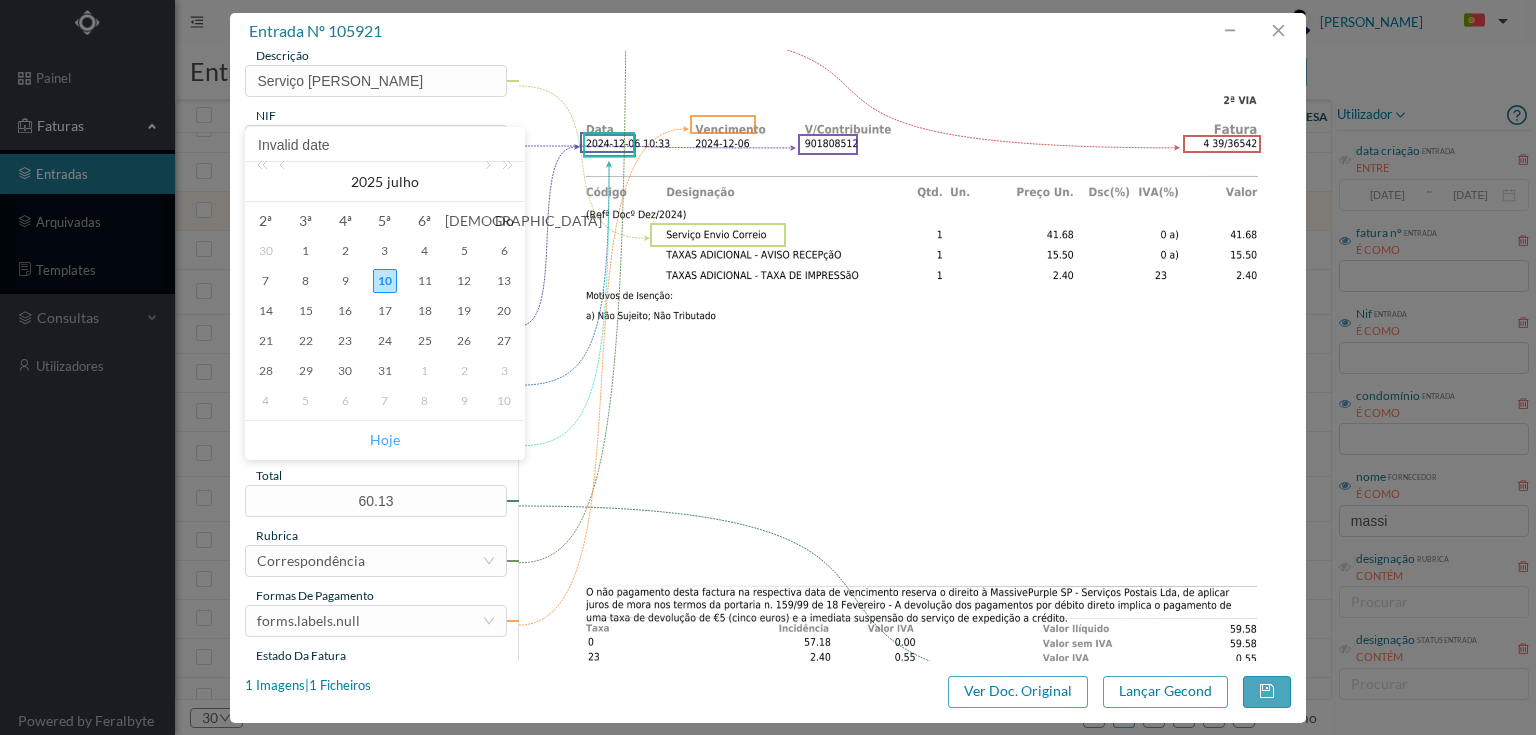 click on "Hoje" at bounding box center (385, 440) 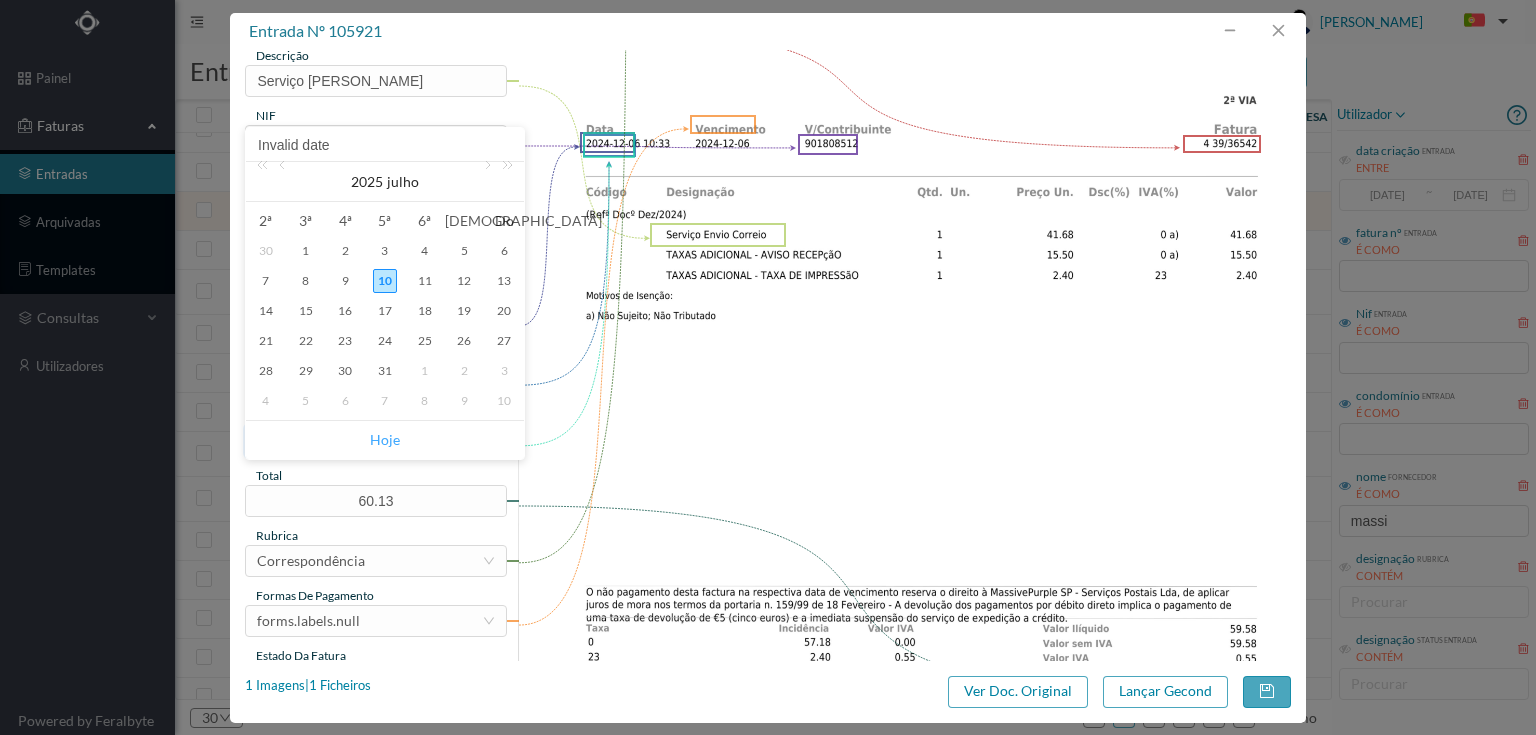 type on "[DATE]" 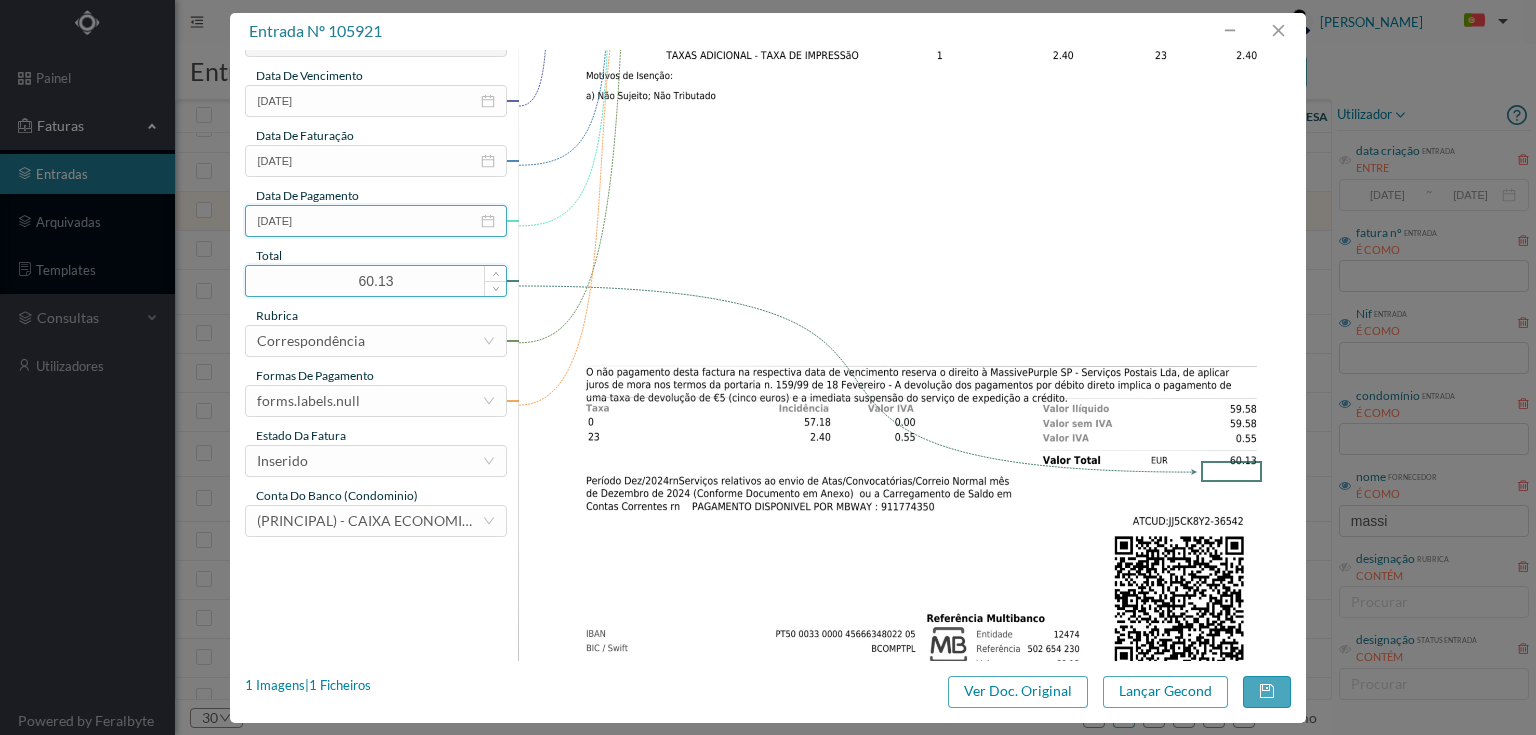 scroll, scrollTop: 480, scrollLeft: 0, axis: vertical 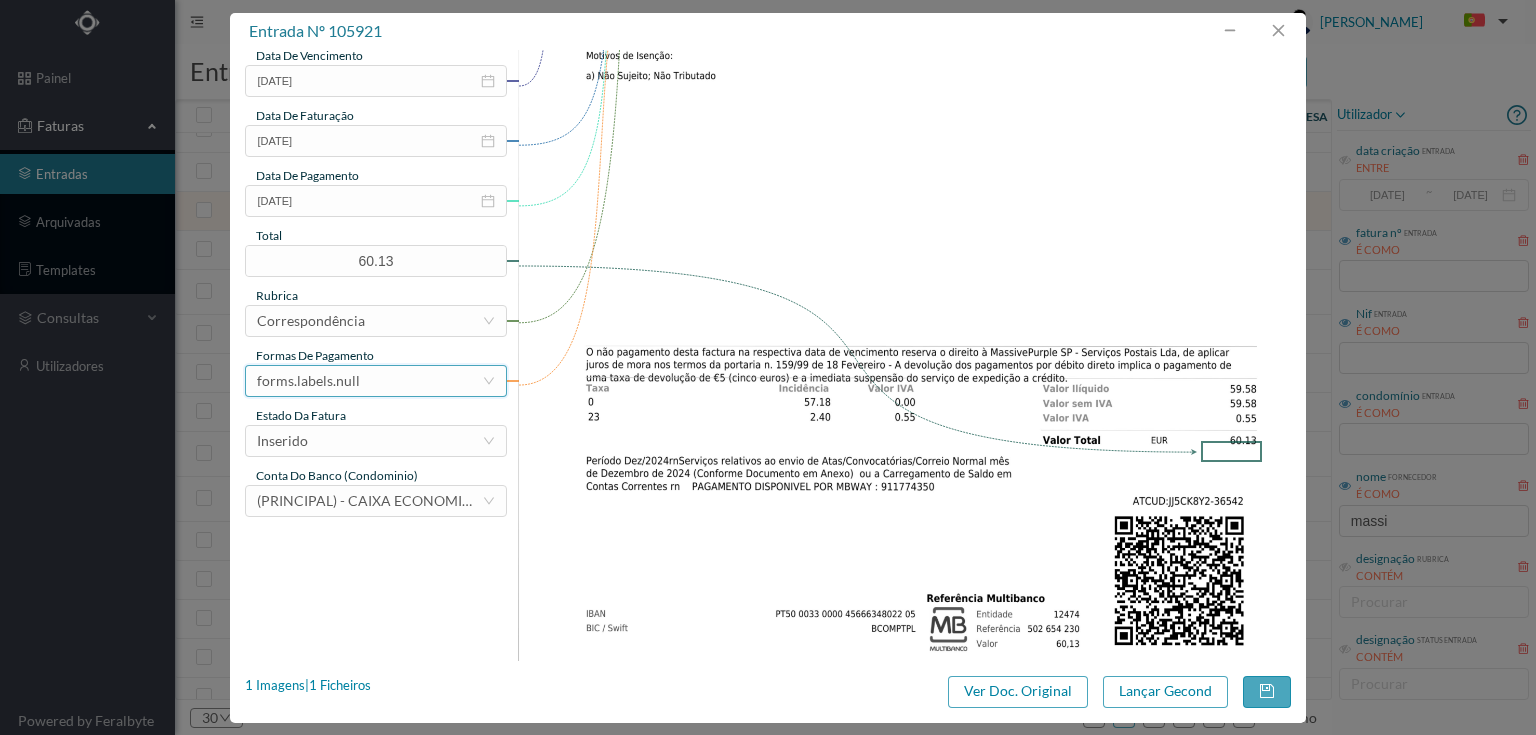 click on "forms.labels.null" at bounding box center [369, 381] 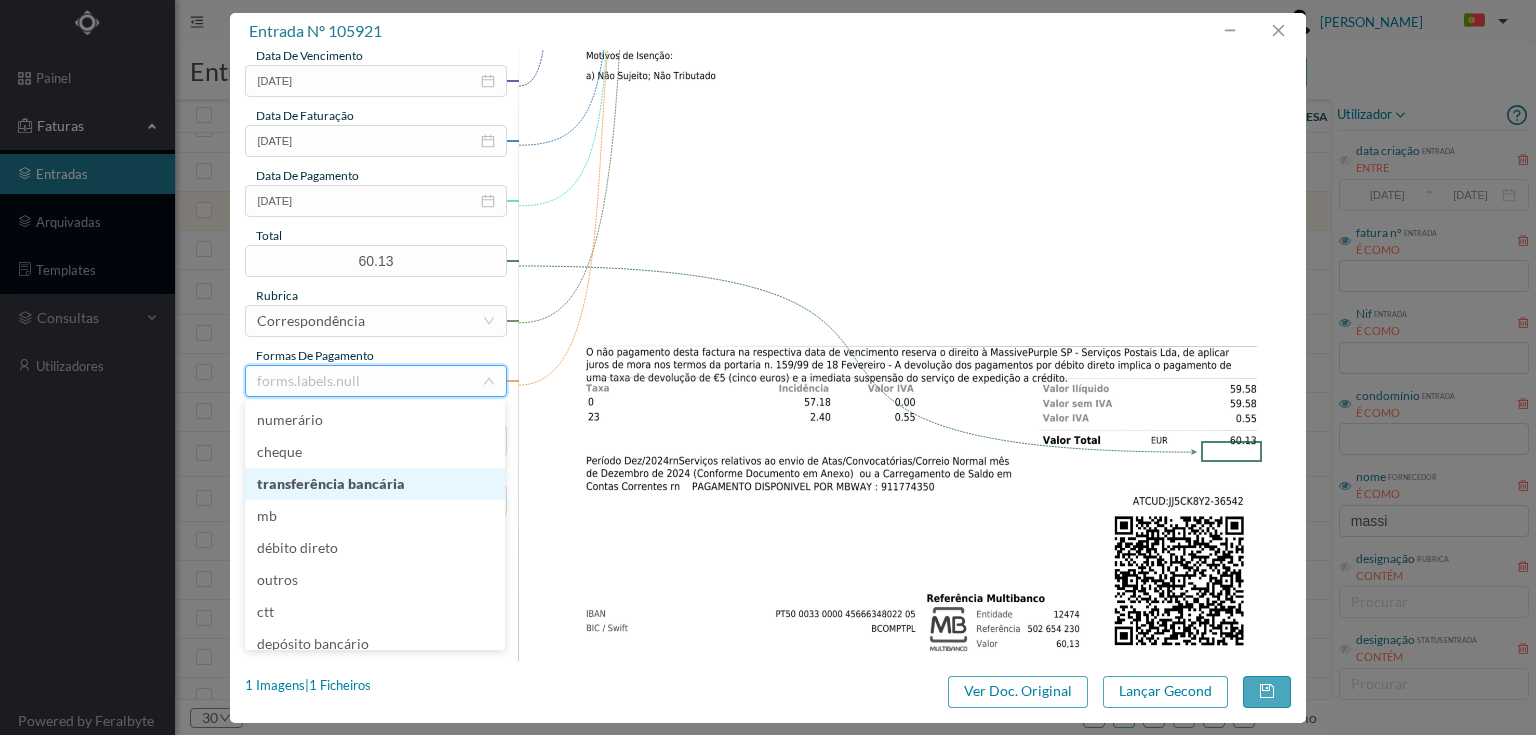 click on "transferência bancária" at bounding box center (375, 484) 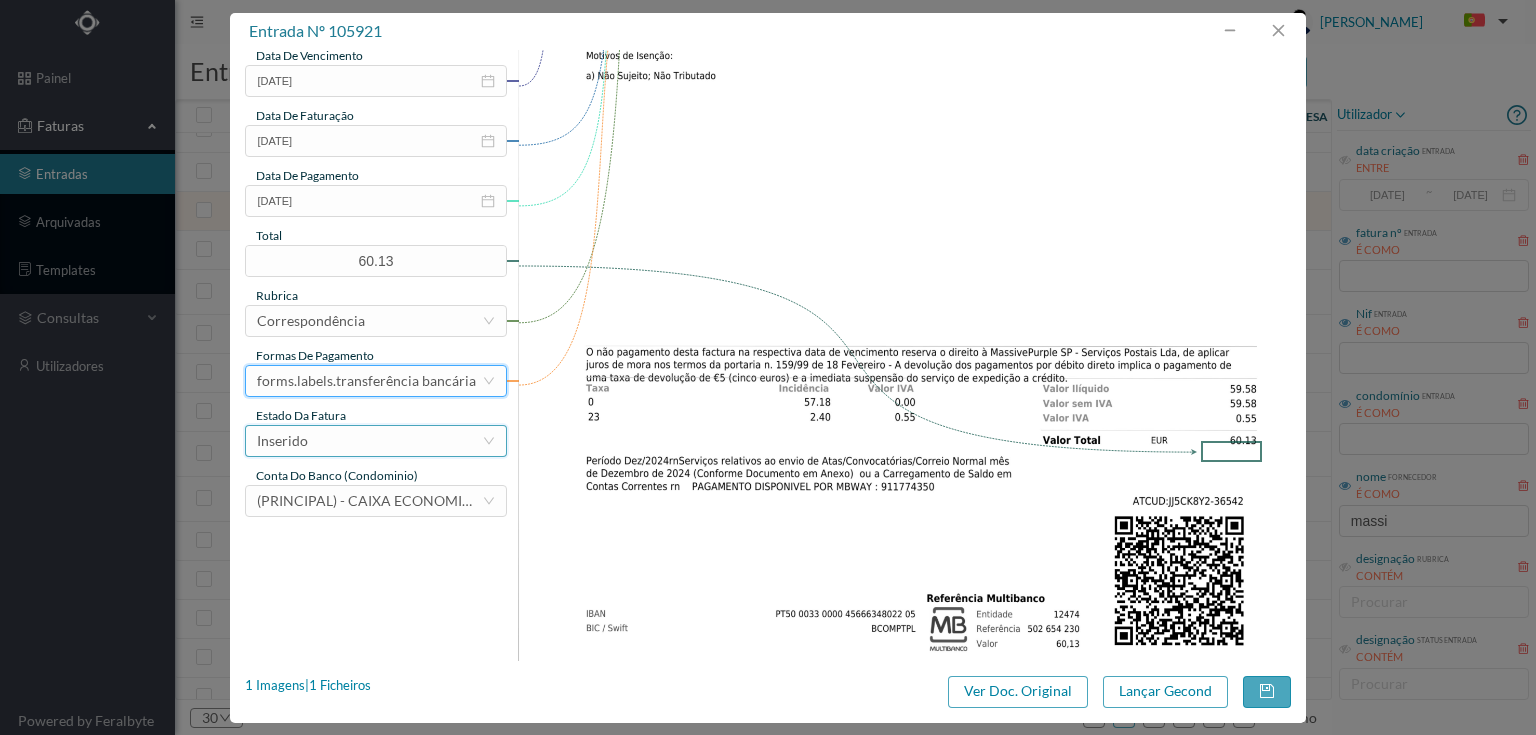 click on "Inserido" at bounding box center (369, 441) 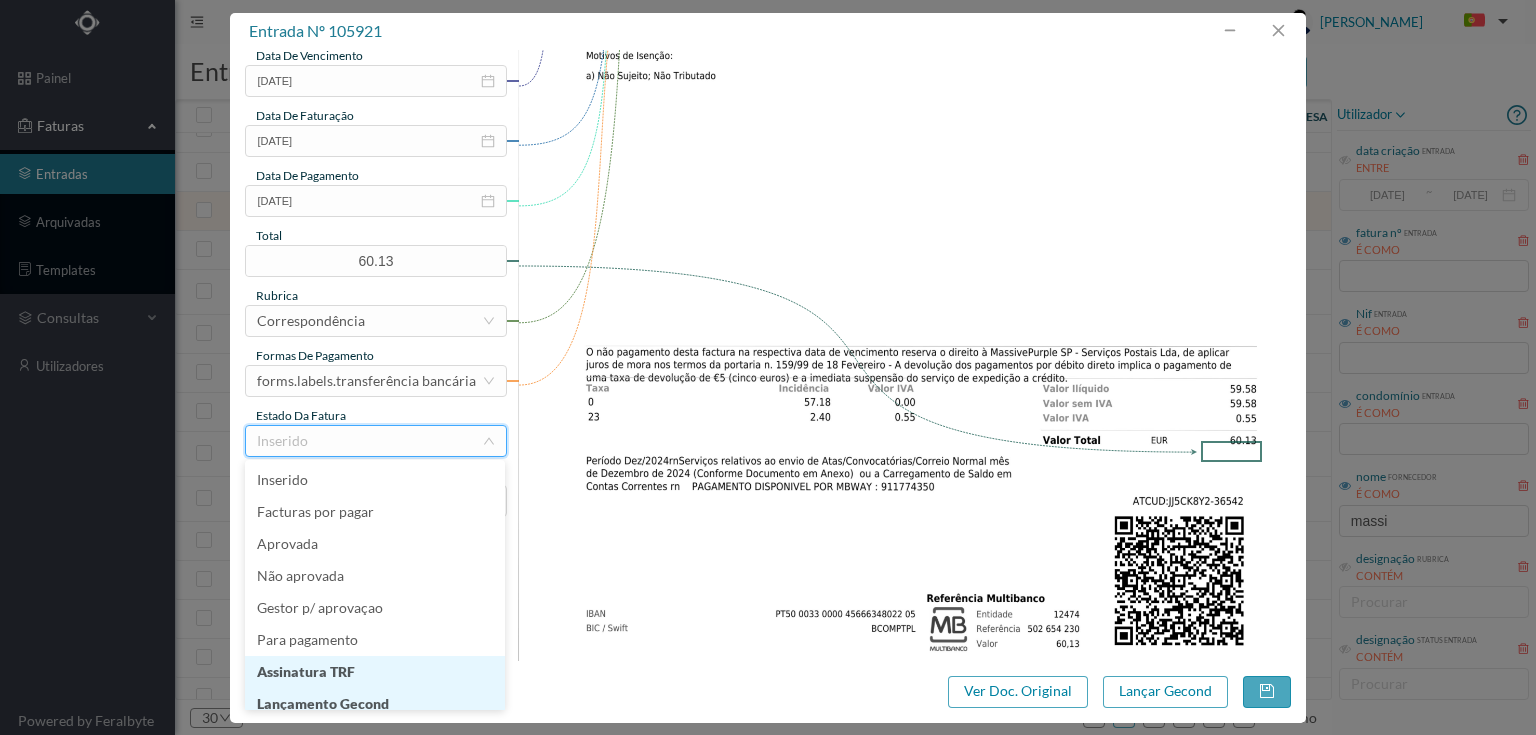 scroll, scrollTop: 10, scrollLeft: 0, axis: vertical 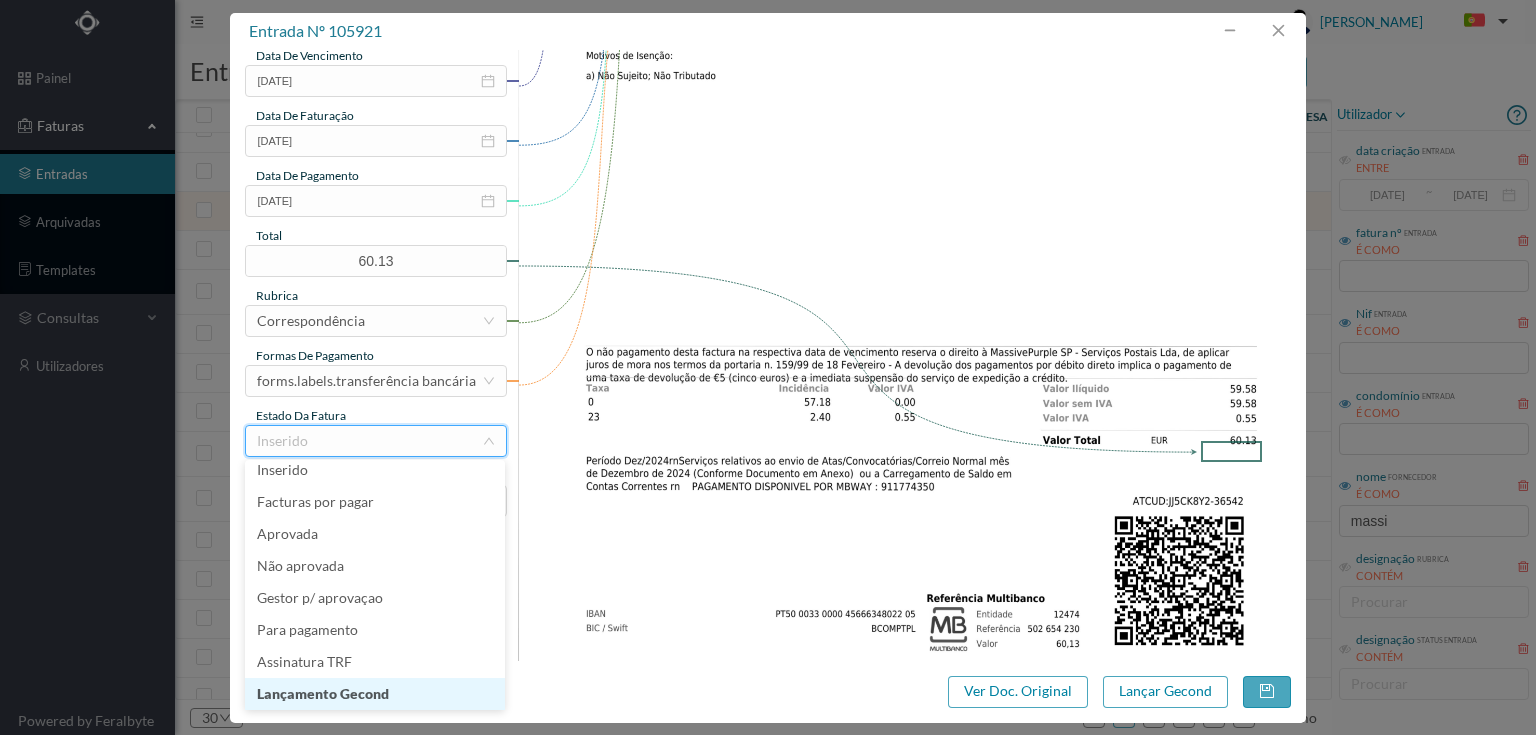 click on "Lançamento Gecond" at bounding box center (375, 694) 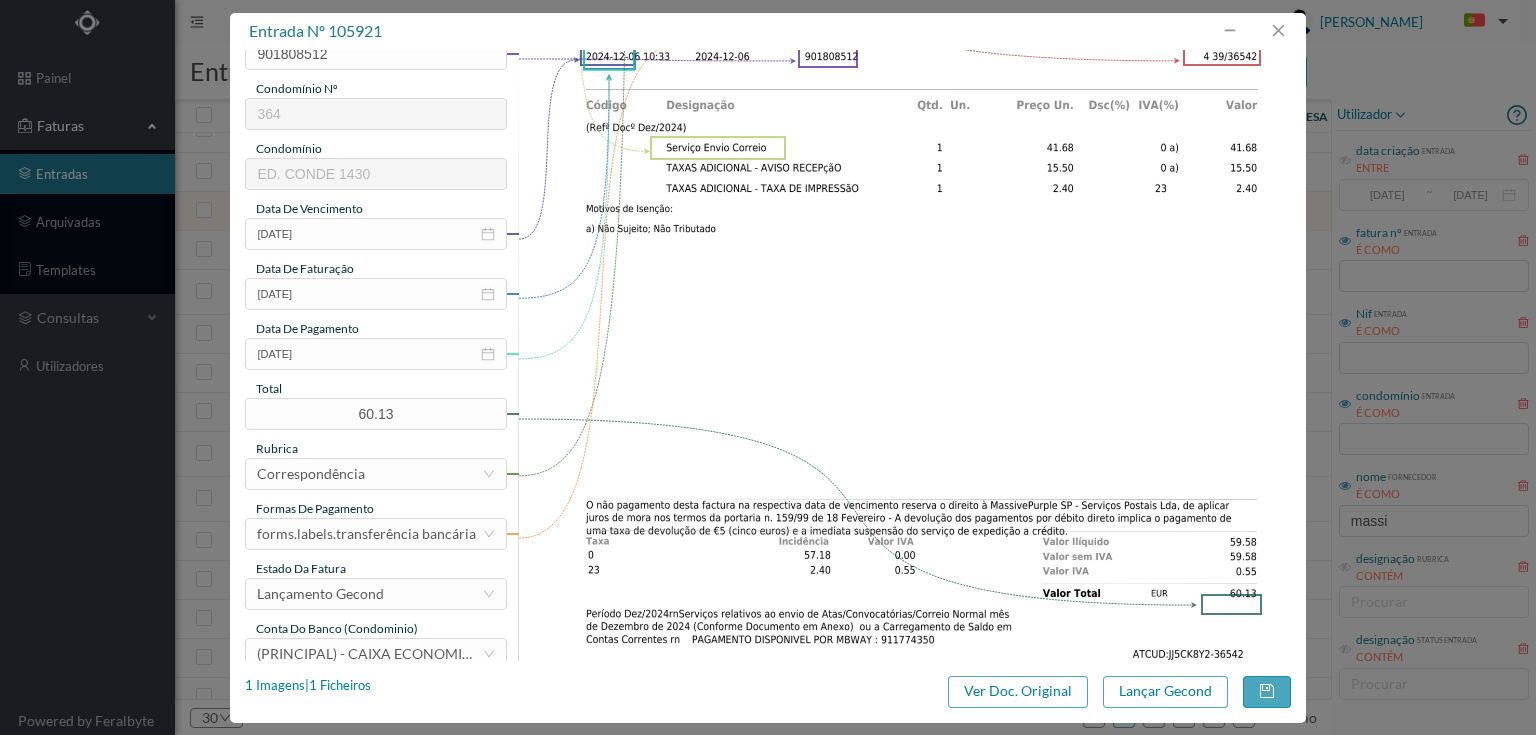scroll, scrollTop: 400, scrollLeft: 0, axis: vertical 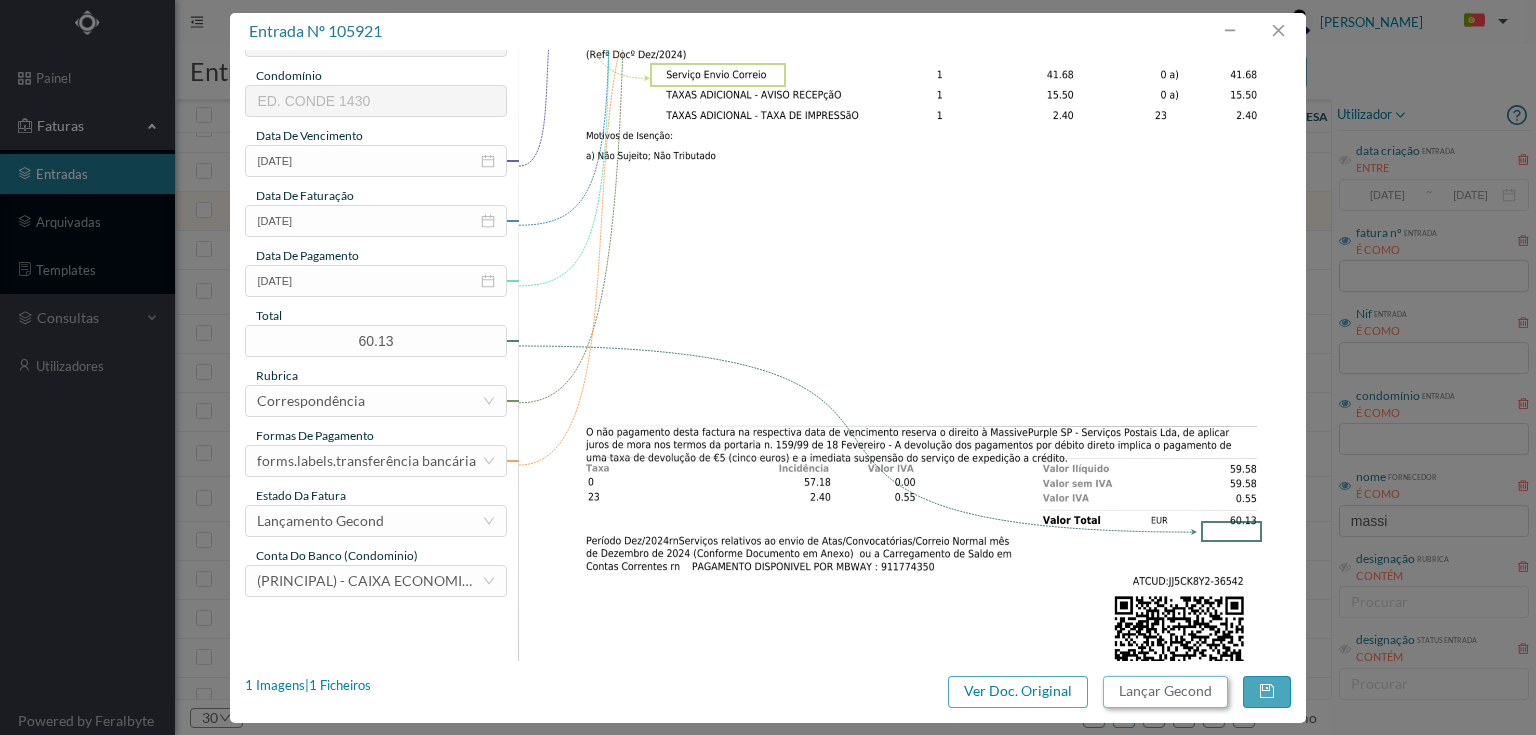 click on "Lançar Gecond" at bounding box center (1165, 692) 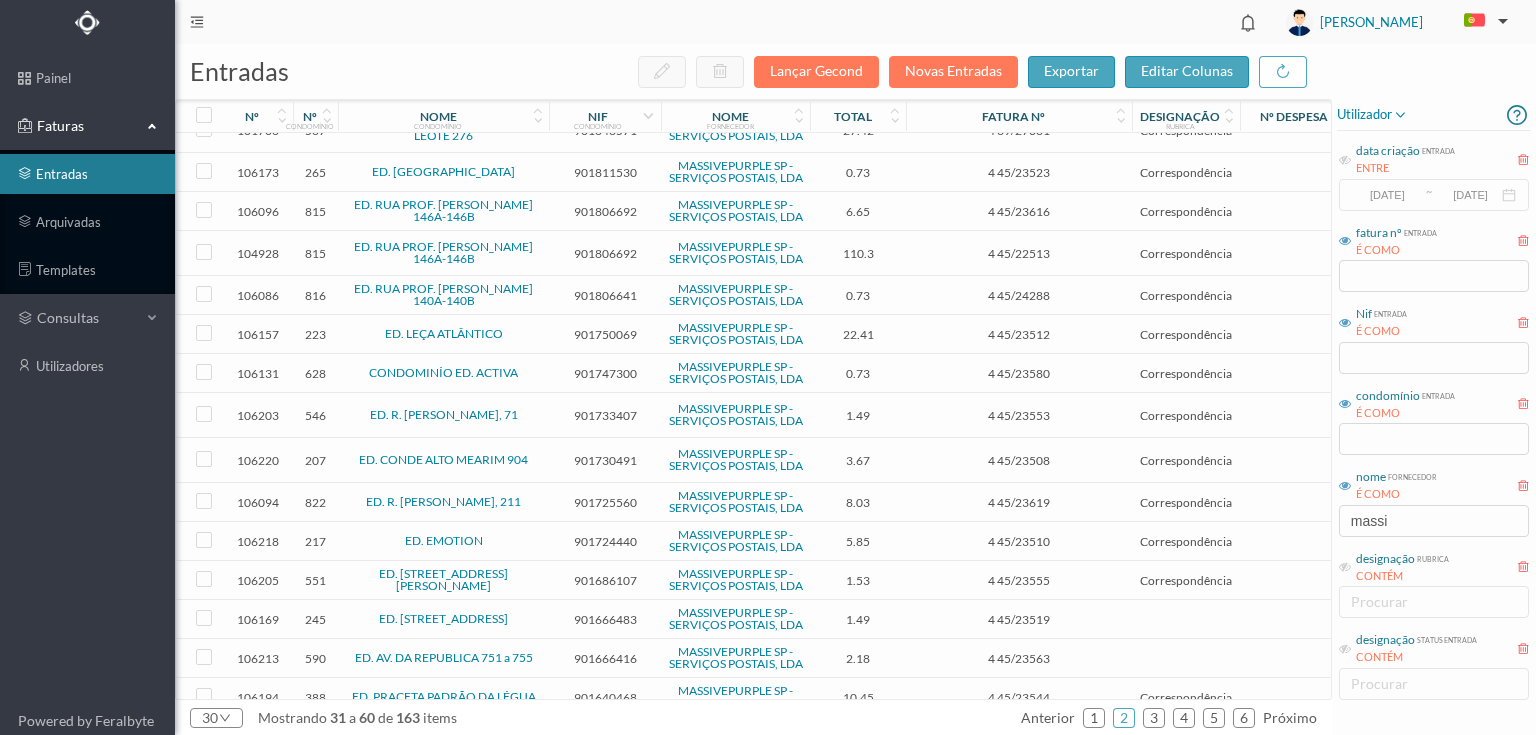 click on "901750069" at bounding box center [605, 334] 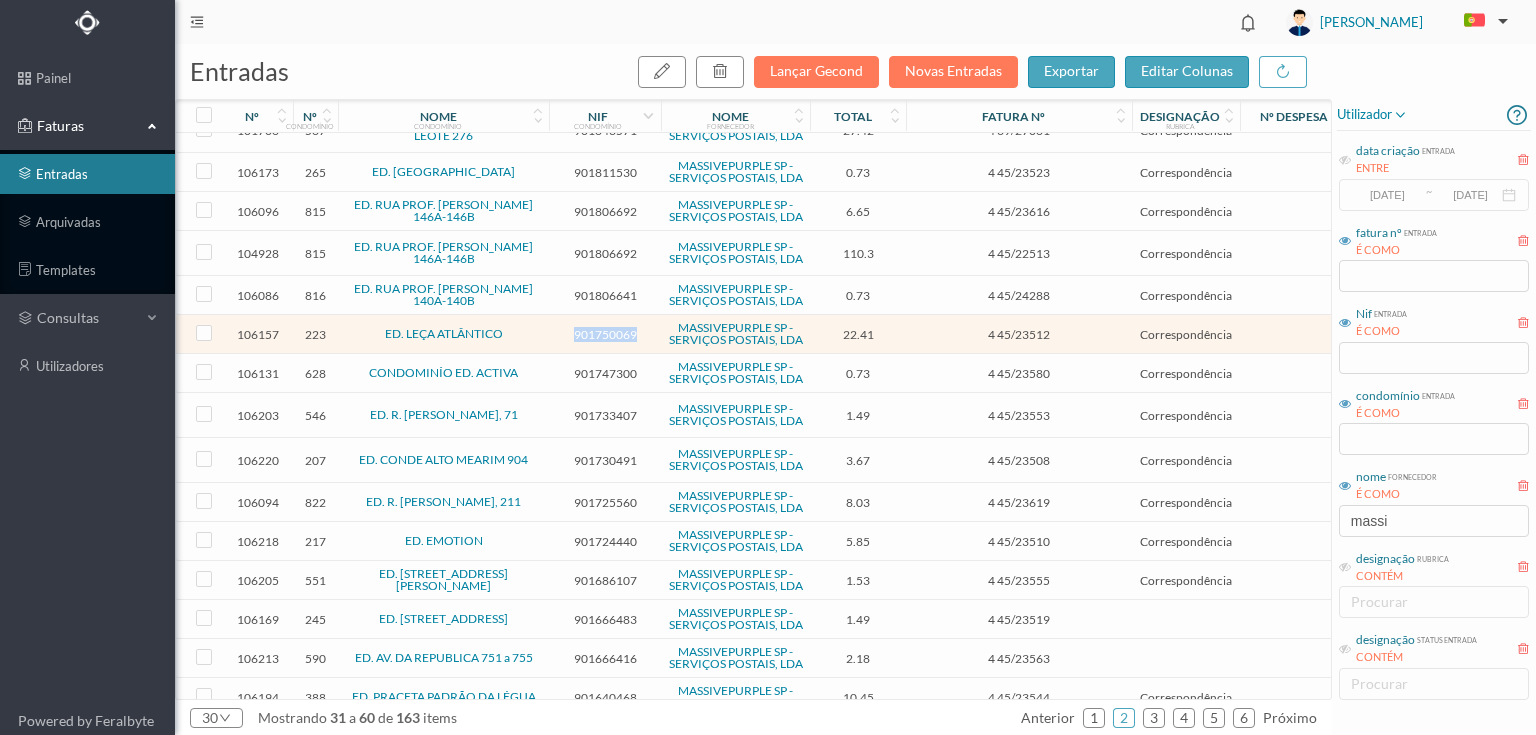 click on "901750069" at bounding box center [605, 334] 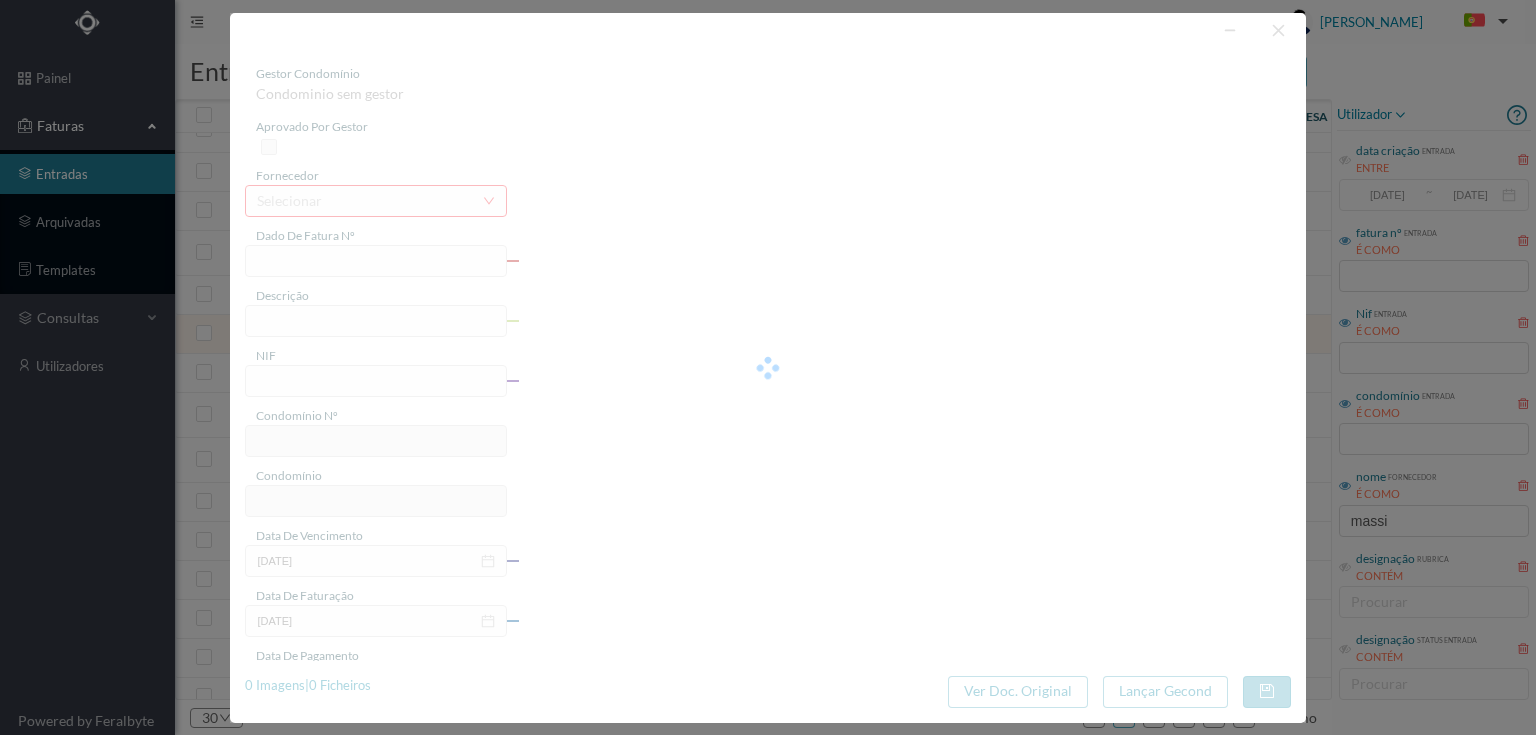 type on "4 45/23512" 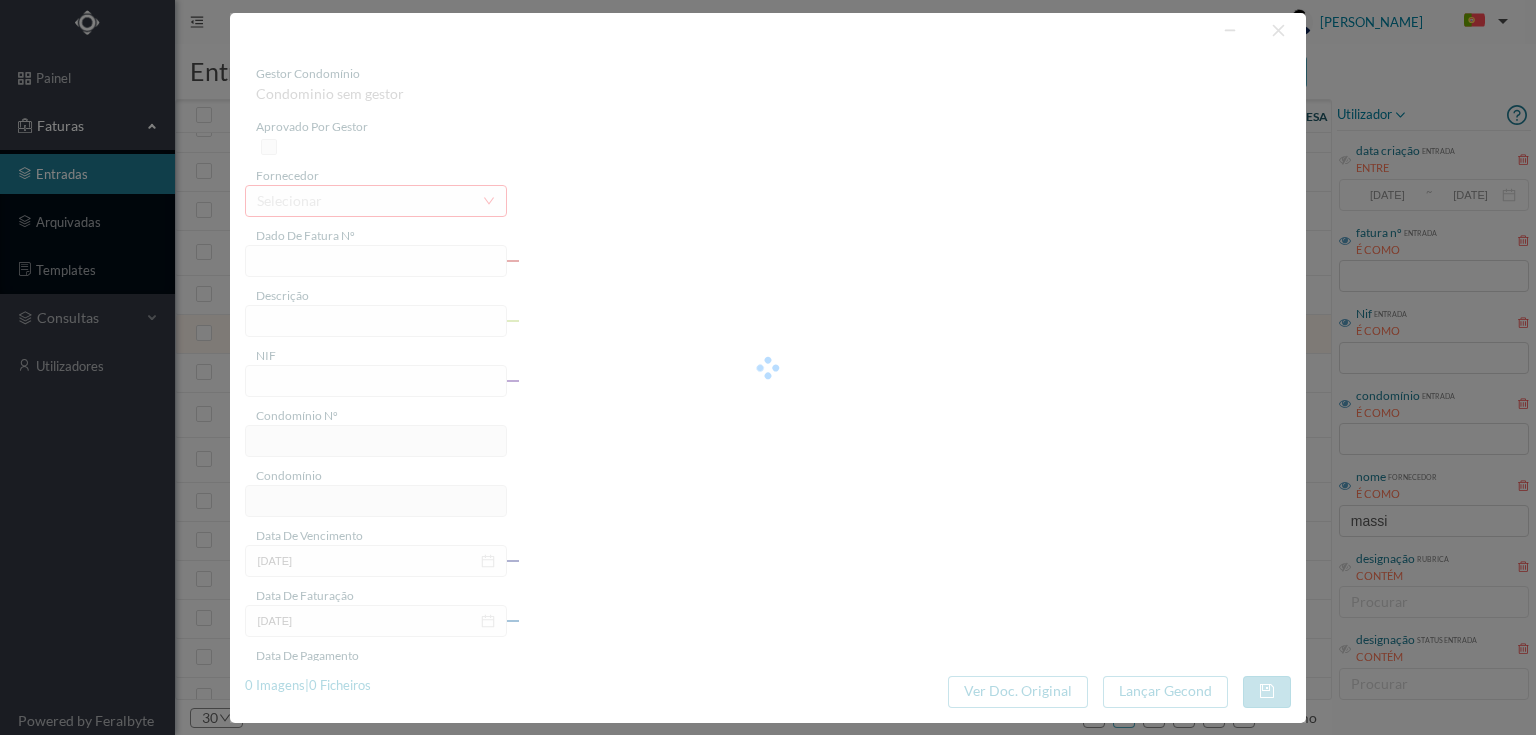 type on "Serviço [PERSON_NAME]" 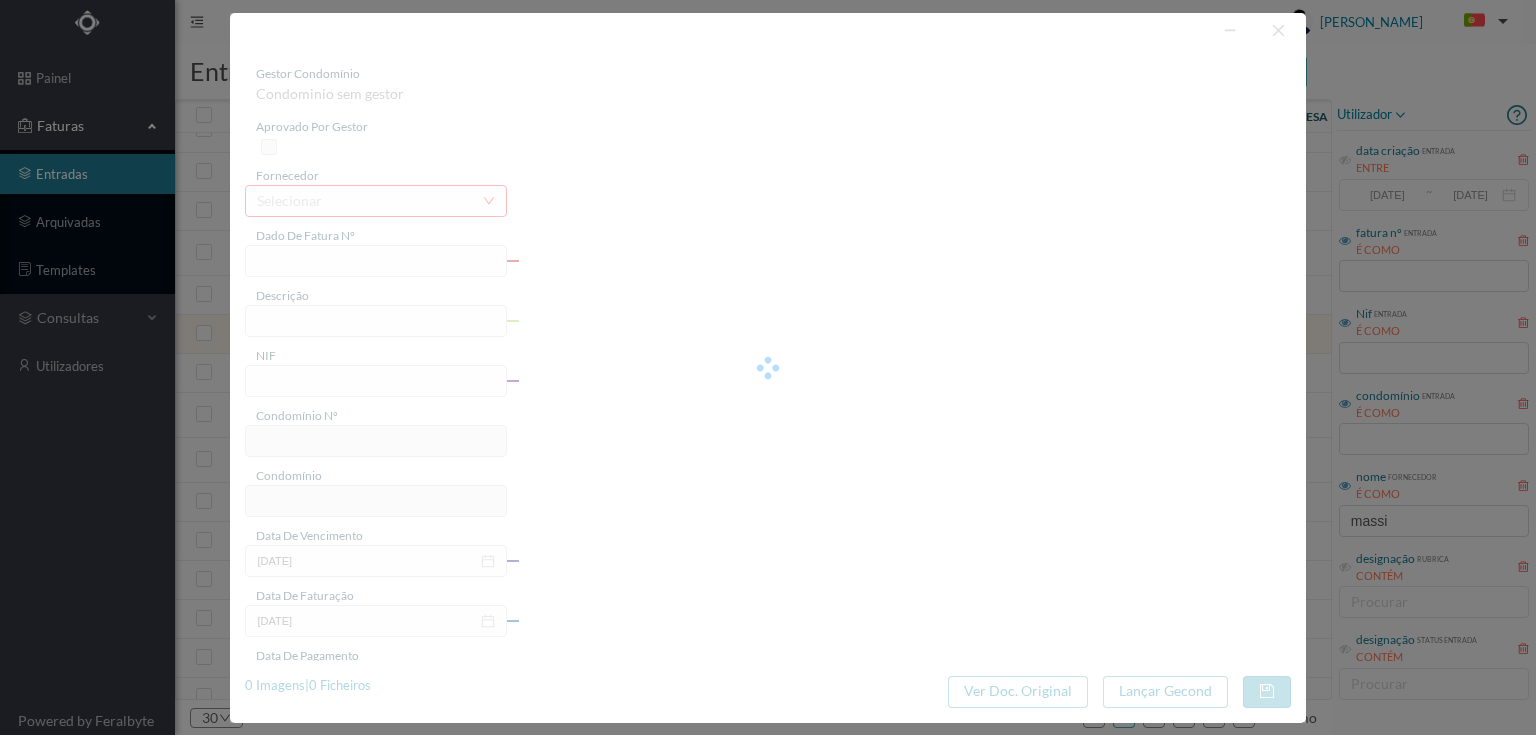 type on "Invalid date" 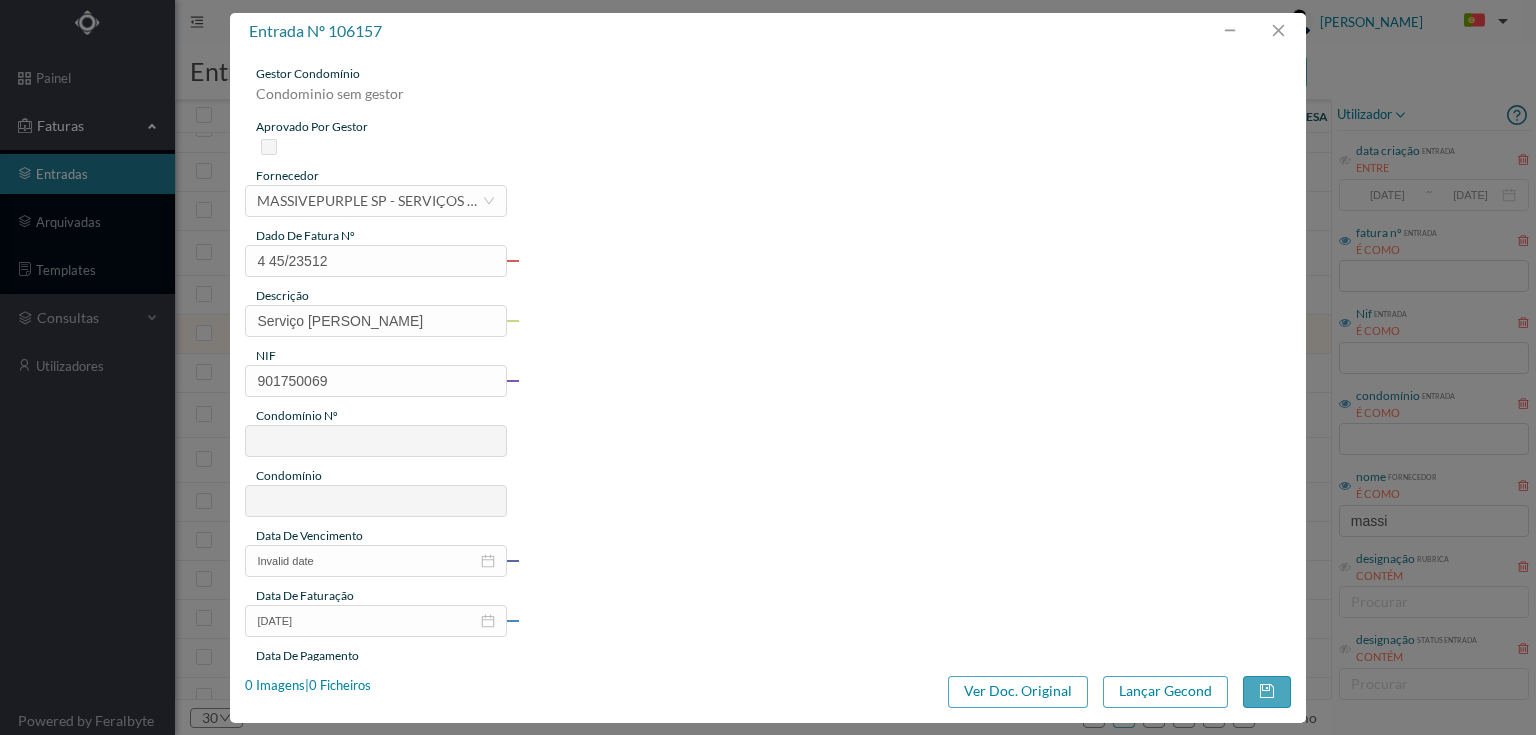 type on "223" 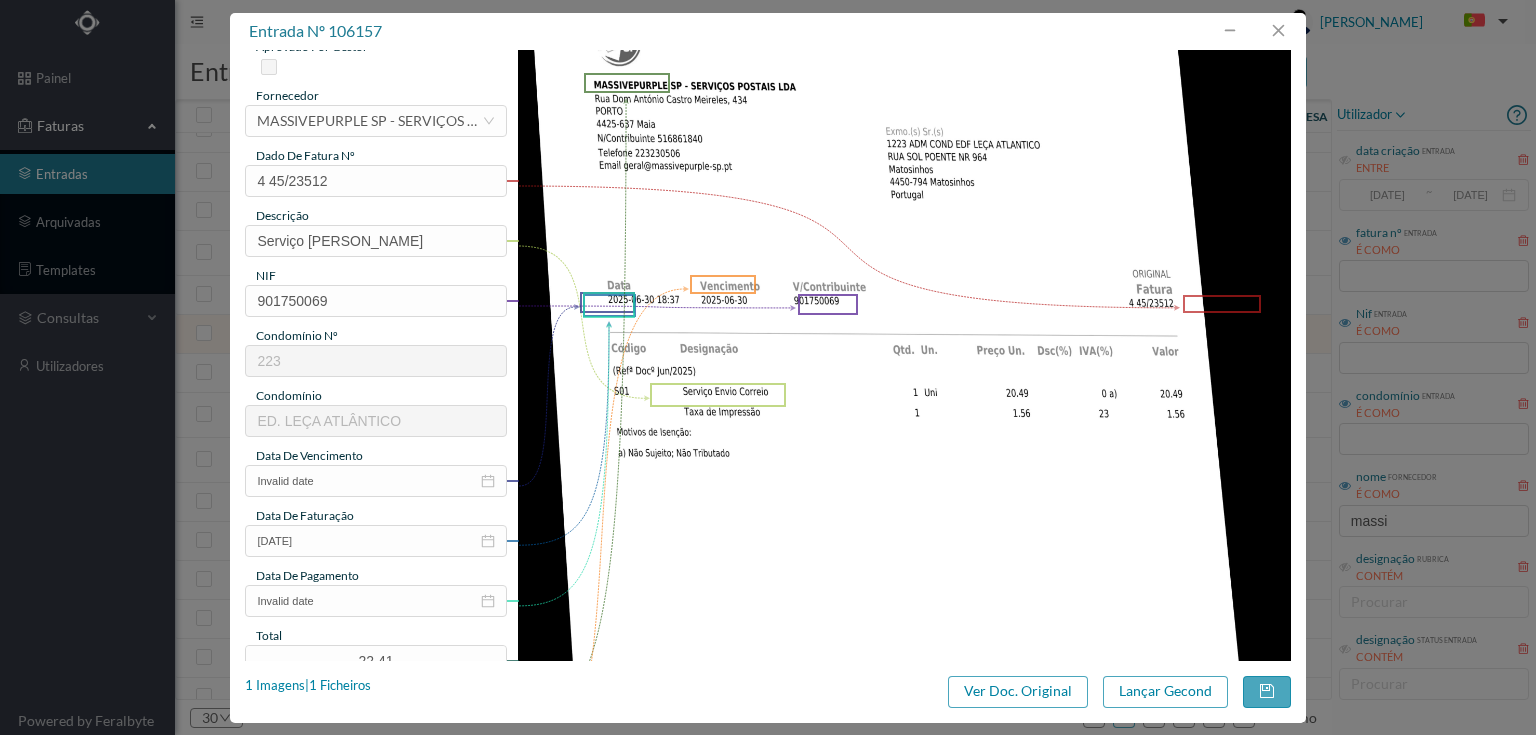 scroll, scrollTop: 160, scrollLeft: 0, axis: vertical 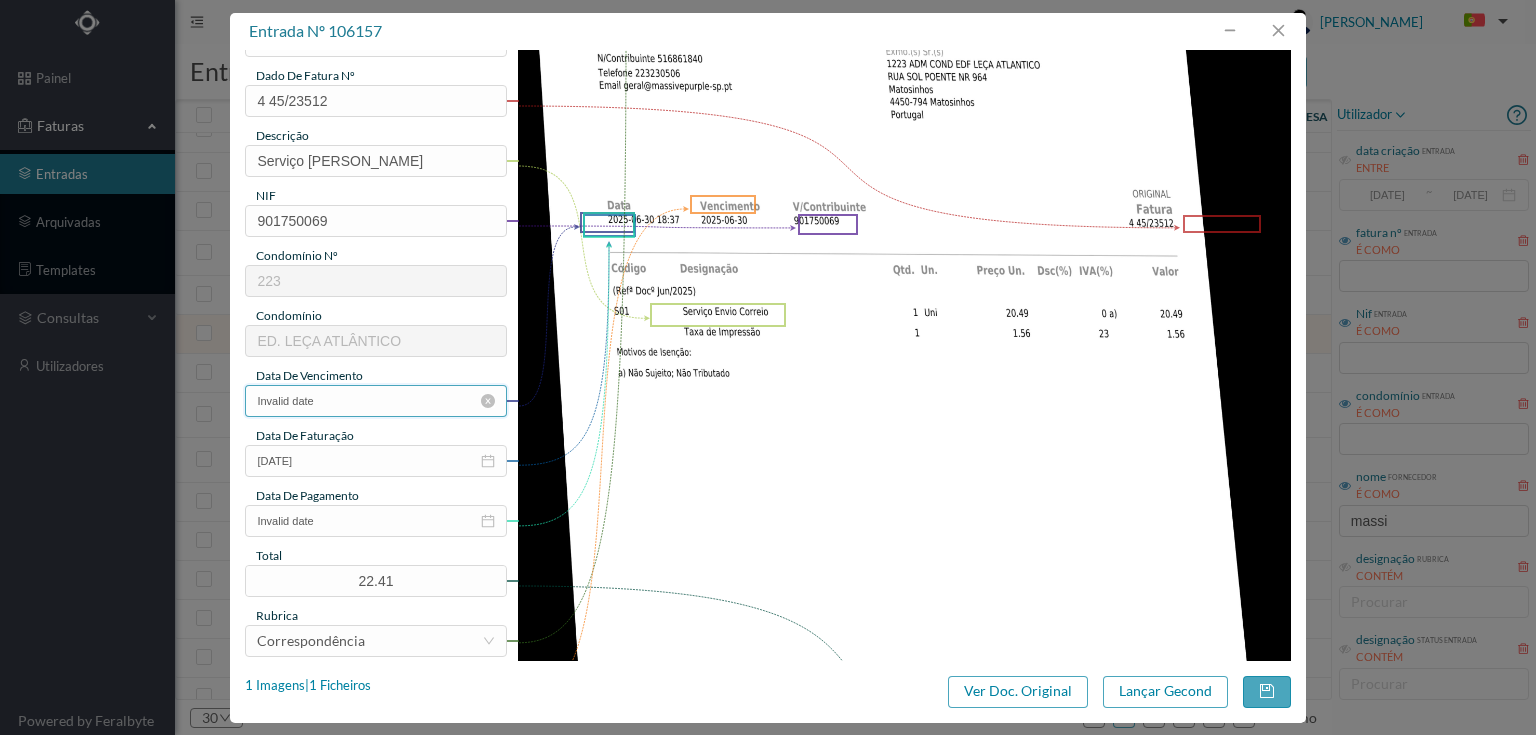 click on "Invalid date" at bounding box center (375, 401) 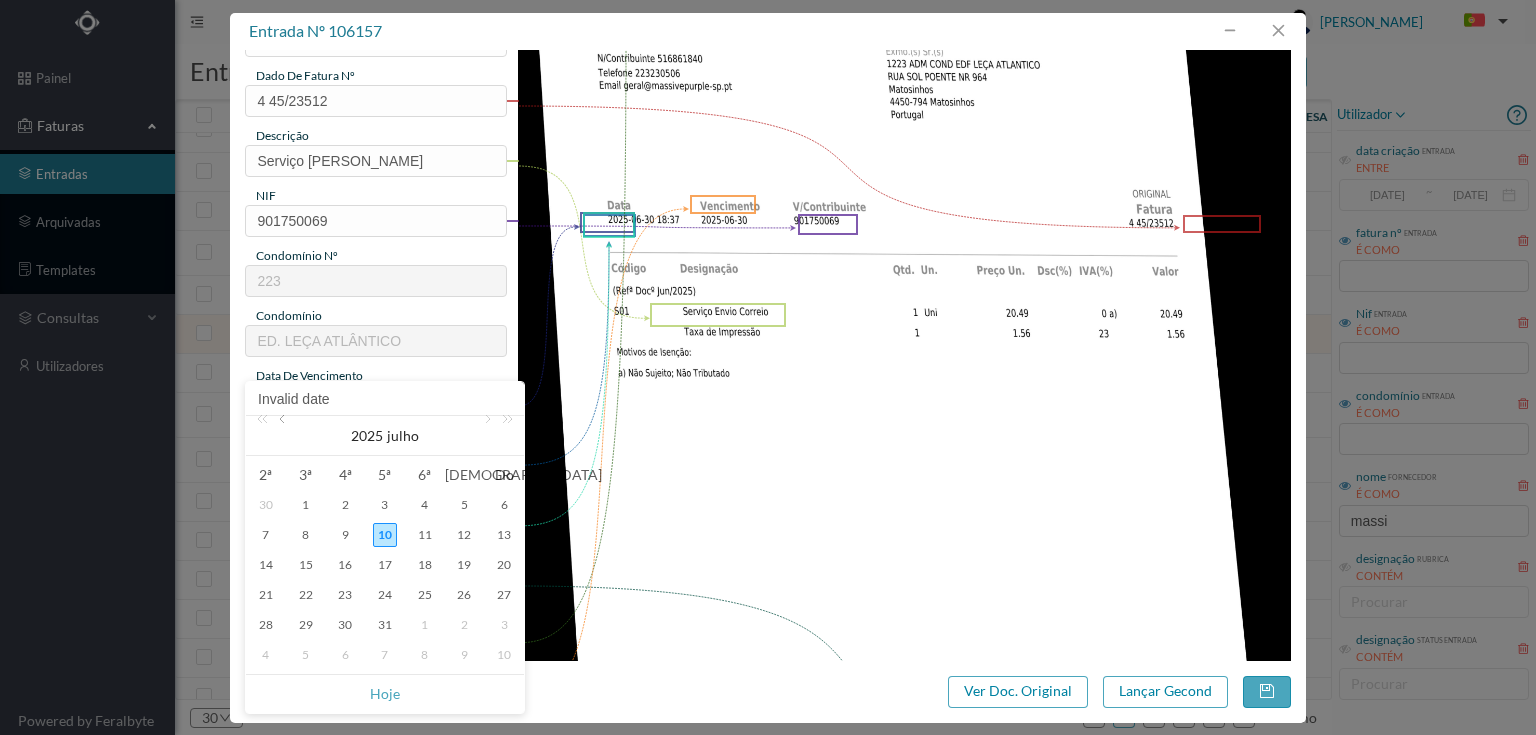 click at bounding box center (284, 436) 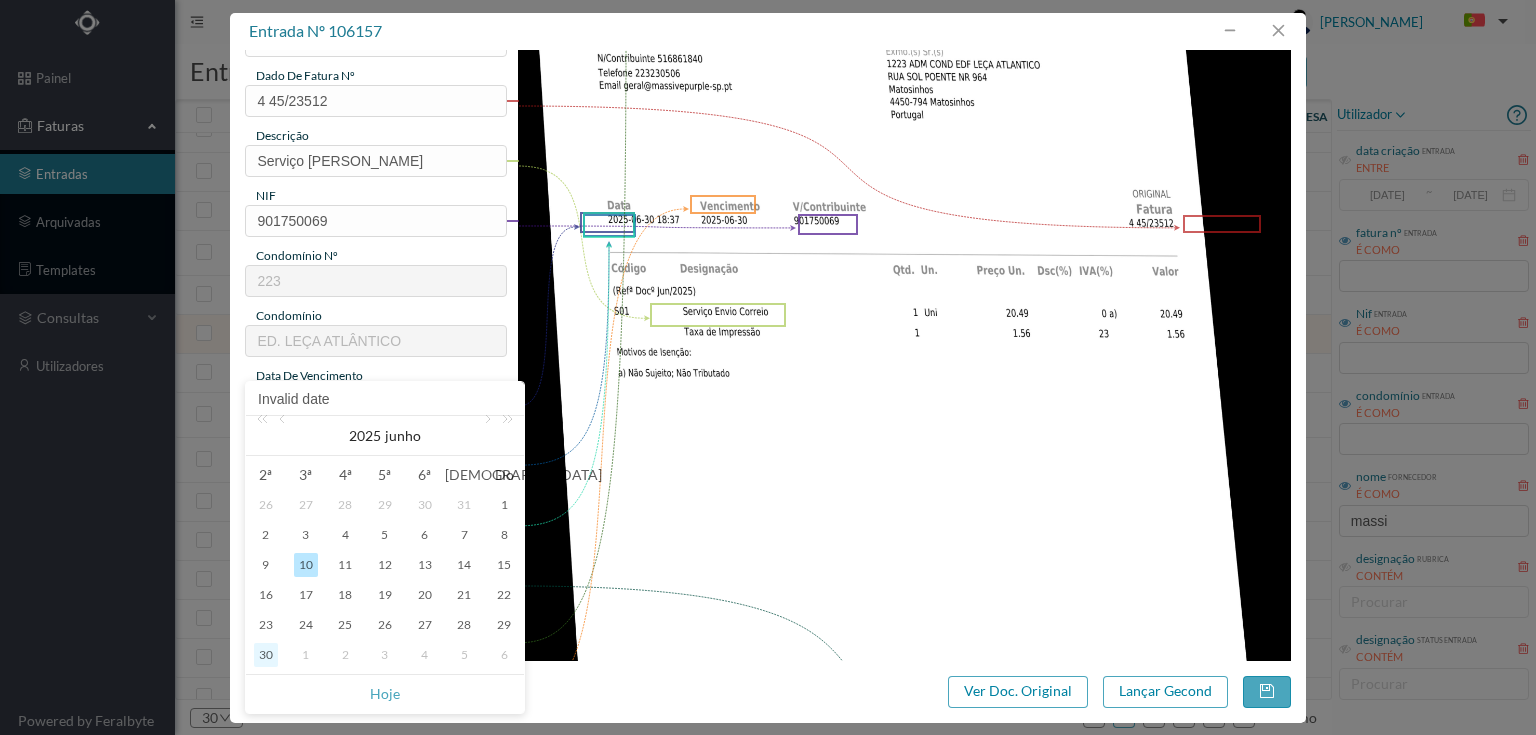 click on "30" at bounding box center [266, 655] 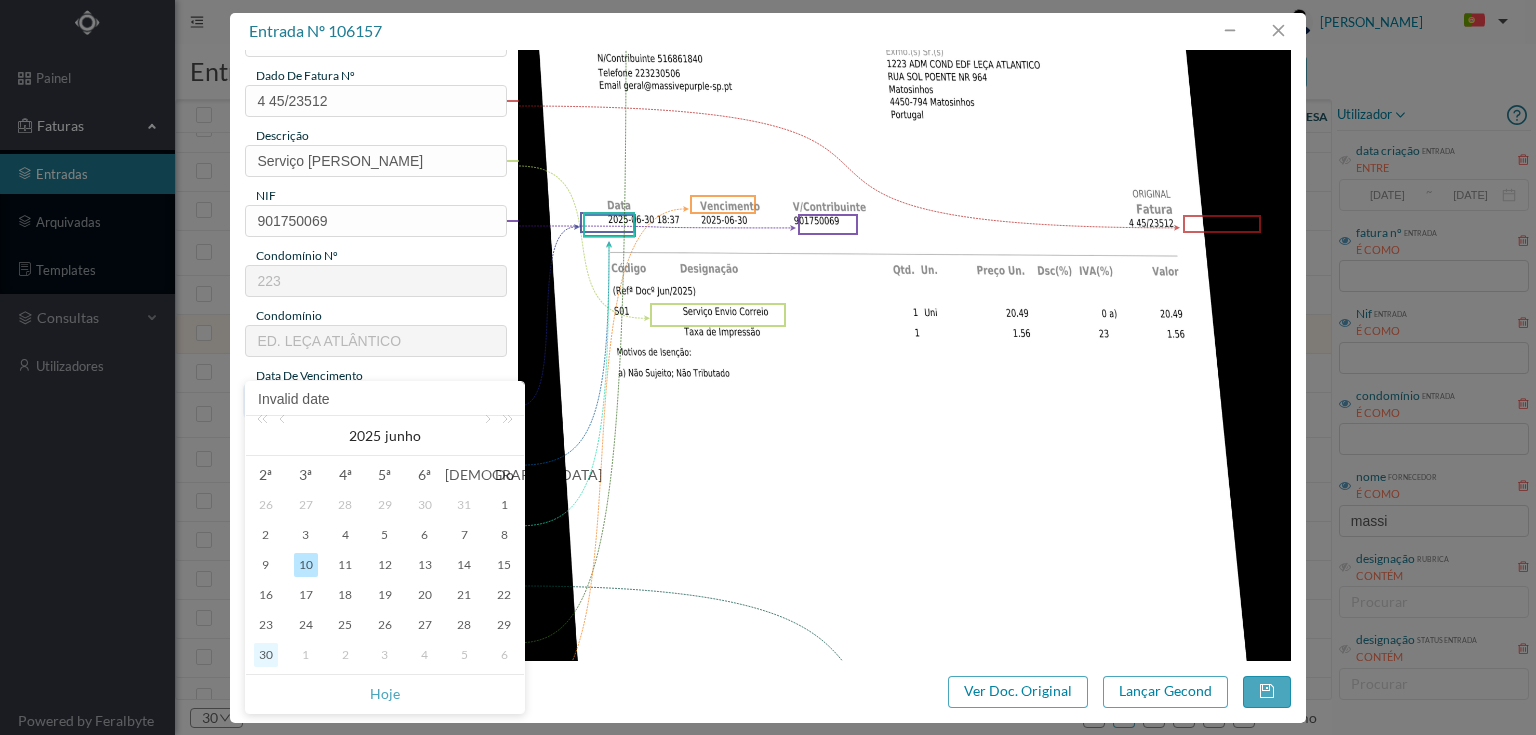 type on "[DATE]" 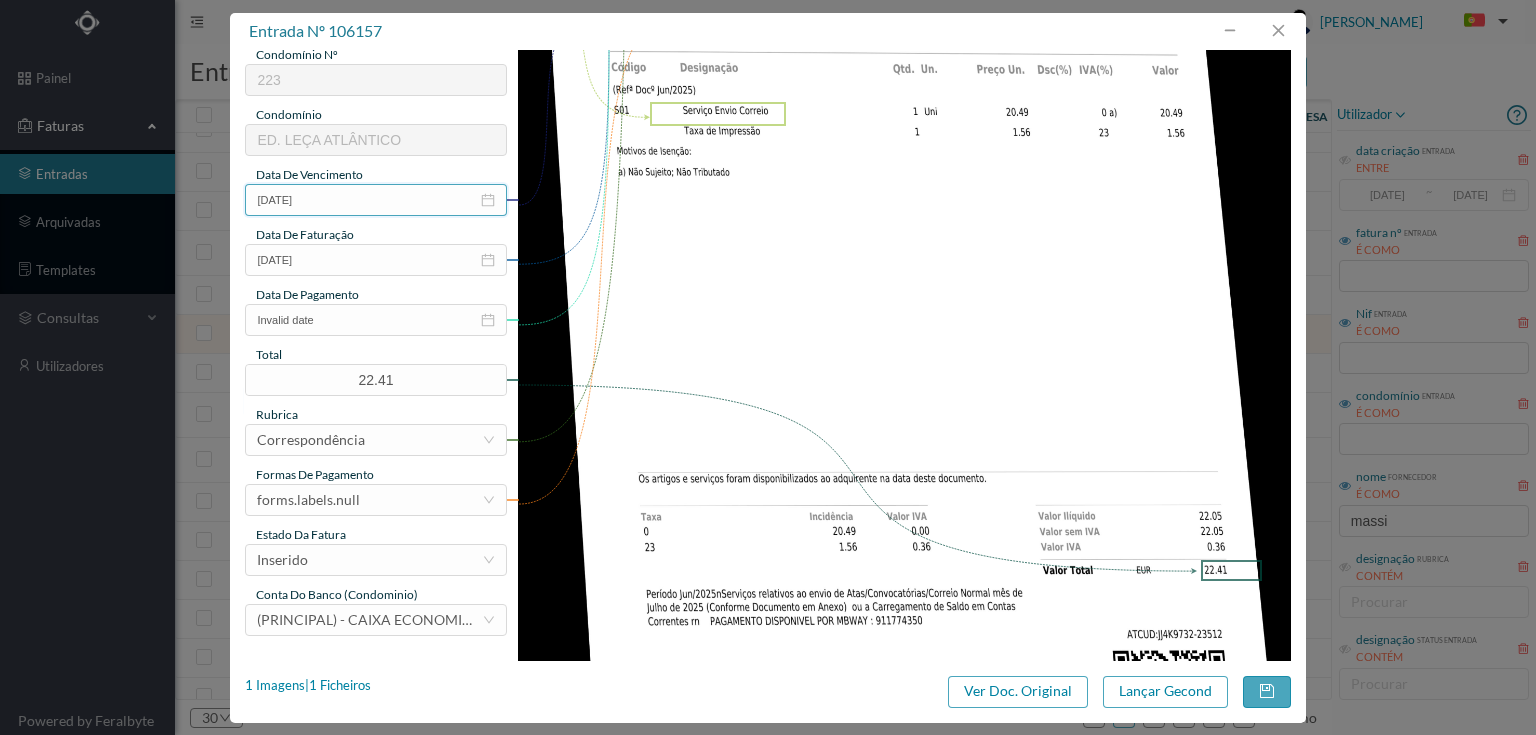 scroll, scrollTop: 400, scrollLeft: 0, axis: vertical 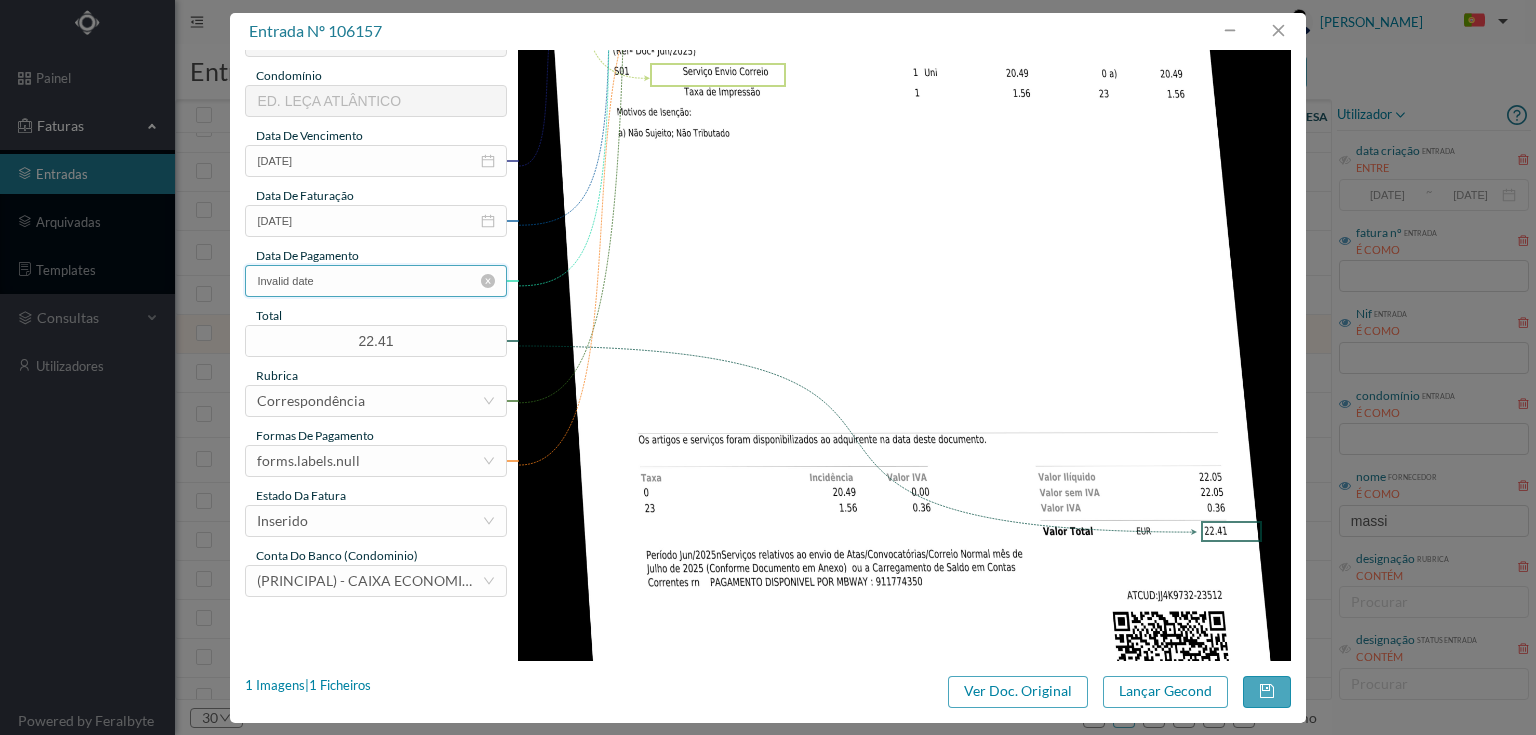 click on "Invalid date" at bounding box center (375, 281) 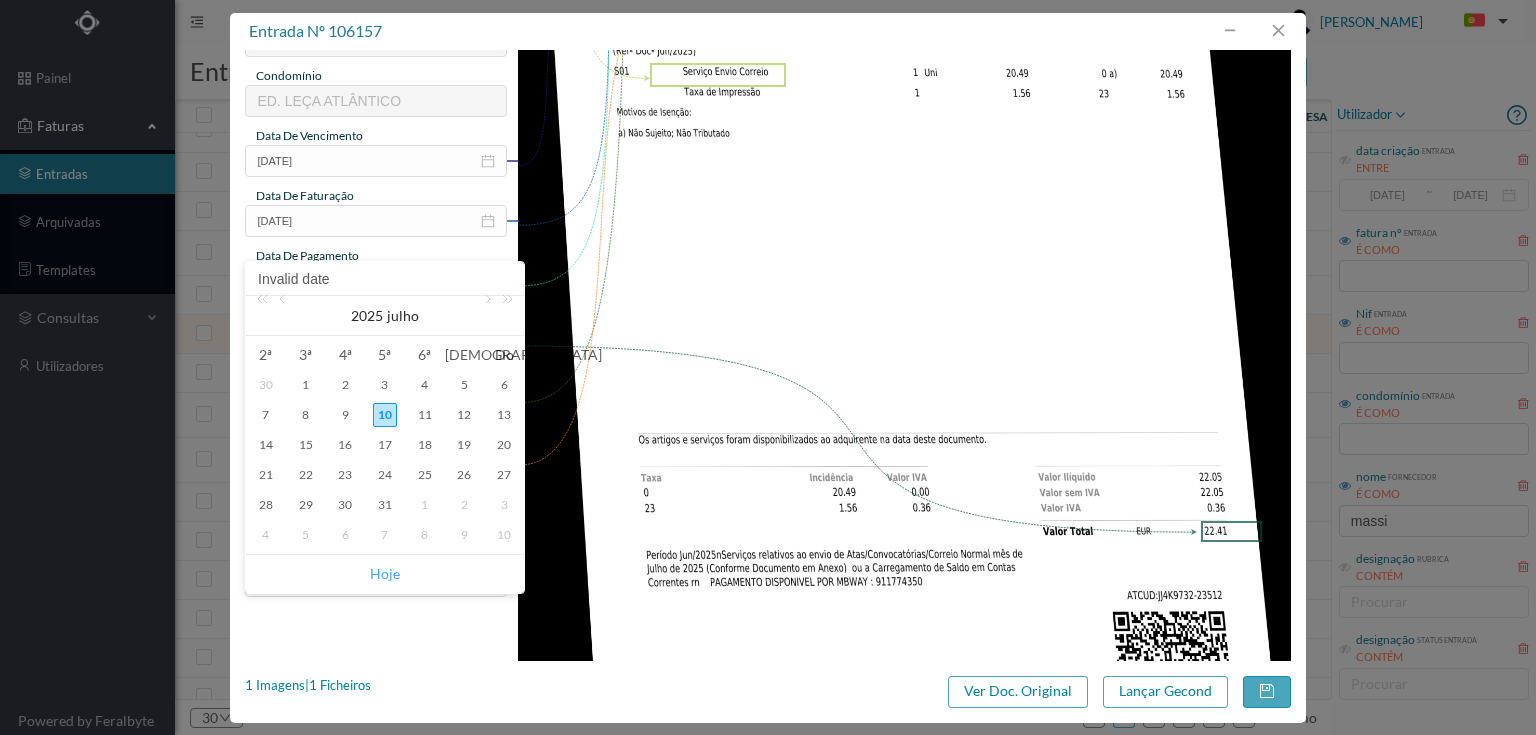 click on "Hoje" at bounding box center [385, 574] 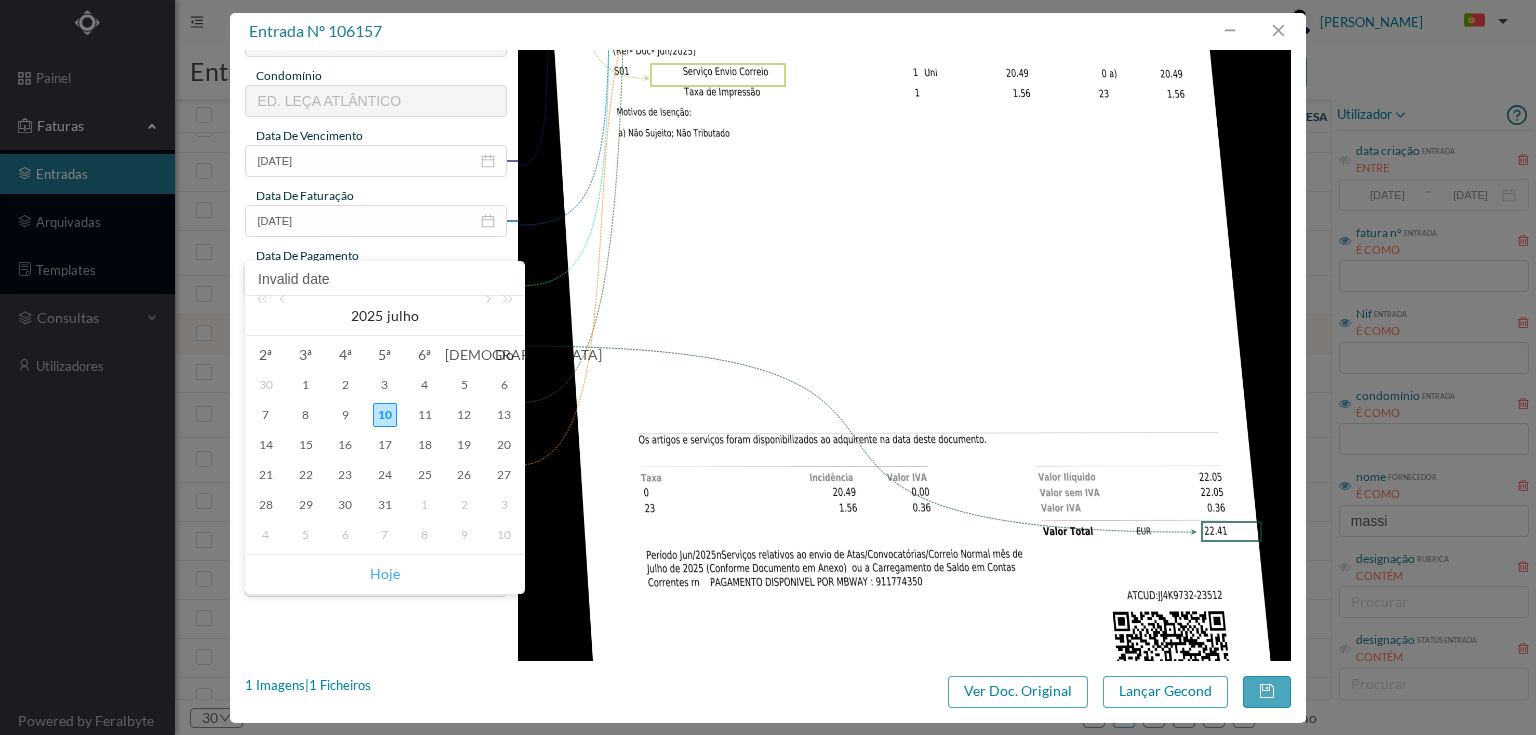type on "[DATE]" 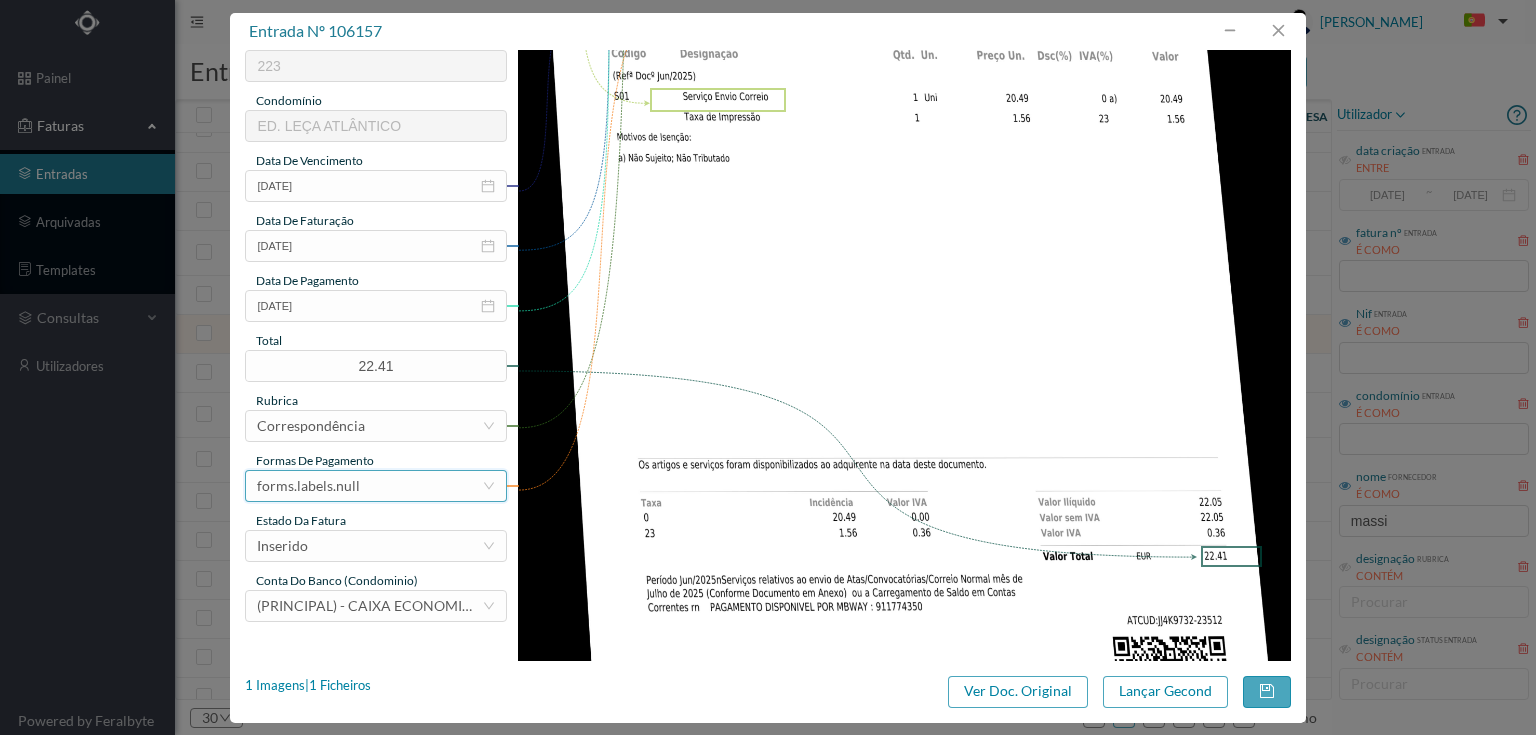 scroll, scrollTop: 400, scrollLeft: 0, axis: vertical 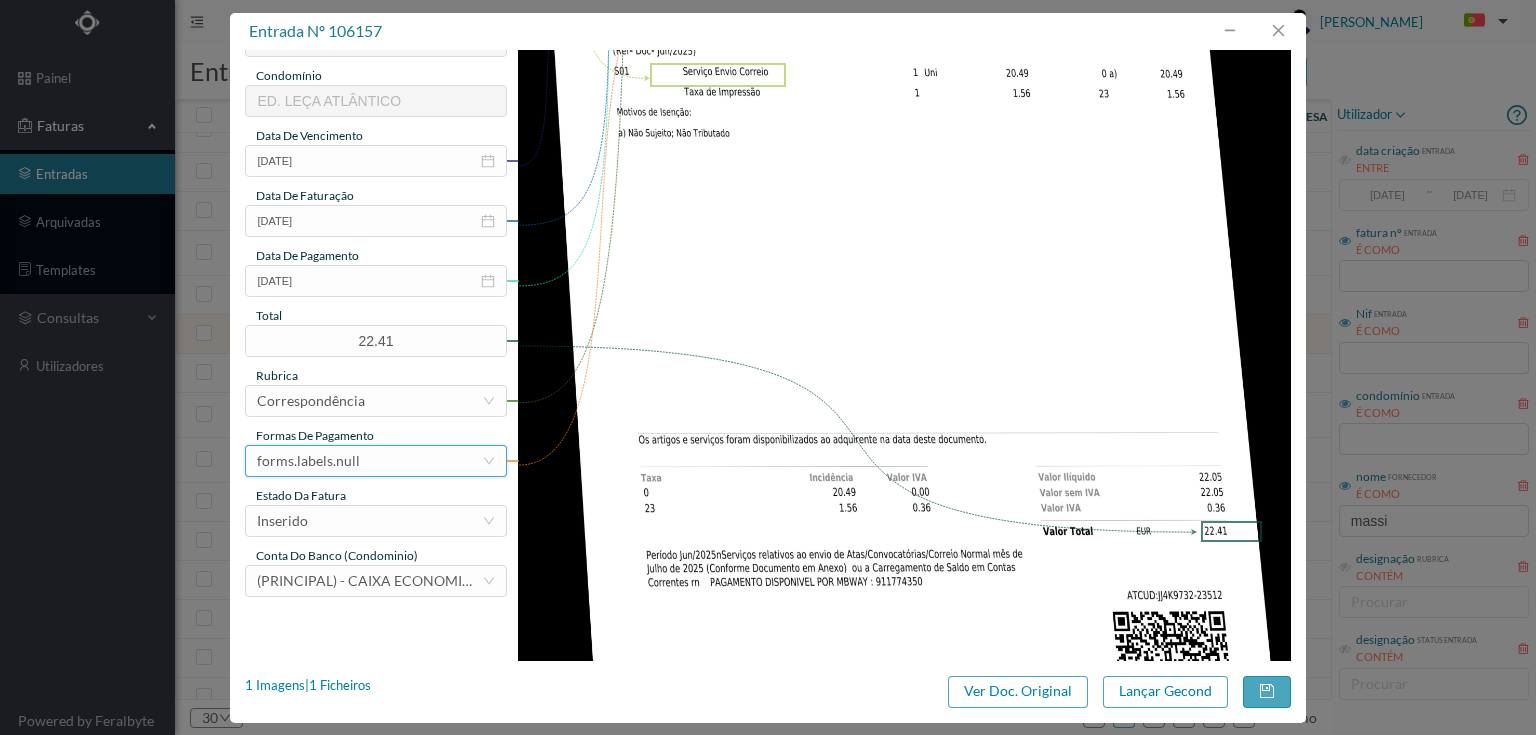click on "forms.labels.null" at bounding box center [369, 461] 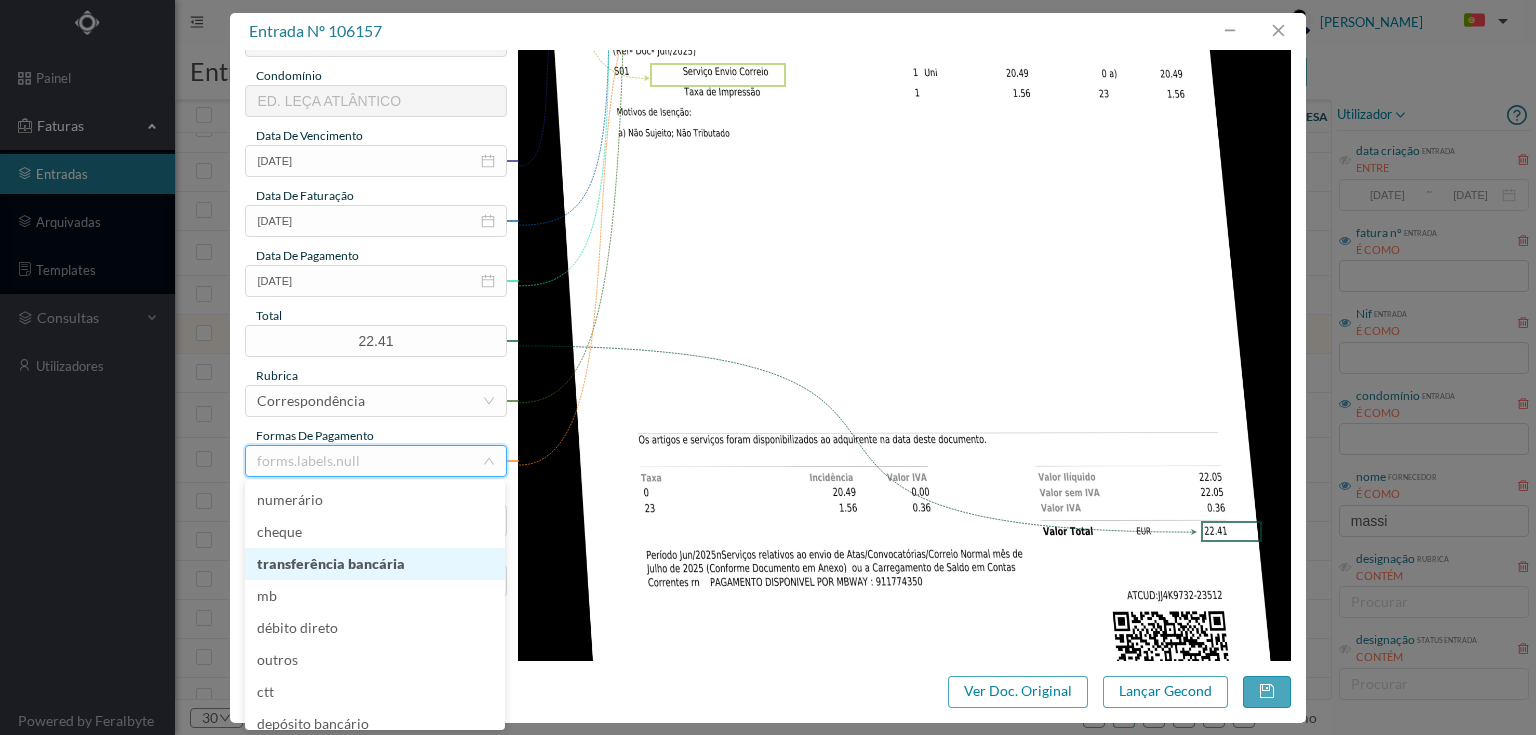 click on "transferência bancária" at bounding box center (375, 564) 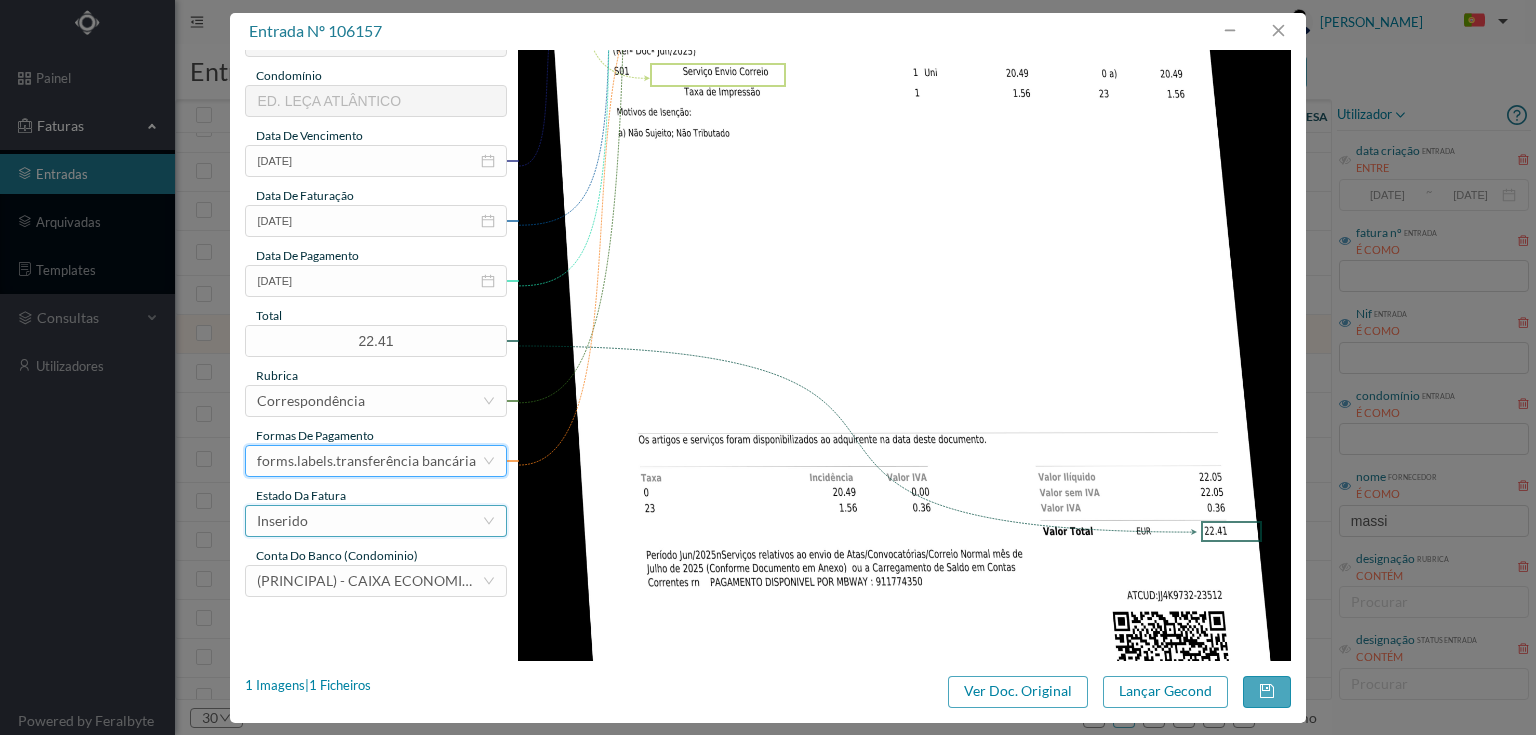 click on "Inserido" at bounding box center [369, 521] 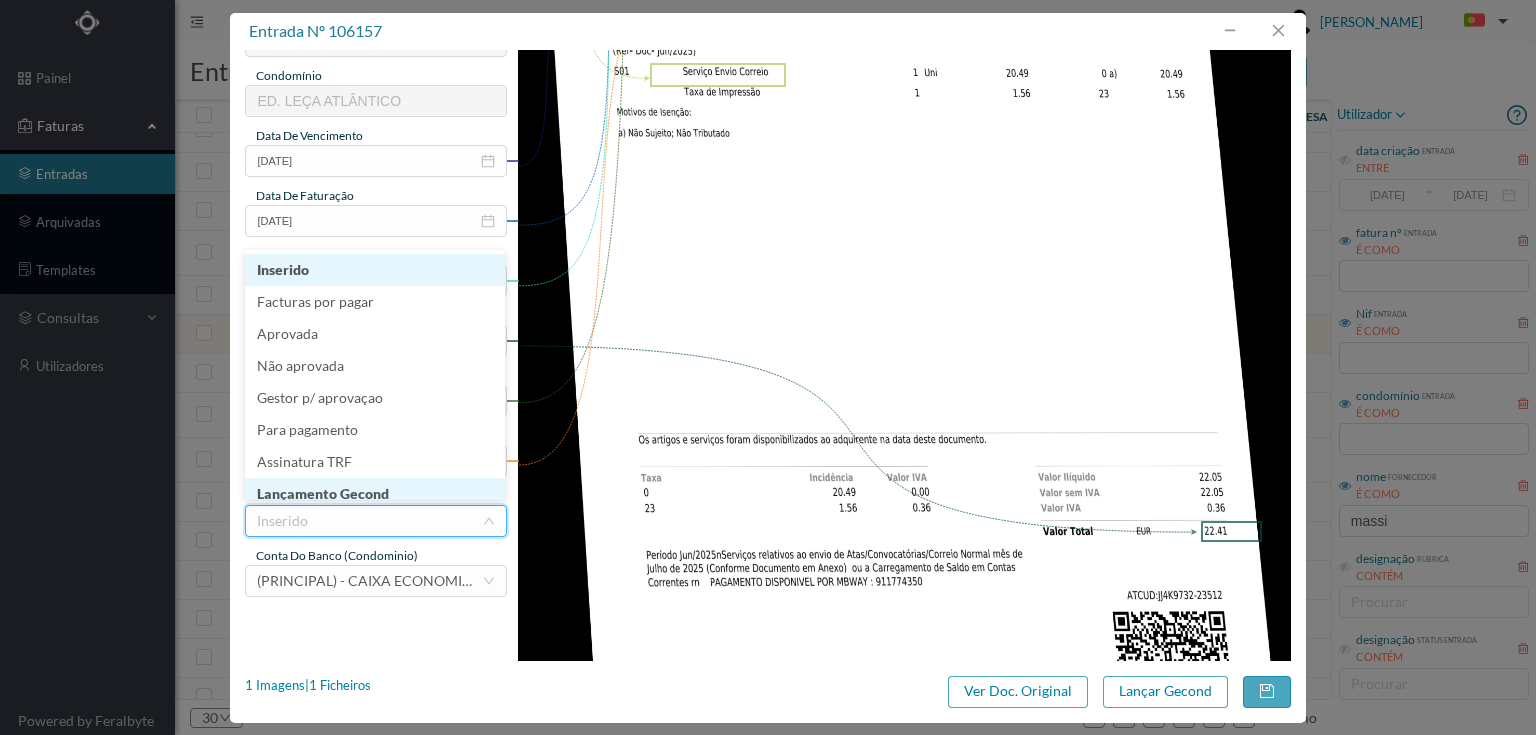 scroll, scrollTop: 10, scrollLeft: 0, axis: vertical 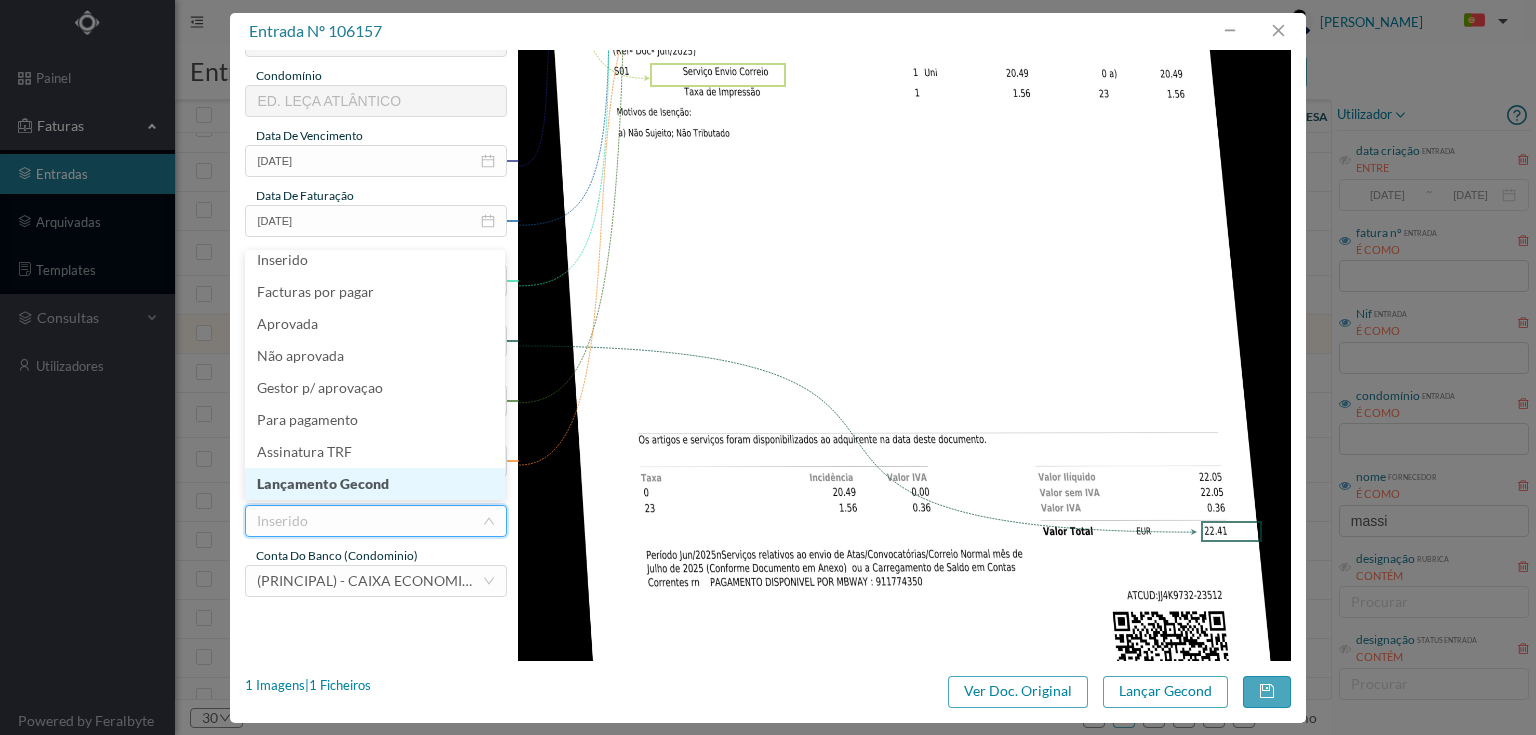 click on "Lançamento Gecond" at bounding box center [375, 484] 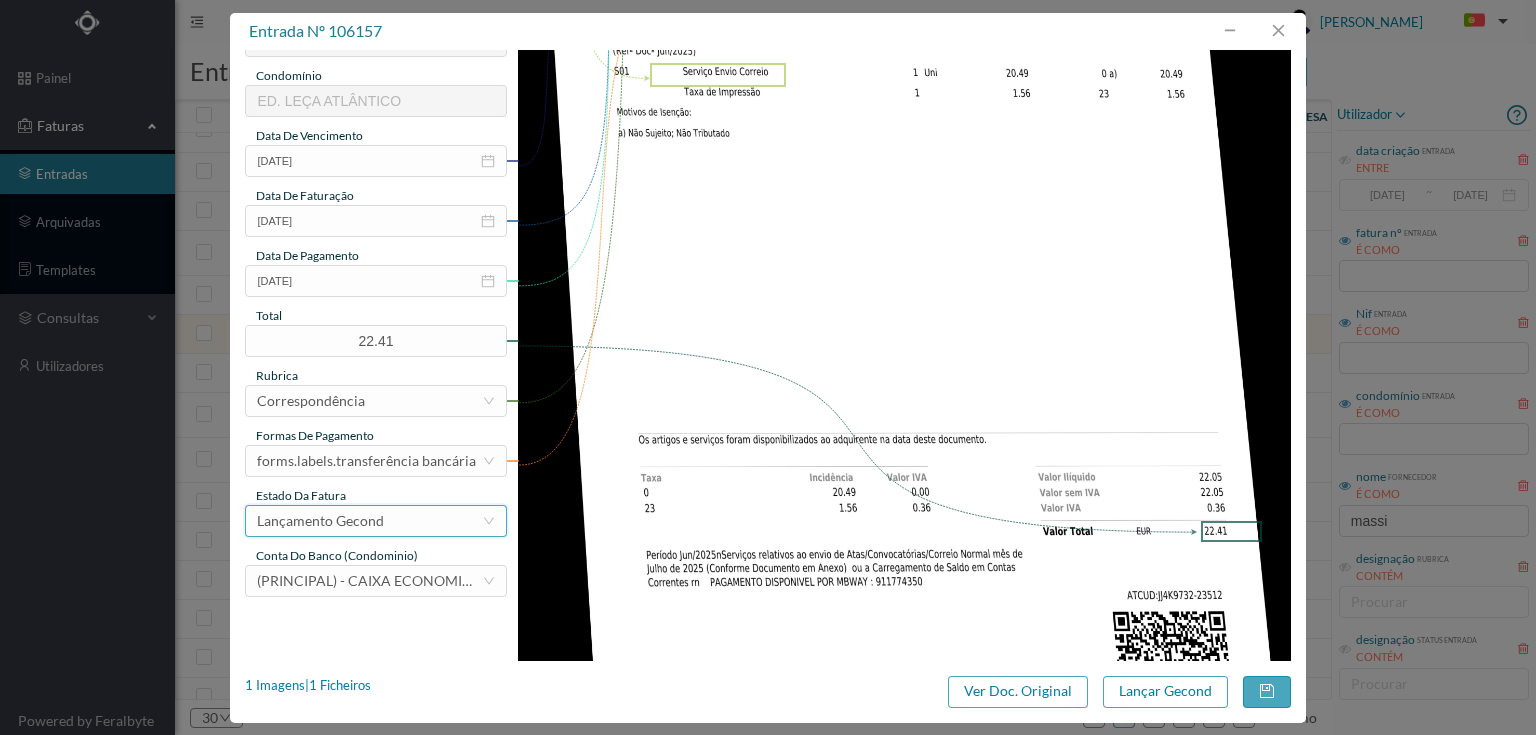 scroll, scrollTop: 505, scrollLeft: 0, axis: vertical 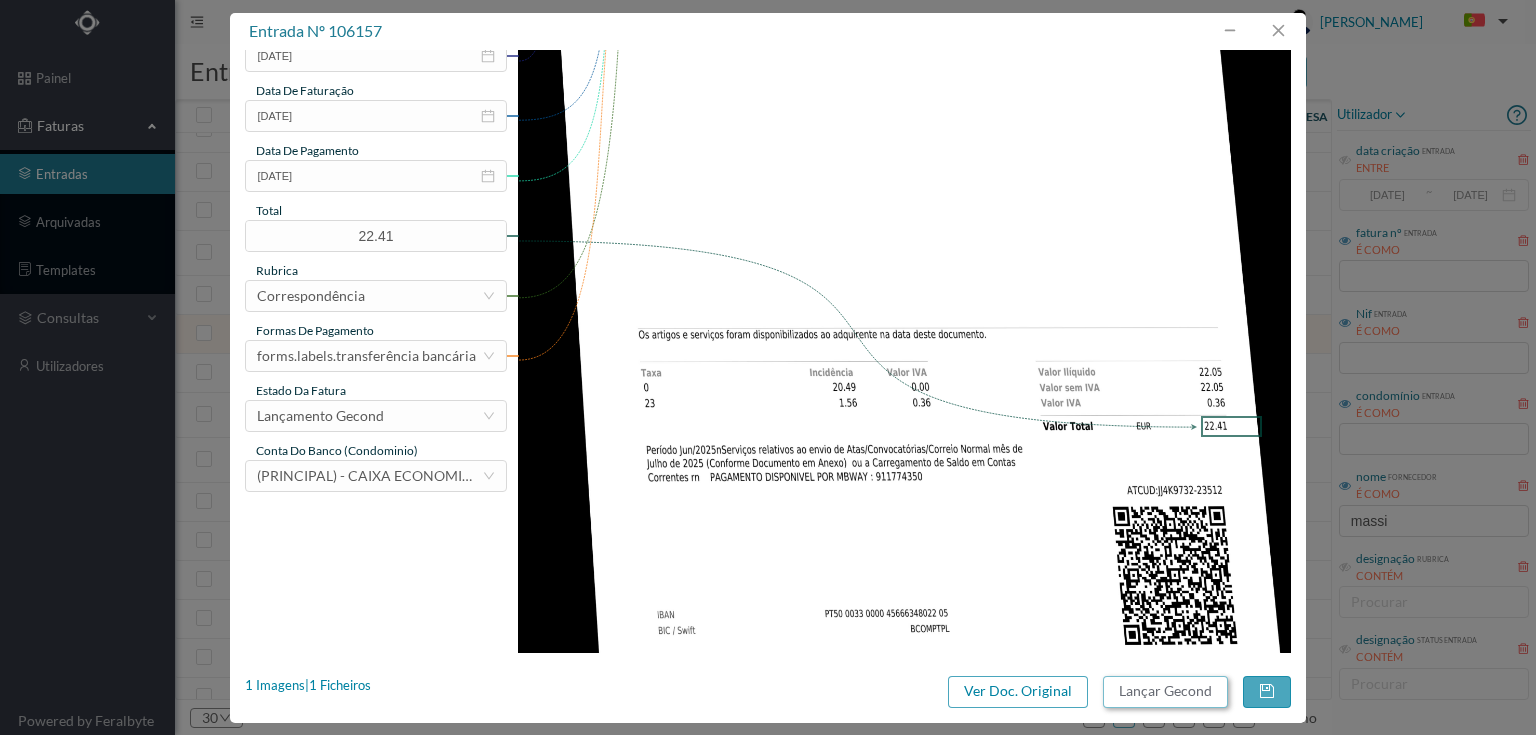 click on "Lançar Gecond" at bounding box center [1165, 692] 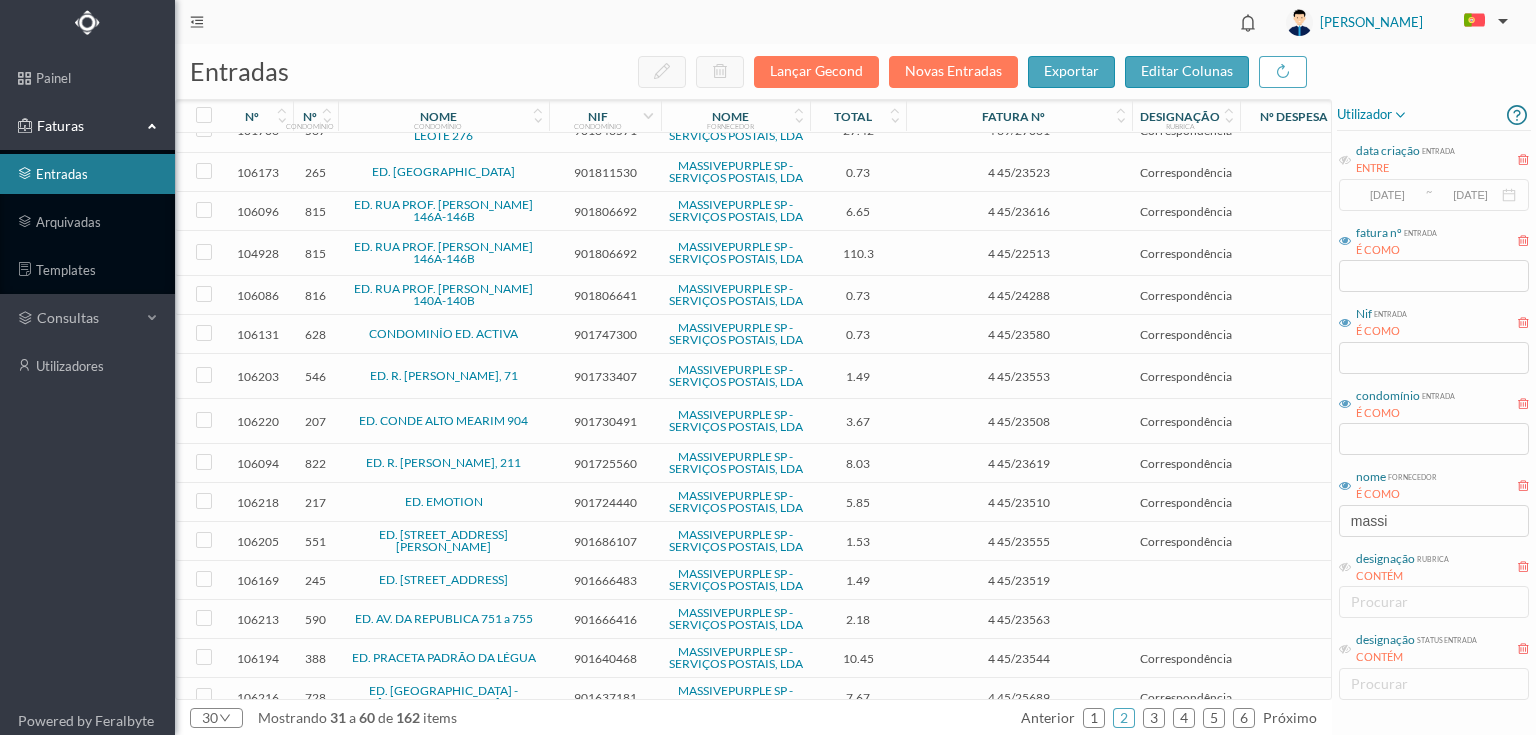 click on "901730491" at bounding box center (605, 421) 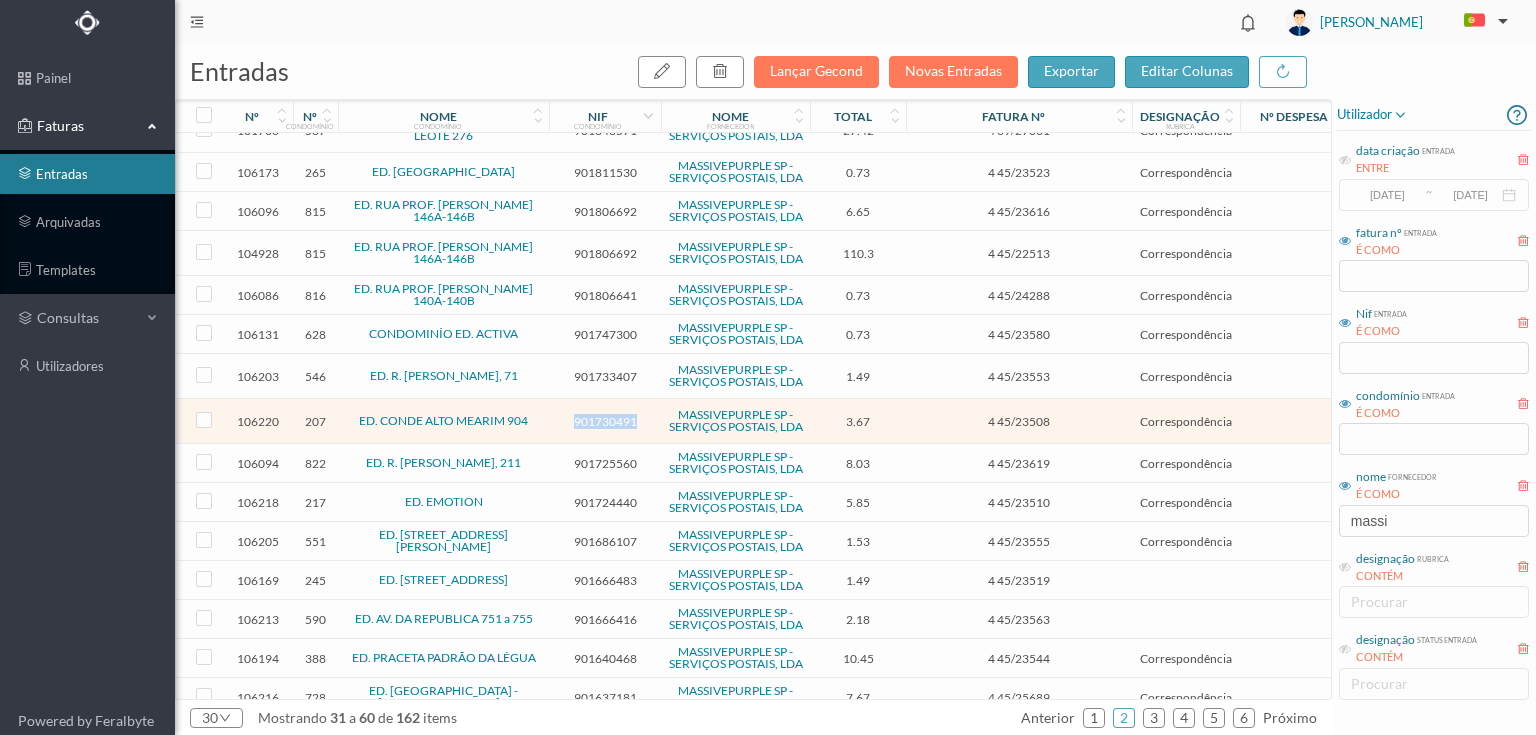 click on "901730491" at bounding box center (605, 421) 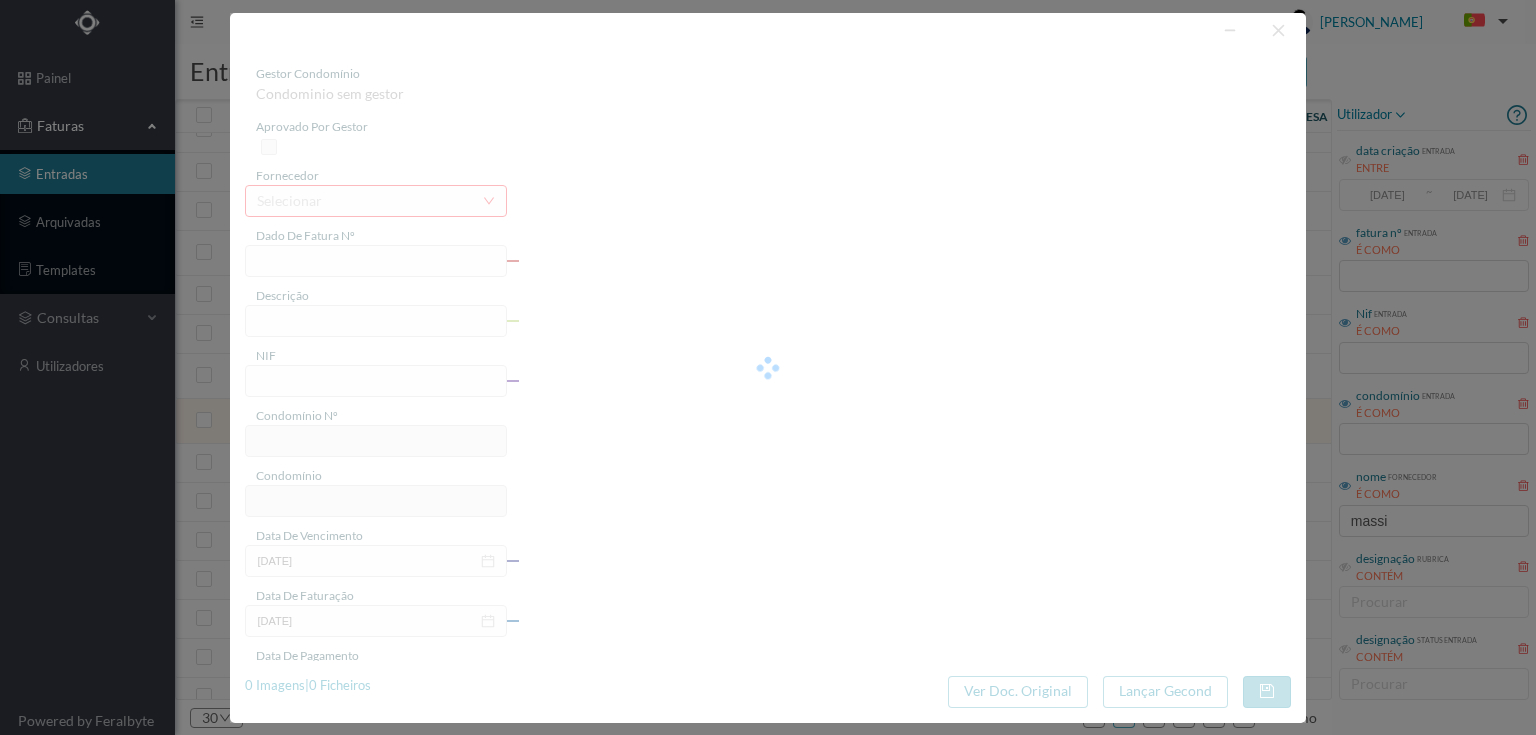 type on "4 45/23508" 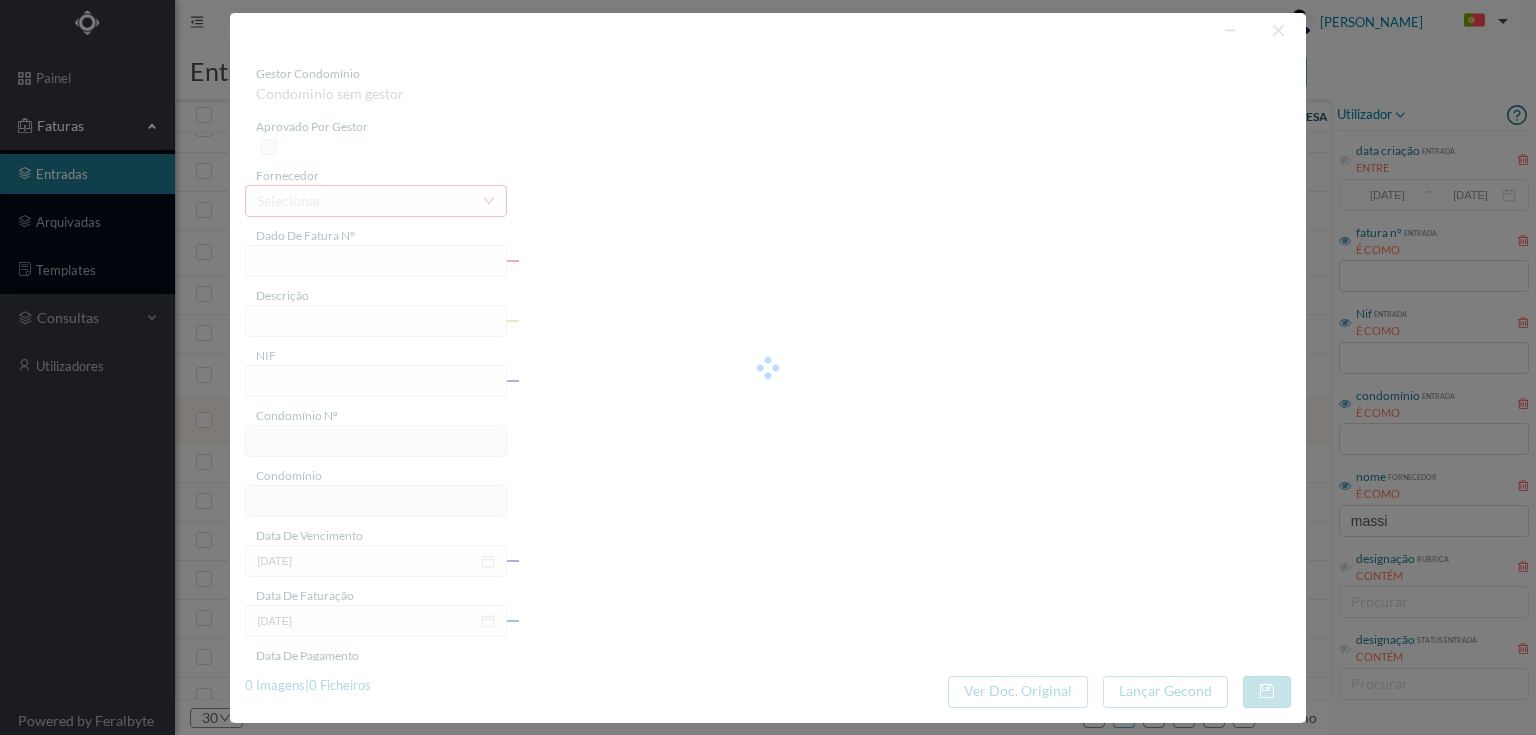 type on "a O Serviço Envio Correio" 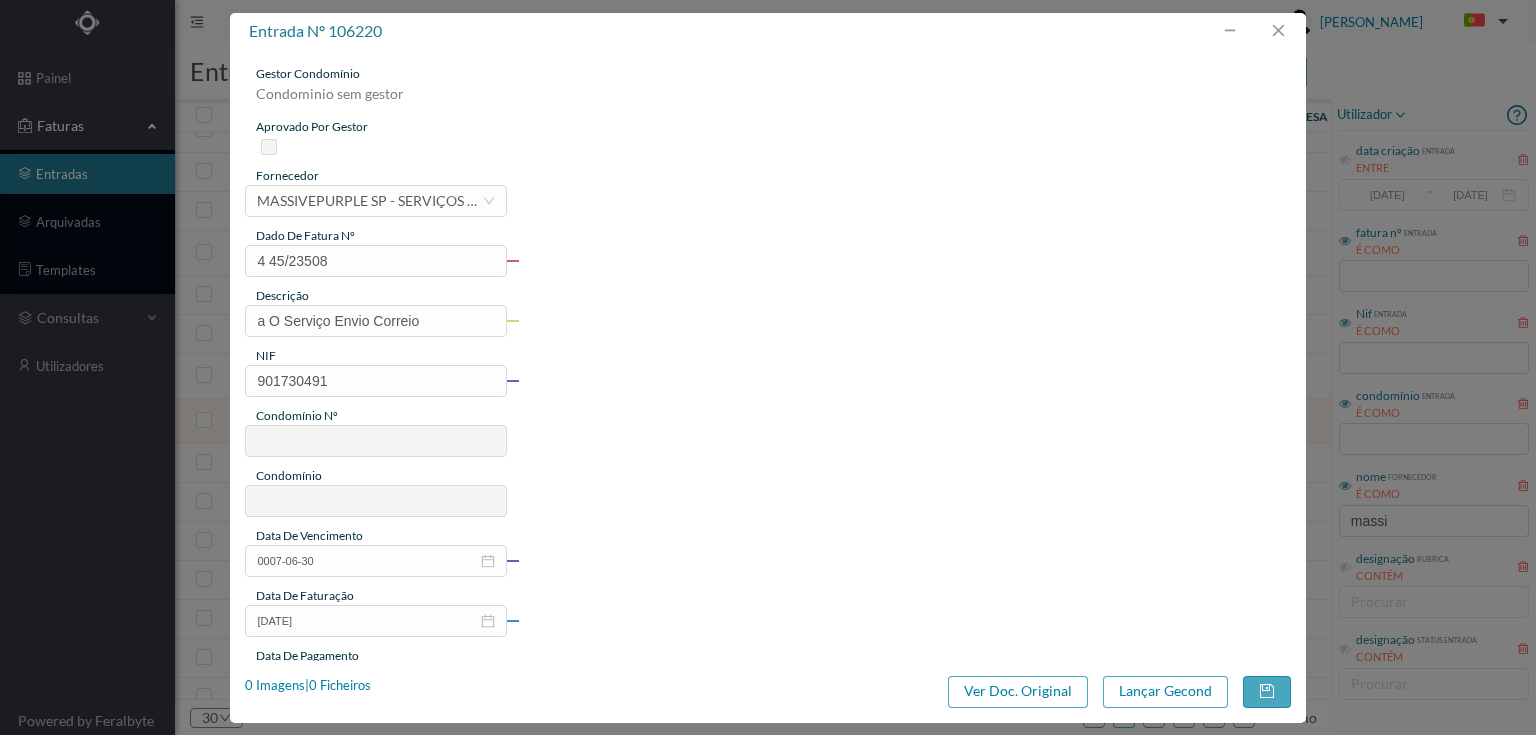 type on "207" 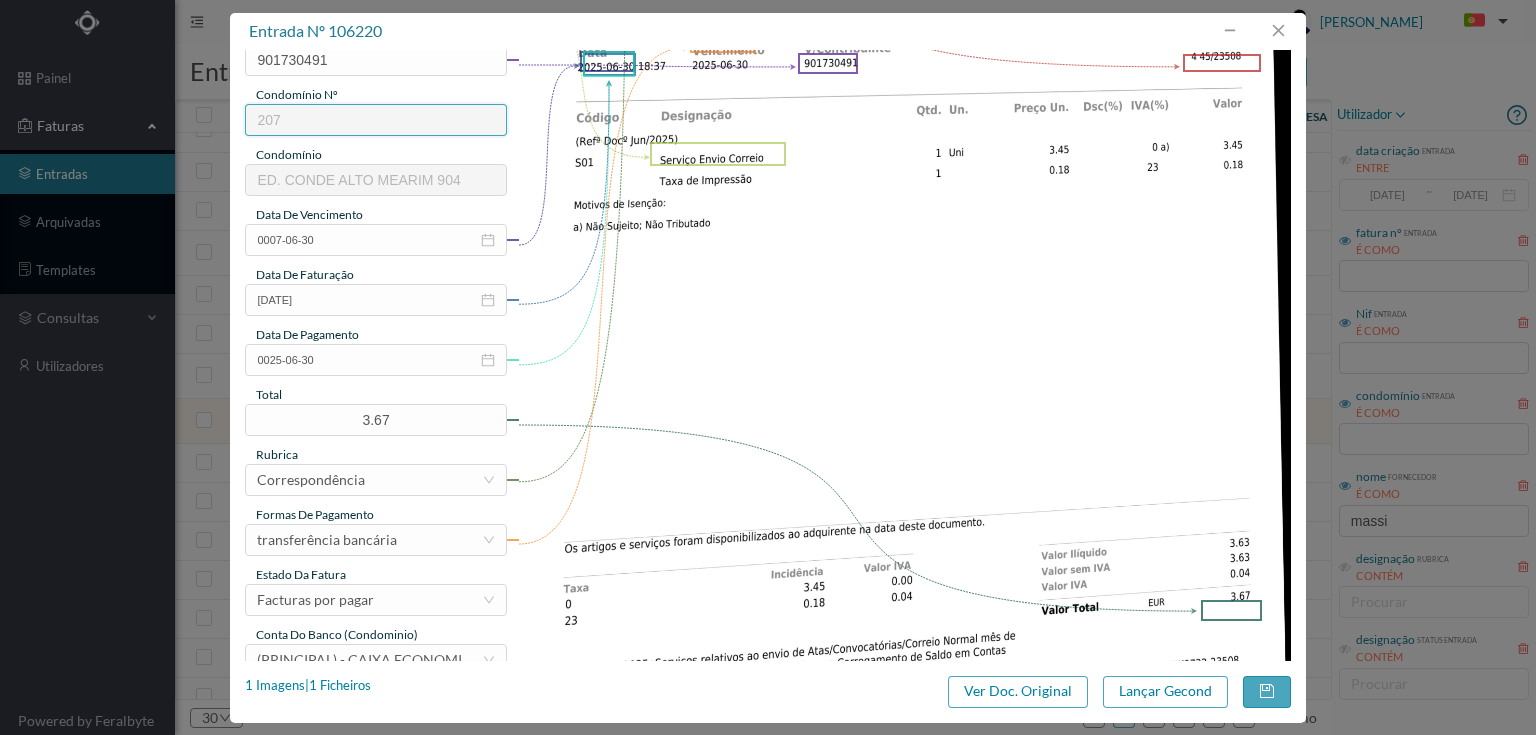 scroll, scrollTop: 400, scrollLeft: 0, axis: vertical 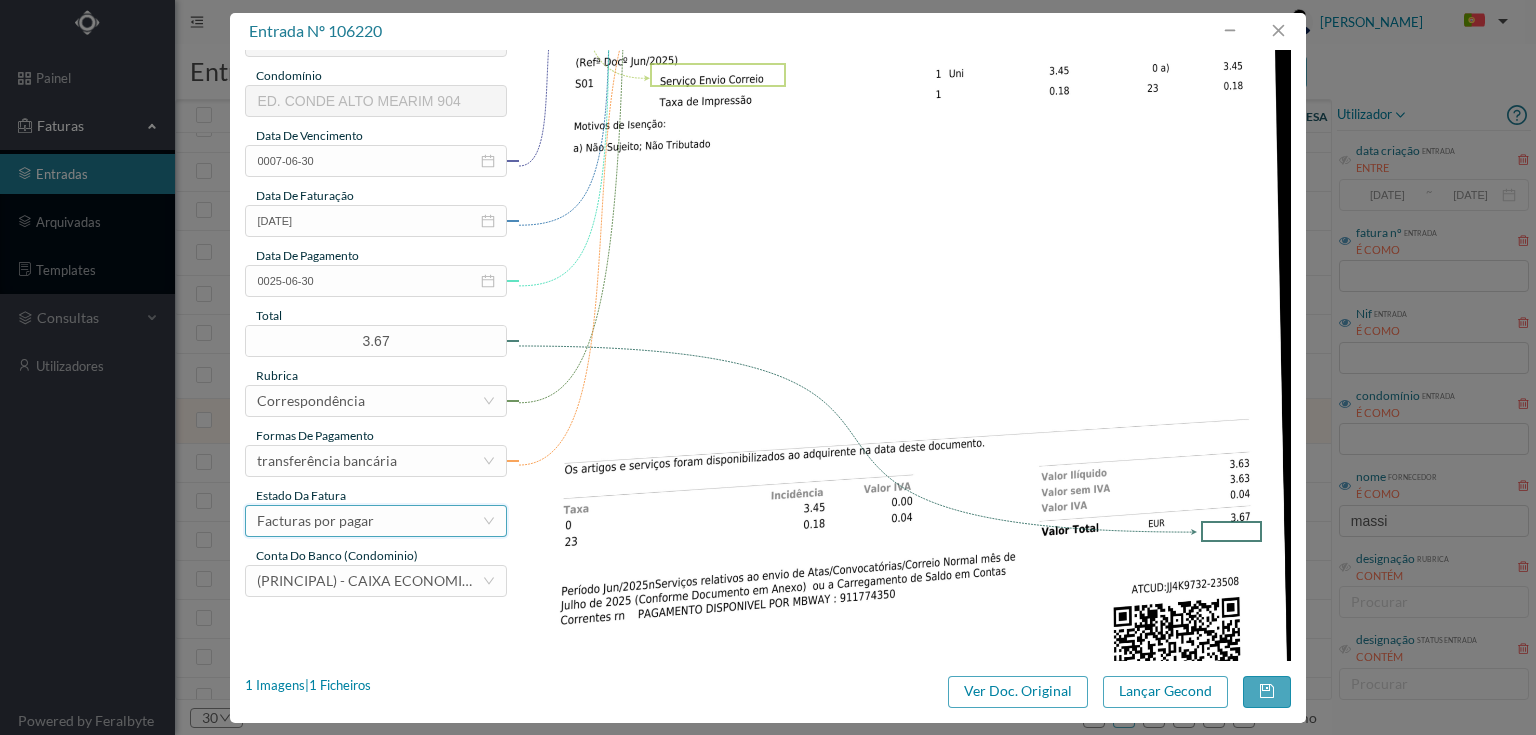 click on "Facturas por pagar" at bounding box center [369, 521] 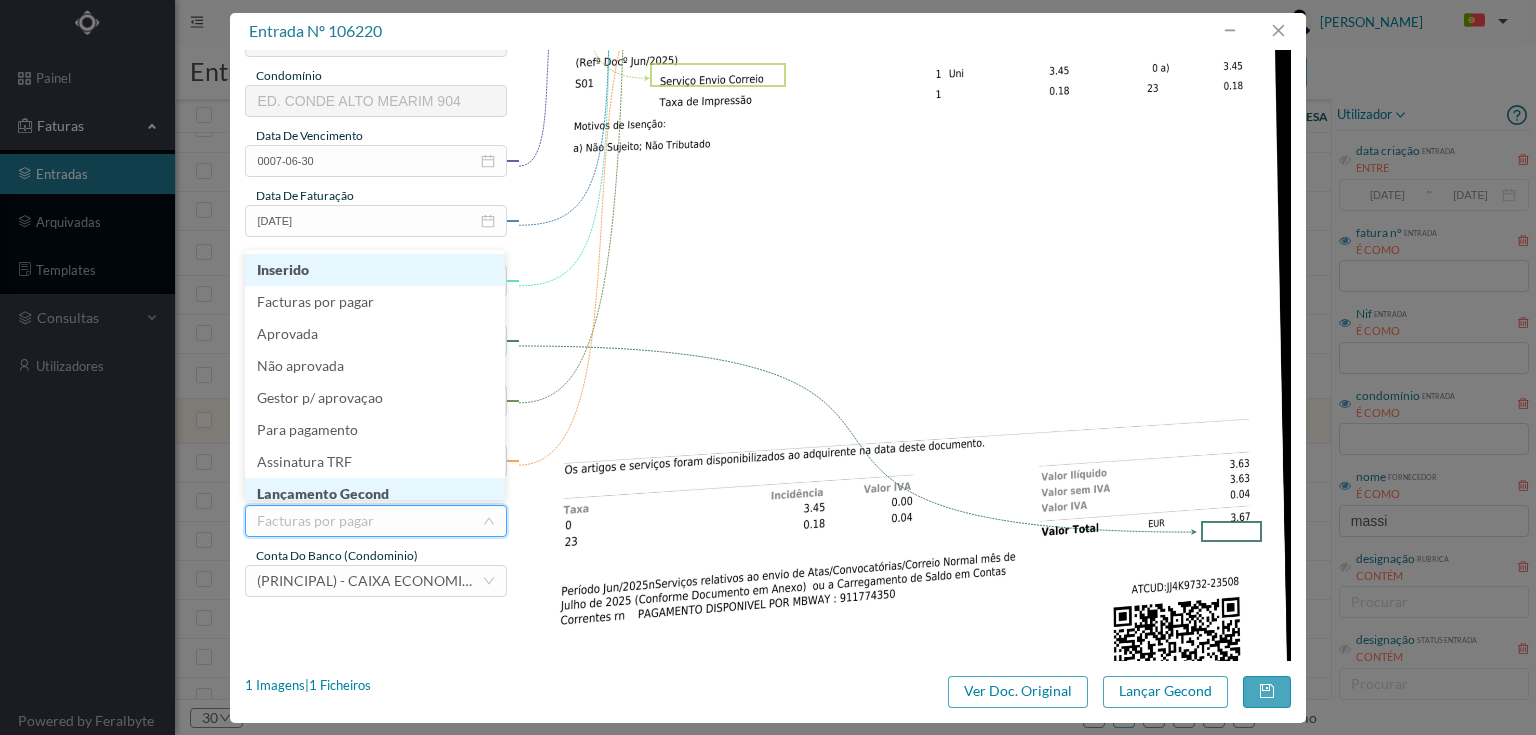 scroll, scrollTop: 10, scrollLeft: 0, axis: vertical 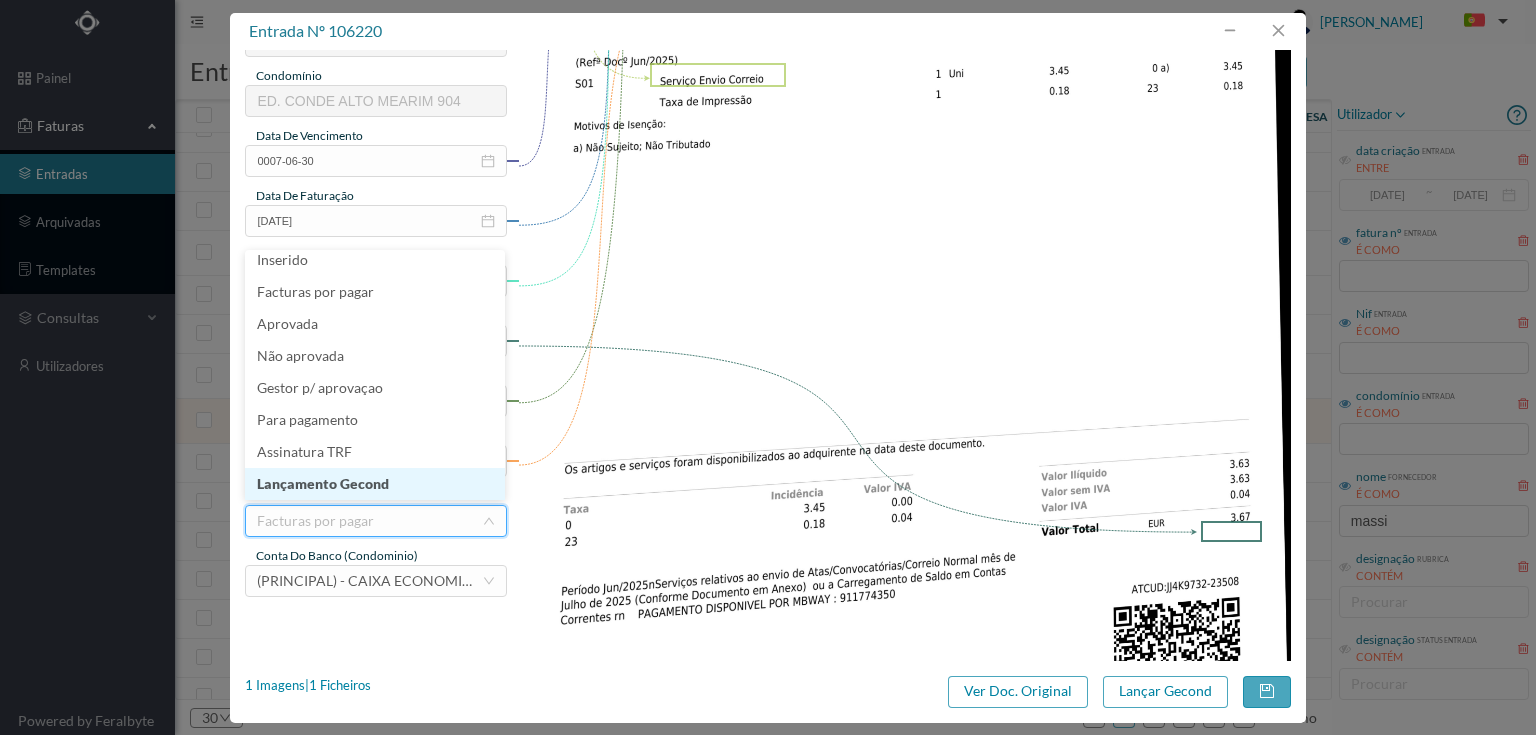 click on "Lançamento Gecond" at bounding box center (375, 484) 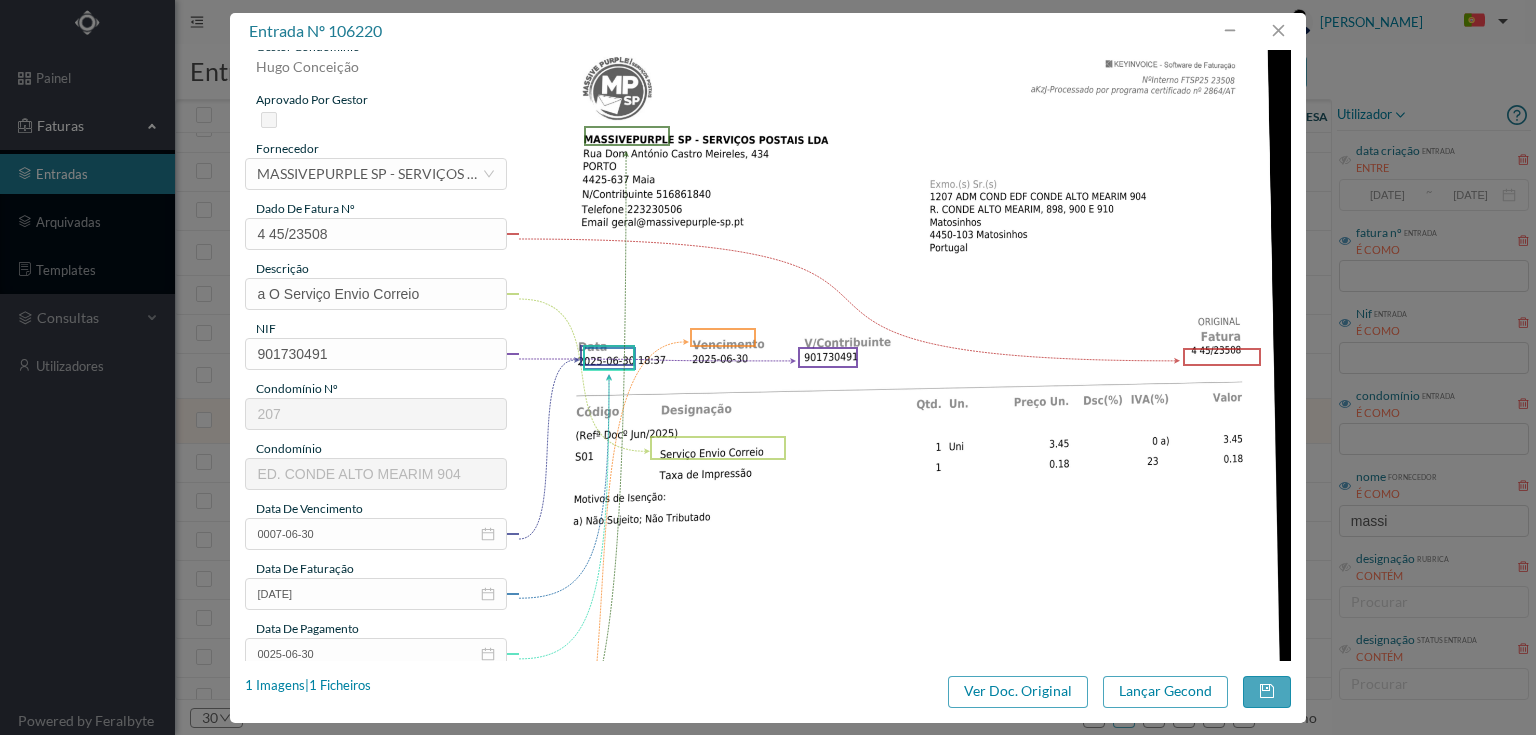 scroll, scrollTop: 0, scrollLeft: 0, axis: both 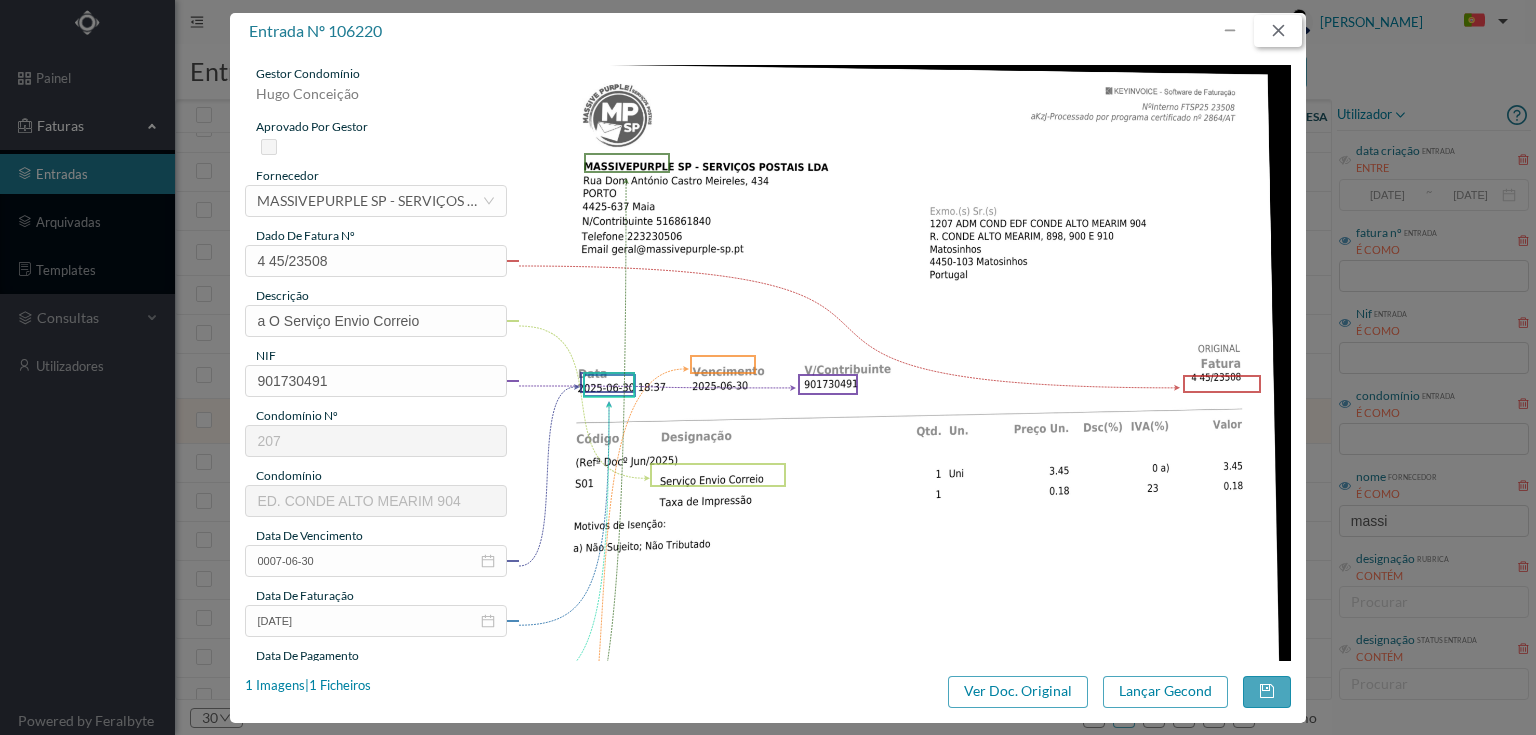 click at bounding box center (1278, 31) 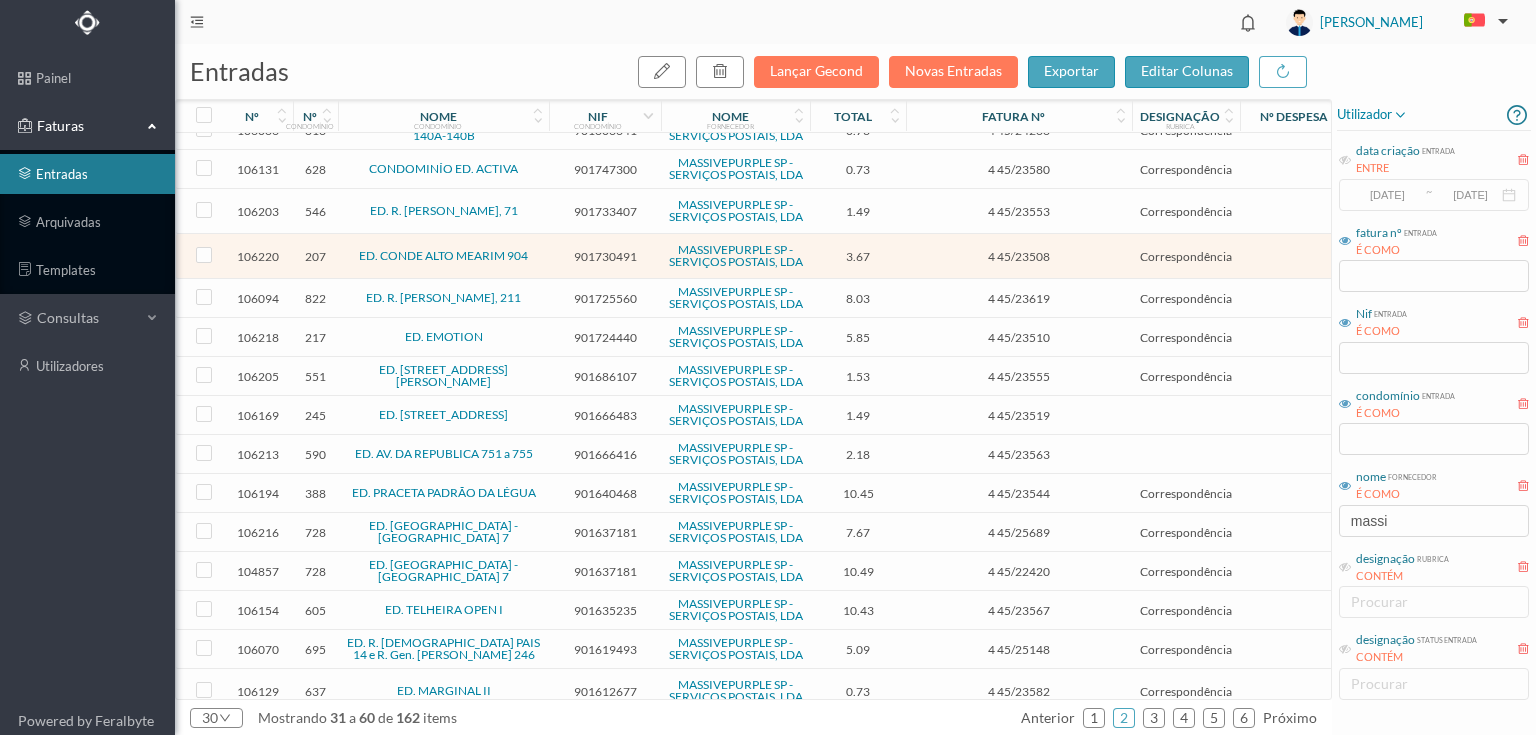 scroll, scrollTop: 320, scrollLeft: 0, axis: vertical 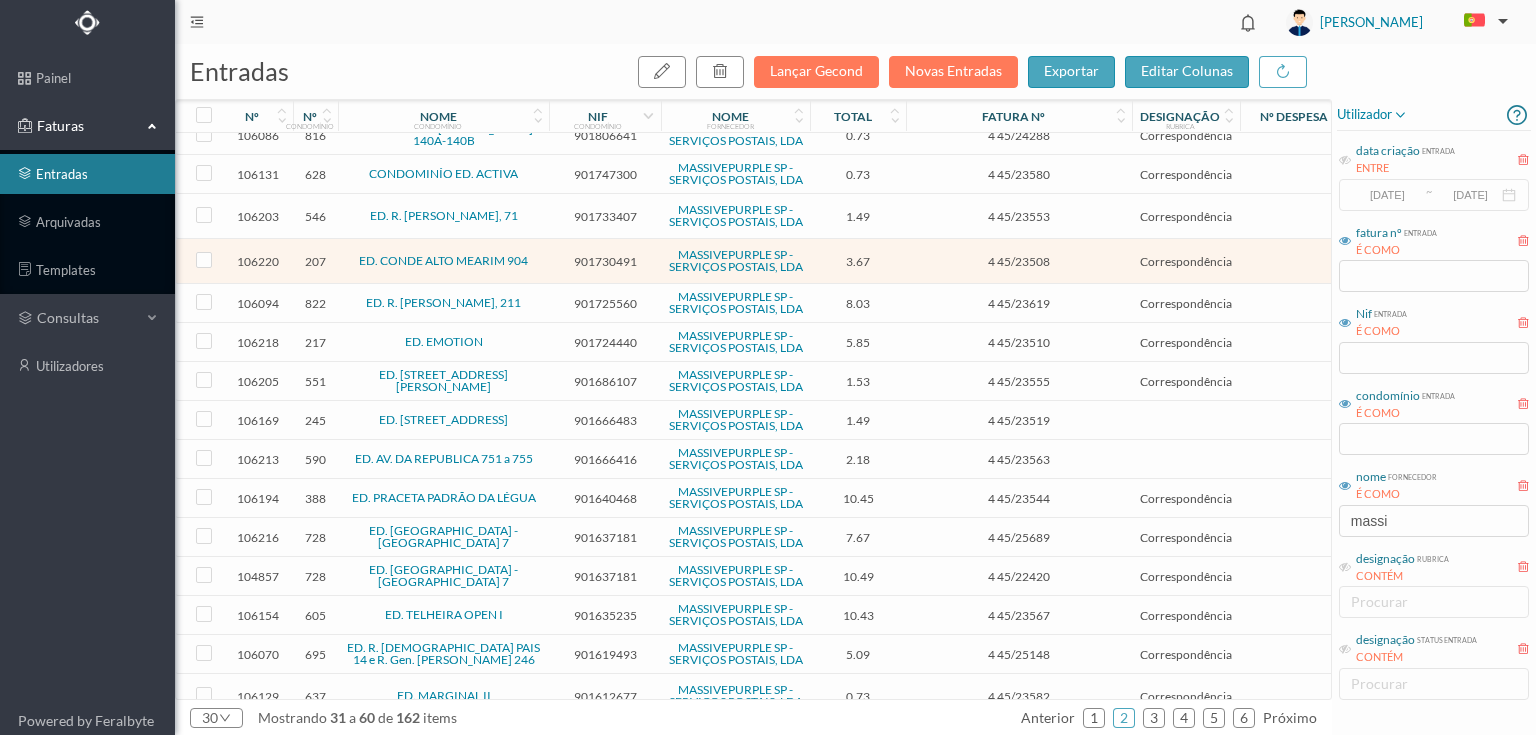 click on "901724440" at bounding box center (605, 342) 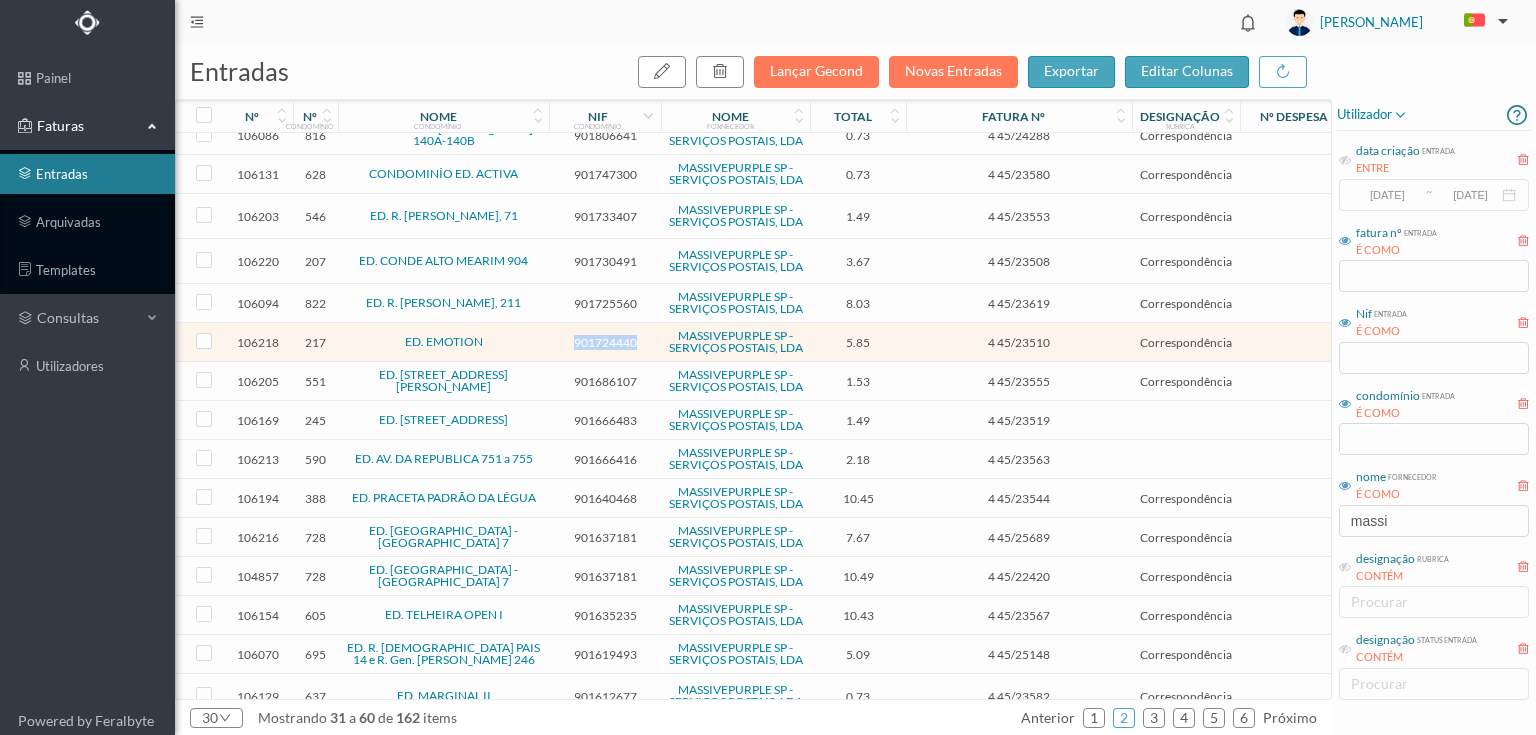 click on "901724440" at bounding box center (605, 342) 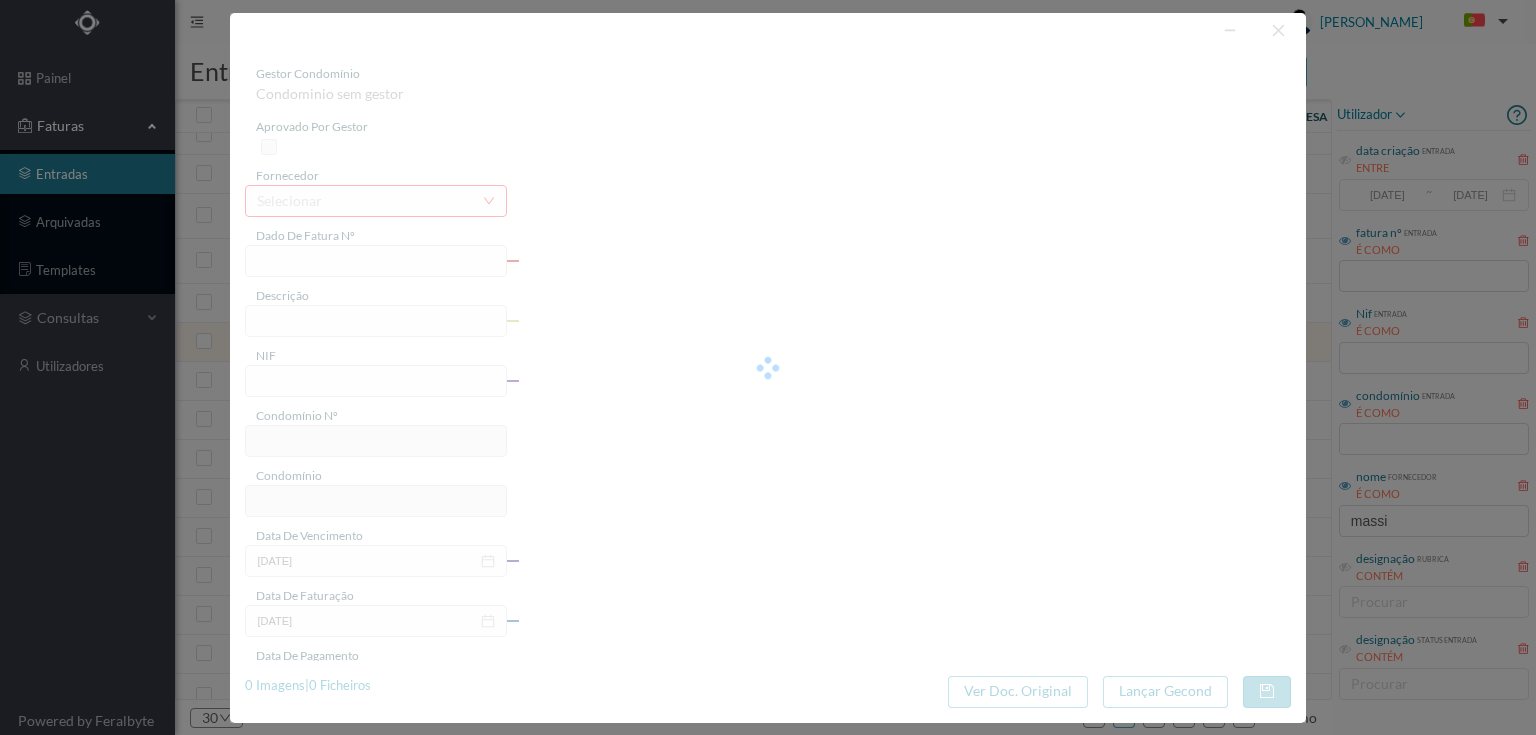 type on "4 45/23510" 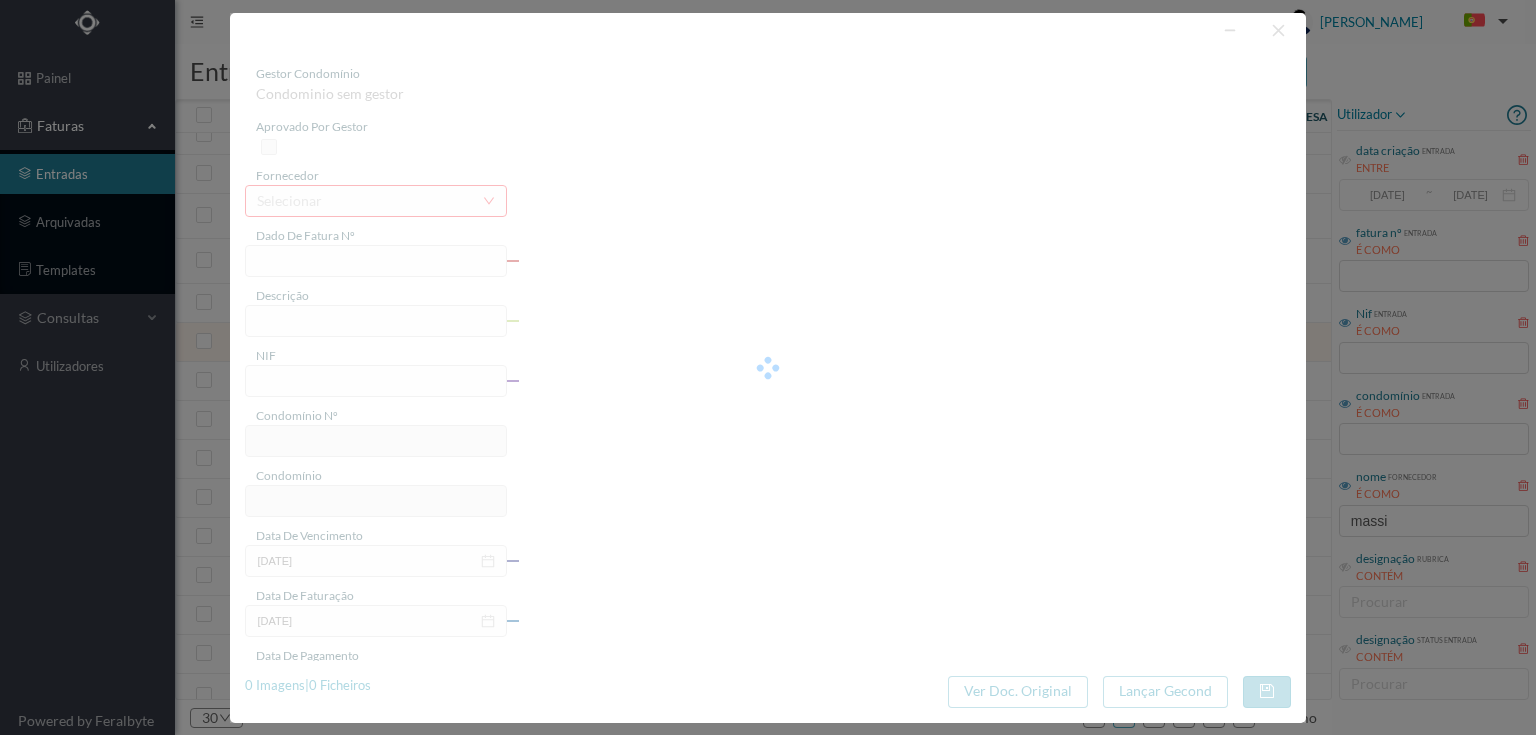 type on "Co Serviço Envio Correio" 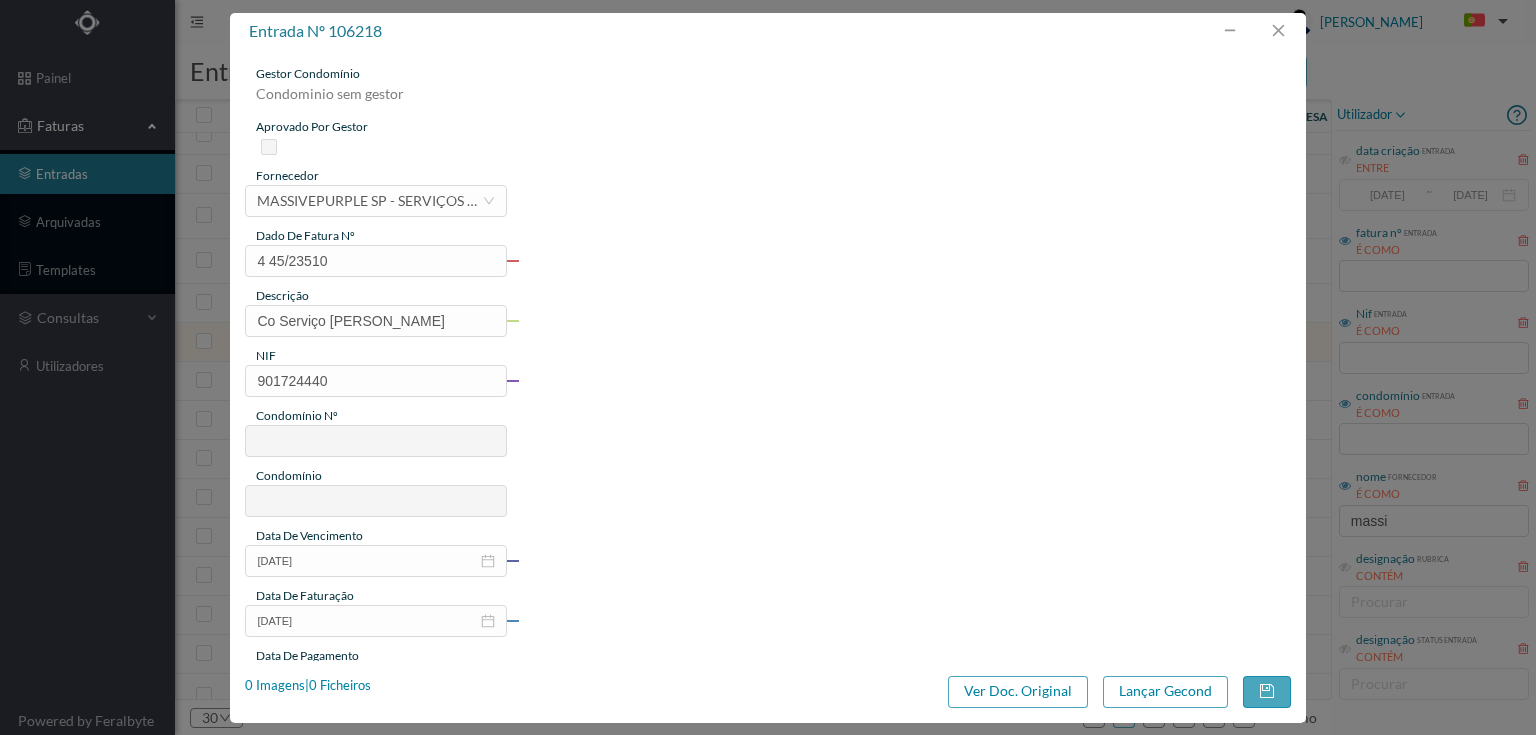 type on "217" 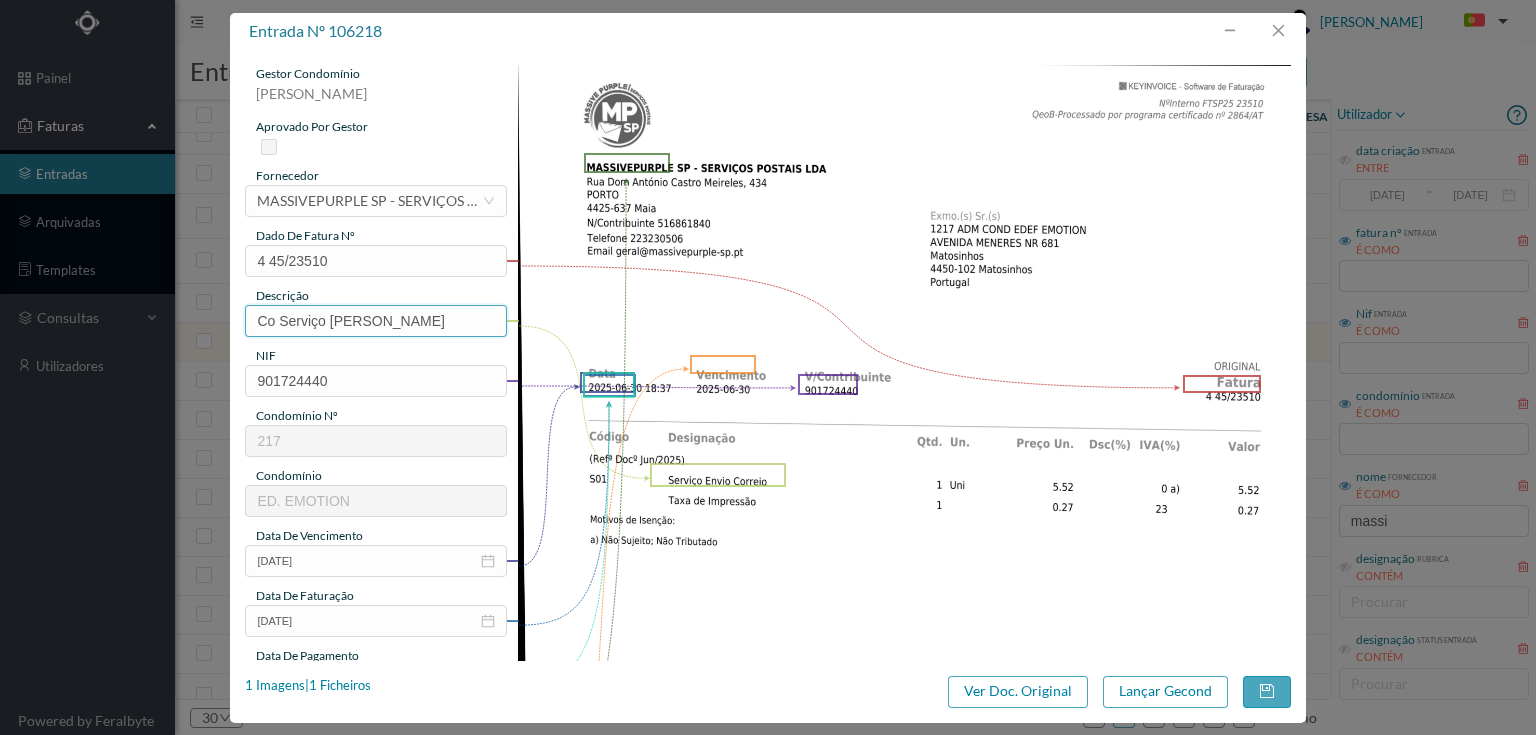 drag, startPoint x: 278, startPoint y: 319, endPoint x: 216, endPoint y: 318, distance: 62.008064 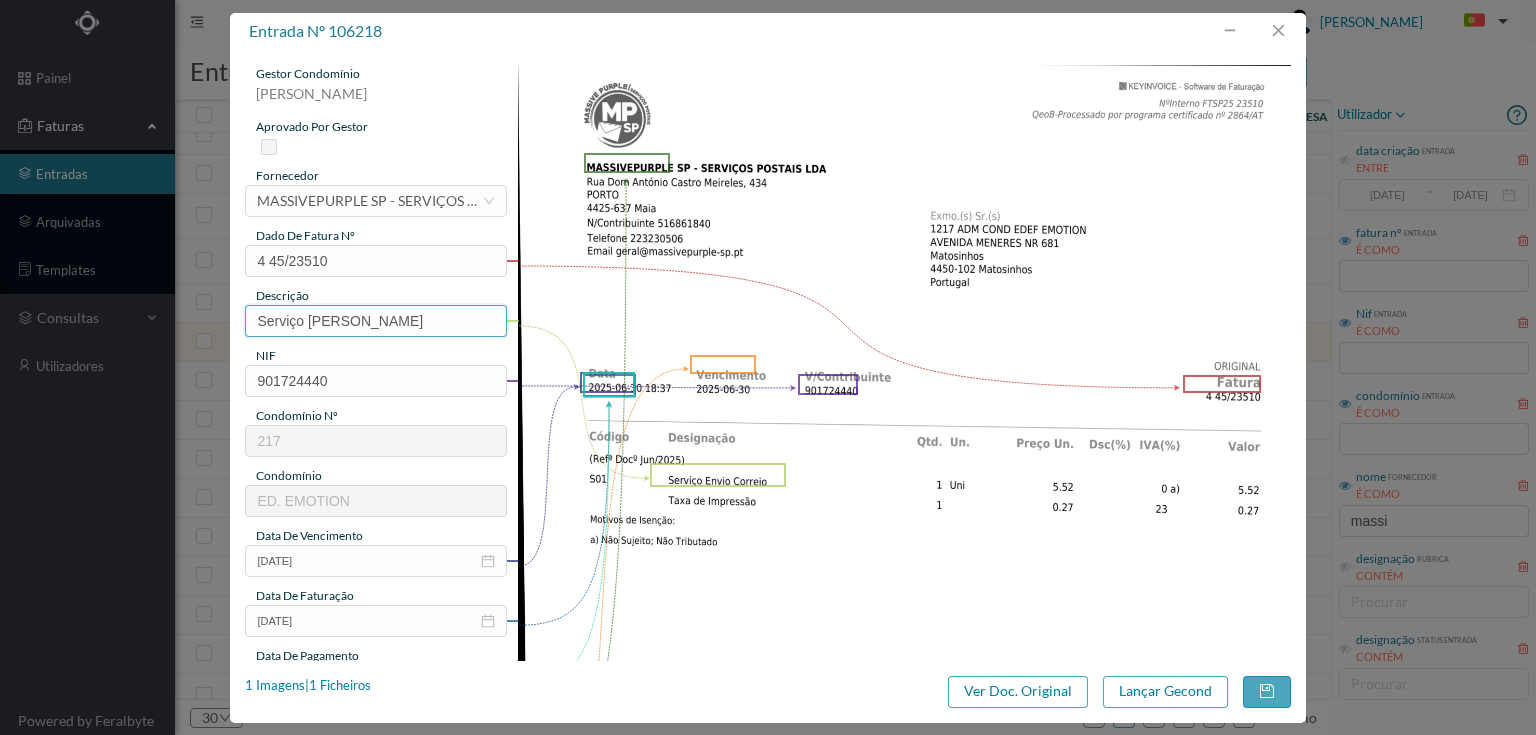 type on "Serviço [PERSON_NAME]" 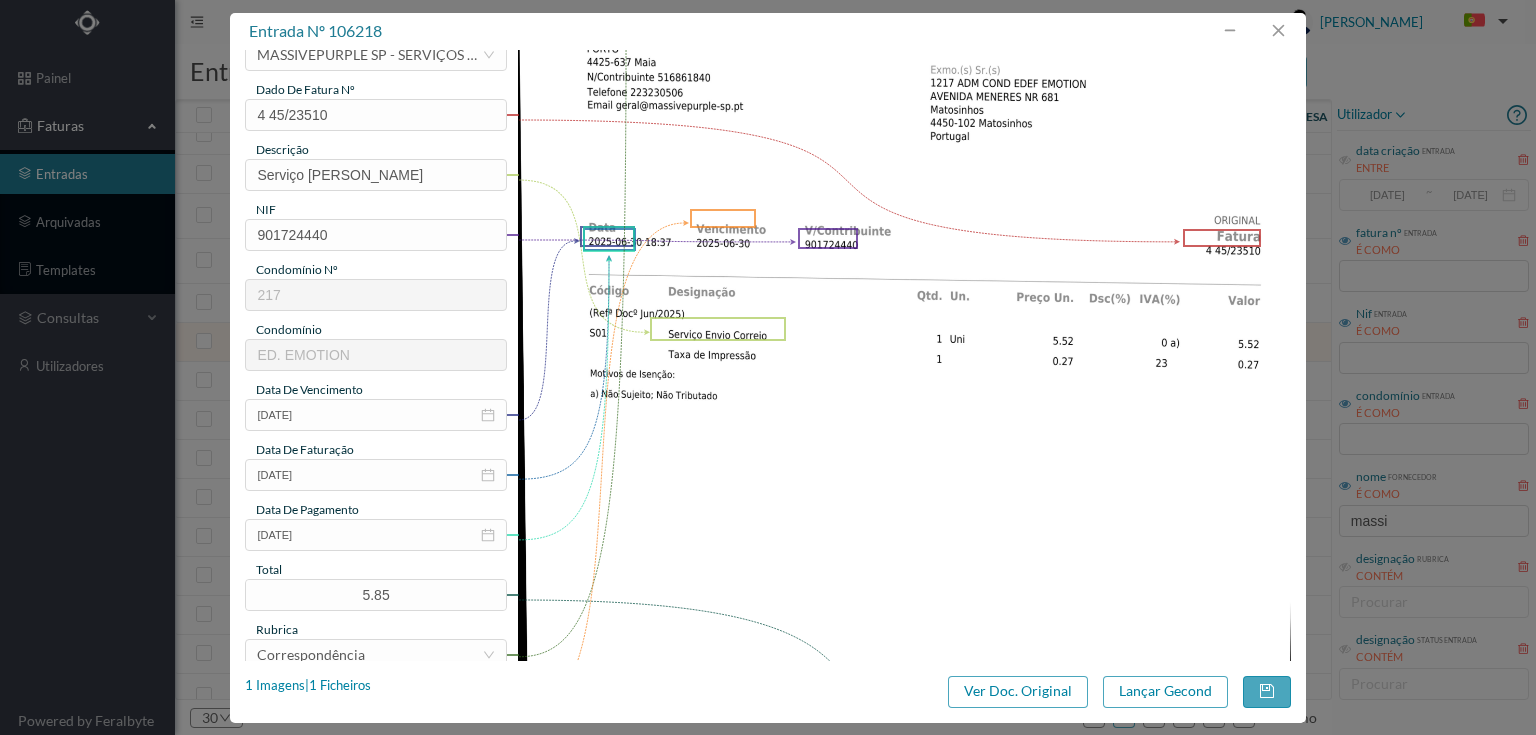 scroll, scrollTop: 160, scrollLeft: 0, axis: vertical 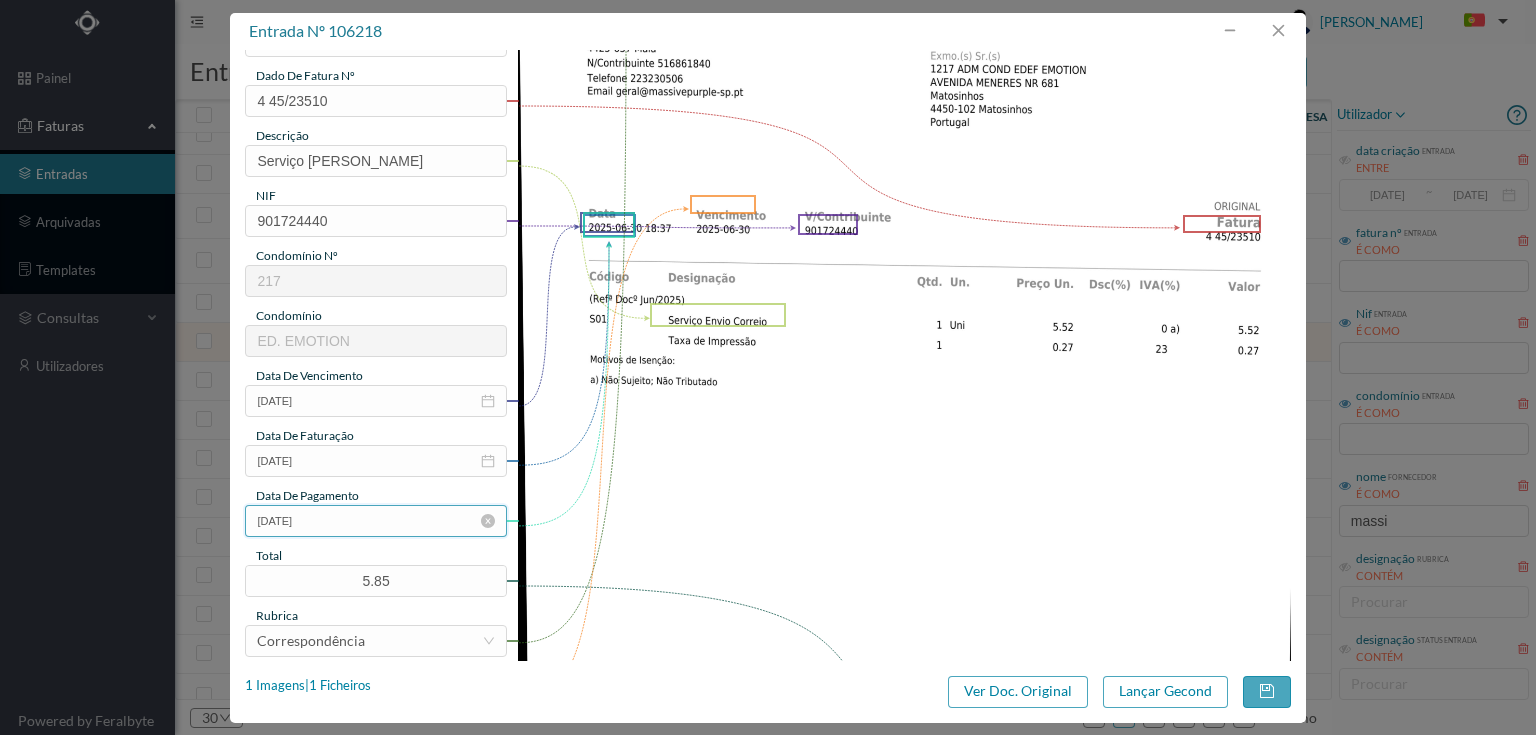 click on "[DATE]" at bounding box center [375, 521] 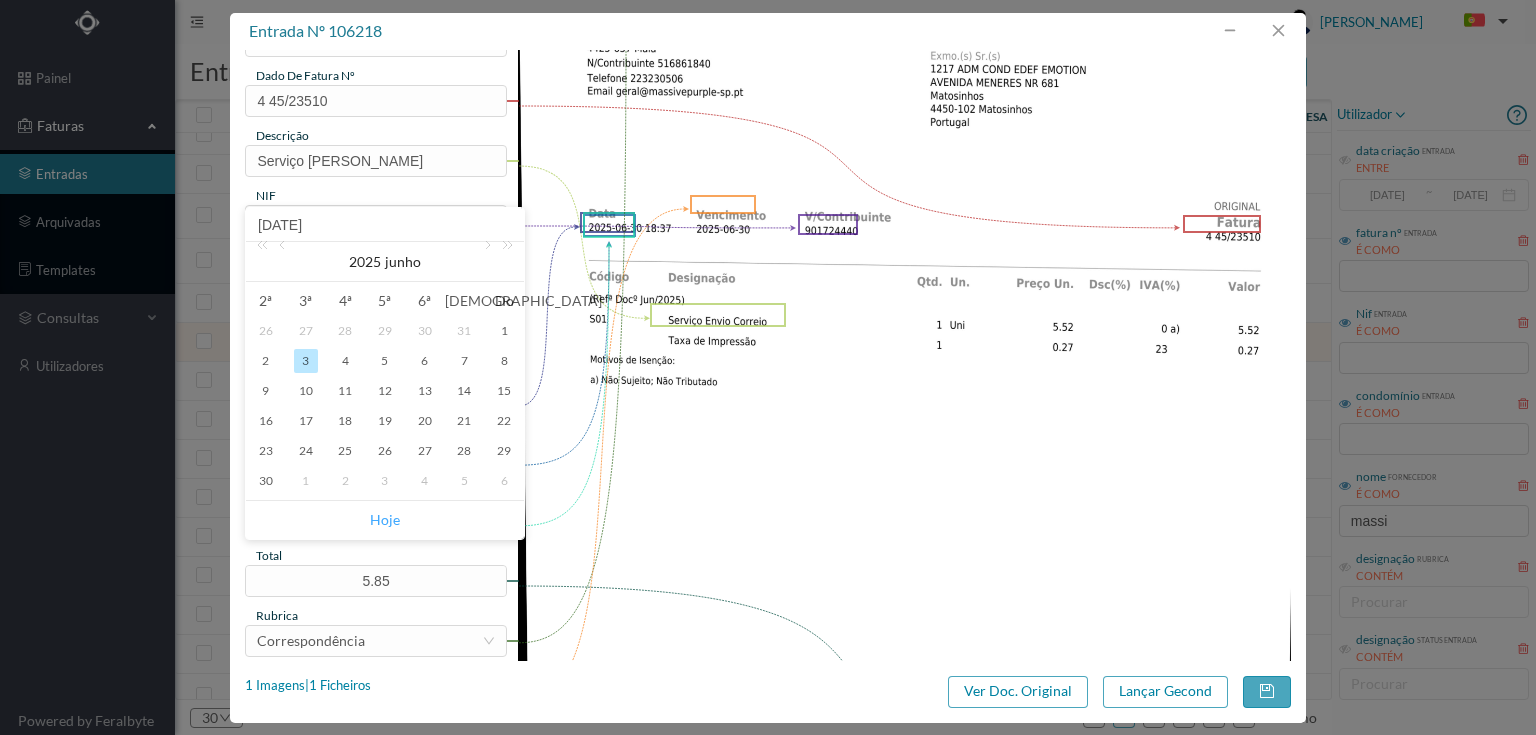click on "Hoje" at bounding box center (385, 520) 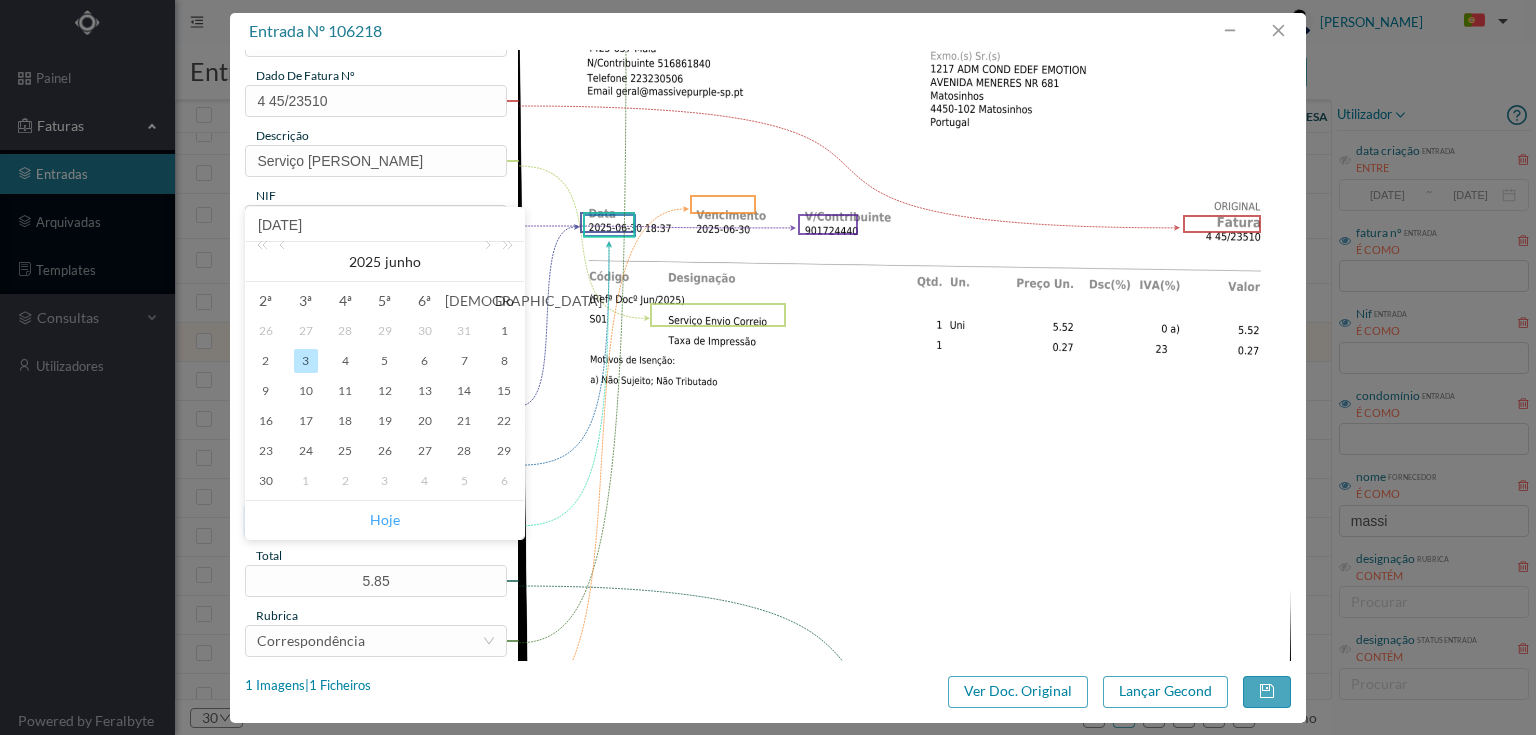 type on "[DATE]" 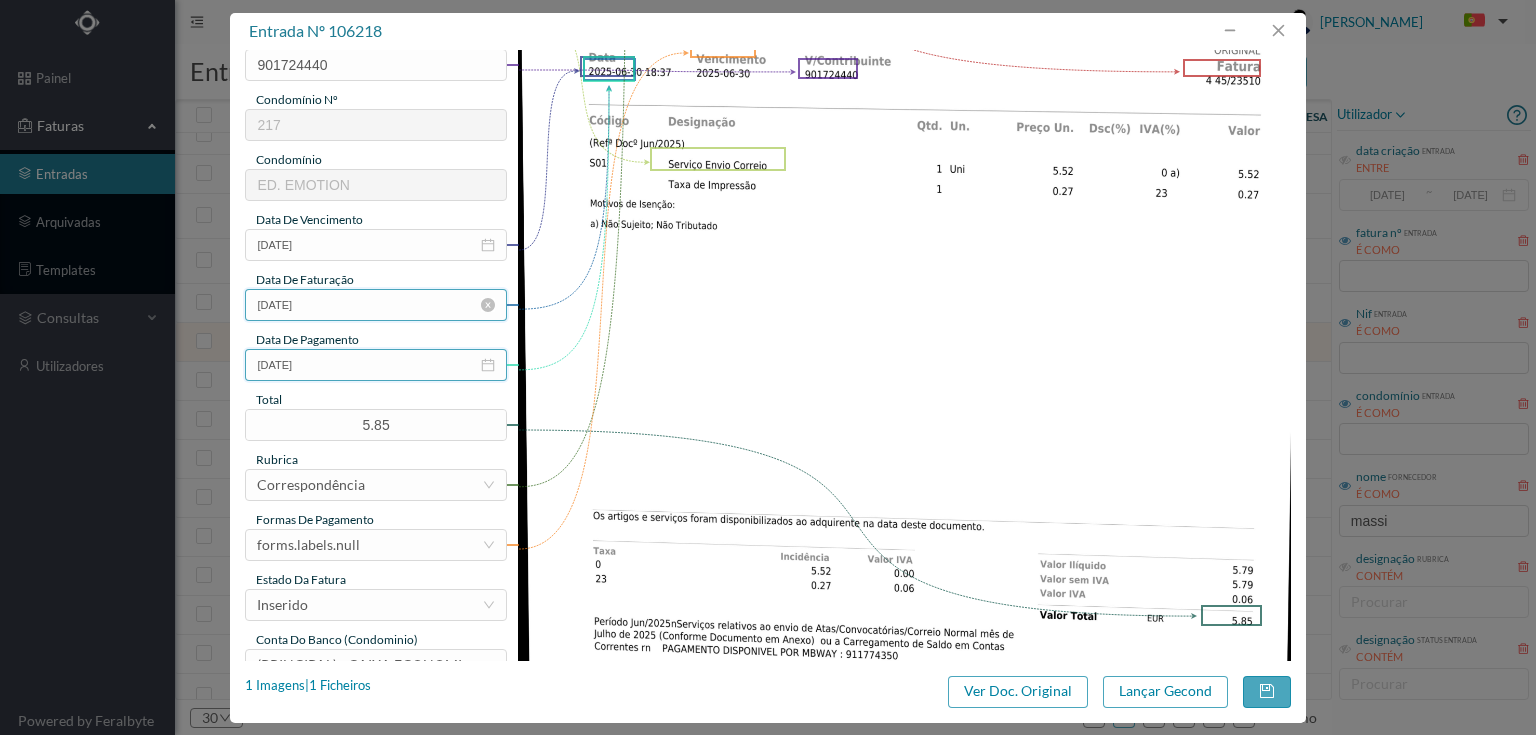 scroll, scrollTop: 400, scrollLeft: 0, axis: vertical 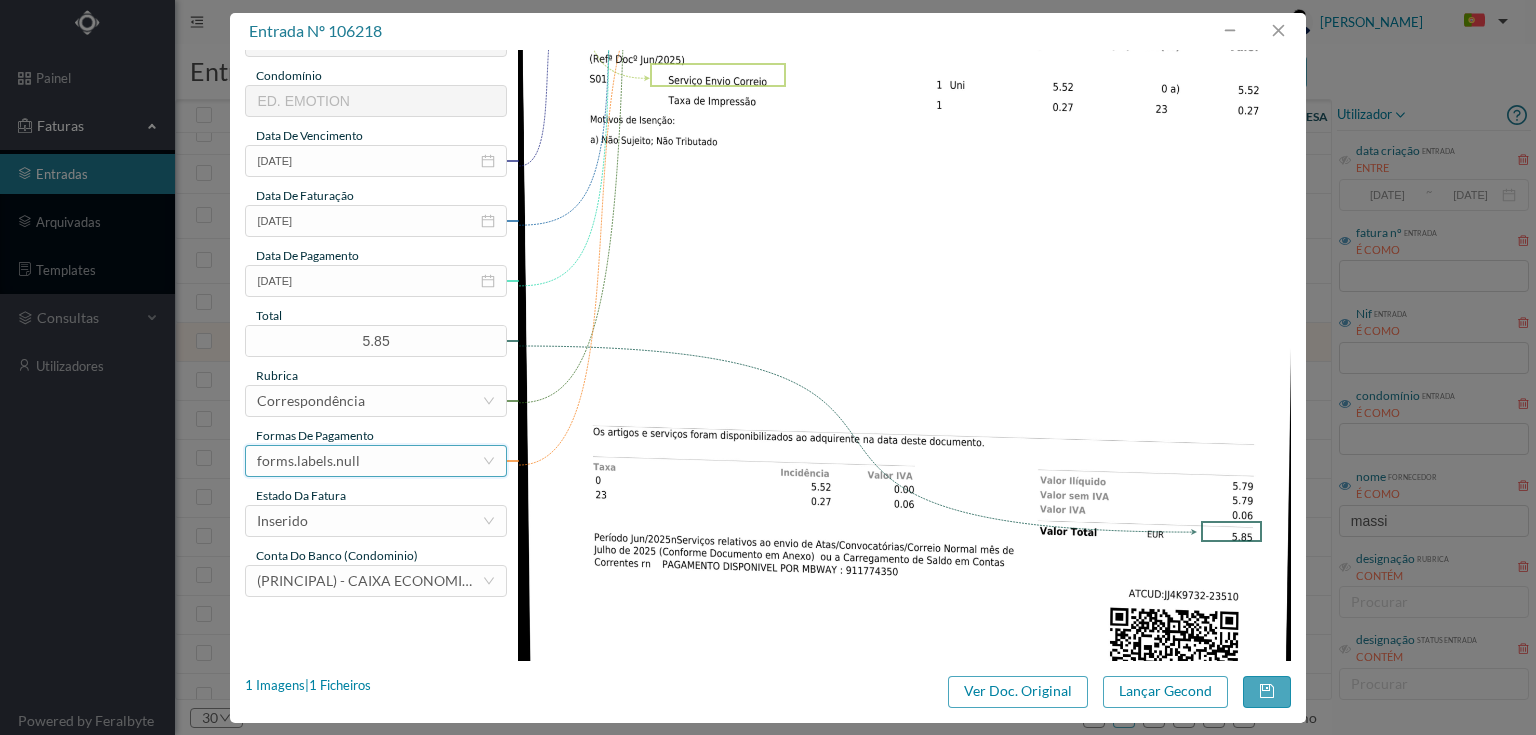 click on "forms.labels.null" at bounding box center [308, 461] 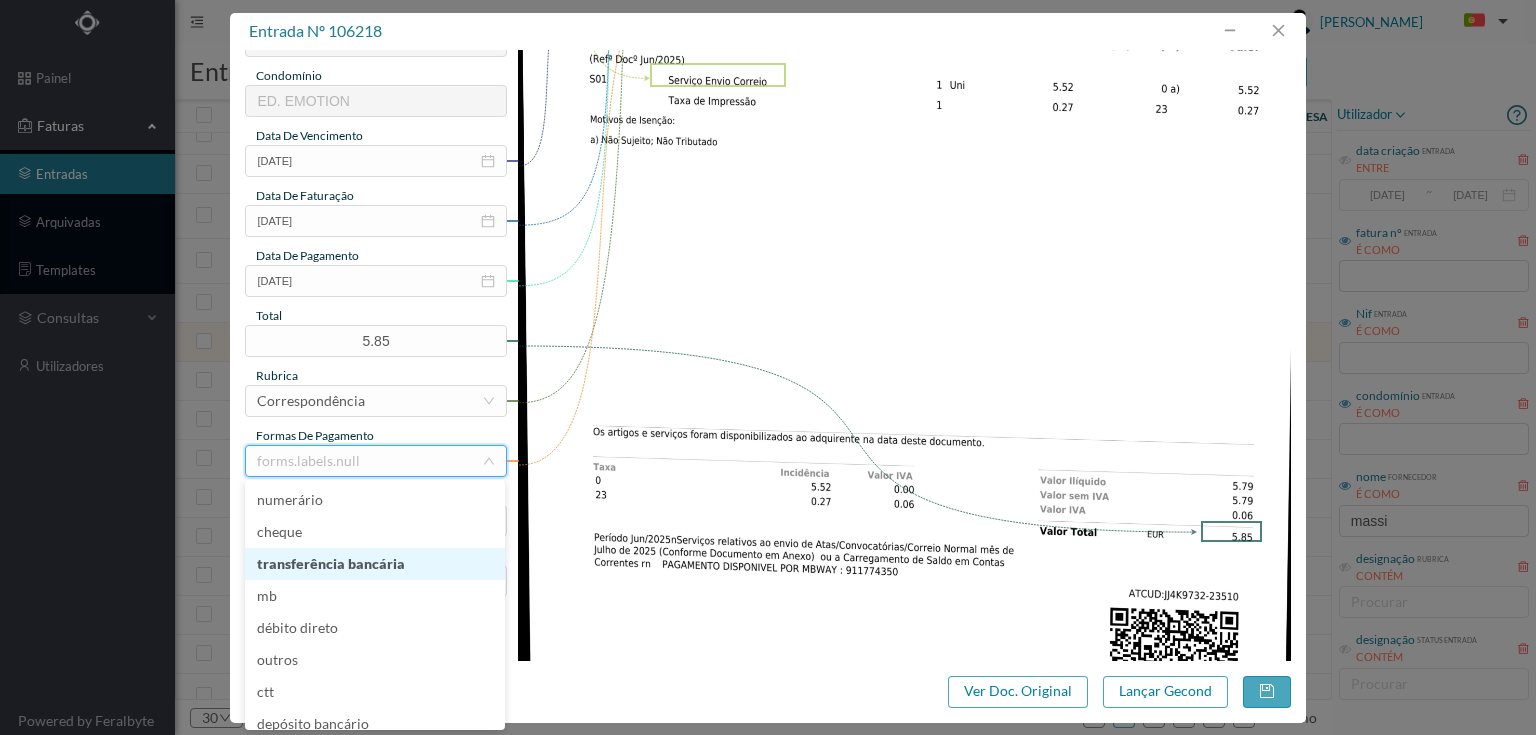 click on "transferência bancária" at bounding box center (375, 564) 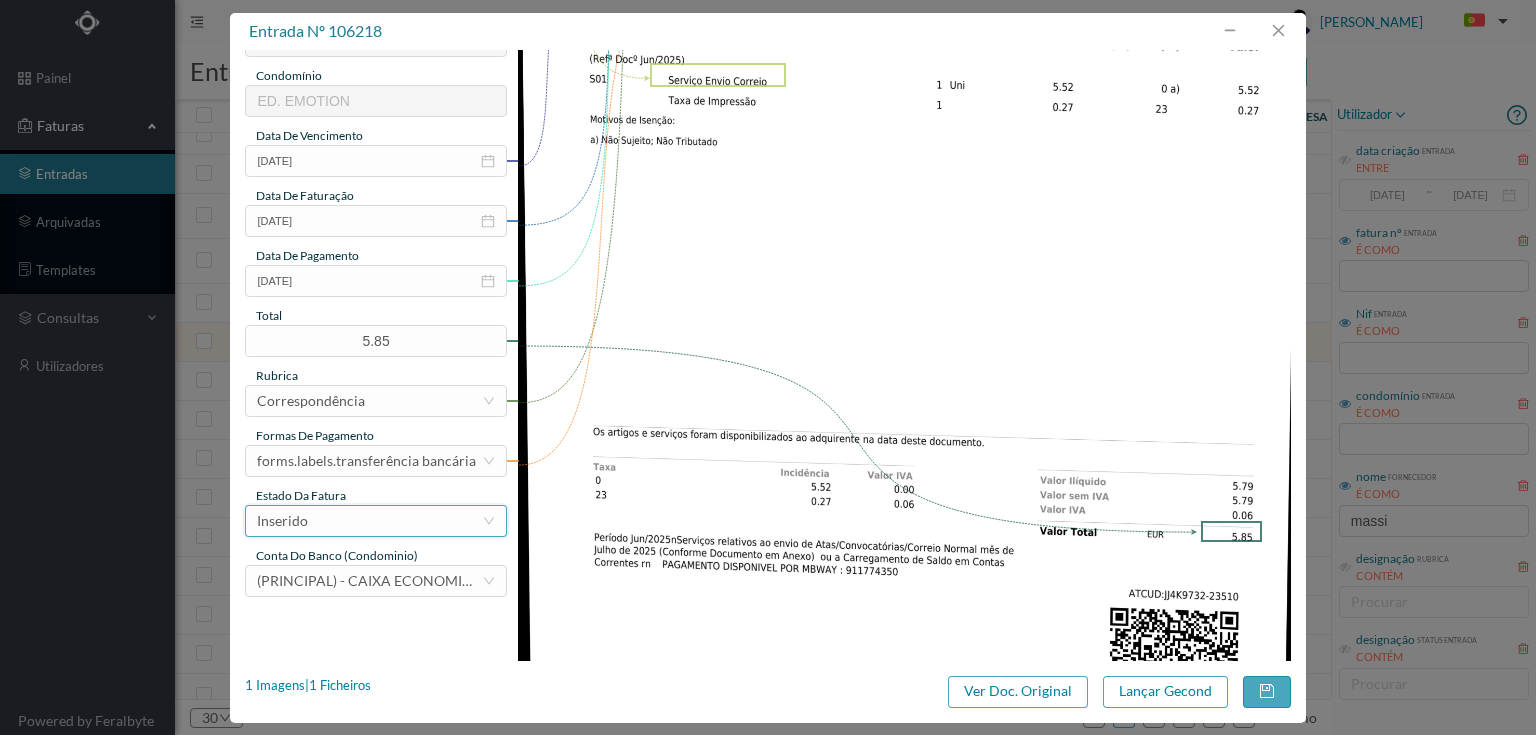 click on "Inserido" at bounding box center [369, 521] 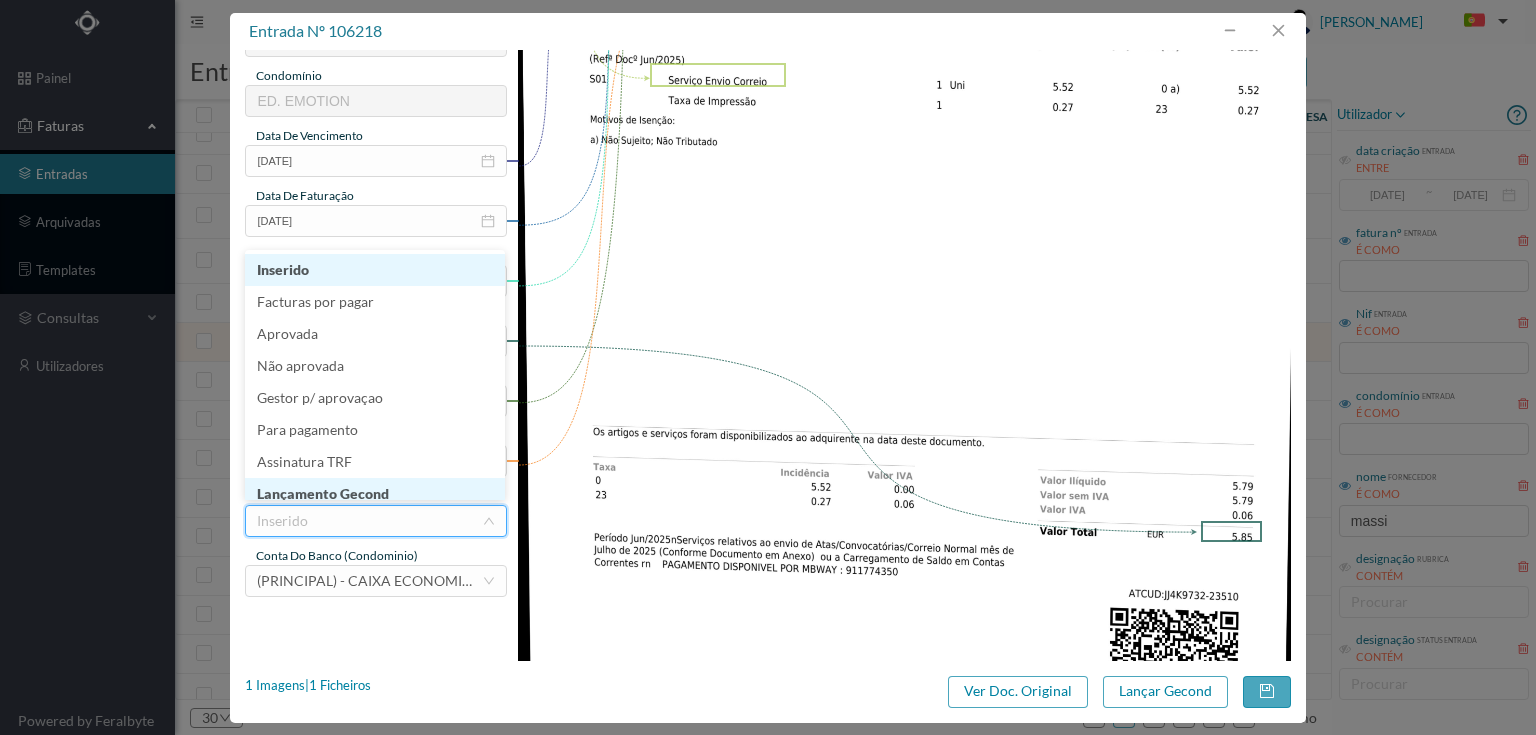 scroll, scrollTop: 10, scrollLeft: 0, axis: vertical 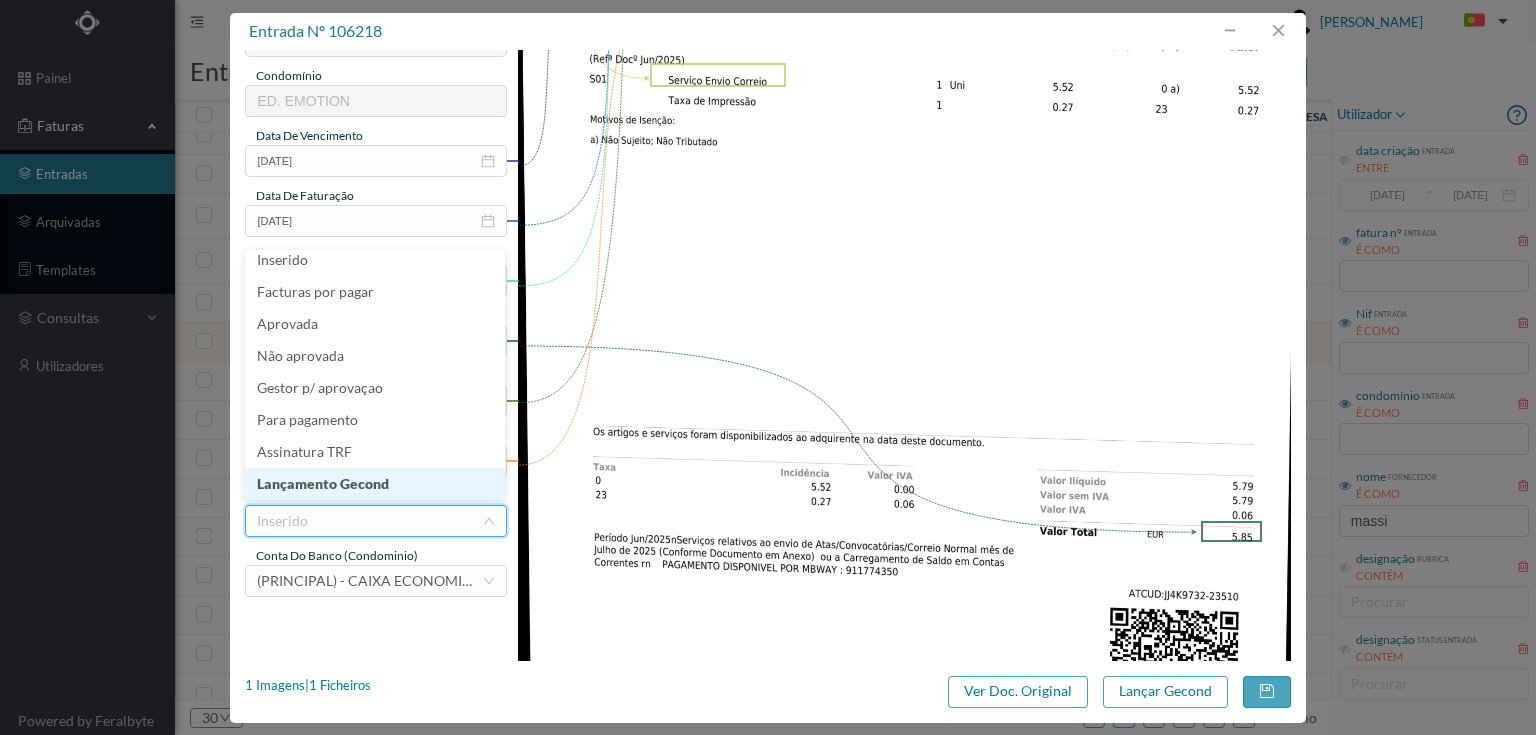 click on "Lançamento Gecond" at bounding box center (375, 484) 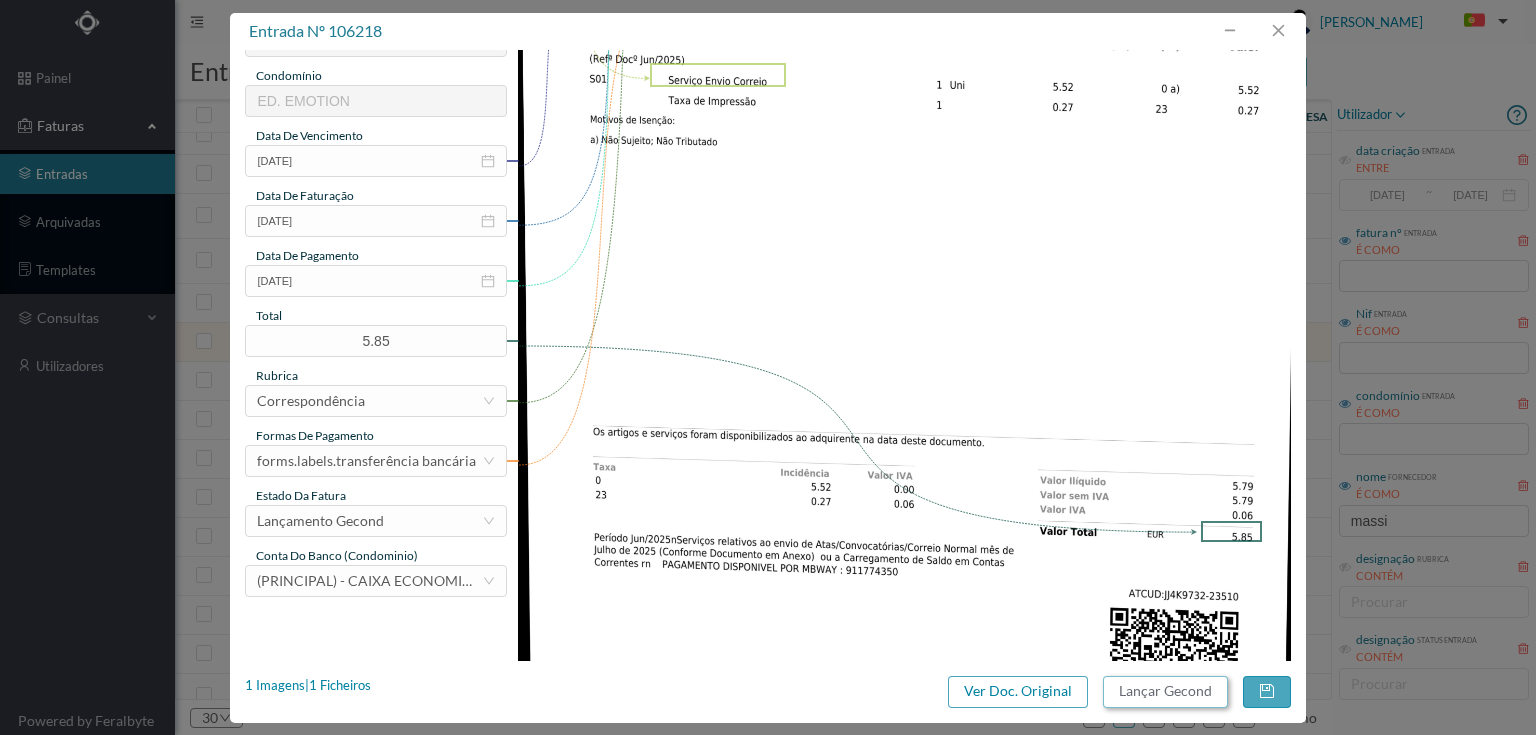 click on "Lançar Gecond" at bounding box center (1165, 692) 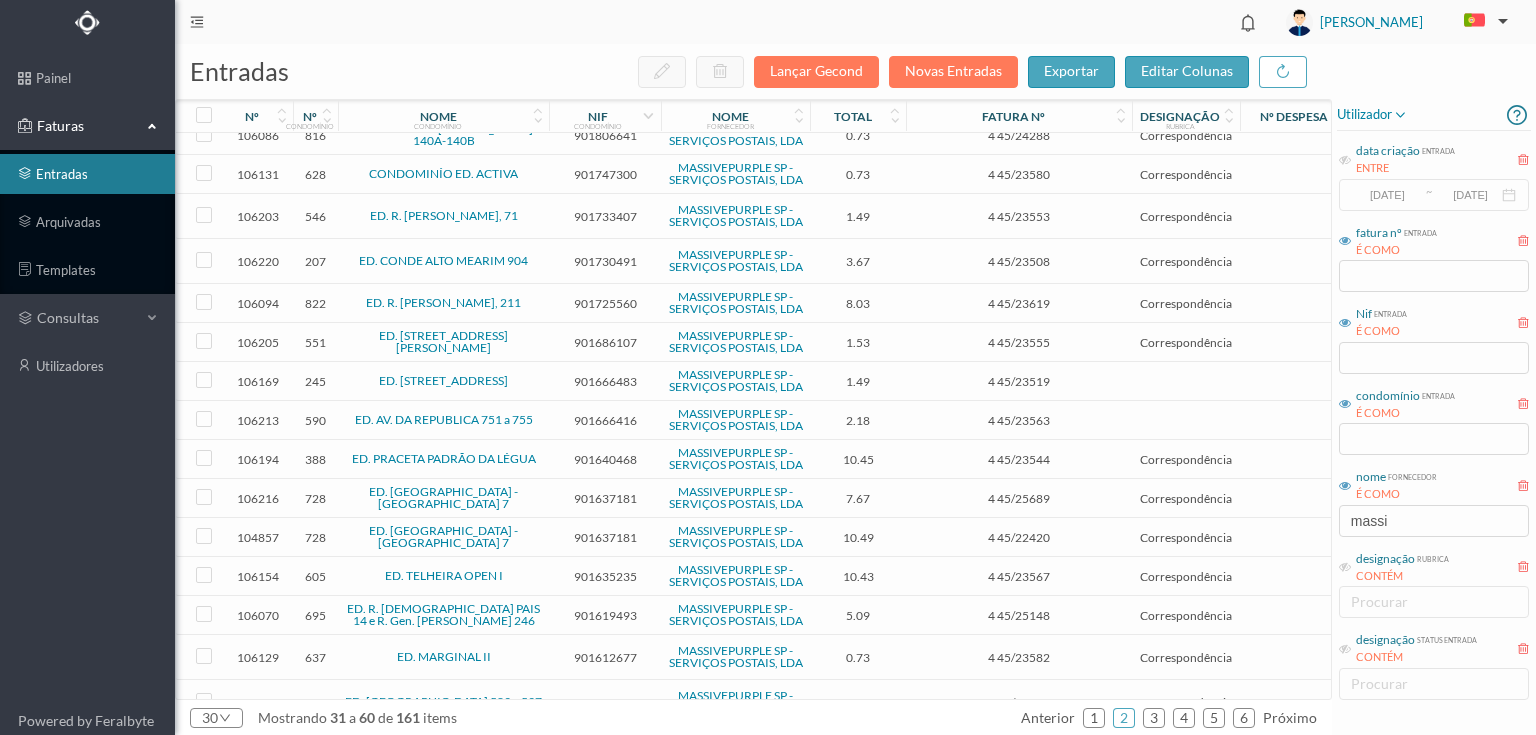 click on "901686107" at bounding box center (605, 342) 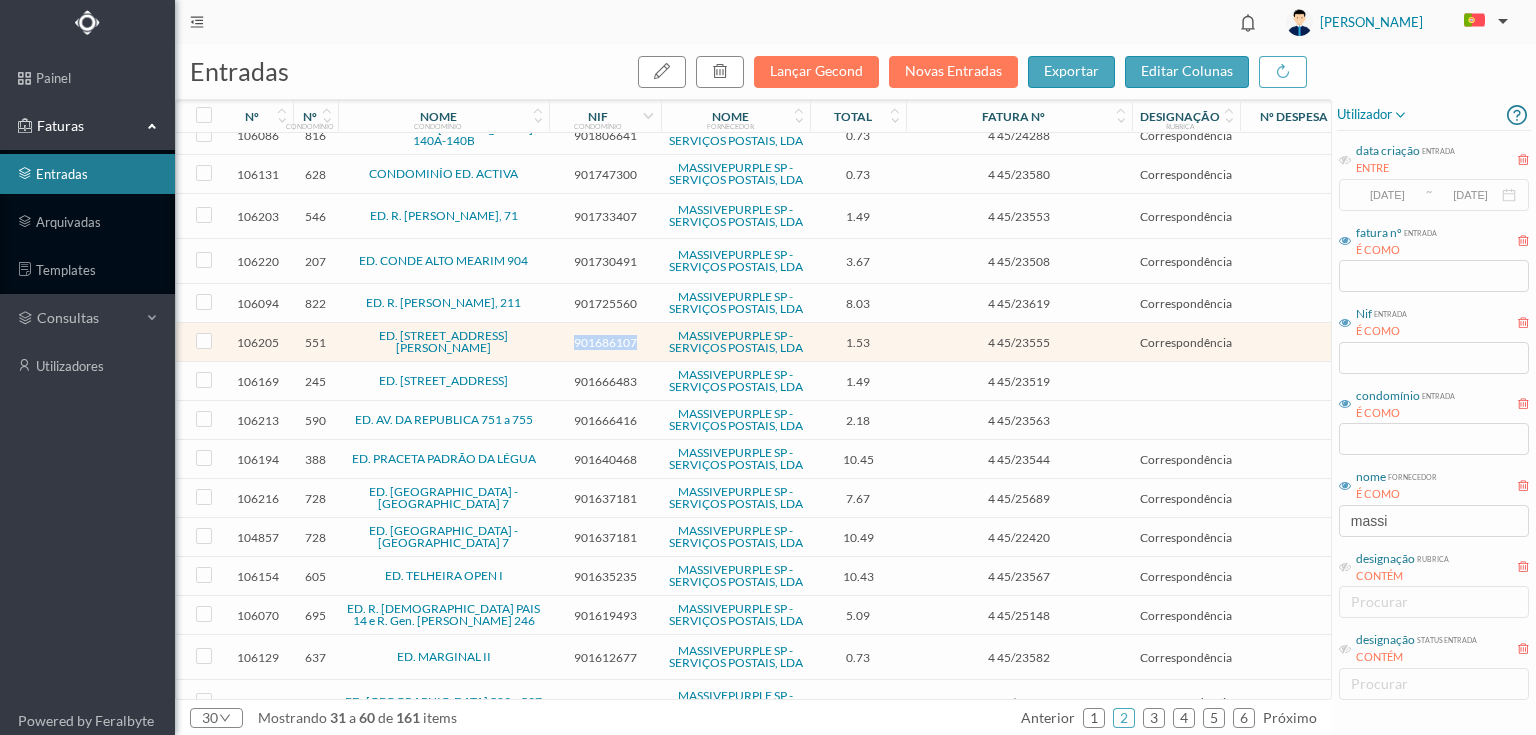 click on "901686107" at bounding box center (605, 342) 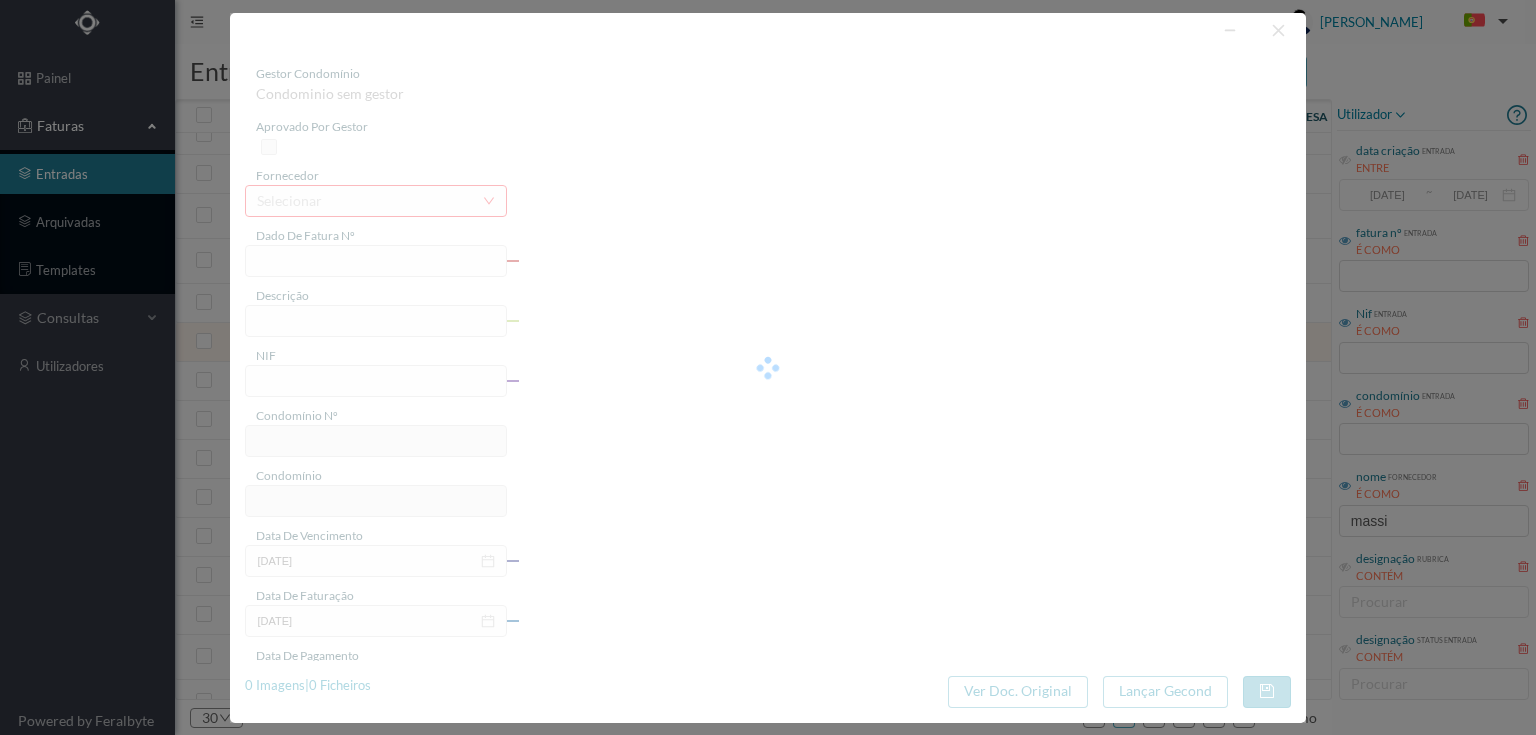 type on "4 45/23555" 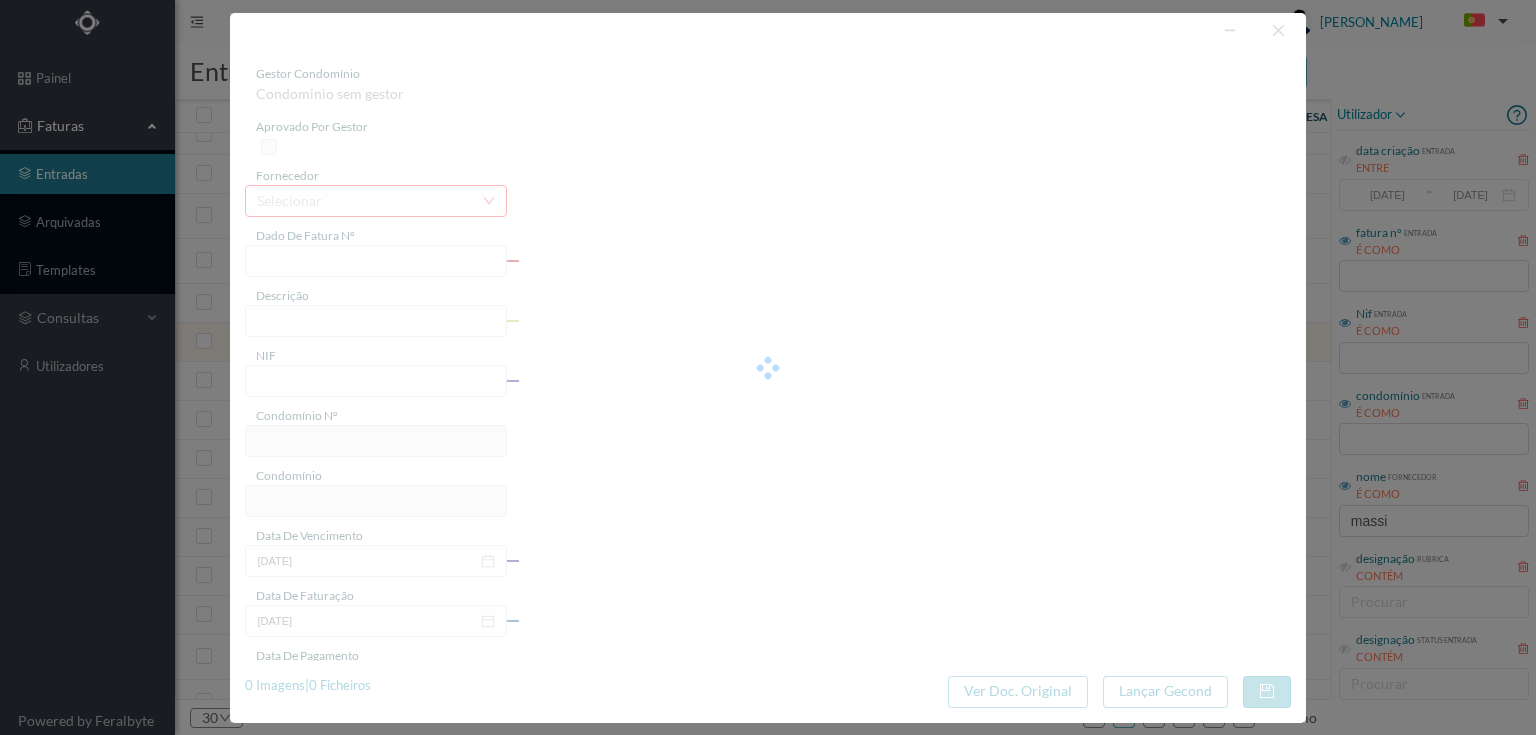 type on "Serviço [PERSON_NAME]" 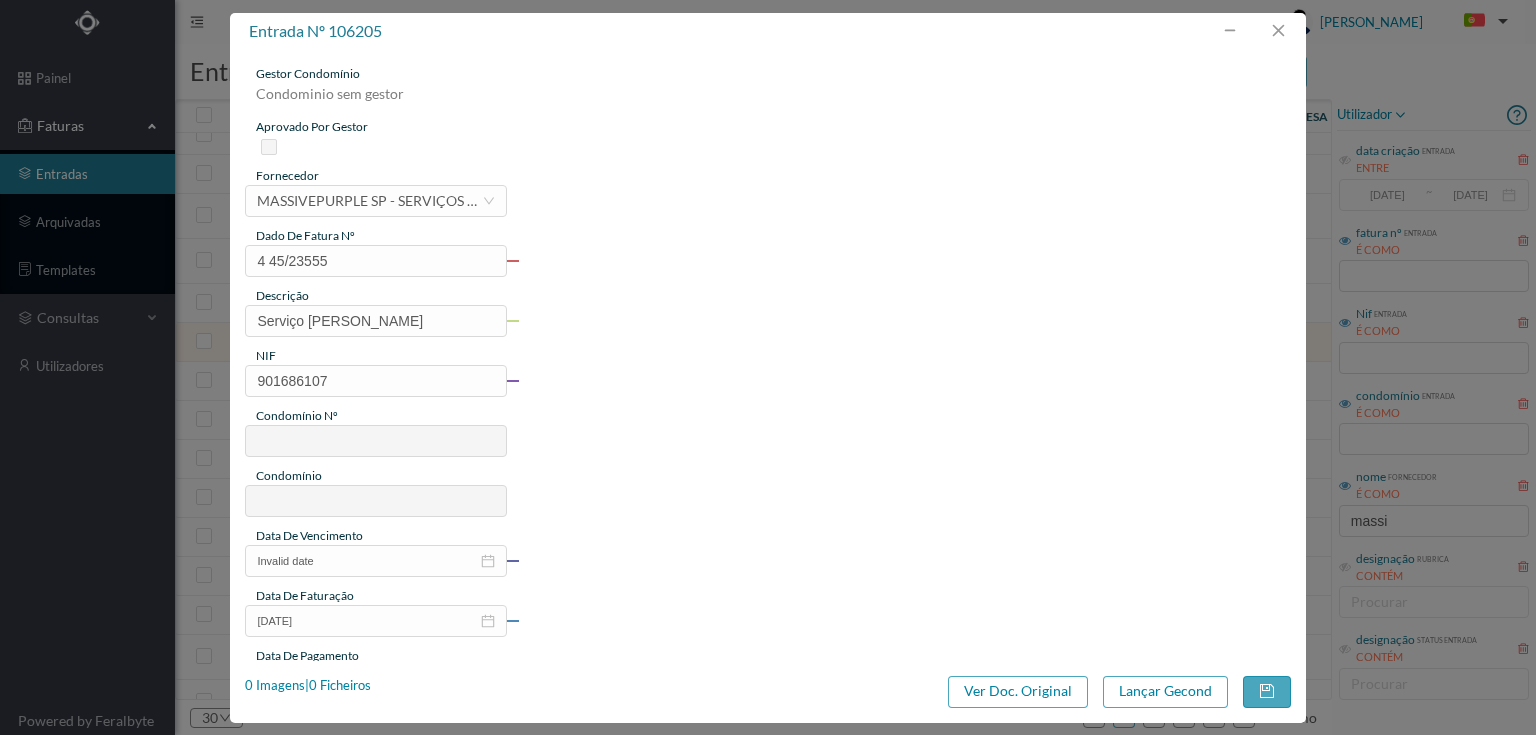 type on "551" 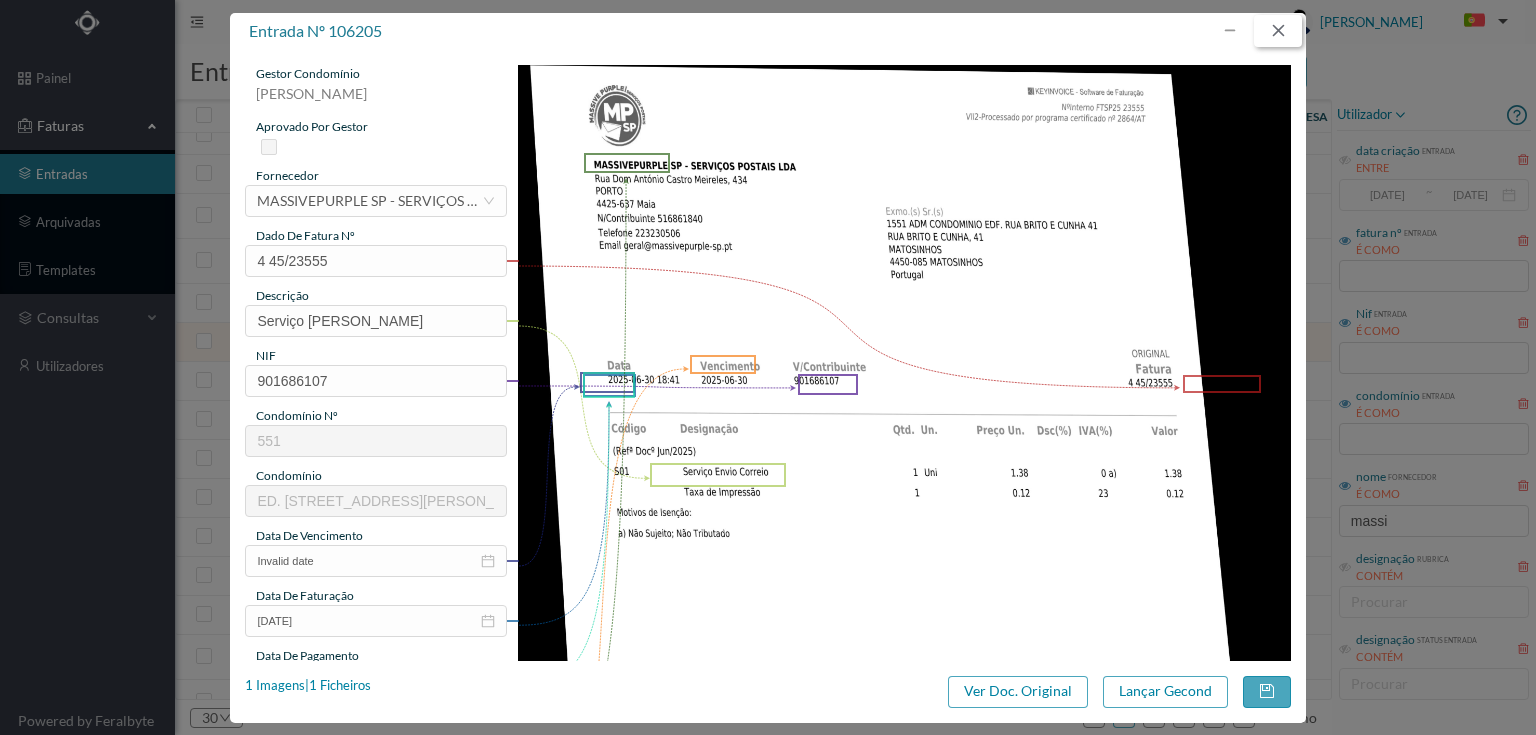click at bounding box center (1278, 31) 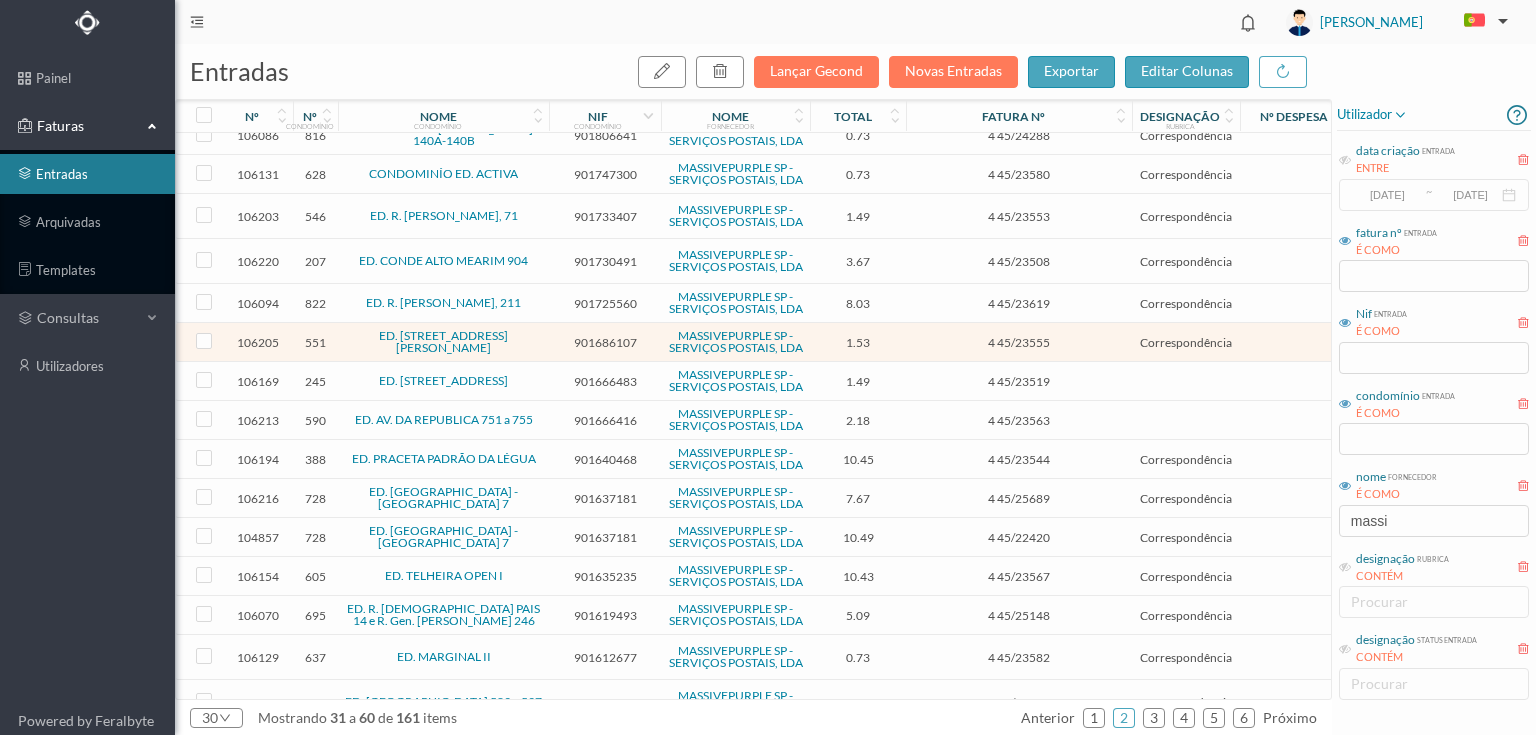 click on "901640468" at bounding box center [605, 459] 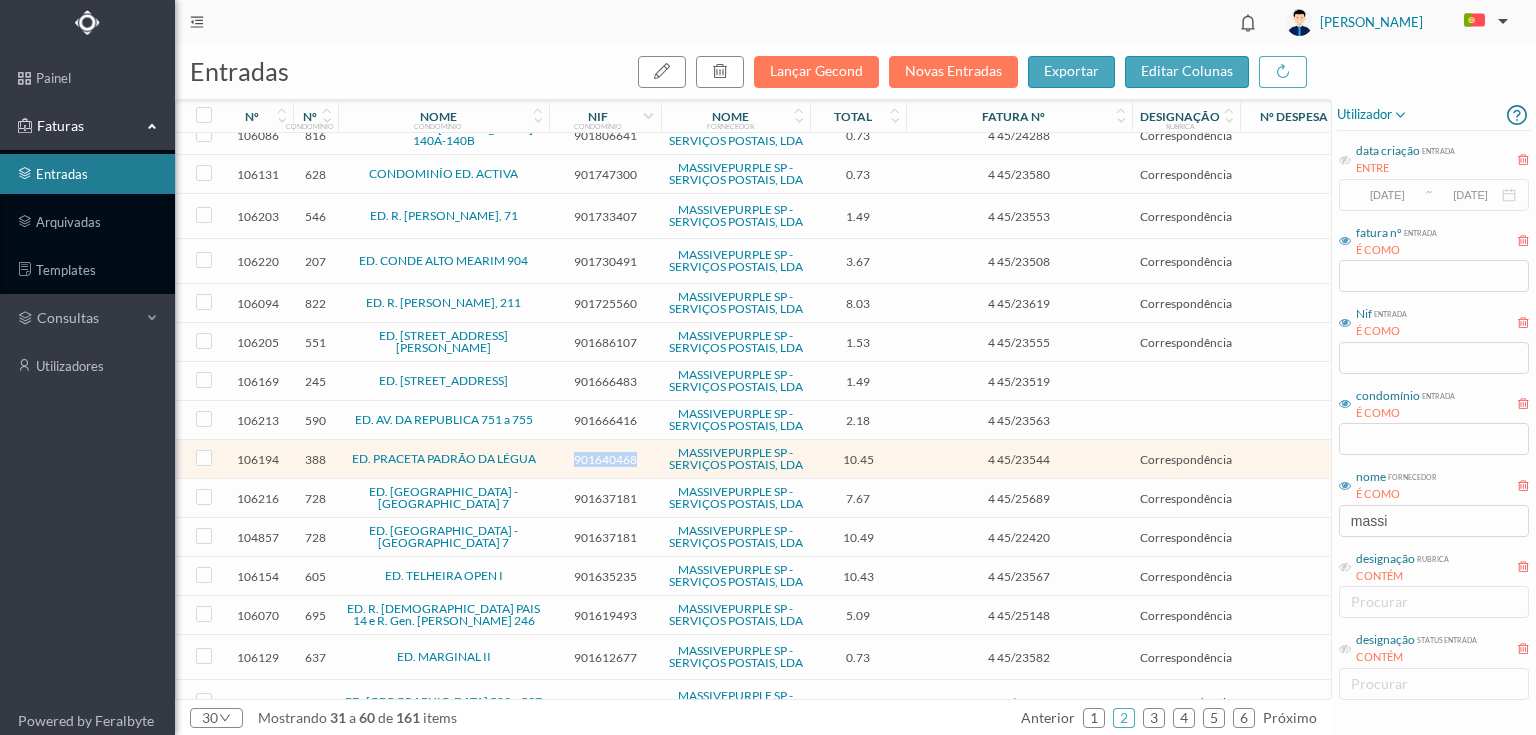 click on "901640468" at bounding box center (605, 459) 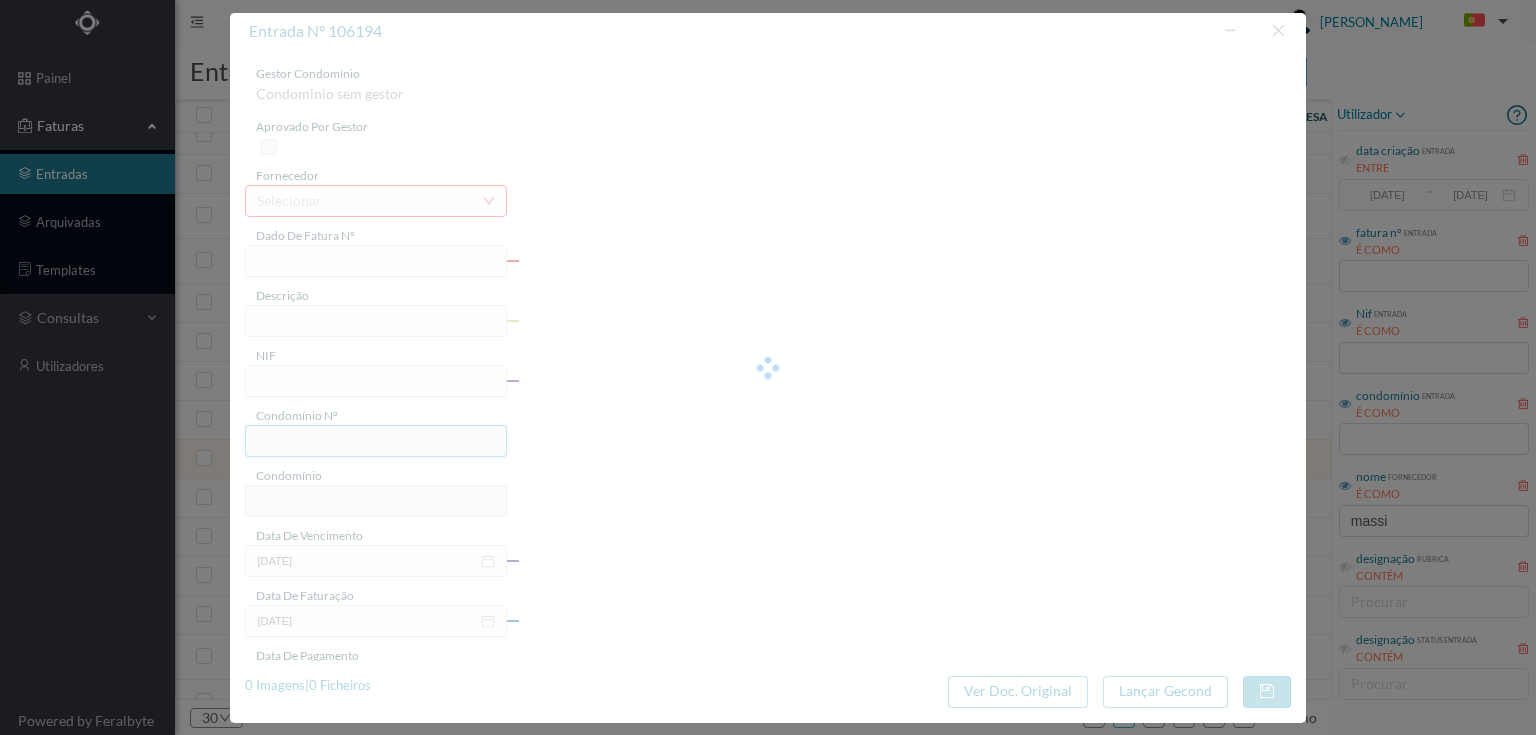 type on "4 45/23544" 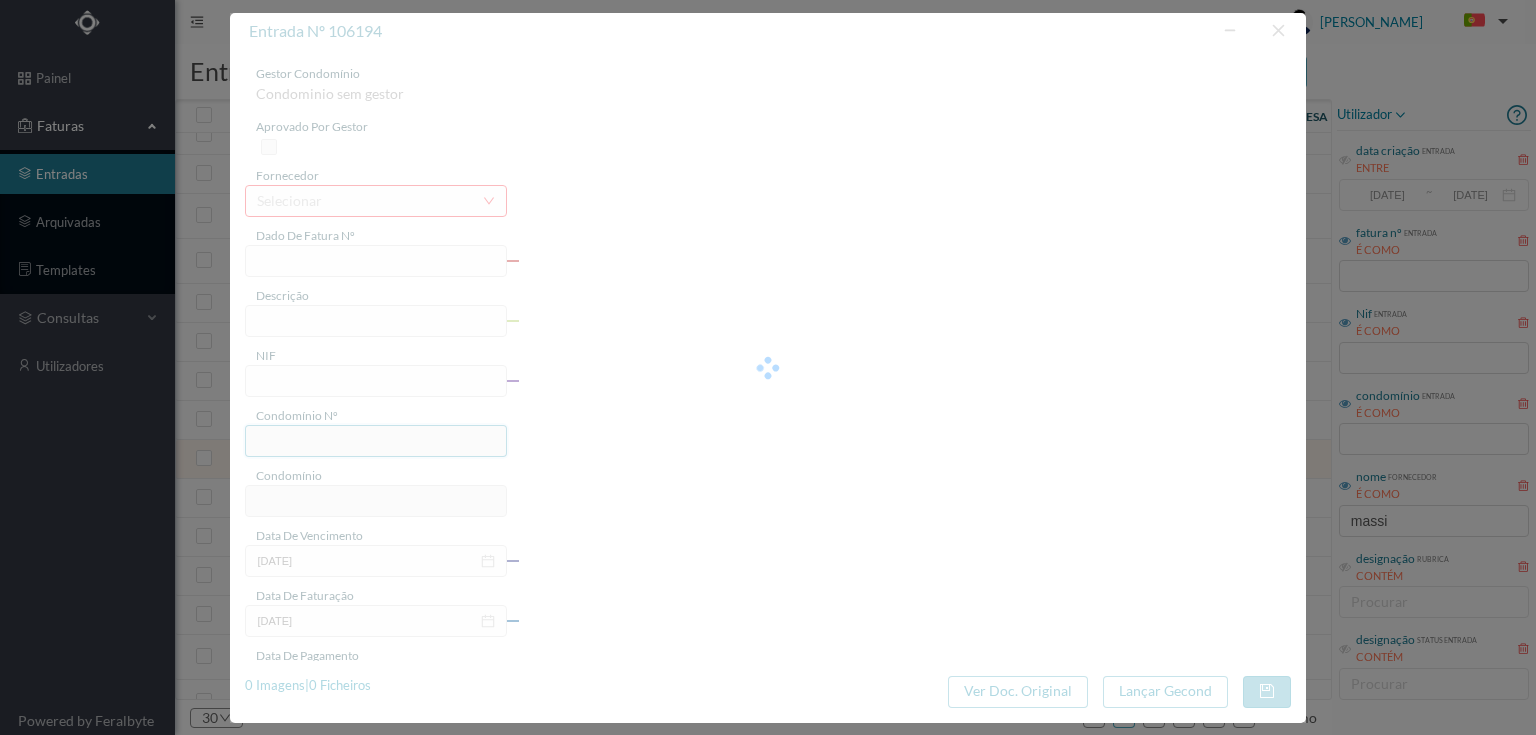 type on "Serviço [PERSON_NAME]" 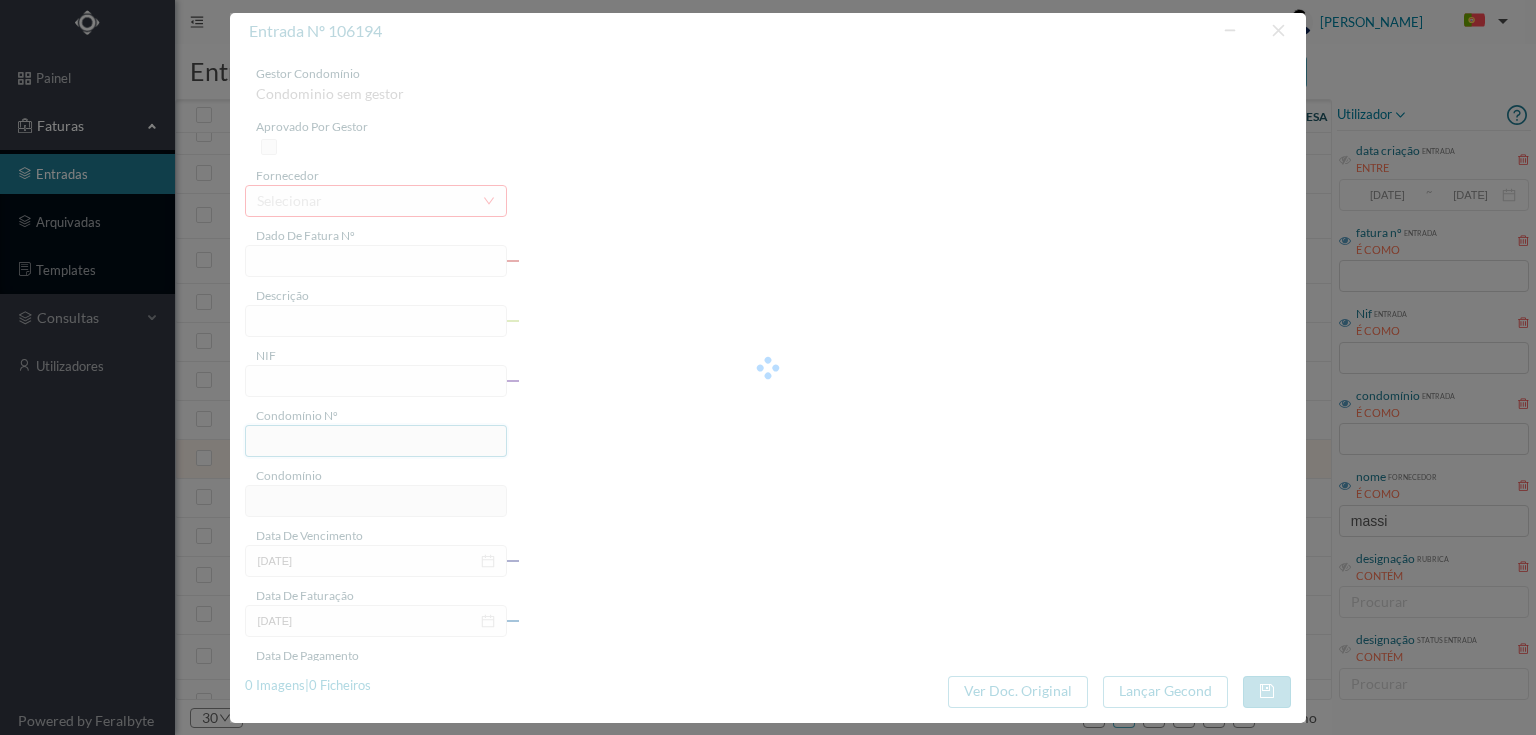 type on "901640468" 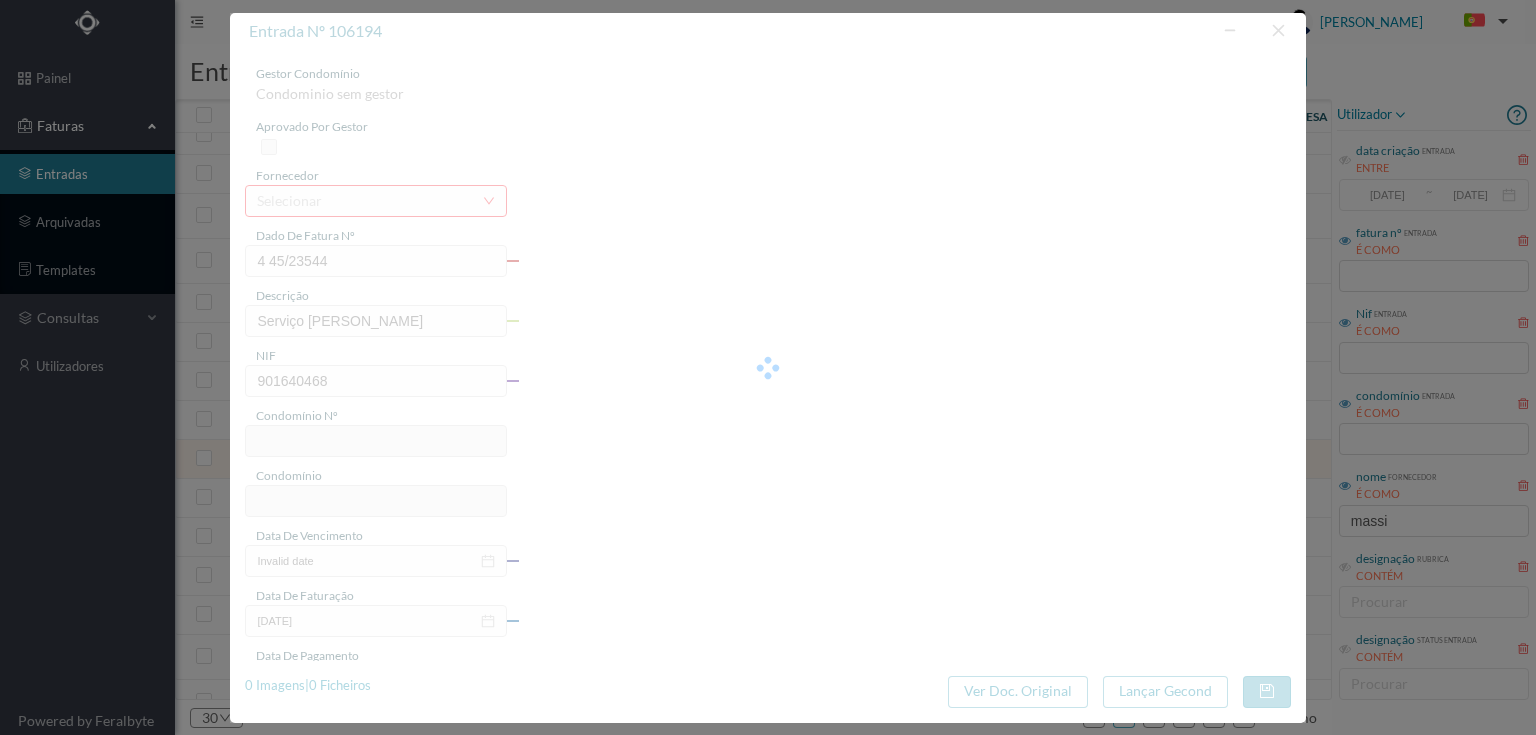 type on "388" 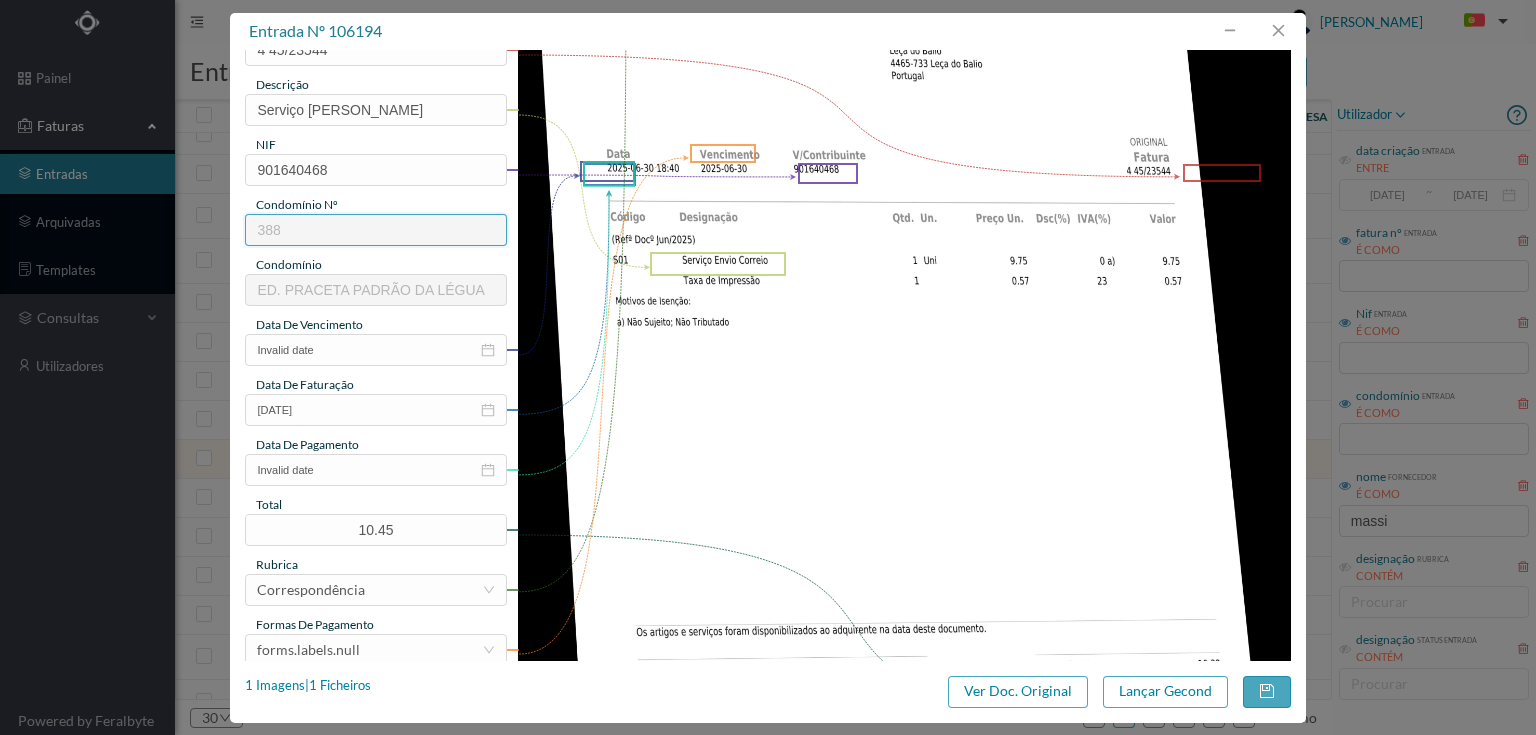 scroll, scrollTop: 240, scrollLeft: 0, axis: vertical 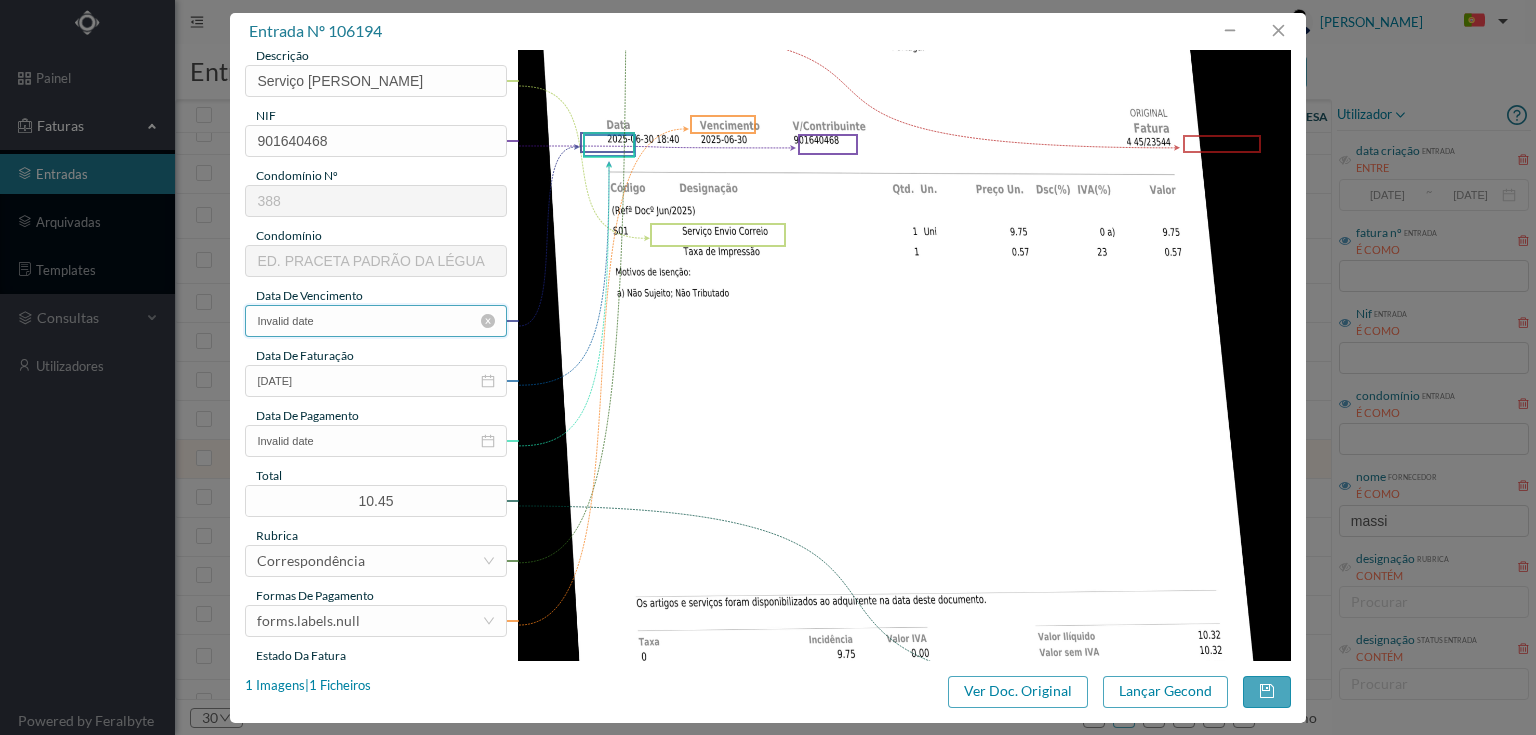 click on "Invalid date" at bounding box center [375, 321] 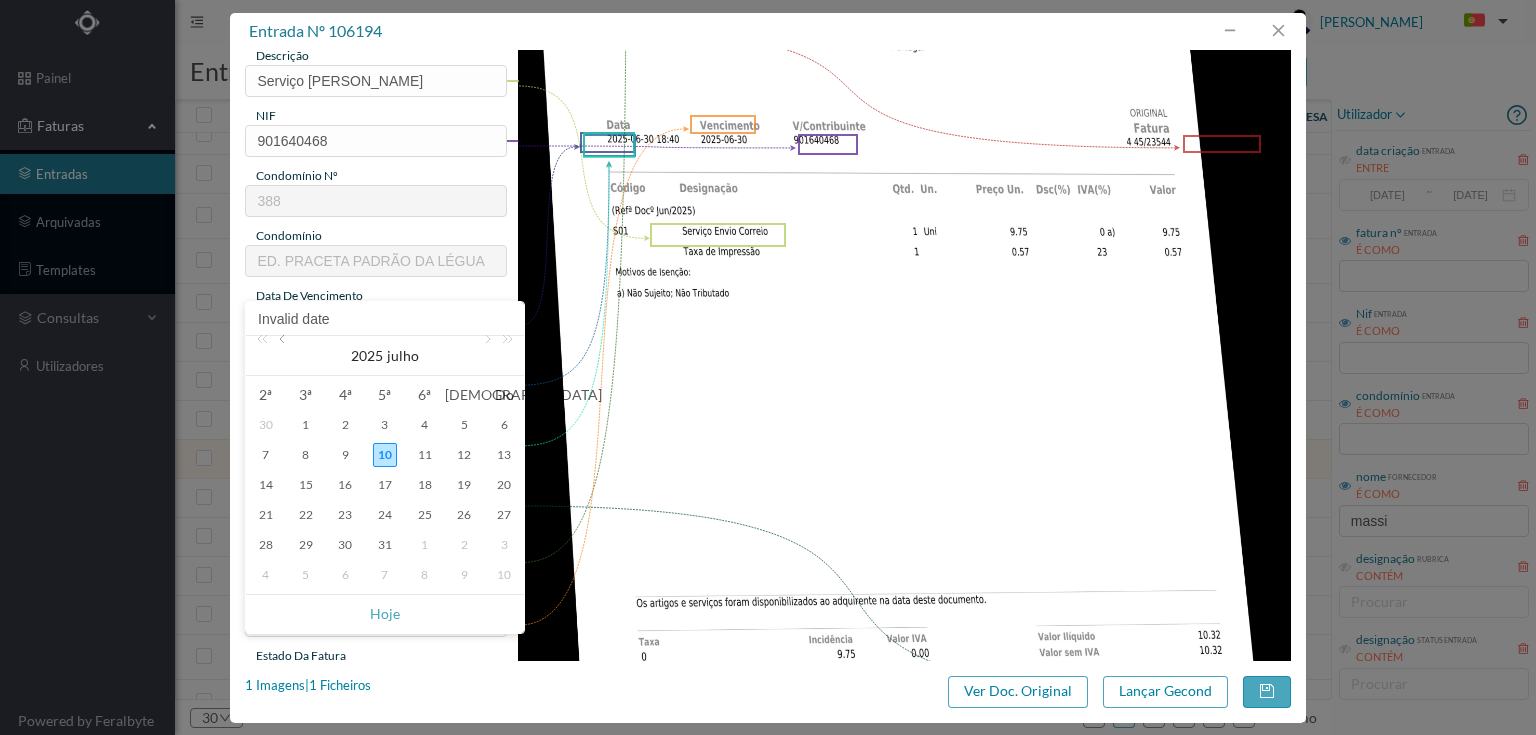 click at bounding box center (284, 356) 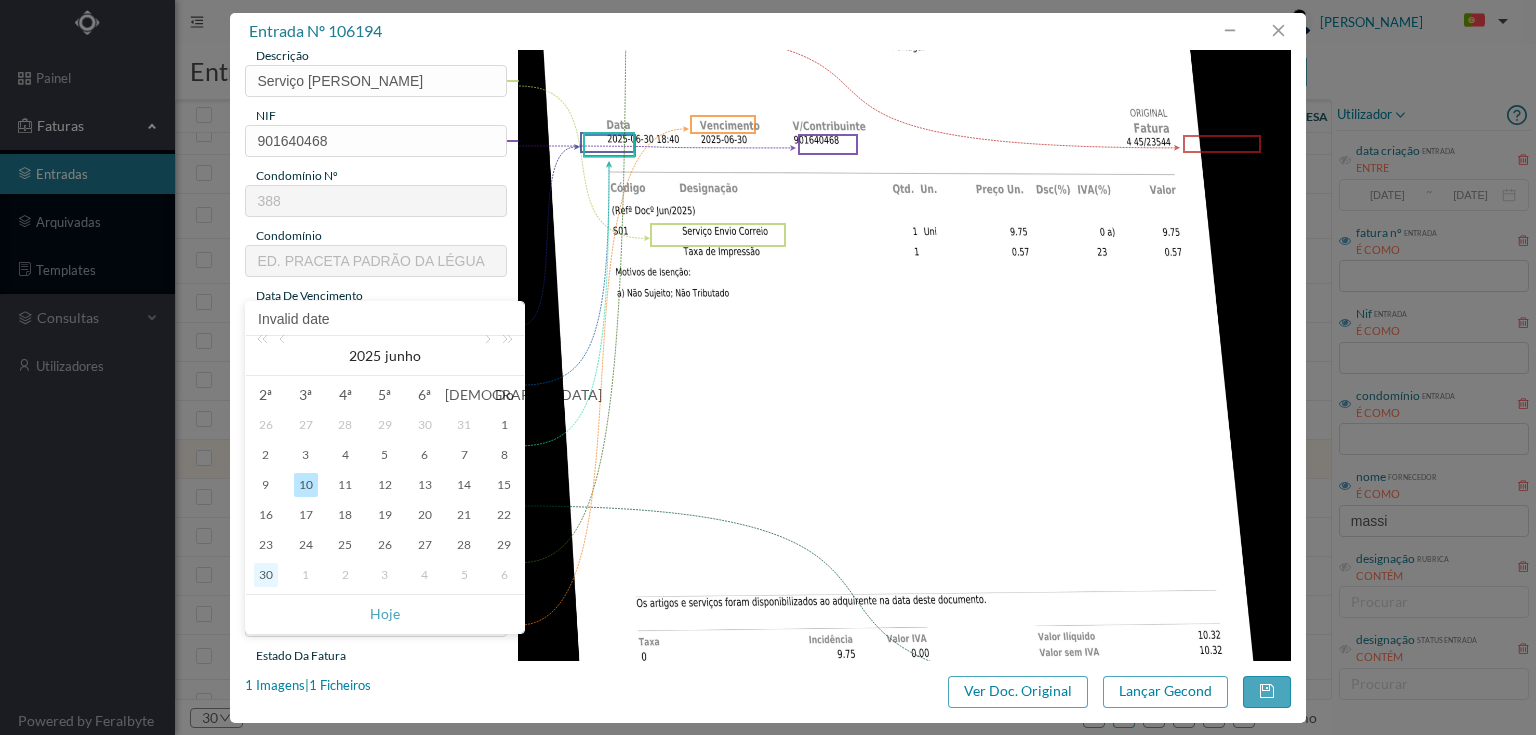 click on "30" at bounding box center (266, 575) 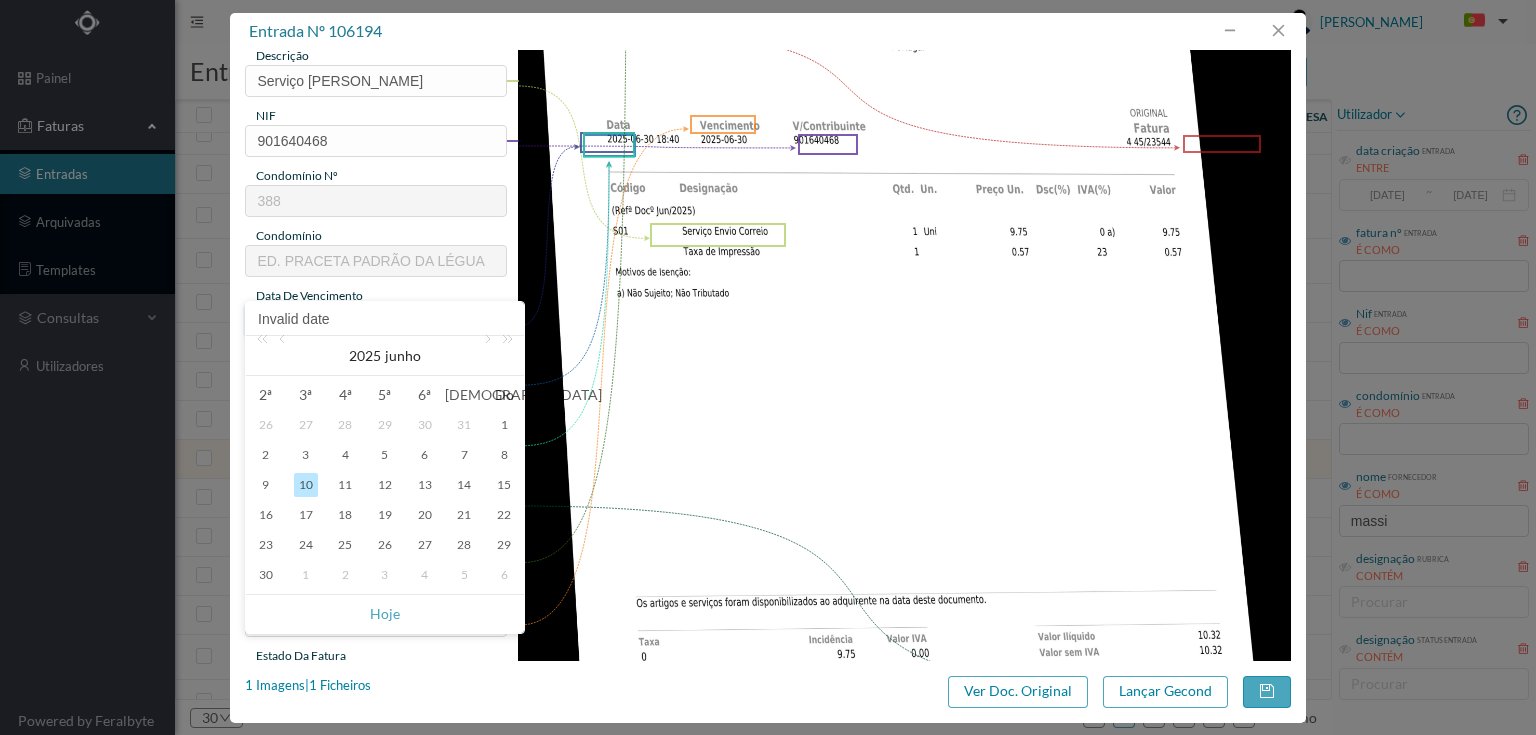 type on "[DATE]" 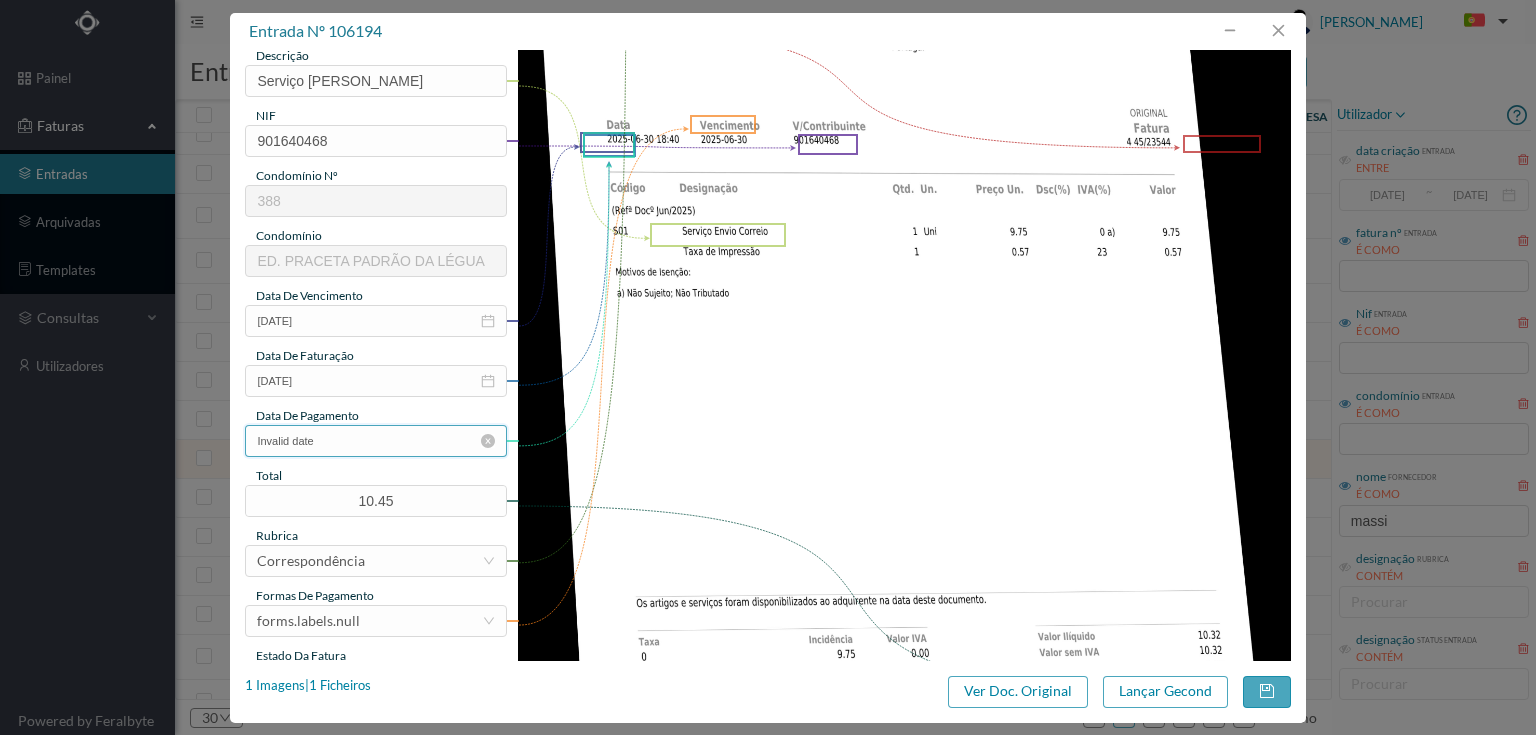 click on "Invalid date" at bounding box center (375, 441) 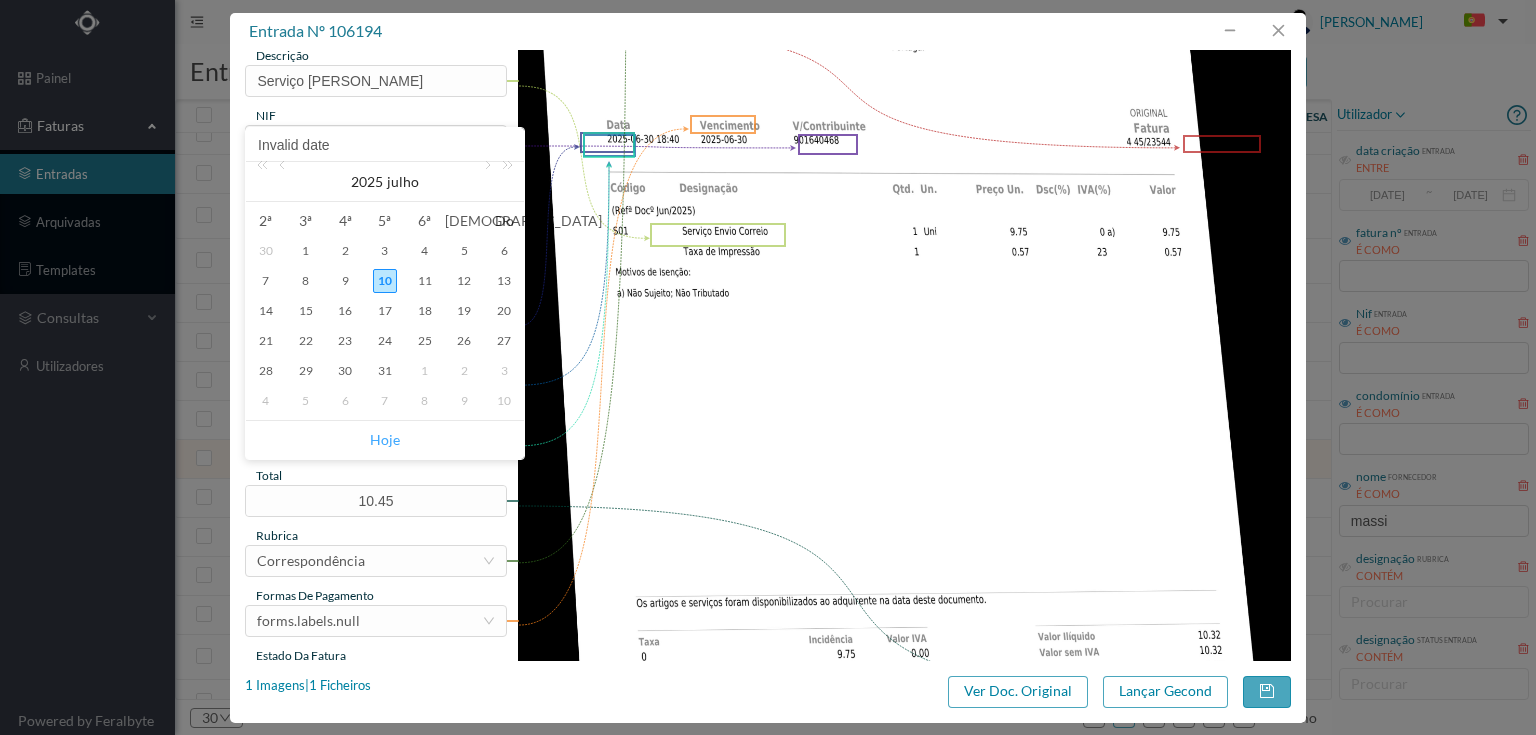 click on "Hoje" at bounding box center (385, 440) 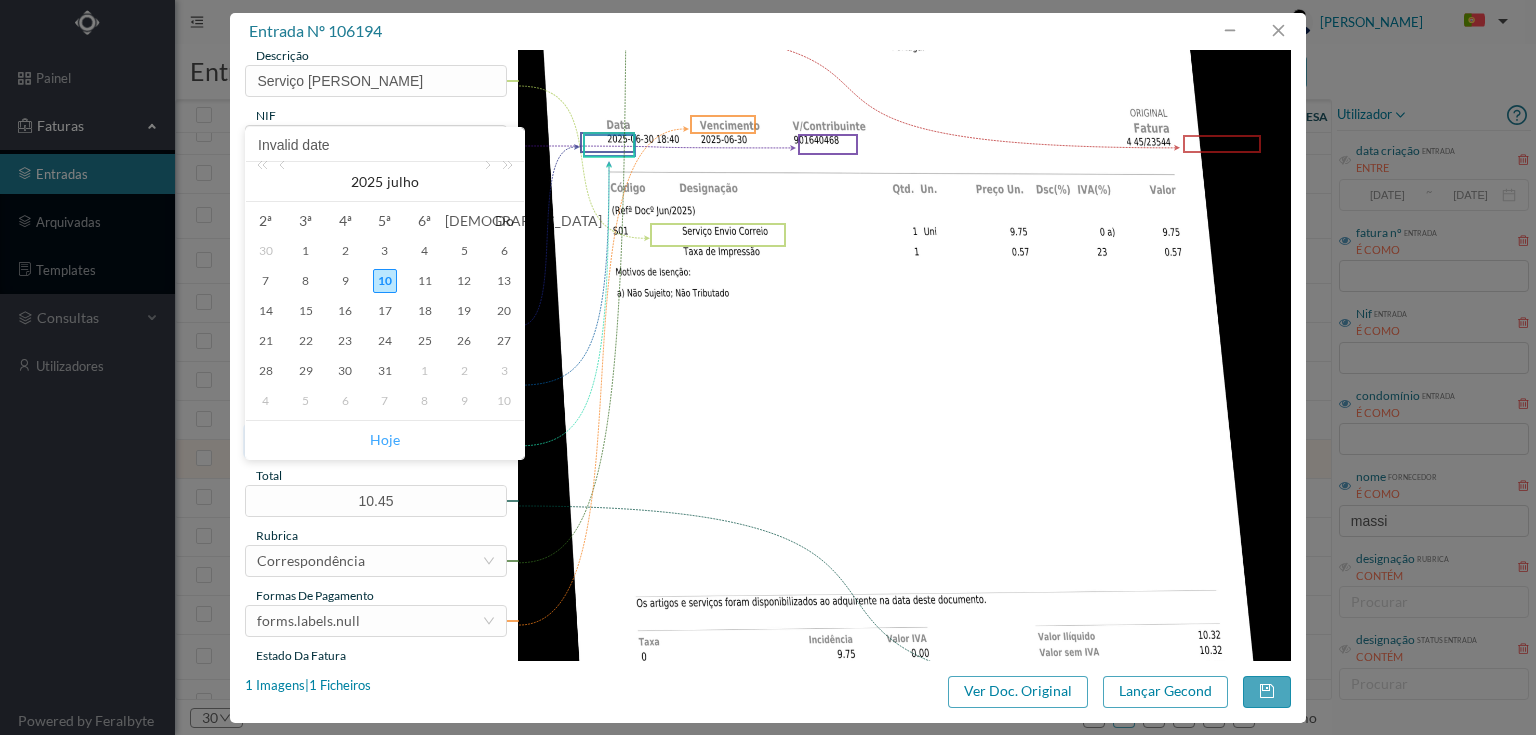 type on "[DATE]" 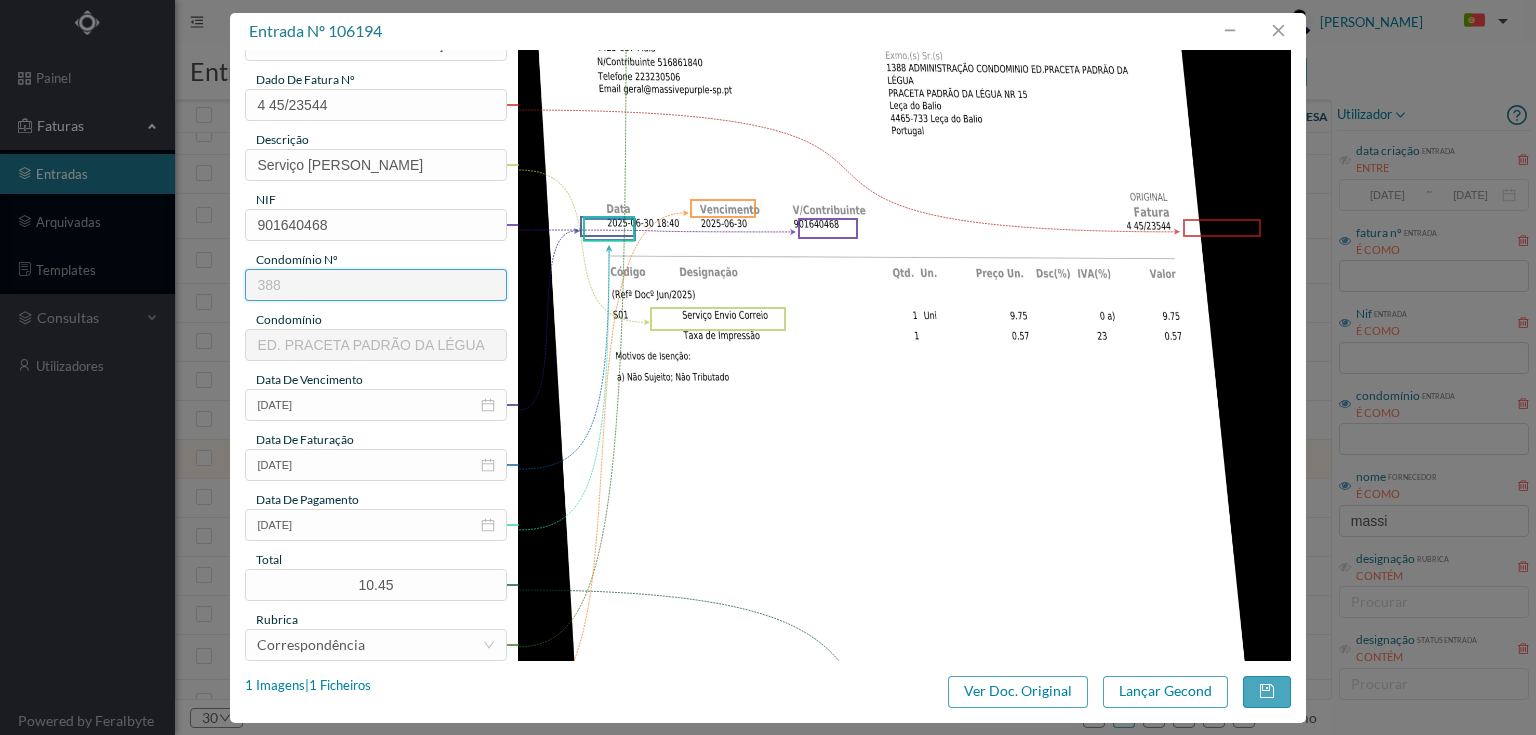 scroll, scrollTop: 160, scrollLeft: 0, axis: vertical 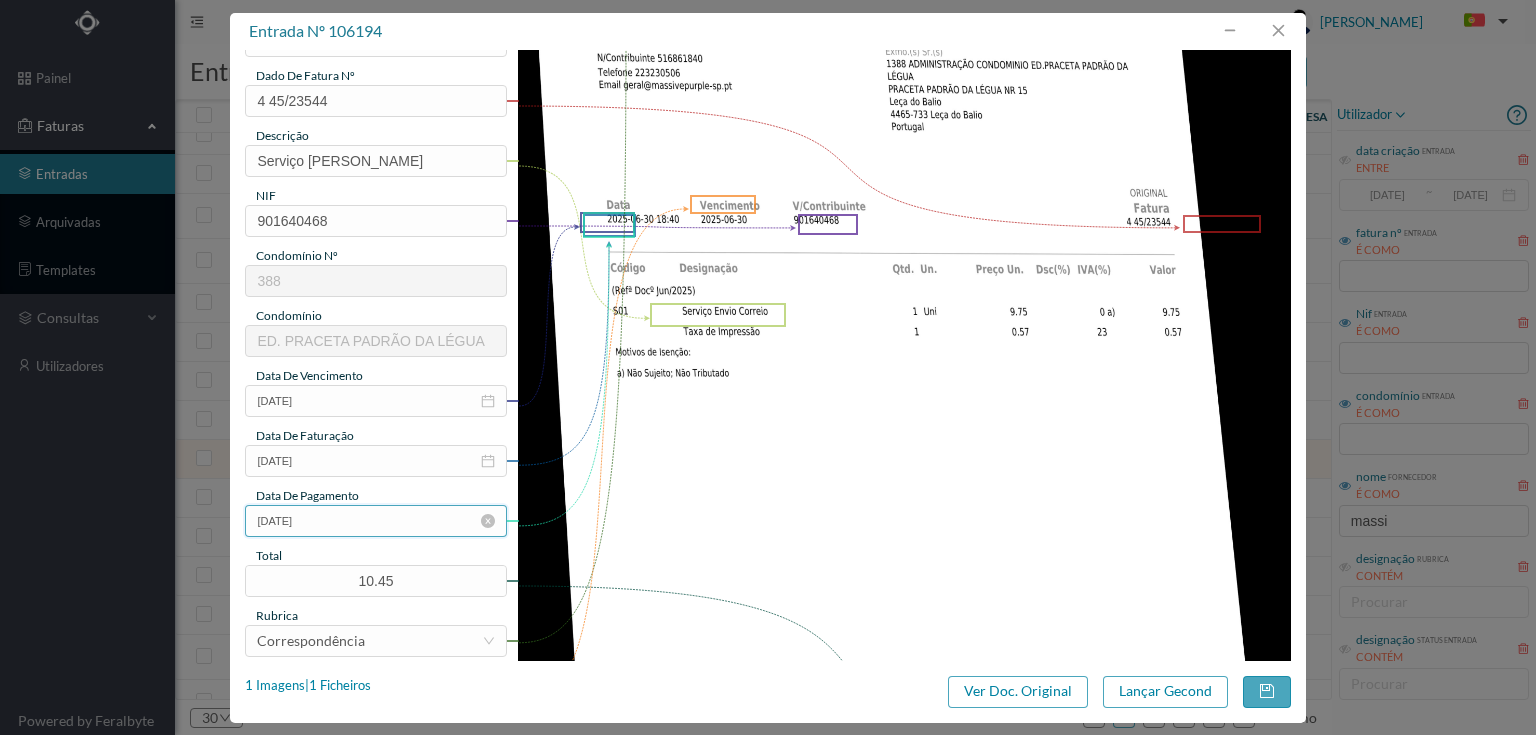 click on "[DATE]" at bounding box center (375, 521) 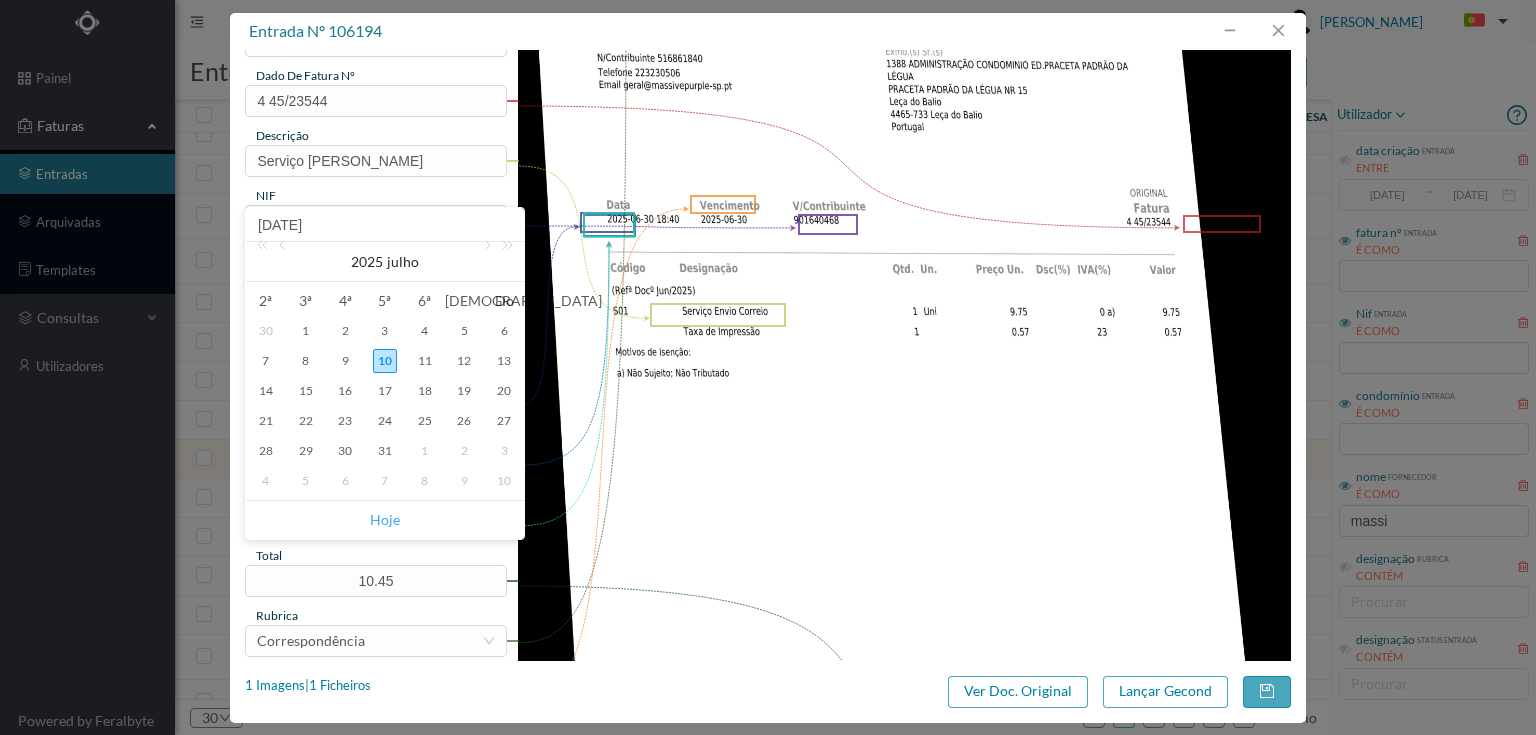 click on "Hoje" at bounding box center (385, 520) 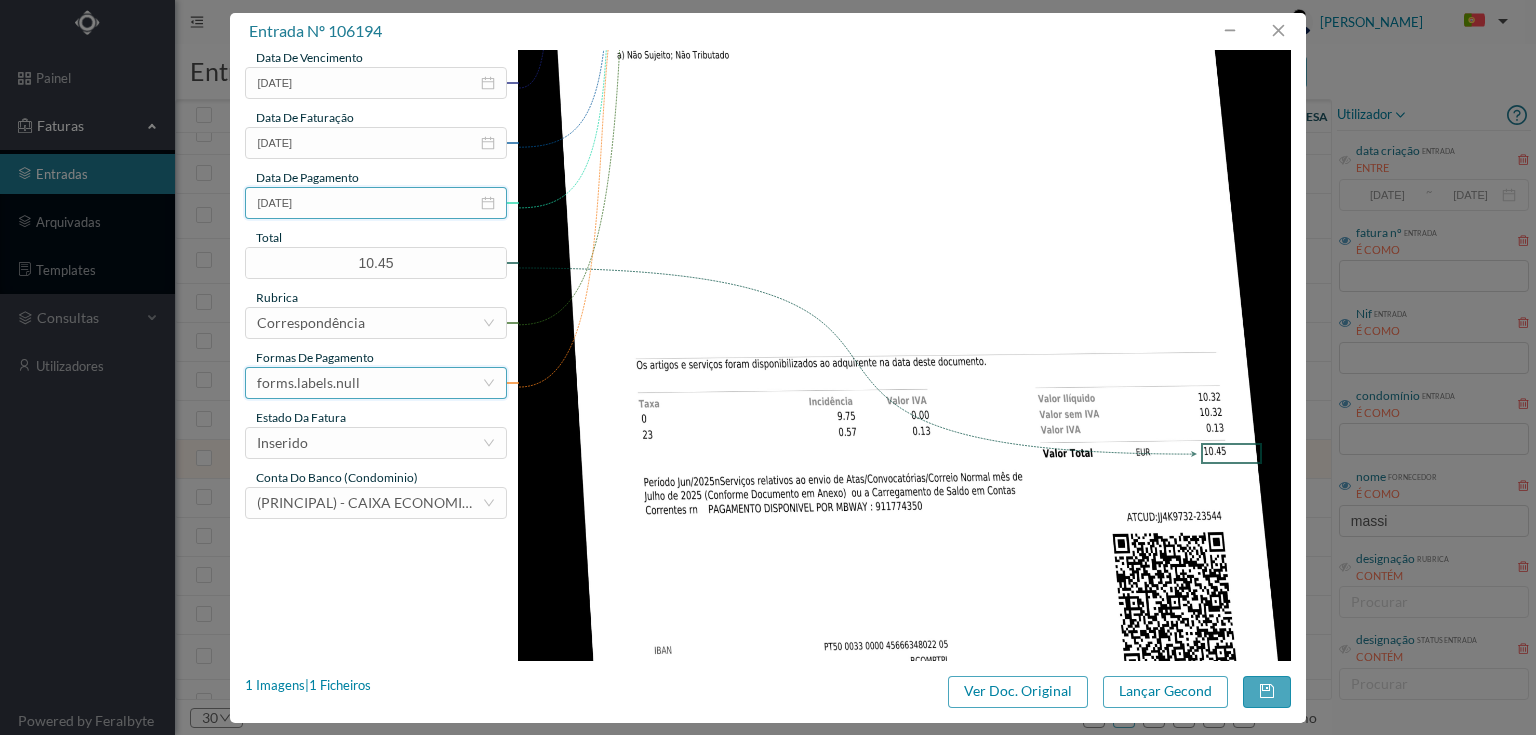 scroll, scrollTop: 480, scrollLeft: 0, axis: vertical 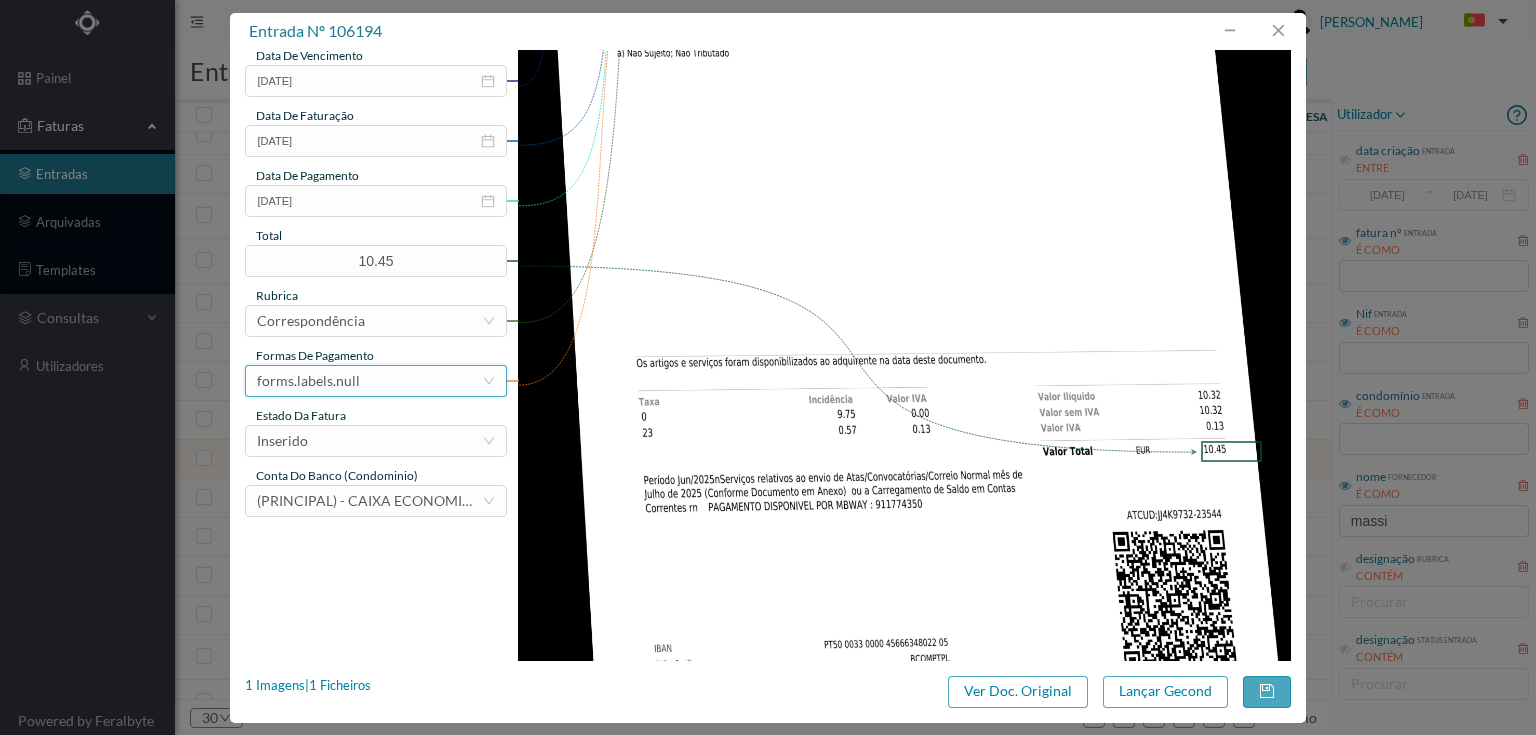 click on "forms.labels.null" at bounding box center (308, 381) 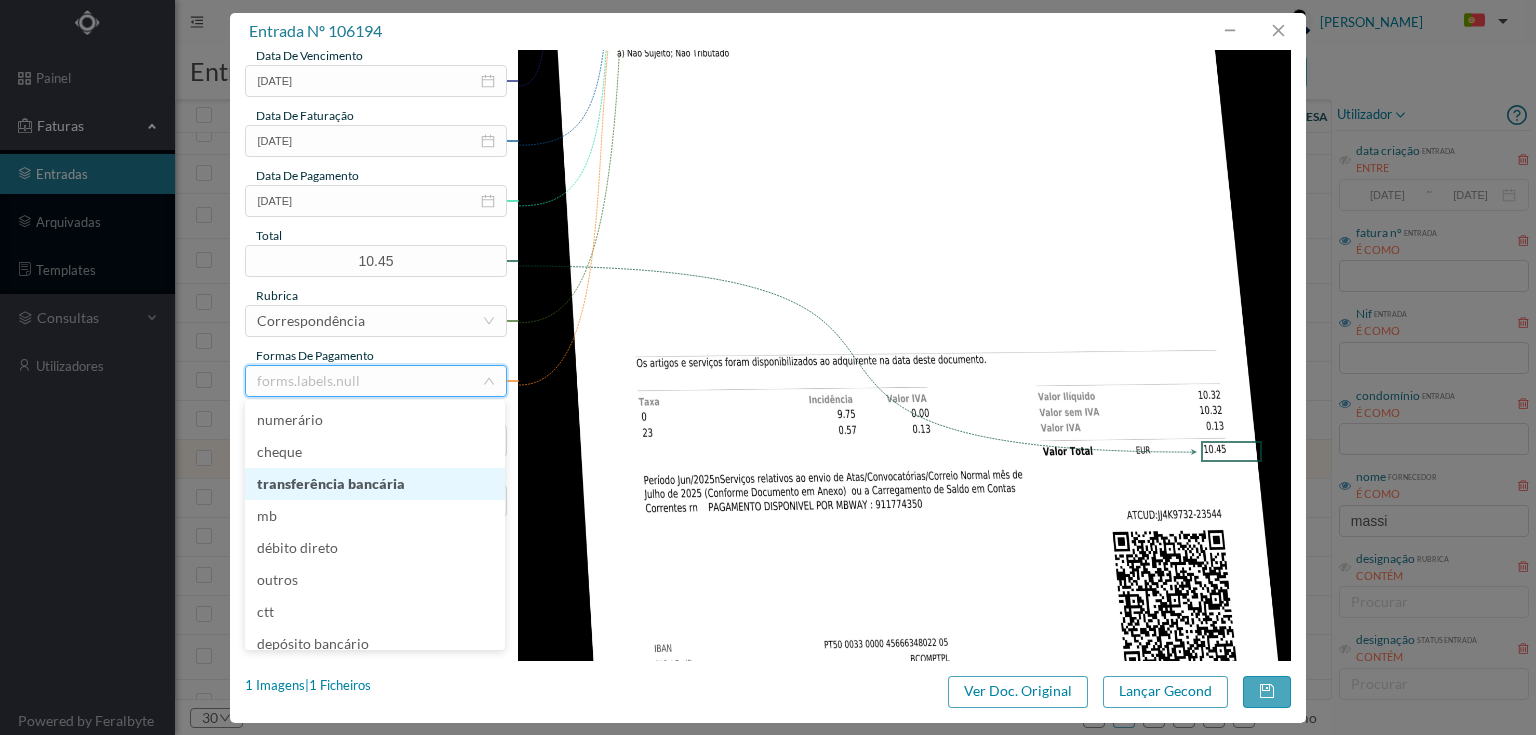 drag, startPoint x: 300, startPoint y: 480, endPoint x: 316, endPoint y: 473, distance: 17.464249 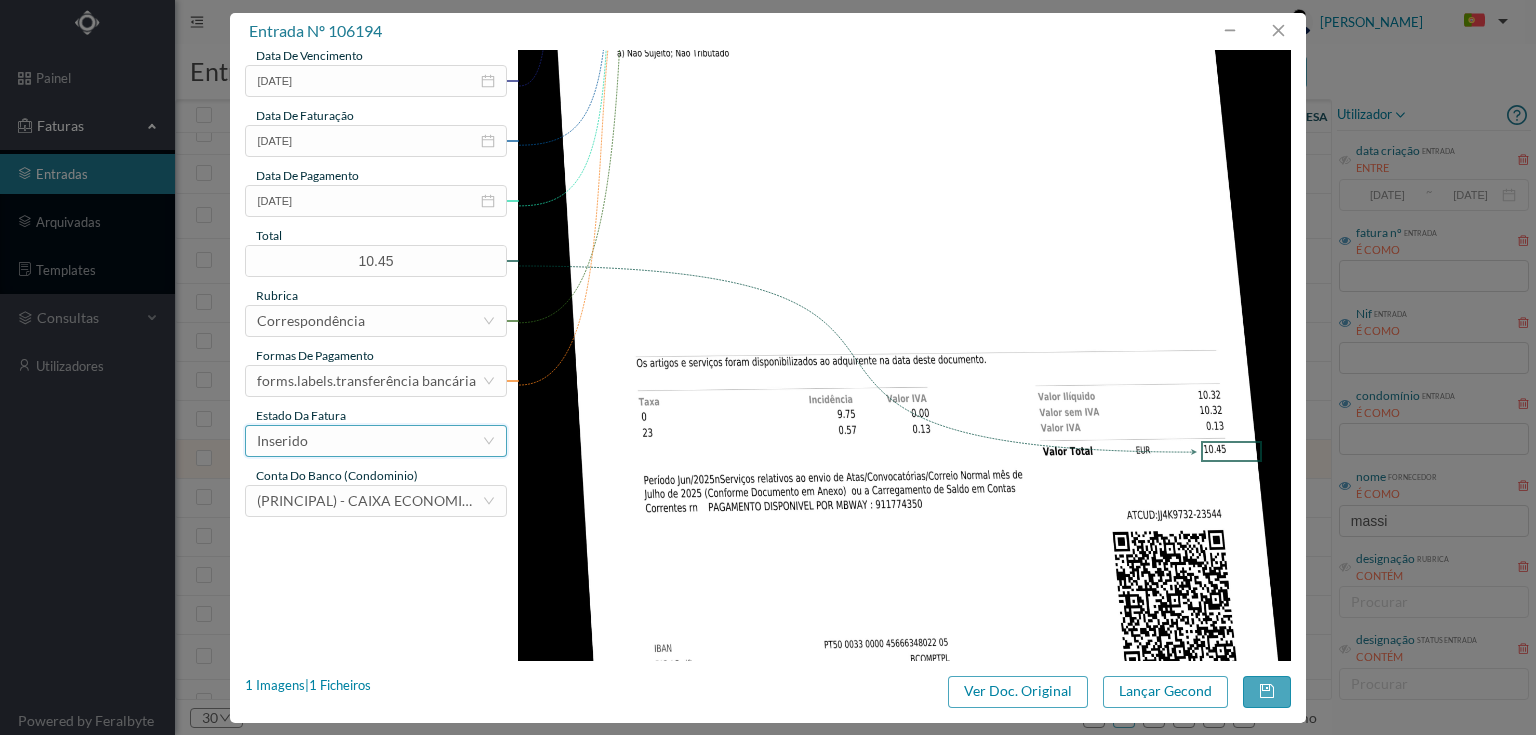 click on "Inserido" at bounding box center [369, 441] 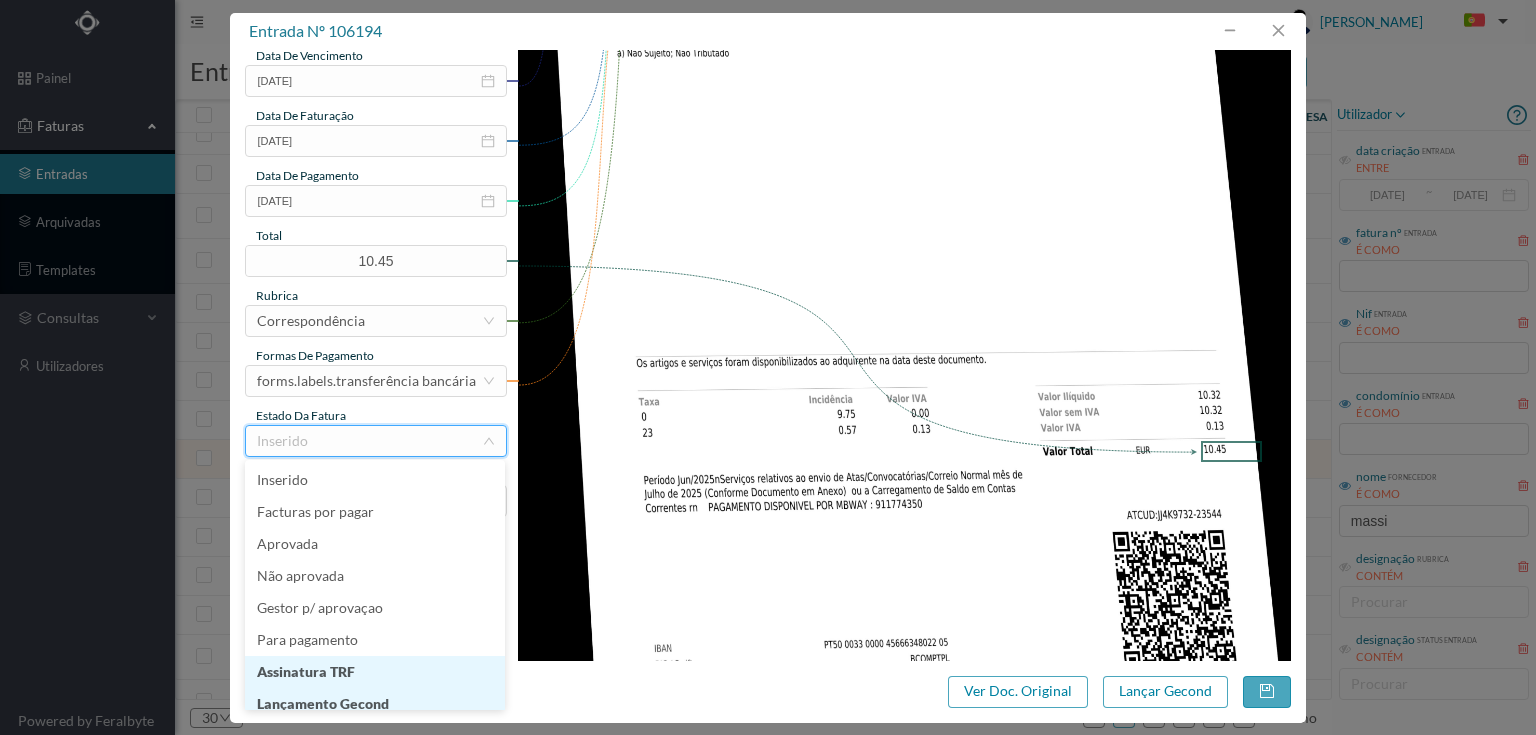 scroll, scrollTop: 10, scrollLeft: 0, axis: vertical 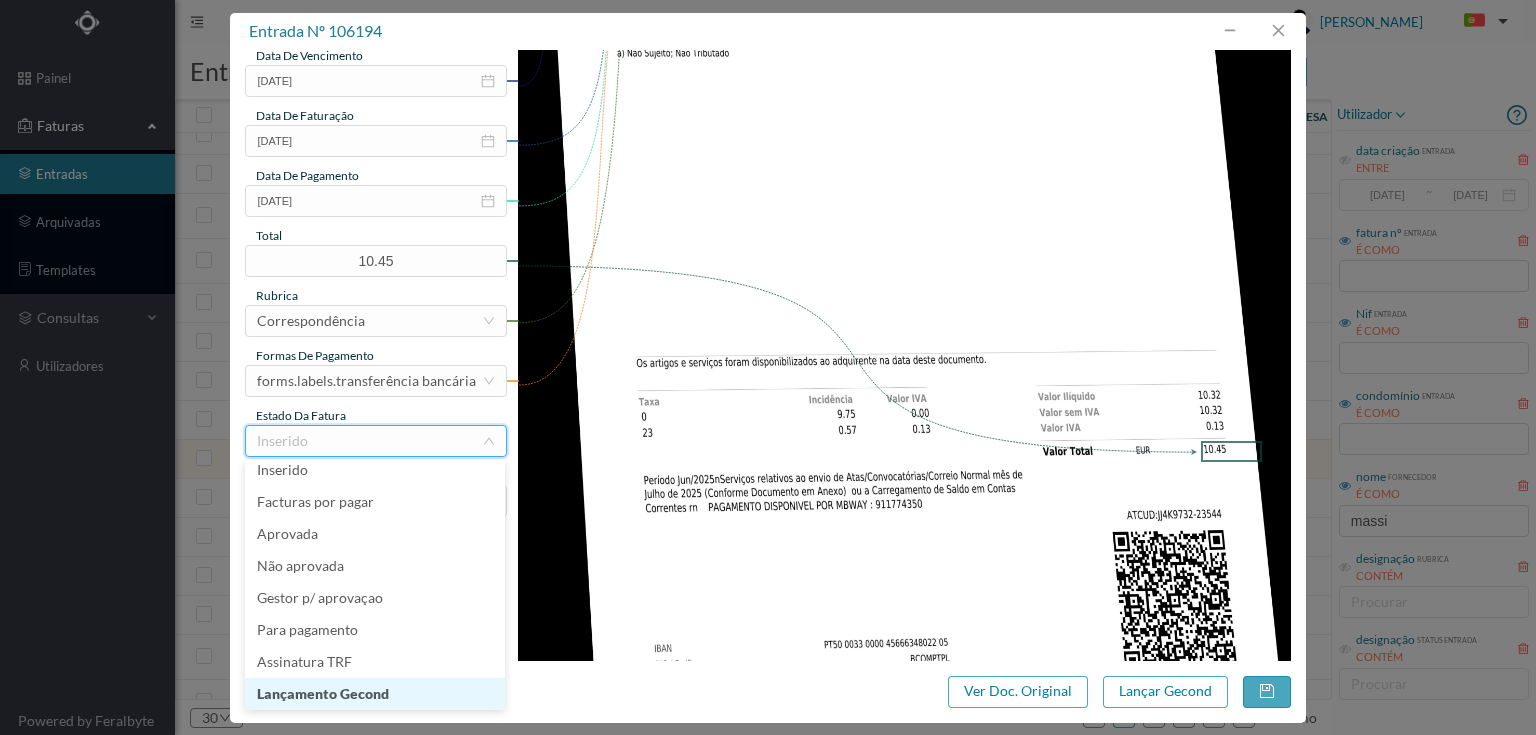 drag, startPoint x: 308, startPoint y: 692, endPoint x: 45, endPoint y: 648, distance: 266.6552 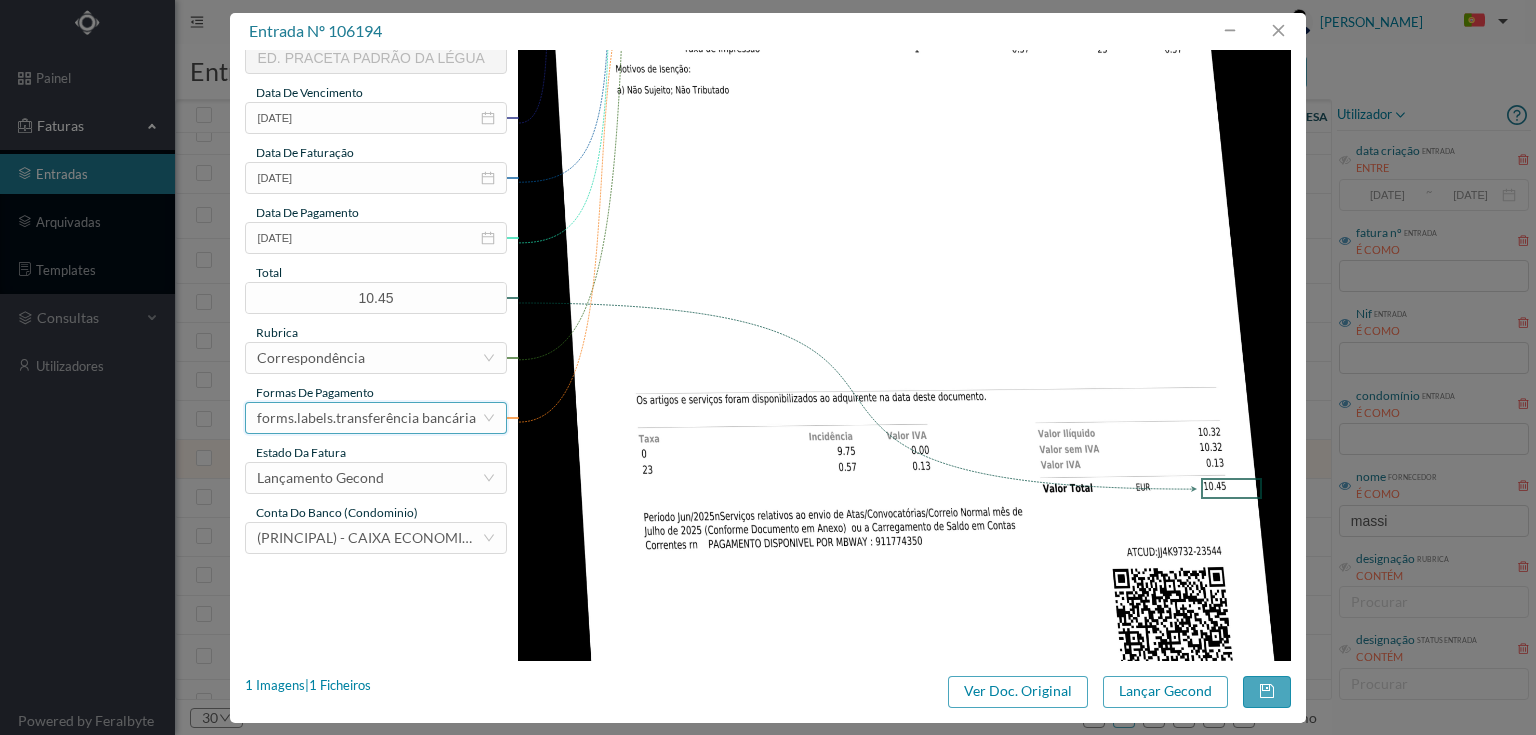 scroll, scrollTop: 480, scrollLeft: 0, axis: vertical 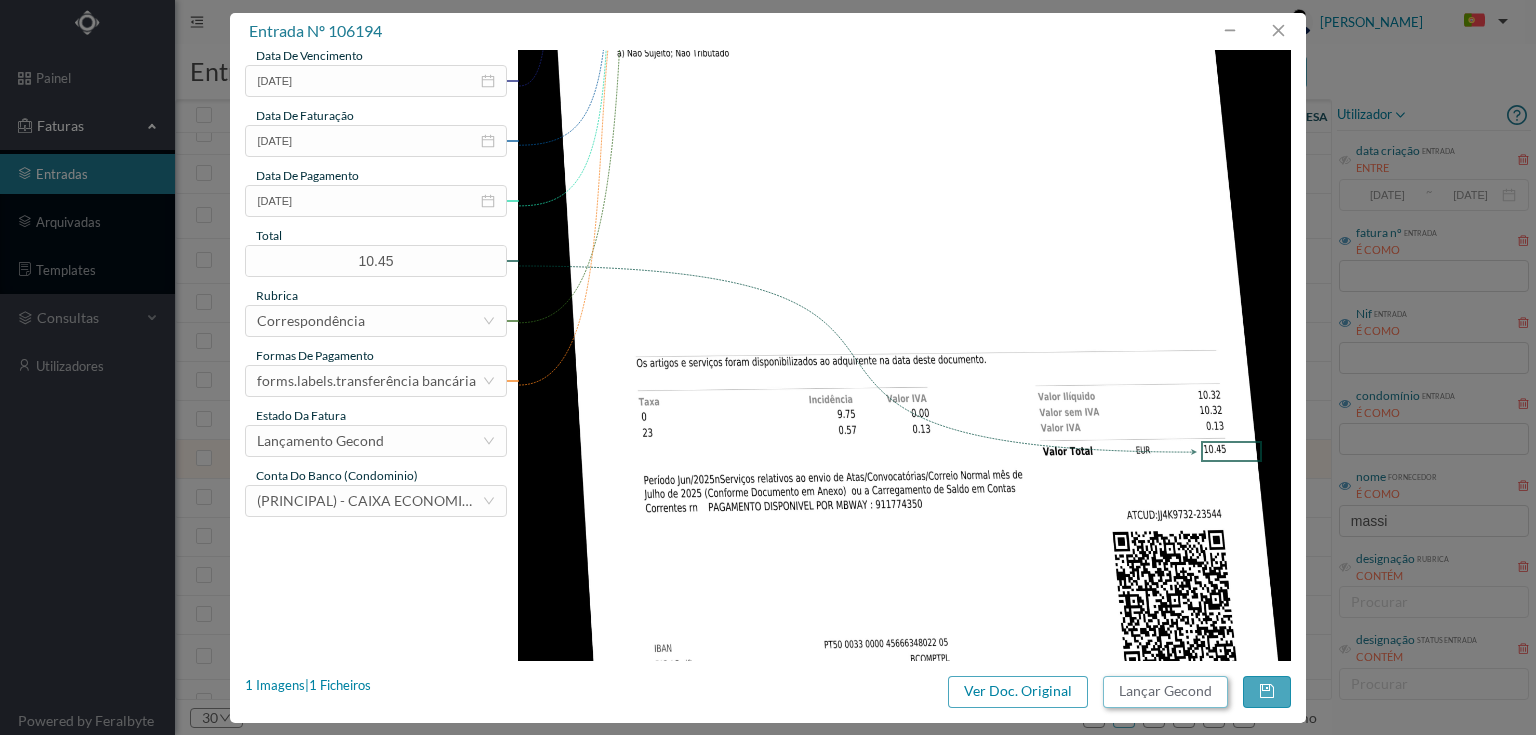 click on "Lançar Gecond" at bounding box center [1165, 692] 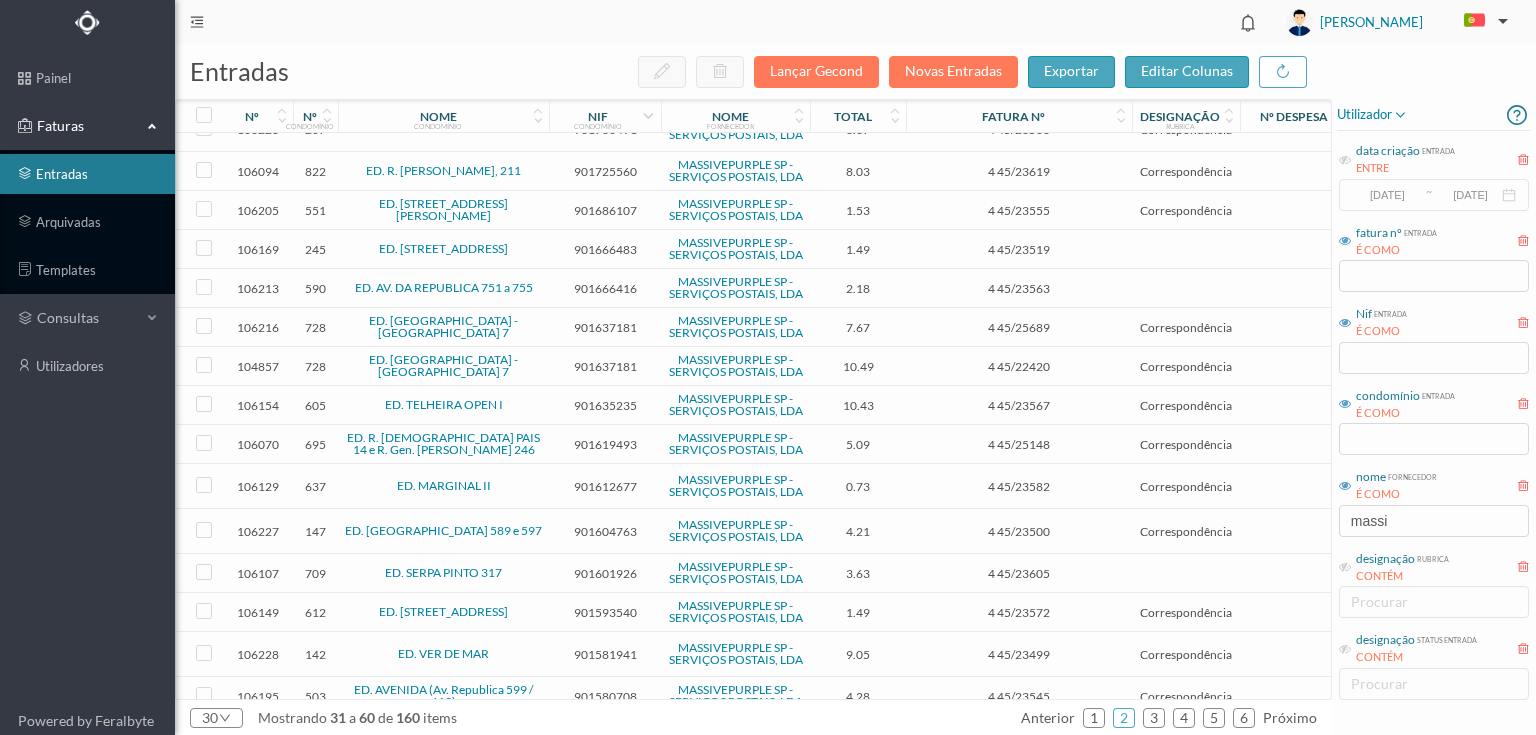 scroll, scrollTop: 480, scrollLeft: 0, axis: vertical 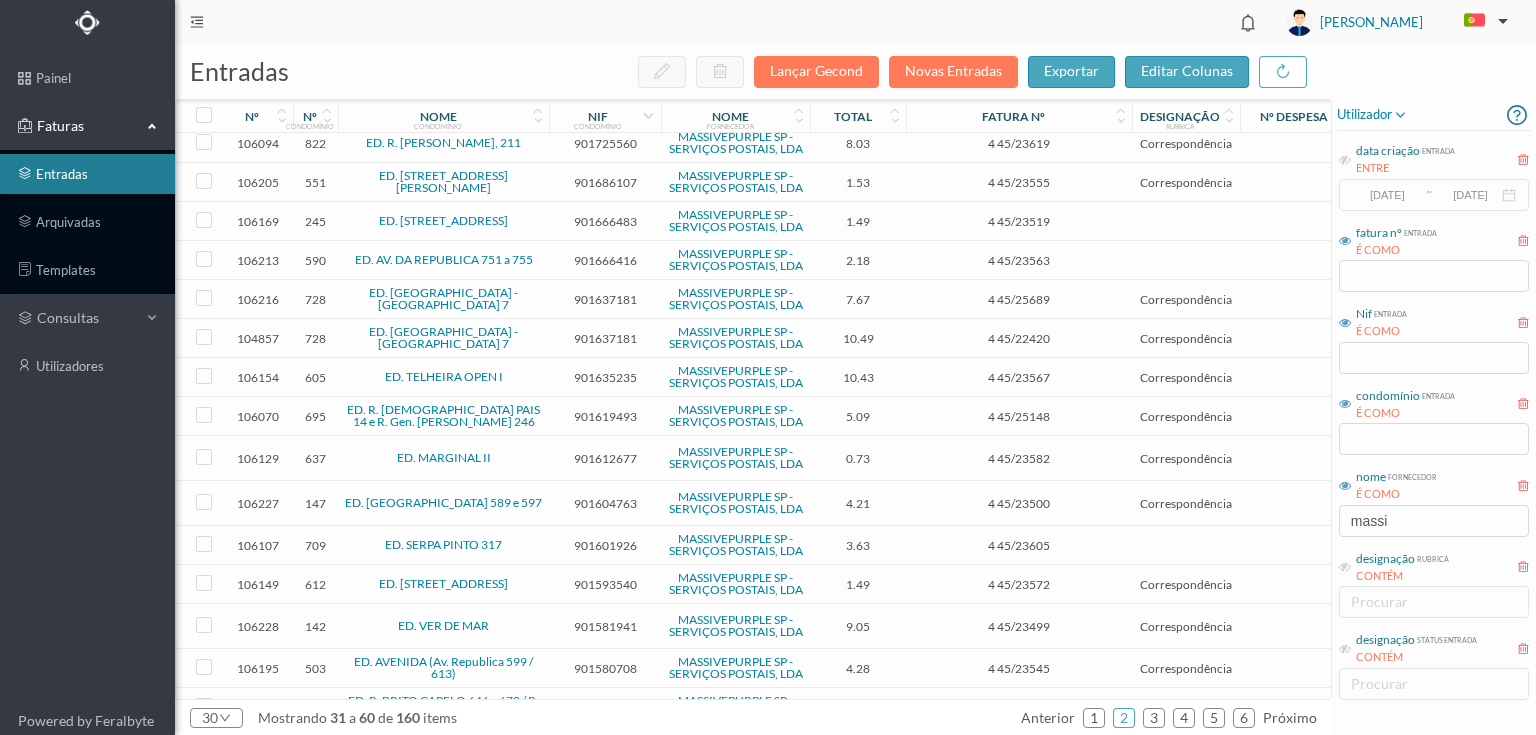 click on "901635235" at bounding box center [605, 377] 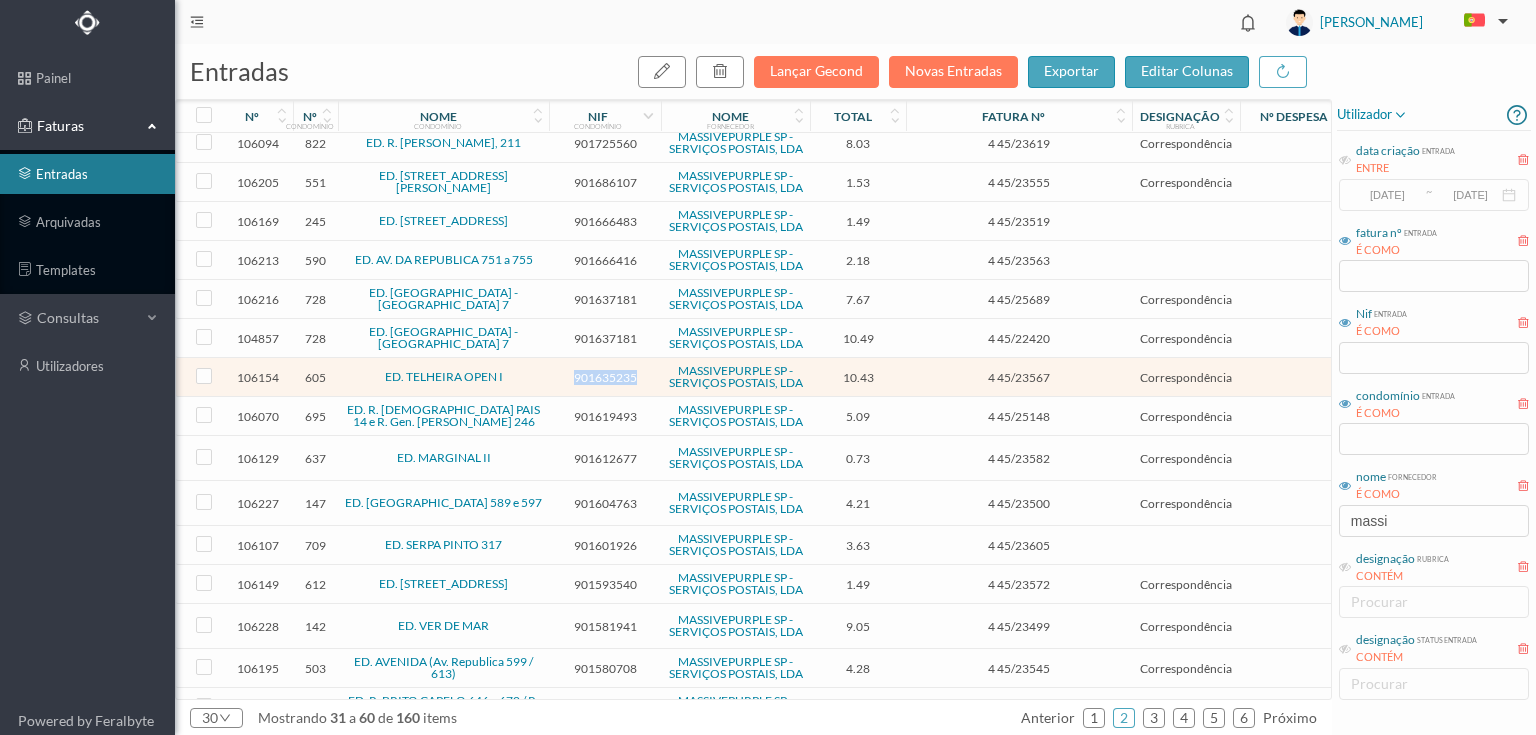 click on "901635235" at bounding box center [605, 377] 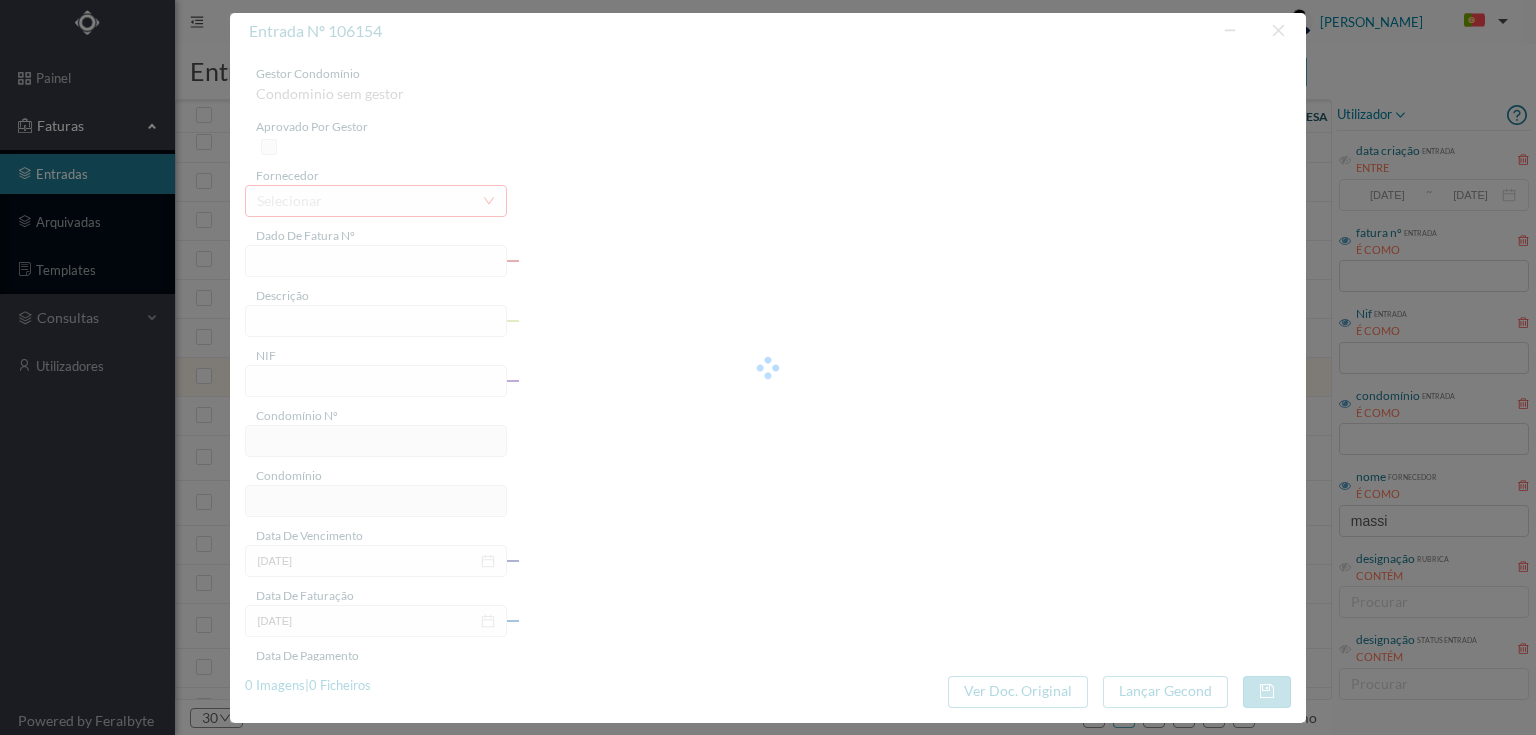 type on "4 45/23567" 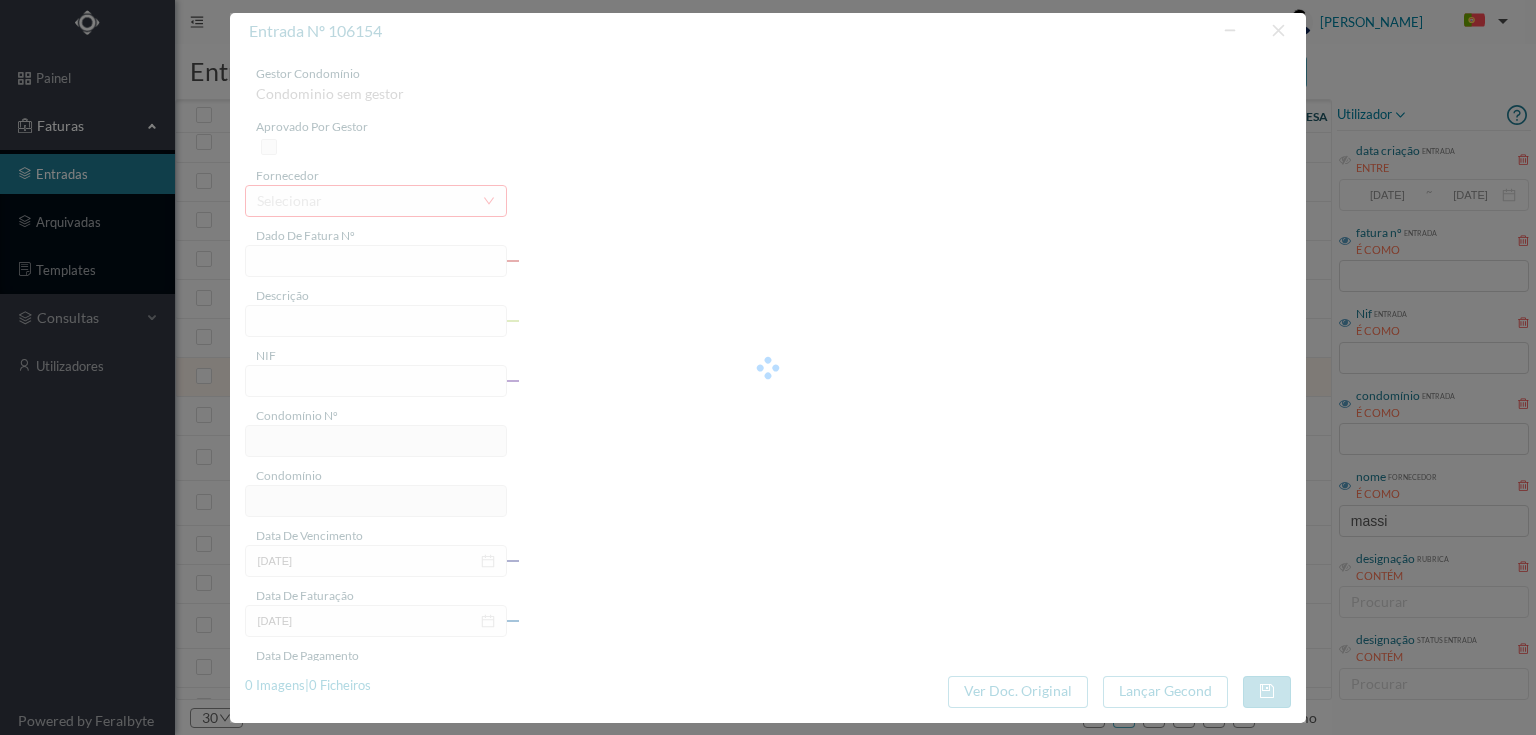 type on "Serviço [PERSON_NAME]" 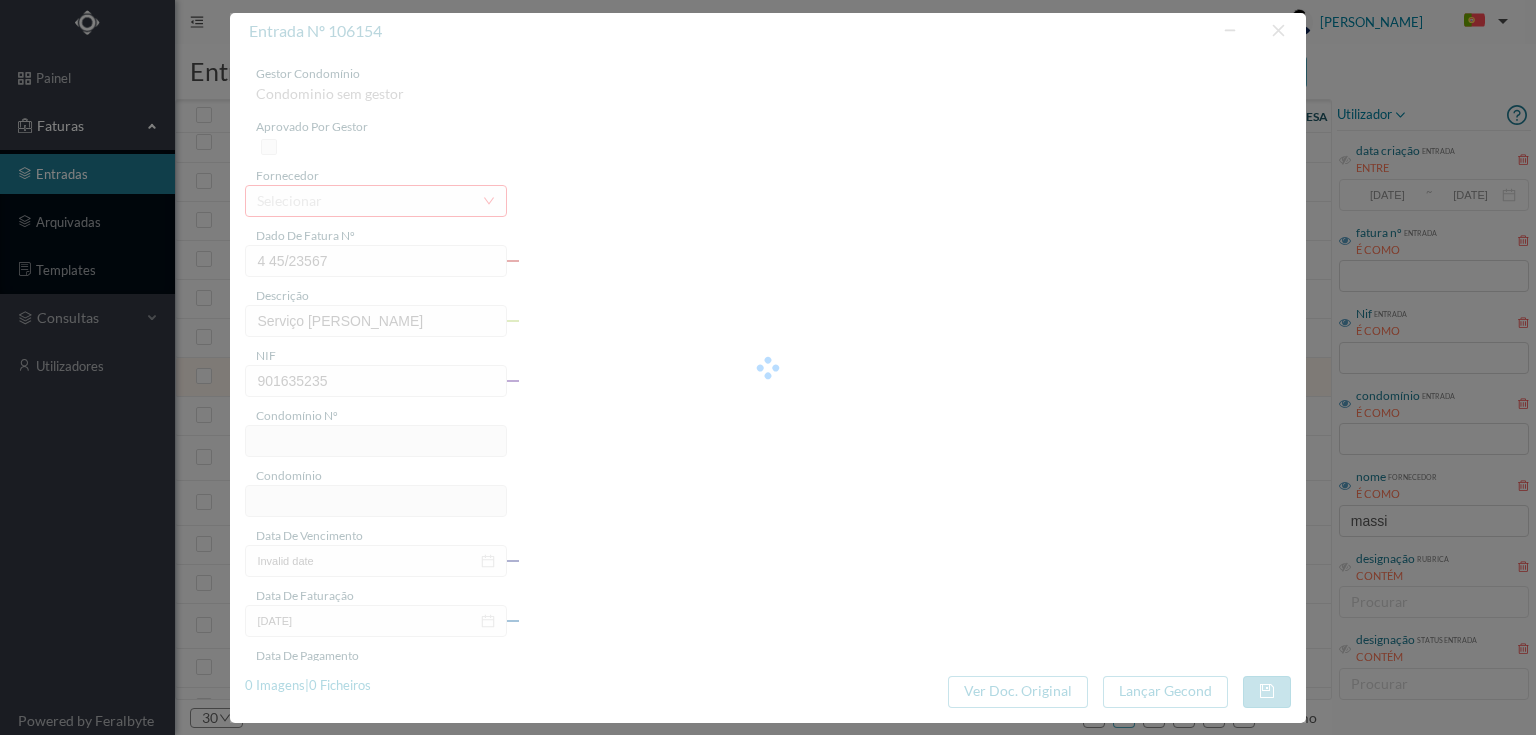 type on "605" 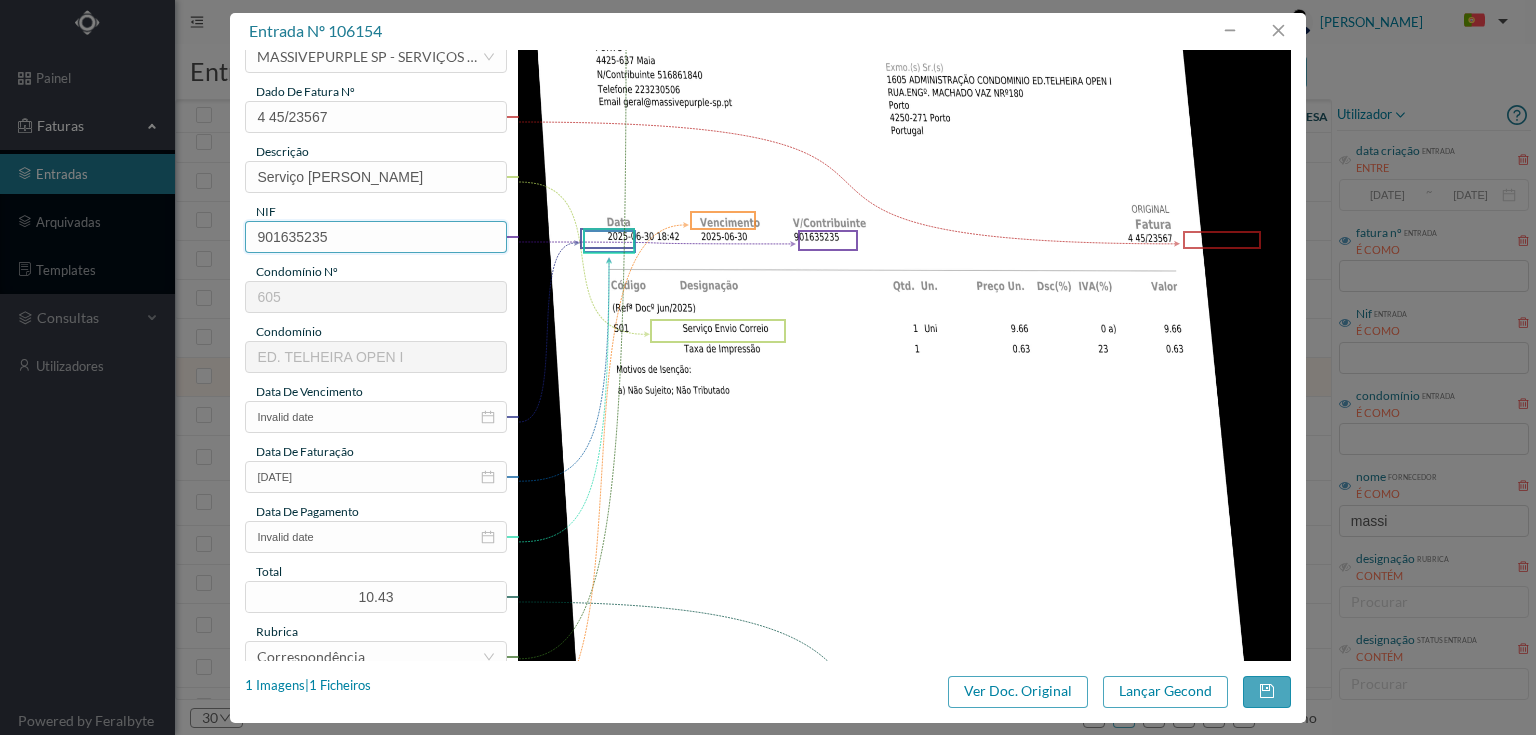 scroll, scrollTop: 160, scrollLeft: 0, axis: vertical 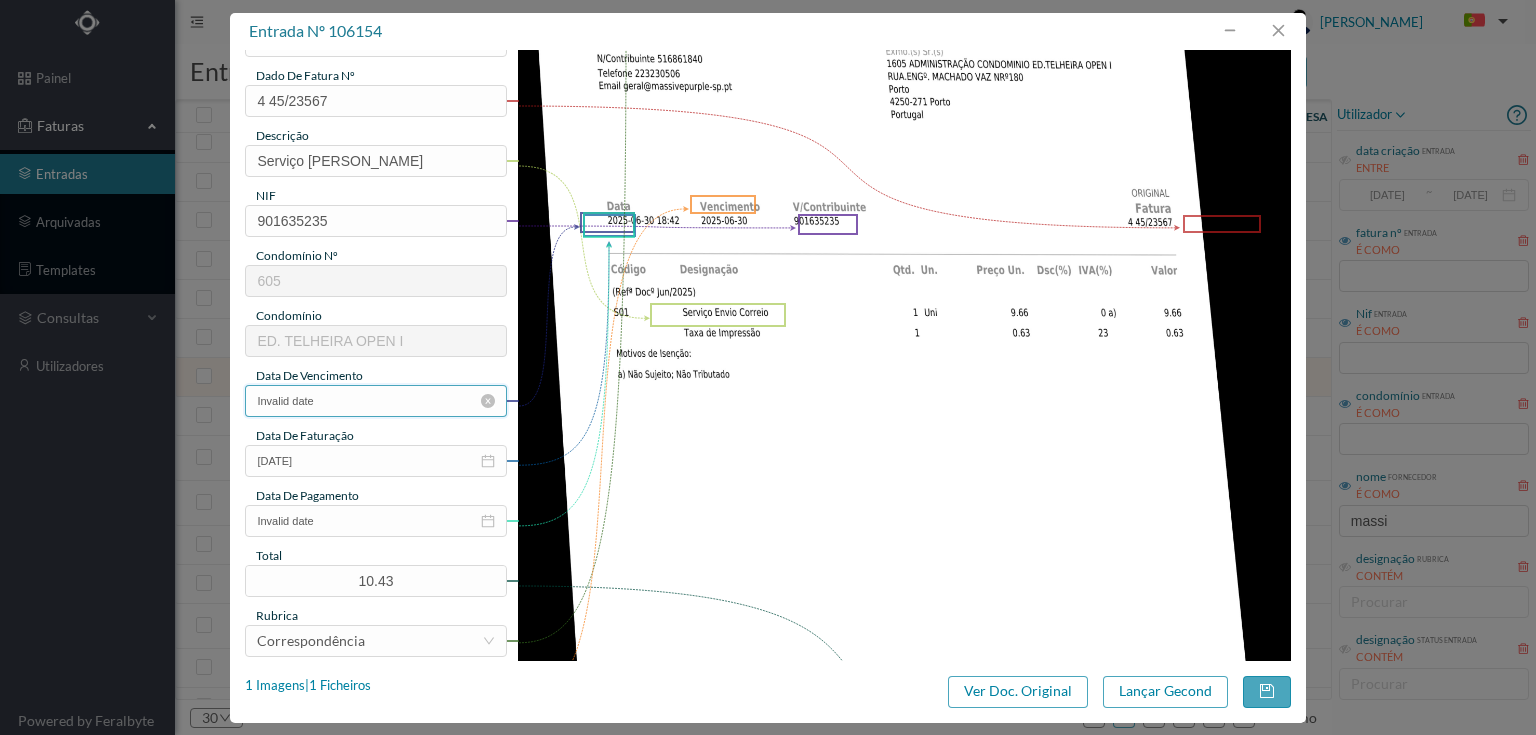 click on "Invalid date" at bounding box center (375, 401) 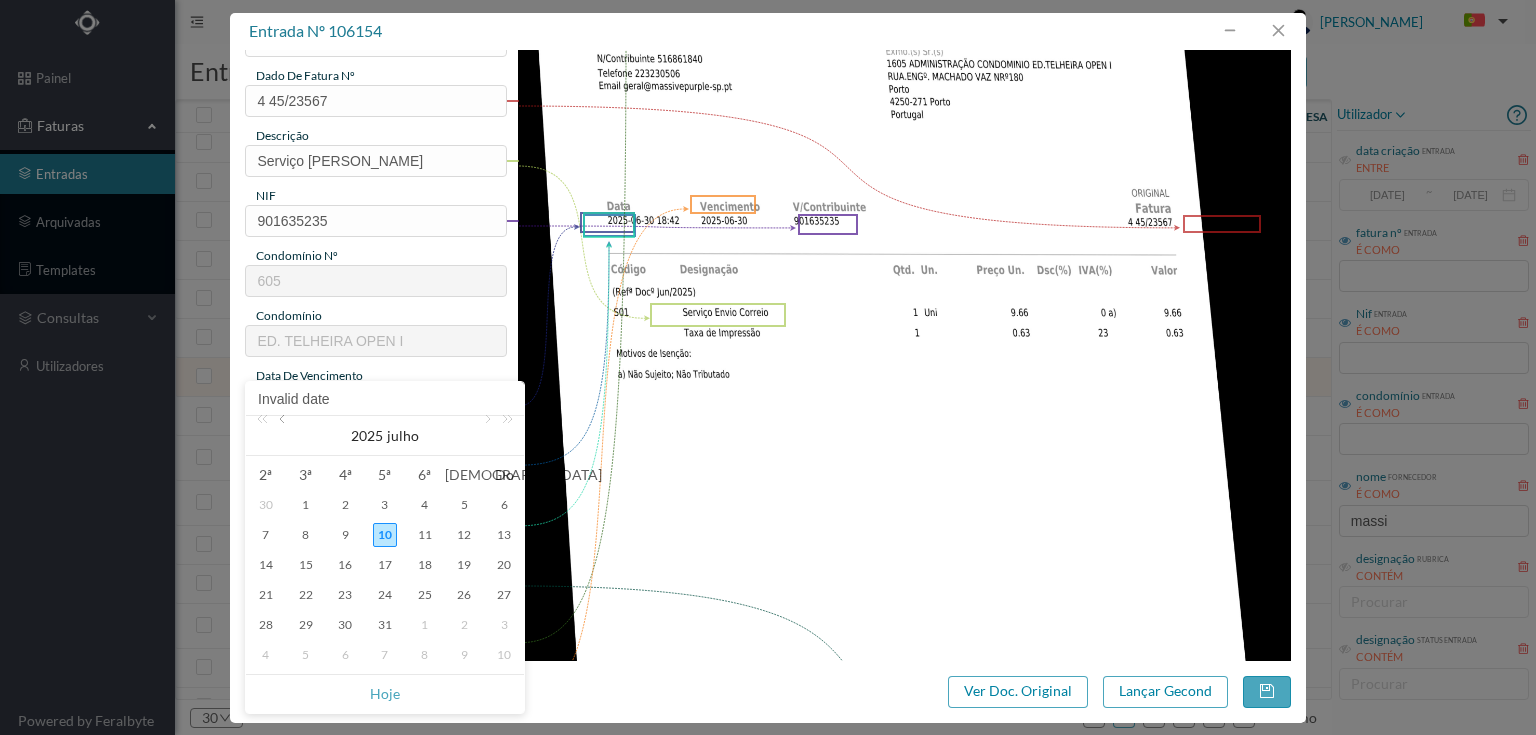 click at bounding box center (284, 436) 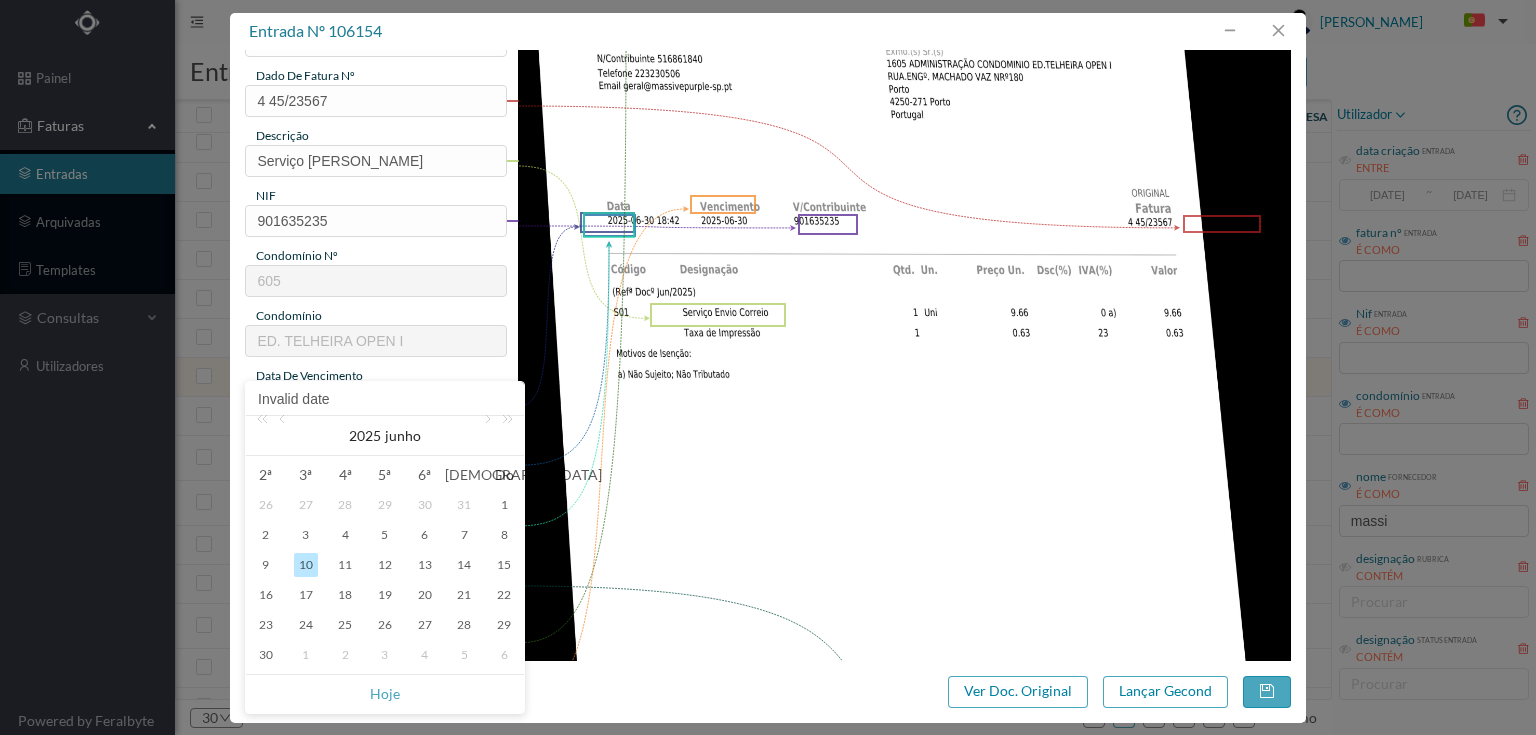 drag, startPoint x: 260, startPoint y: 653, endPoint x: 268, endPoint y: 640, distance: 15.264338 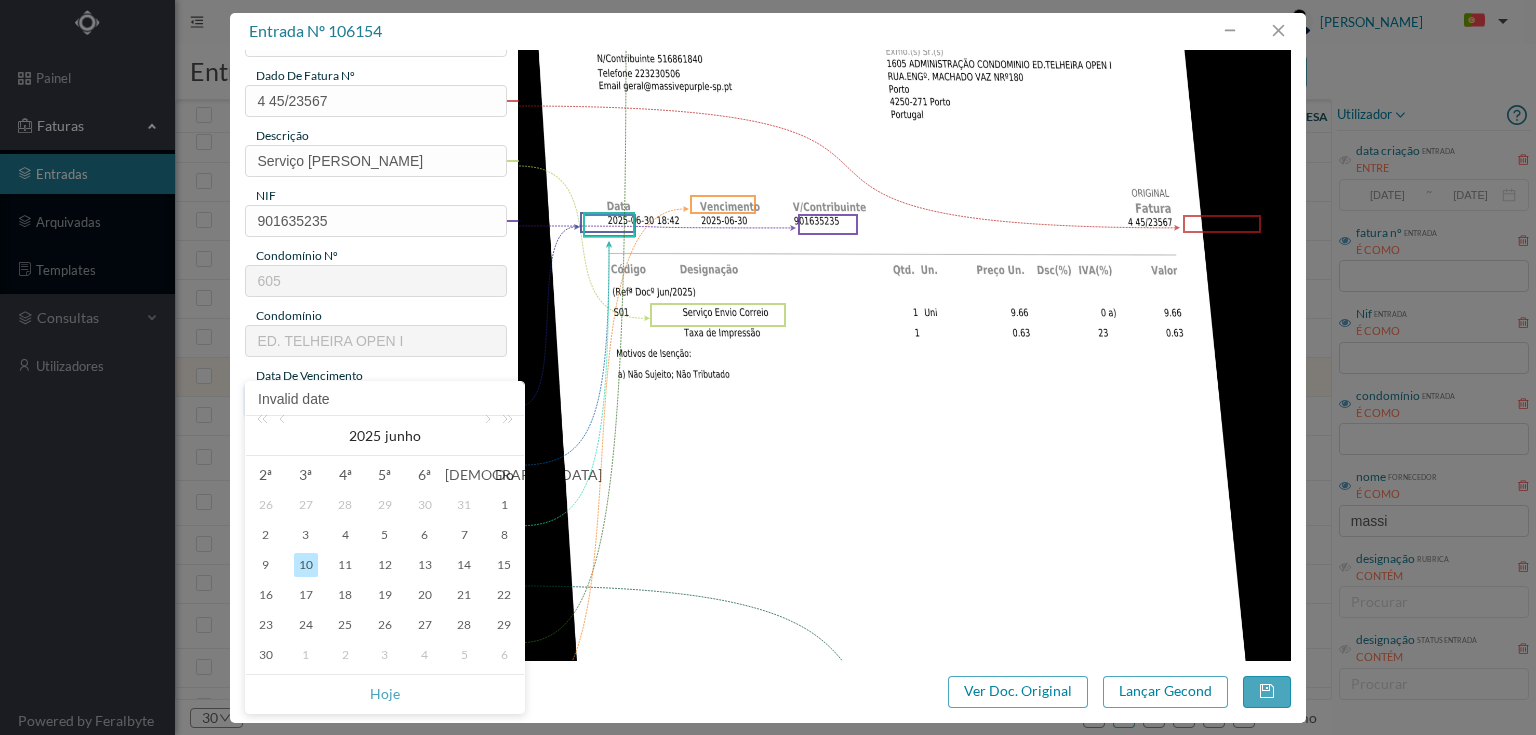 type on "[DATE]" 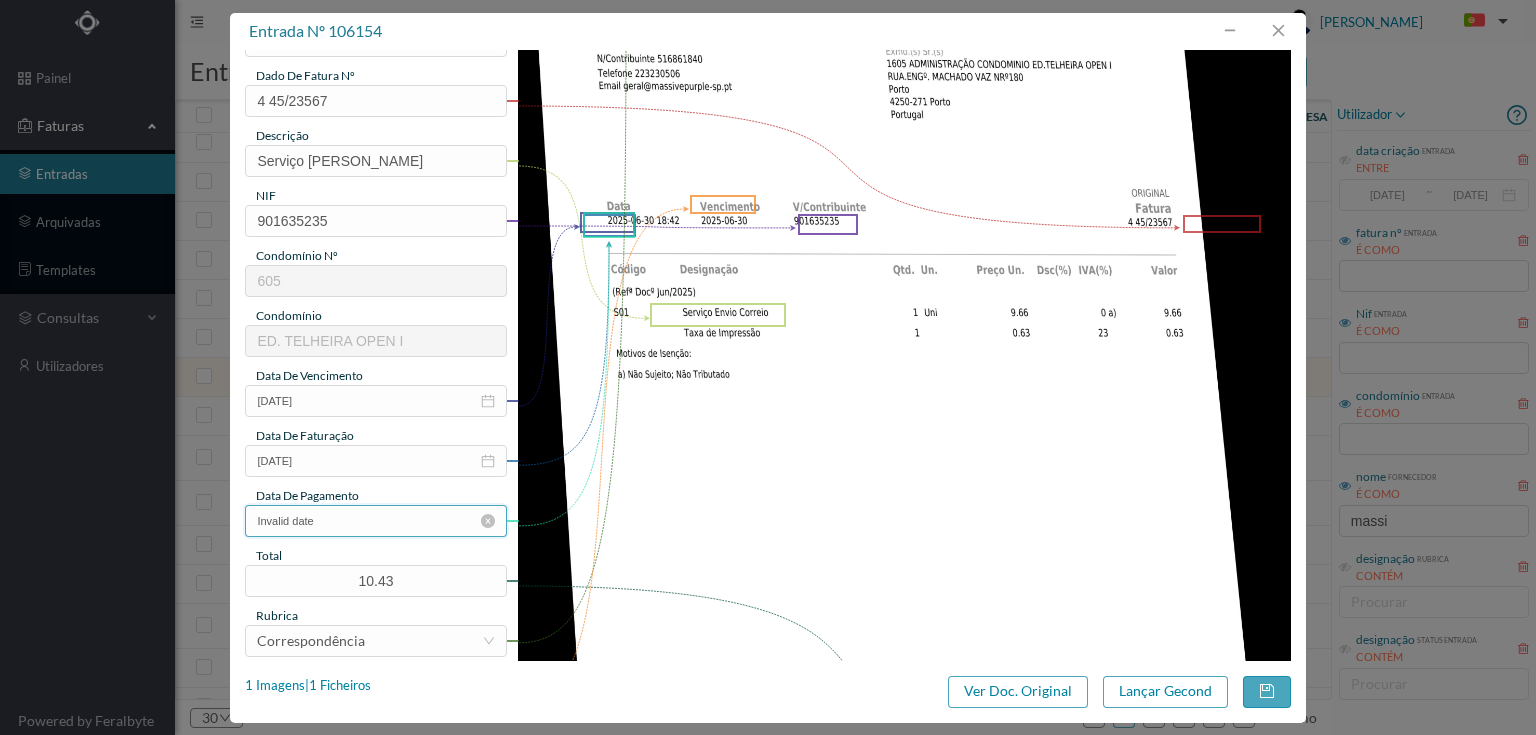 click on "Invalid date" at bounding box center [375, 521] 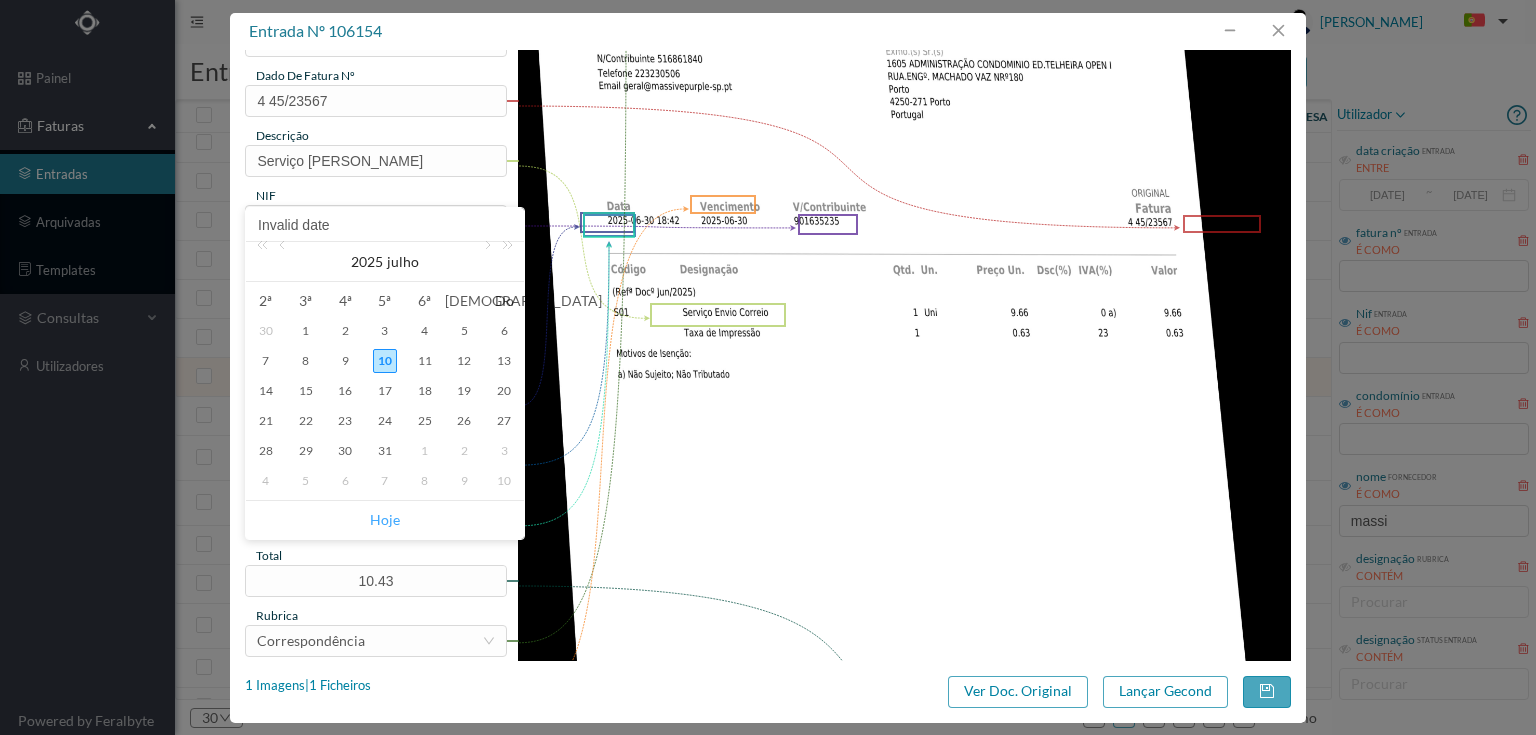 click on "Hoje" at bounding box center [385, 520] 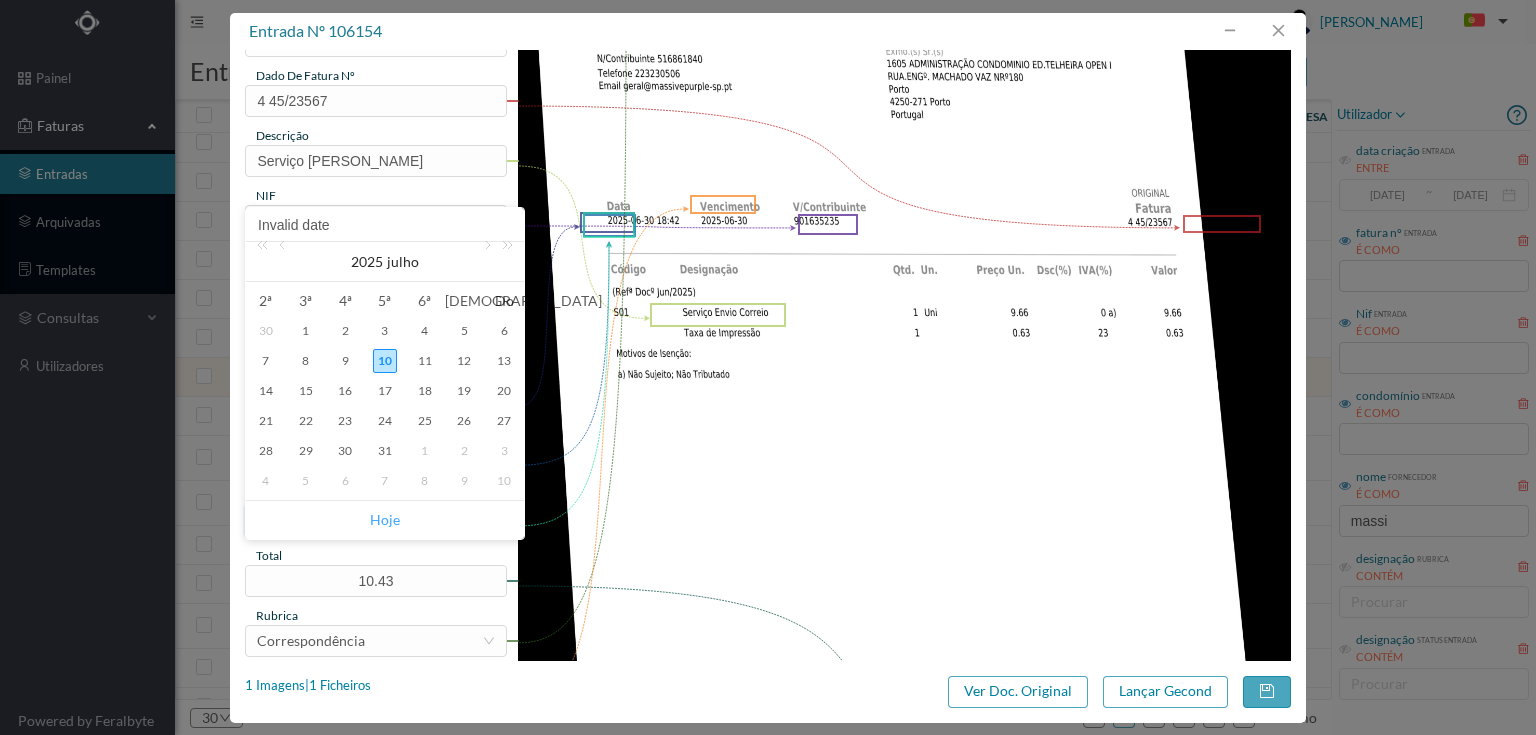 type on "[DATE]" 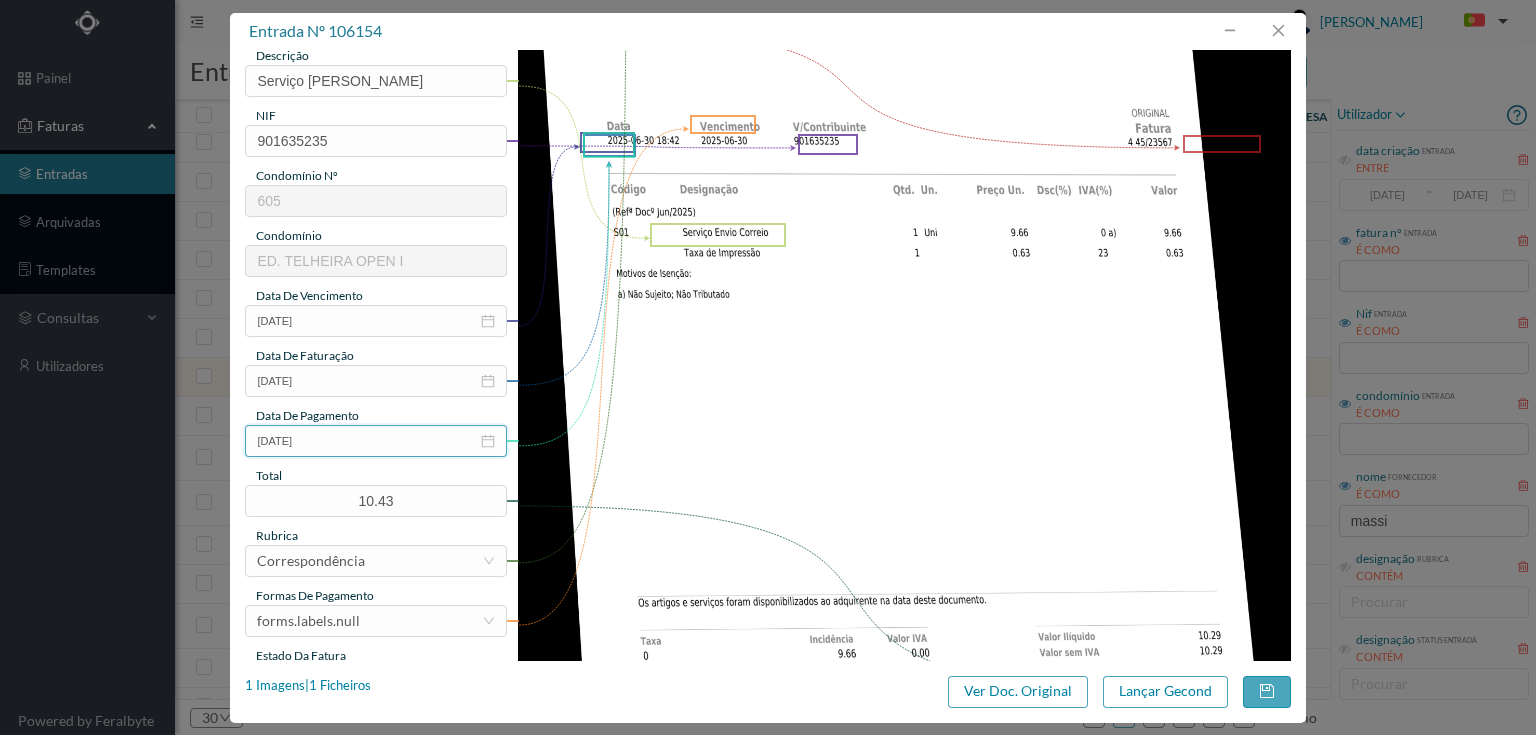 scroll, scrollTop: 400, scrollLeft: 0, axis: vertical 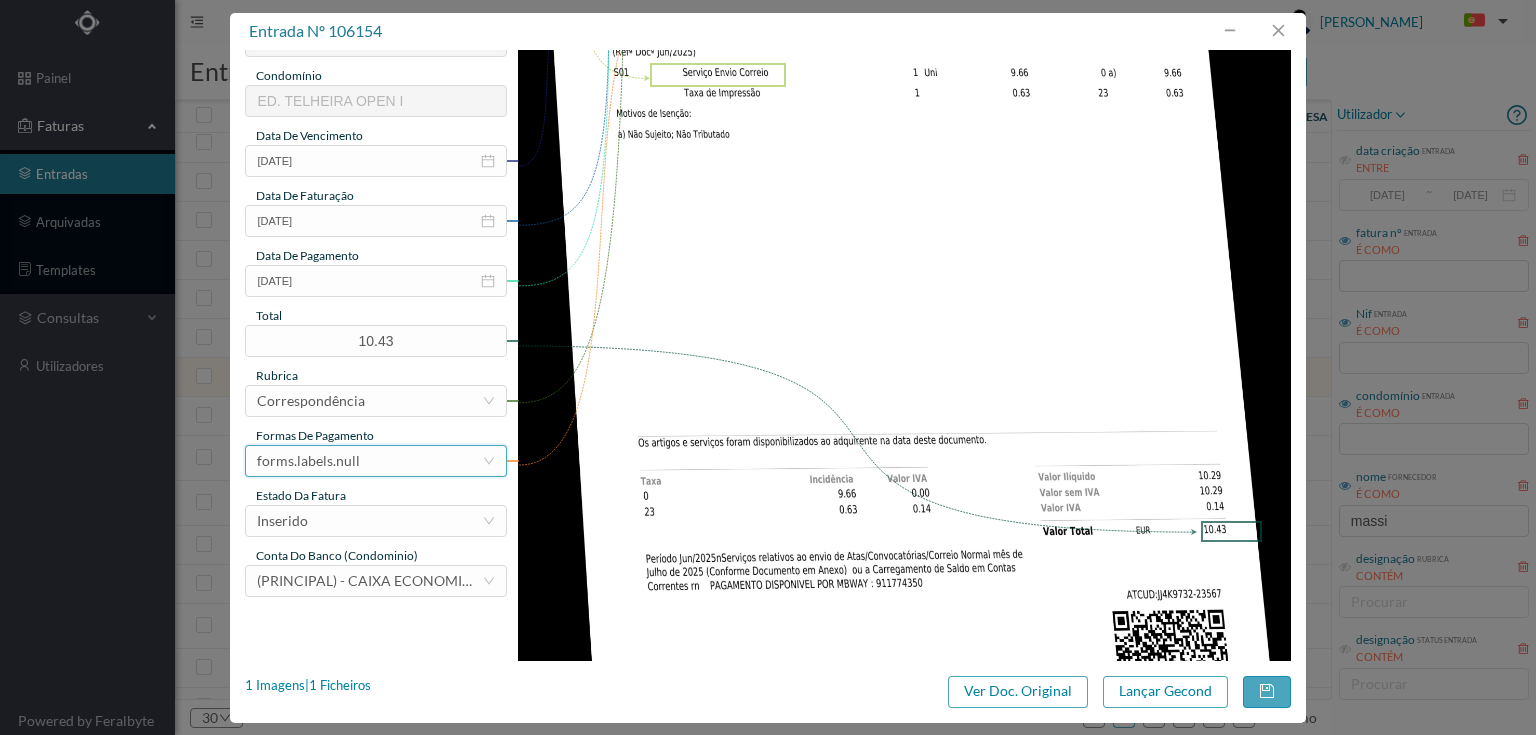 click on "forms.labels.null" at bounding box center [308, 461] 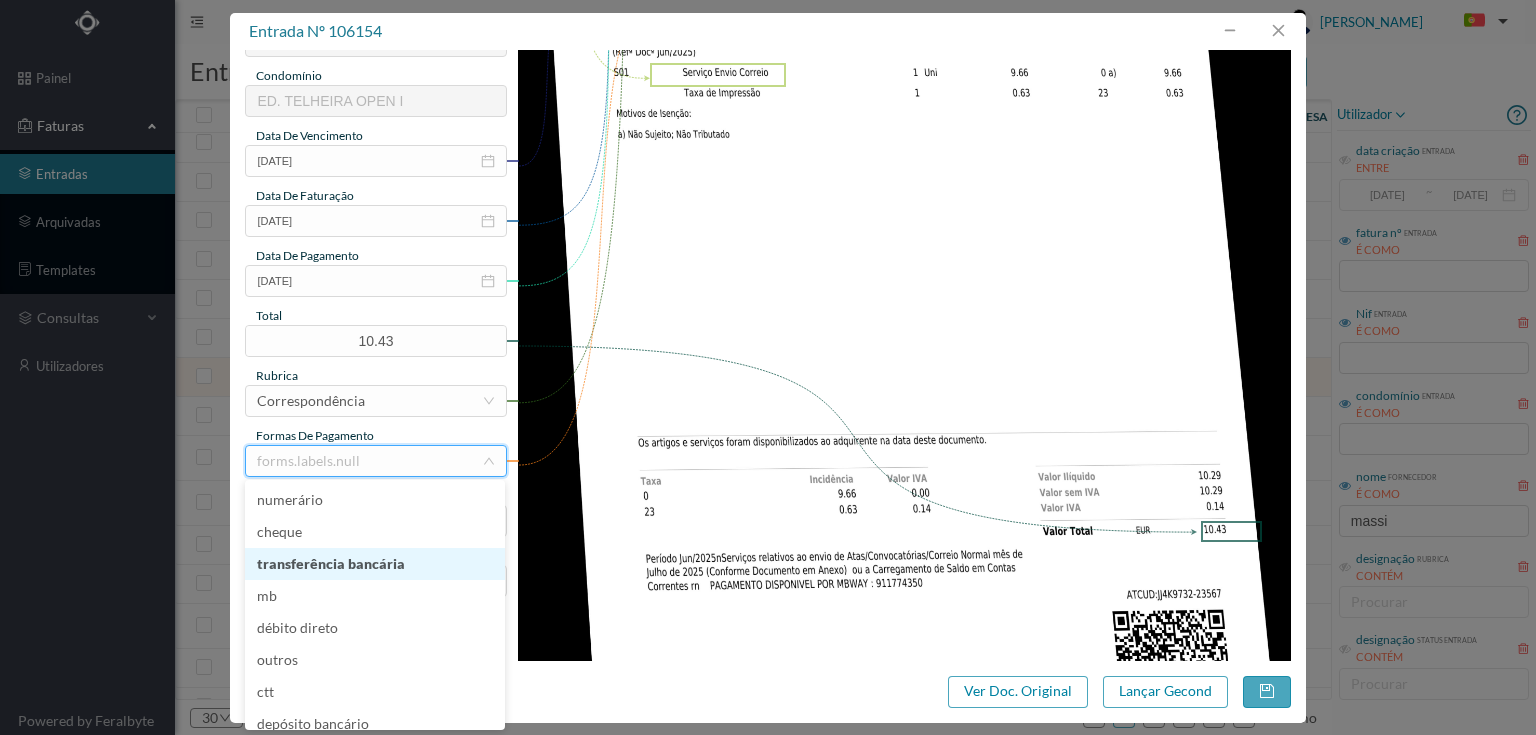 click on "transferência bancária" at bounding box center [375, 564] 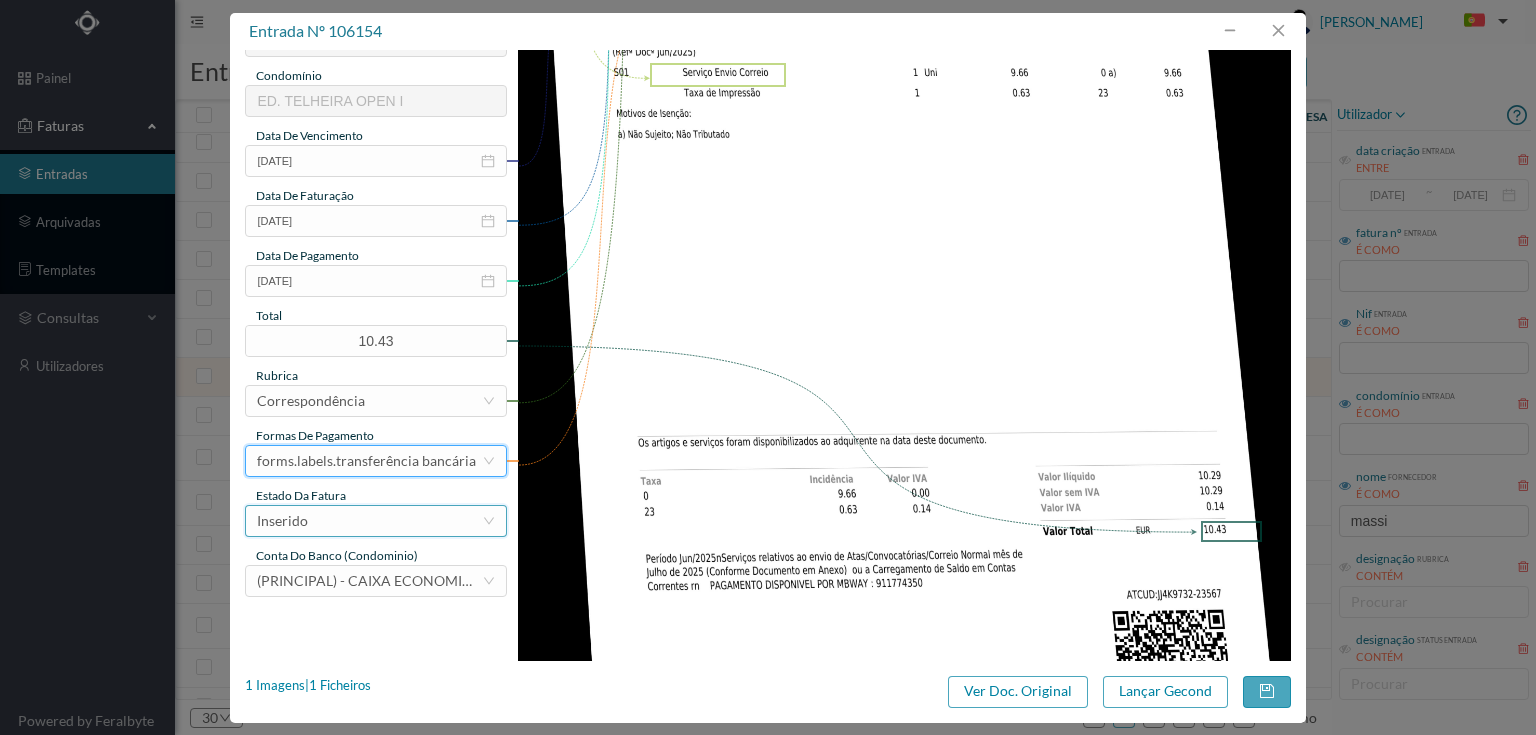 click on "Inserido" at bounding box center [369, 521] 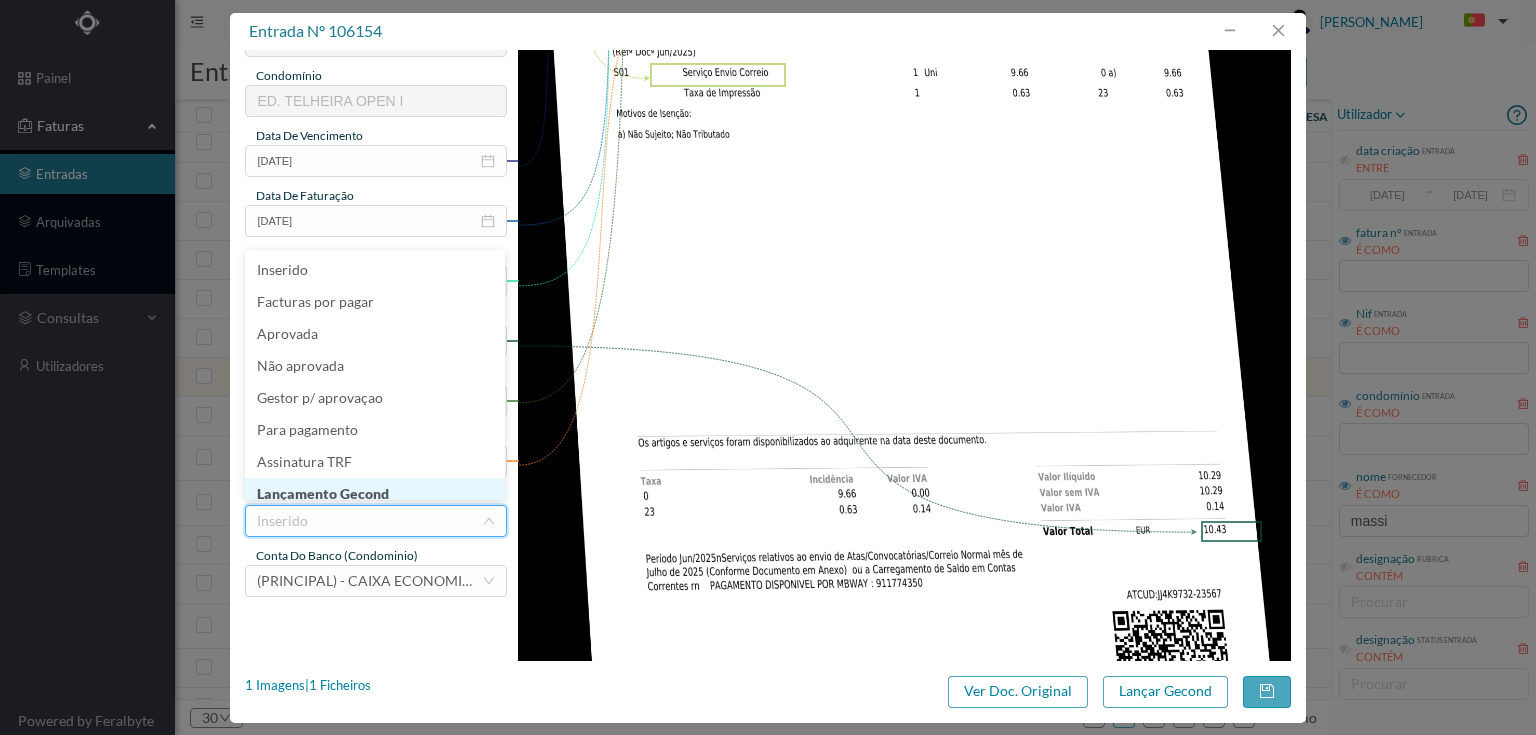 scroll, scrollTop: 10, scrollLeft: 0, axis: vertical 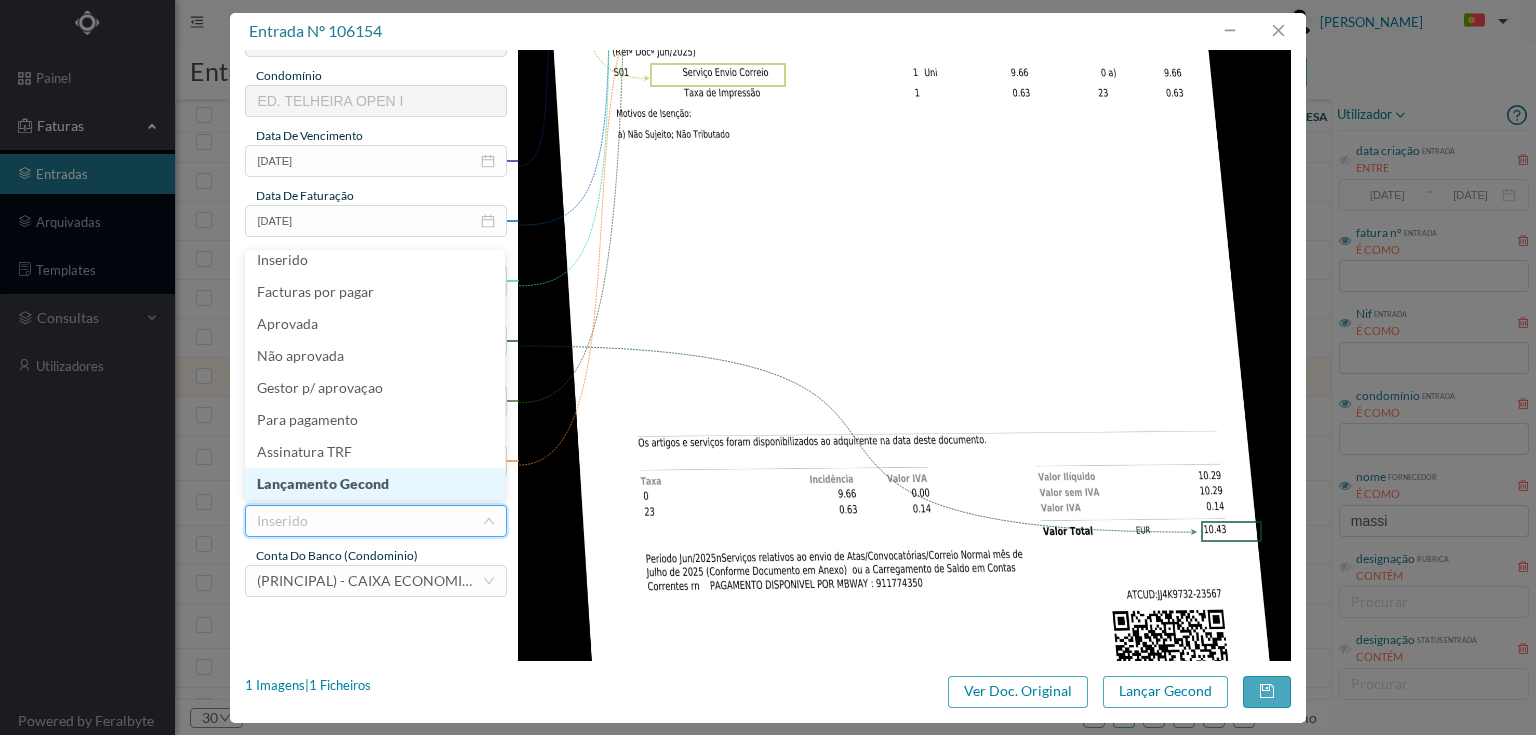 click on "Lançamento Gecond" at bounding box center (375, 484) 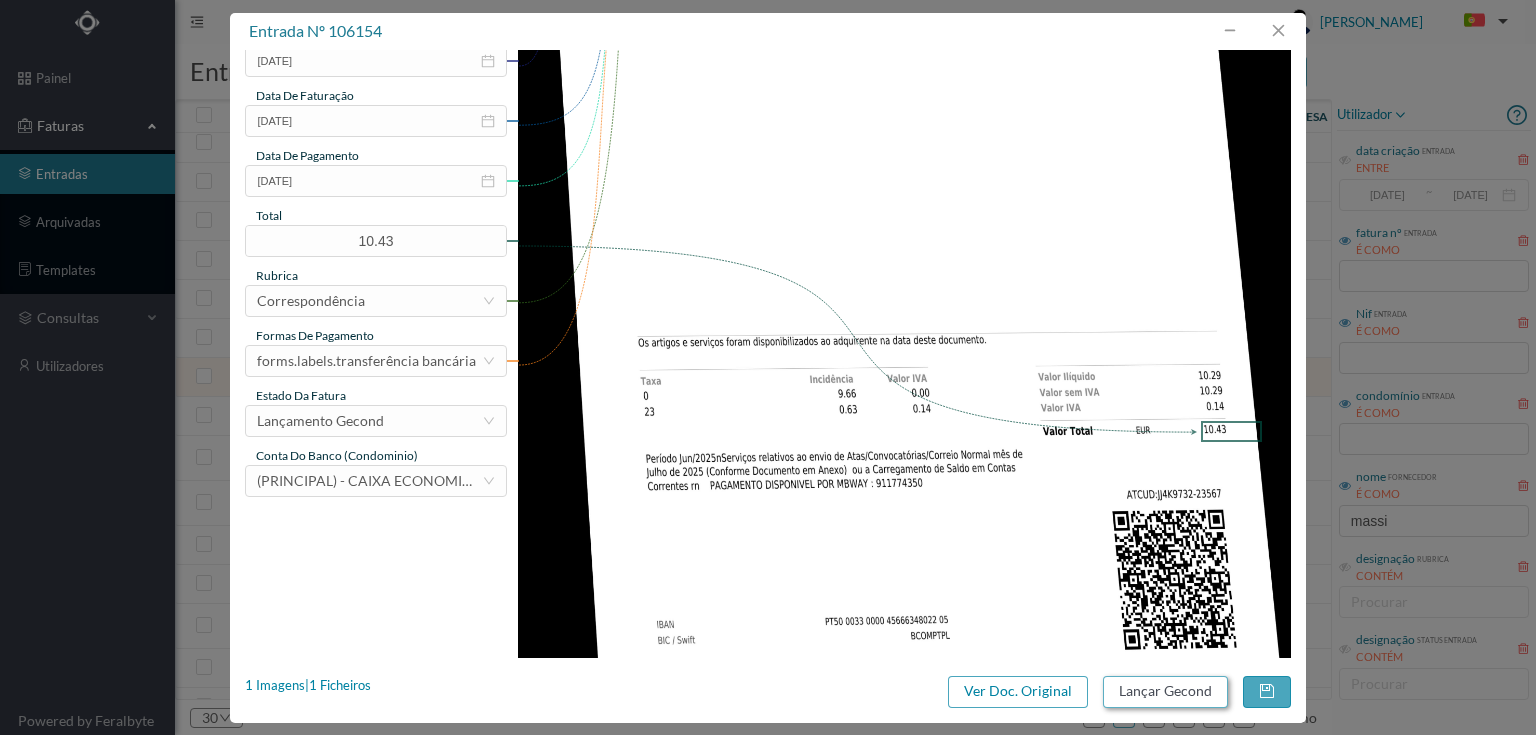 scroll, scrollTop: 505, scrollLeft: 0, axis: vertical 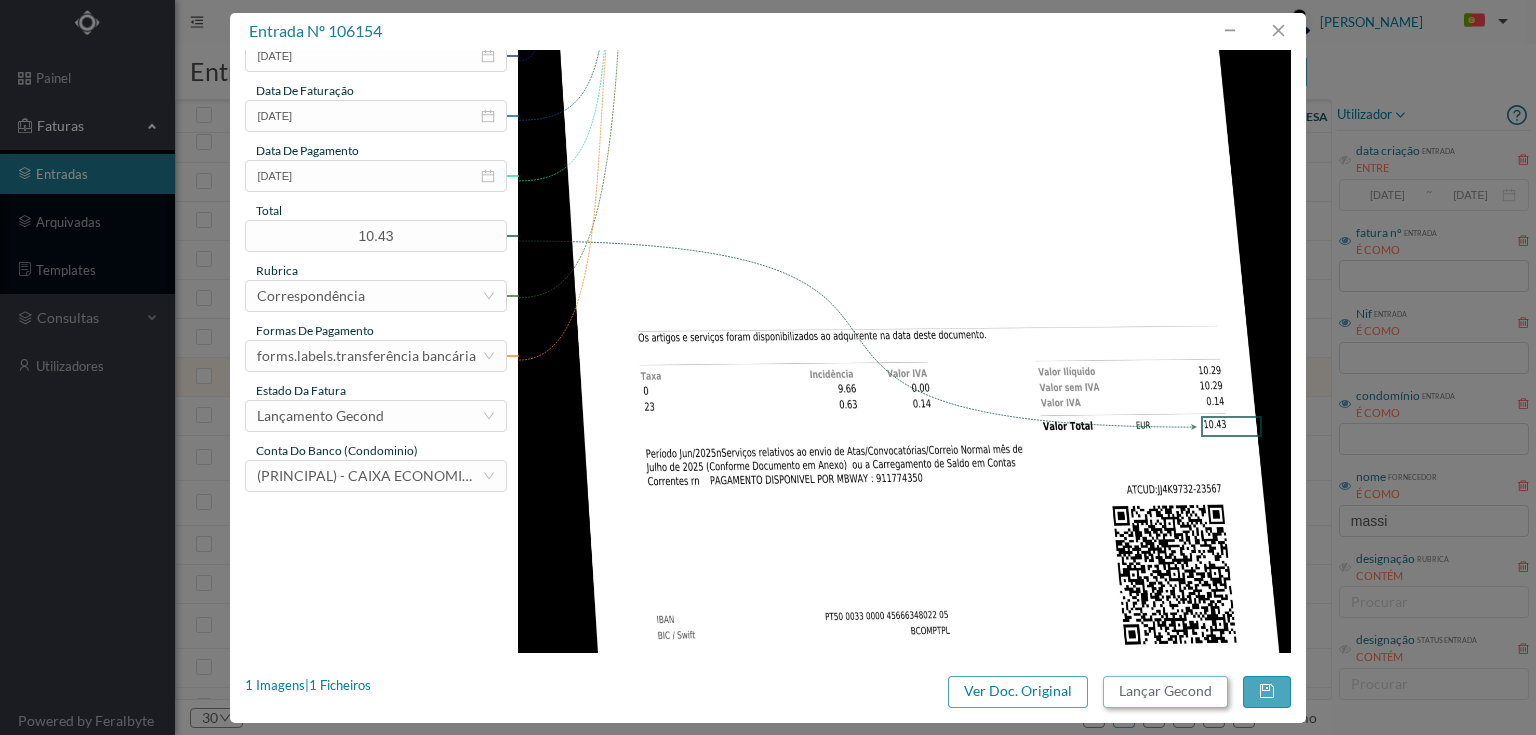 click on "Lançar Gecond" at bounding box center [1165, 692] 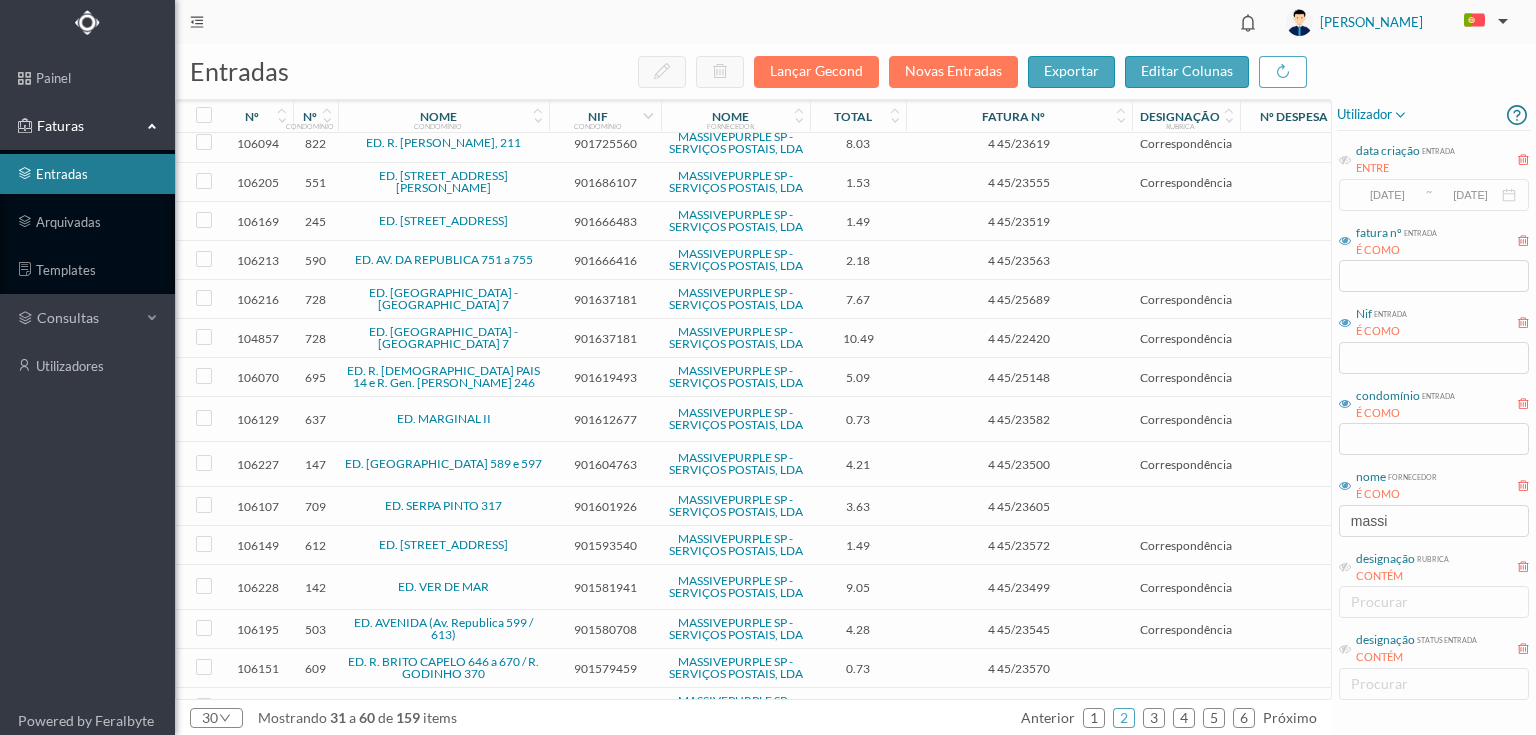 click on "901619493" at bounding box center [605, 377] 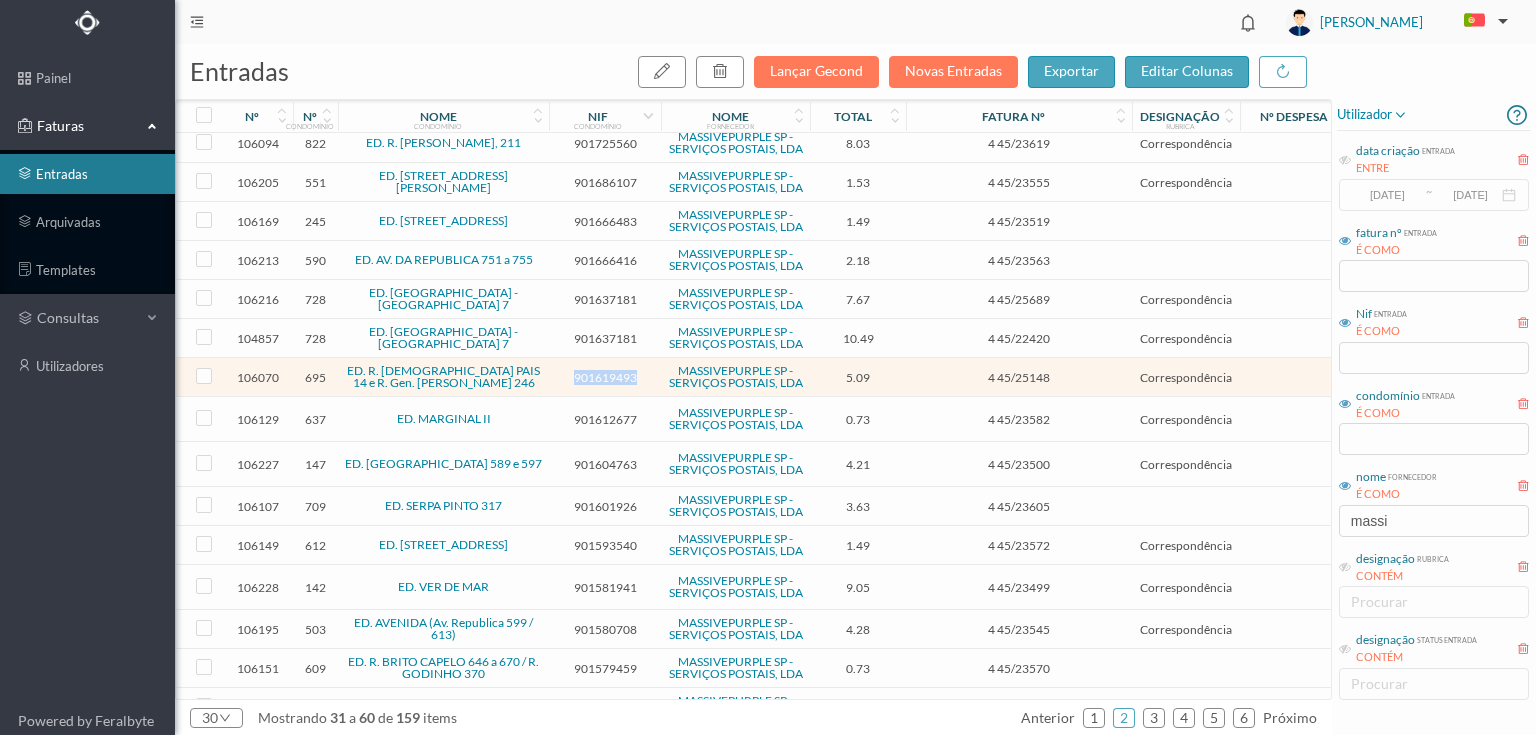 click on "901619493" at bounding box center (605, 377) 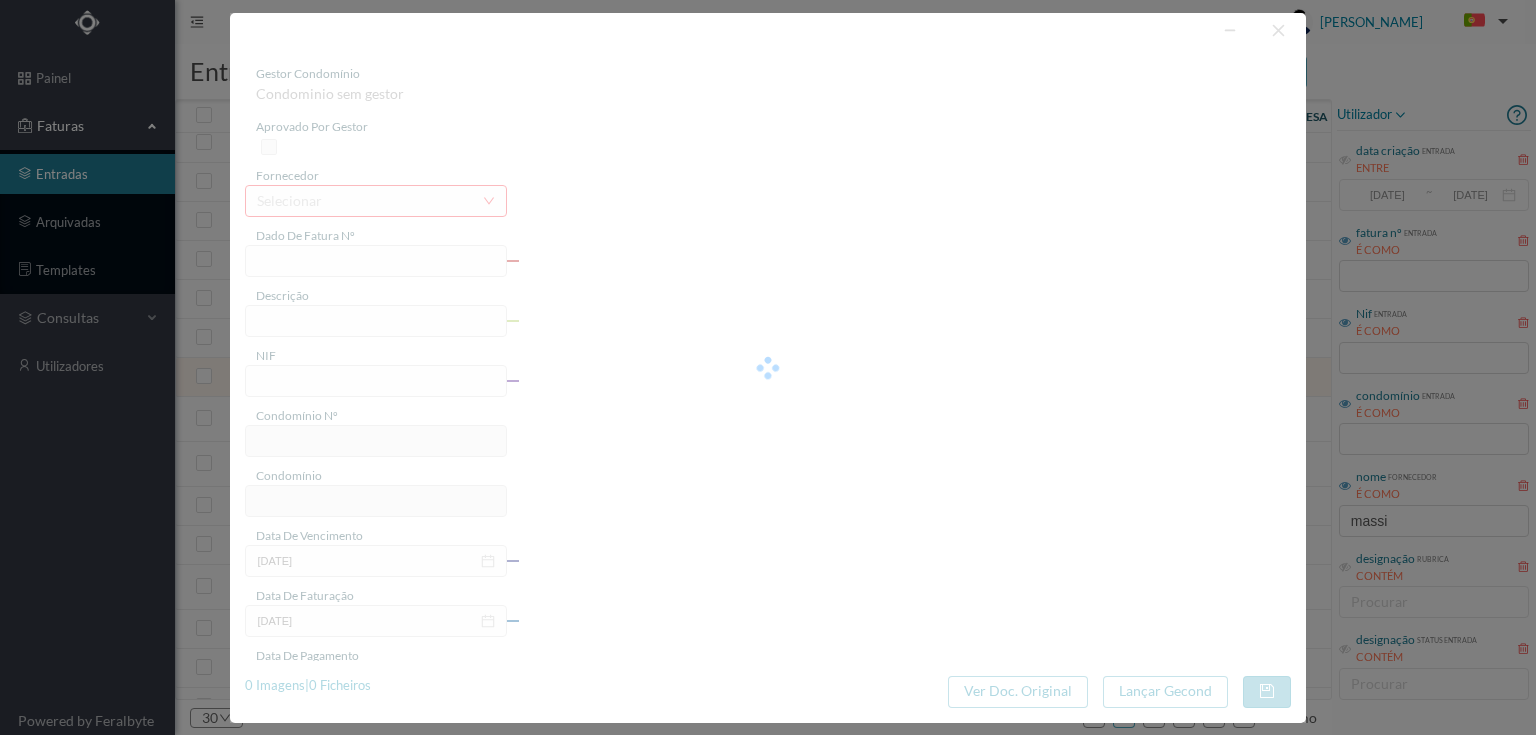 type on "4 45/25148" 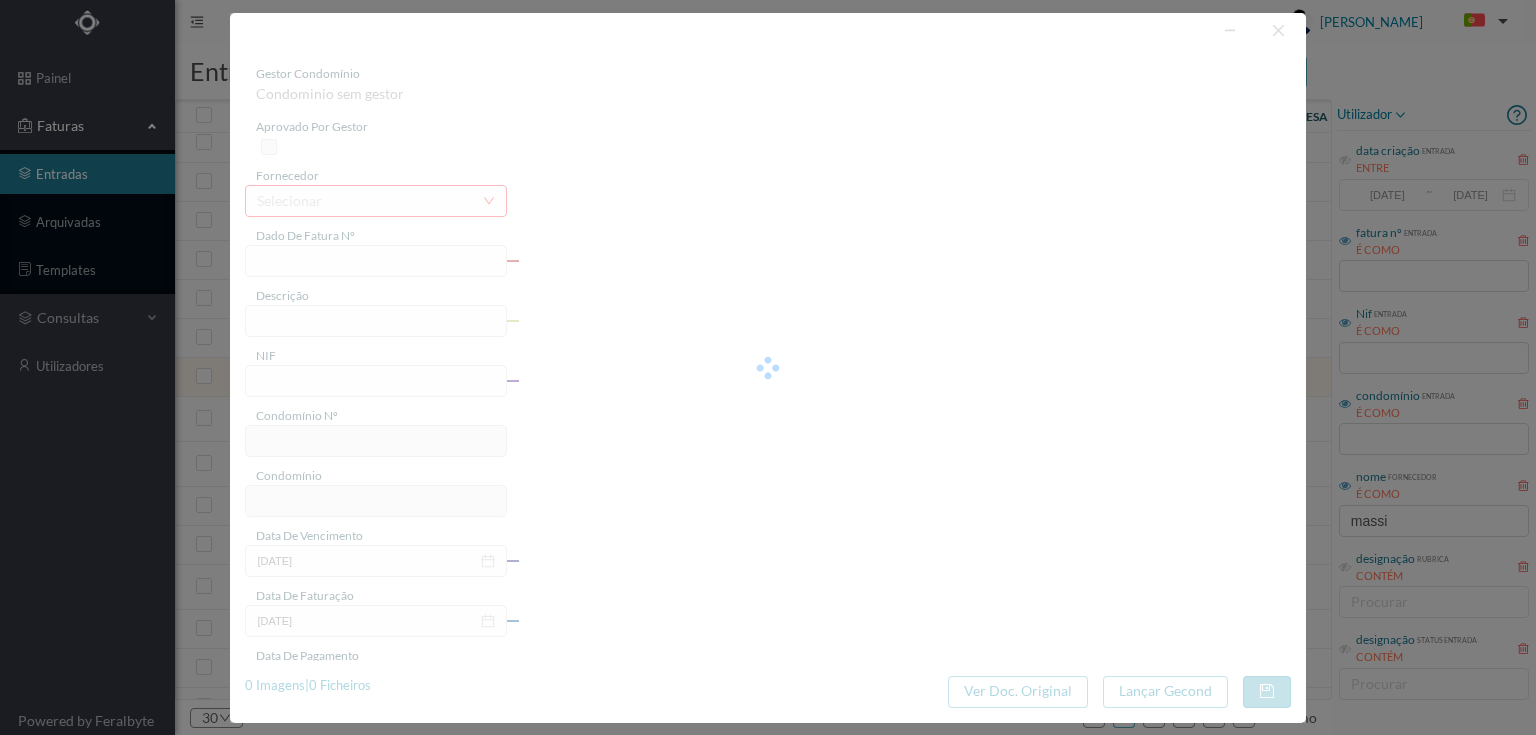 type on "Serviço [PERSON_NAME]" 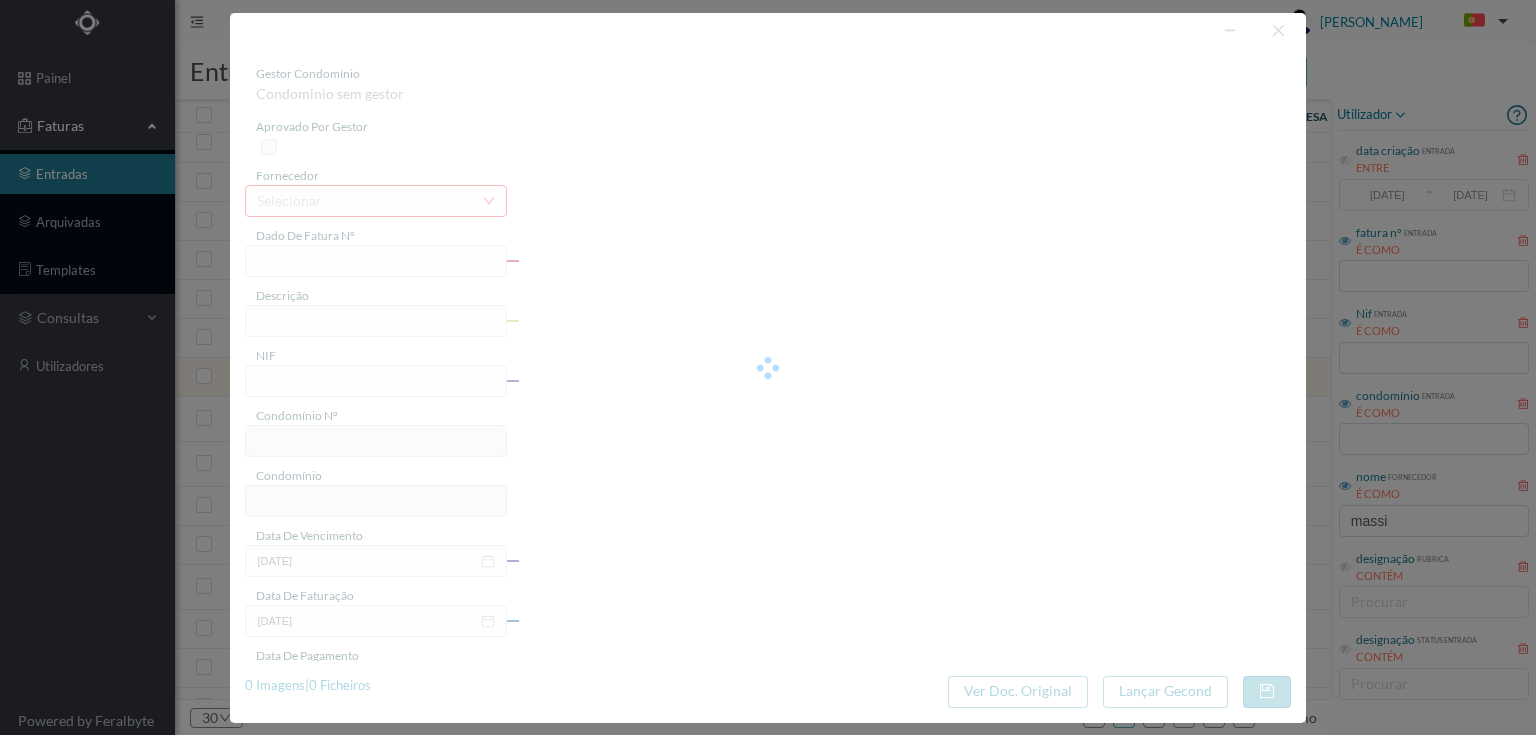 type on "901619493" 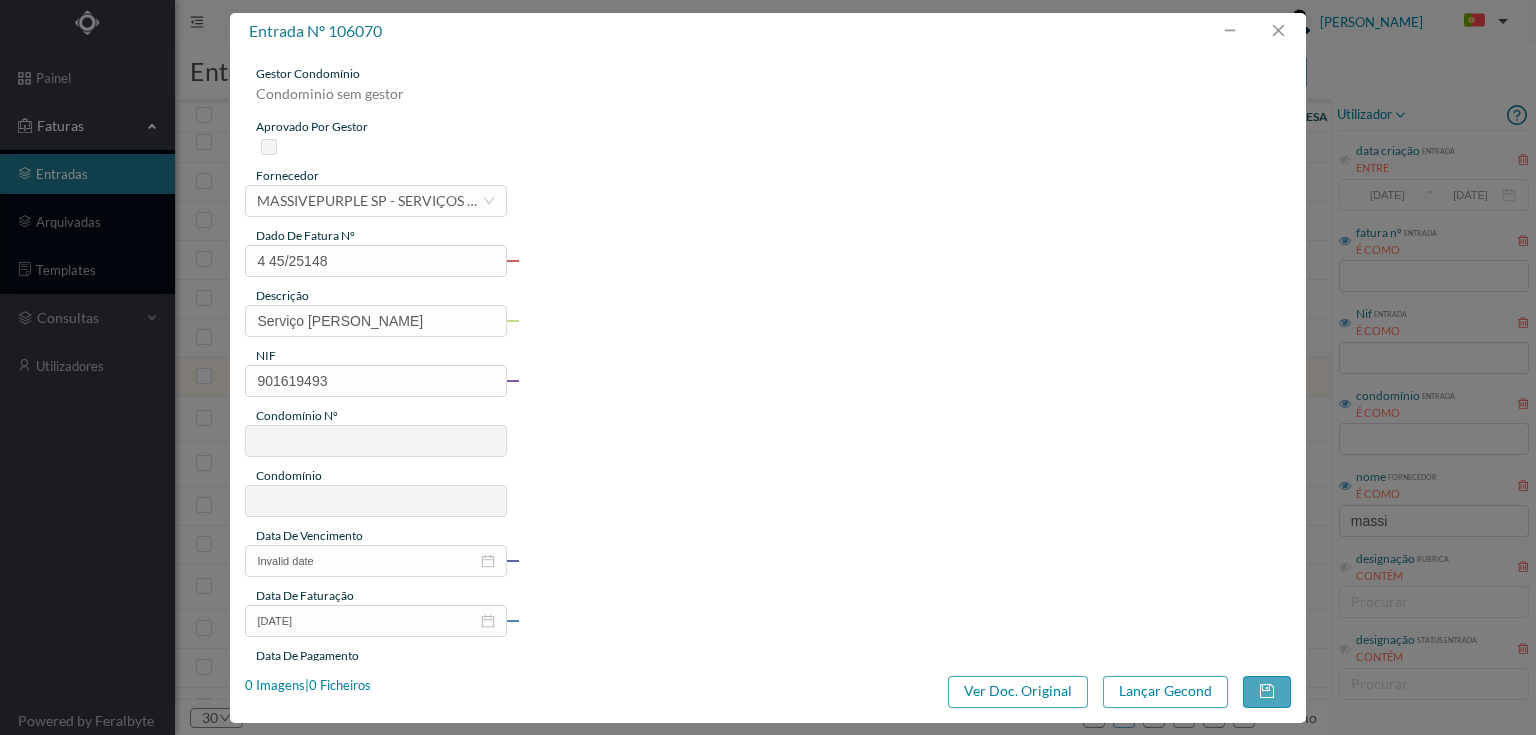type on "695" 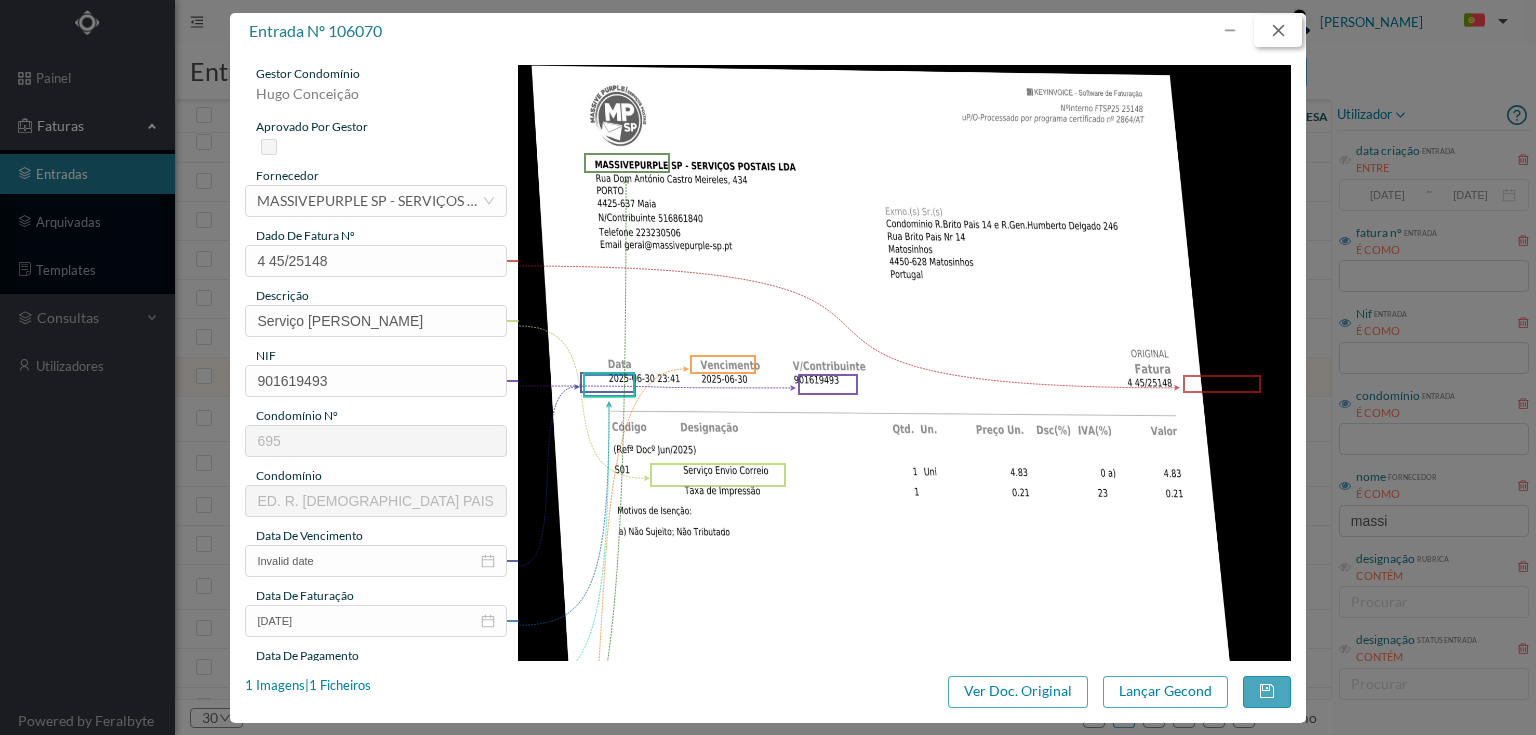 click at bounding box center [1278, 31] 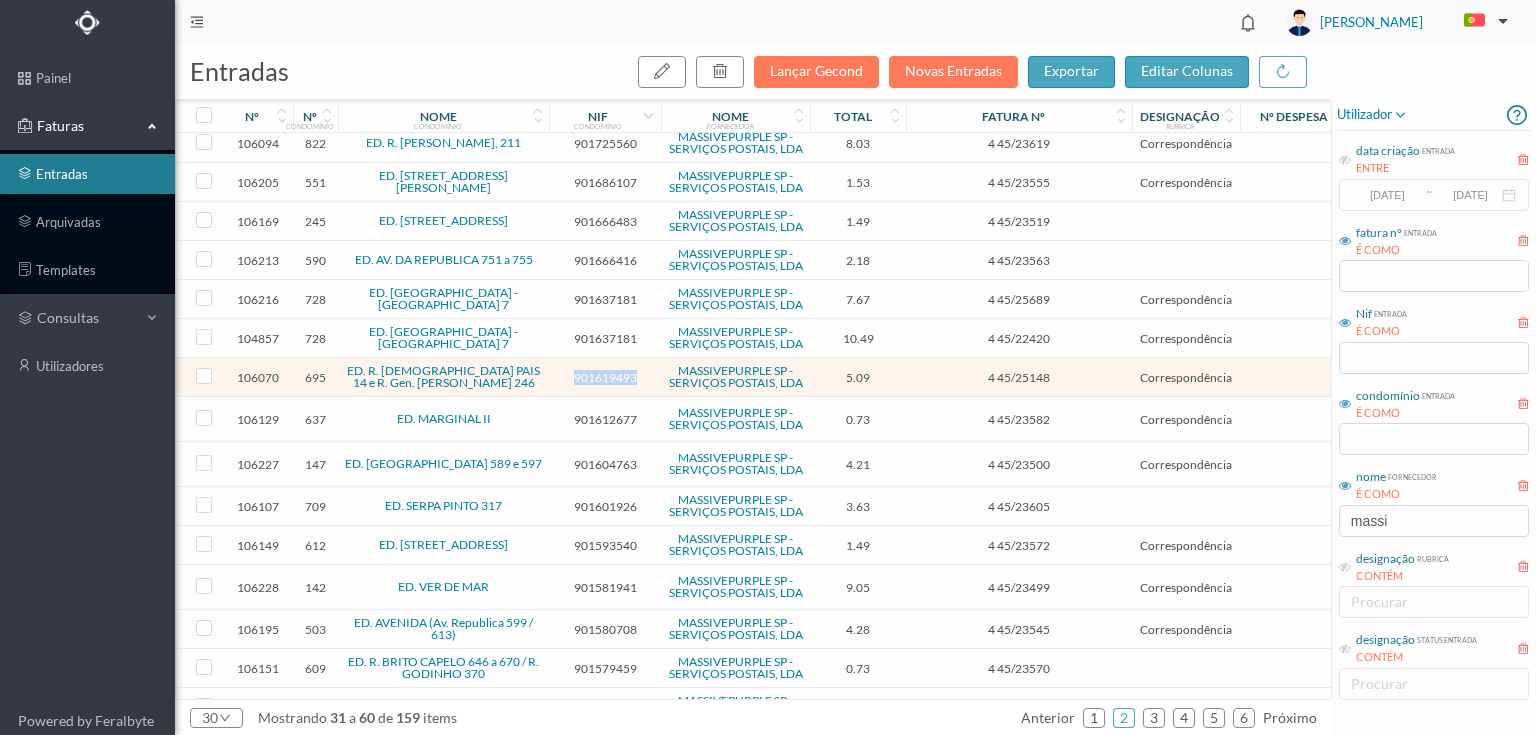 click on "901619493" at bounding box center (605, 377) 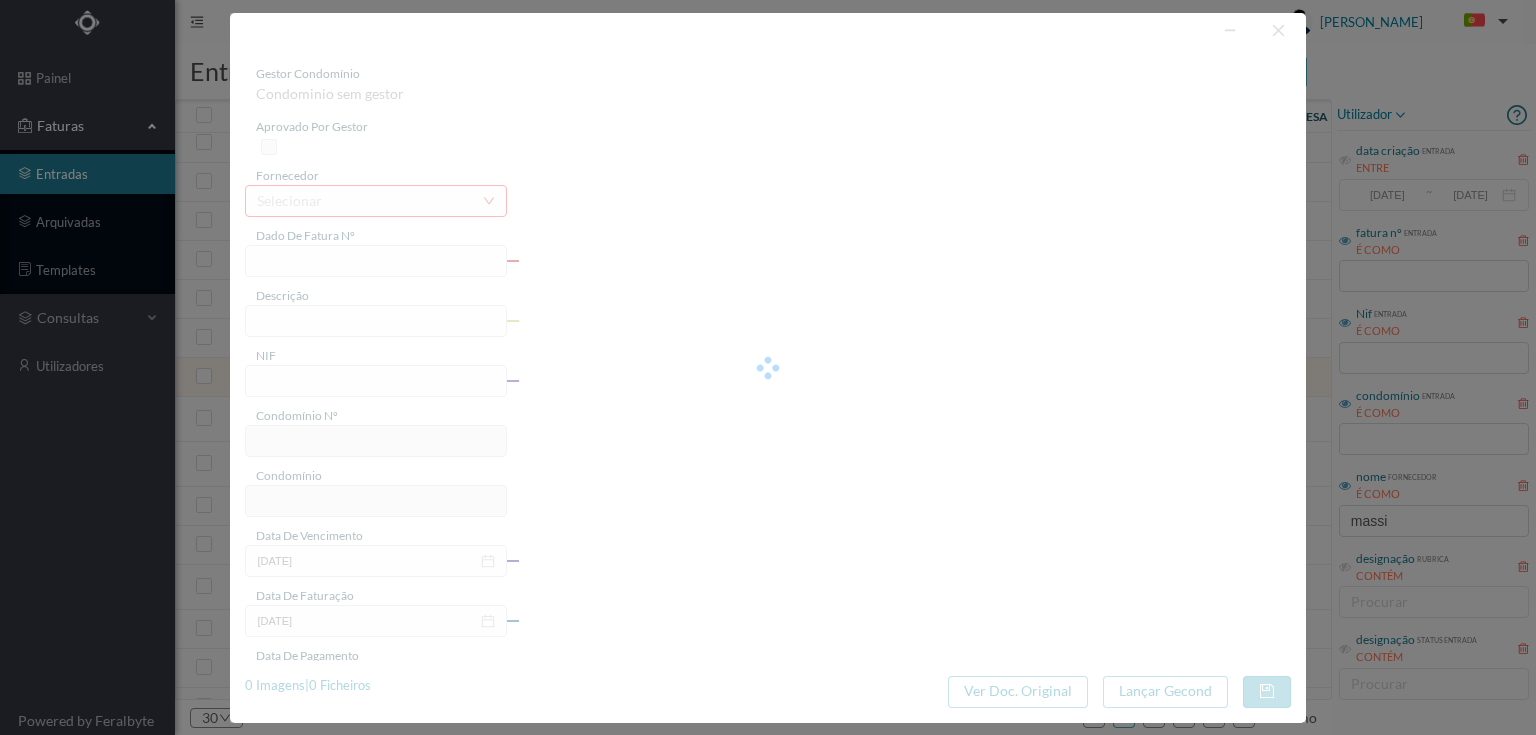 type on "4 45/25148" 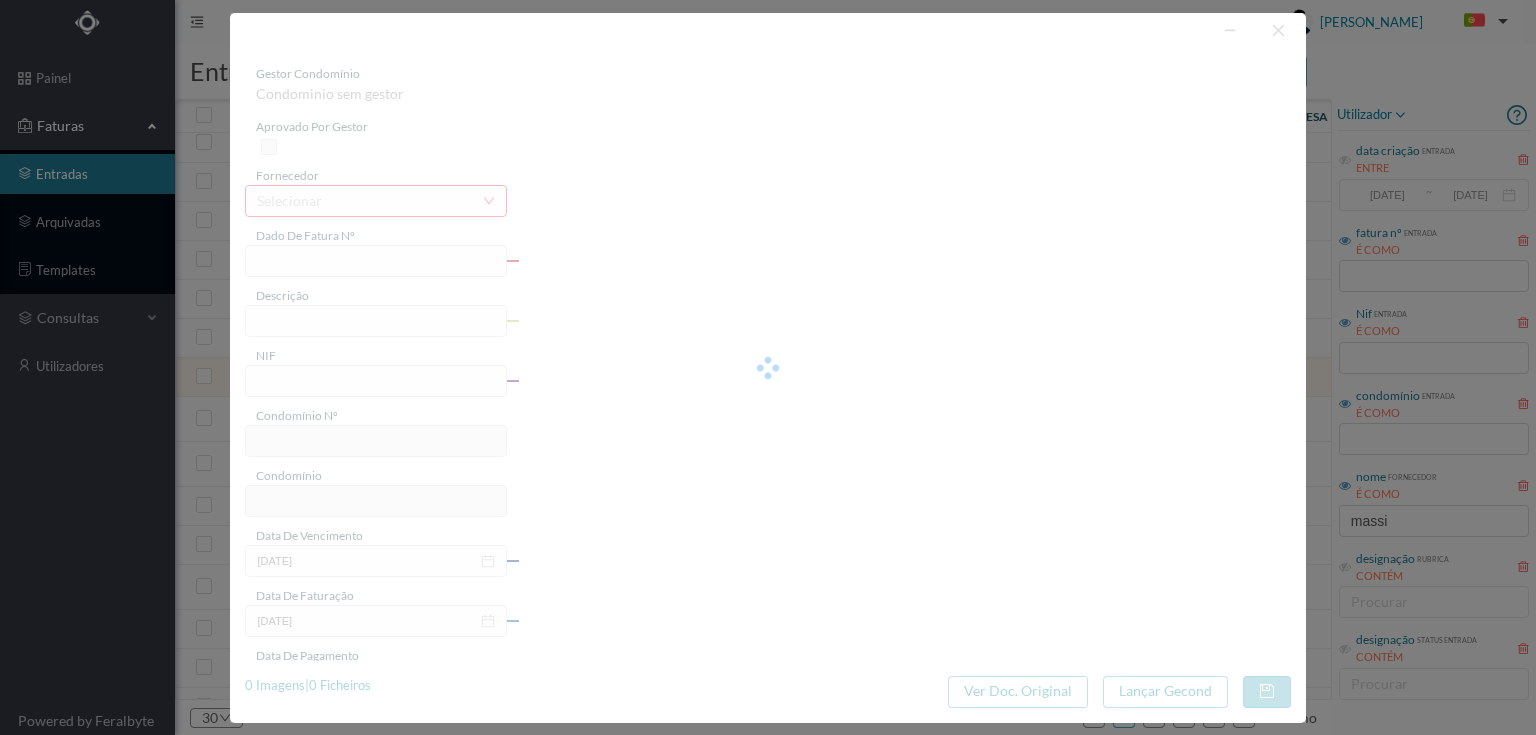 type on "901619493" 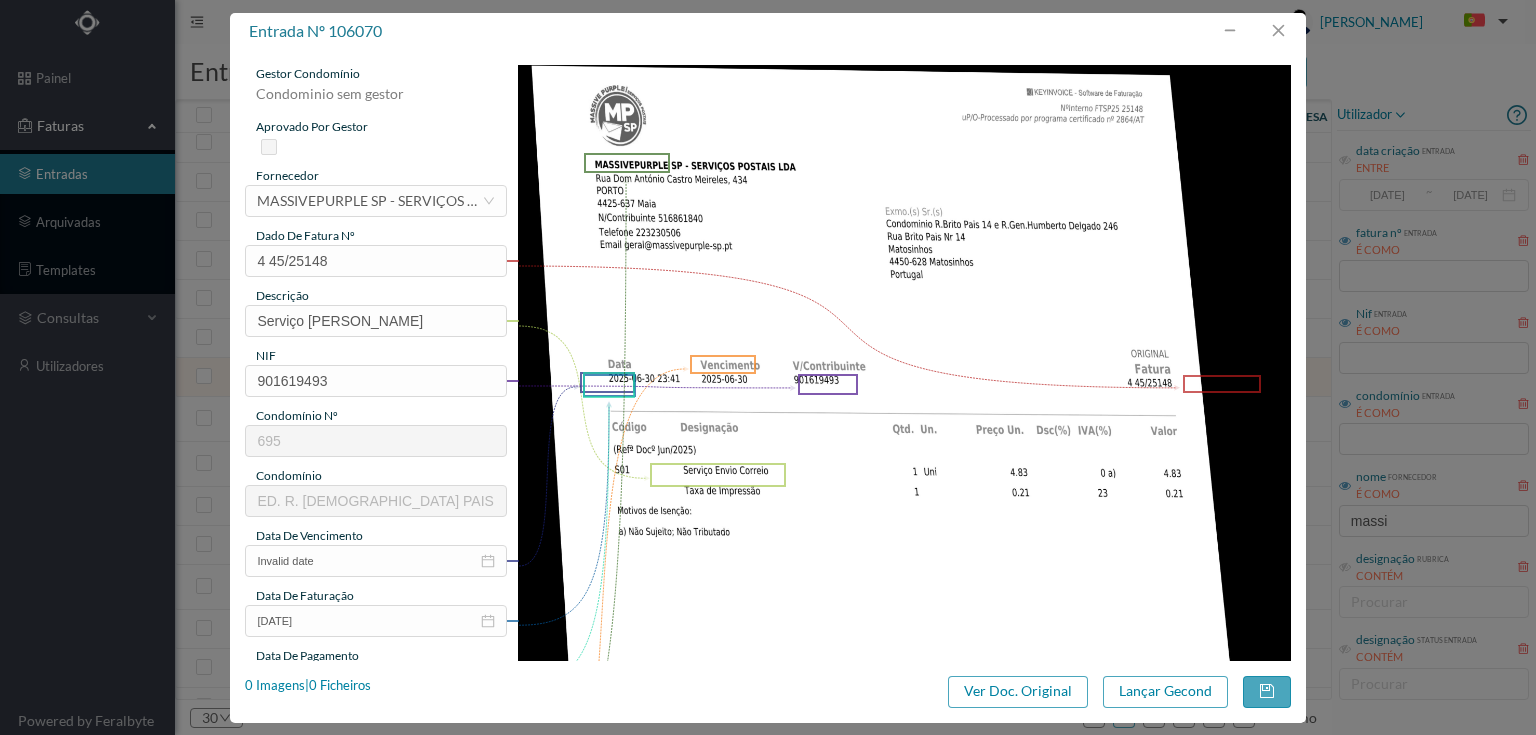 type on "695" 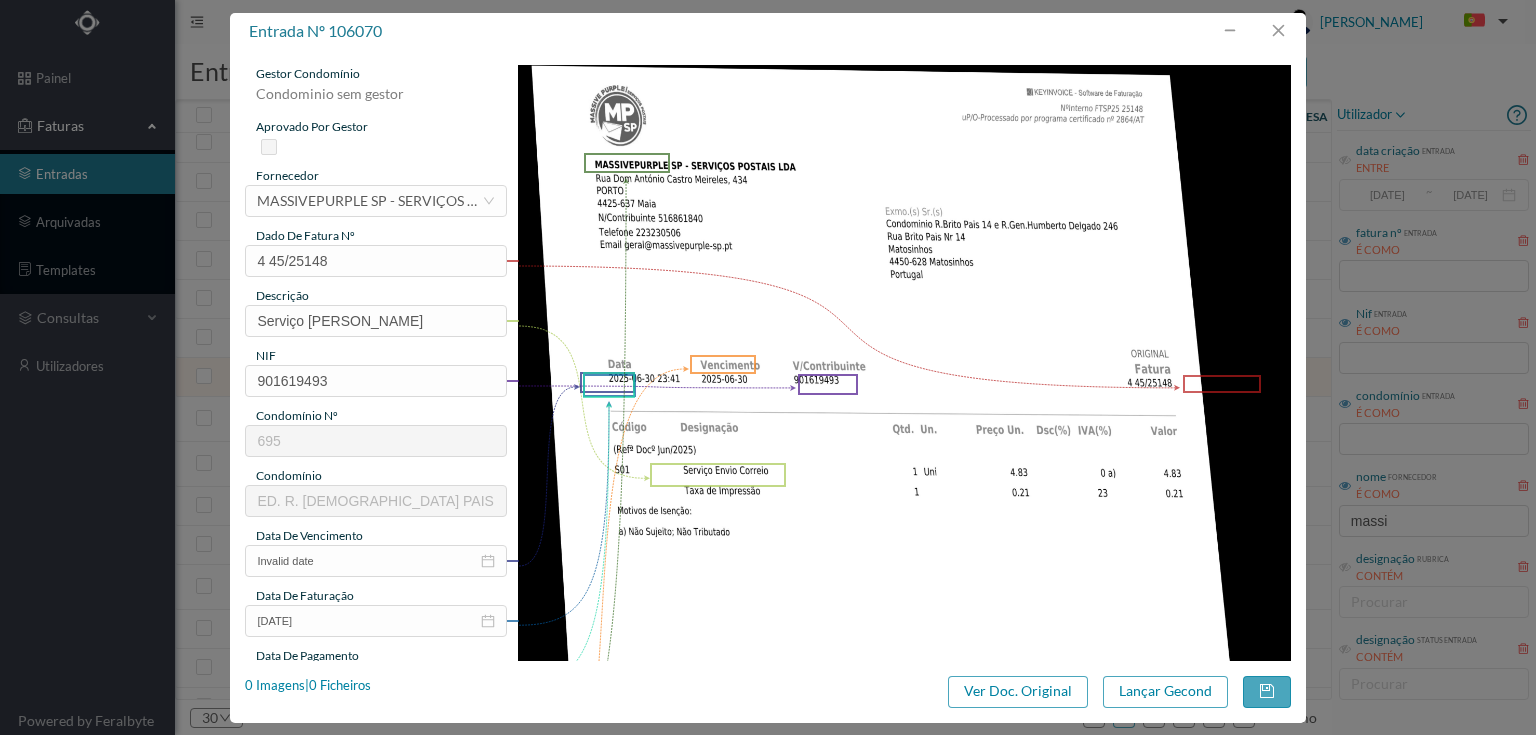 type on "ED. R. BRITO PAIS 14 e R. Gen. Humberto Delgado 246" 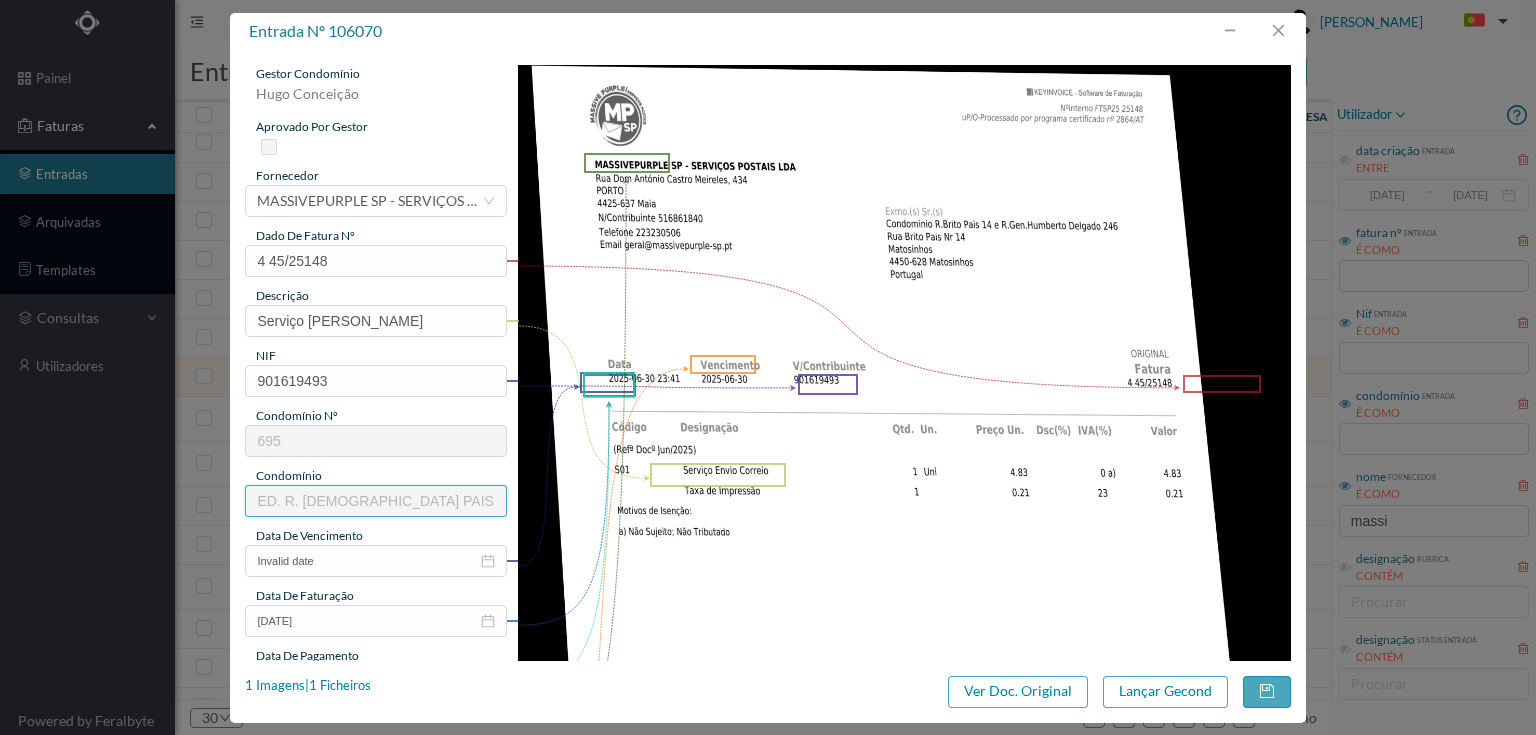 scroll, scrollTop: 160, scrollLeft: 0, axis: vertical 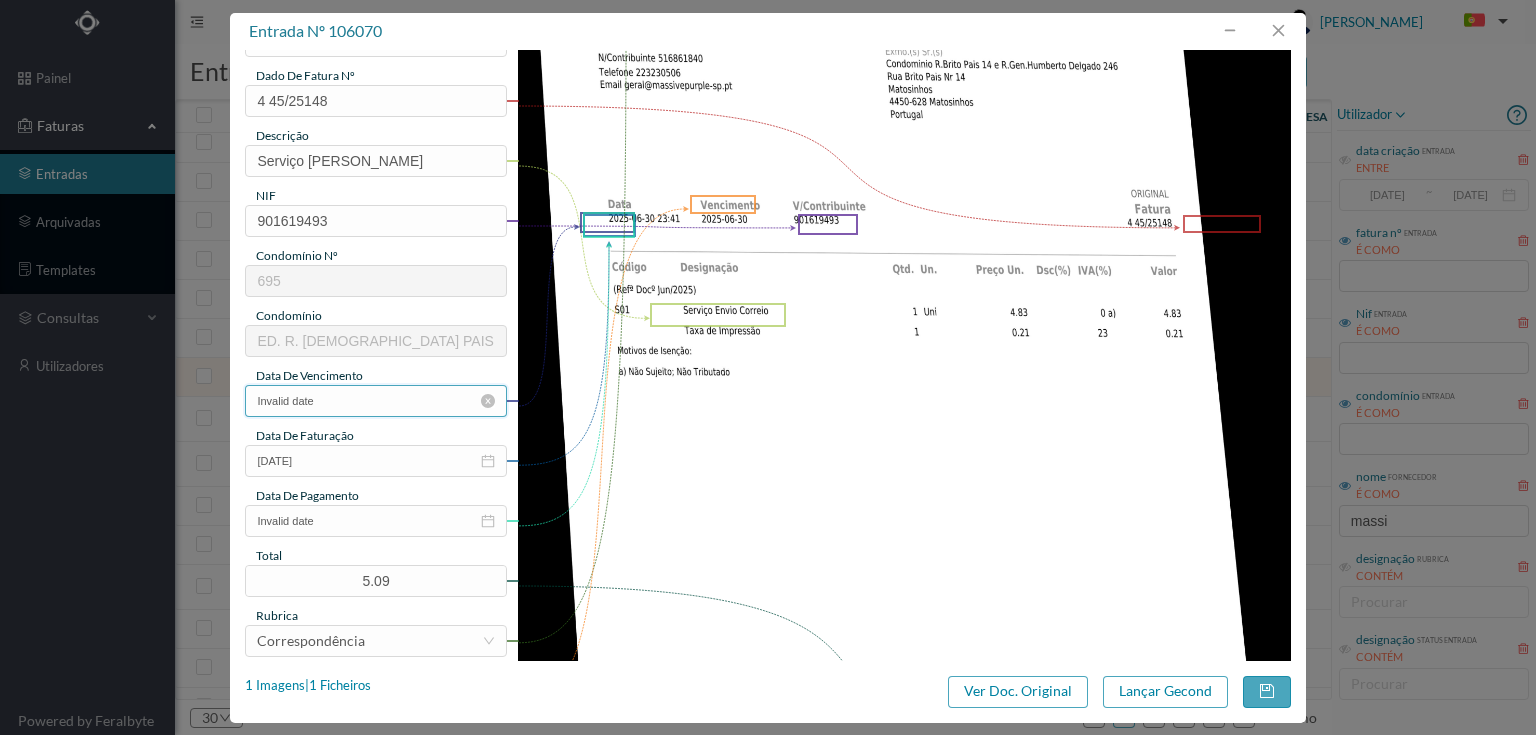 click on "Invalid date" at bounding box center [375, 401] 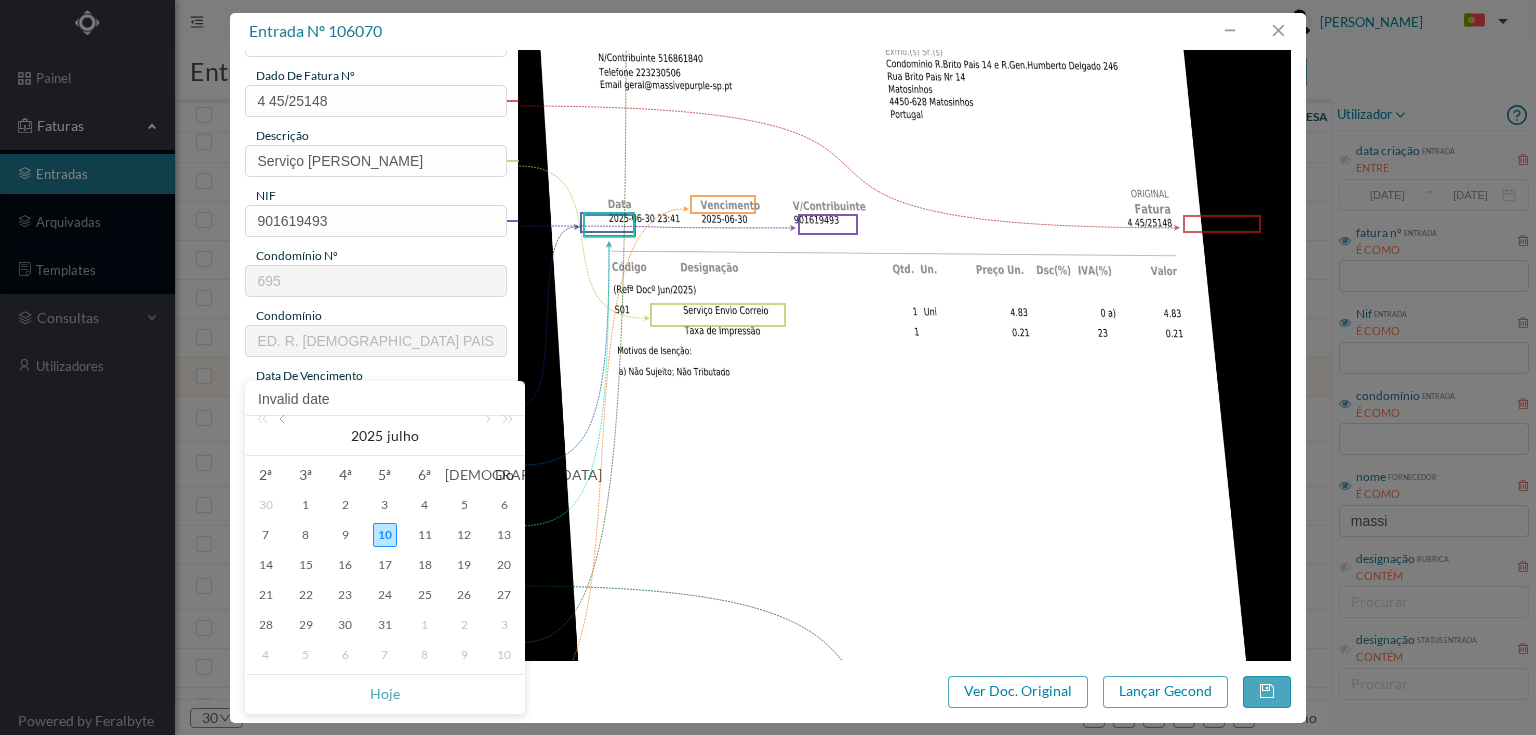 click at bounding box center [284, 436] 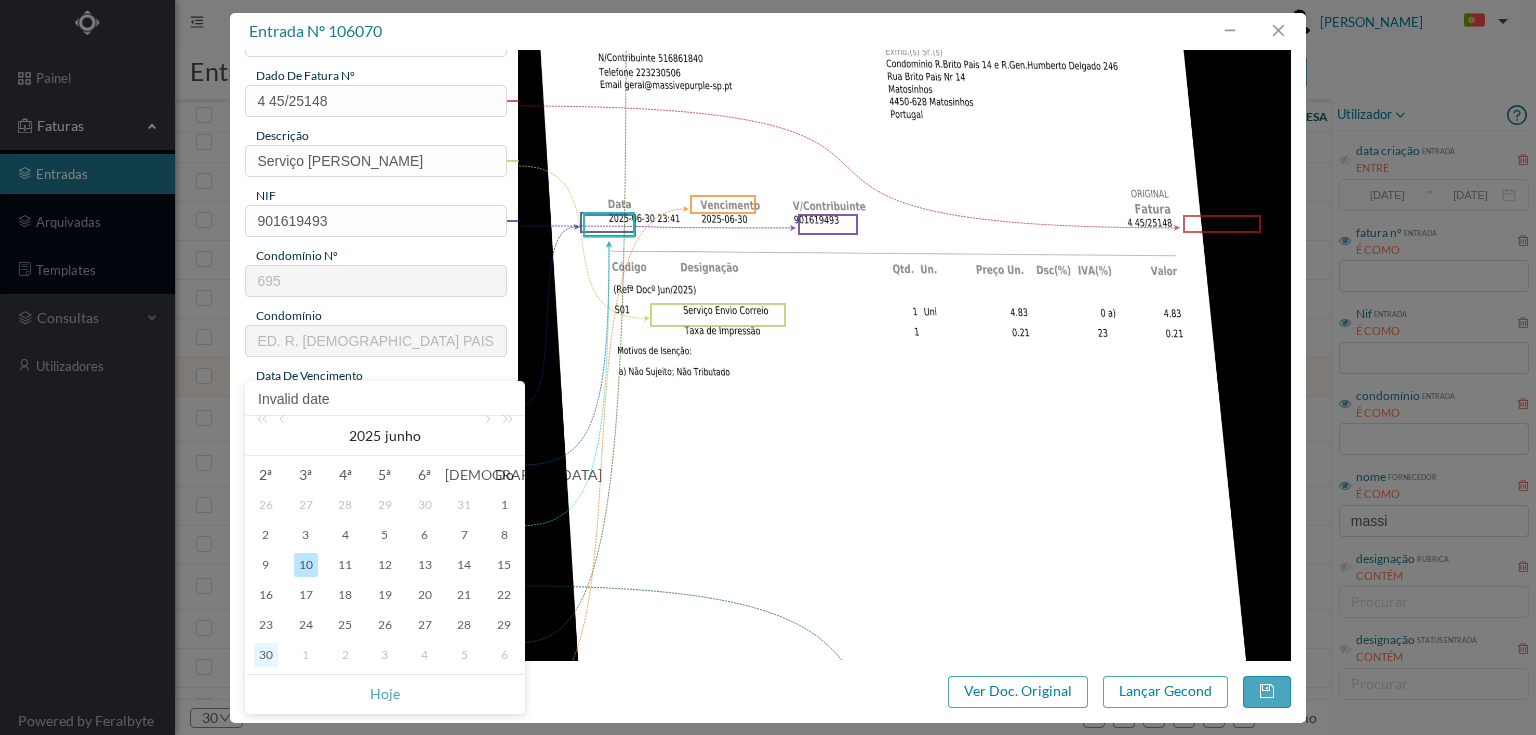 click on "30" at bounding box center [266, 655] 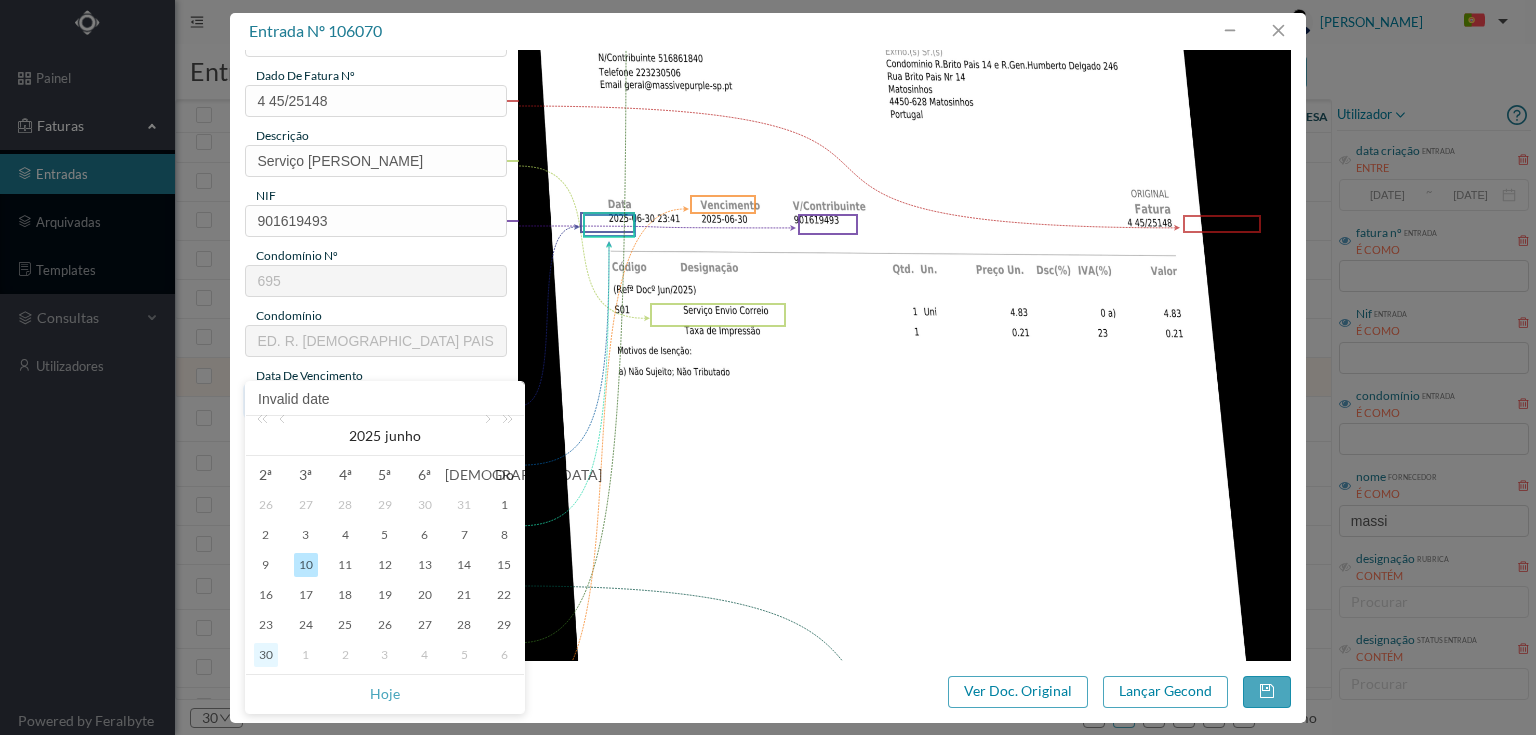 type on "[DATE]" 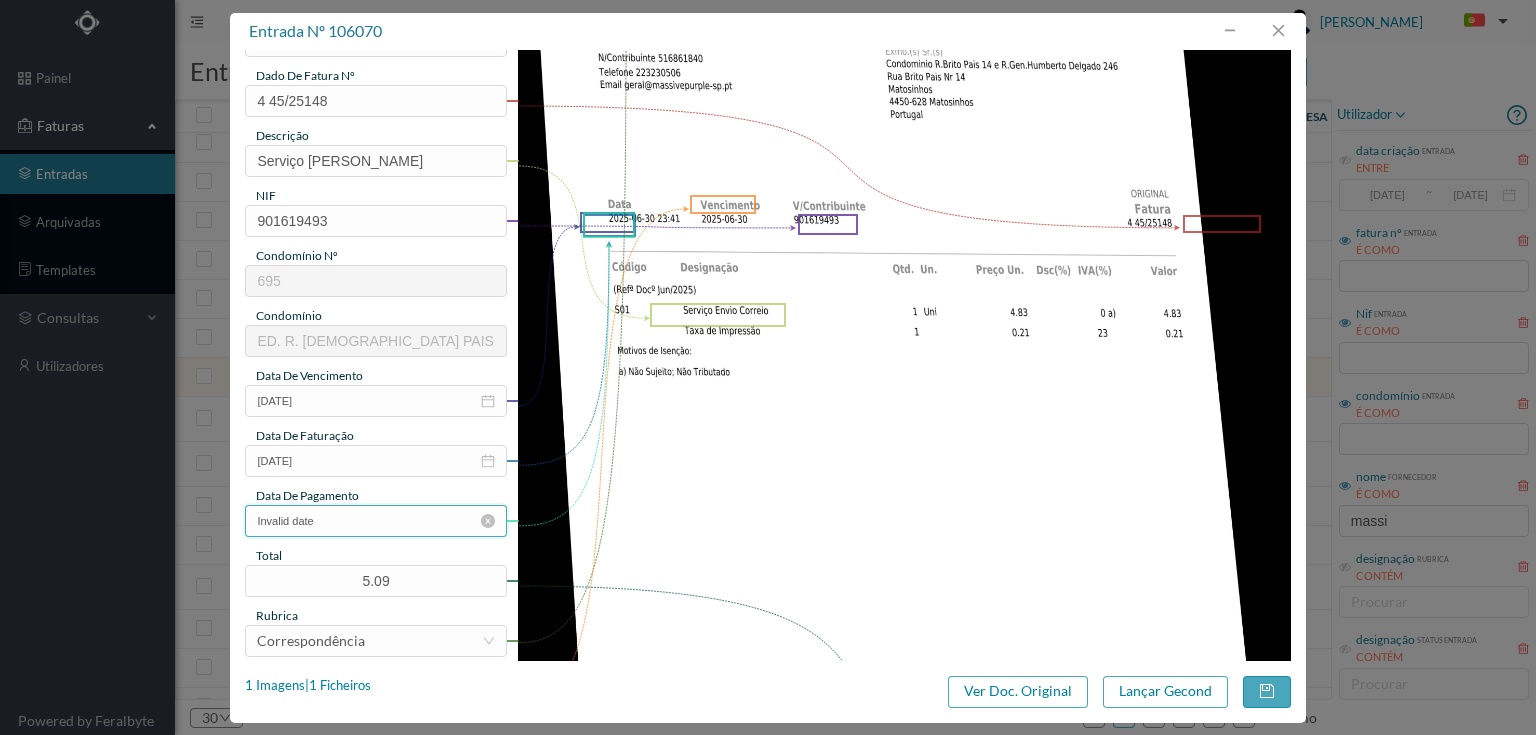 click on "Invalid date" at bounding box center (375, 521) 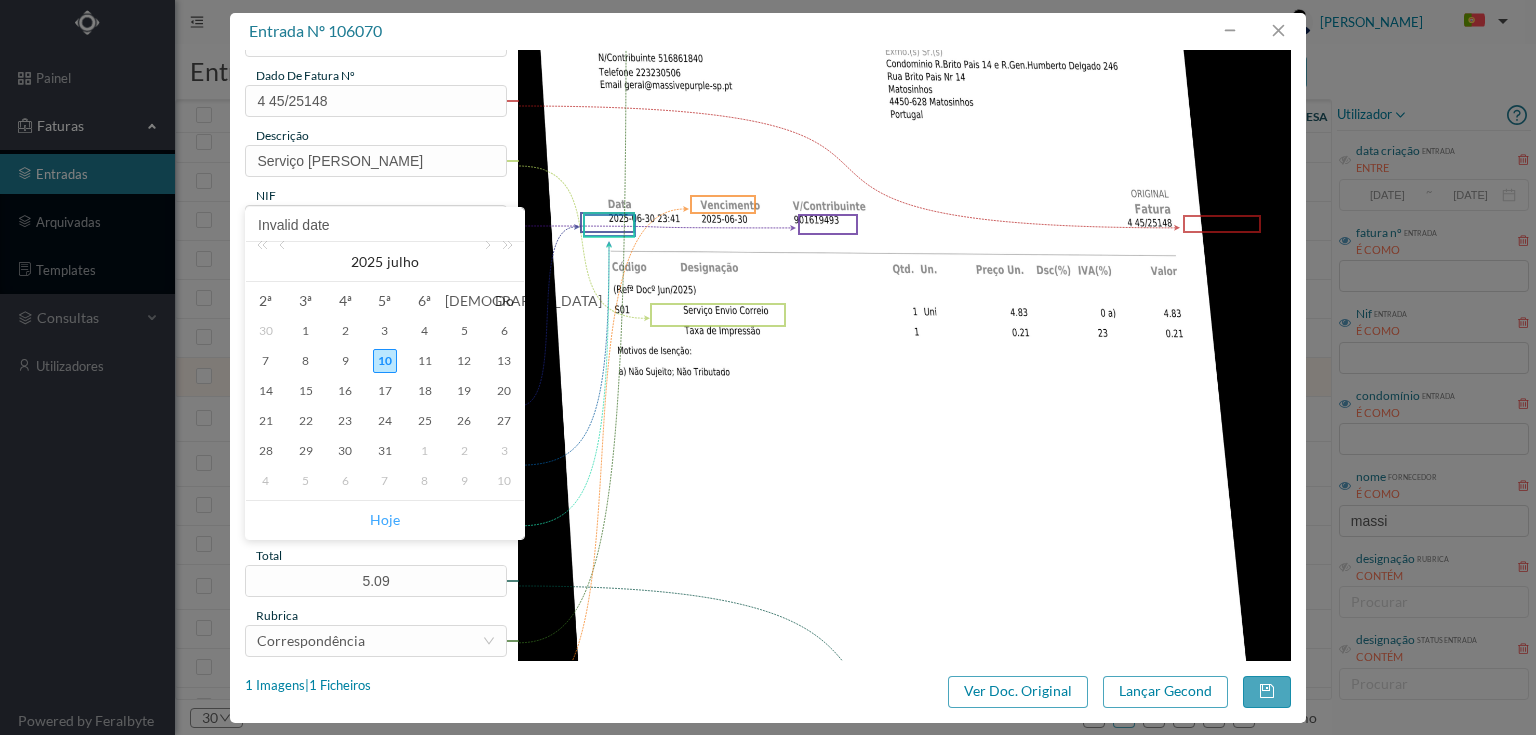 click on "Hoje" at bounding box center (385, 520) 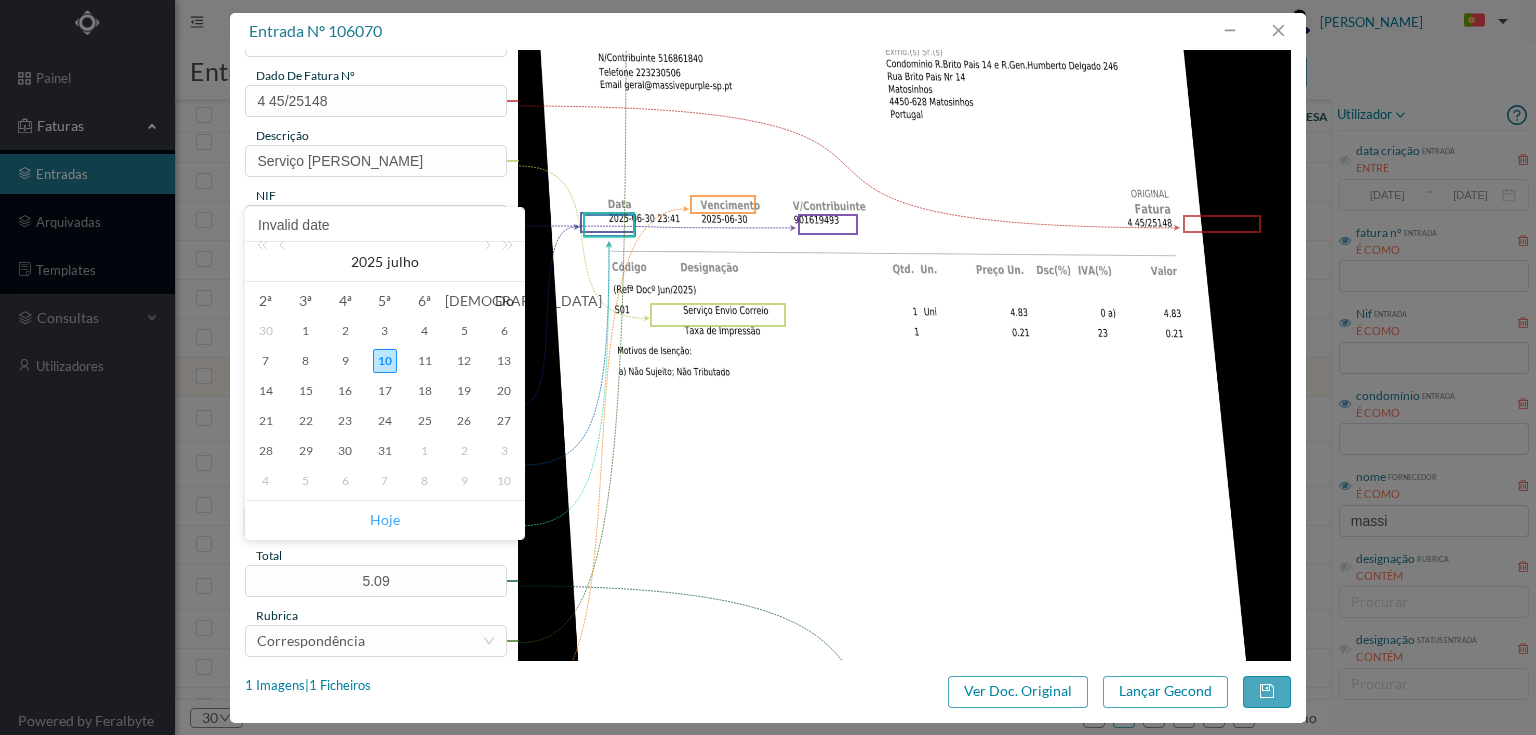 type on "[DATE]" 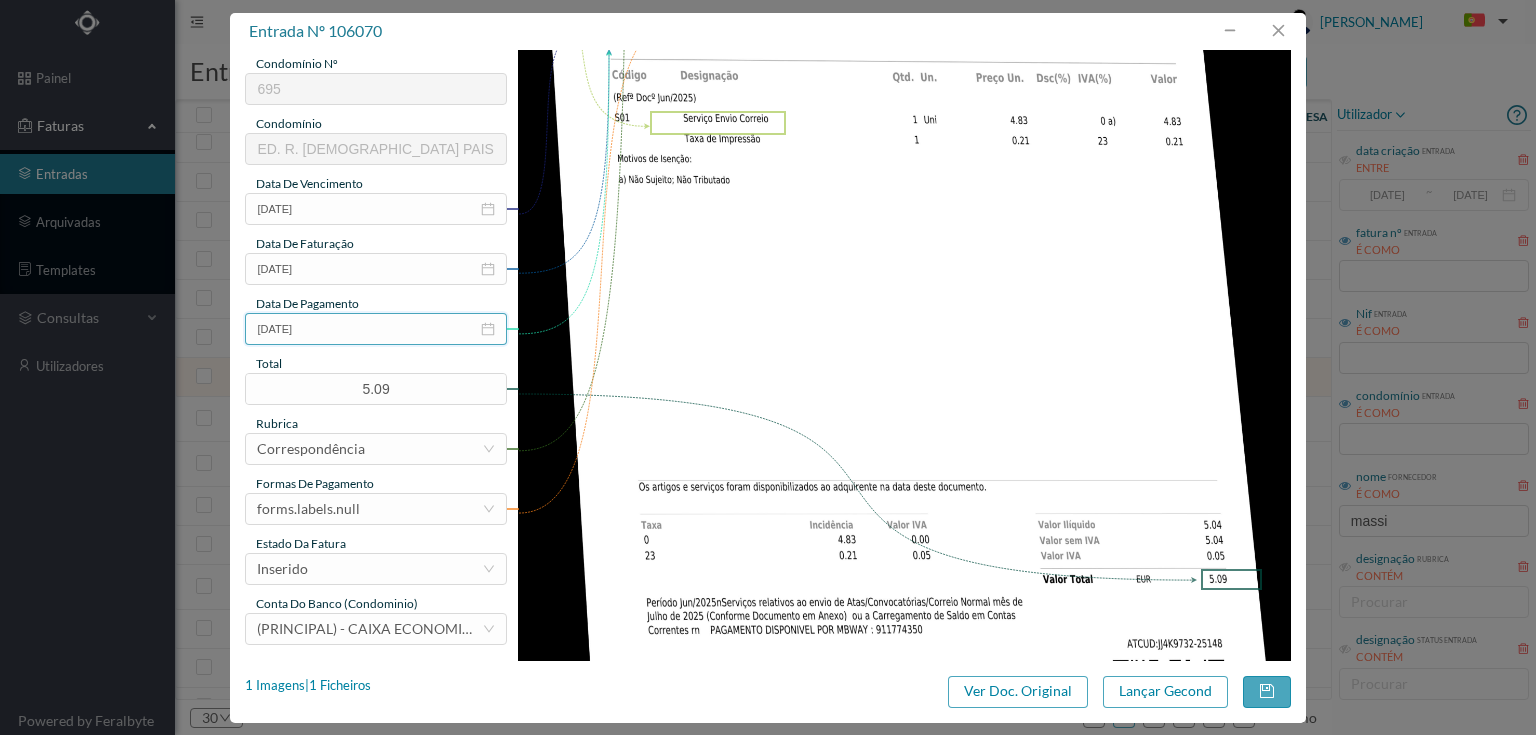 scroll, scrollTop: 400, scrollLeft: 0, axis: vertical 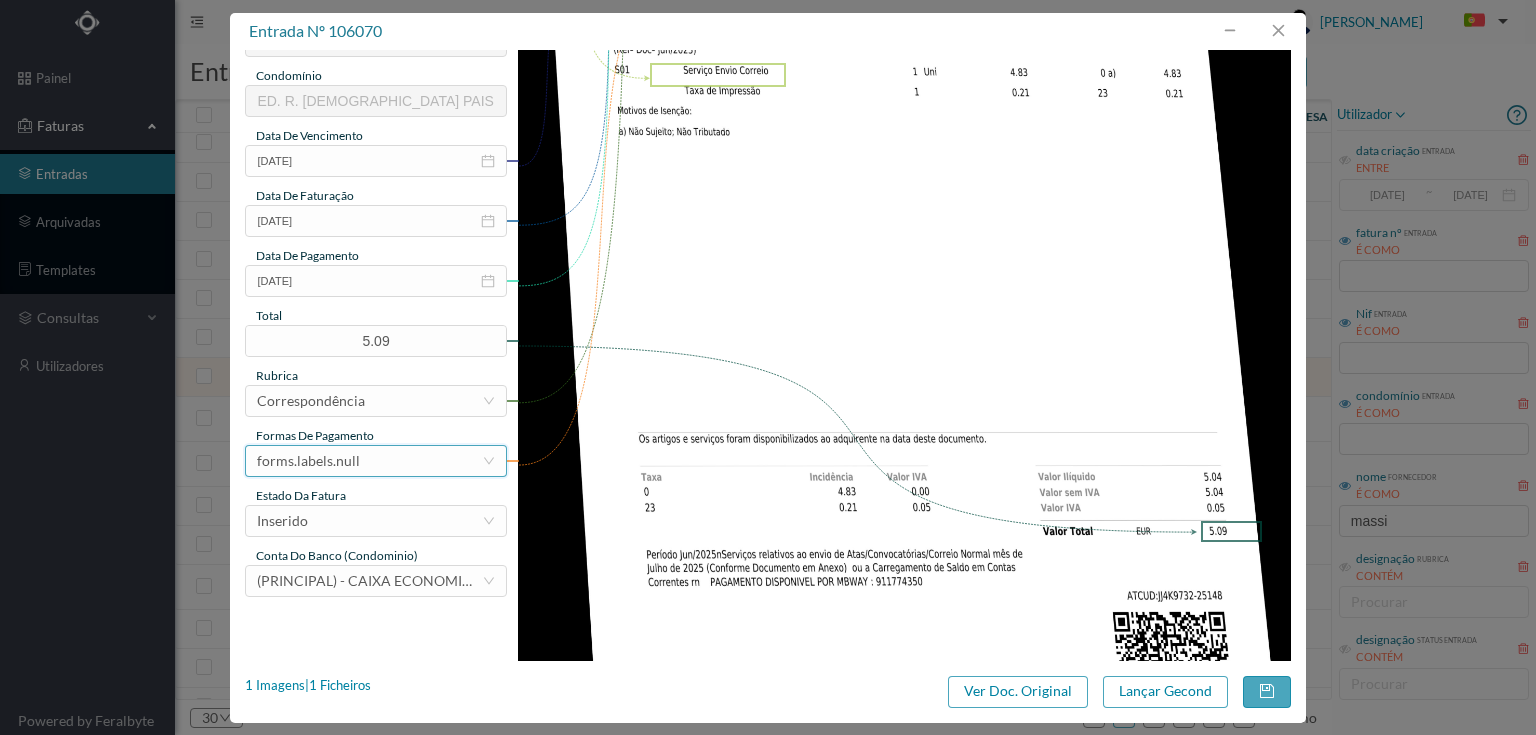 click on "forms.labels.null" at bounding box center (308, 461) 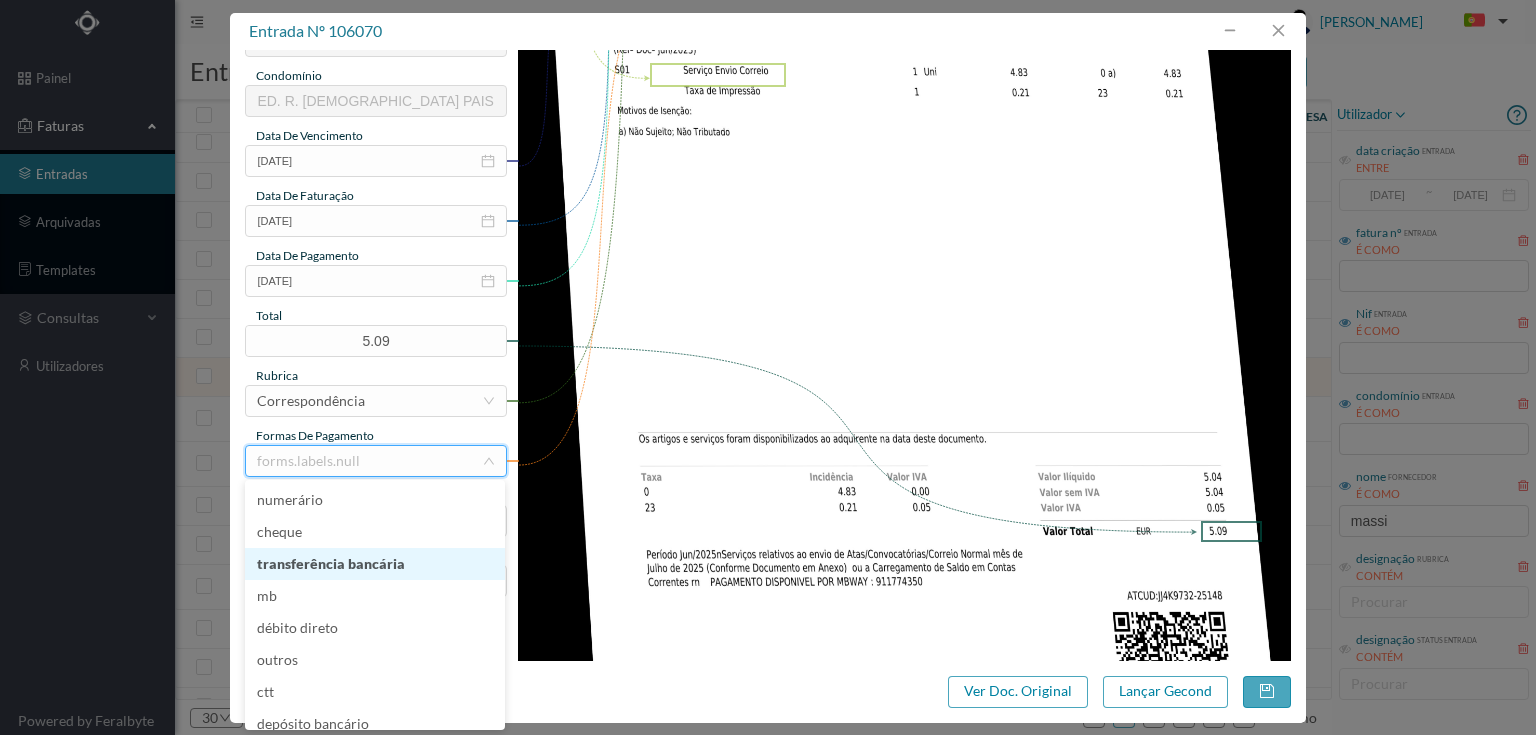 click on "transferência bancária" at bounding box center [375, 564] 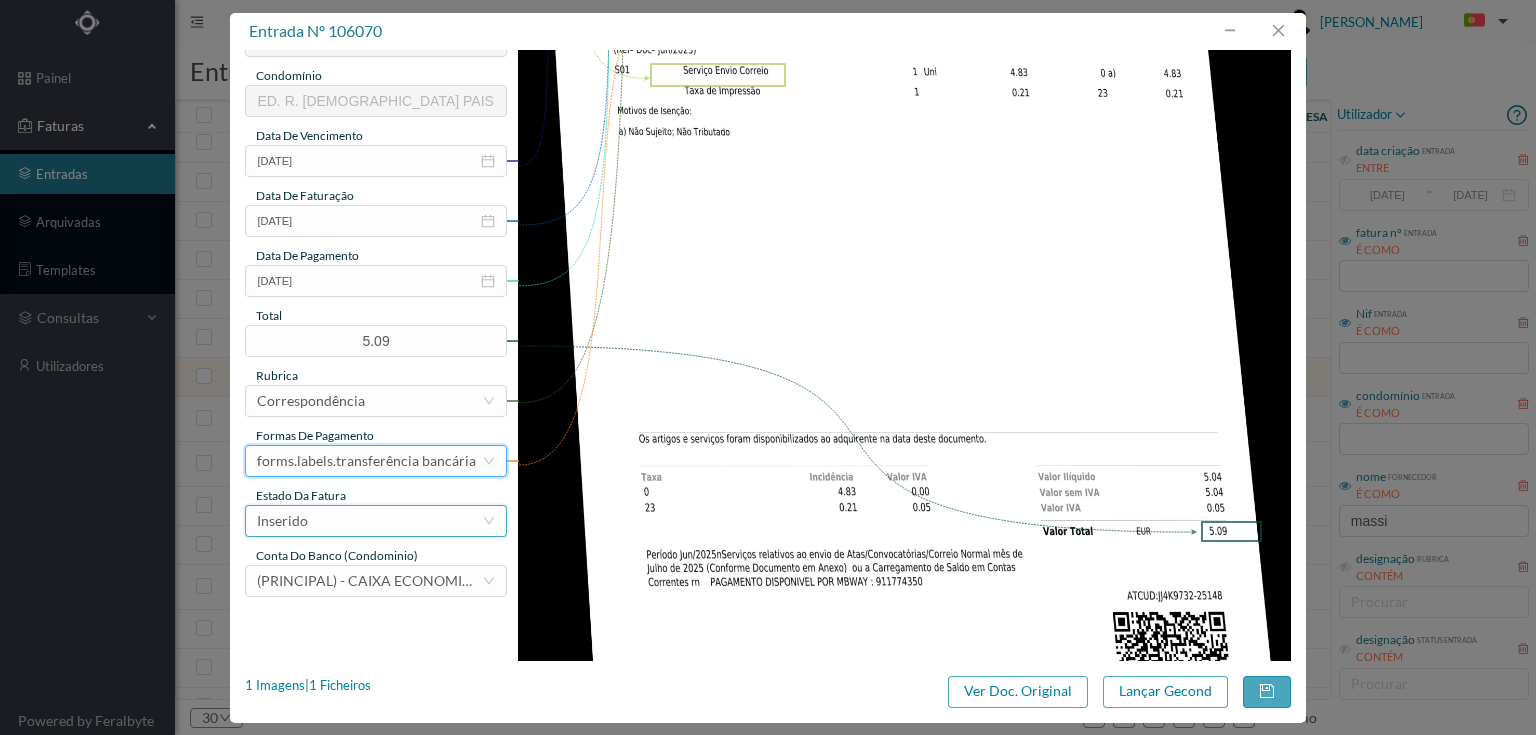 click on "Inserido" at bounding box center (369, 521) 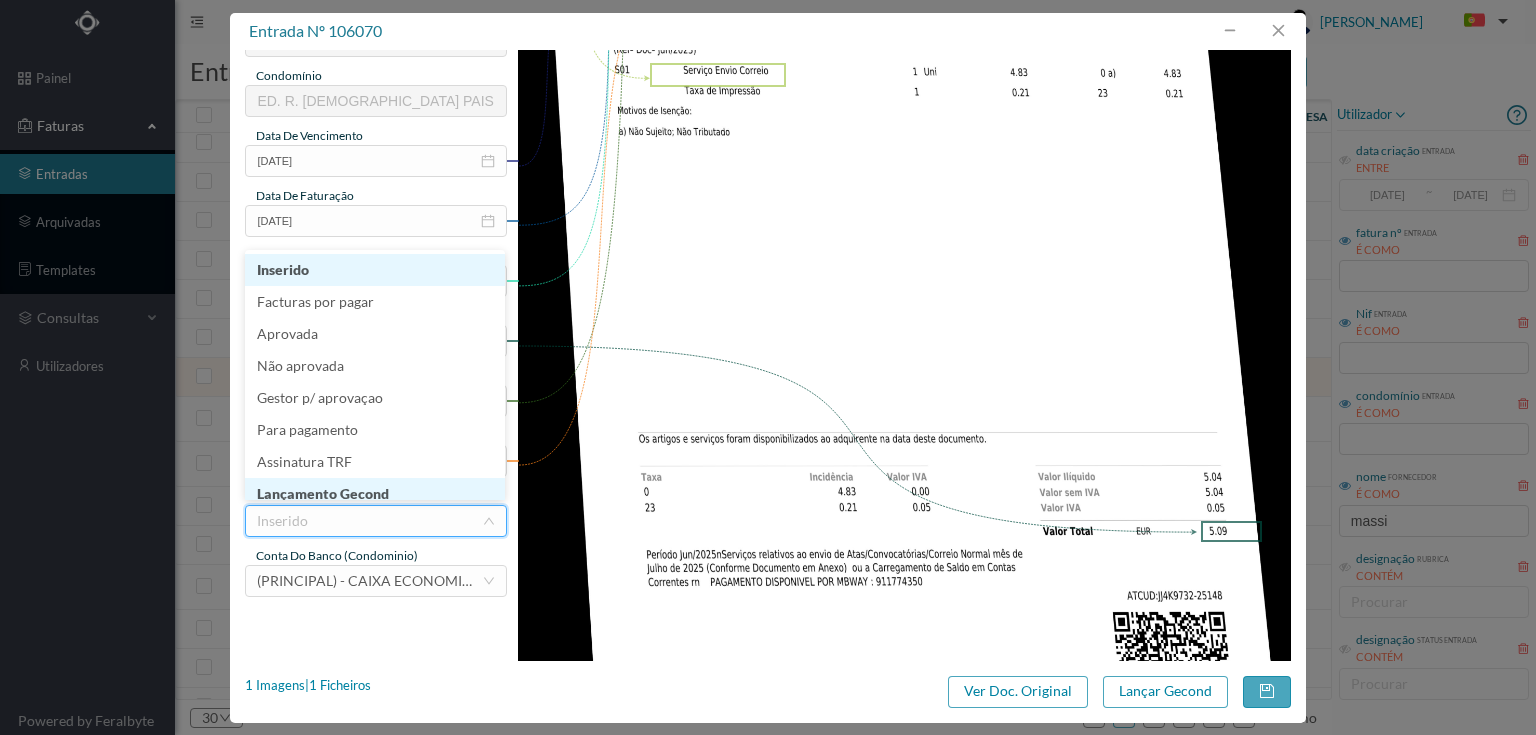 scroll, scrollTop: 10, scrollLeft: 0, axis: vertical 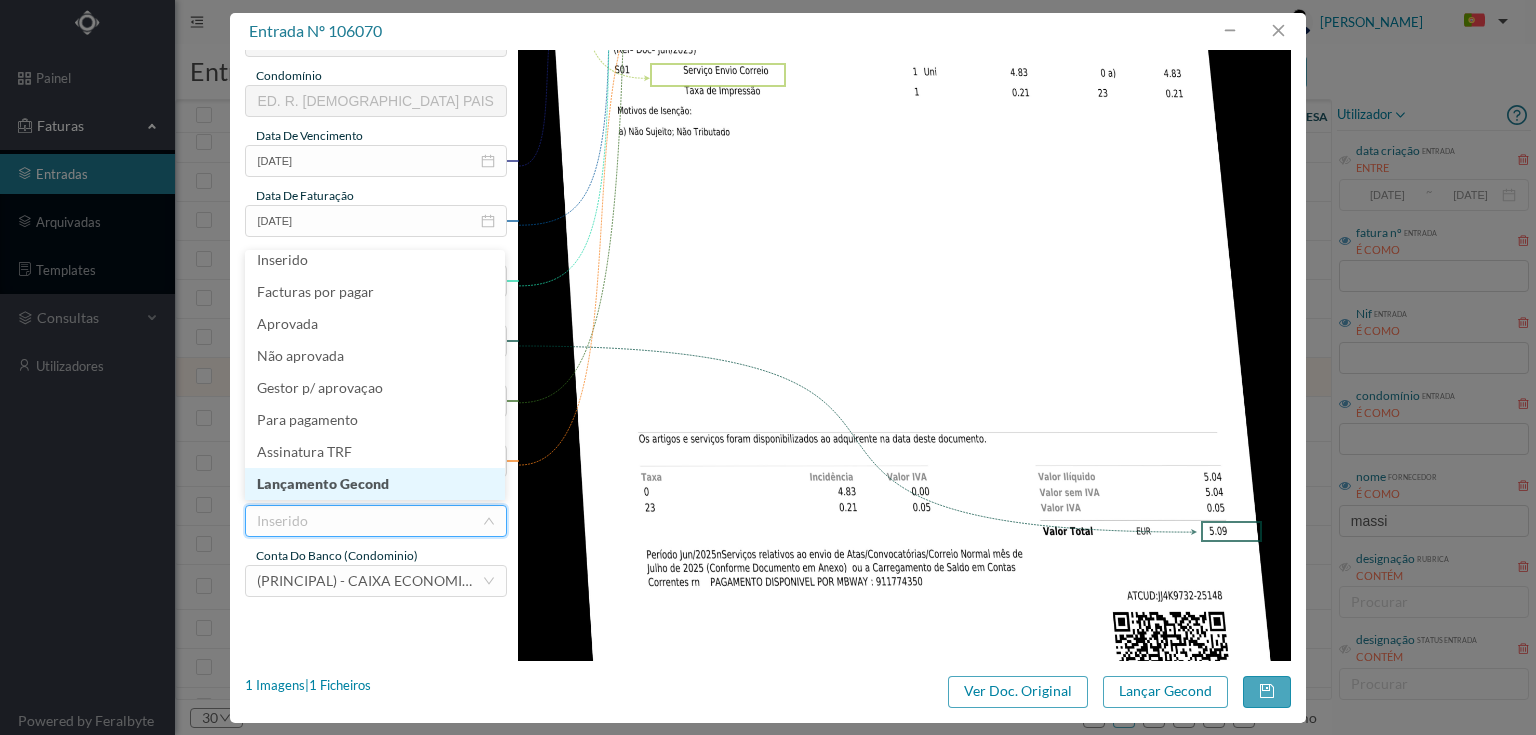 click on "Lançamento Gecond" at bounding box center [375, 484] 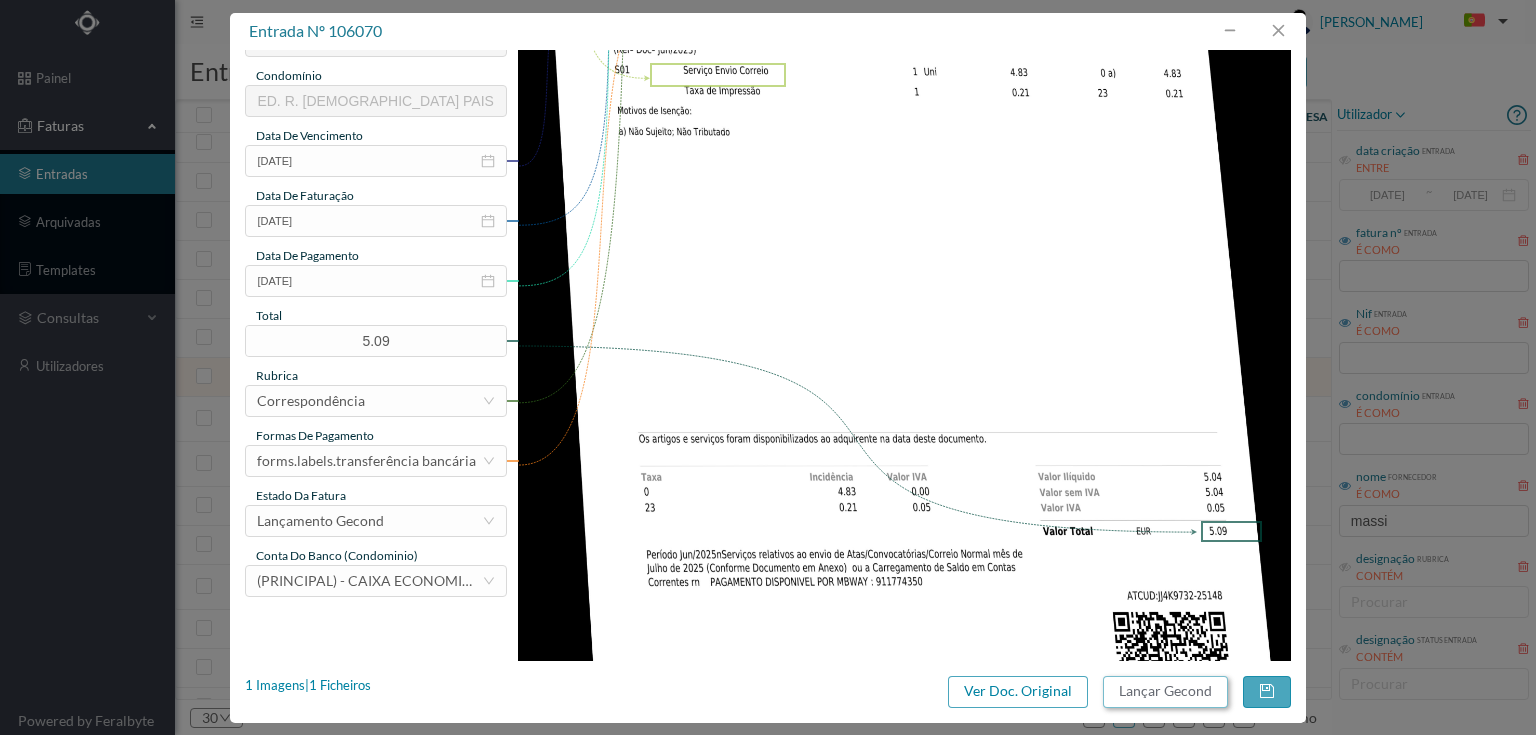click on "Lançar Gecond" at bounding box center (1165, 692) 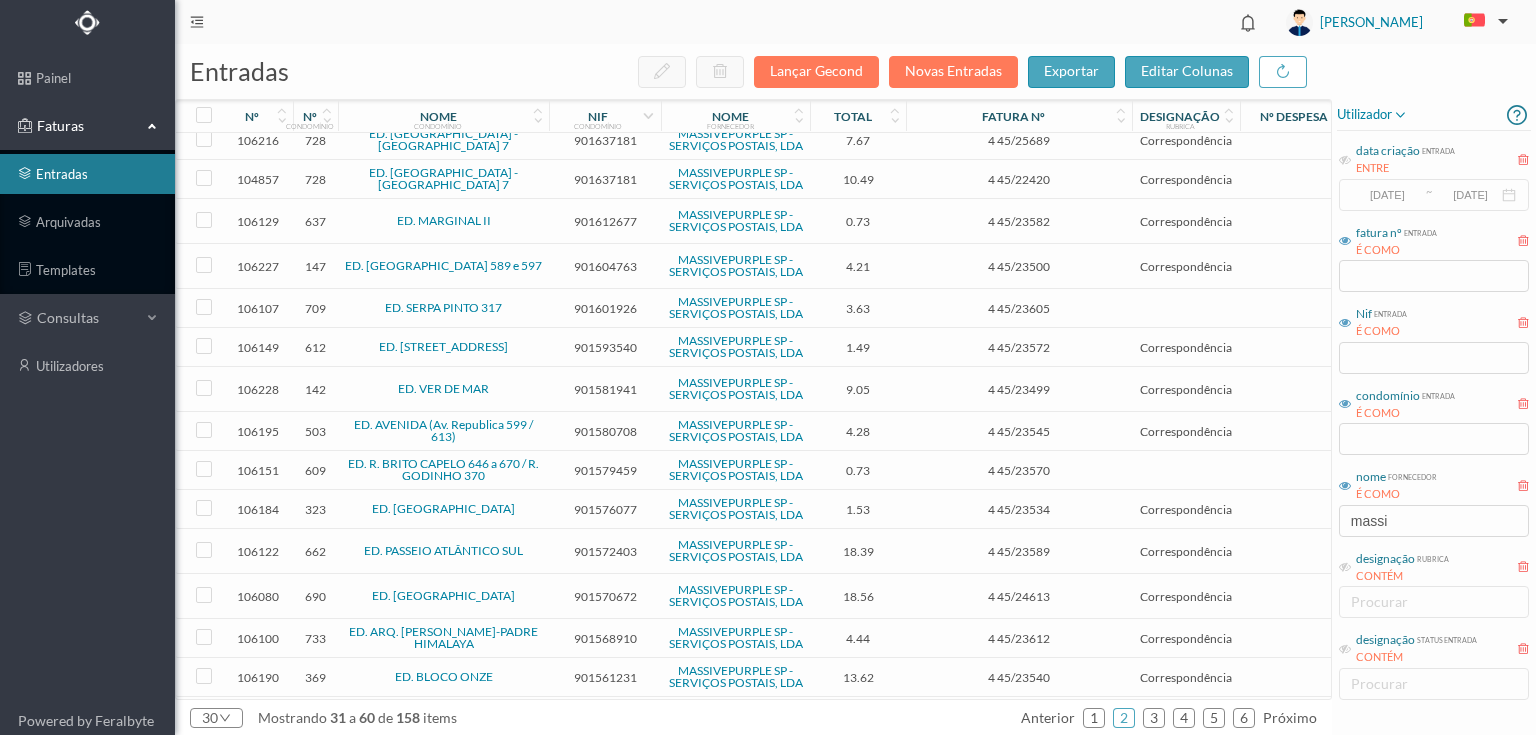 scroll, scrollTop: 640, scrollLeft: 0, axis: vertical 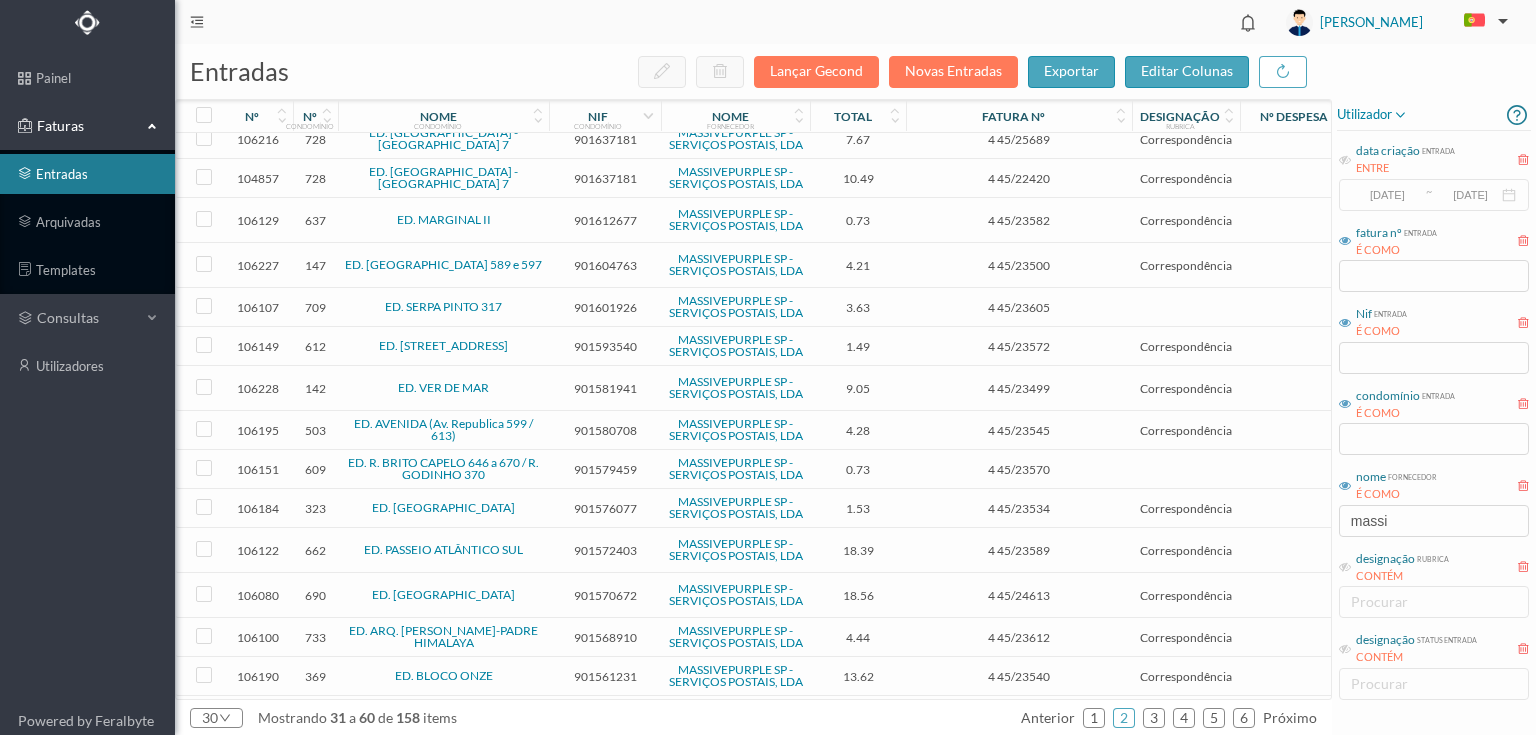 click on "901581941" at bounding box center [605, 388] 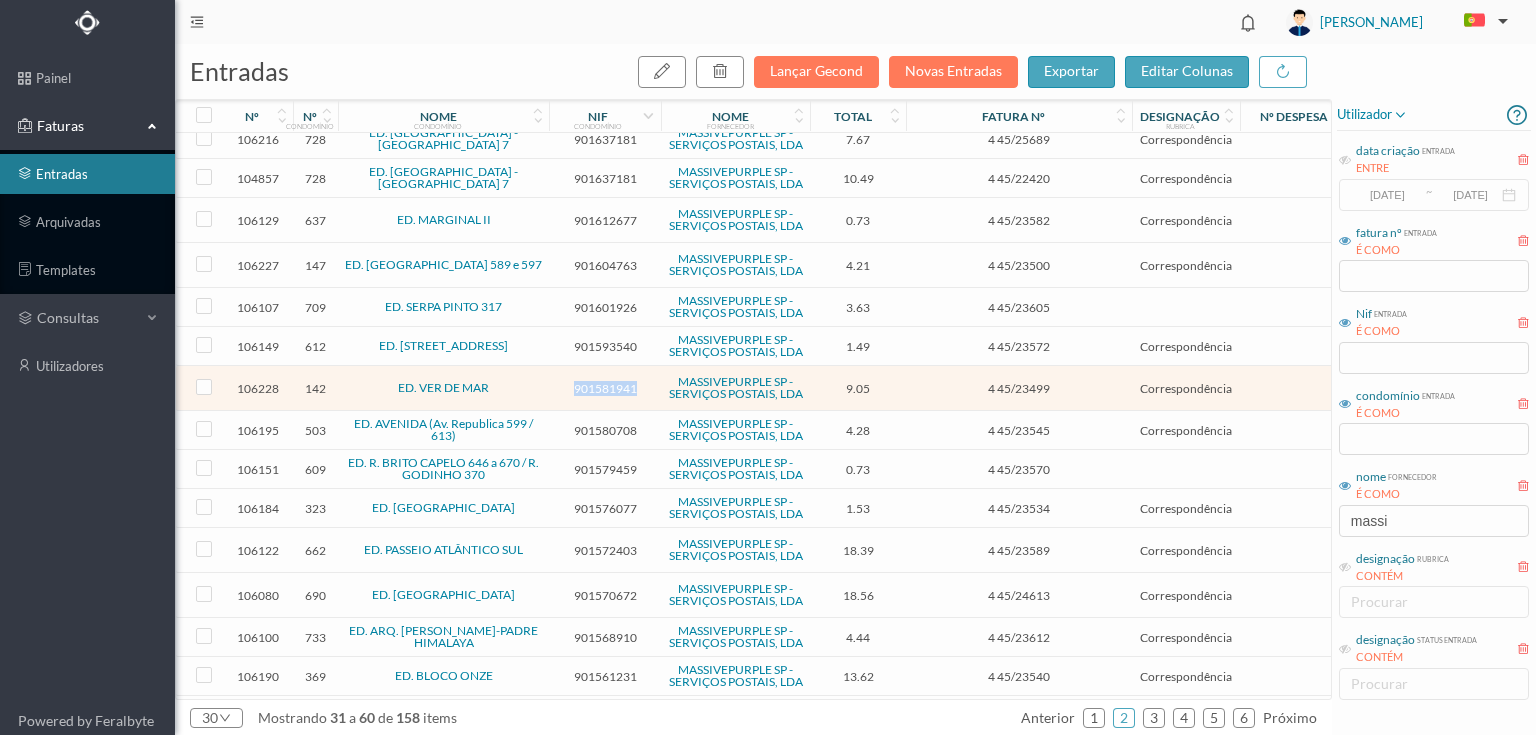 click on "901581941" at bounding box center (605, 388) 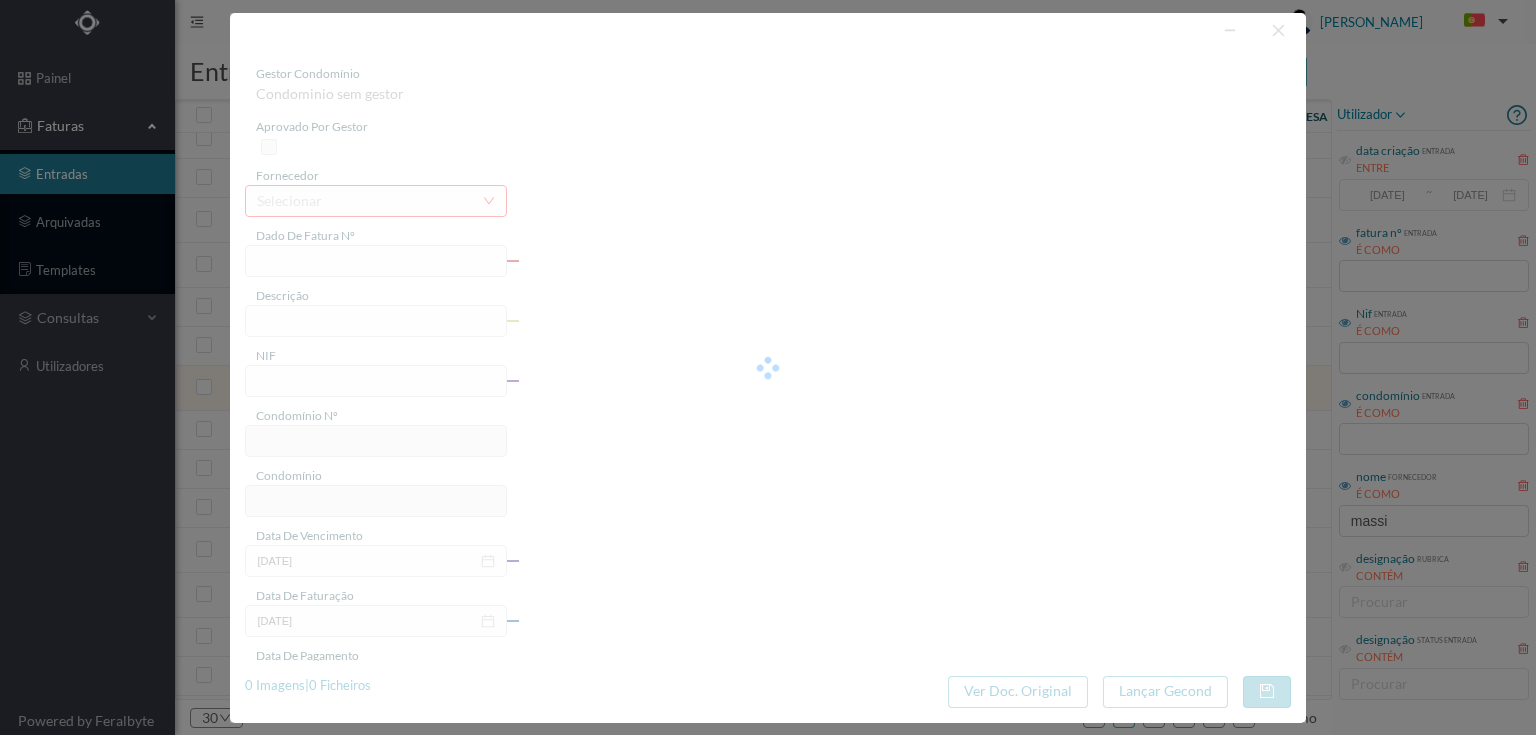 type on "4 45/23499" 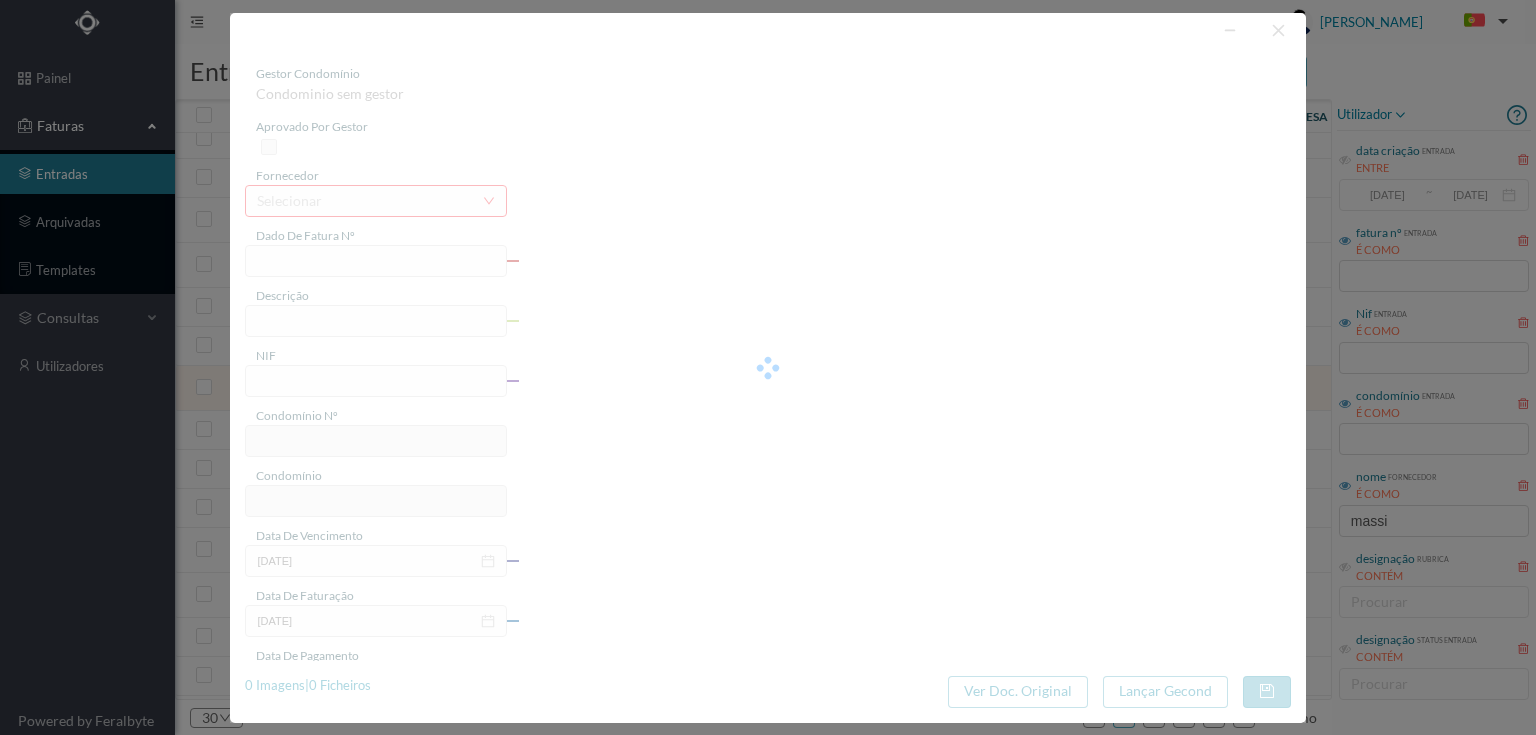 type on "Serviço [PERSON_NAME]" 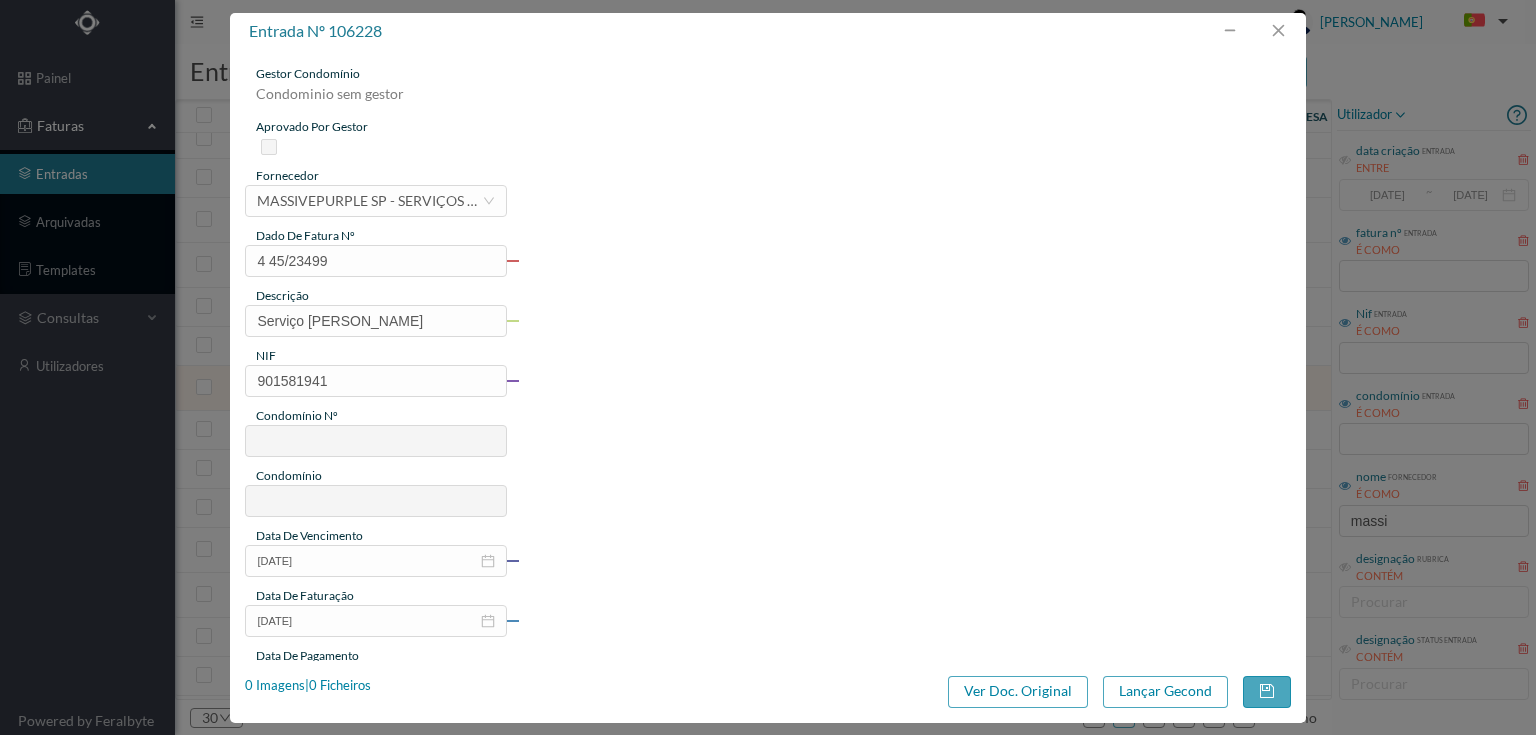 type on "142" 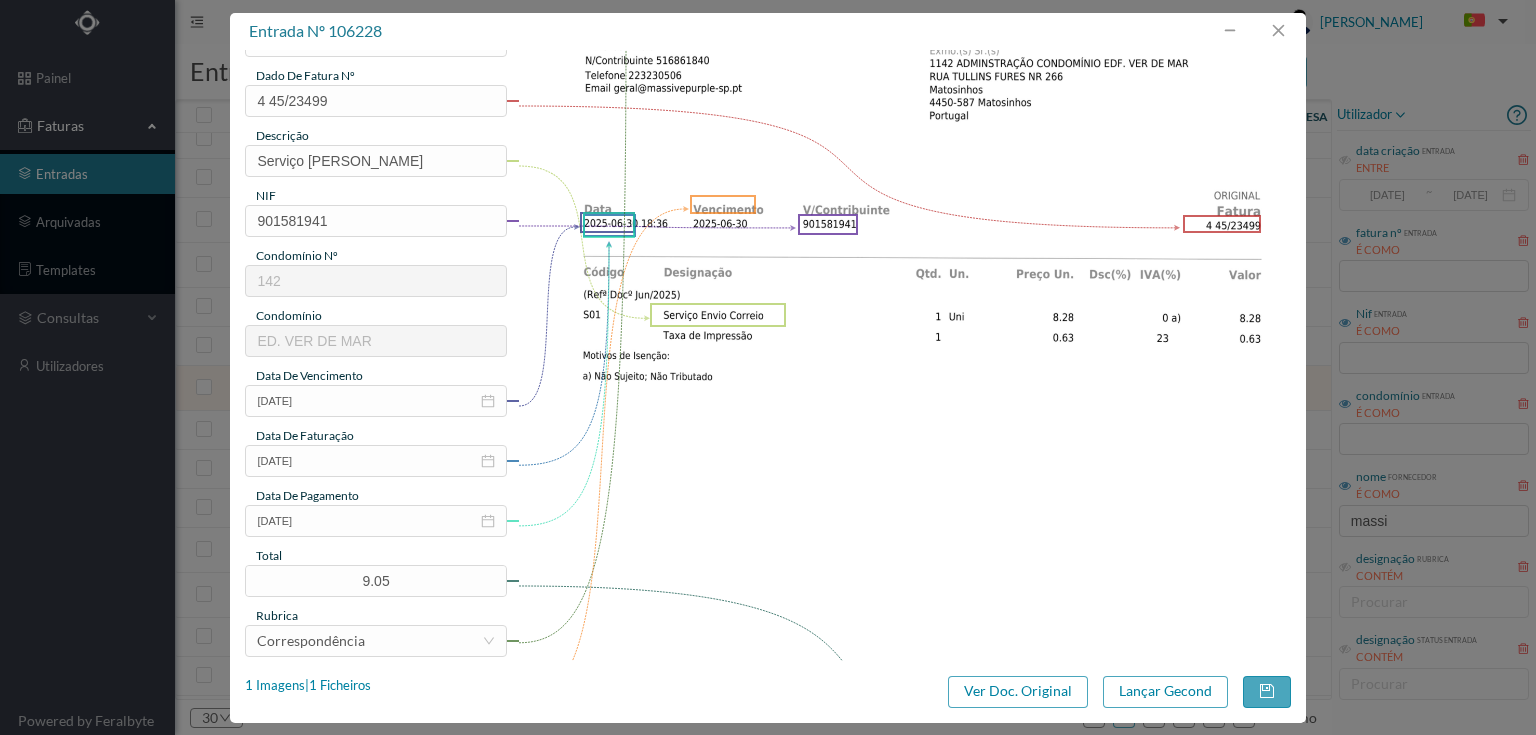 scroll, scrollTop: 240, scrollLeft: 0, axis: vertical 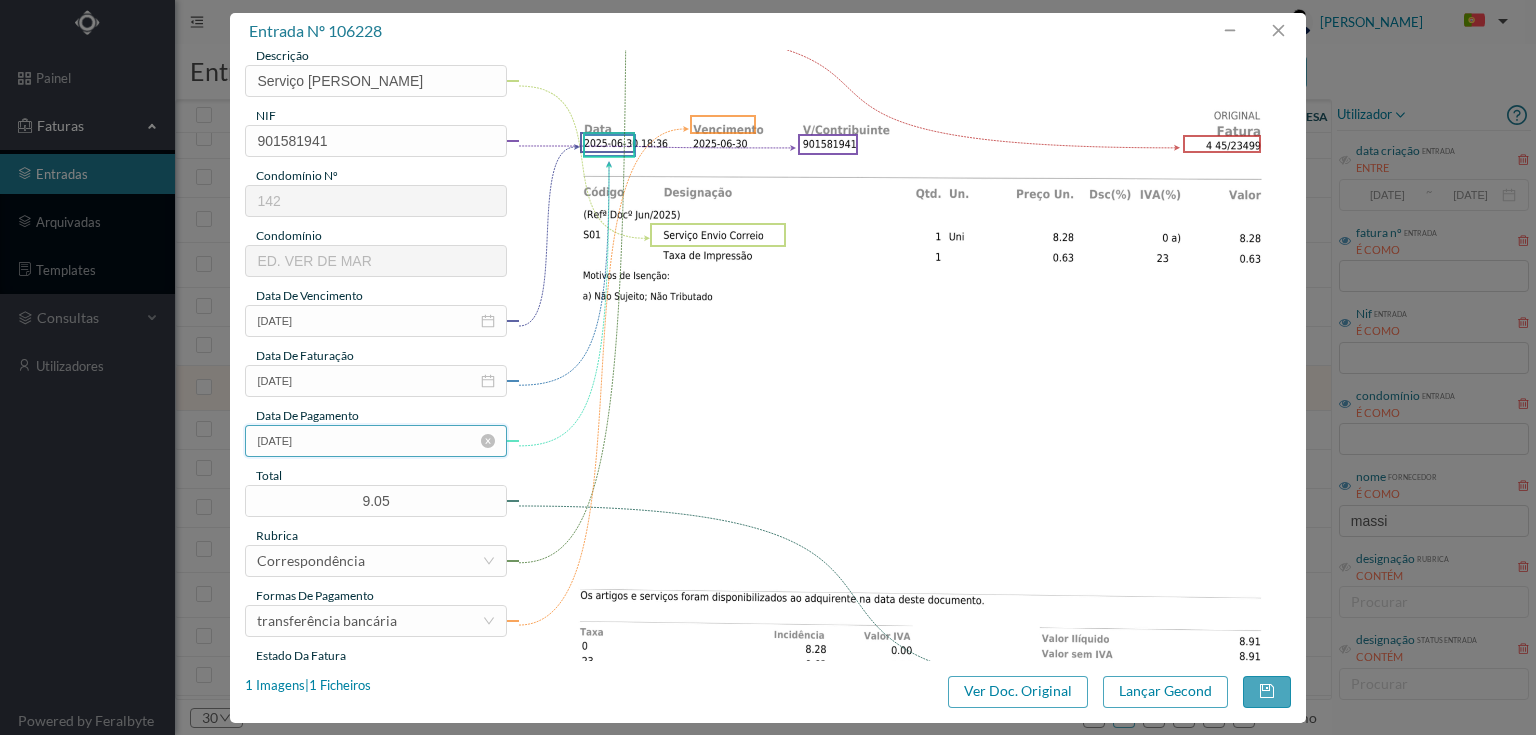 click on "[DATE]" at bounding box center (375, 441) 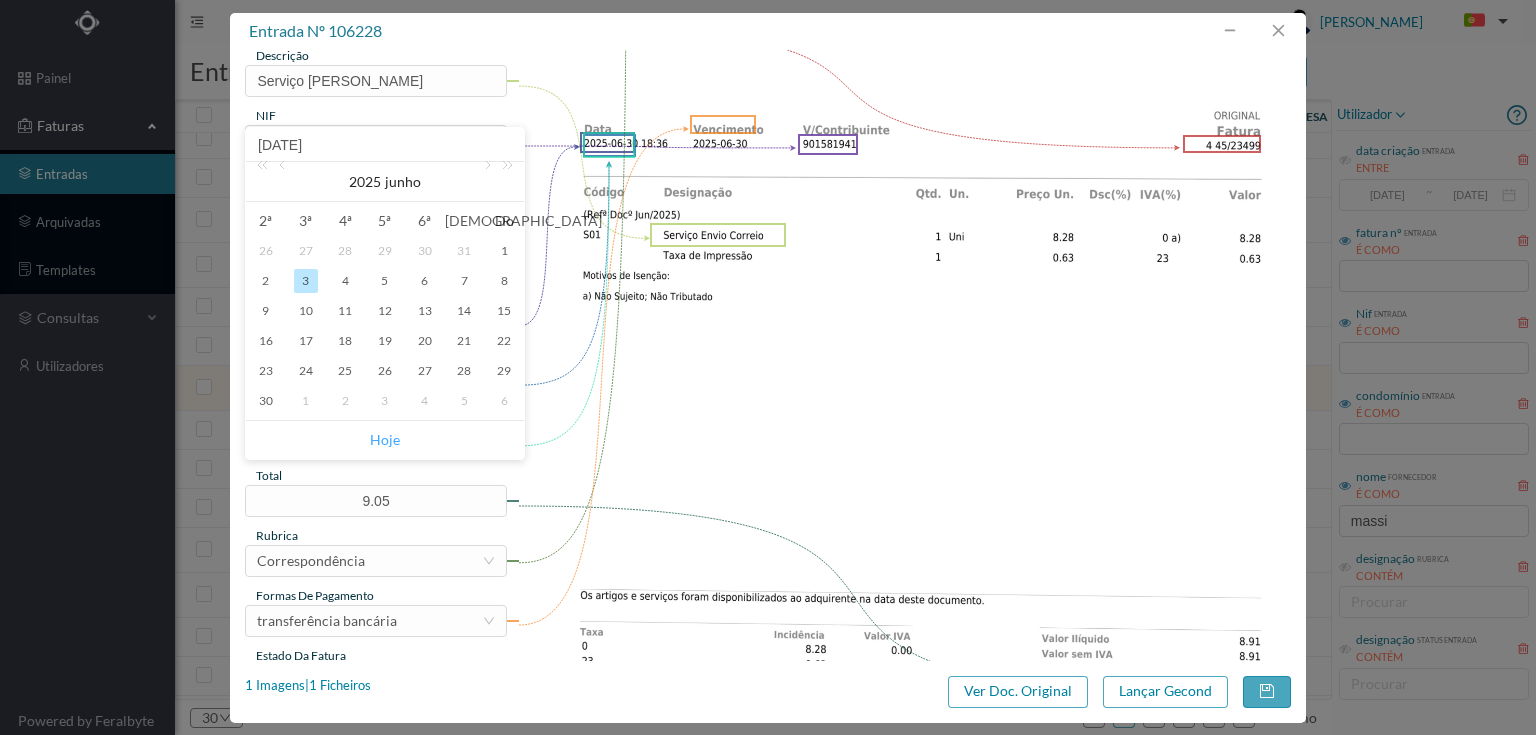 click on "Hoje" at bounding box center [385, 440] 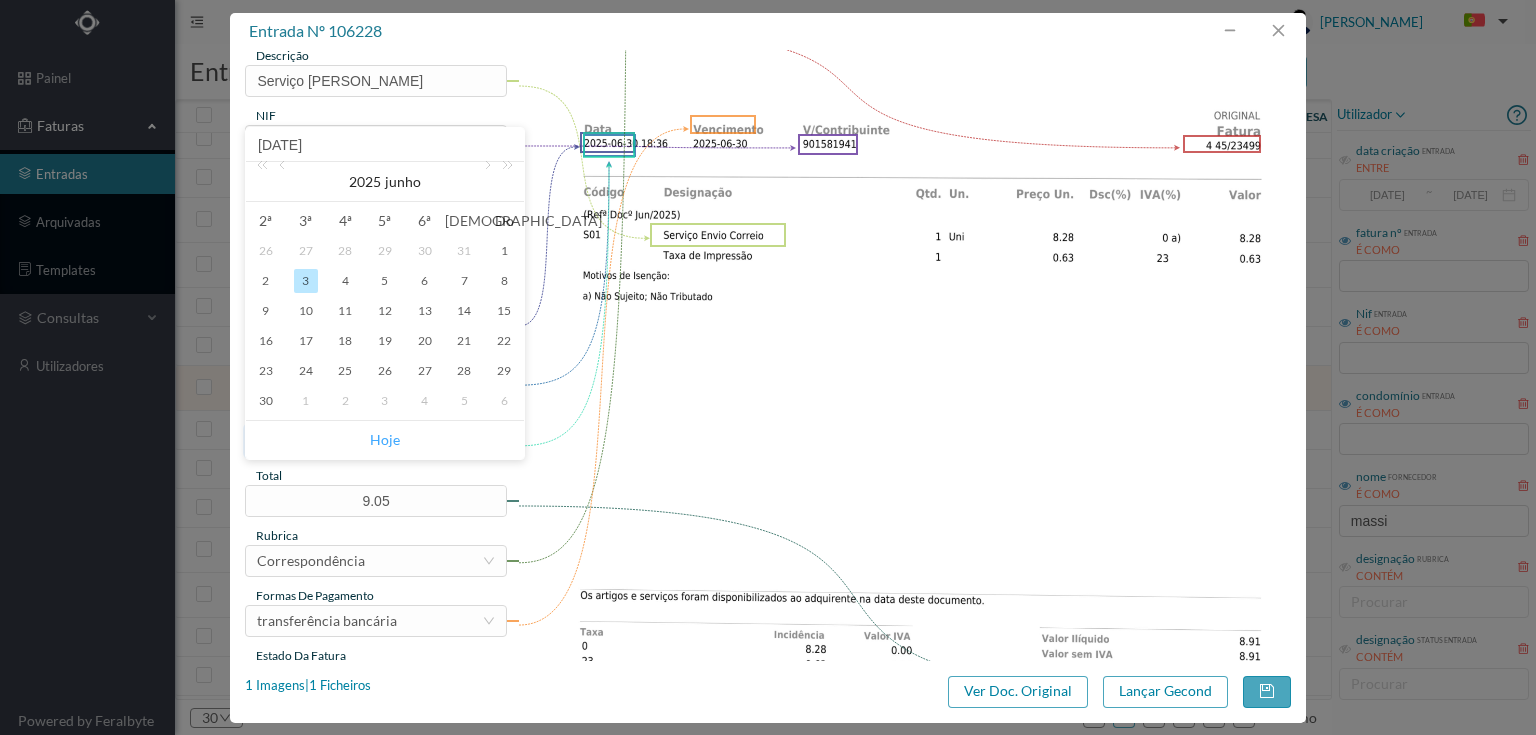 type on "[DATE]" 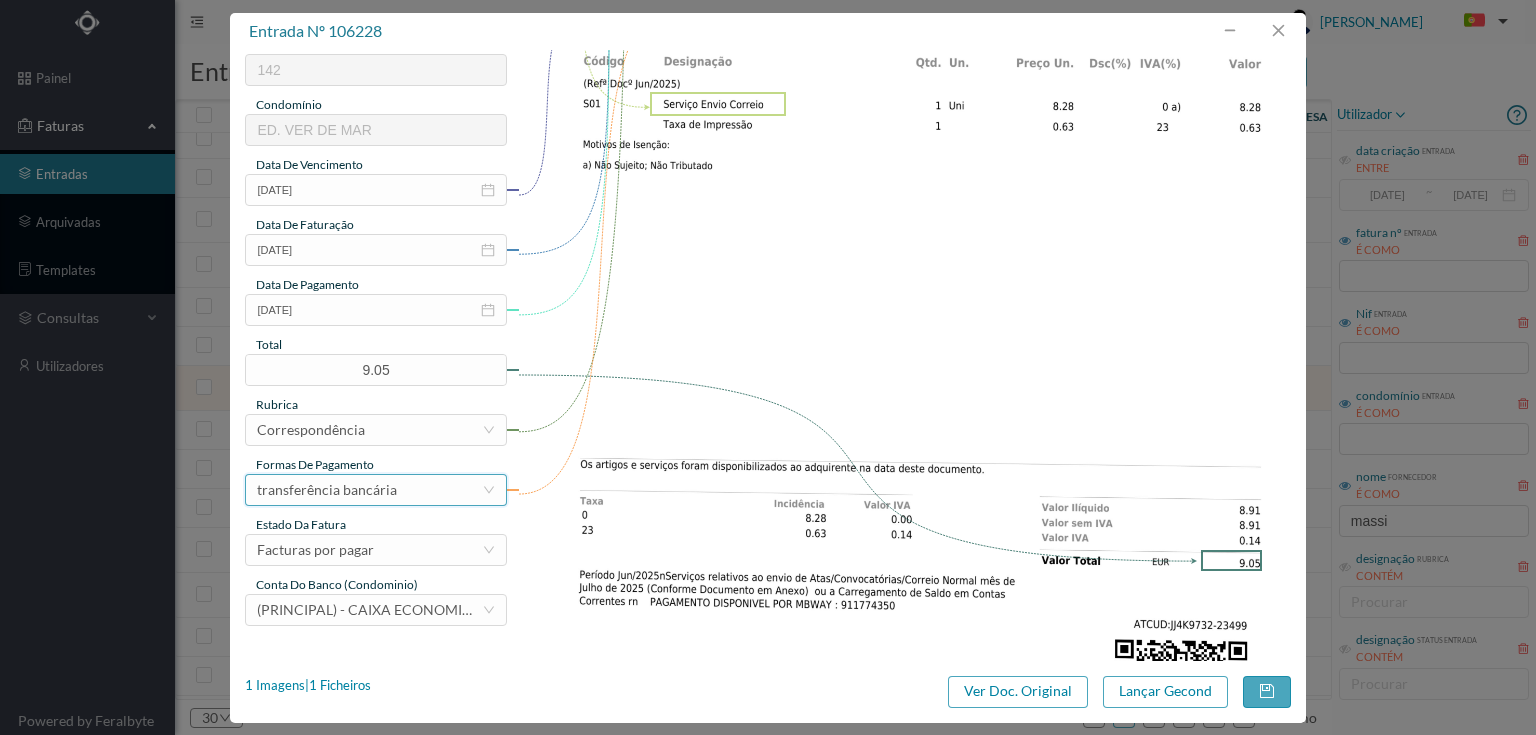 scroll, scrollTop: 400, scrollLeft: 0, axis: vertical 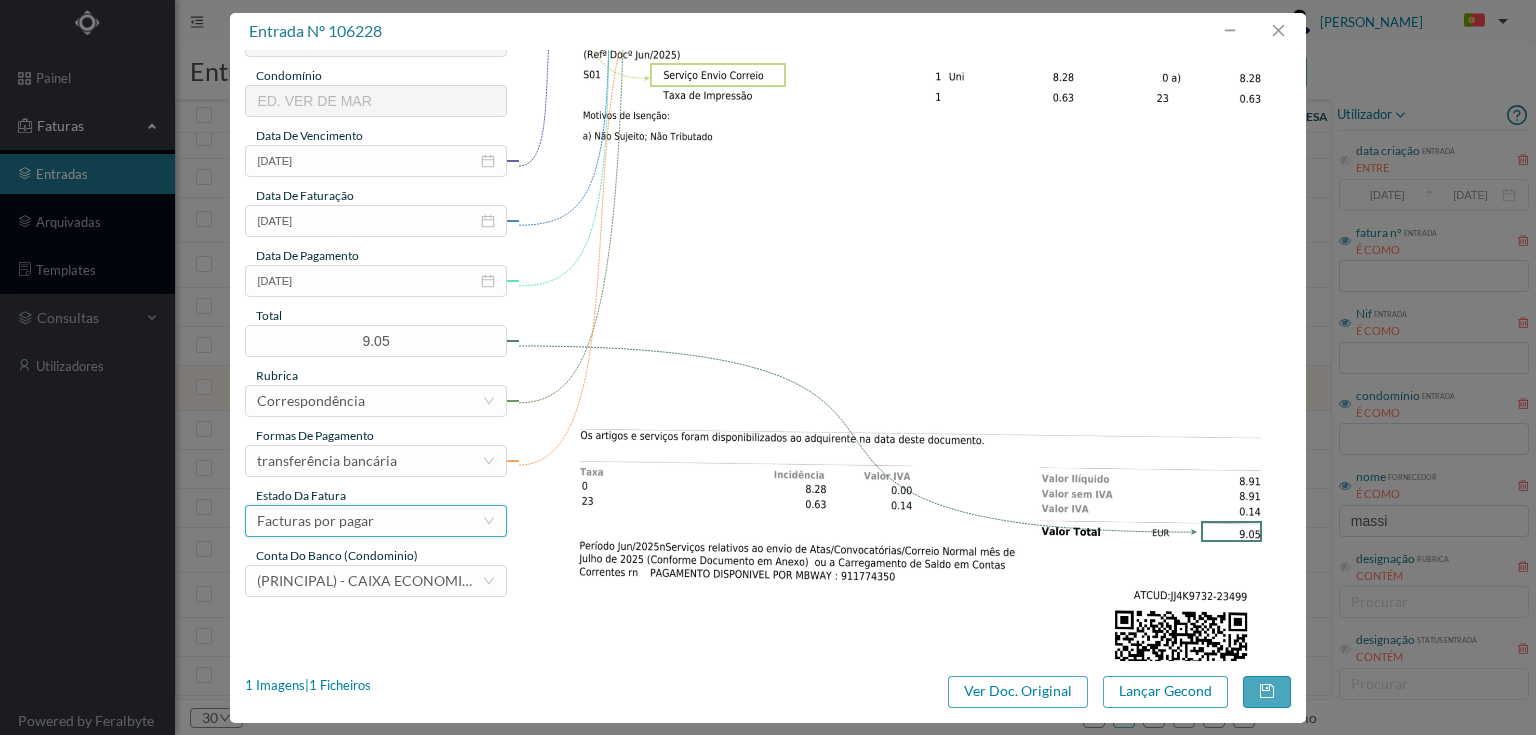click on "Facturas por pagar" at bounding box center (369, 521) 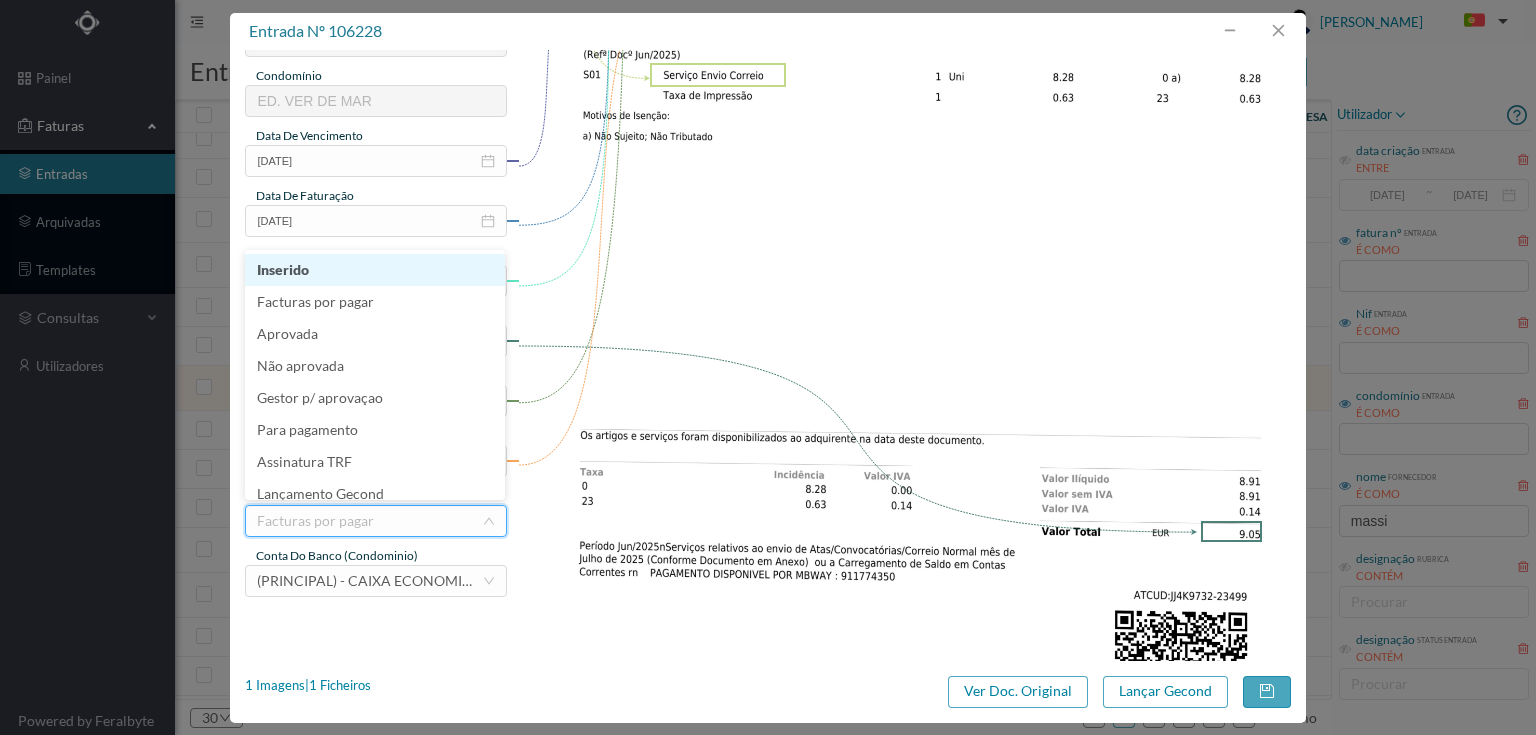 scroll, scrollTop: 42, scrollLeft: 0, axis: vertical 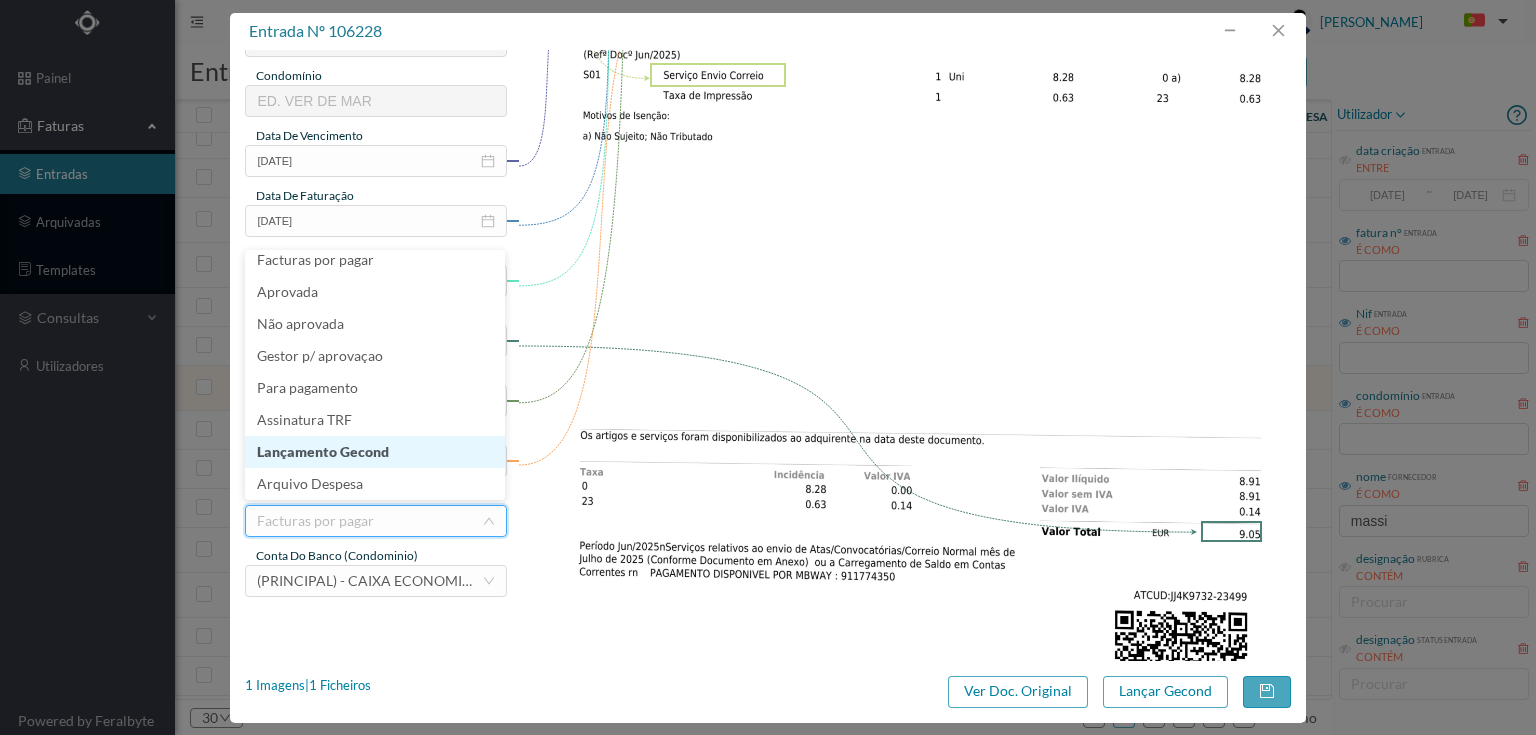 click on "Lançamento Gecond" at bounding box center [375, 452] 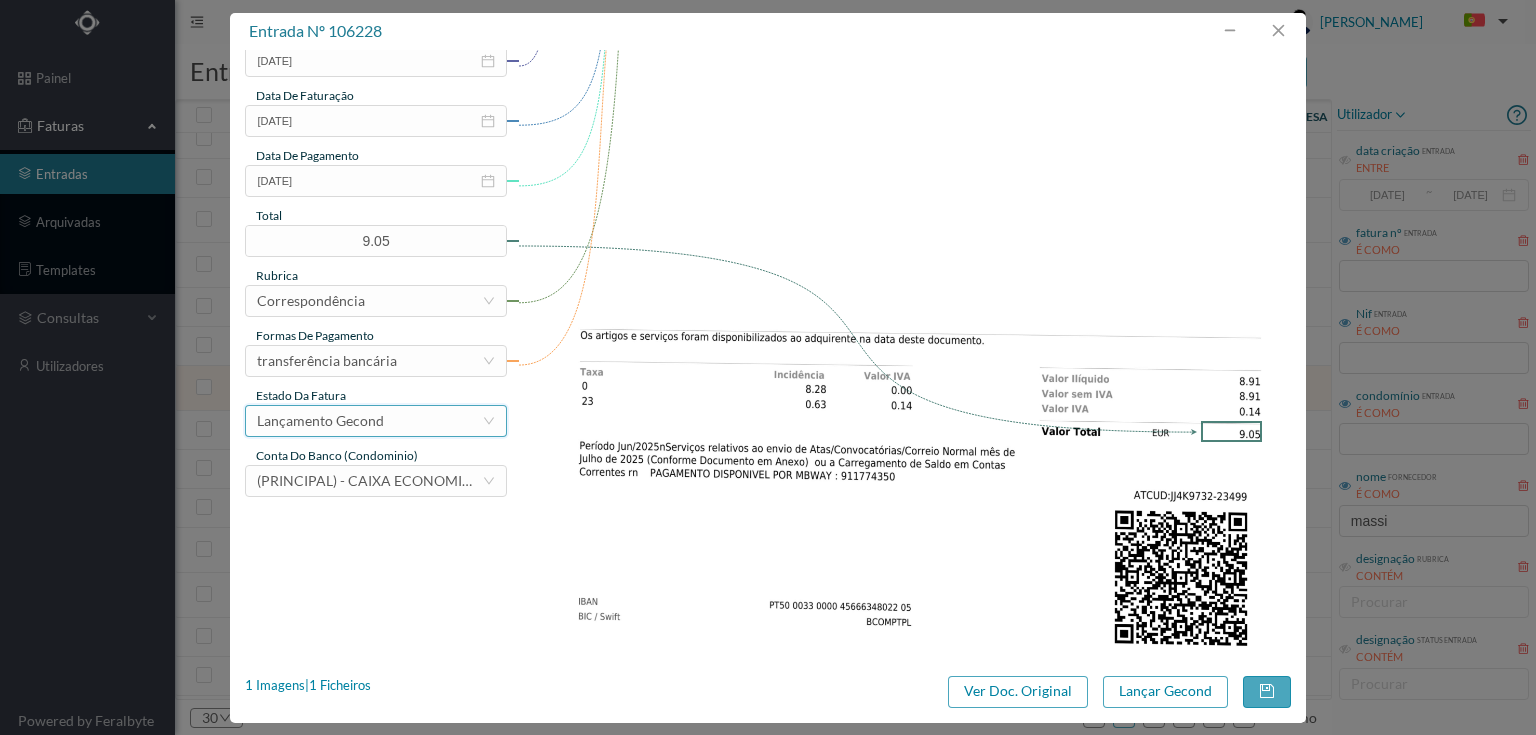 scroll, scrollTop: 505, scrollLeft: 0, axis: vertical 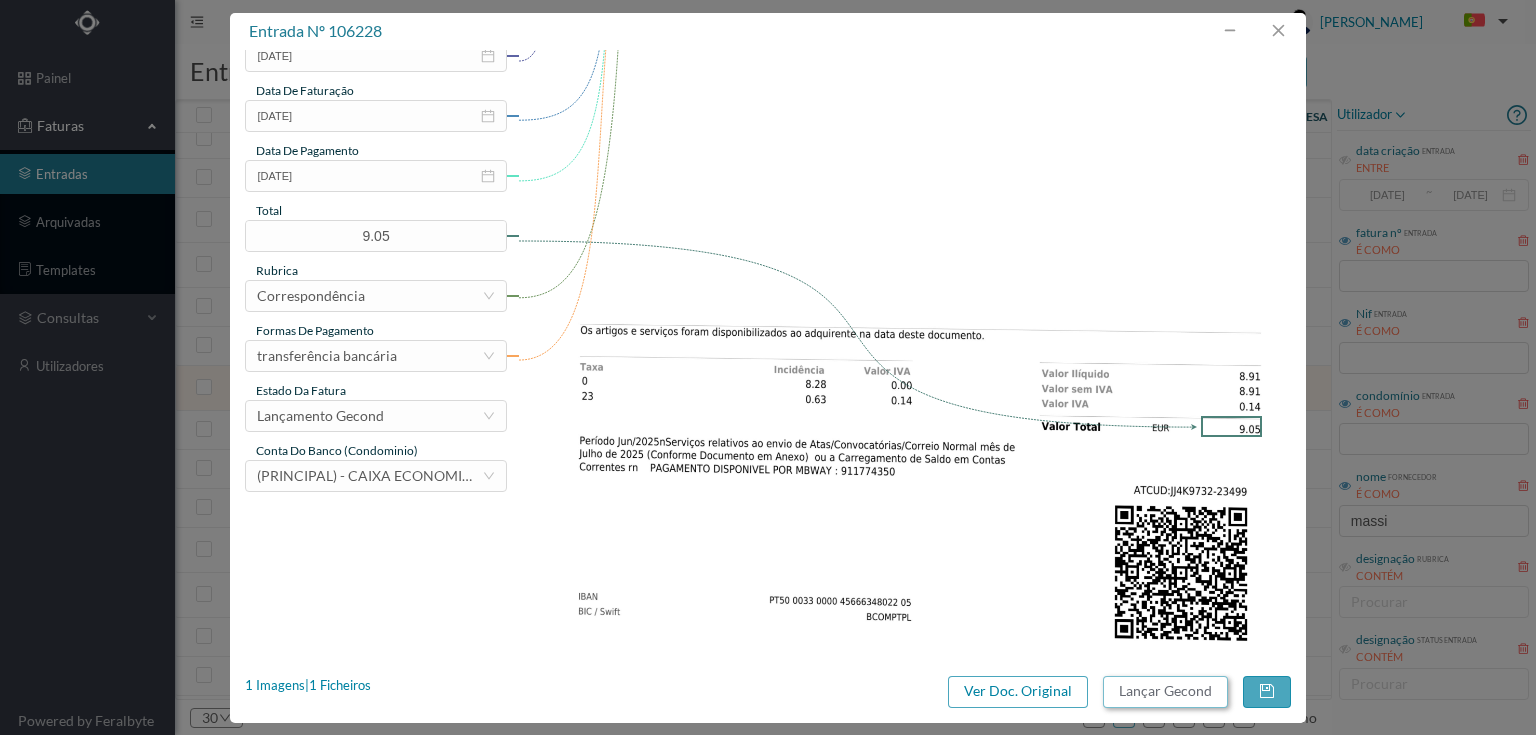 click on "Lançar Gecond" at bounding box center [1165, 692] 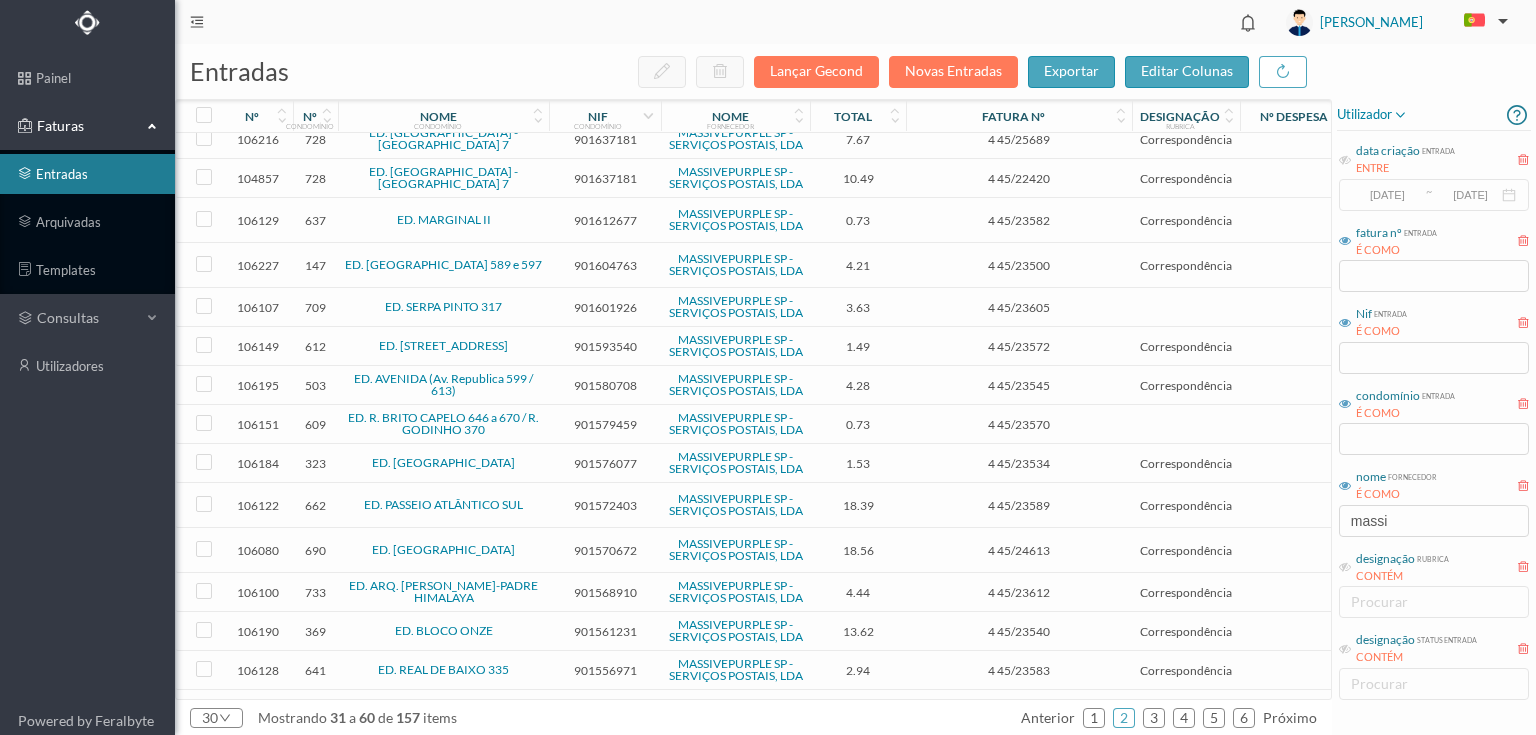 scroll, scrollTop: 655, scrollLeft: 0, axis: vertical 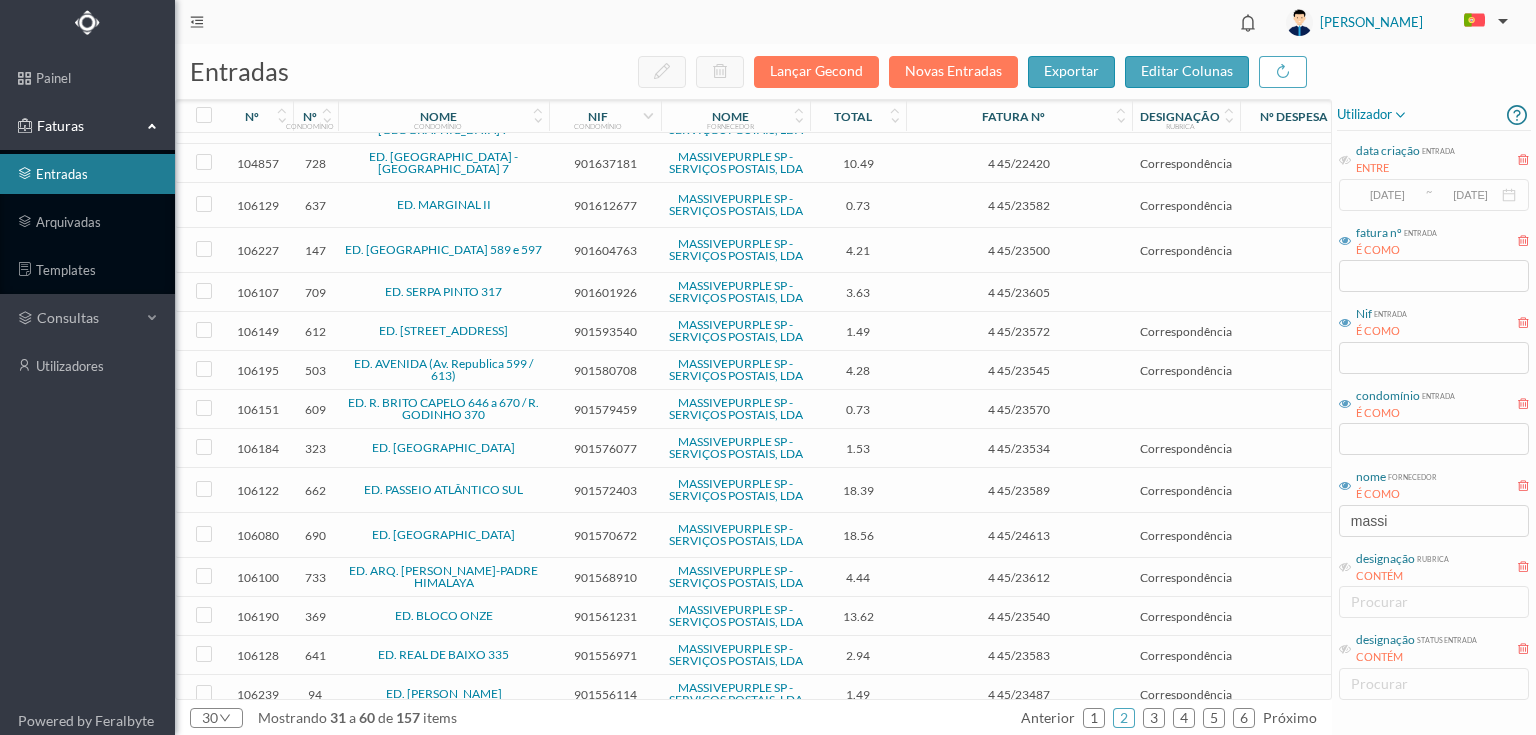 click on "901572403" at bounding box center [605, 490] 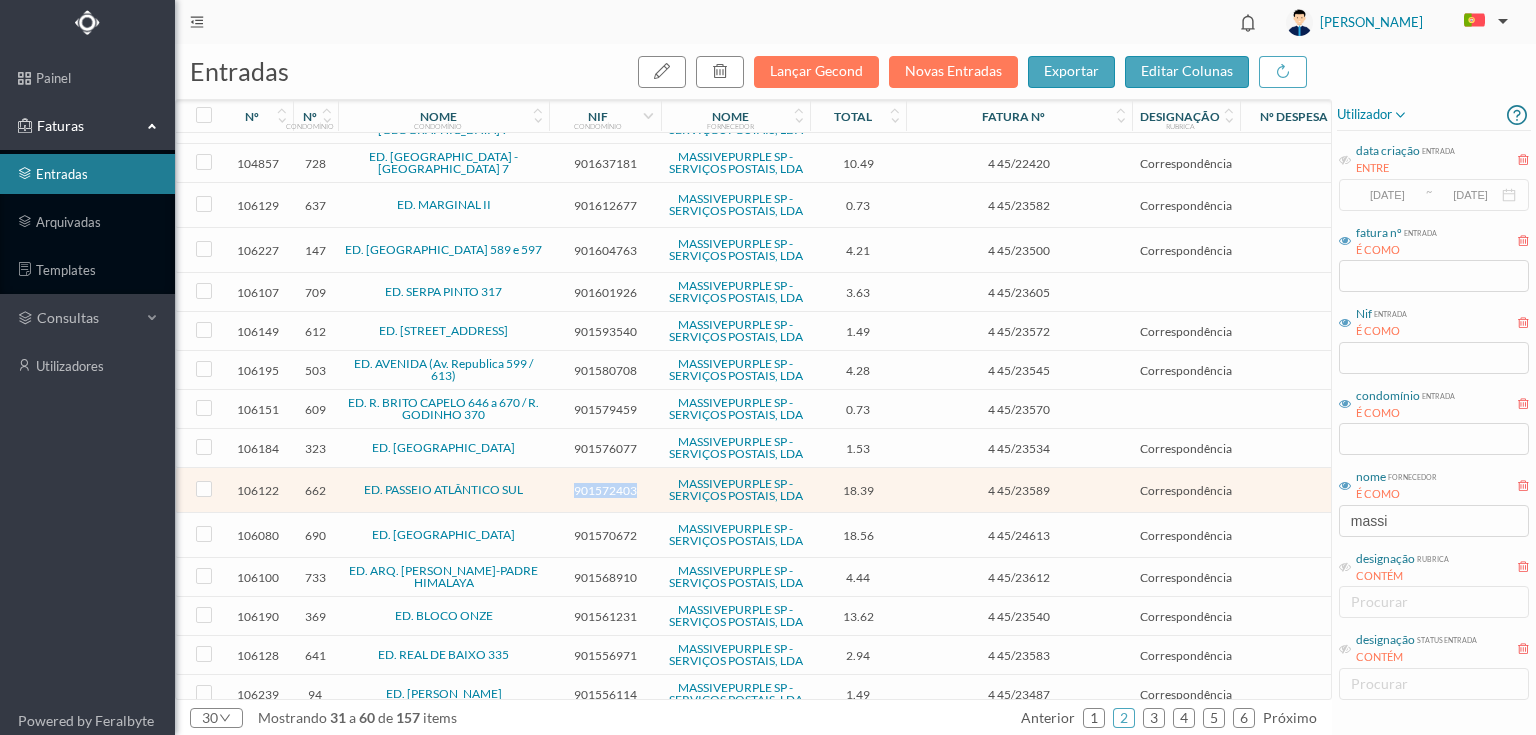 click on "901572403" at bounding box center [605, 490] 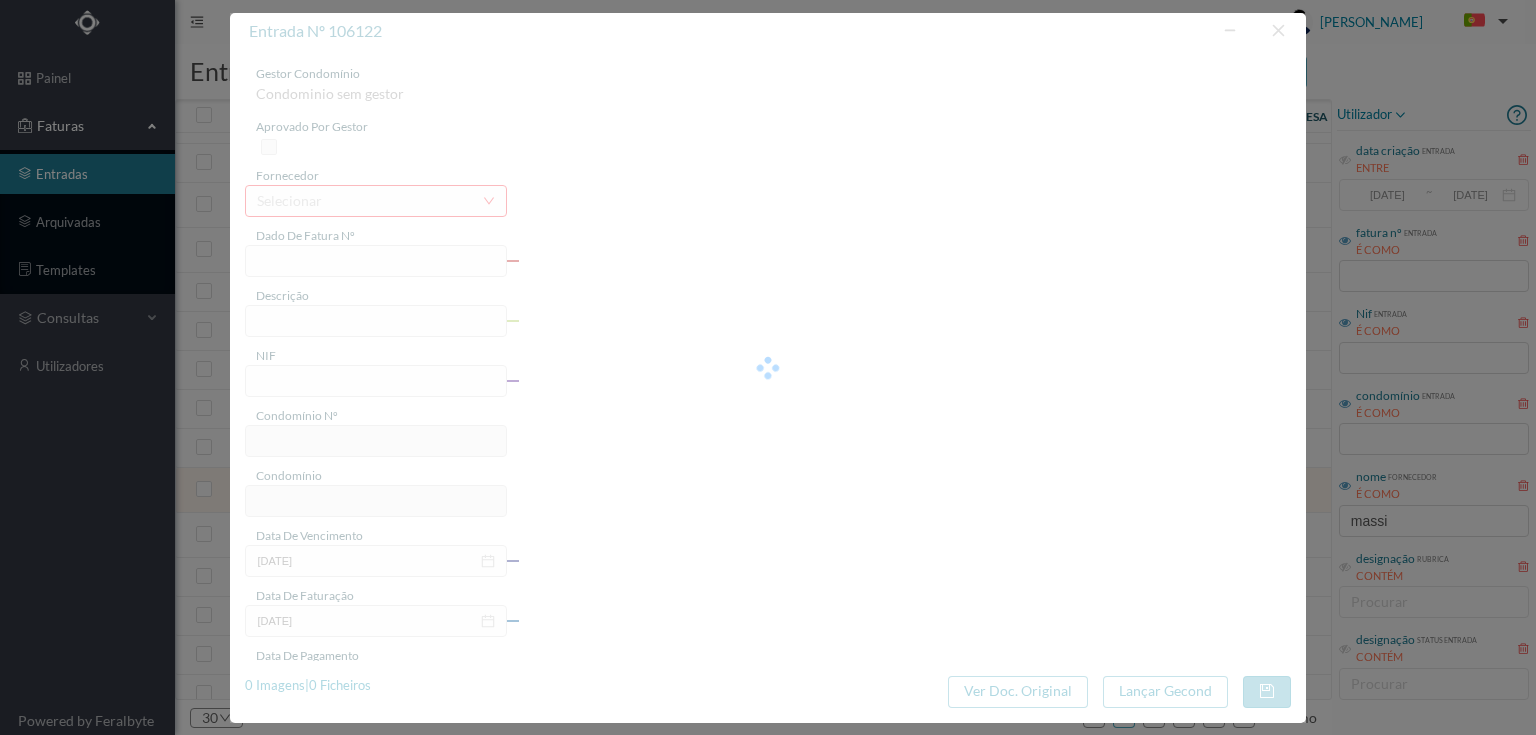 type on "4 45/23589" 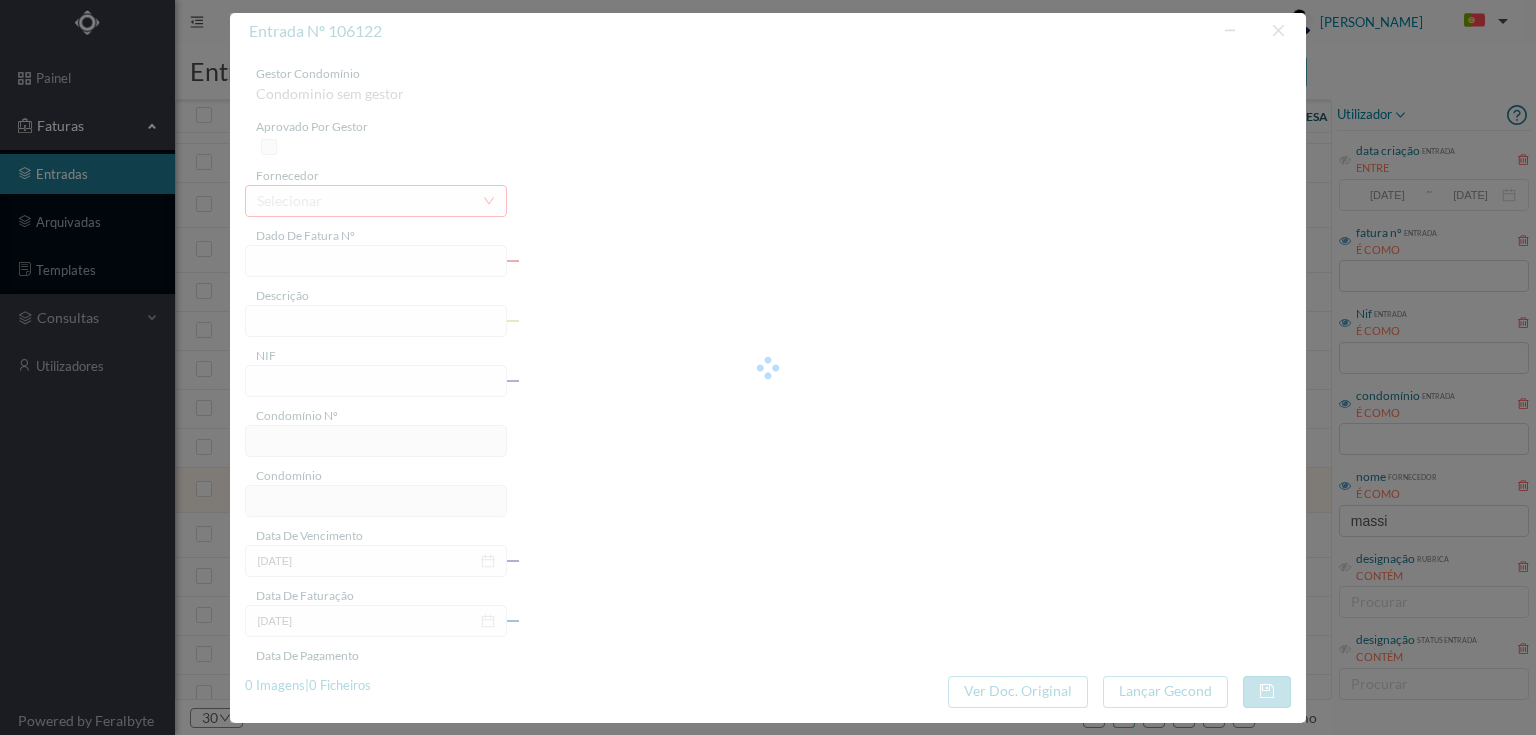 type on "Serviço [PERSON_NAME]" 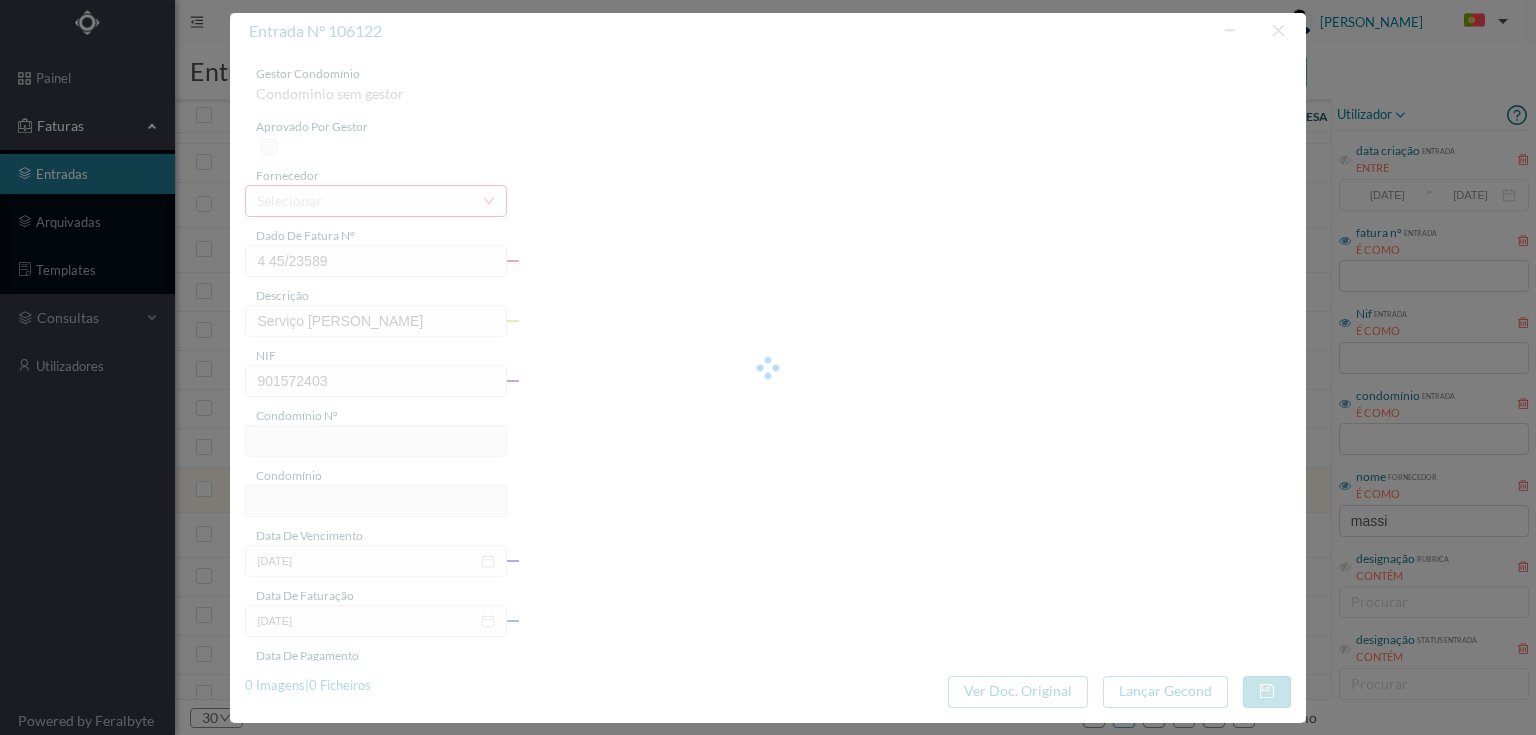 type on "662" 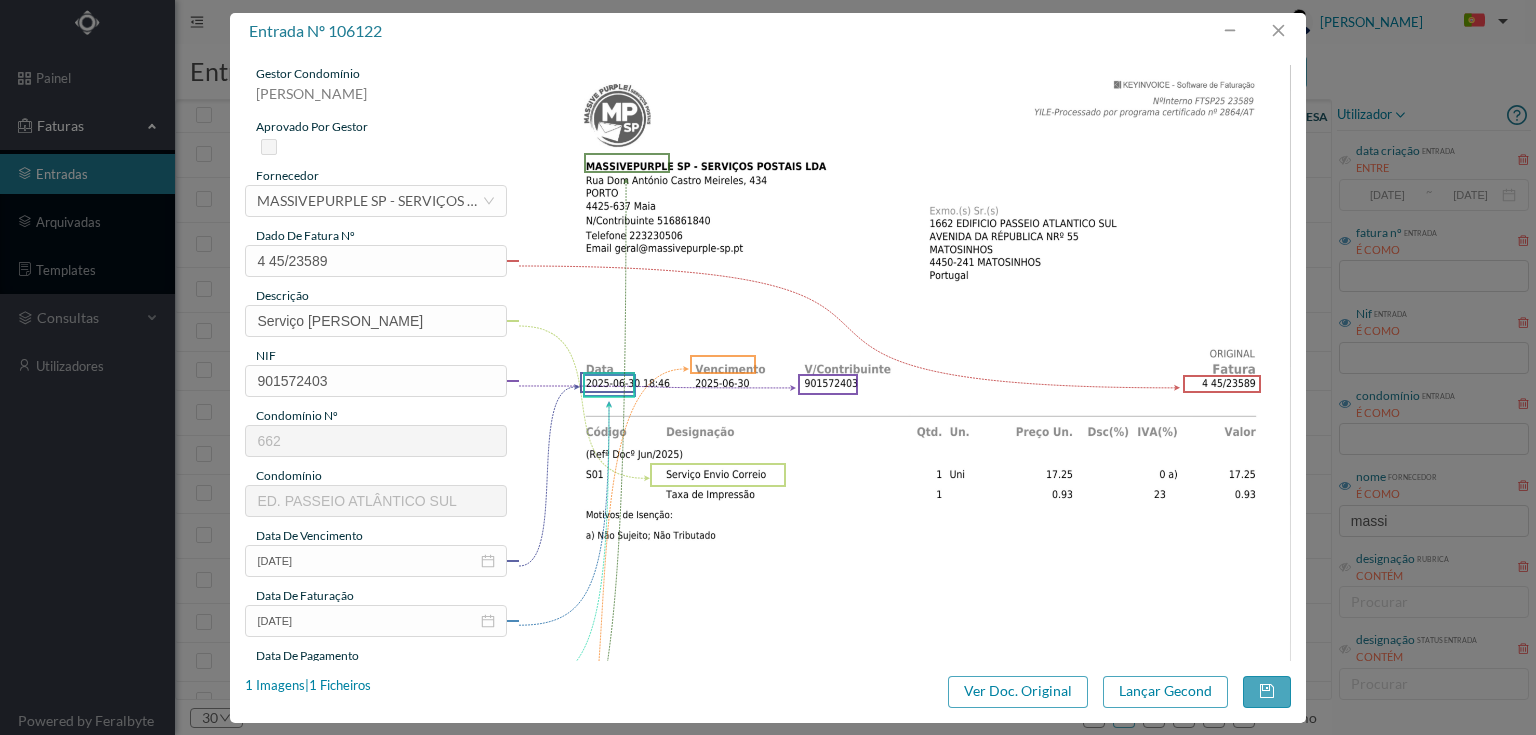 scroll, scrollTop: 0, scrollLeft: 0, axis: both 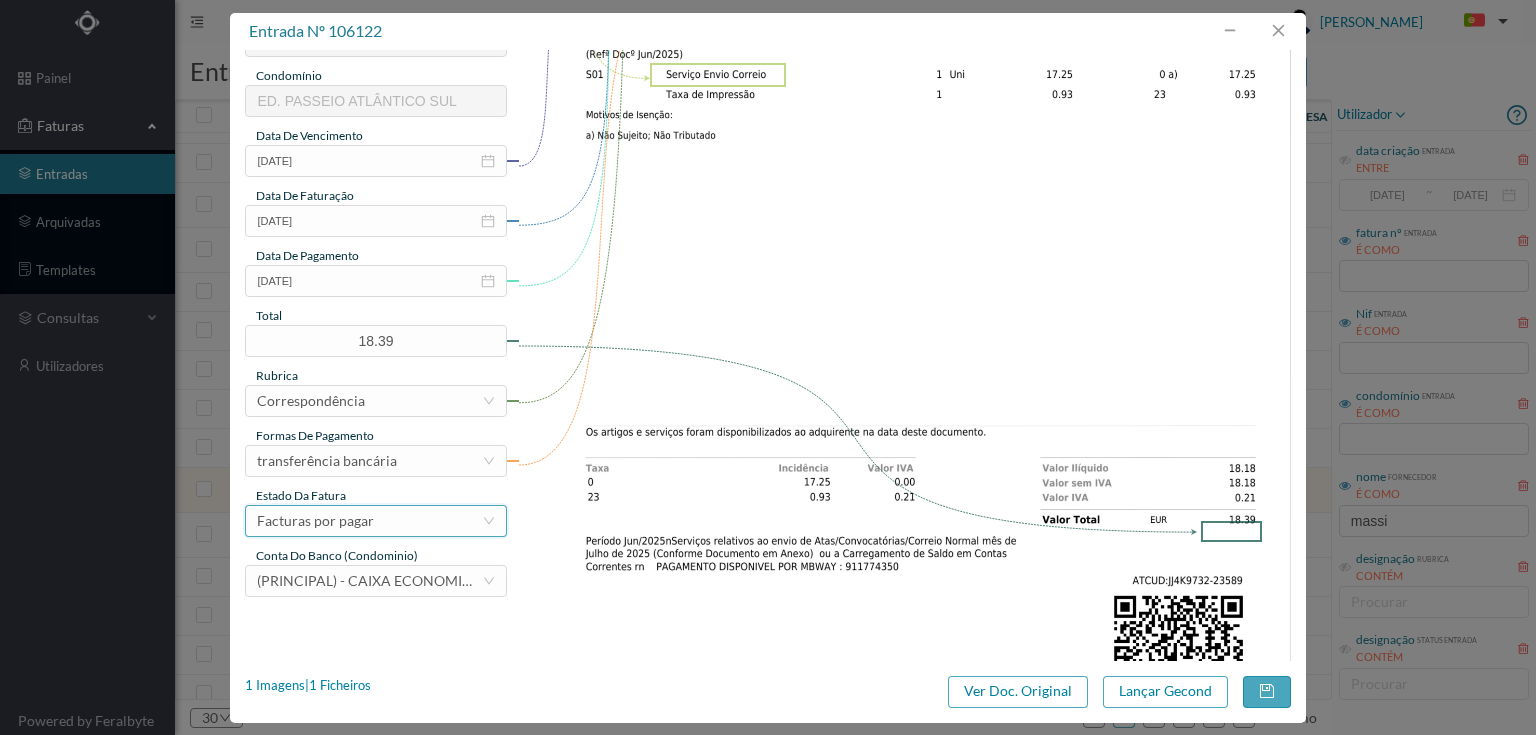 click on "Facturas por pagar" at bounding box center (369, 521) 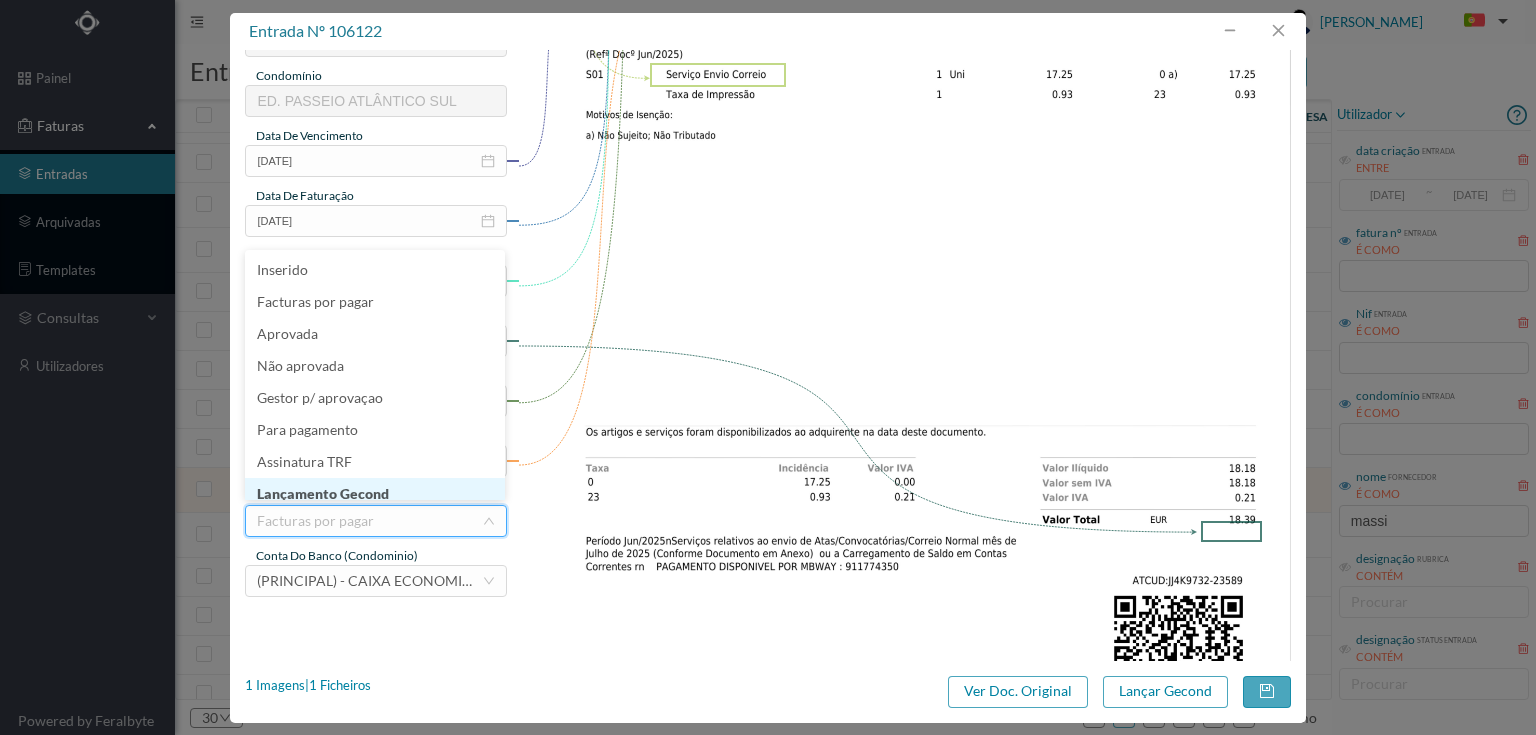 scroll, scrollTop: 10, scrollLeft: 0, axis: vertical 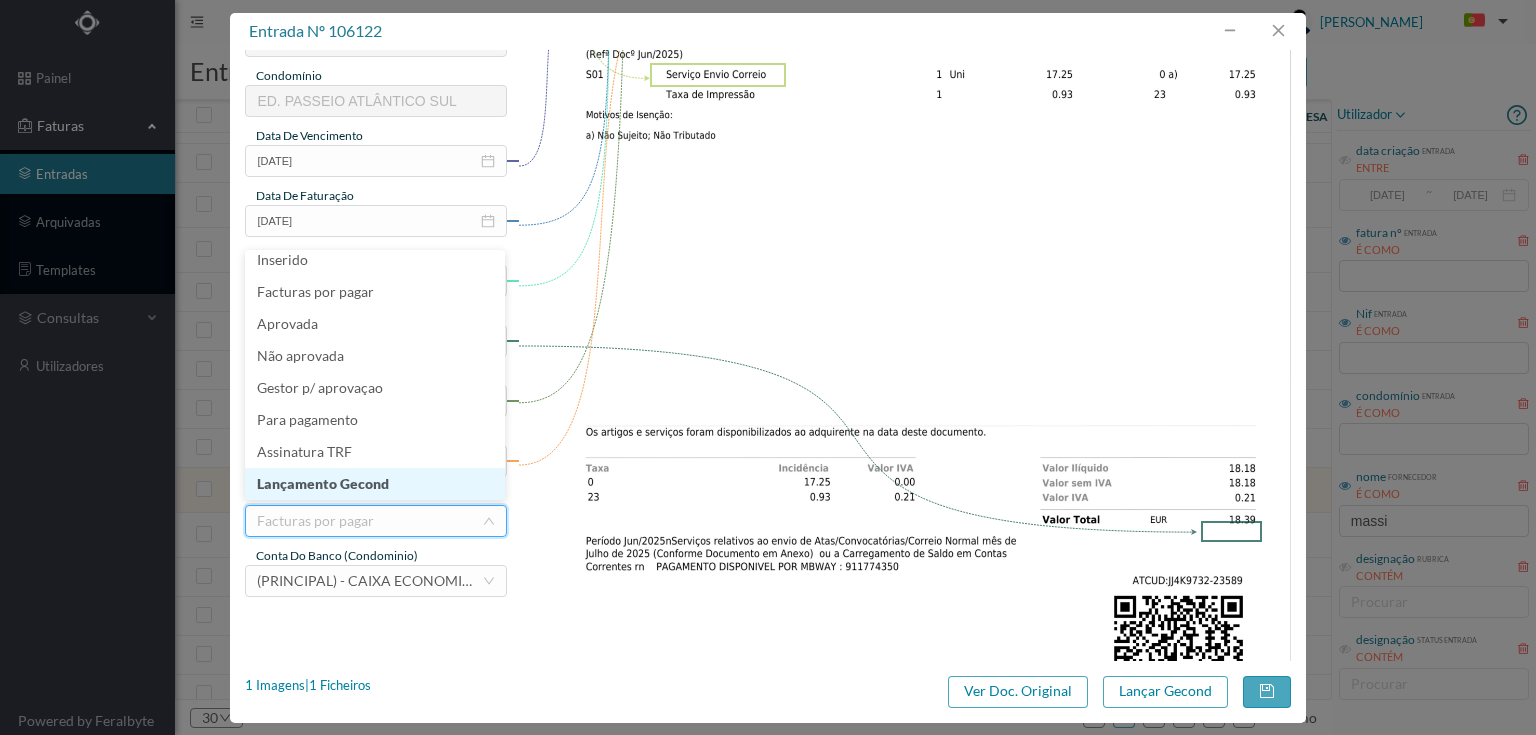 click on "Lançamento Gecond" at bounding box center [375, 484] 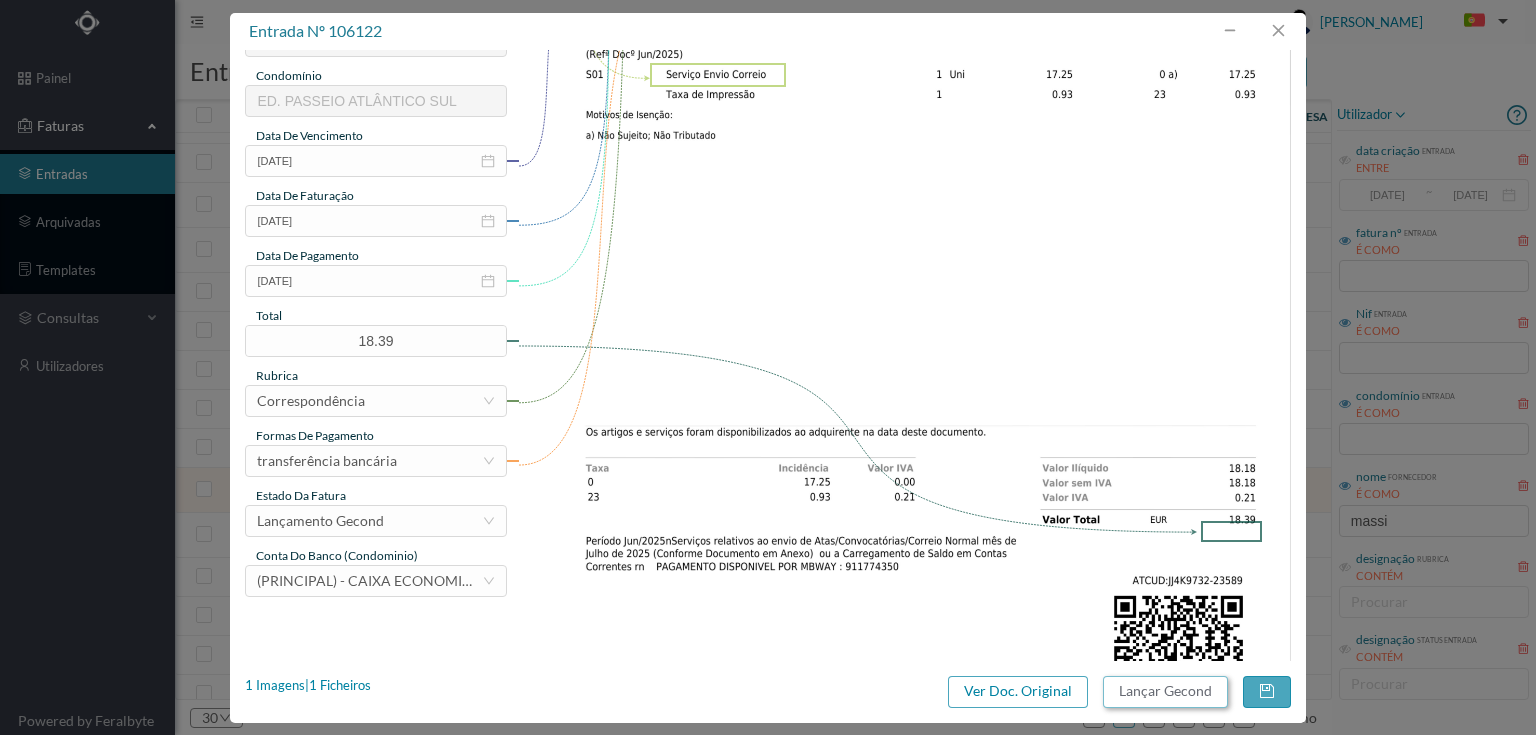 click on "Lançar Gecond" at bounding box center (1165, 692) 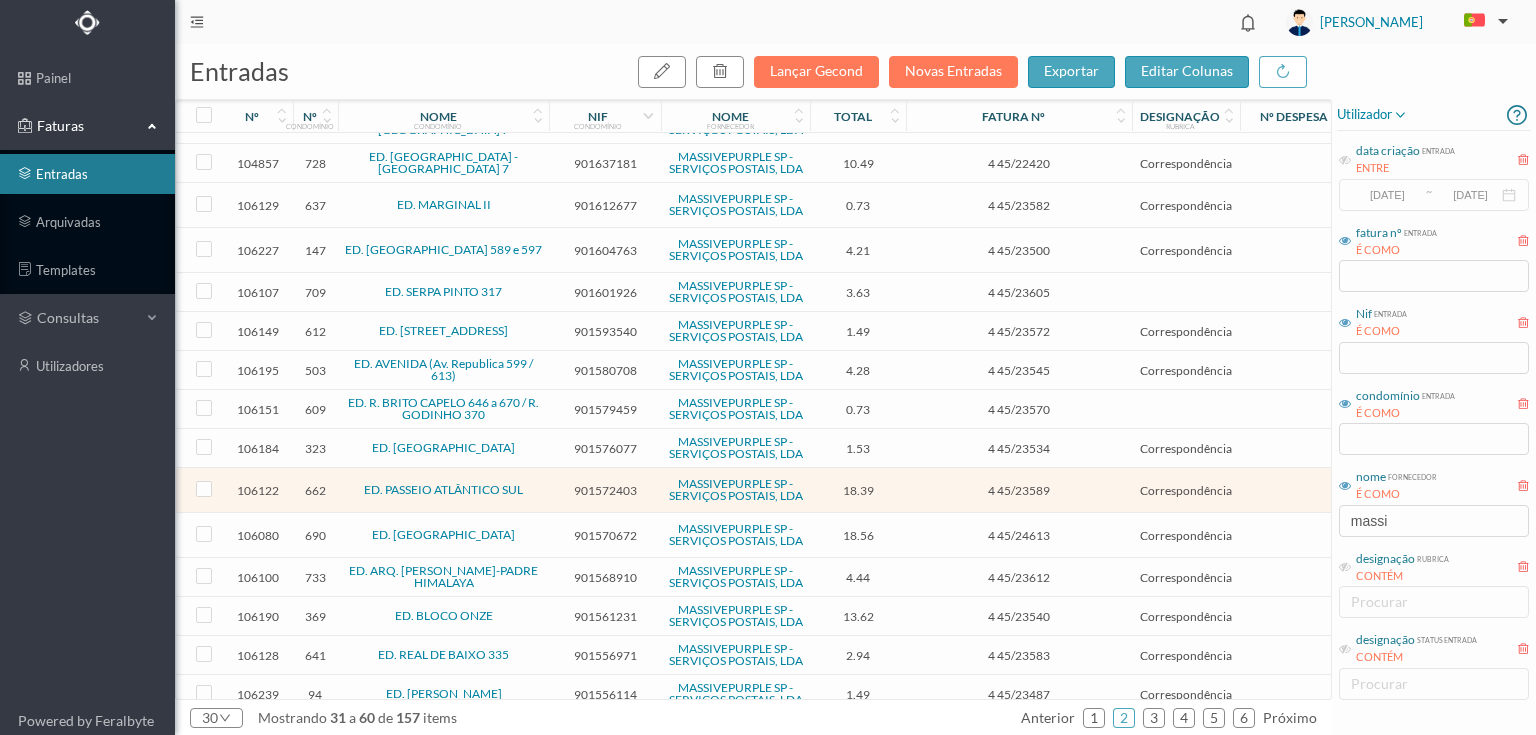 scroll, scrollTop: 651, scrollLeft: 0, axis: vertical 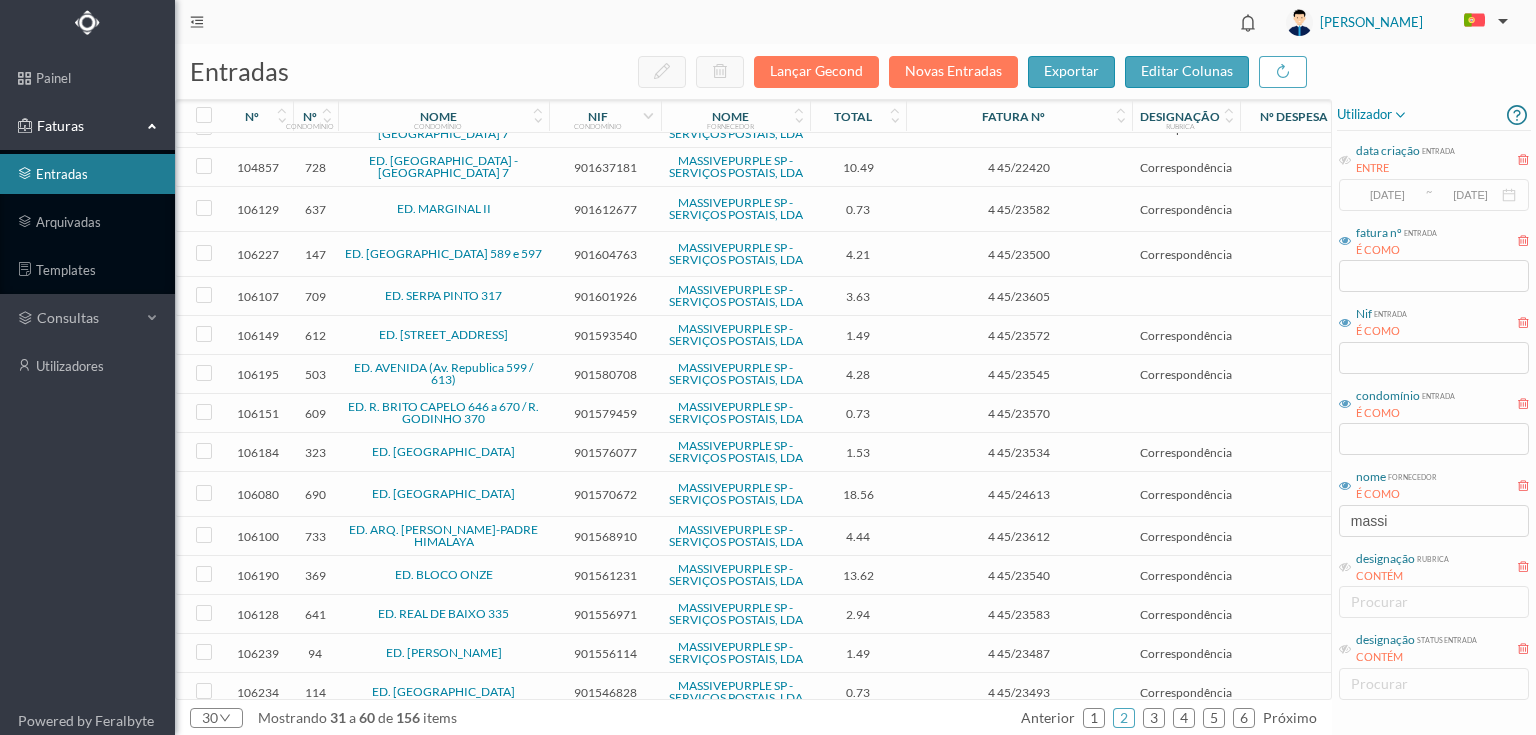 click on "901570672" at bounding box center (605, 494) 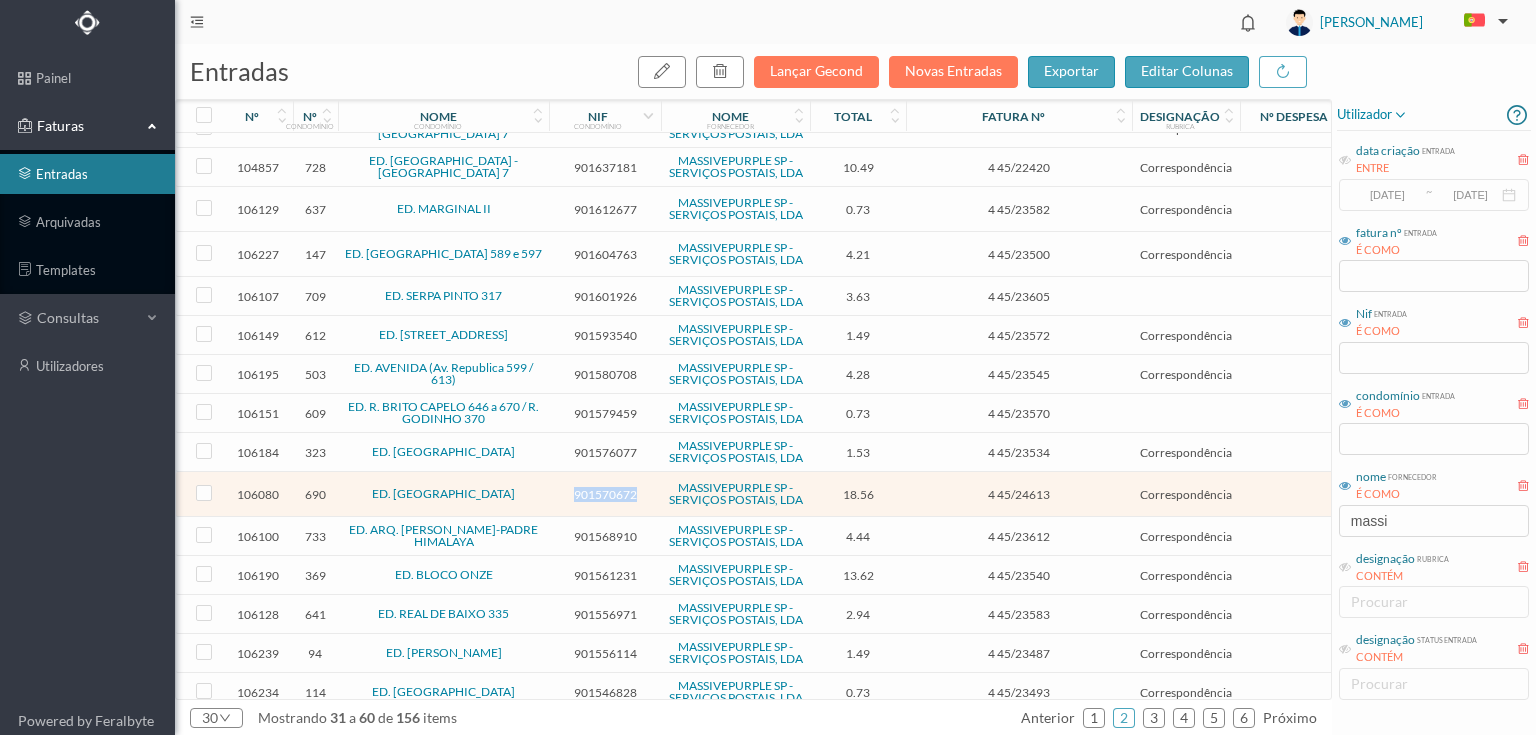 click on "901570672" at bounding box center [605, 494] 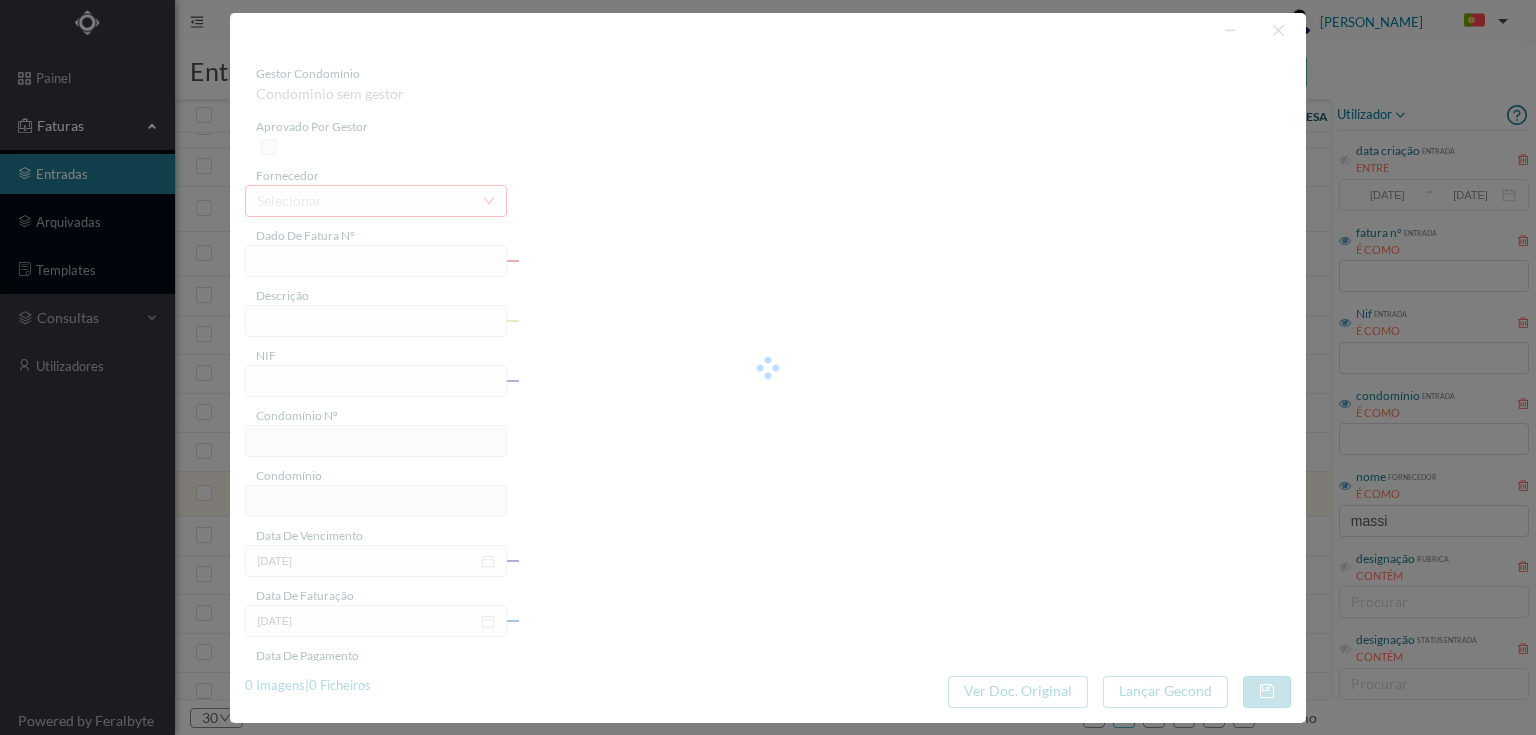 type on "4 45/24613" 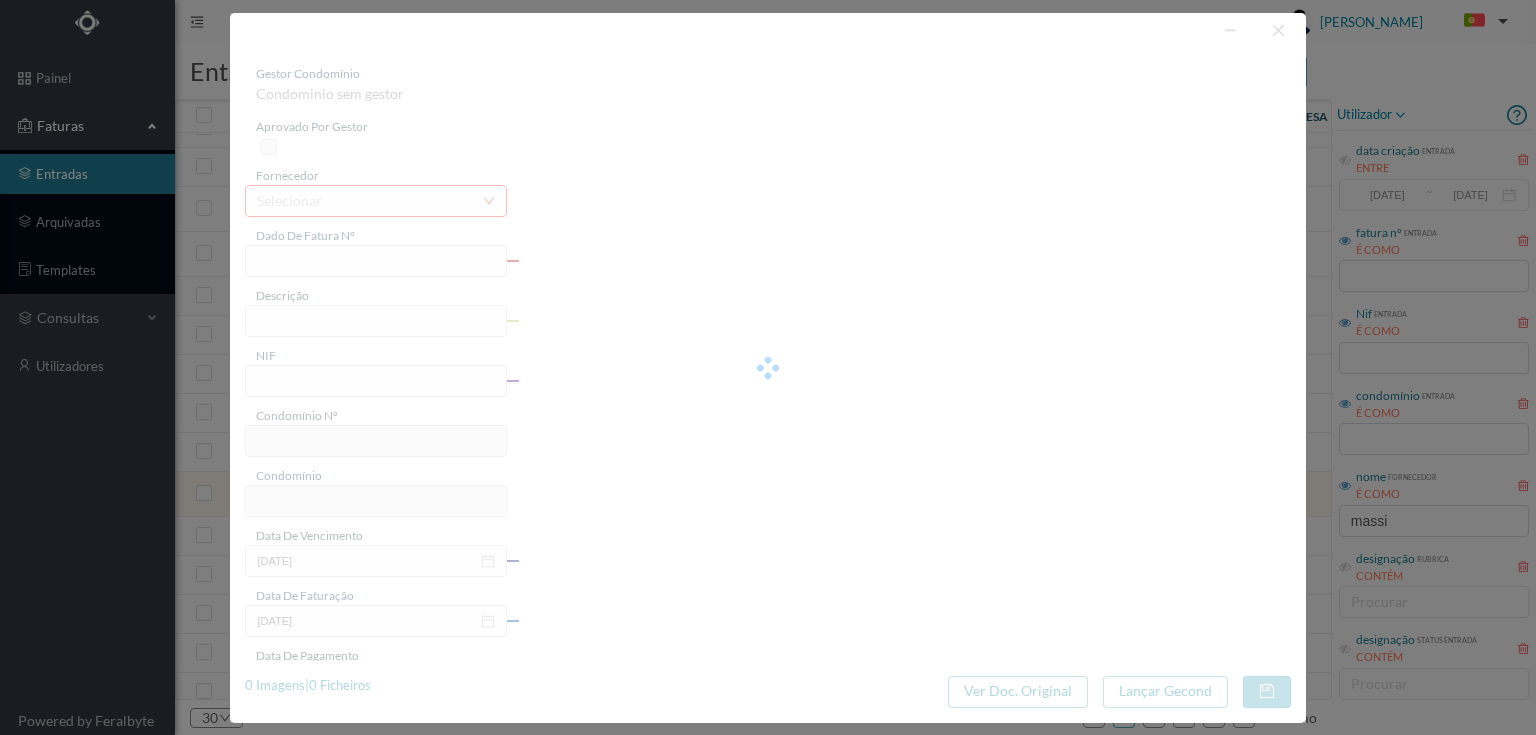 type on "Serviço [PERSON_NAME]" 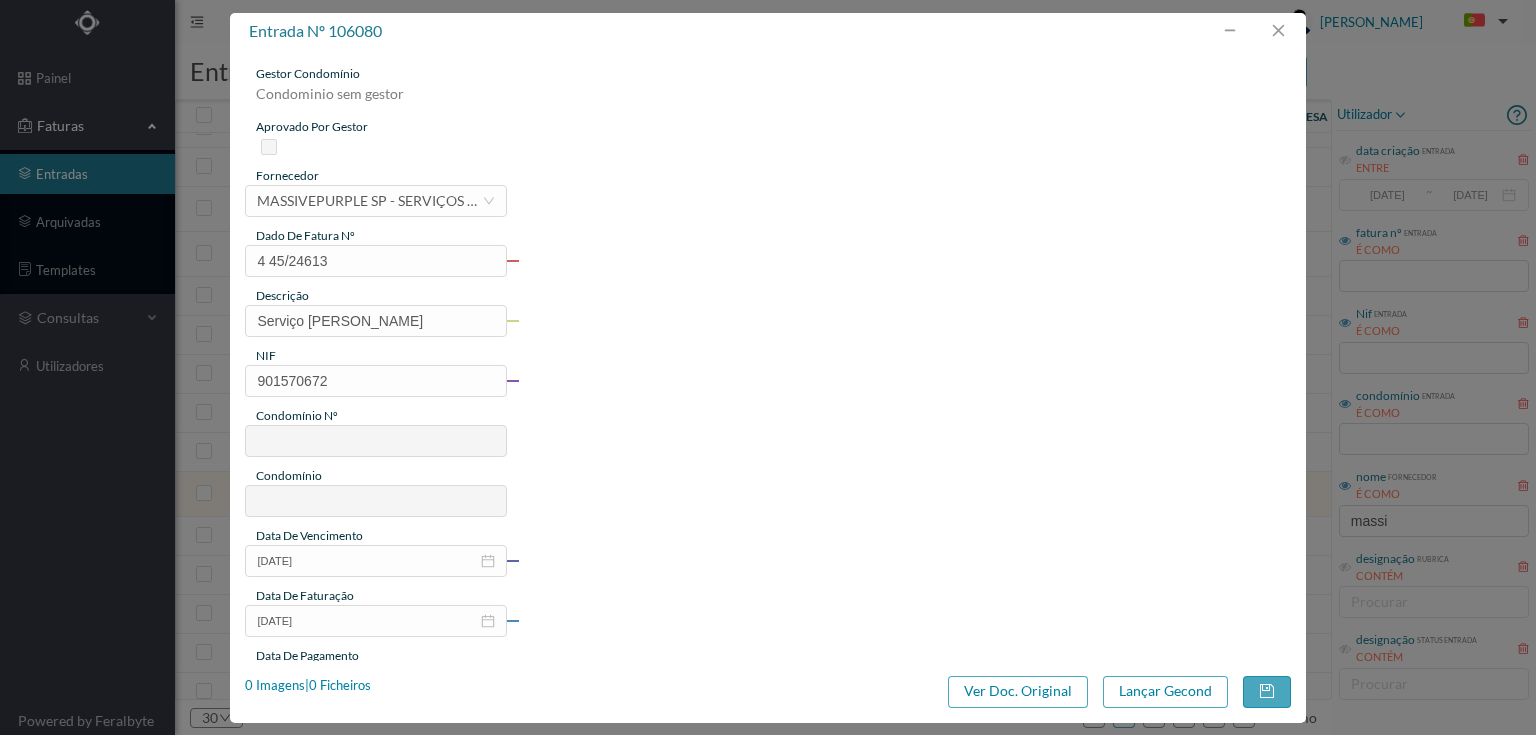 type on "690" 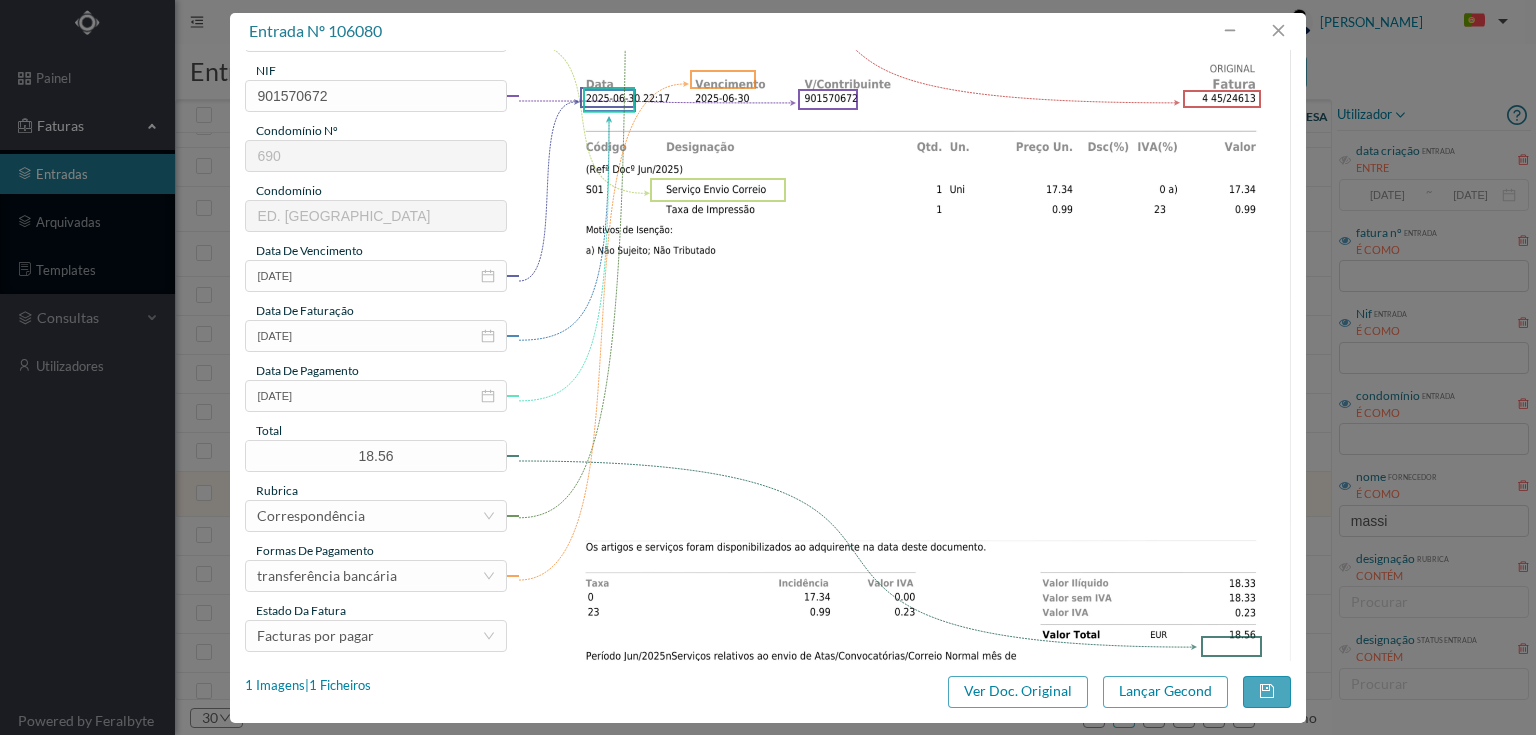 scroll, scrollTop: 320, scrollLeft: 0, axis: vertical 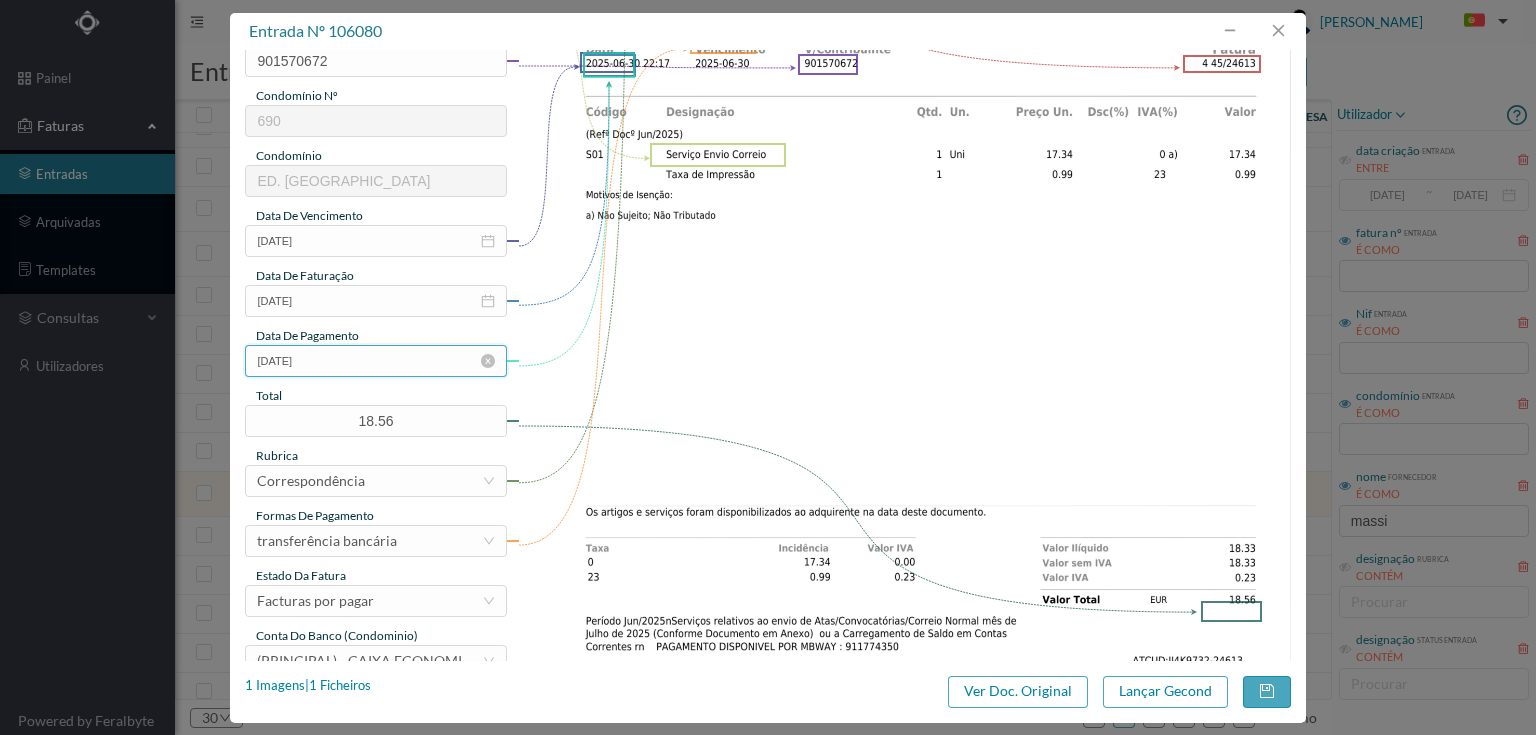 click on "[DATE]" at bounding box center [375, 361] 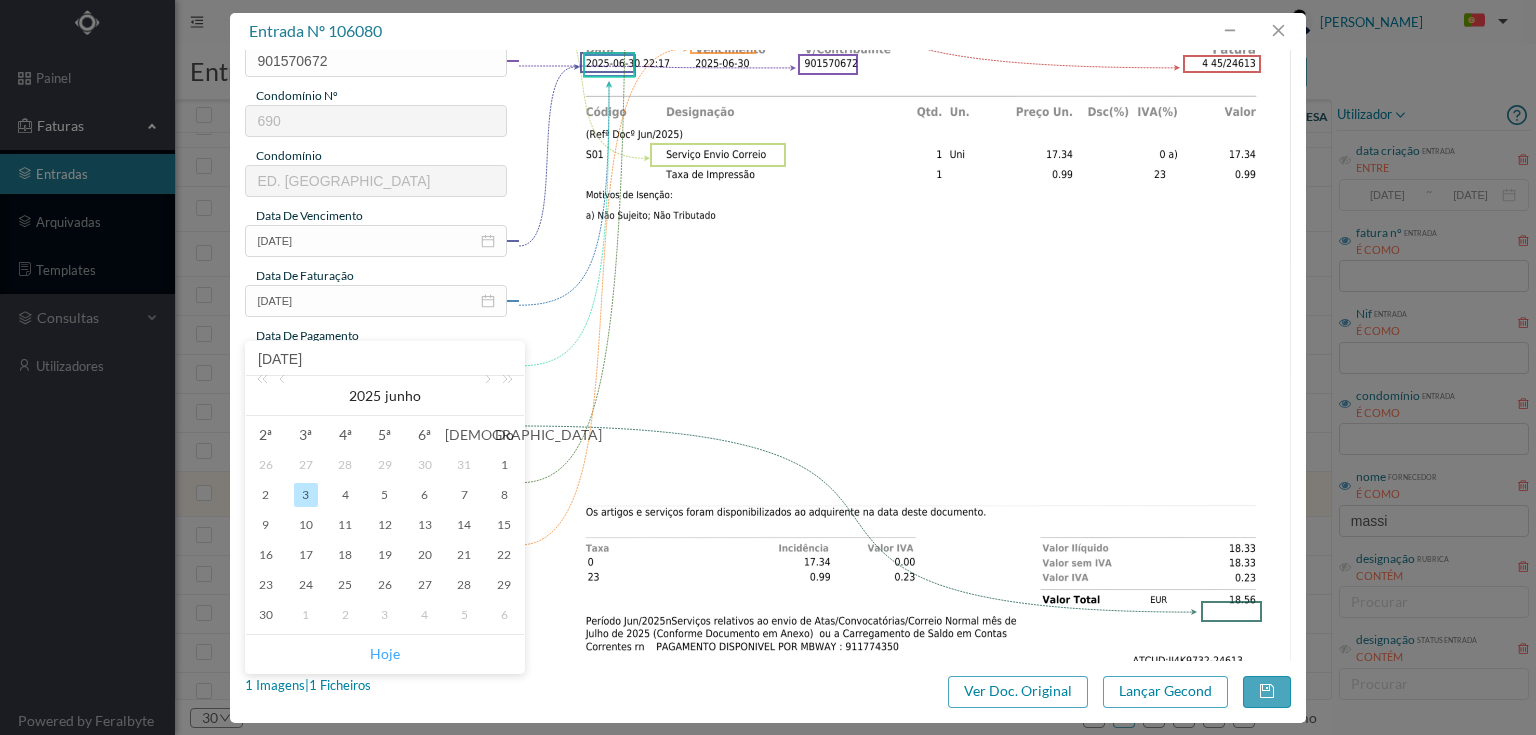 click on "Hoje" at bounding box center [385, 654] 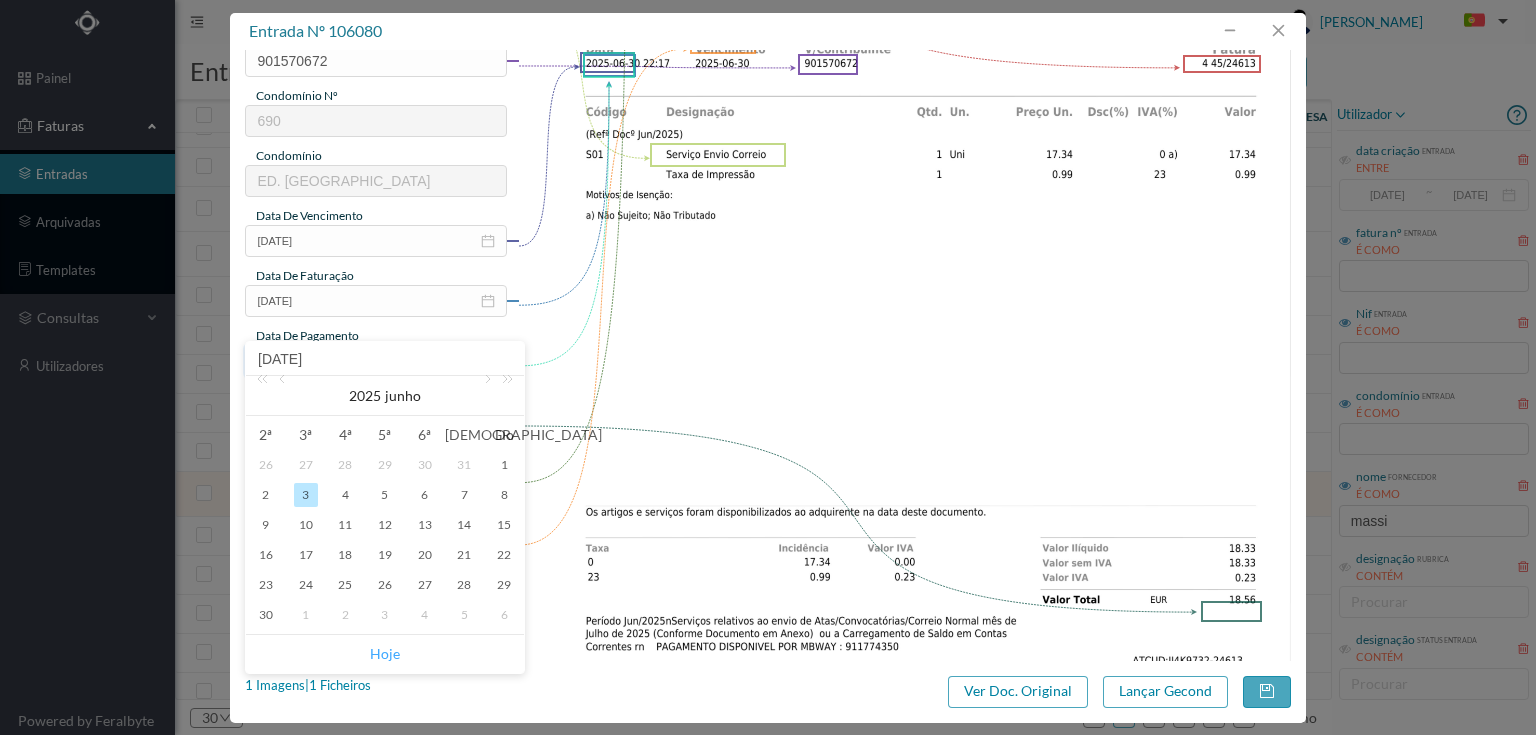 type on "[DATE]" 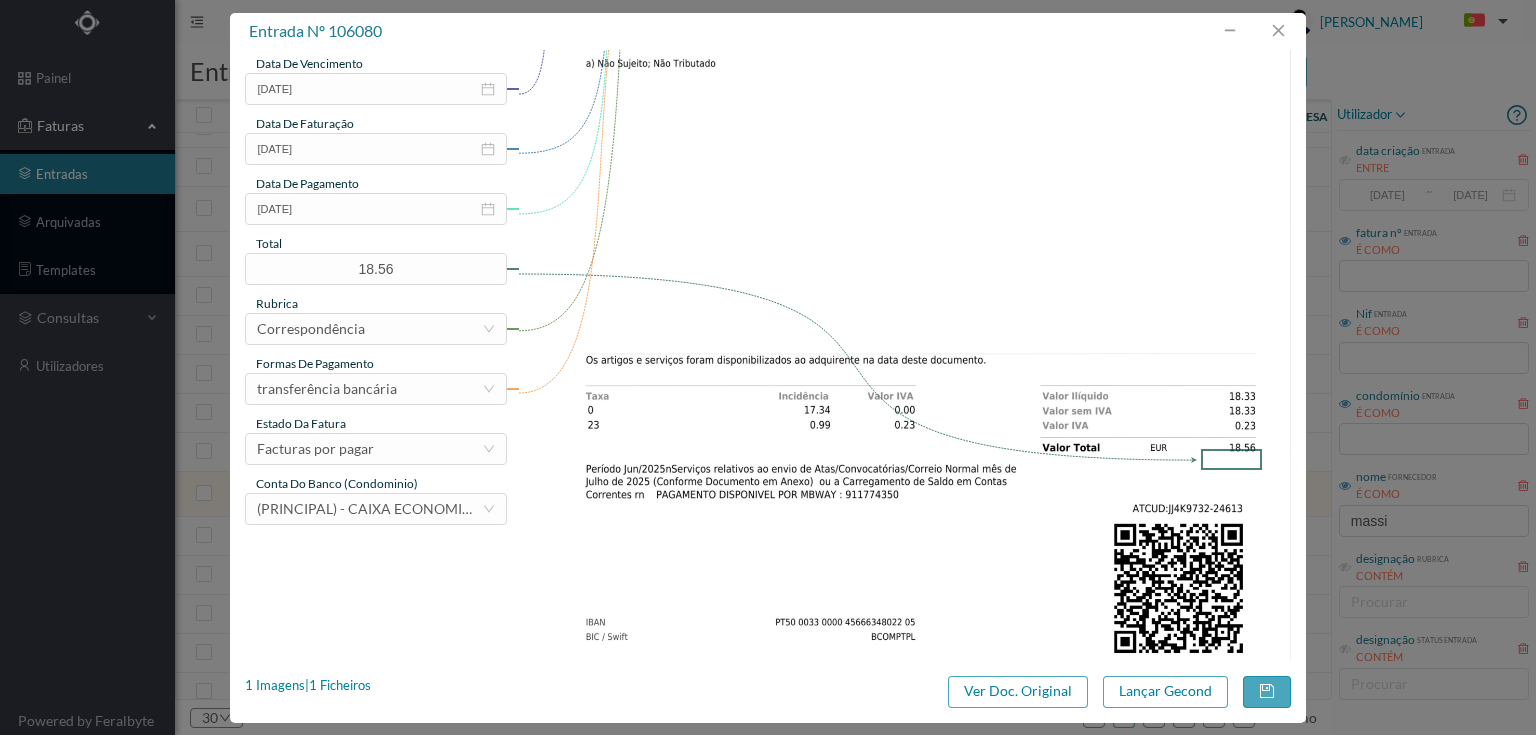 scroll, scrollTop: 480, scrollLeft: 0, axis: vertical 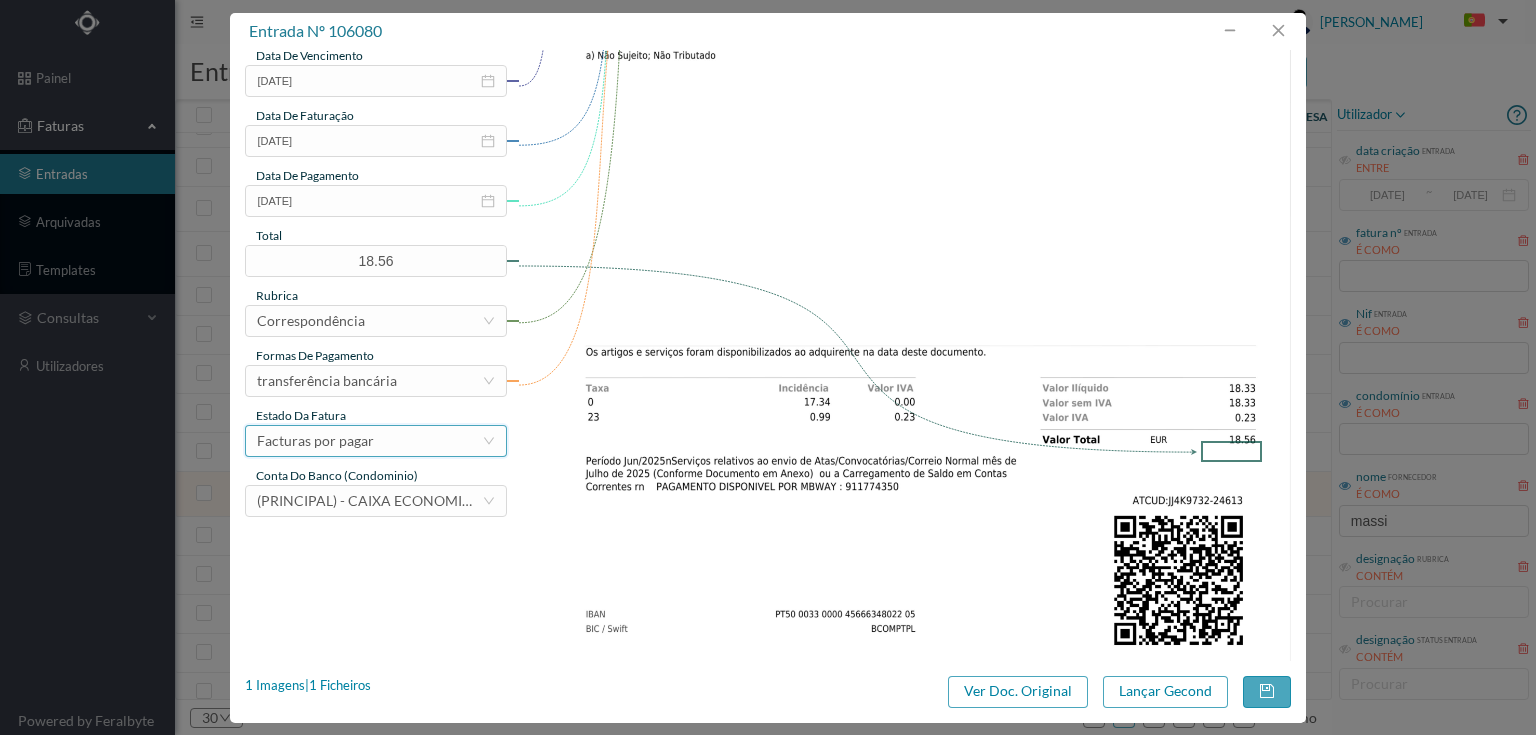 click on "Facturas por pagar" at bounding box center (369, 441) 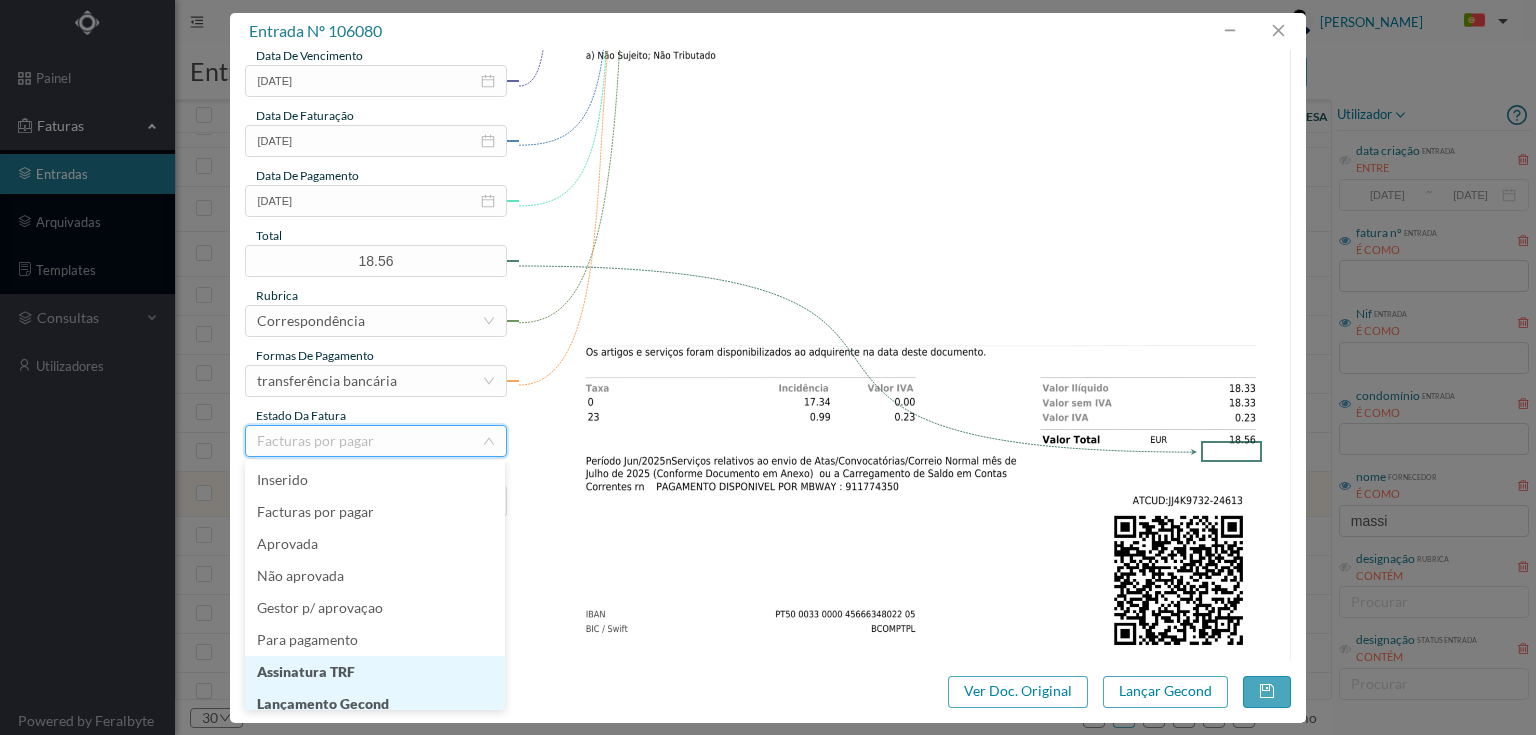 scroll, scrollTop: 10, scrollLeft: 0, axis: vertical 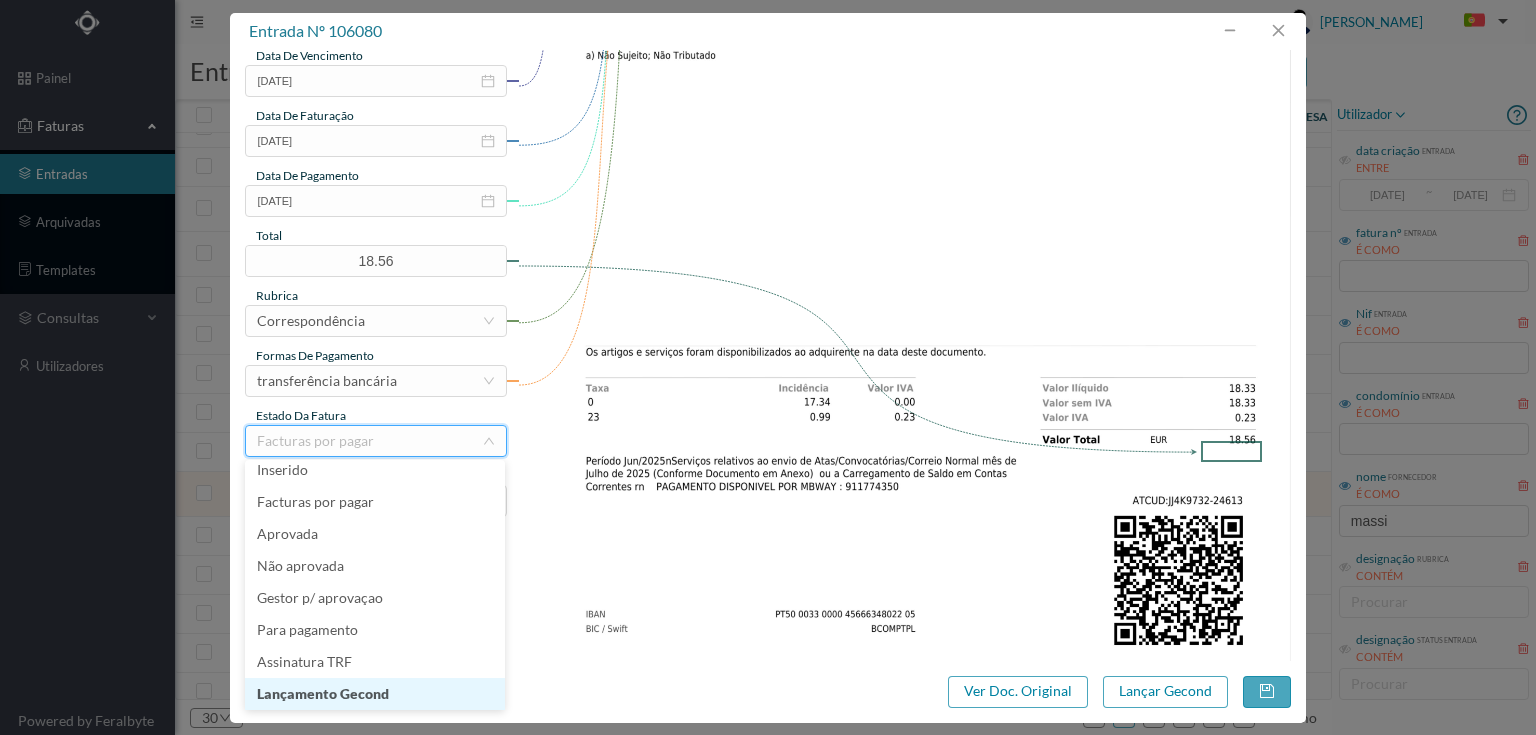 click on "Lançamento Gecond" at bounding box center [375, 694] 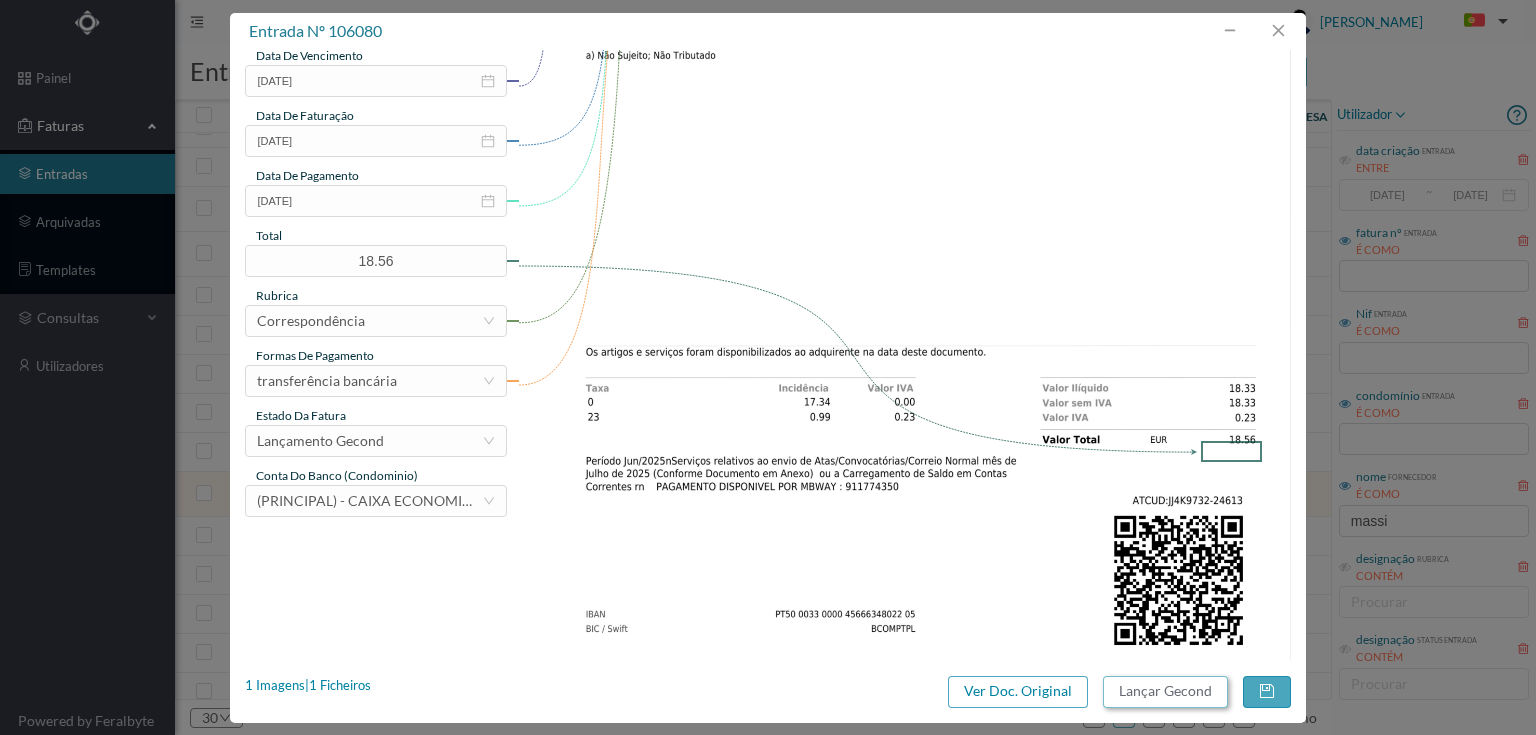 click on "Lançar Gecond" at bounding box center [1165, 692] 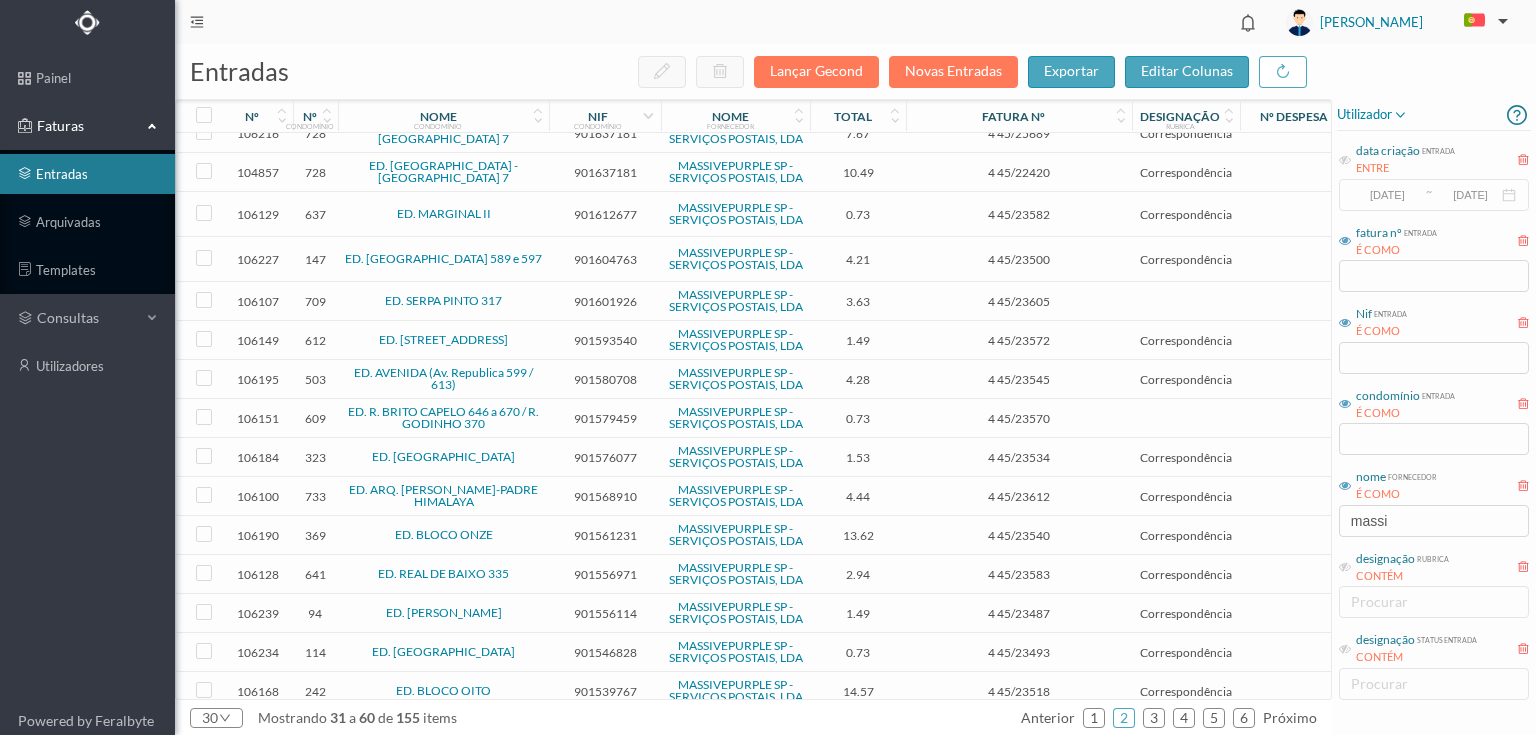 scroll, scrollTop: 645, scrollLeft: 0, axis: vertical 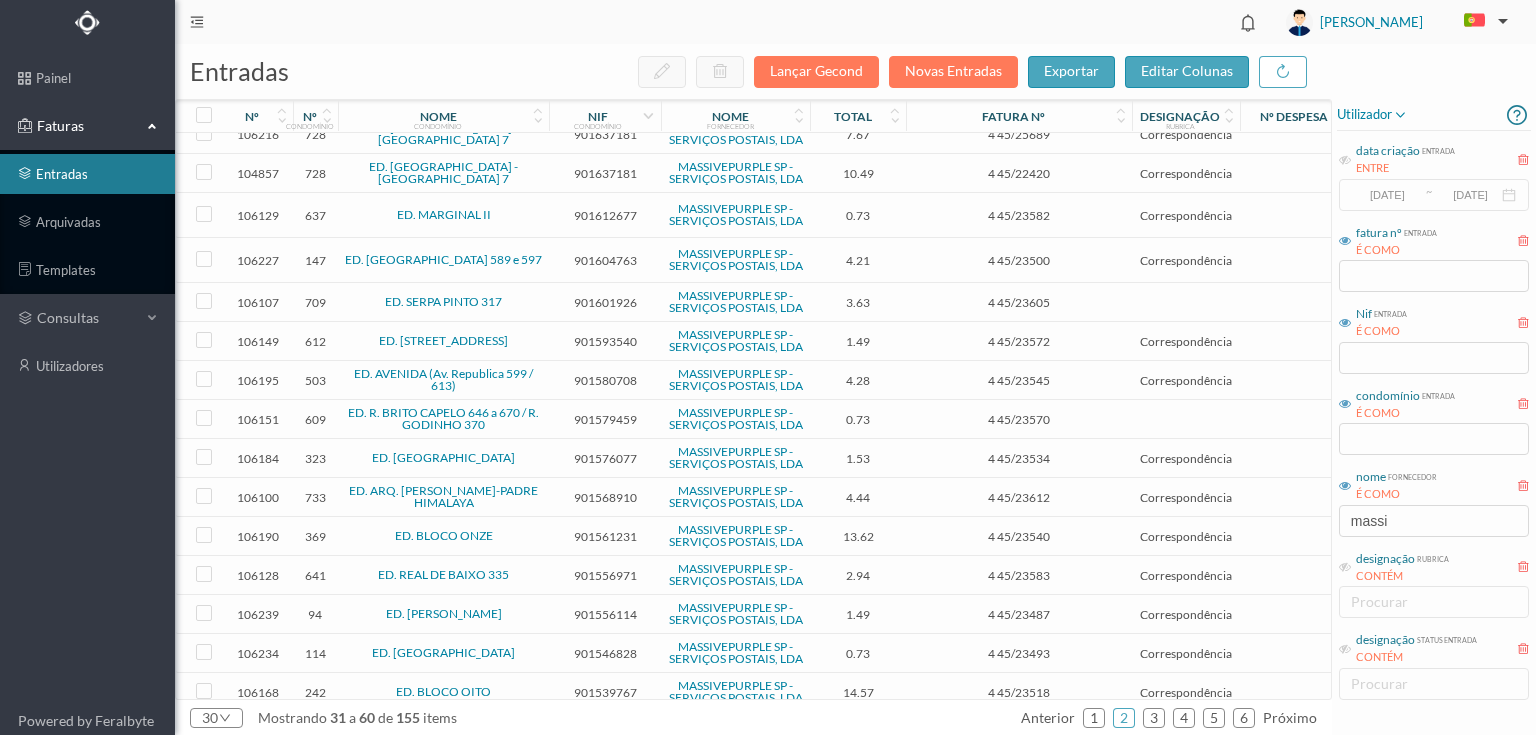 click on "901561231" at bounding box center (605, 536) 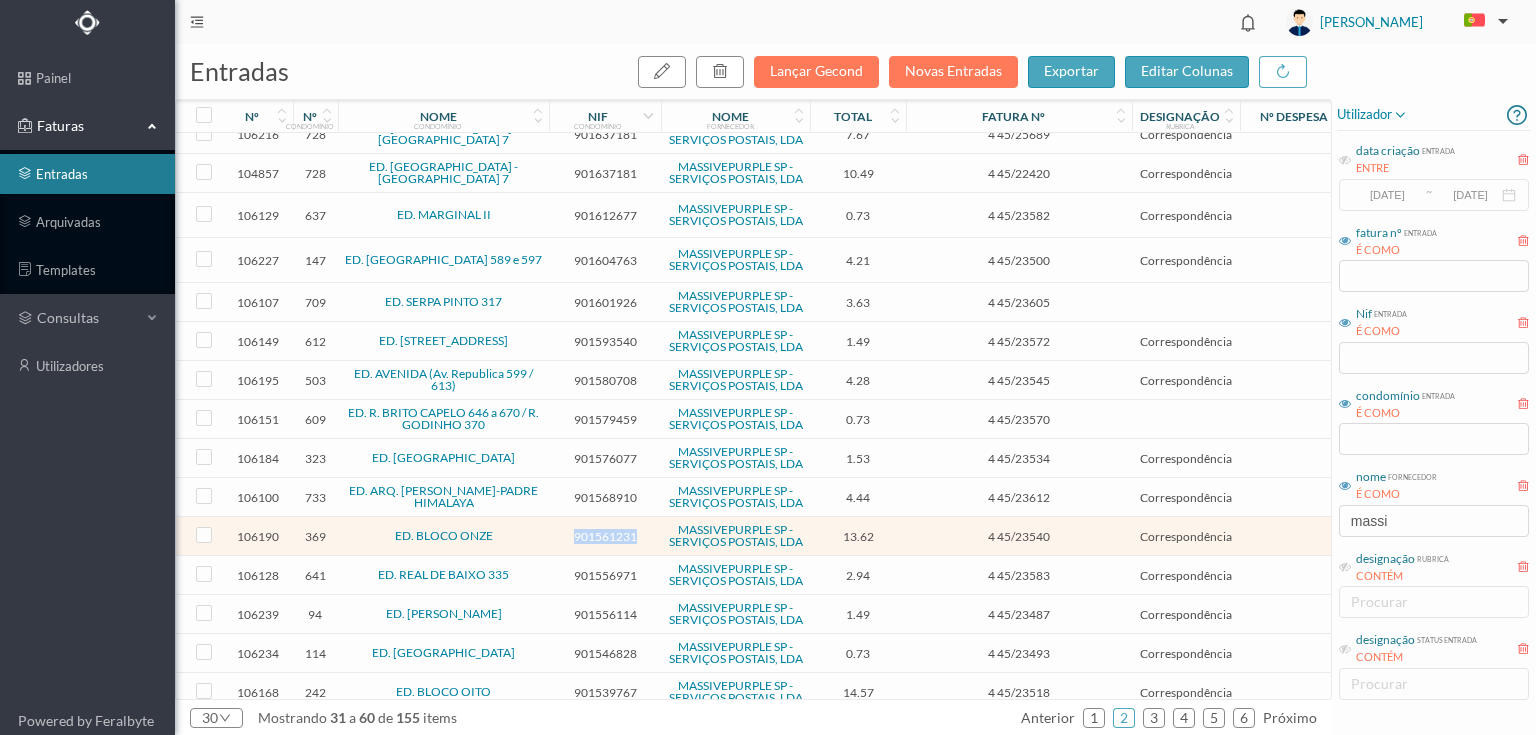 click on "901561231" at bounding box center (605, 536) 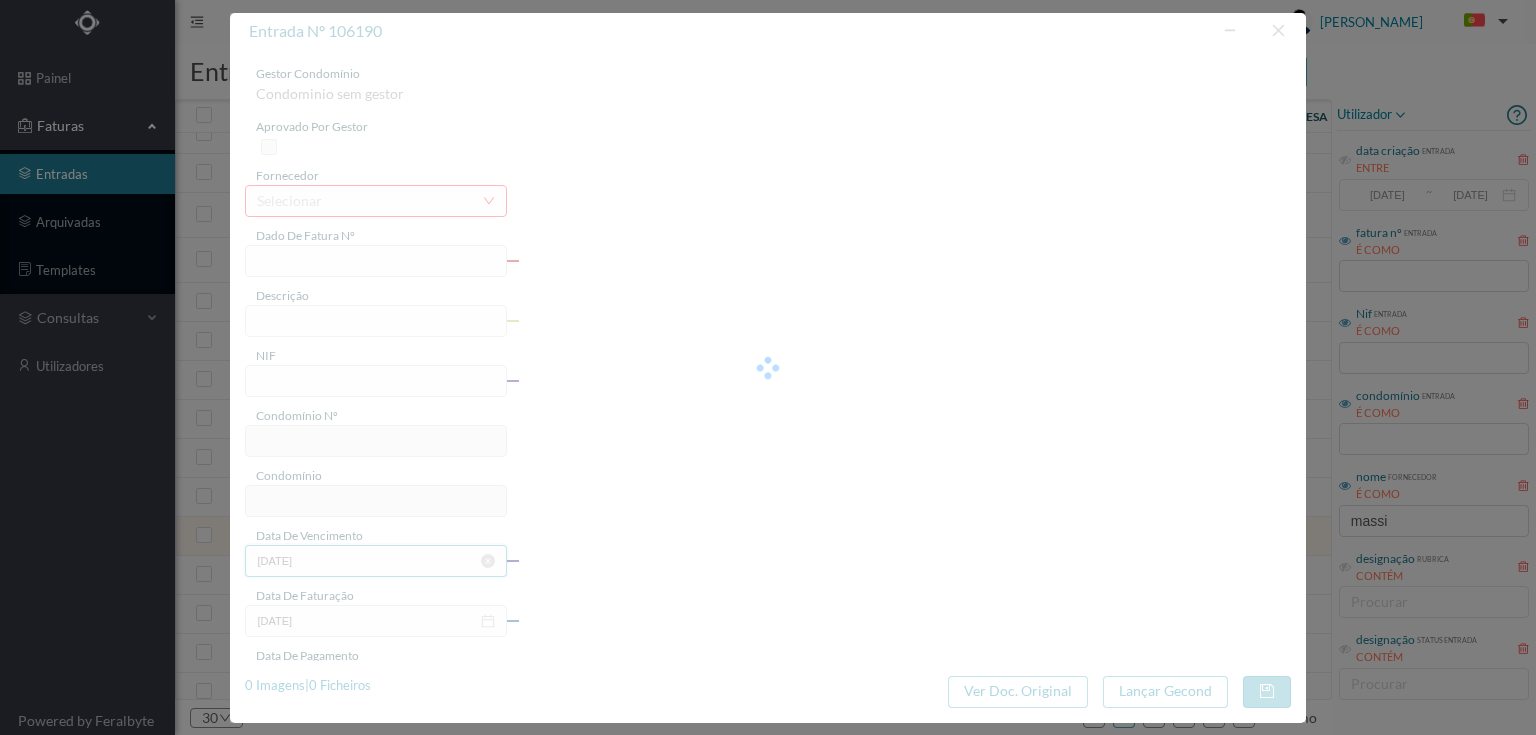 type on "4 45/23540" 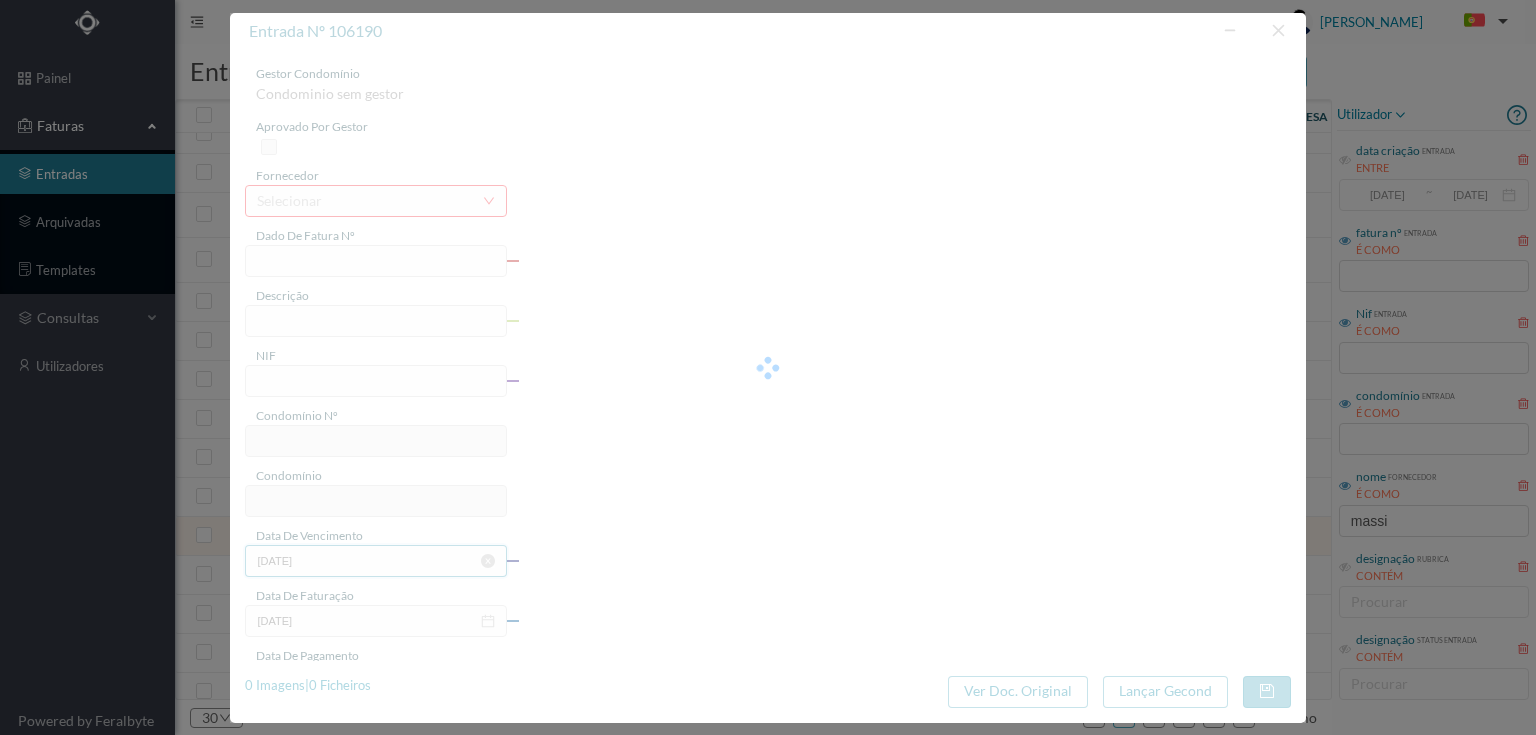 type on "Serviço [PERSON_NAME]" 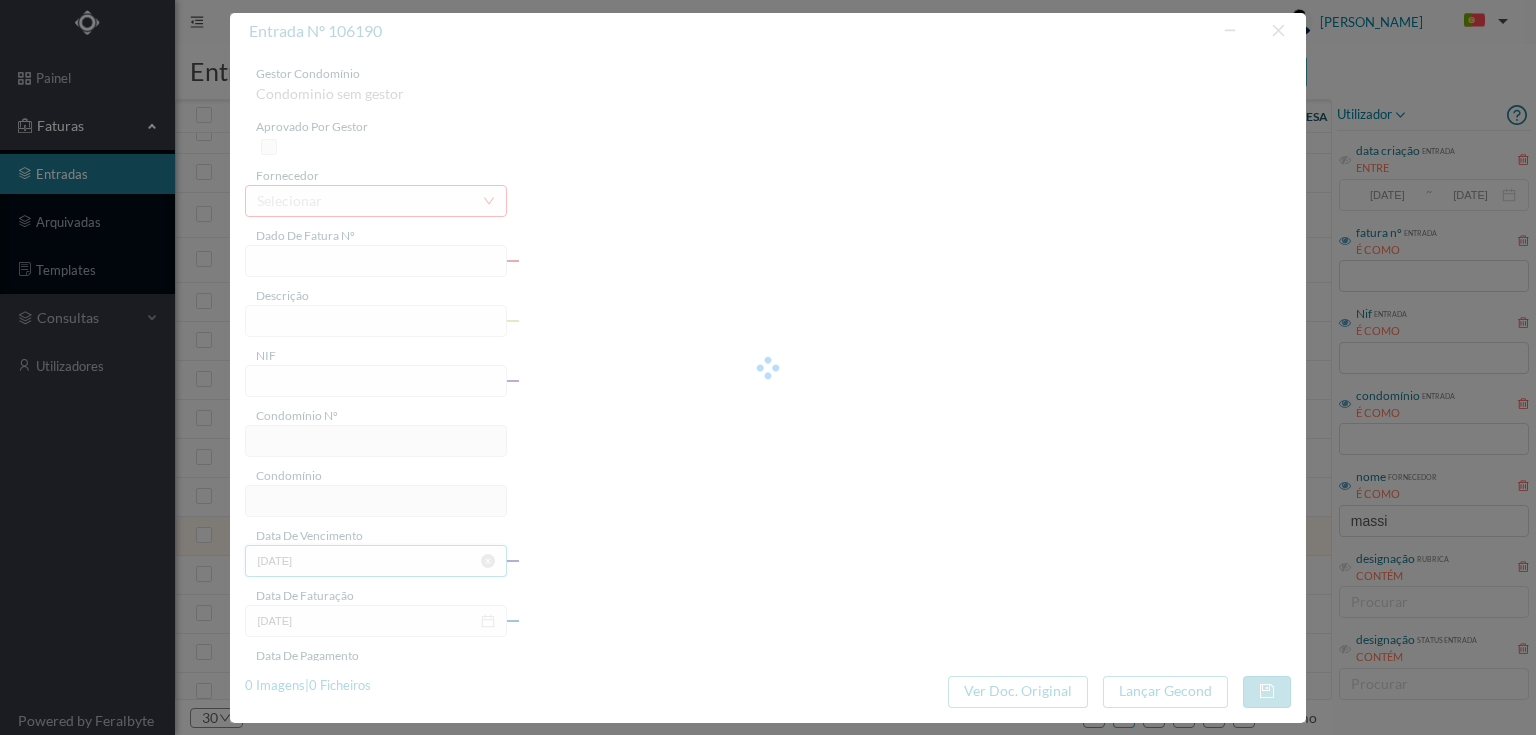 type on "901561231" 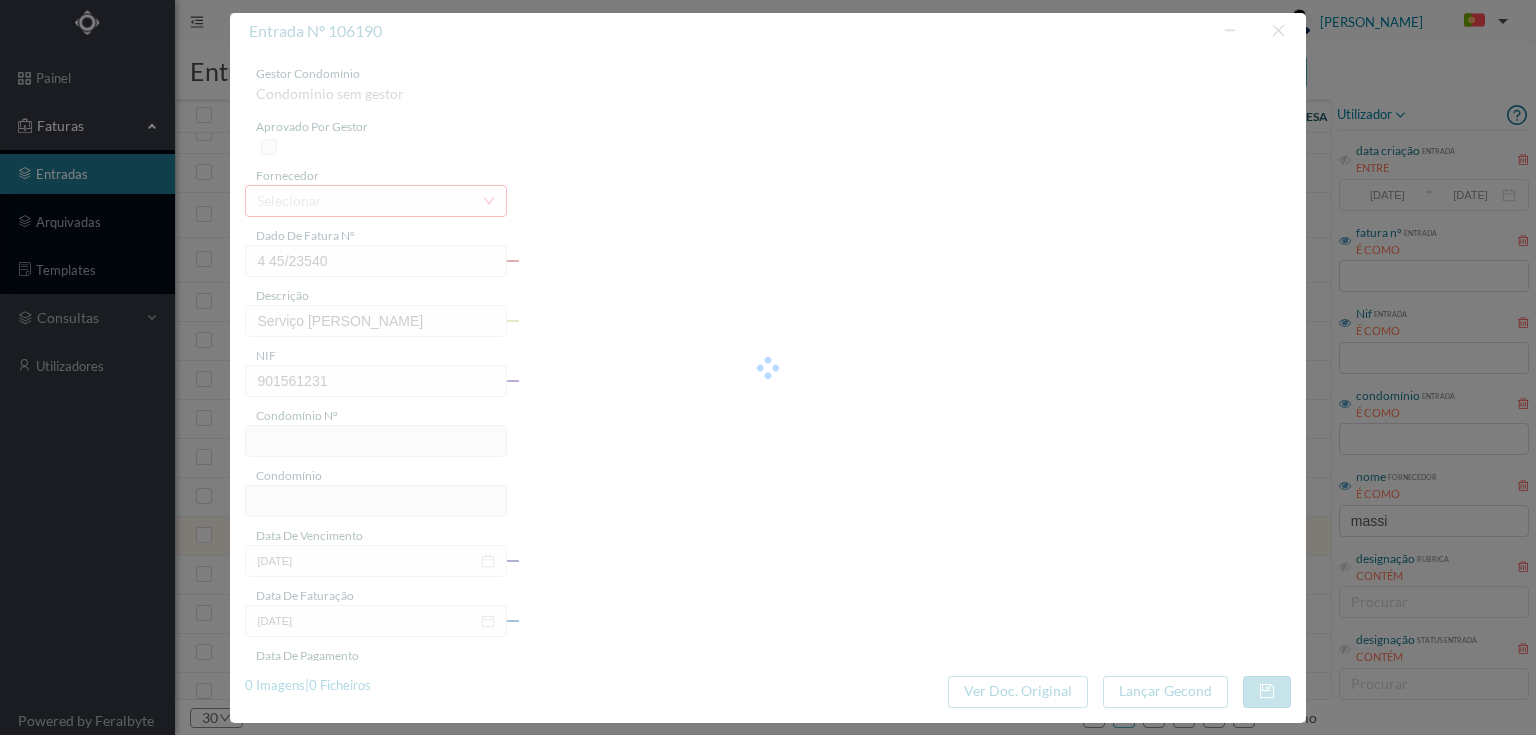 type on "369" 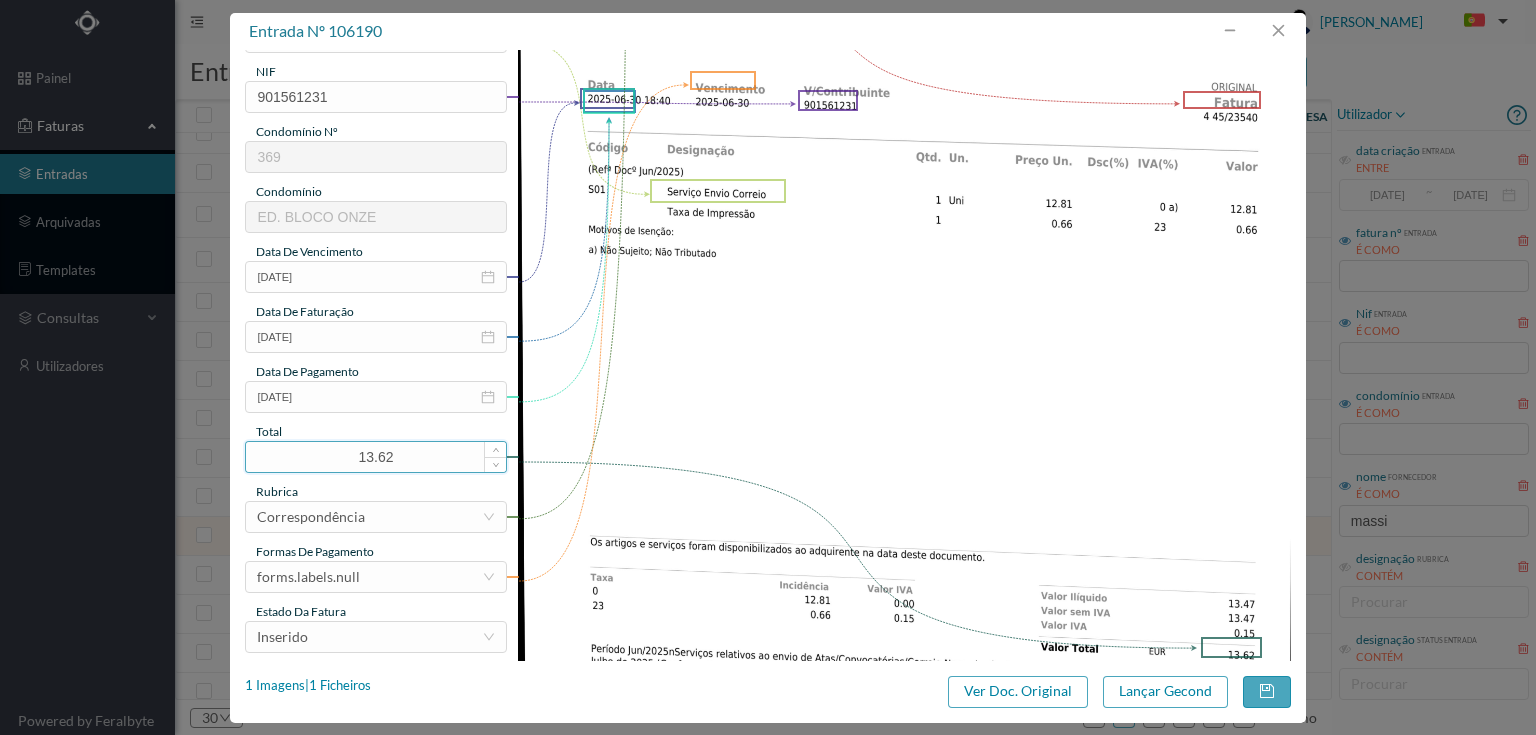 scroll, scrollTop: 320, scrollLeft: 0, axis: vertical 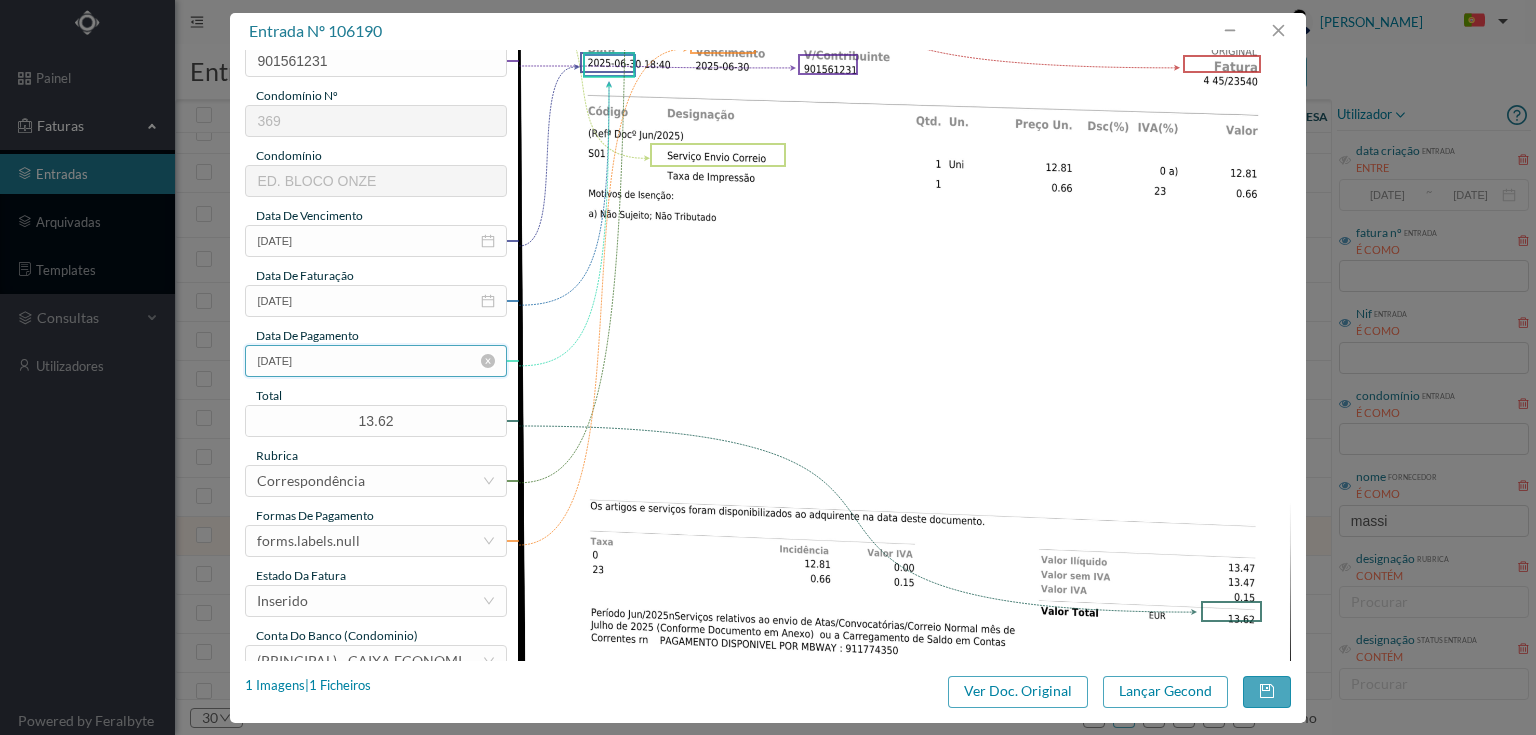 click on "[DATE]" at bounding box center [375, 361] 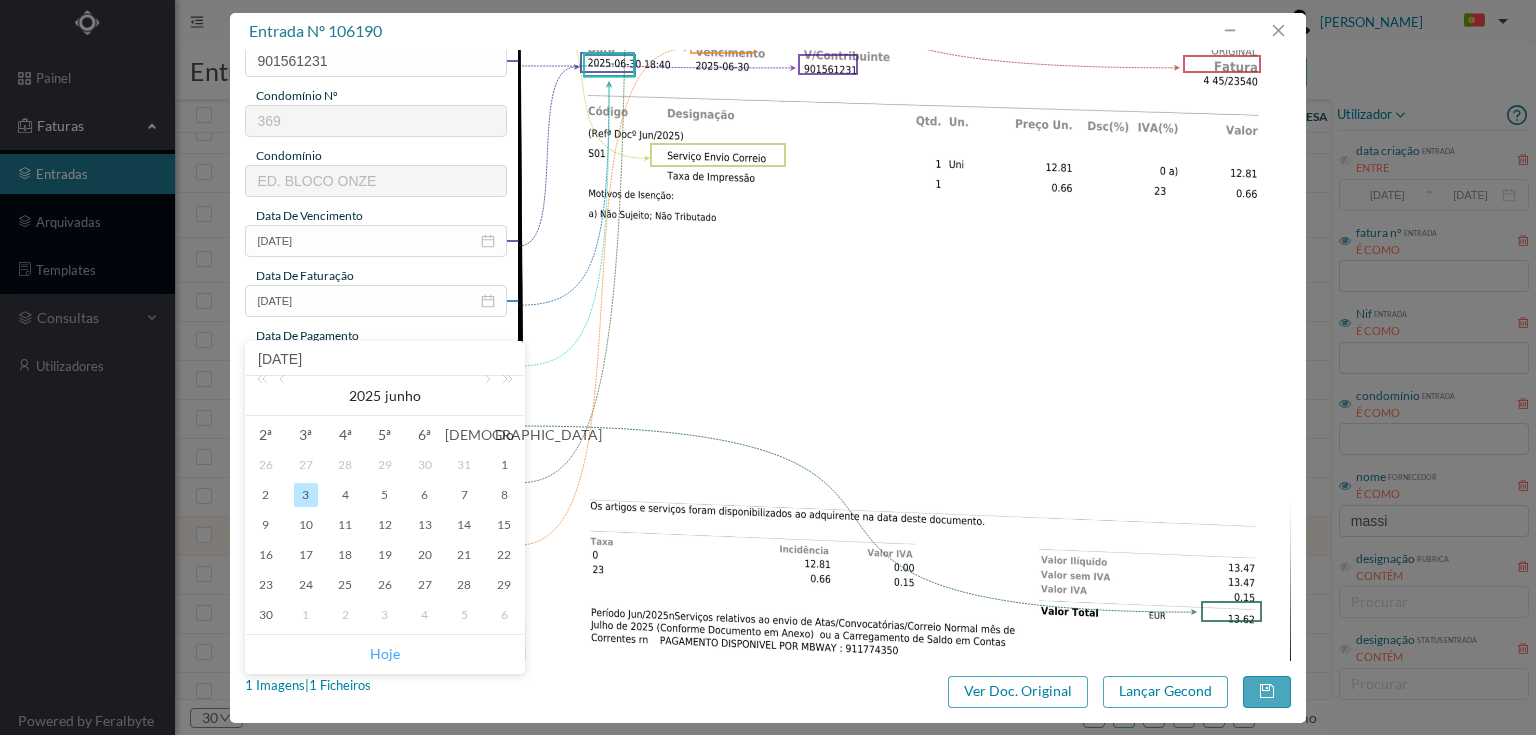drag, startPoint x: 386, startPoint y: 650, endPoint x: 413, endPoint y: 600, distance: 56.82429 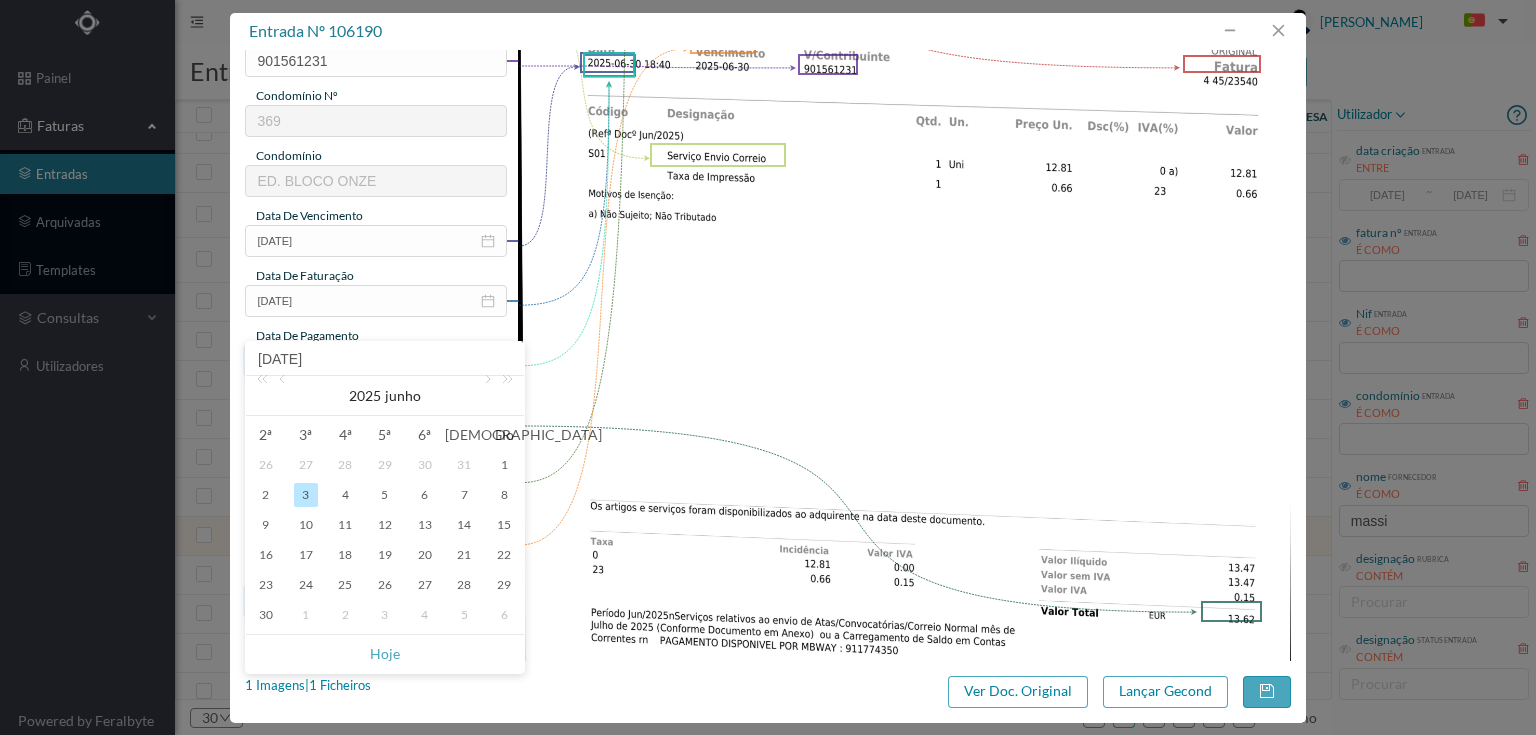 type on "[DATE]" 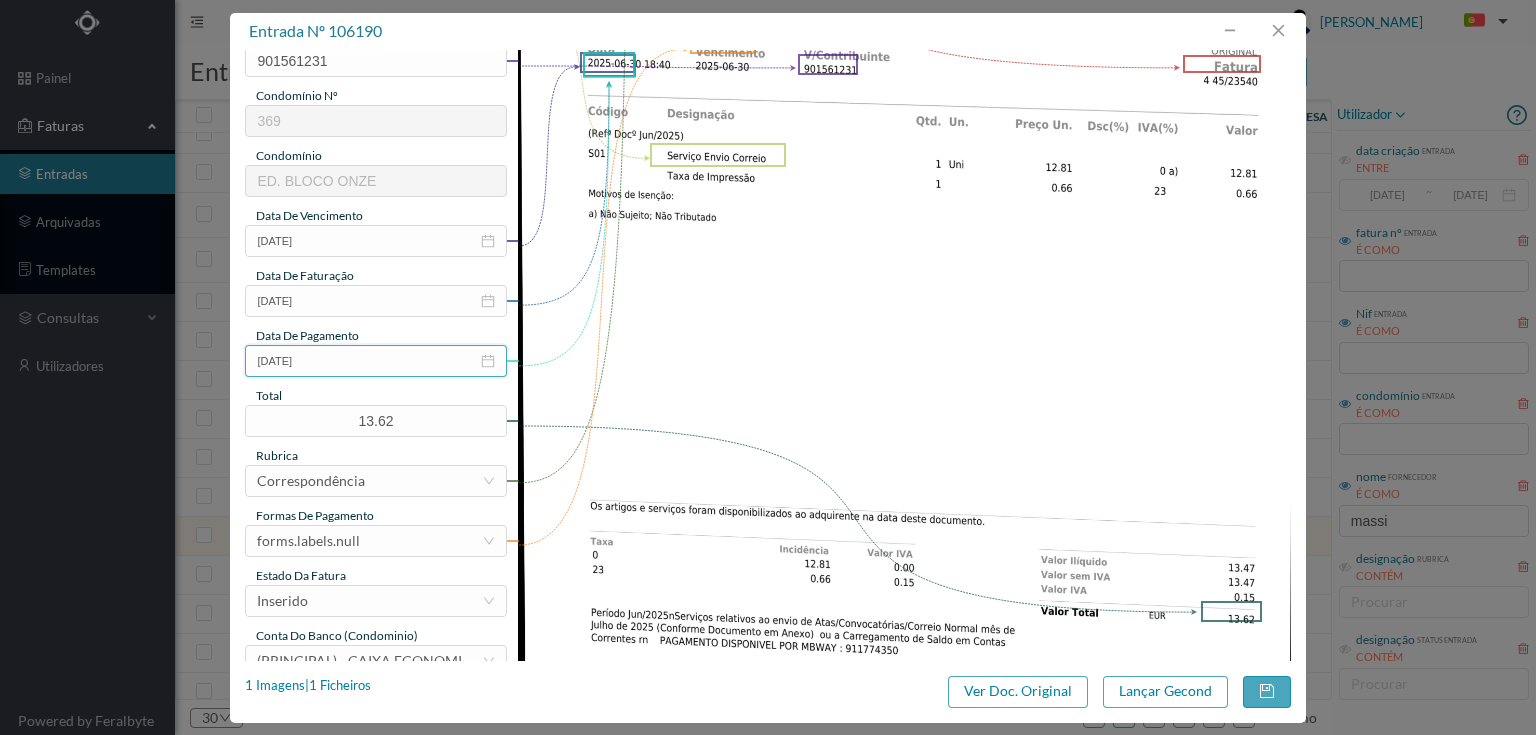 scroll, scrollTop: 480, scrollLeft: 0, axis: vertical 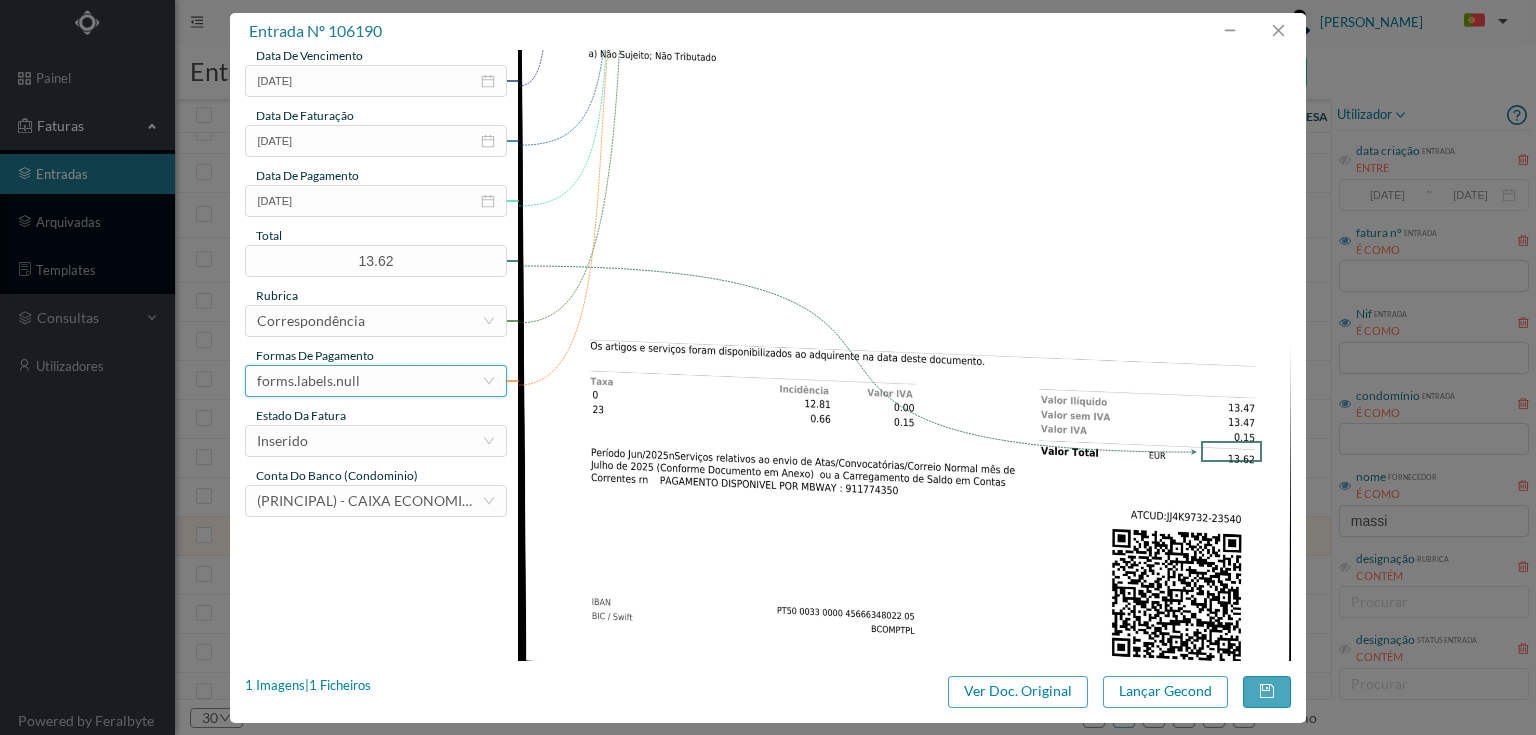 click on "forms.labels.null" at bounding box center [308, 381] 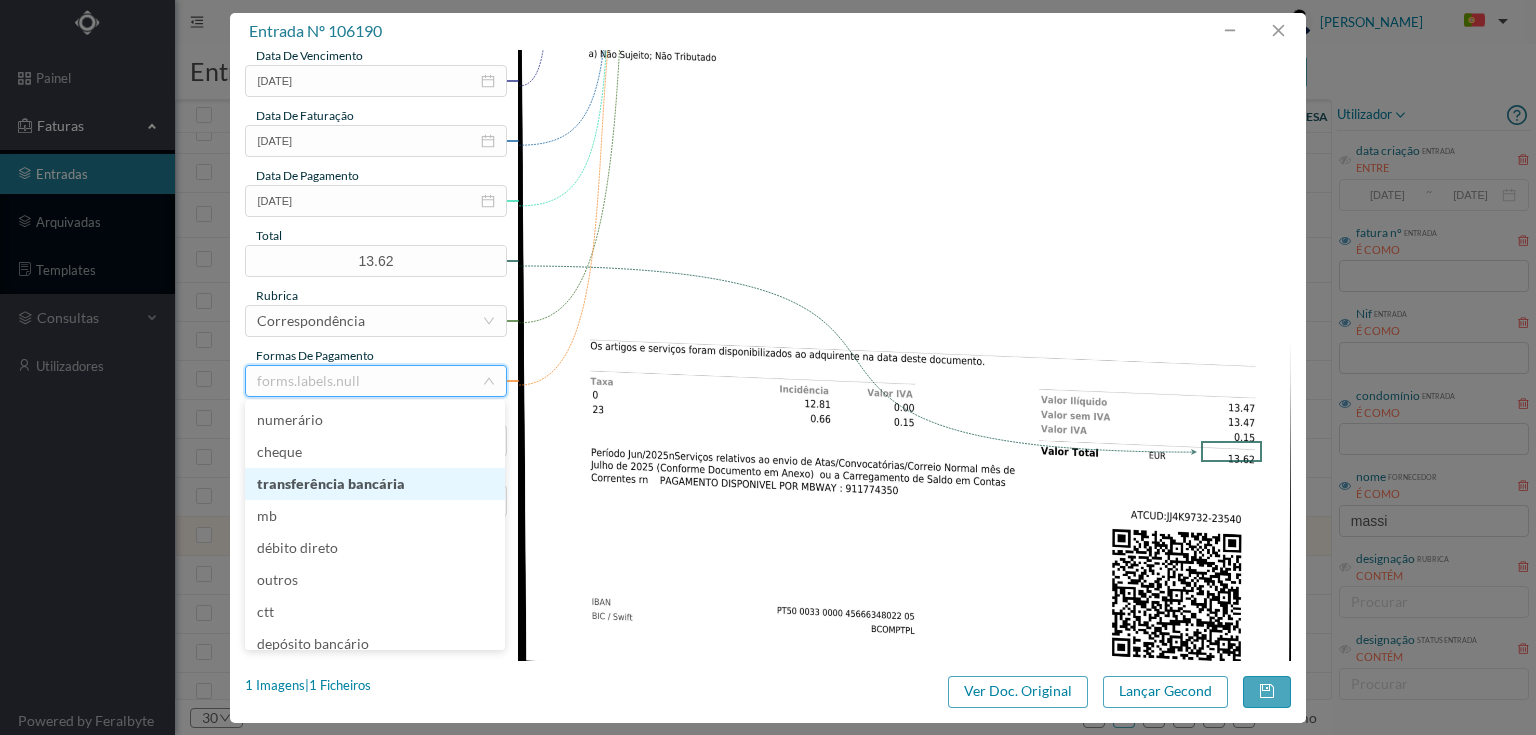 click on "transferência bancária" at bounding box center (375, 484) 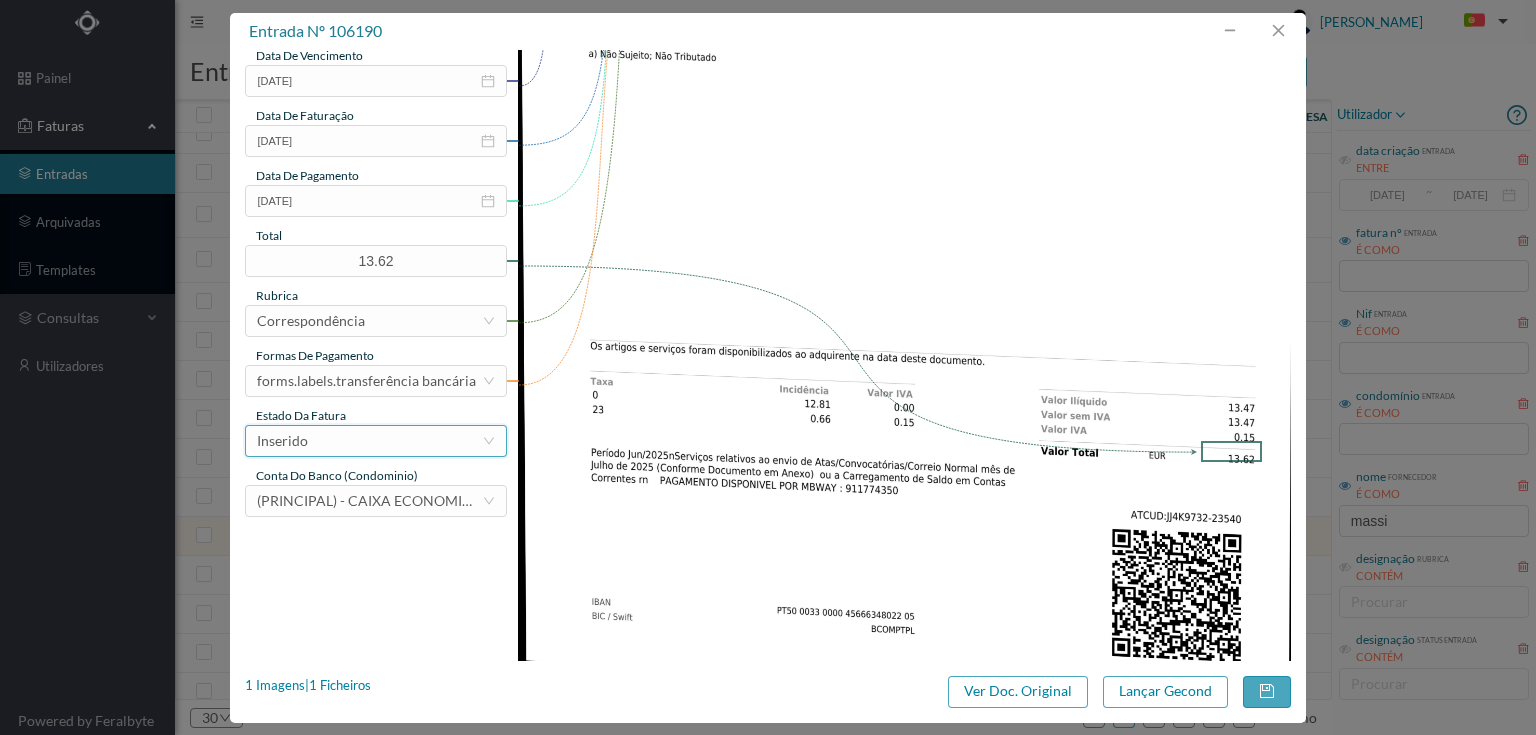 click on "Inserido" at bounding box center [369, 441] 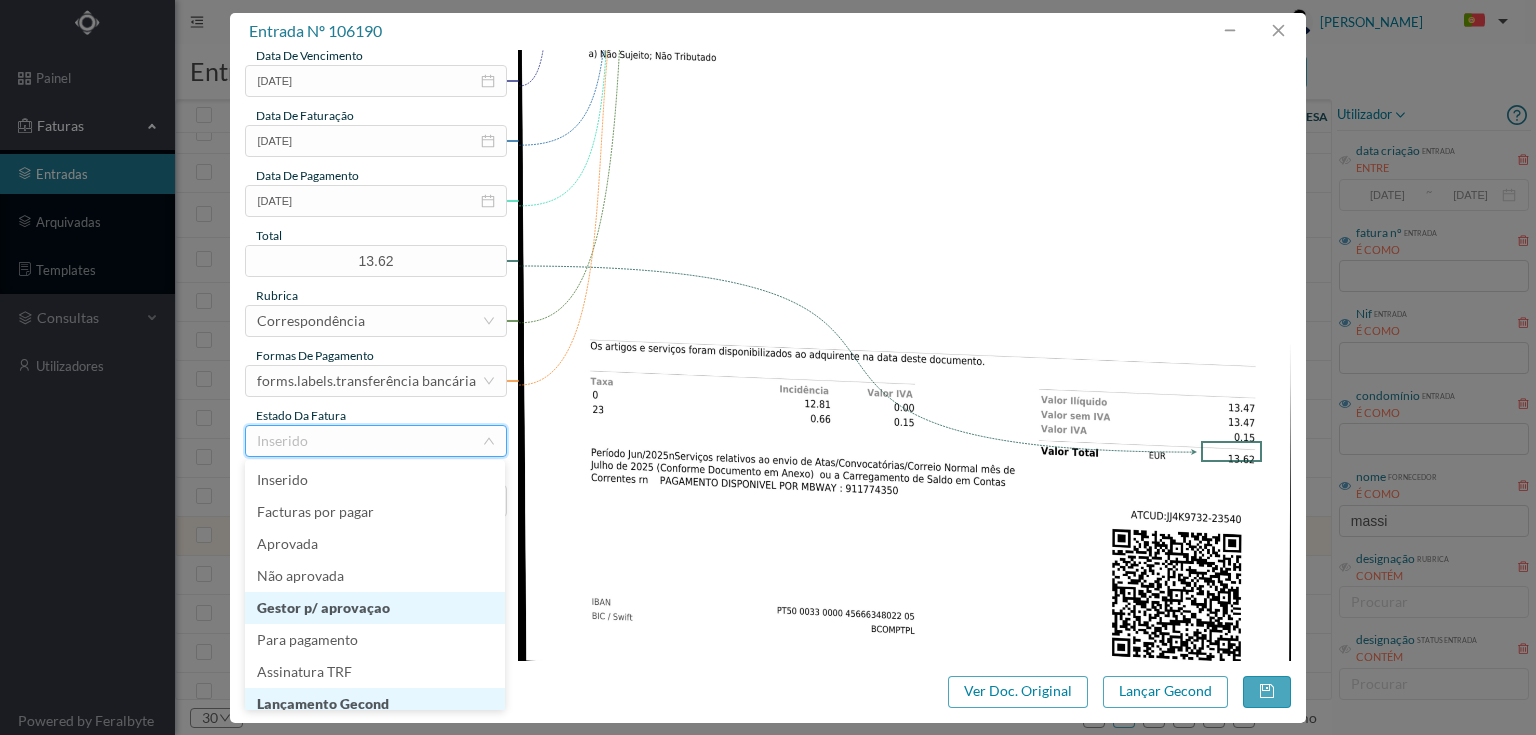 scroll, scrollTop: 10, scrollLeft: 0, axis: vertical 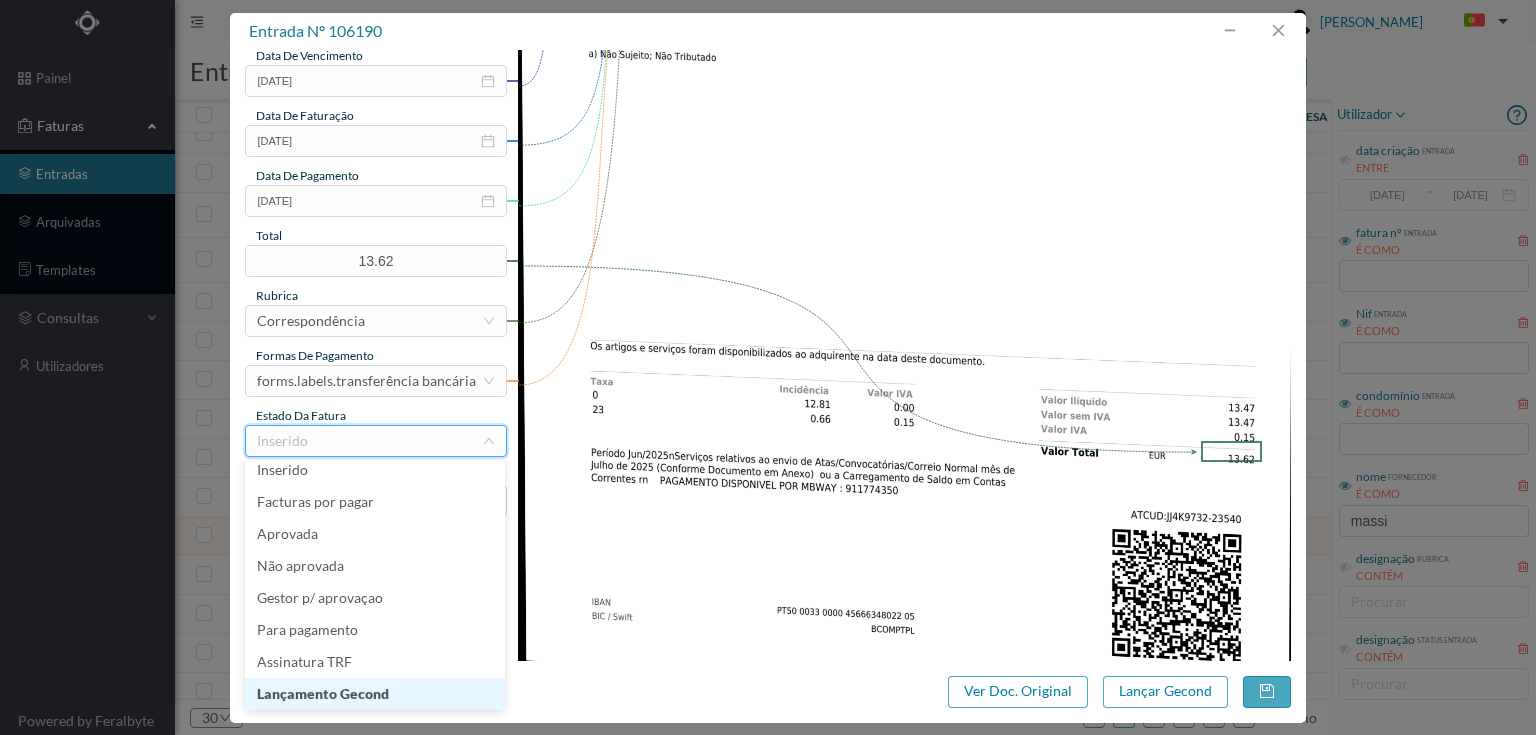 click on "Lançamento Gecond" at bounding box center [375, 694] 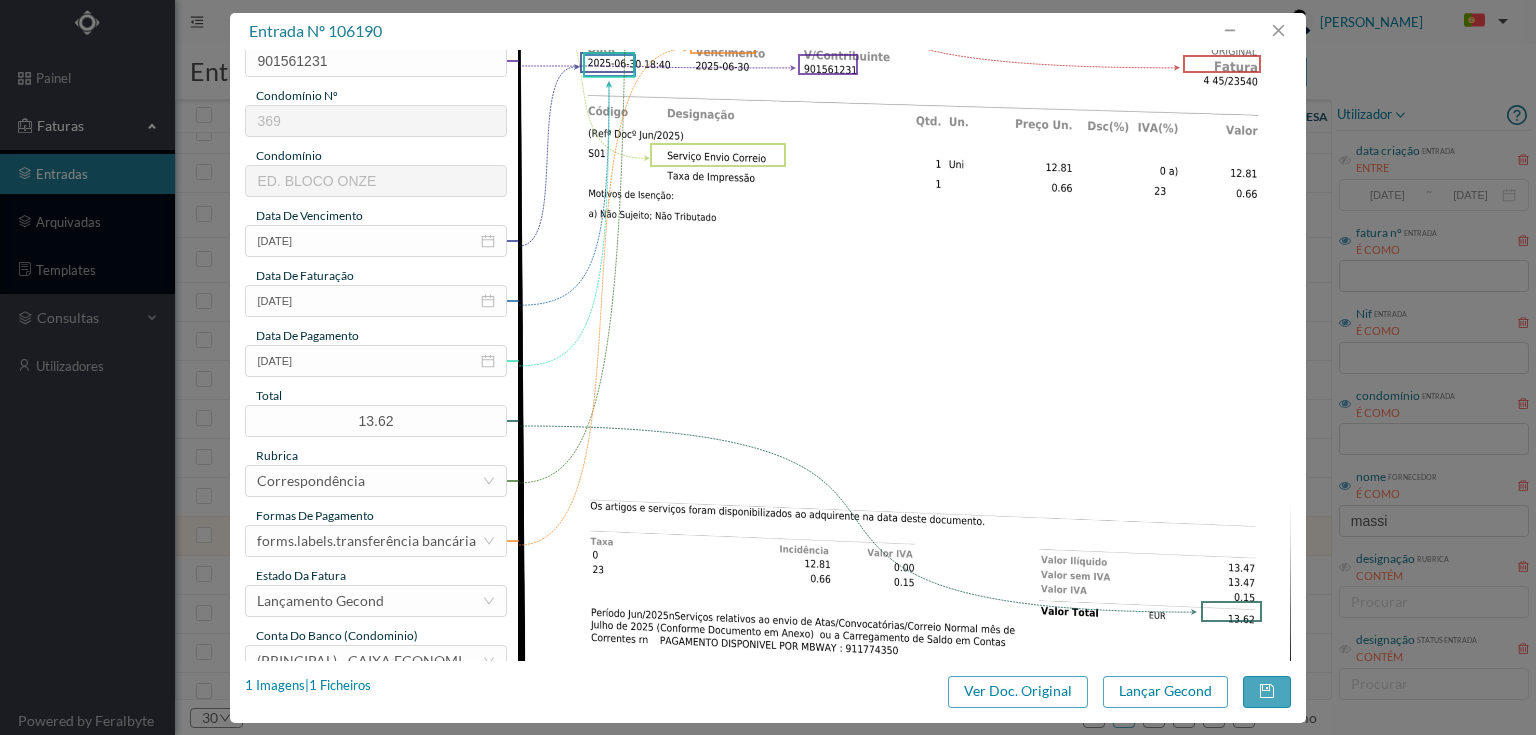 scroll, scrollTop: 400, scrollLeft: 0, axis: vertical 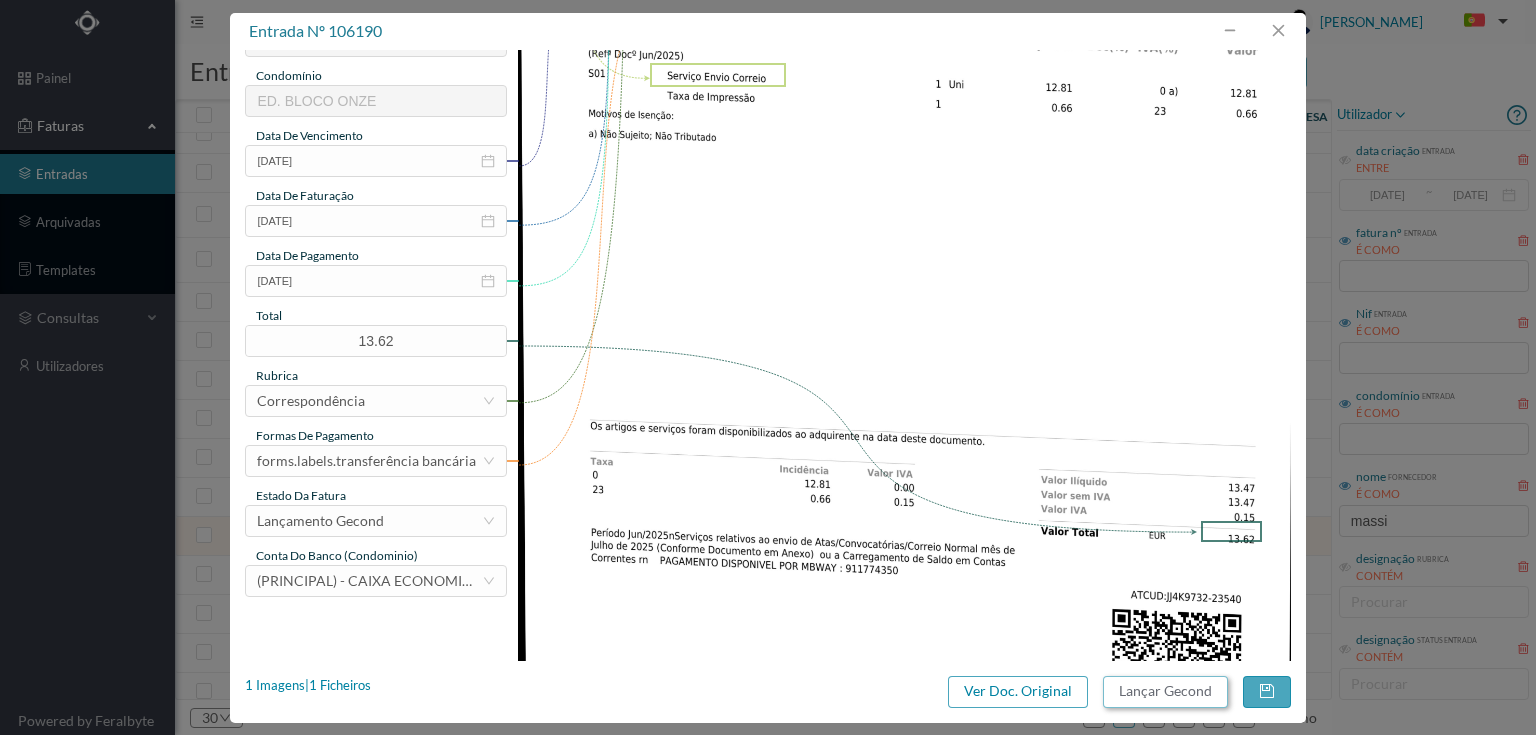click on "Lançar Gecond" at bounding box center (1165, 692) 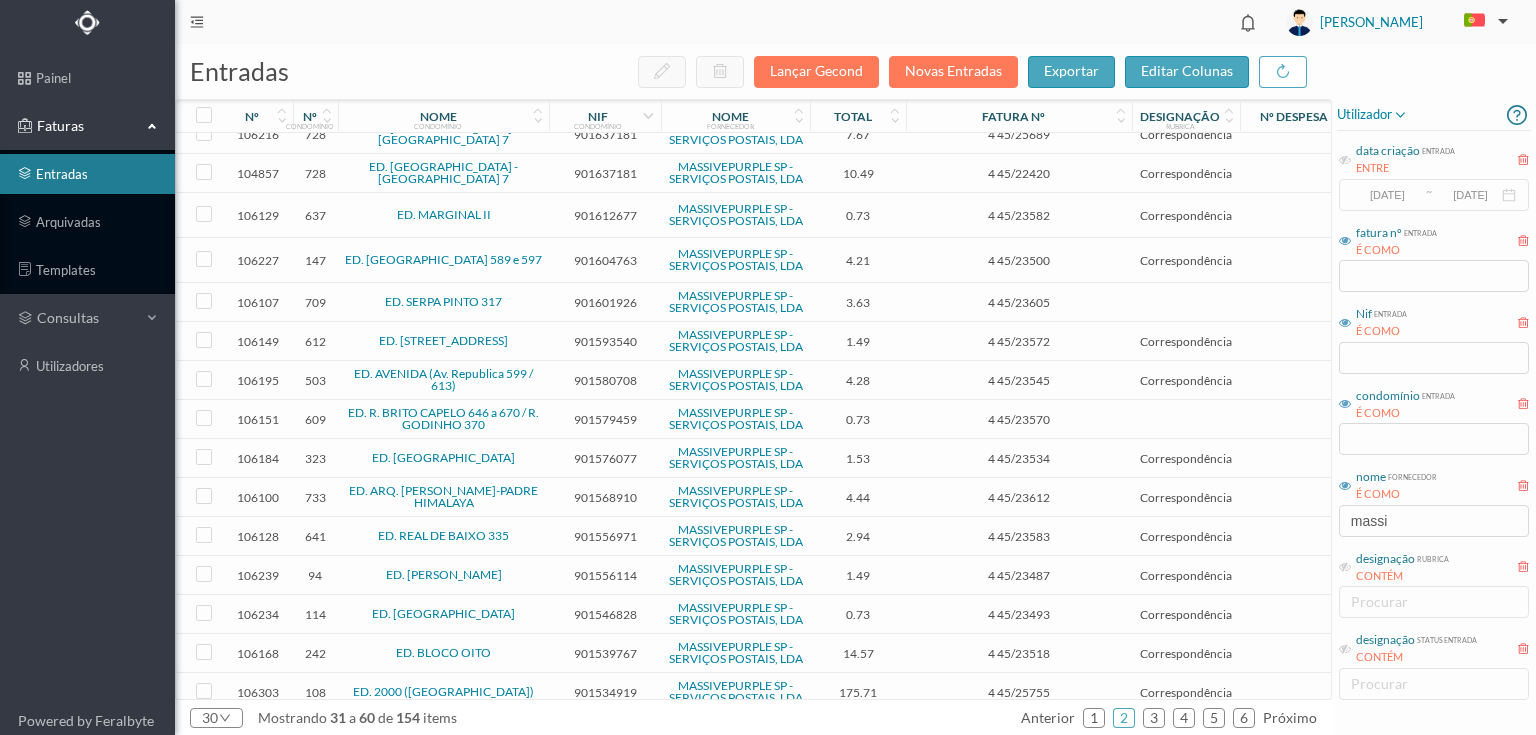 click on "901539767" at bounding box center [605, 653] 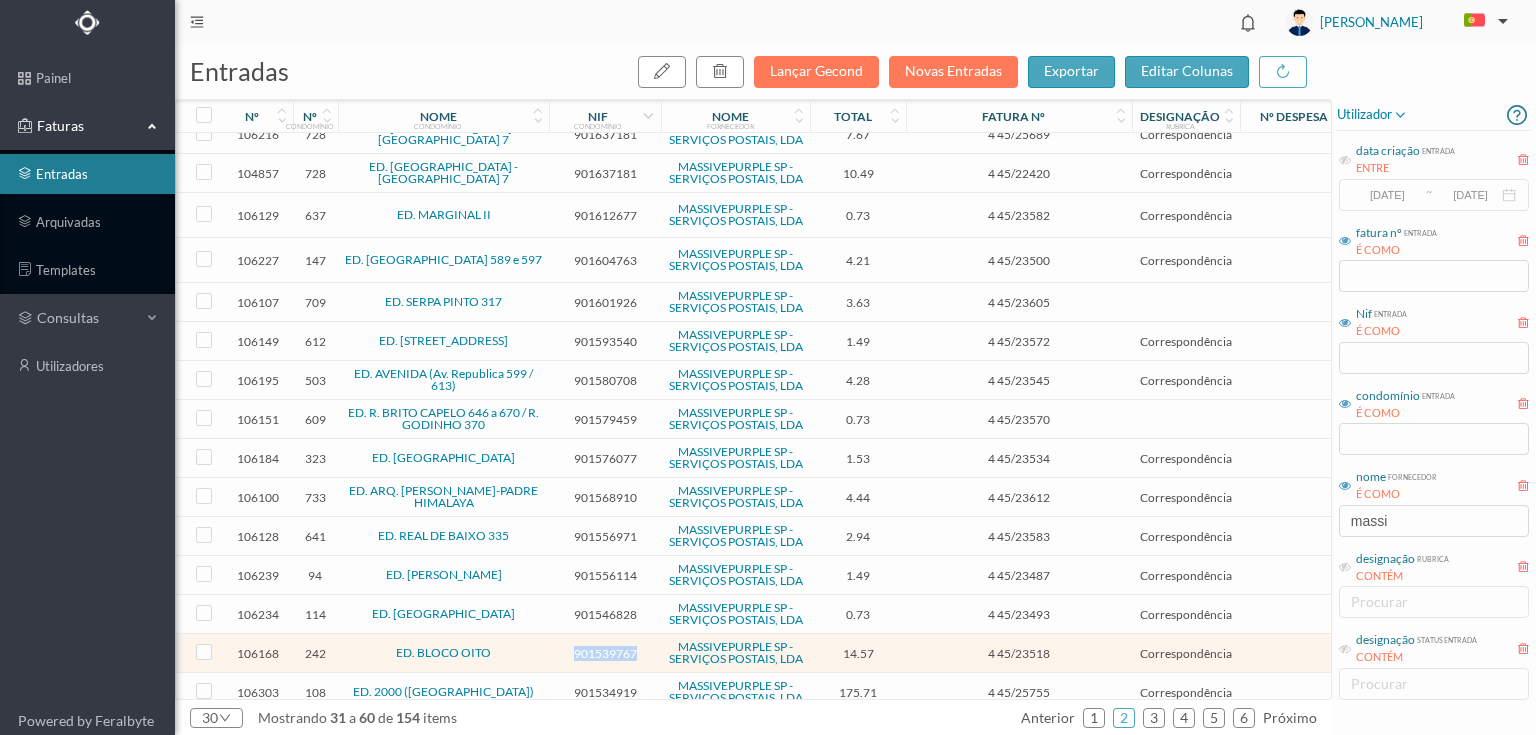 click on "901539767" at bounding box center [605, 653] 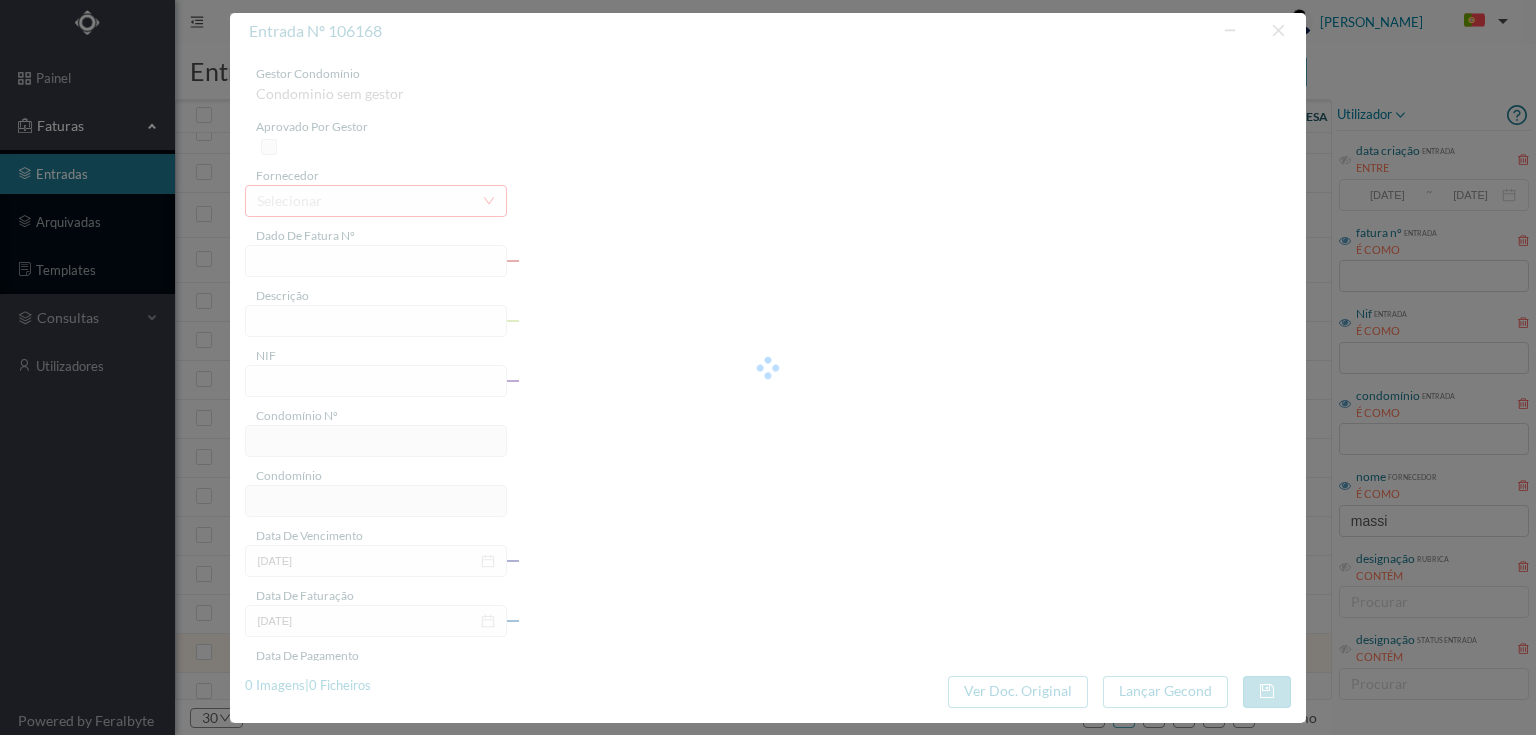 type on "4 45/23518" 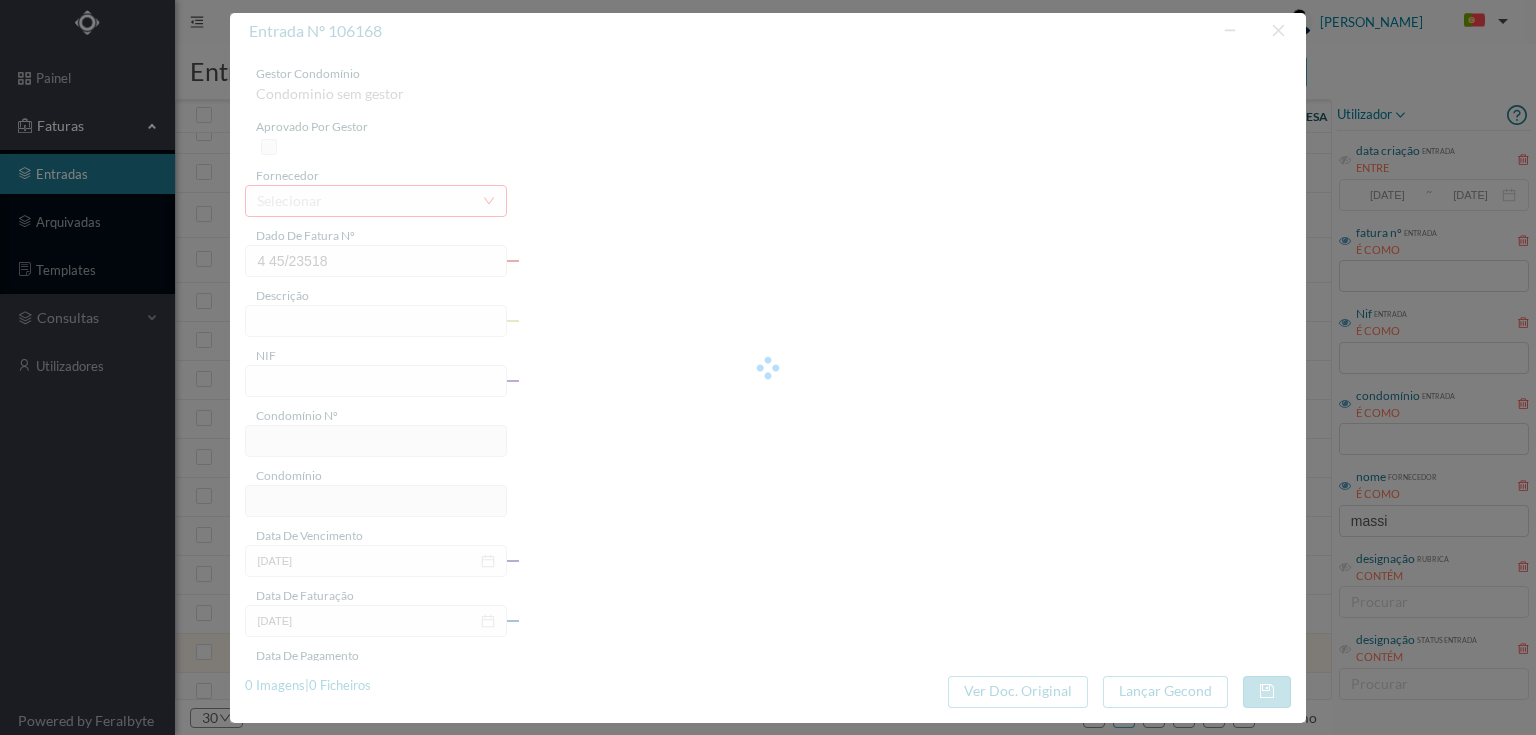 type on "Serviço [PERSON_NAME]" 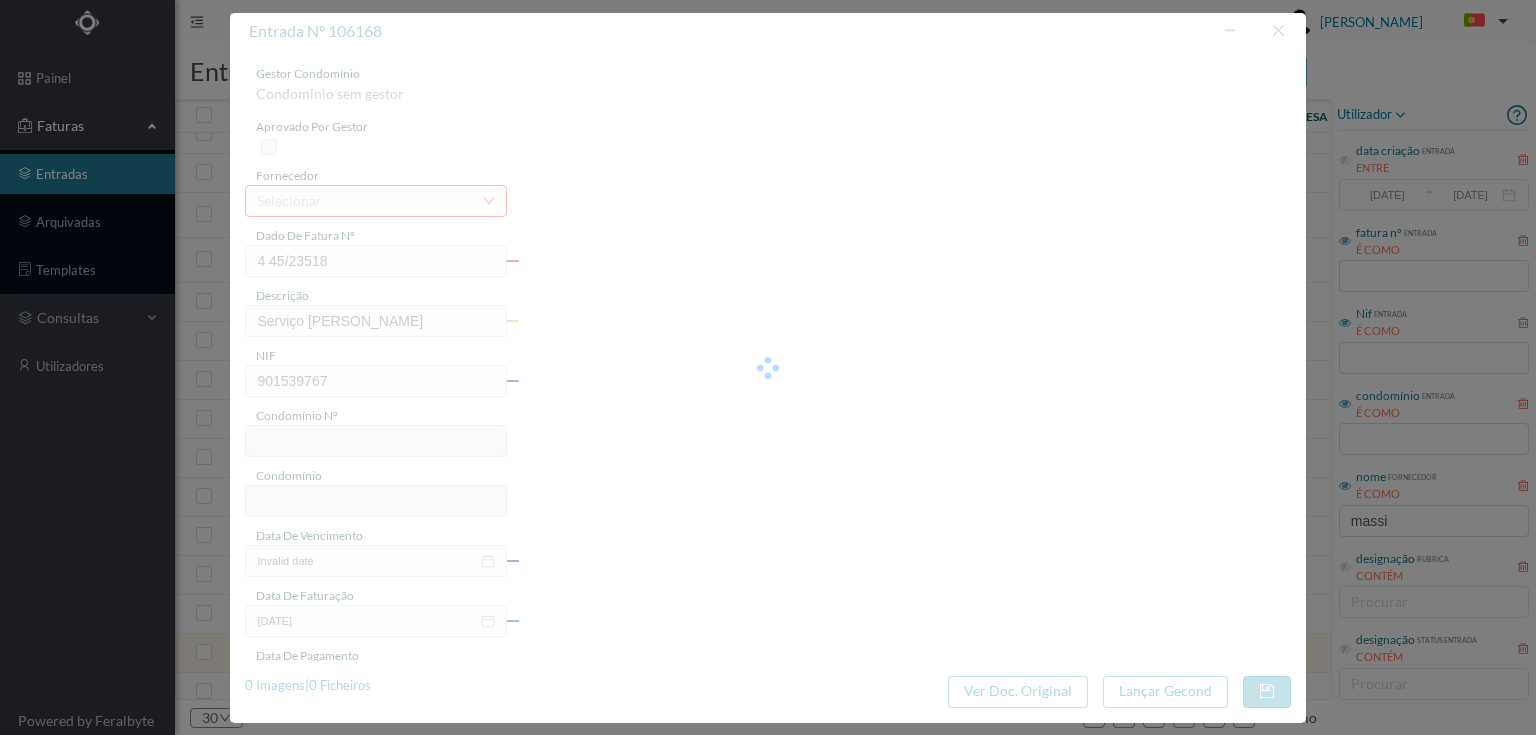 type on "242" 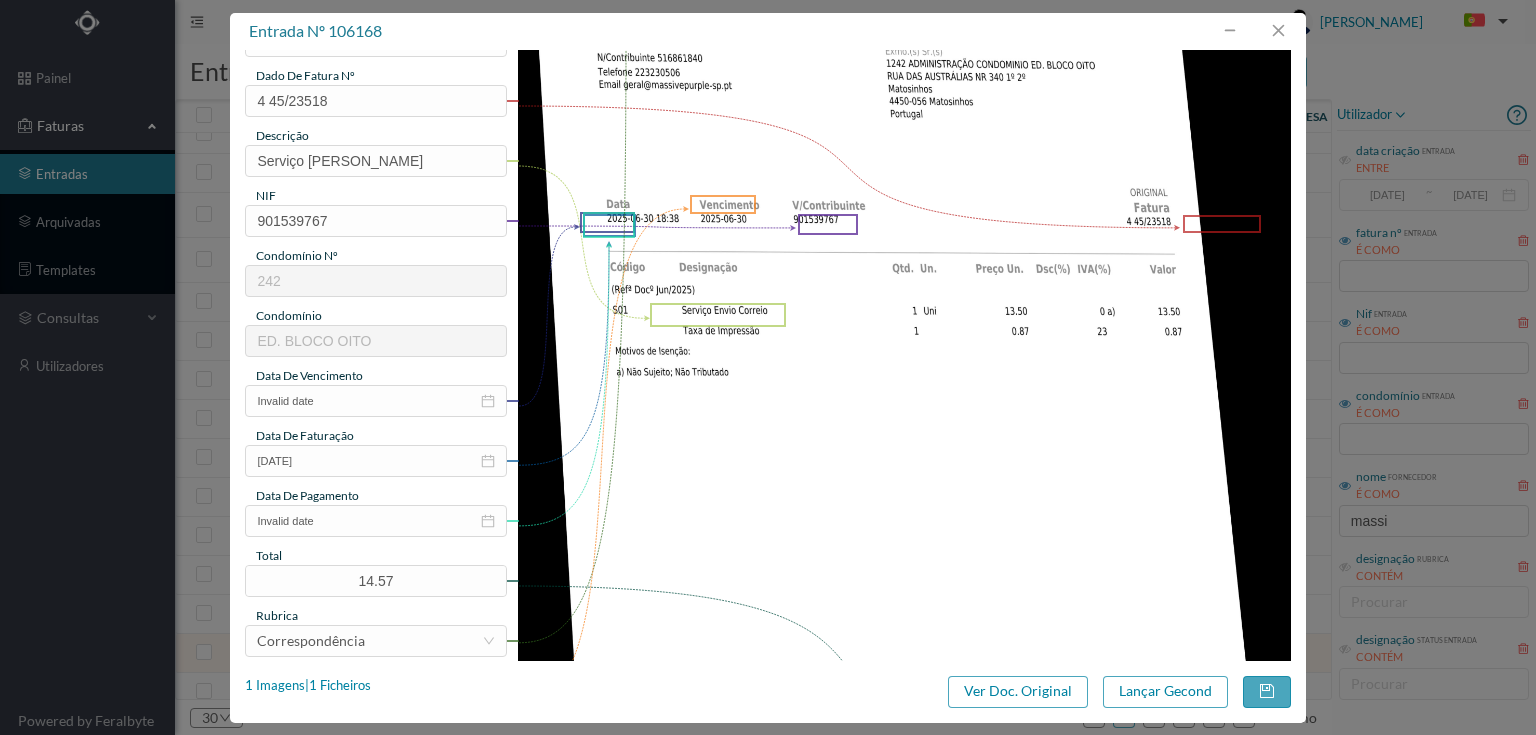 scroll, scrollTop: 240, scrollLeft: 0, axis: vertical 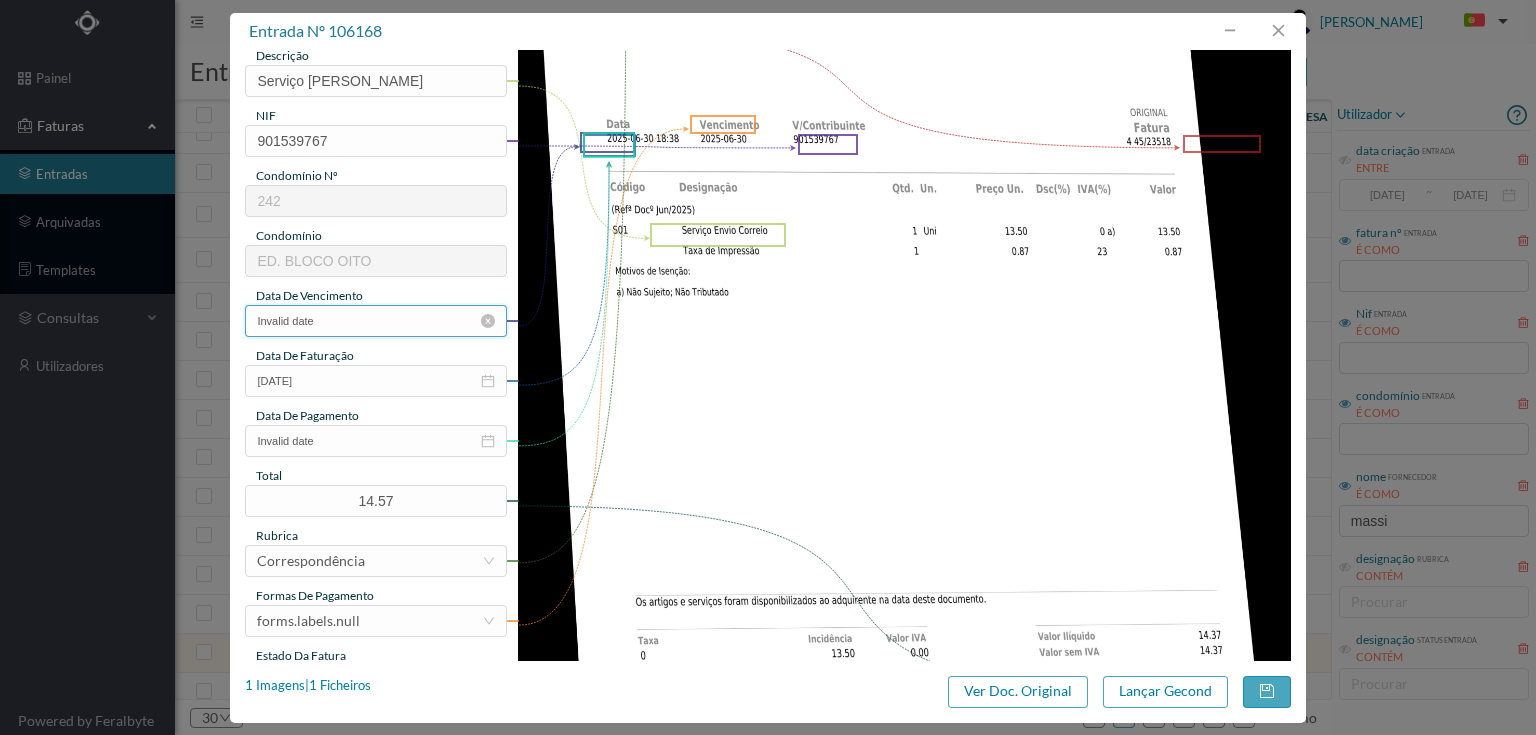 click on "Invalid date" at bounding box center [375, 321] 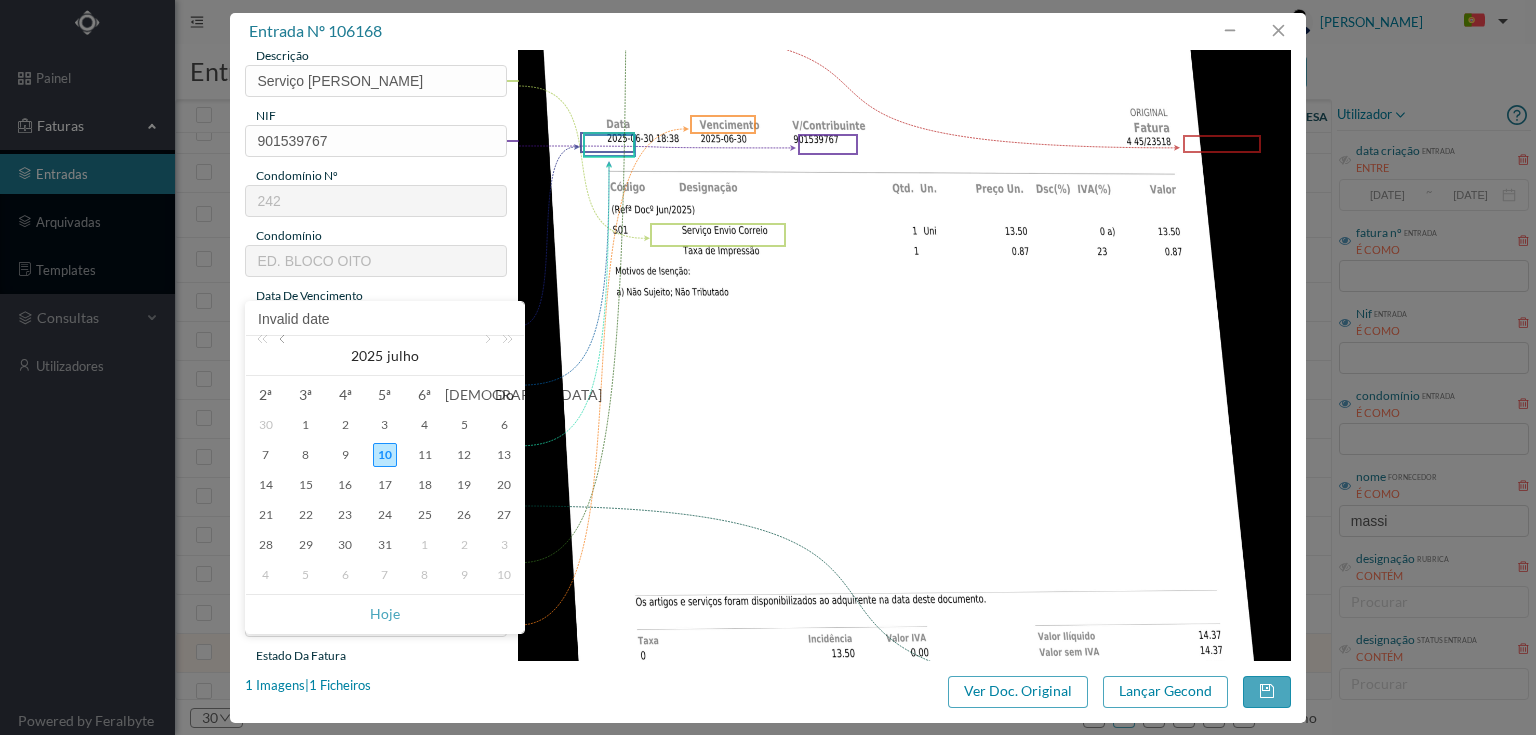click at bounding box center (284, 356) 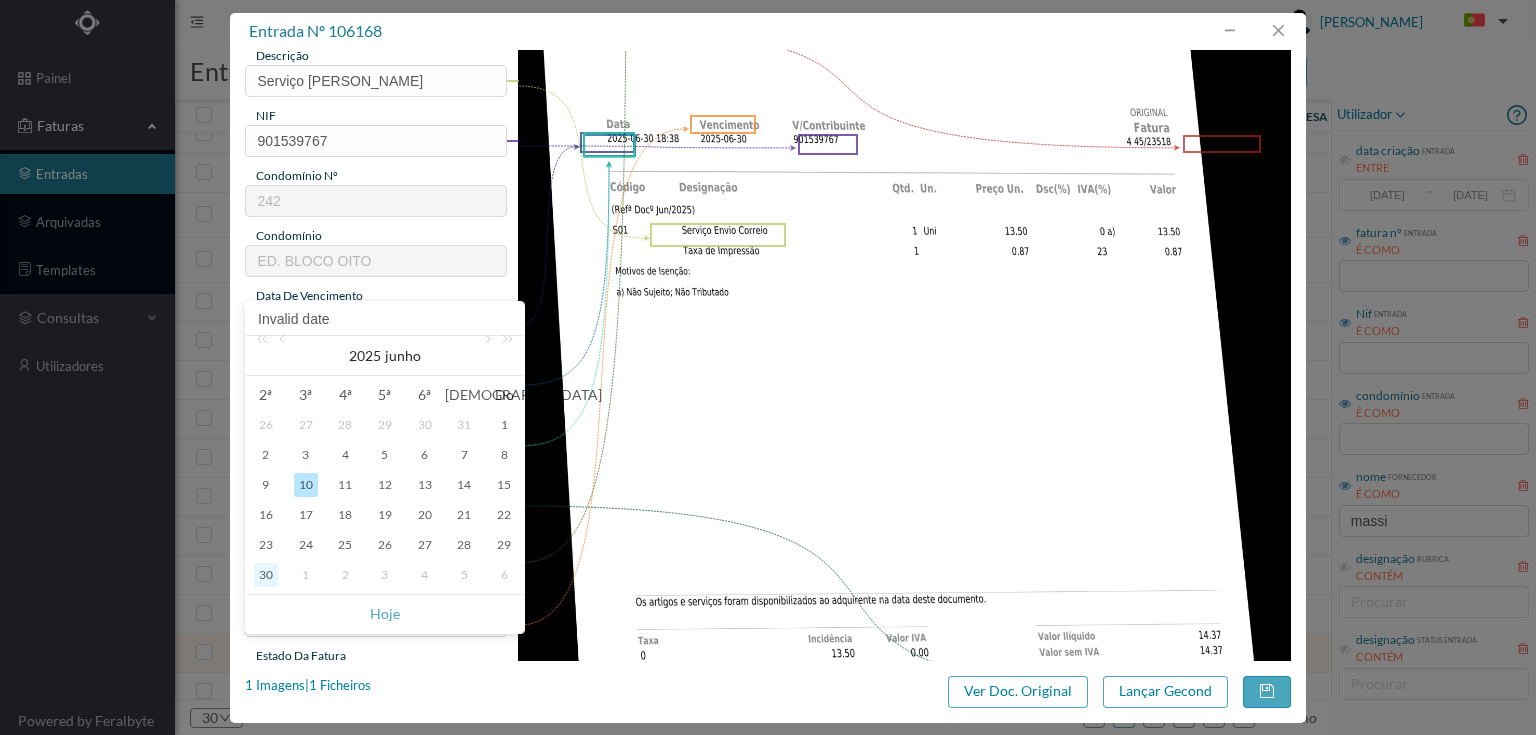 click on "30" at bounding box center (266, 575) 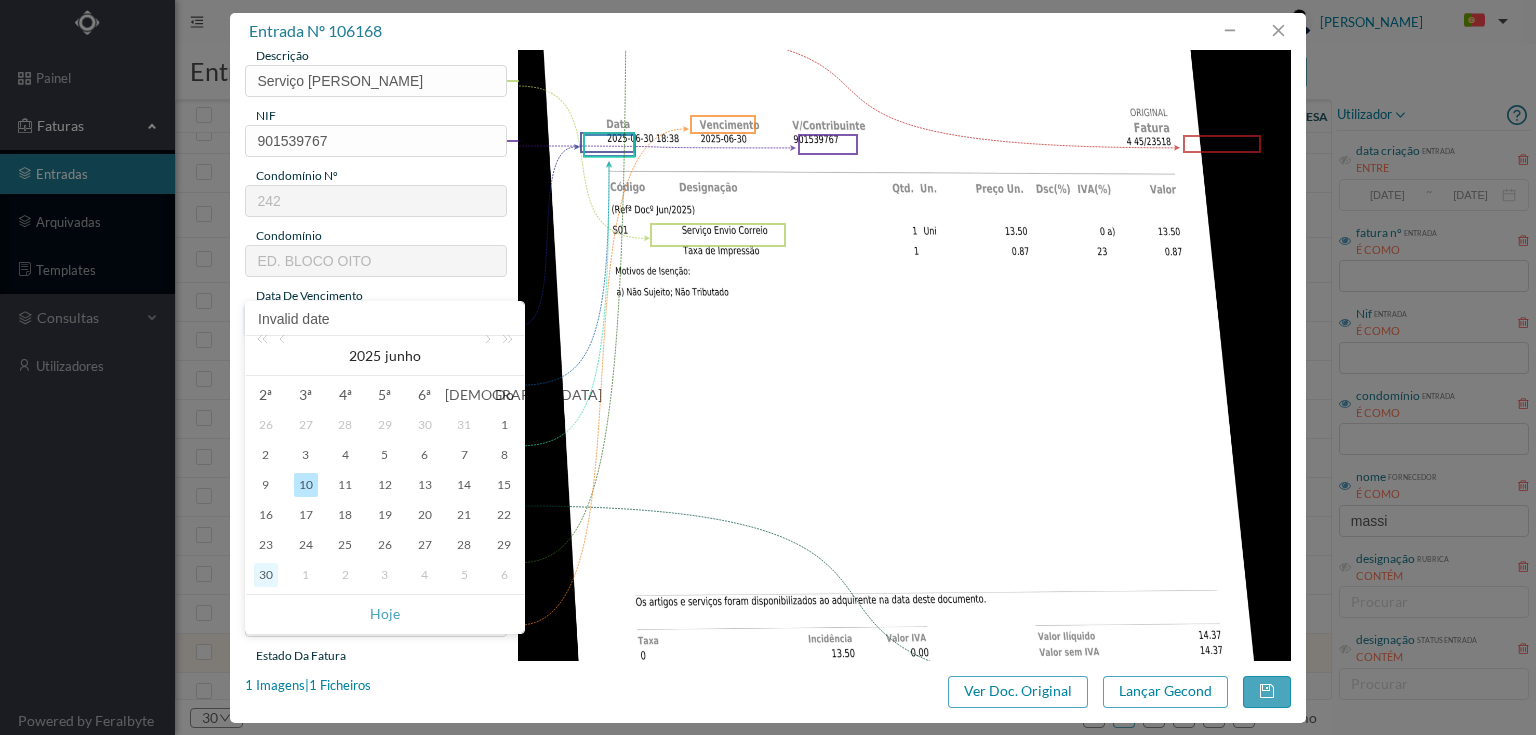 type on "[DATE]" 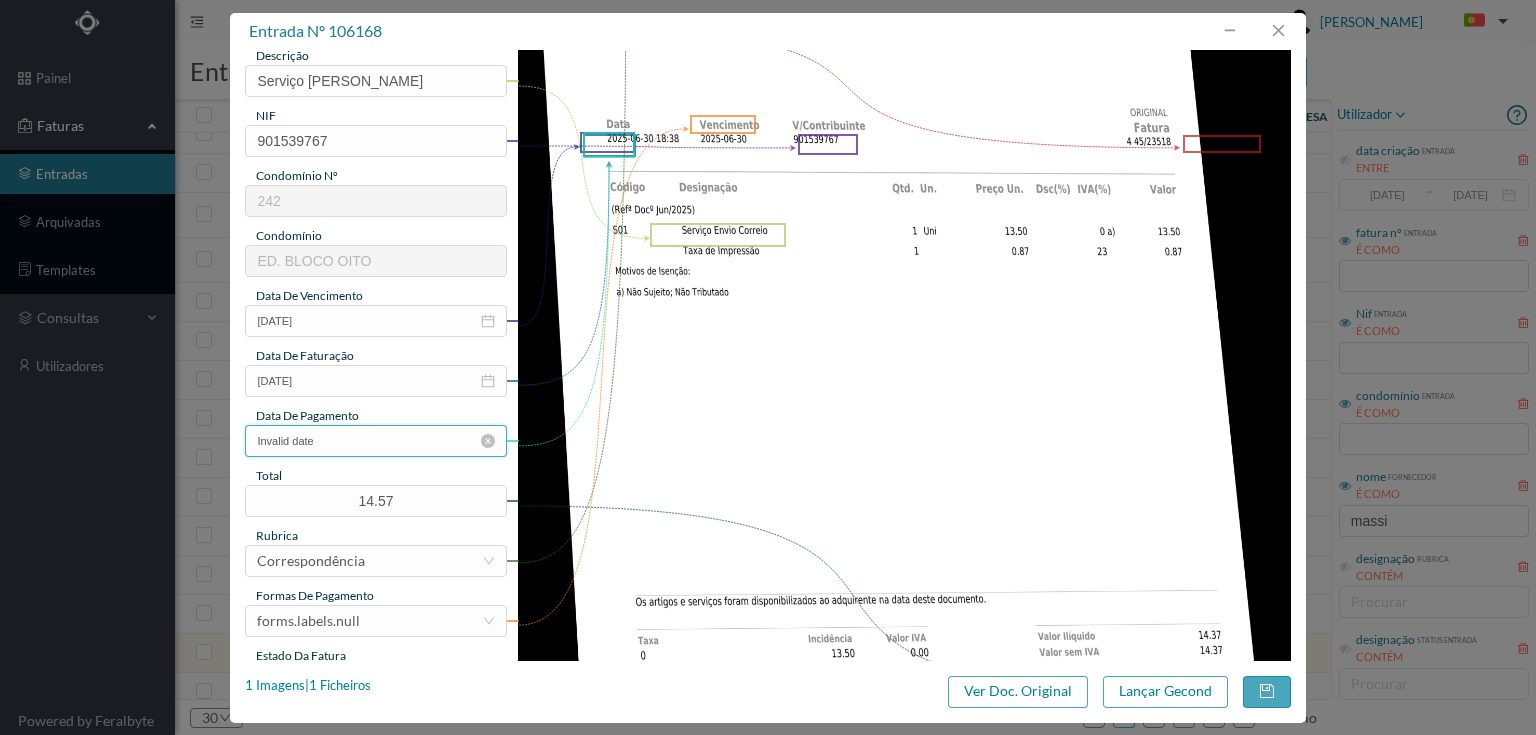 click on "Invalid date" at bounding box center (375, 441) 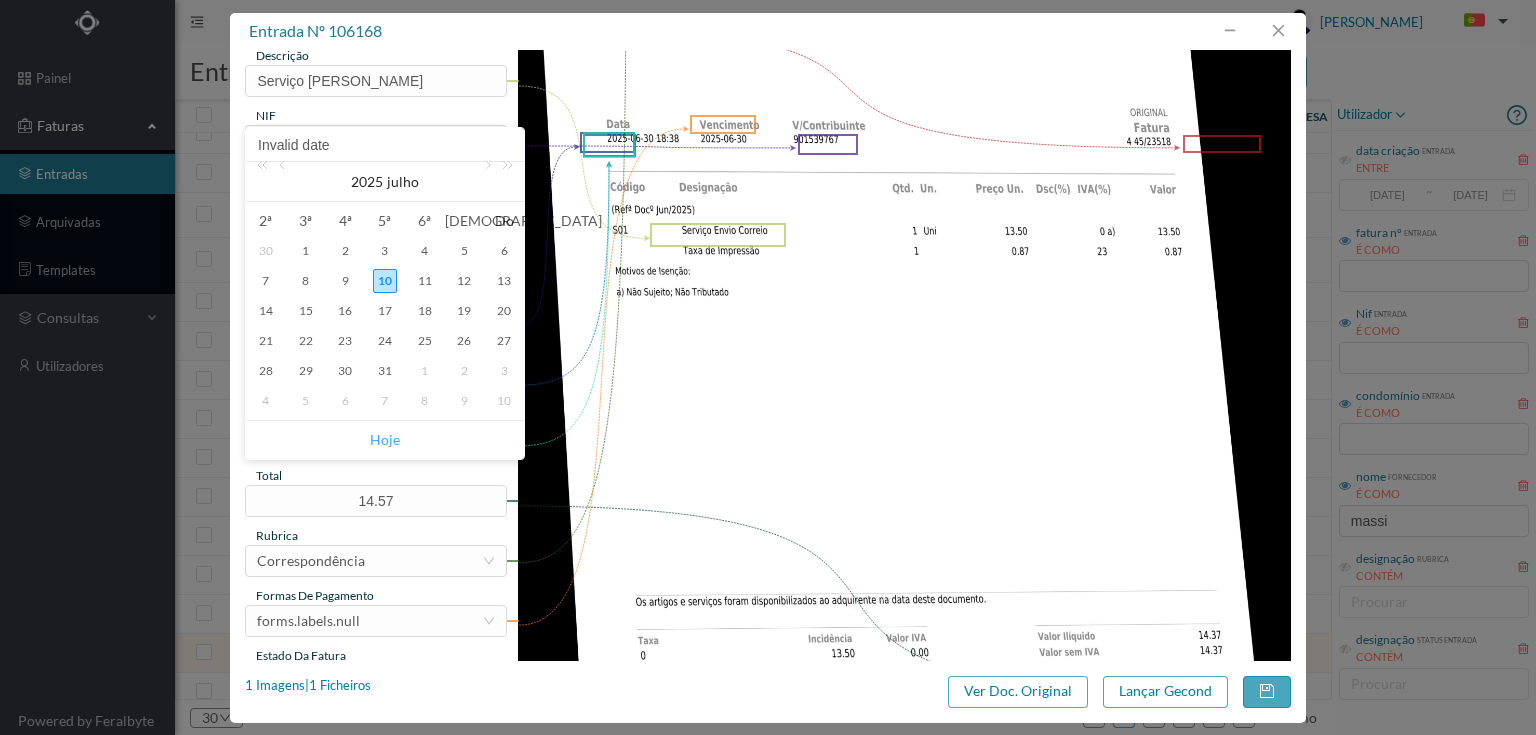 click on "Hoje" at bounding box center (385, 440) 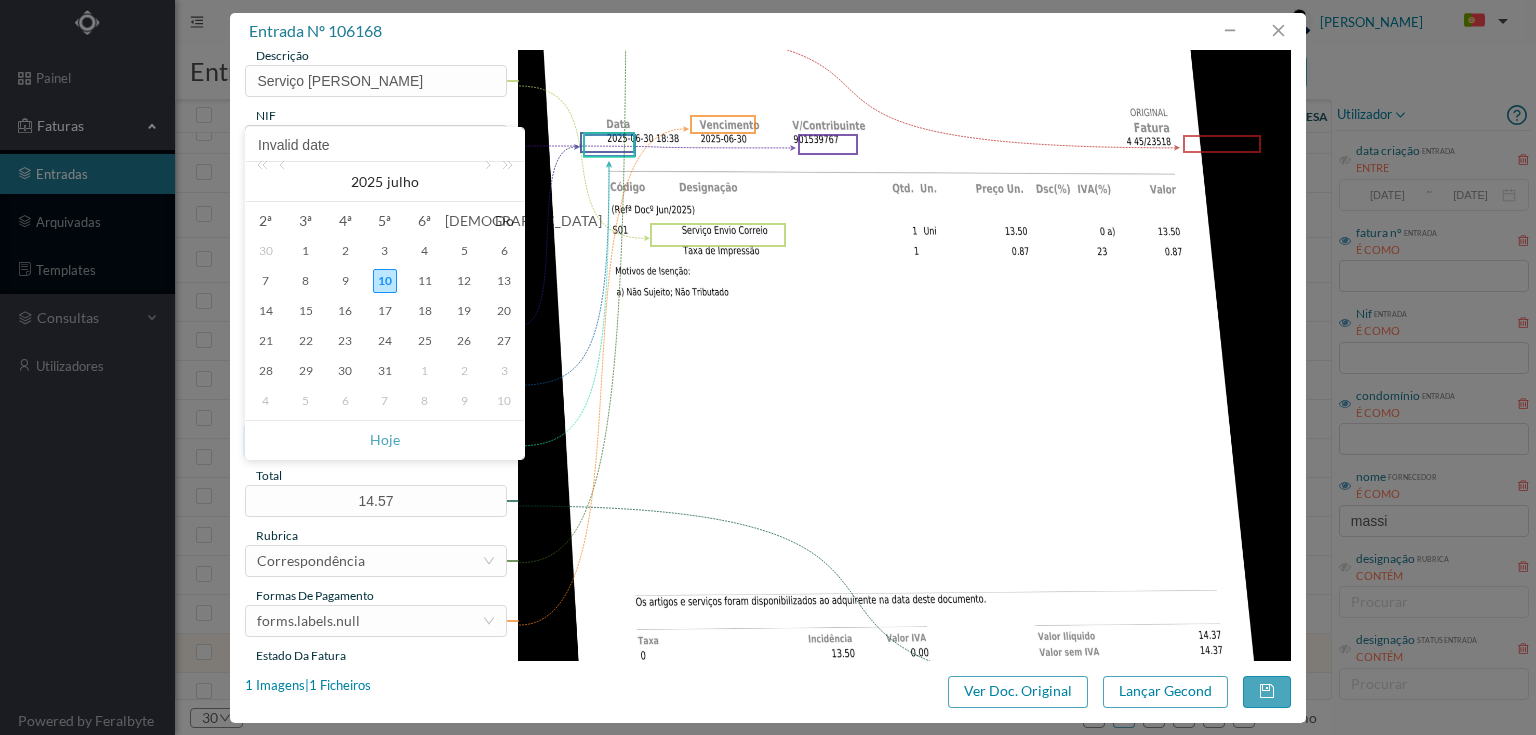 type on "[DATE]" 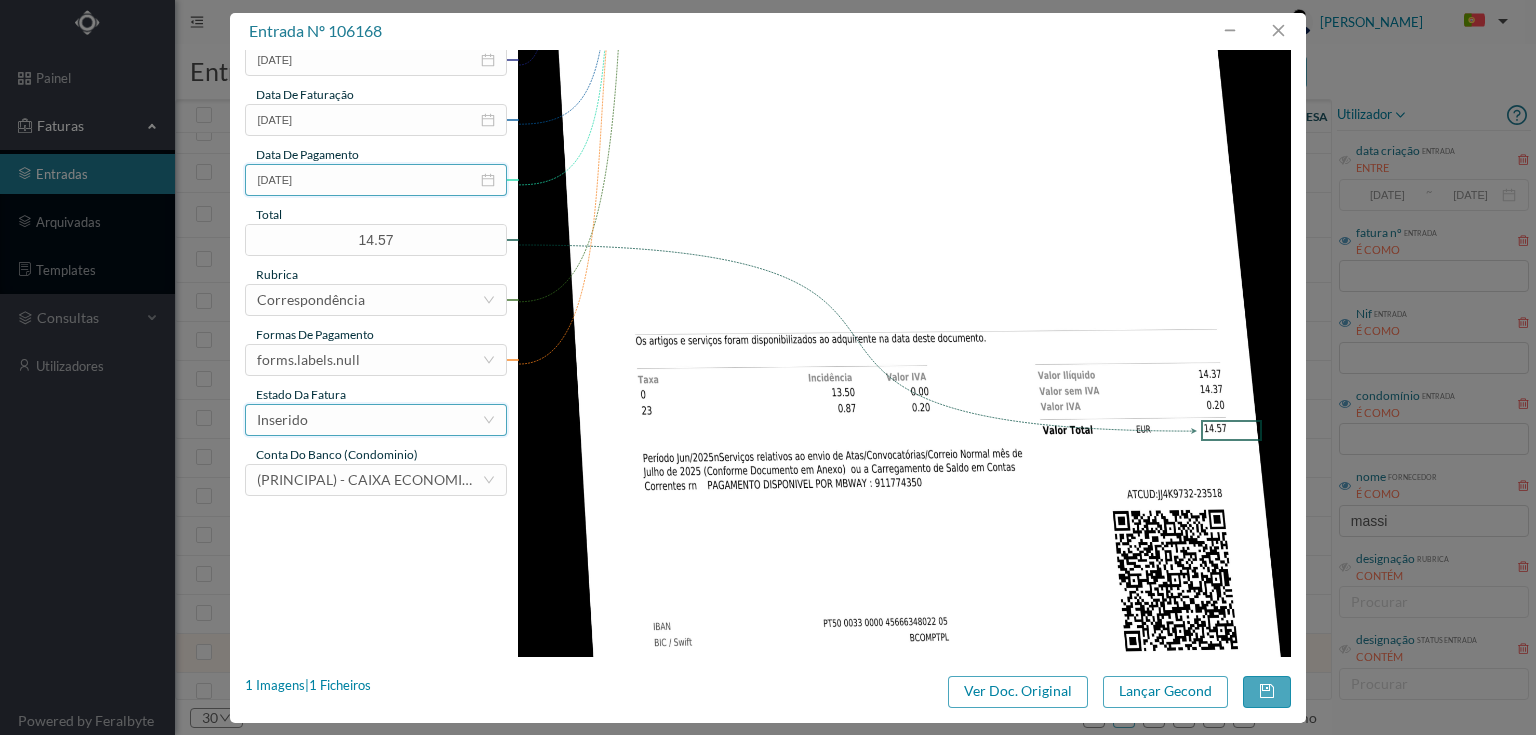 scroll, scrollTop: 505, scrollLeft: 0, axis: vertical 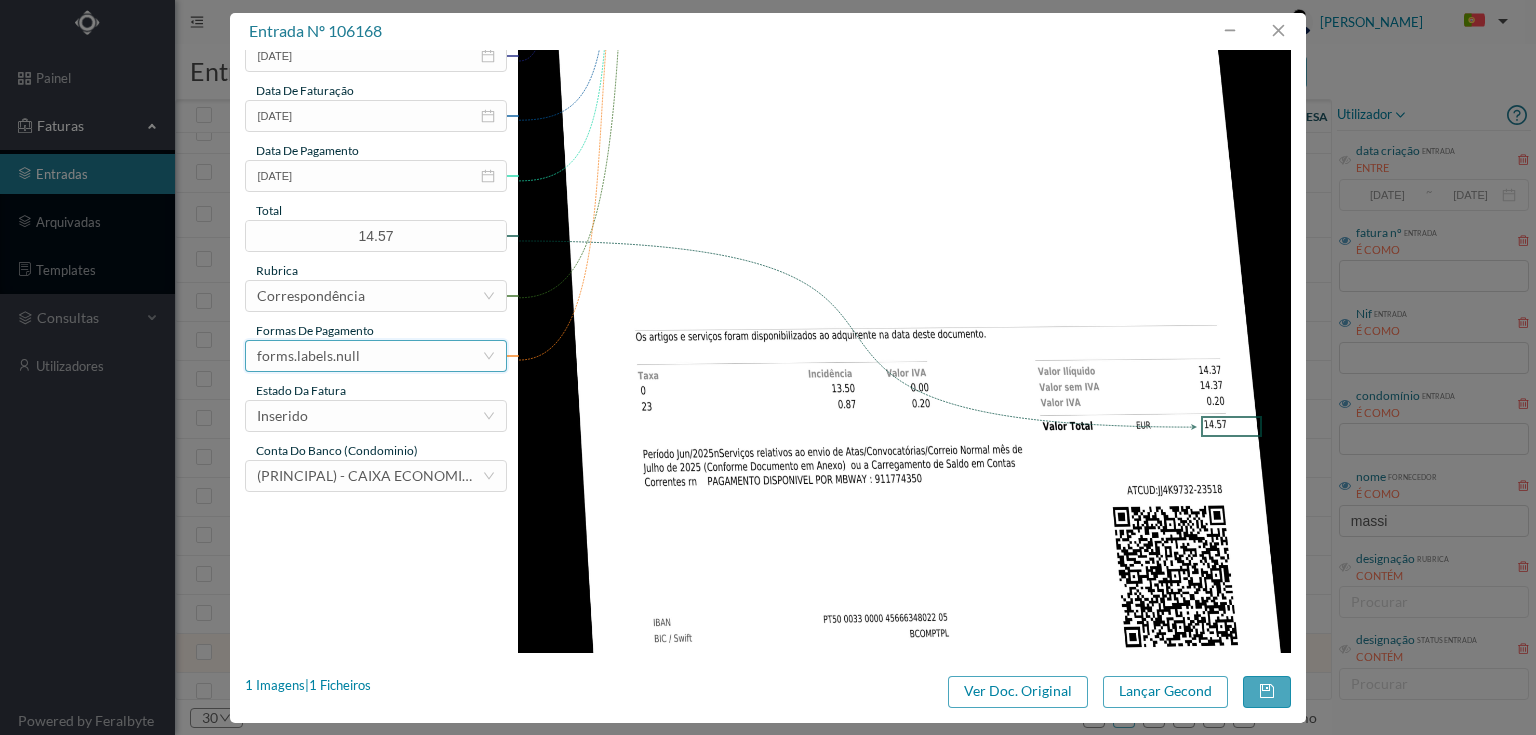 click on "forms.labels.null" at bounding box center [369, 356] 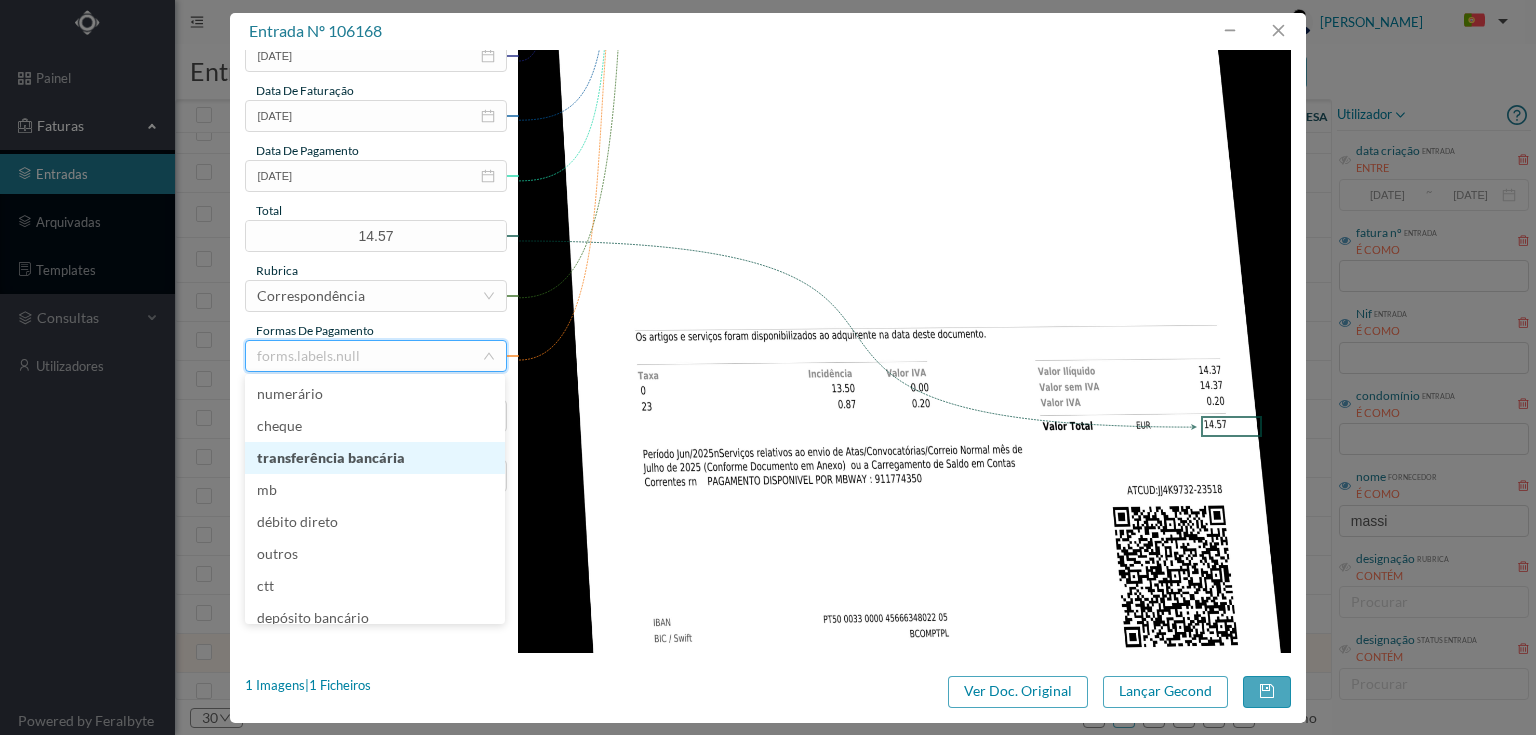 click on "transferência bancária" at bounding box center [375, 458] 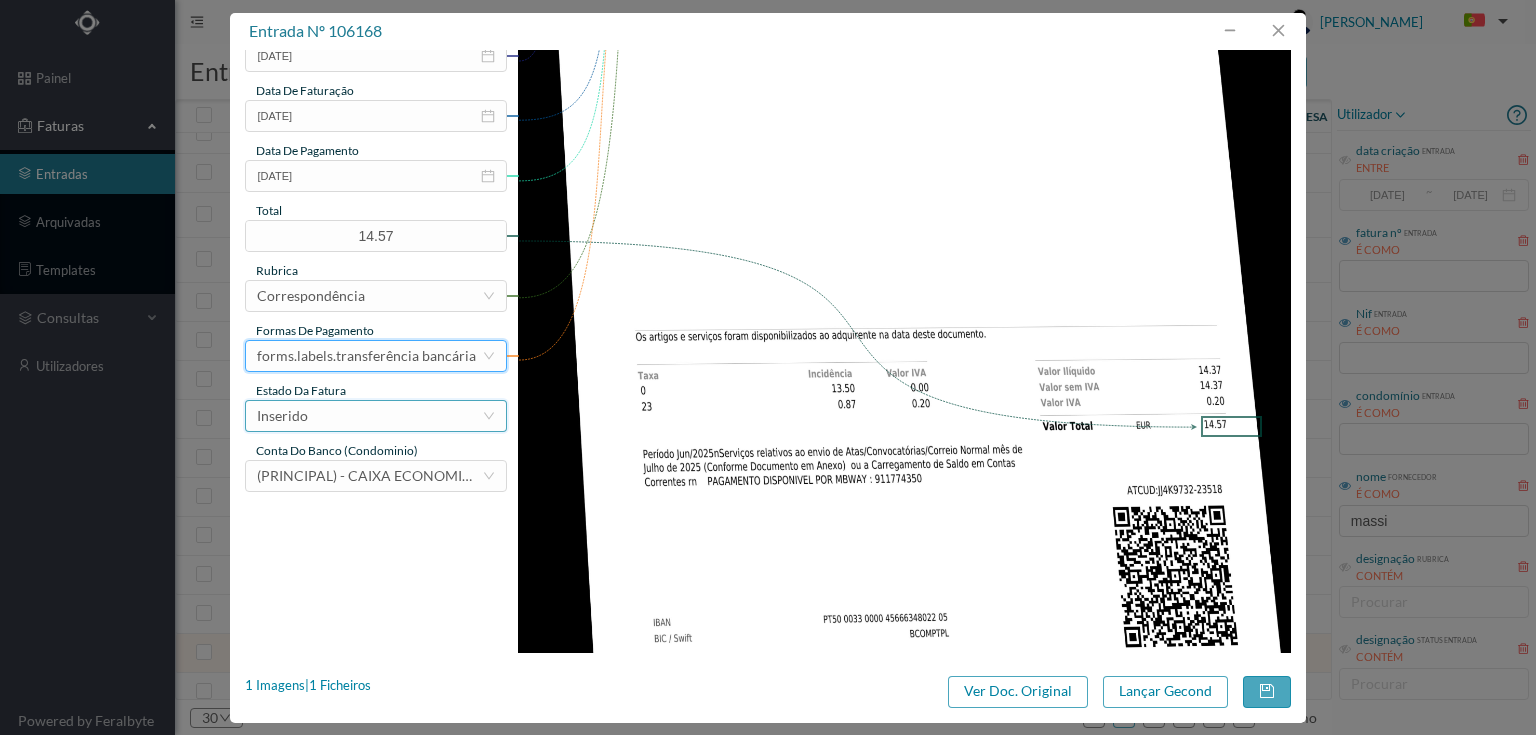 click on "Inserido" at bounding box center (369, 416) 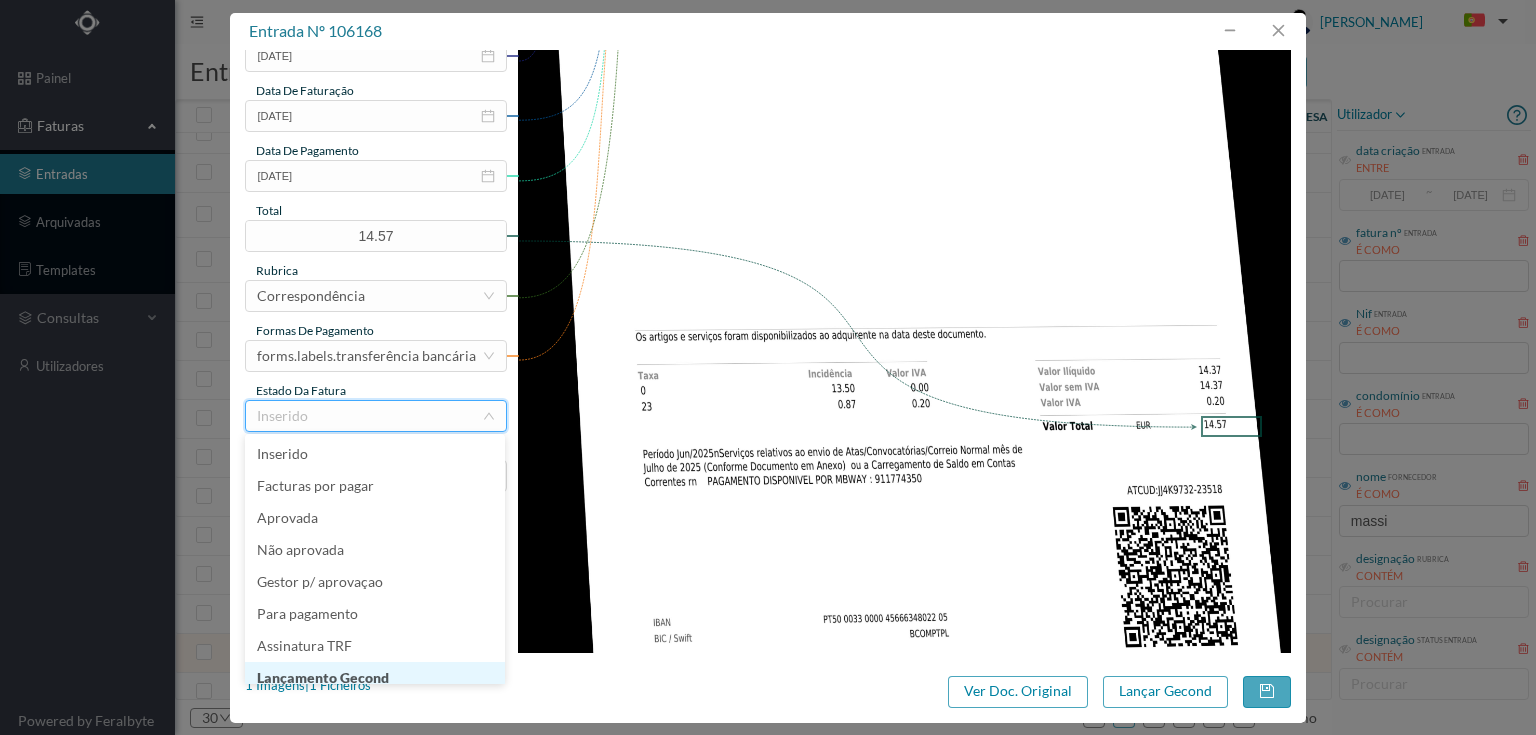 scroll, scrollTop: 10, scrollLeft: 0, axis: vertical 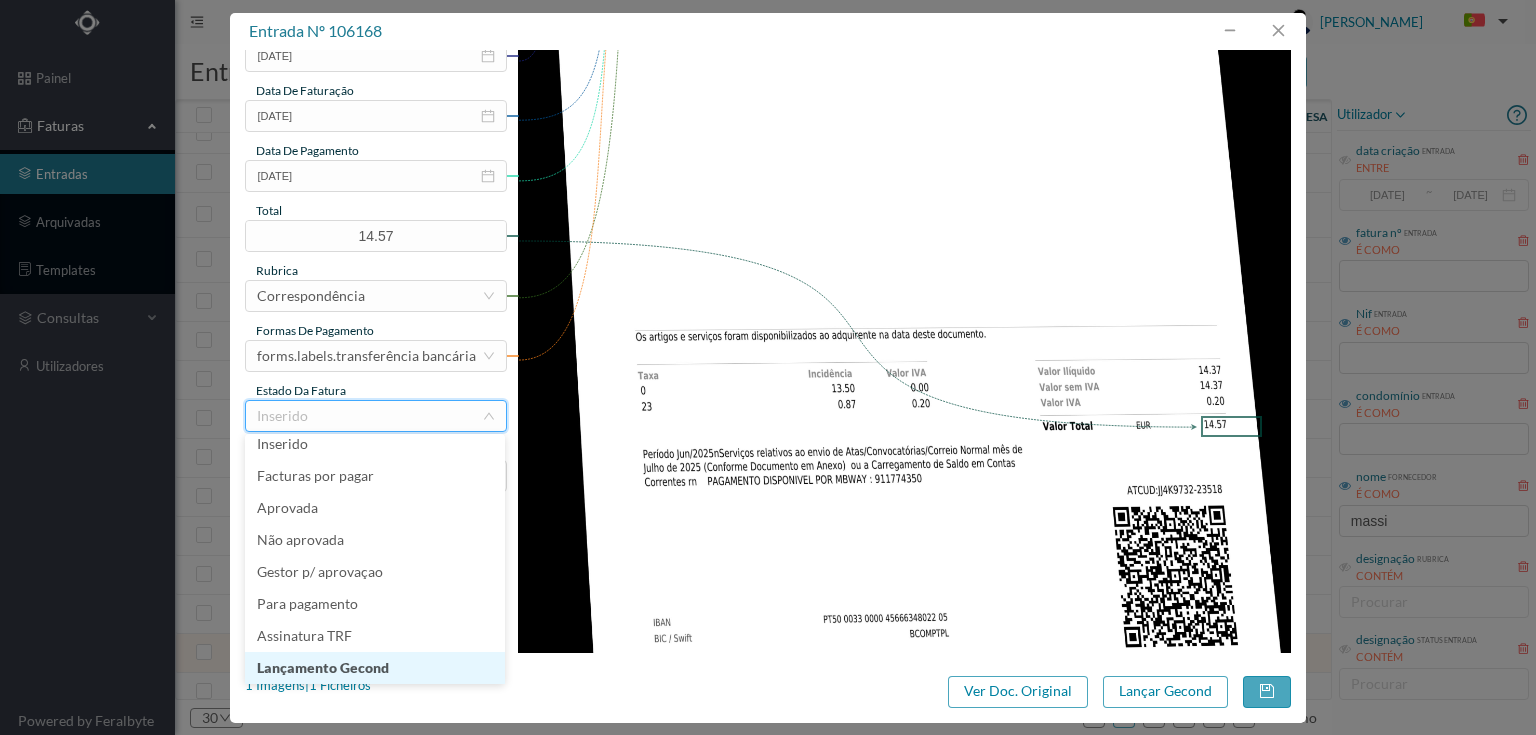 click on "Lançamento Gecond" at bounding box center [375, 668] 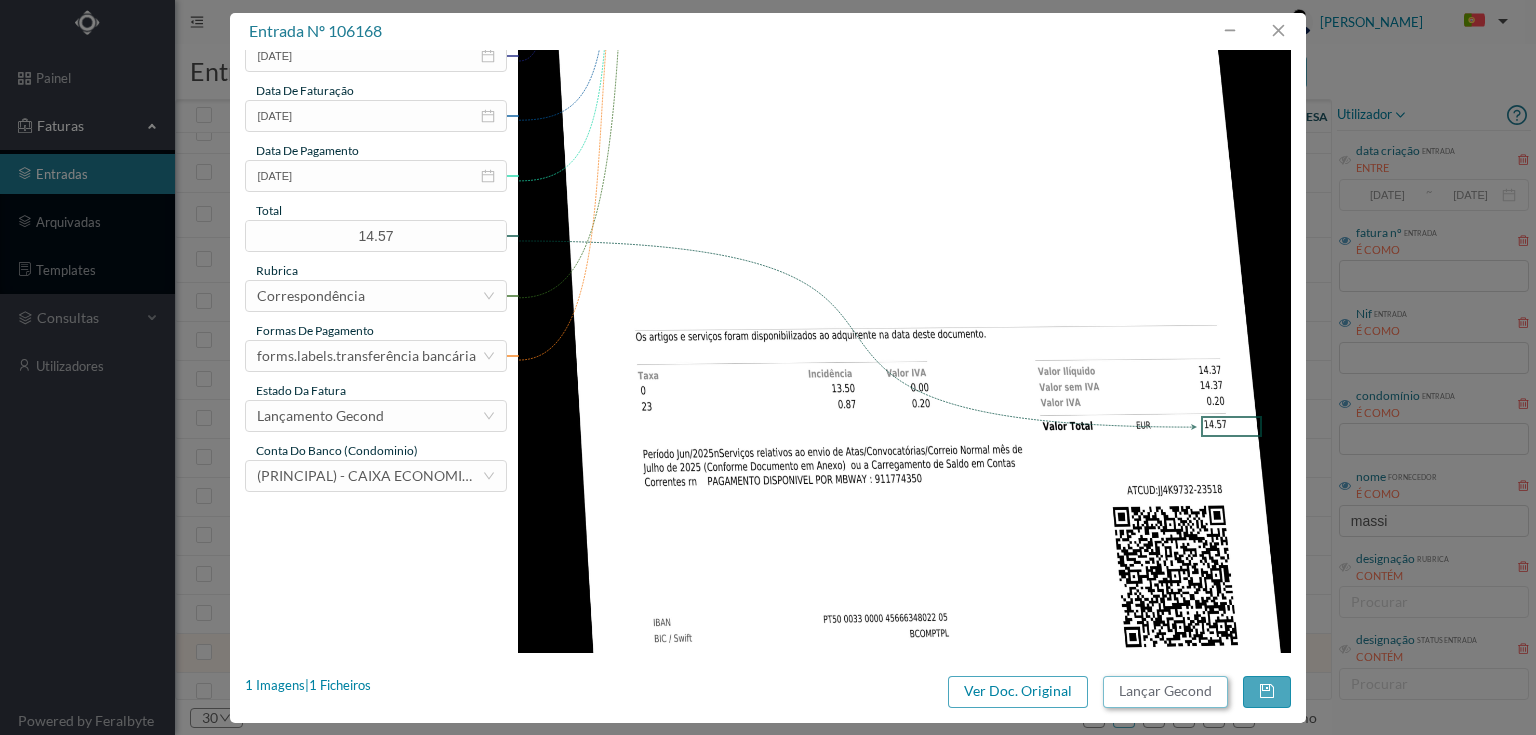 click on "Lançar Gecond" at bounding box center [1165, 692] 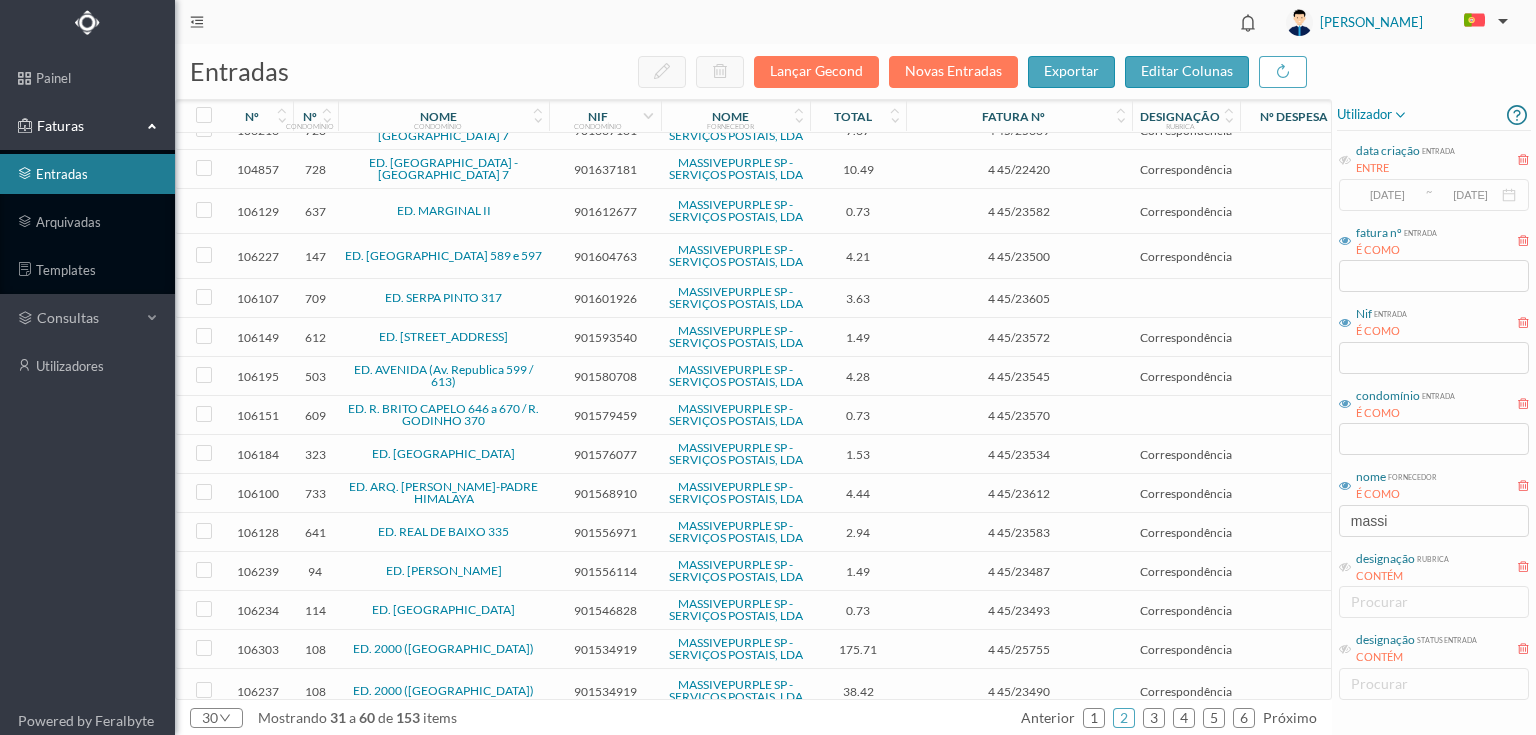 scroll, scrollTop: 650, scrollLeft: 0, axis: vertical 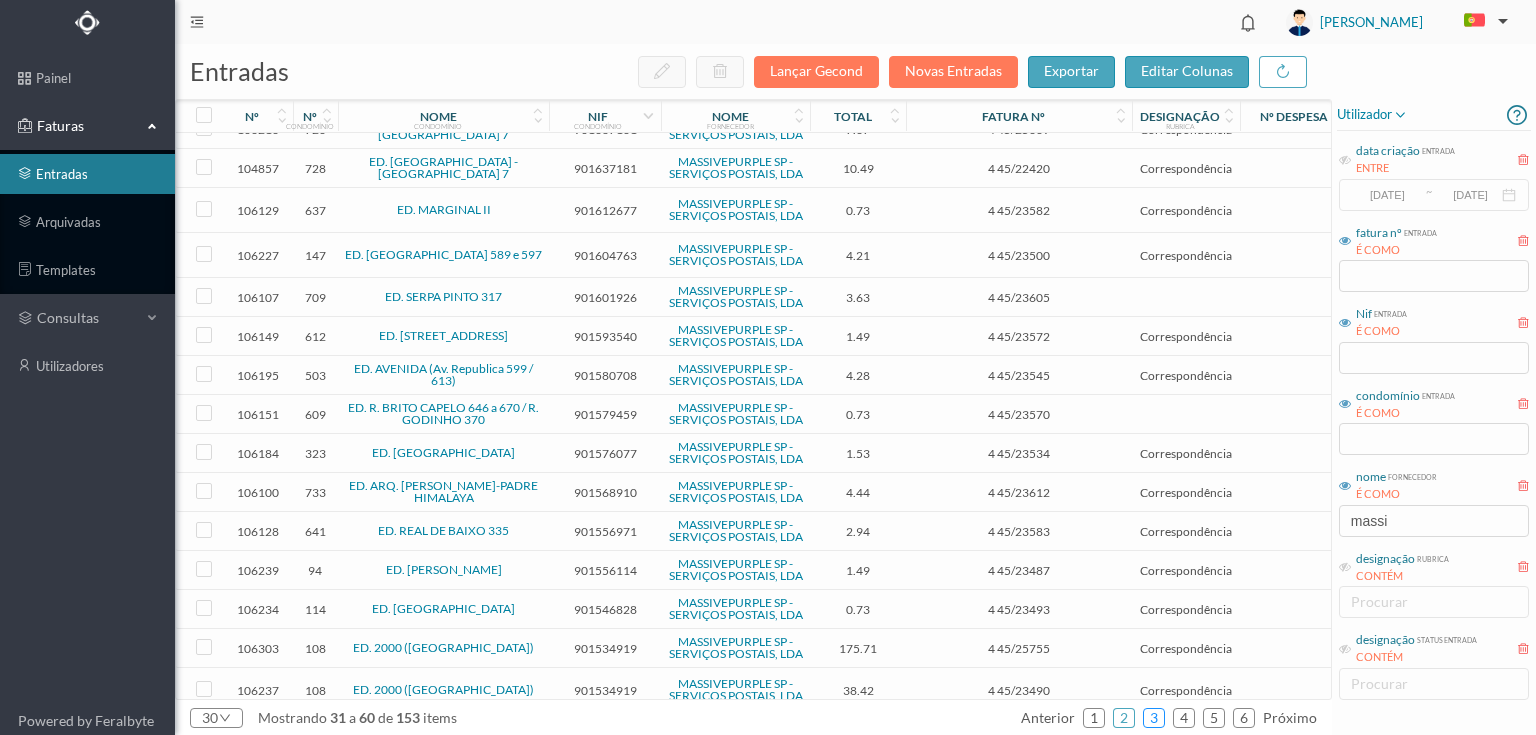 click on "3" at bounding box center [1154, 718] 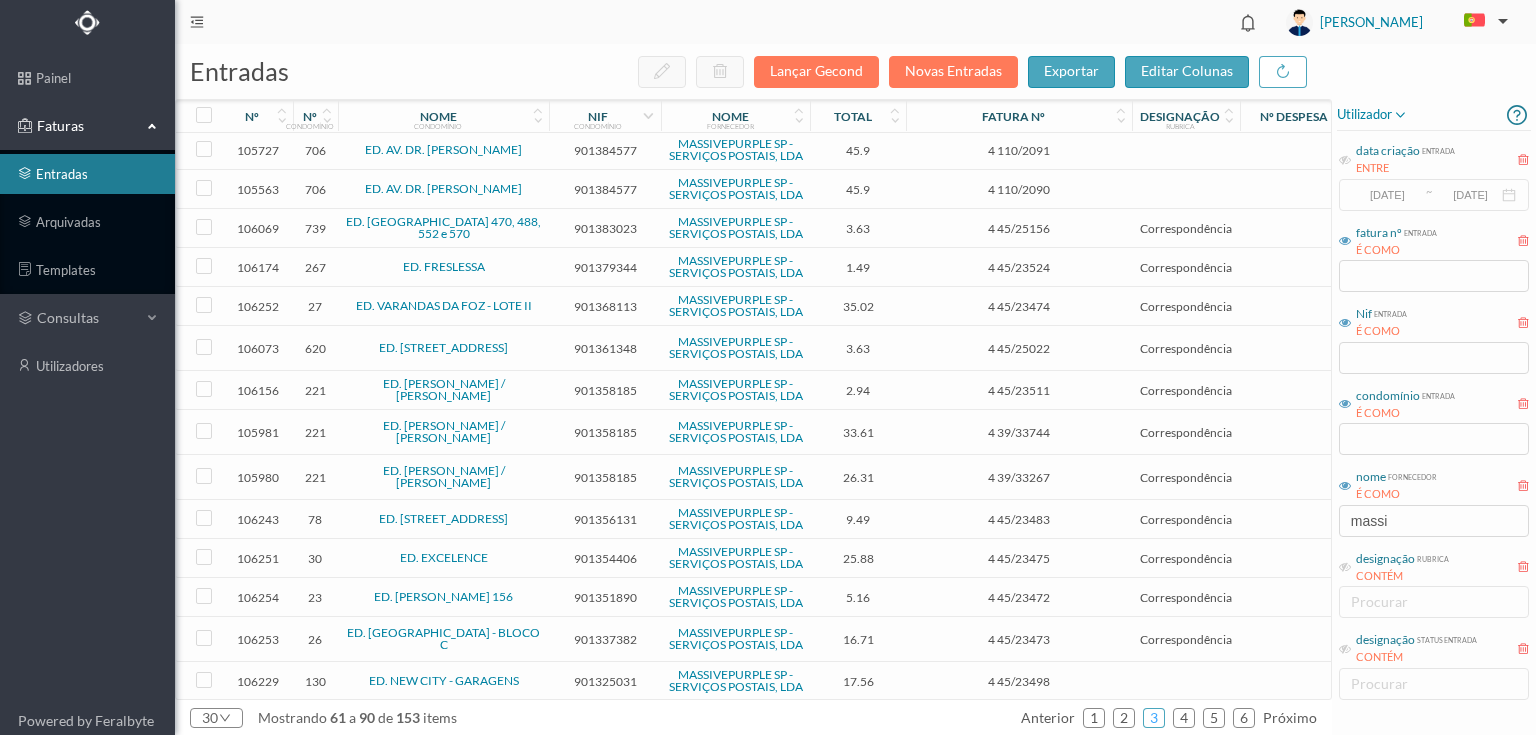 scroll, scrollTop: 560, scrollLeft: 0, axis: vertical 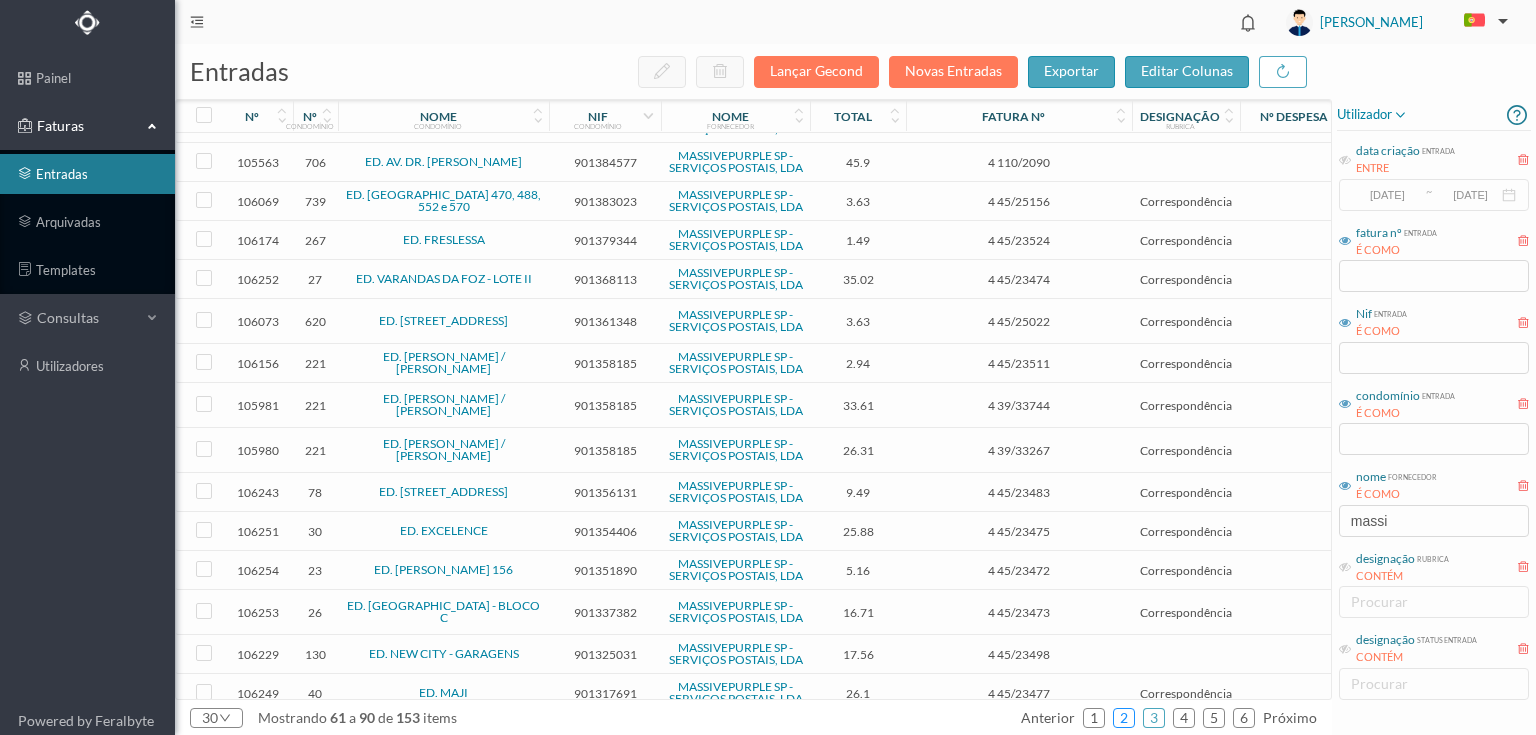 click on "2" at bounding box center [1124, 718] 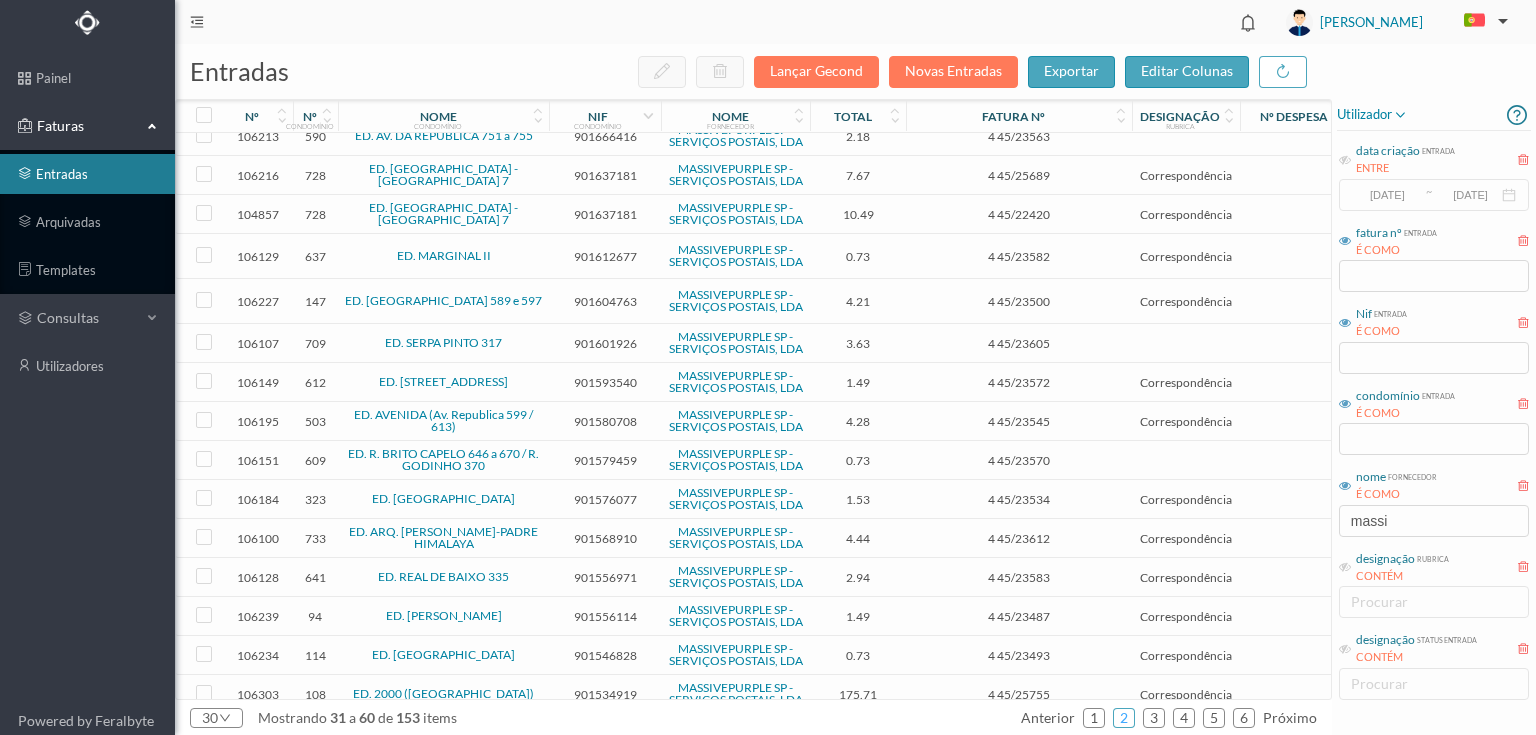 scroll, scrollTop: 650, scrollLeft: 0, axis: vertical 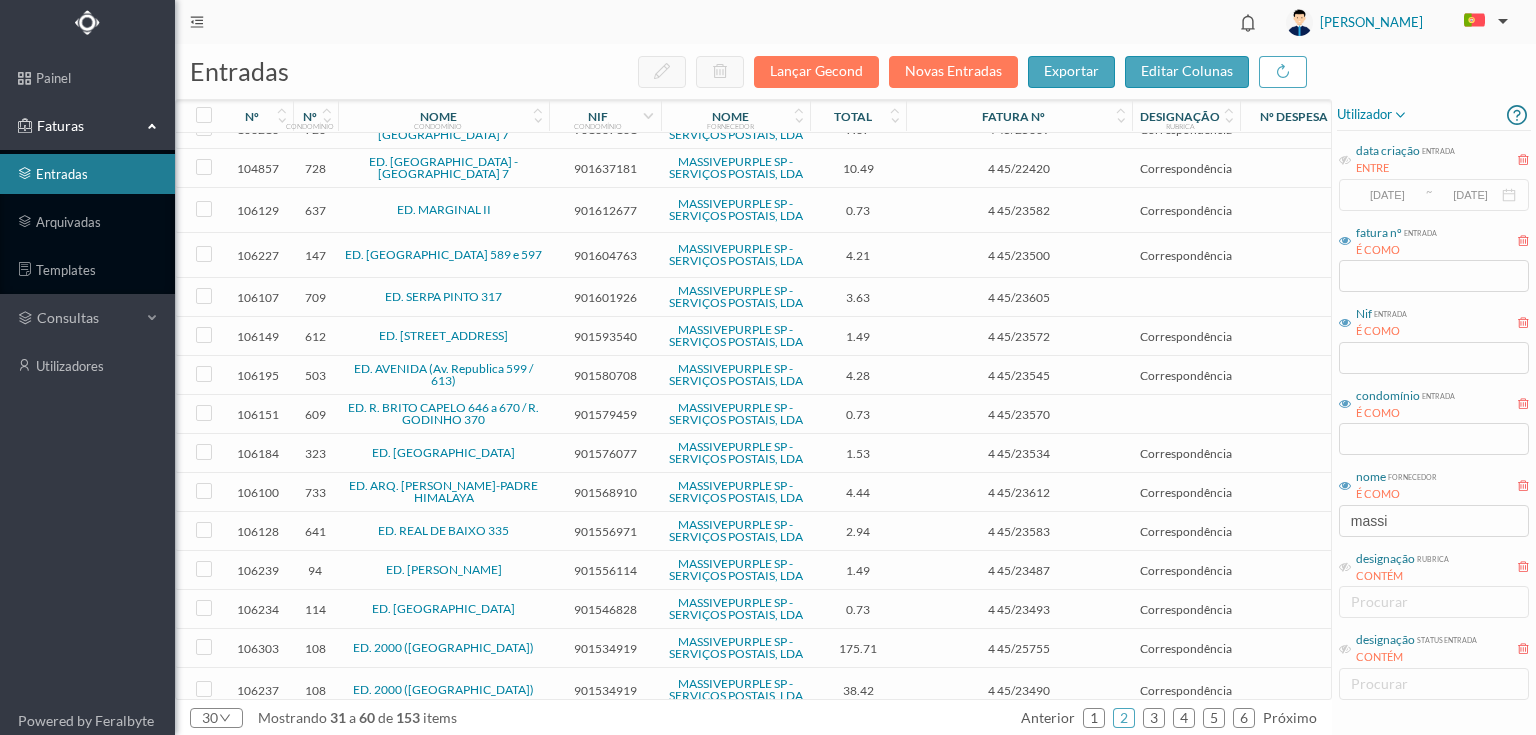 click on "901534919" at bounding box center [605, 648] 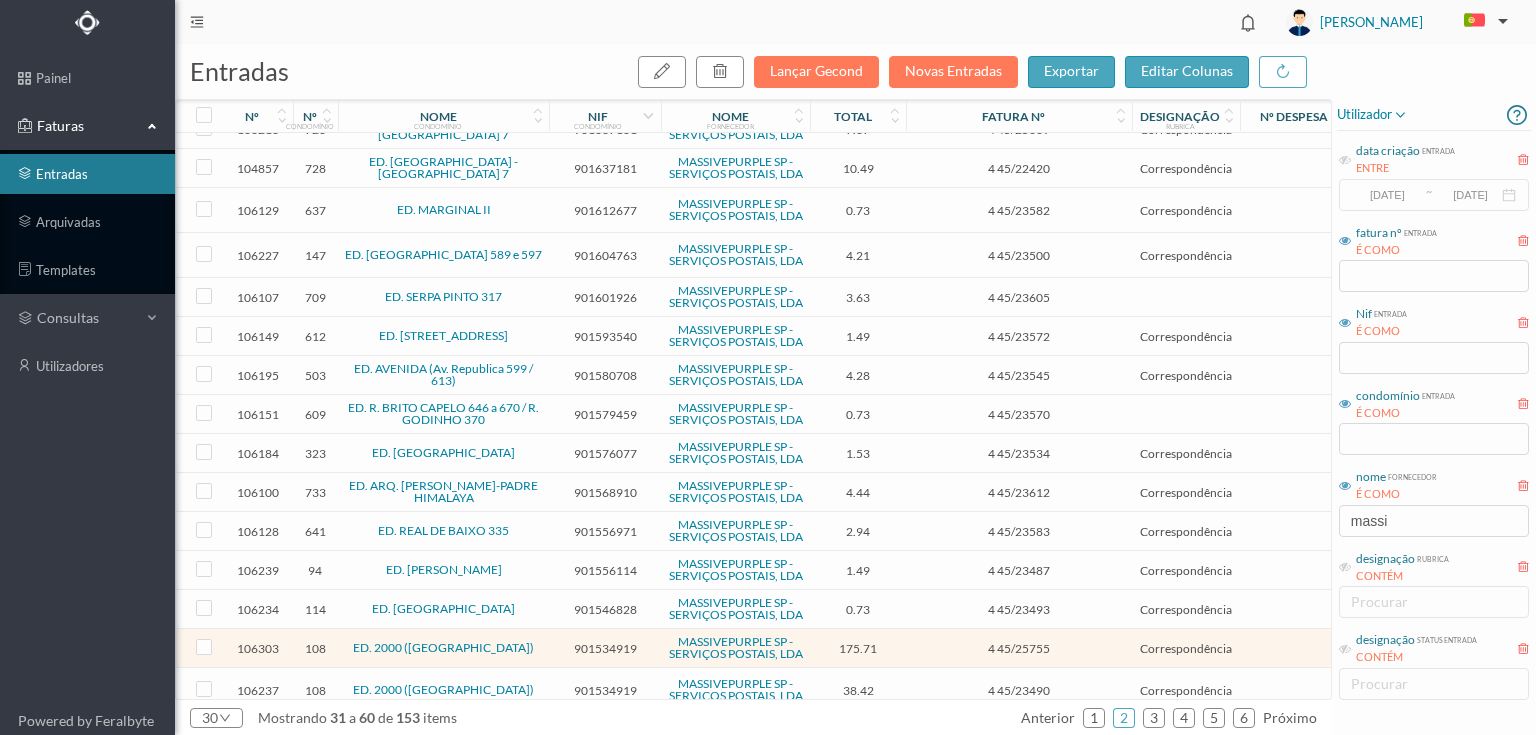 click on "901534919" at bounding box center [605, 648] 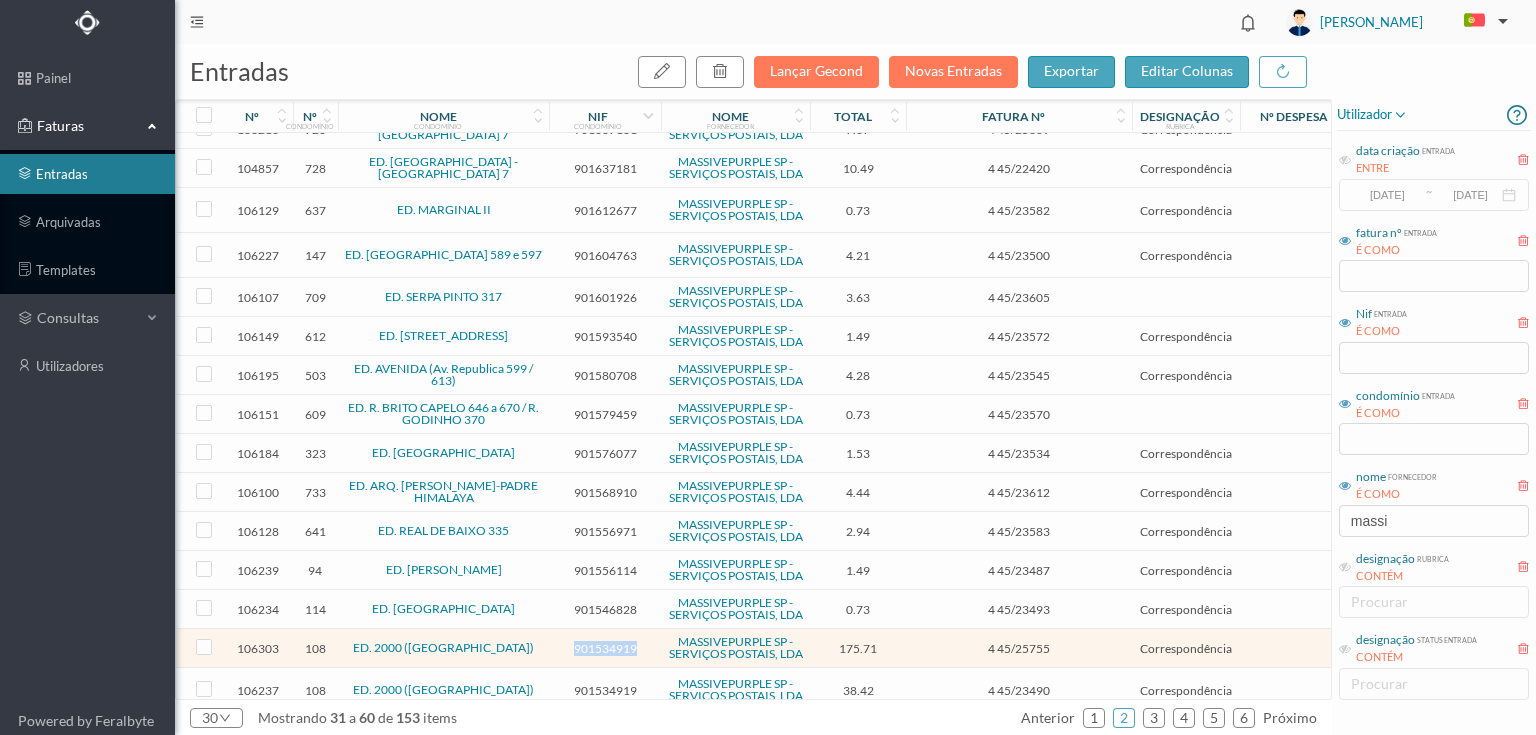 click on "901534919" at bounding box center [605, 648] 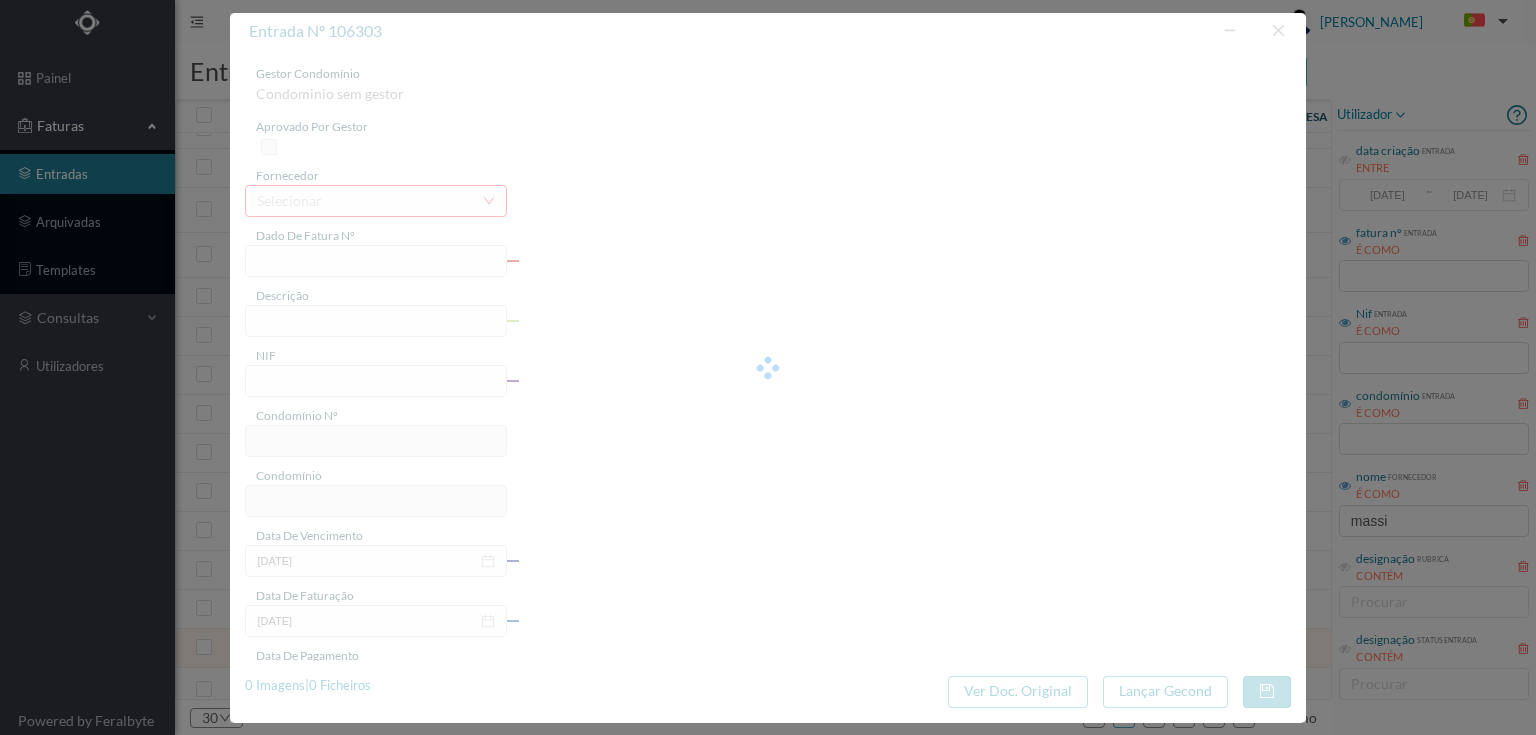 type on "4 45/25755" 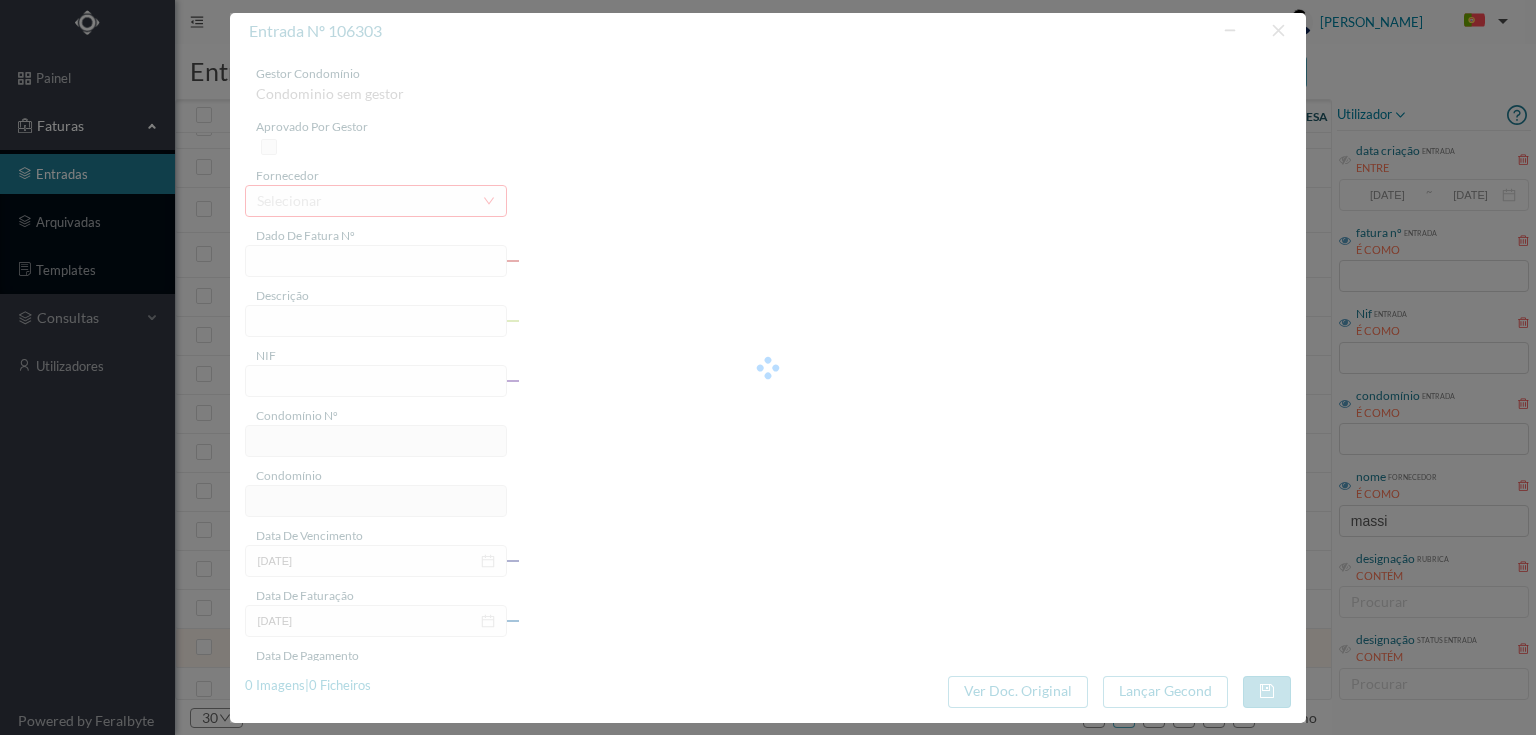 type on "Serviço [PERSON_NAME]" 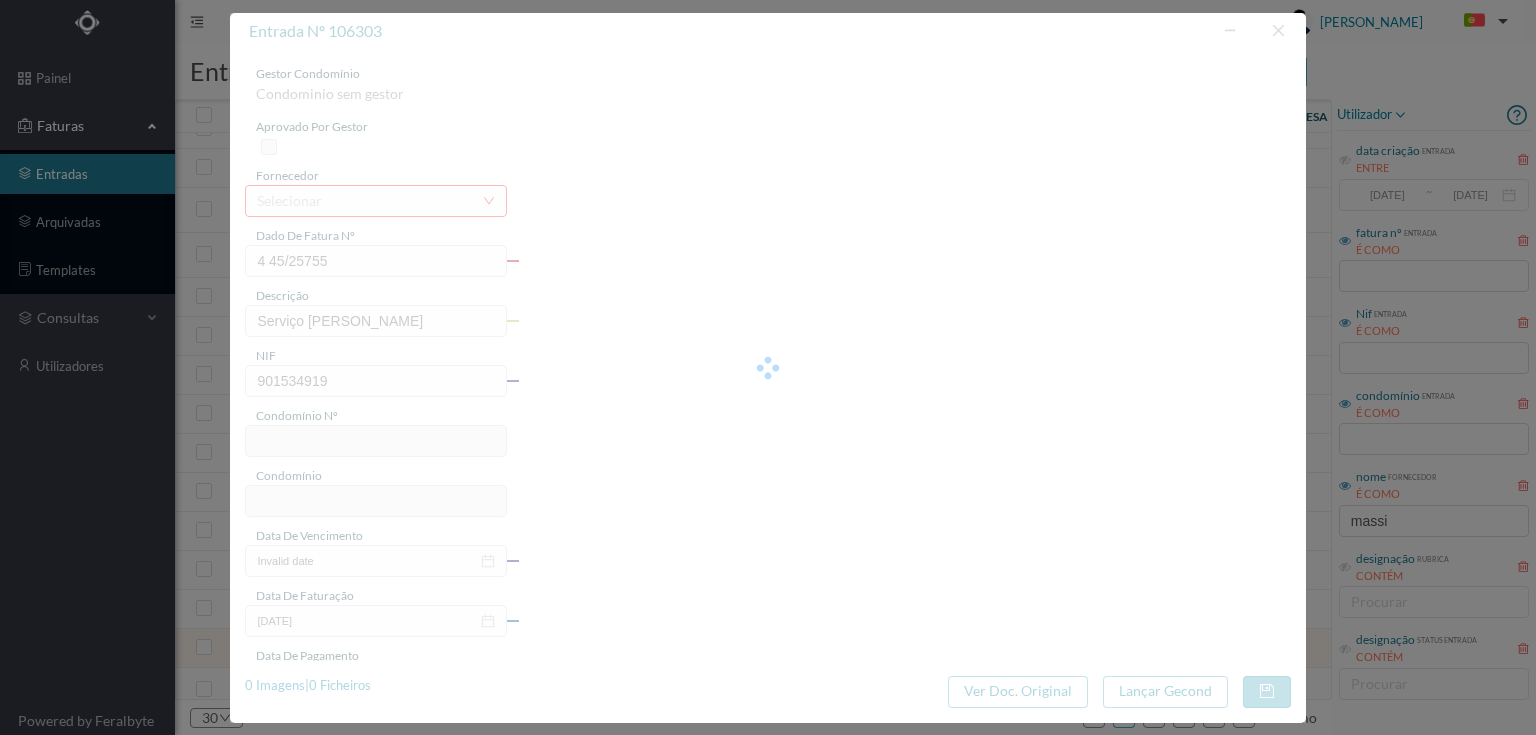 type on "108" 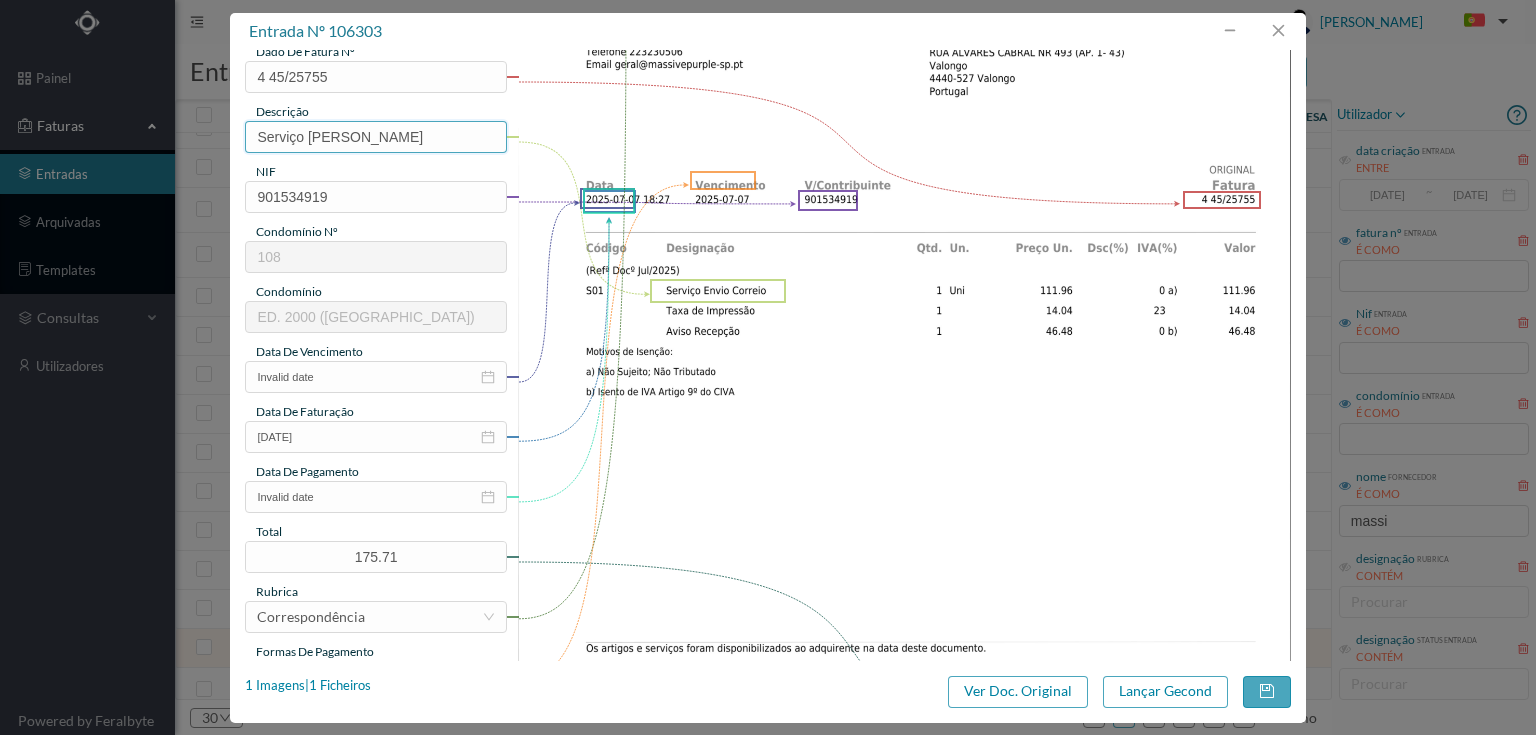 scroll, scrollTop: 320, scrollLeft: 0, axis: vertical 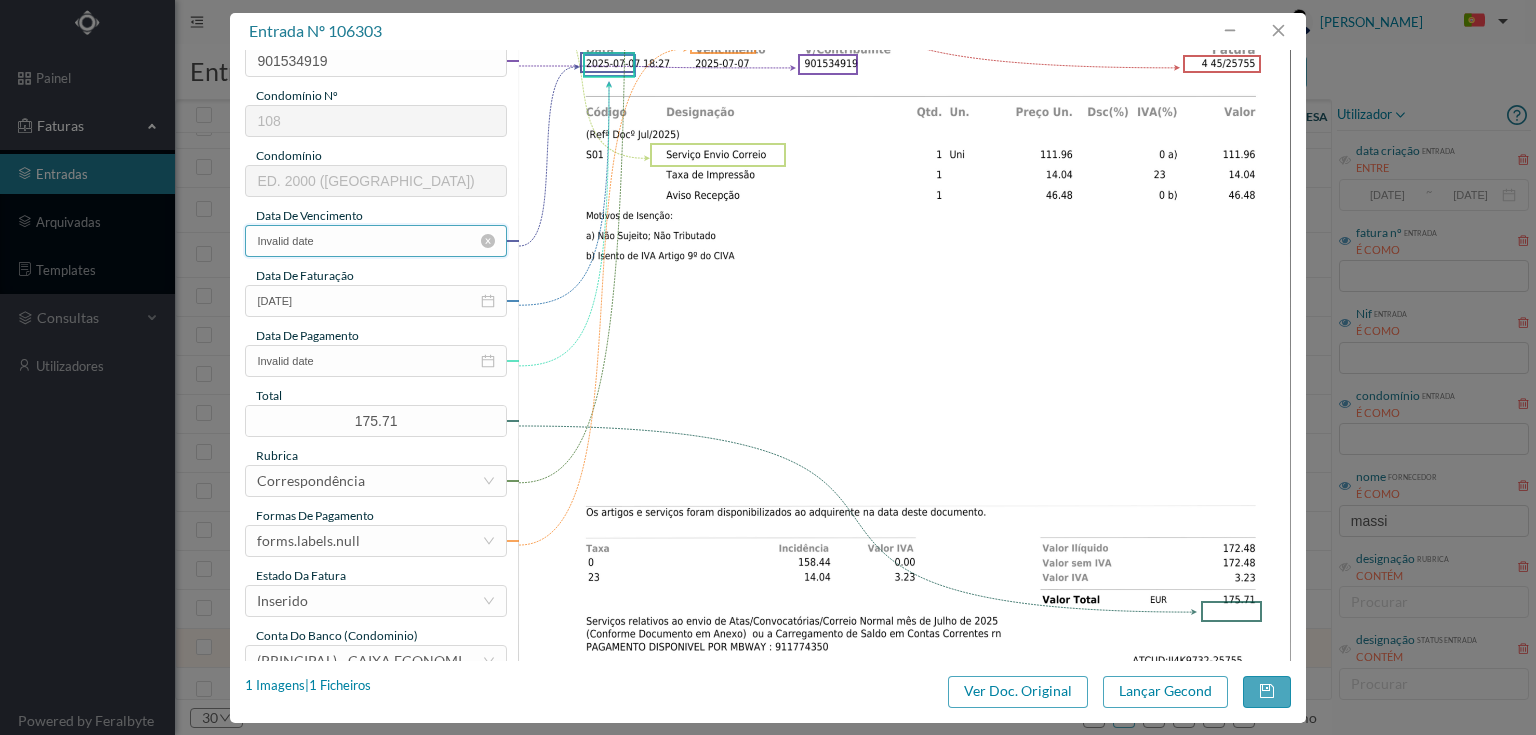 click on "Invalid date" at bounding box center [375, 241] 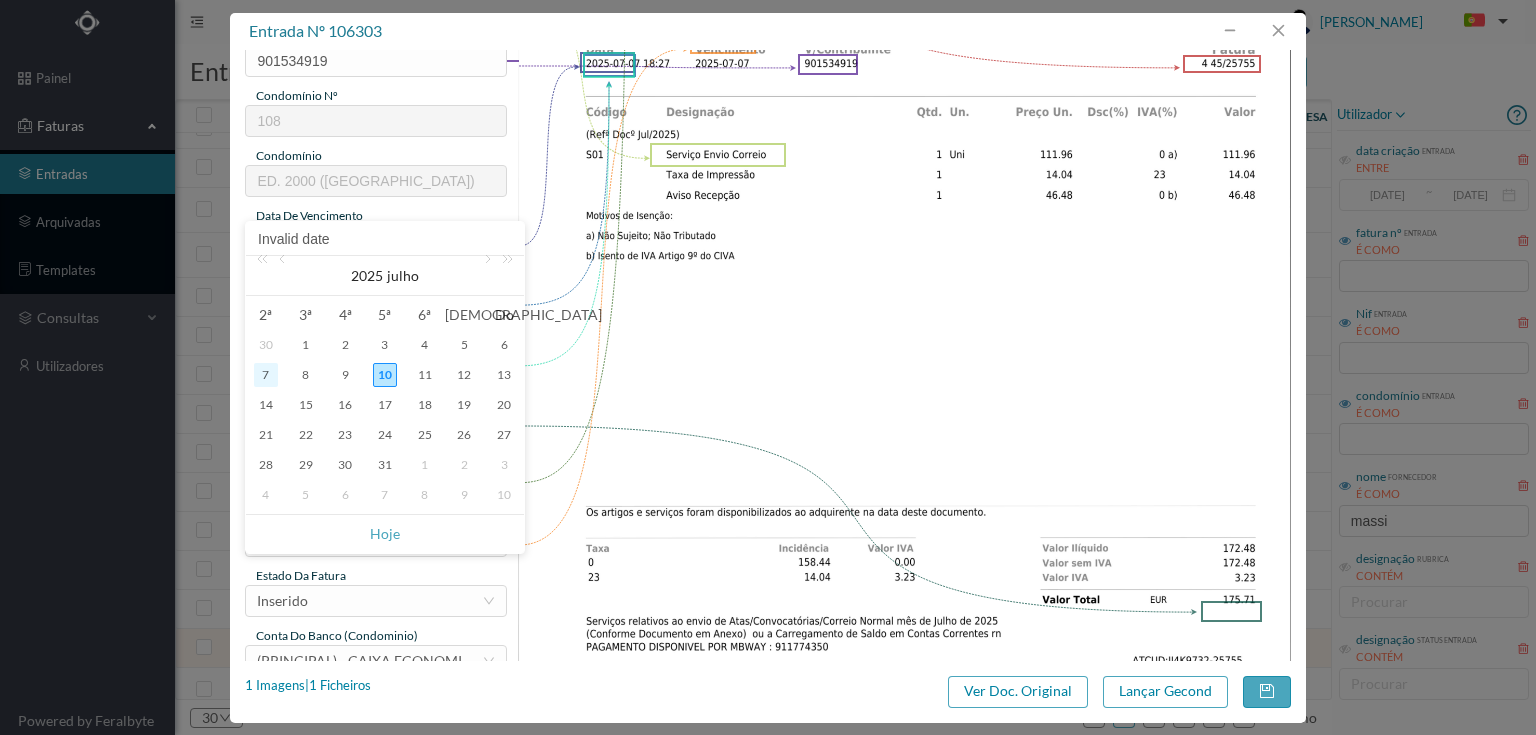 click on "7" at bounding box center [266, 375] 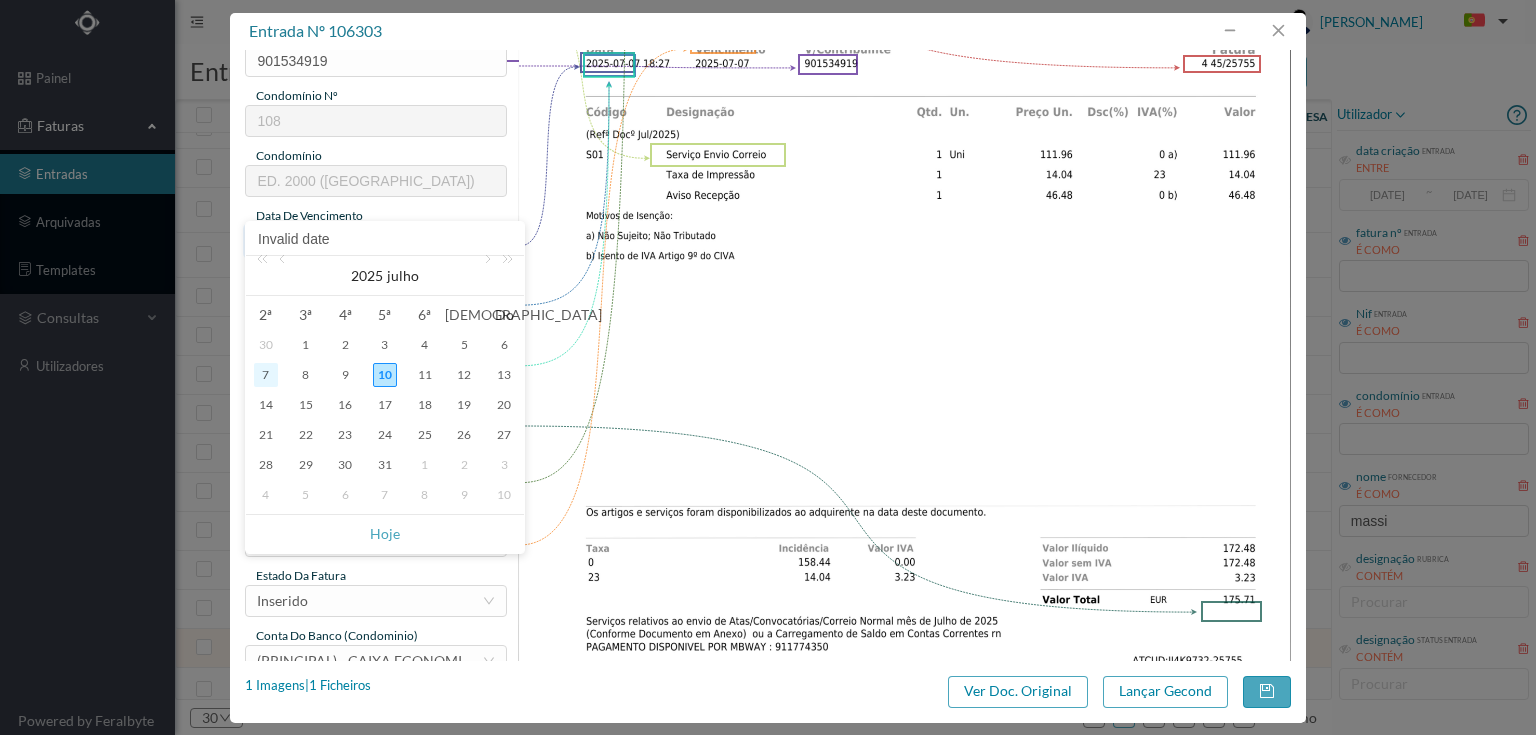 type on "2025-07-07" 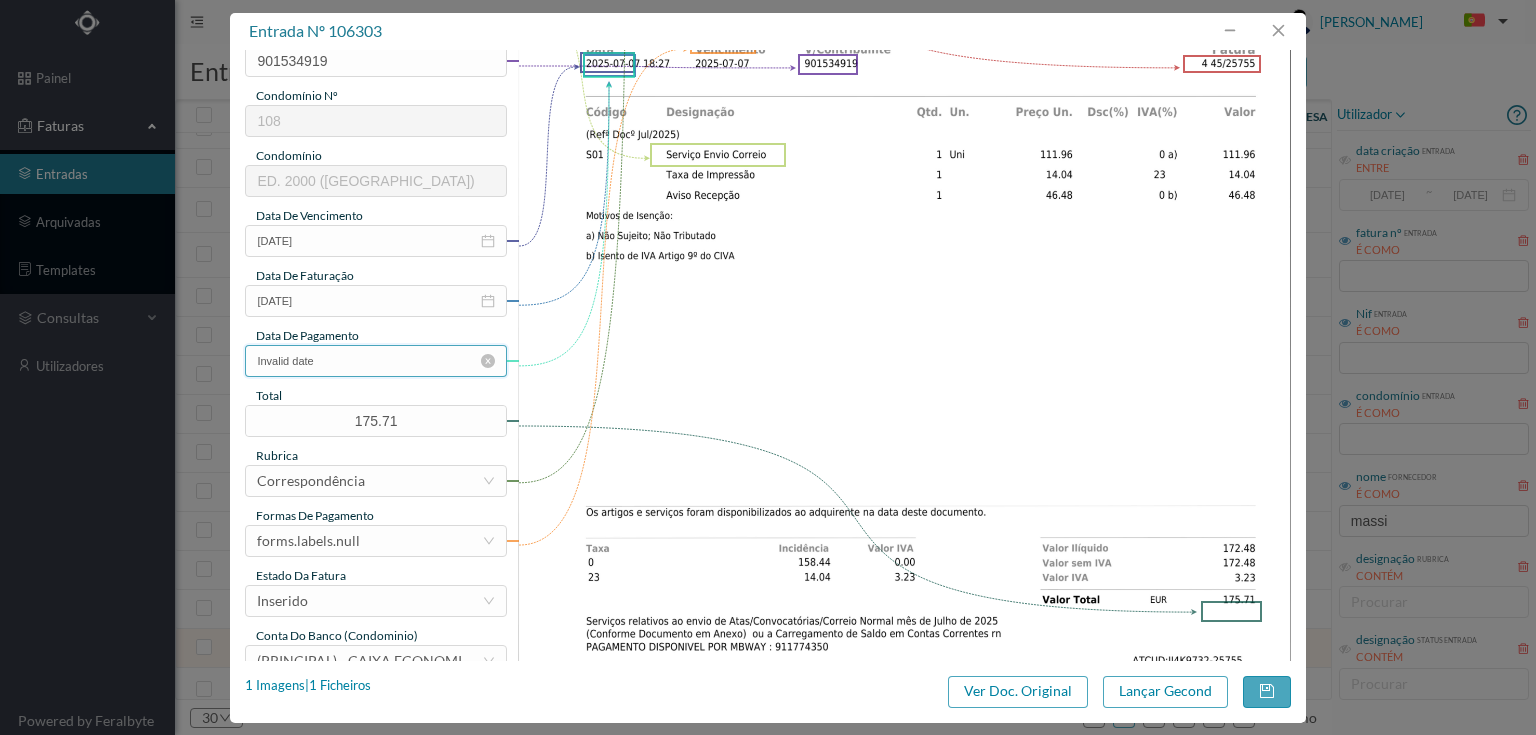 click on "Invalid date" at bounding box center [375, 361] 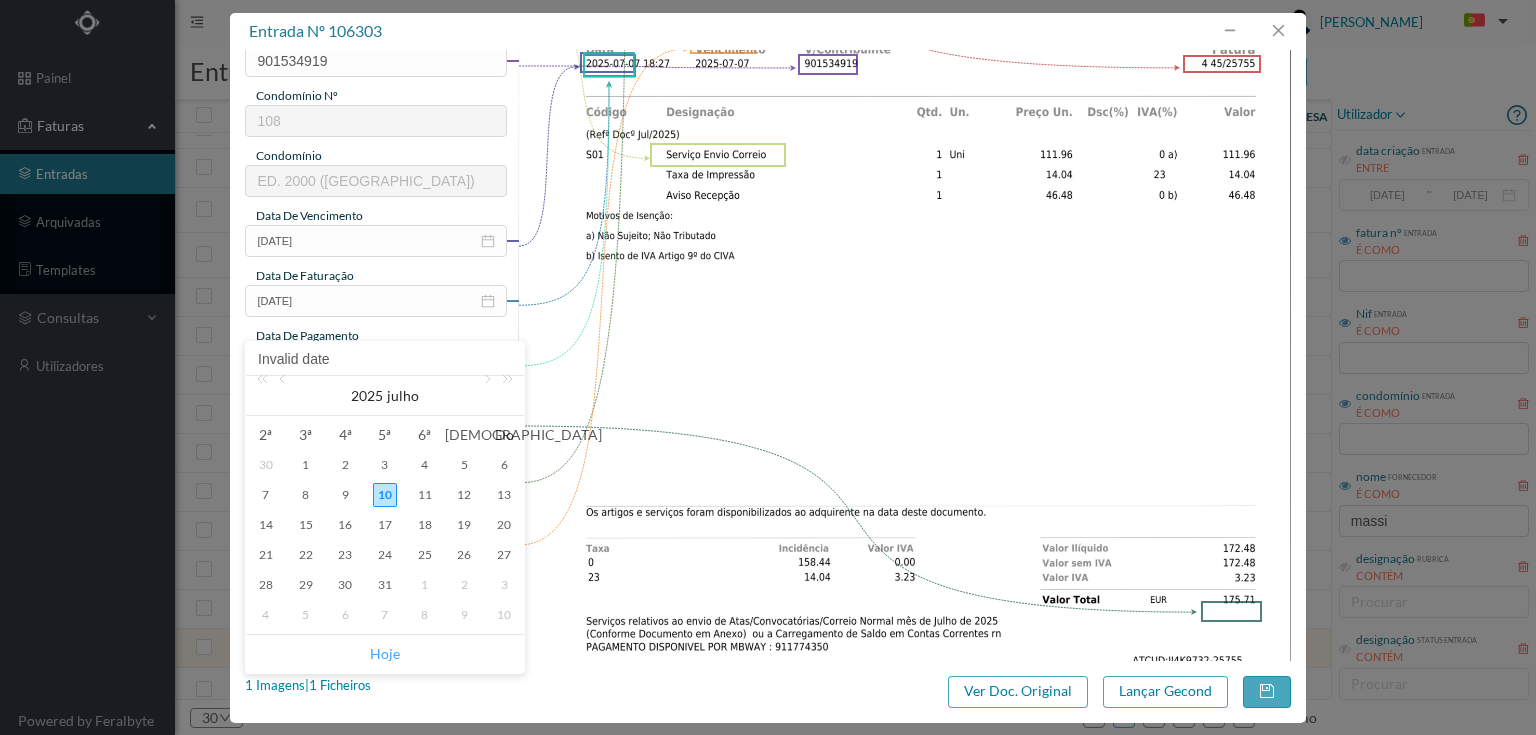 click on "Hoje" at bounding box center [385, 654] 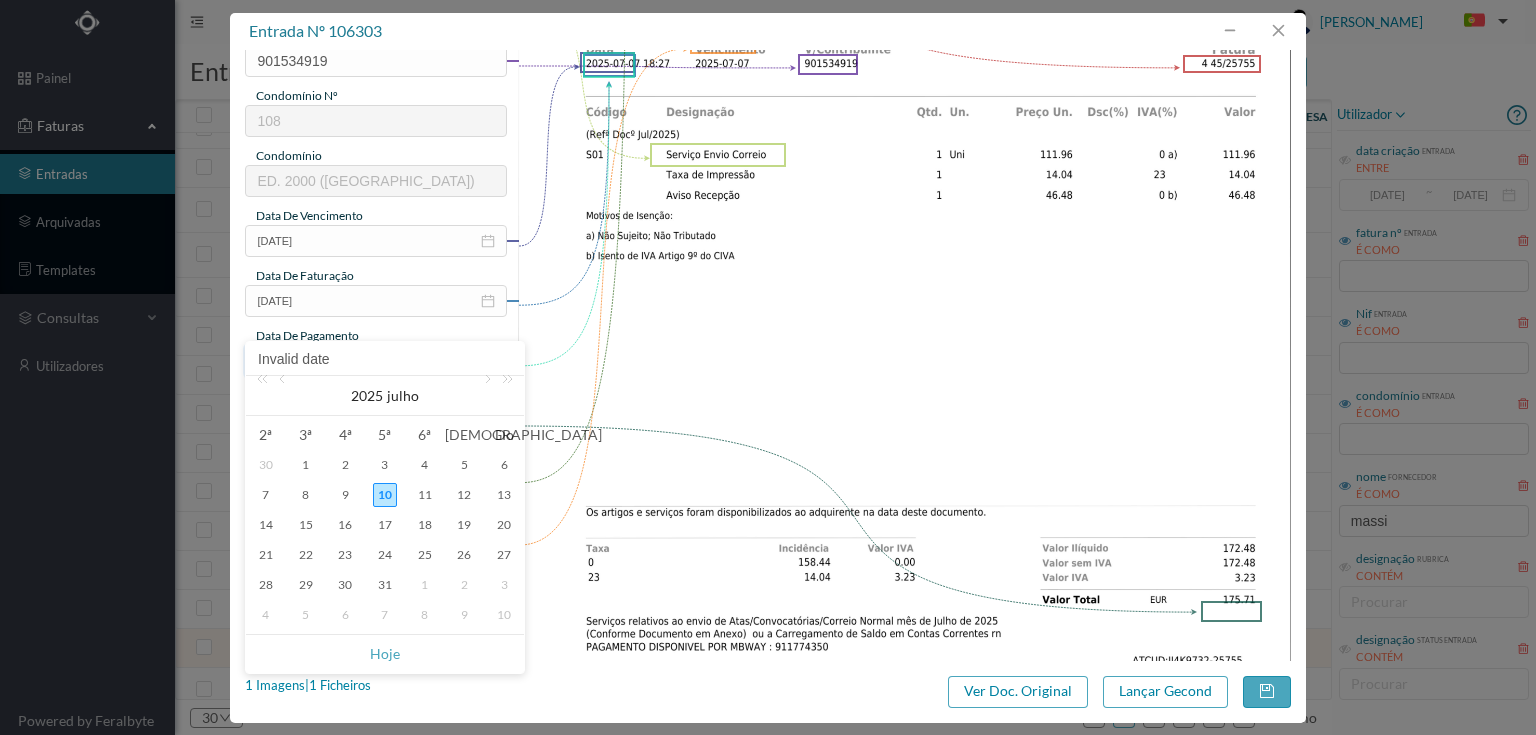 type on "[DATE]" 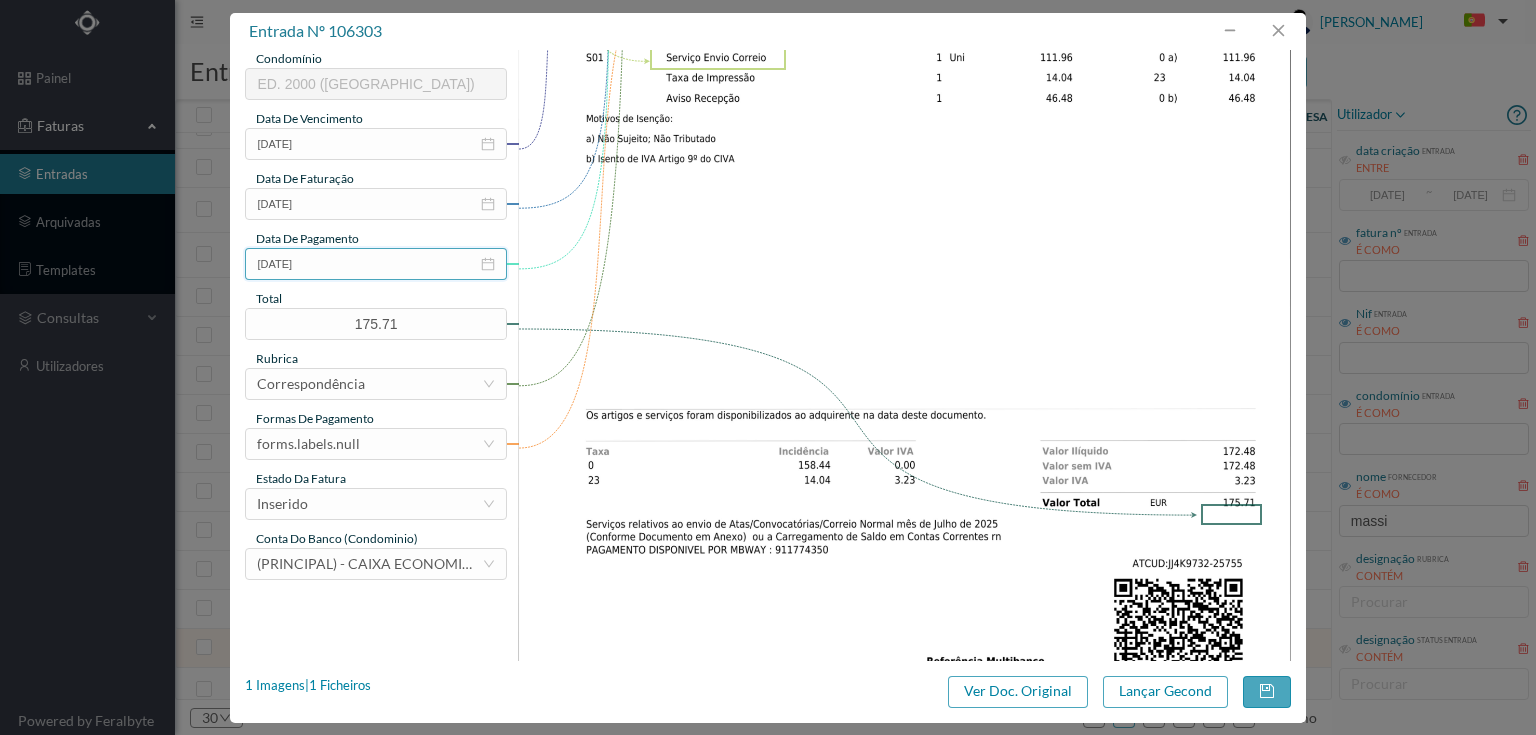 scroll, scrollTop: 480, scrollLeft: 0, axis: vertical 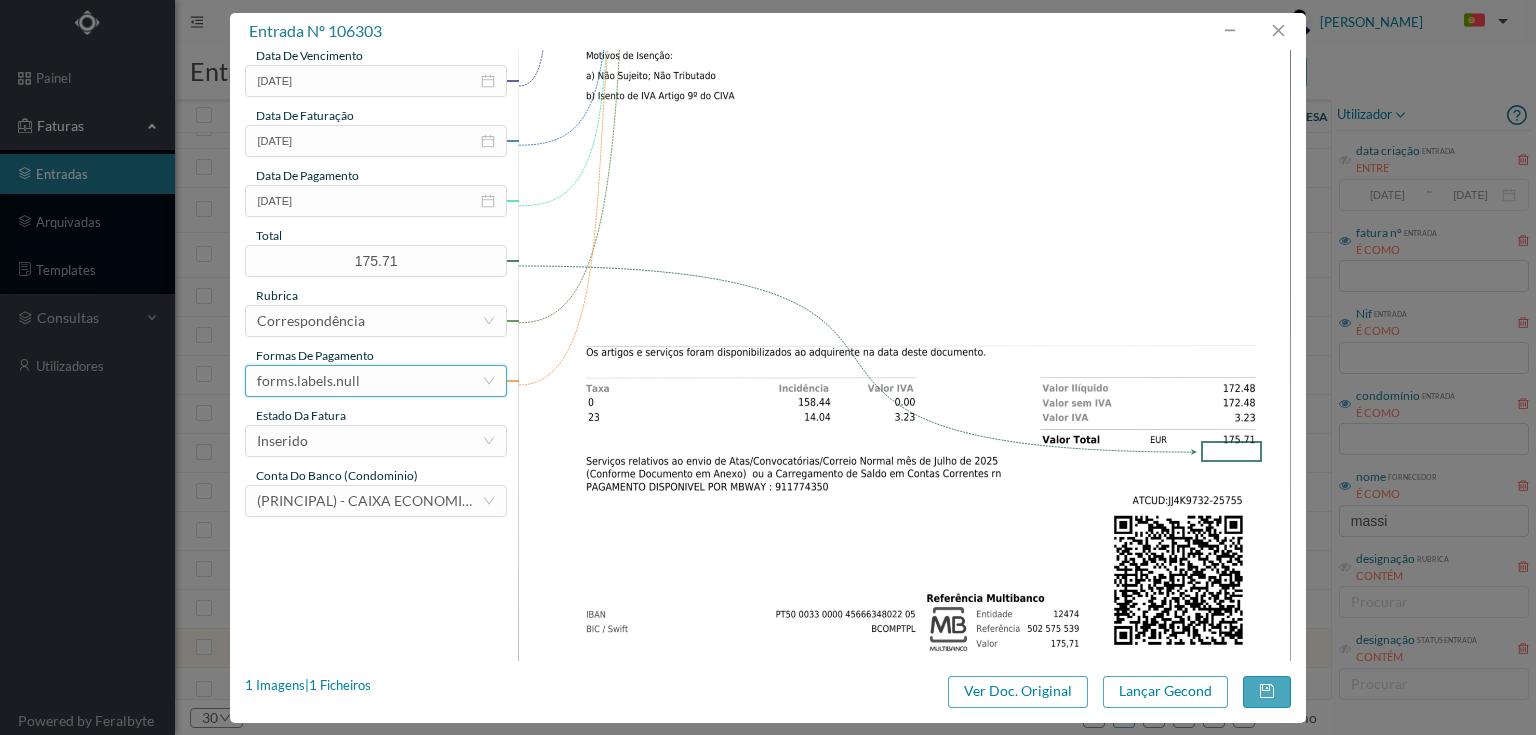 click on "forms.labels.null" at bounding box center [369, 381] 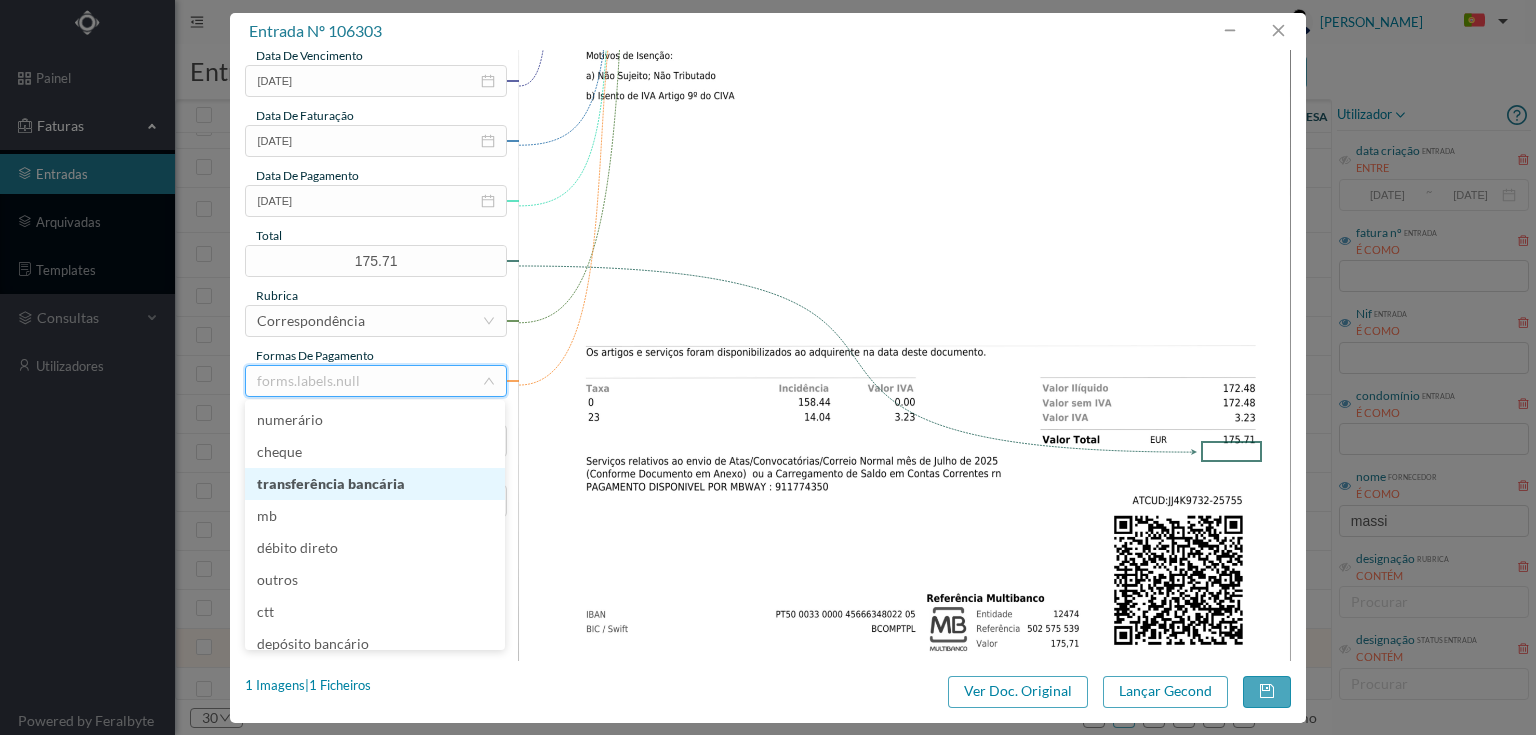 click on "transferência bancária" at bounding box center (375, 484) 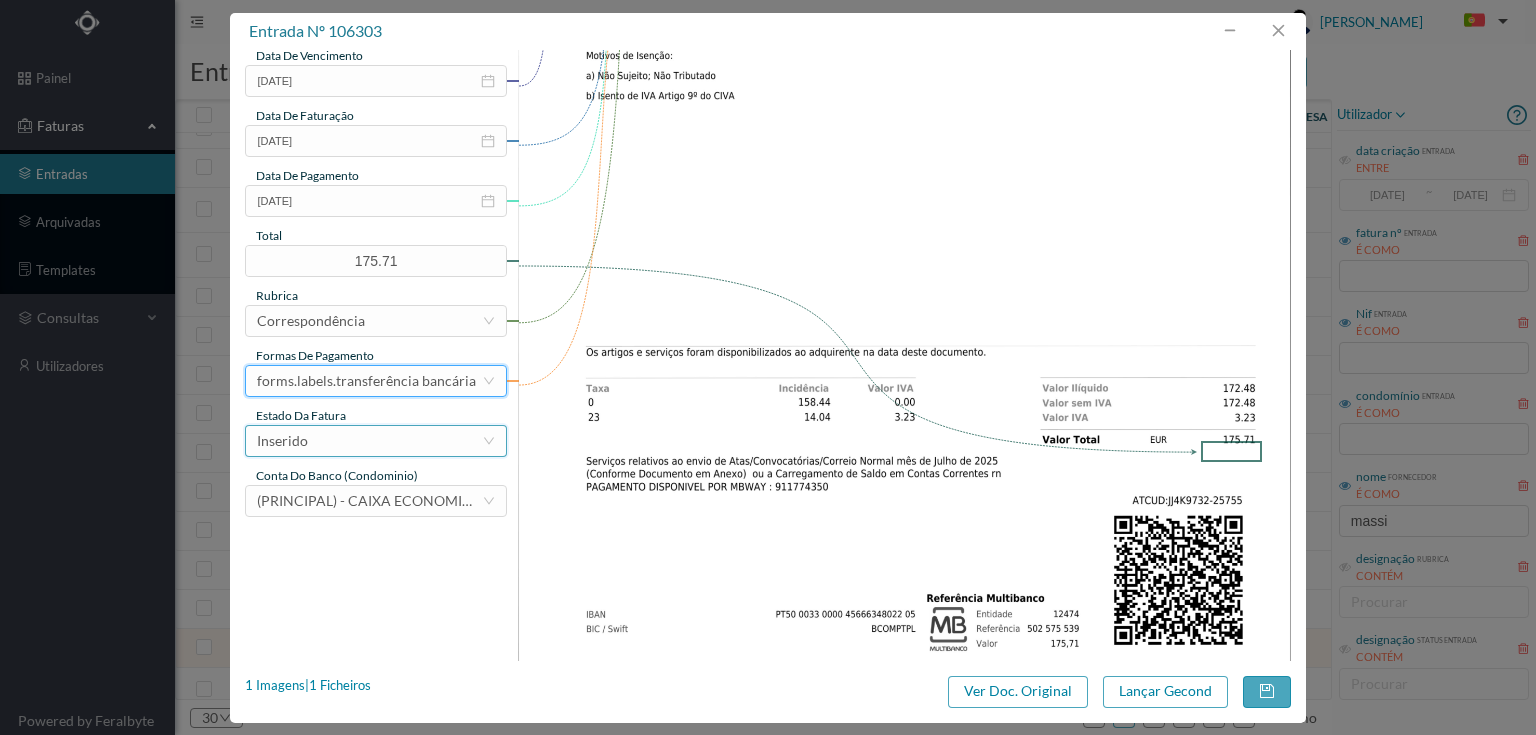 click on "Inserido" at bounding box center (369, 441) 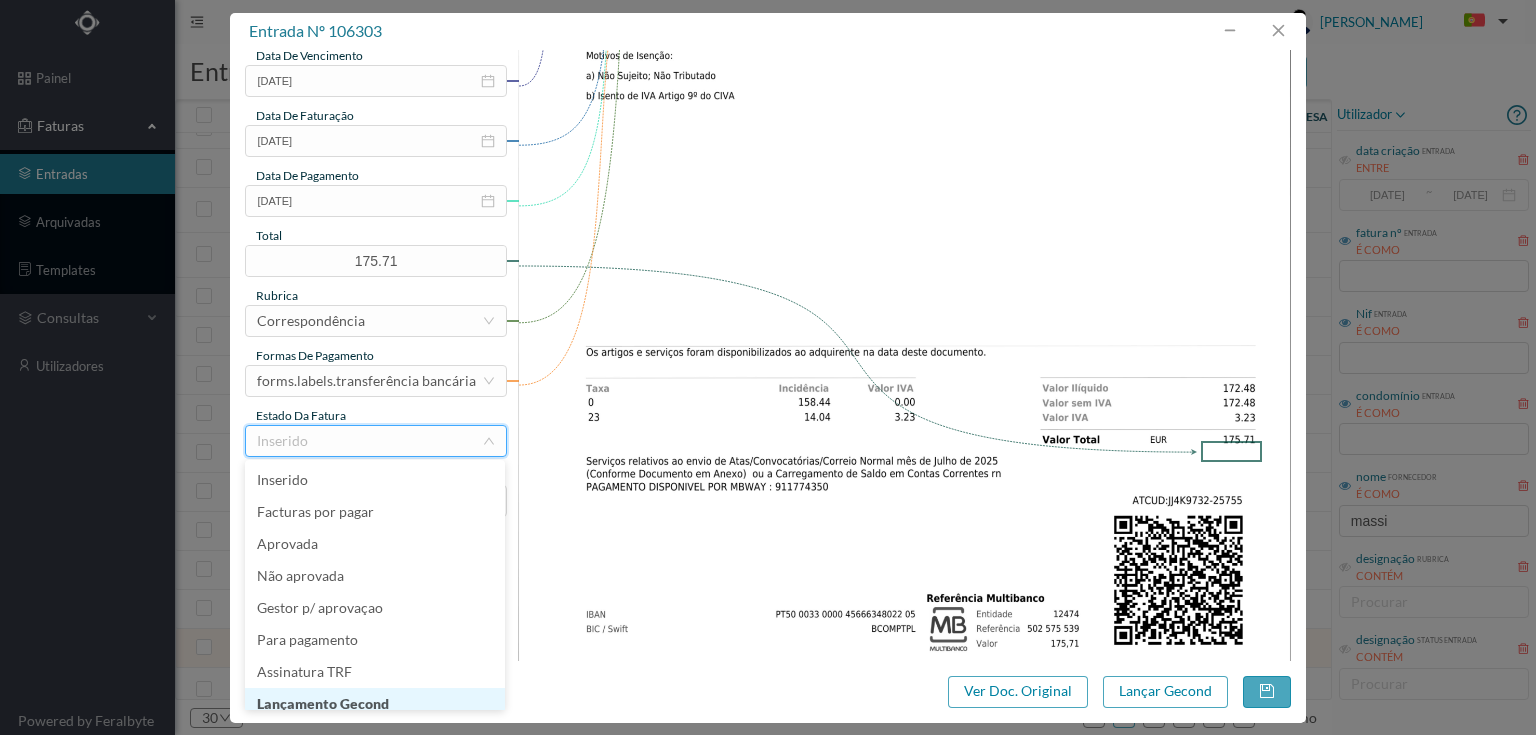 scroll, scrollTop: 10, scrollLeft: 0, axis: vertical 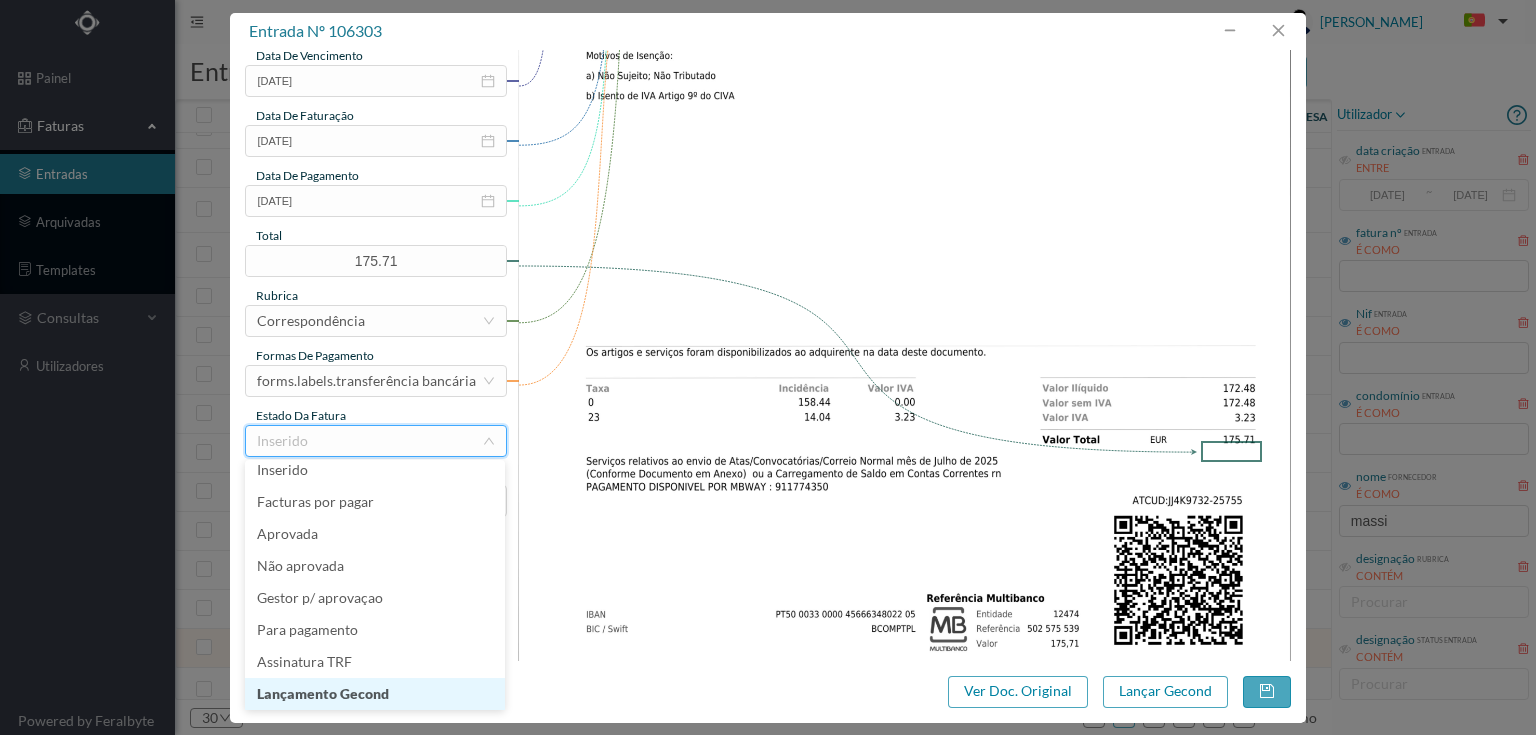 click on "Lançamento Gecond" at bounding box center [375, 694] 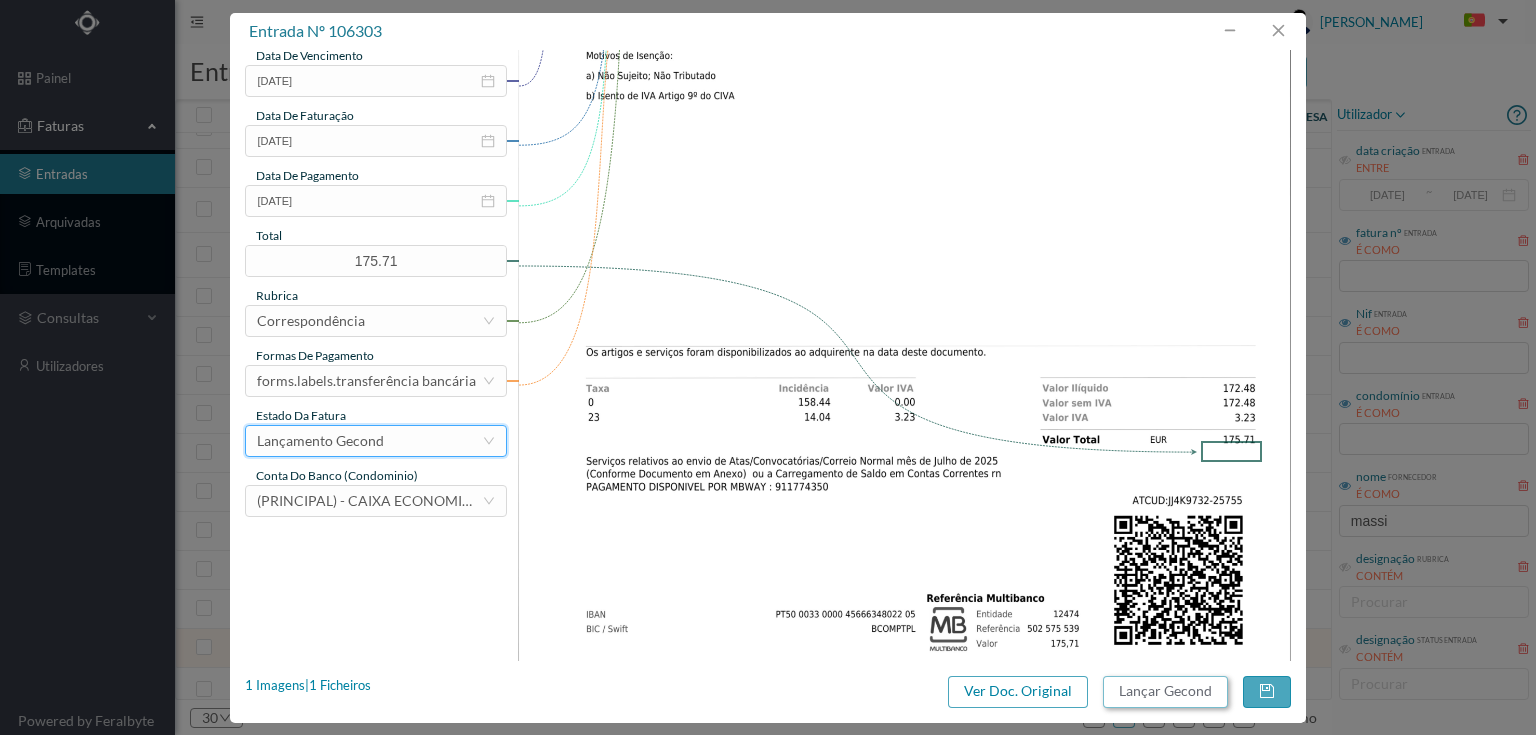 click on "Lançar Gecond" at bounding box center (1165, 692) 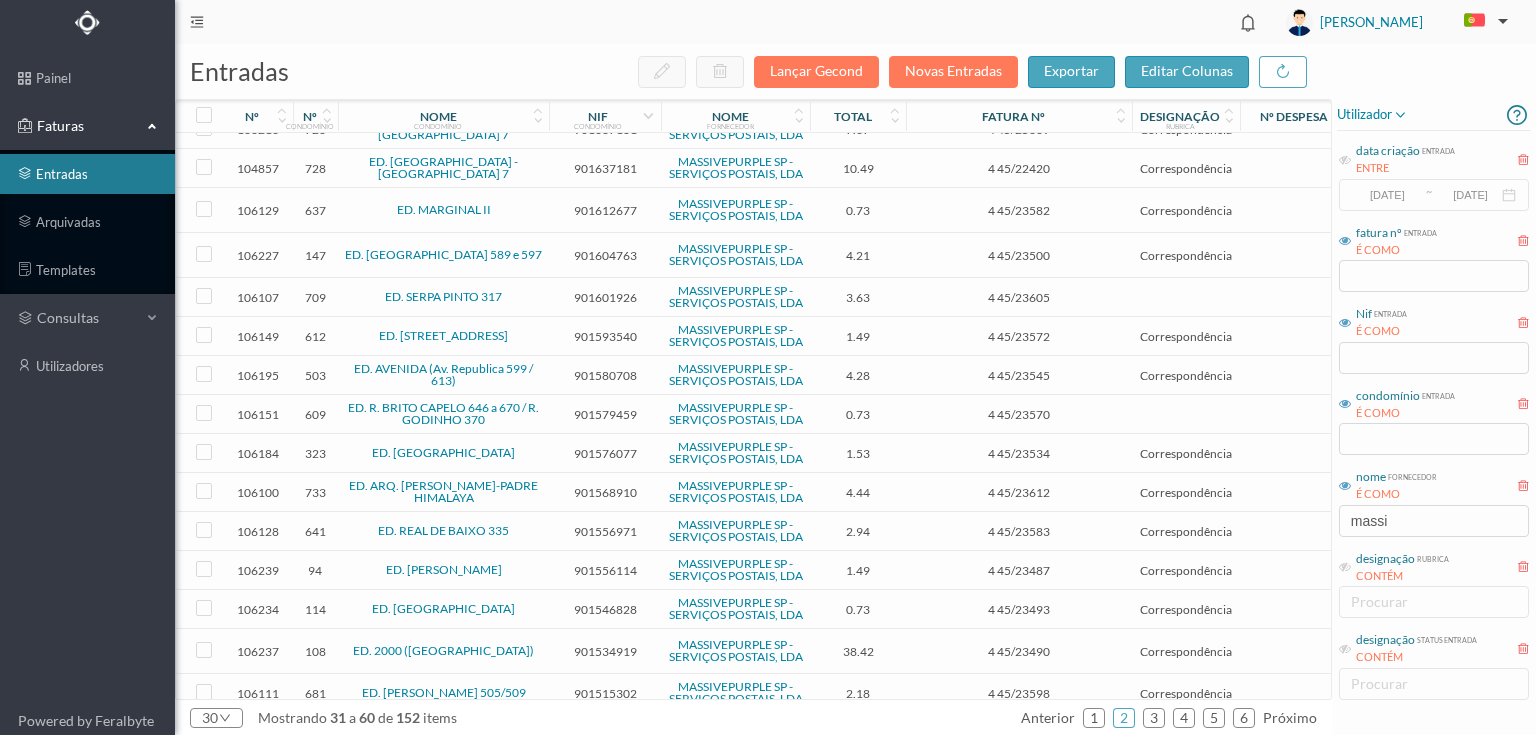 click on "901534919" at bounding box center (605, 651) 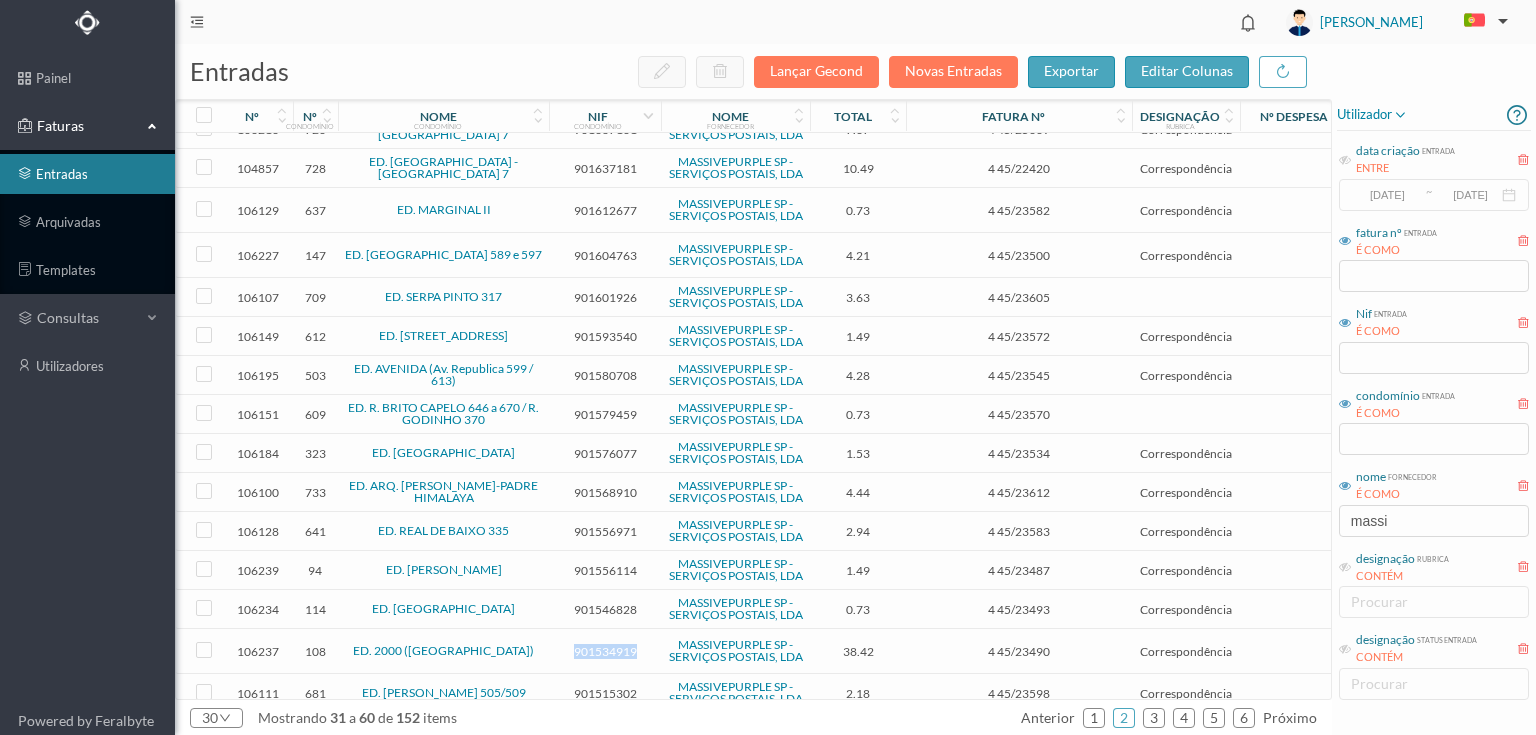click on "901534919" at bounding box center (605, 651) 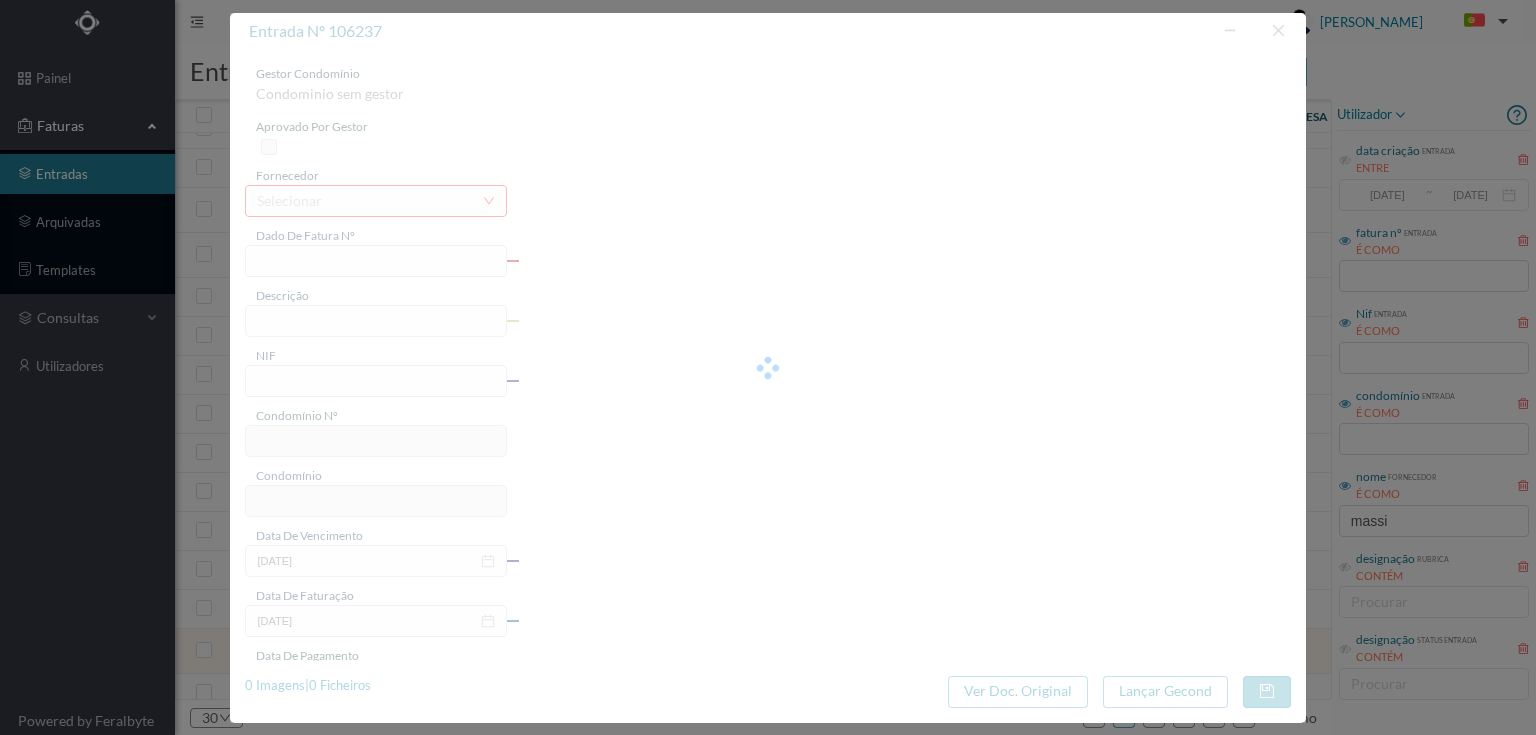 type on "4 45/23490" 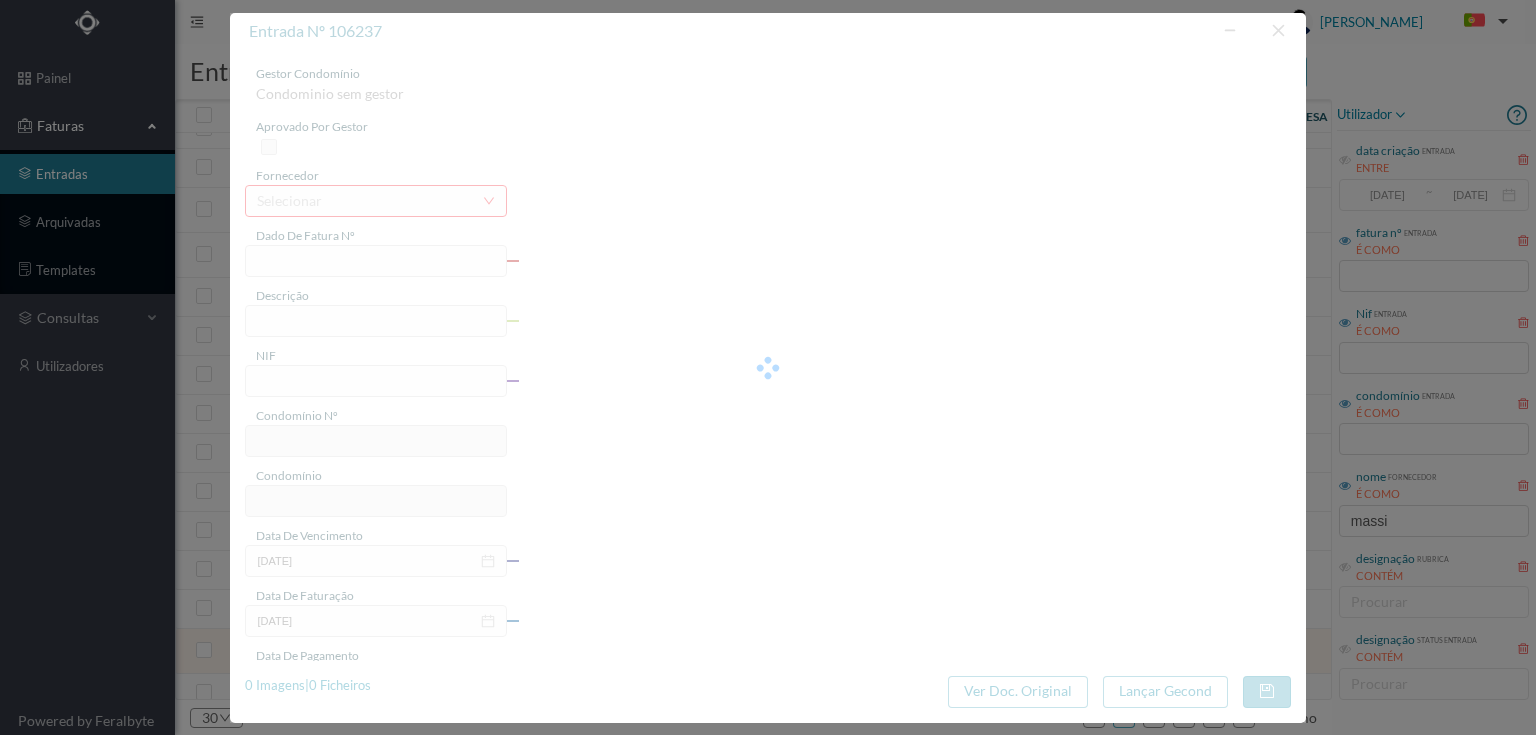type on "Serviço [PERSON_NAME]" 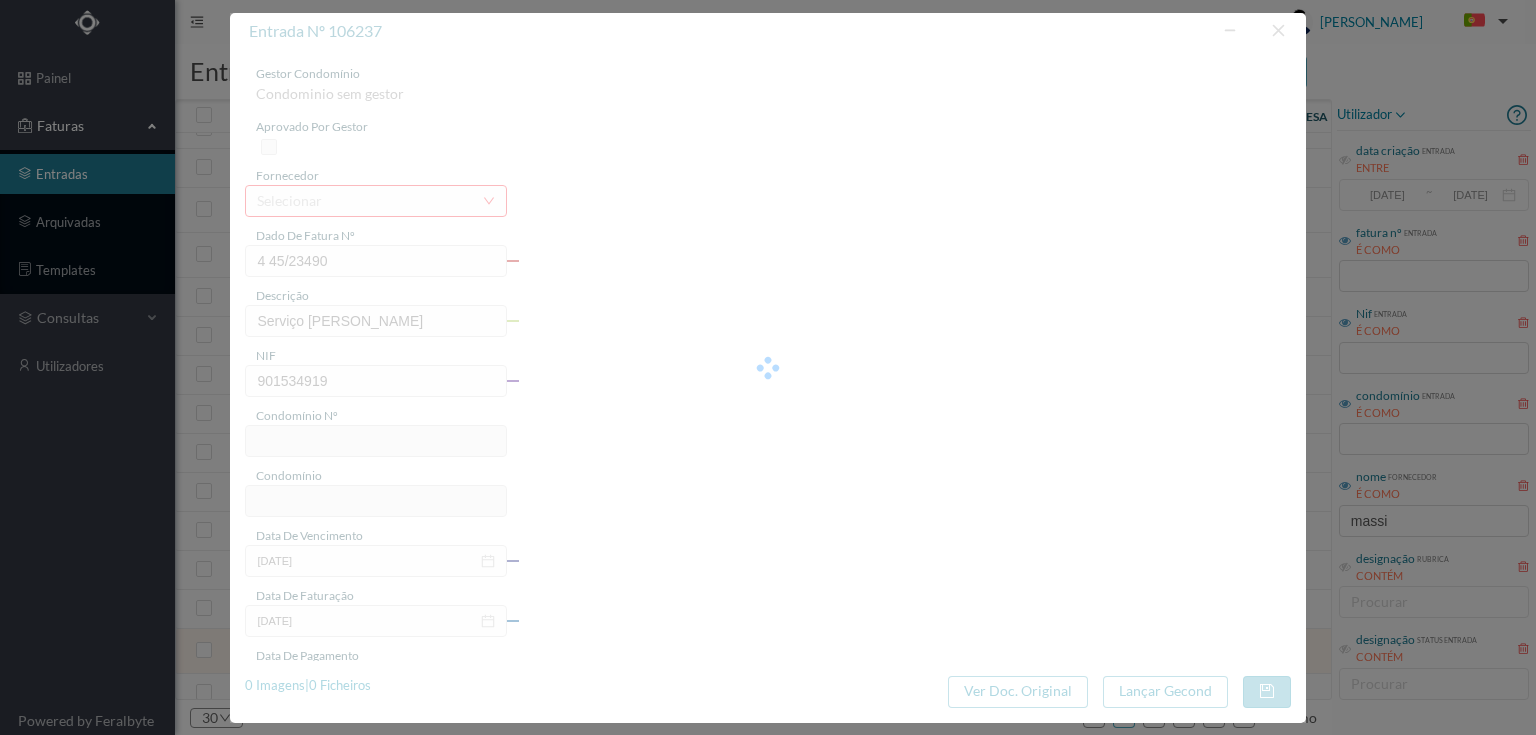 type on "108" 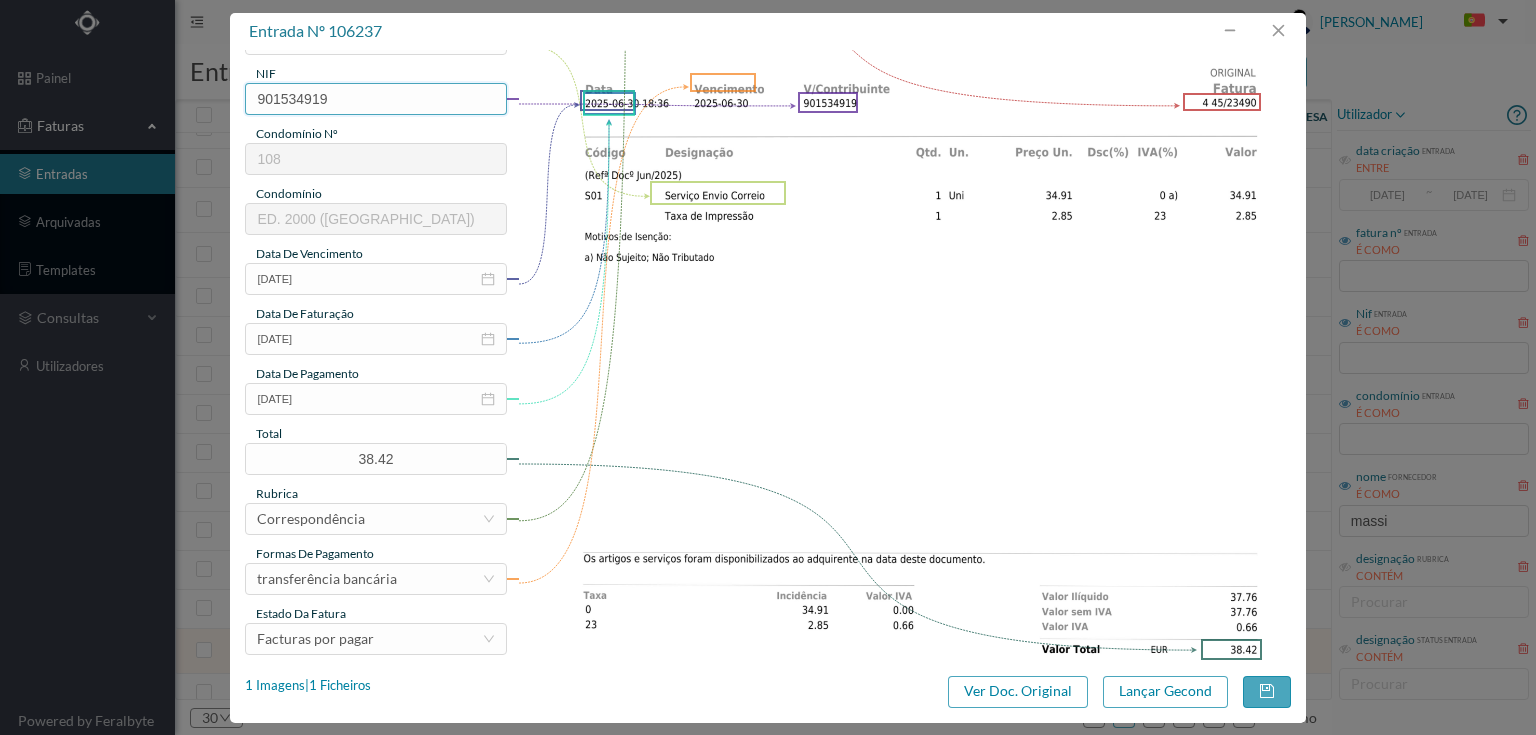 scroll, scrollTop: 320, scrollLeft: 0, axis: vertical 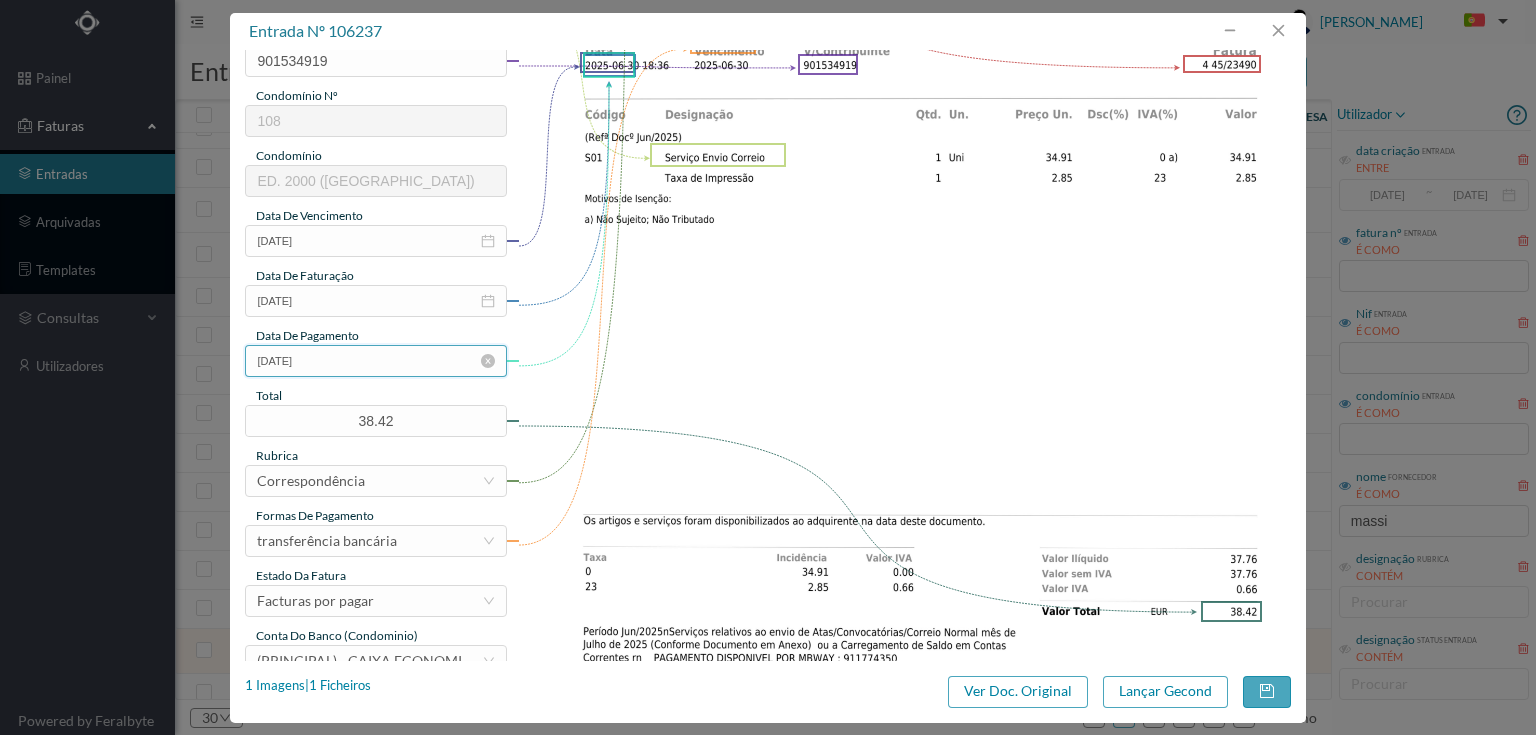 click on "[DATE]" at bounding box center (375, 361) 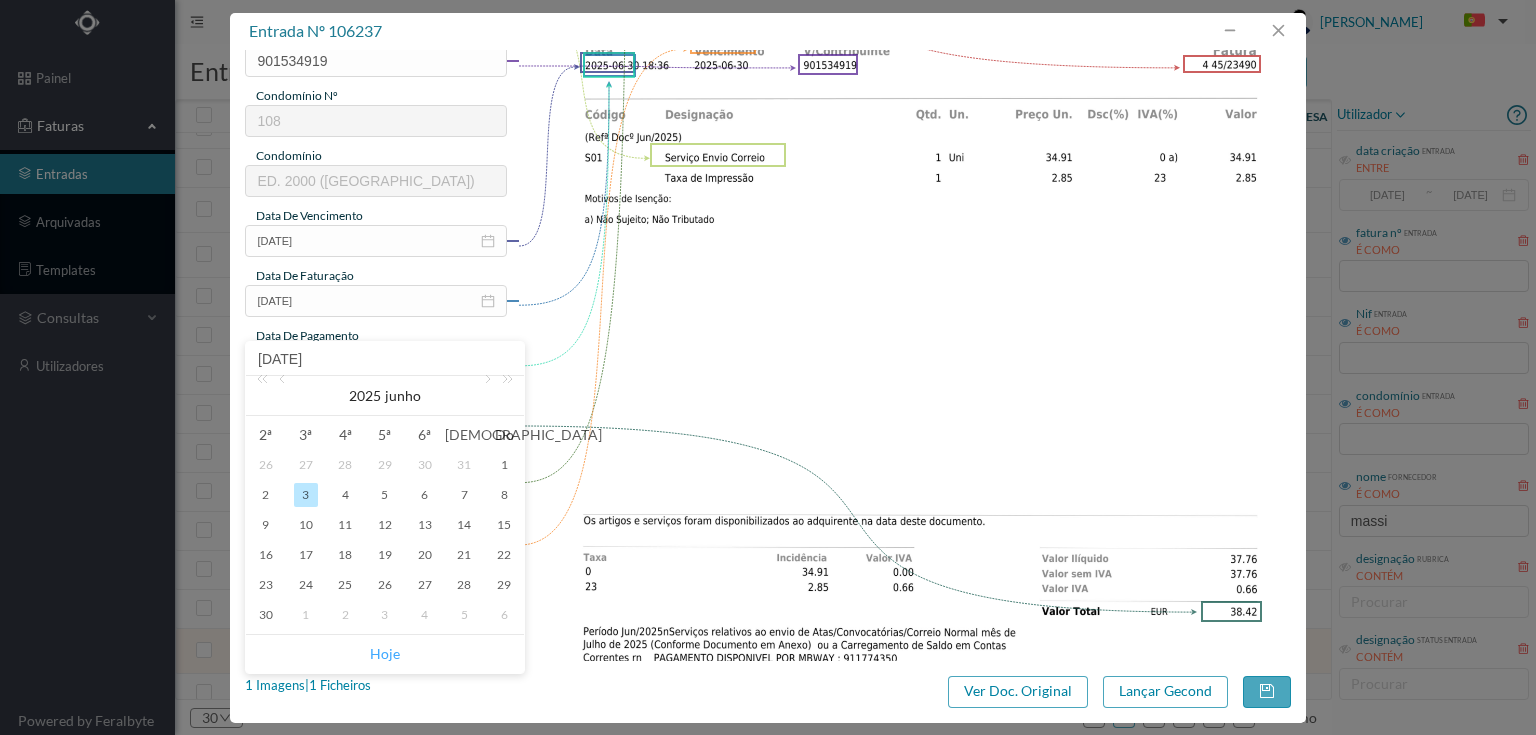 click on "Hoje" at bounding box center [385, 654] 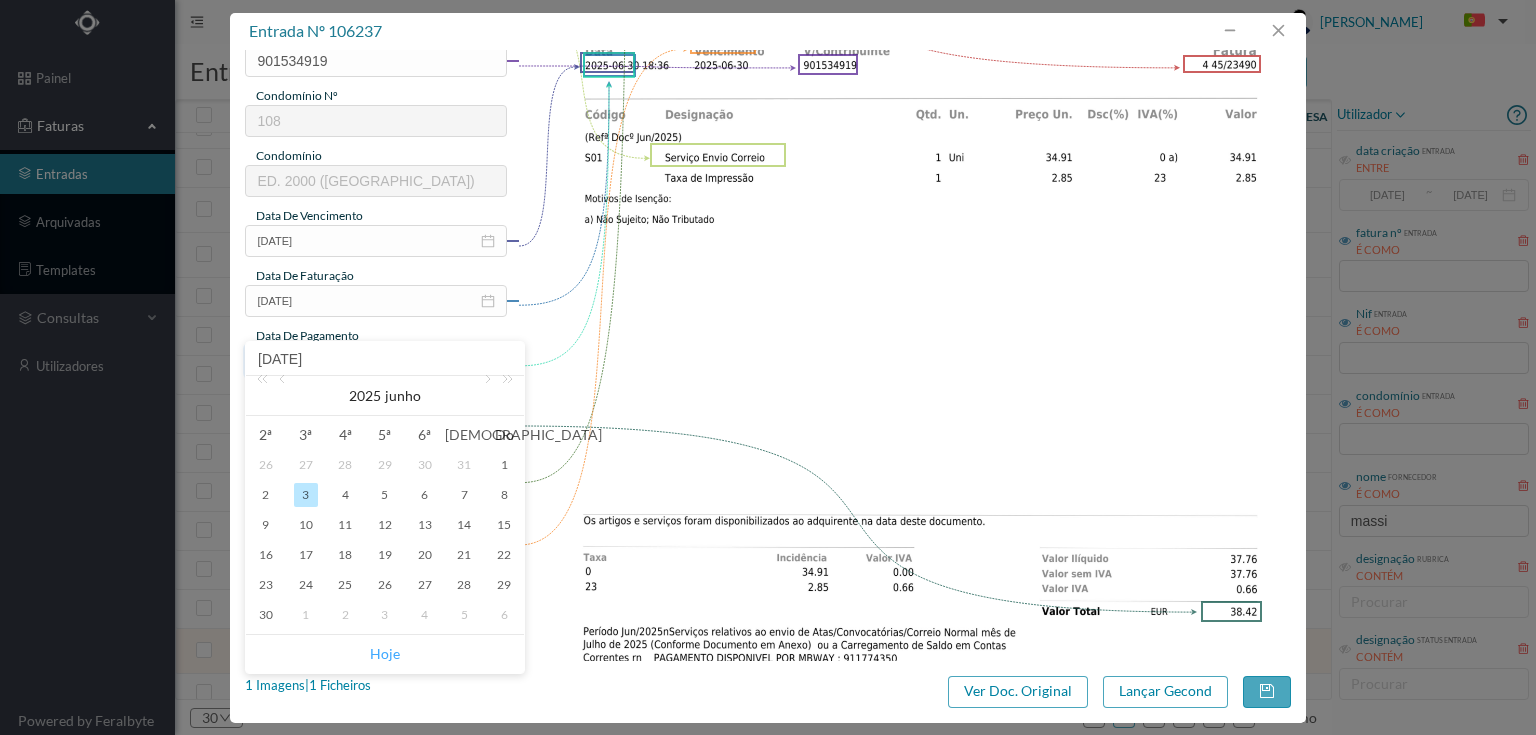 type on "[DATE]" 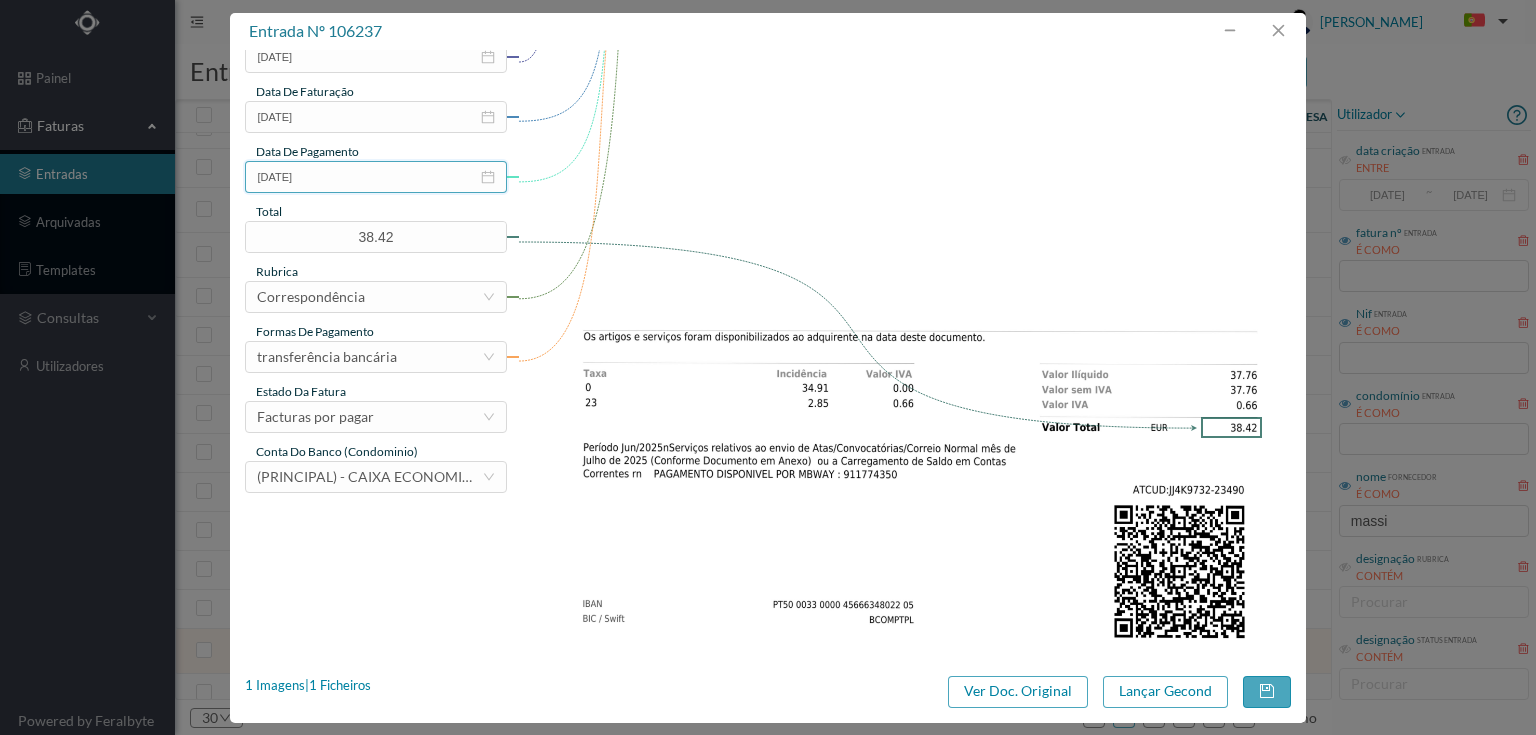 scroll, scrollTop: 505, scrollLeft: 0, axis: vertical 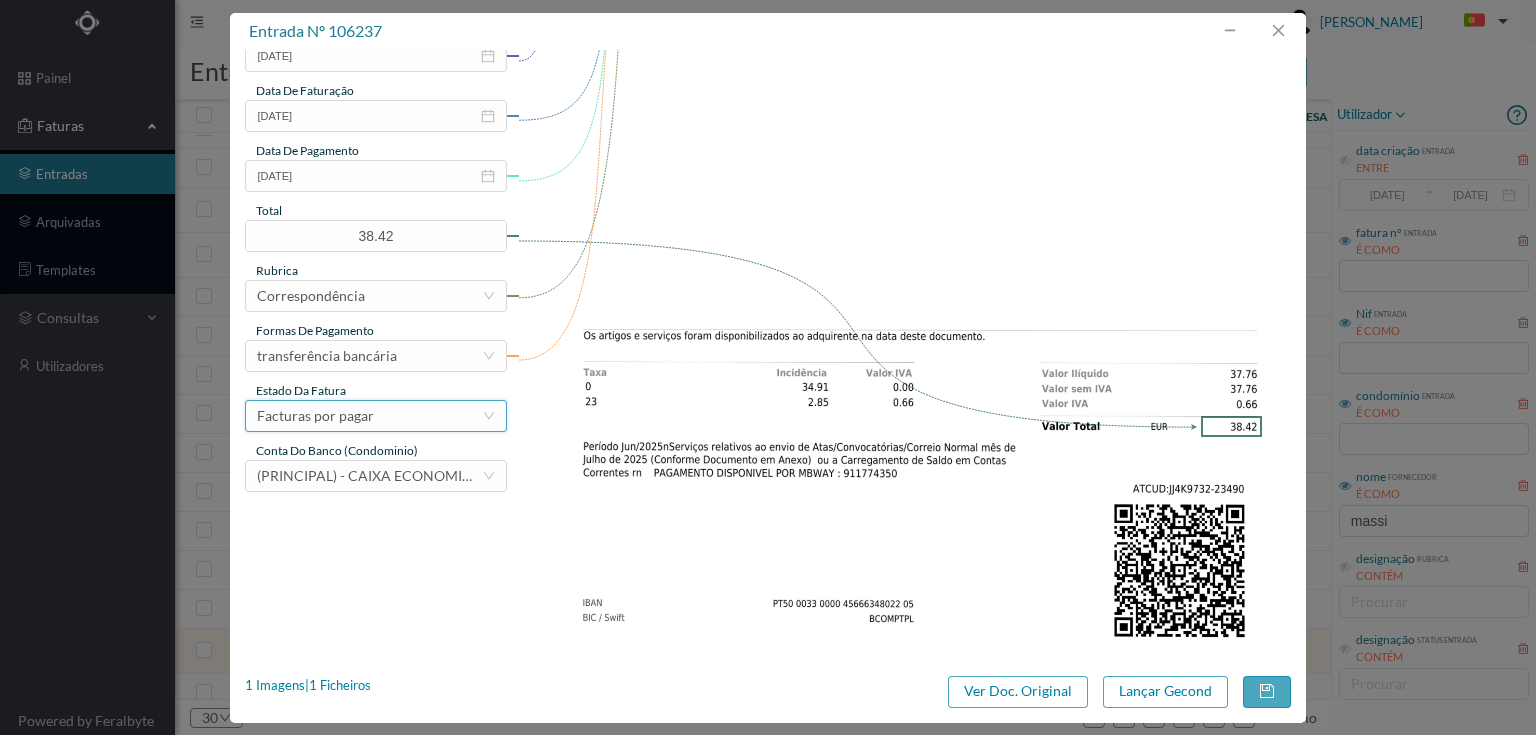 click on "Facturas por pagar" at bounding box center [315, 416] 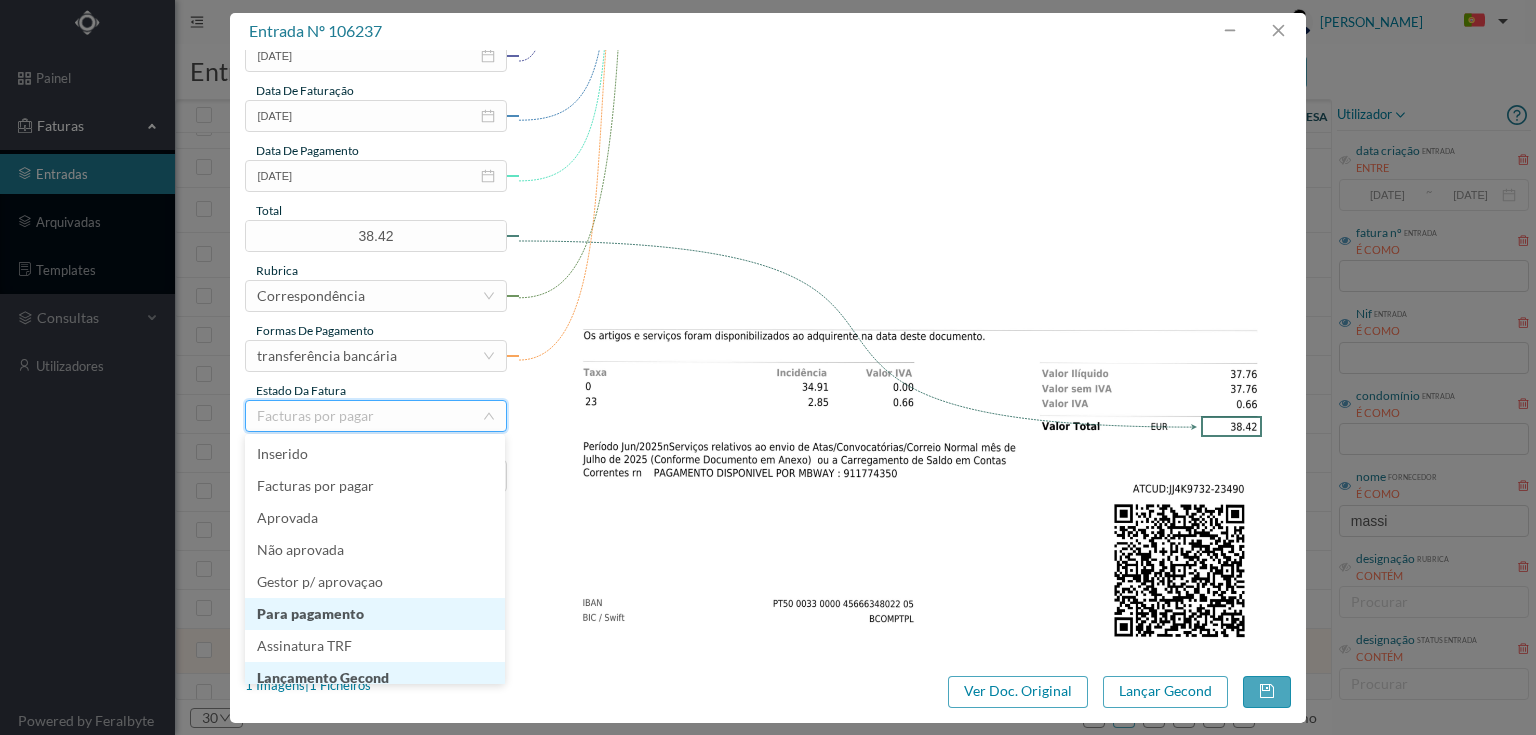 scroll, scrollTop: 10, scrollLeft: 0, axis: vertical 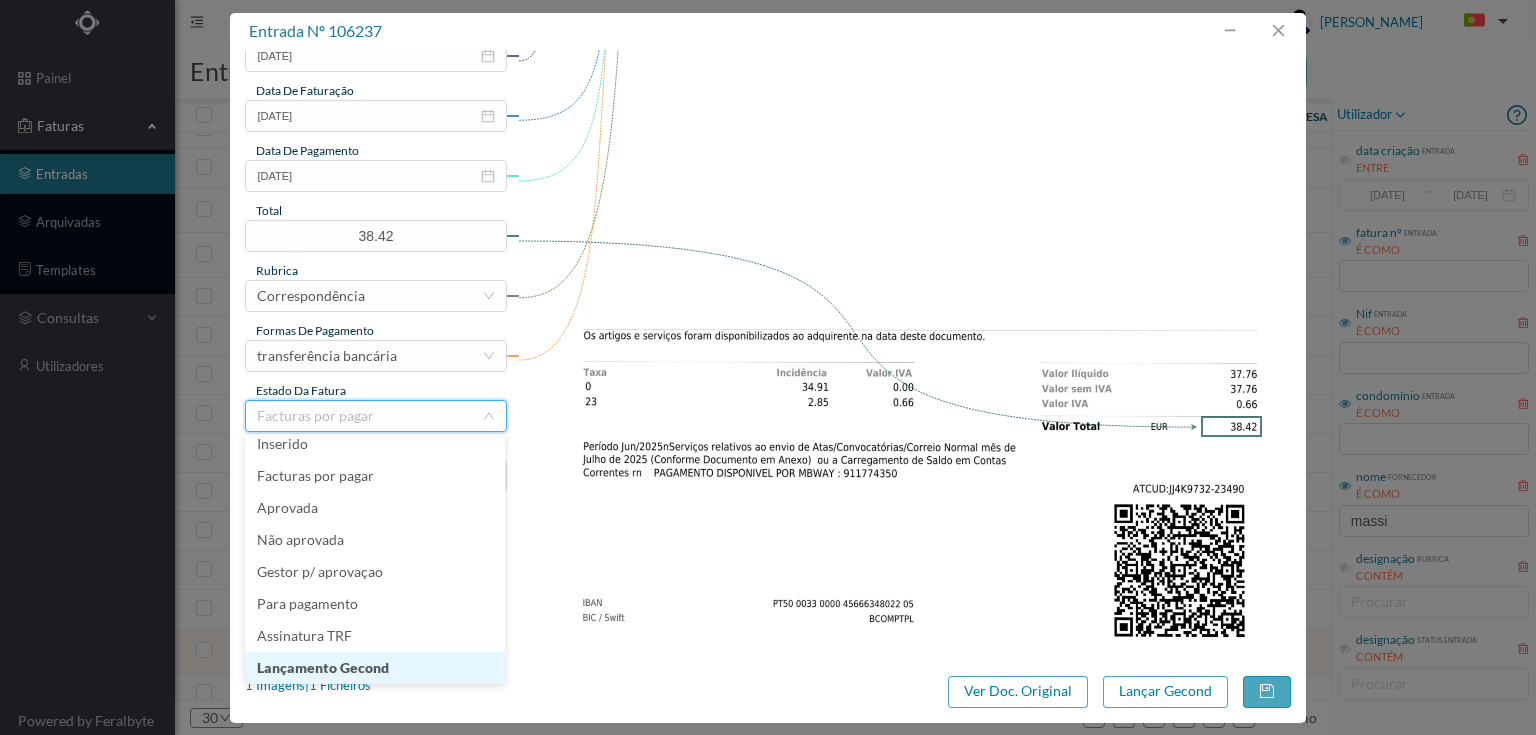 click on "Lançamento Gecond" at bounding box center [375, 668] 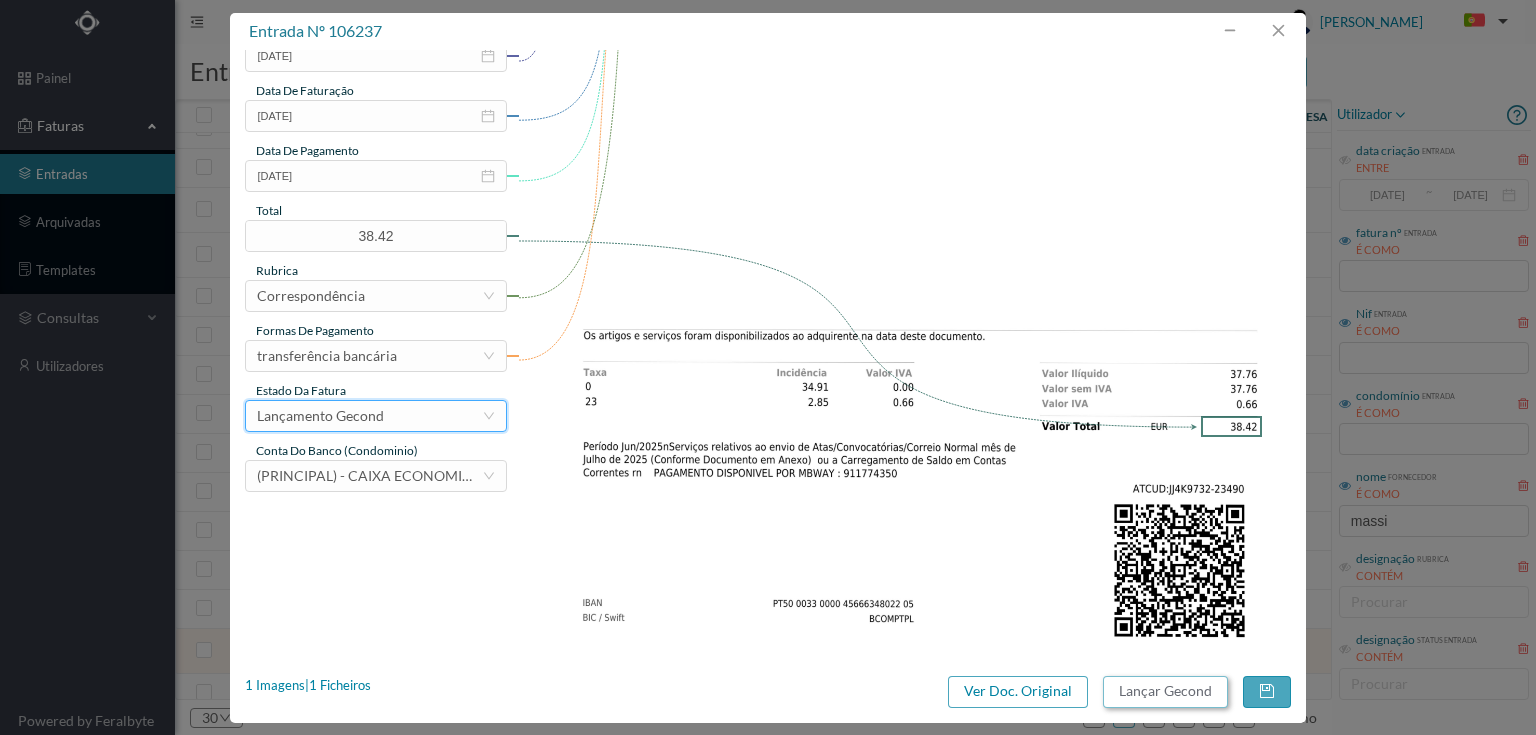 click on "Lançar Gecond" at bounding box center (1165, 692) 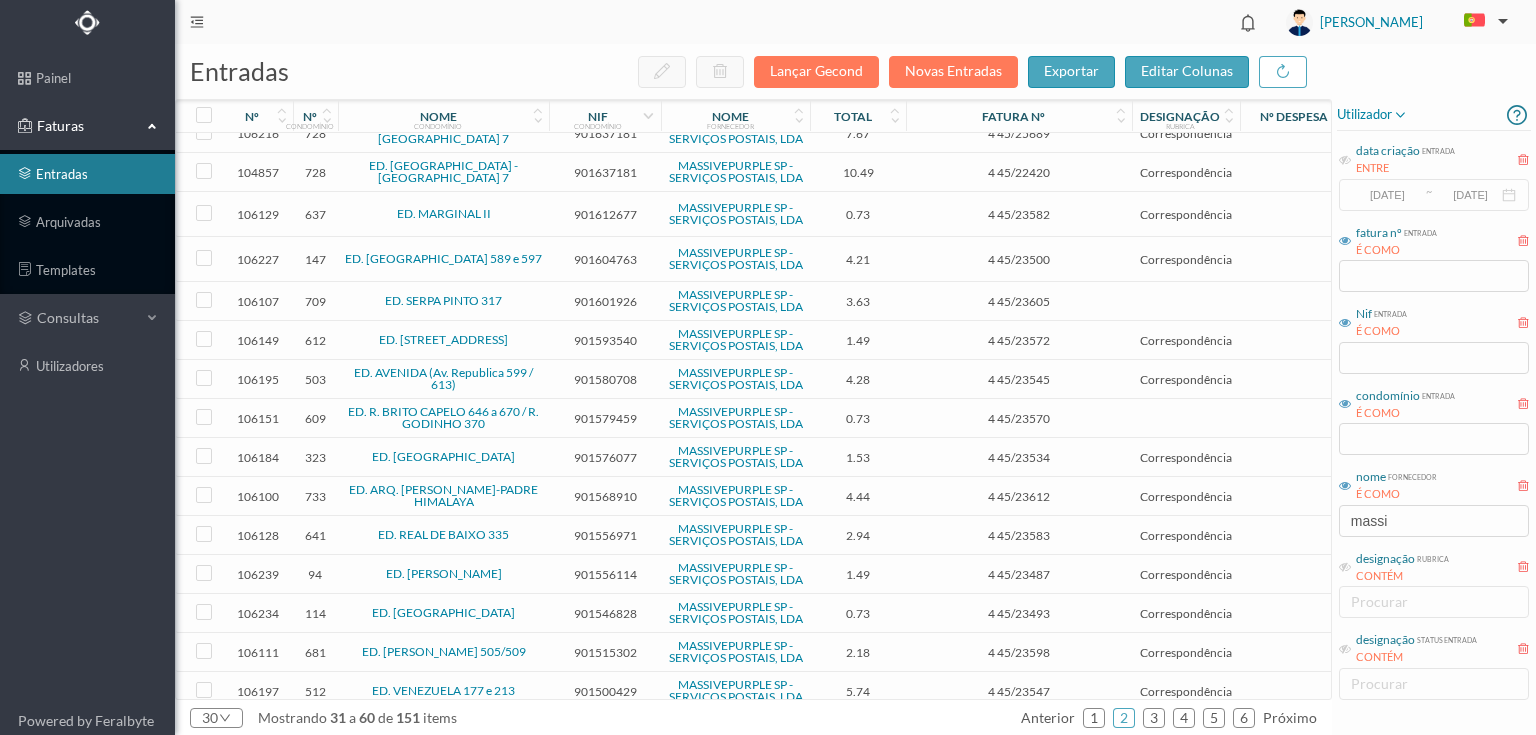 scroll, scrollTop: 645, scrollLeft: 0, axis: vertical 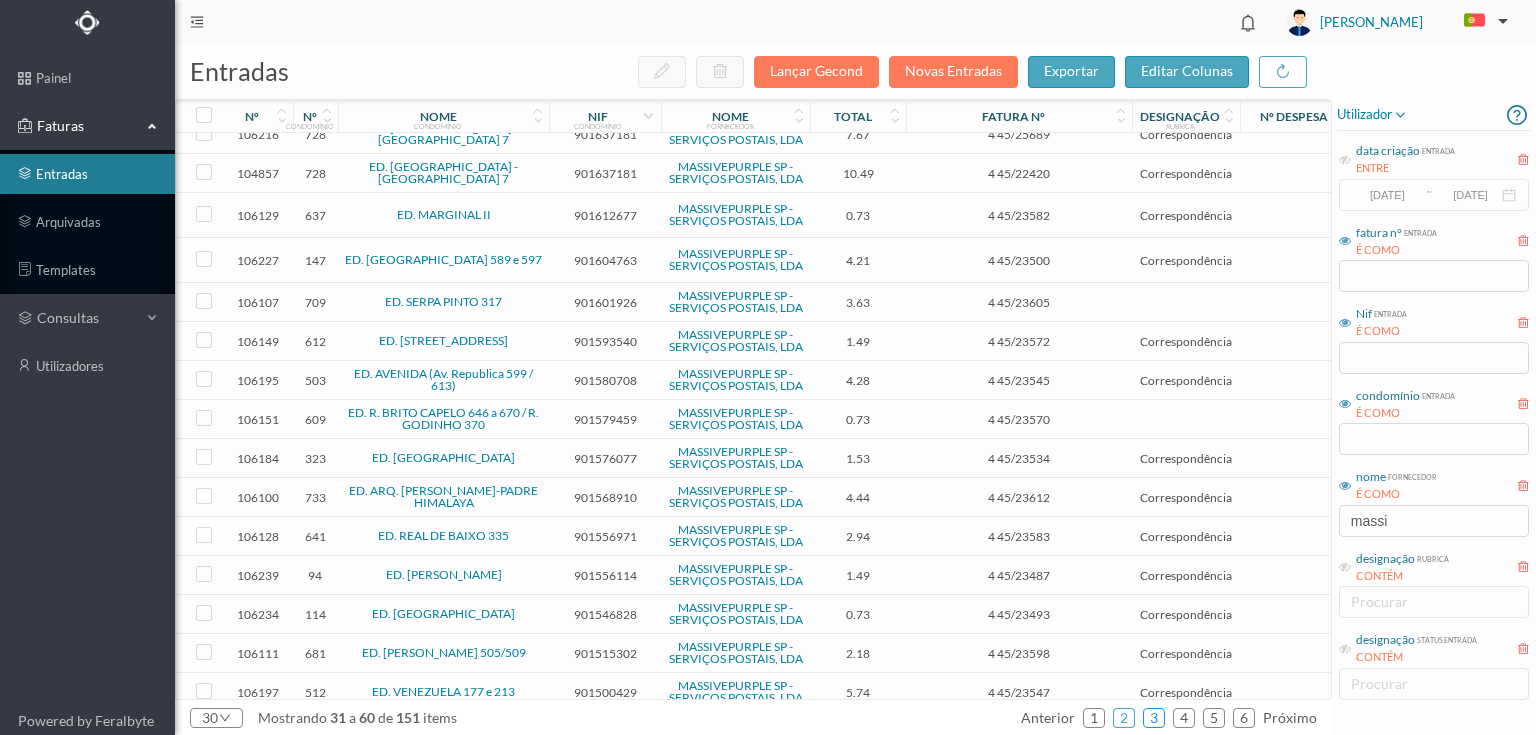 click on "3" at bounding box center (1154, 718) 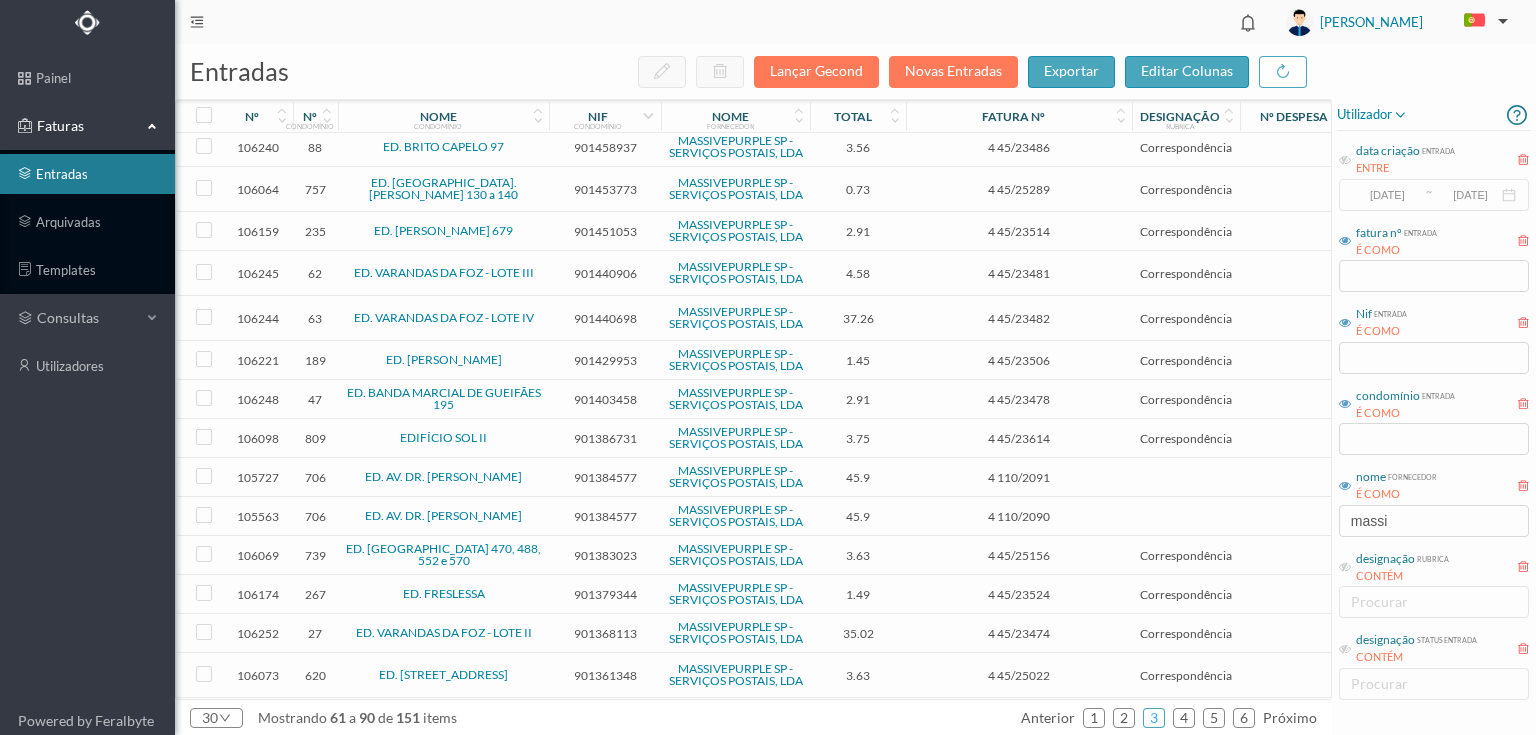 scroll, scrollTop: 0, scrollLeft: 0, axis: both 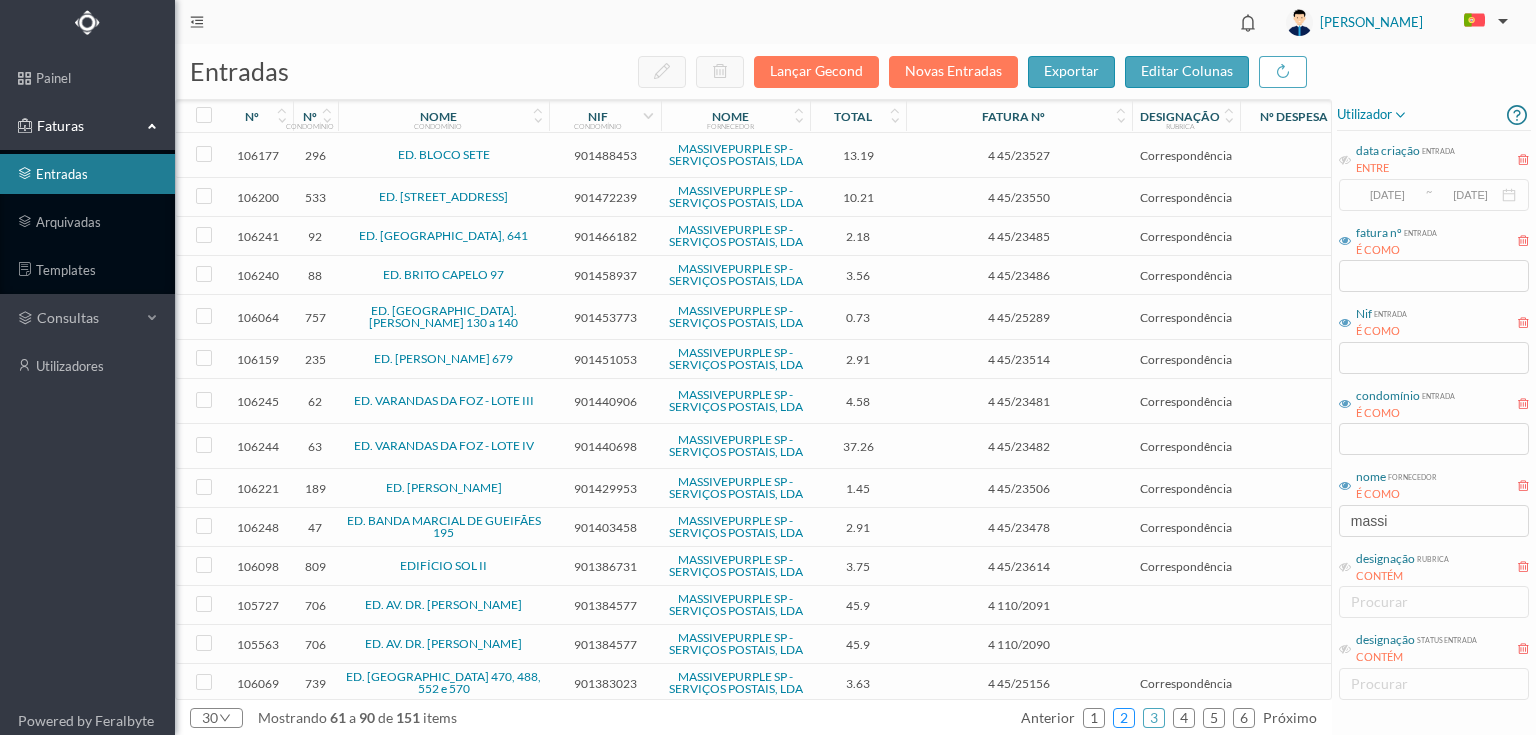 click on "2" at bounding box center (1124, 718) 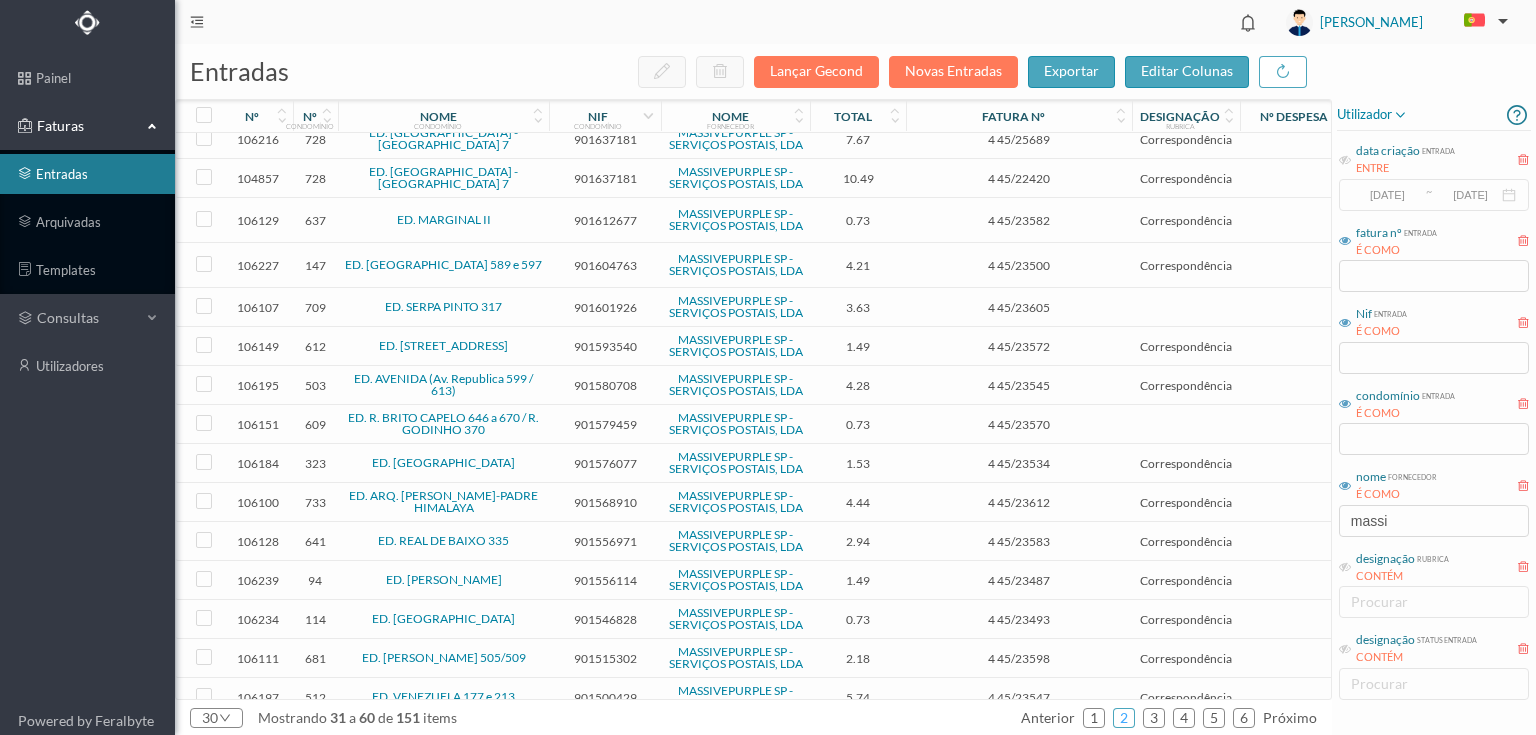 scroll, scrollTop: 645, scrollLeft: 0, axis: vertical 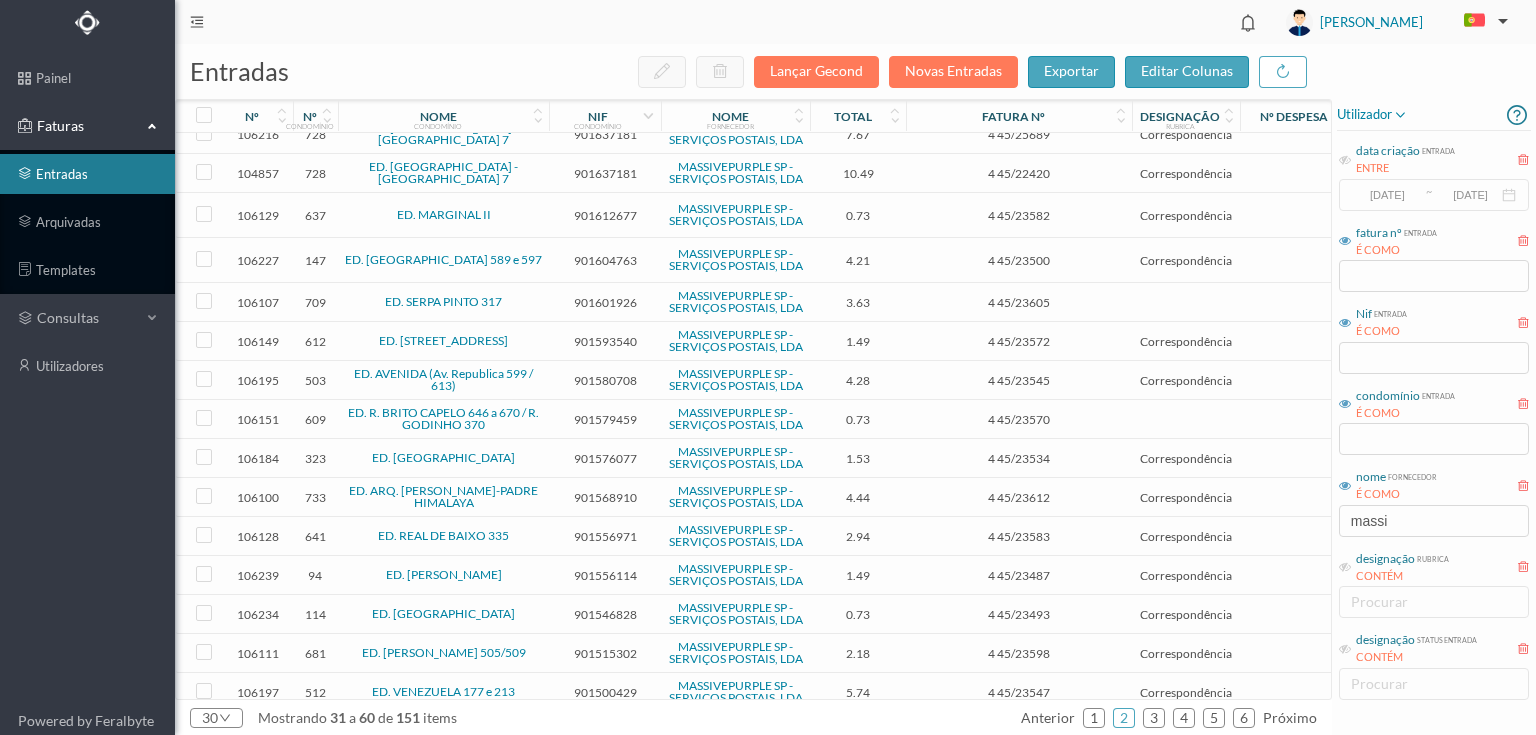 click on "901500429" at bounding box center (605, 692) 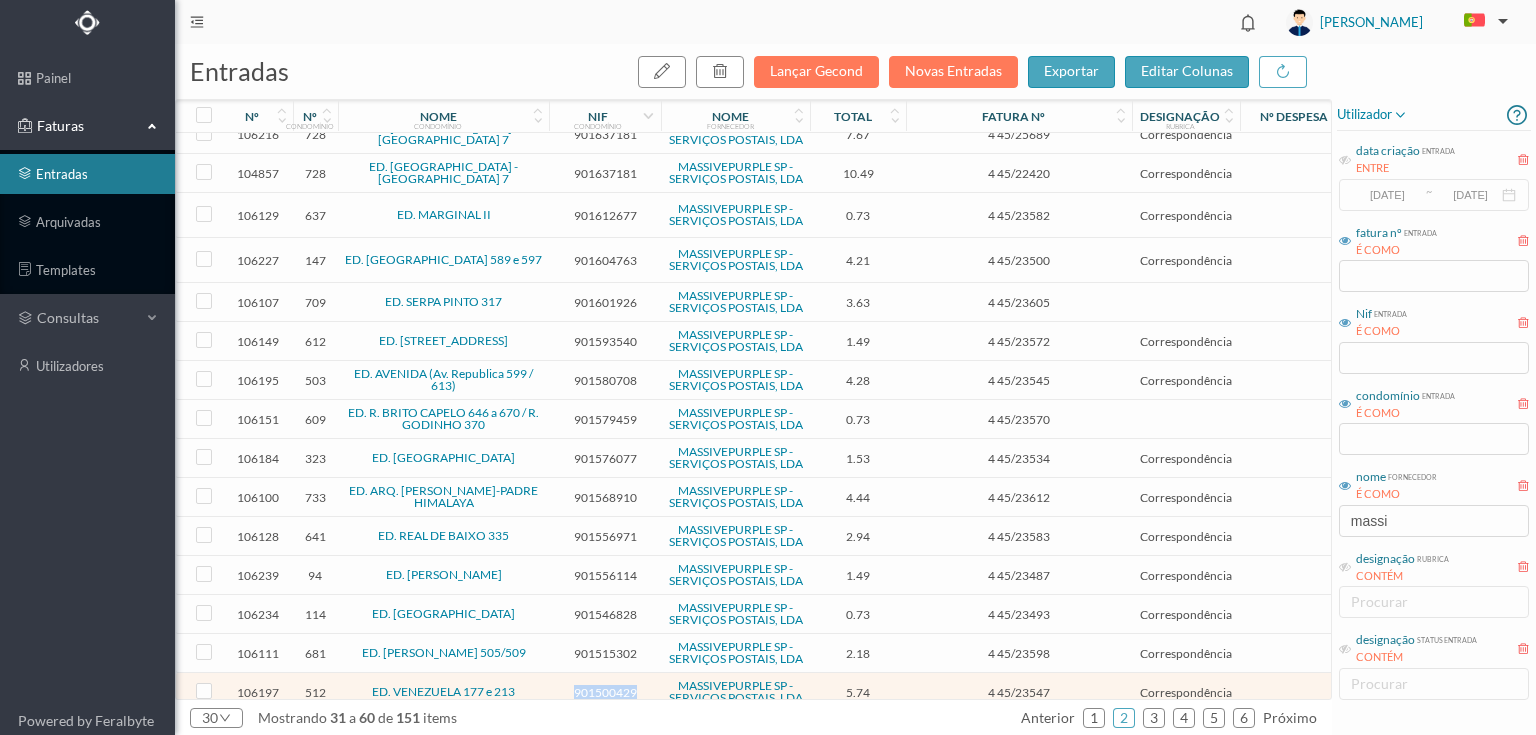 click on "901500429" at bounding box center [605, 692] 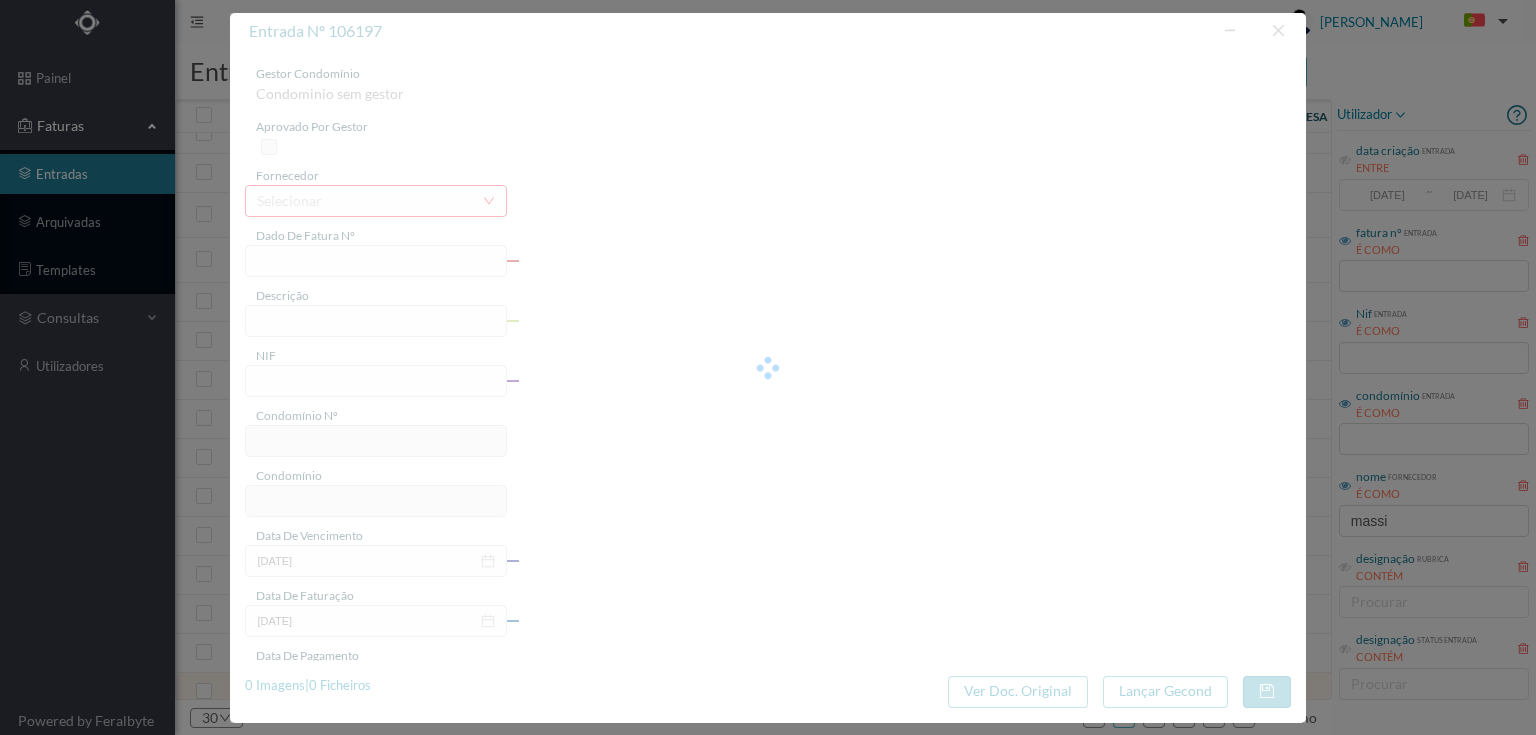 type on "4 45/23547" 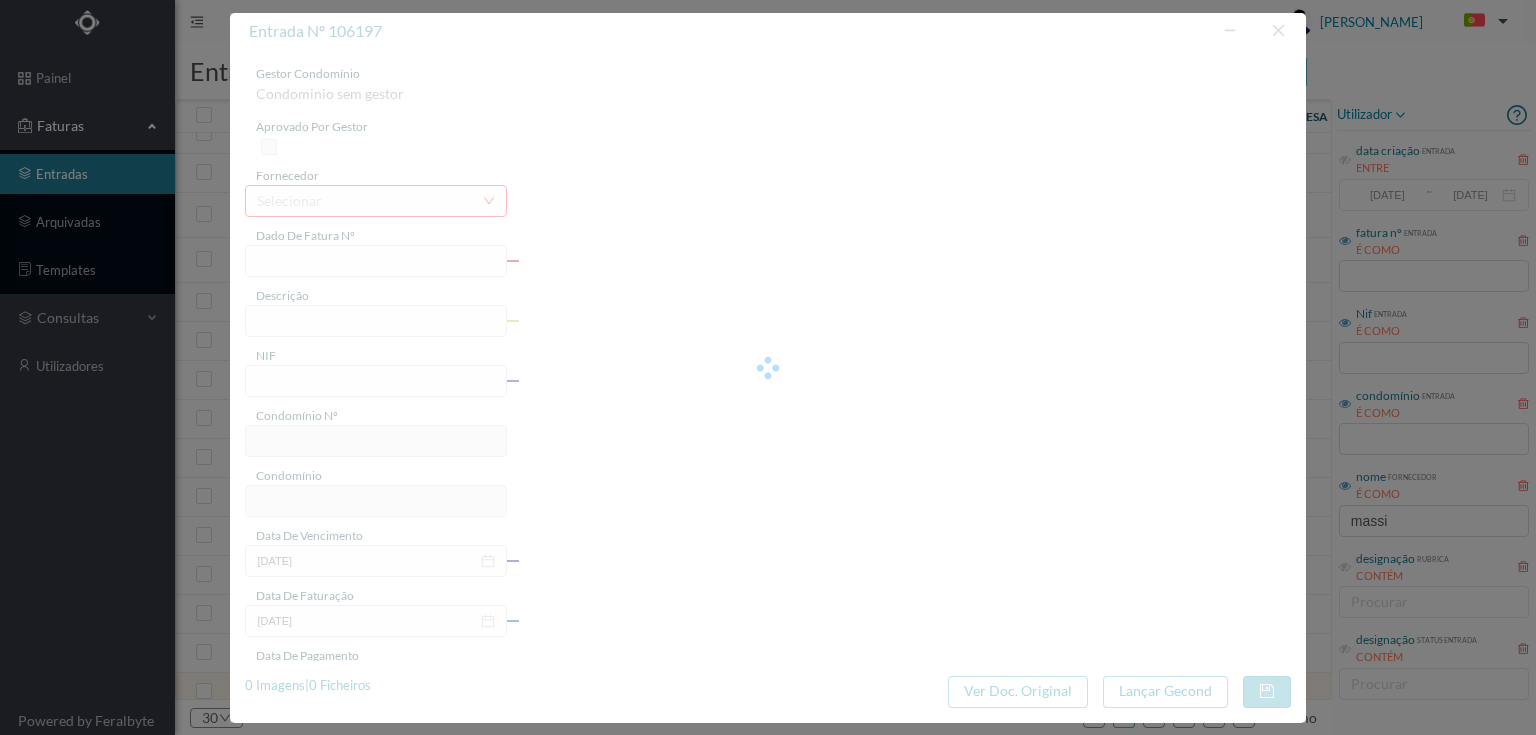type on "Serviço Envio Correio e IT e" 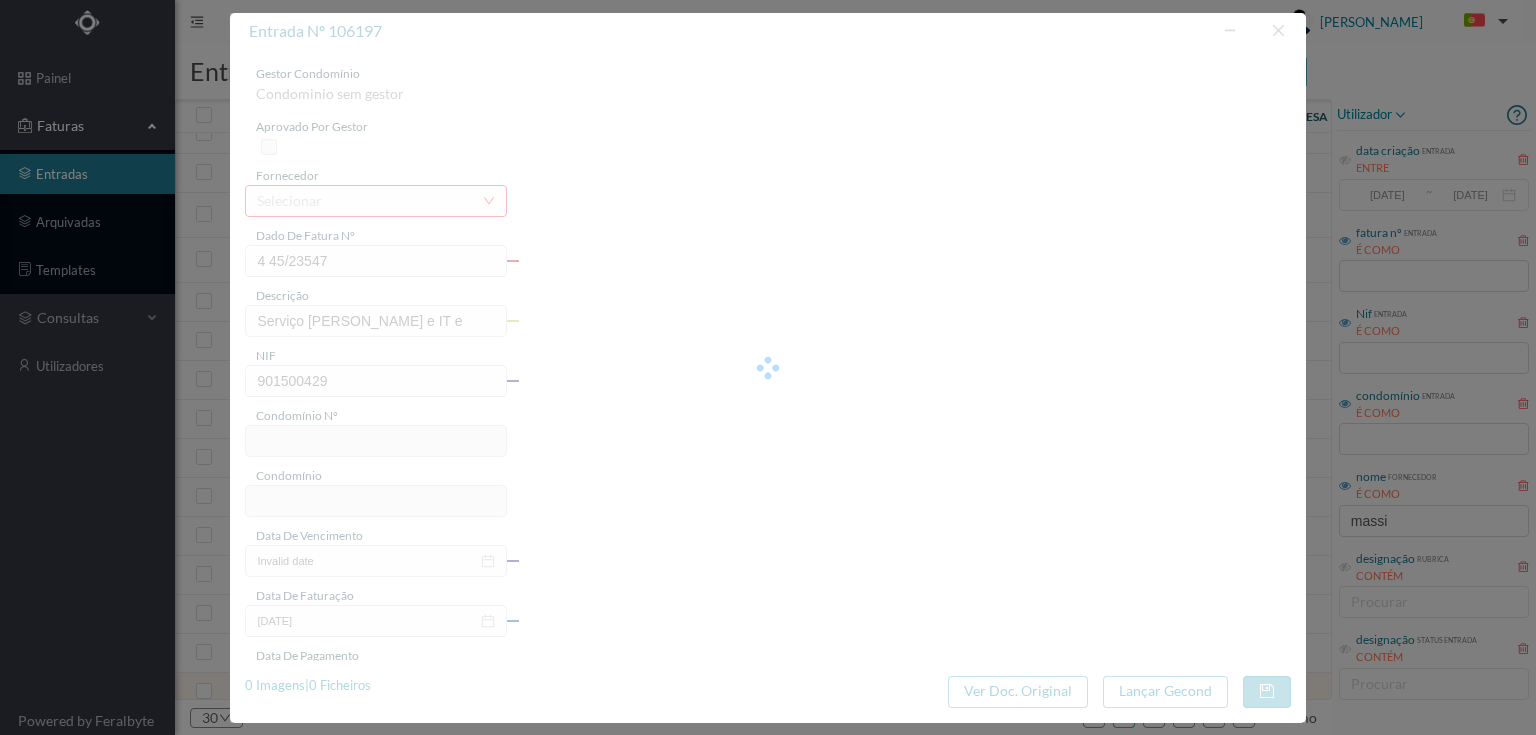 type on "512" 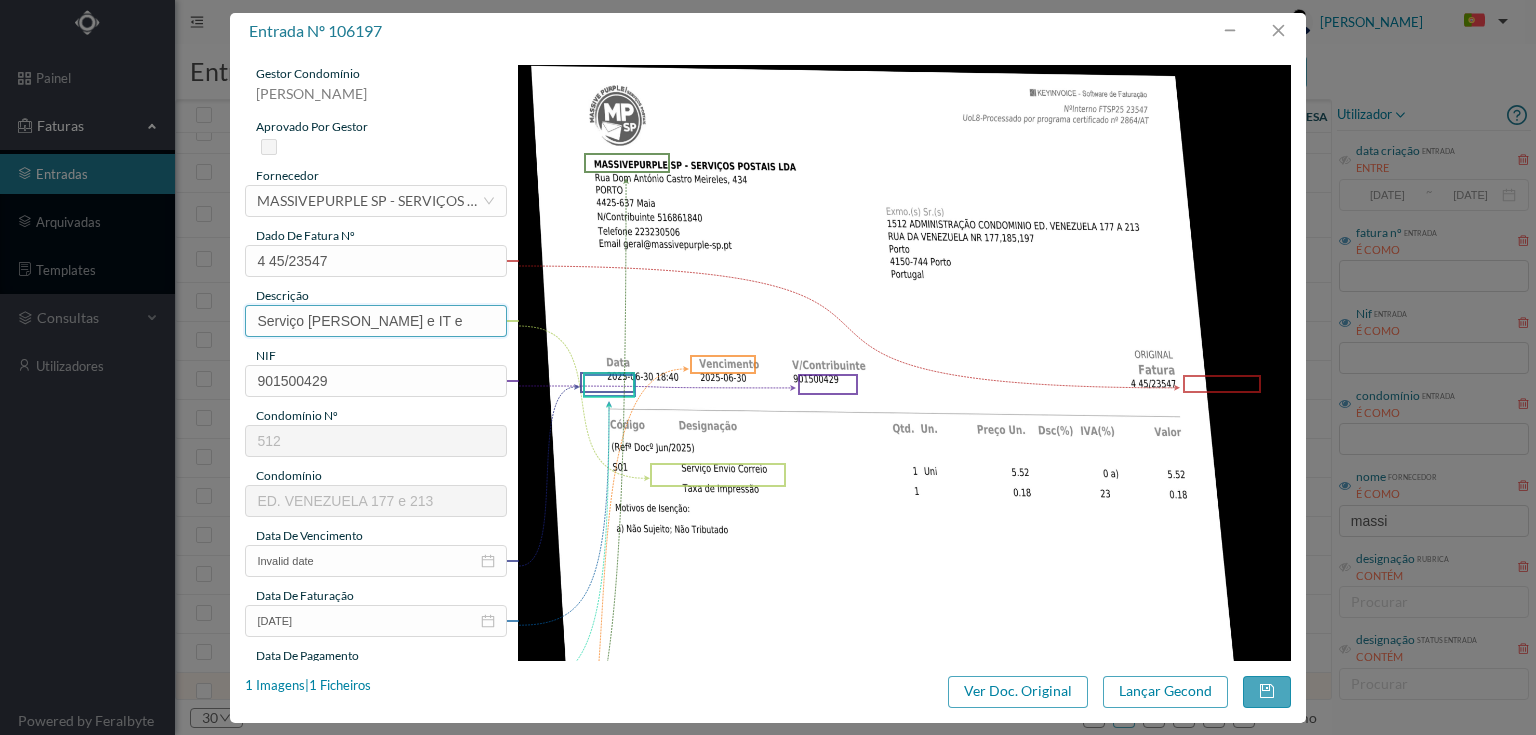 click on "Serviço Envio Correio e IT e" at bounding box center [375, 321] 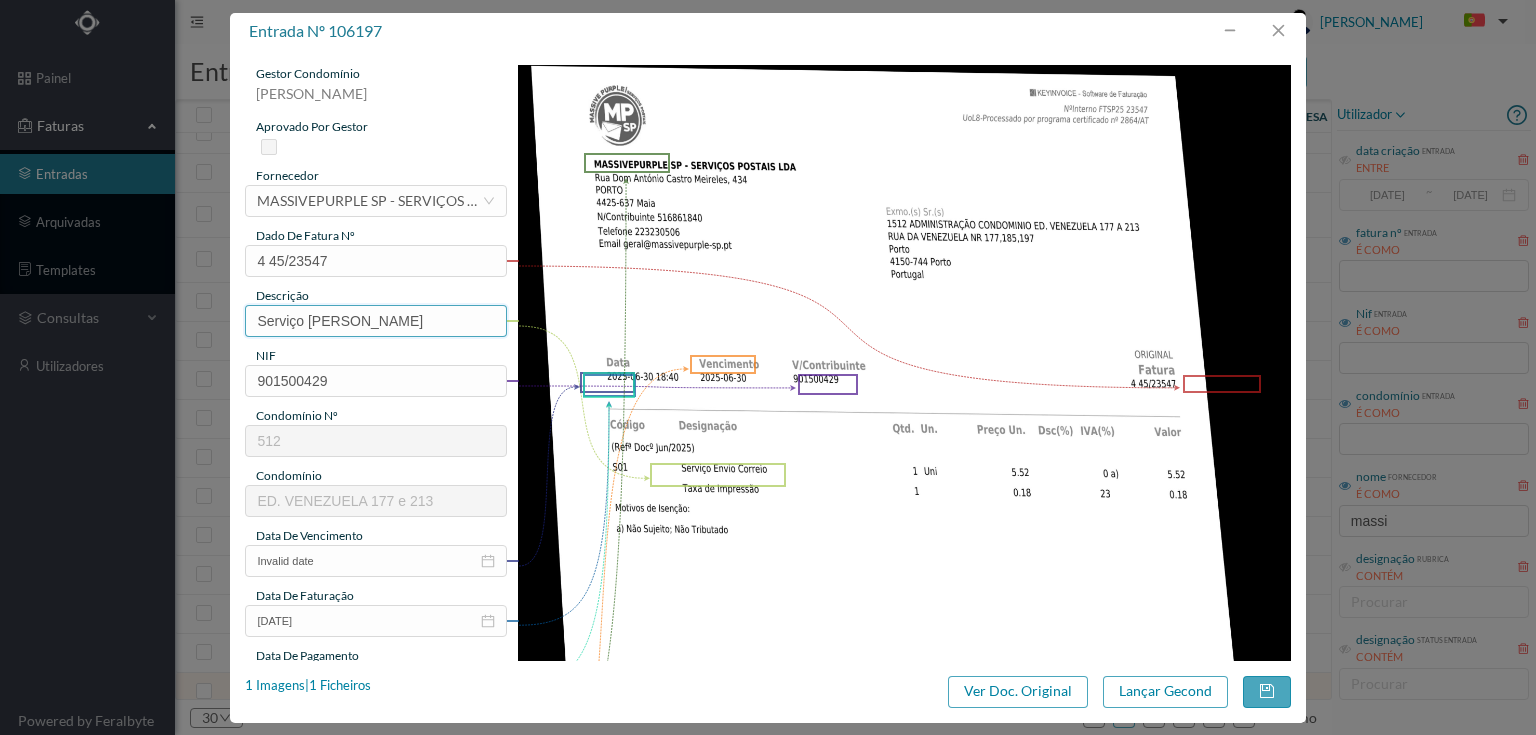 type on "Serviço [PERSON_NAME]" 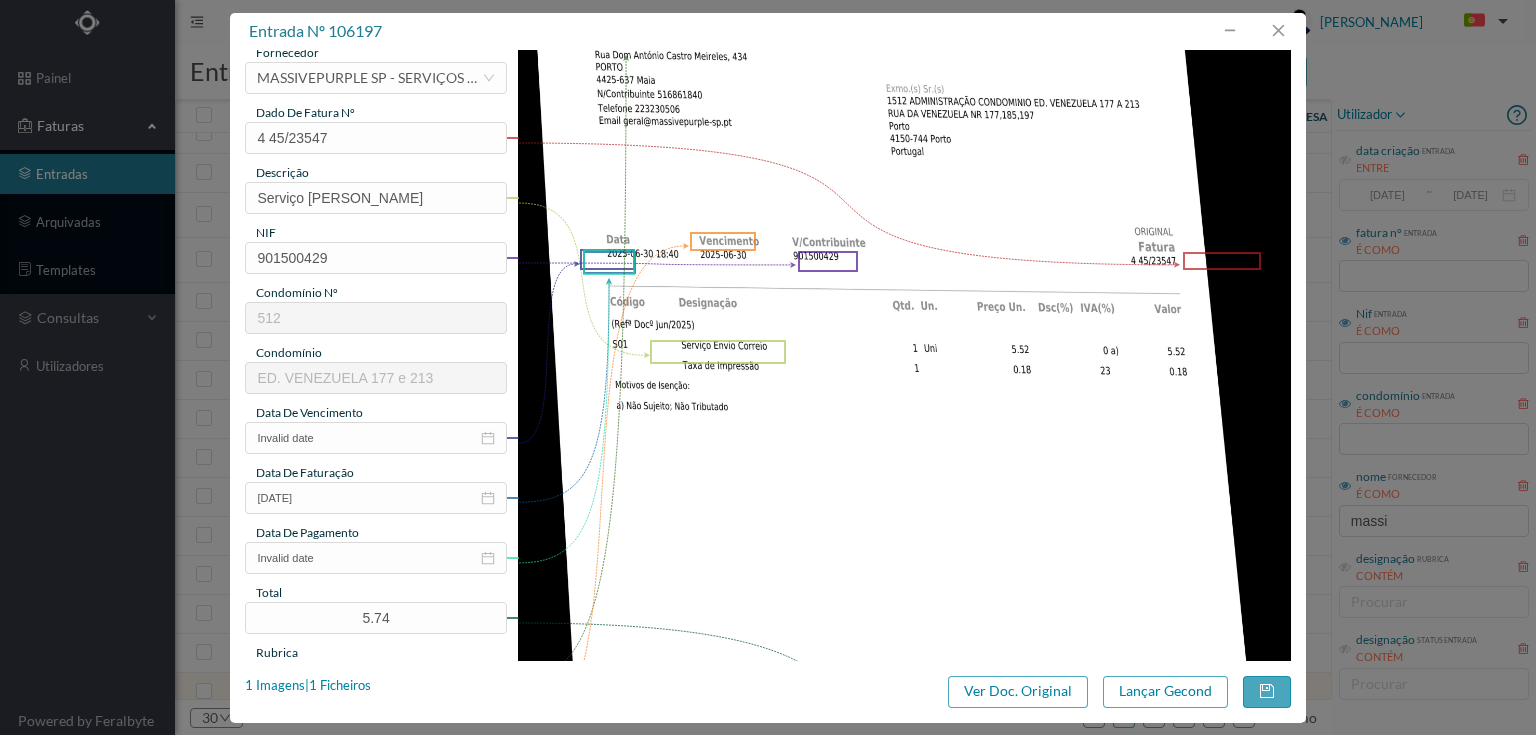 scroll, scrollTop: 160, scrollLeft: 0, axis: vertical 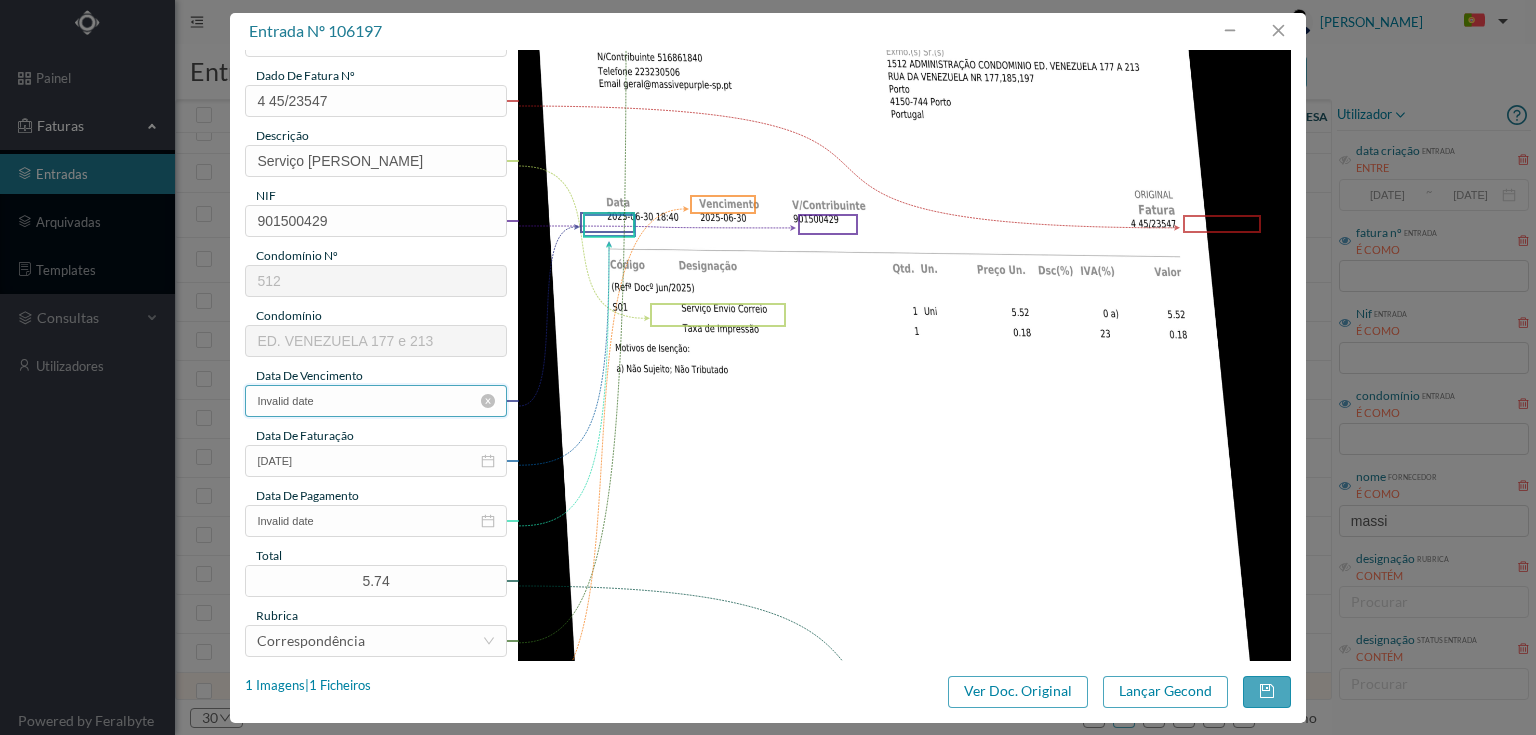 click on "Invalid date" at bounding box center (375, 401) 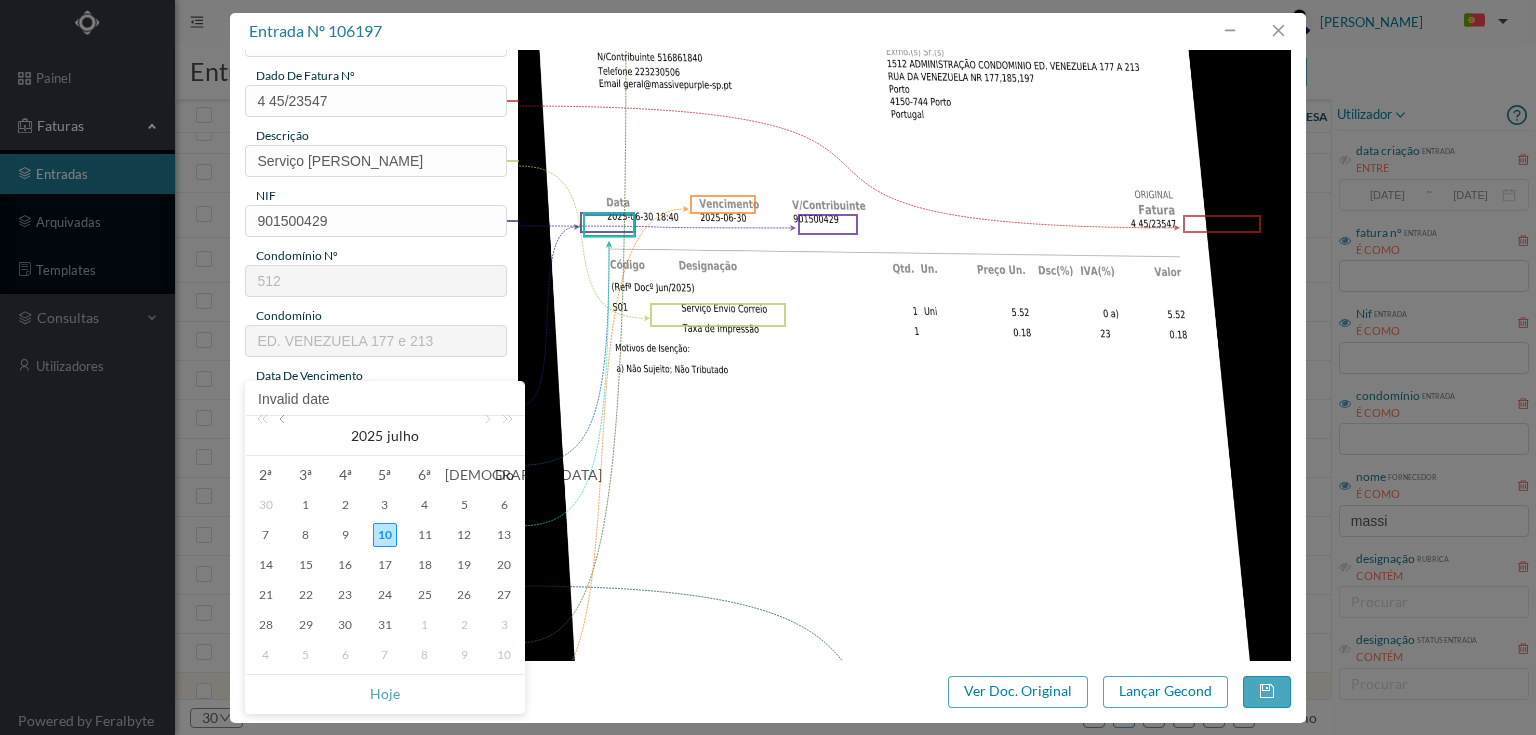 click at bounding box center (284, 436) 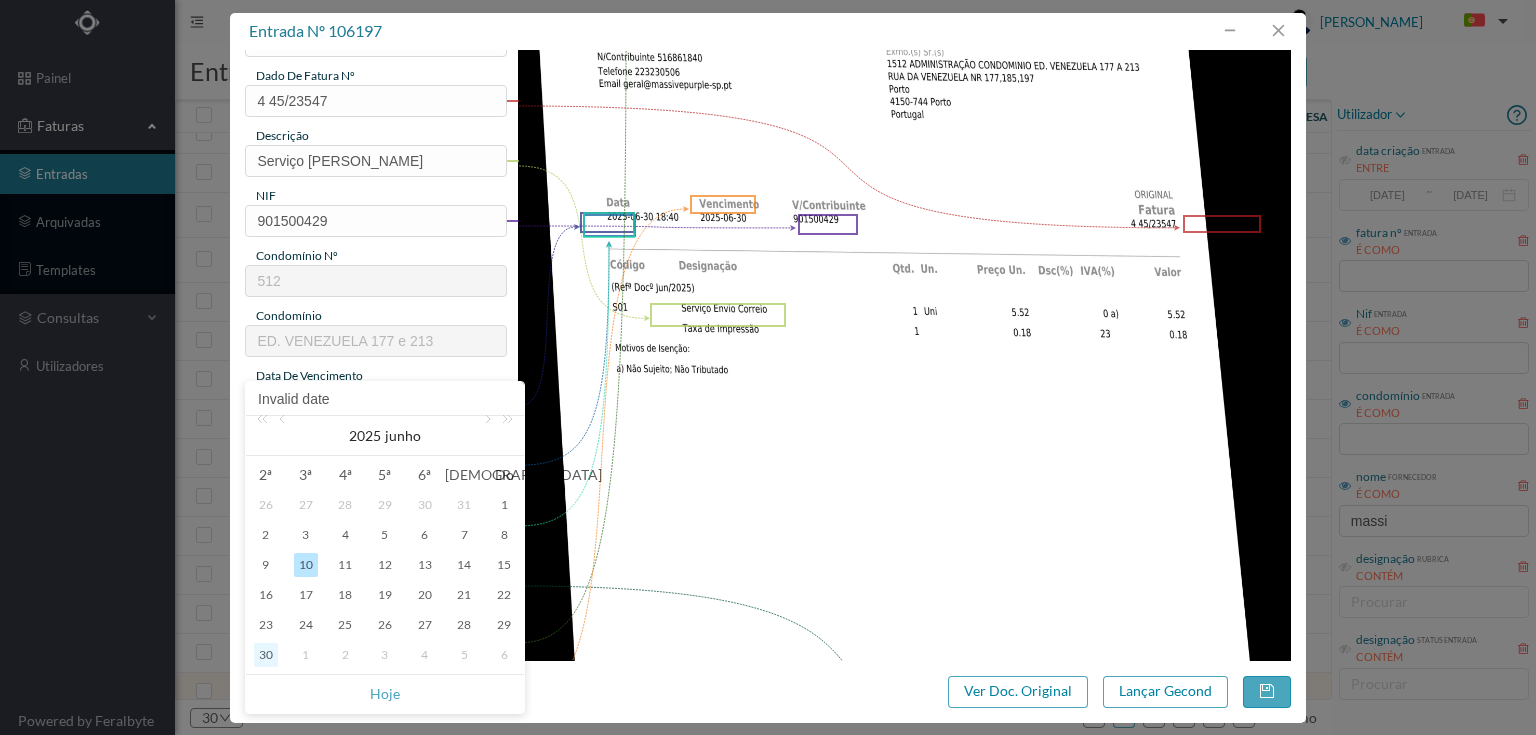 click on "30" at bounding box center (266, 655) 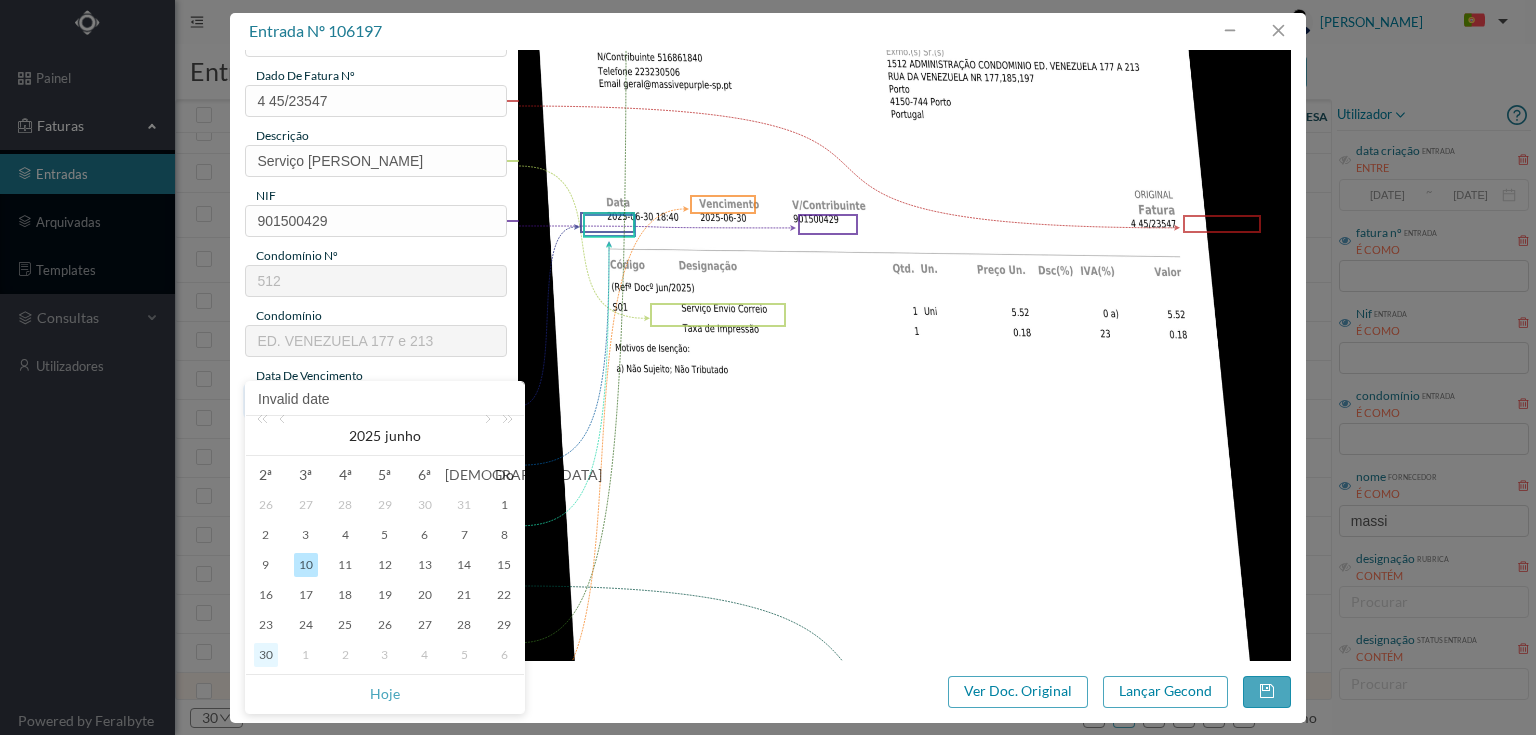 type on "[DATE]" 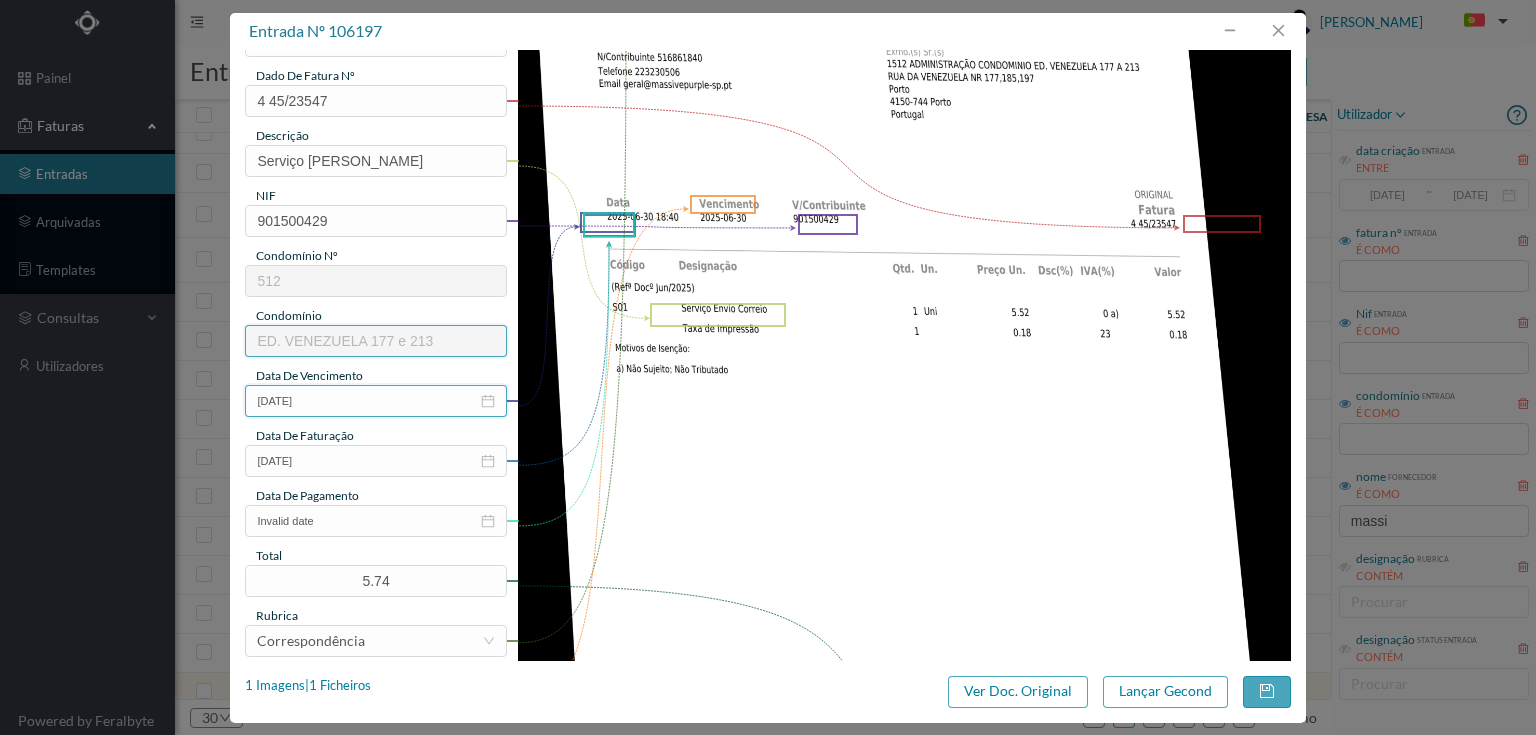 scroll, scrollTop: 240, scrollLeft: 0, axis: vertical 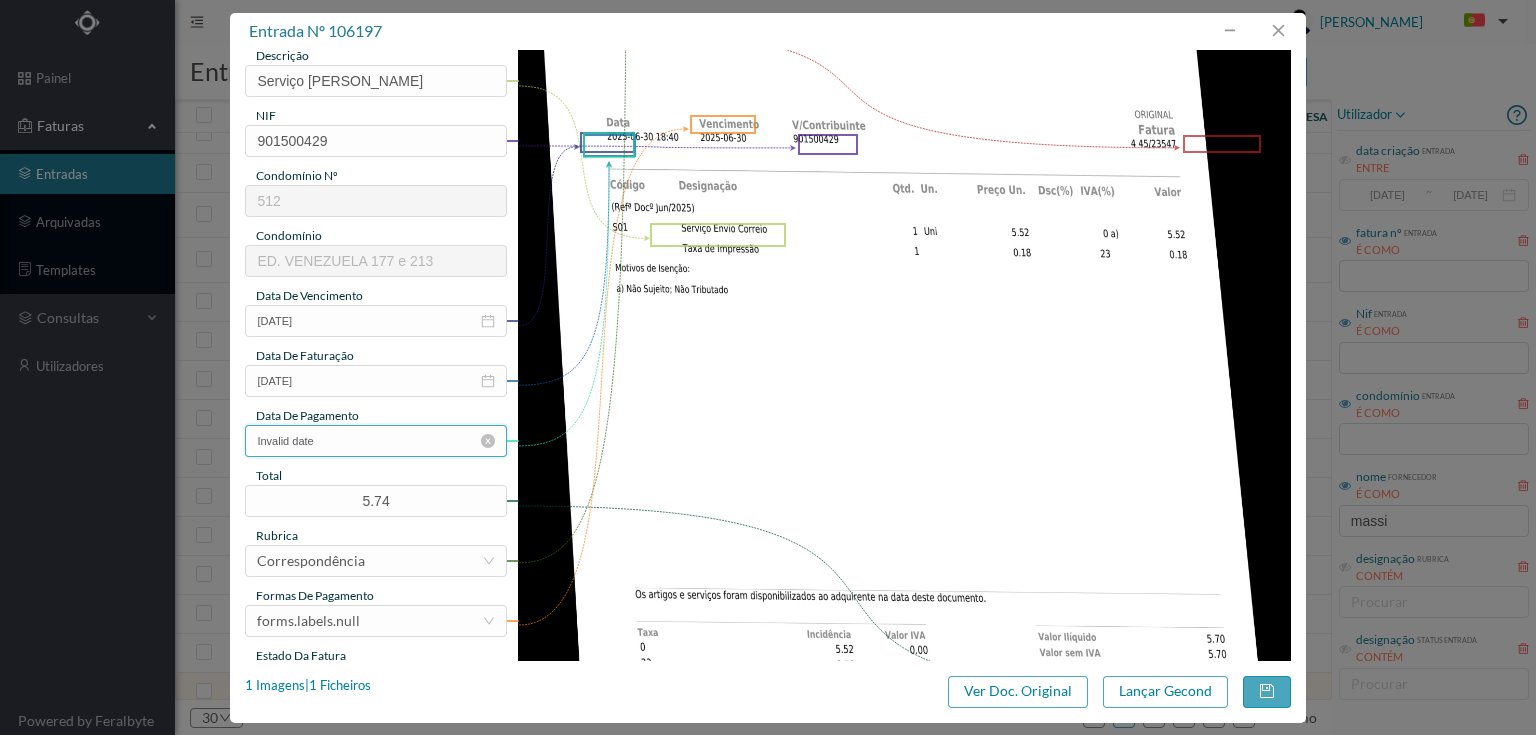click on "Invalid date" at bounding box center [375, 441] 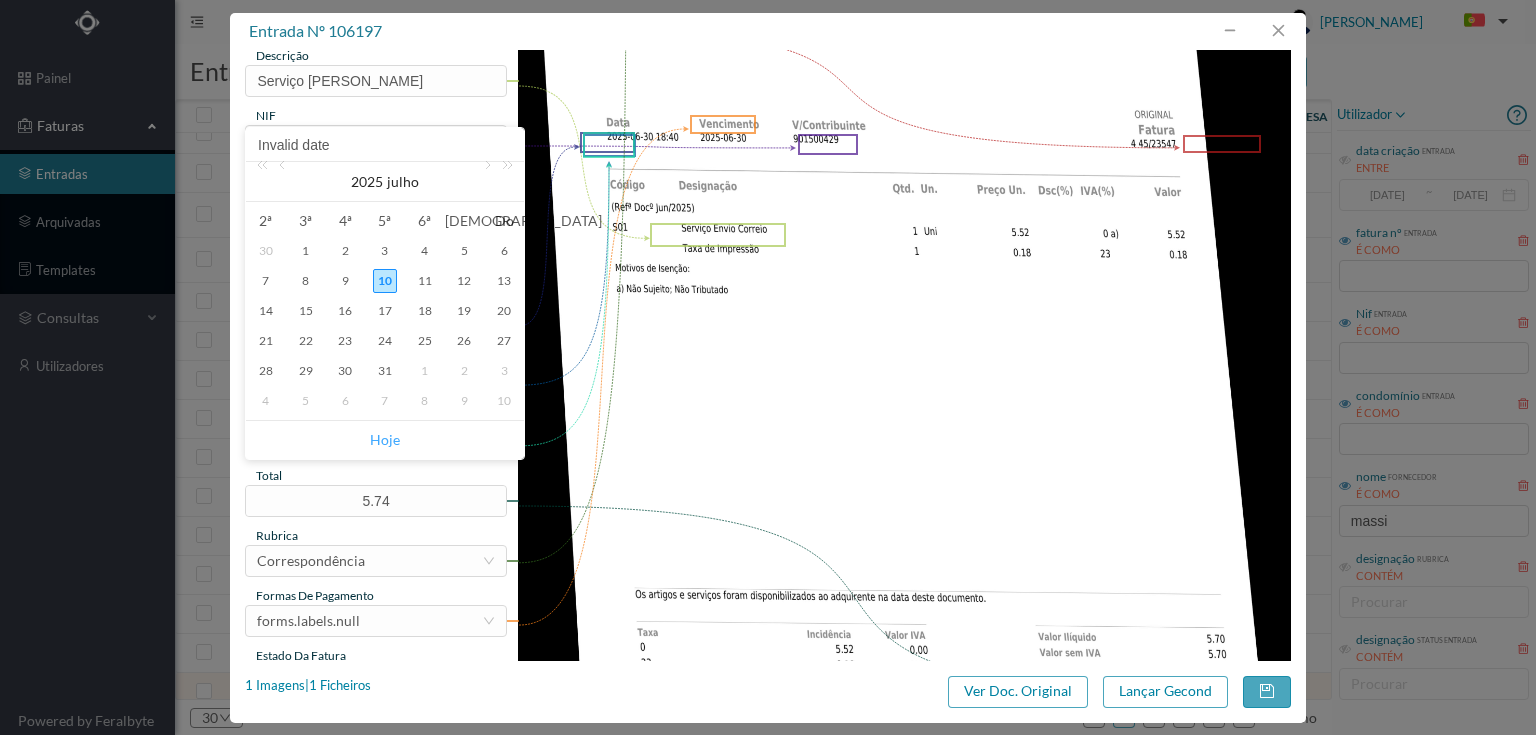 click on "Hoje" at bounding box center [385, 440] 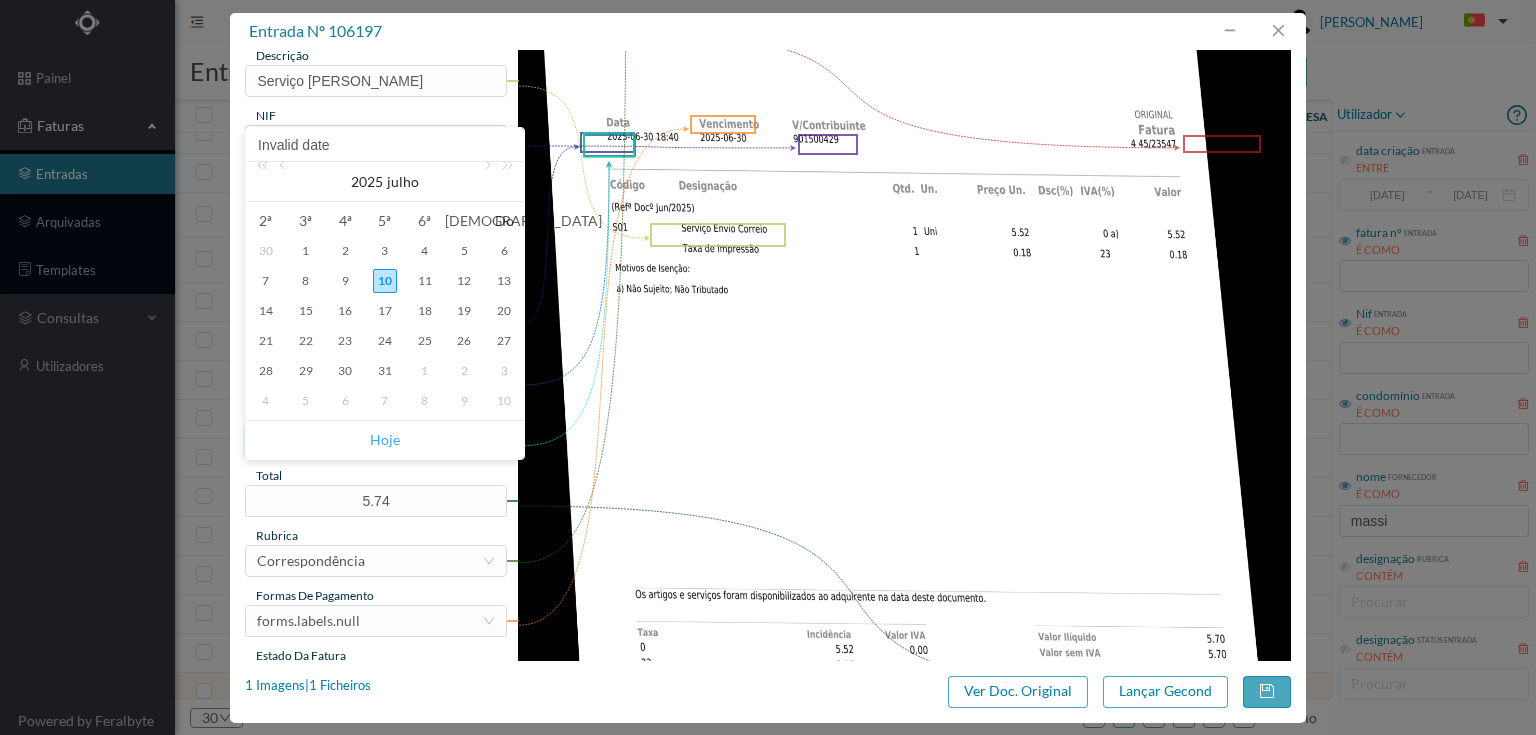 type on "[DATE]" 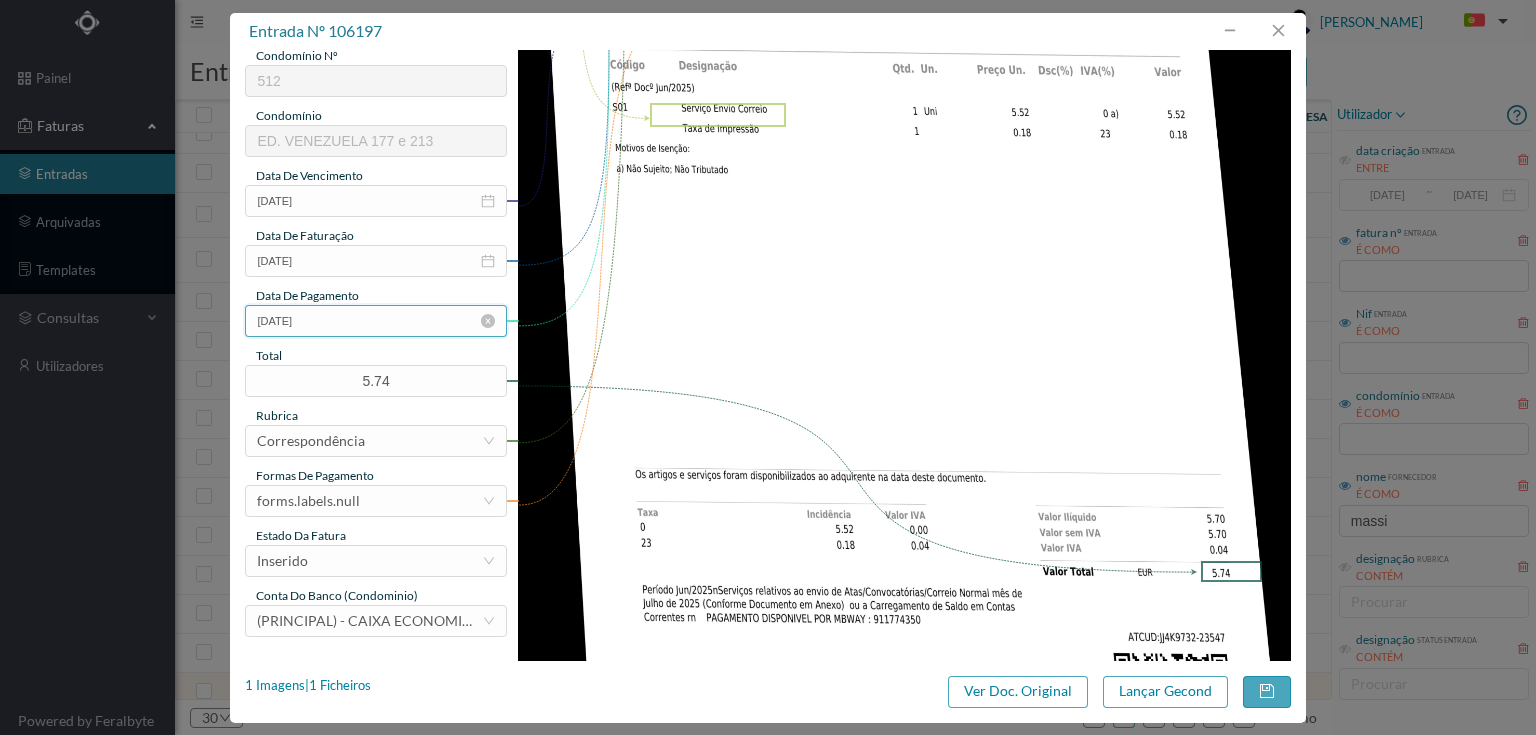 scroll, scrollTop: 400, scrollLeft: 0, axis: vertical 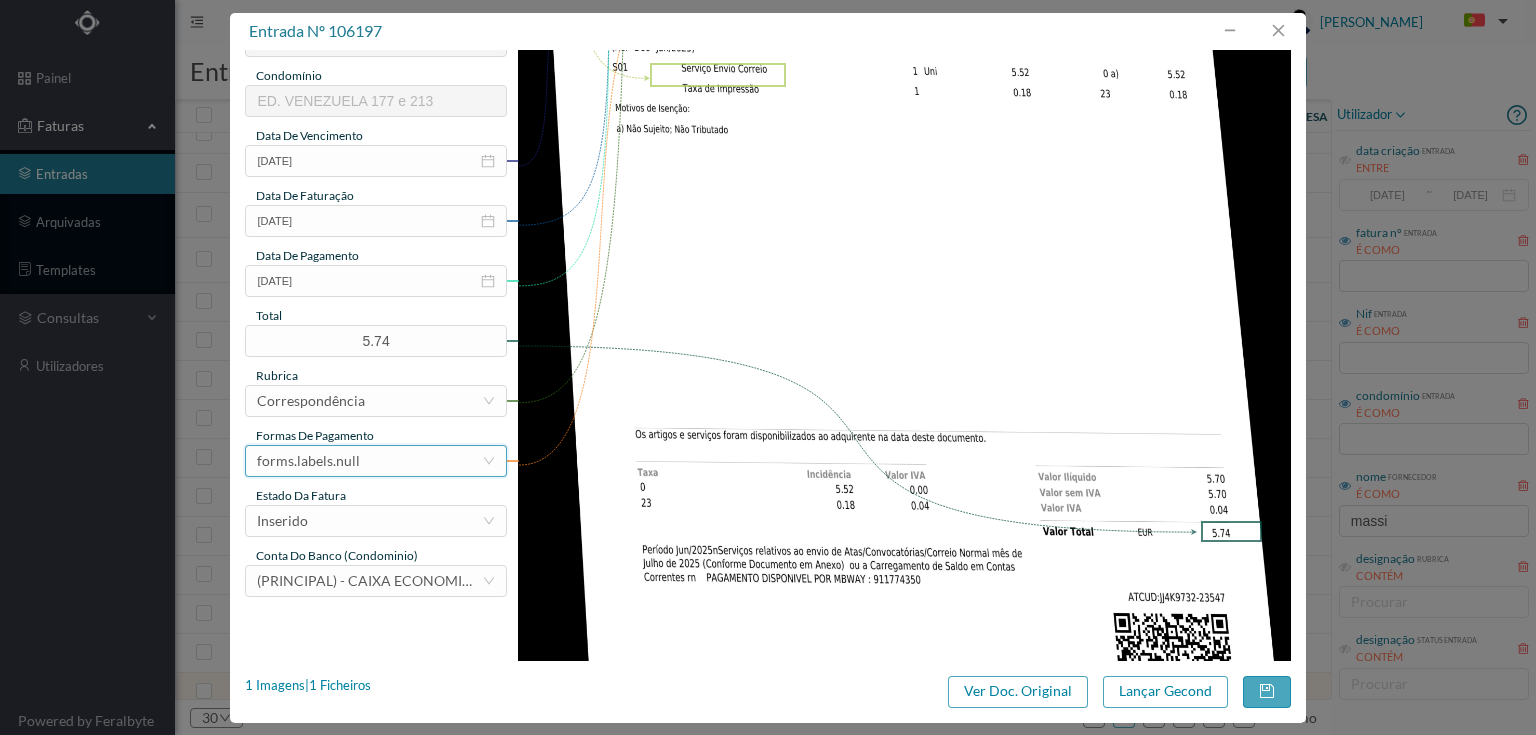 click on "forms.labels.null" at bounding box center [369, 461] 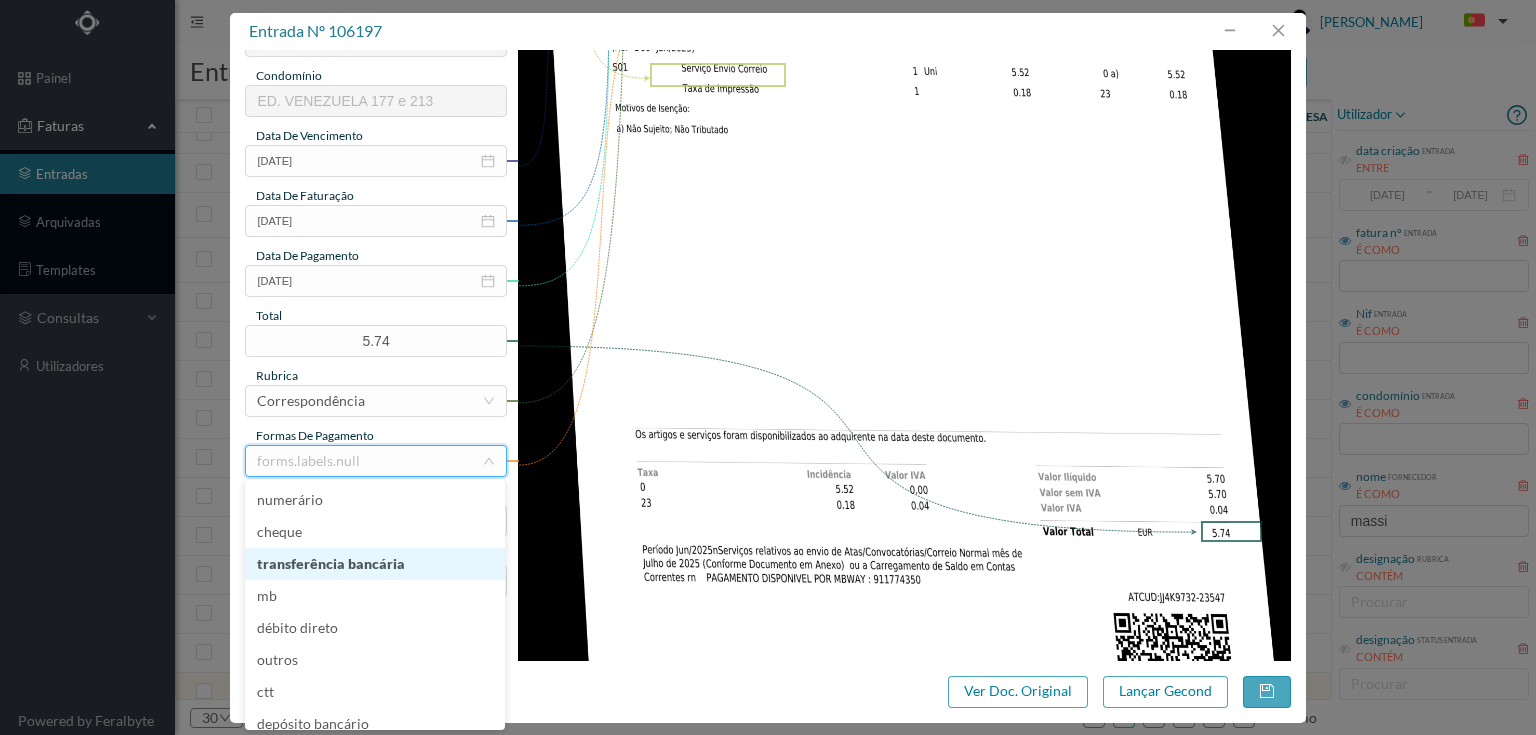 click on "transferência bancária" at bounding box center [375, 564] 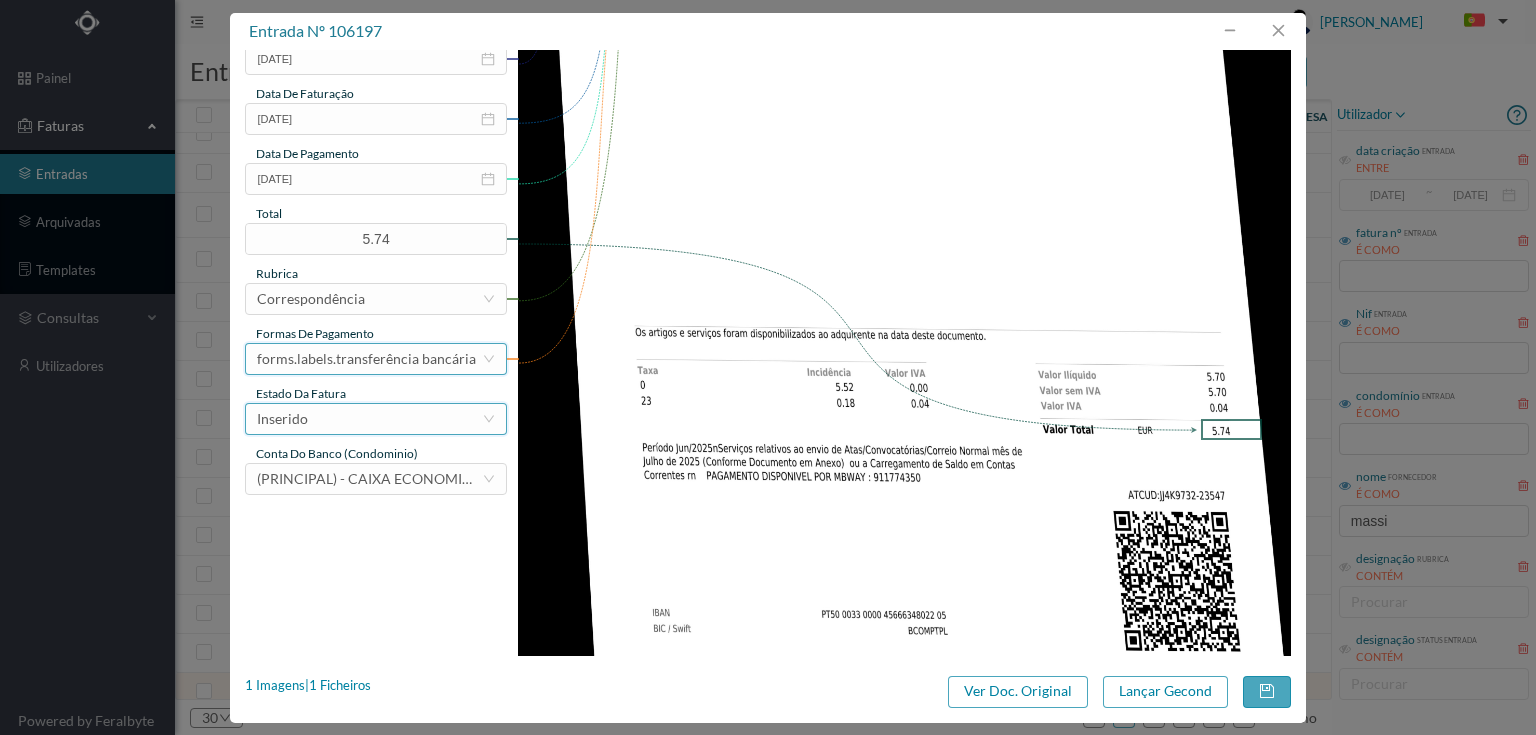 scroll, scrollTop: 505, scrollLeft: 0, axis: vertical 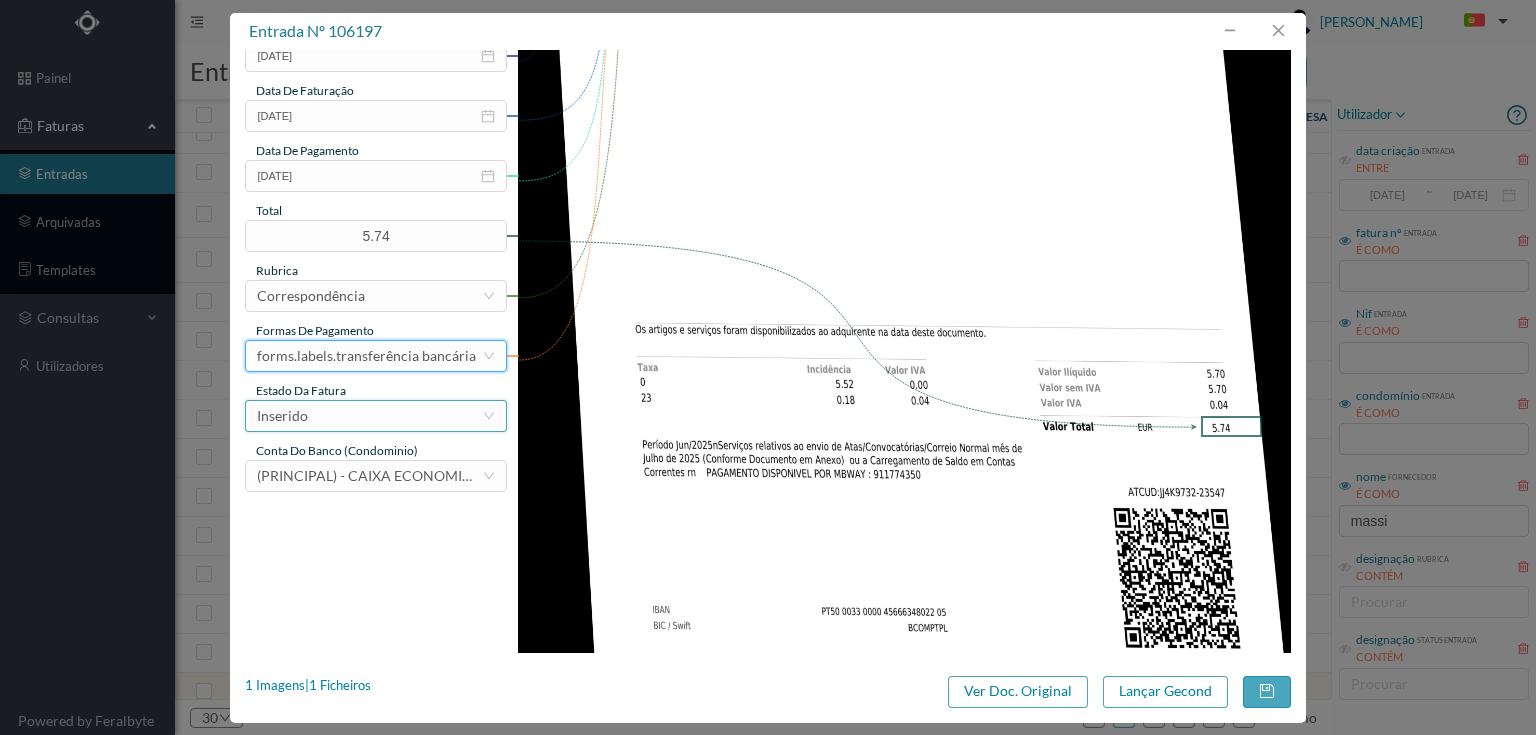 click on "Inserido" at bounding box center [369, 416] 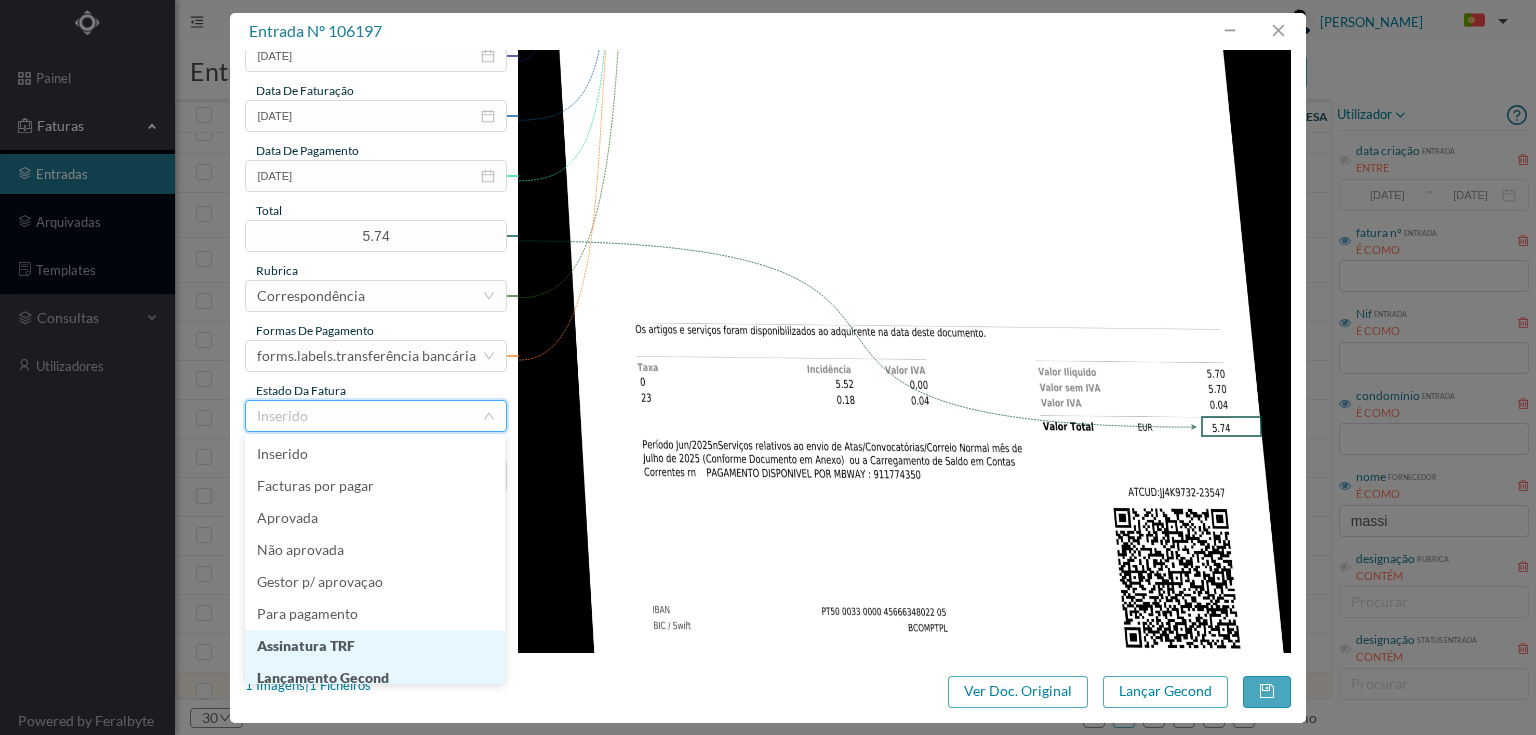 scroll, scrollTop: 10, scrollLeft: 0, axis: vertical 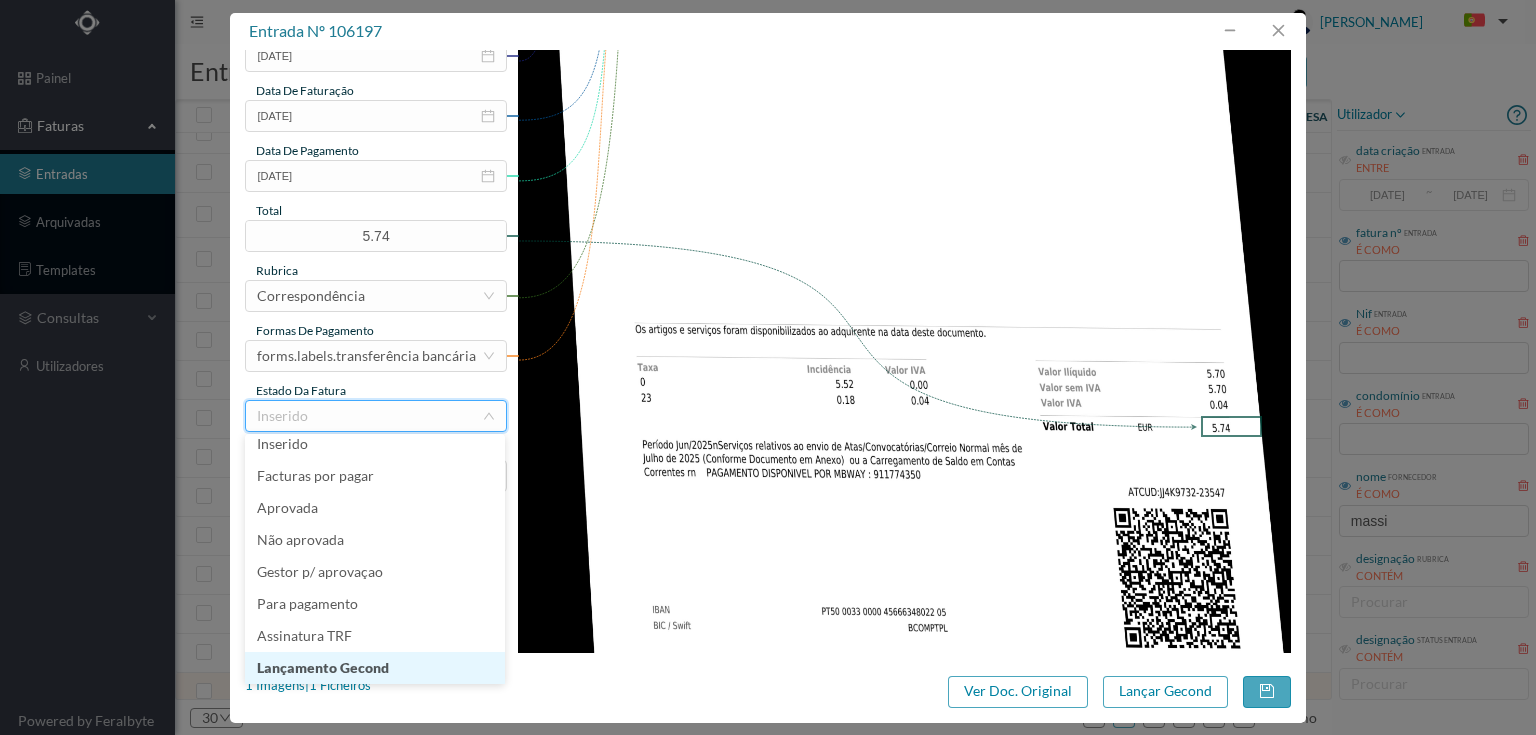 click on "Lançamento Gecond" at bounding box center [375, 668] 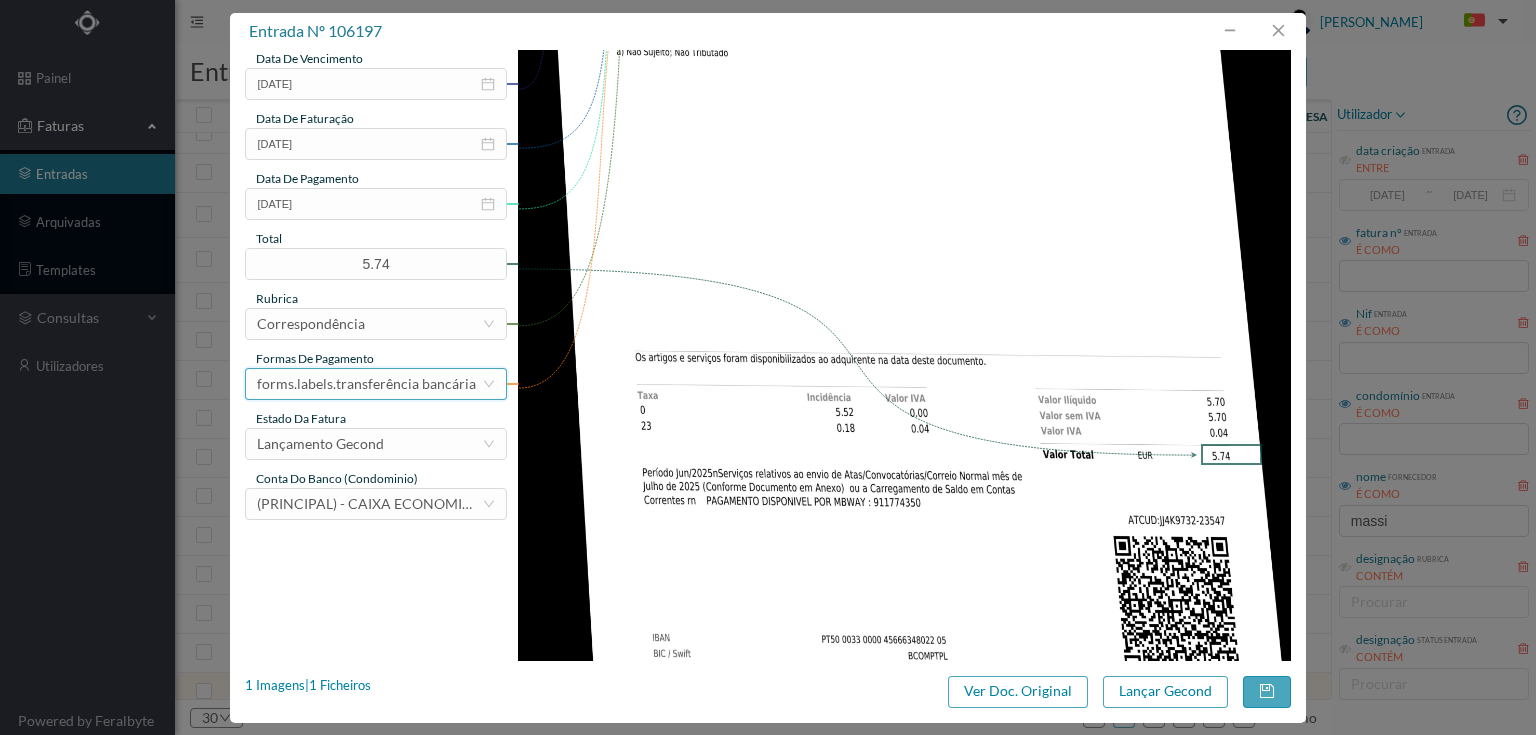 scroll, scrollTop: 480, scrollLeft: 0, axis: vertical 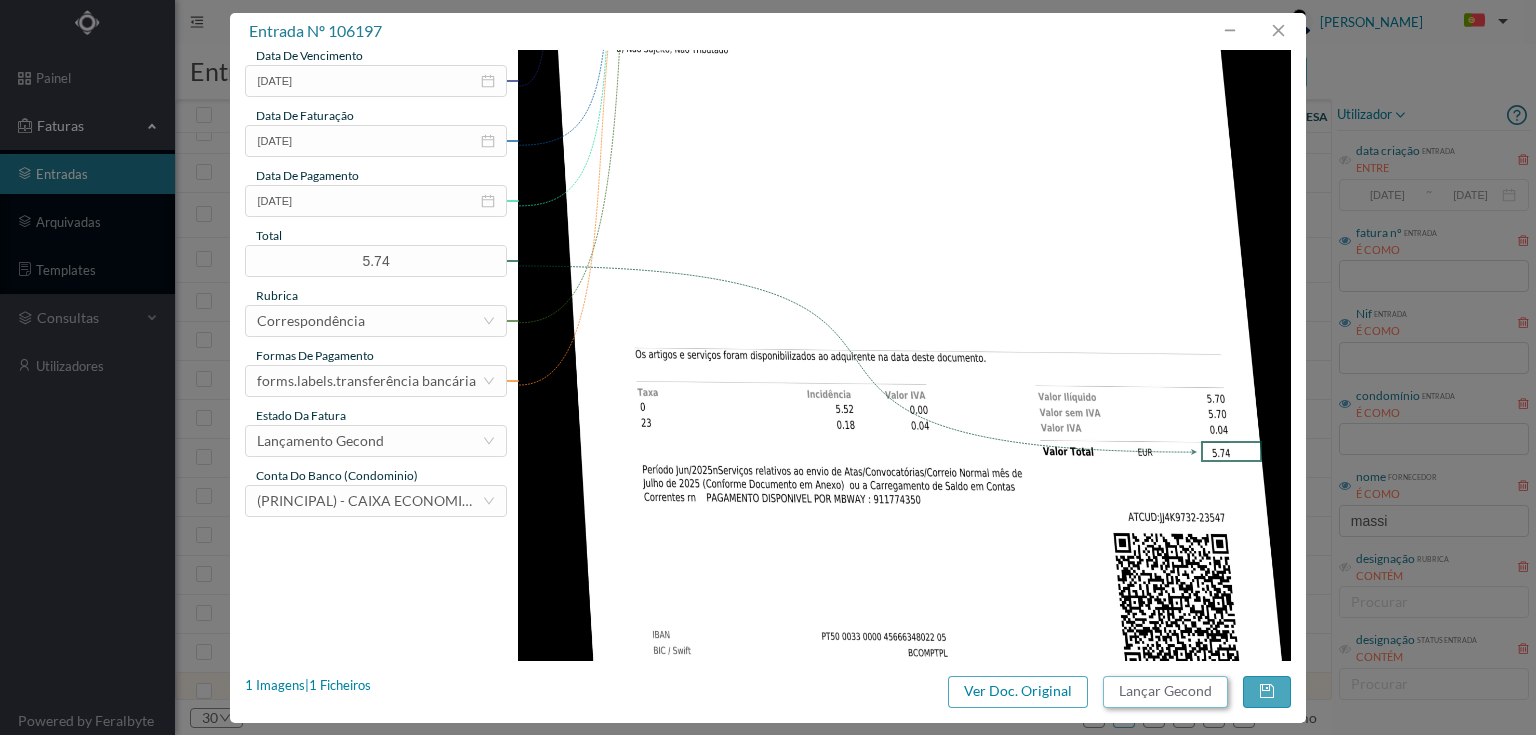 click on "Lançar Gecond" at bounding box center [1165, 692] 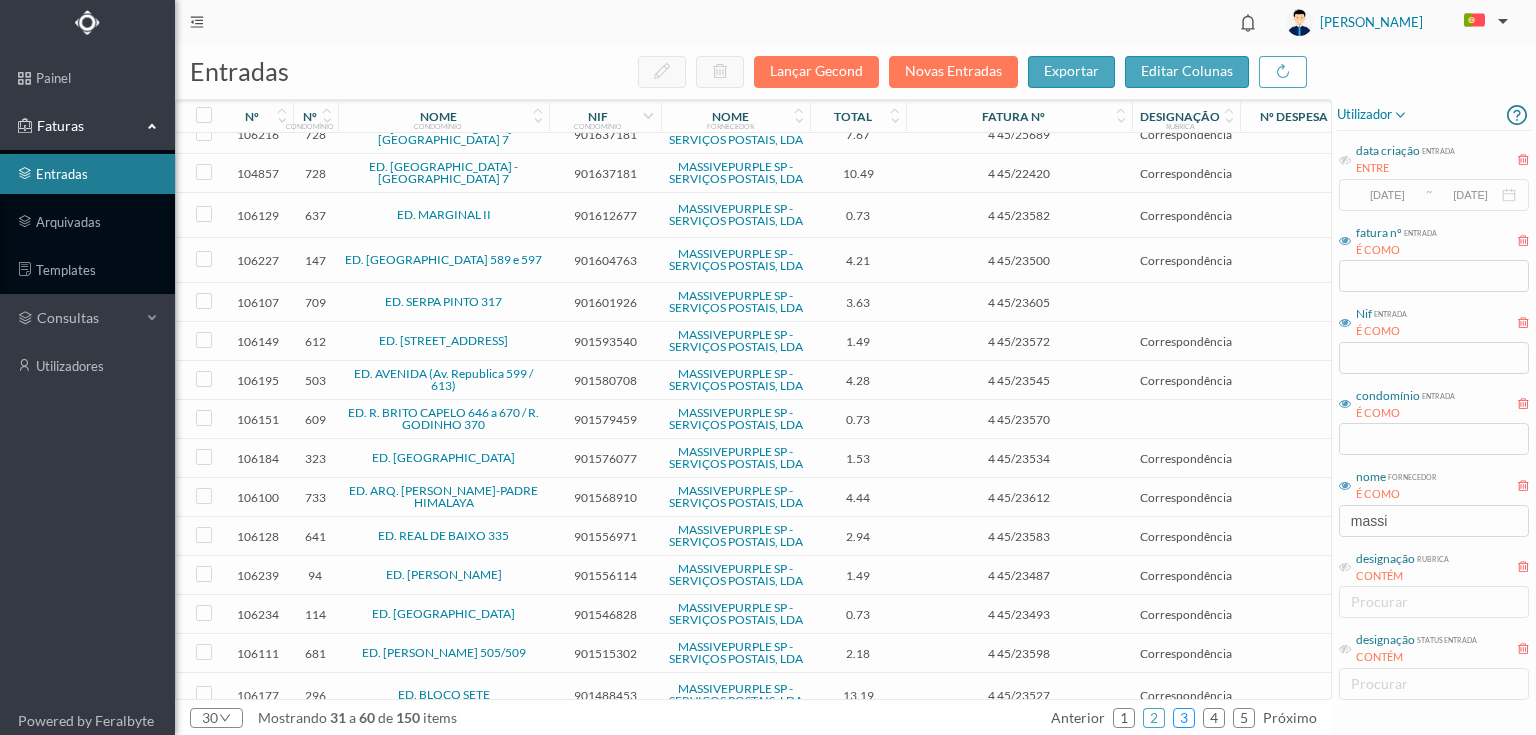 click on "3" at bounding box center [1184, 718] 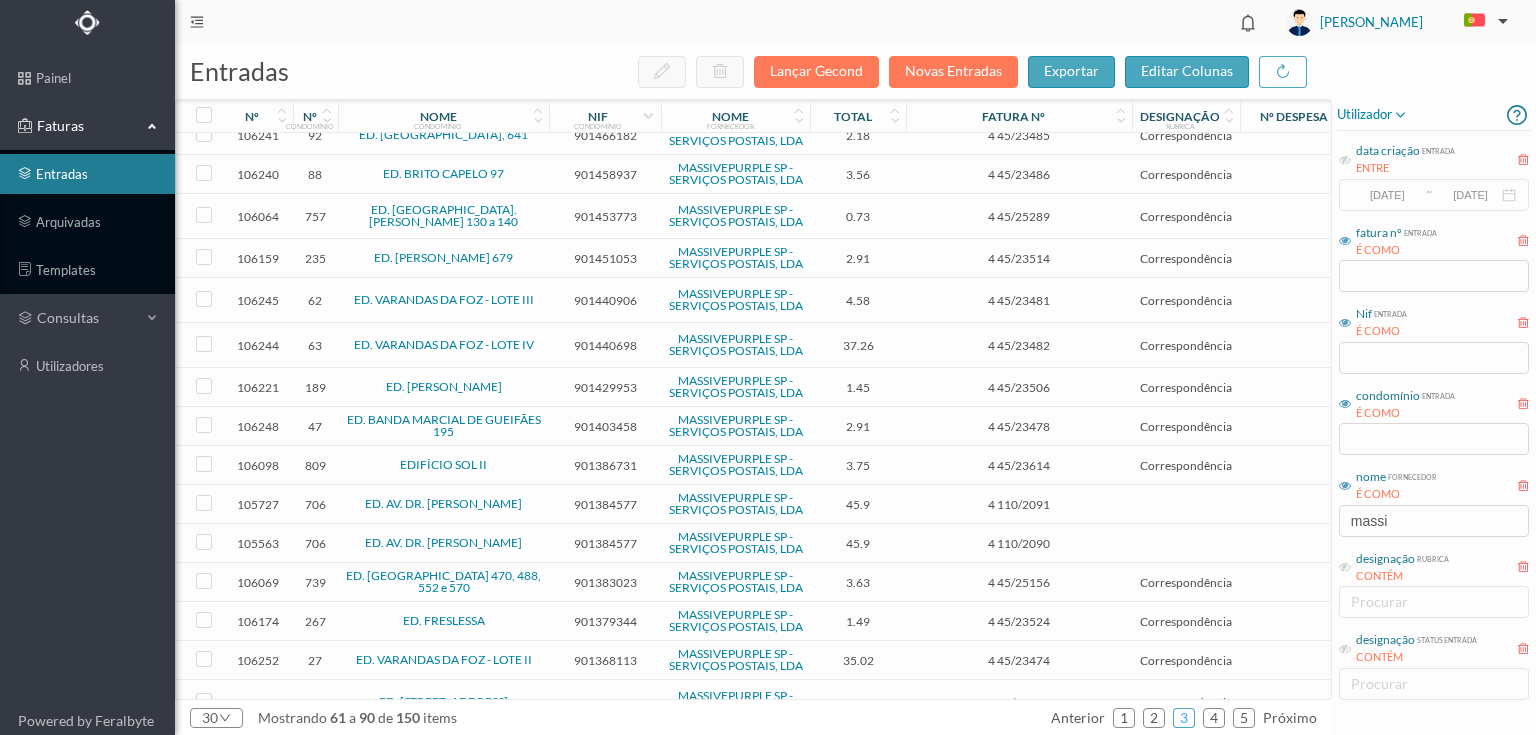 scroll, scrollTop: 0, scrollLeft: 0, axis: both 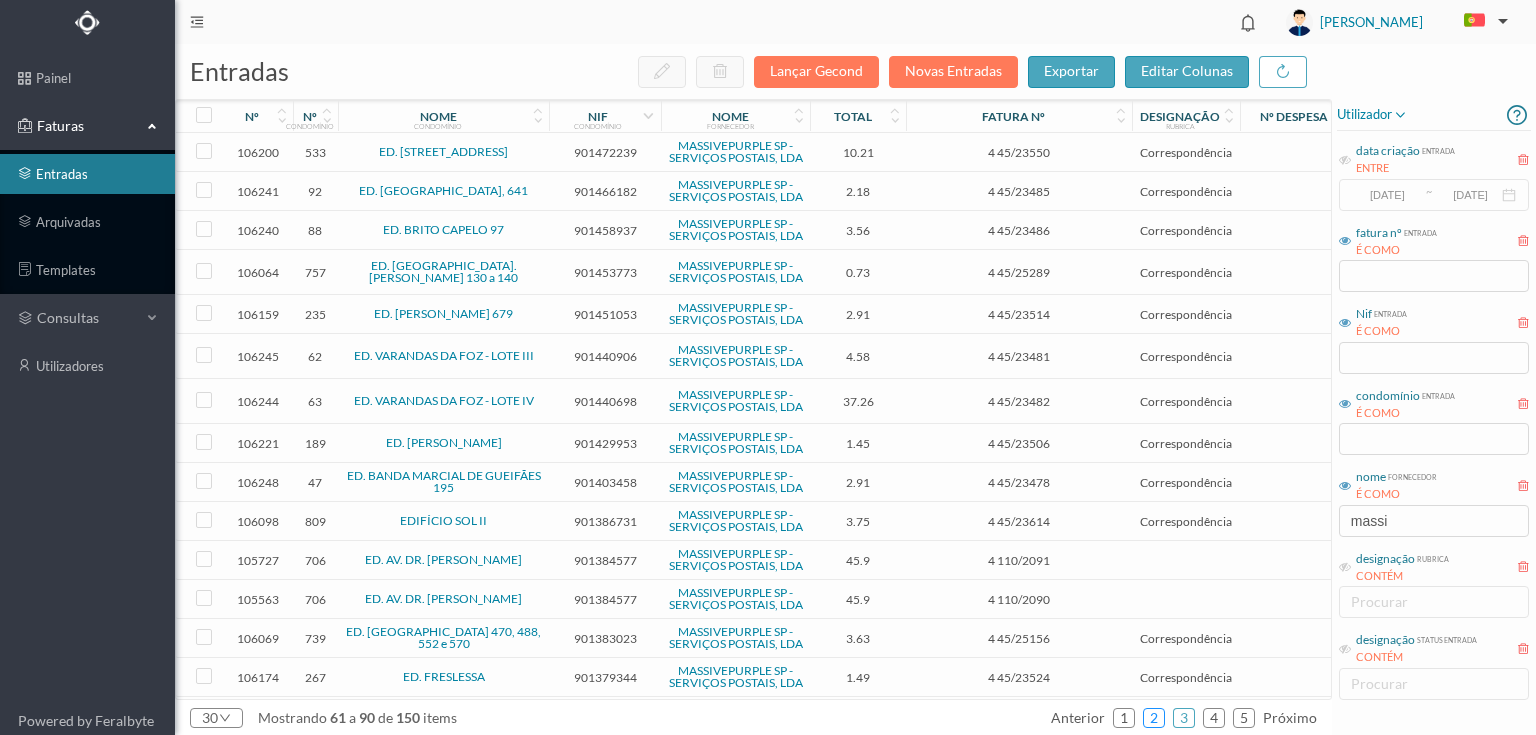 click on "2" at bounding box center [1154, 718] 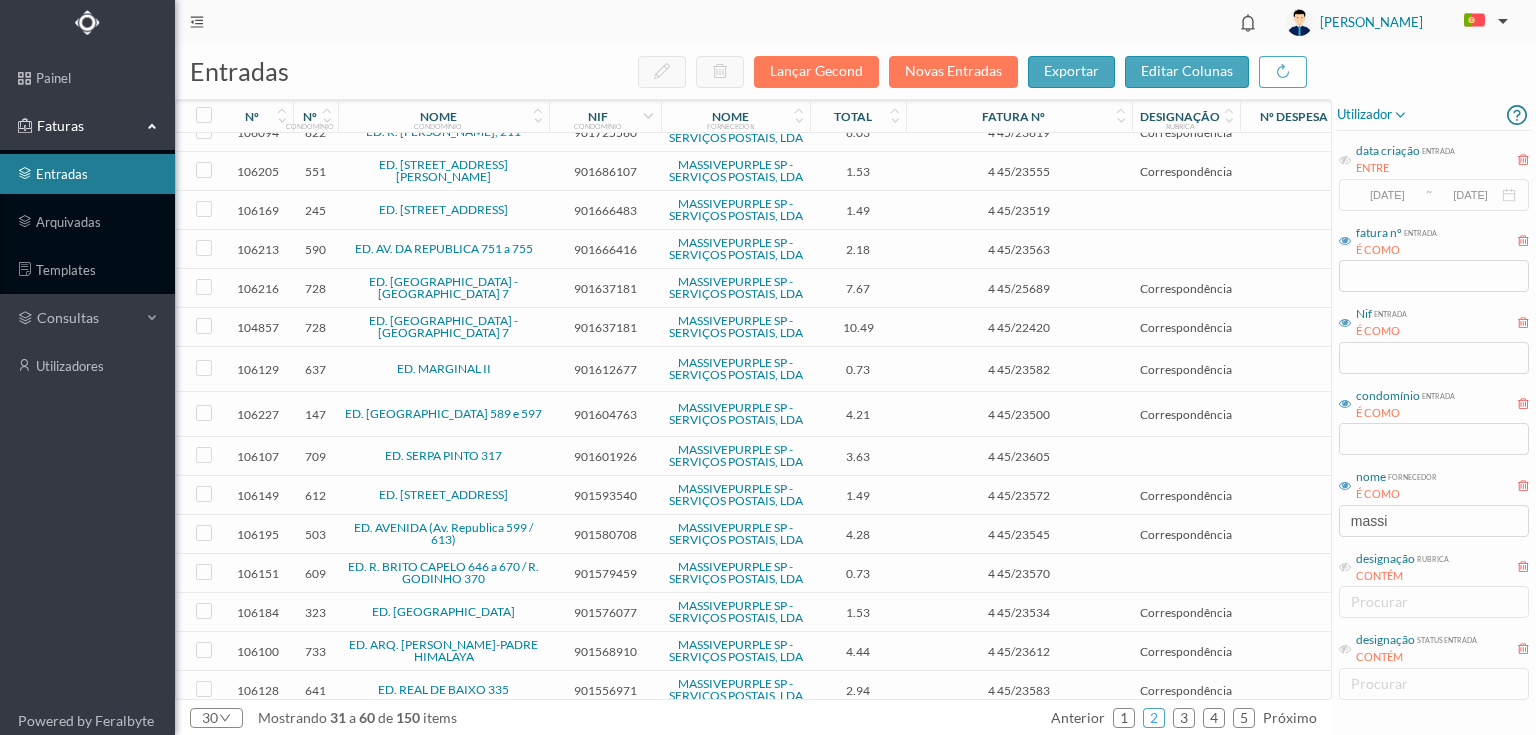 scroll, scrollTop: 650, scrollLeft: 0, axis: vertical 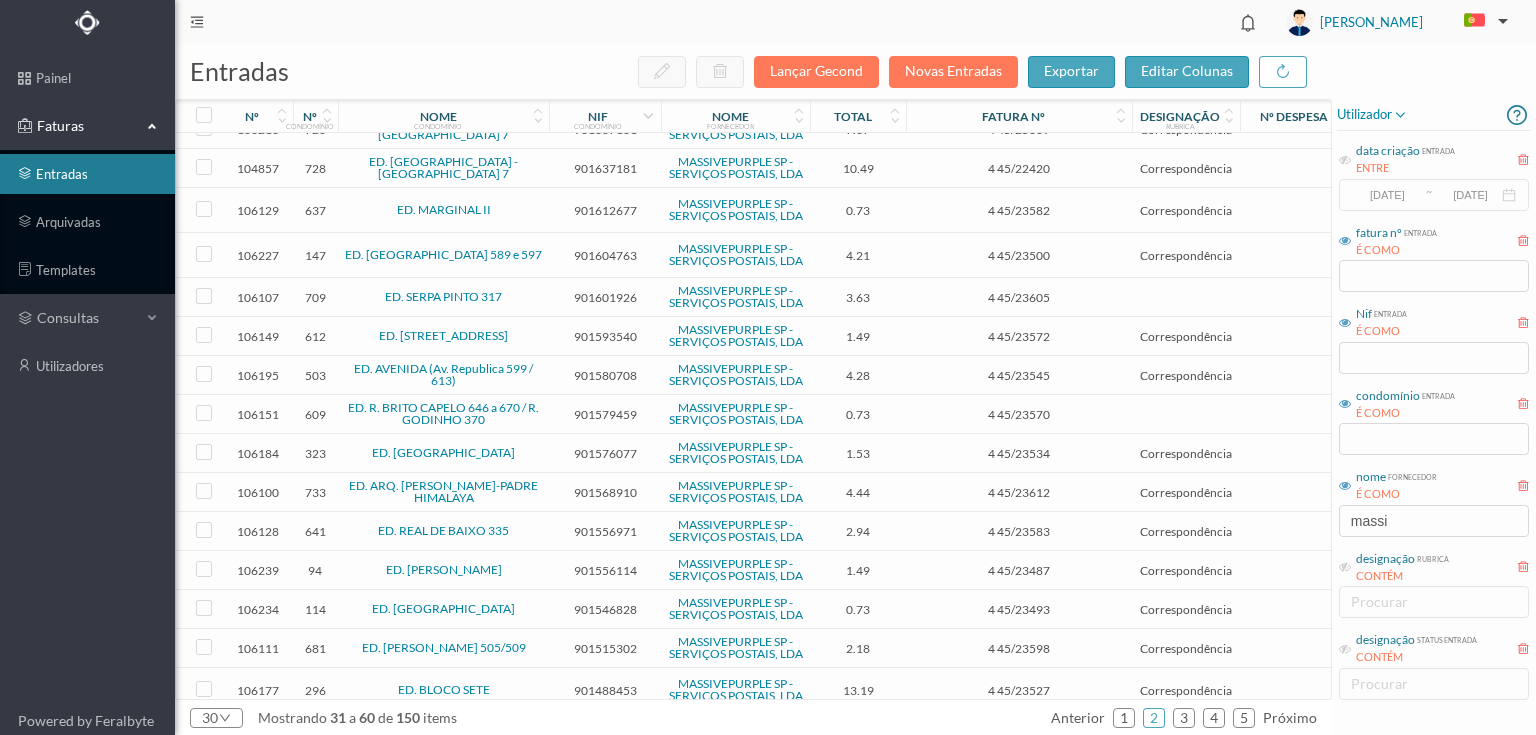 click on "901488453" at bounding box center [605, 690] 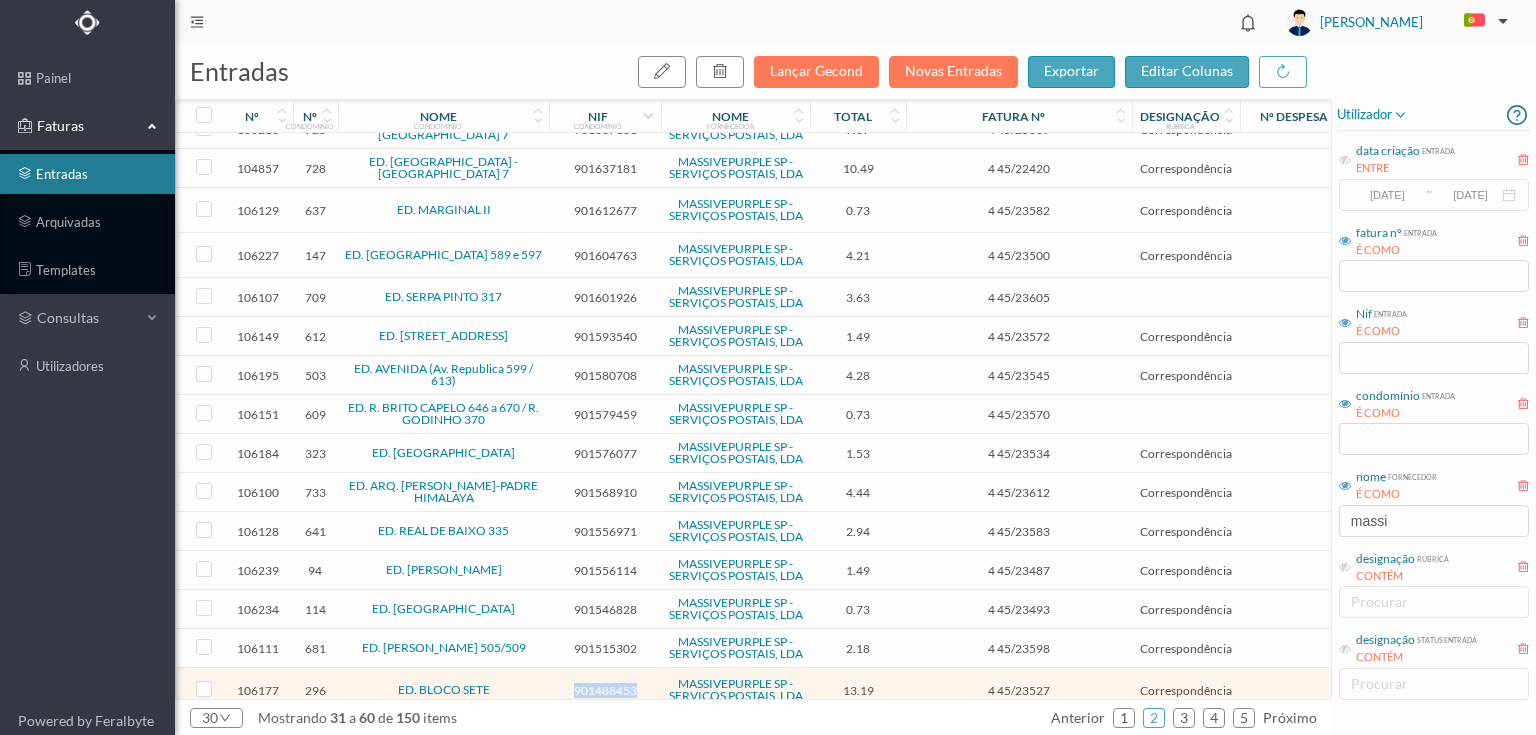 click on "901488453" at bounding box center (605, 690) 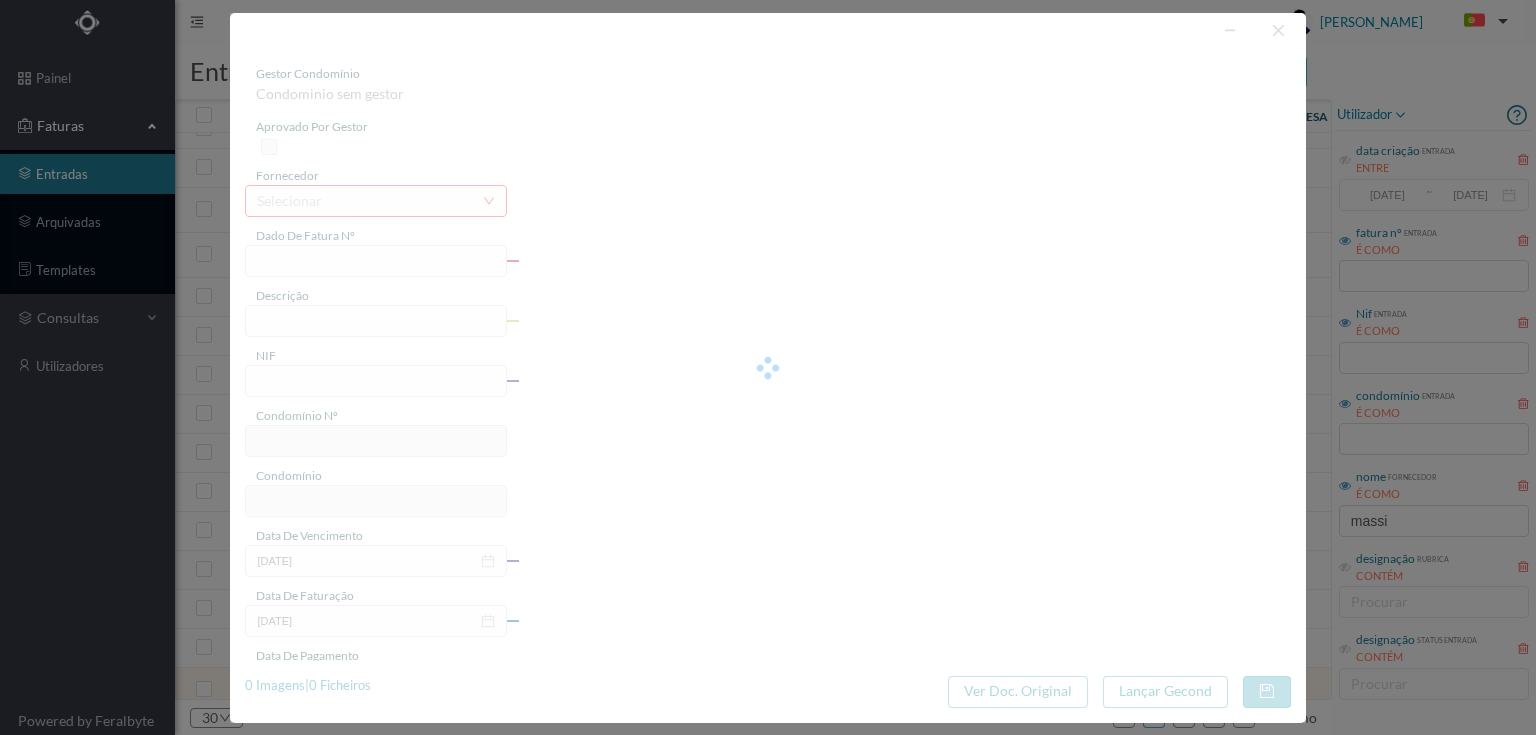type on "4 45/23527" 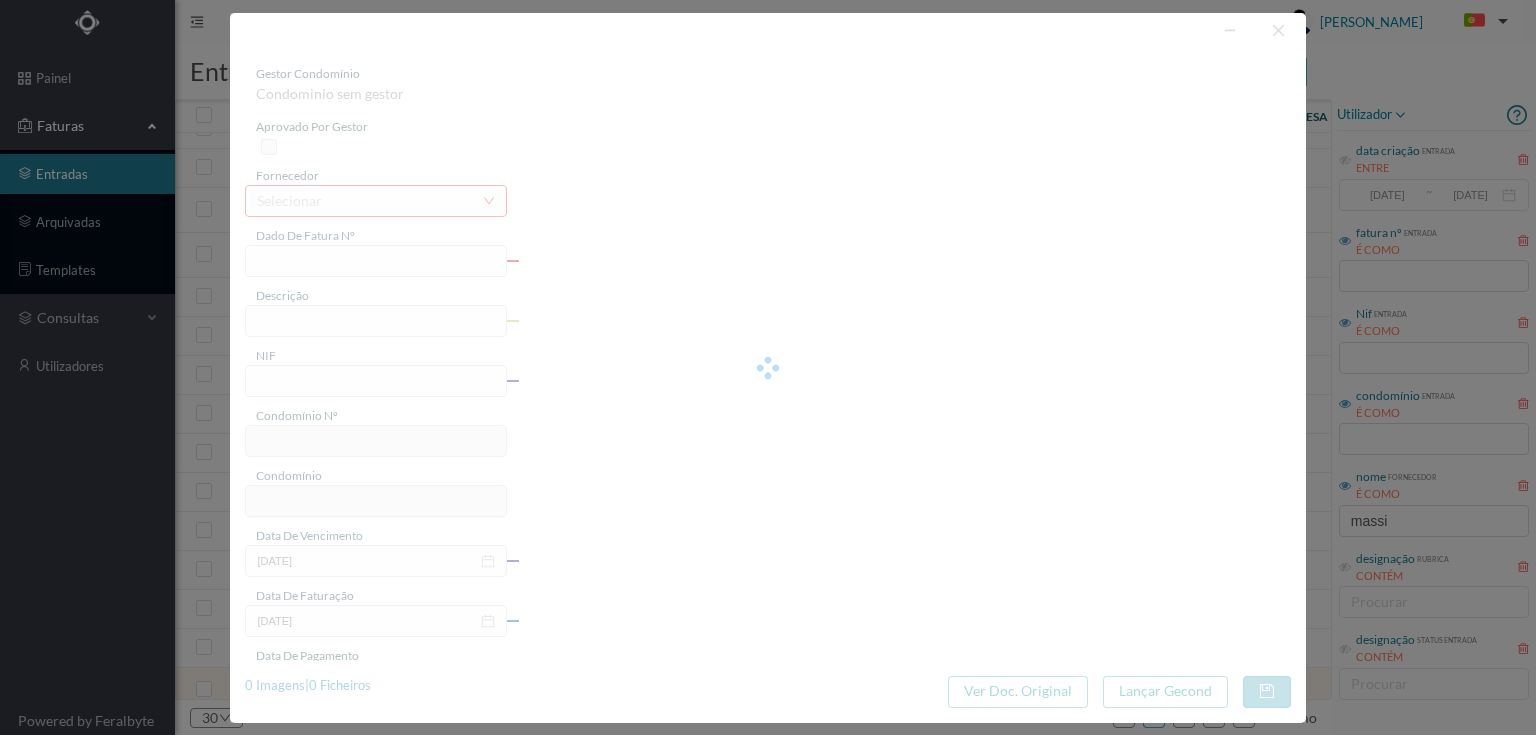 type on "Serviço [PERSON_NAME]" 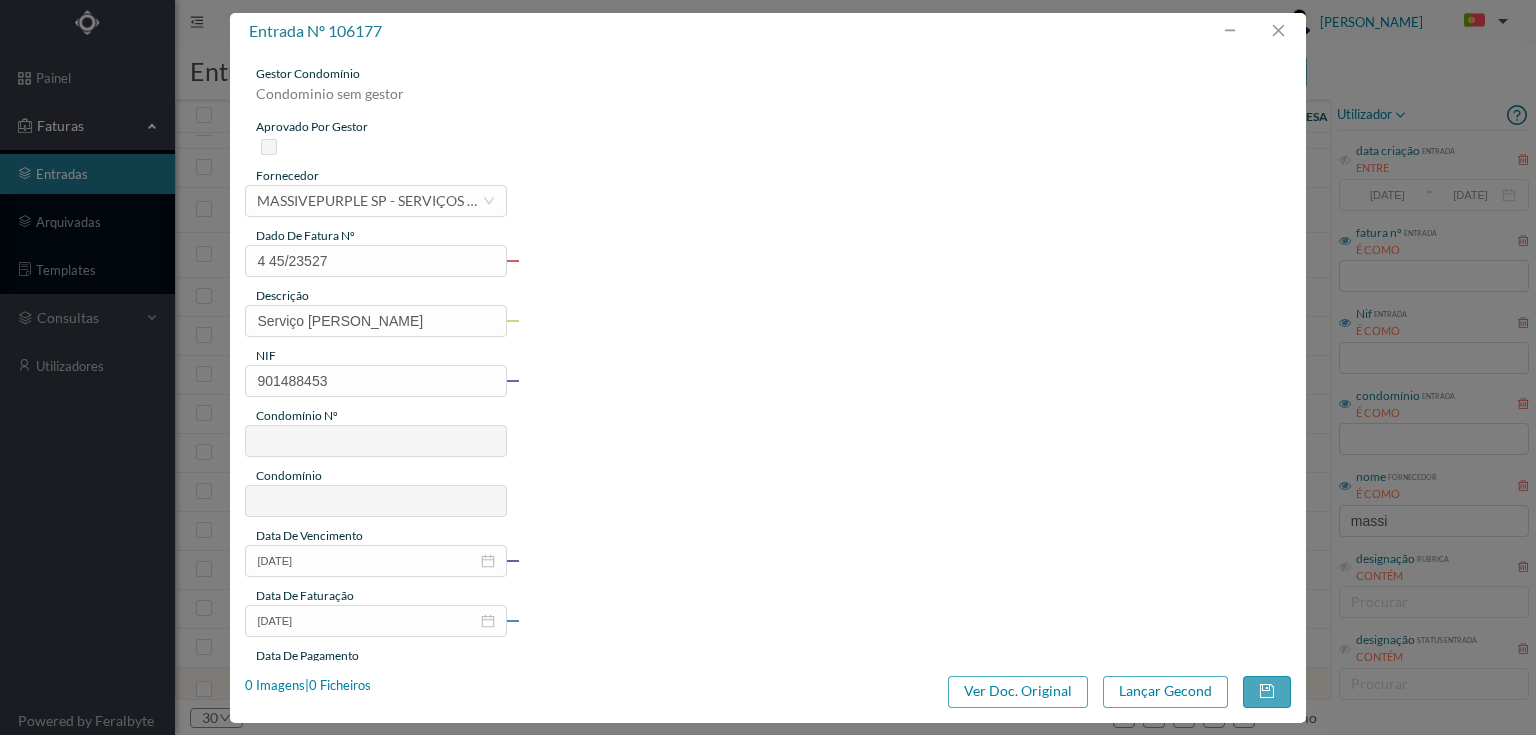 type on "296" 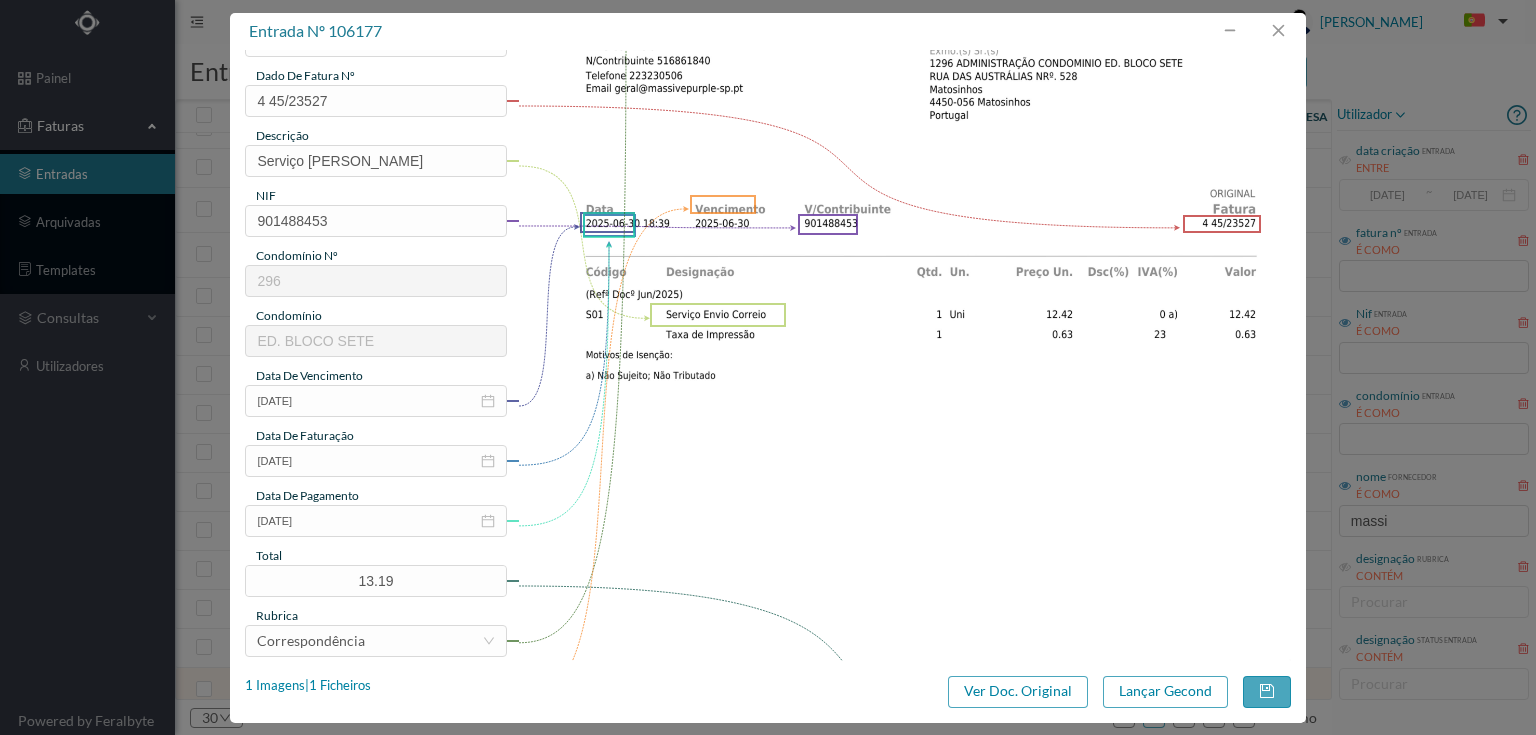 scroll, scrollTop: 240, scrollLeft: 0, axis: vertical 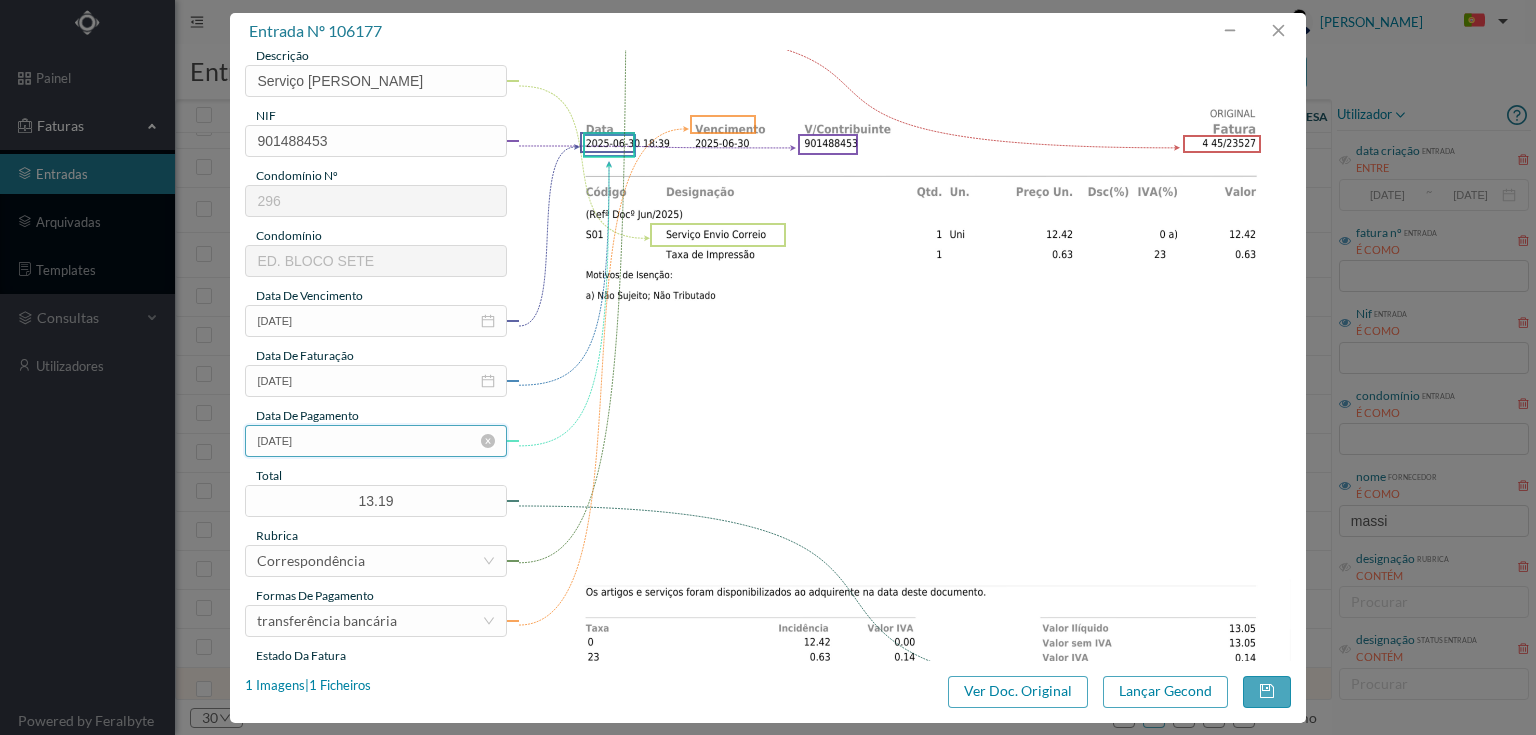 click on "[DATE]" at bounding box center (375, 441) 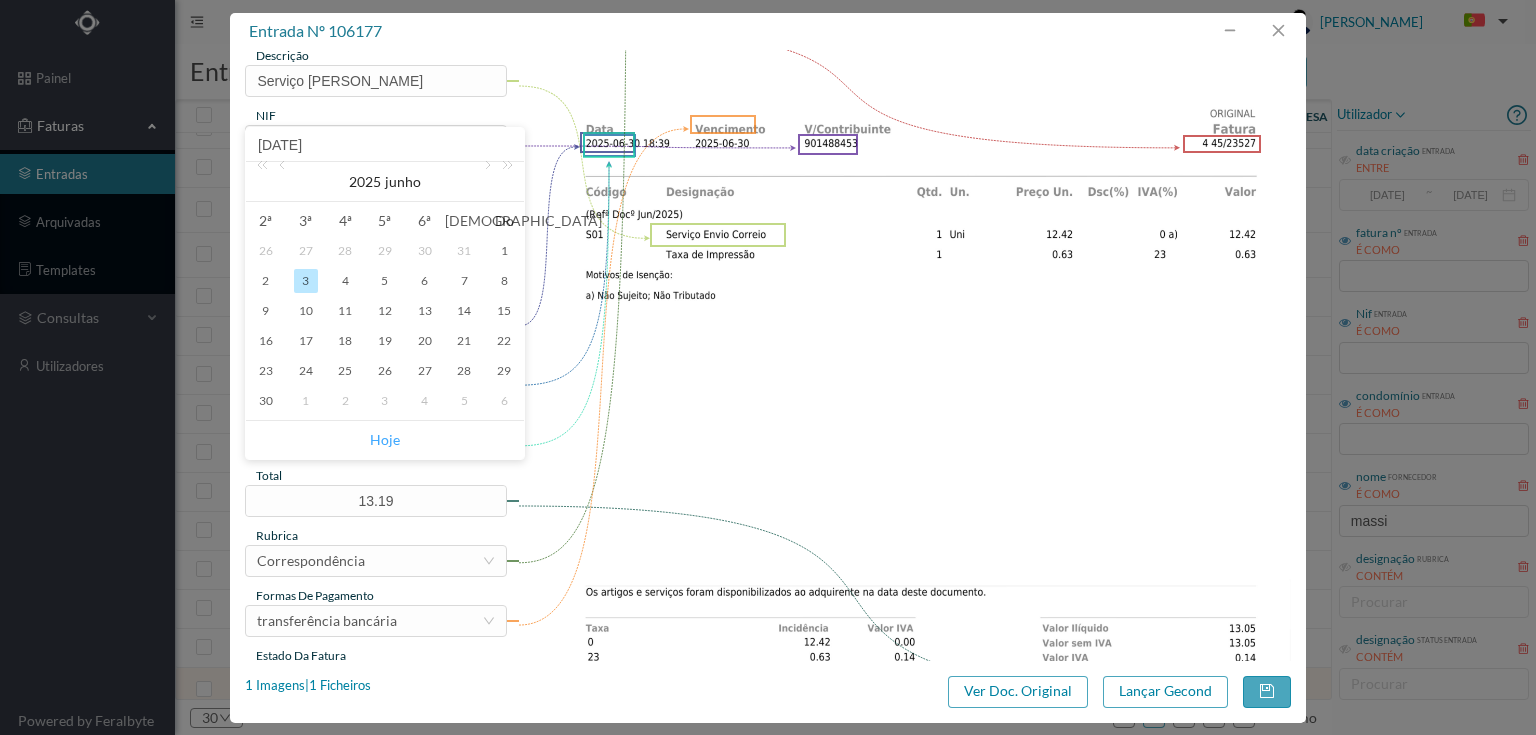click on "Hoje" at bounding box center (385, 440) 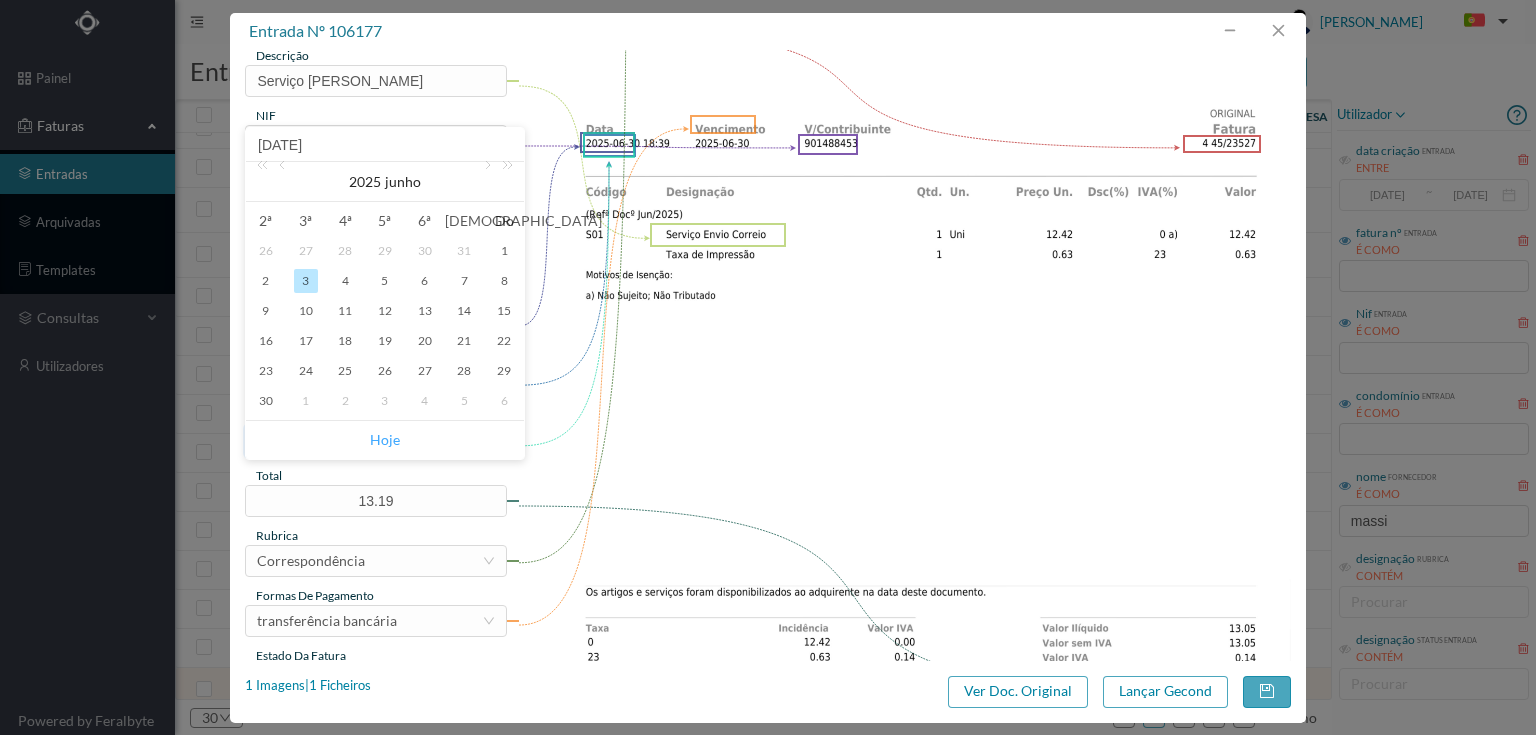 type on "[DATE]" 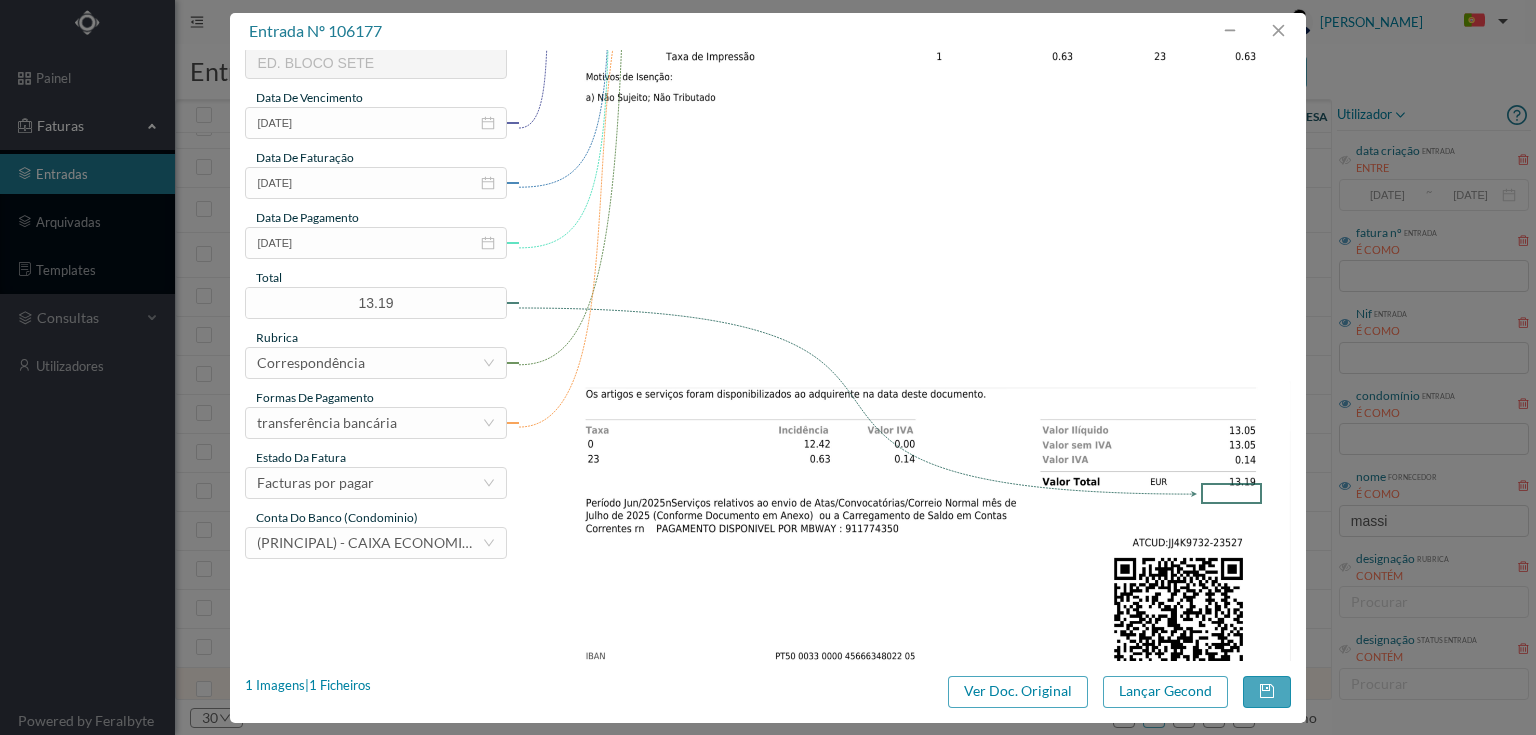 scroll, scrollTop: 480, scrollLeft: 0, axis: vertical 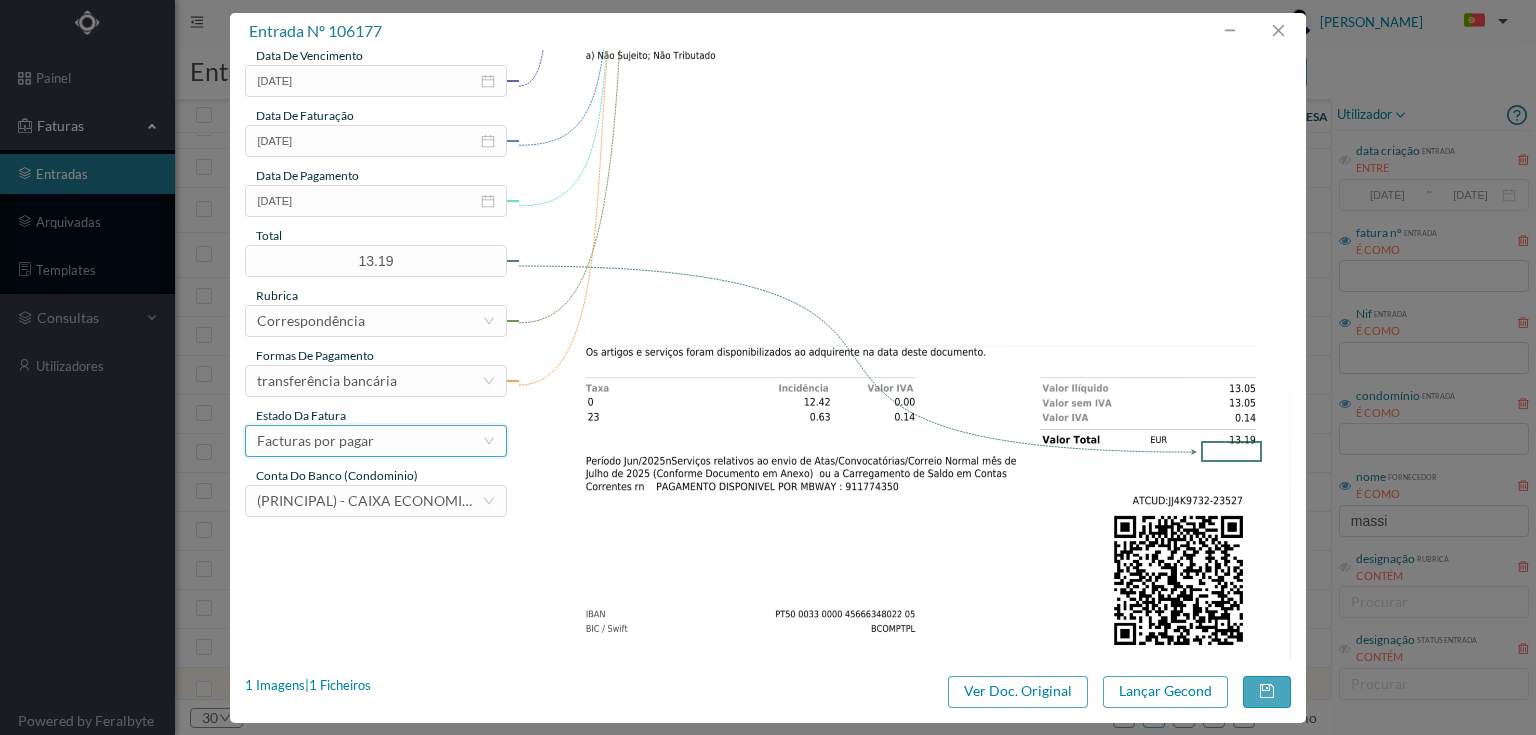 click on "Facturas por pagar" at bounding box center [369, 441] 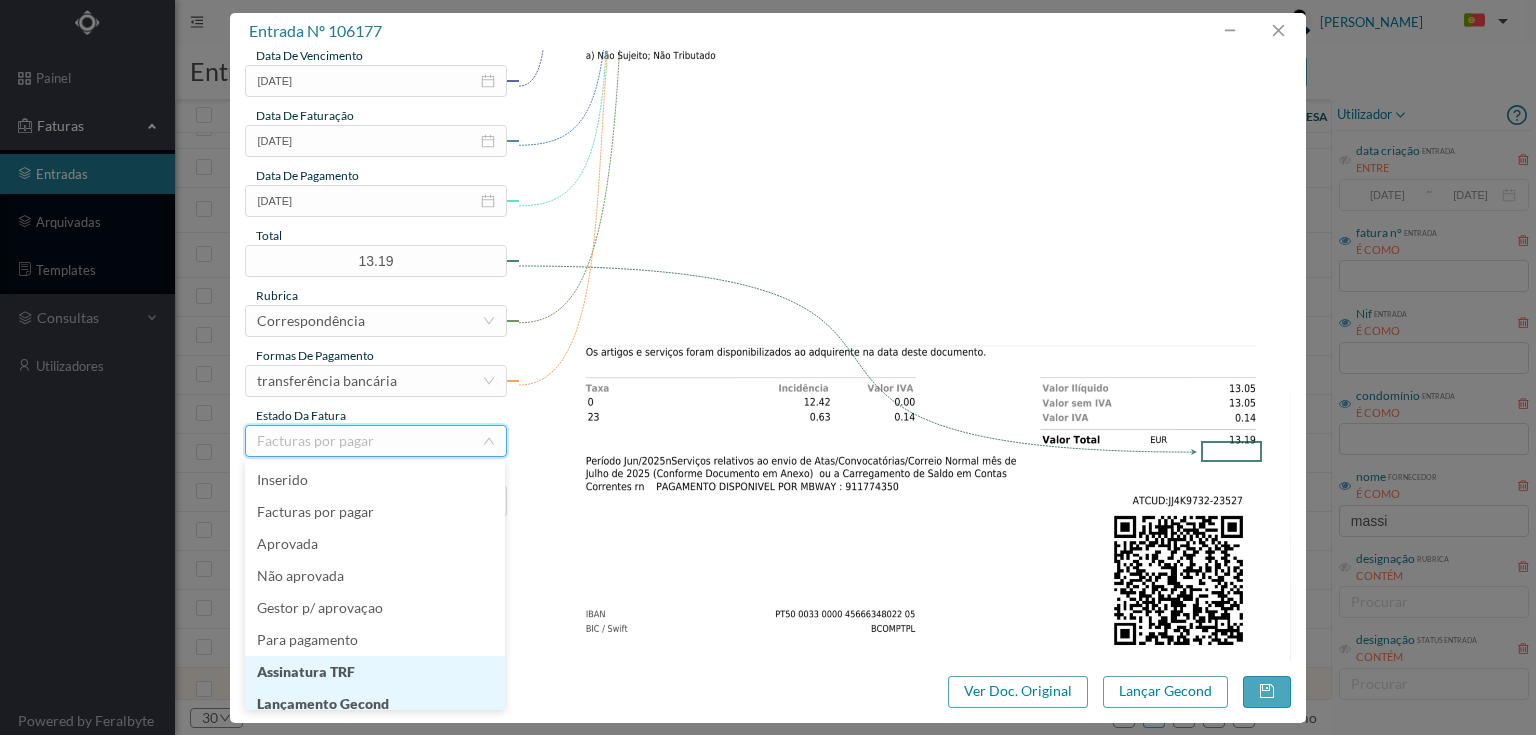 scroll, scrollTop: 10, scrollLeft: 0, axis: vertical 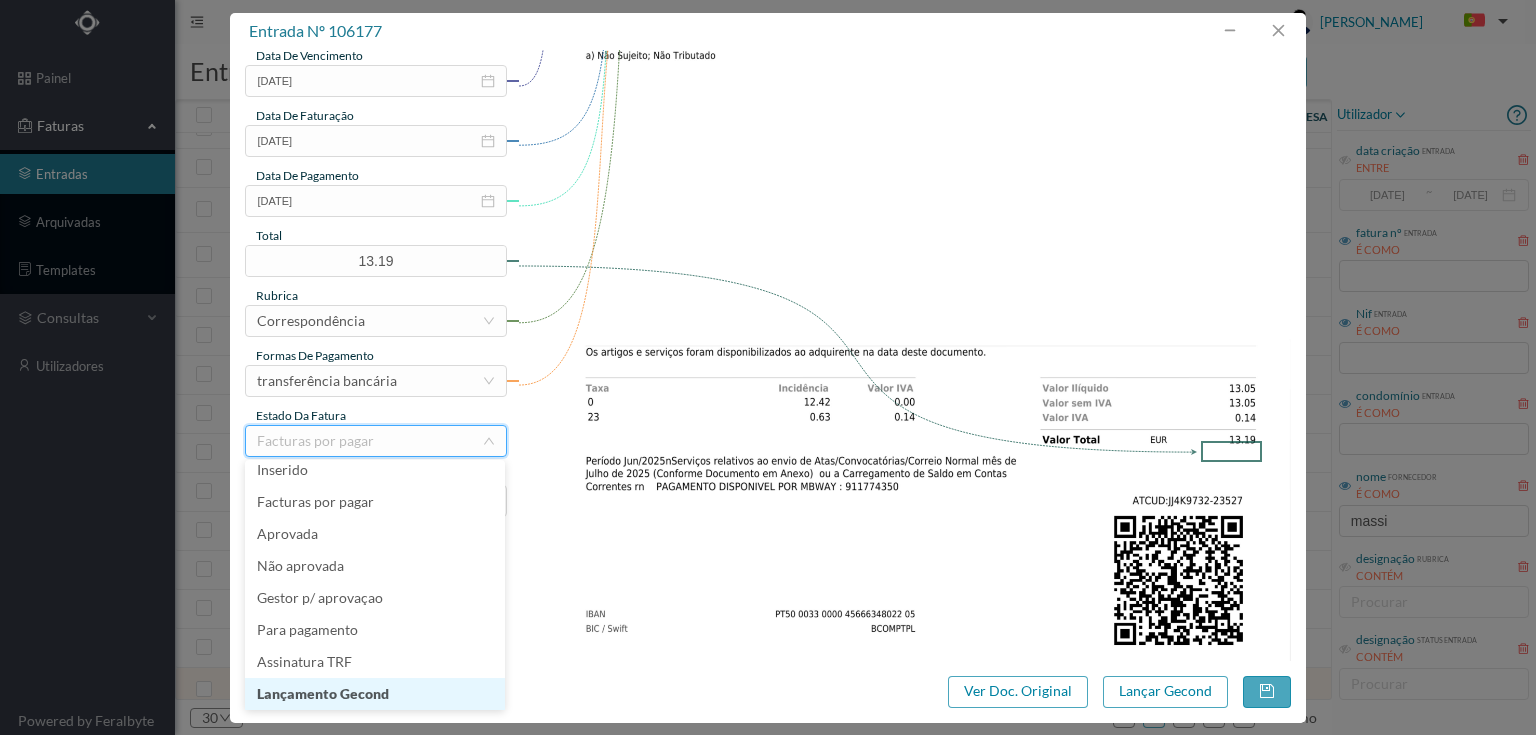 drag, startPoint x: 338, startPoint y: 698, endPoint x: 700, endPoint y: 579, distance: 381.05774 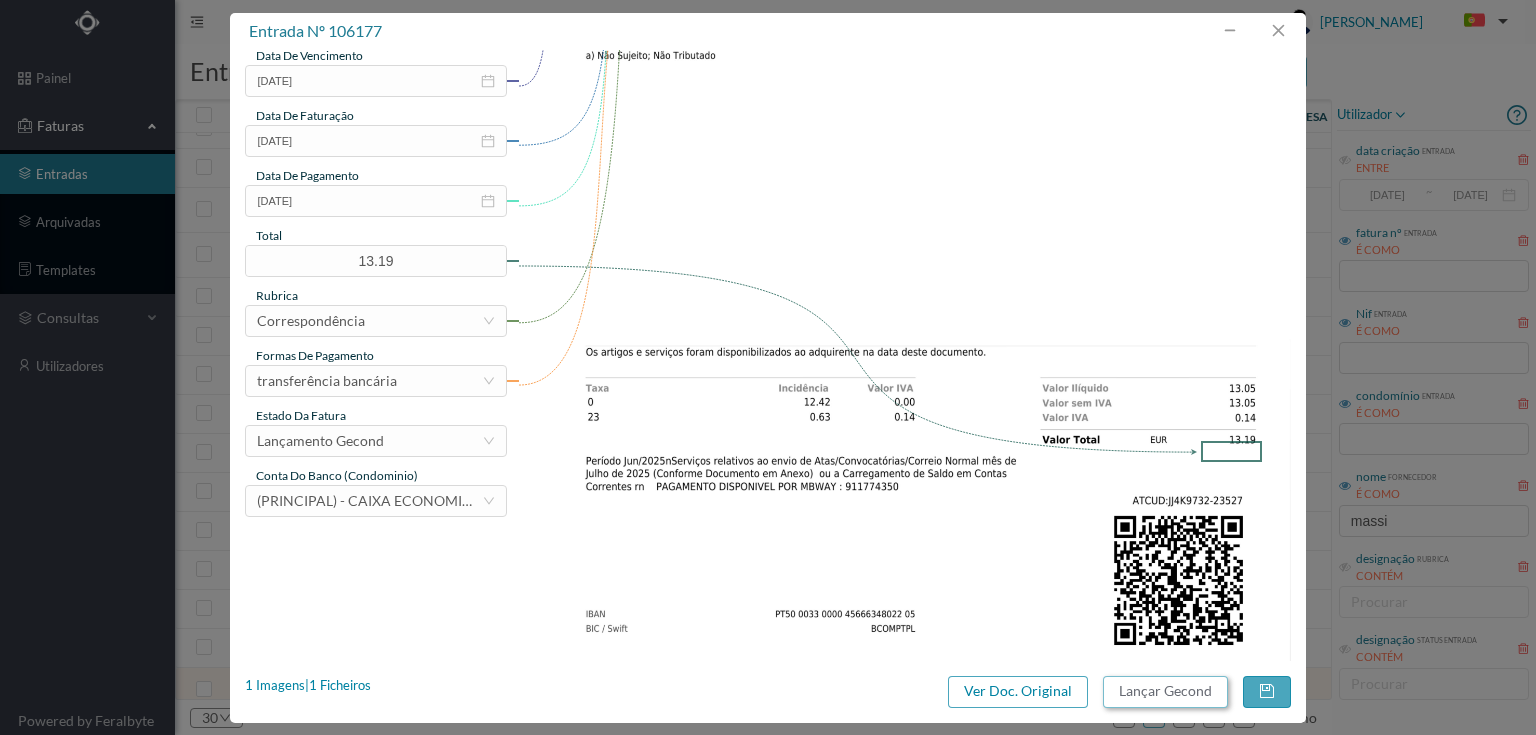 click on "Lançar Gecond" at bounding box center (1165, 692) 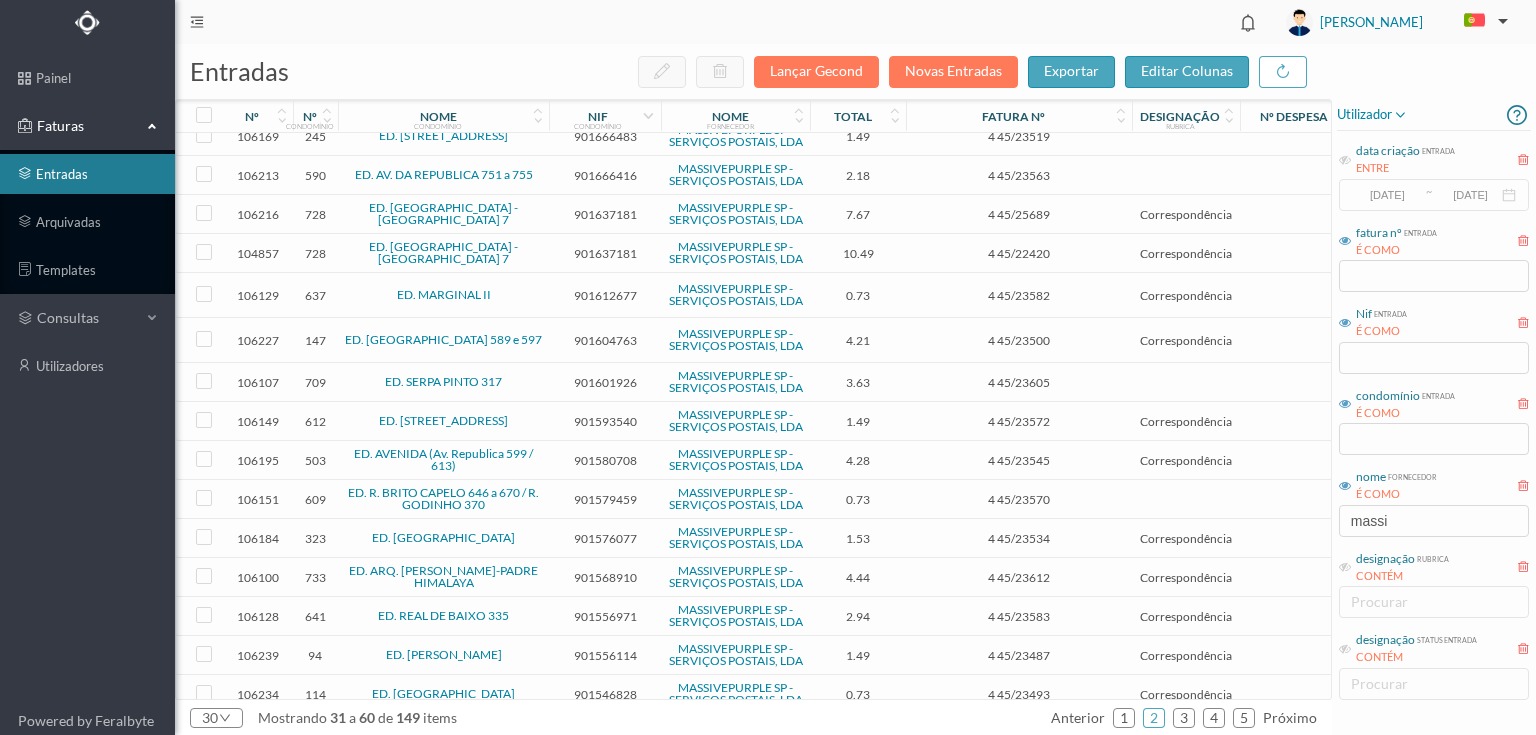 scroll, scrollTop: 645, scrollLeft: 0, axis: vertical 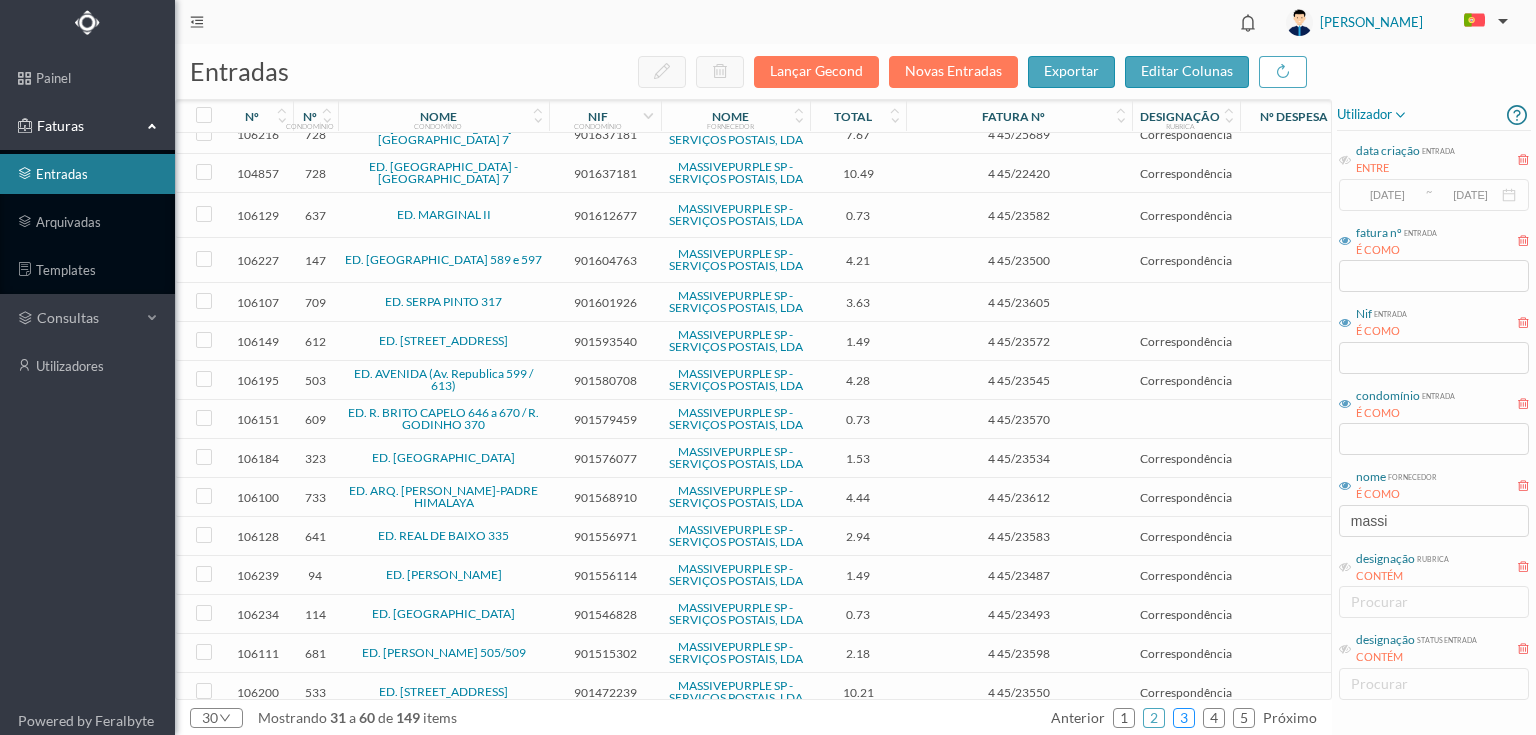 click on "3" at bounding box center [1184, 718] 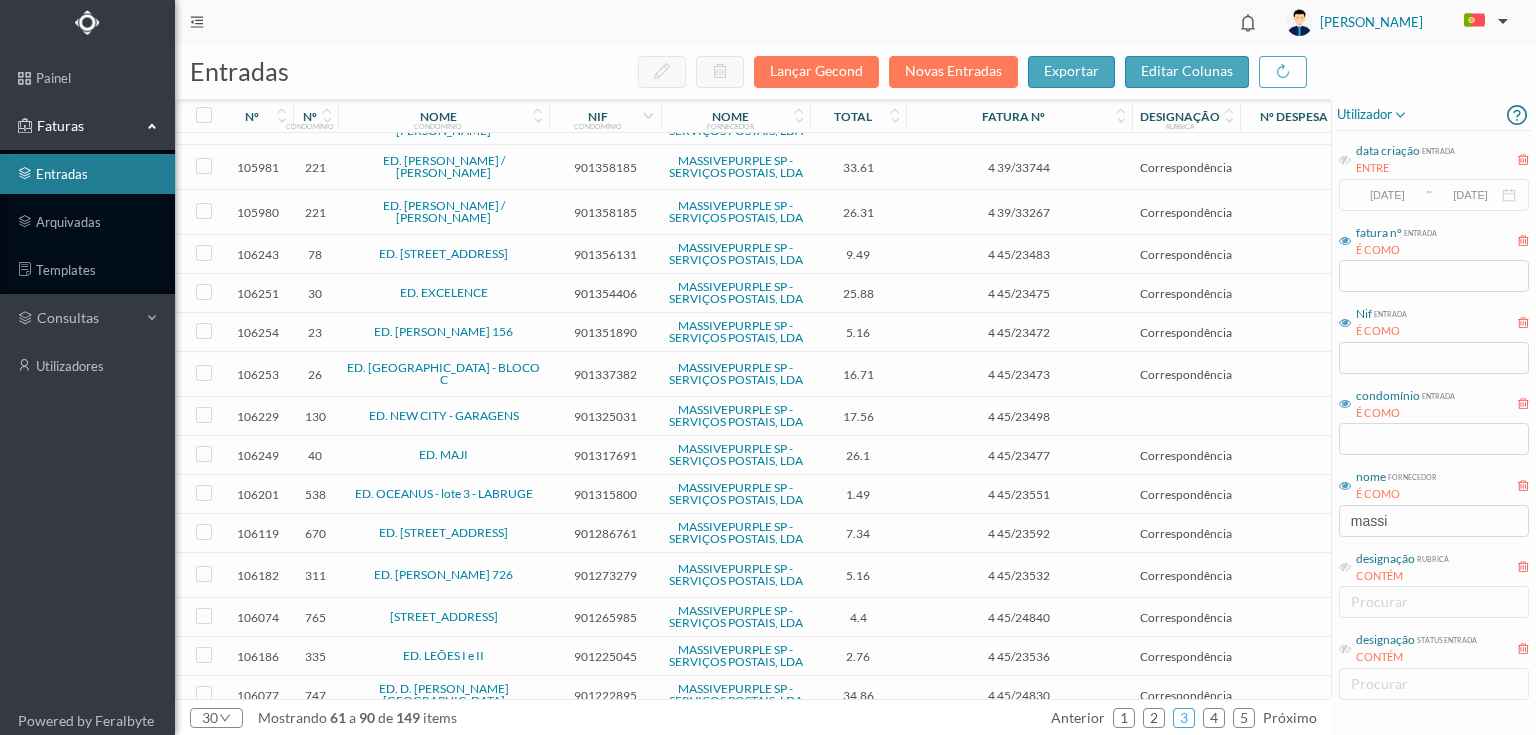 scroll, scrollTop: 640, scrollLeft: 0, axis: vertical 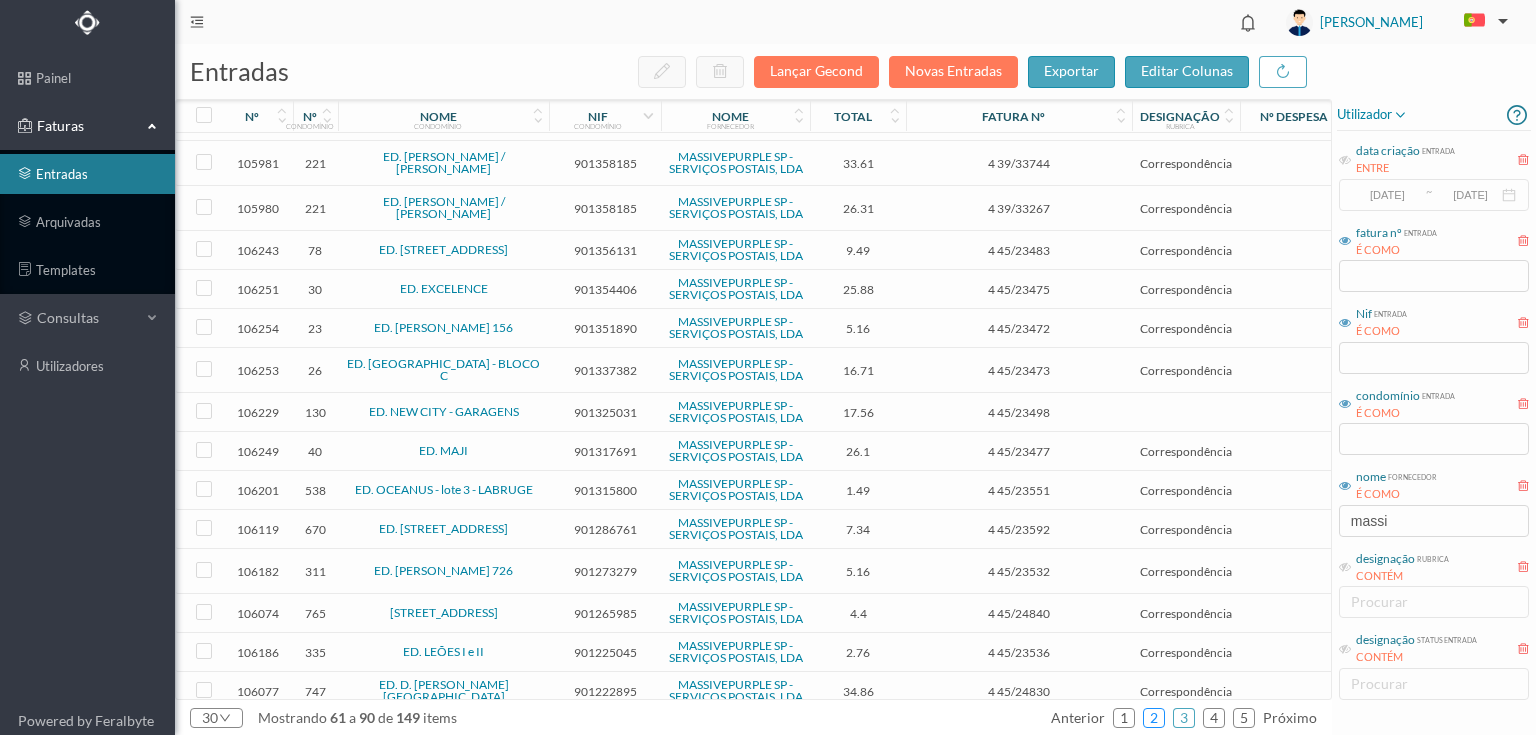 click on "2" at bounding box center (1154, 718) 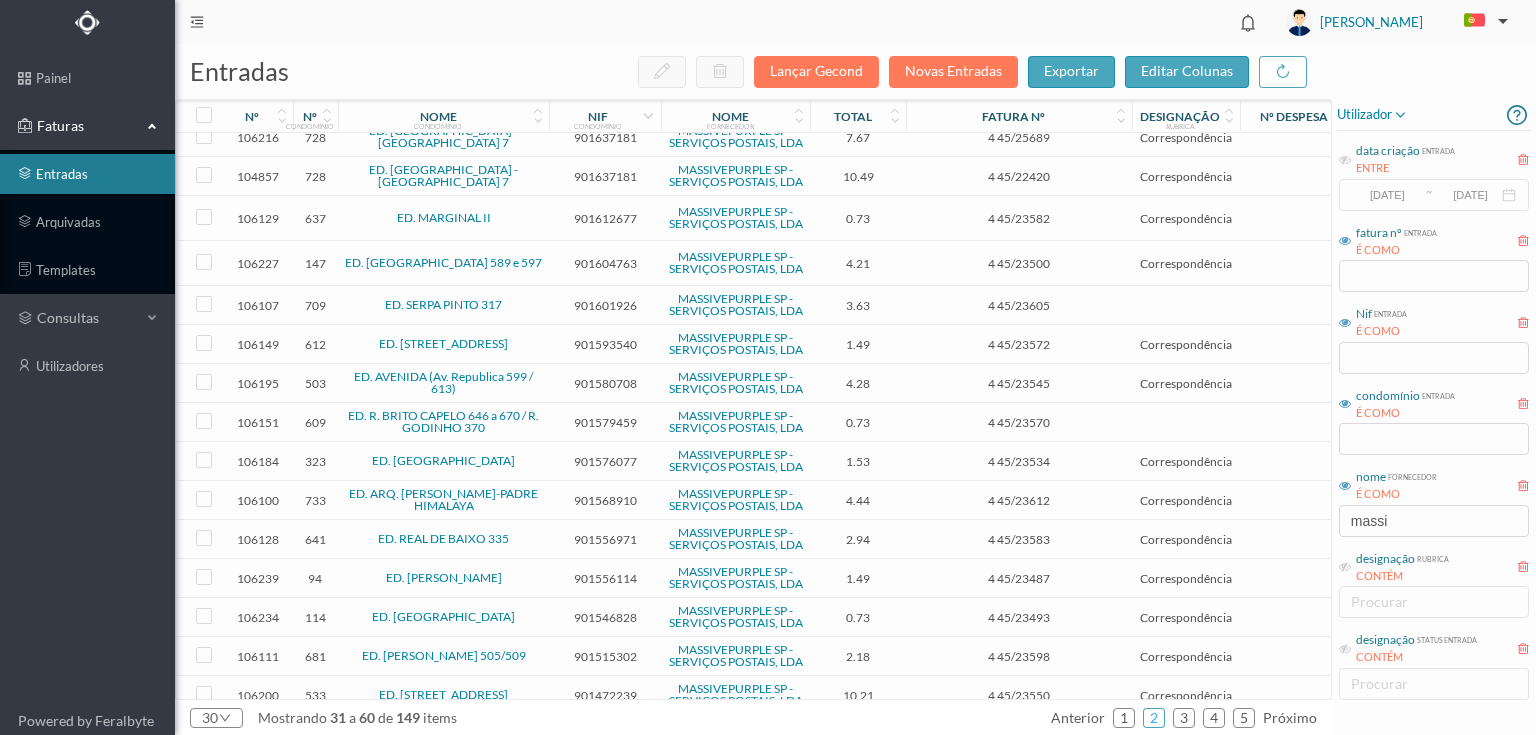 scroll, scrollTop: 645, scrollLeft: 0, axis: vertical 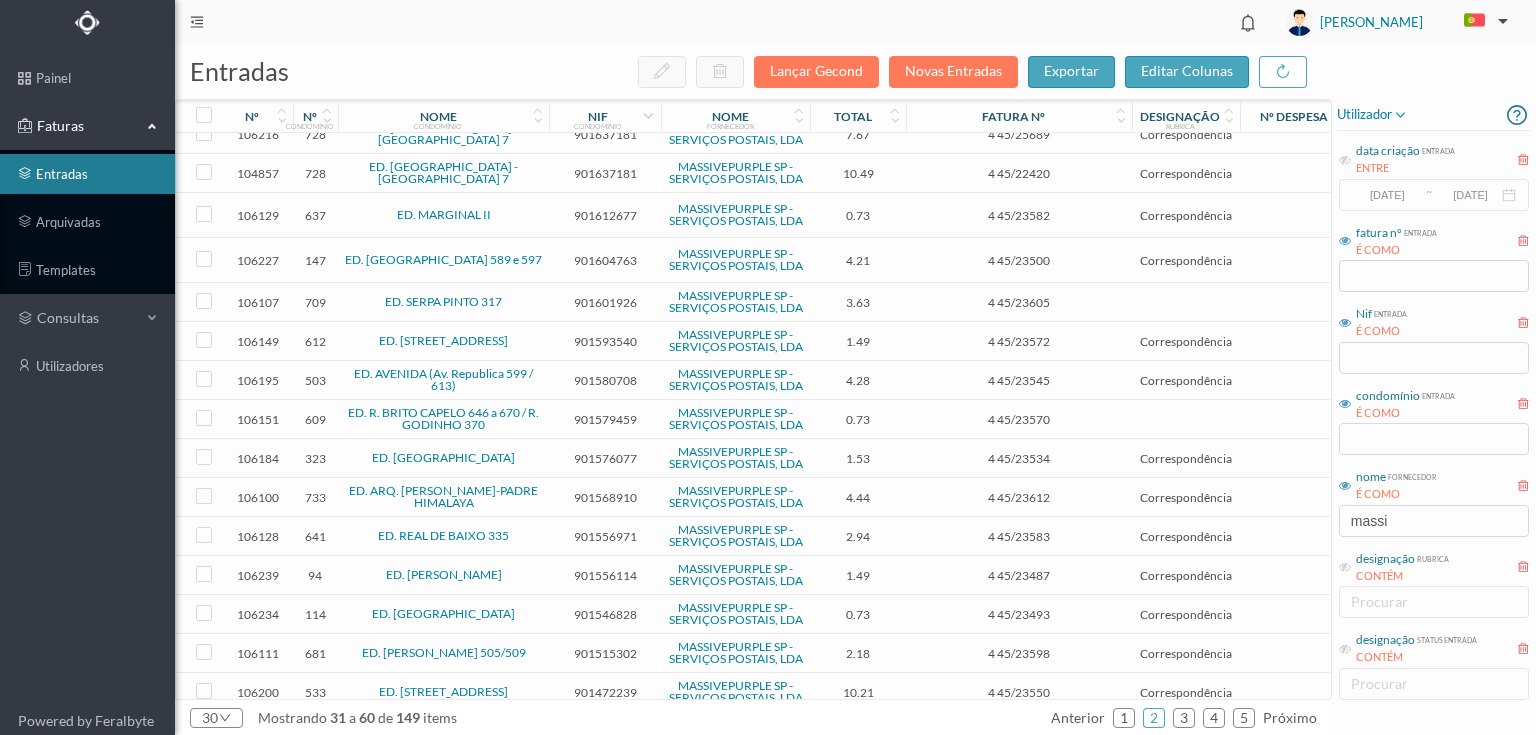 click on "901472239" at bounding box center [605, 692] 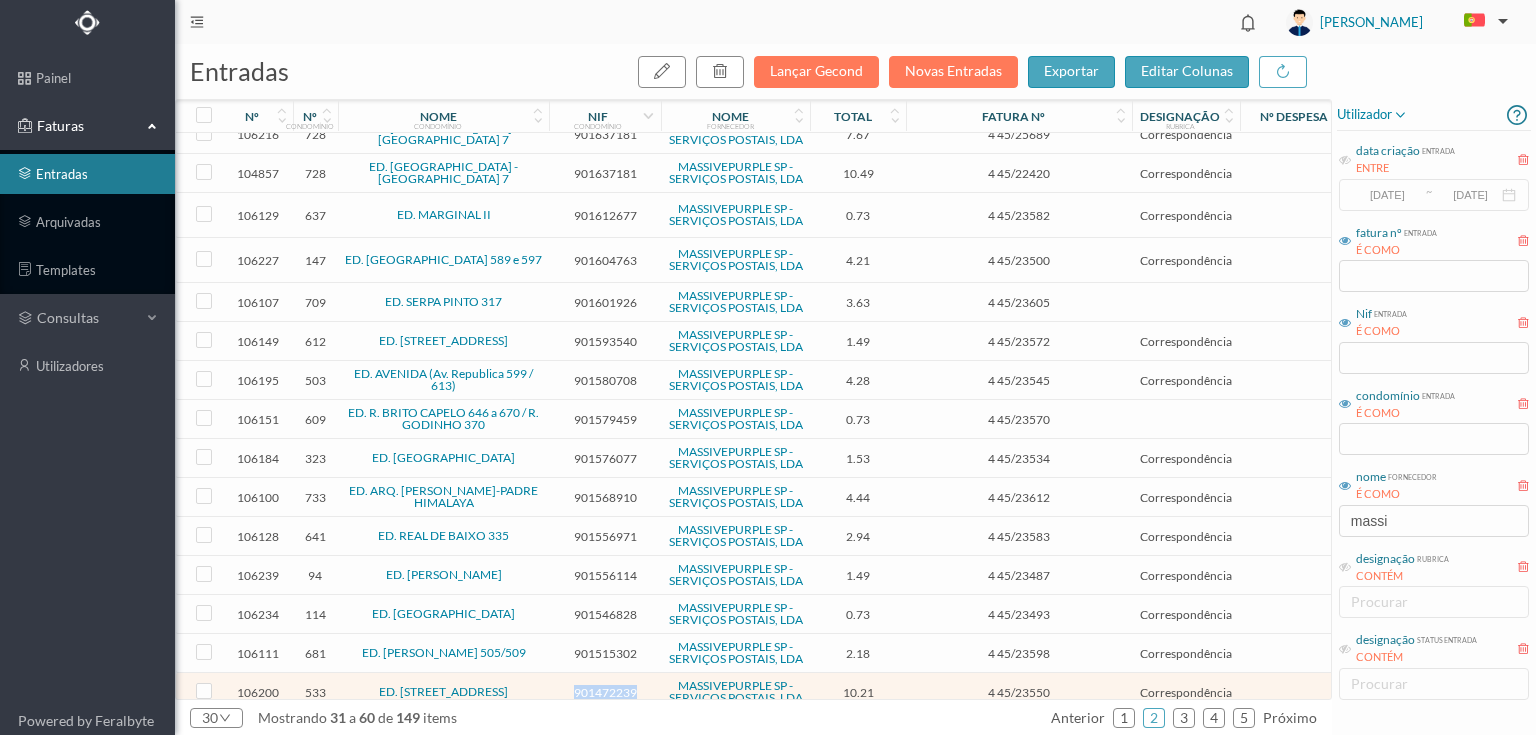 click on "901472239" at bounding box center (605, 692) 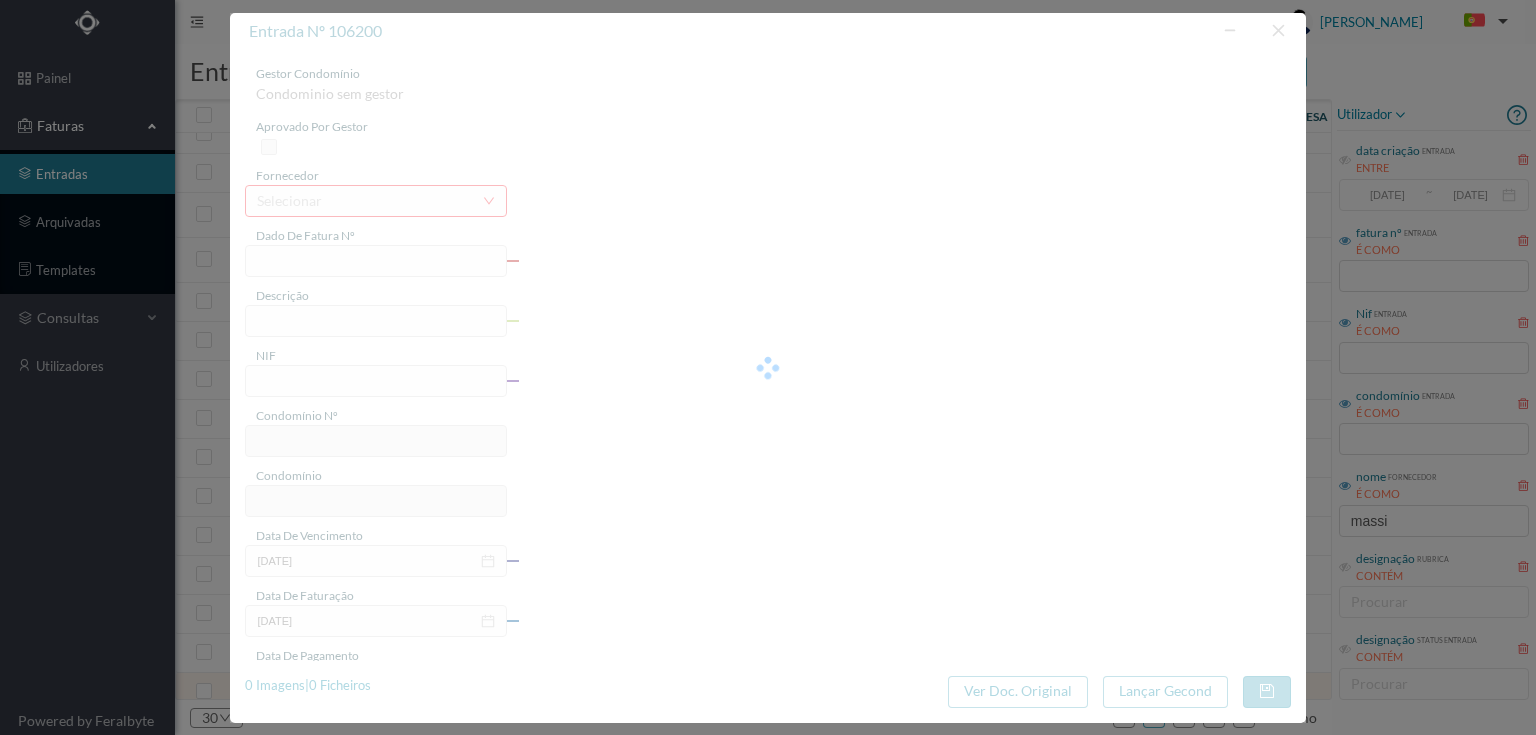 type on "4 45/23550" 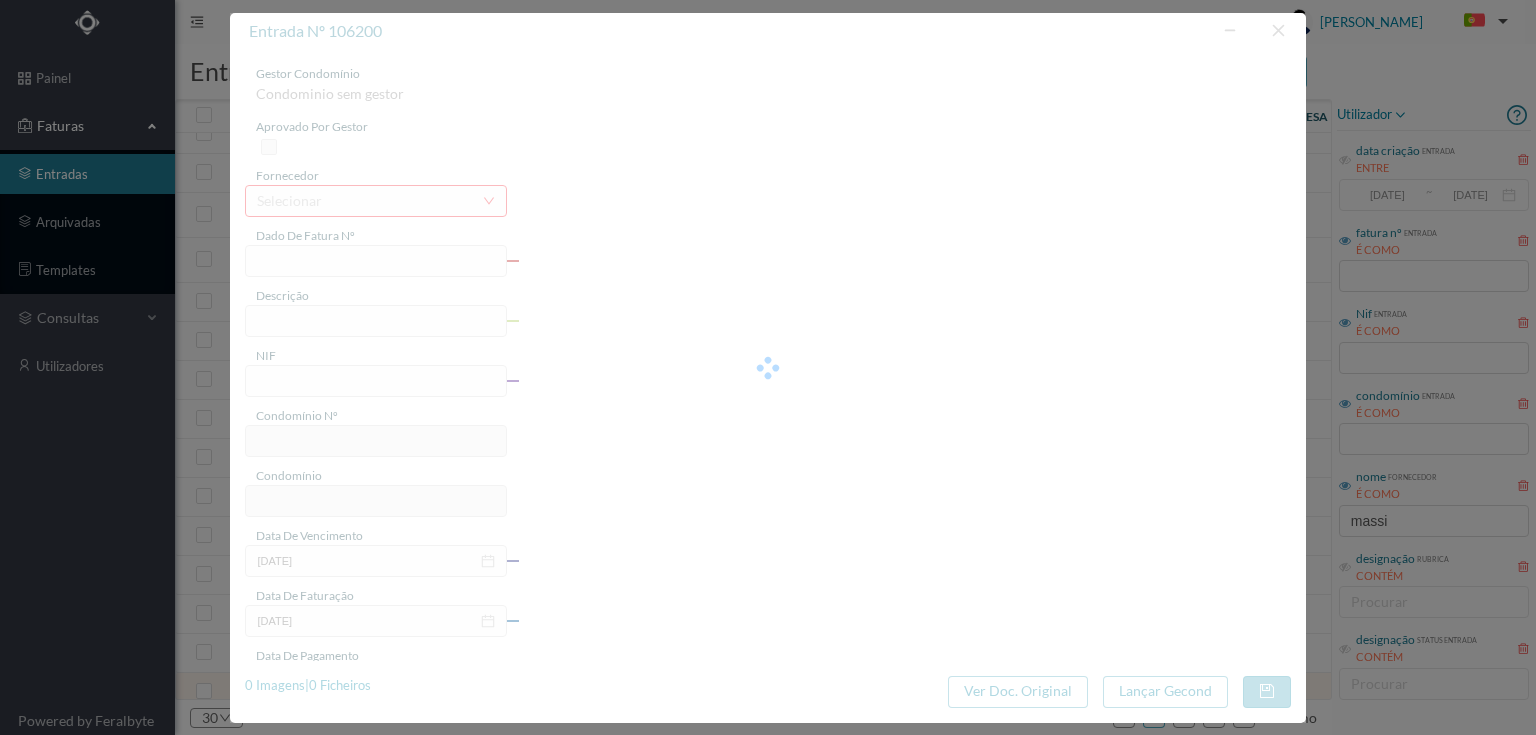 type on "Serviço [PERSON_NAME]" 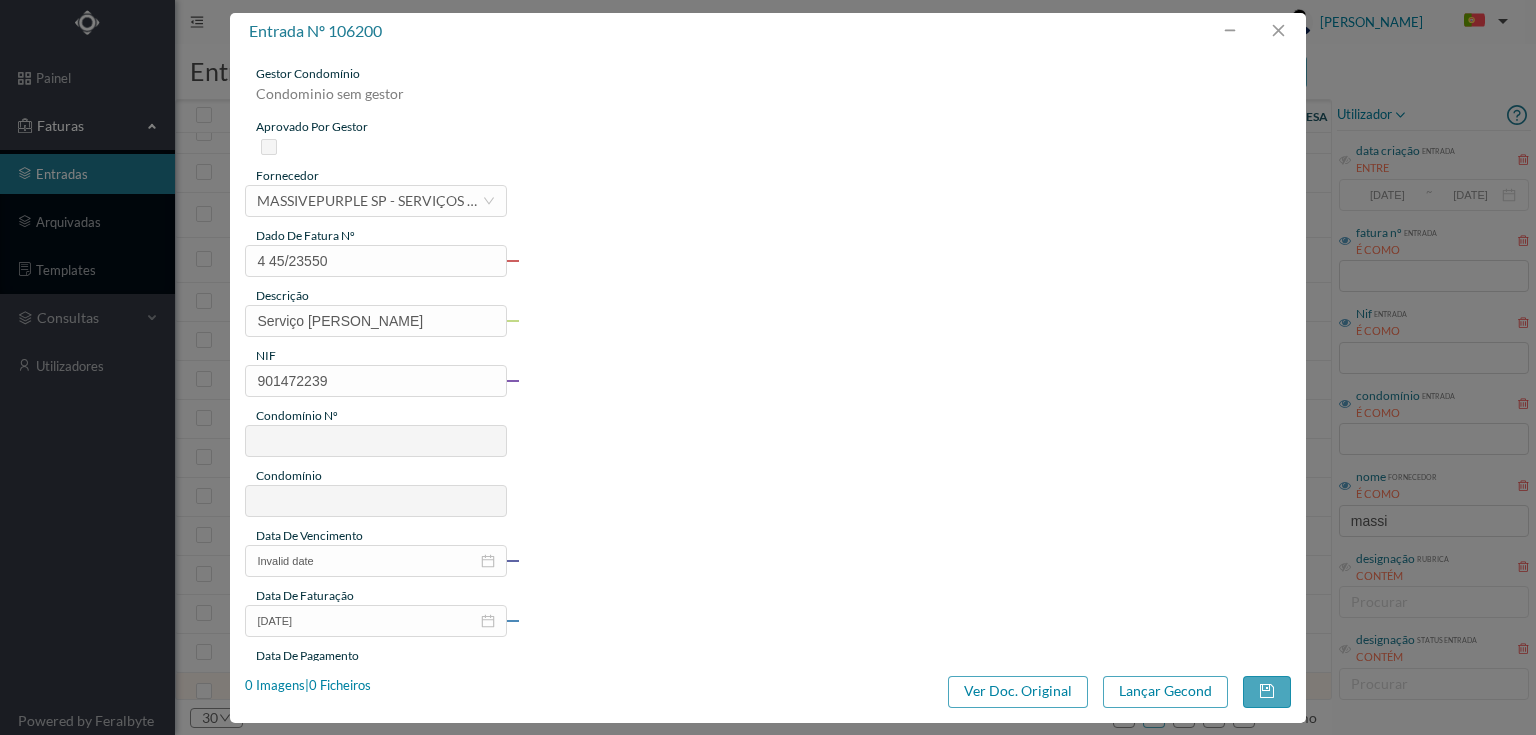 type on "533" 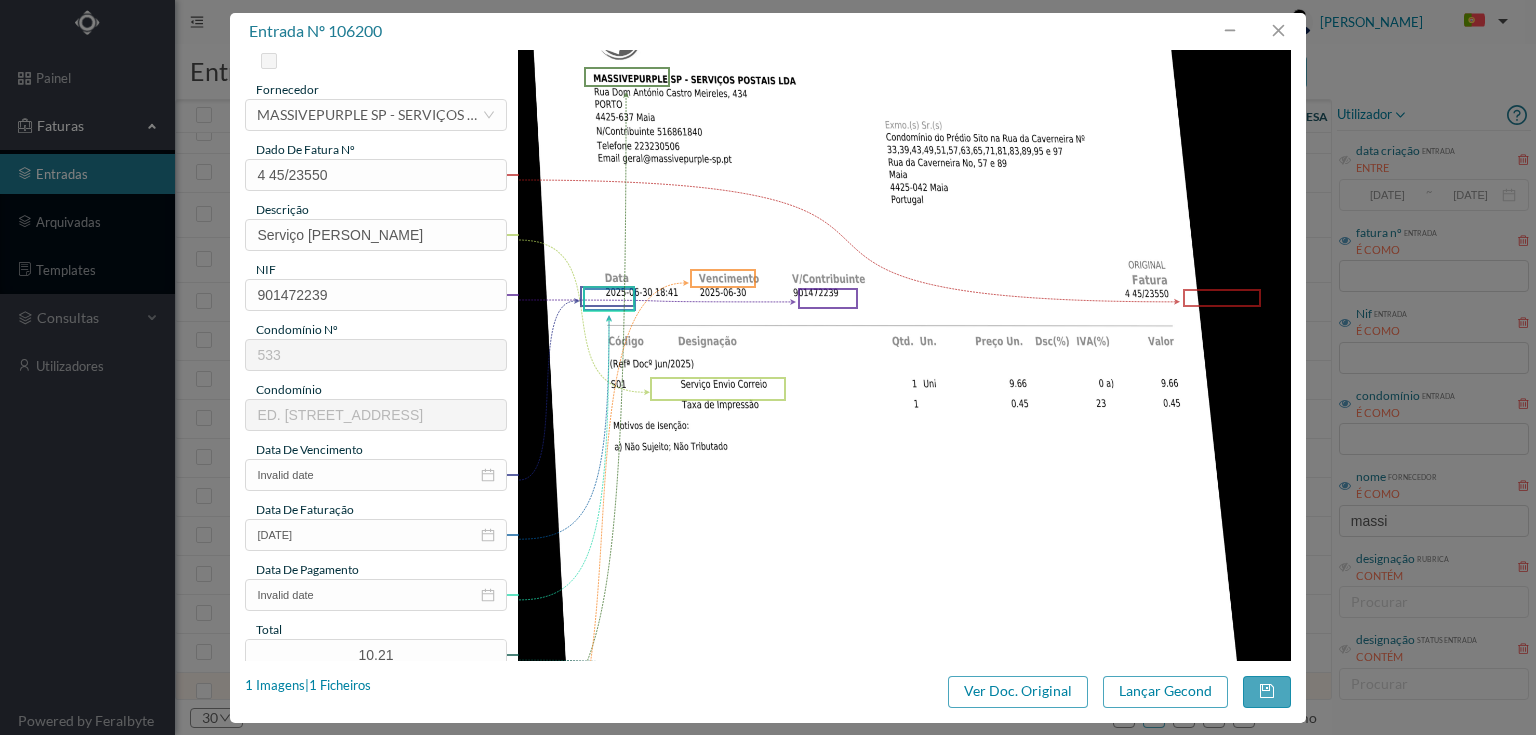 scroll, scrollTop: 240, scrollLeft: 0, axis: vertical 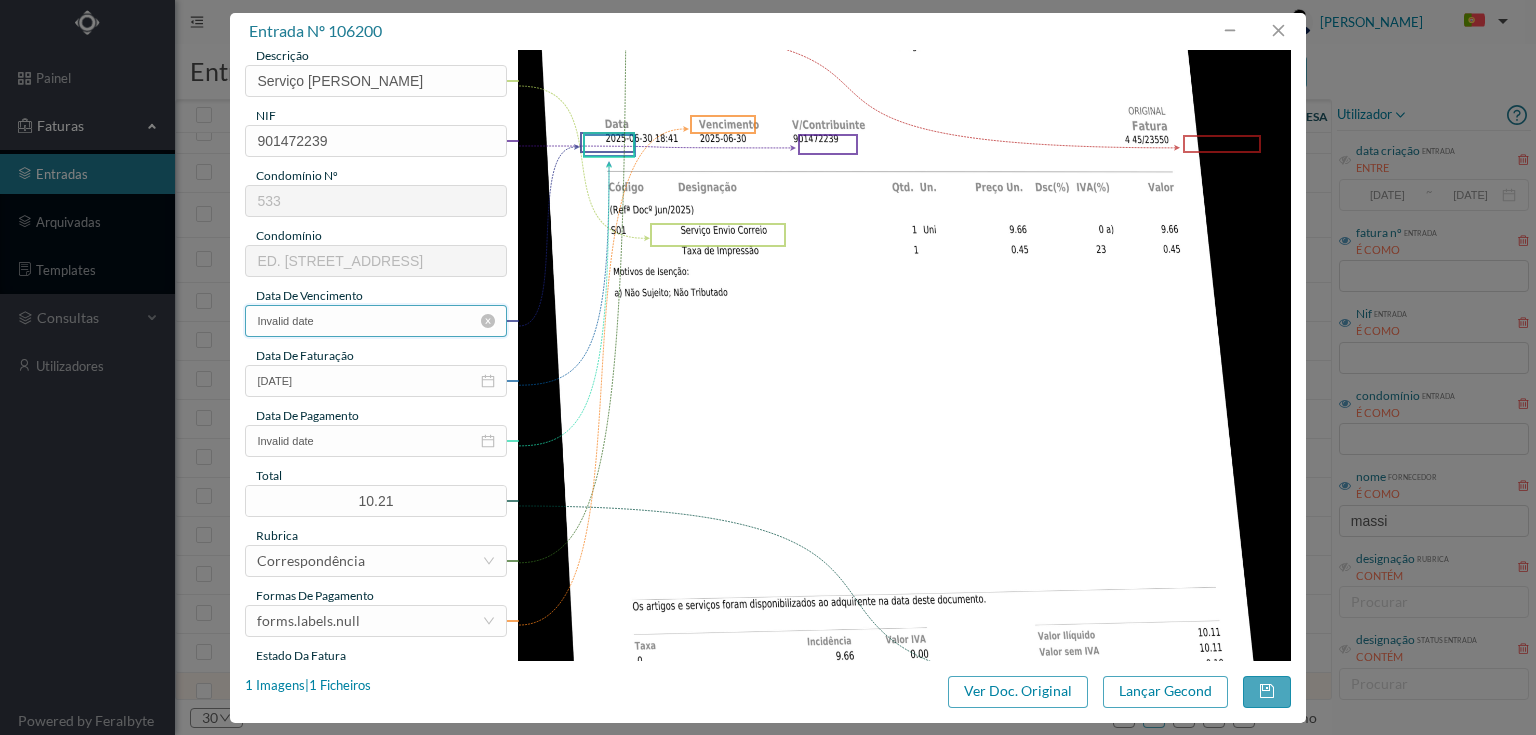 click on "Invalid date" at bounding box center [375, 321] 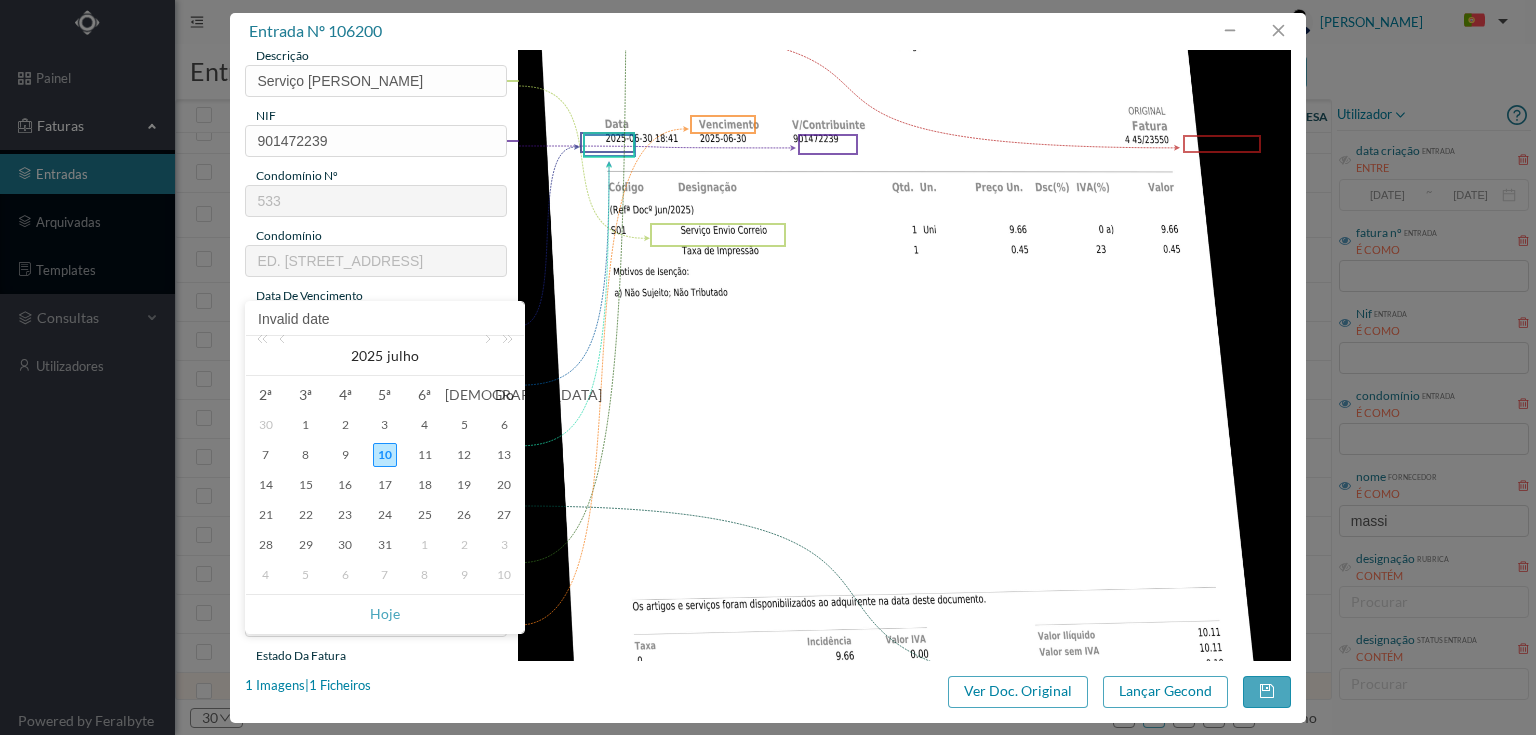 drag, startPoint x: 285, startPoint y: 336, endPoint x: 295, endPoint y: 338, distance: 10.198039 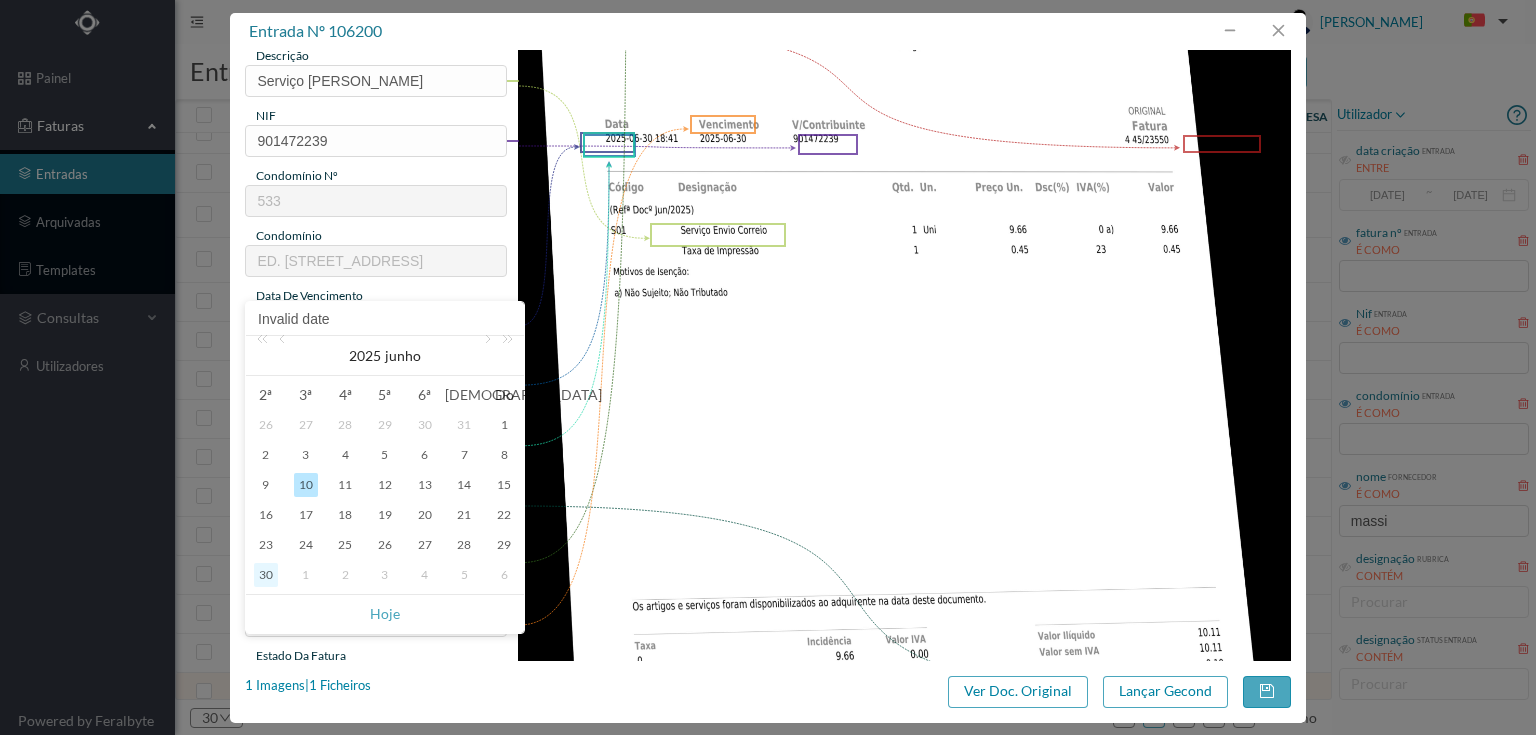 click on "30" at bounding box center [266, 575] 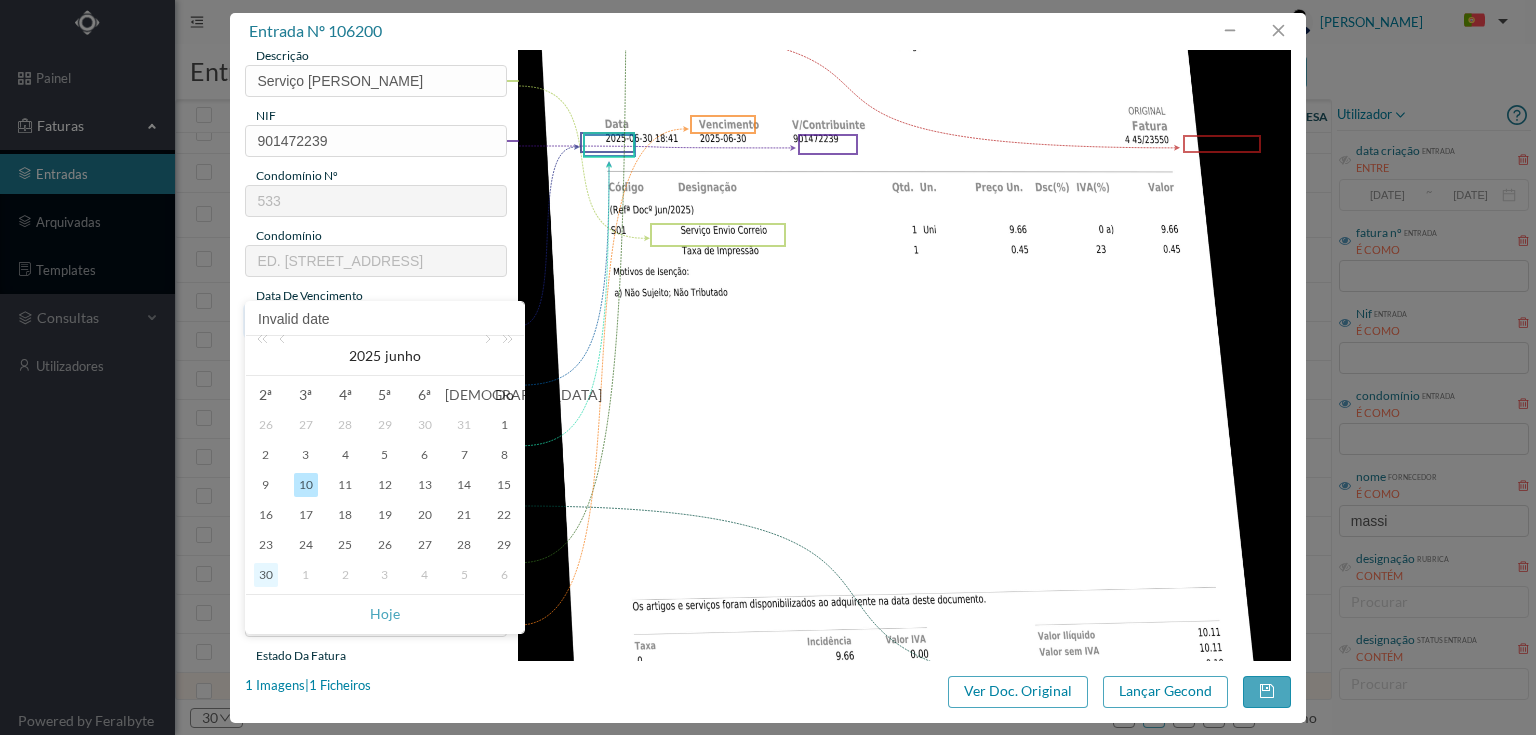 type on "[DATE]" 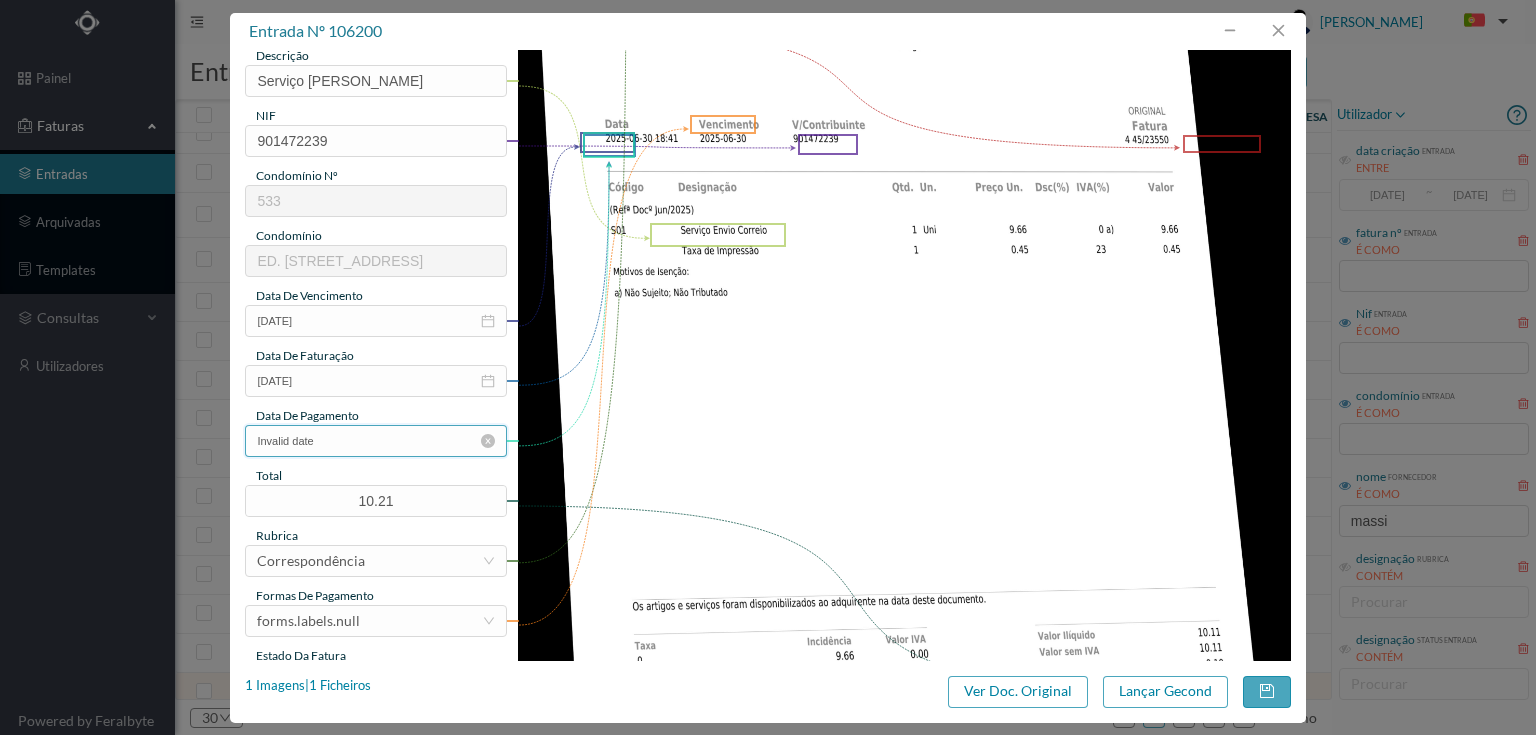 click on "Invalid date" at bounding box center [375, 441] 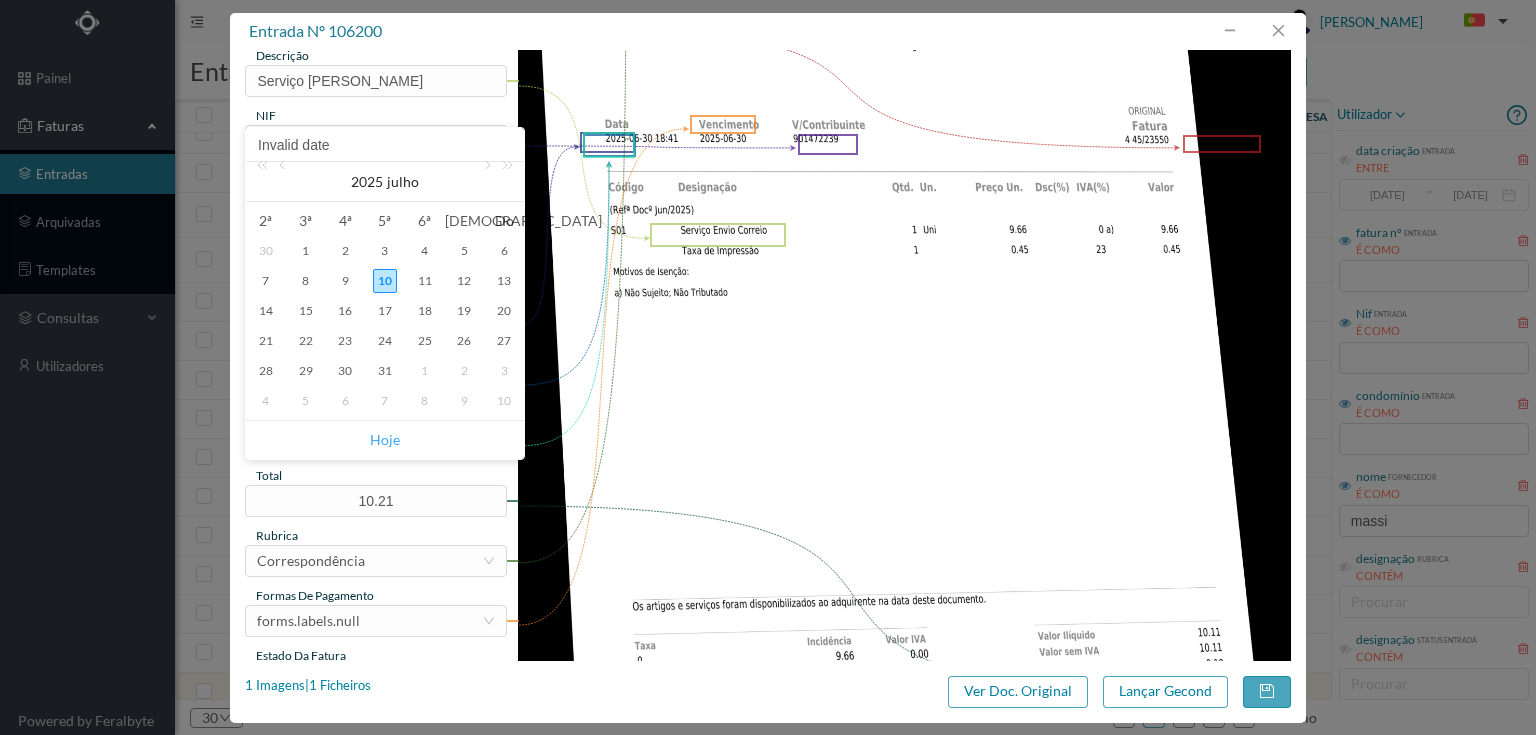 click on "Hoje" at bounding box center (385, 440) 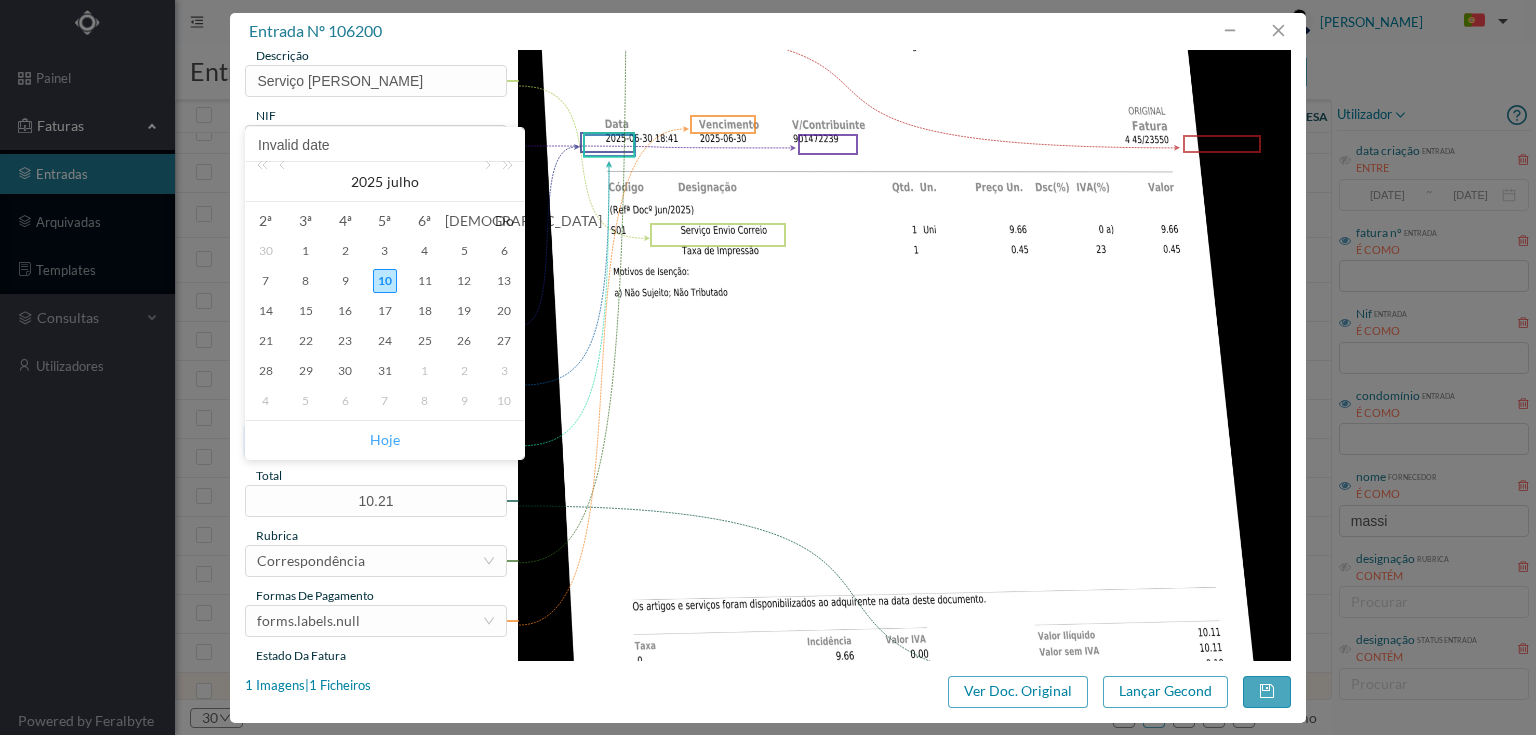 type on "[DATE]" 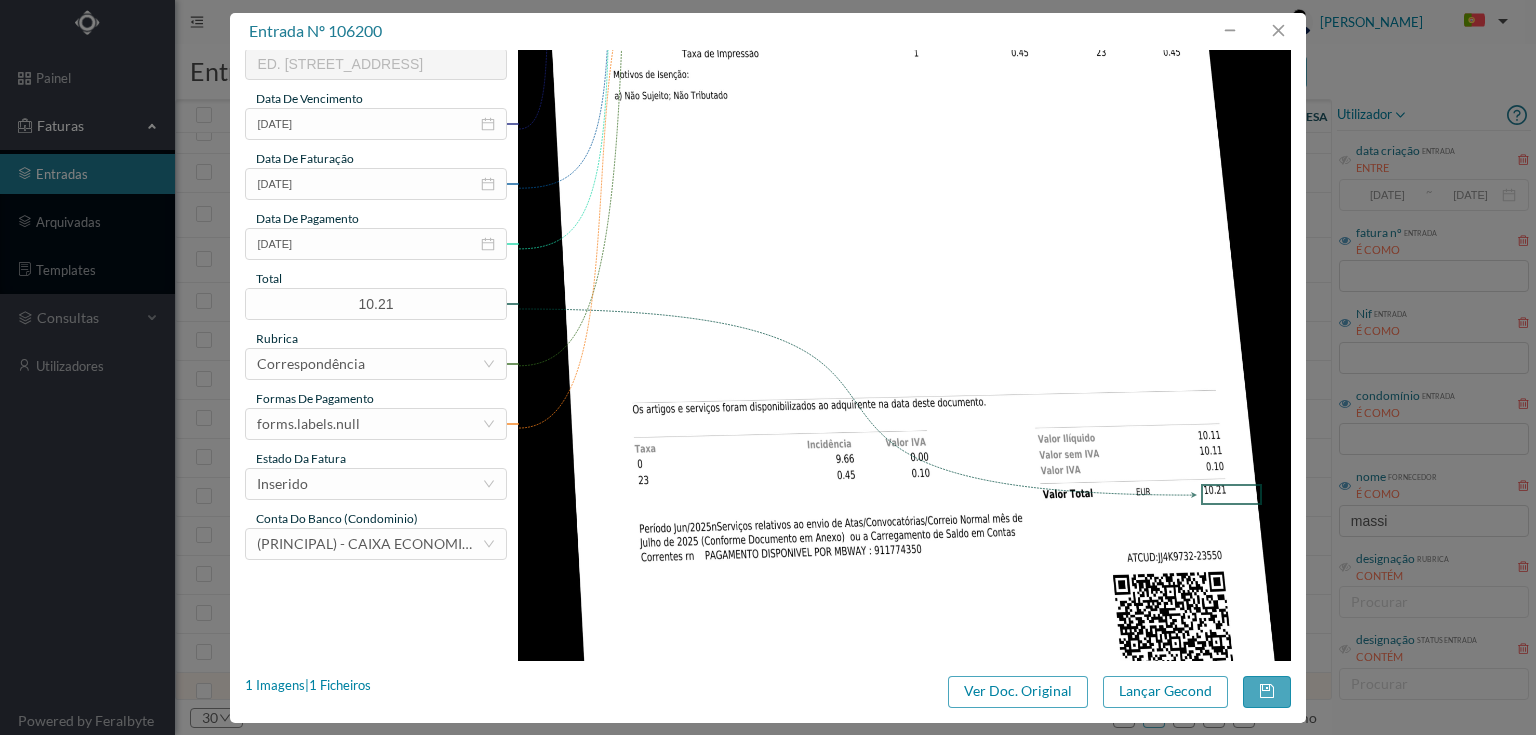 scroll, scrollTop: 480, scrollLeft: 0, axis: vertical 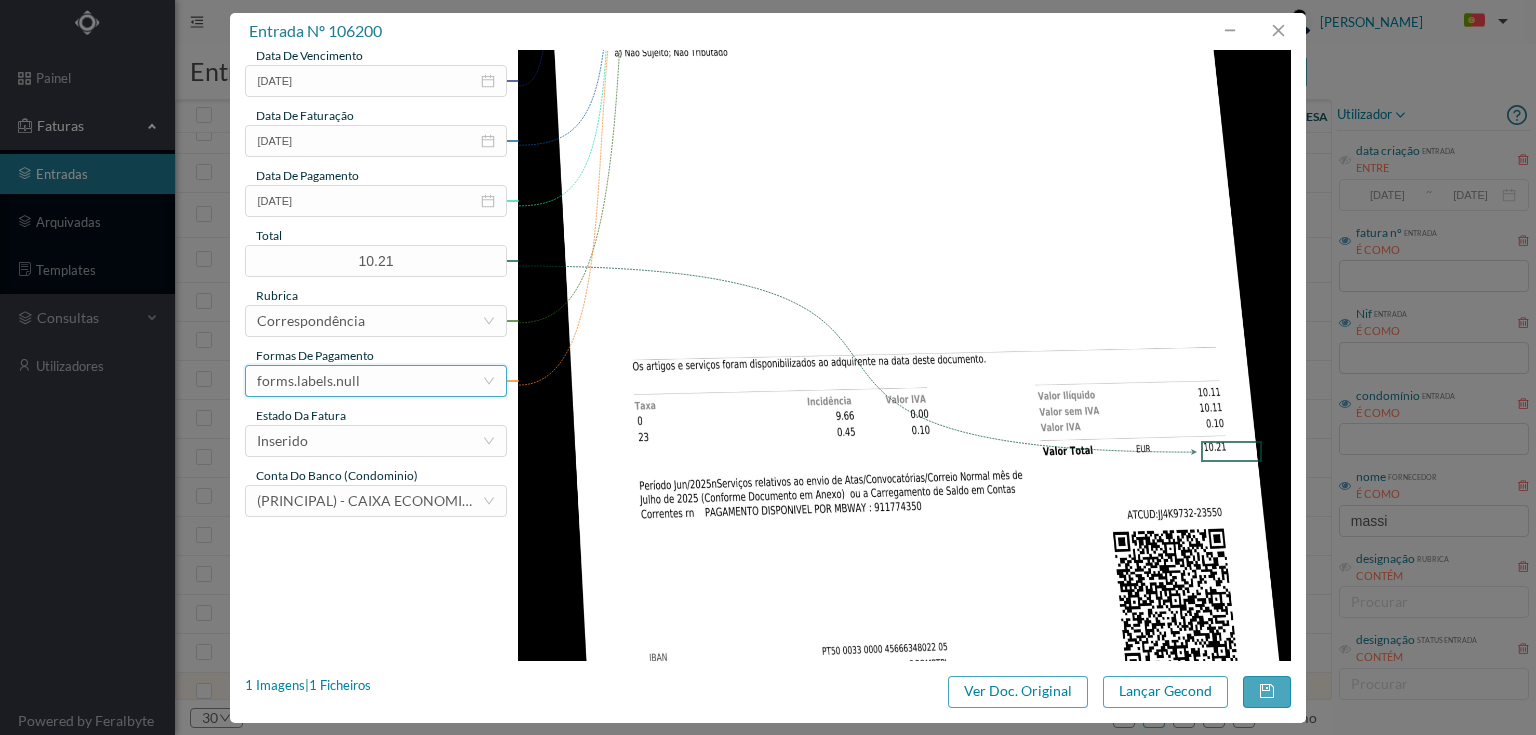 drag, startPoint x: 356, startPoint y: 372, endPoint x: 360, endPoint y: 383, distance: 11.7046995 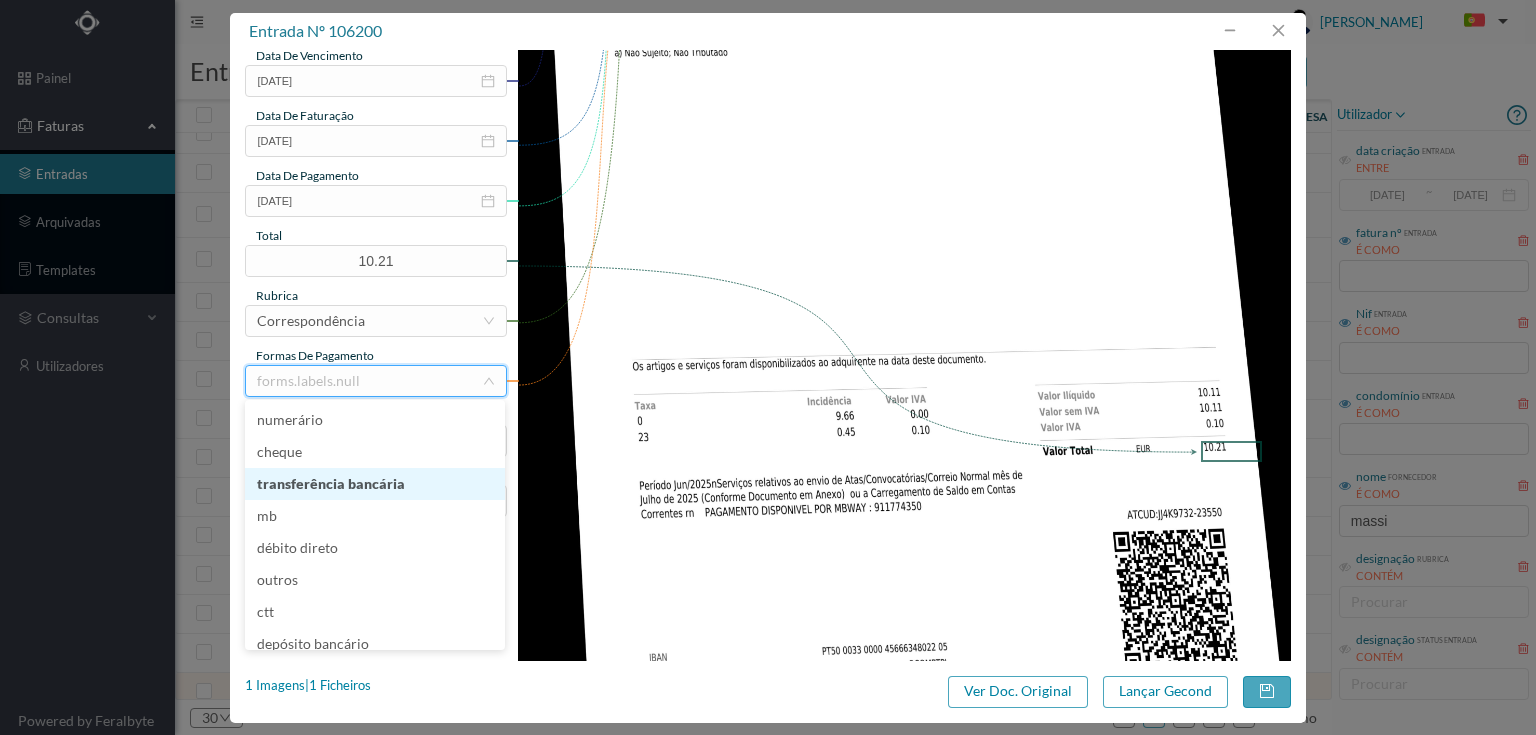 click on "transferência bancária" at bounding box center (375, 484) 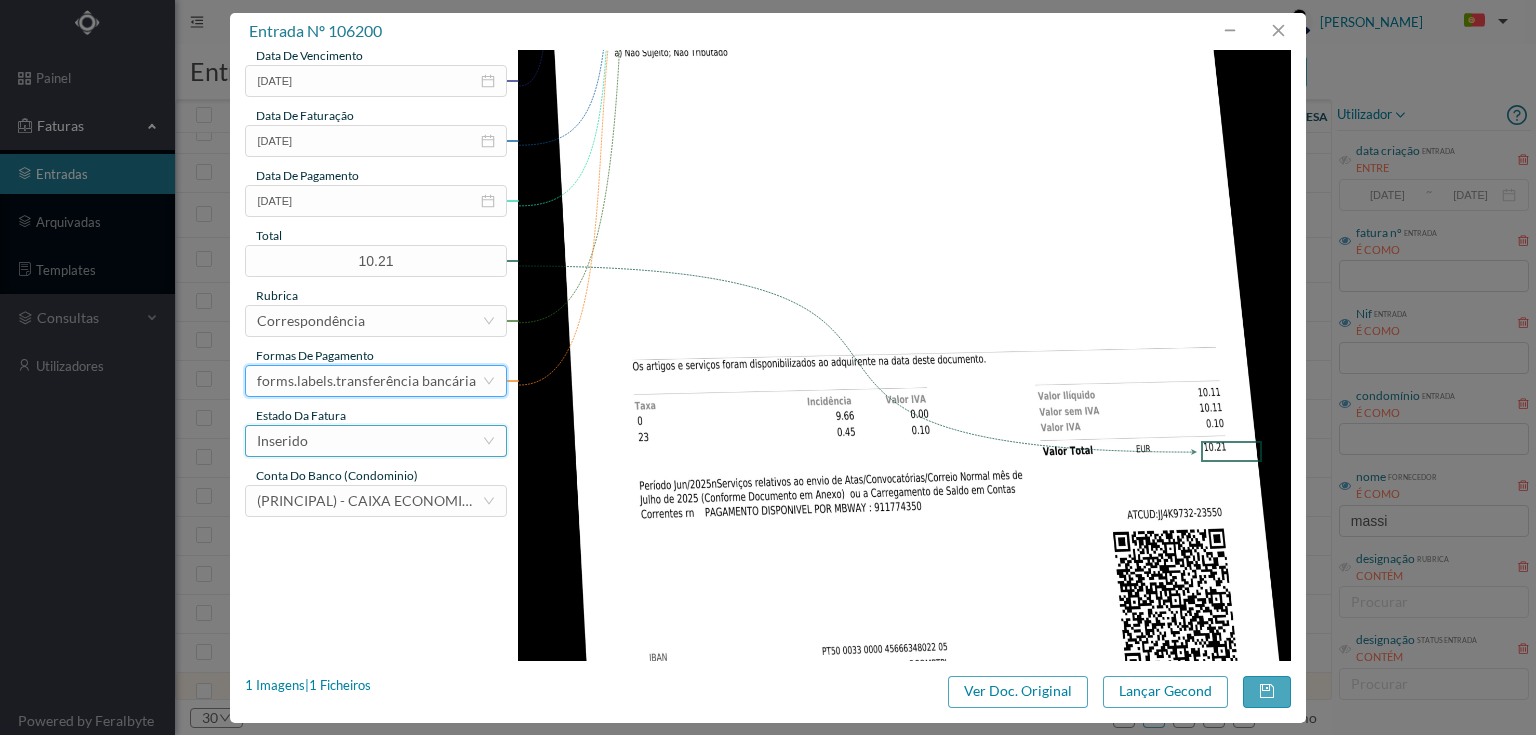 click on "Inserido" at bounding box center [369, 441] 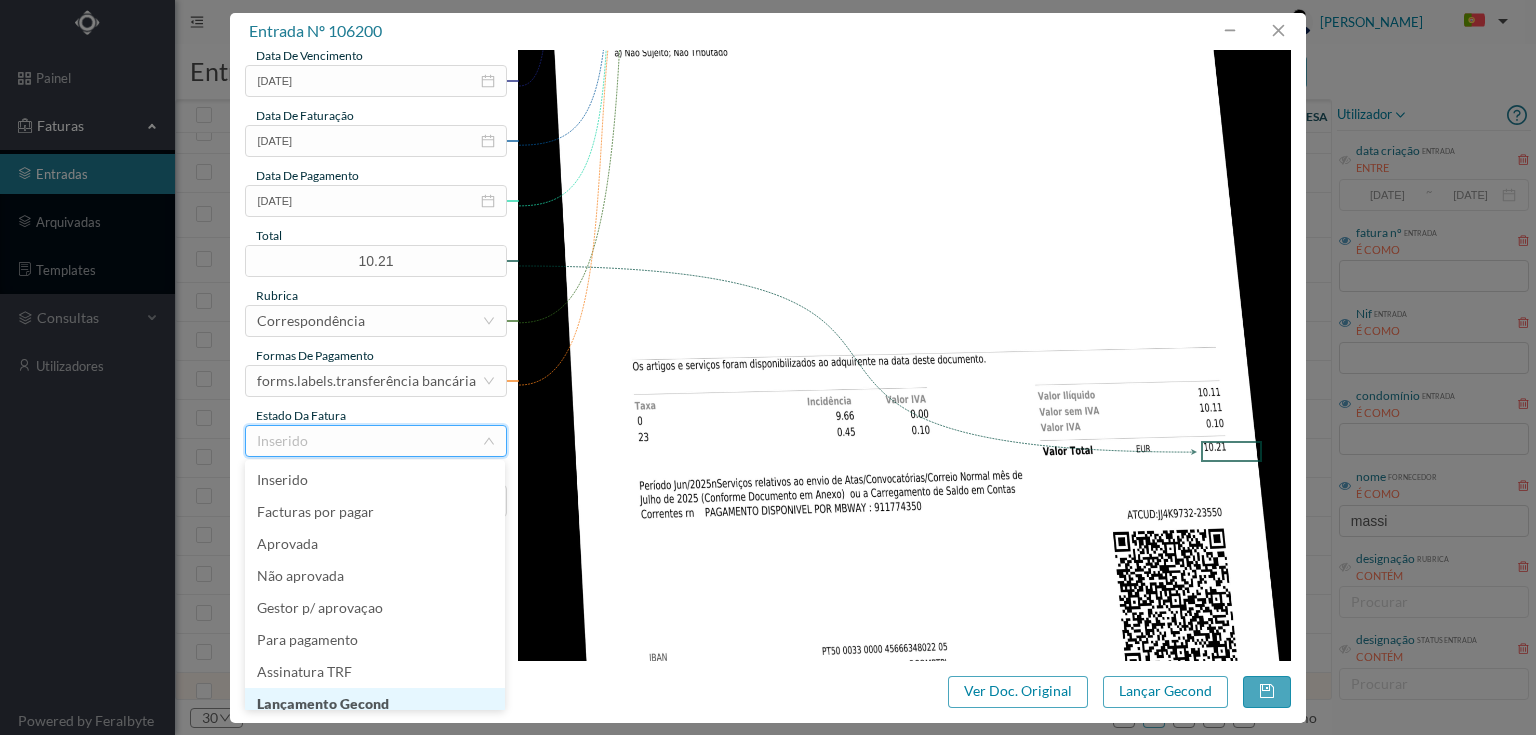 scroll, scrollTop: 10, scrollLeft: 0, axis: vertical 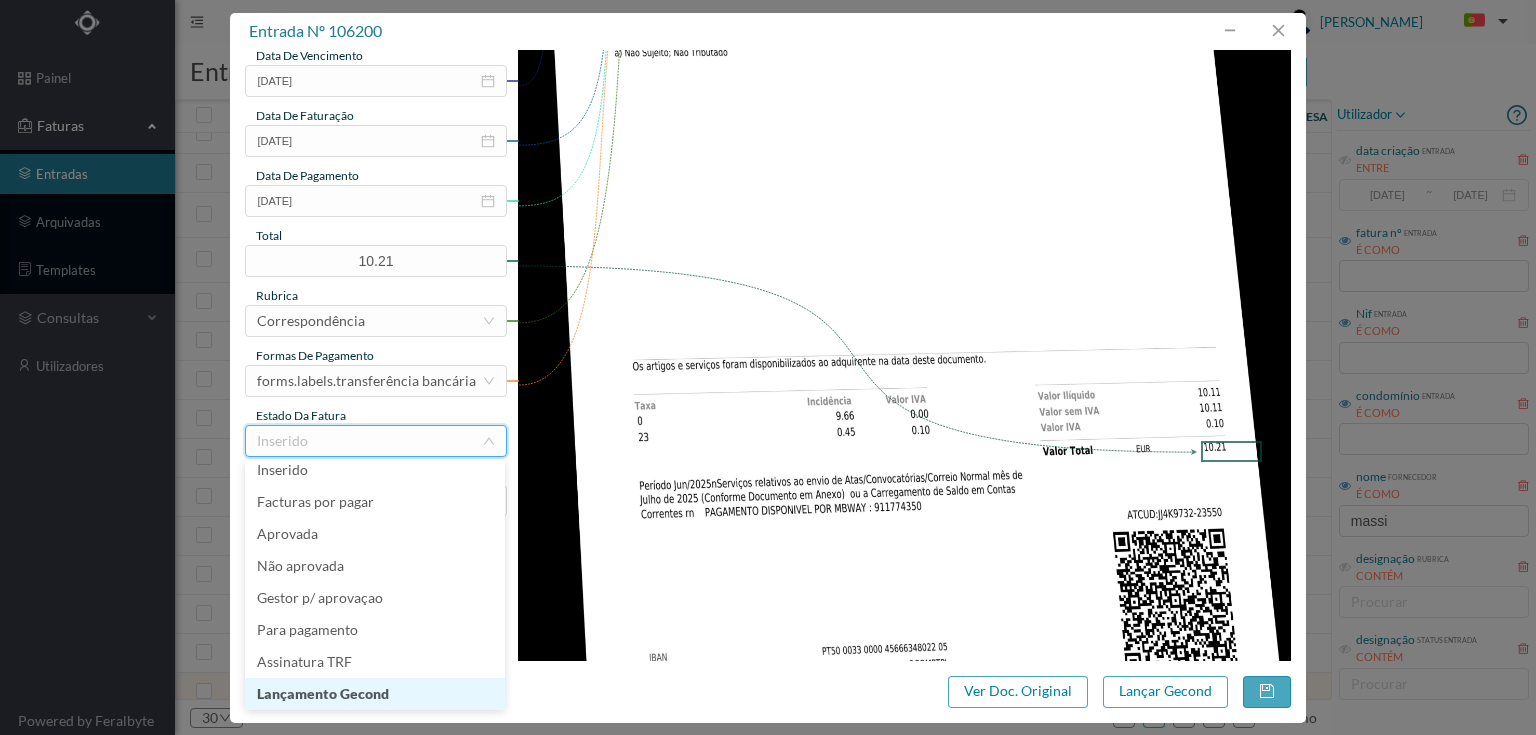 drag, startPoint x: 314, startPoint y: 692, endPoint x: 886, endPoint y: 708, distance: 572.22375 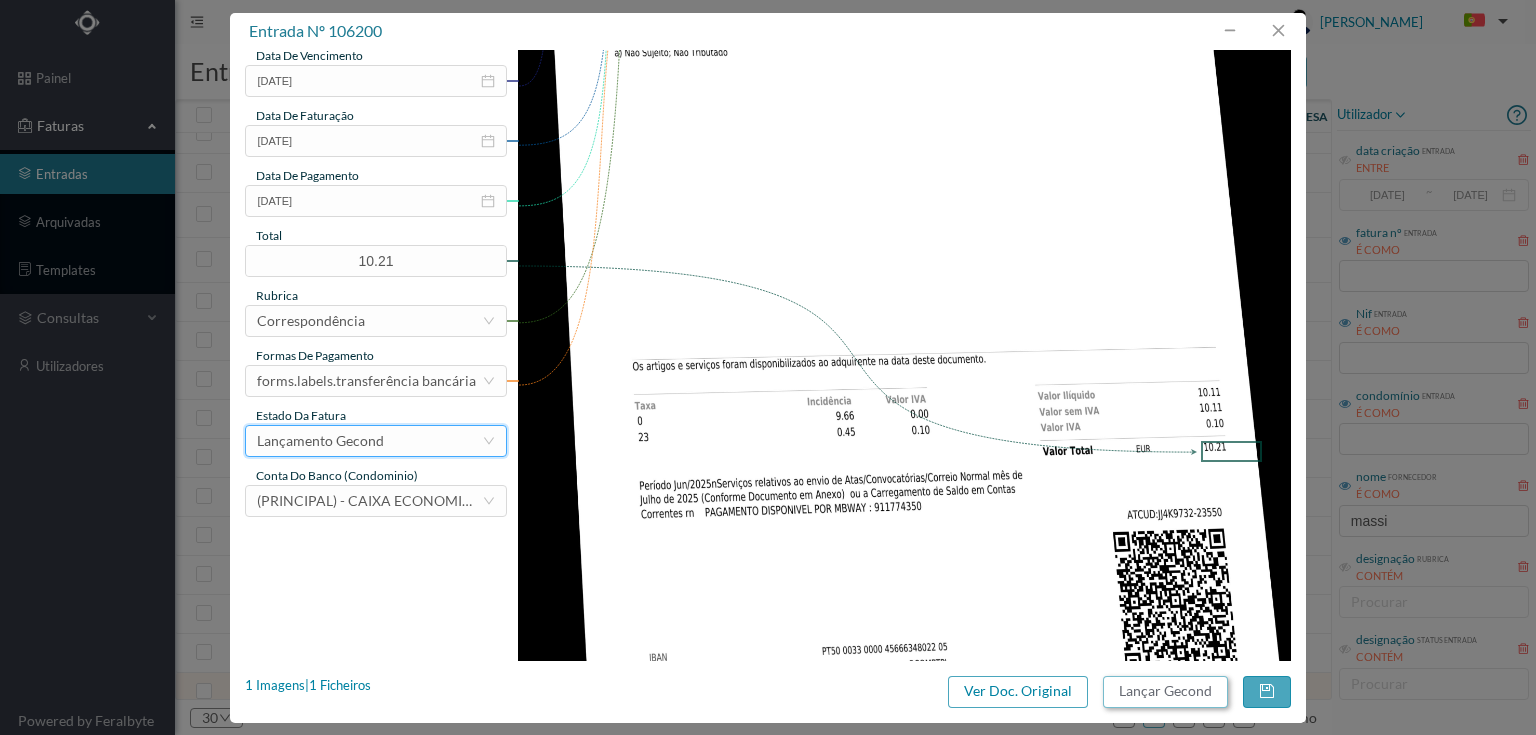 click on "Lançar Gecond" at bounding box center [1165, 692] 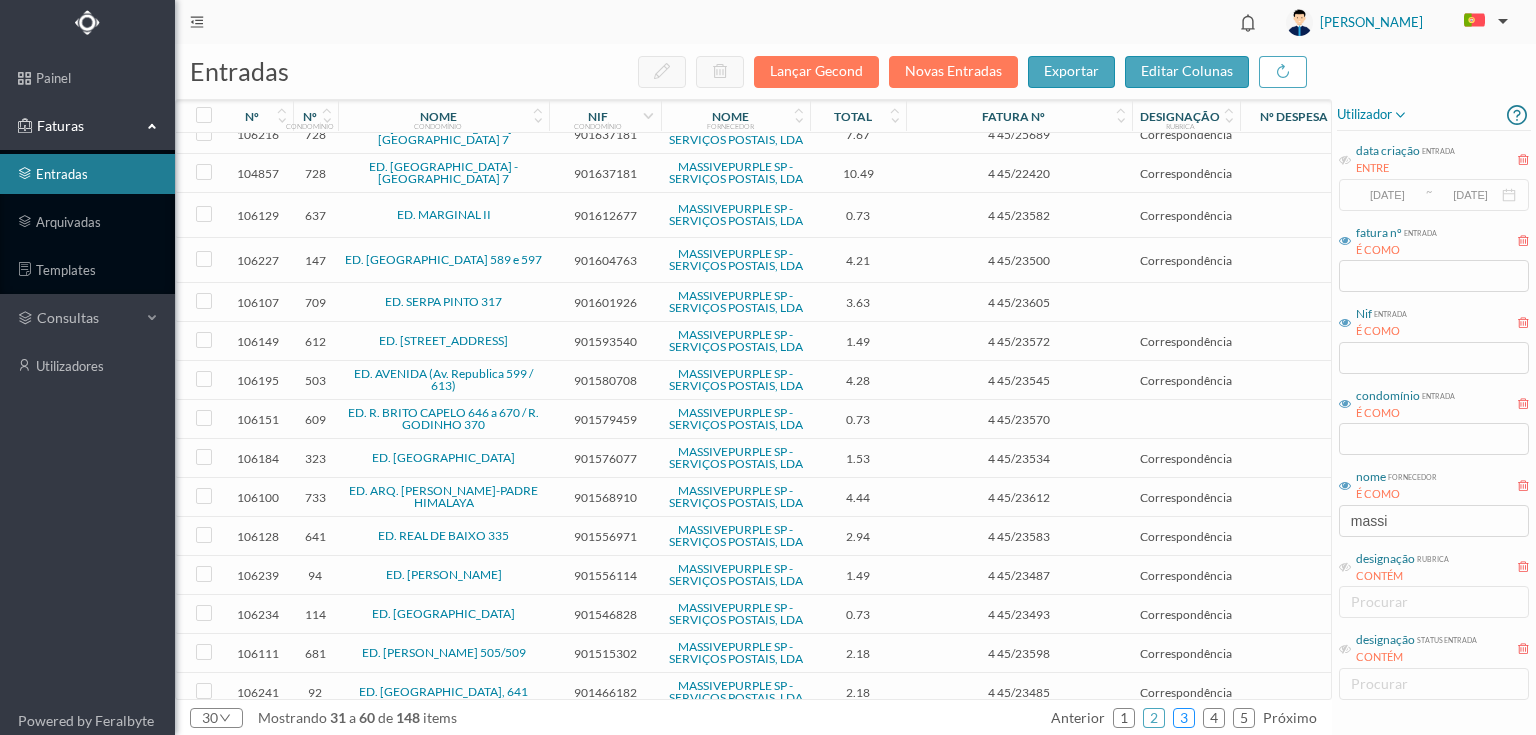 click on "3" at bounding box center (1184, 718) 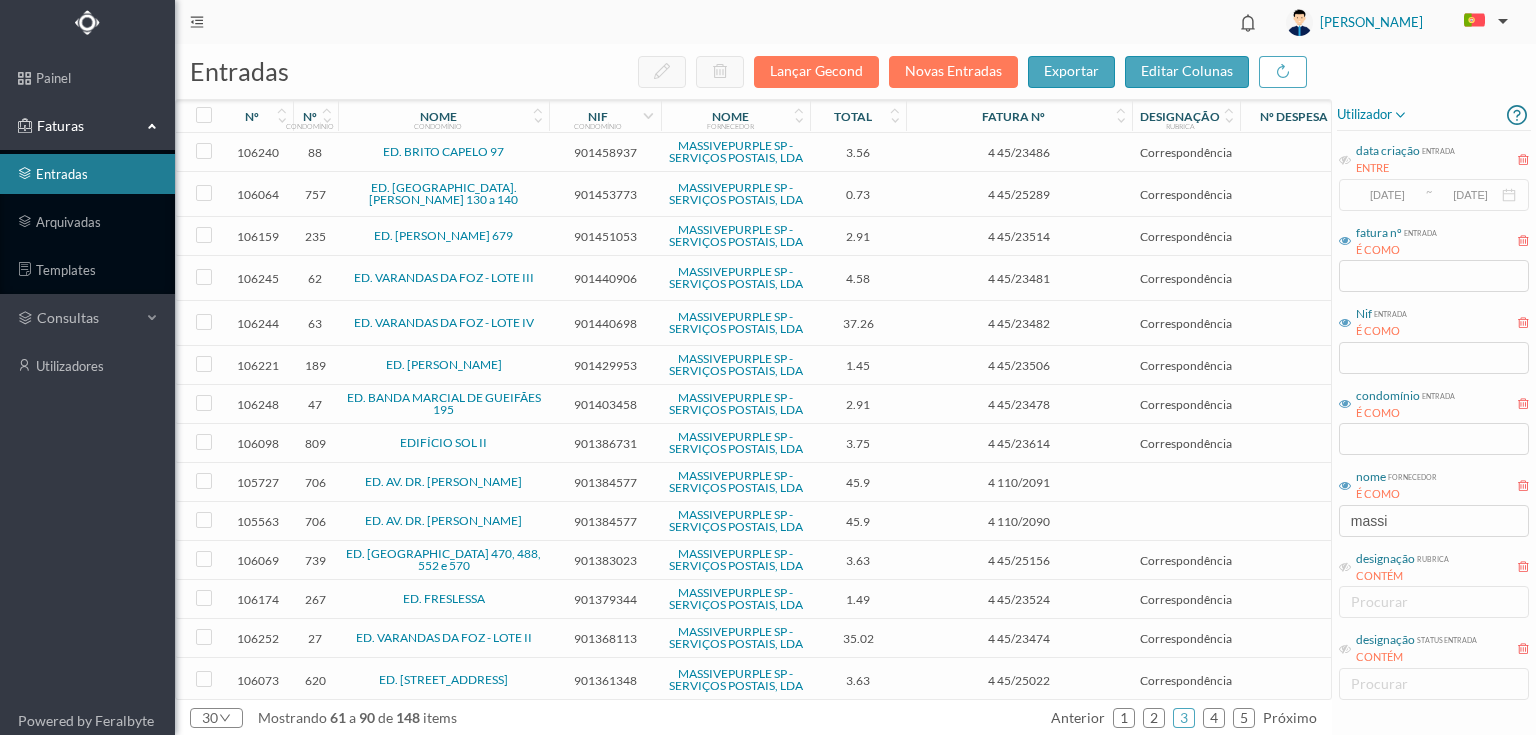 scroll, scrollTop: 80, scrollLeft: 0, axis: vertical 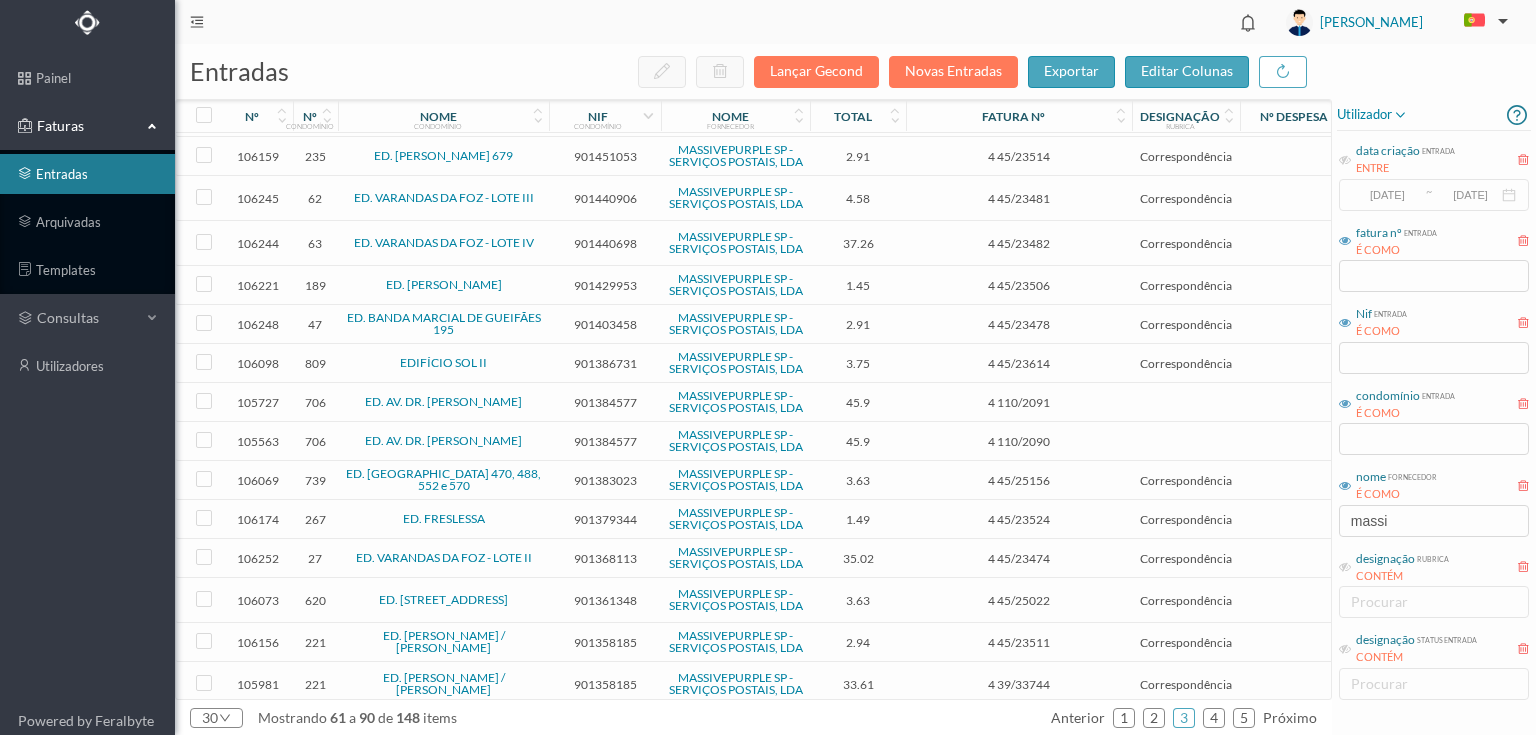click on "901440698" at bounding box center (605, 243) 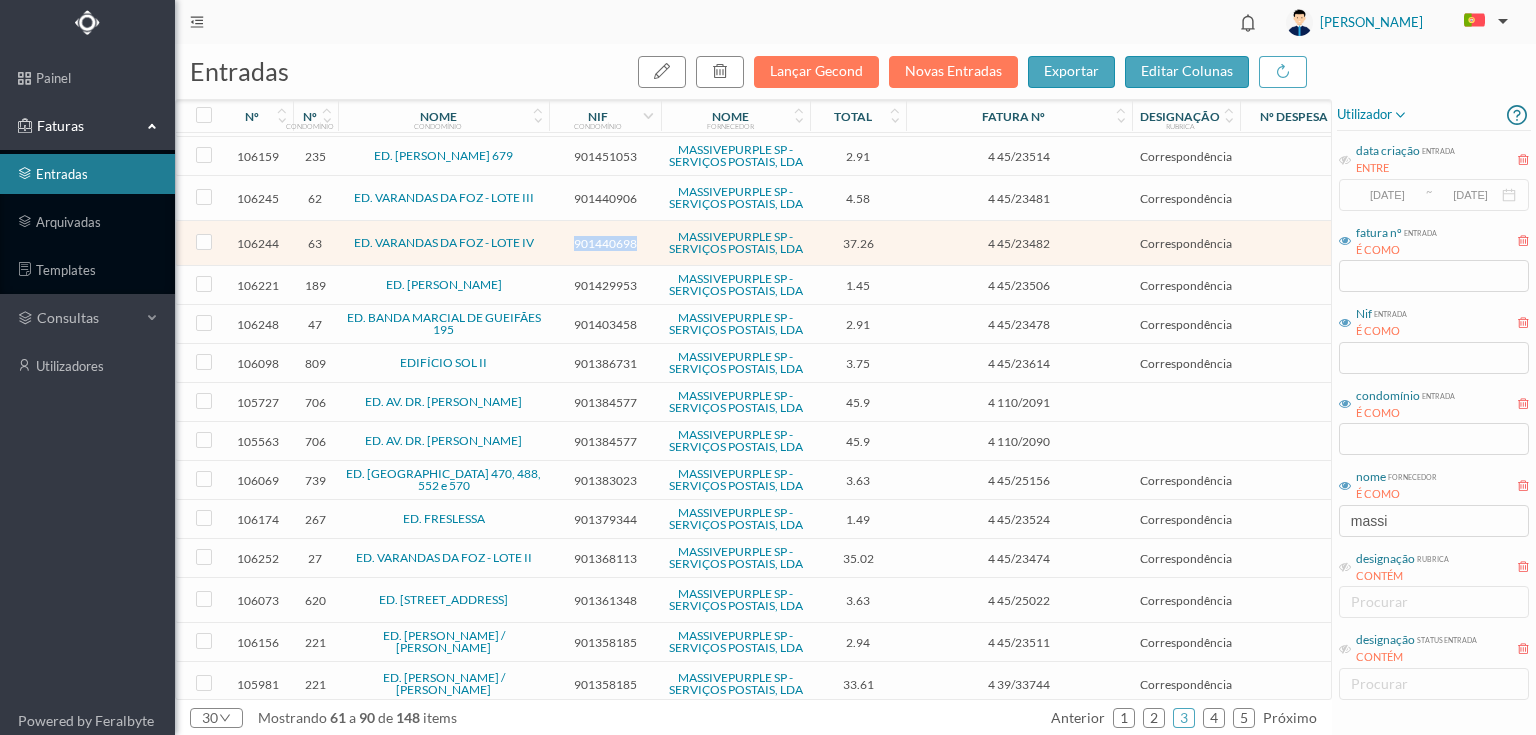 click on "901440698" at bounding box center (605, 243) 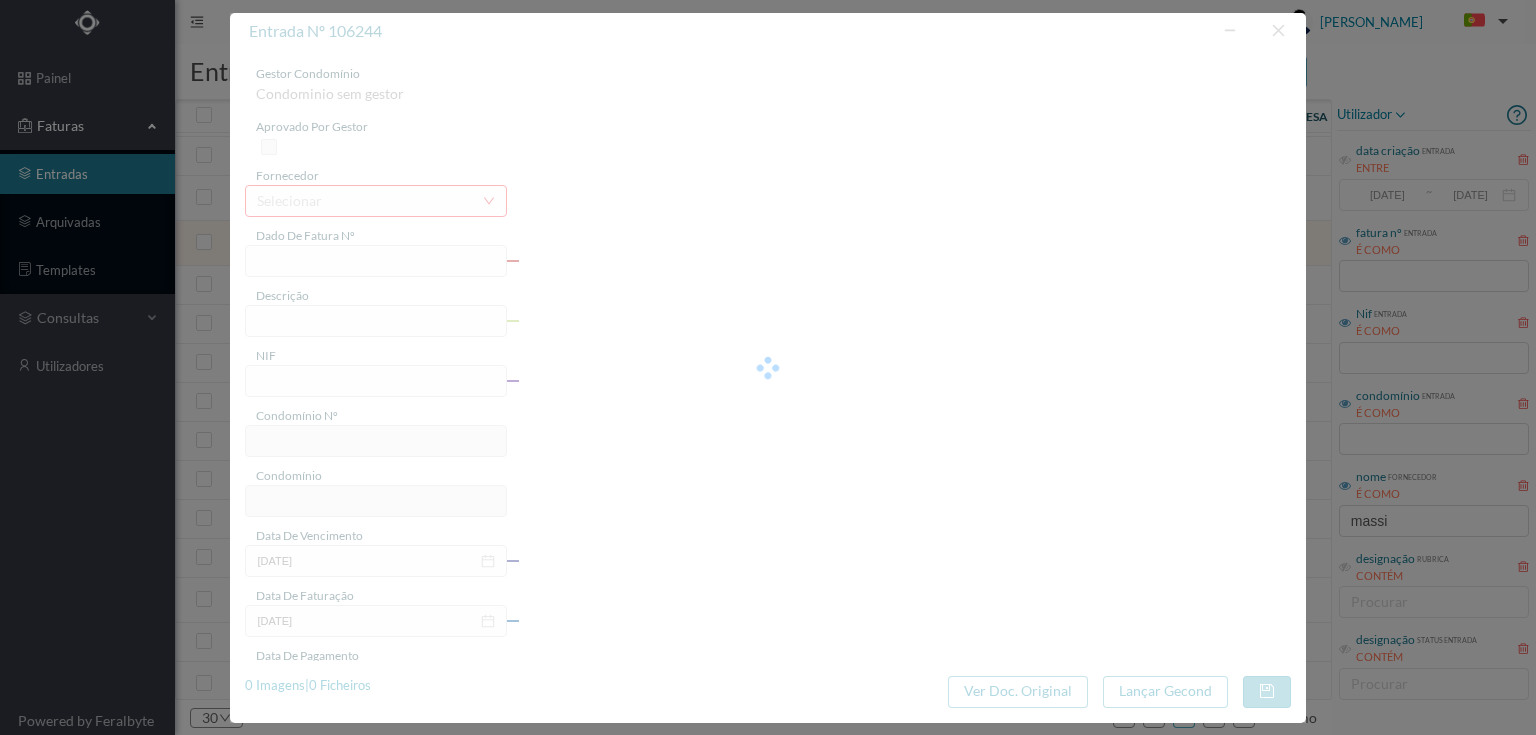 type on "4 45/23482" 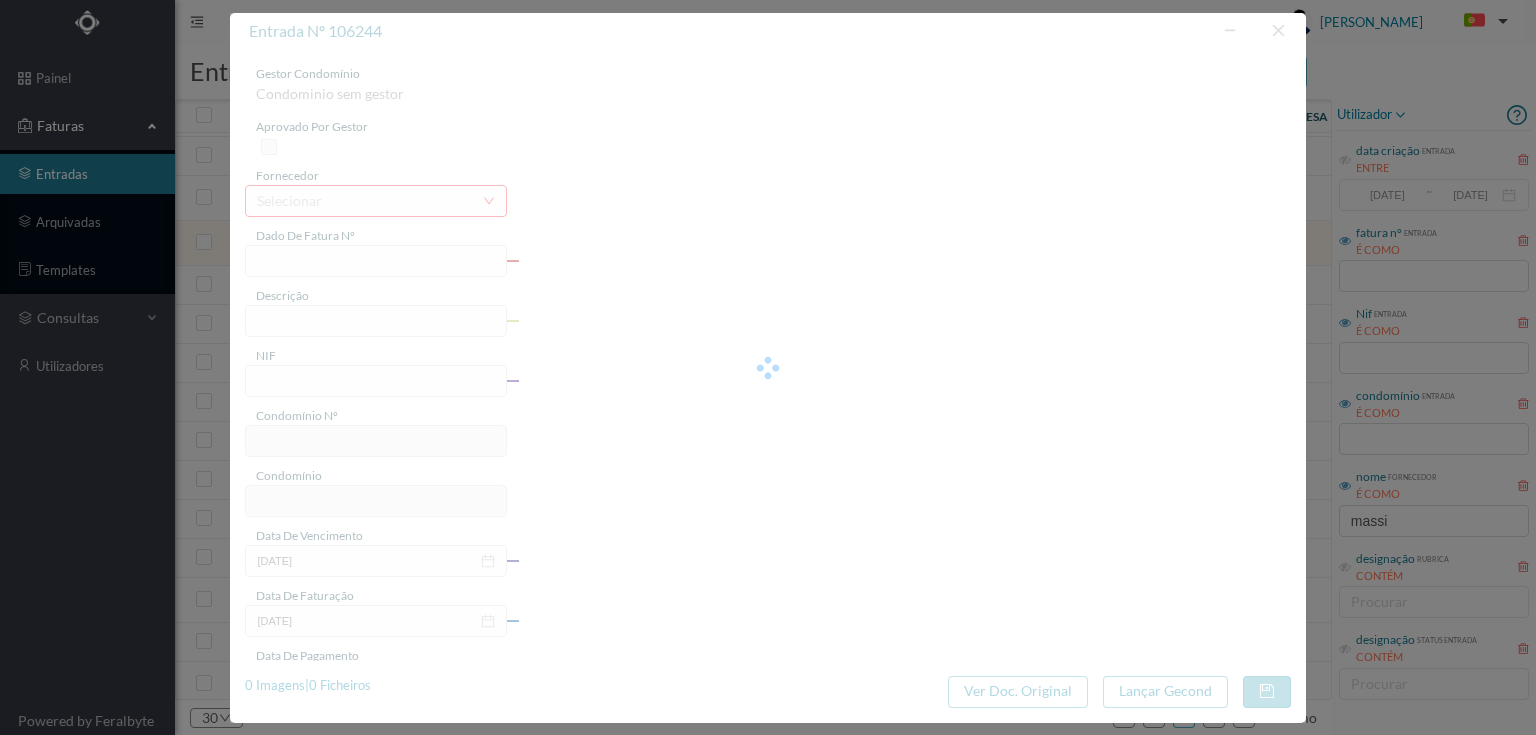 type on "Serviço [PERSON_NAME]" 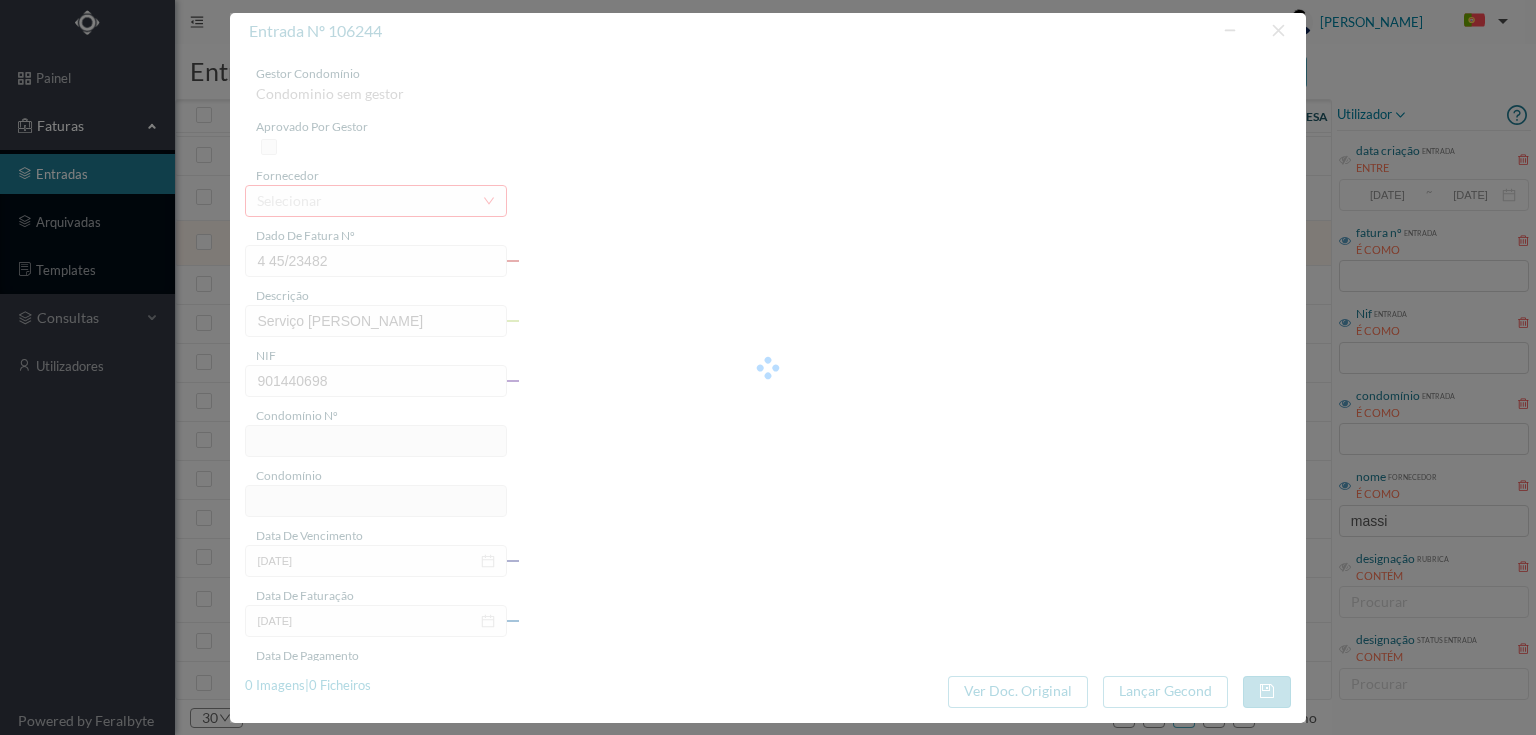 type on "63" 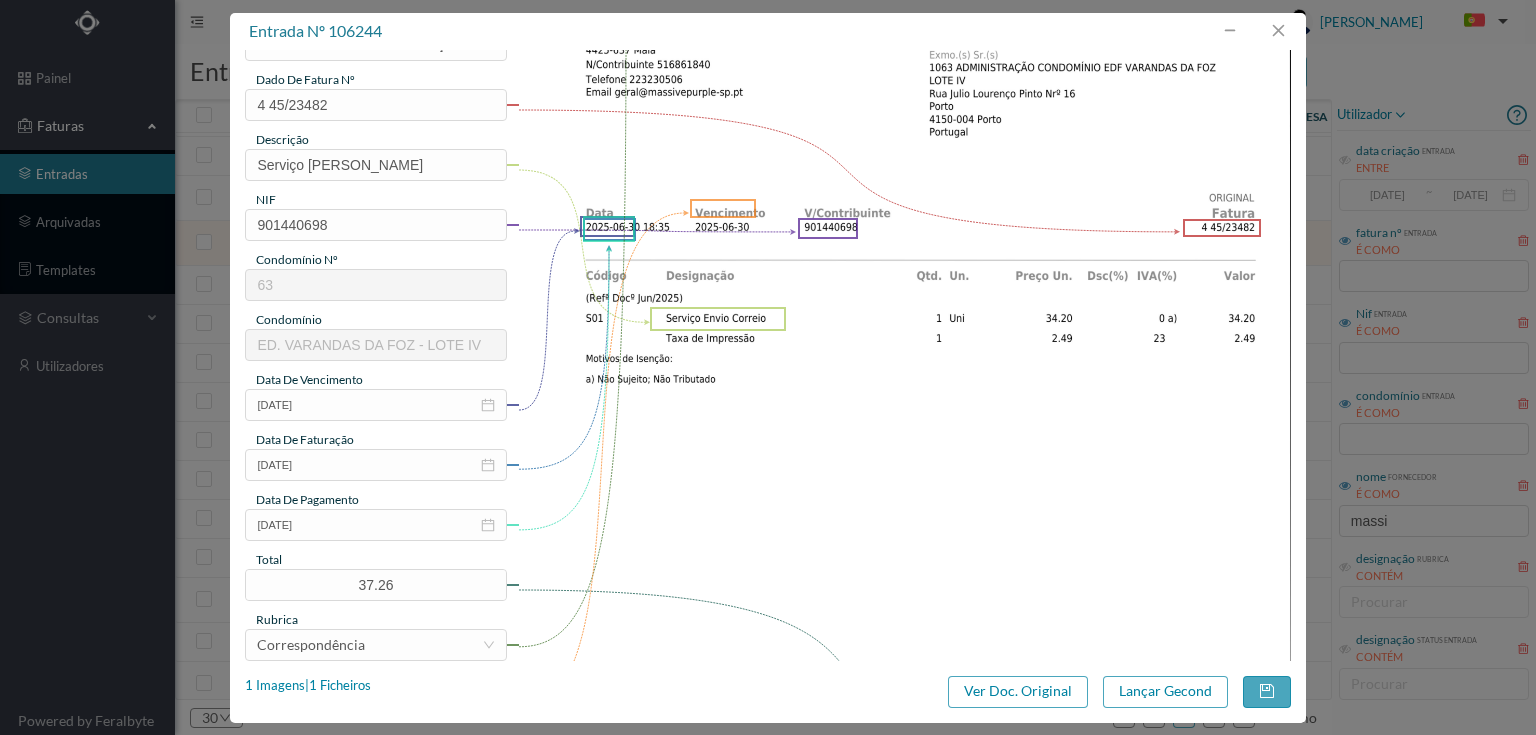 scroll, scrollTop: 160, scrollLeft: 0, axis: vertical 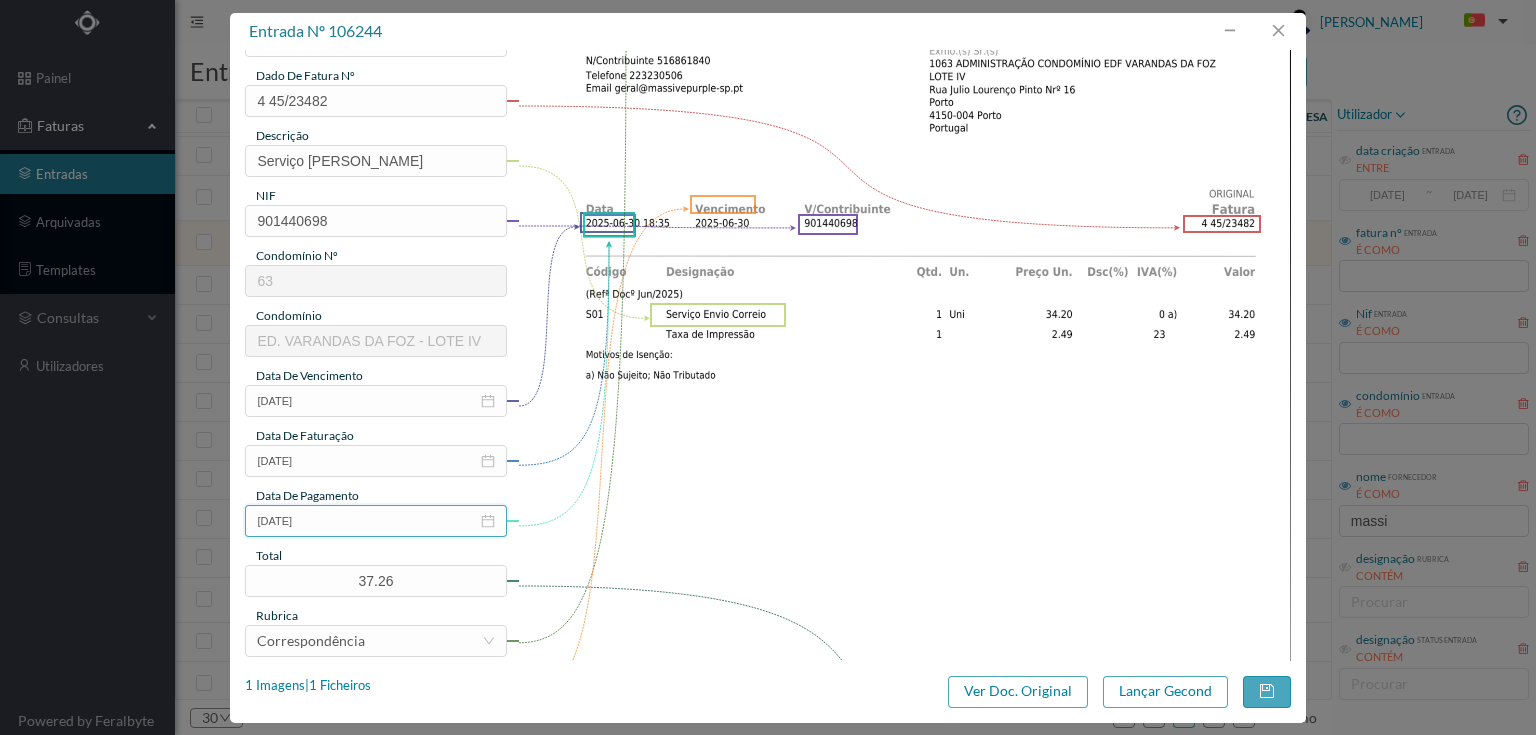 drag, startPoint x: 396, startPoint y: 523, endPoint x: 408, endPoint y: 540, distance: 20.808653 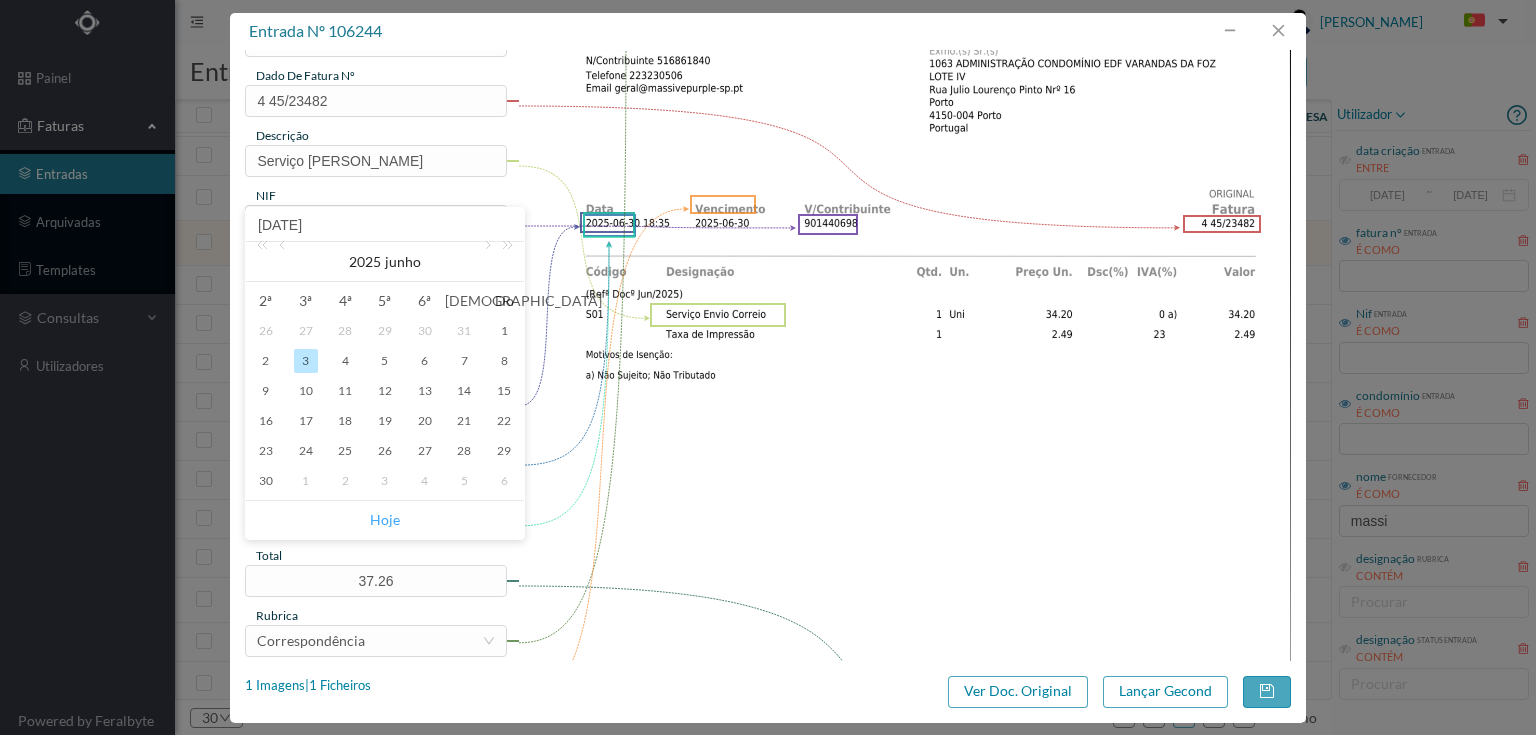 click on "Hoje" at bounding box center (385, 520) 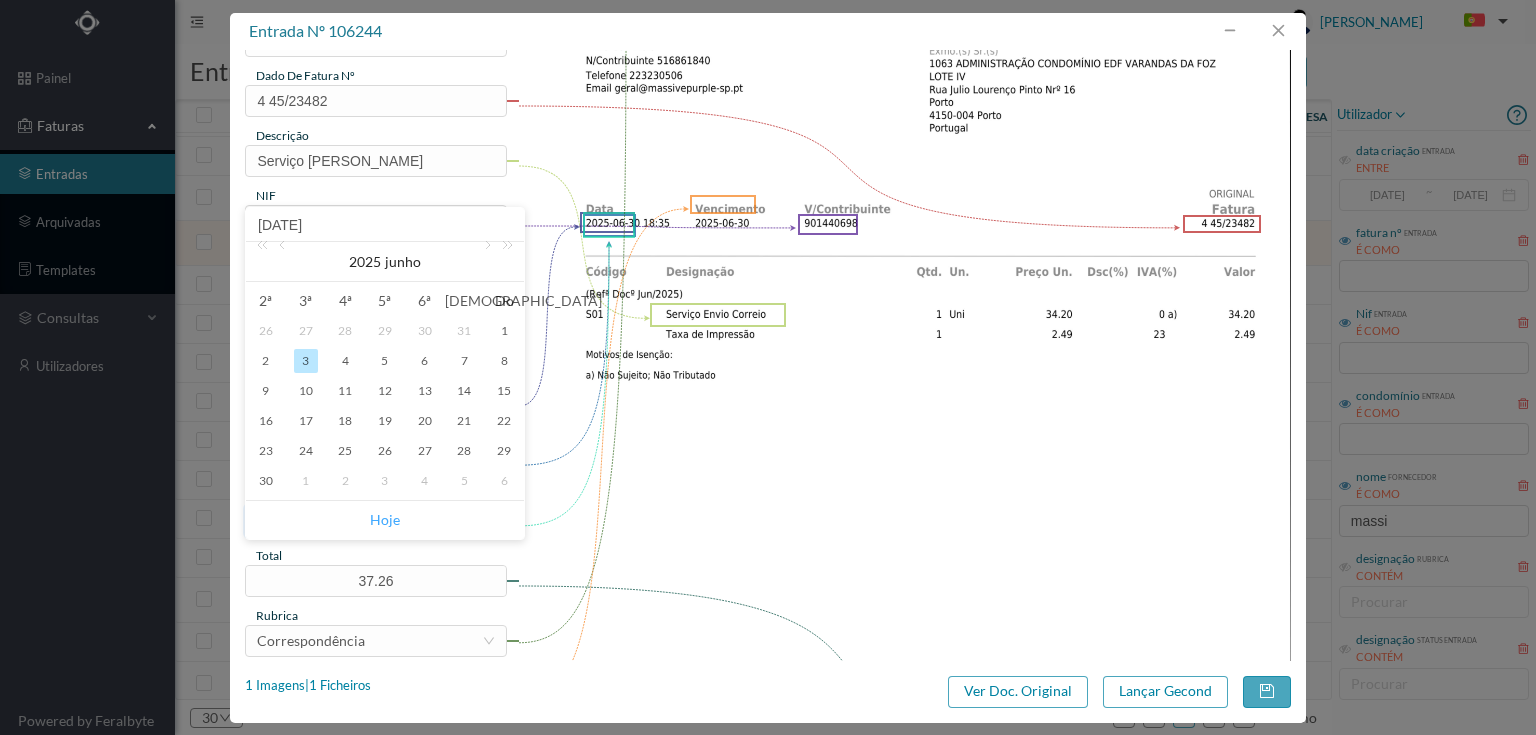type on "[DATE]" 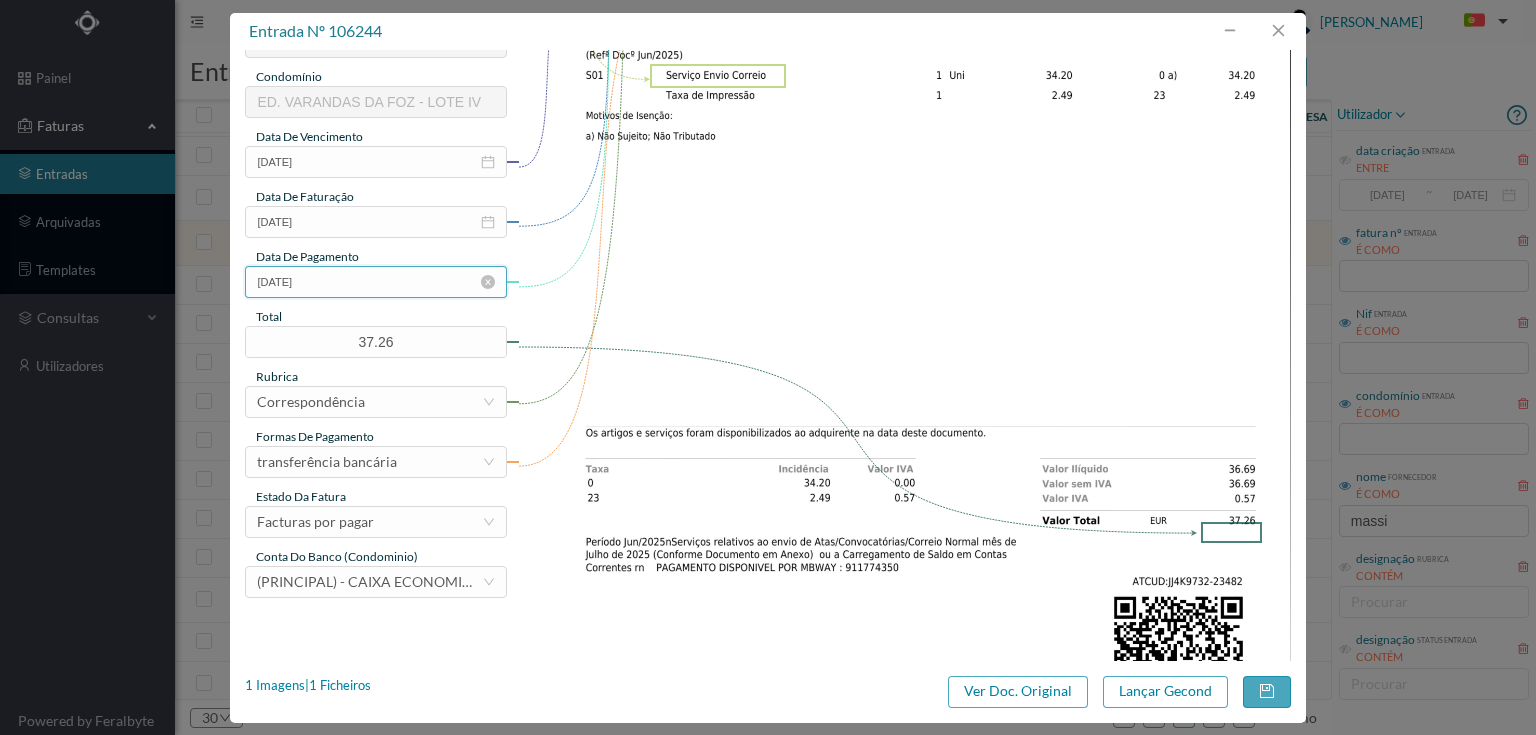 scroll, scrollTop: 480, scrollLeft: 0, axis: vertical 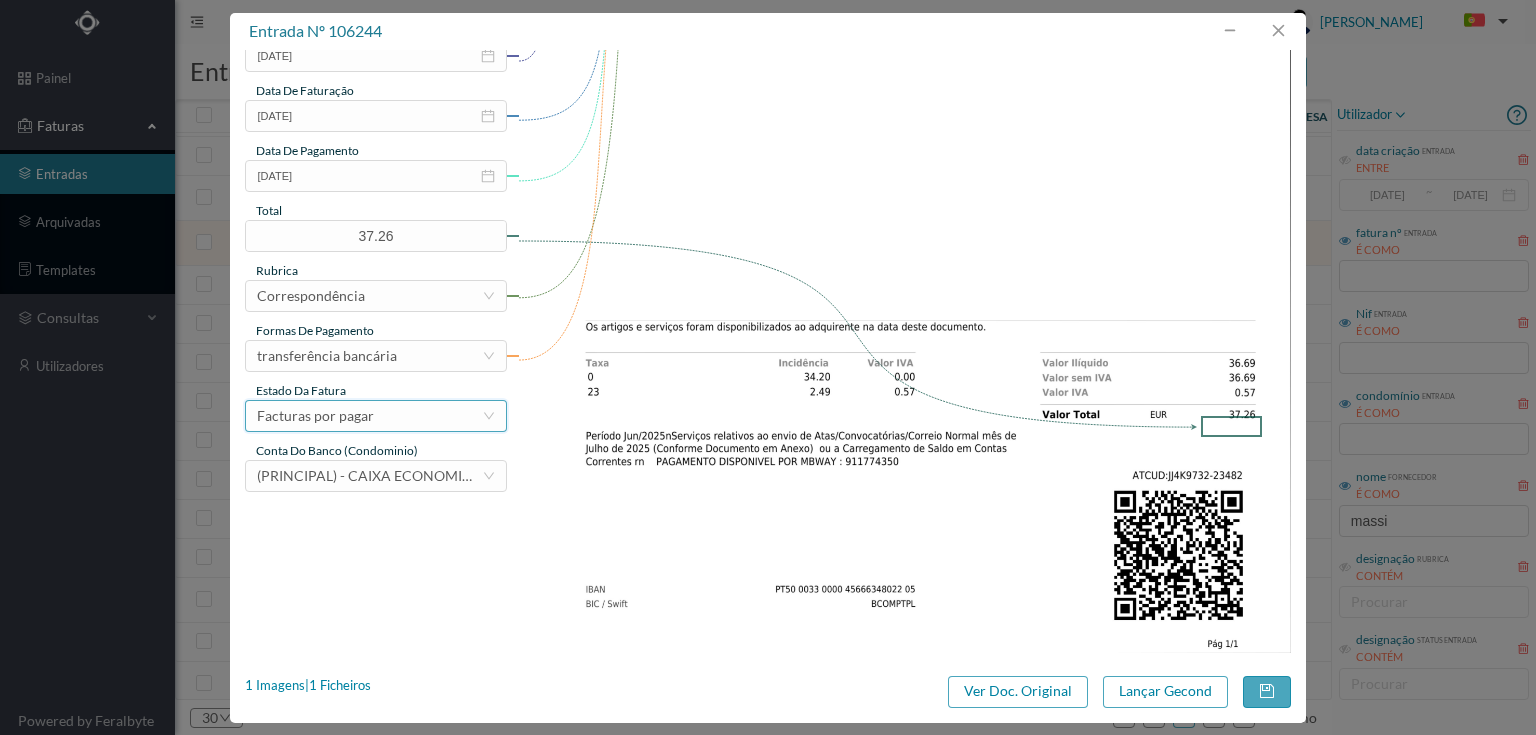 drag, startPoint x: 360, startPoint y: 421, endPoint x: 348, endPoint y: 431, distance: 15.6205 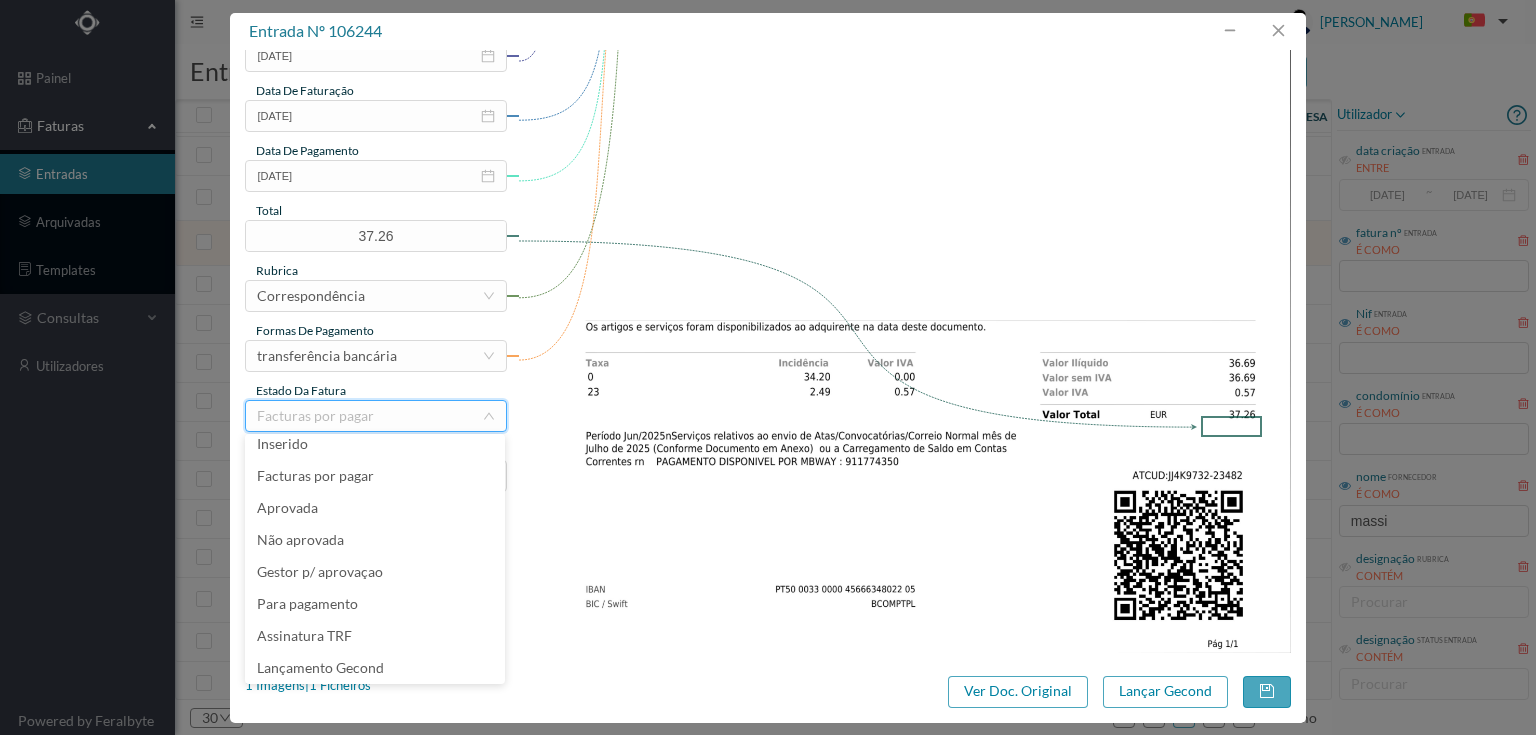 scroll, scrollTop: 42, scrollLeft: 0, axis: vertical 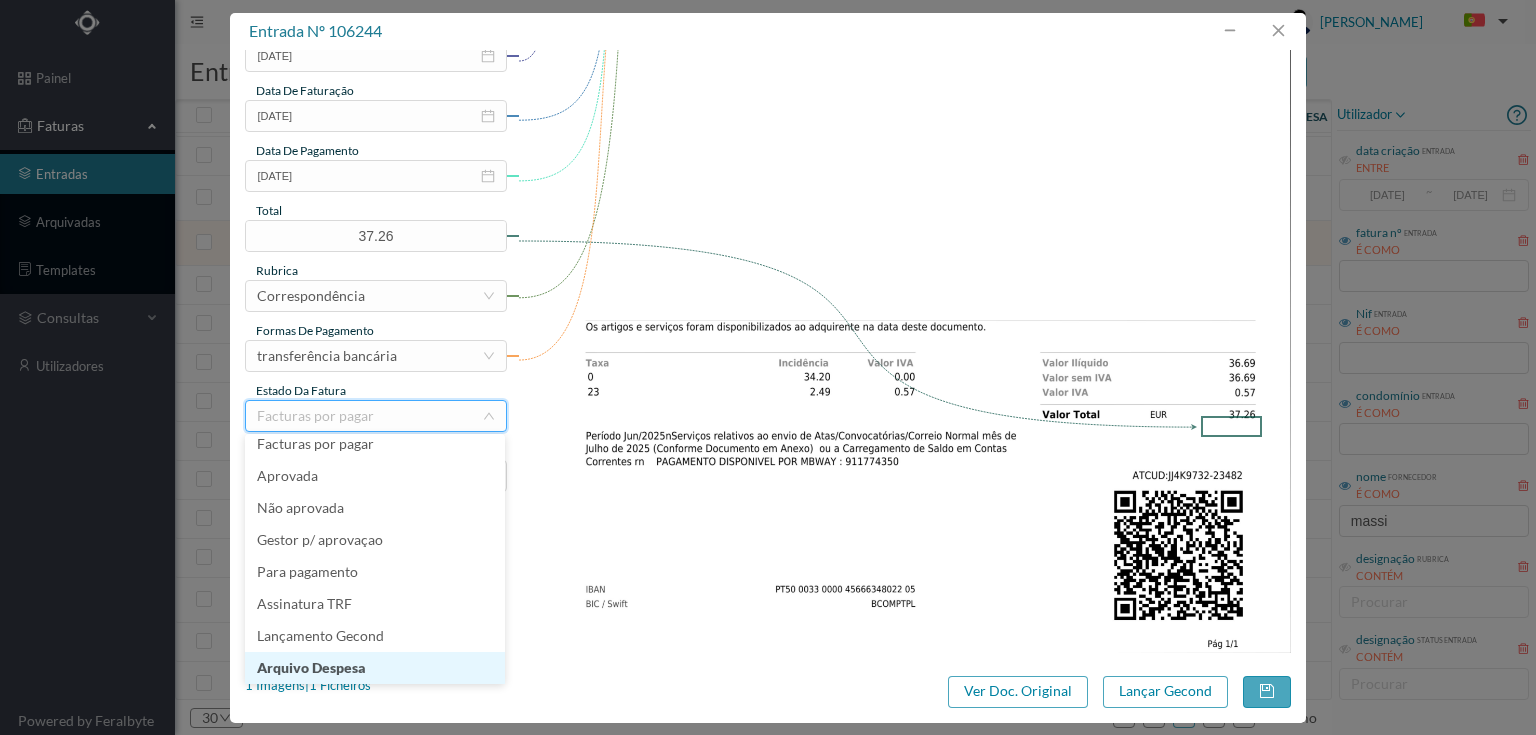 click on "Arquivo Despesa" at bounding box center (375, 668) 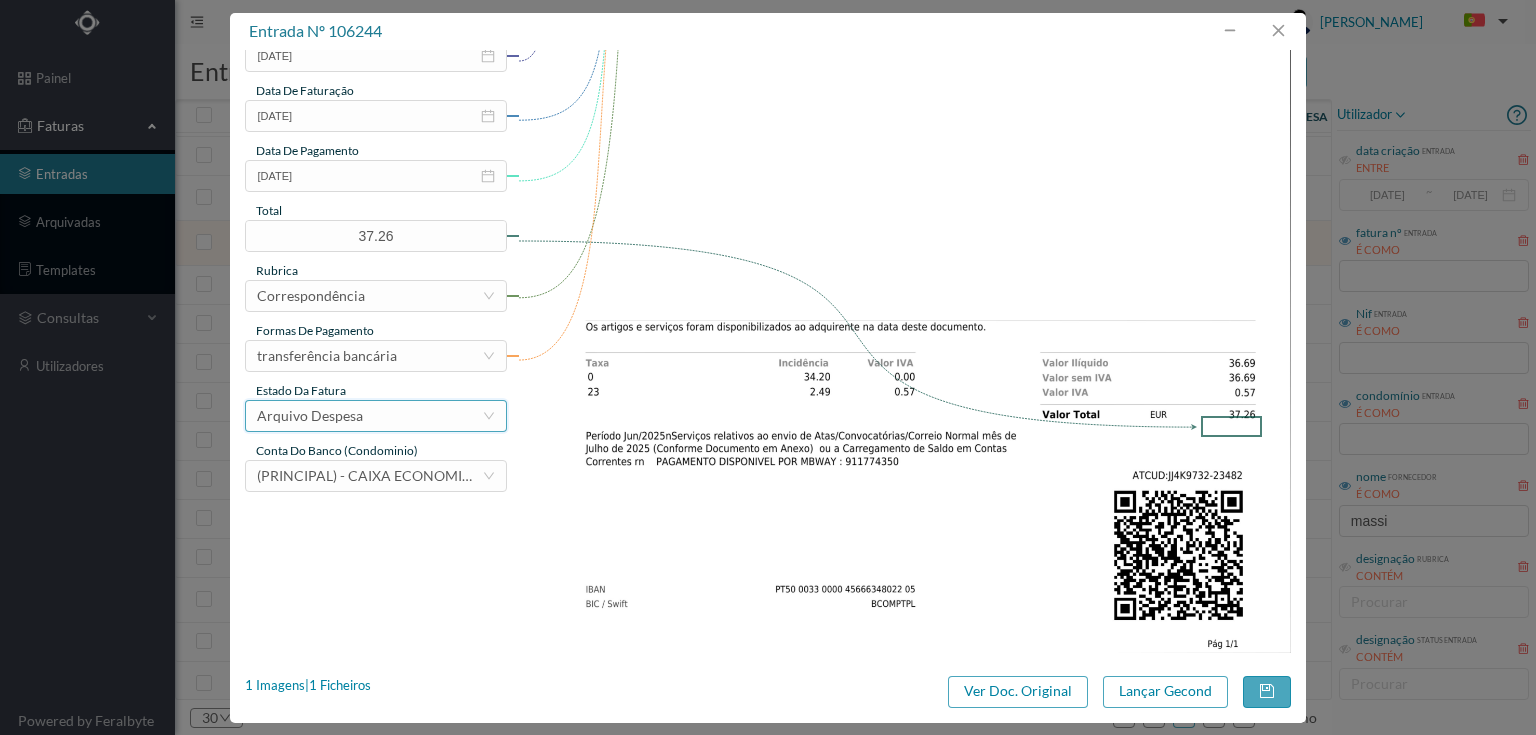 click on "Arquivo Despesa" at bounding box center (369, 416) 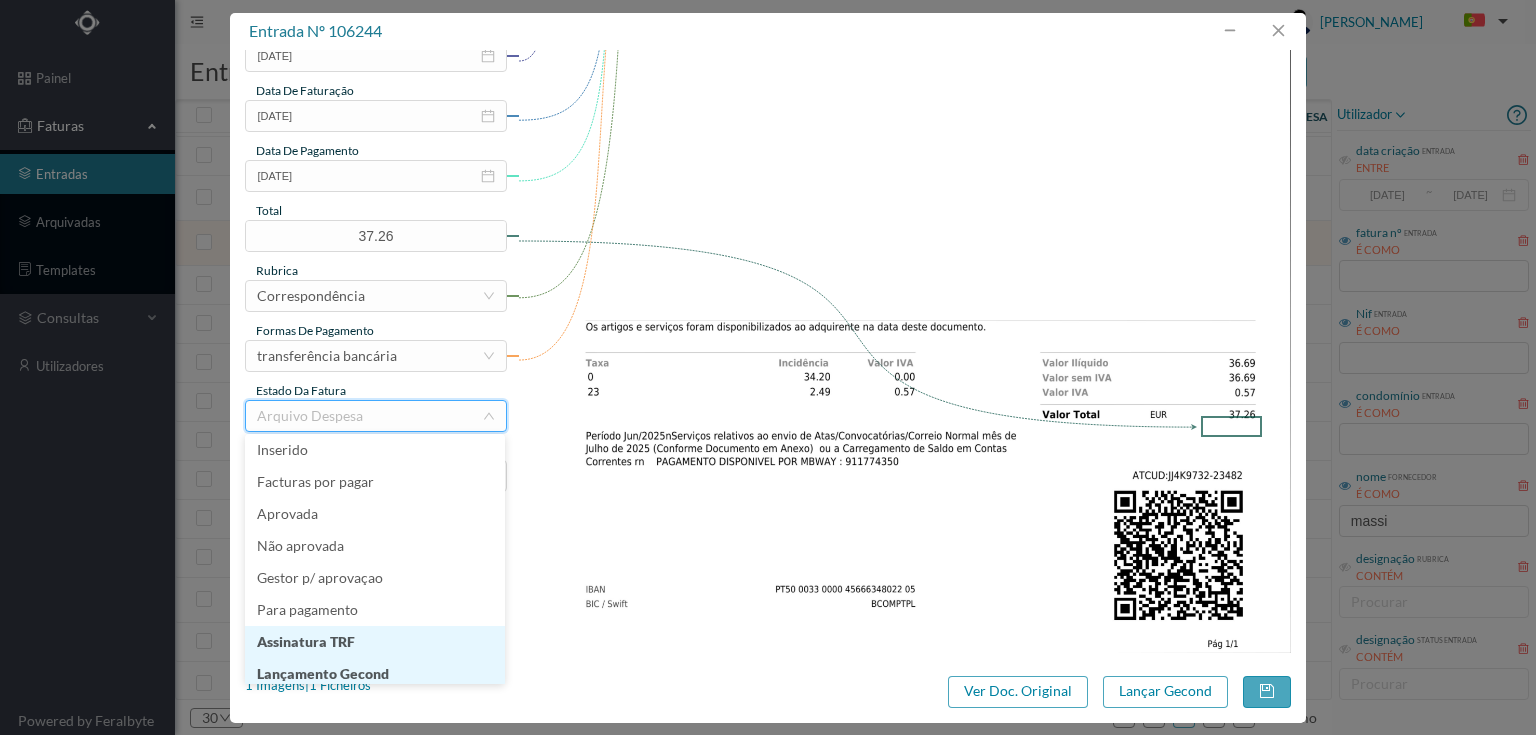 scroll, scrollTop: 10, scrollLeft: 0, axis: vertical 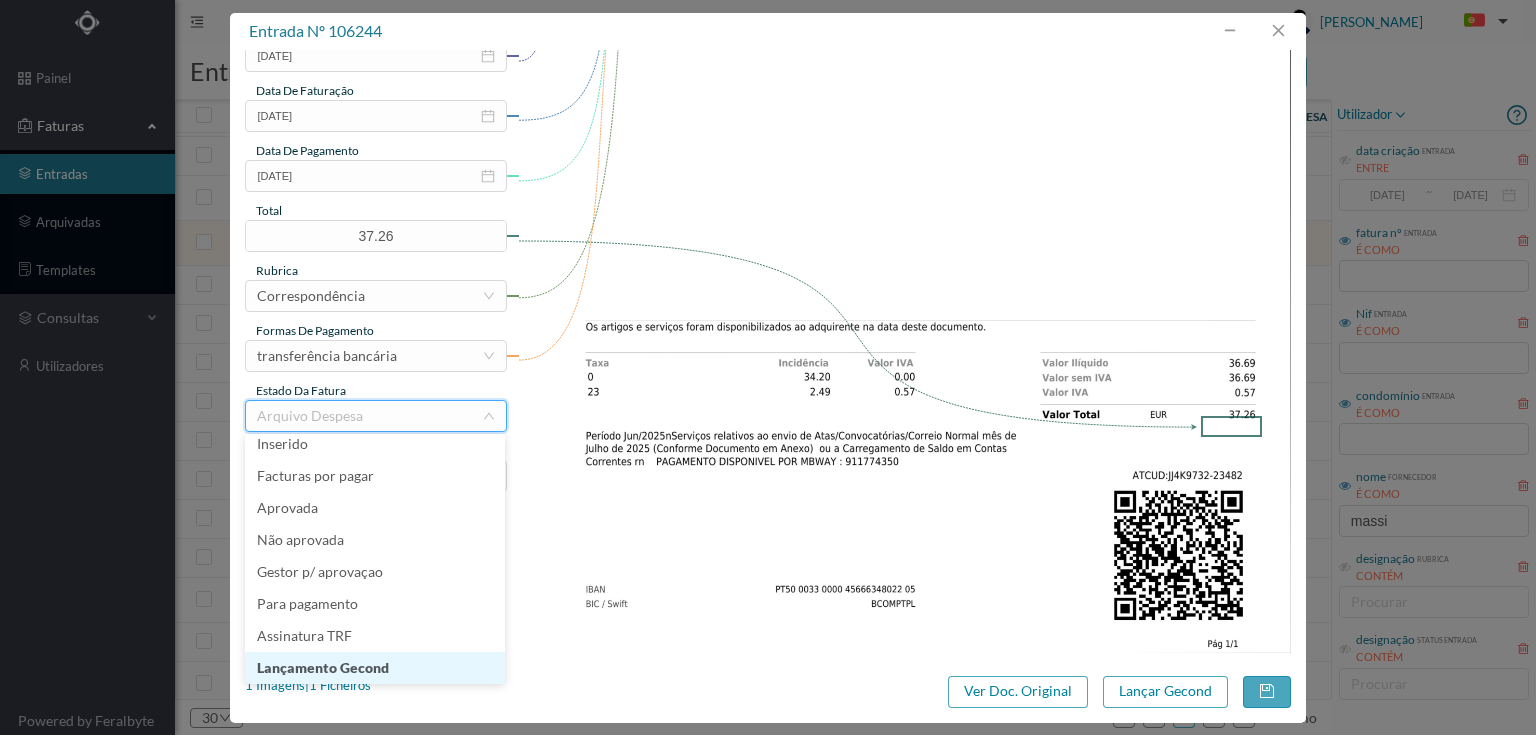 click on "Lançamento Gecond" at bounding box center [375, 668] 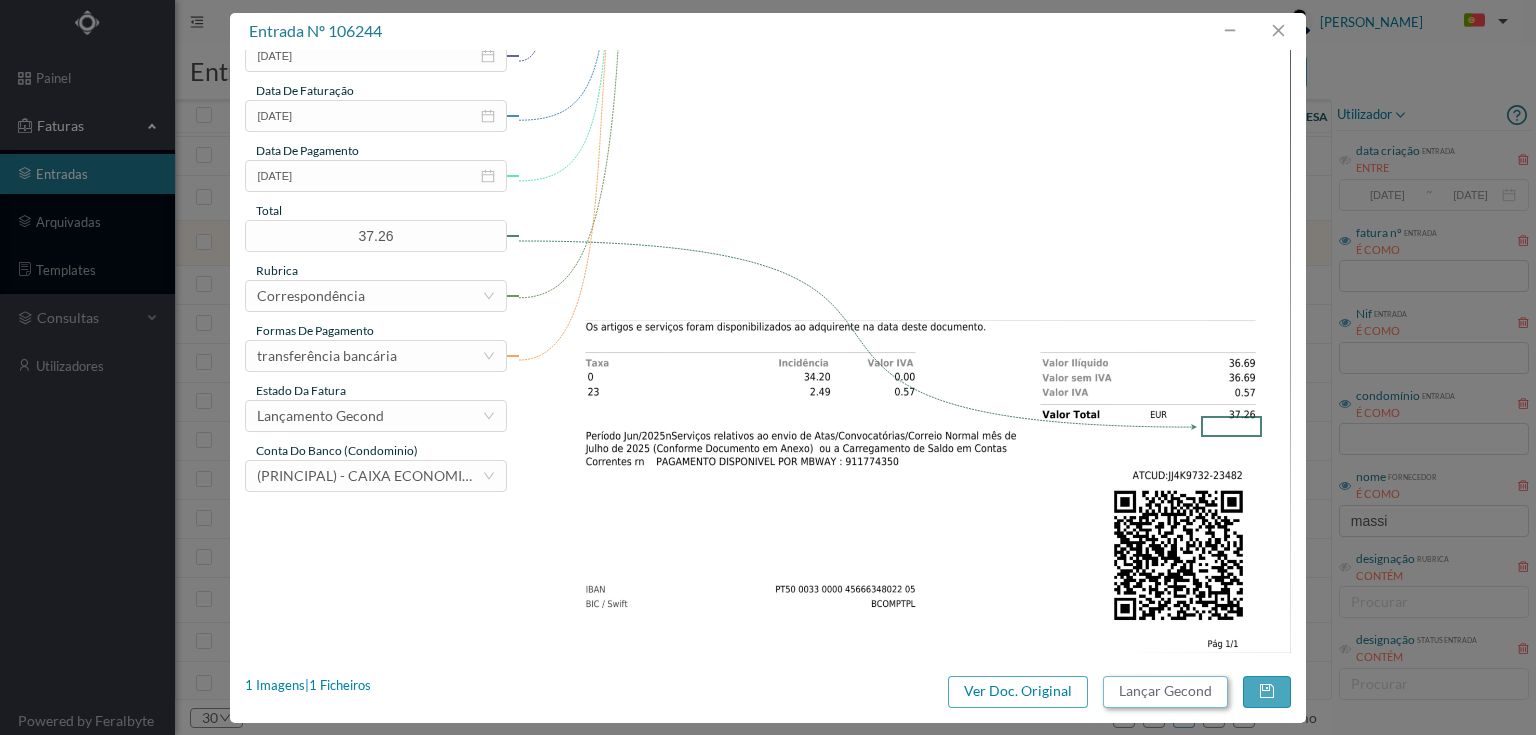 click on "Lançar Gecond" at bounding box center (1165, 692) 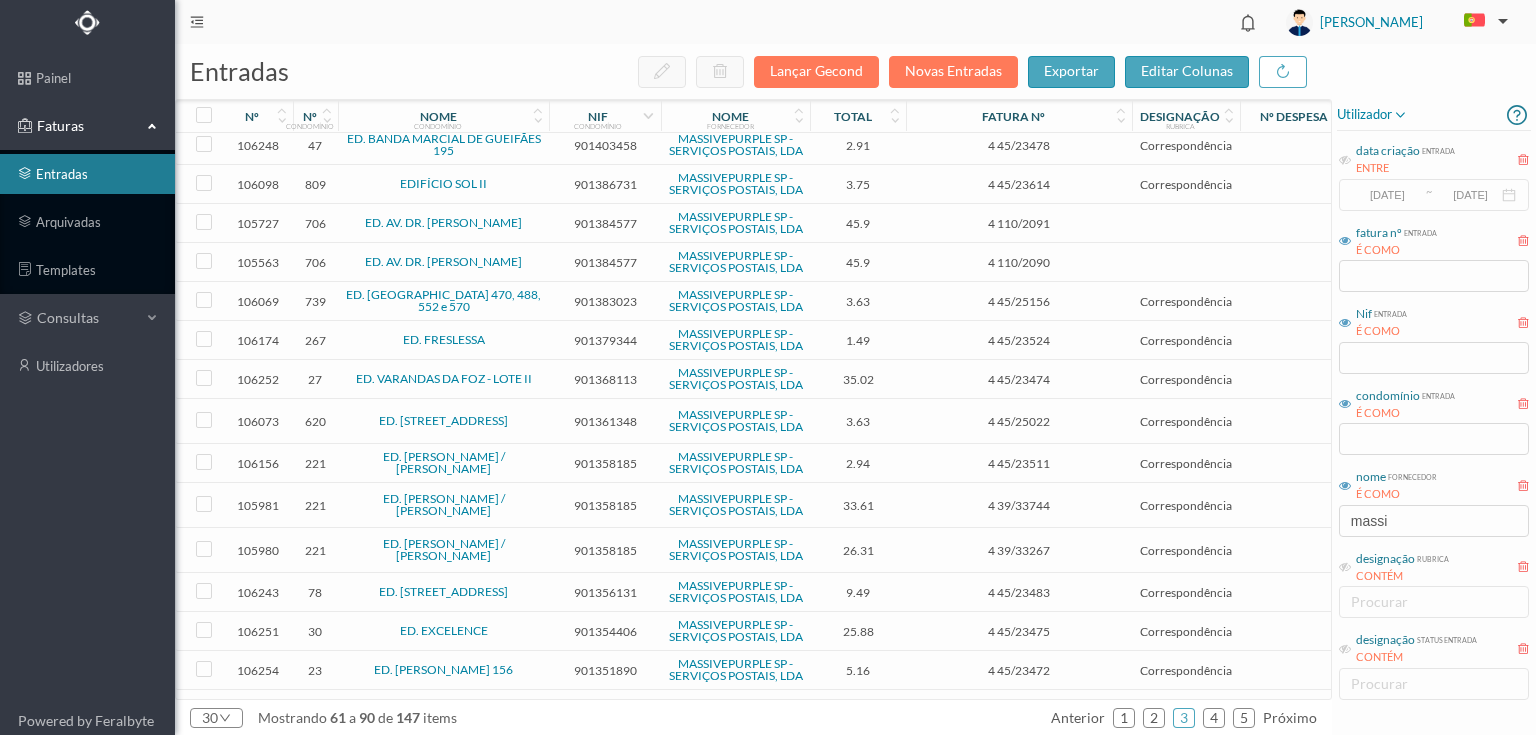 scroll, scrollTop: 240, scrollLeft: 0, axis: vertical 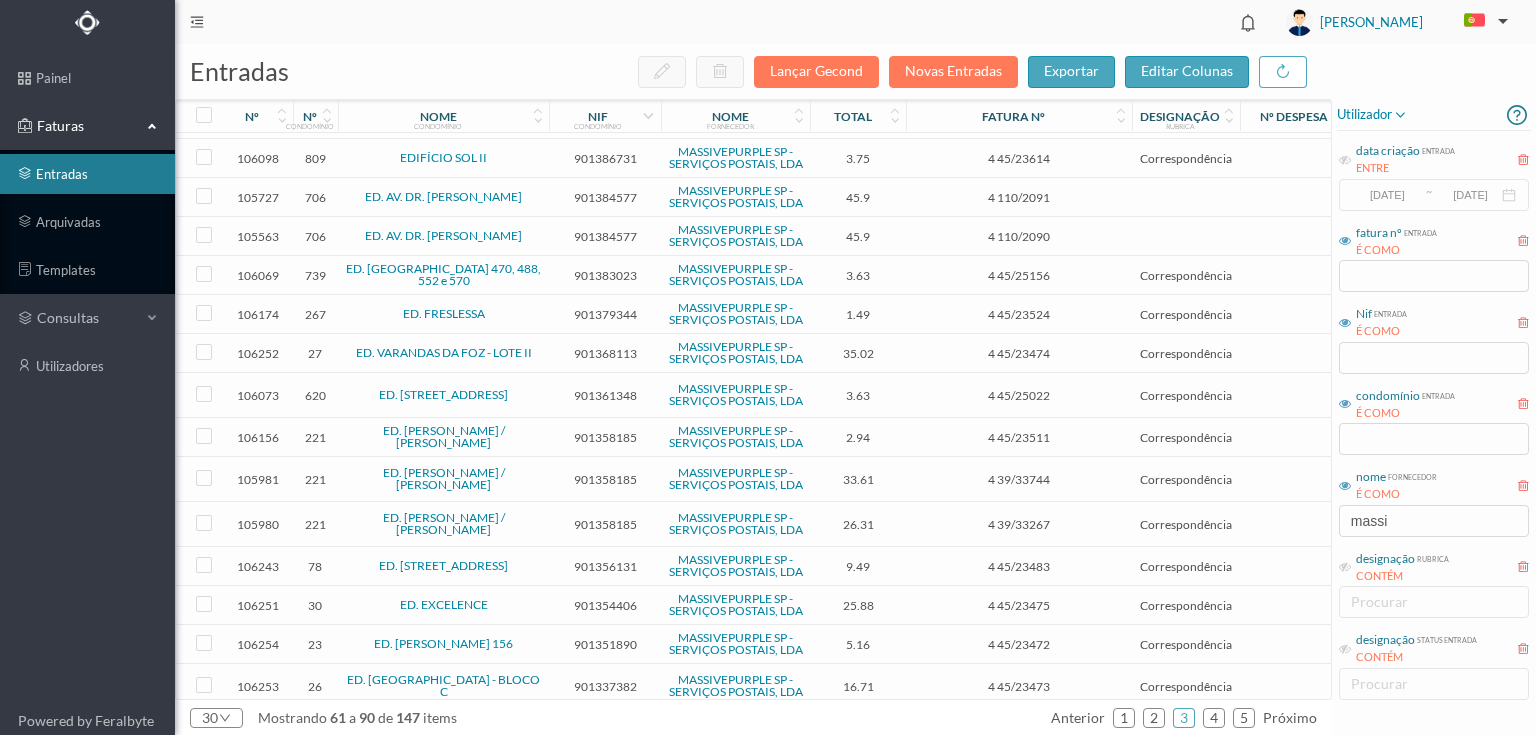 click on "901368113" at bounding box center [605, 353] 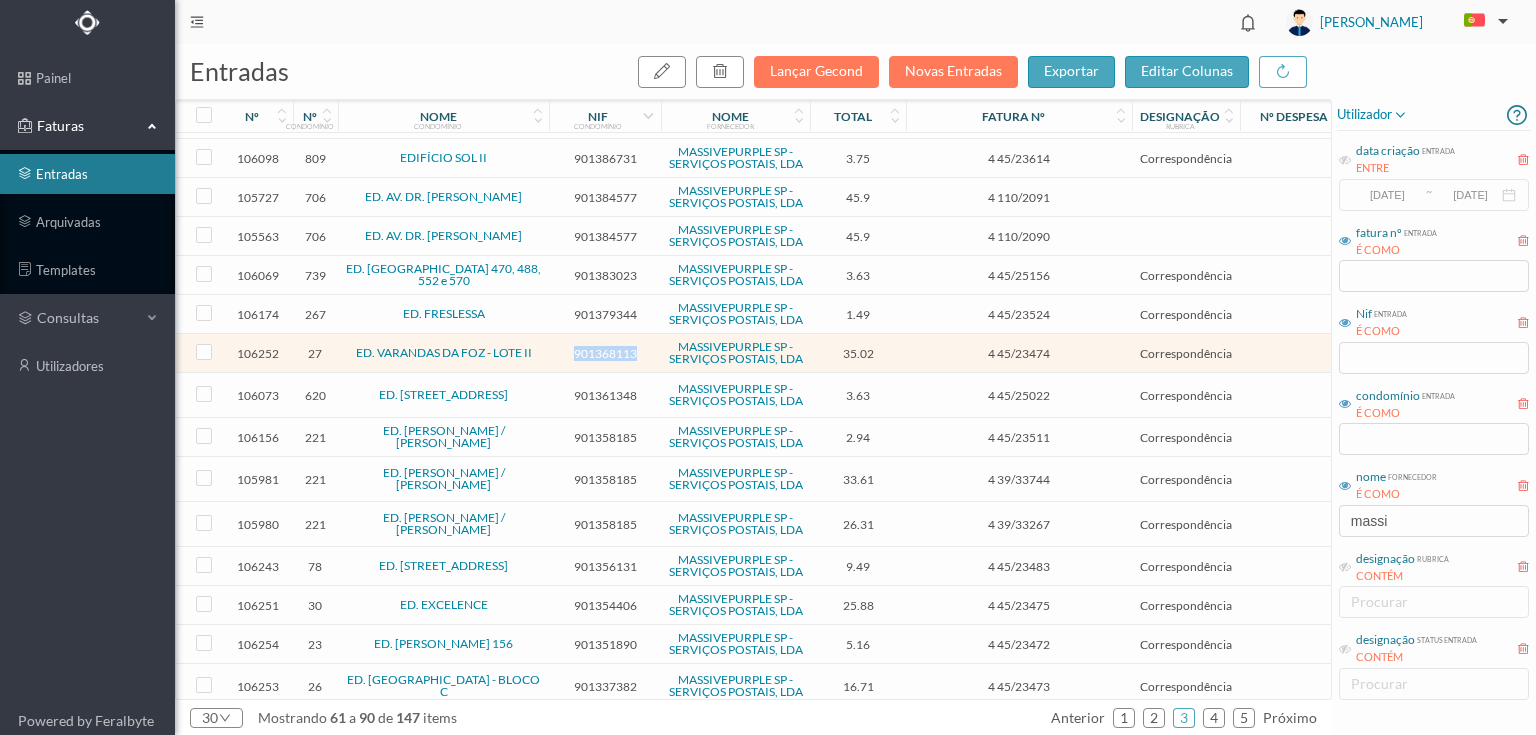 click on "901368113" at bounding box center [605, 353] 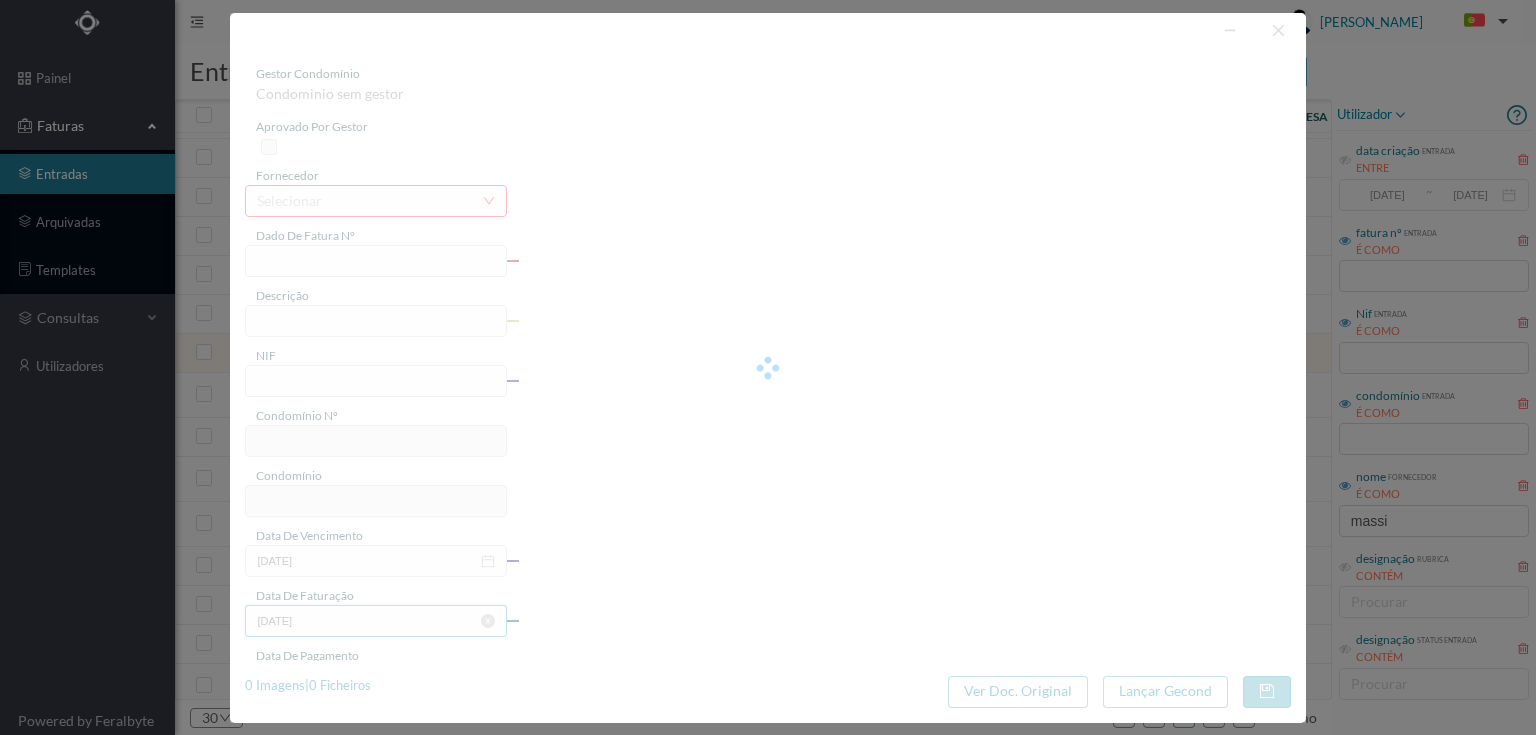 type on "4 45/23474" 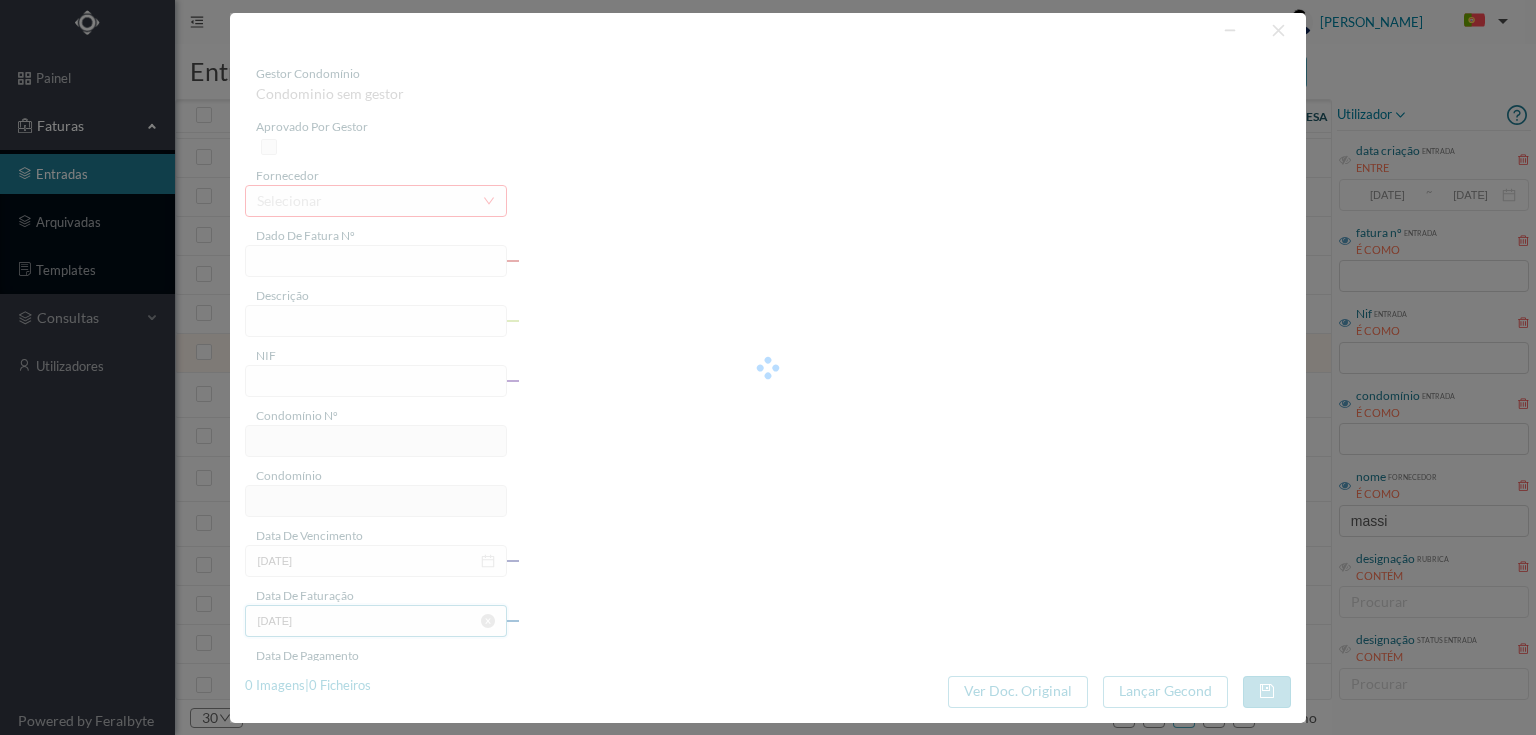type on "Serviço [PERSON_NAME]" 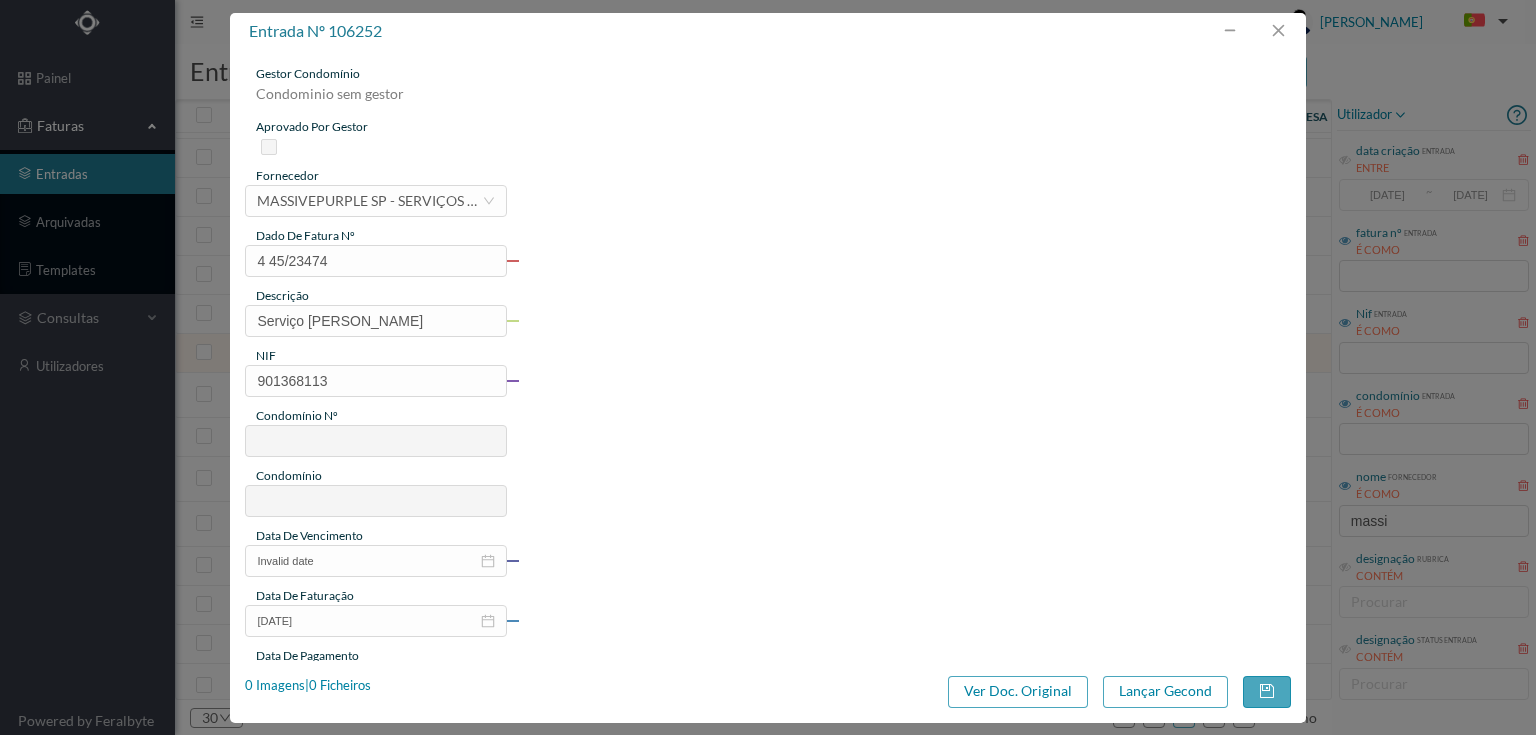 type on "27" 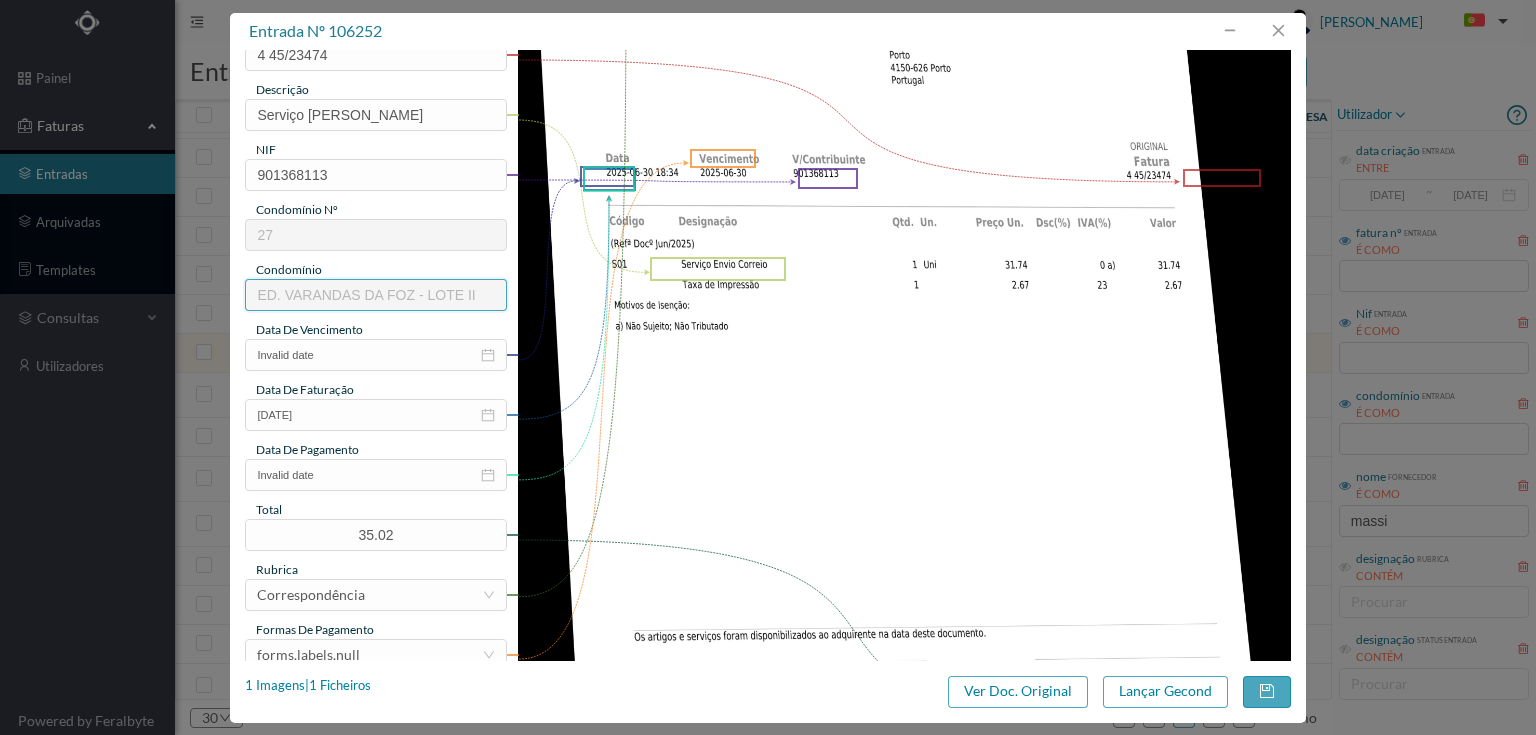 scroll, scrollTop: 240, scrollLeft: 0, axis: vertical 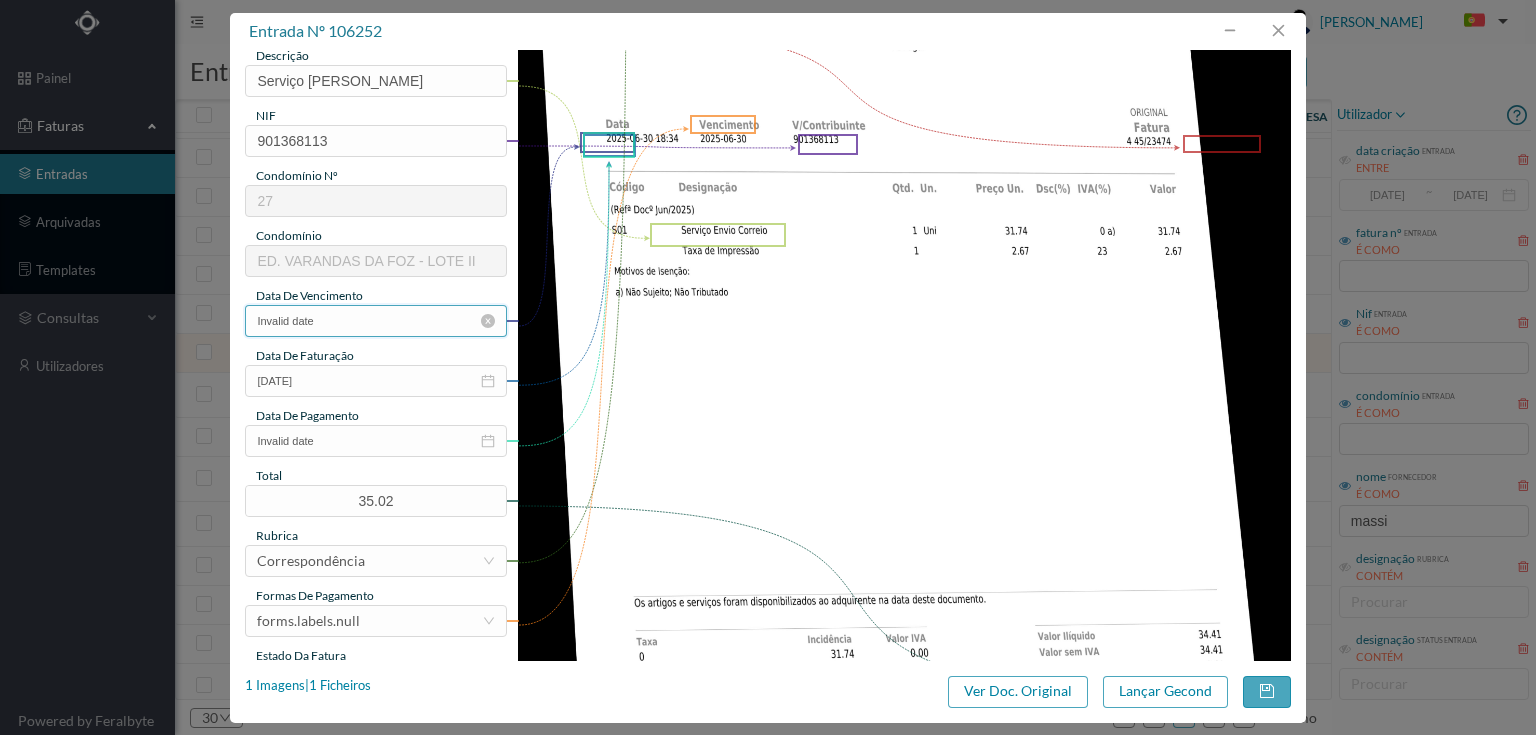 click on "Invalid date" at bounding box center [375, 321] 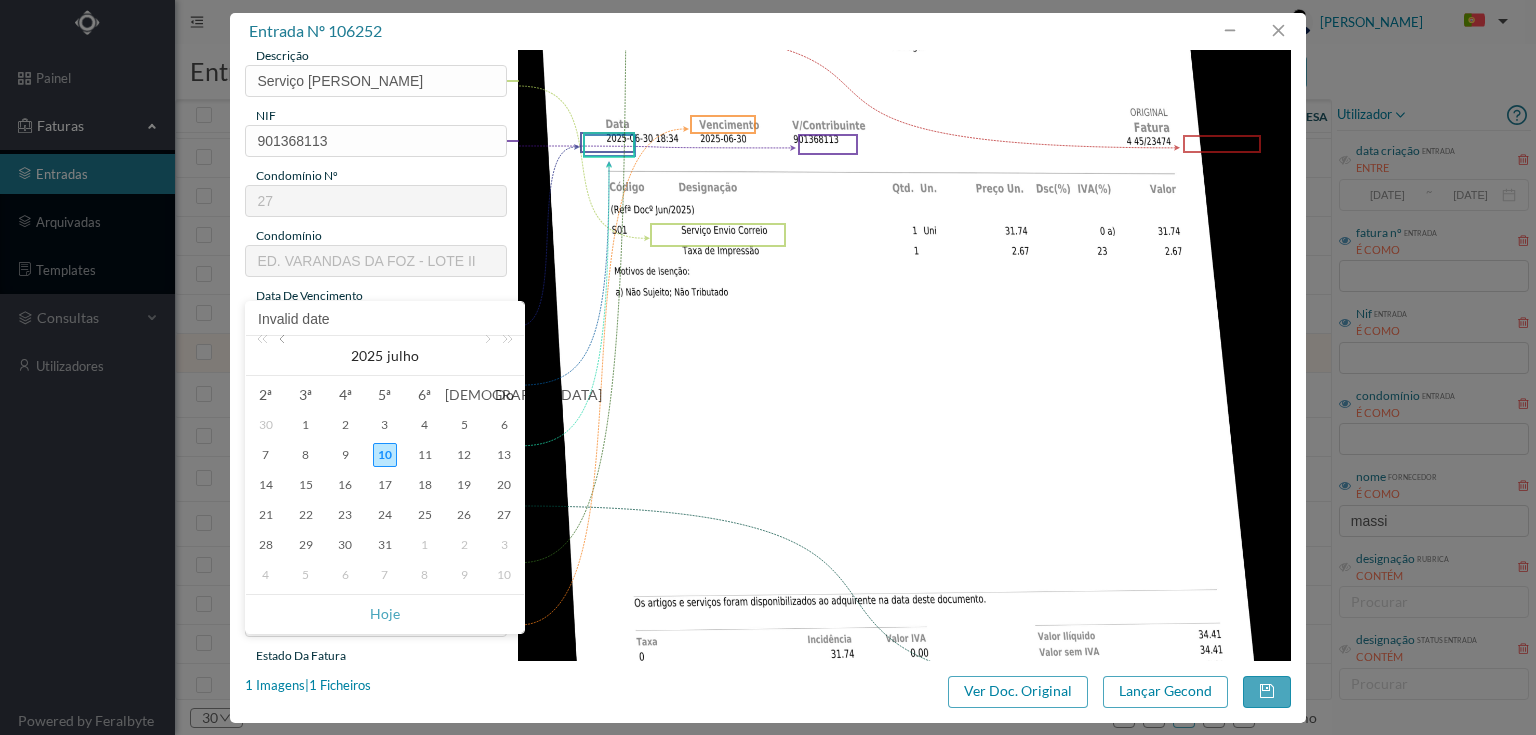 click at bounding box center (284, 356) 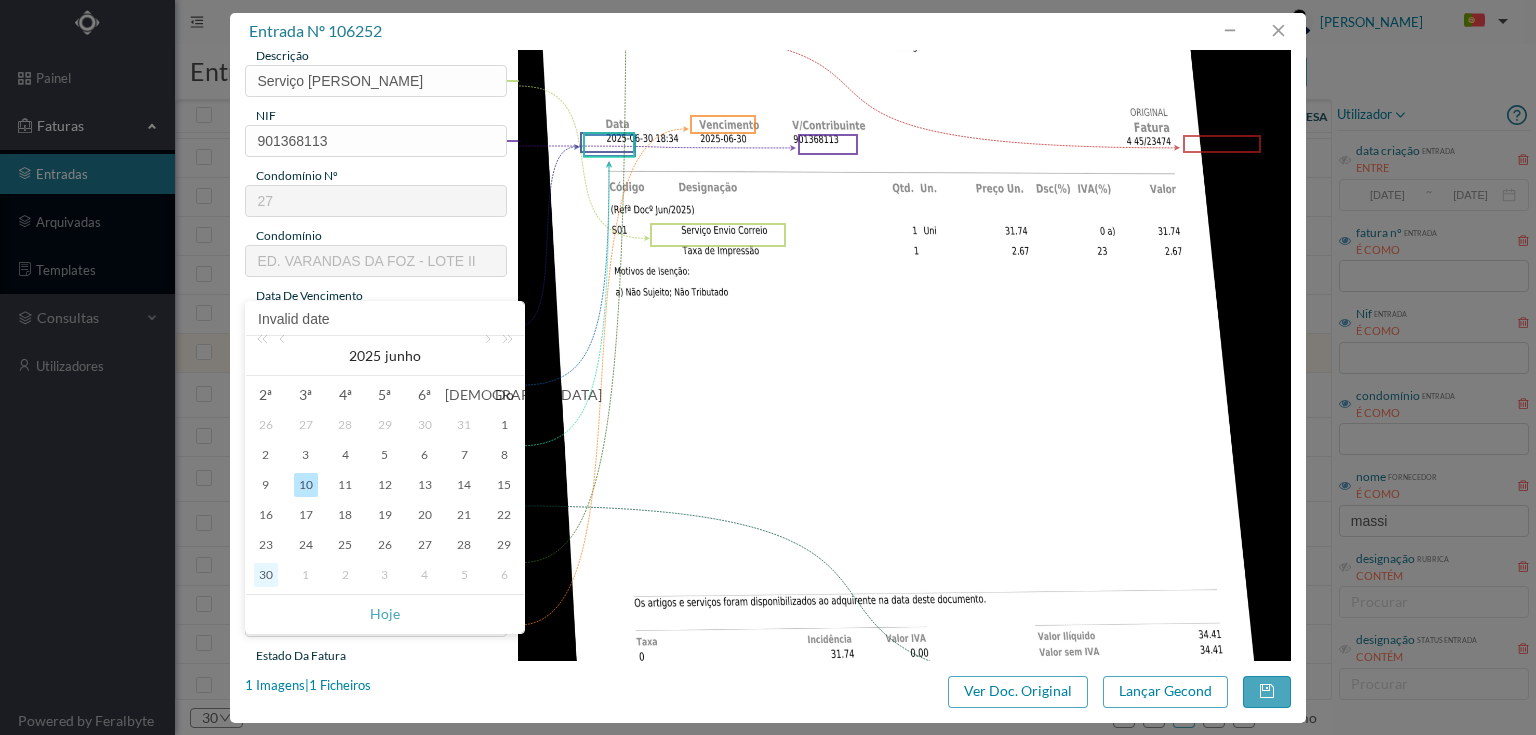 click on "30" at bounding box center [266, 575] 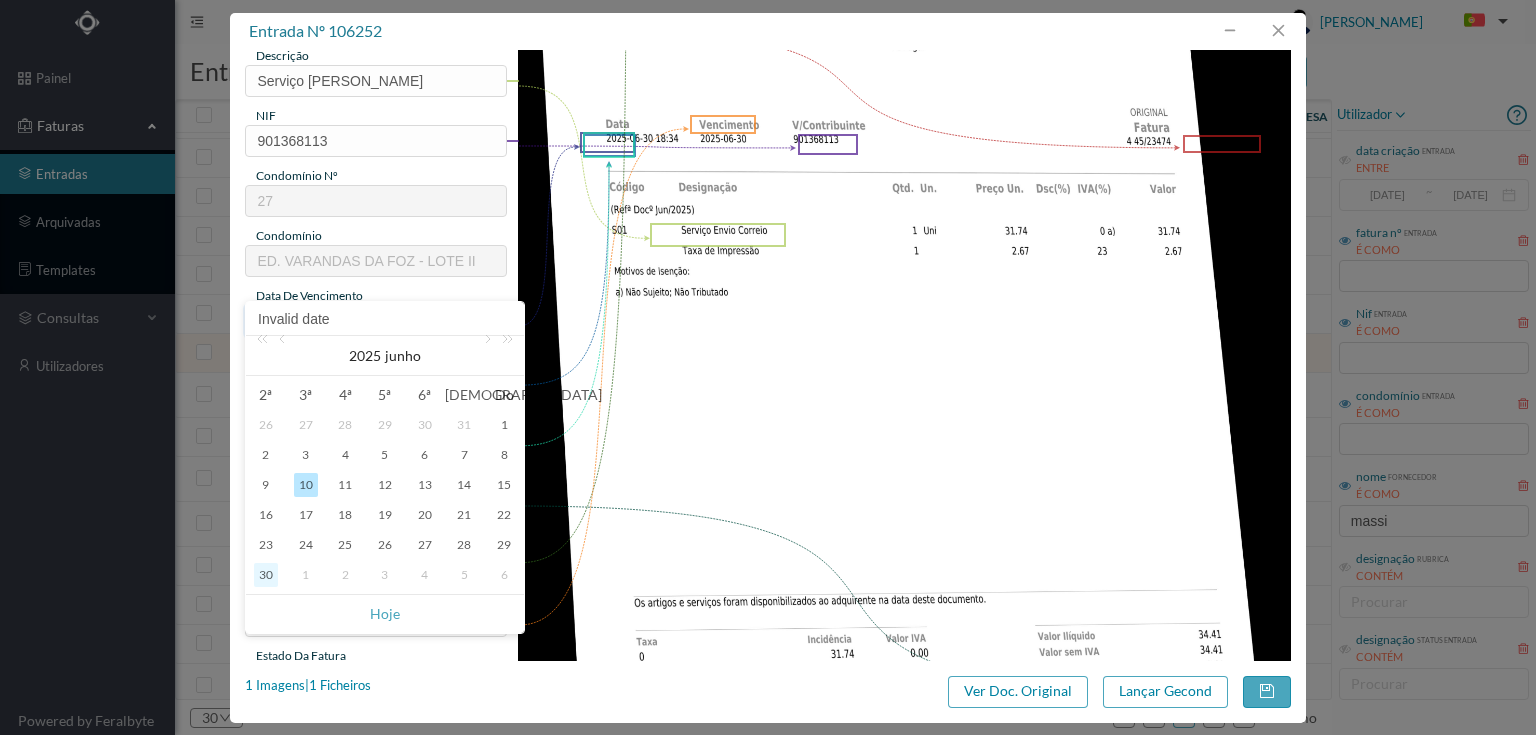type on "[DATE]" 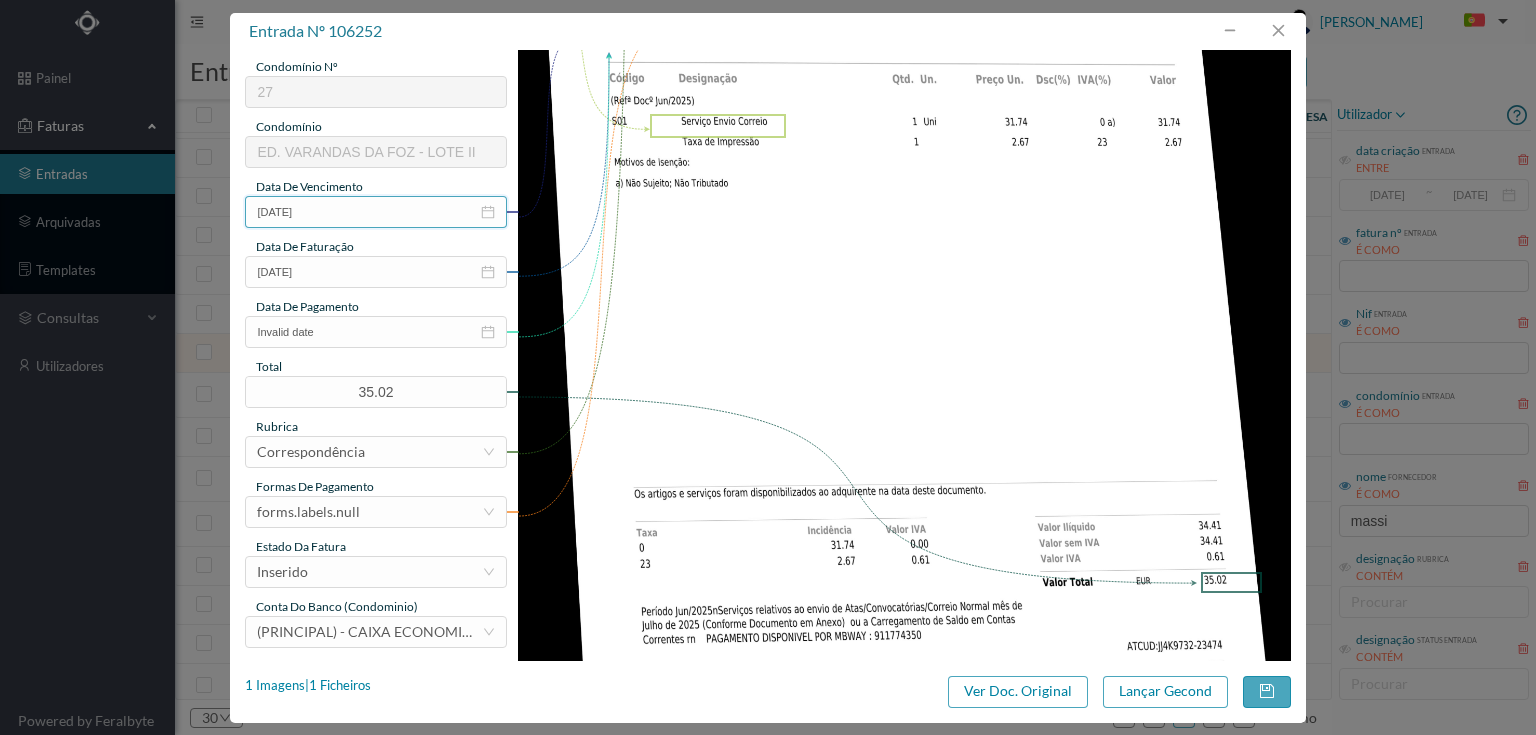 scroll, scrollTop: 400, scrollLeft: 0, axis: vertical 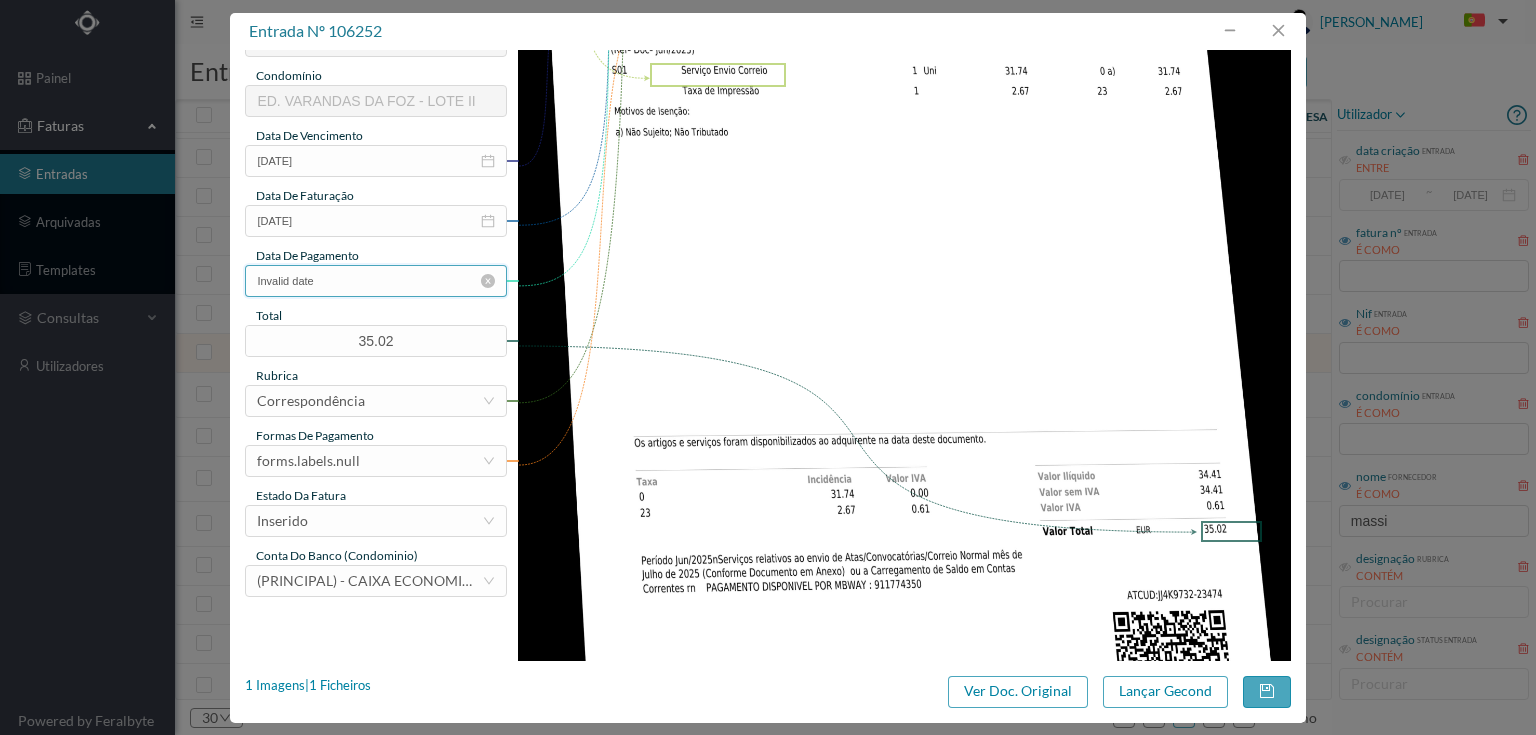 click on "Invalid date" at bounding box center (375, 281) 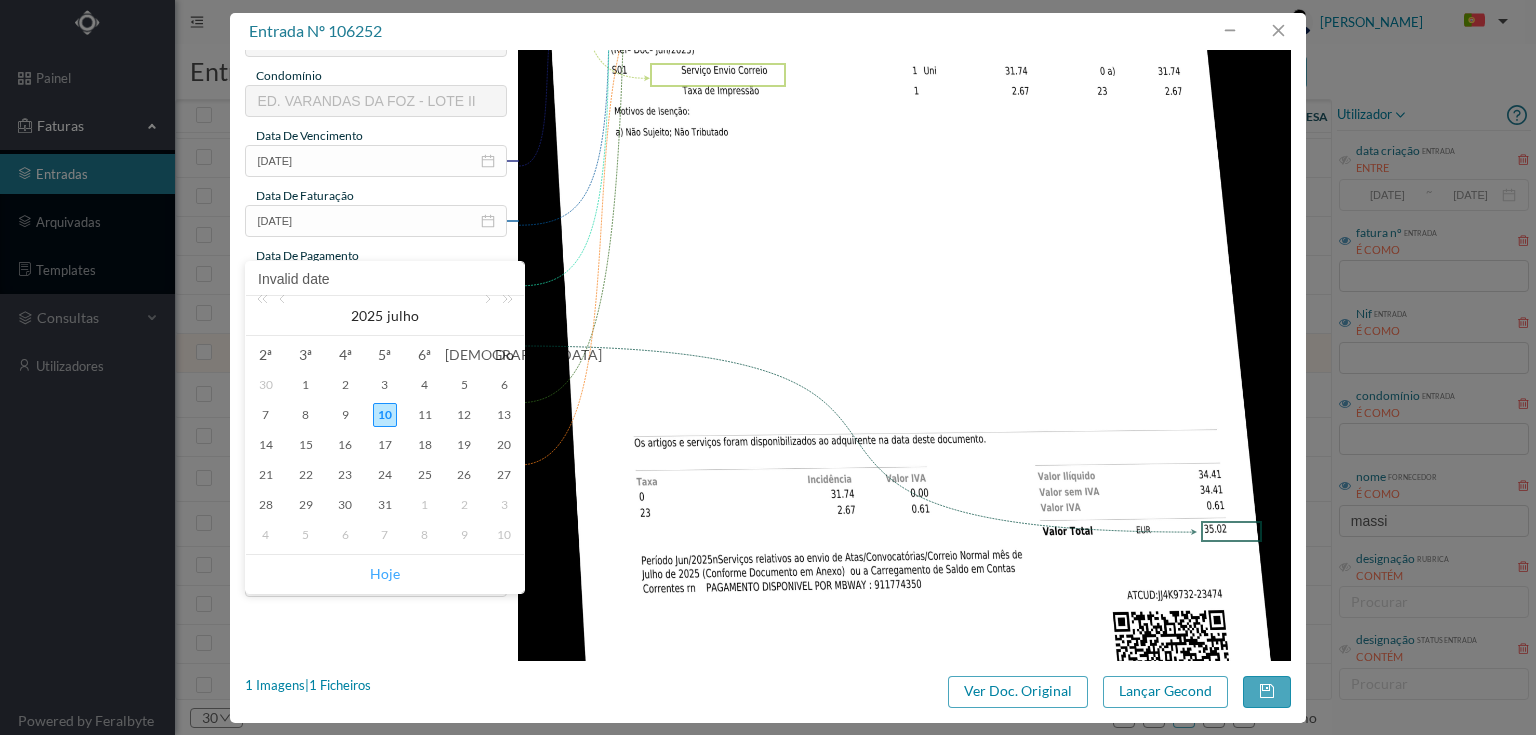 click on "Hoje" at bounding box center (385, 574) 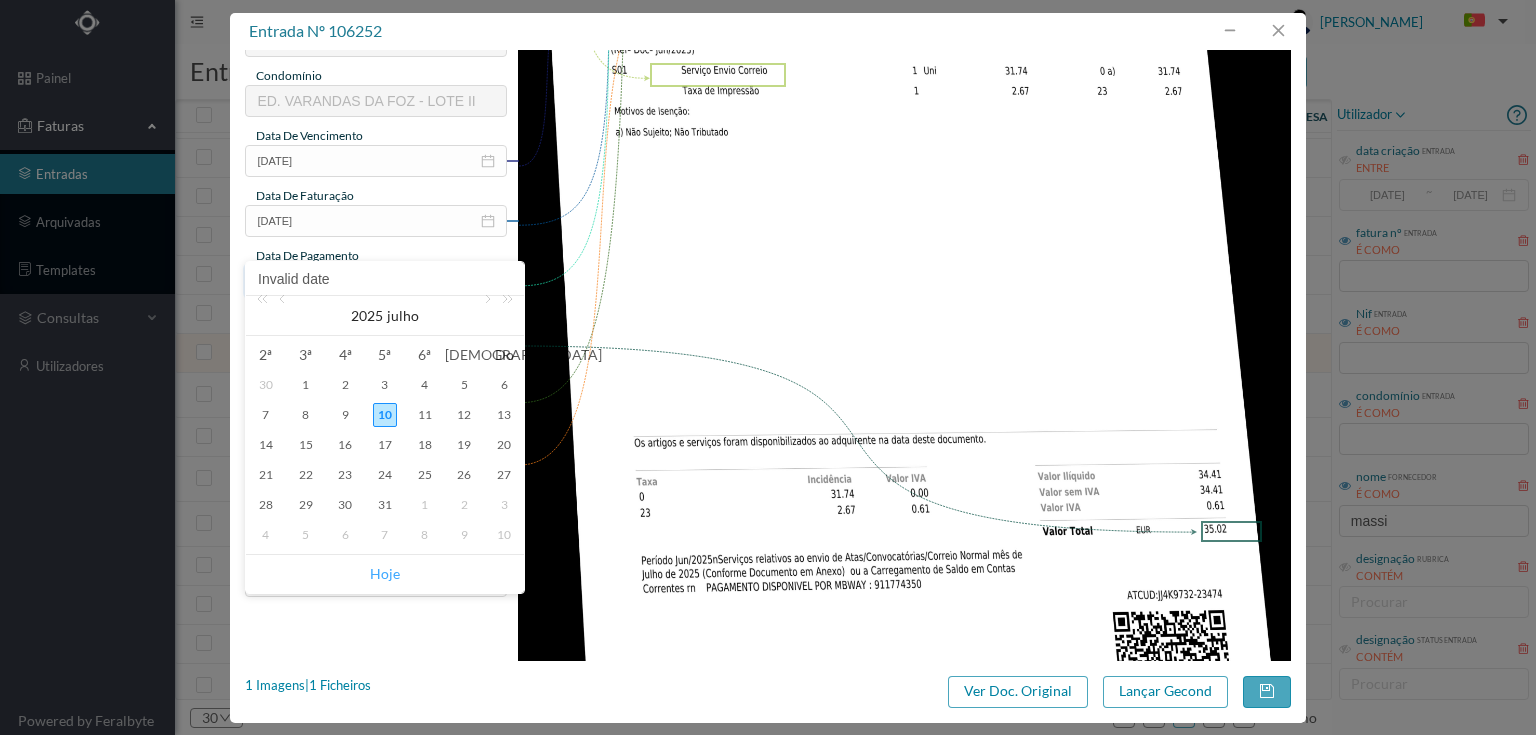 type on "[DATE]" 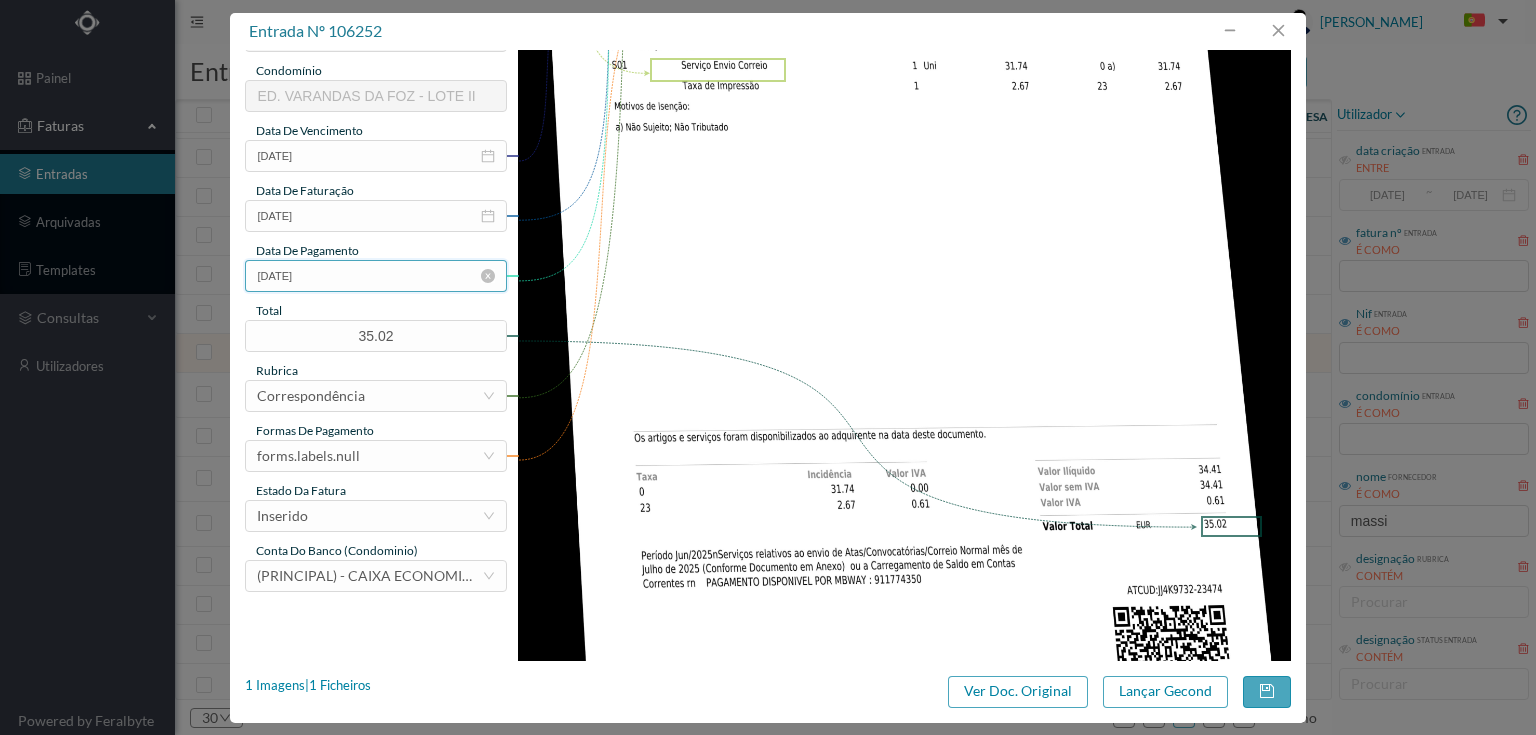 scroll, scrollTop: 480, scrollLeft: 0, axis: vertical 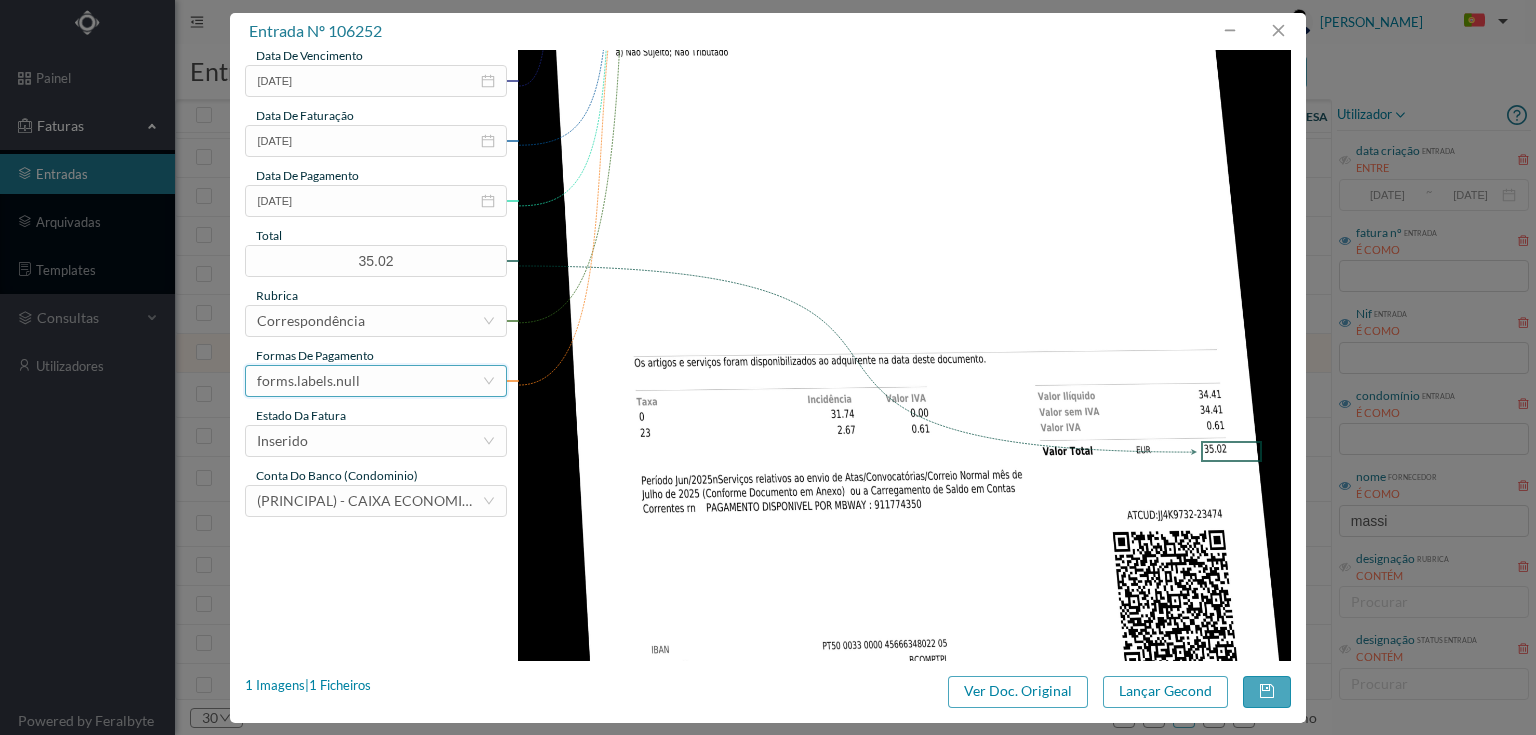 click on "forms.labels.null" at bounding box center [369, 381] 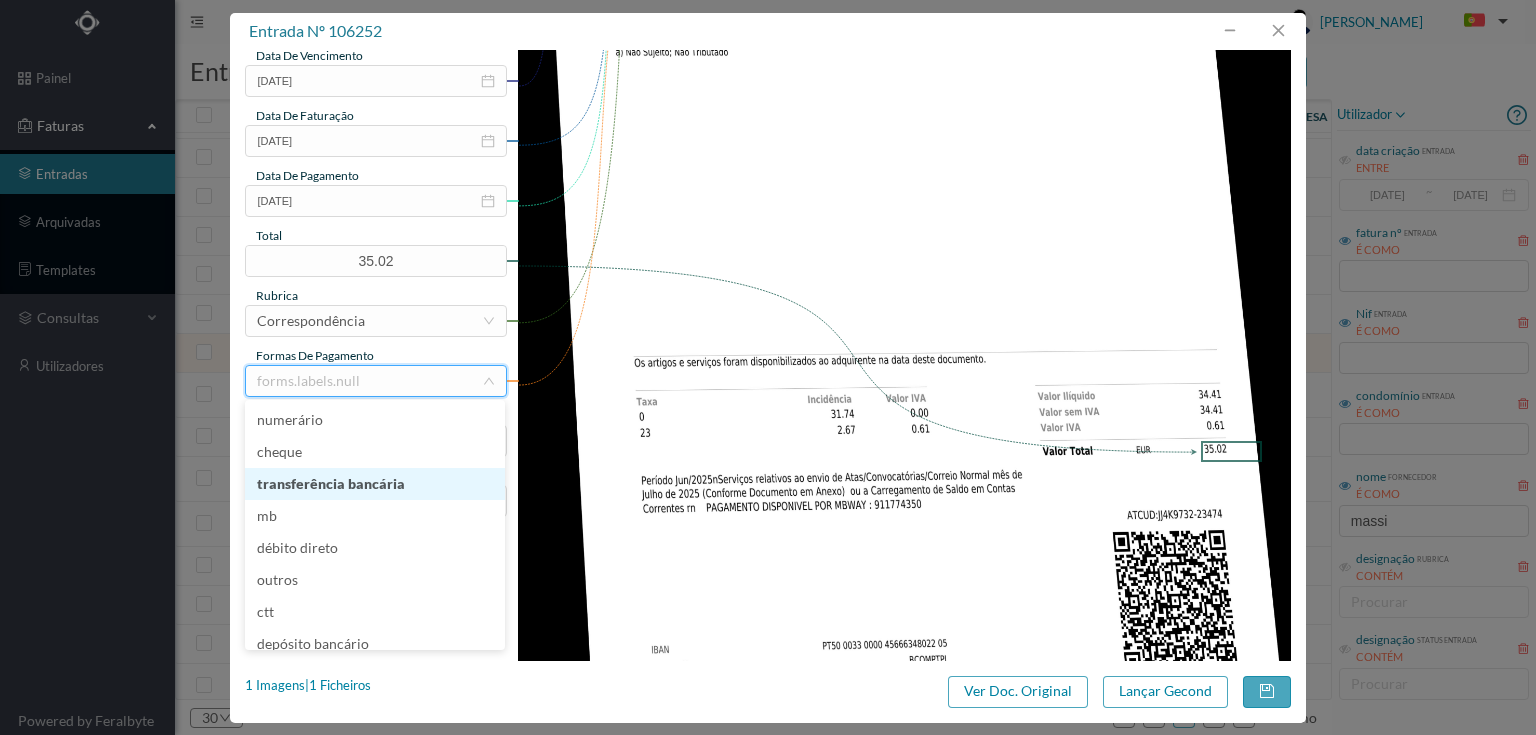 click on "transferência bancária" at bounding box center (375, 484) 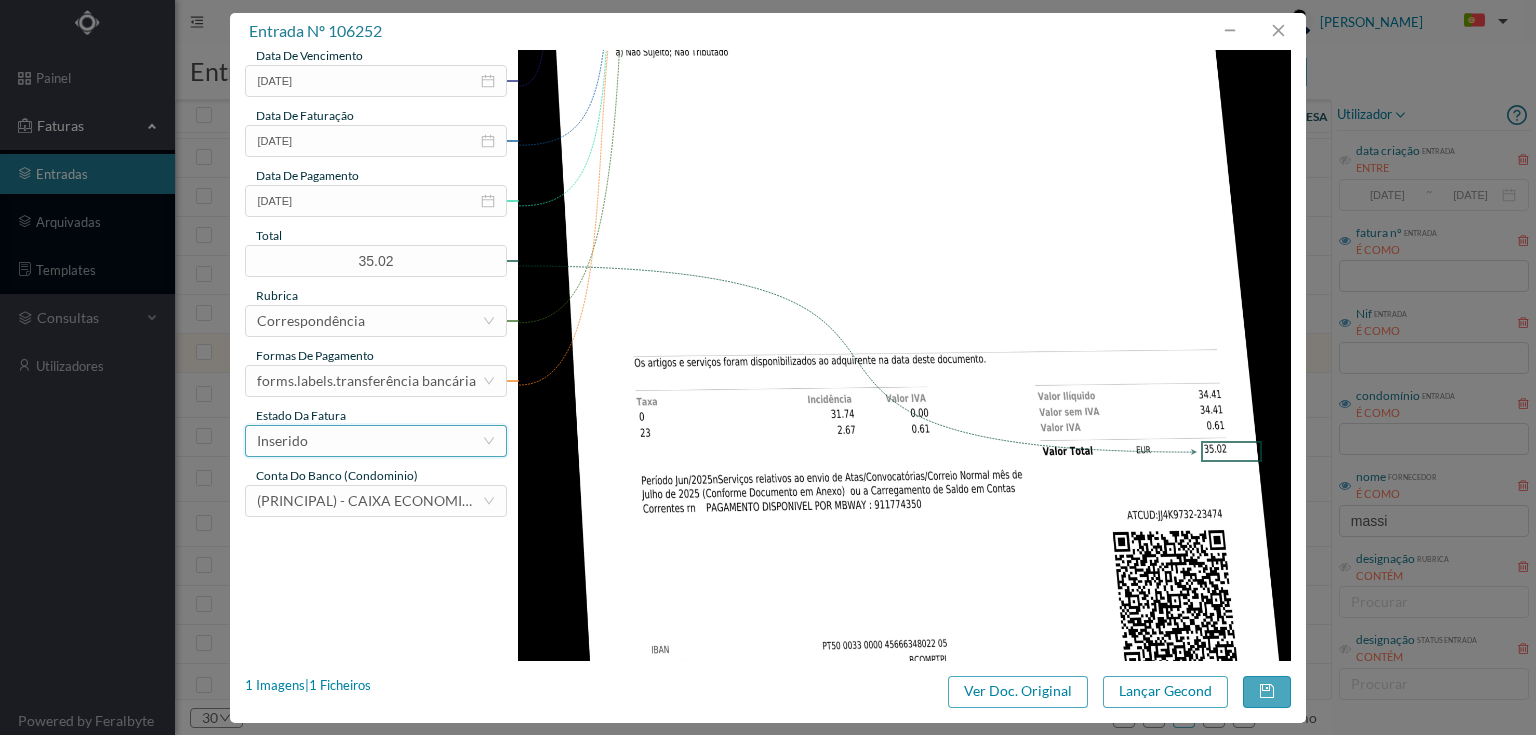 click on "Inserido" at bounding box center (369, 441) 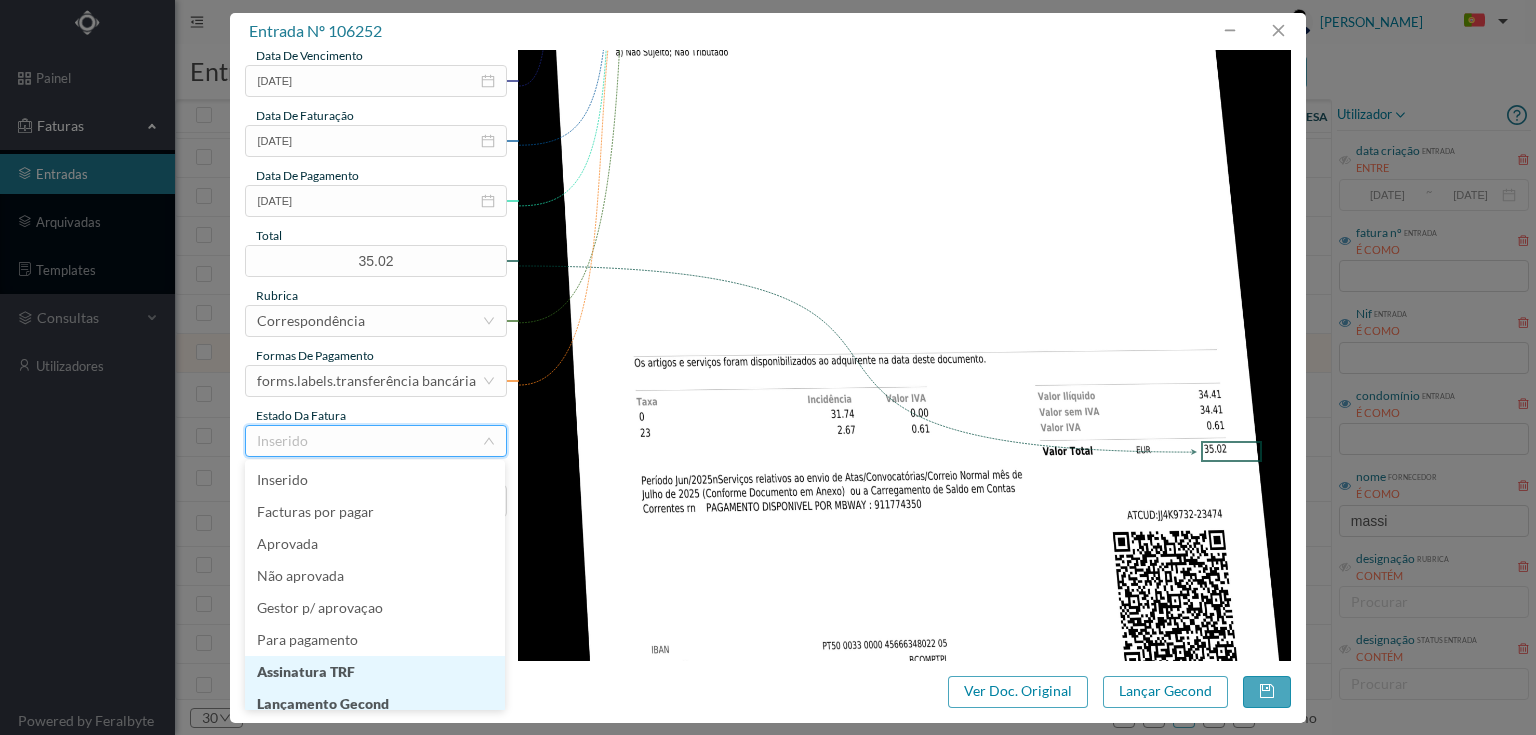 scroll, scrollTop: 10, scrollLeft: 0, axis: vertical 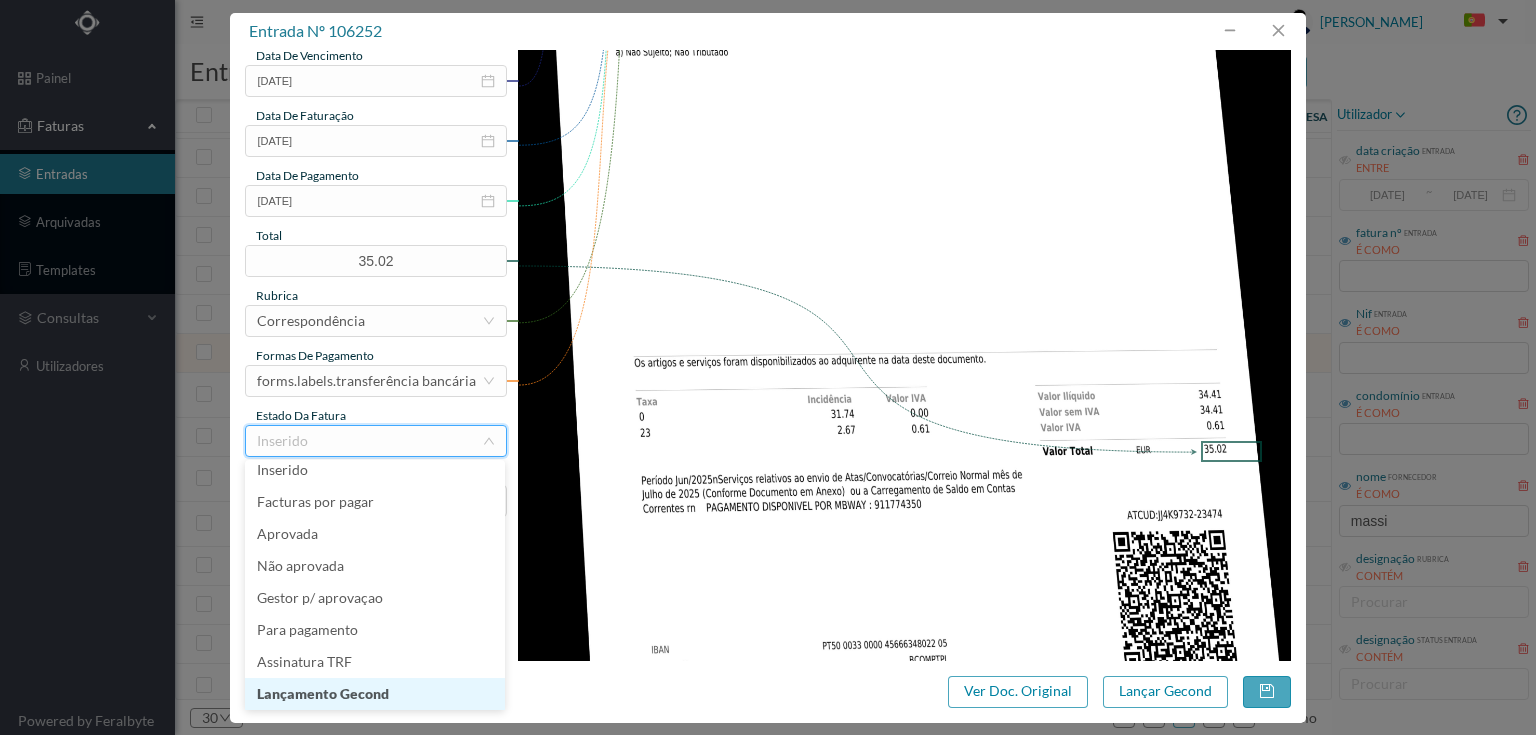 click on "Lançamento Gecond" at bounding box center [375, 694] 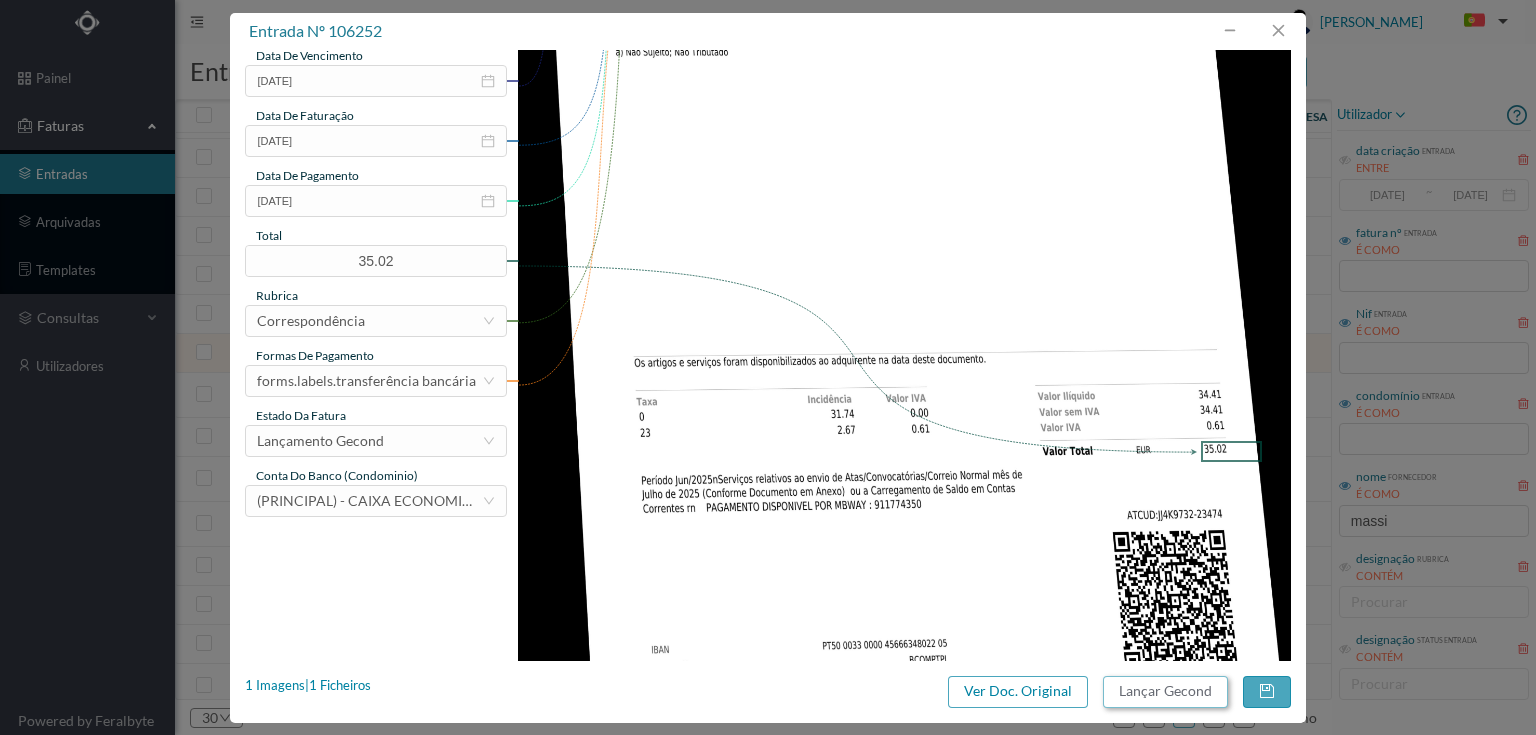 click on "Lançar Gecond" at bounding box center [1165, 692] 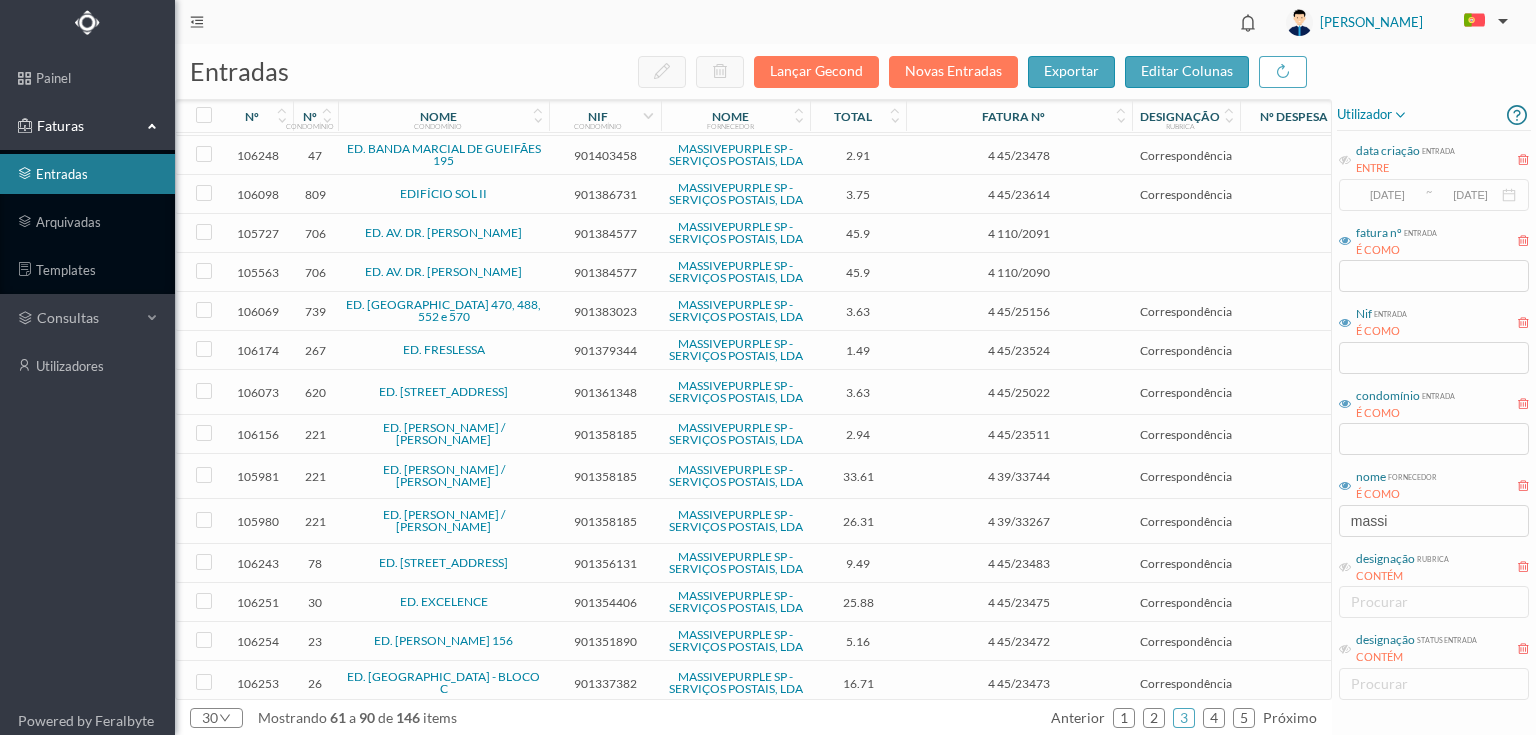 scroll, scrollTop: 240, scrollLeft: 0, axis: vertical 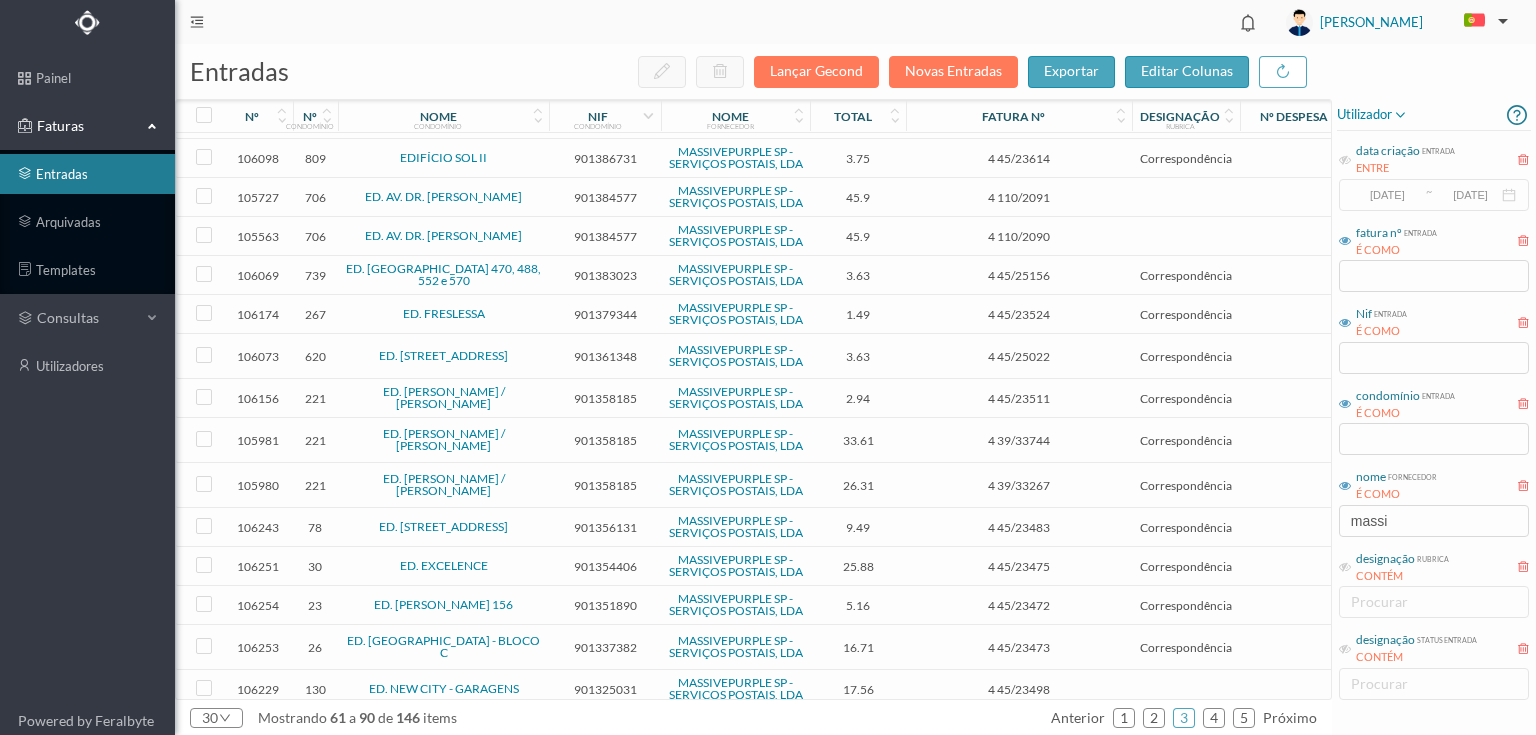 click on "901358185" at bounding box center (605, 440) 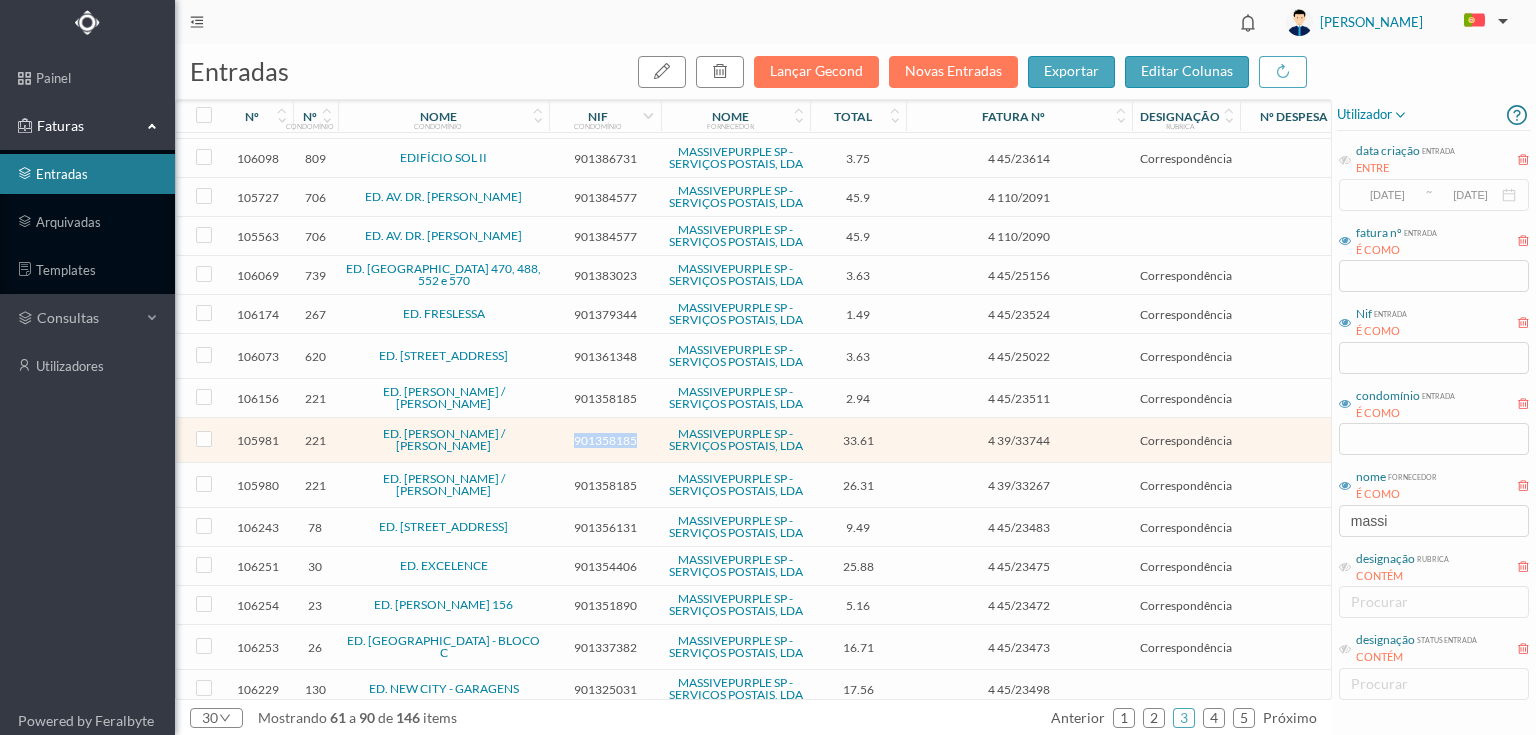 click on "901358185" at bounding box center (605, 440) 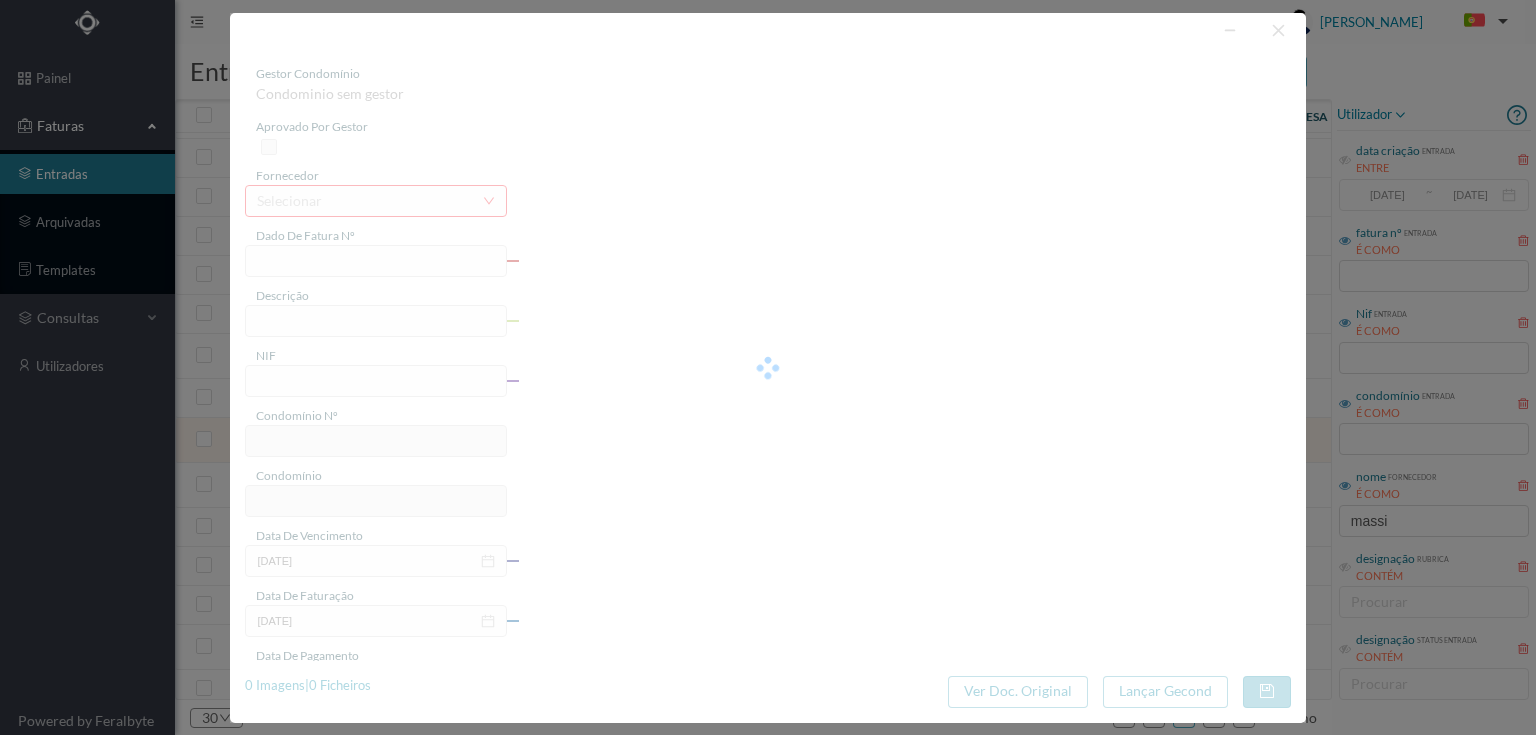 type on "4 39/33744" 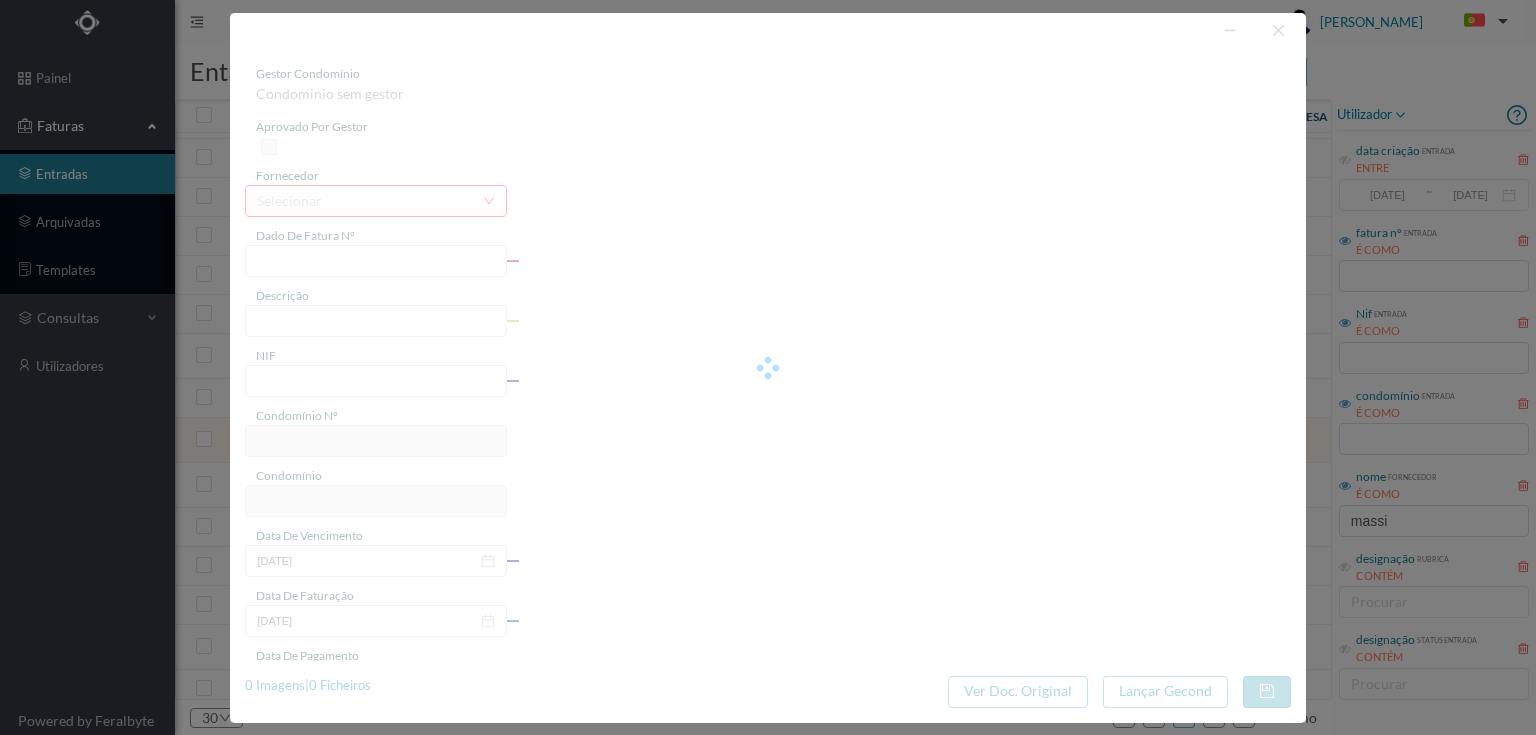 type on "Serviço [PERSON_NAME]" 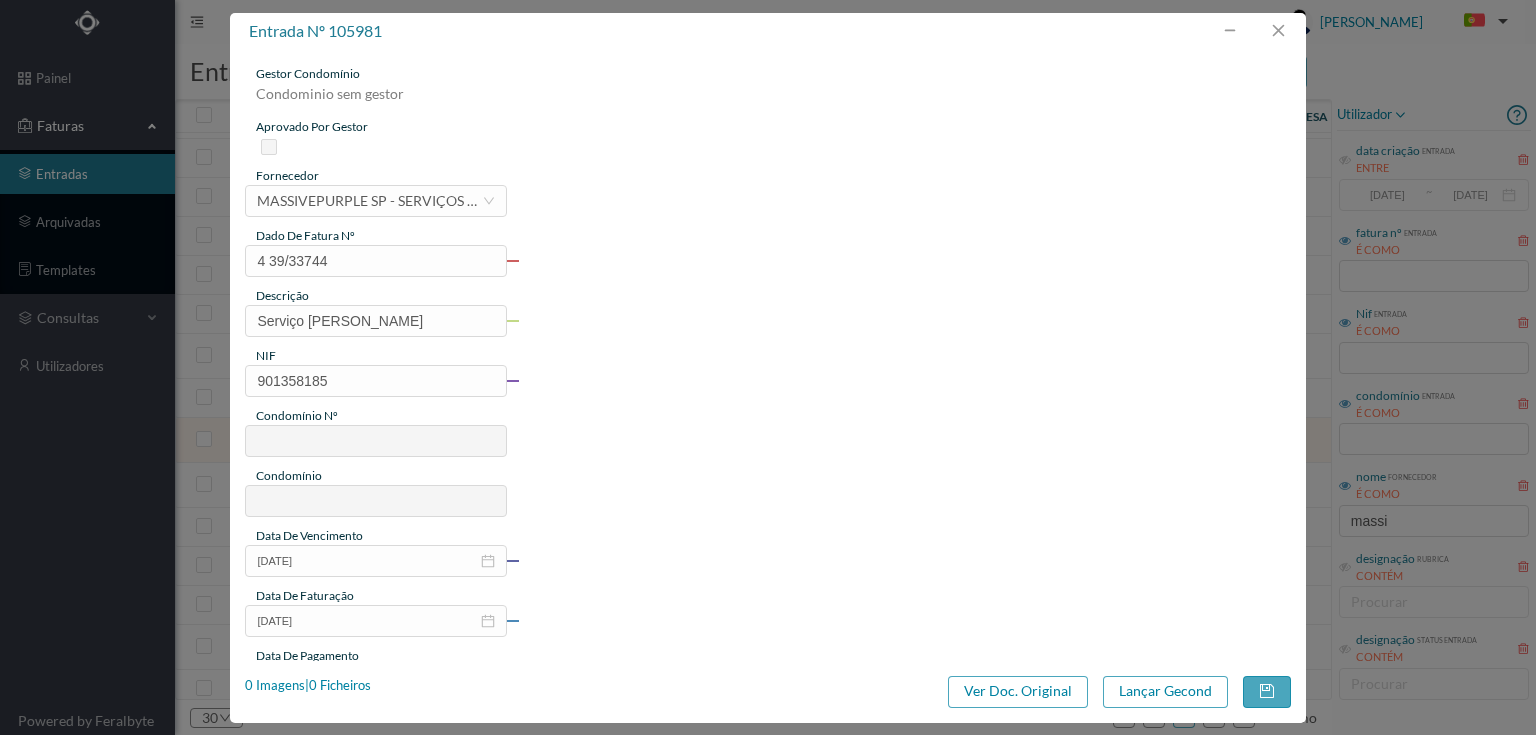 type on "221" 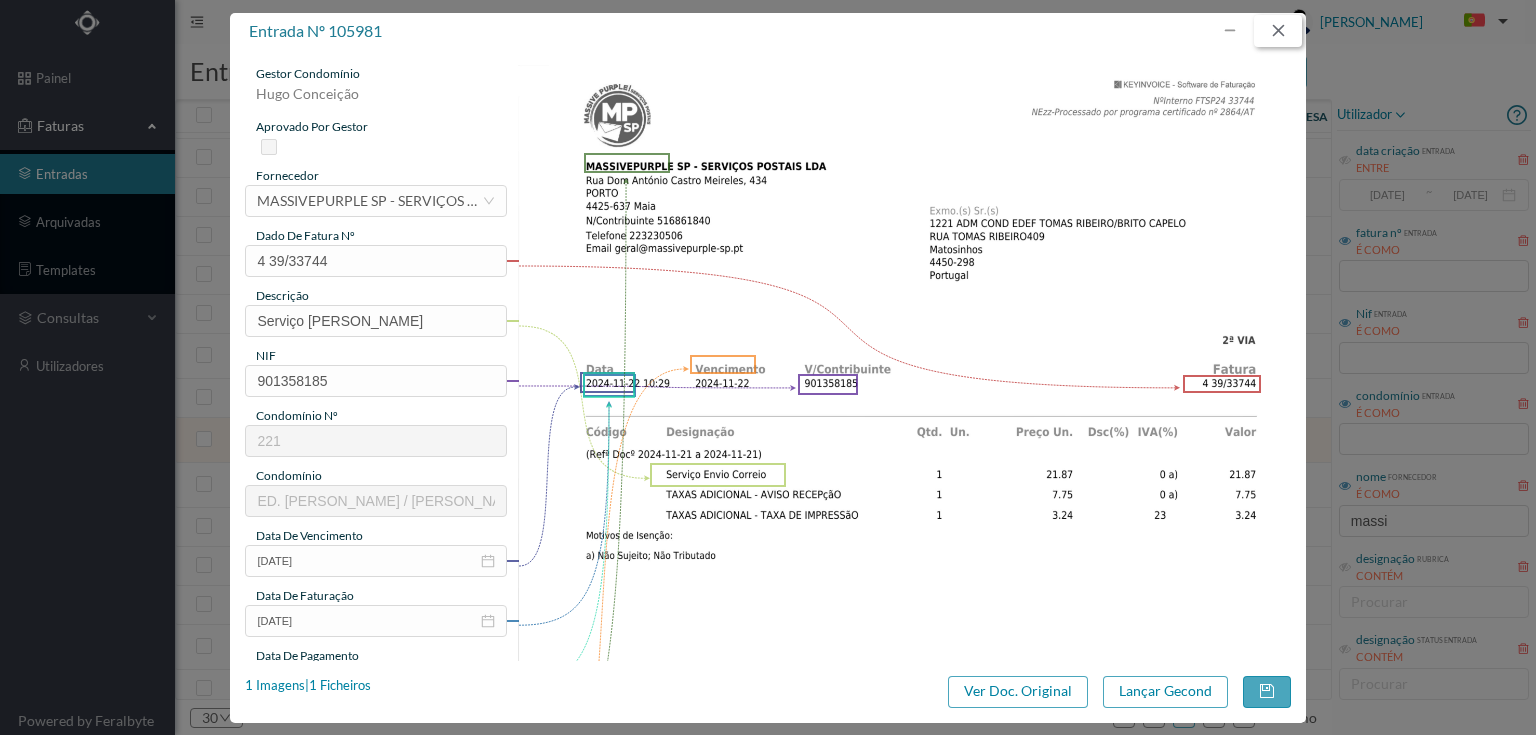 click at bounding box center [1278, 31] 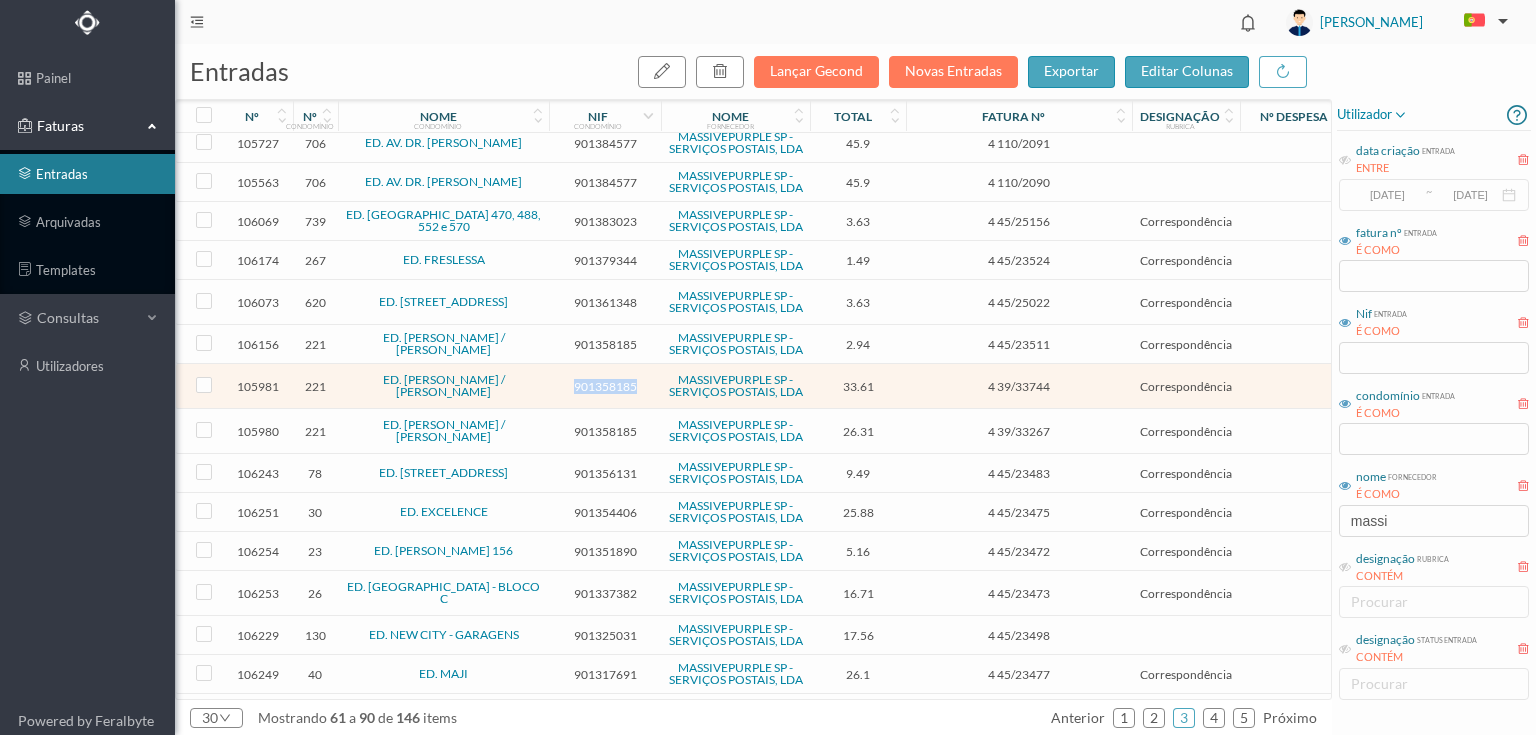 scroll, scrollTop: 320, scrollLeft: 0, axis: vertical 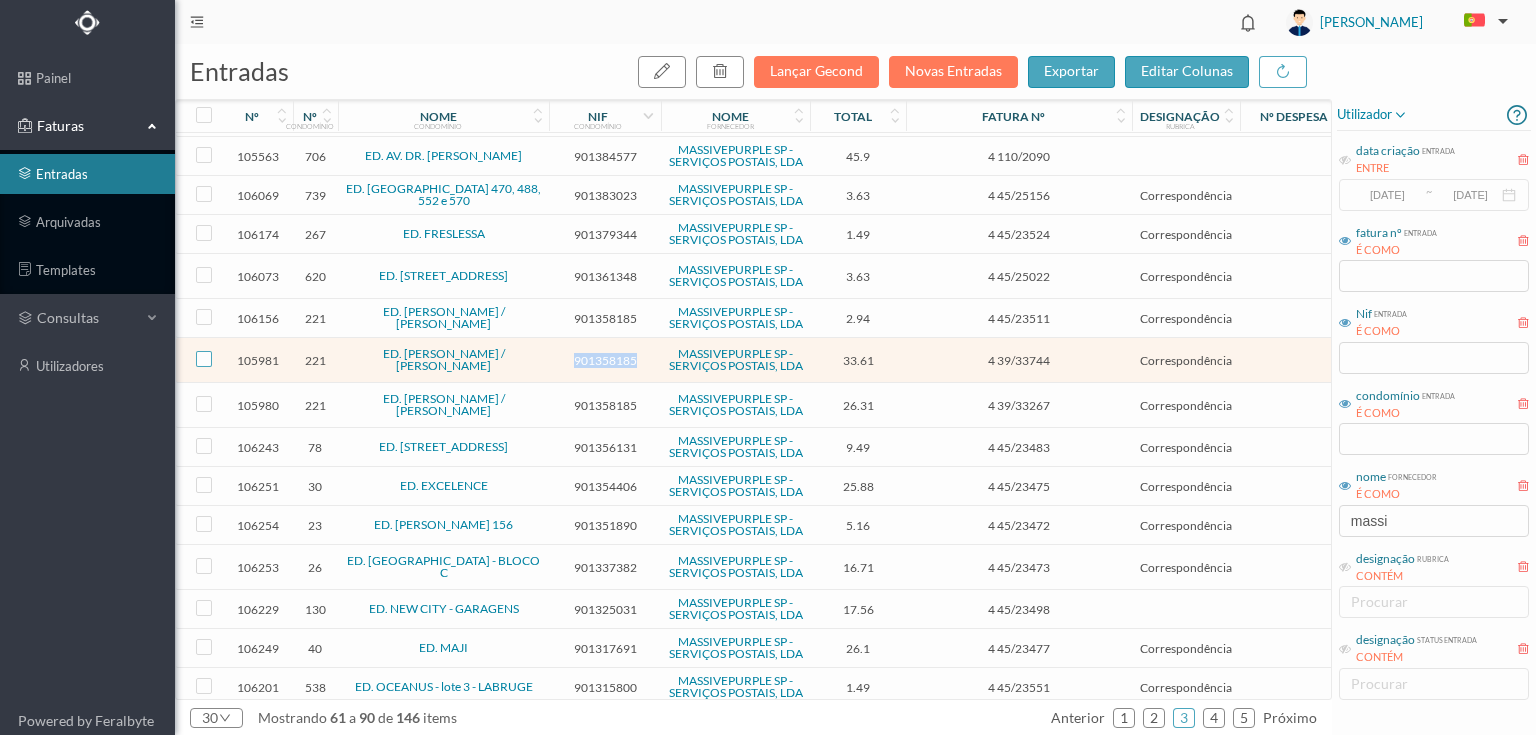 click at bounding box center [204, 359] 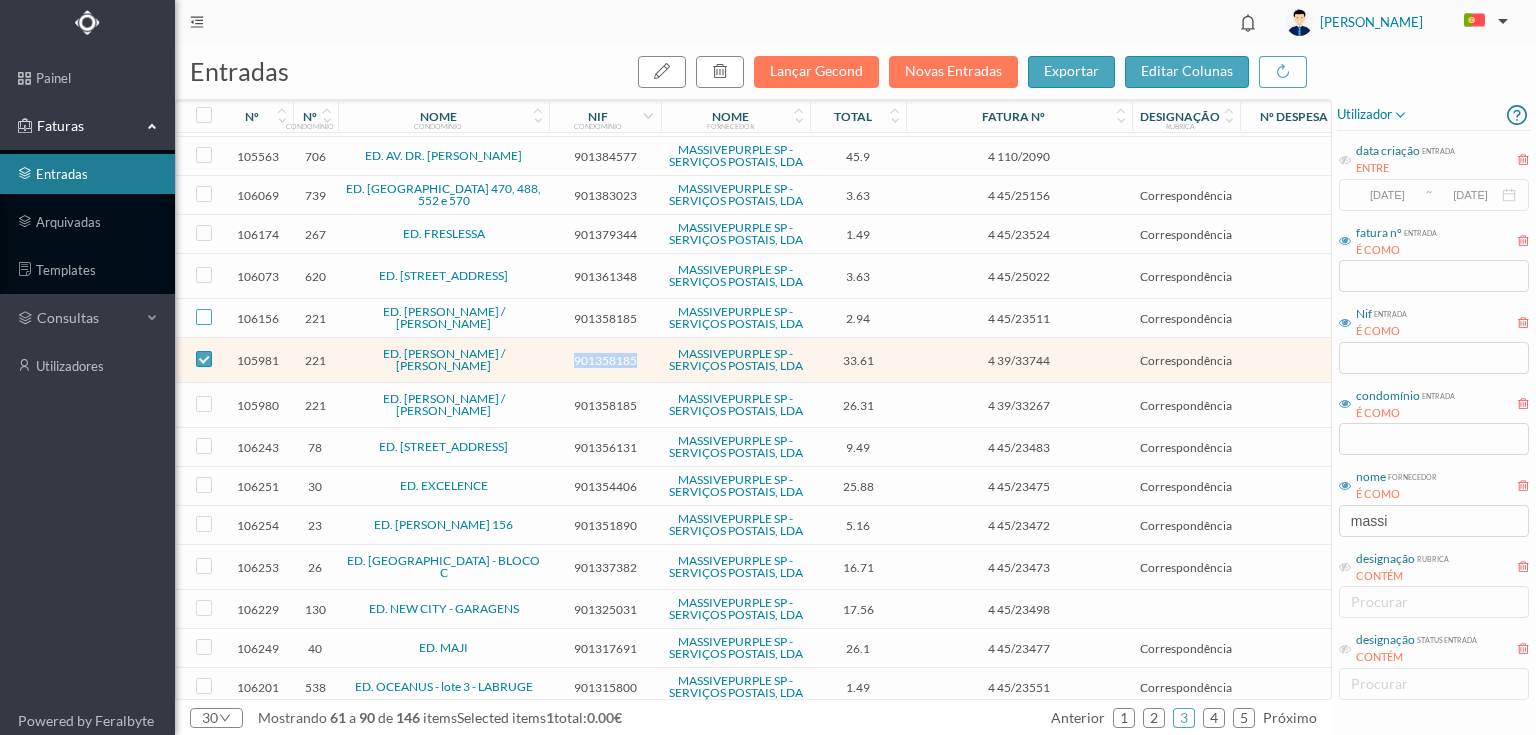 click at bounding box center (204, 317) 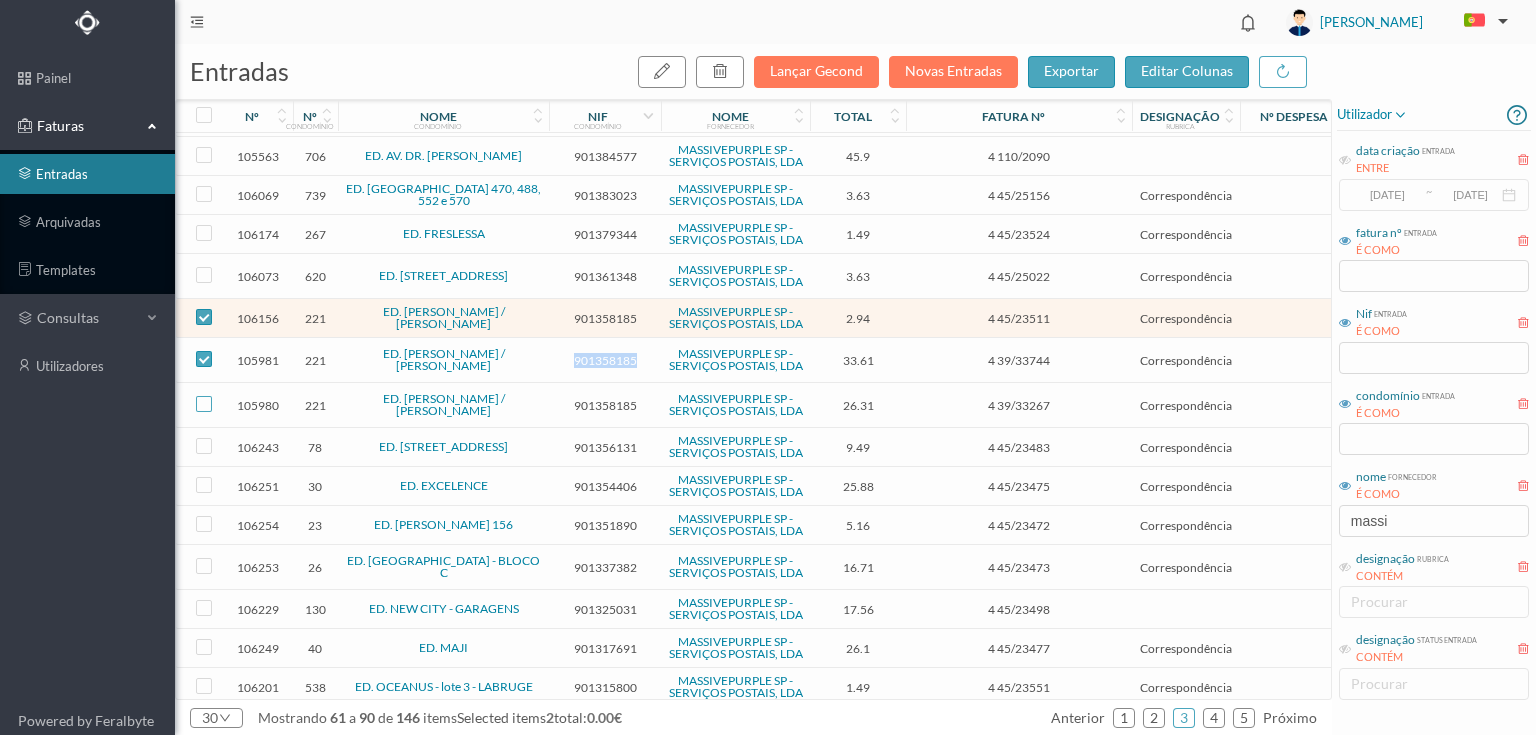 click at bounding box center (204, 404) 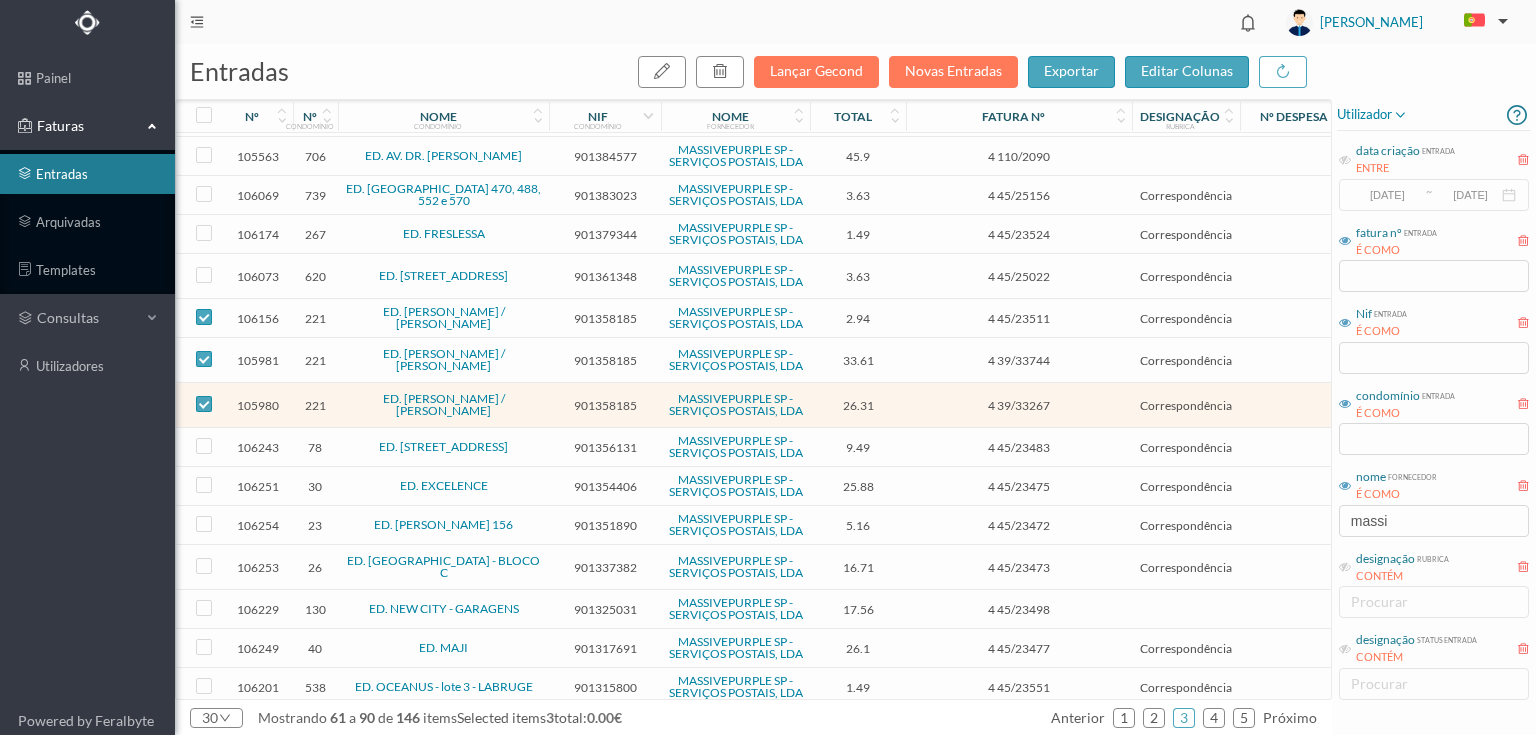 click on "901358185" at bounding box center (605, 318) 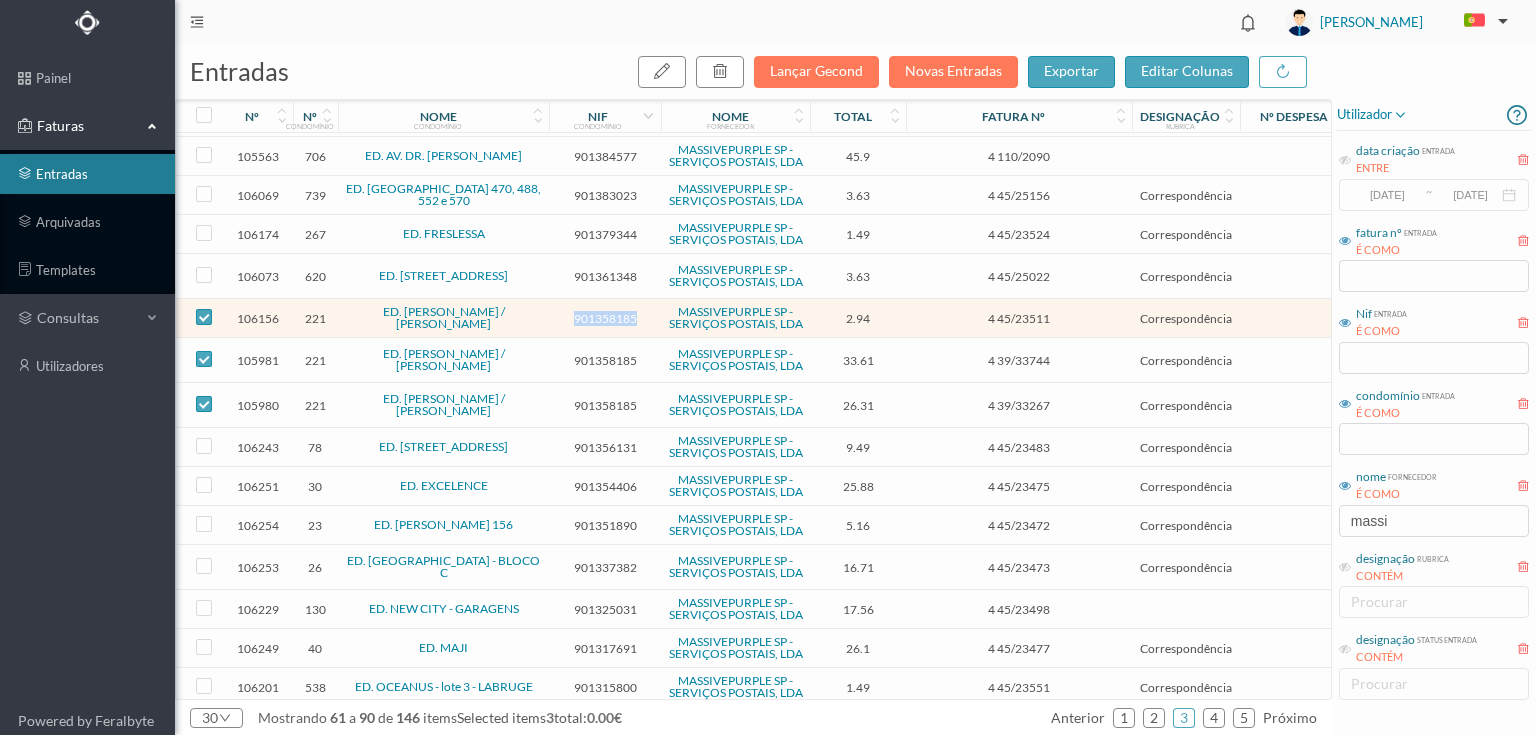 click on "901358185" at bounding box center [605, 318] 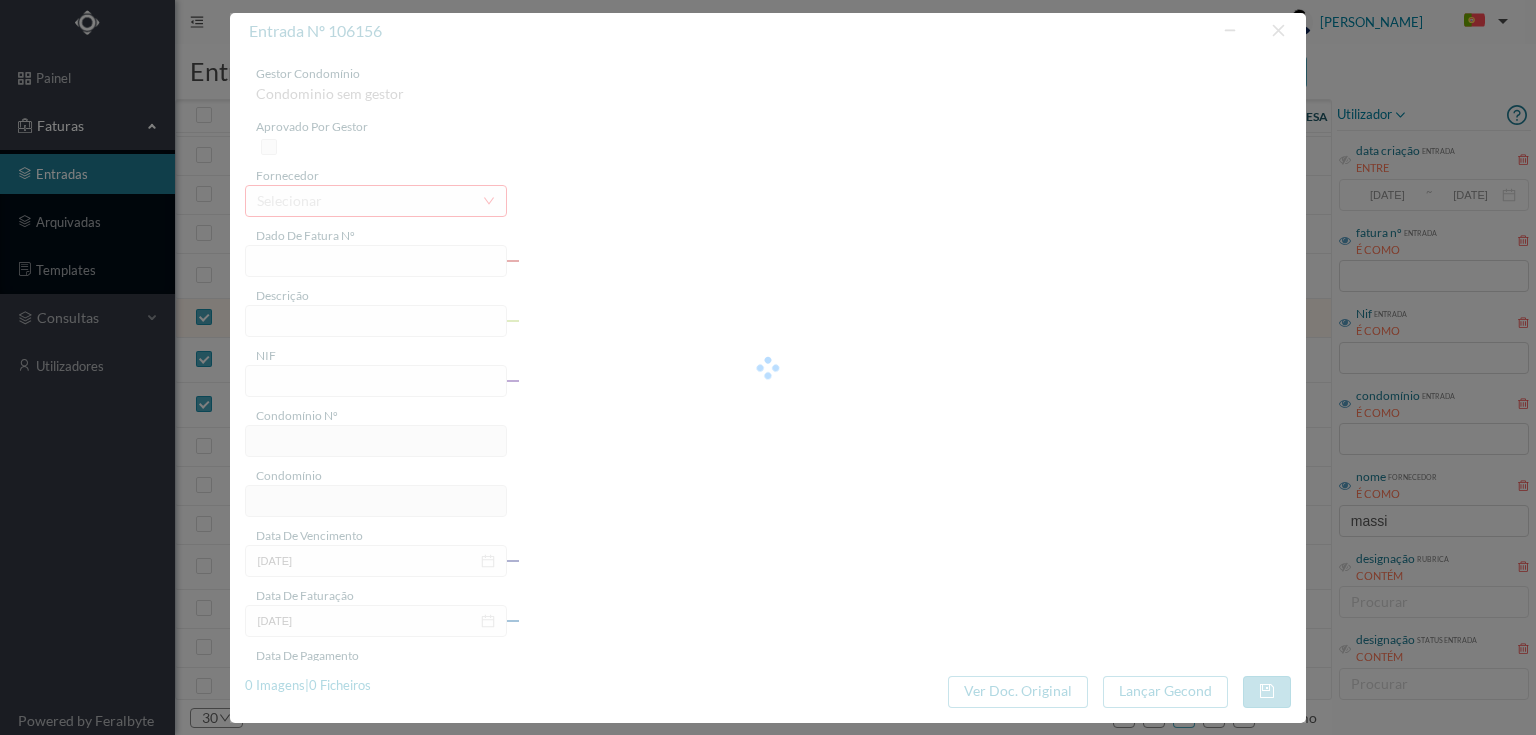 type on "4 45/23511" 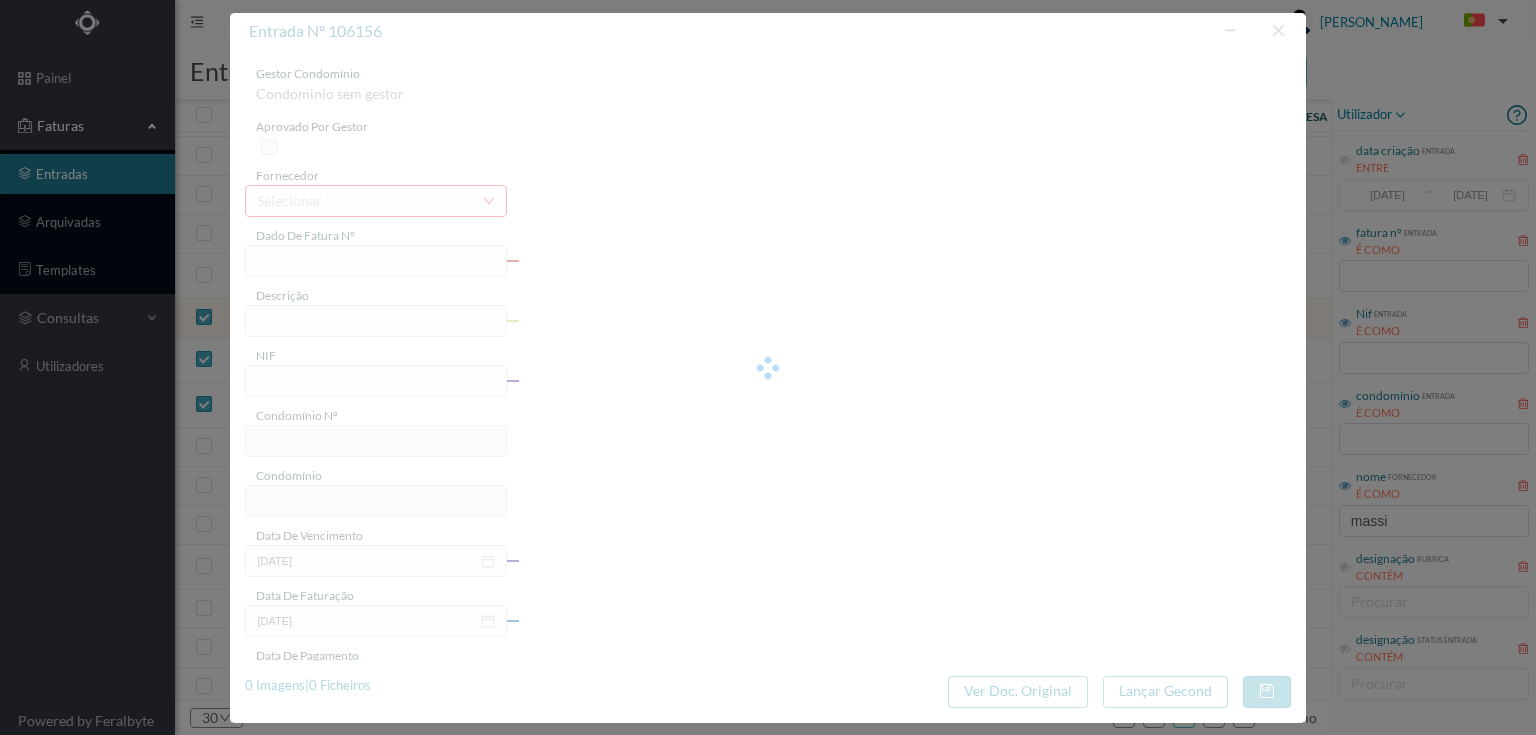 type on "Serviço [PERSON_NAME]" 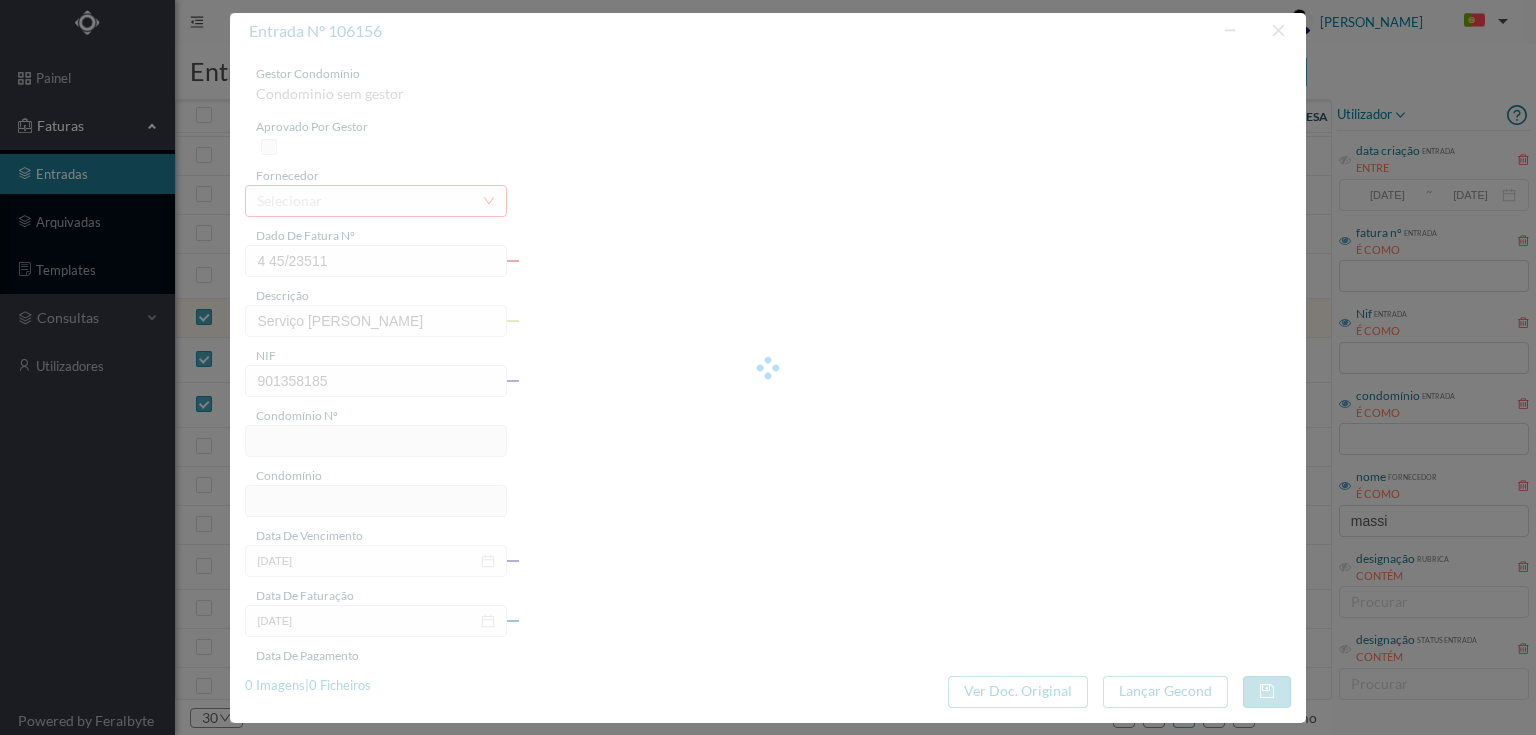 type on "221" 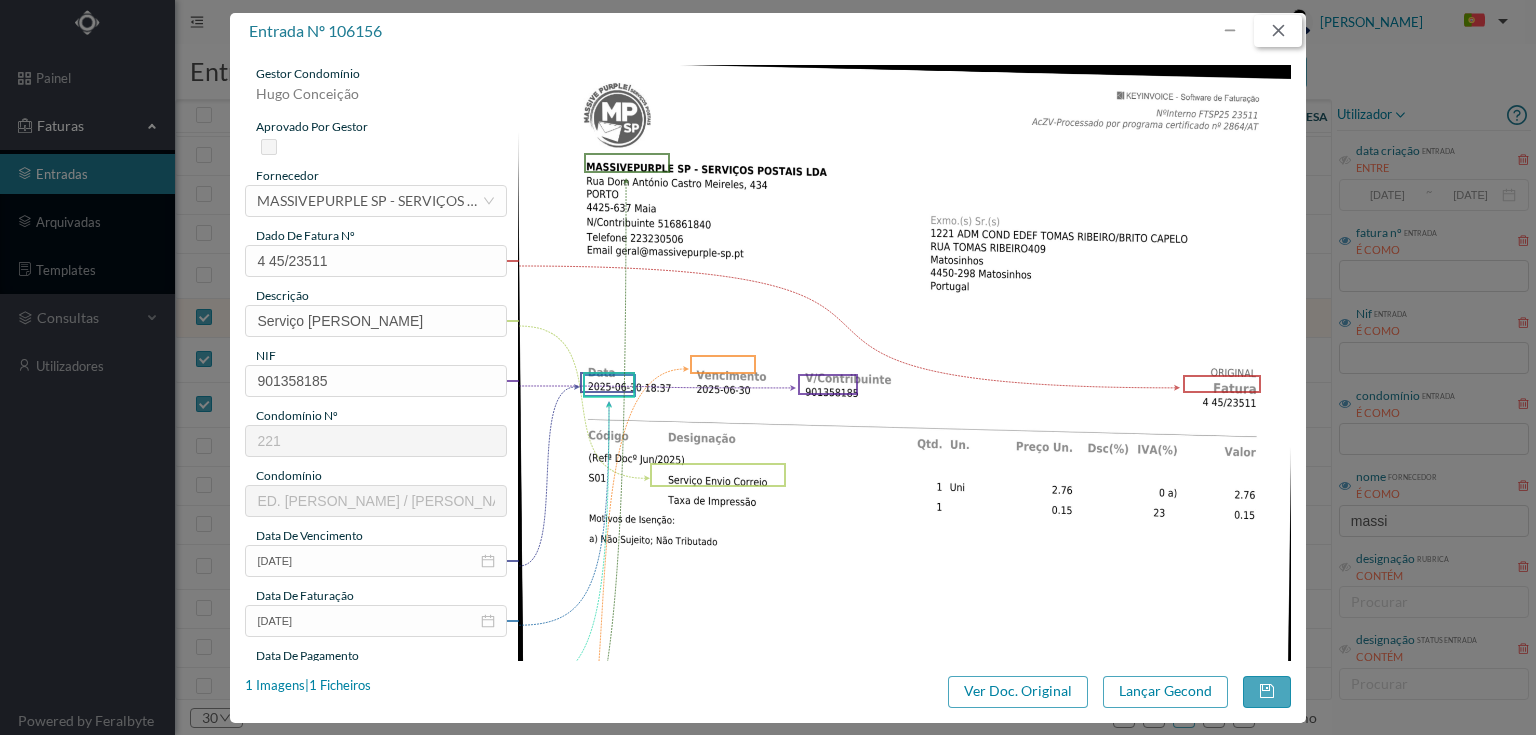 click at bounding box center (1278, 31) 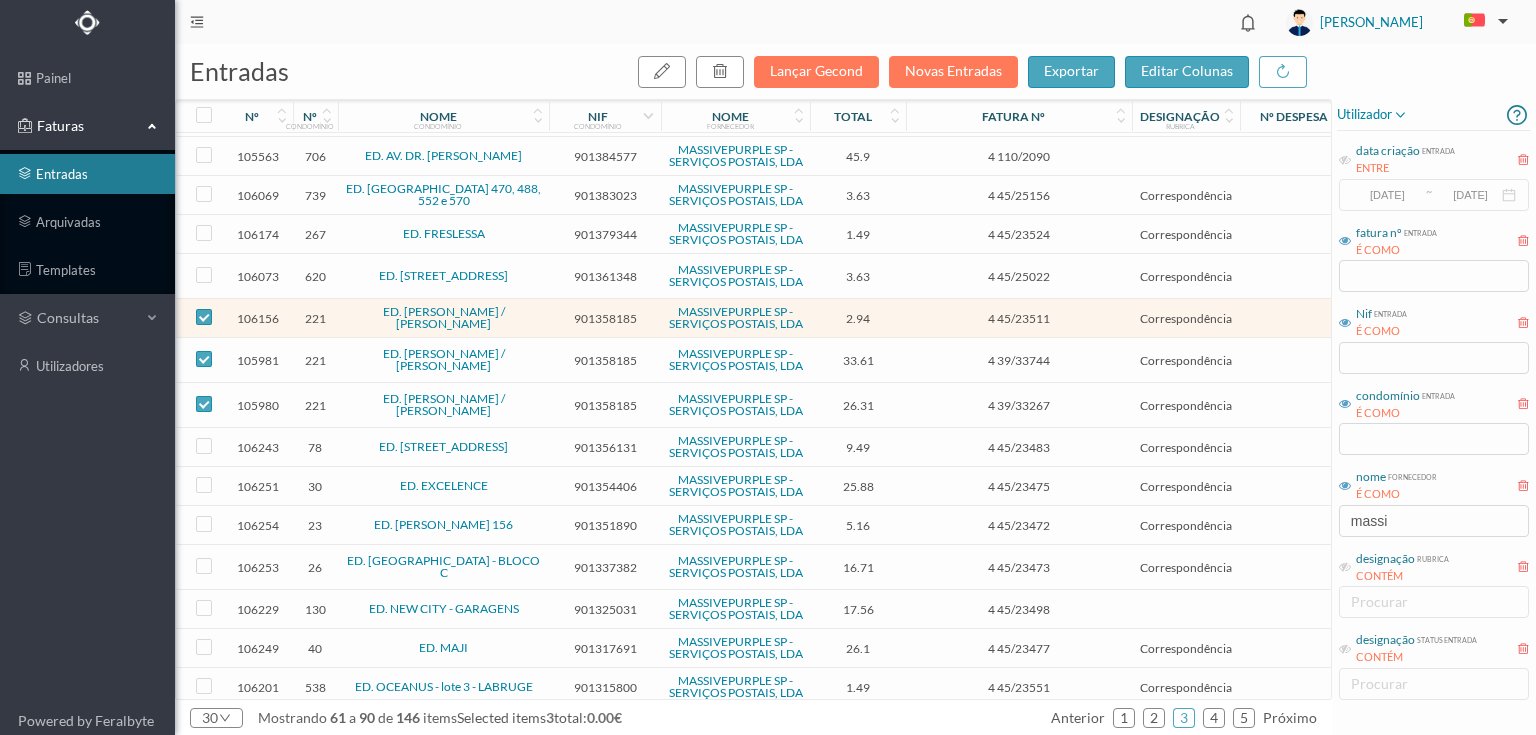 click on "901358185" at bounding box center (605, 360) 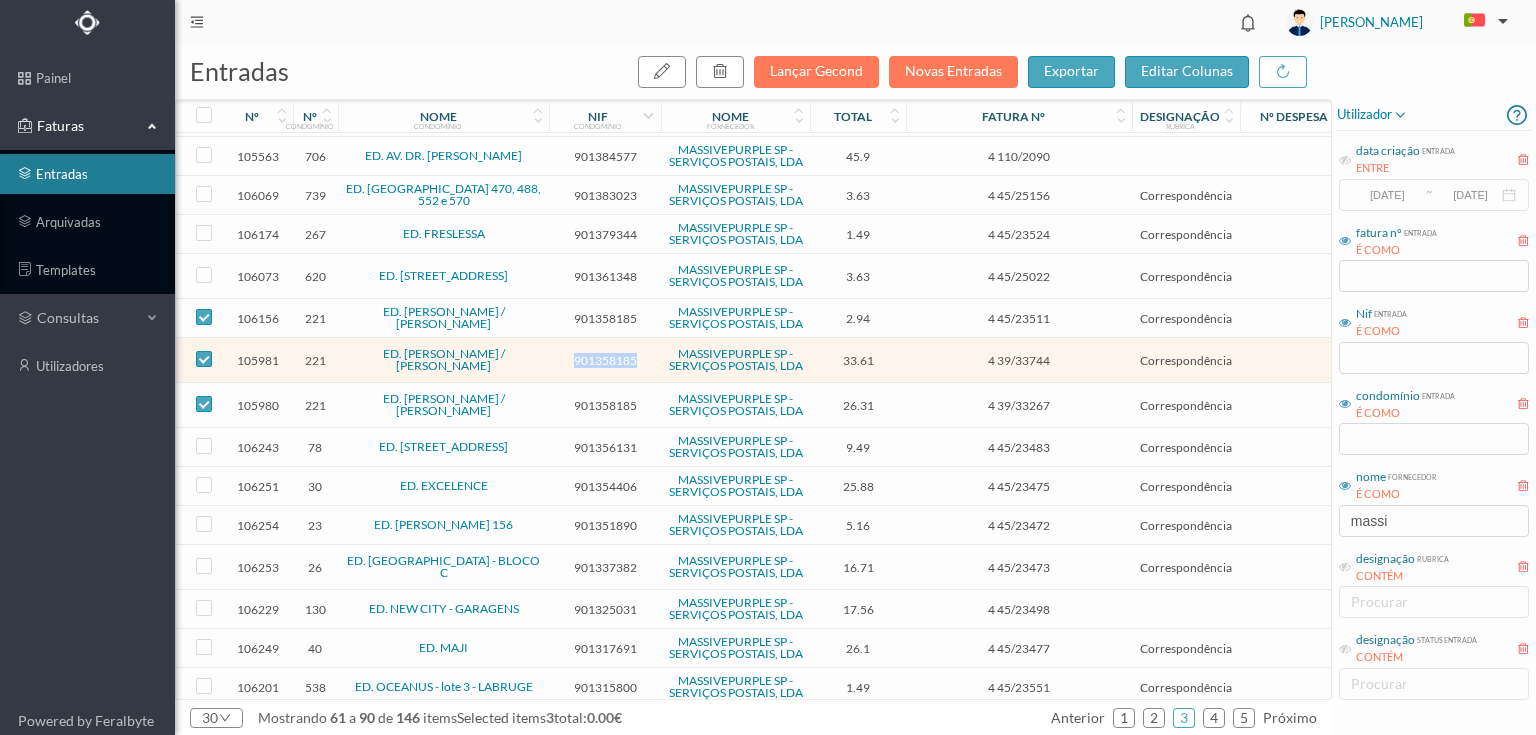 click on "901358185" at bounding box center [605, 360] 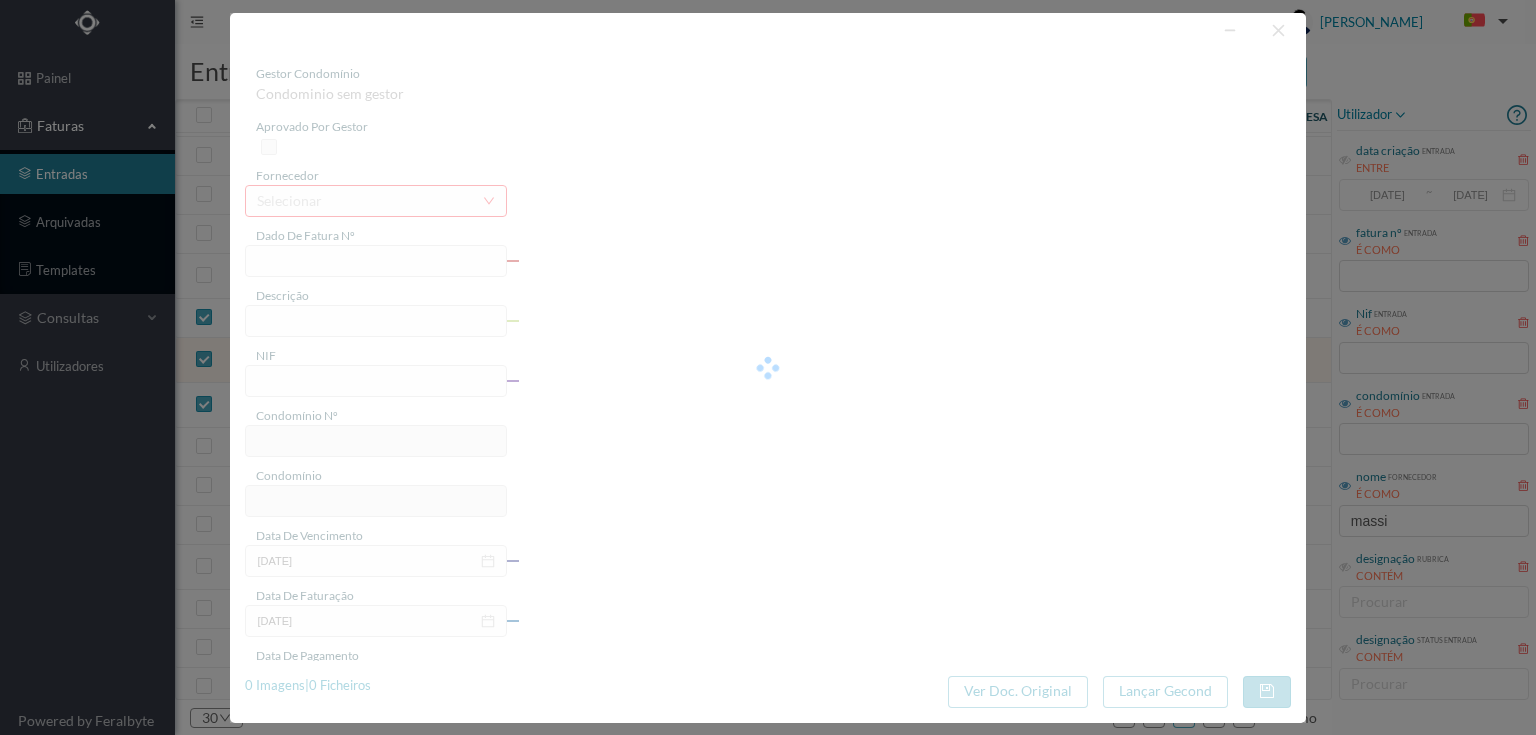 type on "4 39/33744" 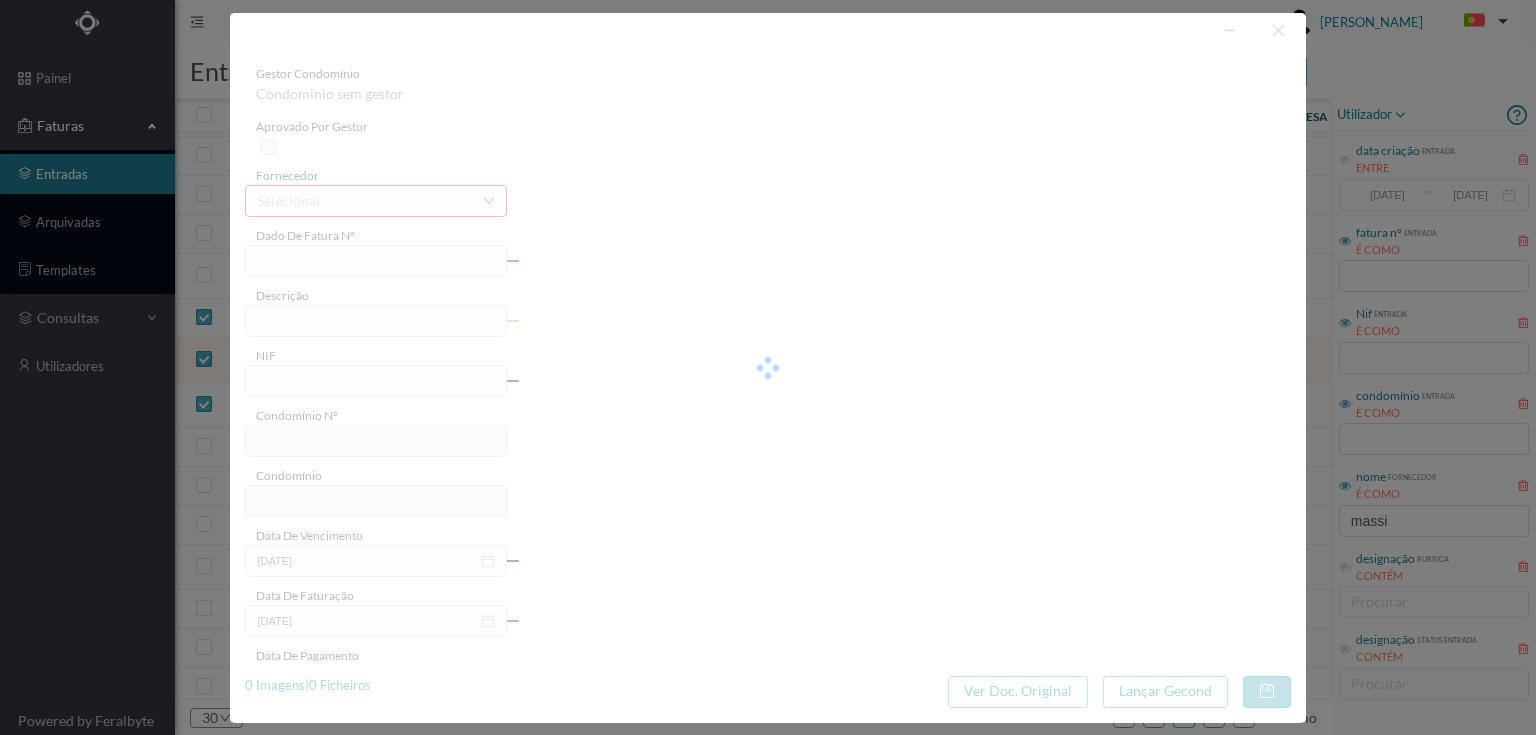 type on "Serviço [PERSON_NAME]" 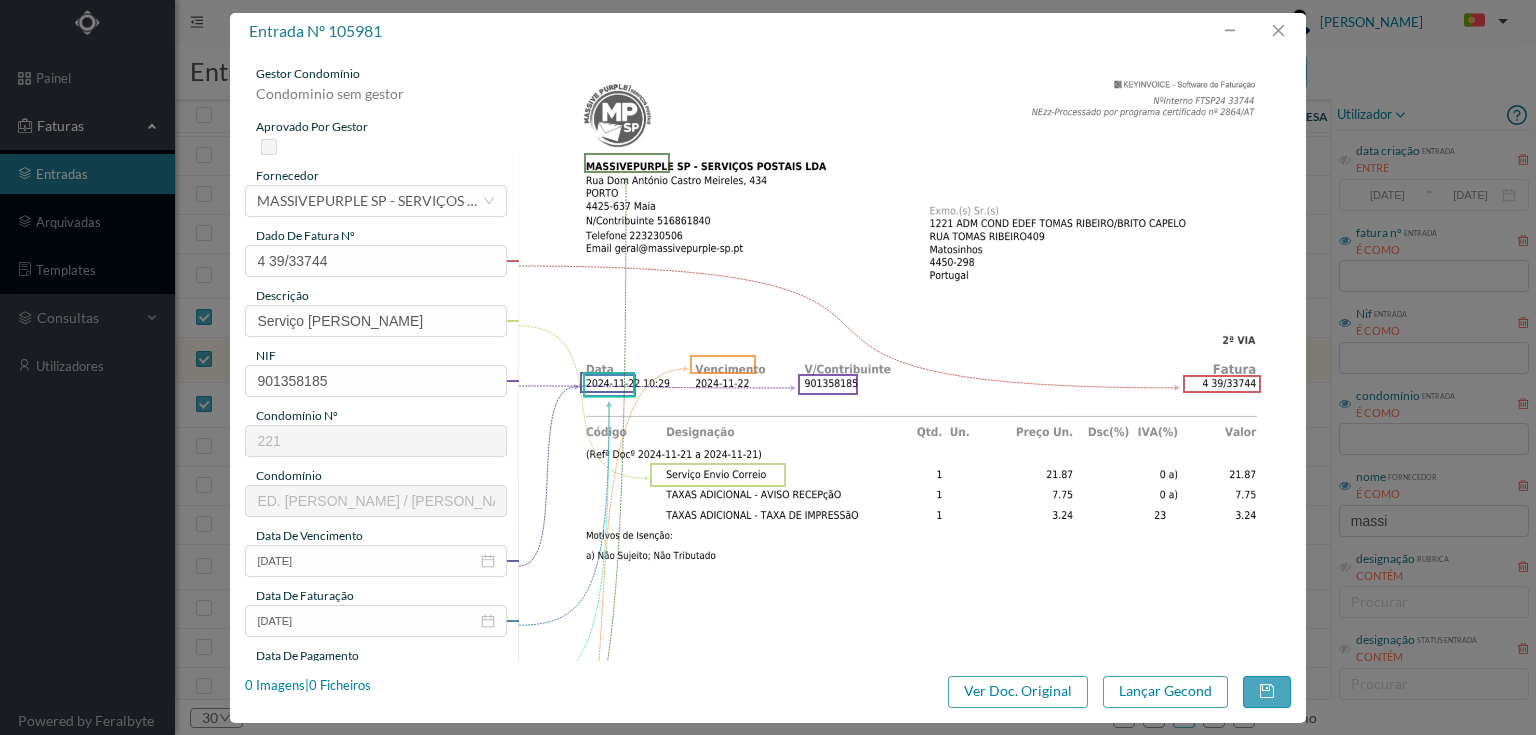 type on "221" 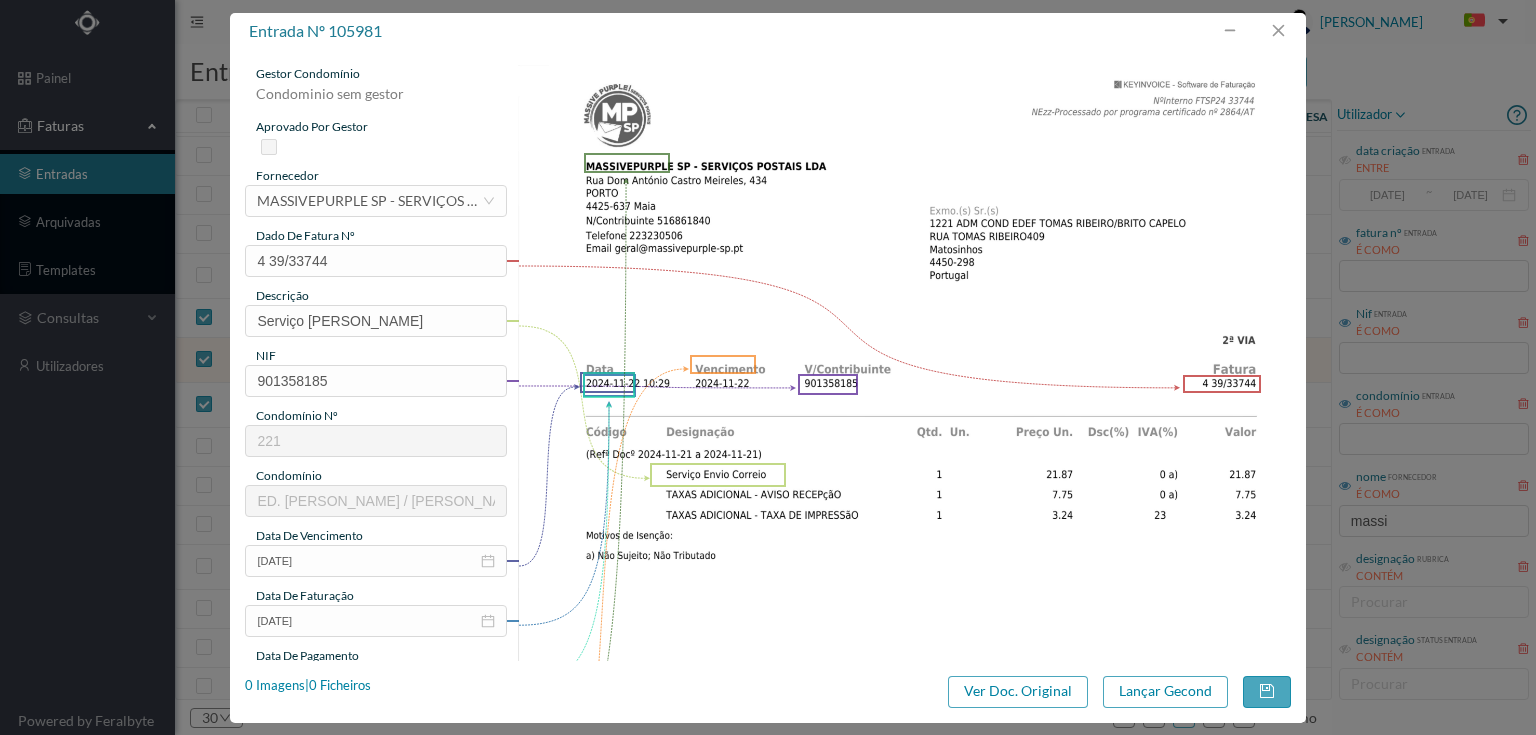 type on "ED. TOMAS RIBEIRO / BRITO CAPELO" 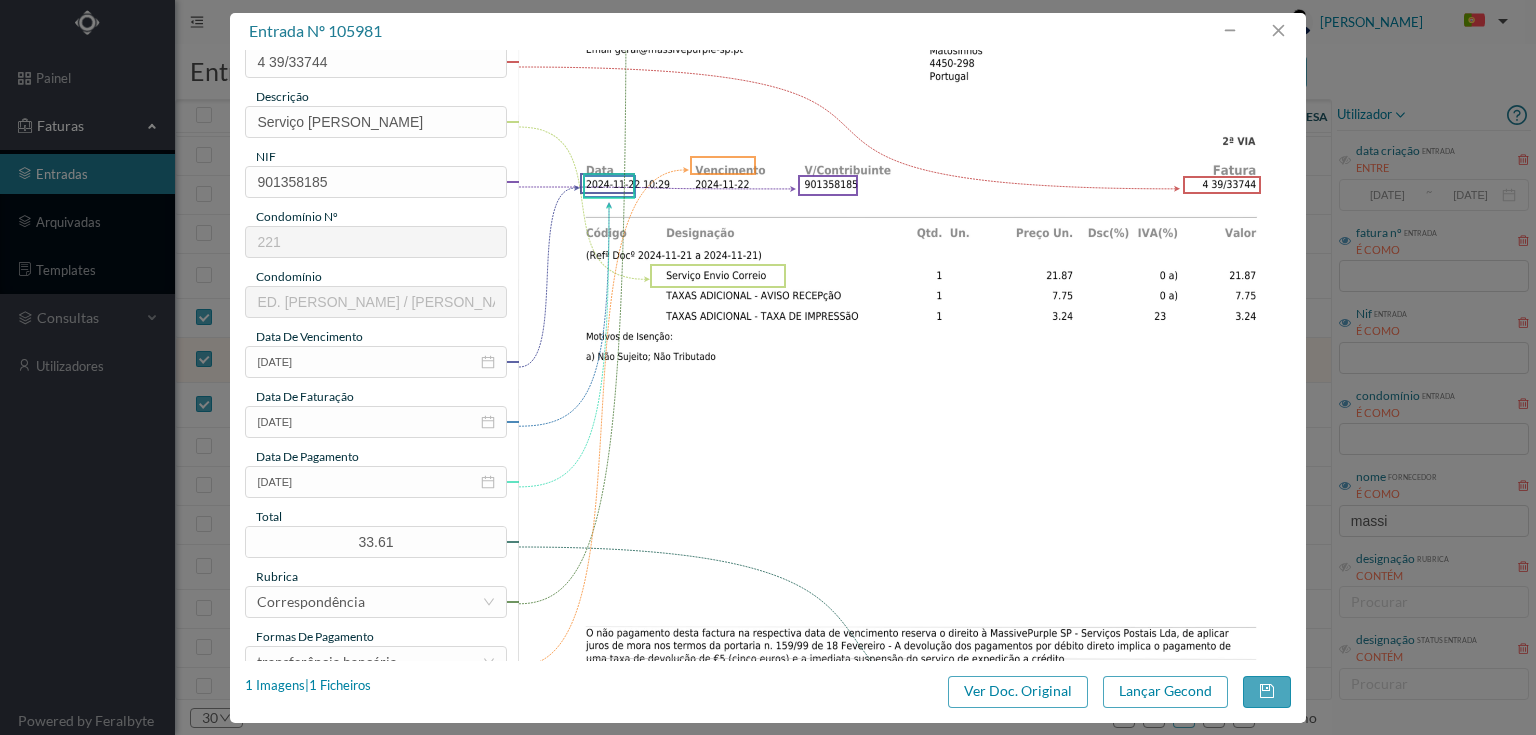 scroll, scrollTop: 0, scrollLeft: 0, axis: both 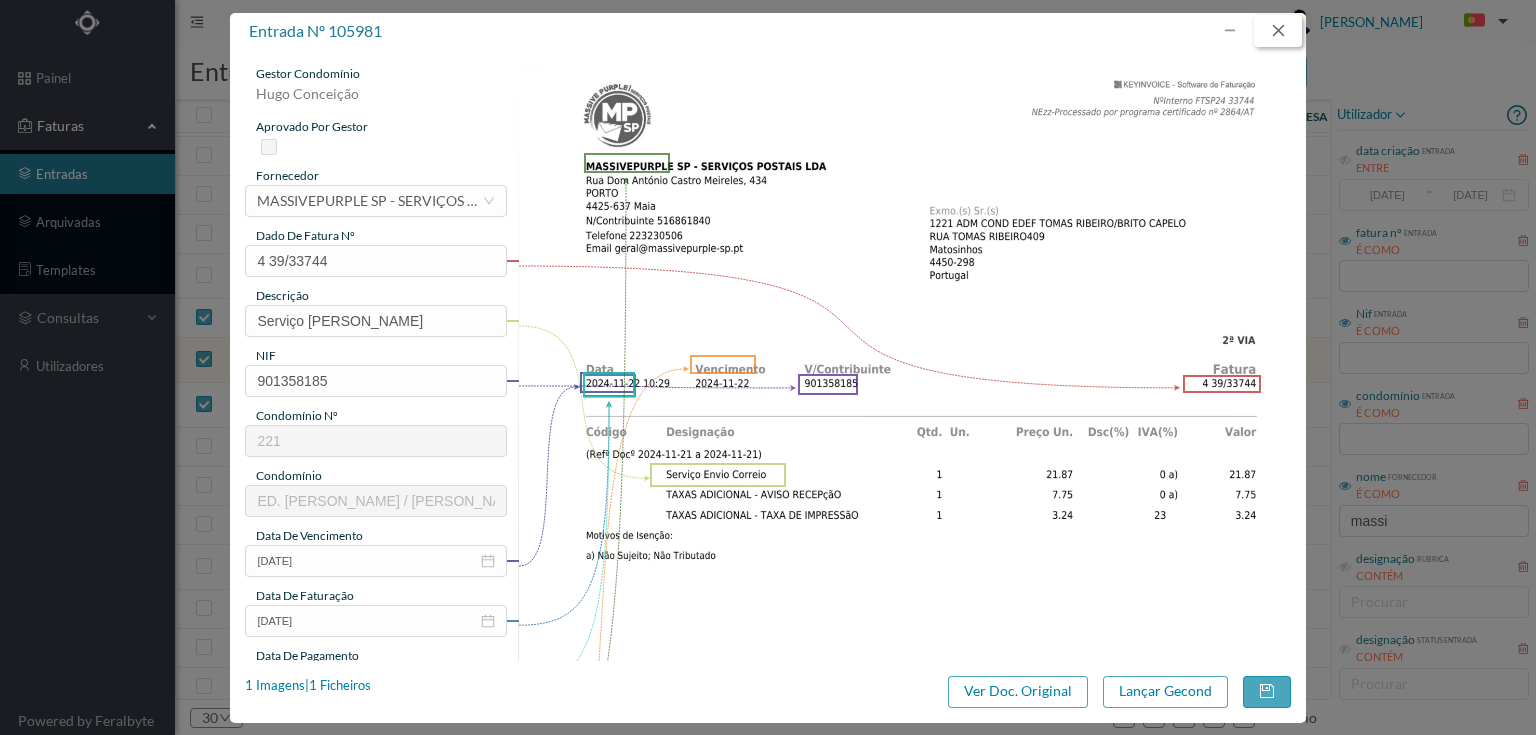 click at bounding box center [1278, 31] 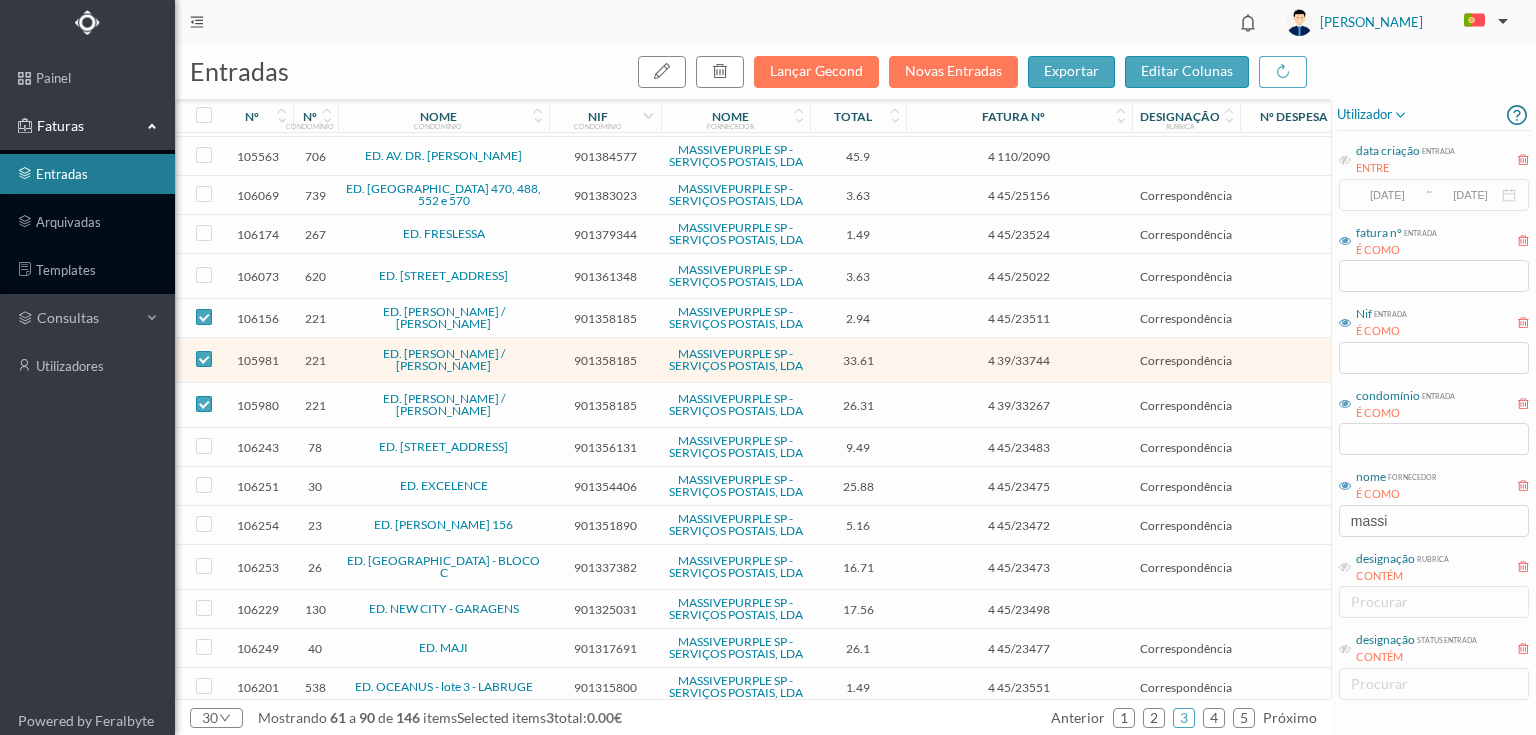 click on "901358185" at bounding box center (605, 405) 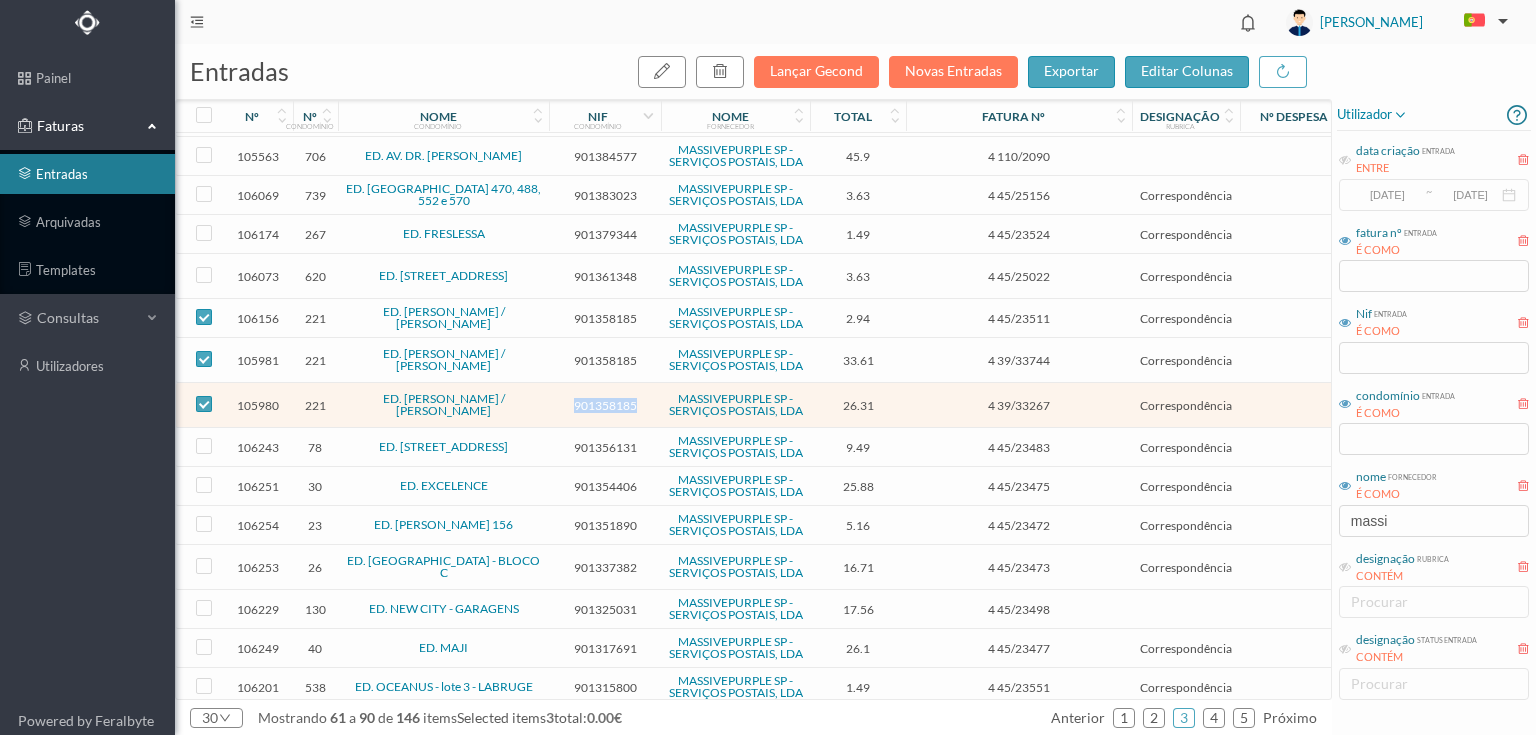 click on "901358185" at bounding box center [605, 405] 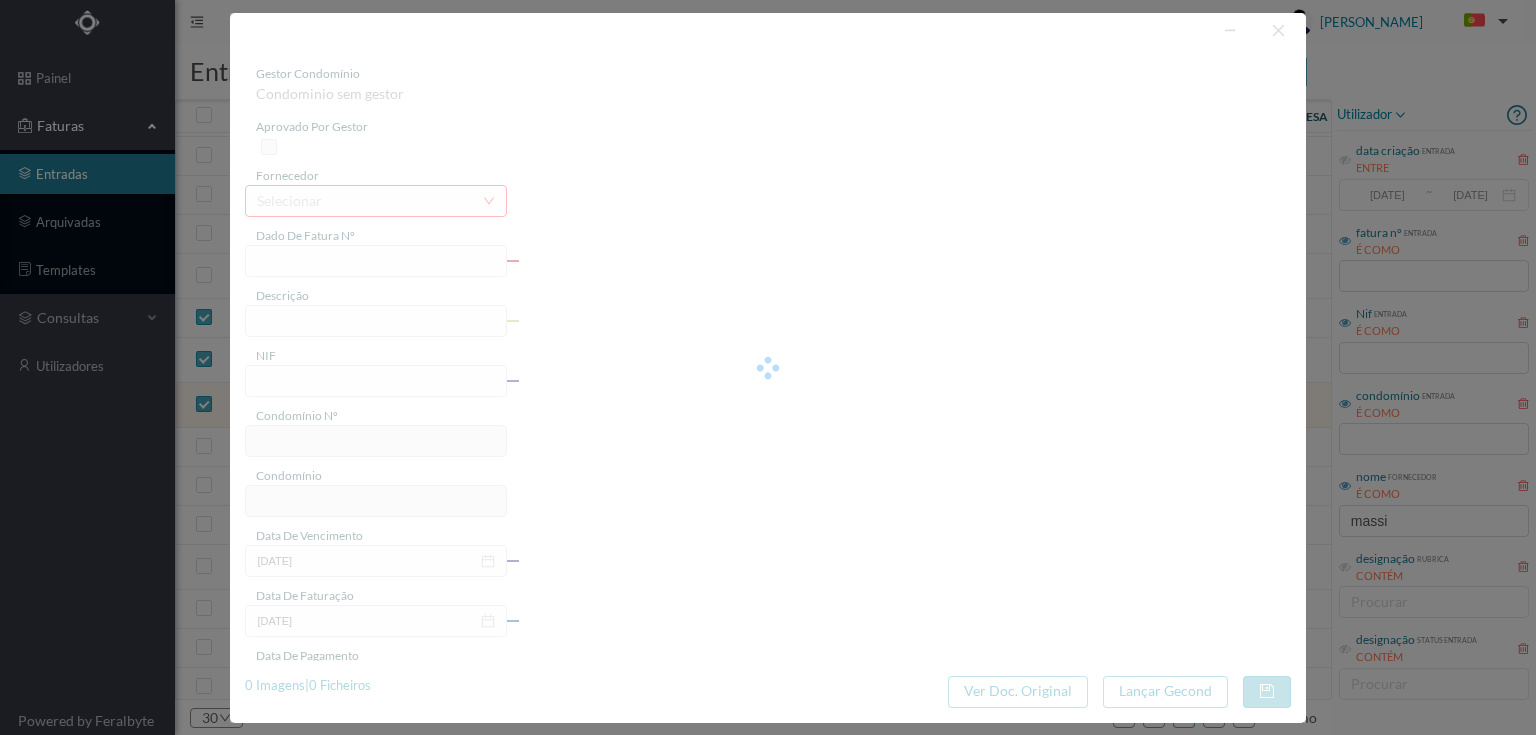 click at bounding box center [767, 368] 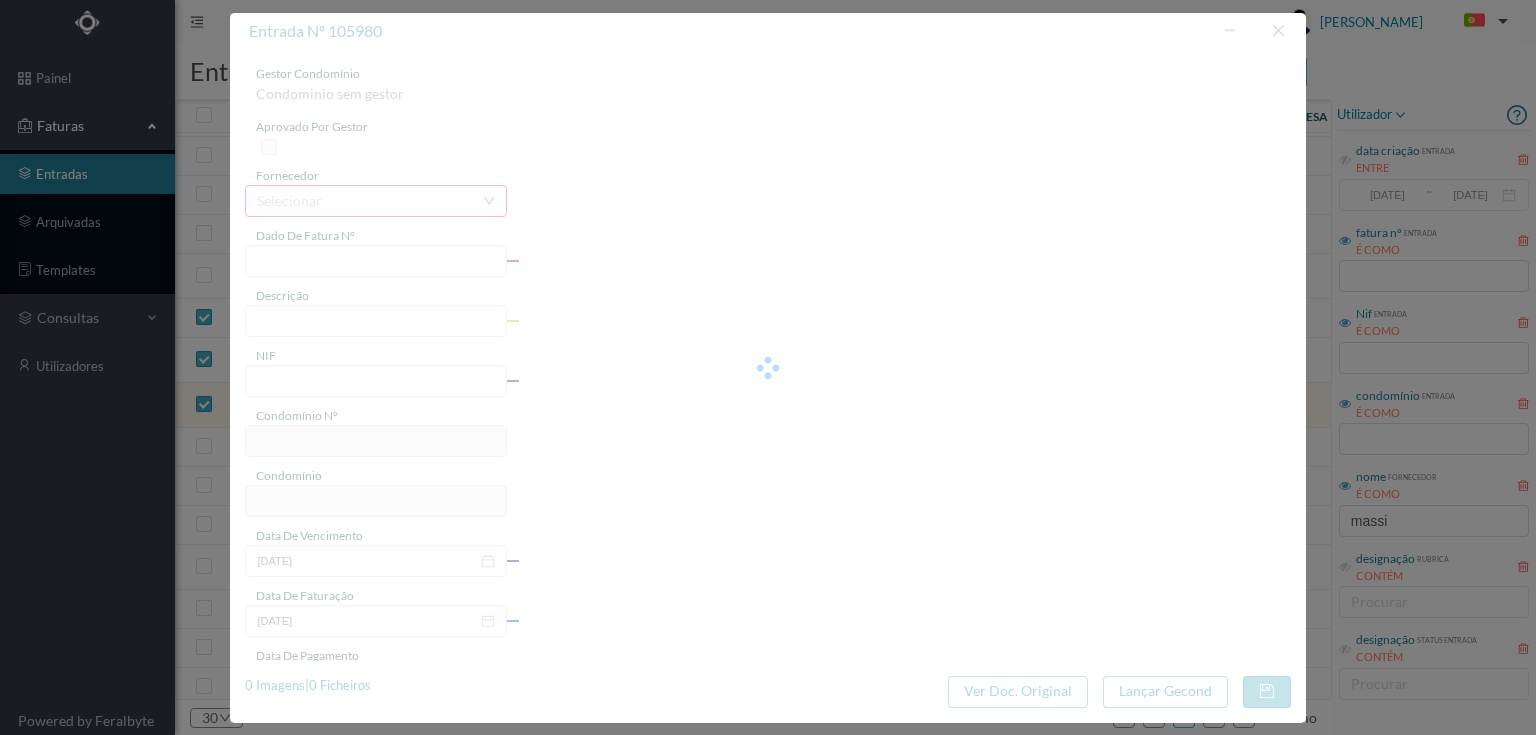 type on "4 39/33267" 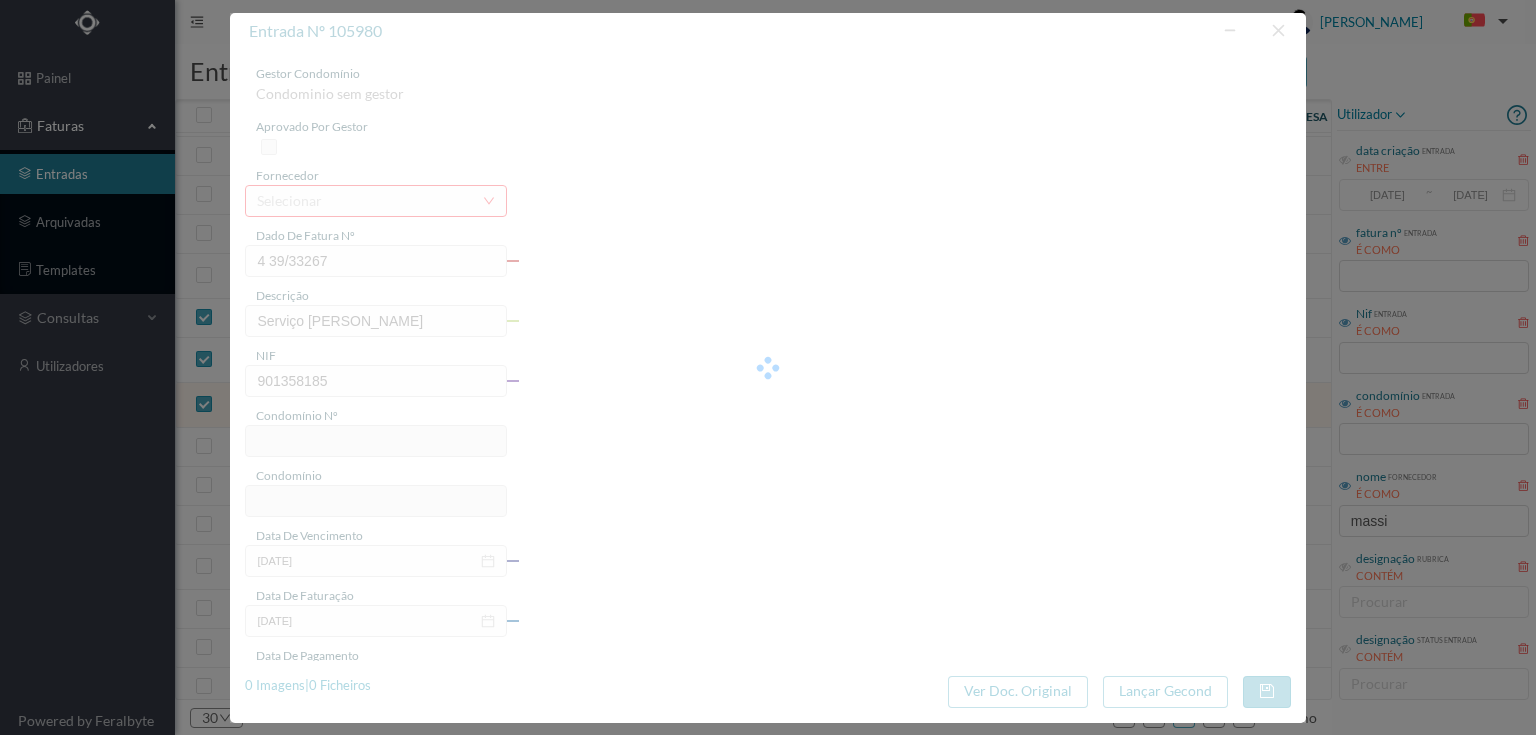 type on "221" 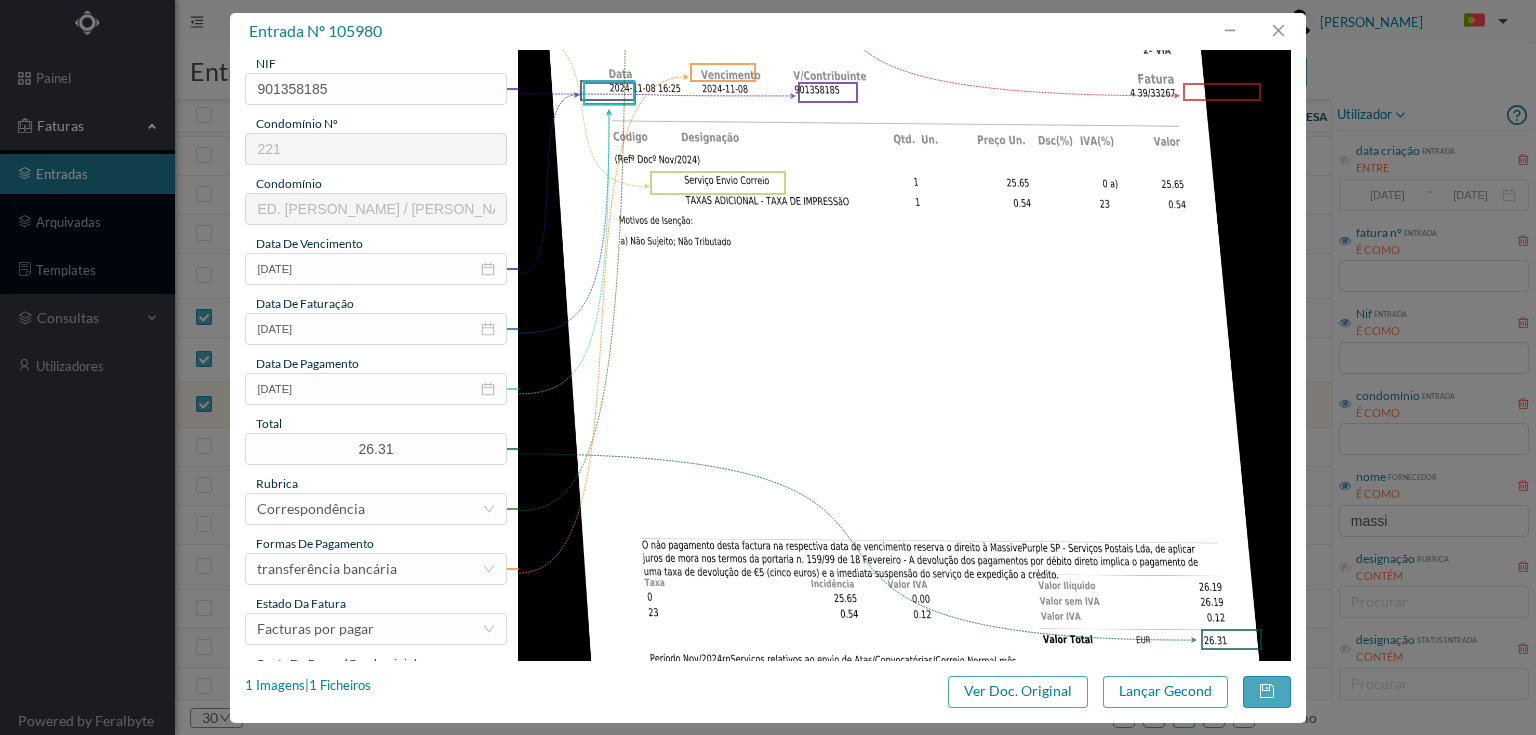 scroll, scrollTop: 320, scrollLeft: 0, axis: vertical 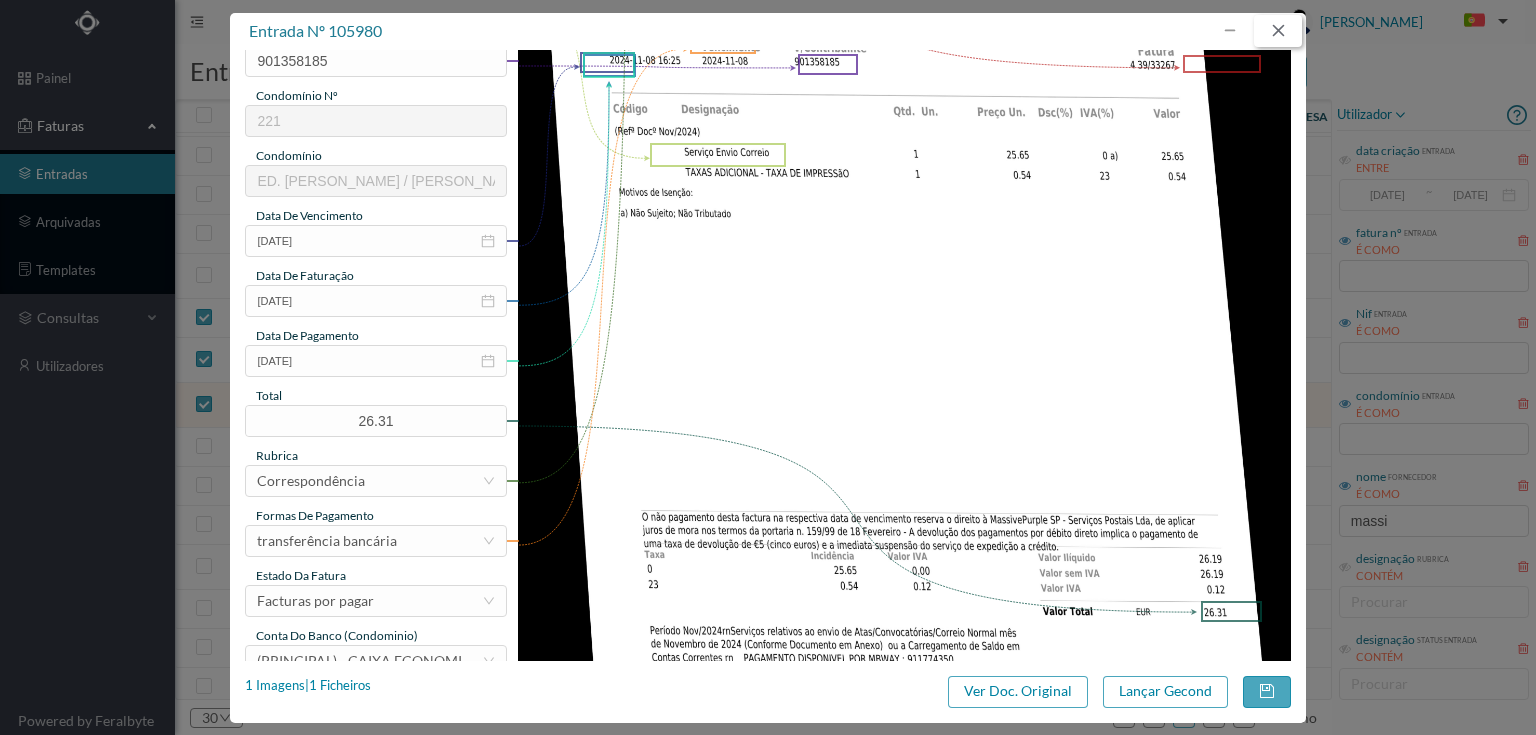click at bounding box center [1278, 31] 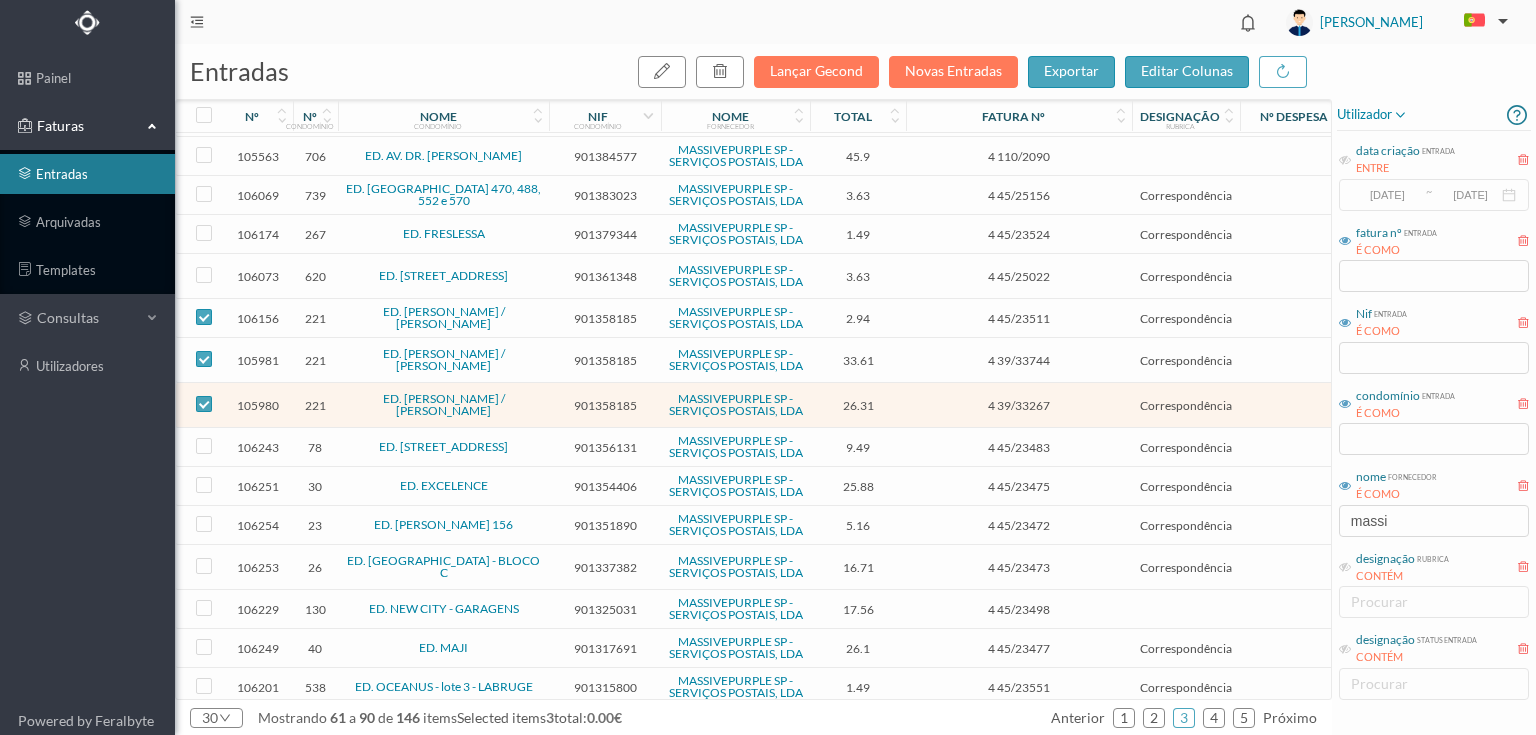 click on "901358185" at bounding box center [605, 318] 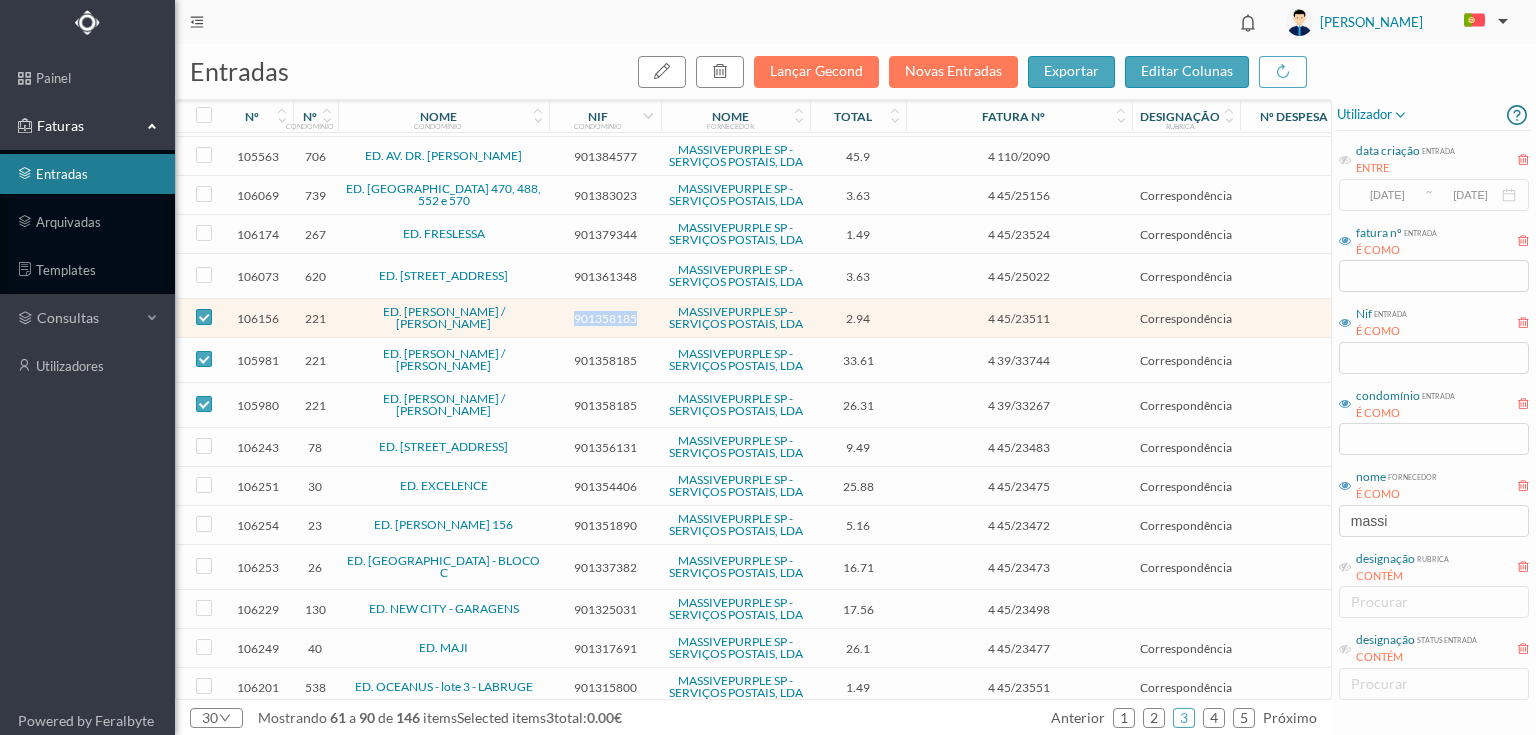 click on "901358185" at bounding box center (605, 318) 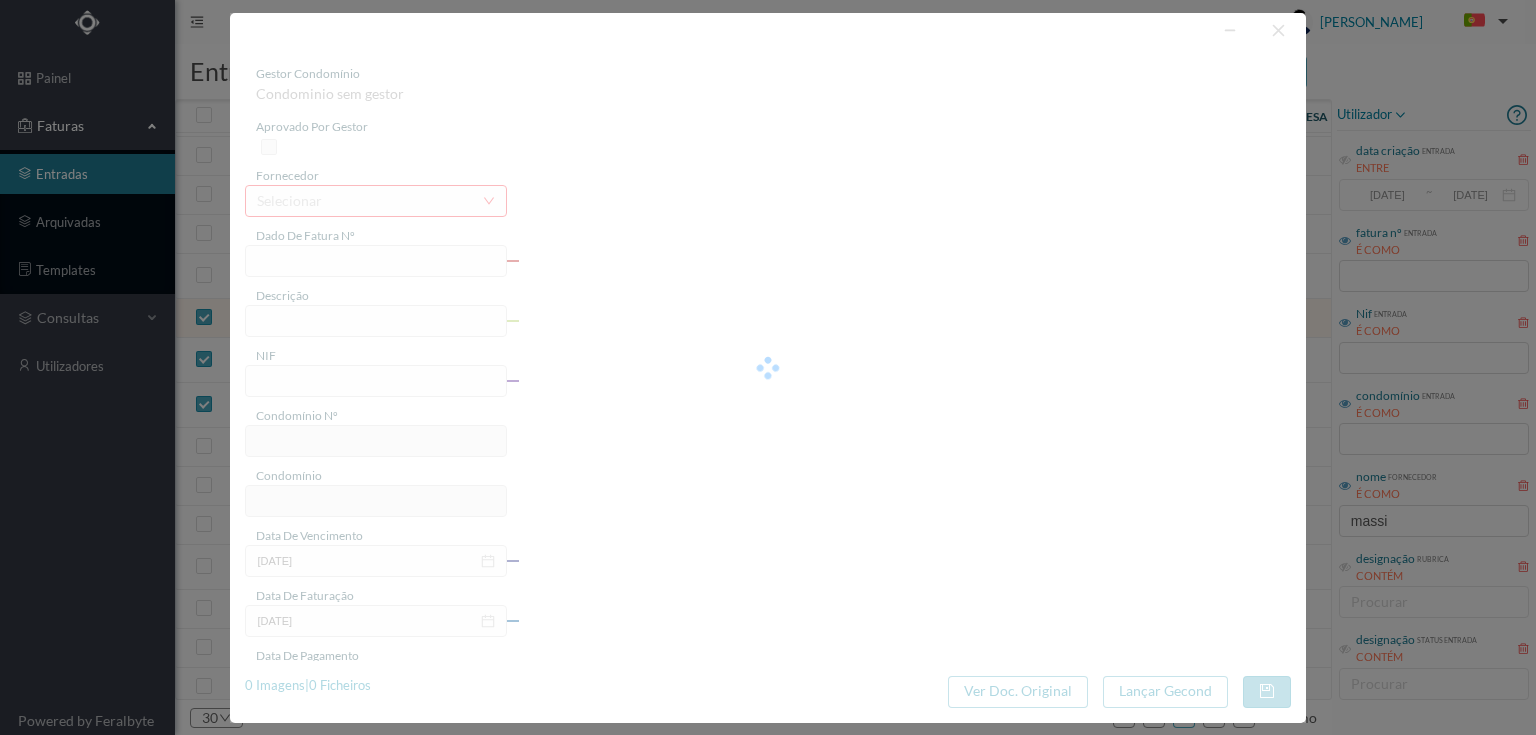 type on "4 45/23511" 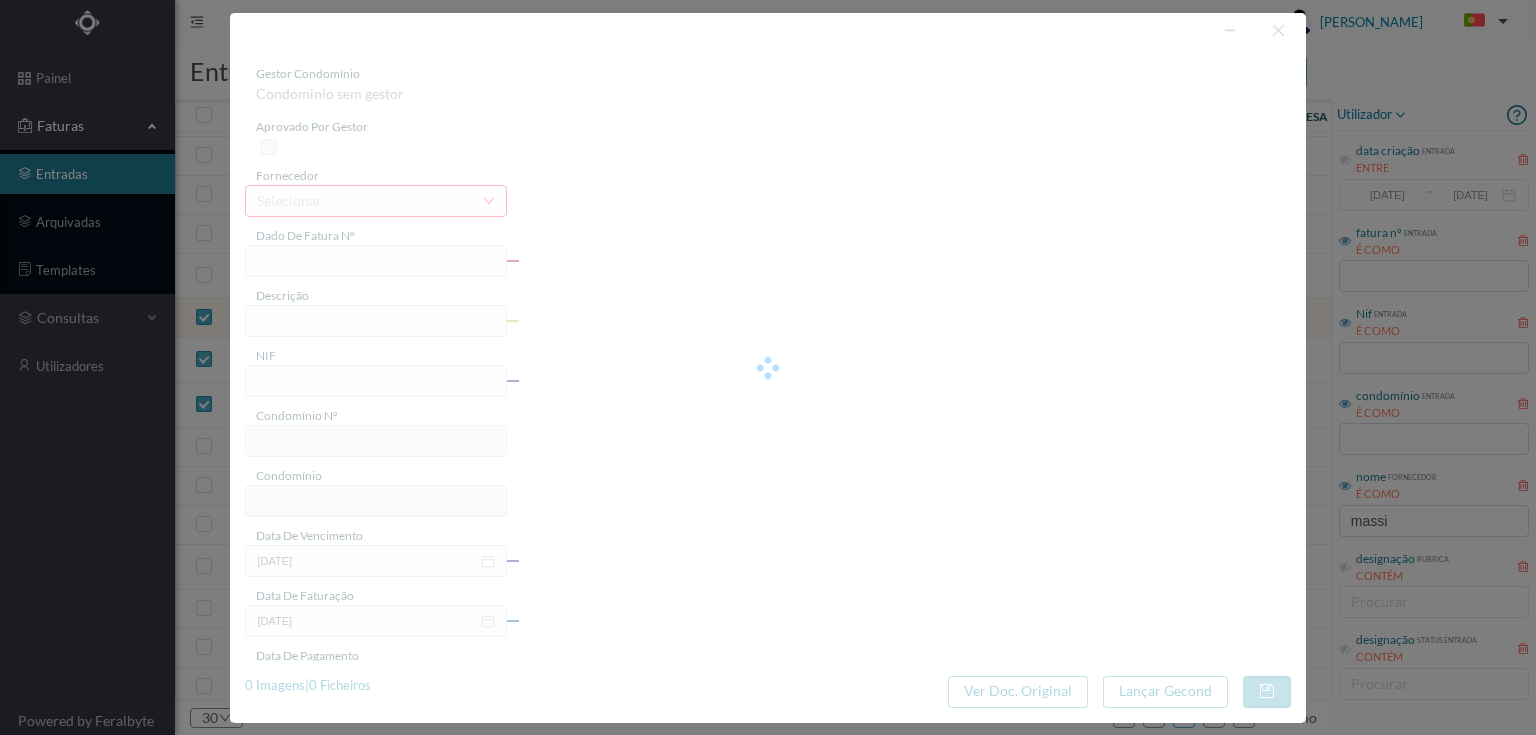 type on "Serviço [PERSON_NAME]" 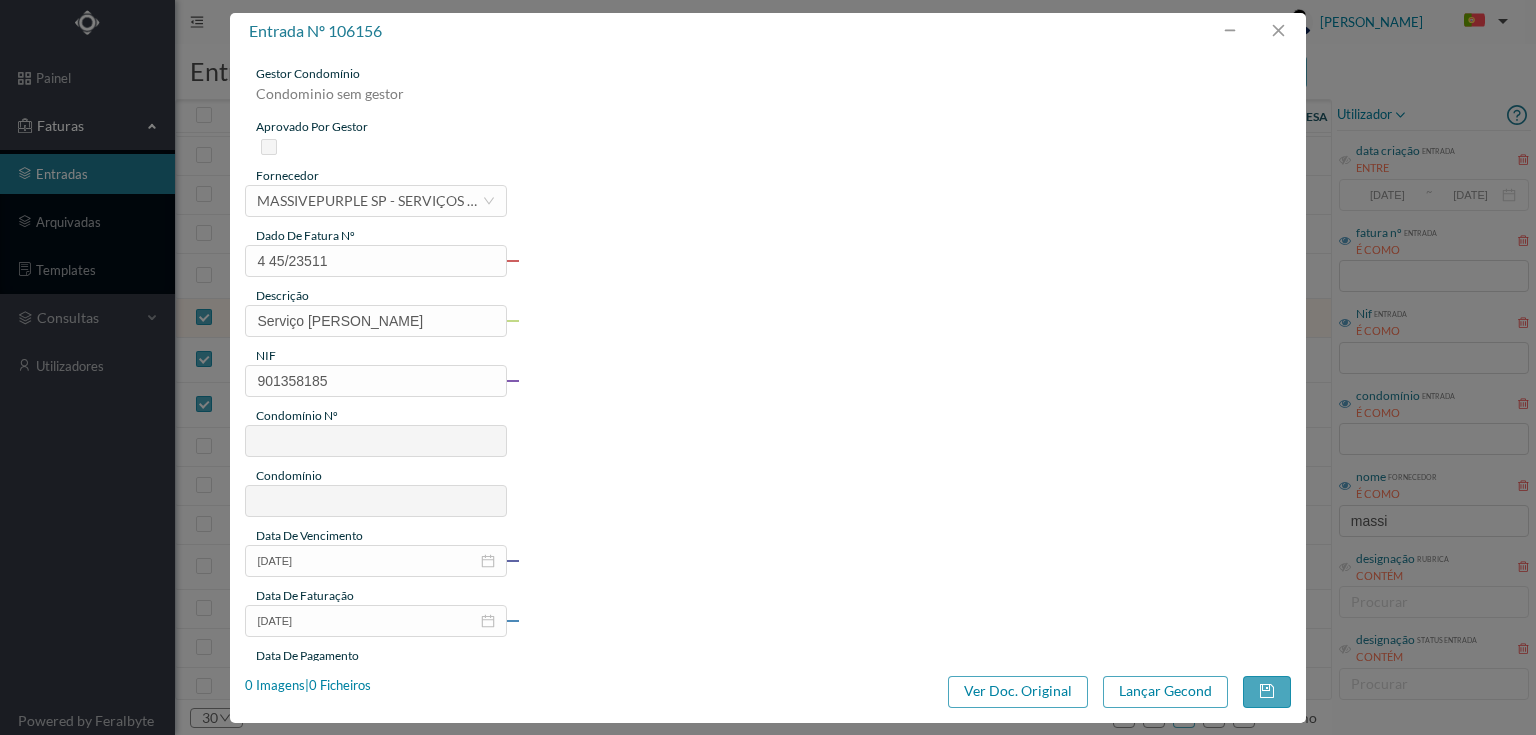 type on "221" 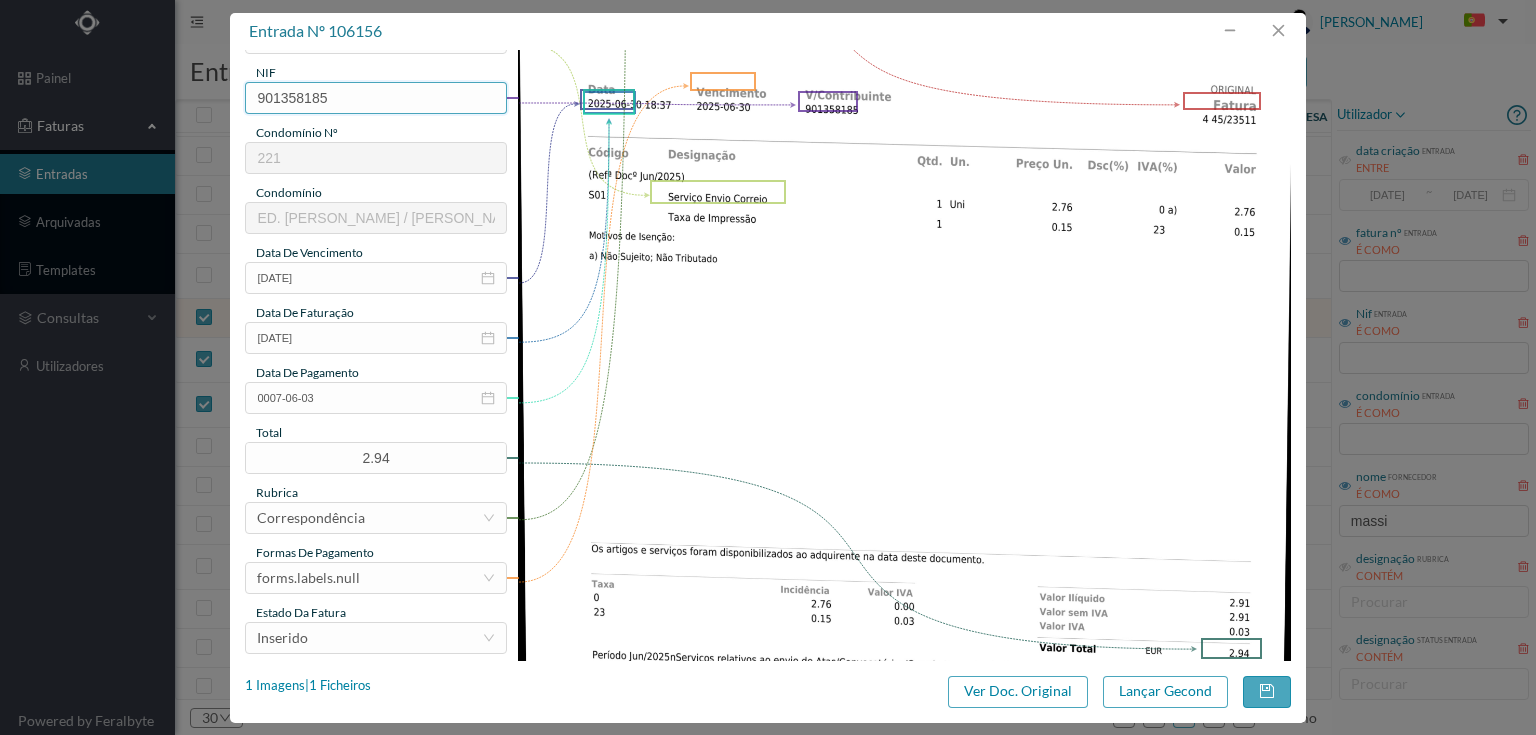 scroll, scrollTop: 320, scrollLeft: 0, axis: vertical 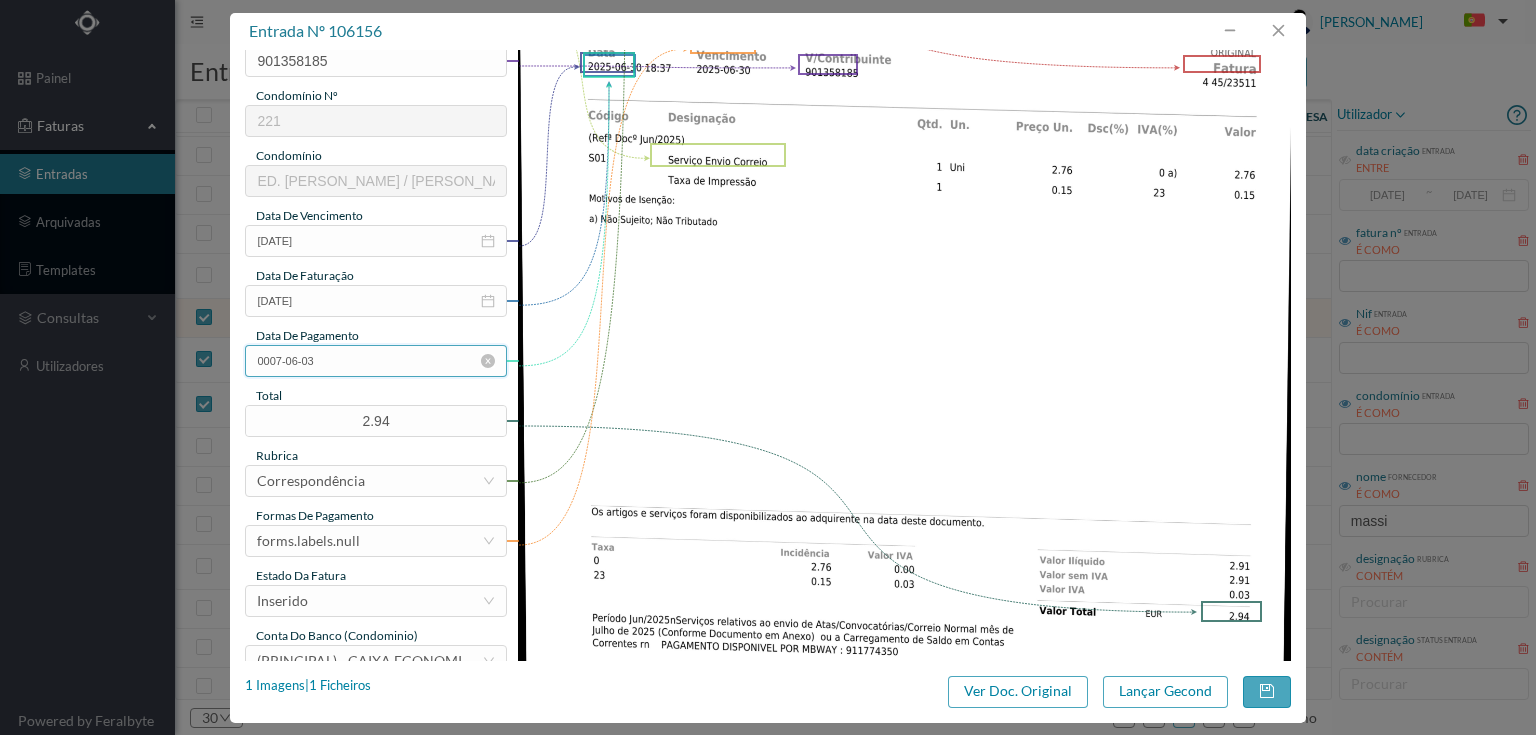click on "0007-06-03" at bounding box center (375, 361) 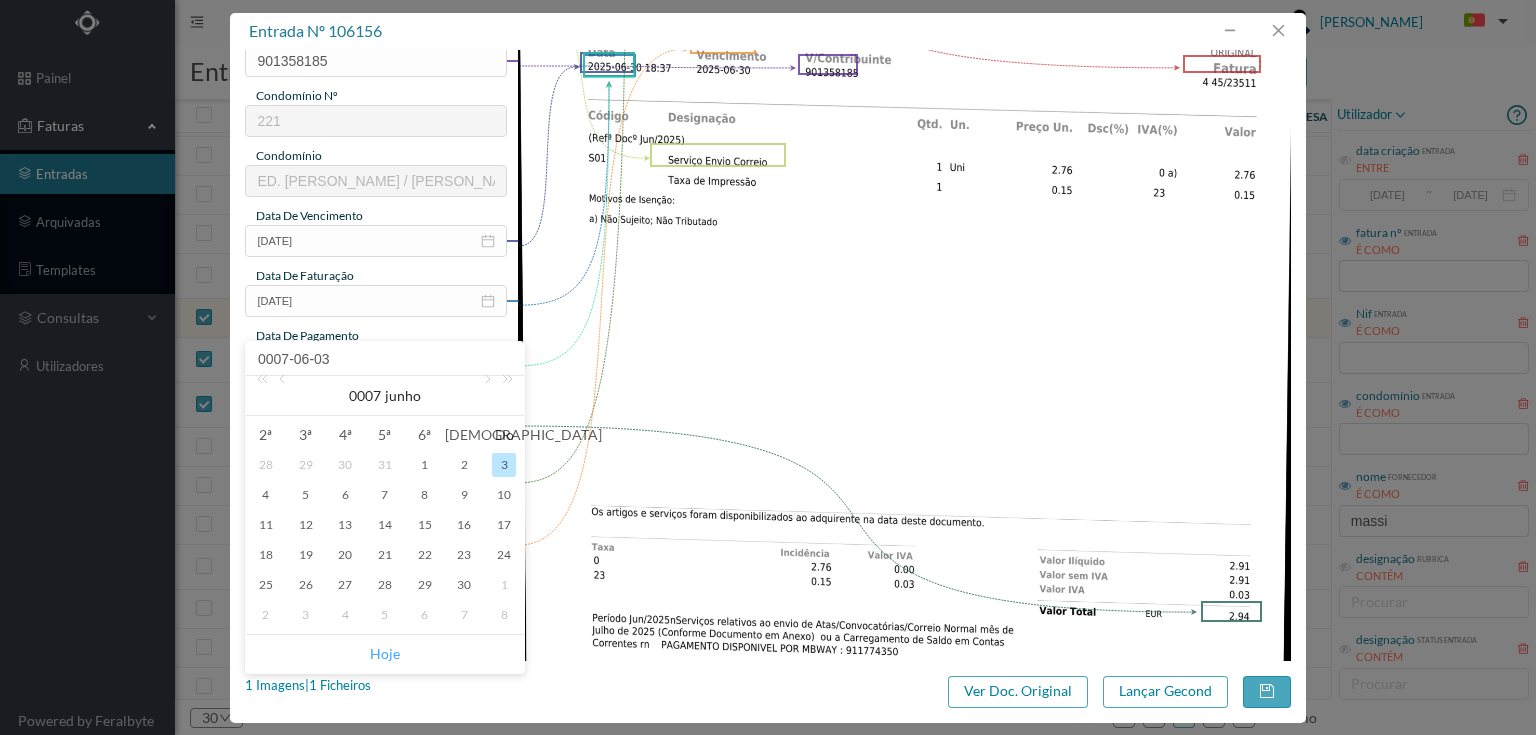click on "Hoje" at bounding box center [385, 654] 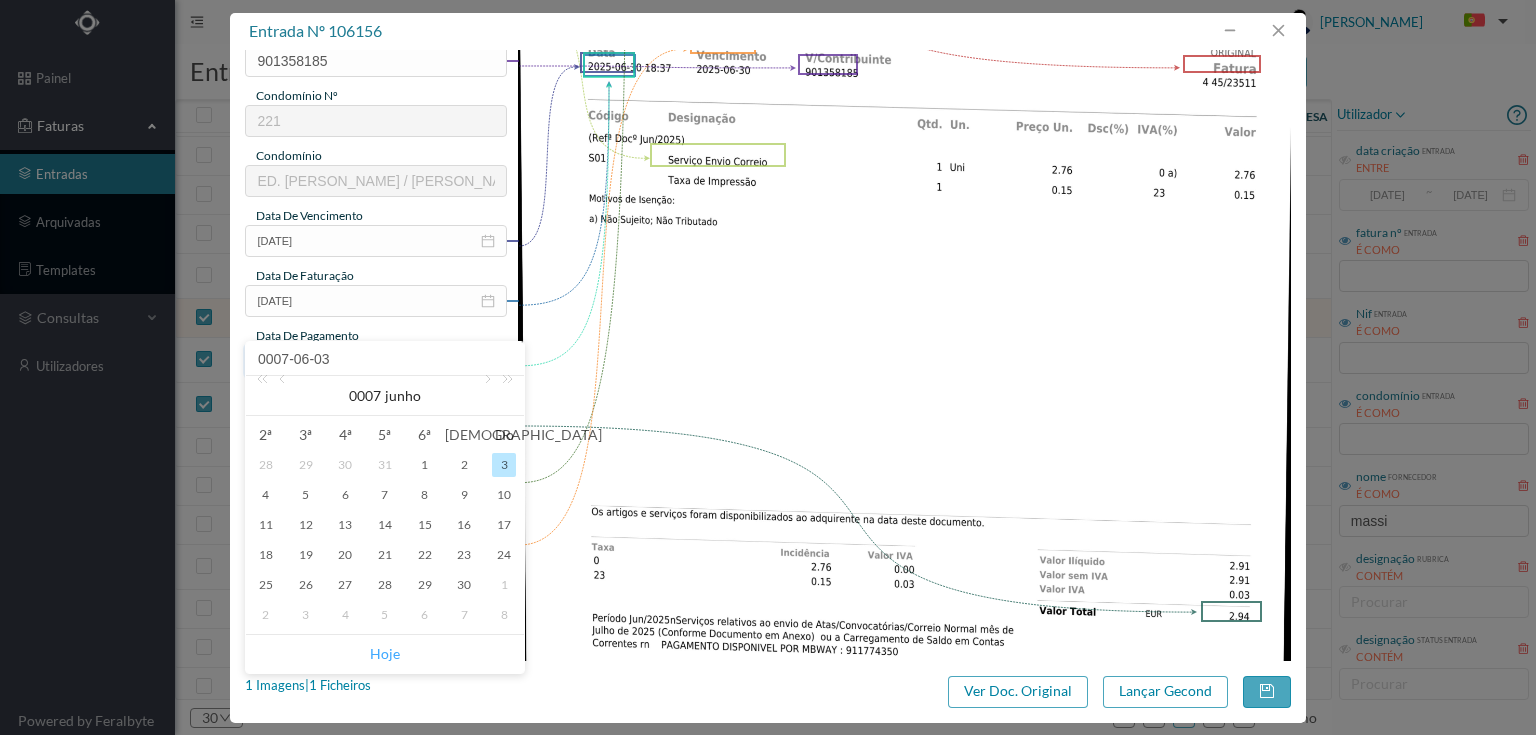 type on "[DATE]" 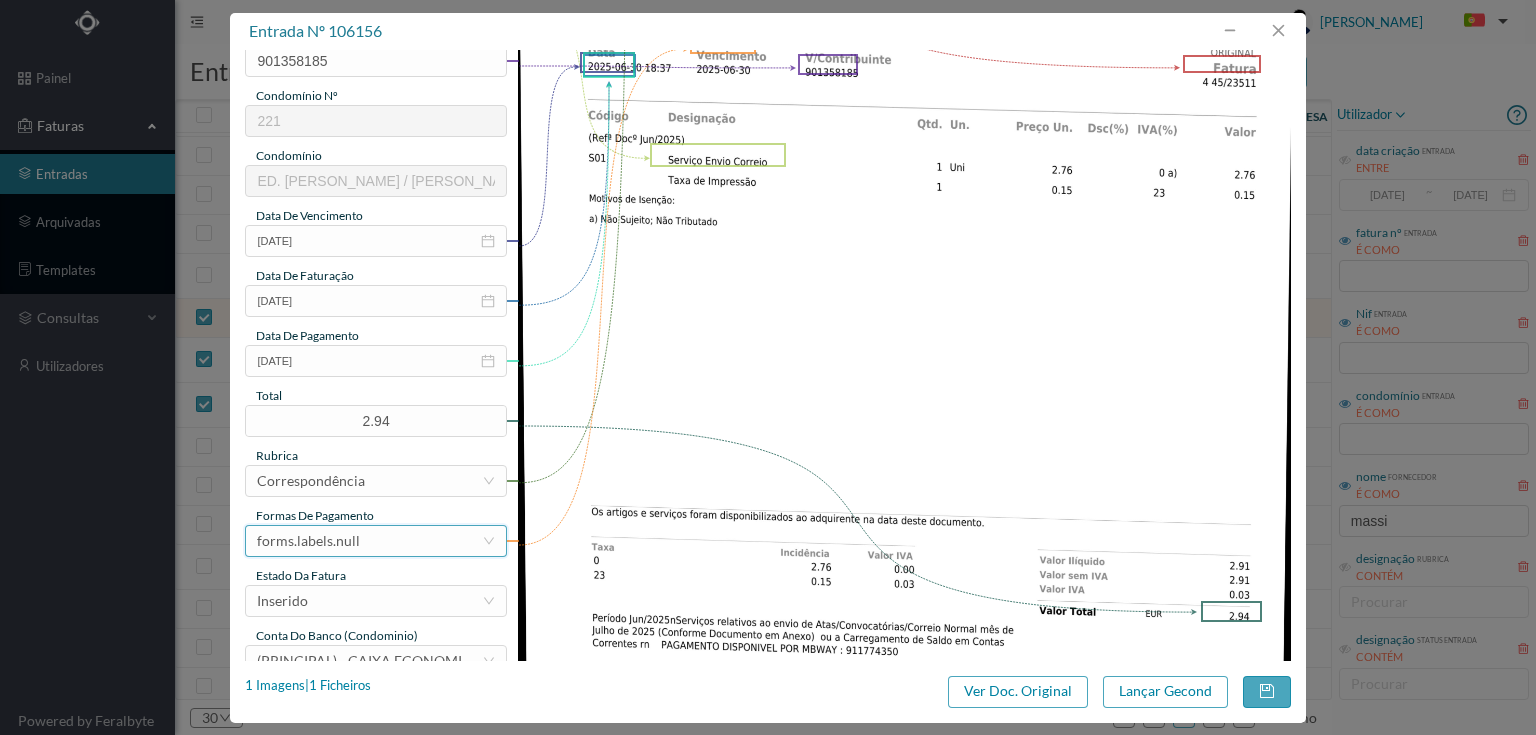 click on "forms.labels.null" at bounding box center (369, 541) 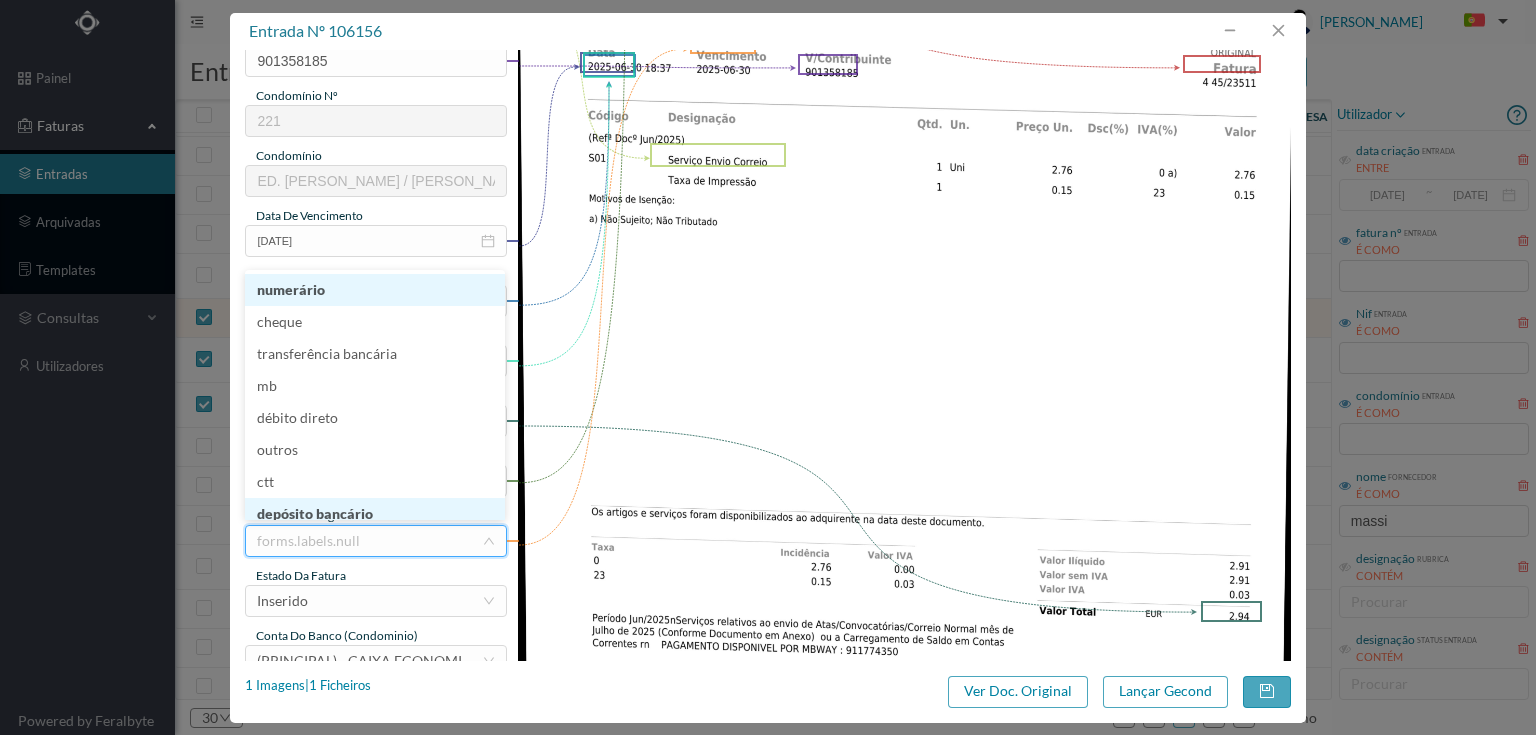 scroll, scrollTop: 42, scrollLeft: 0, axis: vertical 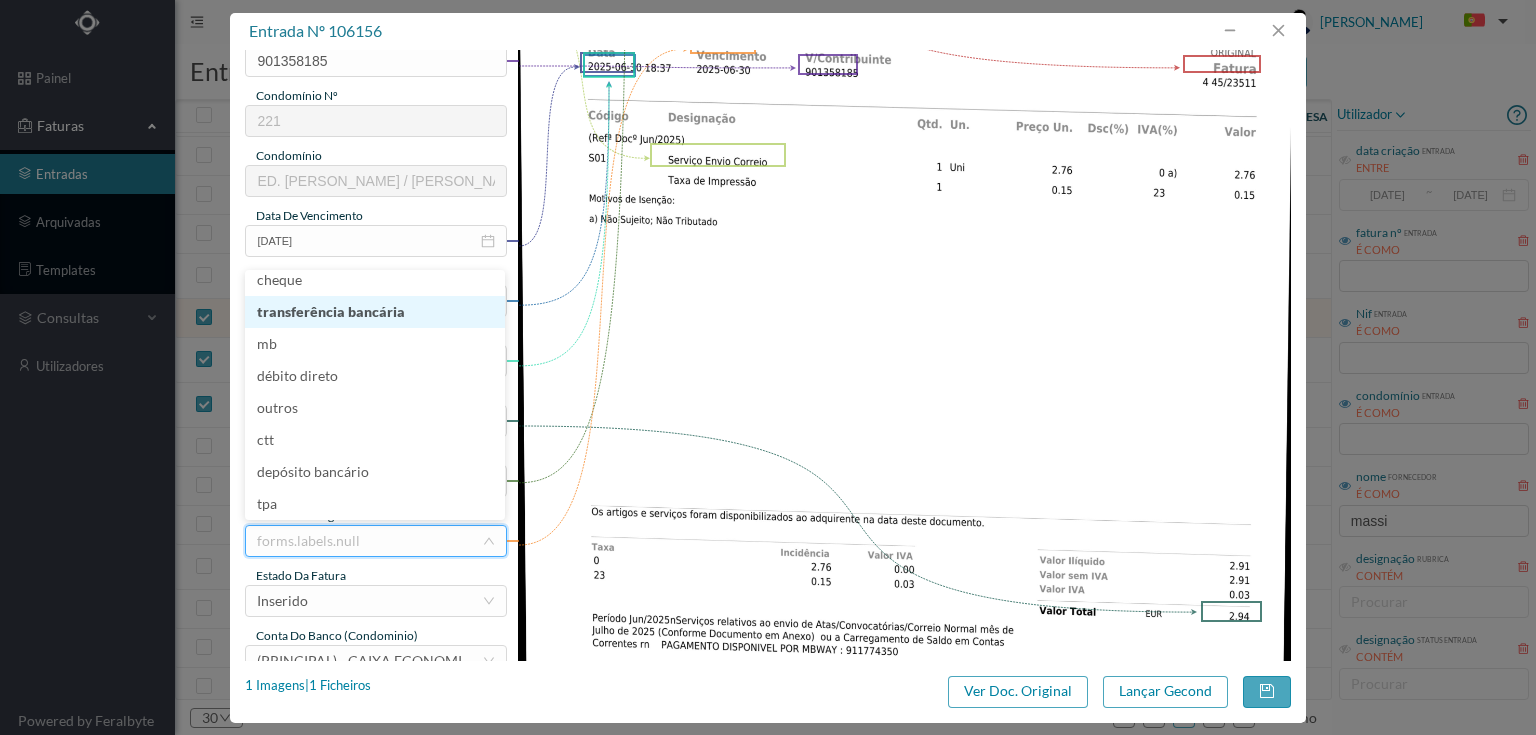 click on "transferência bancária" at bounding box center [375, 312] 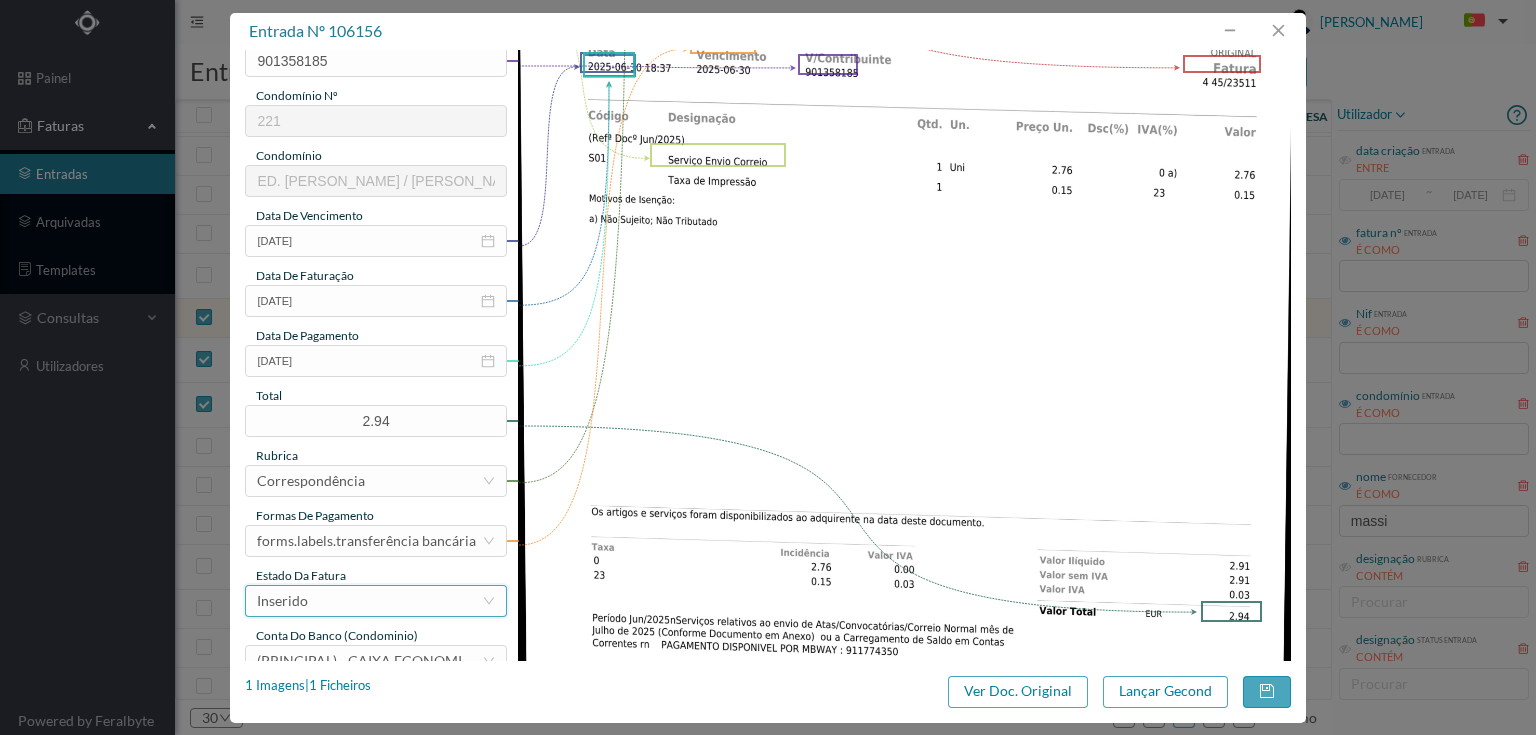 click on "Inserido" at bounding box center [369, 601] 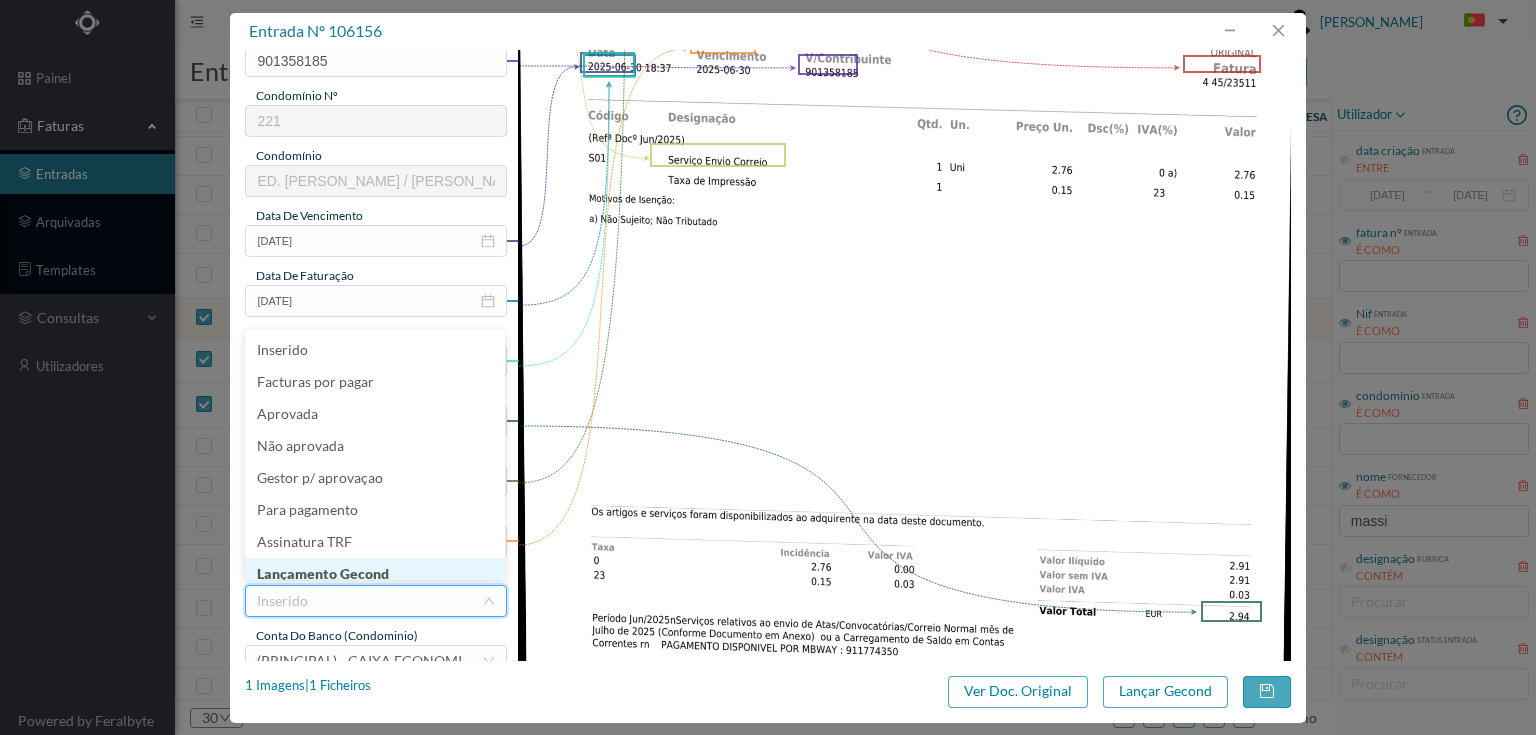 scroll, scrollTop: 10, scrollLeft: 0, axis: vertical 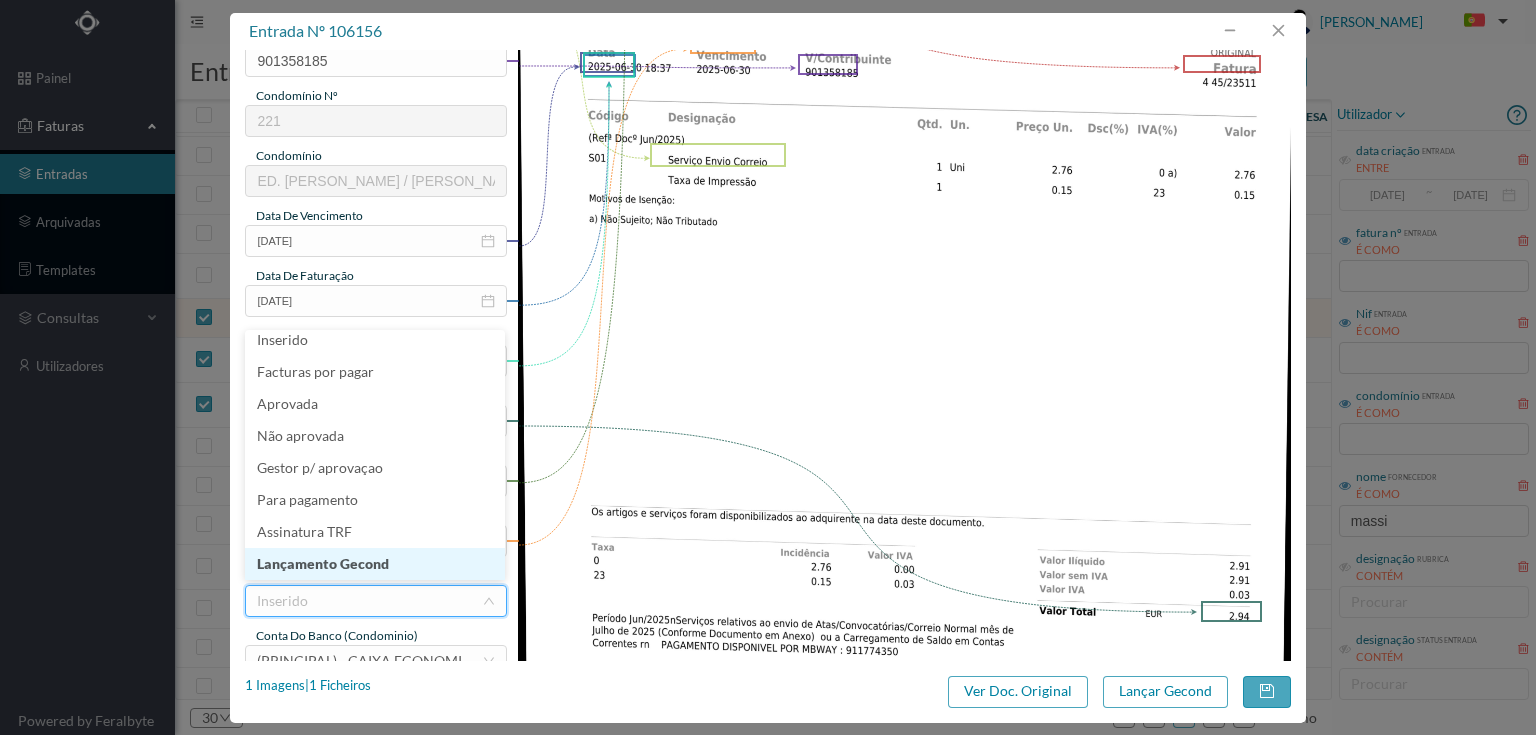 click on "Lançamento Gecond" at bounding box center [375, 564] 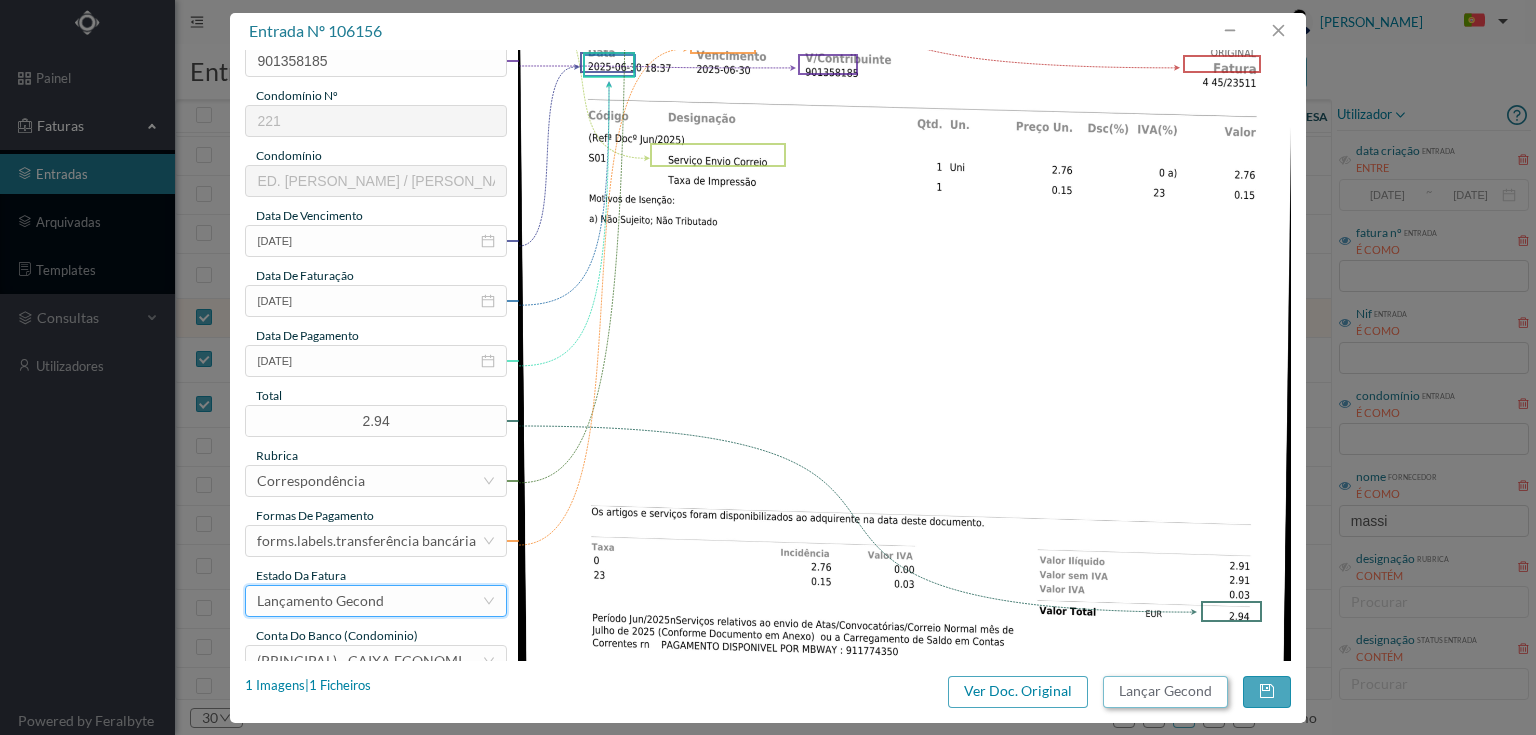 click on "Lançar Gecond" at bounding box center [1165, 692] 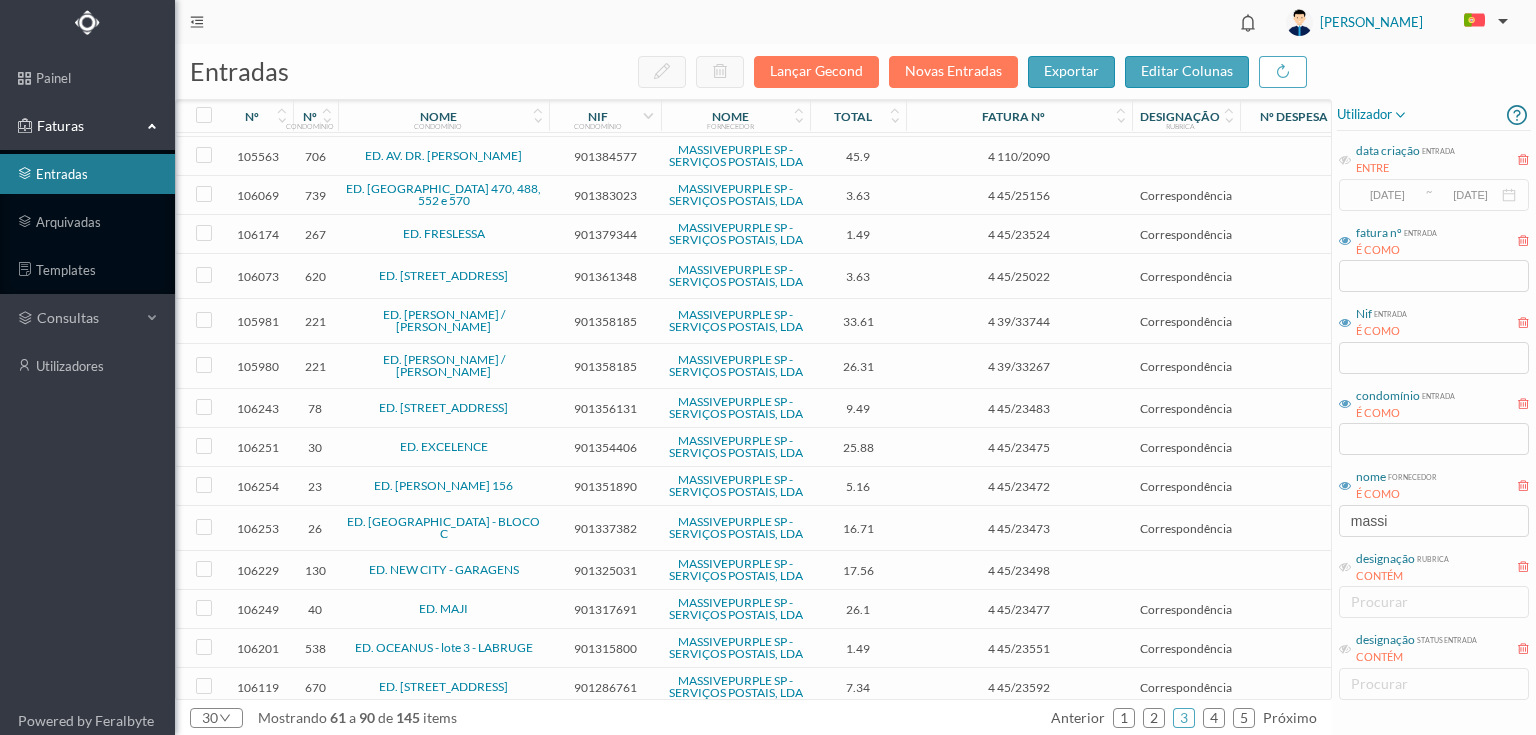 click on "901358185" at bounding box center [605, 321] 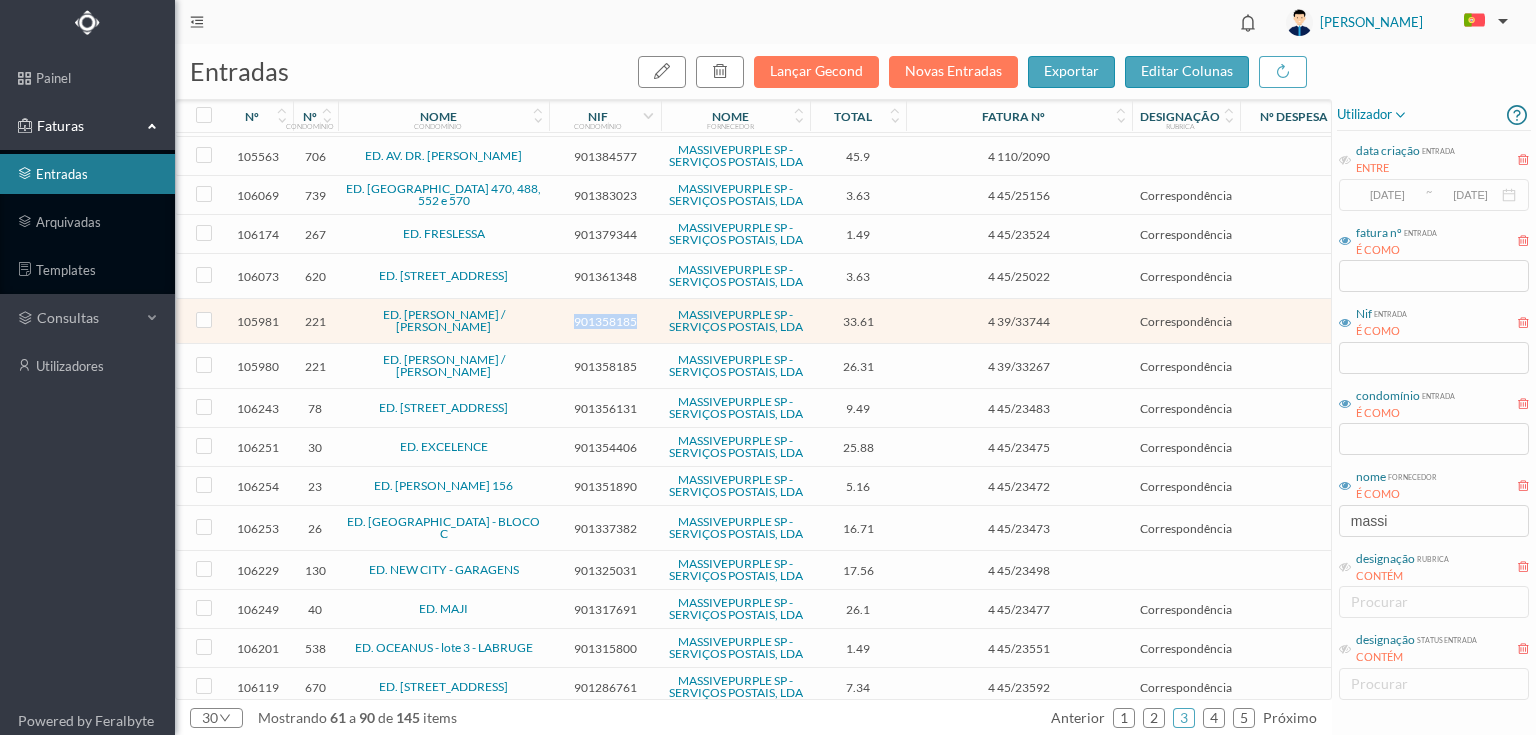 click on "901358185" at bounding box center (605, 321) 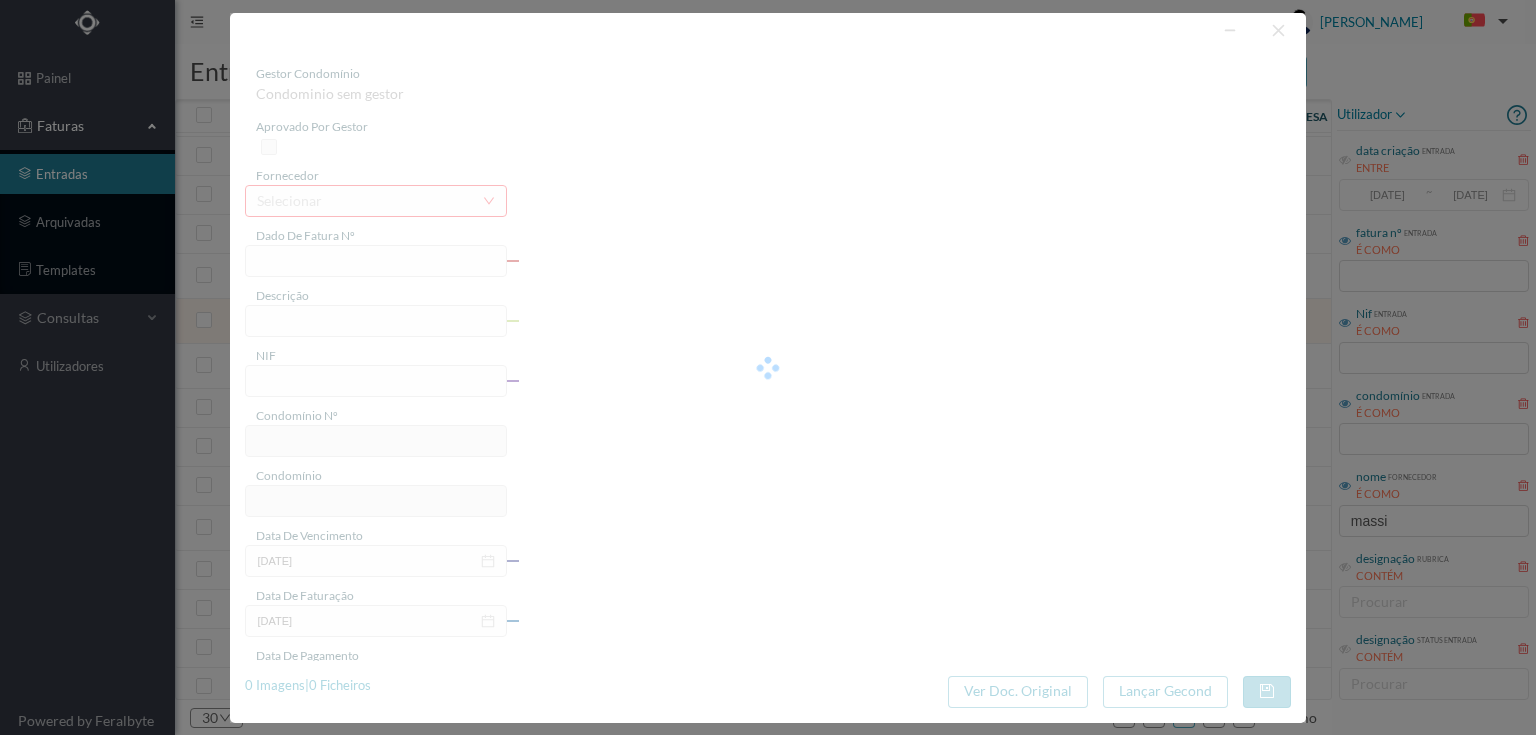 type on "4 39/33744" 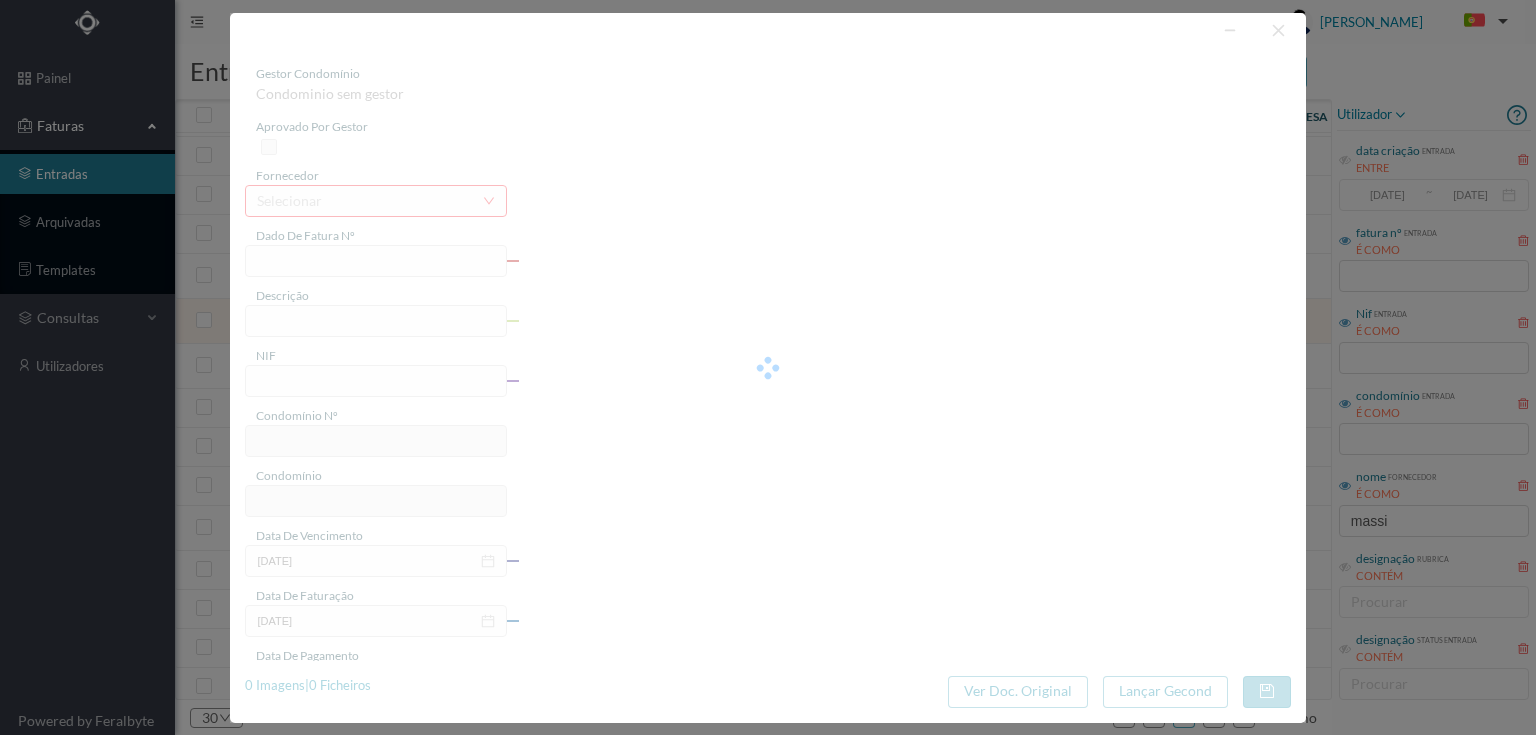 type on "Serviço [PERSON_NAME]" 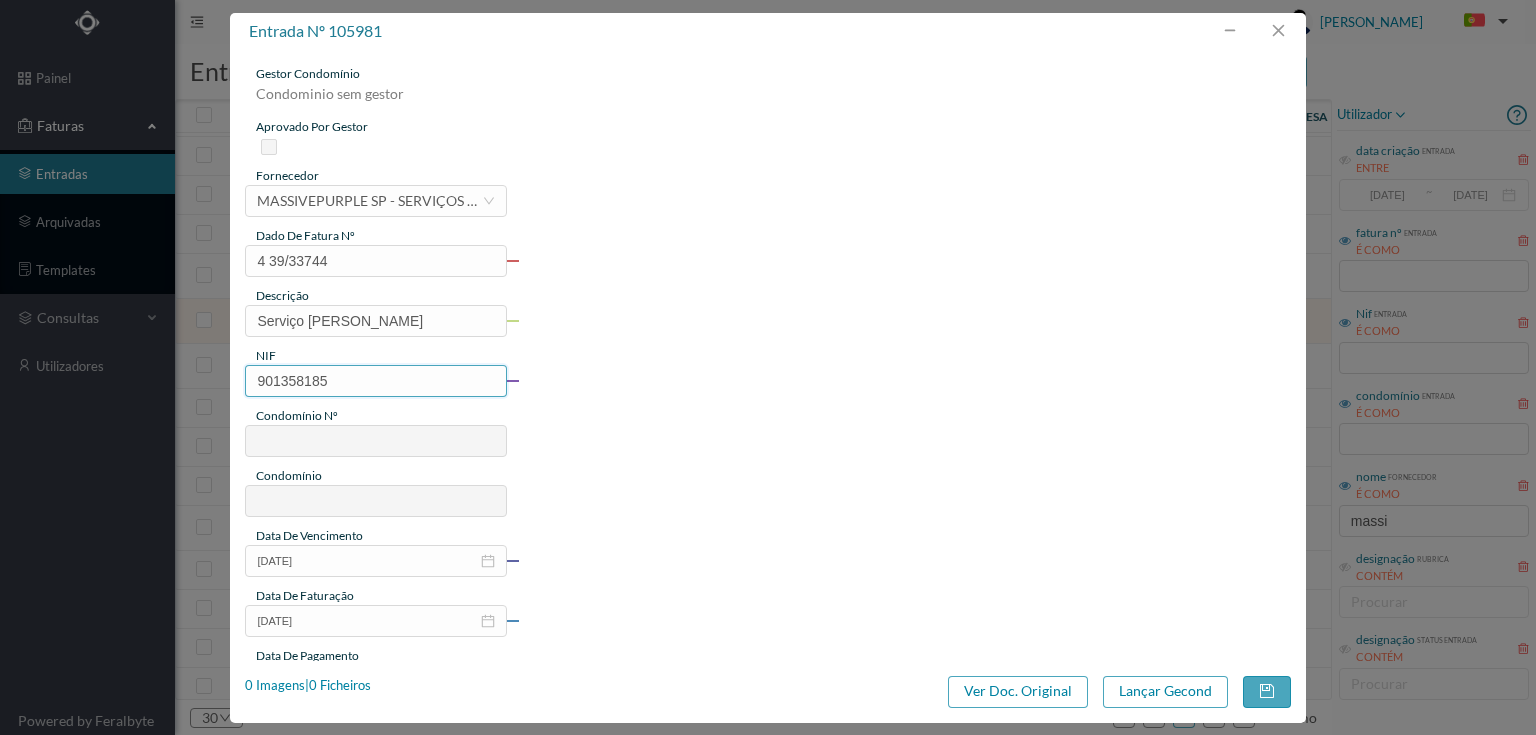 type on "221" 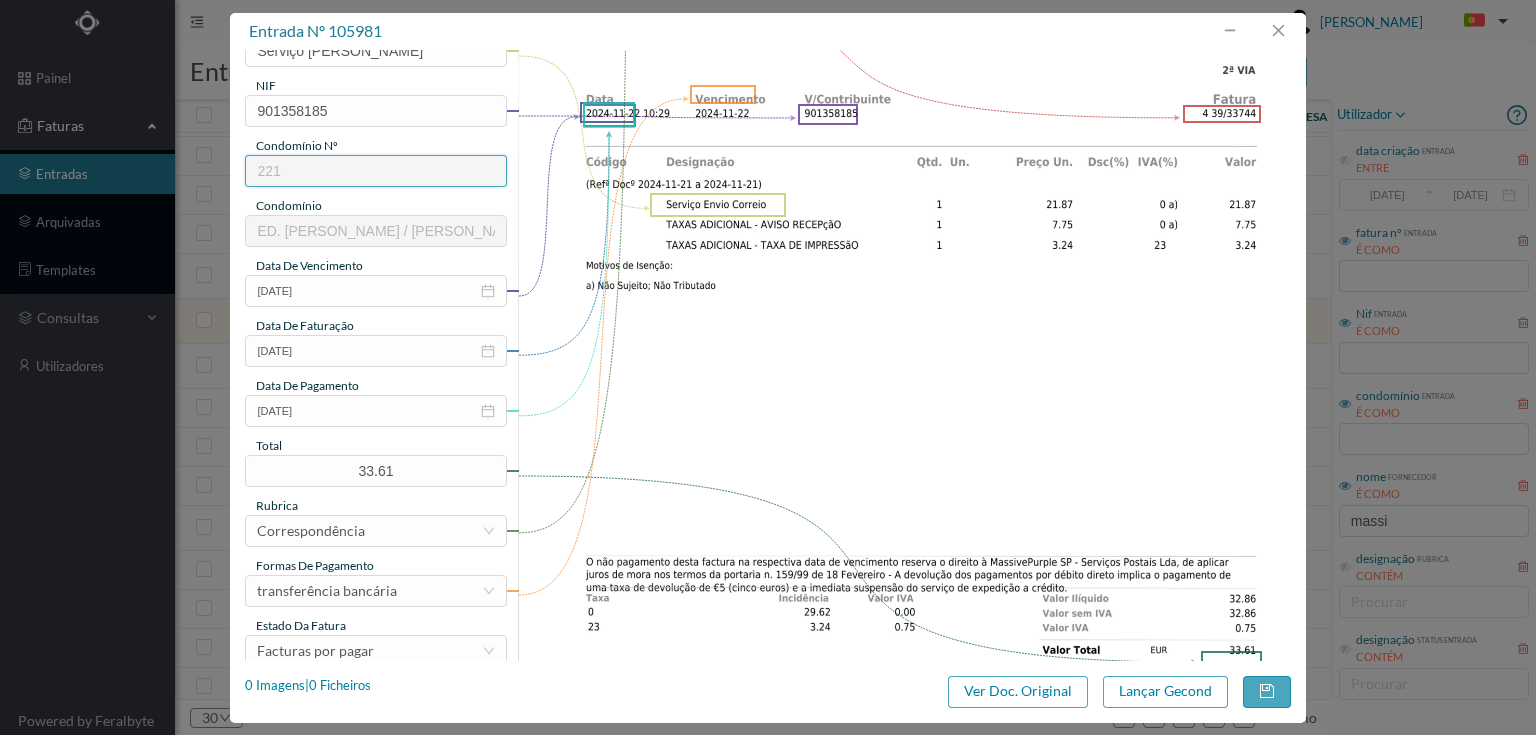 scroll, scrollTop: 320, scrollLeft: 0, axis: vertical 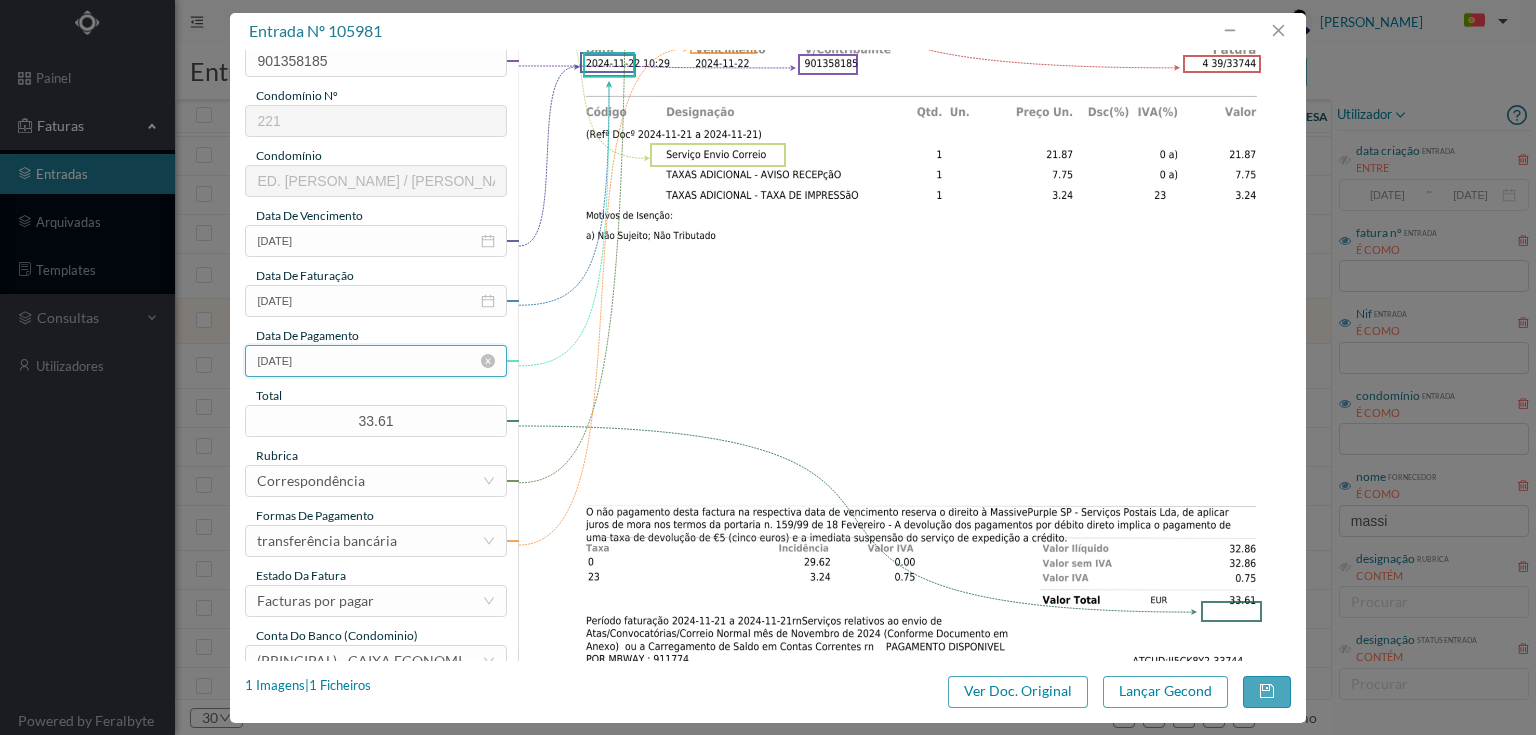 click on "2024-11-02" at bounding box center [375, 361] 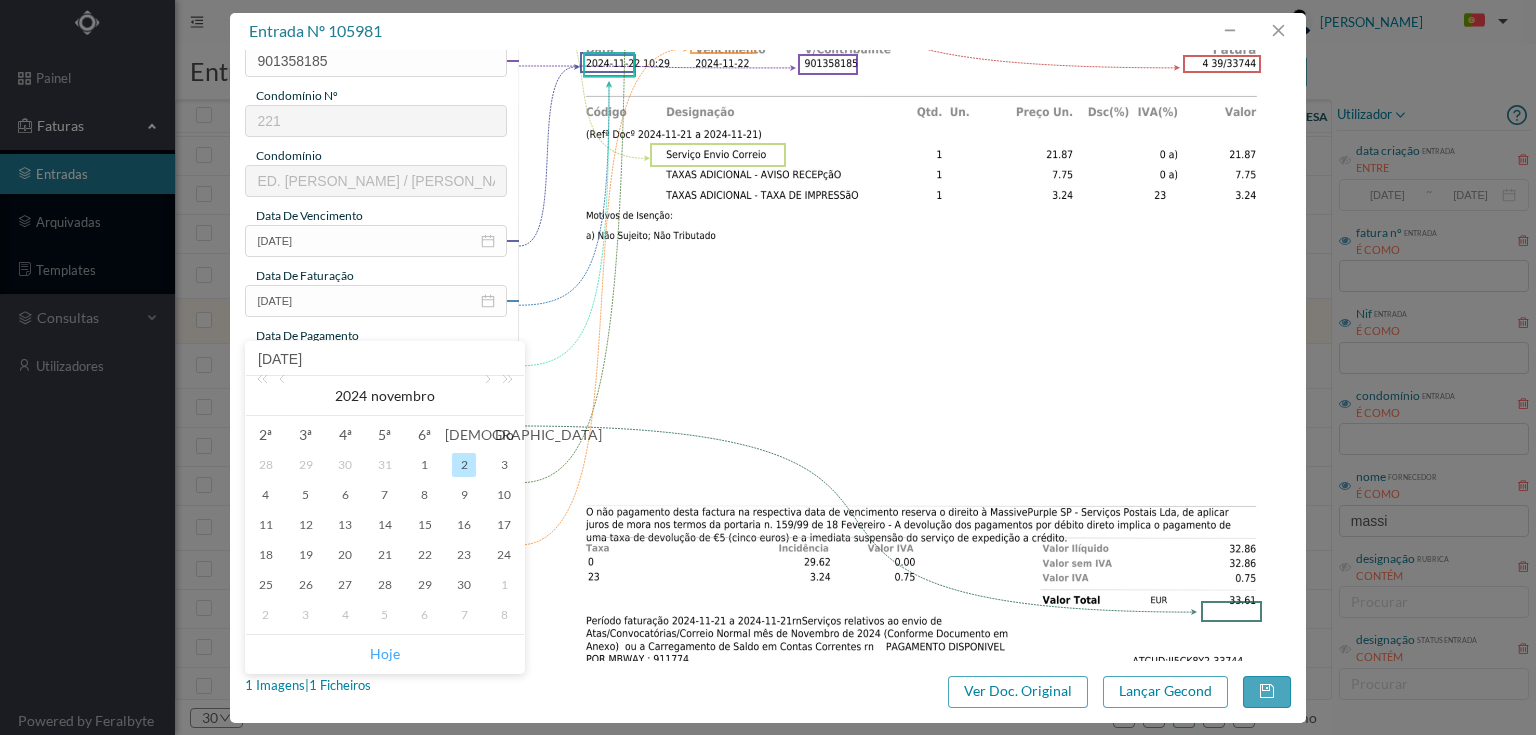 click on "Hoje" at bounding box center (385, 654) 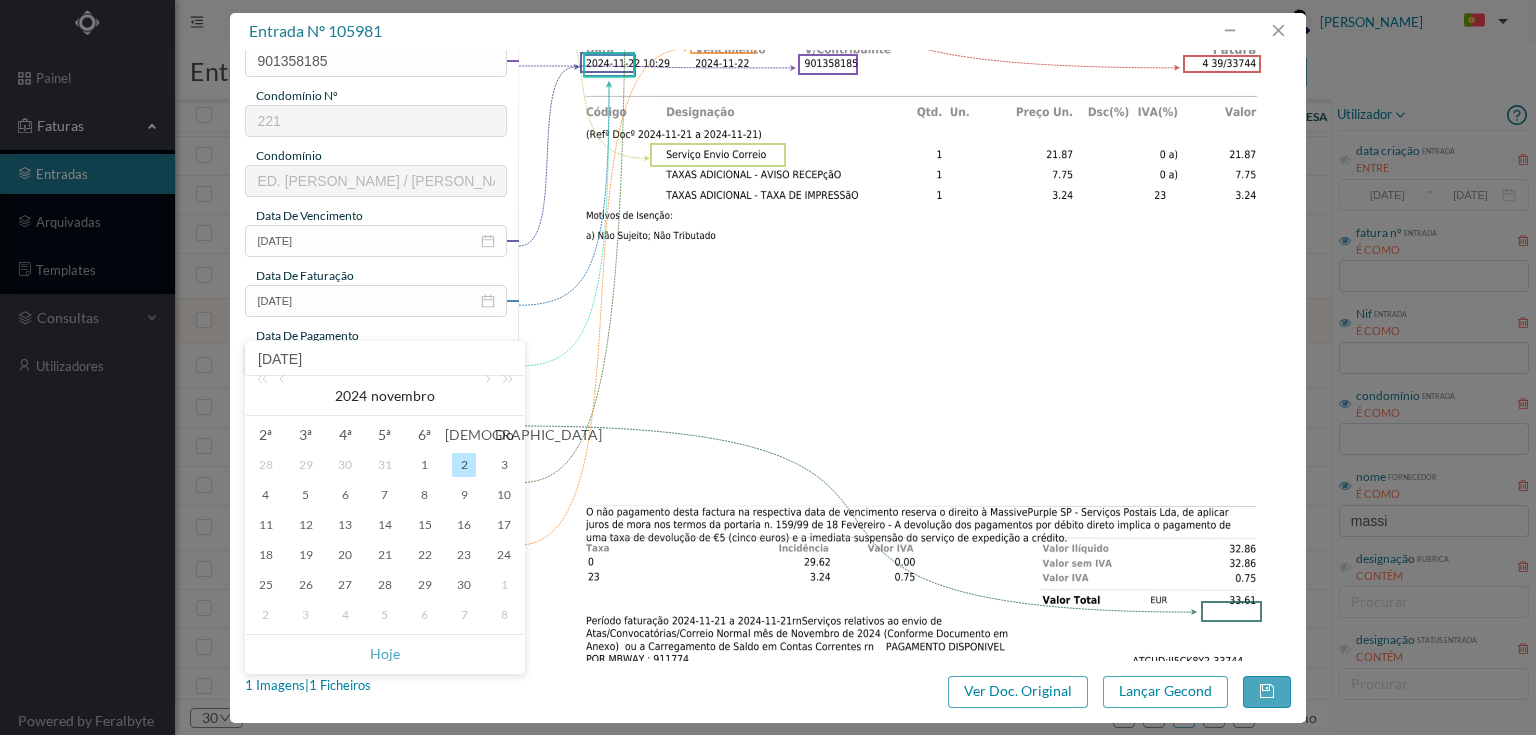 type on "[DATE]" 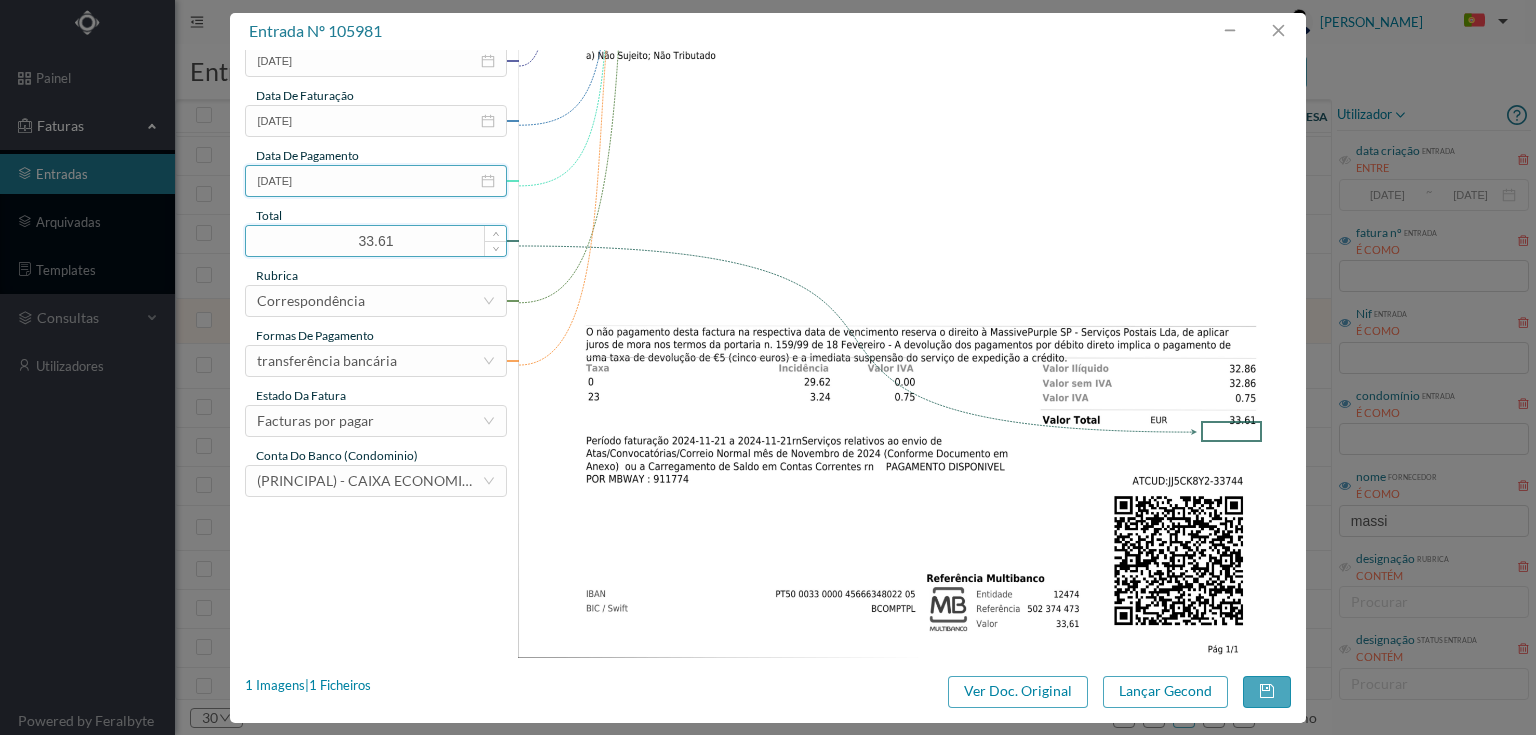 scroll, scrollTop: 505, scrollLeft: 0, axis: vertical 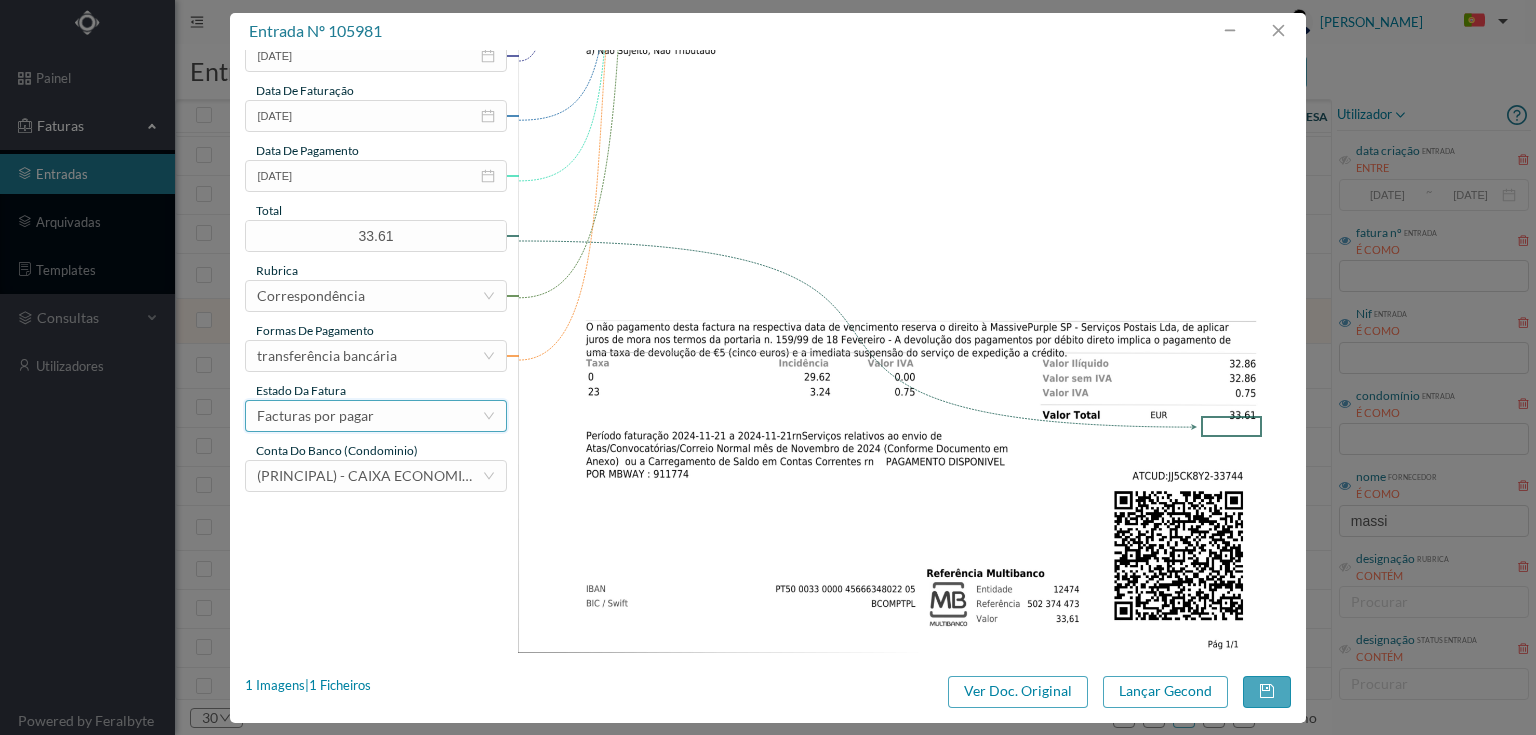 click on "Facturas por pagar" at bounding box center (315, 416) 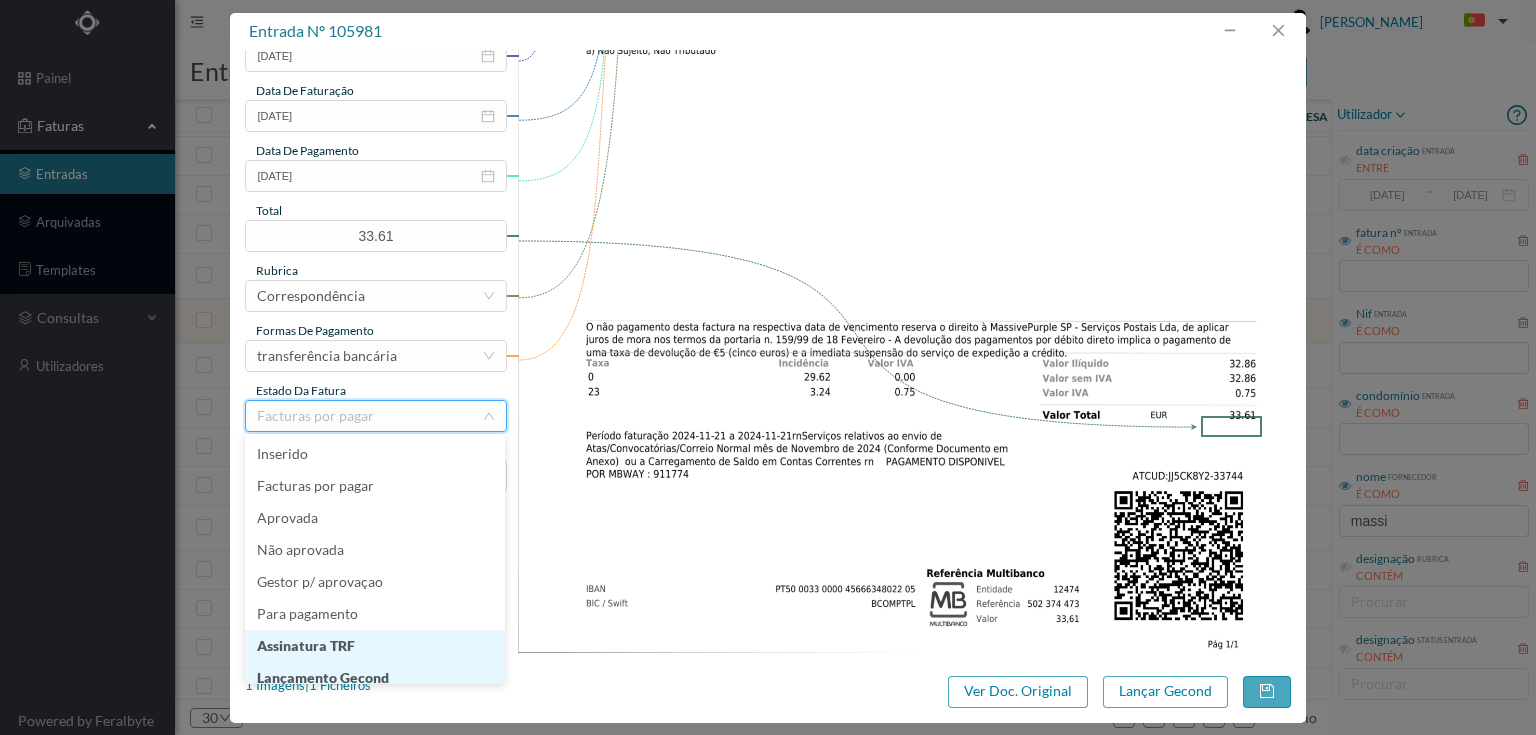 scroll, scrollTop: 10, scrollLeft: 0, axis: vertical 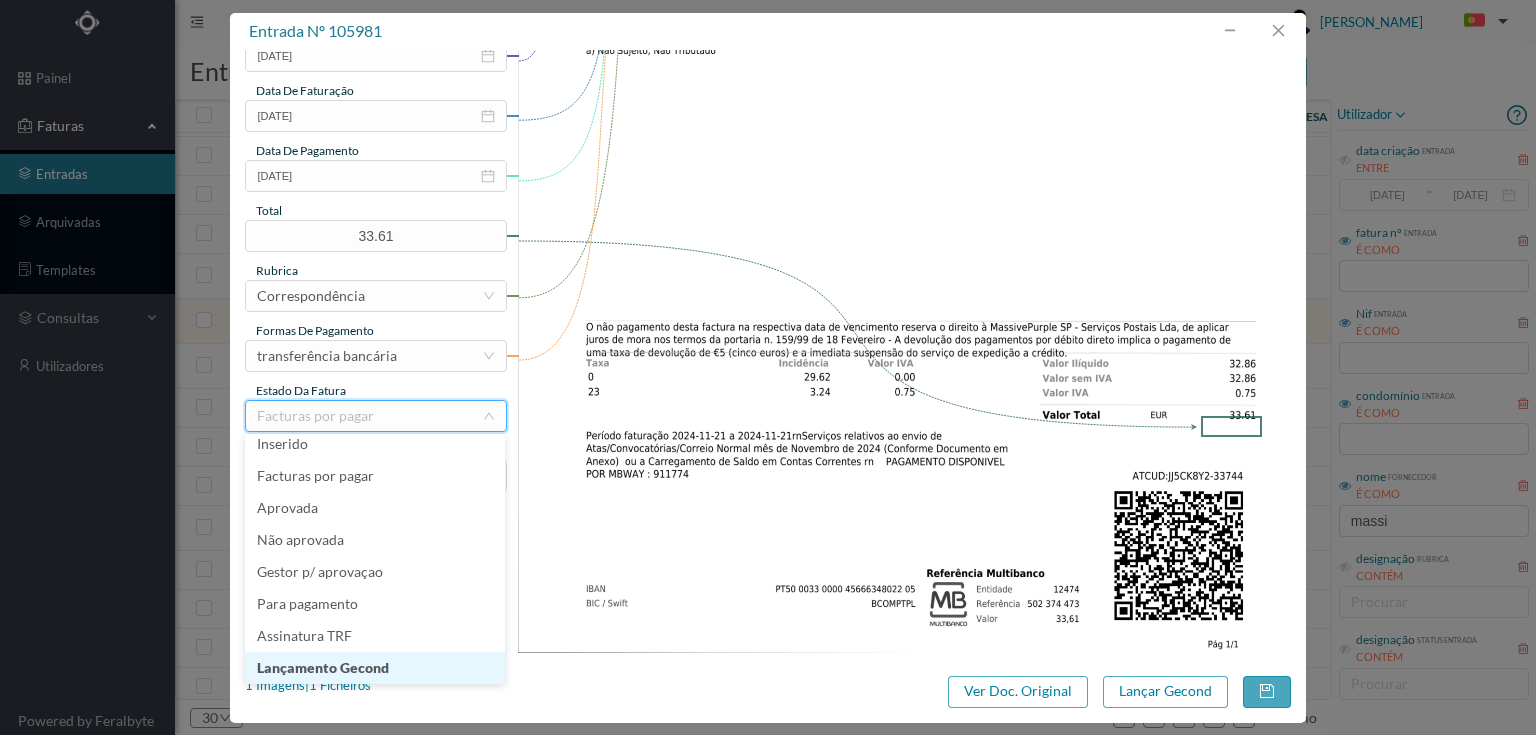 click on "Lançamento Gecond" at bounding box center [375, 668] 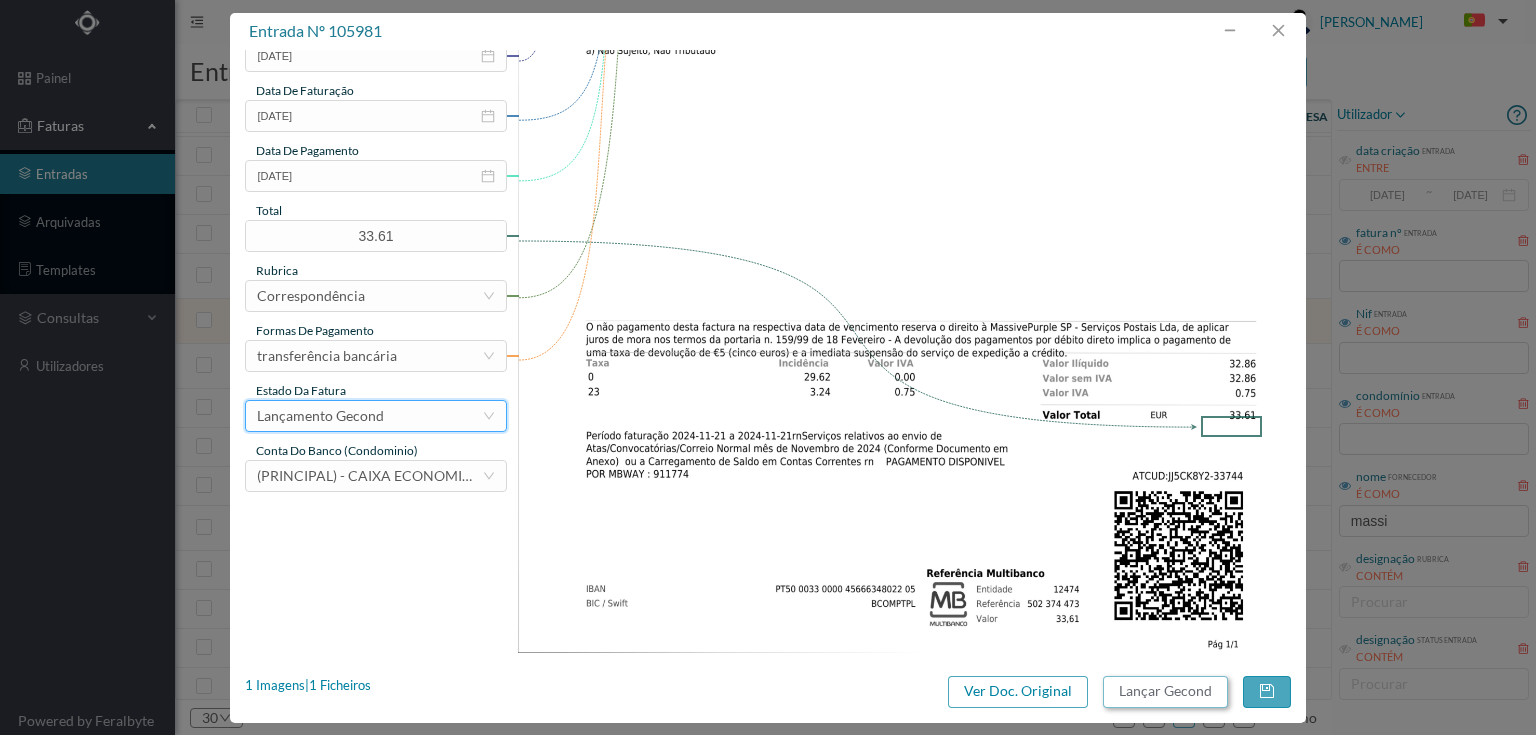 click on "Lançar Gecond" at bounding box center [1165, 692] 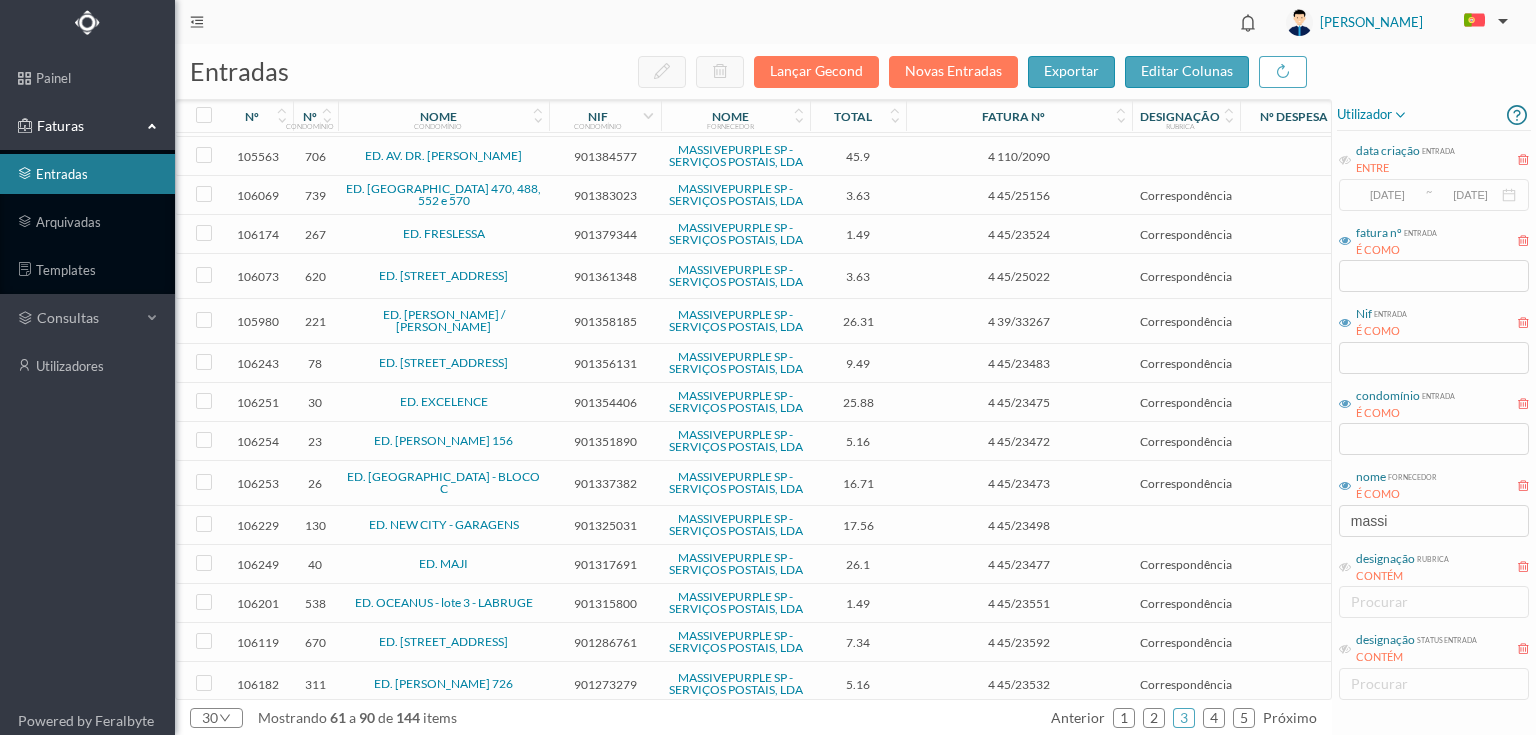 click on "901358185" at bounding box center (605, 321) 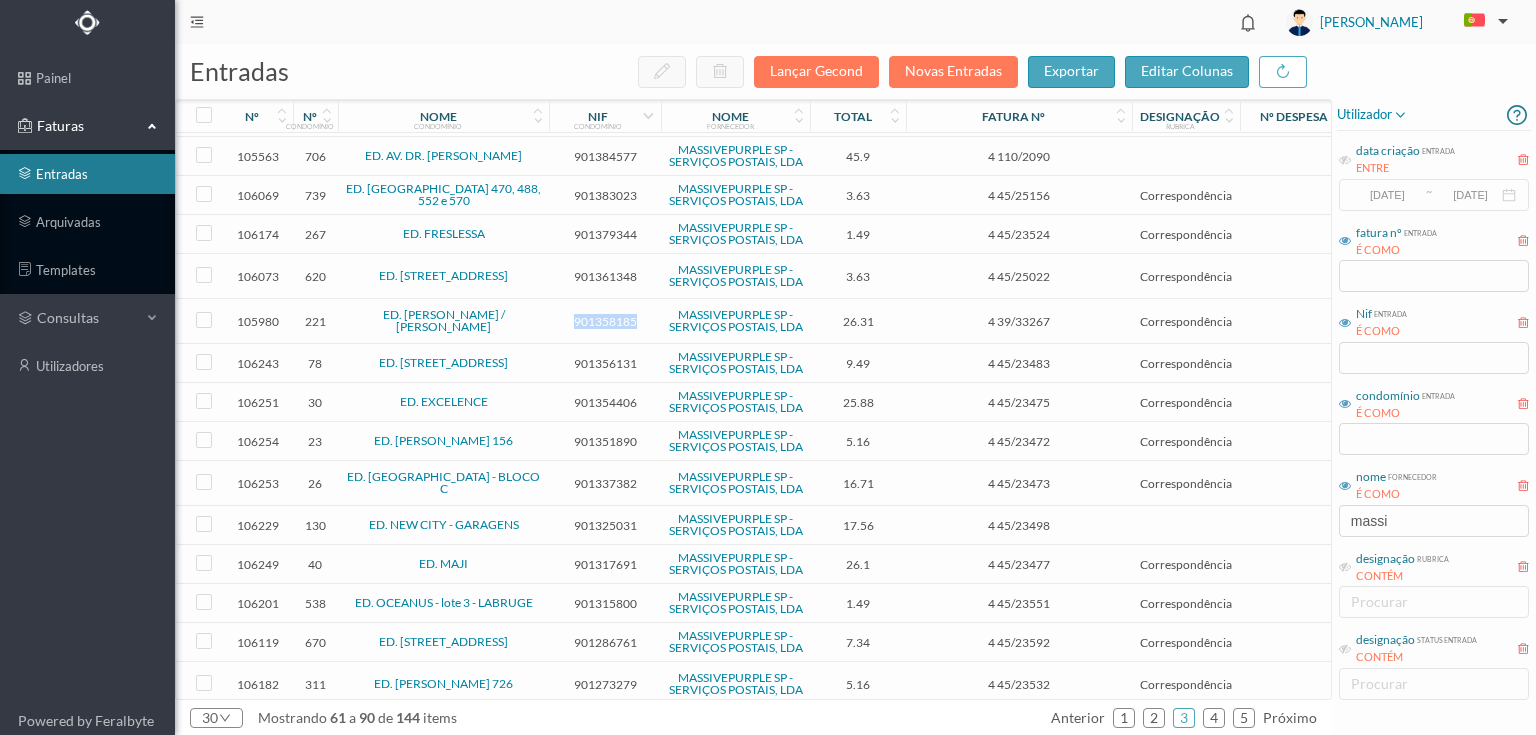 click on "901358185" at bounding box center [605, 321] 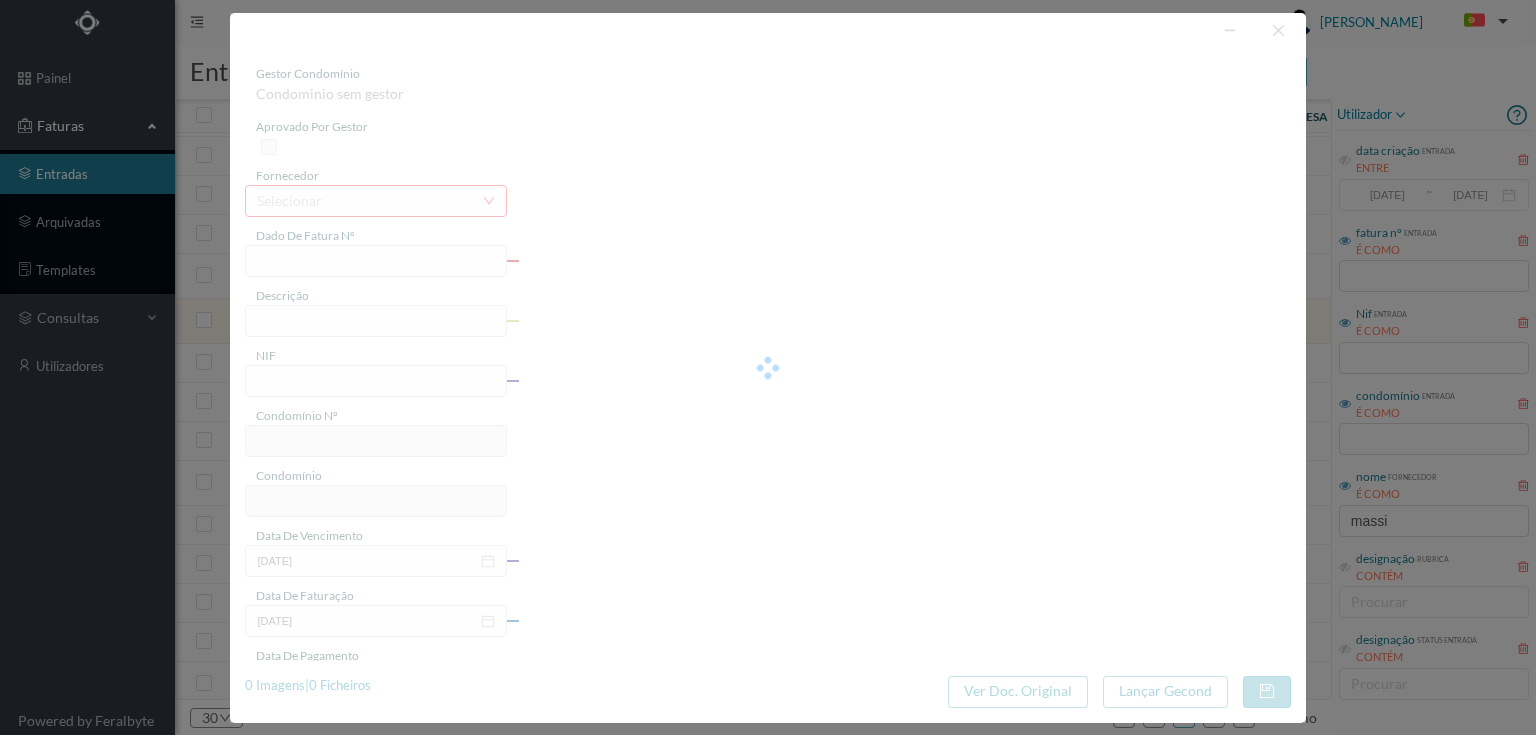 type on "4 39/33267" 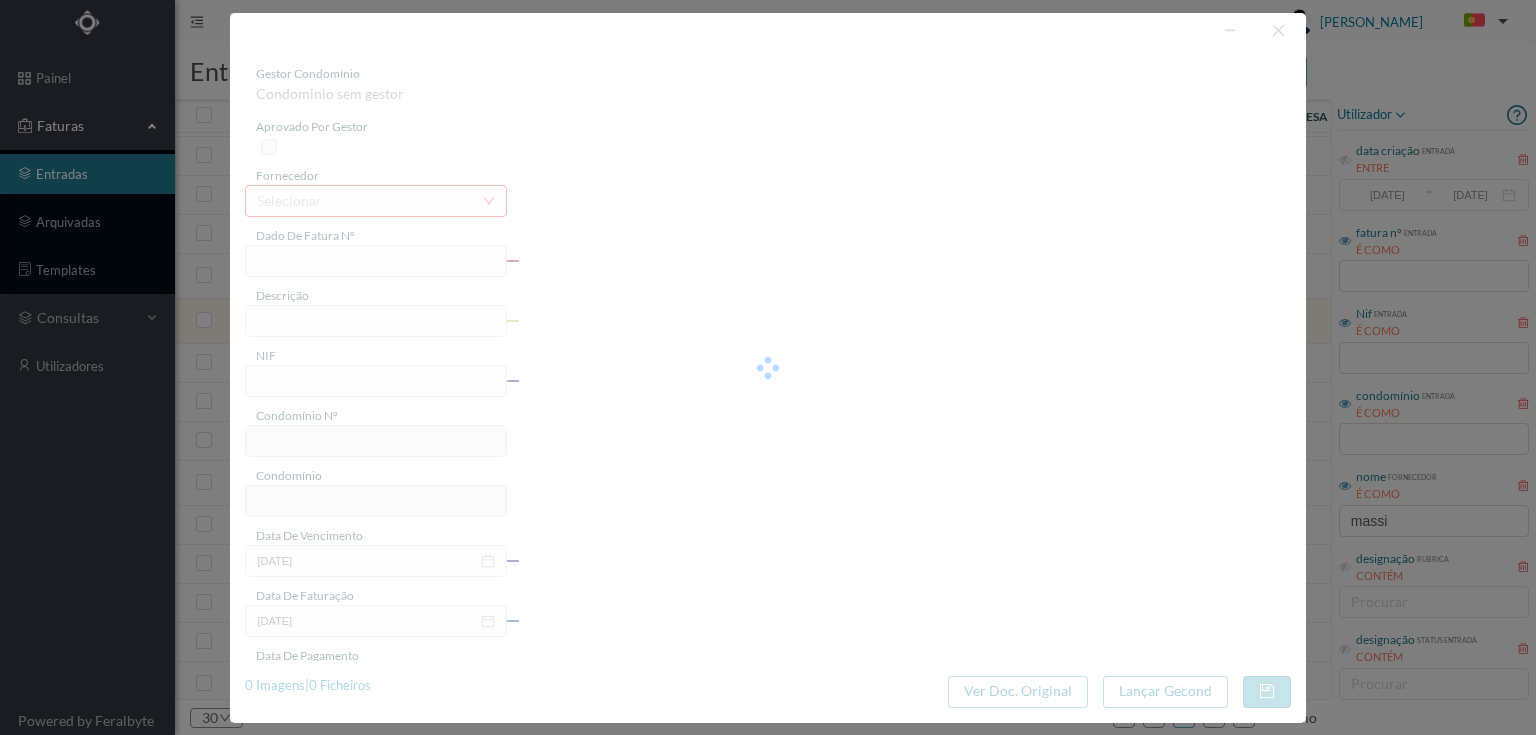 type on "Serviço Envio Correio" 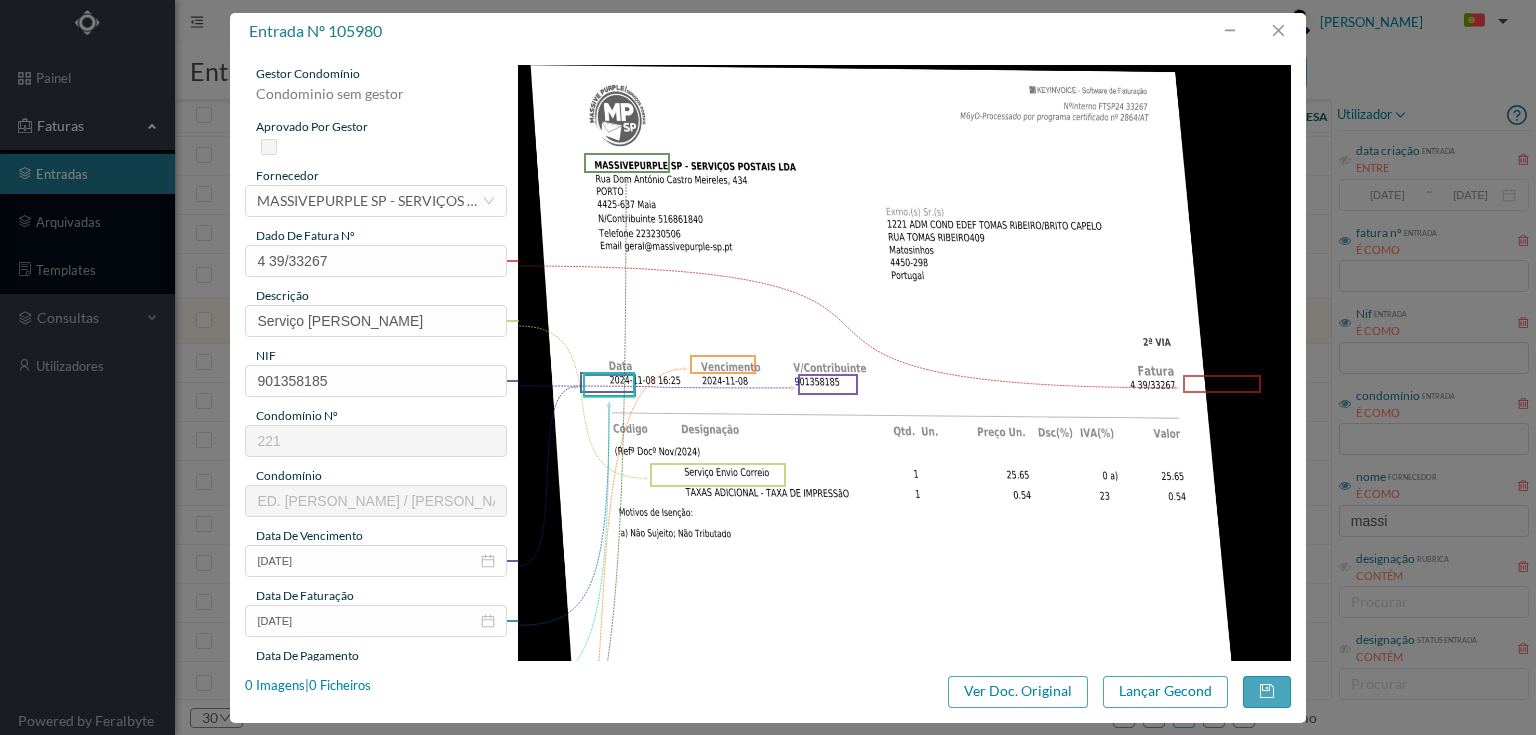 type on "221" 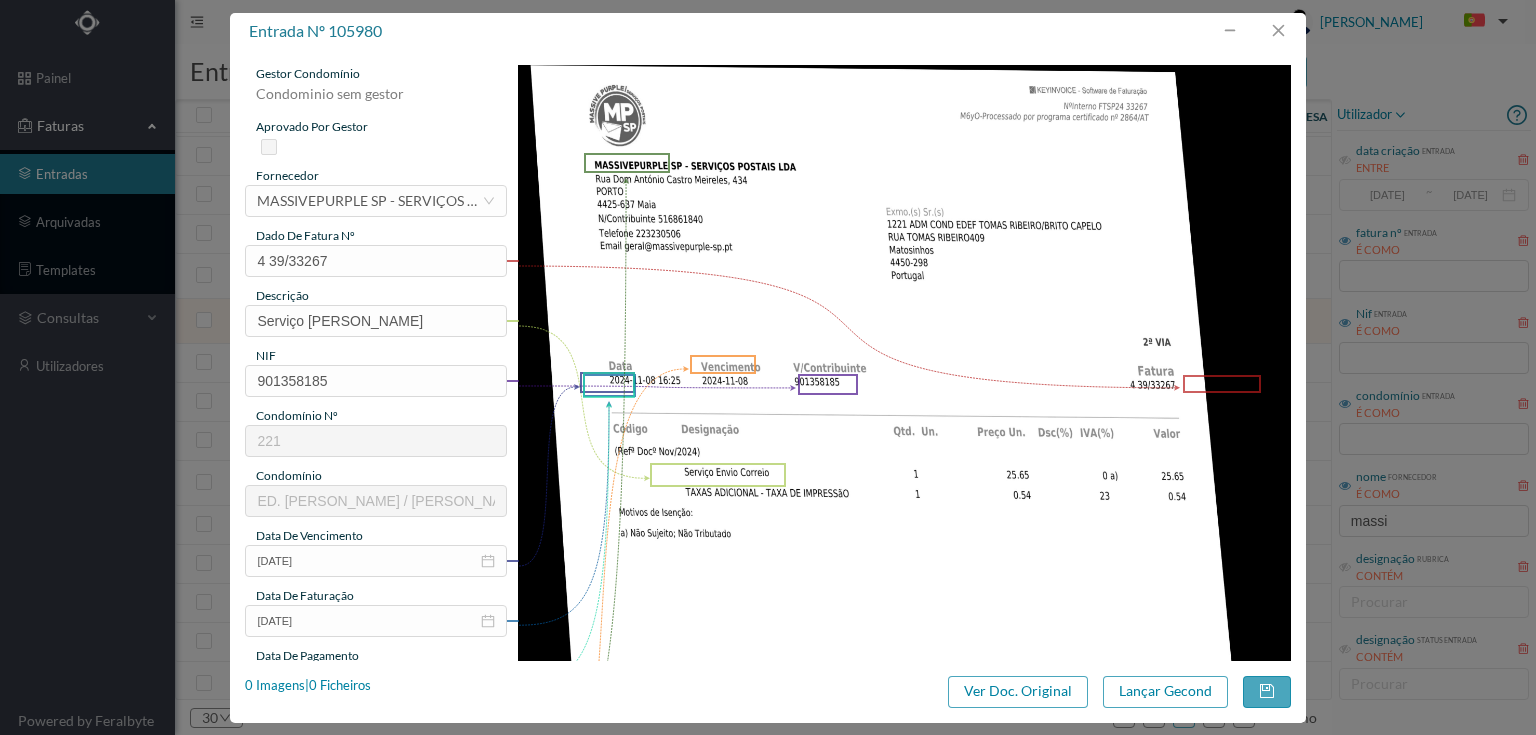 type on "ED. TOMAS RIBEIRO / BRITO CAPELO" 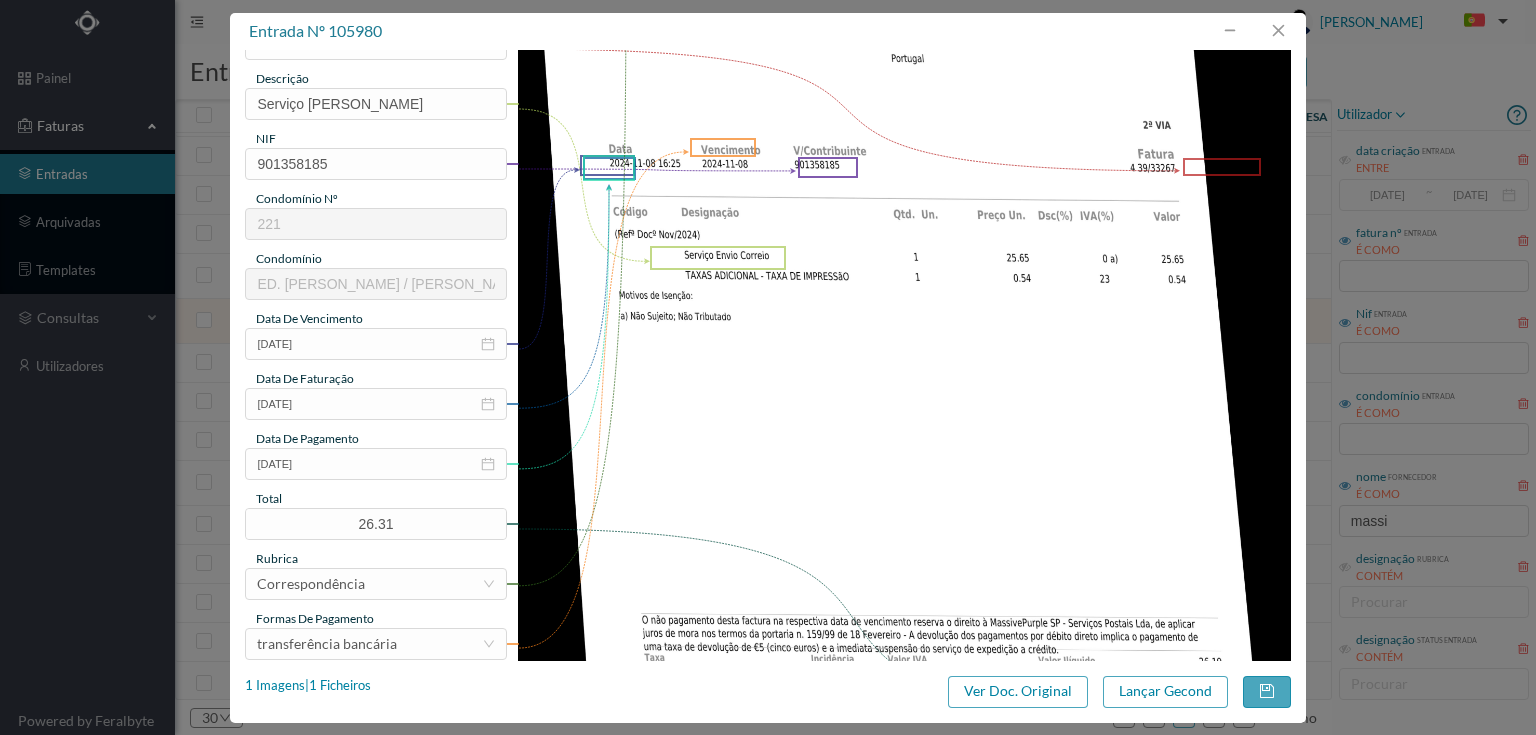 scroll, scrollTop: 240, scrollLeft: 0, axis: vertical 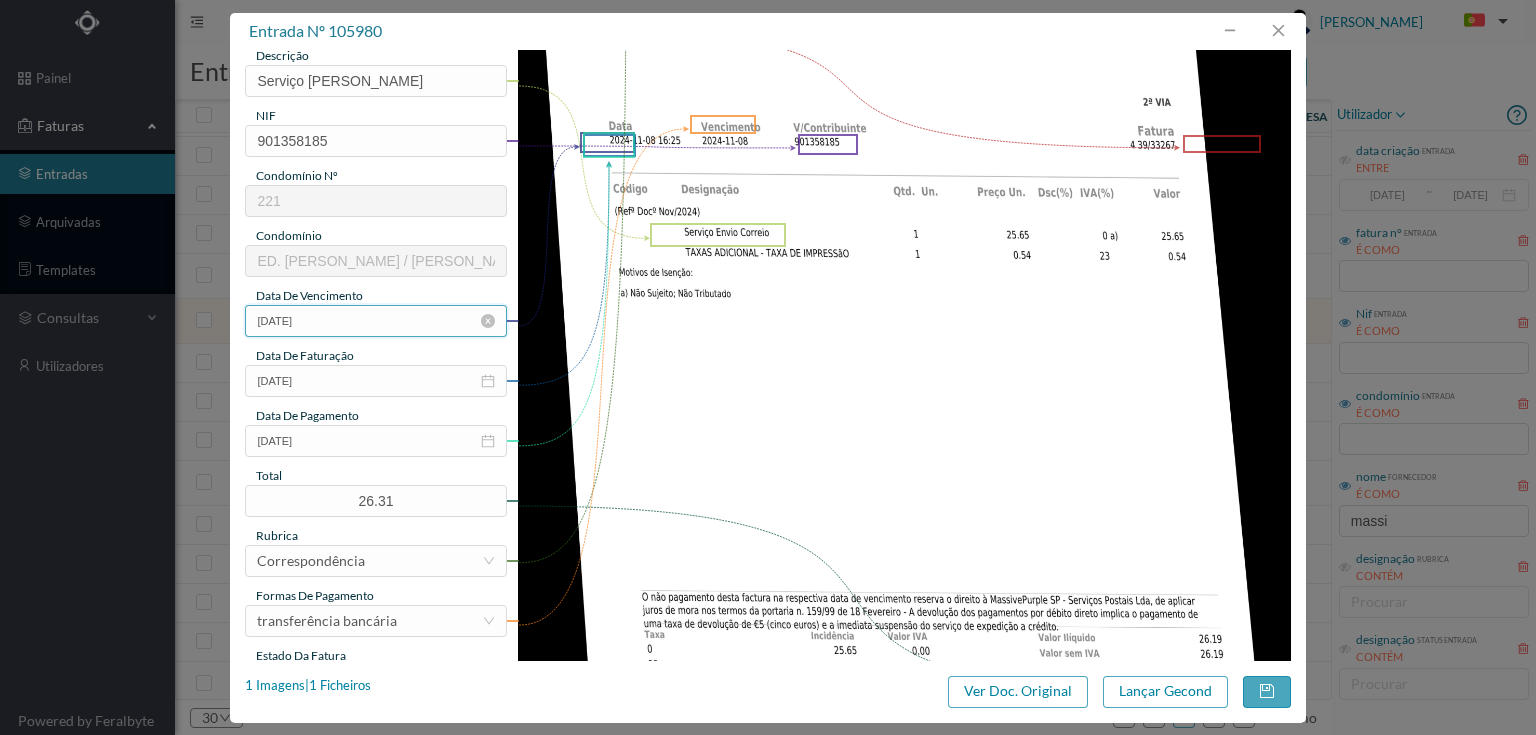 click on "2024-01-01" at bounding box center (375, 321) 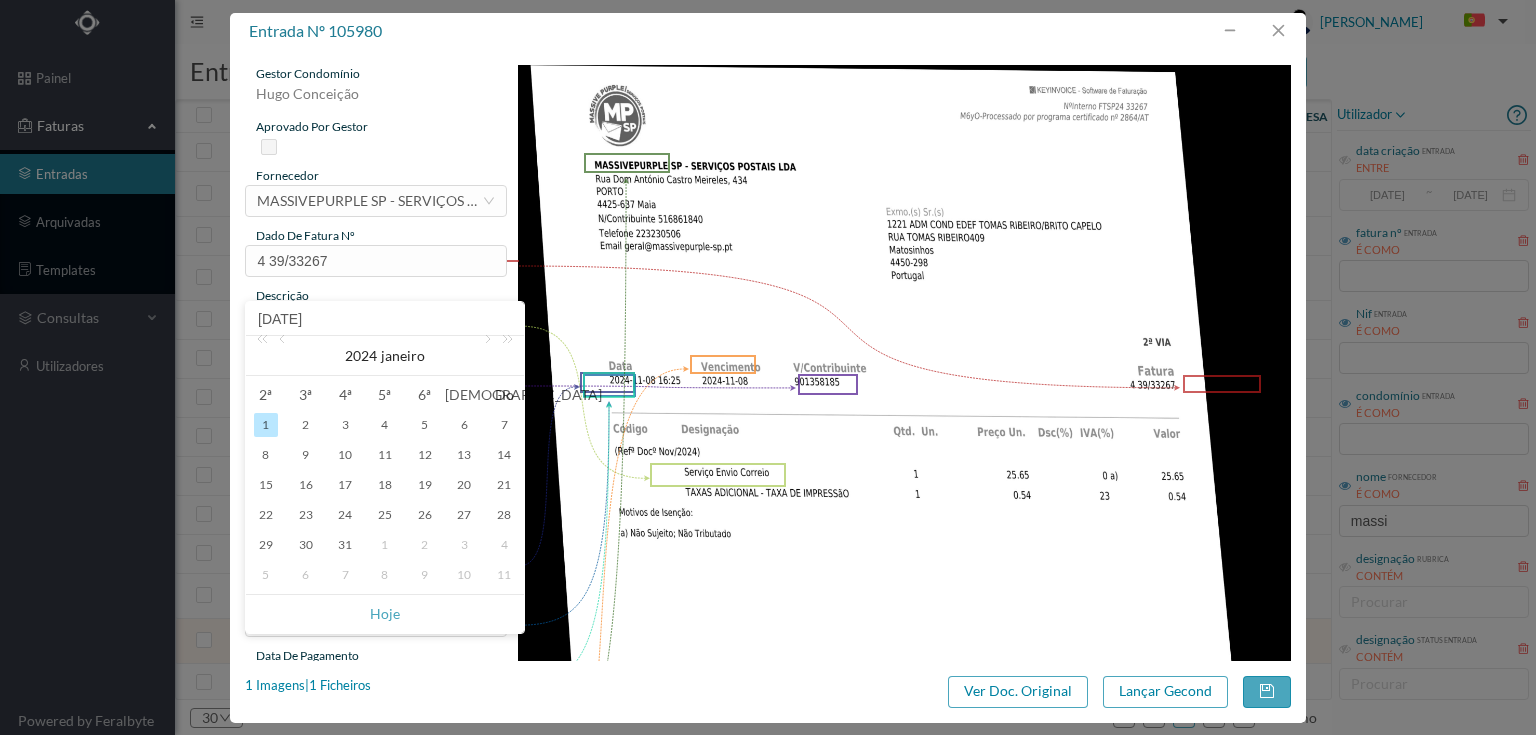 scroll, scrollTop: 0, scrollLeft: 0, axis: both 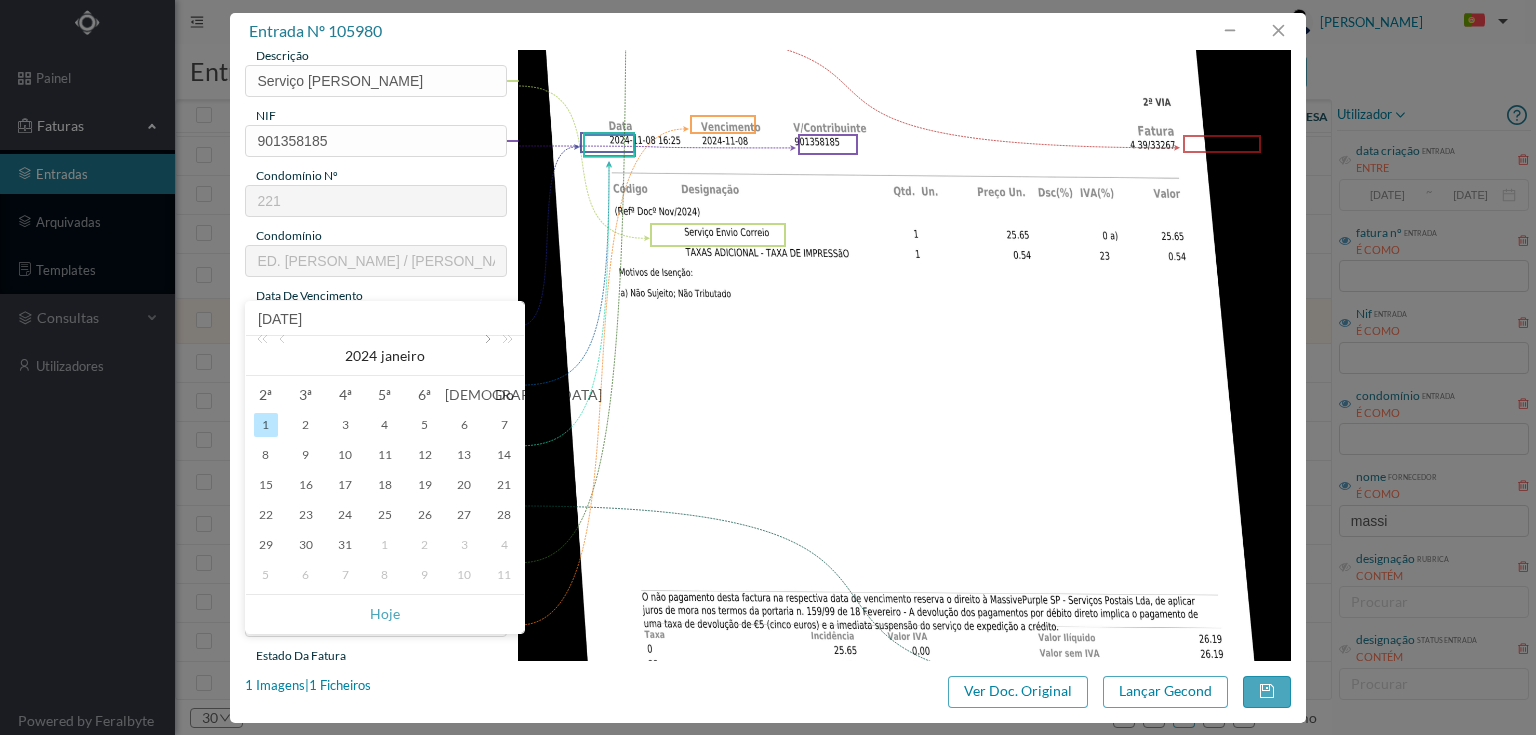 click at bounding box center [486, 356] 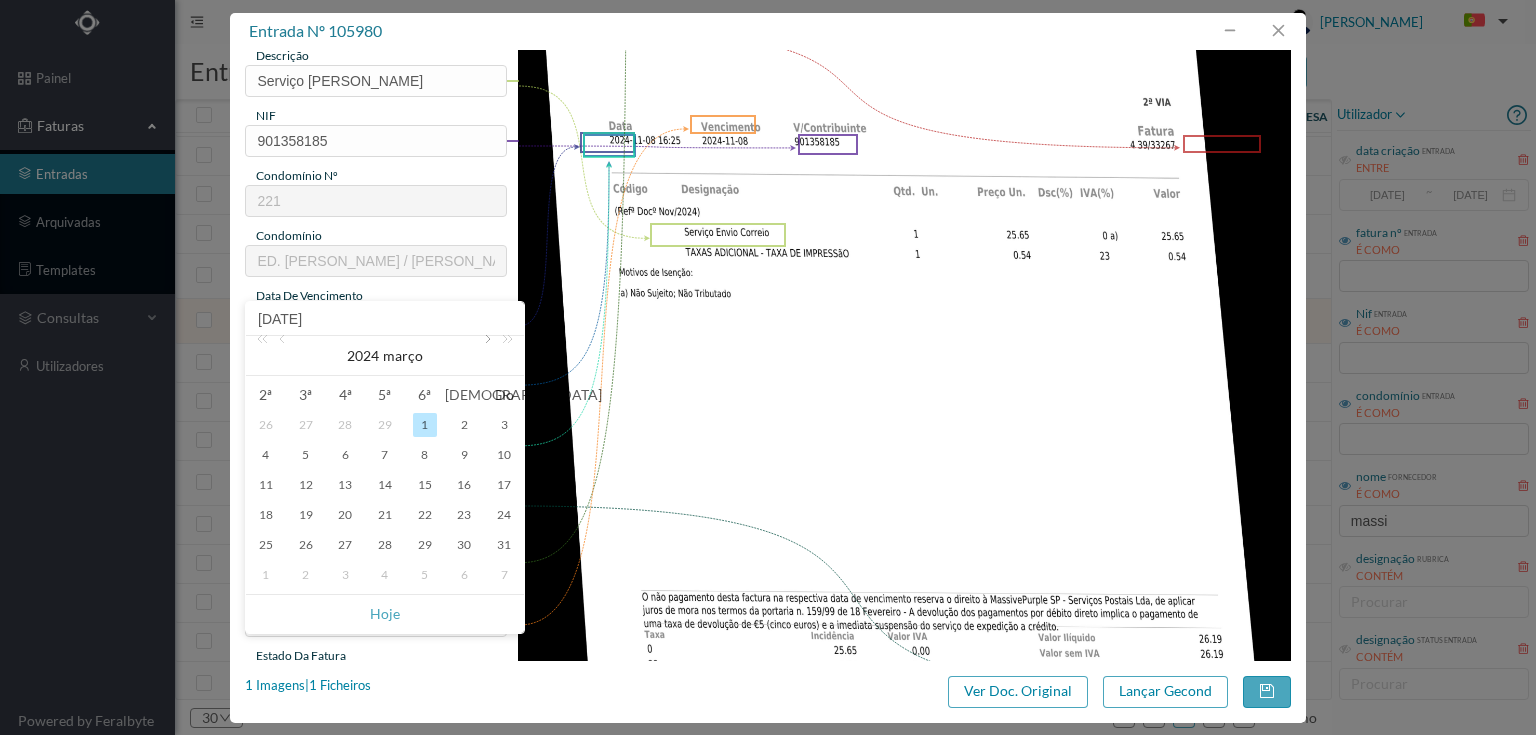 click at bounding box center (486, 356) 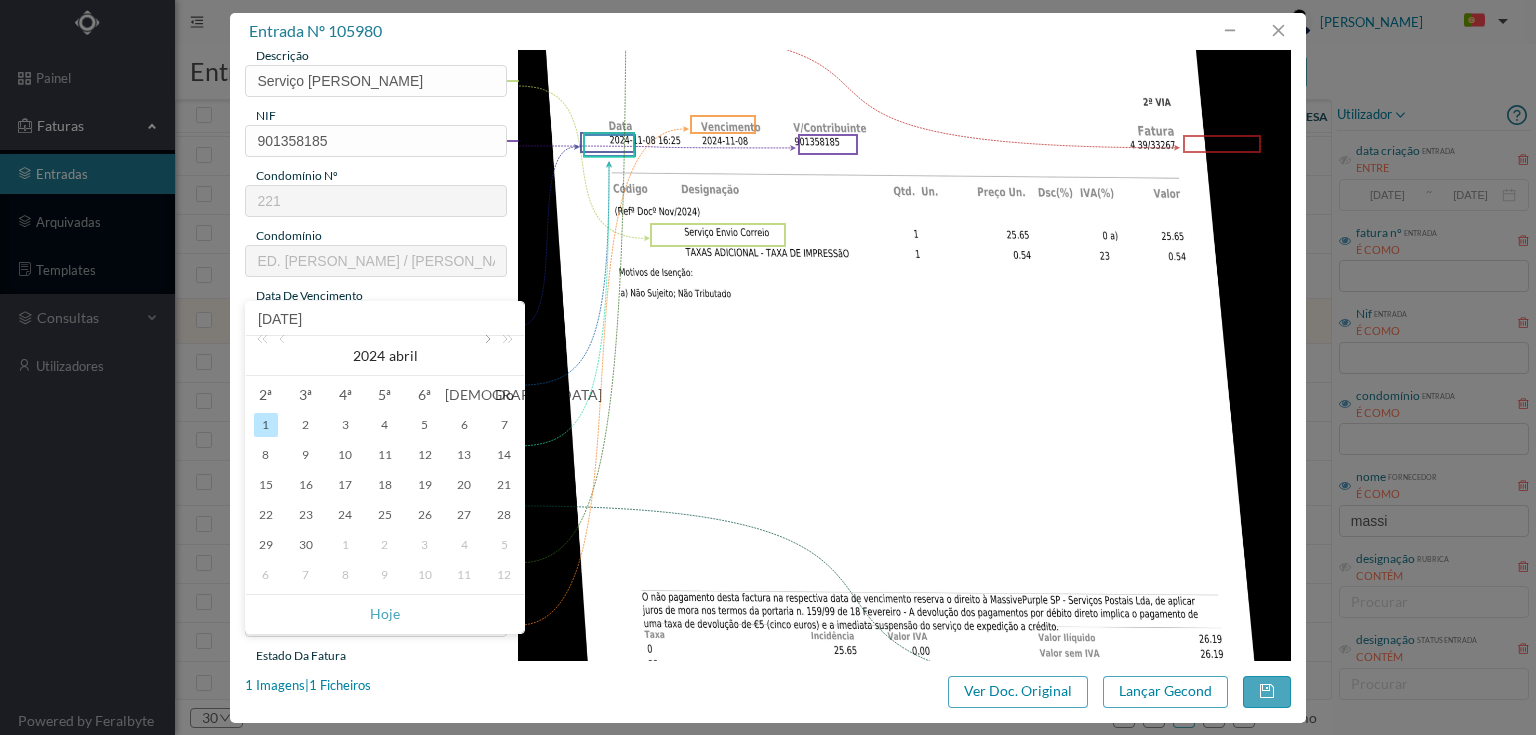 click at bounding box center (486, 356) 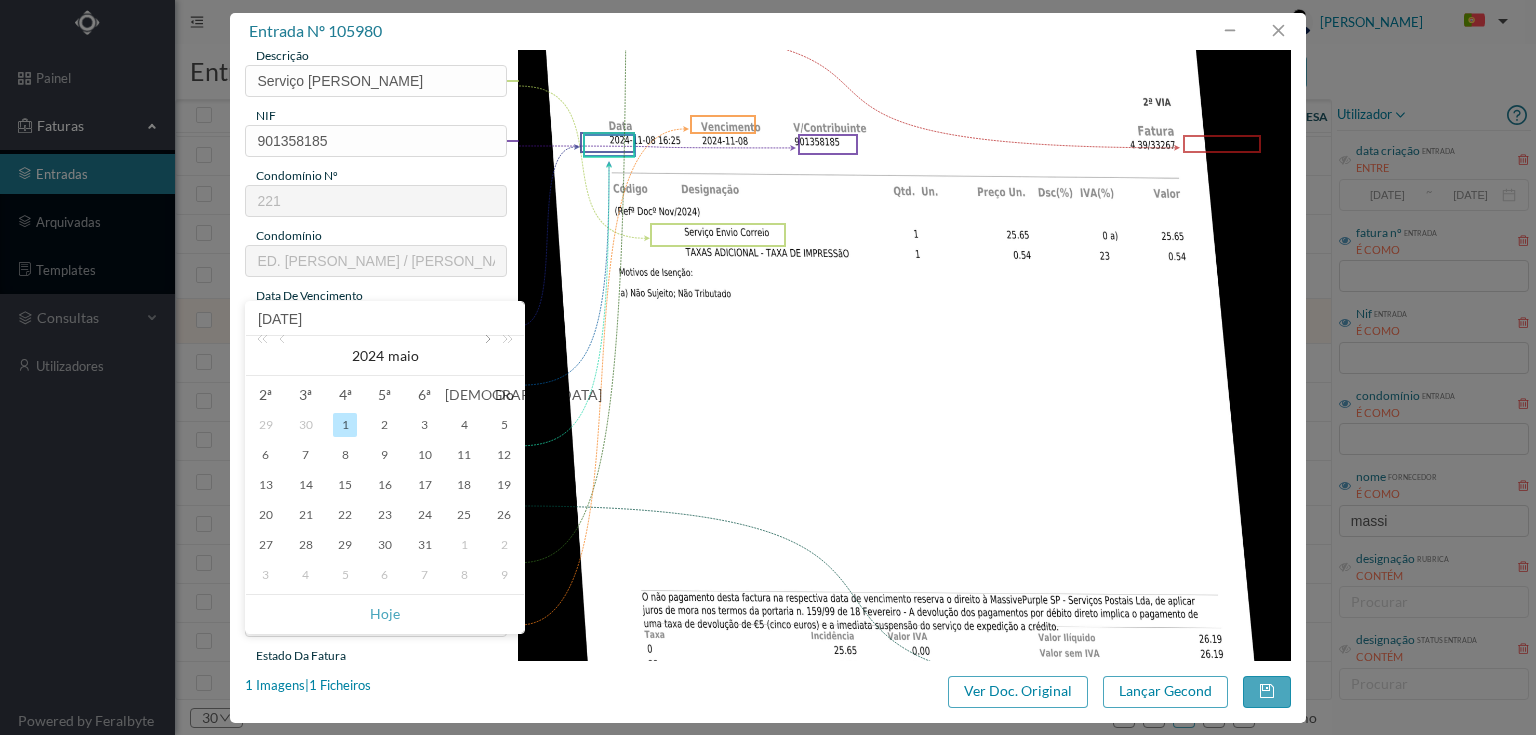 click at bounding box center (486, 356) 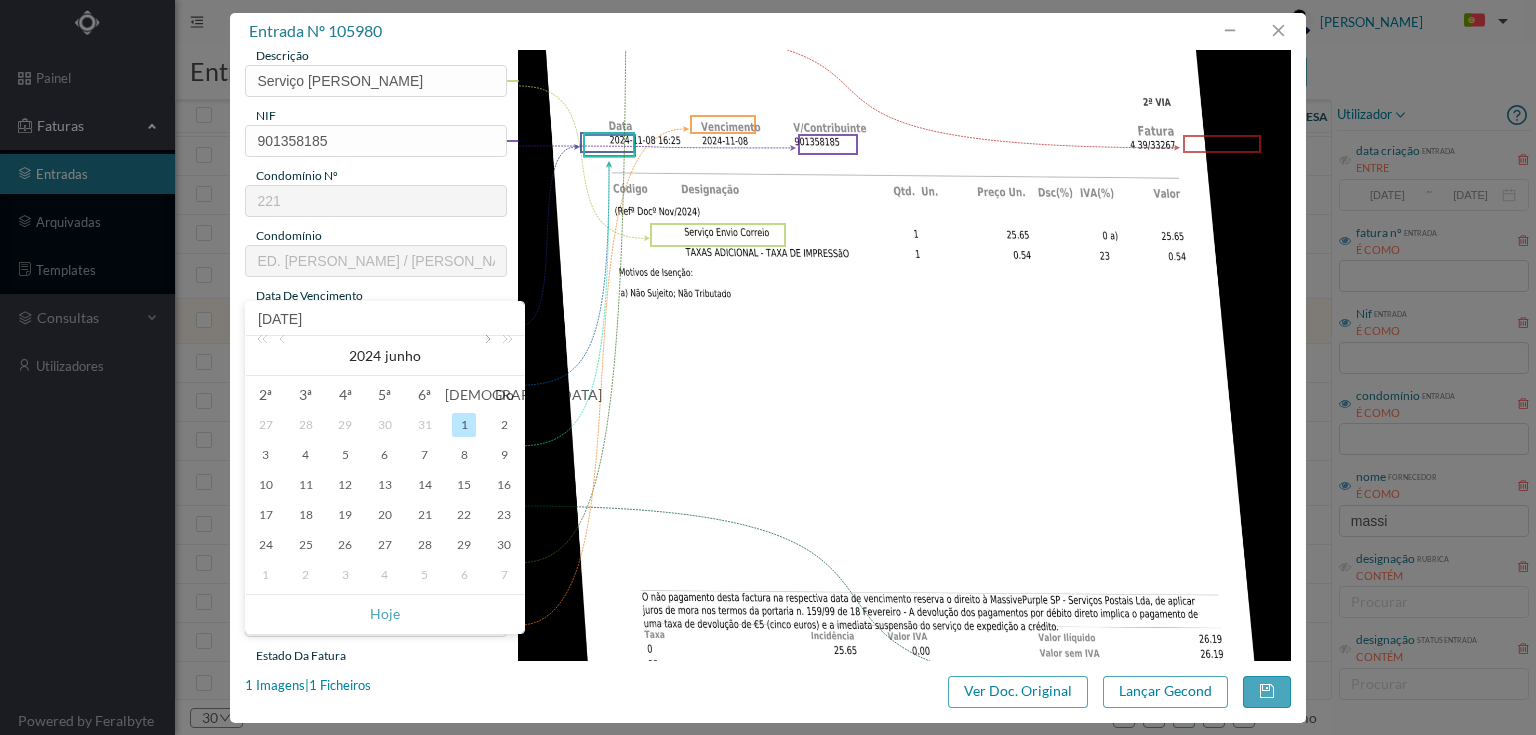 click at bounding box center (486, 356) 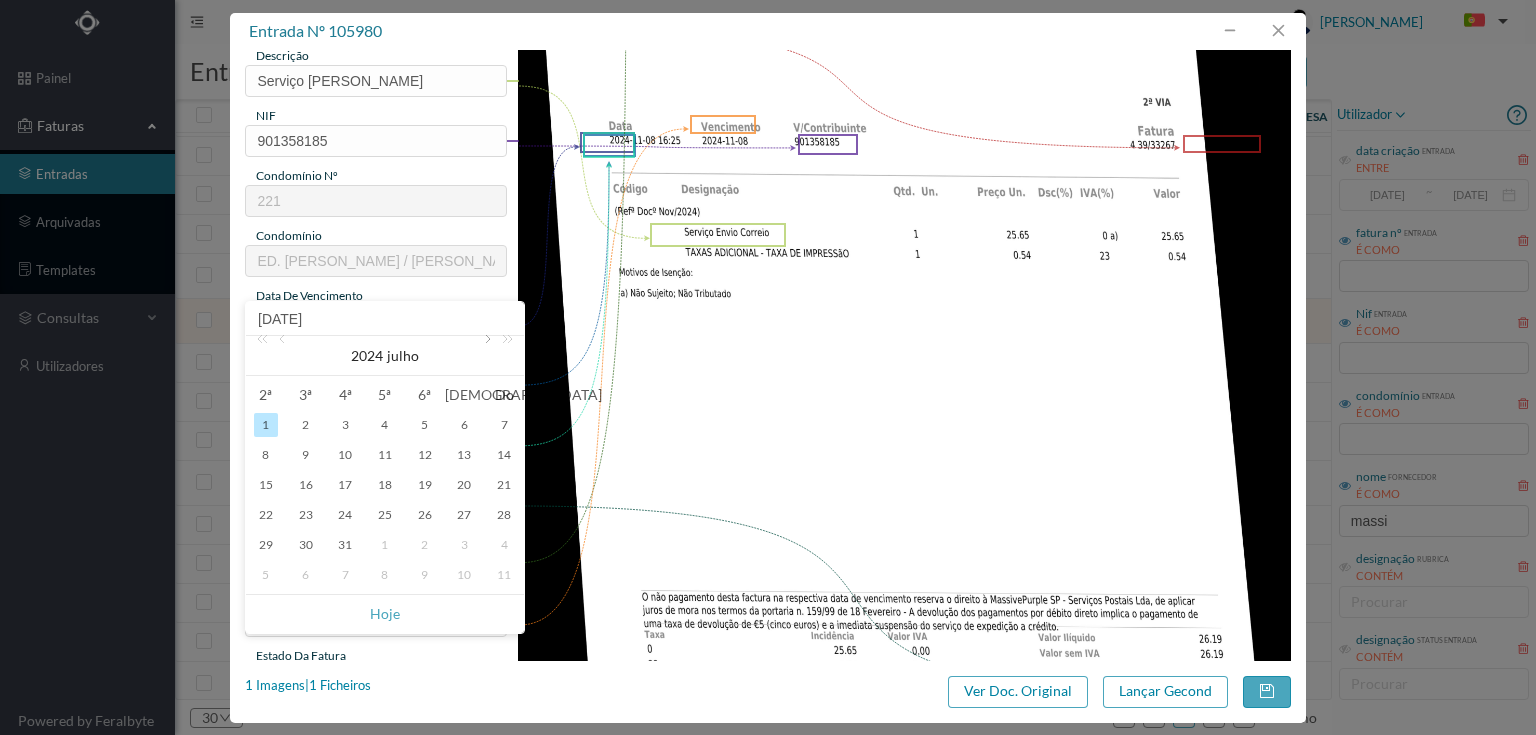 click at bounding box center (486, 356) 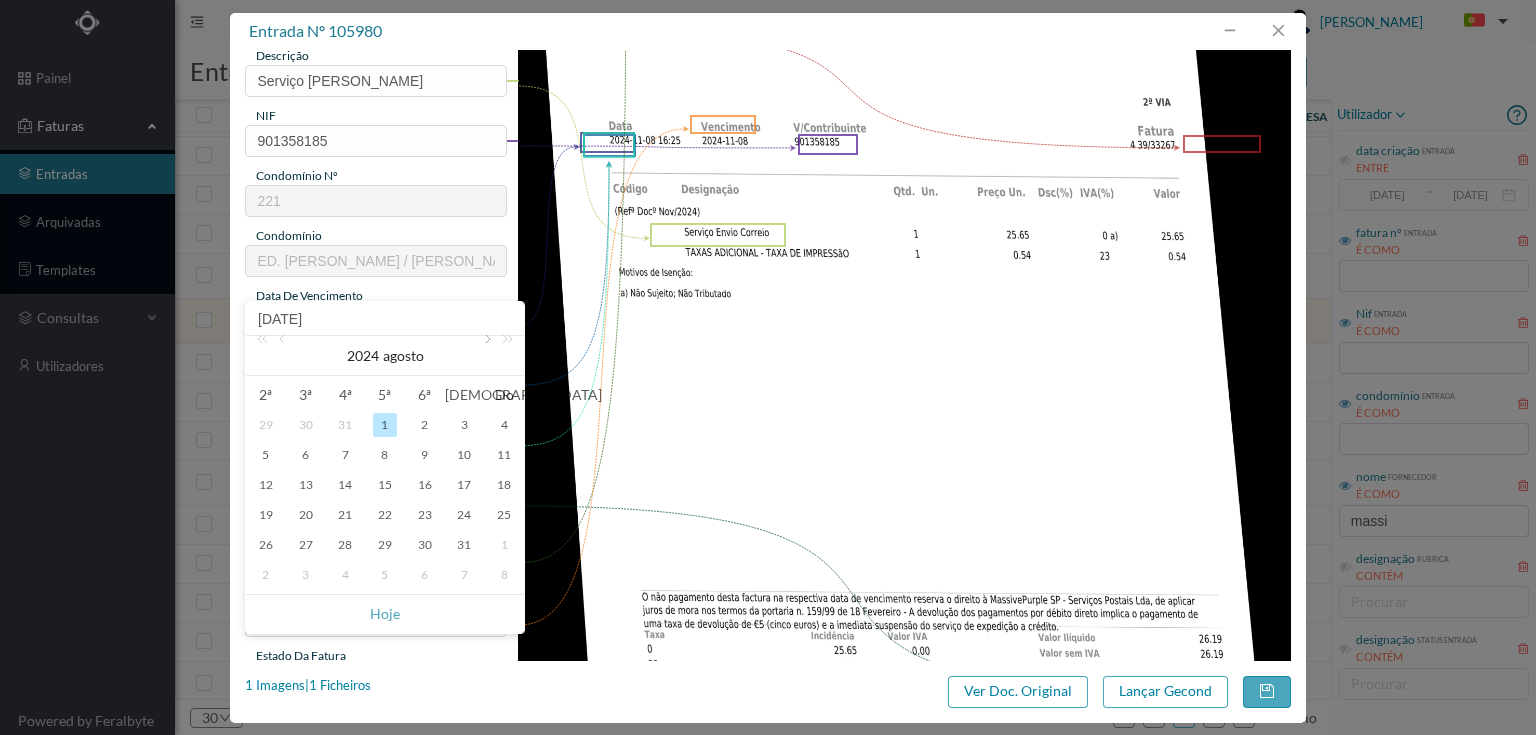 click at bounding box center (486, 356) 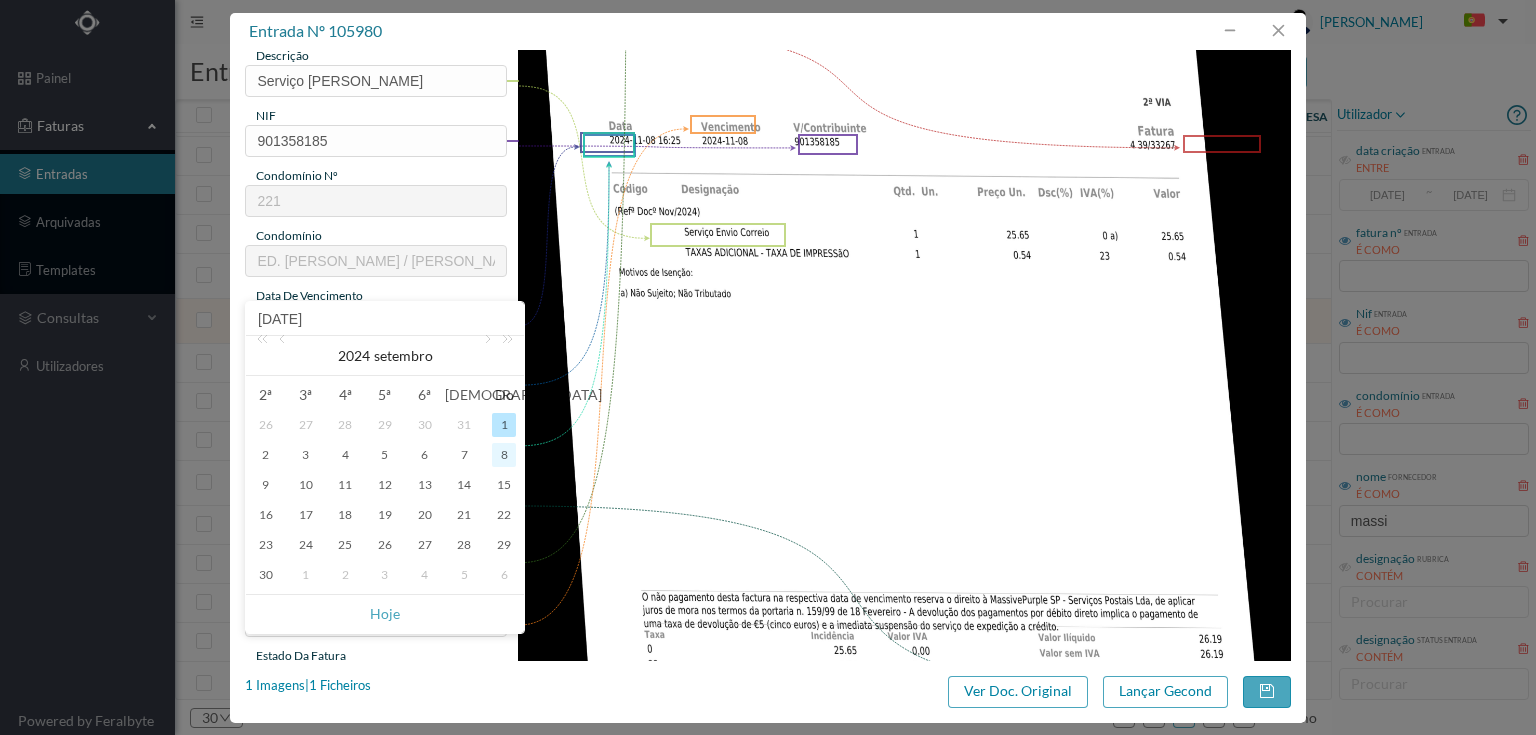 click on "8" at bounding box center [504, 455] 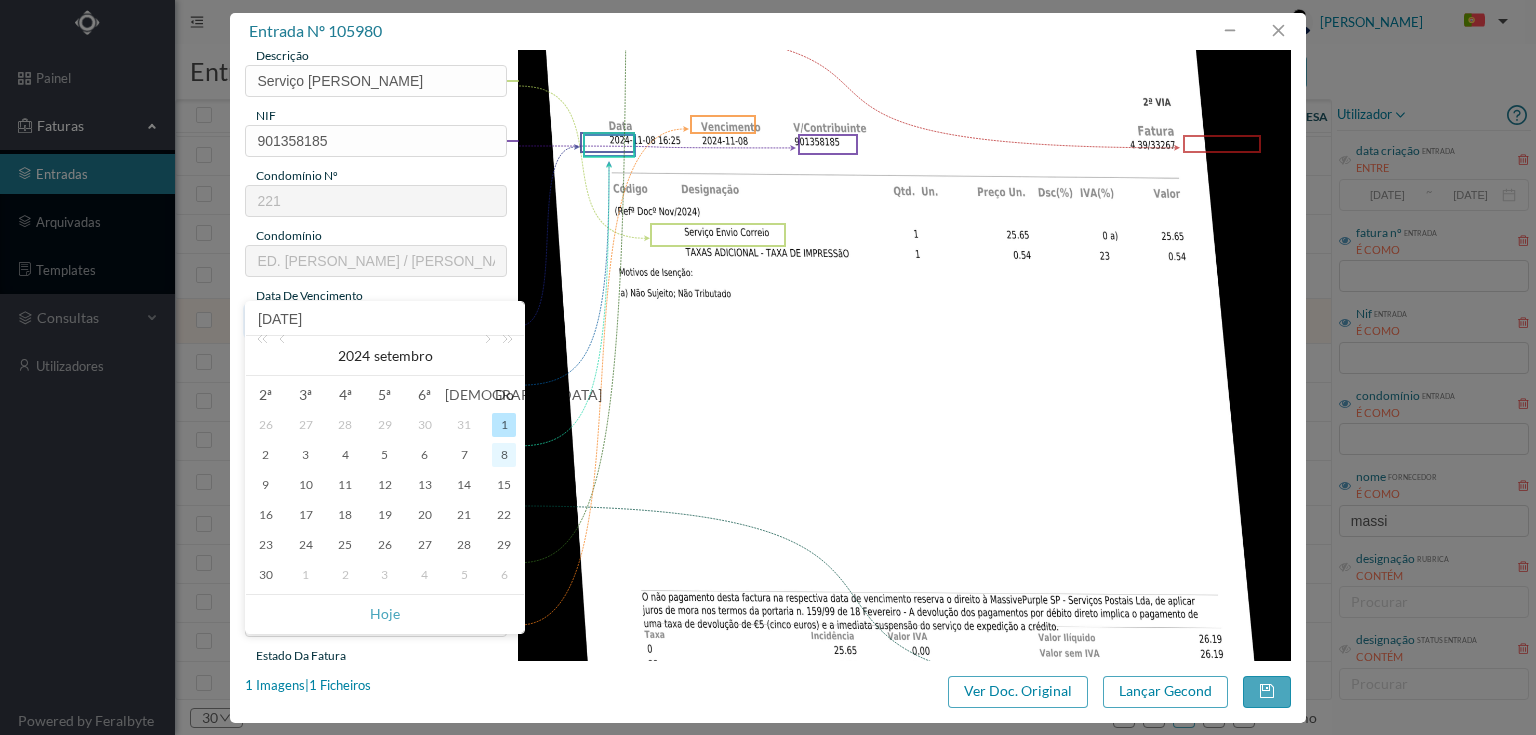 type on "[DATE]" 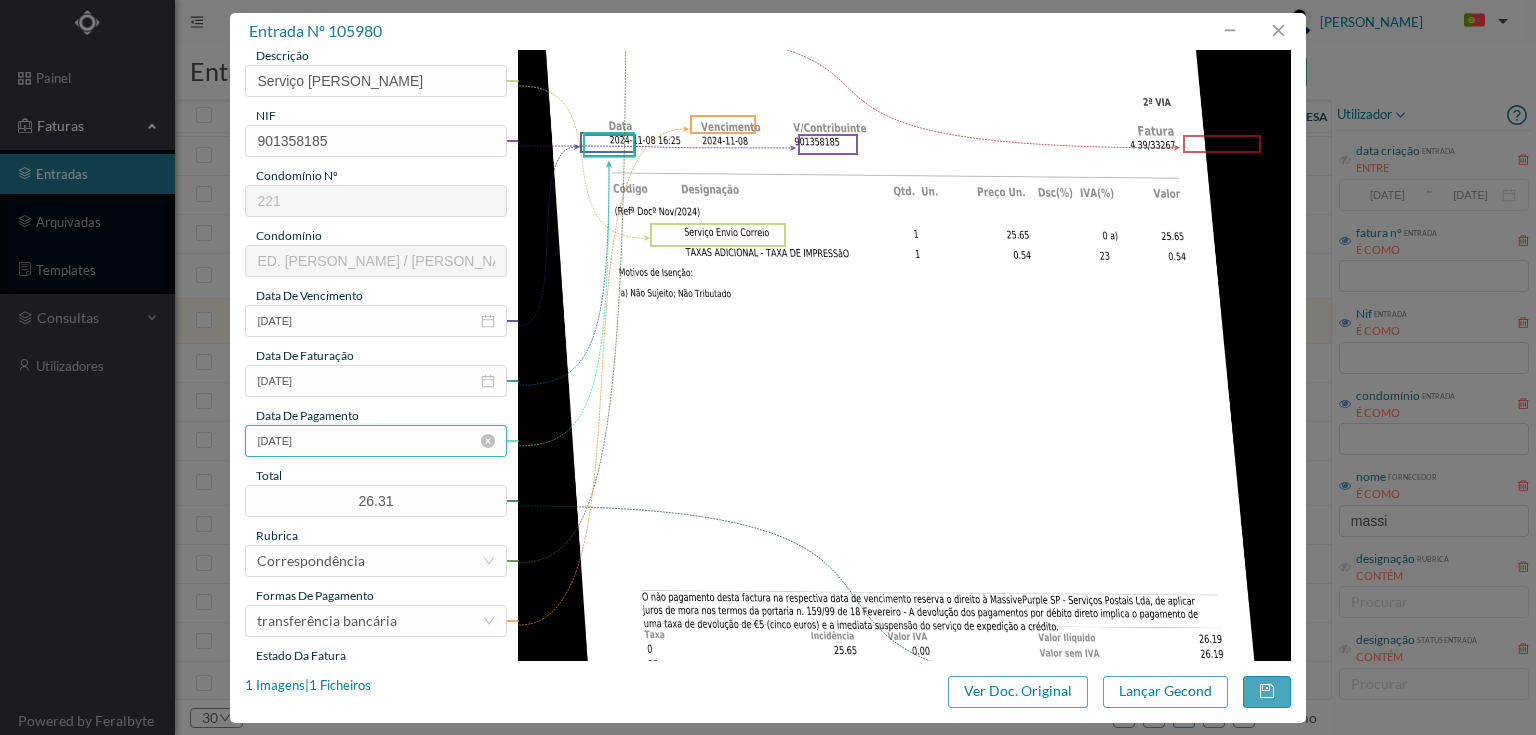 click on "[DATE]" at bounding box center (375, 441) 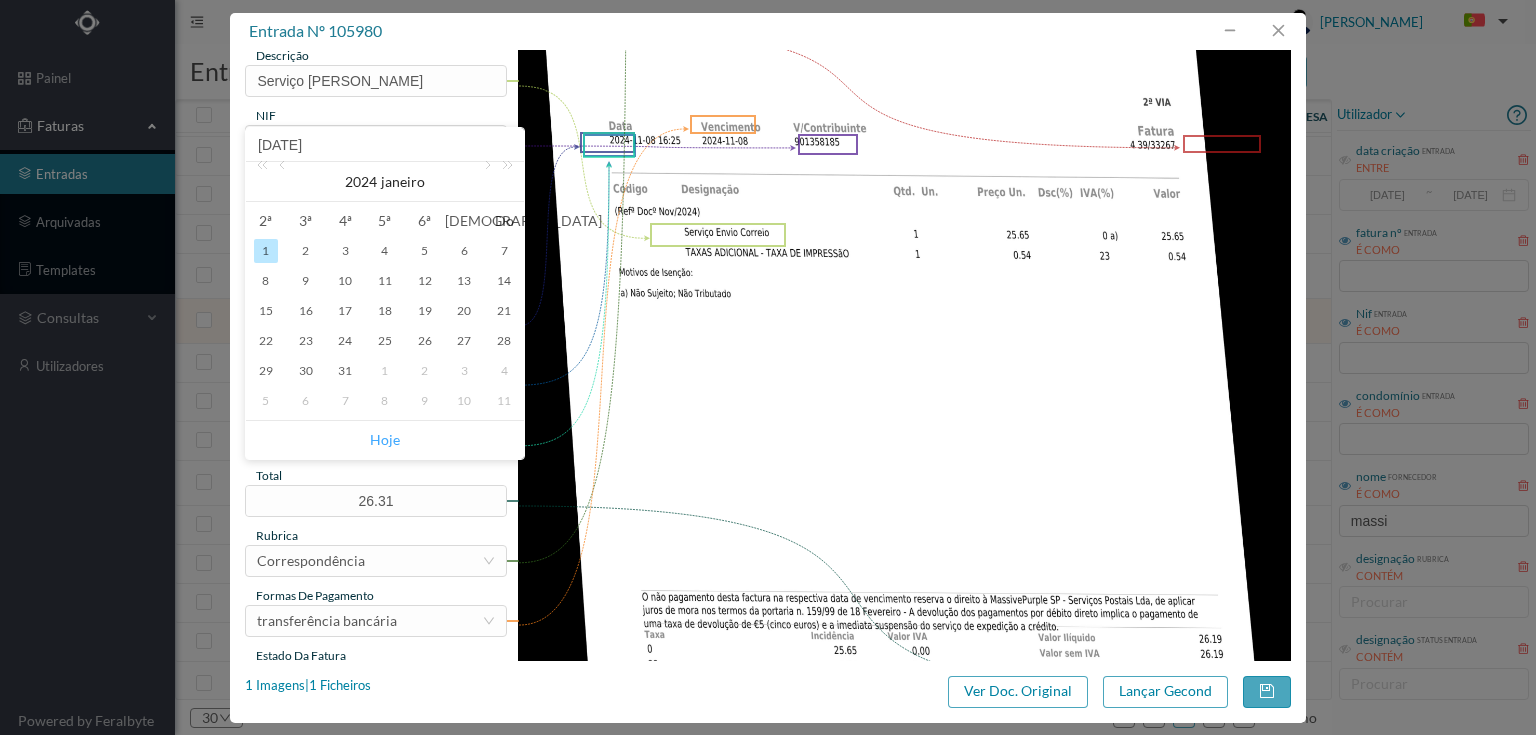 click on "Hoje" at bounding box center (385, 440) 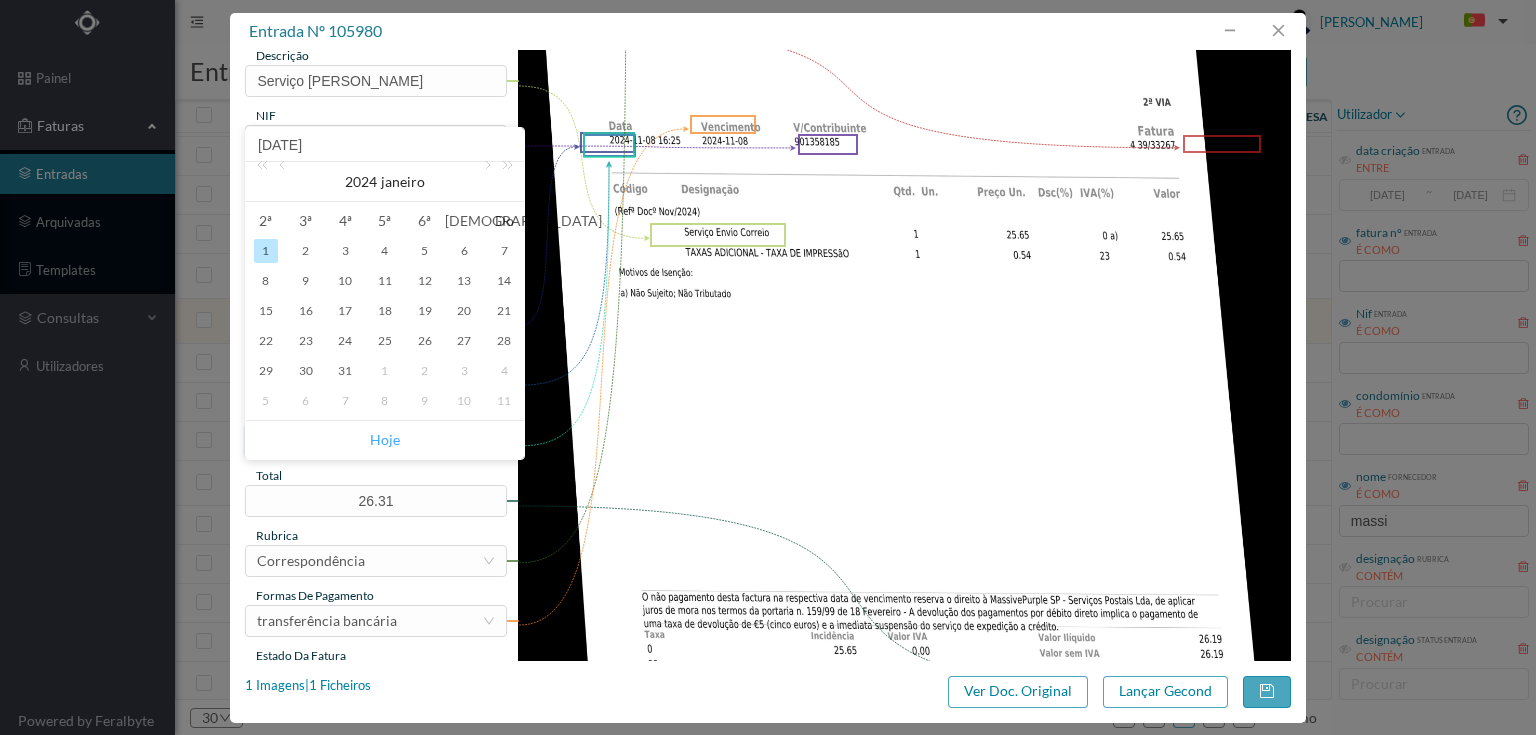 type on "[DATE]" 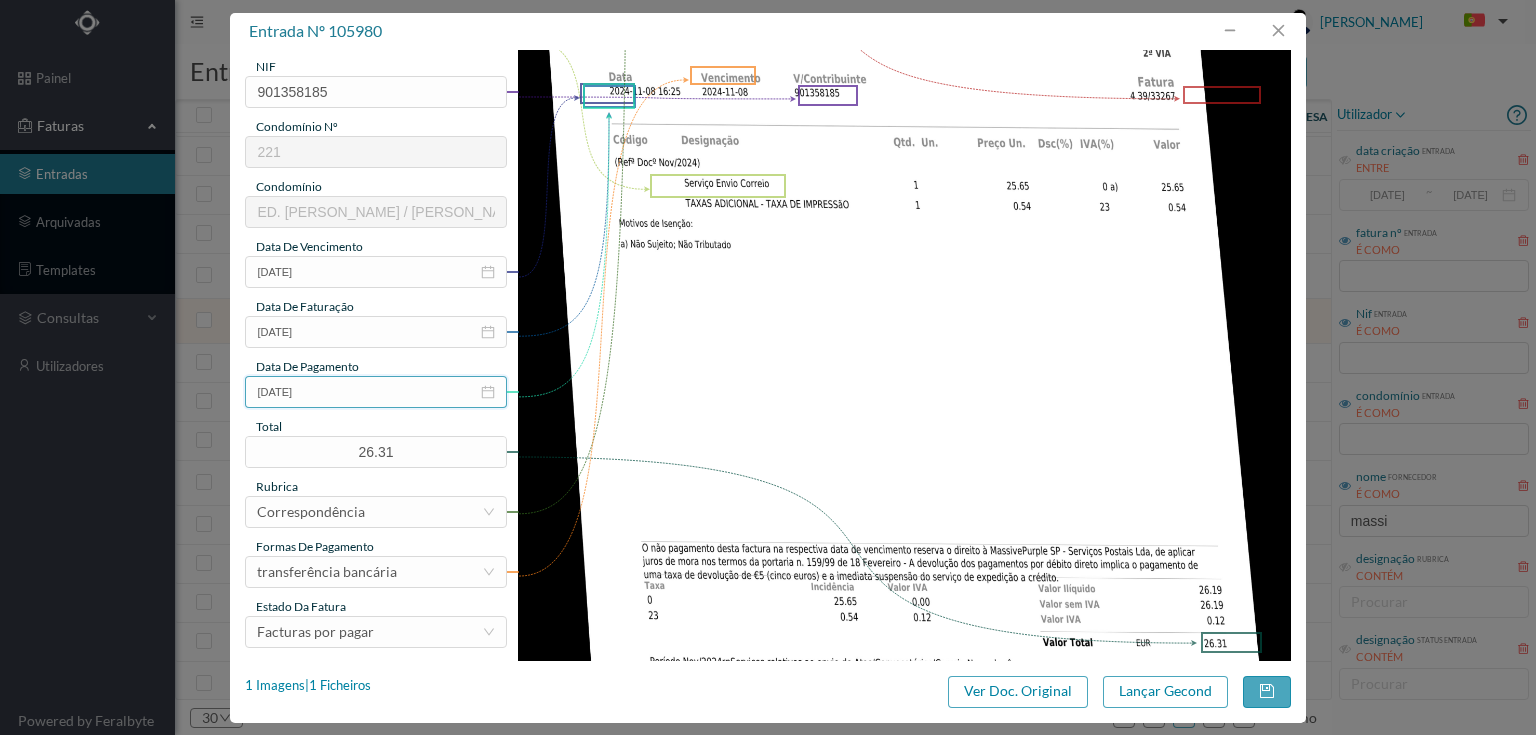 scroll, scrollTop: 400, scrollLeft: 0, axis: vertical 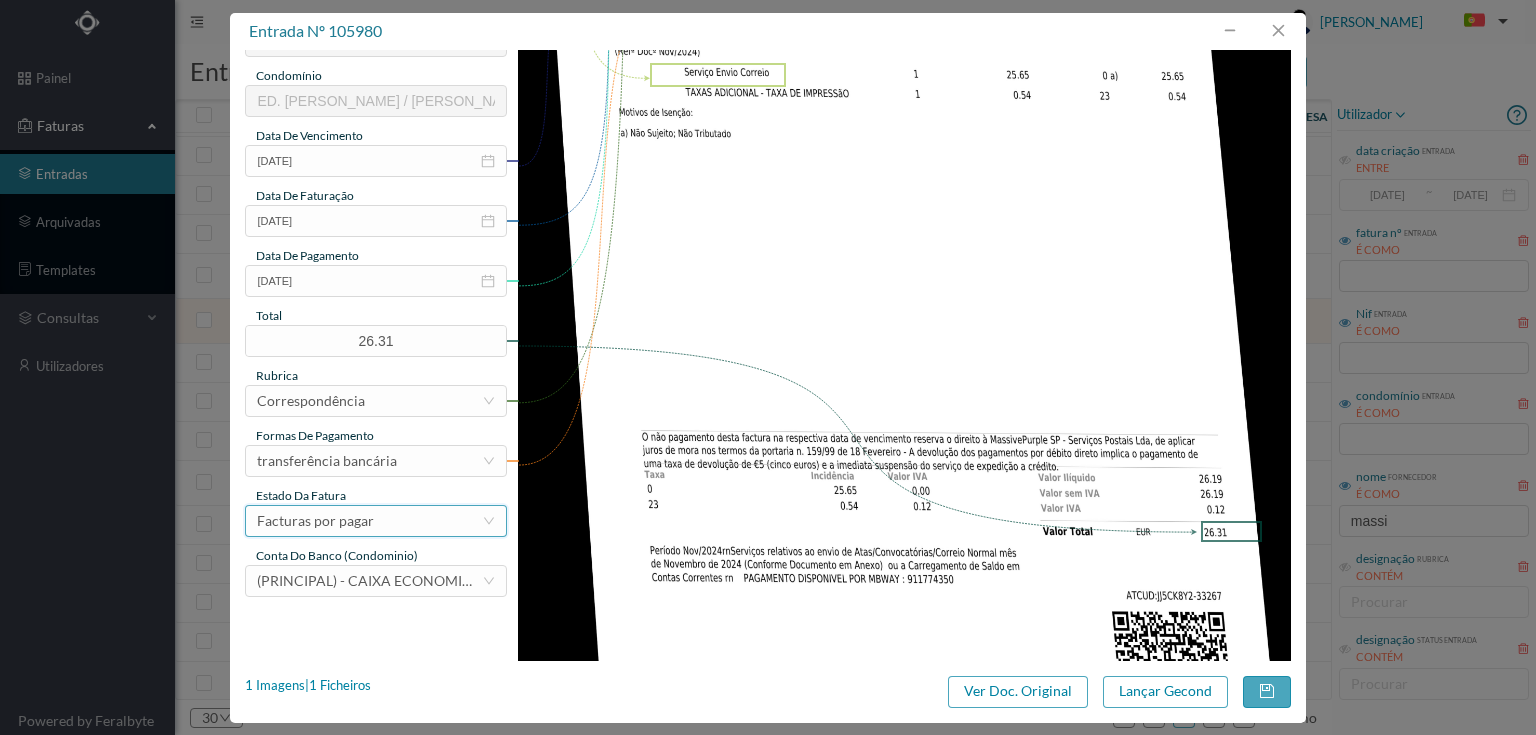 click on "Facturas por pagar" at bounding box center [315, 521] 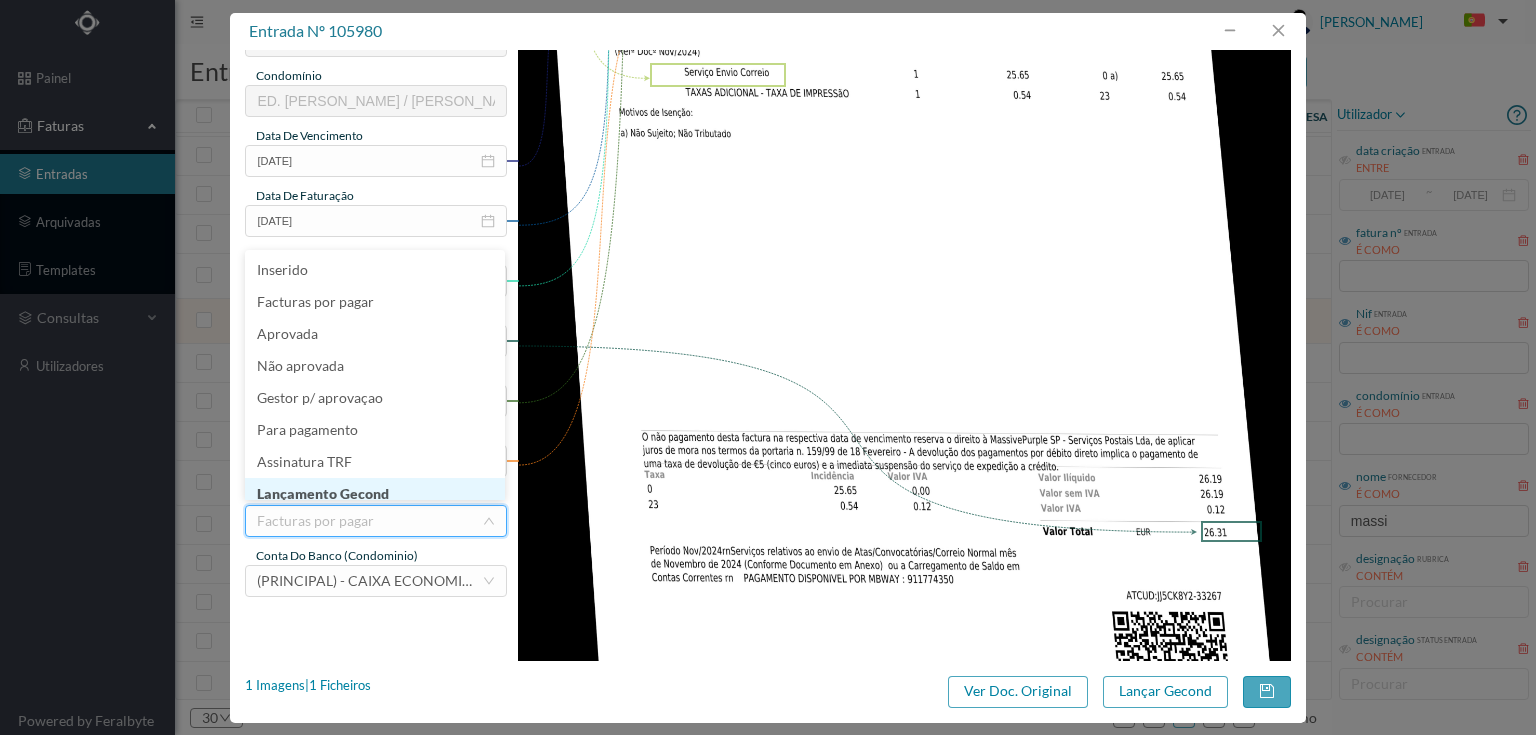 scroll, scrollTop: 10, scrollLeft: 0, axis: vertical 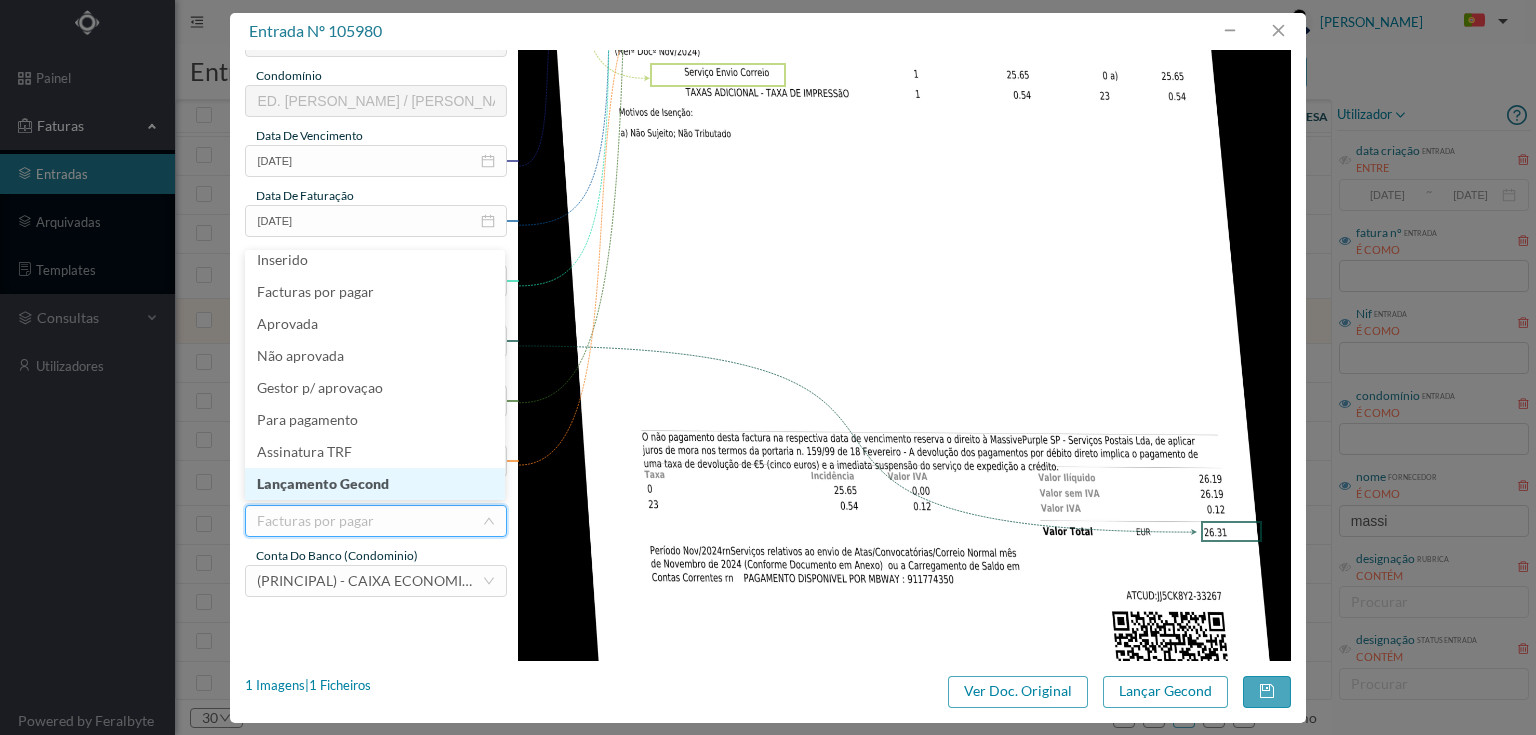 click on "Lançamento Gecond" at bounding box center (375, 484) 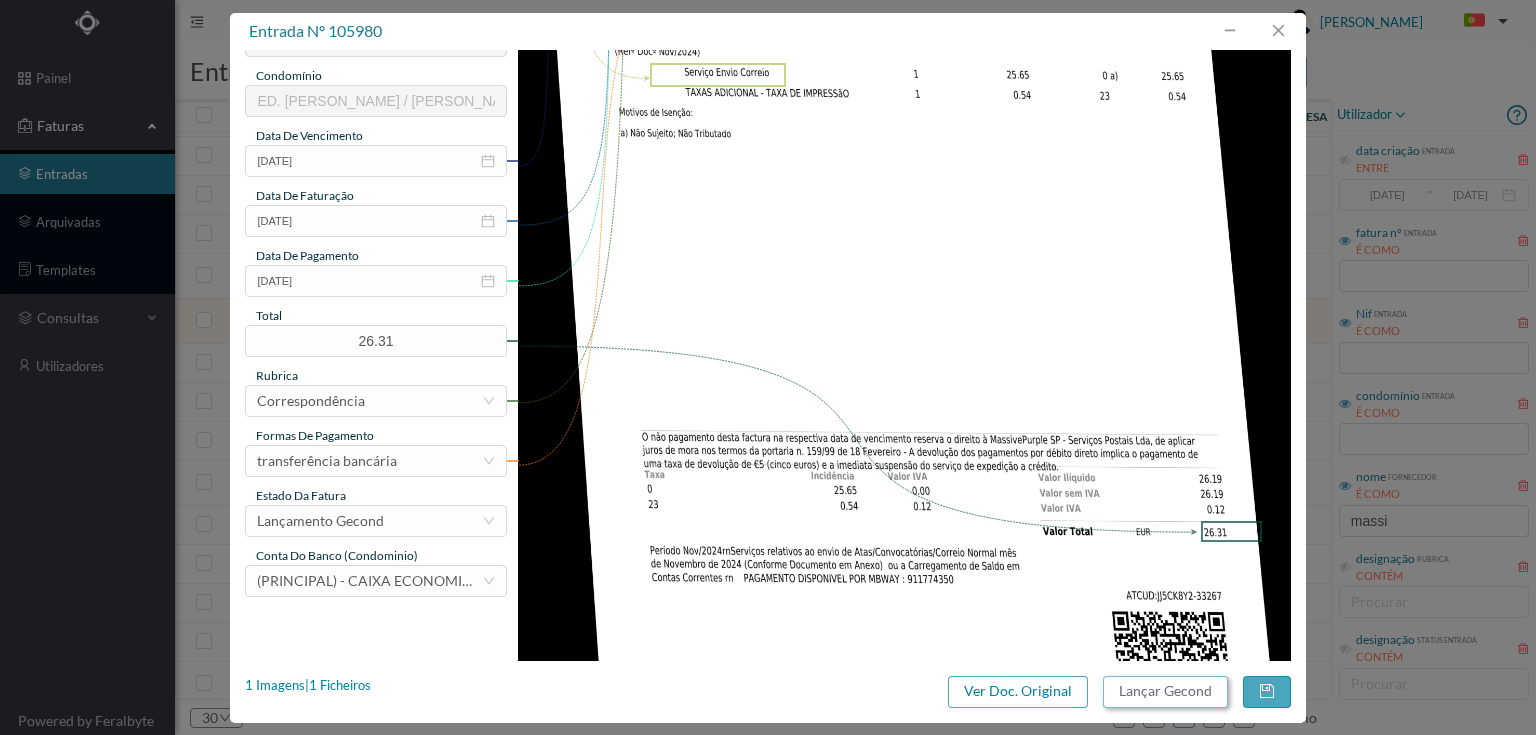 click on "Lançar Gecond" at bounding box center (1165, 692) 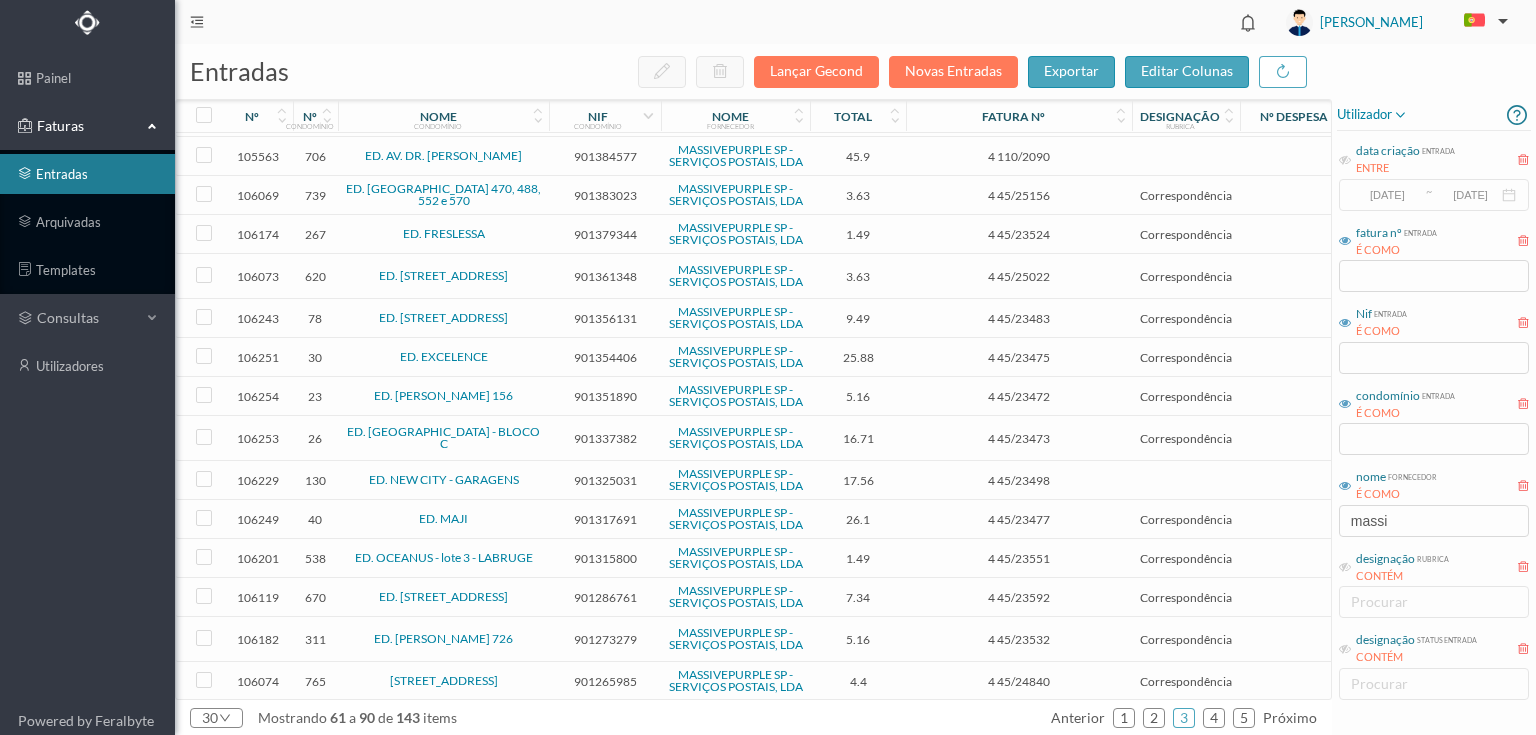 click on "901356131" at bounding box center [605, 318] 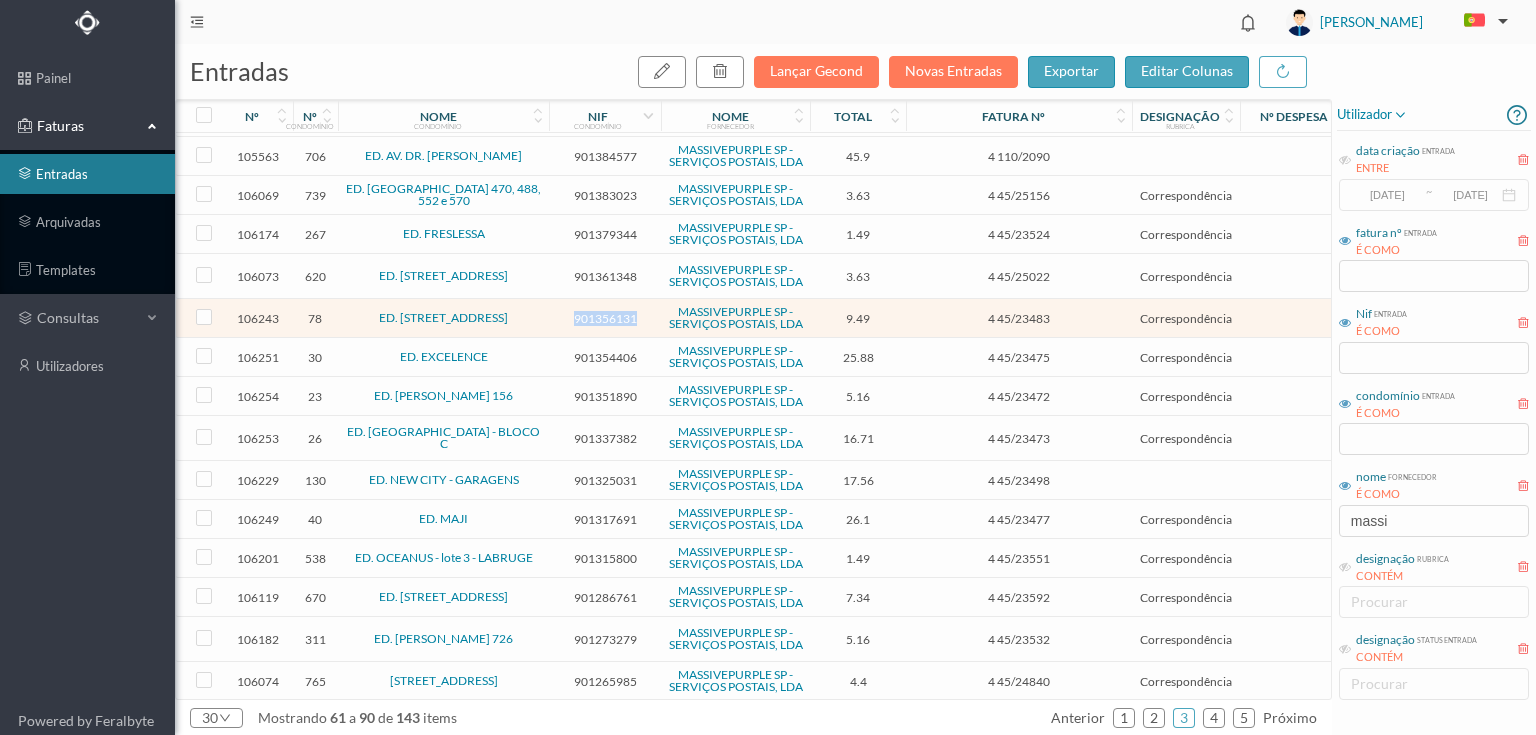 click on "901356131" at bounding box center (605, 318) 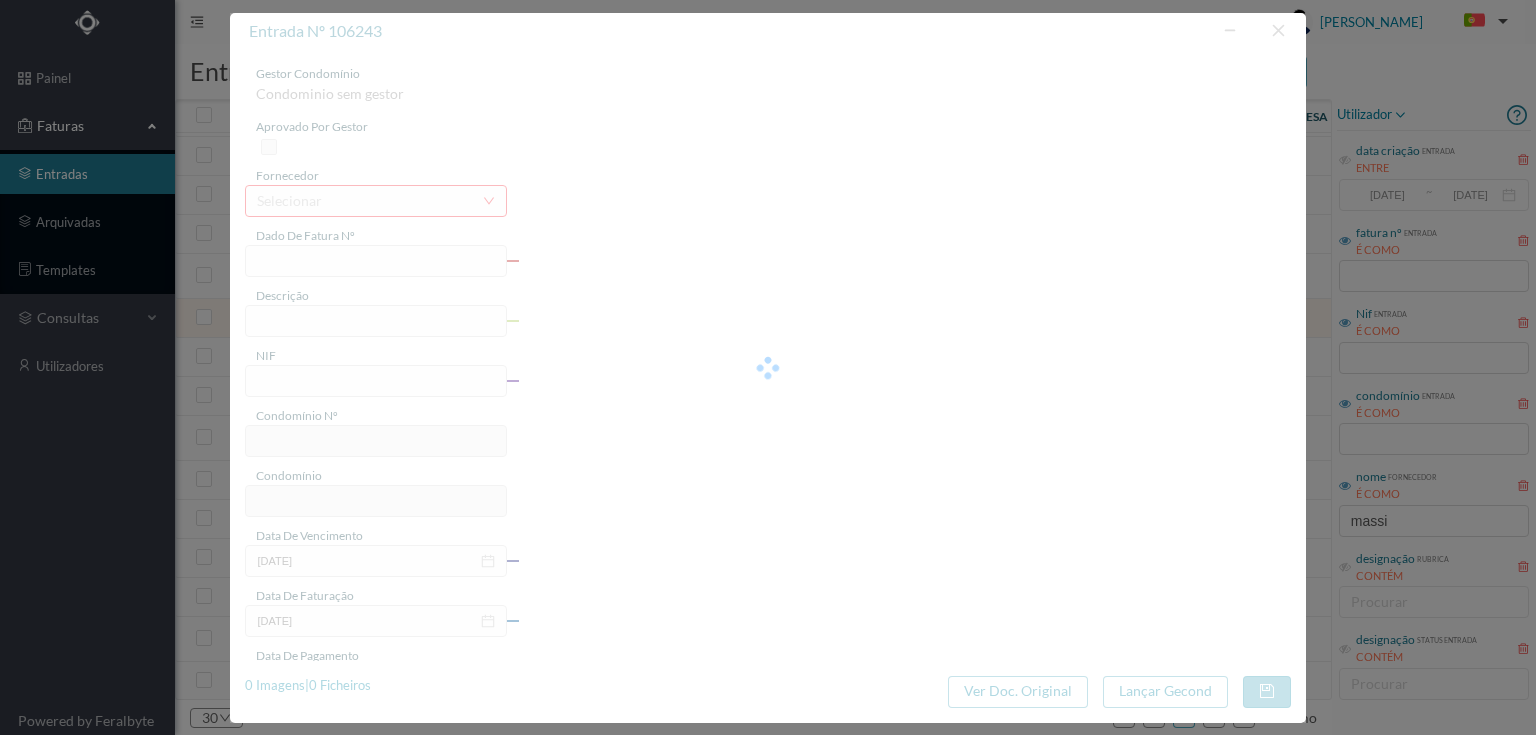 type on "4 45/23483" 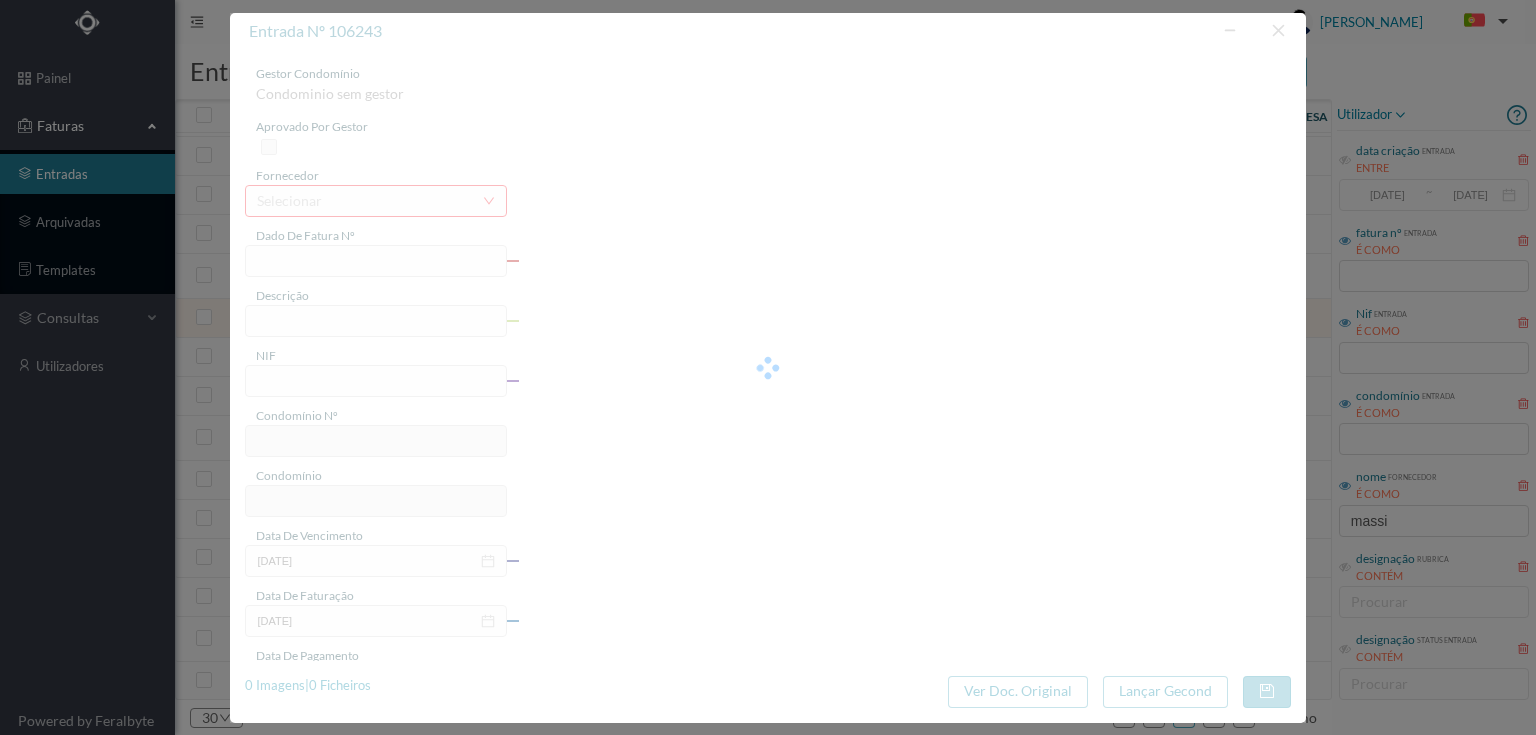 type on "Serviço [PERSON_NAME]" 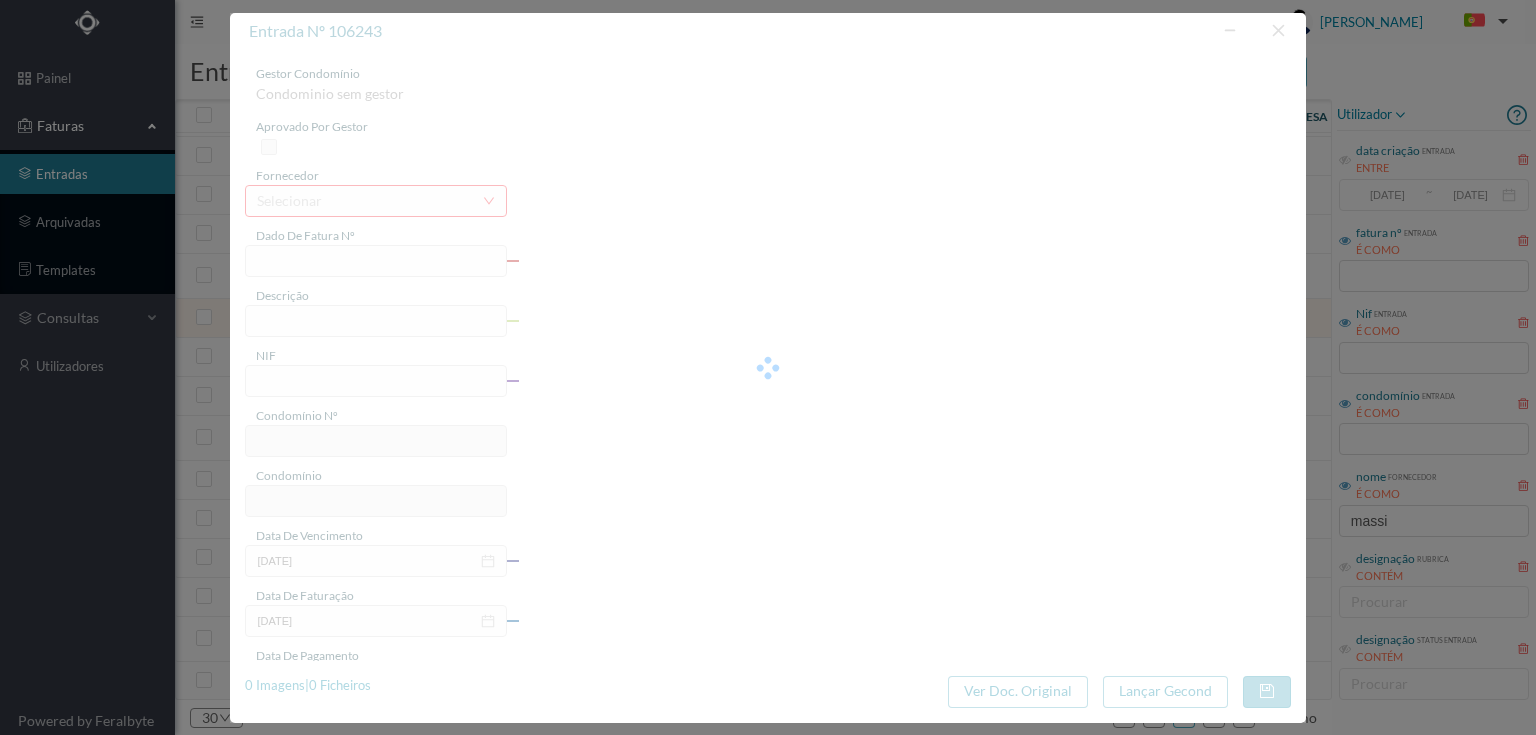 type on "[DATE]" 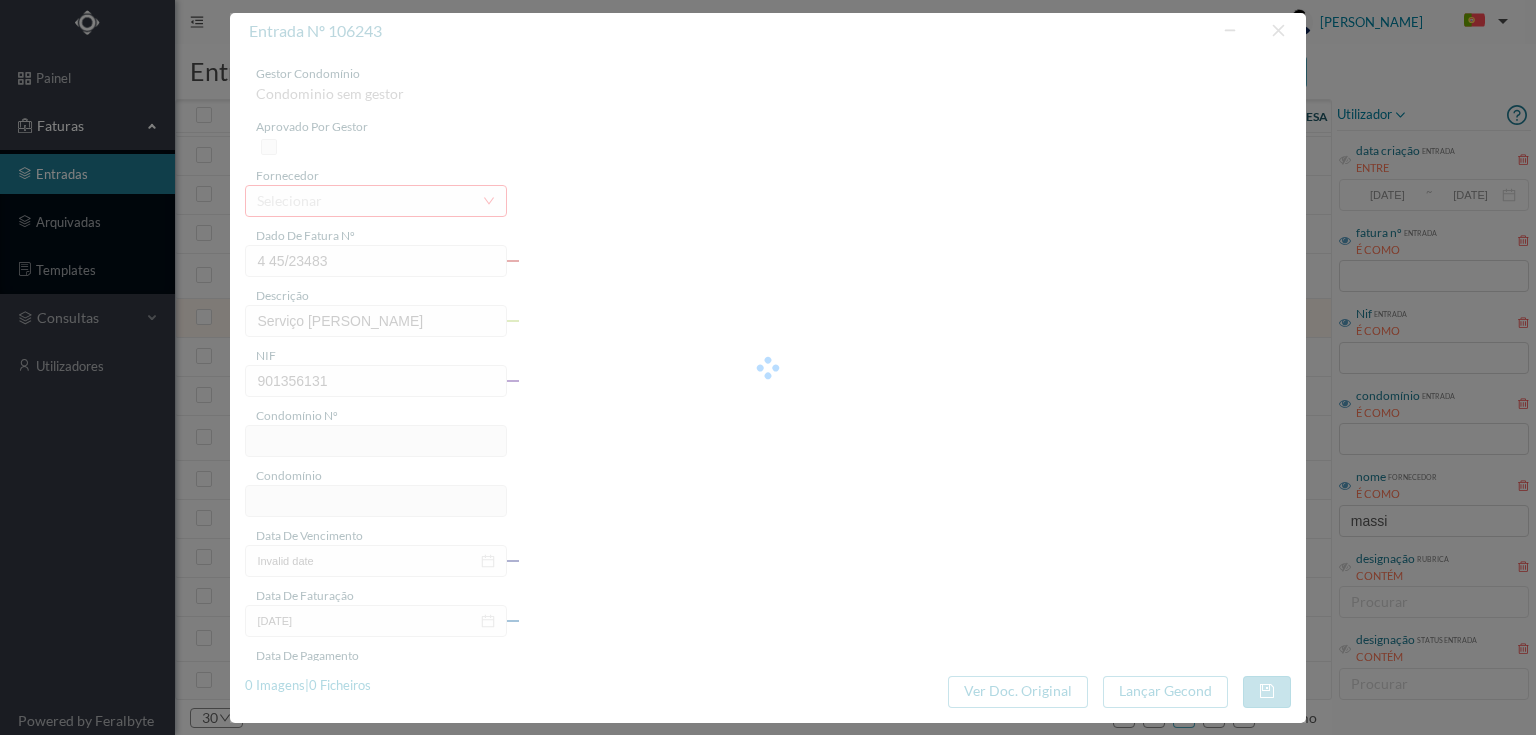type on "78" 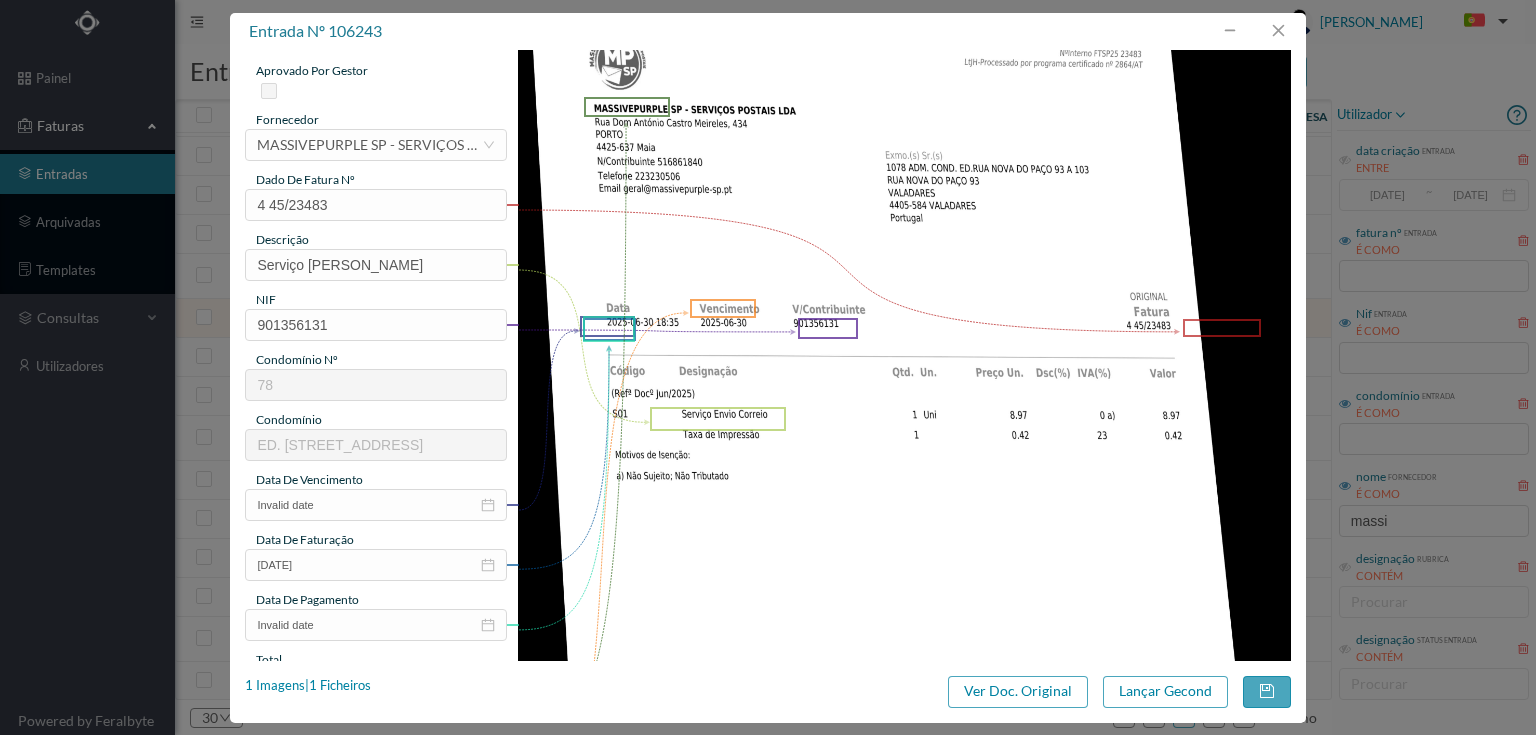 scroll, scrollTop: 160, scrollLeft: 0, axis: vertical 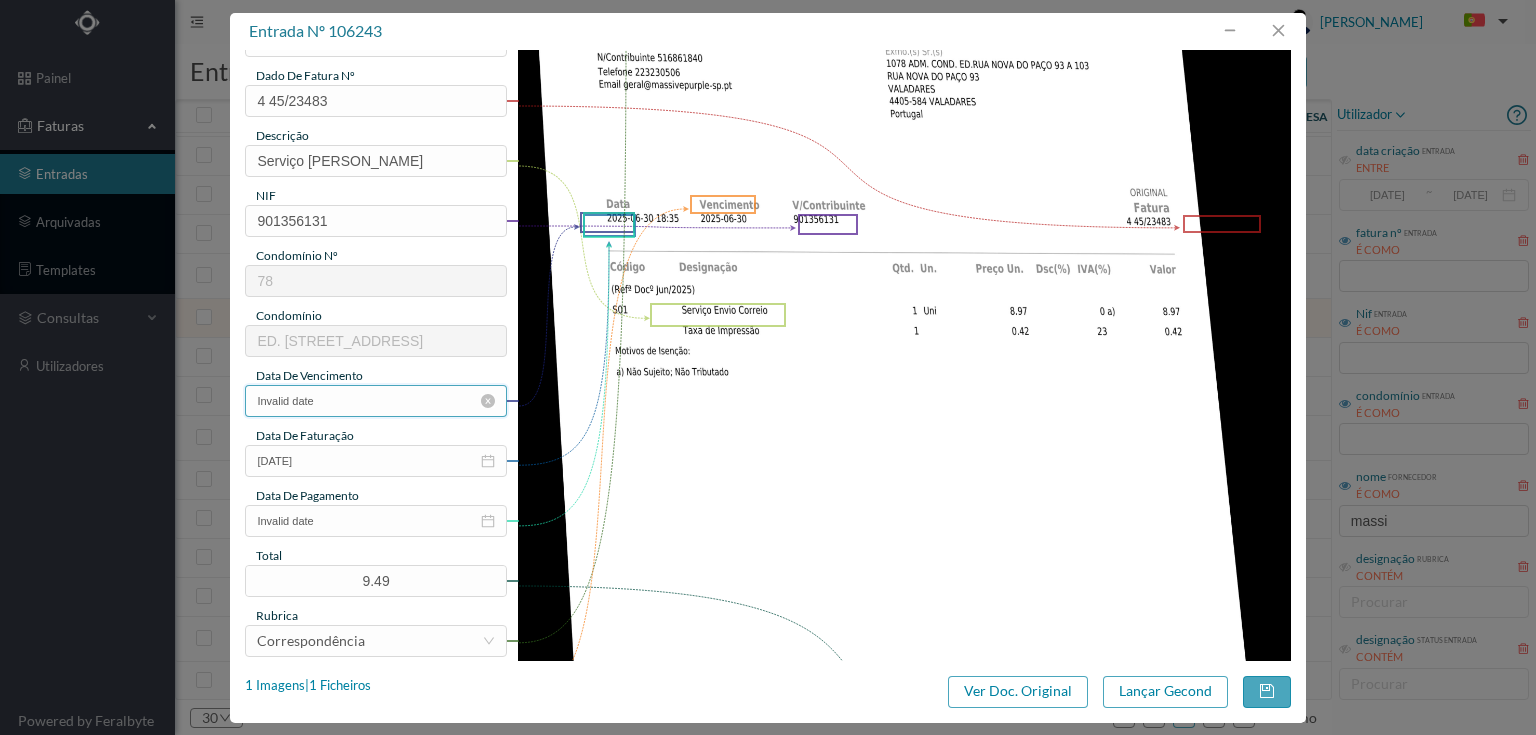 click on "Invalid date" at bounding box center [375, 401] 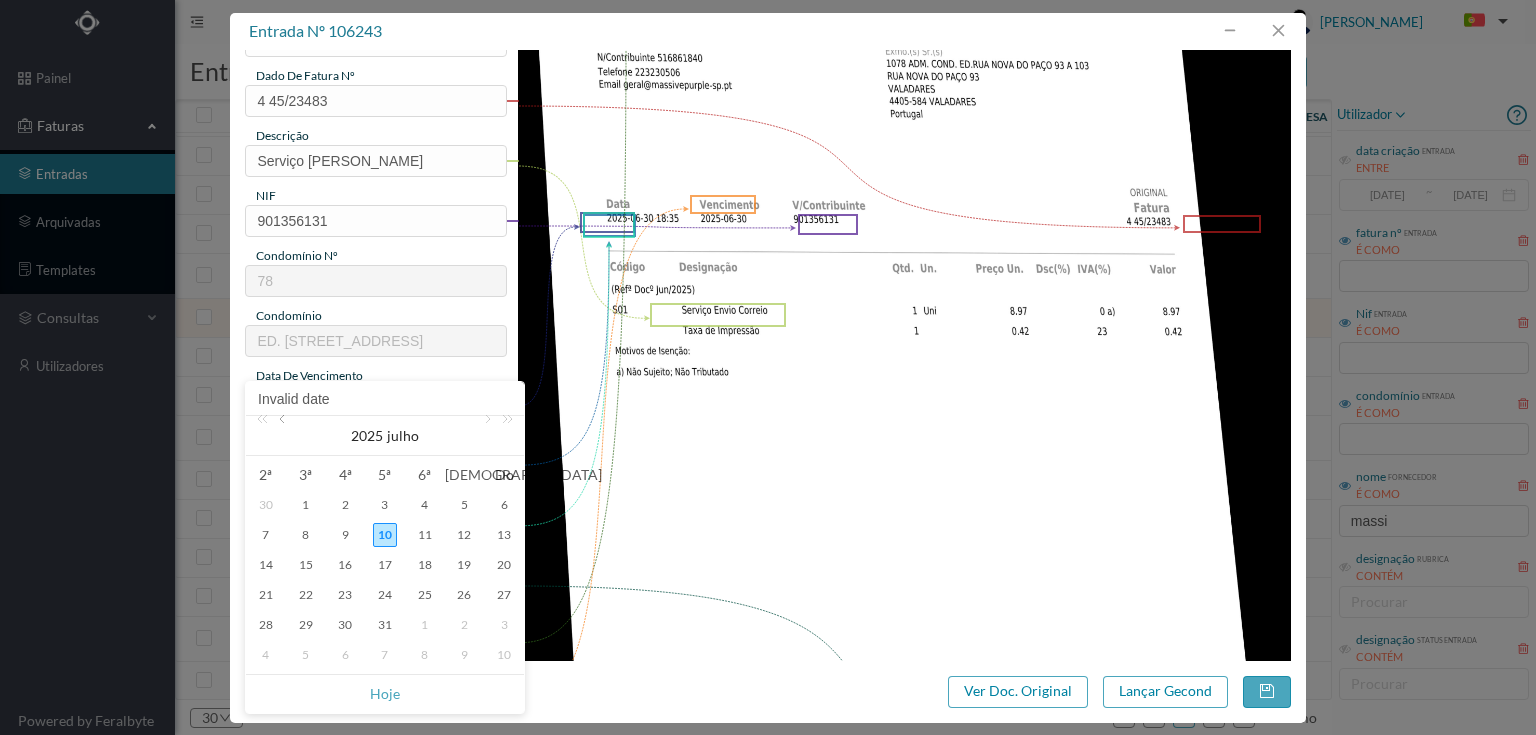click at bounding box center [284, 436] 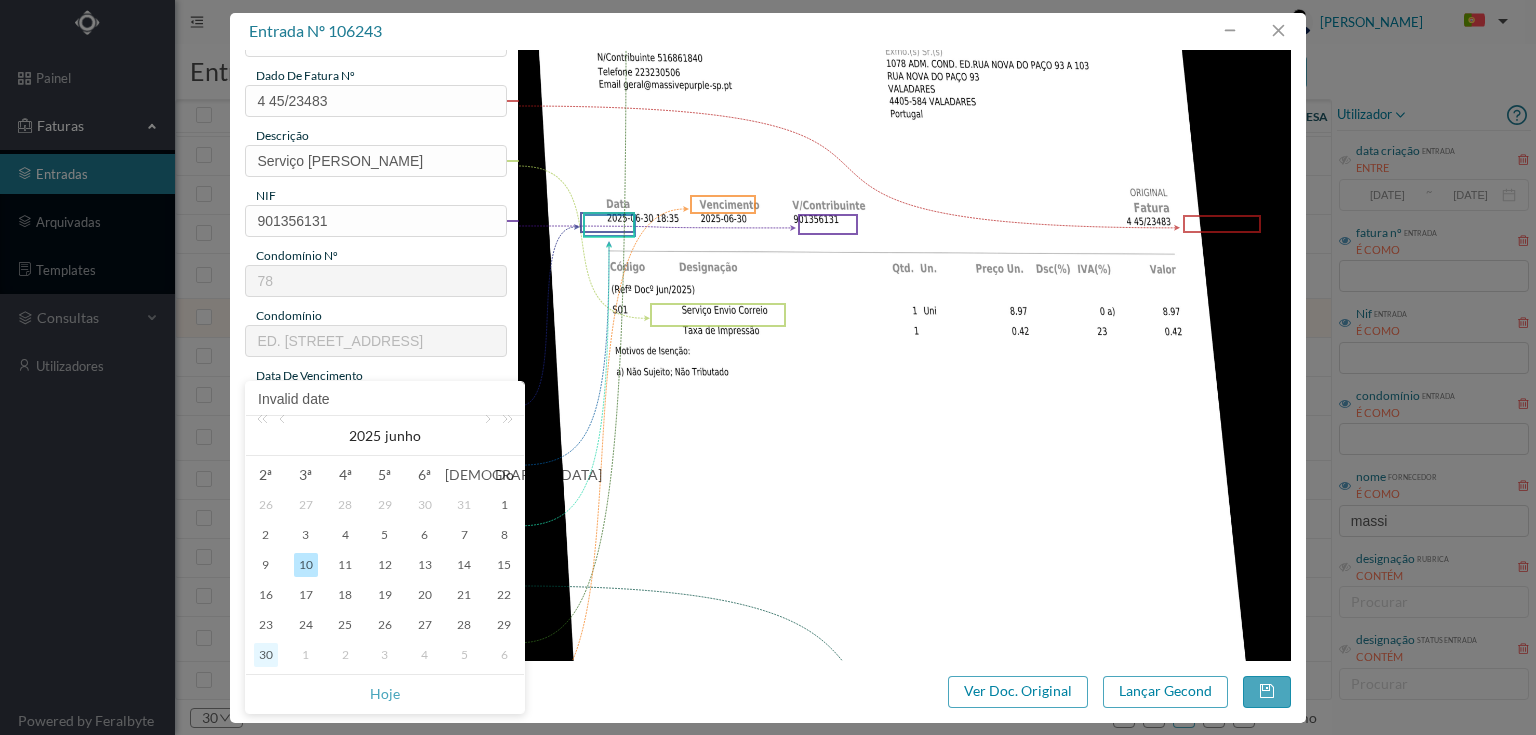 click on "30" at bounding box center [266, 655] 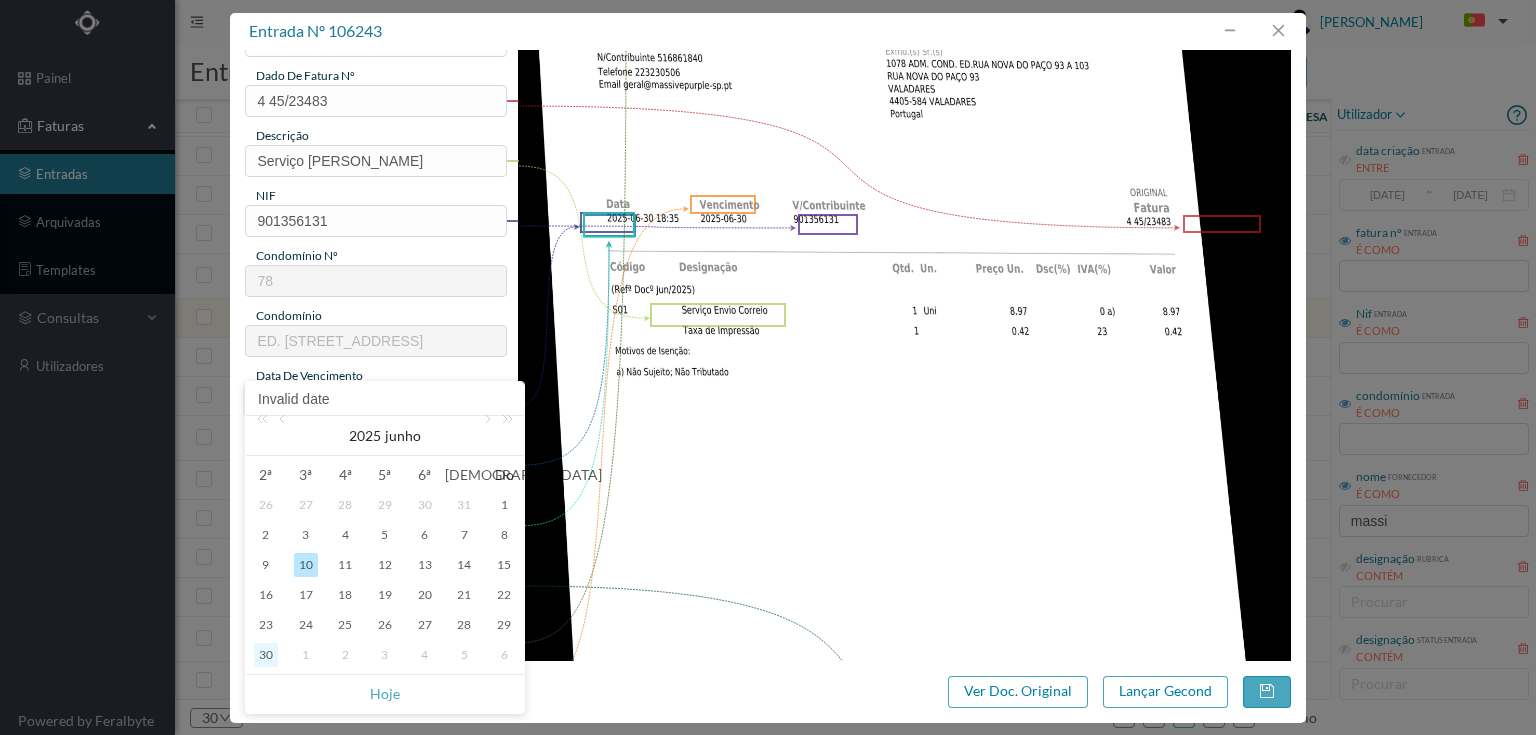 type on "[DATE]" 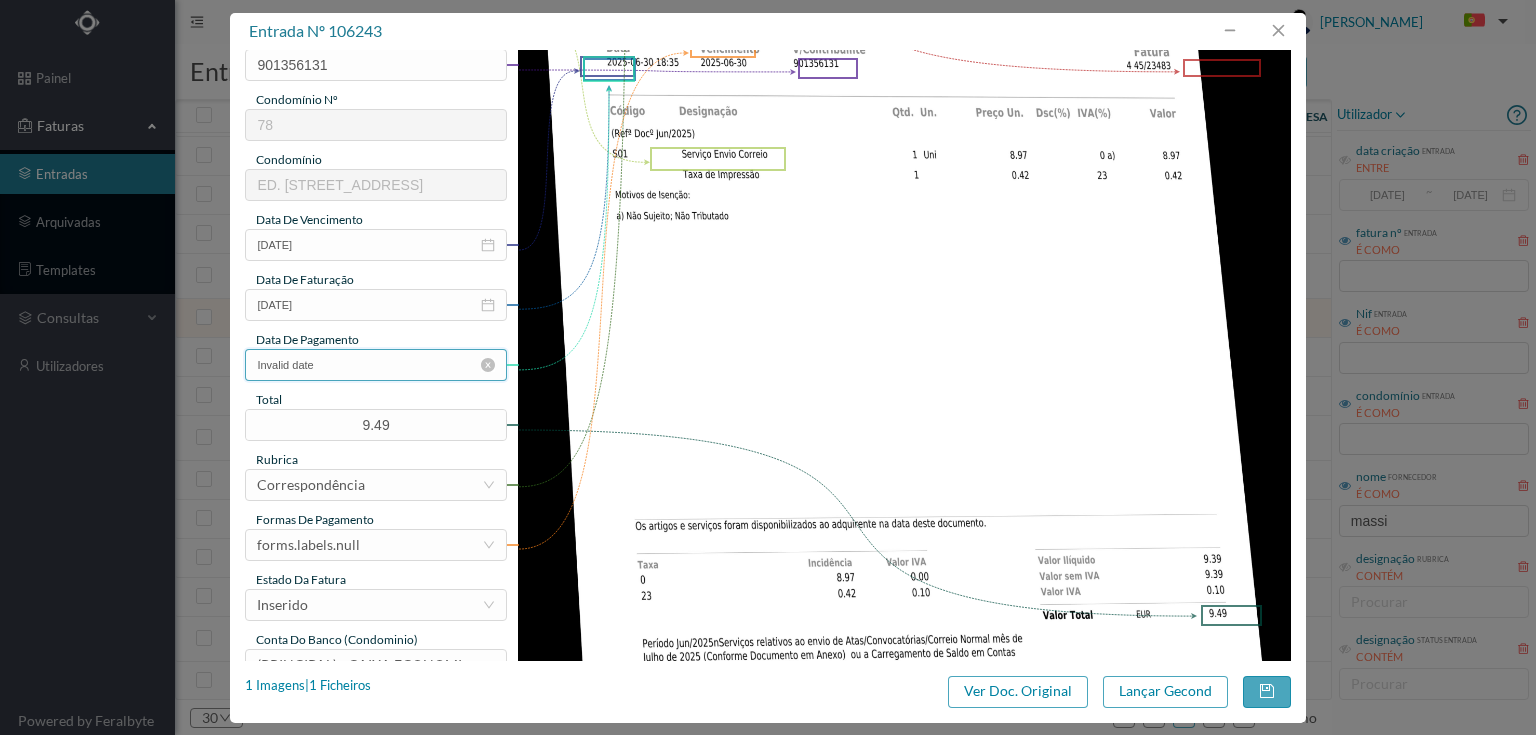 scroll, scrollTop: 320, scrollLeft: 0, axis: vertical 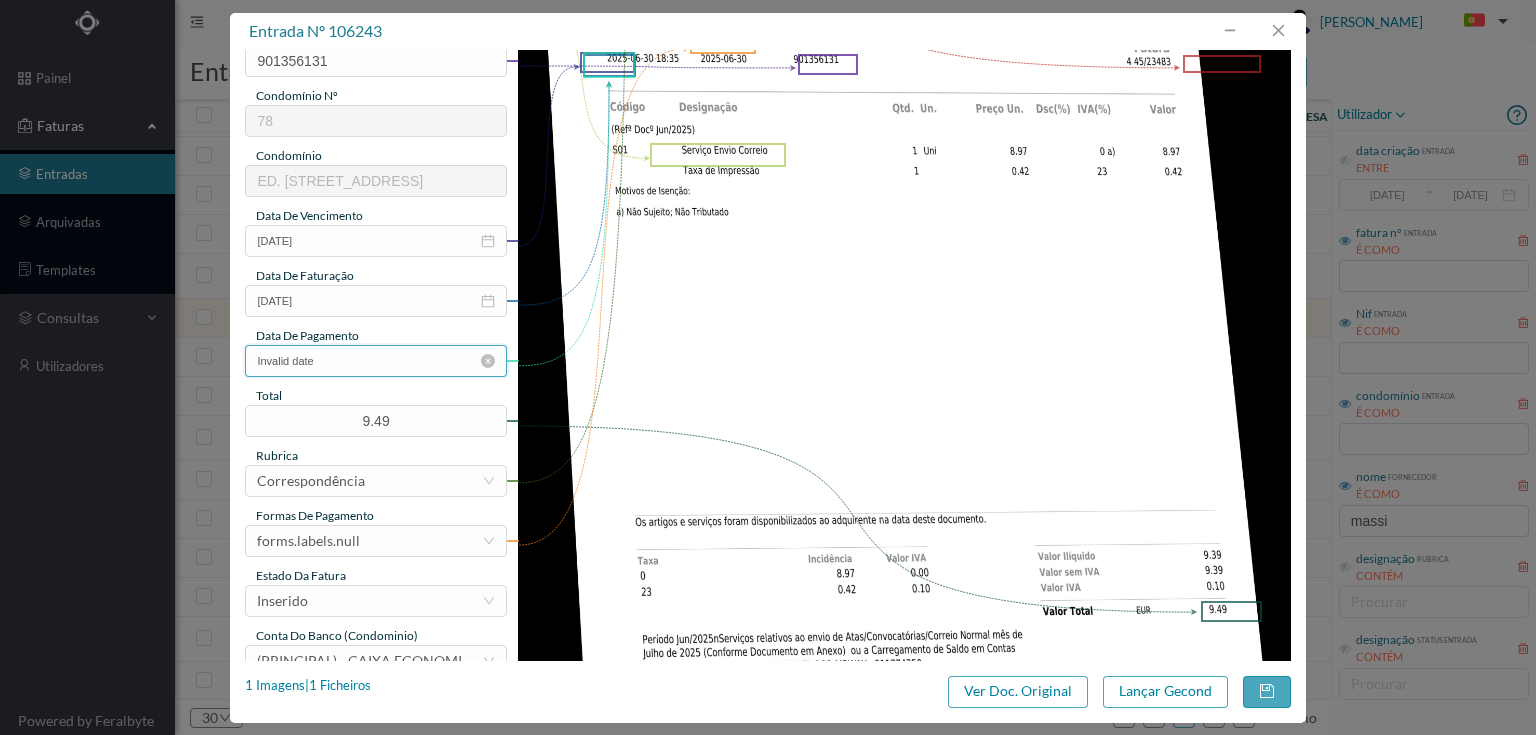 click on "Invalid date" at bounding box center [375, 361] 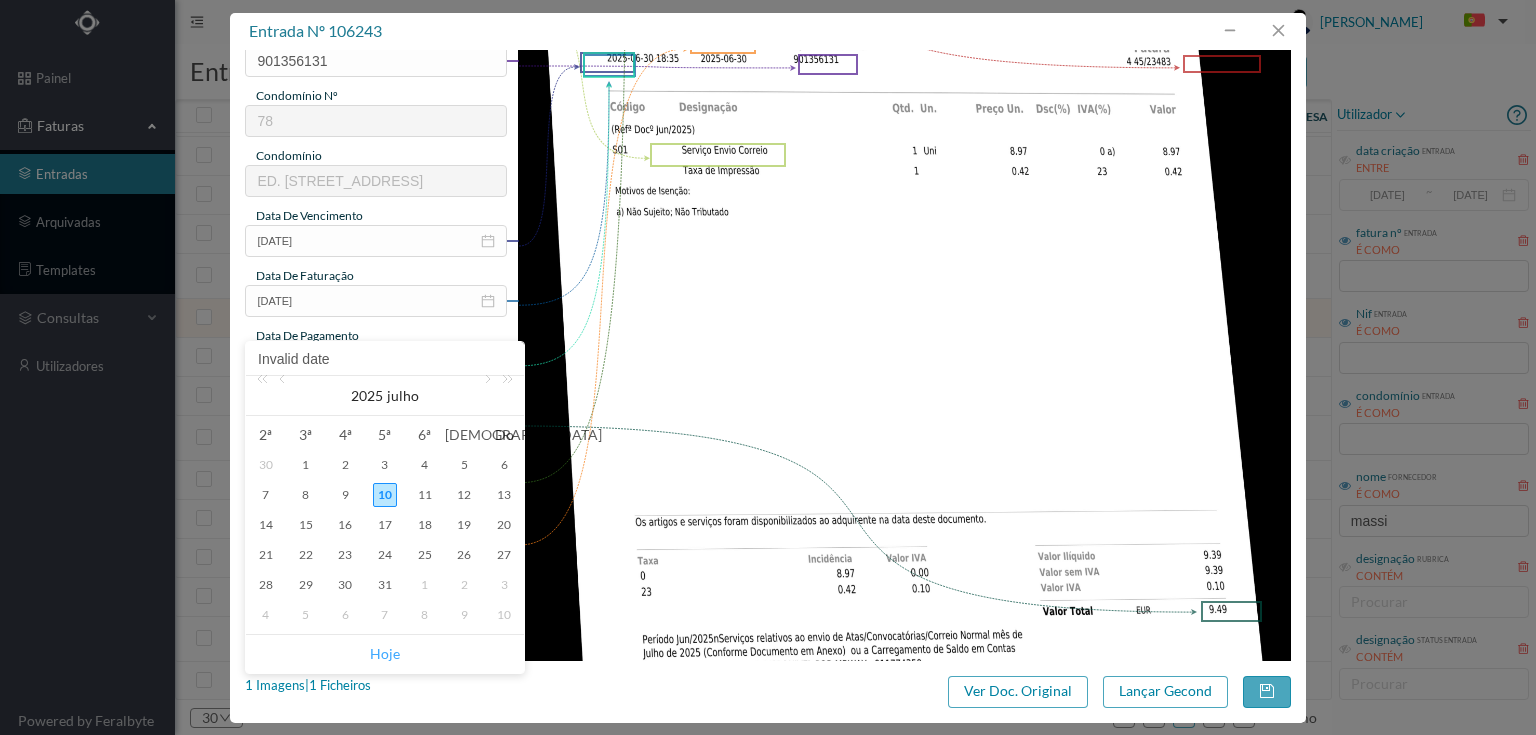 click on "Hoje" at bounding box center [385, 654] 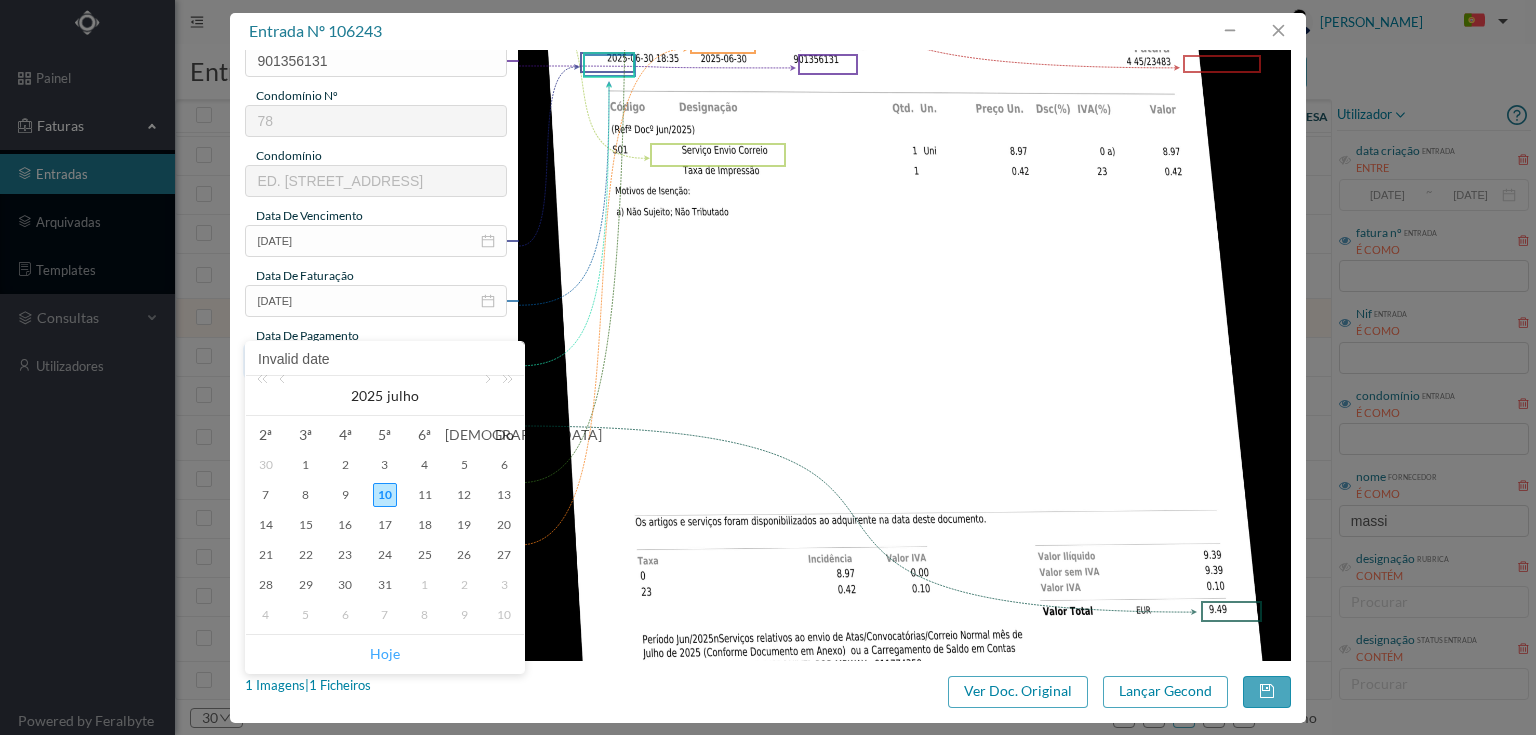 type on "[DATE]" 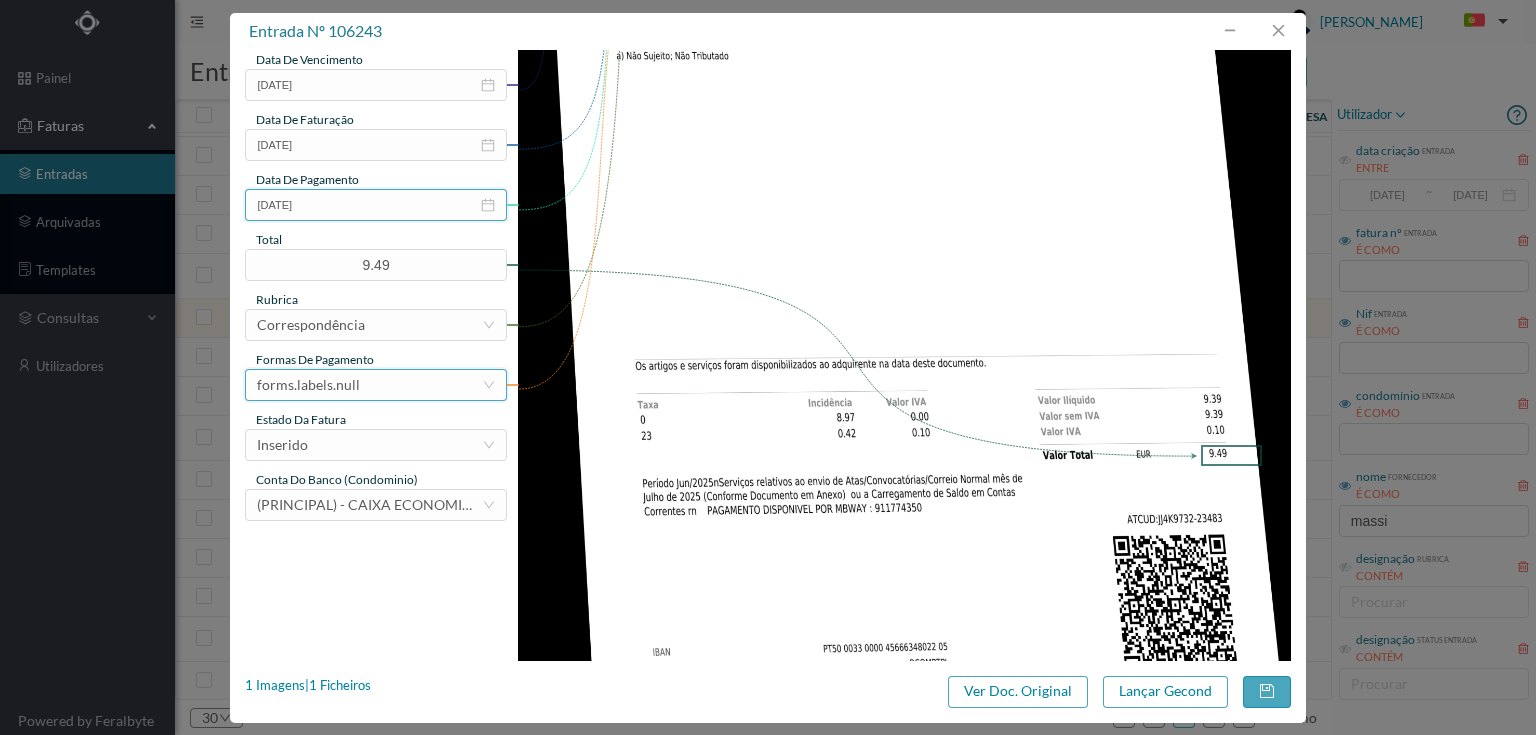 scroll, scrollTop: 480, scrollLeft: 0, axis: vertical 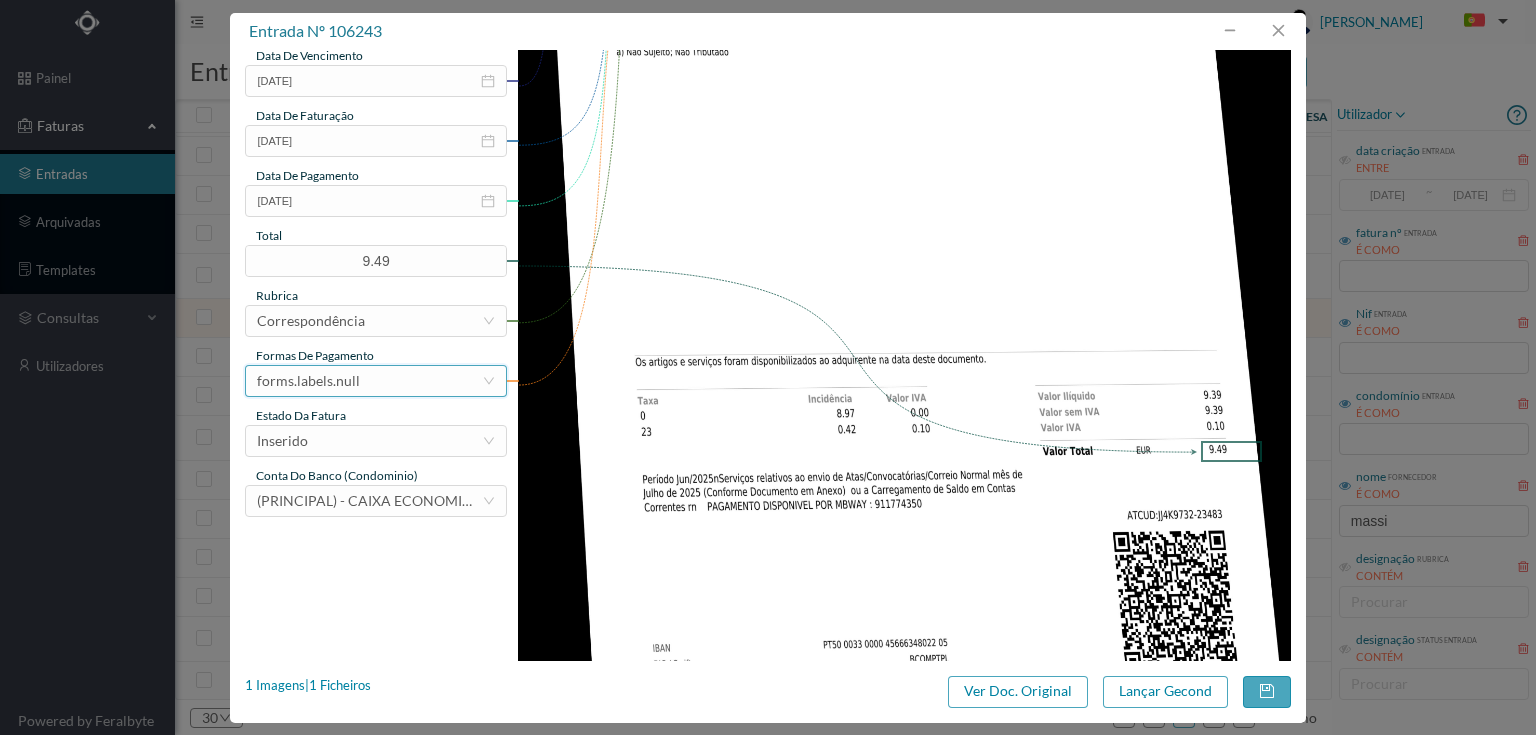 click on "forms.labels.null" at bounding box center [369, 381] 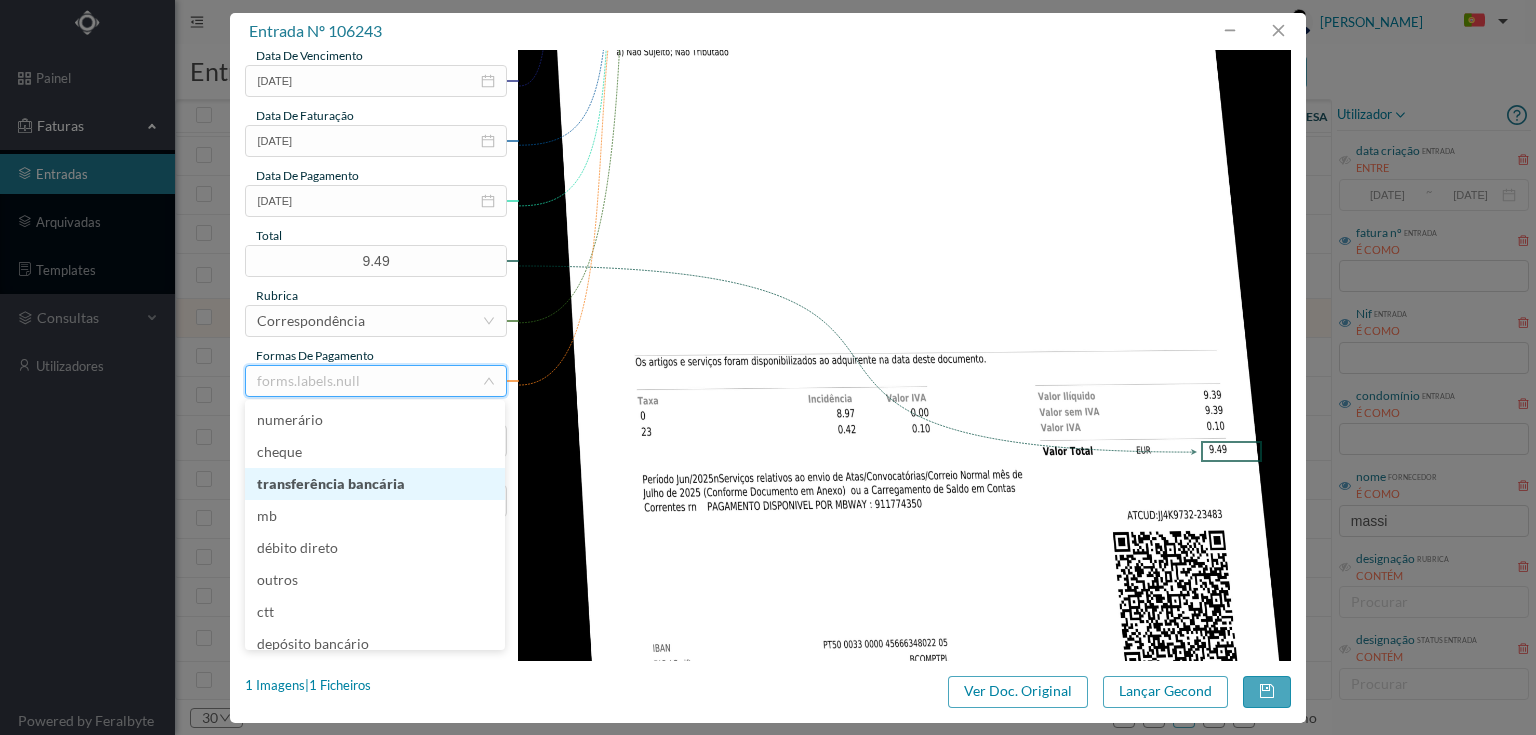click on "transferência bancária" at bounding box center (375, 484) 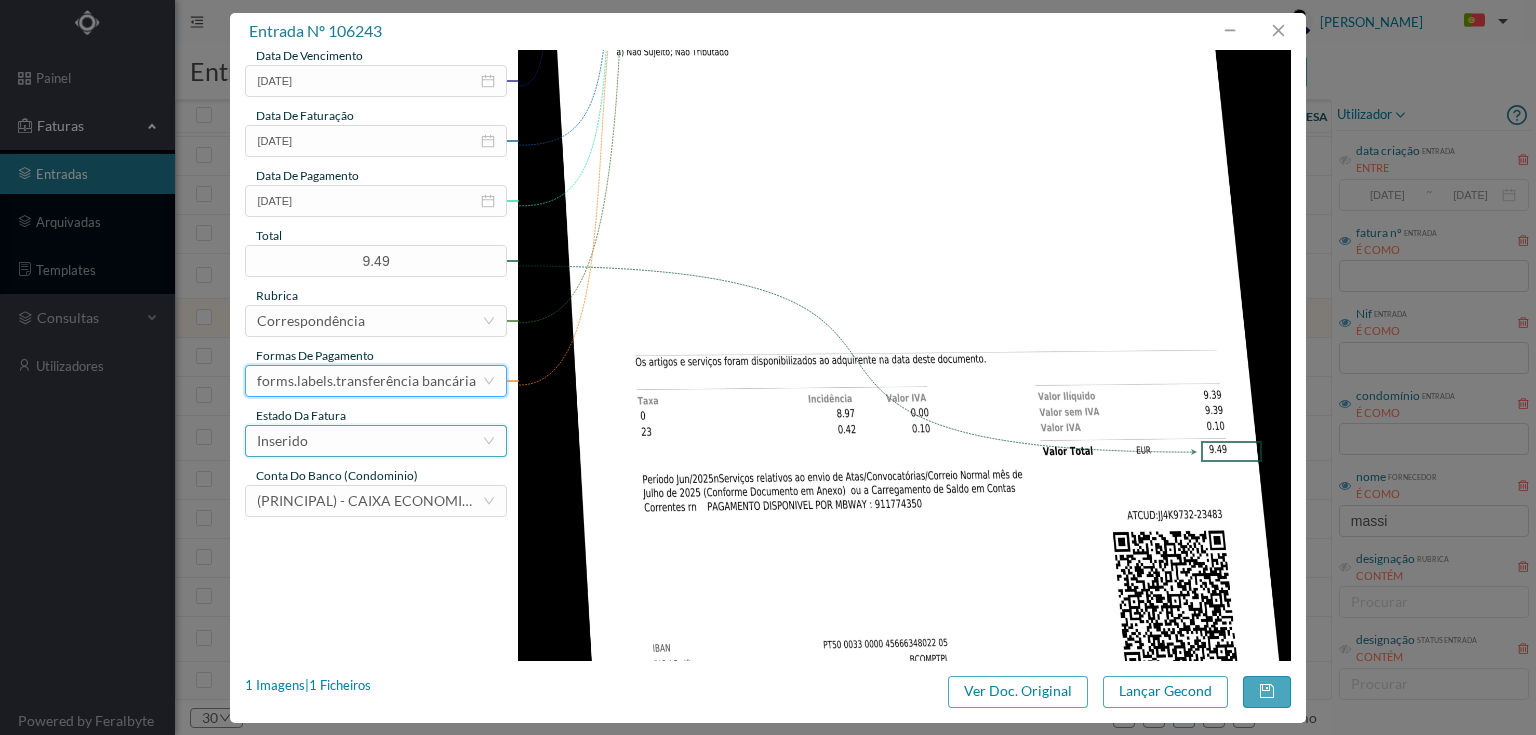 click on "Inserido" at bounding box center (369, 441) 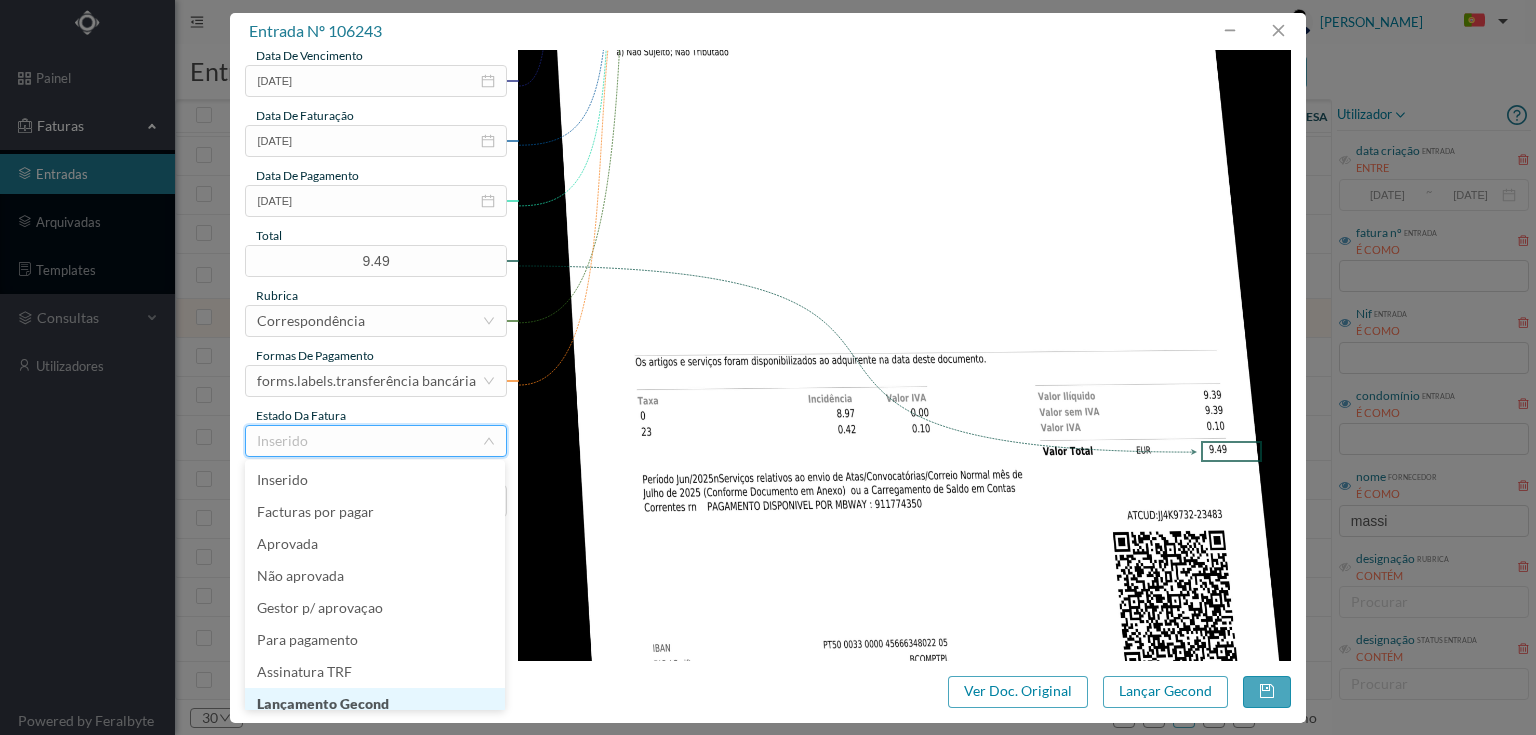 scroll, scrollTop: 10, scrollLeft: 0, axis: vertical 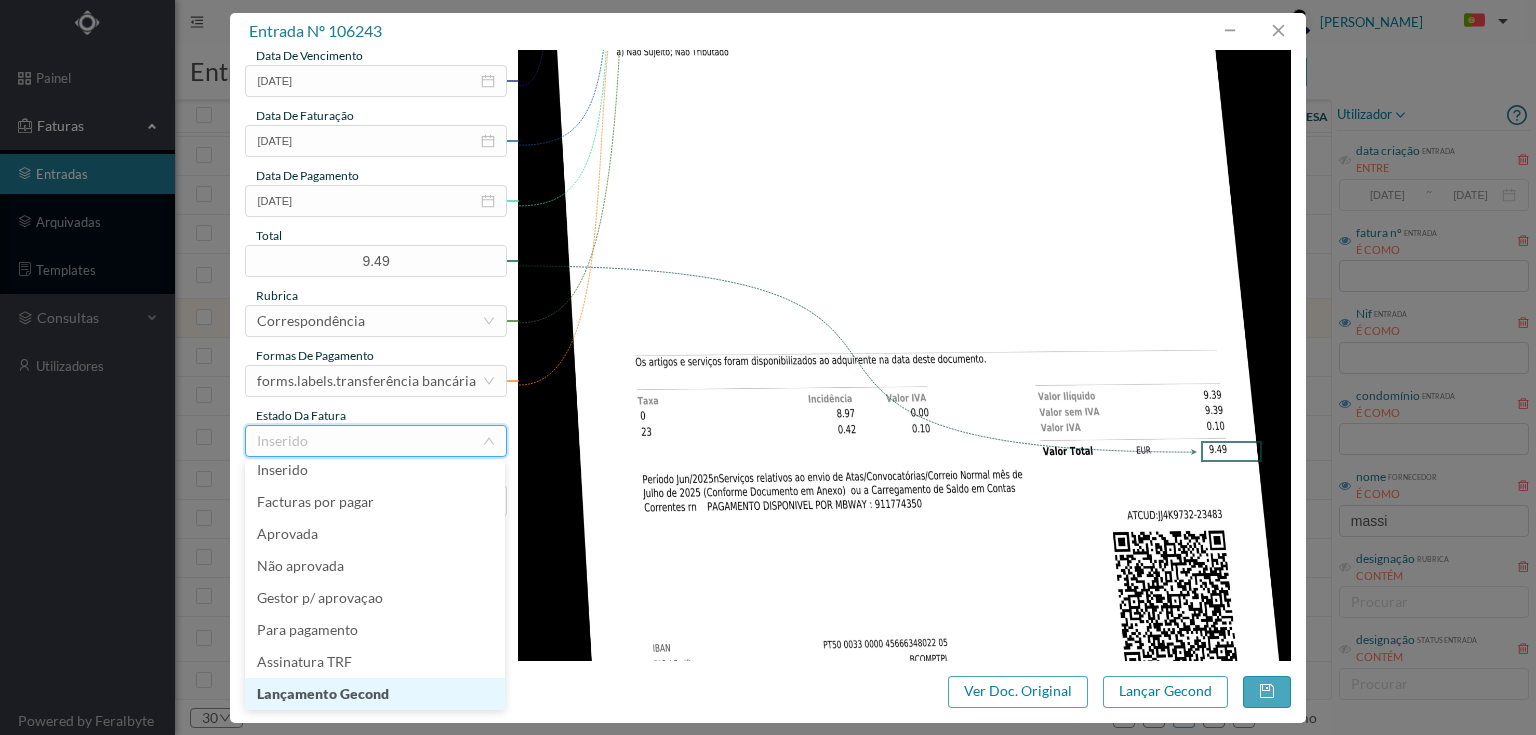 click on "Lançamento Gecond" at bounding box center [375, 694] 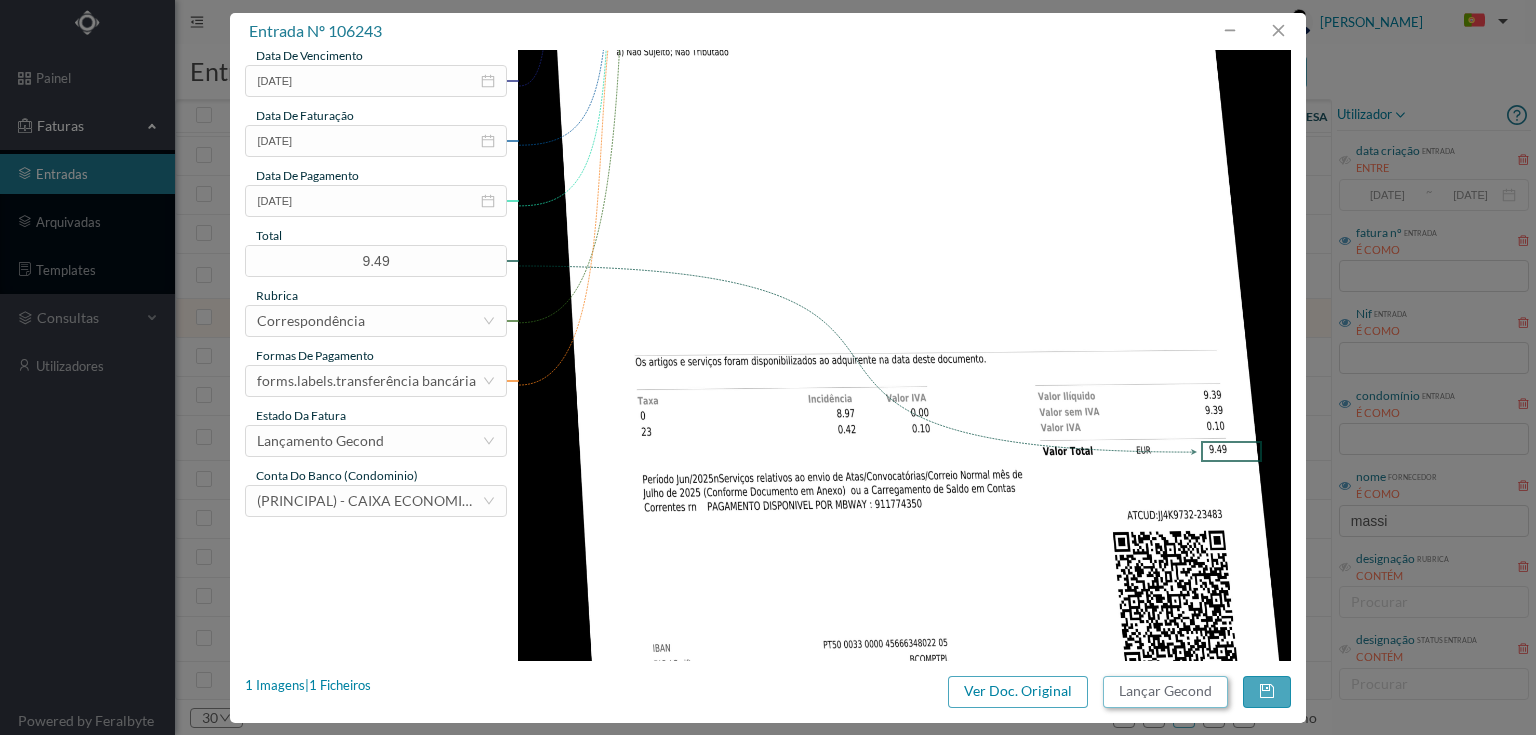 click on "Lançar Gecond" at bounding box center (1165, 692) 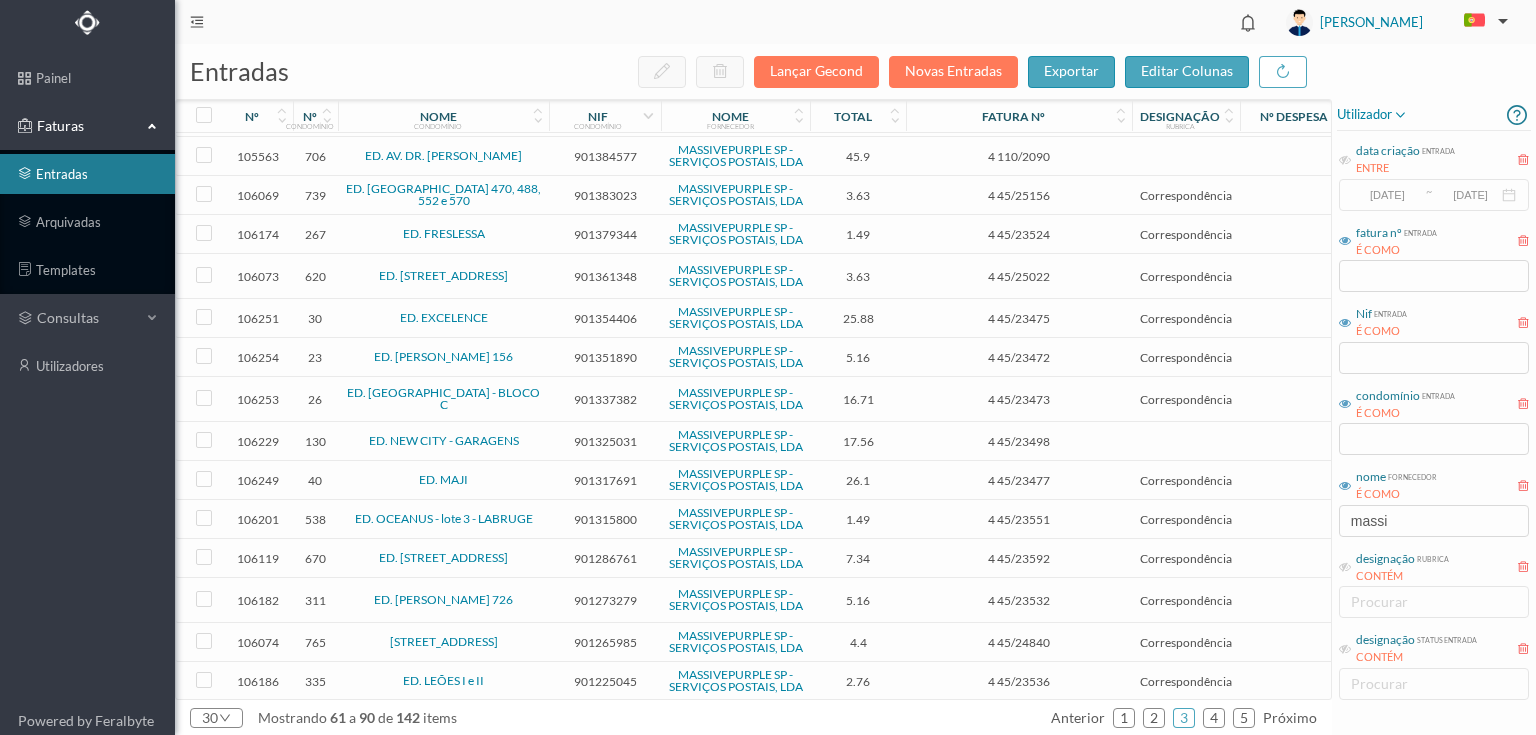 click on "901354406" at bounding box center [605, 318] 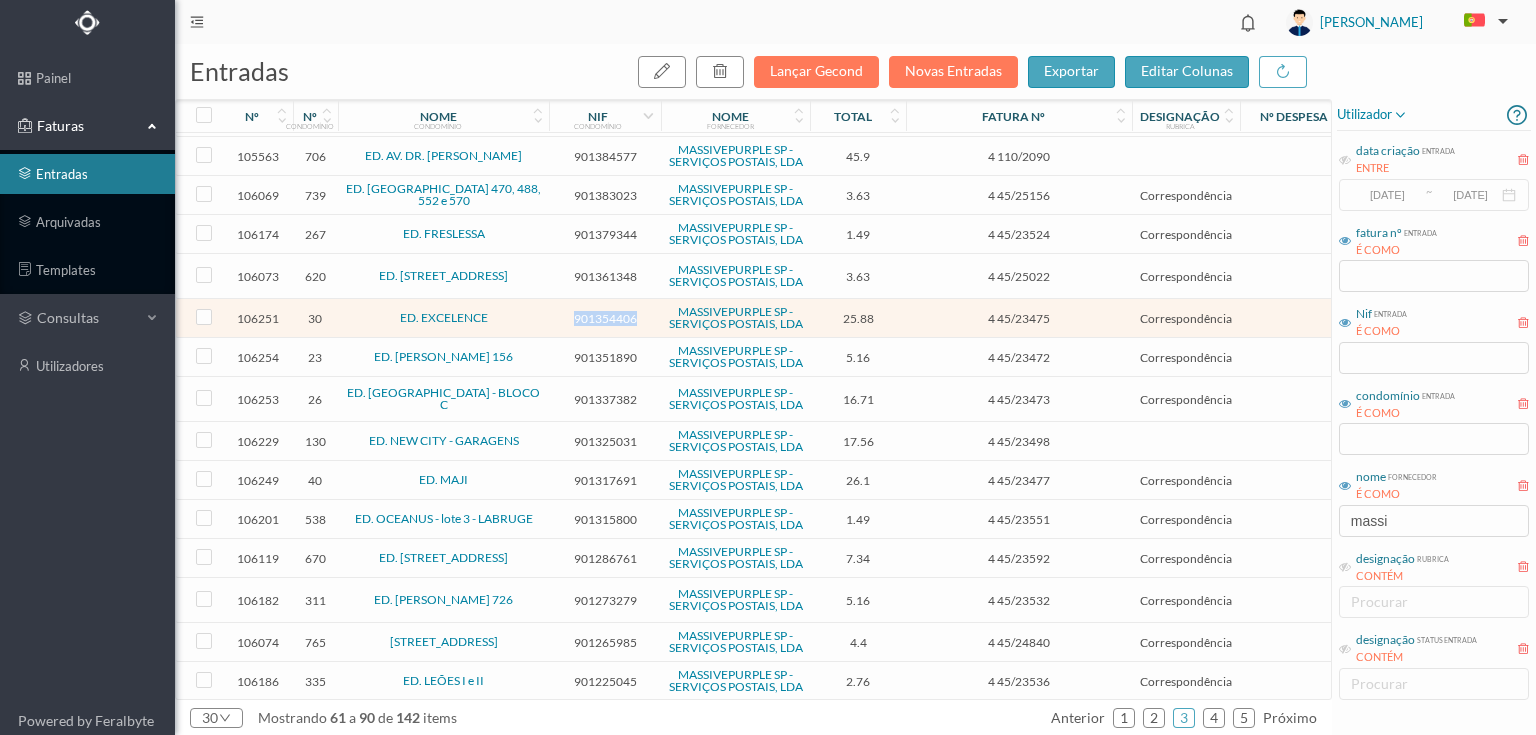 click on "901354406" at bounding box center [605, 318] 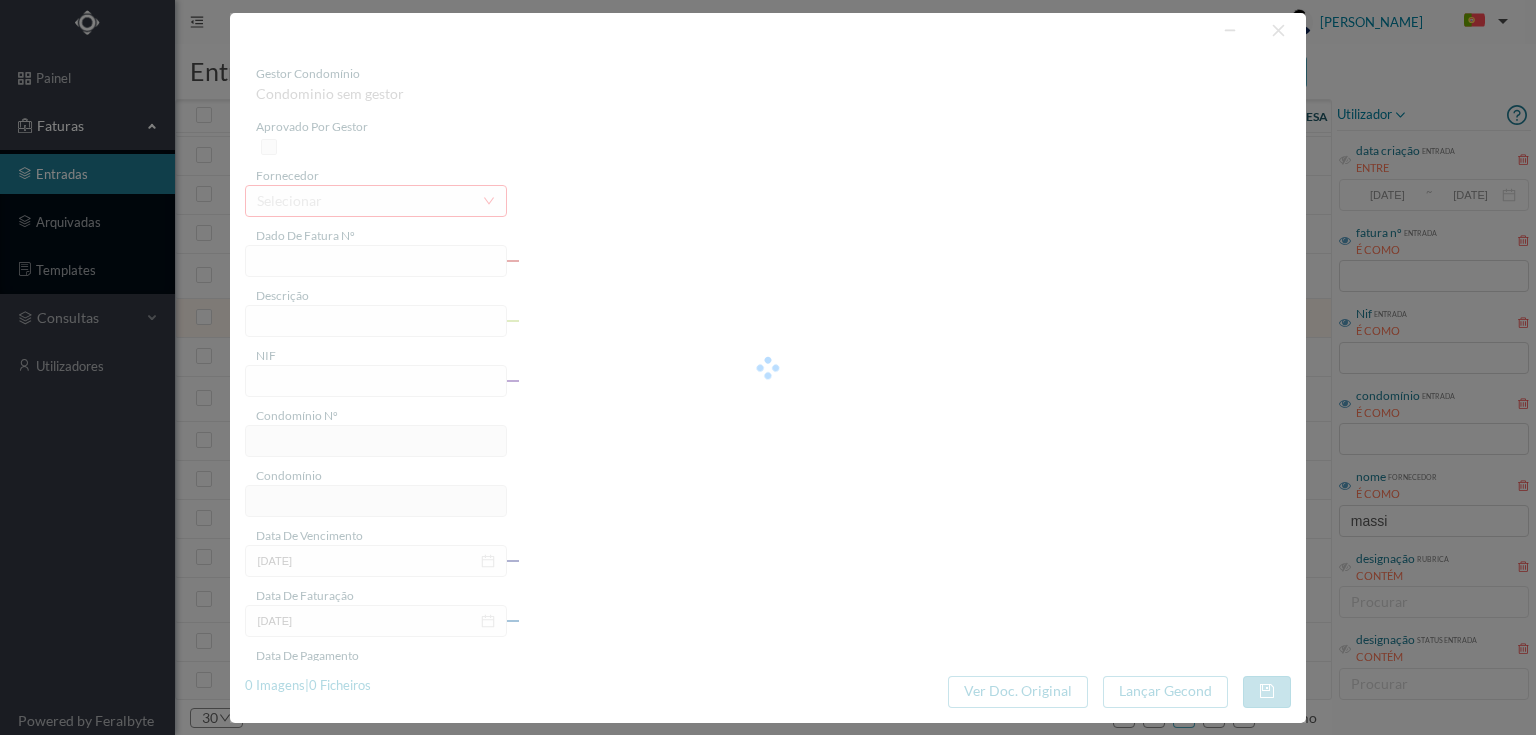 type on "4 45/23475" 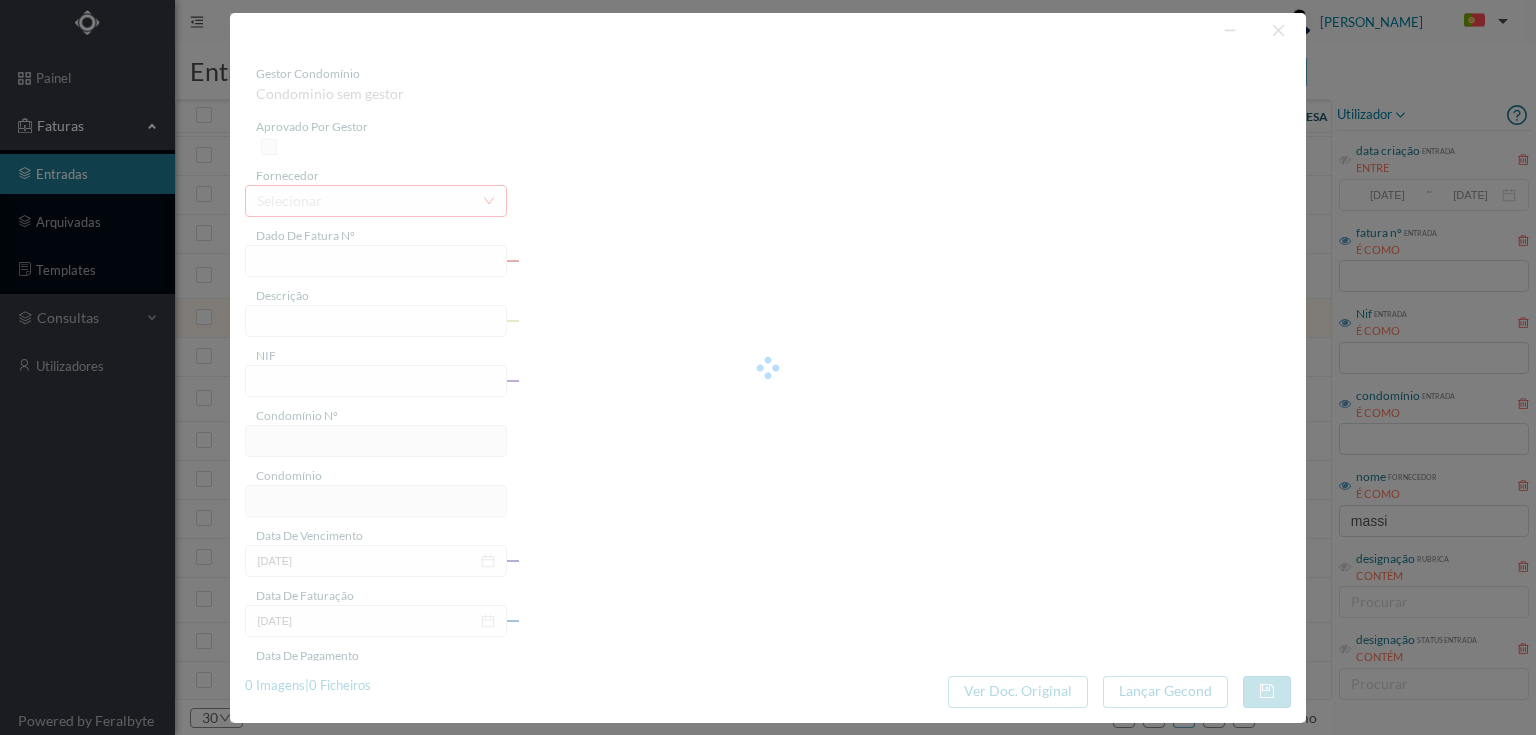 type on "o Cd À Servico Envio Correio" 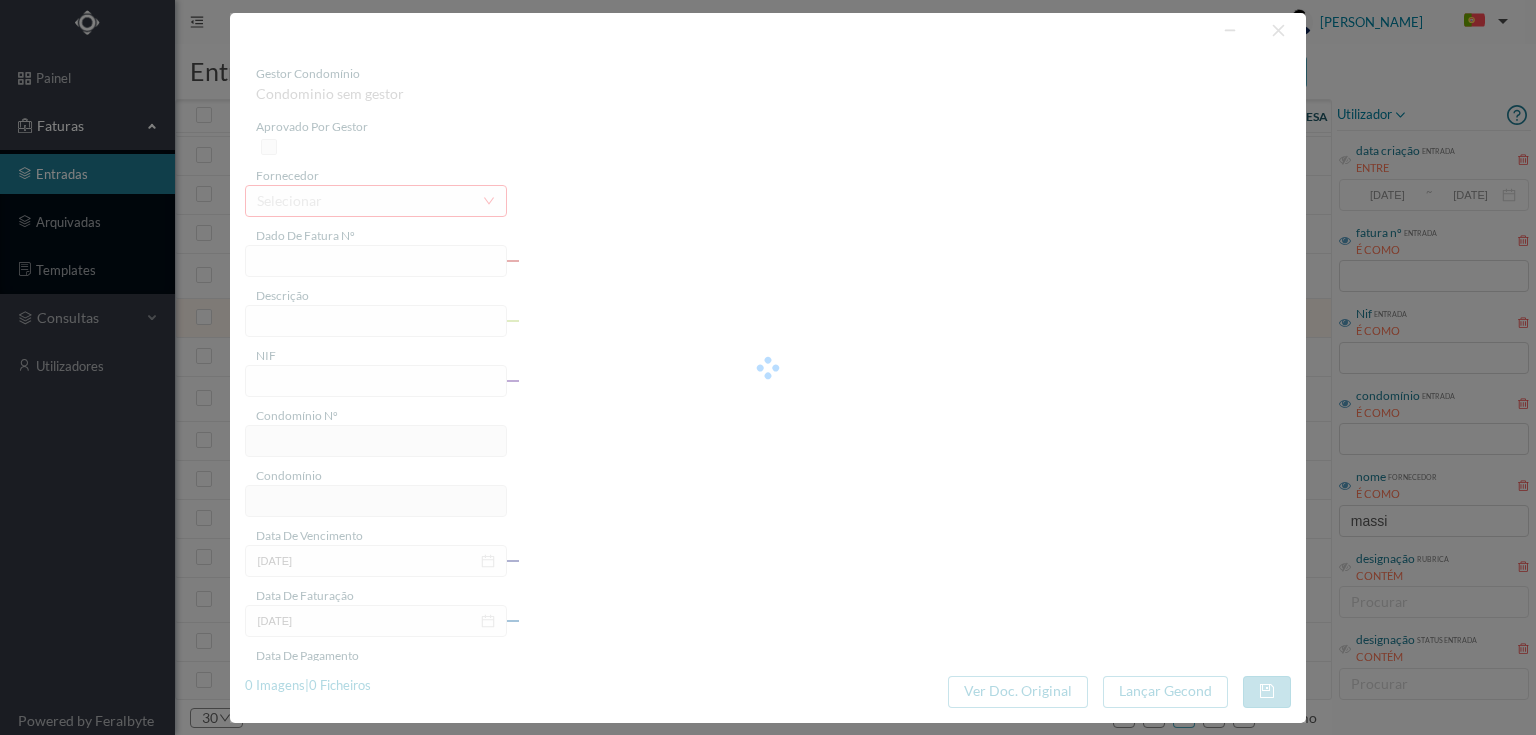 type on "[DATE]" 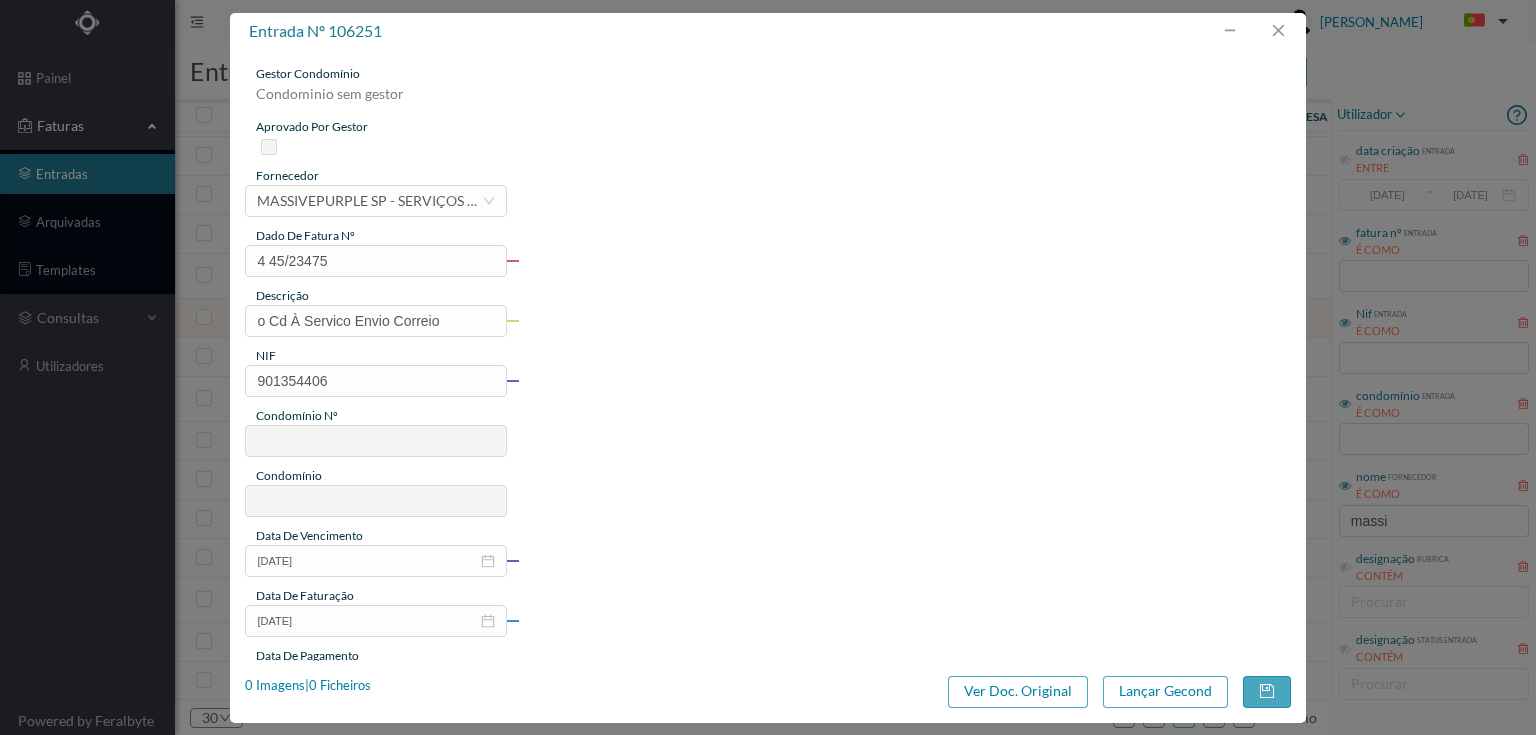 type on "30" 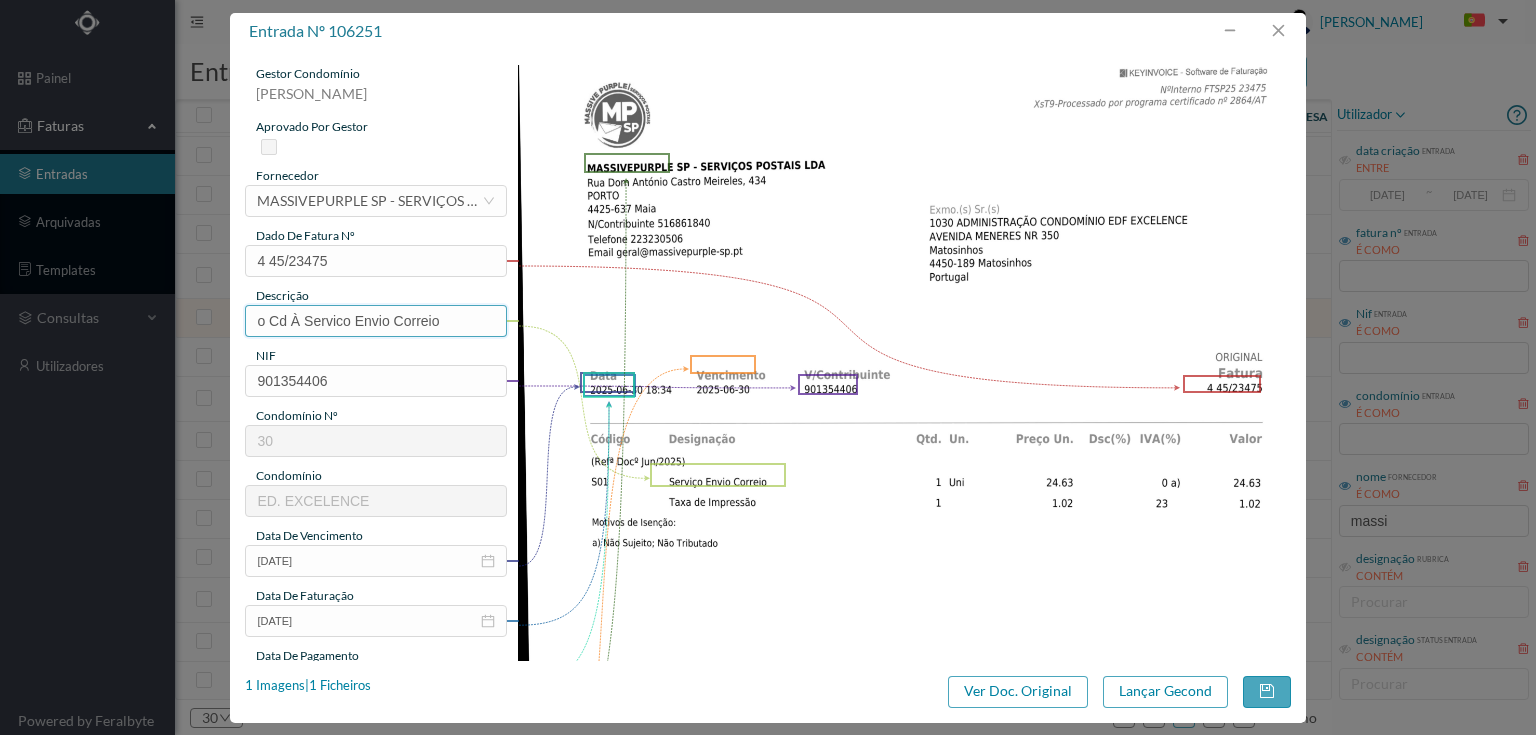 drag, startPoint x: 300, startPoint y: 314, endPoint x: 175, endPoint y: 314, distance: 125 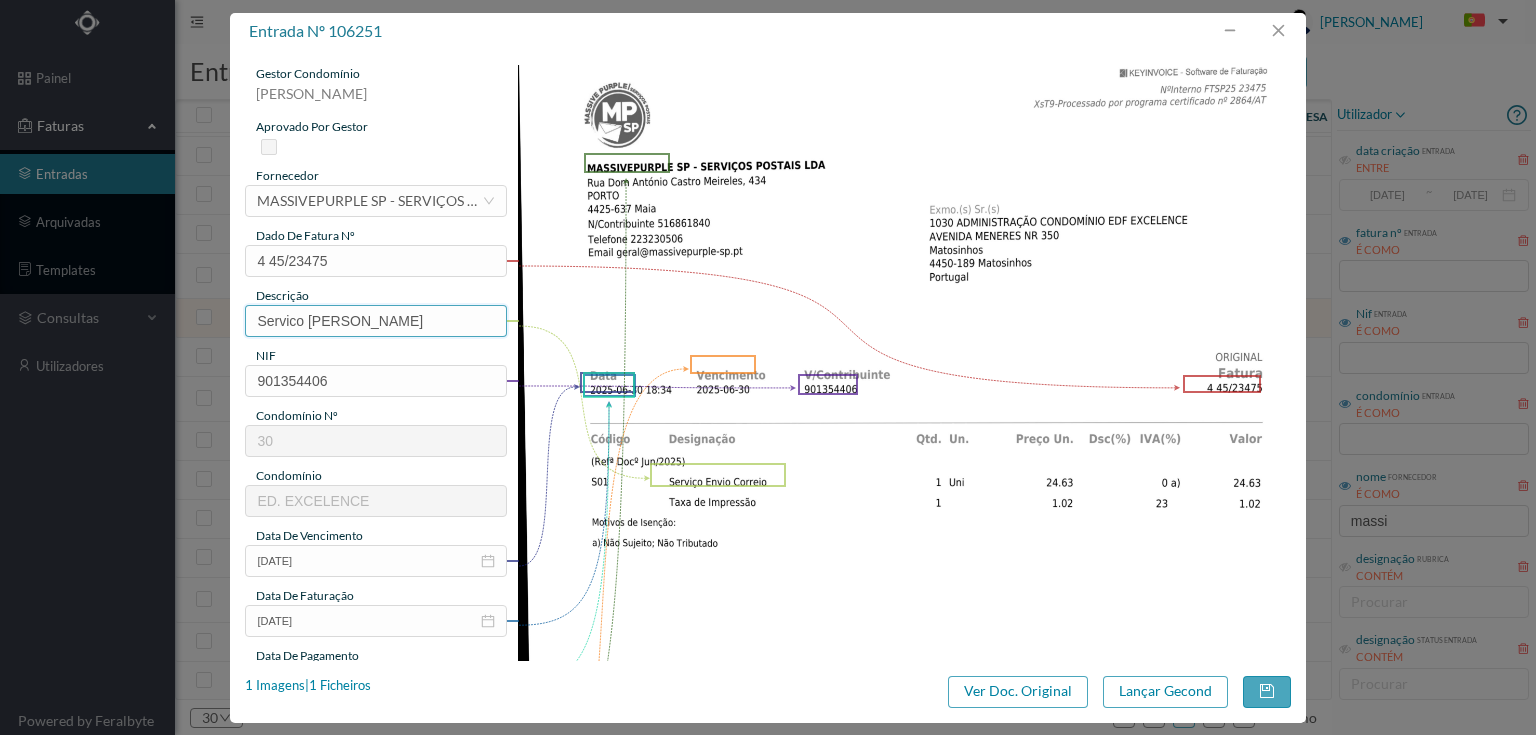 type on "Servico [PERSON_NAME]" 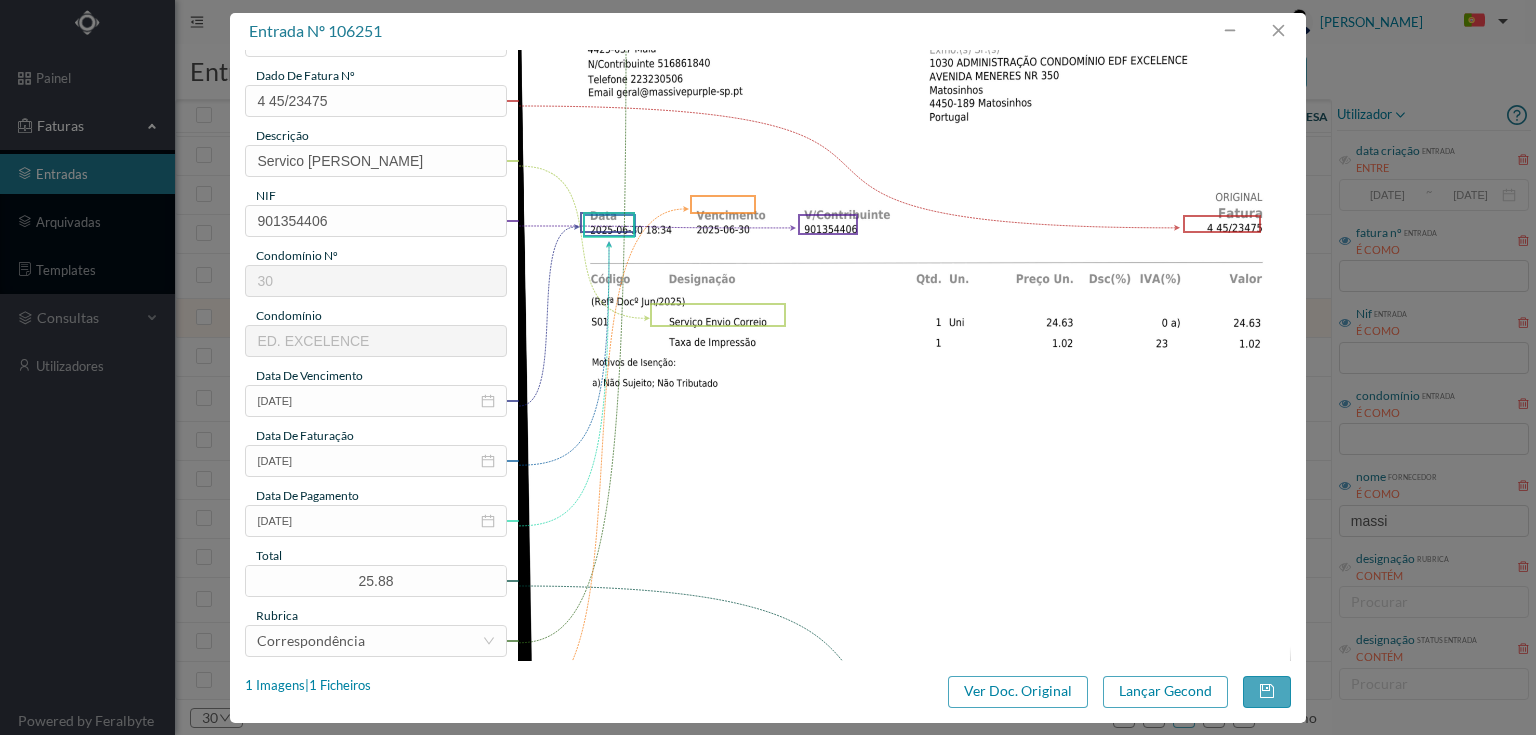 scroll, scrollTop: 240, scrollLeft: 0, axis: vertical 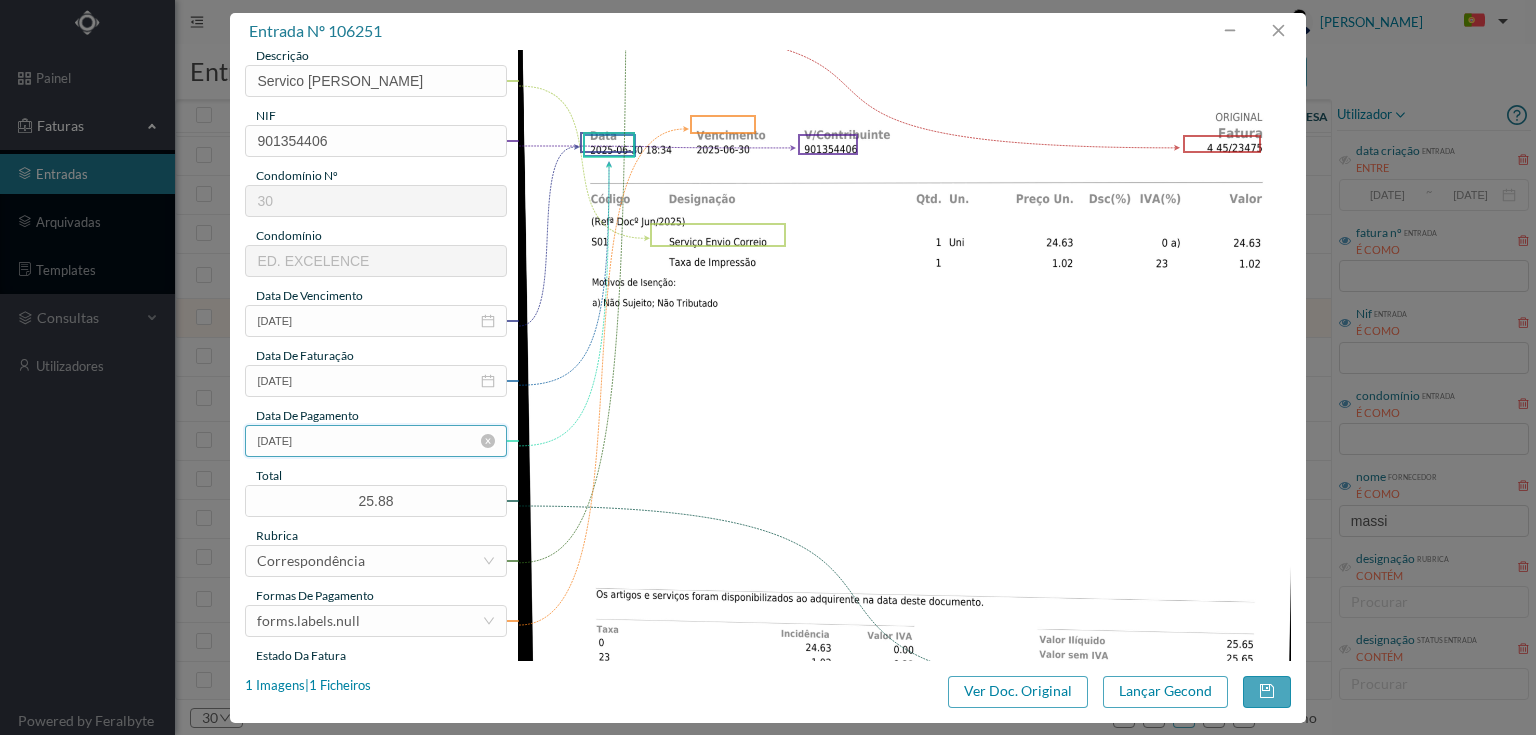 click on "[DATE]" at bounding box center [375, 441] 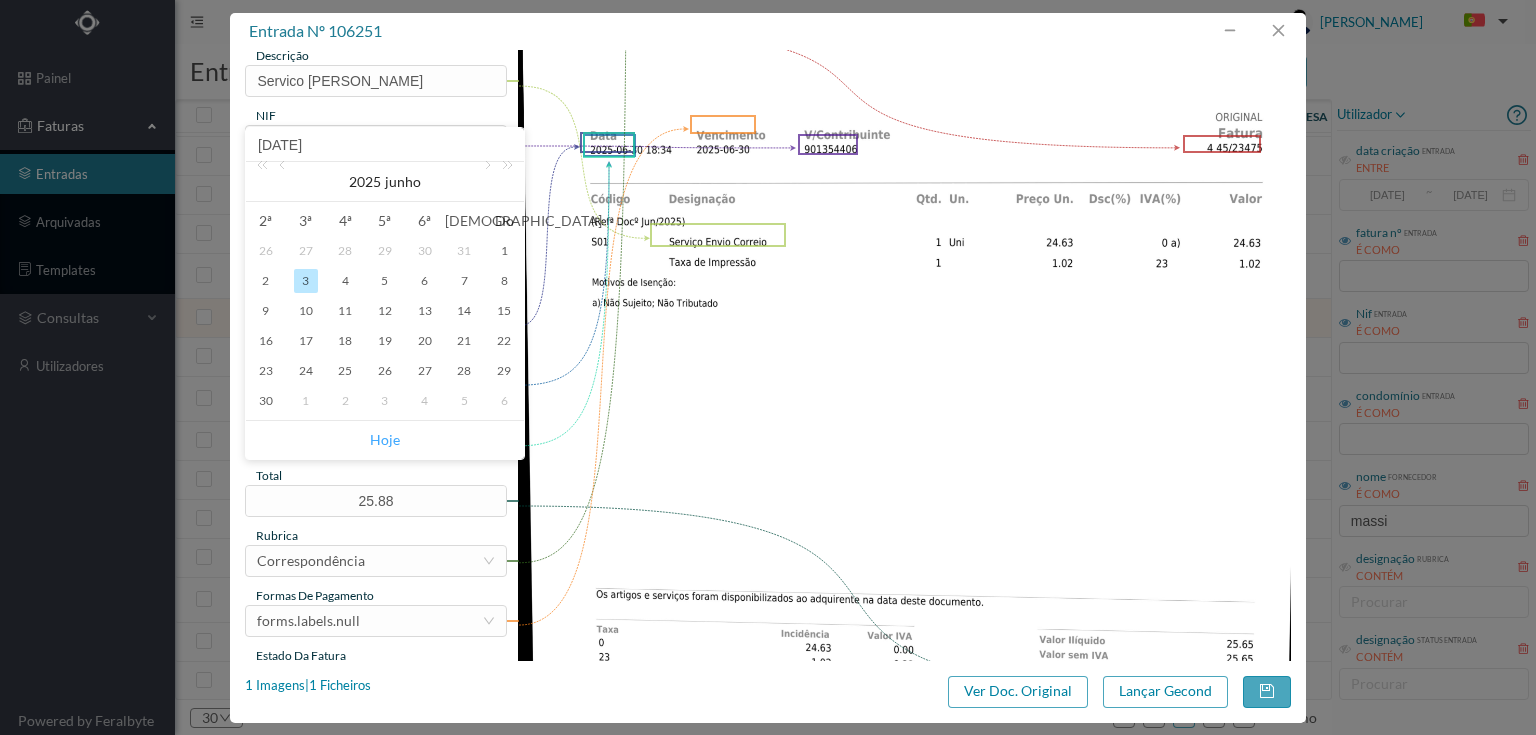 click on "Hoje" at bounding box center (385, 440) 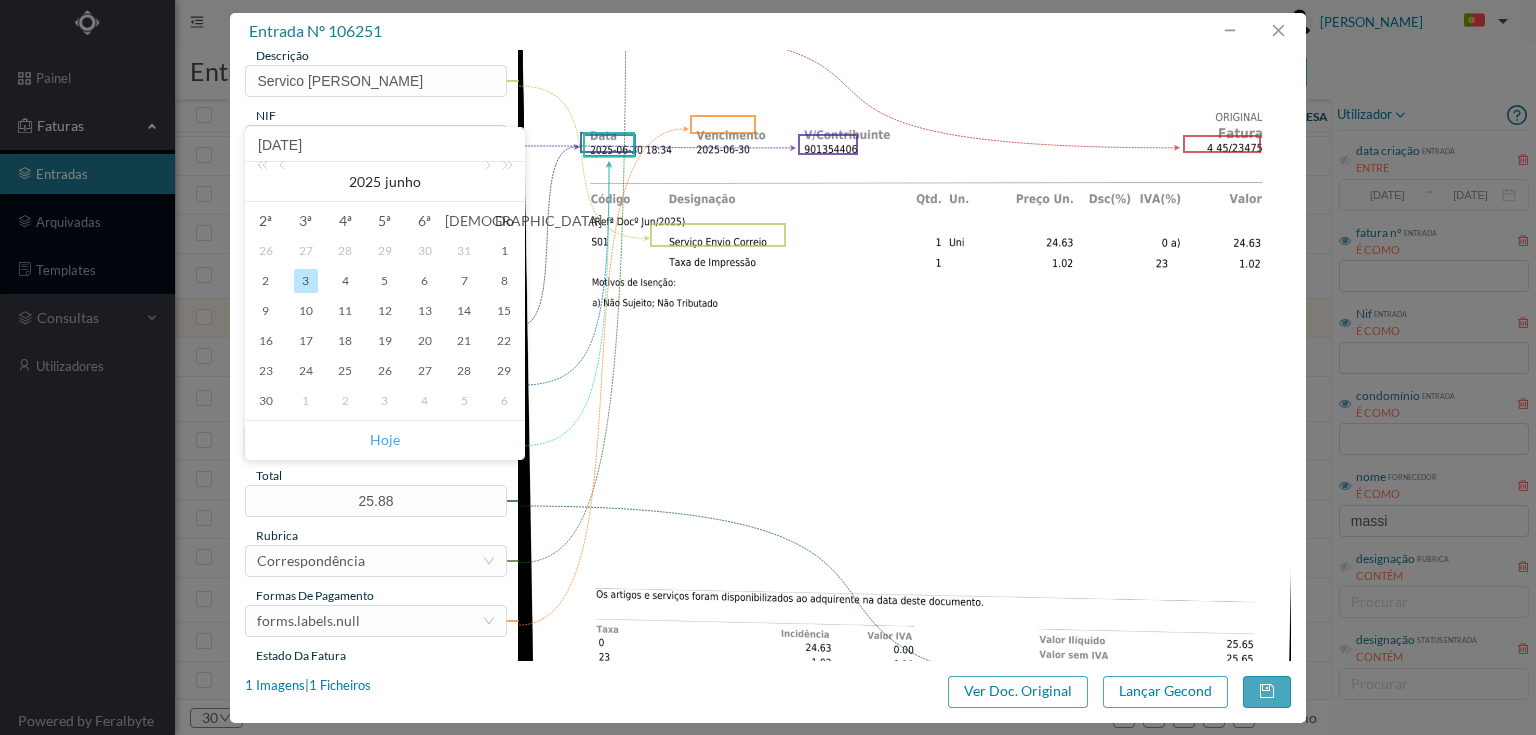 type on "[DATE]" 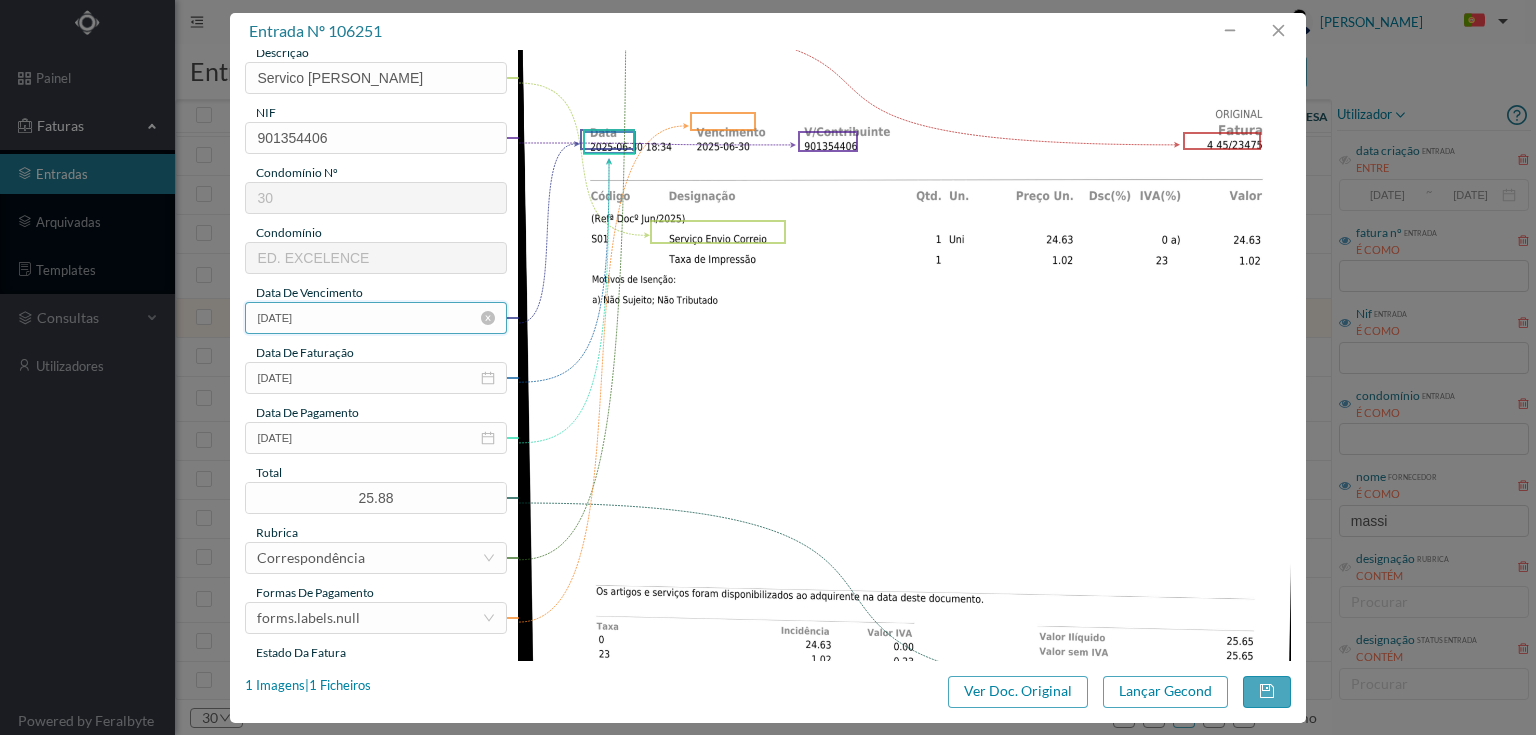scroll, scrollTop: 320, scrollLeft: 0, axis: vertical 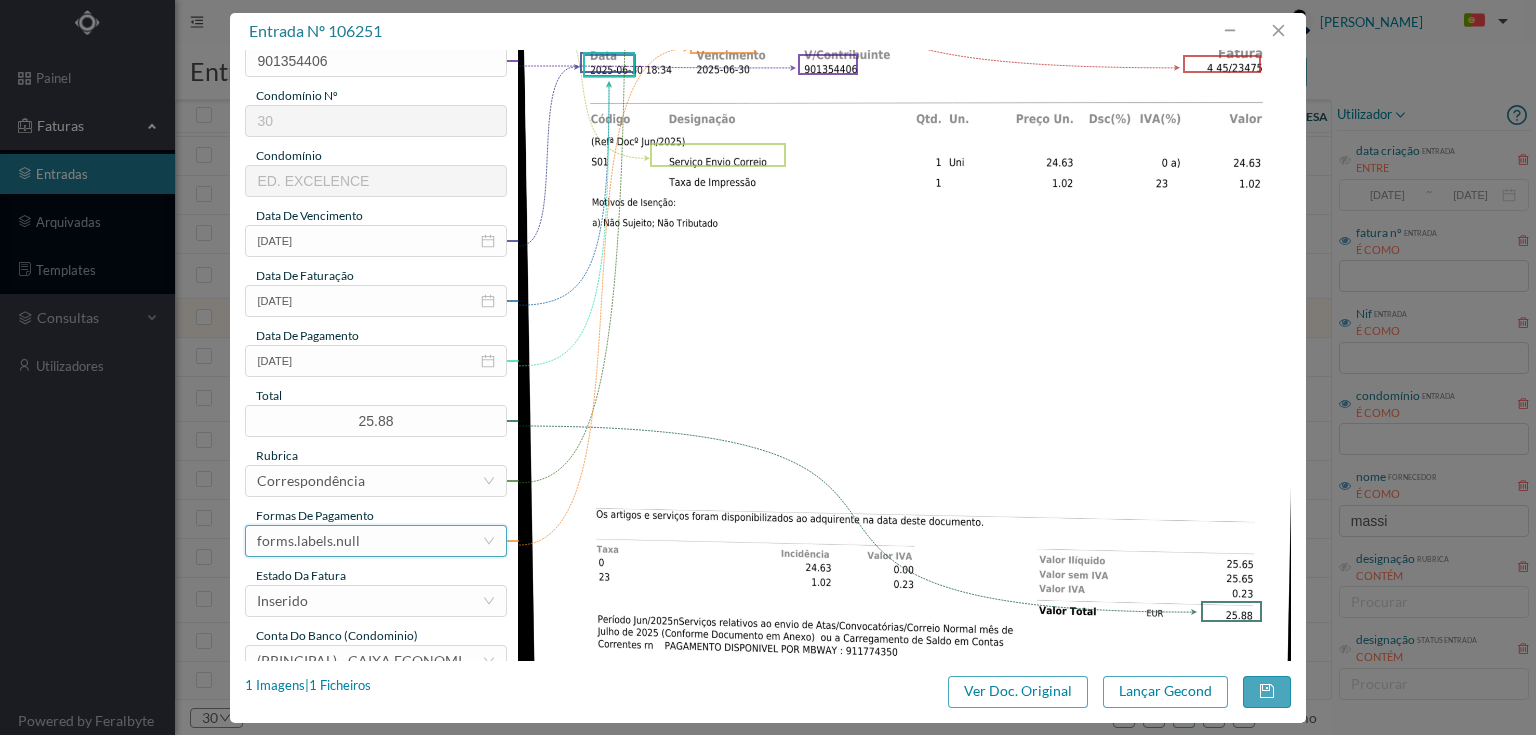 click on "forms.labels.null" at bounding box center (369, 541) 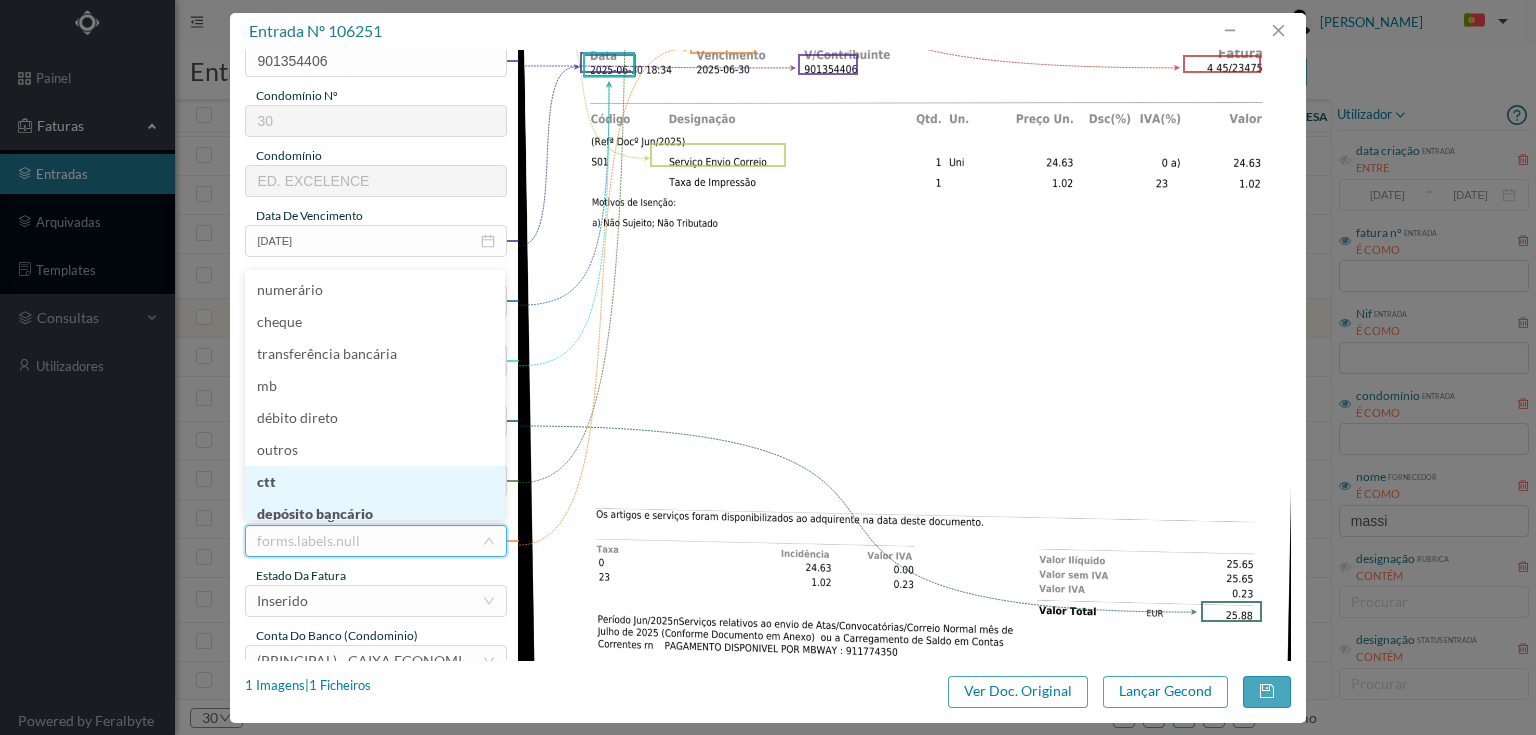 scroll, scrollTop: 4, scrollLeft: 0, axis: vertical 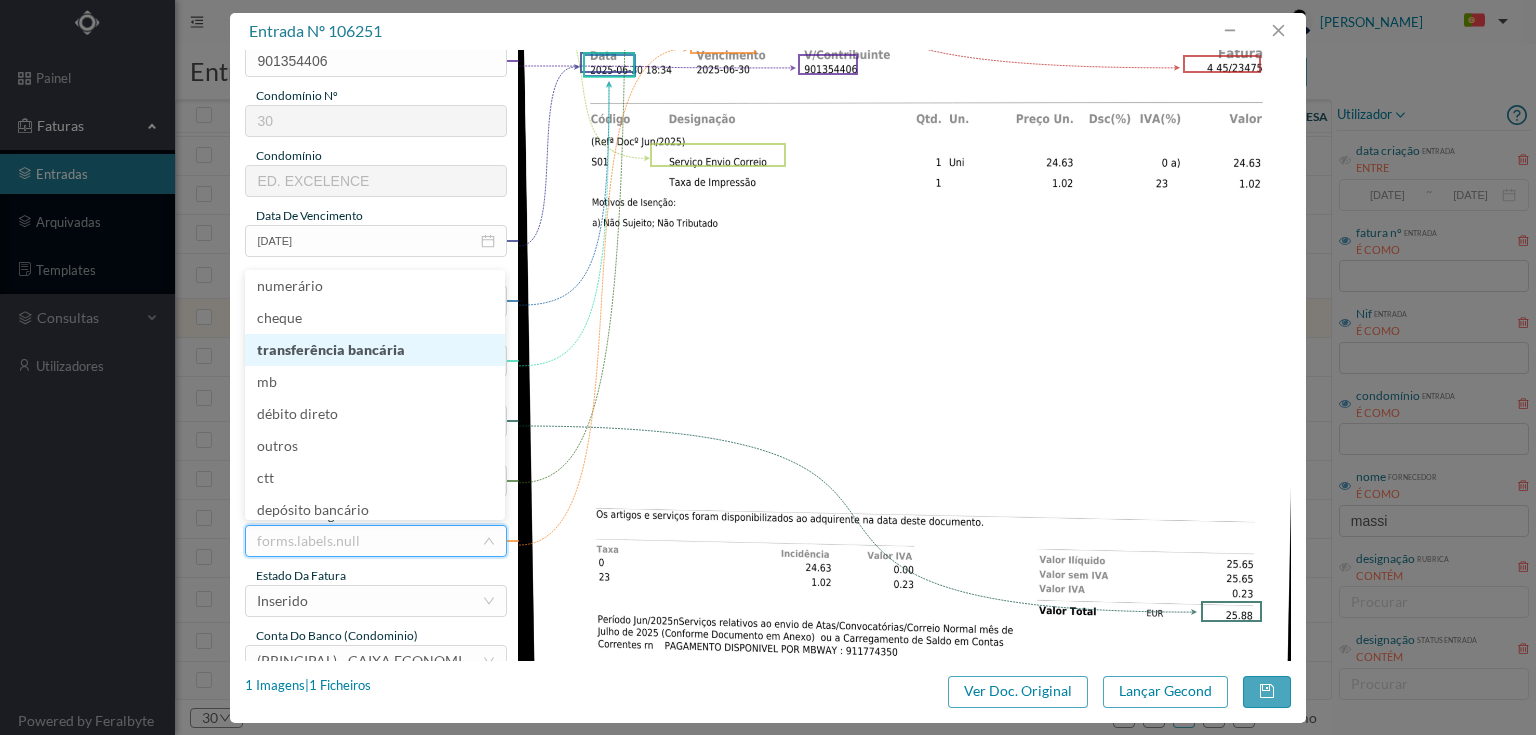click on "transferência bancária" at bounding box center (375, 350) 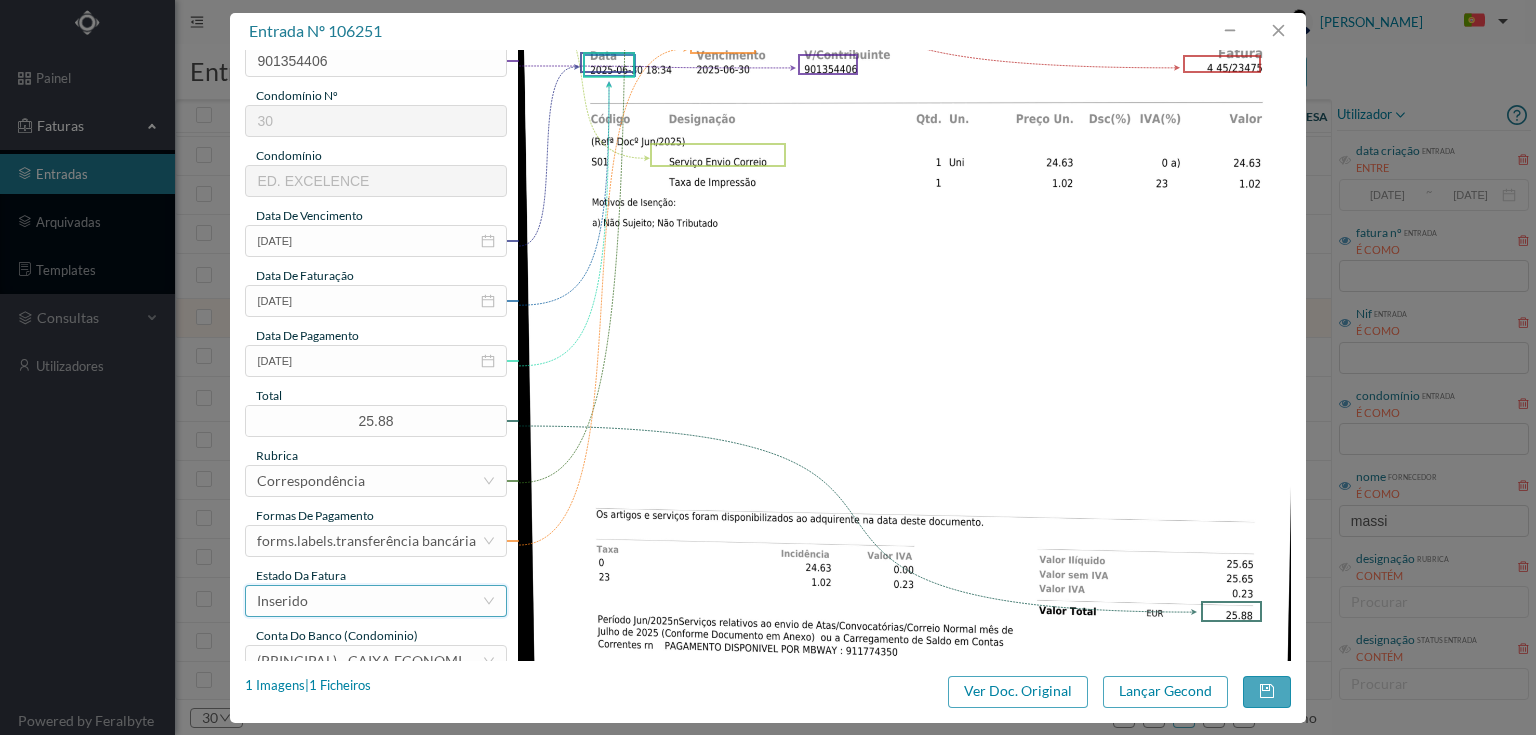 click on "Inserido" at bounding box center (369, 601) 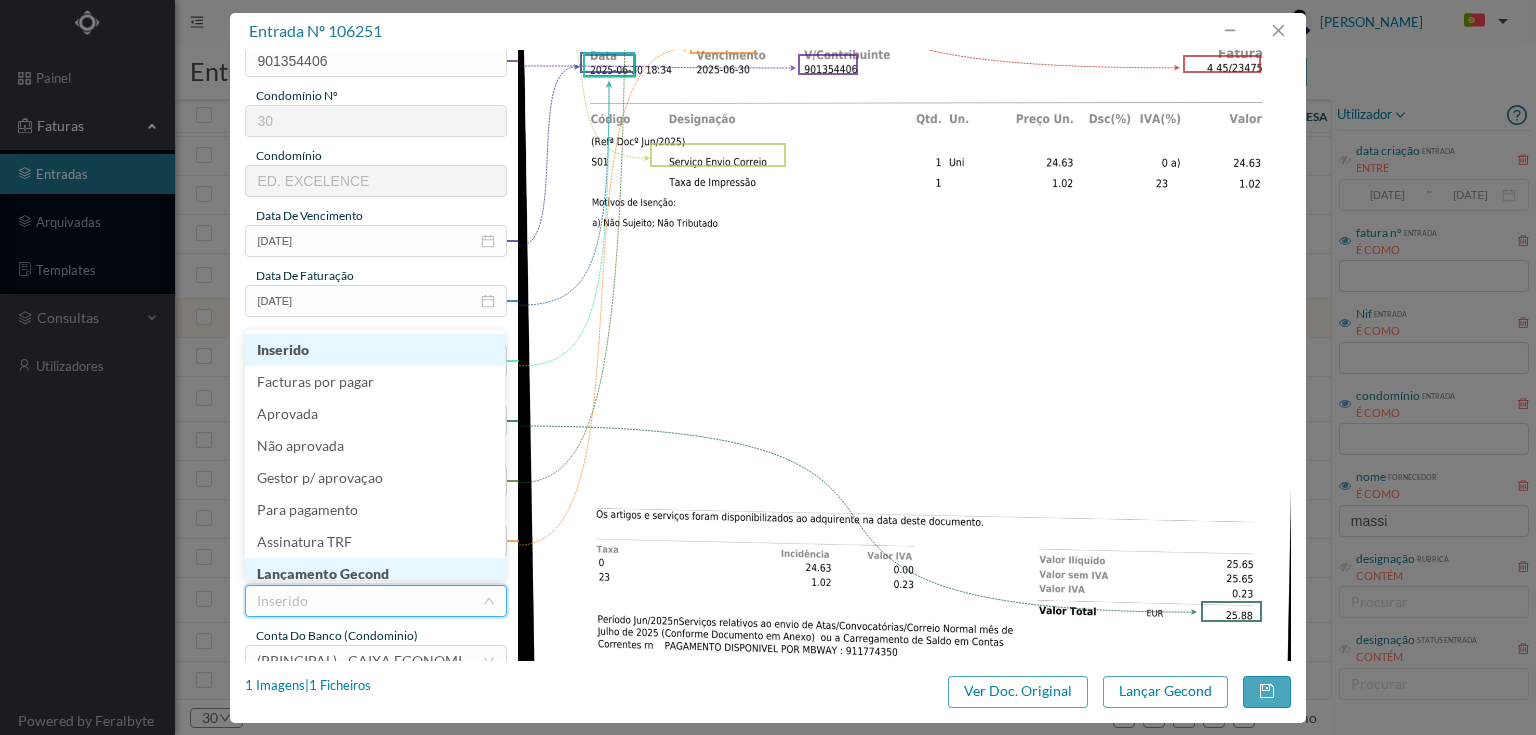 scroll, scrollTop: 10, scrollLeft: 0, axis: vertical 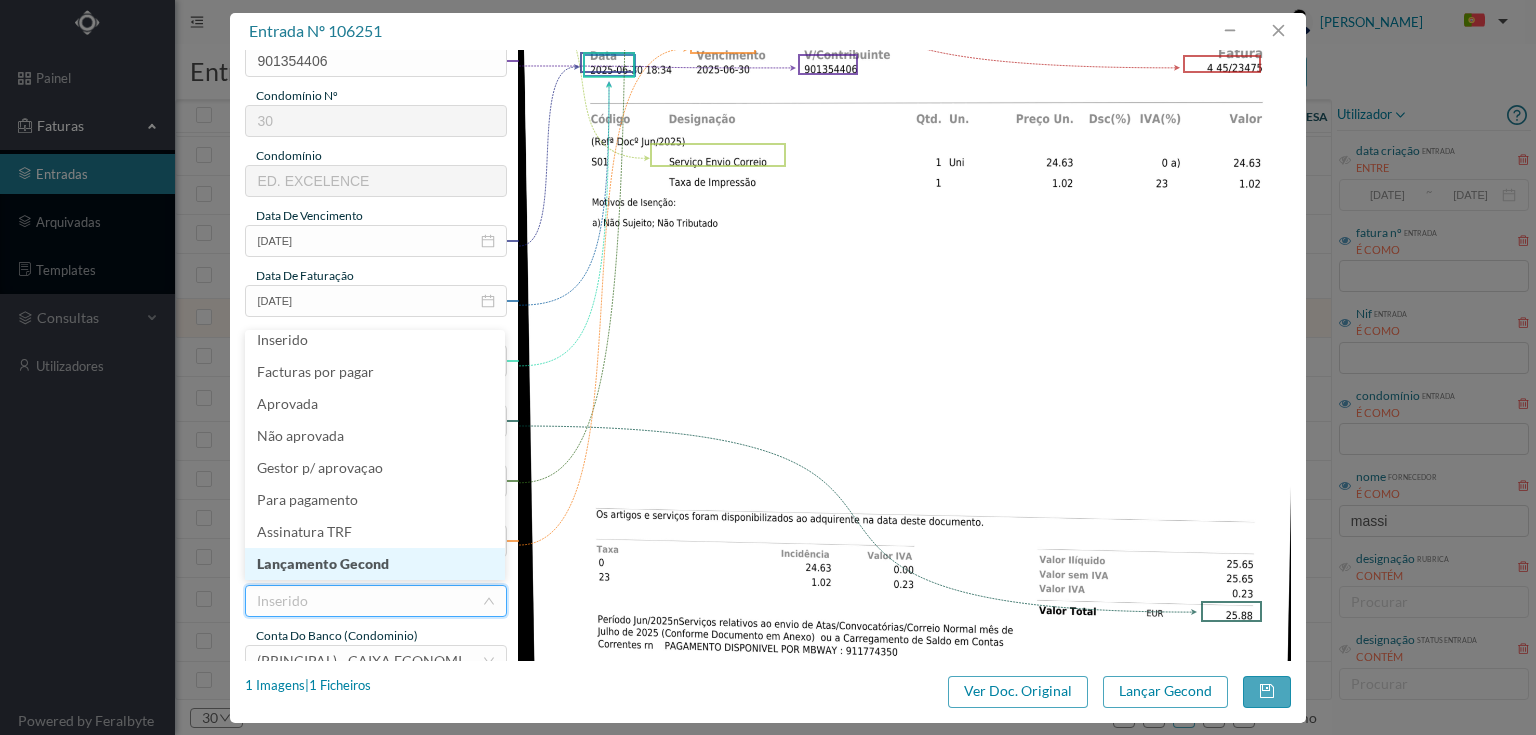 click on "Lançamento Gecond" at bounding box center (375, 564) 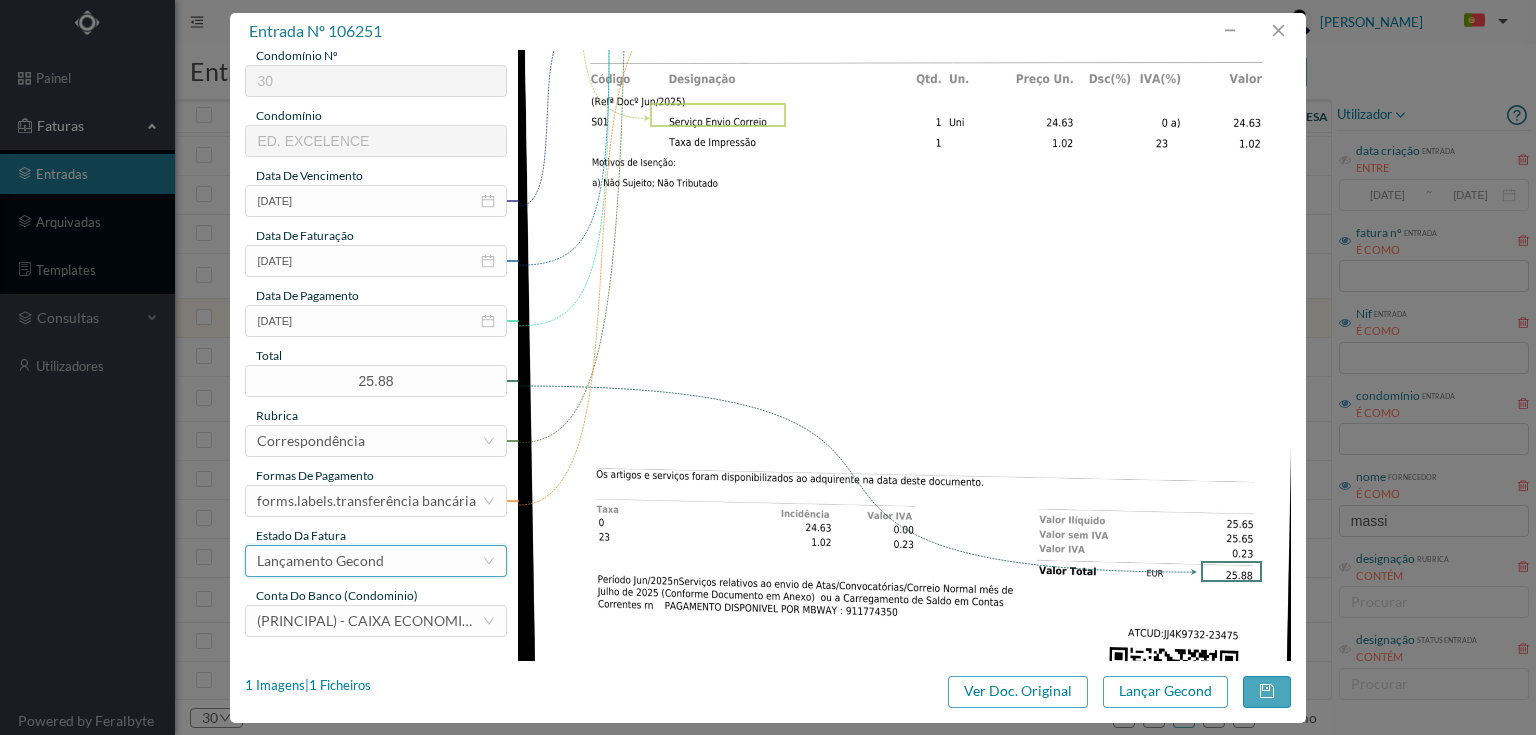 scroll, scrollTop: 400, scrollLeft: 0, axis: vertical 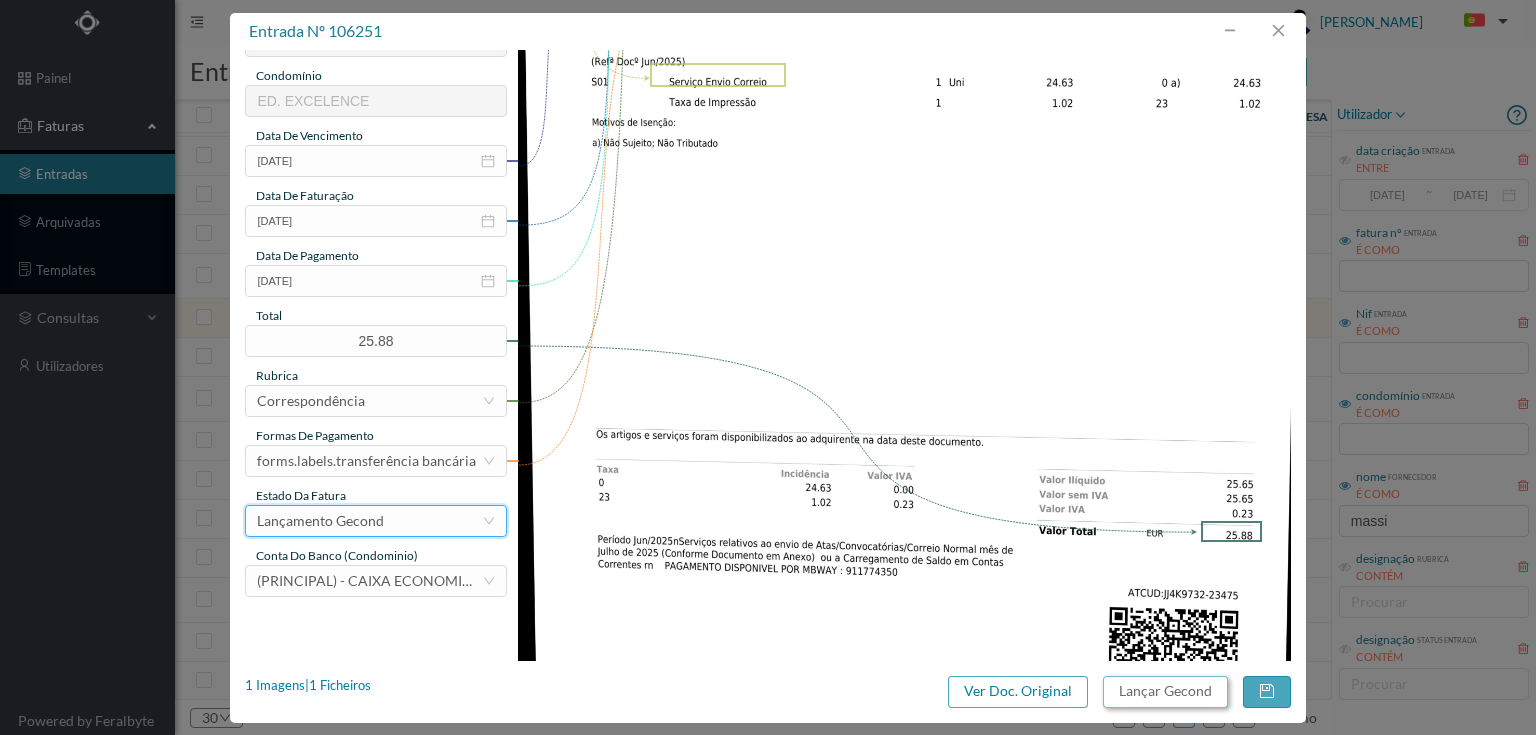 click on "Lançar Gecond" at bounding box center [1165, 692] 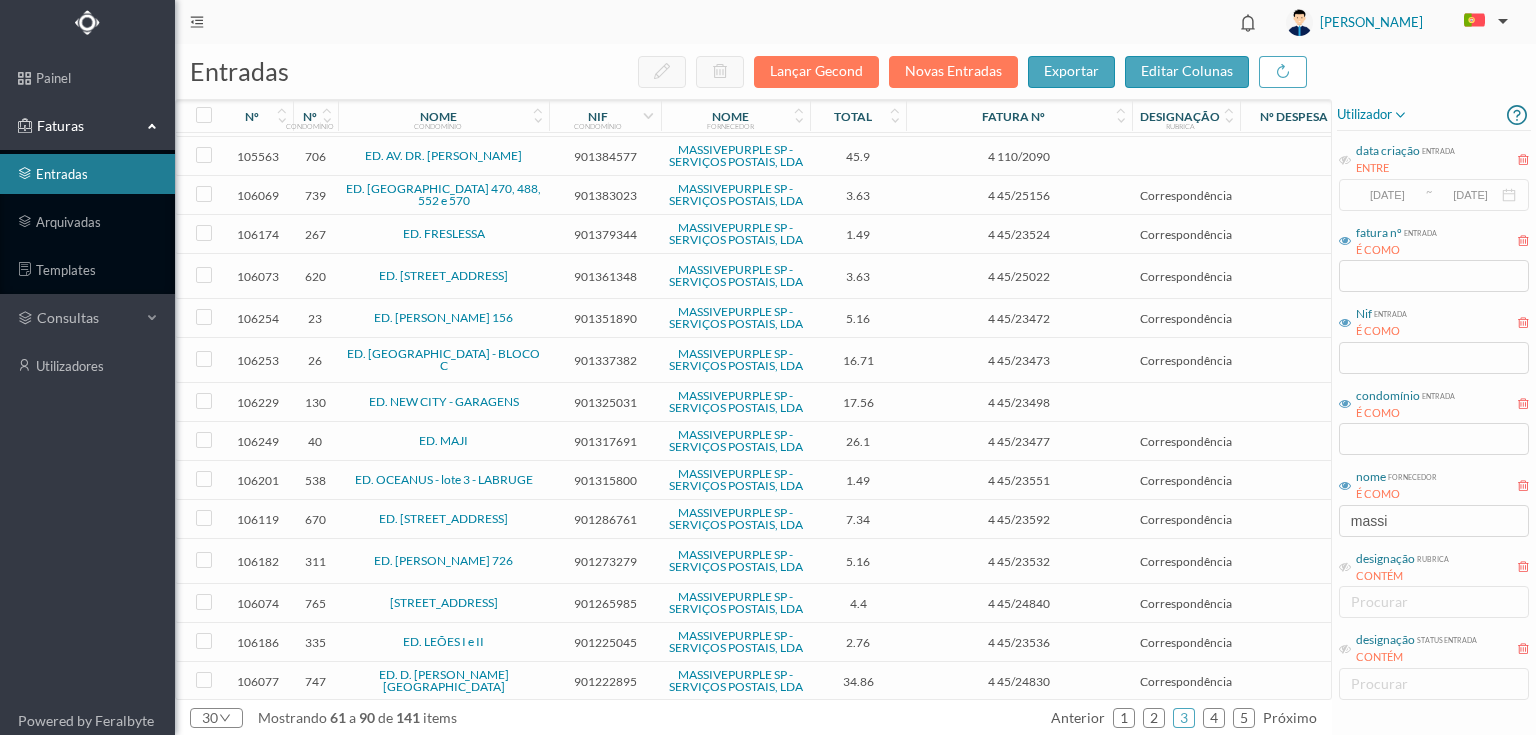 click on "901351890" at bounding box center (605, 318) 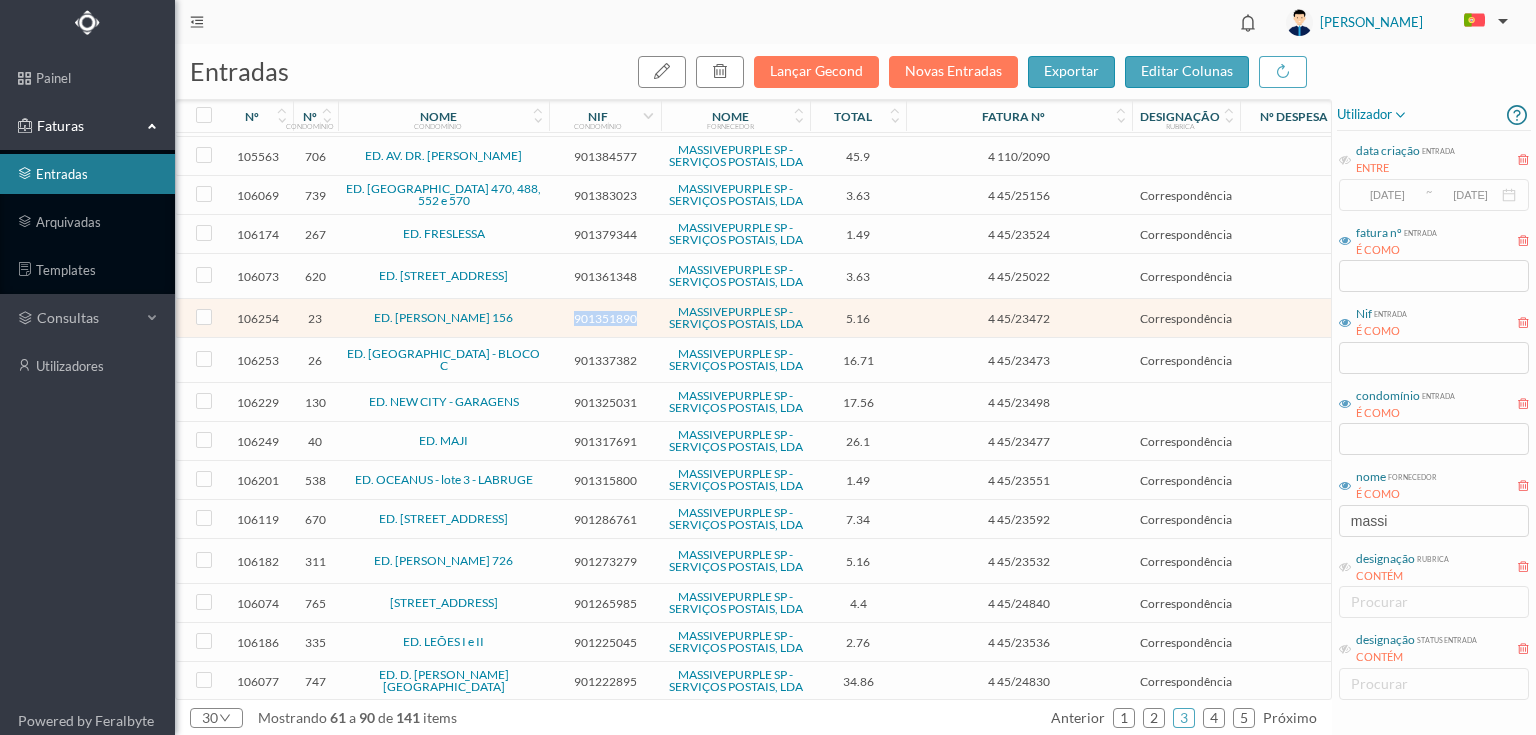 click on "901351890" at bounding box center (605, 318) 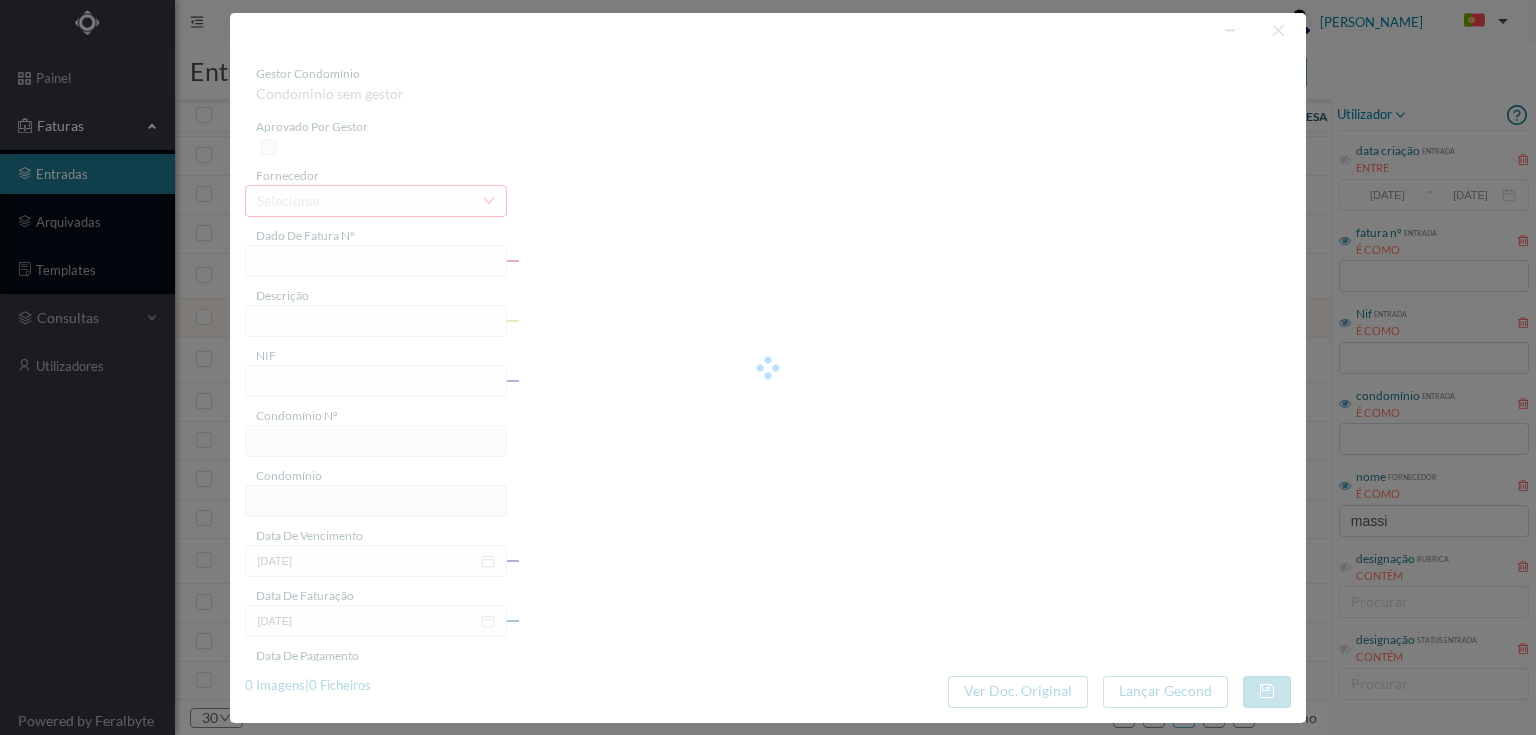 type on "4 45/23472" 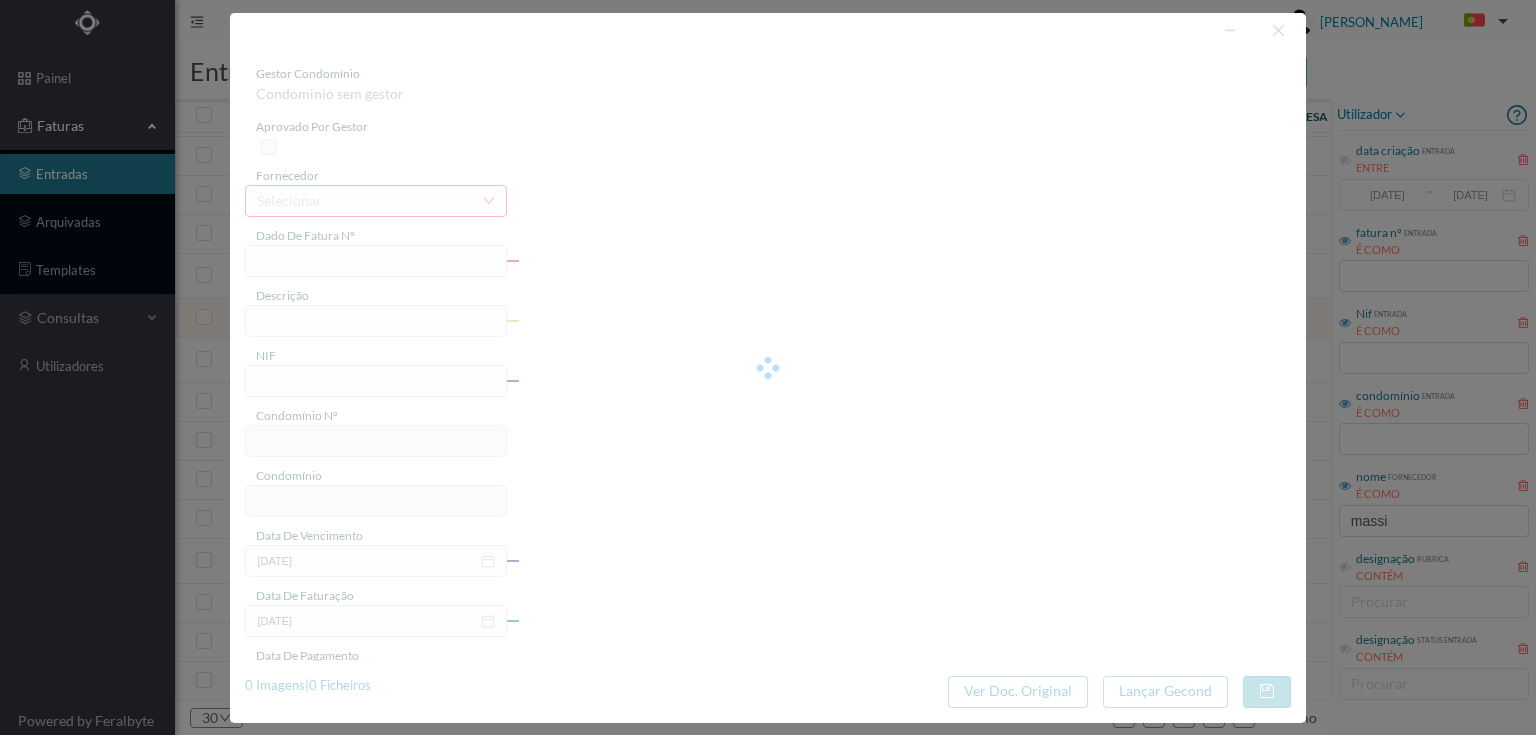 type on "Serviço [PERSON_NAME] E o" 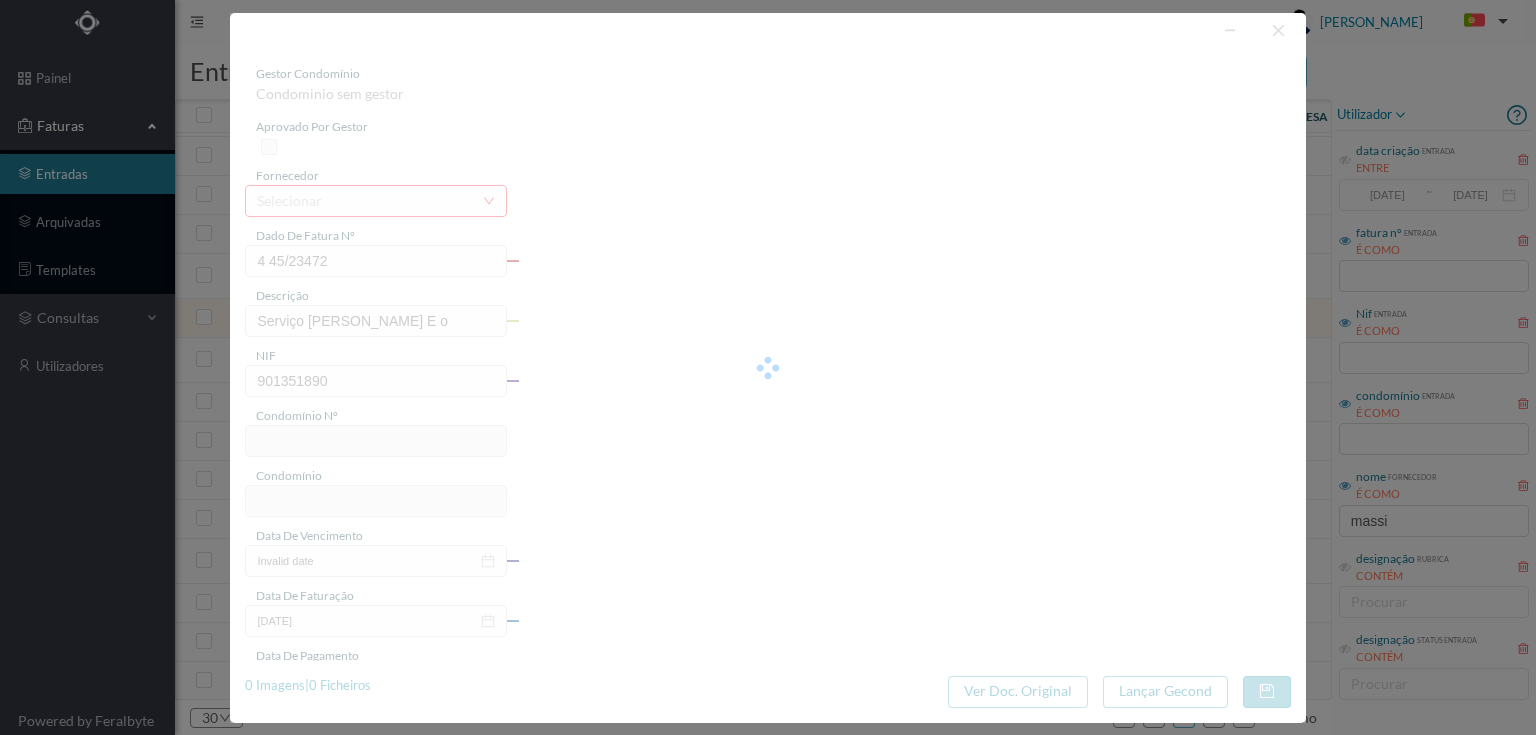 type on "23" 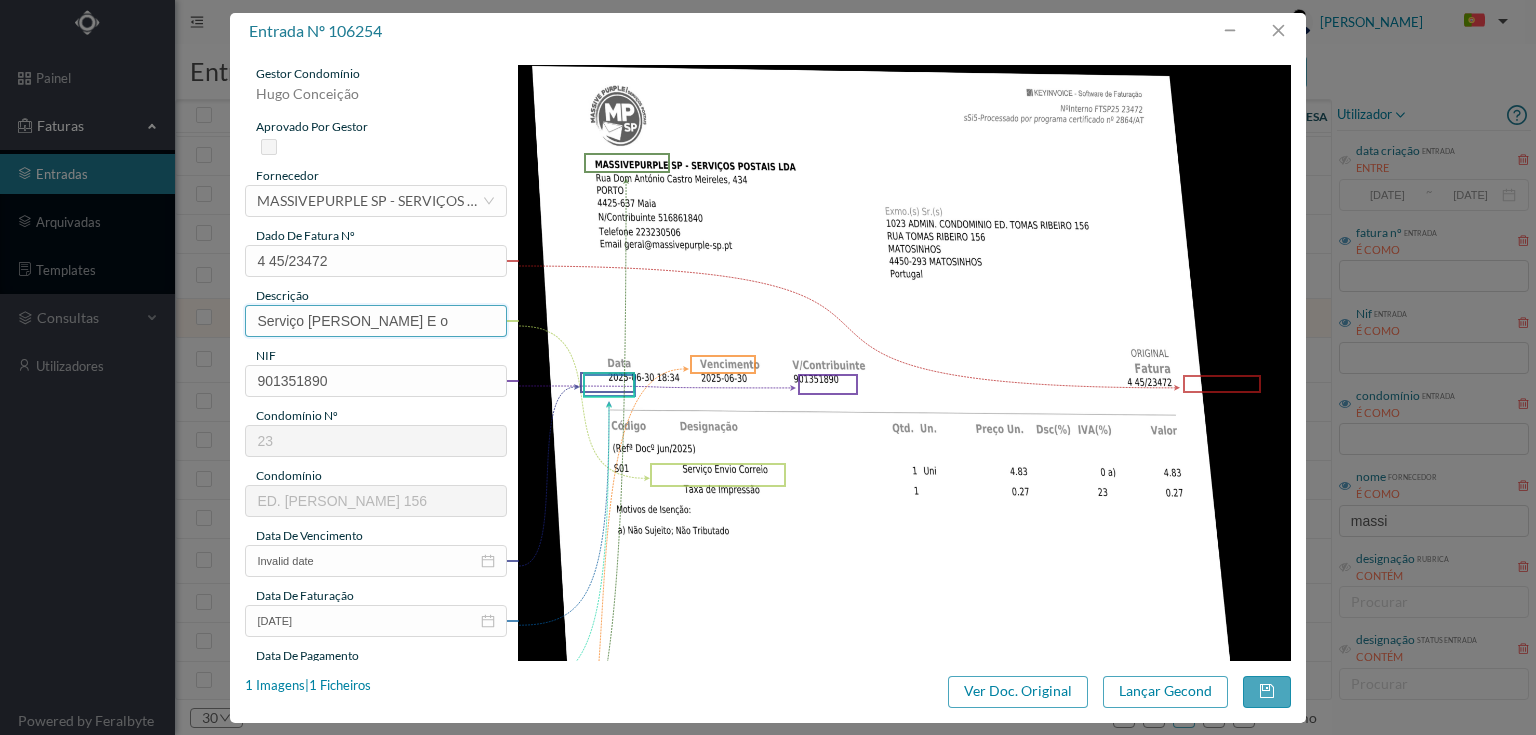 click on "Serviço [PERSON_NAME] E o" at bounding box center [375, 321] 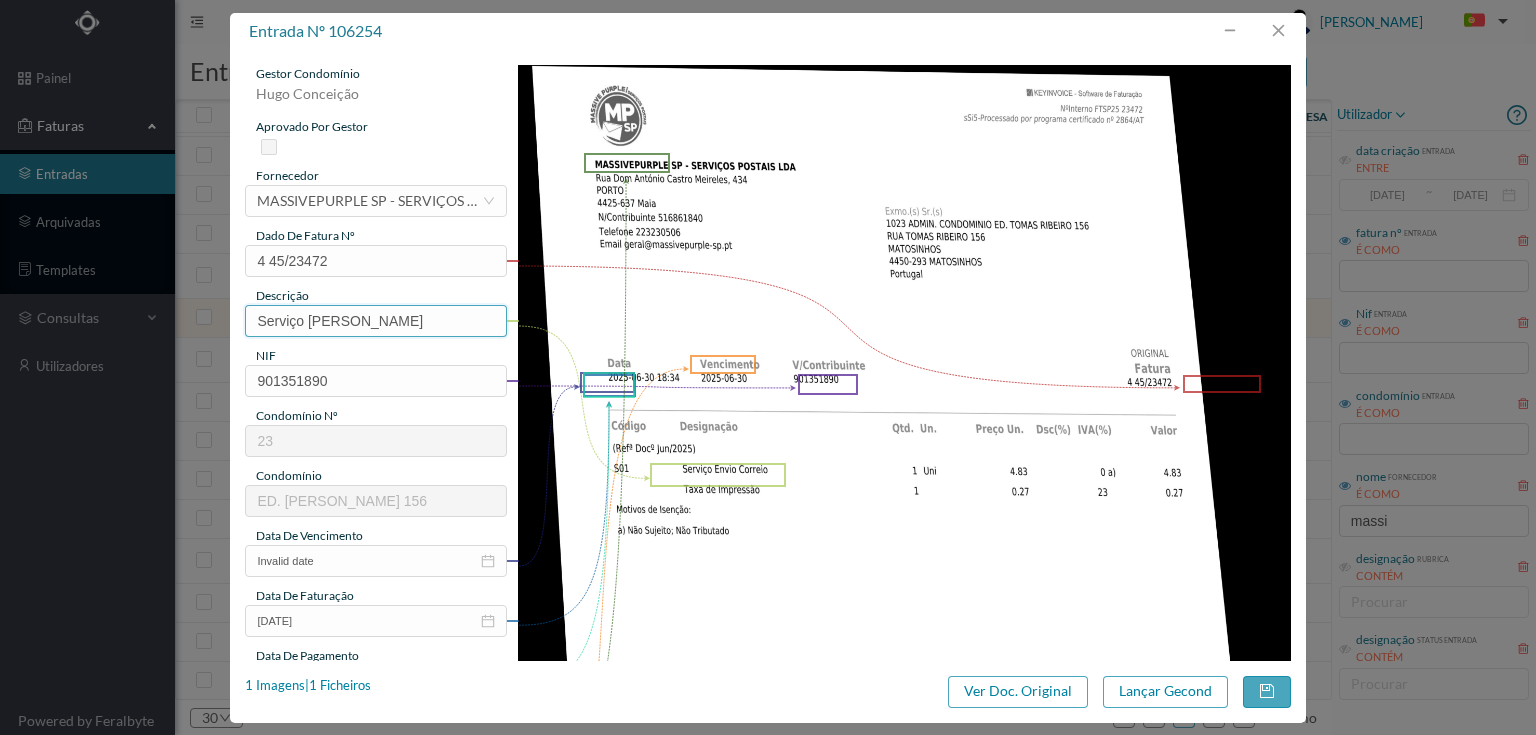 type on "Serviço [PERSON_NAME]" 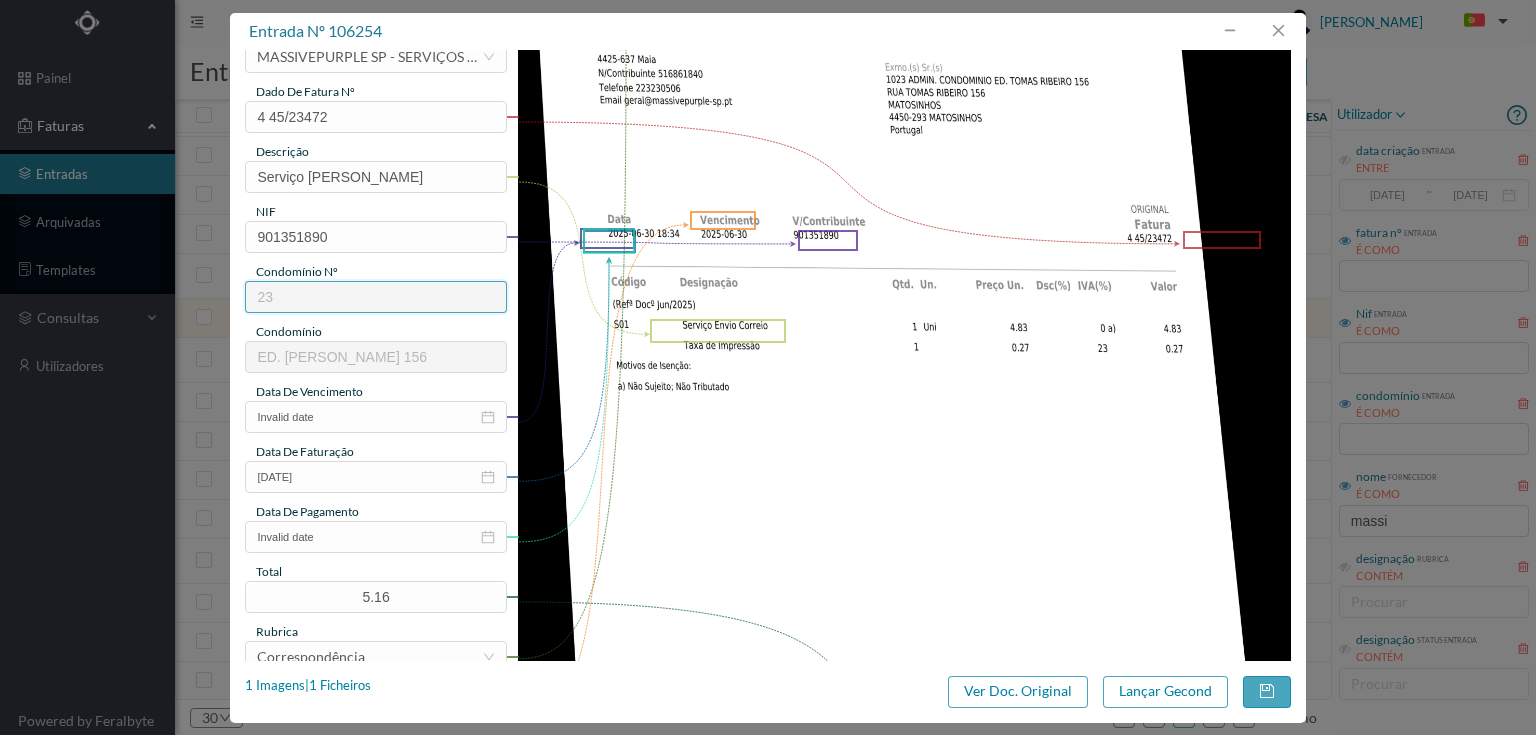 scroll, scrollTop: 160, scrollLeft: 0, axis: vertical 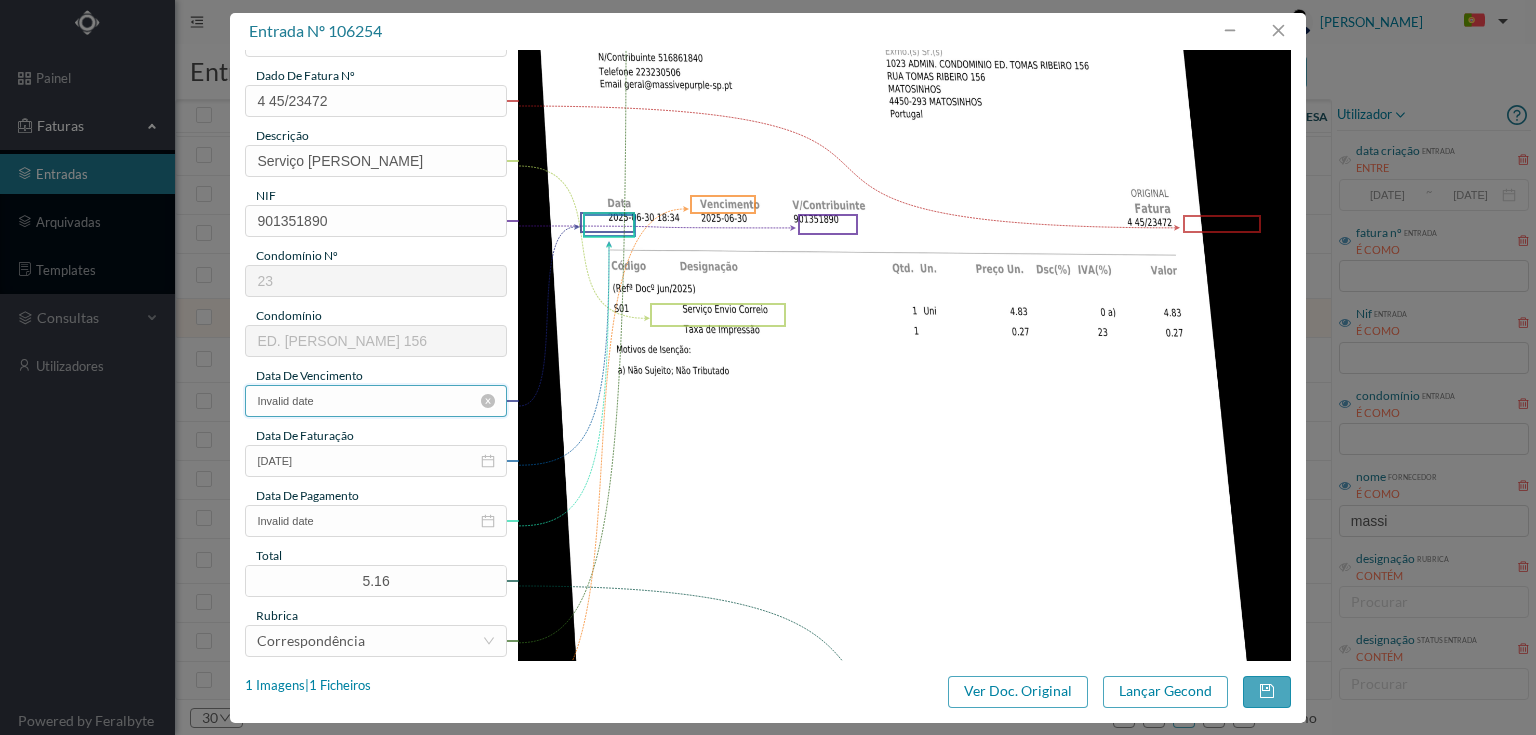 click on "Invalid date" at bounding box center (375, 401) 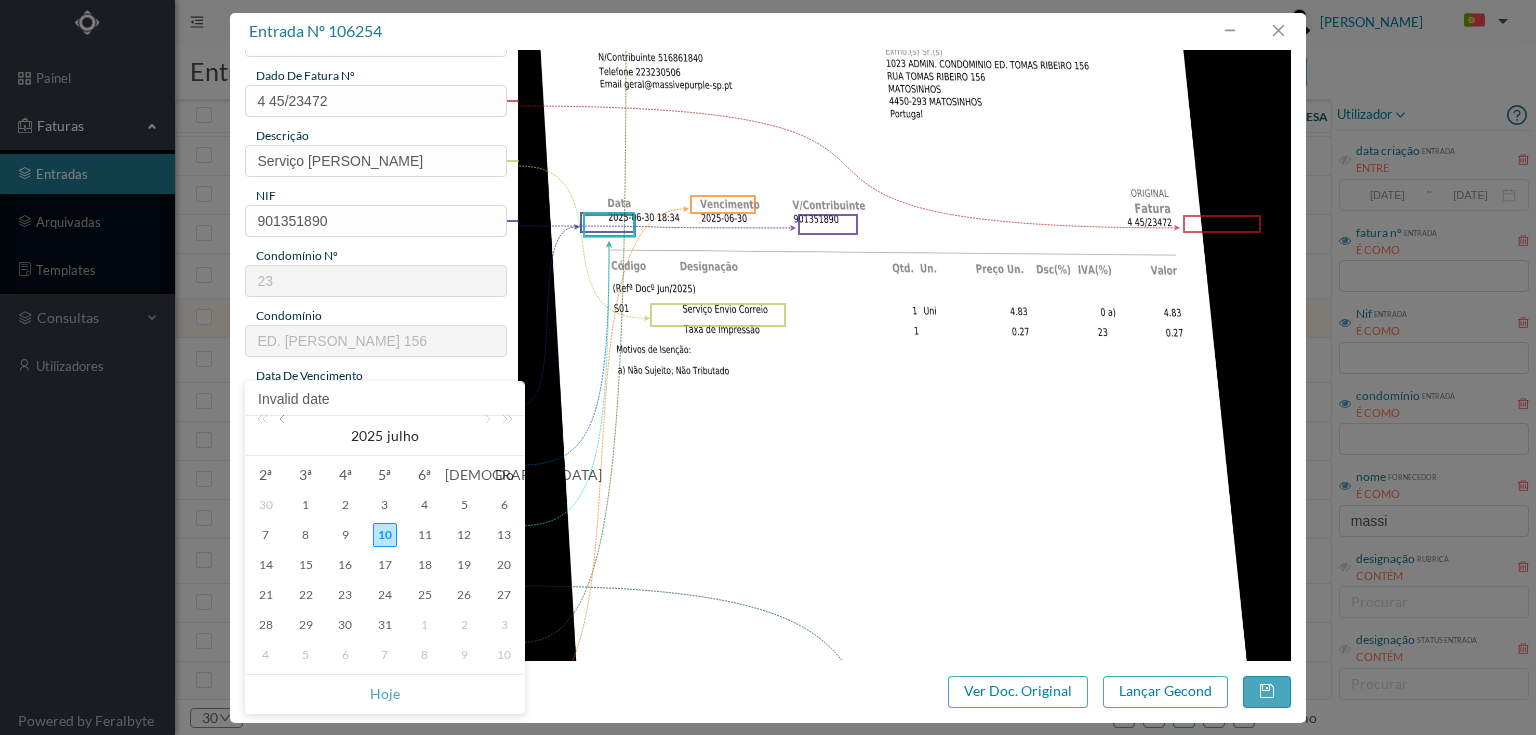 click at bounding box center [284, 436] 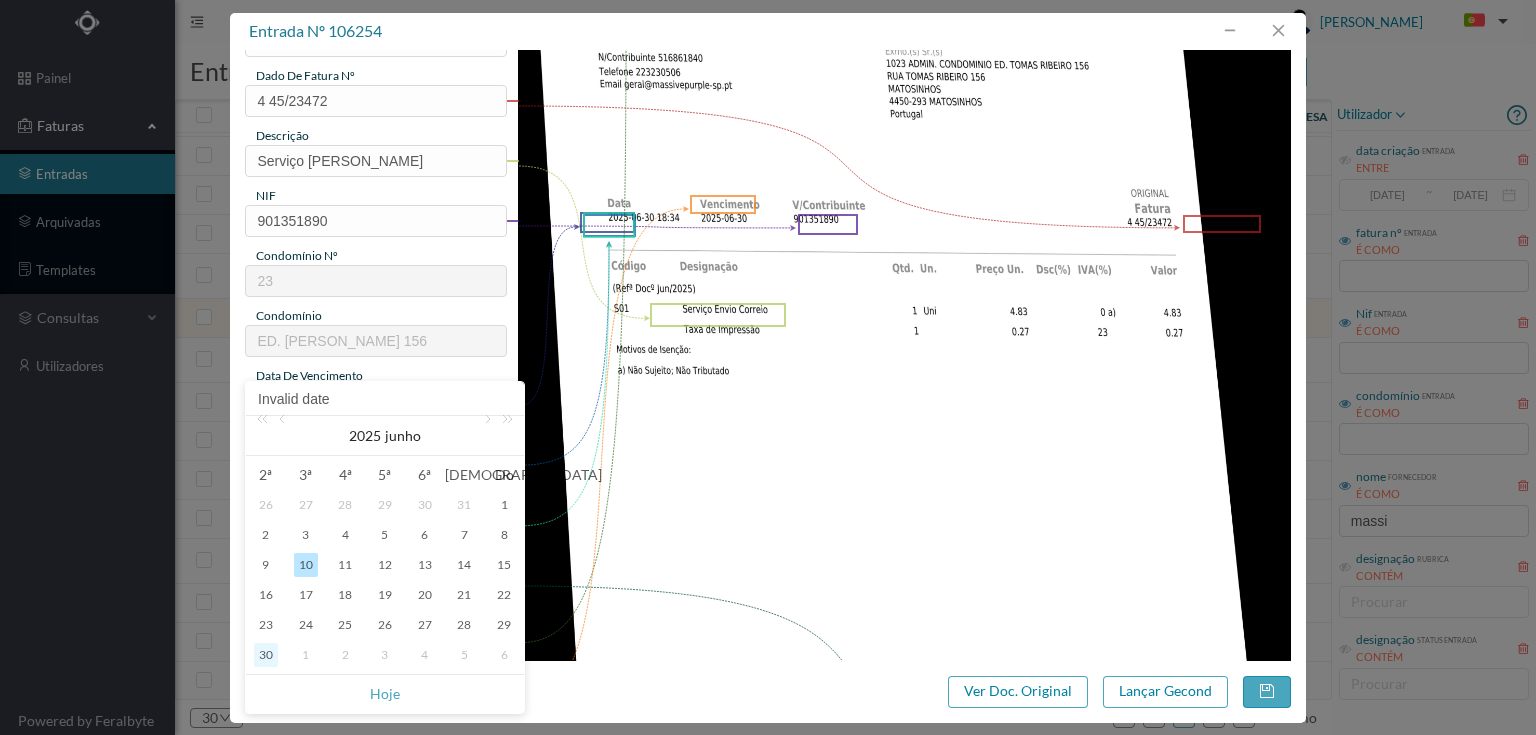 click on "30" at bounding box center (266, 655) 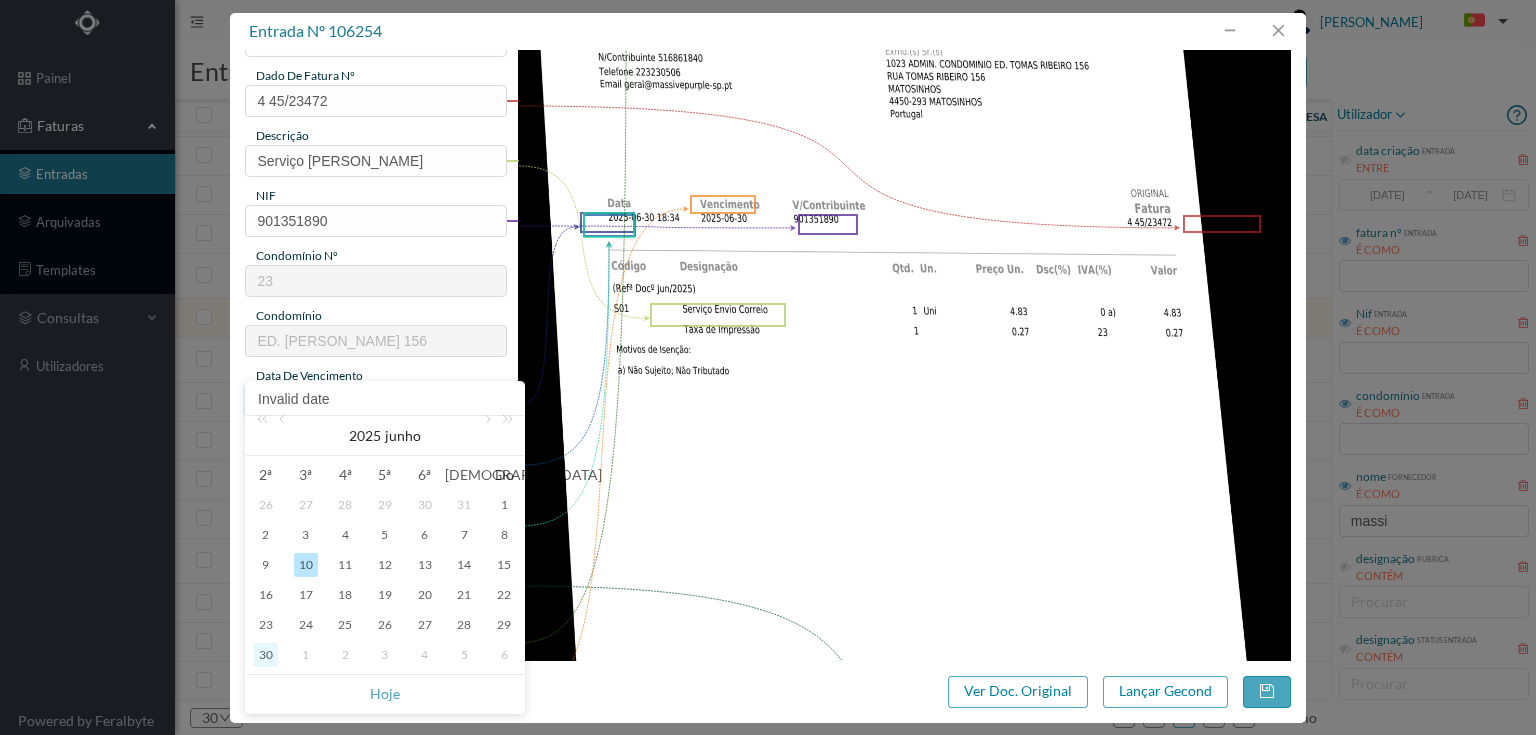 type on "[DATE]" 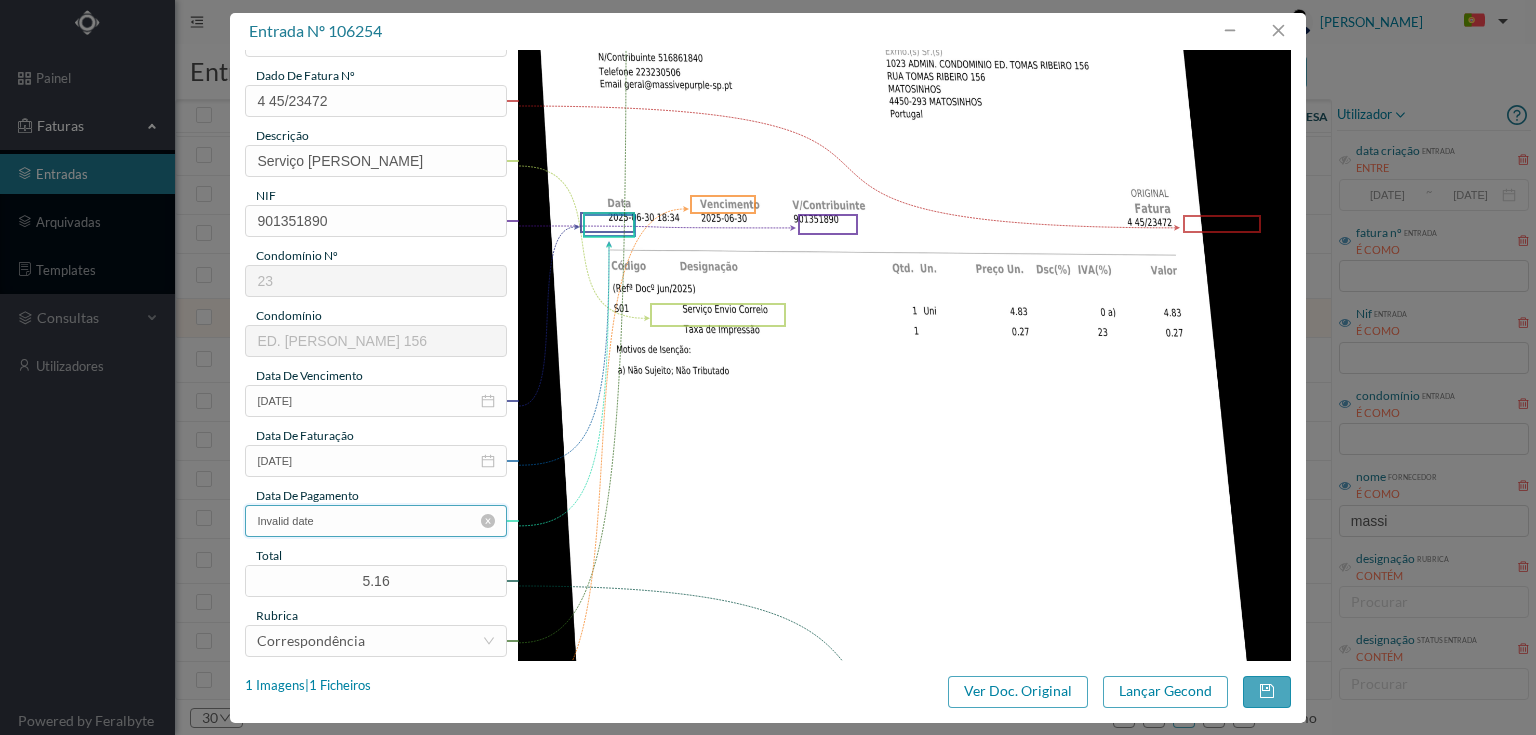 click on "Invalid date" at bounding box center (375, 521) 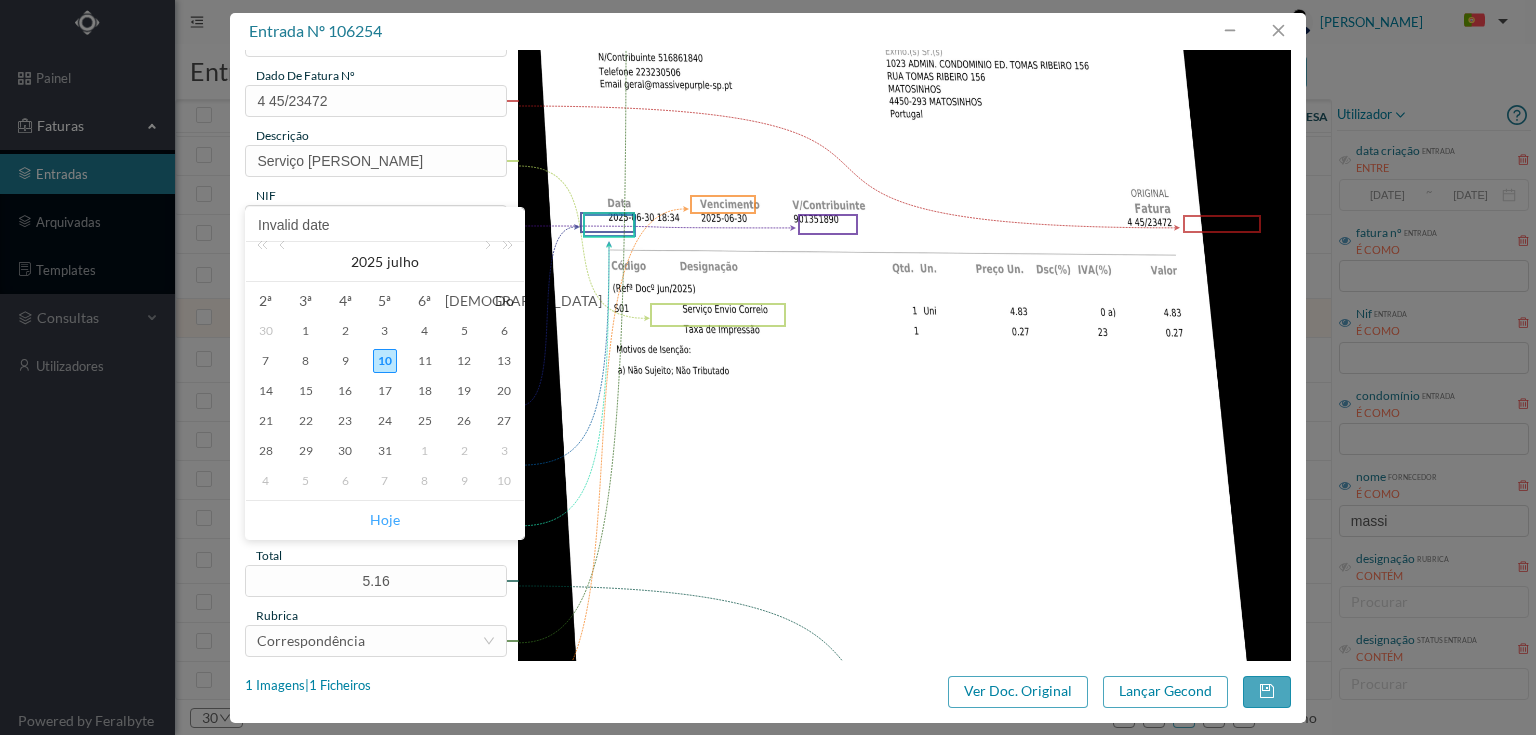 click on "Hoje" at bounding box center [385, 520] 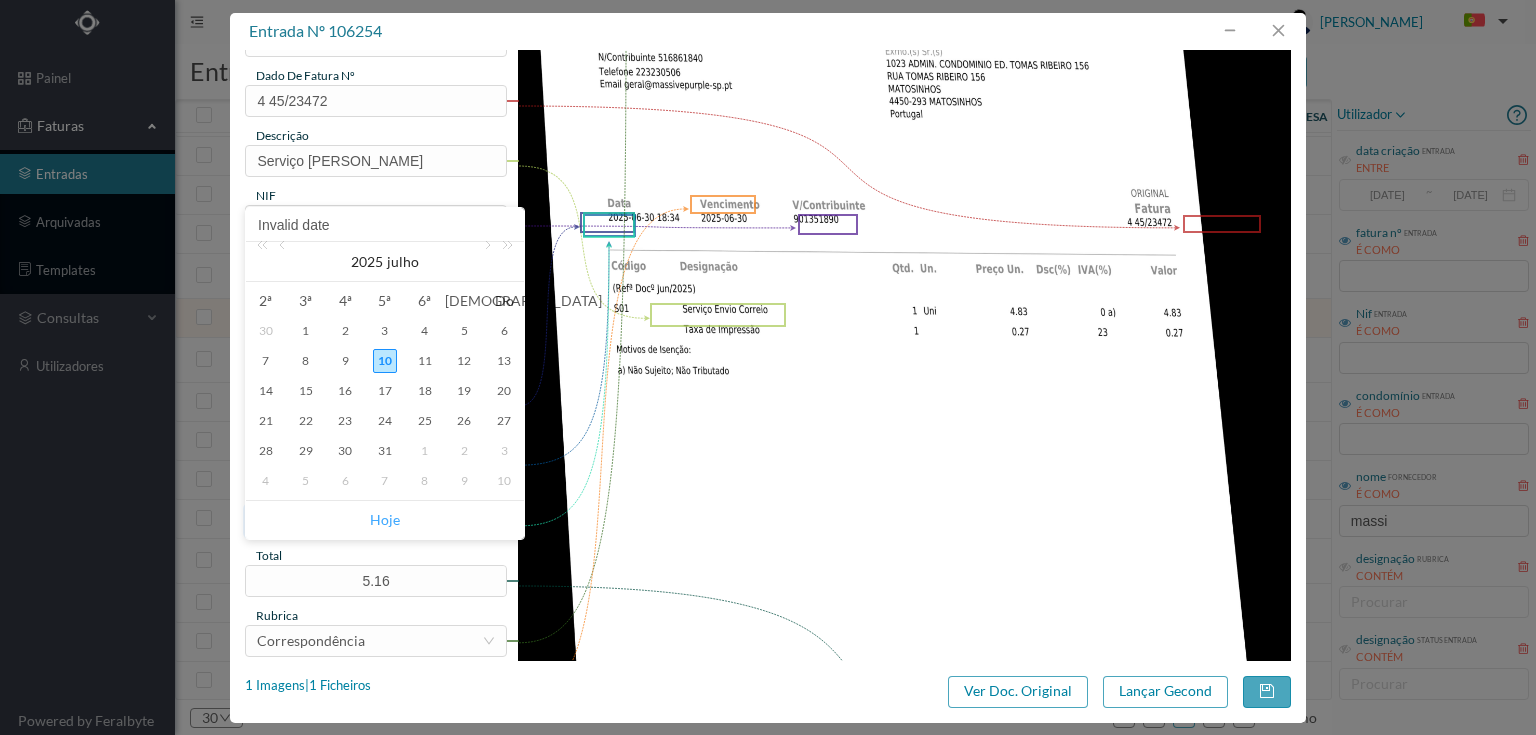 type on "[DATE]" 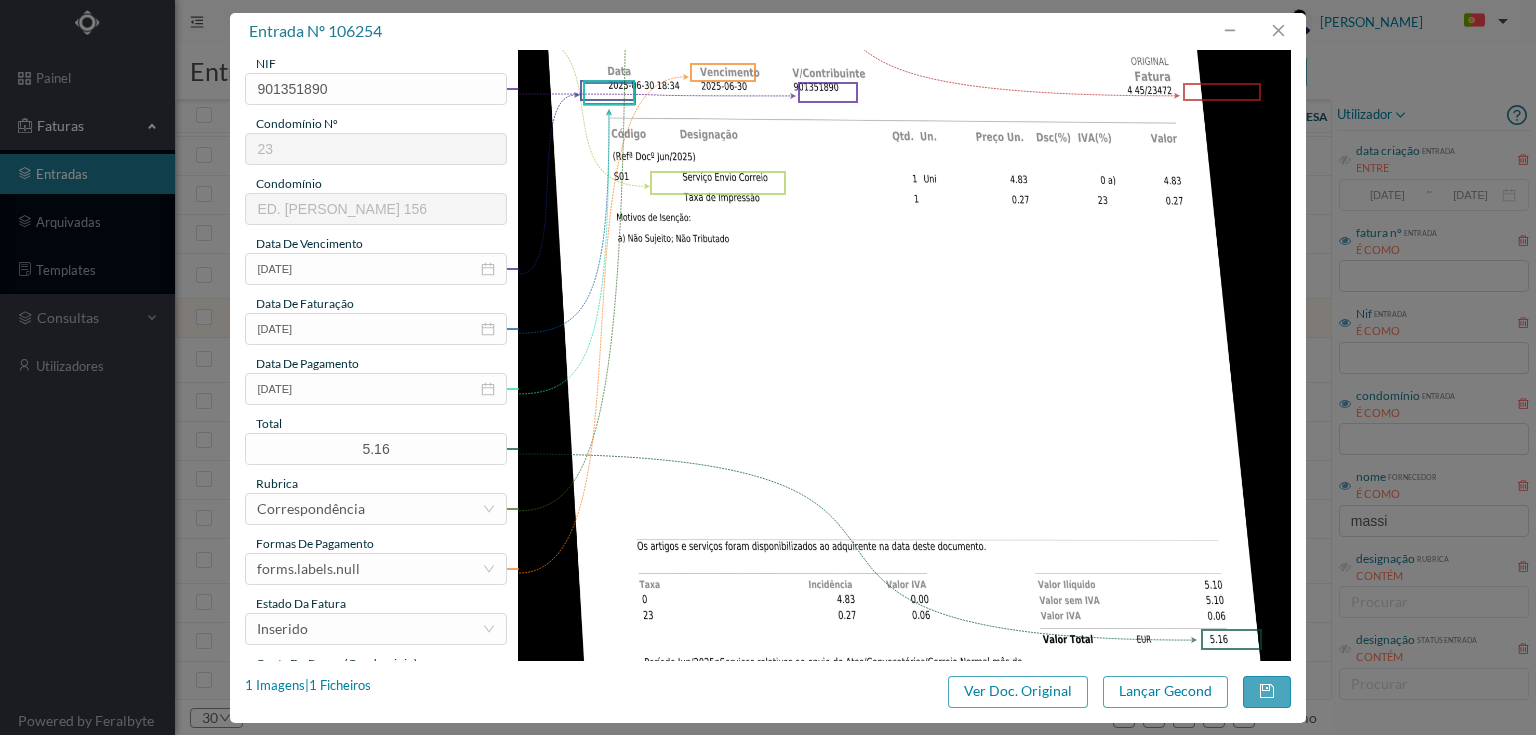 scroll, scrollTop: 320, scrollLeft: 0, axis: vertical 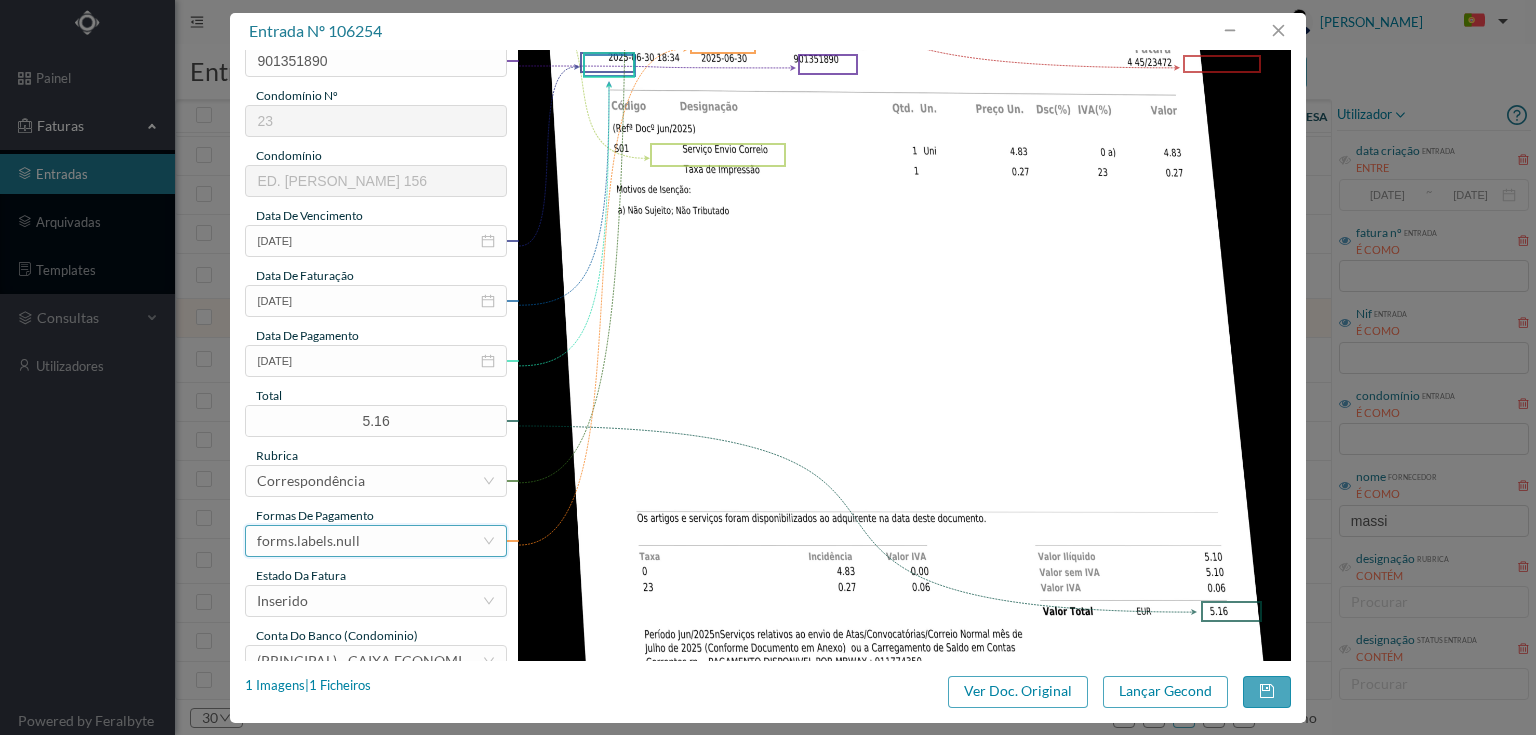 drag, startPoint x: 344, startPoint y: 535, endPoint x: 352, endPoint y: 526, distance: 12.0415945 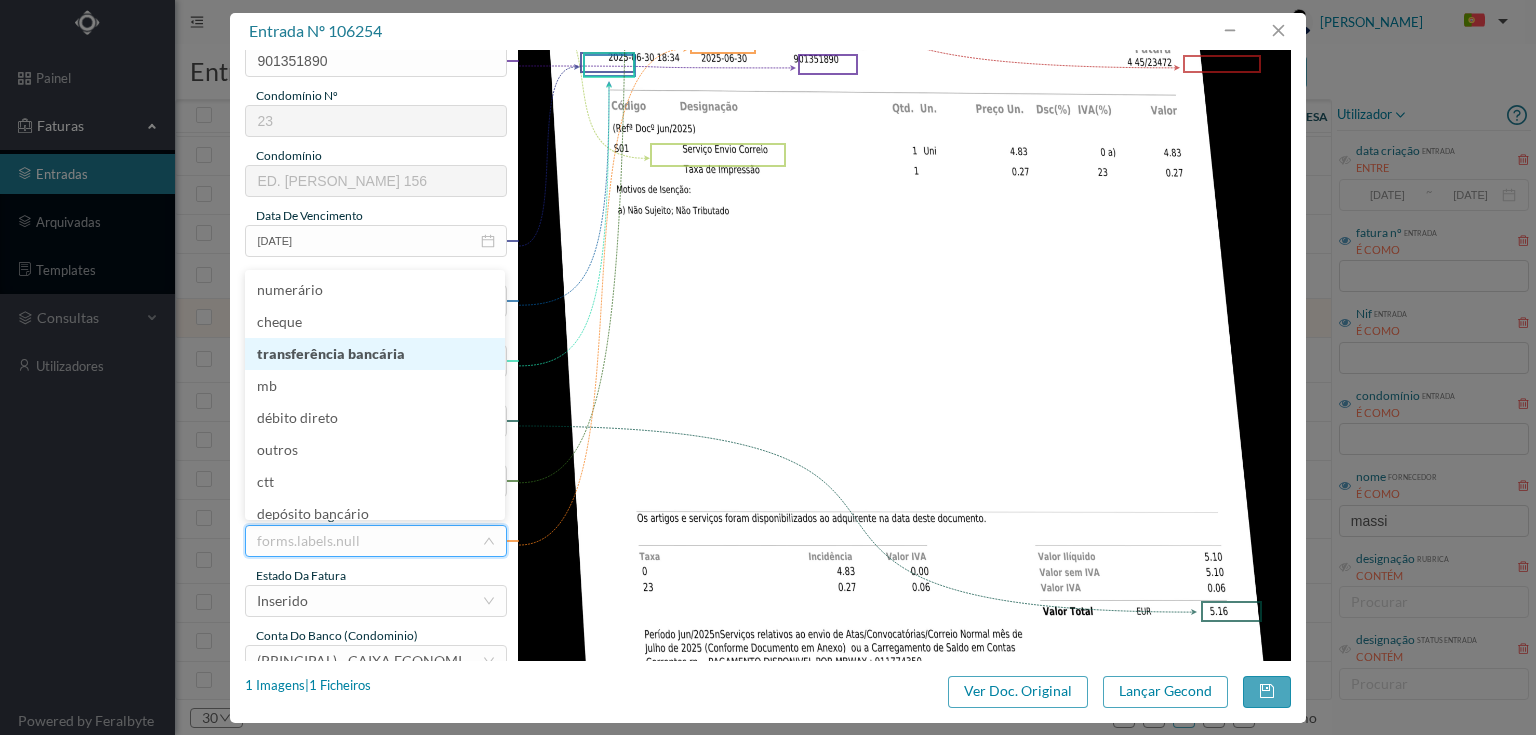 click on "transferência bancária" at bounding box center (375, 354) 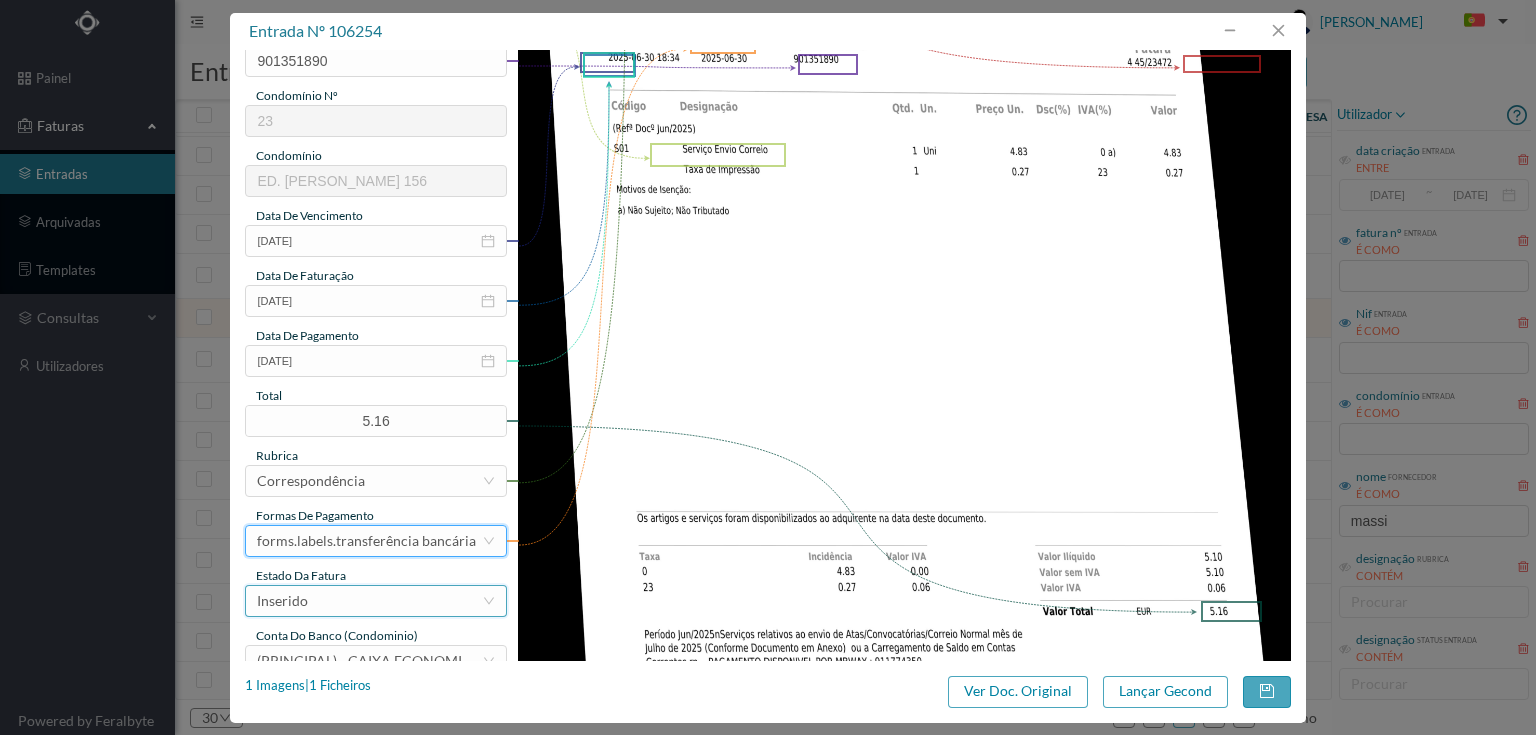 click on "Inserido" at bounding box center (369, 601) 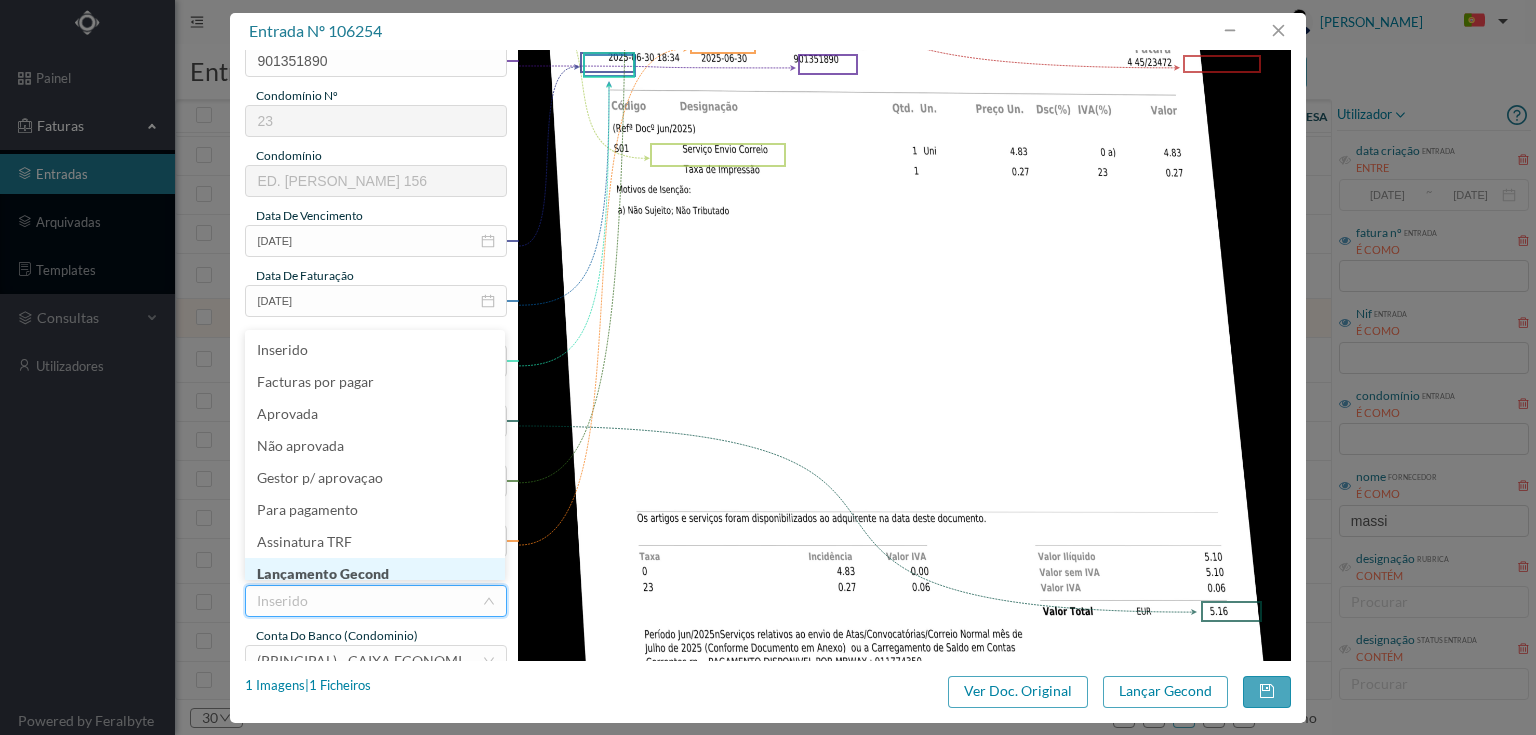scroll, scrollTop: 9, scrollLeft: 0, axis: vertical 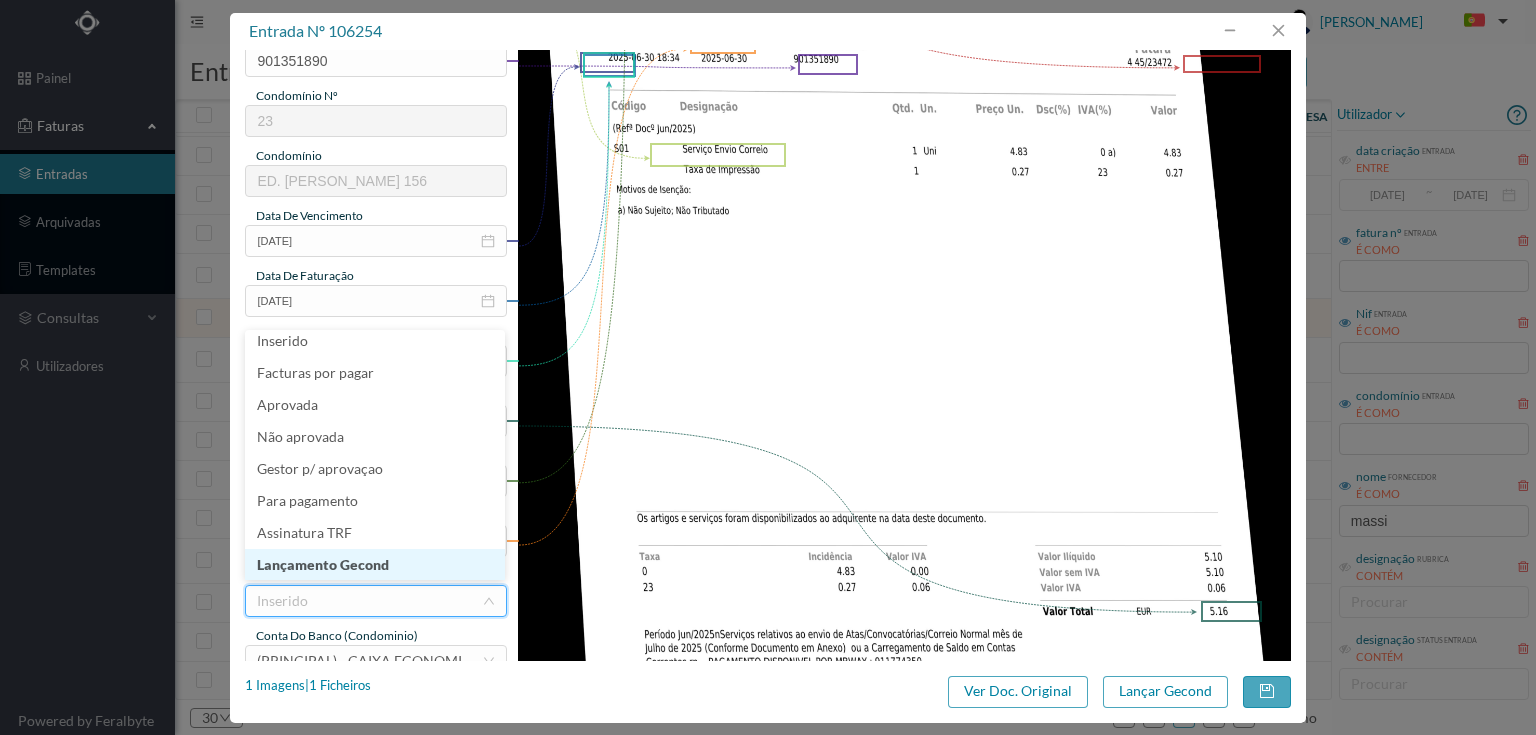 drag, startPoint x: 366, startPoint y: 560, endPoint x: 382, endPoint y: 559, distance: 16.03122 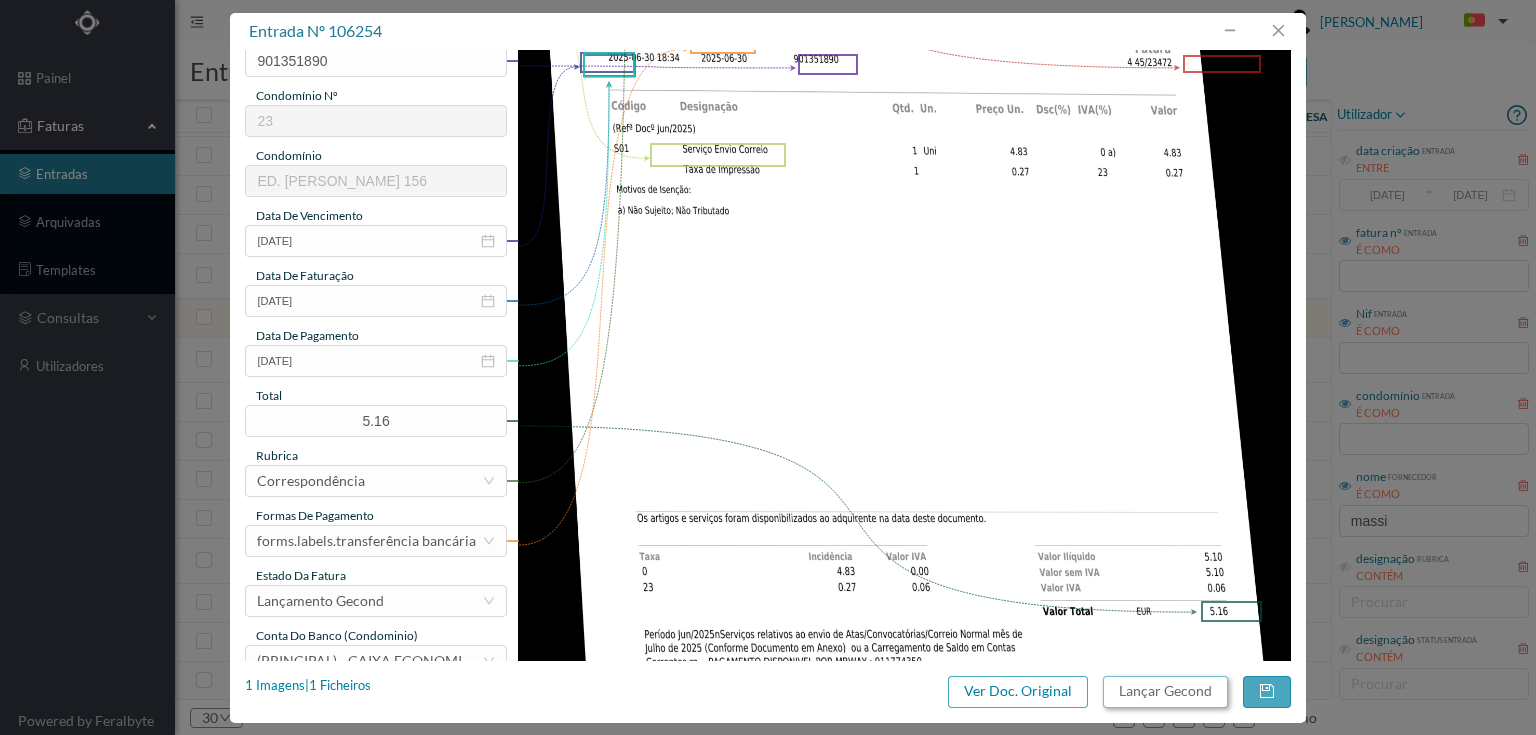 click on "Lançar Gecond" at bounding box center [1165, 692] 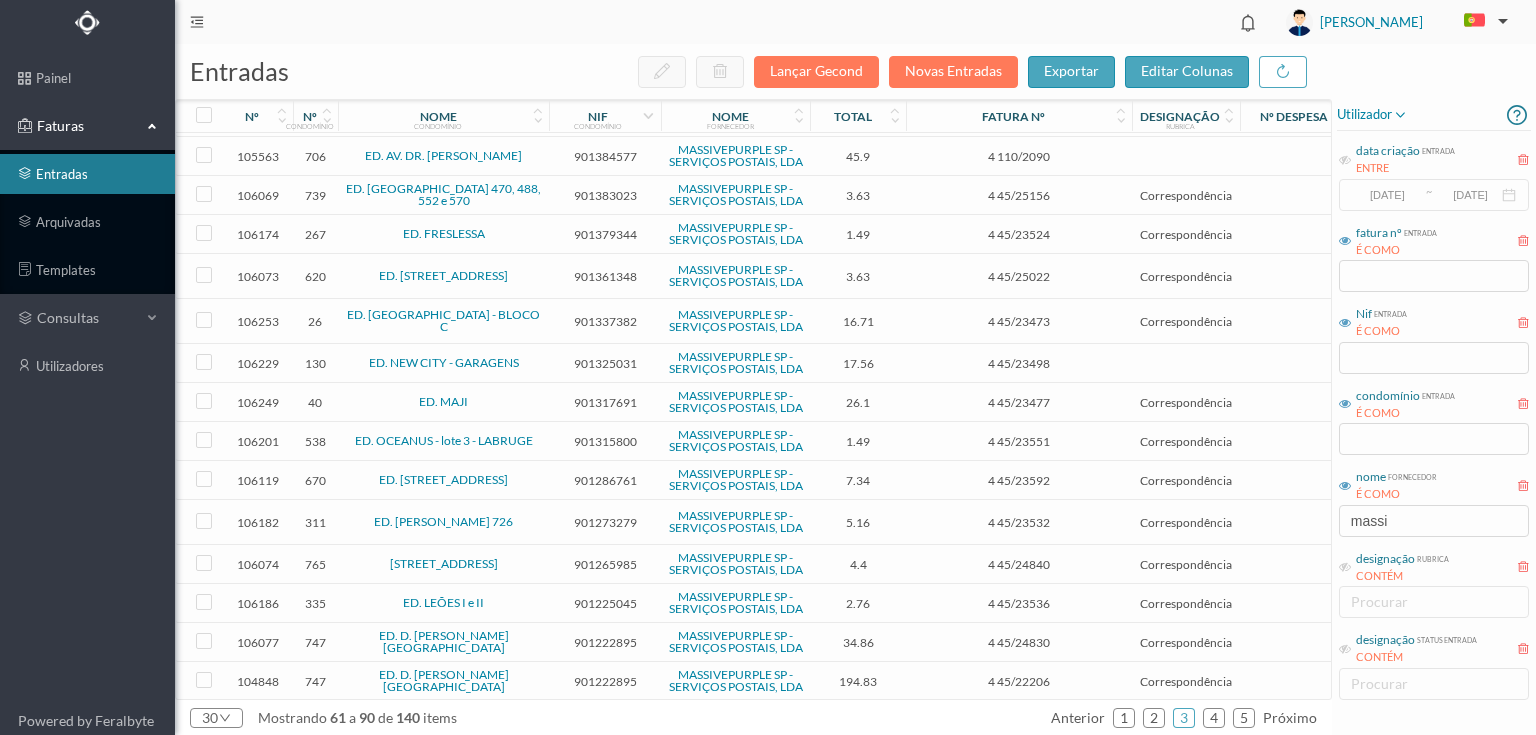 click on "901337382" at bounding box center [605, 321] 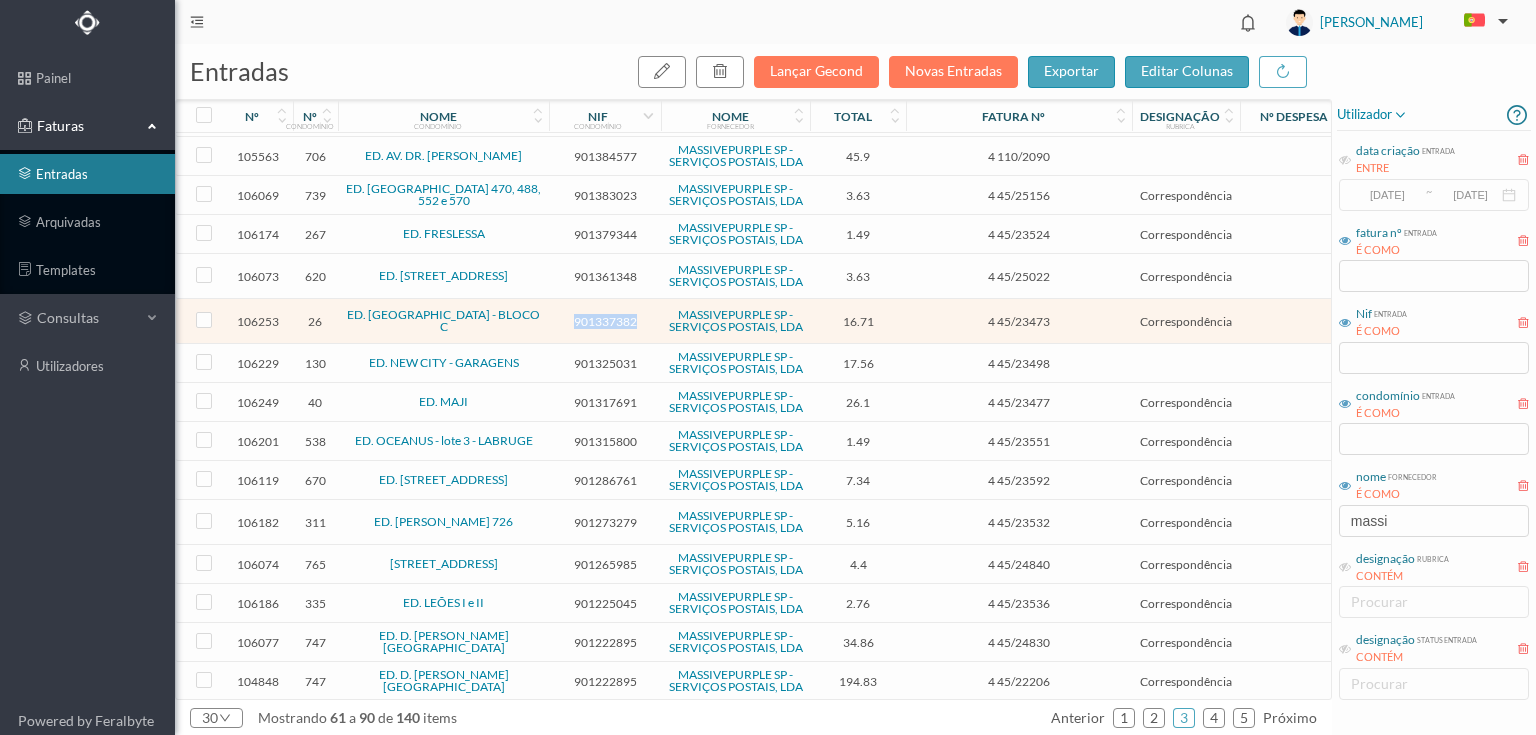 click on "901337382" at bounding box center (605, 321) 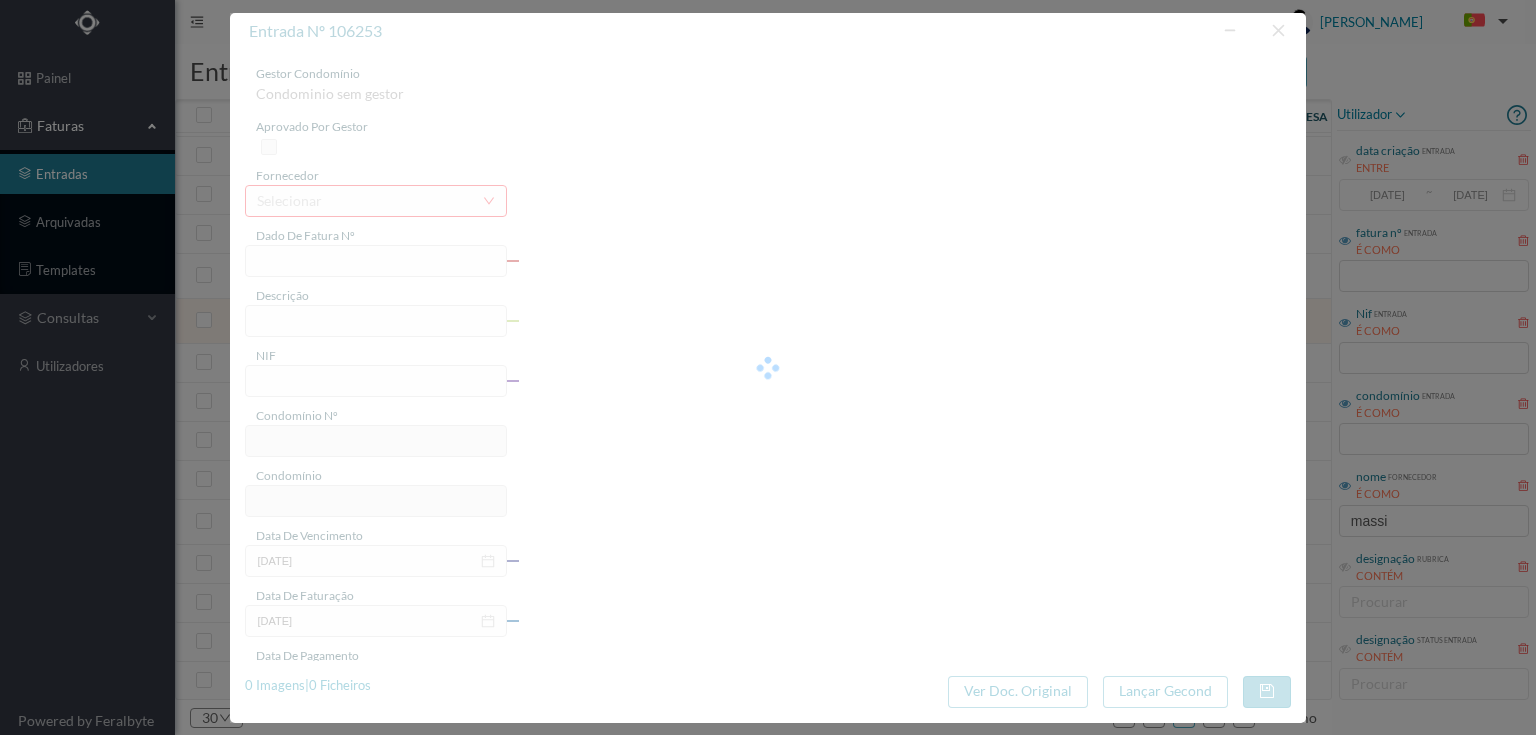 type on "4 45/23473" 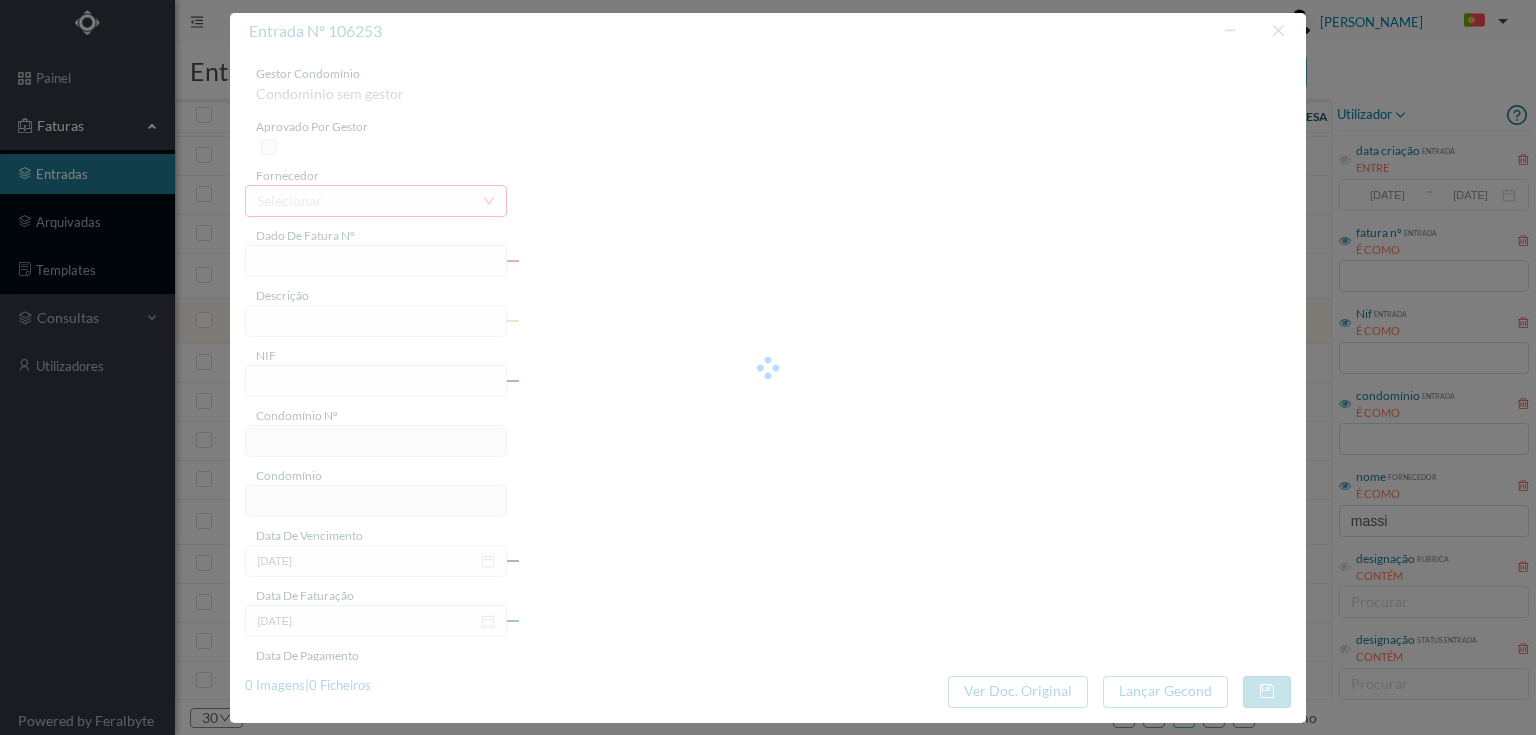 type on "Serviço [PERSON_NAME]" 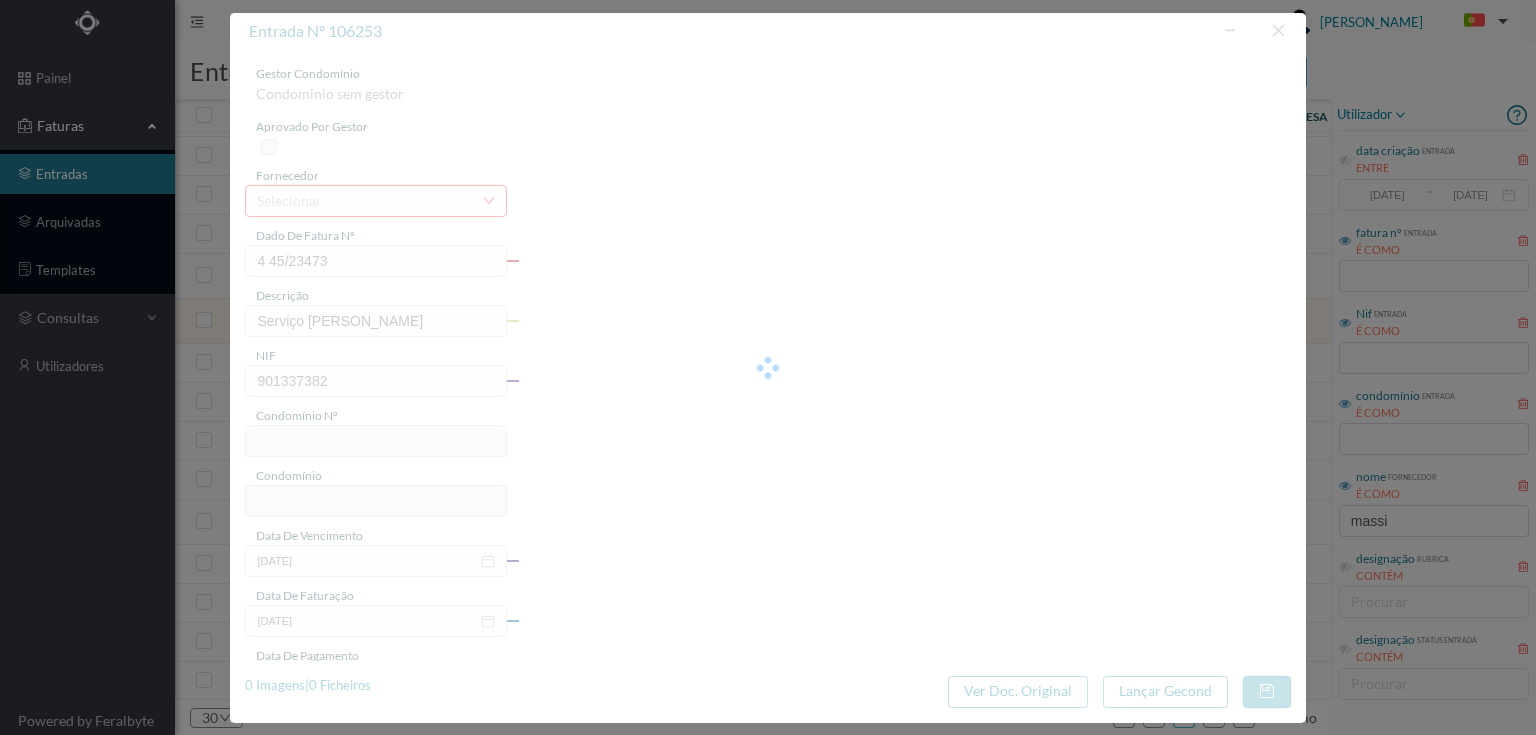type on "26" 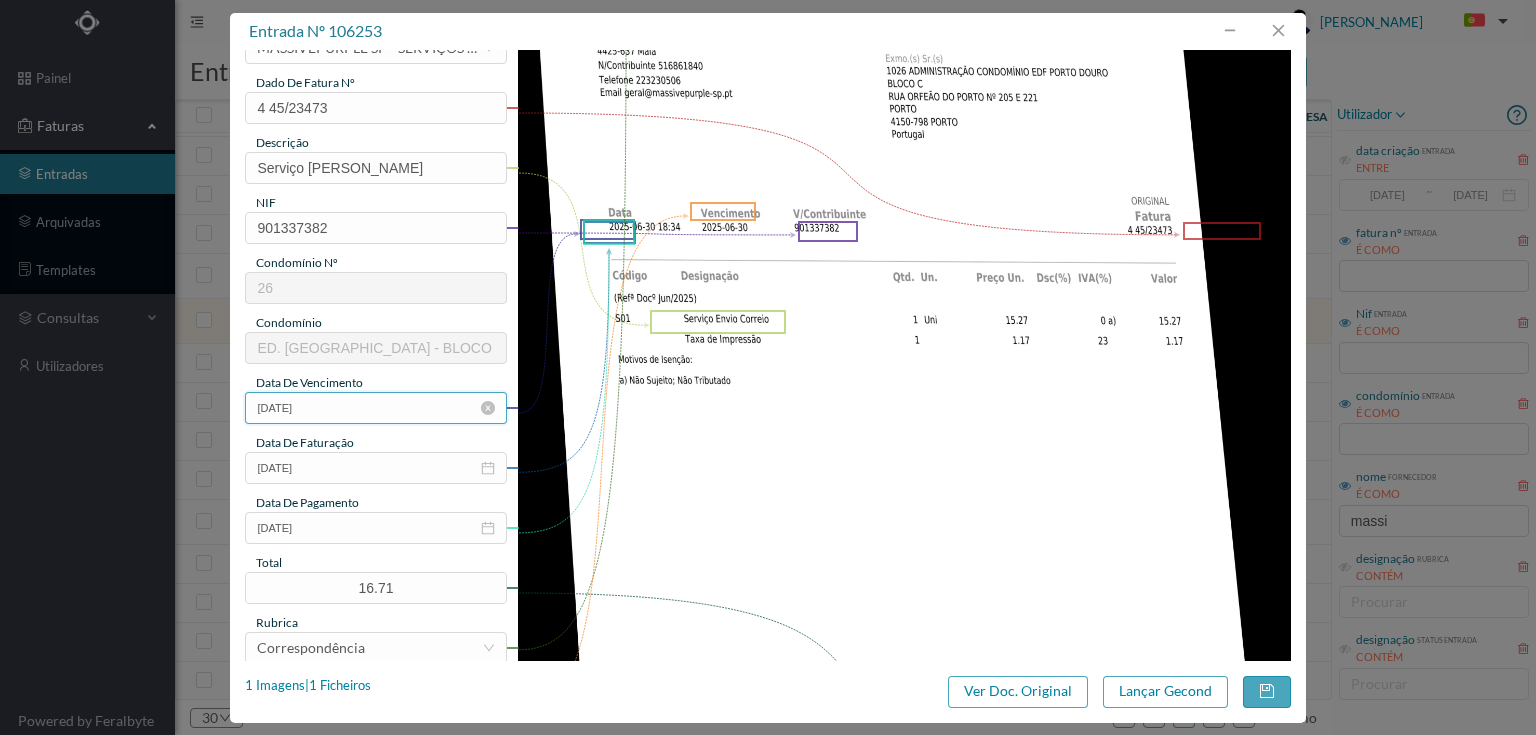 scroll, scrollTop: 160, scrollLeft: 0, axis: vertical 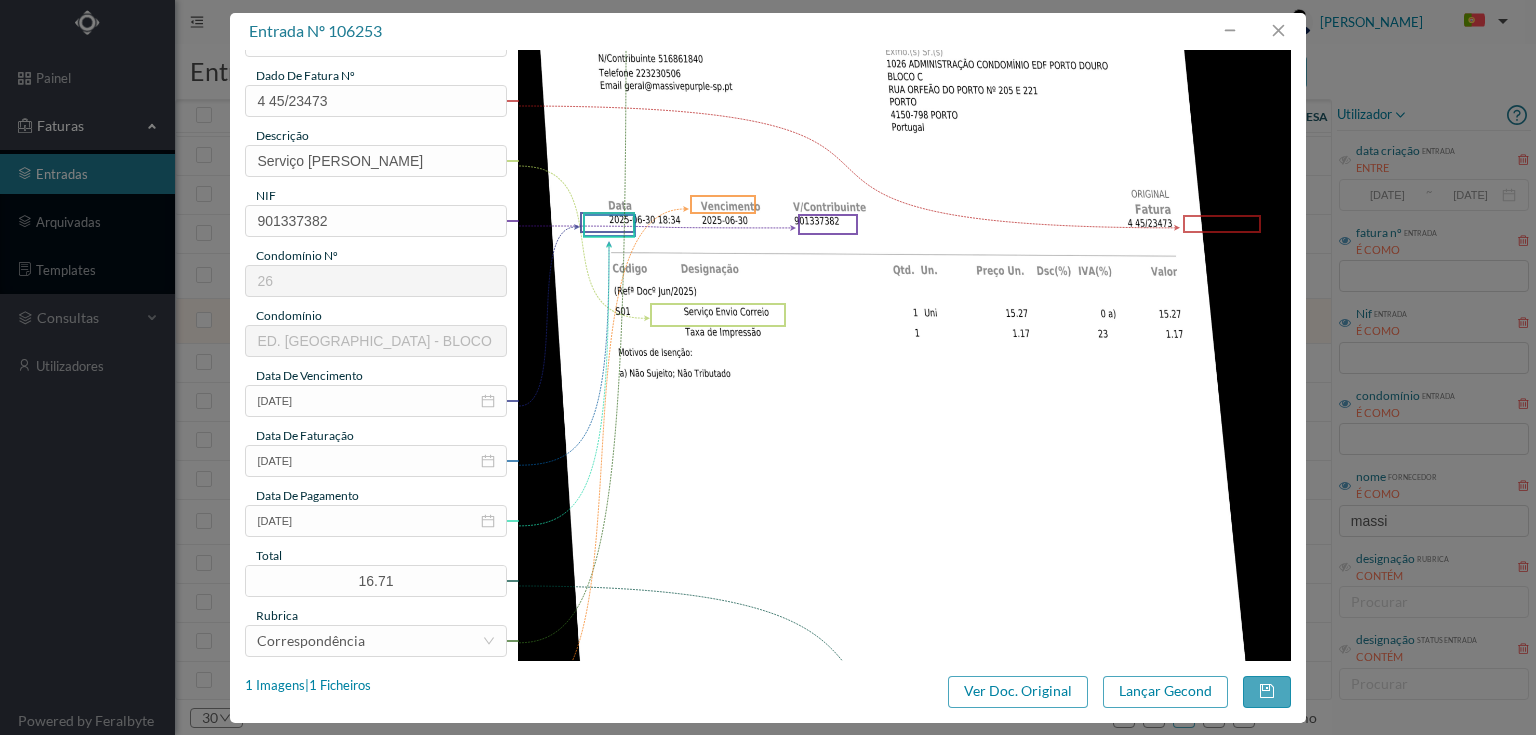 click on "gestor condomínio [PERSON_NAME] aprovado por gestor fornecedor selecionar MASSIVEPURPLE SP - SERVIÇOS POSTAIS, LDA   [STREET_ADDRESS] Serviço Envio Correio NIF 901337382 condomínio nº 26 condomínio ED. [GEOGRAPHIC_DATA] - BLOCO C data de vencimento [DATE] data de faturação [DATE] data de pagamento [DATE] total 16.71 rubrica Correspondência   Formas de Pagamento transferência bancária   estado da fatura Facturas por pagar   conta do banco (condominio) (PRINCIPAL) - CAIXA ECONOMICA MONTEPIO GERAL ([FINANCIAL_ID])" at bounding box center [375, 371] 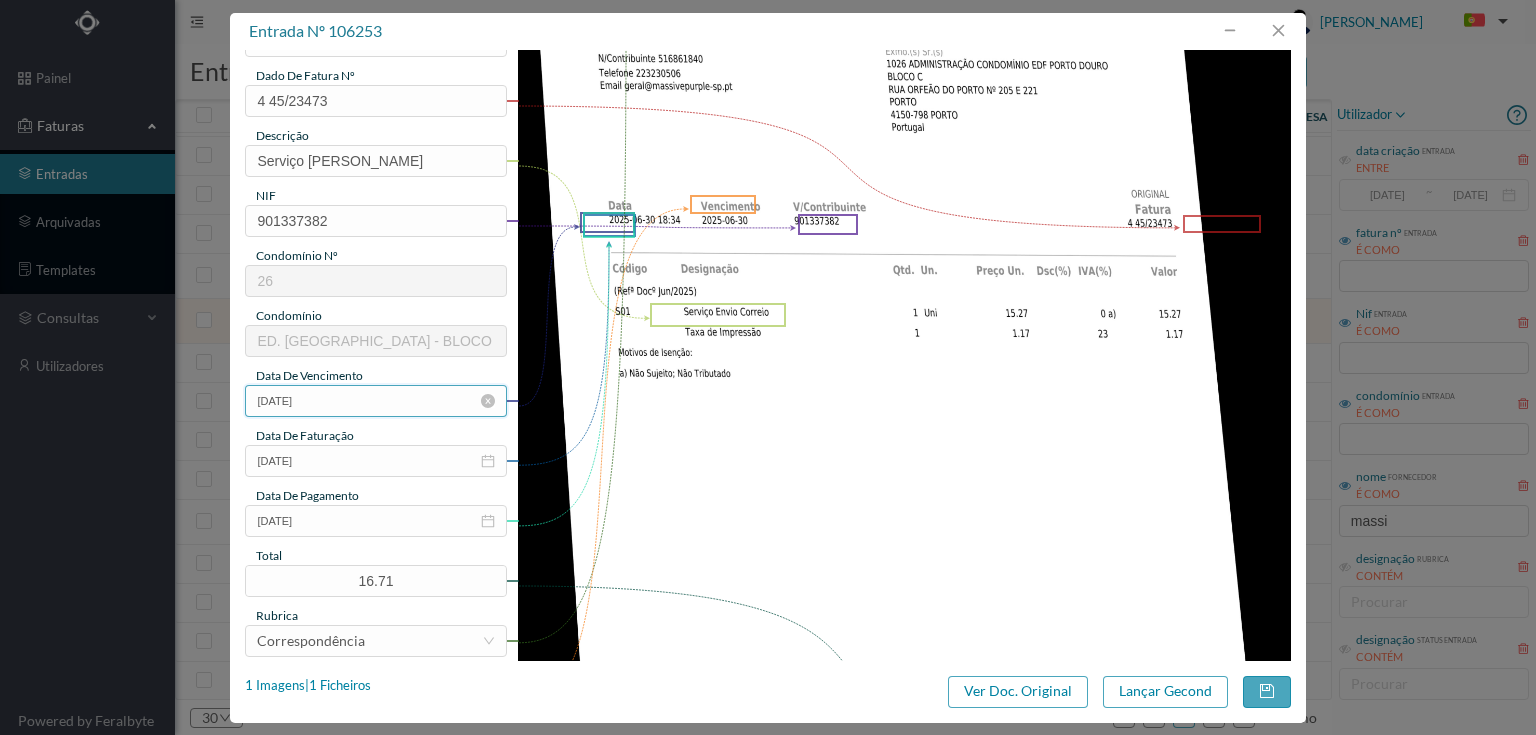 click on "[DATE]" at bounding box center [375, 401] 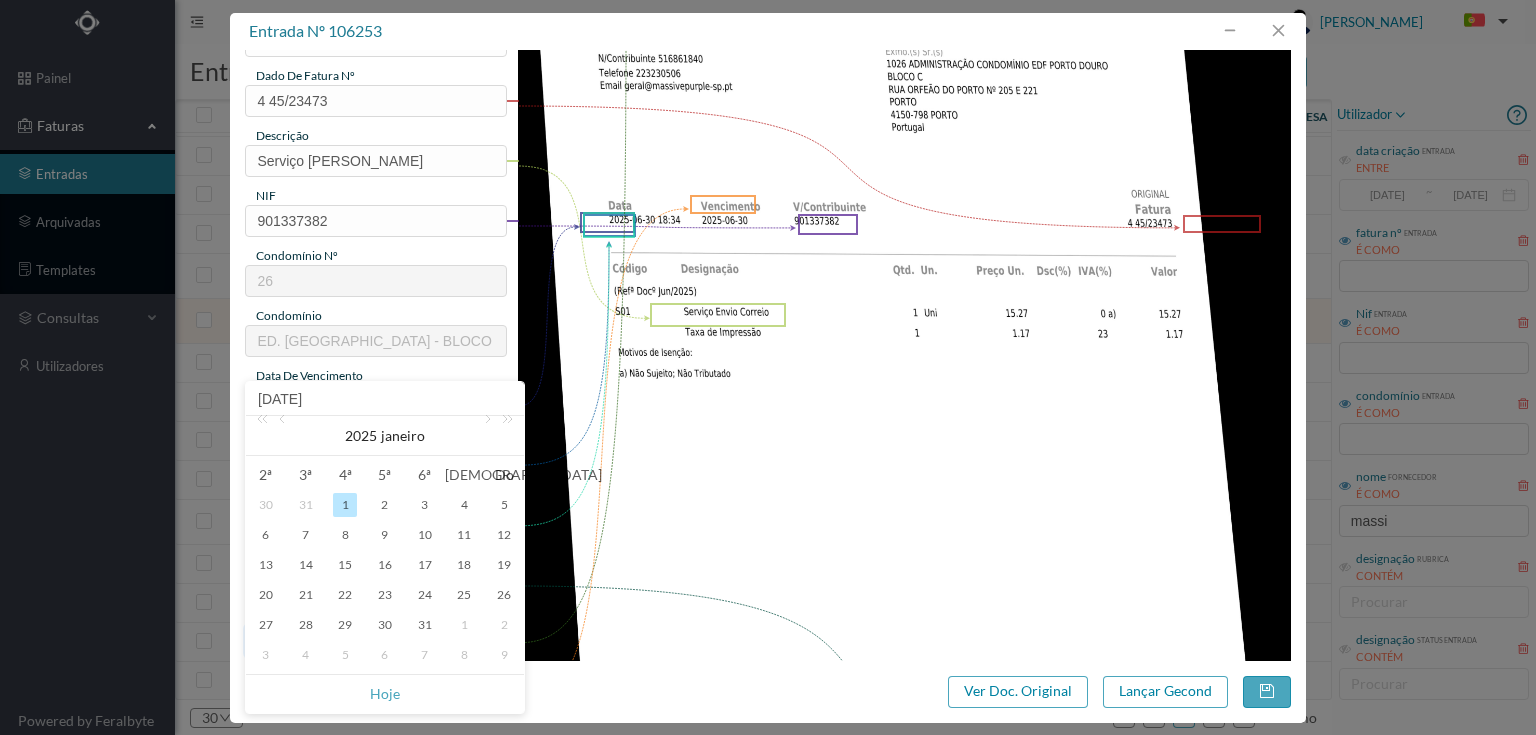drag, startPoint x: 380, startPoint y: 693, endPoint x: 378, endPoint y: 630, distance: 63.03174 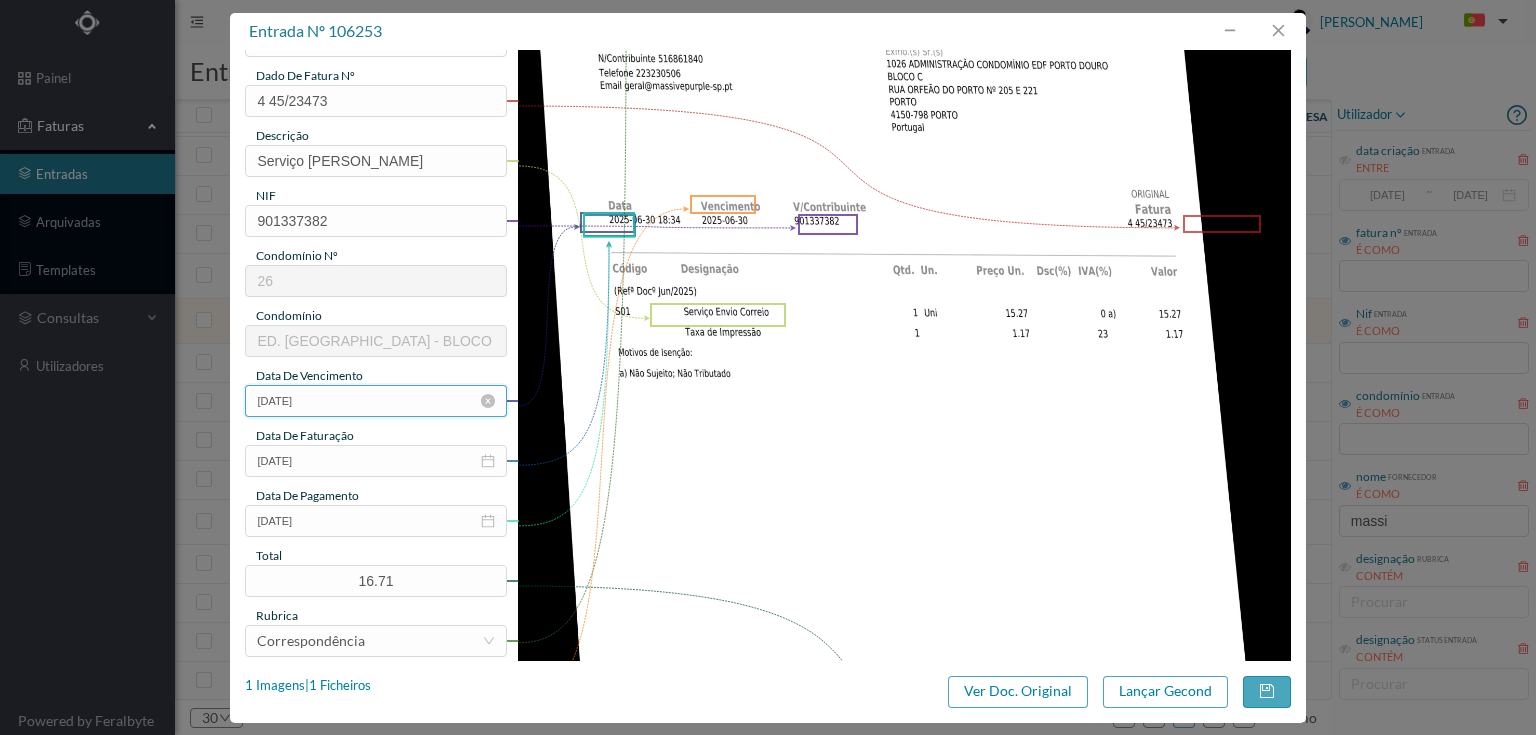 click on "[DATE]" at bounding box center [375, 401] 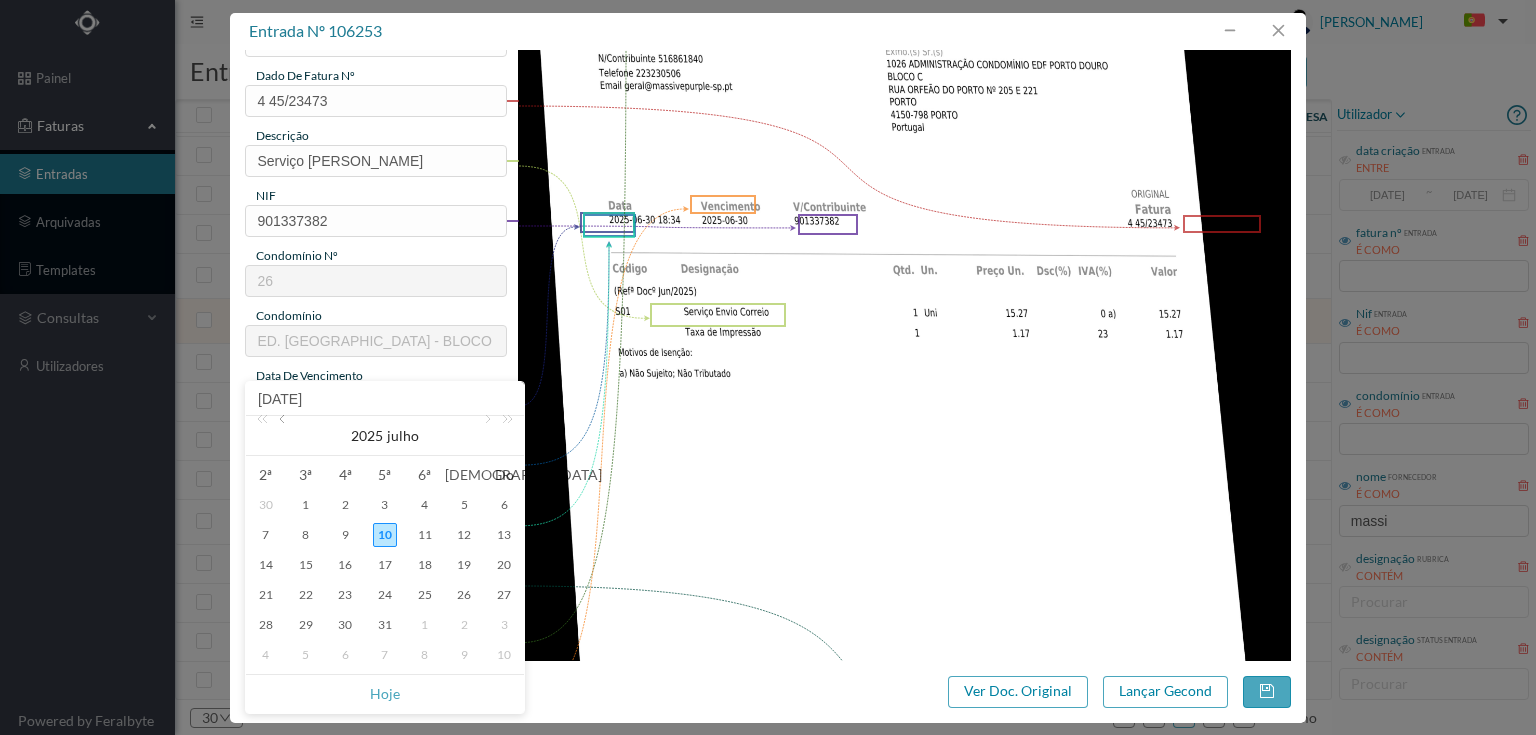 click at bounding box center [284, 436] 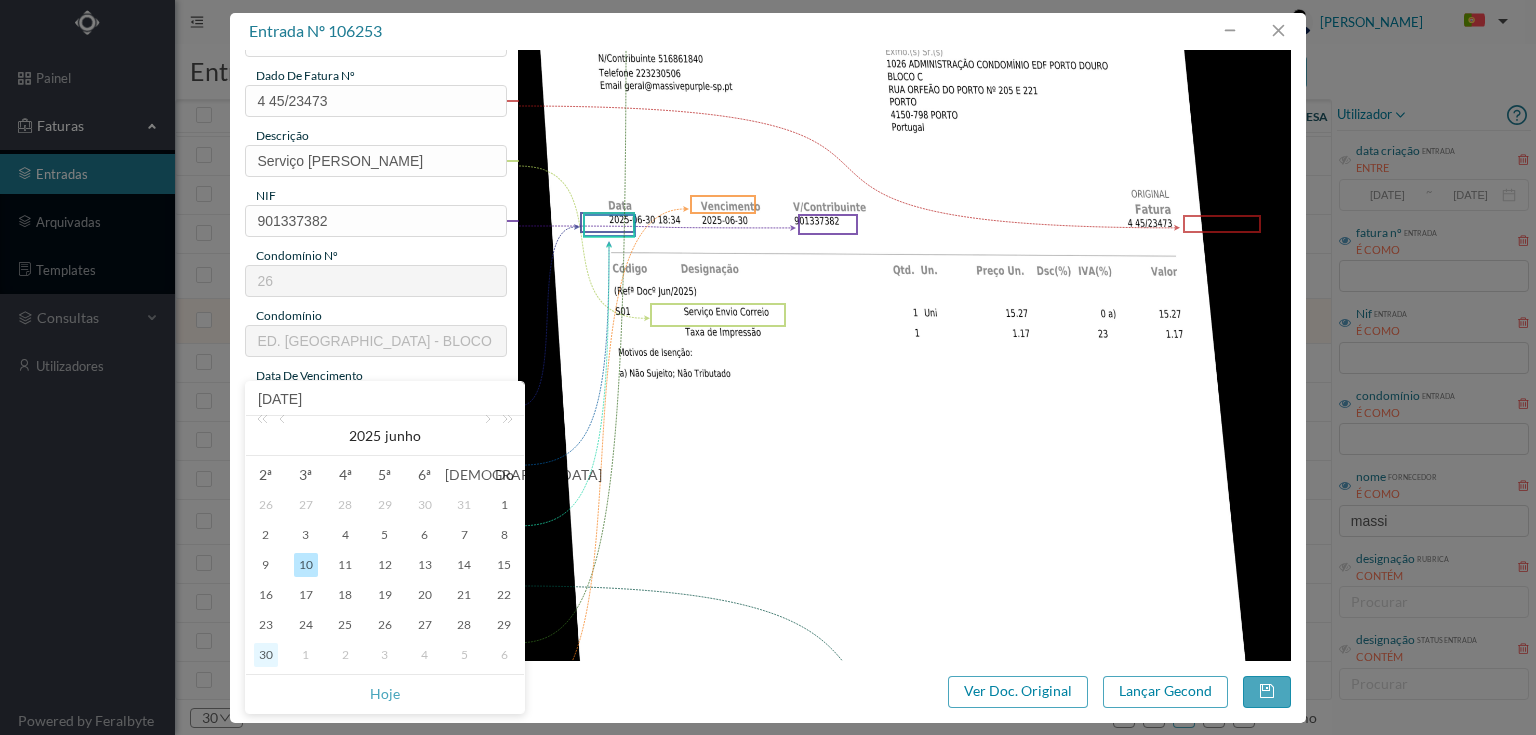 click on "30" at bounding box center [266, 655] 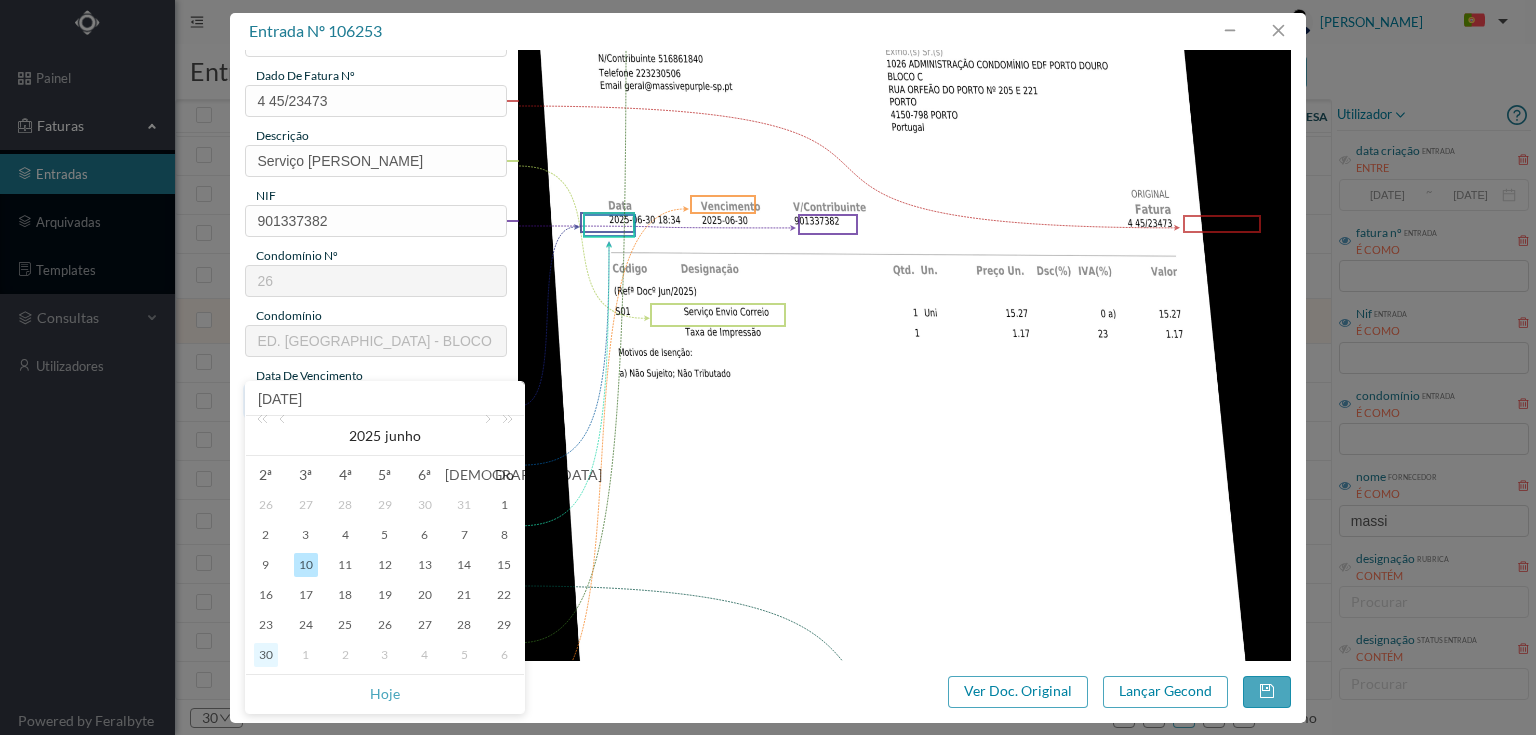 type on "[DATE]" 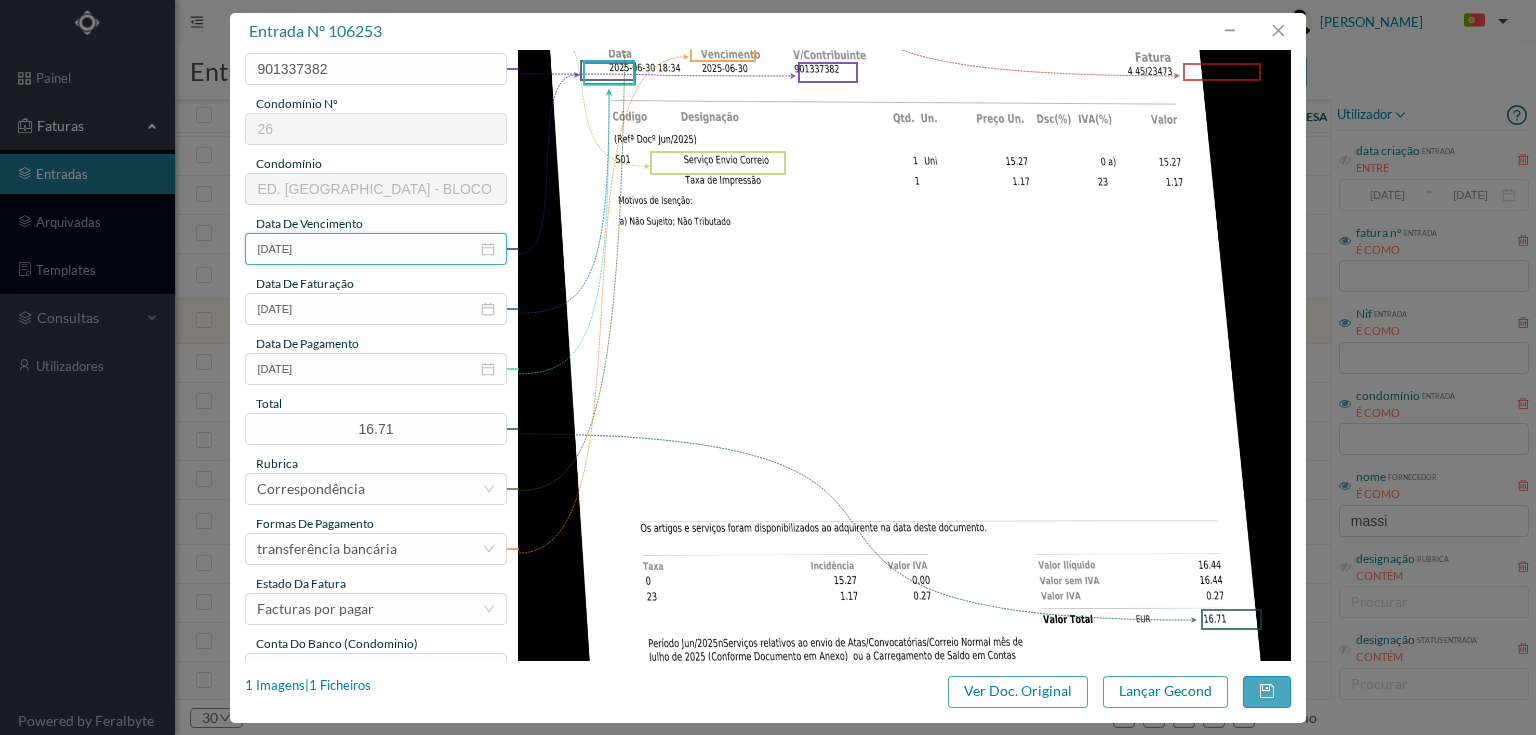 scroll, scrollTop: 320, scrollLeft: 0, axis: vertical 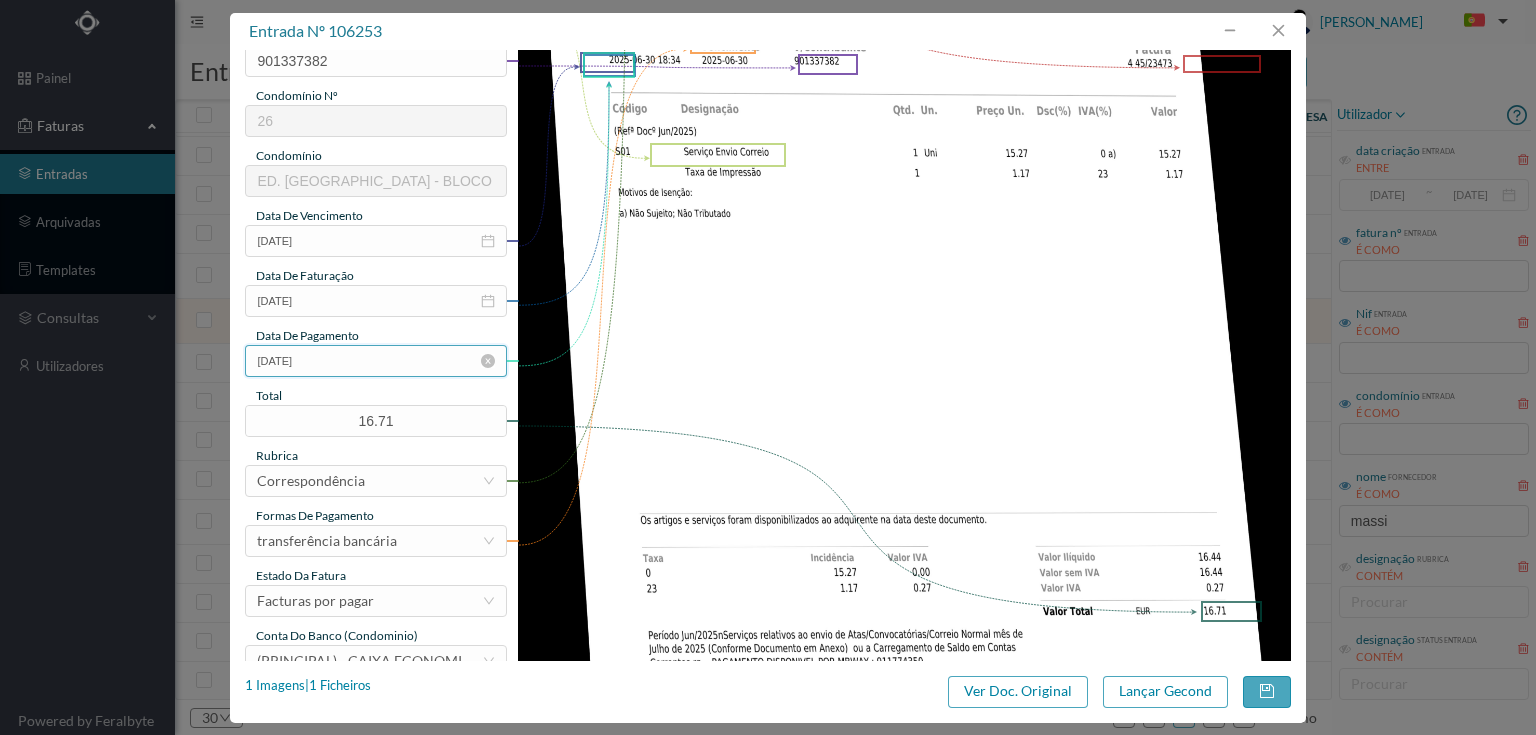click on "[DATE]" at bounding box center (375, 361) 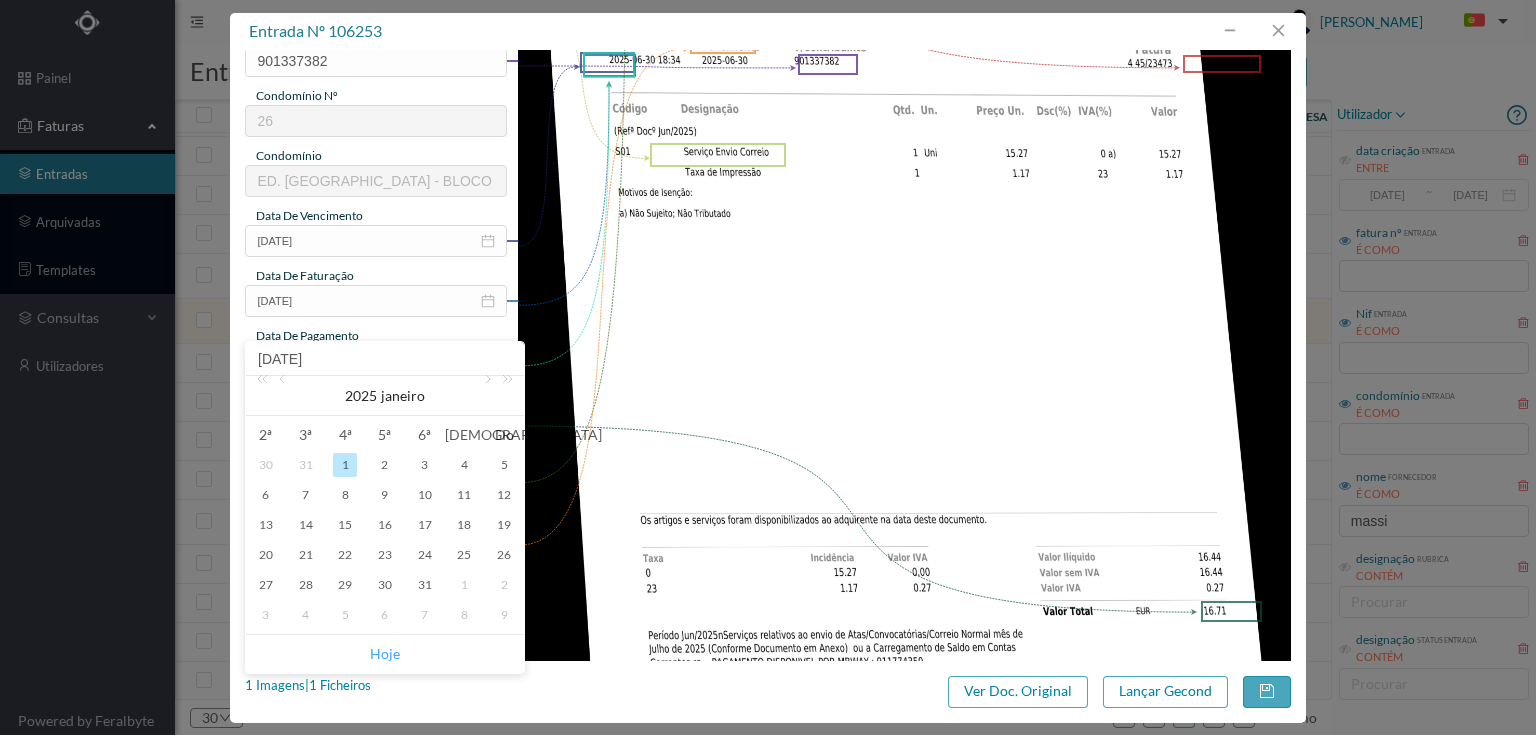 click on "Hoje" at bounding box center [385, 654] 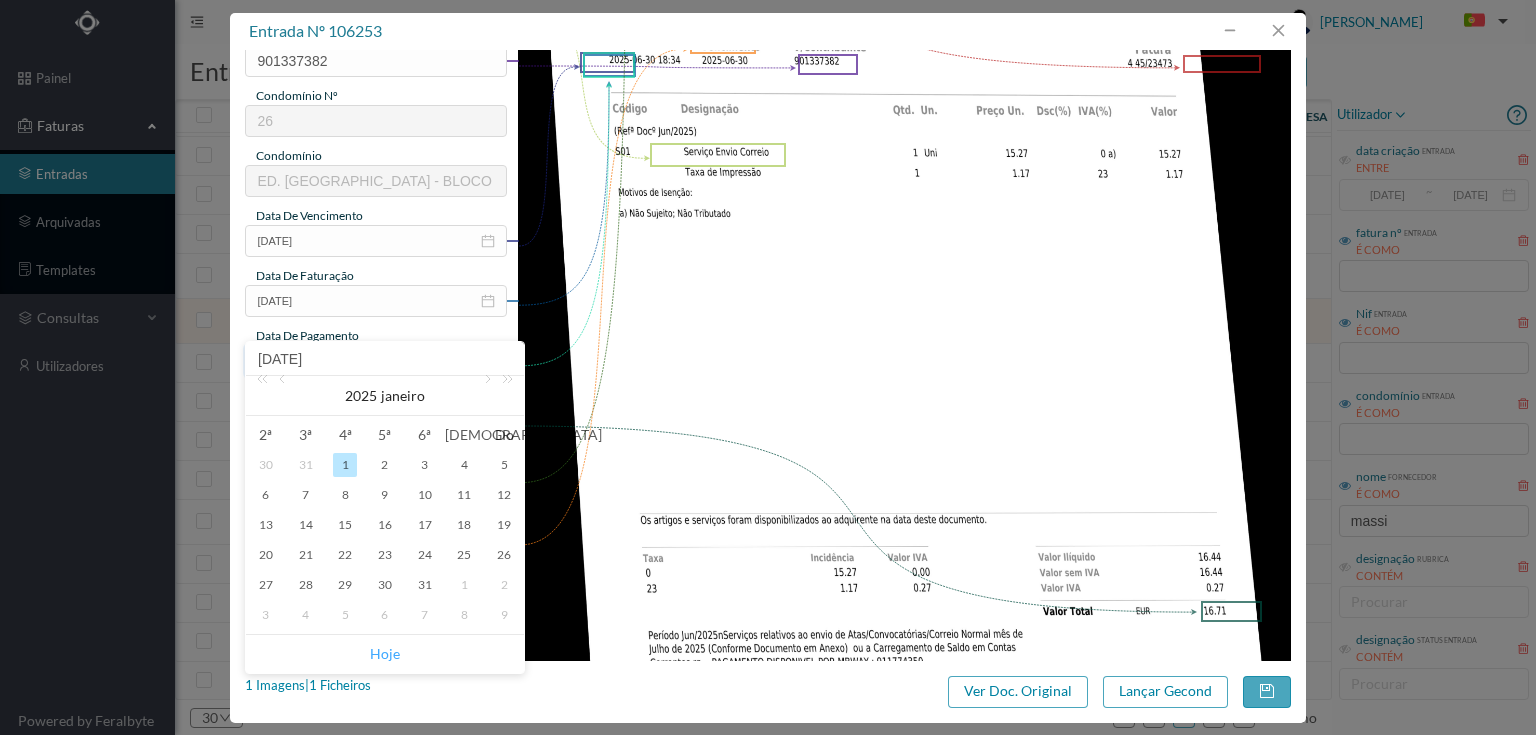 type on "[DATE]" 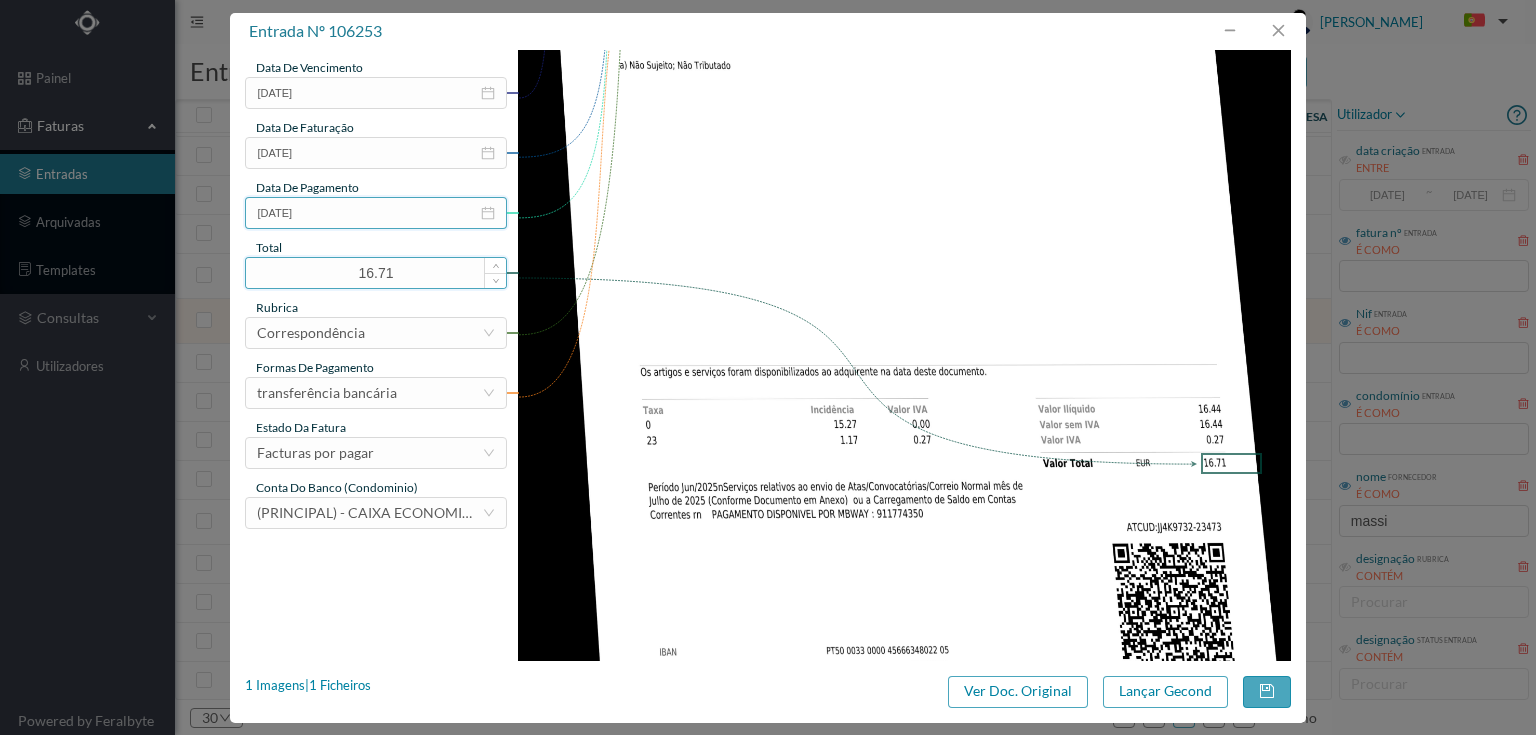 scroll, scrollTop: 480, scrollLeft: 0, axis: vertical 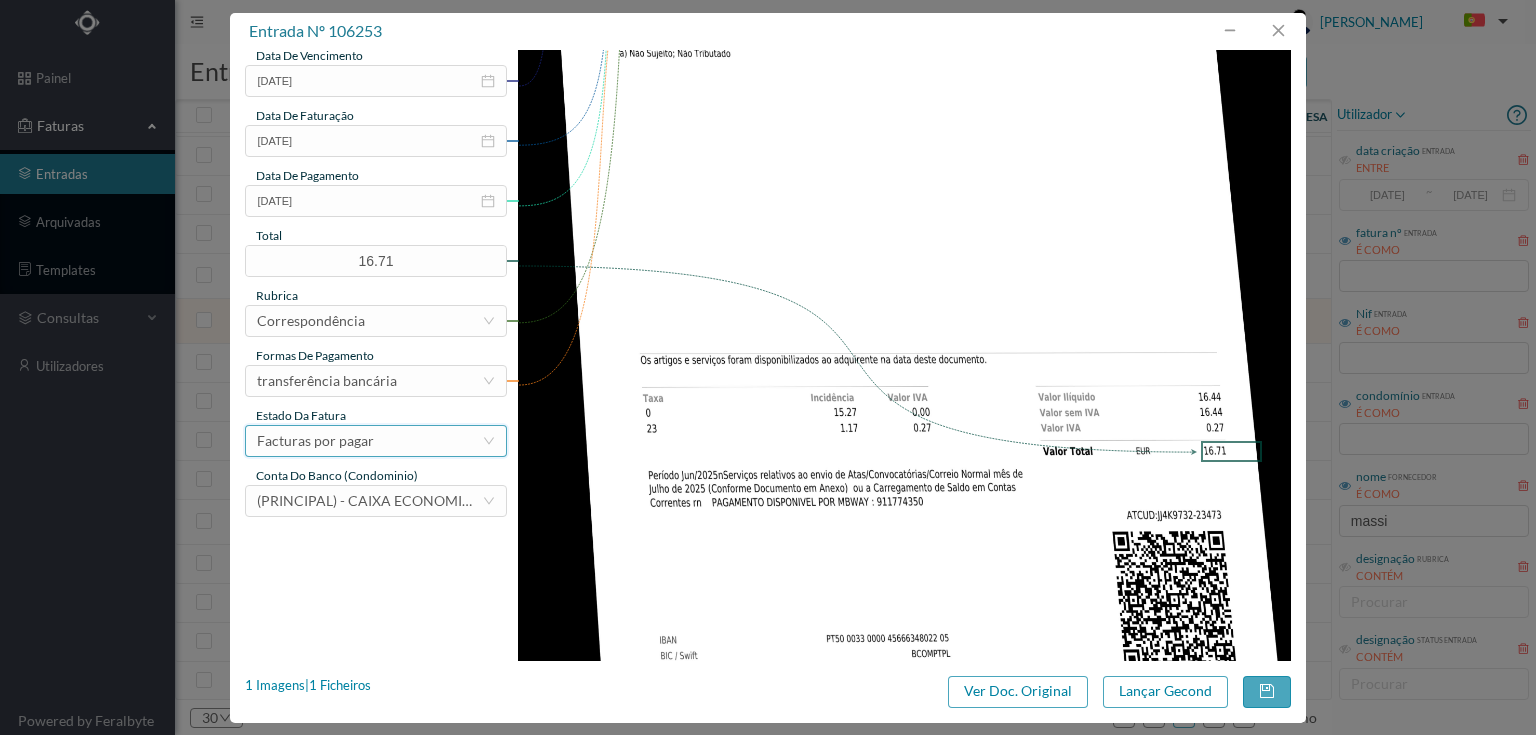 click on "Facturas por pagar" at bounding box center (315, 441) 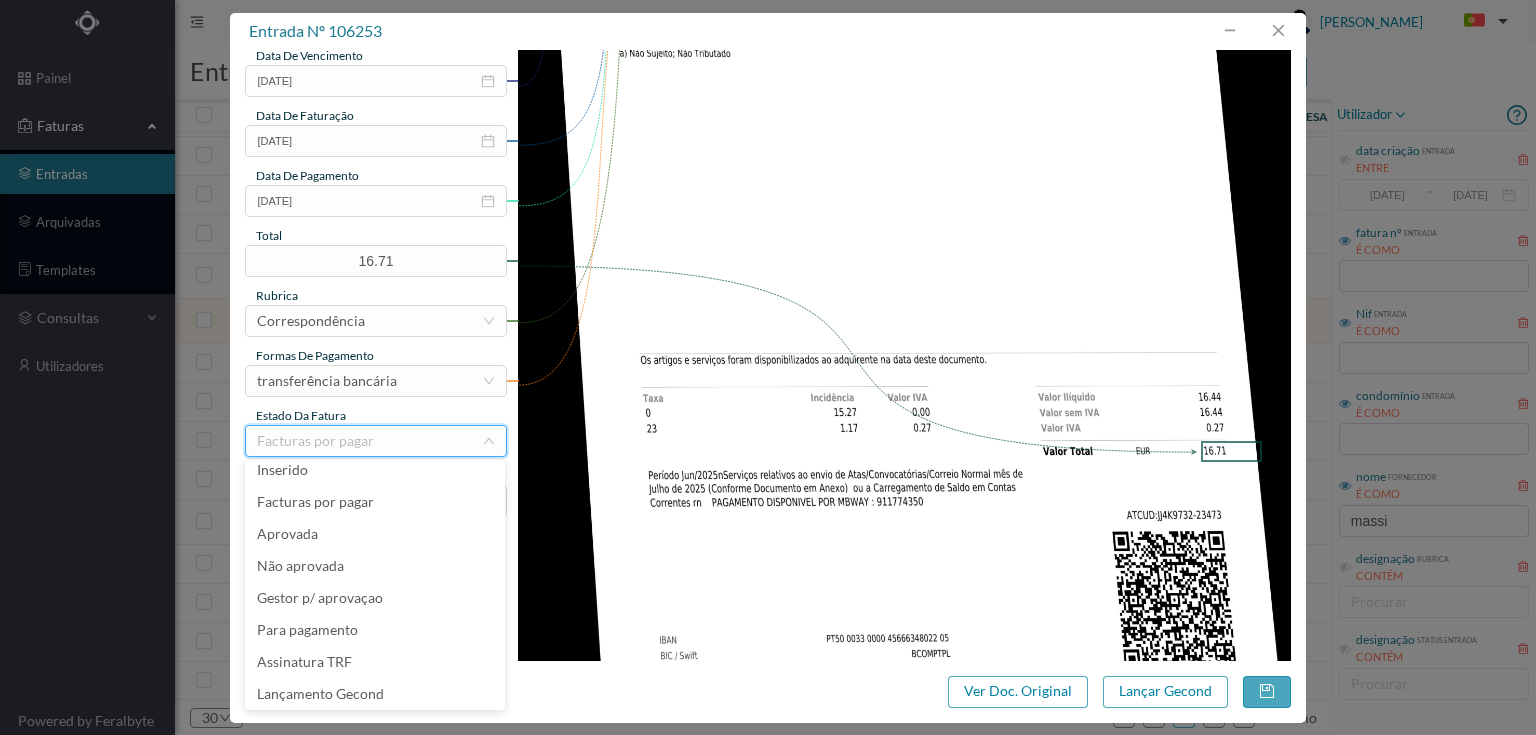 scroll, scrollTop: 42, scrollLeft: 0, axis: vertical 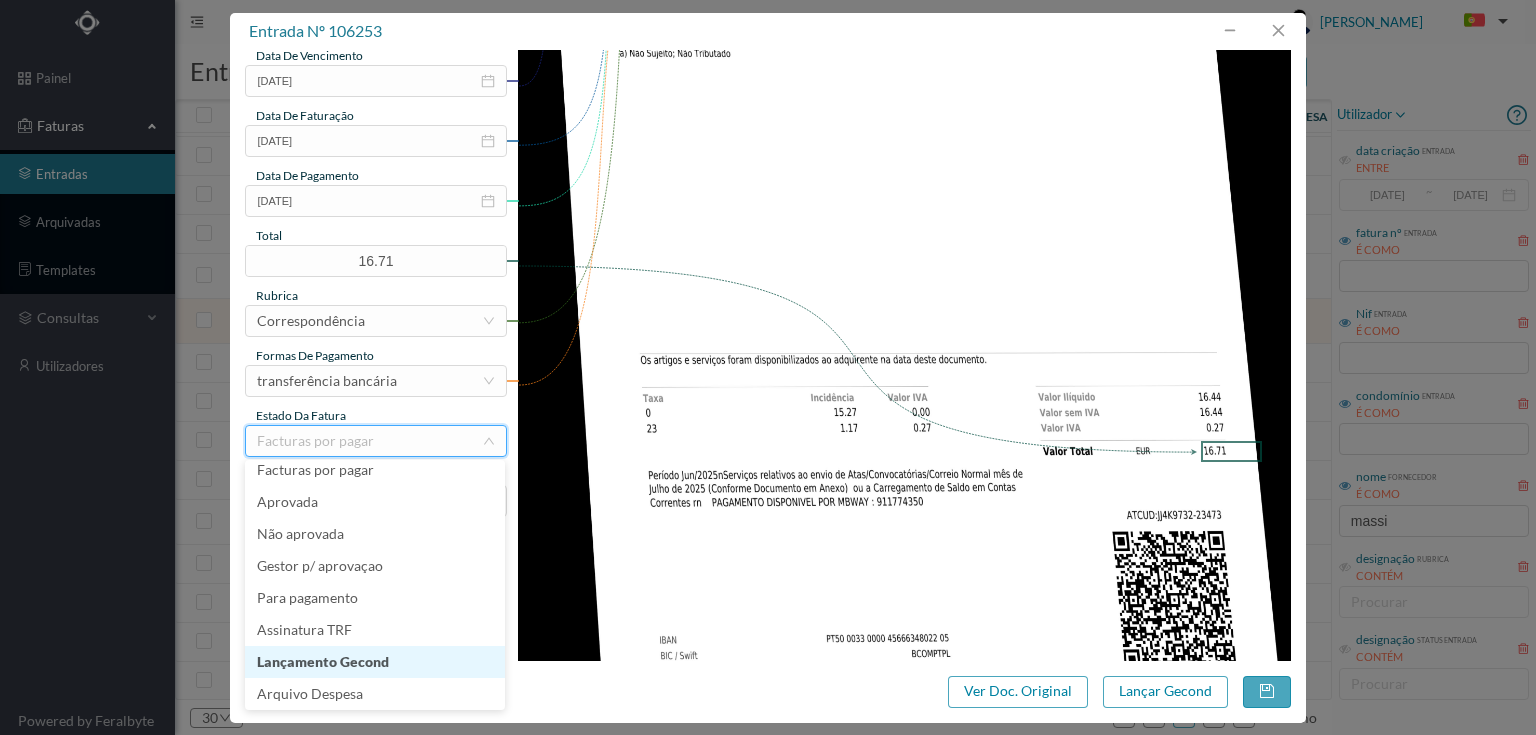 click on "Lançamento Gecond" at bounding box center [375, 662] 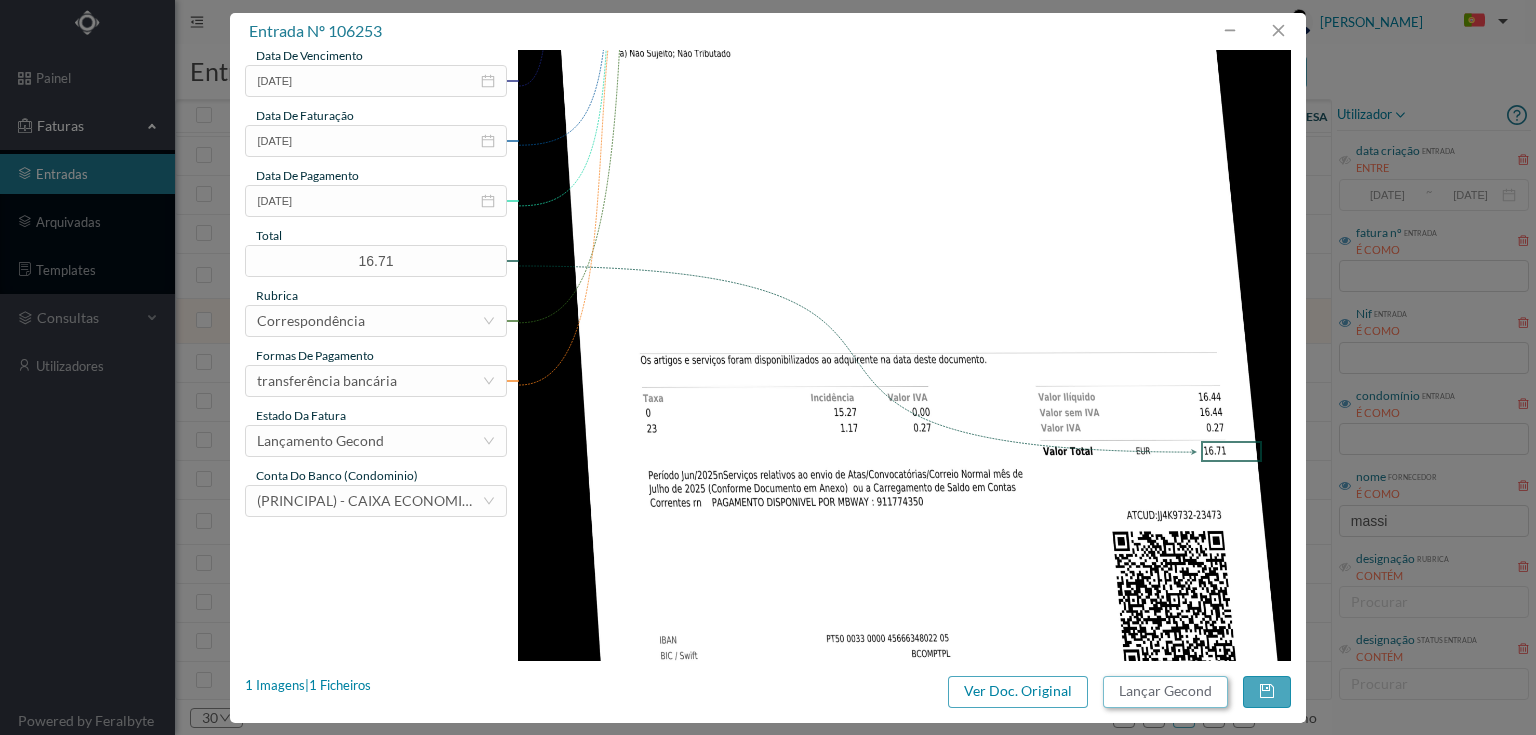 click on "Lançar Gecond" at bounding box center [1165, 692] 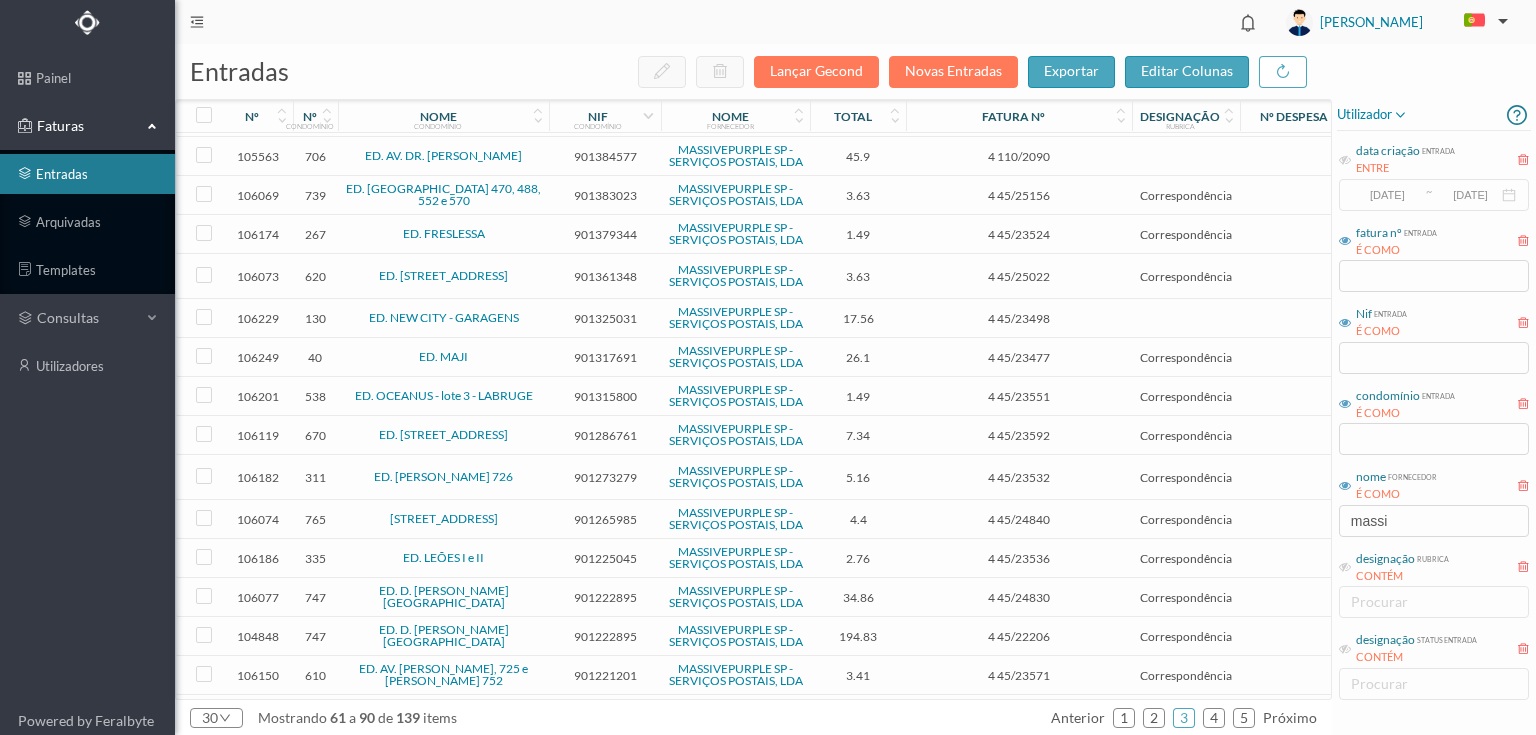 click on "901325031" at bounding box center [605, 318] 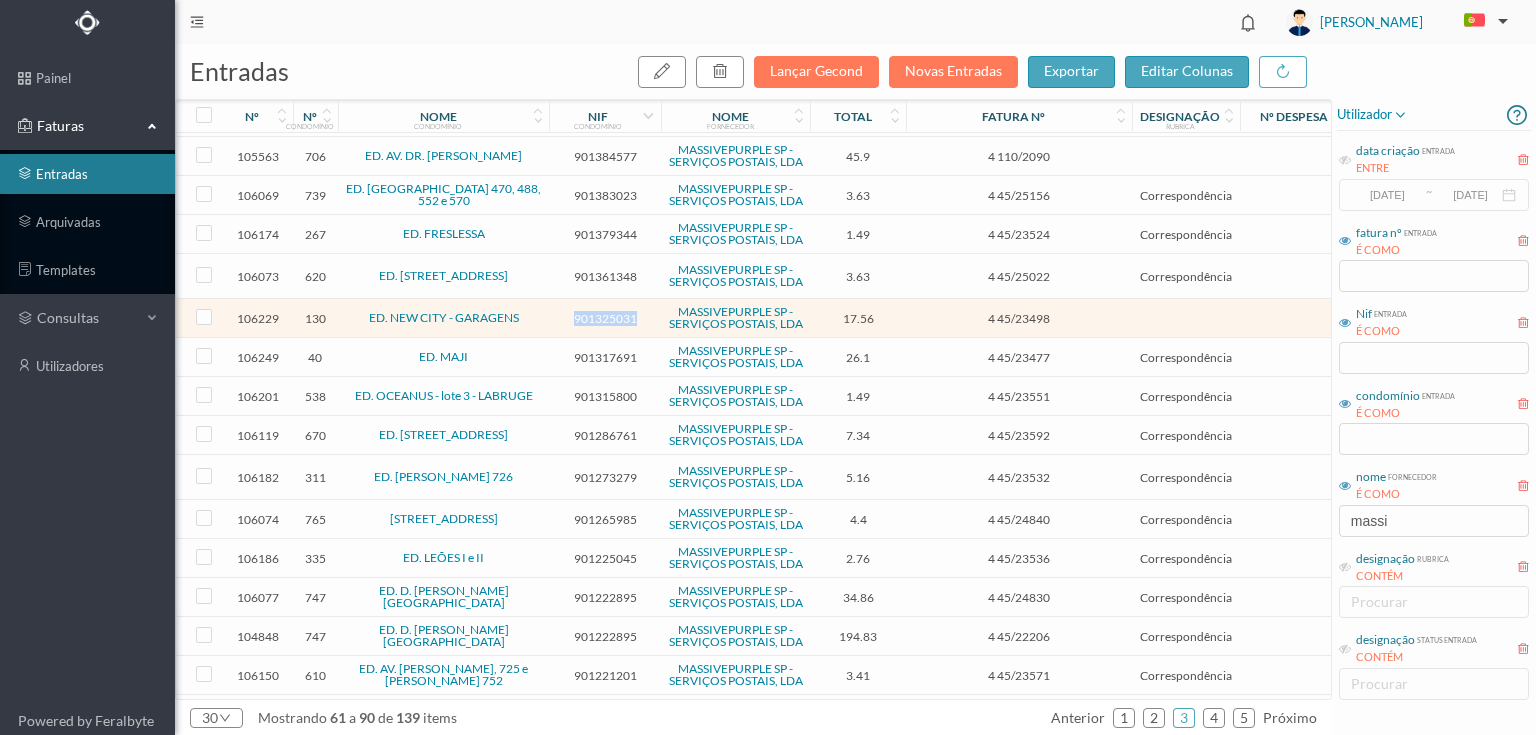 click on "901325031" at bounding box center [605, 318] 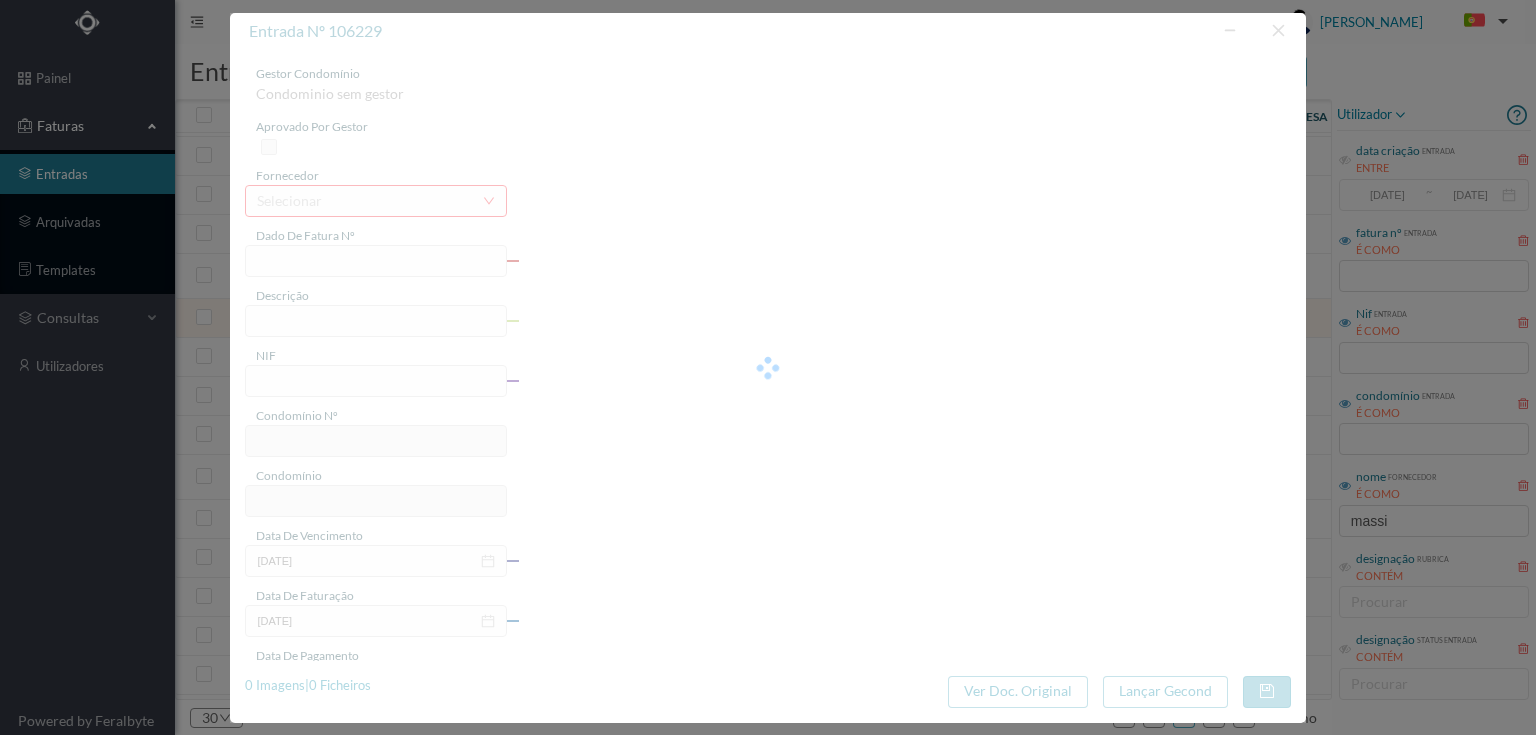 type on "4 45/23498" 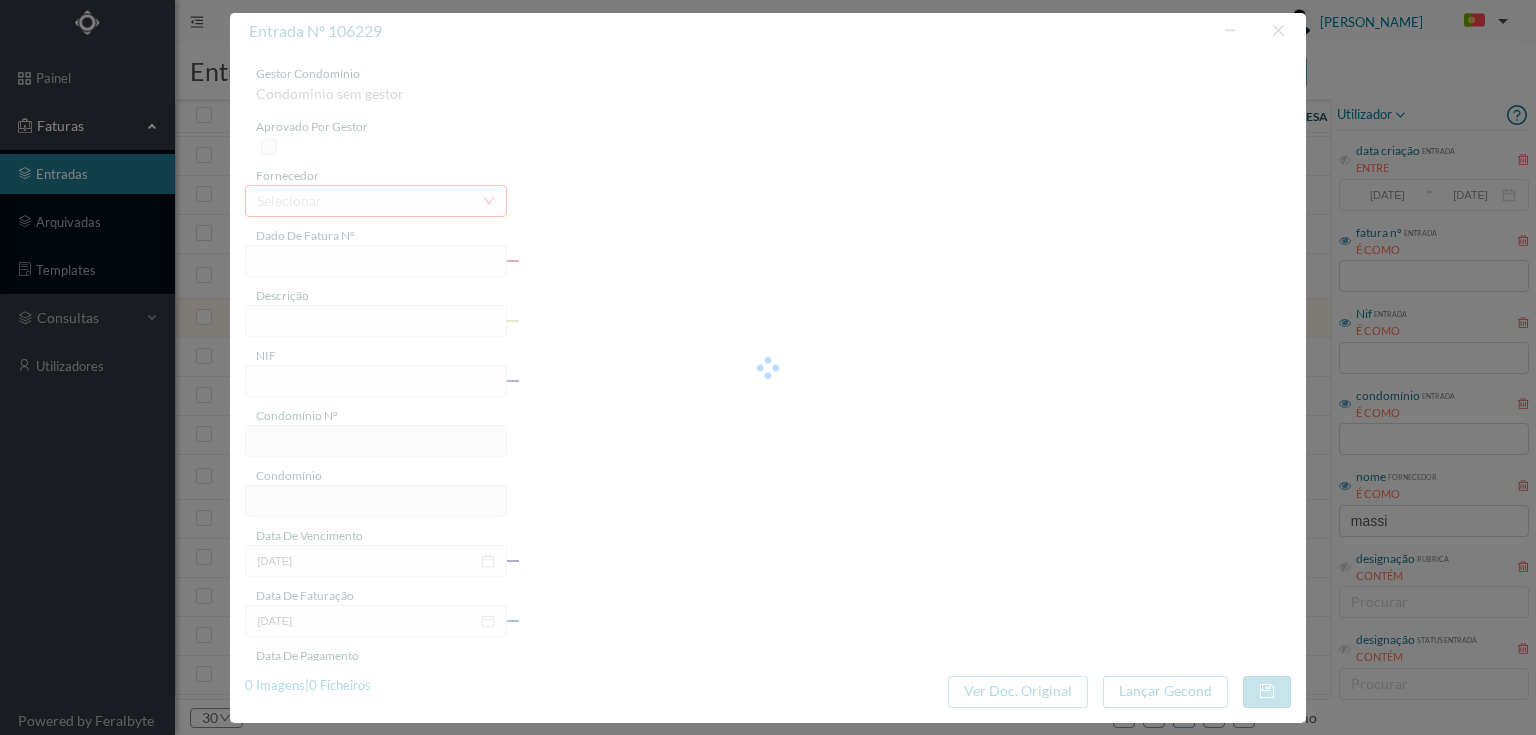 type on "Invalid date" 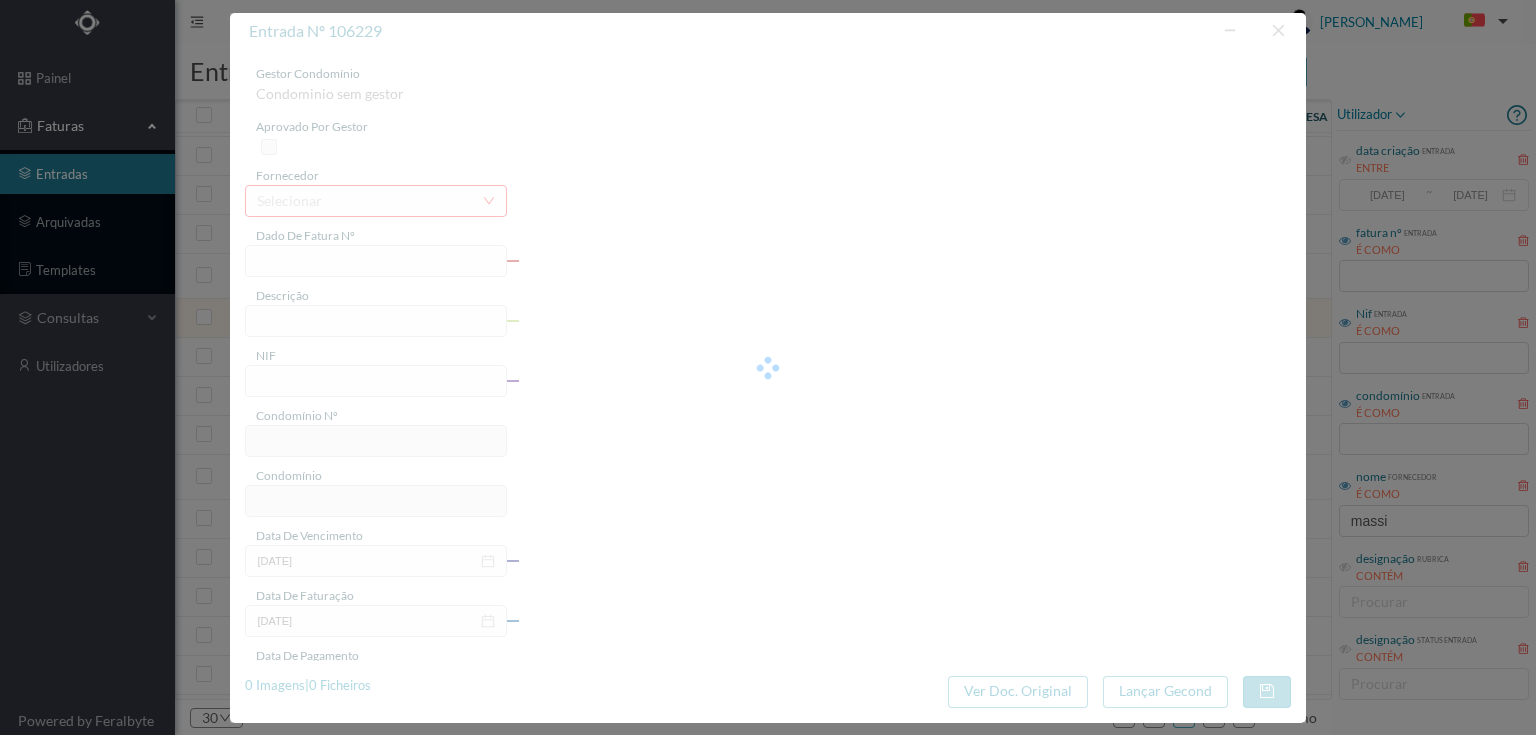 type on "17.56" 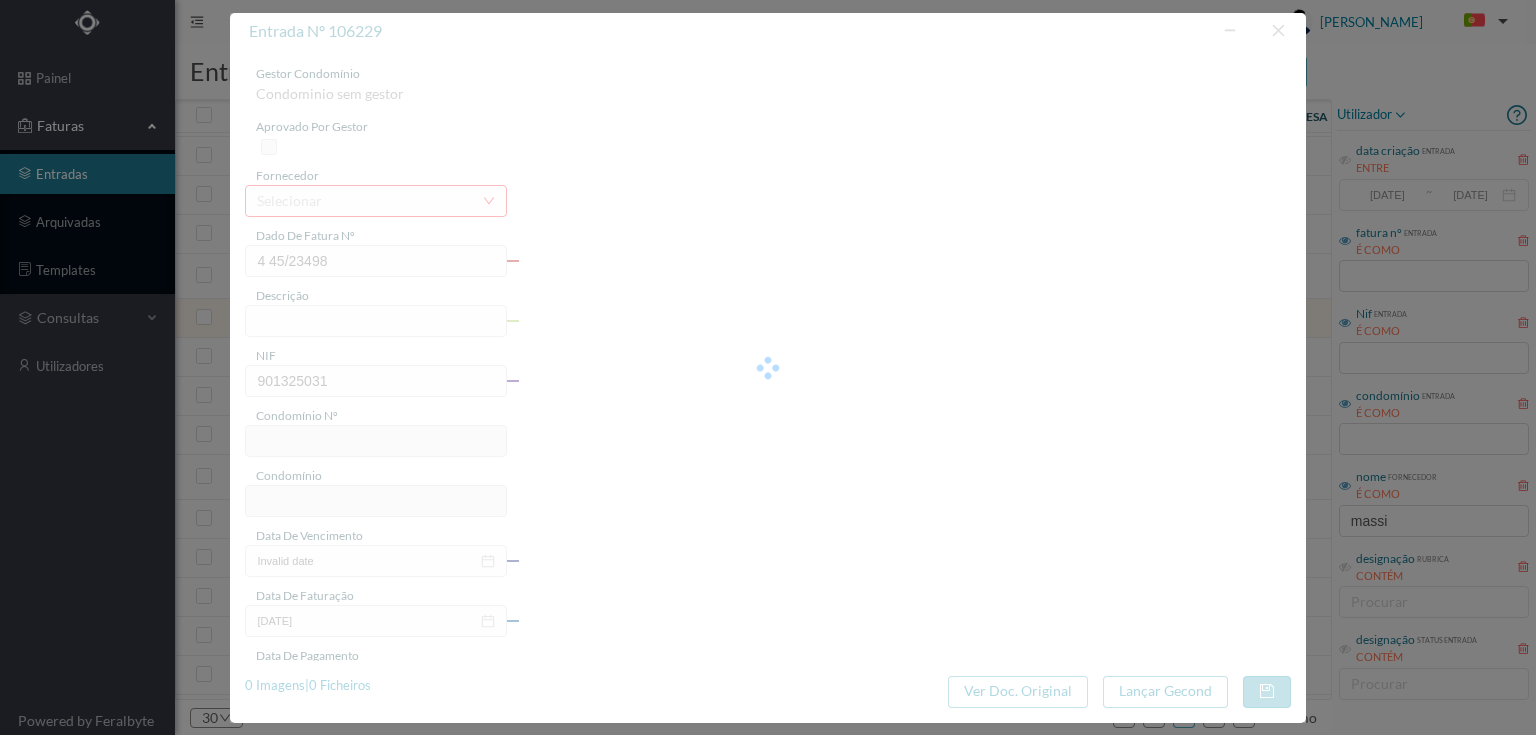 type on "130" 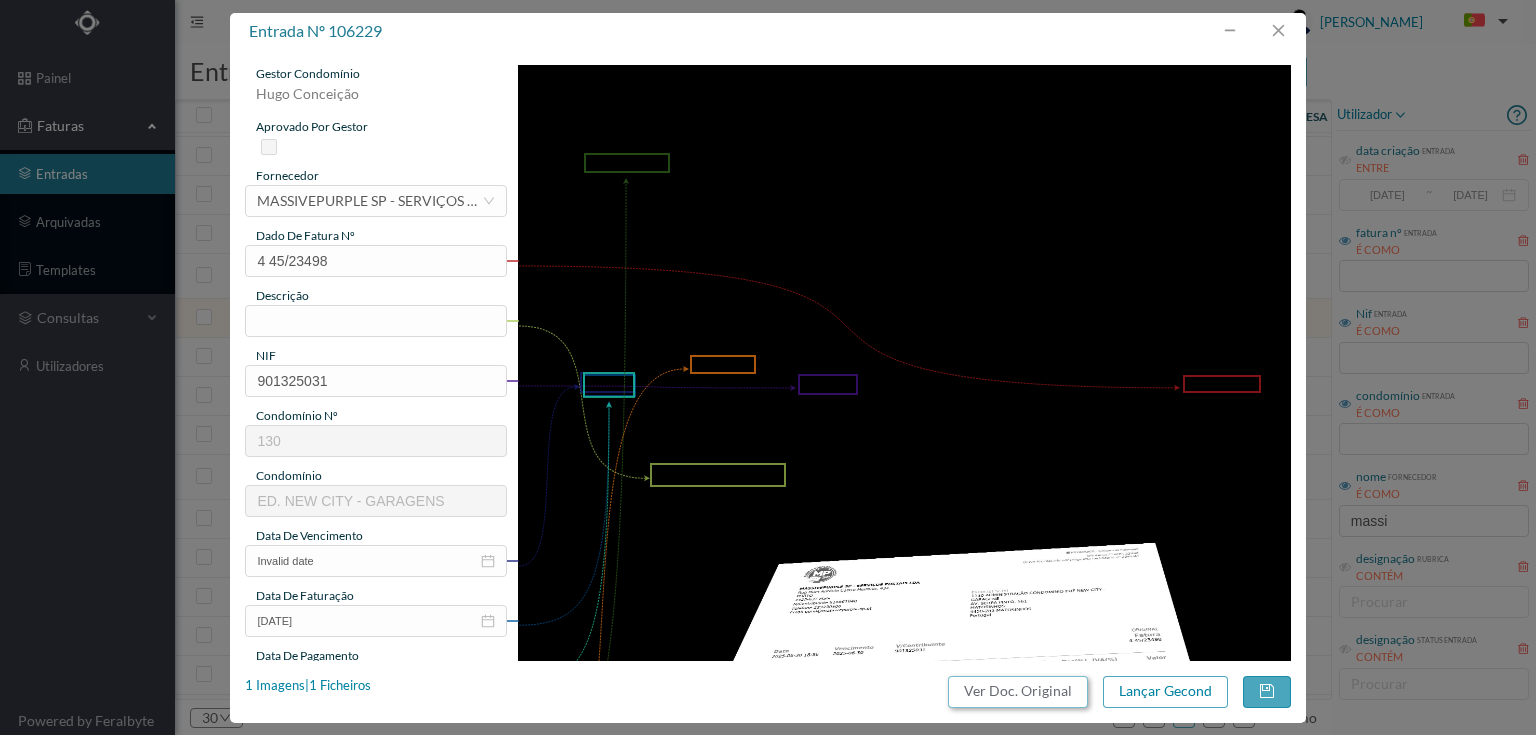 drag, startPoint x: 1031, startPoint y: 693, endPoint x: 903, endPoint y: 108, distance: 598.8397 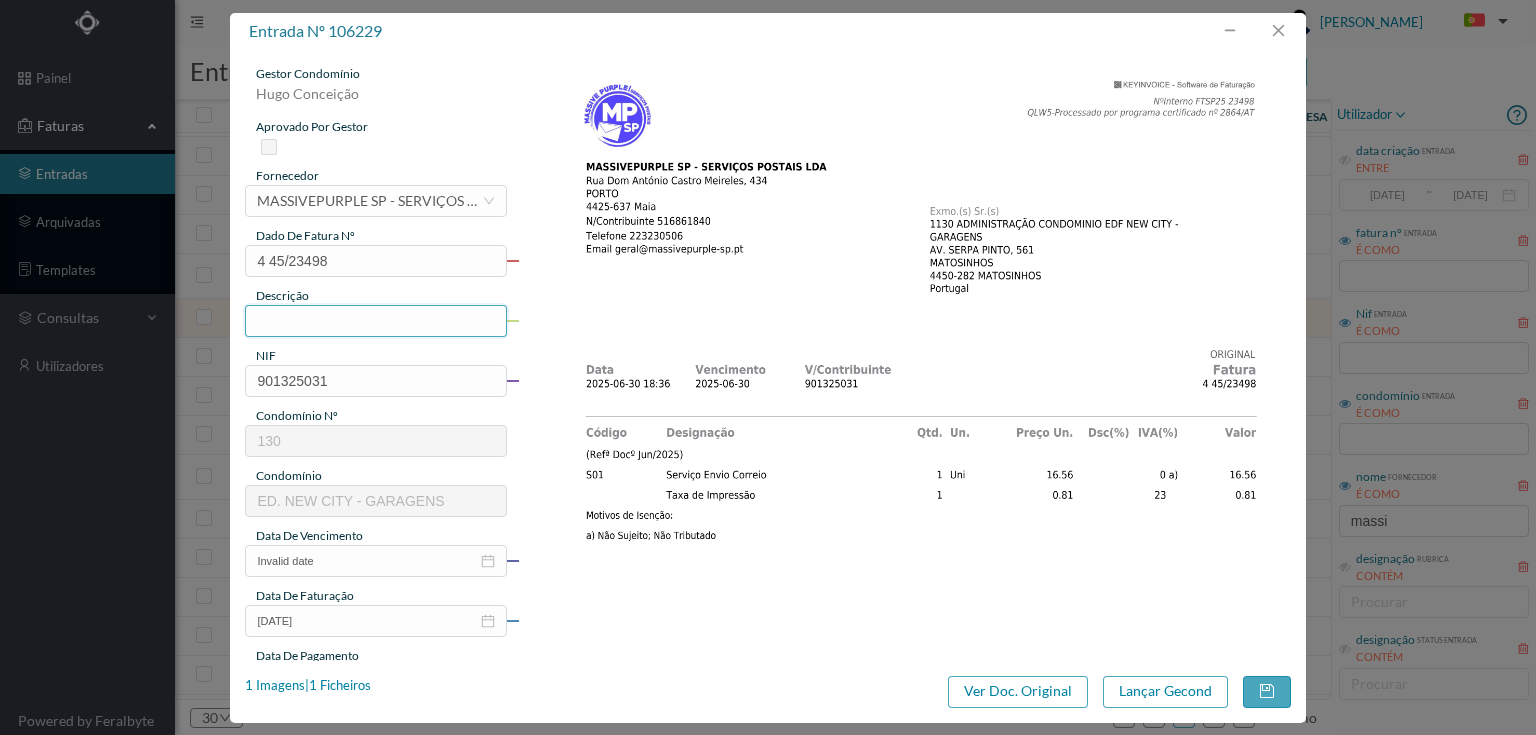 click at bounding box center (375, 321) 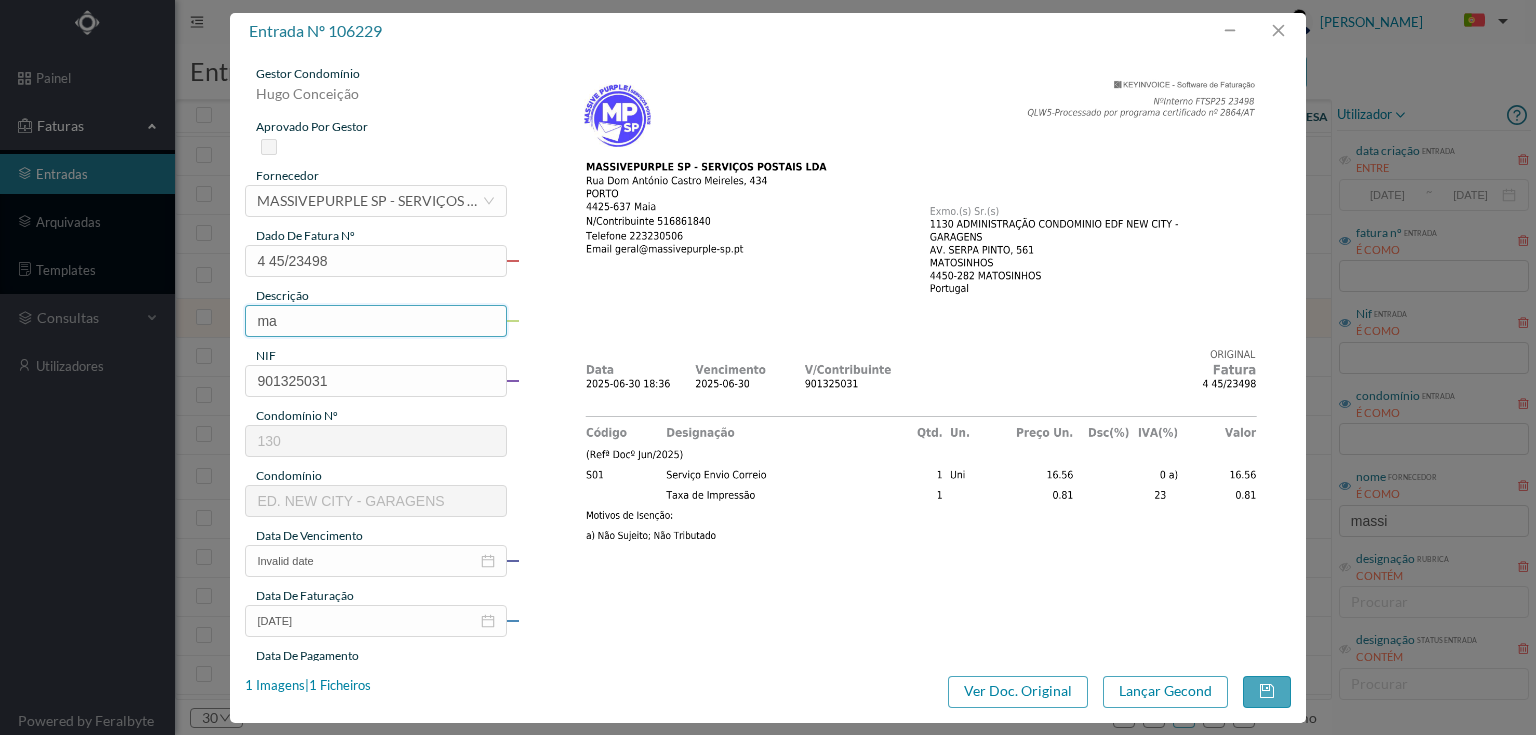 type on "m" 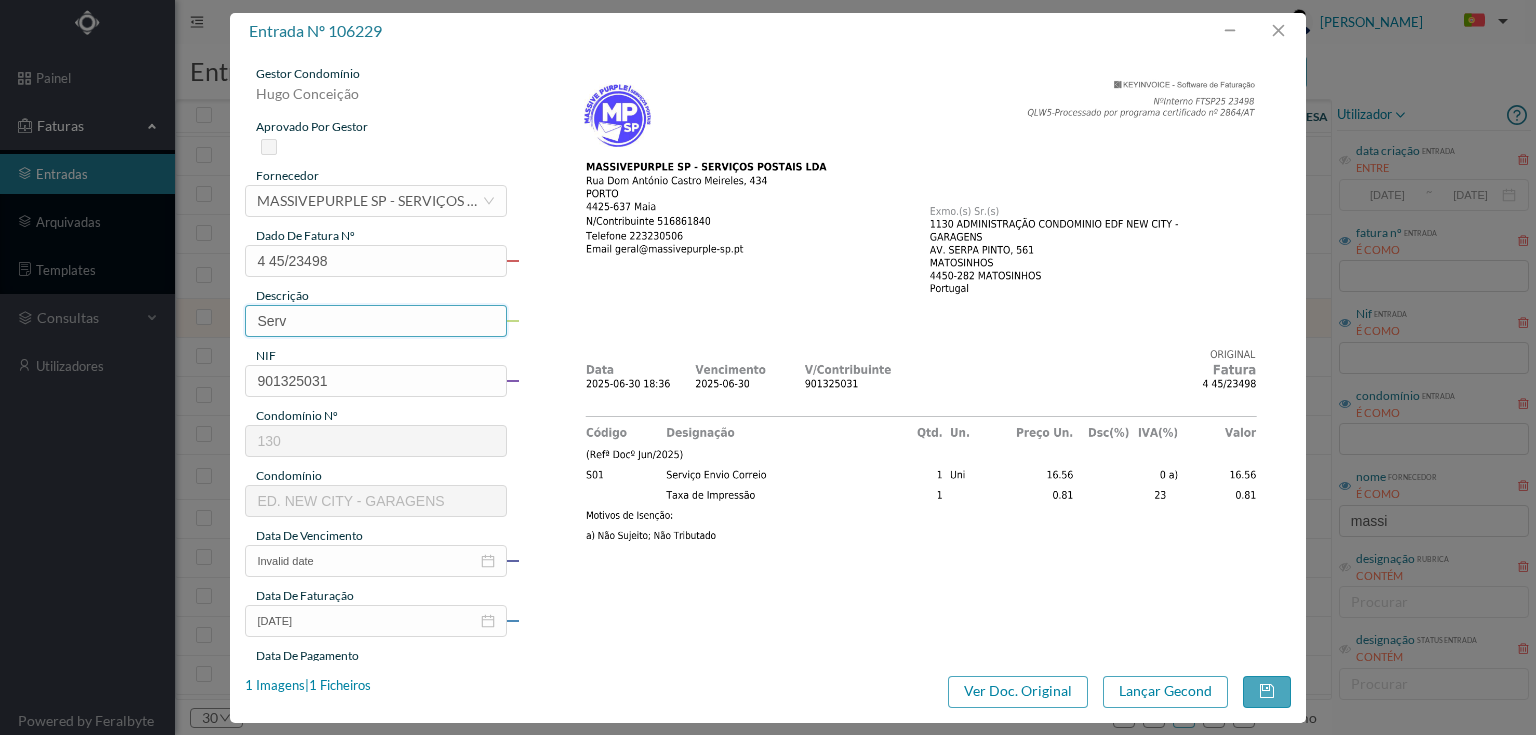 type on "Serviço [PERSON_NAME]" 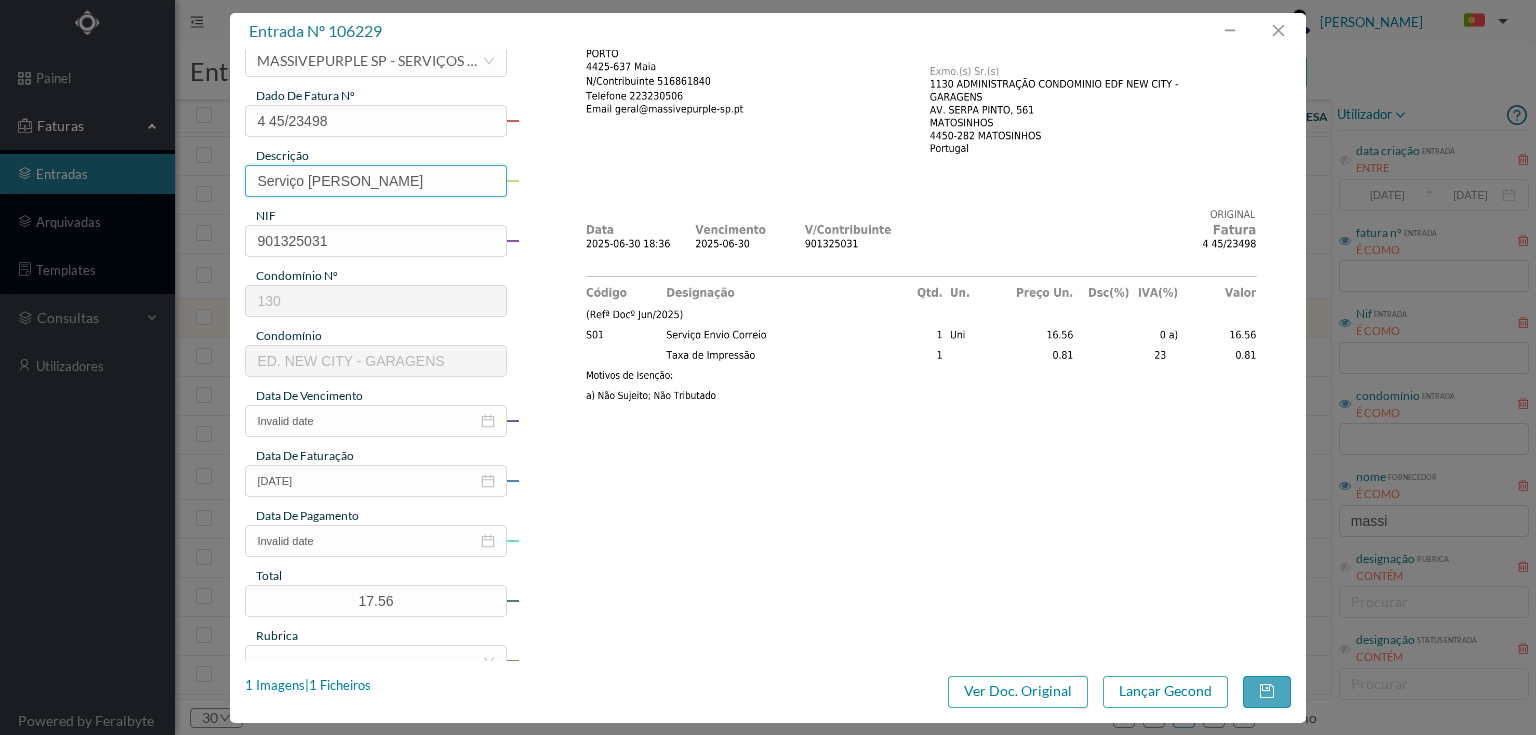 scroll, scrollTop: 160, scrollLeft: 0, axis: vertical 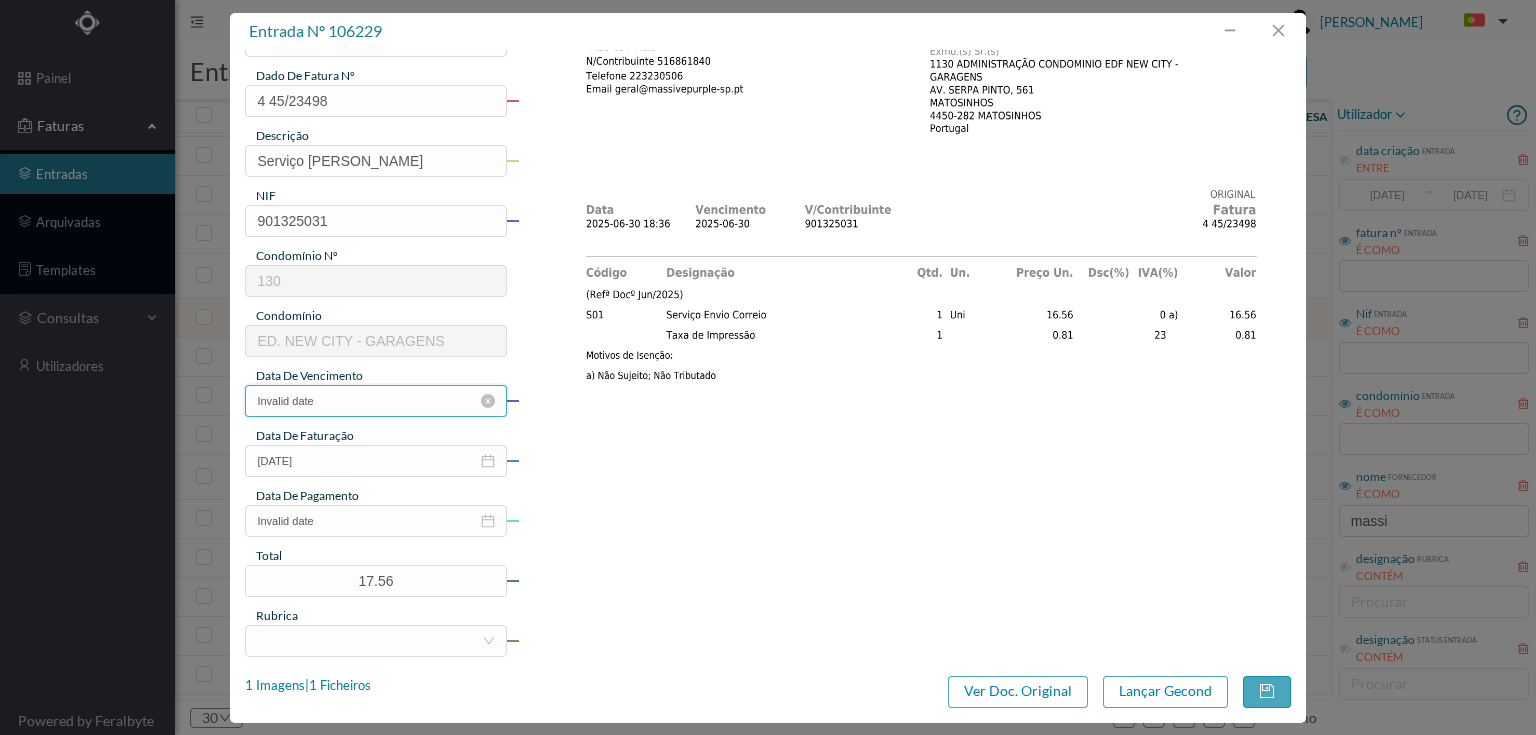 click on "Invalid date" at bounding box center (375, 401) 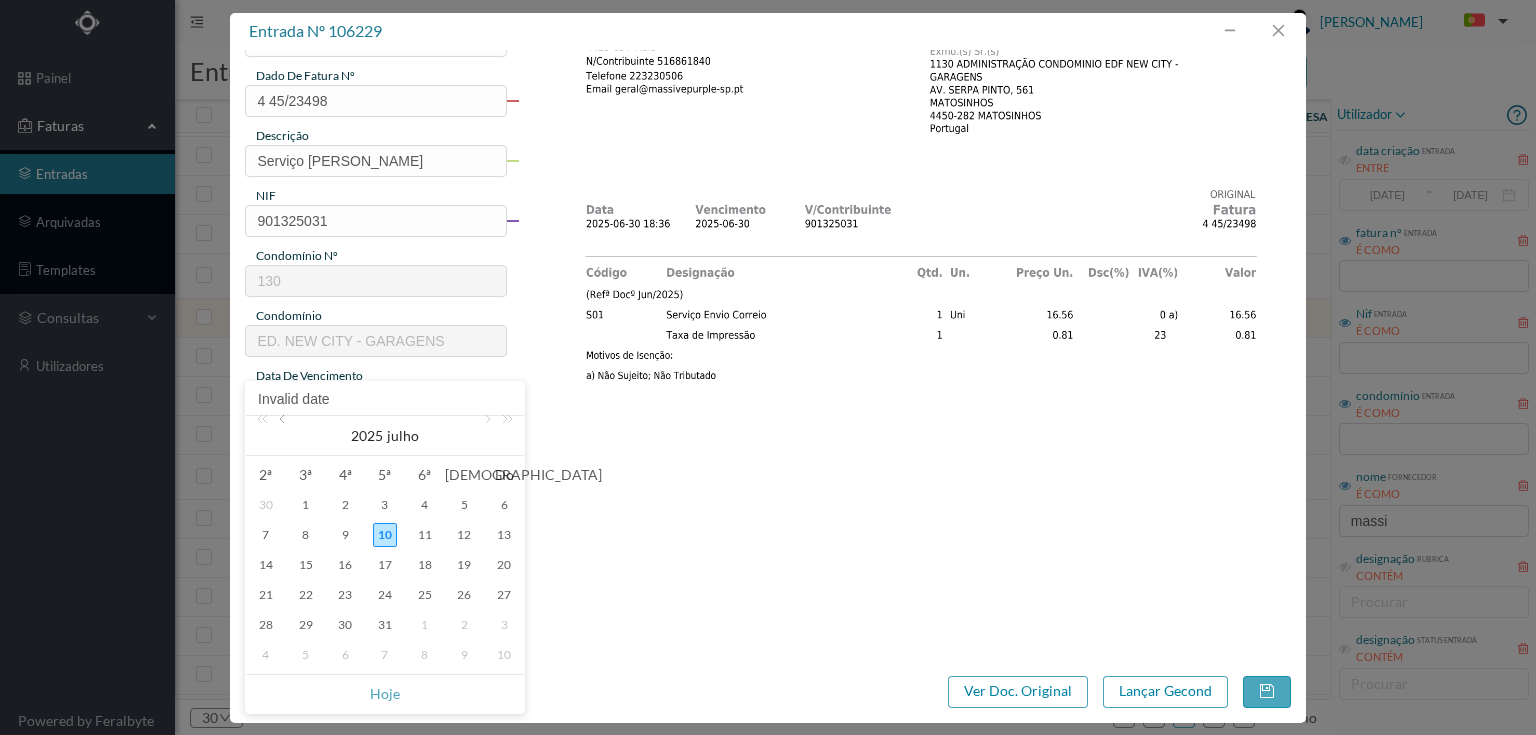 click at bounding box center [284, 436] 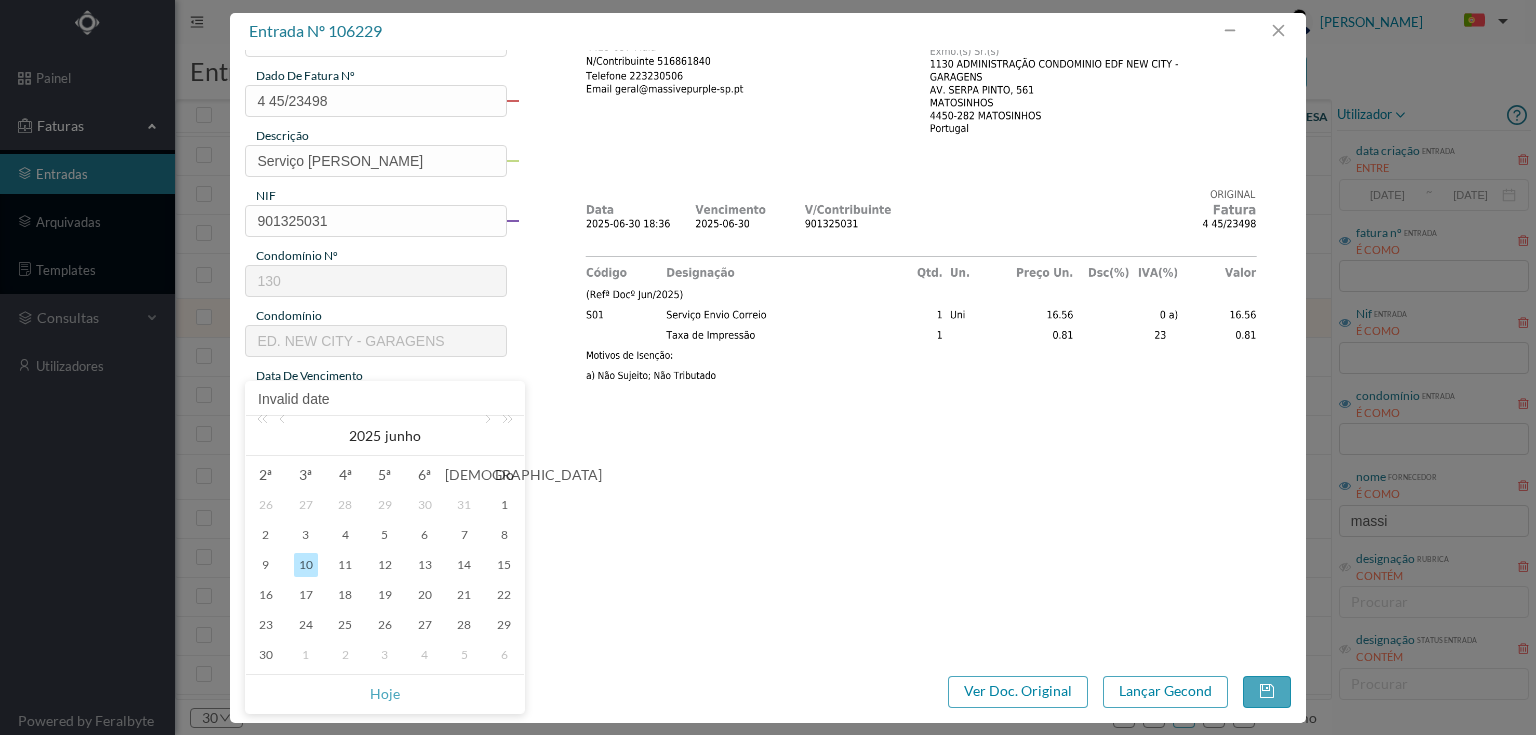 drag, startPoint x: 266, startPoint y: 654, endPoint x: 488, endPoint y: 453, distance: 299.47455 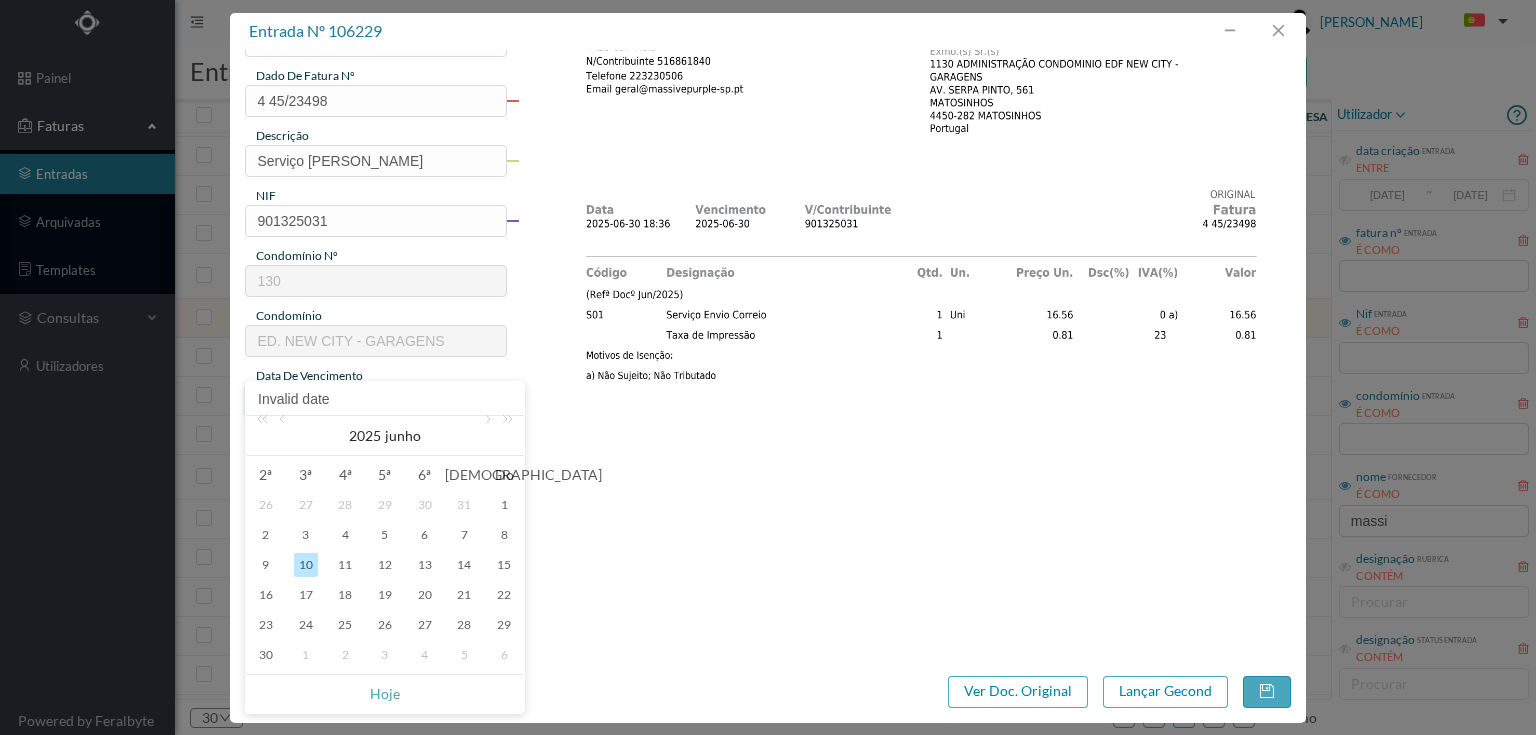 type on "[DATE]" 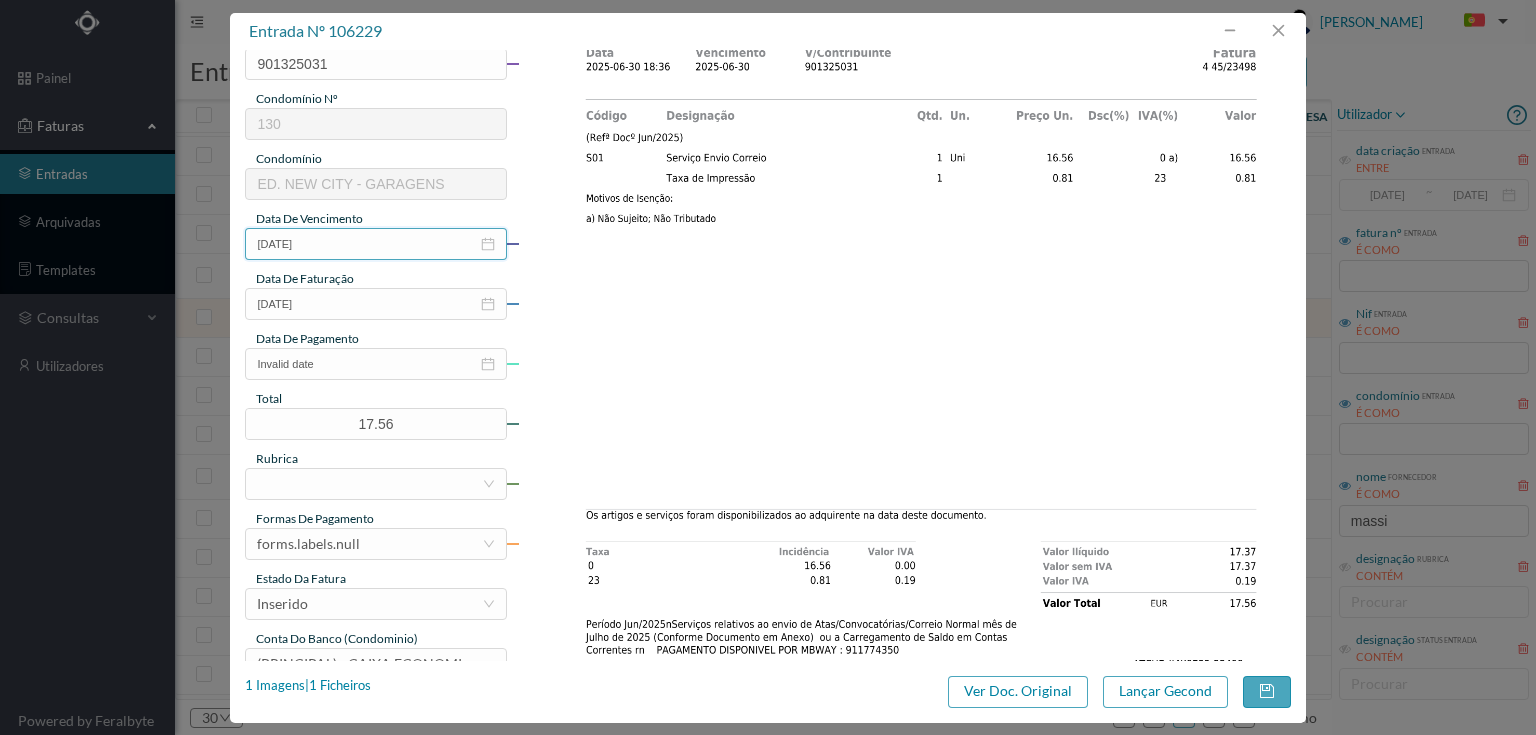 scroll, scrollTop: 320, scrollLeft: 0, axis: vertical 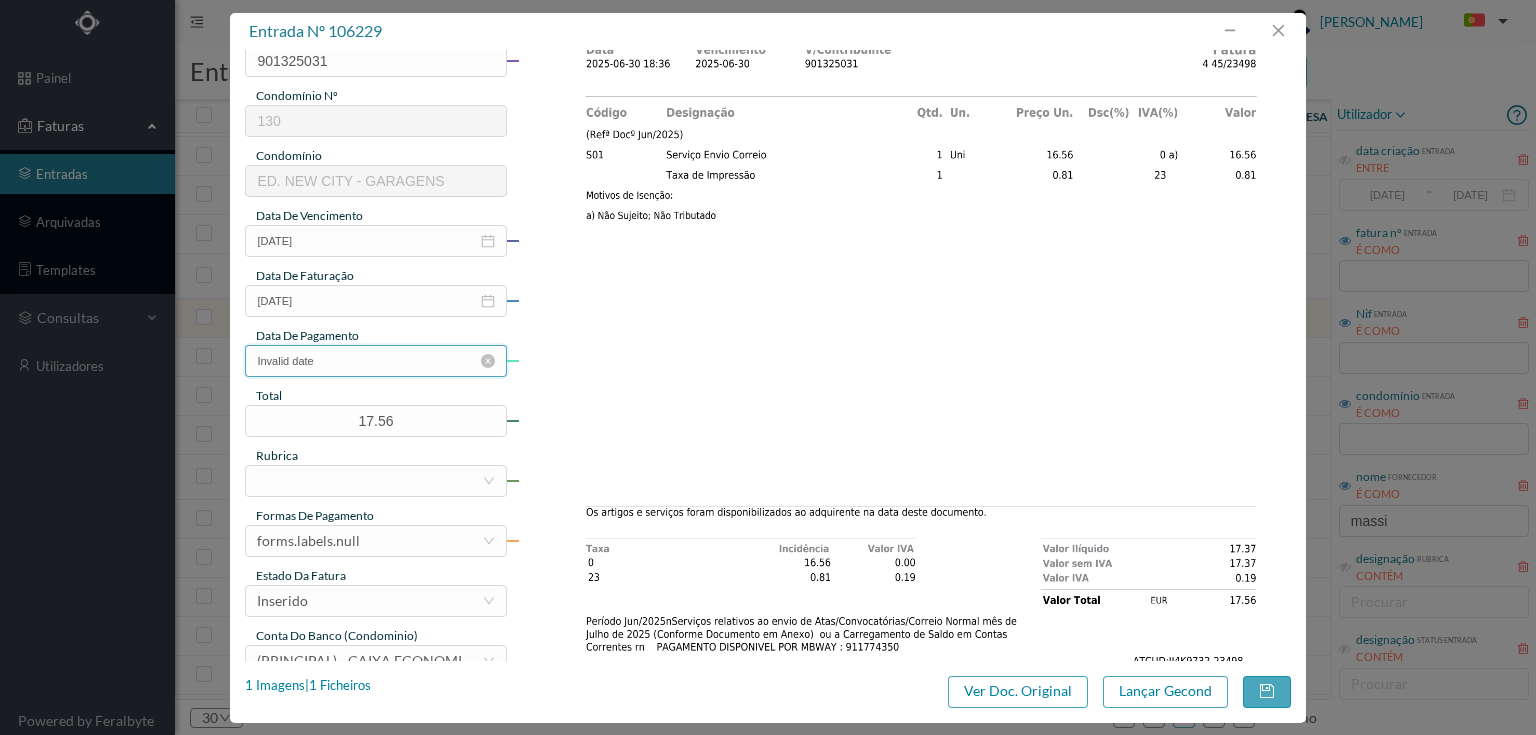 click on "Invalid date" at bounding box center [375, 361] 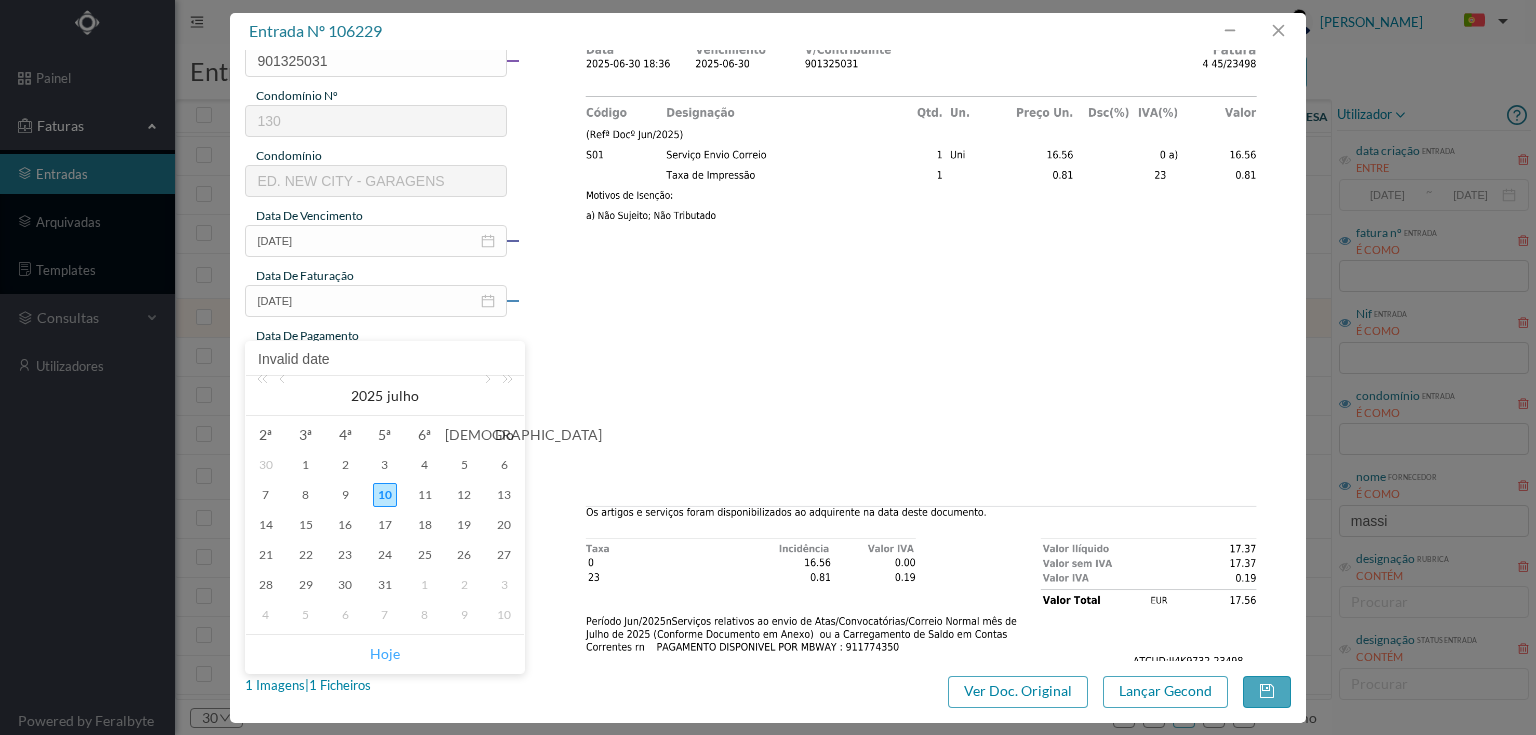 drag, startPoint x: 380, startPoint y: 649, endPoint x: 411, endPoint y: 455, distance: 196.4612 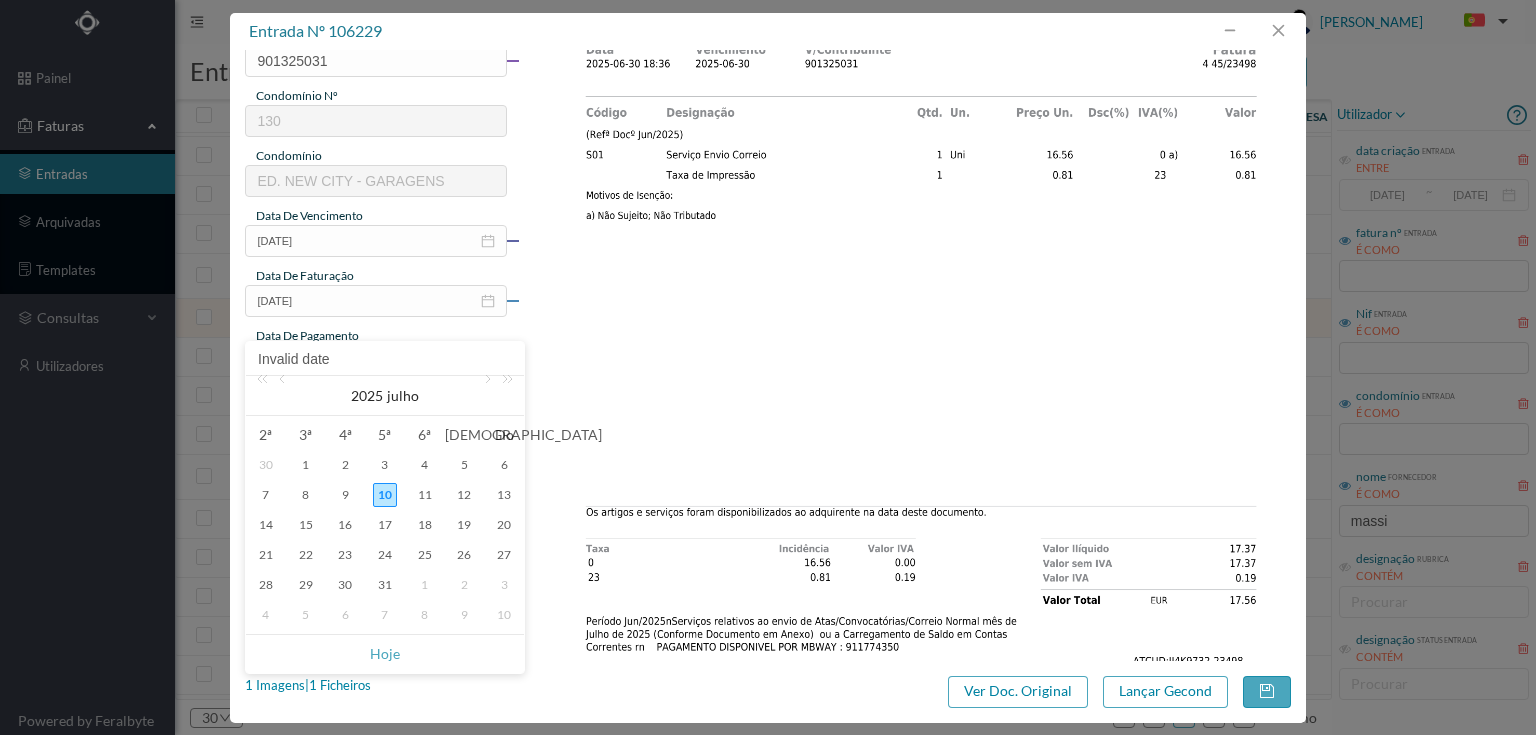 click on "Hoje" at bounding box center [385, 654] 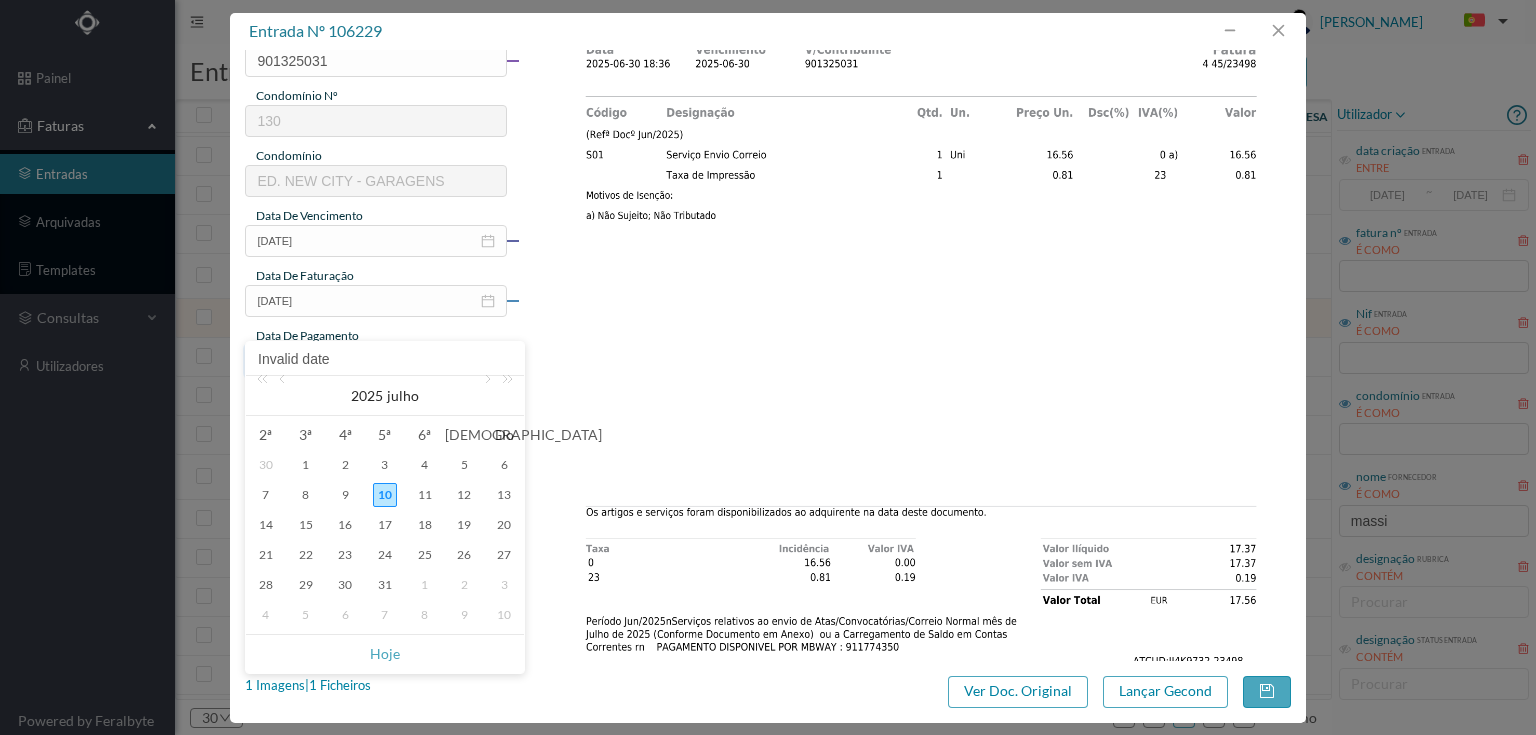 type on "[DATE]" 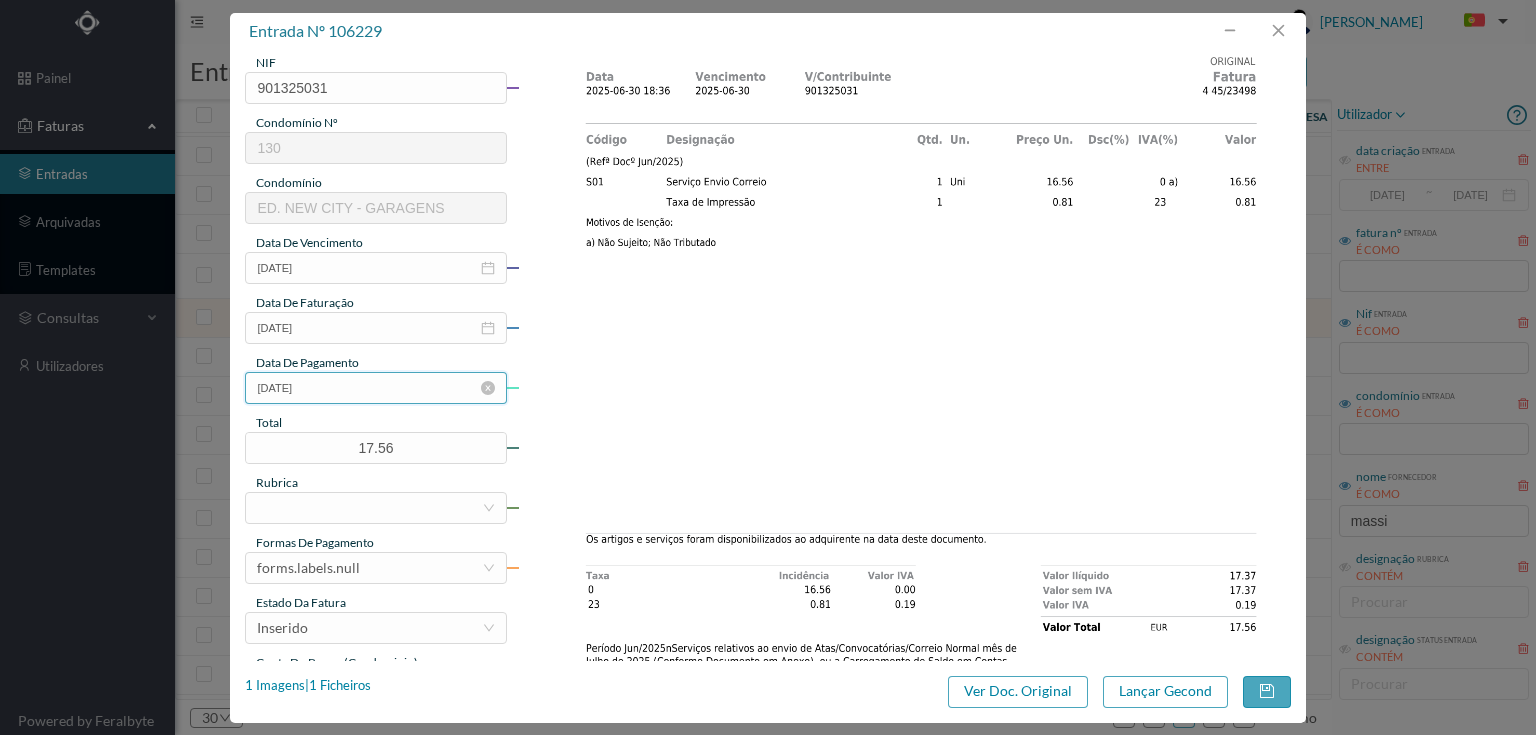 scroll, scrollTop: 320, scrollLeft: 0, axis: vertical 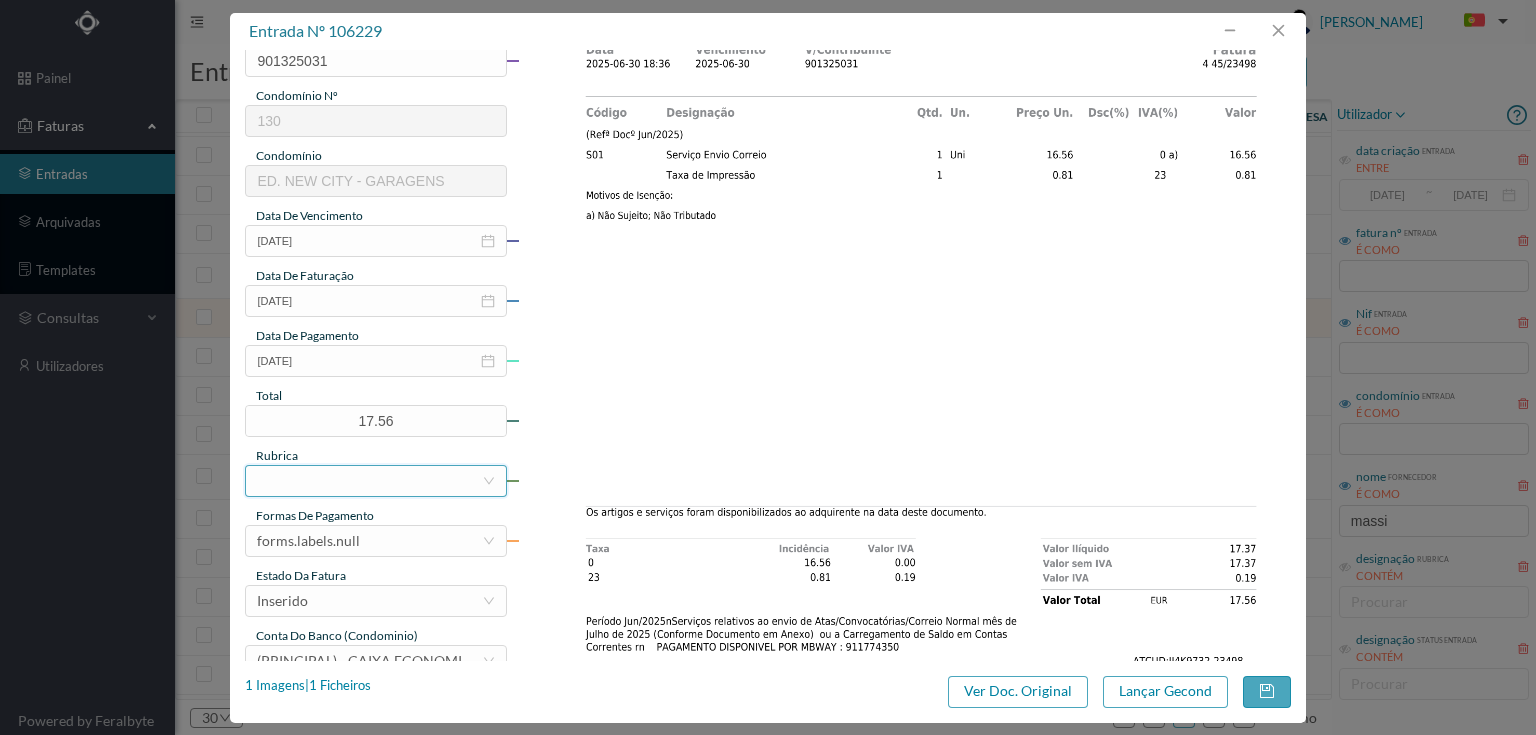 click at bounding box center (369, 481) 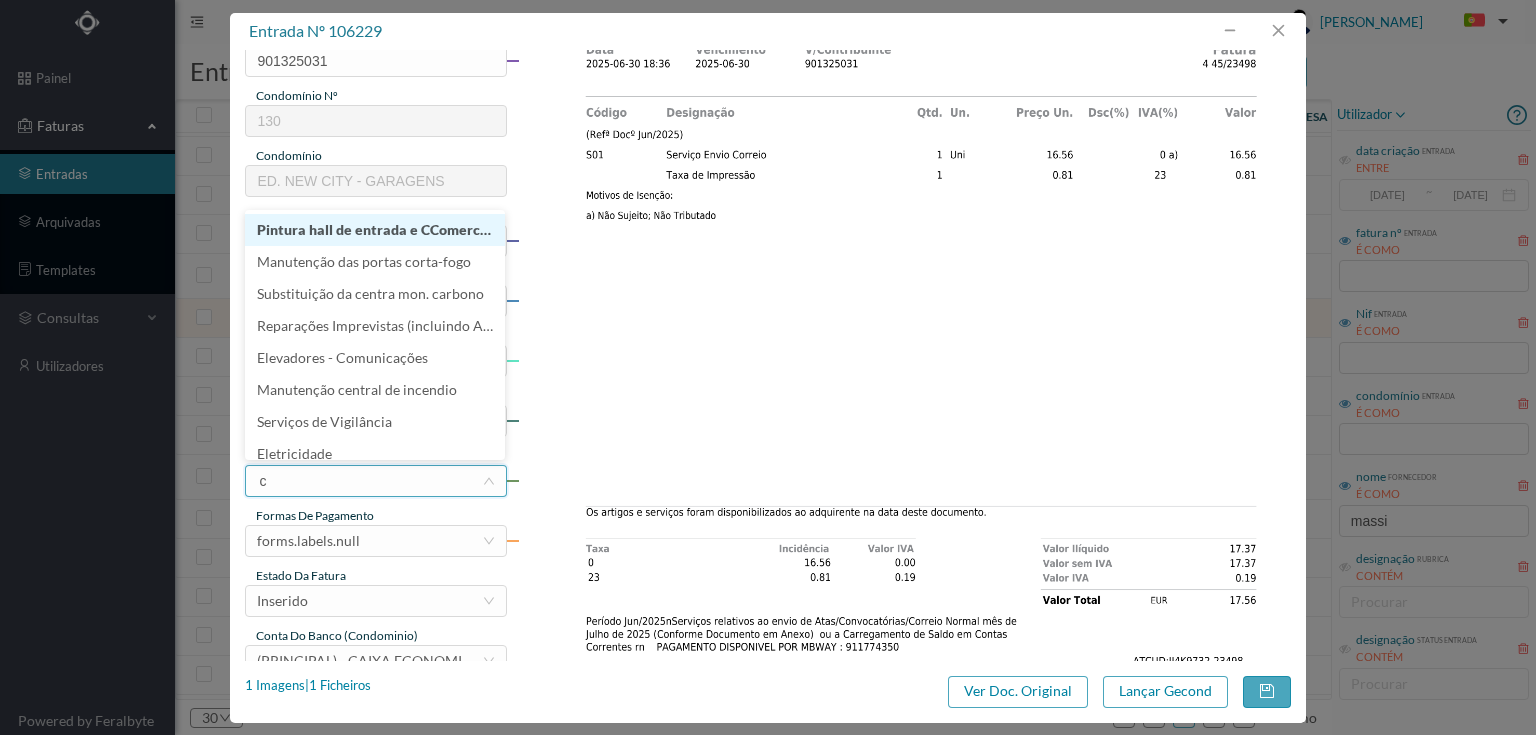 type on "co" 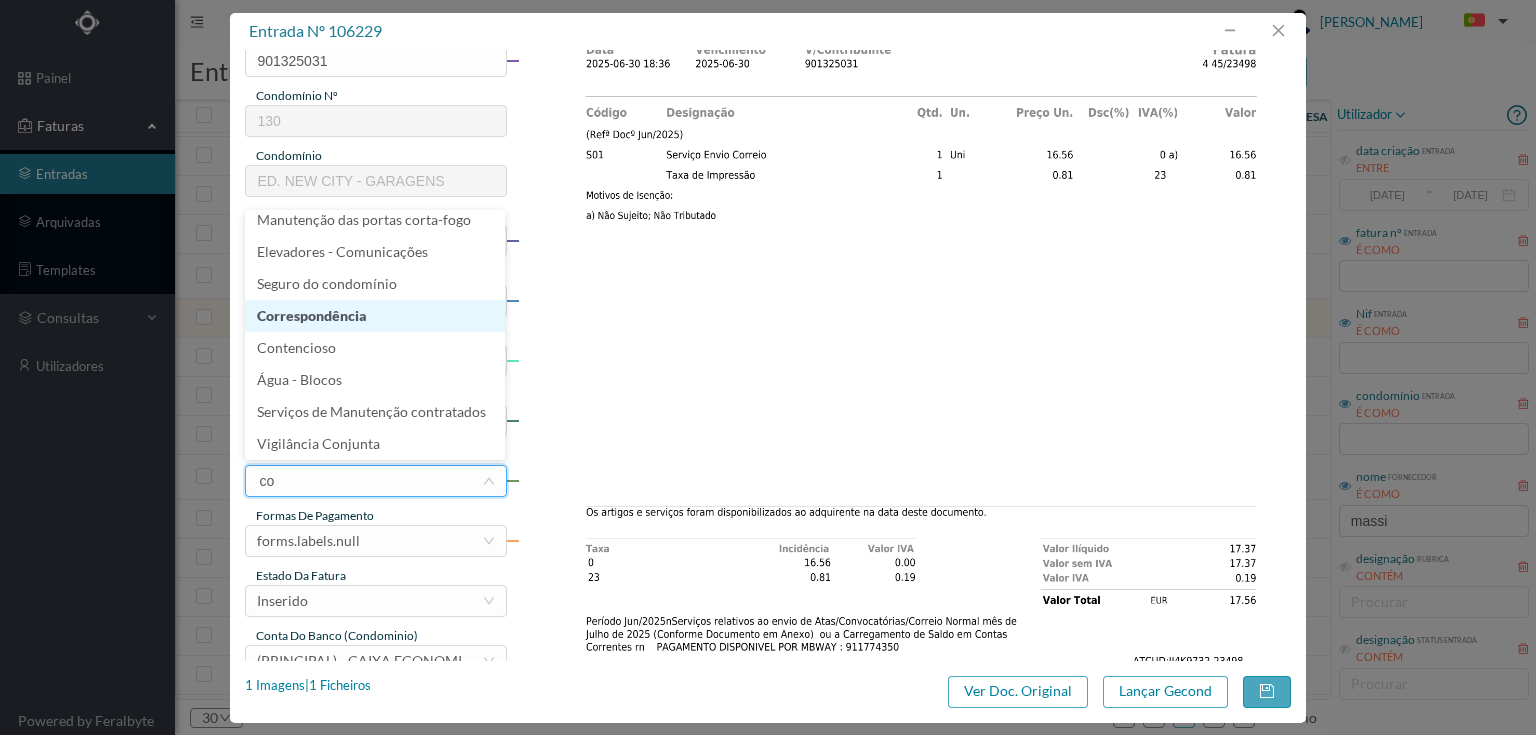 click on "Correspondência" at bounding box center [375, 316] 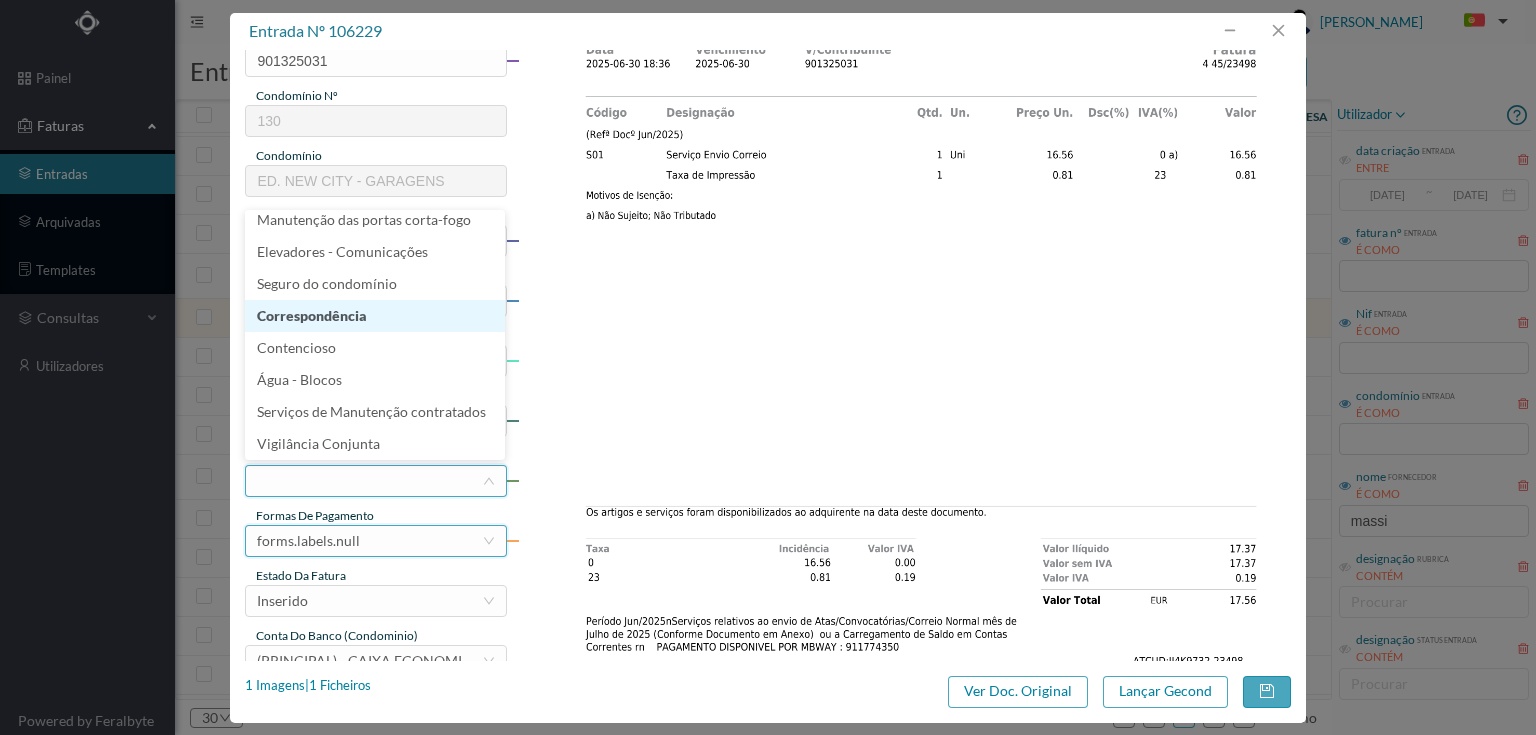 scroll, scrollTop: 4, scrollLeft: 0, axis: vertical 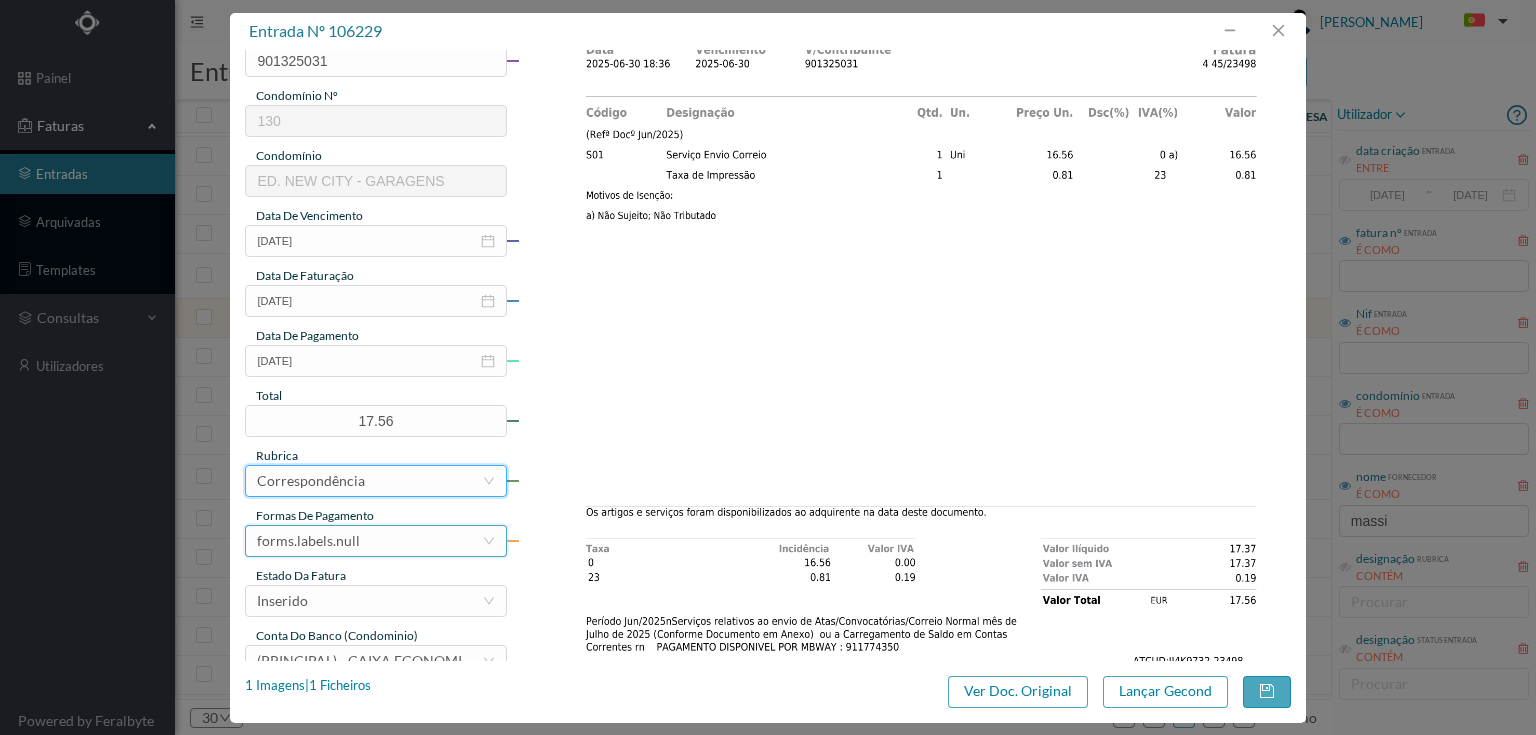 click on "forms.labels.null" at bounding box center [369, 541] 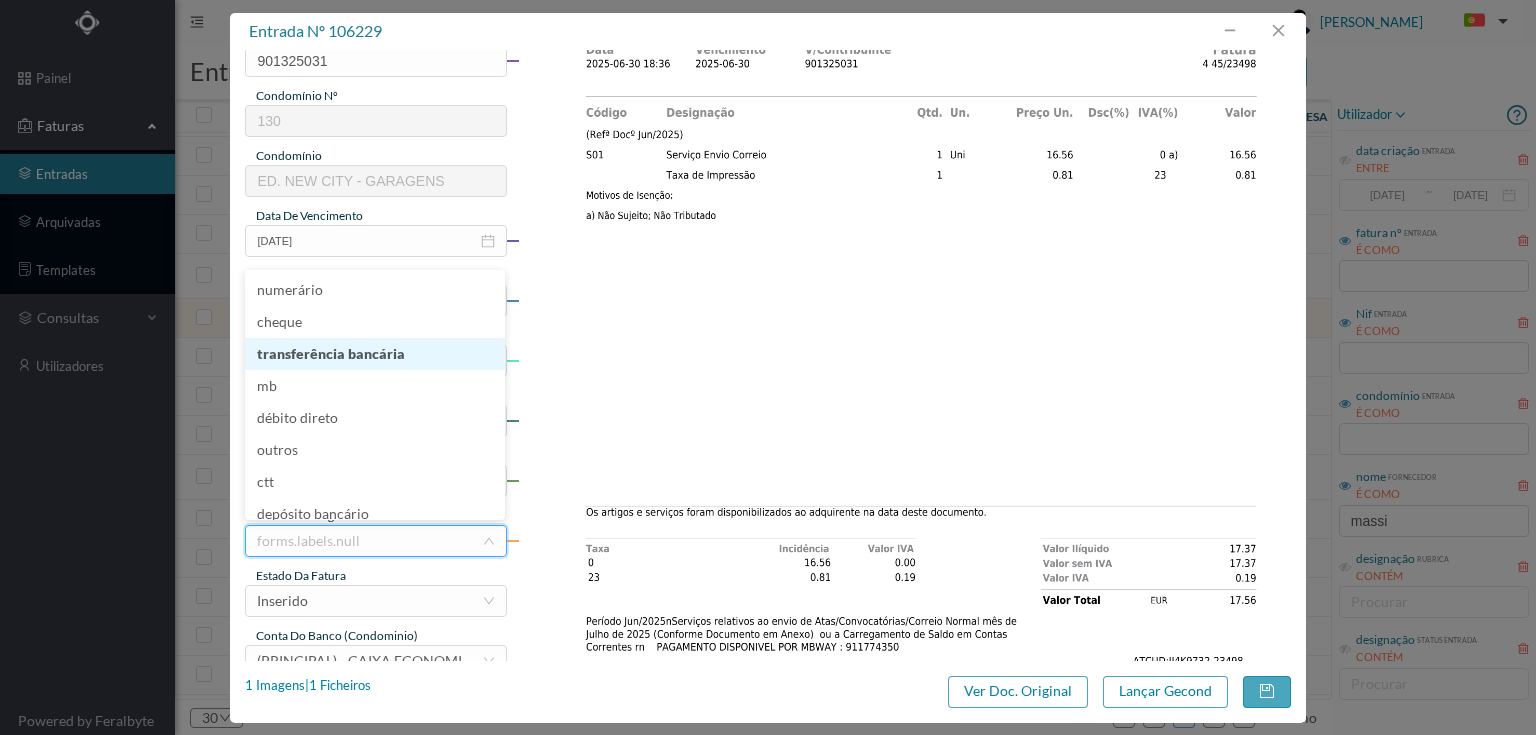 click on "transferência bancária" at bounding box center (375, 354) 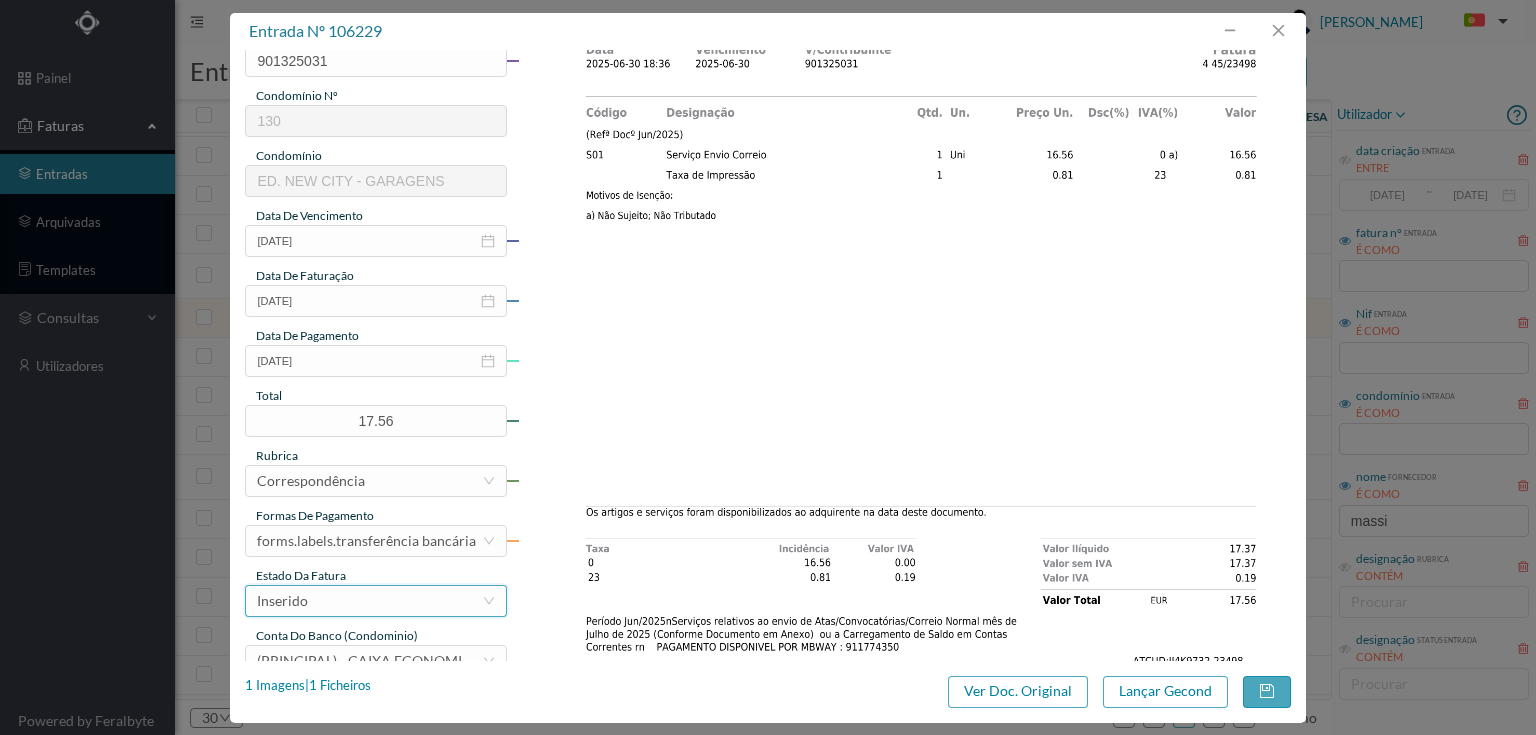 click on "Inserido" at bounding box center [369, 601] 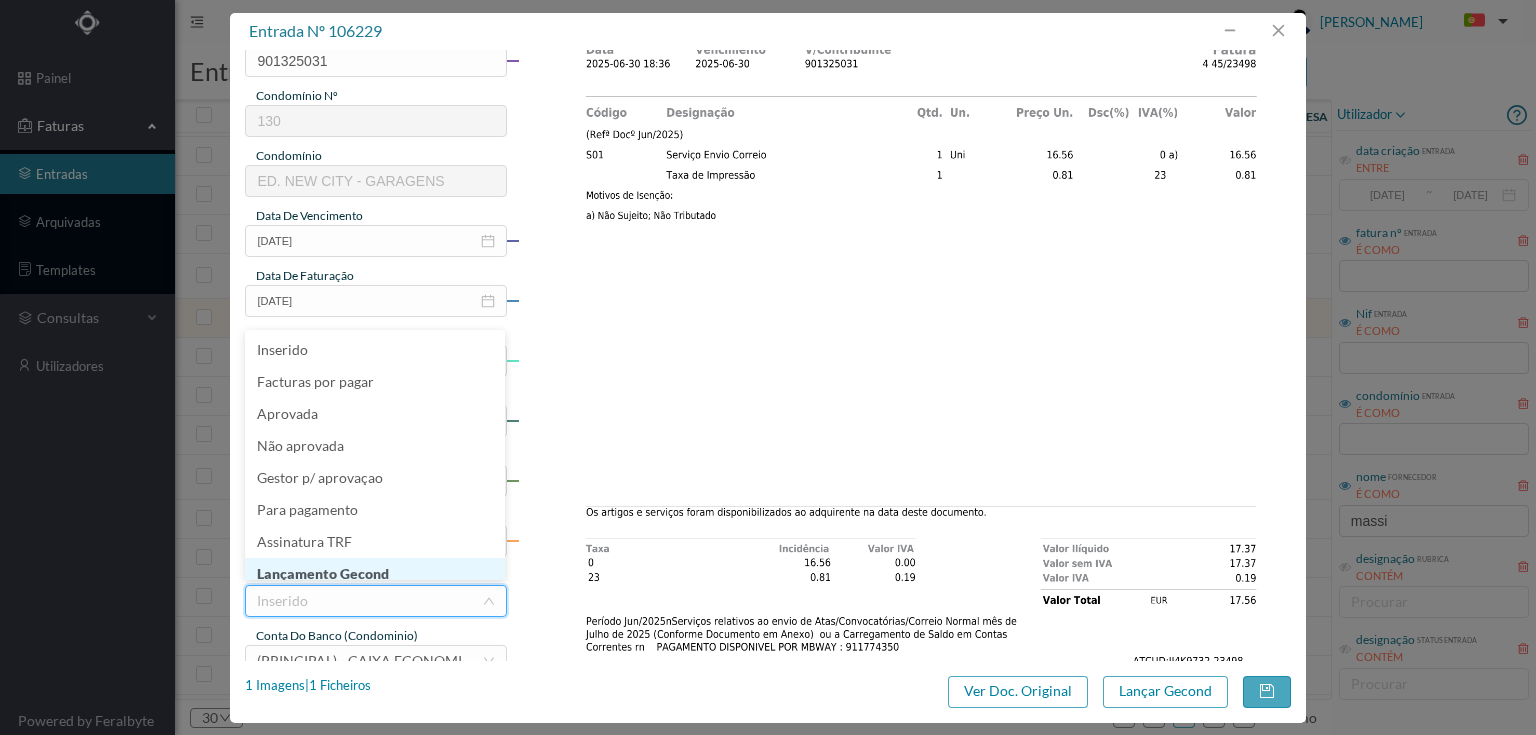 scroll, scrollTop: 10, scrollLeft: 0, axis: vertical 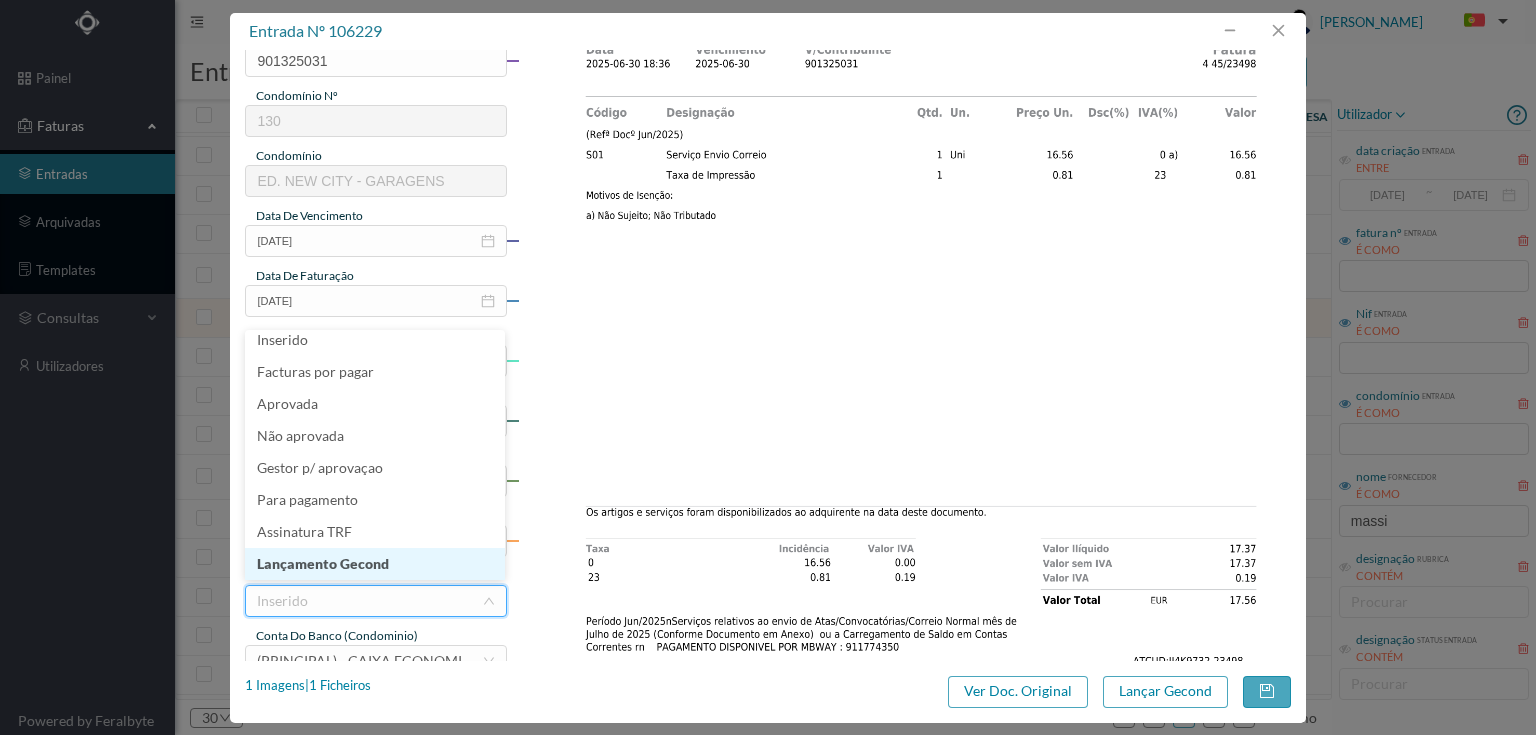 click on "Lançamento Gecond" at bounding box center [375, 564] 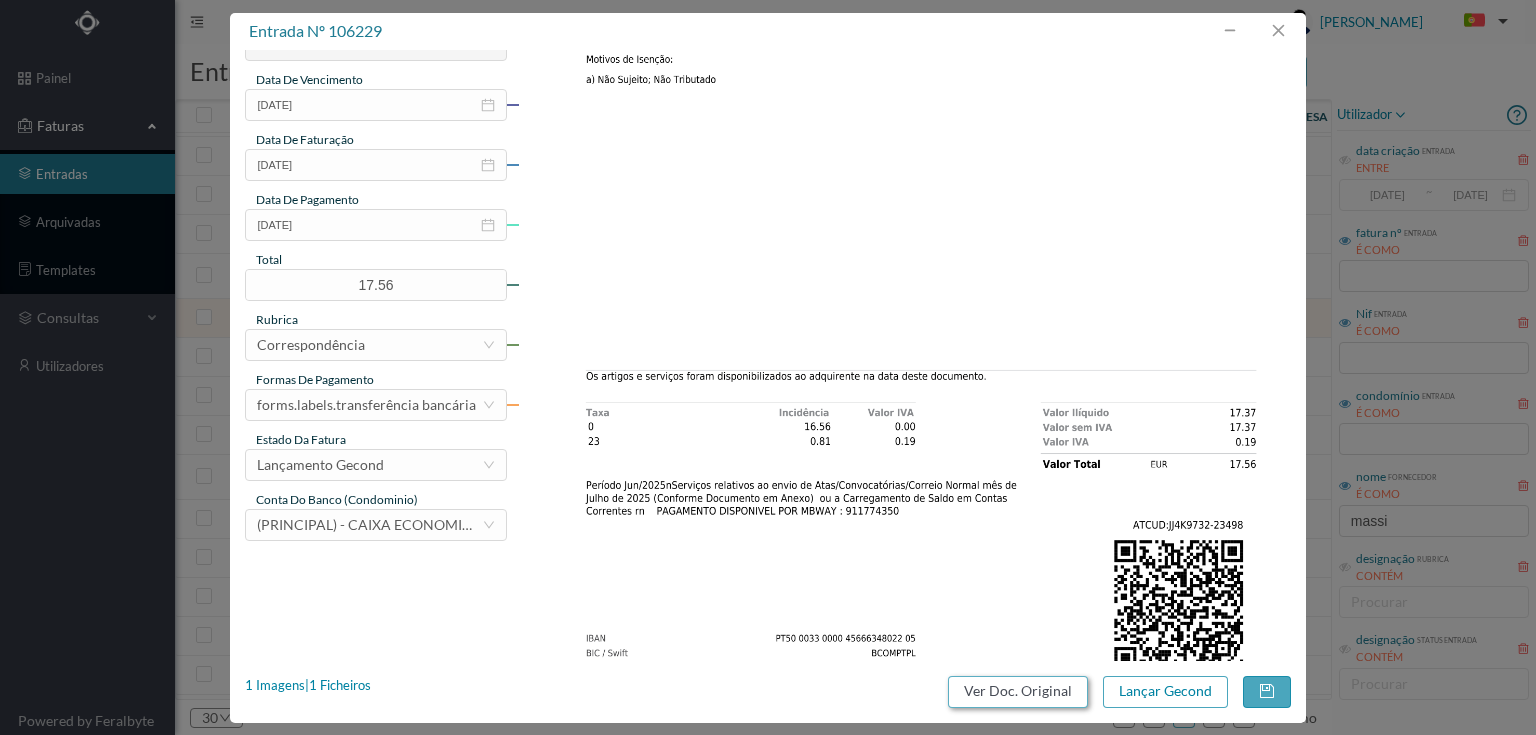 scroll, scrollTop: 480, scrollLeft: 0, axis: vertical 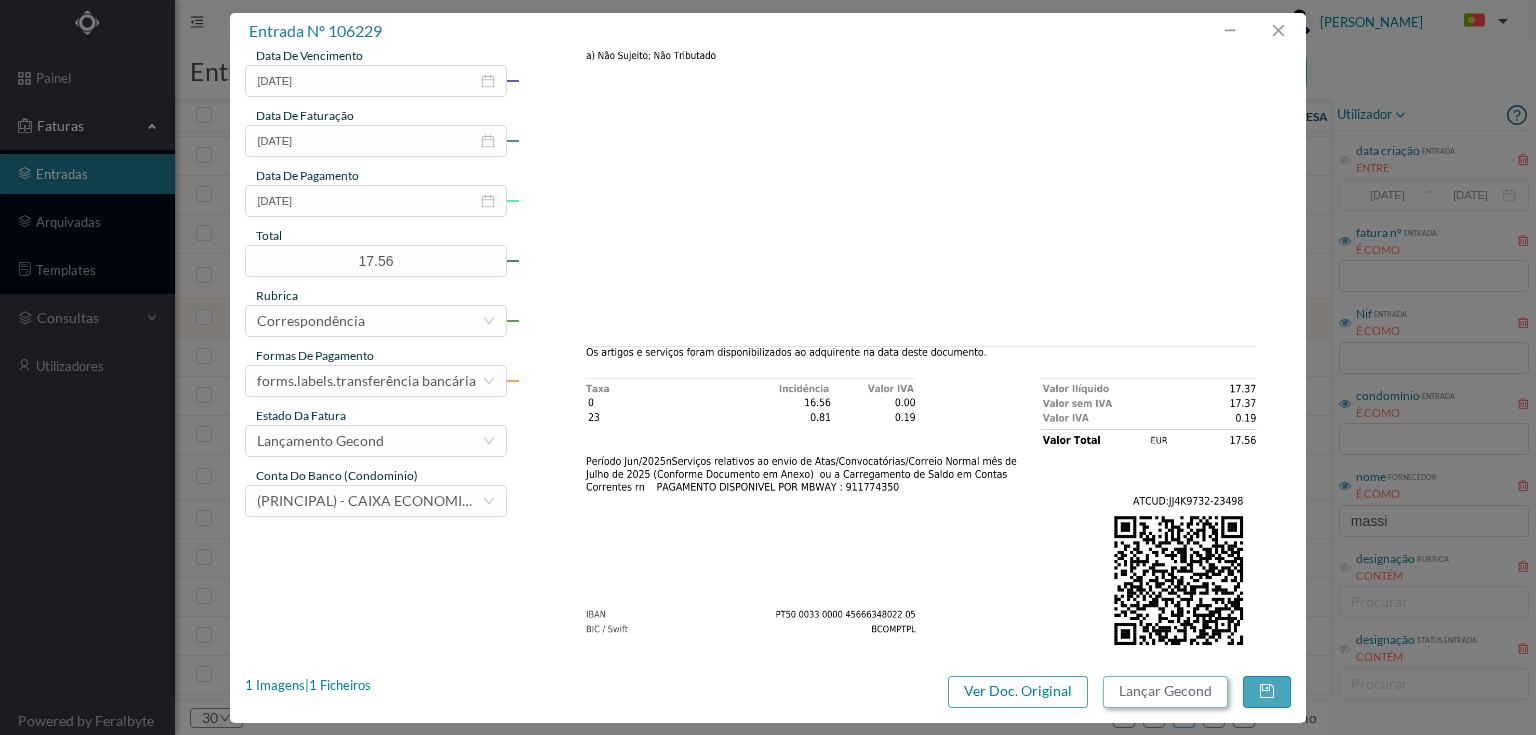 click on "Lançar Gecond" at bounding box center [1165, 692] 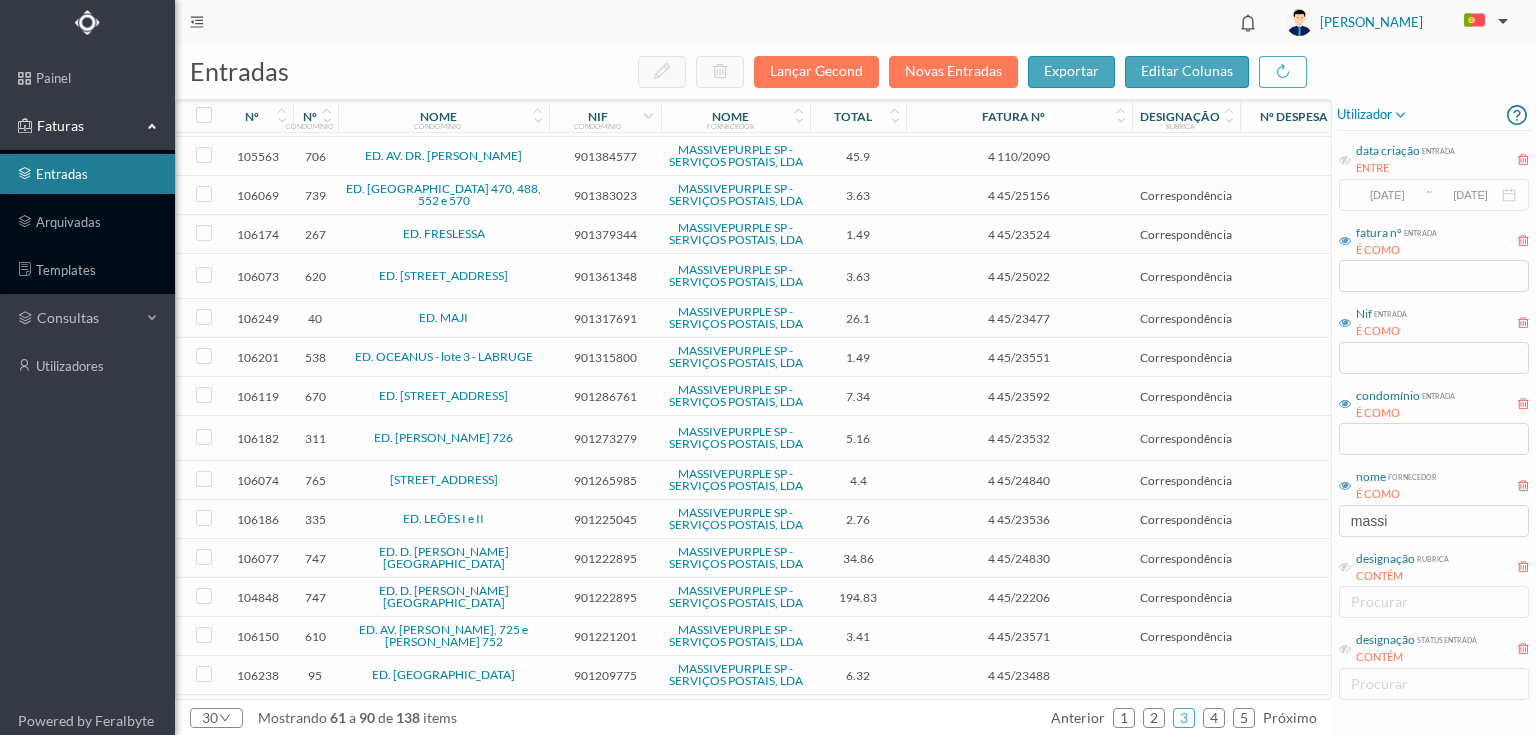 click on "entradas Lançar Gecond Novas Entradas exportar editar colunas" at bounding box center (753, 71) 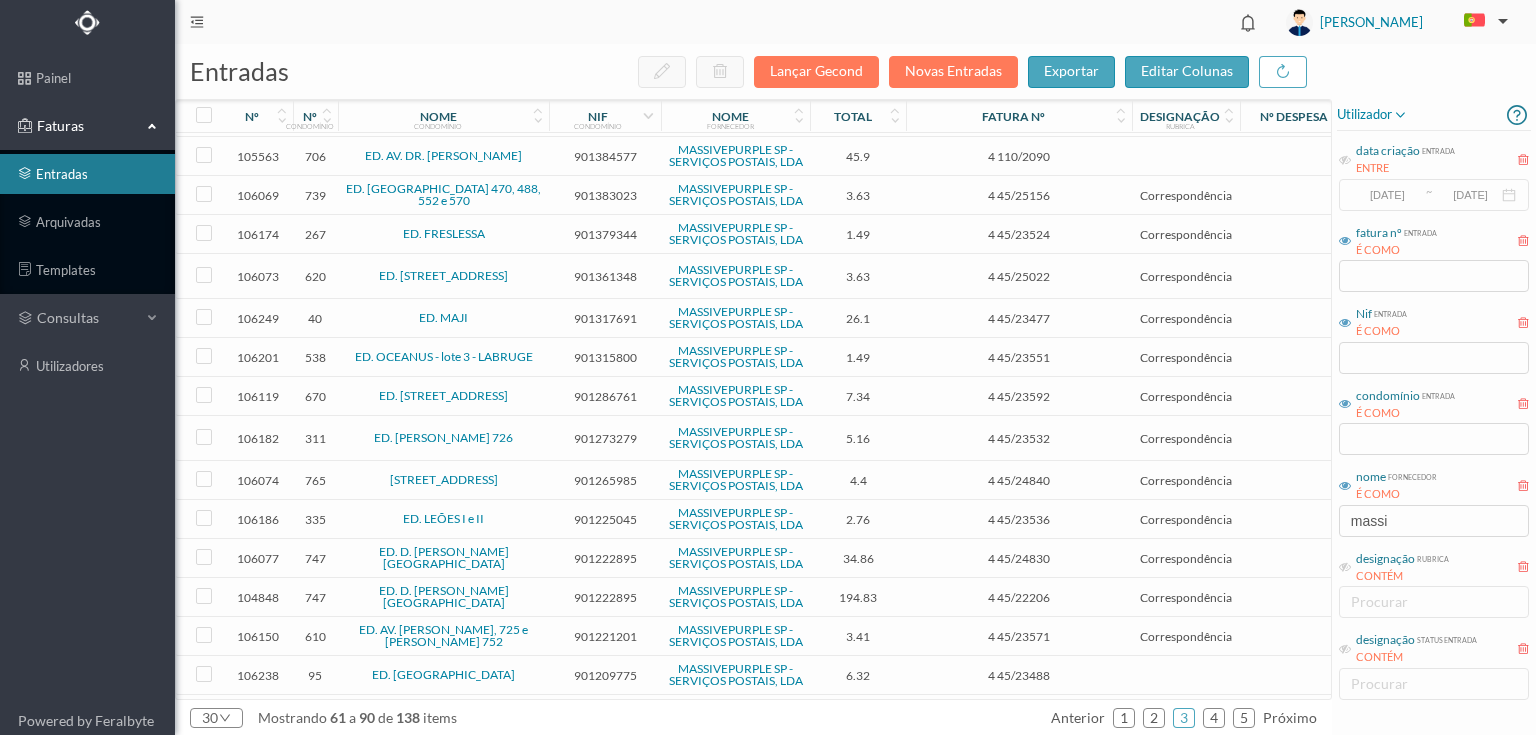 click on "901317691" at bounding box center [605, 318] 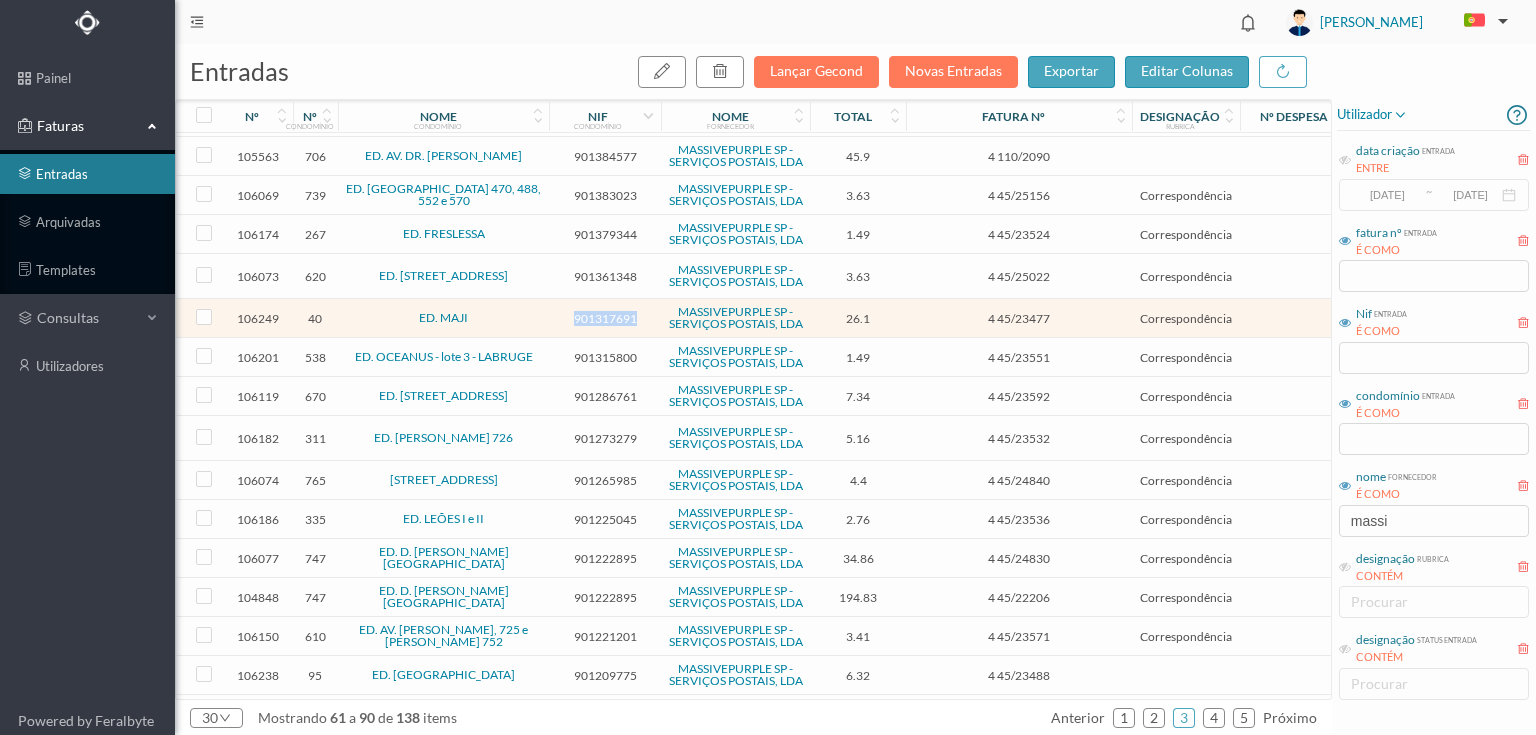 click on "901317691" at bounding box center [605, 318] 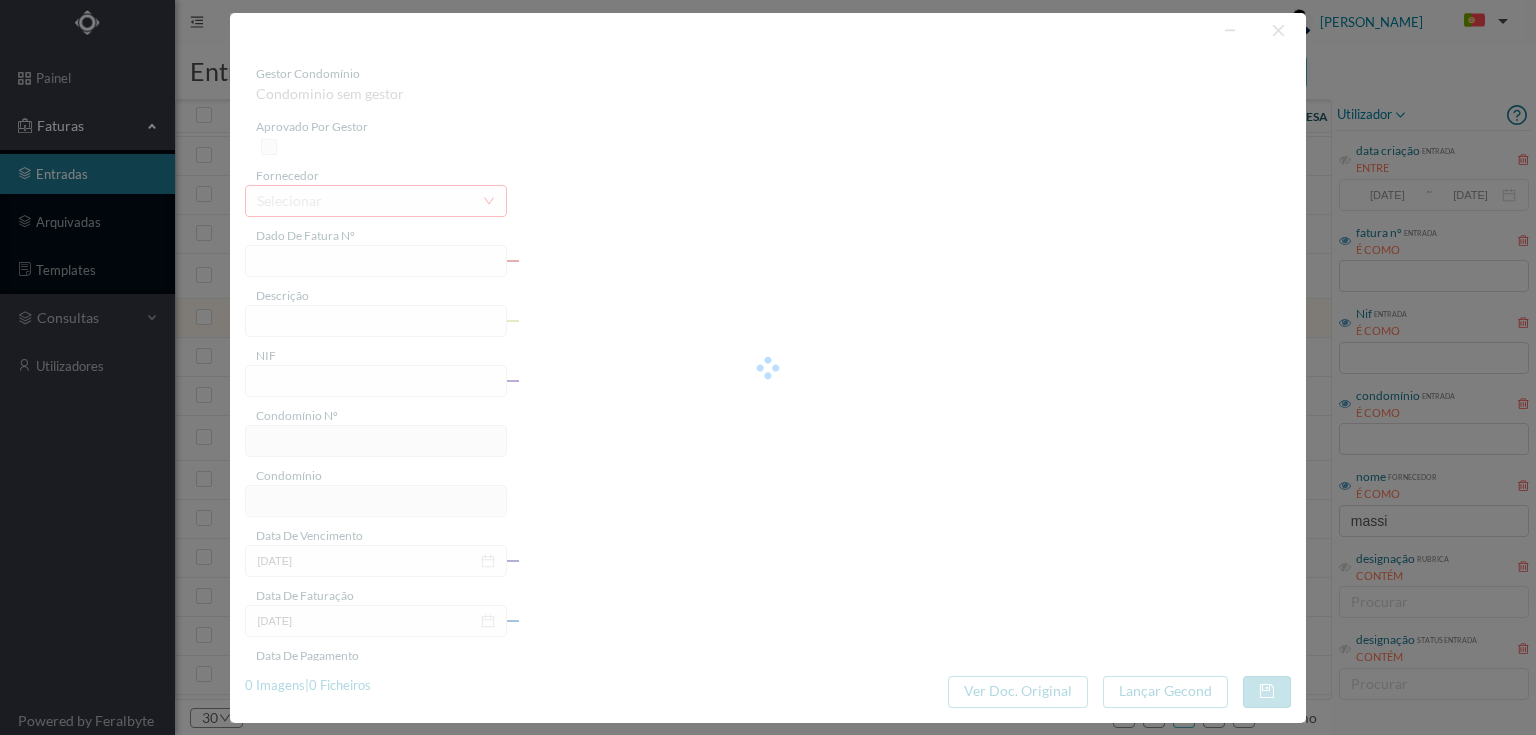 type on "4 45/23477" 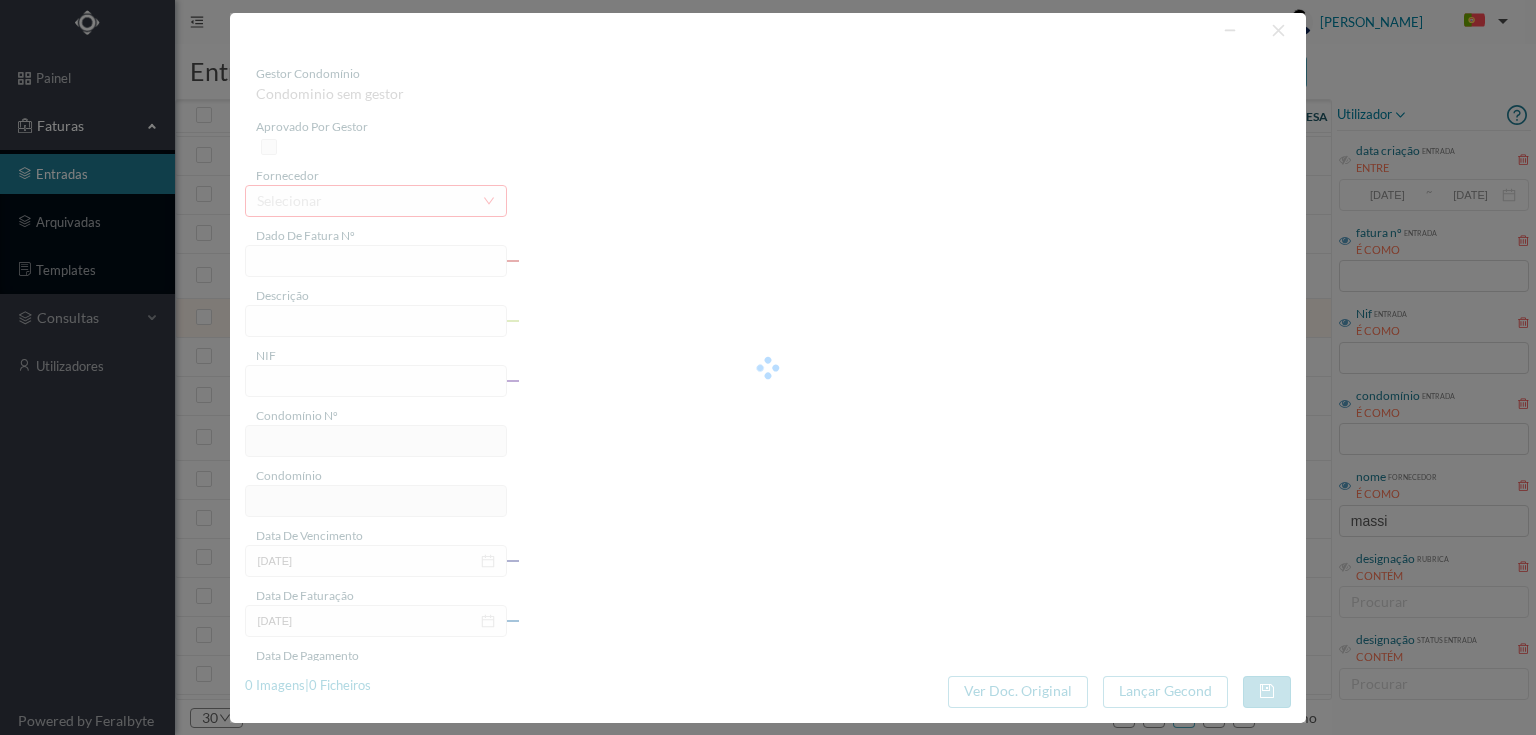 type on "Serviço [PERSON_NAME]" 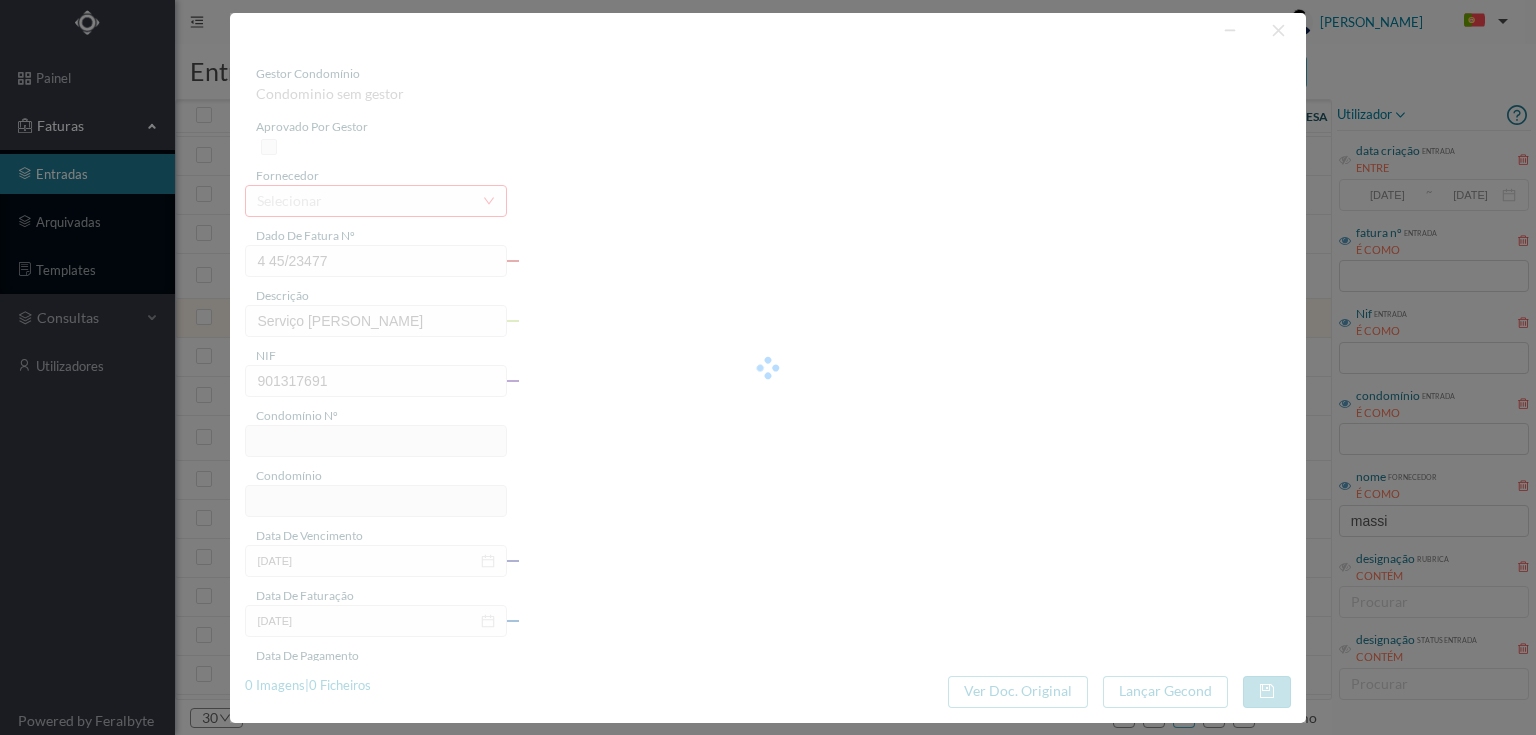 type on "40" 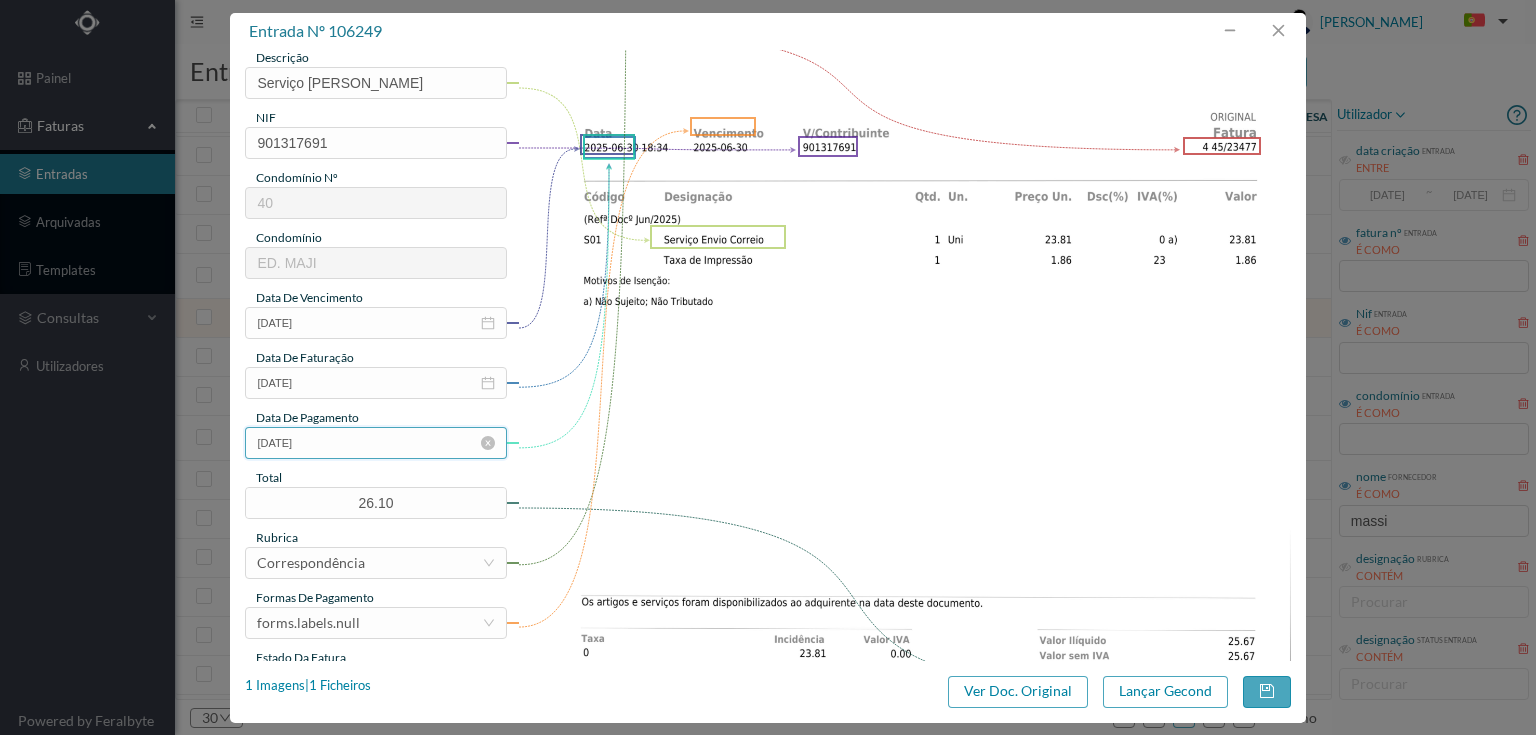 scroll, scrollTop: 240, scrollLeft: 0, axis: vertical 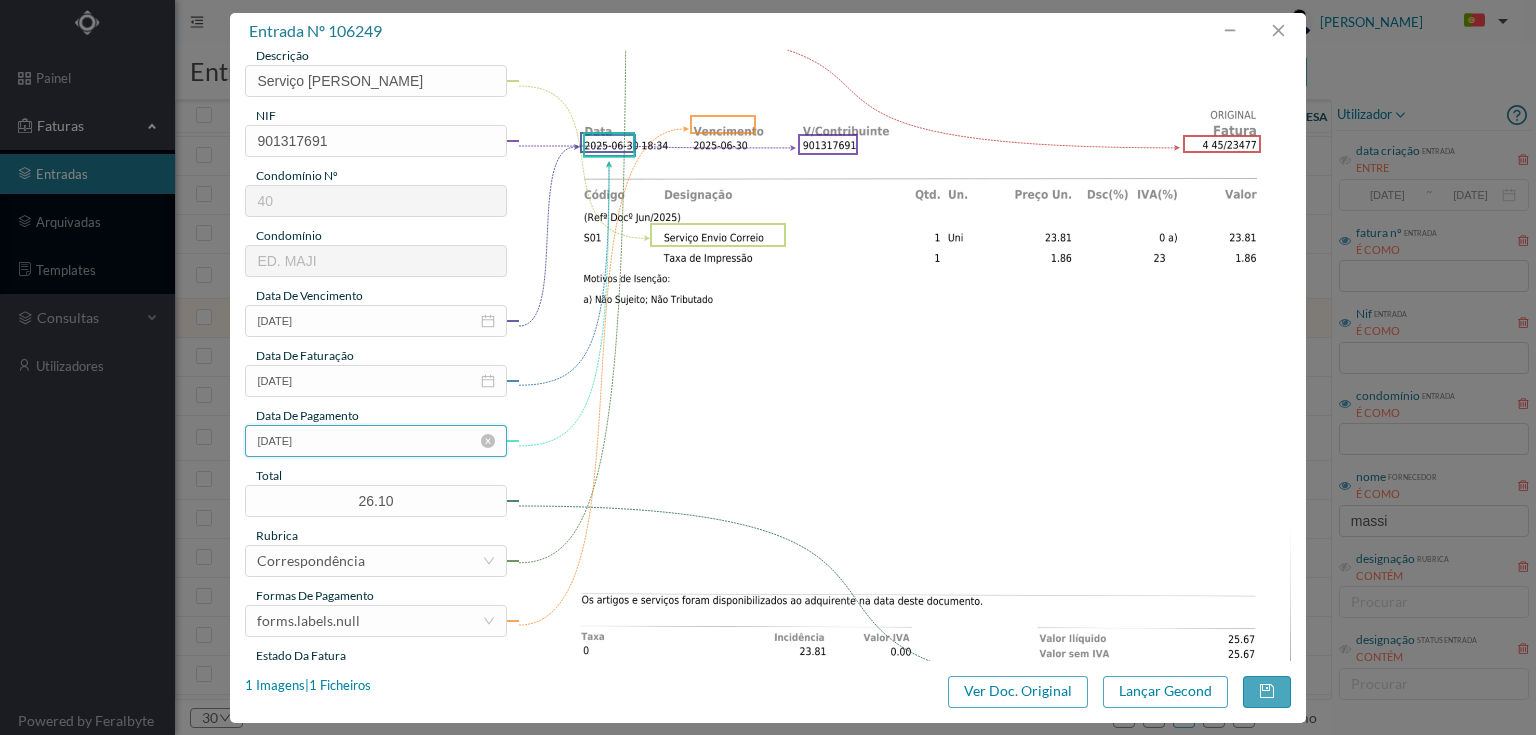 click on "[DATE]" at bounding box center (375, 441) 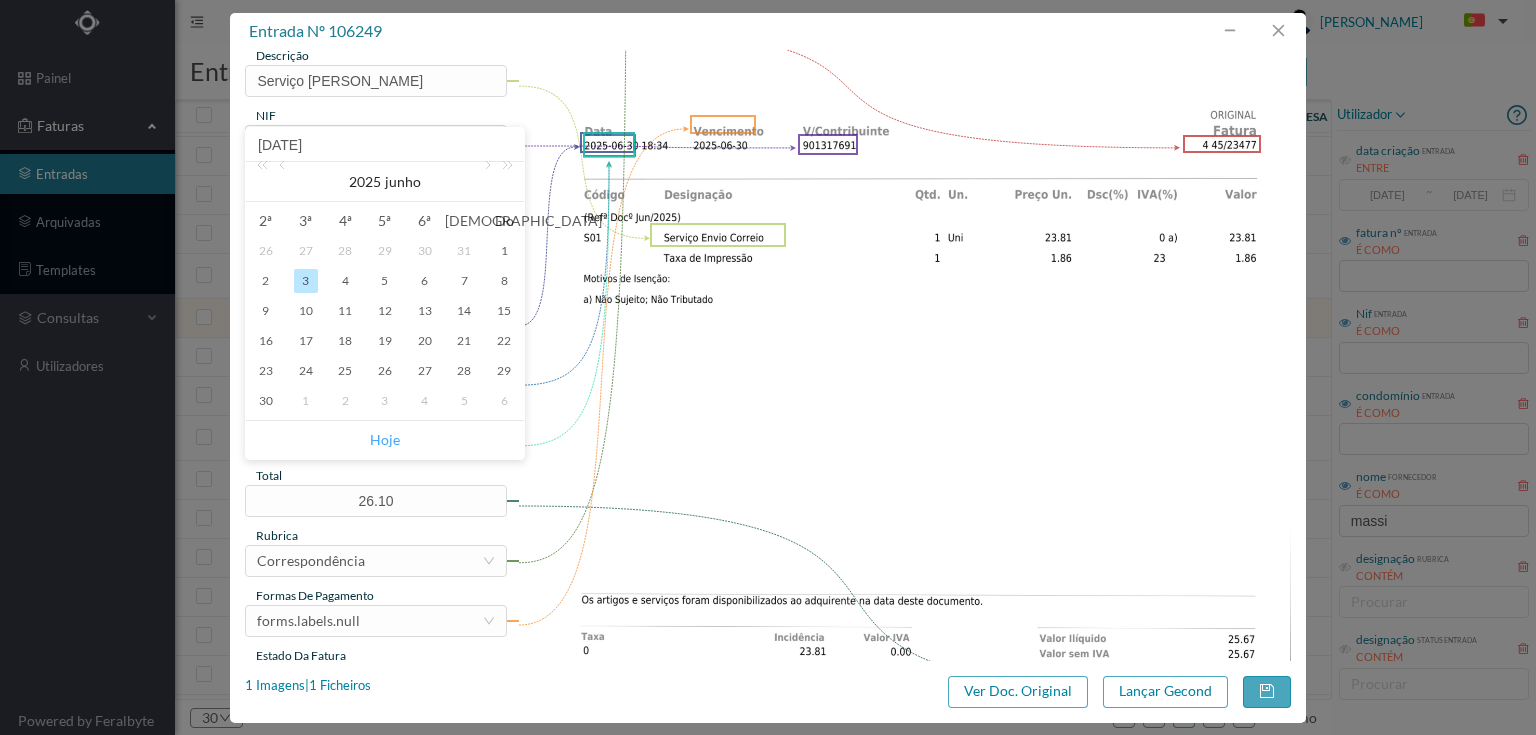 click on "Hoje" at bounding box center (385, 440) 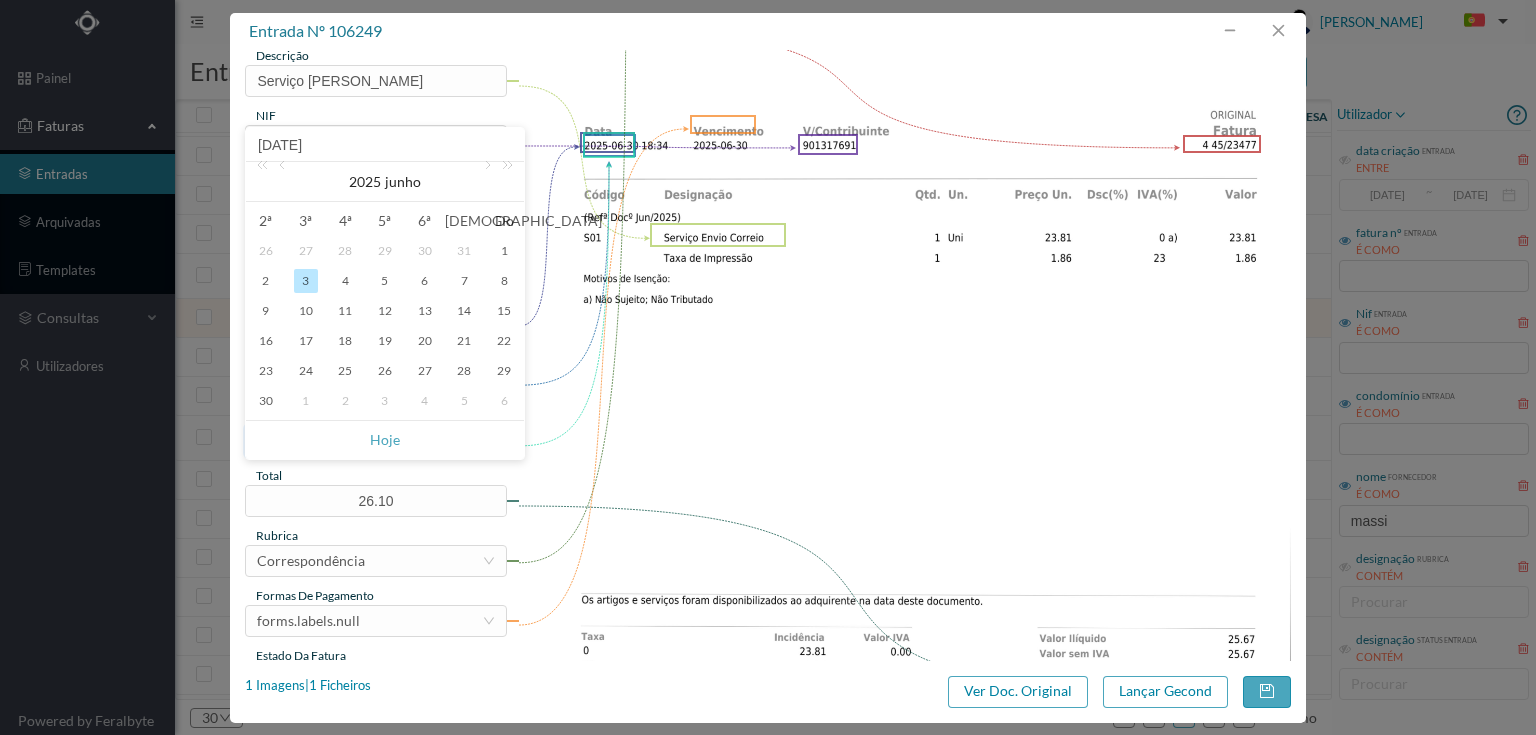 type on "[DATE]" 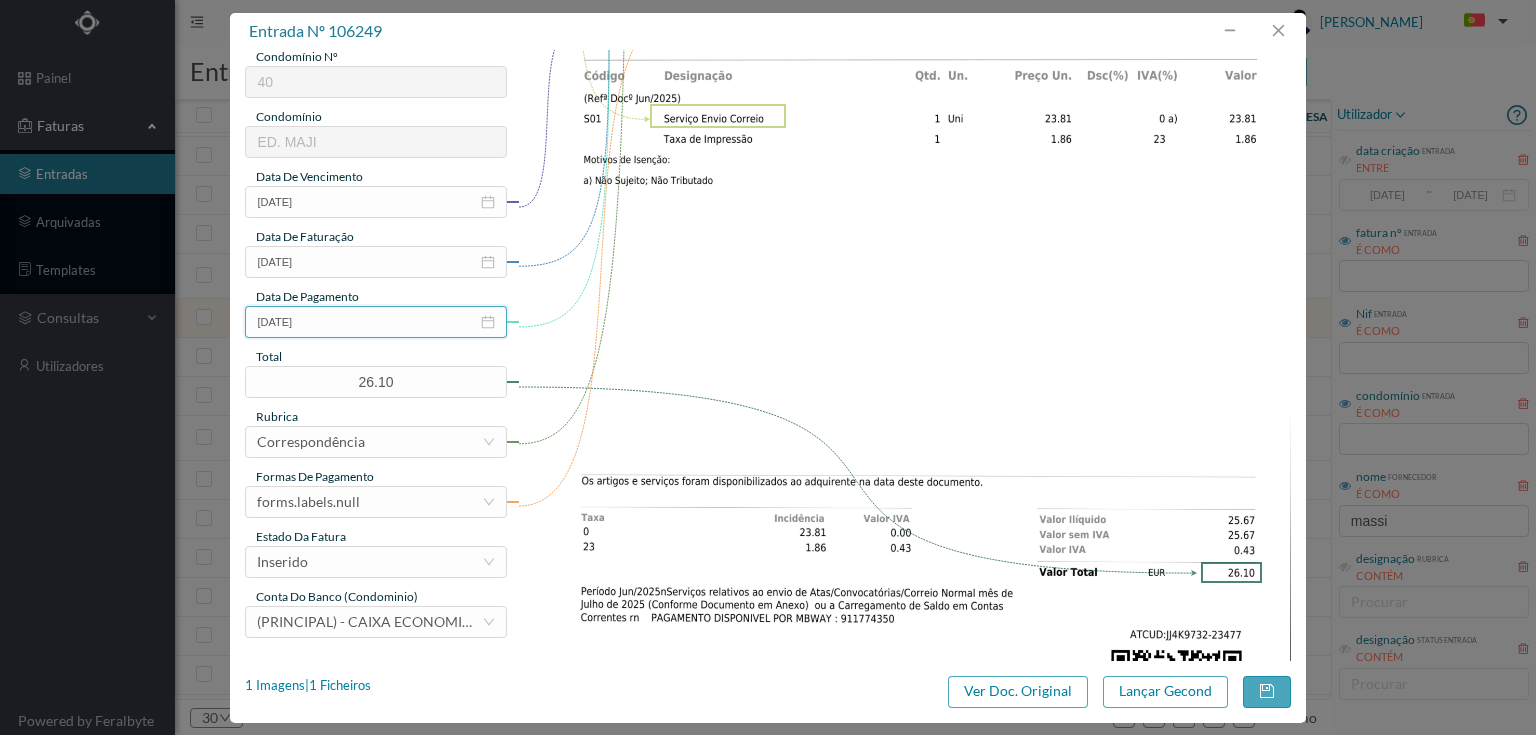 scroll, scrollTop: 400, scrollLeft: 0, axis: vertical 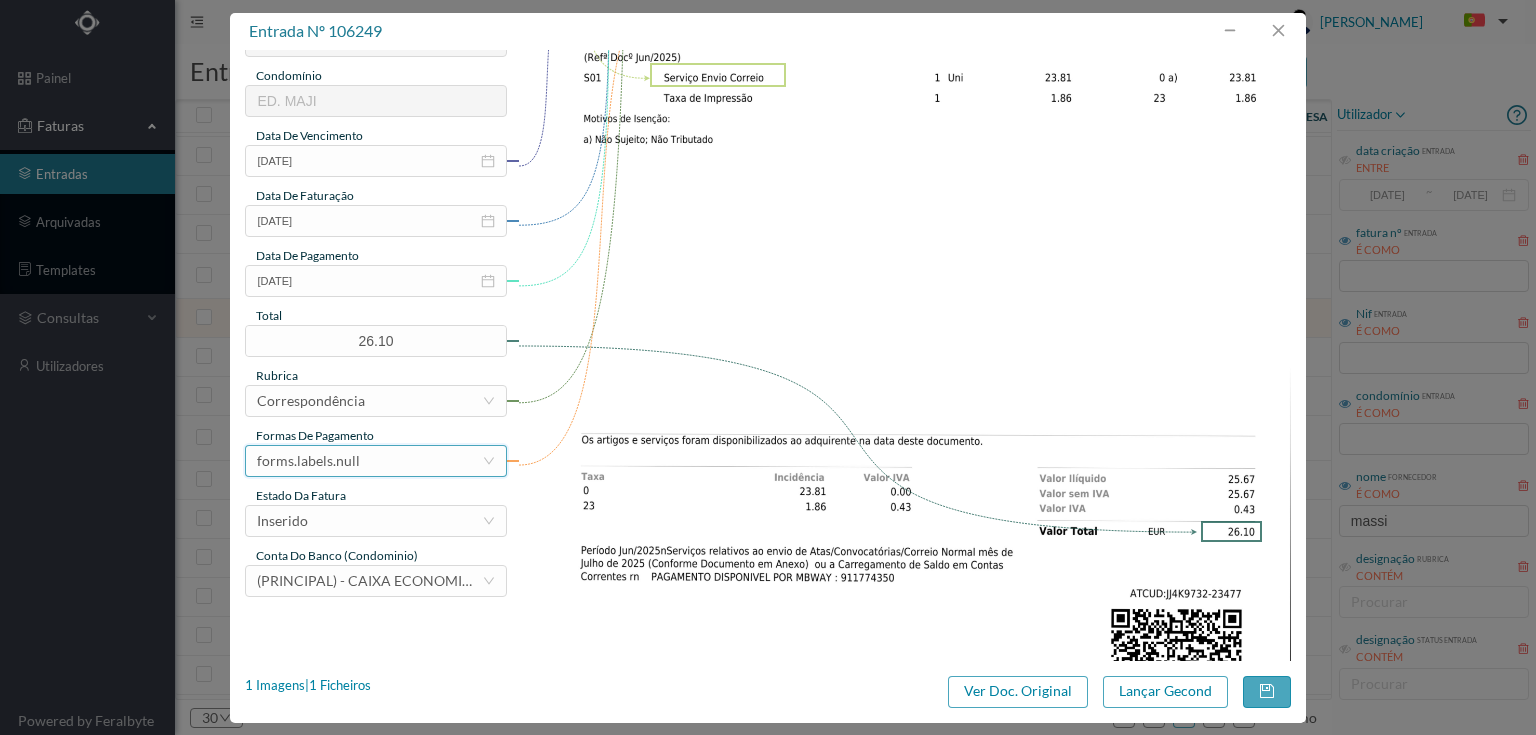 click on "forms.labels.null" at bounding box center (369, 461) 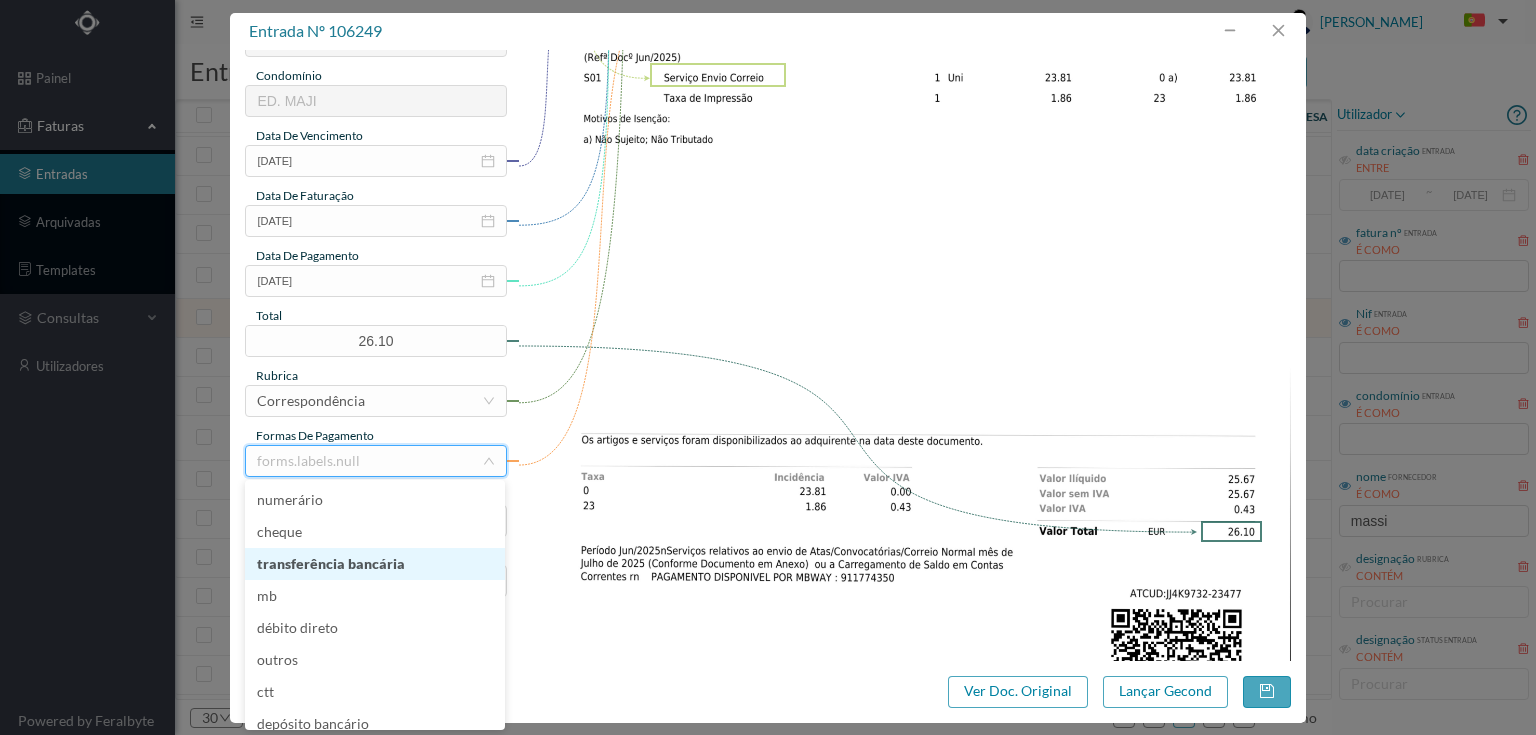 click on "transferência bancária" at bounding box center [375, 564] 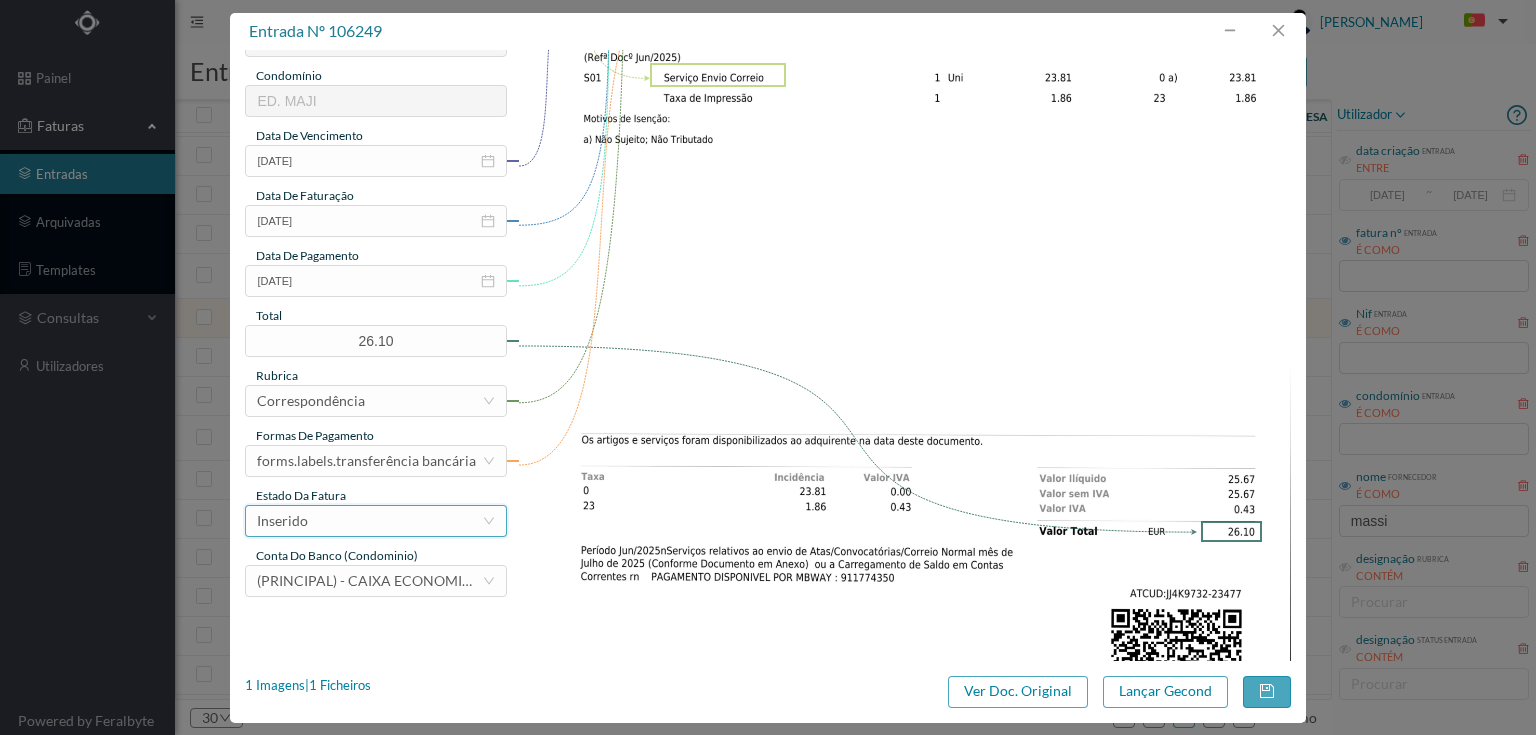 click on "Inserido" at bounding box center (369, 521) 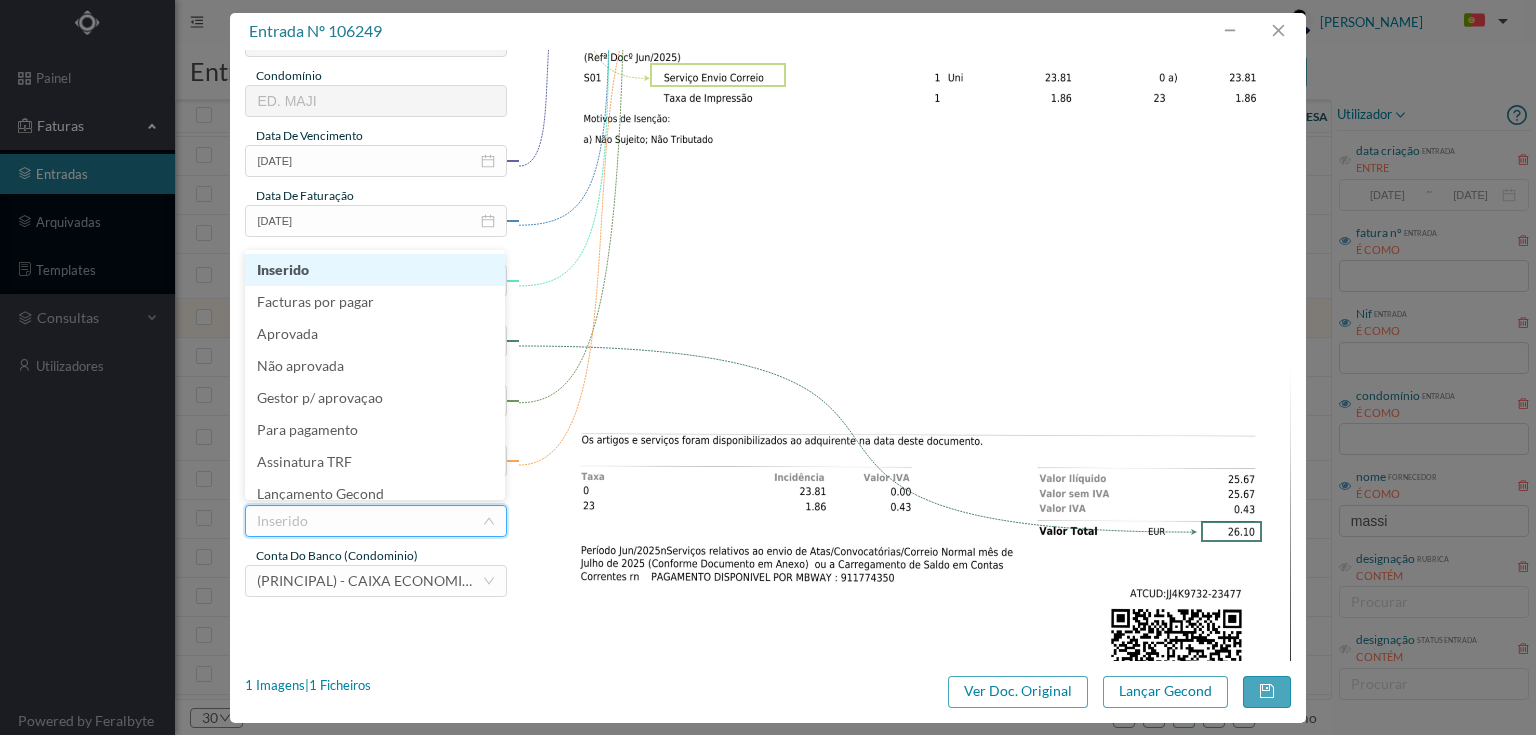scroll, scrollTop: 42, scrollLeft: 0, axis: vertical 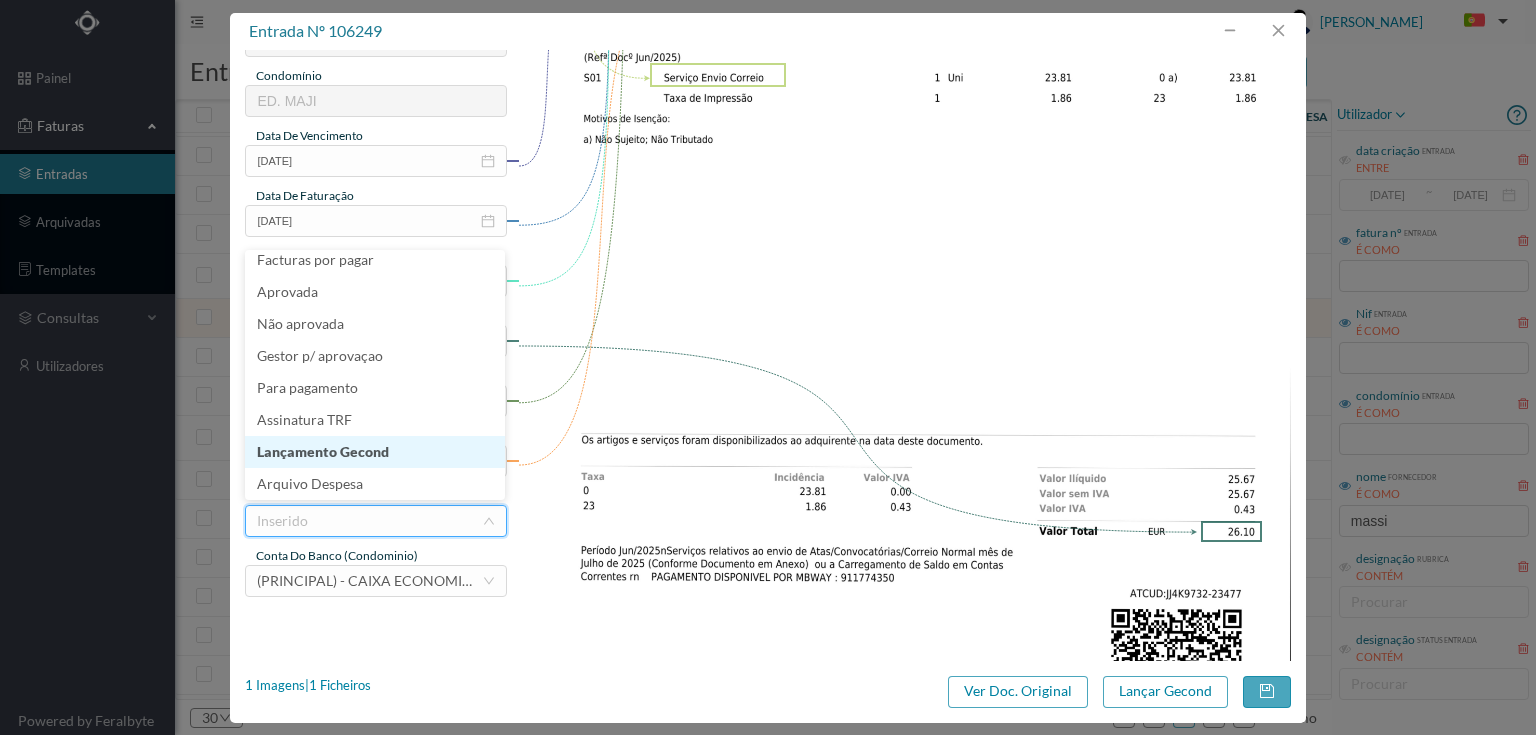 click on "Lançamento Gecond" at bounding box center (375, 452) 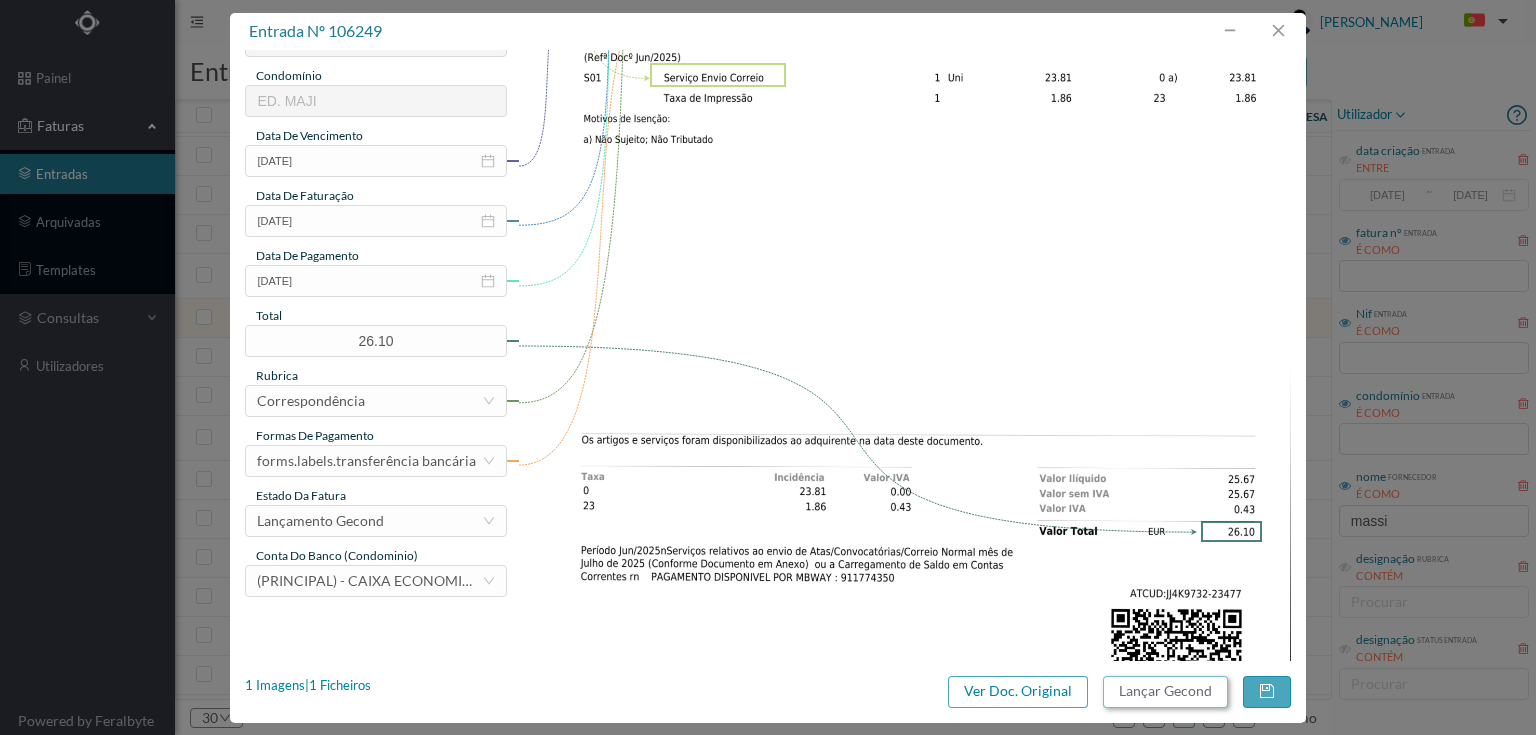 click on "Lançar Gecond" at bounding box center (1165, 692) 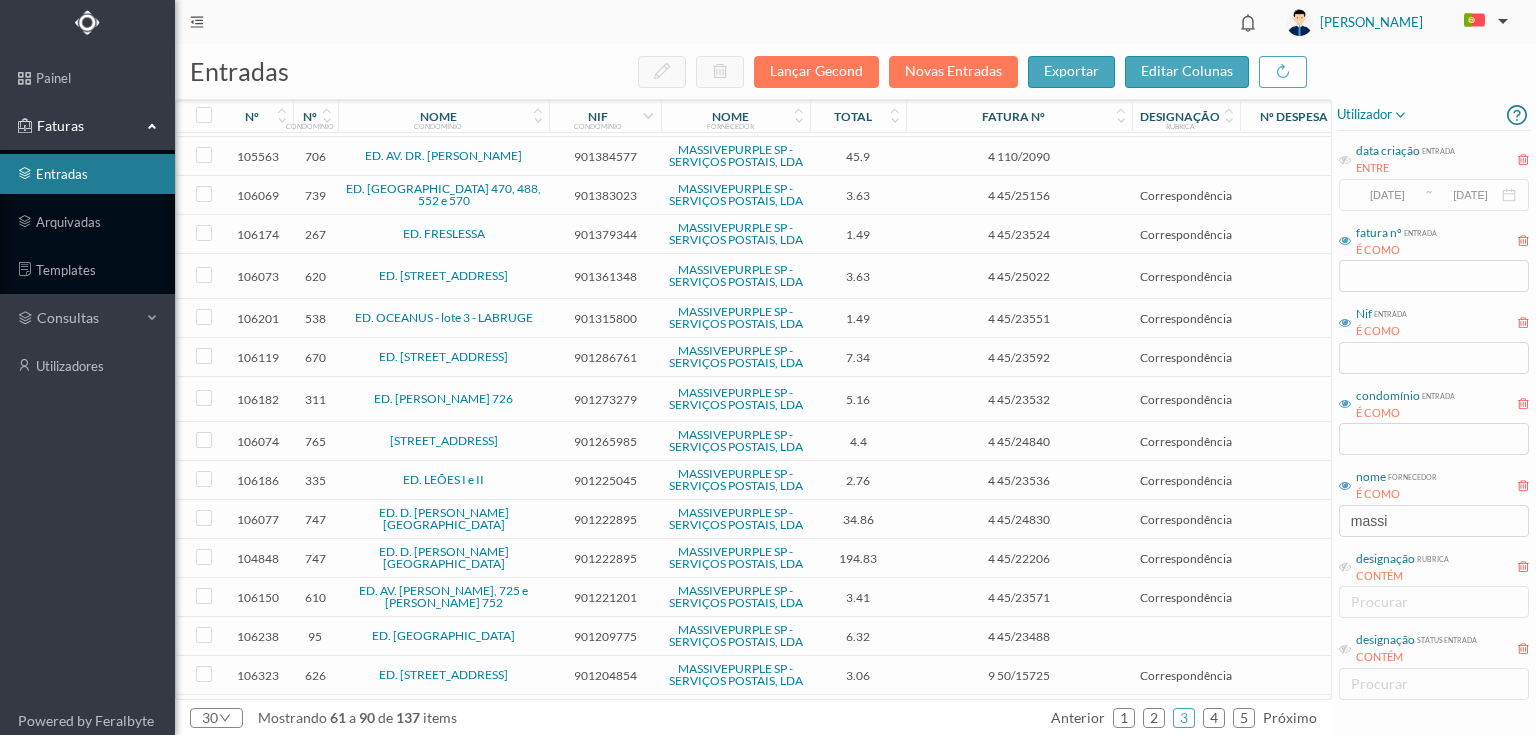 click on "901286761" at bounding box center (605, 357) 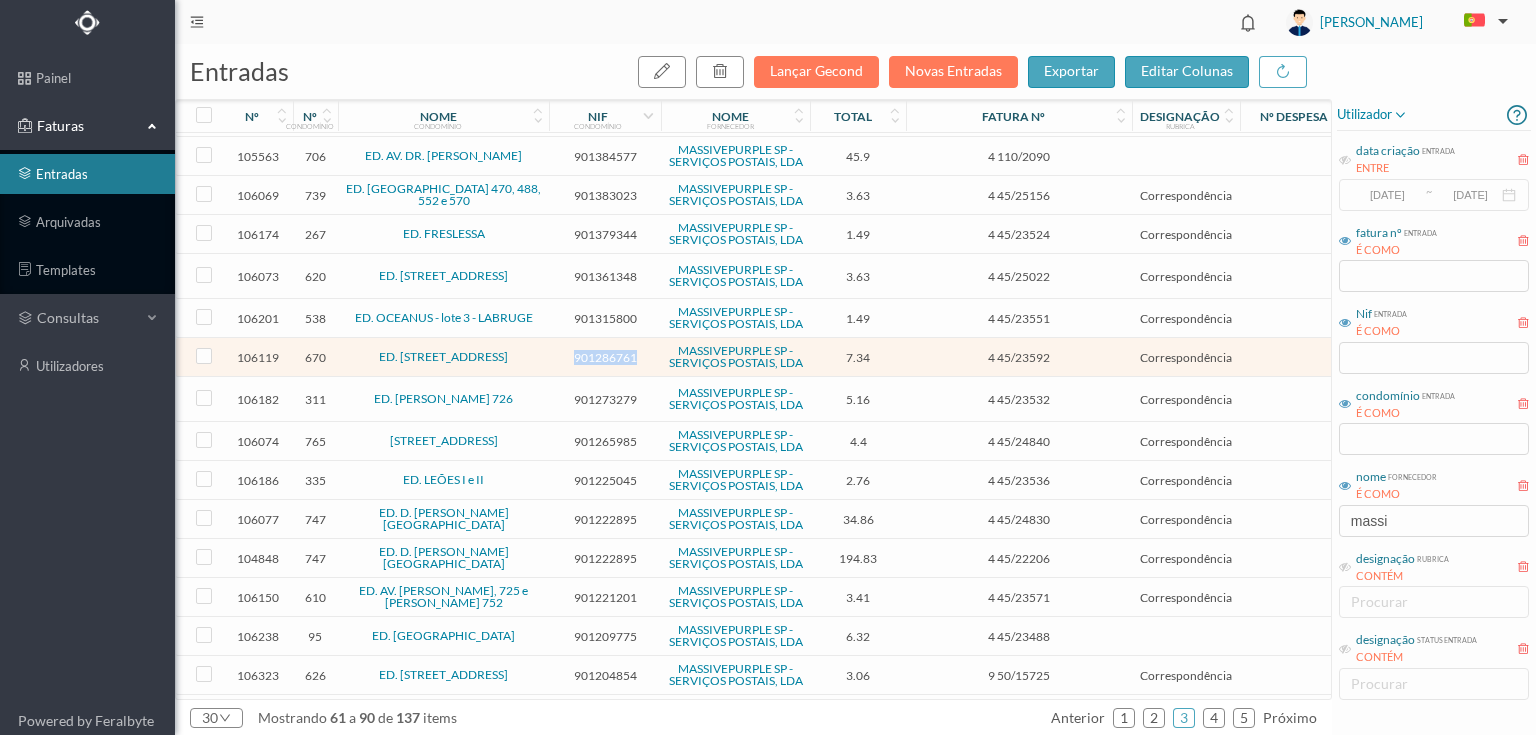 click on "901286761" at bounding box center [605, 357] 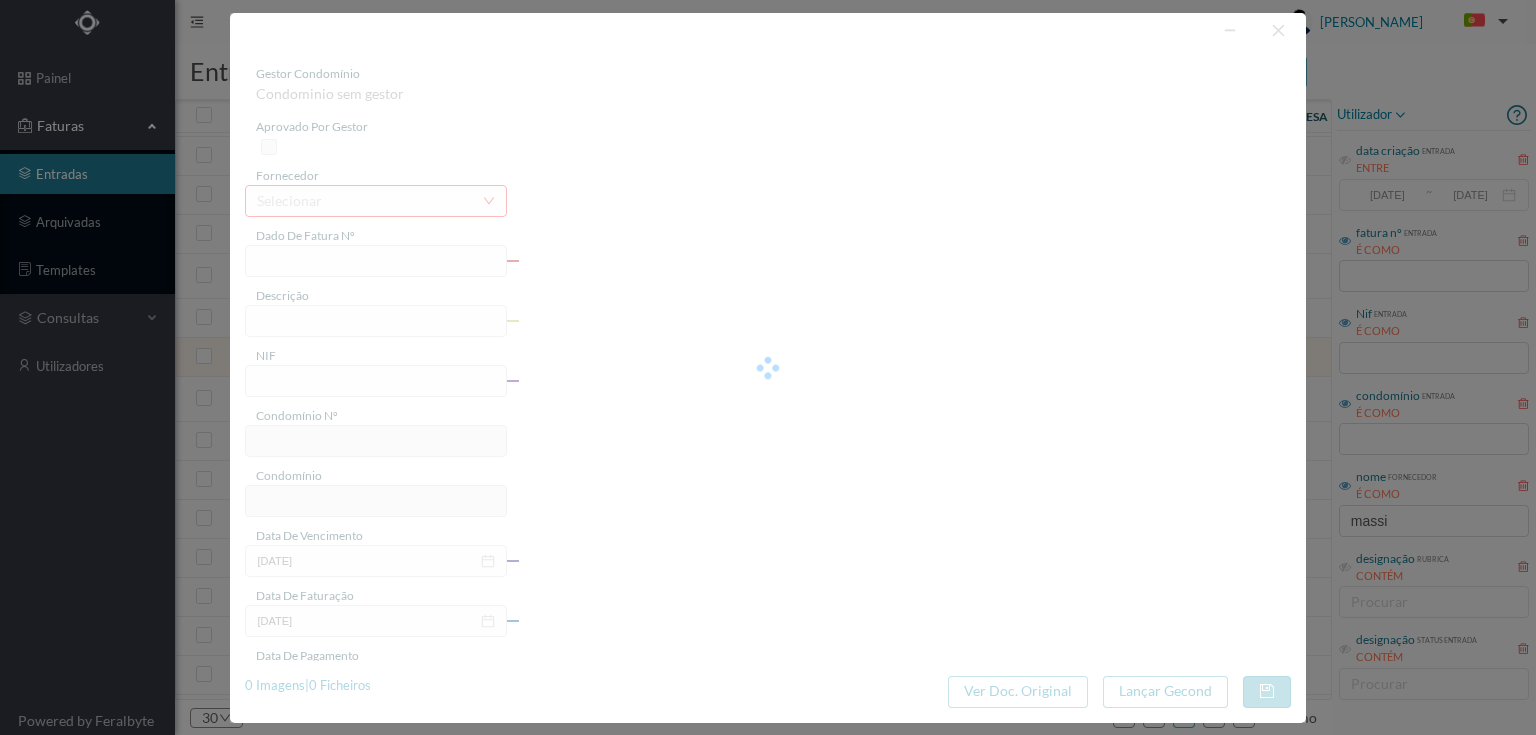 type on "4 45/23592" 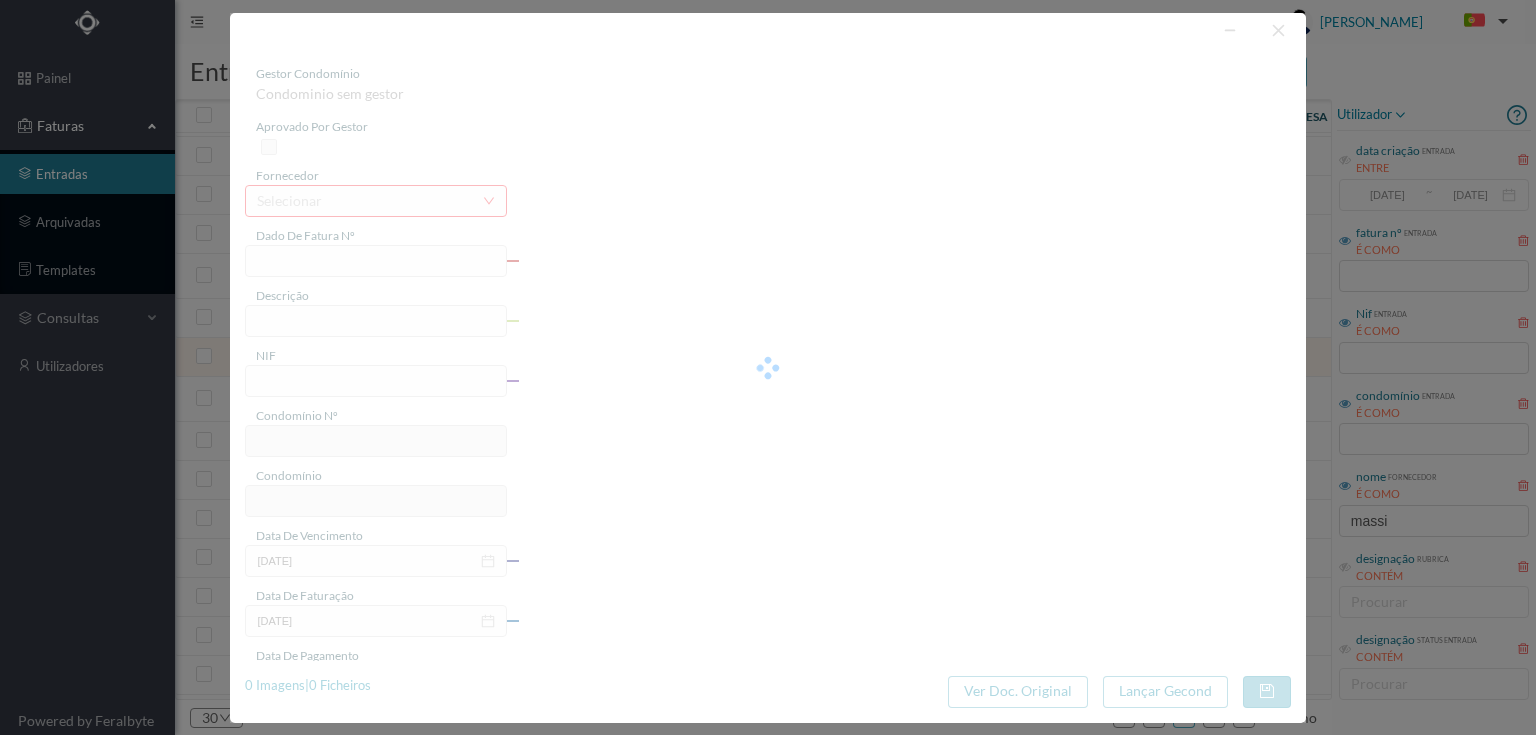 type on "Serviço [PERSON_NAME]" 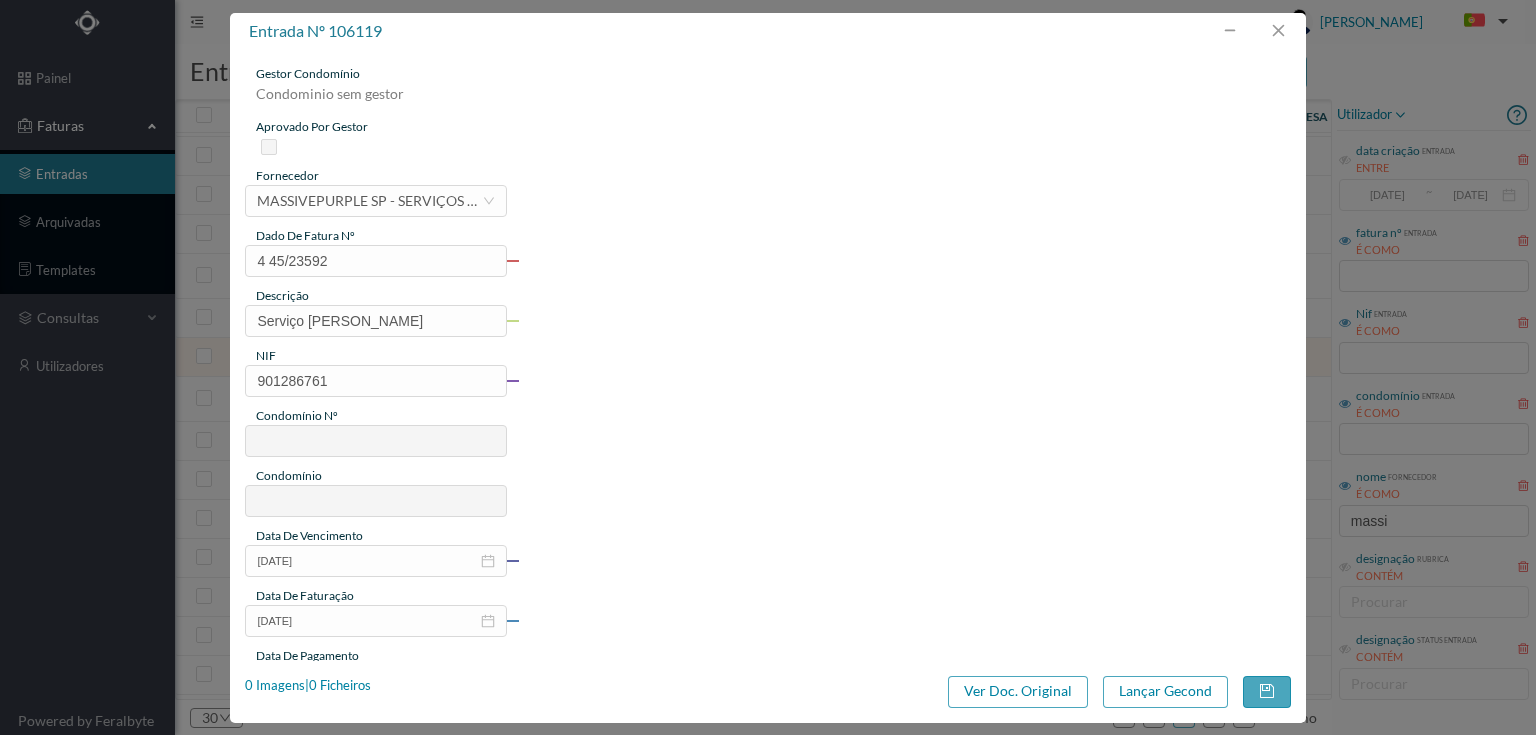 type on "670" 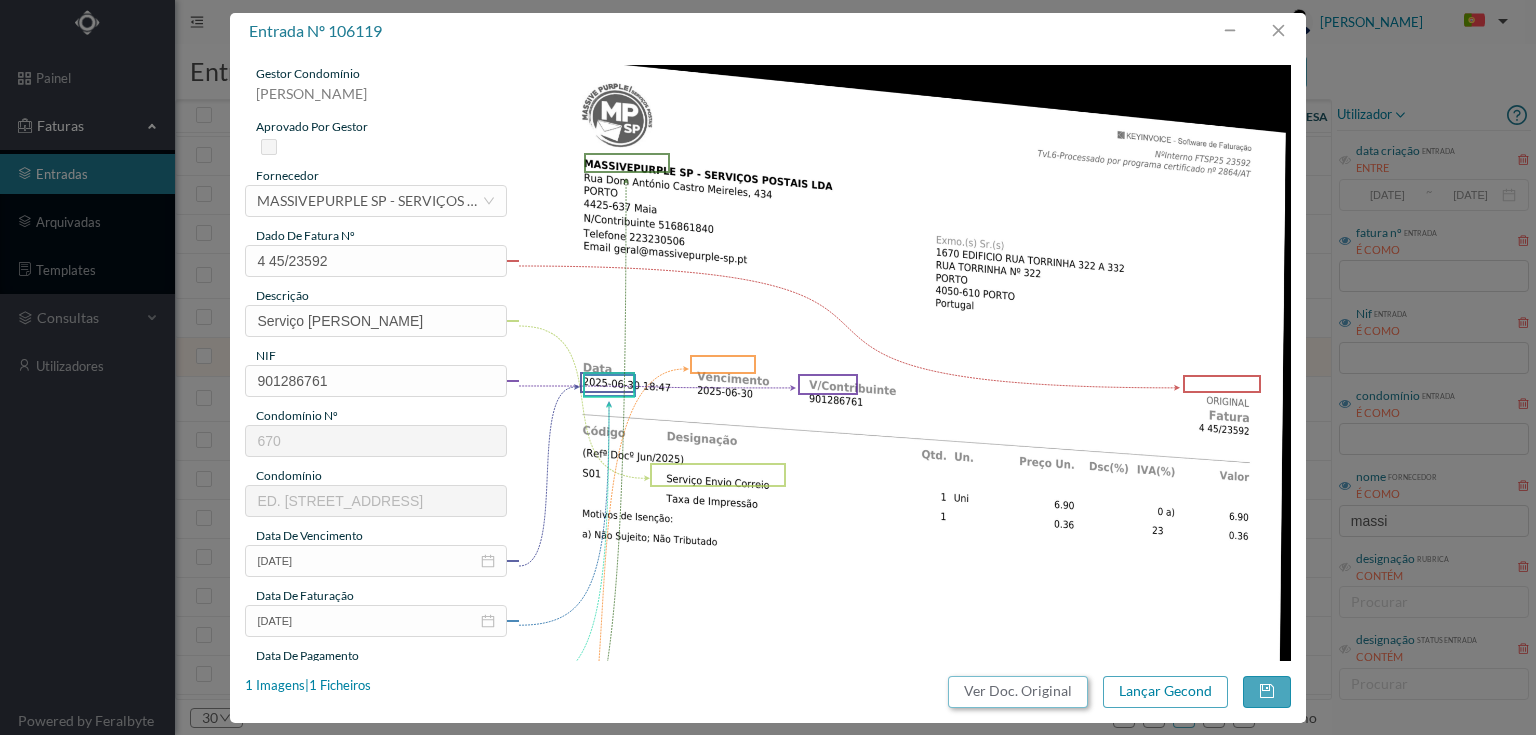 click on "Ver Doc. Original" at bounding box center (1018, 692) 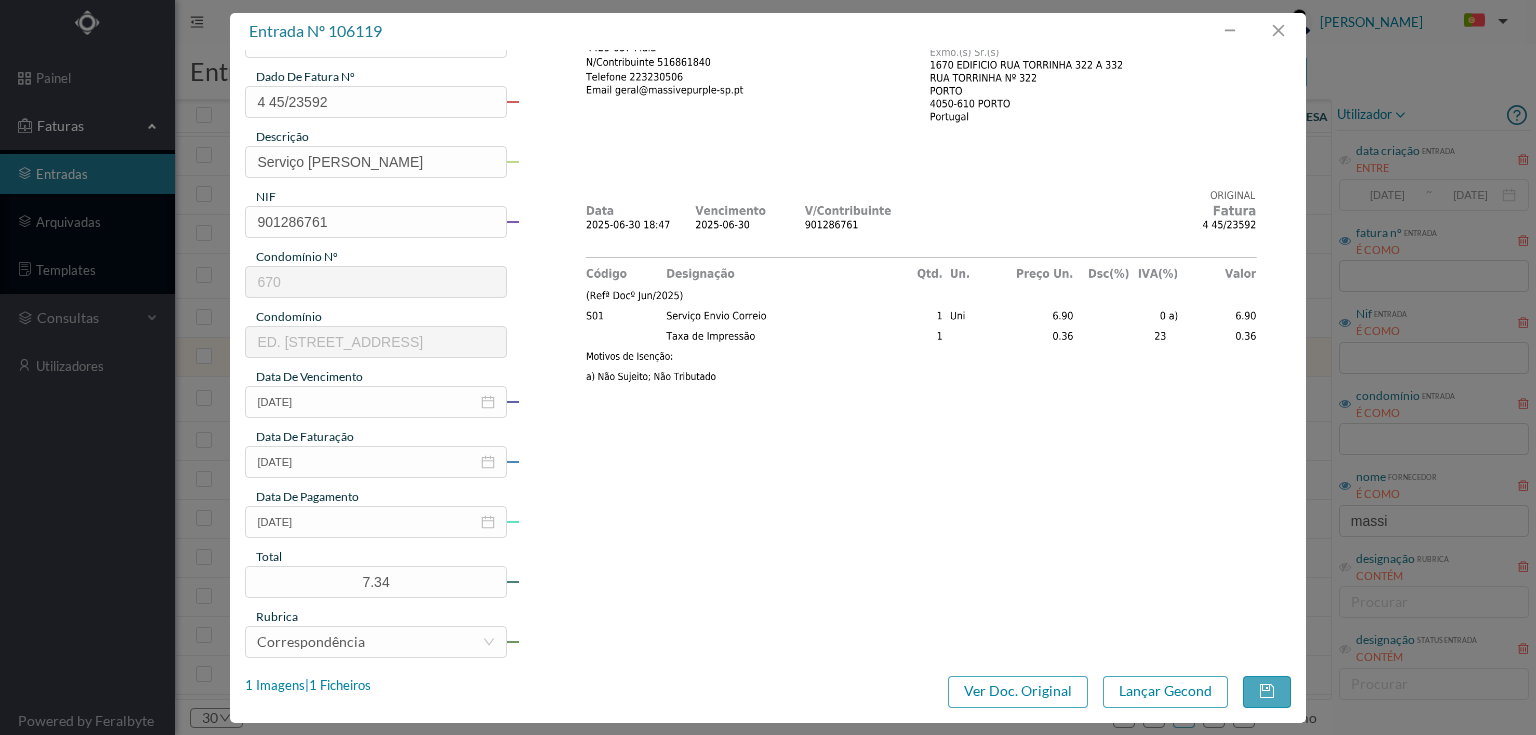 scroll, scrollTop: 160, scrollLeft: 0, axis: vertical 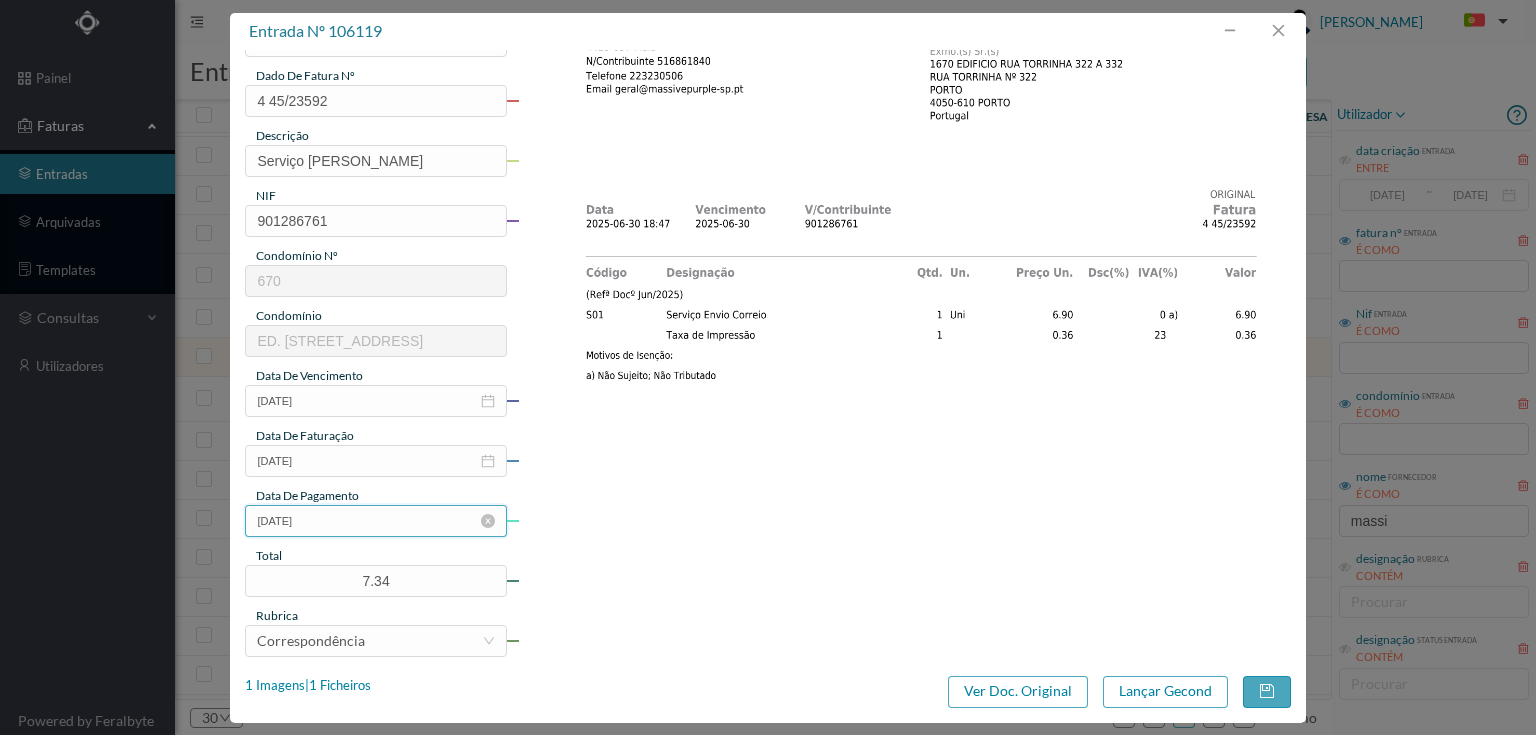 click on "[DATE]" at bounding box center (375, 521) 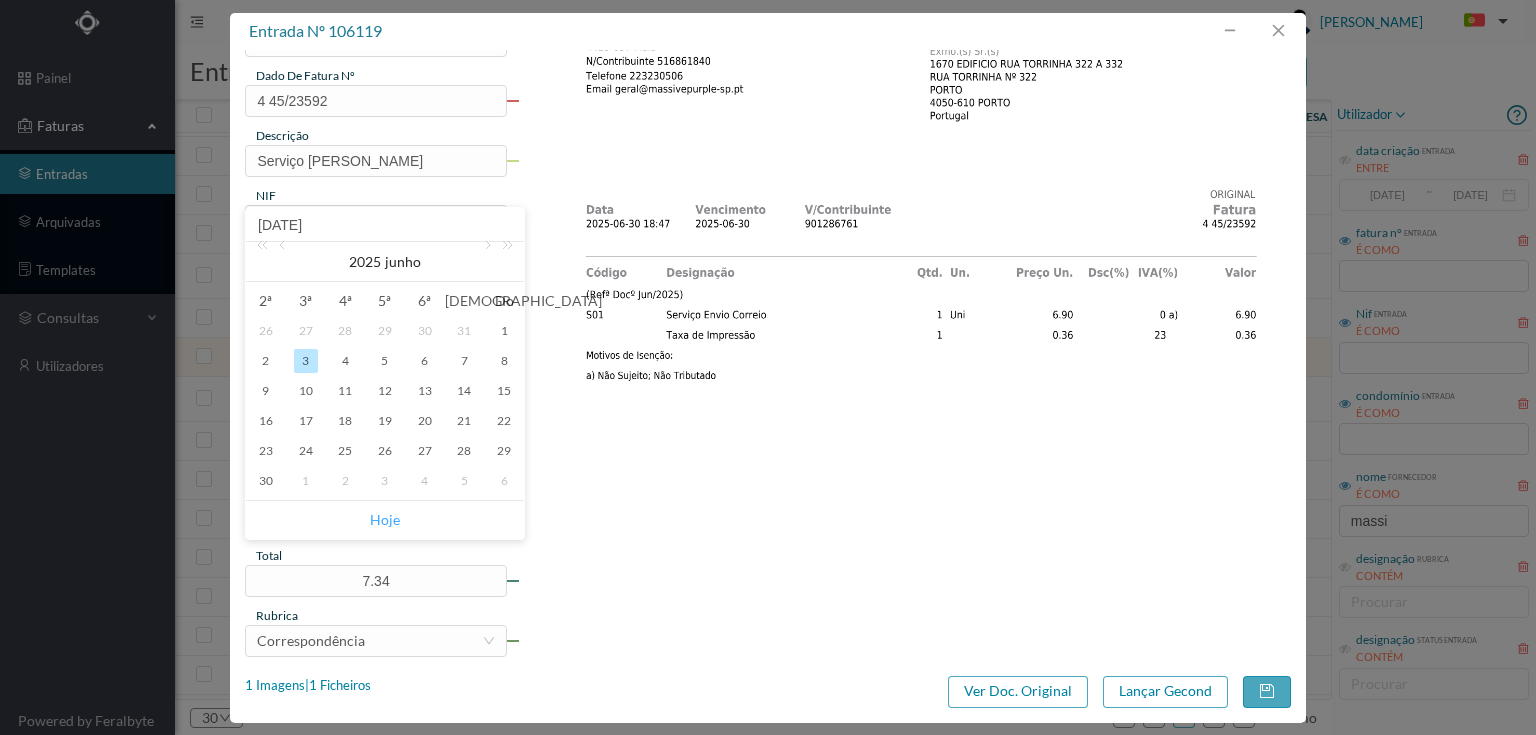 click on "Hoje" at bounding box center [385, 520] 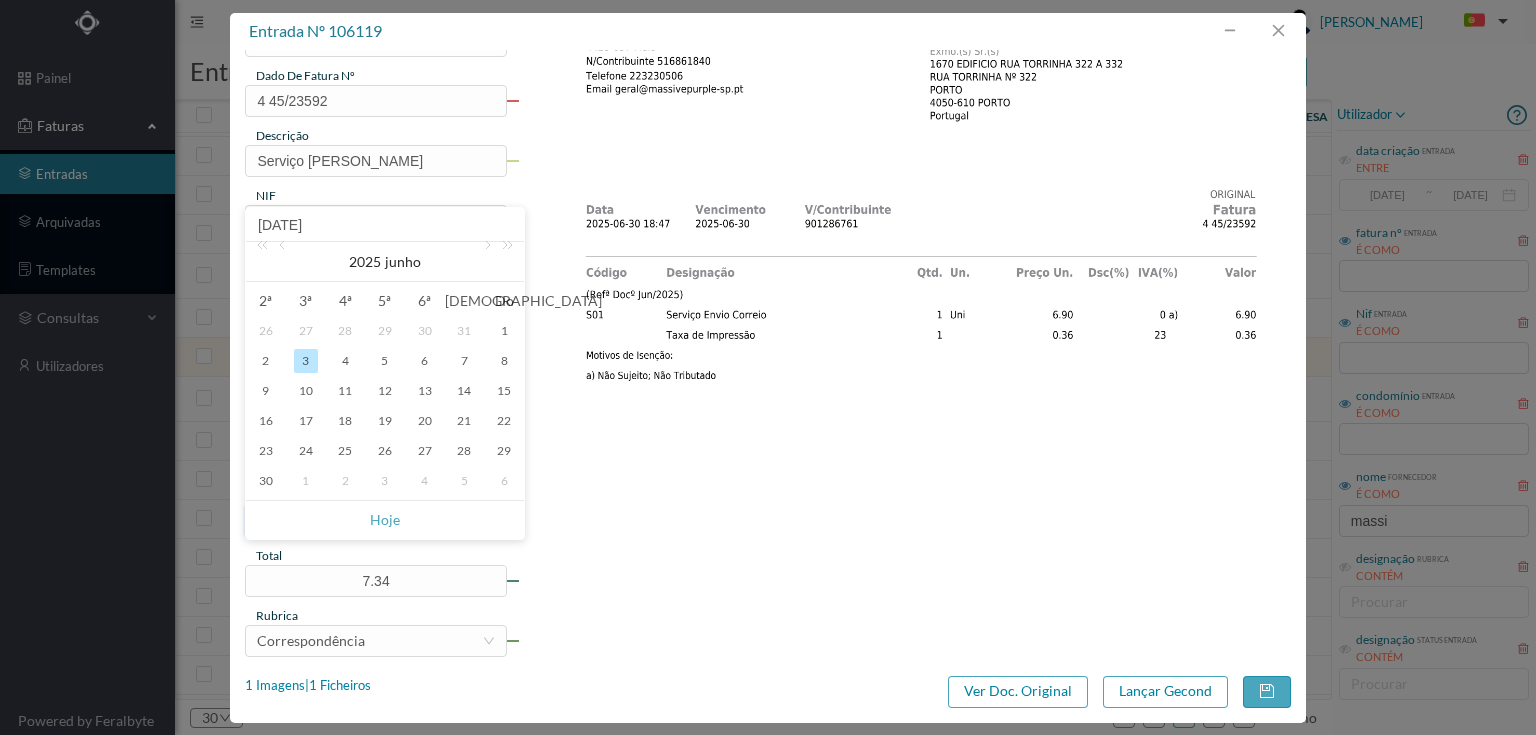 type on "[DATE]" 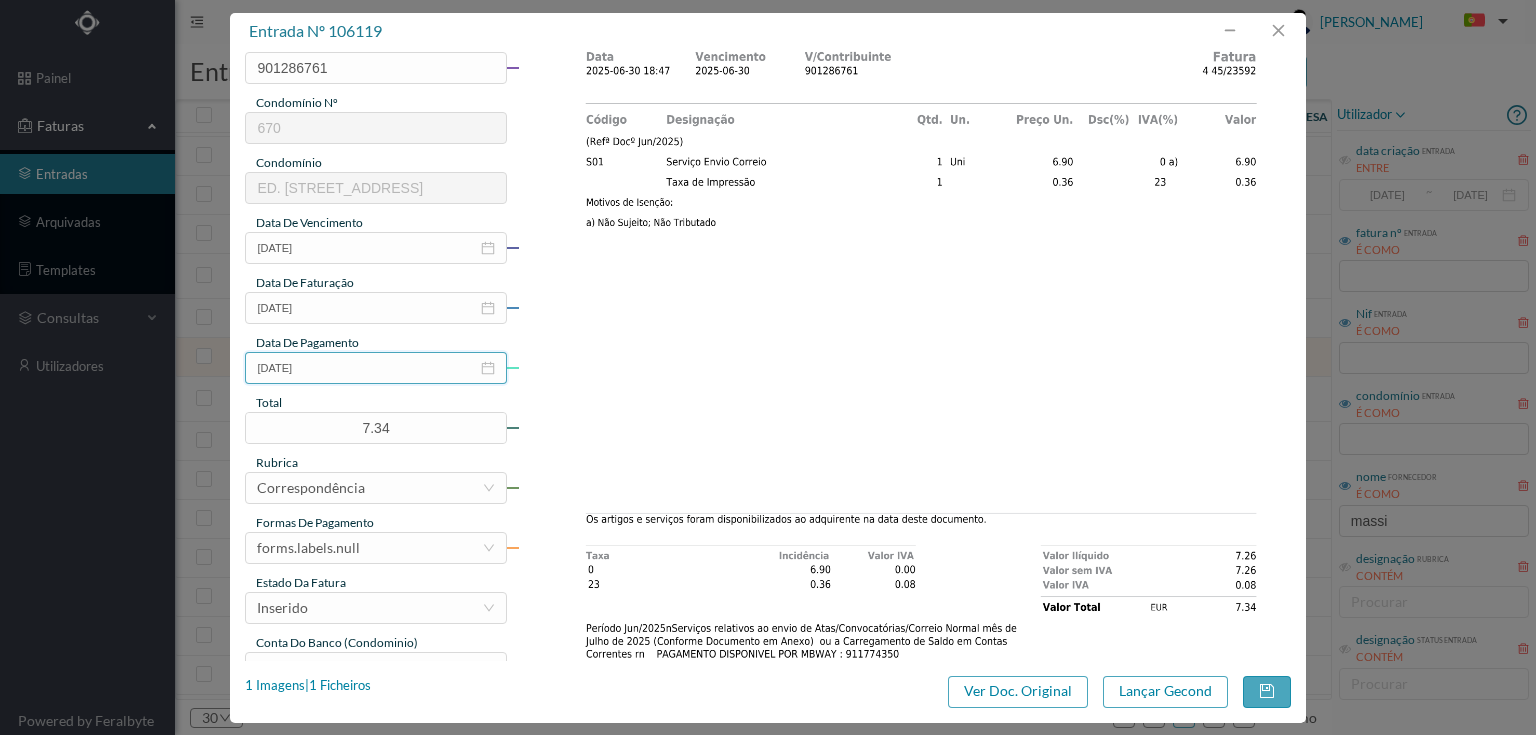 scroll, scrollTop: 320, scrollLeft: 0, axis: vertical 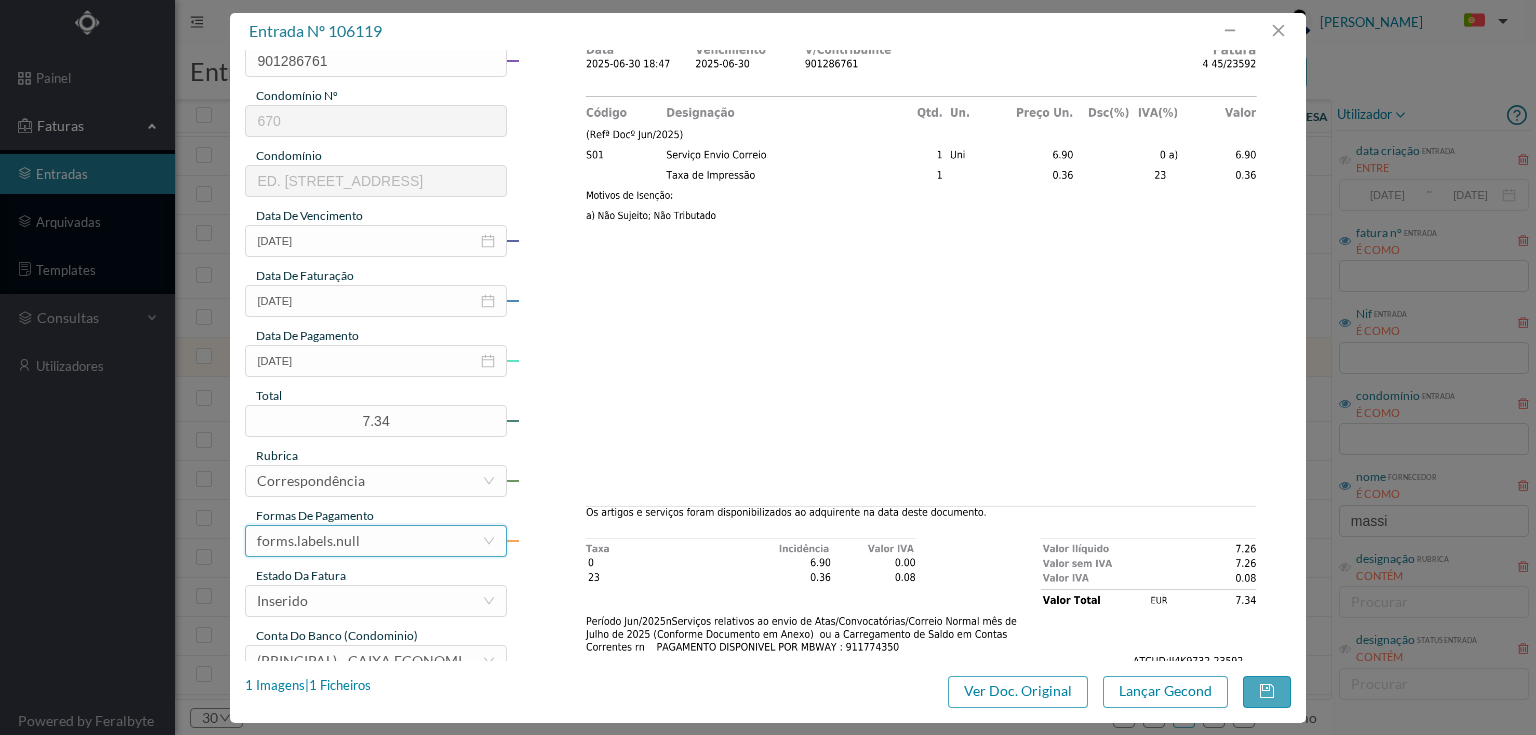 click on "forms.labels.null" at bounding box center (369, 541) 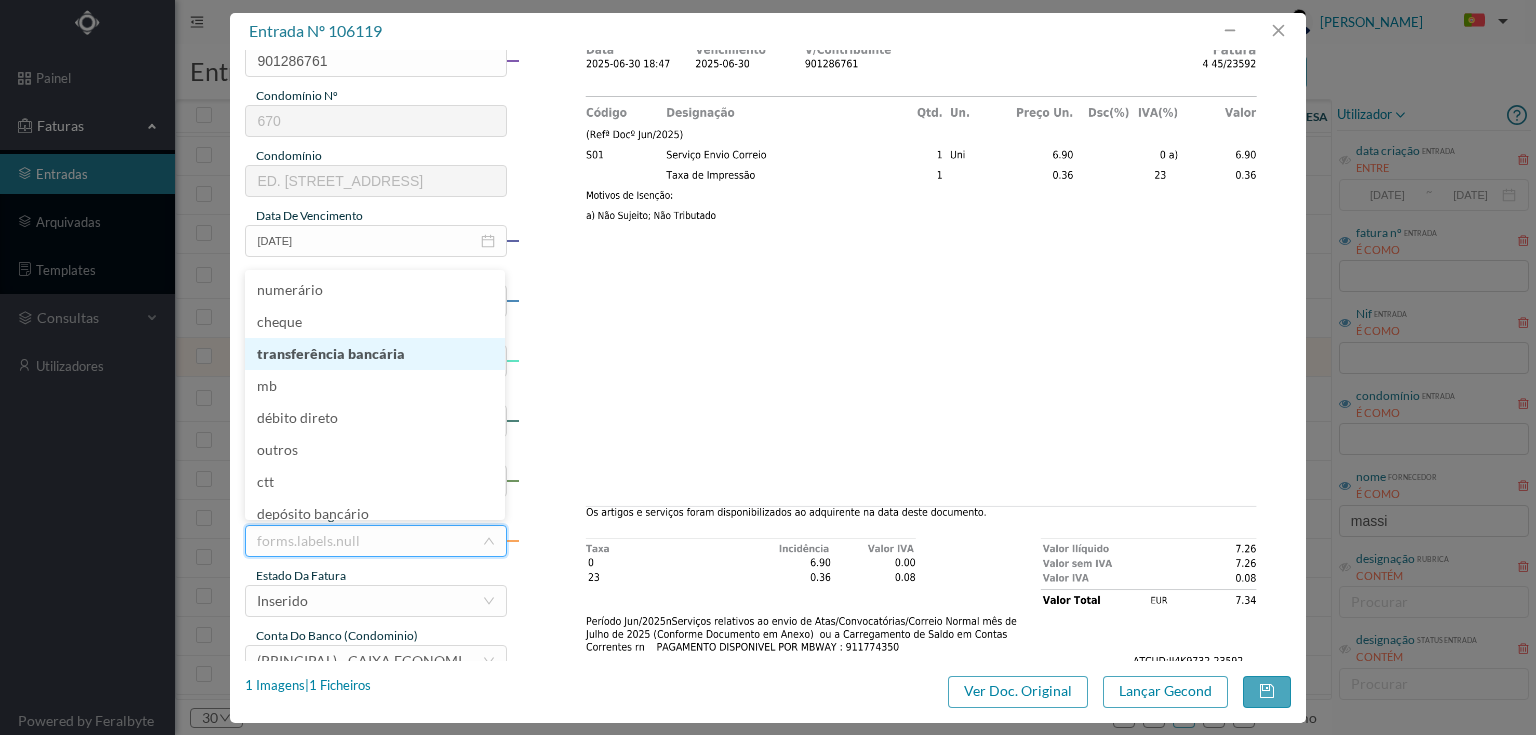 click on "transferência bancária" at bounding box center (375, 354) 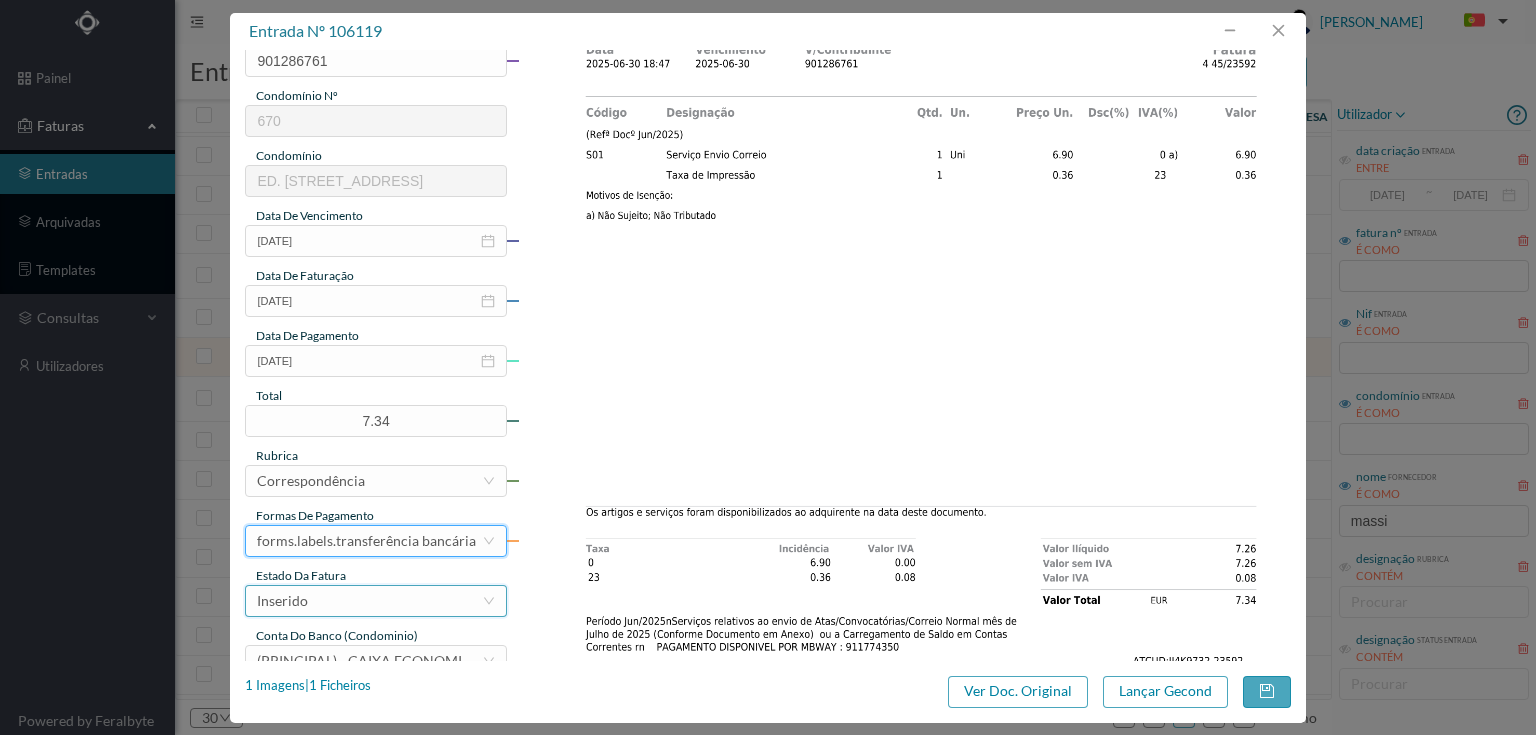 click on "Inserido" at bounding box center [369, 601] 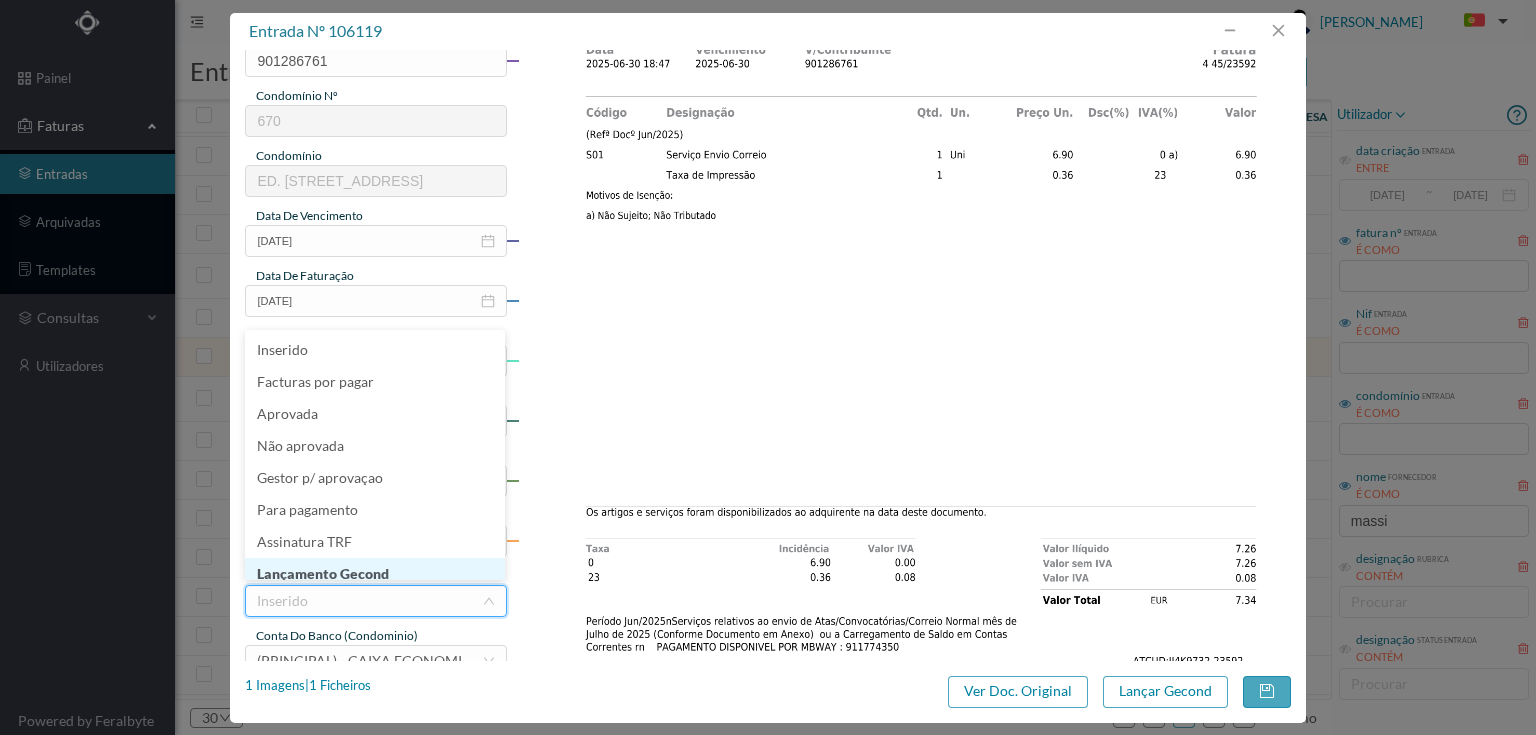 scroll, scrollTop: 10, scrollLeft: 0, axis: vertical 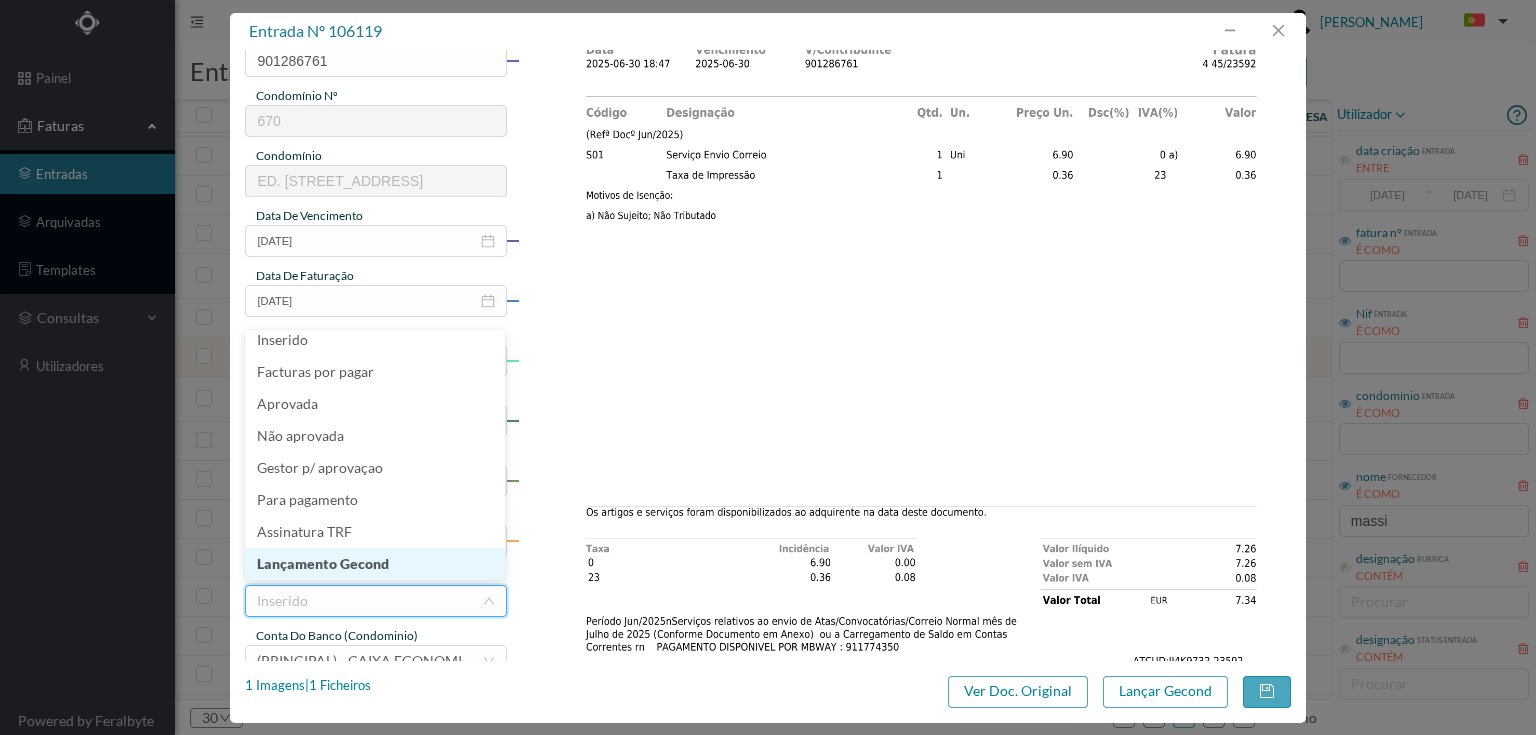 click on "Lançamento Gecond" at bounding box center [375, 564] 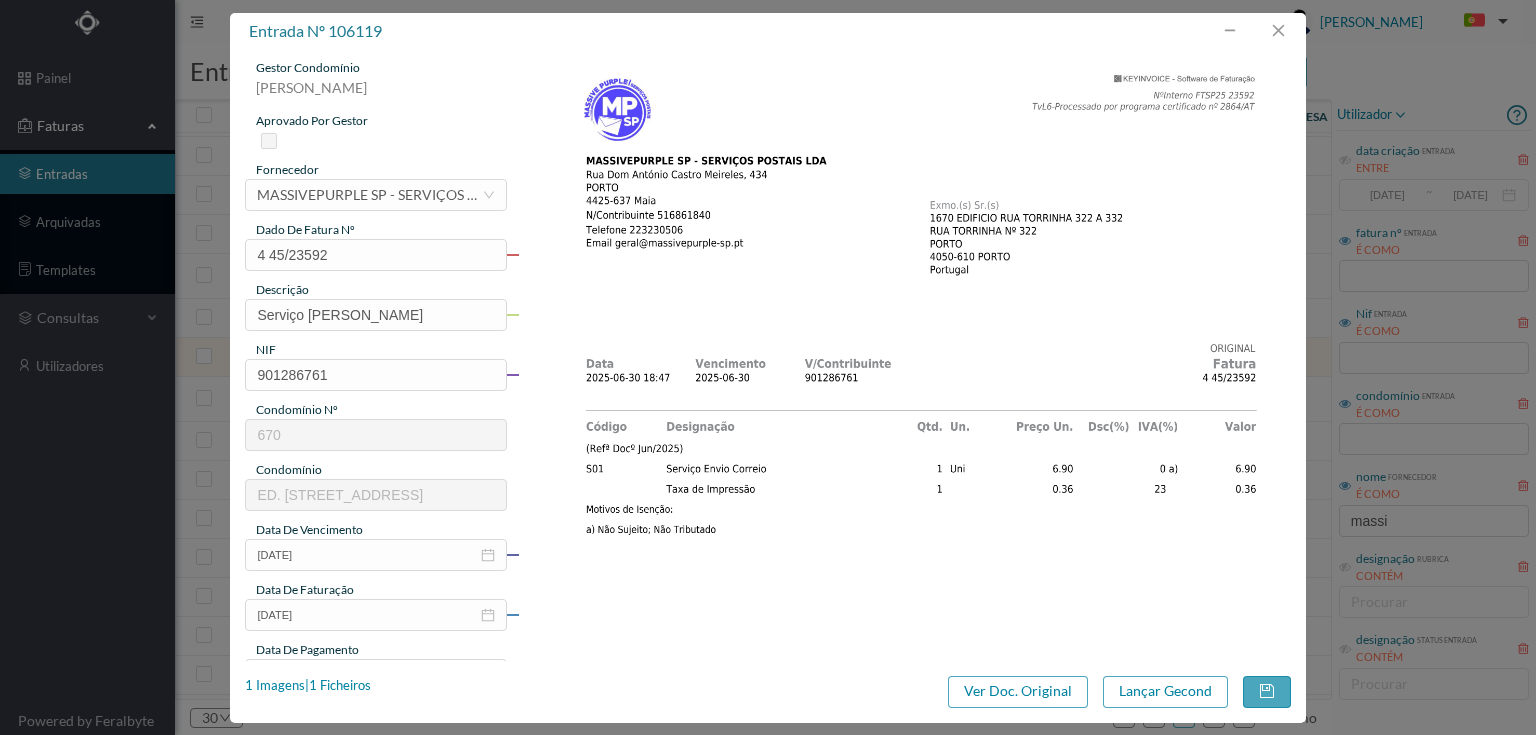 scroll, scrollTop: 0, scrollLeft: 0, axis: both 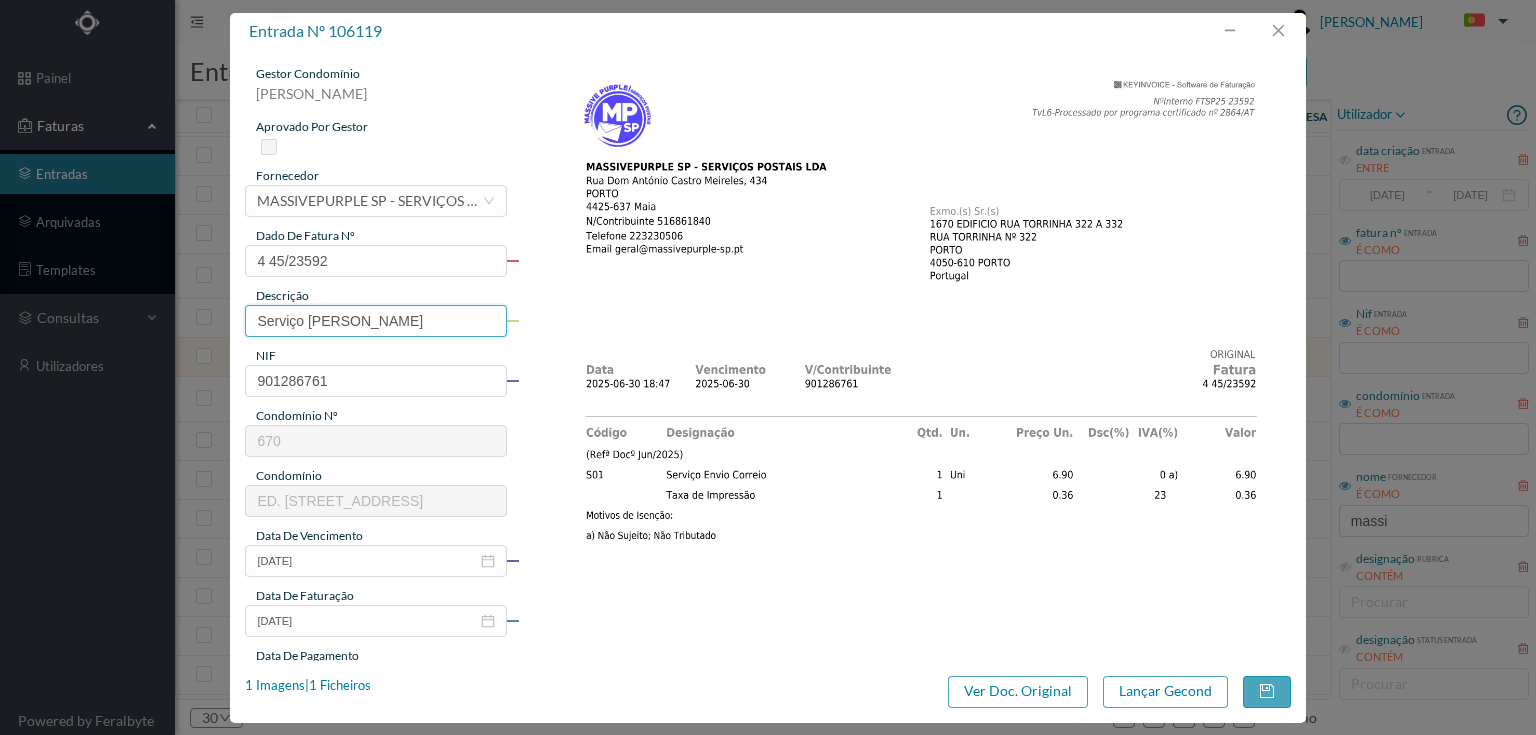 click on "Serviço [PERSON_NAME]" at bounding box center [375, 321] 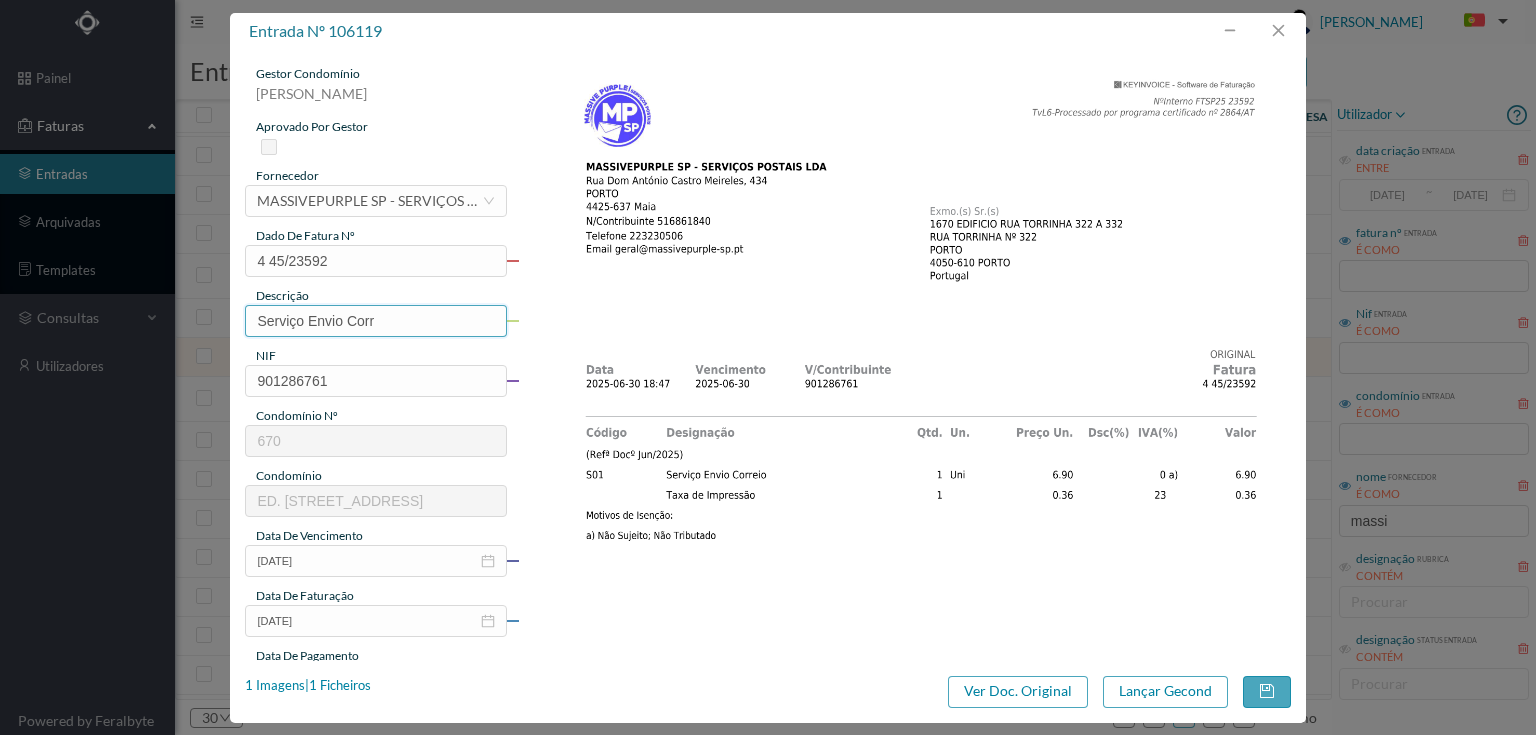 type on "Serviço Envio Corr" 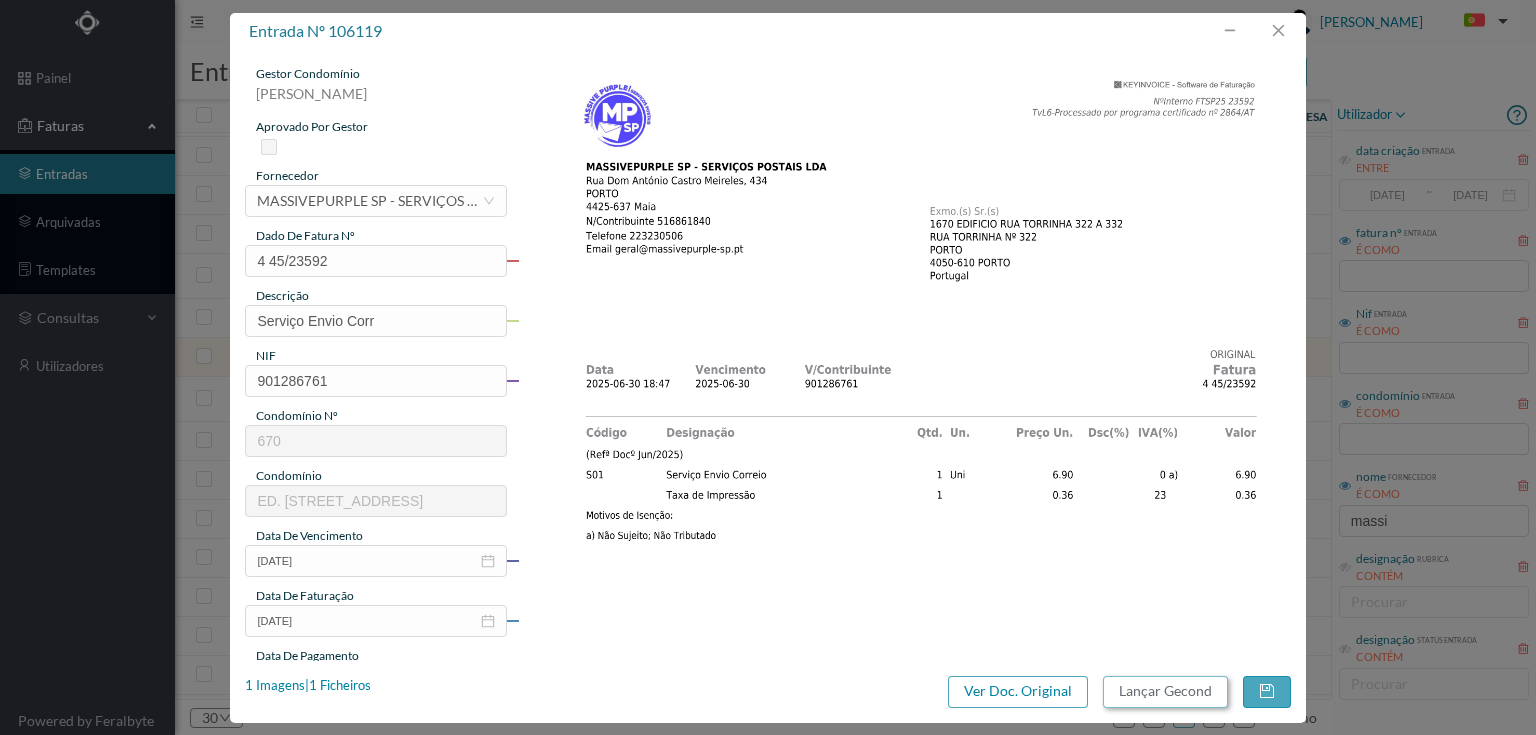 click on "Lançar Gecond" at bounding box center (1165, 692) 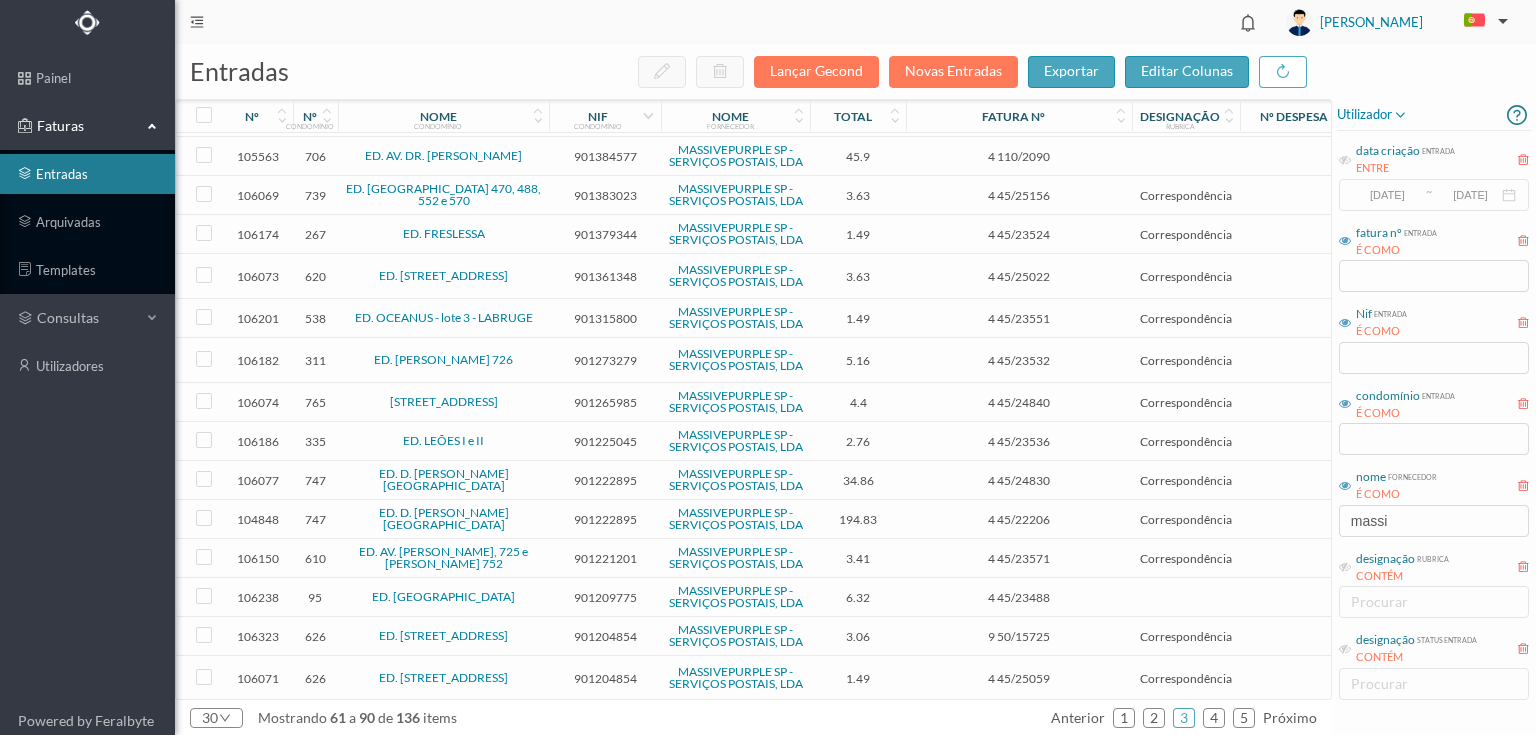 click on "901273279" at bounding box center [605, 360] 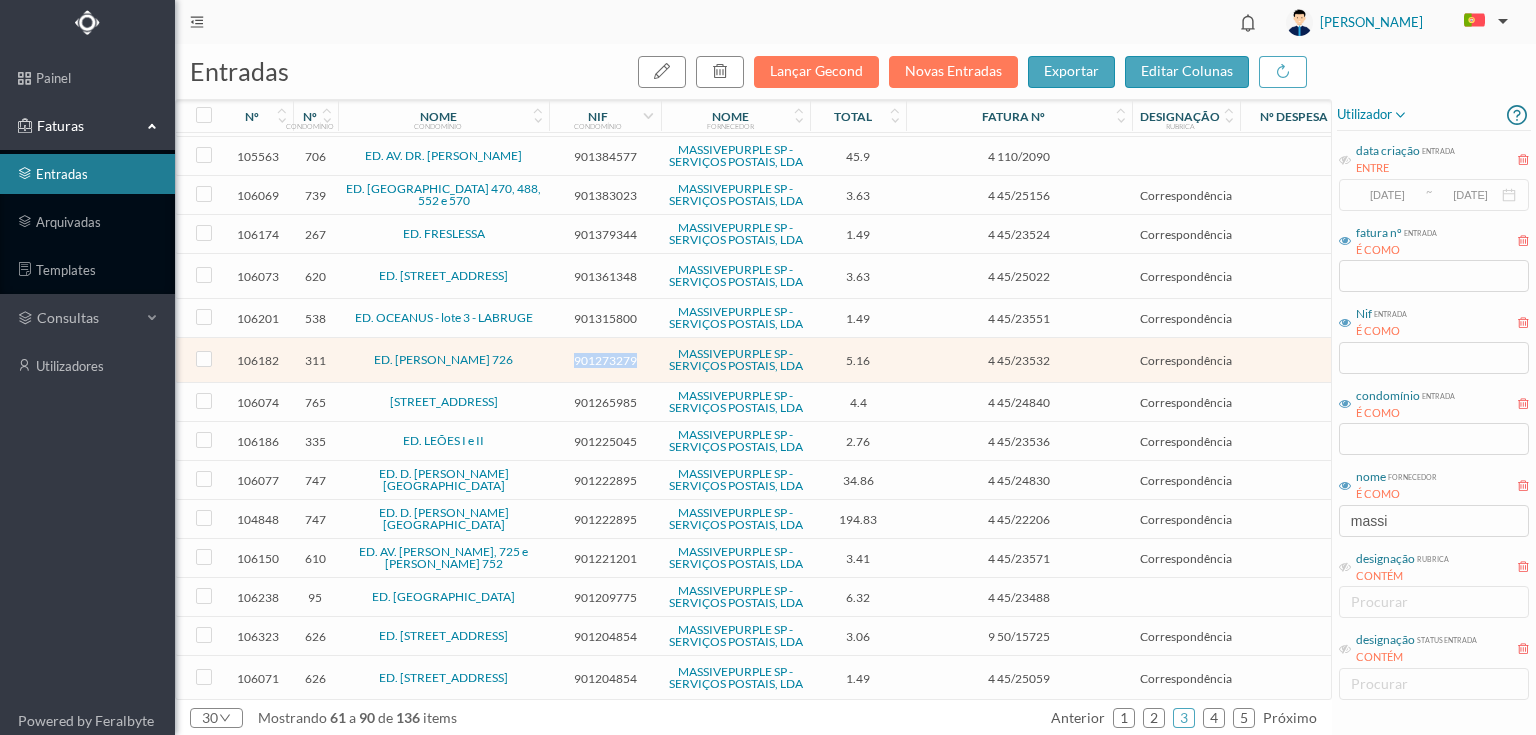 click on "901273279" at bounding box center [605, 360] 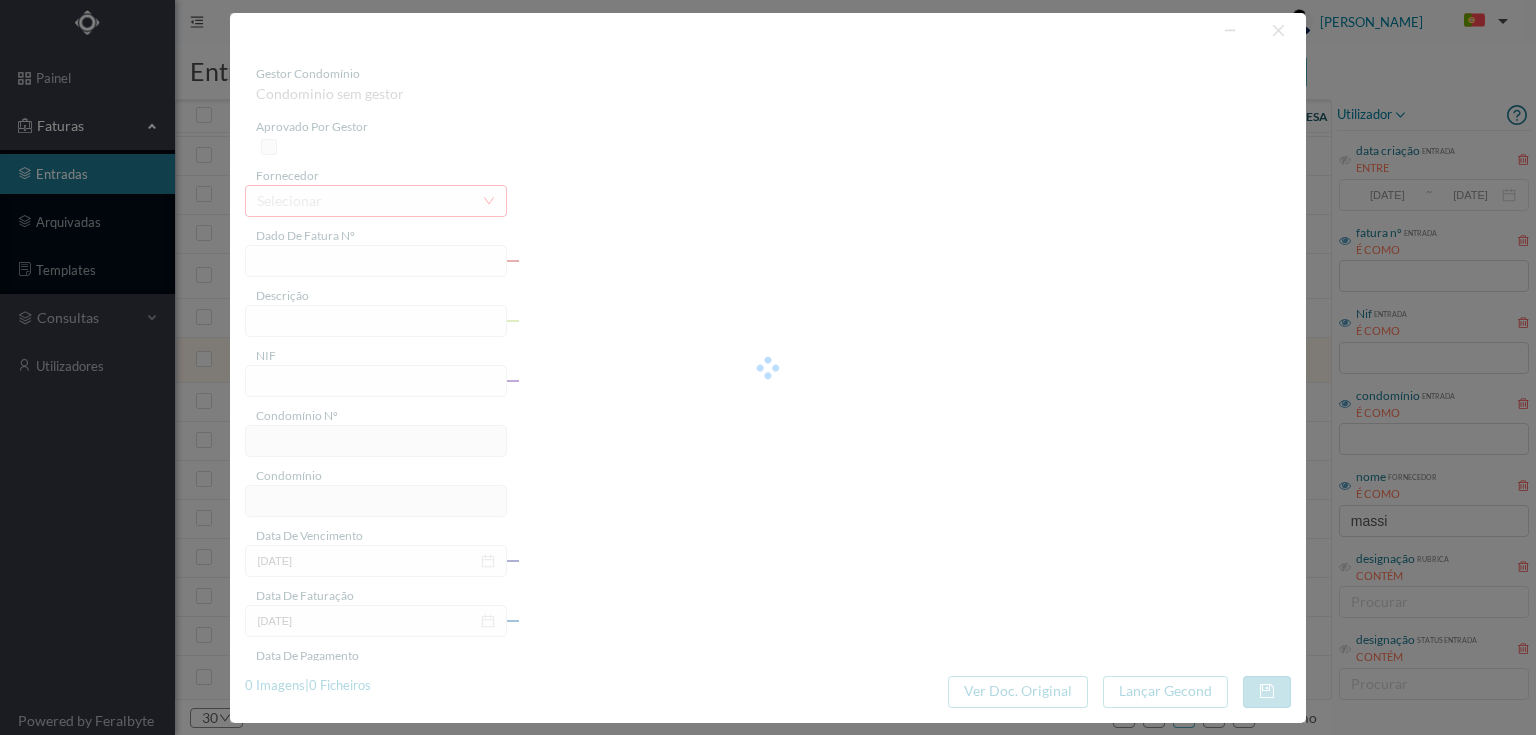 type on "4 45/23532" 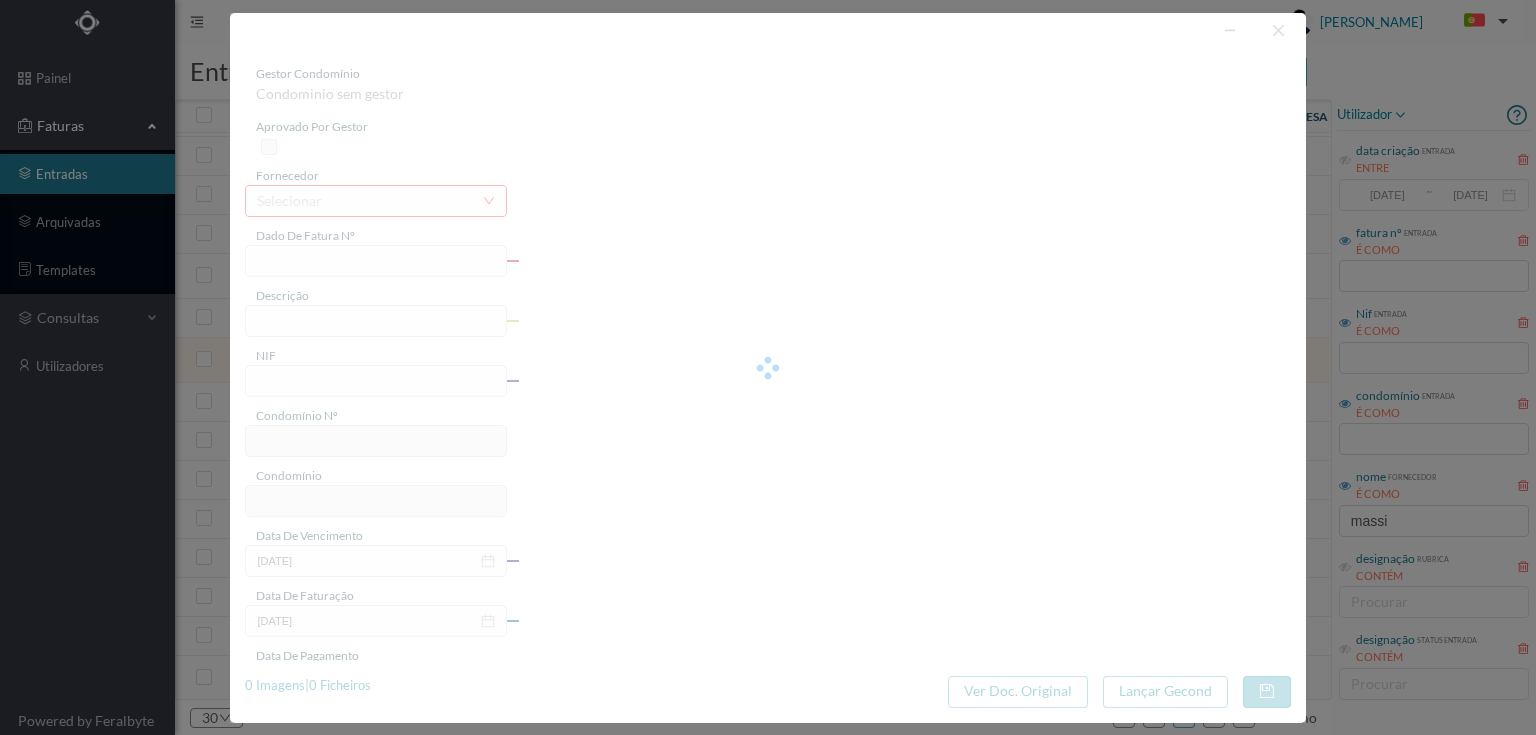 type on "Serviço [PERSON_NAME]" 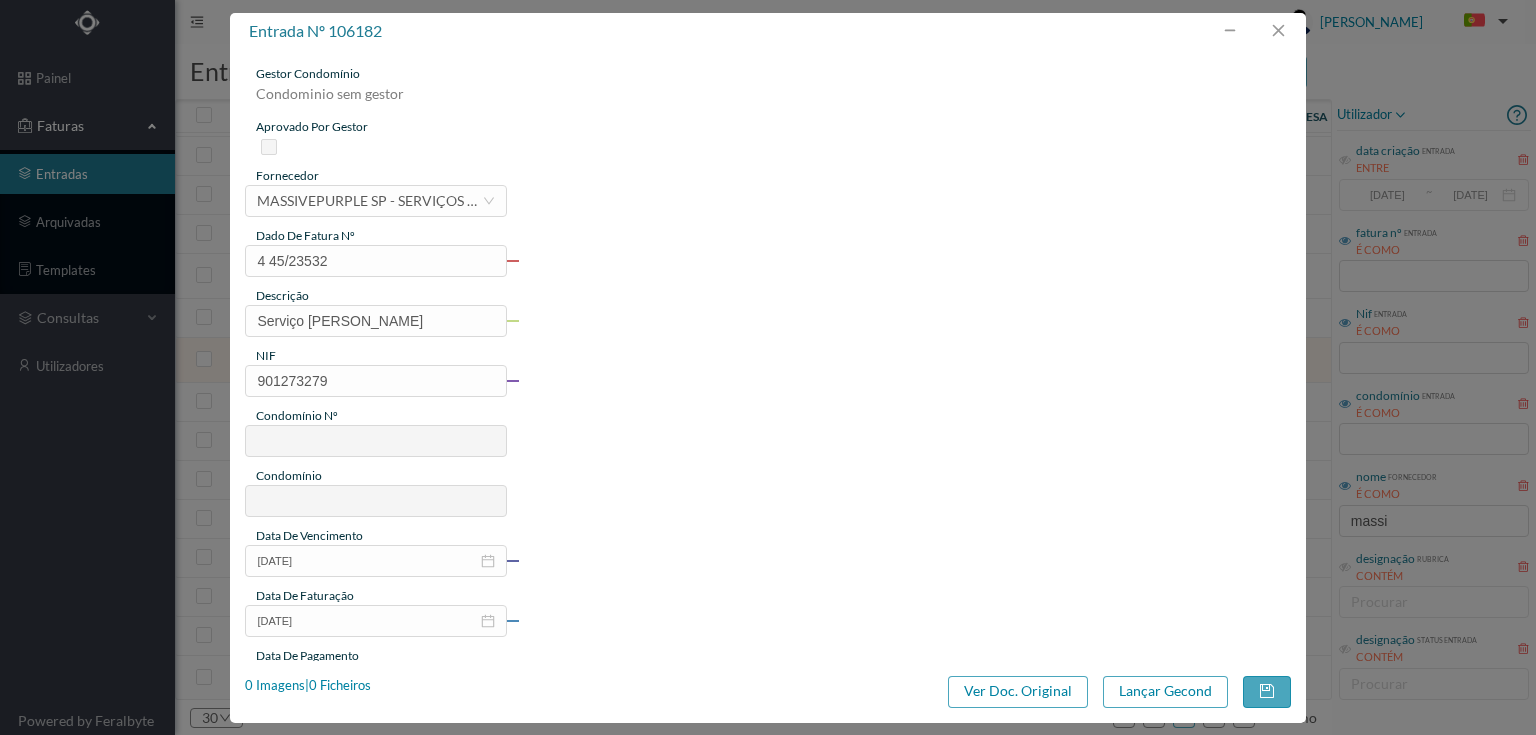 type on "311" 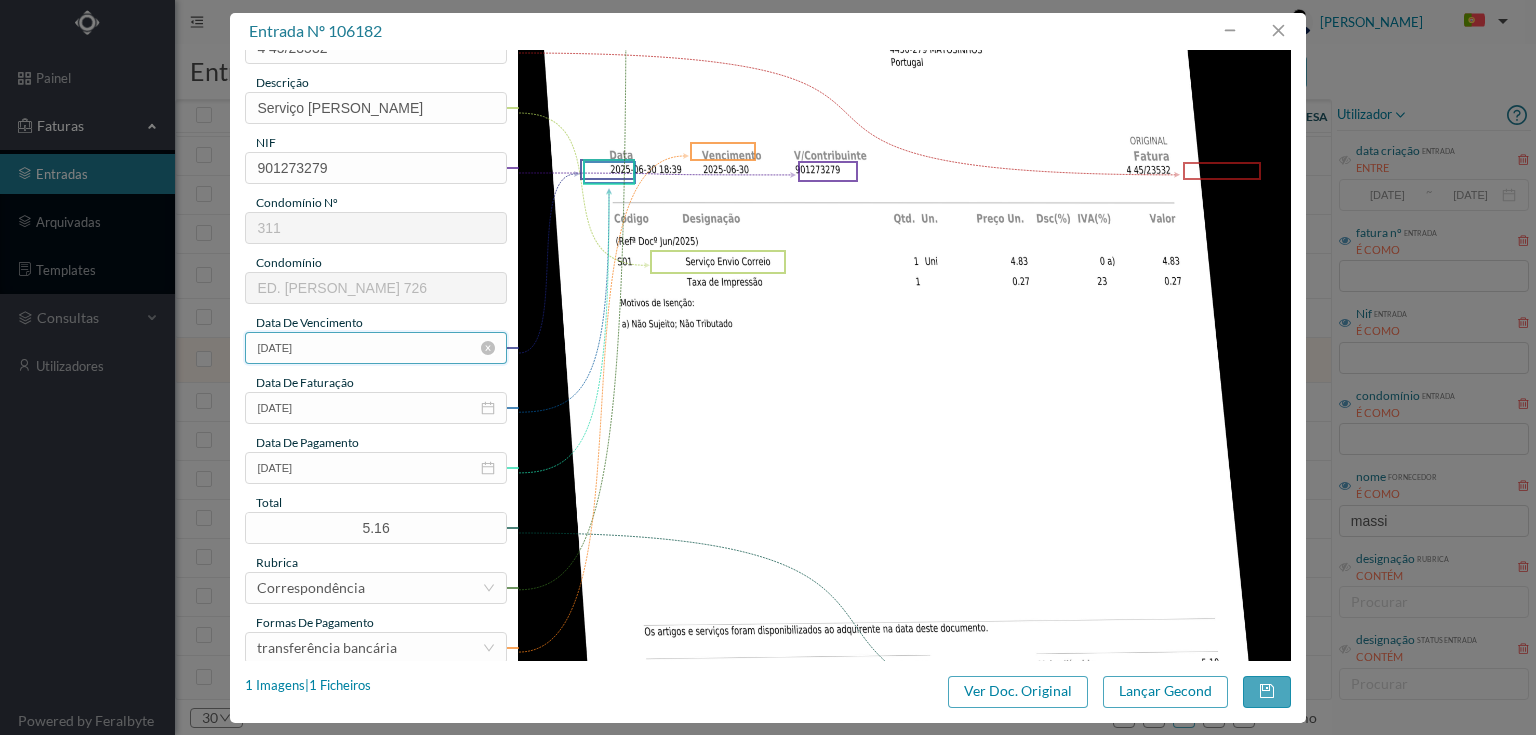 scroll, scrollTop: 240, scrollLeft: 0, axis: vertical 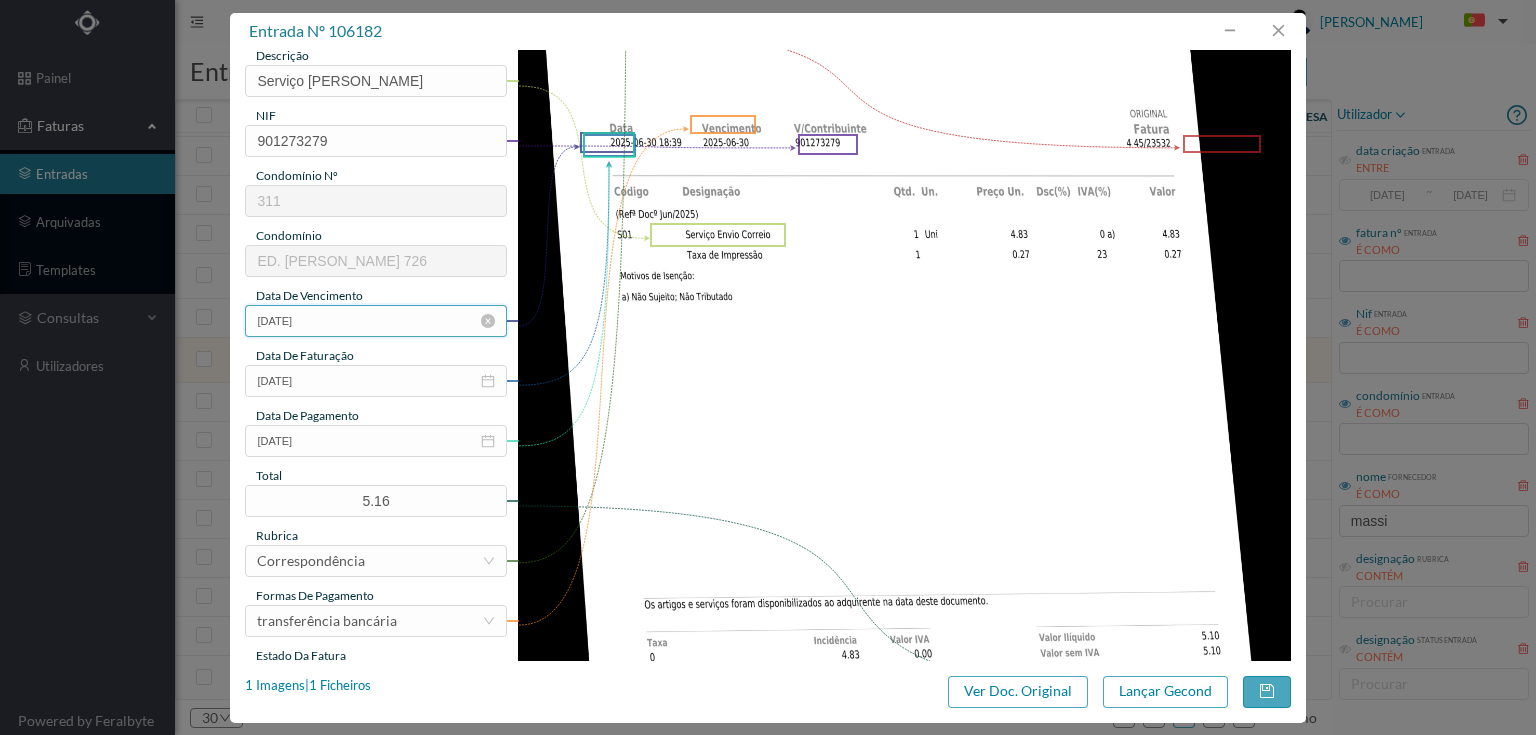 click on "[DATE]" at bounding box center [375, 321] 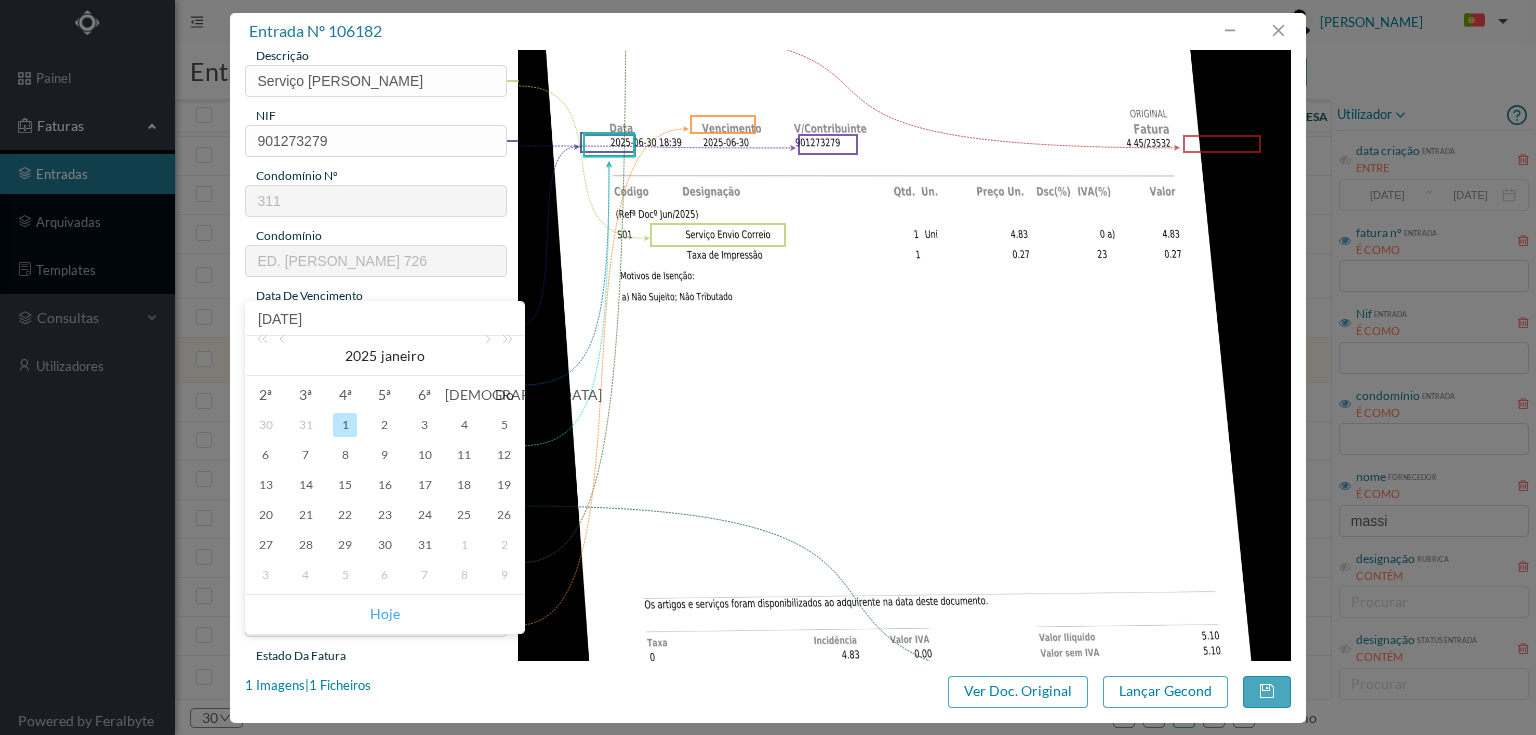 click on "Hoje" at bounding box center [385, 614] 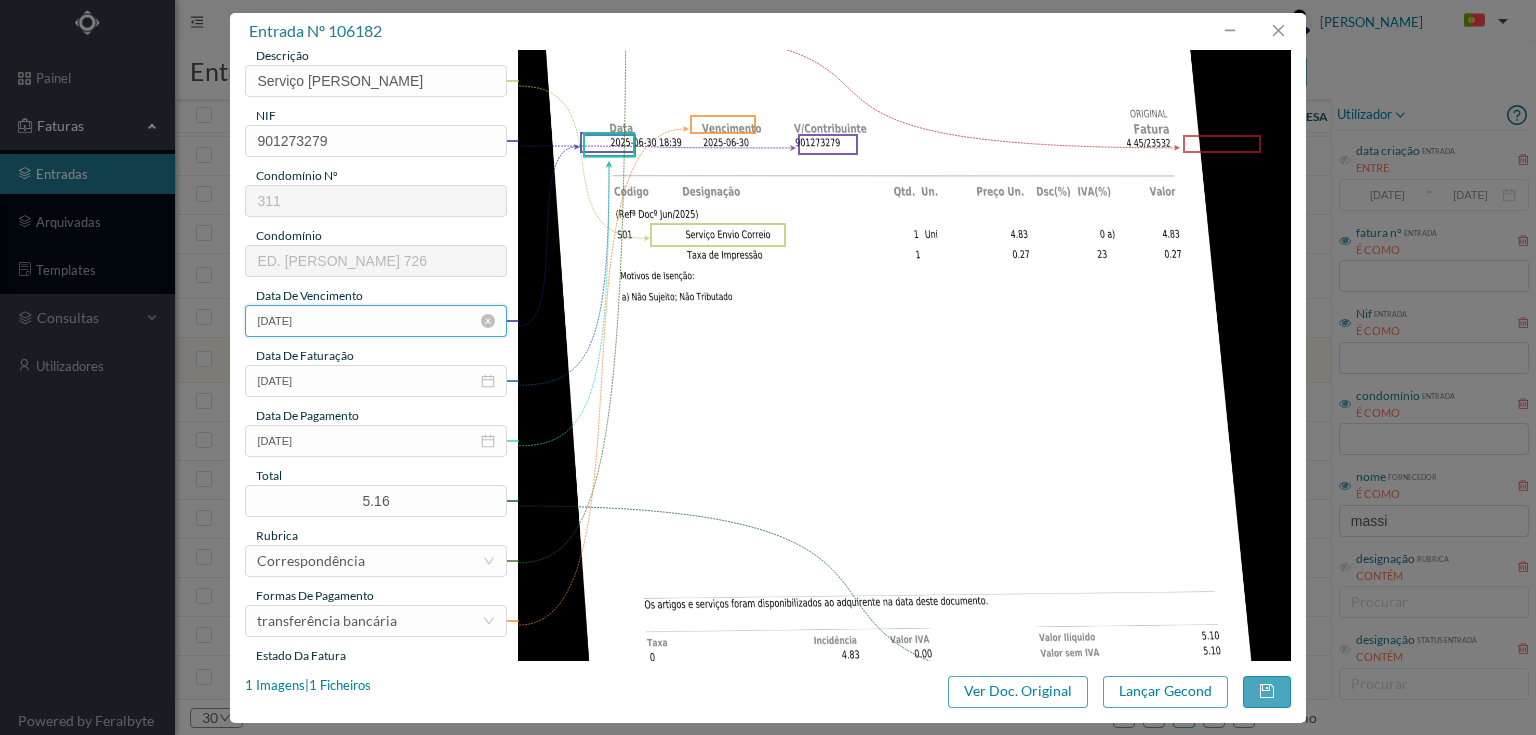 click on "[DATE]" at bounding box center [375, 321] 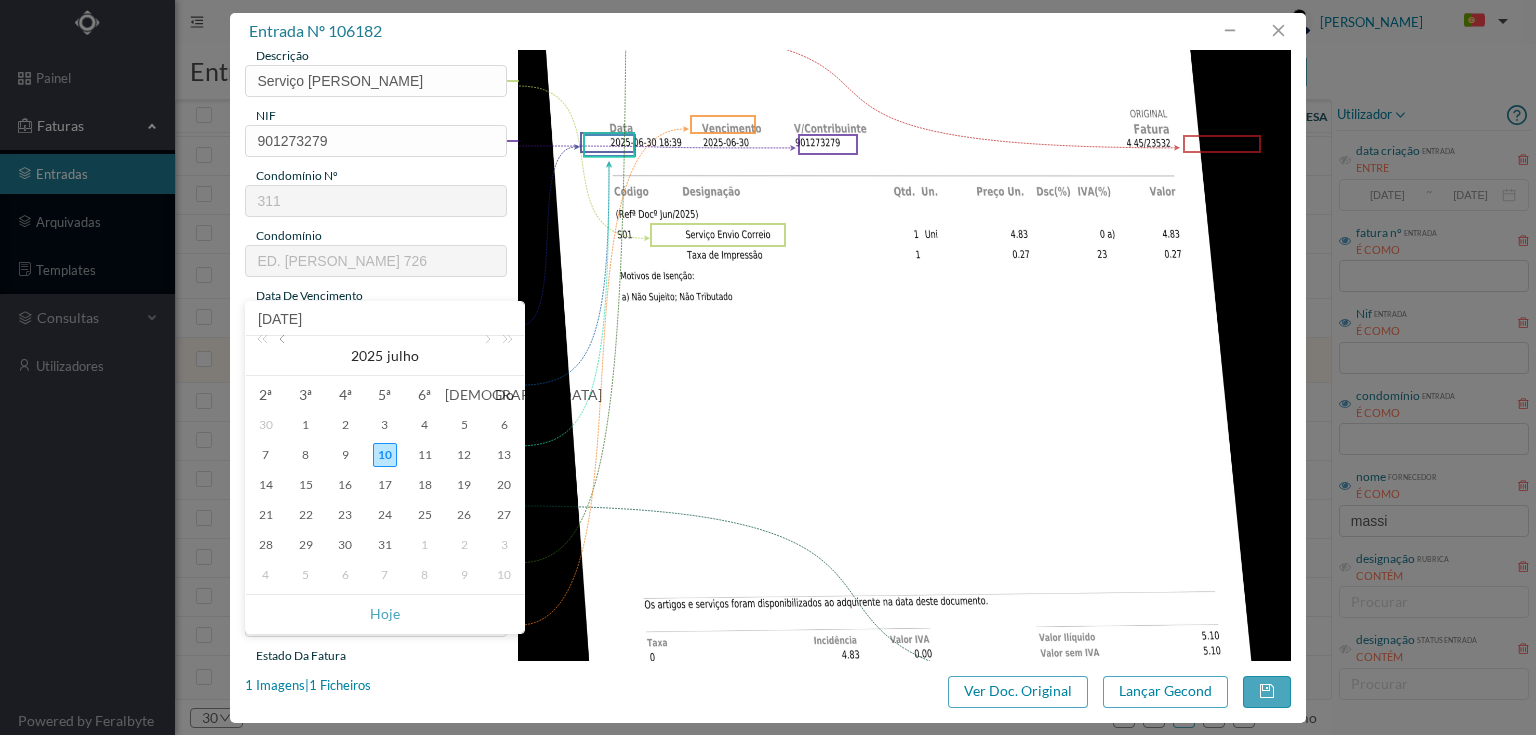 click at bounding box center (284, 356) 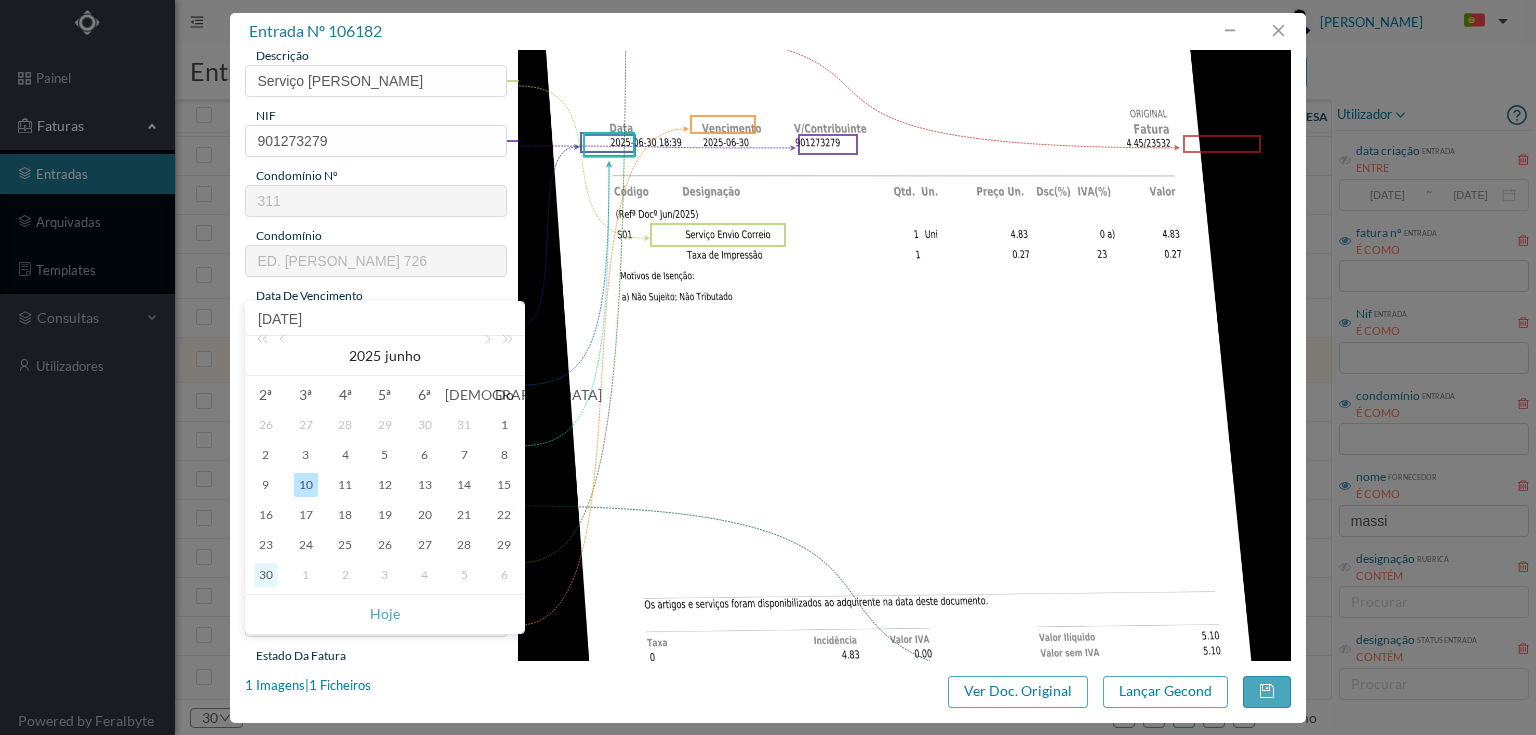click on "30" at bounding box center [266, 575] 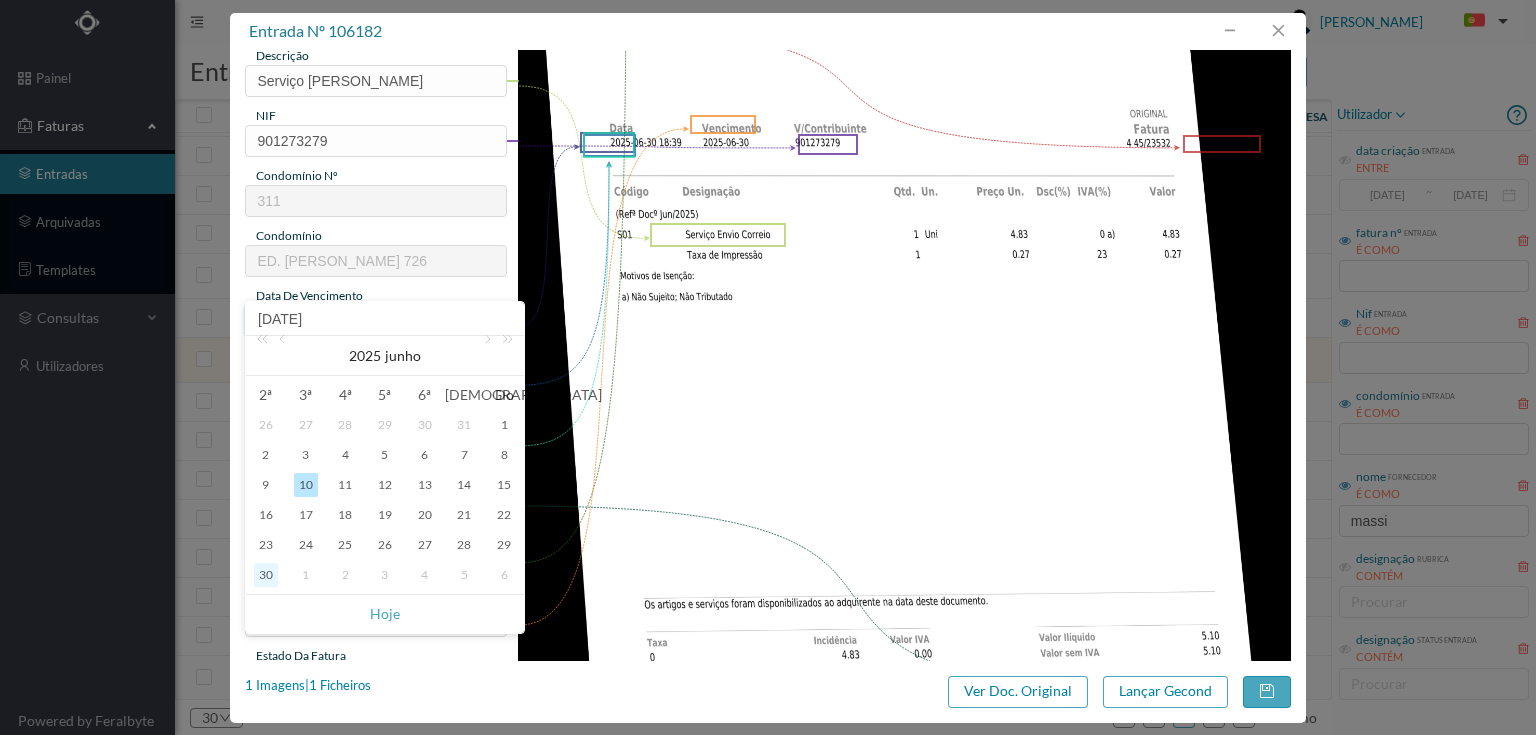type on "[DATE]" 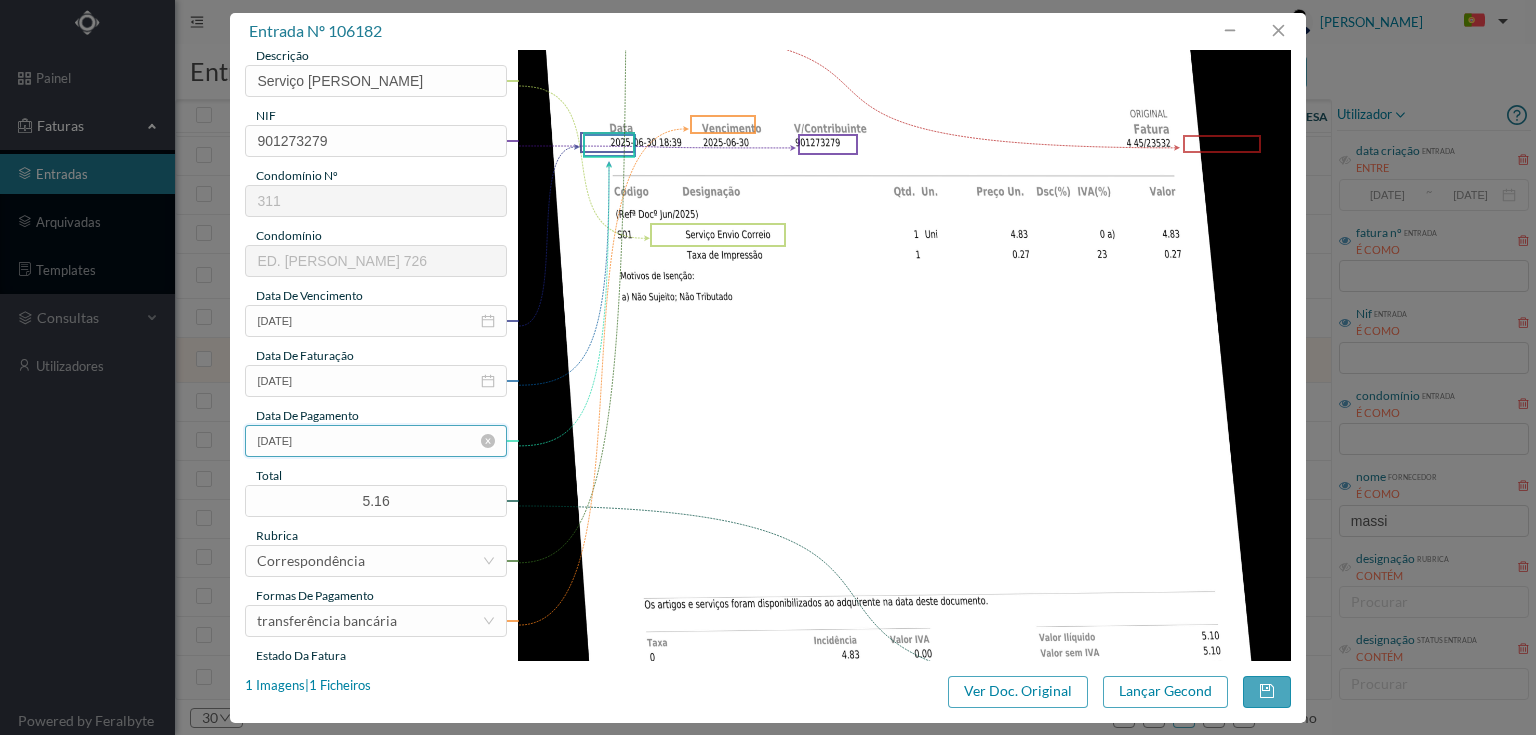 click on "[DATE]" at bounding box center [375, 441] 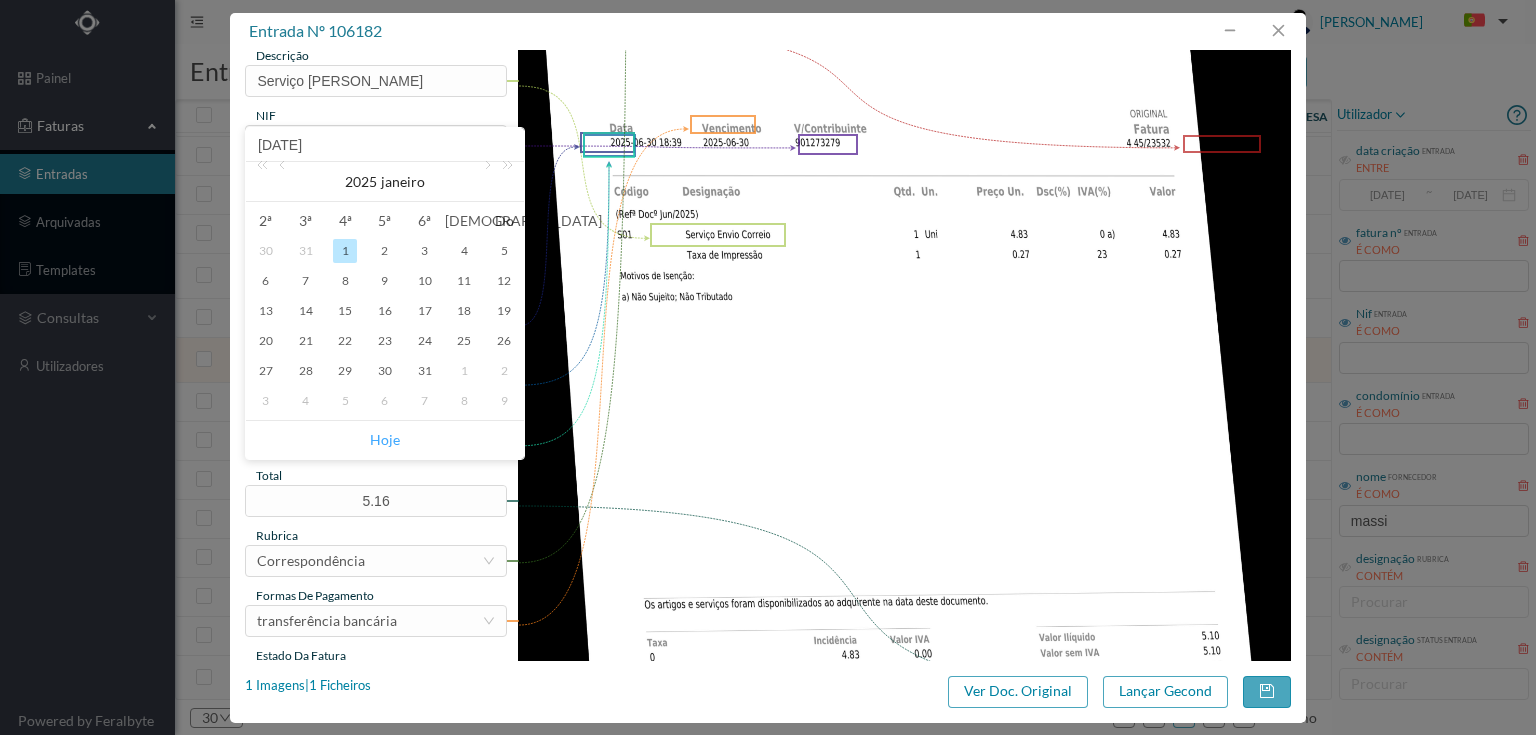 click on "Hoje" at bounding box center (385, 440) 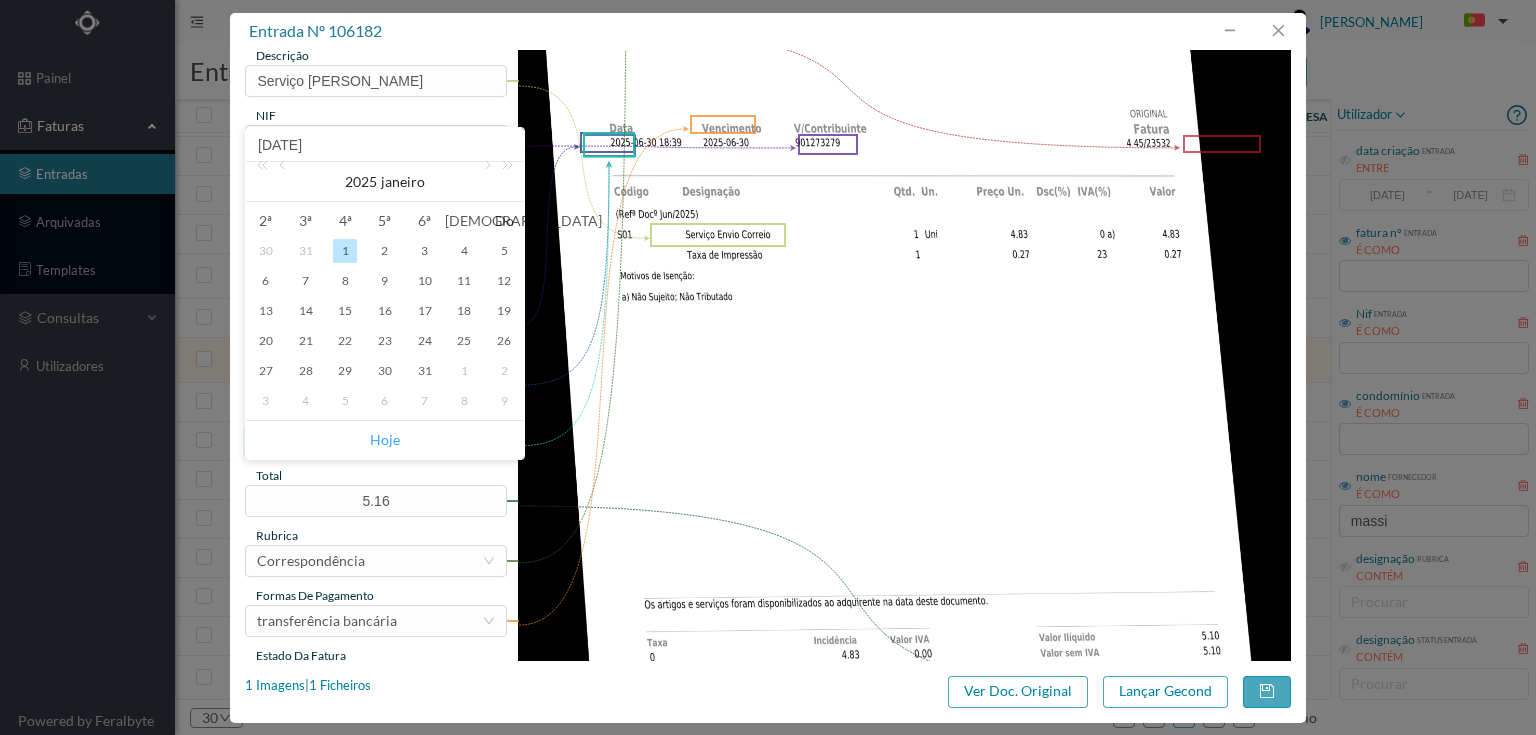 type on "[DATE]" 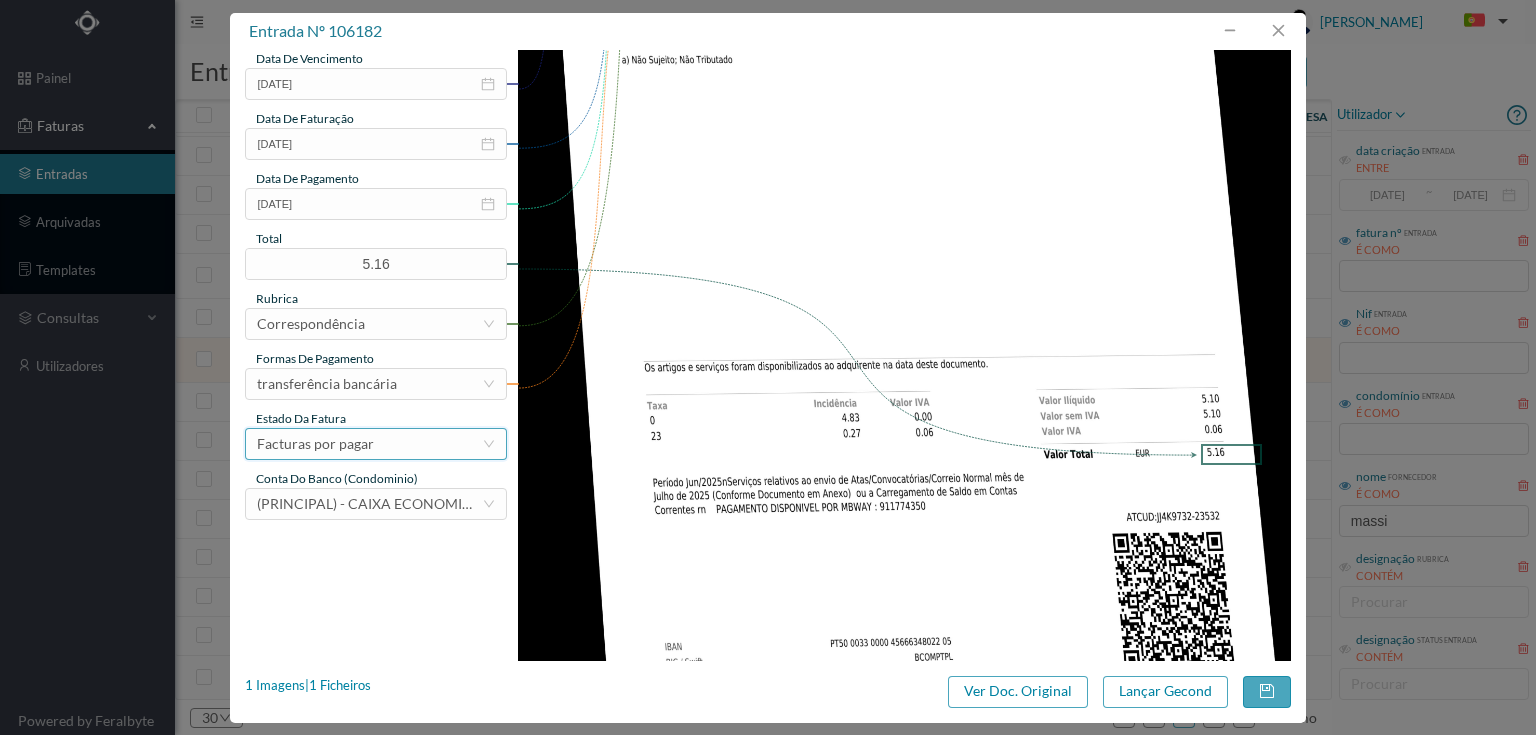 scroll, scrollTop: 480, scrollLeft: 0, axis: vertical 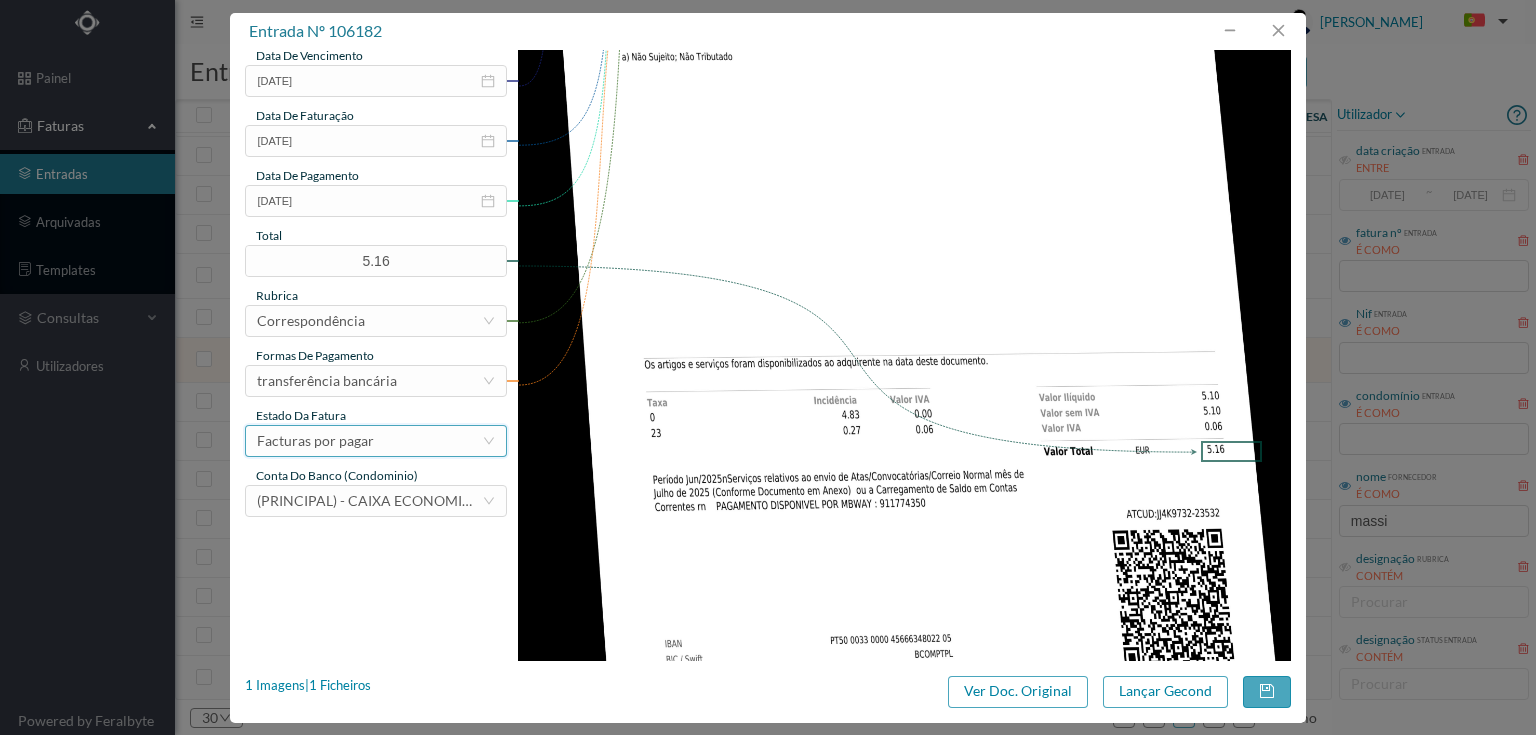 click on "Facturas por pagar" at bounding box center [369, 441] 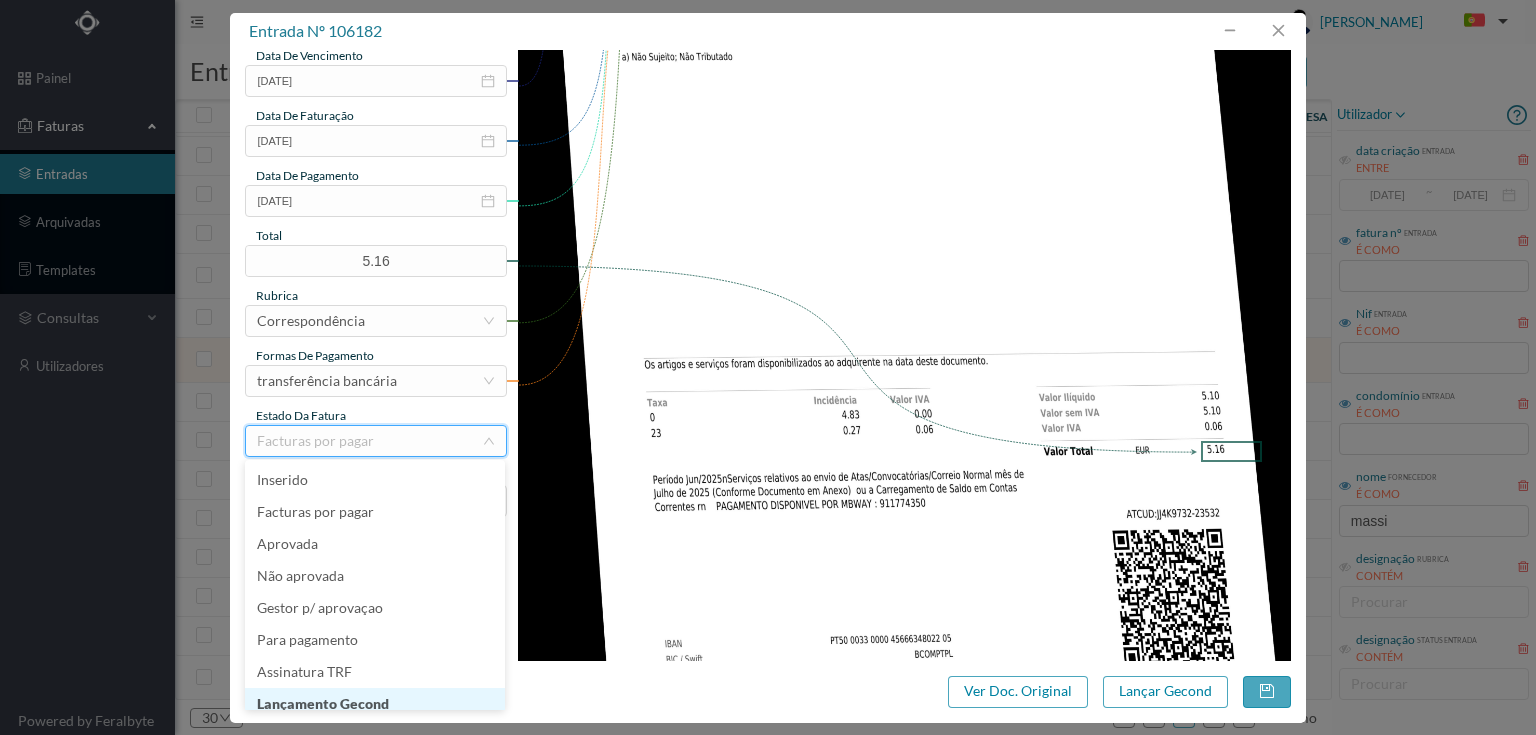 scroll, scrollTop: 10, scrollLeft: 0, axis: vertical 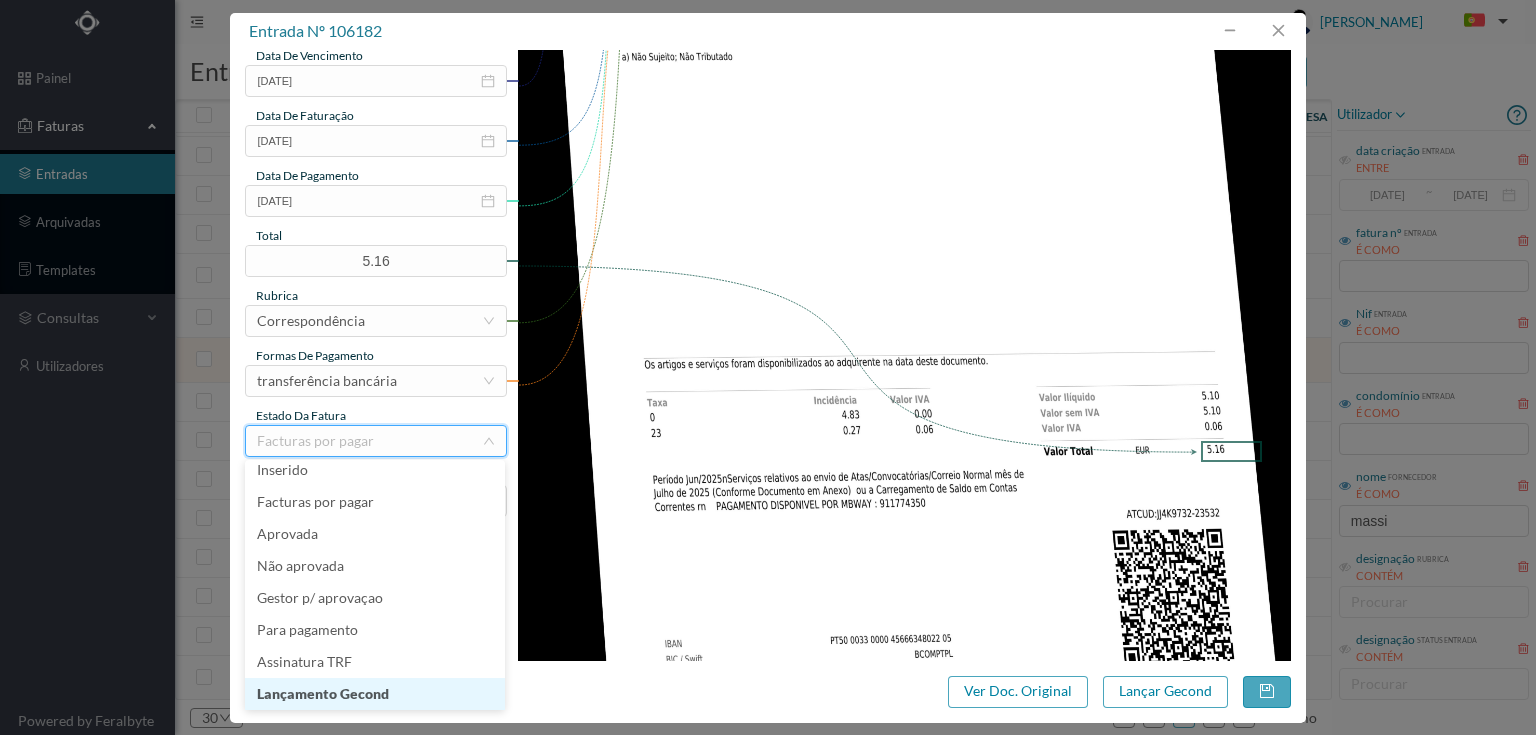click on "Lançamento Gecond" at bounding box center (375, 694) 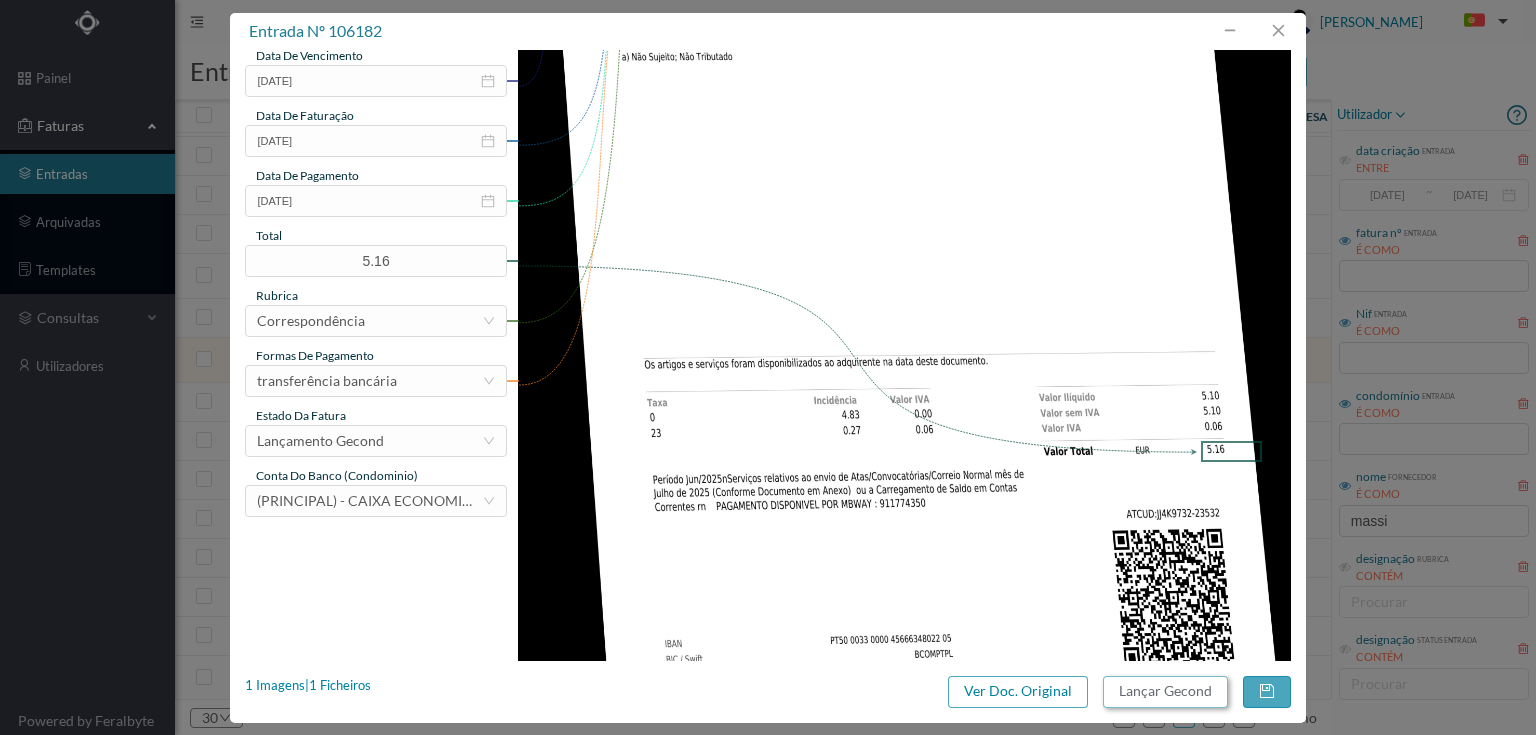 click on "Lançar Gecond" at bounding box center (1165, 692) 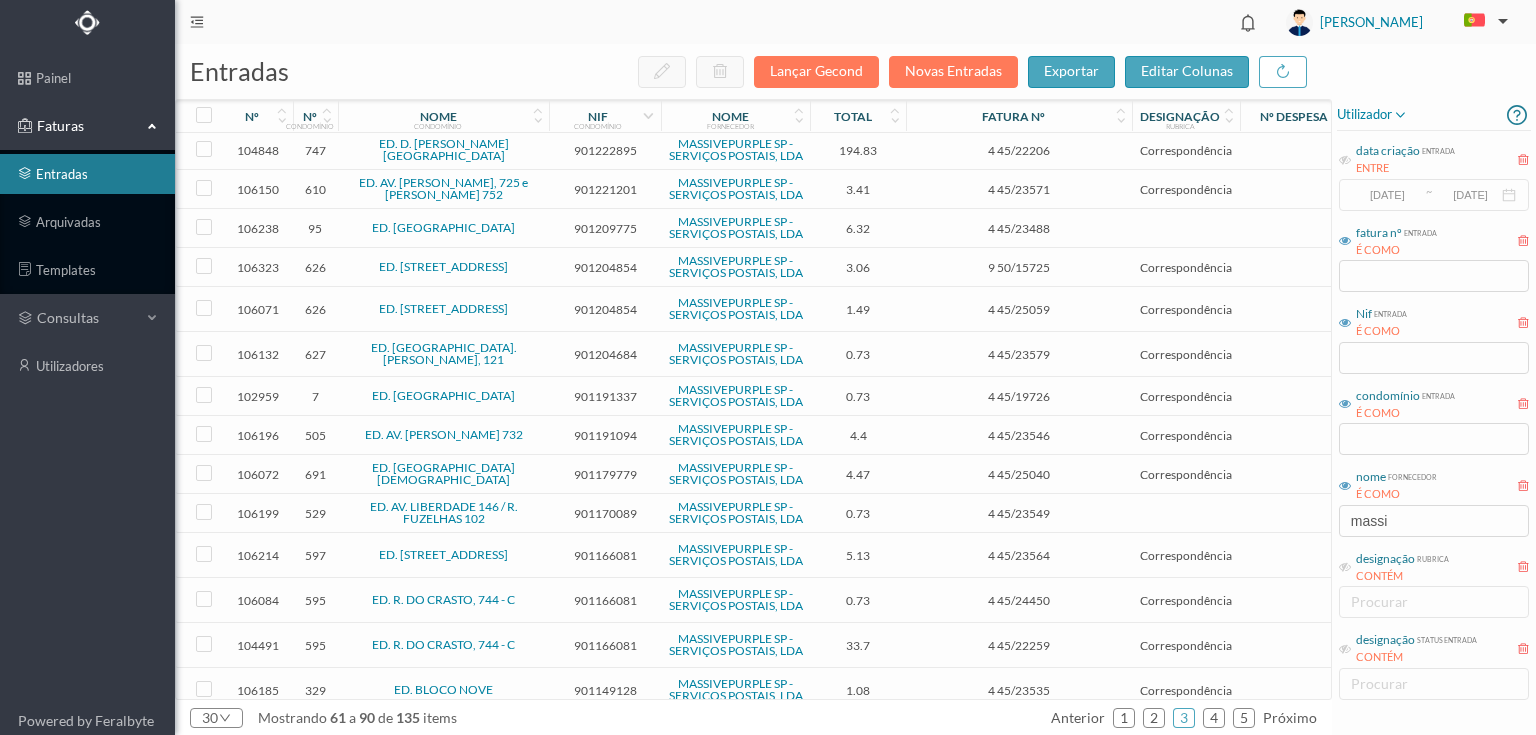 scroll, scrollTop: 645, scrollLeft: 0, axis: vertical 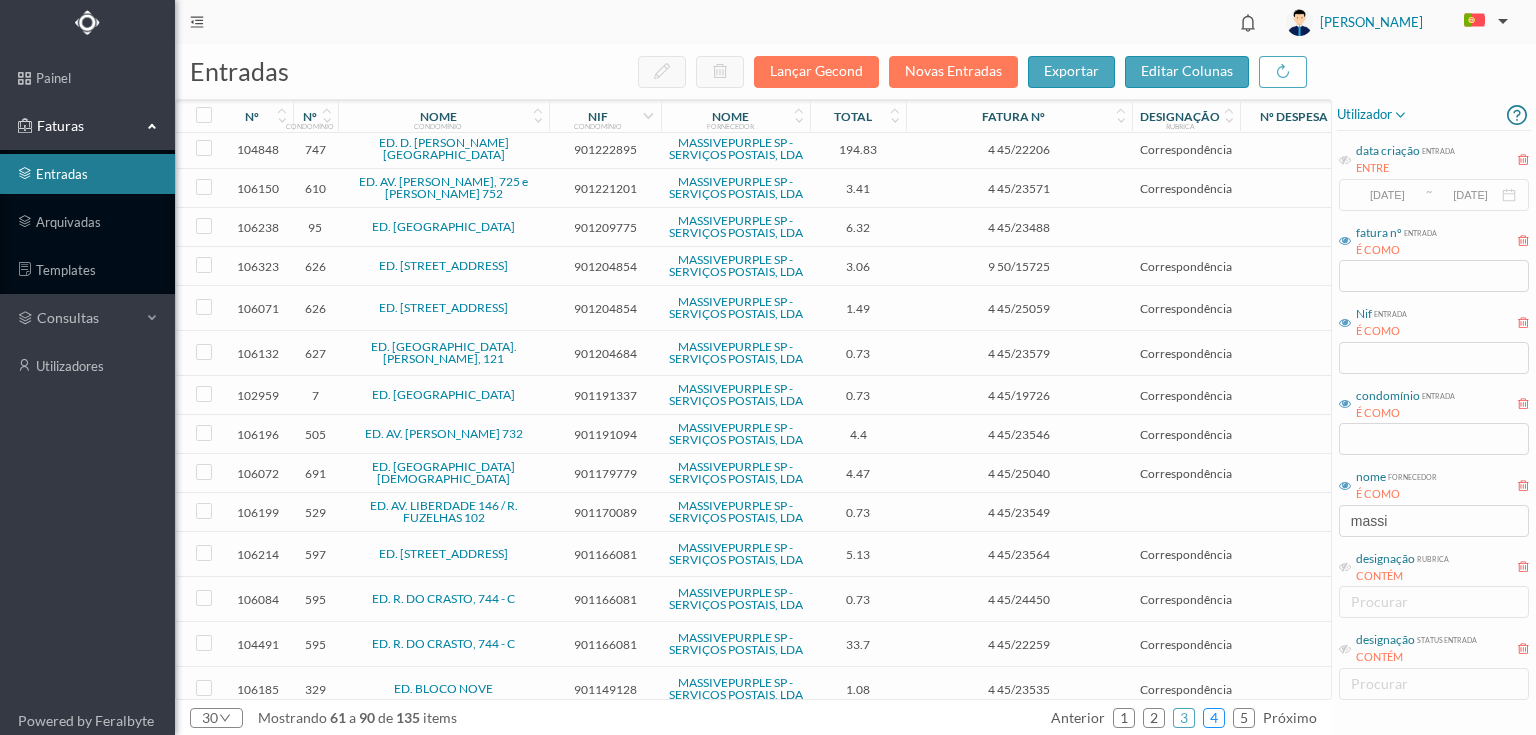 click on "4" at bounding box center (1214, 718) 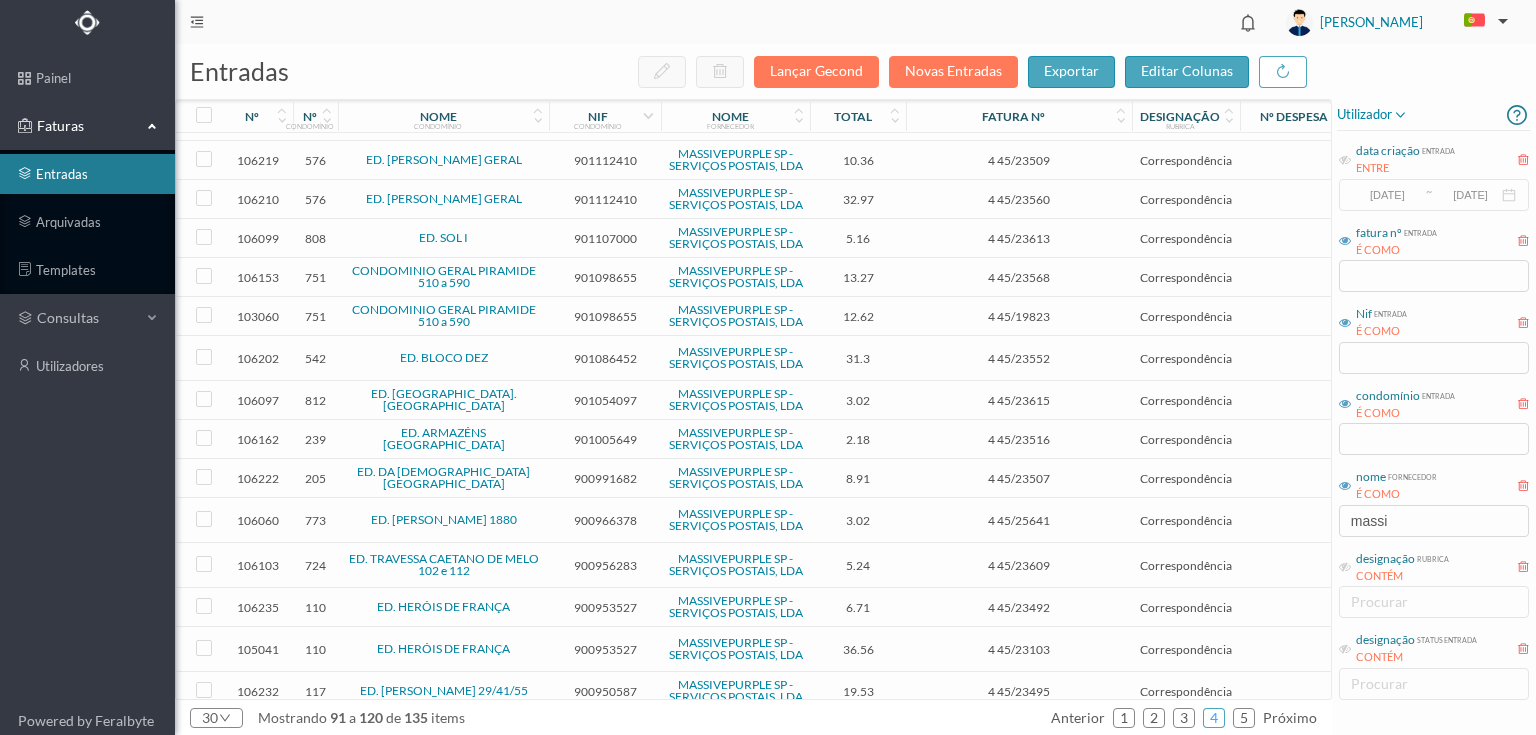 scroll, scrollTop: 0, scrollLeft: 0, axis: both 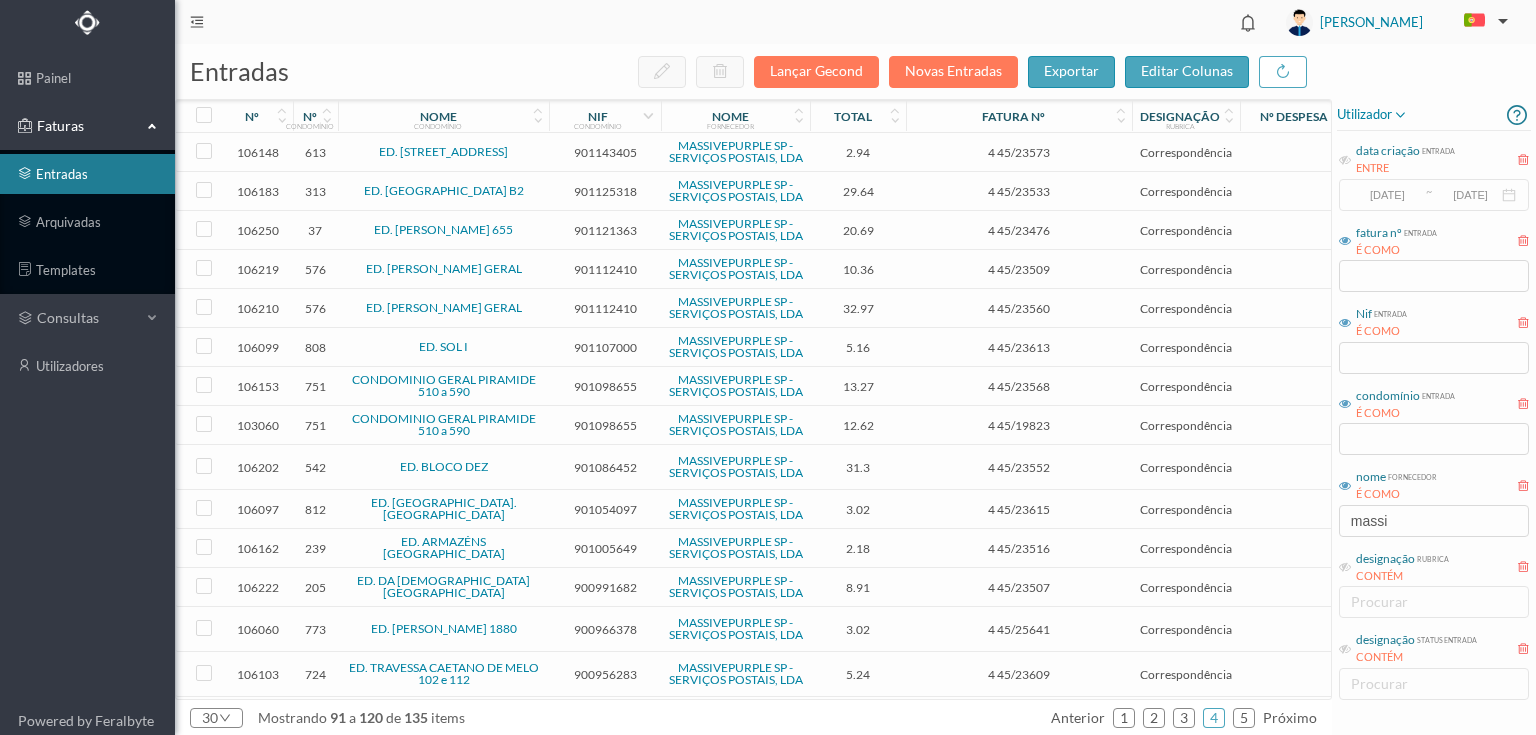 click on "901125318" at bounding box center [605, 191] 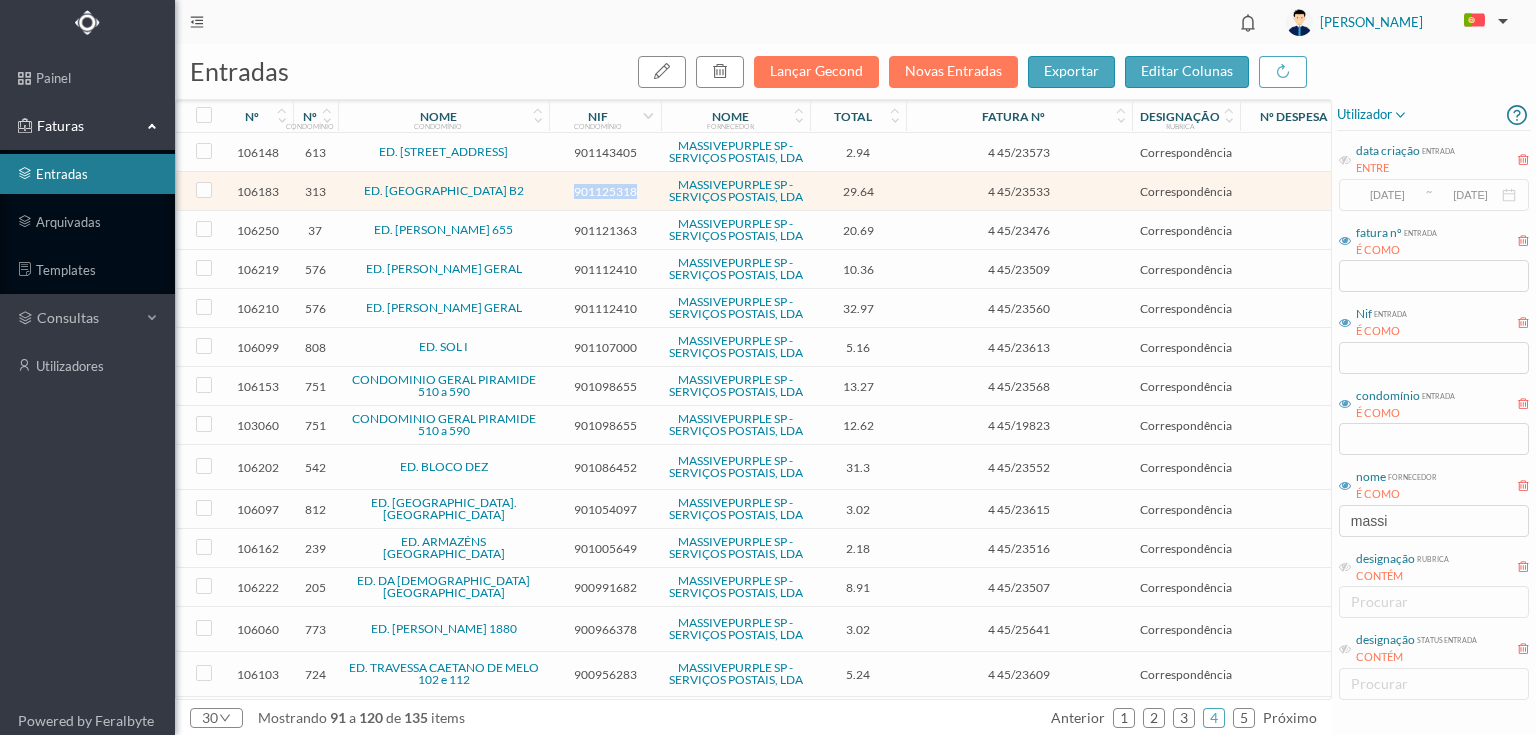 click on "901125318" at bounding box center [605, 191] 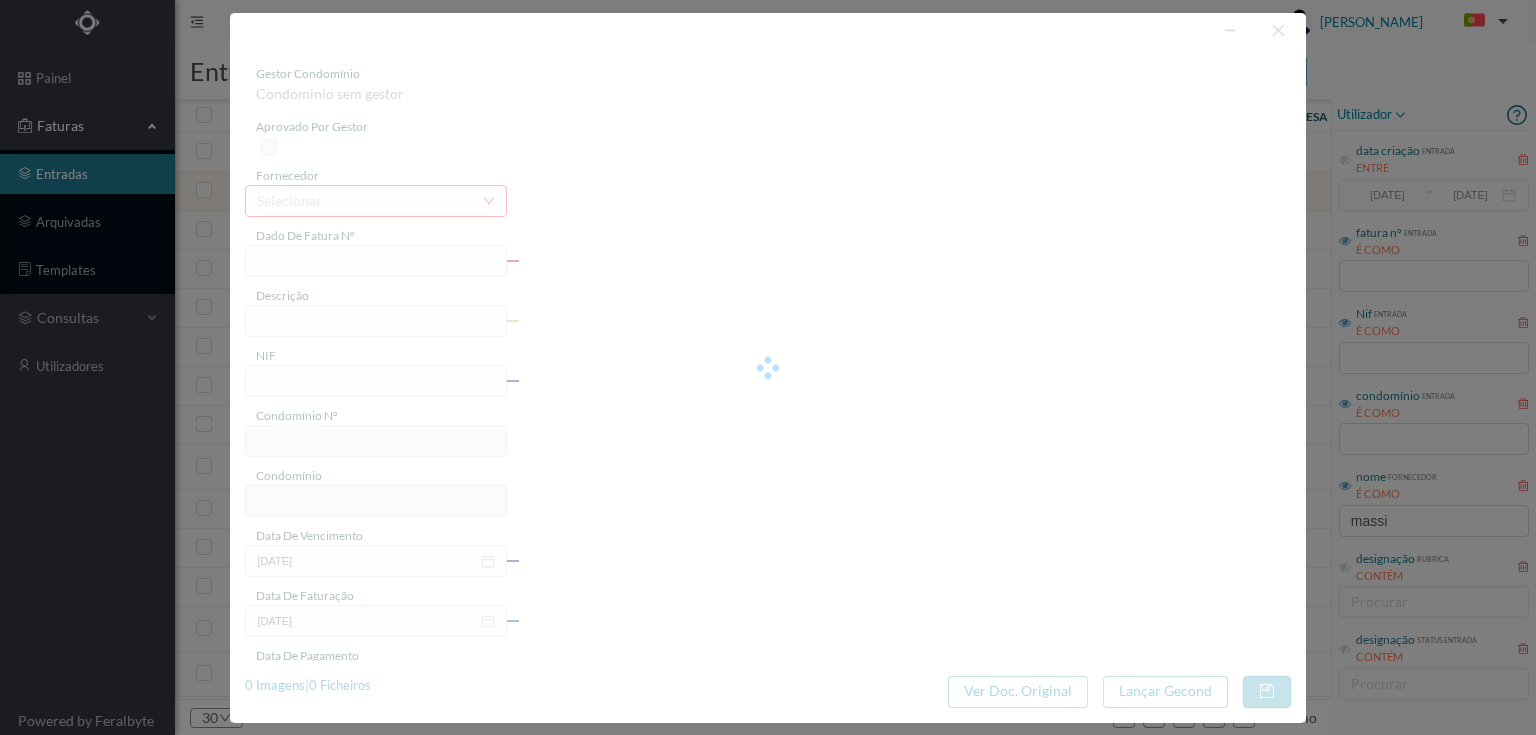 type on "4 45/23533" 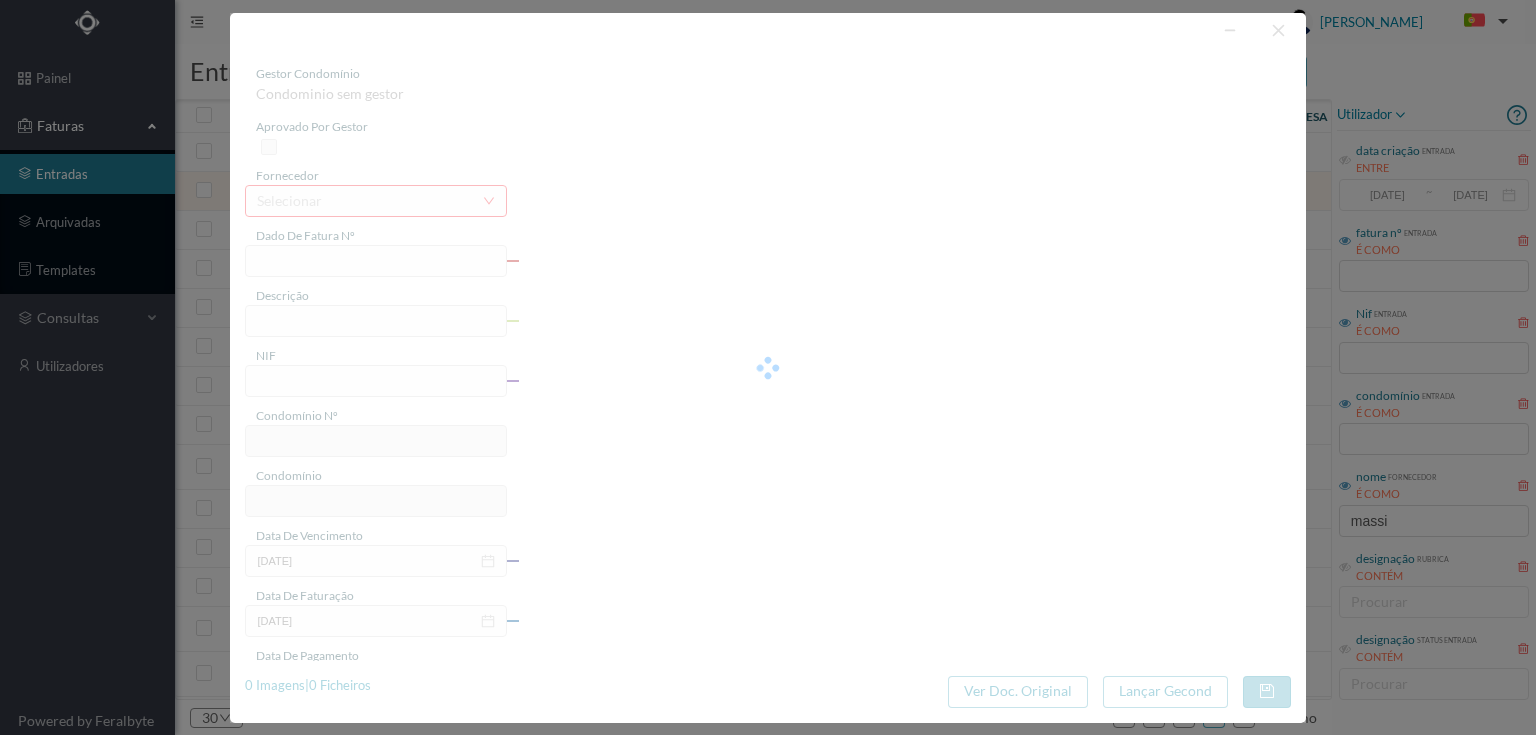 type on "Serviço [PERSON_NAME]" 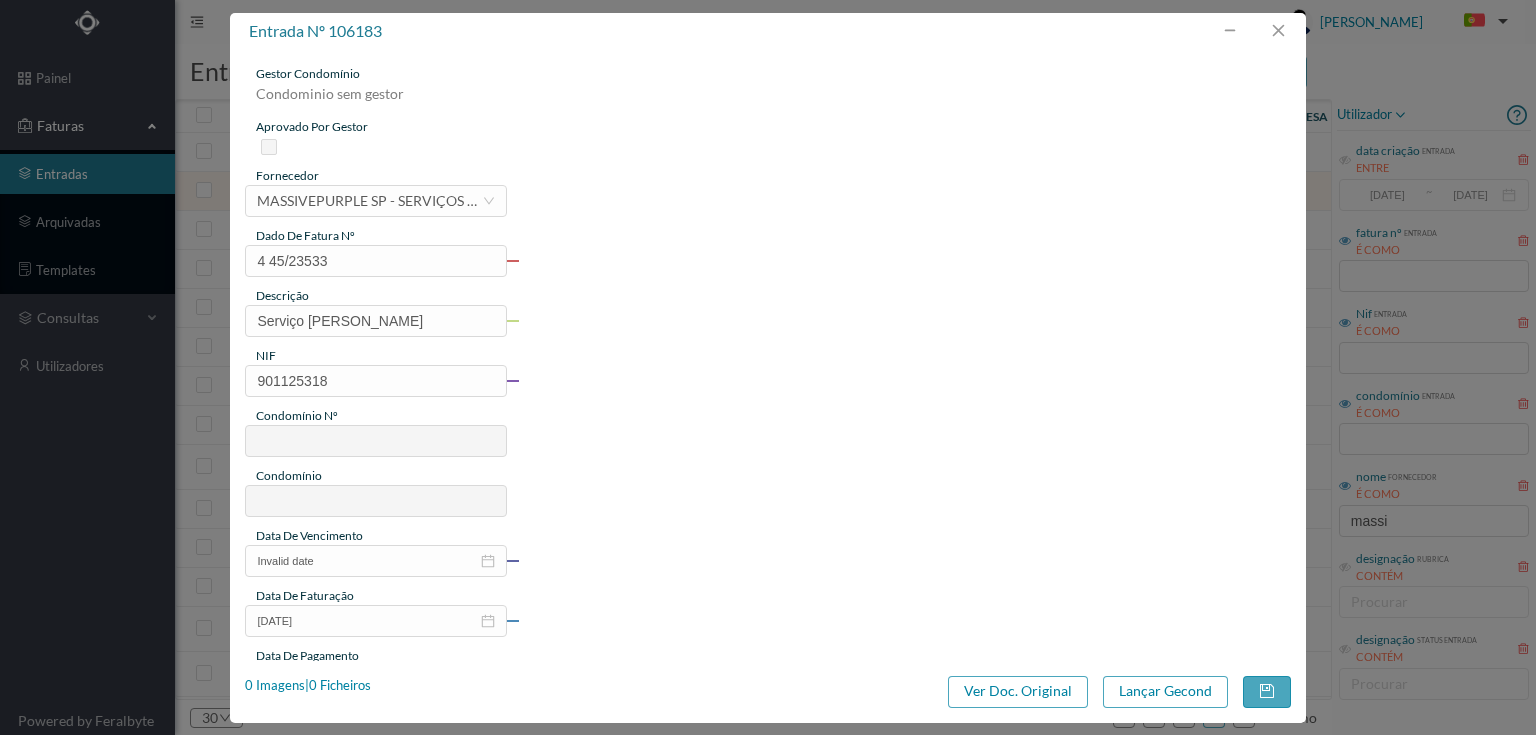 type on "313" 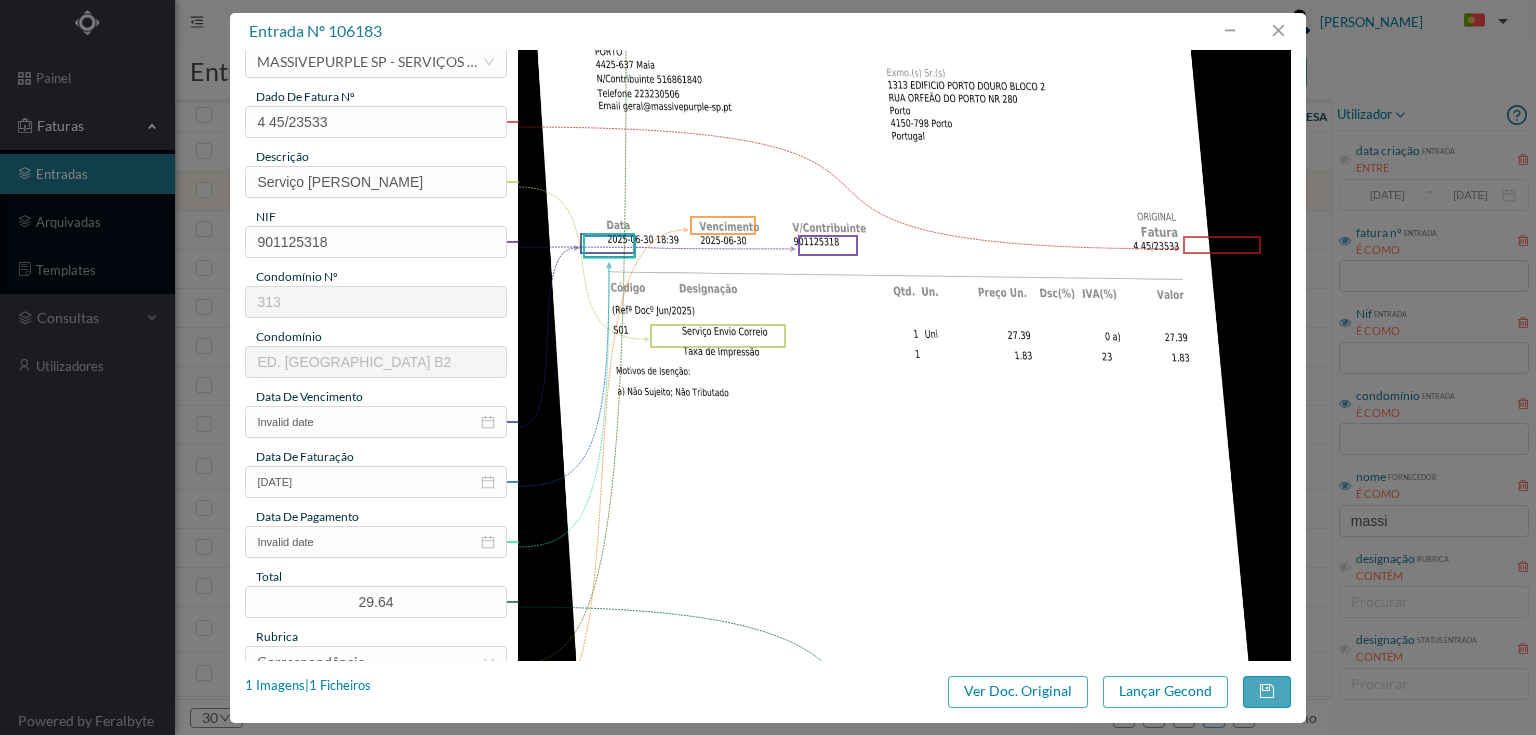 scroll, scrollTop: 160, scrollLeft: 0, axis: vertical 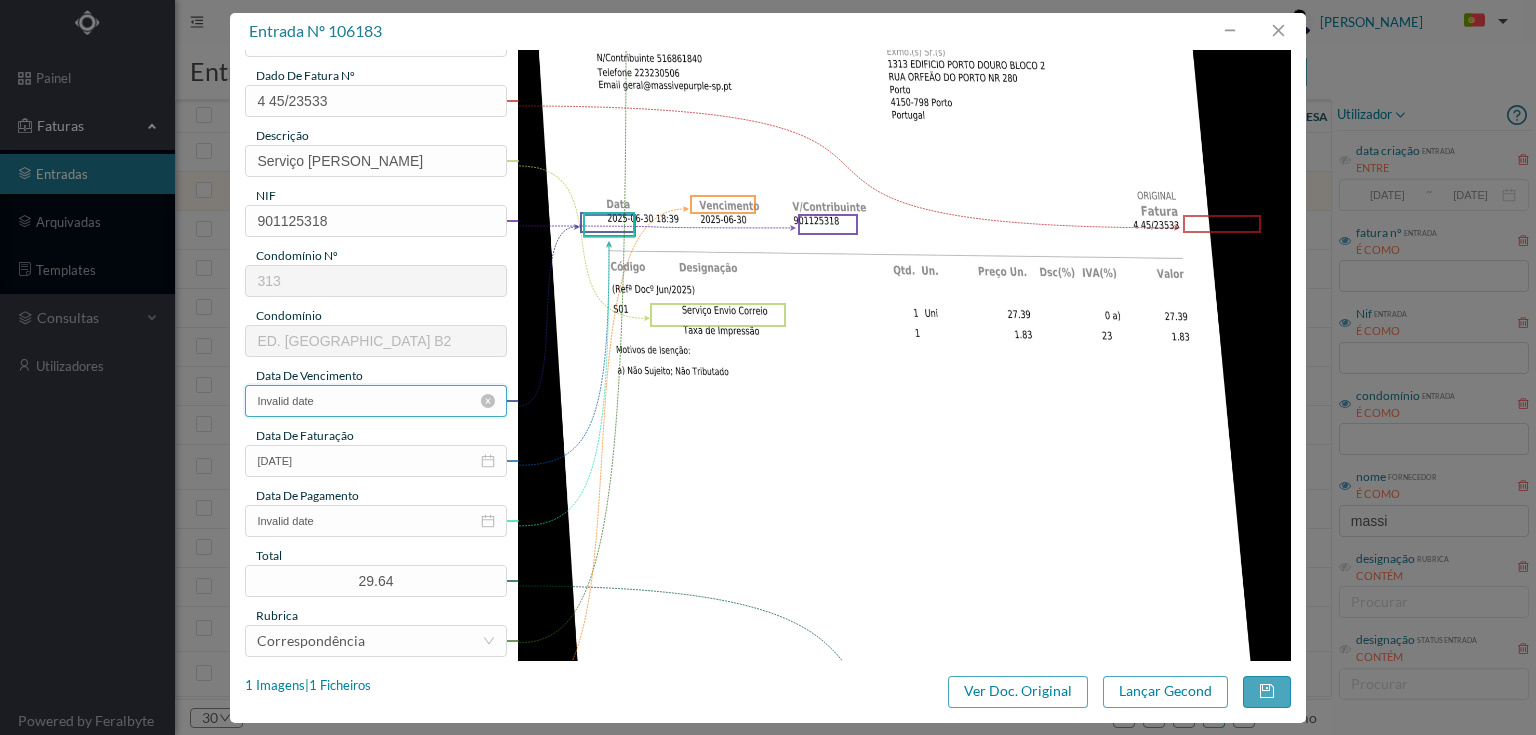 click on "Invalid date" at bounding box center (375, 401) 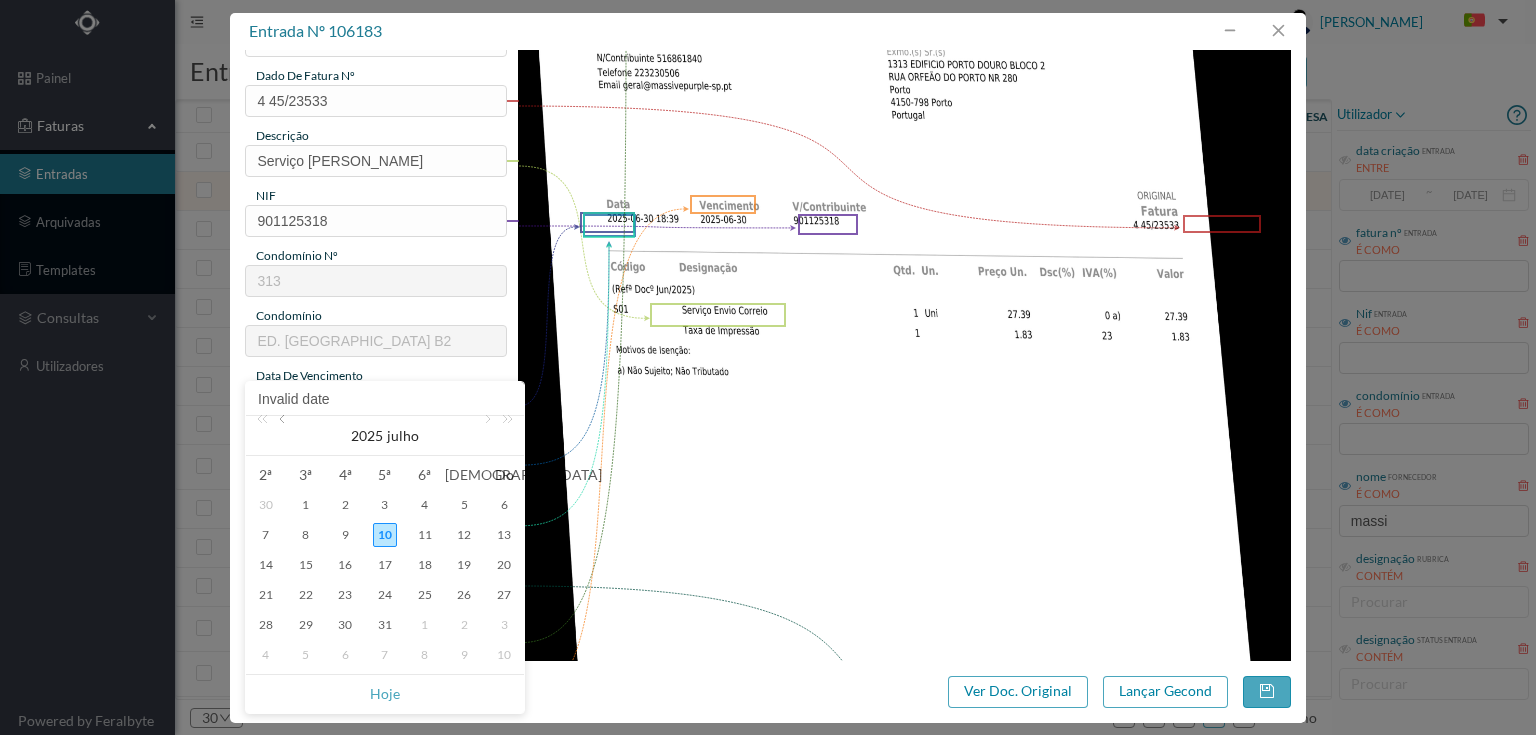click at bounding box center [284, 436] 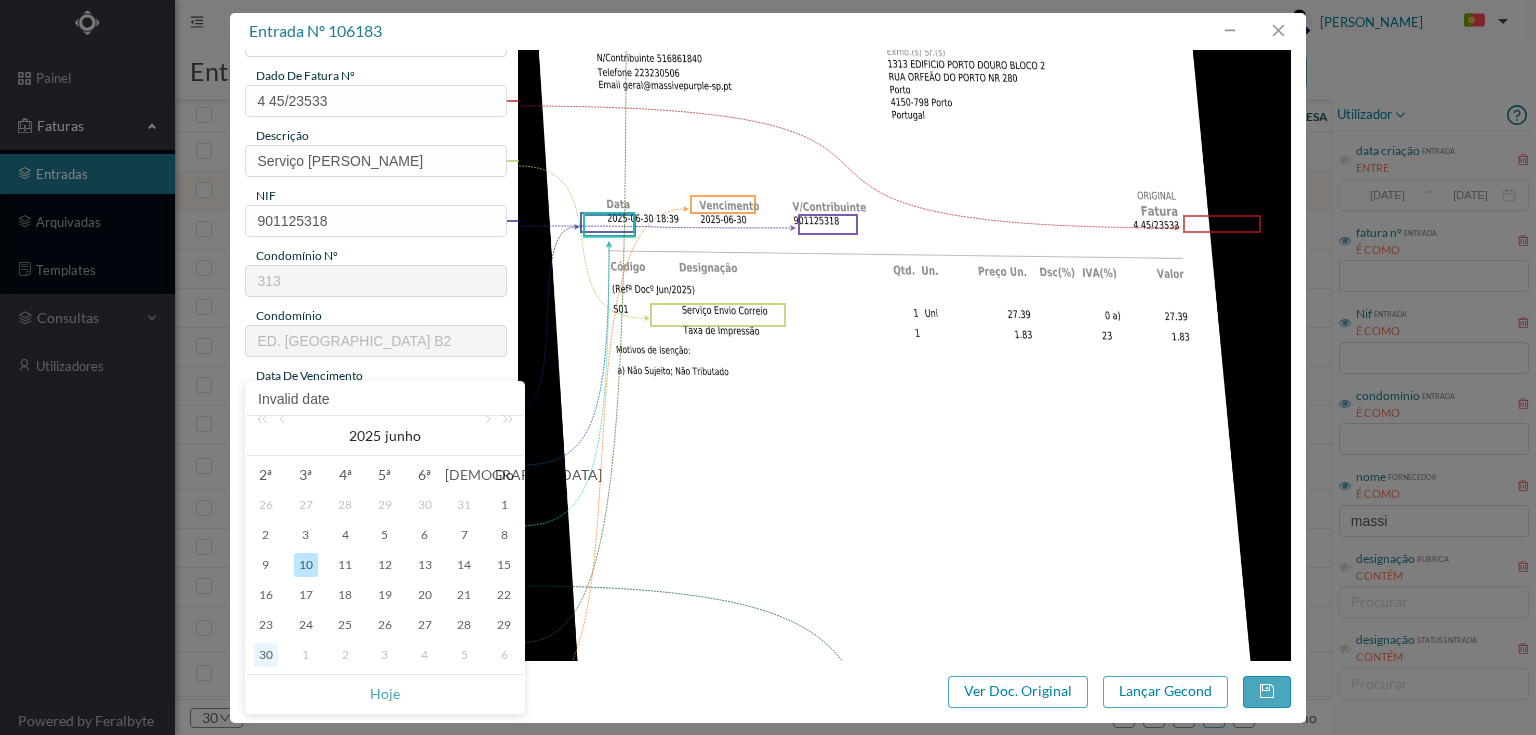 click on "30" at bounding box center (266, 655) 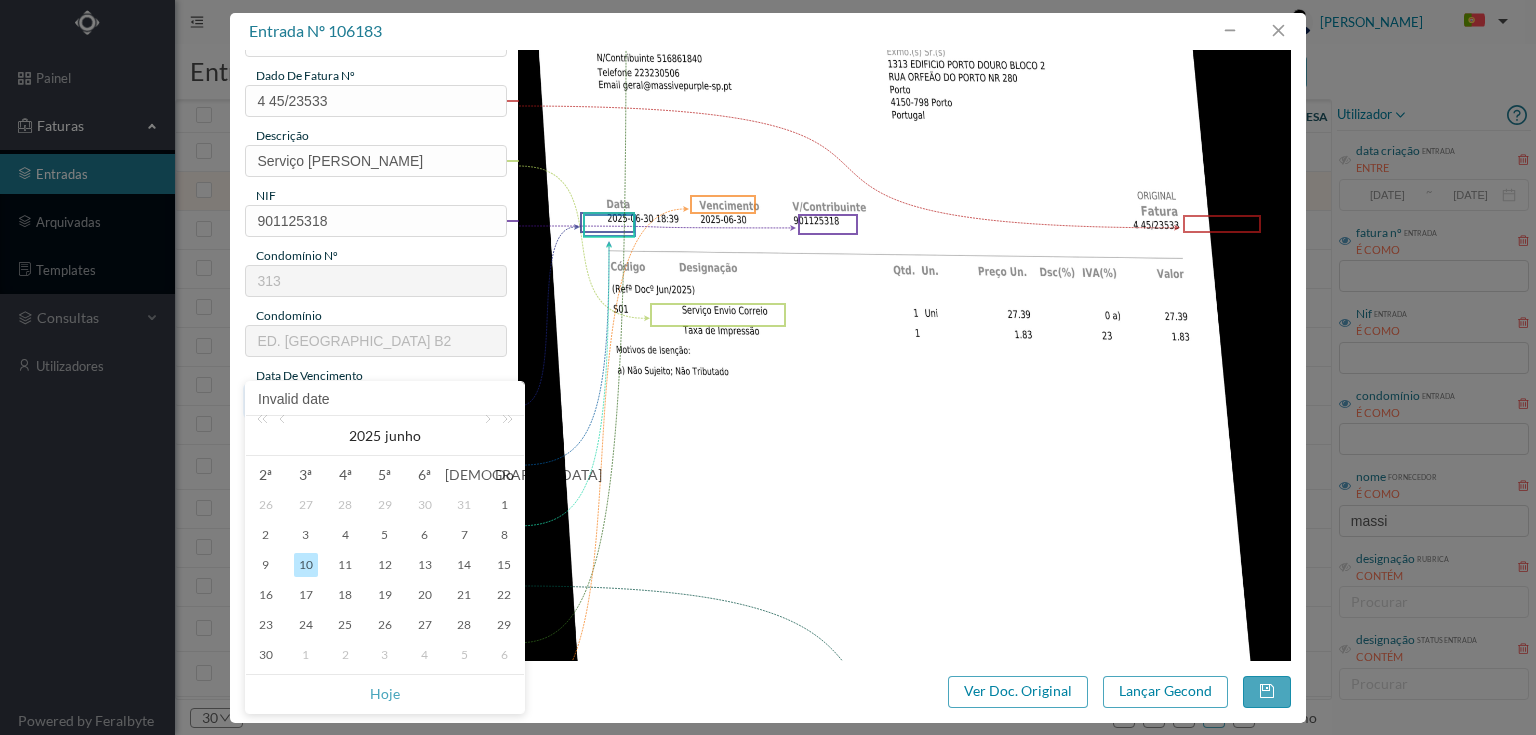 type on "[DATE]" 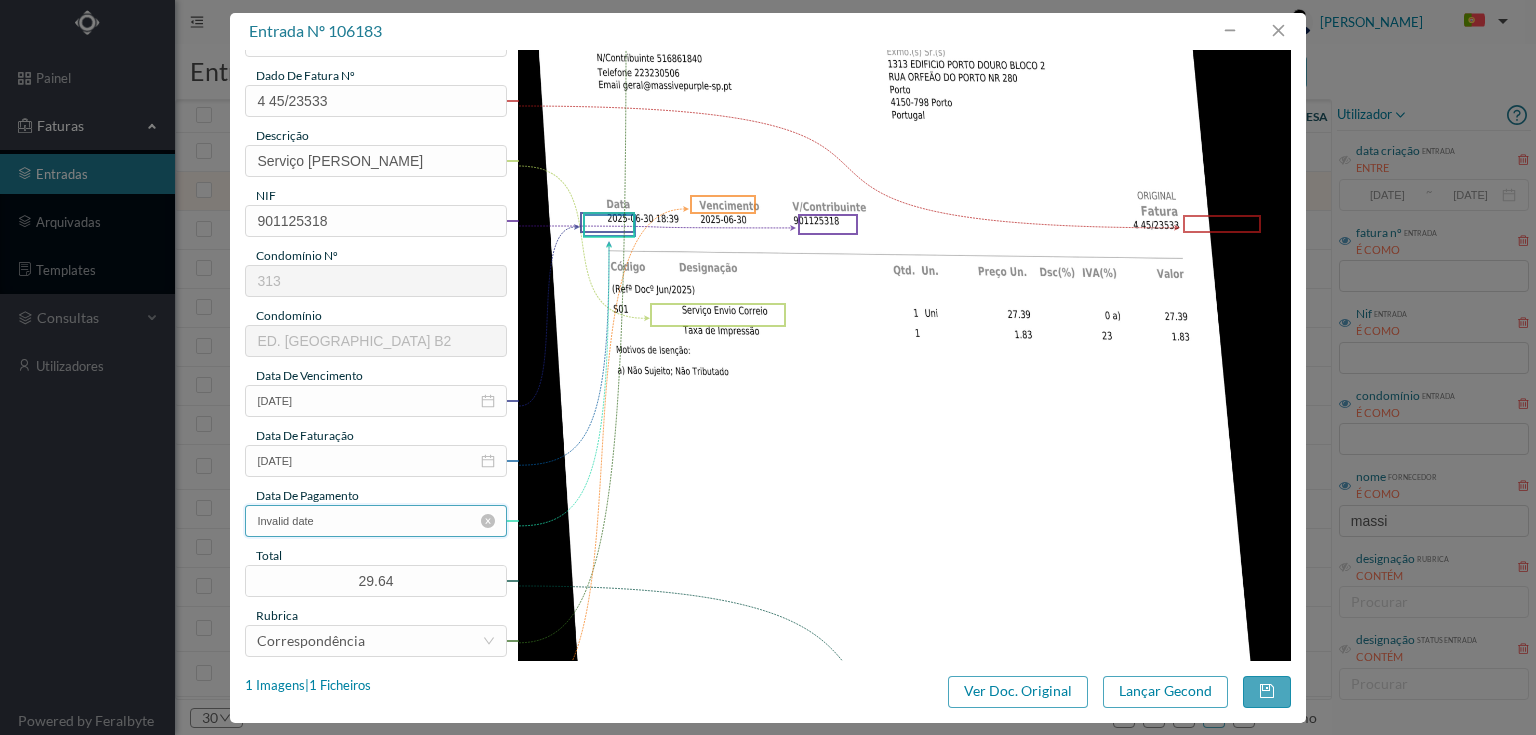 click on "Invalid date" at bounding box center [375, 521] 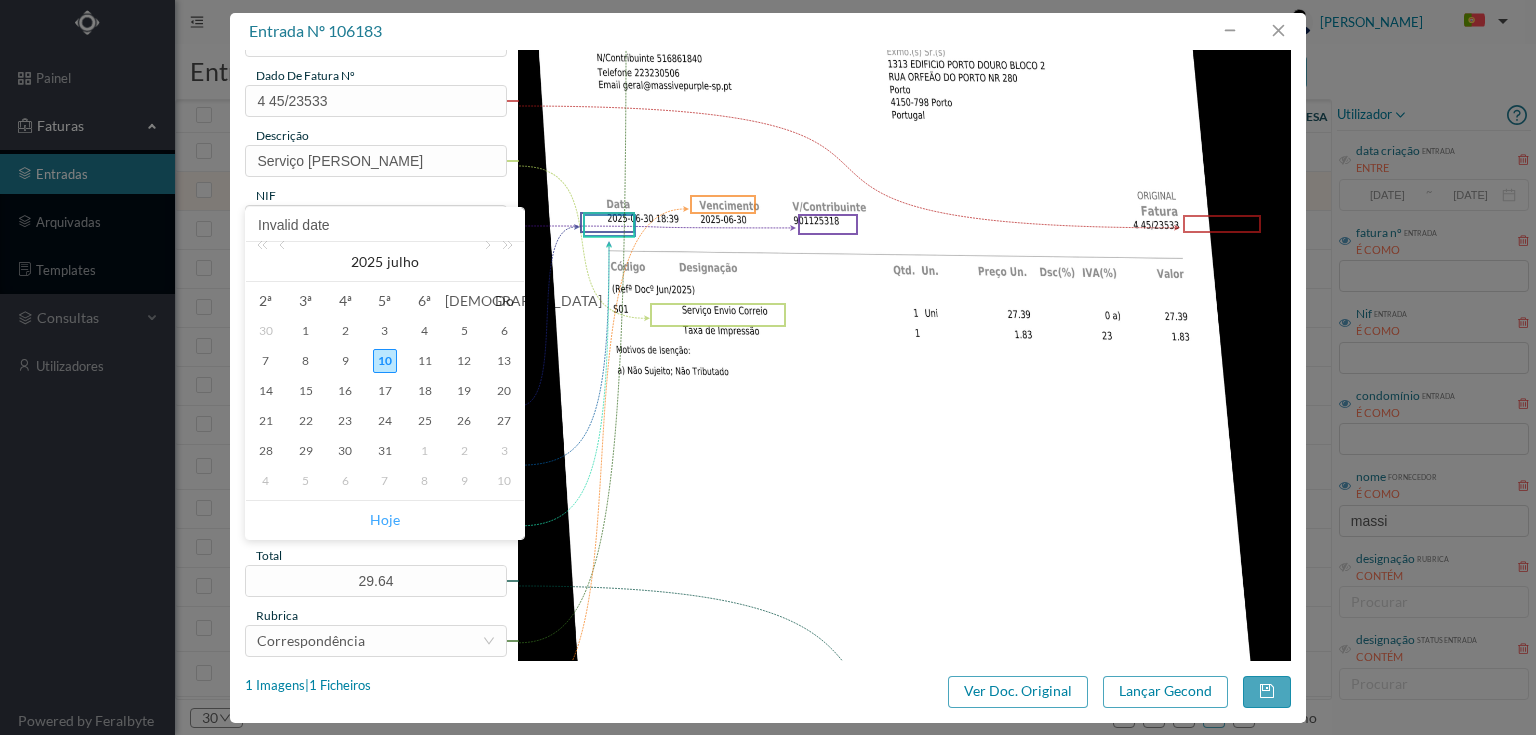 click on "Hoje" at bounding box center [385, 520] 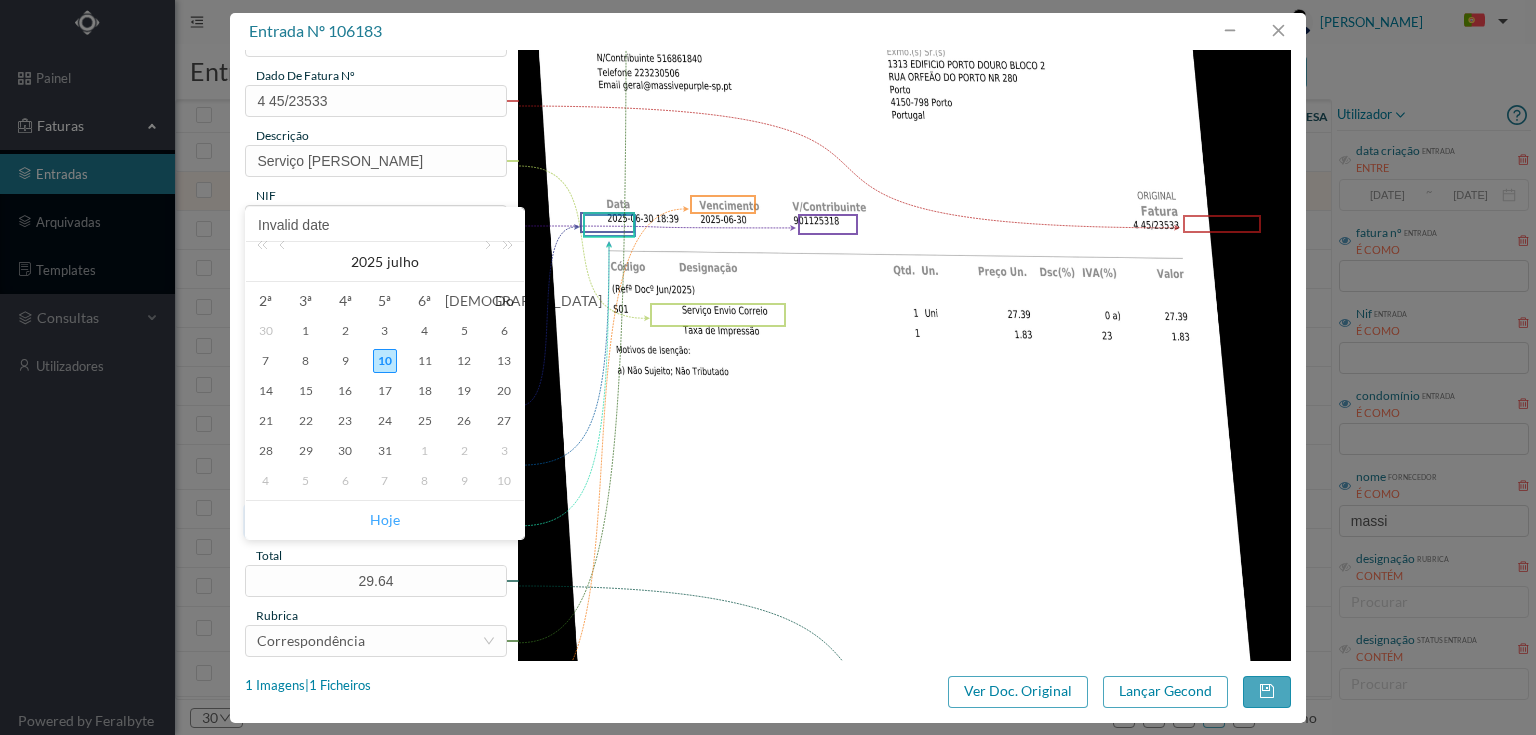 type on "[DATE]" 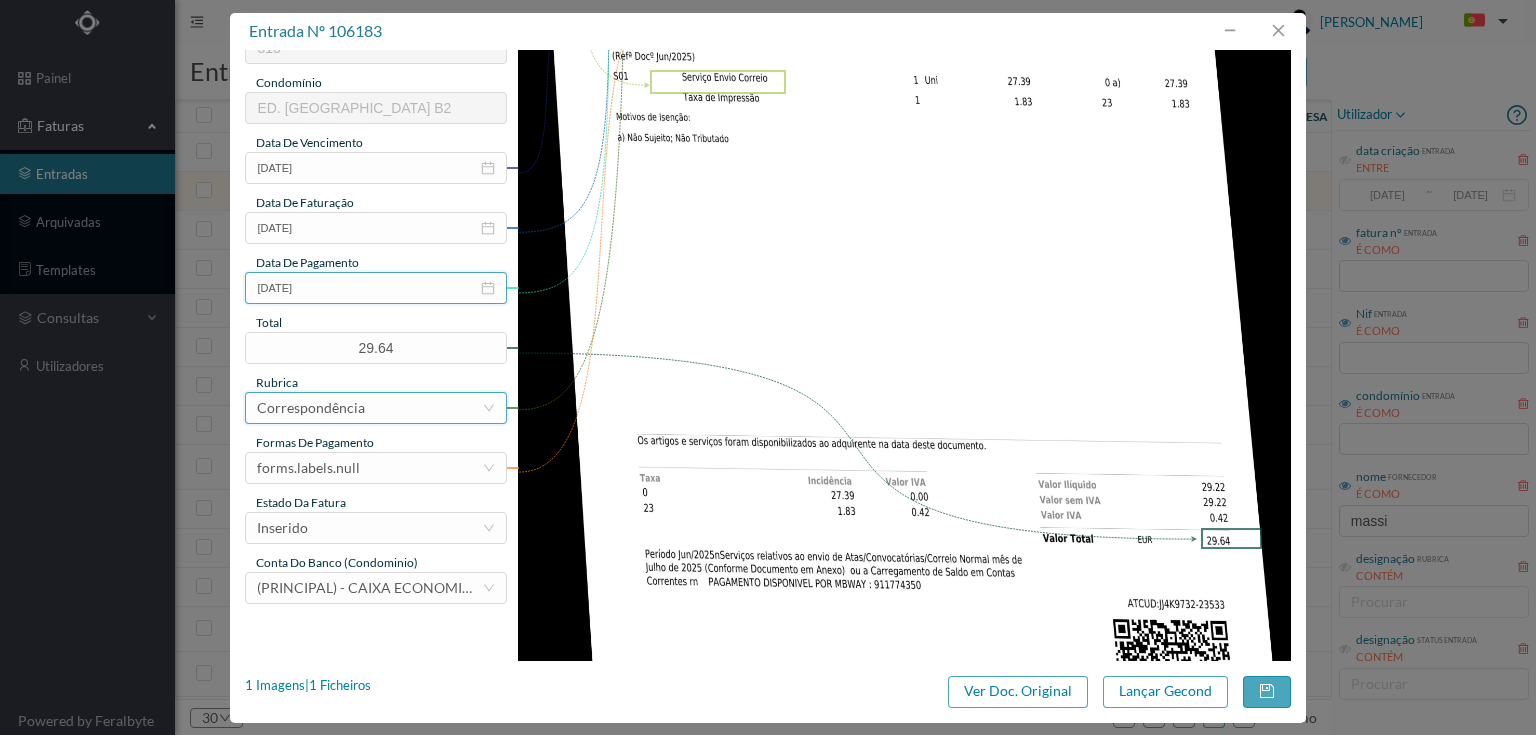 scroll, scrollTop: 400, scrollLeft: 0, axis: vertical 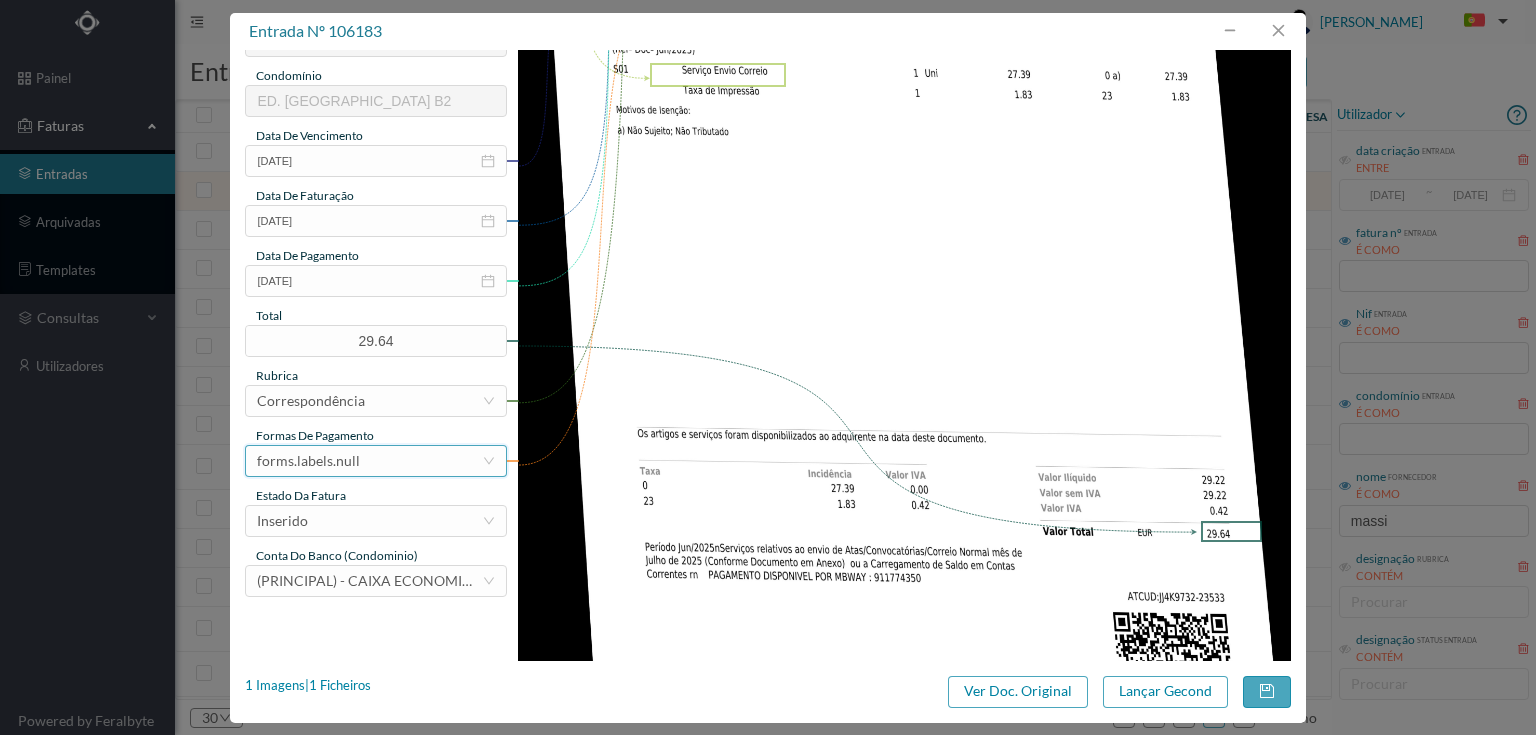 click on "forms.labels.null" at bounding box center (369, 461) 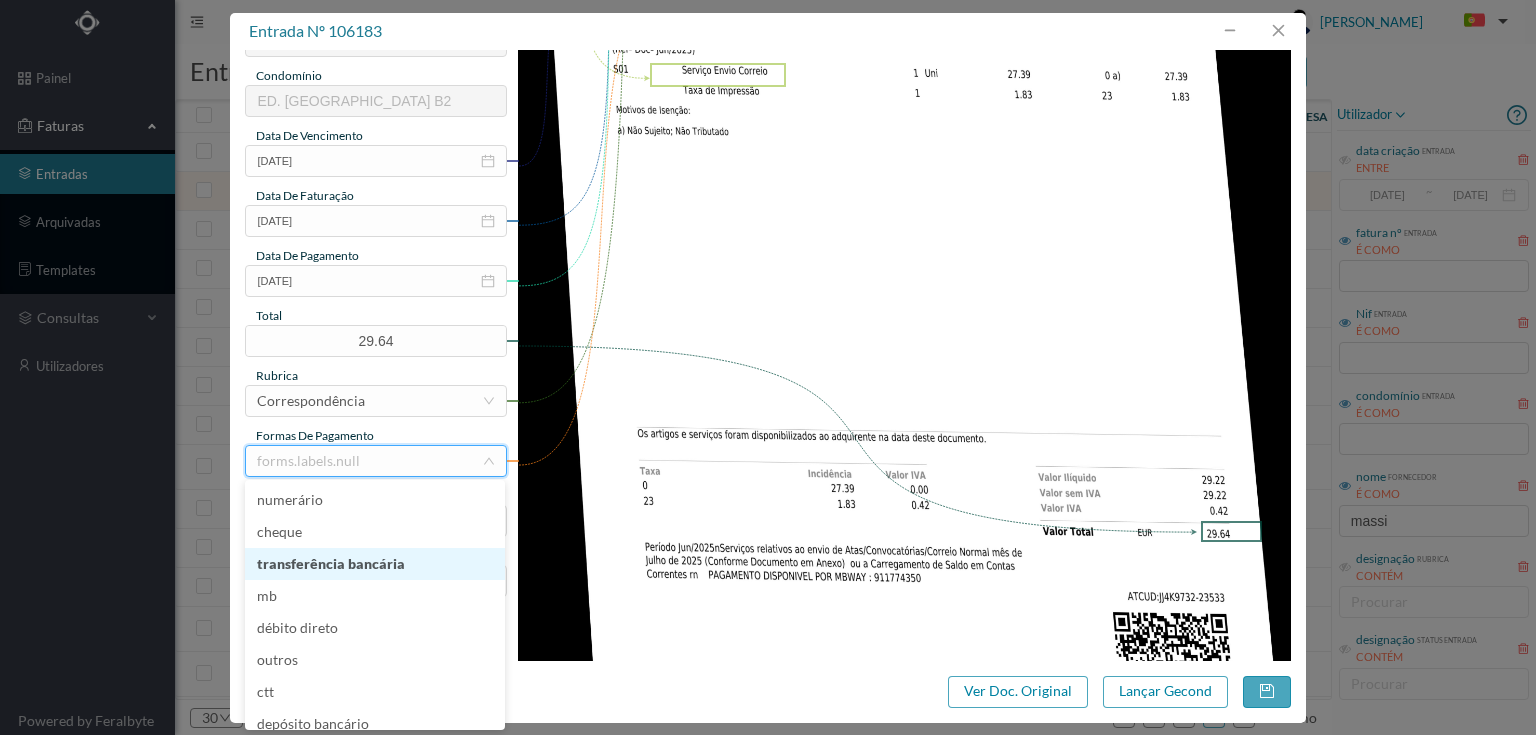 click on "transferência bancária" at bounding box center [375, 564] 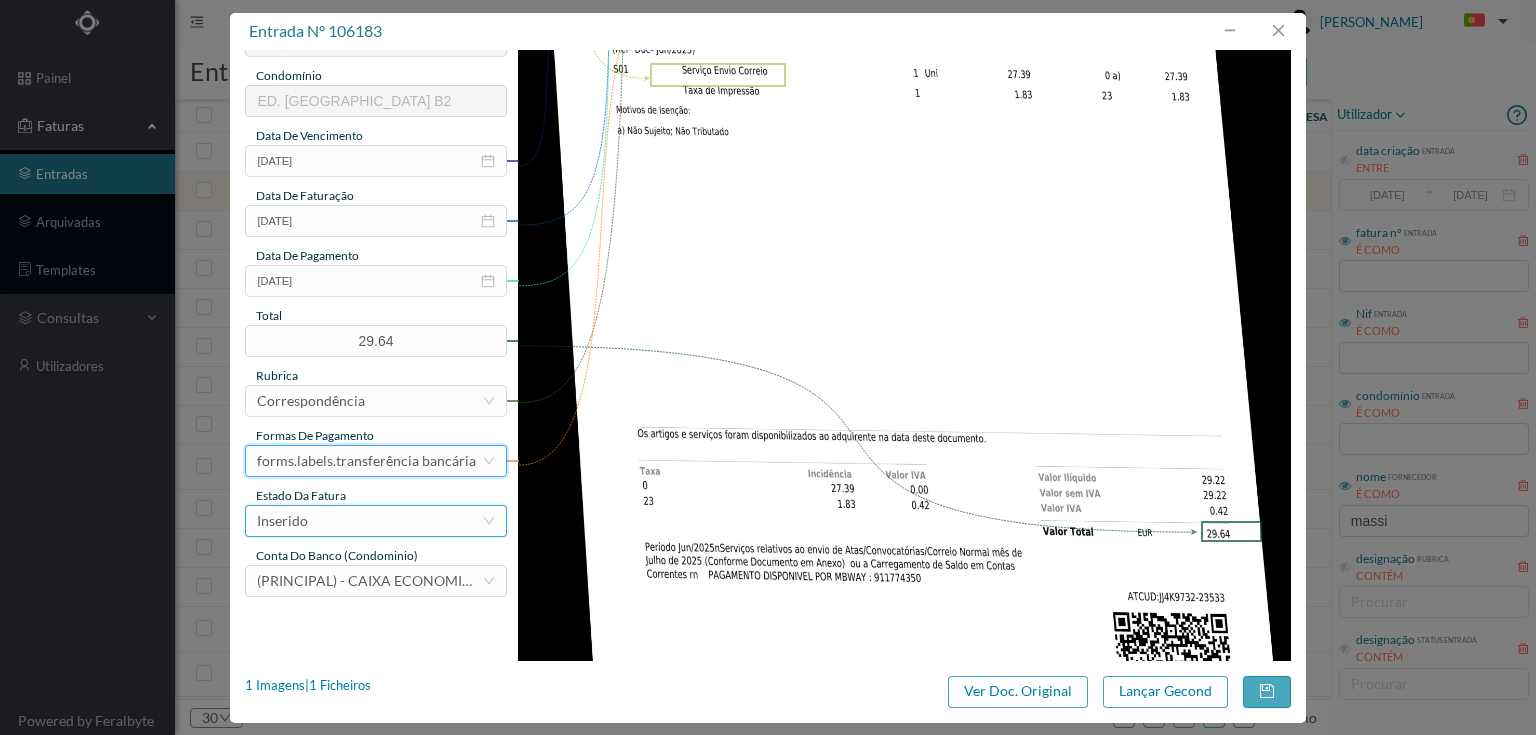click on "Inserido" at bounding box center (369, 521) 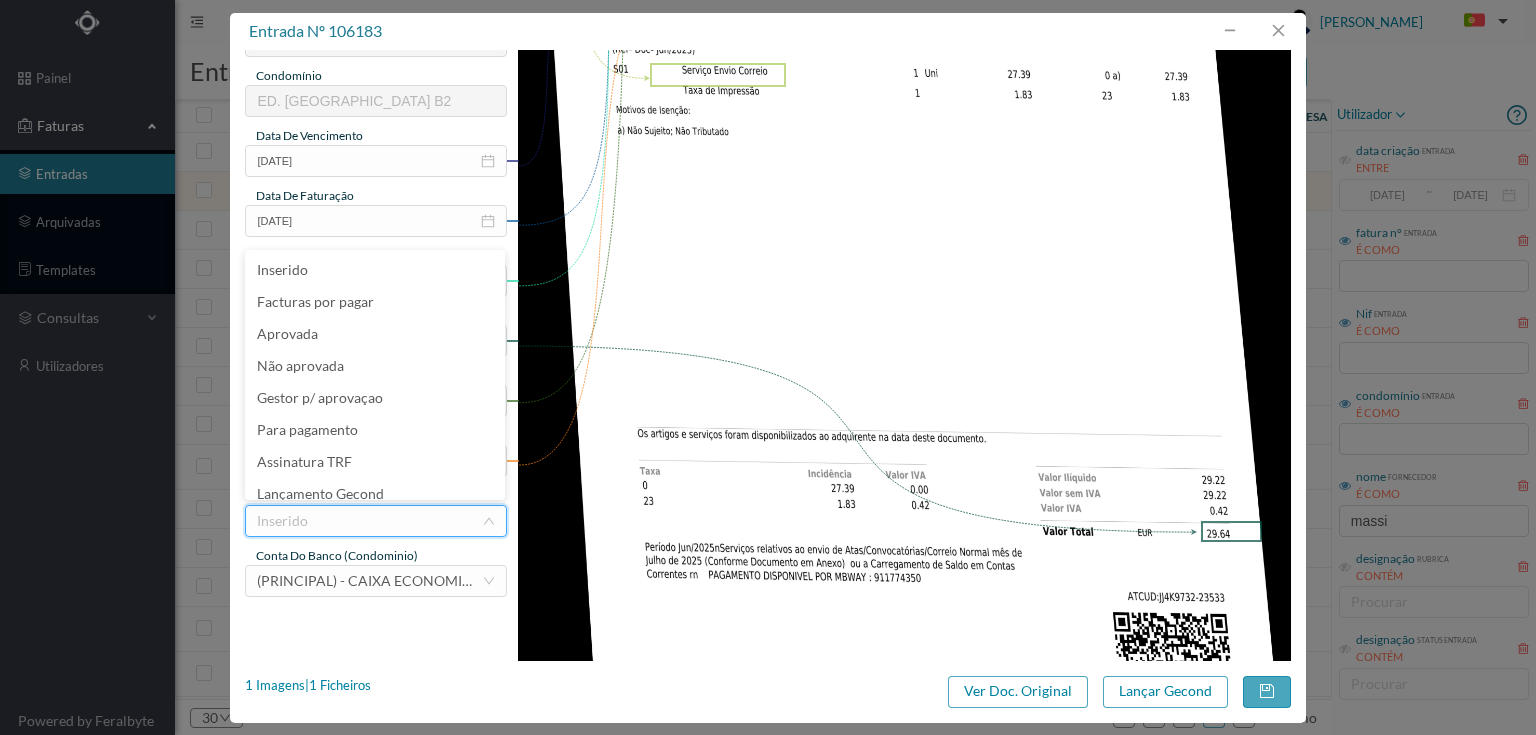 scroll, scrollTop: 42, scrollLeft: 0, axis: vertical 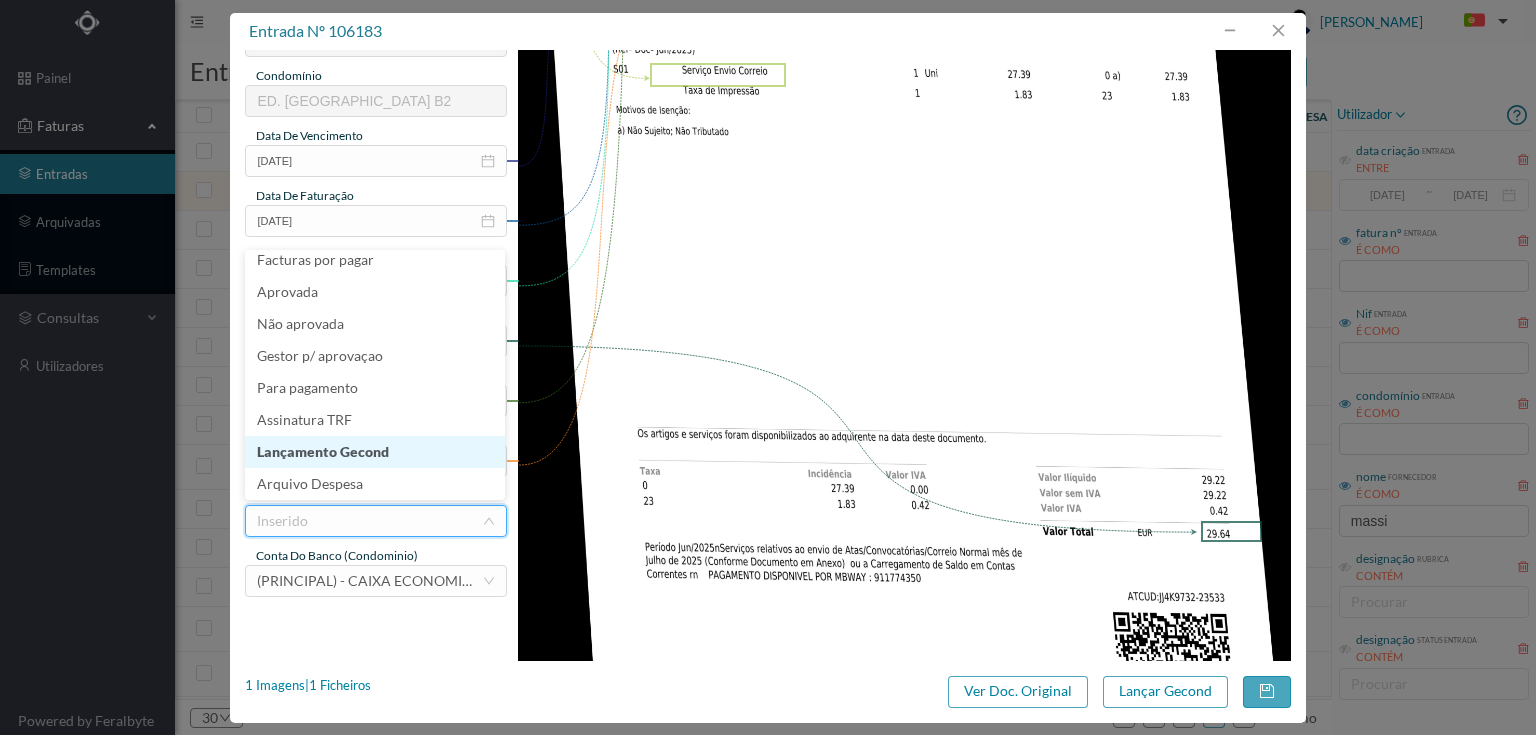 click on "Lançamento Gecond" at bounding box center (375, 452) 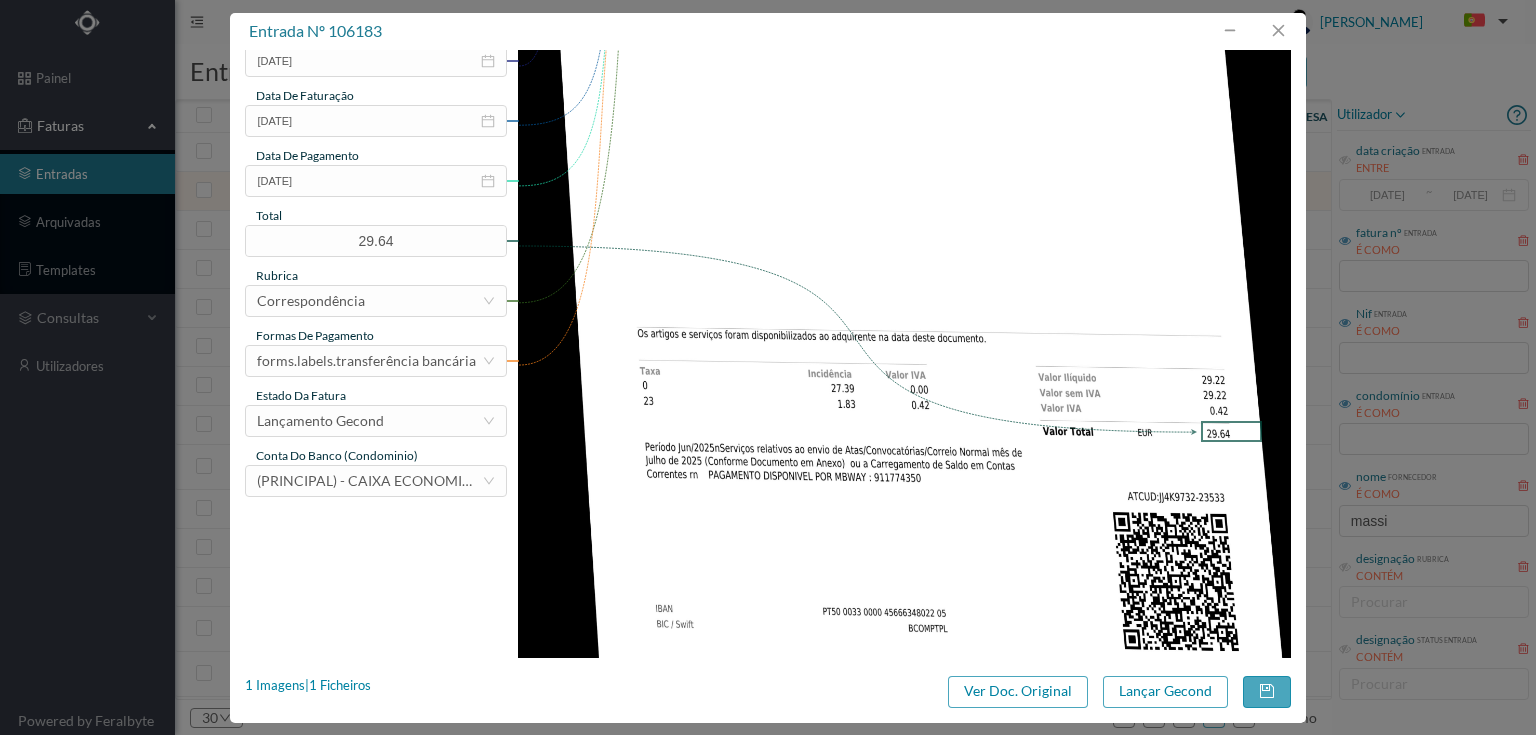 scroll, scrollTop: 505, scrollLeft: 0, axis: vertical 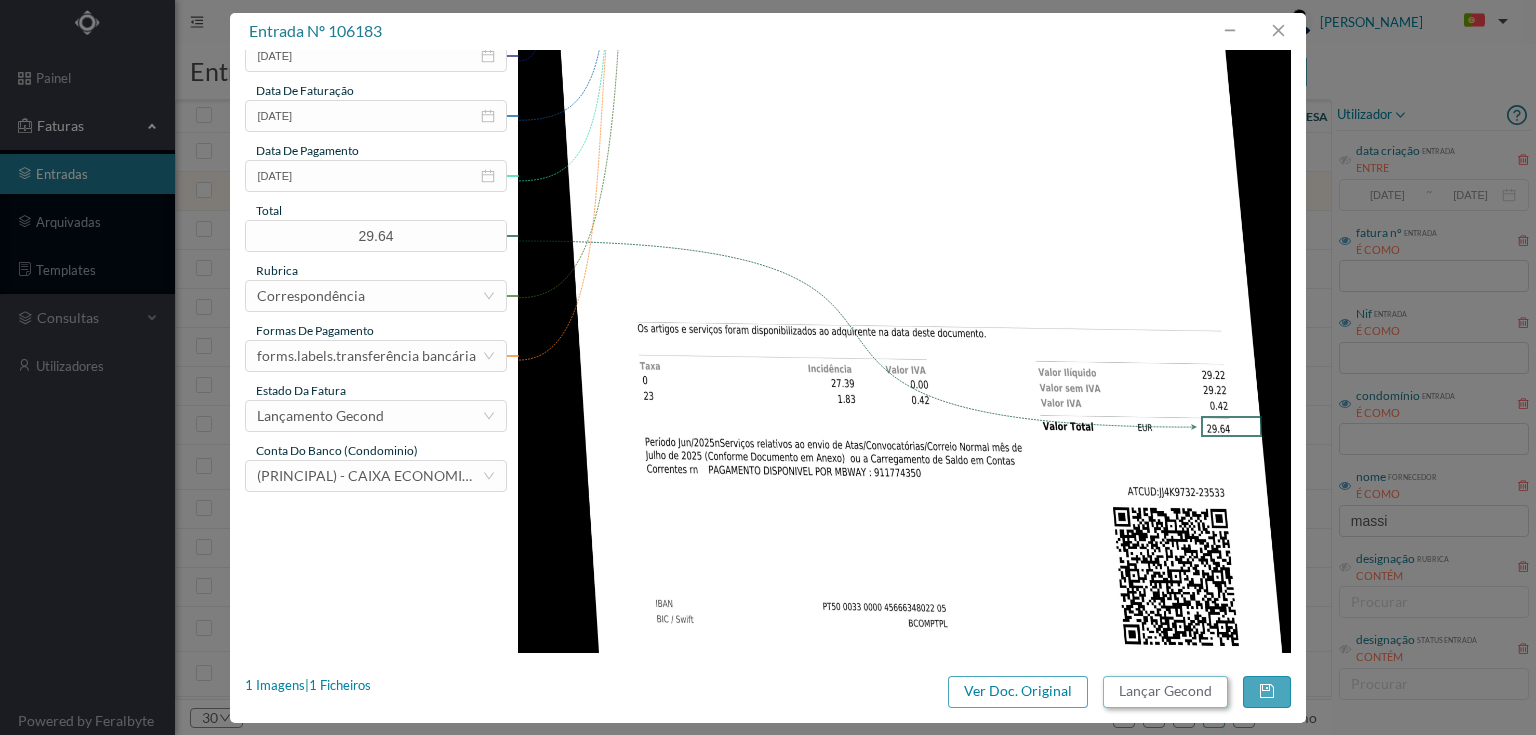 click on "Lançar Gecond" at bounding box center [1165, 692] 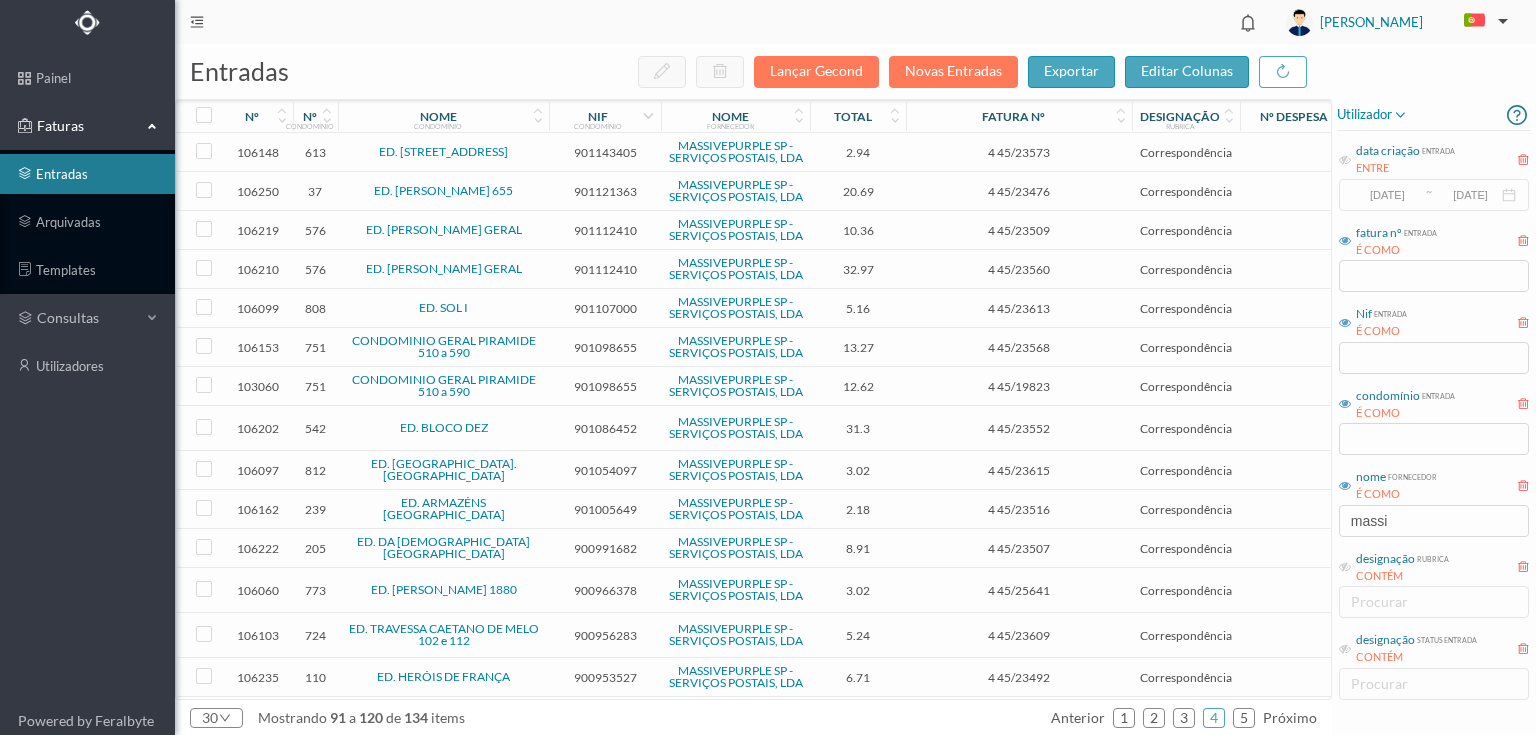 click on "901121363" at bounding box center (605, 191) 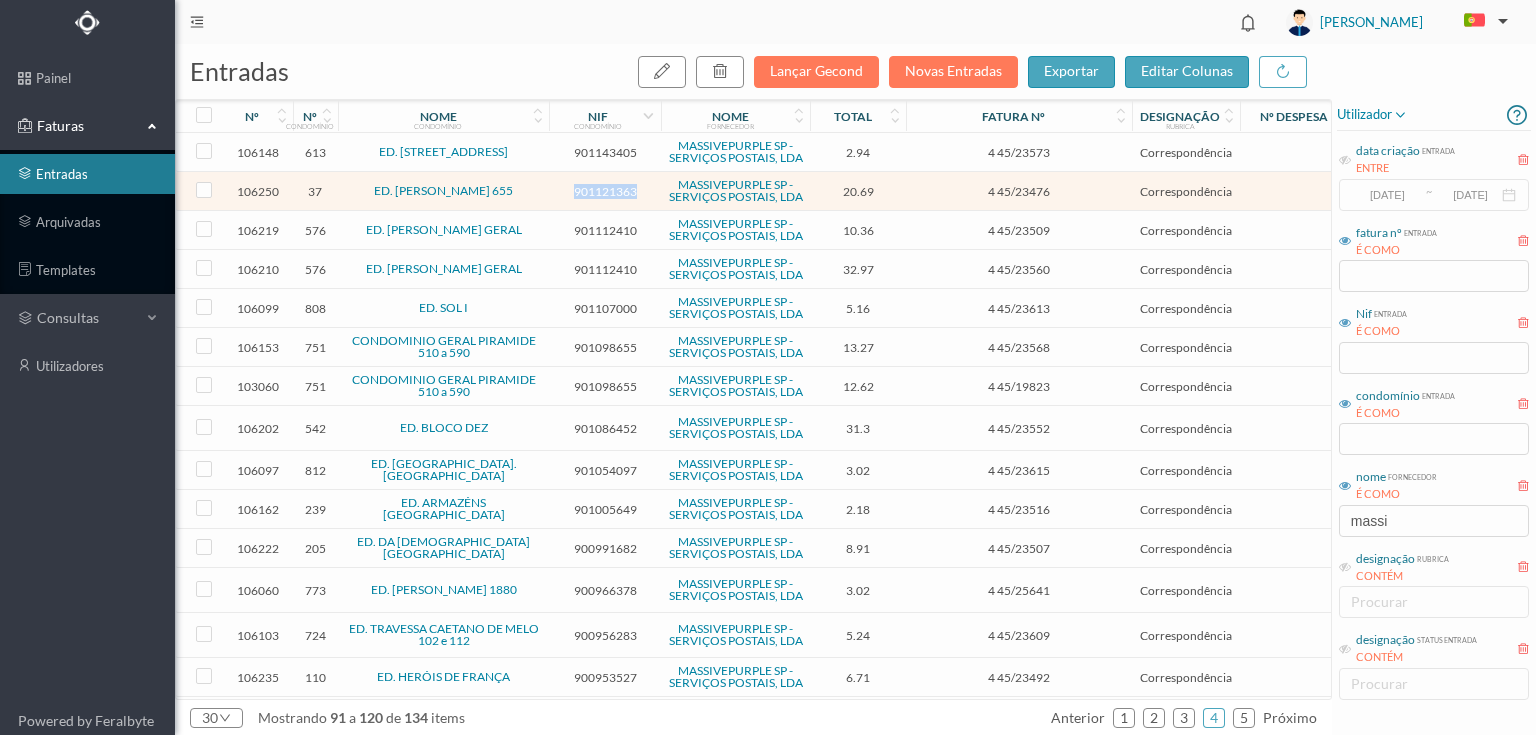 click on "901121363" at bounding box center [605, 191] 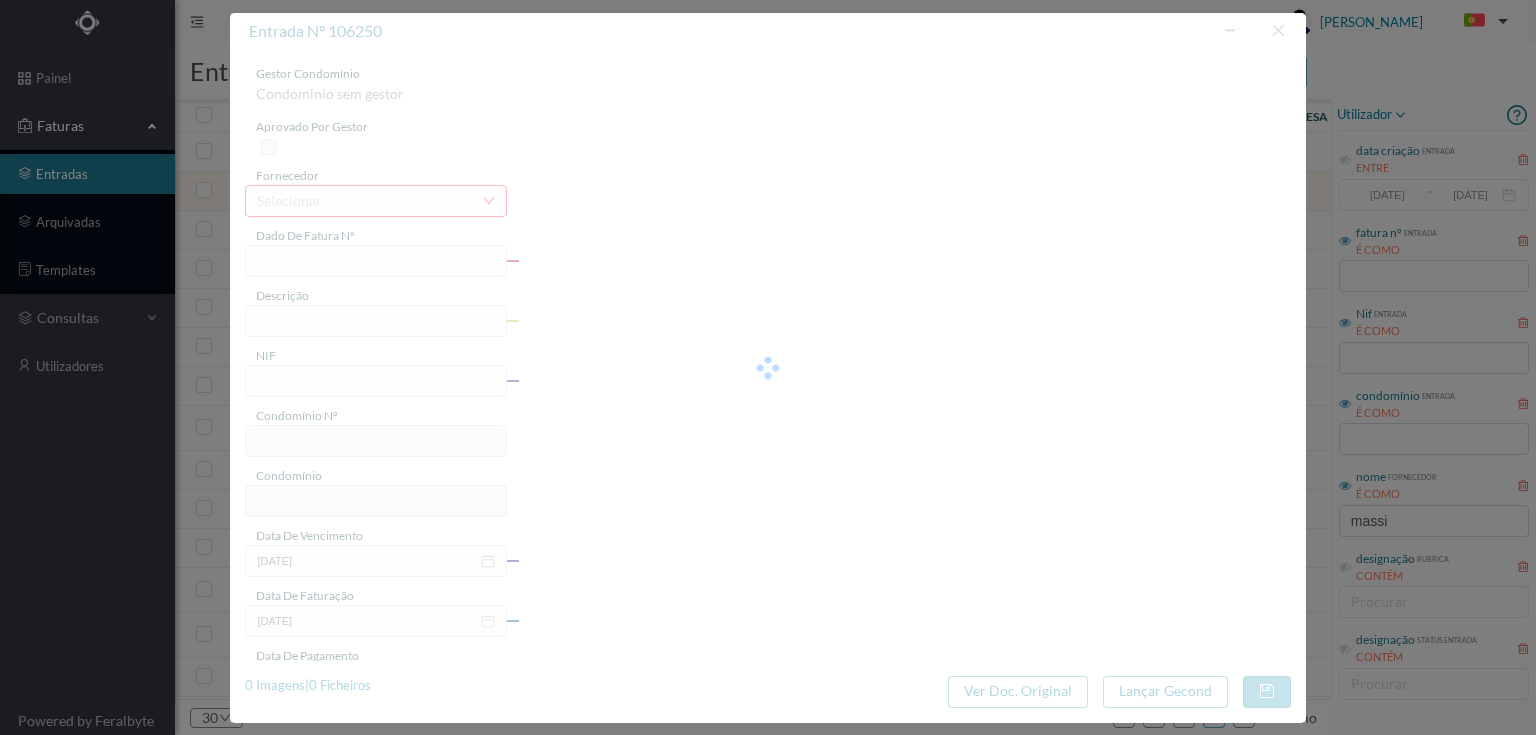 type on "4 45/23476" 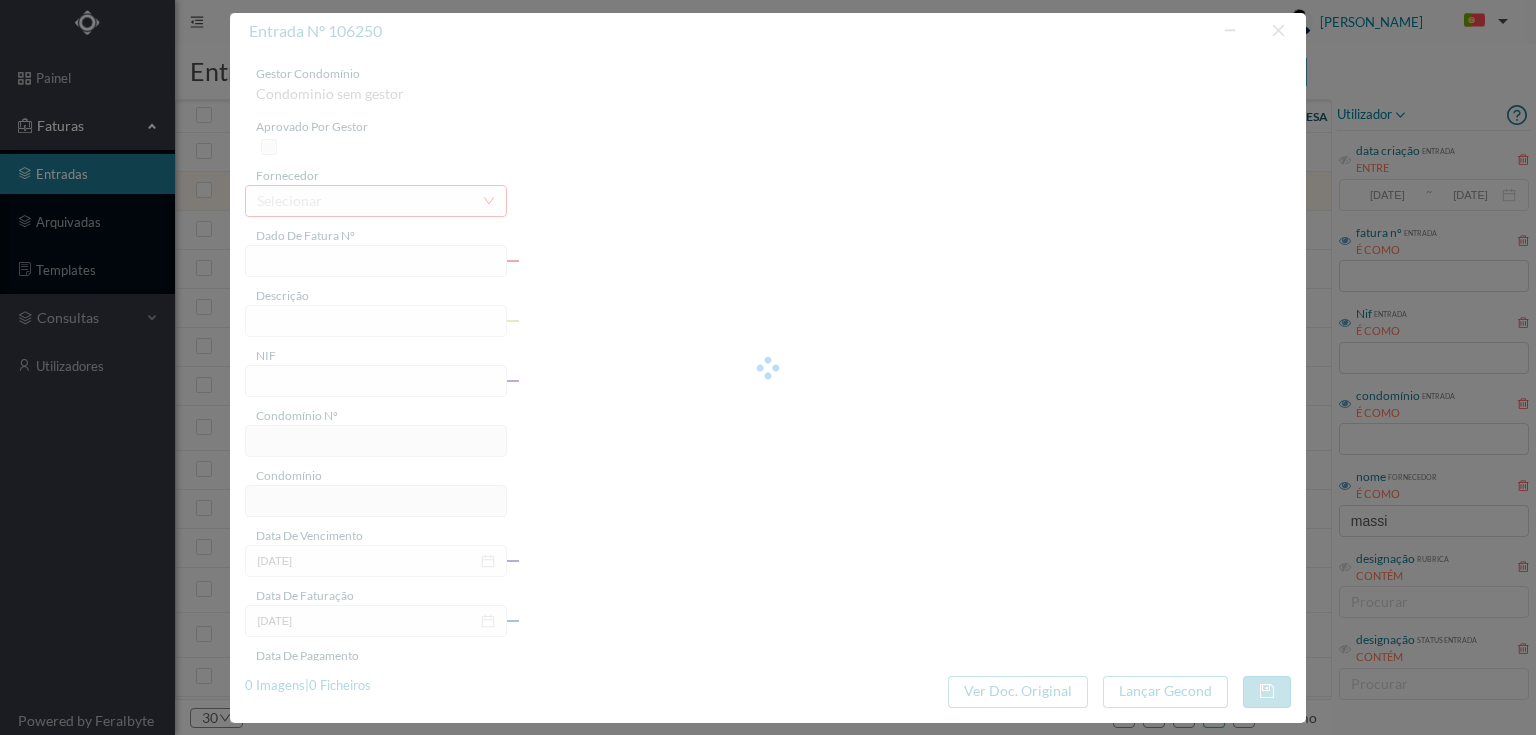 type on "A Mata À Serviço Envio Correio" 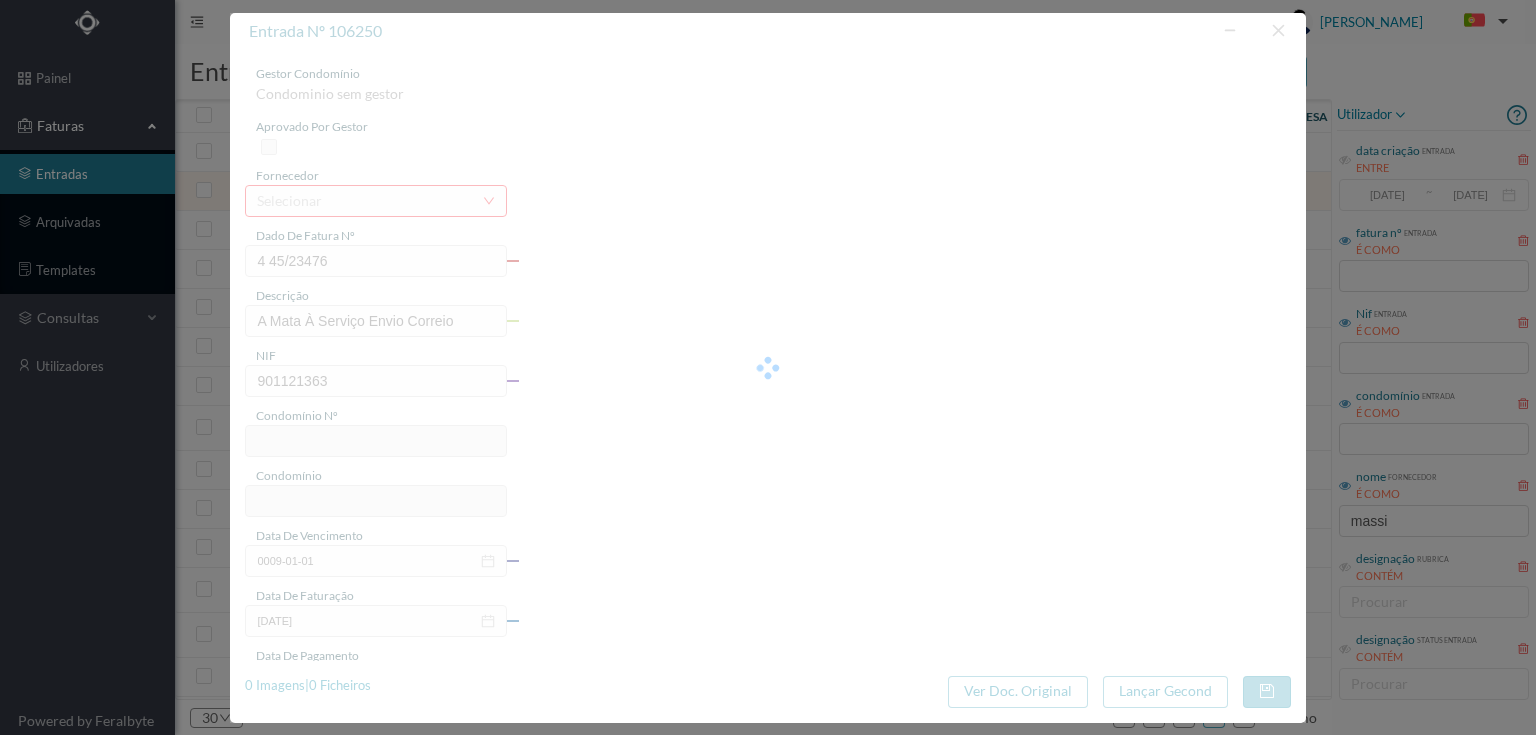 type on "37" 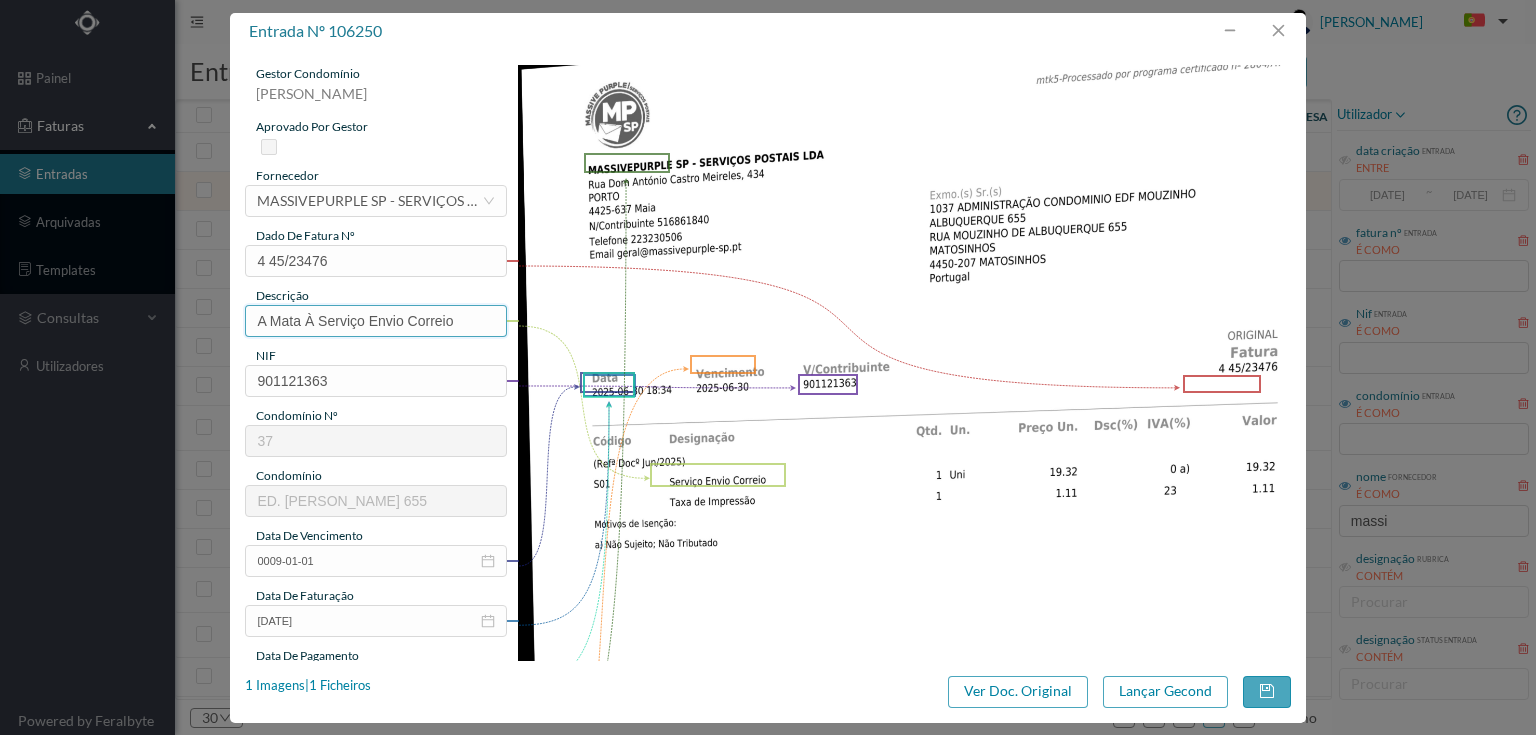drag, startPoint x: 314, startPoint y: 317, endPoint x: 139, endPoint y: 306, distance: 175.34537 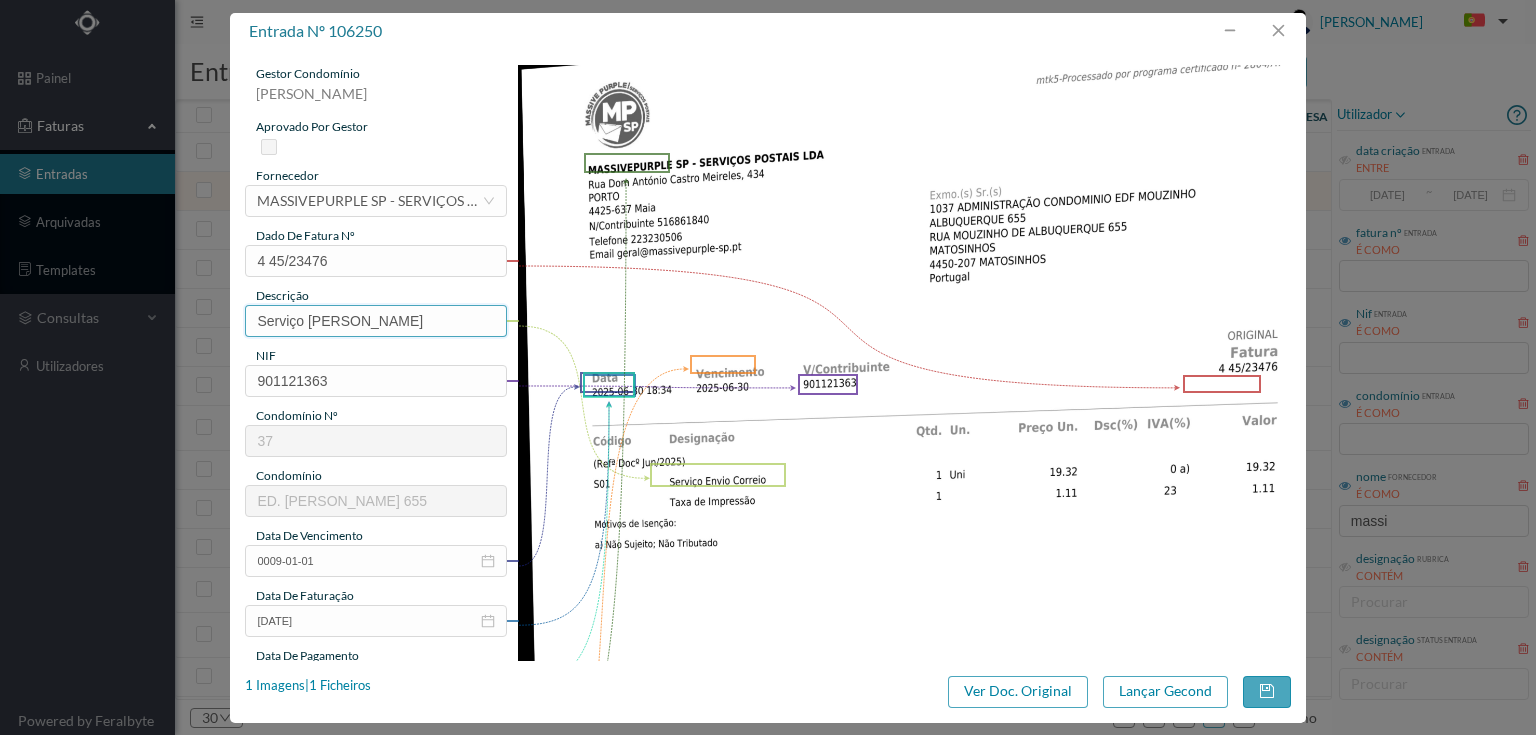 type on "Serviço [PERSON_NAME]" 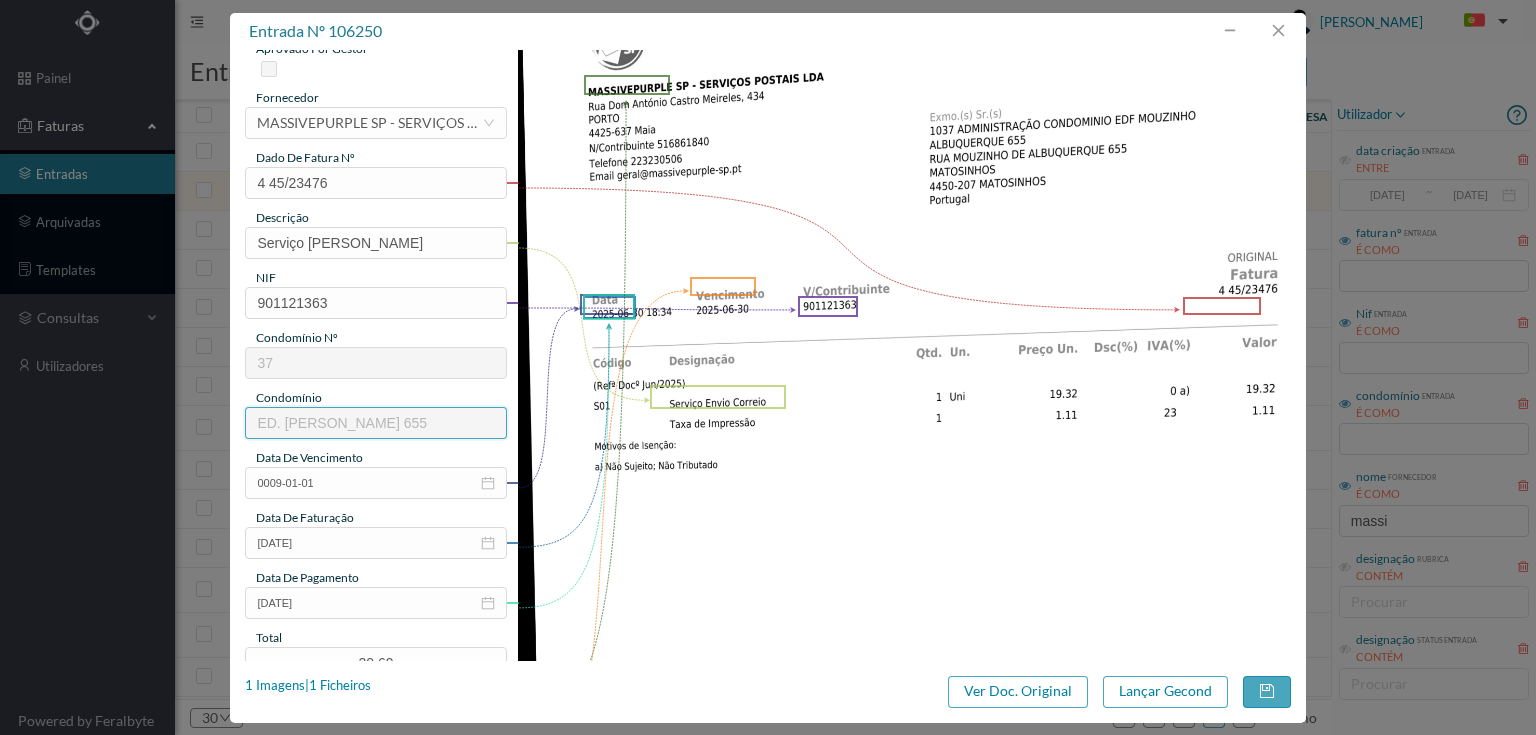 scroll, scrollTop: 160, scrollLeft: 0, axis: vertical 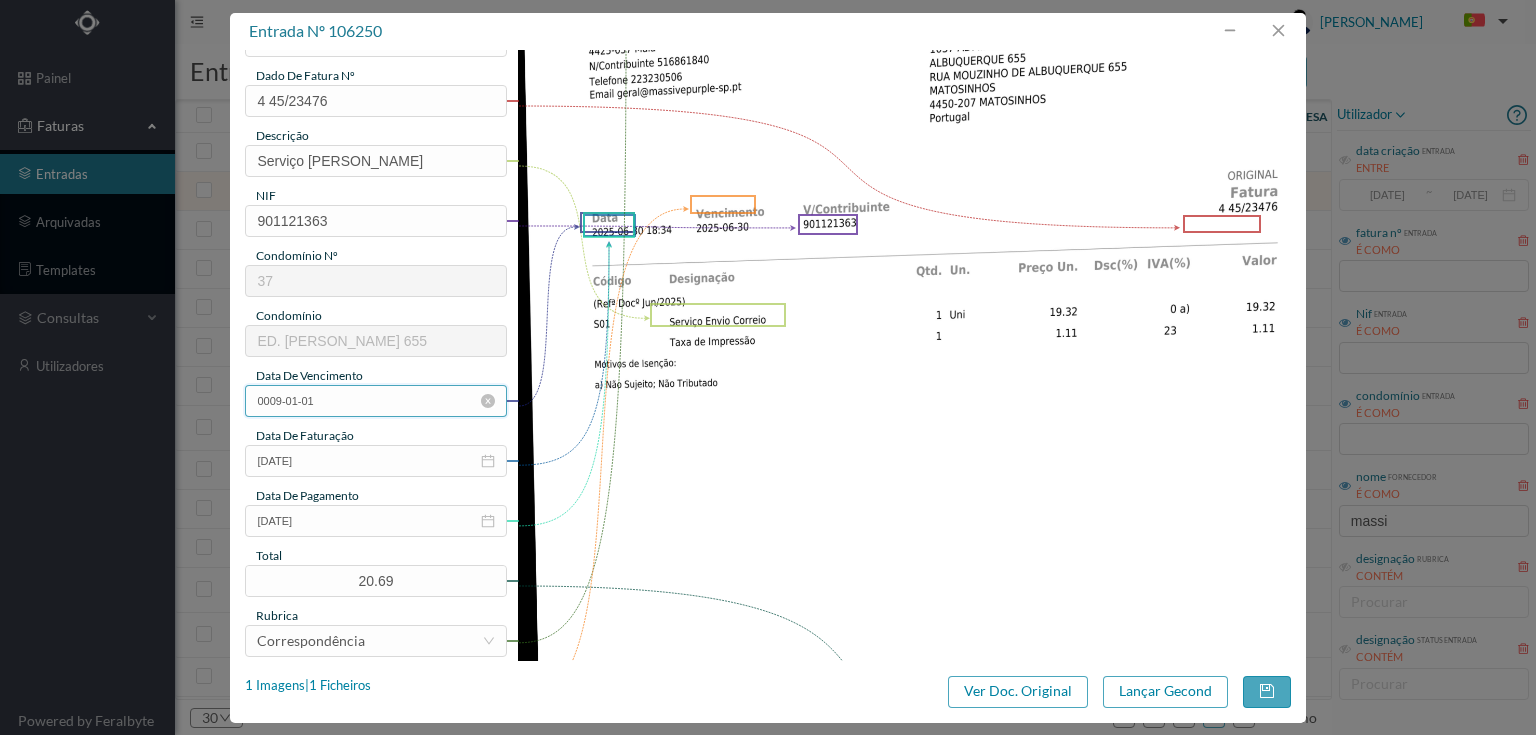 click on "0009-01-01" at bounding box center [375, 401] 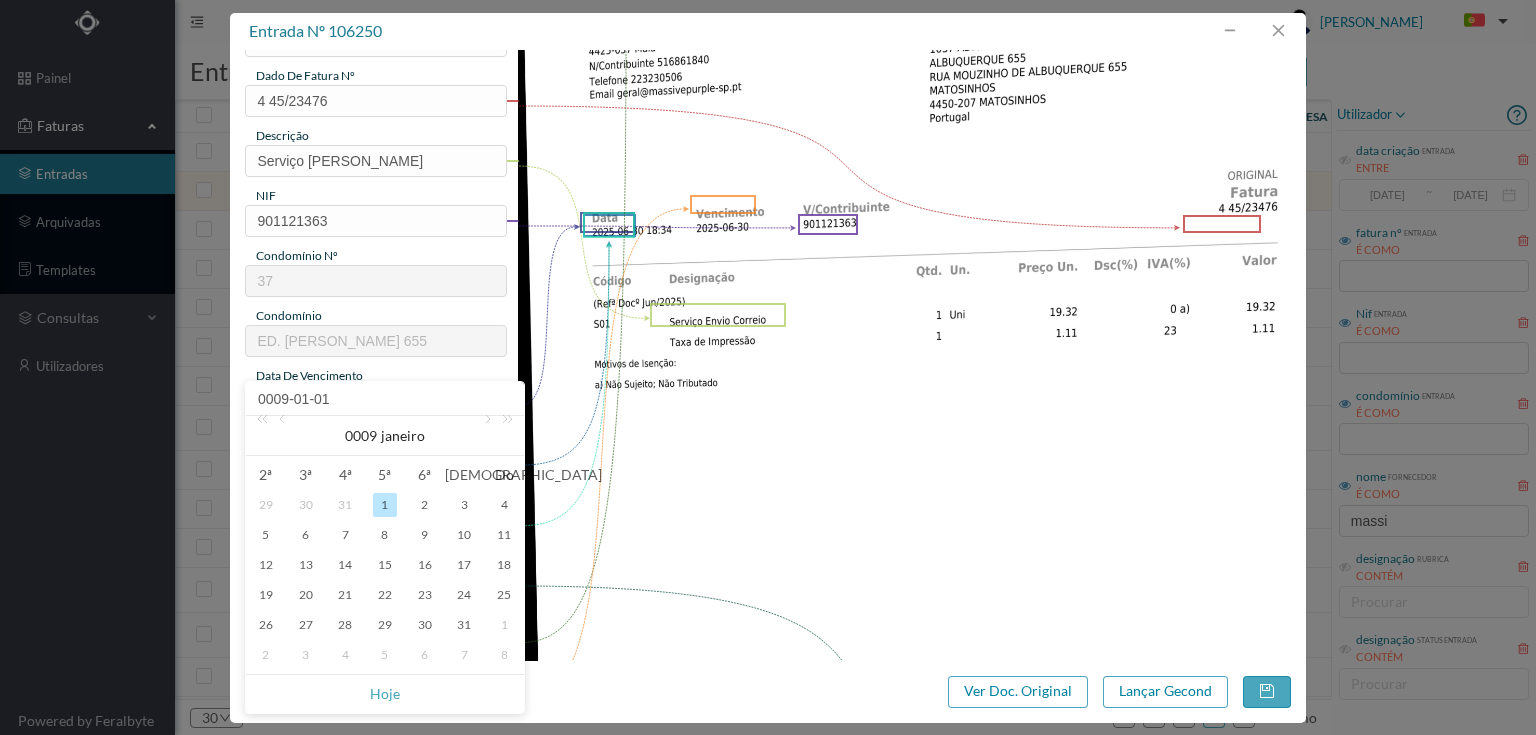 drag, startPoint x: 369, startPoint y: 689, endPoint x: 349, endPoint y: 553, distance: 137.46272 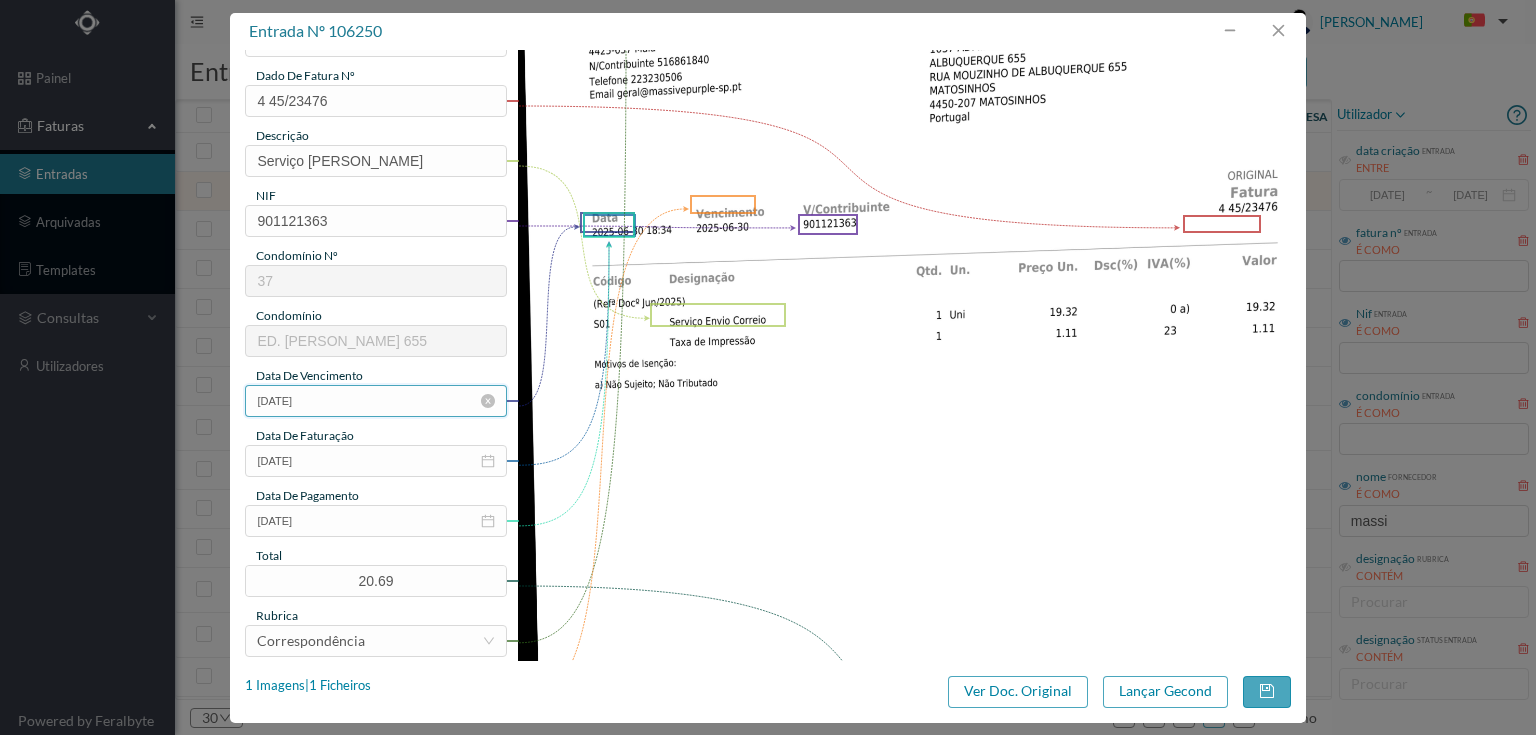click on "[DATE]" at bounding box center (375, 401) 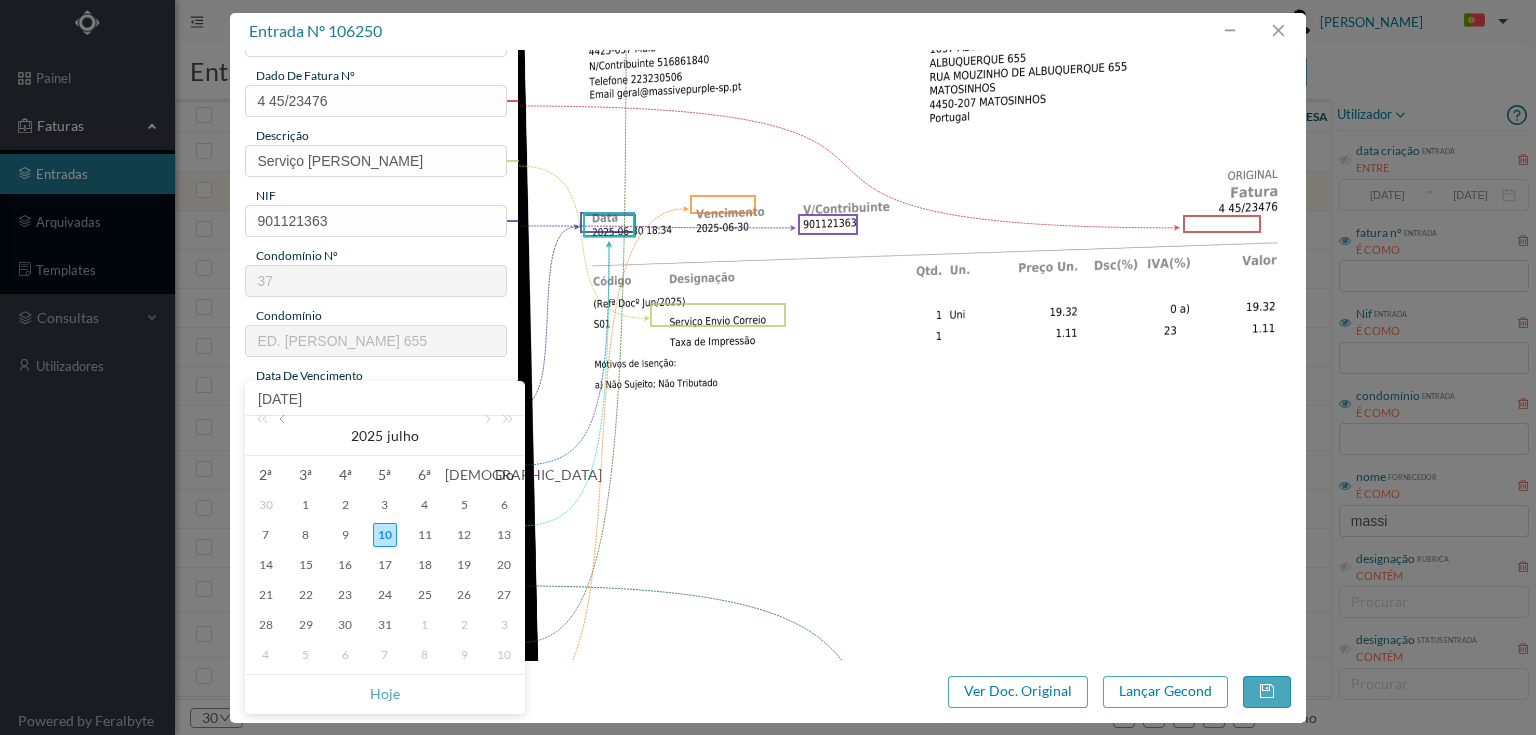 click at bounding box center [284, 436] 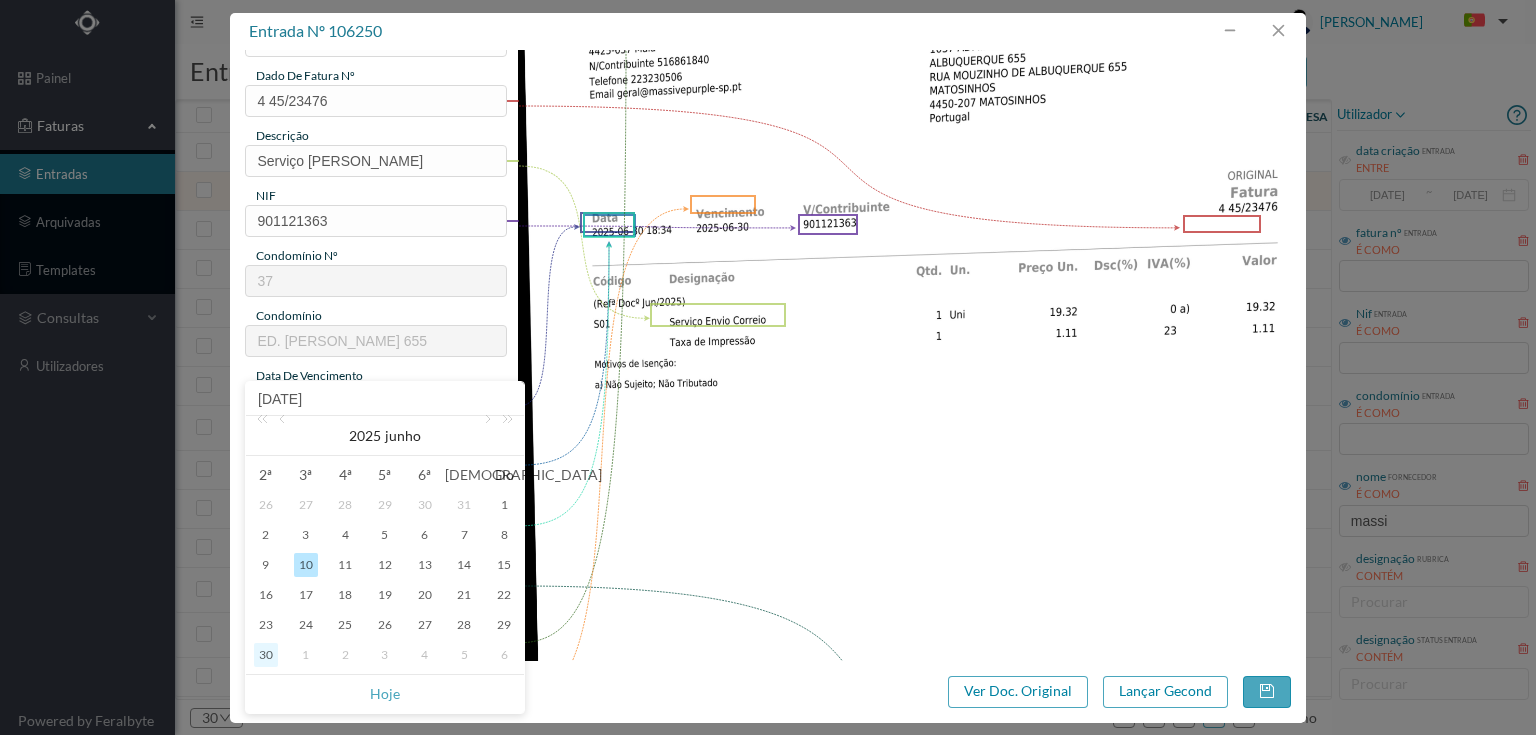 click on "30" at bounding box center (266, 655) 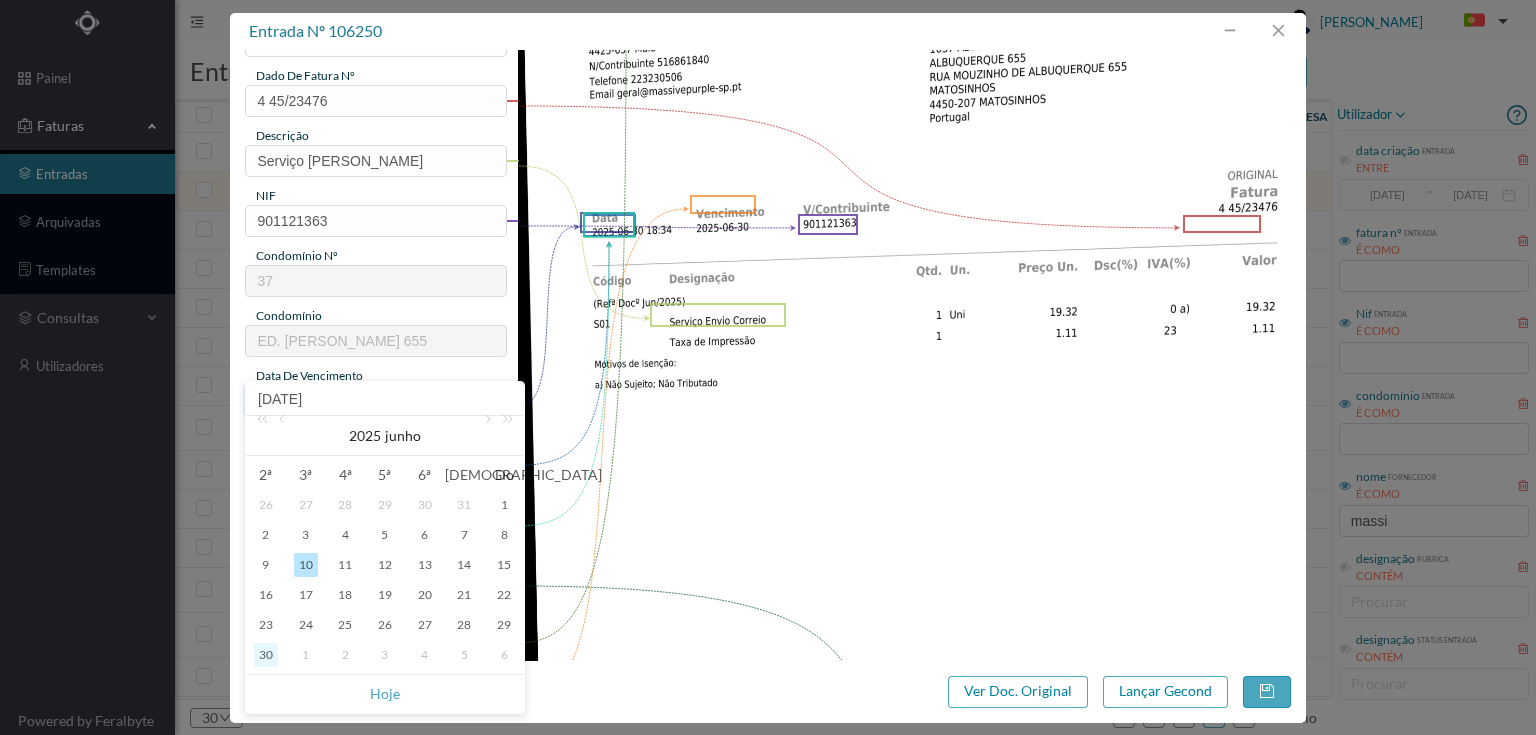 type on "[DATE]" 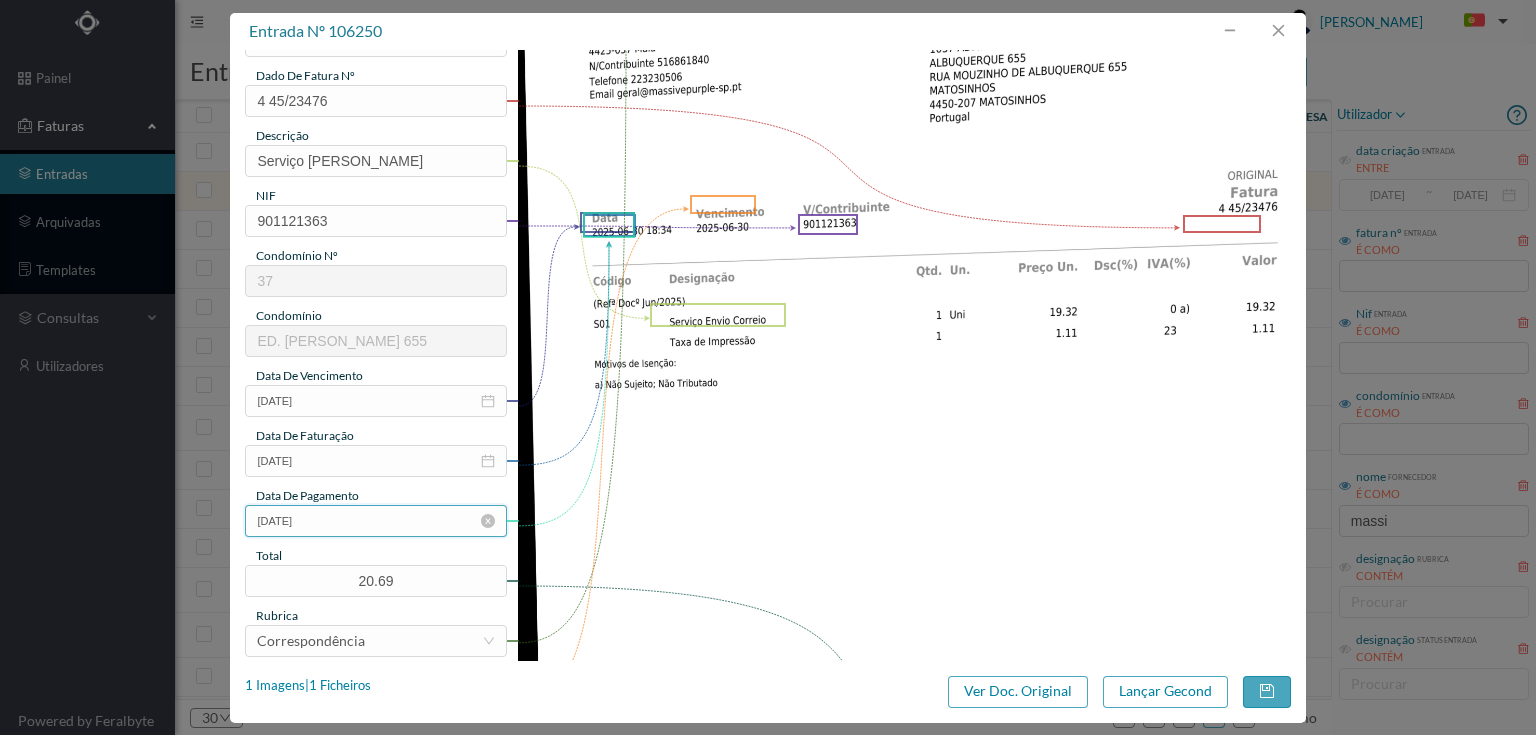 drag, startPoint x: 353, startPoint y: 519, endPoint x: 412, endPoint y: 548, distance: 65.74192 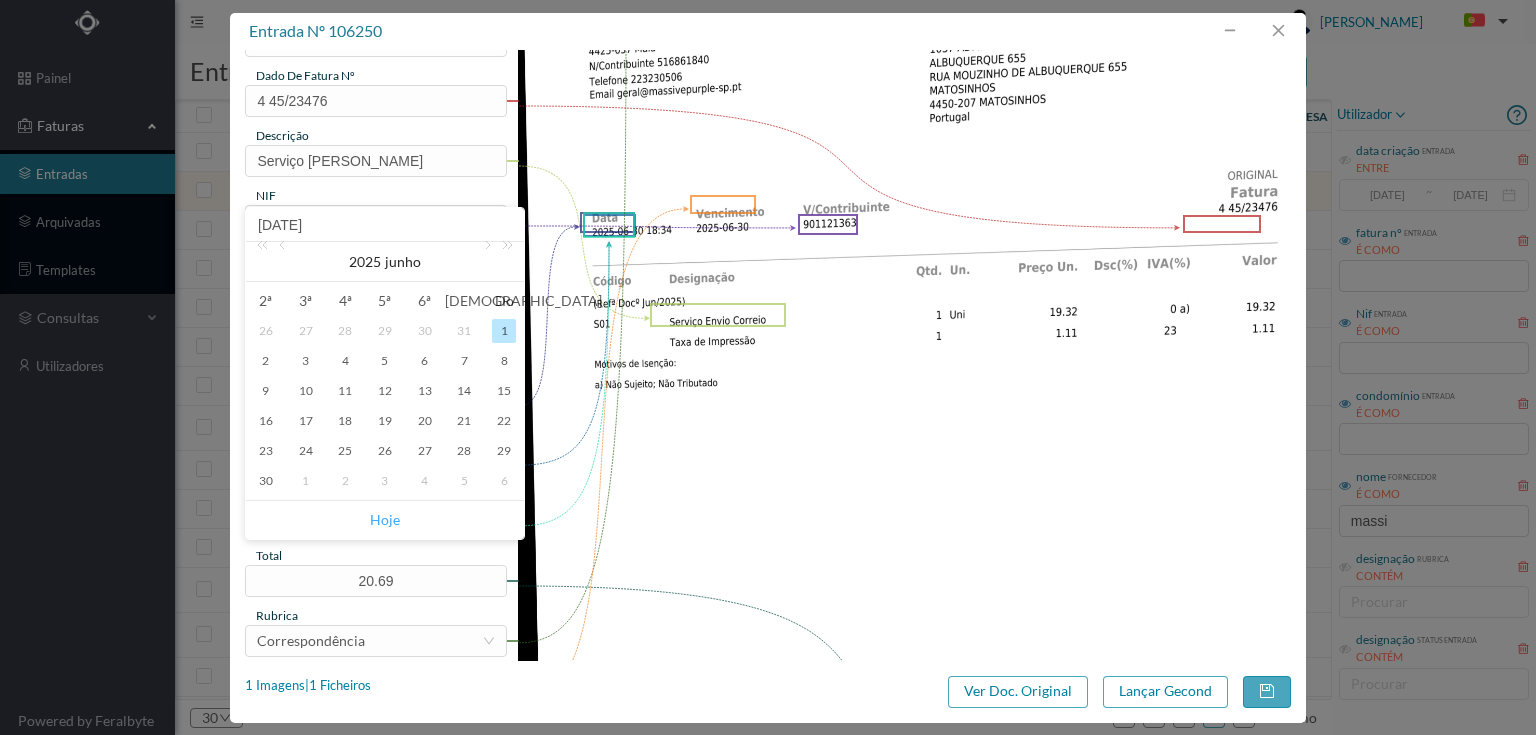 click on "Hoje" at bounding box center [385, 520] 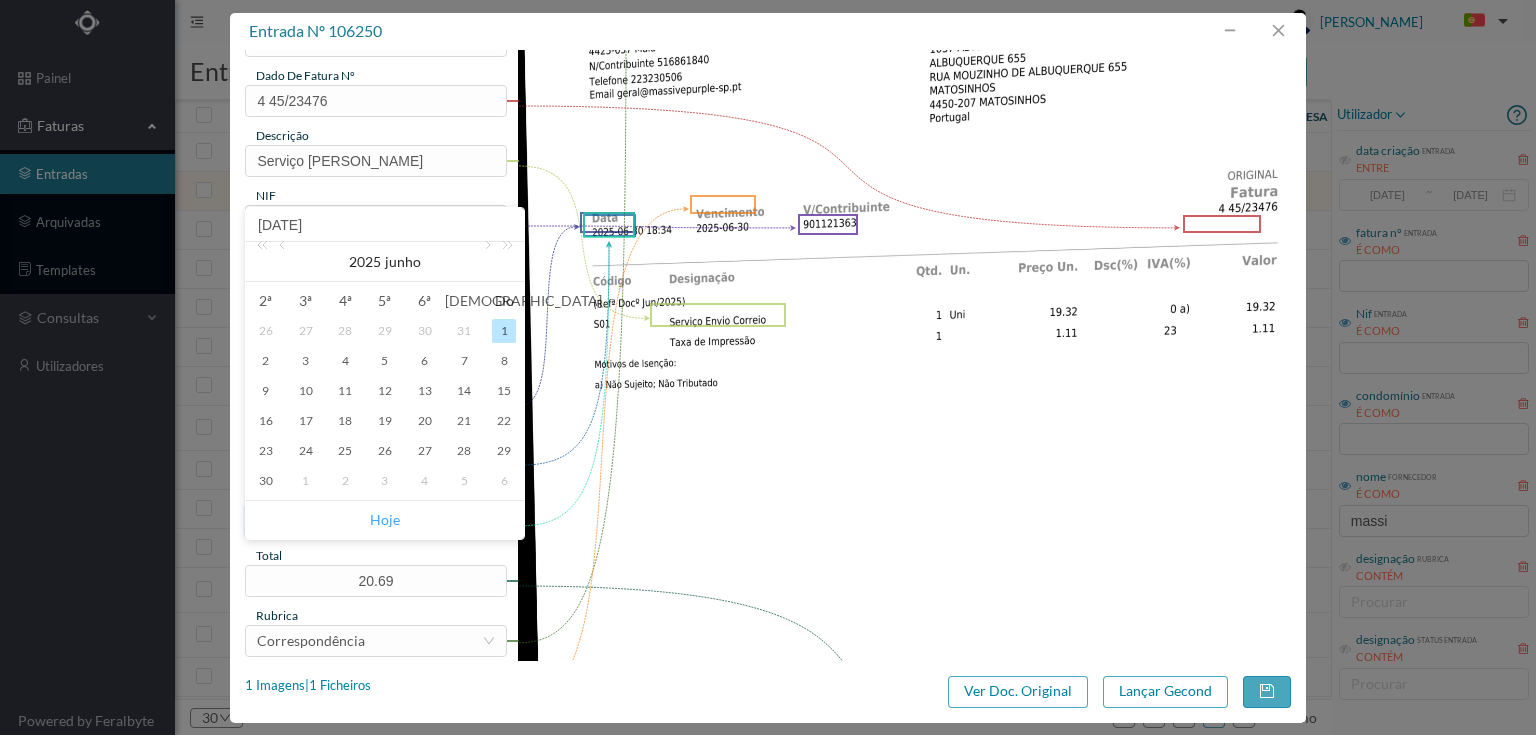 type on "[DATE]" 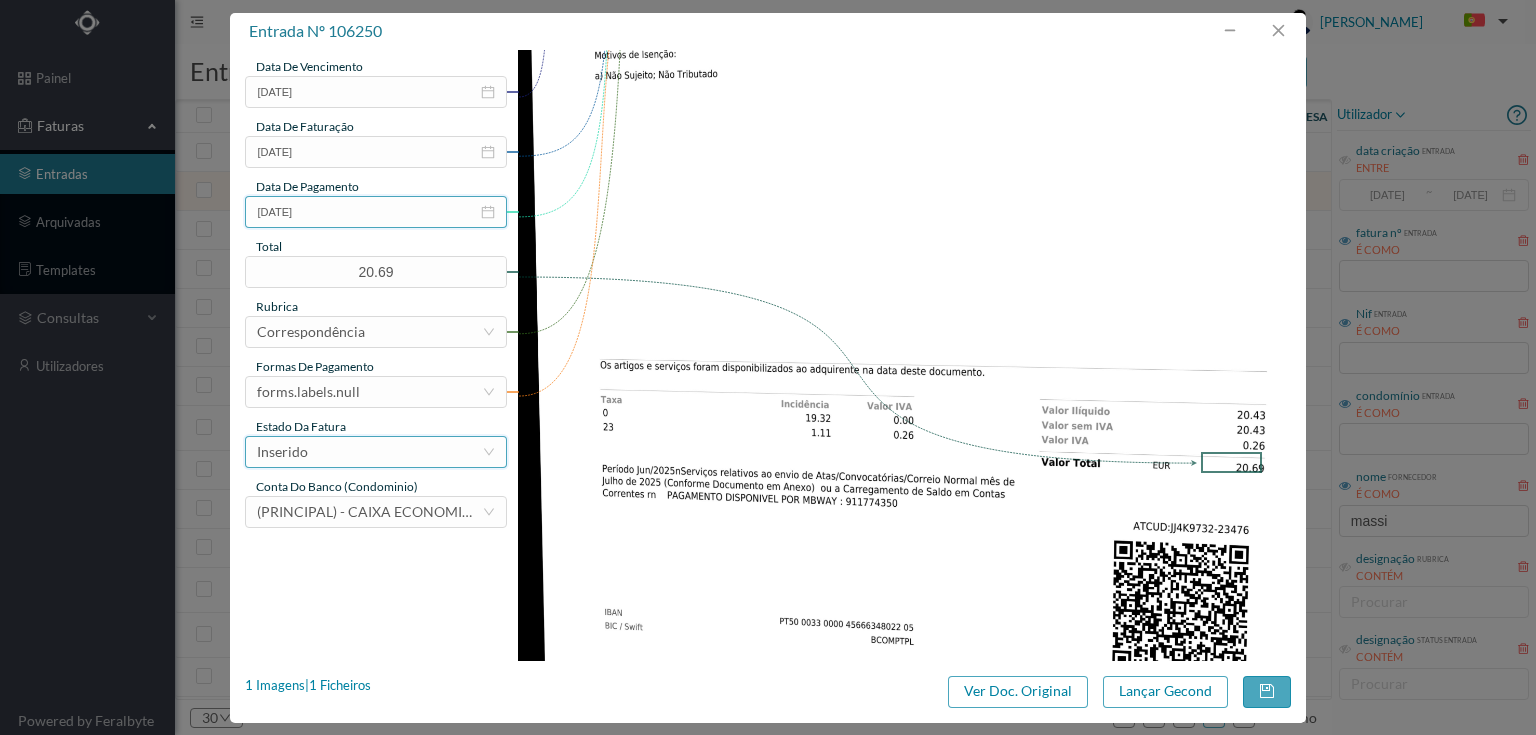 scroll, scrollTop: 480, scrollLeft: 0, axis: vertical 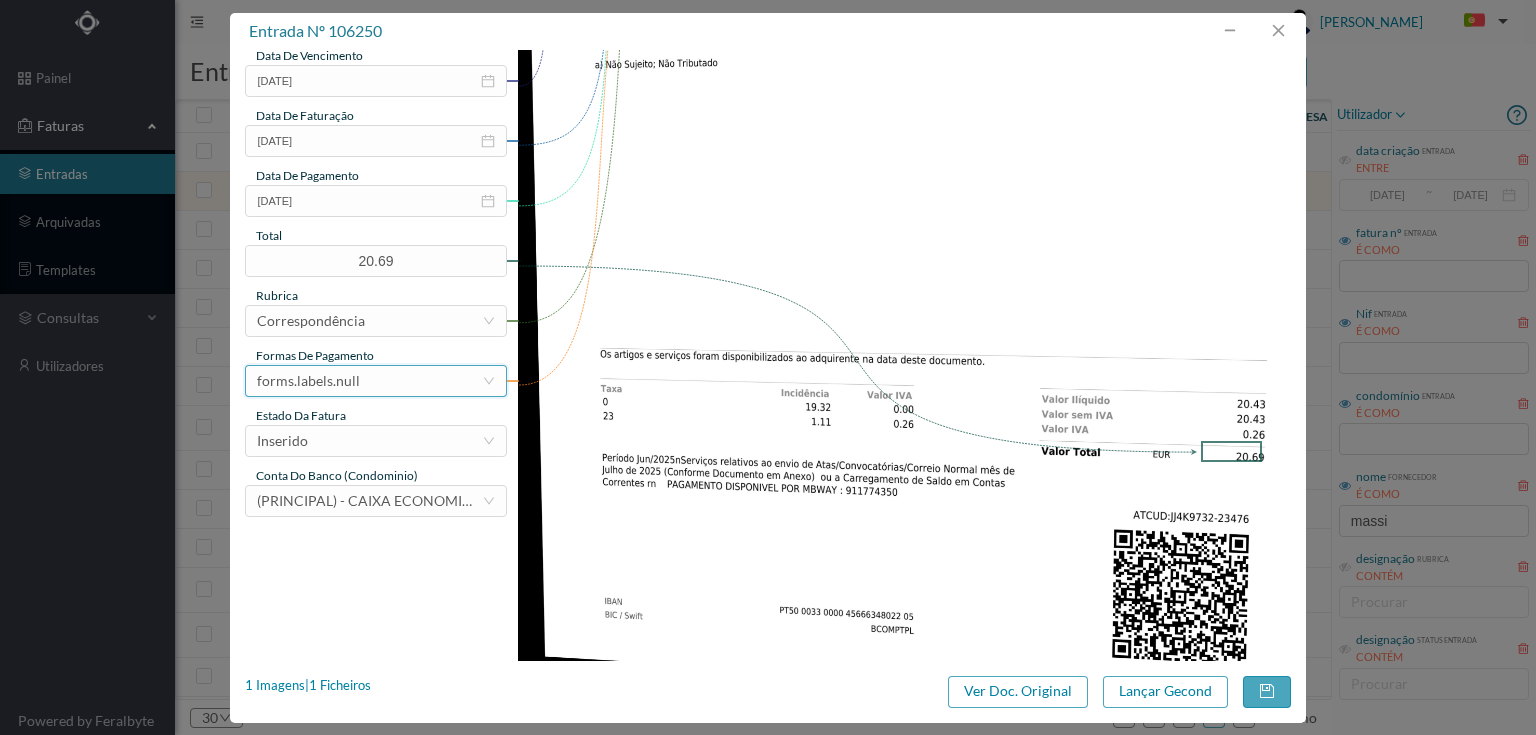 click on "forms.labels.null" at bounding box center [308, 381] 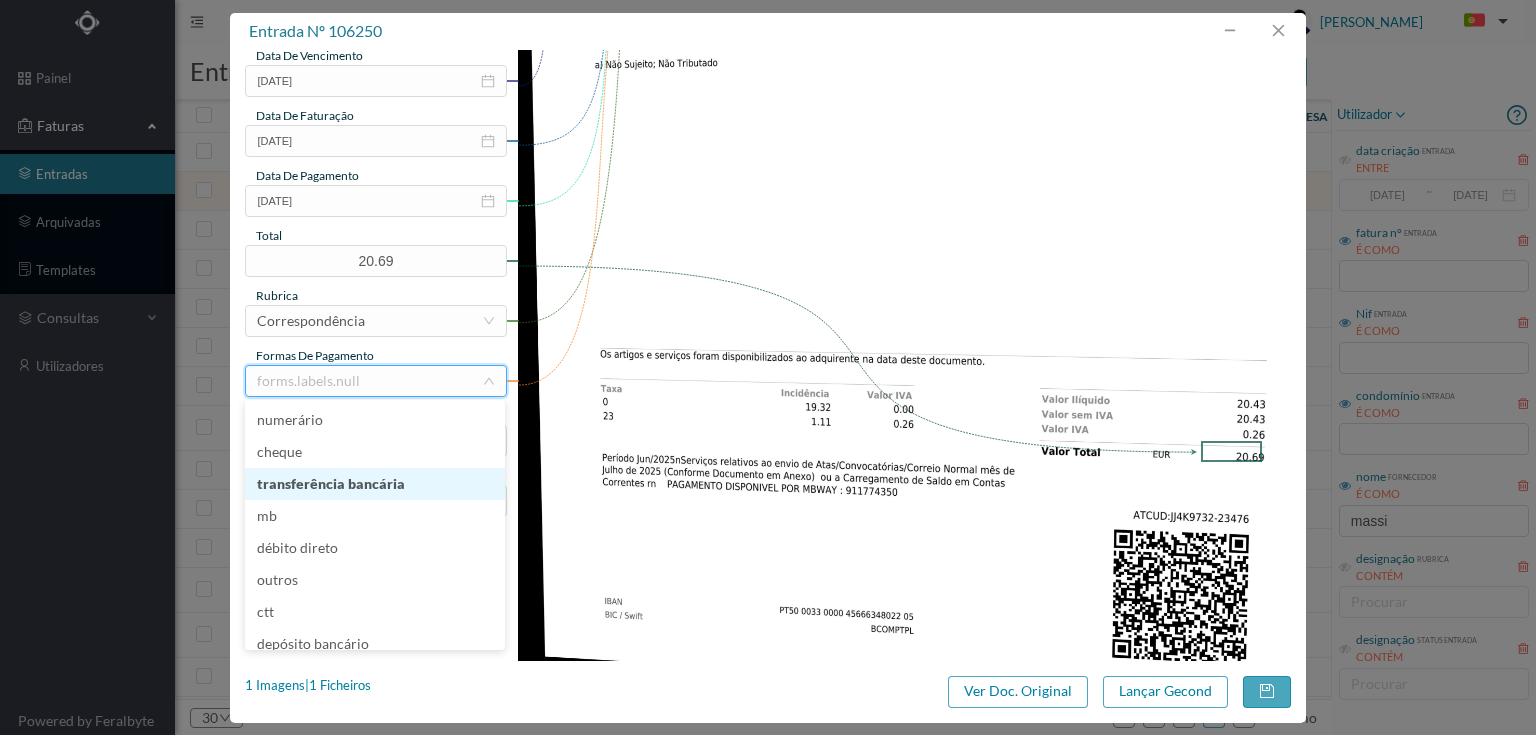click on "transferência bancária" at bounding box center (375, 484) 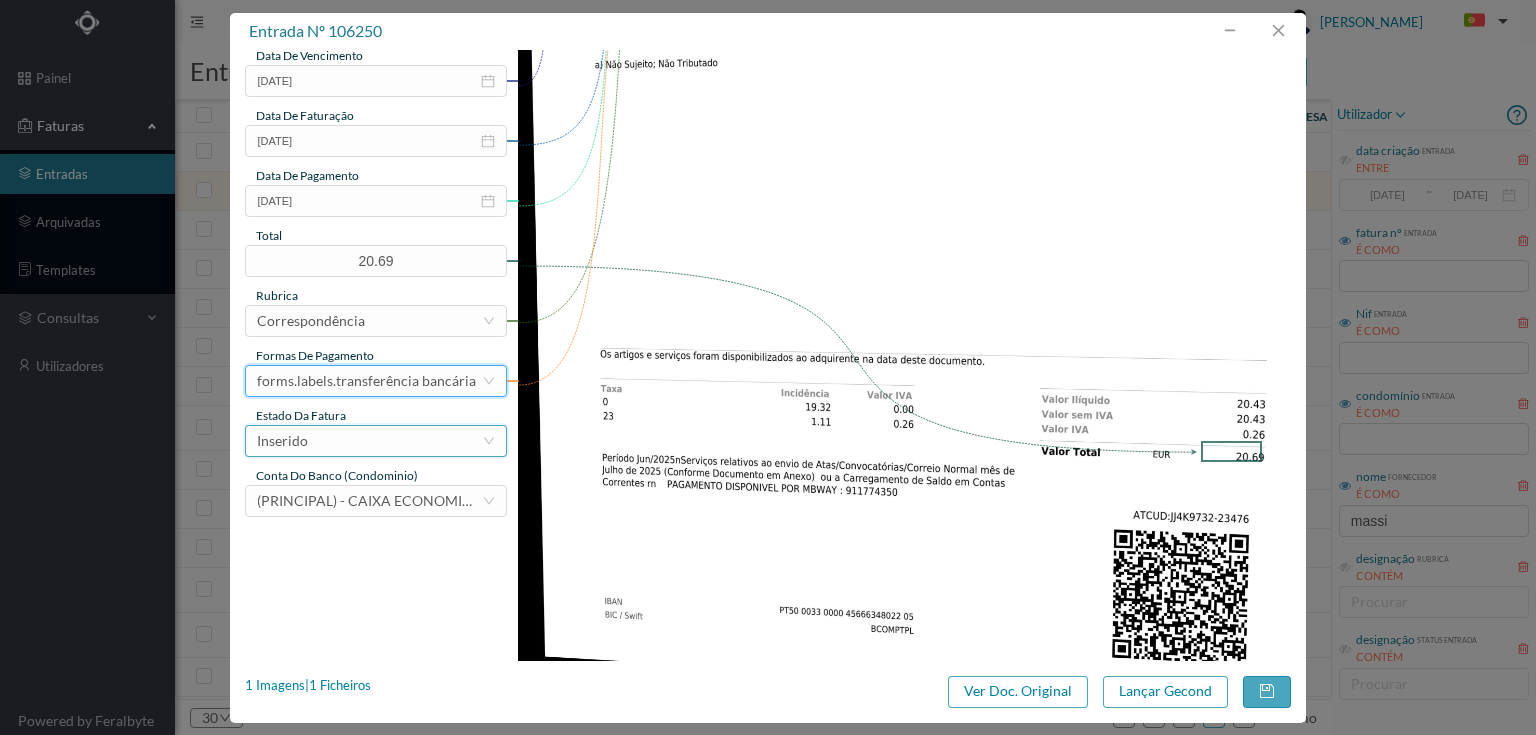 click on "Inserido" at bounding box center (369, 441) 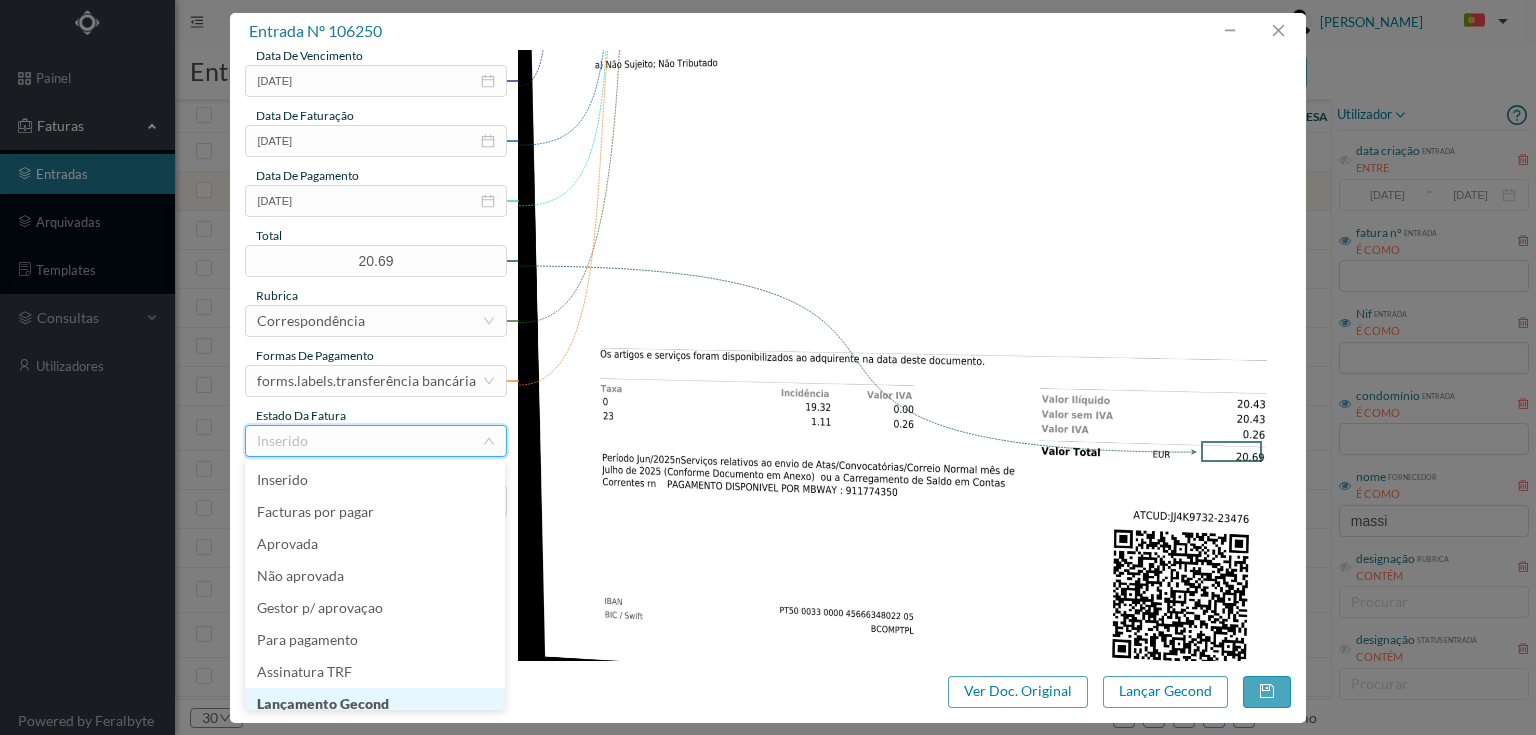 scroll, scrollTop: 10, scrollLeft: 0, axis: vertical 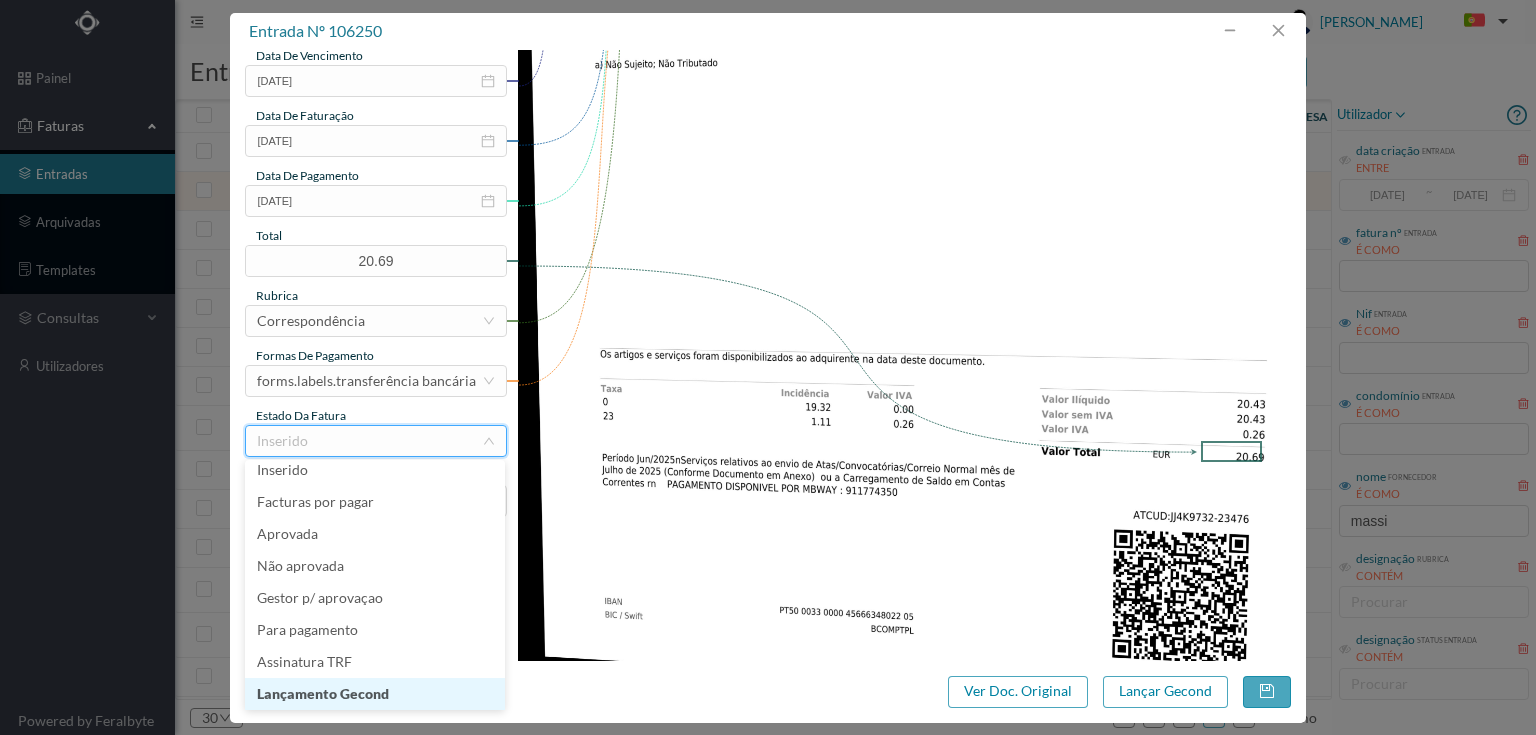click on "Lançamento Gecond" at bounding box center (375, 694) 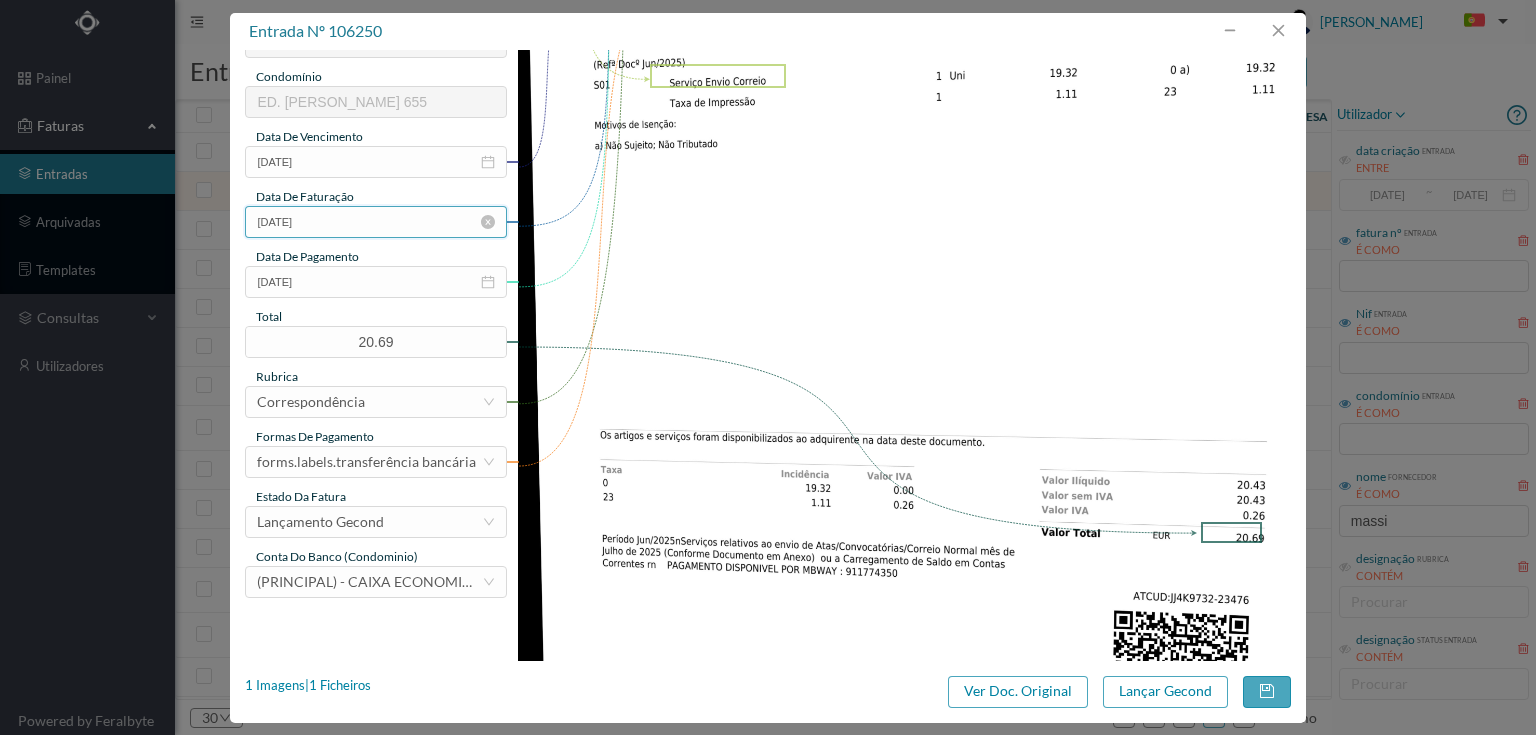 scroll, scrollTop: 400, scrollLeft: 0, axis: vertical 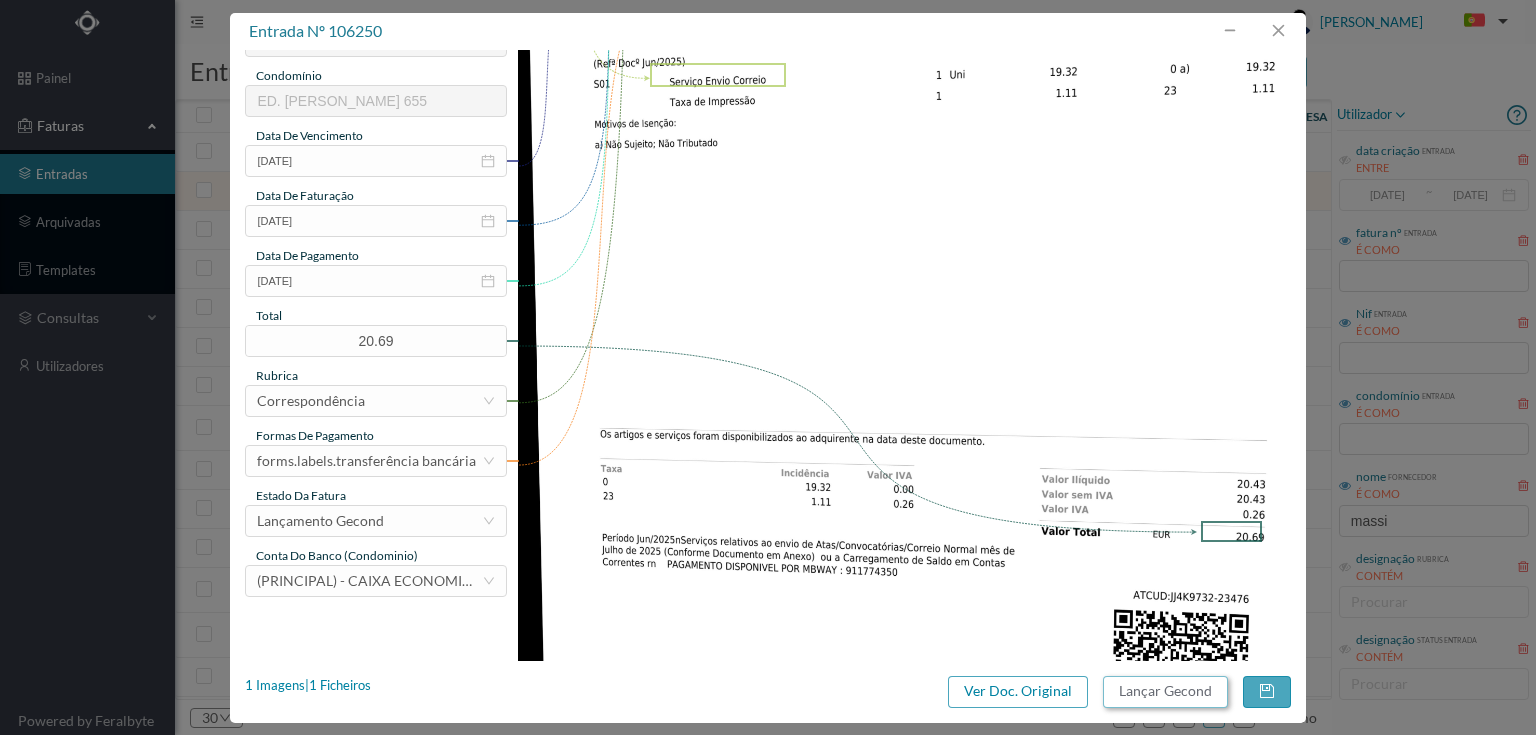 click on "Lançar Gecond" at bounding box center (1165, 692) 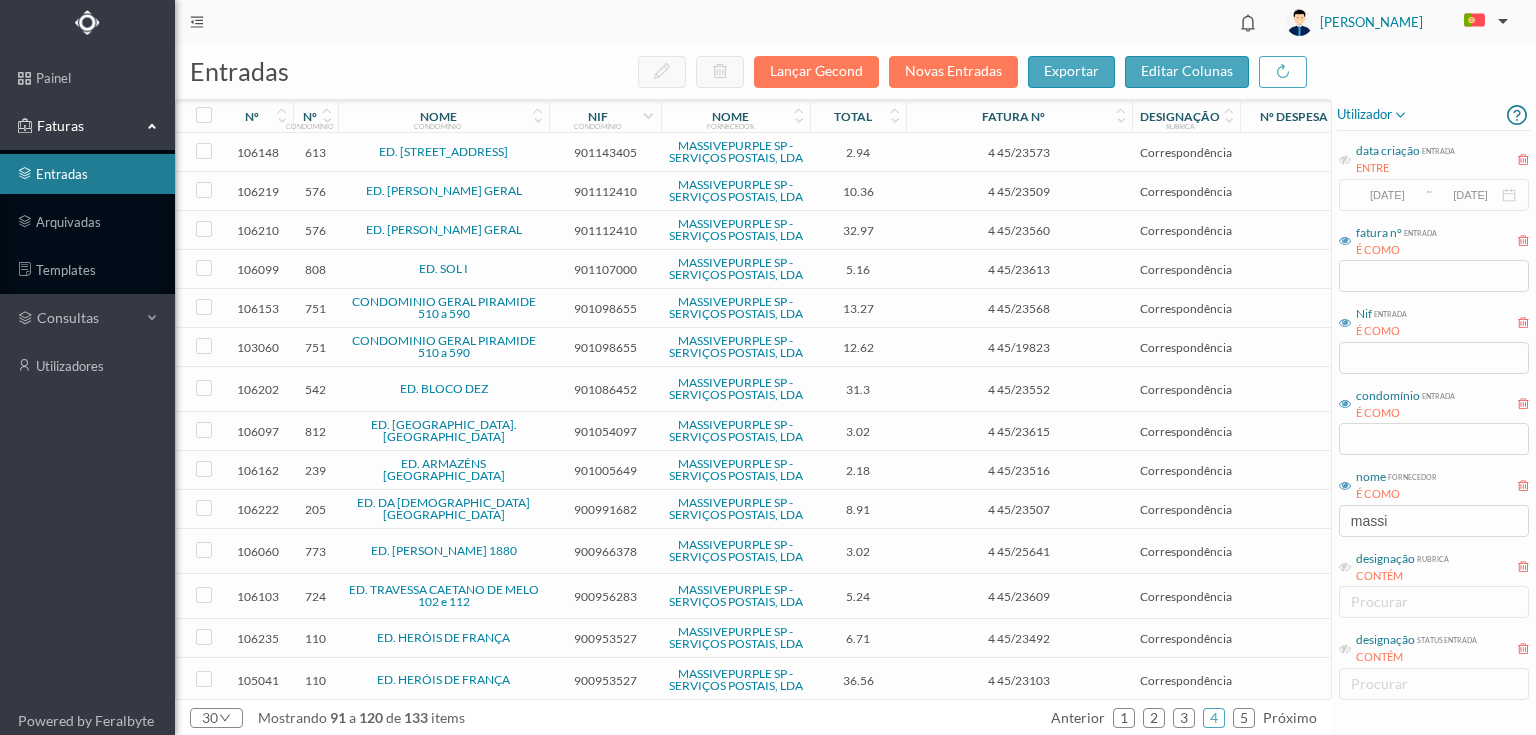 click on "901112410" at bounding box center [605, 191] 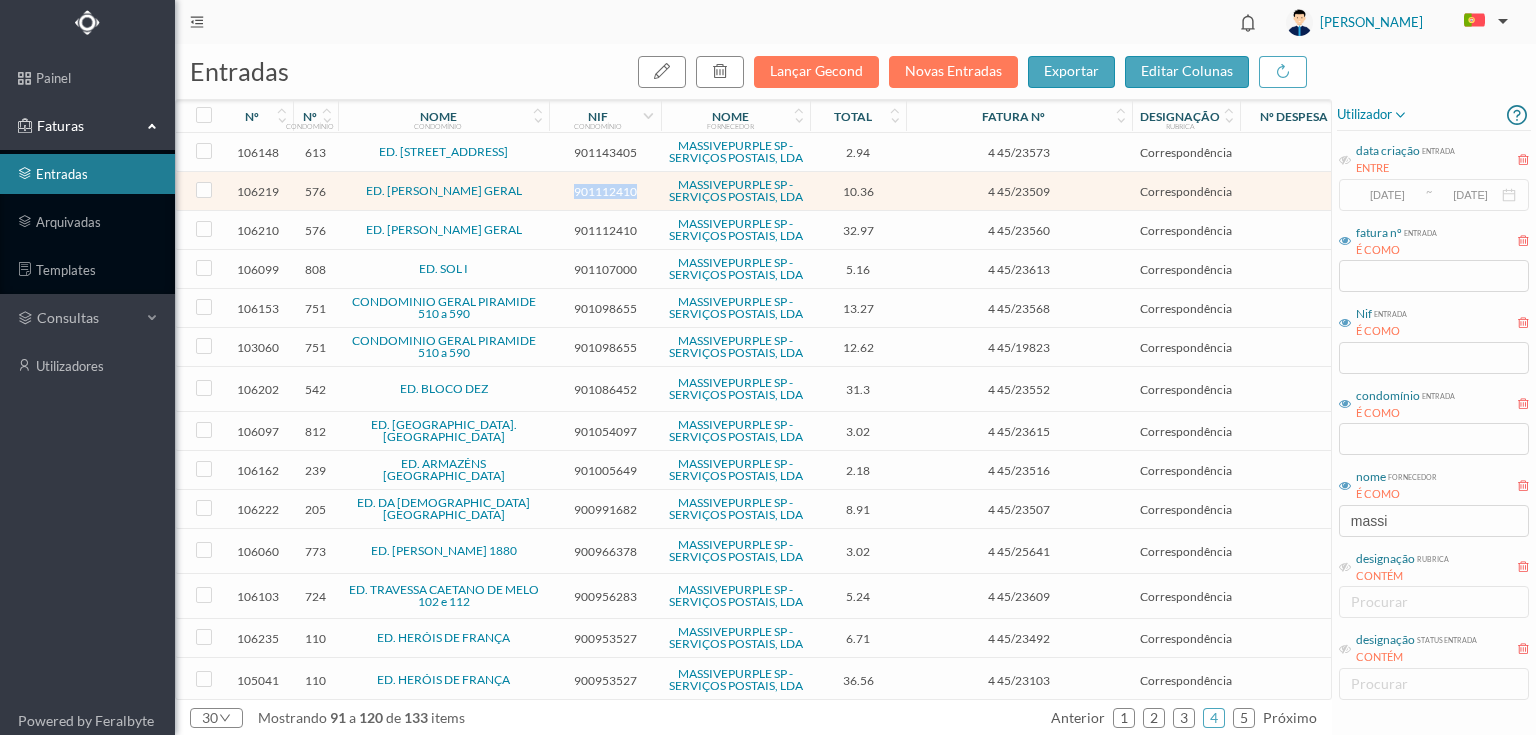 click on "901112410" at bounding box center (605, 191) 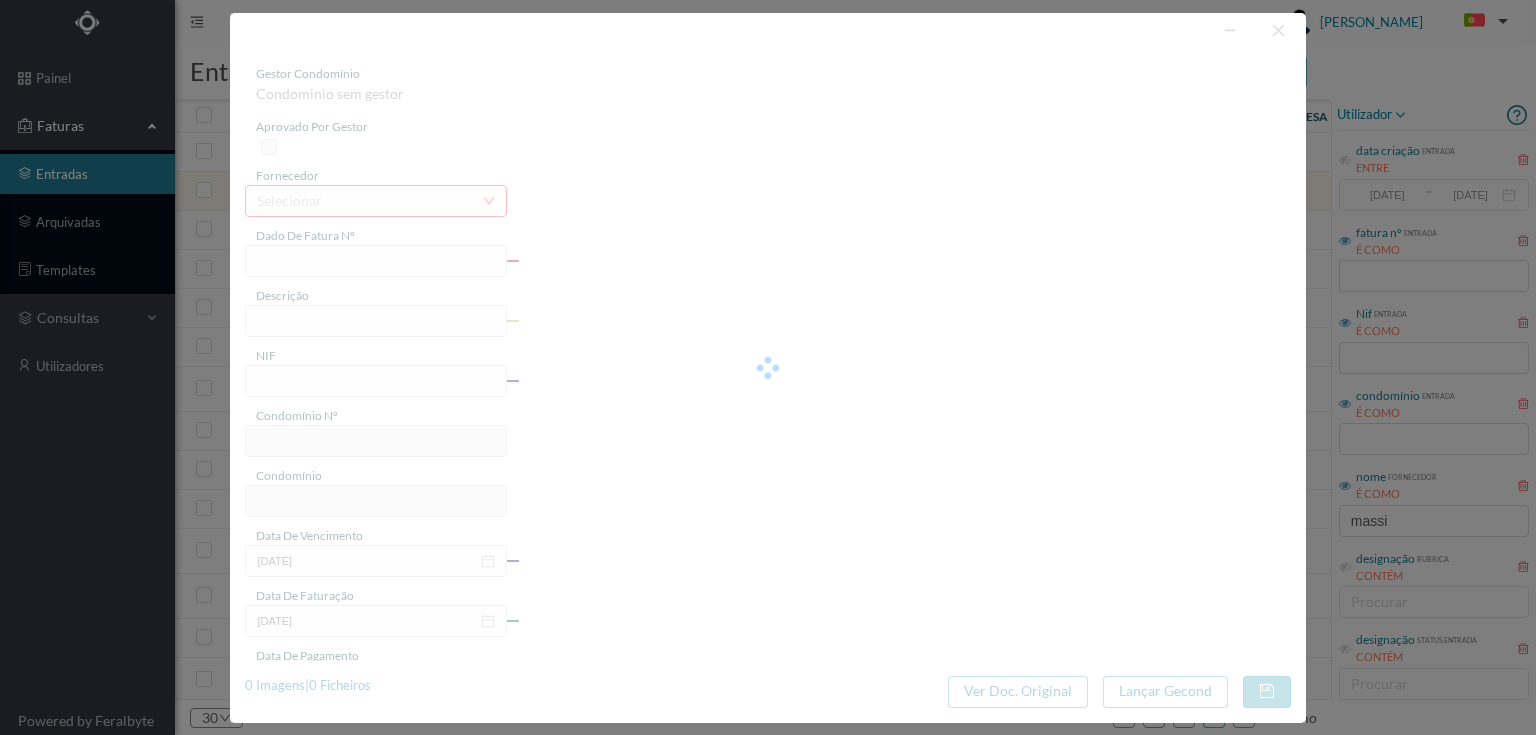 type on "4 45/23509" 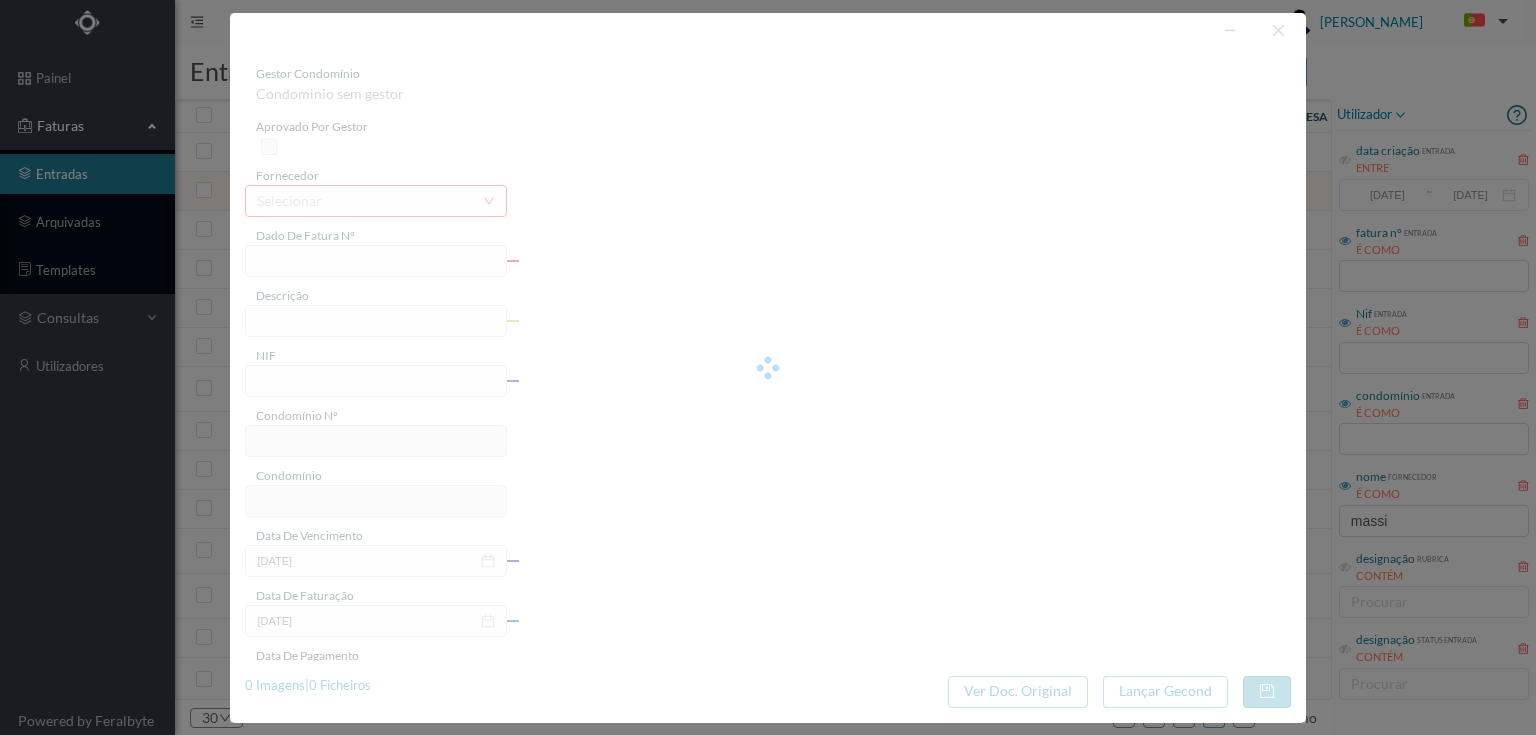 type on "Serviço [PERSON_NAME]" 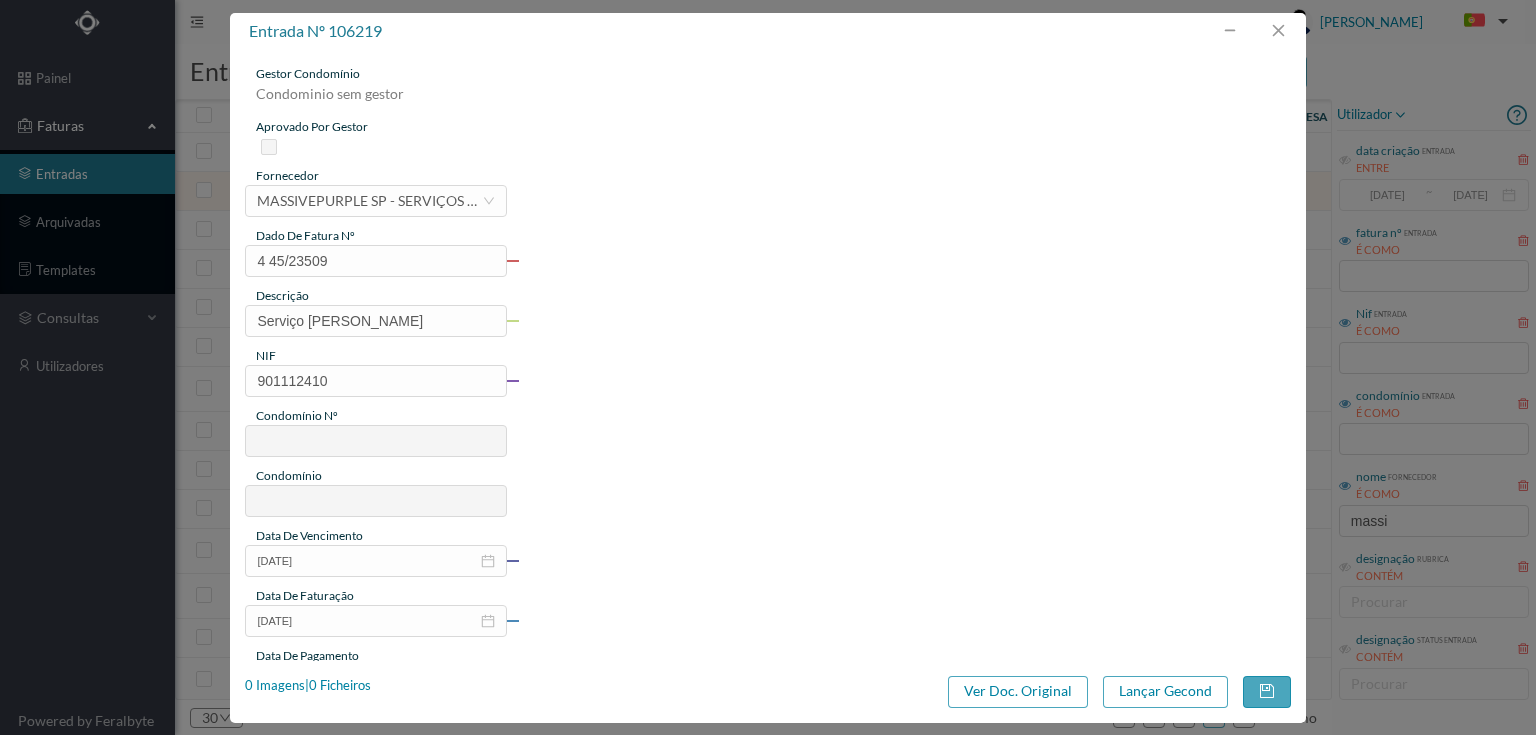 type on "576" 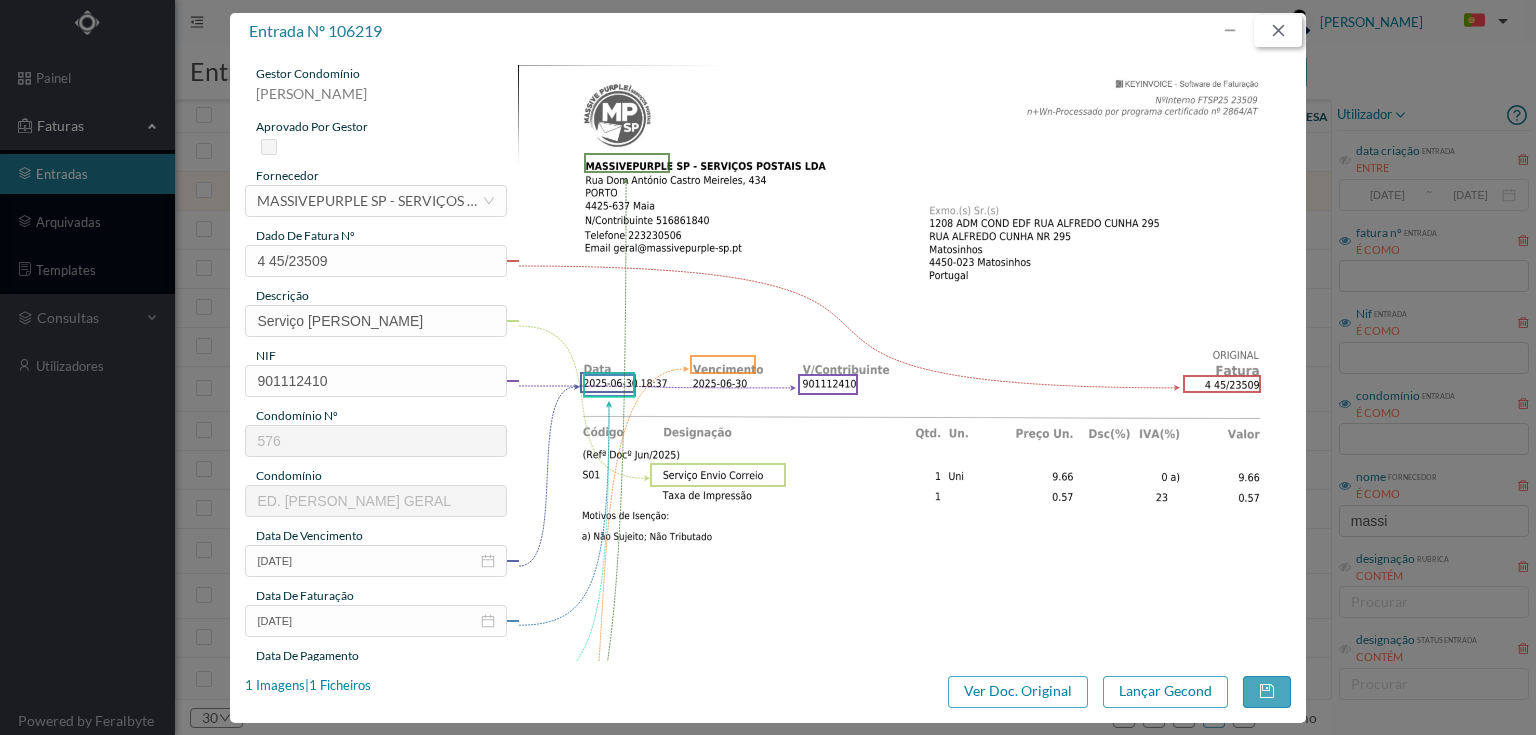 click at bounding box center (1278, 31) 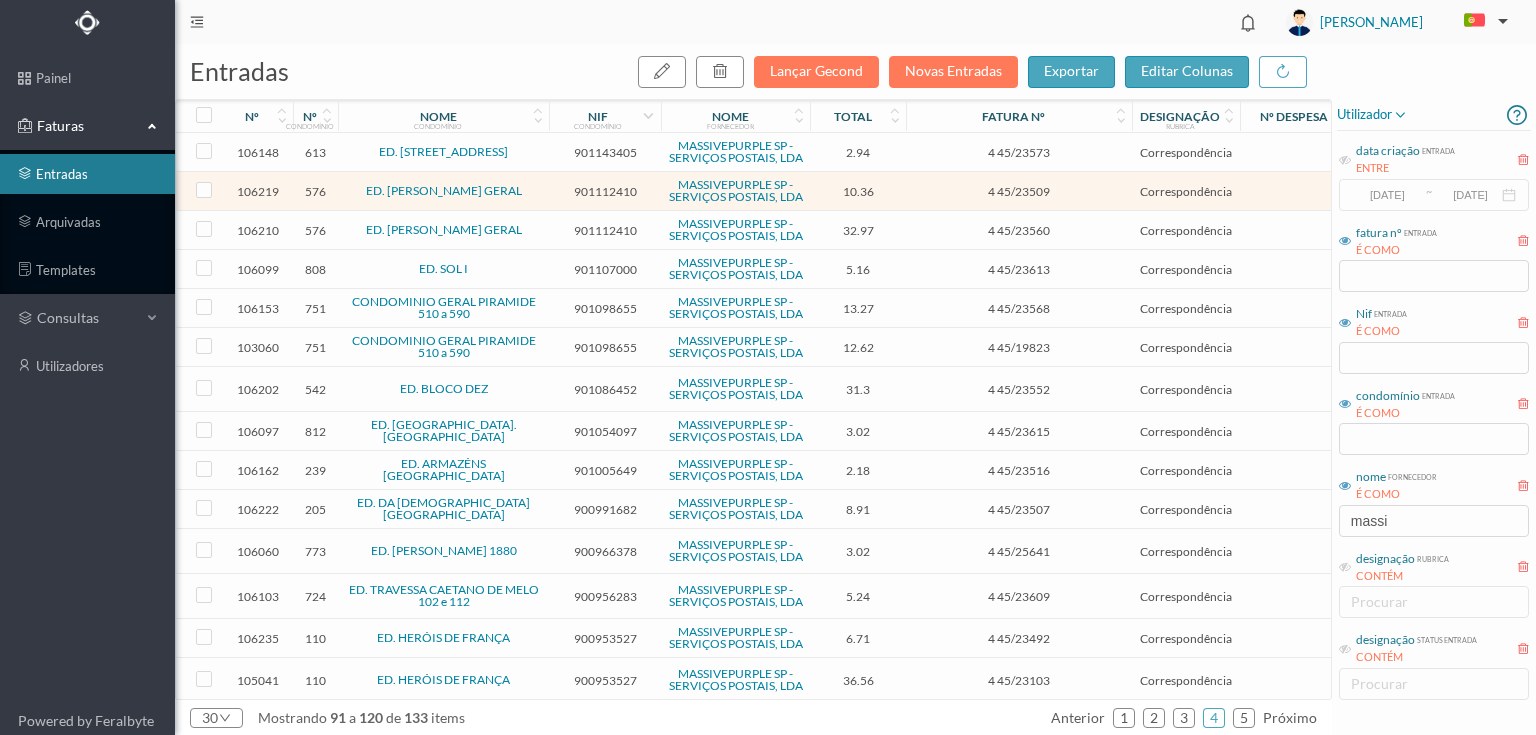 click on "901112410" at bounding box center (605, 230) 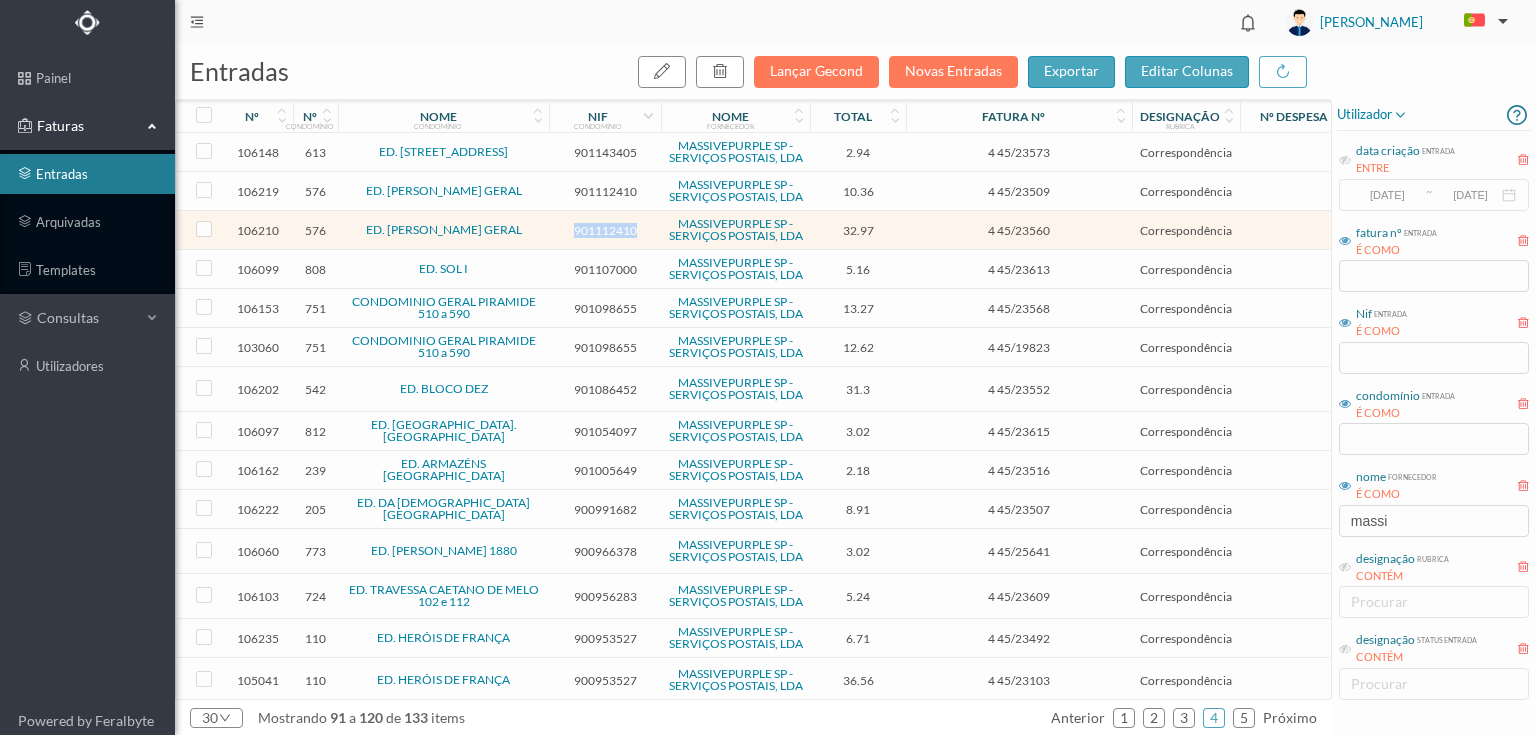 click on "901112410" at bounding box center (605, 230) 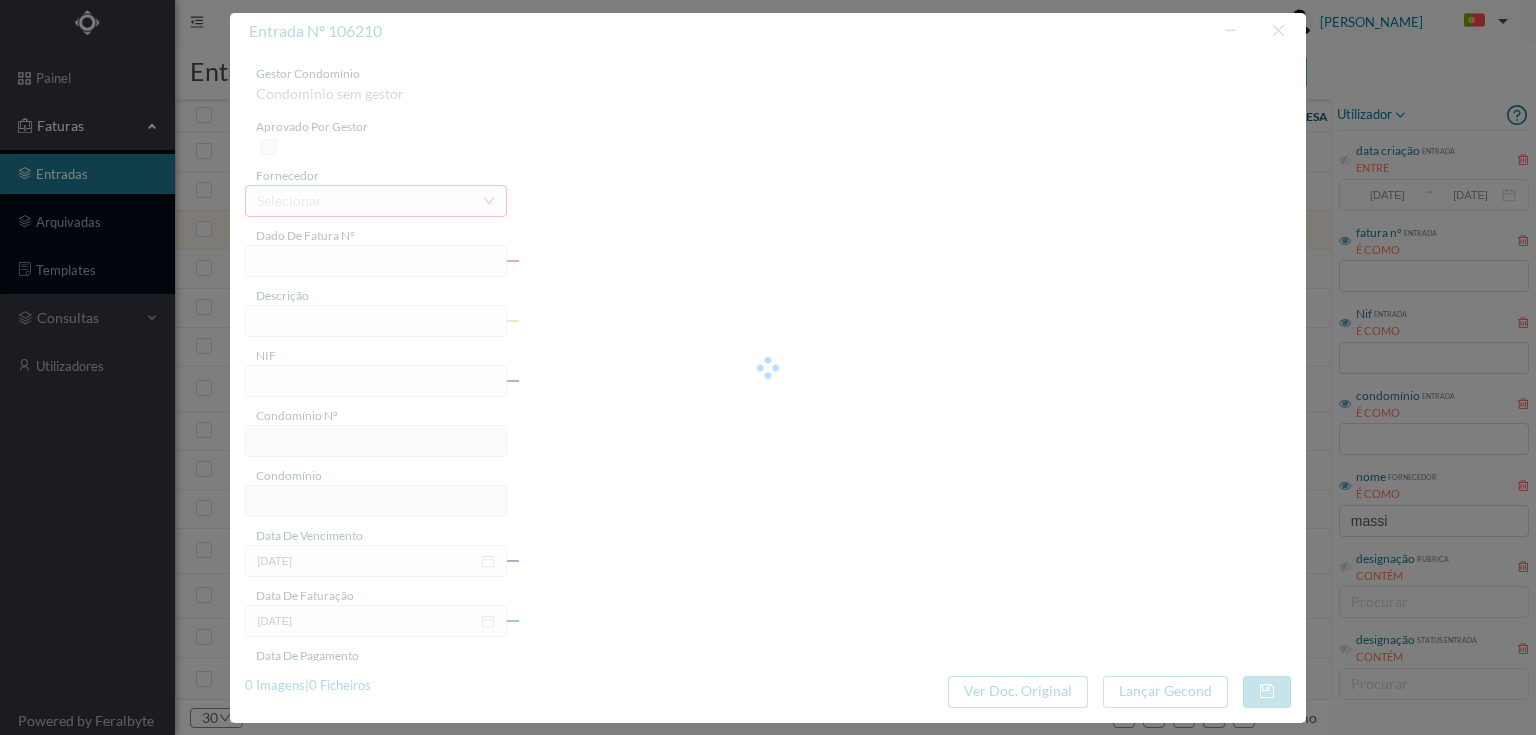type on "4 45/23560" 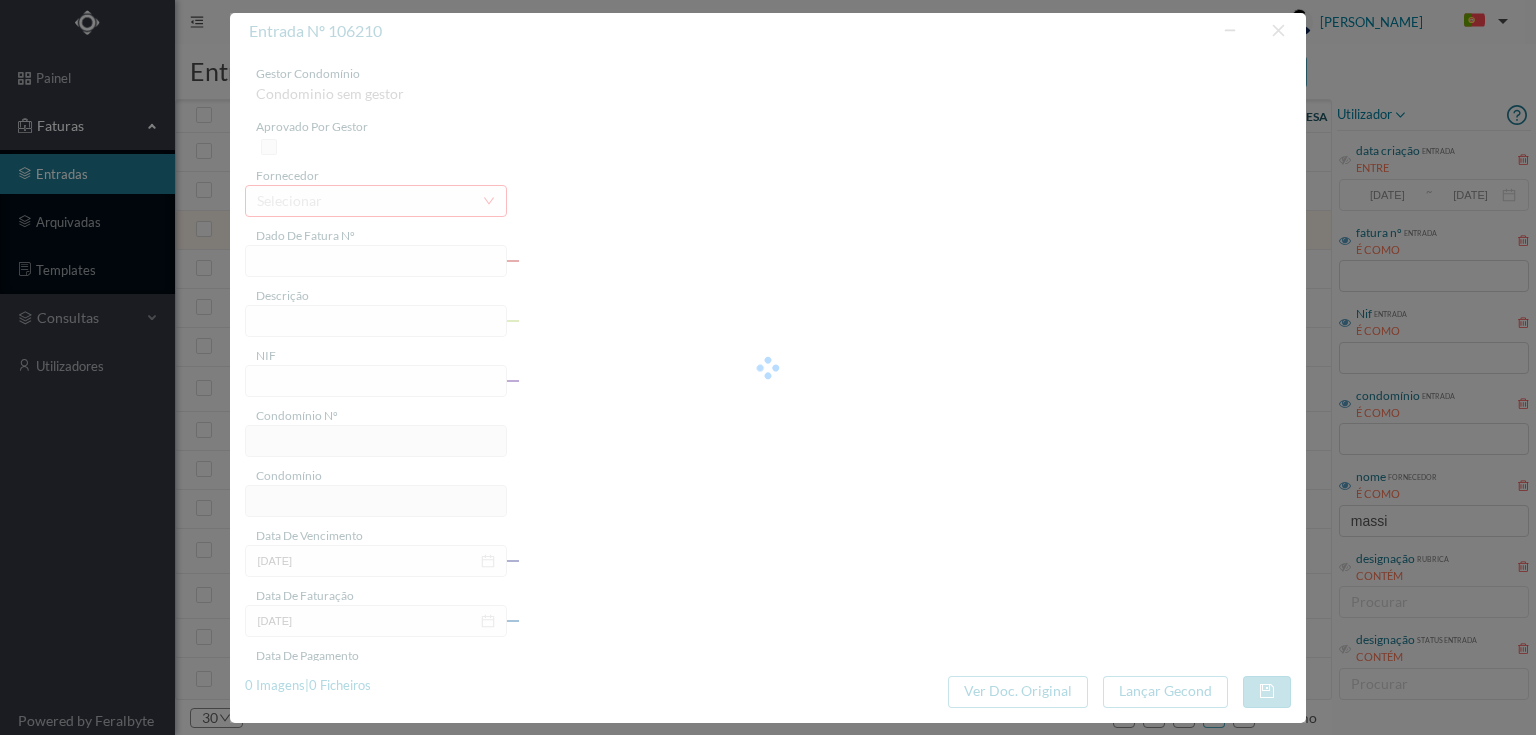 type on "Serviço [PERSON_NAME]" 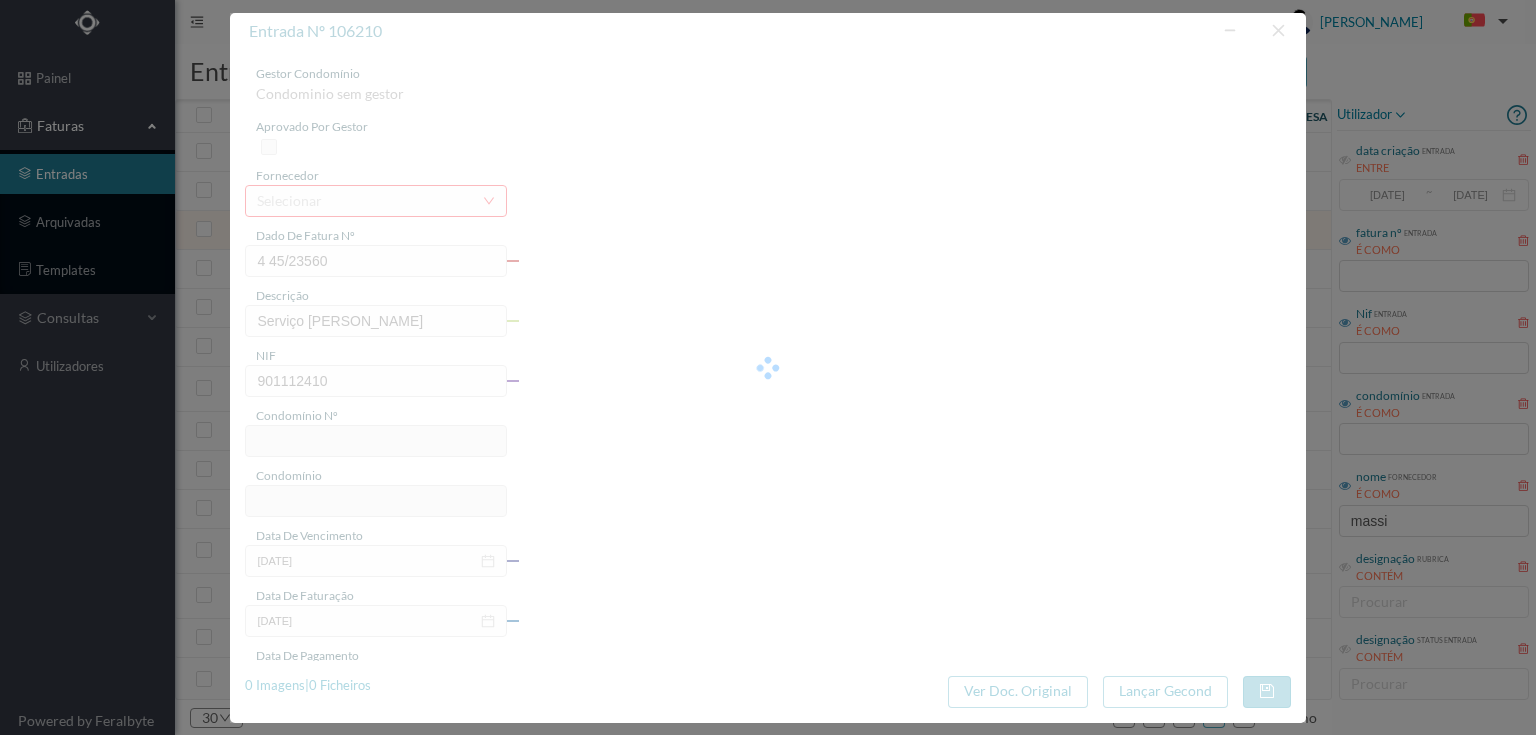 type on "576" 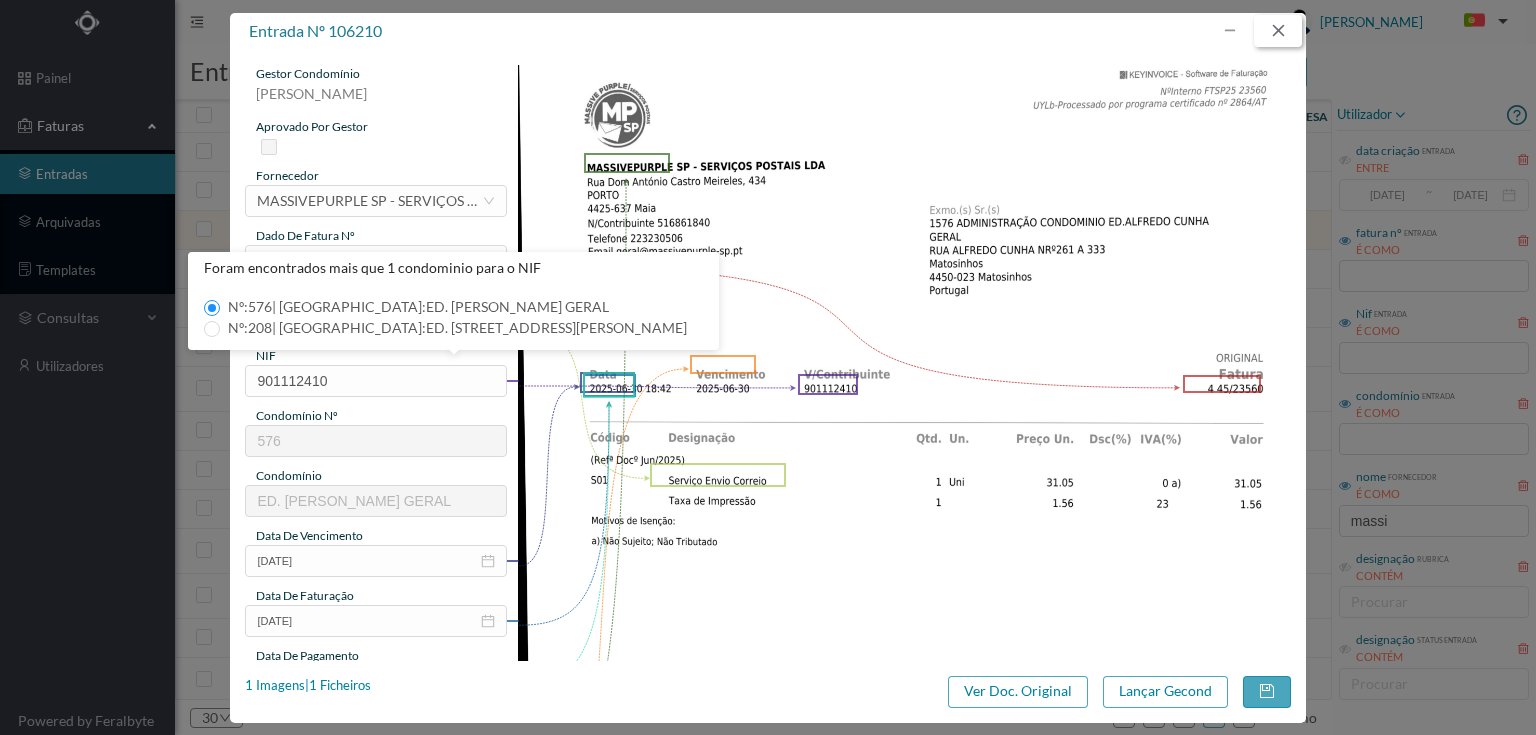 click at bounding box center (1278, 31) 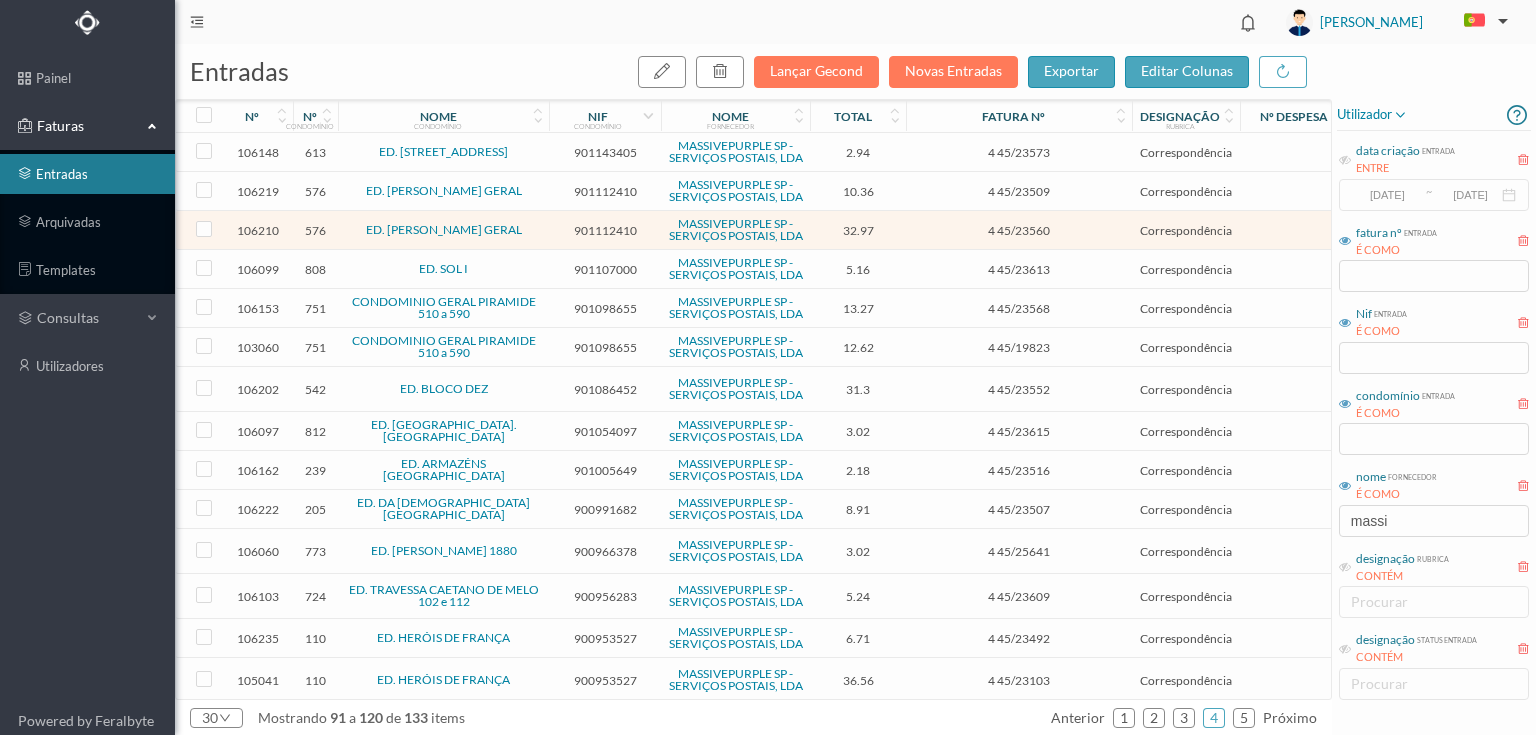 click on "901112410" at bounding box center (605, 191) 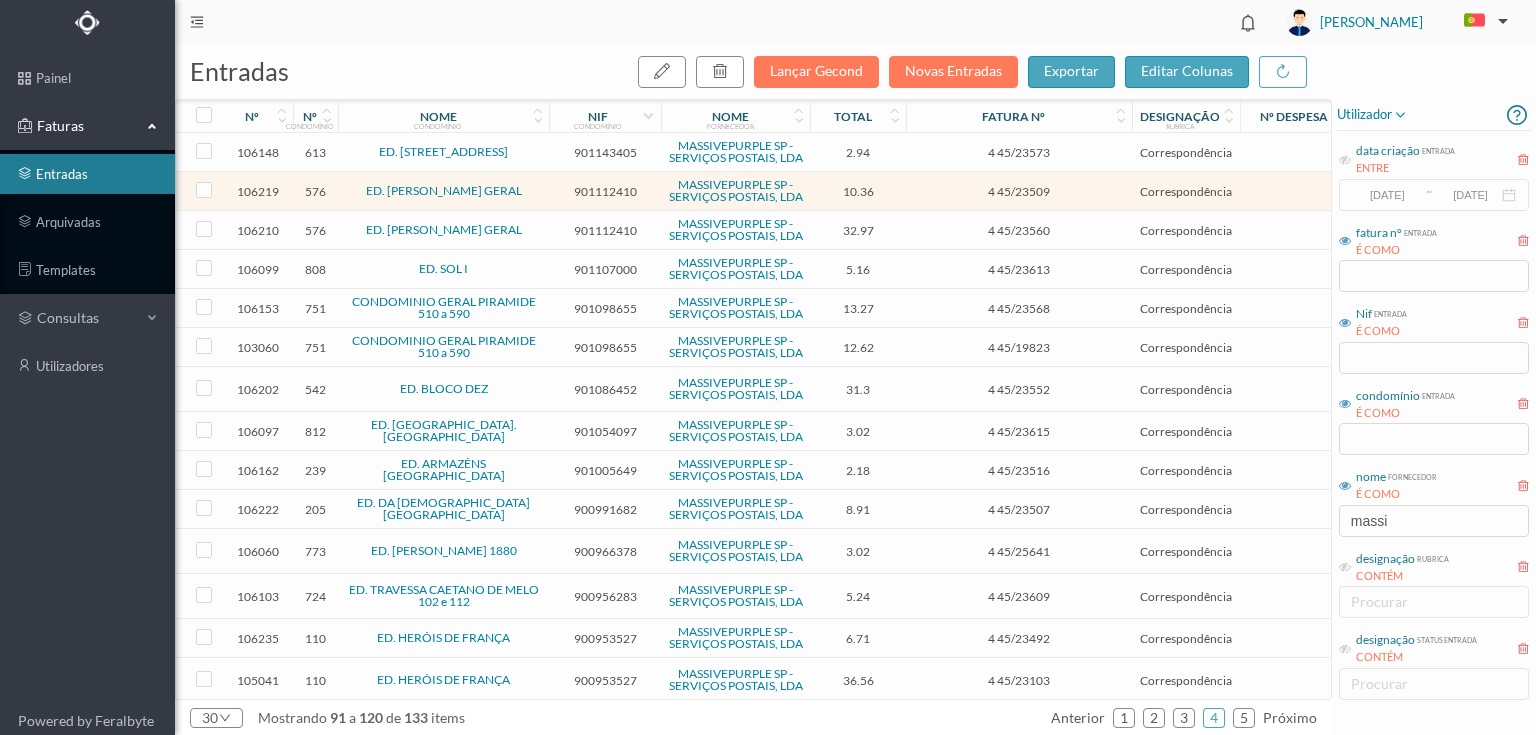 click on "901112410" at bounding box center [605, 191] 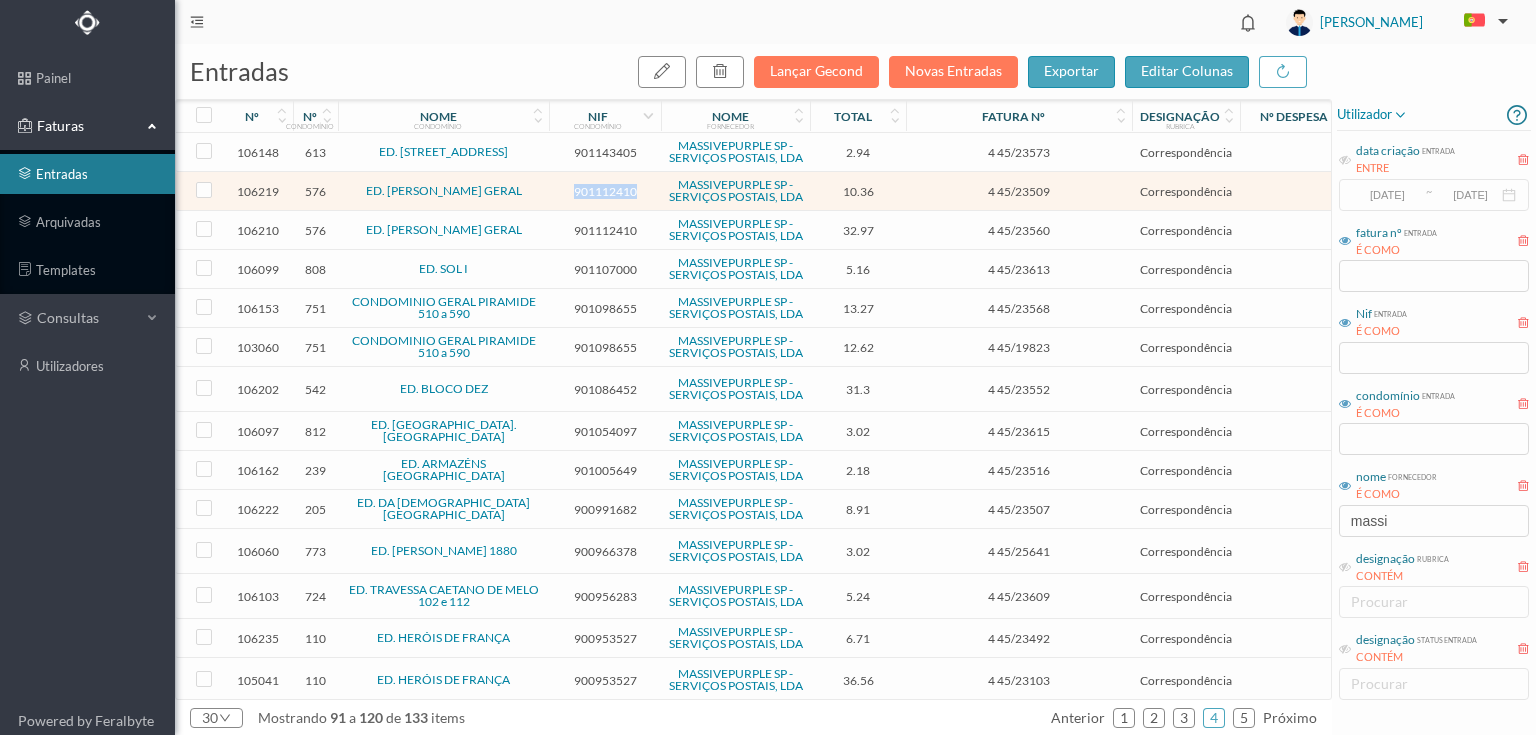 click on "901112410" at bounding box center [605, 191] 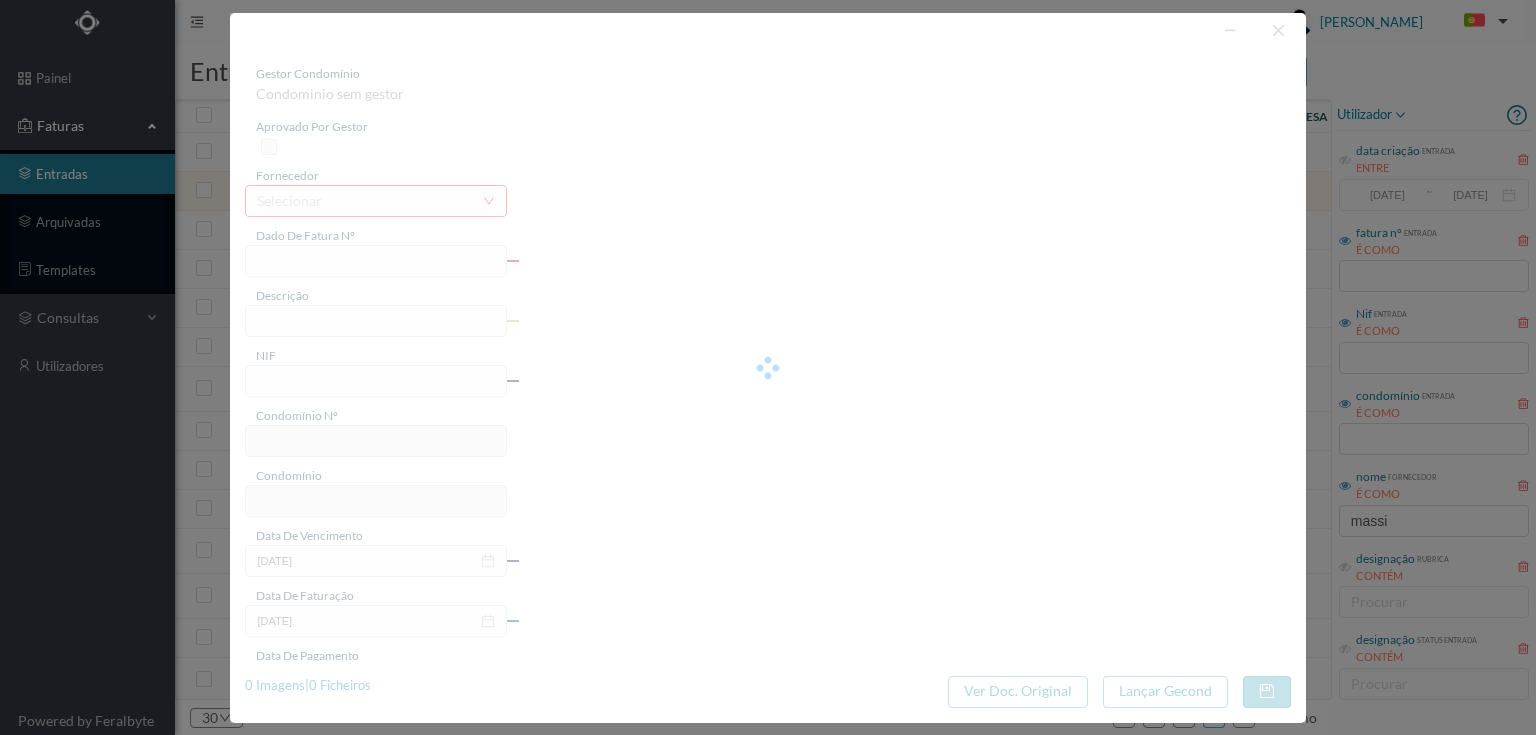type on "4 45/23509" 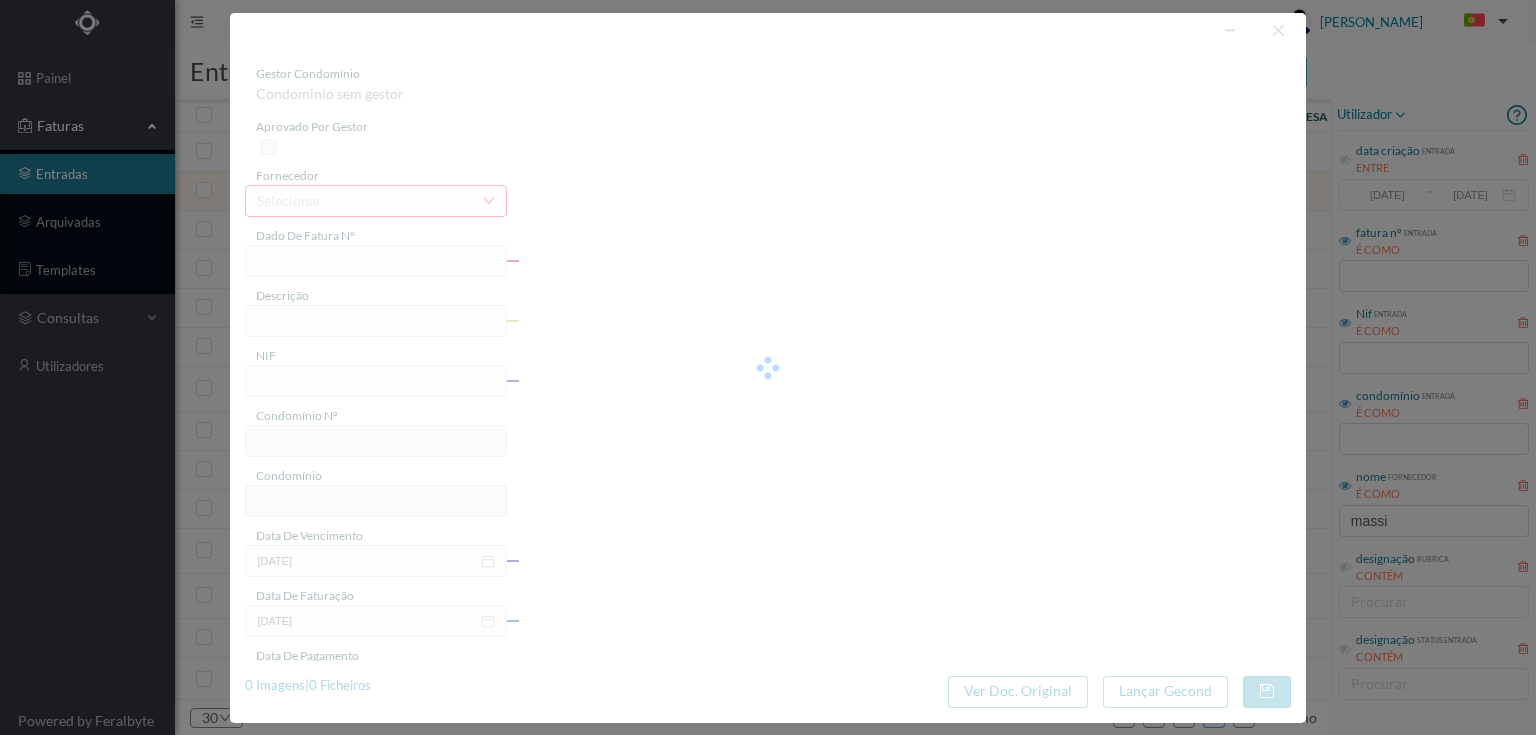 type on "Serviço [PERSON_NAME]" 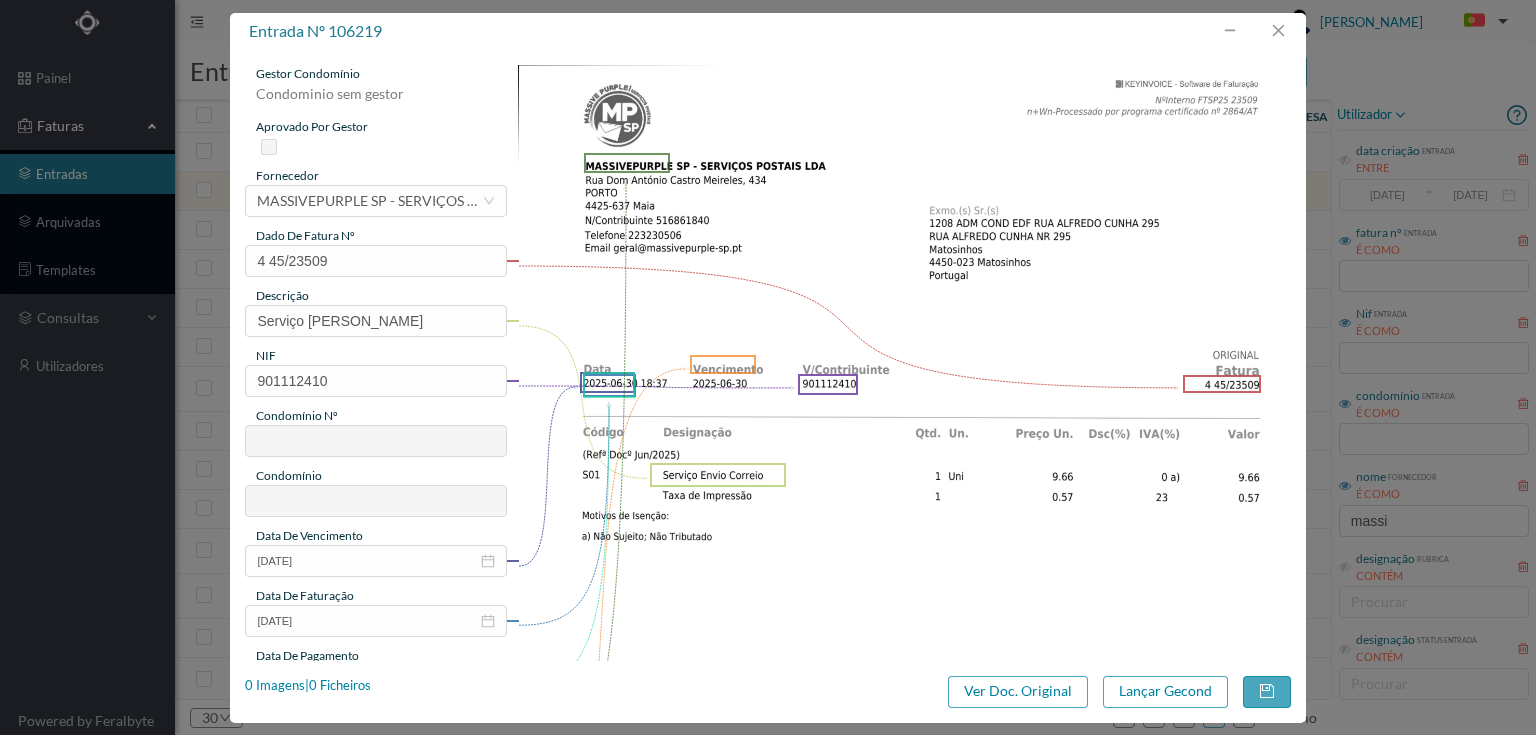 type on "576" 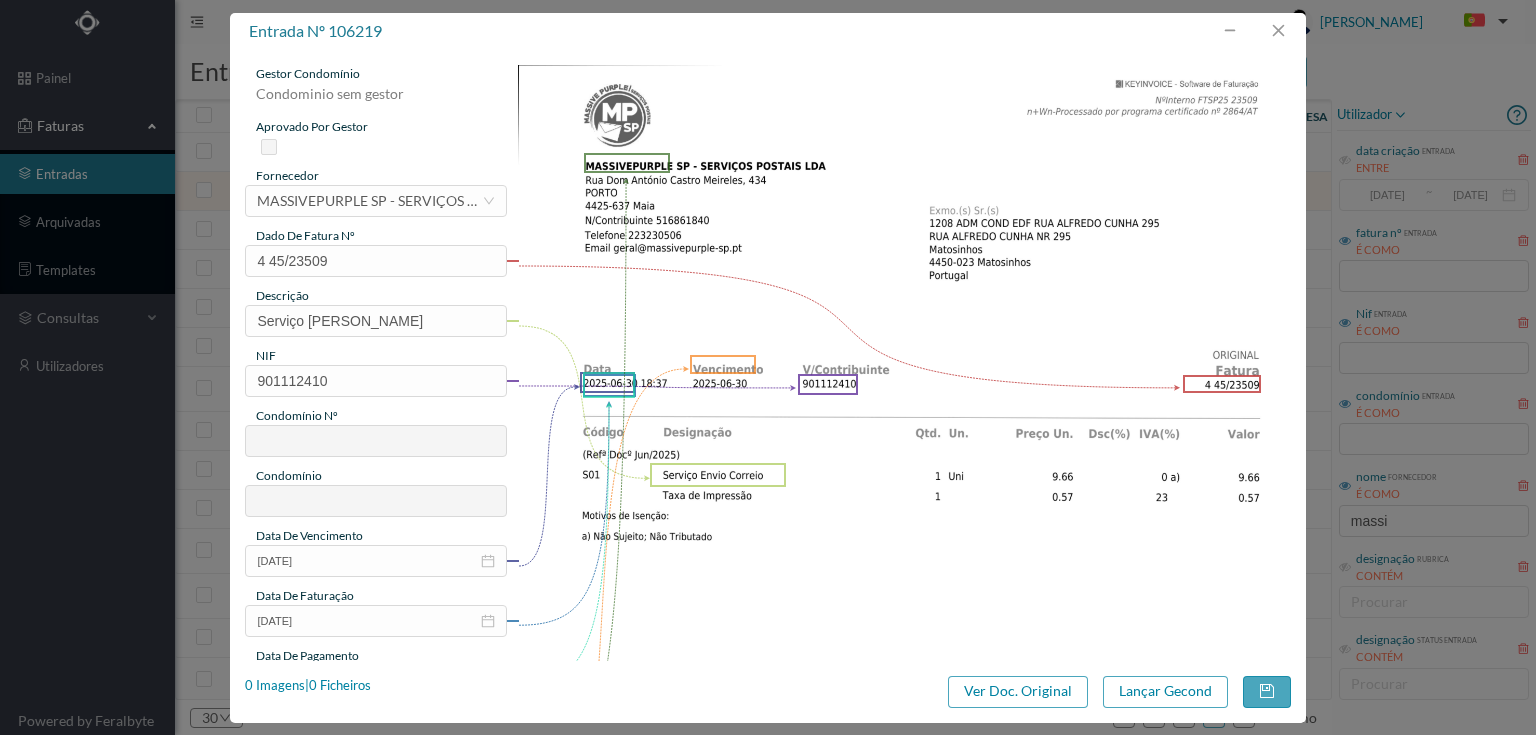 type on "ED. [PERSON_NAME] GERAL" 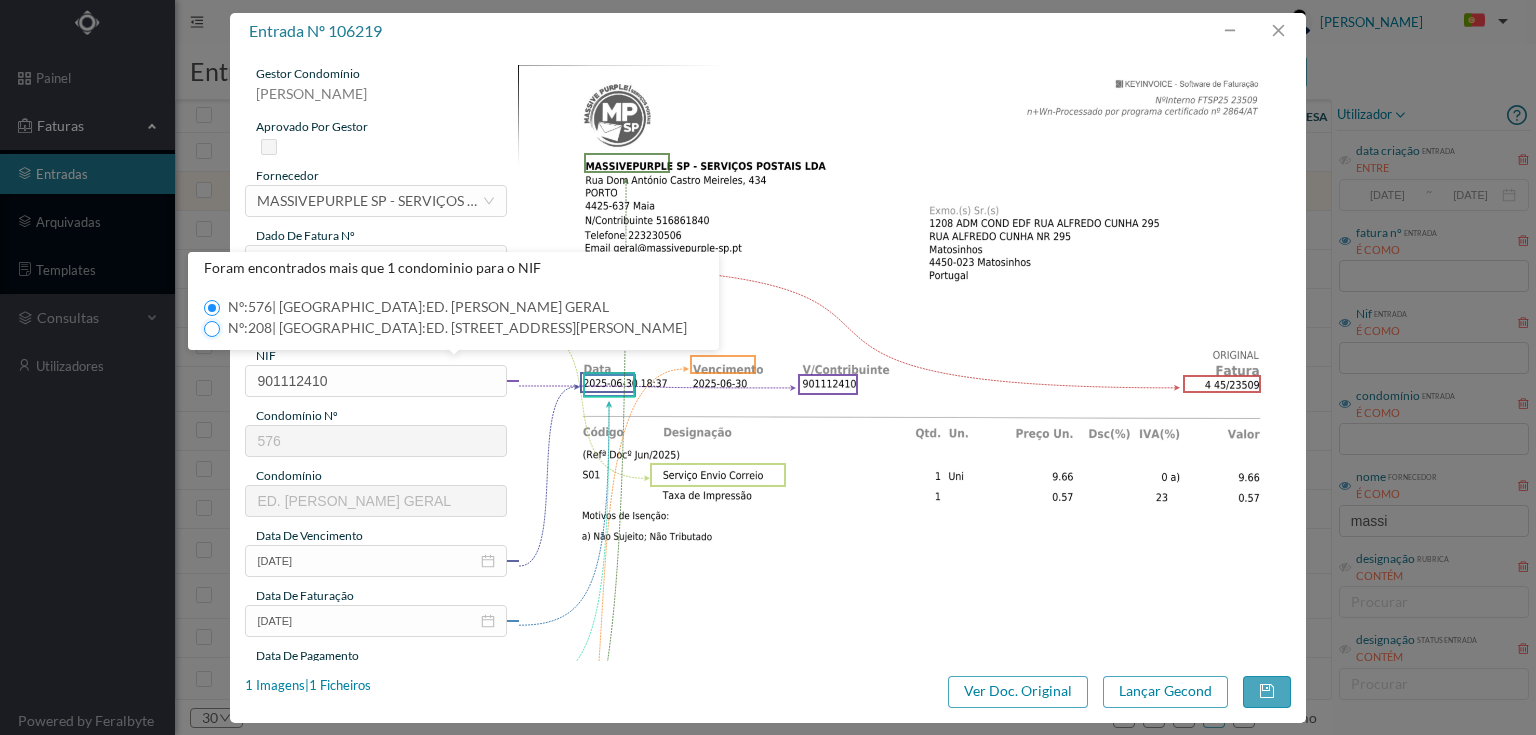 click on "Nº:  208  | Nome:  ED. [STREET_ADDRESS][PERSON_NAME]" at bounding box center [212, 329] 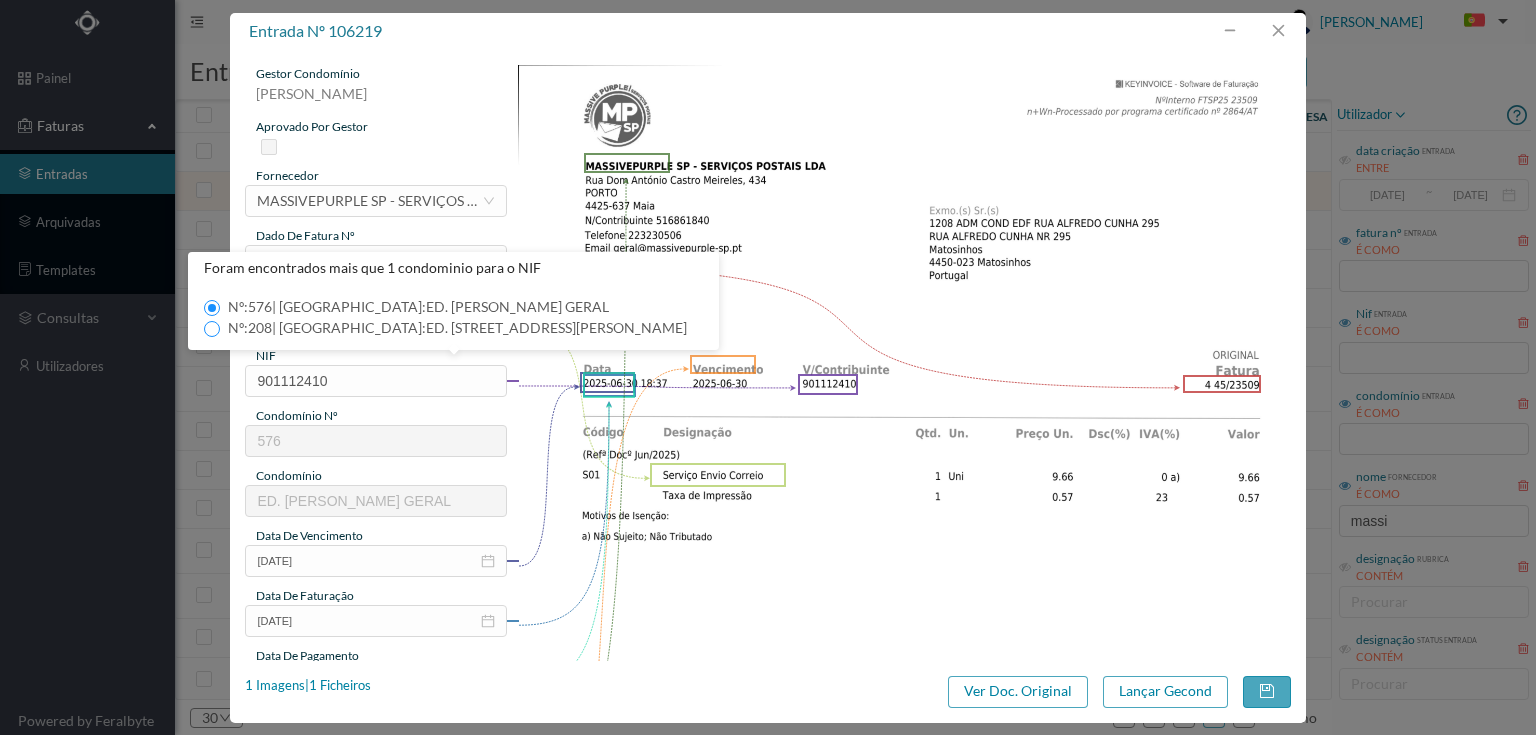 type on "208" 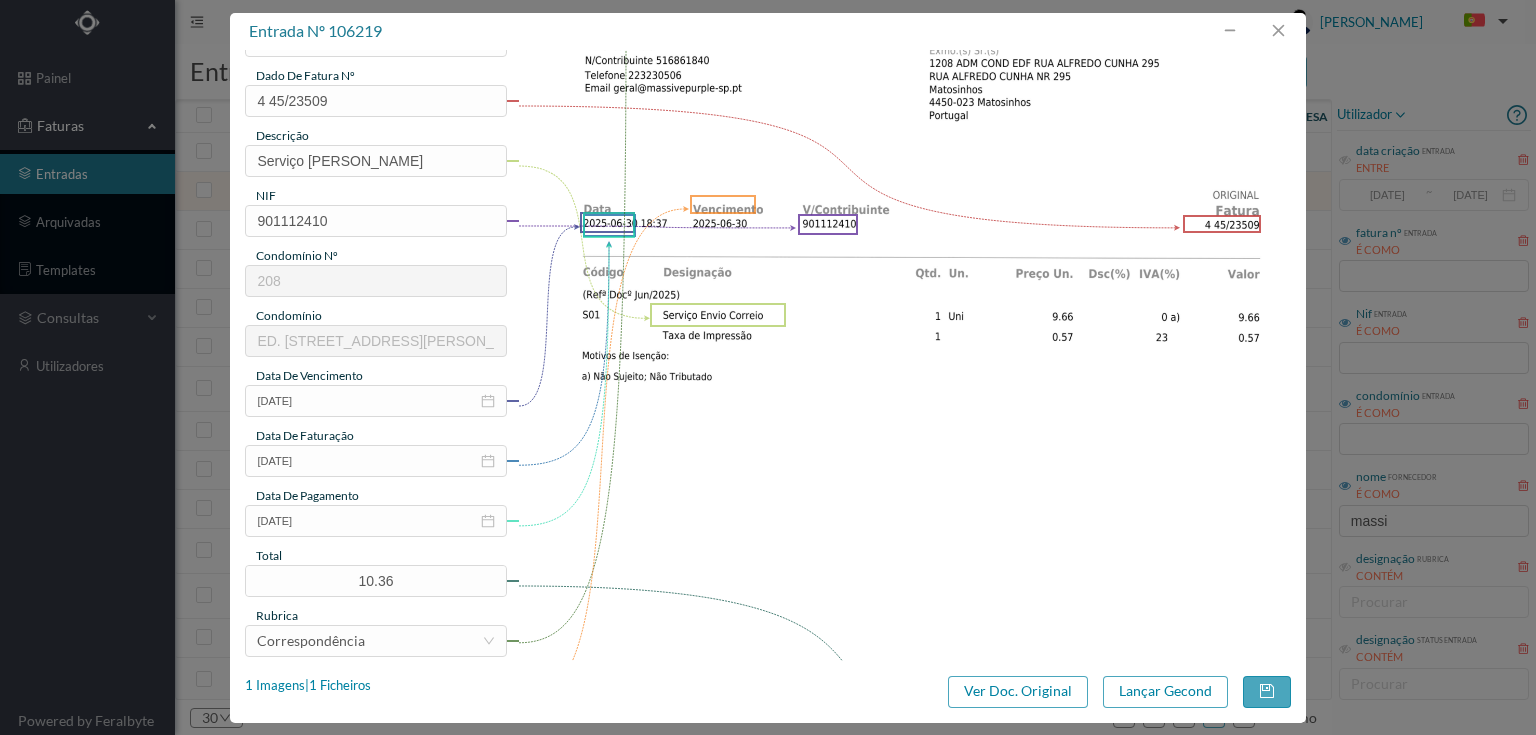 scroll, scrollTop: 240, scrollLeft: 0, axis: vertical 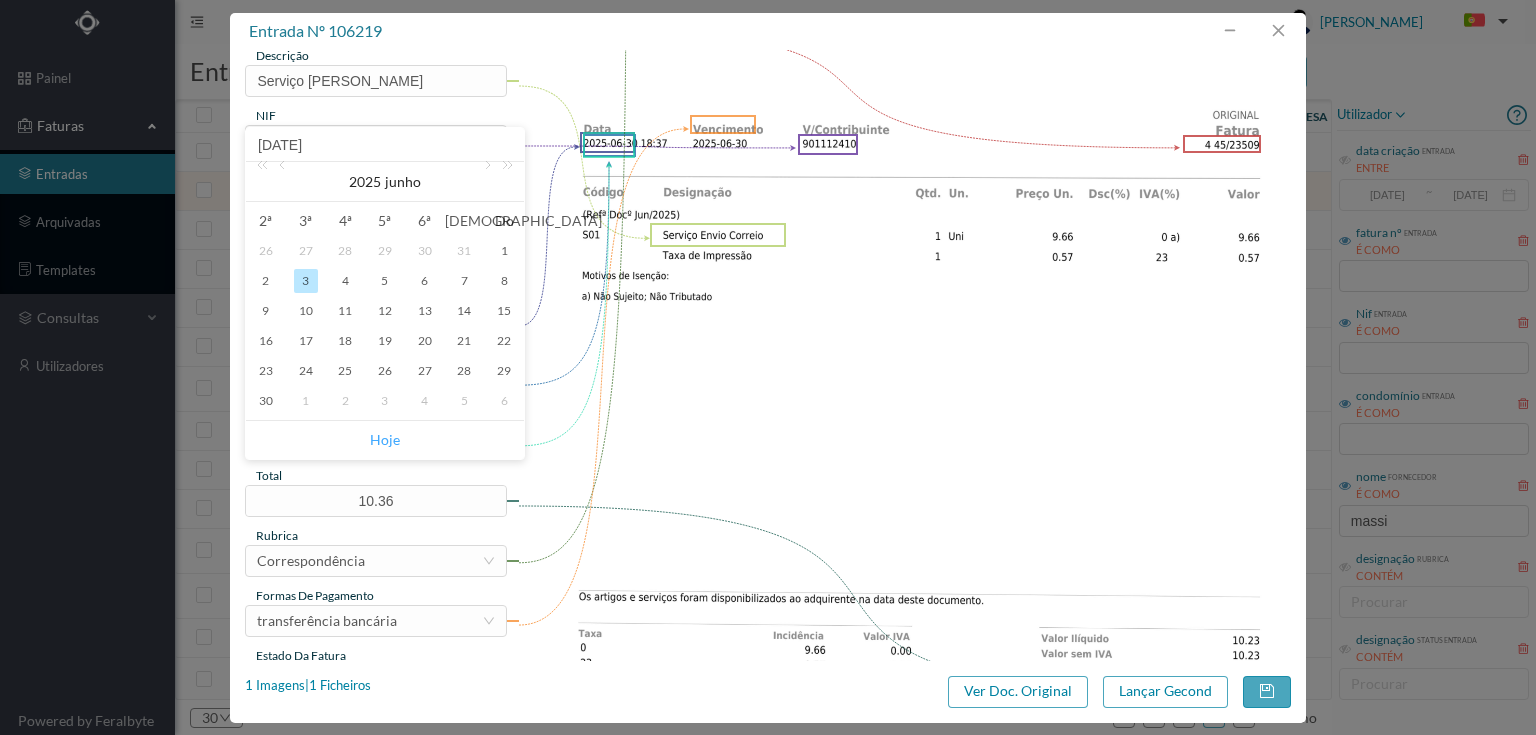 click on "Hoje" at bounding box center [385, 440] 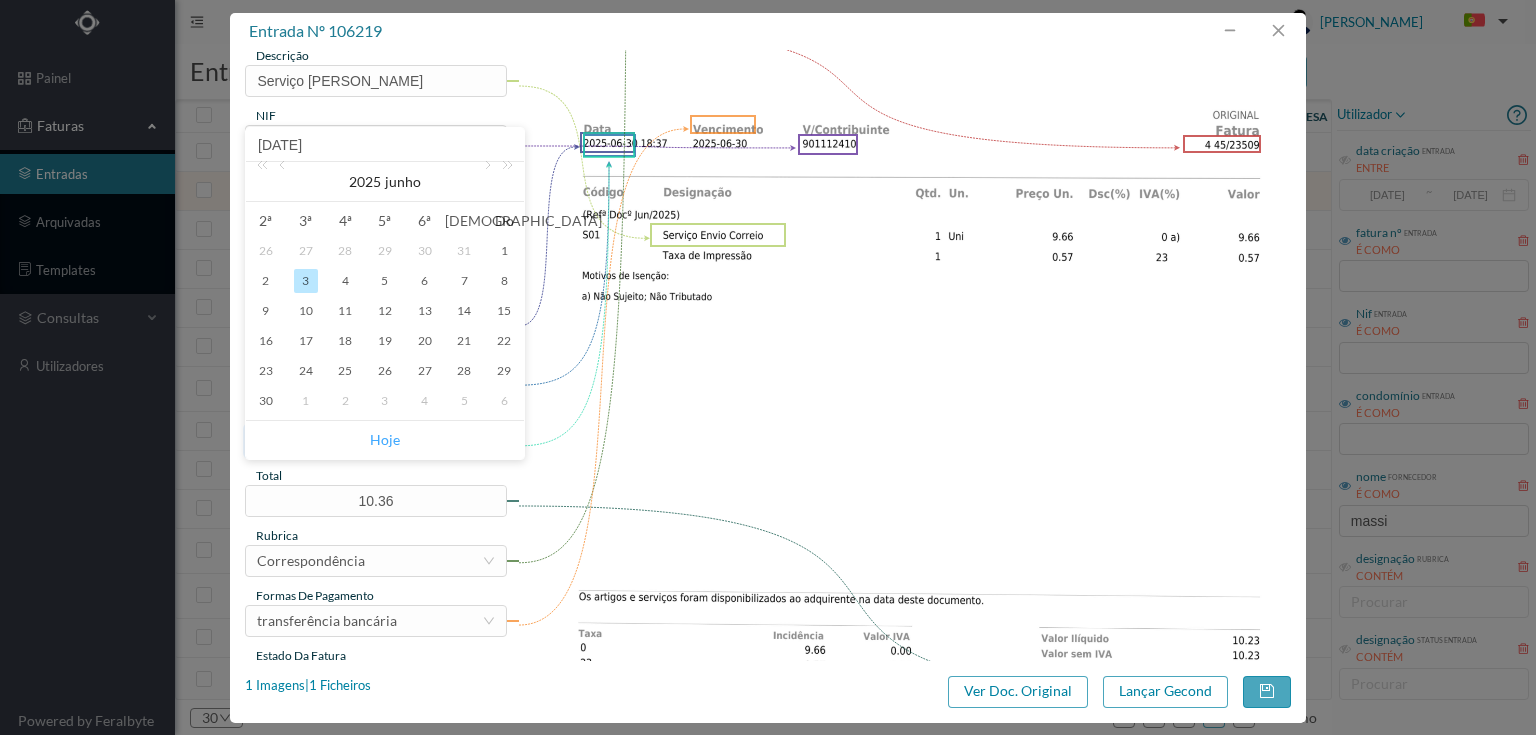 type on "[DATE]" 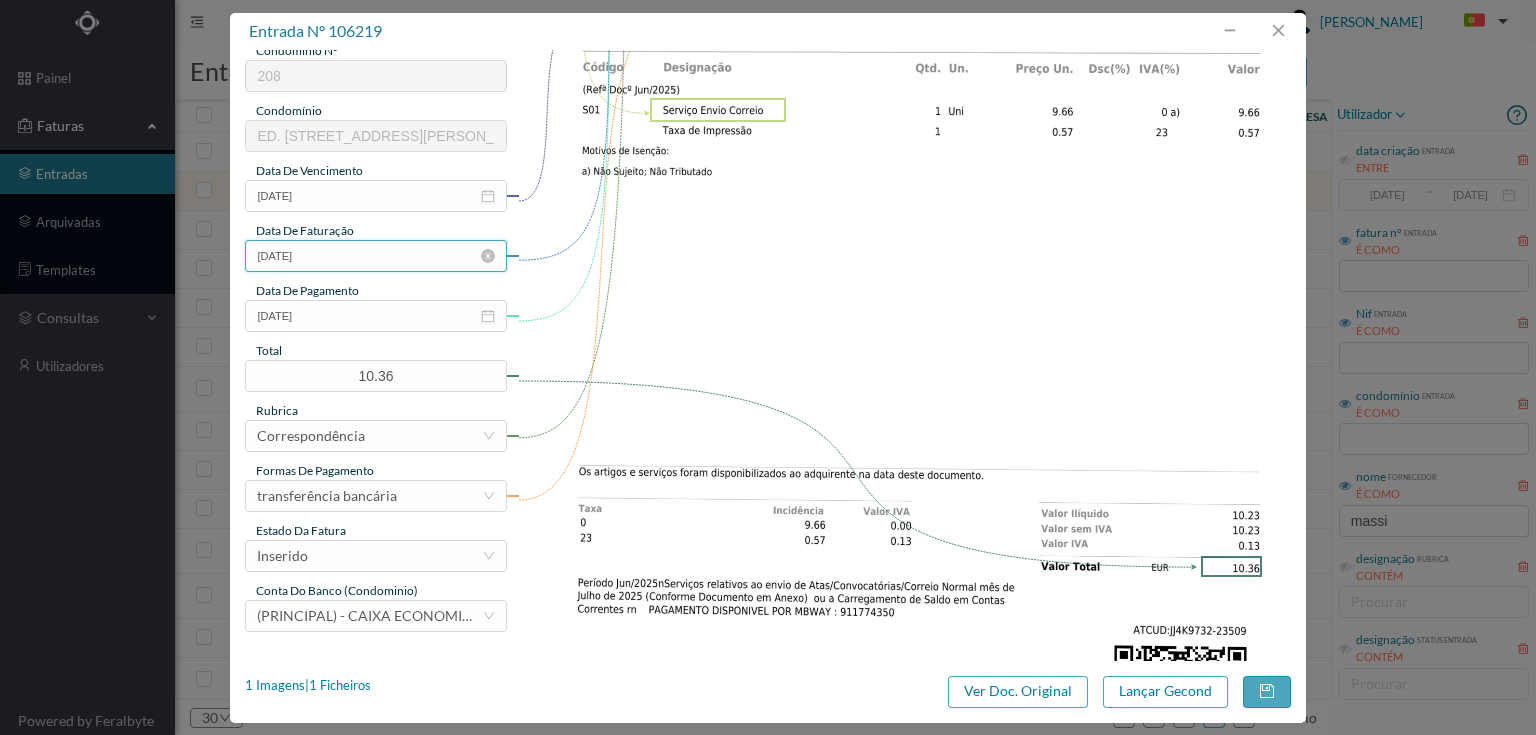 scroll, scrollTop: 480, scrollLeft: 0, axis: vertical 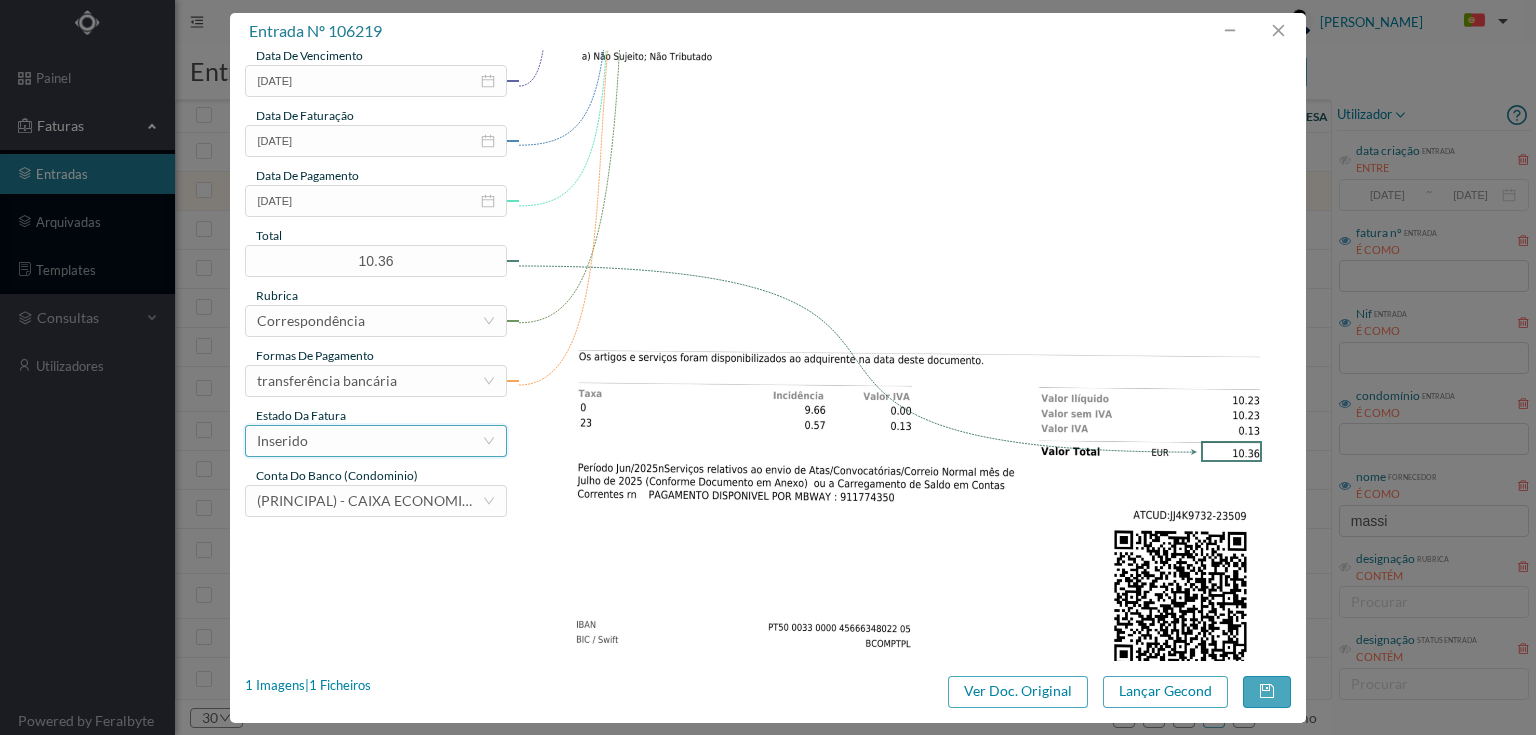 drag, startPoint x: 332, startPoint y: 444, endPoint x: 348, endPoint y: 458, distance: 21.260292 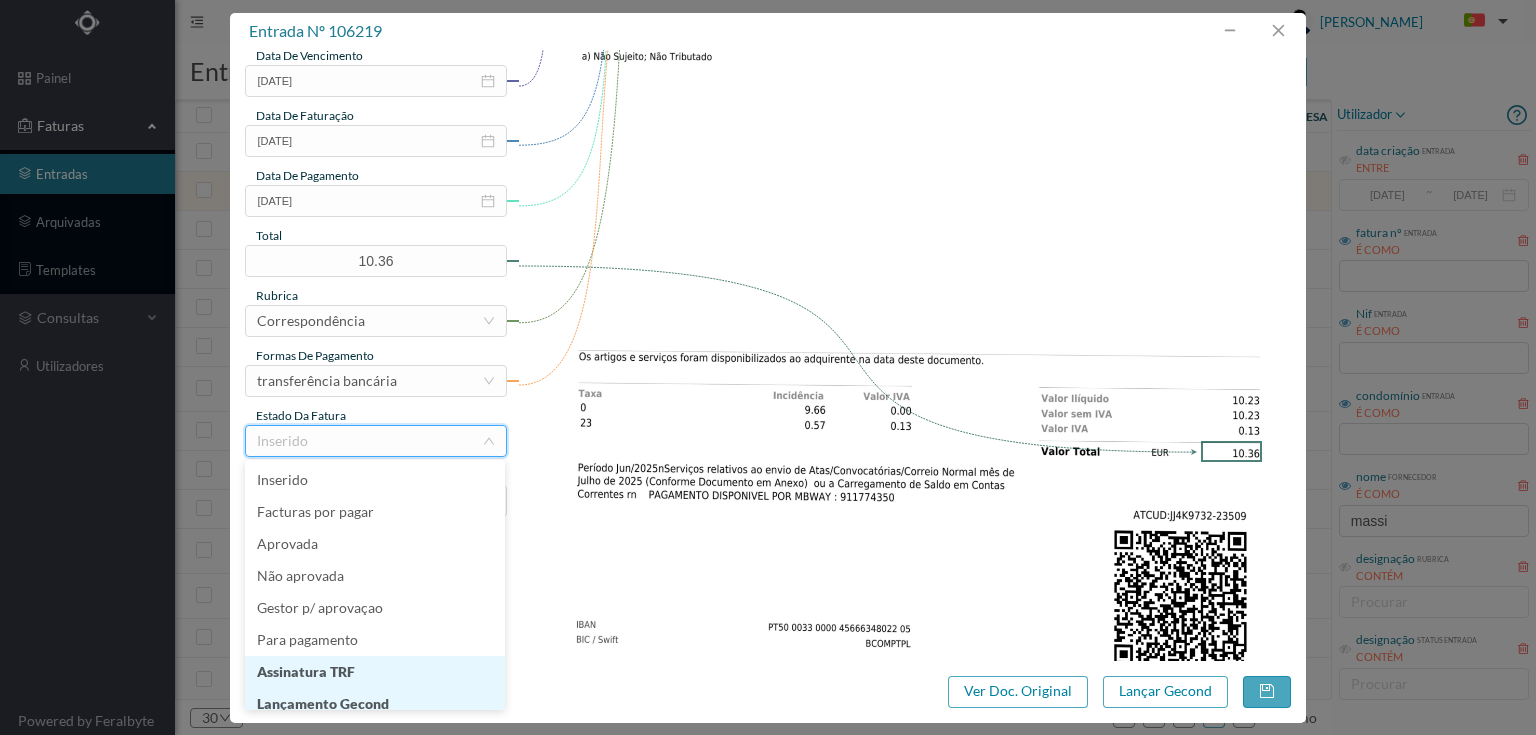 scroll, scrollTop: 10, scrollLeft: 0, axis: vertical 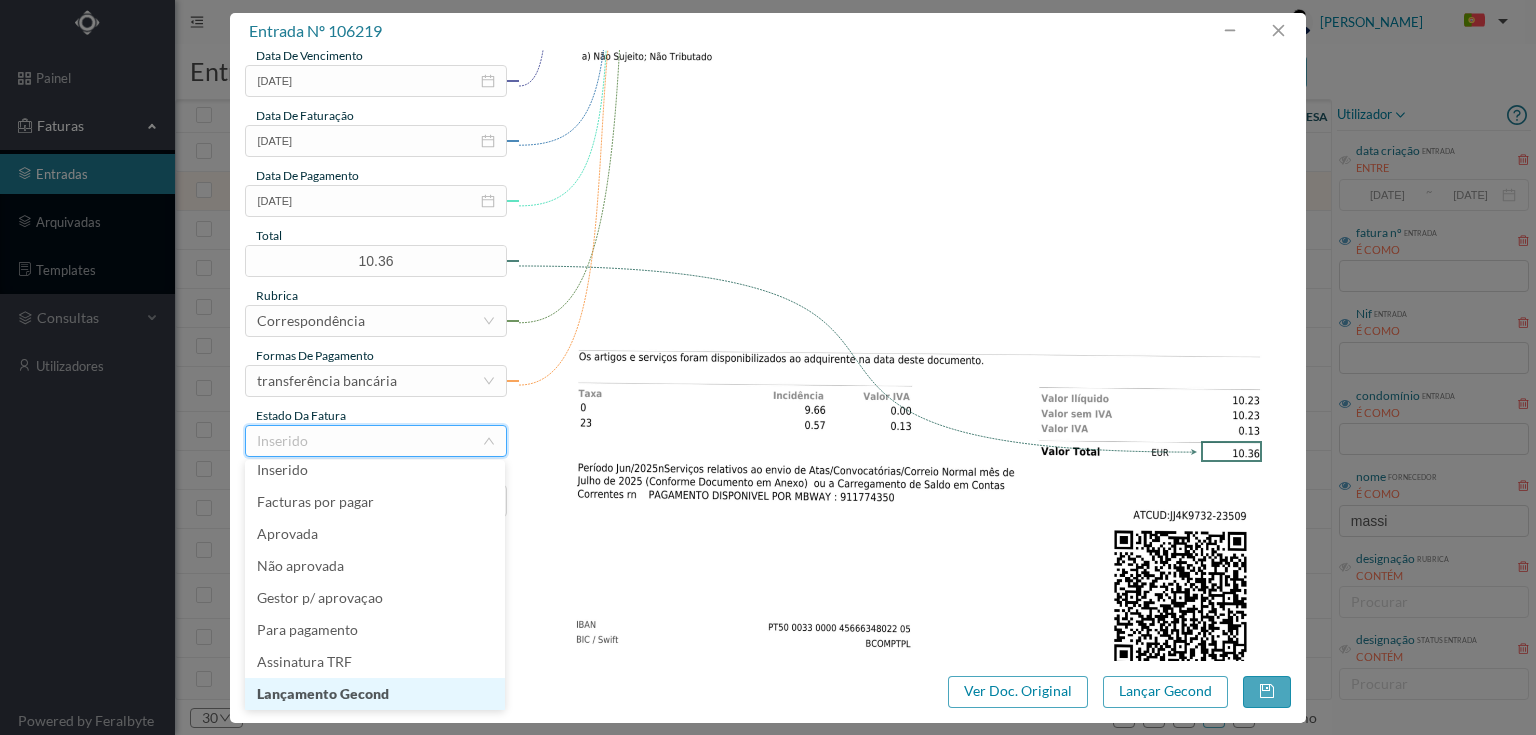 click on "Lançamento Gecond" at bounding box center [375, 694] 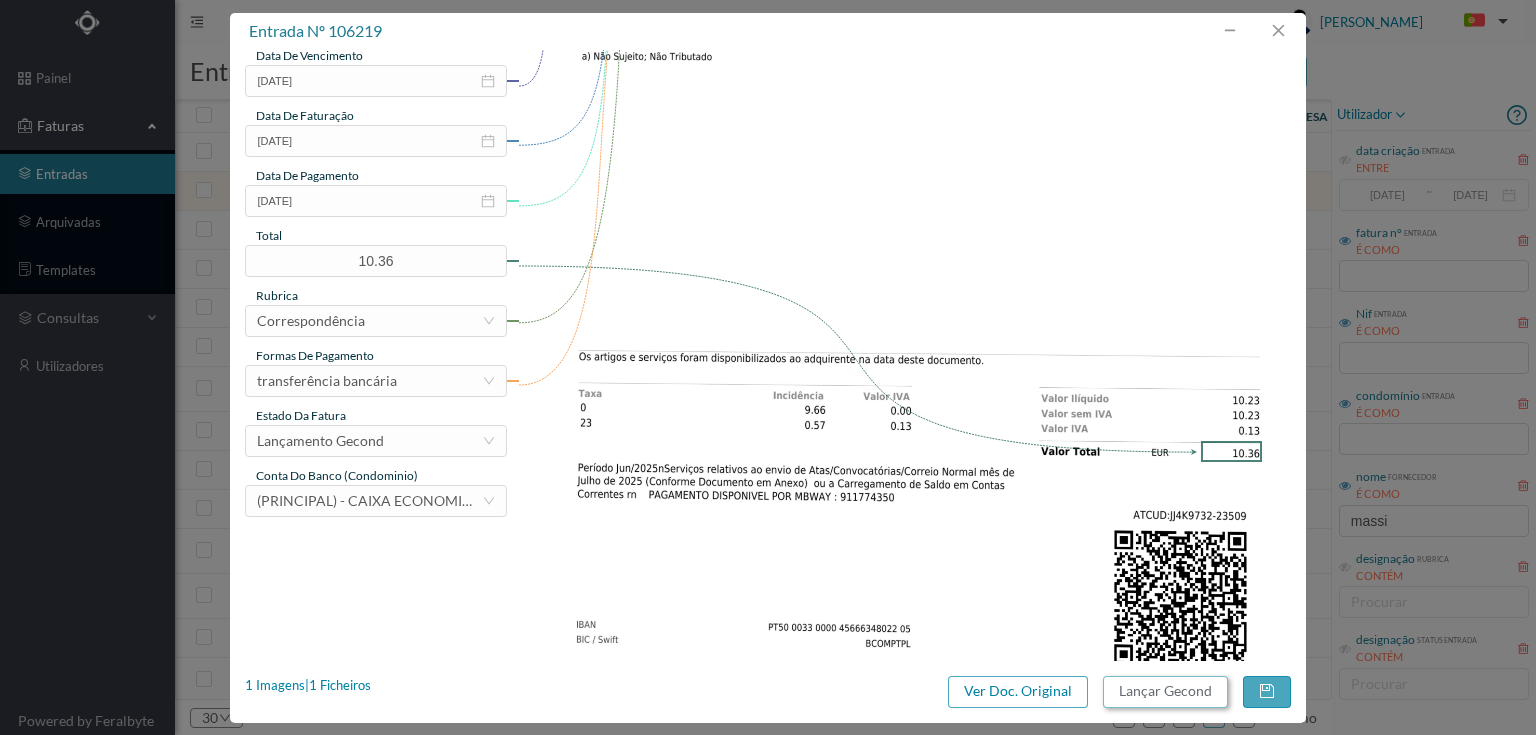 click on "Lançar Gecond" at bounding box center [1165, 692] 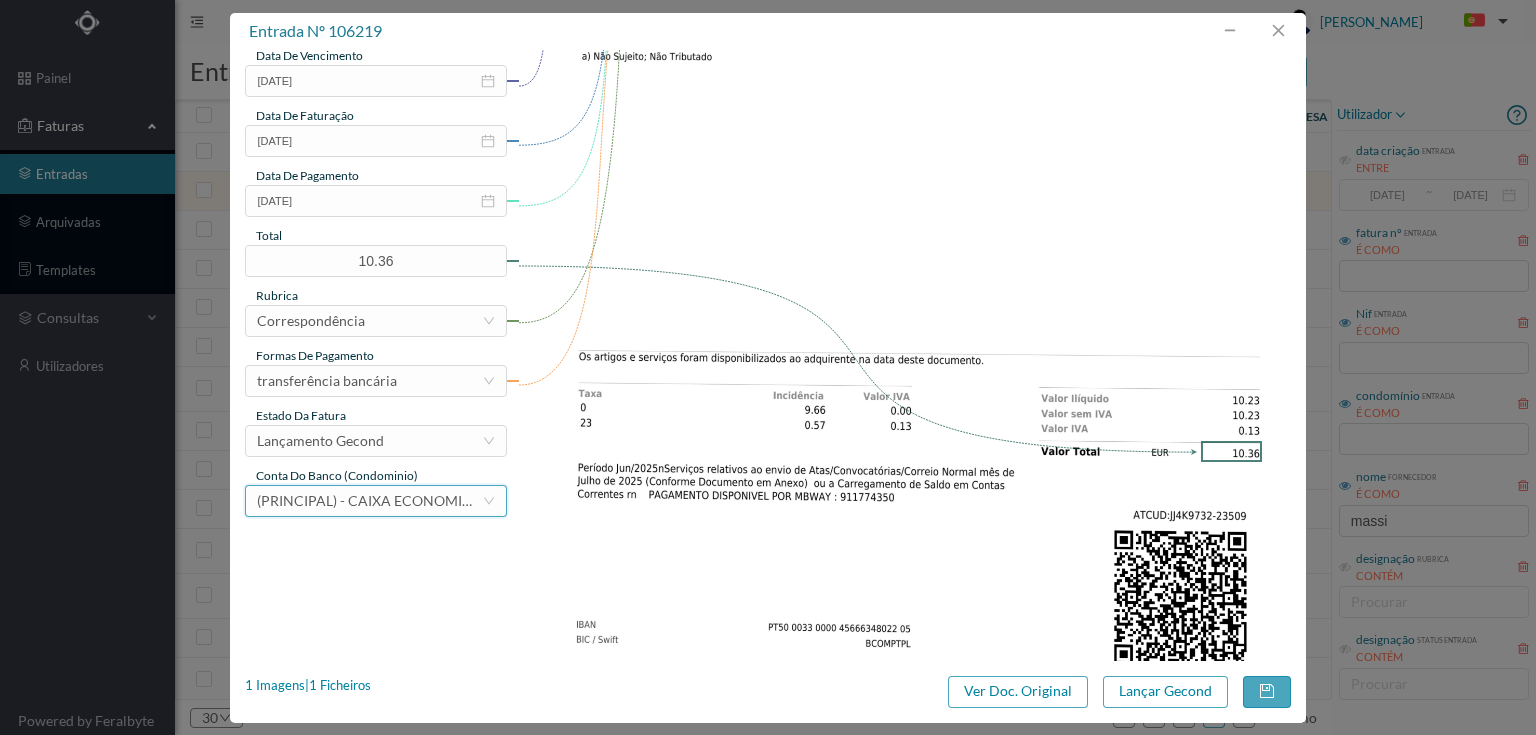 click on "(PRINCIPAL) - CAIXA ECONOMICA MONTEPIO GERAL ([FINANCIAL_ID])" at bounding box center (369, 501) 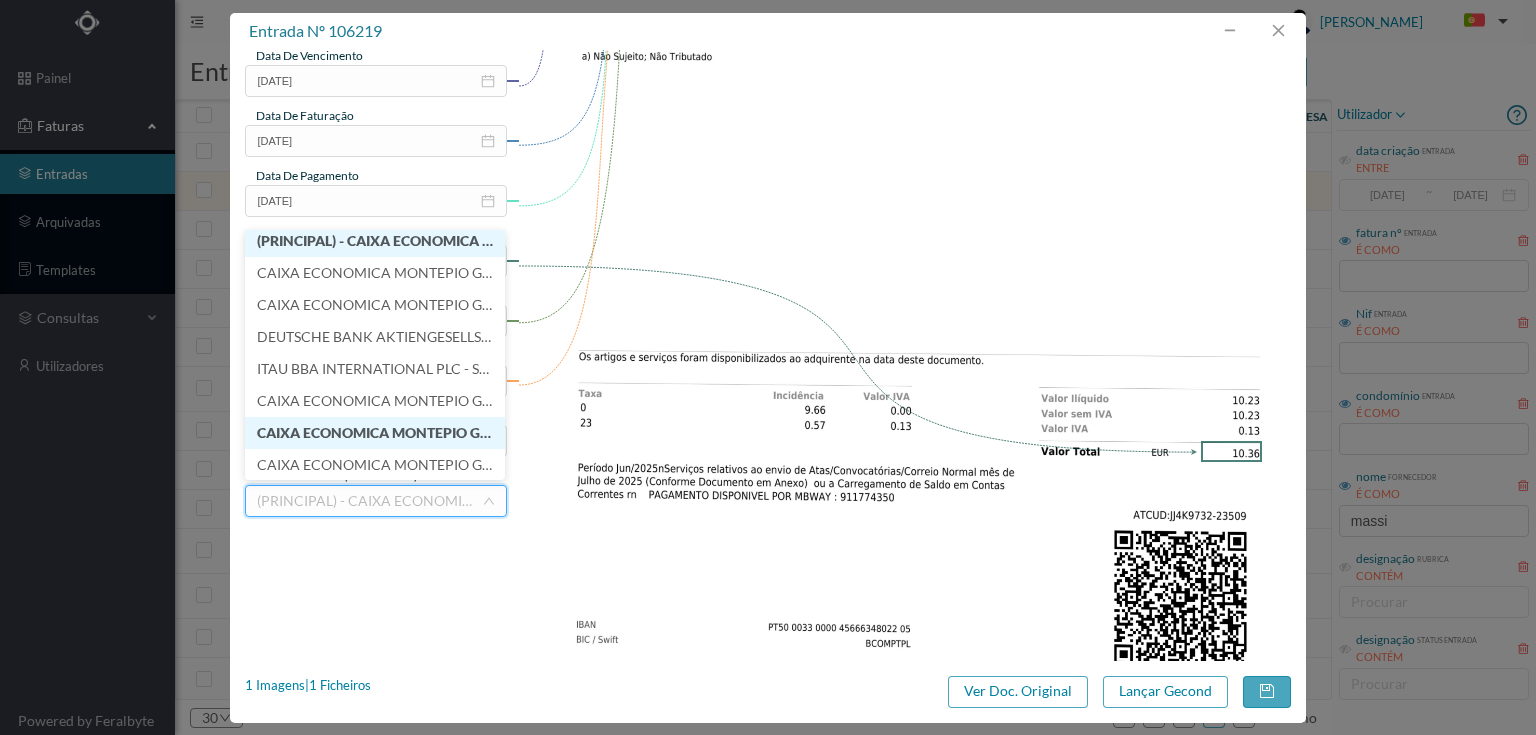 scroll, scrollTop: 4, scrollLeft: 0, axis: vertical 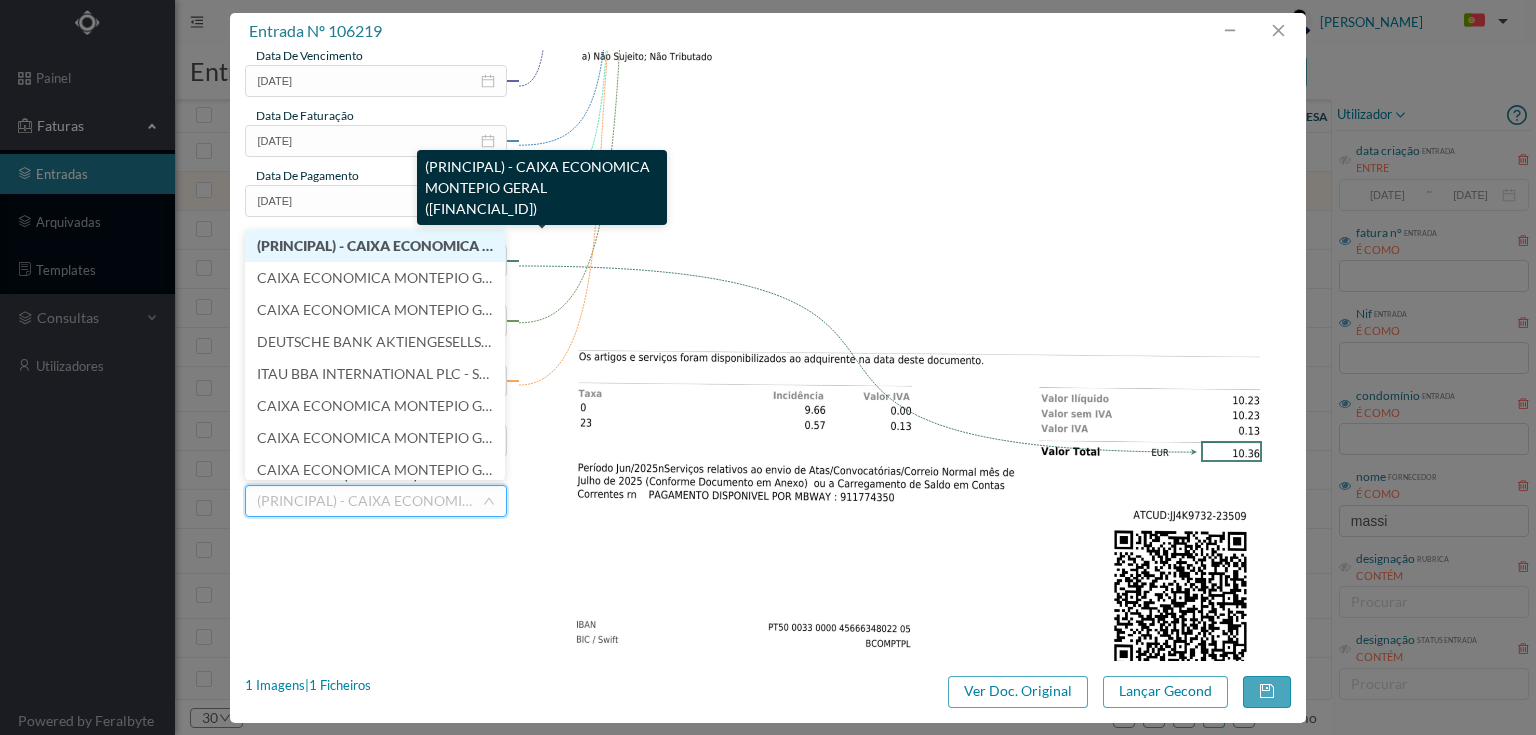 click on "(PRINCIPAL) - CAIXA ECONOMICA MONTEPIO GERAL ([FINANCIAL_ID])" at bounding box center [487, 245] 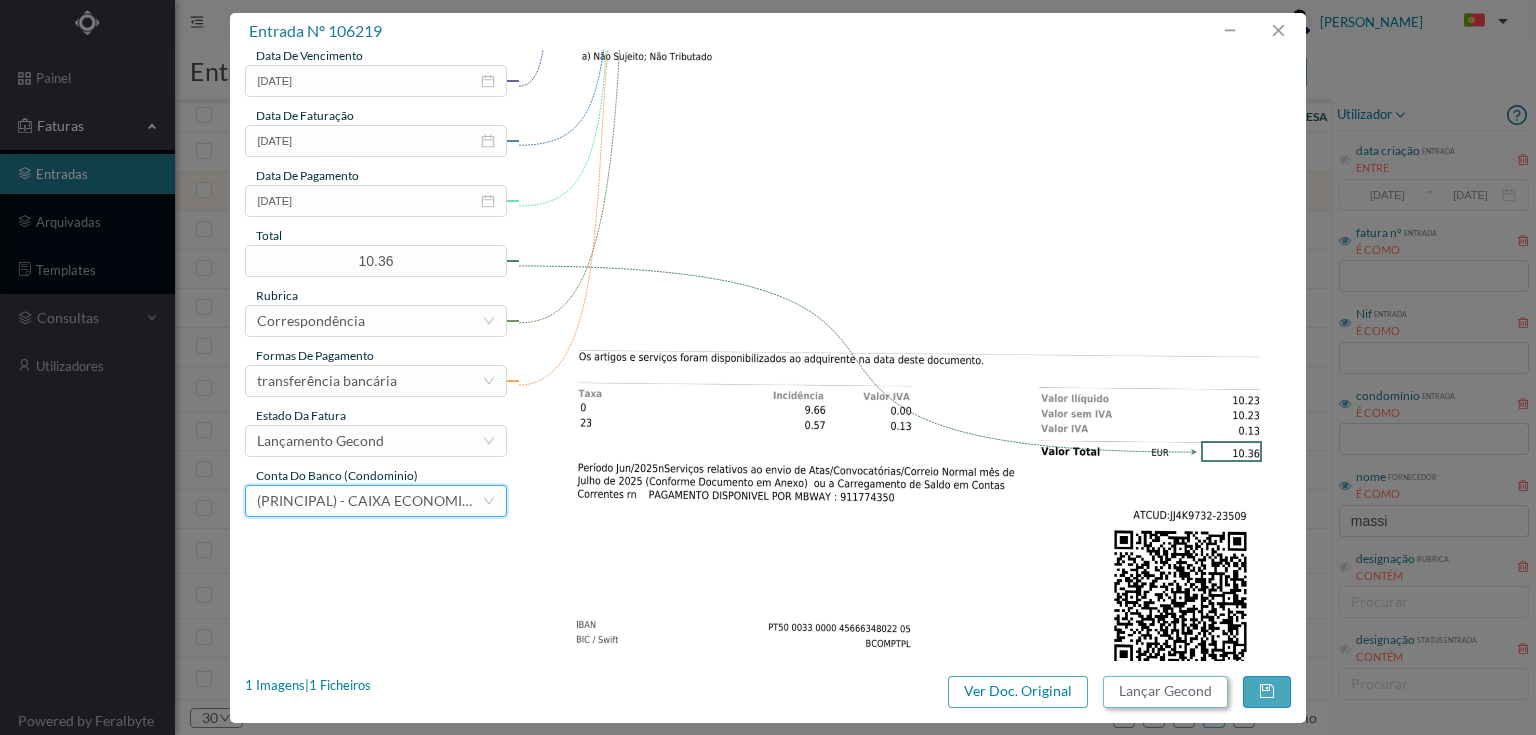 click on "Lançar Gecond" at bounding box center [1165, 692] 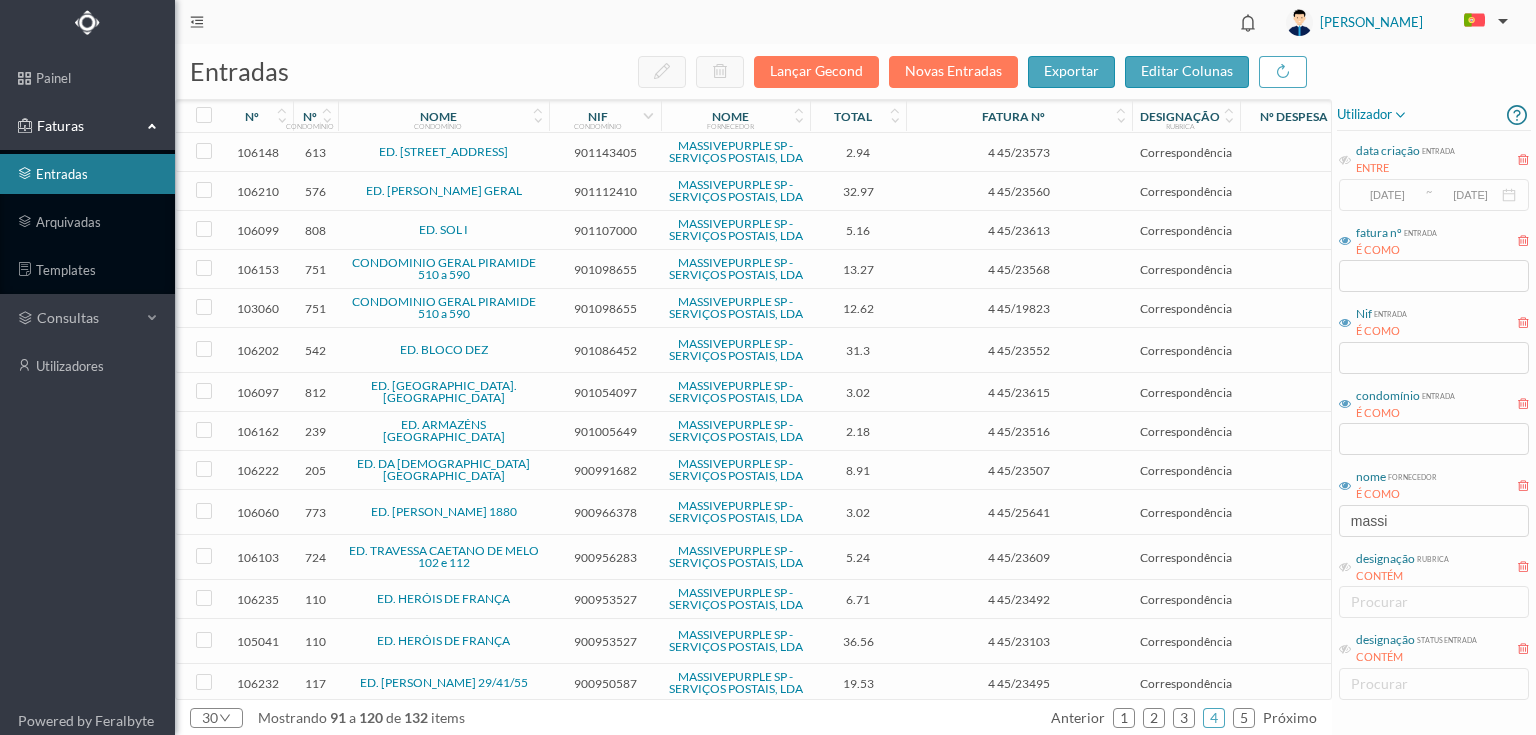 click on "901112410" at bounding box center [605, 191] 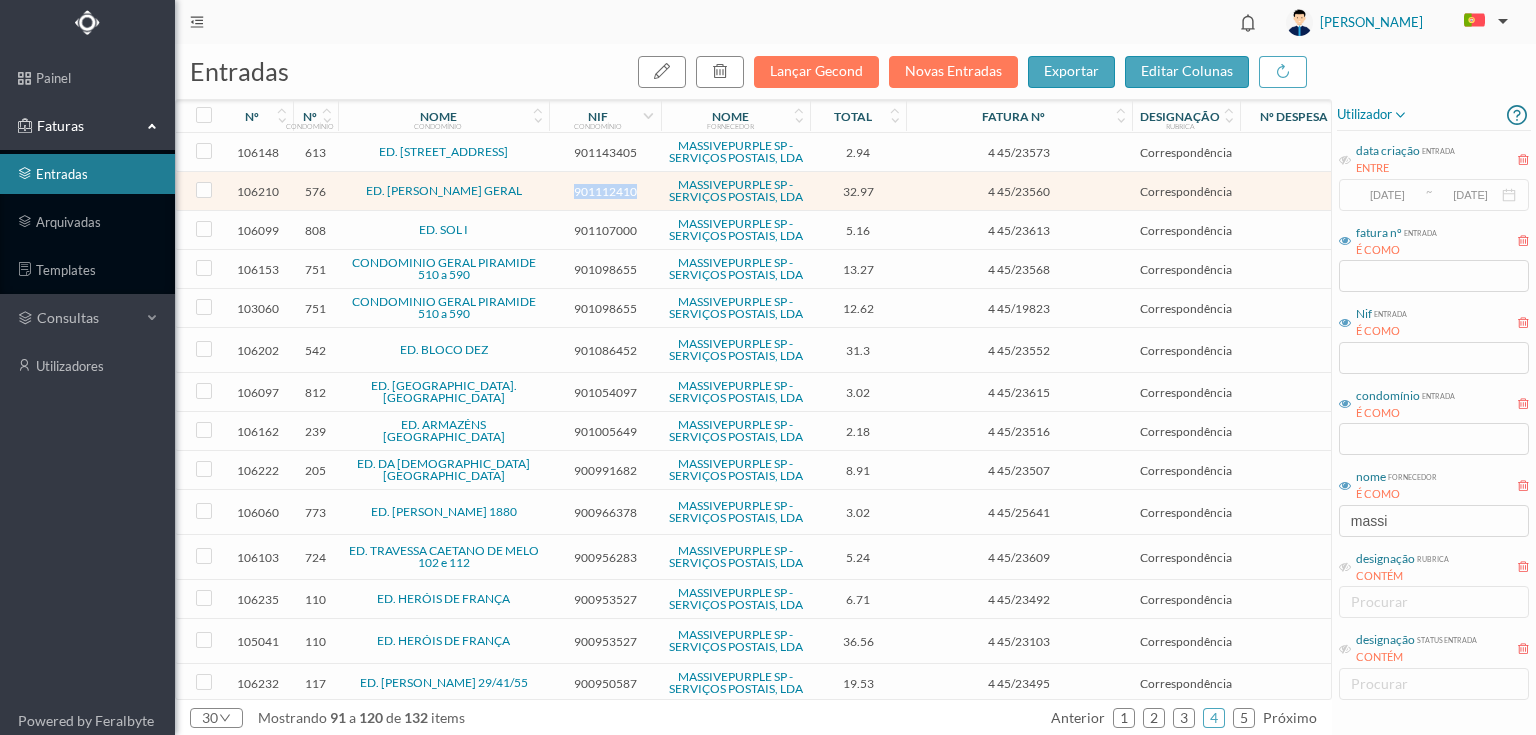 click on "901112410" at bounding box center [605, 191] 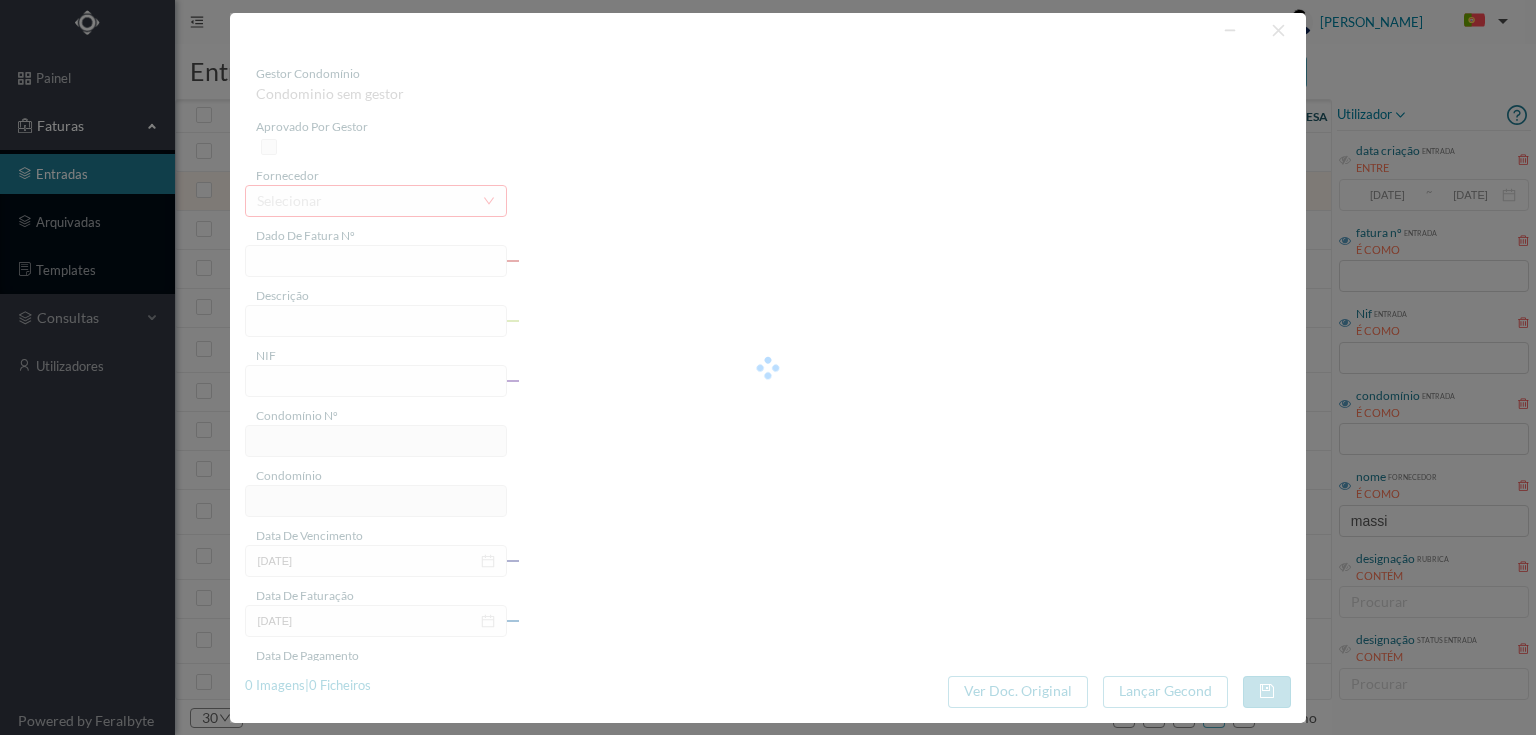 type on "4 45/23560" 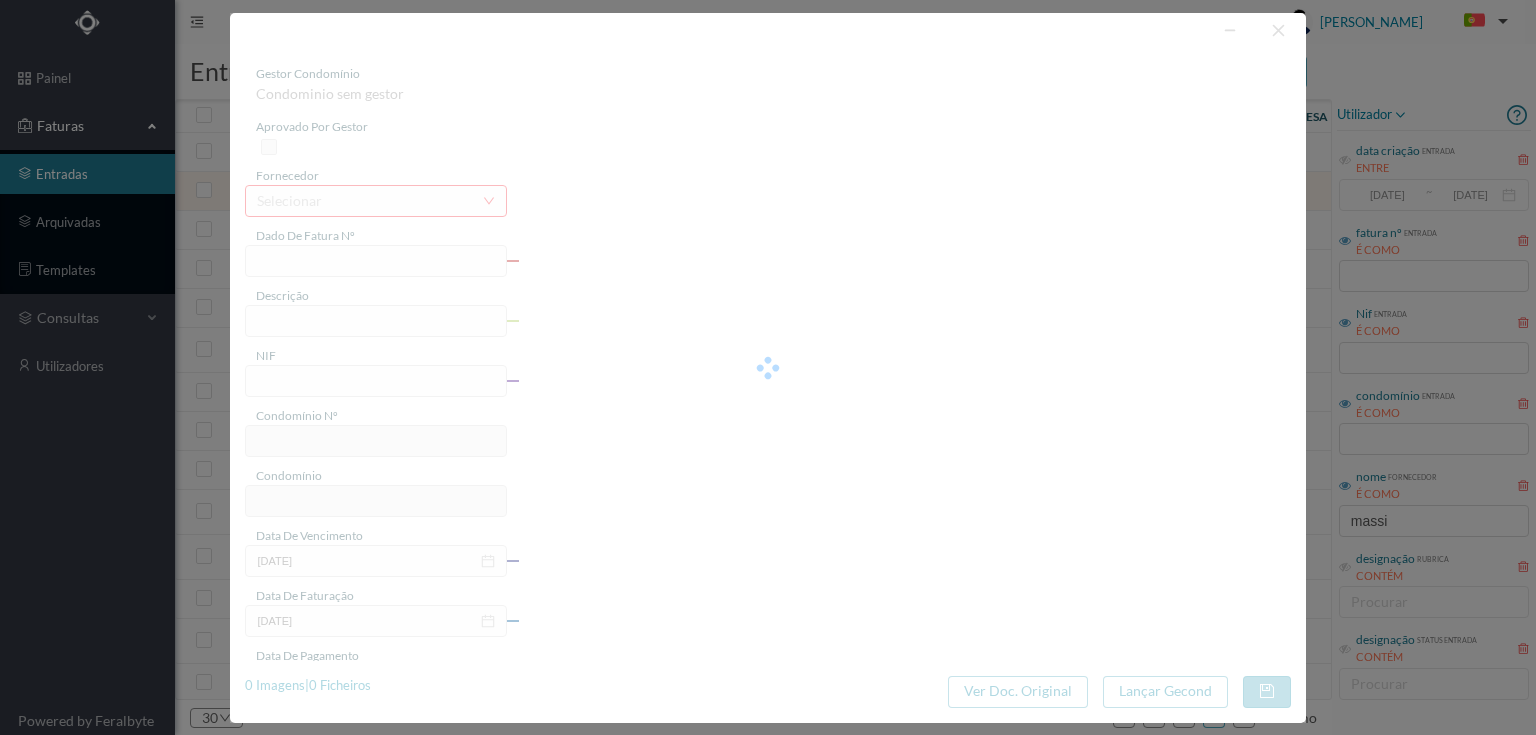 type on "Serviço [PERSON_NAME]" 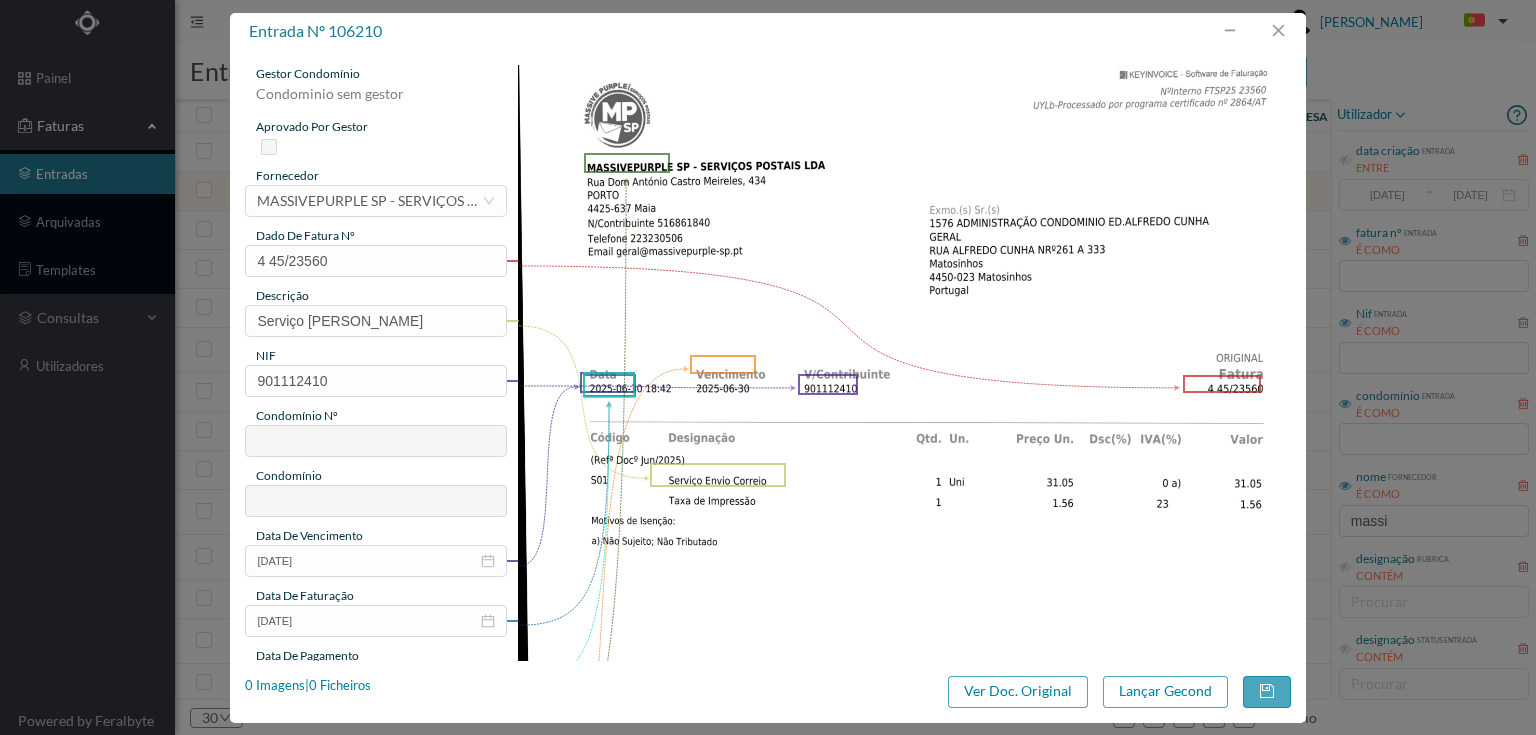 type on "576" 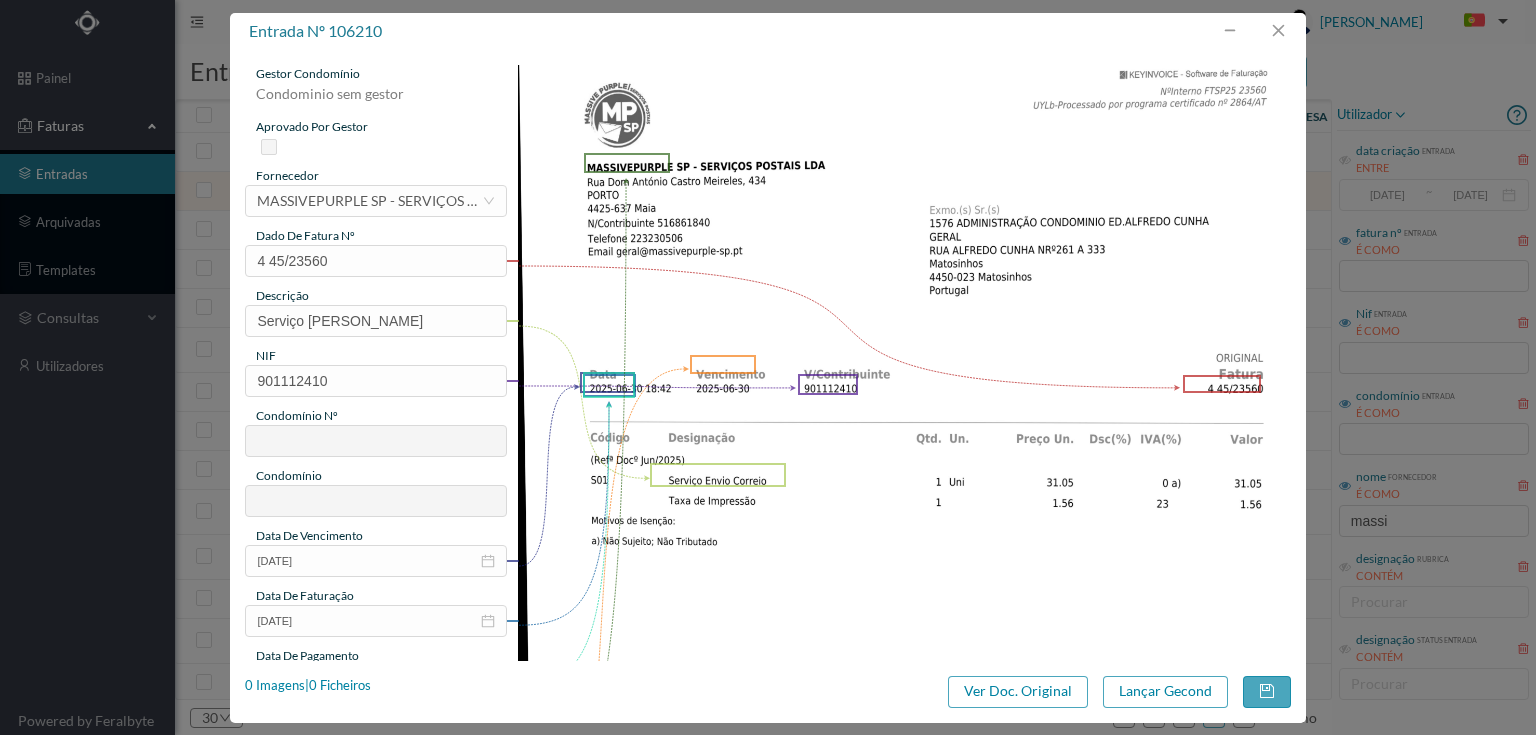 type on "ED. [PERSON_NAME] GERAL" 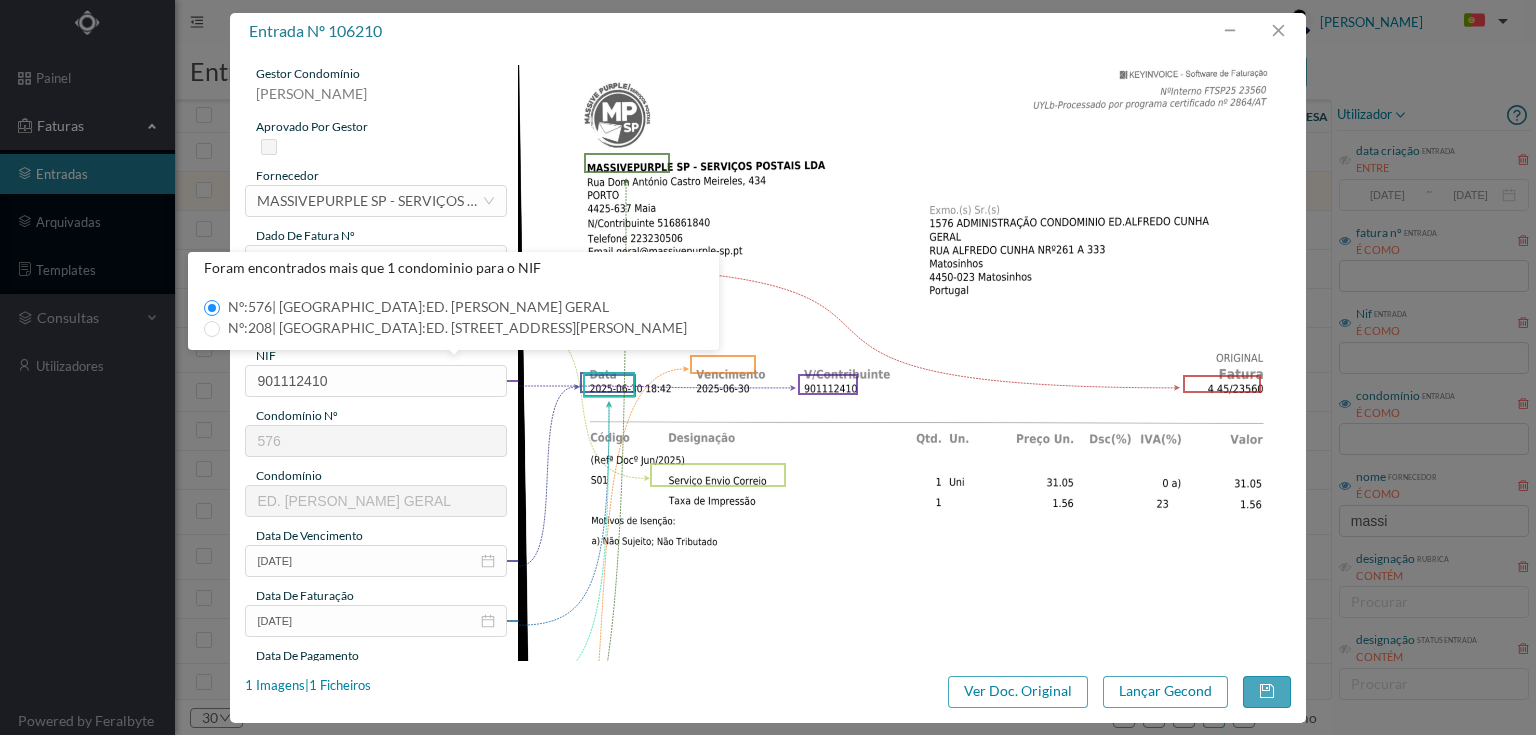 click at bounding box center (904, 611) 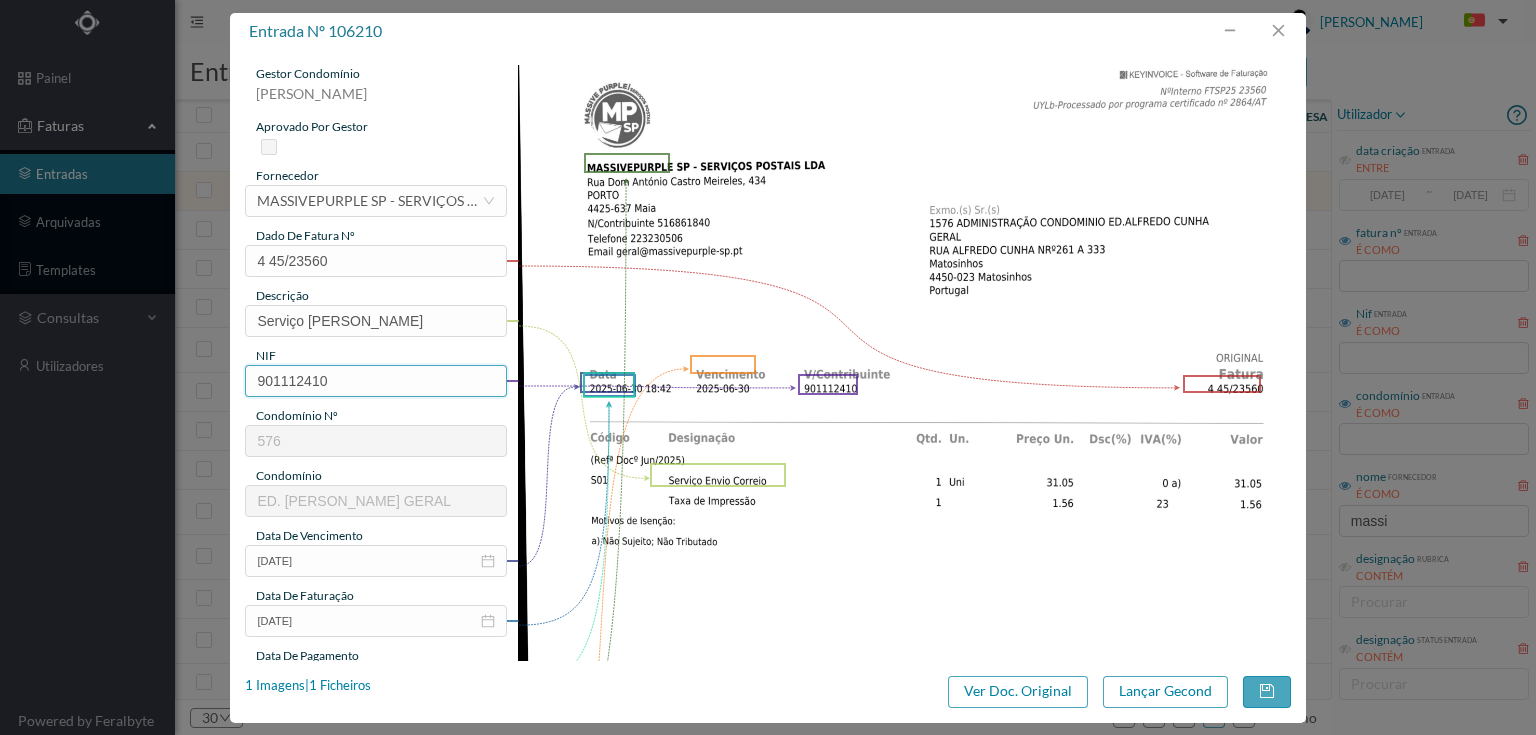scroll, scrollTop: 160, scrollLeft: 0, axis: vertical 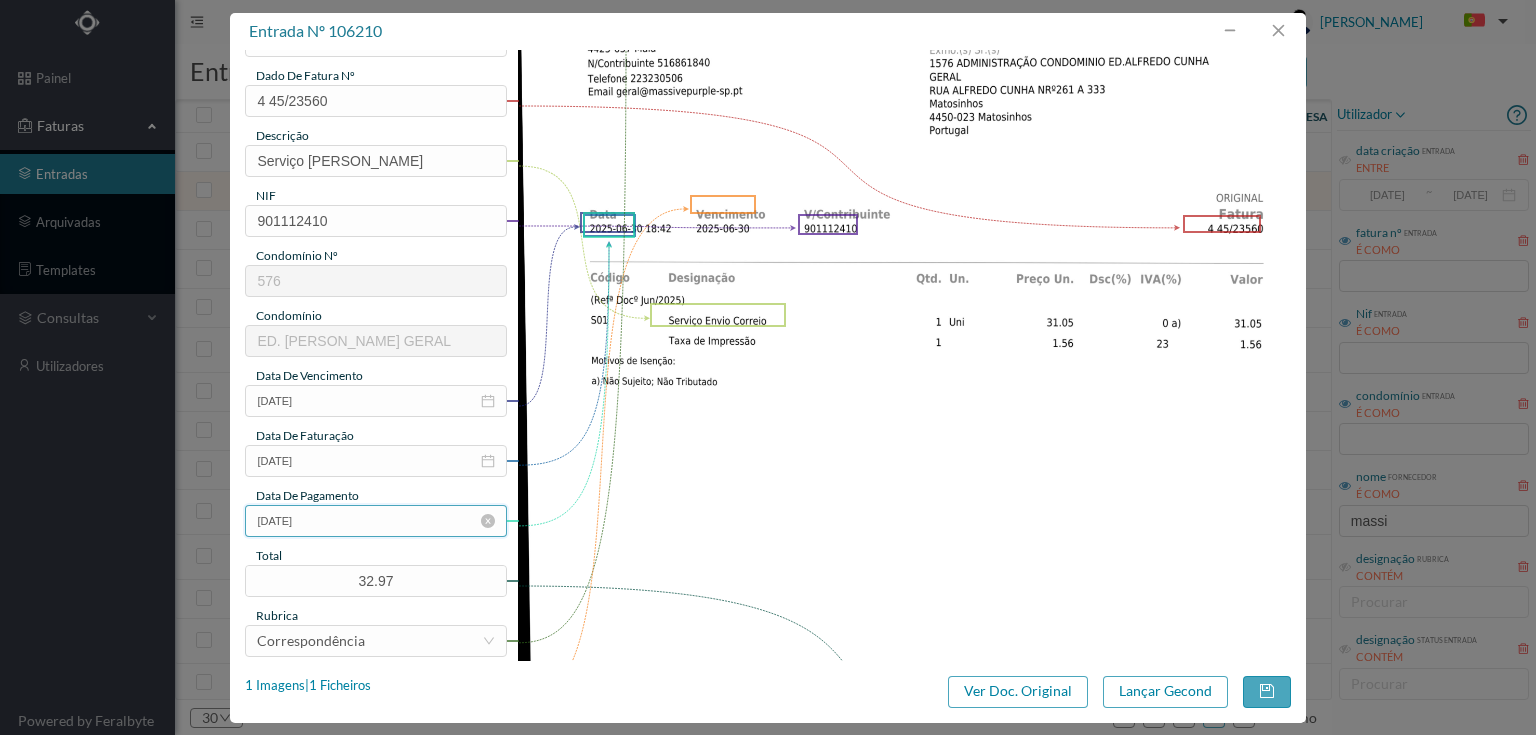 click on "[DATE]" at bounding box center (375, 521) 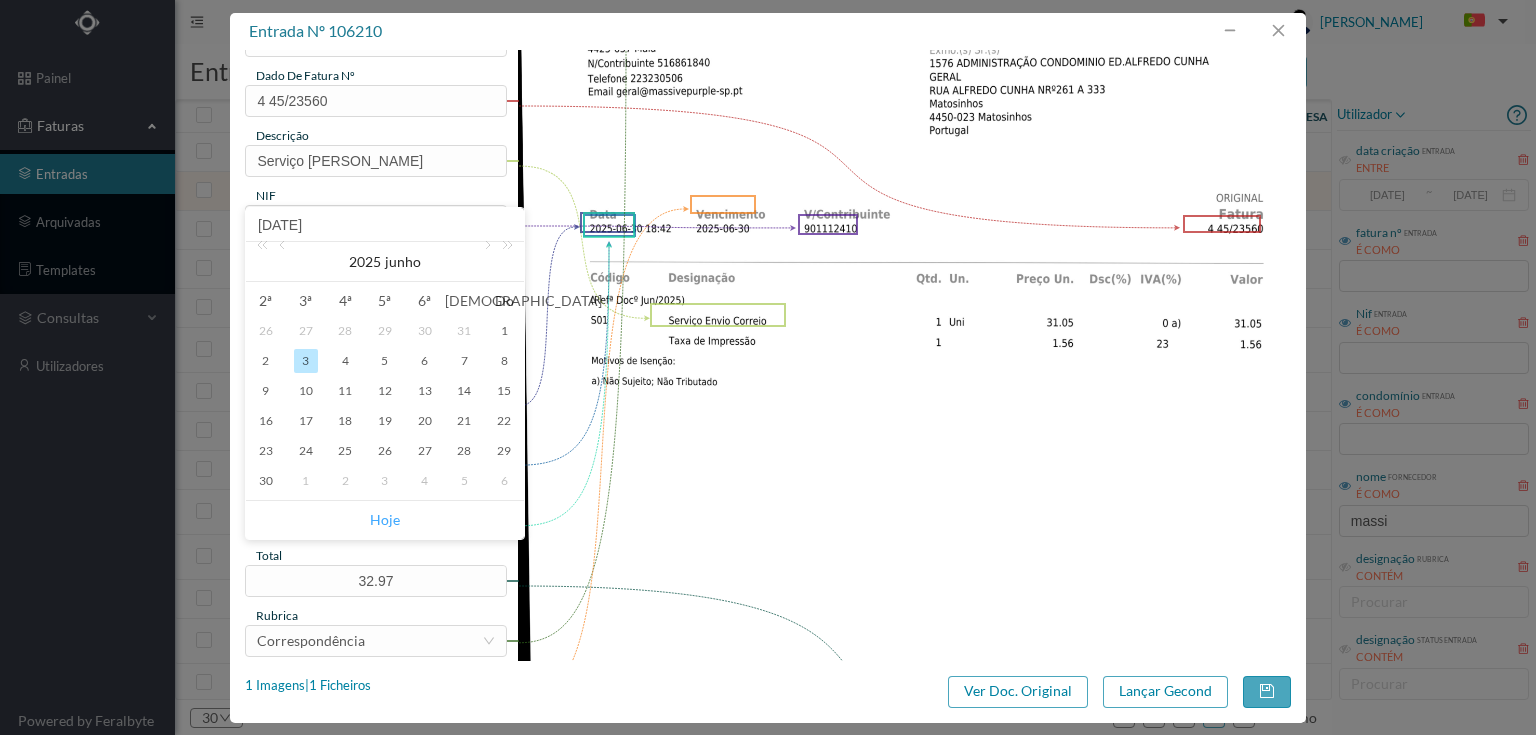 click on "Hoje" at bounding box center (385, 520) 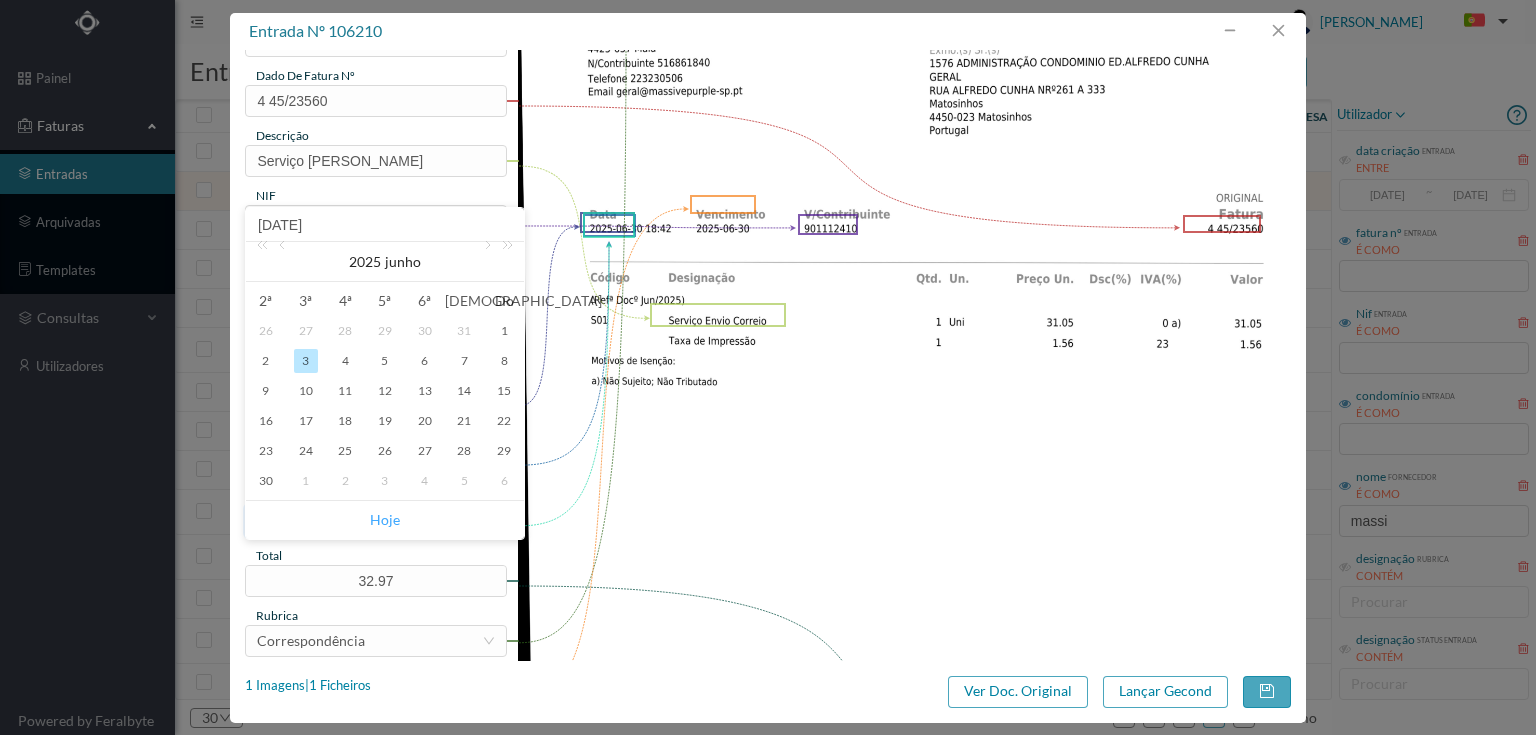 type on "[DATE]" 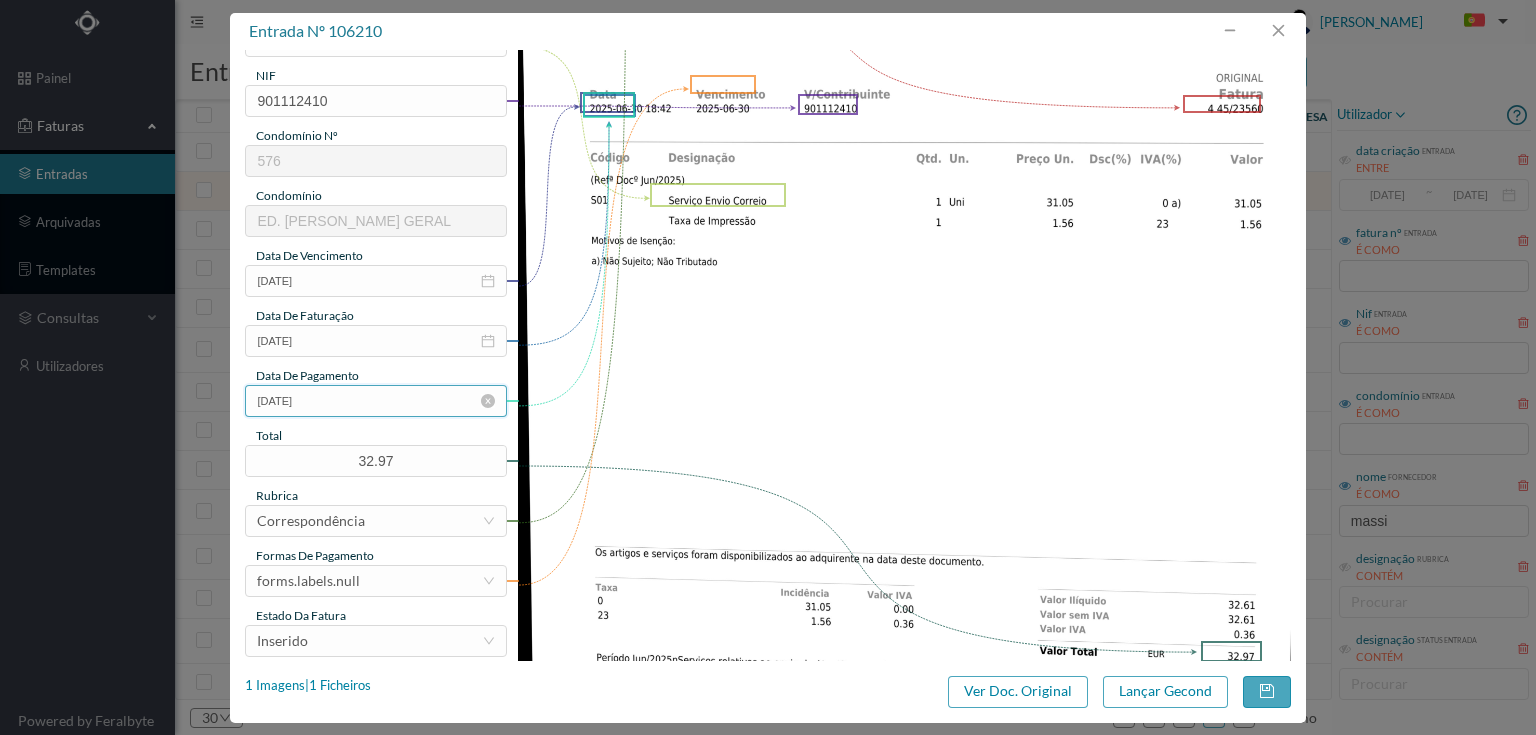 scroll, scrollTop: 320, scrollLeft: 0, axis: vertical 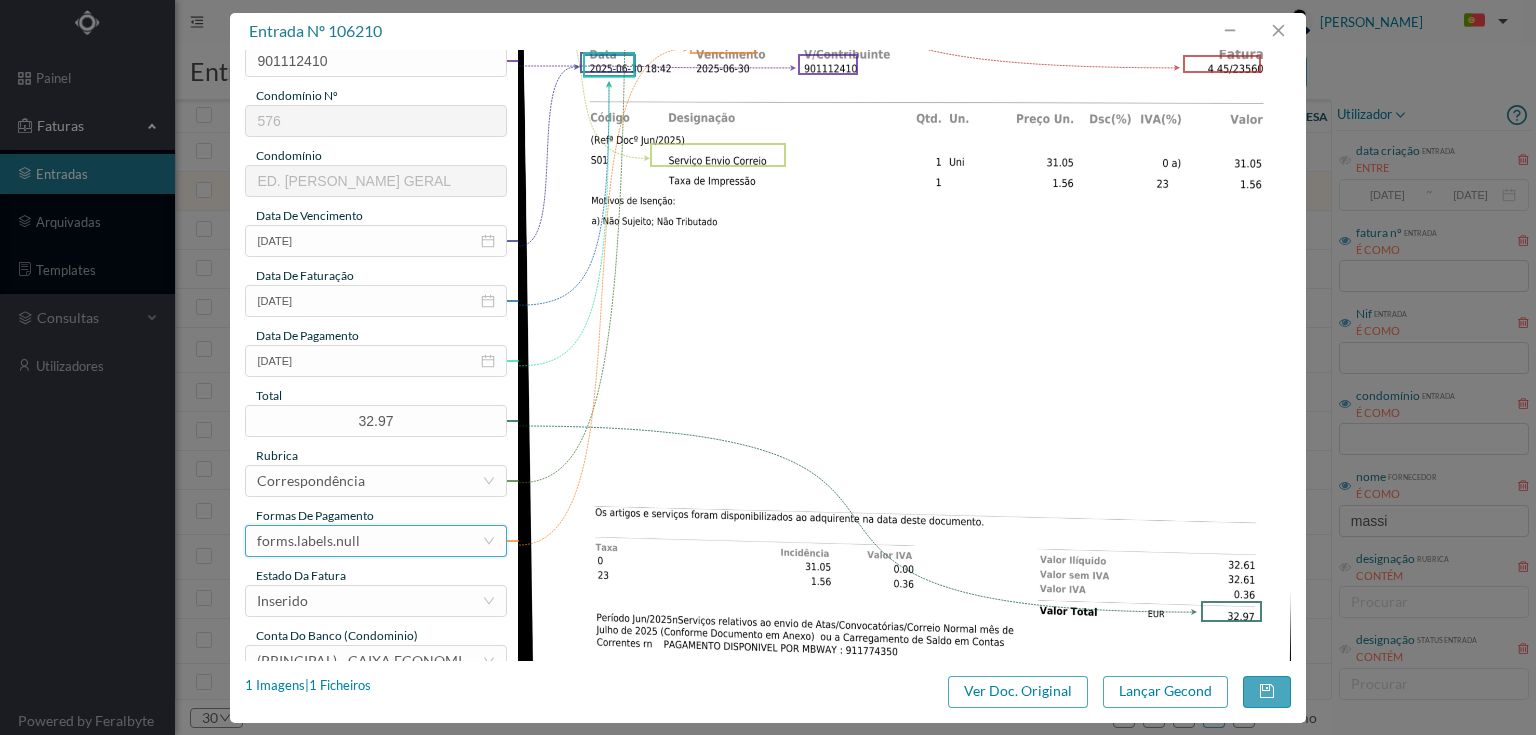 click on "forms.labels.null" at bounding box center (369, 541) 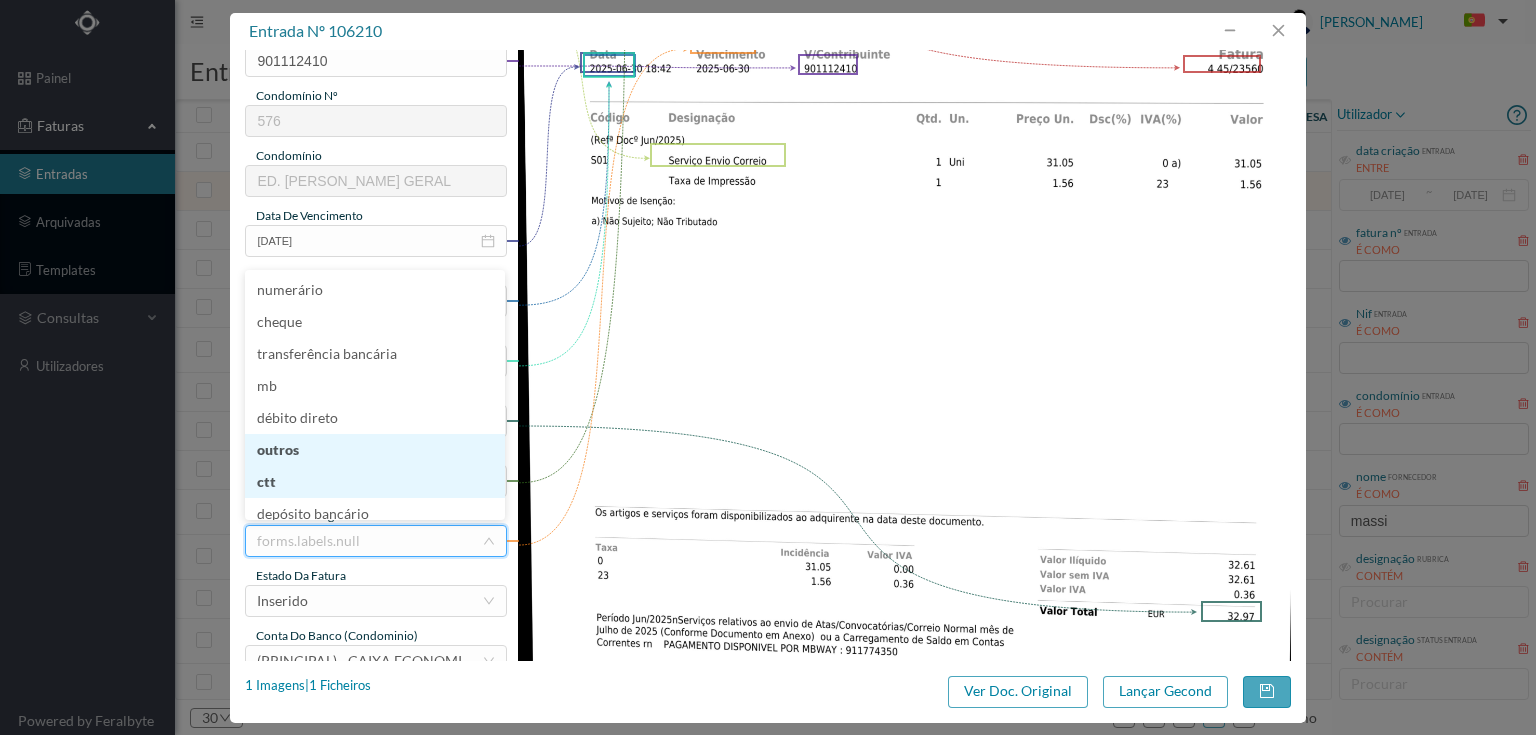 scroll, scrollTop: 7, scrollLeft: 0, axis: vertical 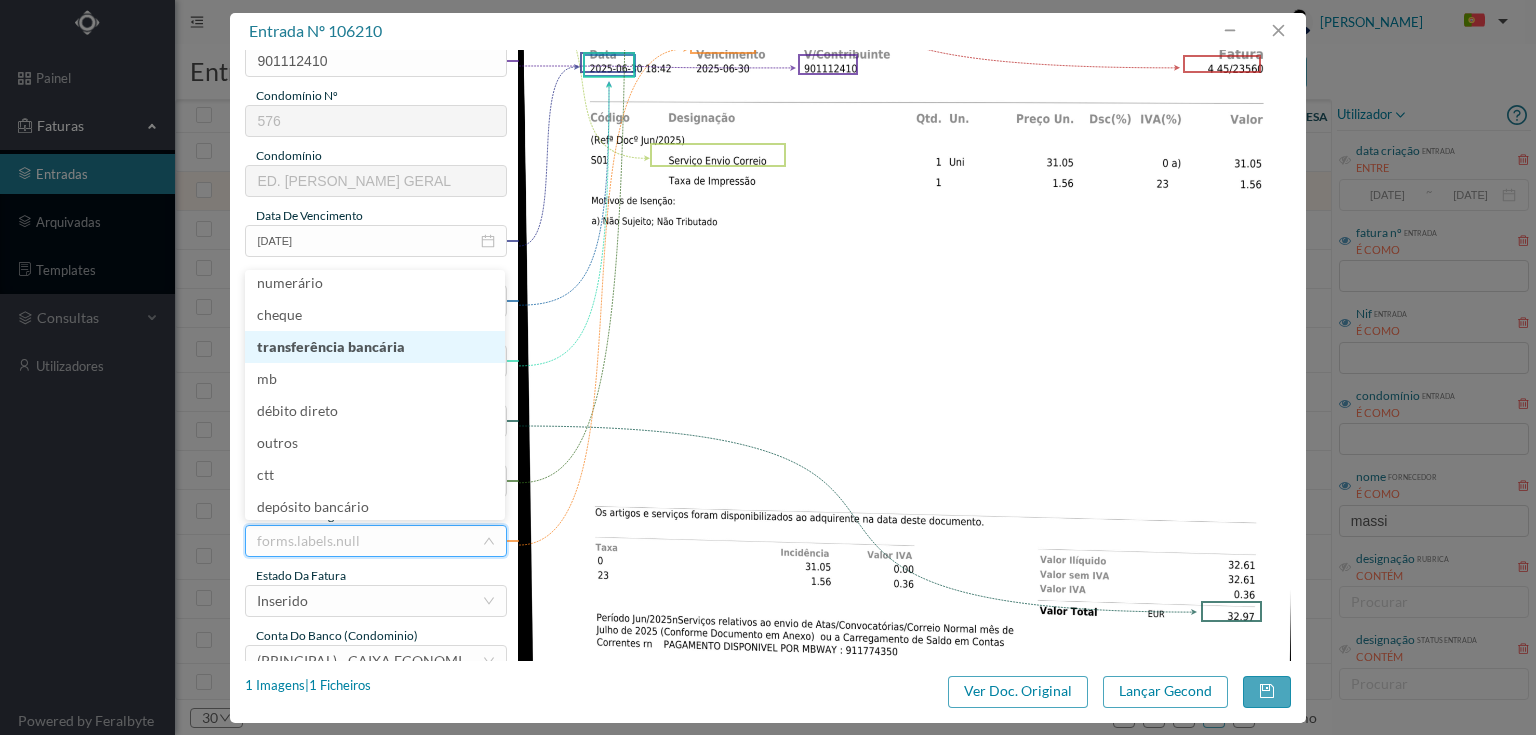 click on "transferência bancária" at bounding box center [375, 347] 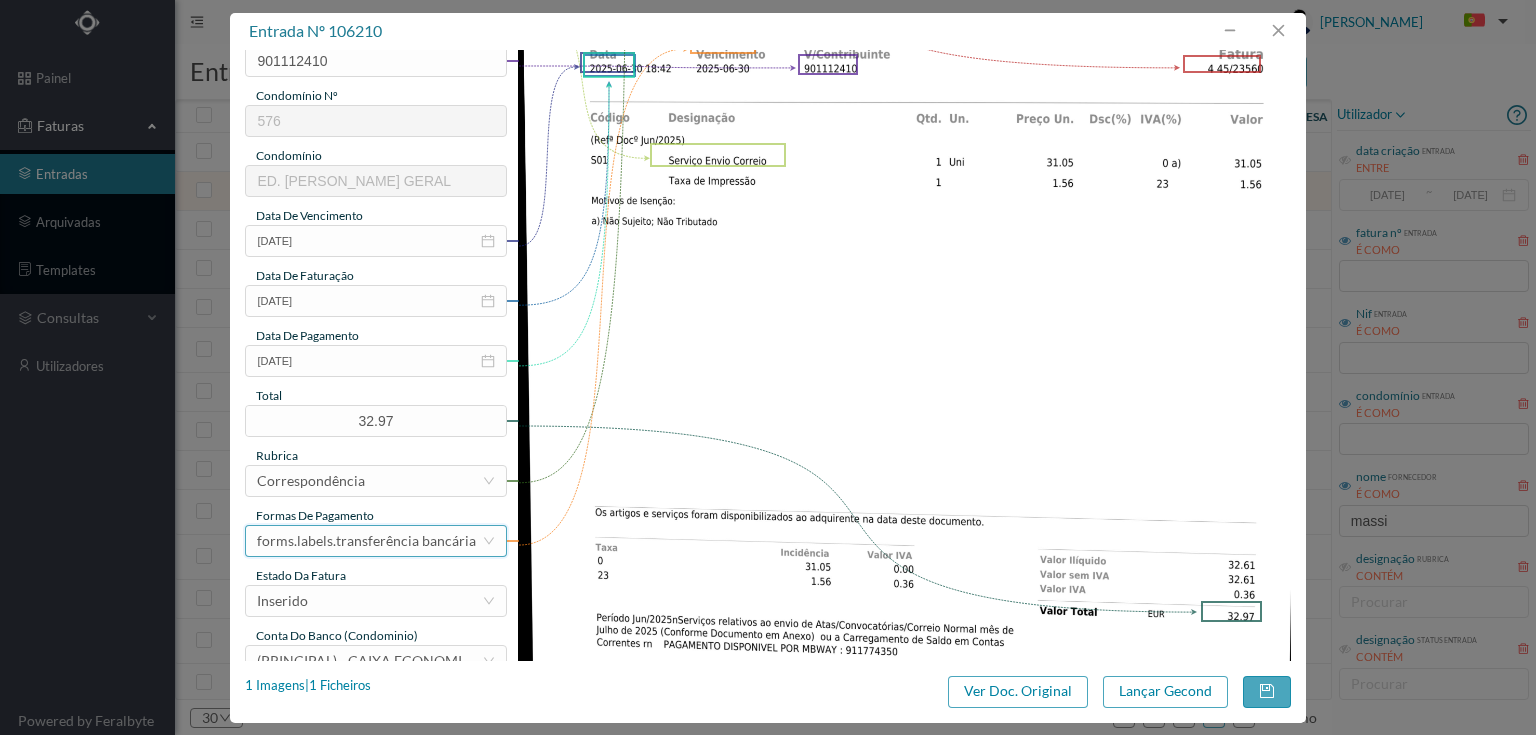 scroll, scrollTop: 480, scrollLeft: 0, axis: vertical 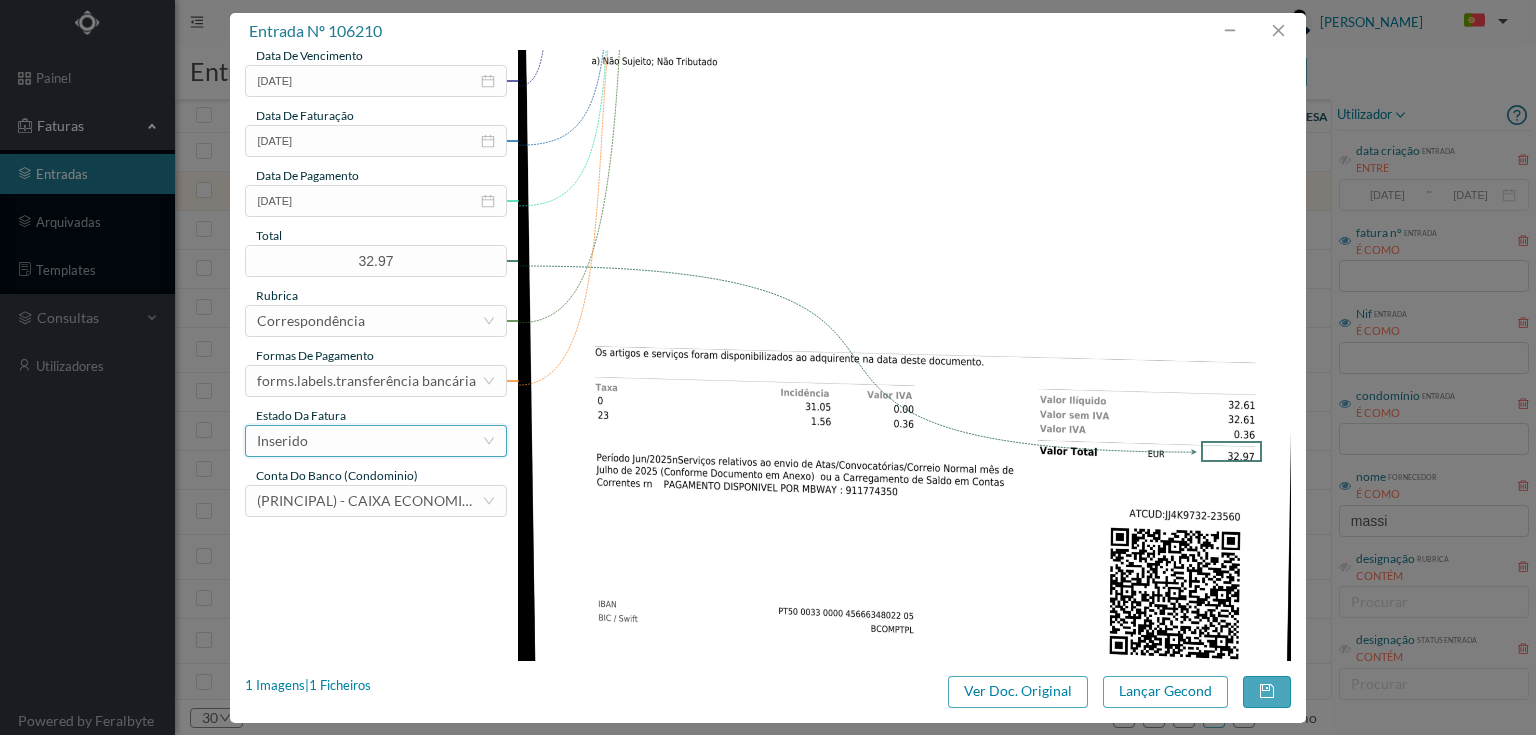 click on "Inserido" at bounding box center [369, 441] 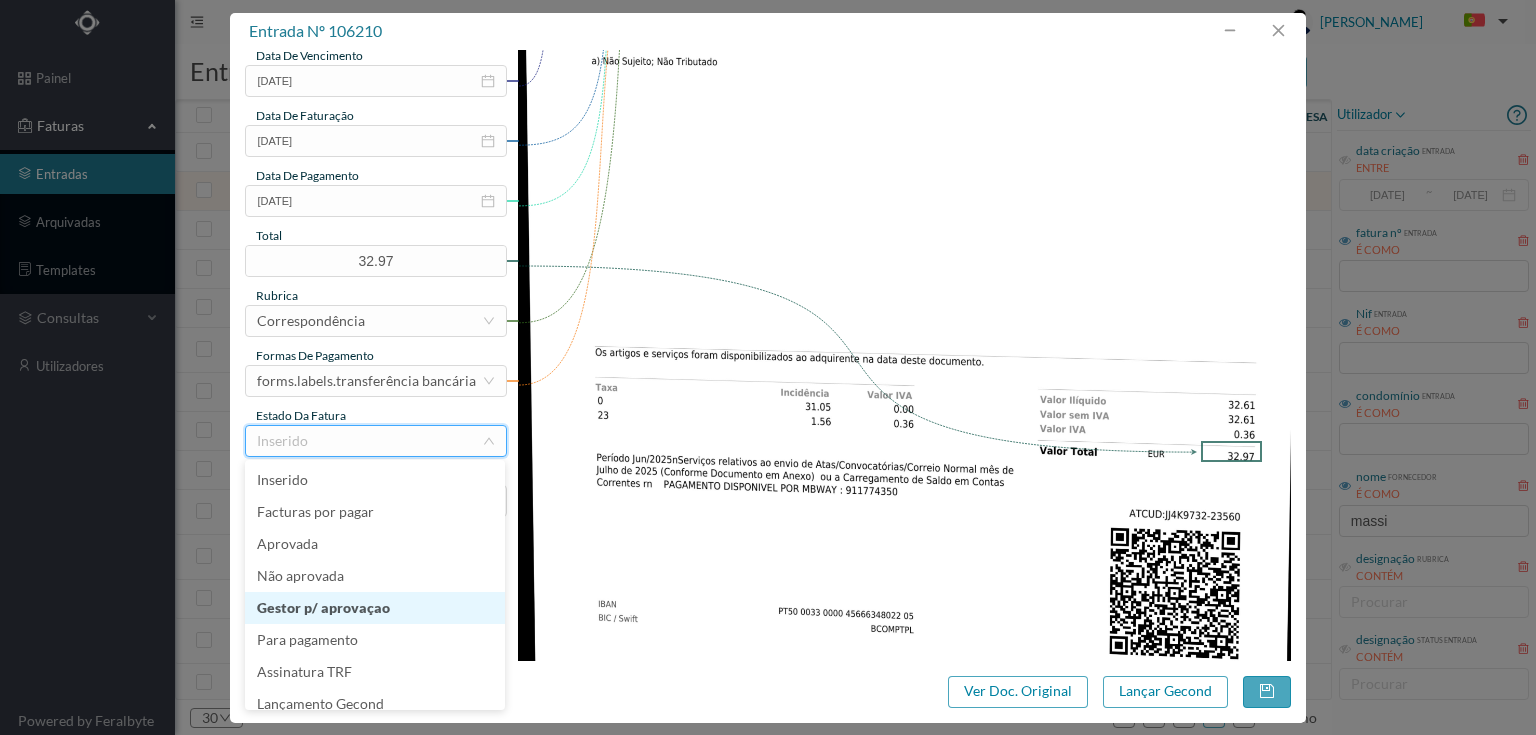 scroll, scrollTop: 10, scrollLeft: 0, axis: vertical 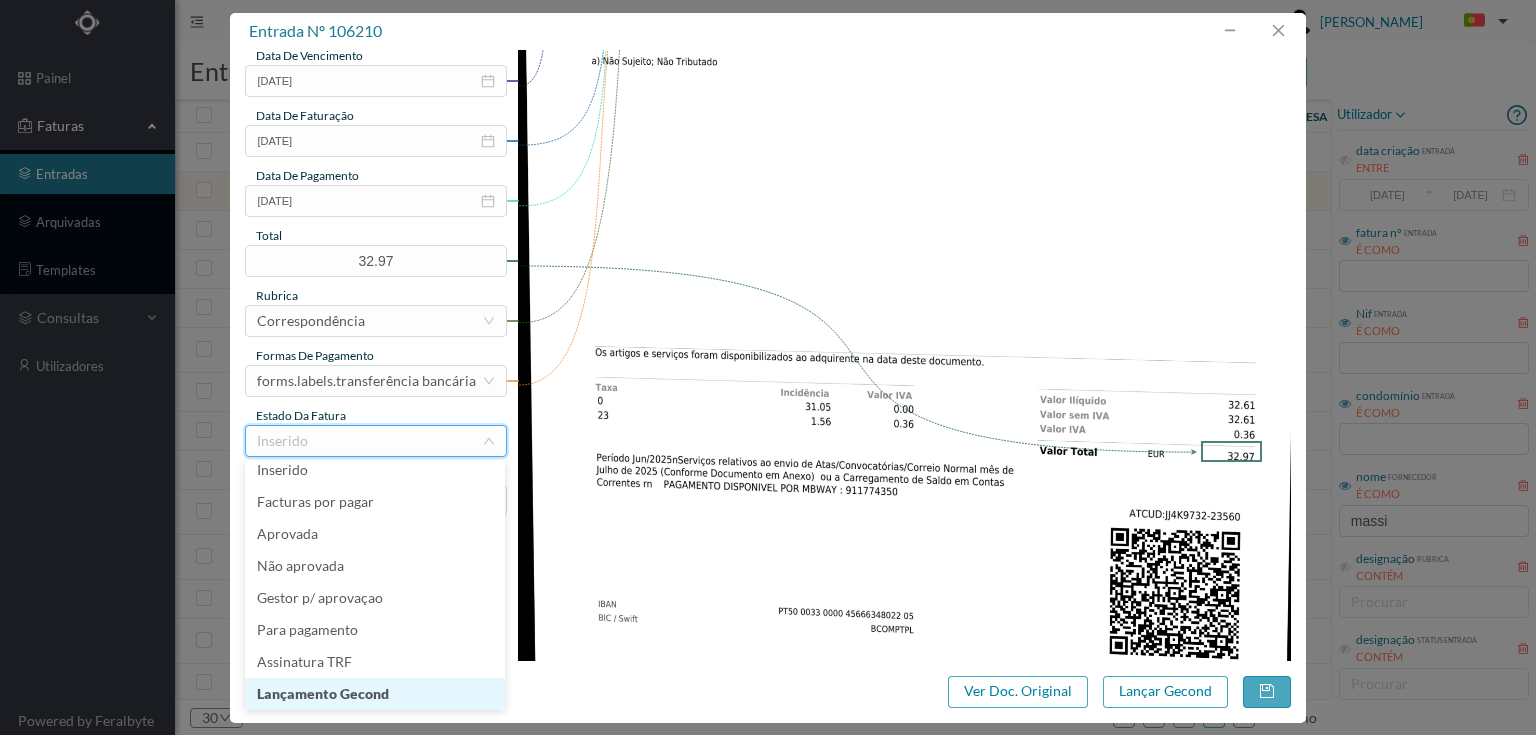 click on "Lançamento Gecond" at bounding box center [375, 694] 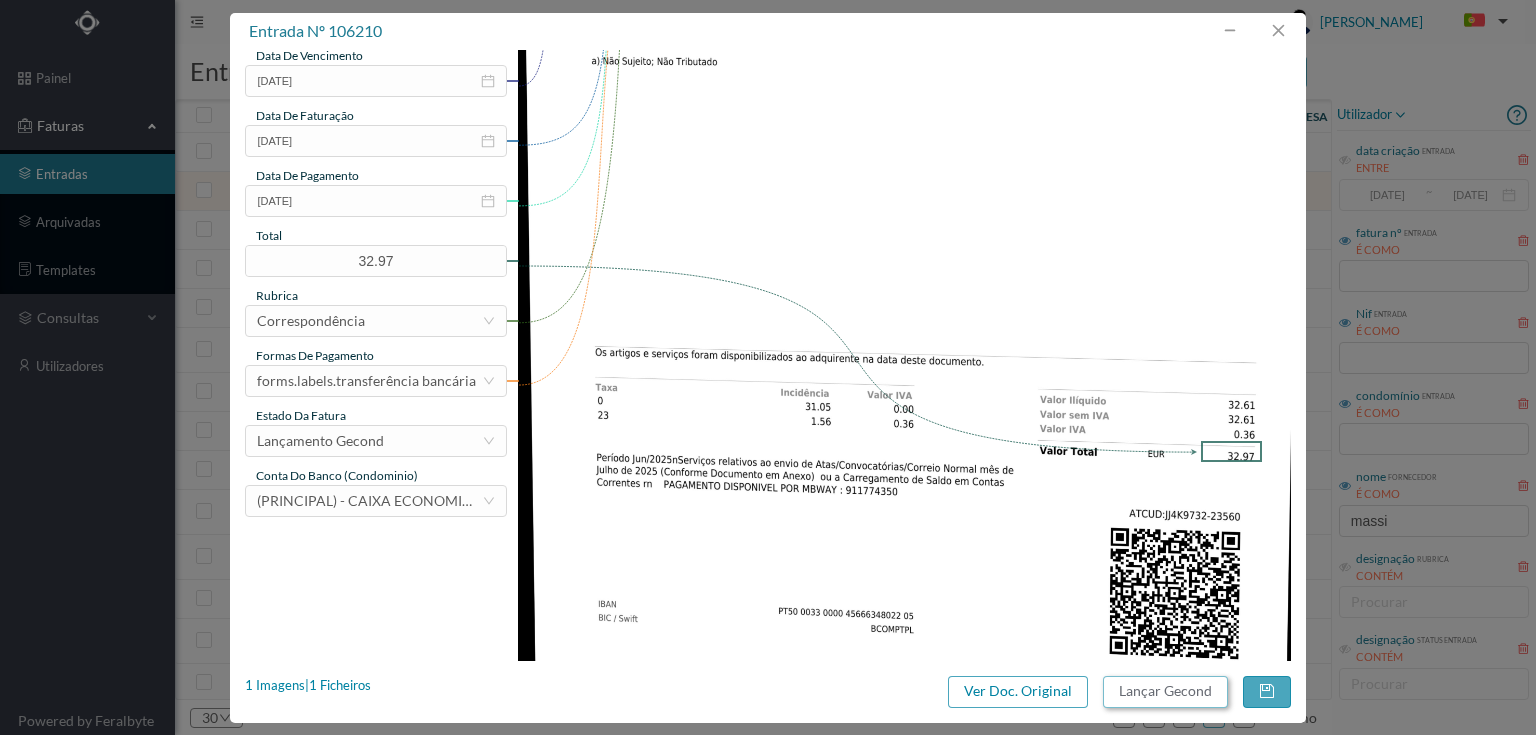click on "Lançar Gecond" at bounding box center (1165, 692) 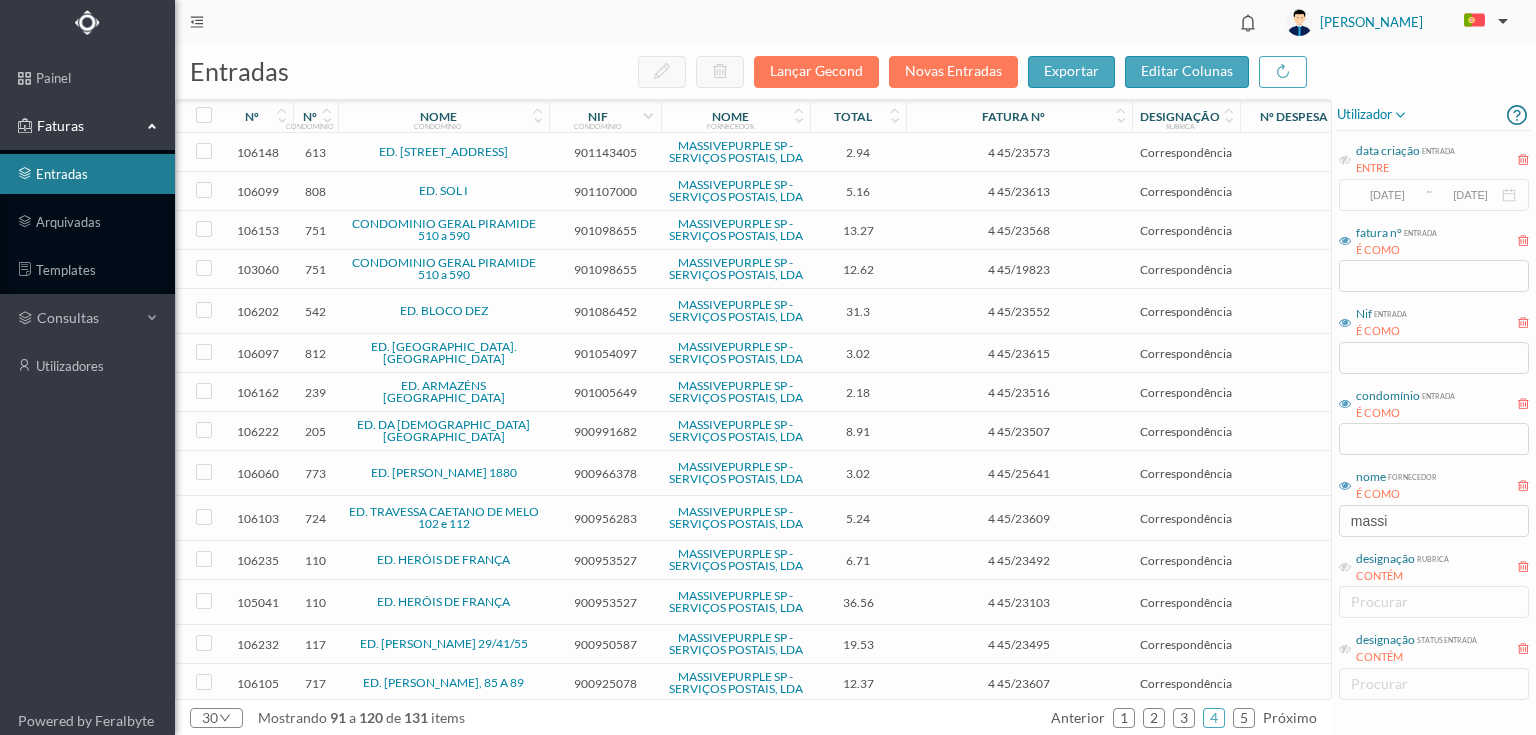 click on "901086452" at bounding box center (605, 311) 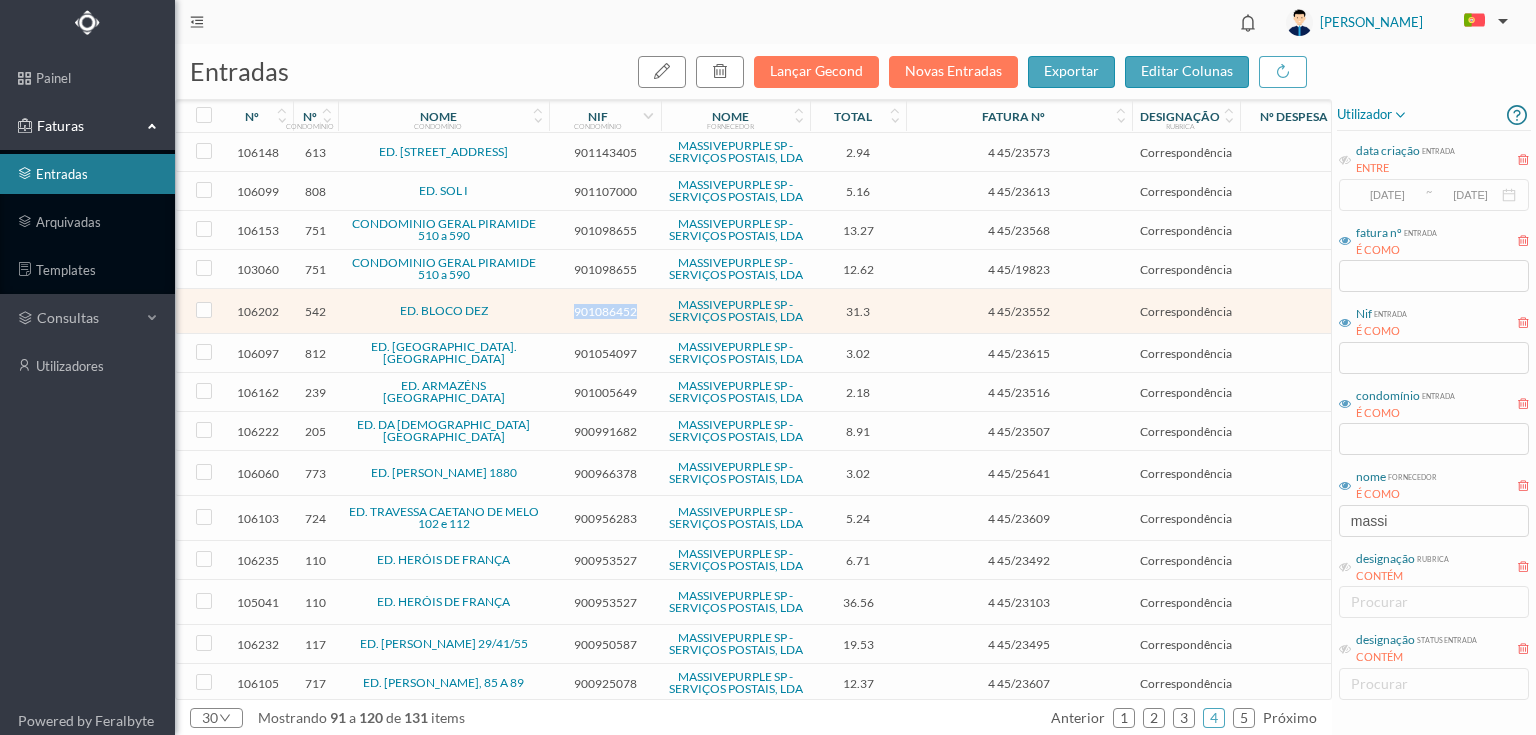 click on "901086452" at bounding box center [605, 311] 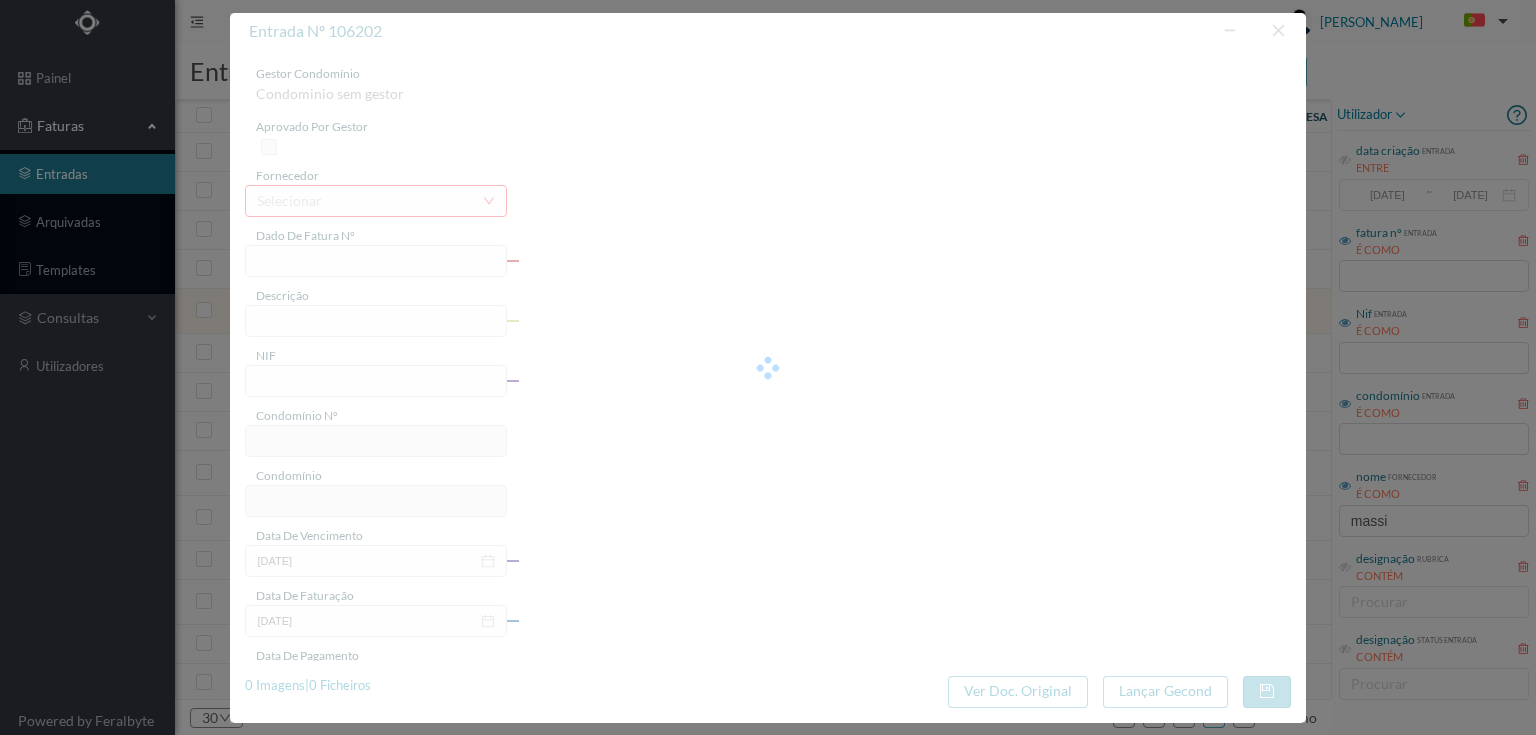 type on "4 45/23552" 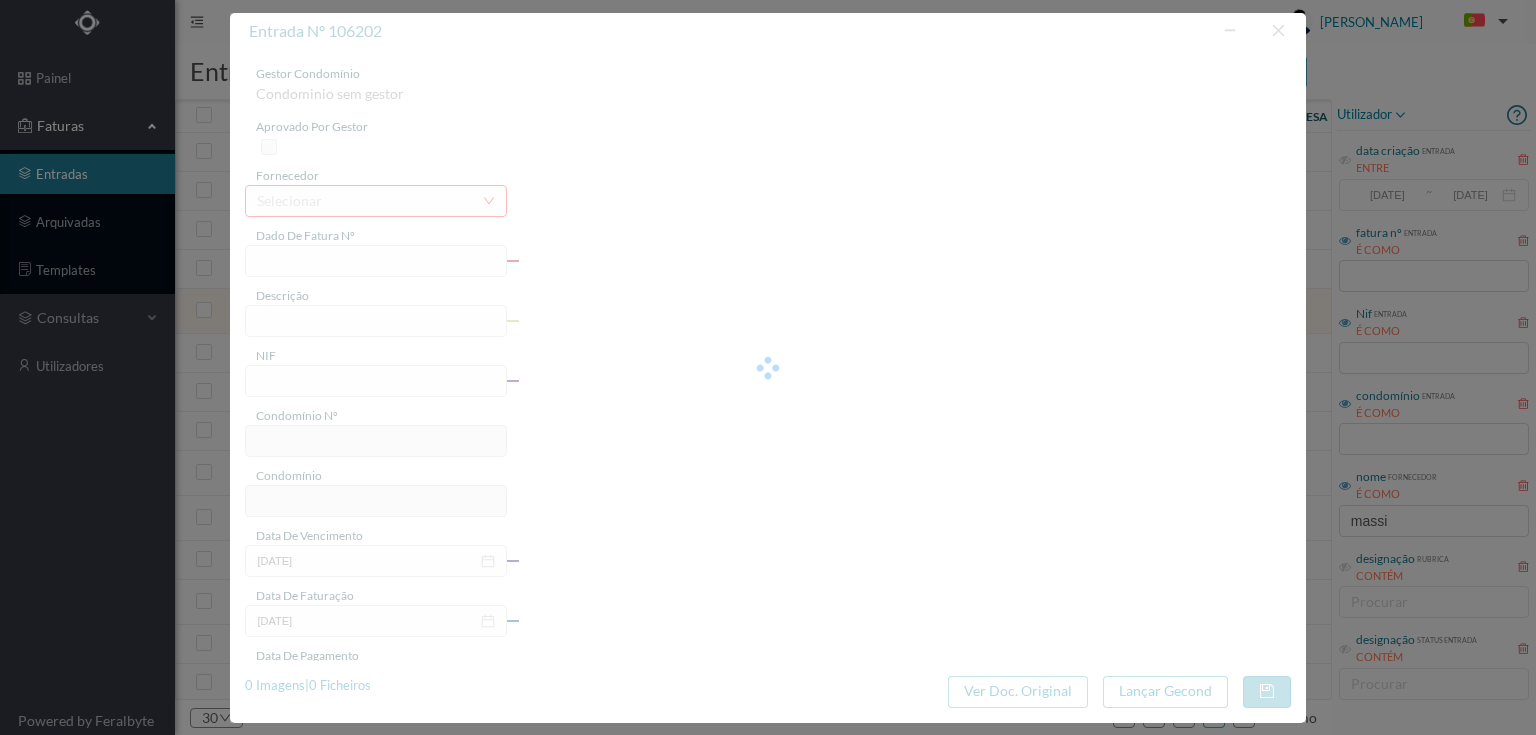 type on "Serviço [PERSON_NAME]" 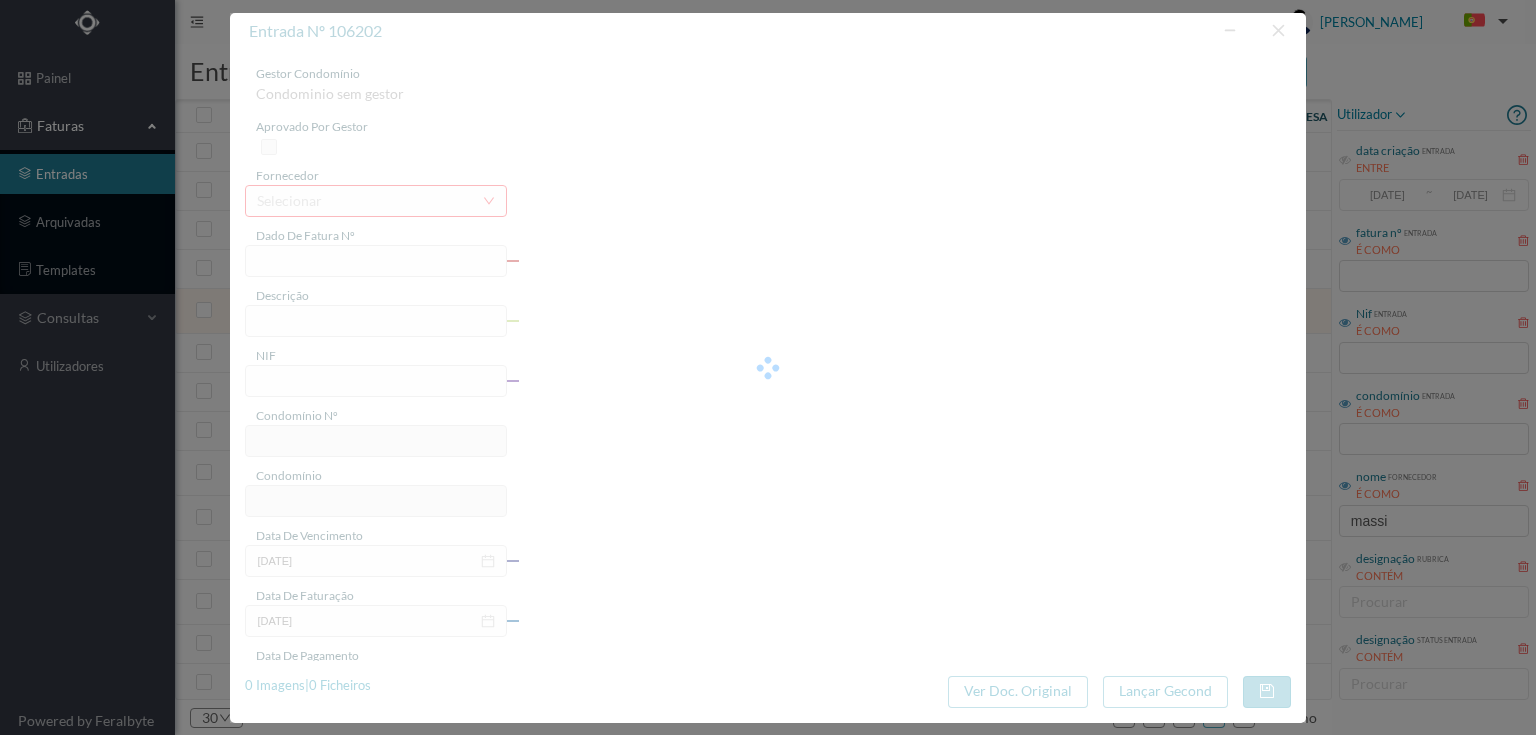 type on "901086452" 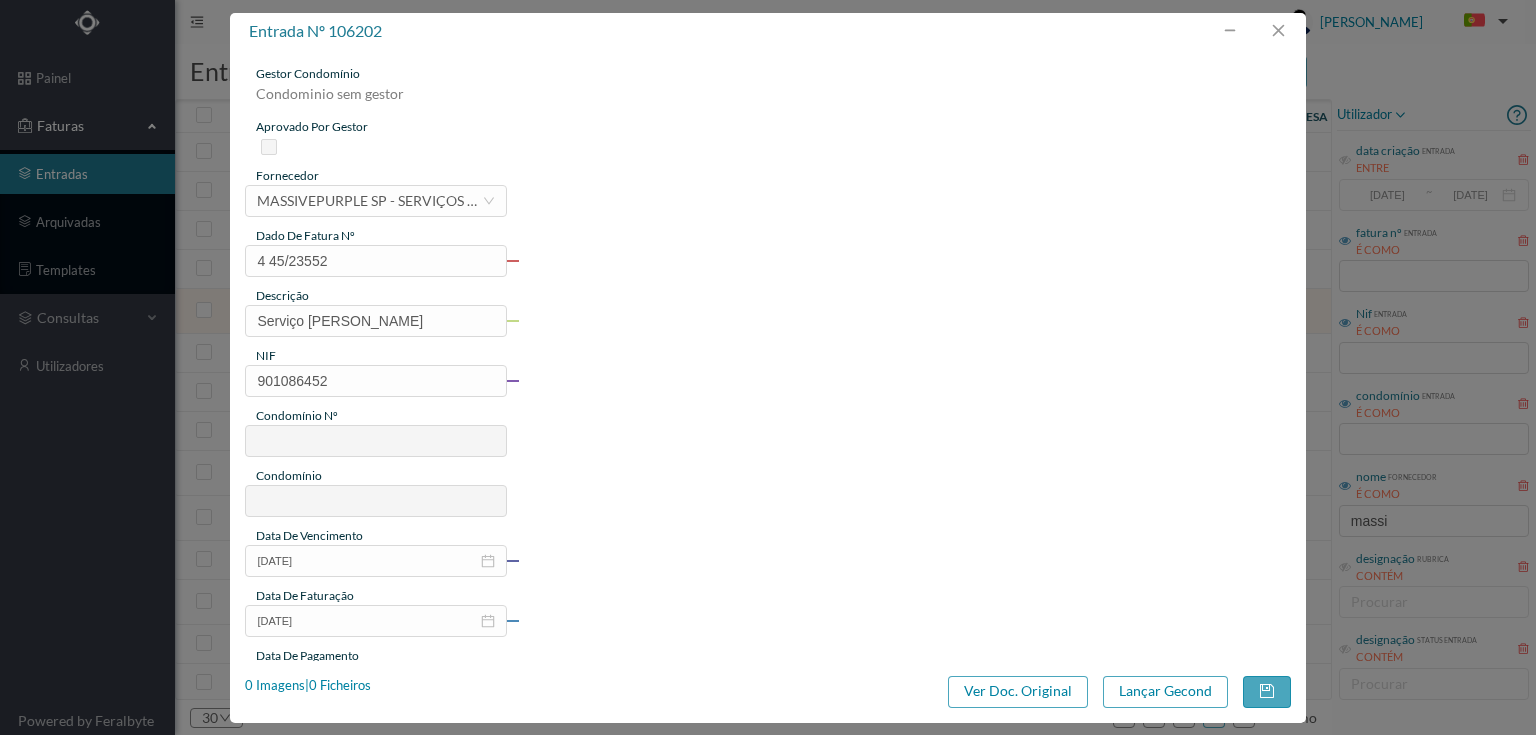 type on "542" 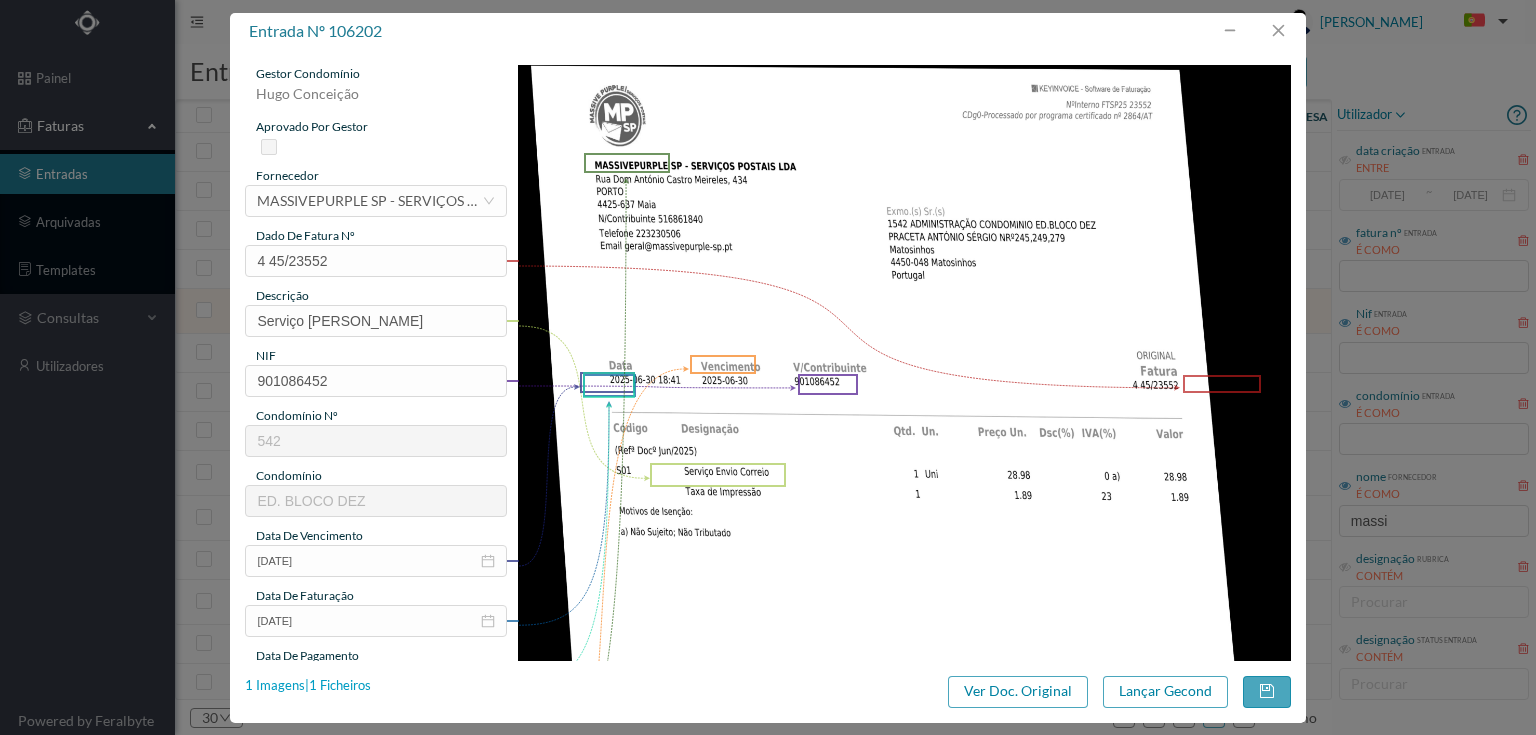click on "1   Imagens  |  1   Ficheiros" at bounding box center (308, 686) 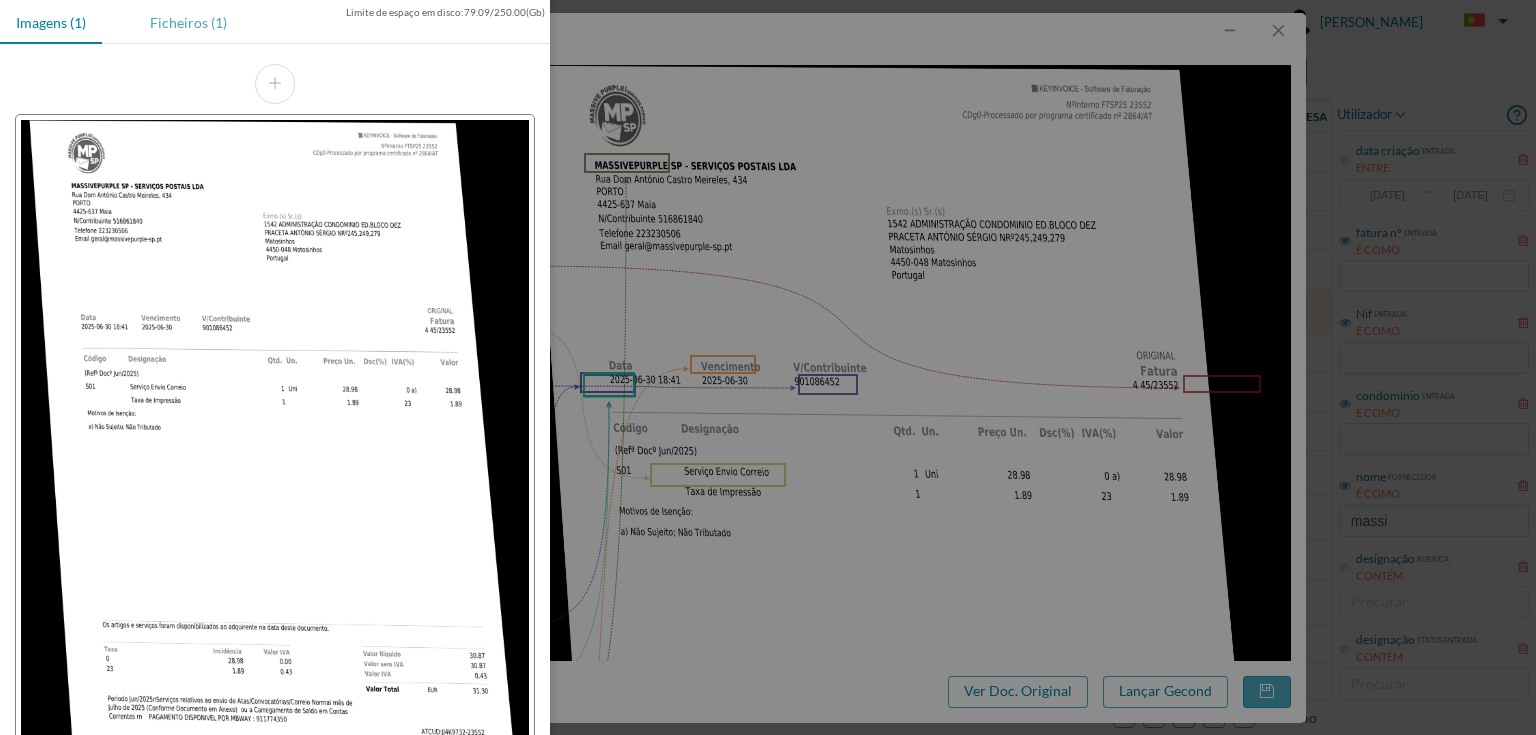 click on "Ficheiros (1)" at bounding box center [188, 22] 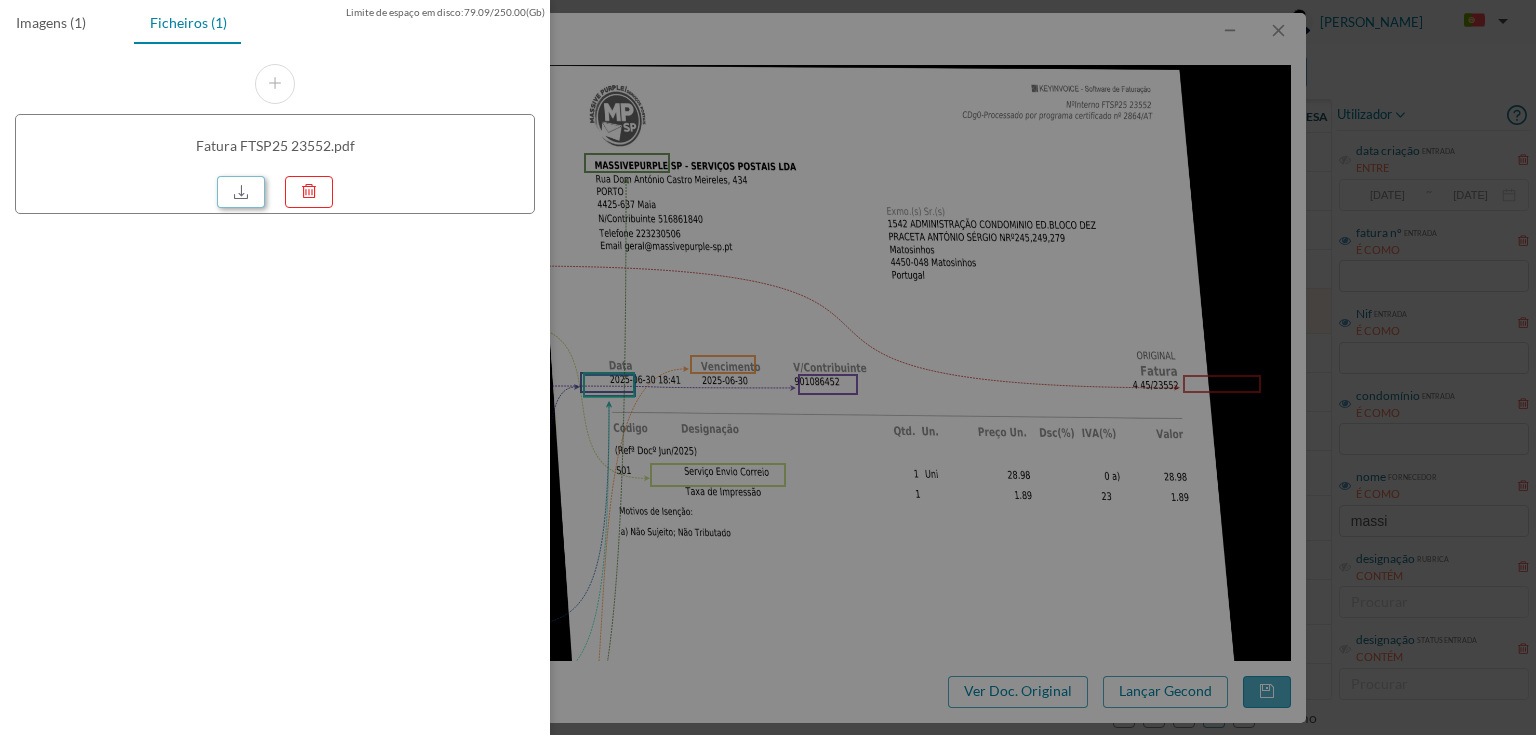 click at bounding box center [241, 192] 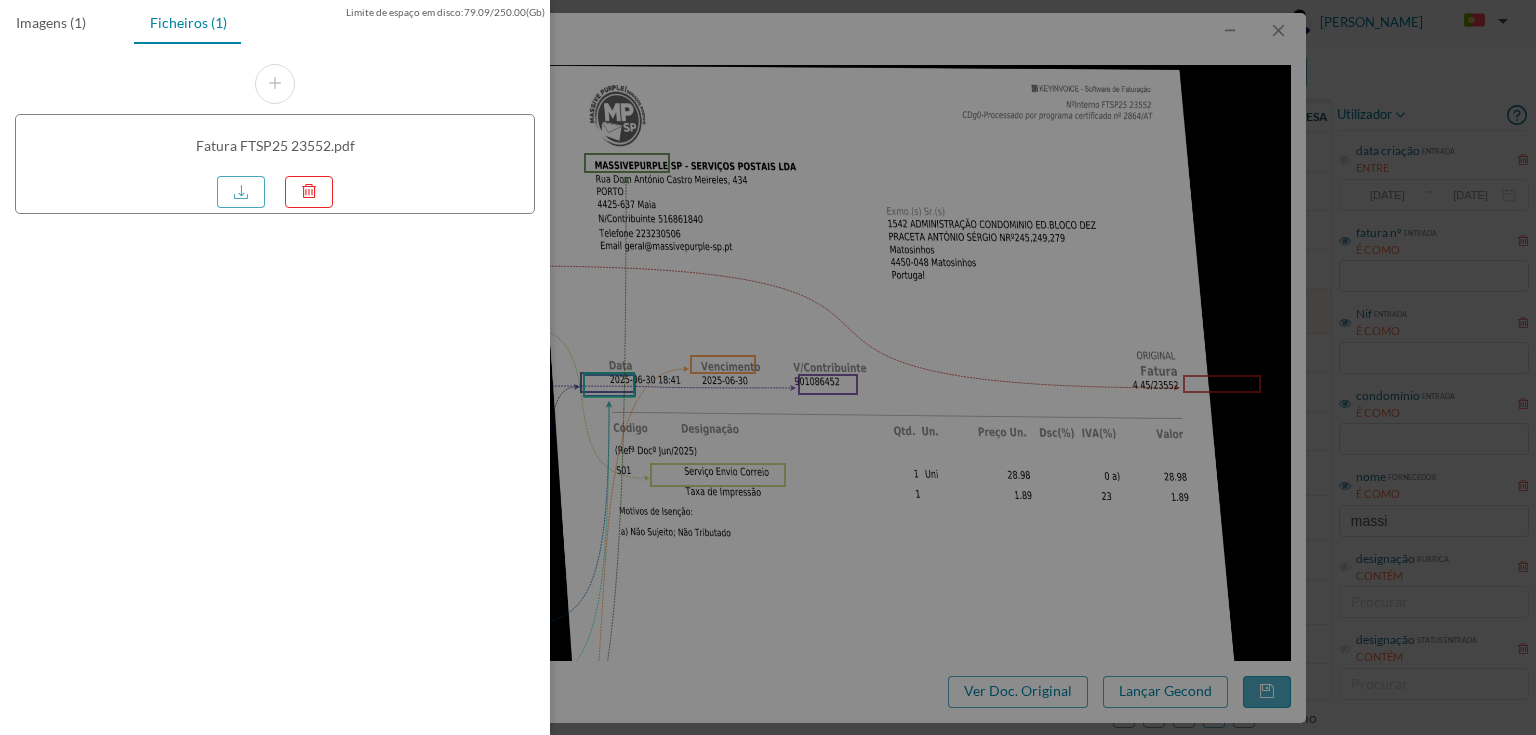 drag, startPoint x: 992, startPoint y: 167, endPoint x: 1076, endPoint y: 218, distance: 98.270035 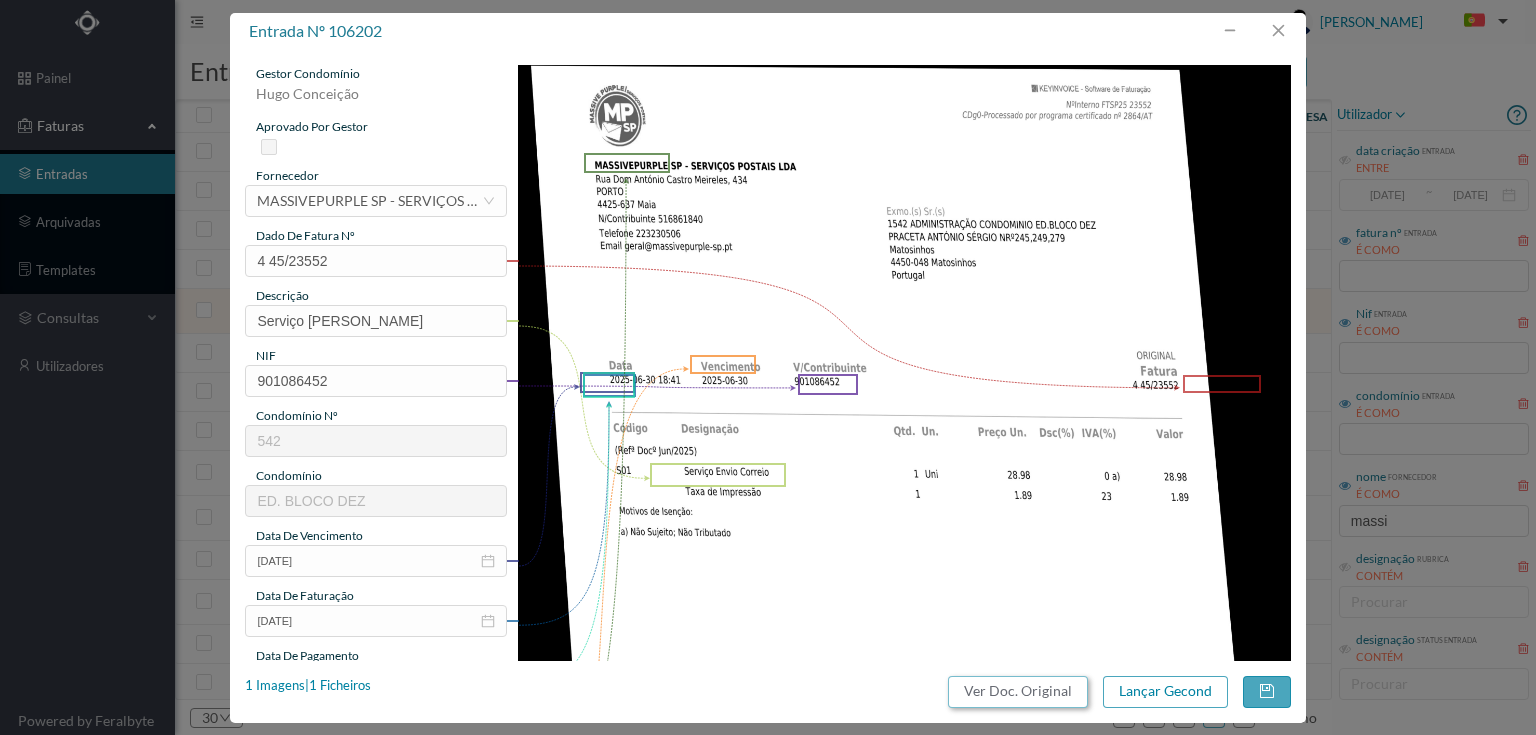 click on "Ver Doc. Original" at bounding box center [1018, 692] 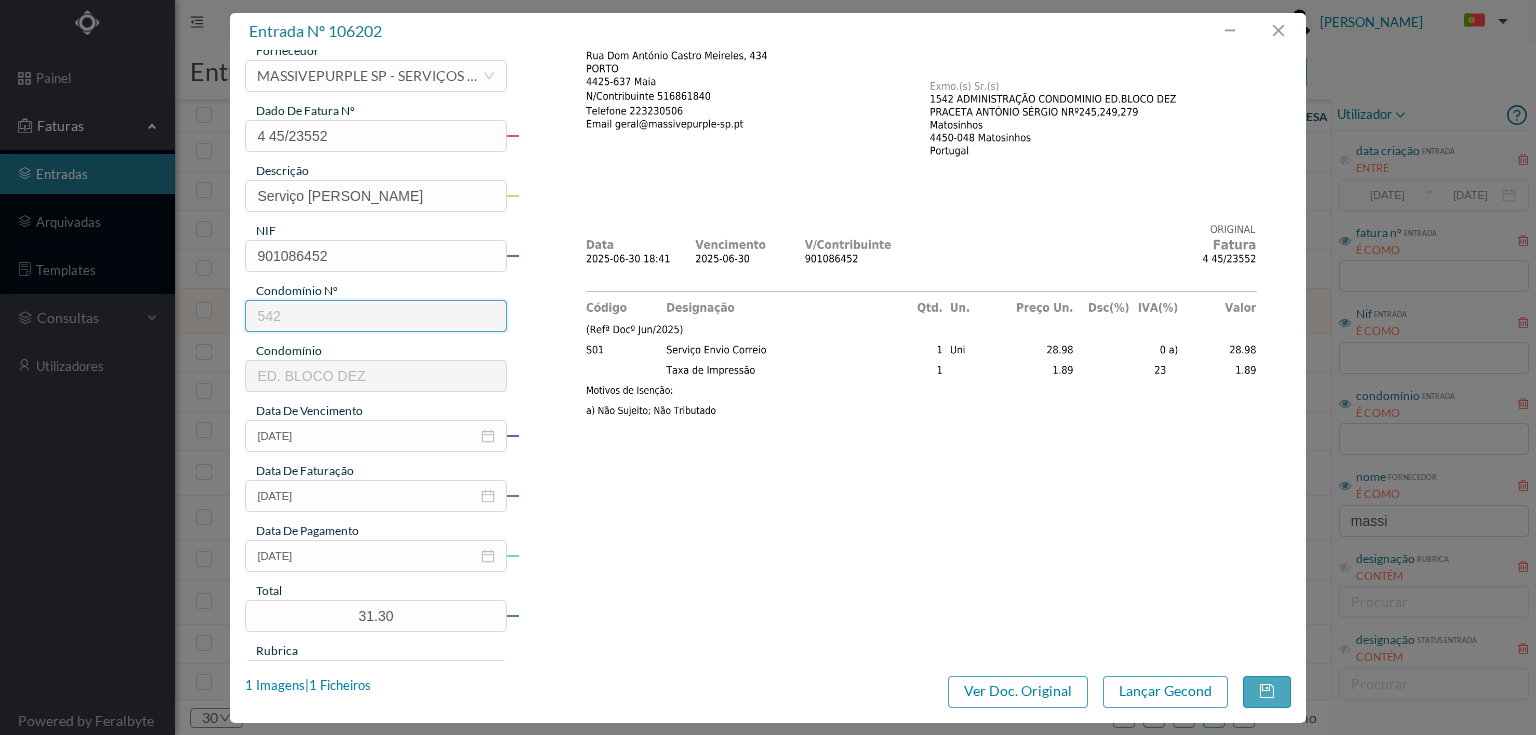 scroll, scrollTop: 160, scrollLeft: 0, axis: vertical 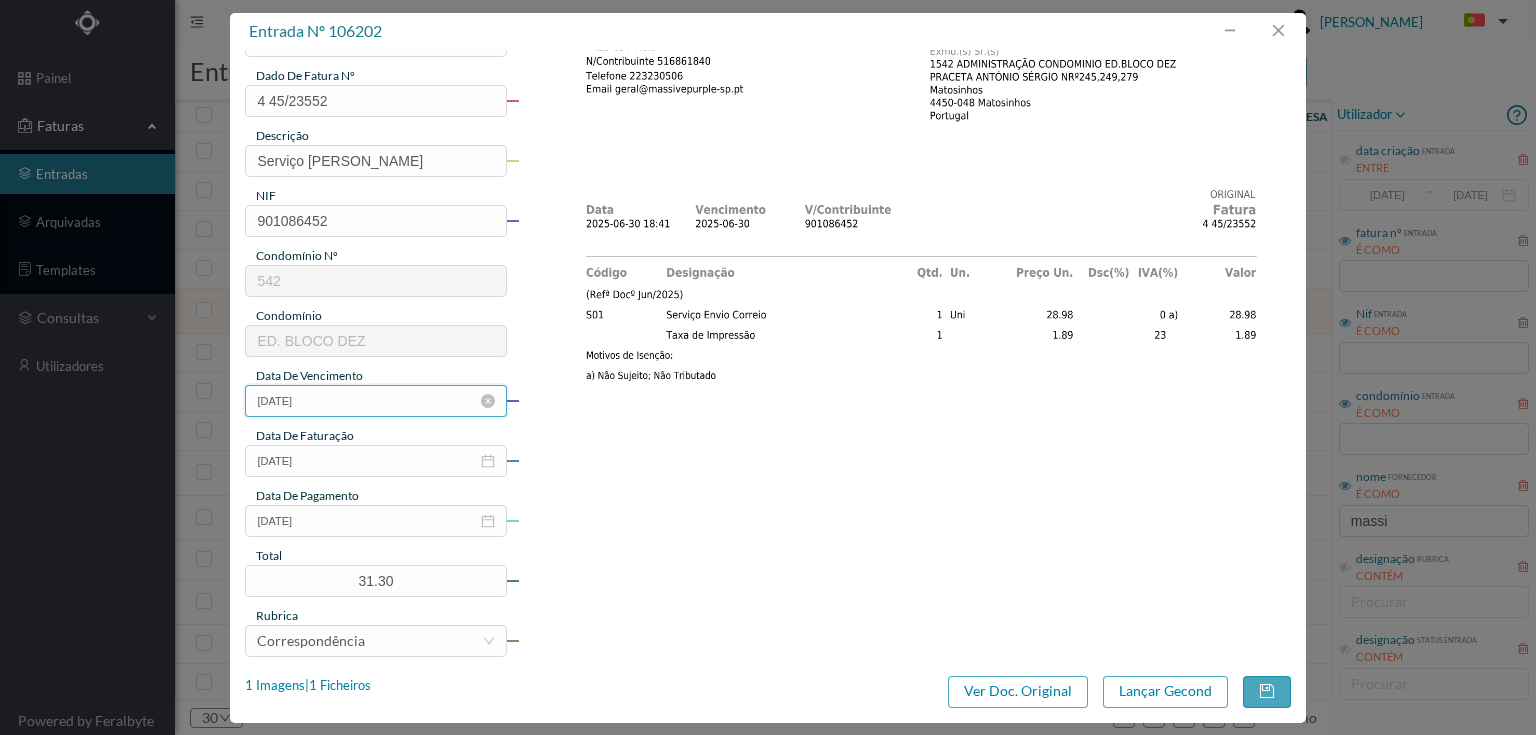 click on "[DATE]" at bounding box center [375, 401] 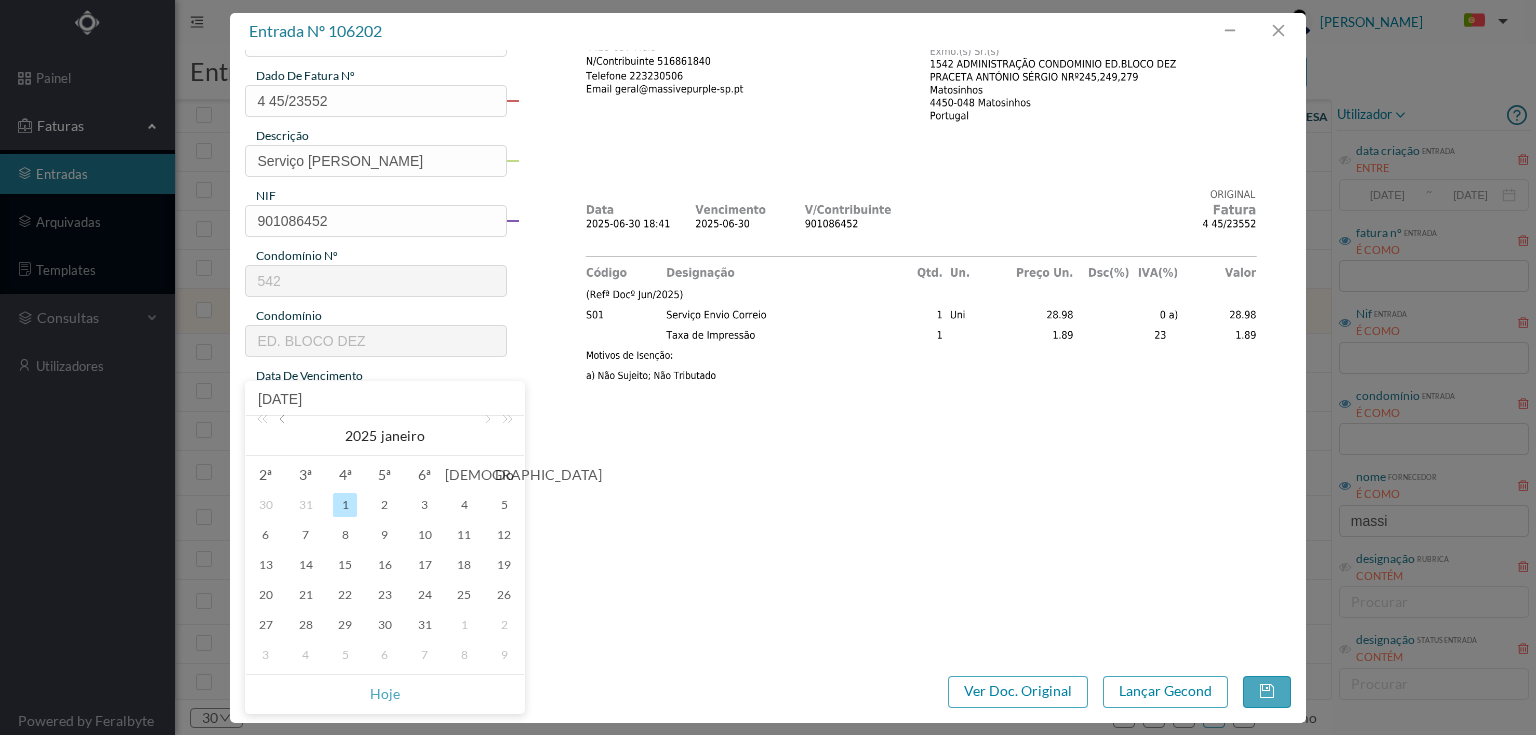 click at bounding box center [284, 436] 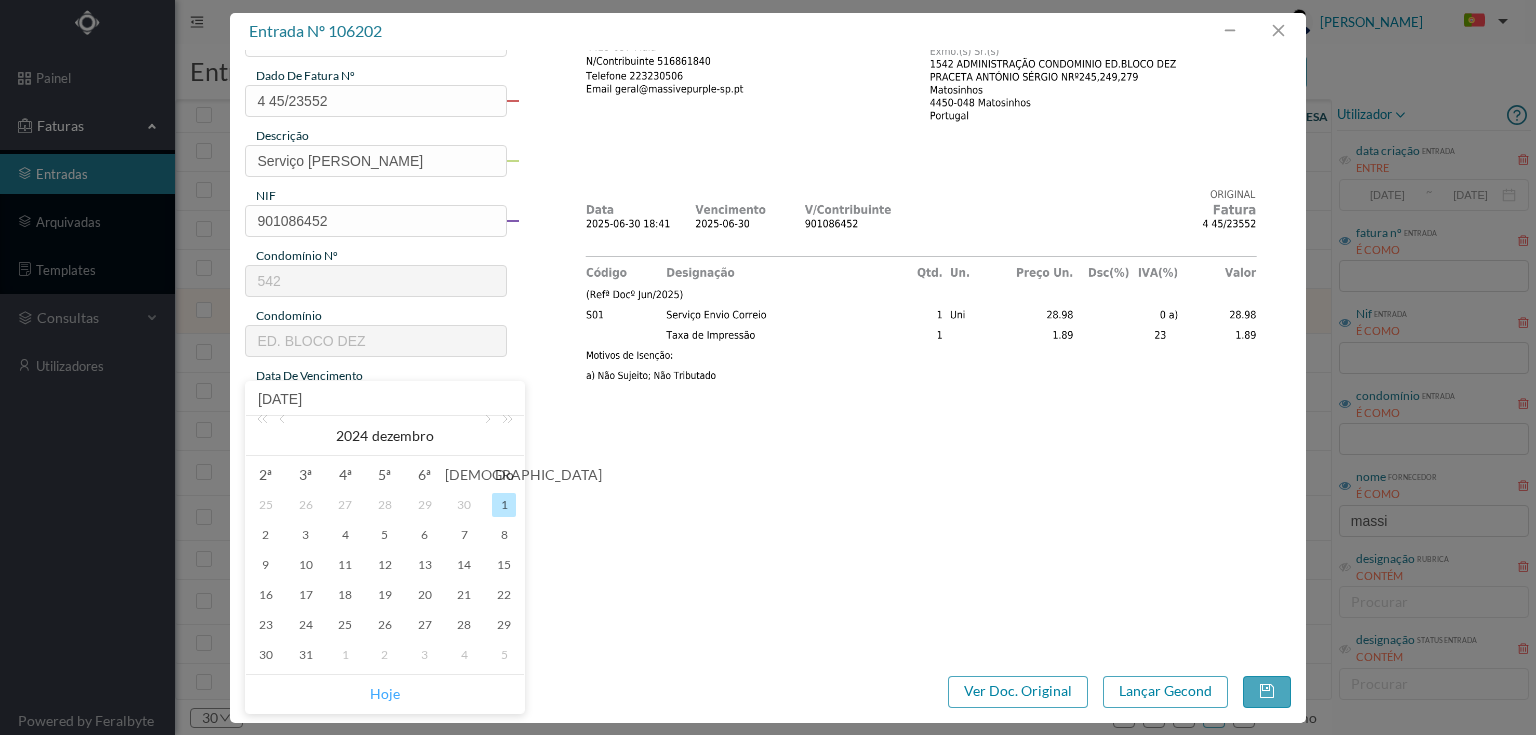 click on "Hoje" at bounding box center (385, 694) 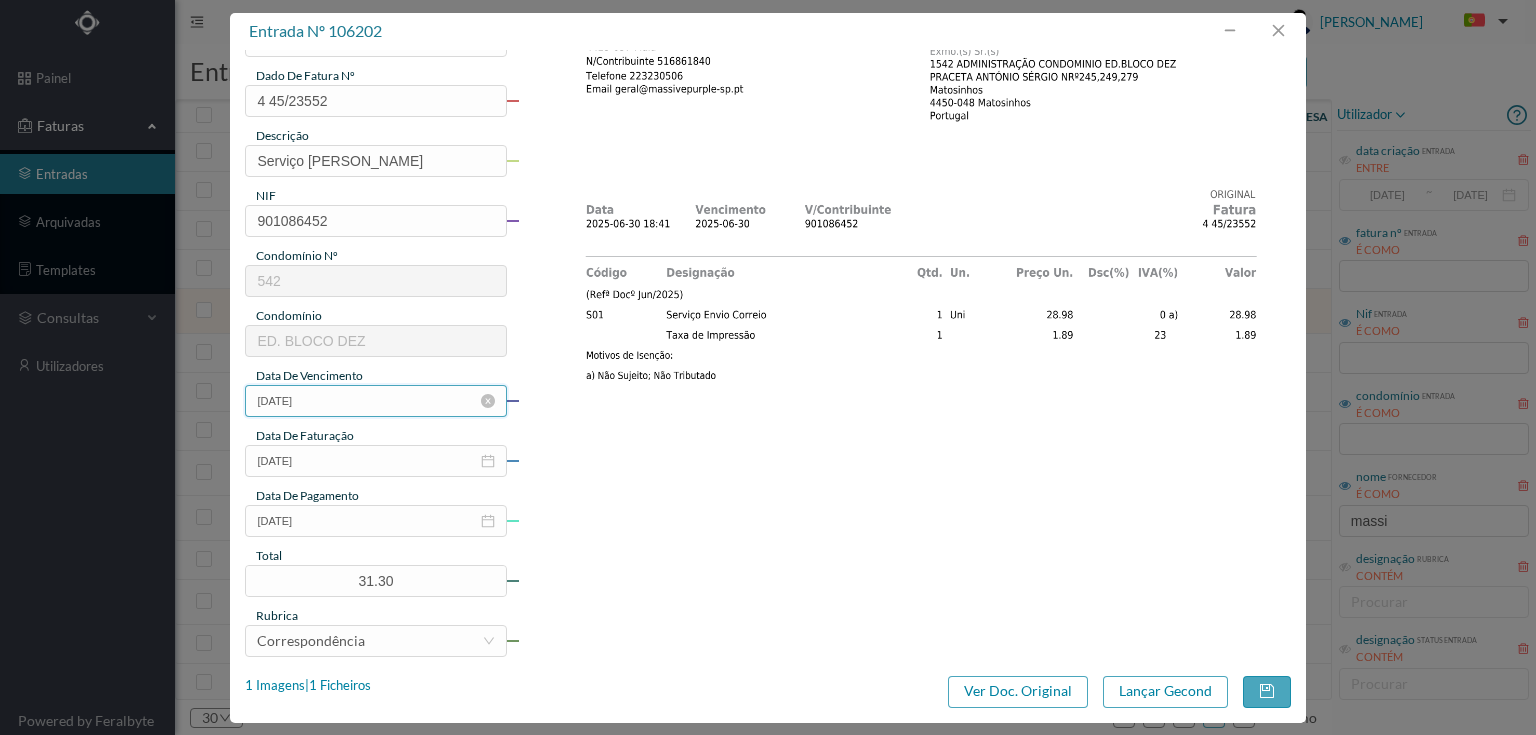 click on "[DATE]" at bounding box center (375, 401) 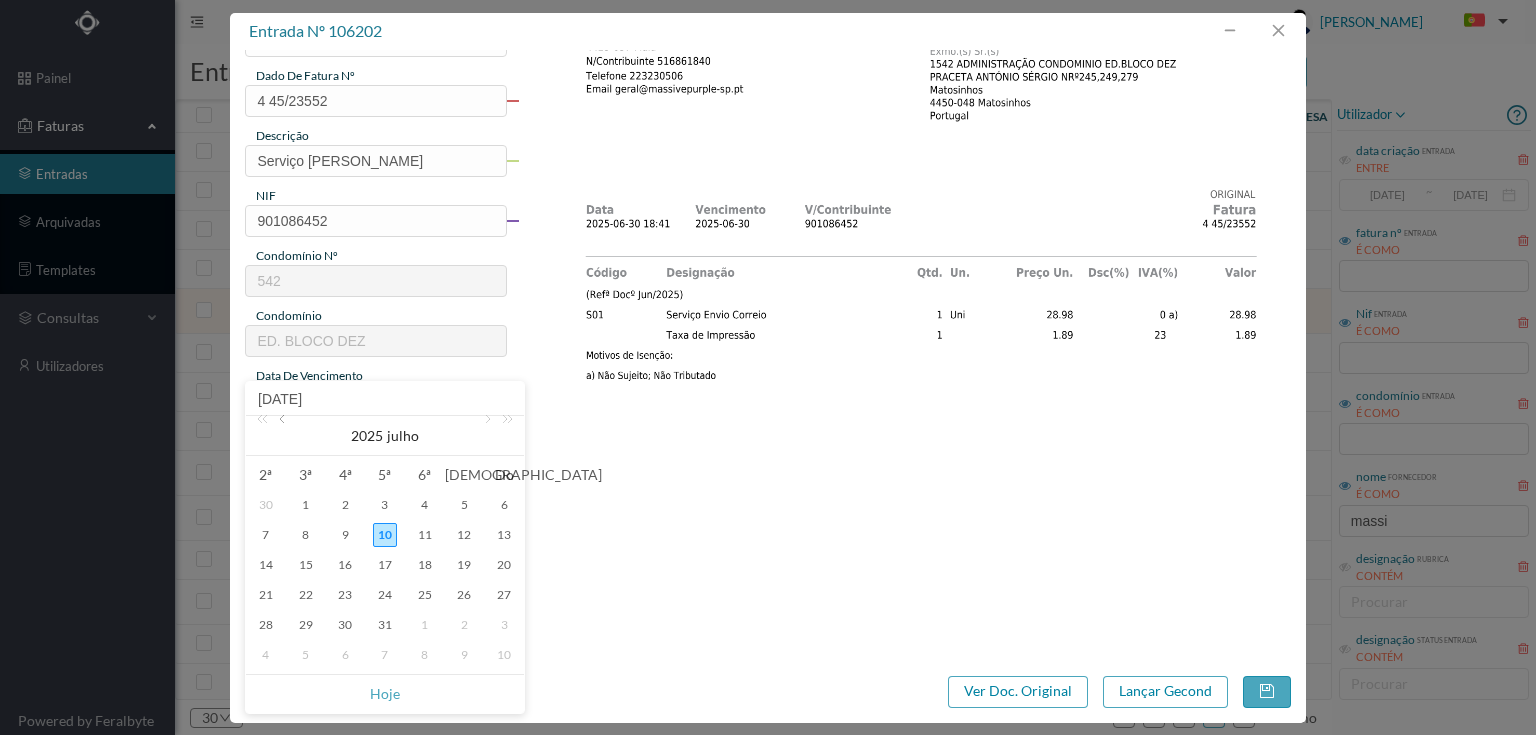 click at bounding box center (284, 436) 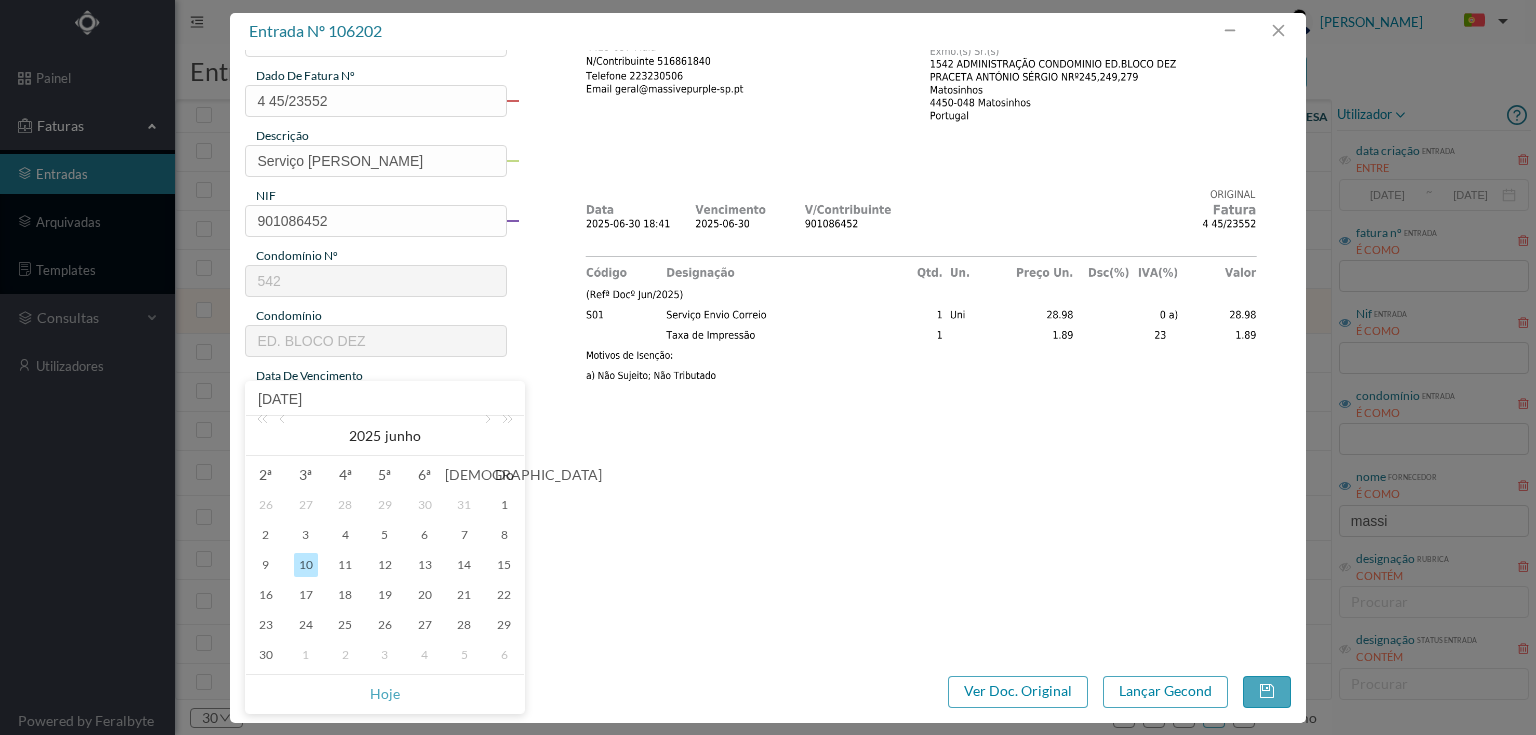 drag, startPoint x: 265, startPoint y: 654, endPoint x: 608, endPoint y: 597, distance: 347.7039 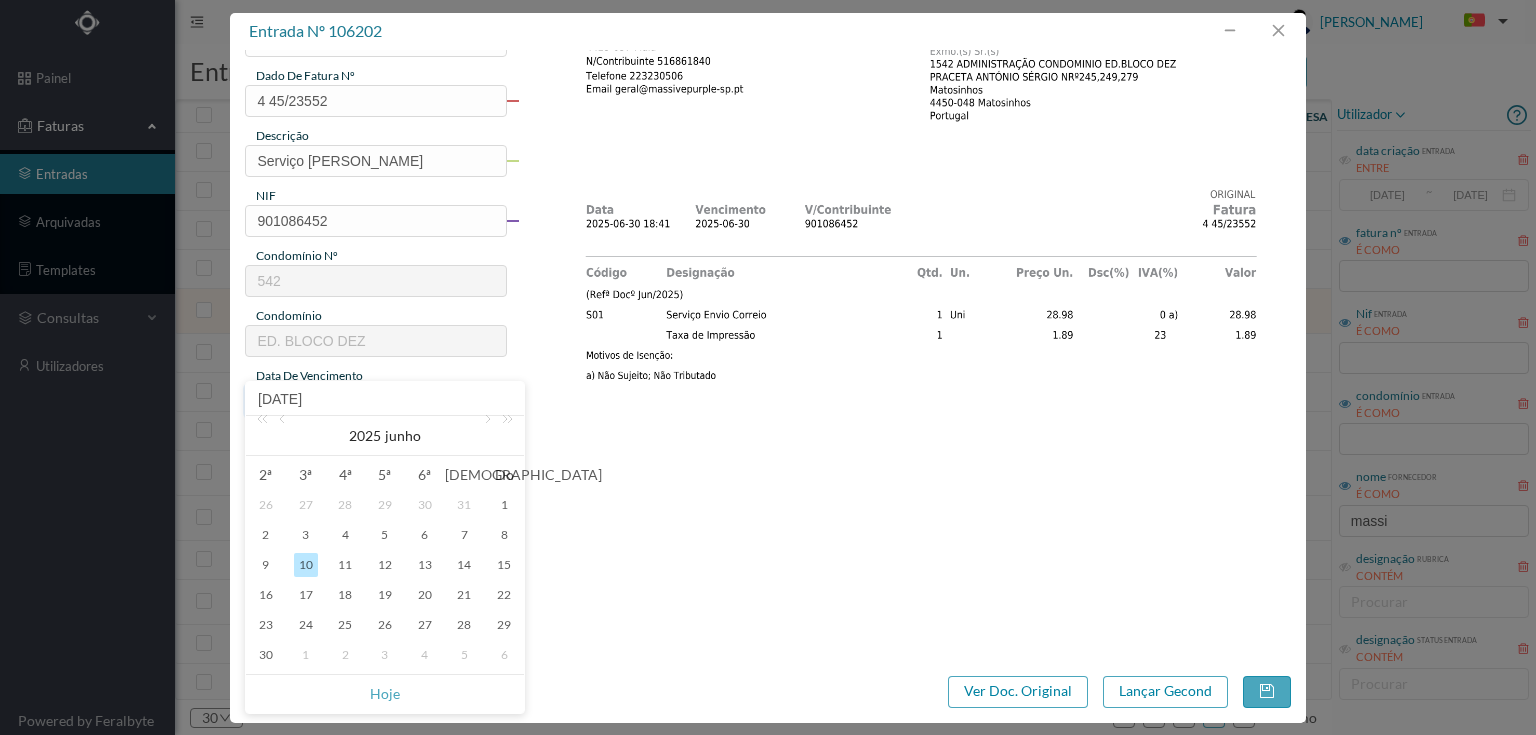 type on "[DATE]" 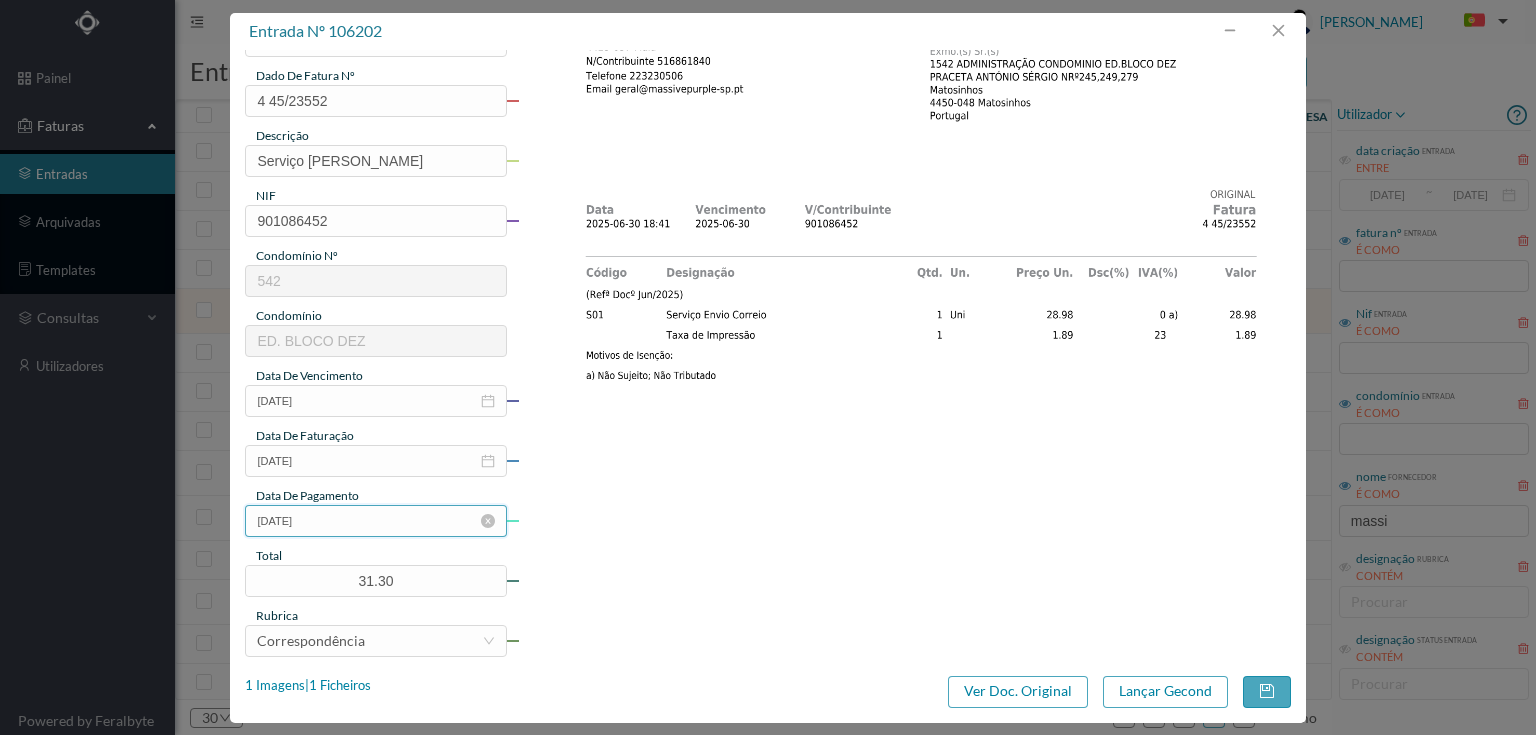 click on "[DATE]" at bounding box center (375, 521) 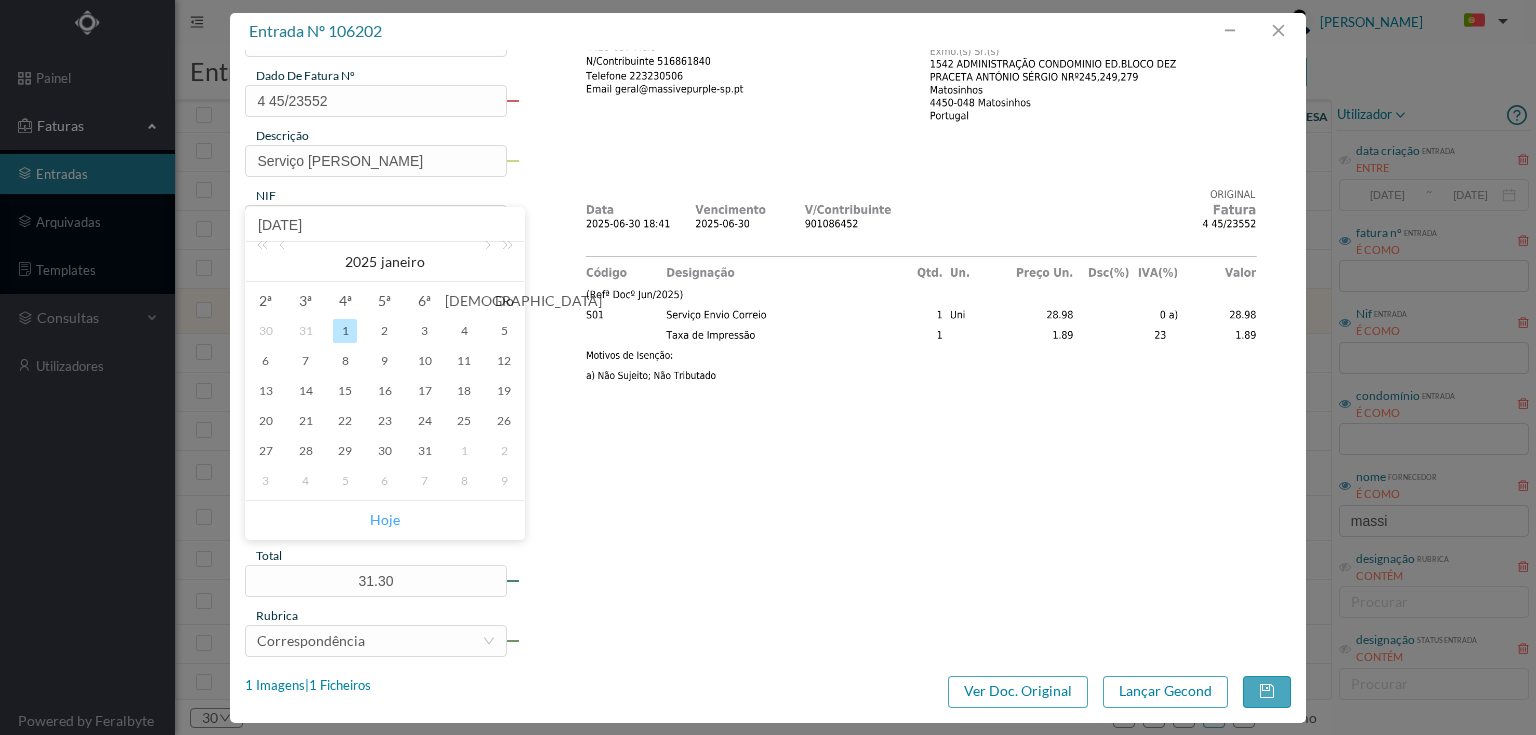 click on "Hoje" at bounding box center [385, 520] 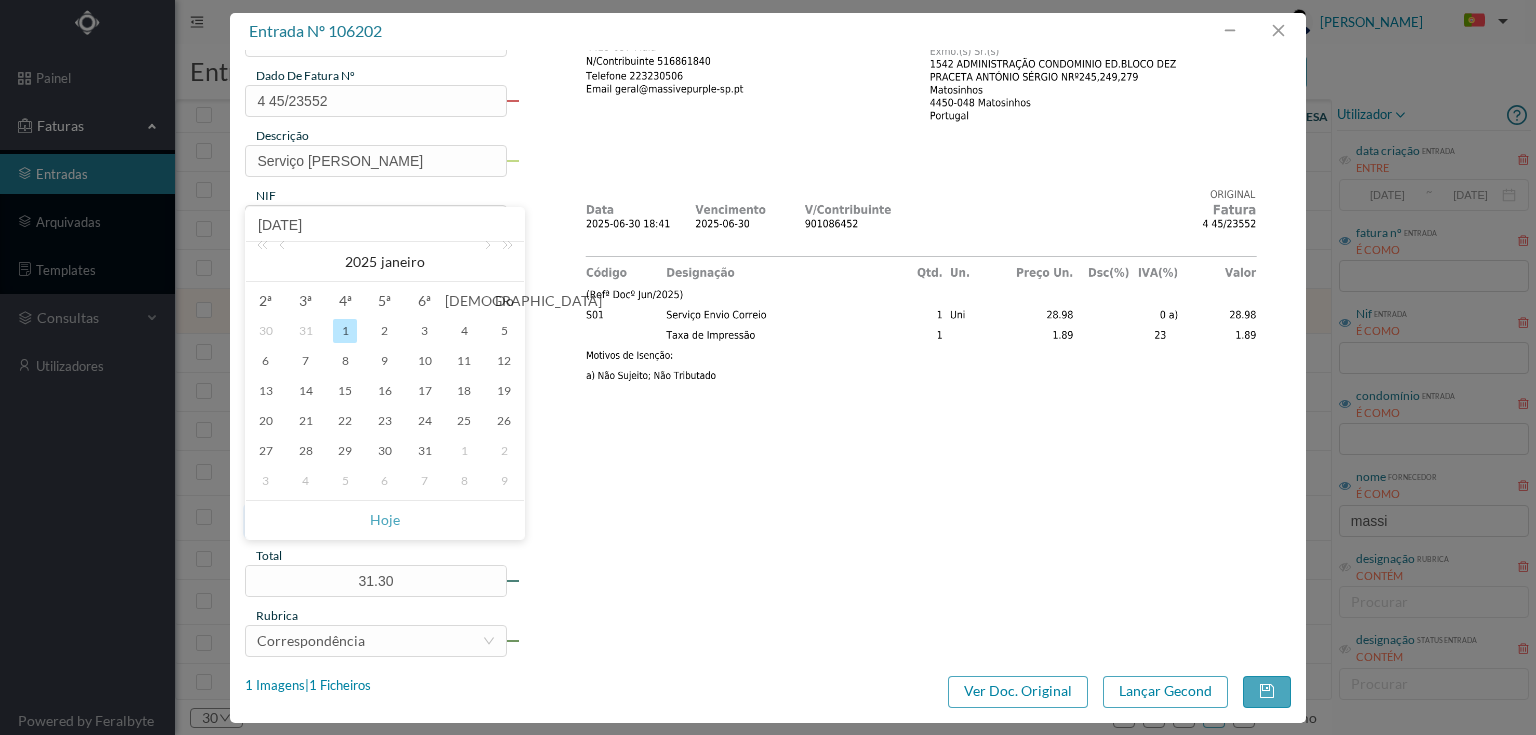 type on "[DATE]" 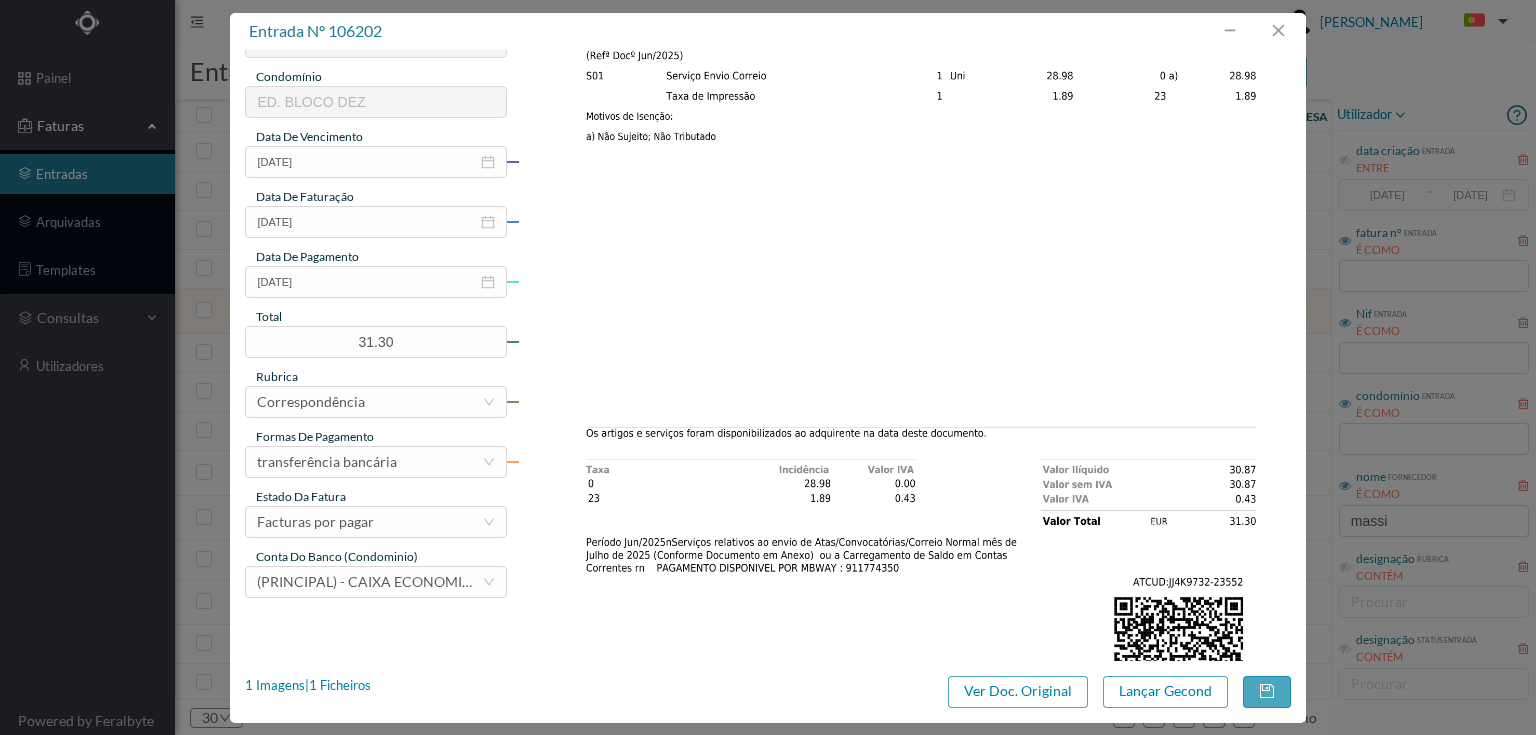 scroll, scrollTop: 400, scrollLeft: 0, axis: vertical 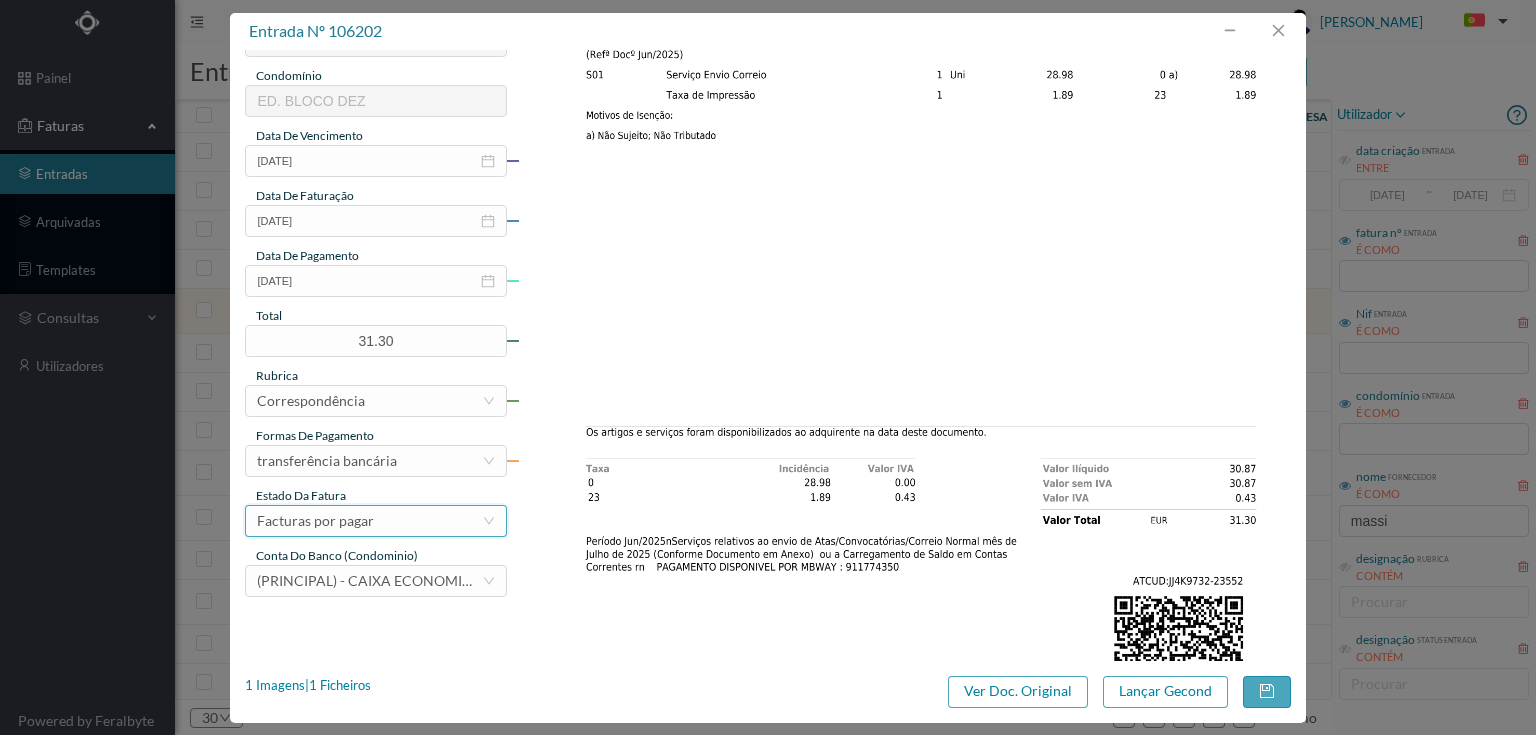 drag, startPoint x: 380, startPoint y: 517, endPoint x: 398, endPoint y: 528, distance: 21.095022 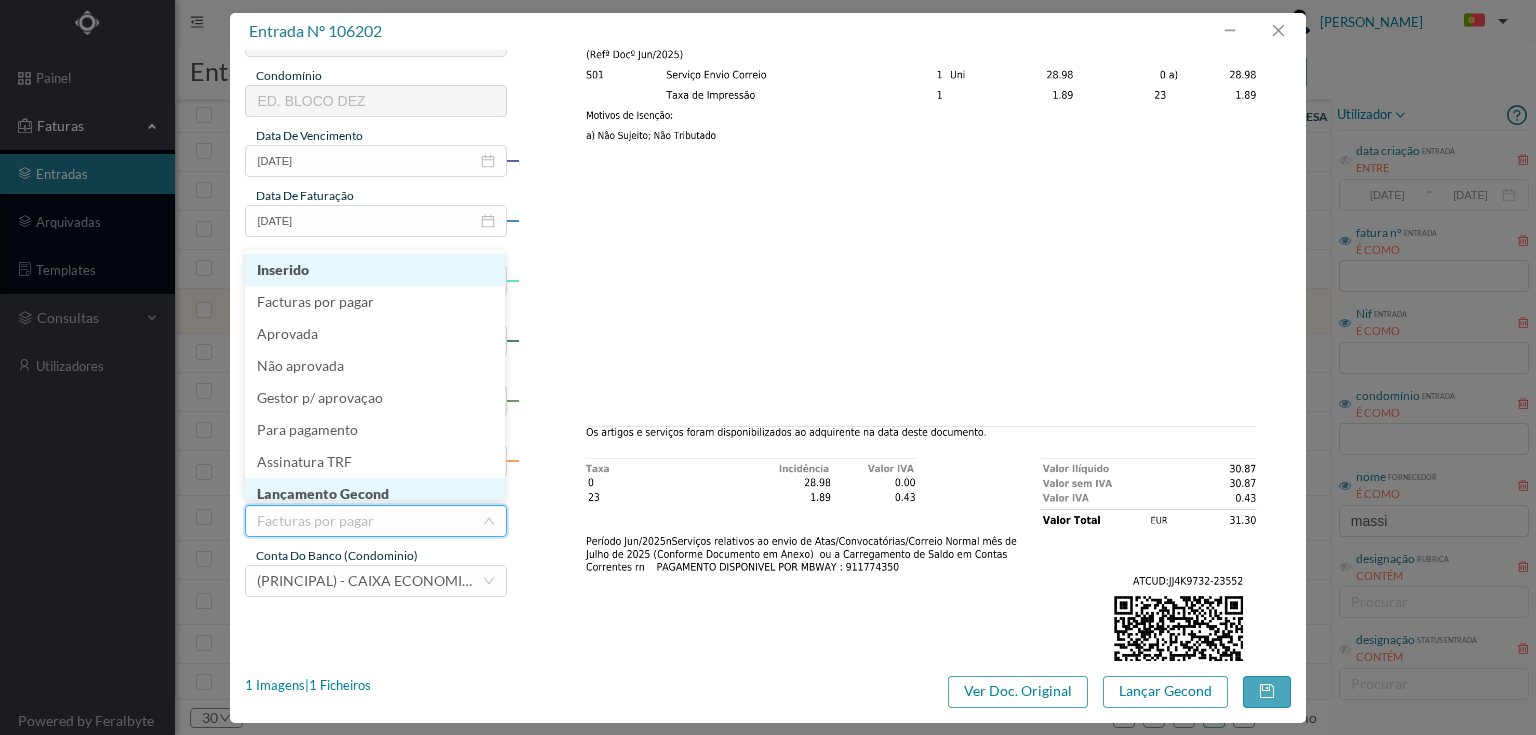 scroll, scrollTop: 10, scrollLeft: 0, axis: vertical 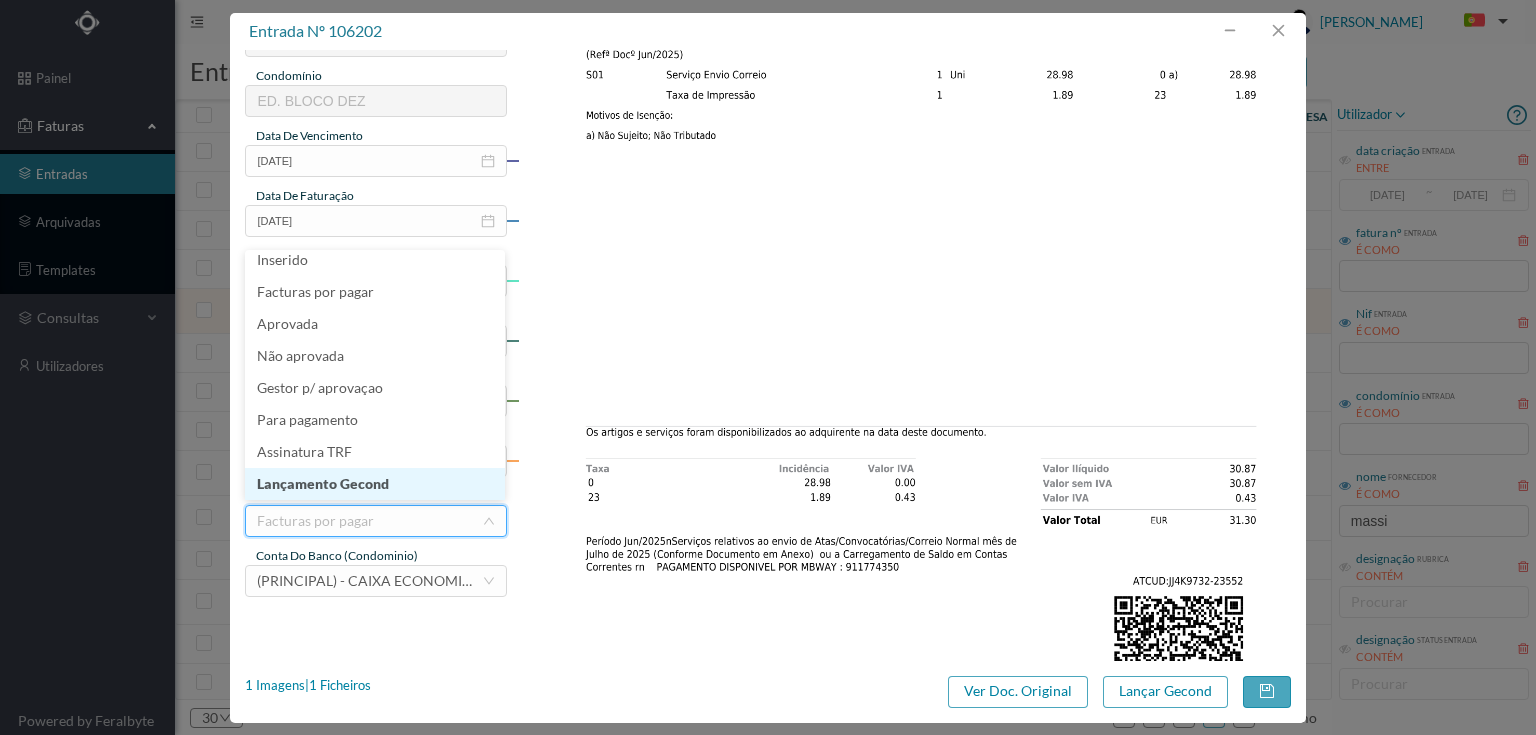 click on "Lançamento Gecond" at bounding box center [375, 484] 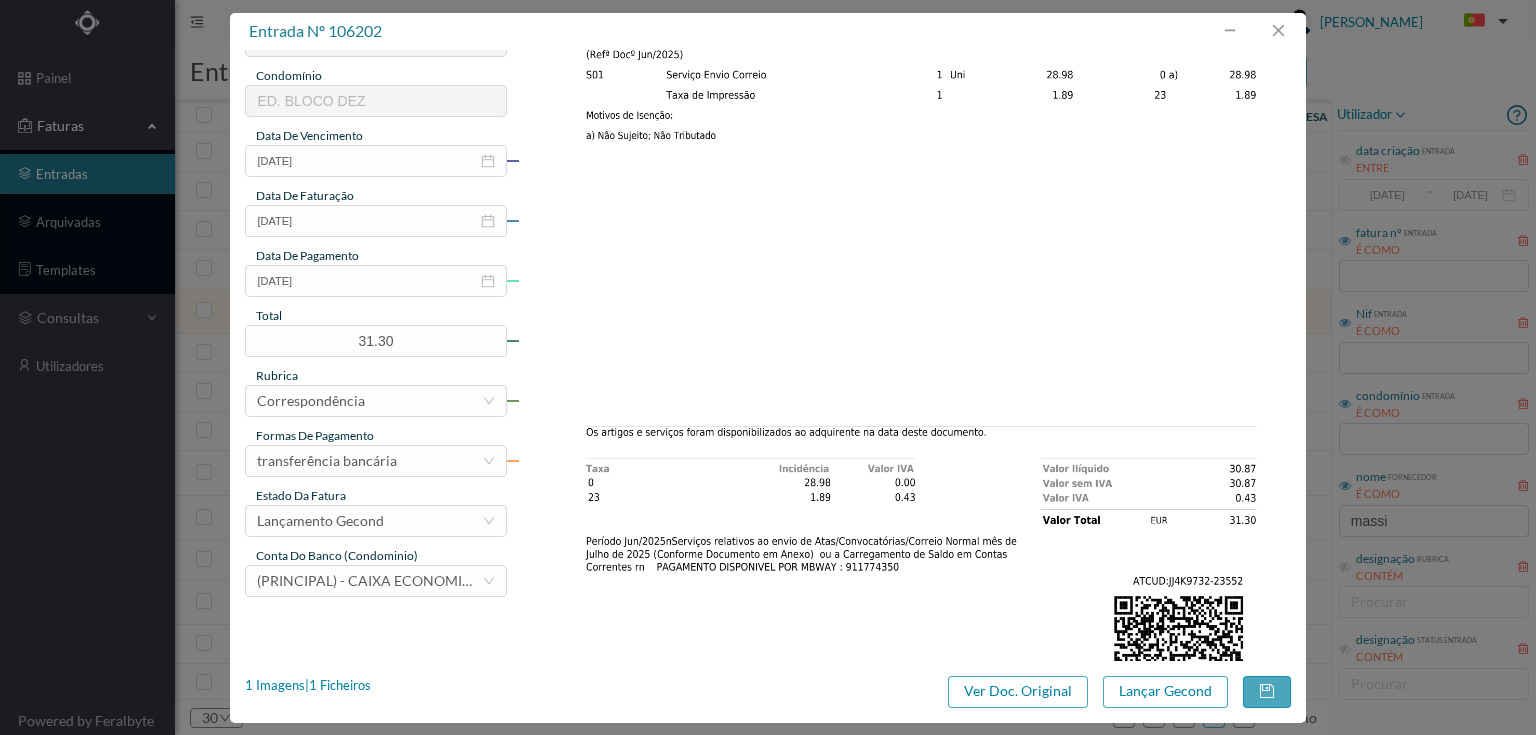 scroll, scrollTop: 480, scrollLeft: 0, axis: vertical 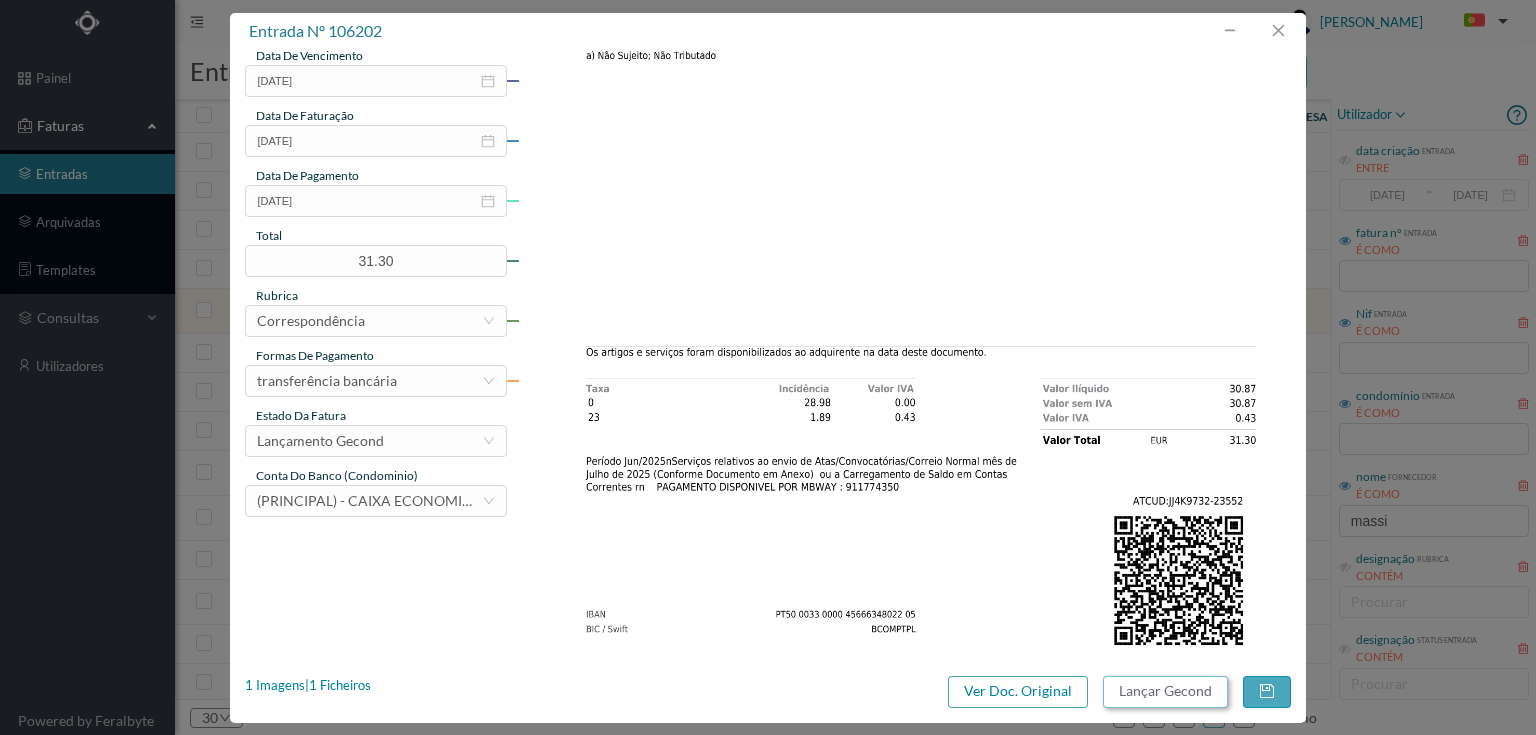 click on "Lançar Gecond" at bounding box center (1165, 692) 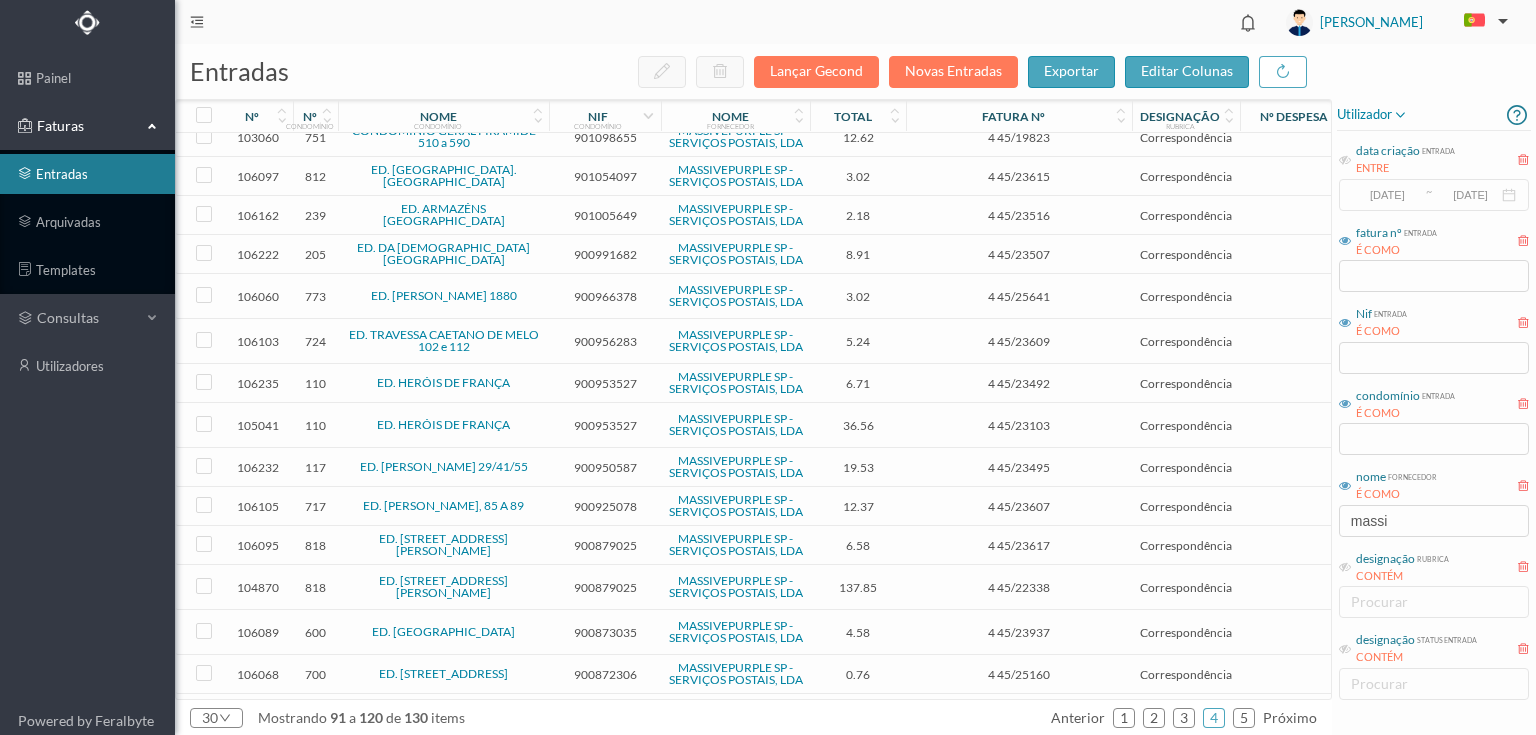 scroll, scrollTop: 160, scrollLeft: 0, axis: vertical 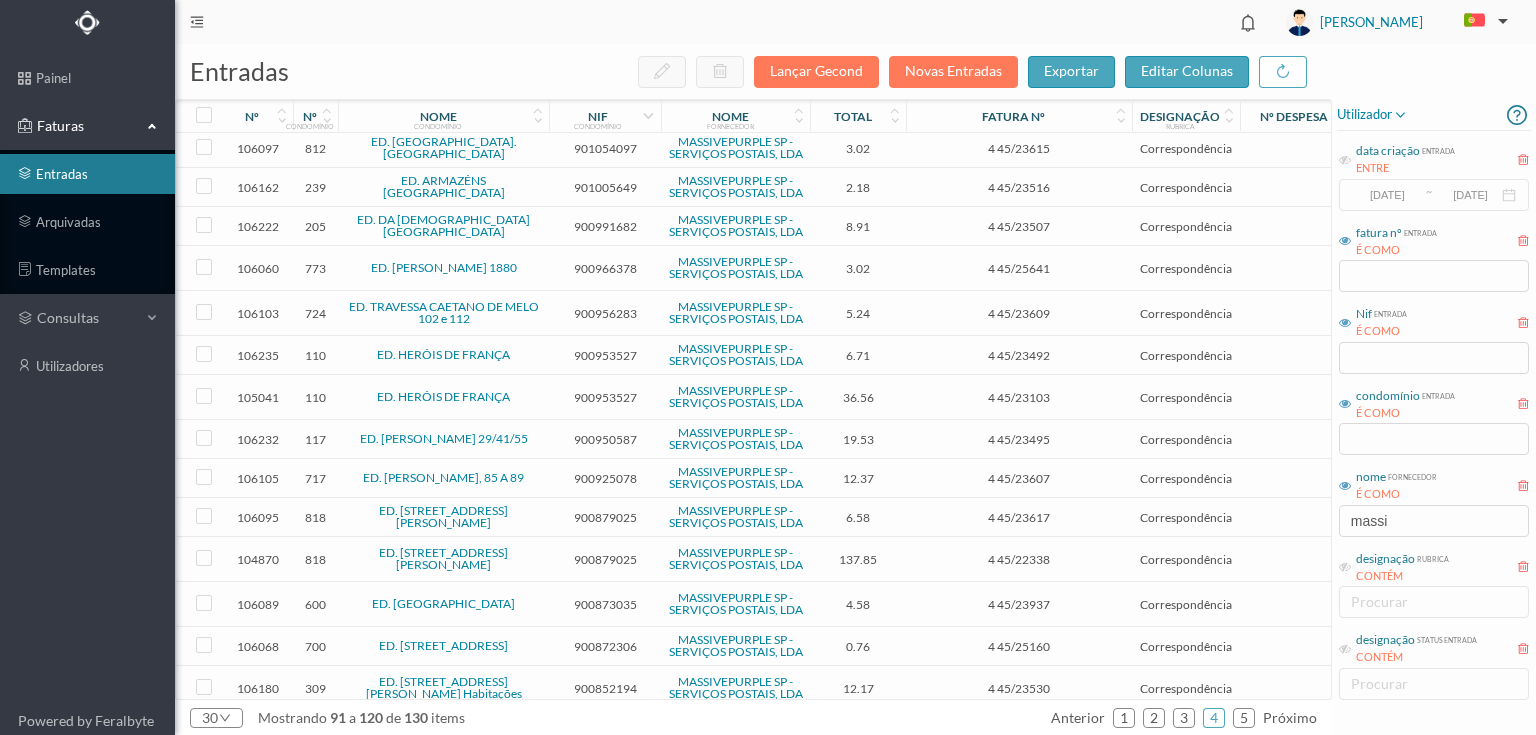click on "900991682" at bounding box center [605, 226] 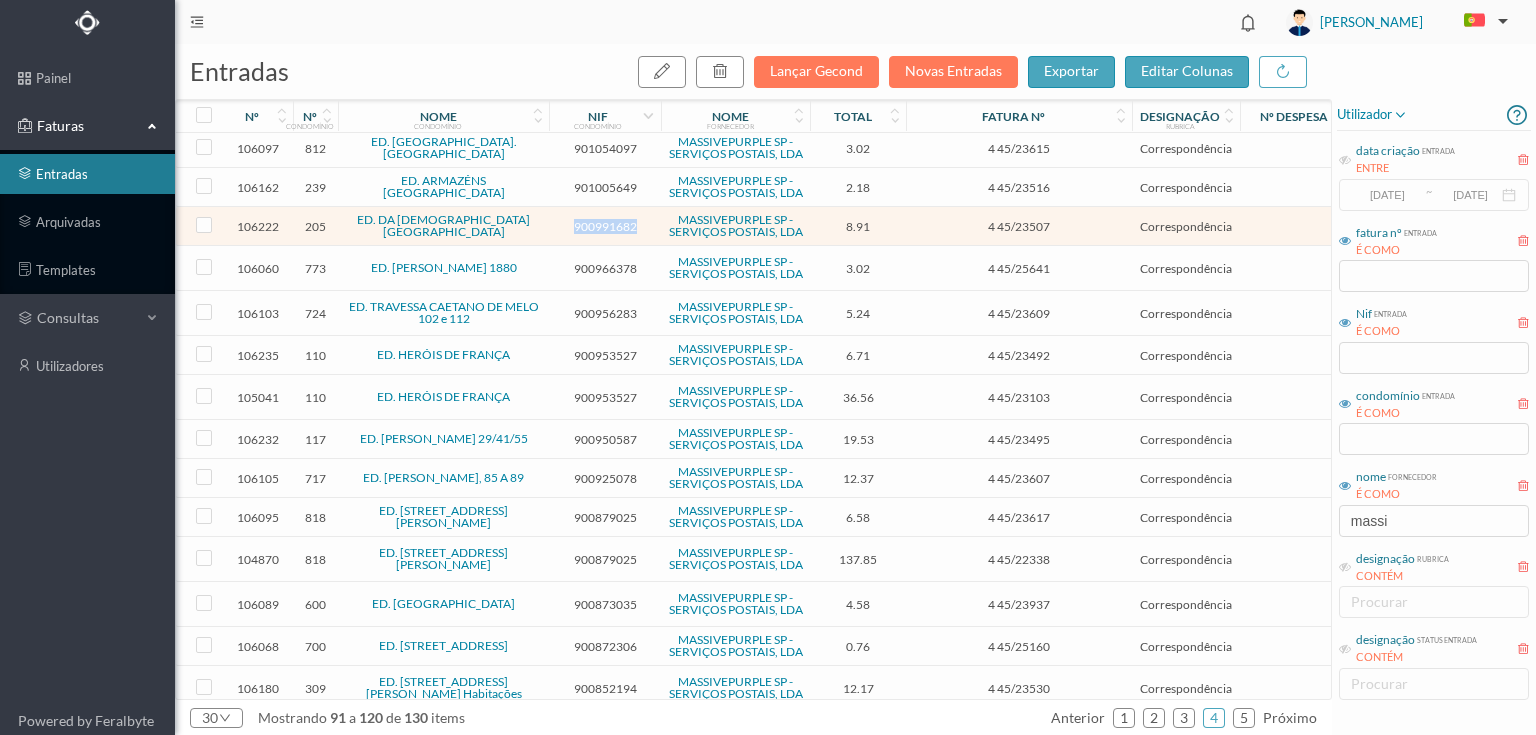 click on "900991682" at bounding box center [605, 226] 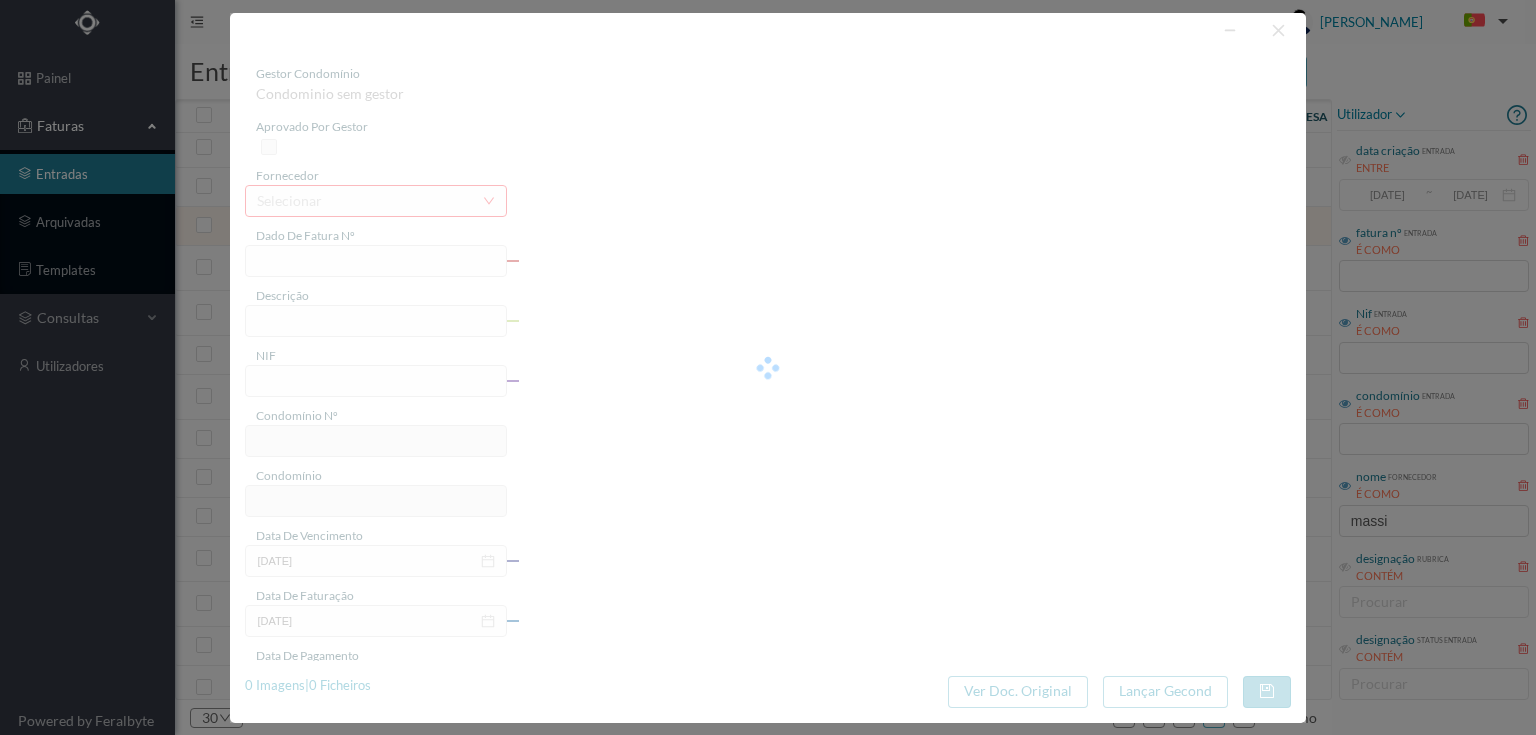 type on "4 45/23507" 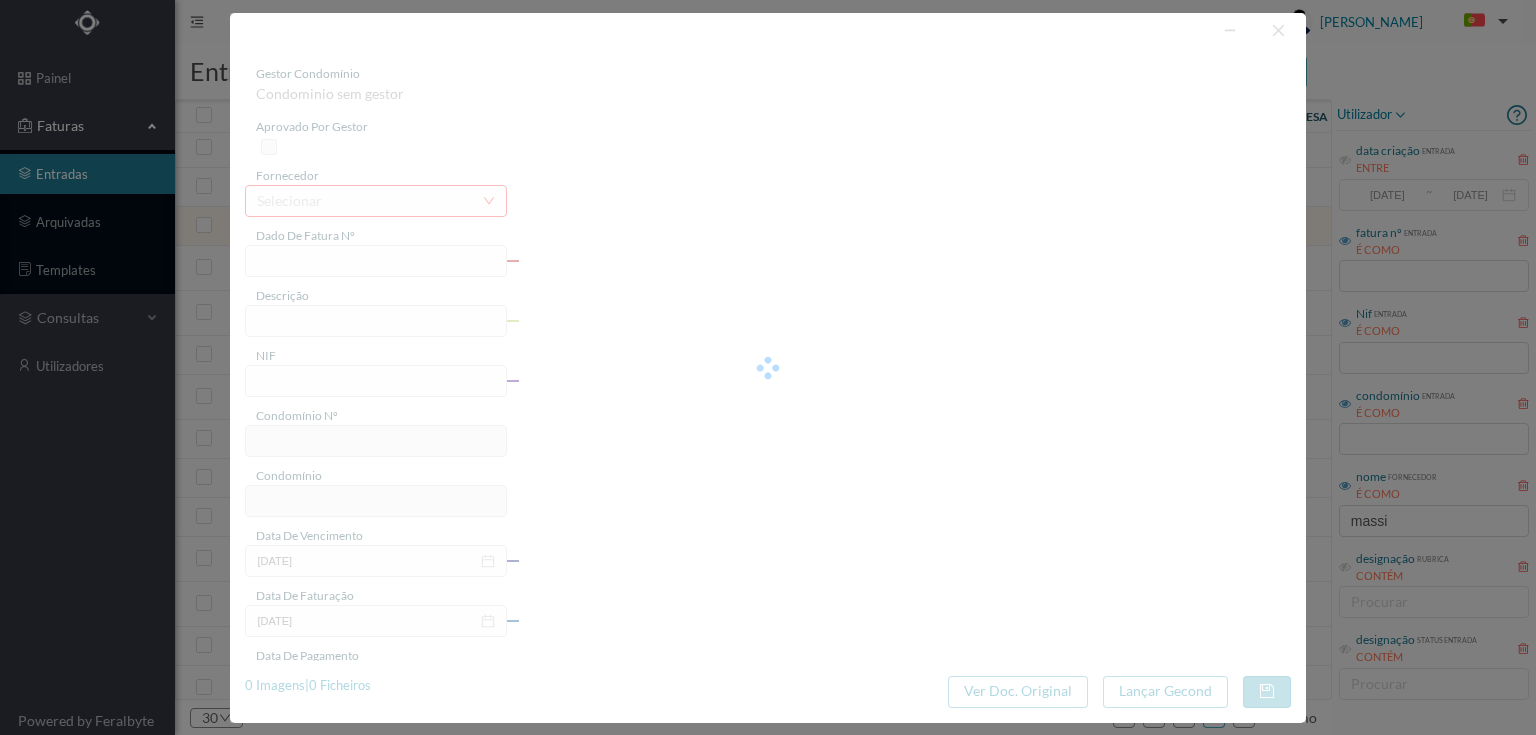 type on "Serviço [PERSON_NAME]" 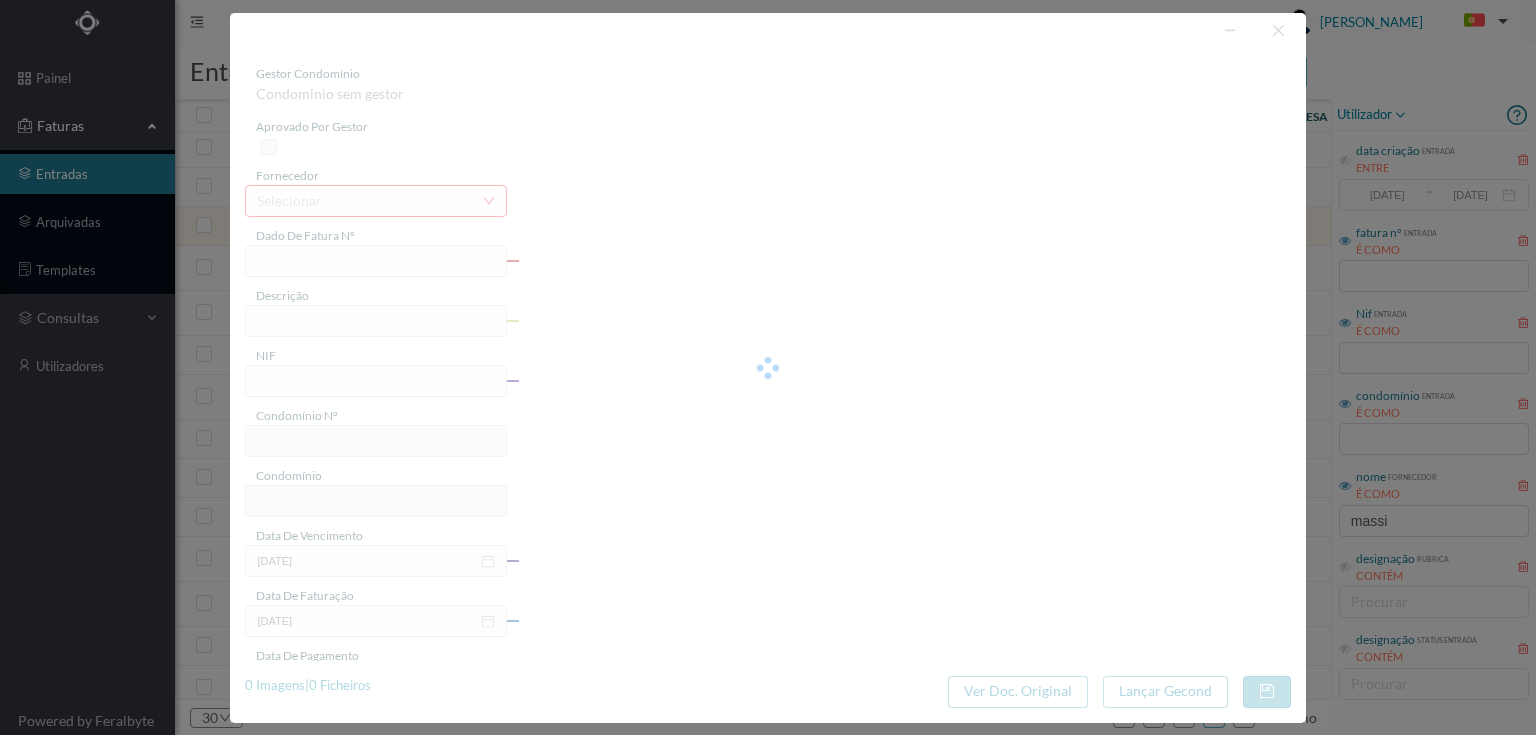 type on "900991682" 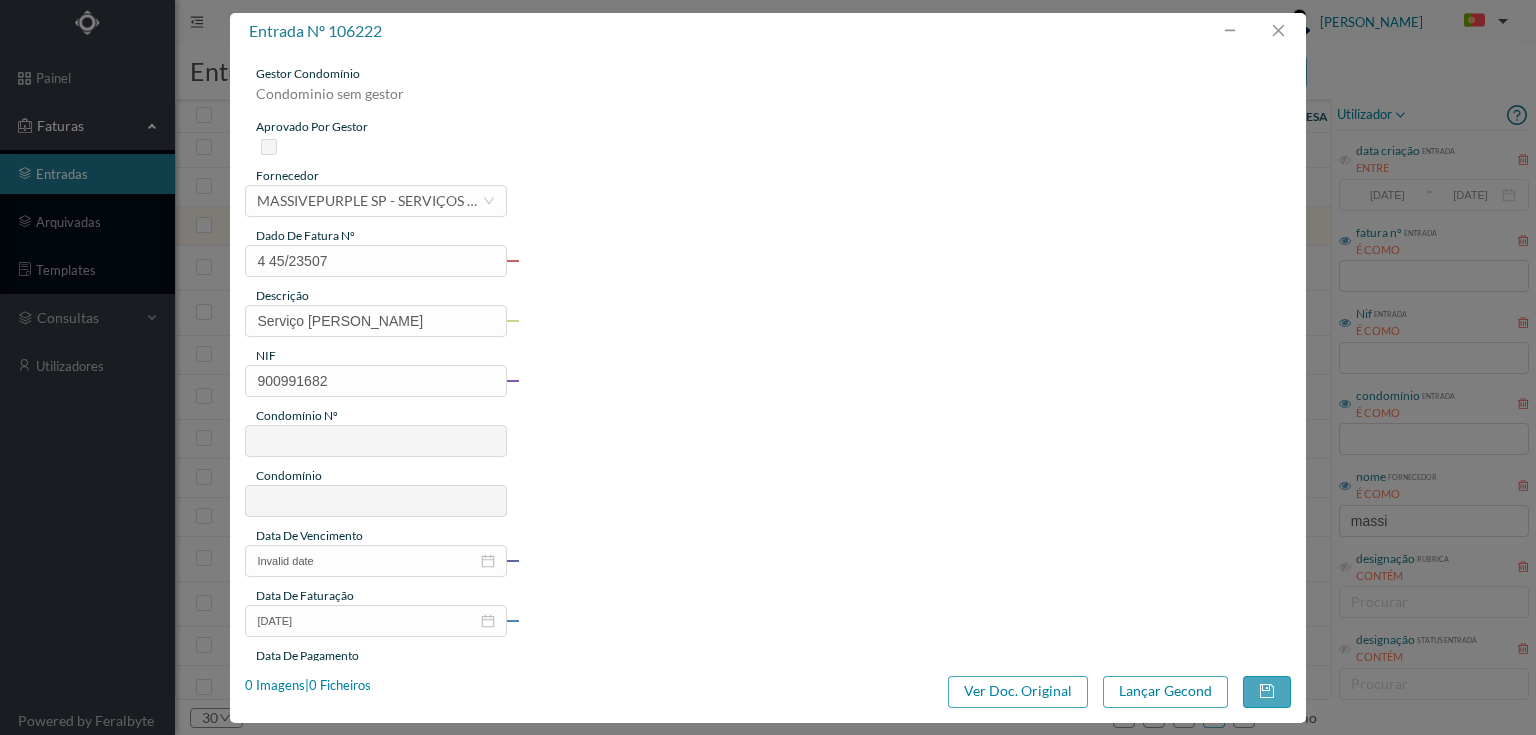 type on "205" 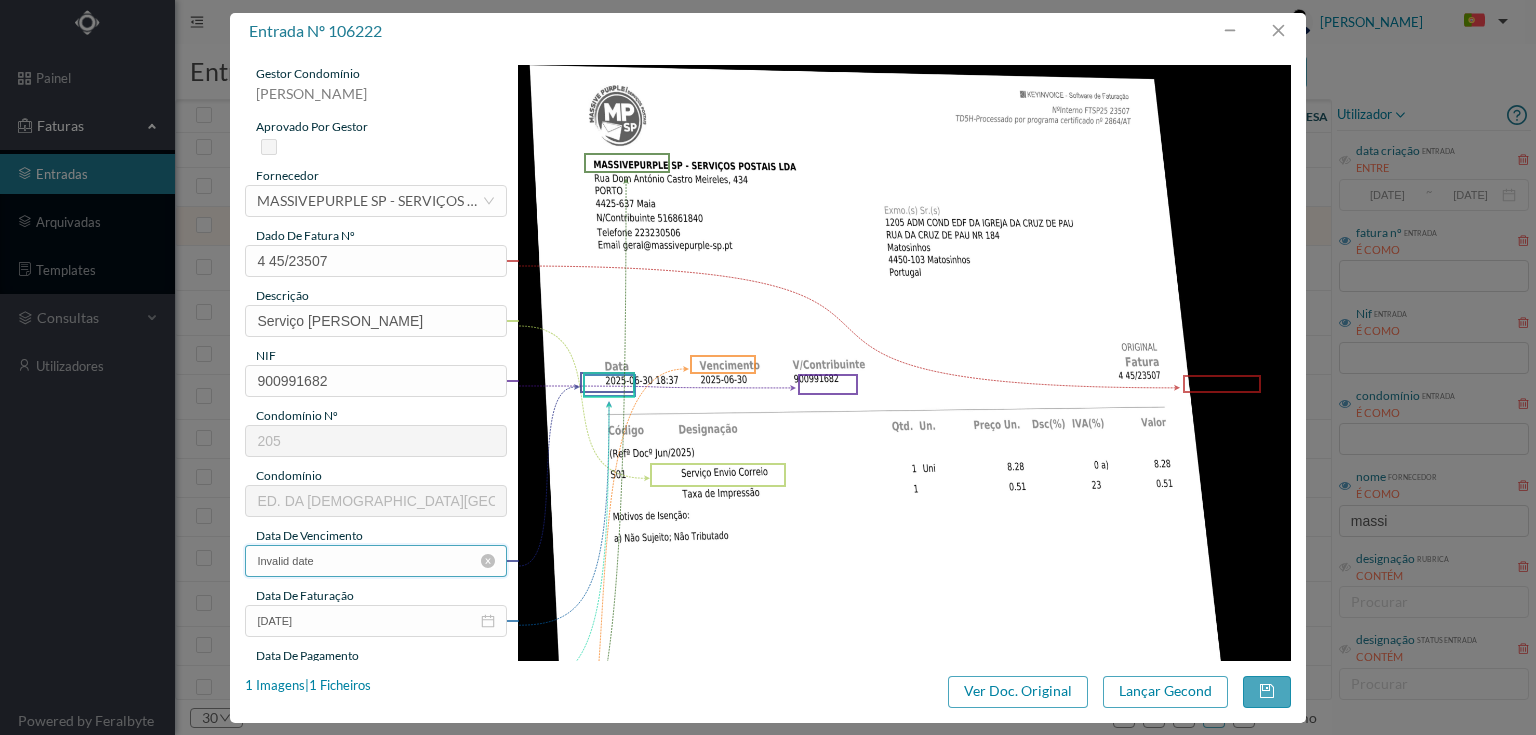 click on "Invalid date" at bounding box center [375, 561] 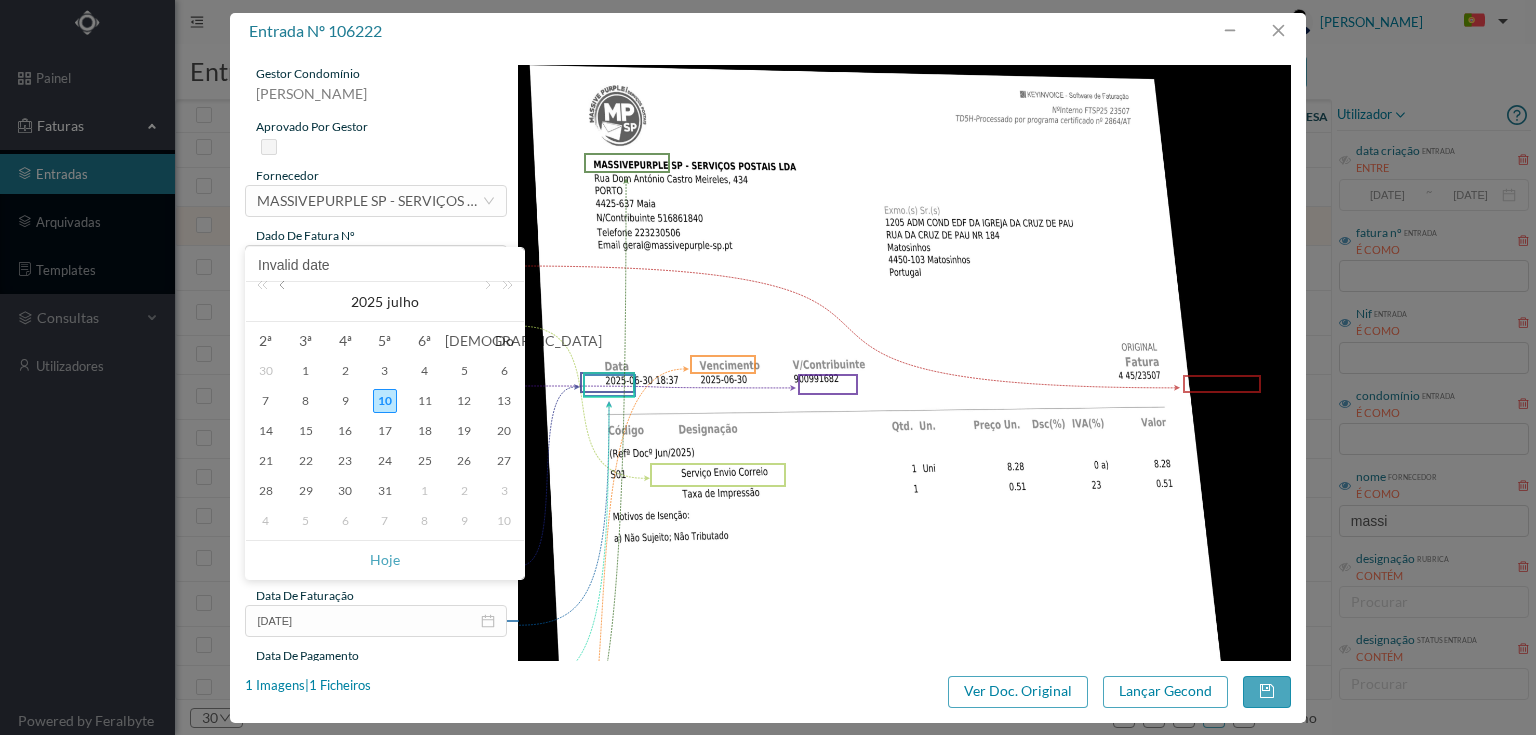 click at bounding box center [284, 302] 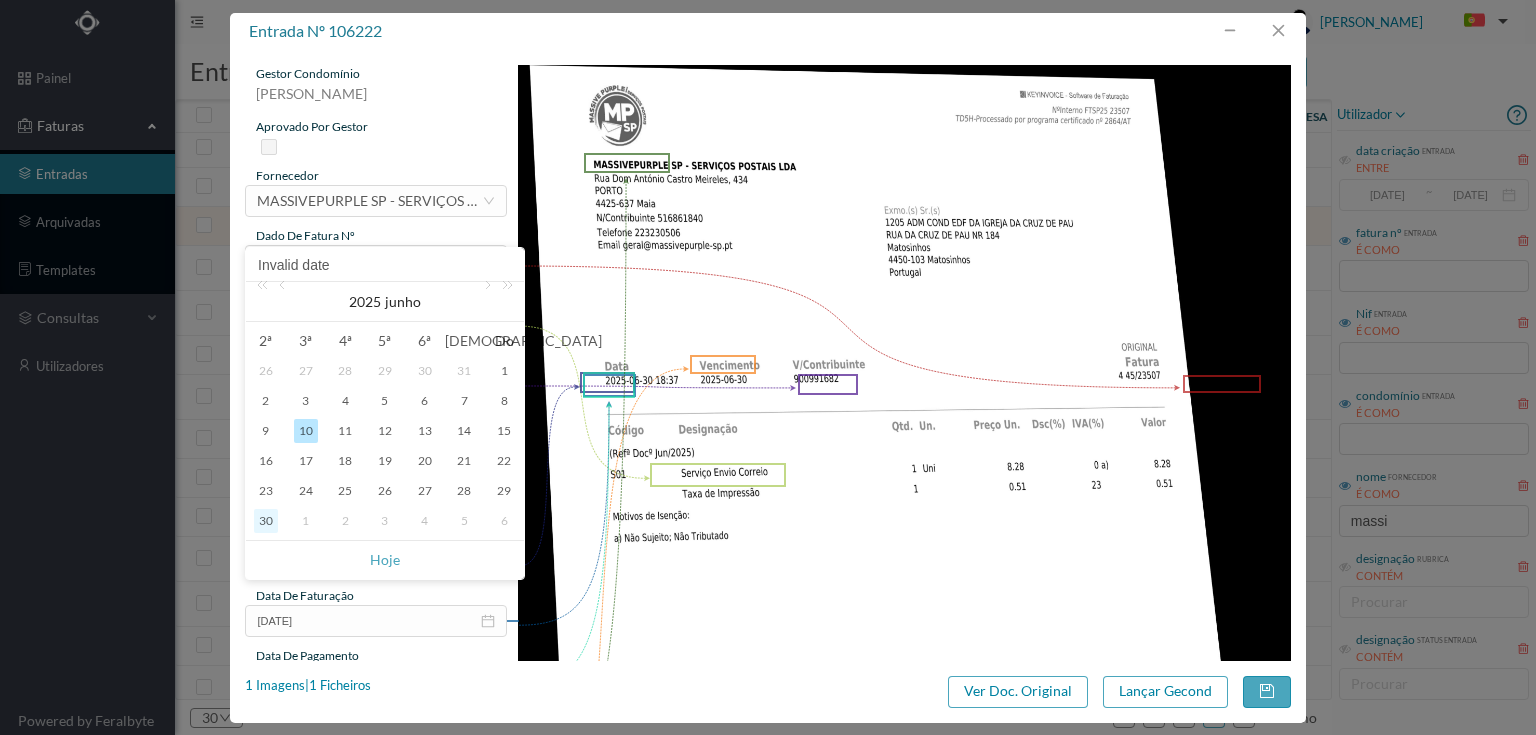 click on "30" at bounding box center (266, 521) 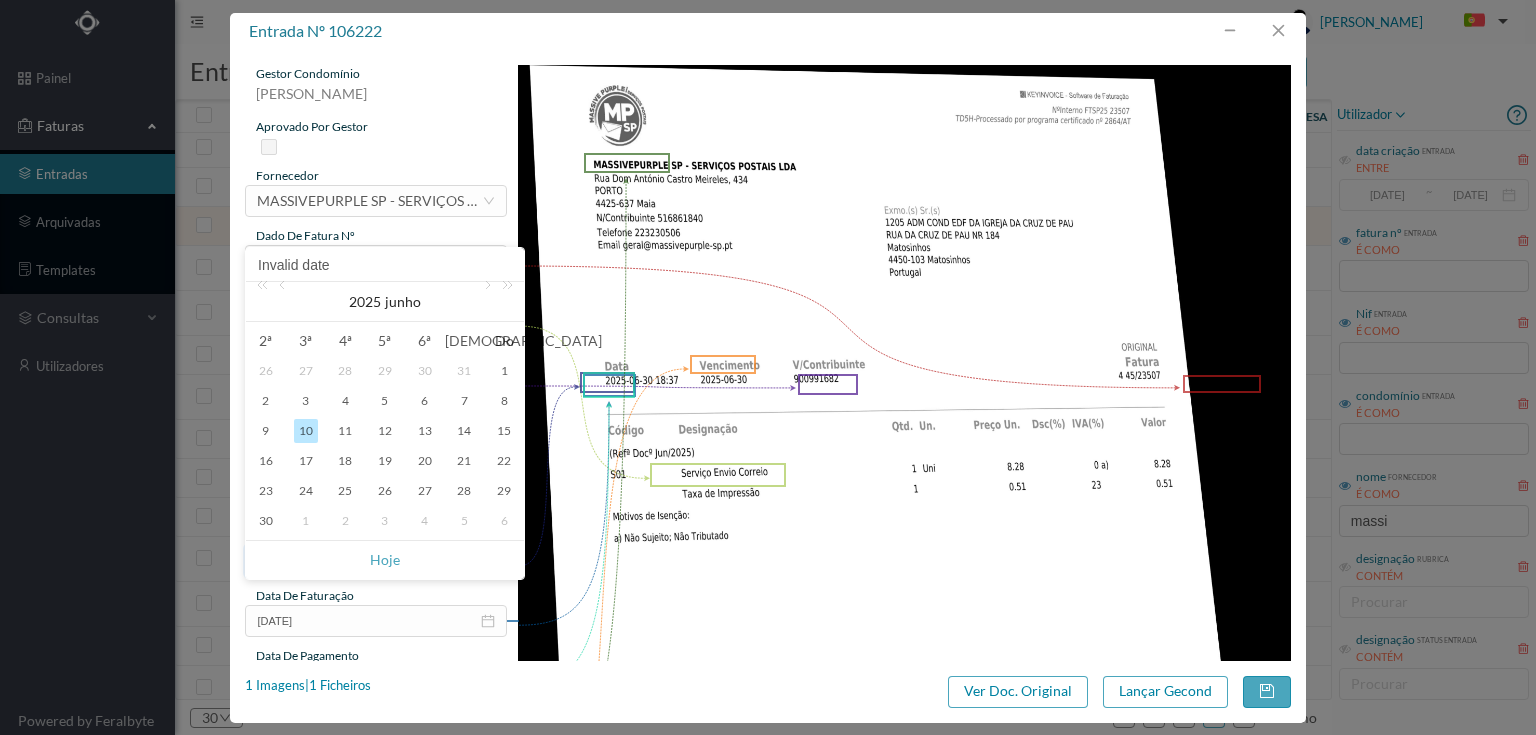 type on "2025-06-30" 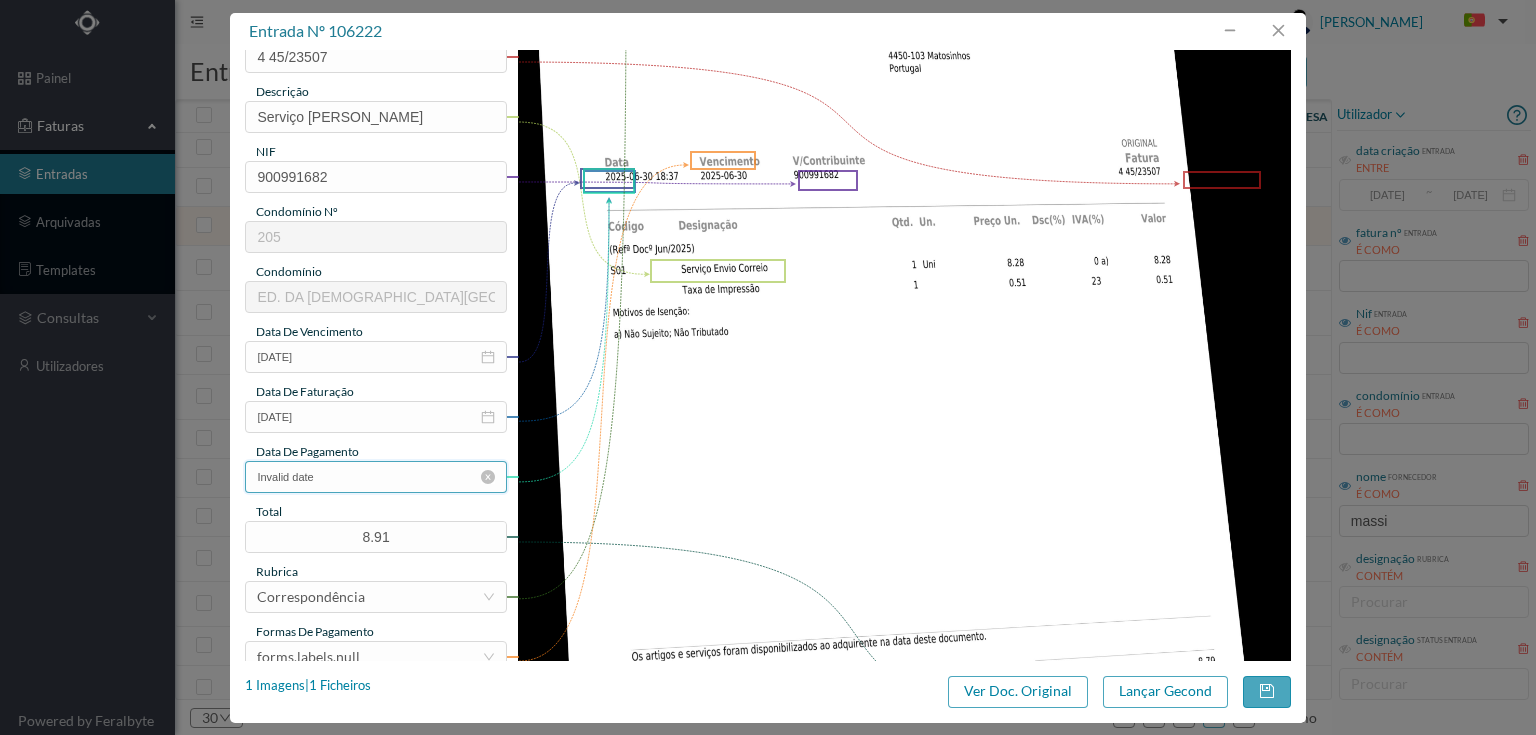 scroll, scrollTop: 240, scrollLeft: 0, axis: vertical 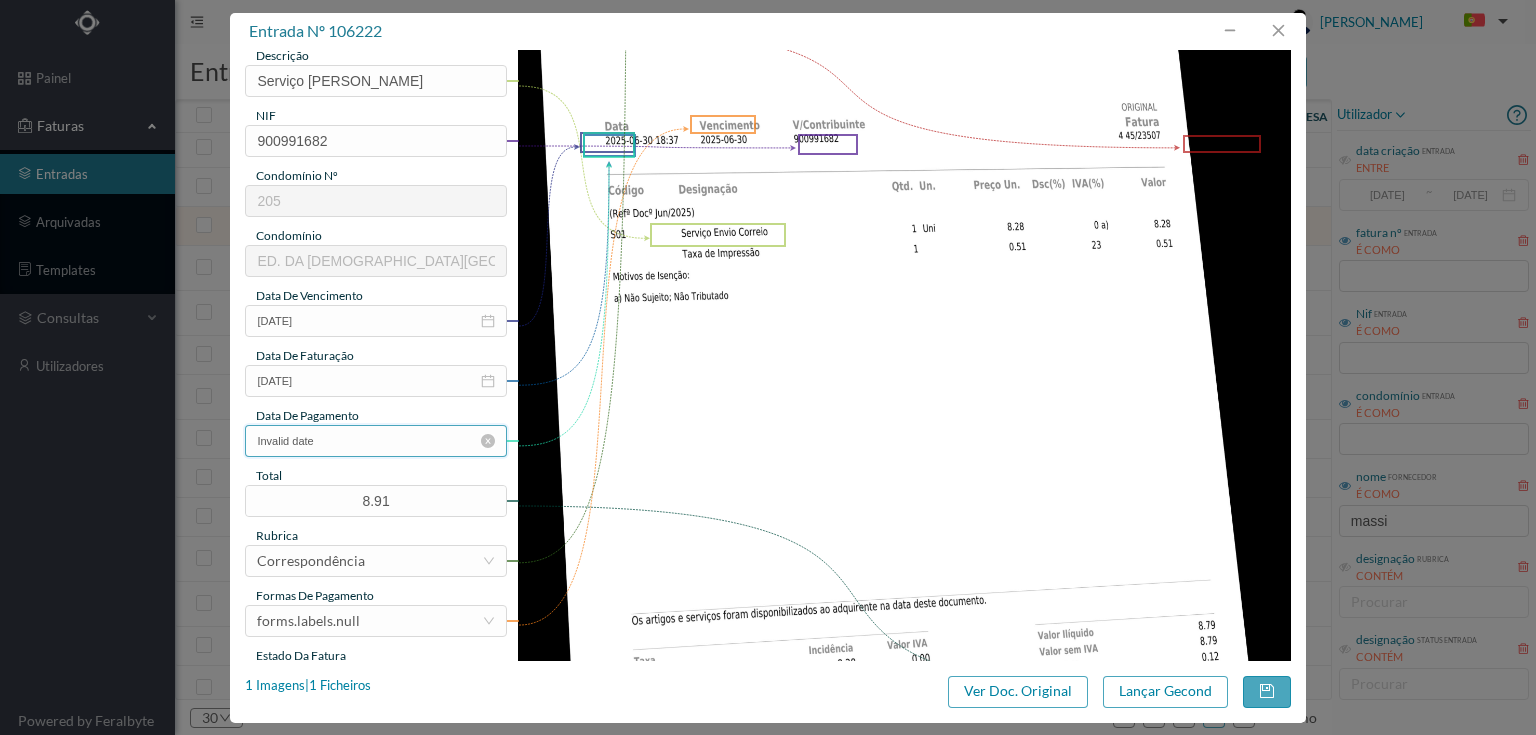 click on "Invalid date" at bounding box center [375, 441] 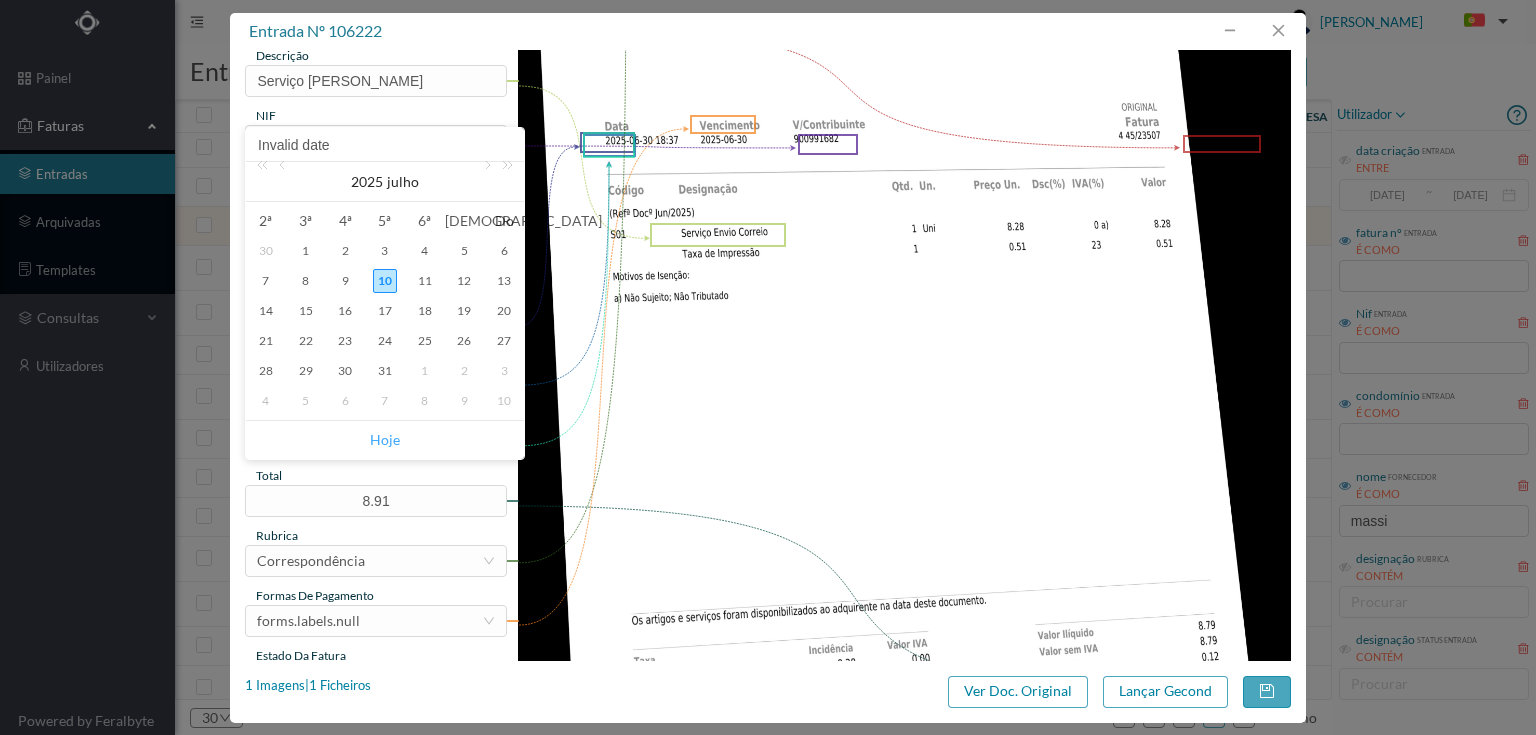 click on "Hoje" at bounding box center [385, 440] 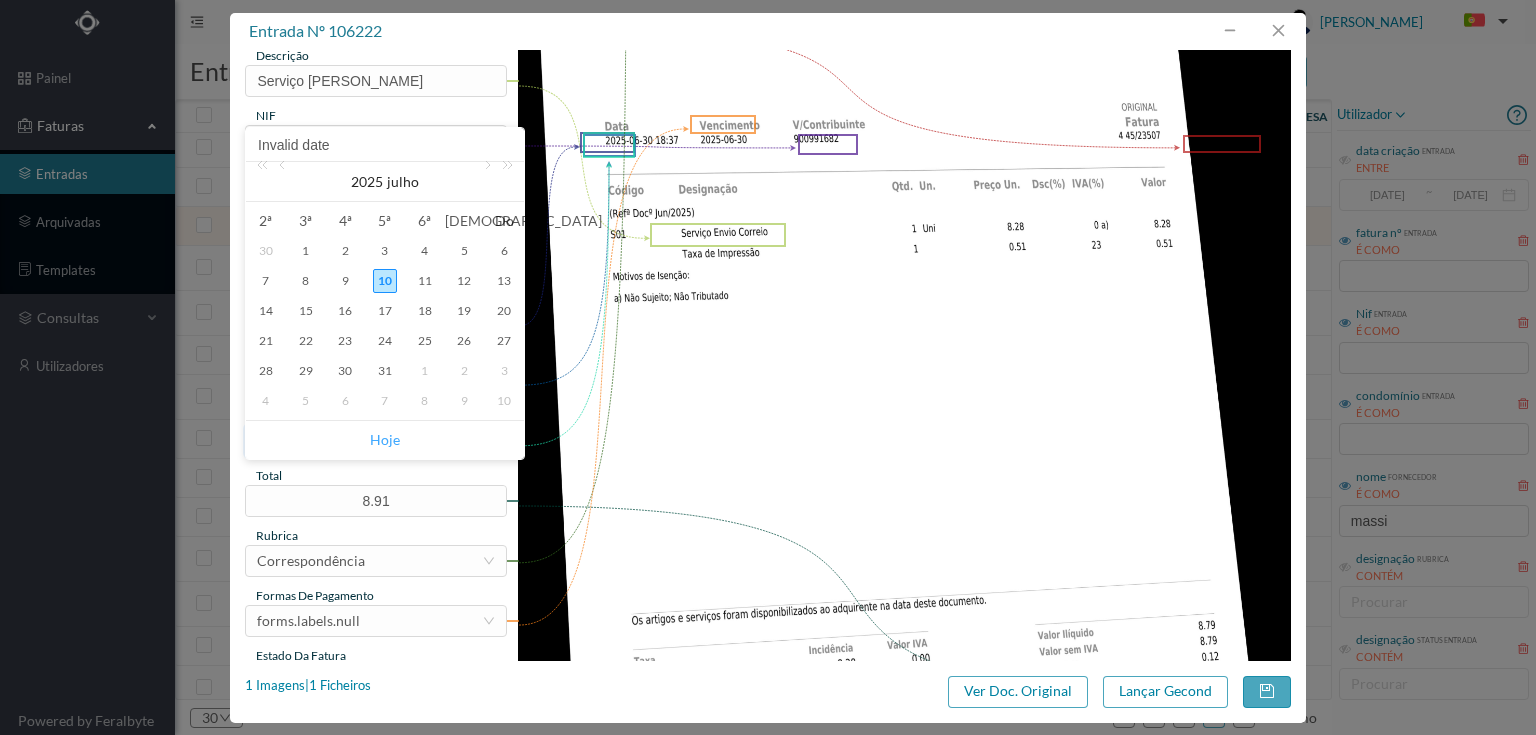 type on "[DATE]" 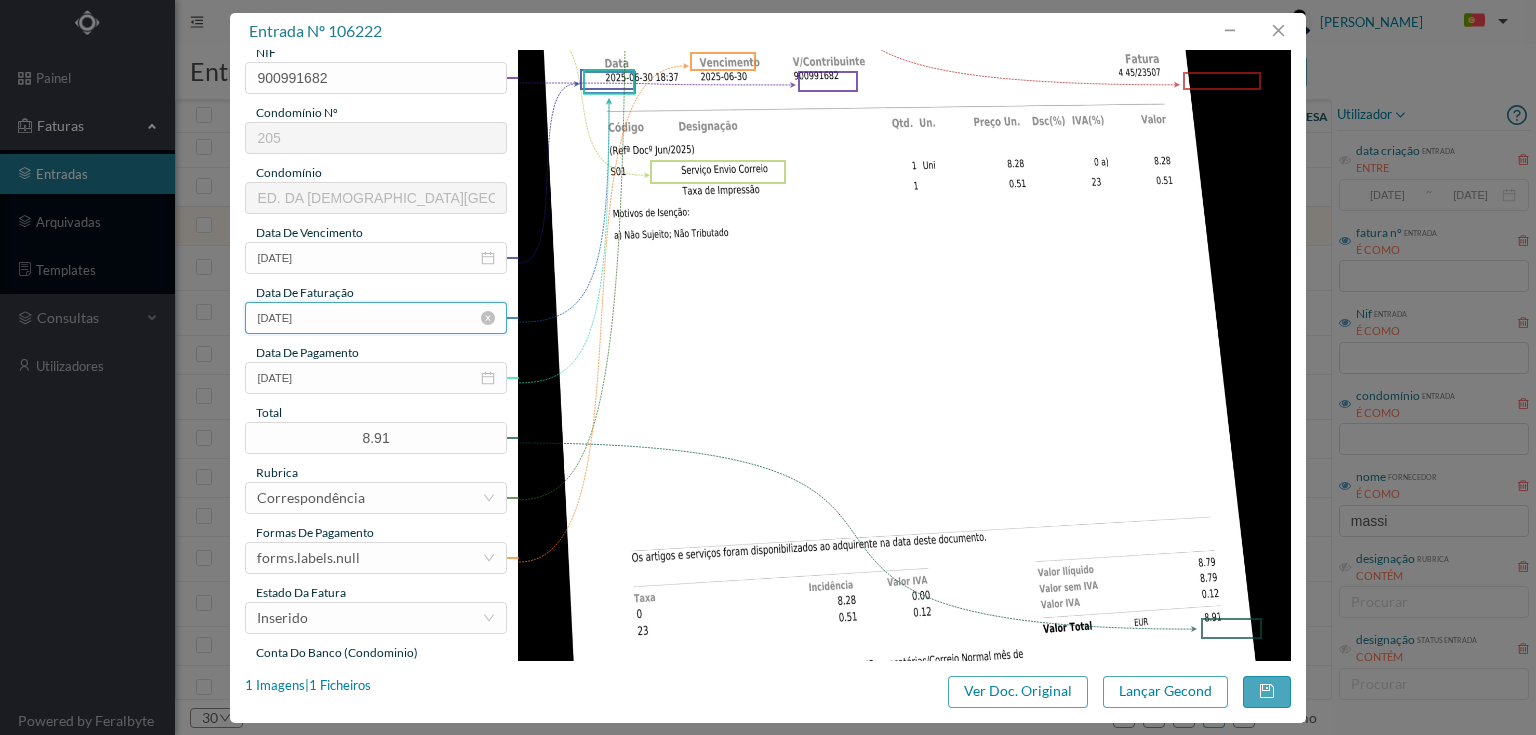 scroll, scrollTop: 400, scrollLeft: 0, axis: vertical 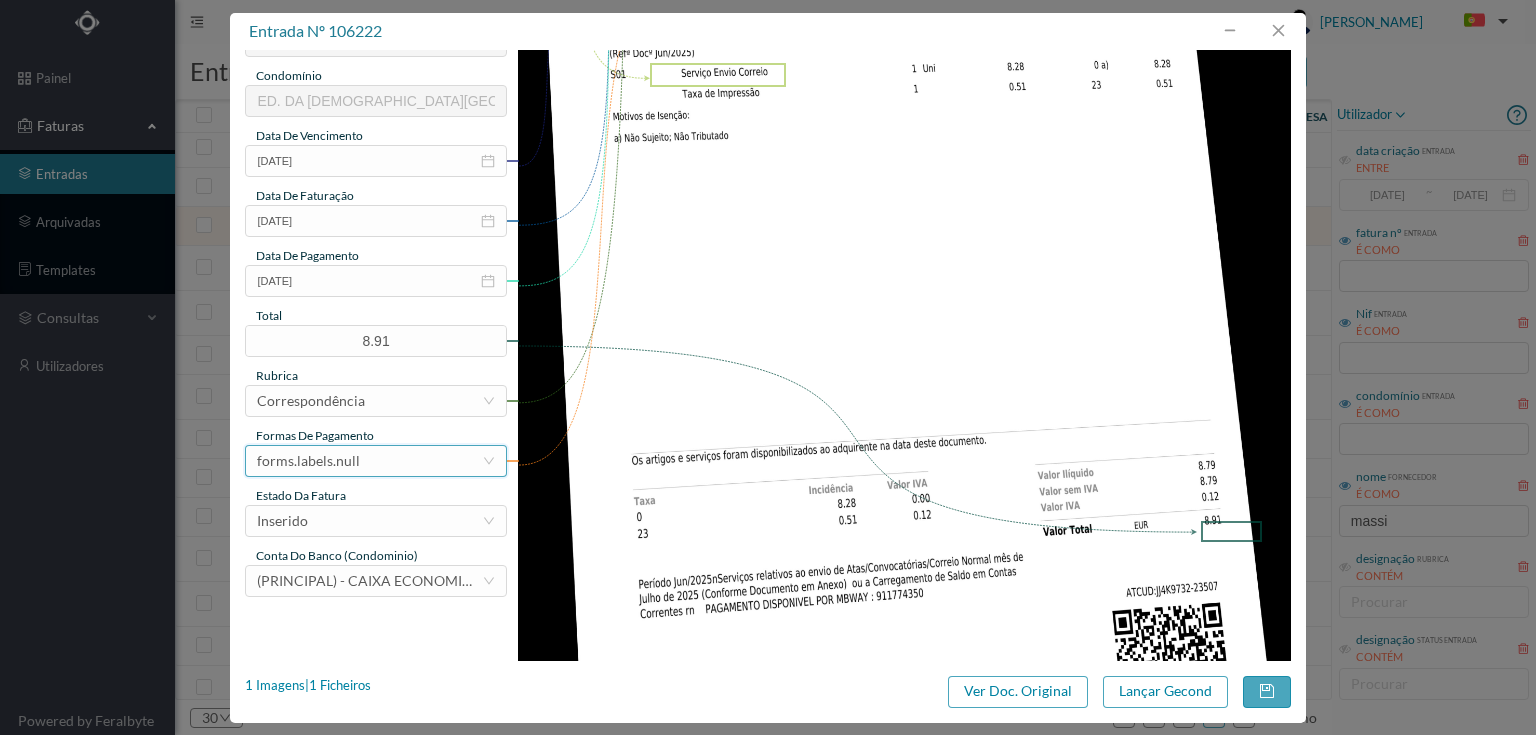 click on "forms.labels.null" at bounding box center (369, 461) 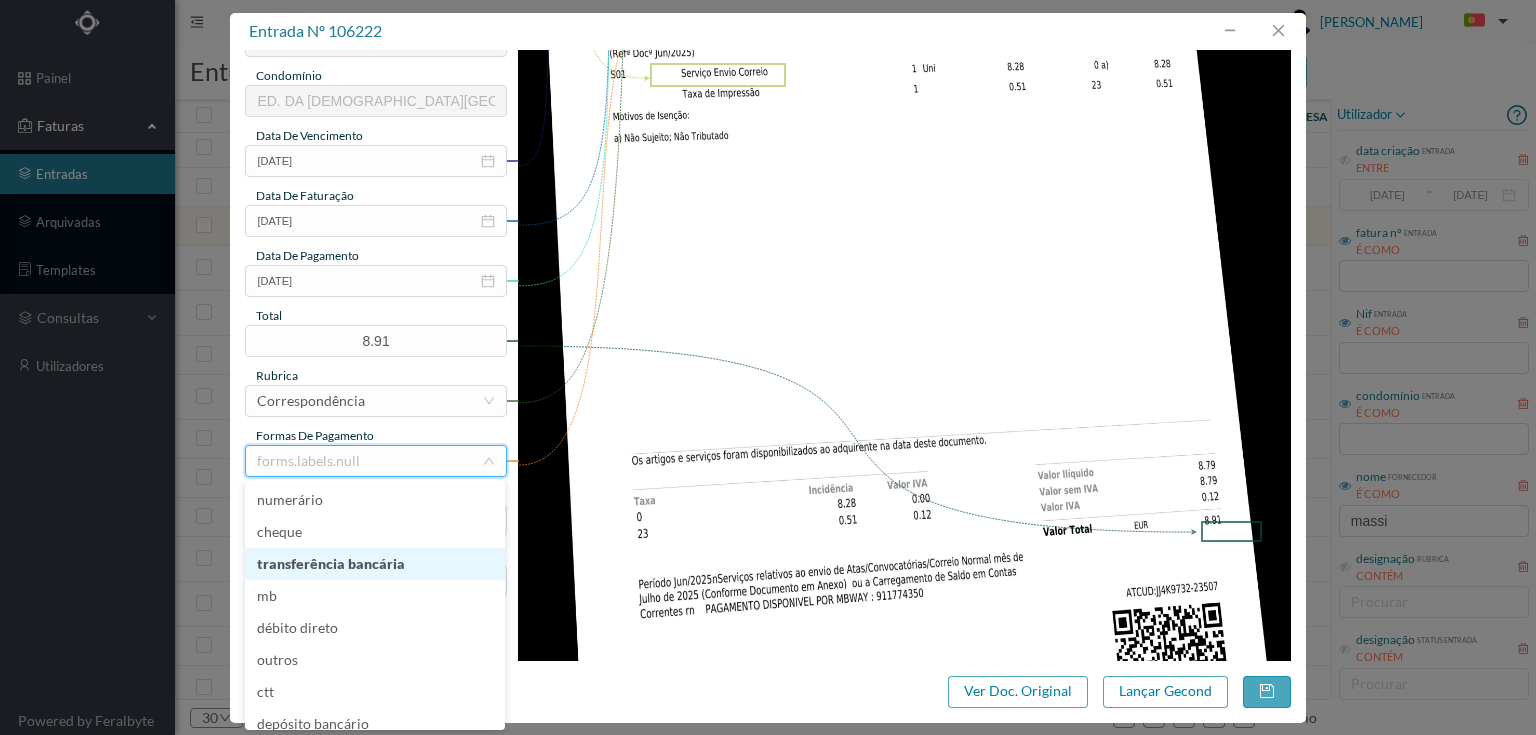 click on "transferência bancária" at bounding box center [375, 564] 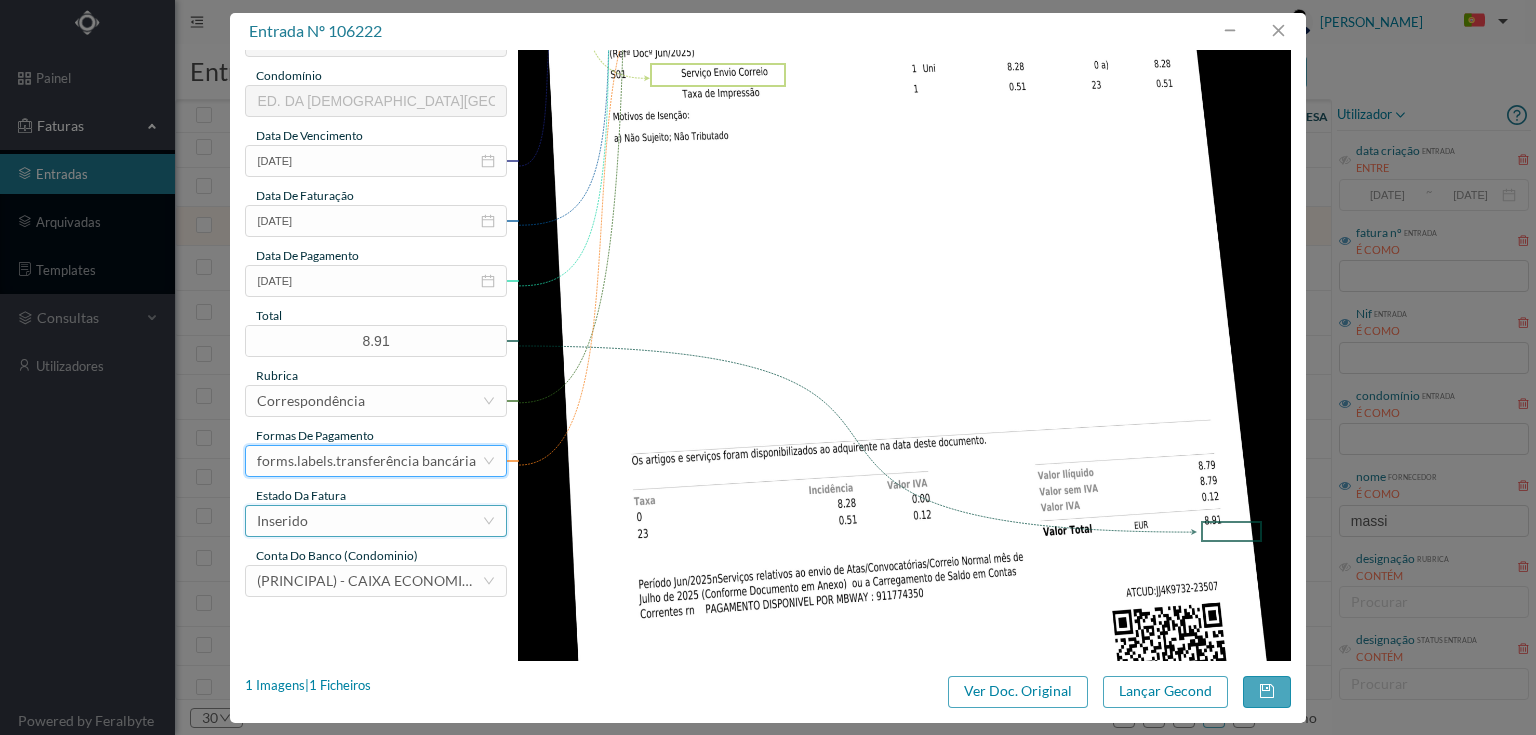 click on "Inserido" at bounding box center [369, 521] 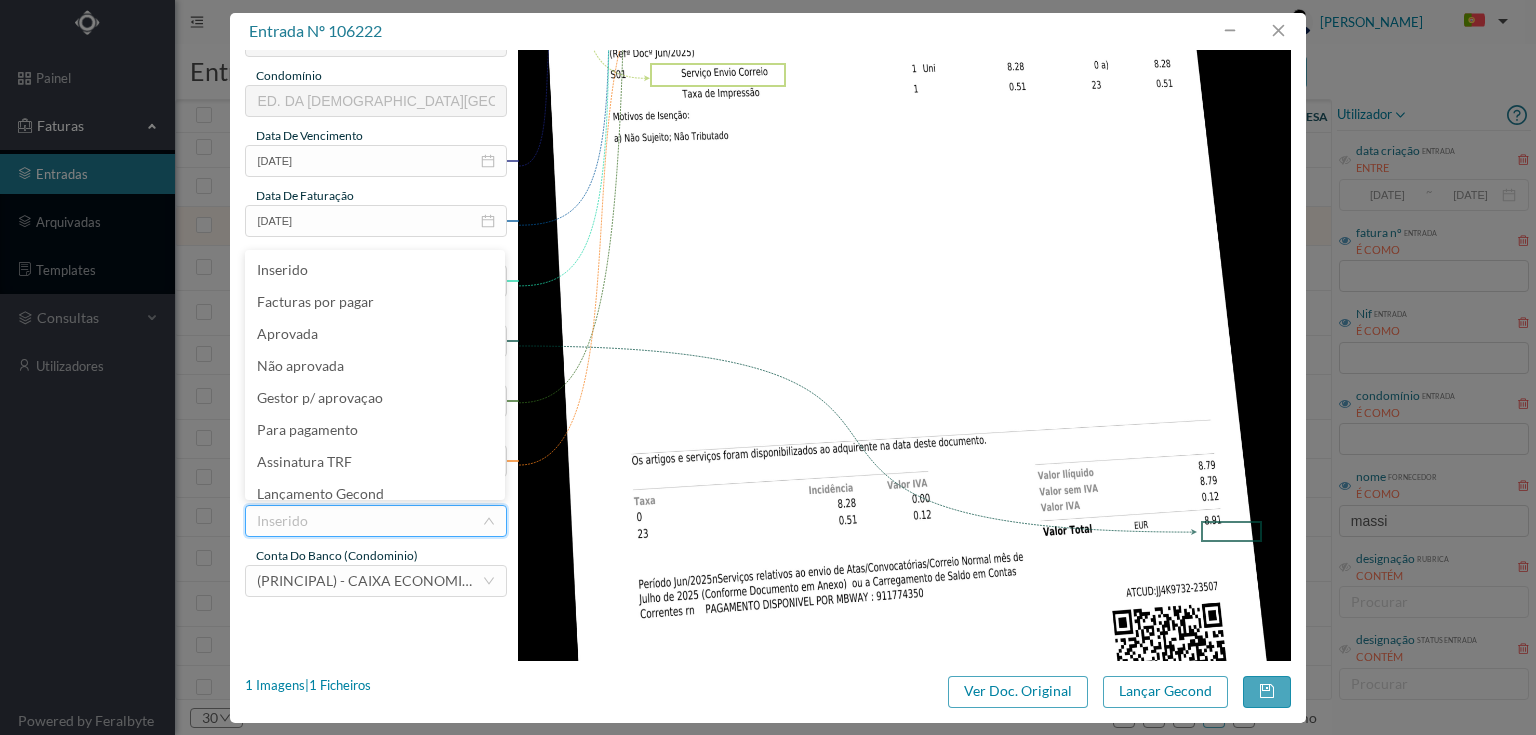 scroll, scrollTop: 42, scrollLeft: 0, axis: vertical 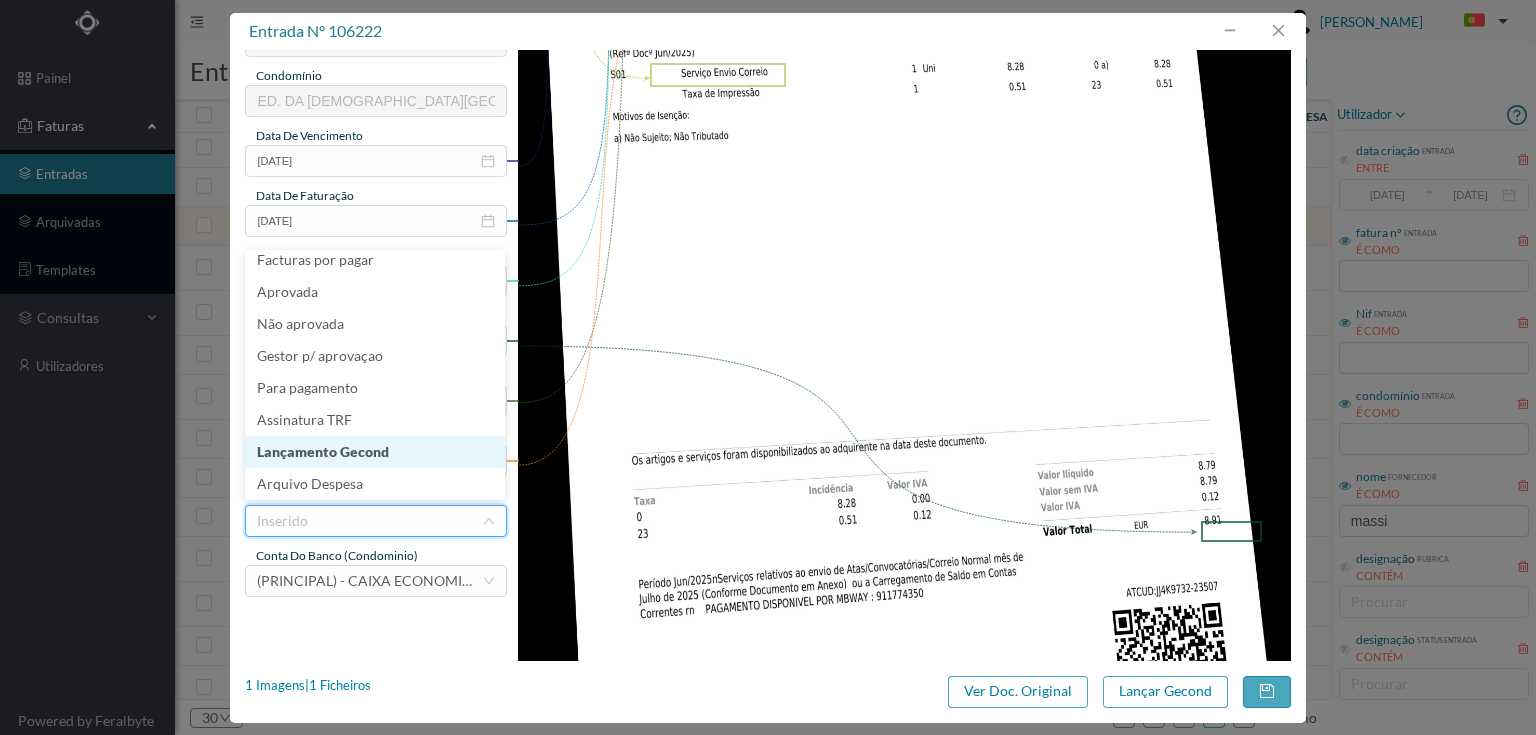 click on "Lançamento Gecond" at bounding box center [375, 452] 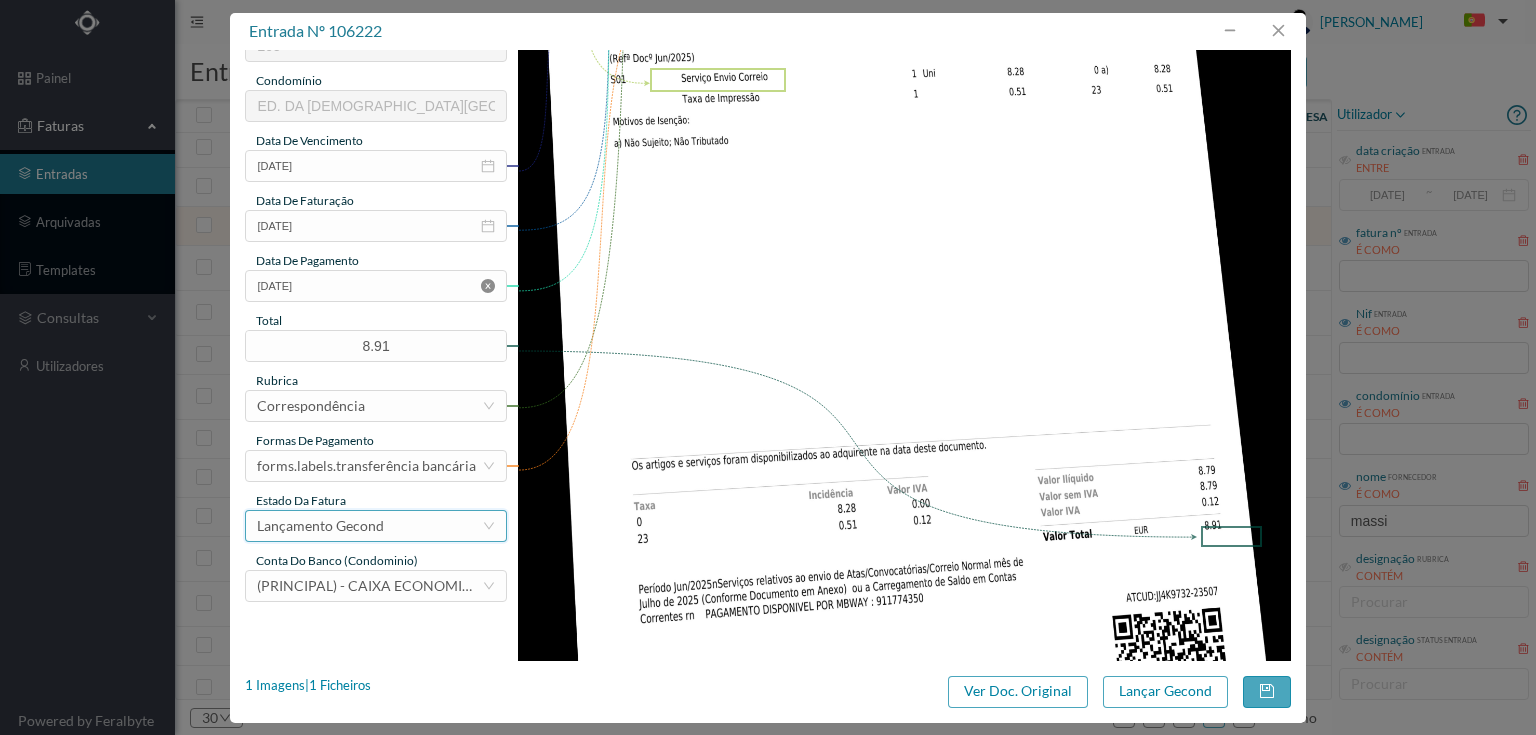 scroll, scrollTop: 400, scrollLeft: 0, axis: vertical 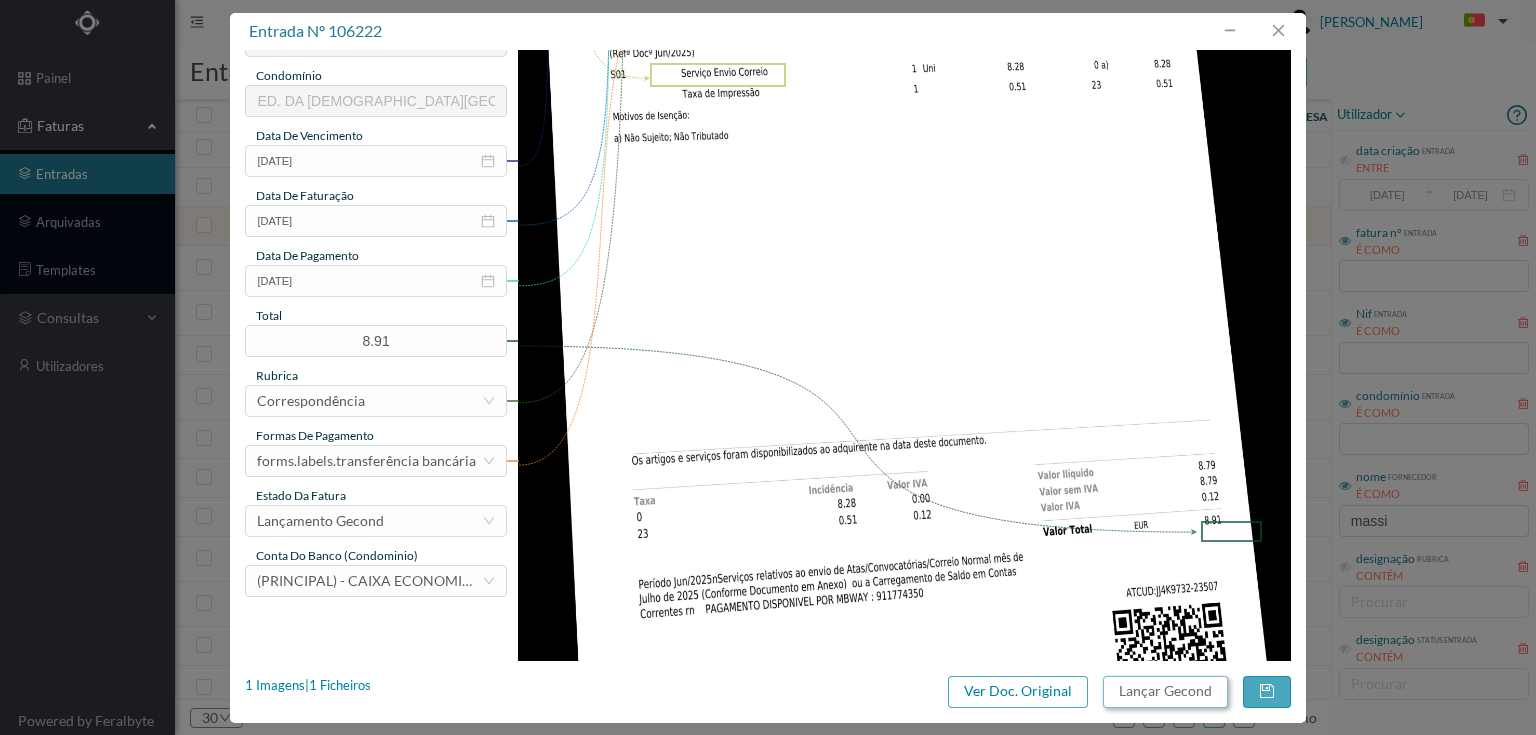 click on "Lançar Gecond" at bounding box center (1165, 692) 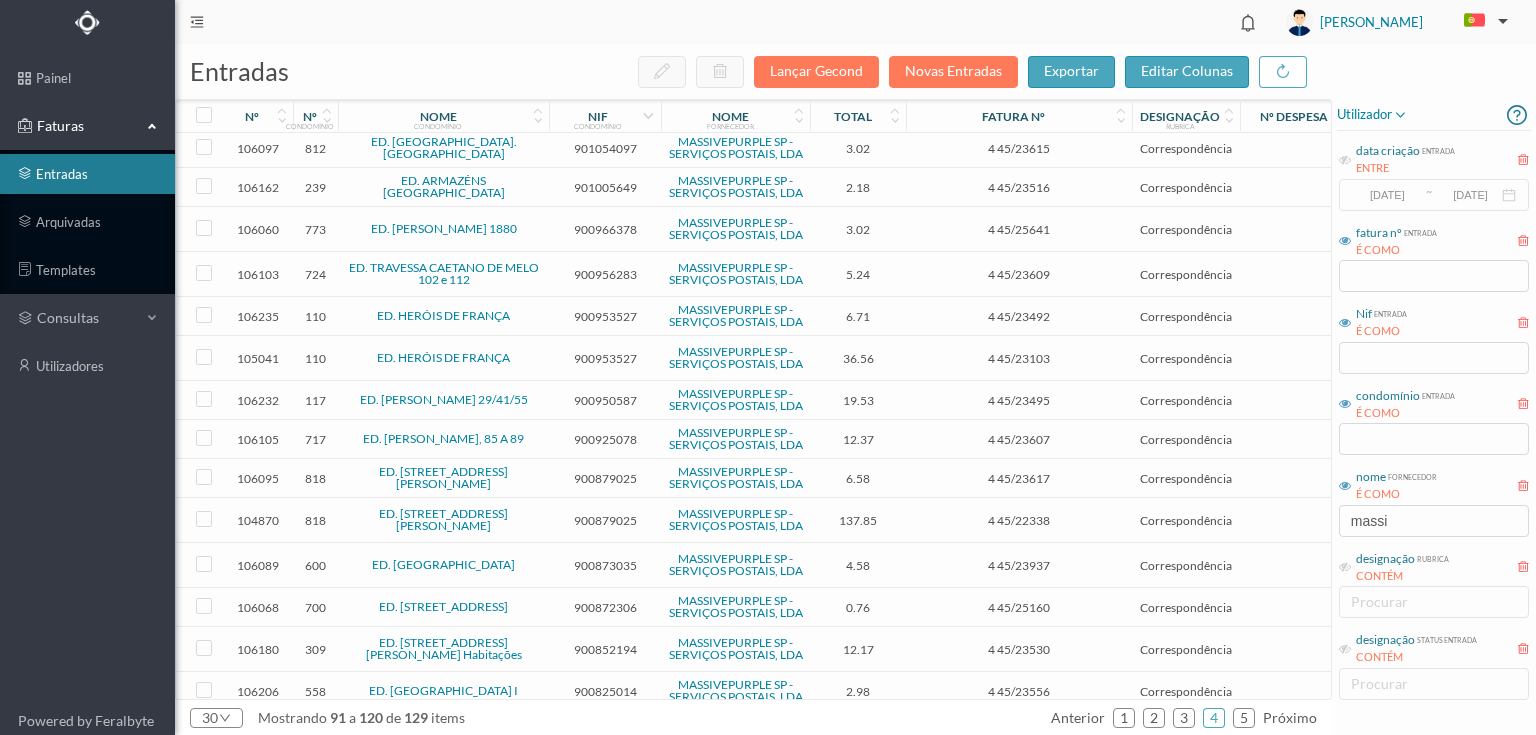 scroll, scrollTop: 240, scrollLeft: 0, axis: vertical 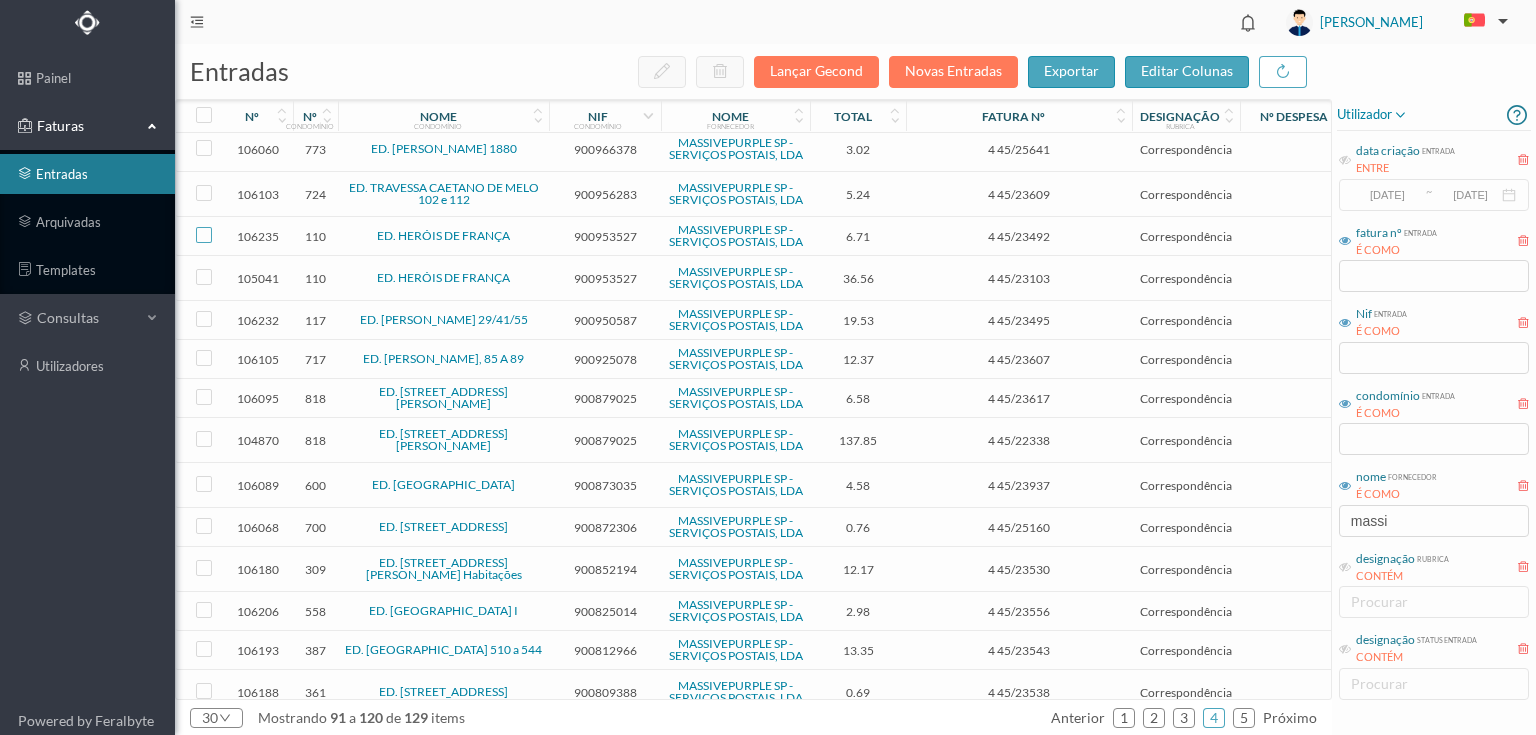 click at bounding box center [204, 235] 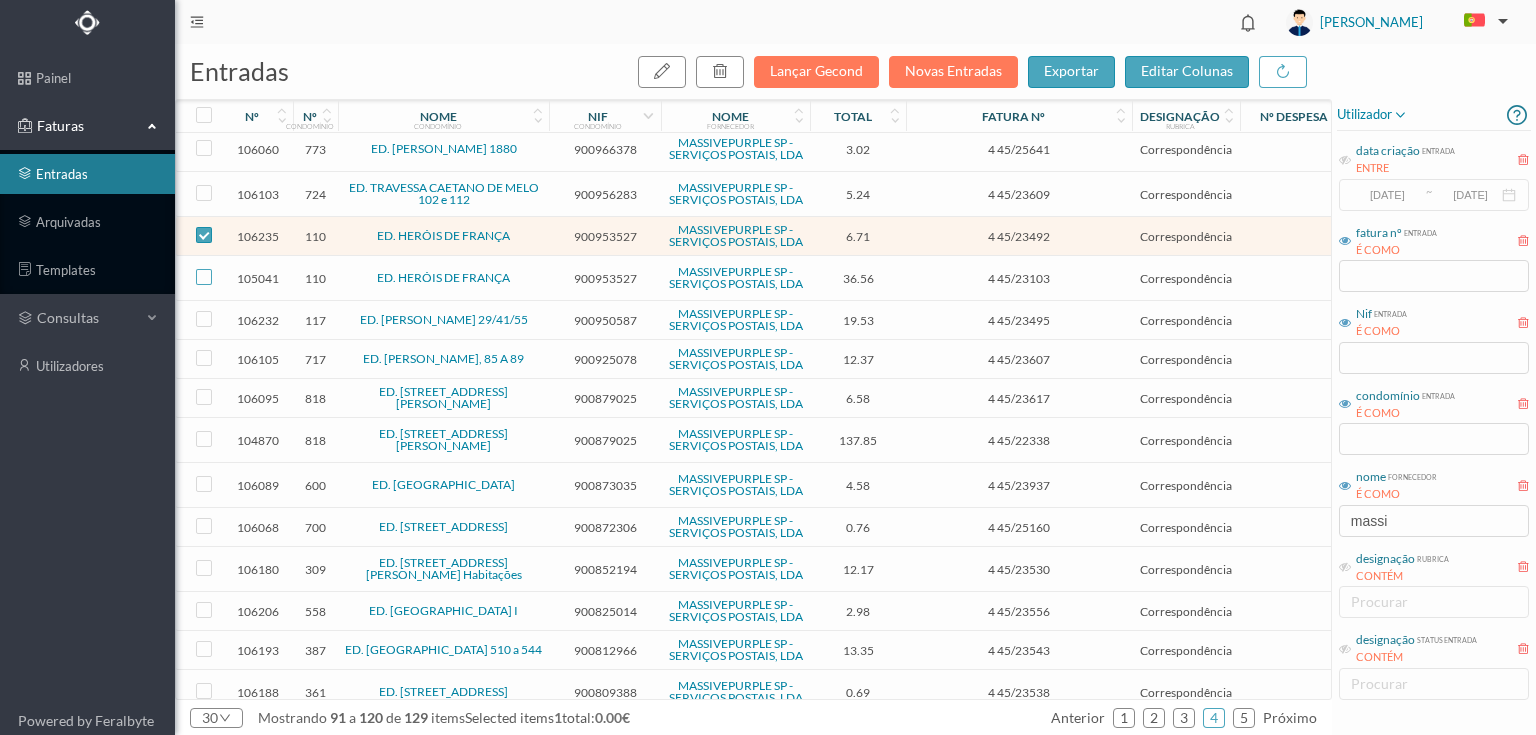 click at bounding box center [204, 277] 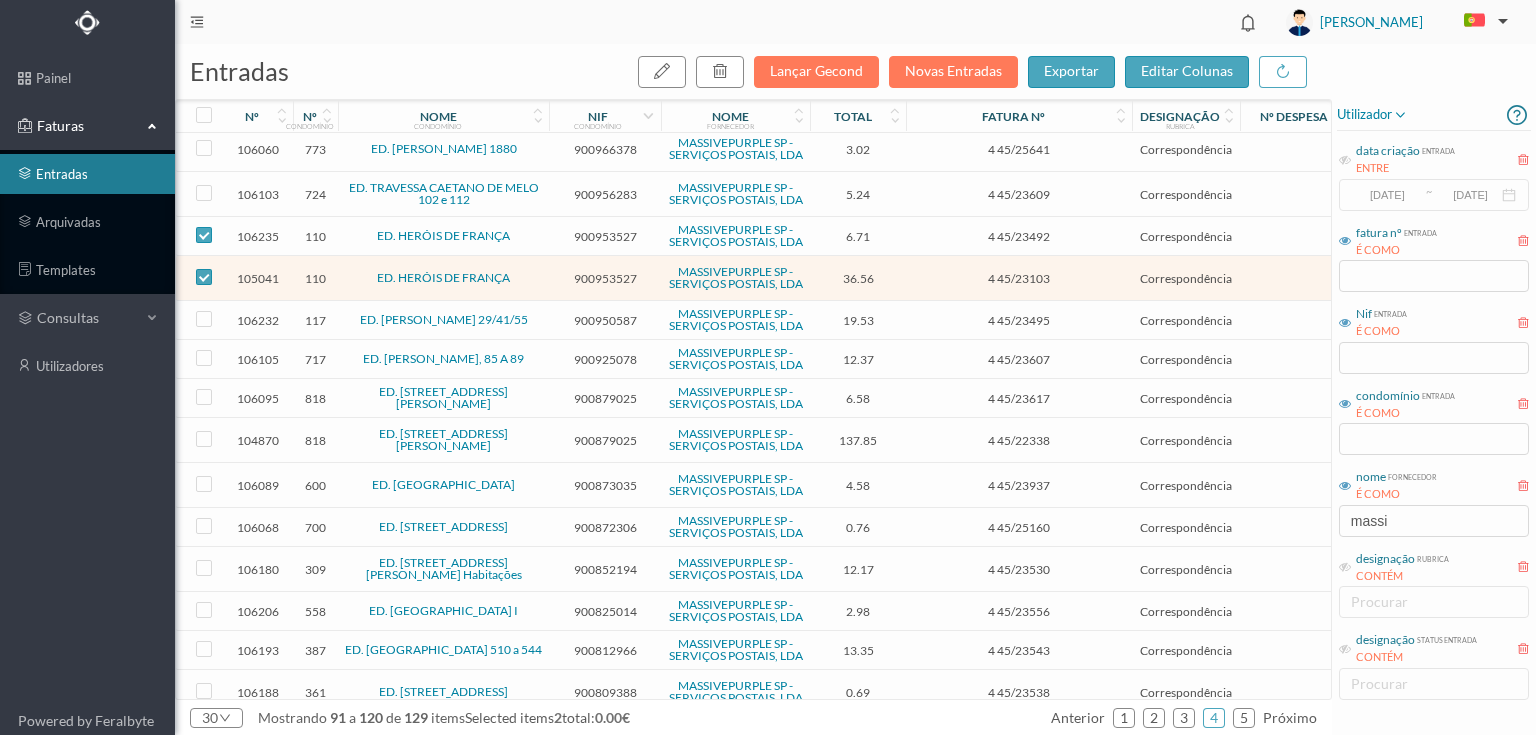 checkbox on "false" 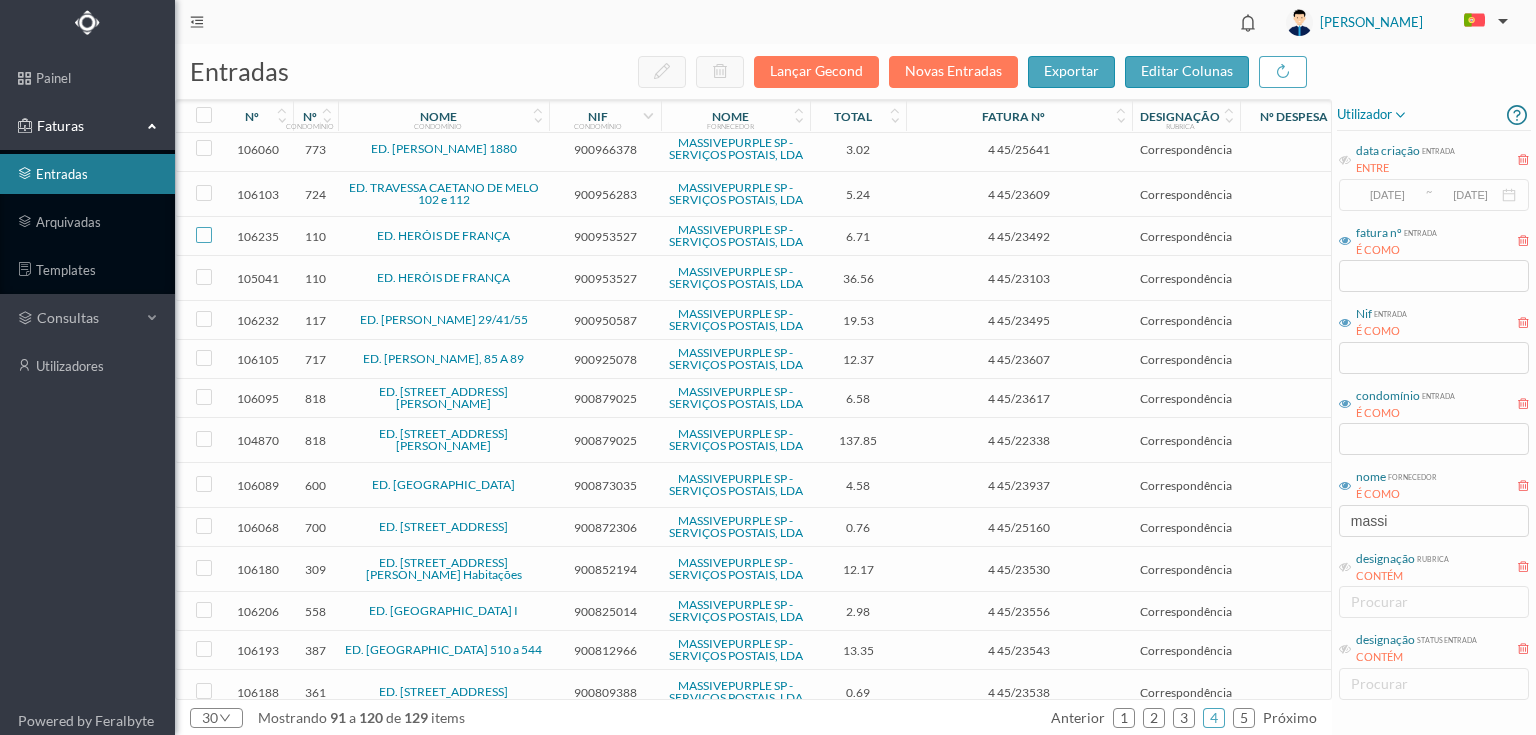 drag, startPoint x: 200, startPoint y: 228, endPoint x: 192, endPoint y: 259, distance: 32.01562 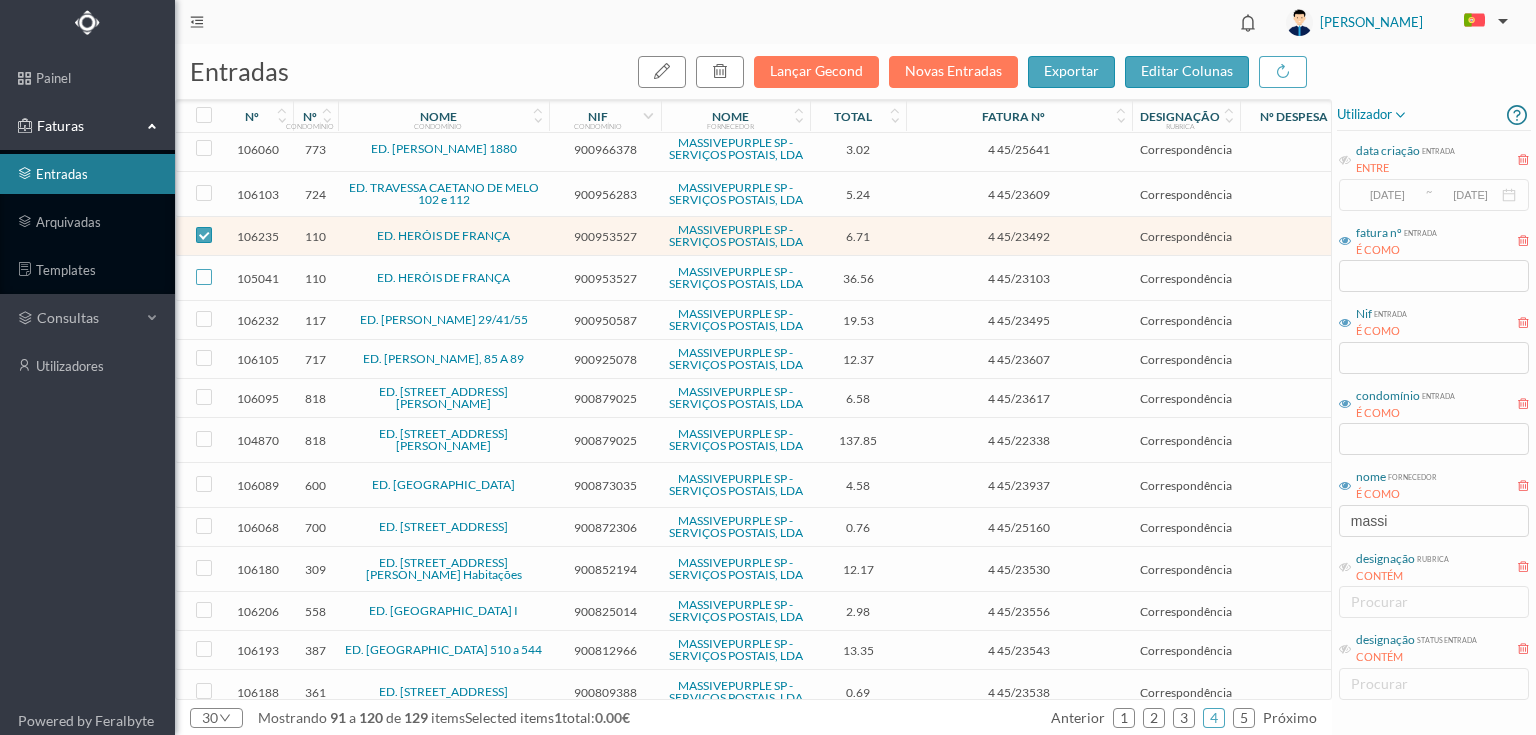 click at bounding box center (204, 277) 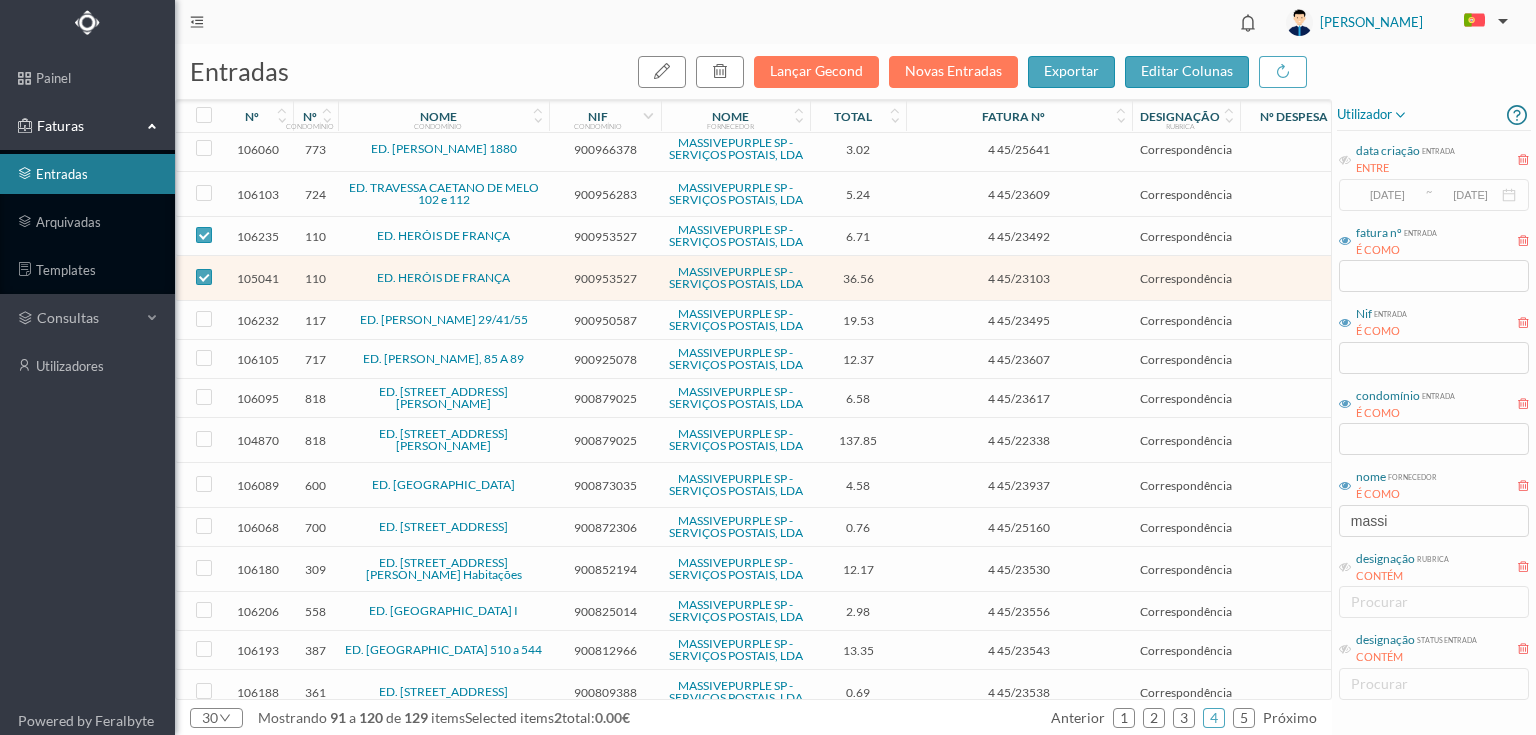 click on "900953527" at bounding box center (605, 236) 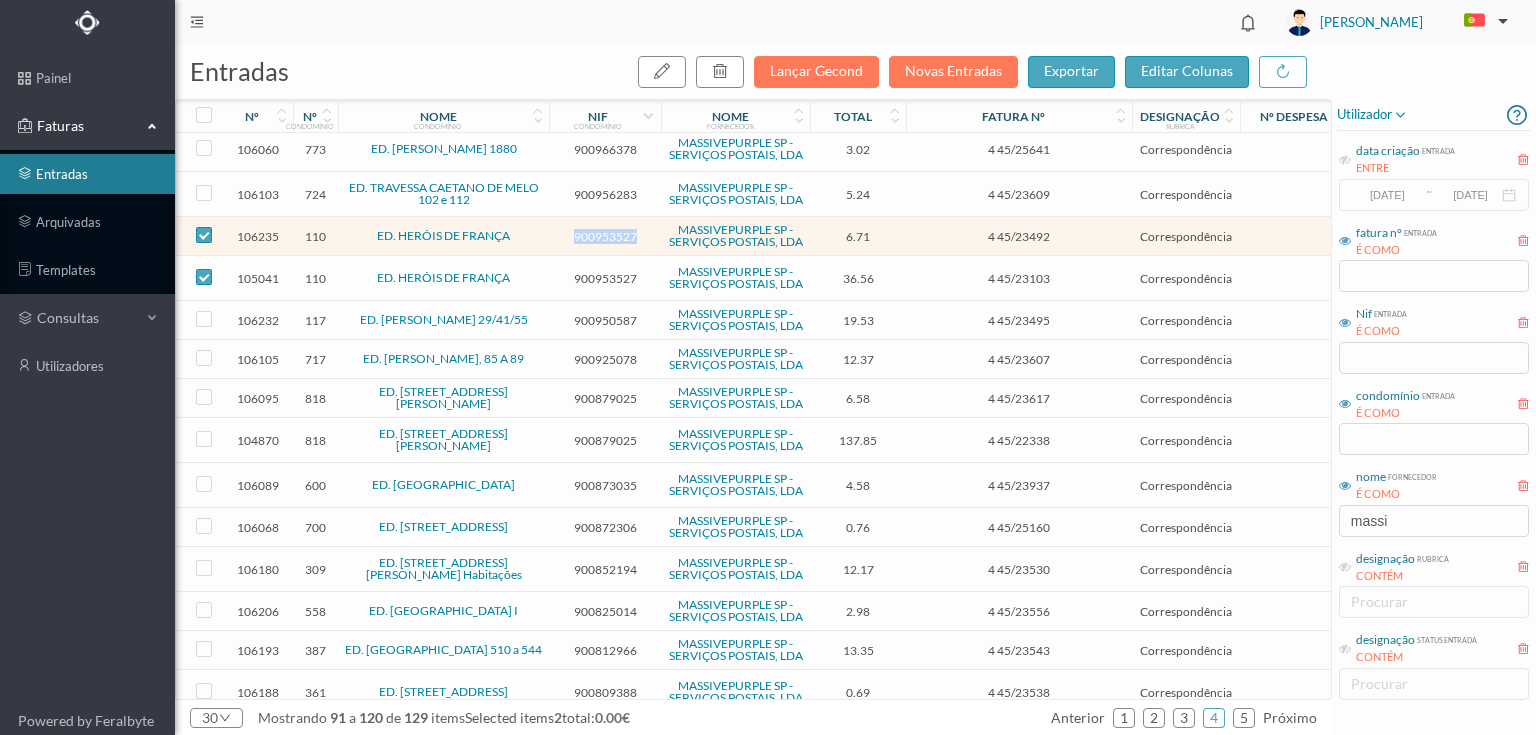 click on "900953527" at bounding box center [605, 236] 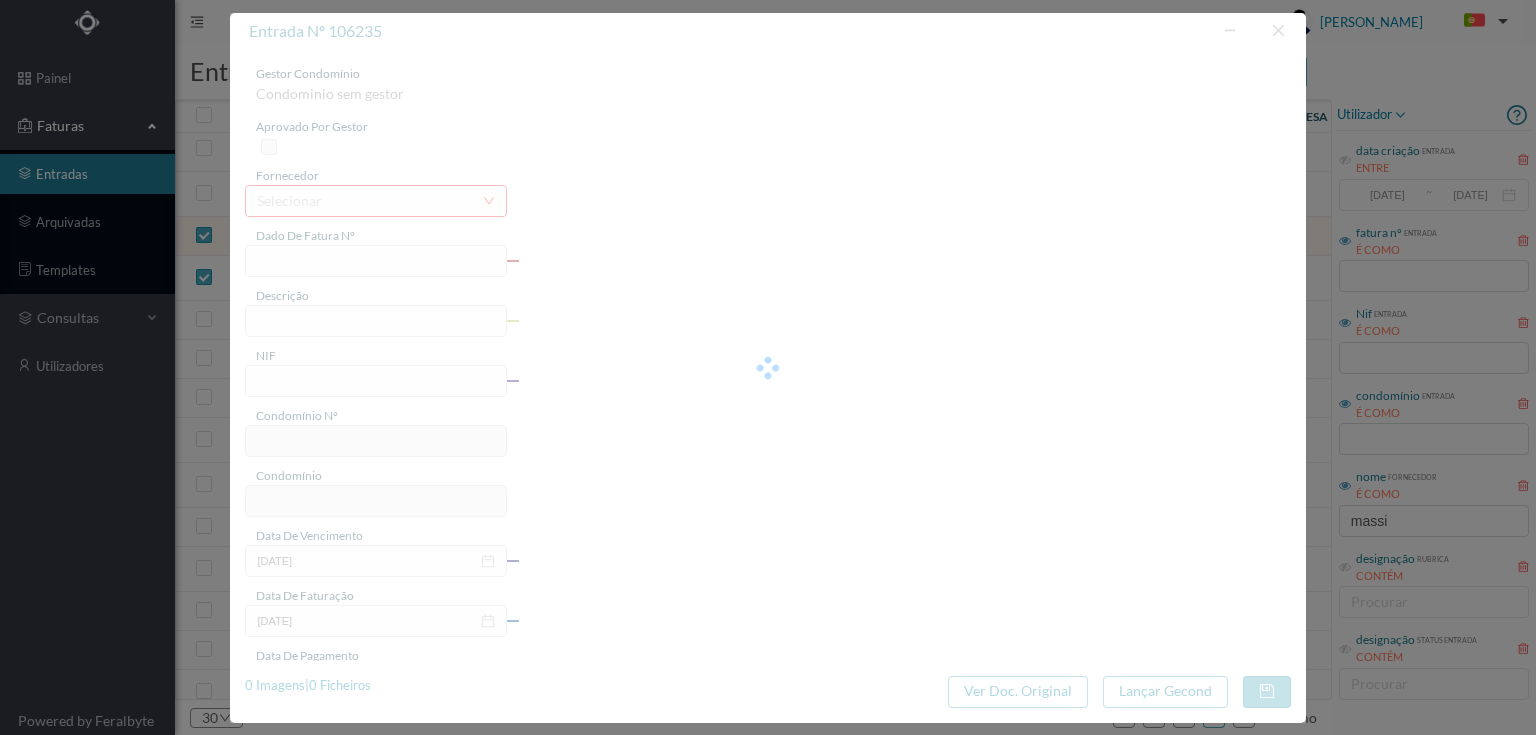 type on "4 45/23492" 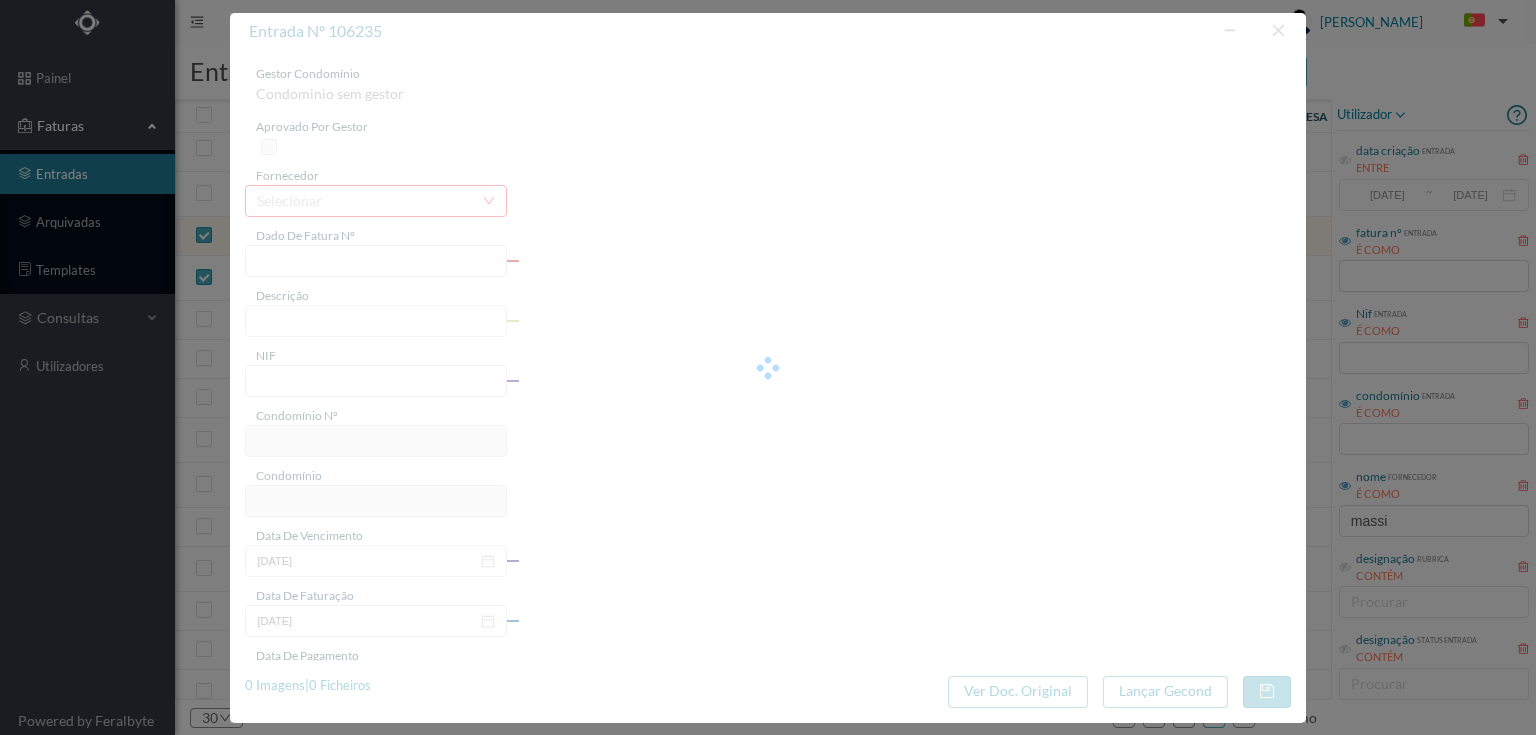 type on "Serviço [PERSON_NAME]" 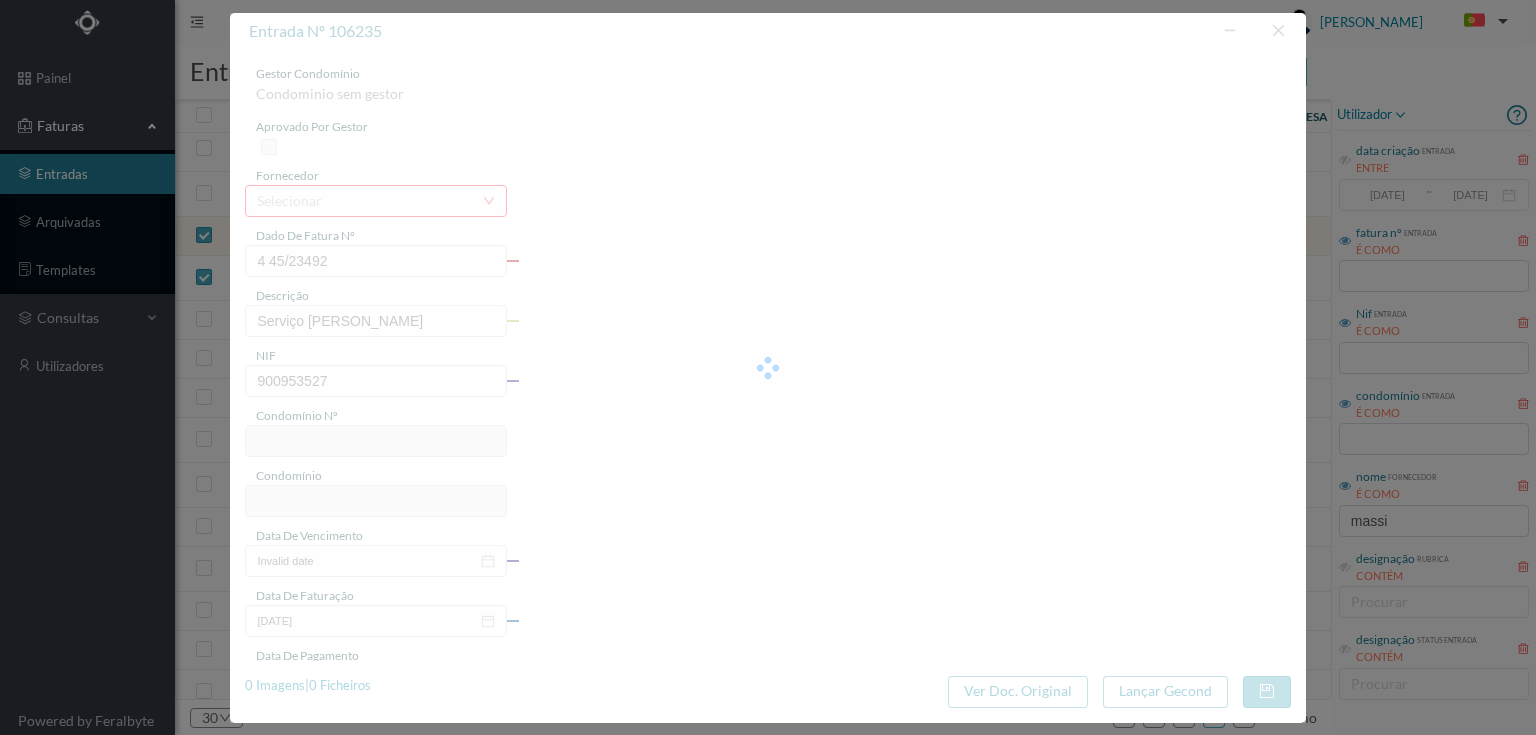 type on "110" 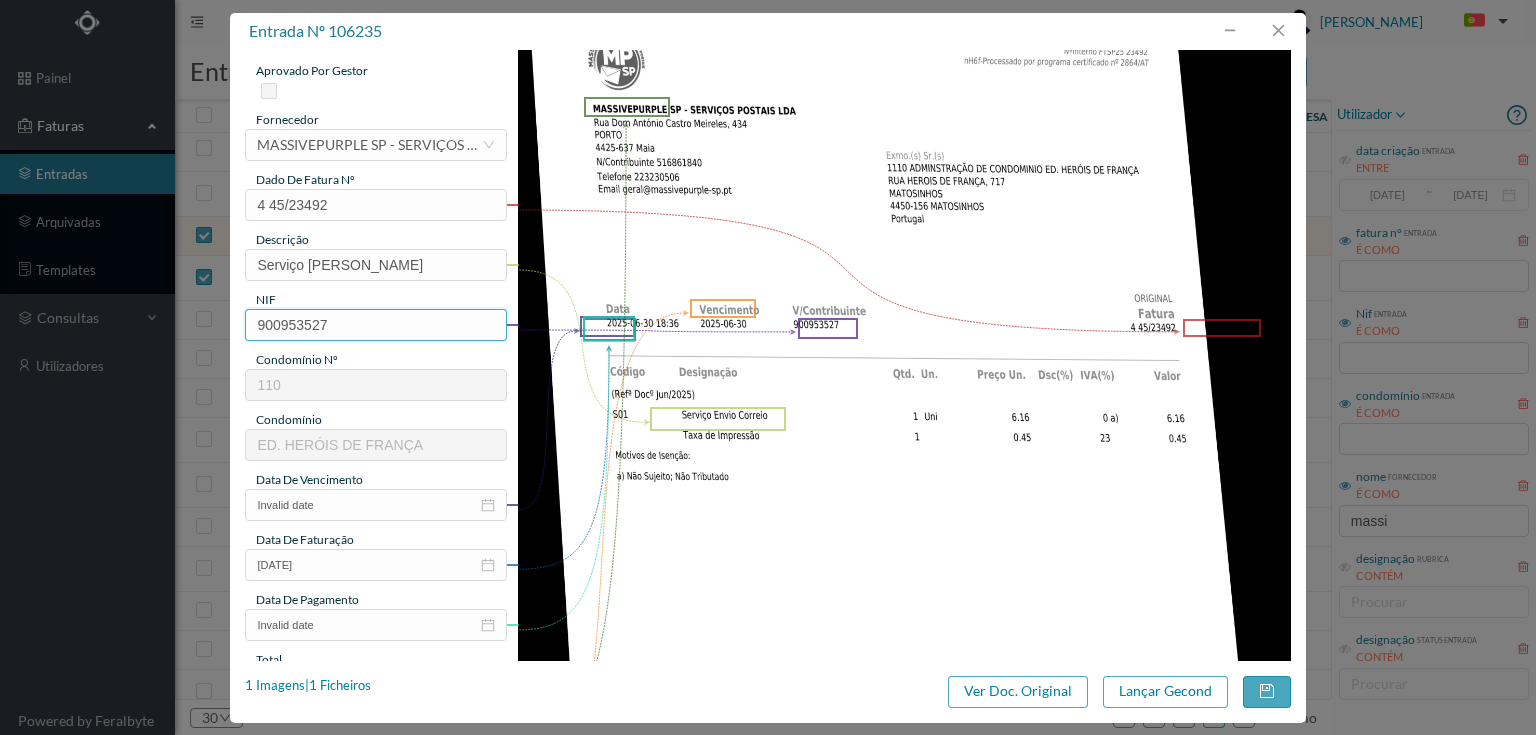 scroll, scrollTop: 160, scrollLeft: 0, axis: vertical 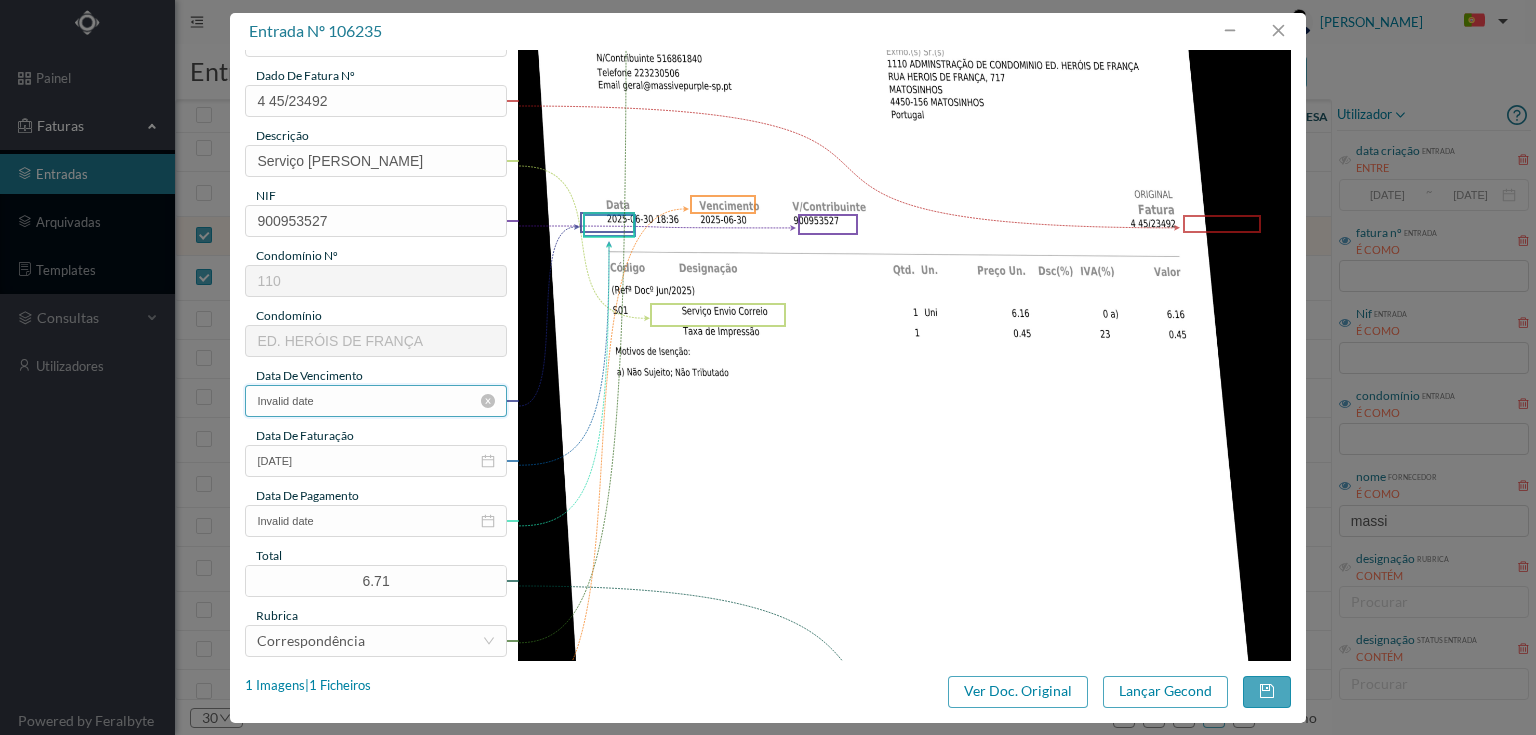 click on "Invalid date" at bounding box center (375, 401) 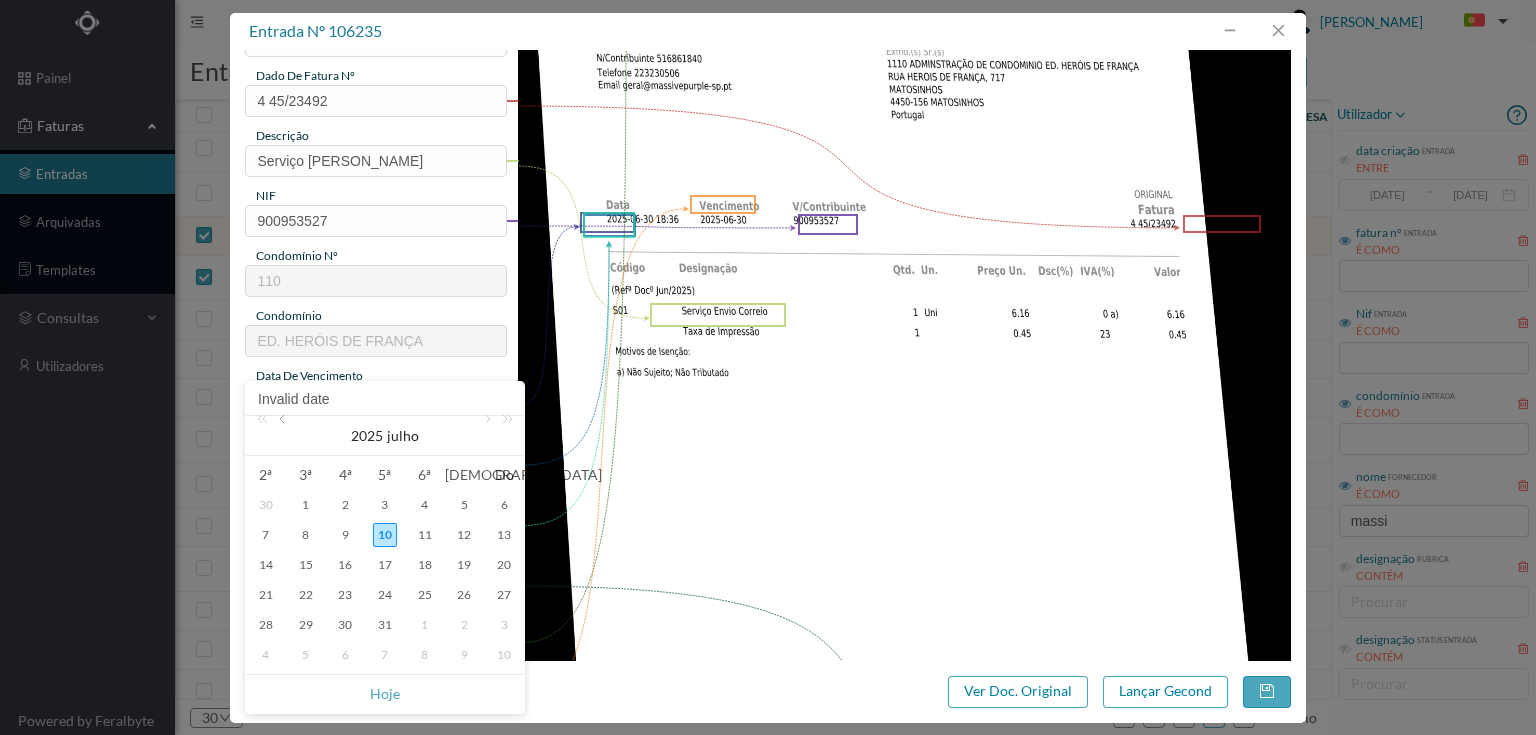 click at bounding box center [284, 436] 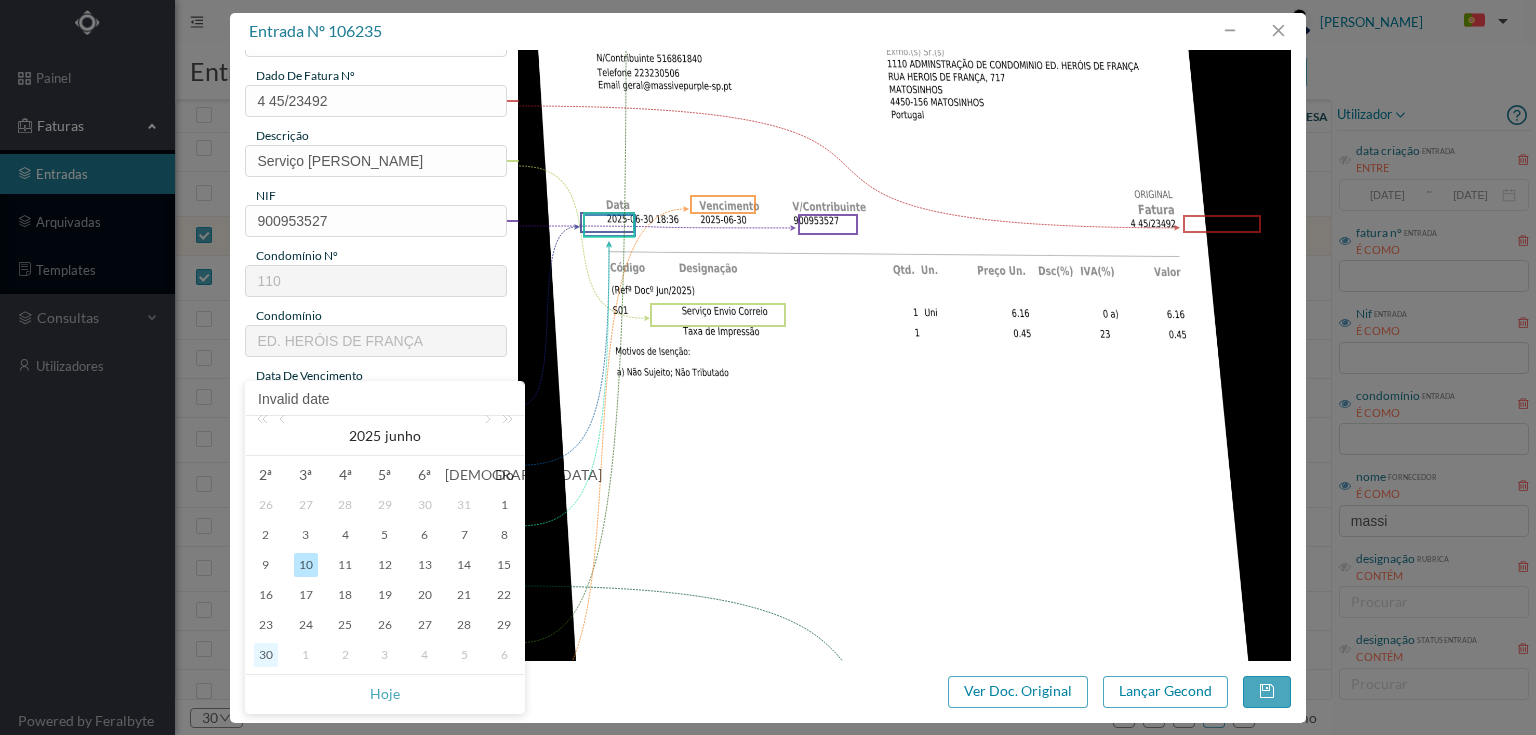 click on "30" at bounding box center (266, 655) 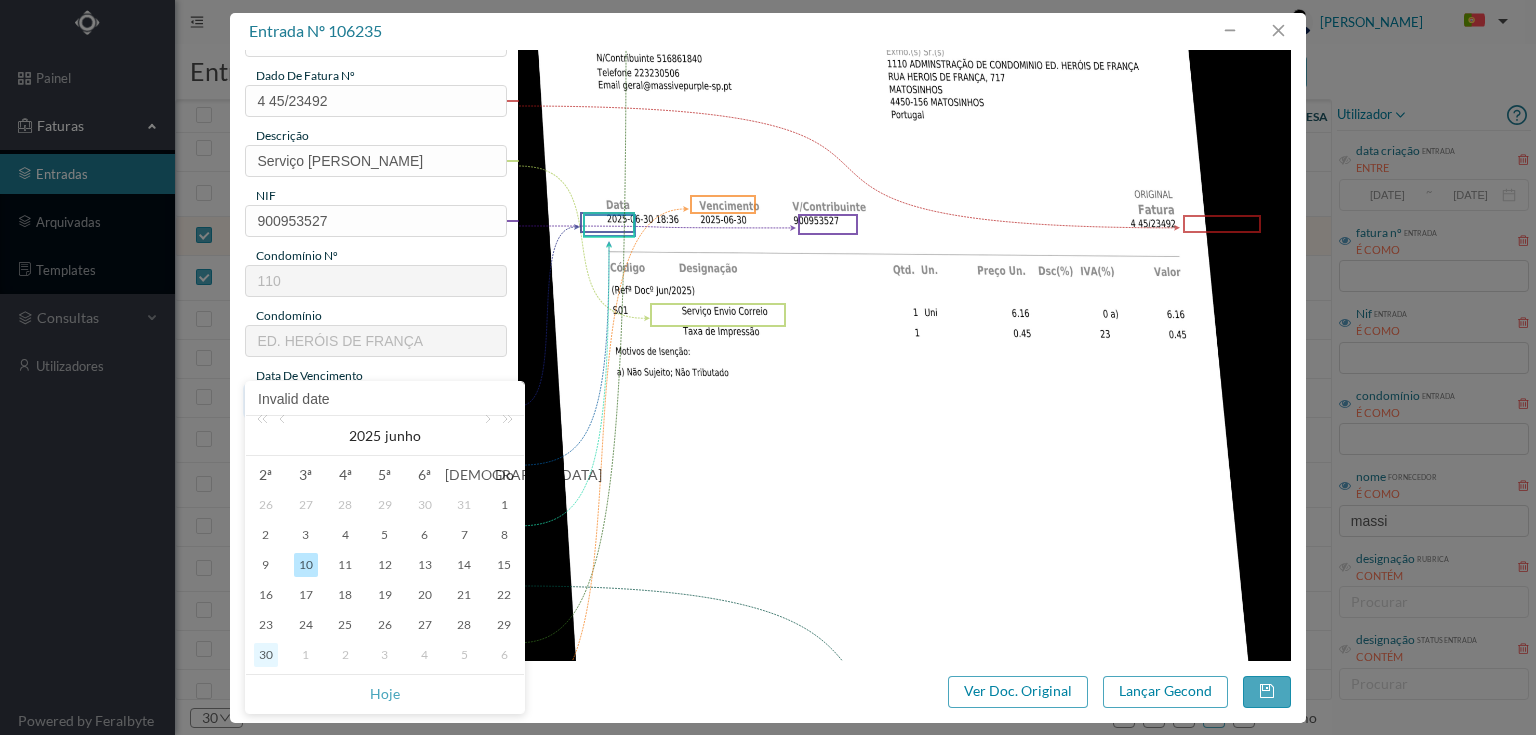 type on "2025-06-30" 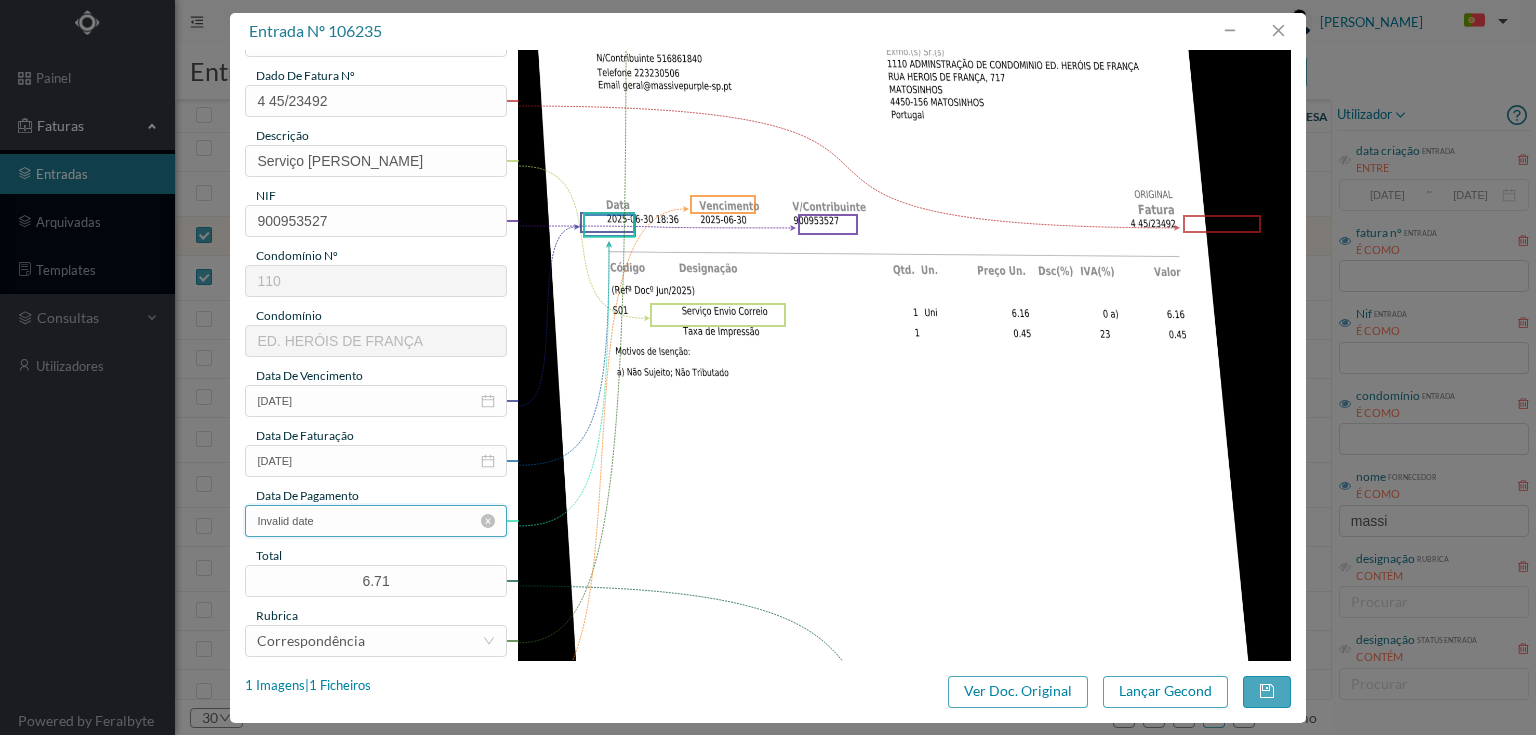 click on "Invalid date" at bounding box center [375, 521] 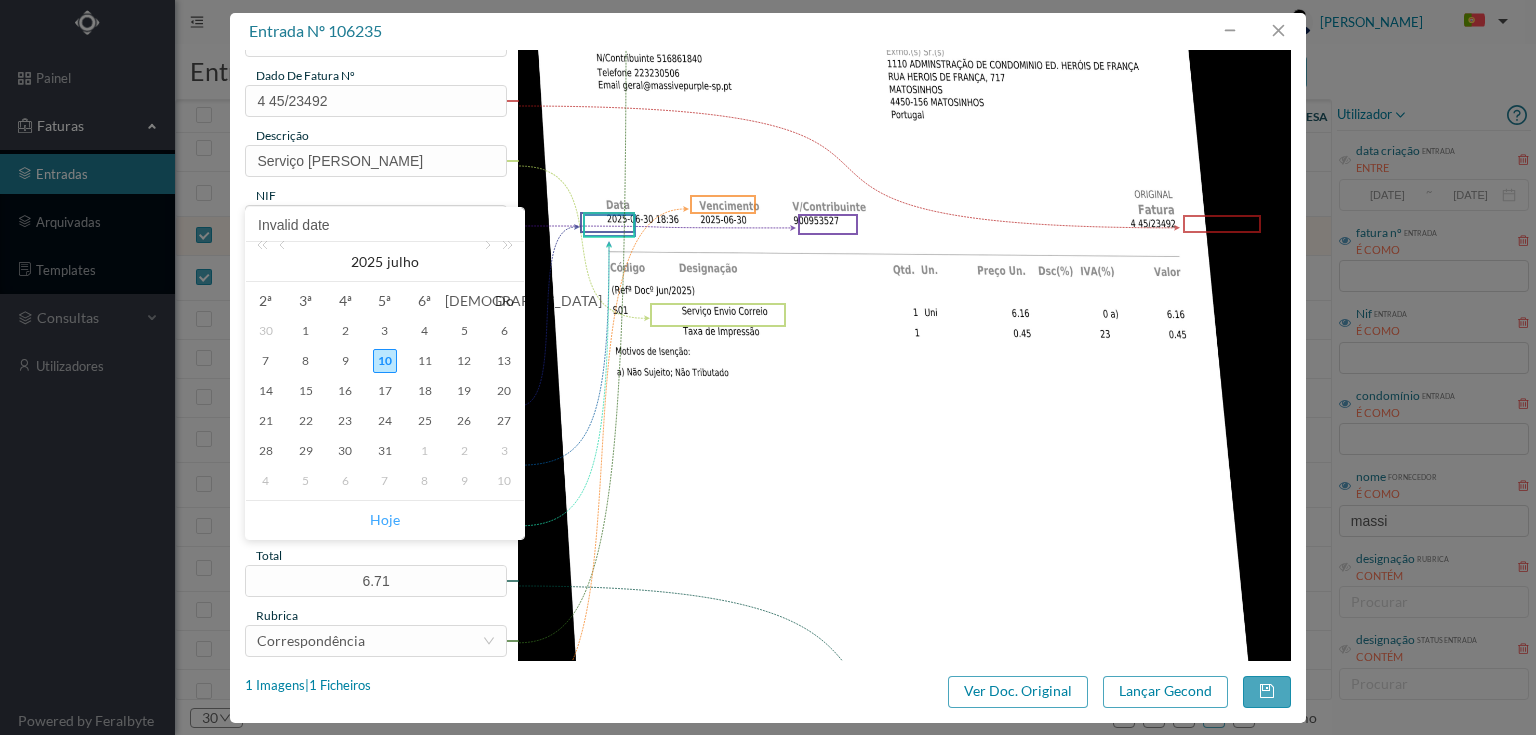 click on "Hoje" at bounding box center [385, 520] 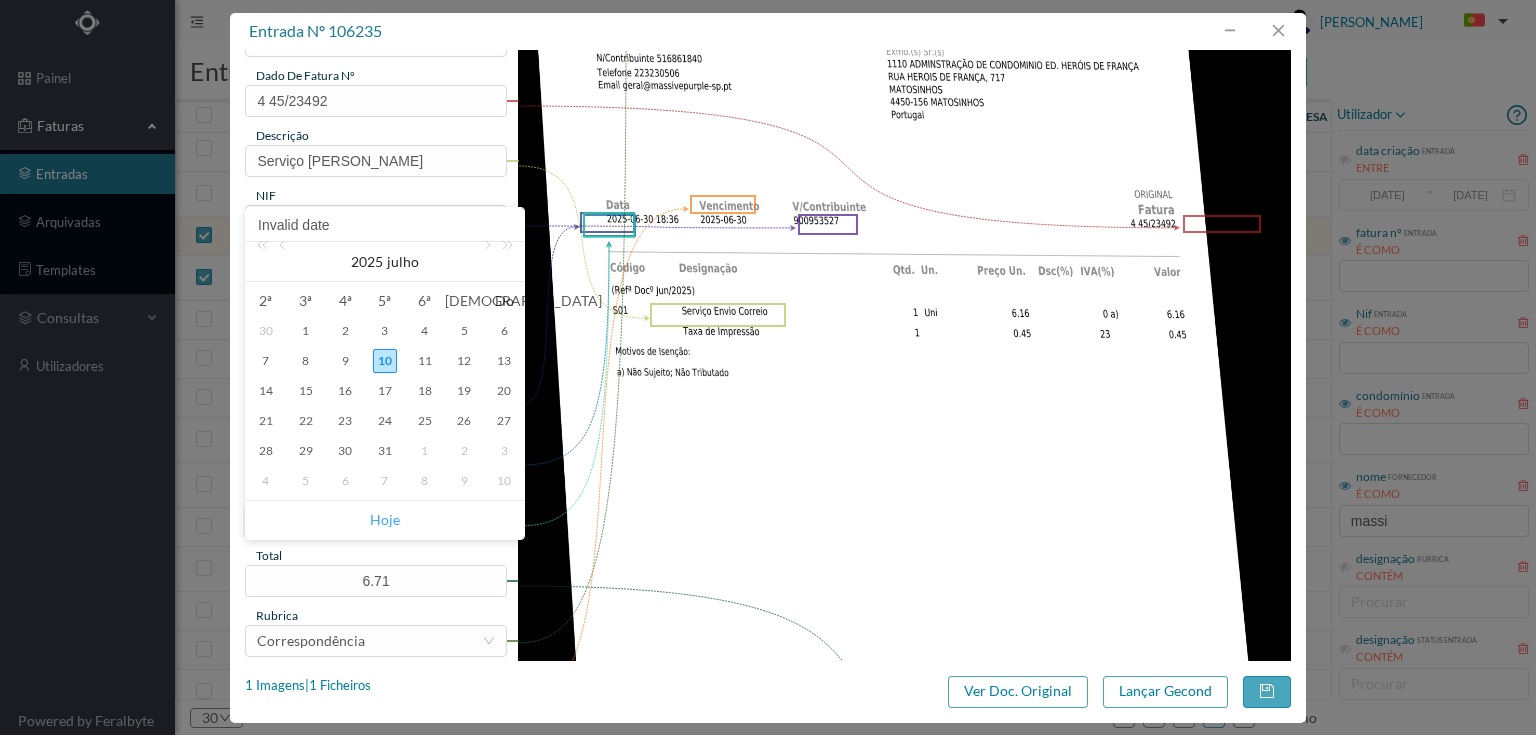 type on "[DATE]" 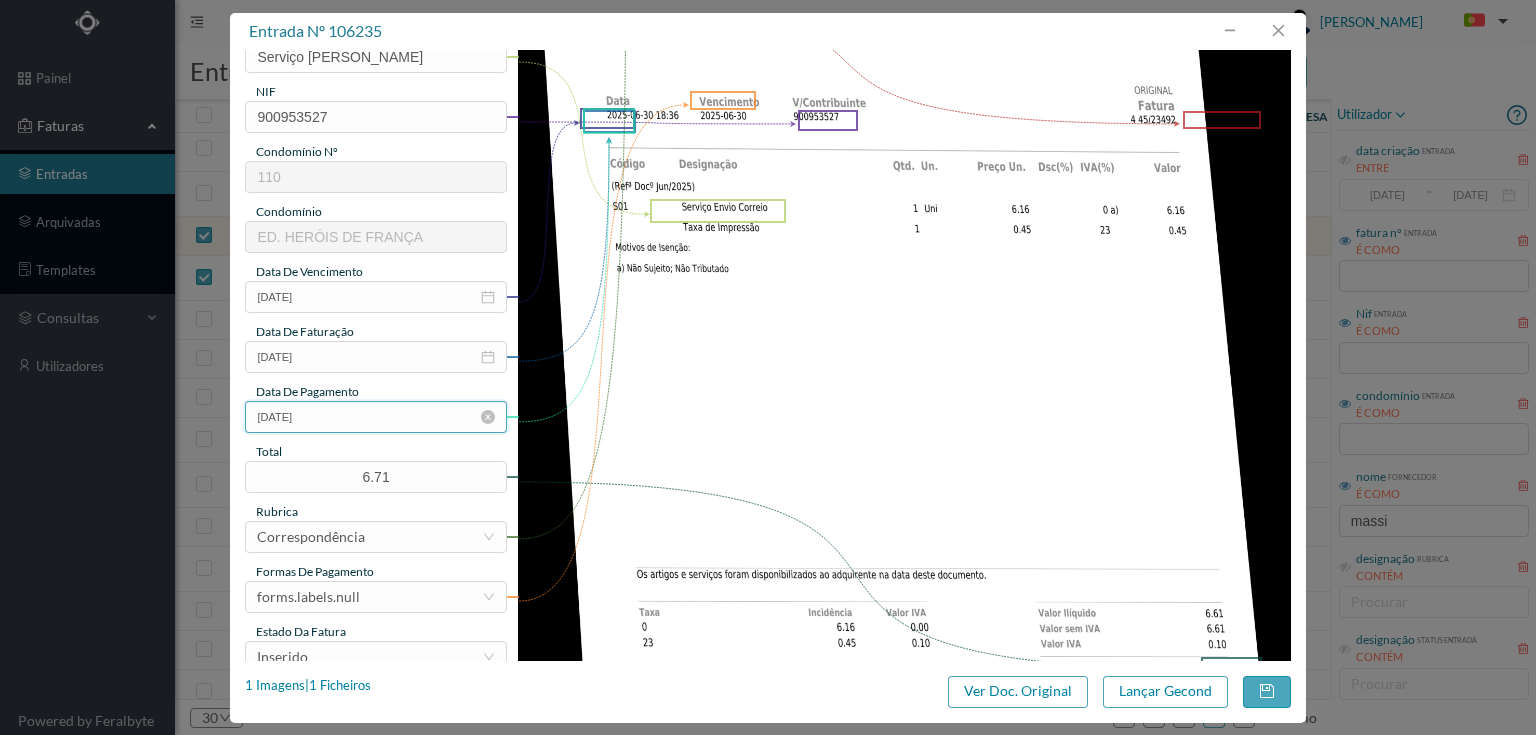scroll, scrollTop: 400, scrollLeft: 0, axis: vertical 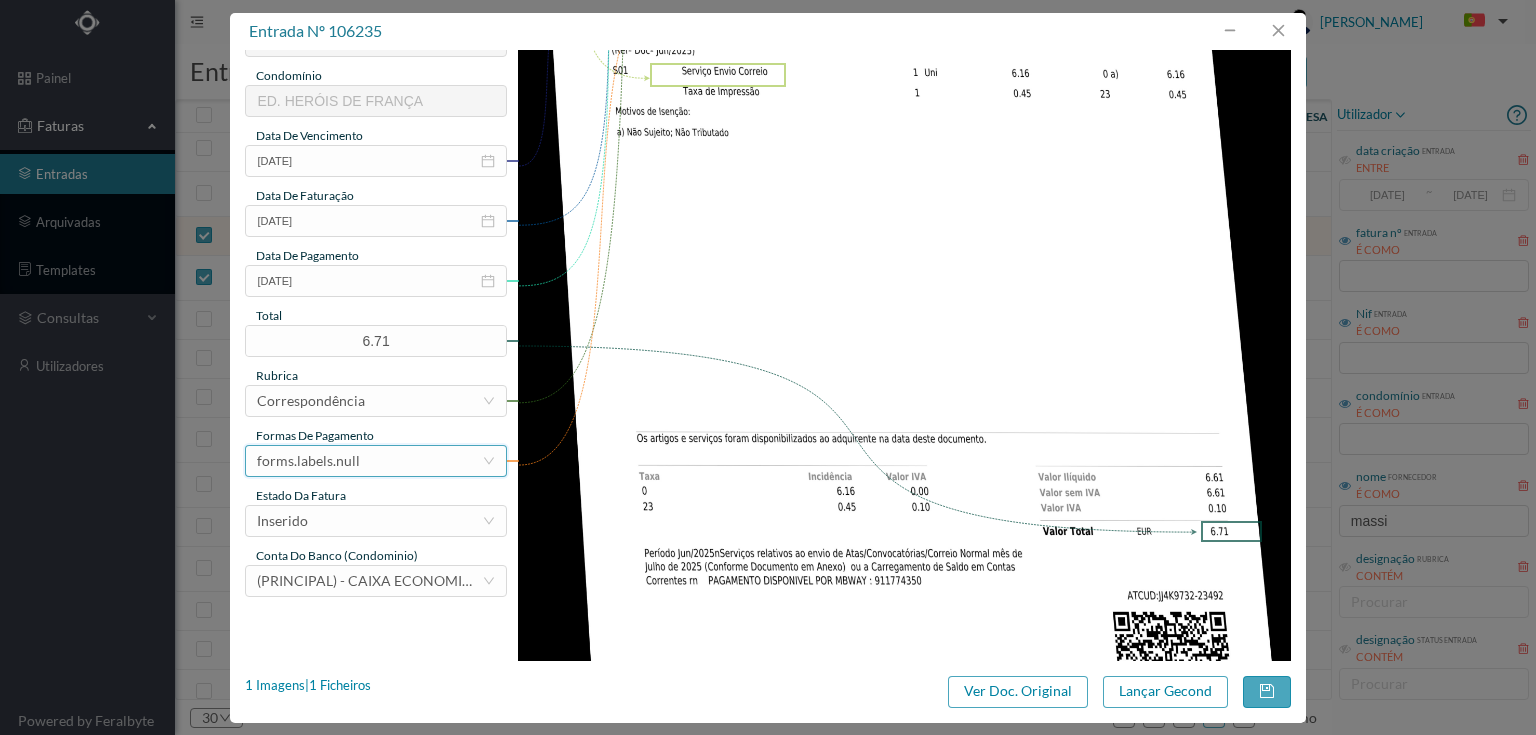 click on "forms.labels.null" at bounding box center (369, 461) 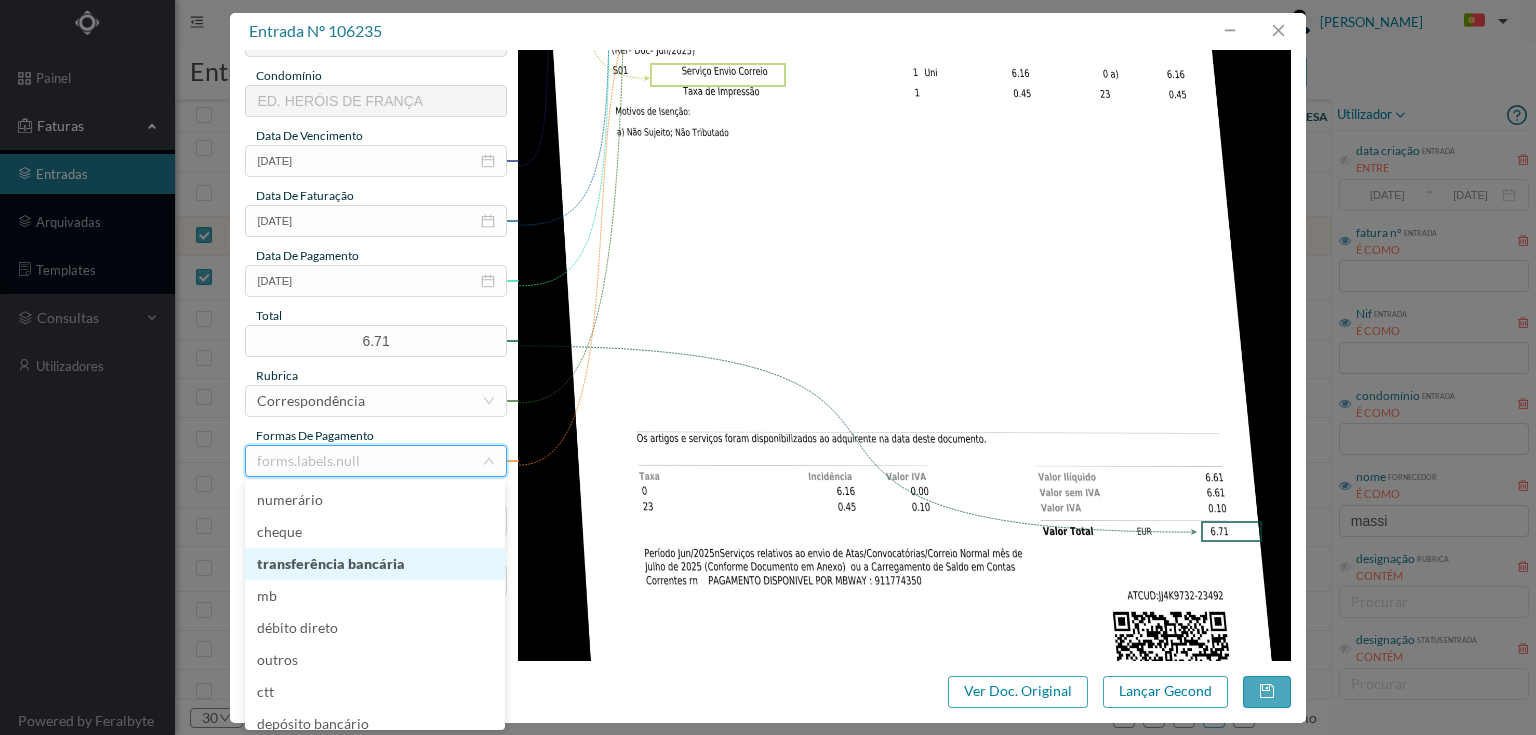 click on "transferência bancária" at bounding box center [375, 564] 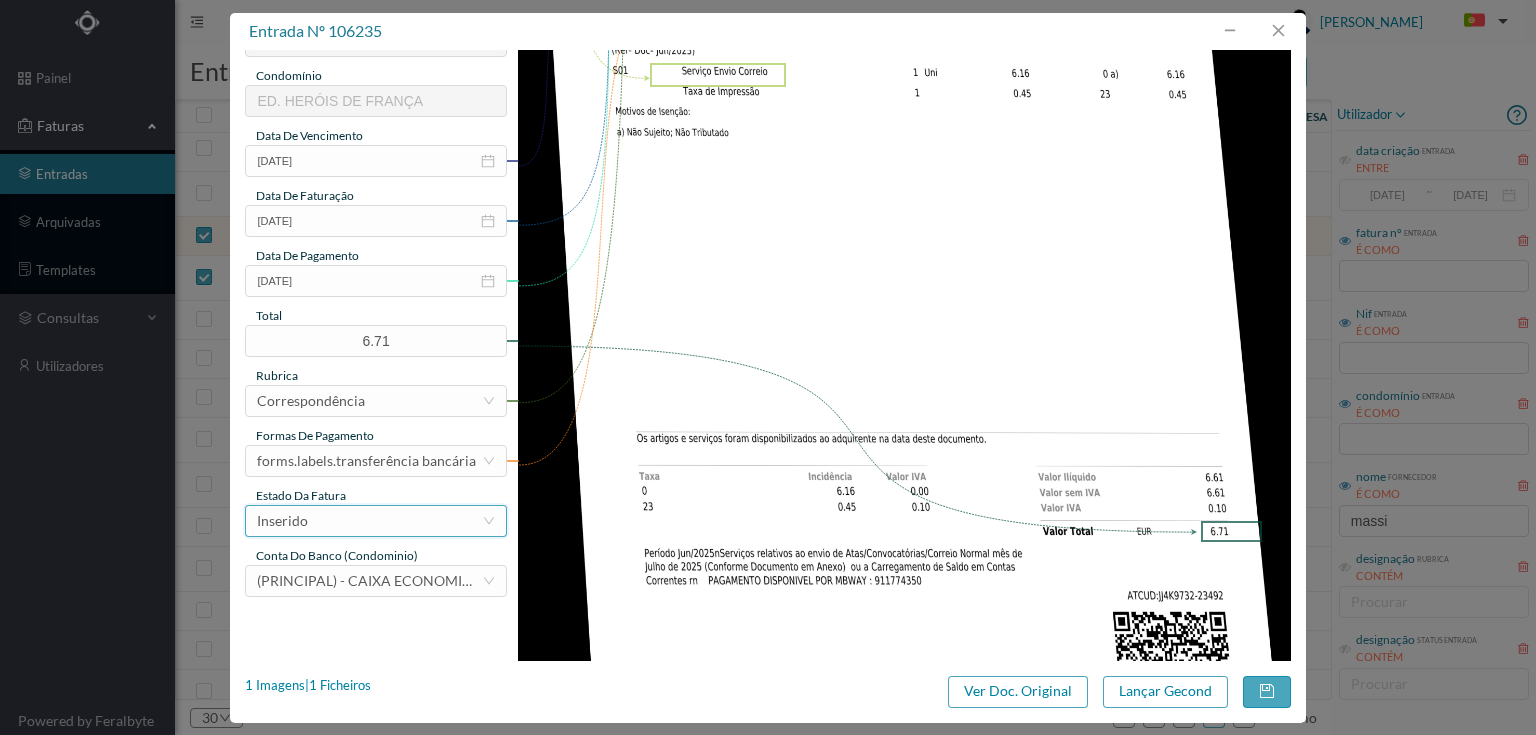click on "Inserido" at bounding box center [369, 521] 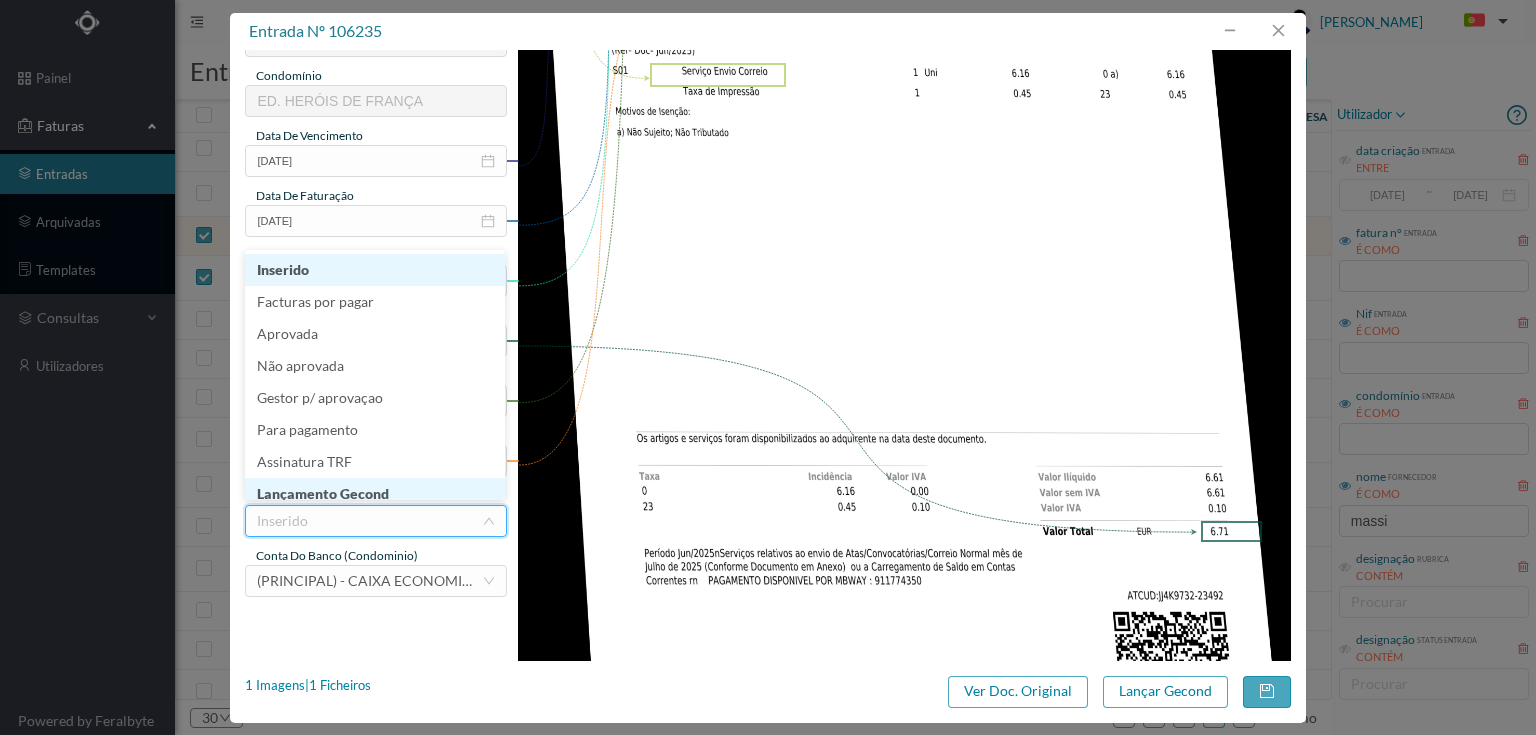 scroll, scrollTop: 10, scrollLeft: 0, axis: vertical 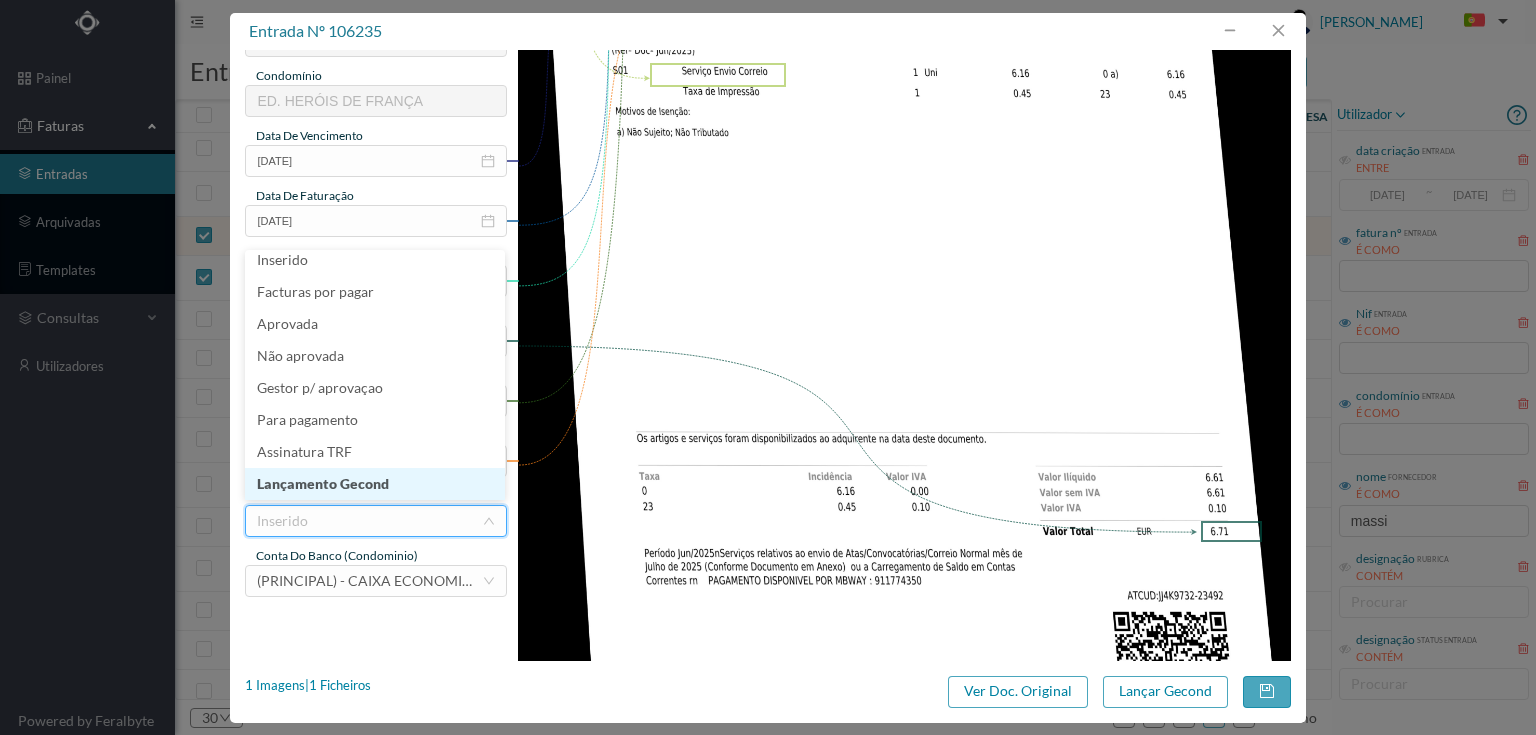 click on "Lançamento Gecond" at bounding box center (375, 484) 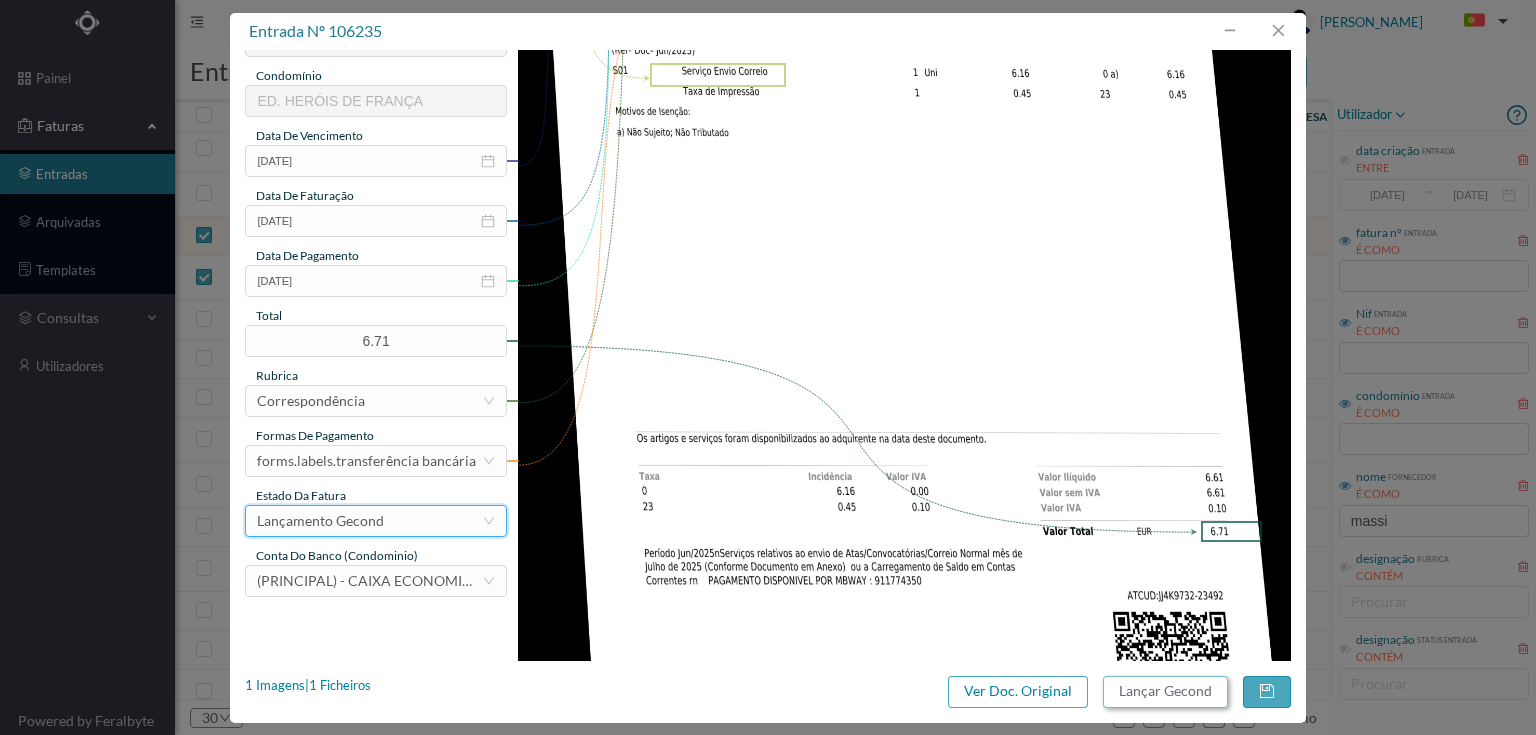 click on "Lançar Gecond" at bounding box center [1165, 692] 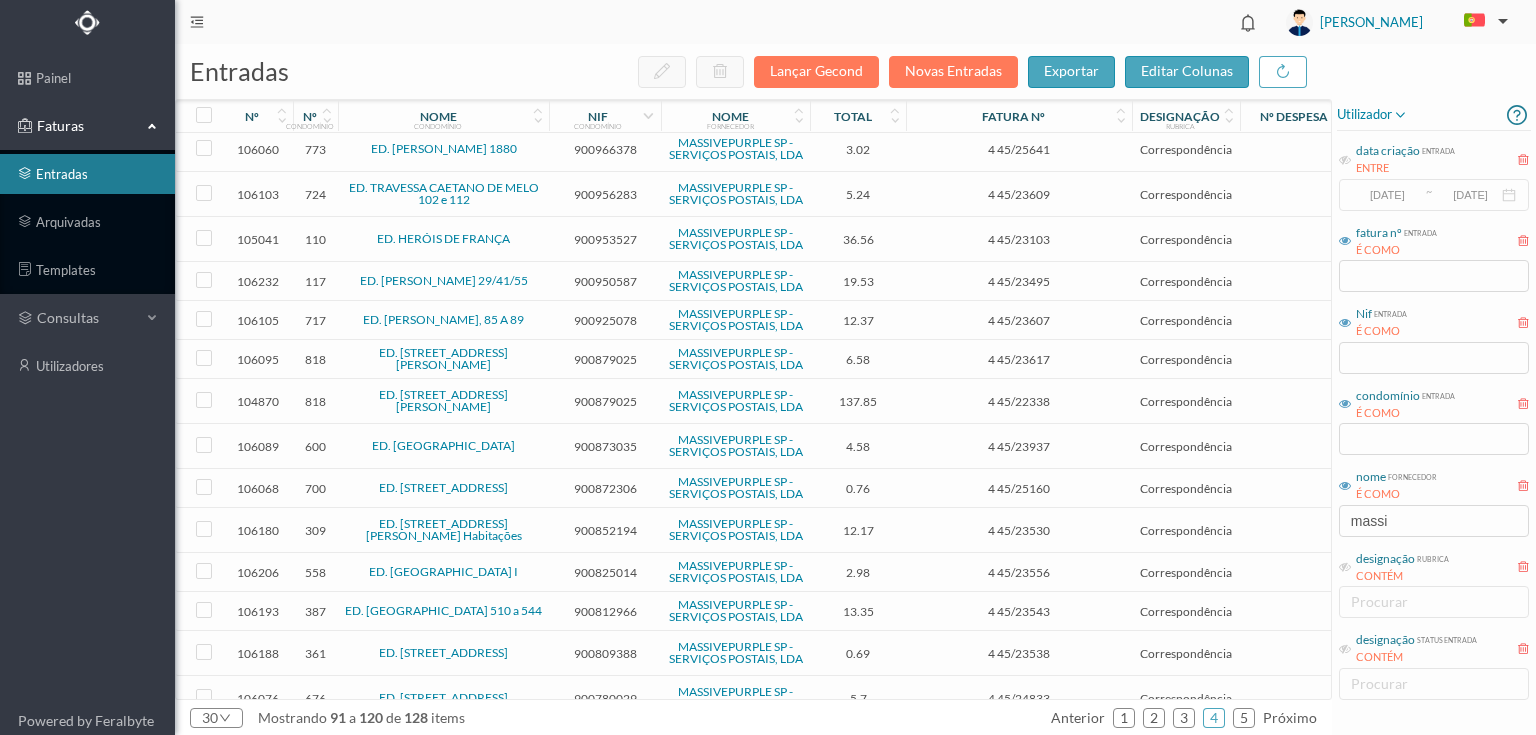 click on "900953527" at bounding box center [605, 239] 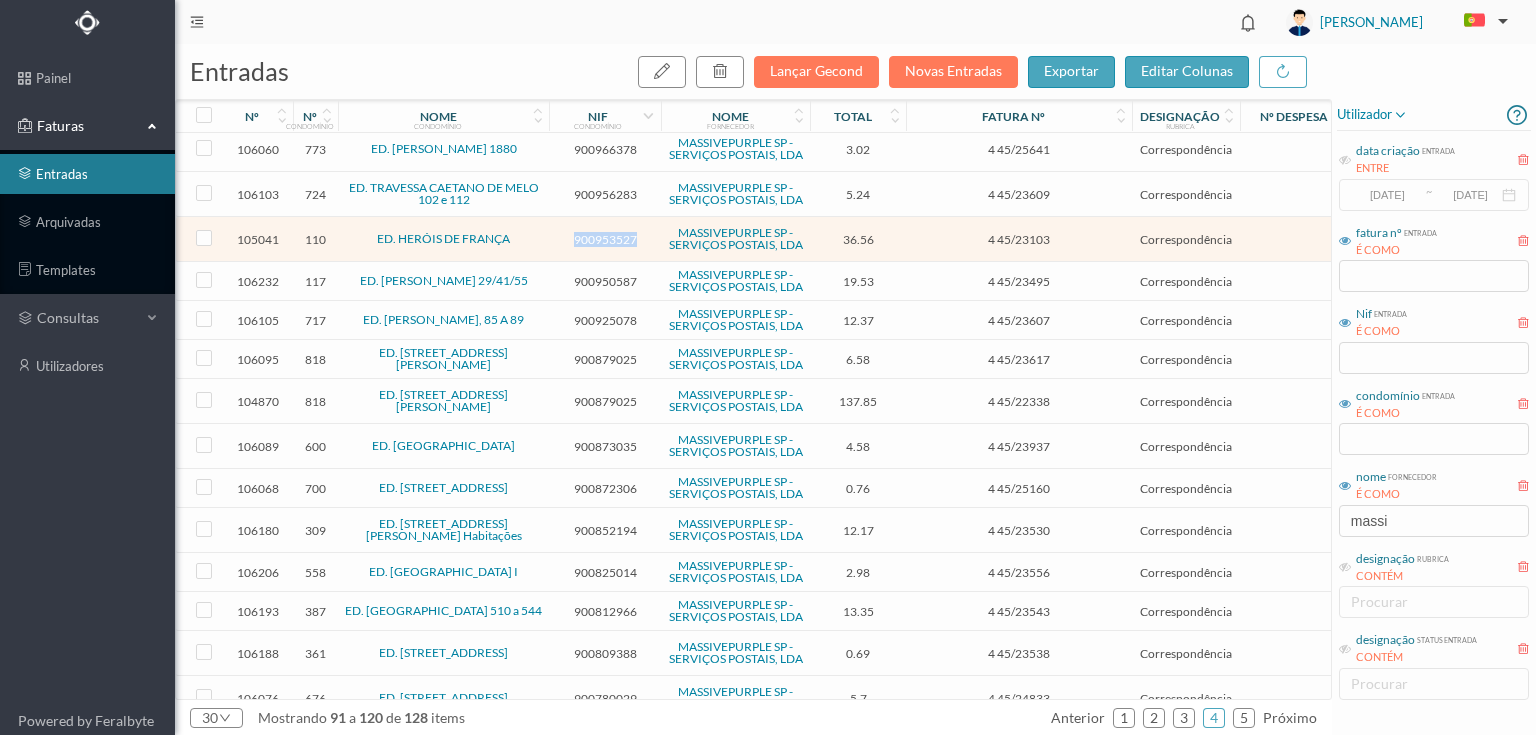 click on "900953527" at bounding box center [605, 239] 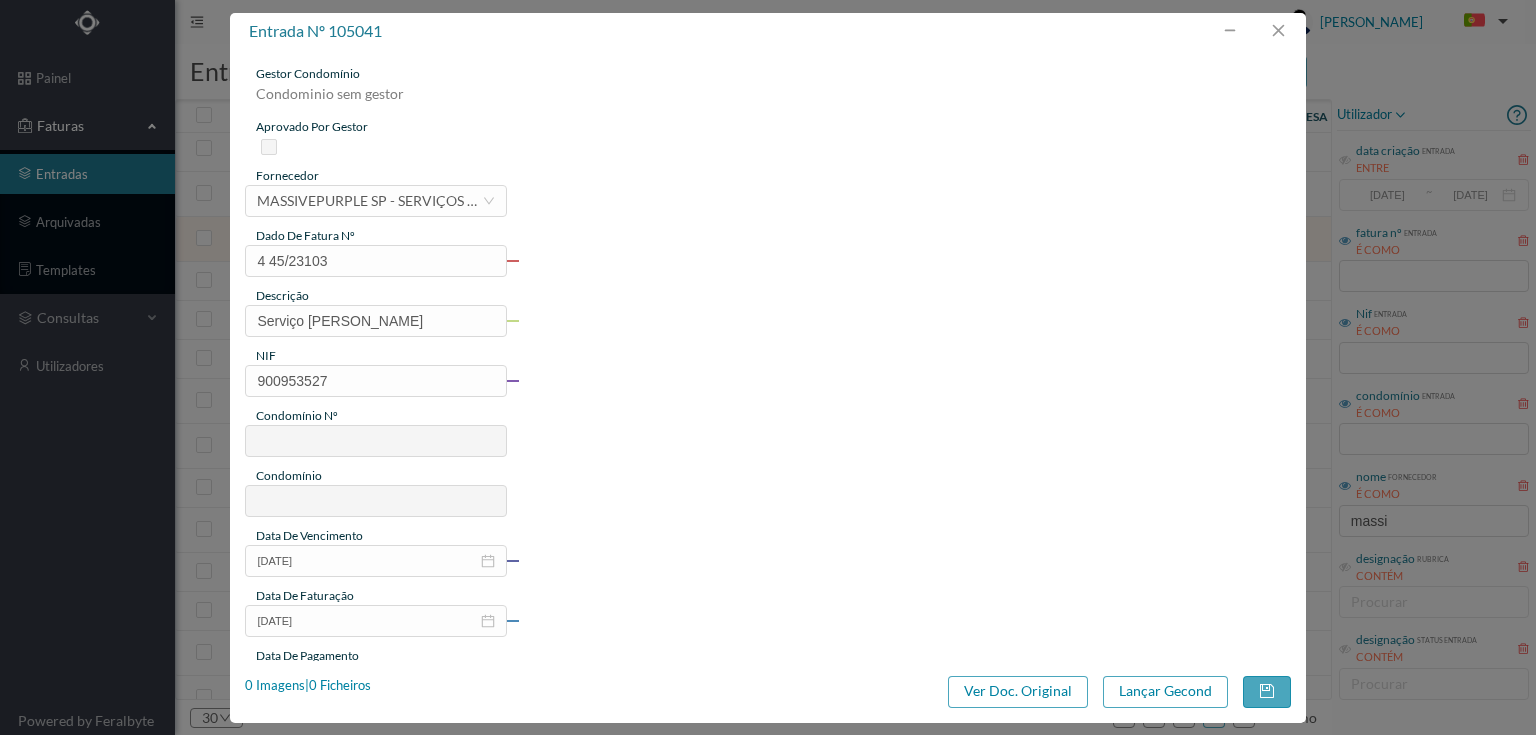 type on "4 45/23103" 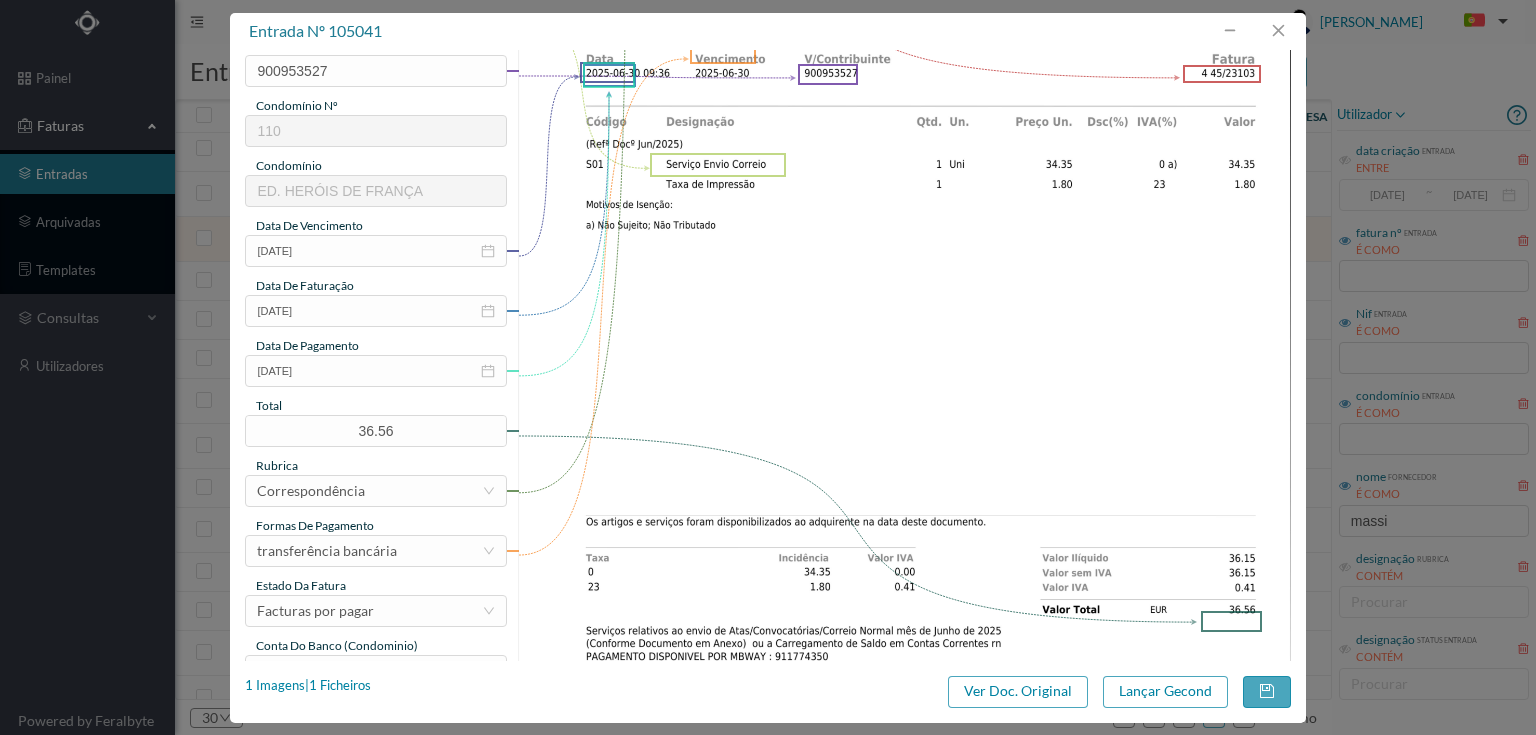 scroll, scrollTop: 320, scrollLeft: 0, axis: vertical 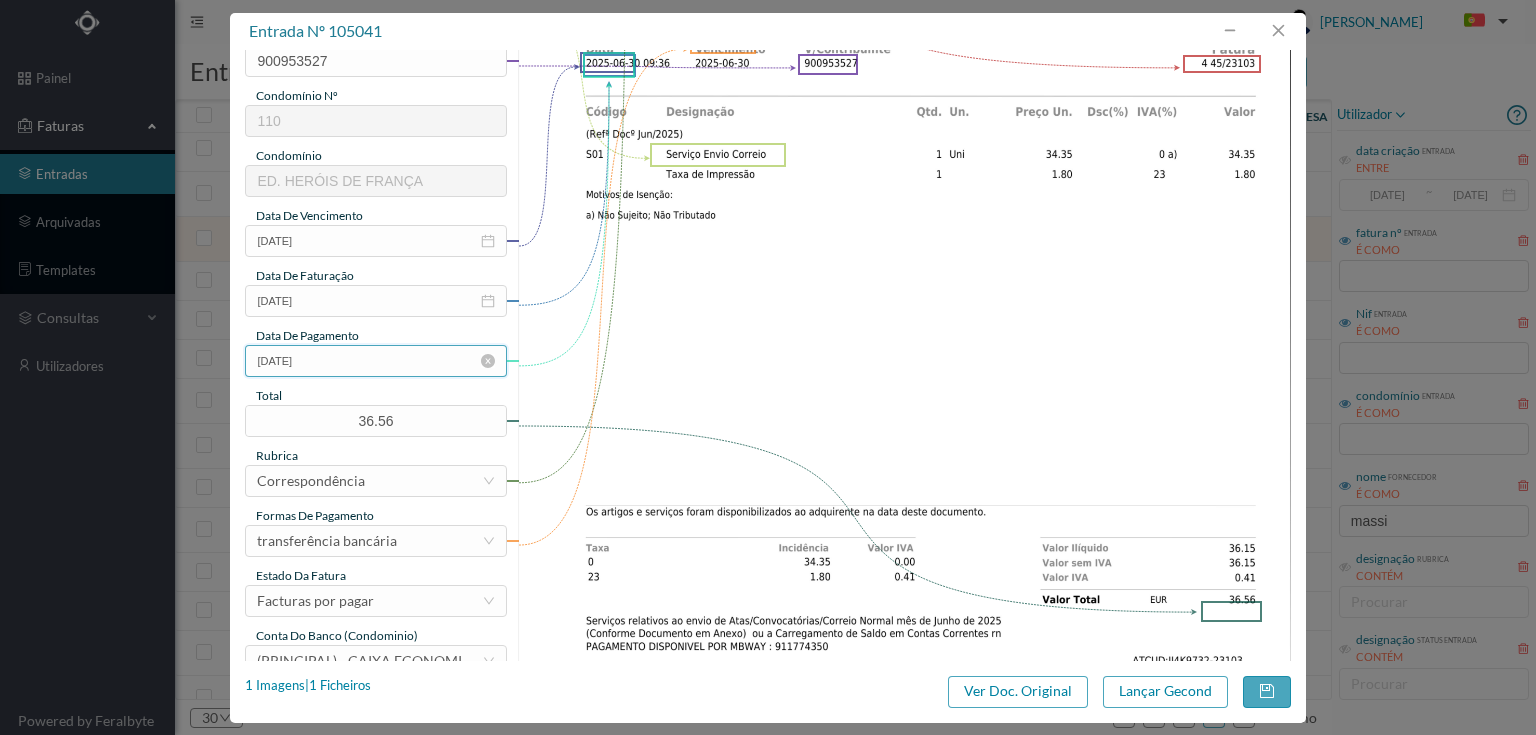 click on "2025-06-03" at bounding box center [375, 361] 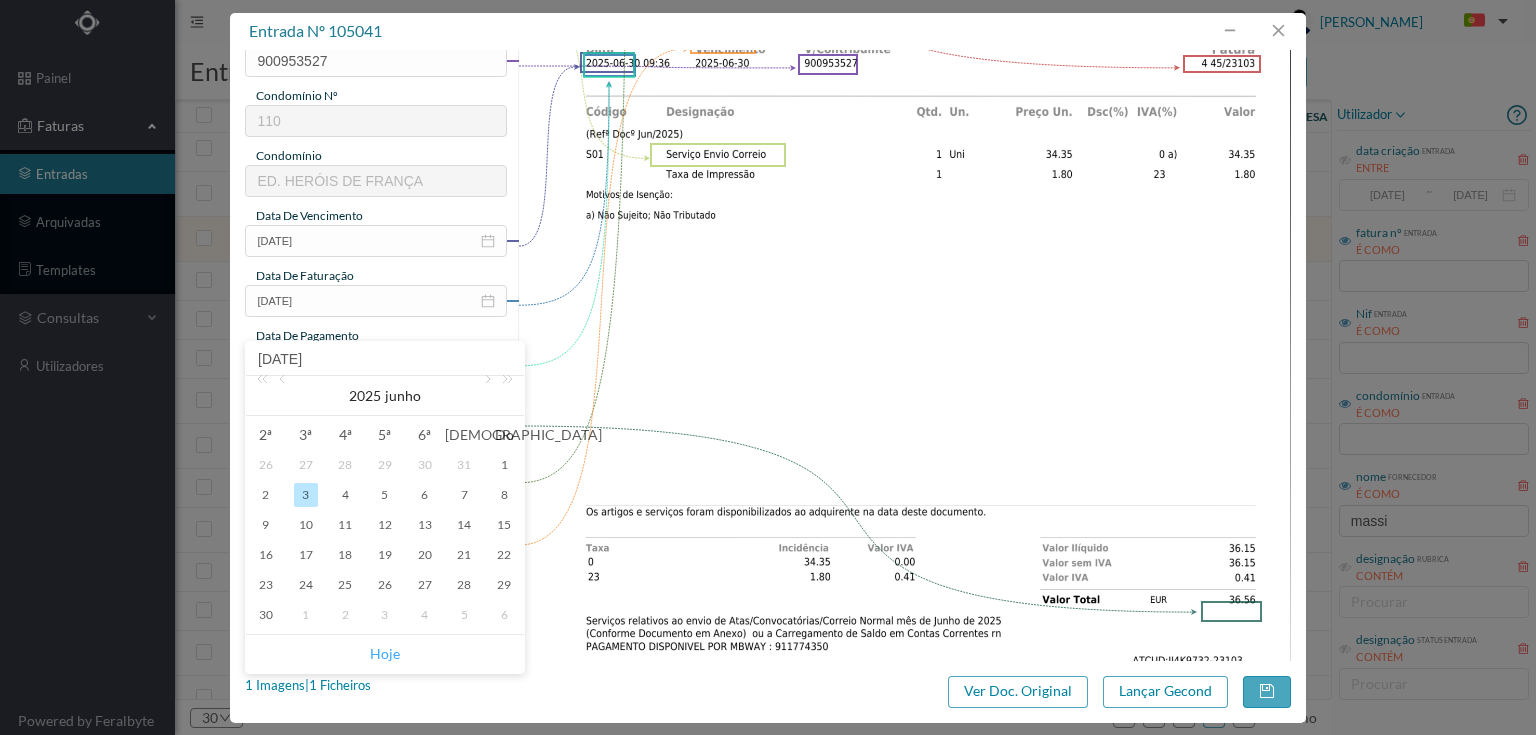 click on "Hoje" at bounding box center (385, 654) 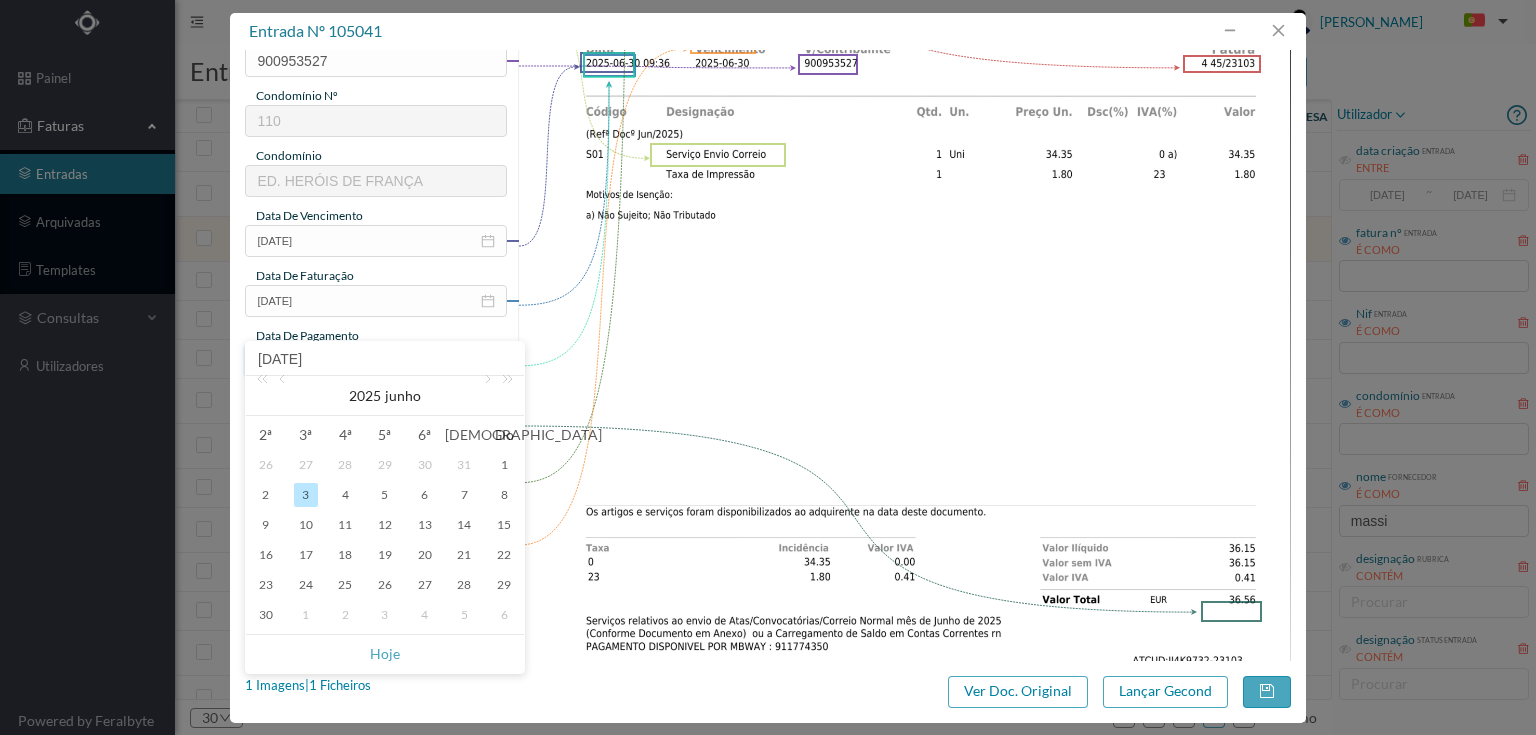 type on "[DATE]" 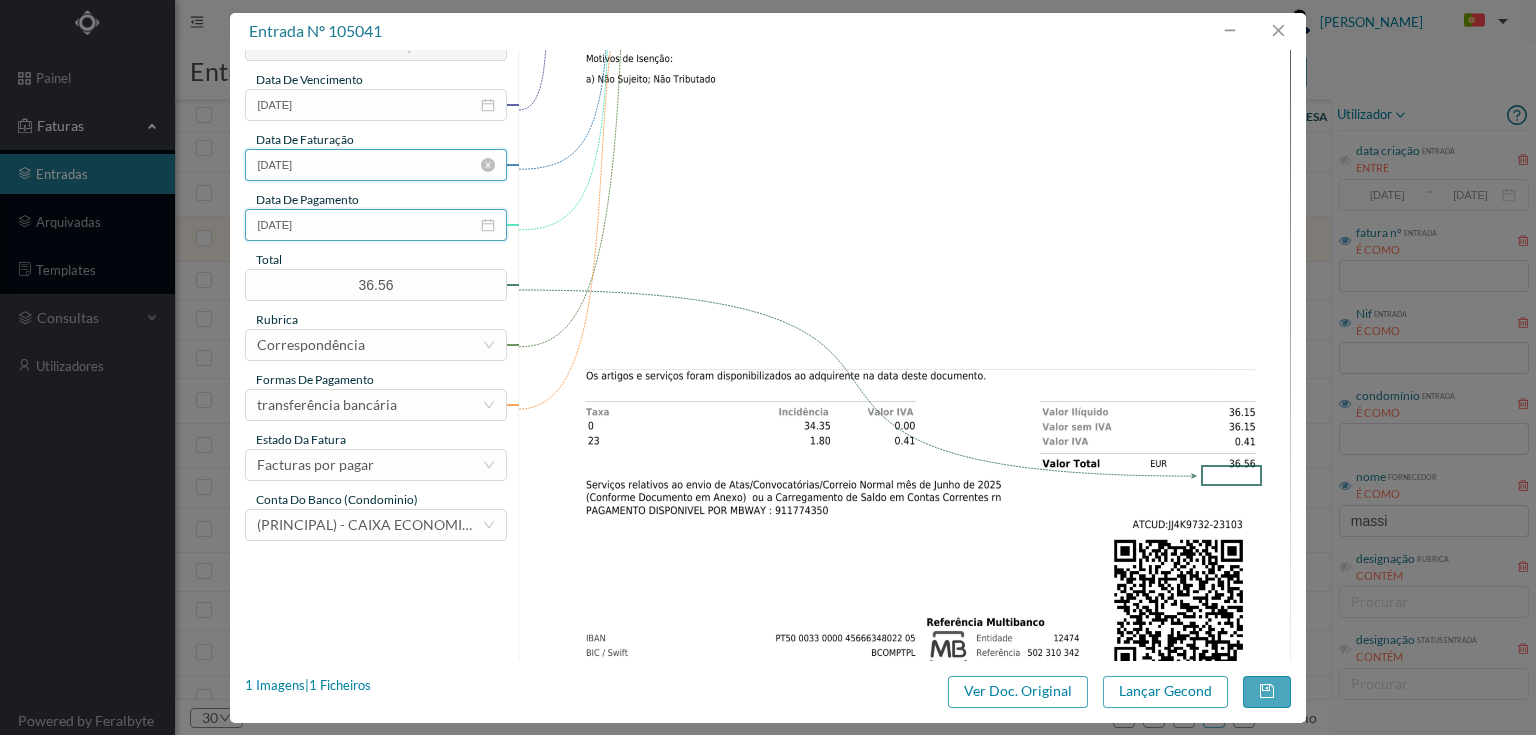scroll, scrollTop: 505, scrollLeft: 0, axis: vertical 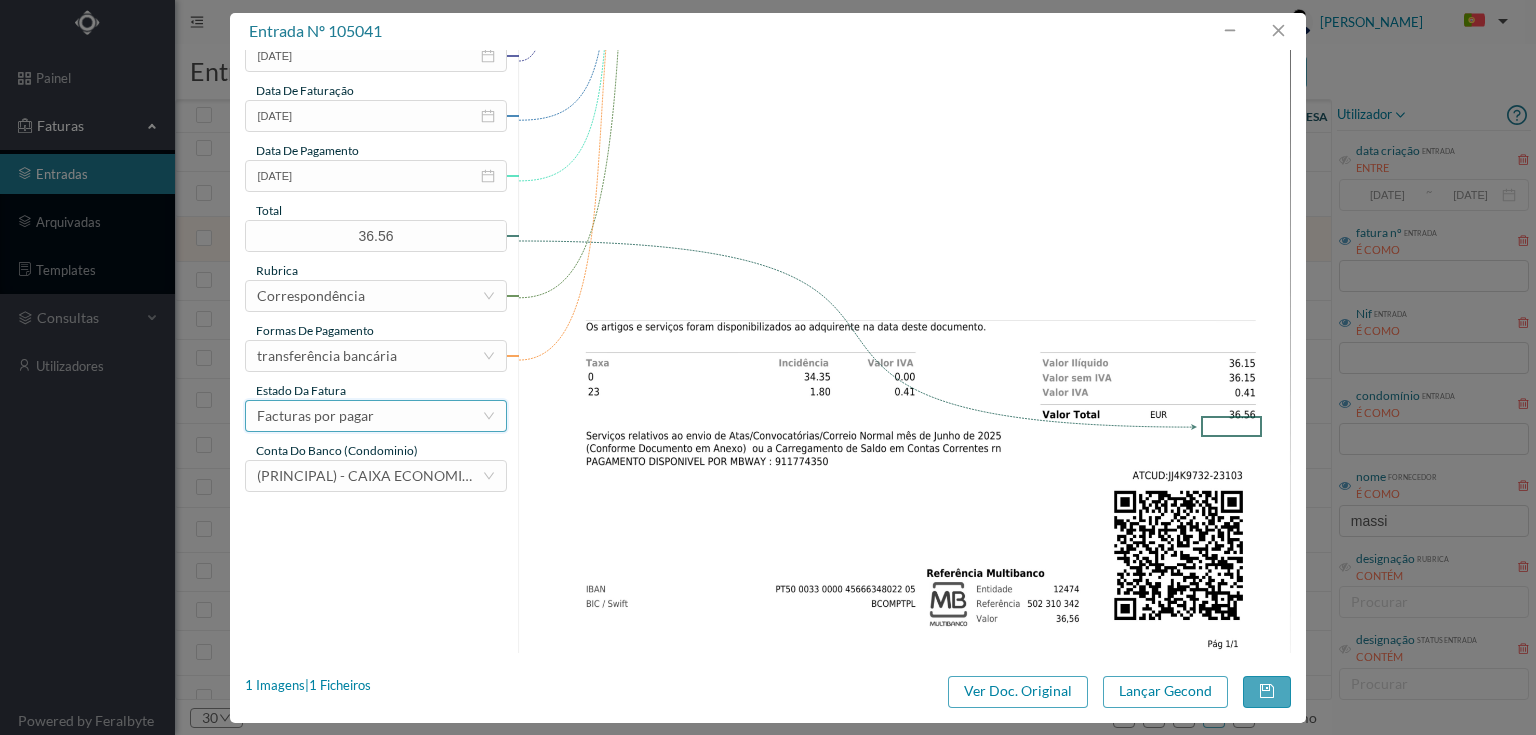 click on "Facturas por pagar" at bounding box center [315, 416] 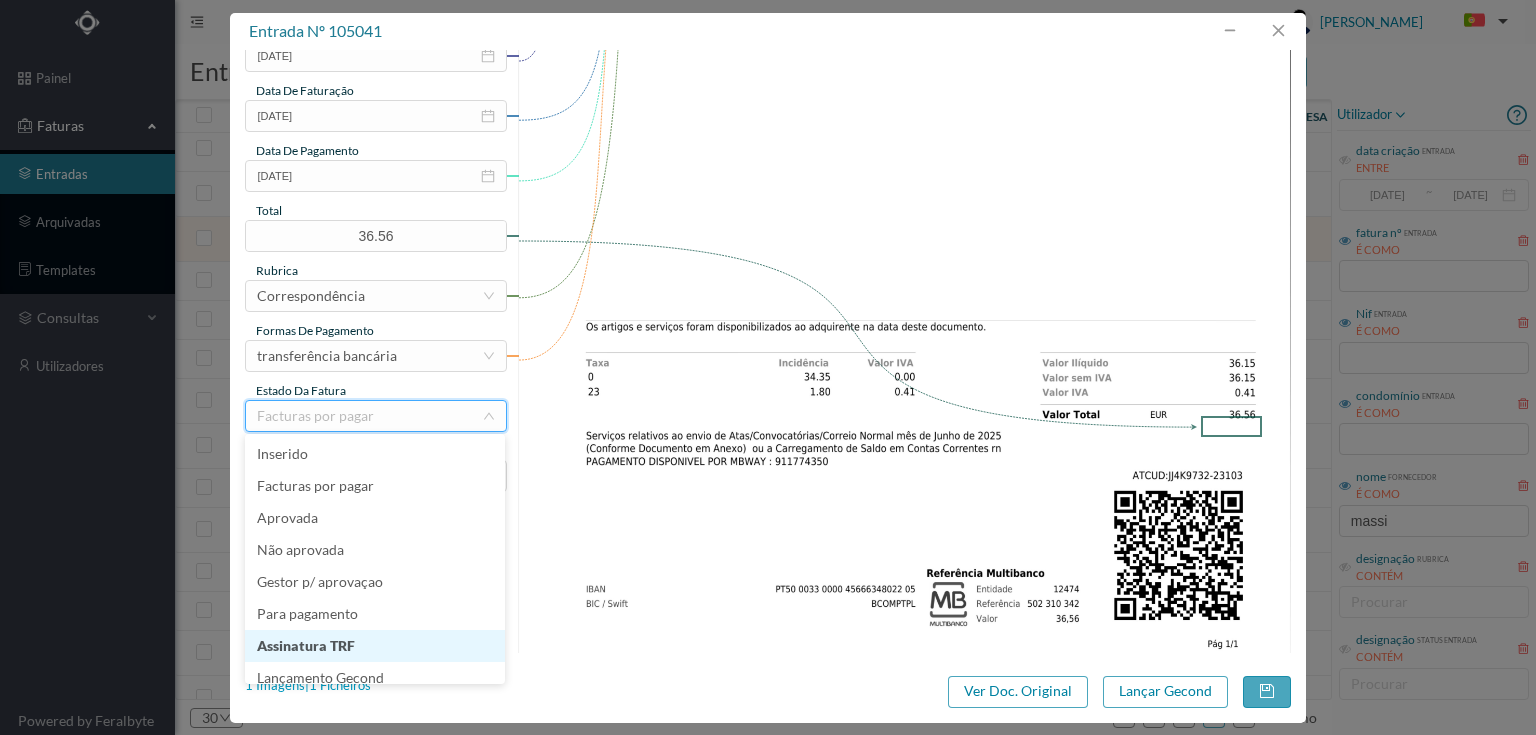 scroll, scrollTop: 10, scrollLeft: 0, axis: vertical 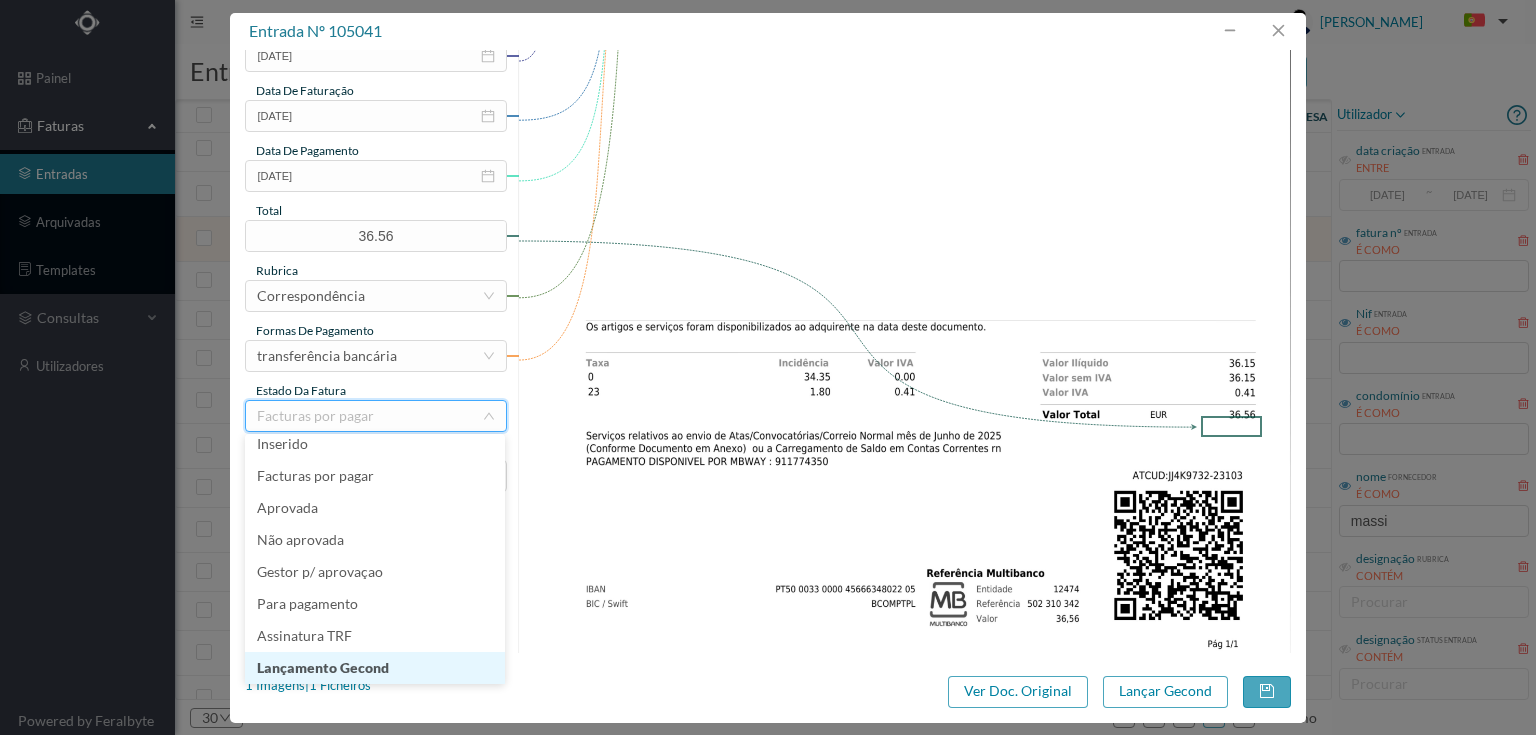 click on "Lançamento Gecond" at bounding box center [375, 668] 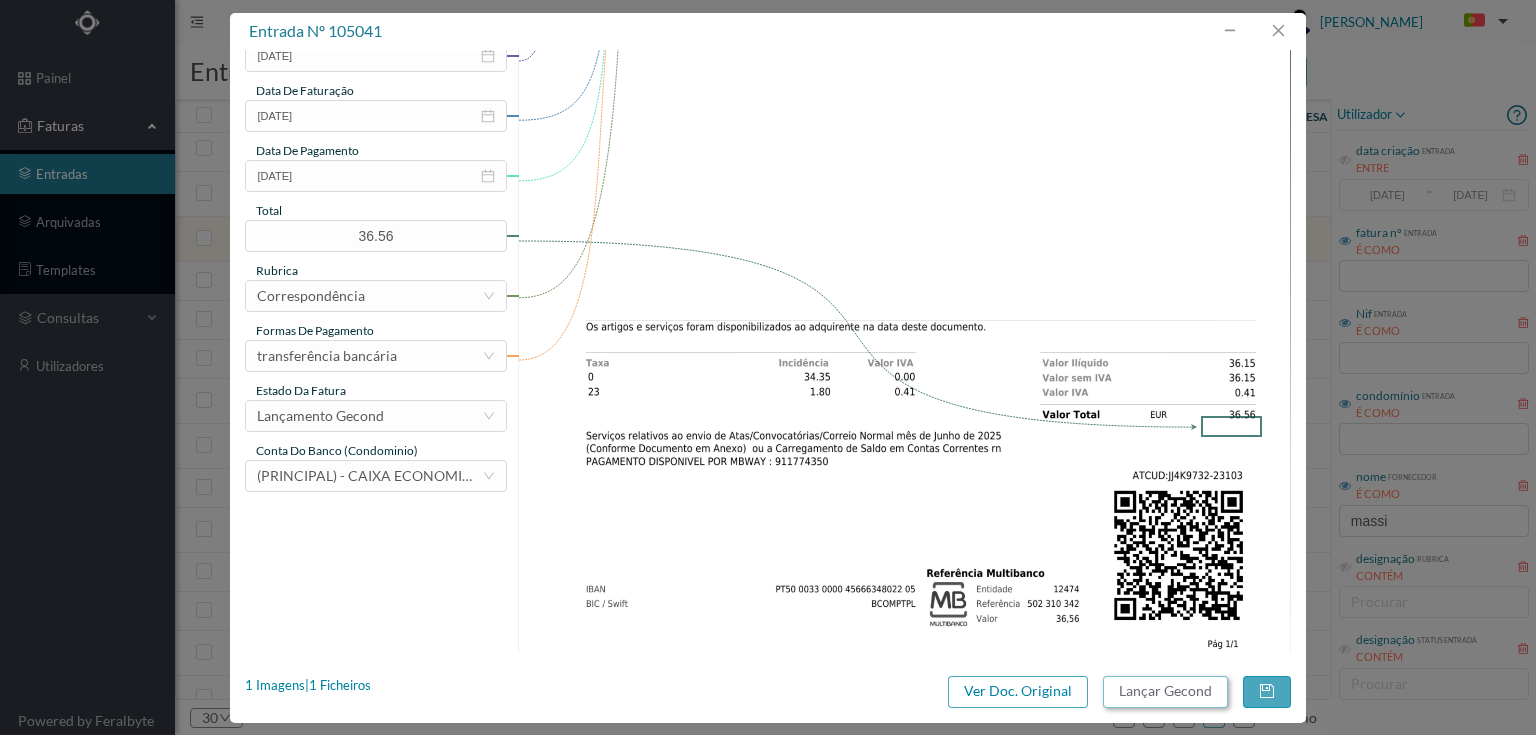 click on "Lançar Gecond" at bounding box center [1165, 692] 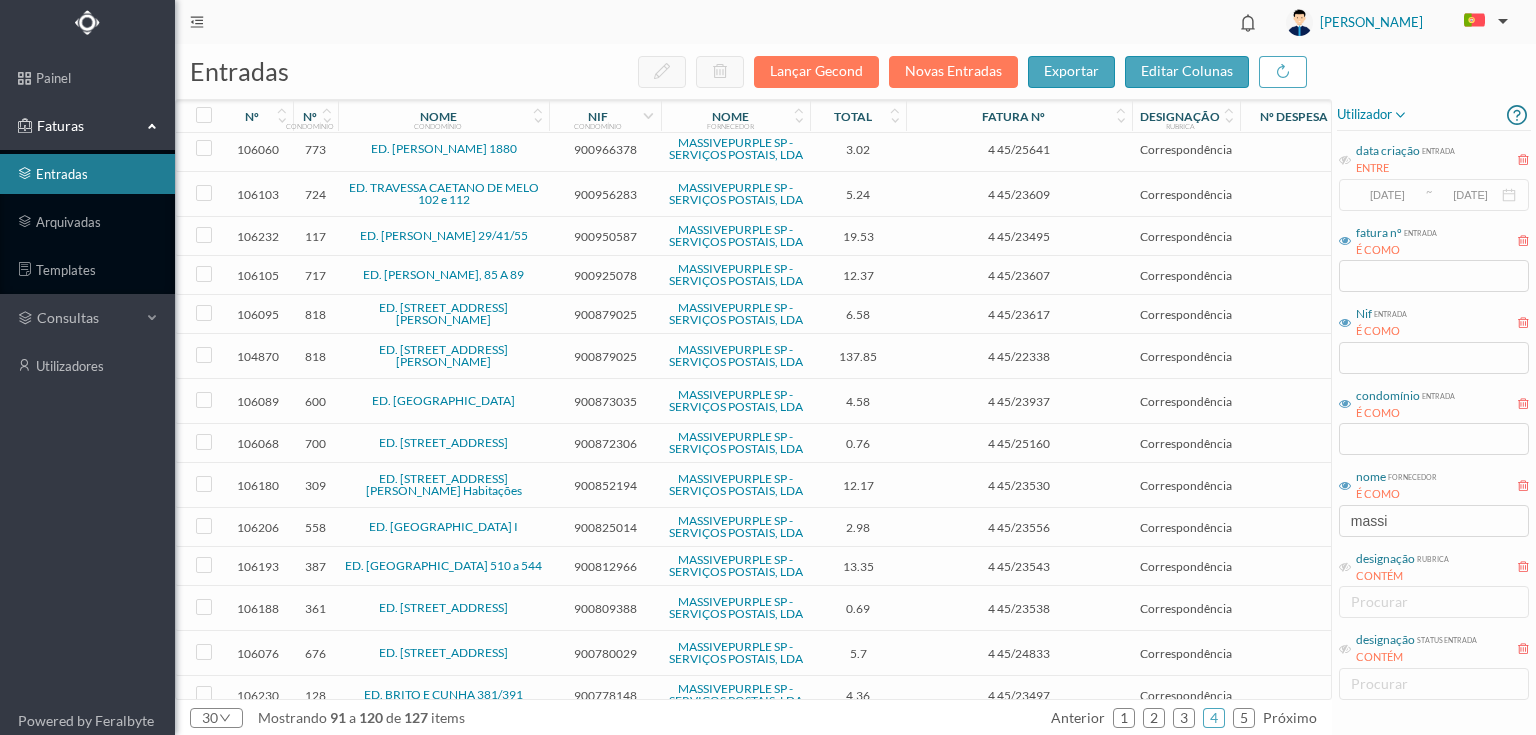click on "900950587" at bounding box center (605, 236) 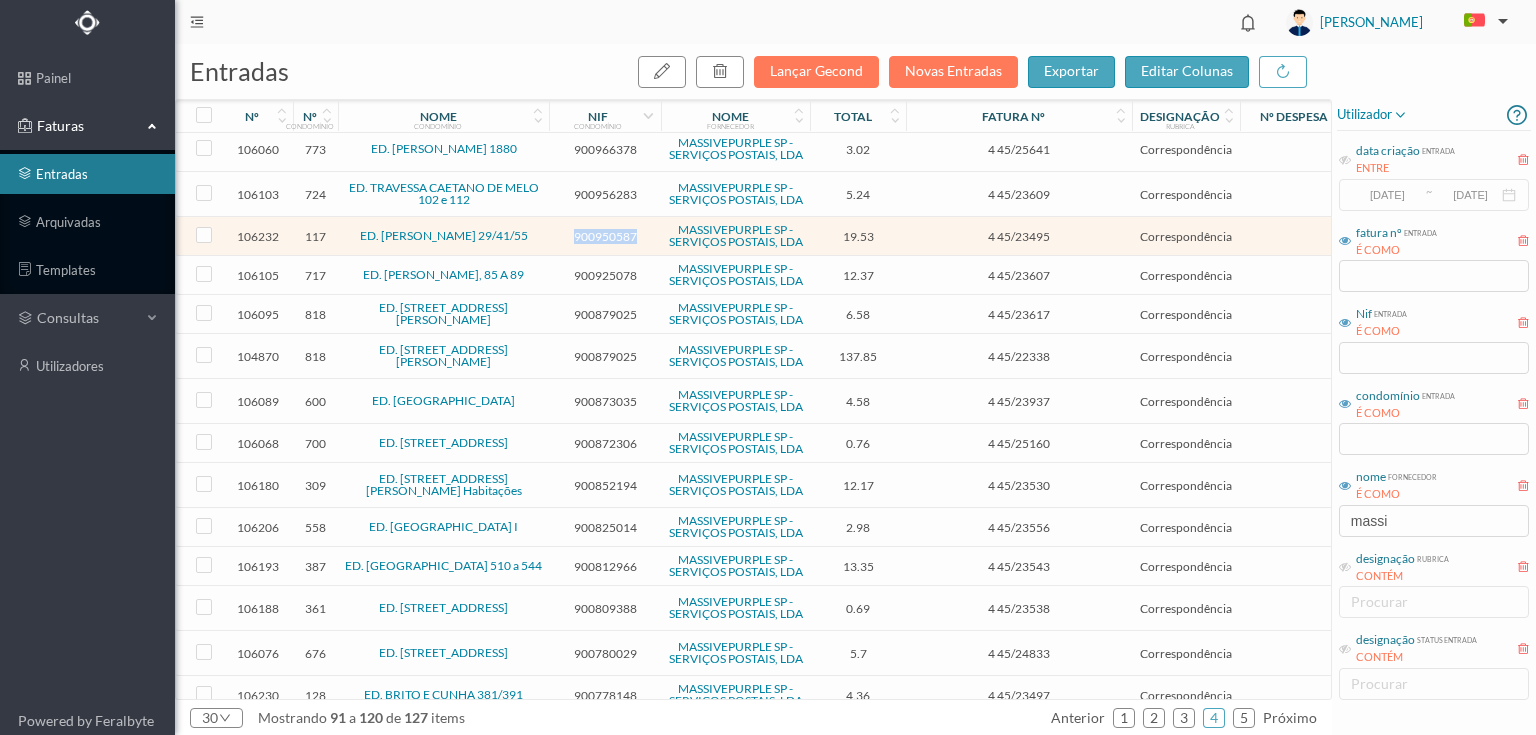 click on "900950587" at bounding box center (605, 236) 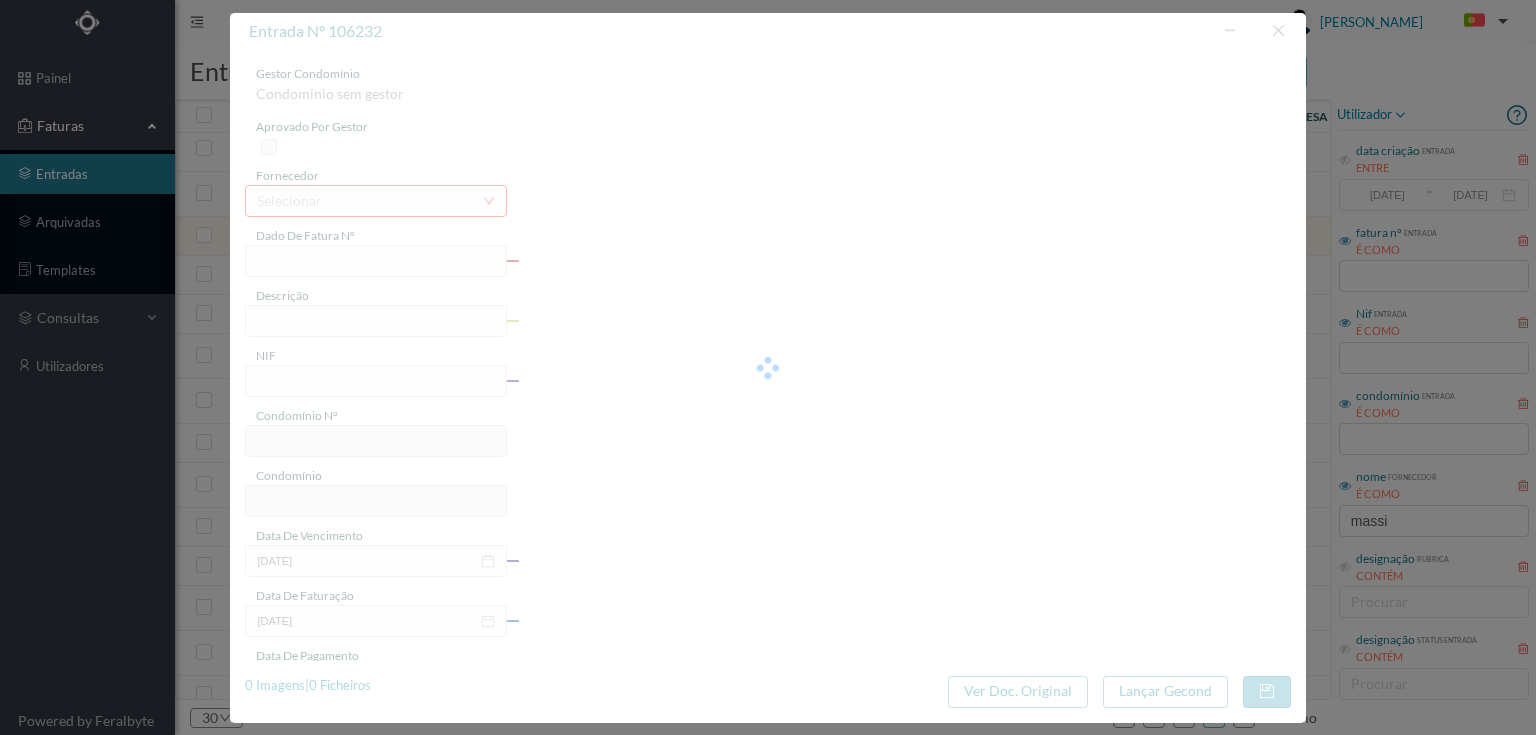 type on "4 45/23495" 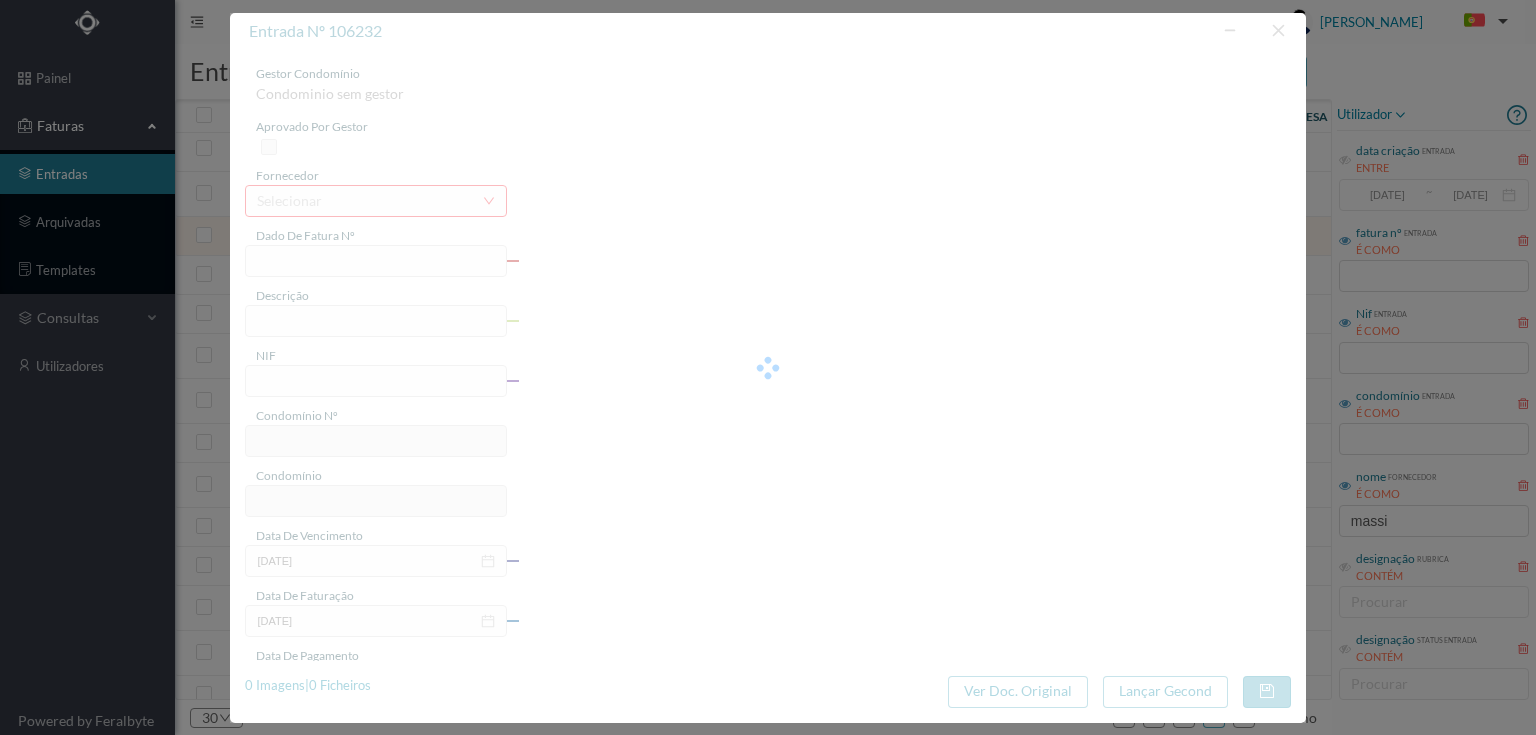type on "Serviço [PERSON_NAME]" 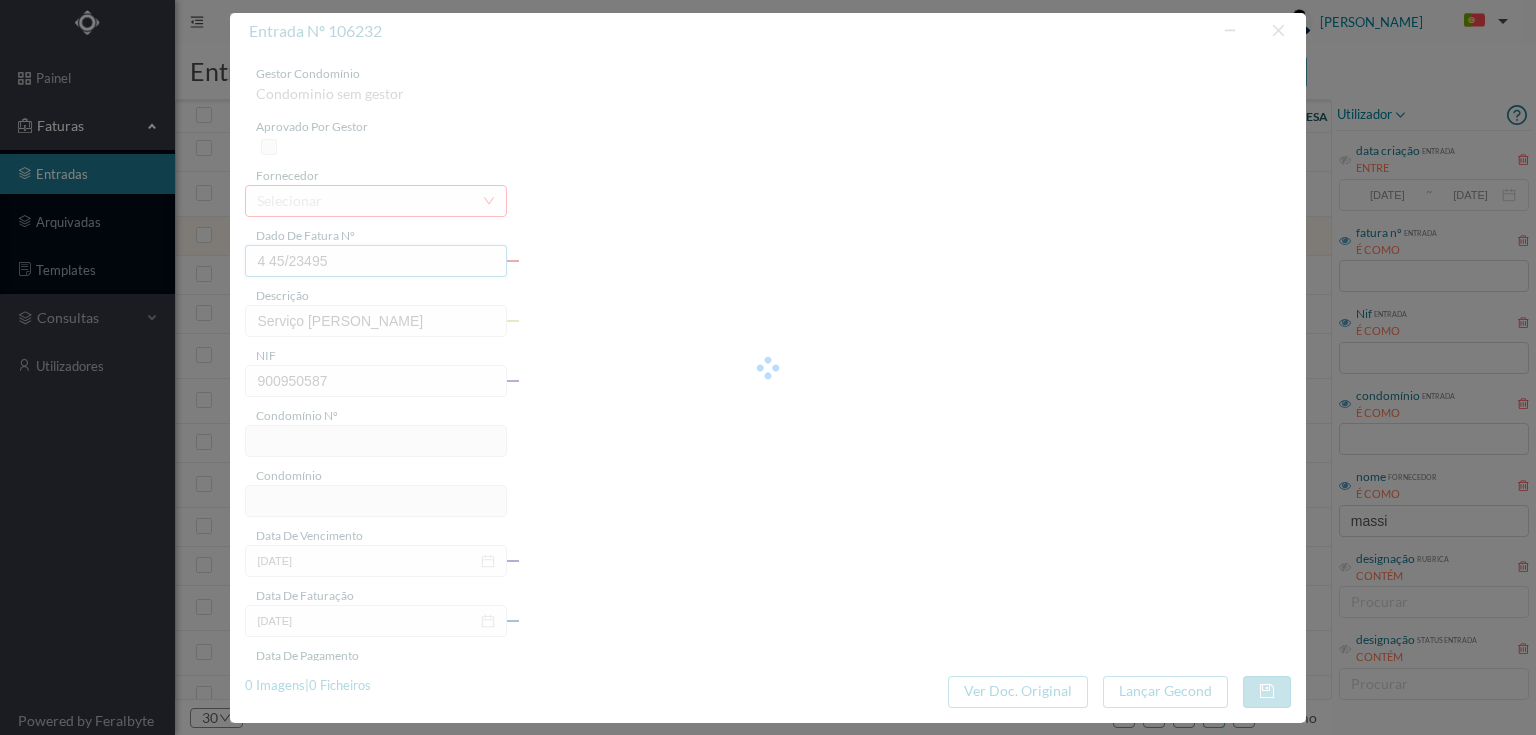 type on "117" 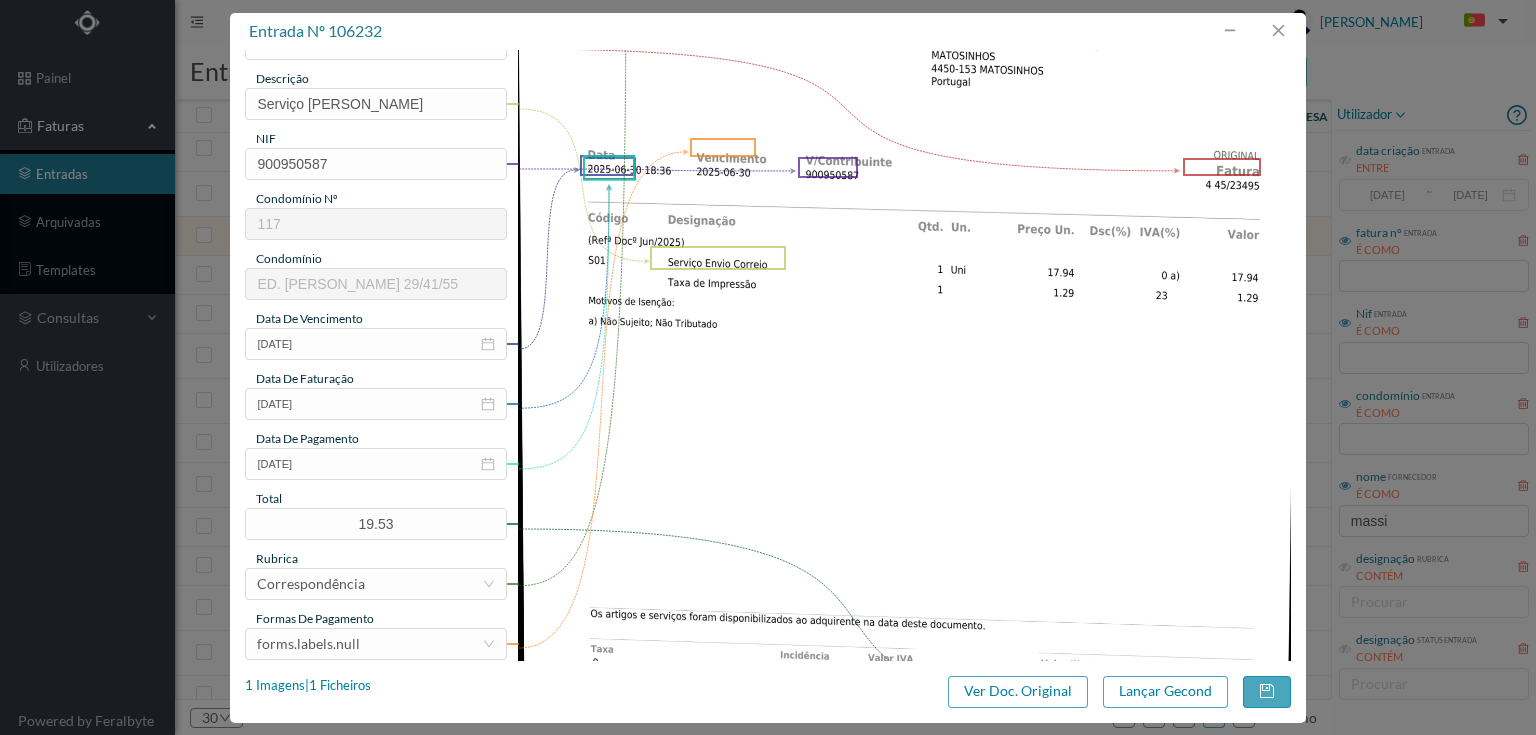 scroll, scrollTop: 240, scrollLeft: 0, axis: vertical 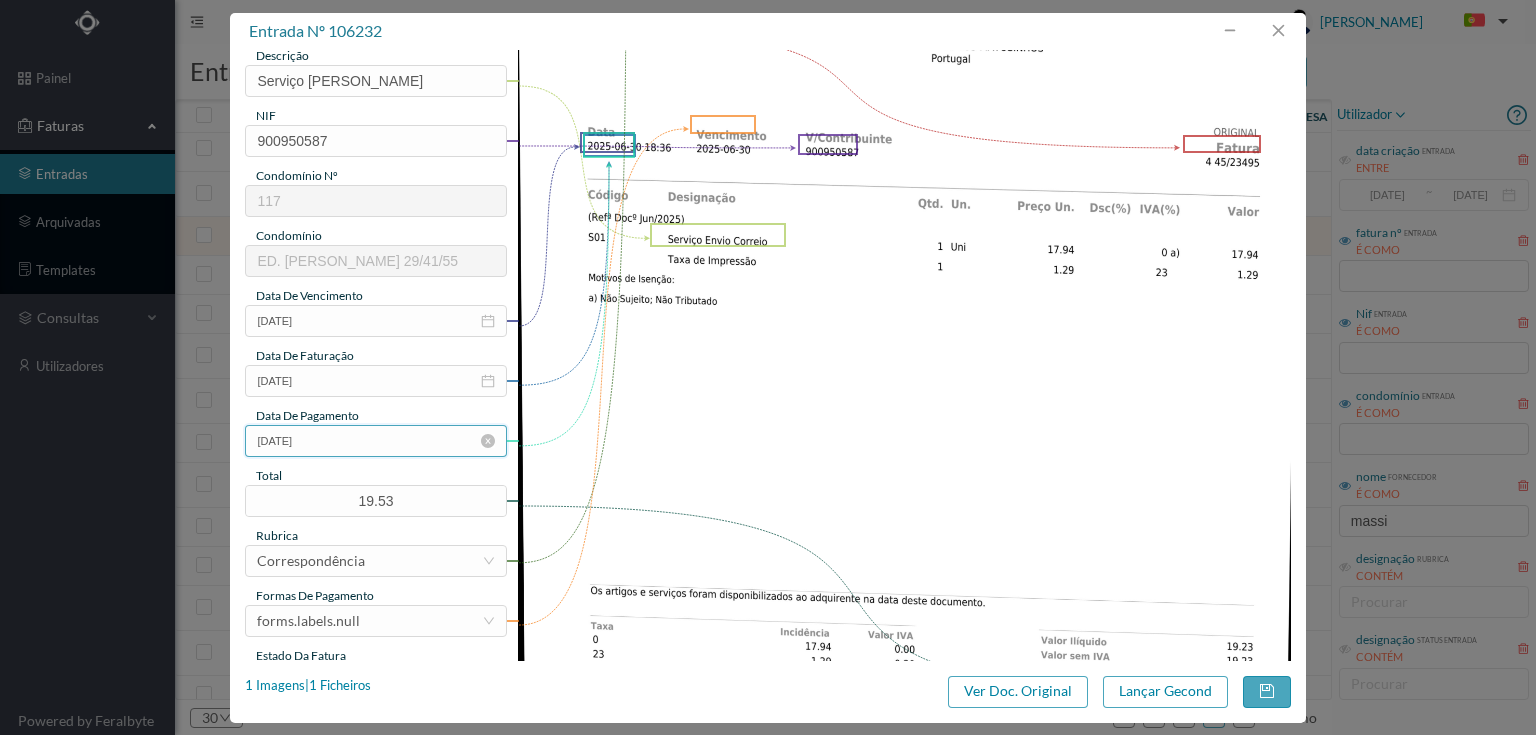 click on "2025-06-03" at bounding box center [375, 441] 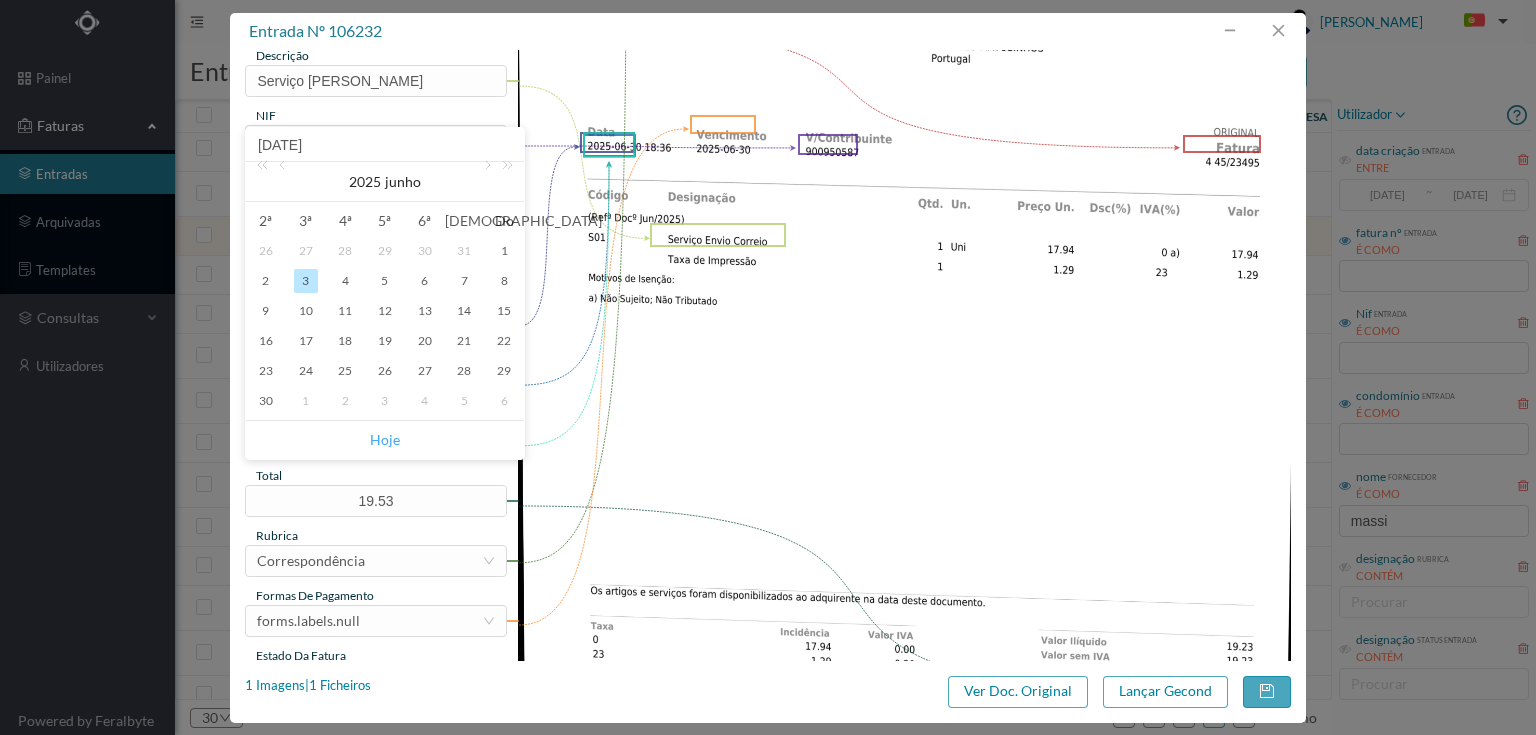click on "Hoje" at bounding box center (385, 440) 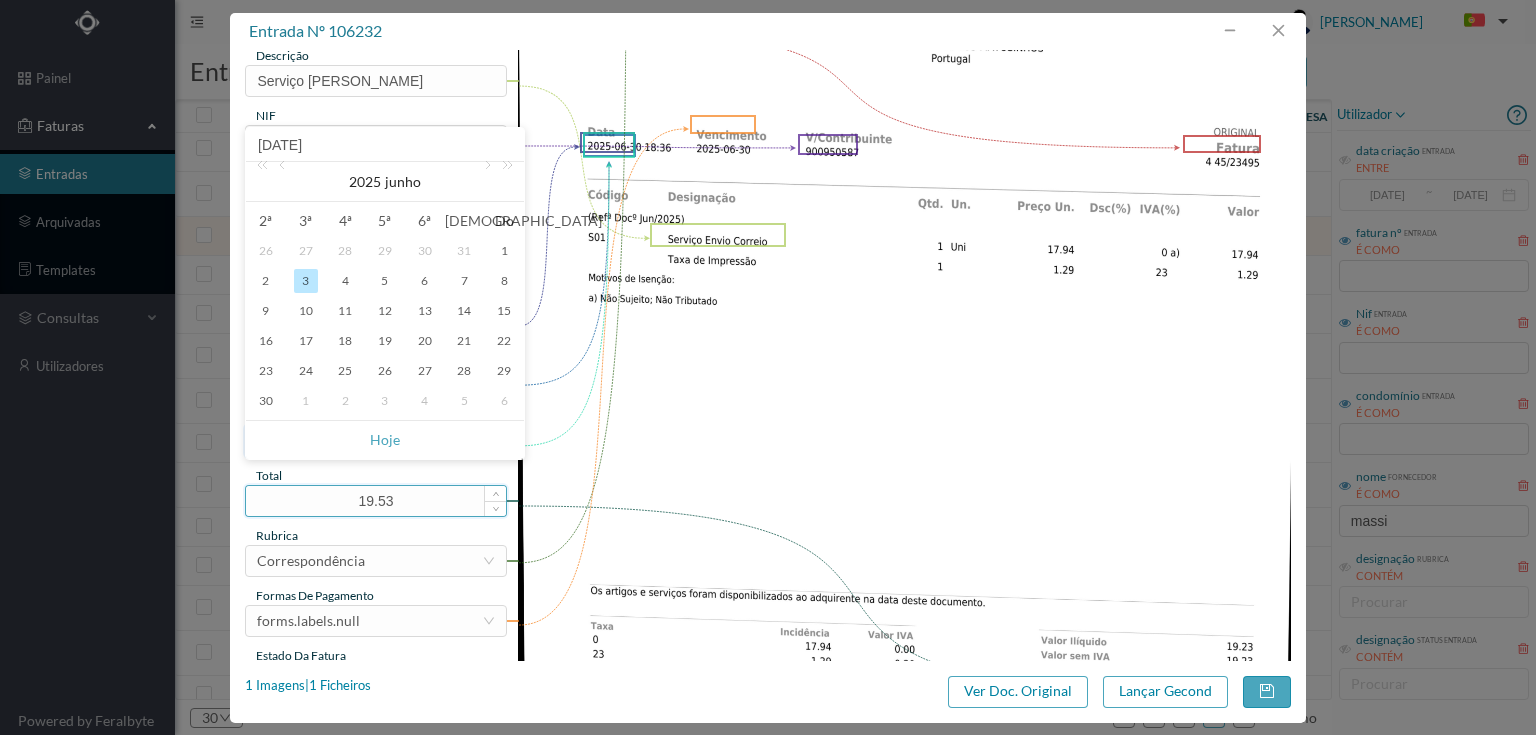 type on "[DATE]" 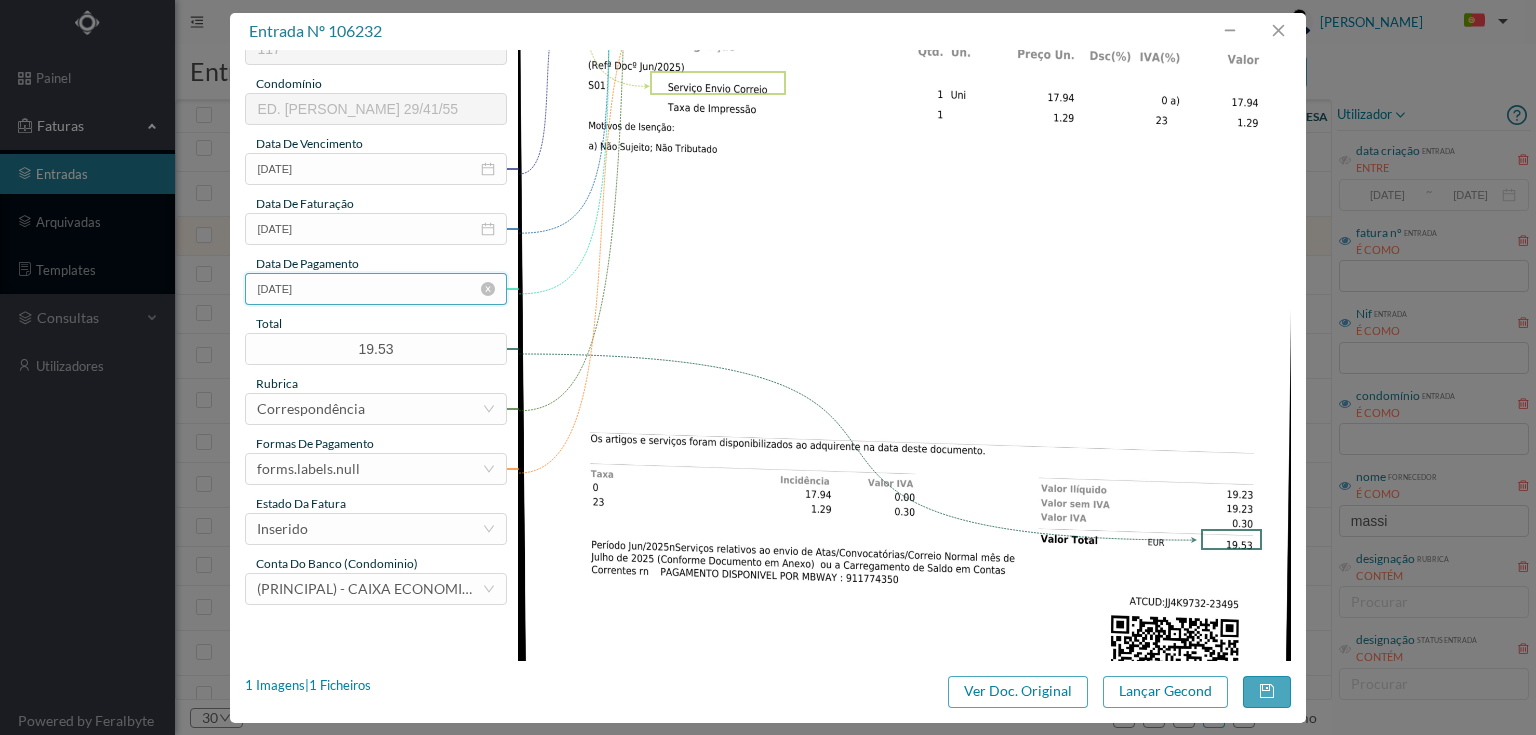 scroll, scrollTop: 400, scrollLeft: 0, axis: vertical 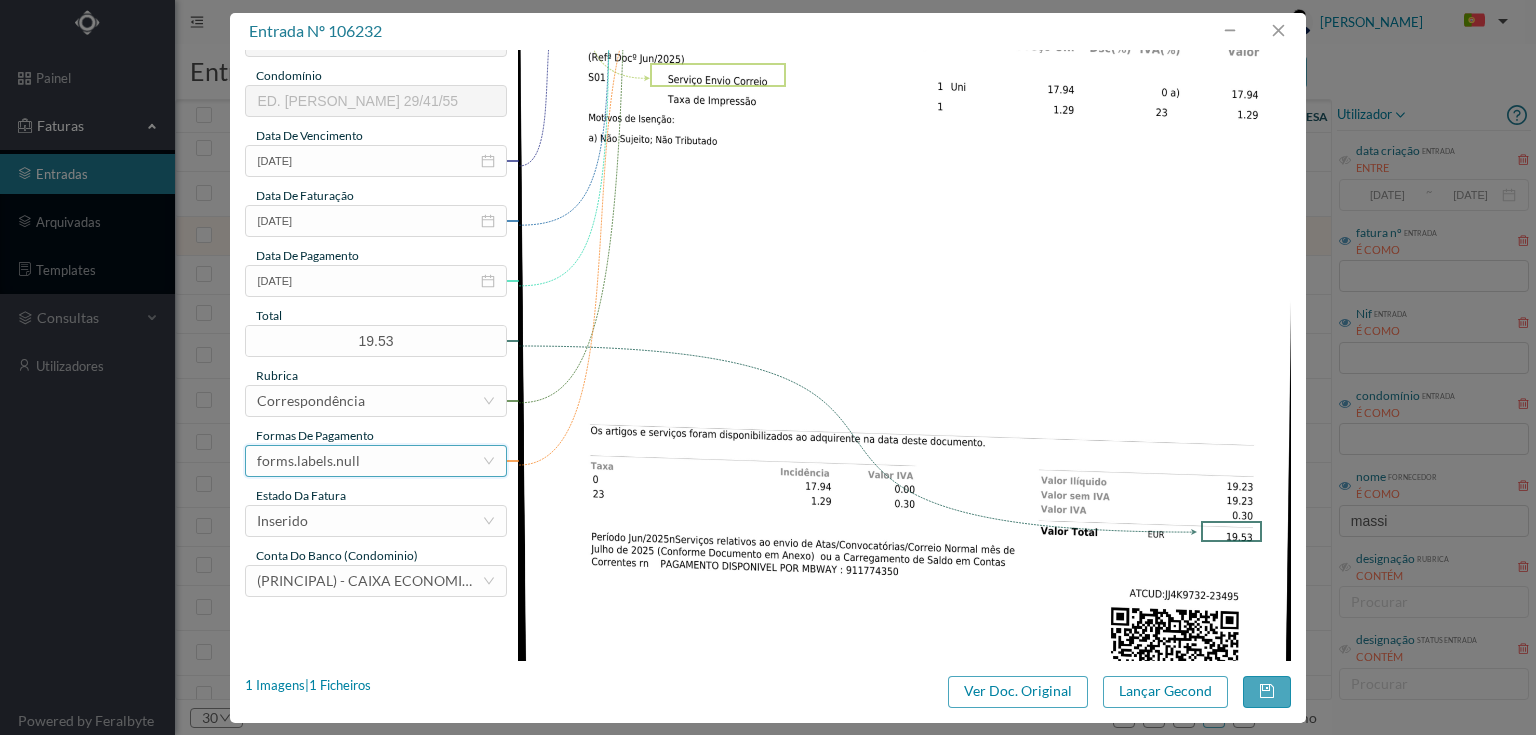 click on "forms.labels.null" at bounding box center [369, 461] 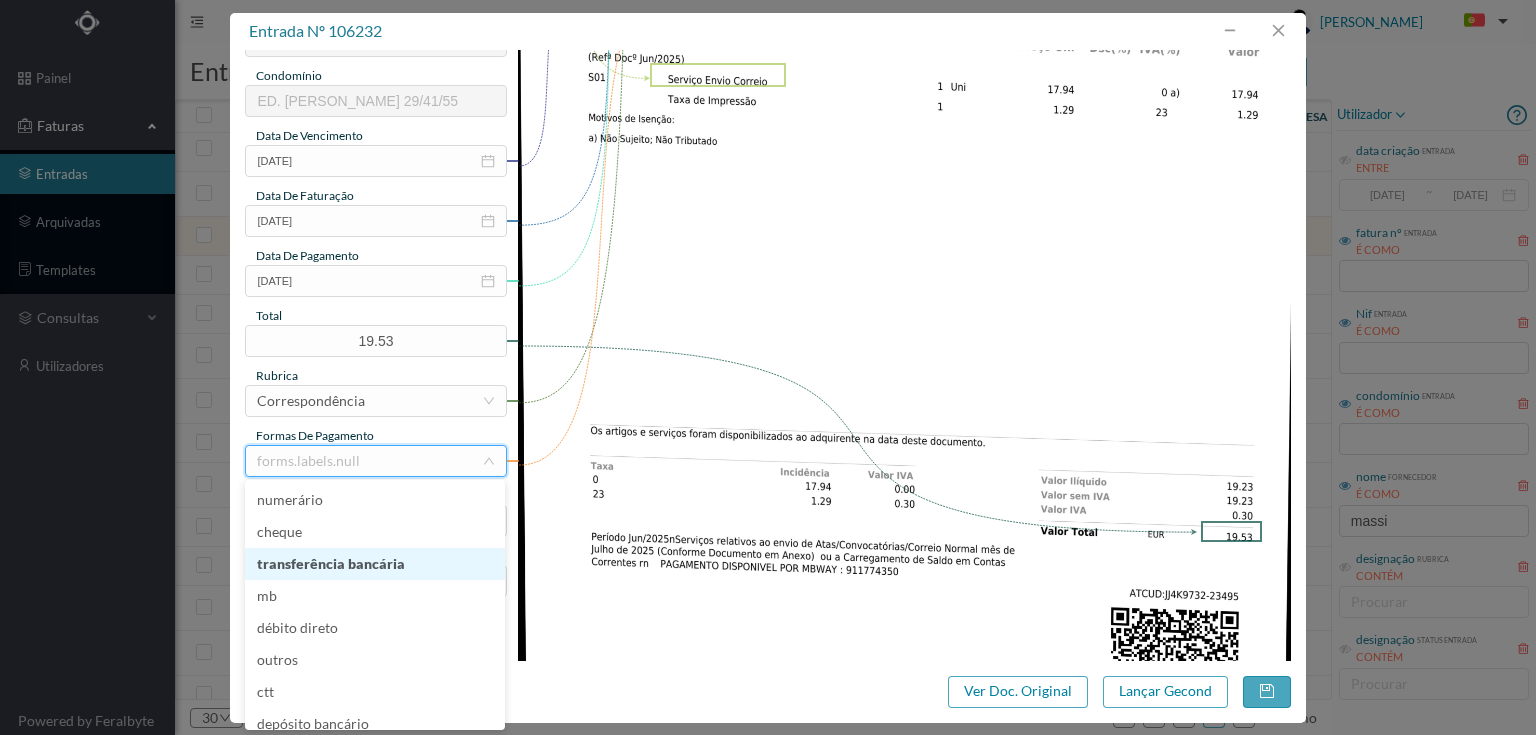 click on "transferência bancária" at bounding box center [375, 564] 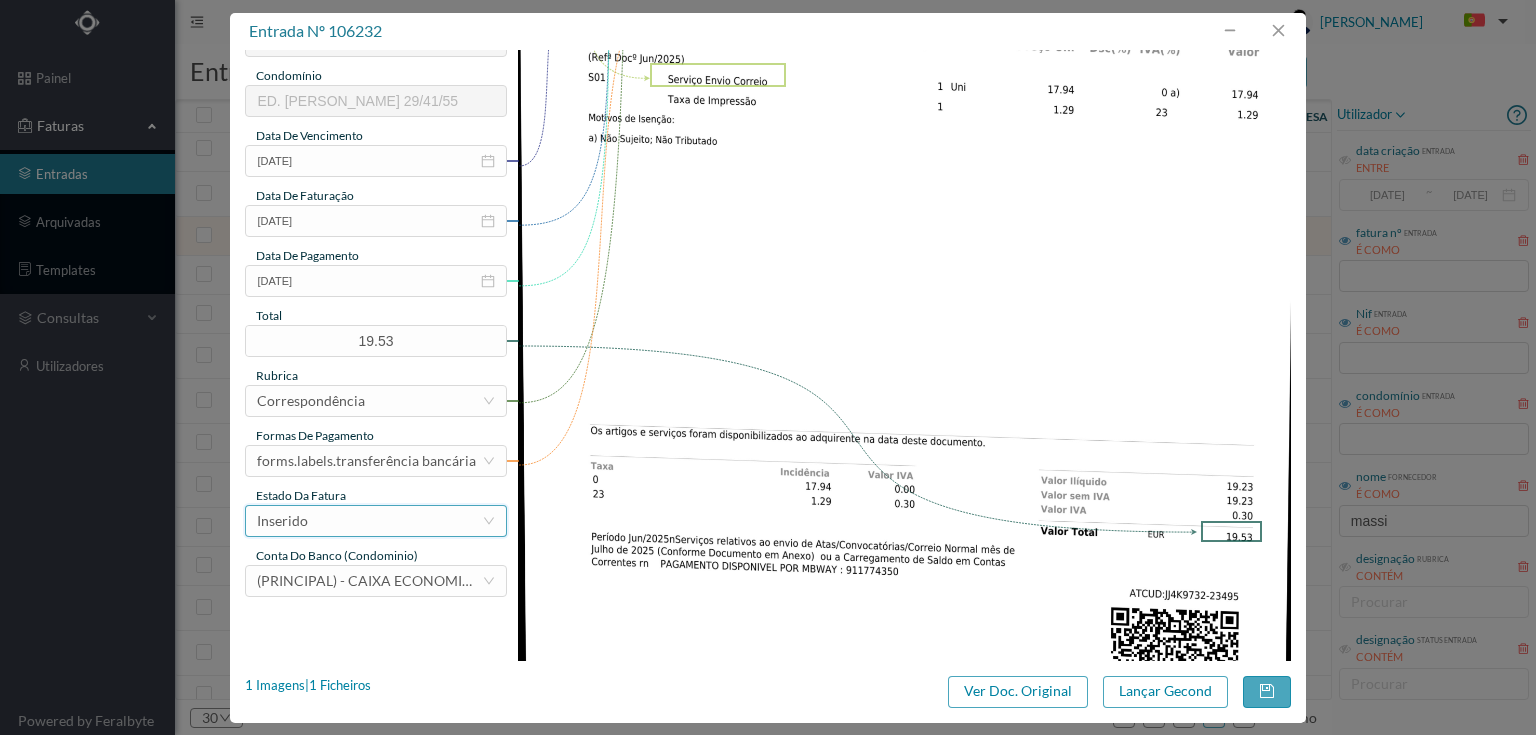 click on "Inserido" at bounding box center [369, 521] 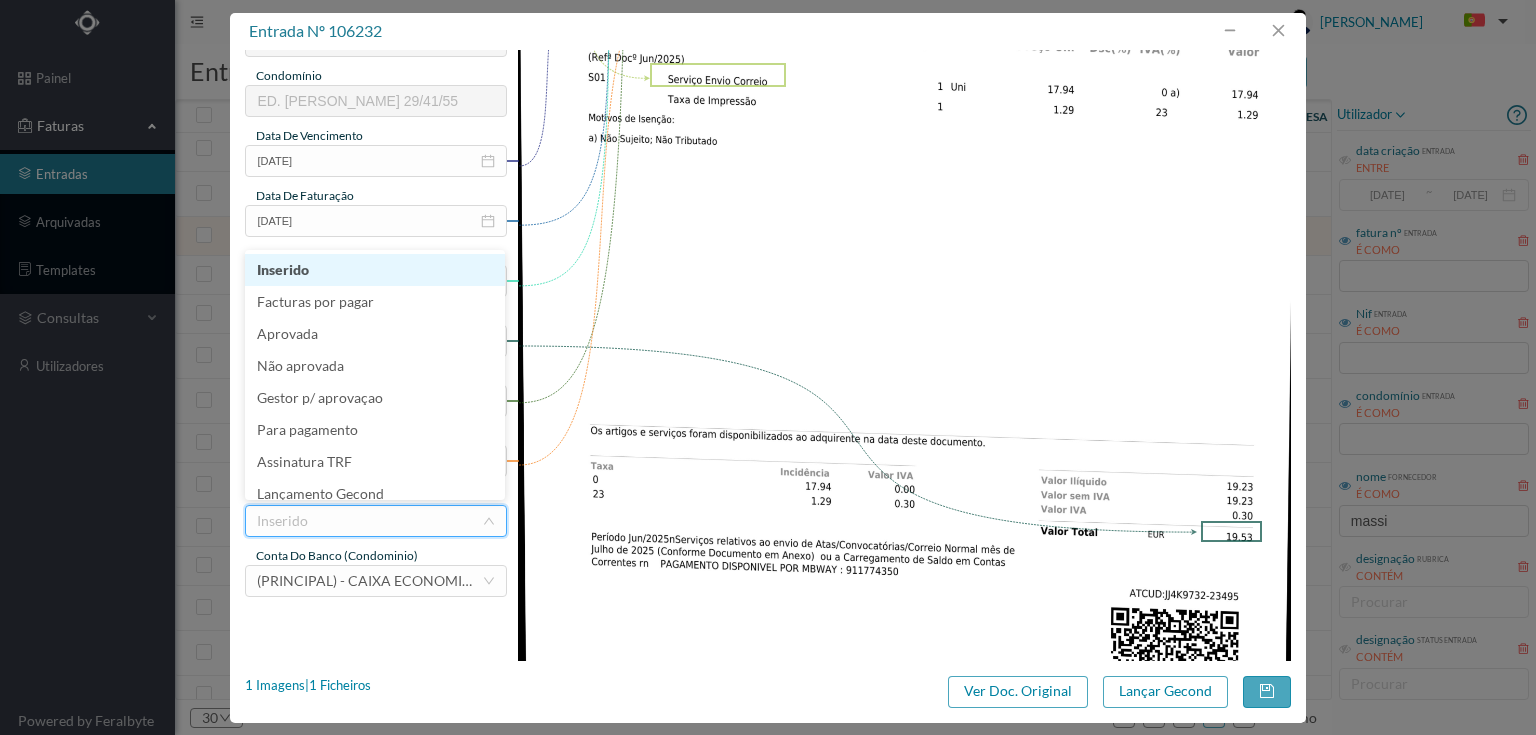 scroll, scrollTop: 42, scrollLeft: 0, axis: vertical 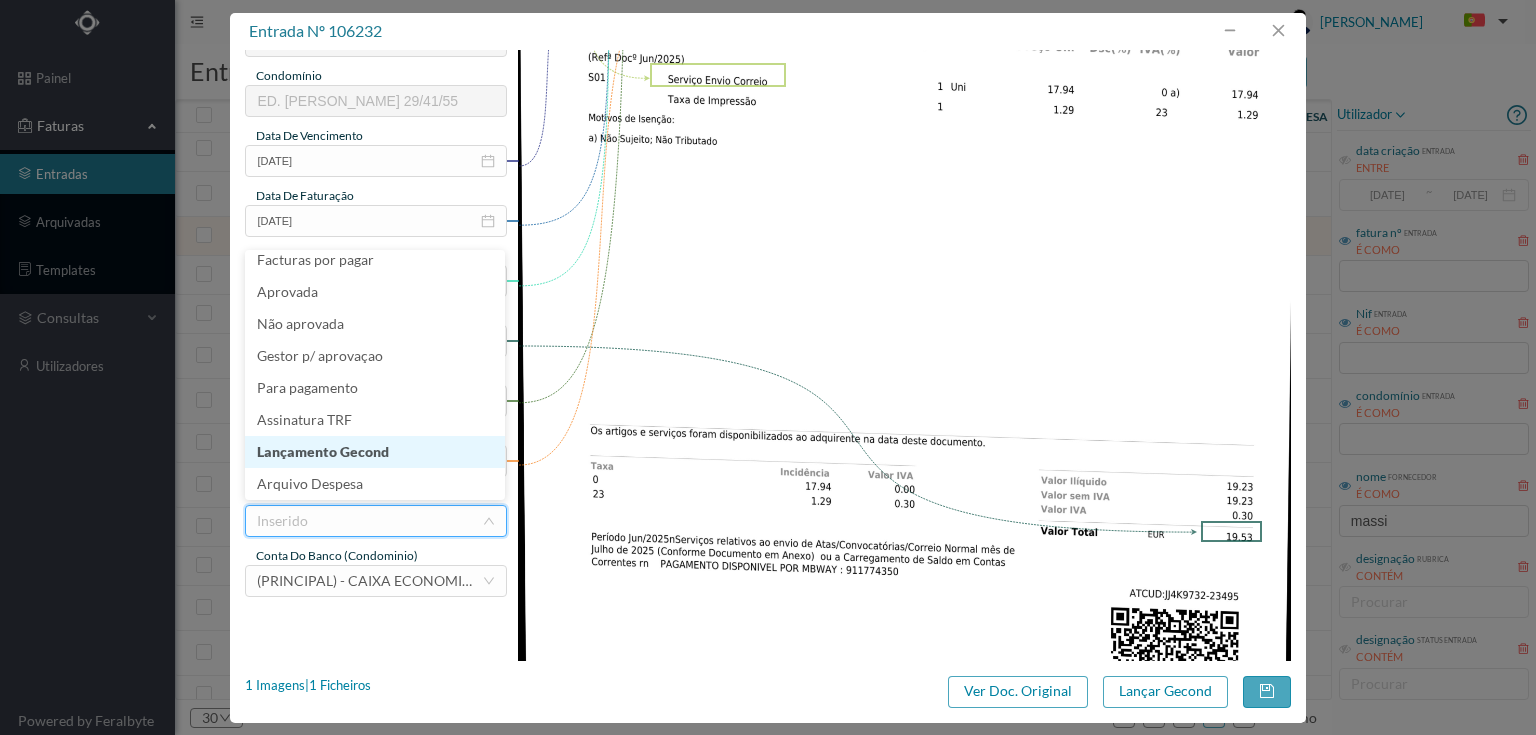 drag, startPoint x: 328, startPoint y: 444, endPoint x: 38, endPoint y: 476, distance: 291.76016 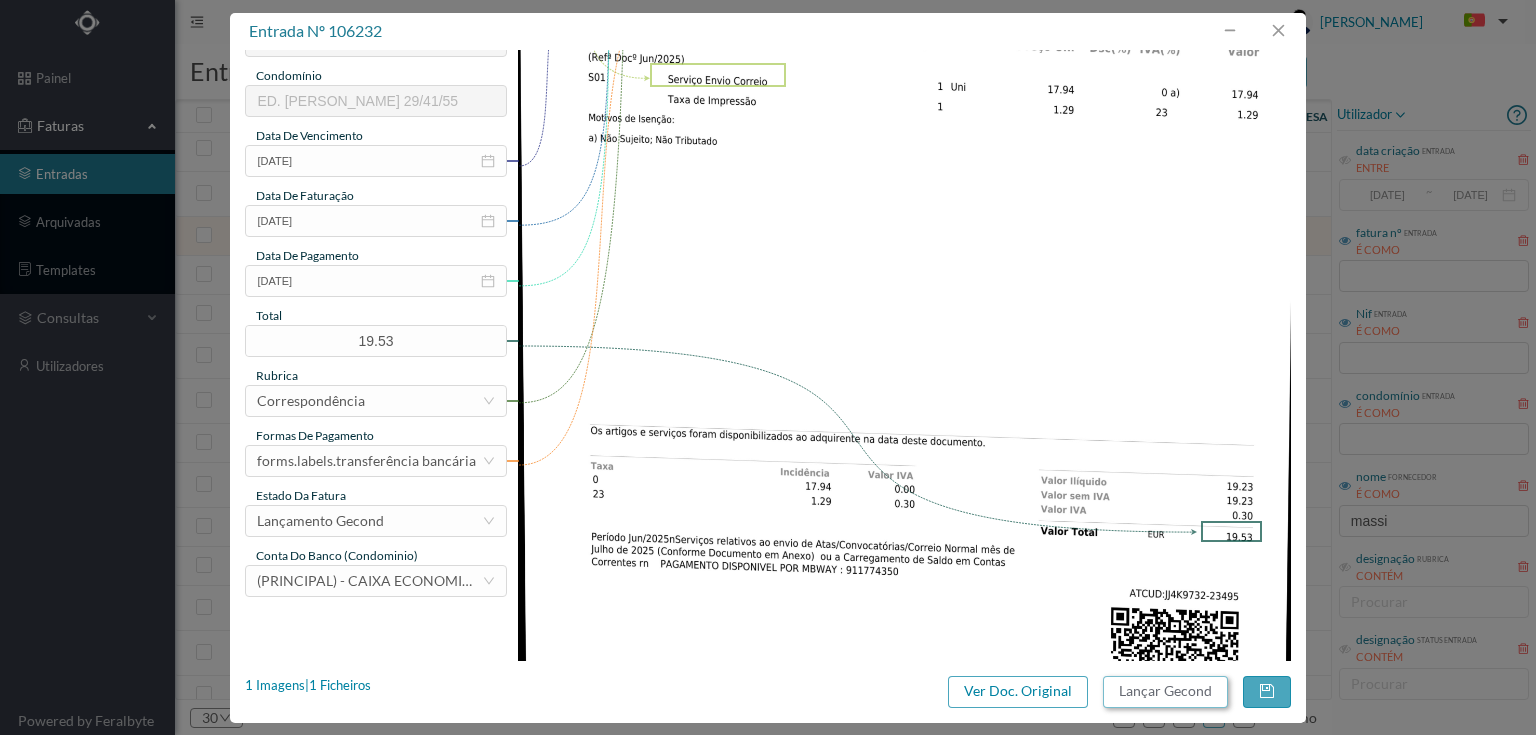 click on "Lançar Gecond" at bounding box center (1165, 692) 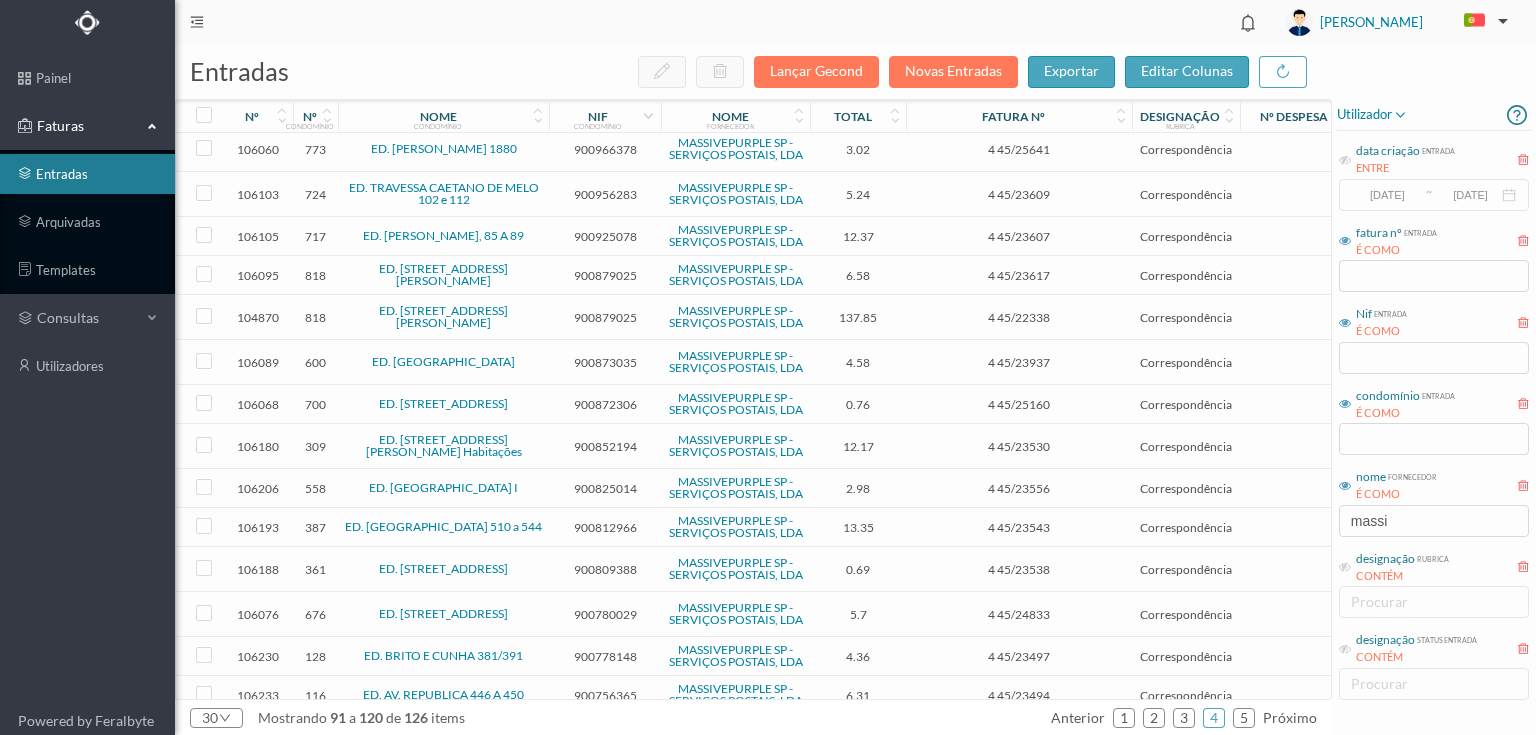 click on "900925078" at bounding box center [605, 236] 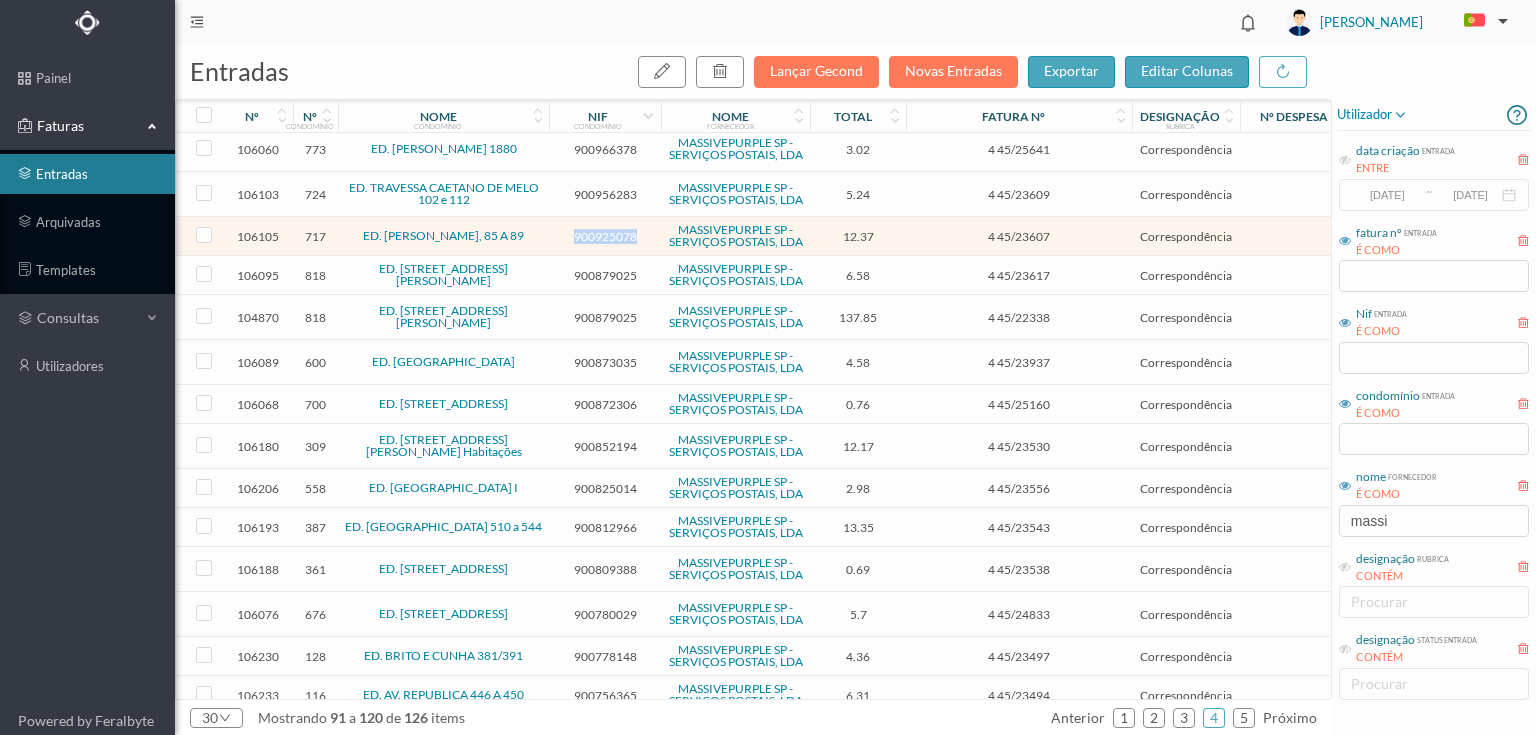 click on "900925078" at bounding box center (605, 236) 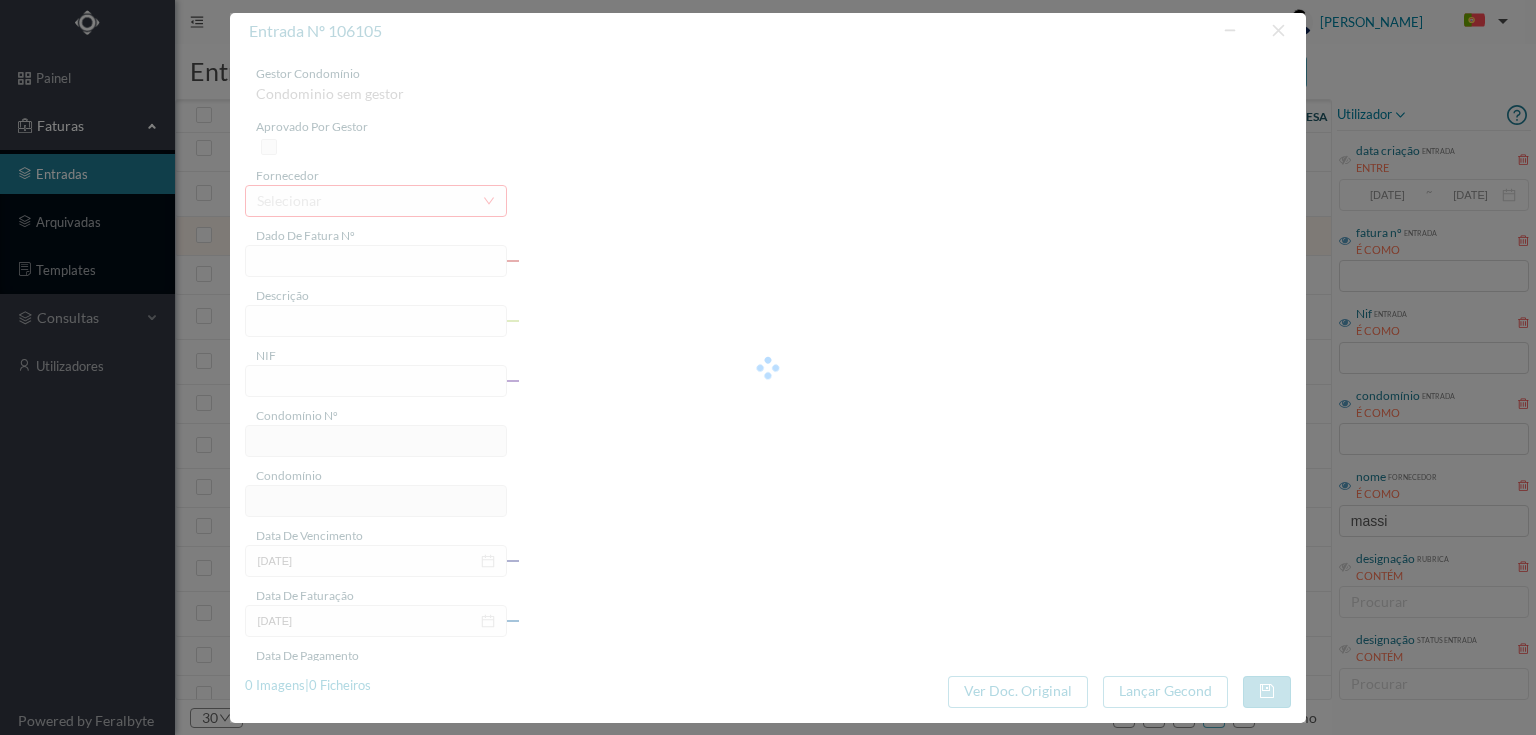 type on "4 45/23607" 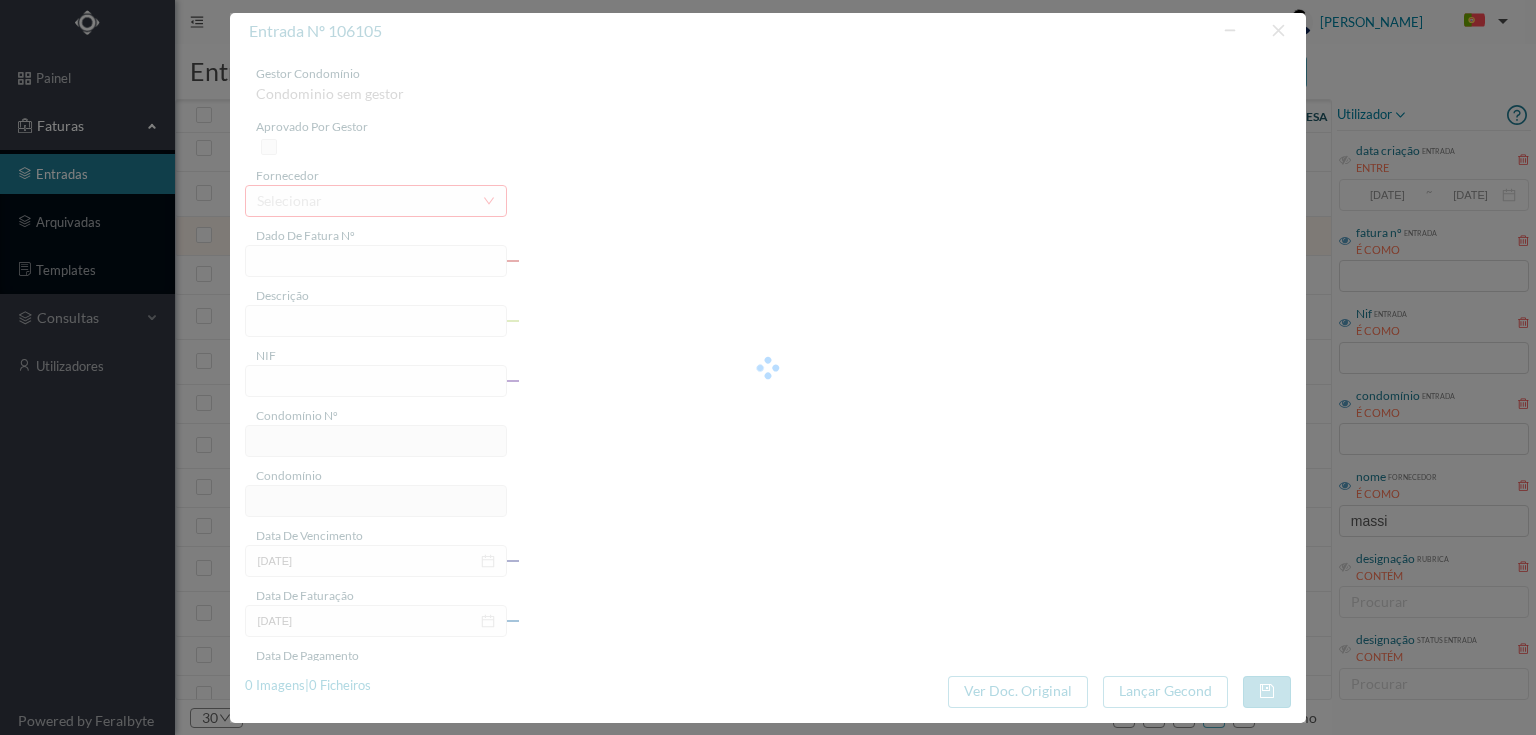 type on "Serviço [PERSON_NAME]" 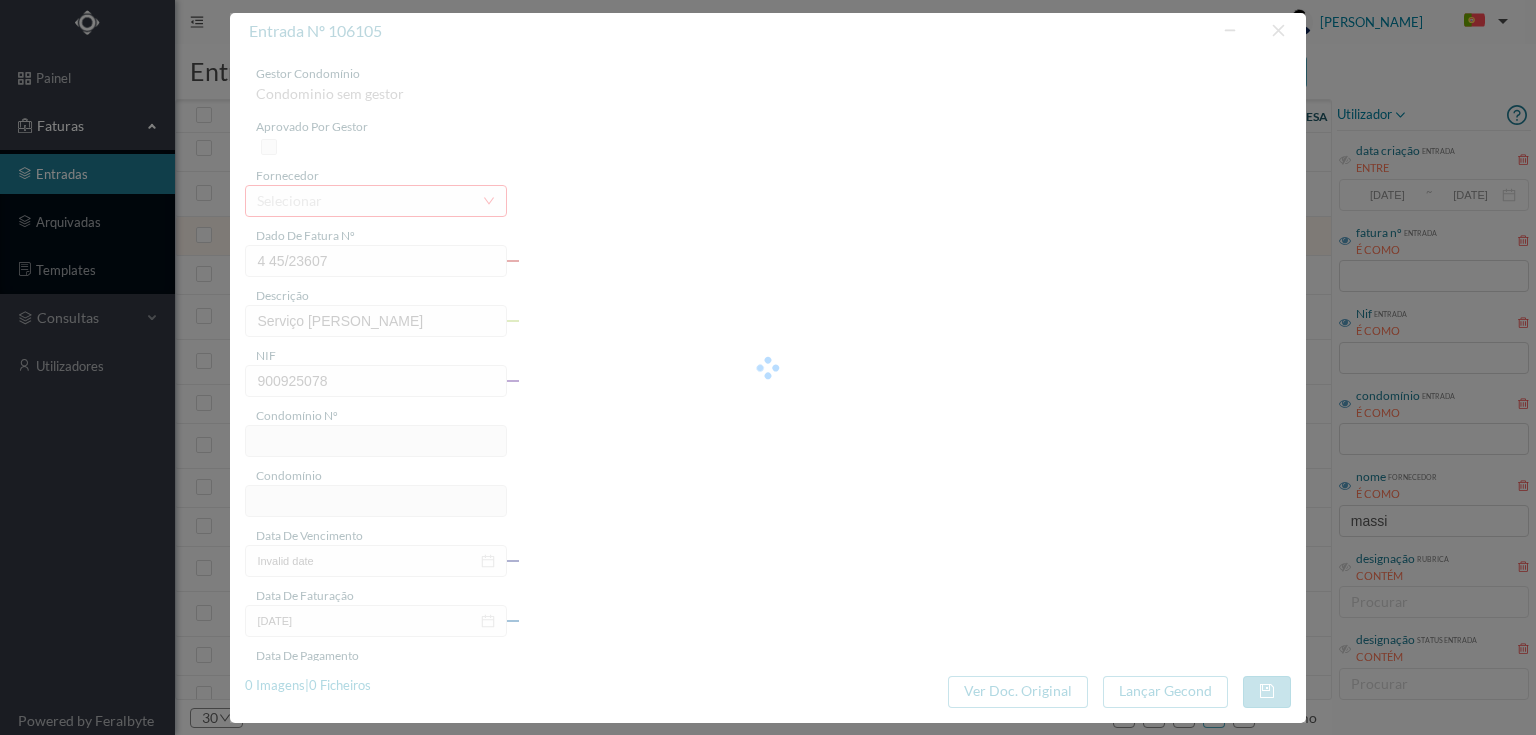 type on "717" 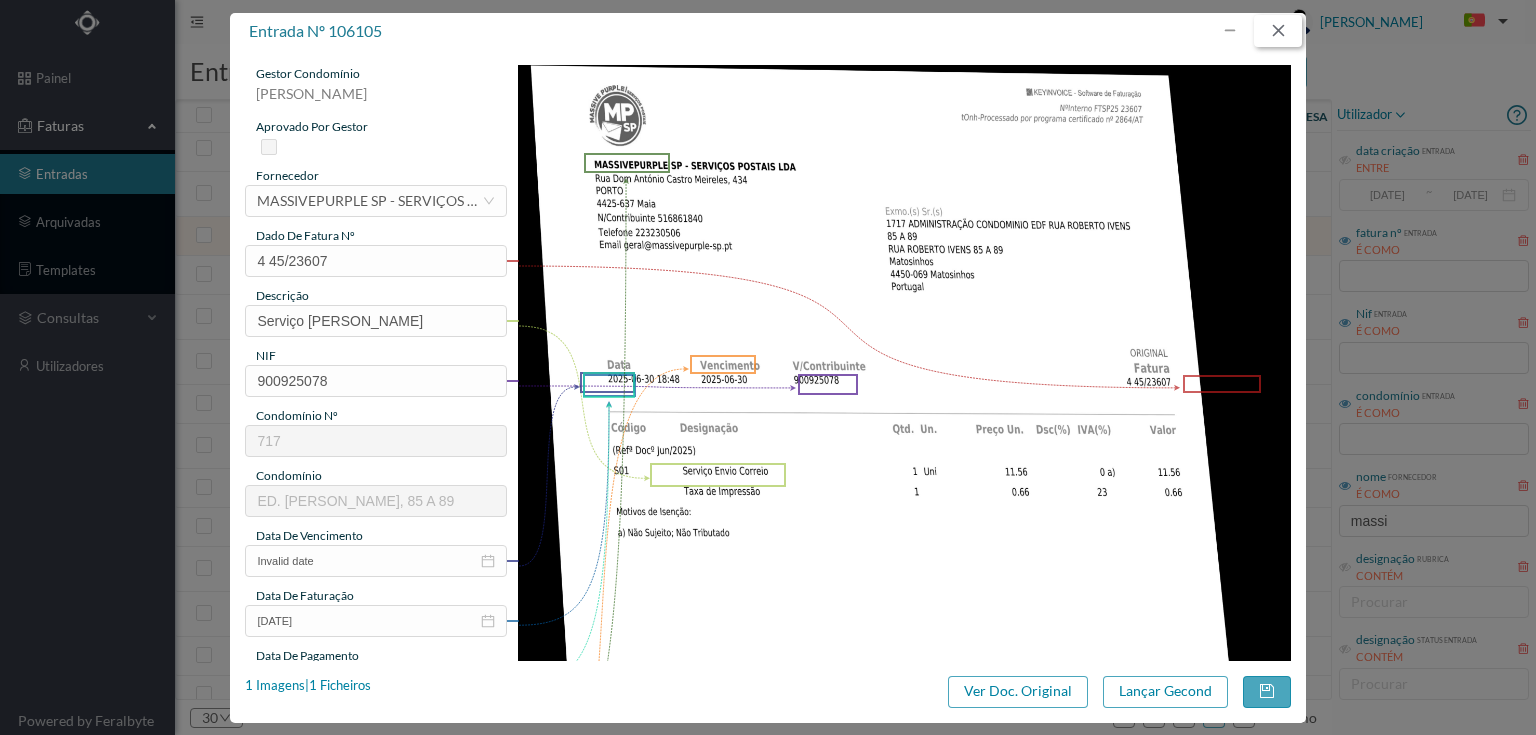 drag, startPoint x: 1286, startPoint y: 35, endPoint x: 1198, endPoint y: 100, distance: 109.40292 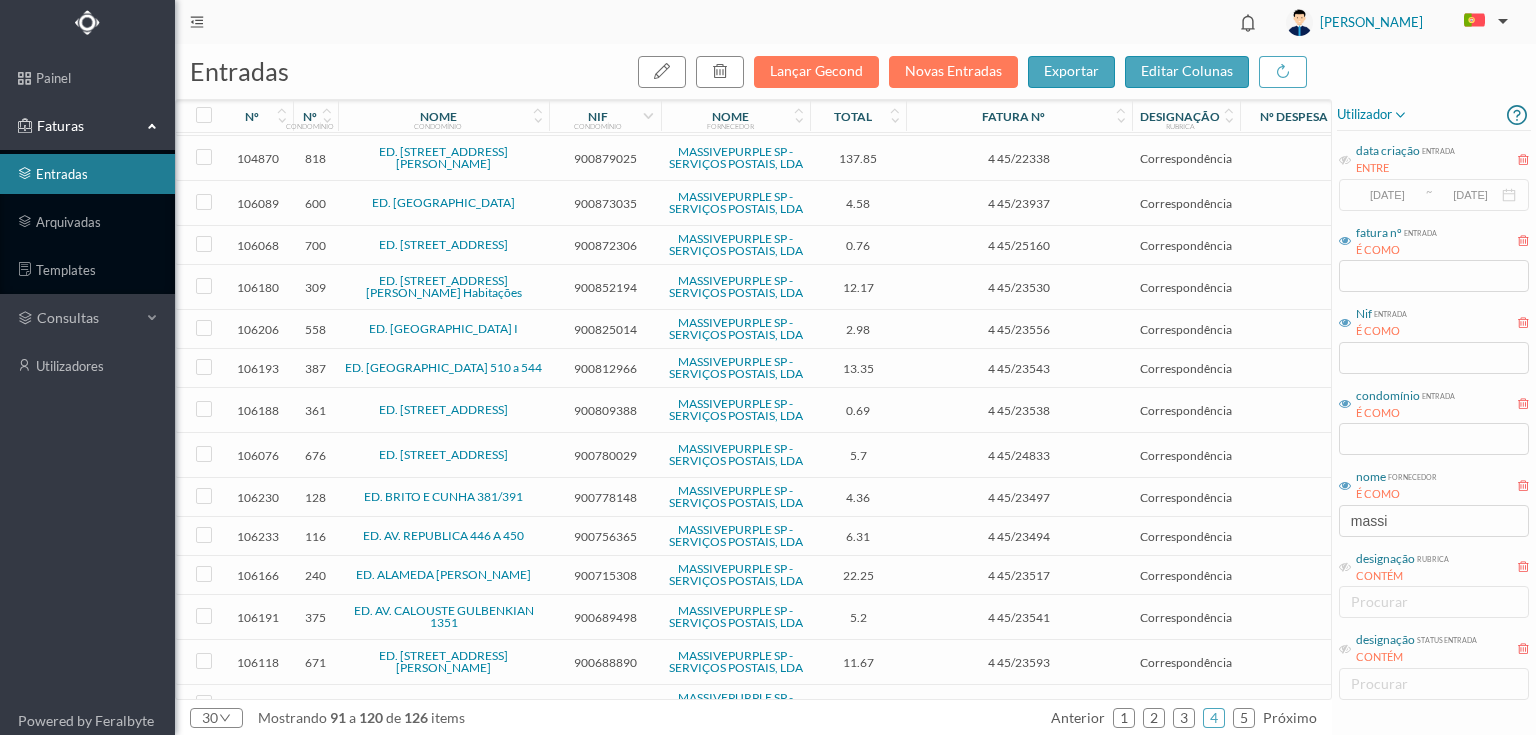 scroll, scrollTop: 400, scrollLeft: 0, axis: vertical 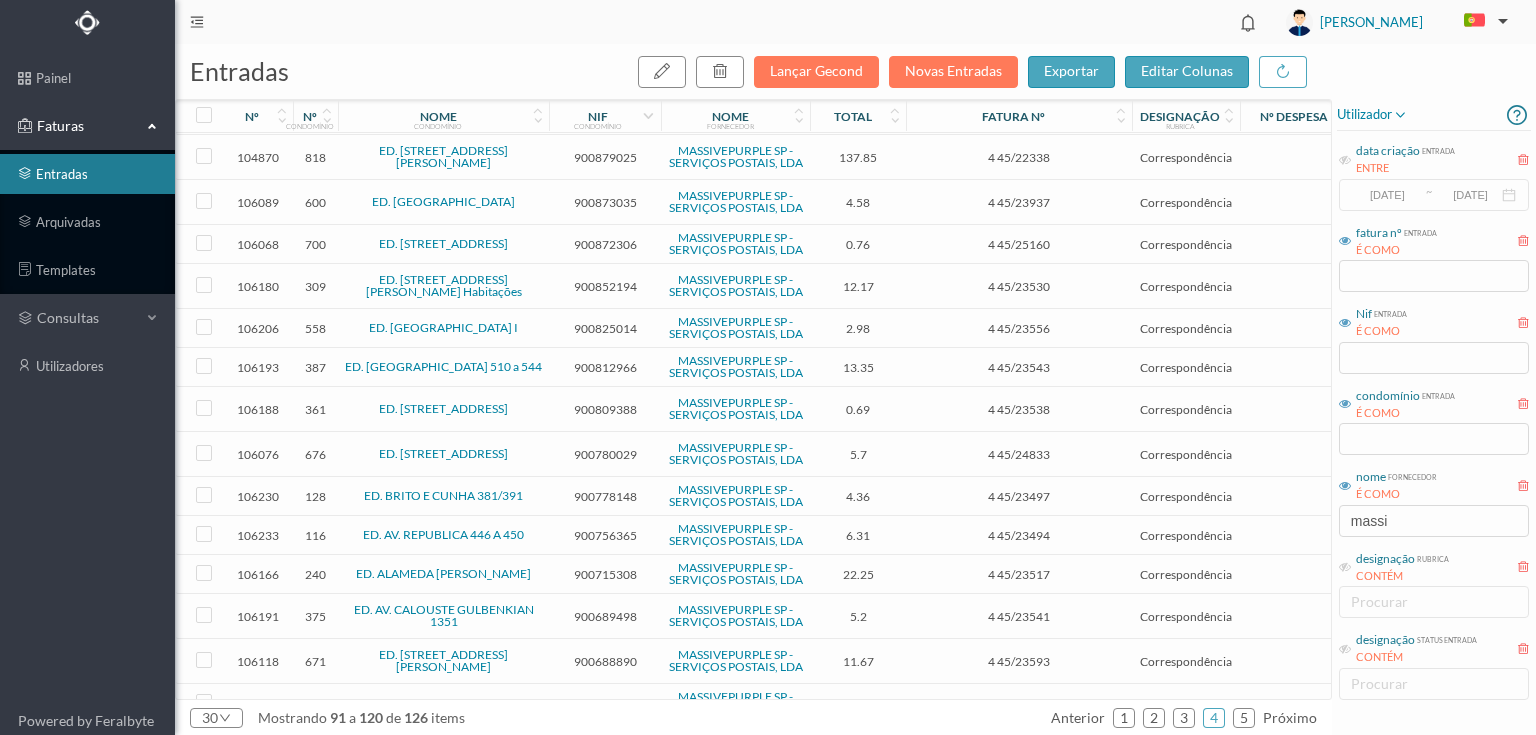 click on "900852194" at bounding box center [605, 286] 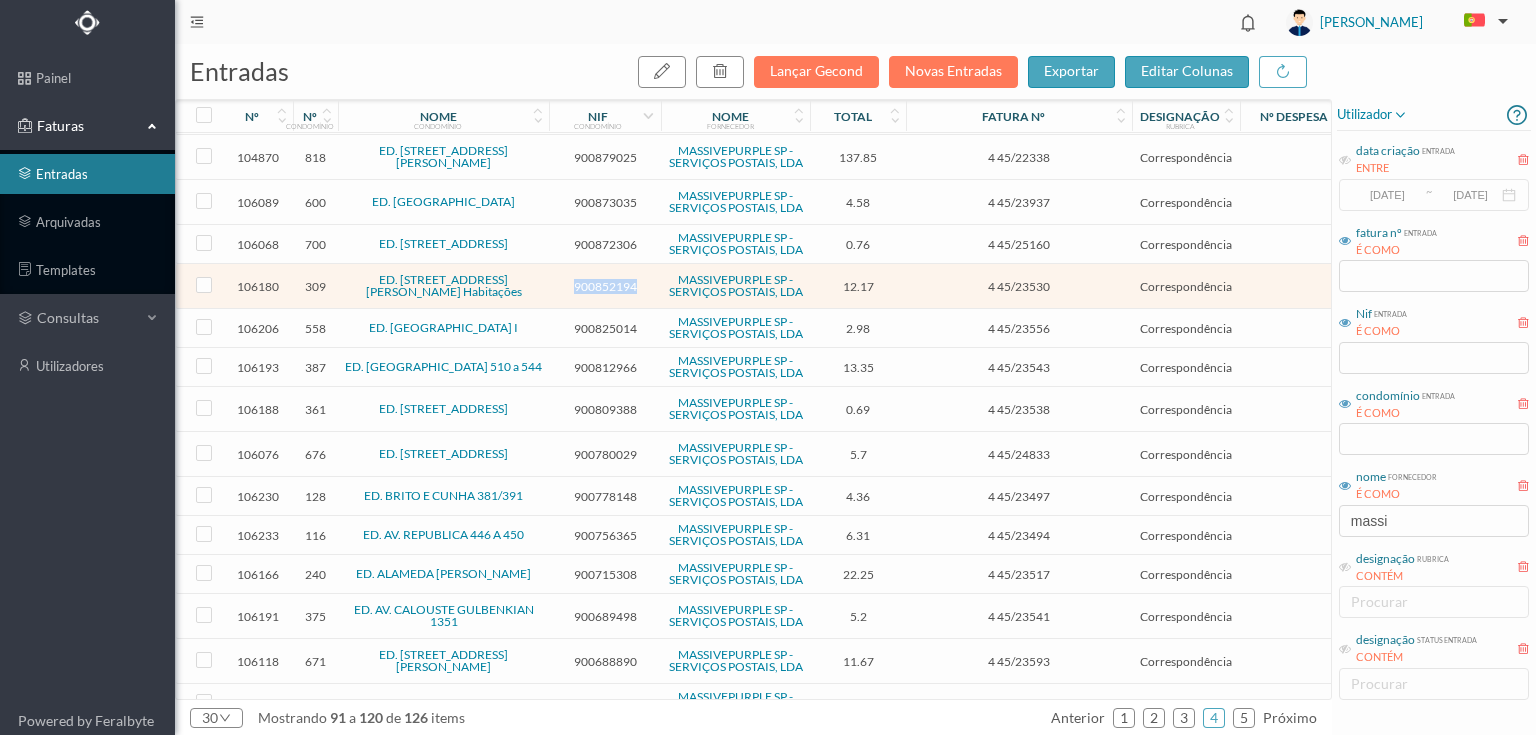 click on "900852194" at bounding box center (605, 286) 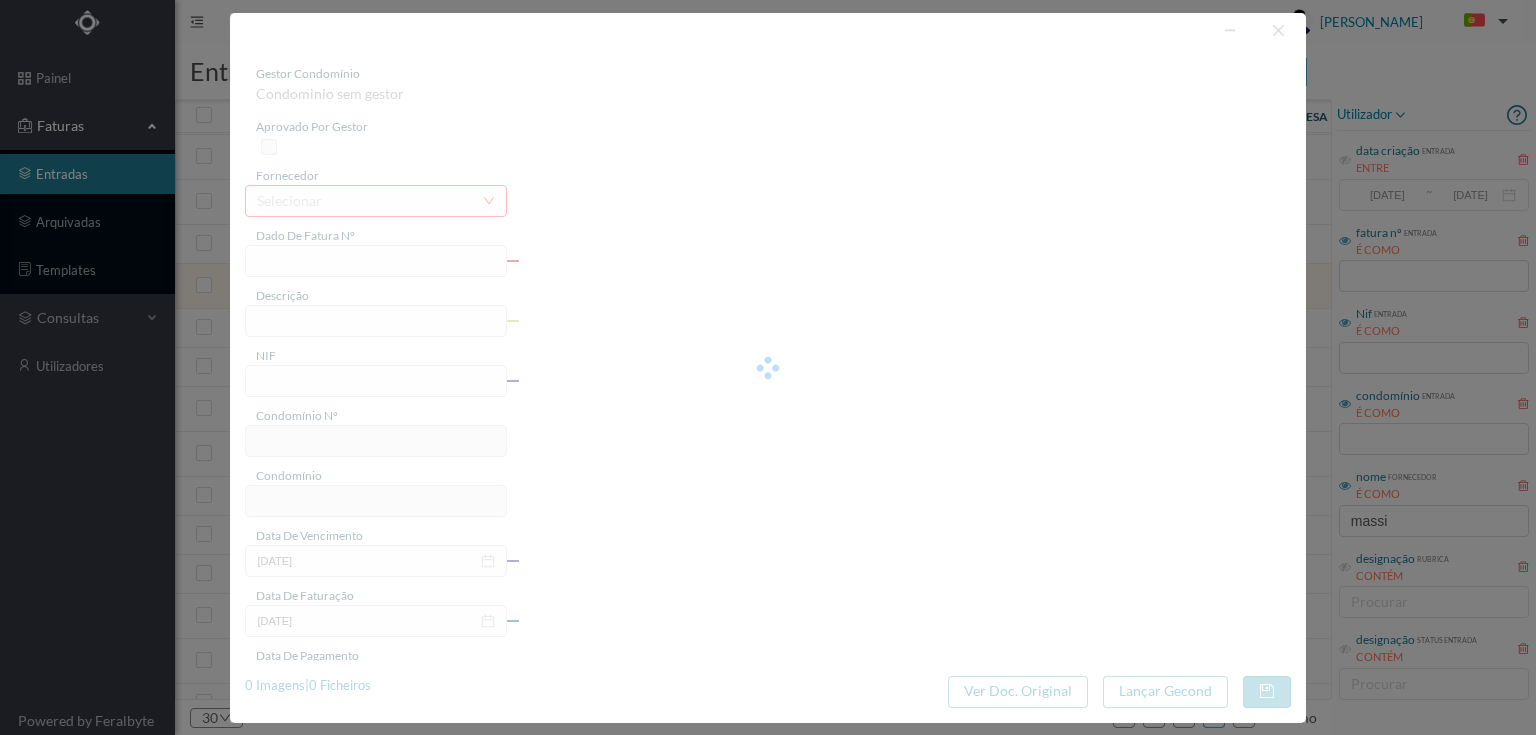 type on "4 45/23530" 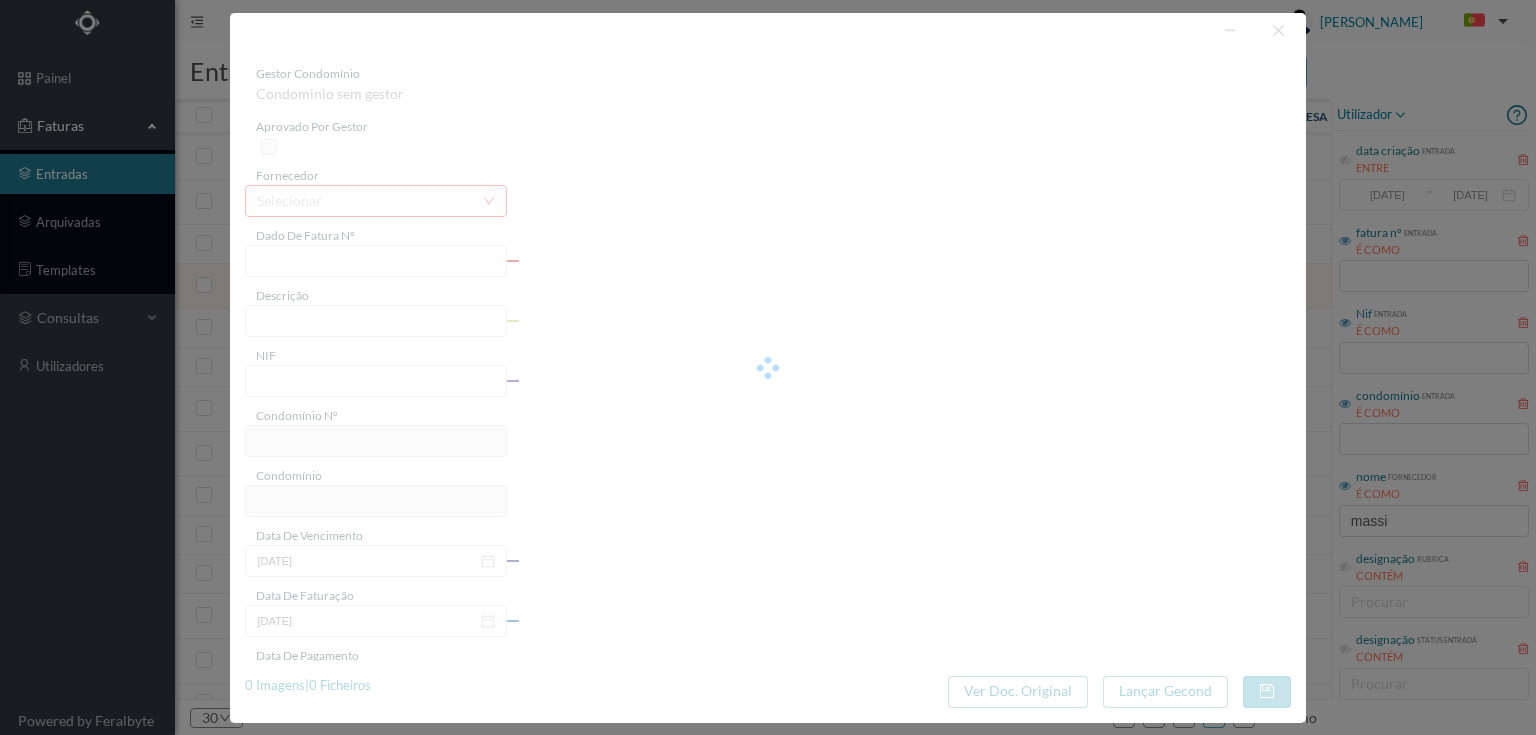type on "Serviço [PERSON_NAME]" 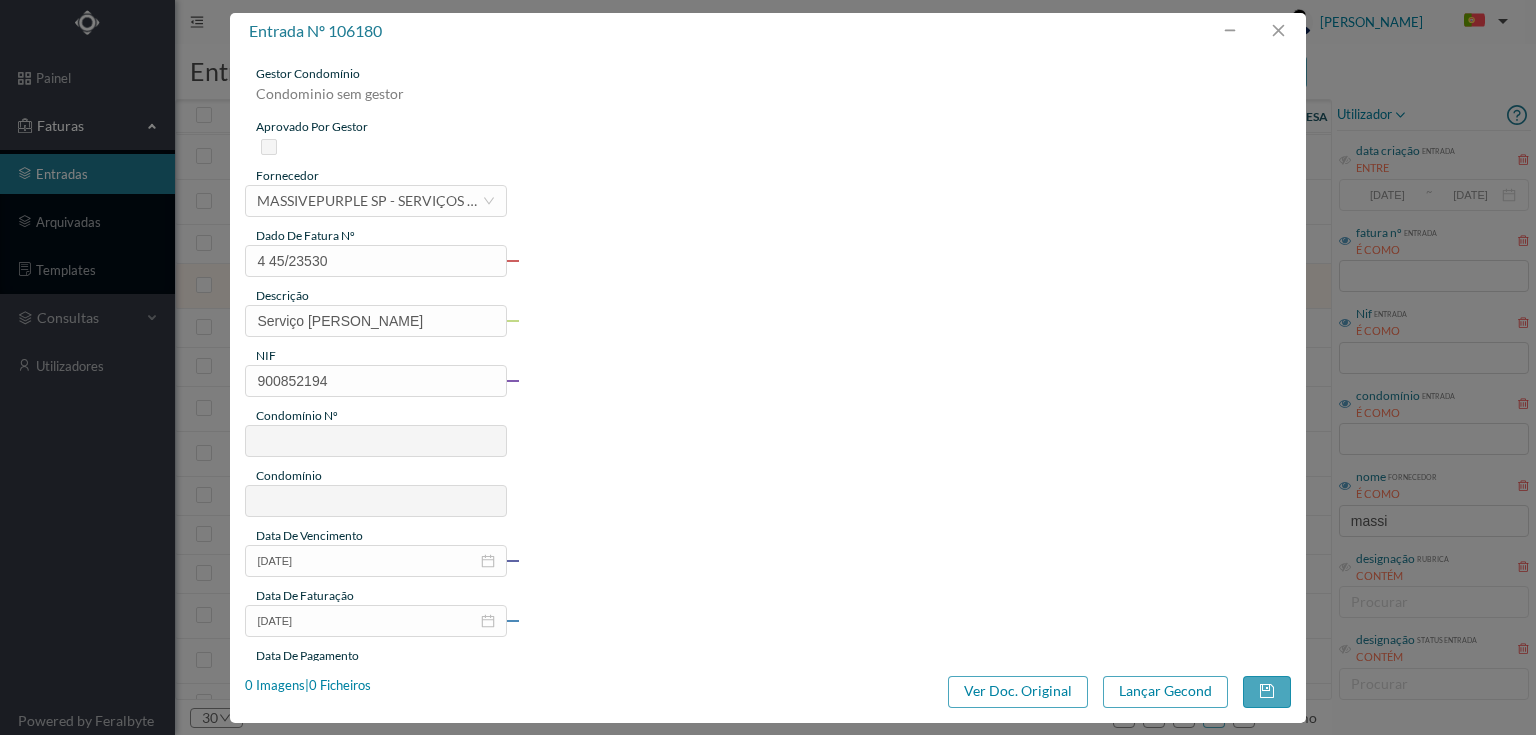 type on "309" 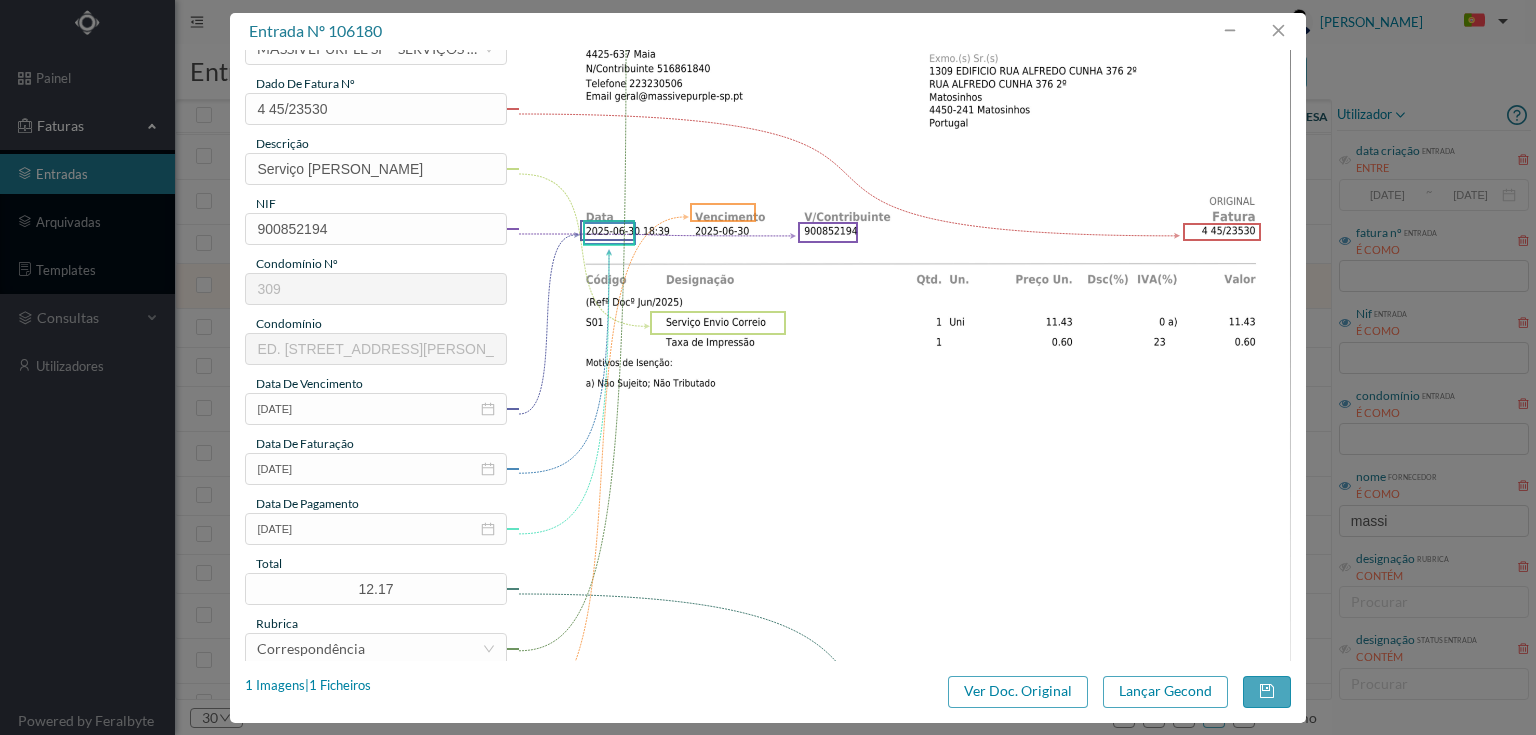 scroll, scrollTop: 160, scrollLeft: 0, axis: vertical 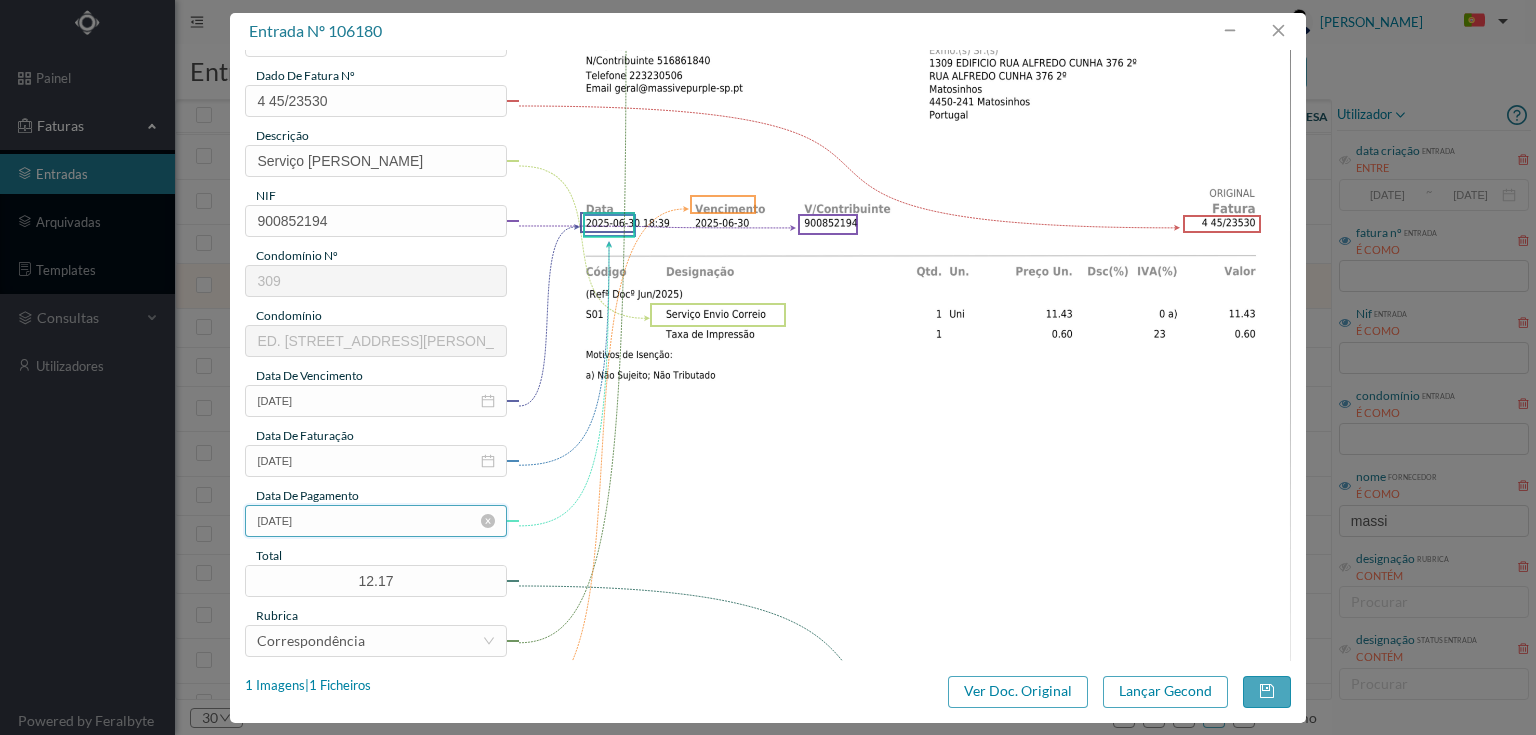 click on "2025-06-03" at bounding box center [375, 521] 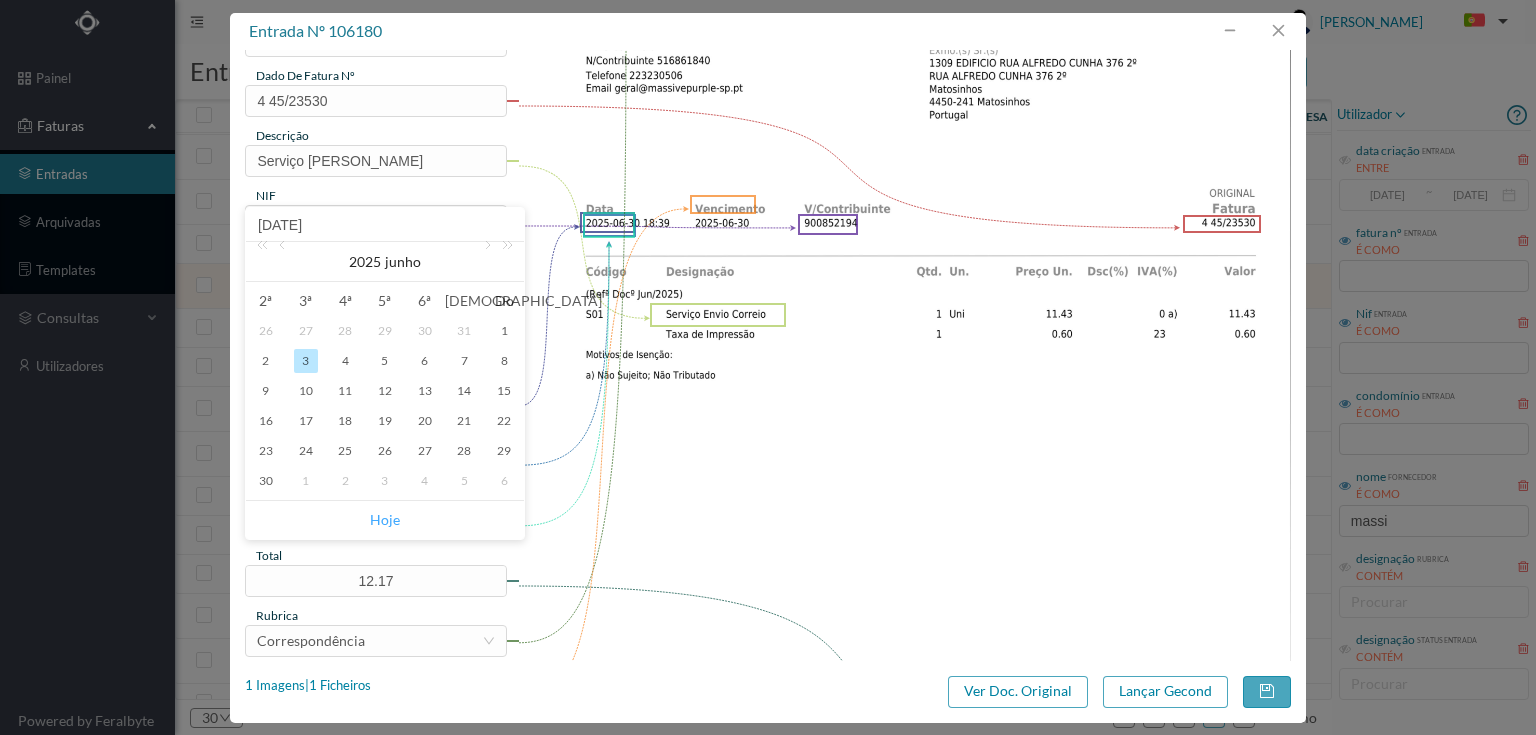 click on "Hoje" at bounding box center (385, 520) 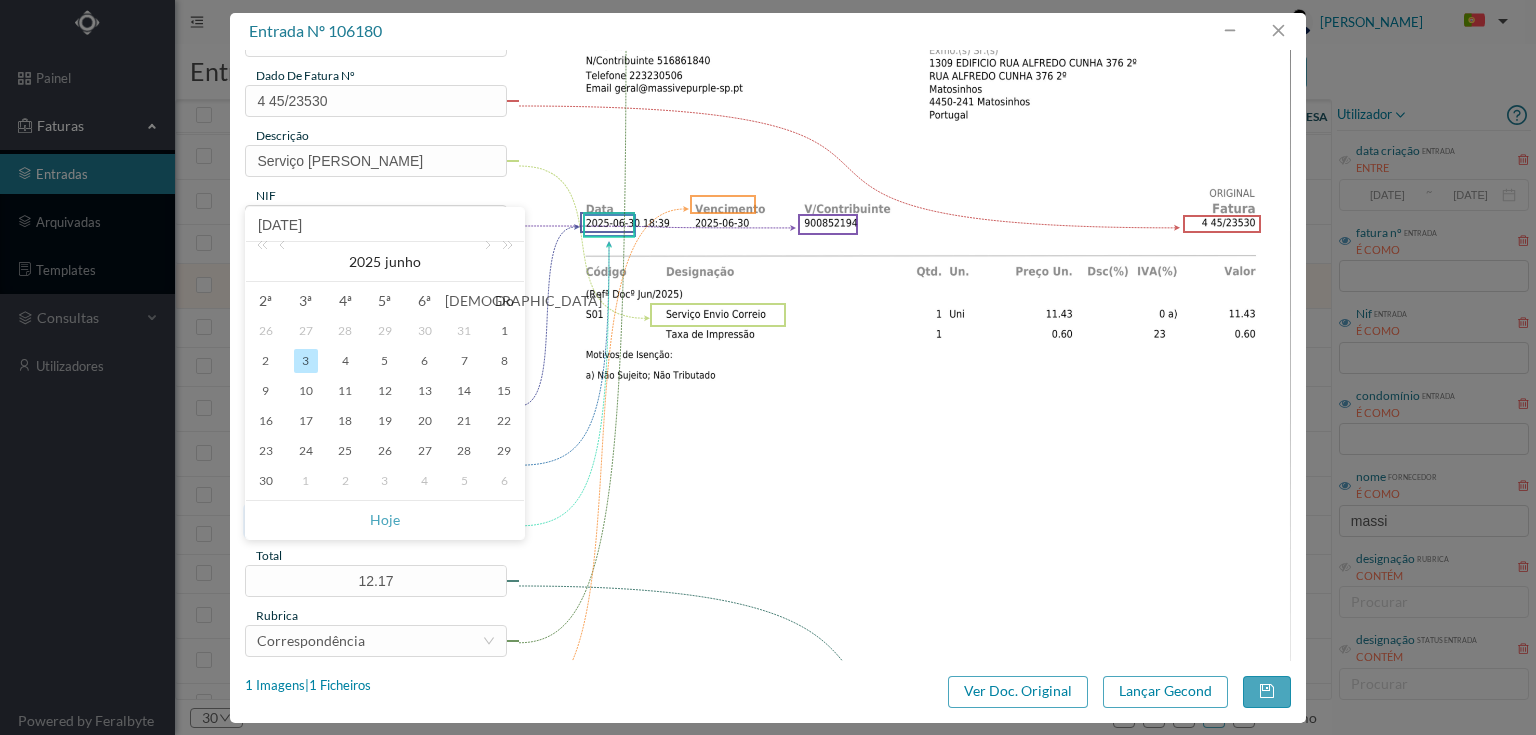 type on "[DATE]" 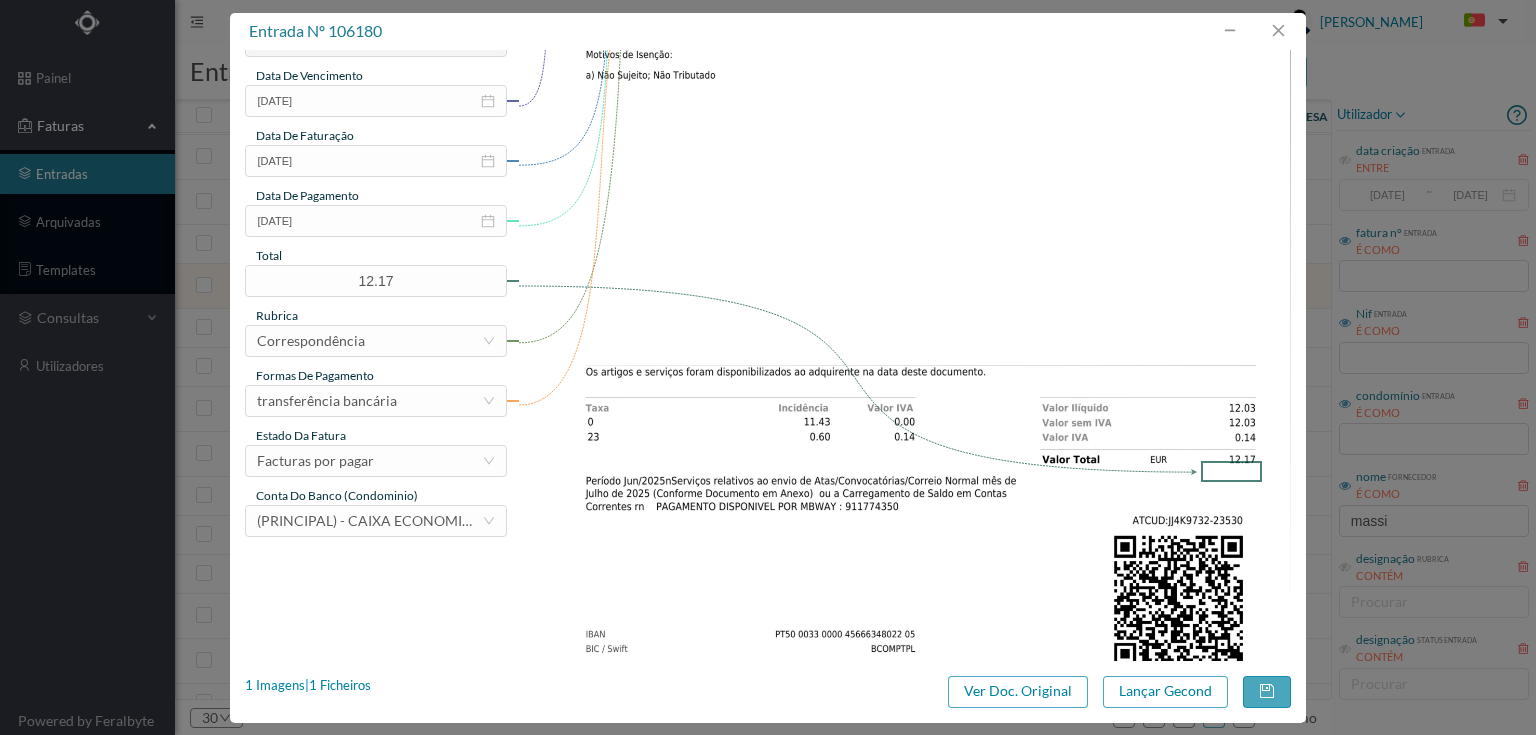 scroll, scrollTop: 480, scrollLeft: 0, axis: vertical 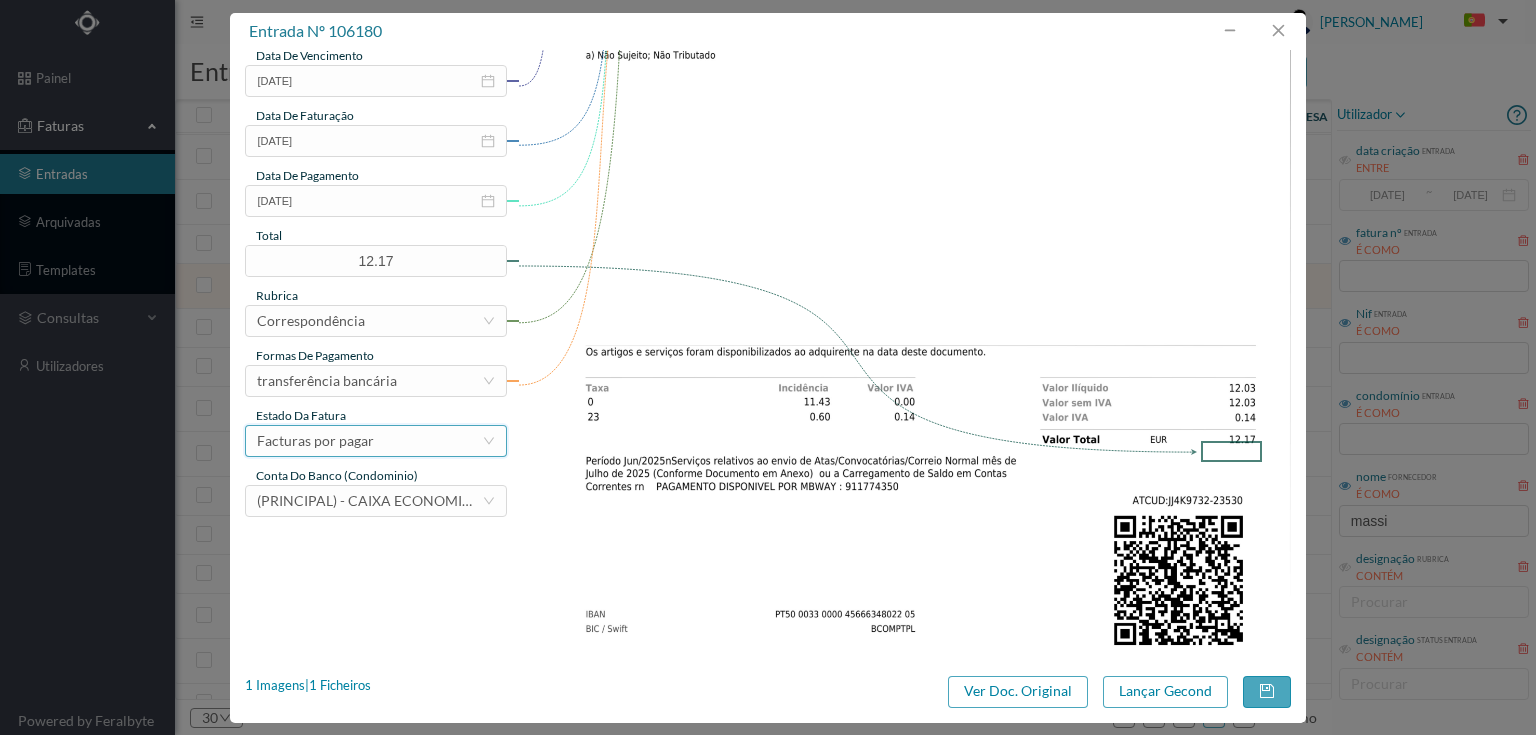 click on "Facturas por pagar" at bounding box center [315, 441] 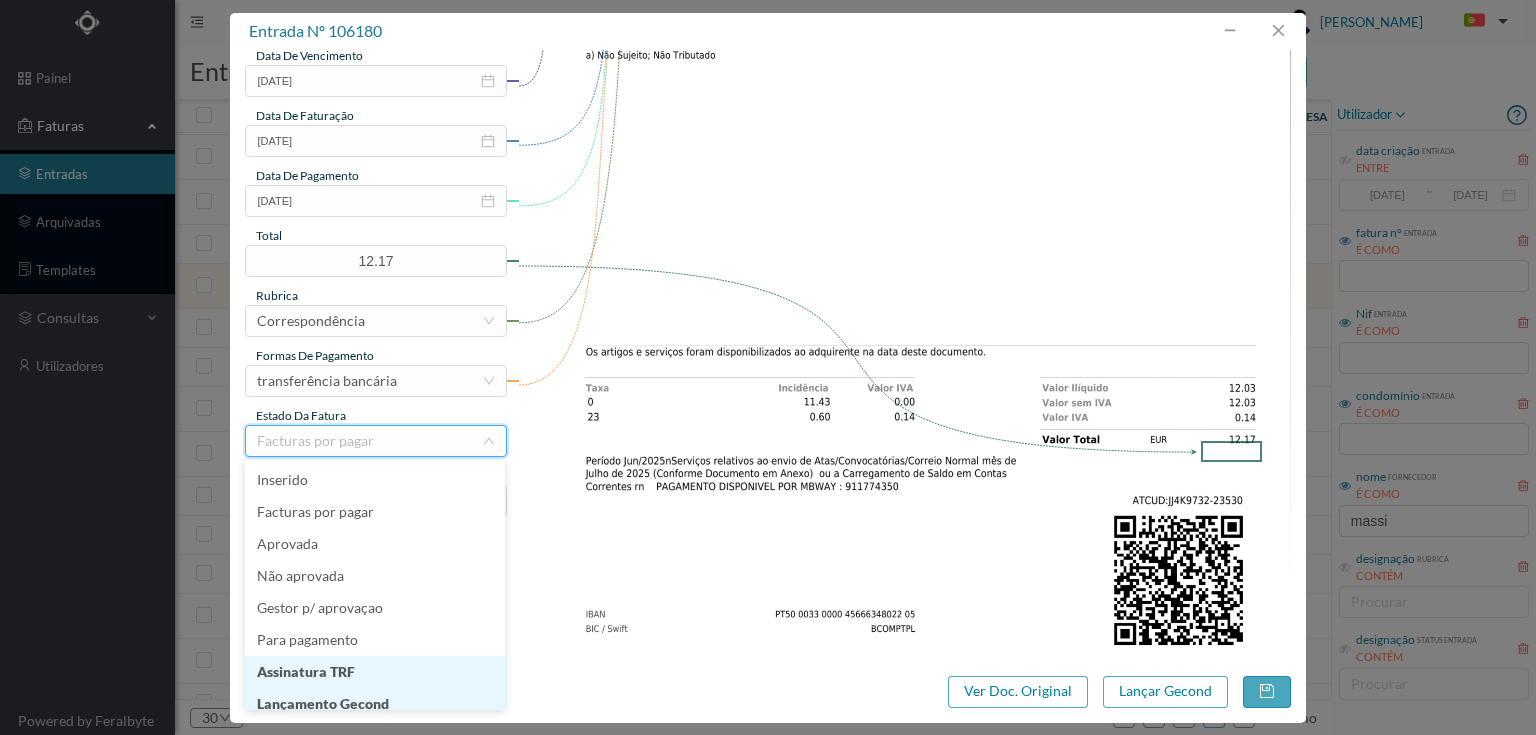 scroll, scrollTop: 10, scrollLeft: 0, axis: vertical 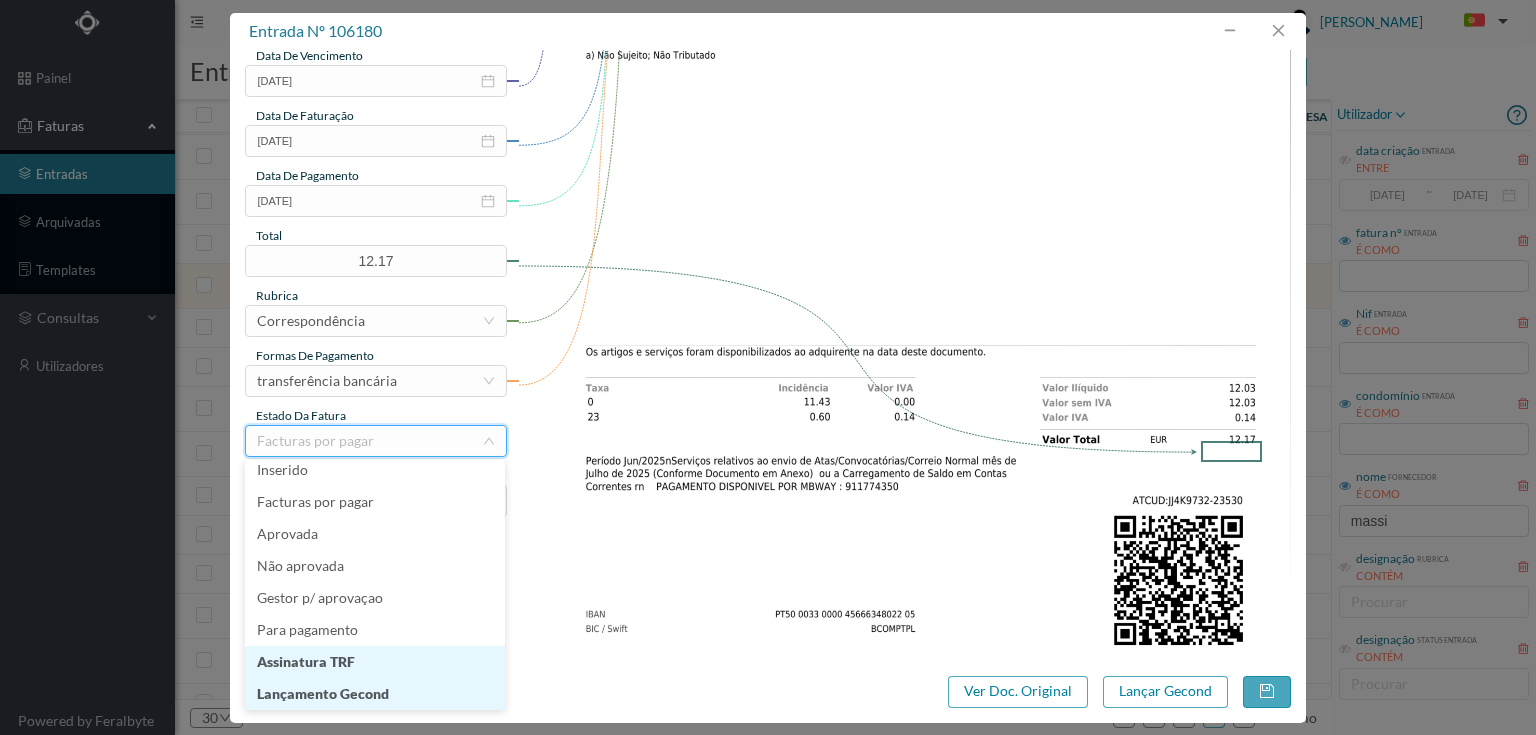 drag, startPoint x: 344, startPoint y: 696, endPoint x: 328, endPoint y: 673, distance: 28.01785 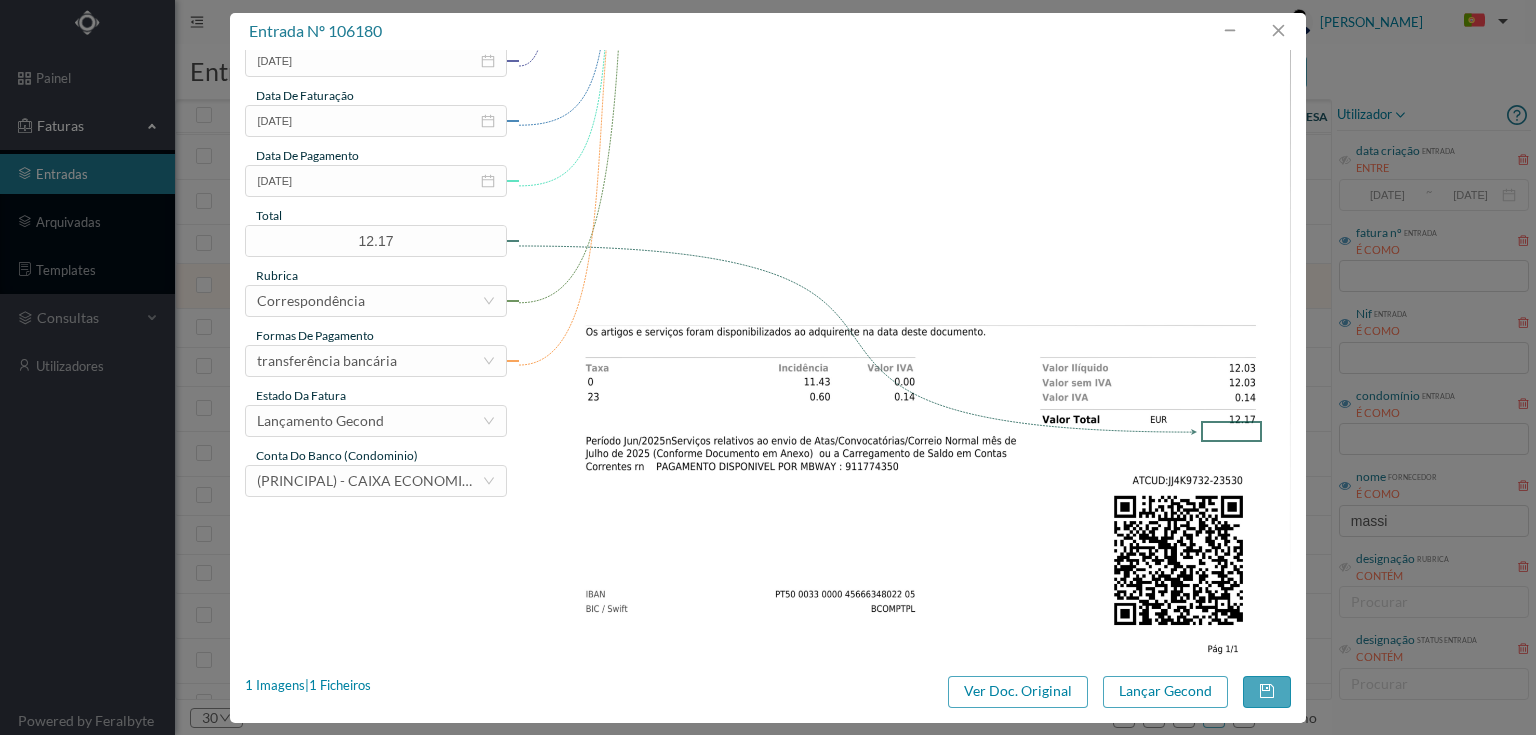 scroll, scrollTop: 505, scrollLeft: 0, axis: vertical 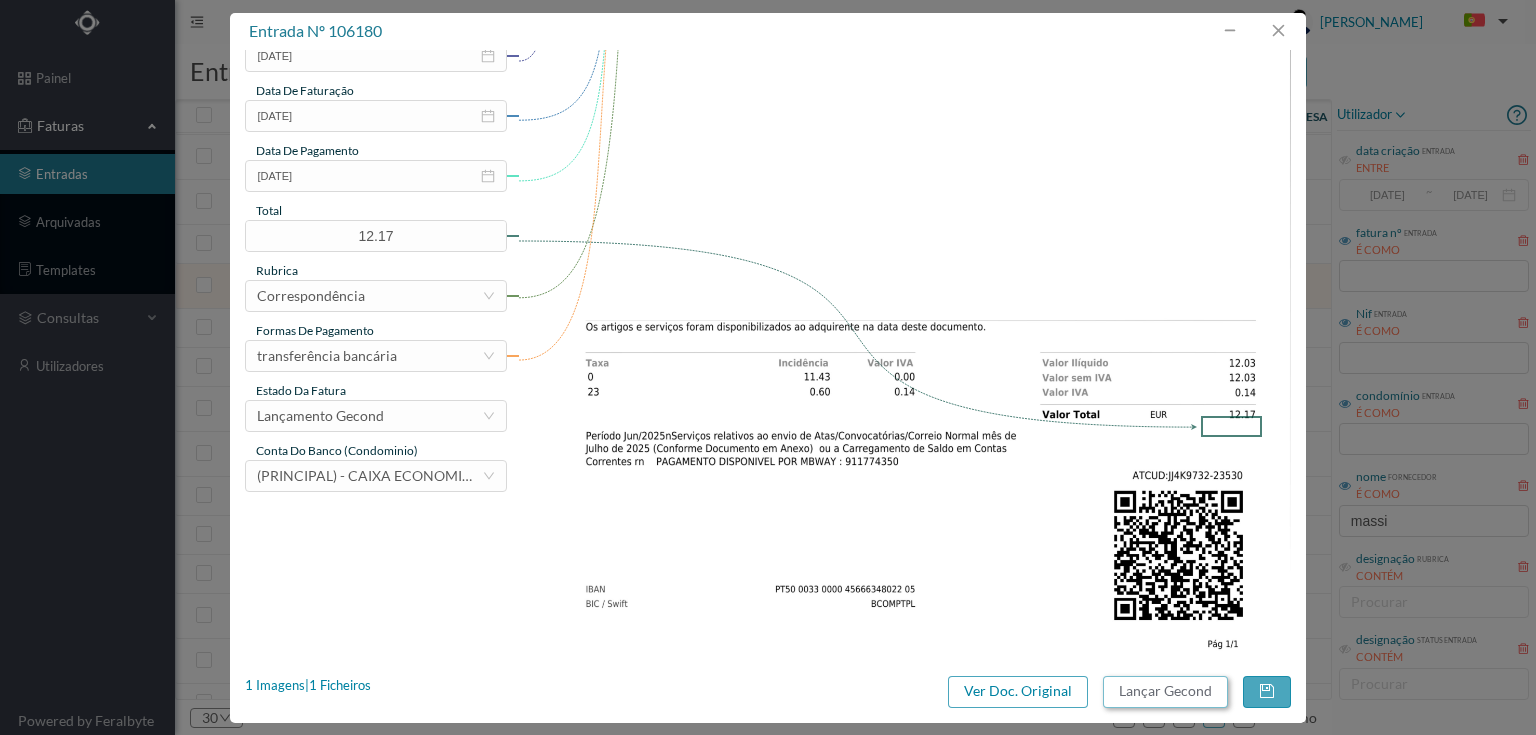 click on "Lançar Gecond" at bounding box center (1165, 692) 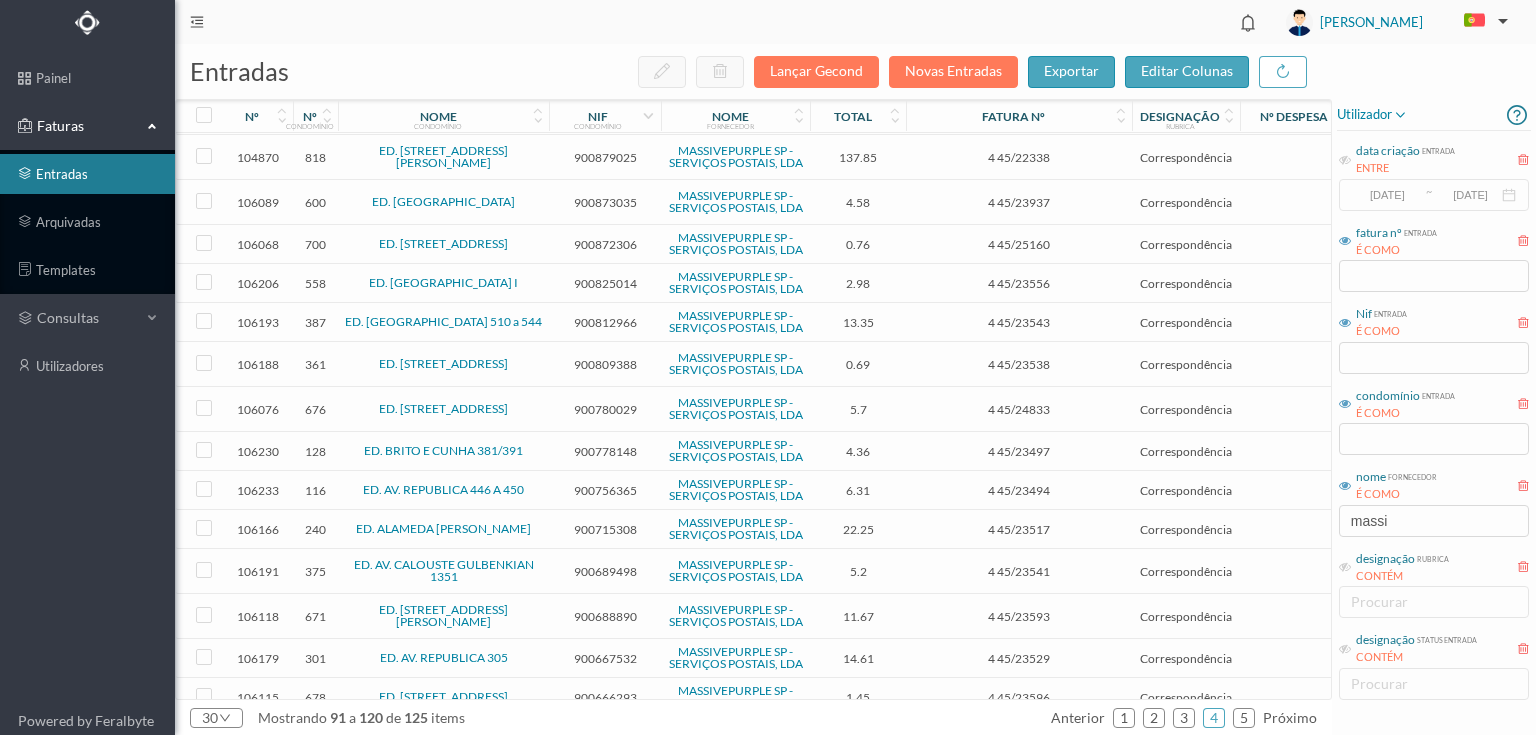 click on "900756365" at bounding box center (605, 490) 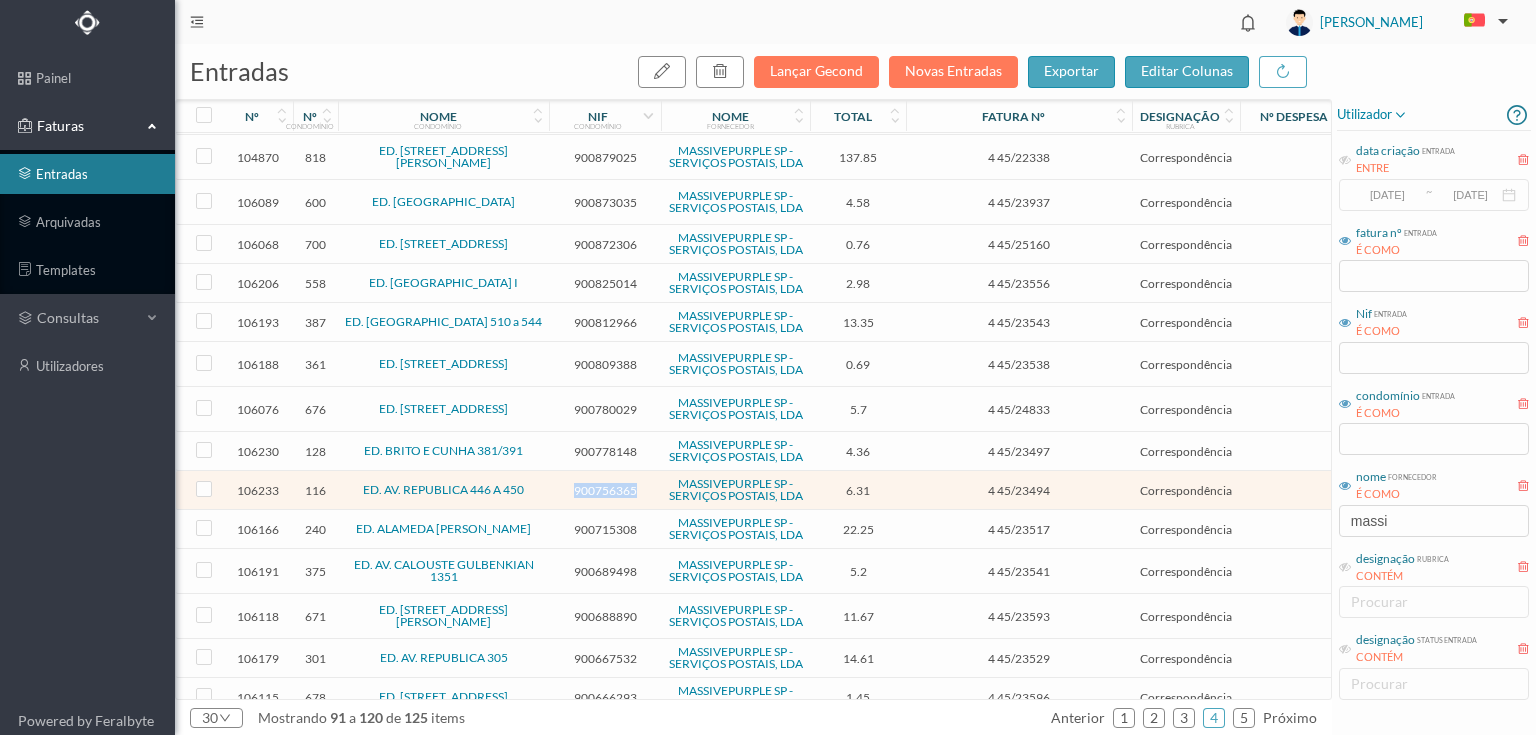 click on "900756365" at bounding box center (605, 490) 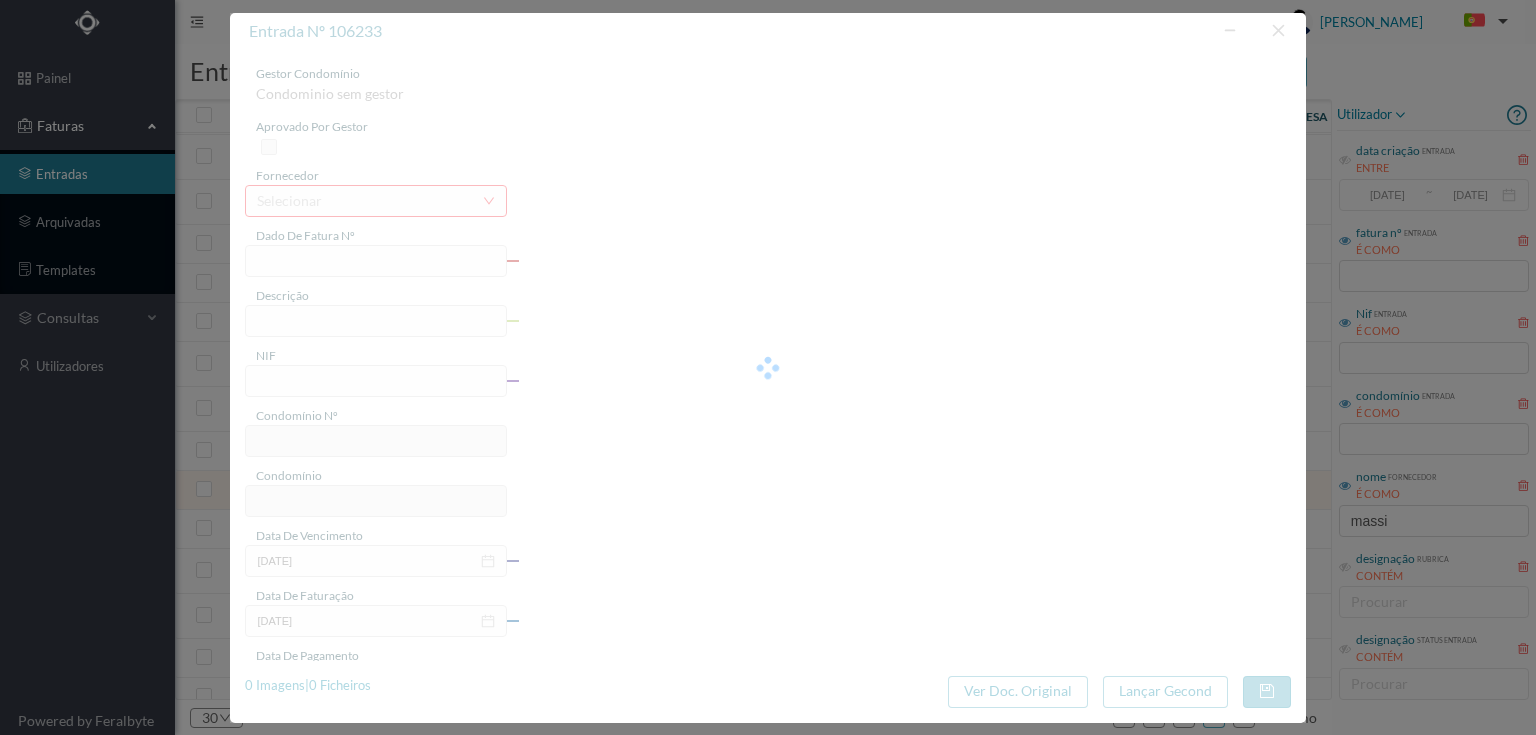 type on "4 45/23494" 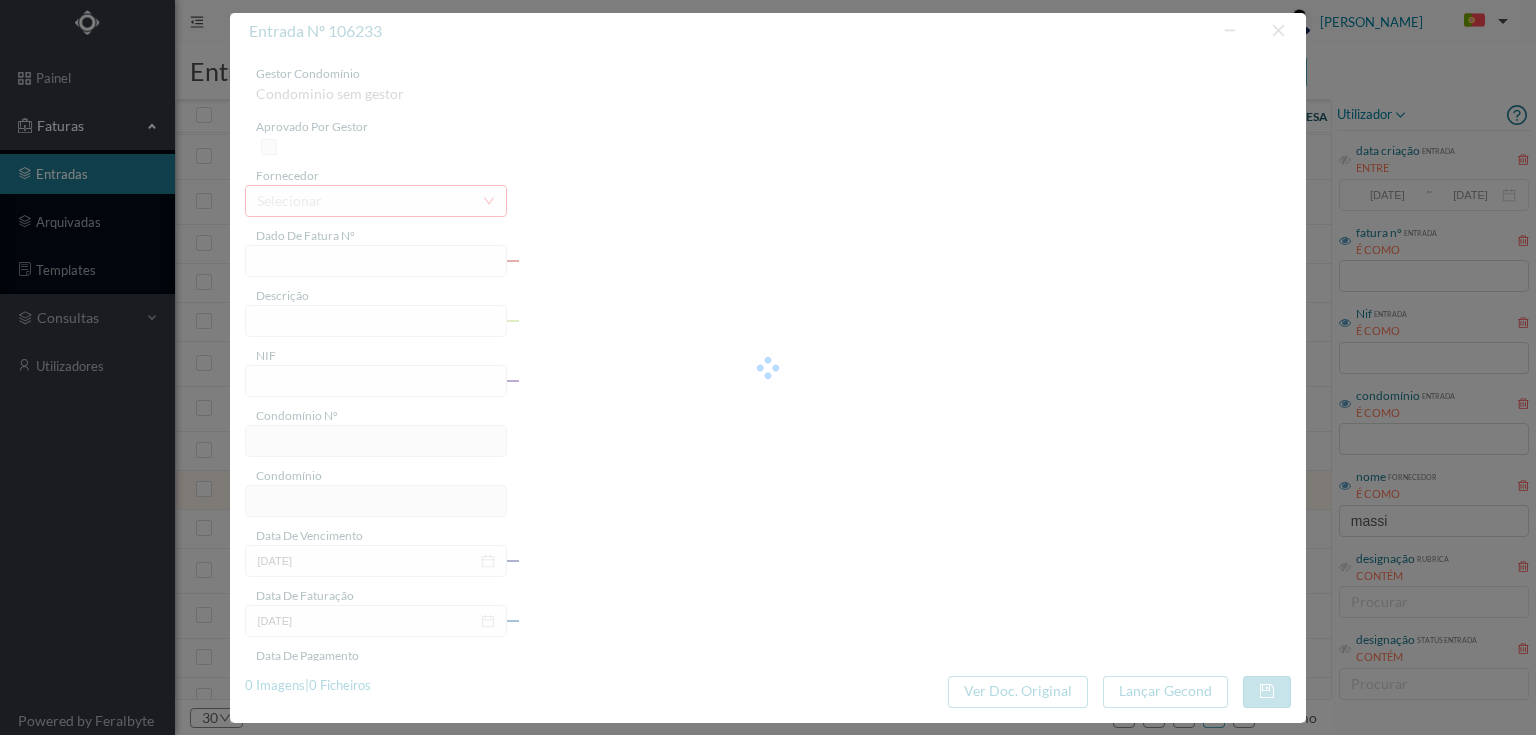 type on "Serviço [PERSON_NAME]" 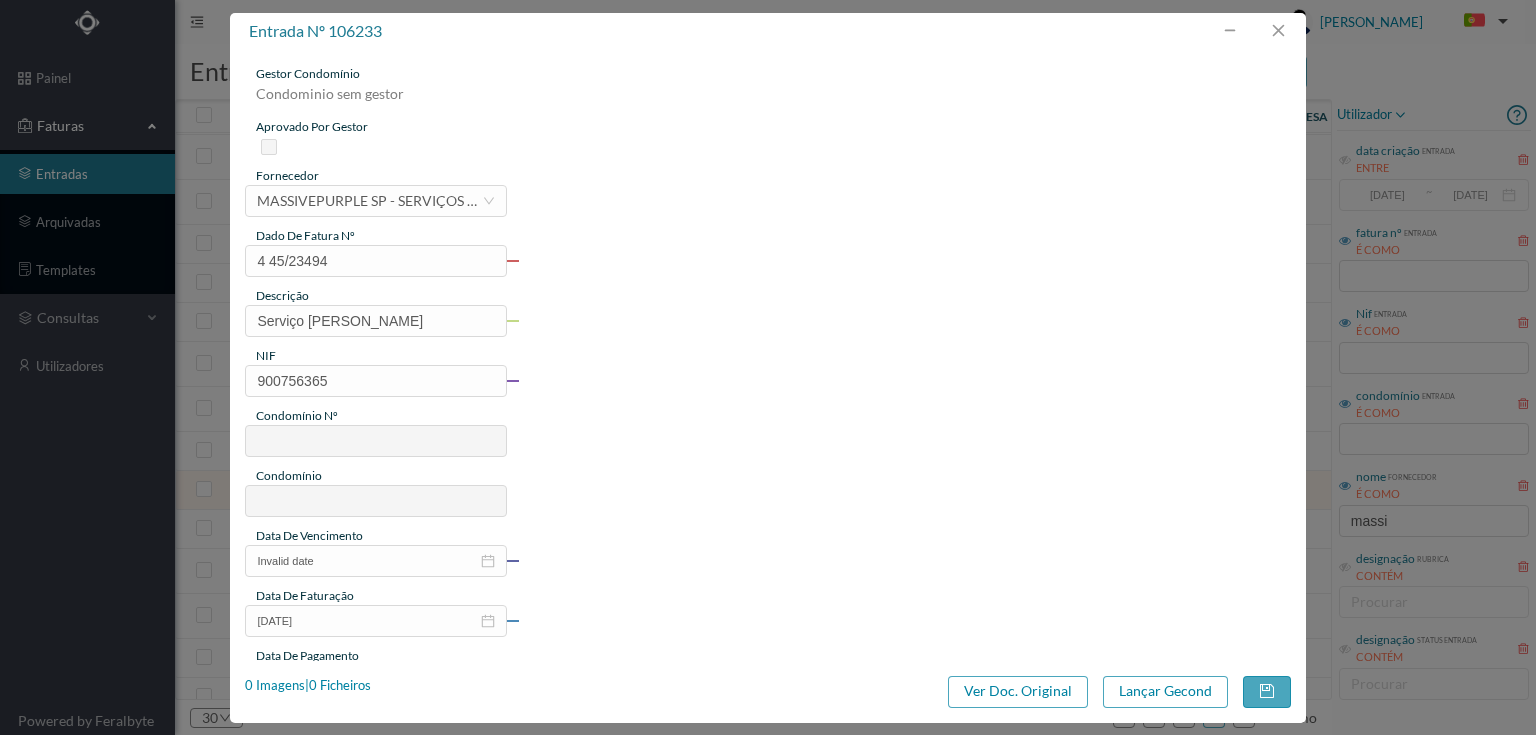 type on "116" 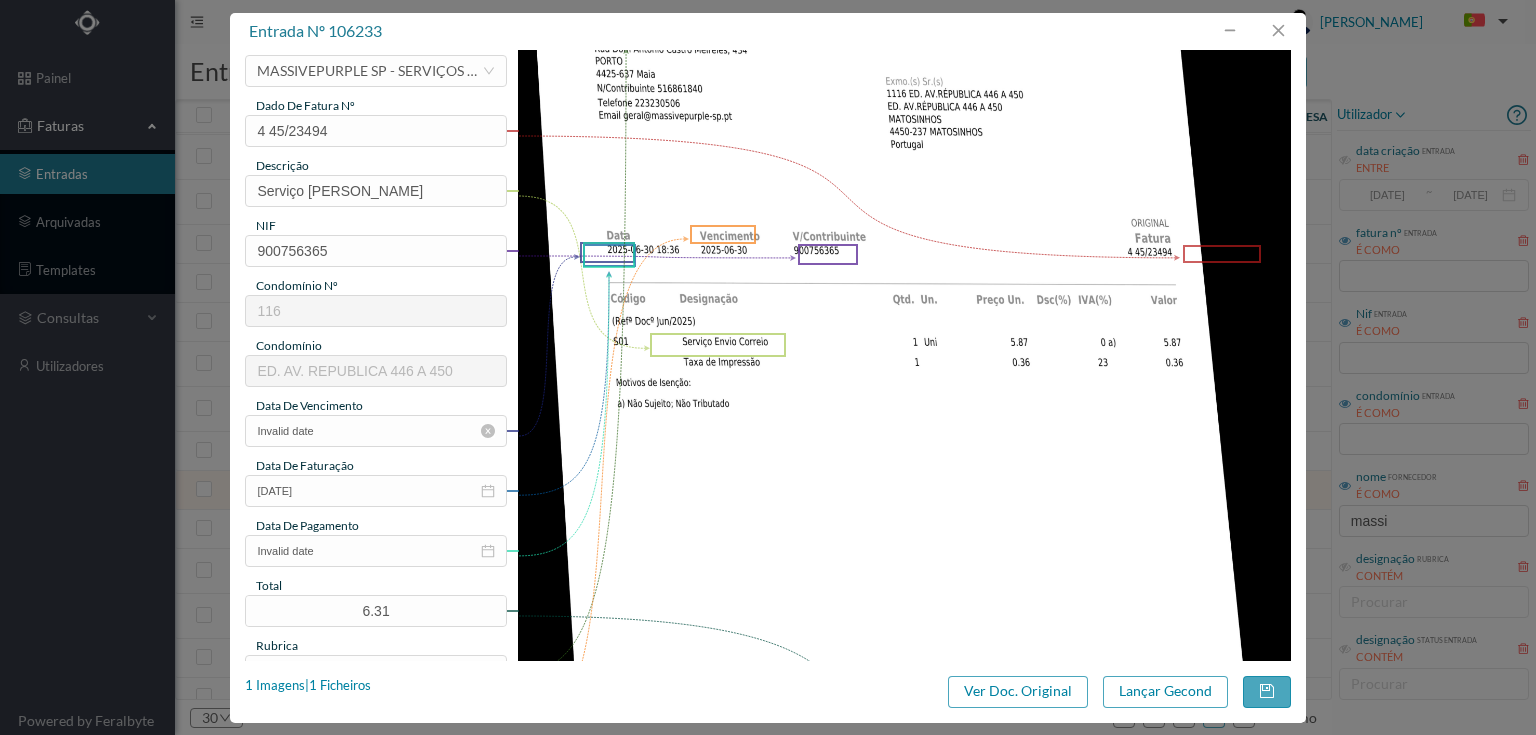 scroll, scrollTop: 160, scrollLeft: 0, axis: vertical 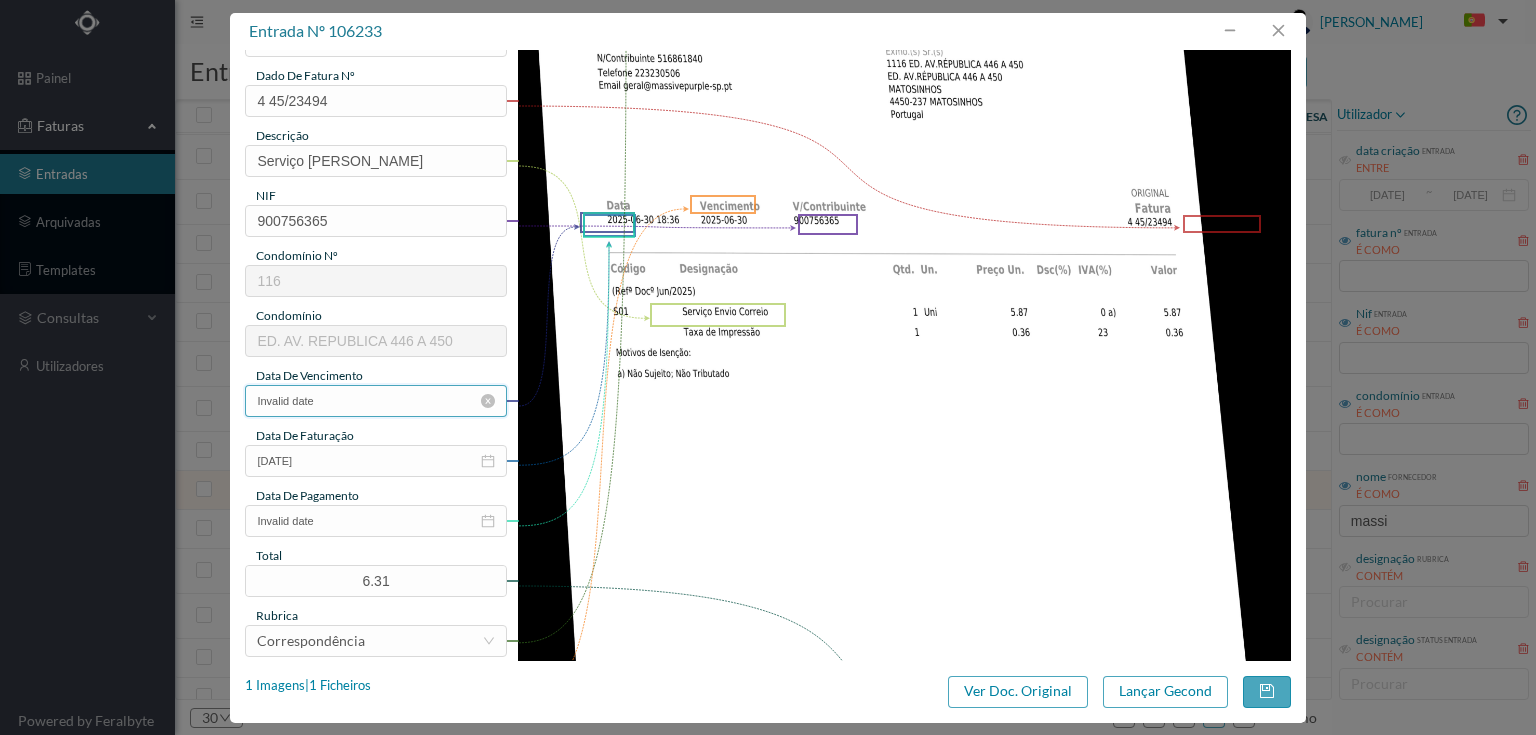 click on "Invalid date" at bounding box center [375, 401] 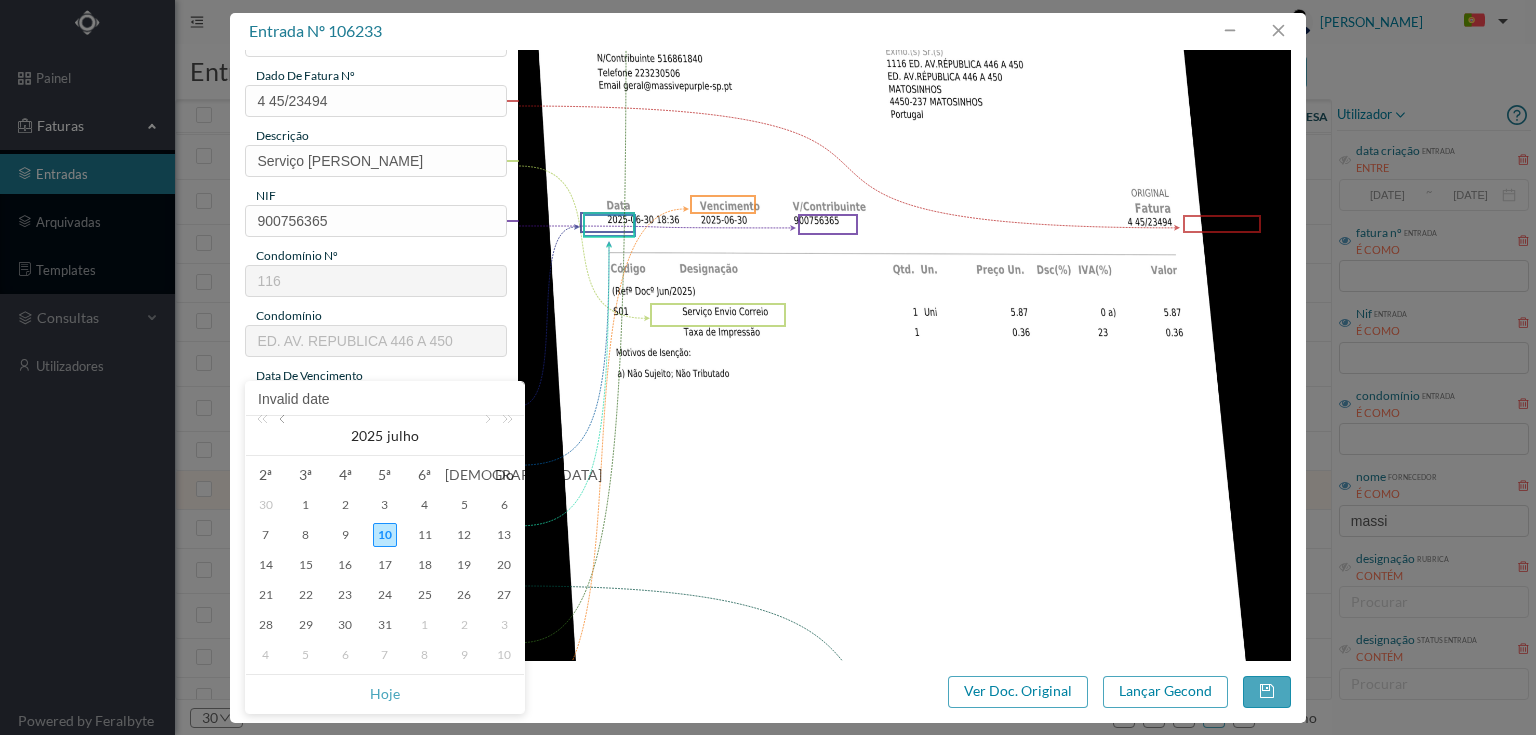 click at bounding box center (284, 436) 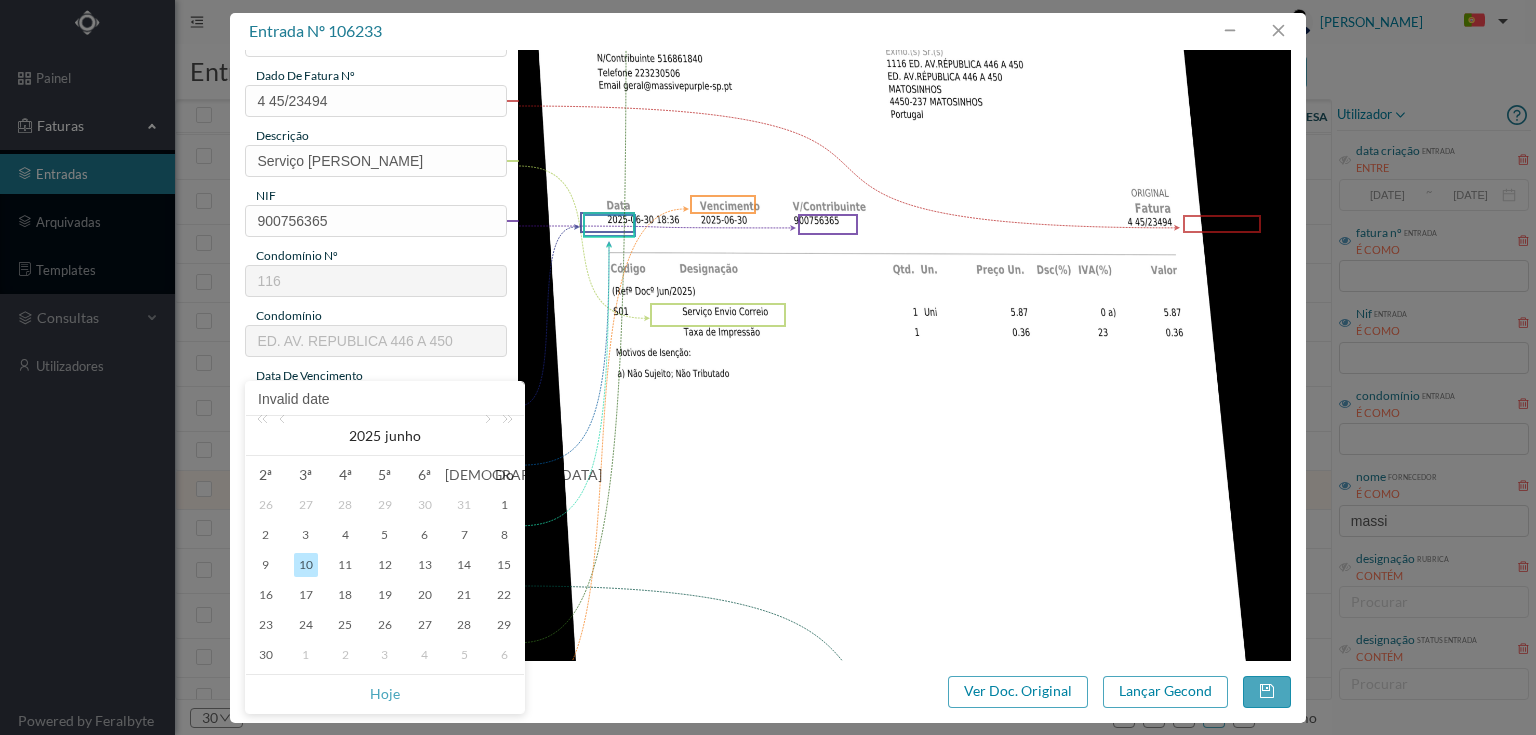 drag, startPoint x: 266, startPoint y: 654, endPoint x: 362, endPoint y: 500, distance: 181.47176 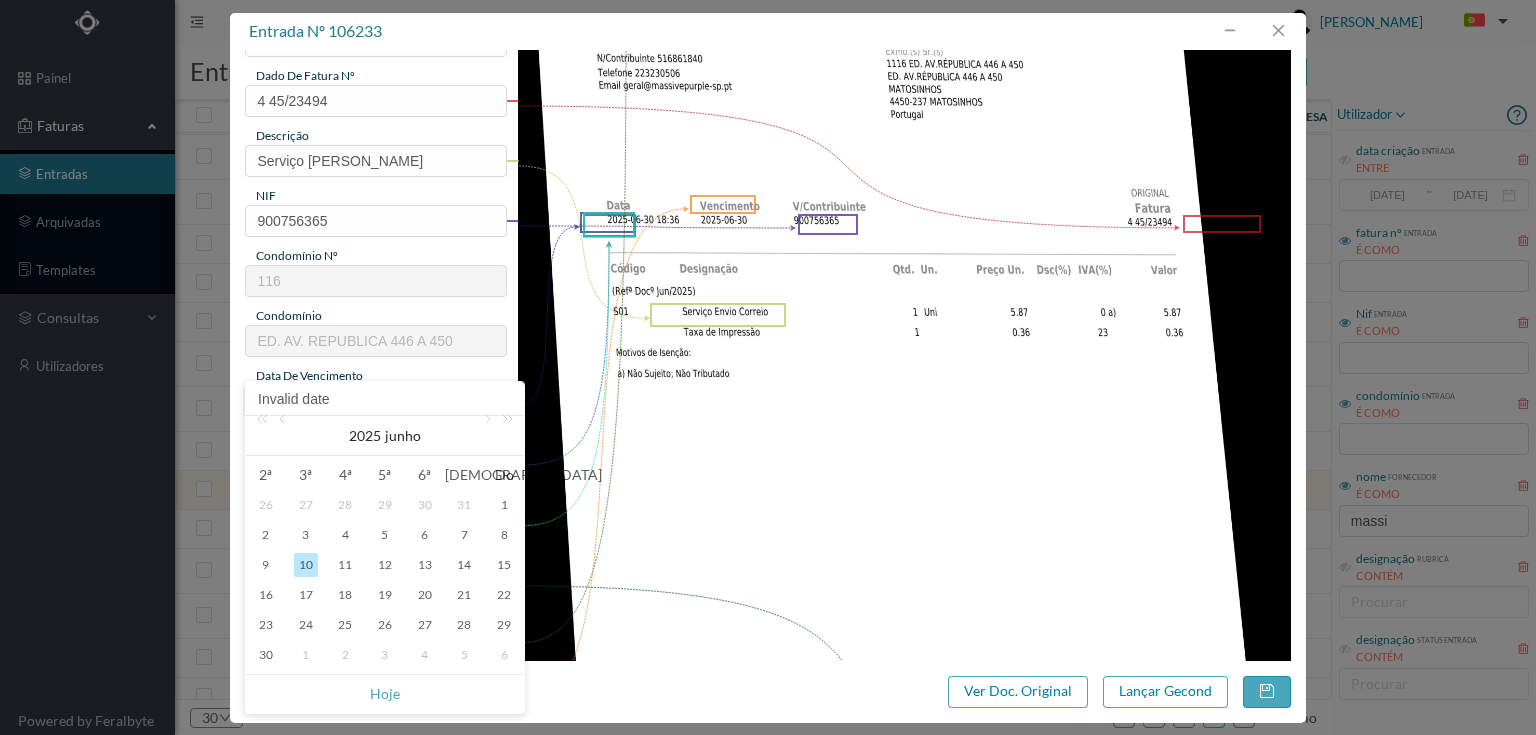 type on "2025-06-30" 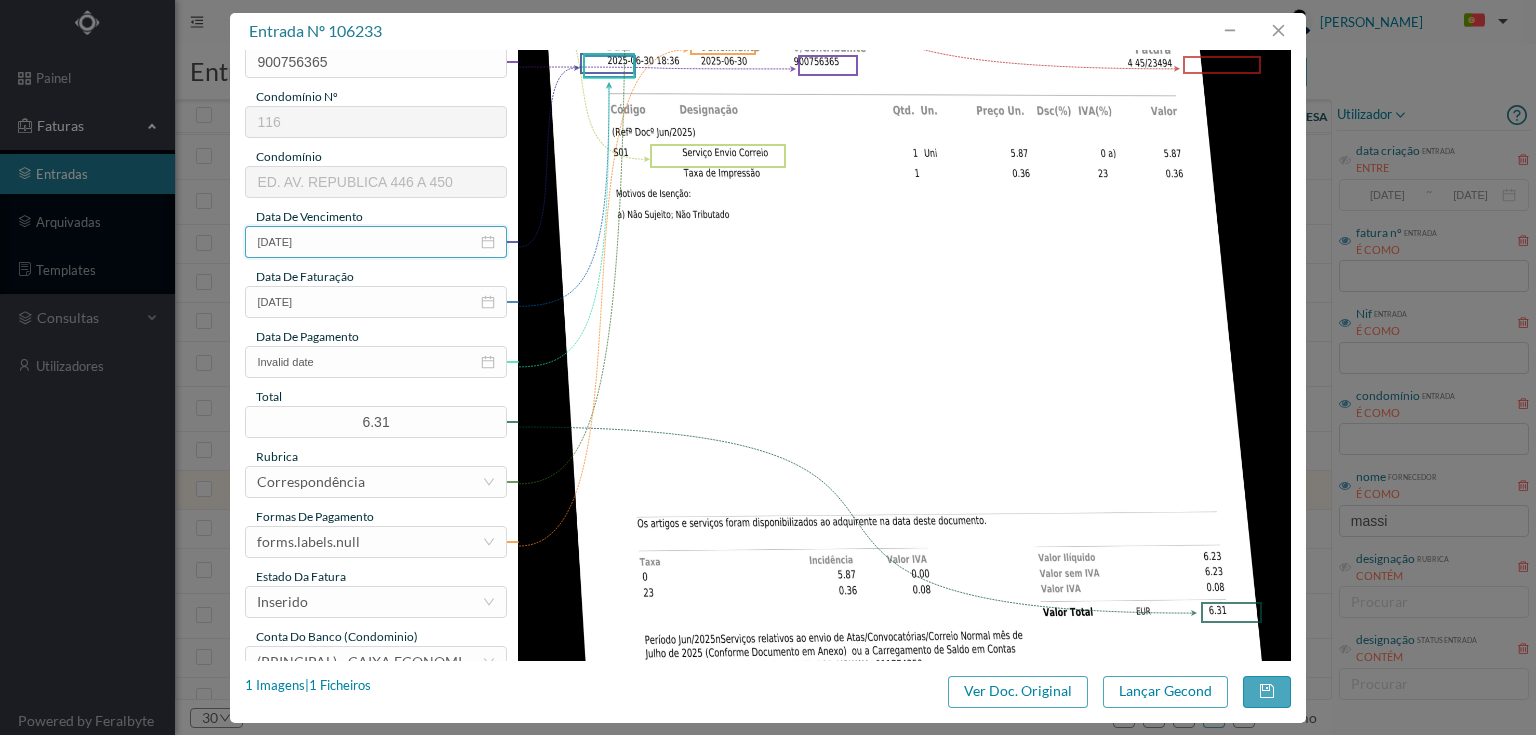scroll, scrollTop: 320, scrollLeft: 0, axis: vertical 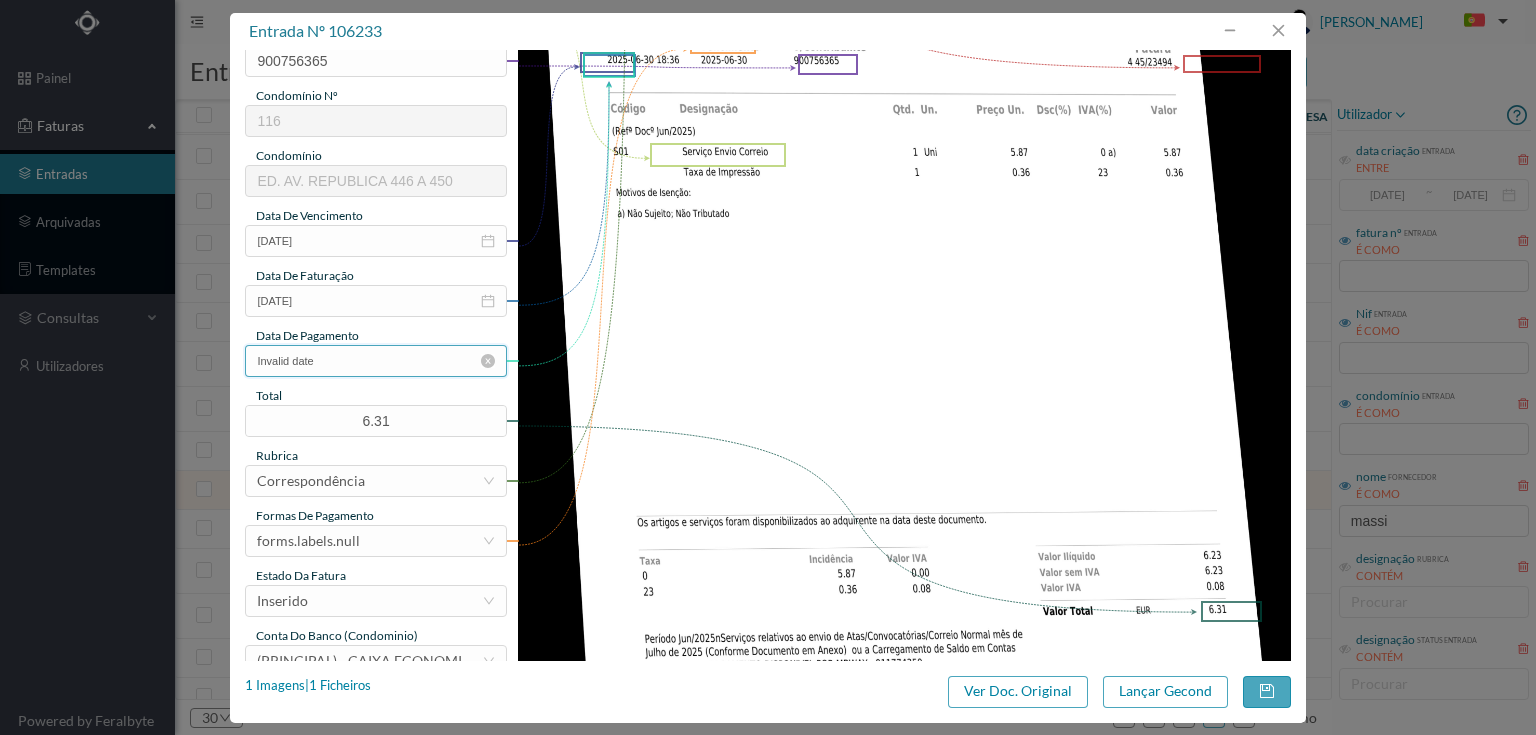 click on "Invalid date" at bounding box center (375, 361) 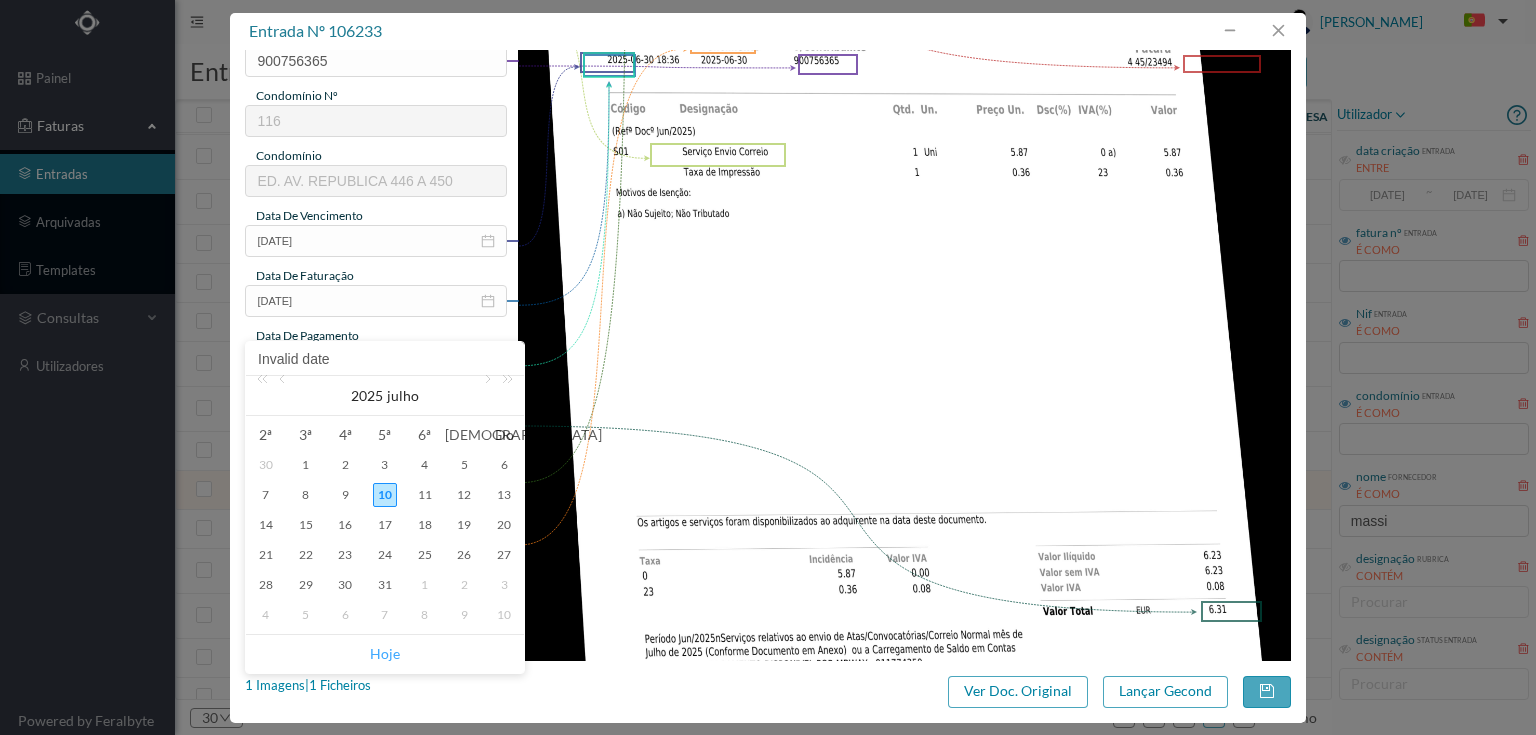 click on "Hoje" at bounding box center (385, 654) 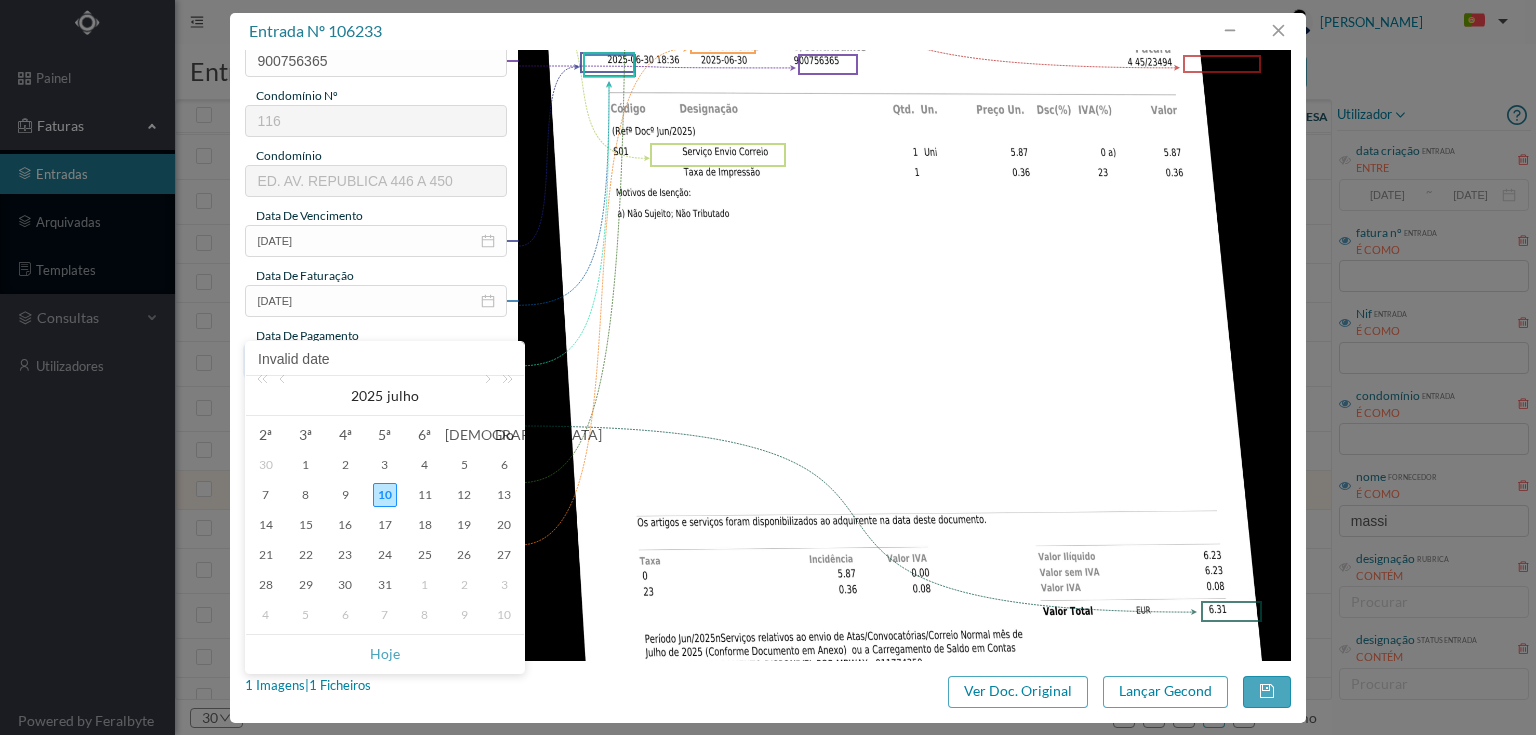 type on "[DATE]" 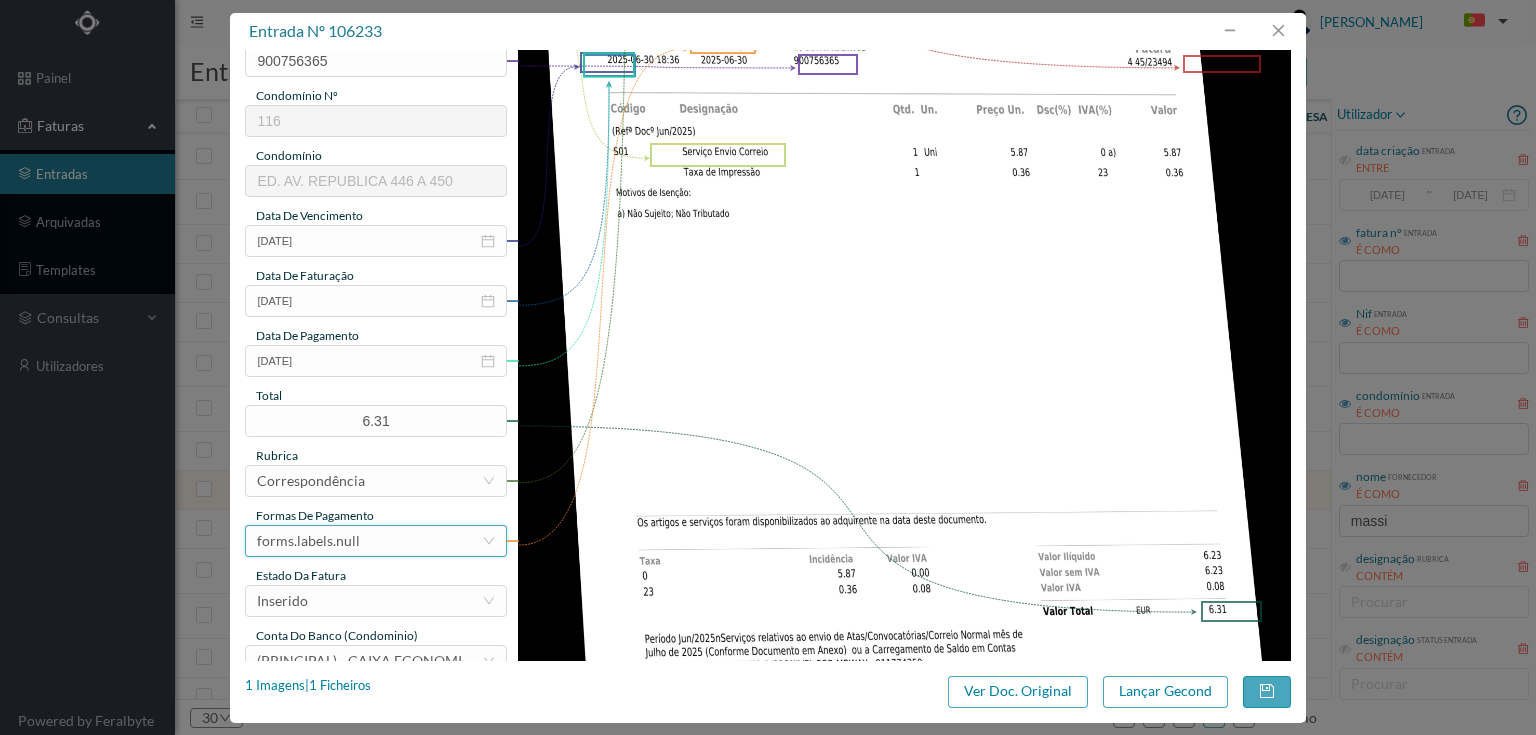 click on "forms.labels.null" at bounding box center (369, 541) 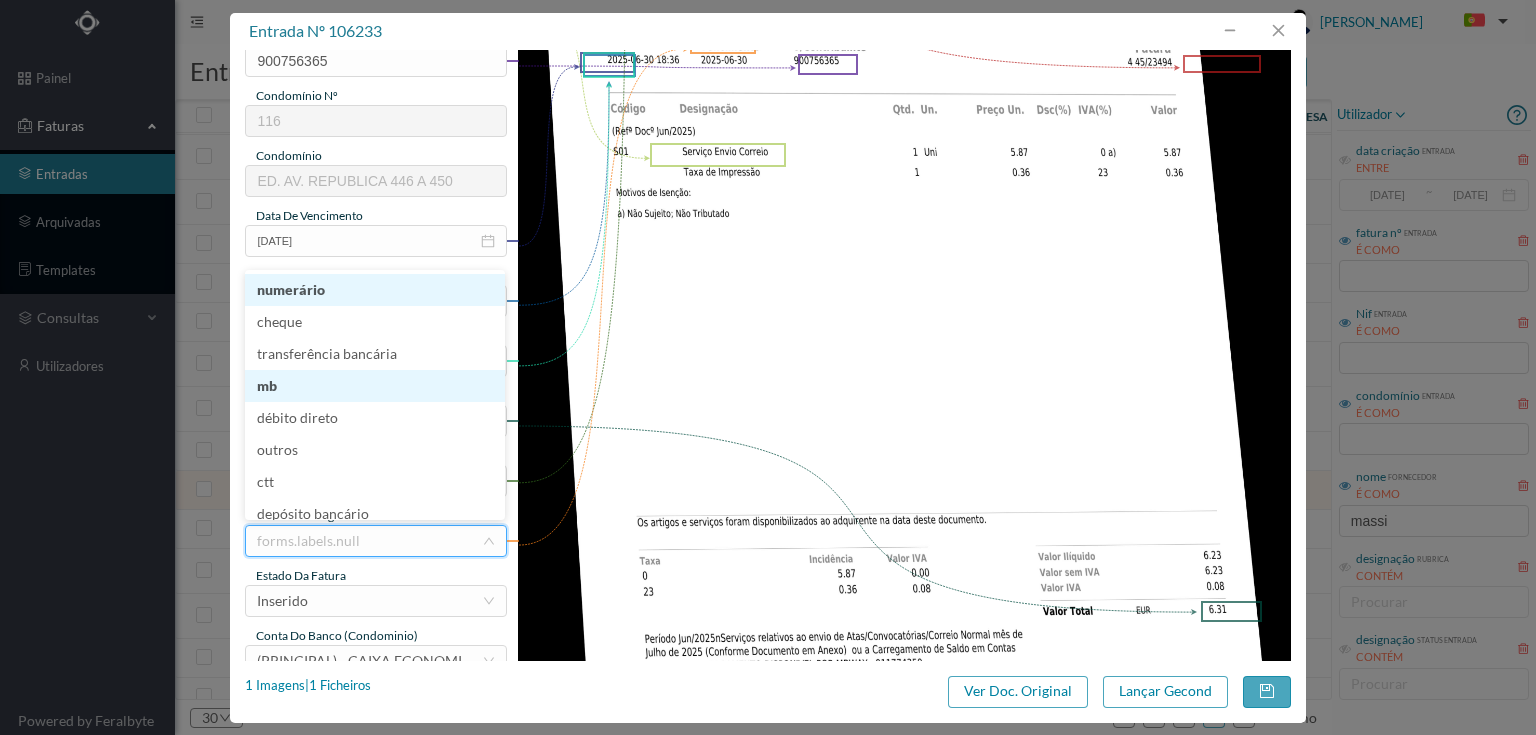 scroll, scrollTop: 10, scrollLeft: 0, axis: vertical 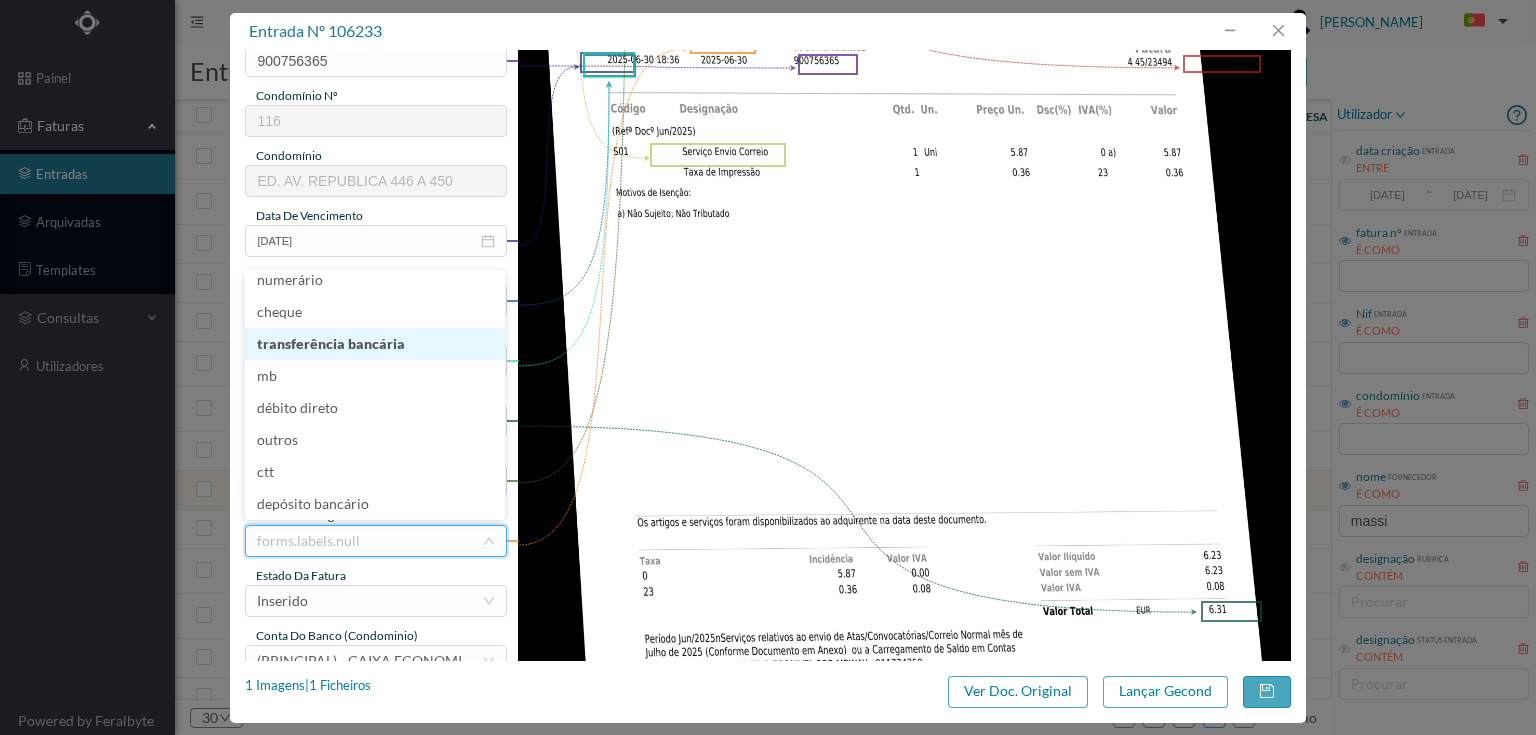 click on "transferência bancária" at bounding box center [375, 344] 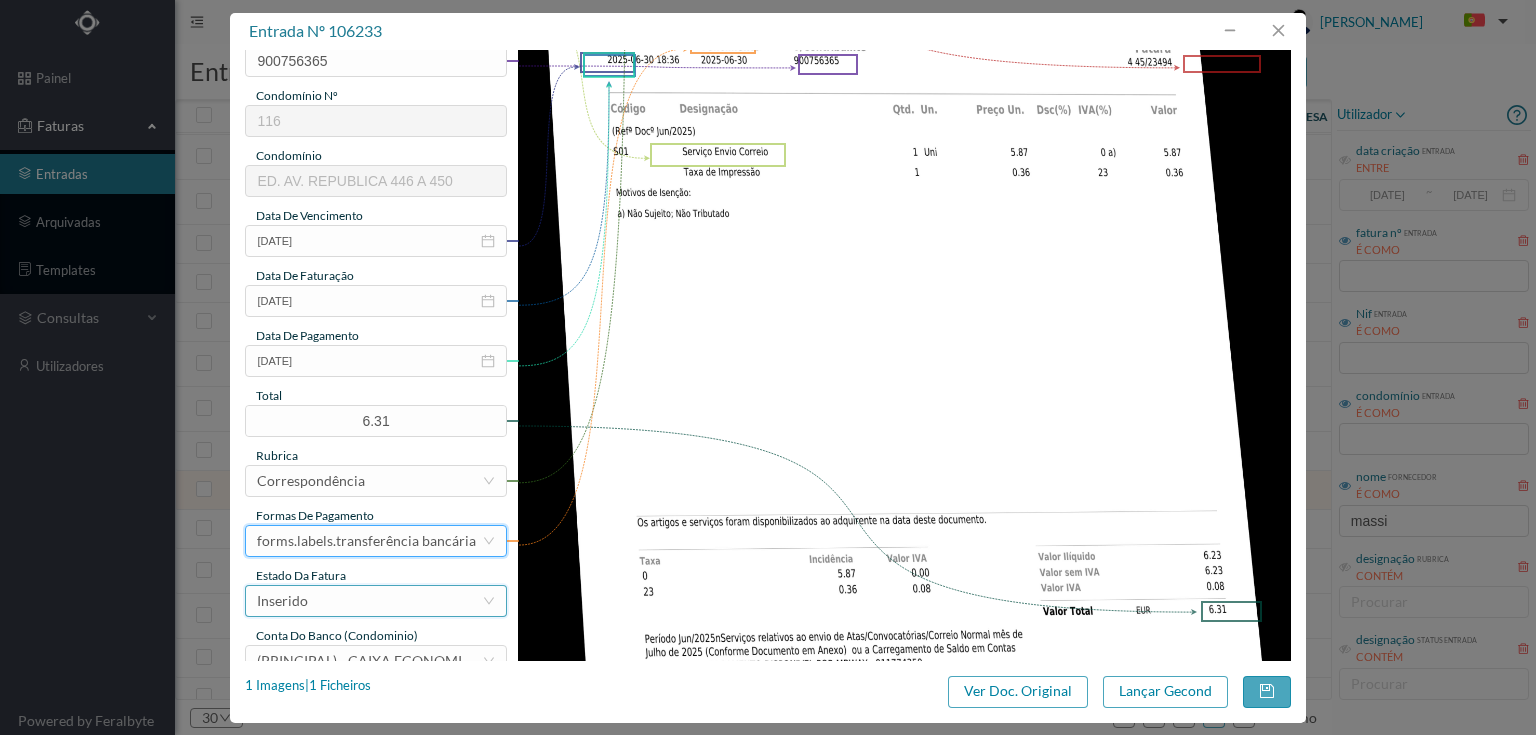 click on "Inserido" at bounding box center (369, 601) 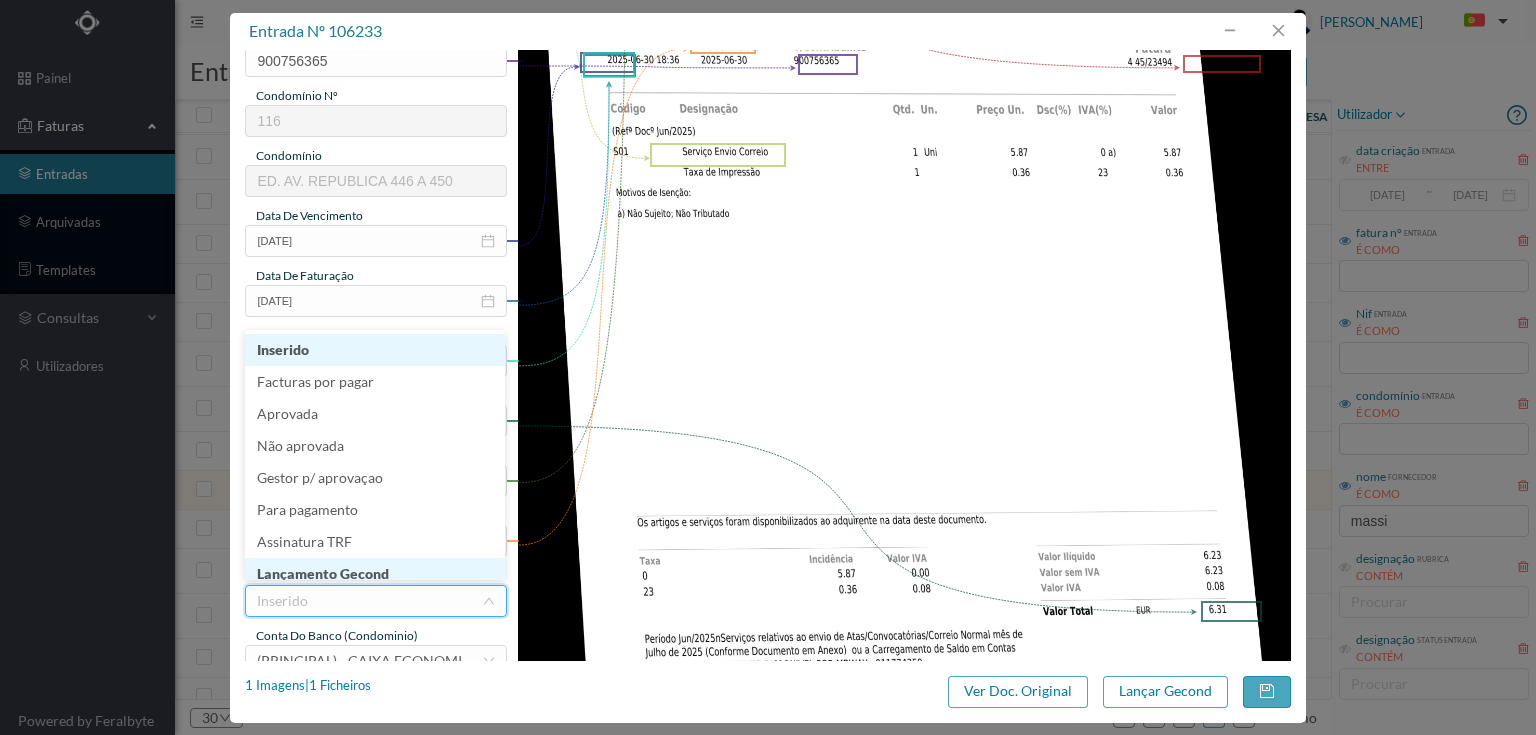 scroll, scrollTop: 10, scrollLeft: 0, axis: vertical 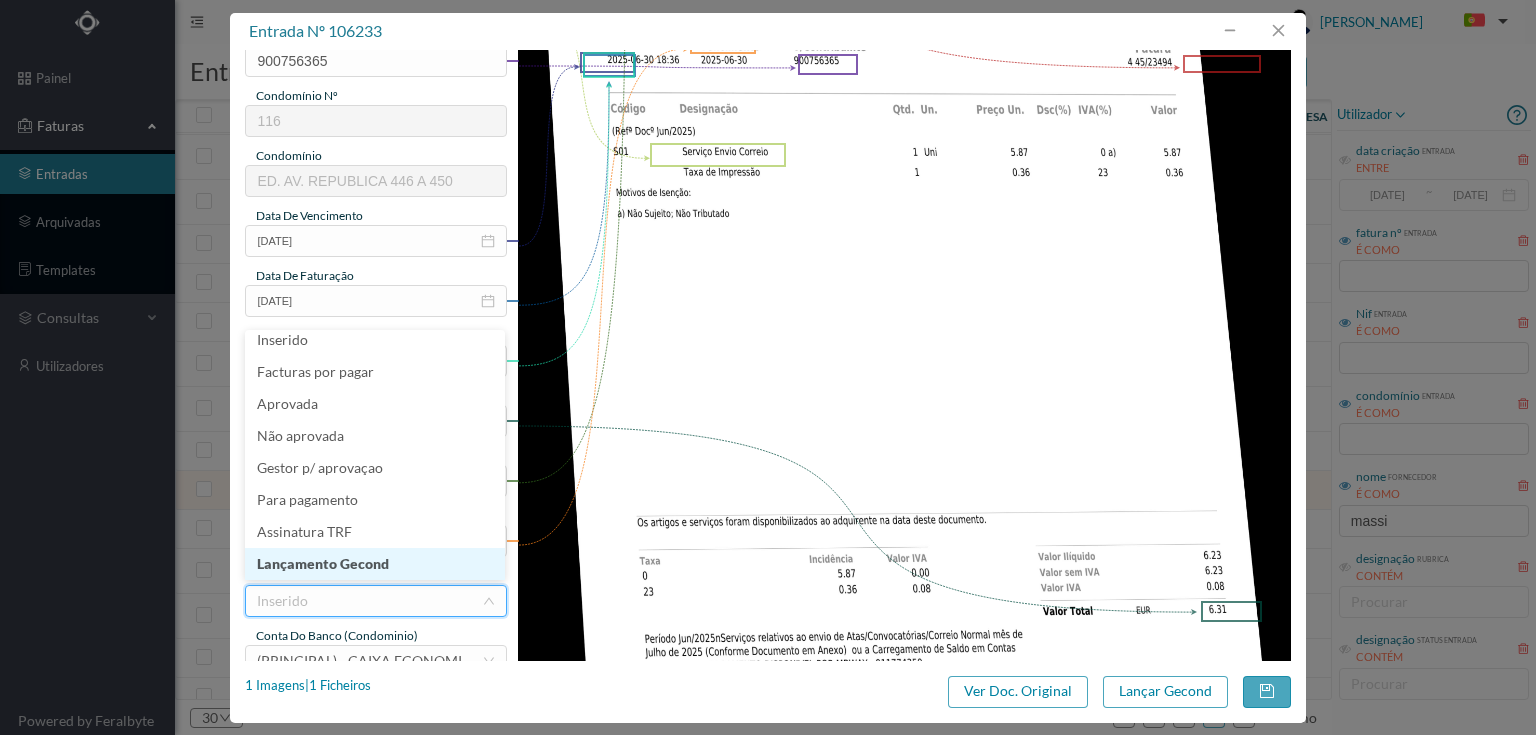 click on "Lançamento Gecond" at bounding box center (375, 564) 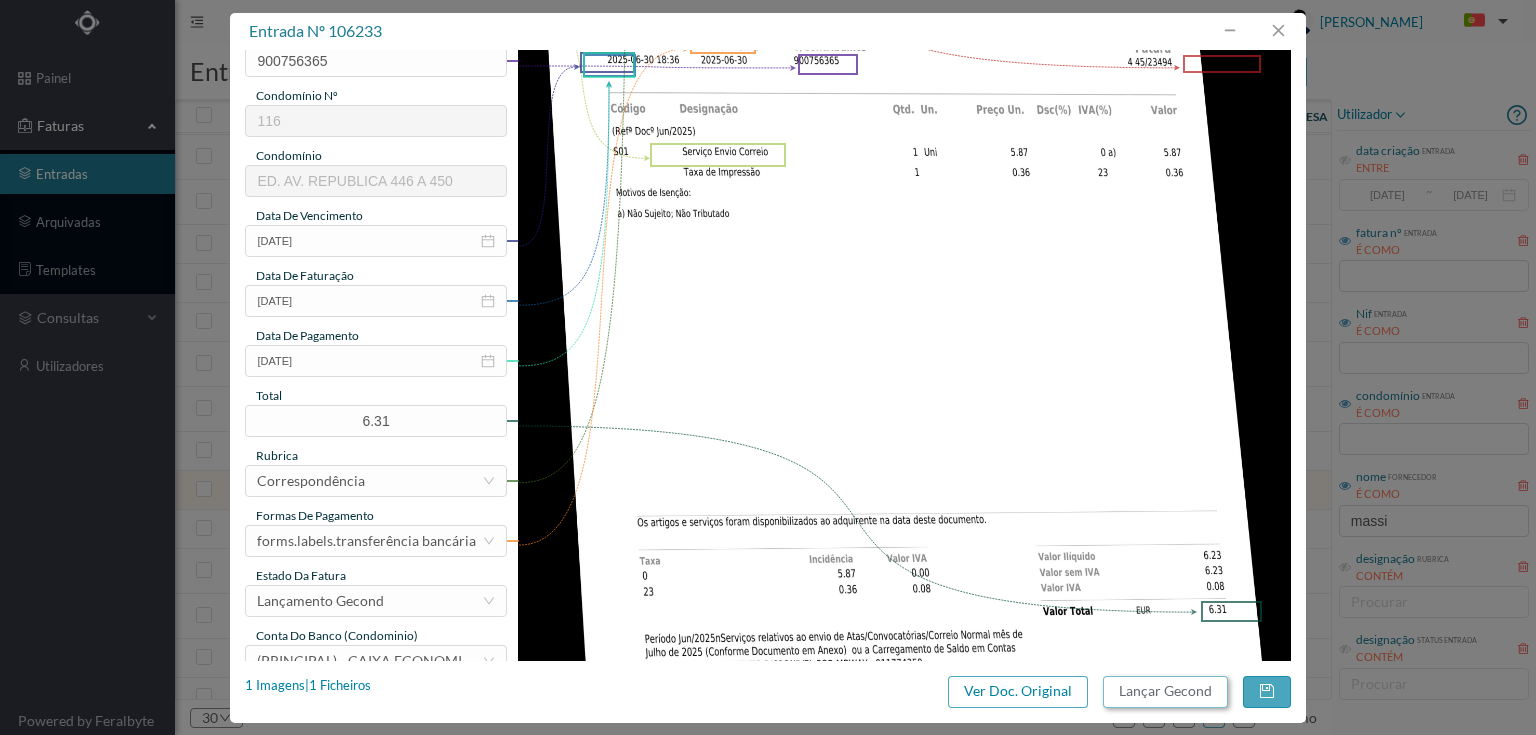 click on "Lançar Gecond" at bounding box center [1165, 692] 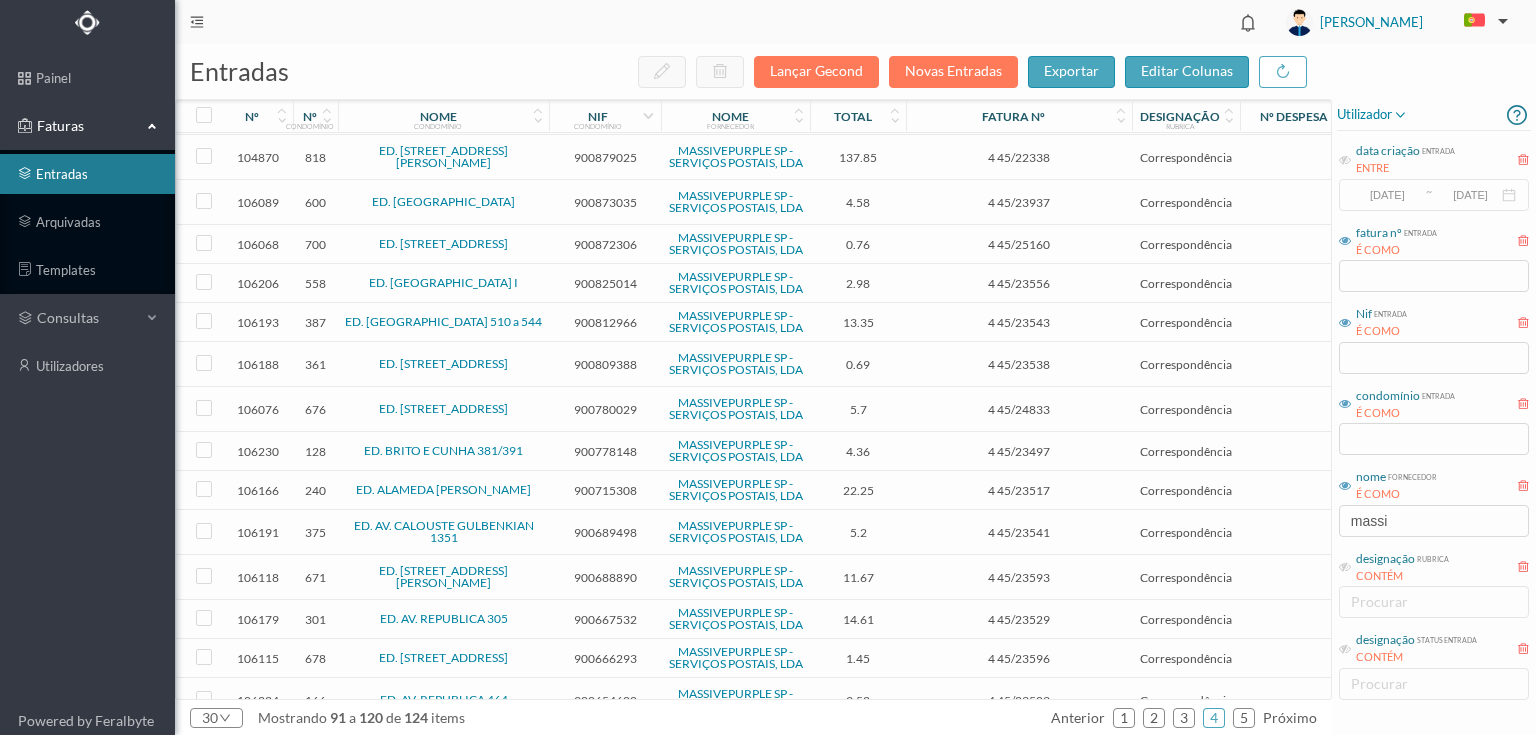 scroll, scrollTop: 480, scrollLeft: 0, axis: vertical 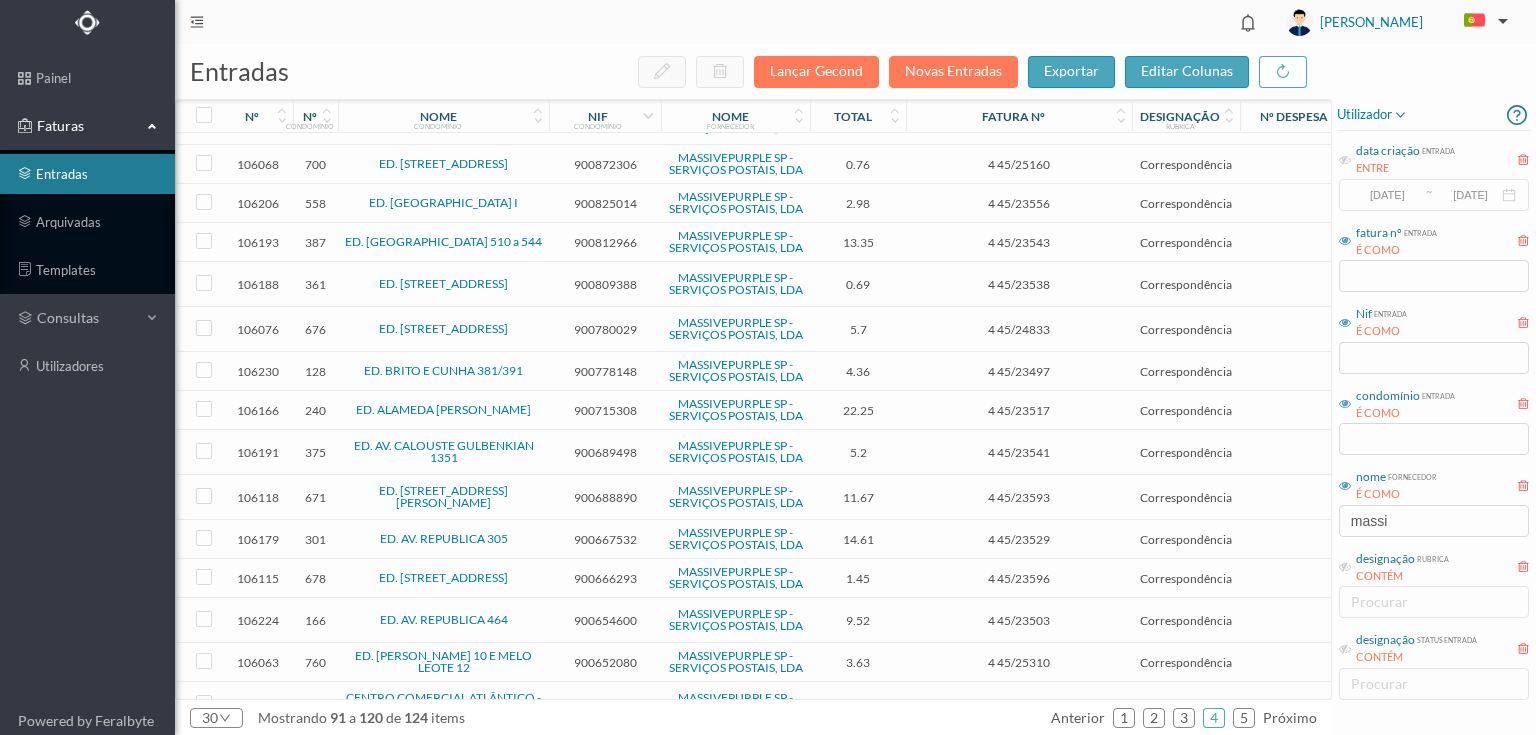 click on "900715308" at bounding box center [605, 410] 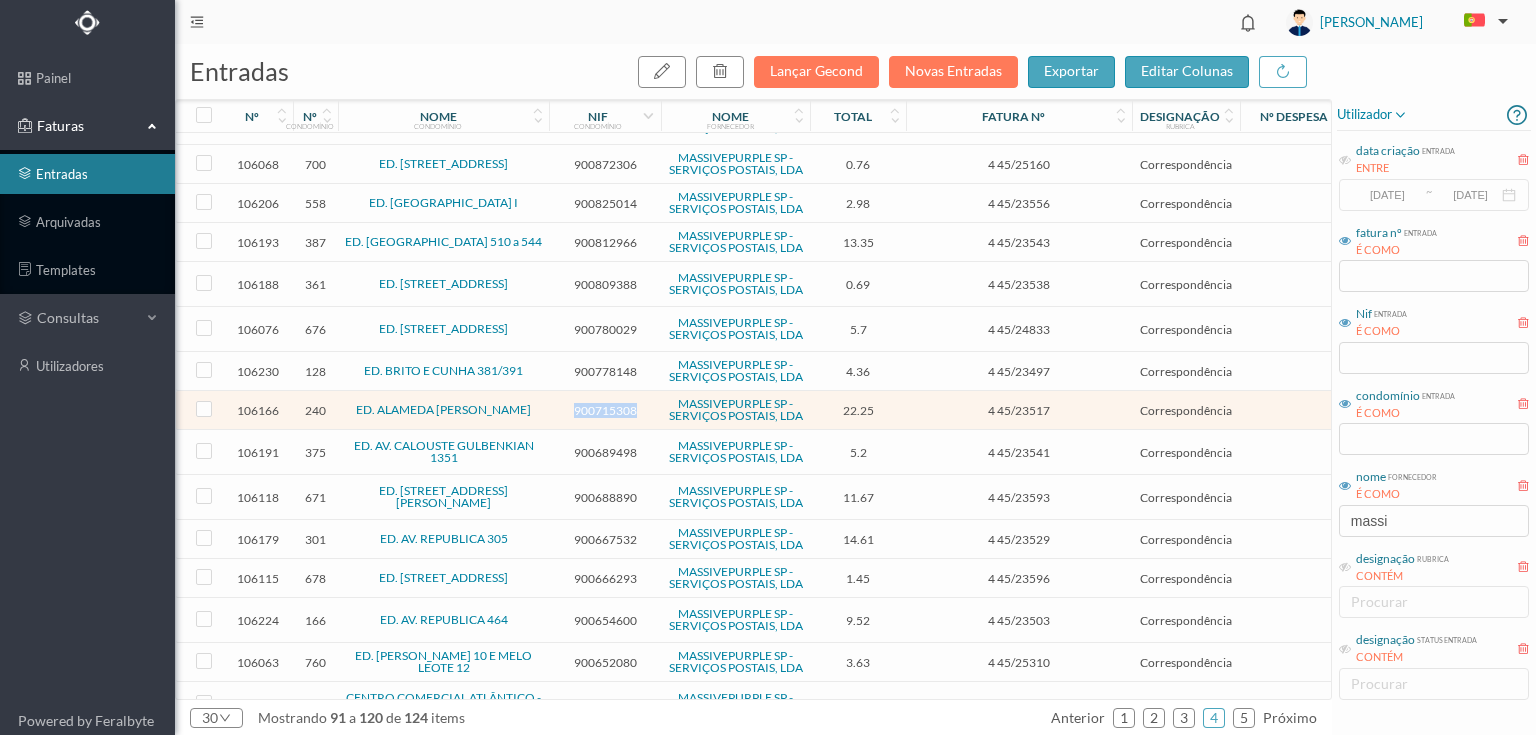 click on "900715308" at bounding box center [605, 410] 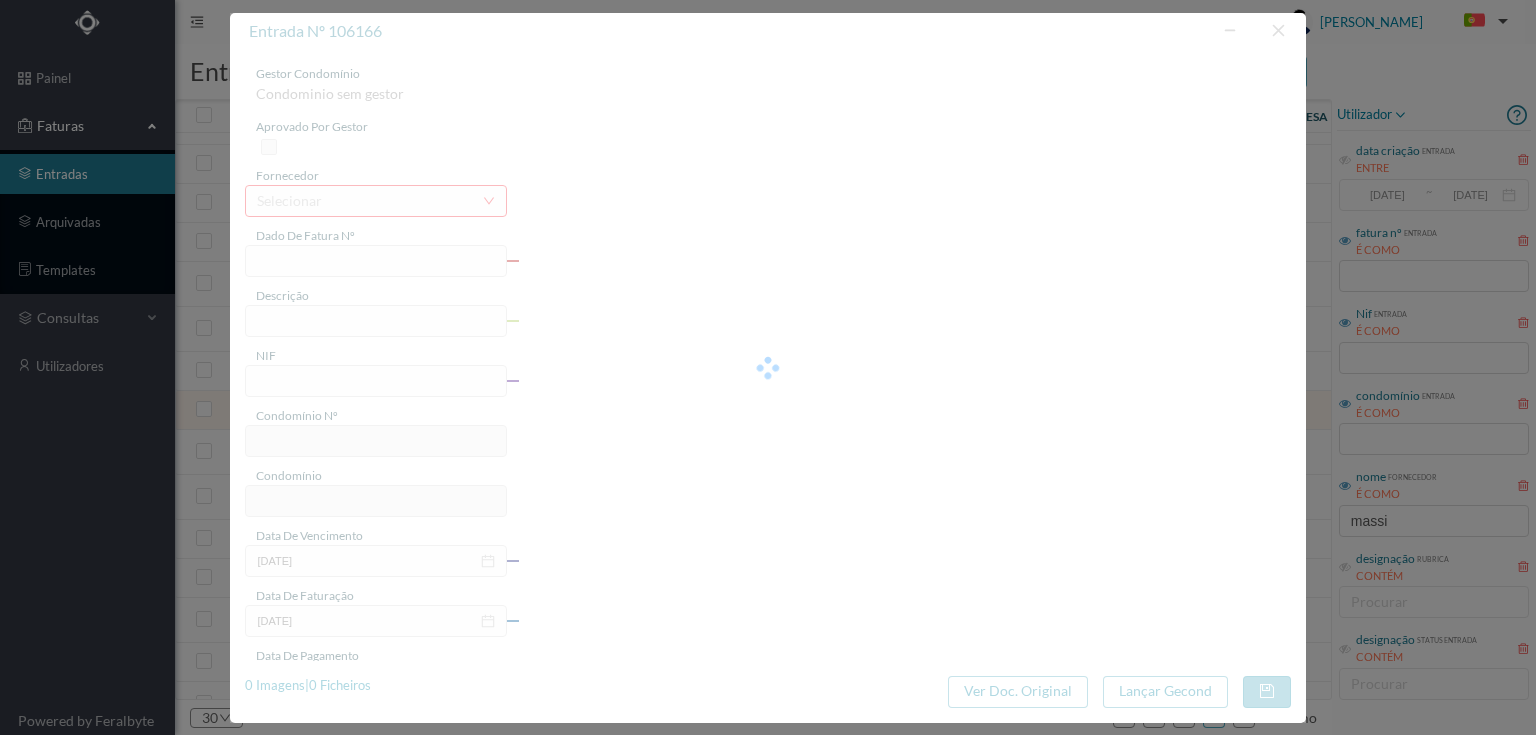 type on "4 45/23517" 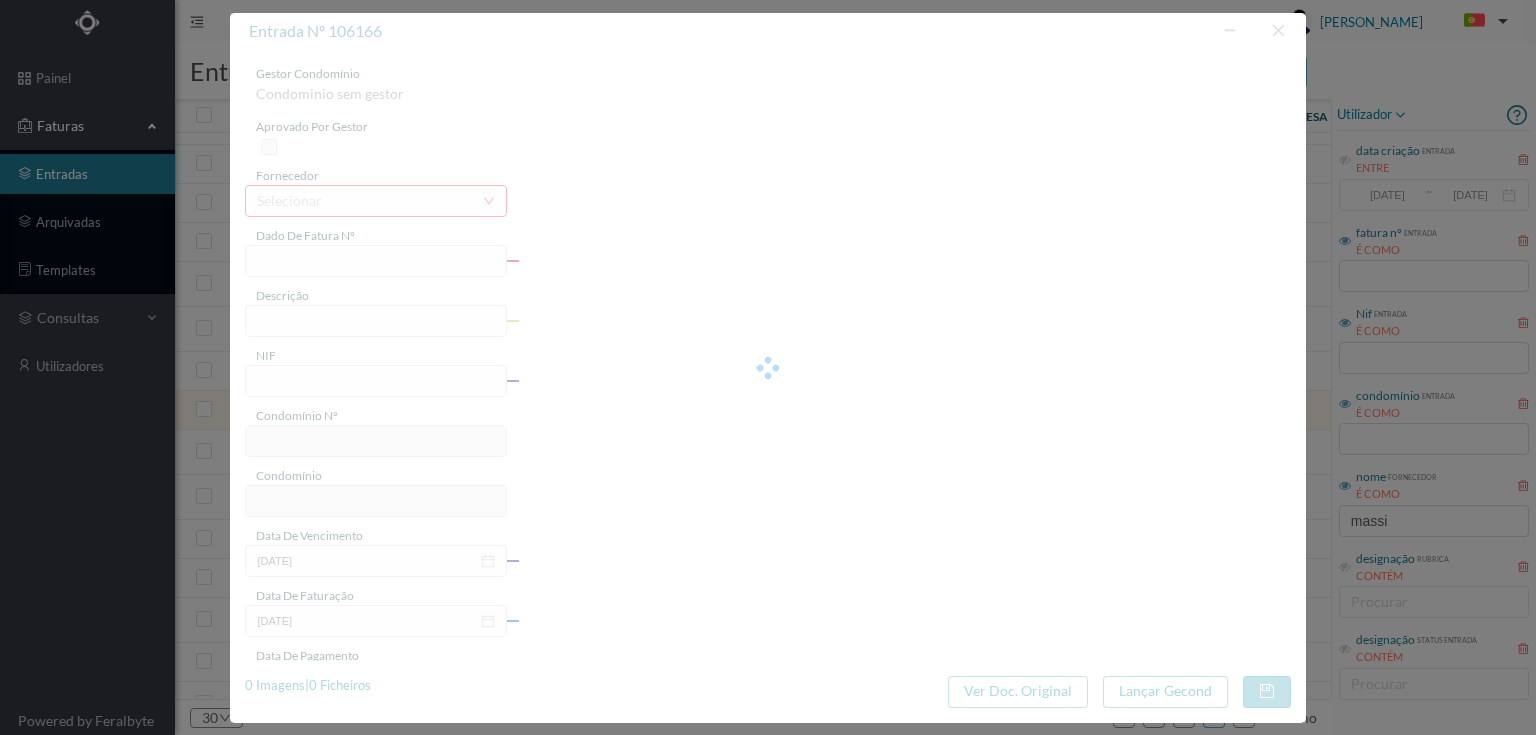 type on "Serviço [PERSON_NAME]" 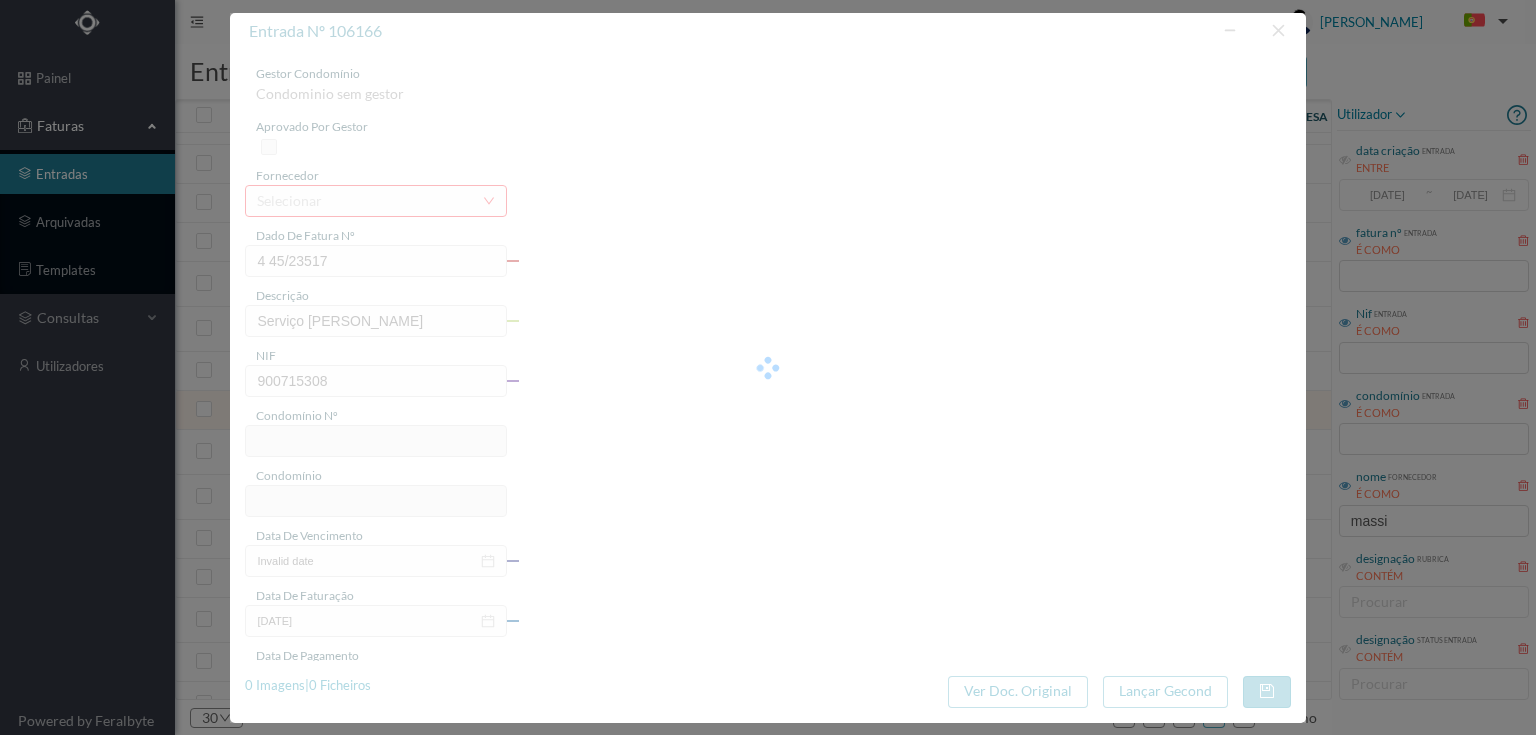 type on "240" 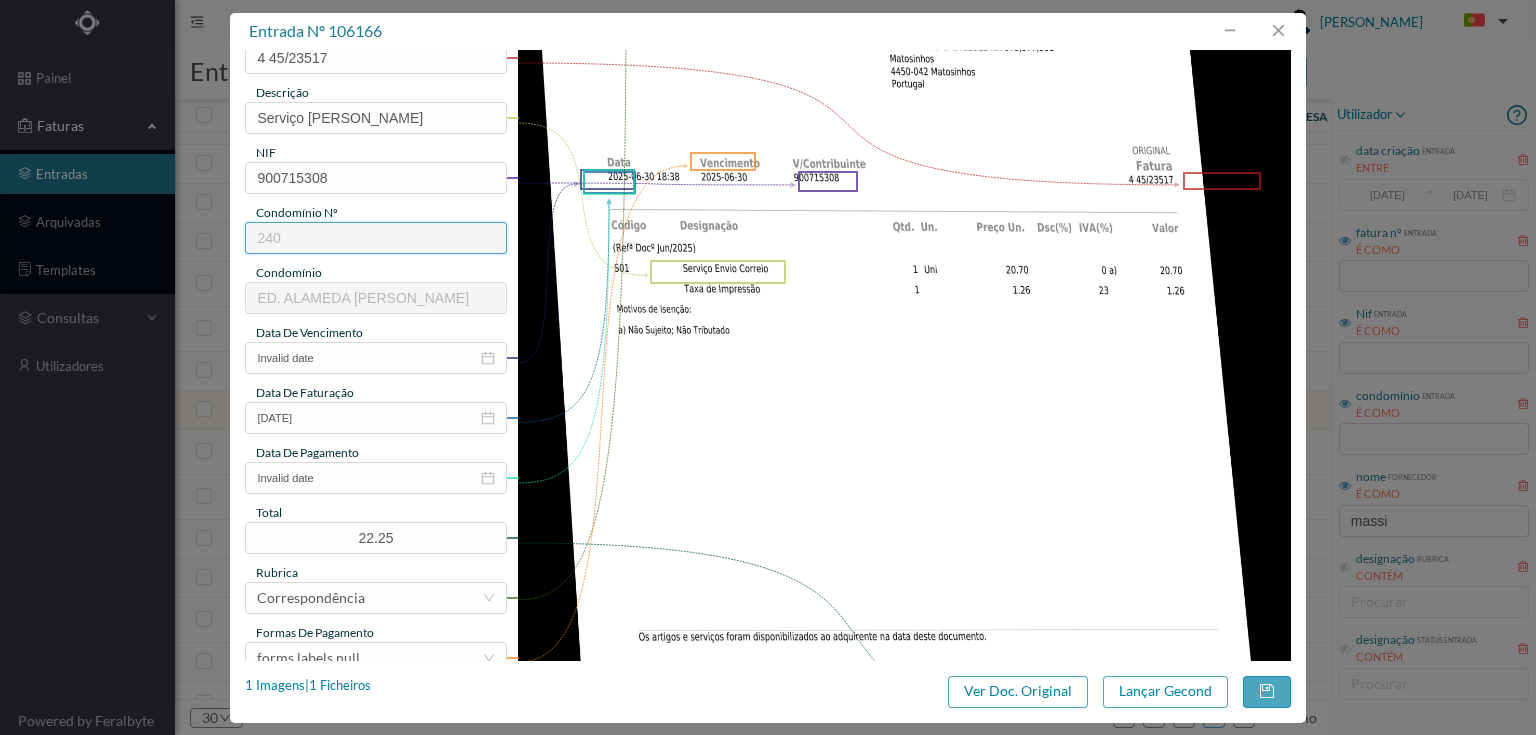 scroll, scrollTop: 240, scrollLeft: 0, axis: vertical 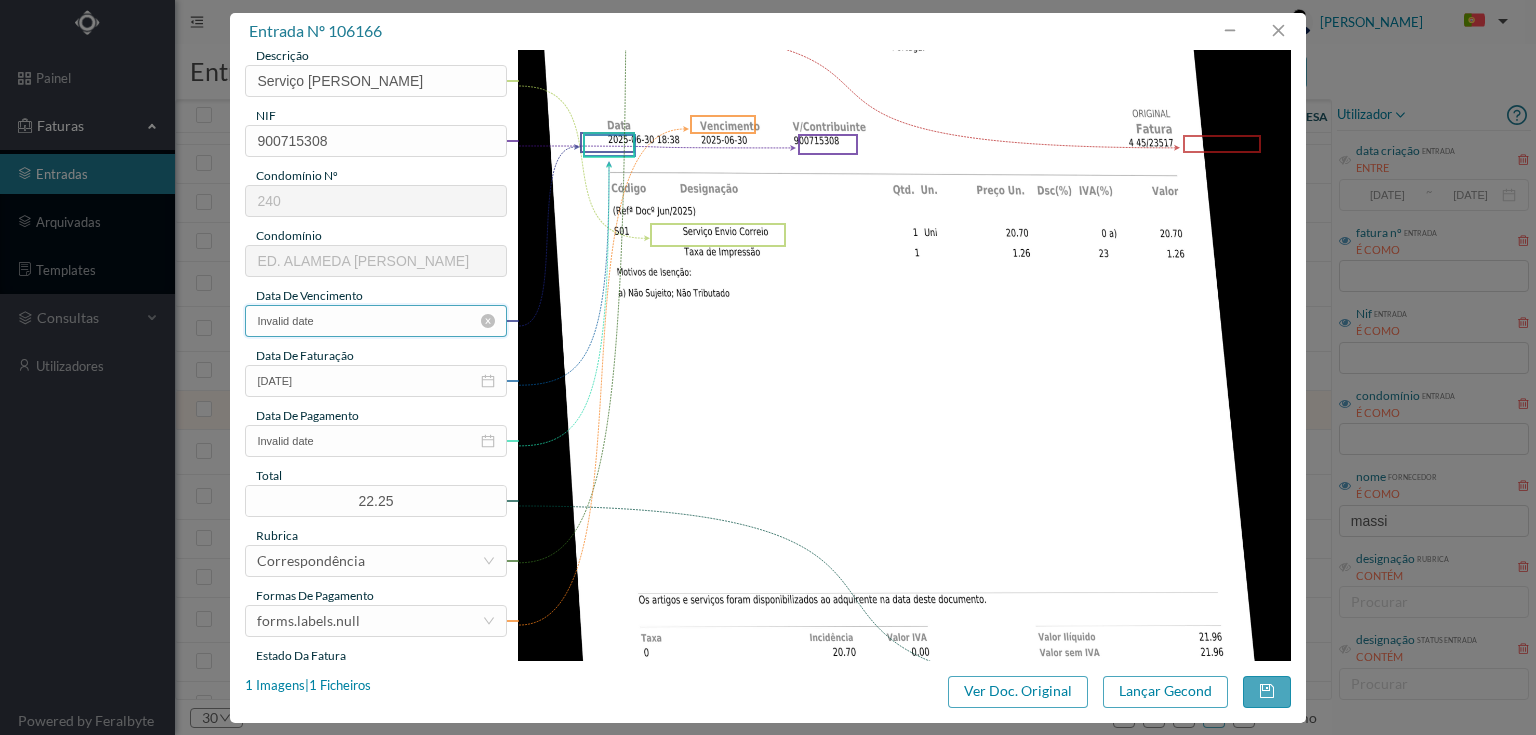 click on "Invalid date" at bounding box center (375, 321) 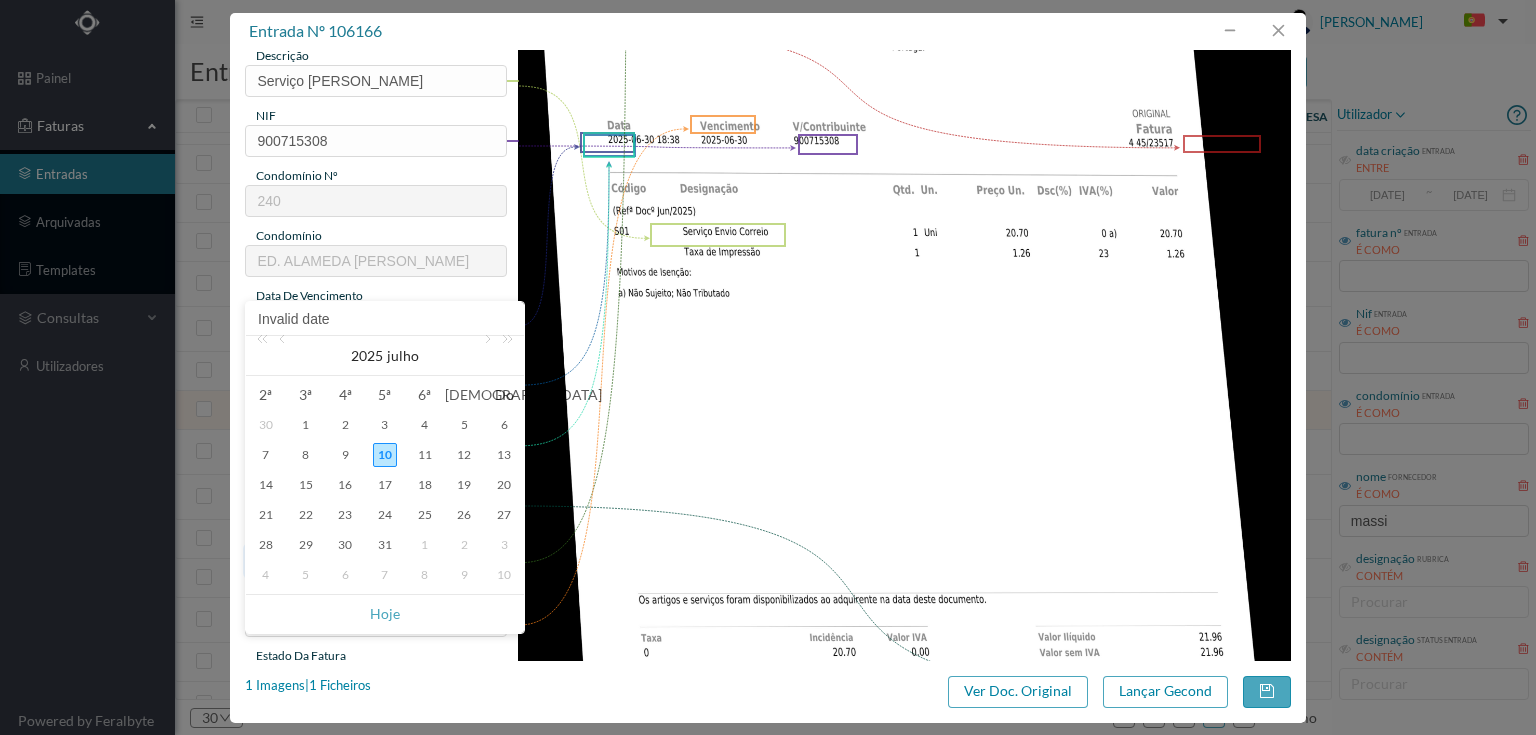 drag, startPoint x: 376, startPoint y: 617, endPoint x: 363, endPoint y: 565, distance: 53.600372 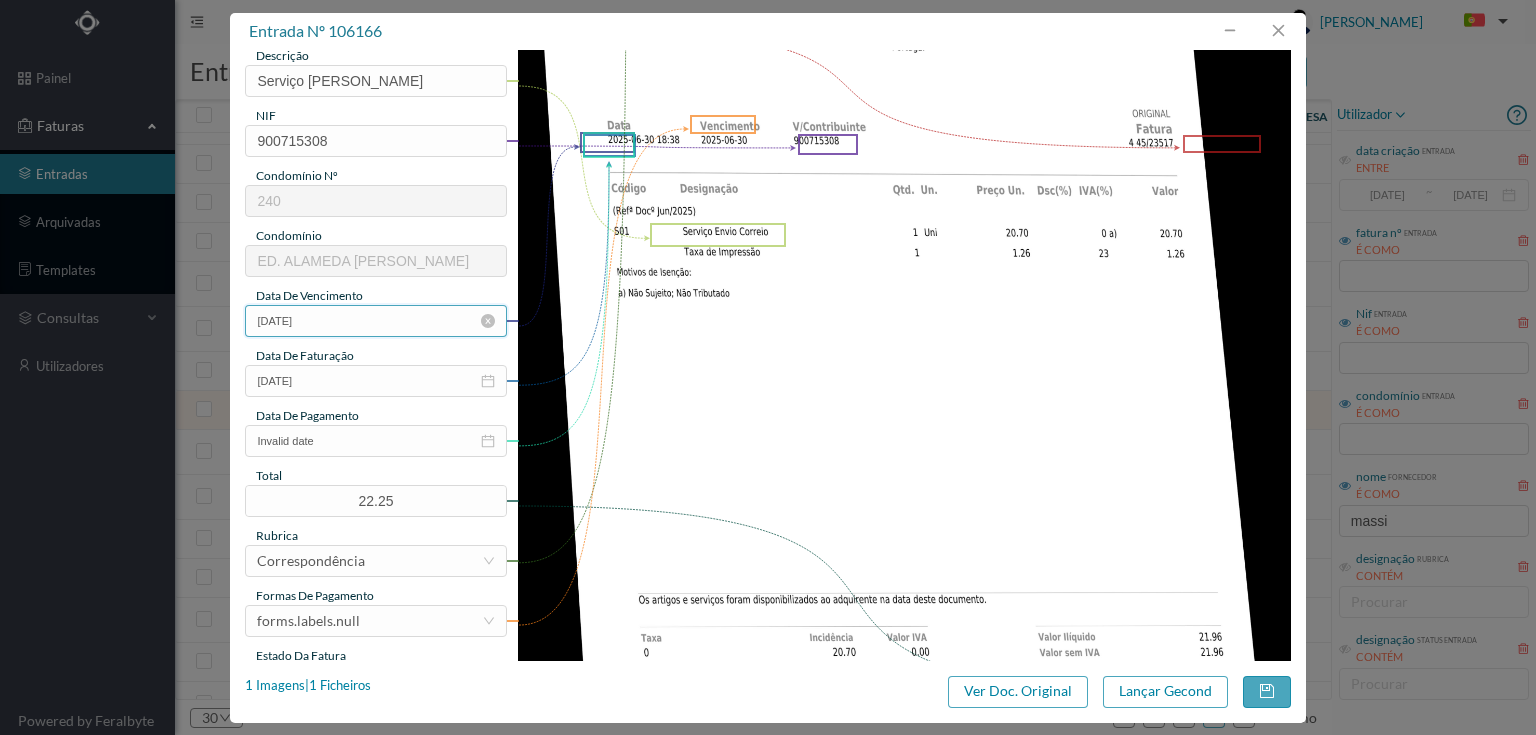 click on "[DATE]" at bounding box center (375, 321) 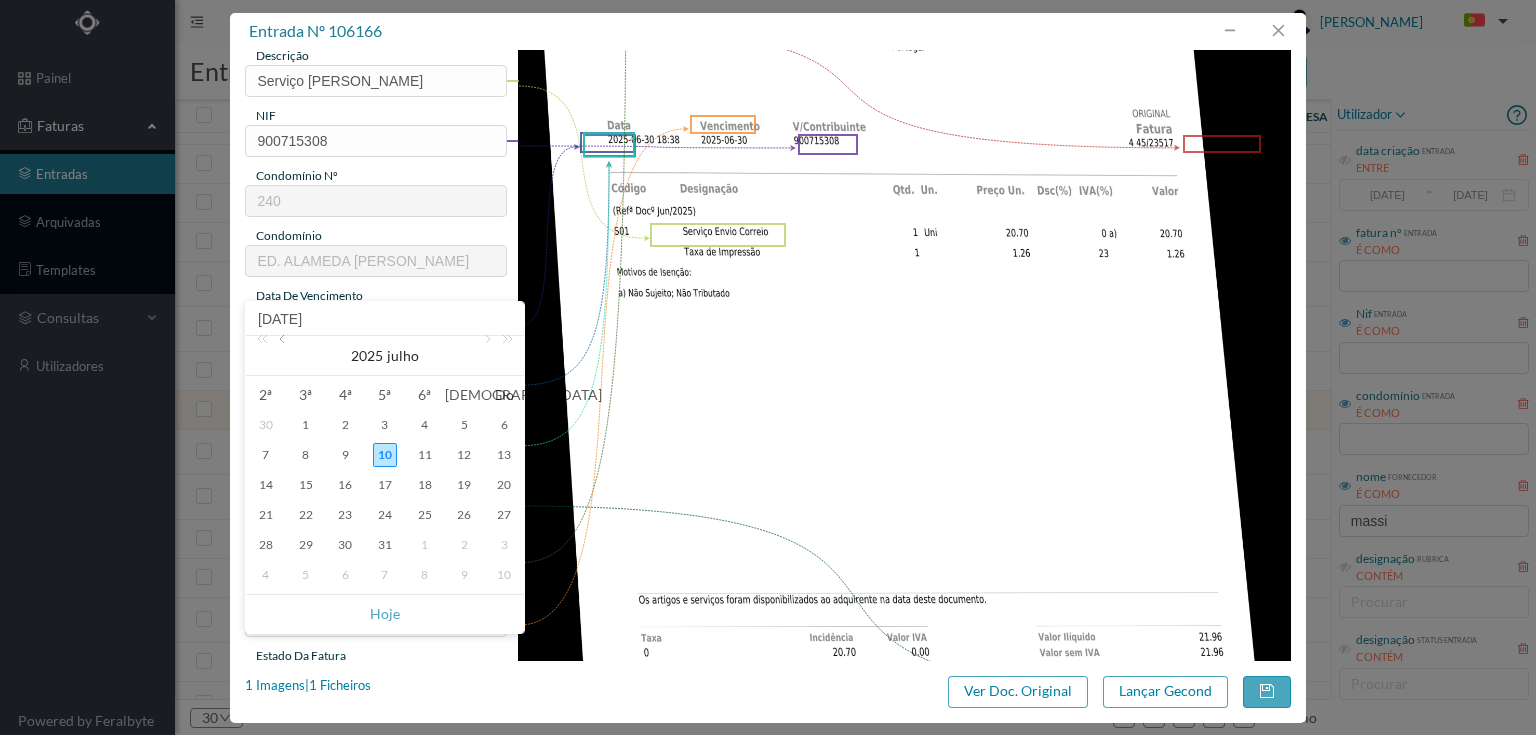click at bounding box center (284, 356) 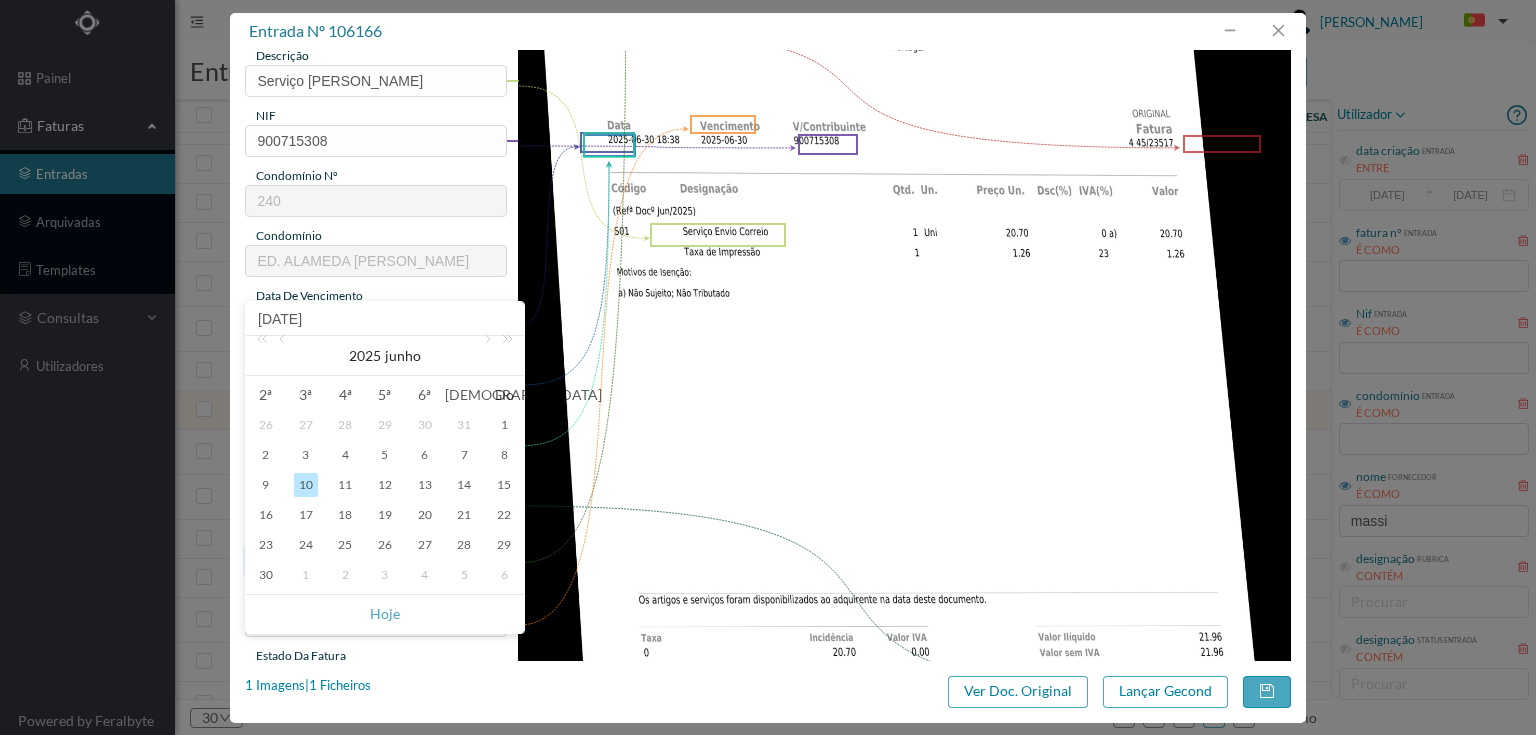 drag, startPoint x: 274, startPoint y: 574, endPoint x: 292, endPoint y: 551, distance: 29.206163 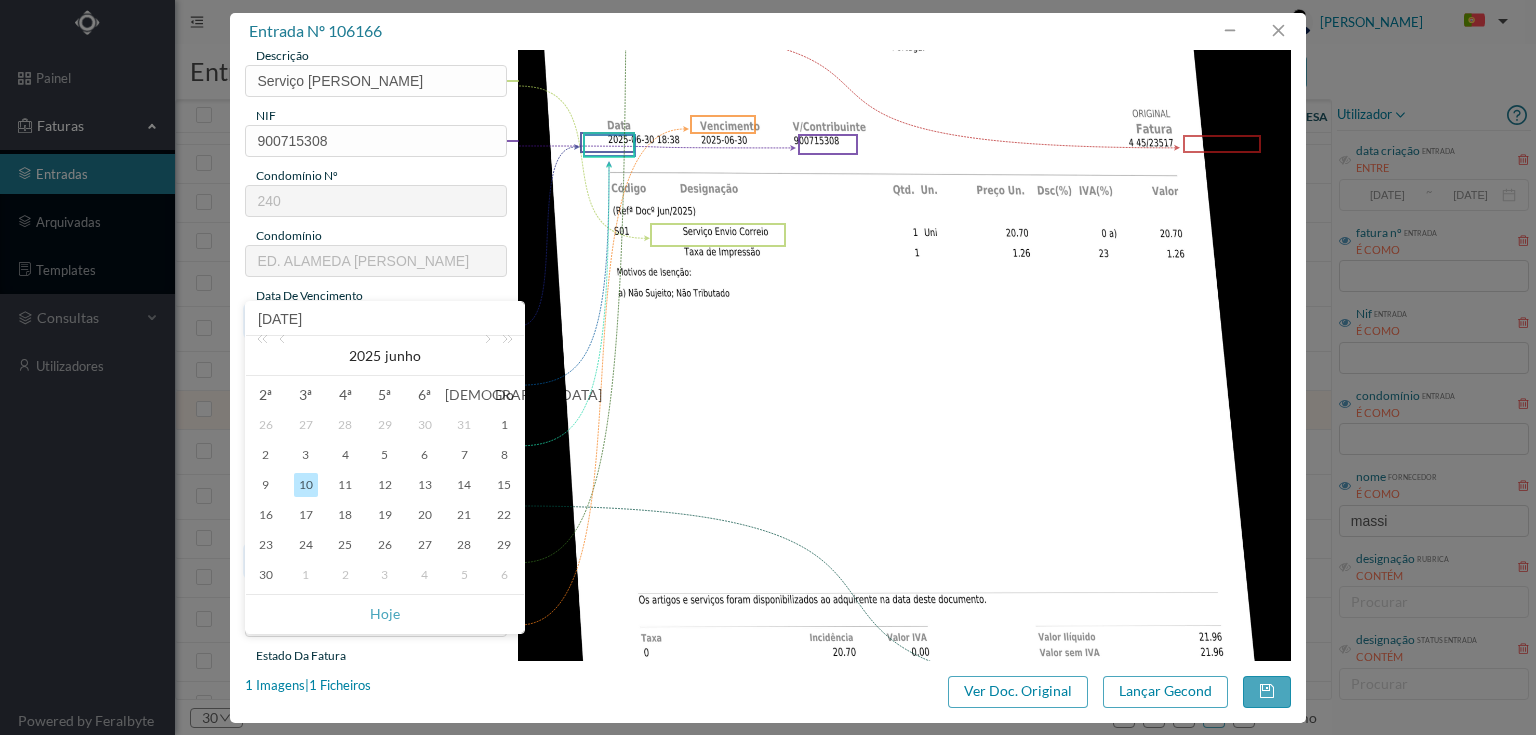 type on "2025-06-30" 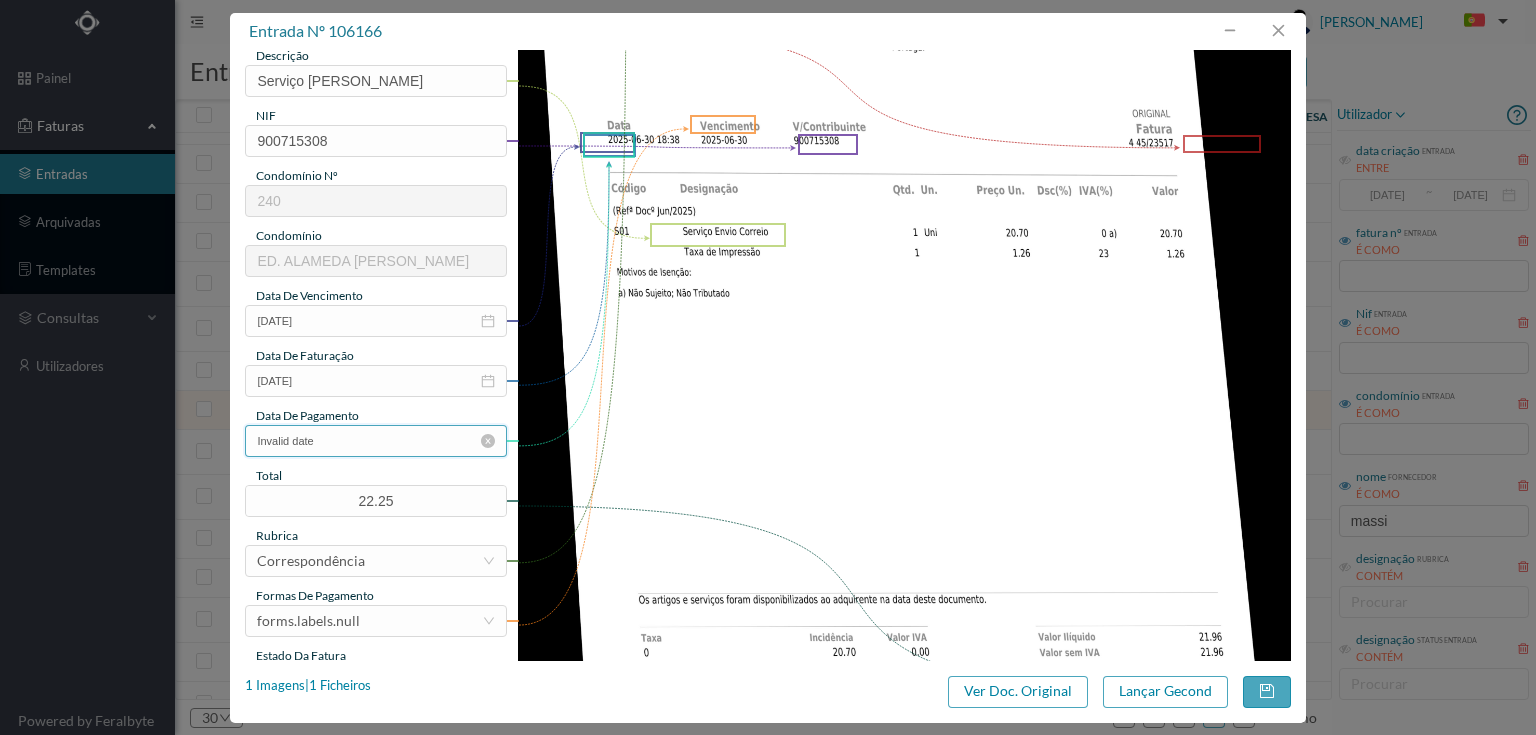 click on "Invalid date" at bounding box center [375, 441] 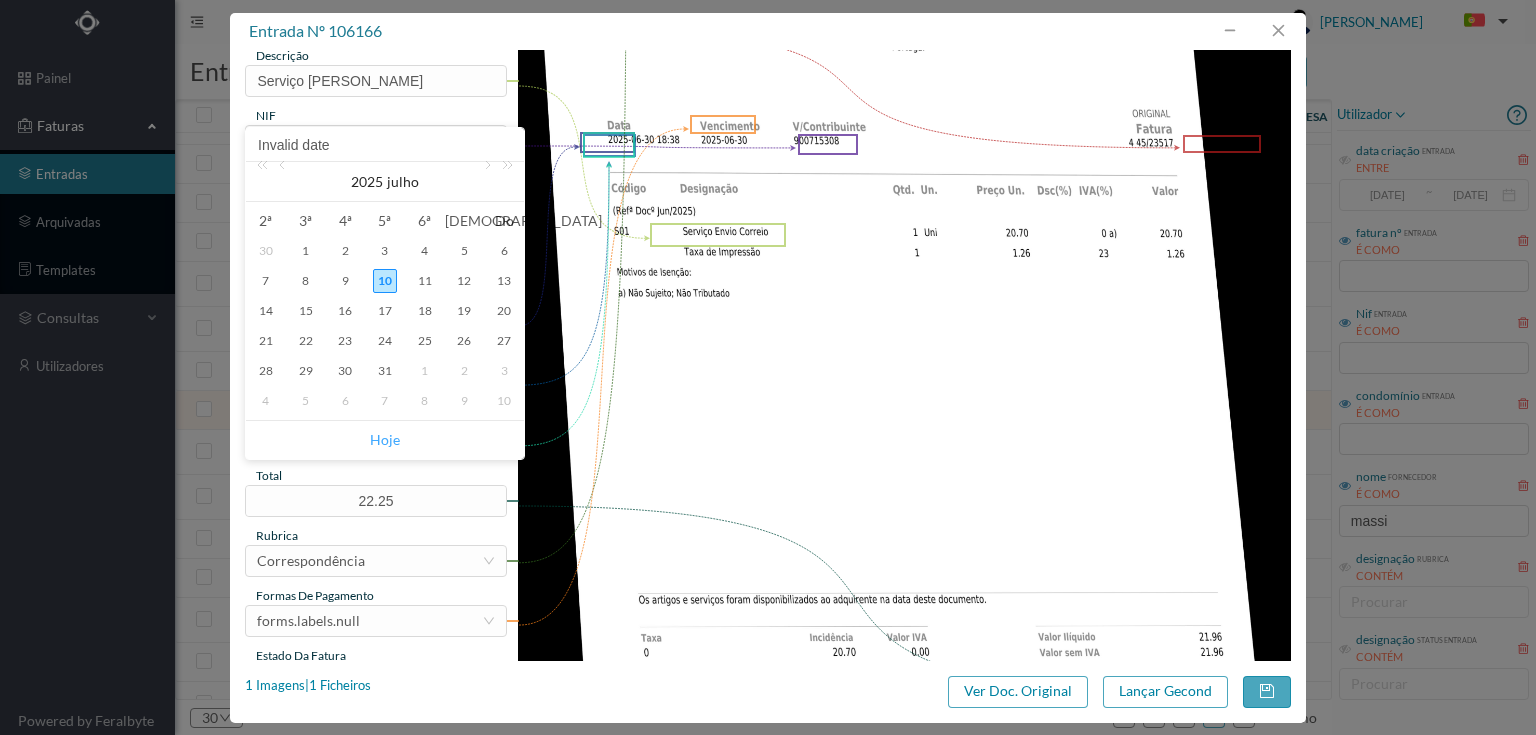 click on "Hoje" at bounding box center (385, 440) 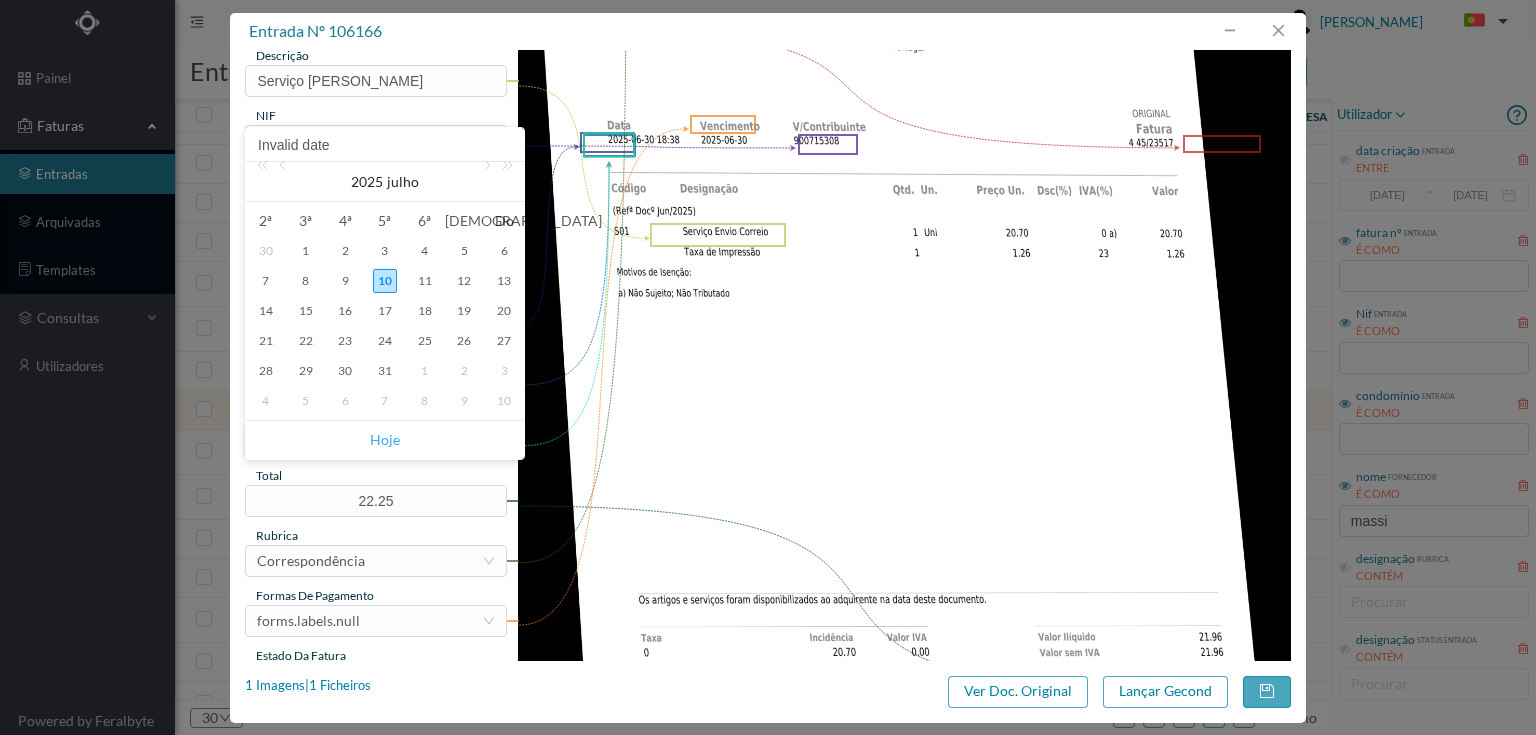 type on "[DATE]" 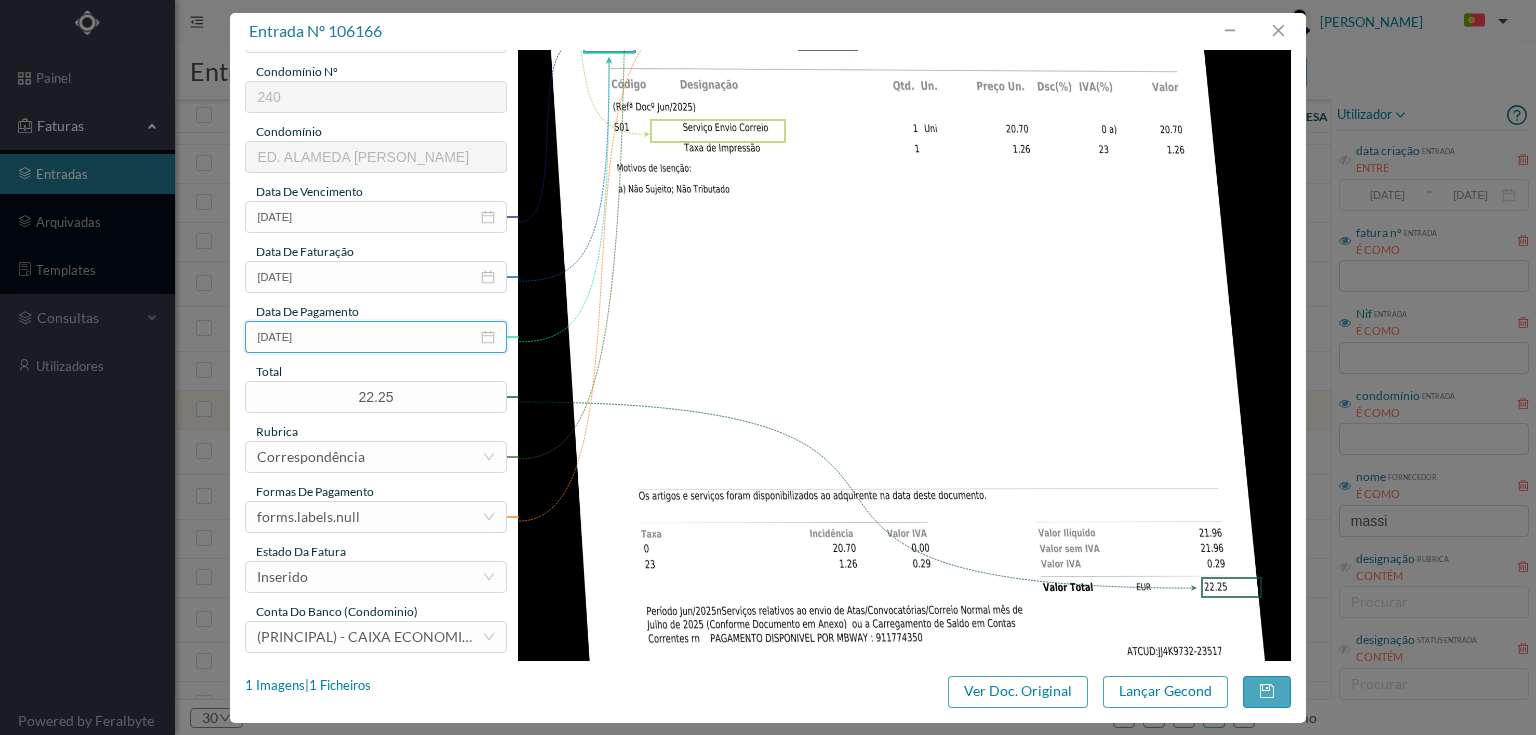 scroll, scrollTop: 400, scrollLeft: 0, axis: vertical 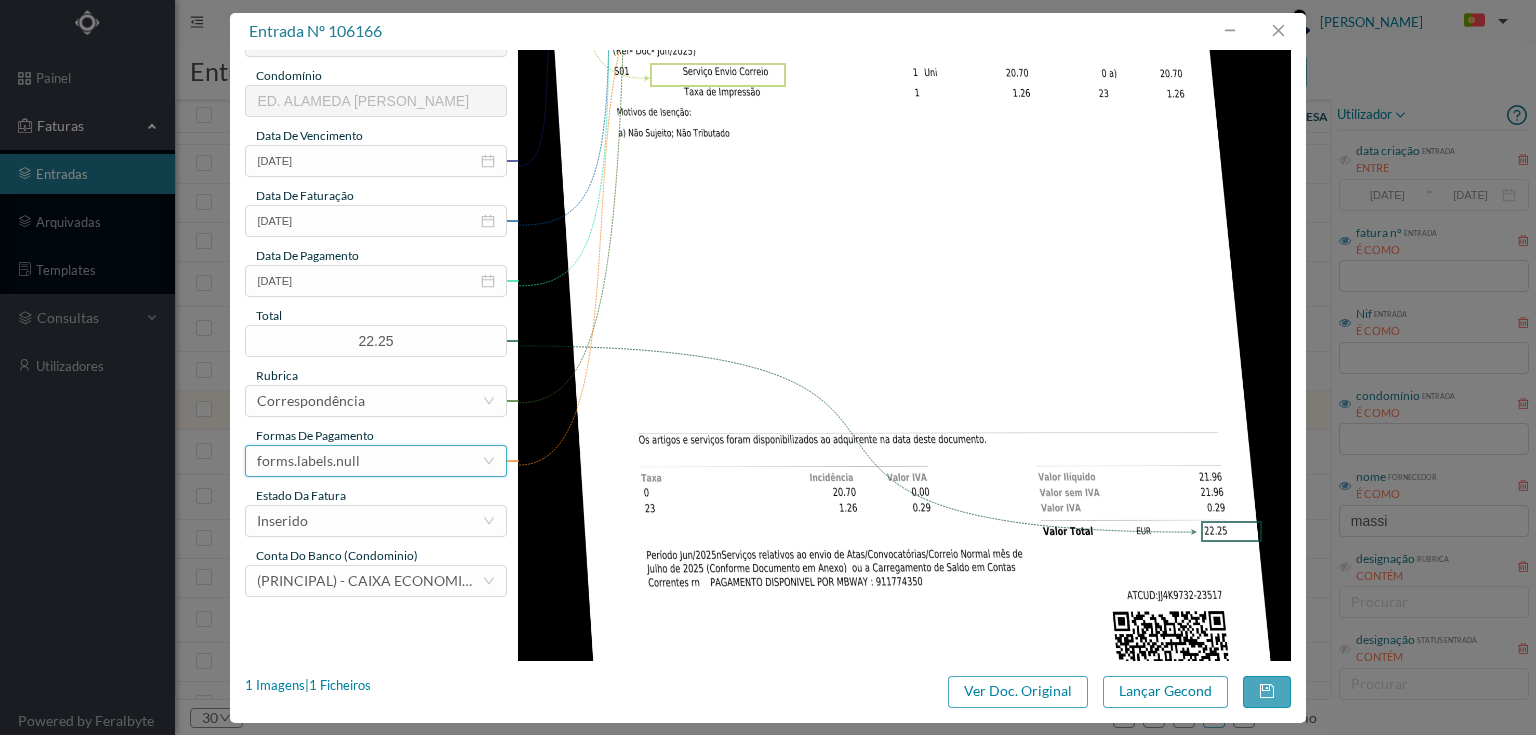 drag, startPoint x: 352, startPoint y: 463, endPoint x: 381, endPoint y: 440, distance: 37.01351 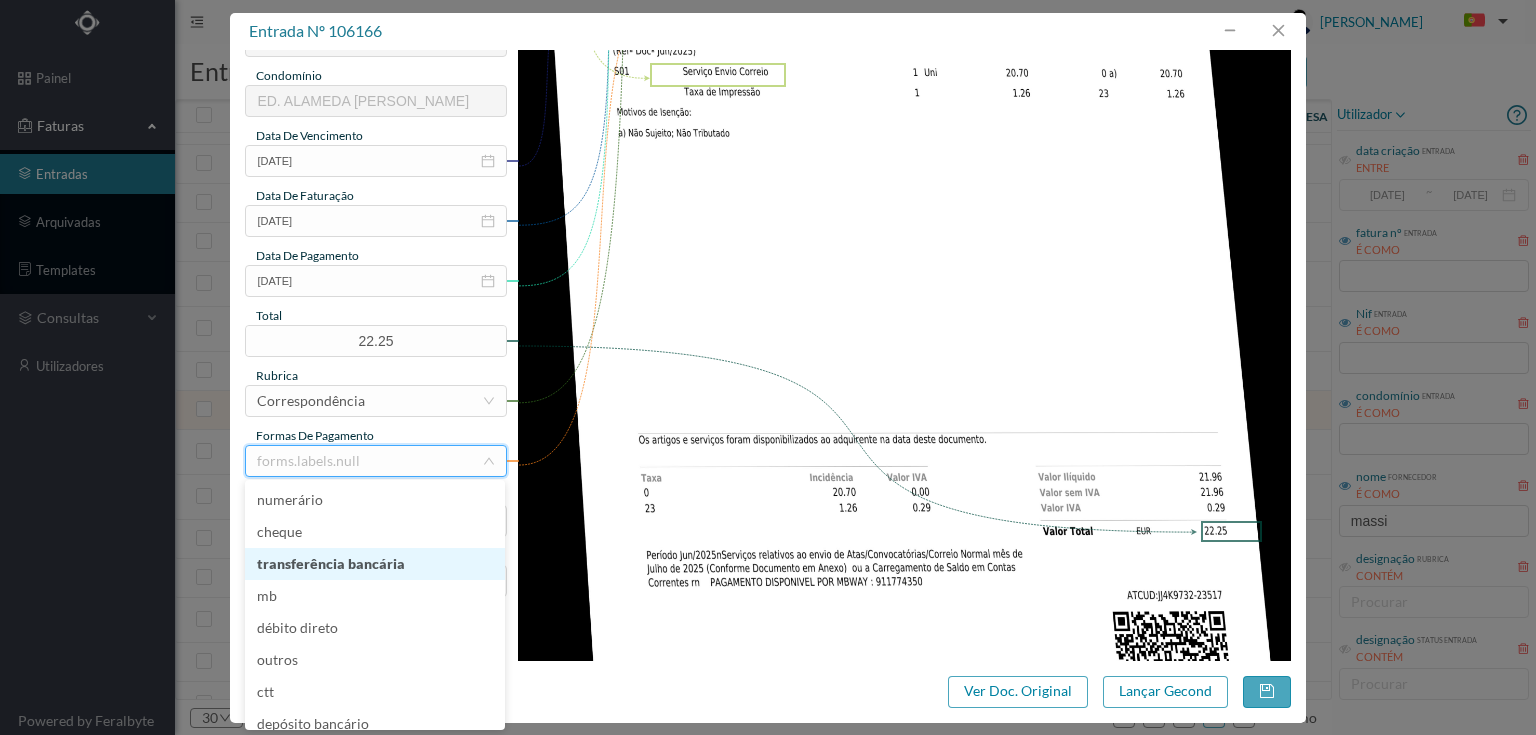 click on "transferência bancária" at bounding box center (375, 564) 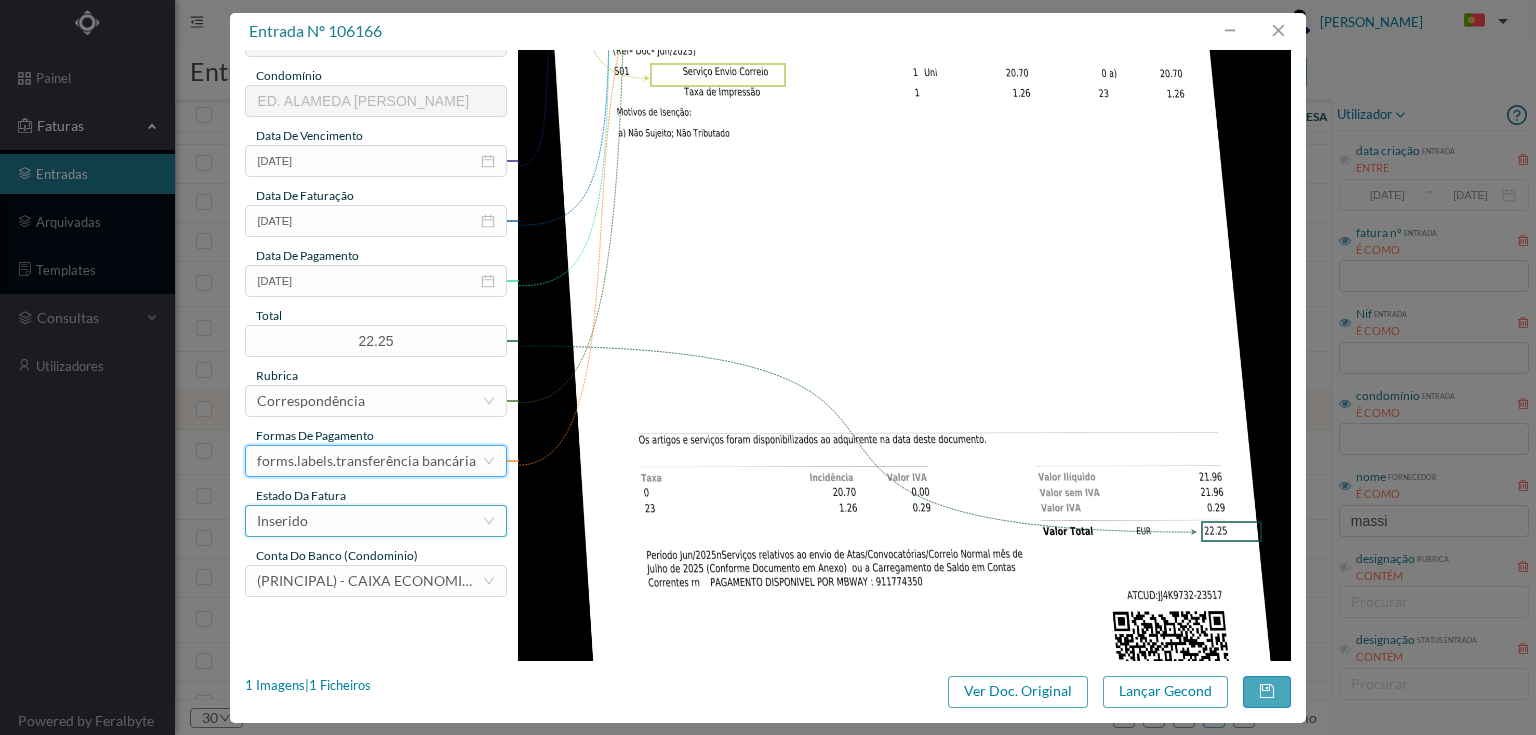click on "Inserido" at bounding box center (369, 521) 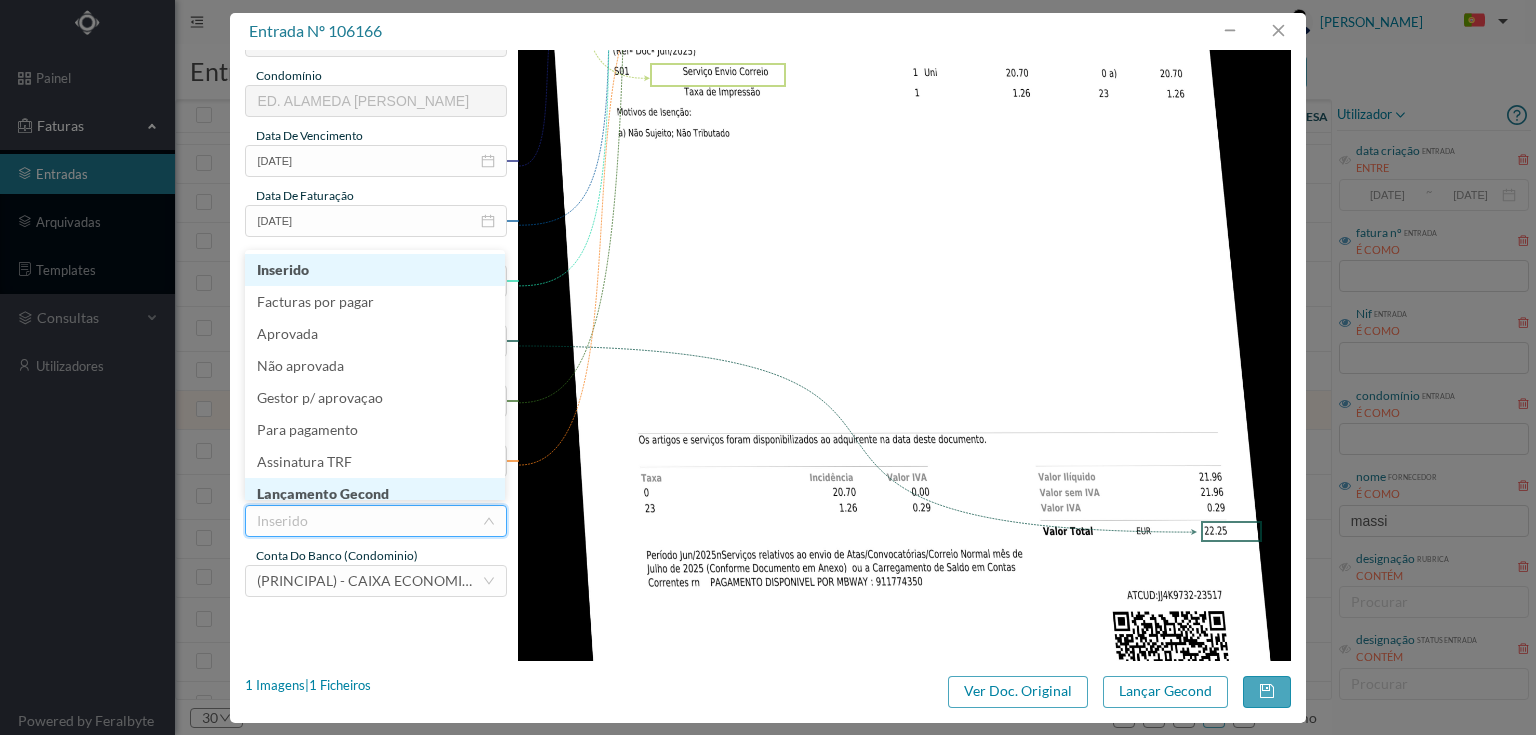 scroll, scrollTop: 10, scrollLeft: 0, axis: vertical 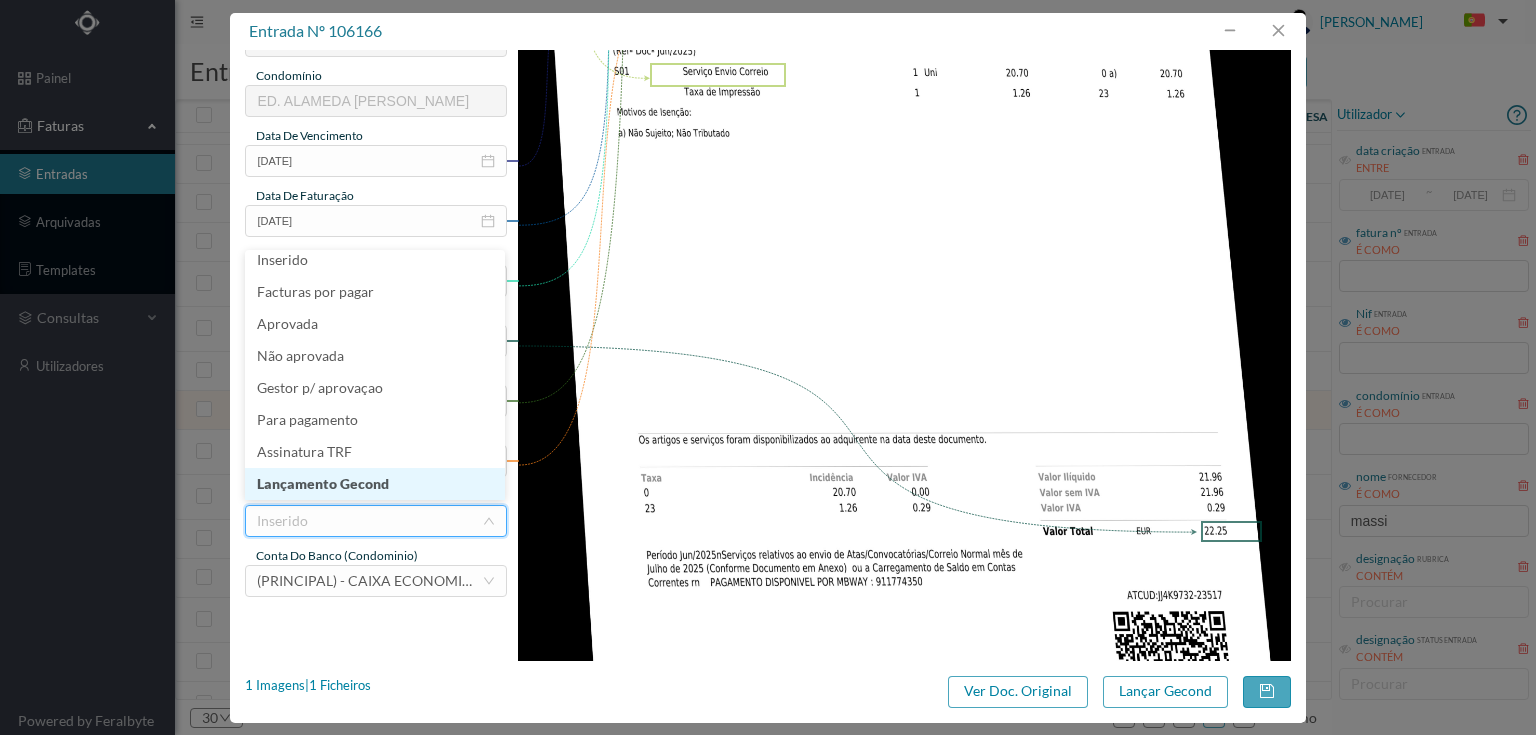 click on "Lançamento Gecond" at bounding box center (375, 484) 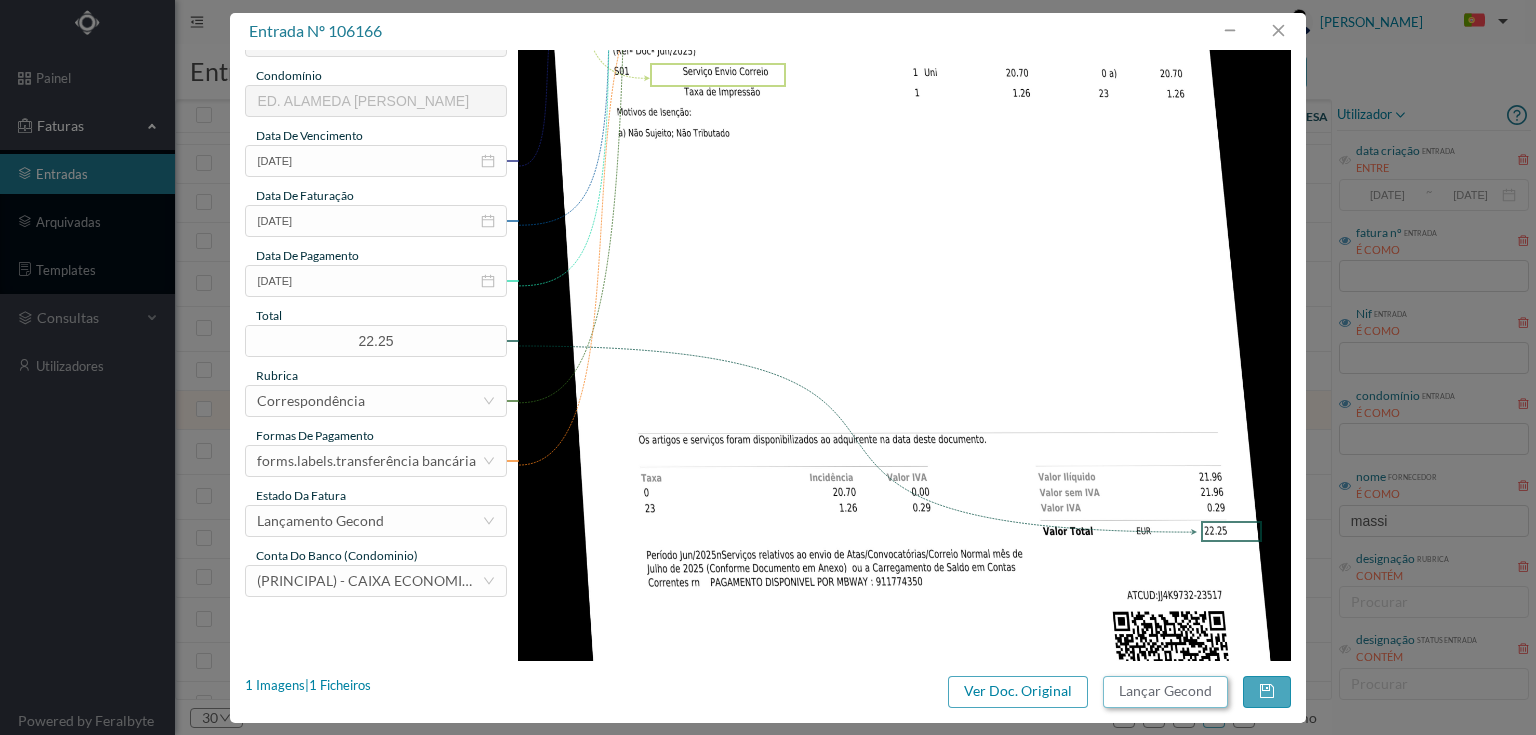 click on "Lançar Gecond" at bounding box center (1165, 692) 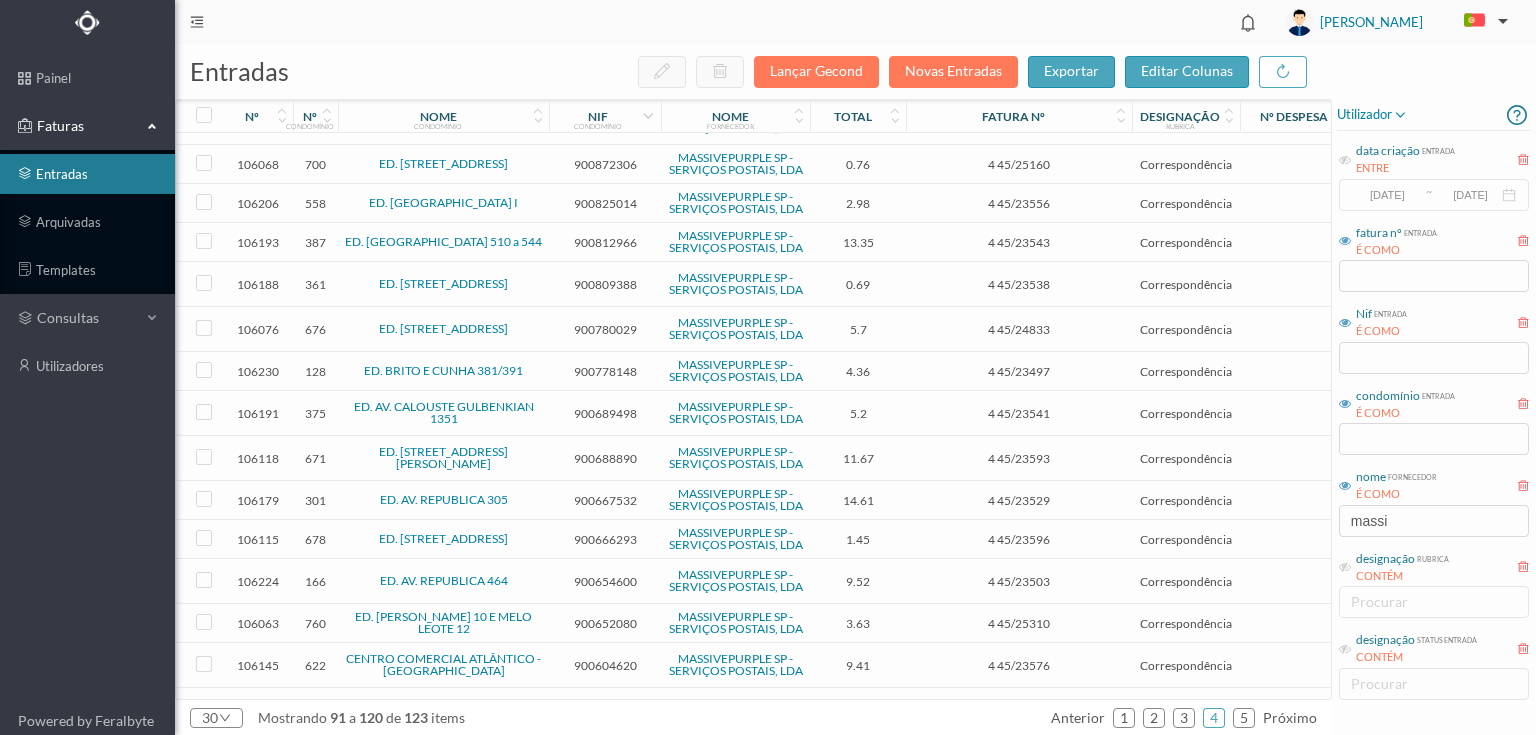 click on "900688890" at bounding box center [605, 458] 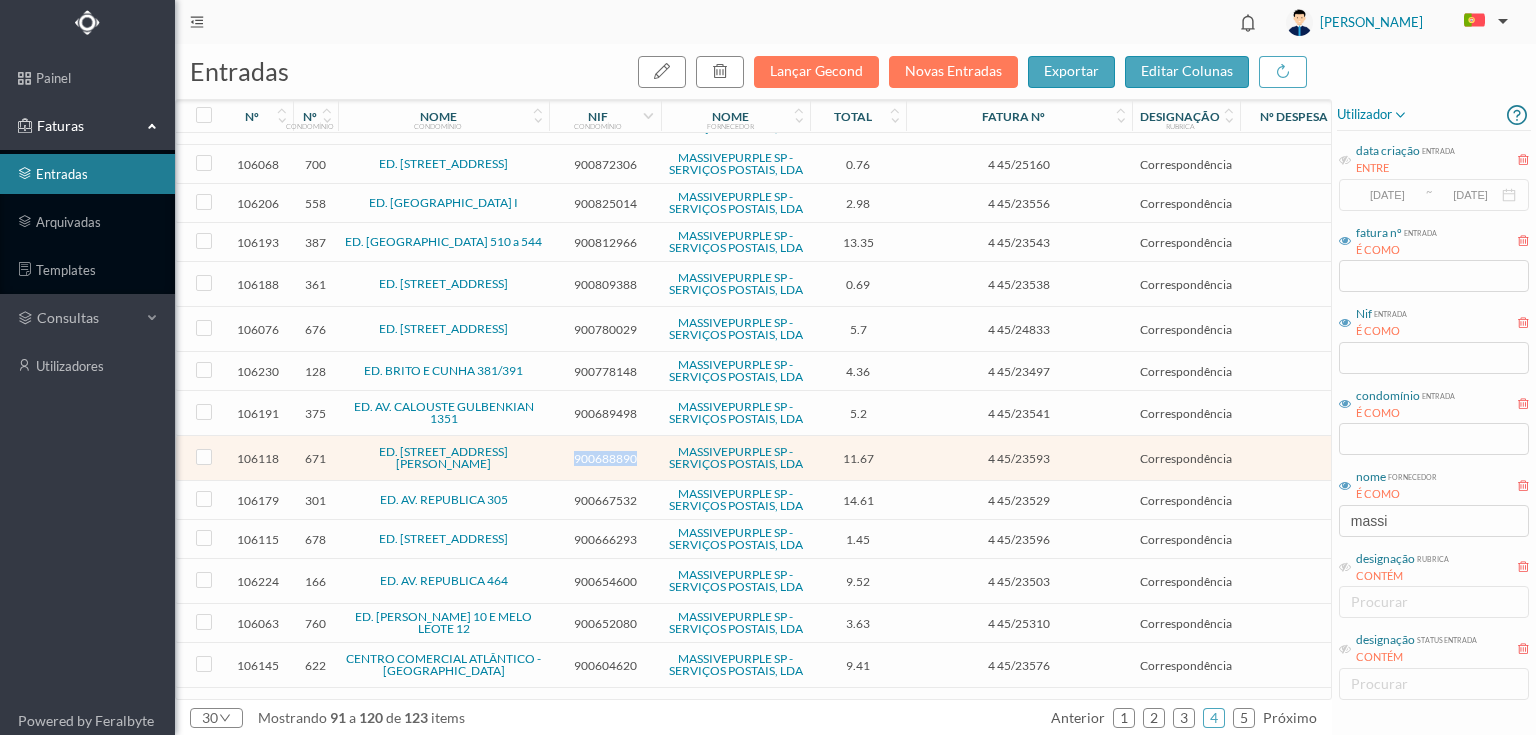 click on "900688890" at bounding box center [605, 458] 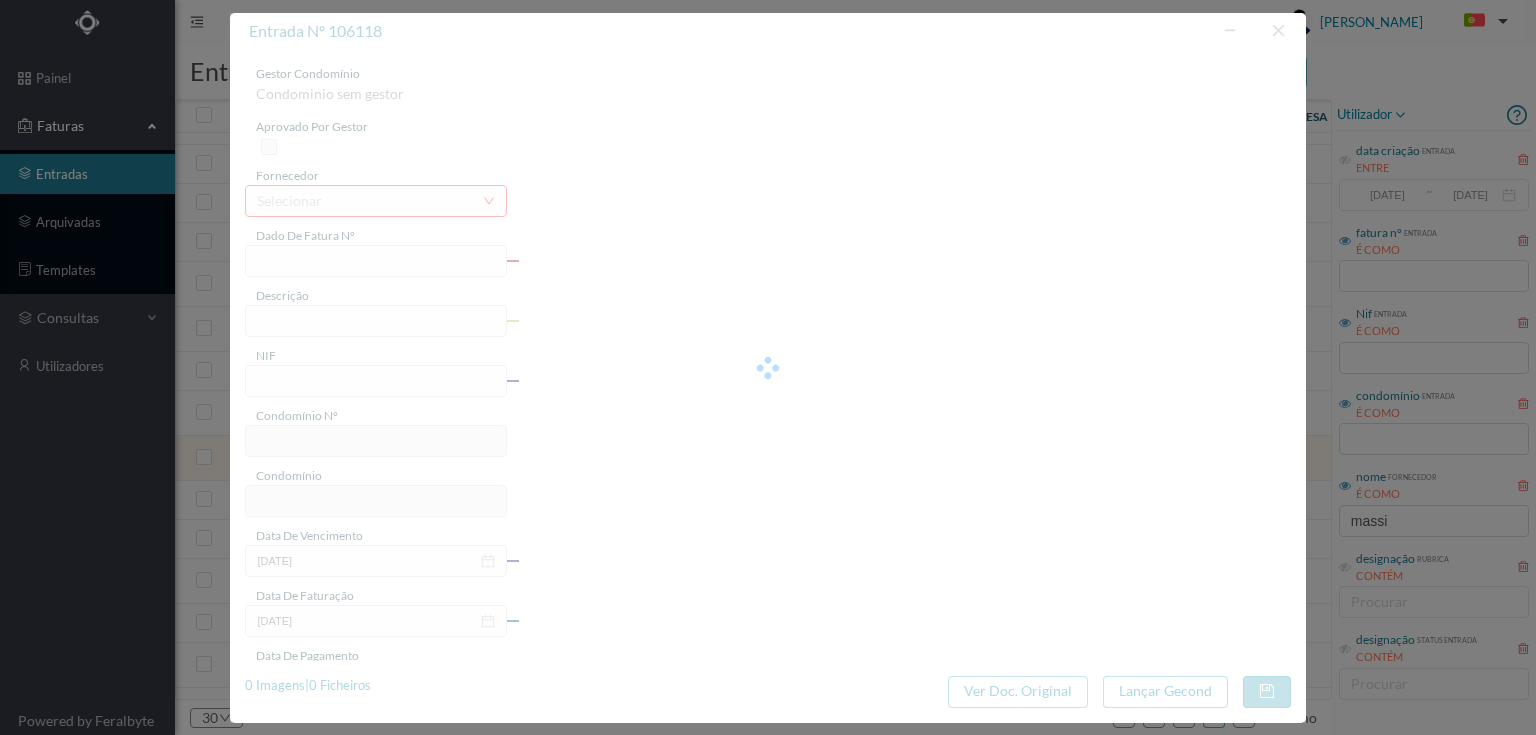type on "4 45/23593" 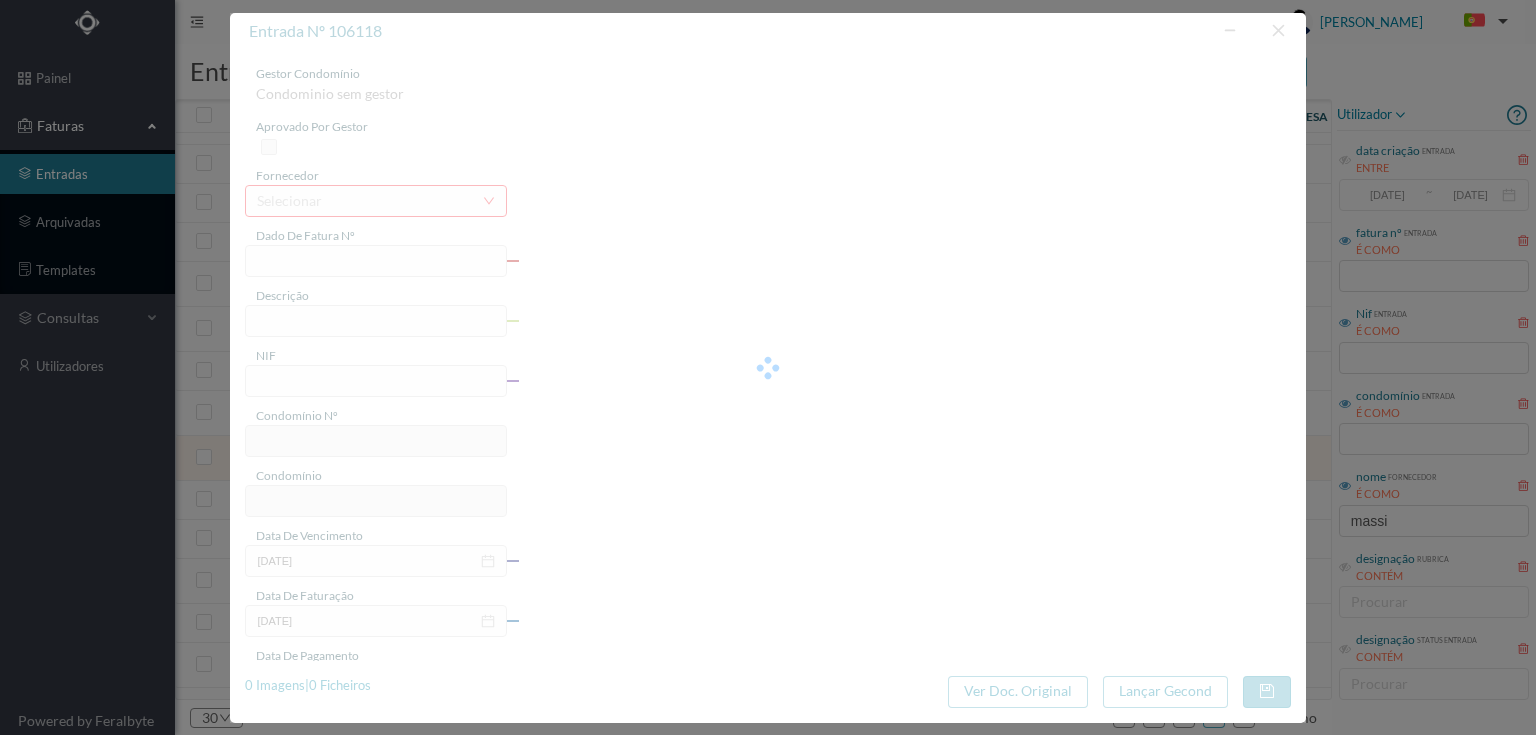 type on "Serviço [PERSON_NAME]" 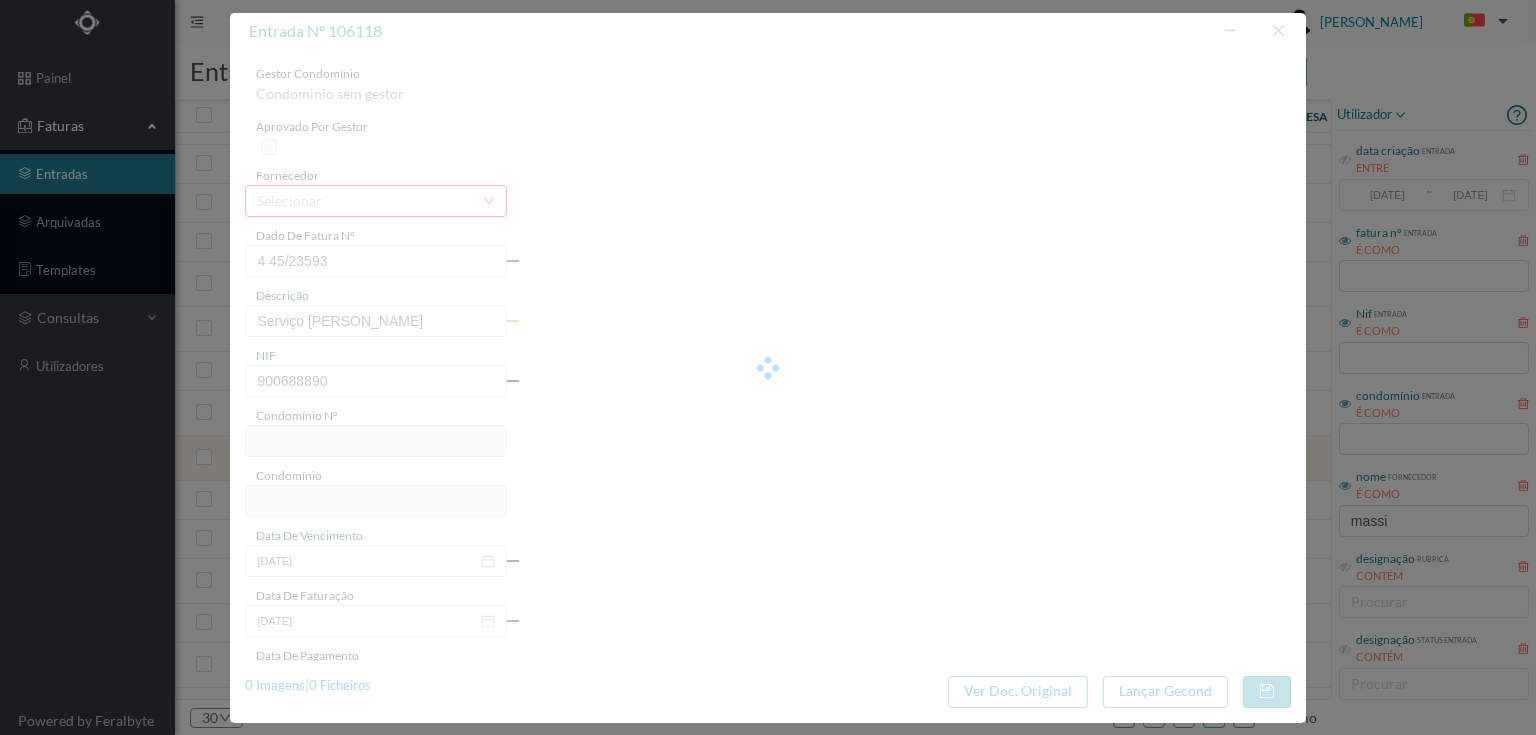type on "671" 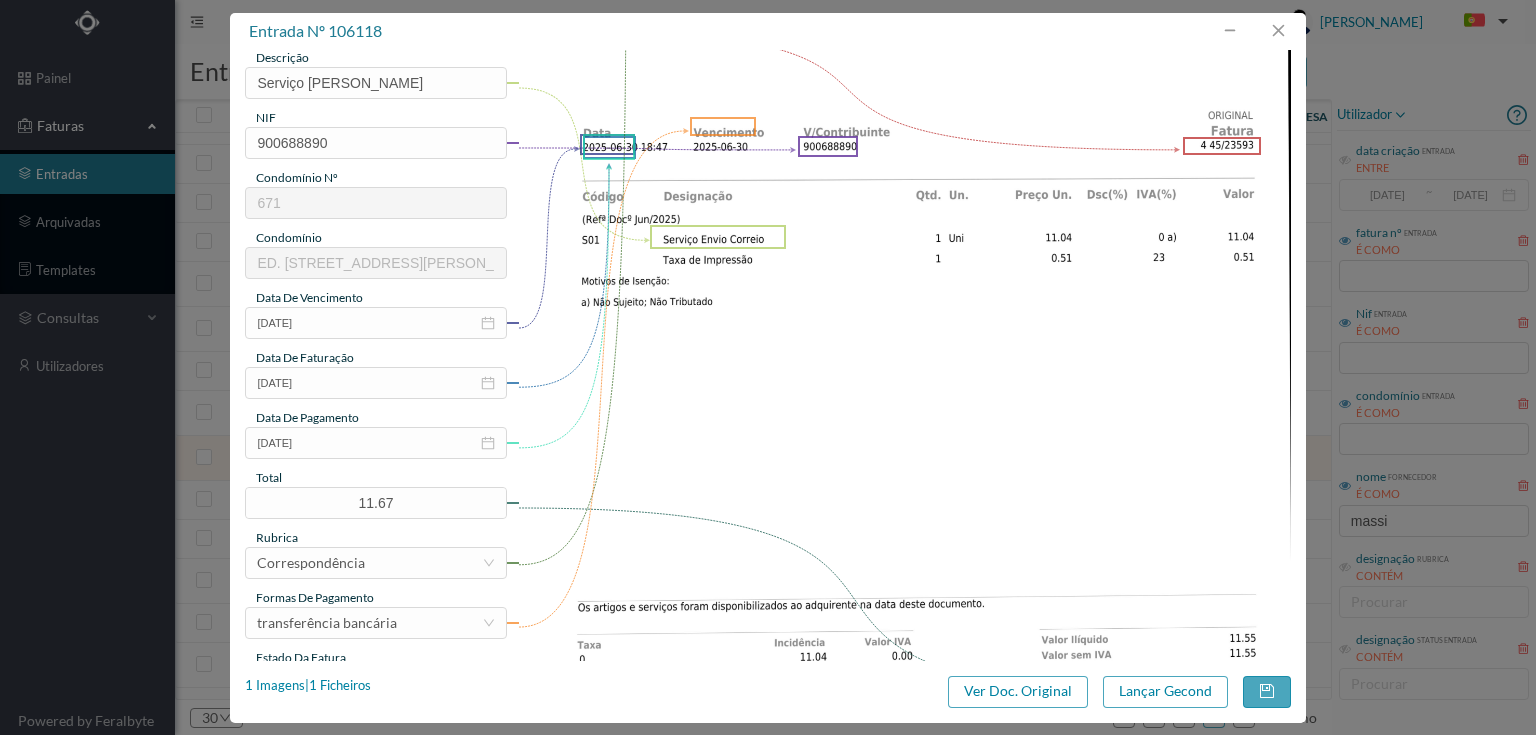scroll, scrollTop: 240, scrollLeft: 0, axis: vertical 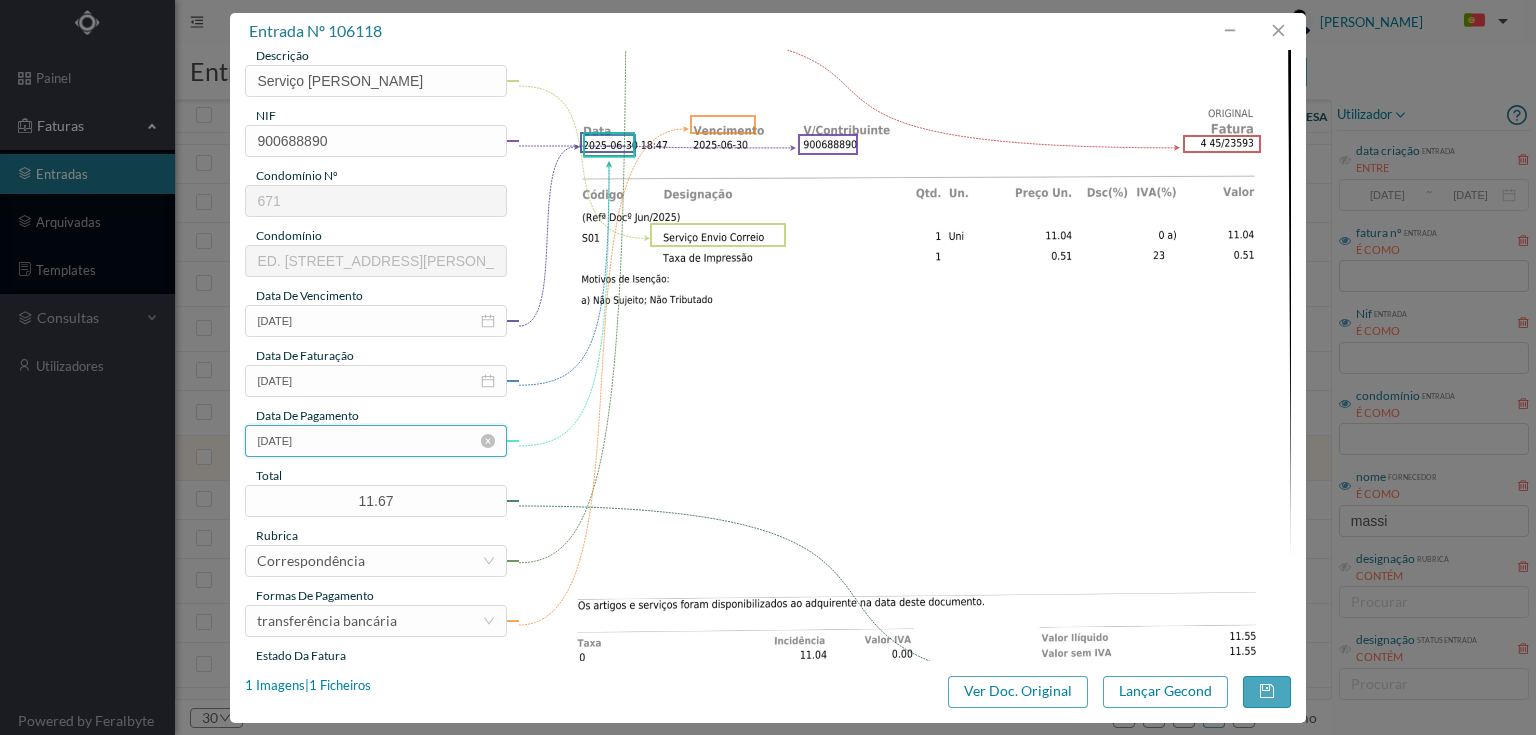 click on "2025-06-03" at bounding box center [375, 441] 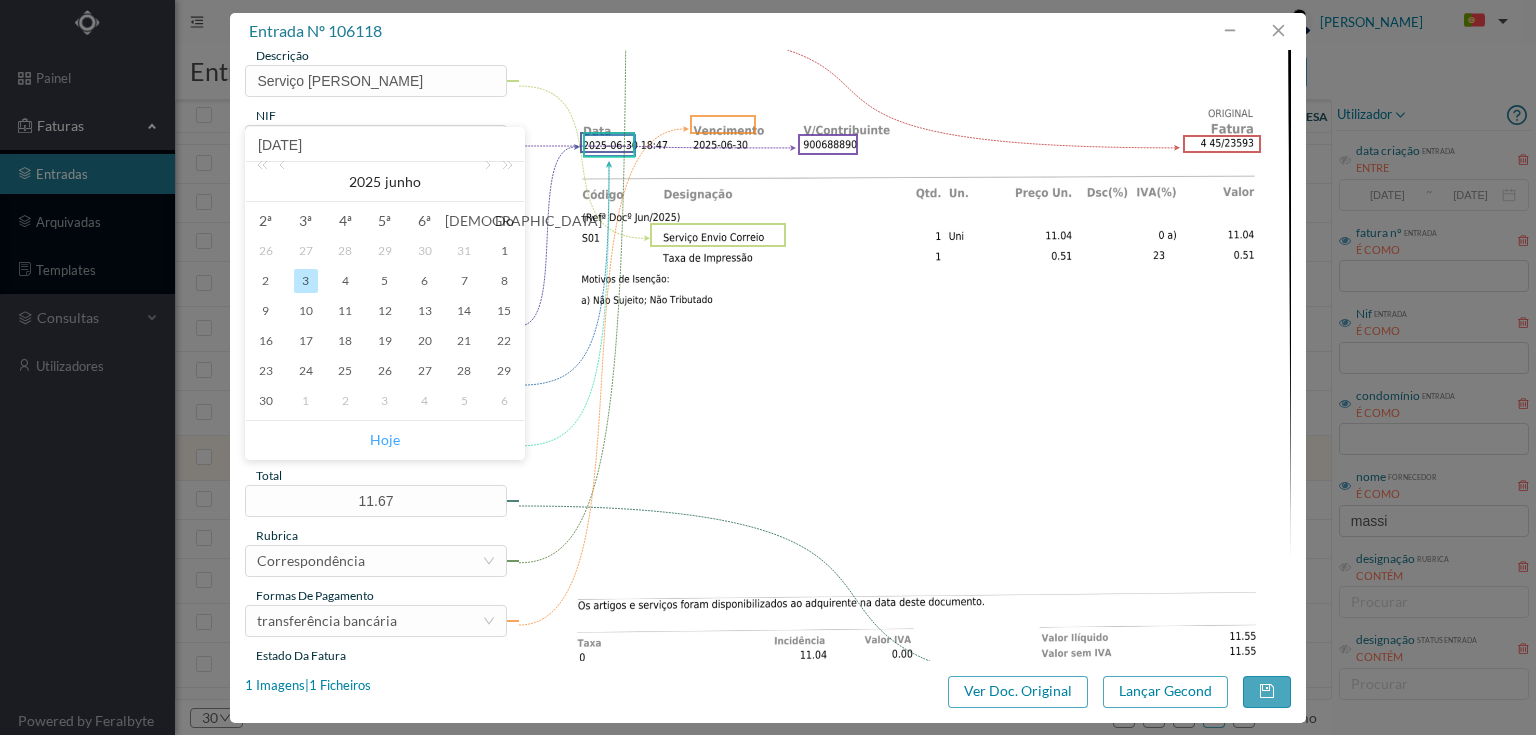 click on "Hoje" at bounding box center (385, 440) 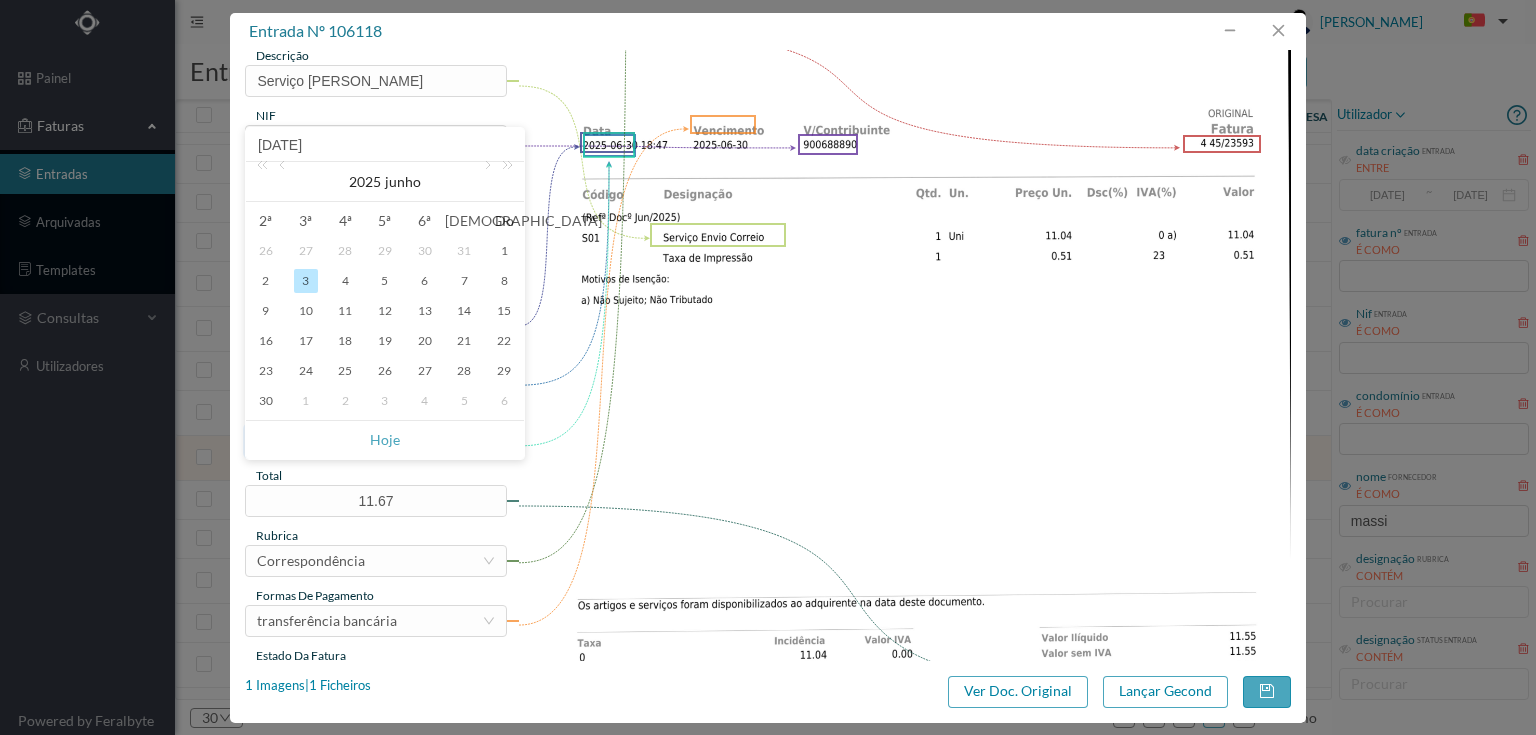 type on "[DATE]" 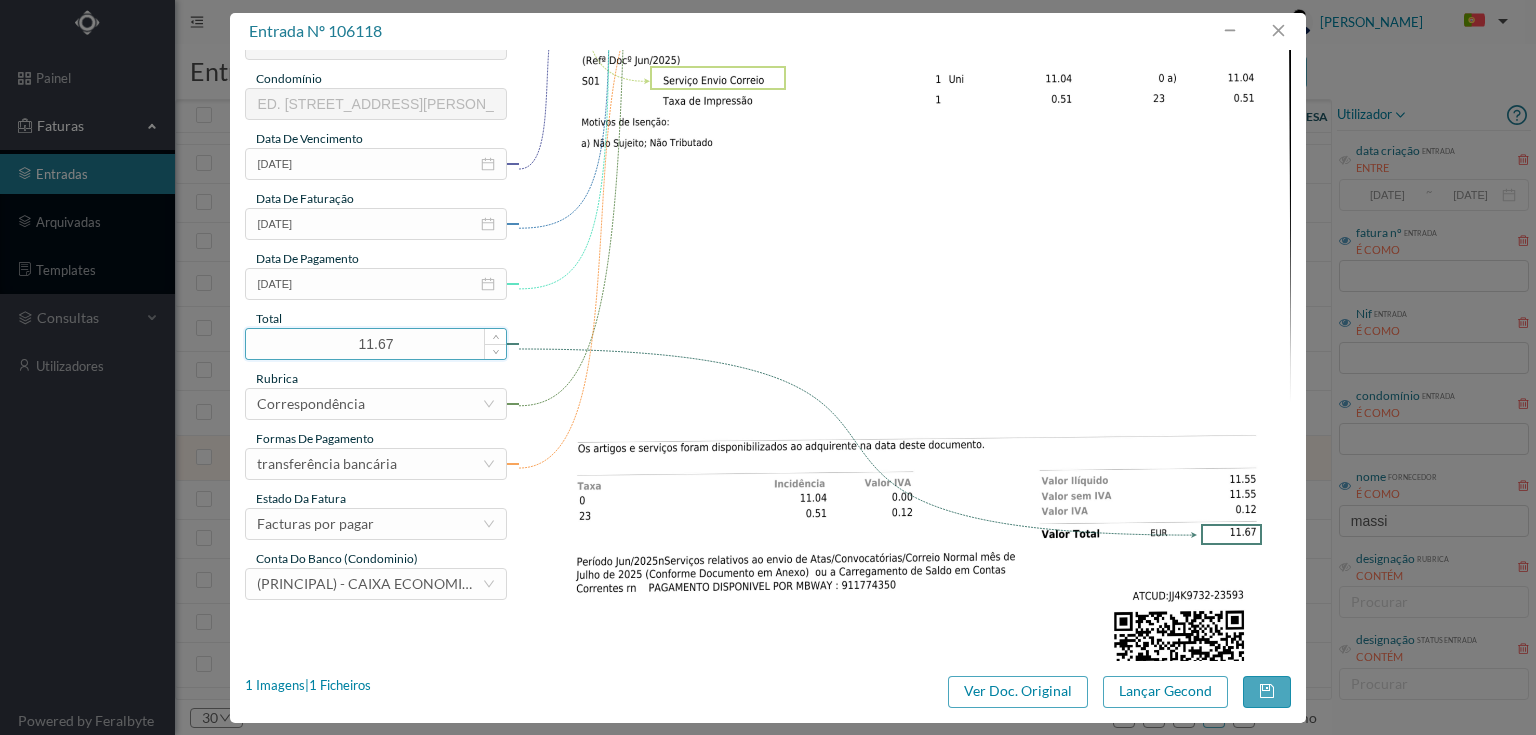 scroll, scrollTop: 480, scrollLeft: 0, axis: vertical 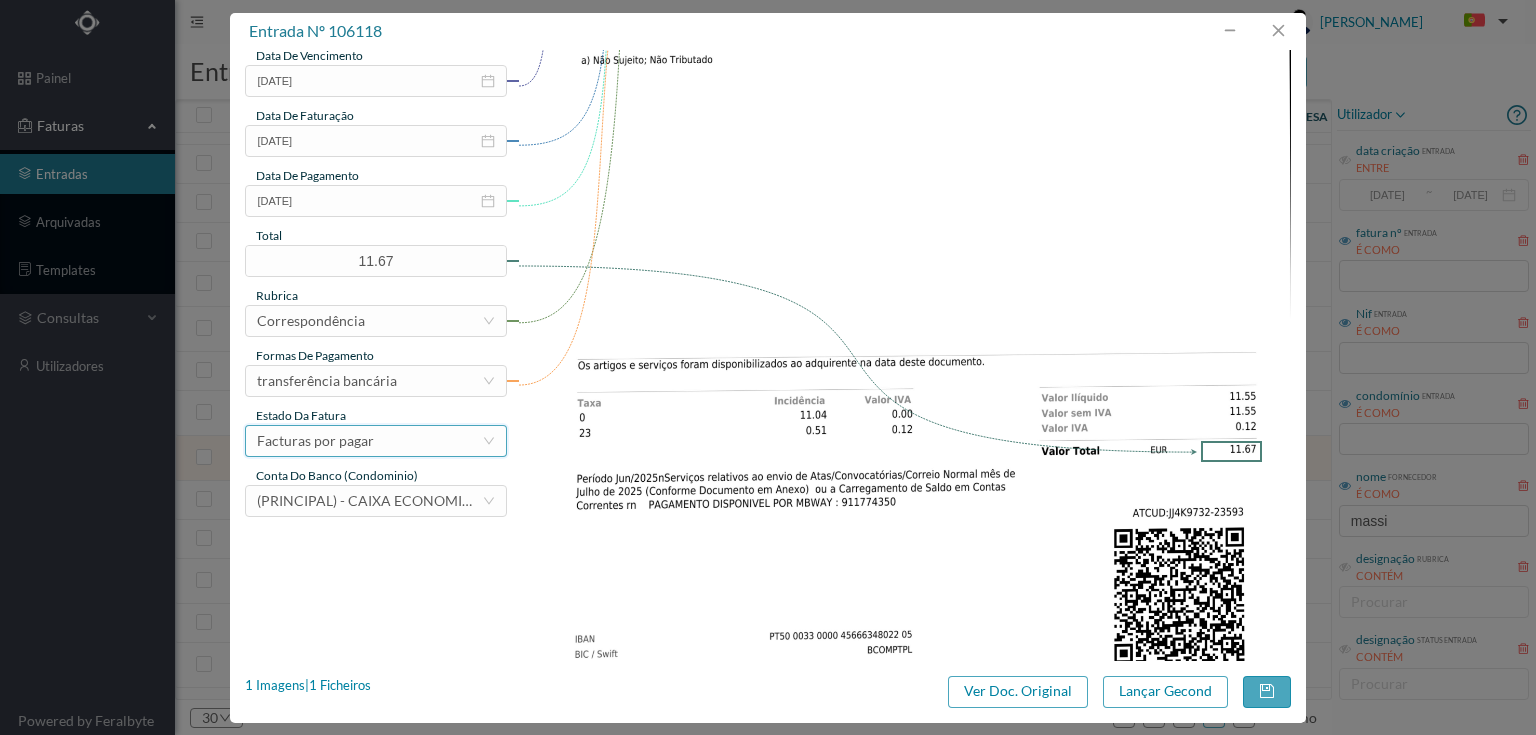 click on "Facturas por pagar" at bounding box center (315, 441) 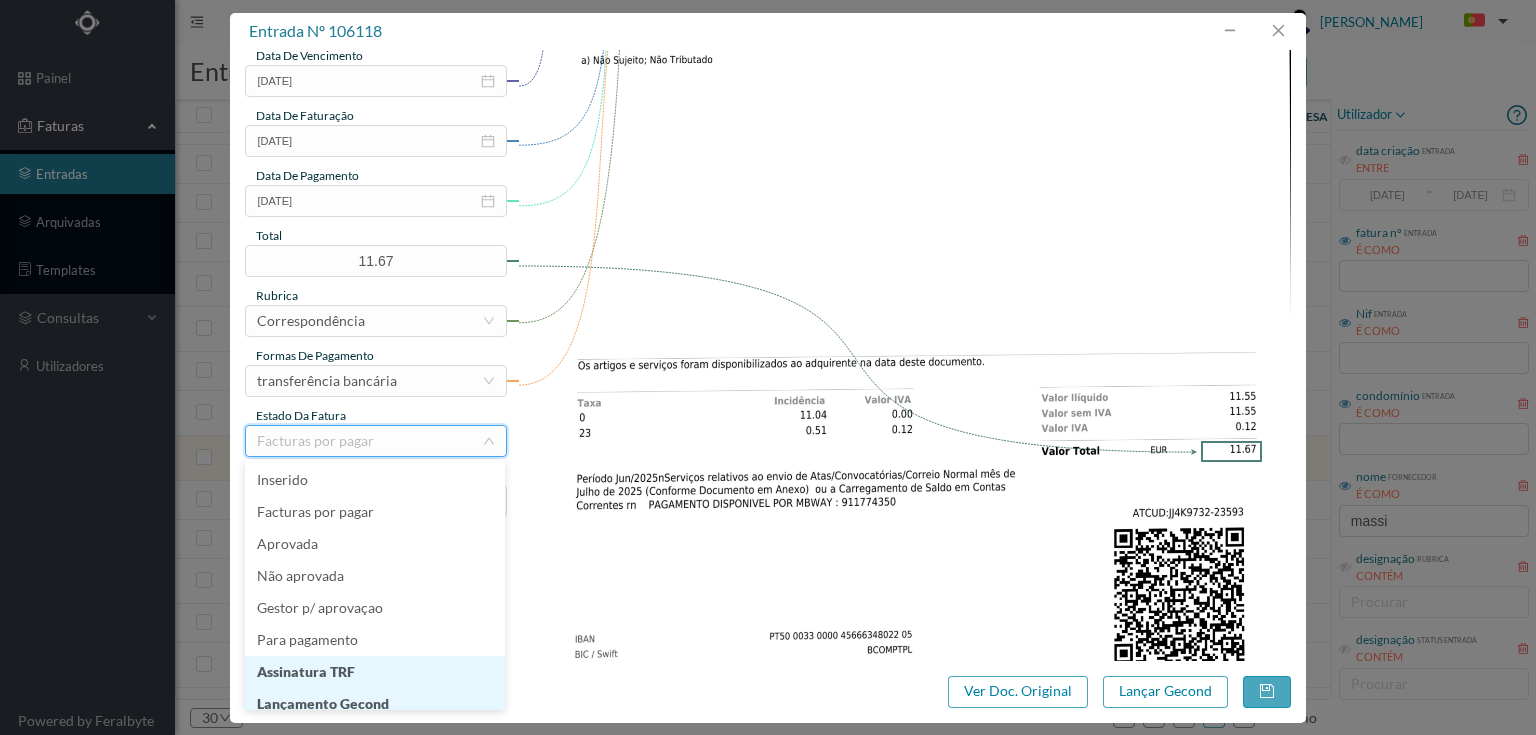 scroll, scrollTop: 10, scrollLeft: 0, axis: vertical 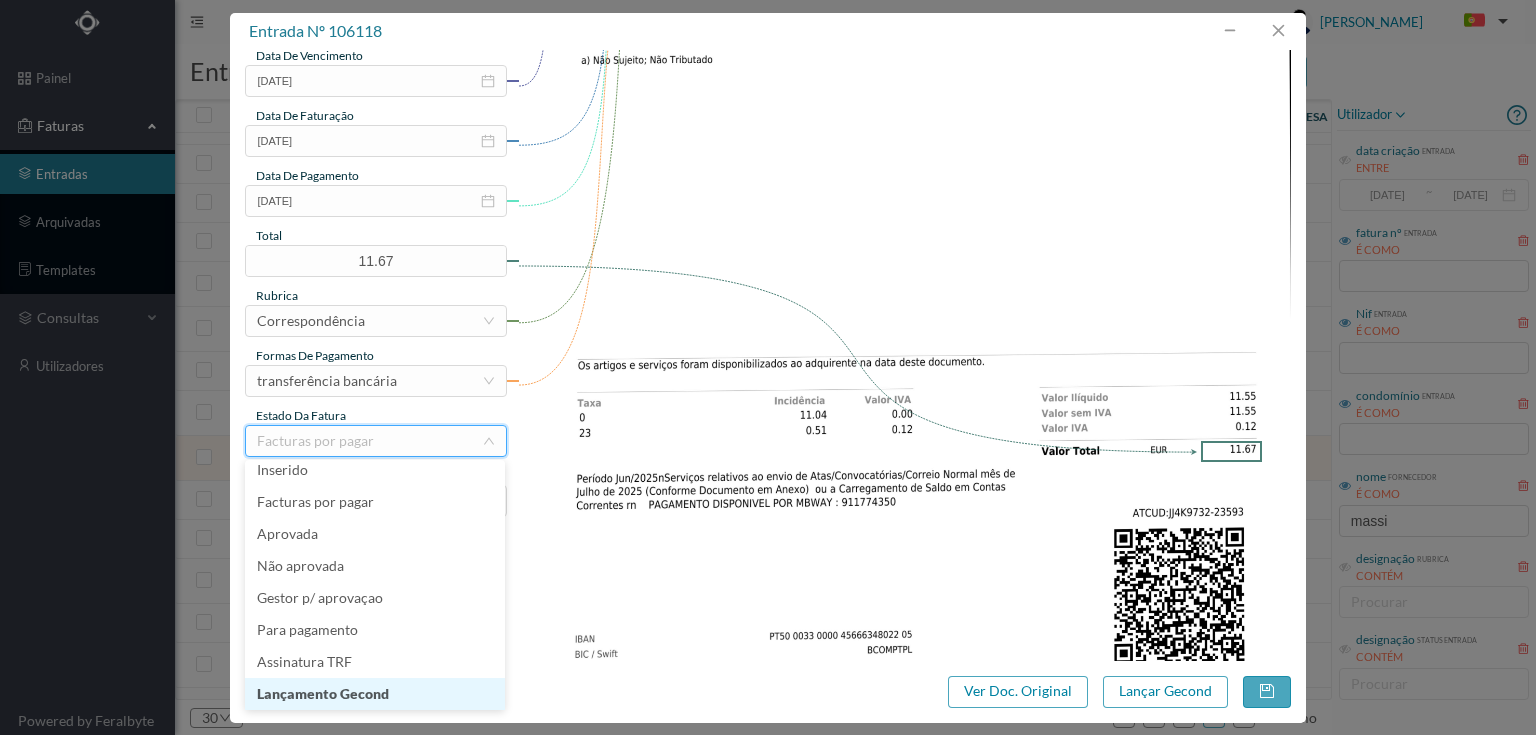 click on "Lançamento Gecond" at bounding box center [375, 694] 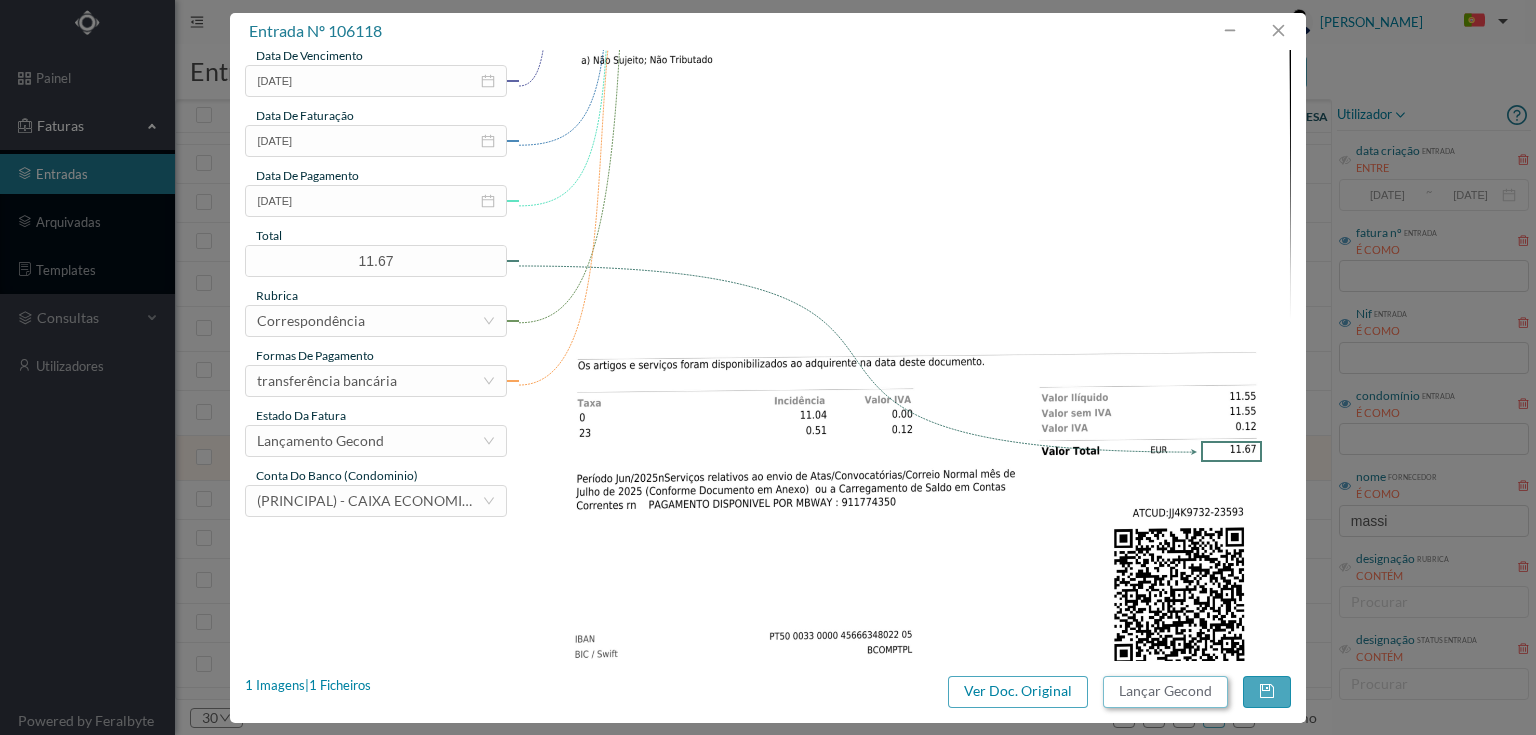click on "Lançar Gecond" at bounding box center [1165, 692] 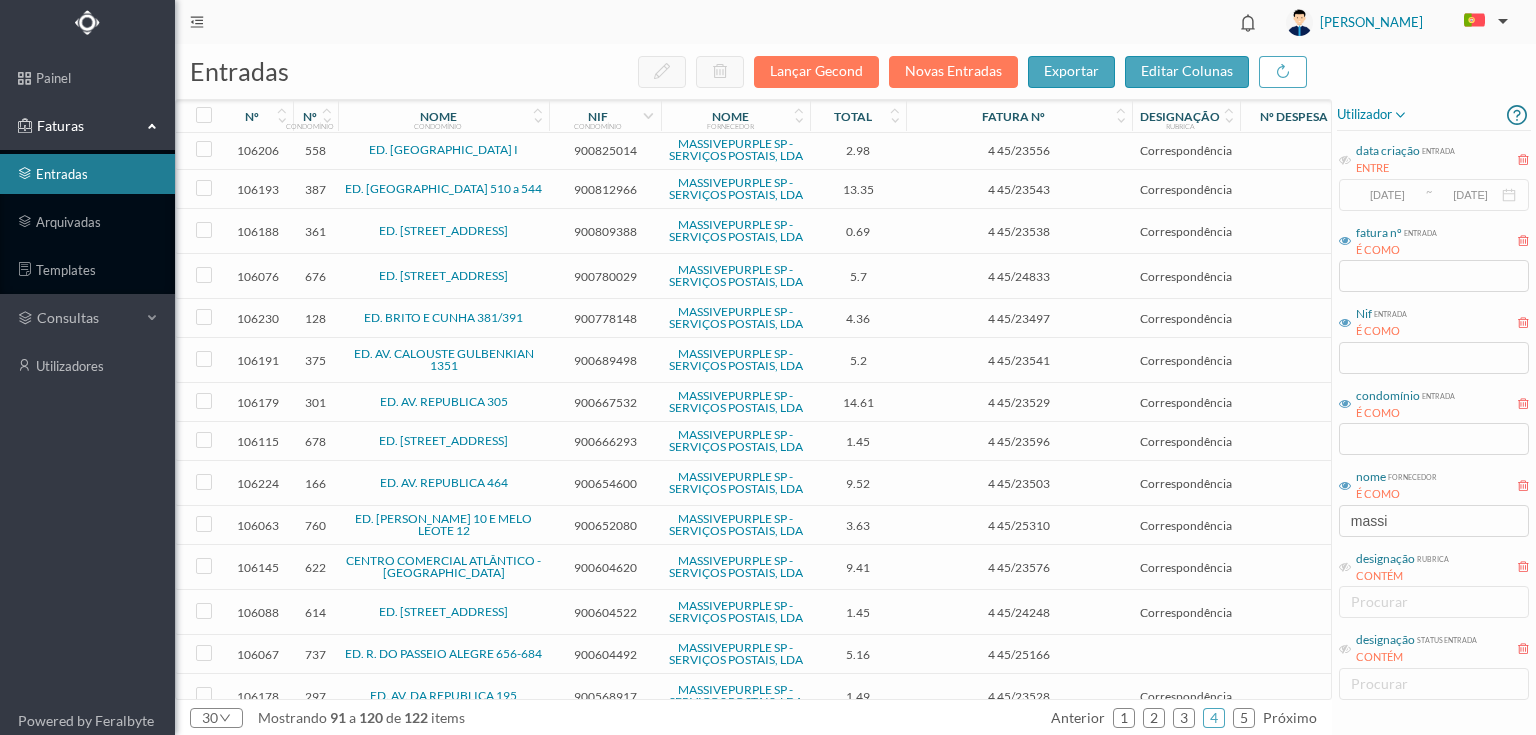 scroll, scrollTop: 560, scrollLeft: 0, axis: vertical 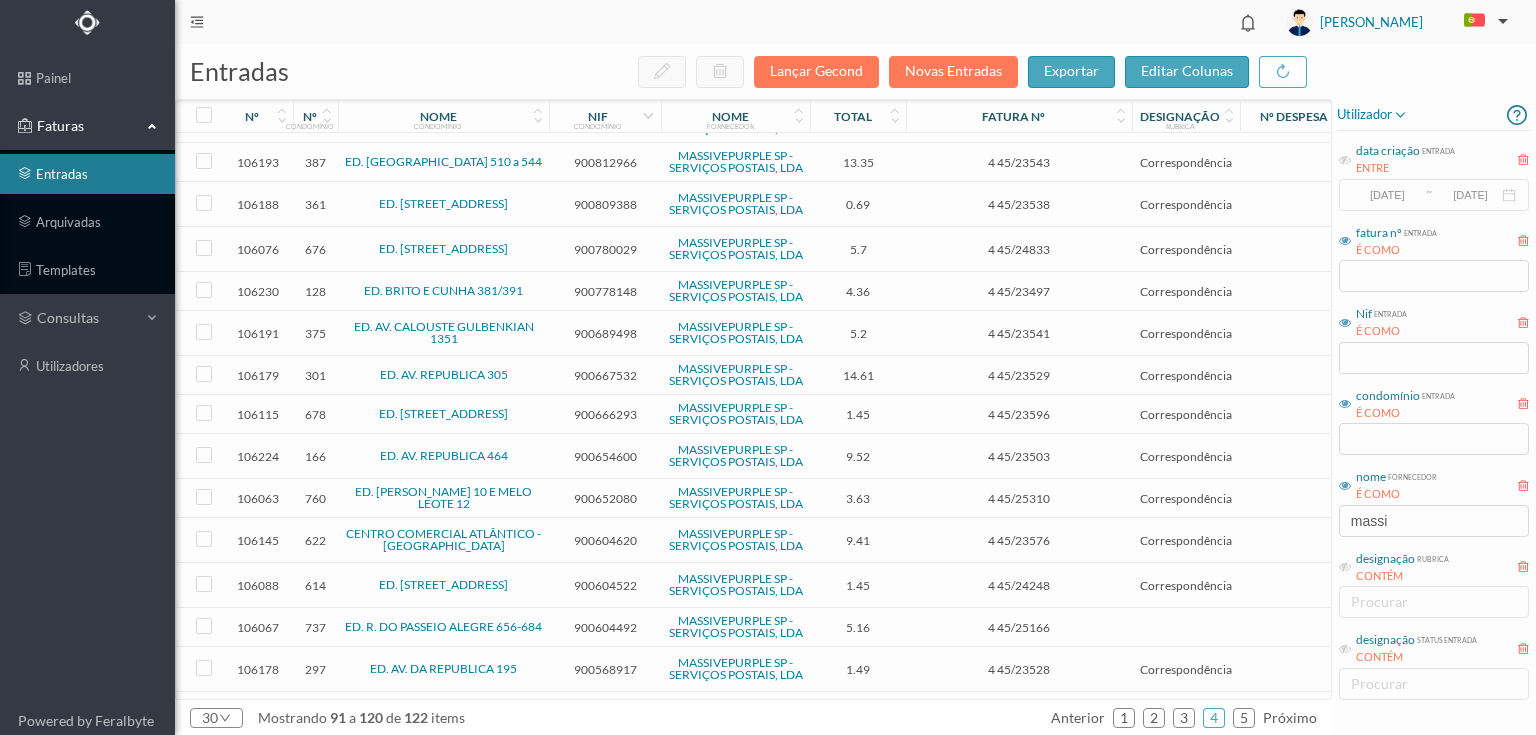 click on "900689498" at bounding box center [605, 333] 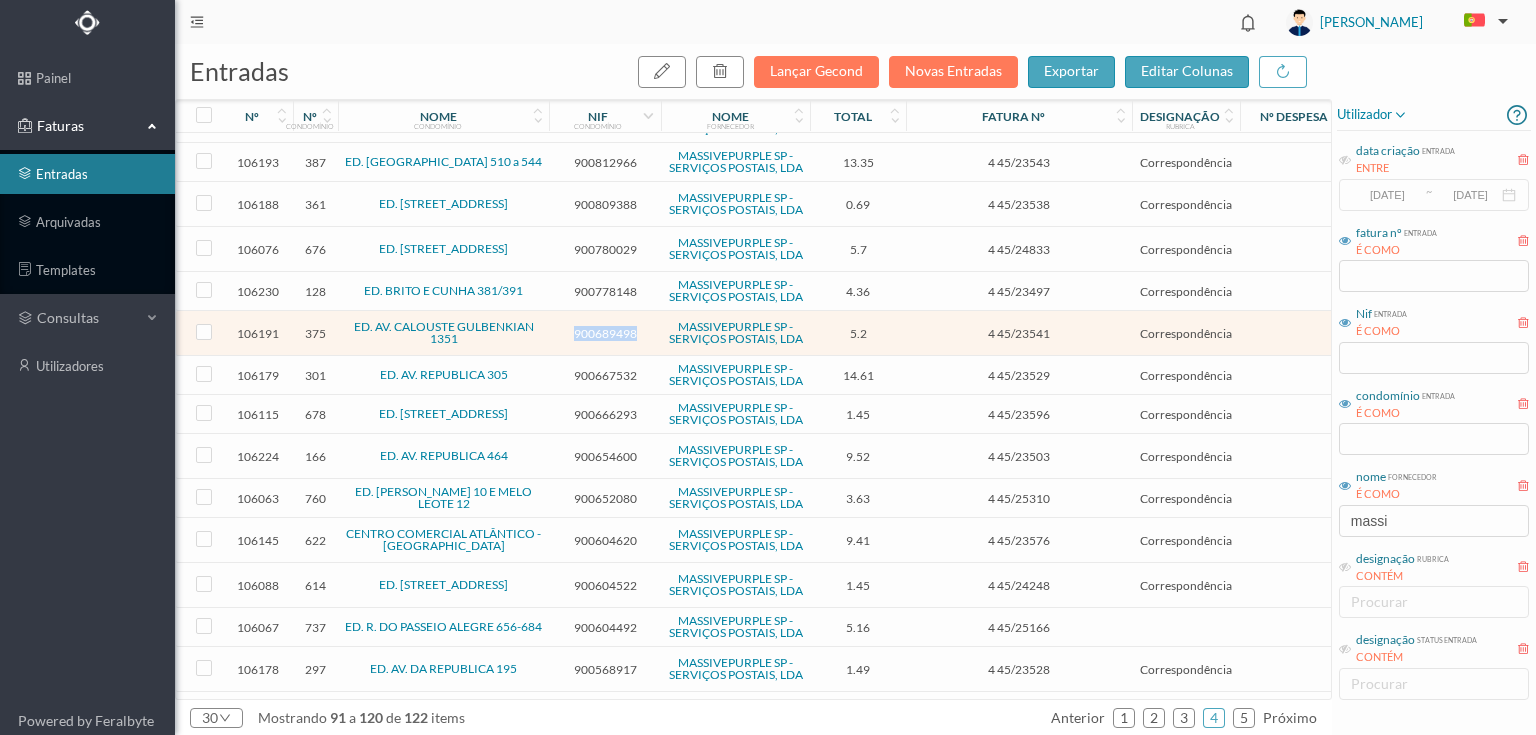 click on "900689498" at bounding box center [605, 333] 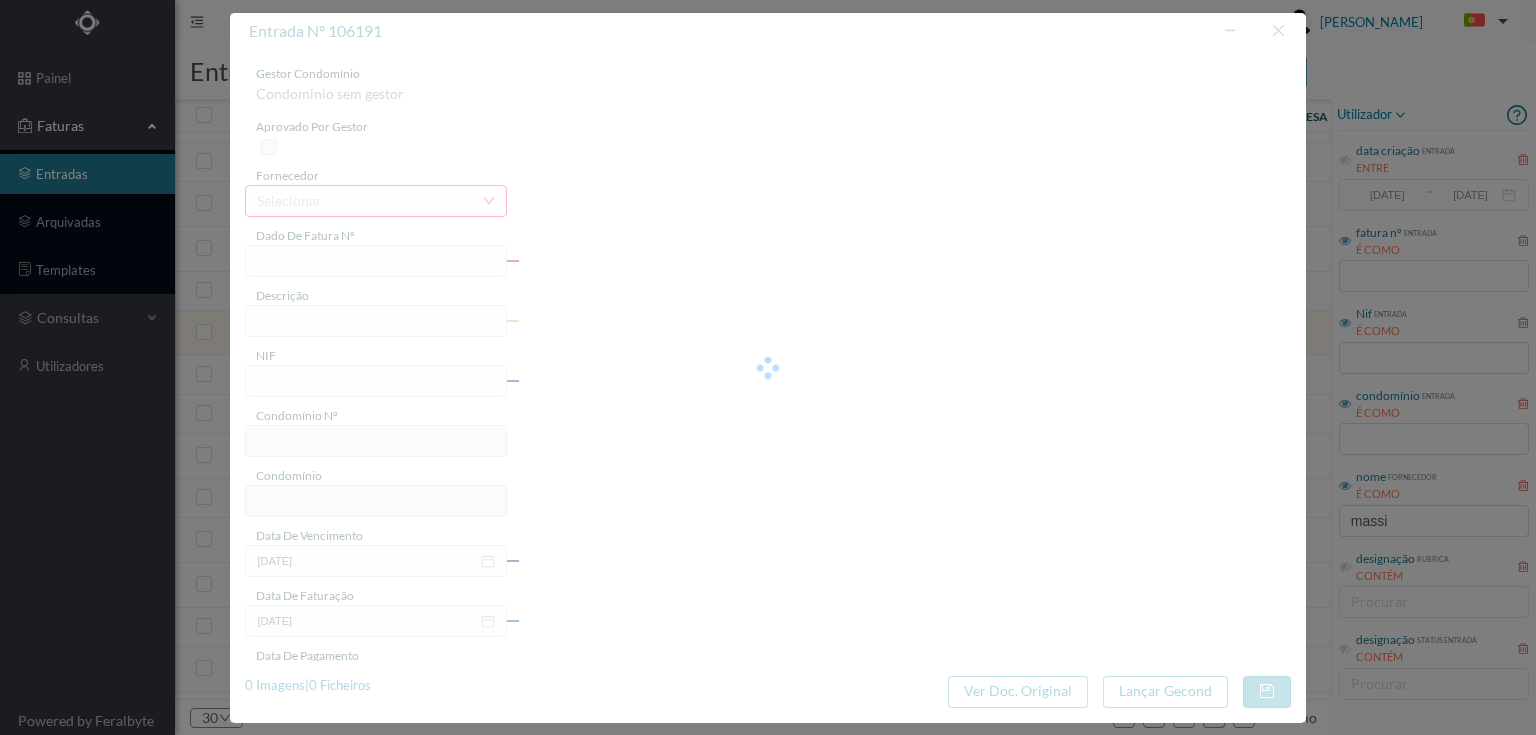 type on "4 45/23541" 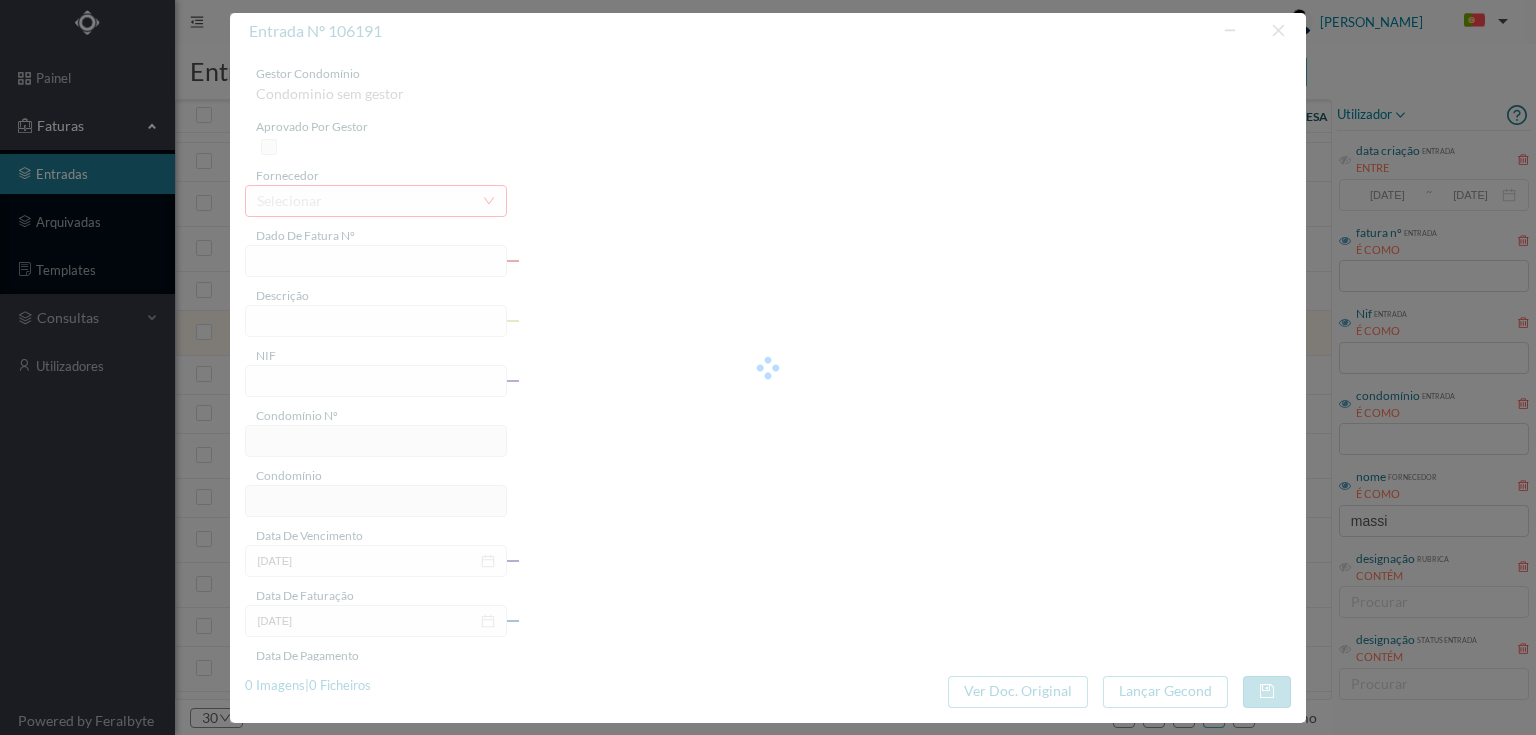 type on "Serviço [PERSON_NAME]" 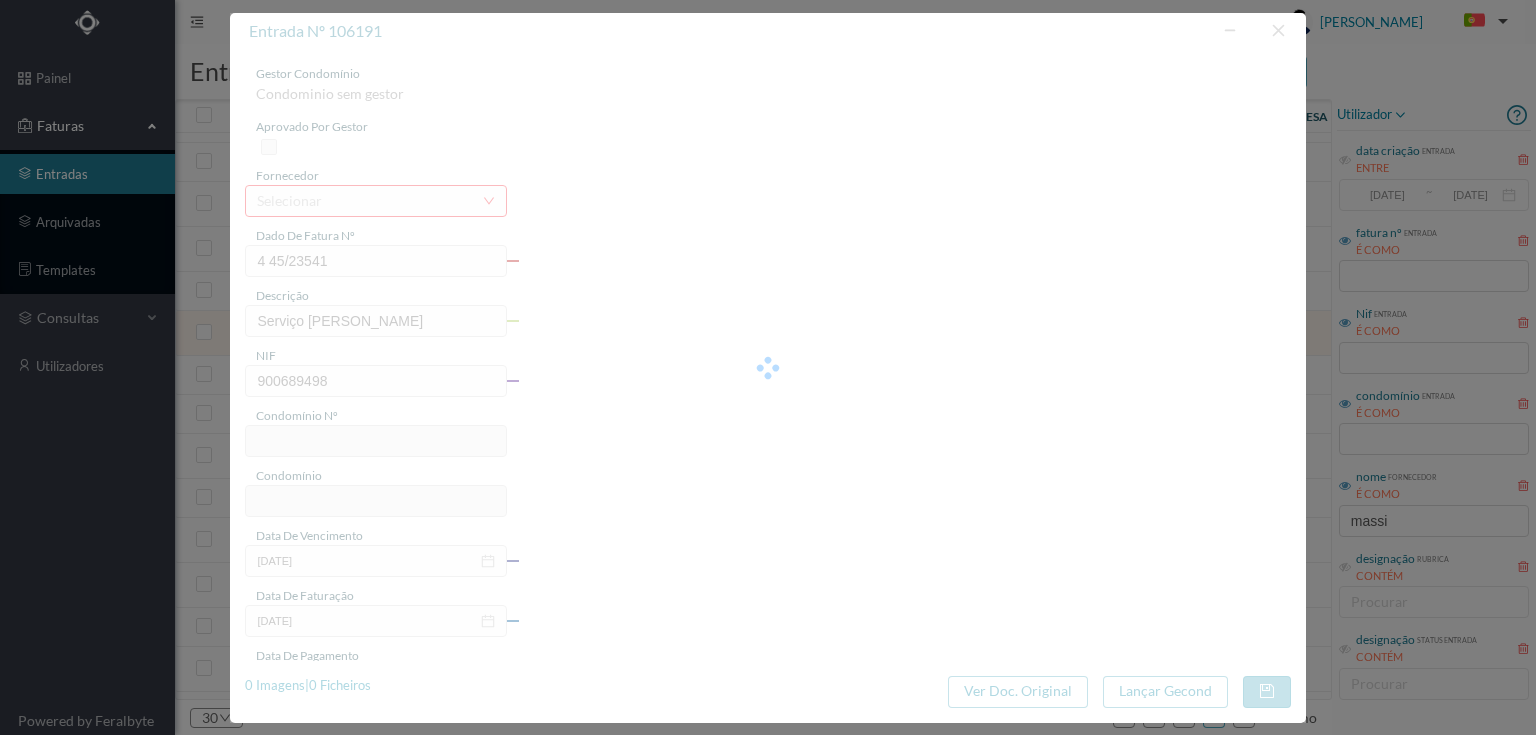 type on "375" 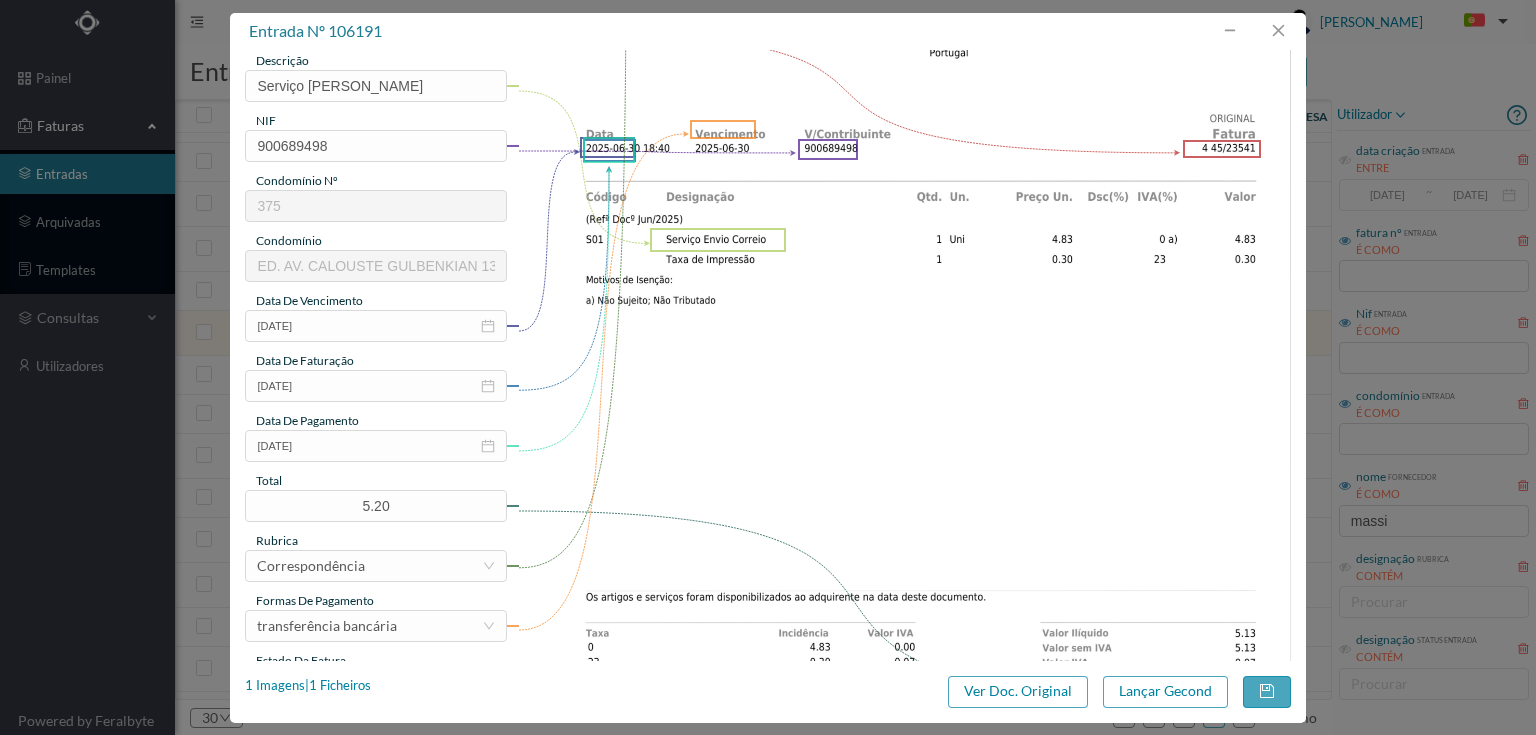 scroll, scrollTop: 320, scrollLeft: 0, axis: vertical 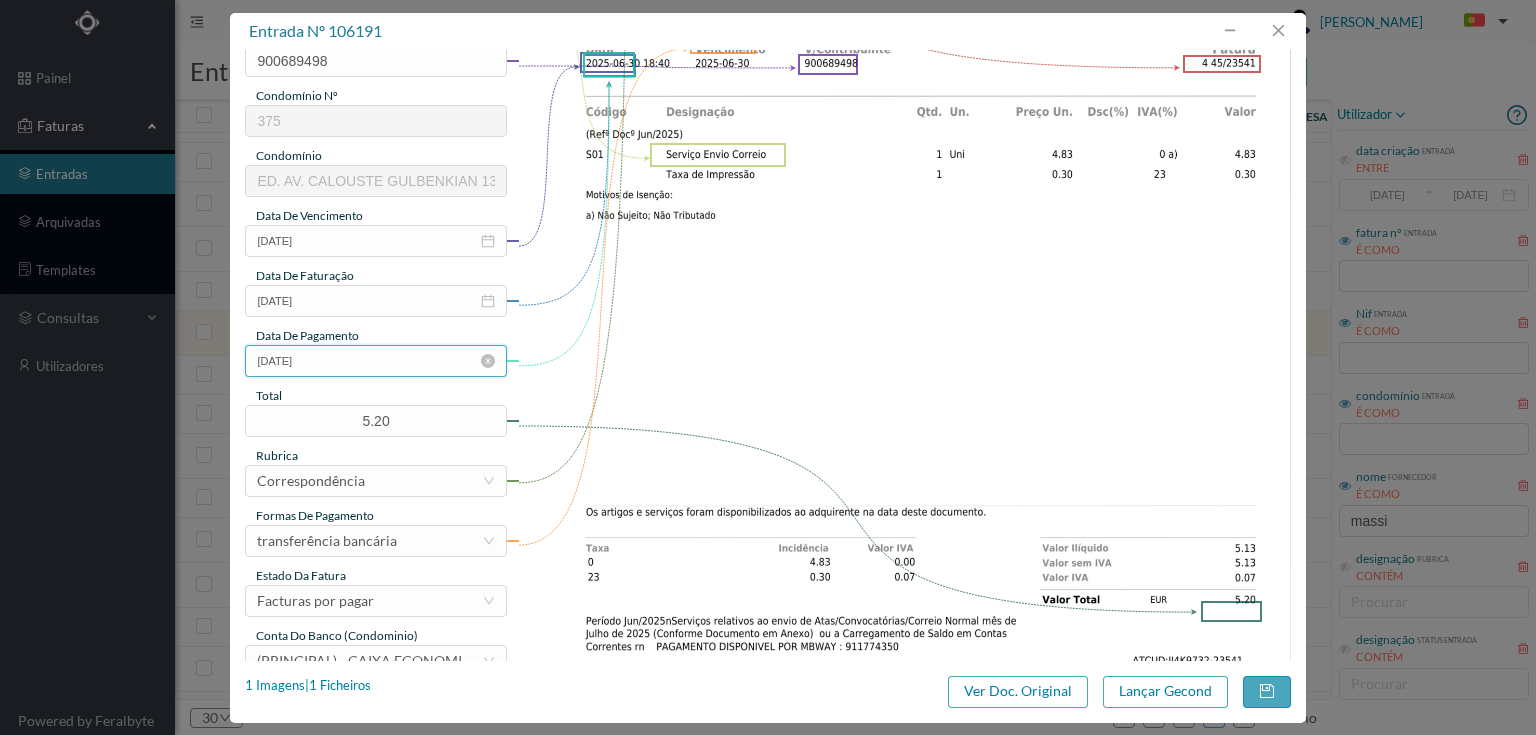 click on "2025-06-03" at bounding box center (375, 361) 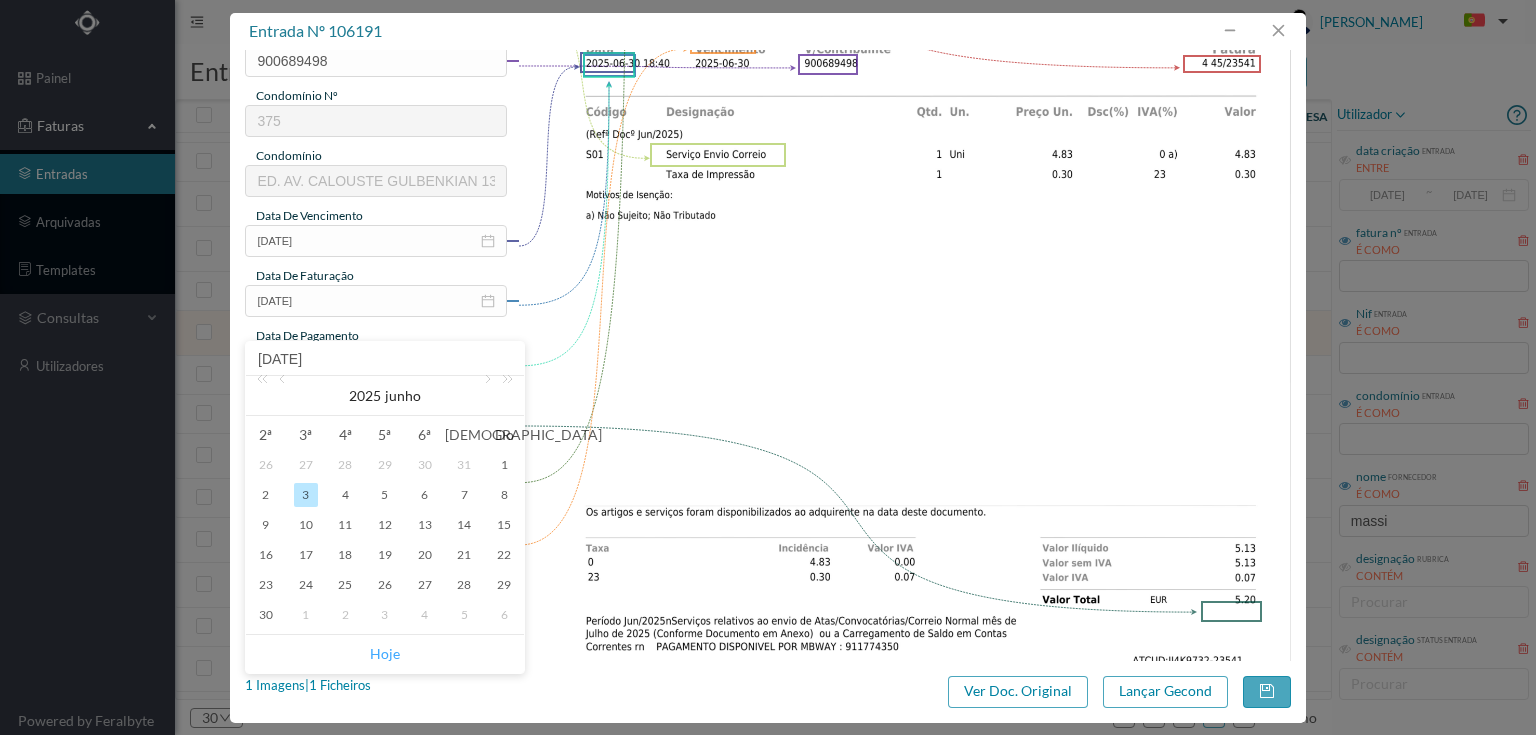 click on "Hoje" at bounding box center [385, 654] 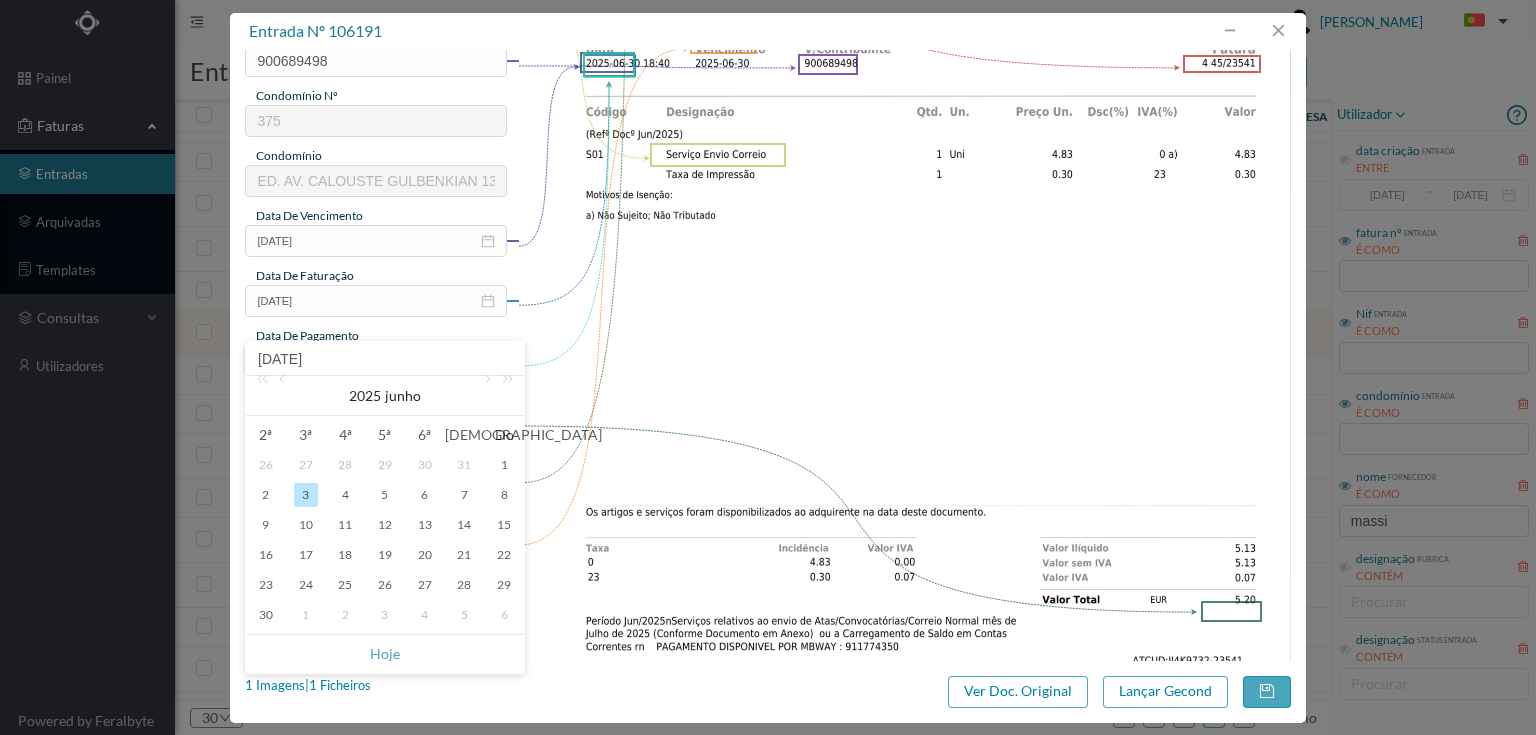 type on "[DATE]" 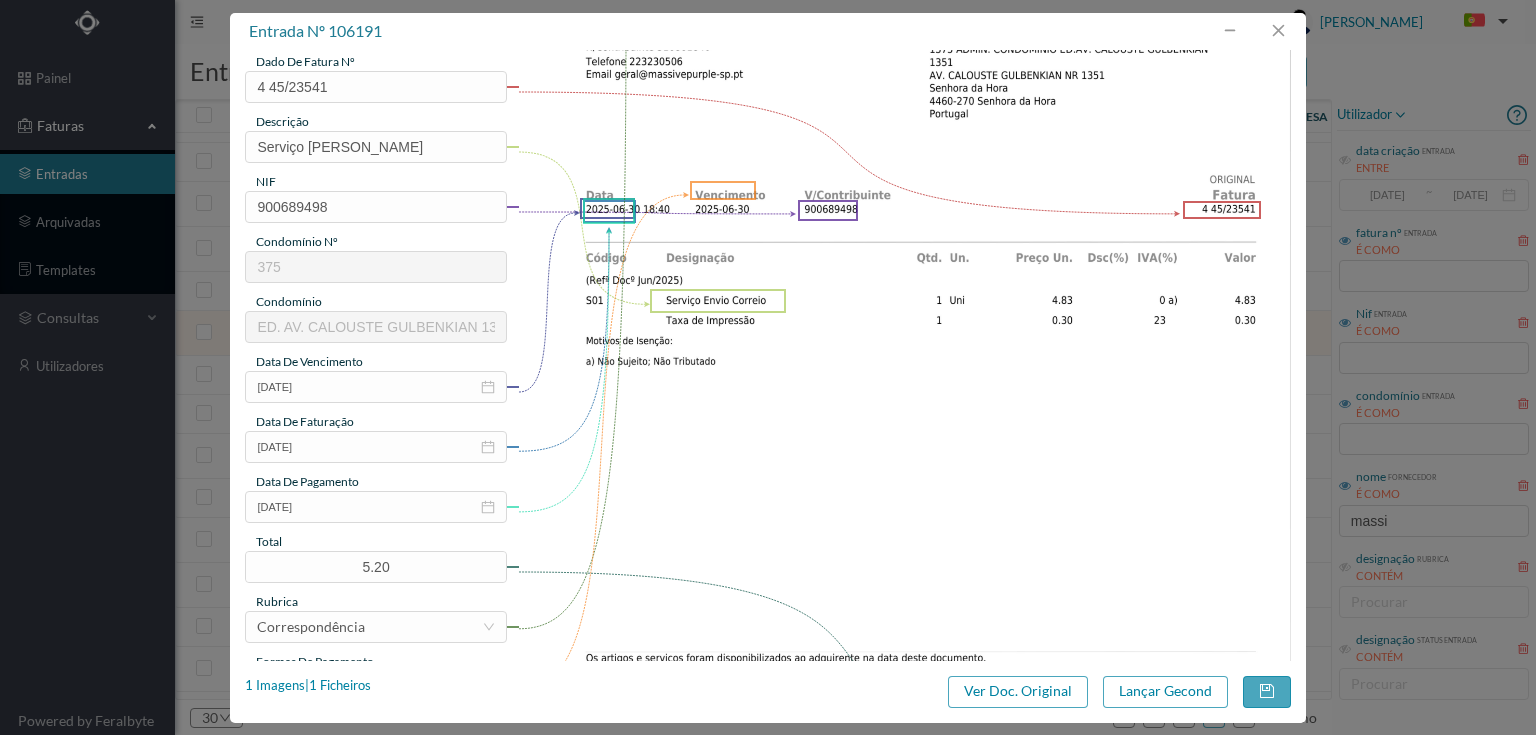 scroll, scrollTop: 400, scrollLeft: 0, axis: vertical 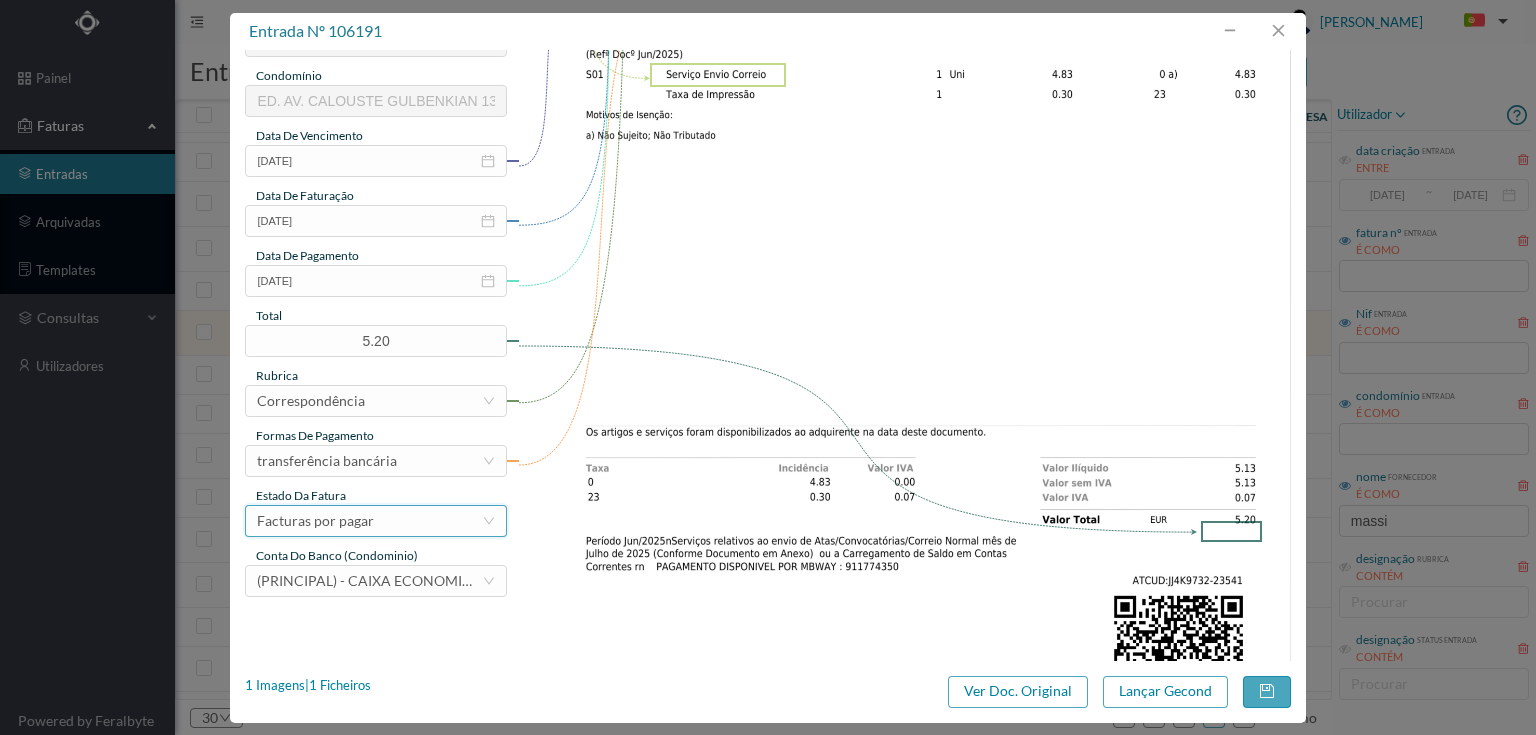 click on "Facturas por pagar" at bounding box center [369, 521] 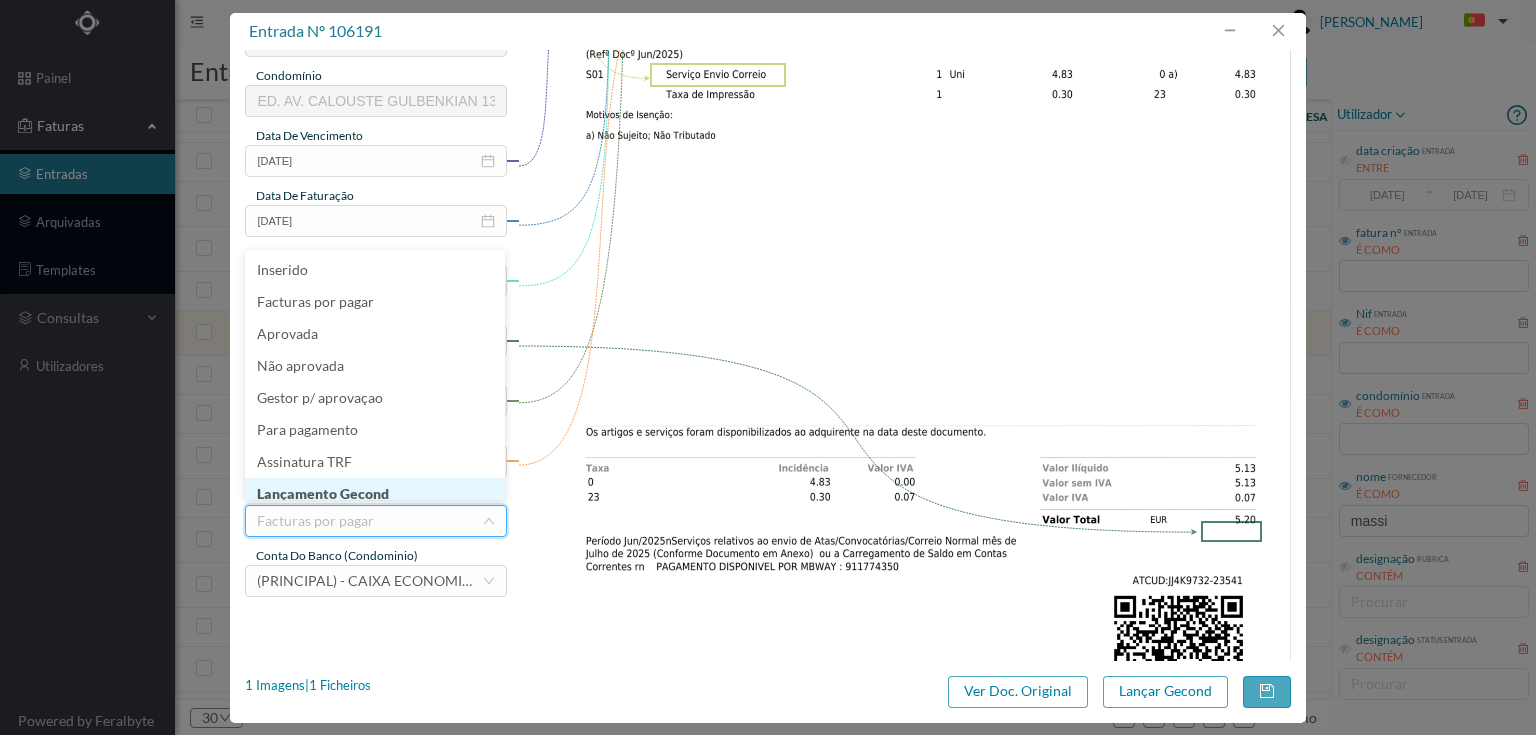 scroll, scrollTop: 10, scrollLeft: 0, axis: vertical 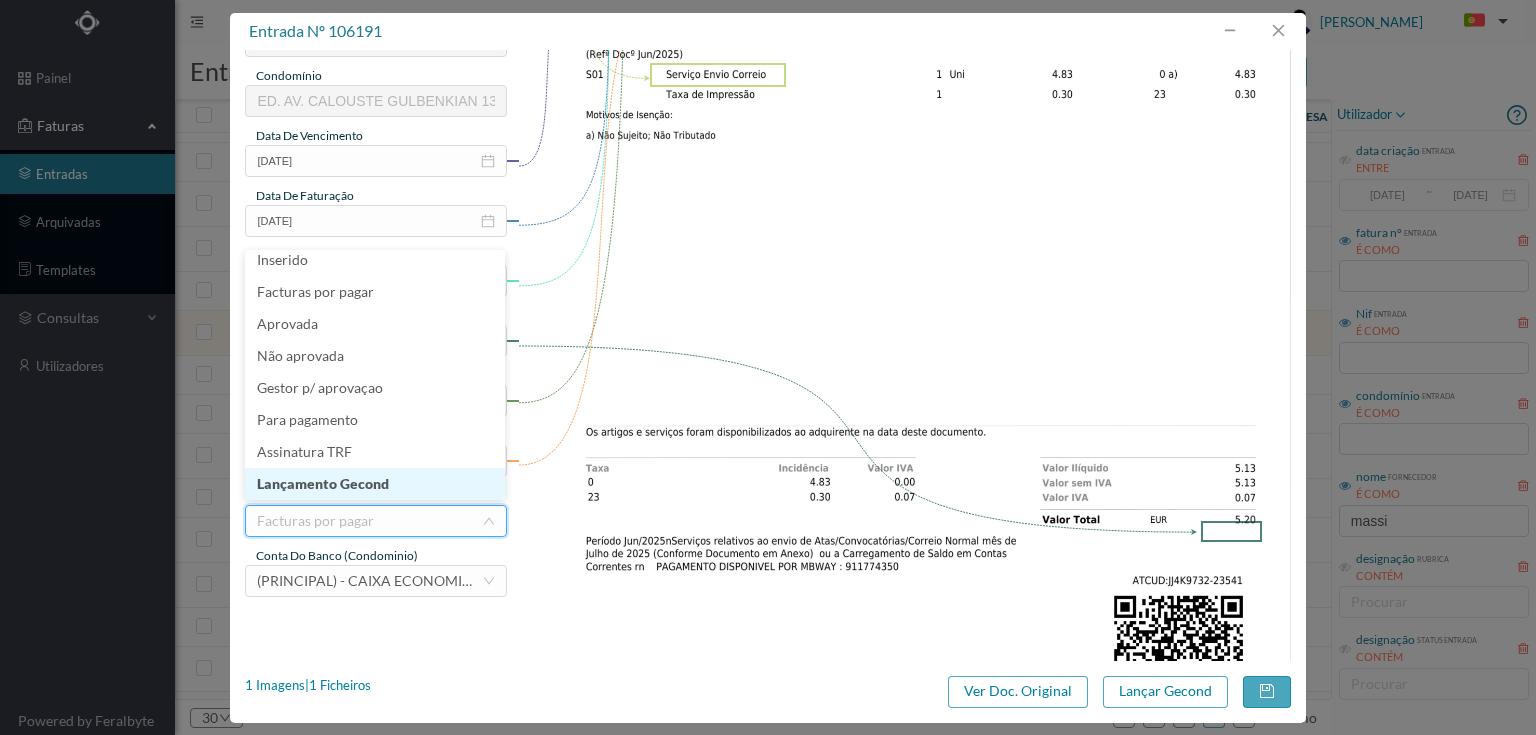 click on "Lançamento Gecond" at bounding box center [375, 484] 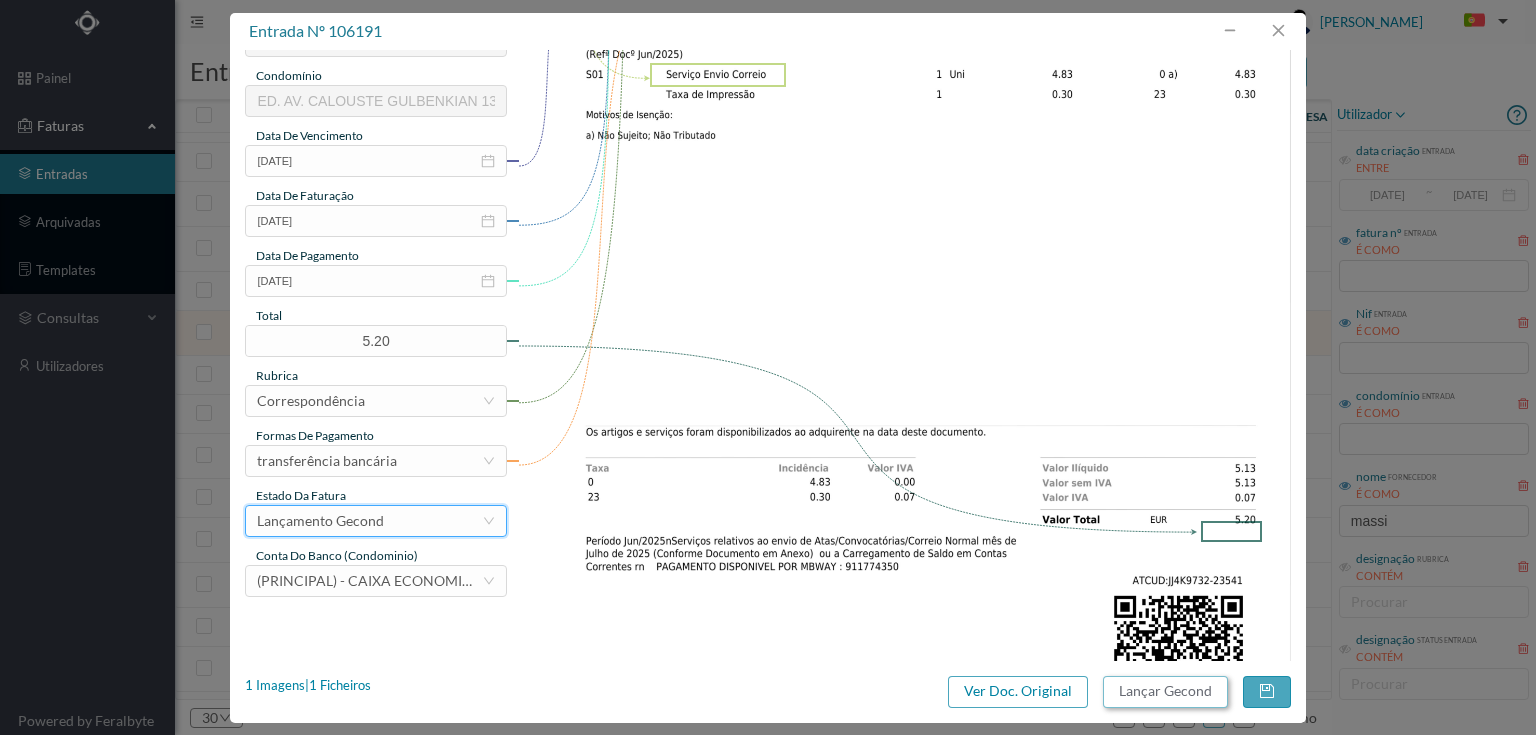 click on "Lançar Gecond" at bounding box center (1165, 692) 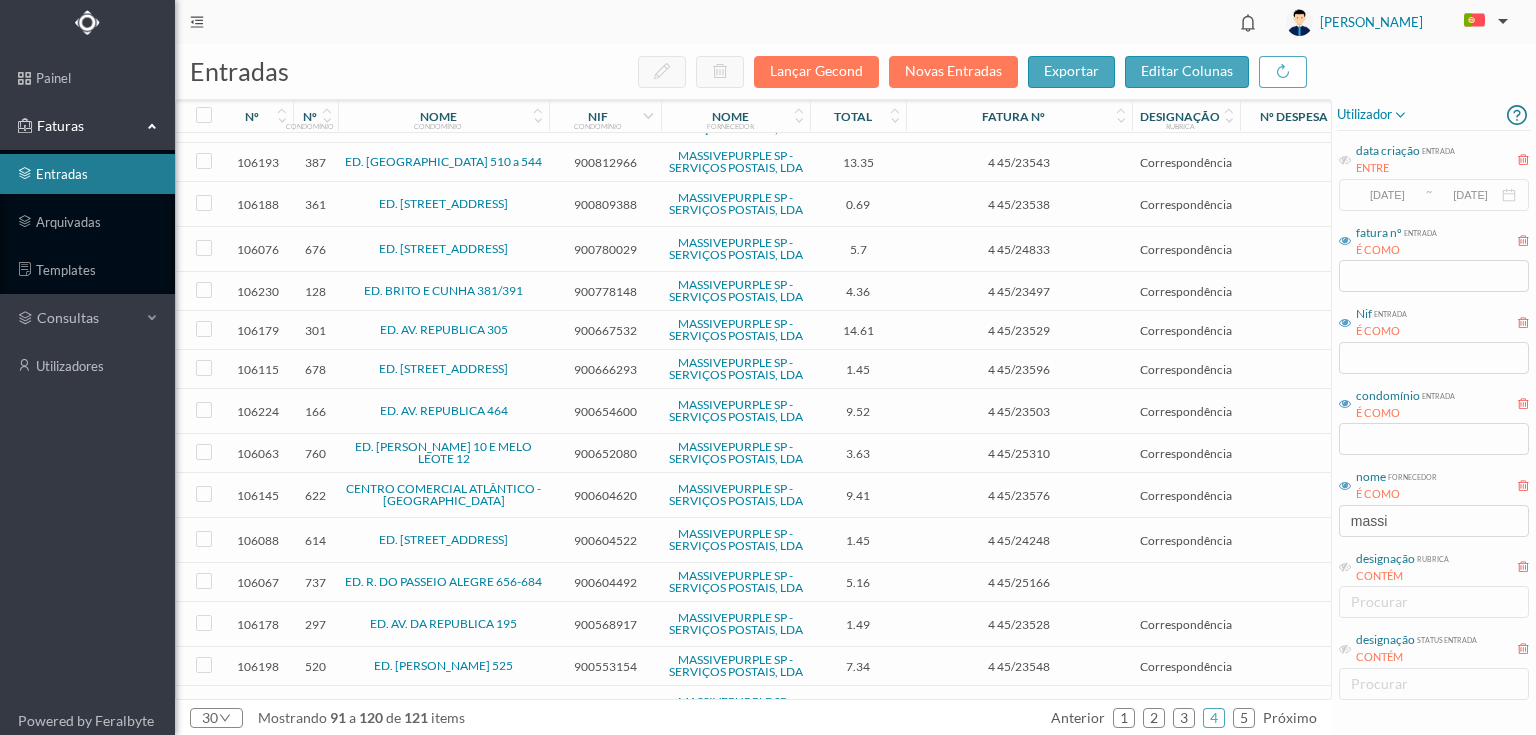 click on "900667532" at bounding box center (605, 330) 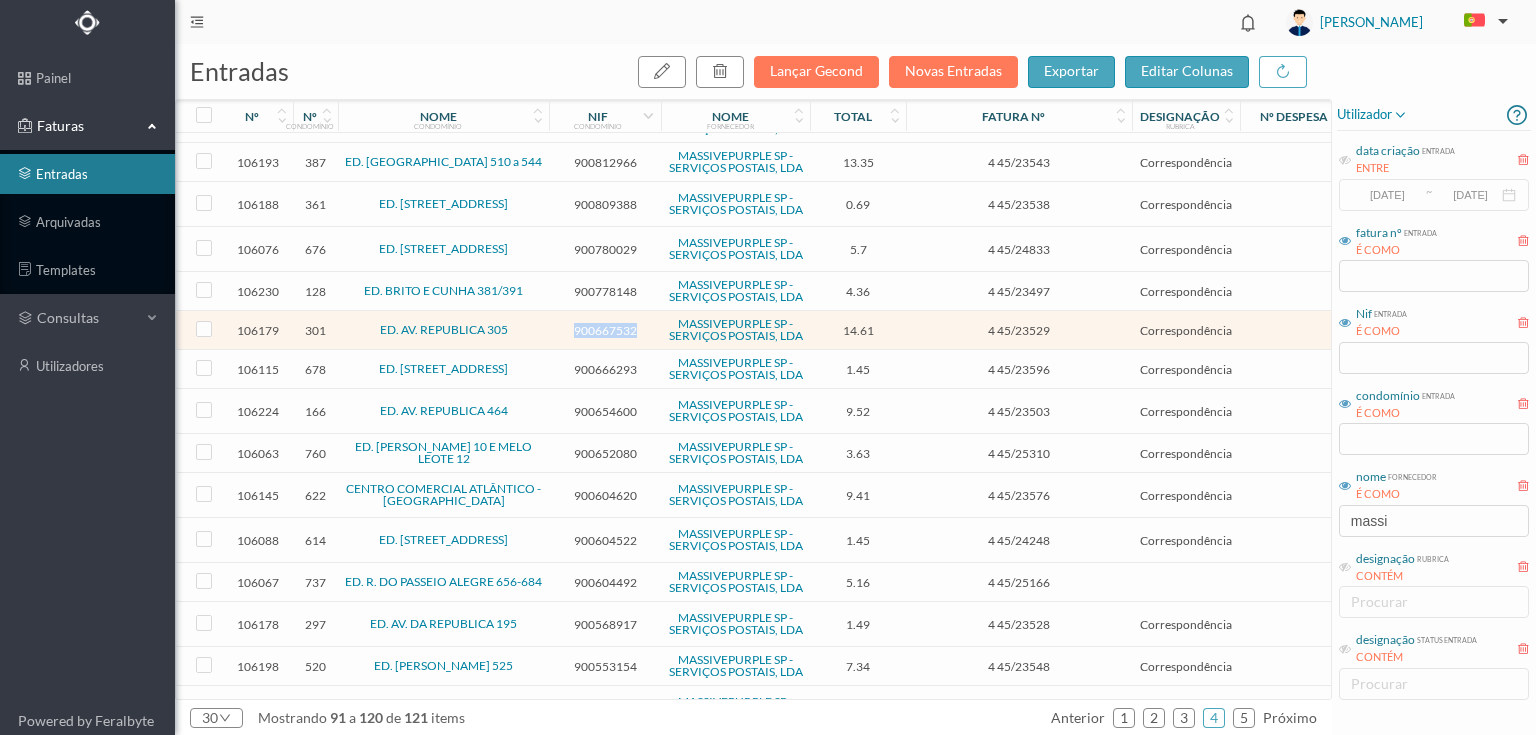 click on "900667532" at bounding box center [605, 330] 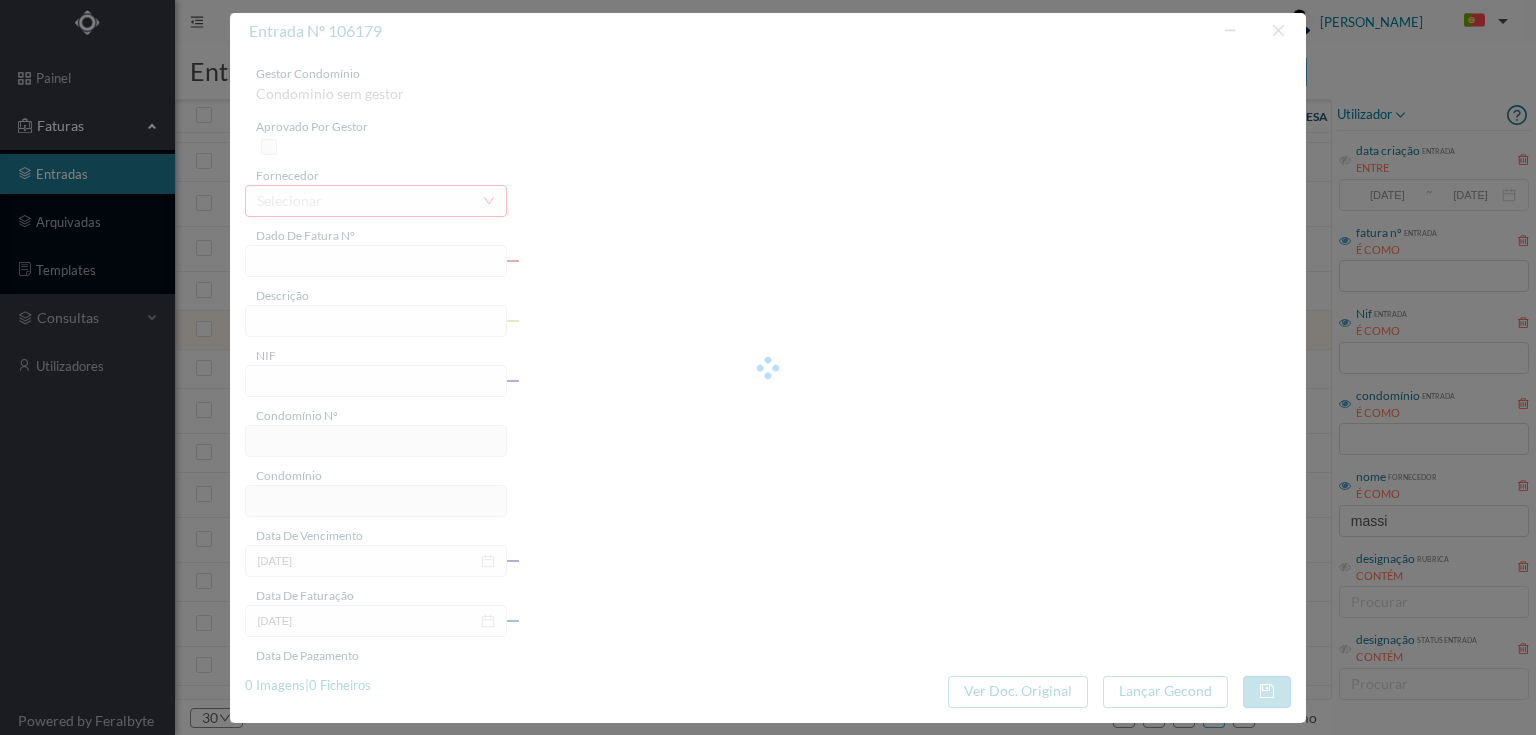 type on "4 45/23529" 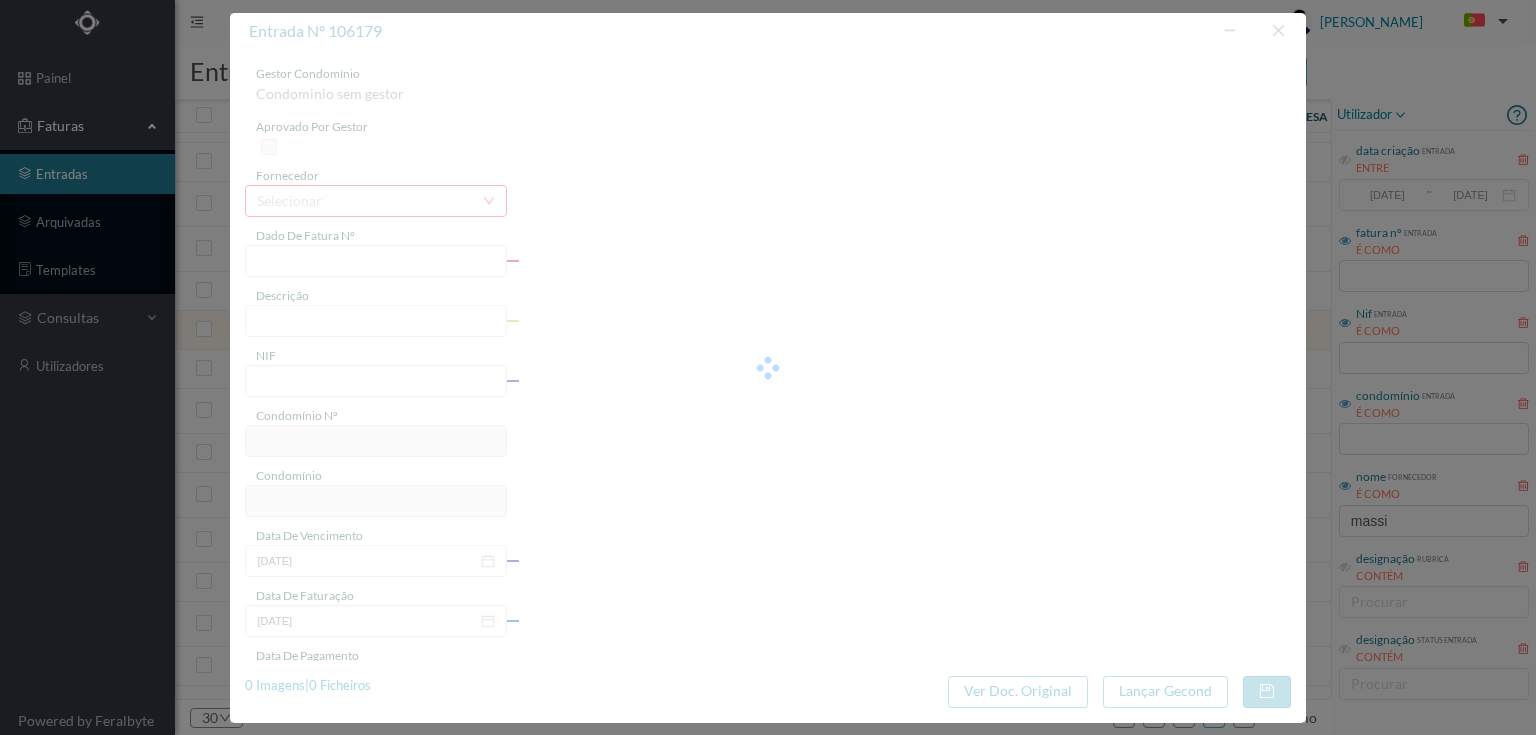 type on "Serviço [PERSON_NAME]" 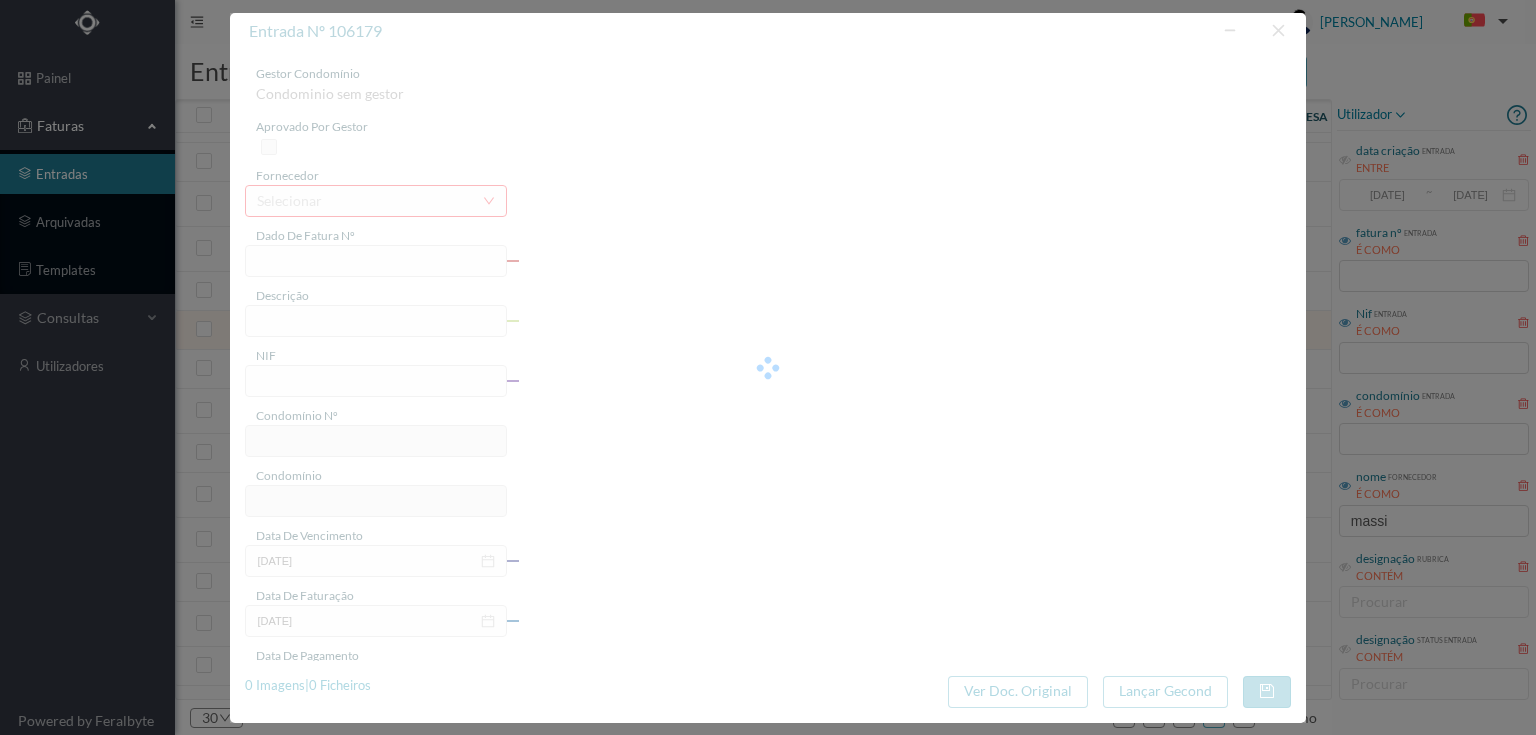 type on "900667532" 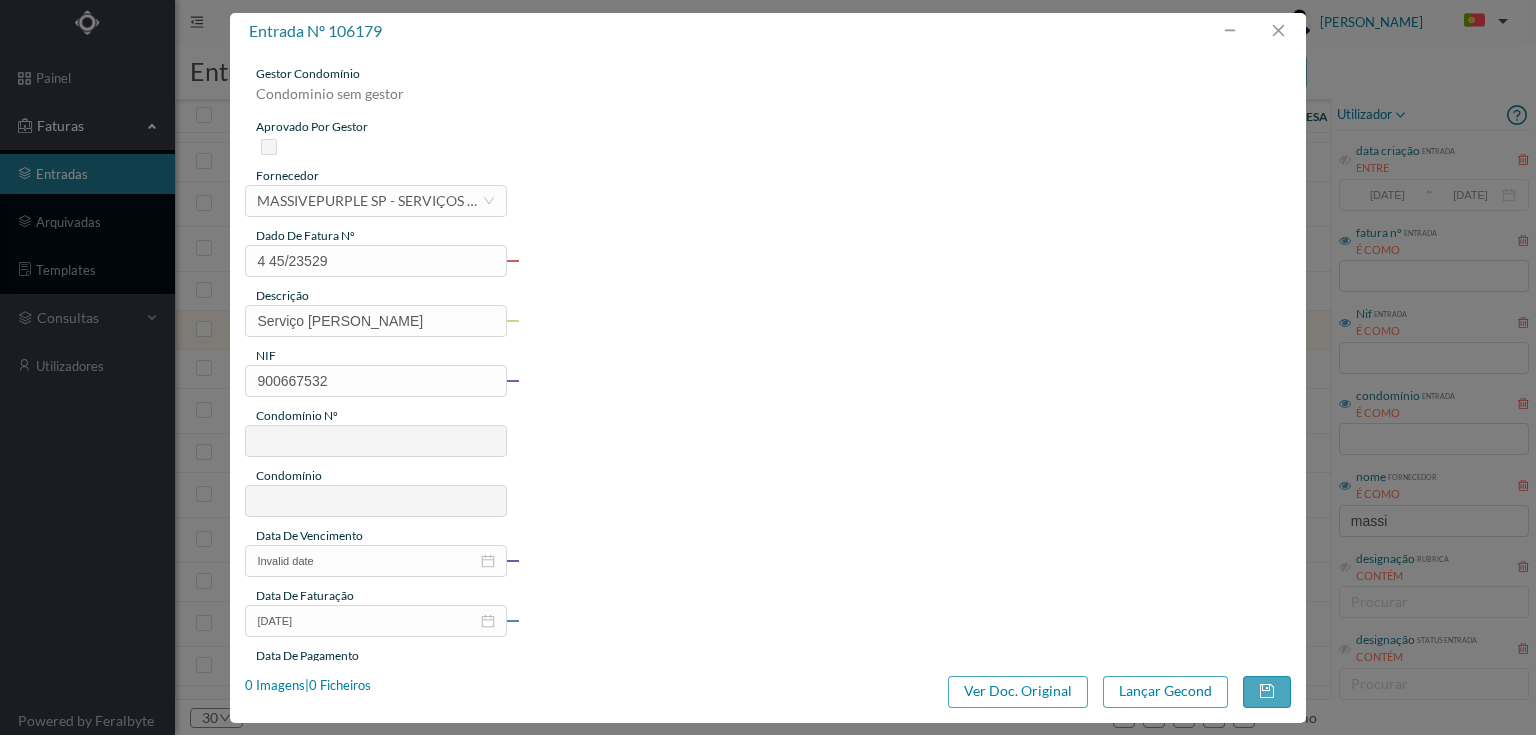 type on "301" 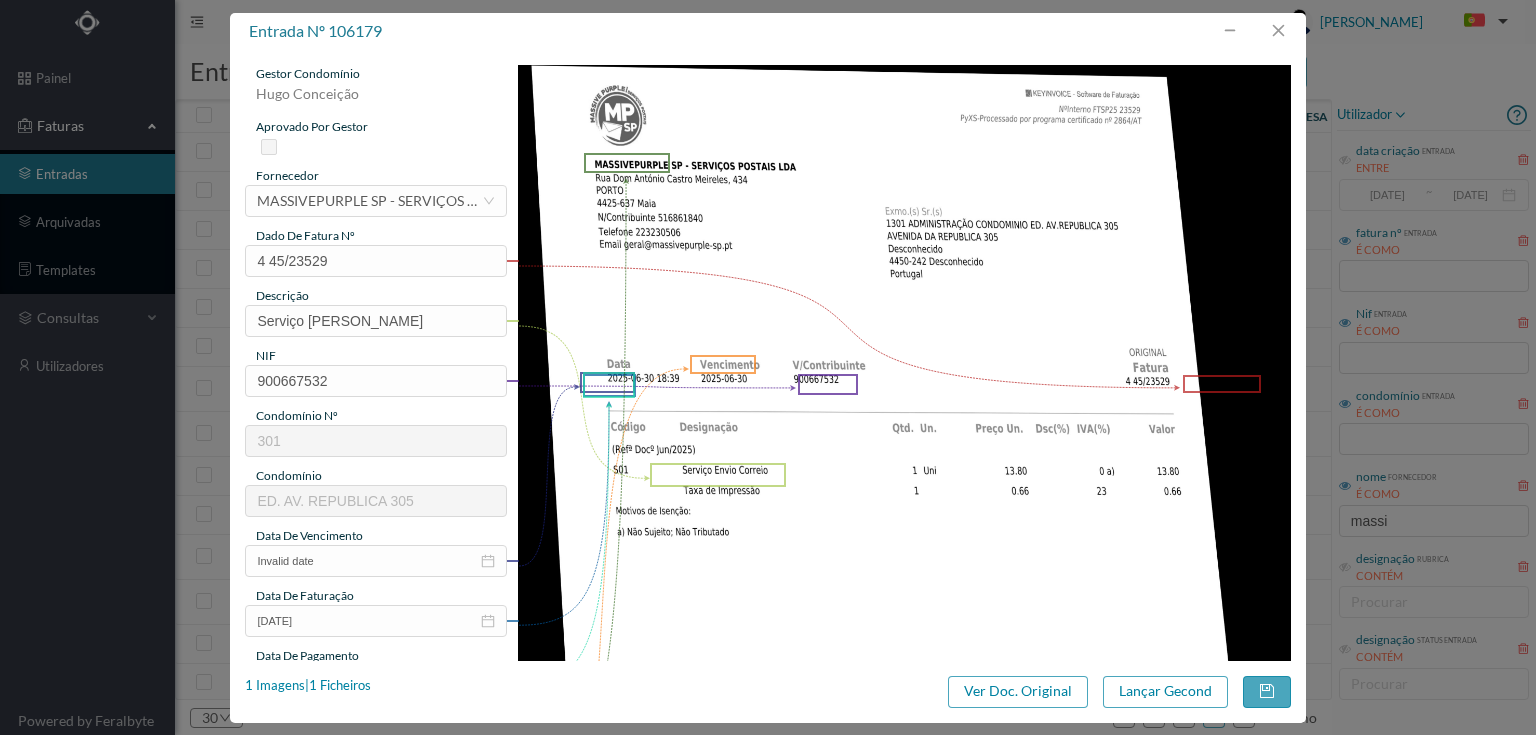 scroll, scrollTop: 0, scrollLeft: 0, axis: both 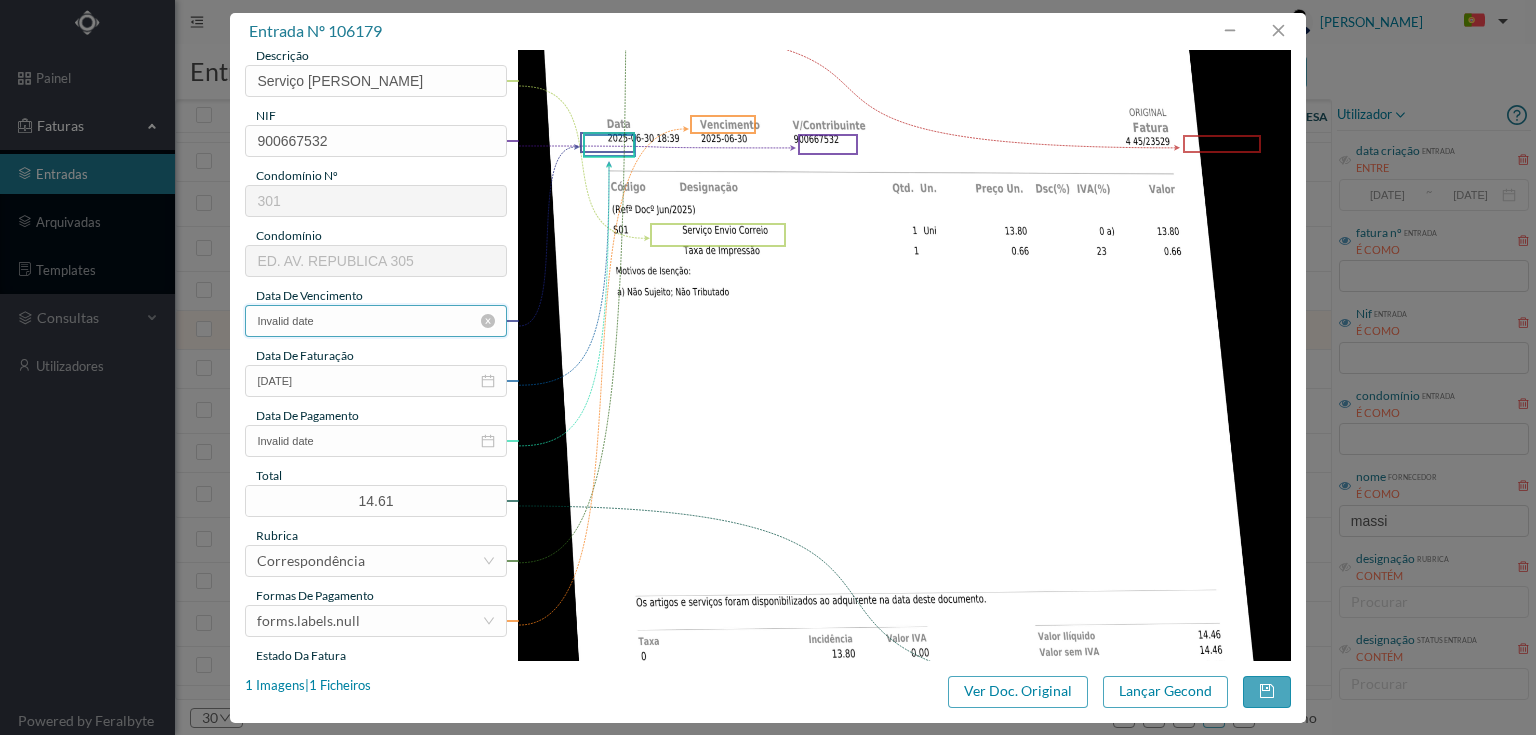 click on "Invalid date" at bounding box center (375, 321) 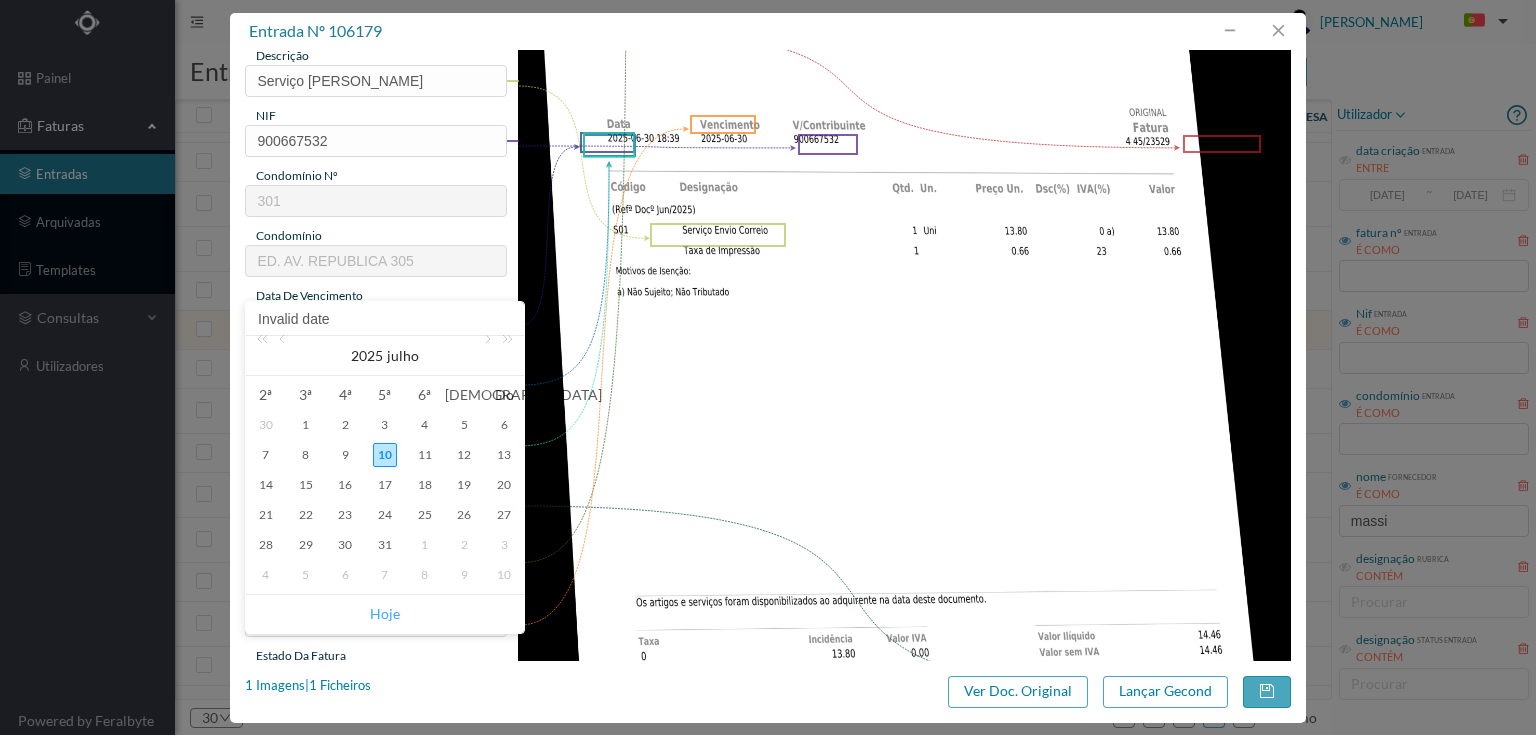 drag, startPoint x: 380, startPoint y: 620, endPoint x: 329, endPoint y: 348, distance: 276.73996 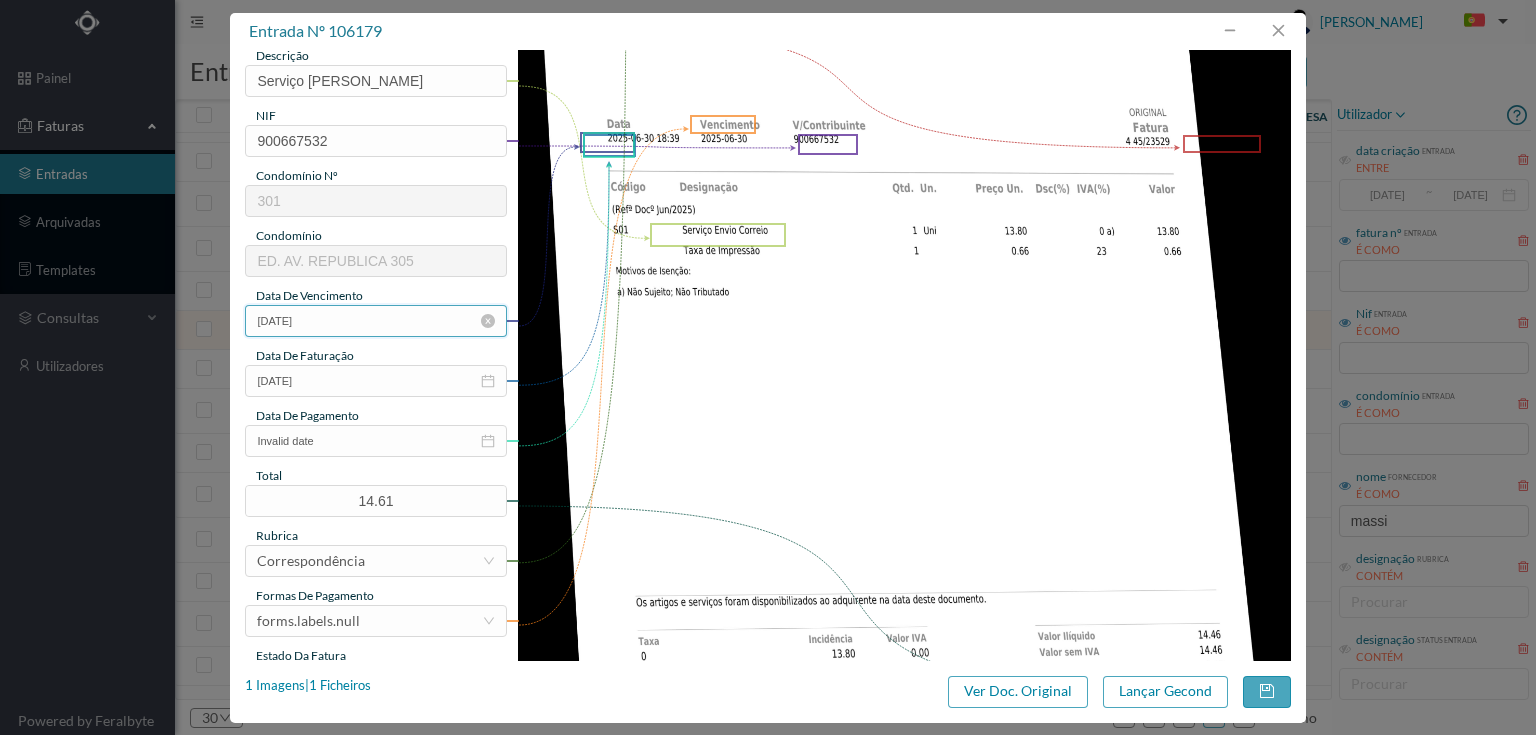 click on "2025-07-10" at bounding box center (375, 321) 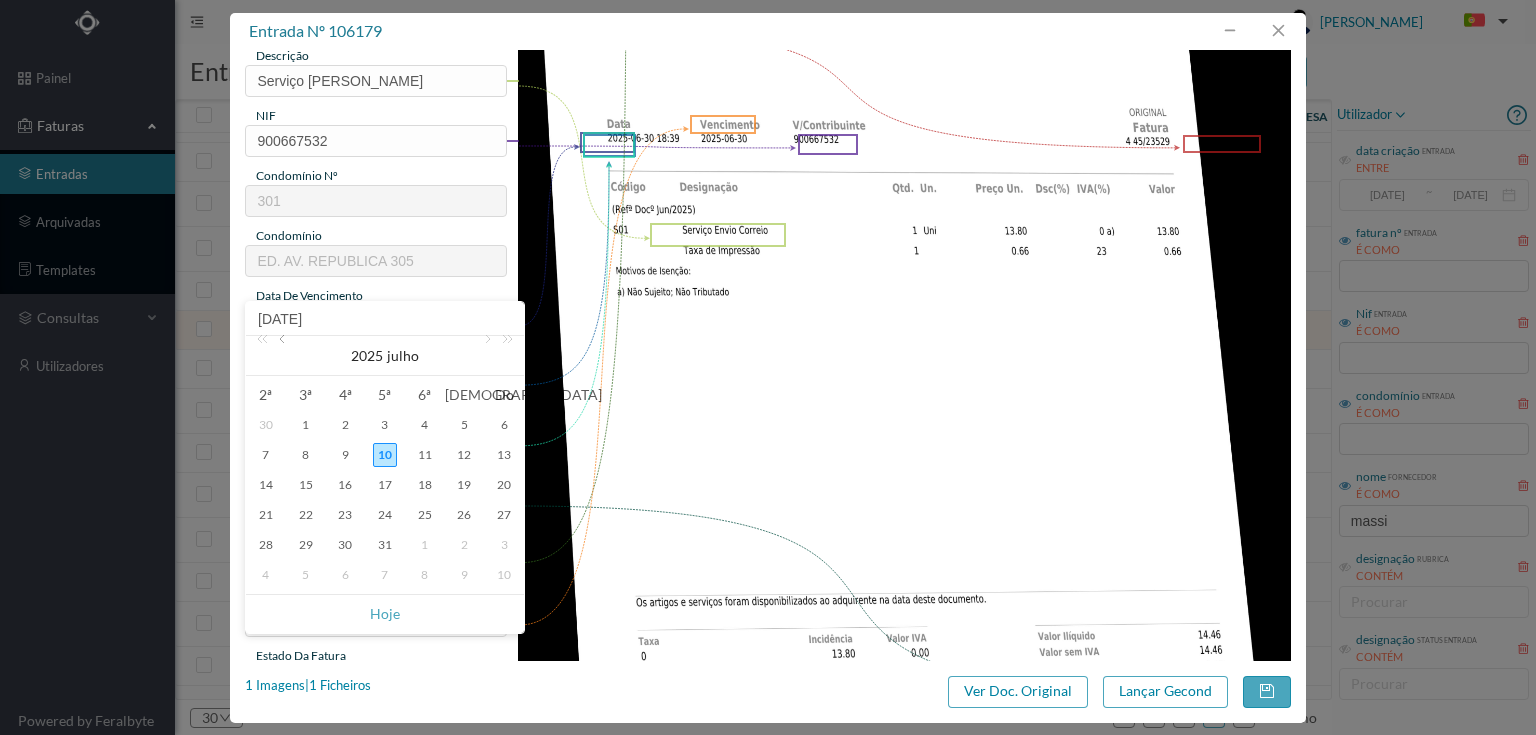 click at bounding box center (284, 356) 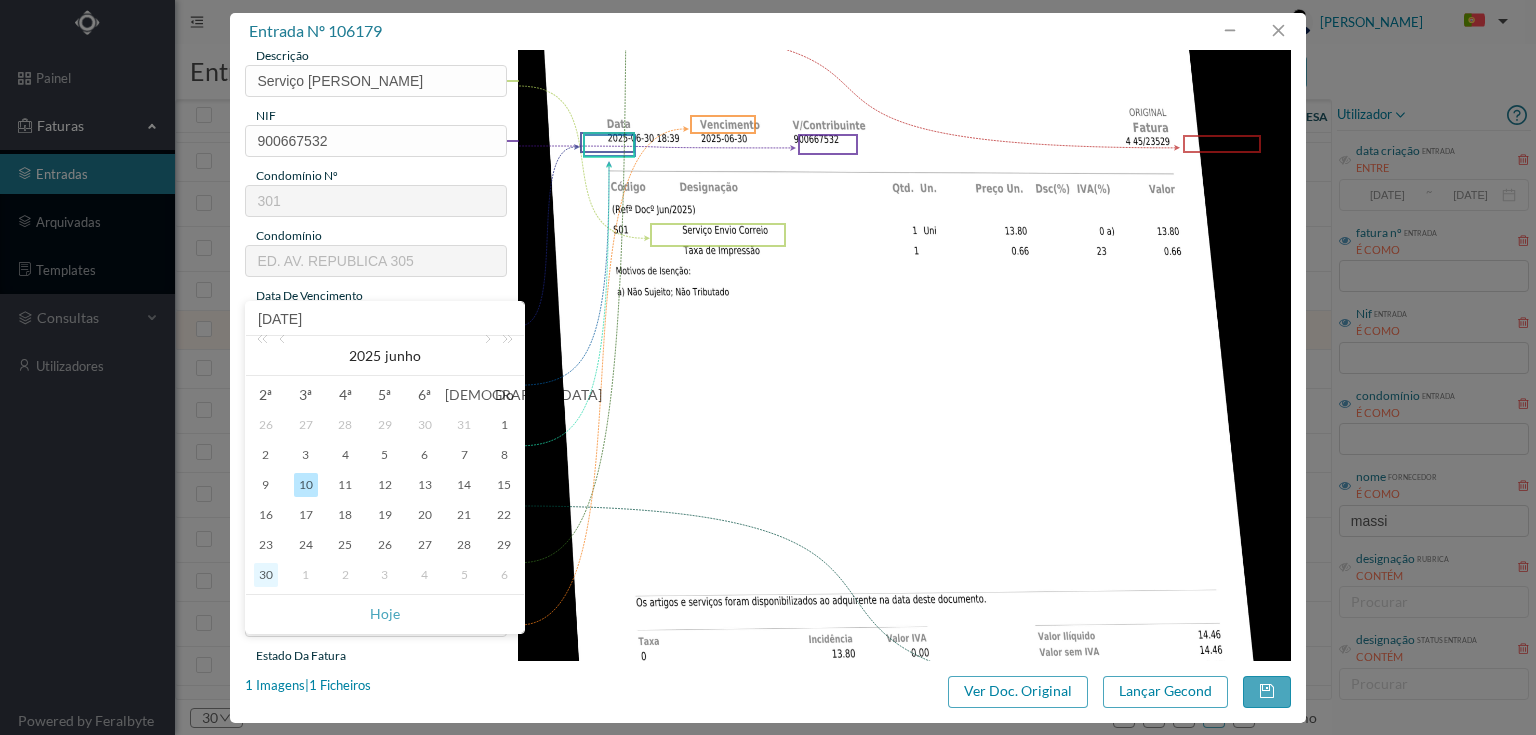 click on "30" at bounding box center [266, 575] 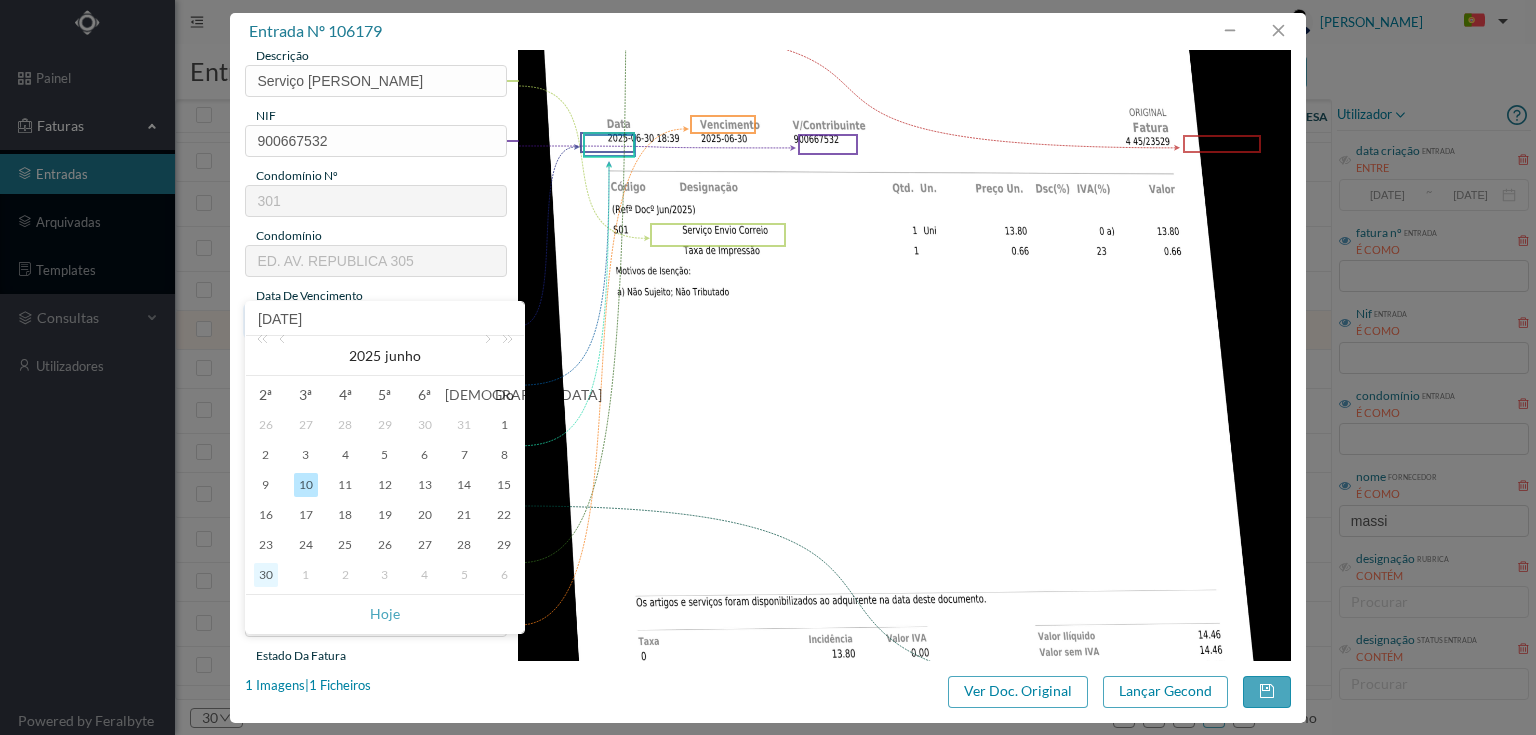 type on "2025-06-30" 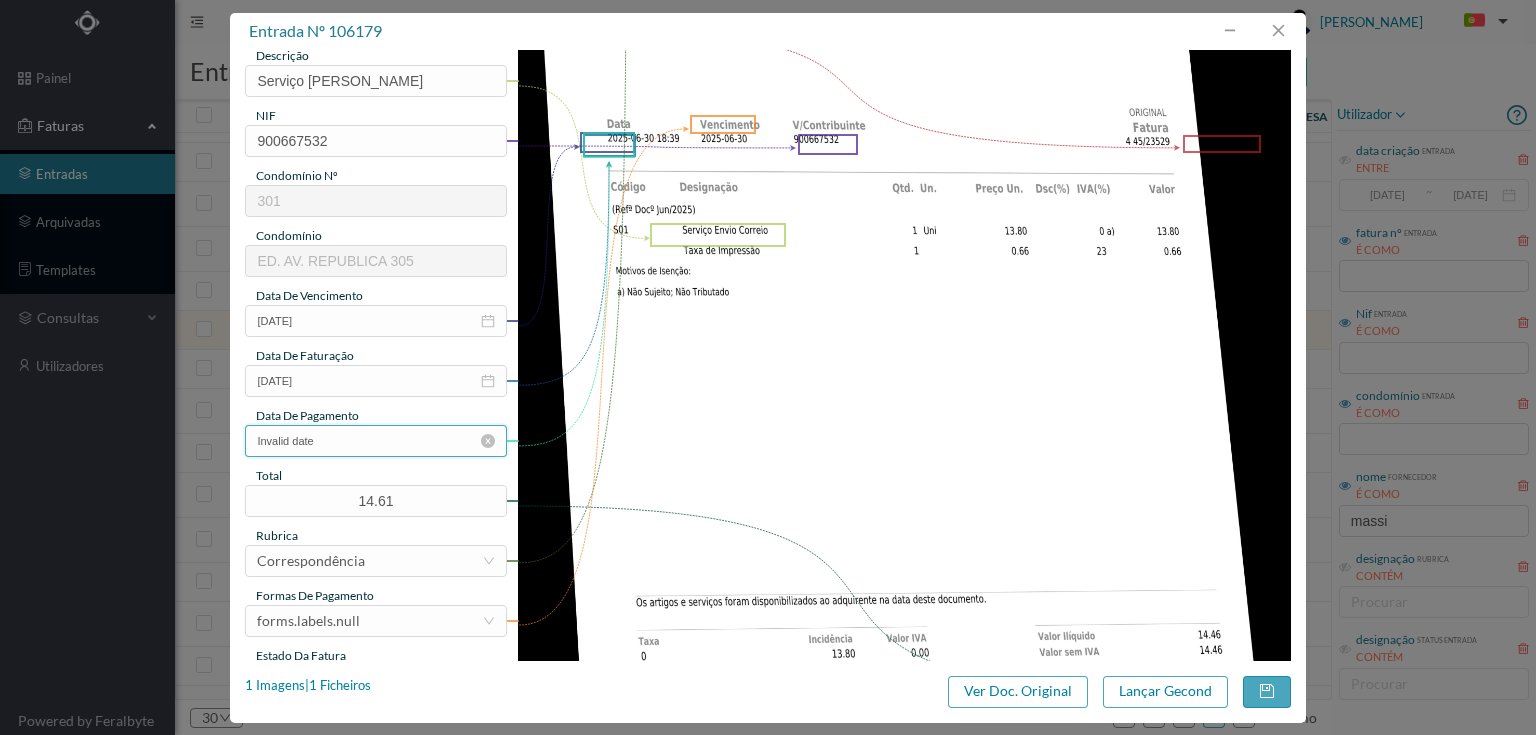 click on "Invalid date" at bounding box center [375, 441] 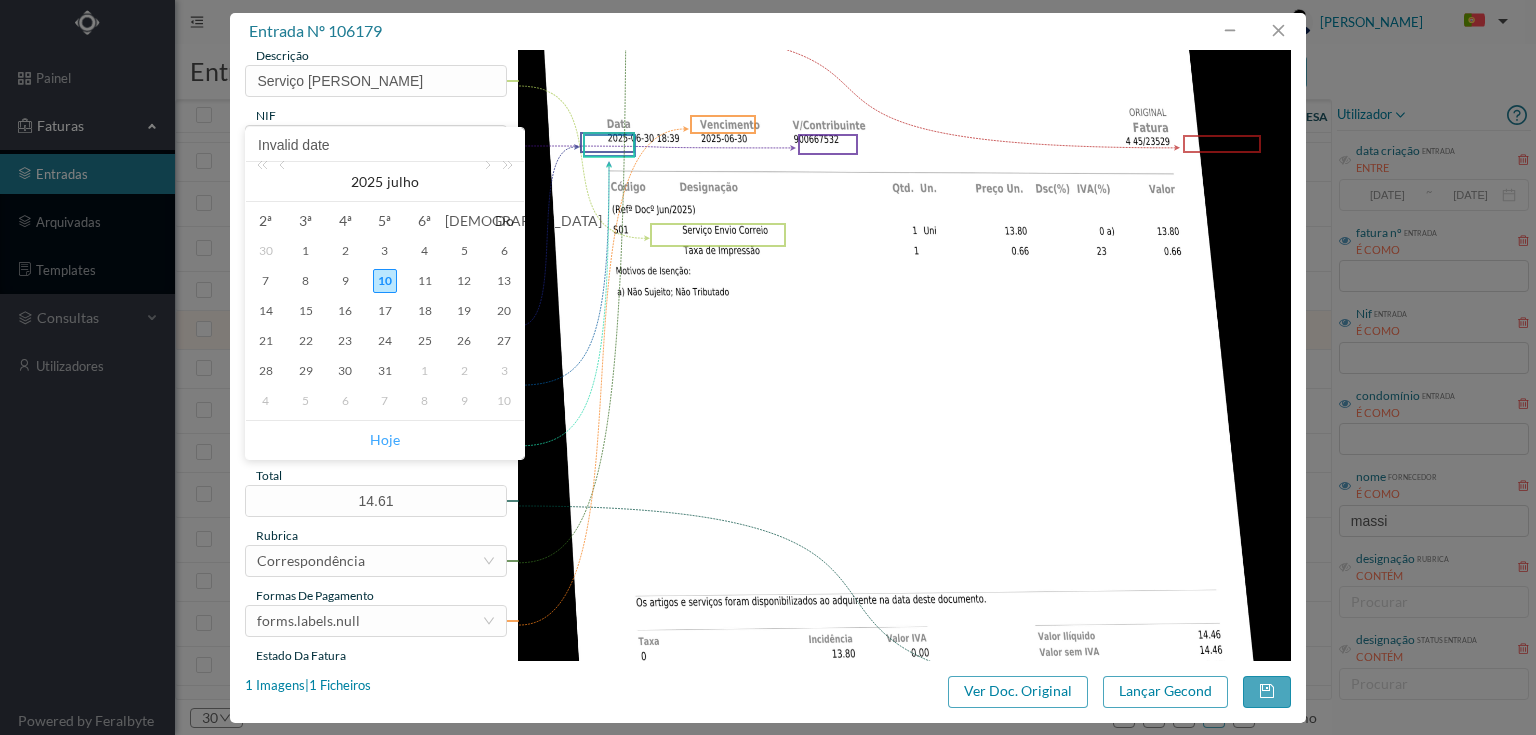 click on "Hoje" at bounding box center (385, 440) 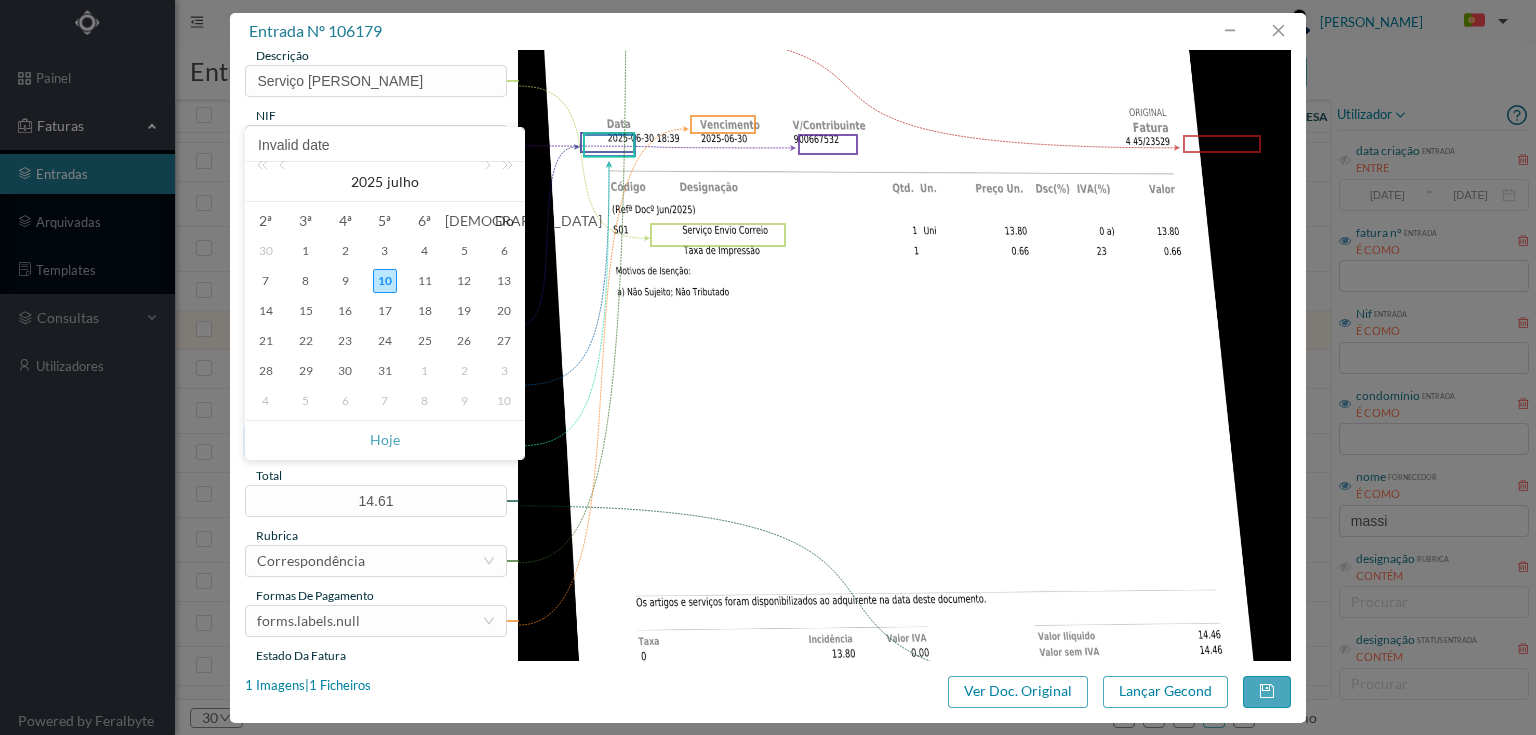 type on "[DATE]" 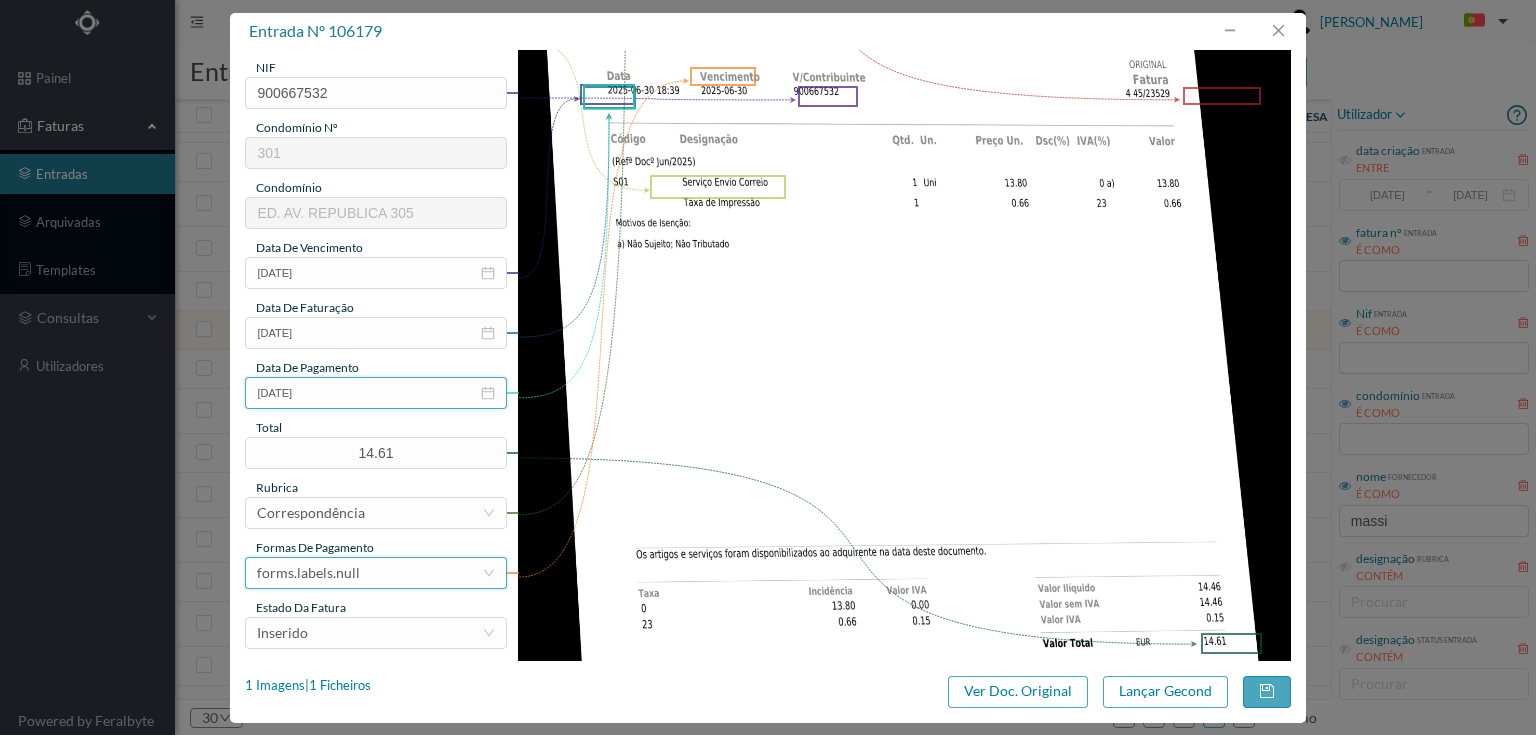 scroll, scrollTop: 400, scrollLeft: 0, axis: vertical 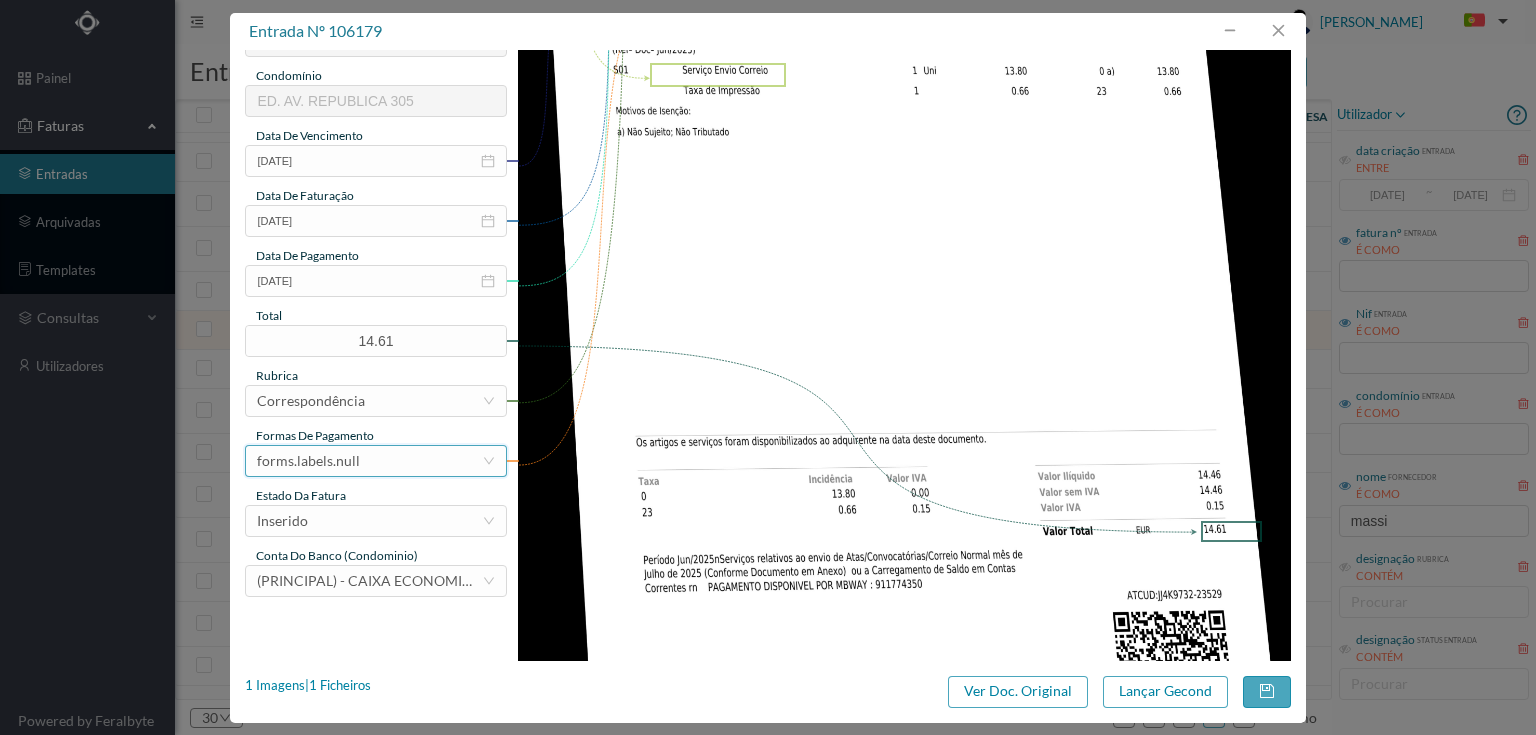 click on "forms.labels.null" at bounding box center (369, 461) 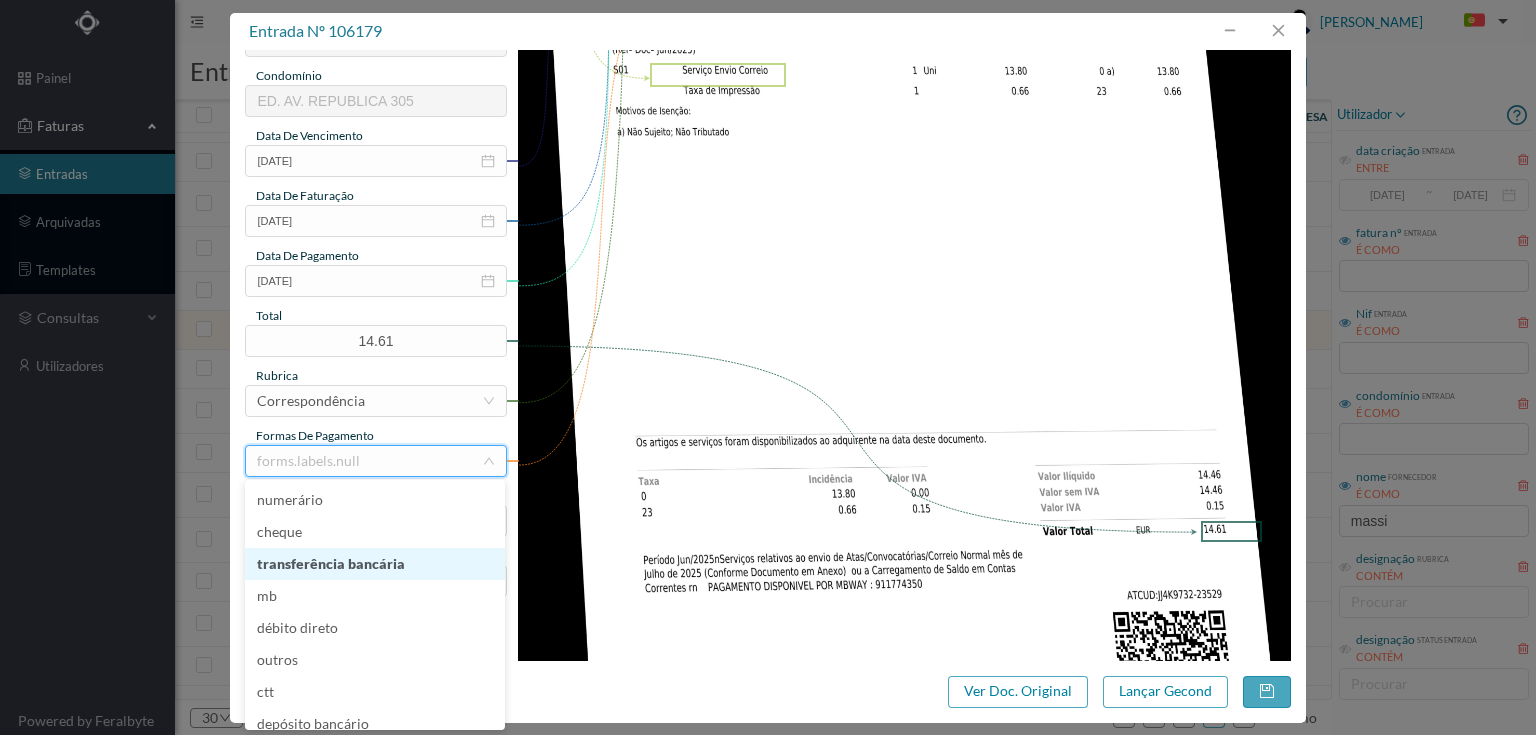 click on "transferência bancária" at bounding box center (375, 564) 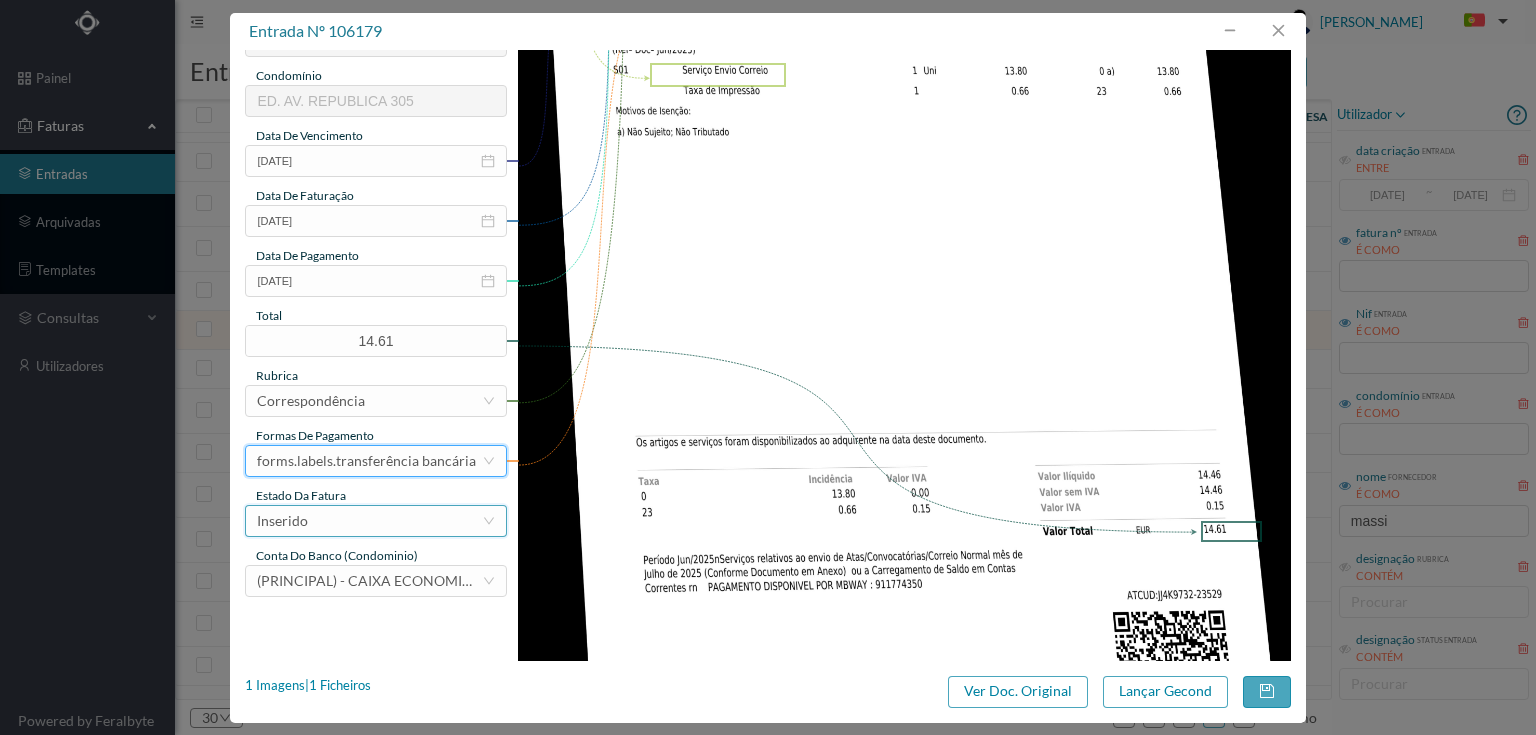 click on "Inserido" at bounding box center [369, 521] 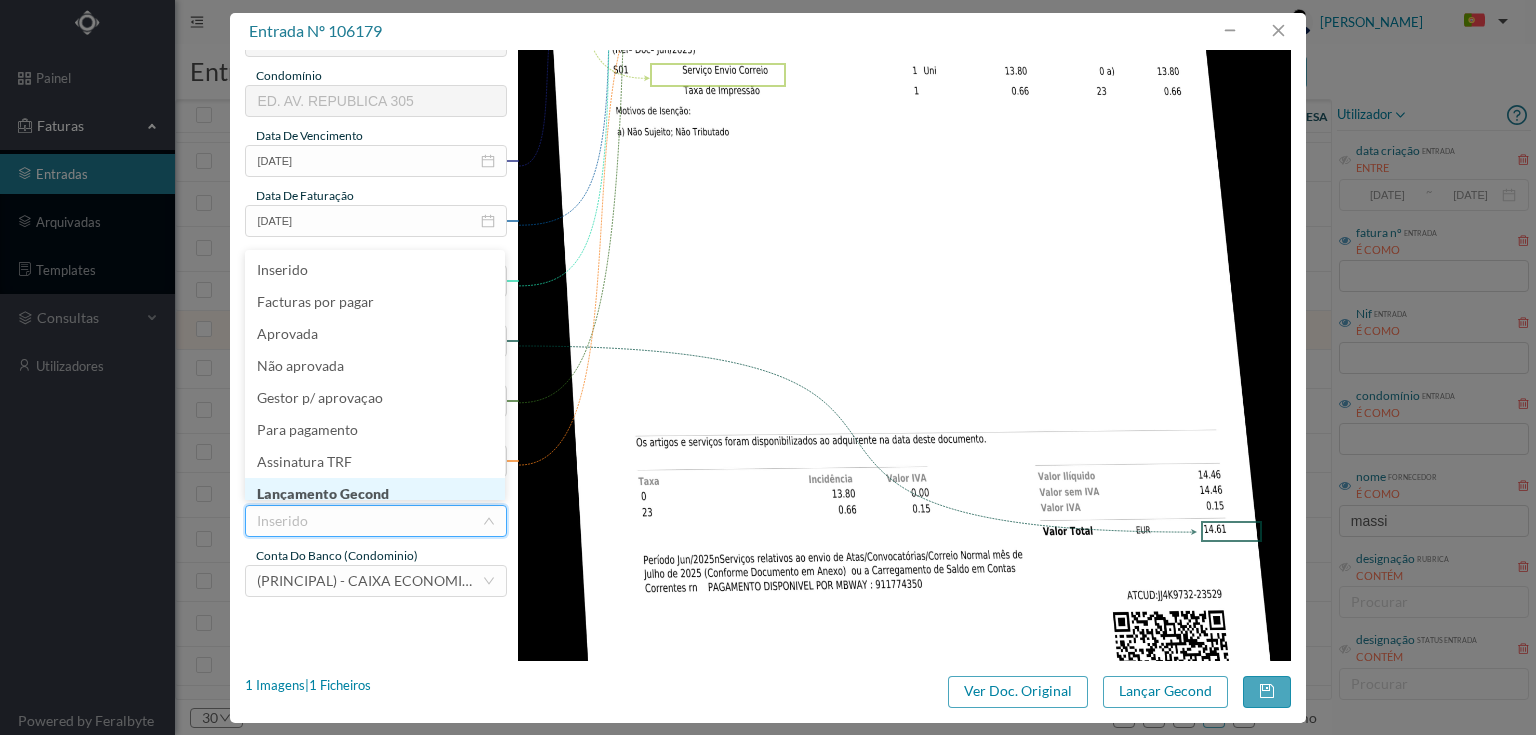 scroll, scrollTop: 10, scrollLeft: 0, axis: vertical 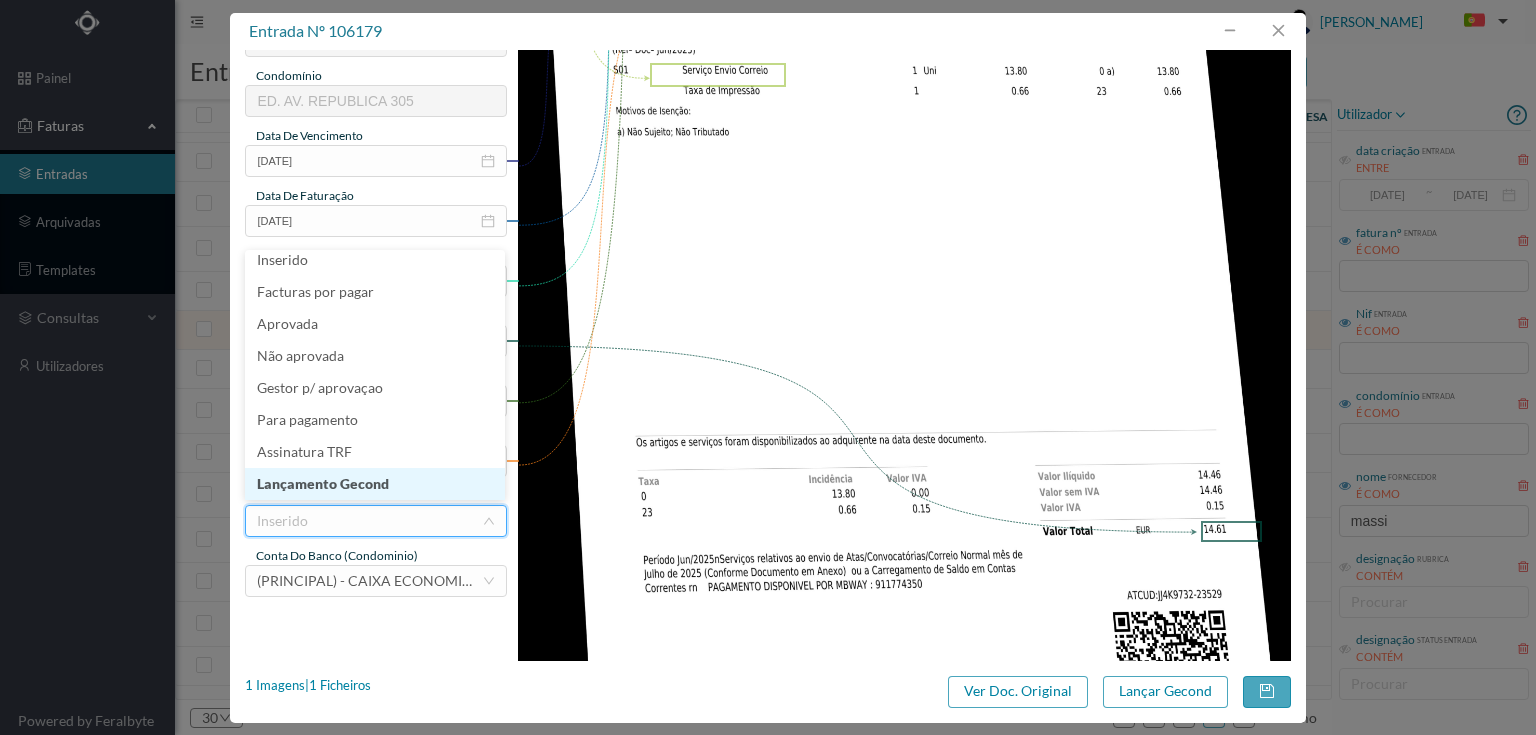 click on "Lançamento Gecond" at bounding box center [375, 484] 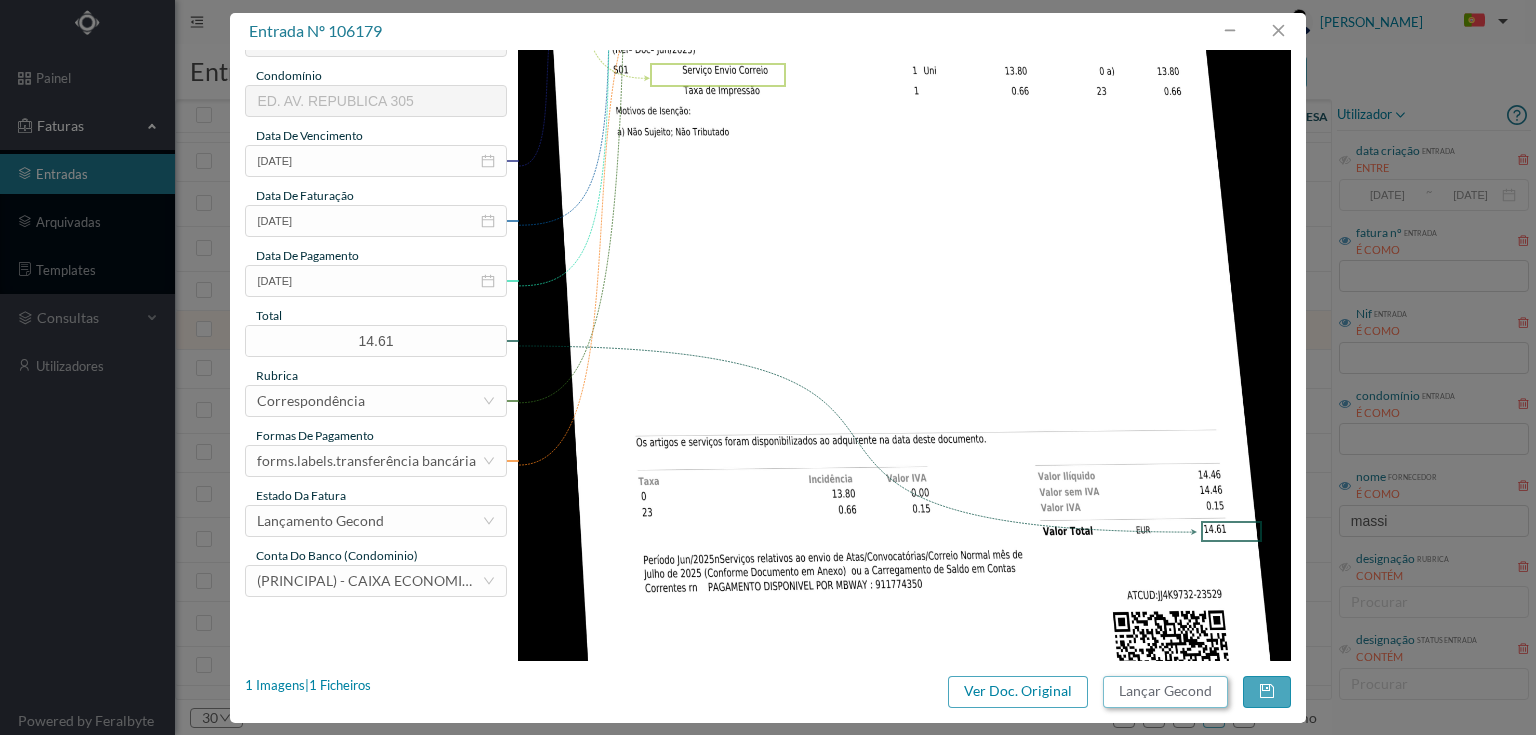 click on "Lançar Gecond" at bounding box center [1165, 692] 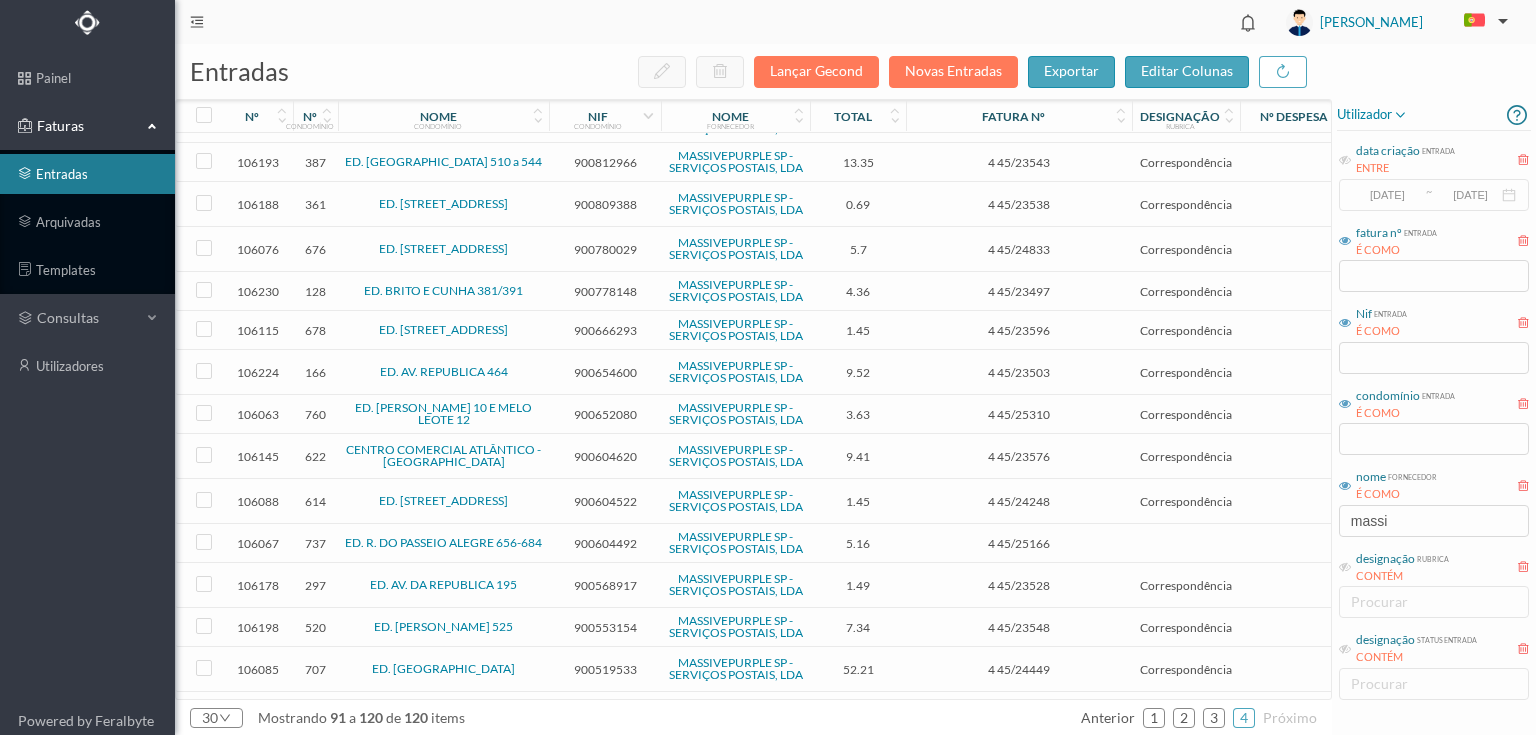 click on "900654600" at bounding box center [605, 372] 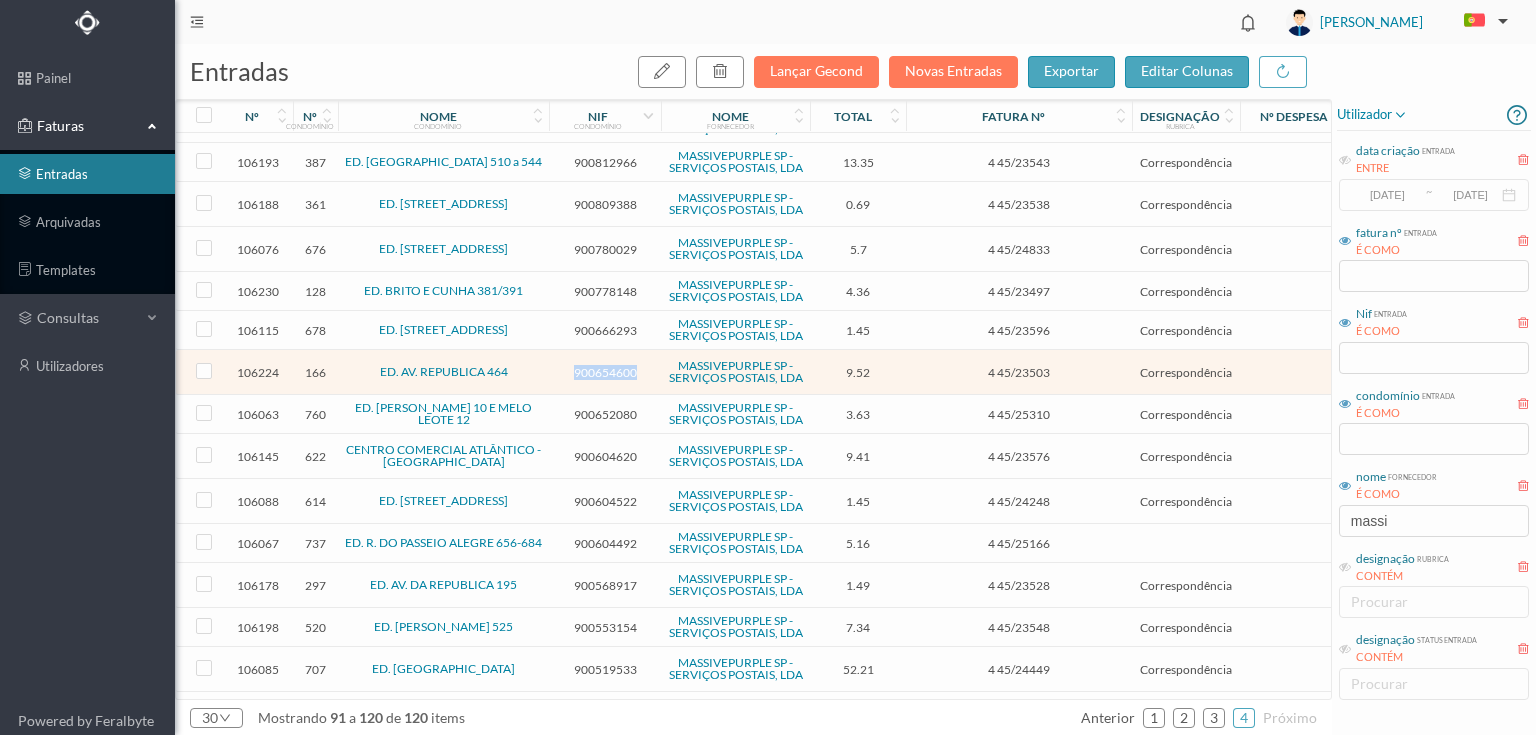 click on "900654600" at bounding box center [605, 372] 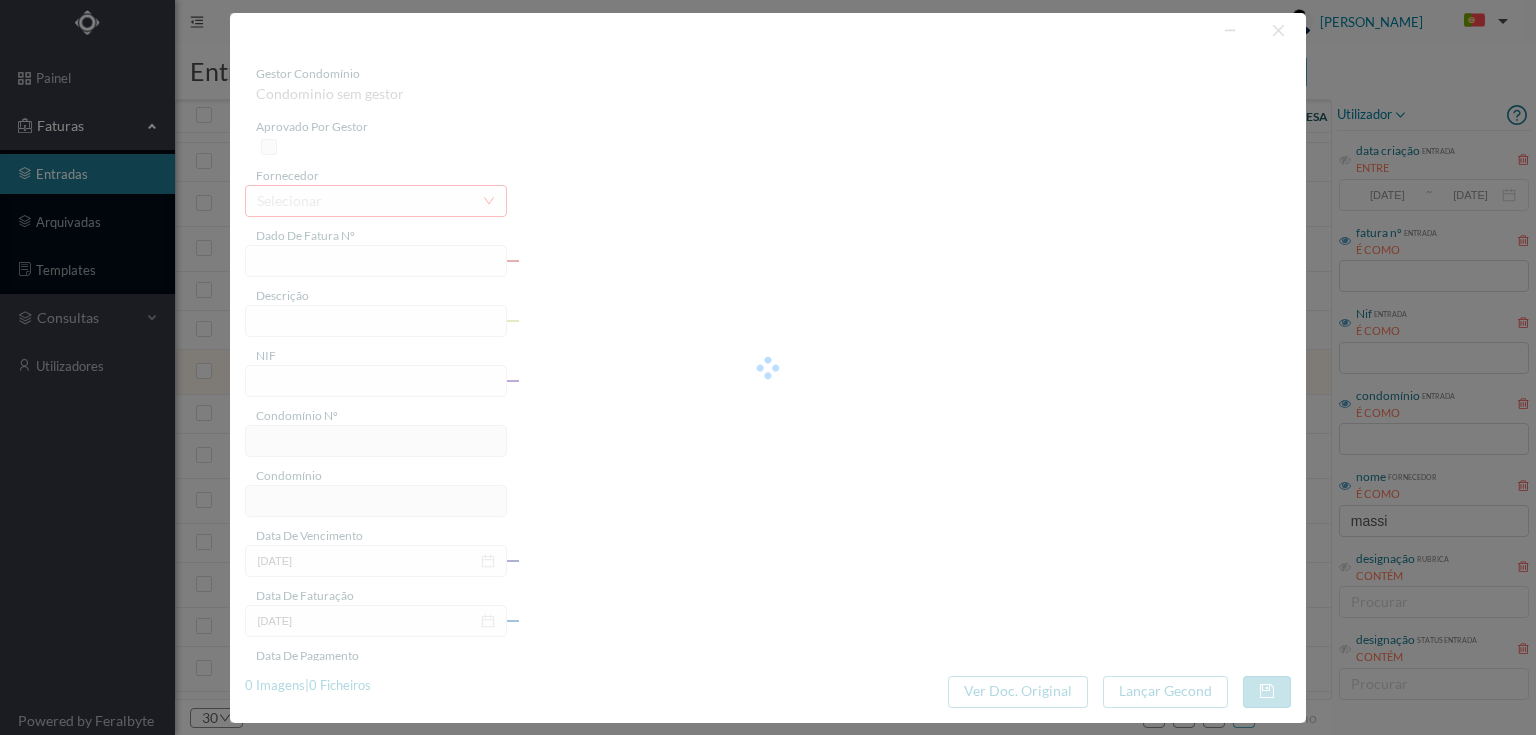 type on "4 45/23503" 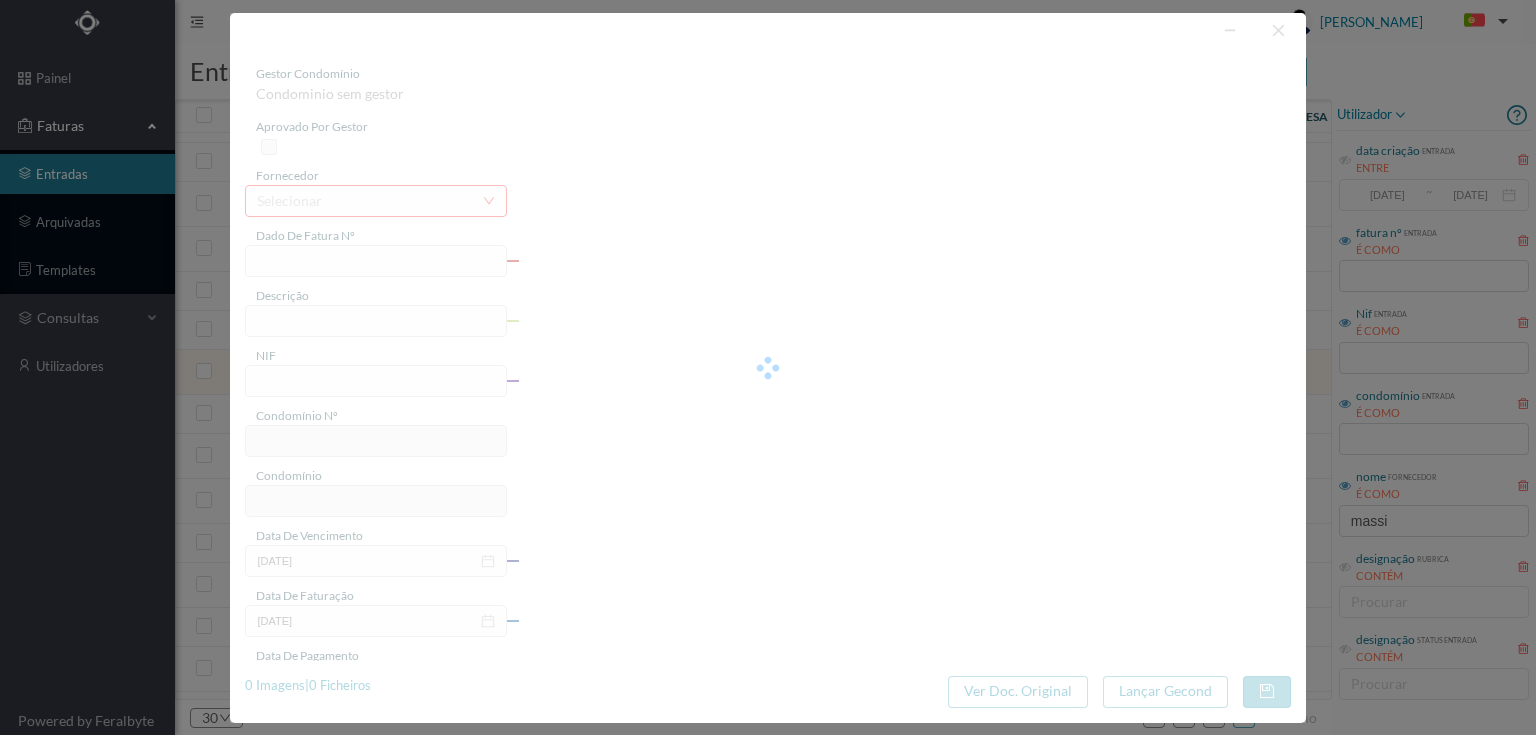 type on "Serviço [PERSON_NAME]" 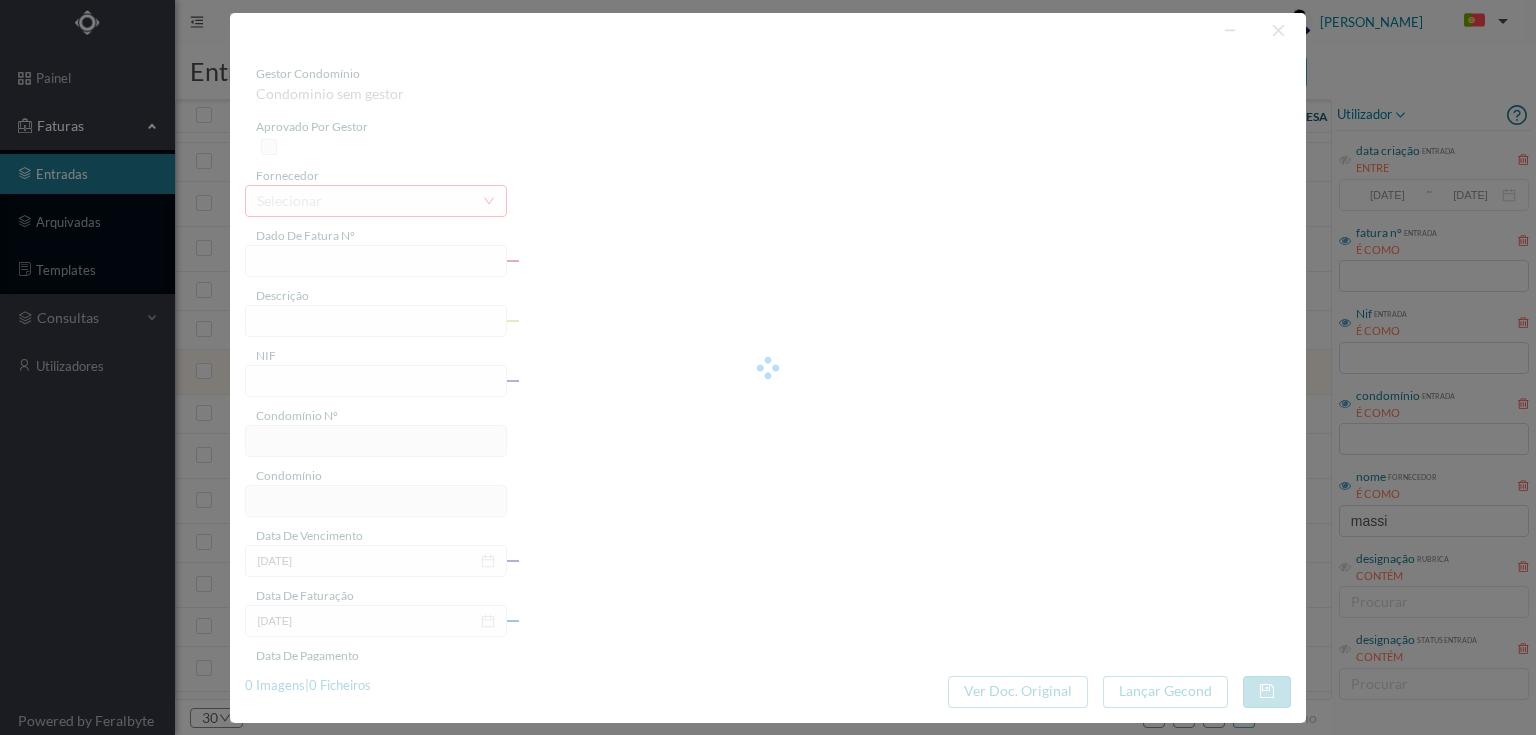 type on "900654600" 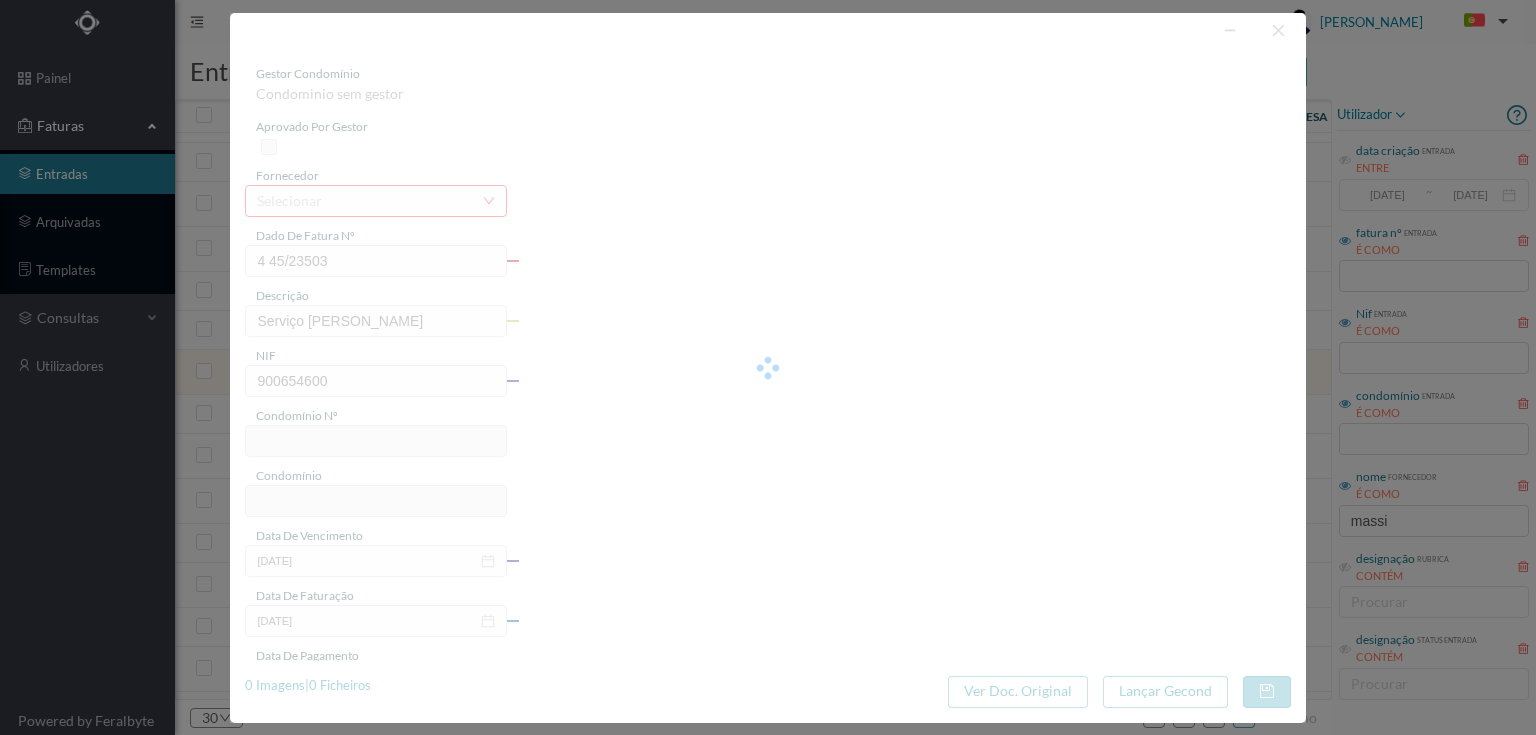 type on "166" 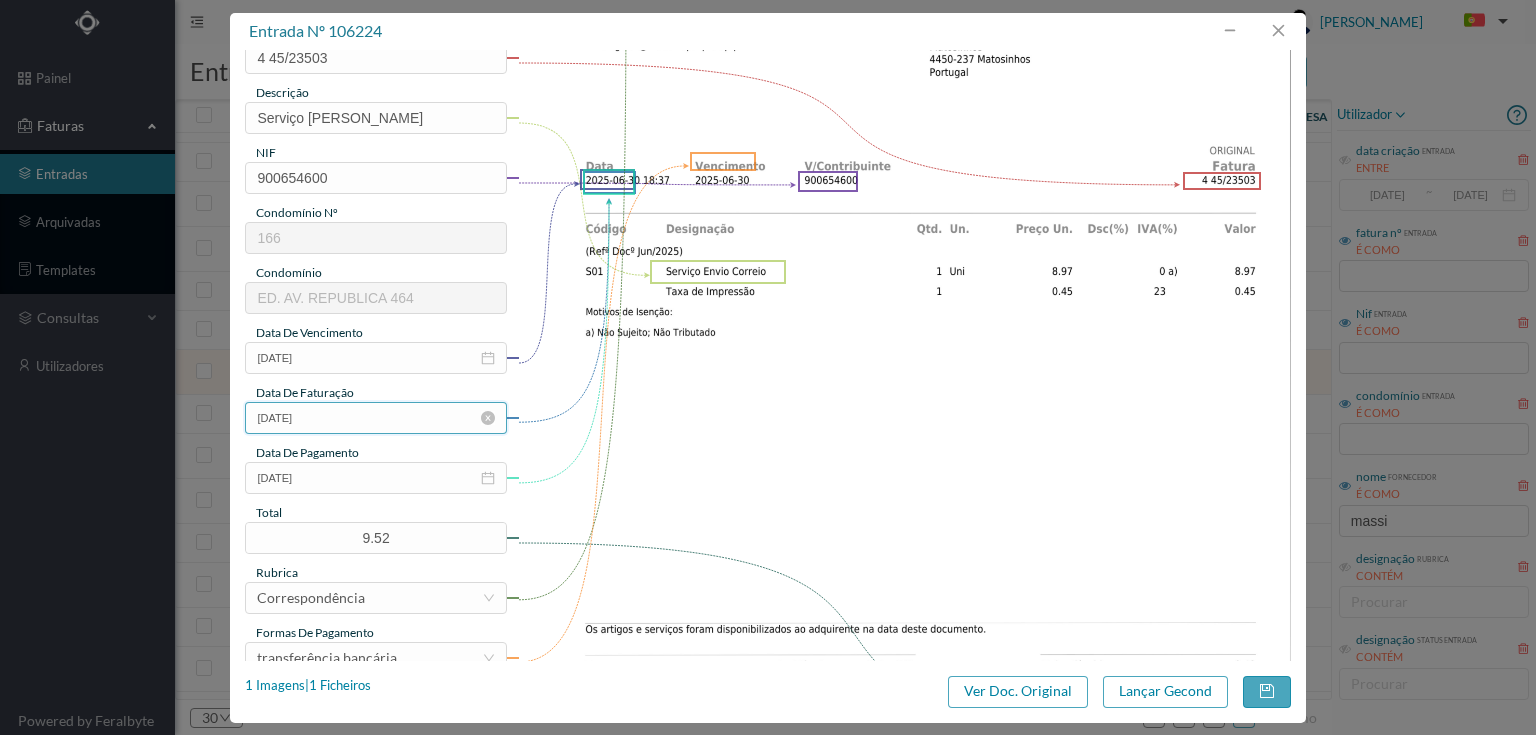 scroll, scrollTop: 240, scrollLeft: 0, axis: vertical 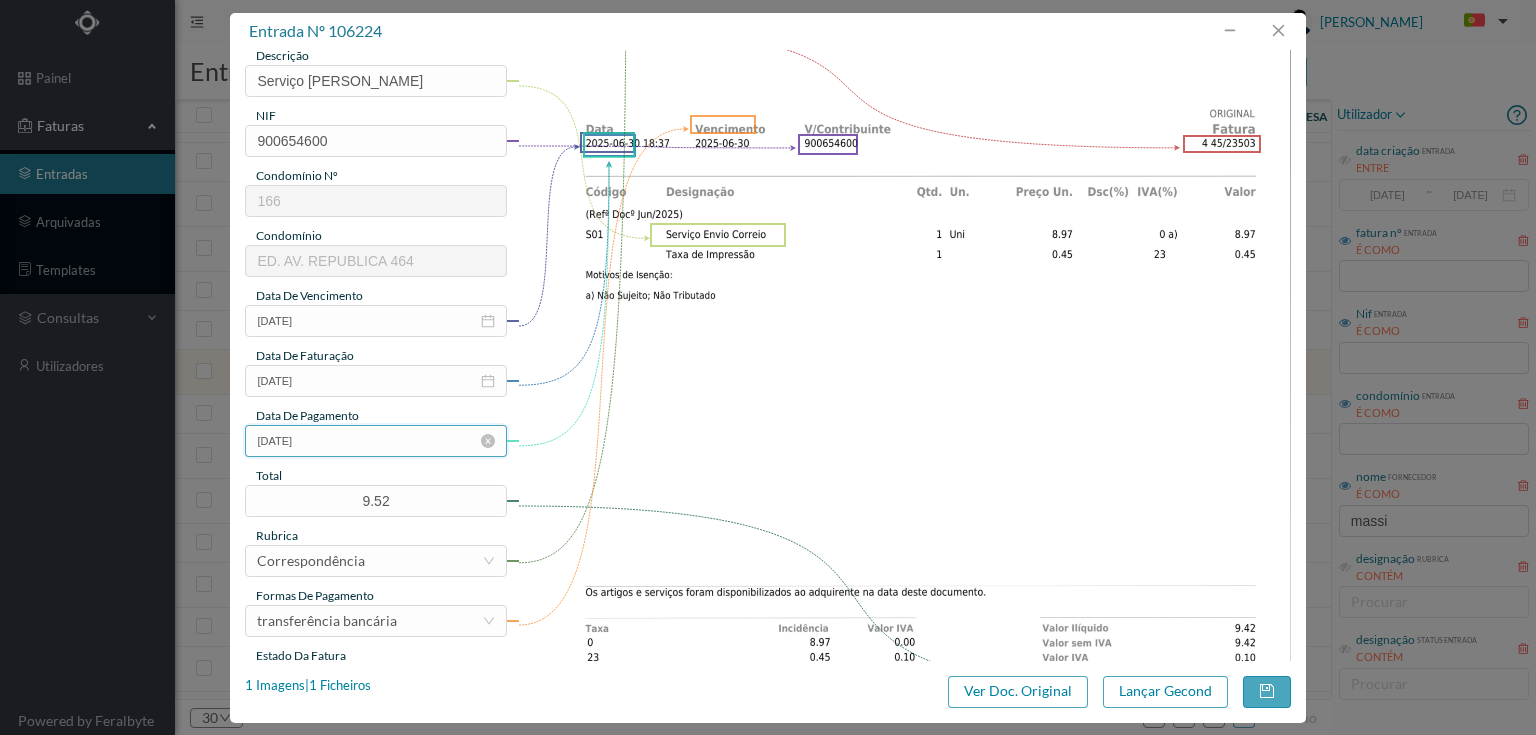 click on "2025-06-03" at bounding box center [375, 441] 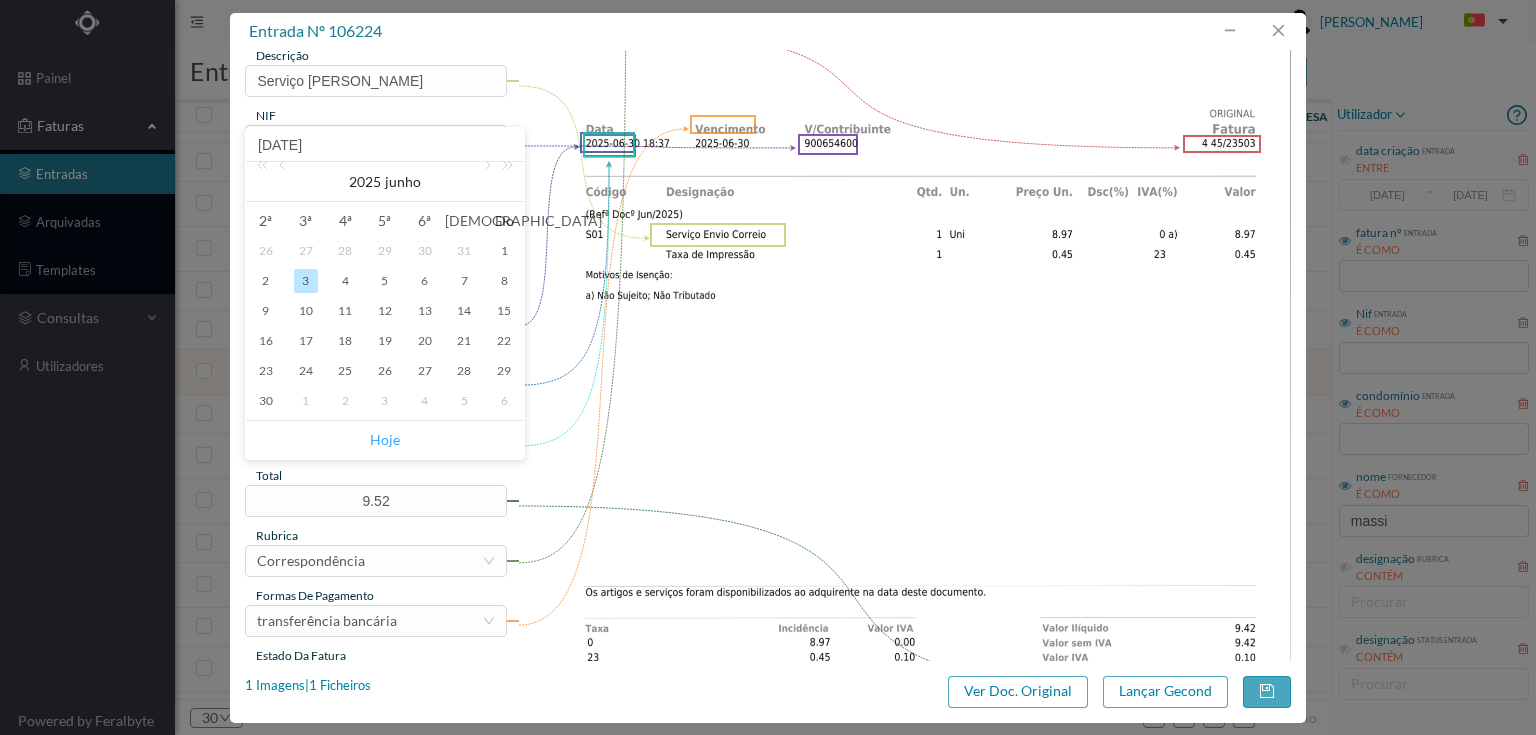 click on "Hoje" at bounding box center (385, 440) 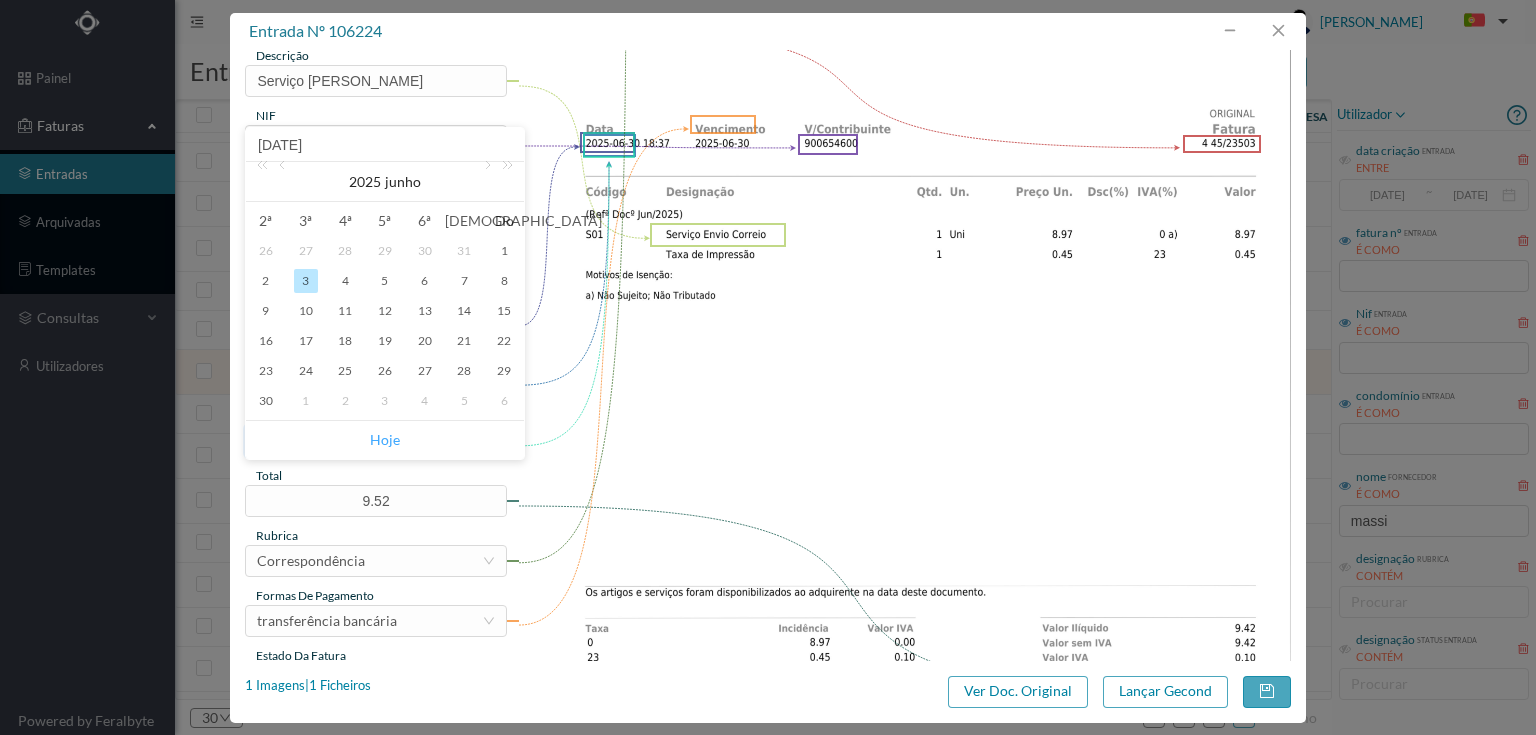 type on "[DATE]" 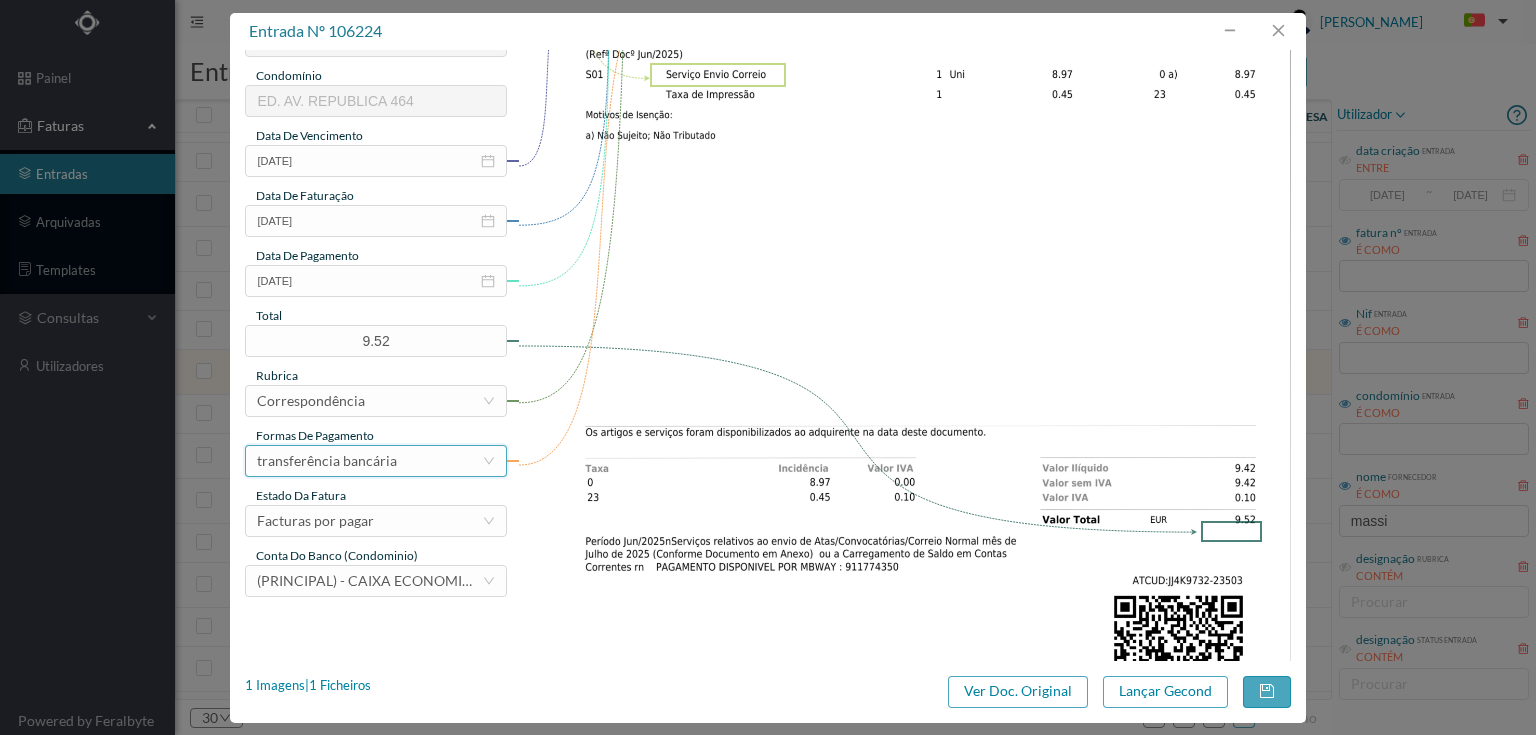 scroll, scrollTop: 480, scrollLeft: 0, axis: vertical 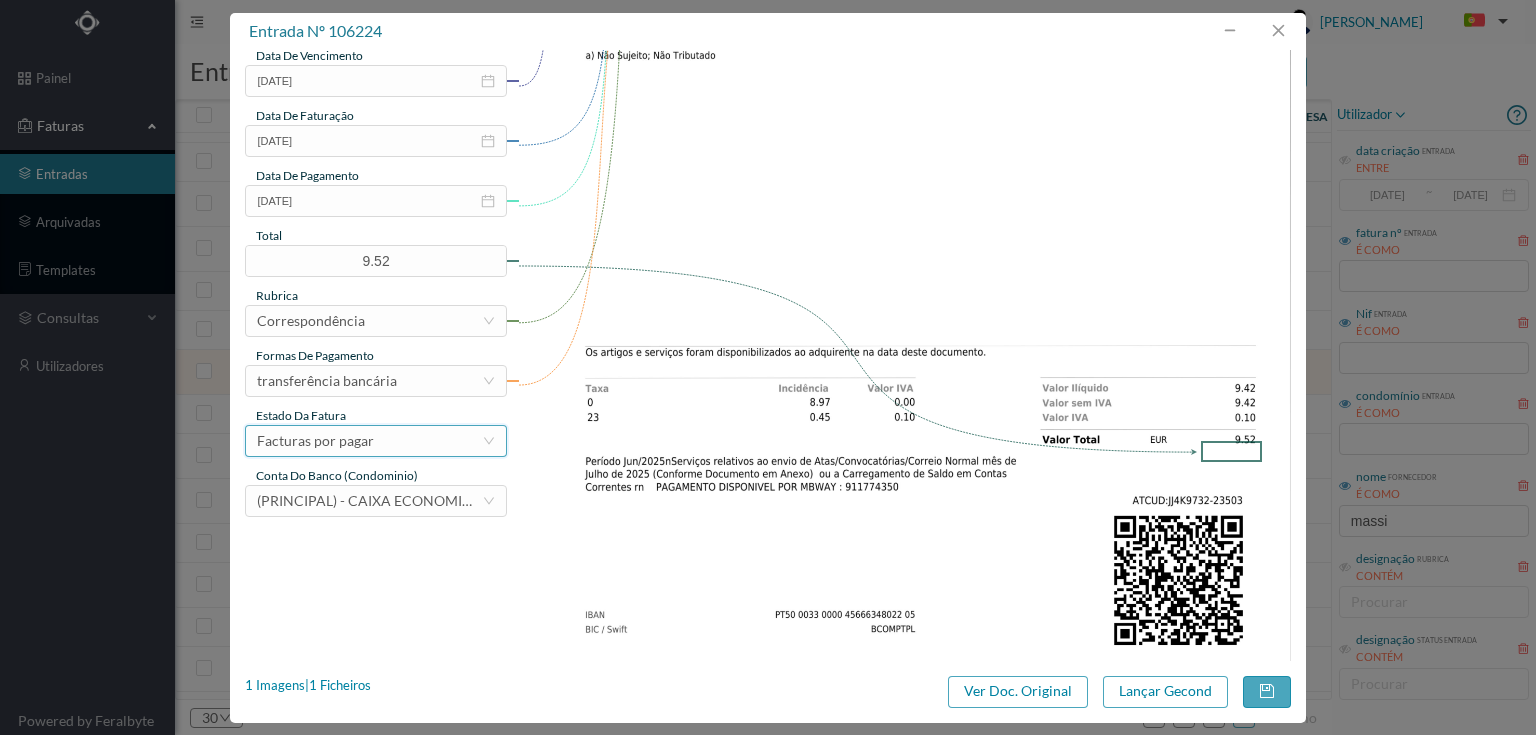 click on "Facturas por pagar" at bounding box center [315, 441] 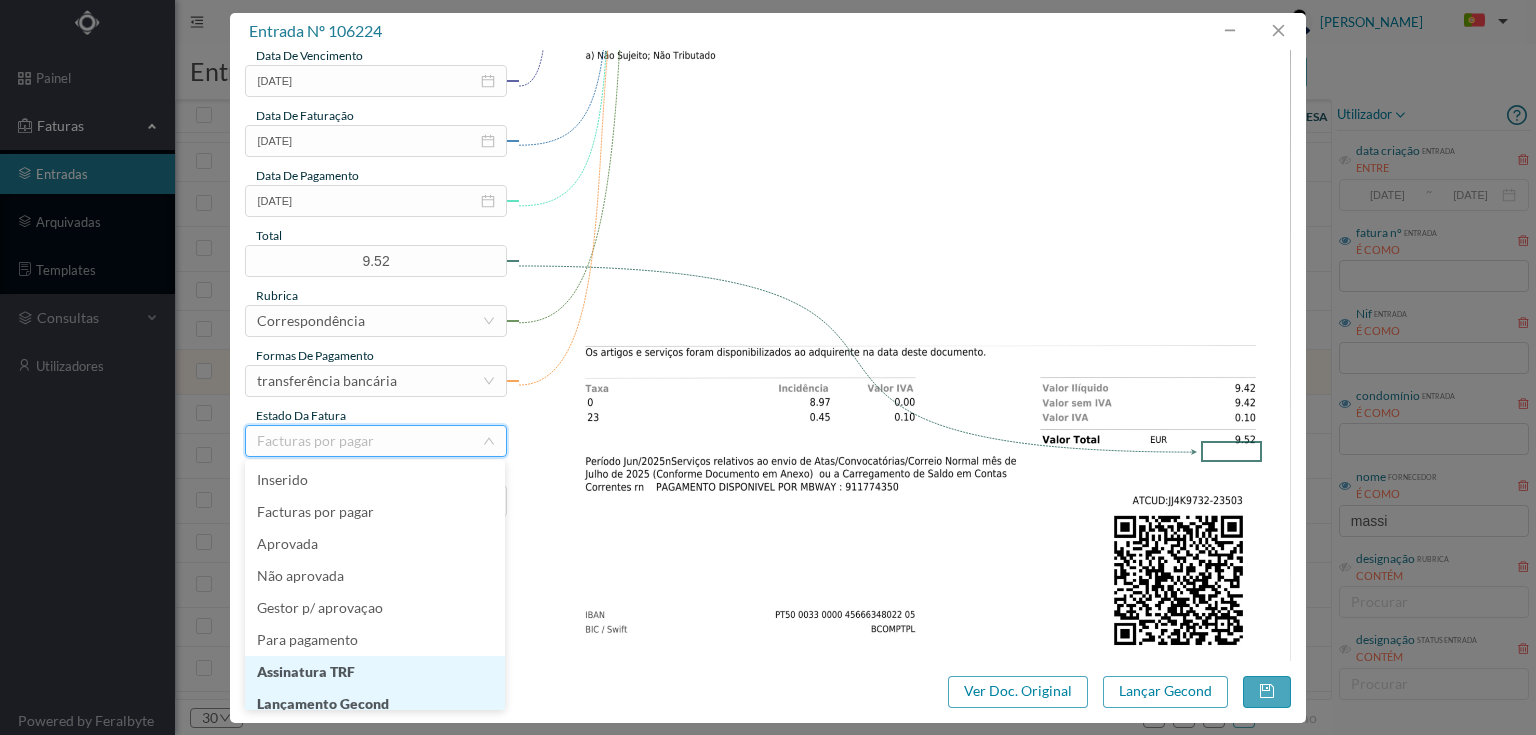 scroll, scrollTop: 10, scrollLeft: 0, axis: vertical 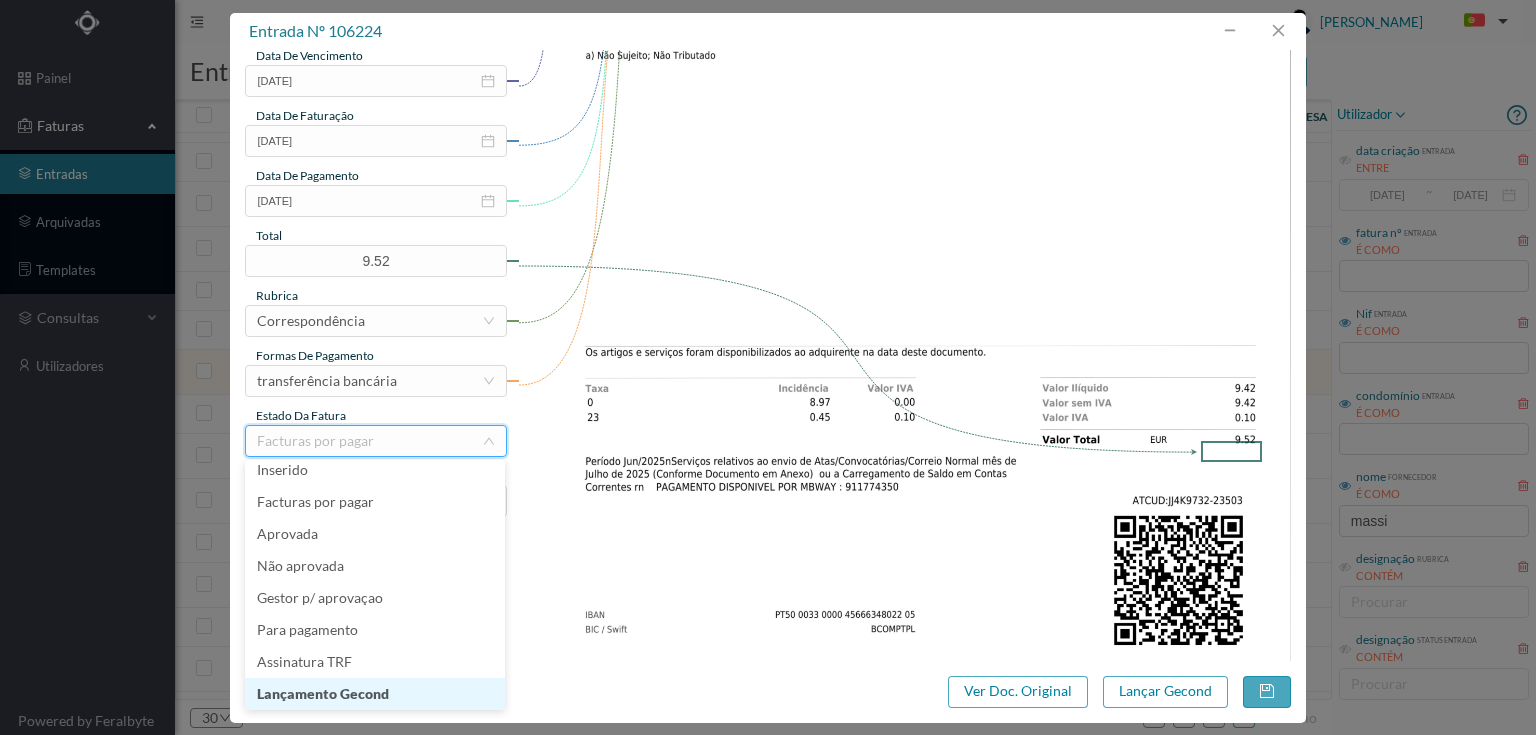 click on "Lançamento Gecond" at bounding box center [375, 694] 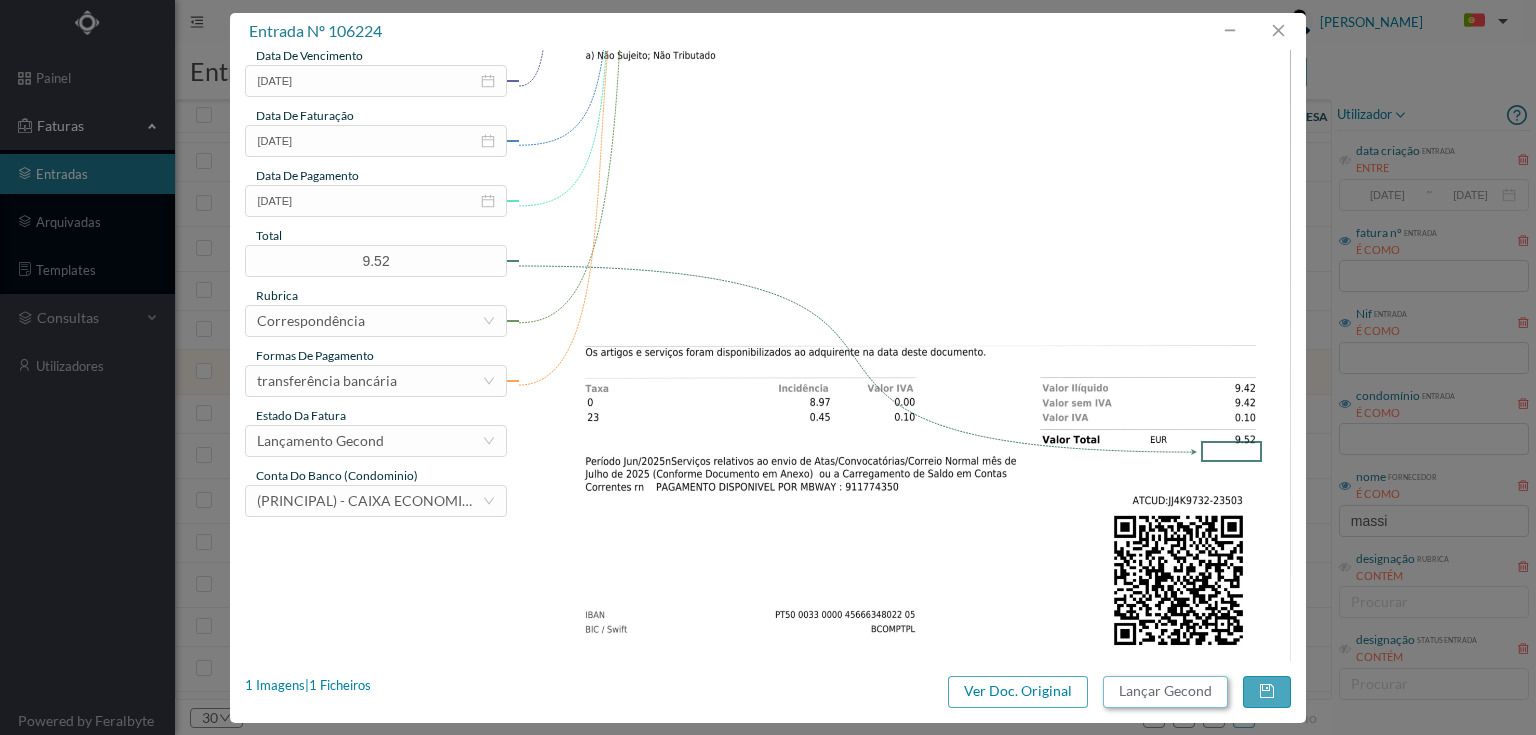 click on "Lançar Gecond" at bounding box center (1165, 692) 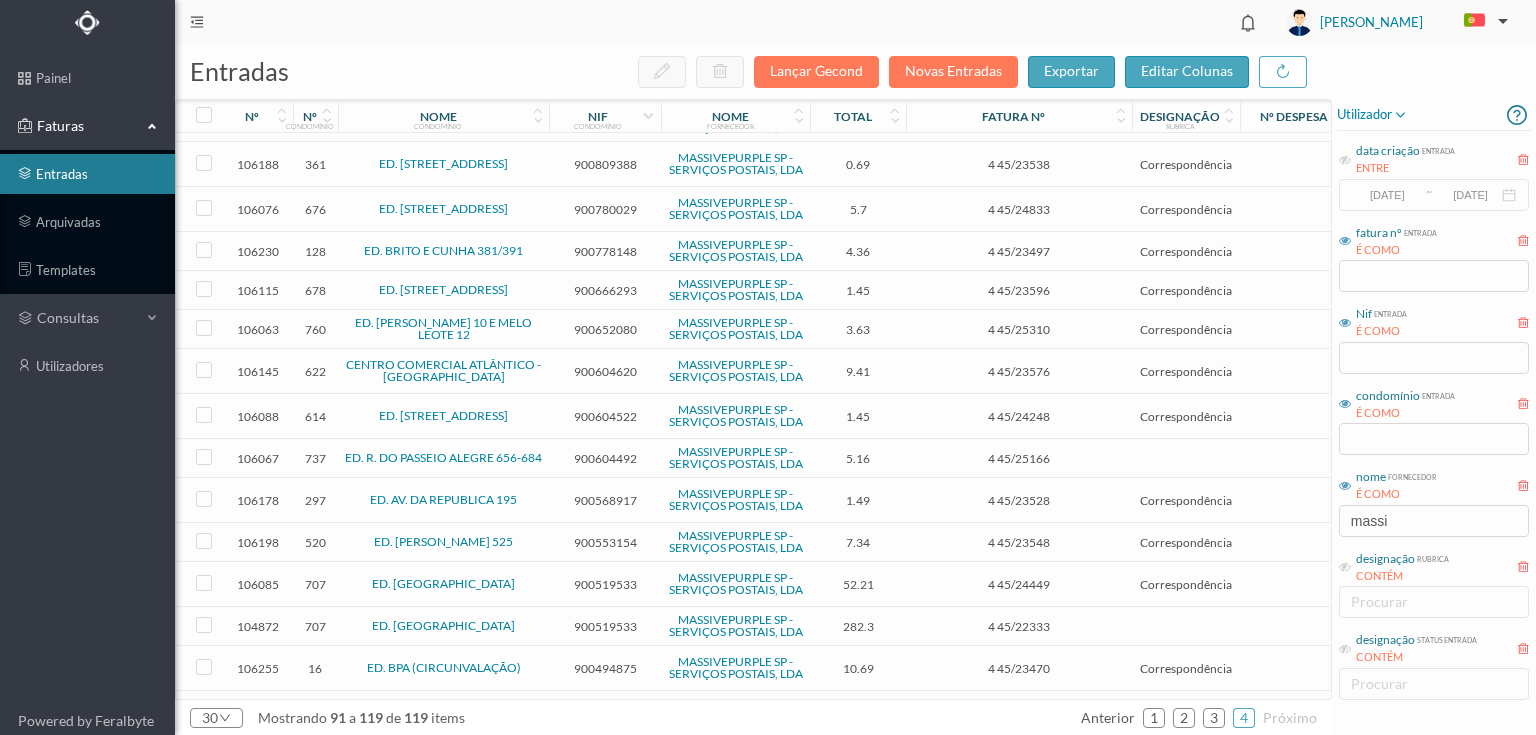 scroll, scrollTop: 616, scrollLeft: 0, axis: vertical 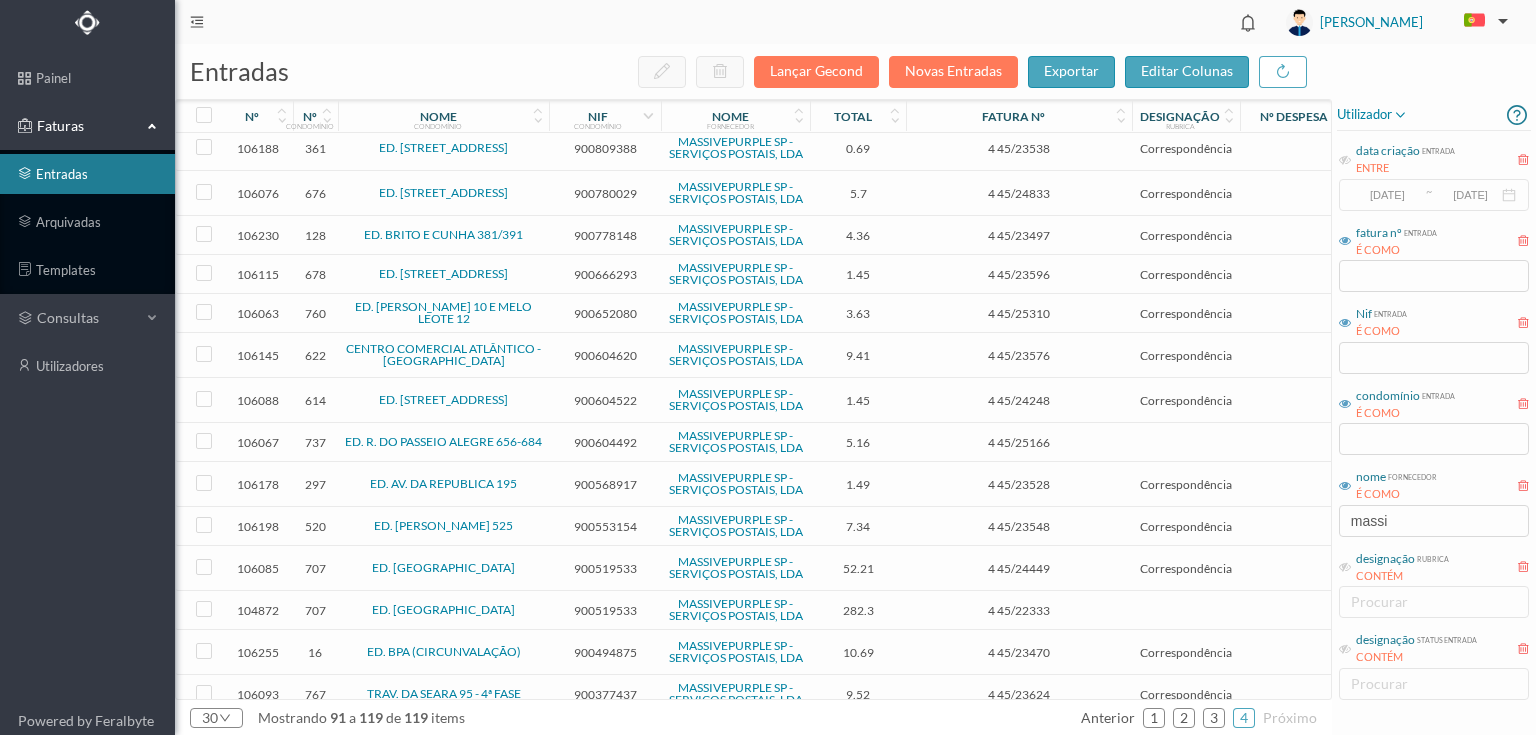 click on "900494875" at bounding box center [605, 652] 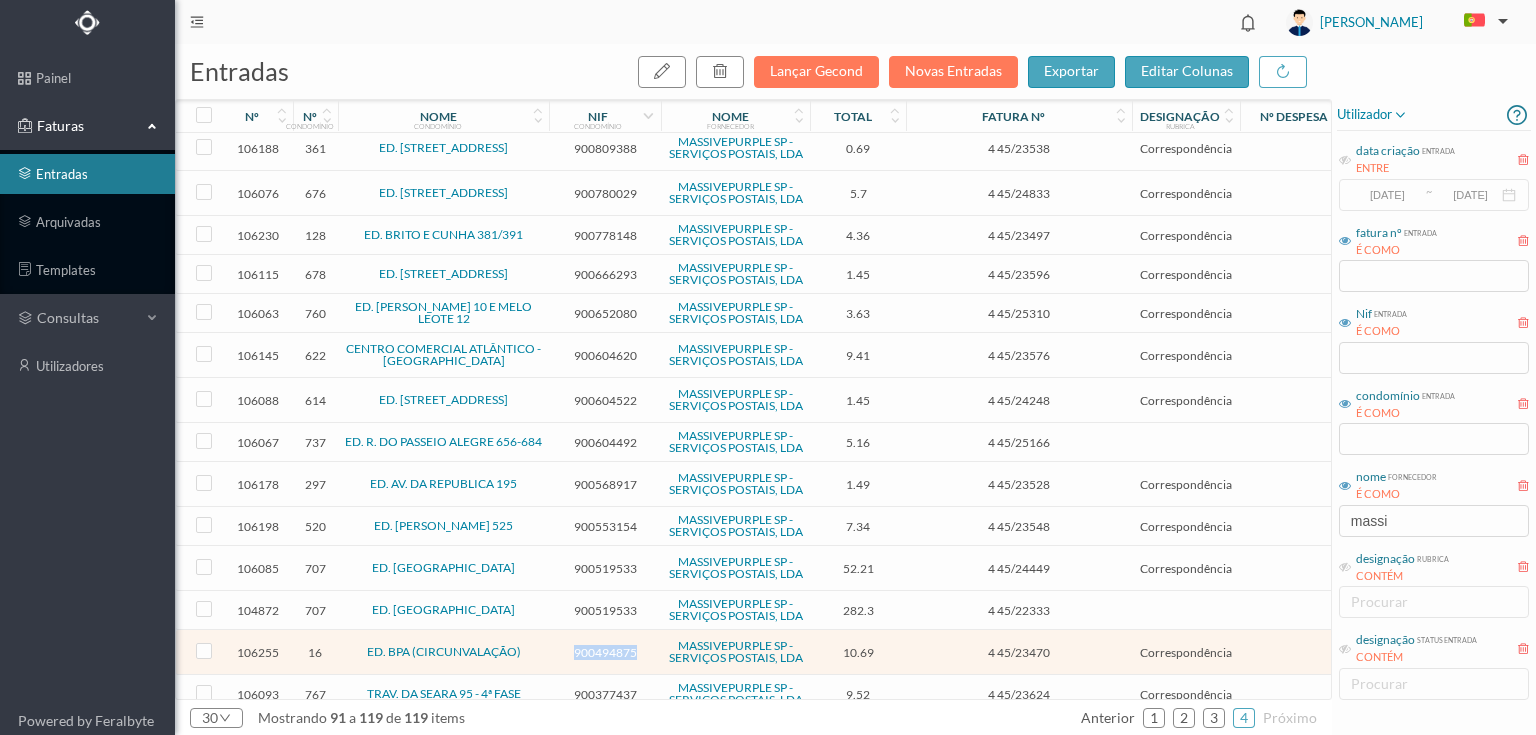 click on "900494875" at bounding box center (605, 652) 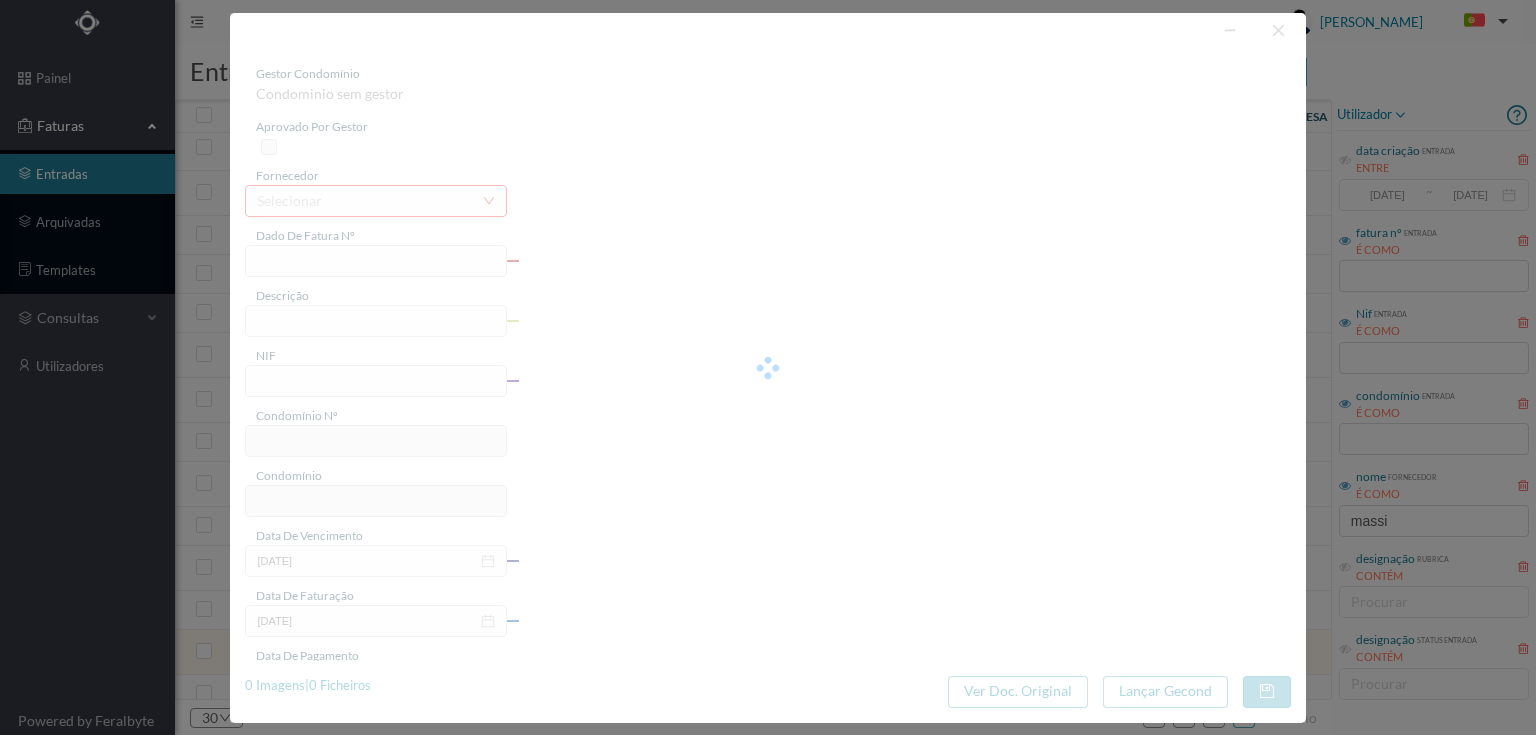 type on "4 45/23470" 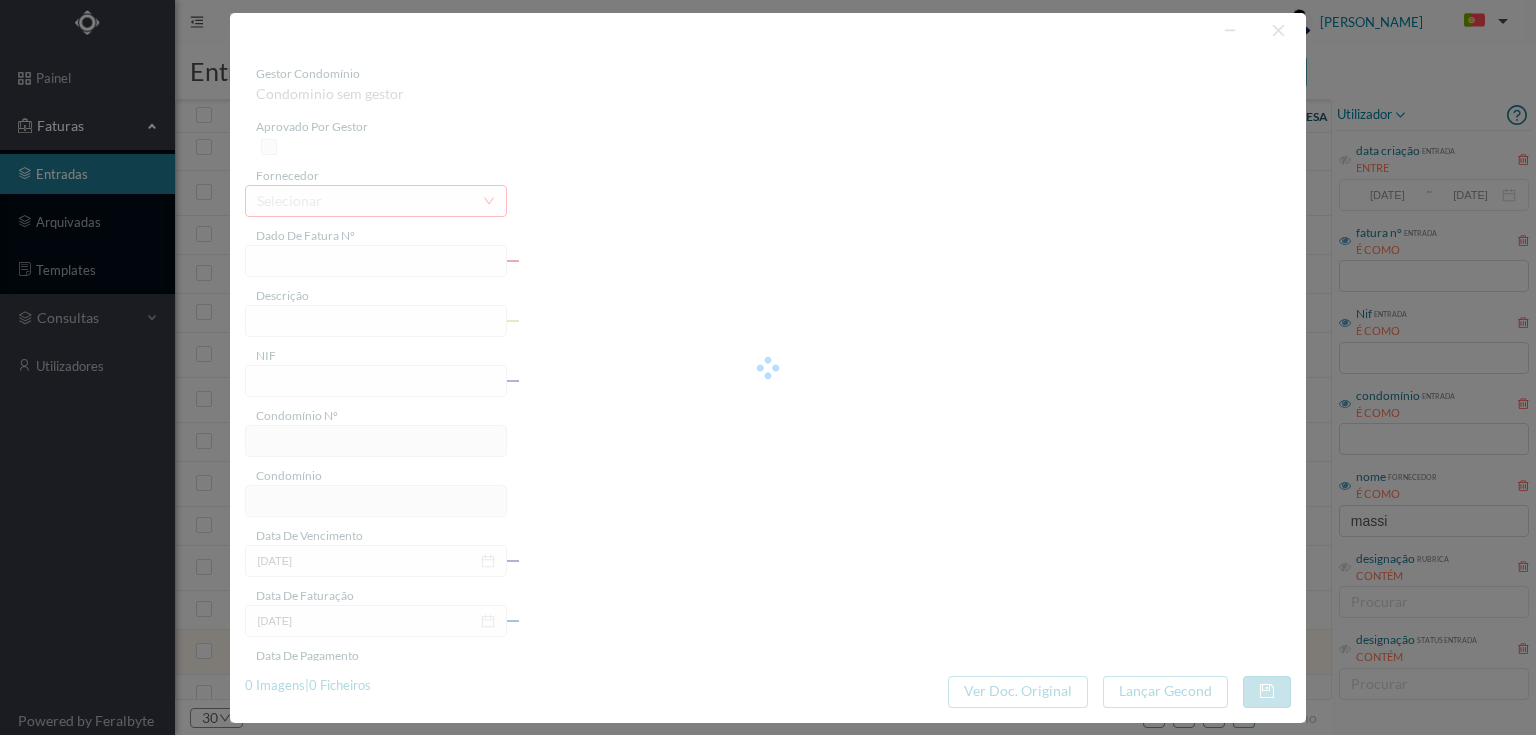type on "Serviço [PERSON_NAME]" 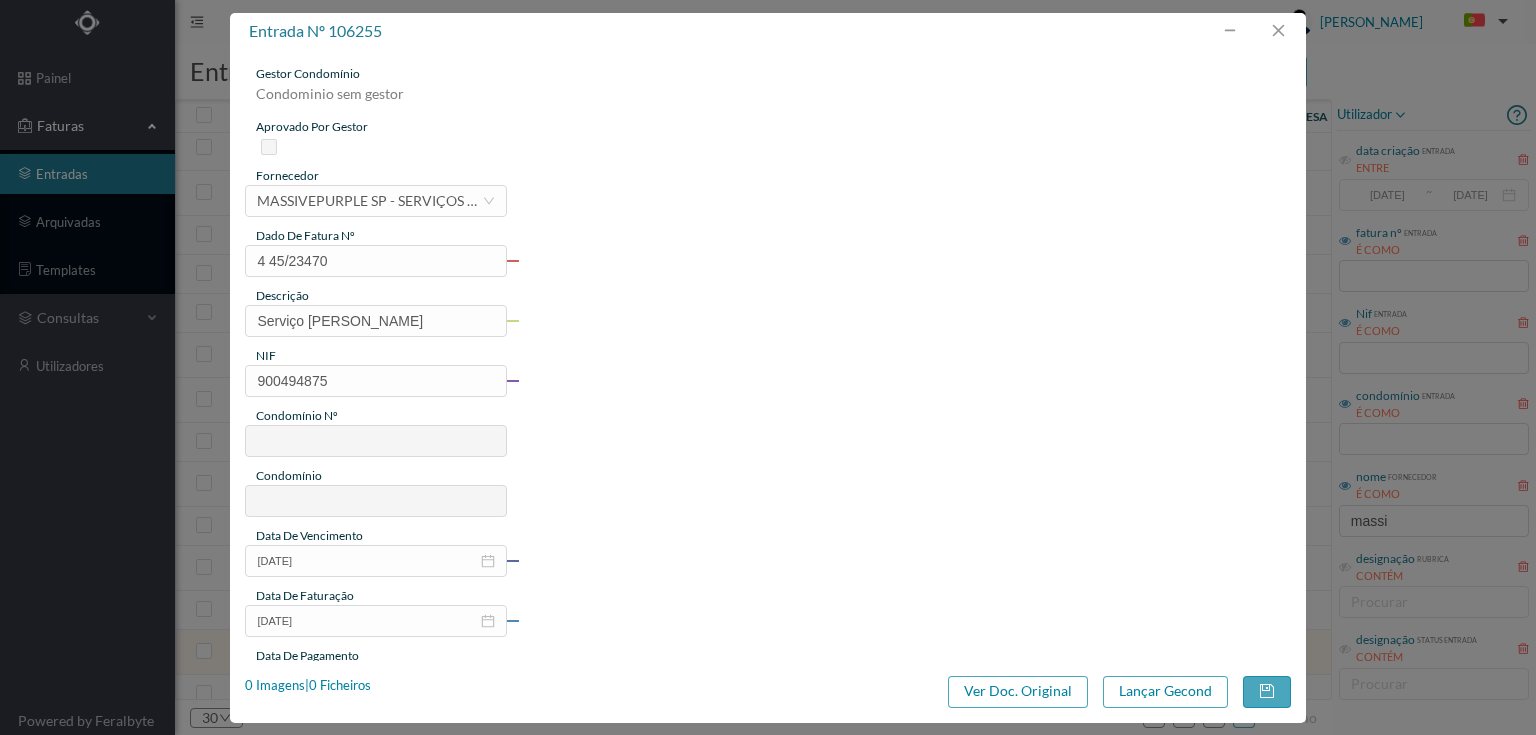 type on "16" 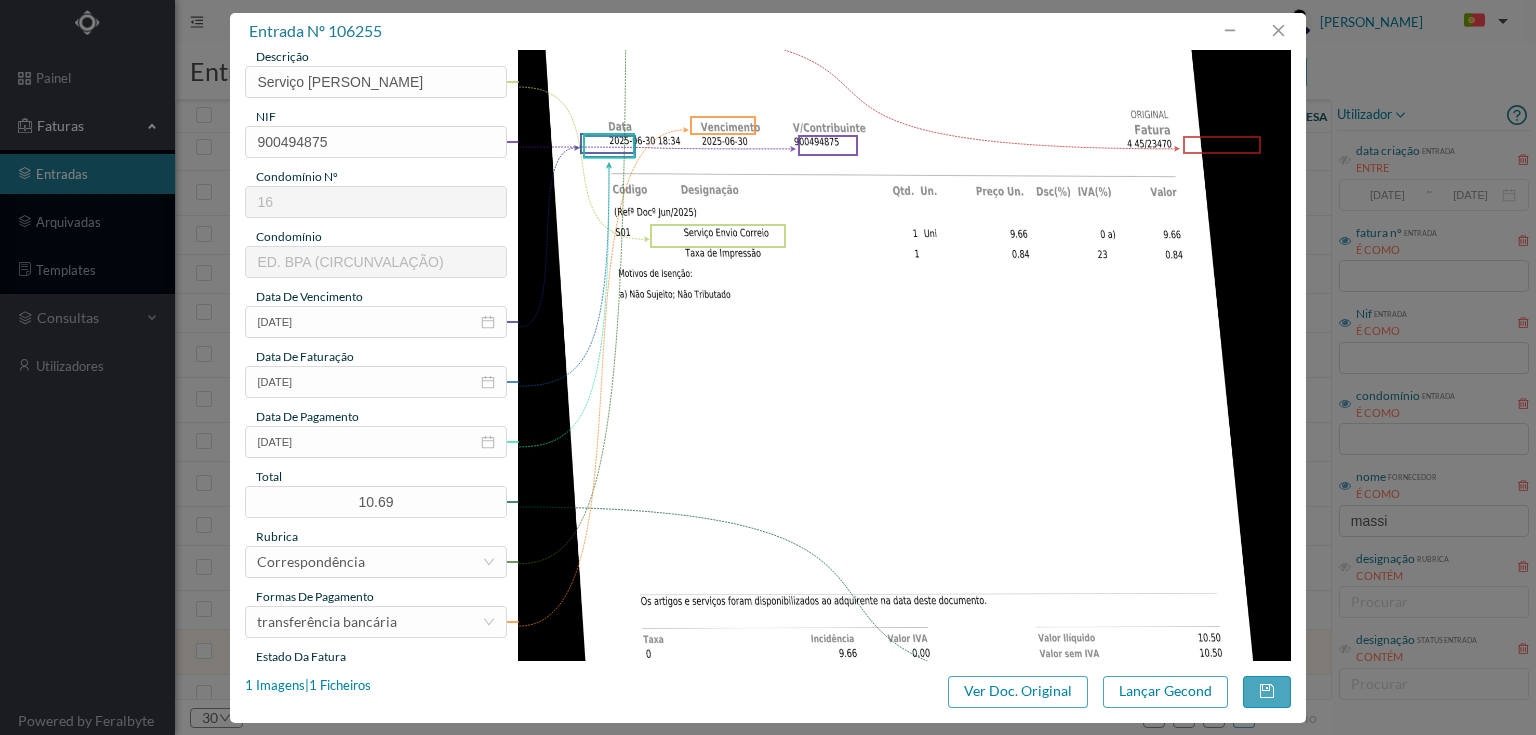 scroll, scrollTop: 240, scrollLeft: 0, axis: vertical 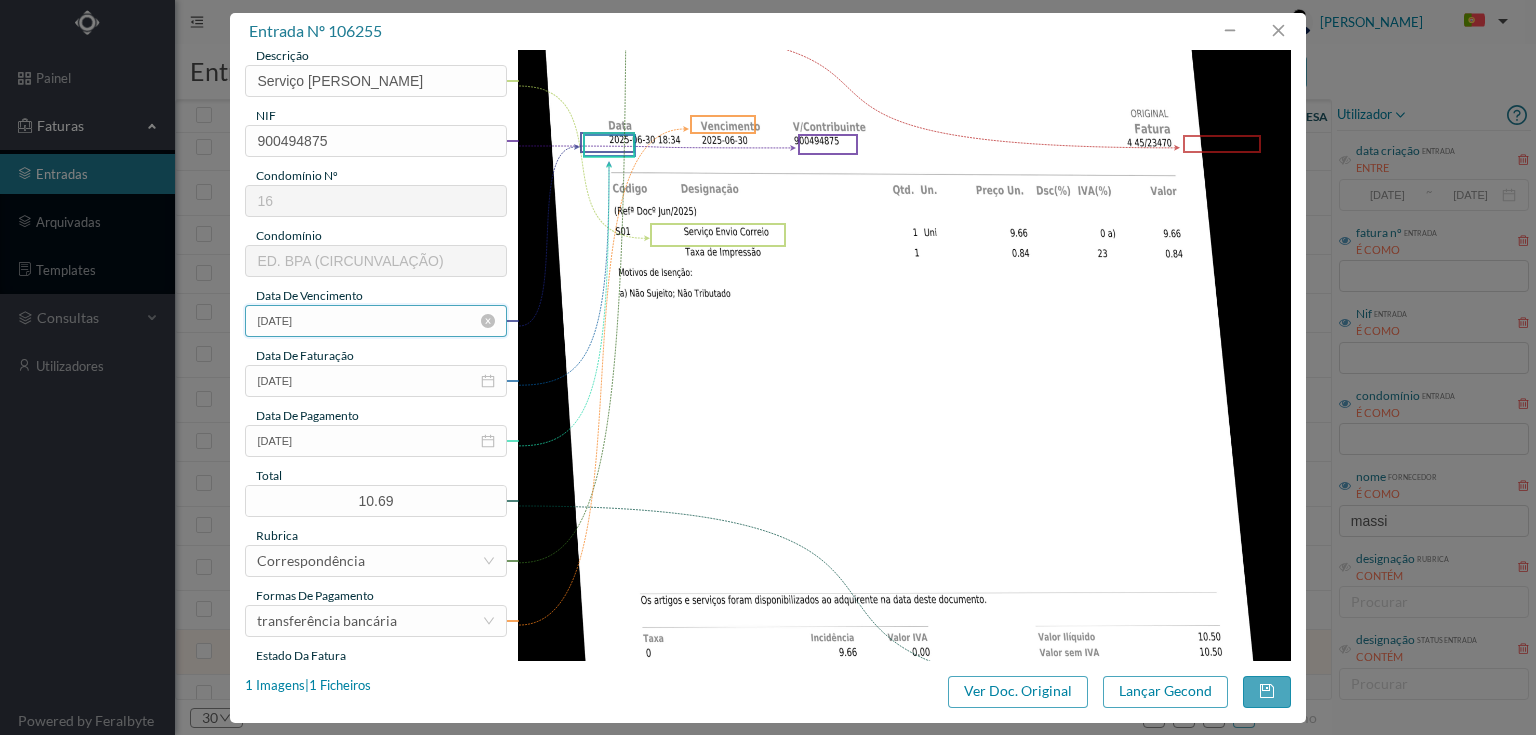 click on "2025-01-01" at bounding box center [375, 321] 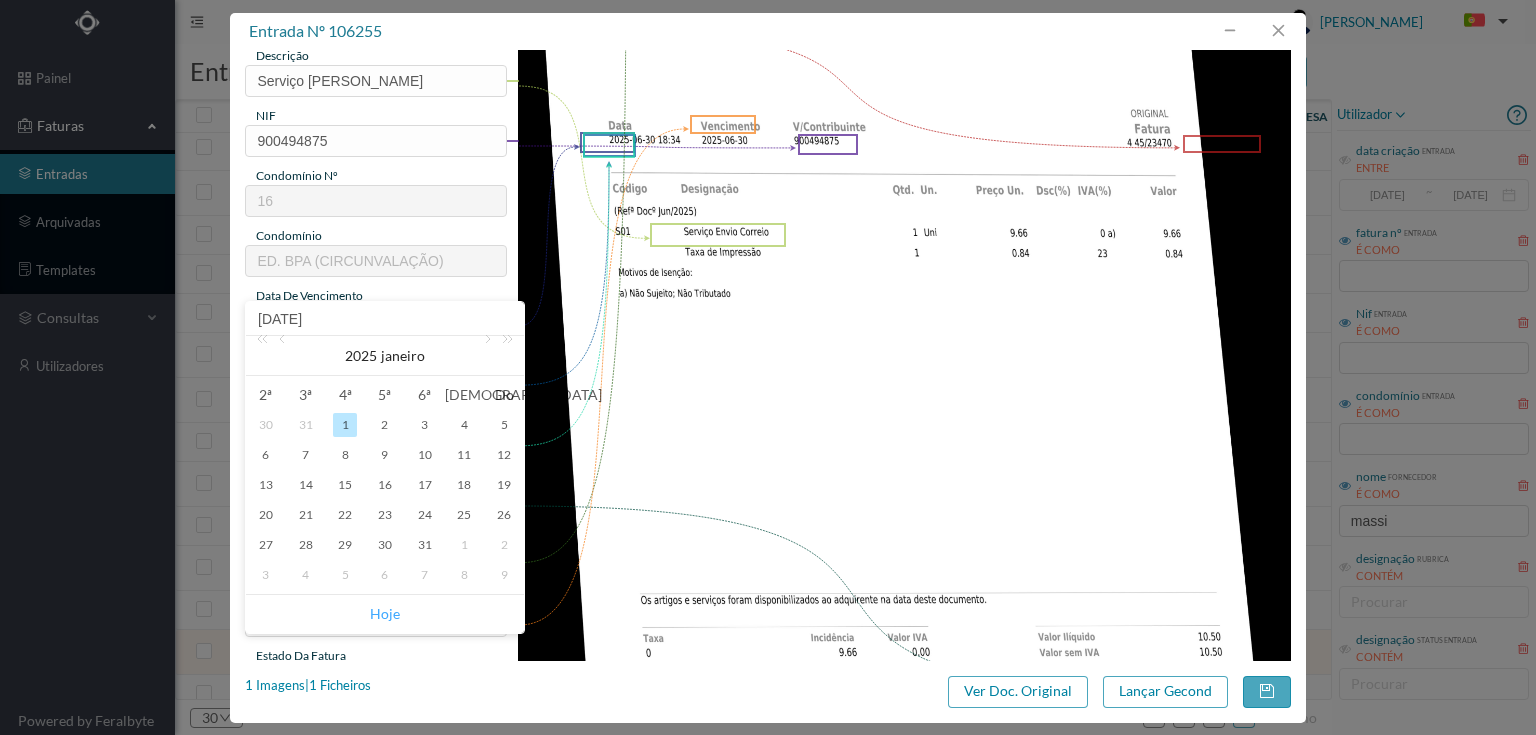 drag, startPoint x: 386, startPoint y: 612, endPoint x: 377, endPoint y: 537, distance: 75.53807 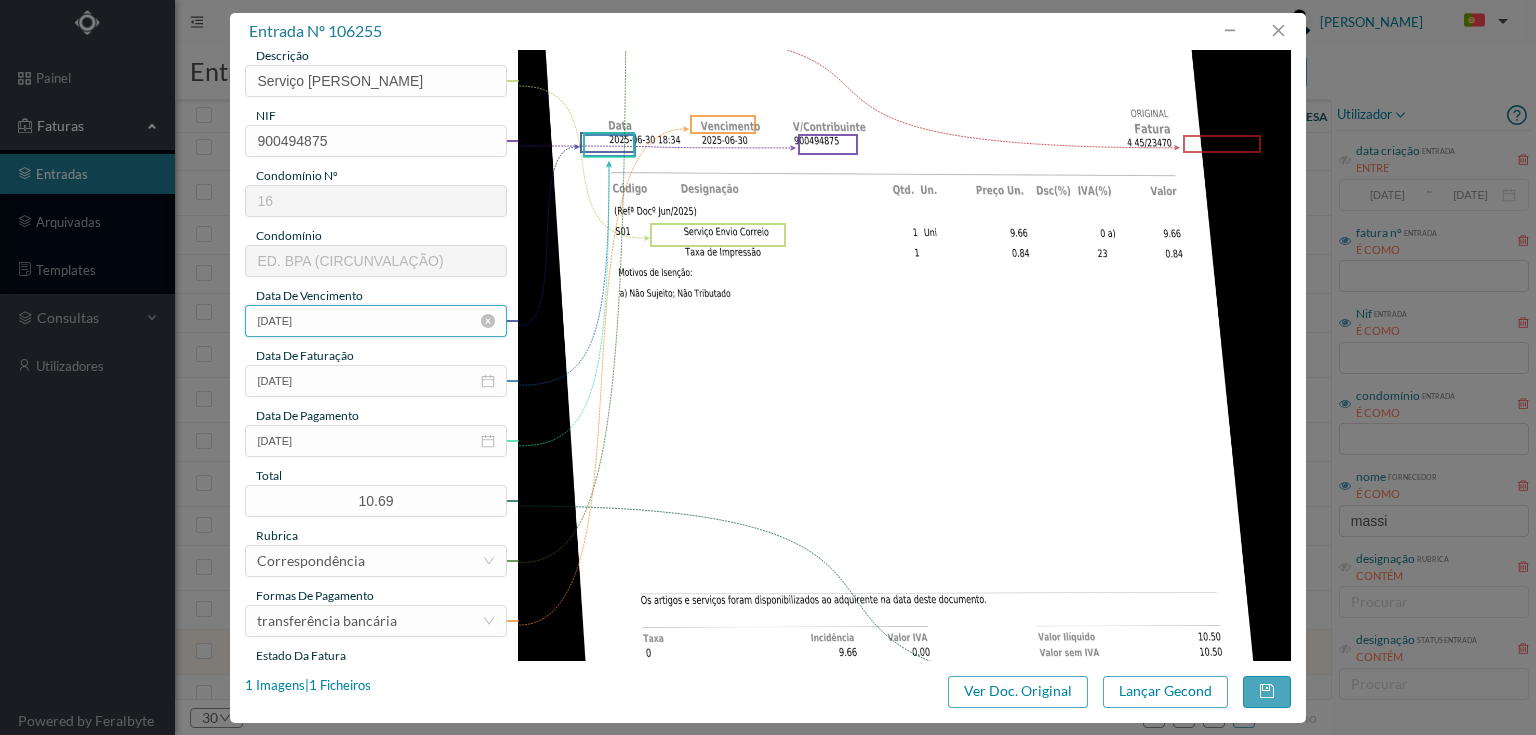 click on "[DATE]" at bounding box center [375, 321] 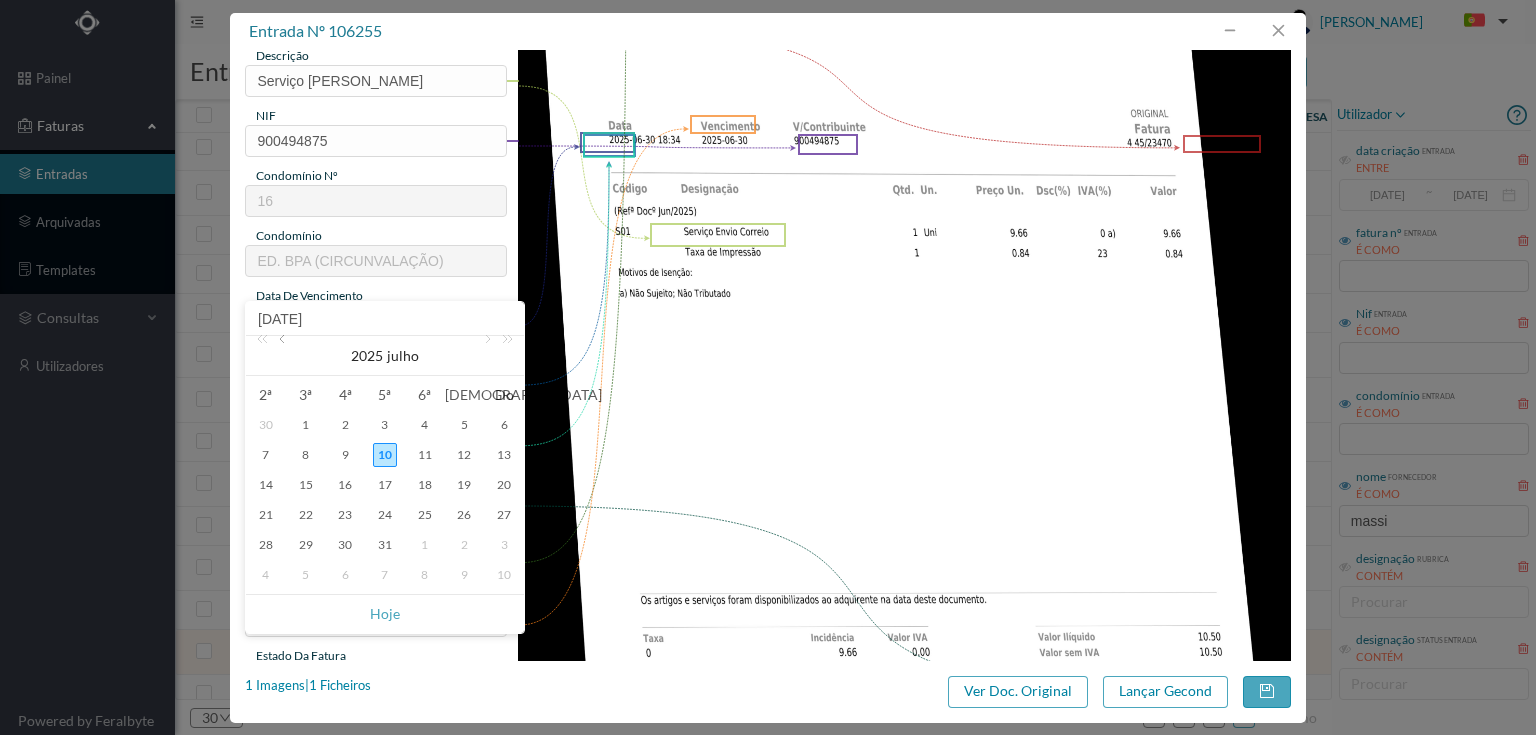click at bounding box center (284, 356) 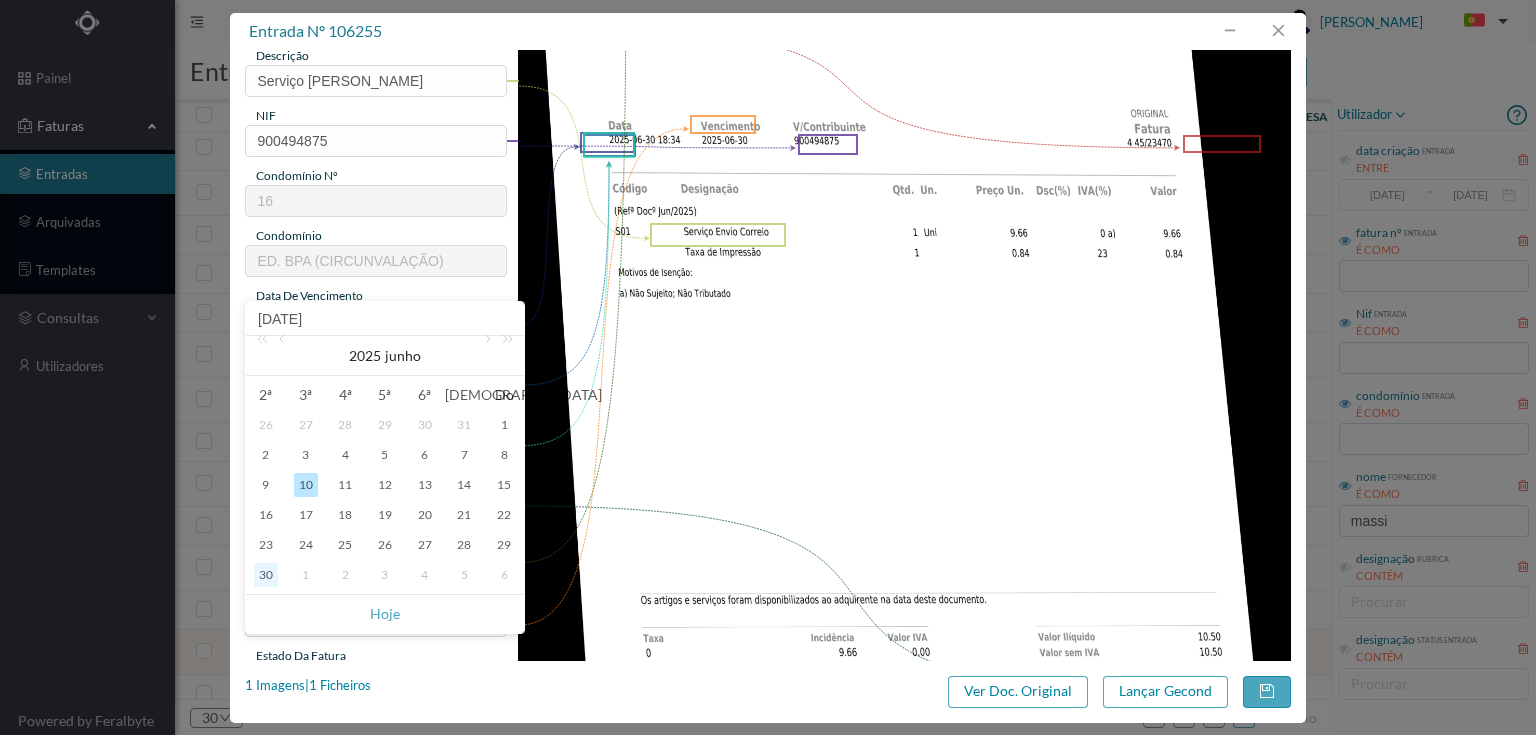 click on "30" at bounding box center [266, 575] 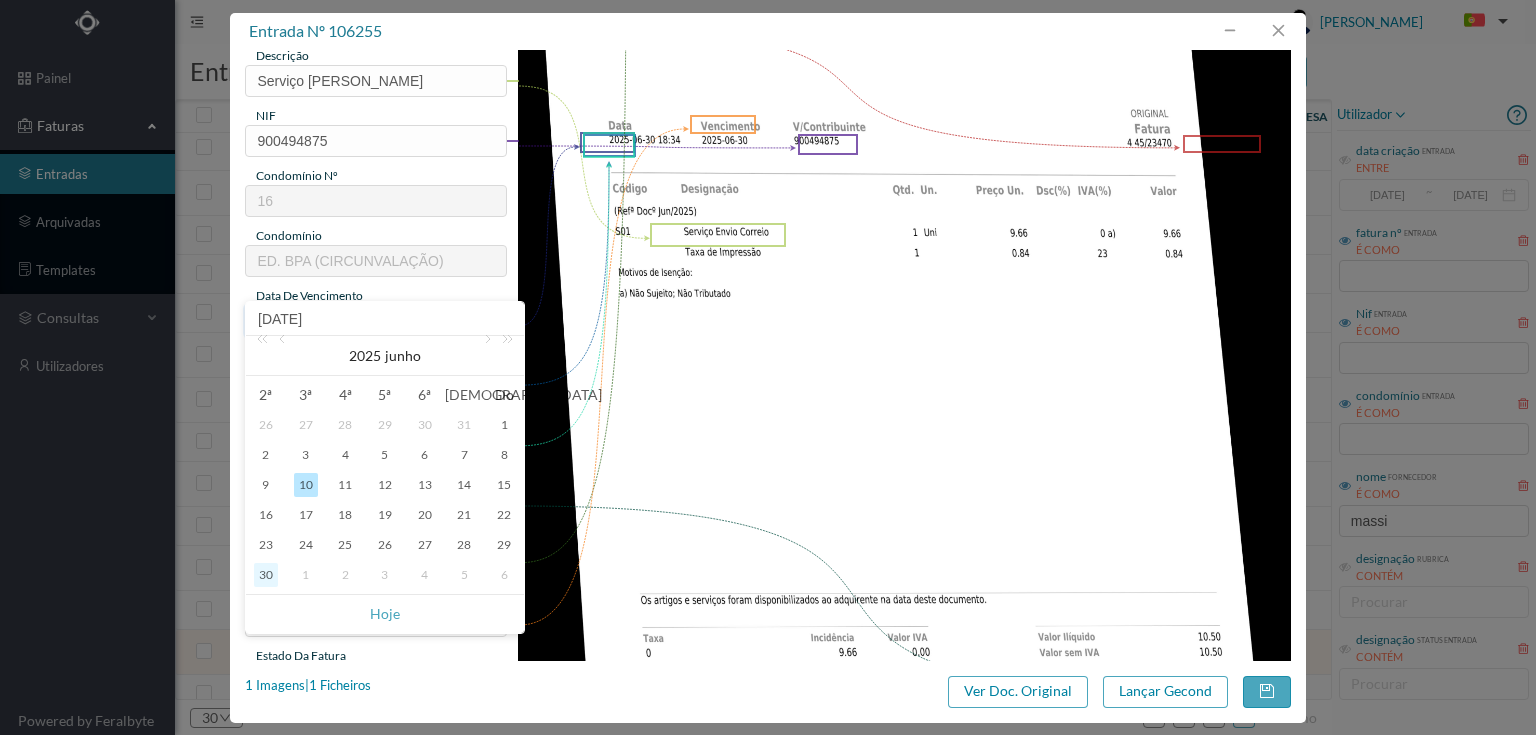 type on "2025-06-30" 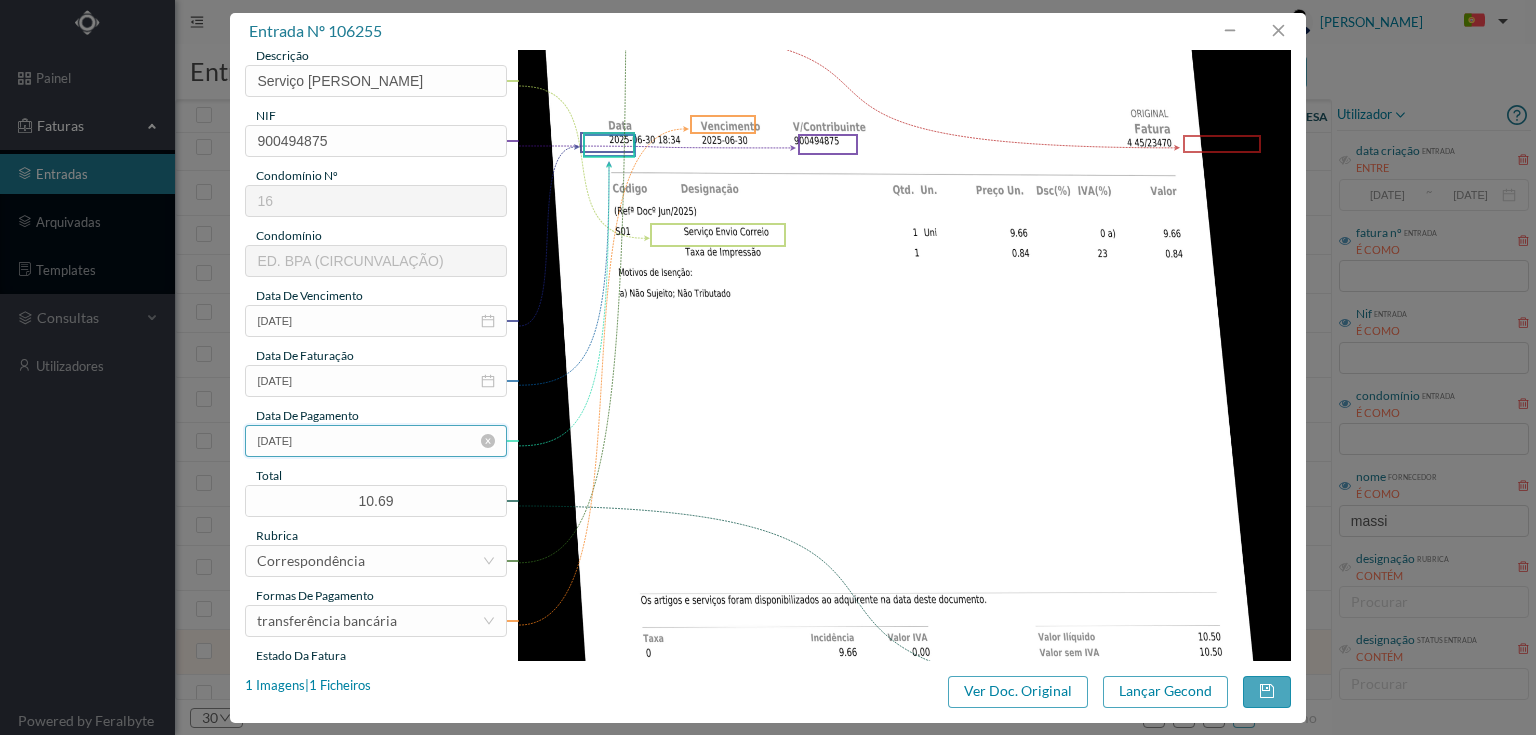 click on "2025-01-01" at bounding box center (375, 441) 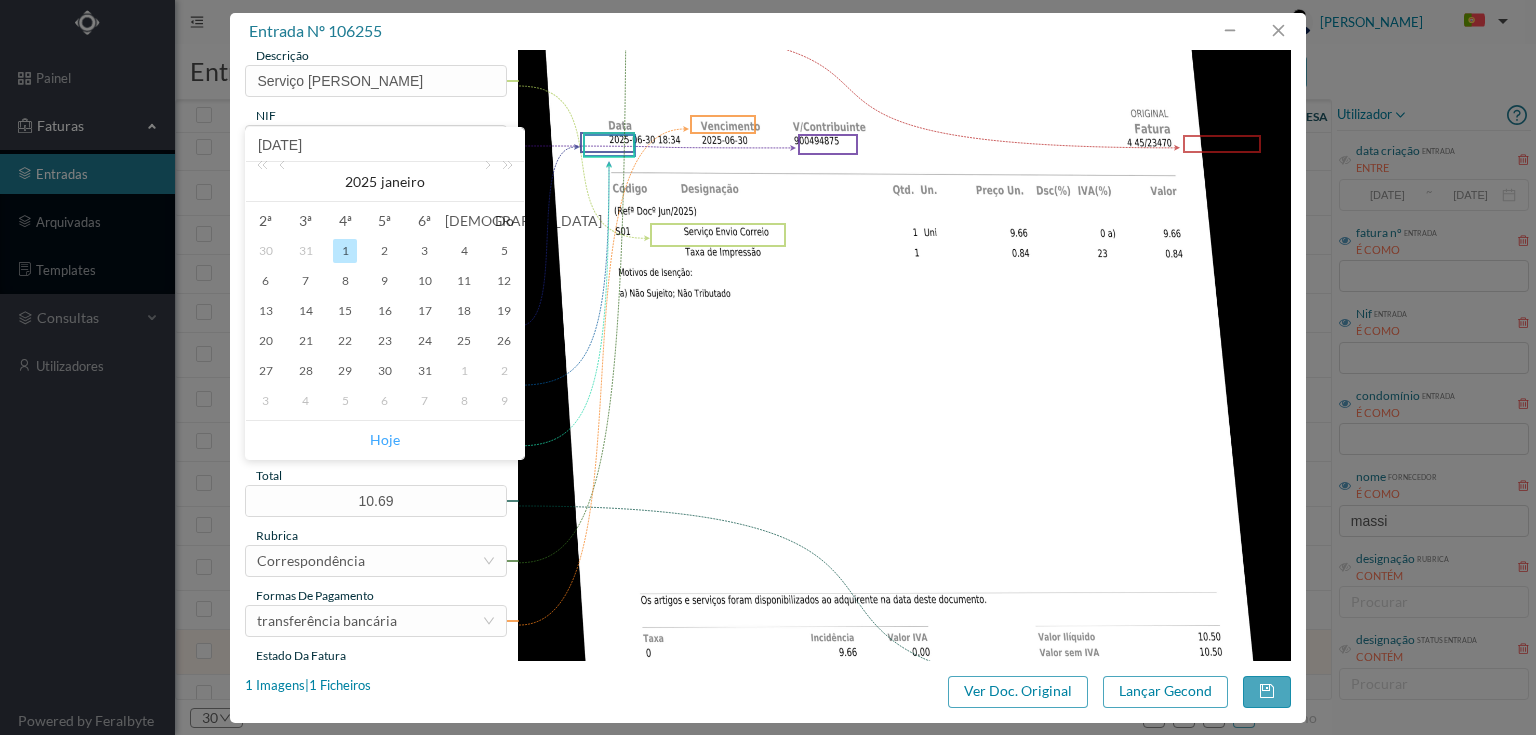 click on "Hoje" at bounding box center [385, 440] 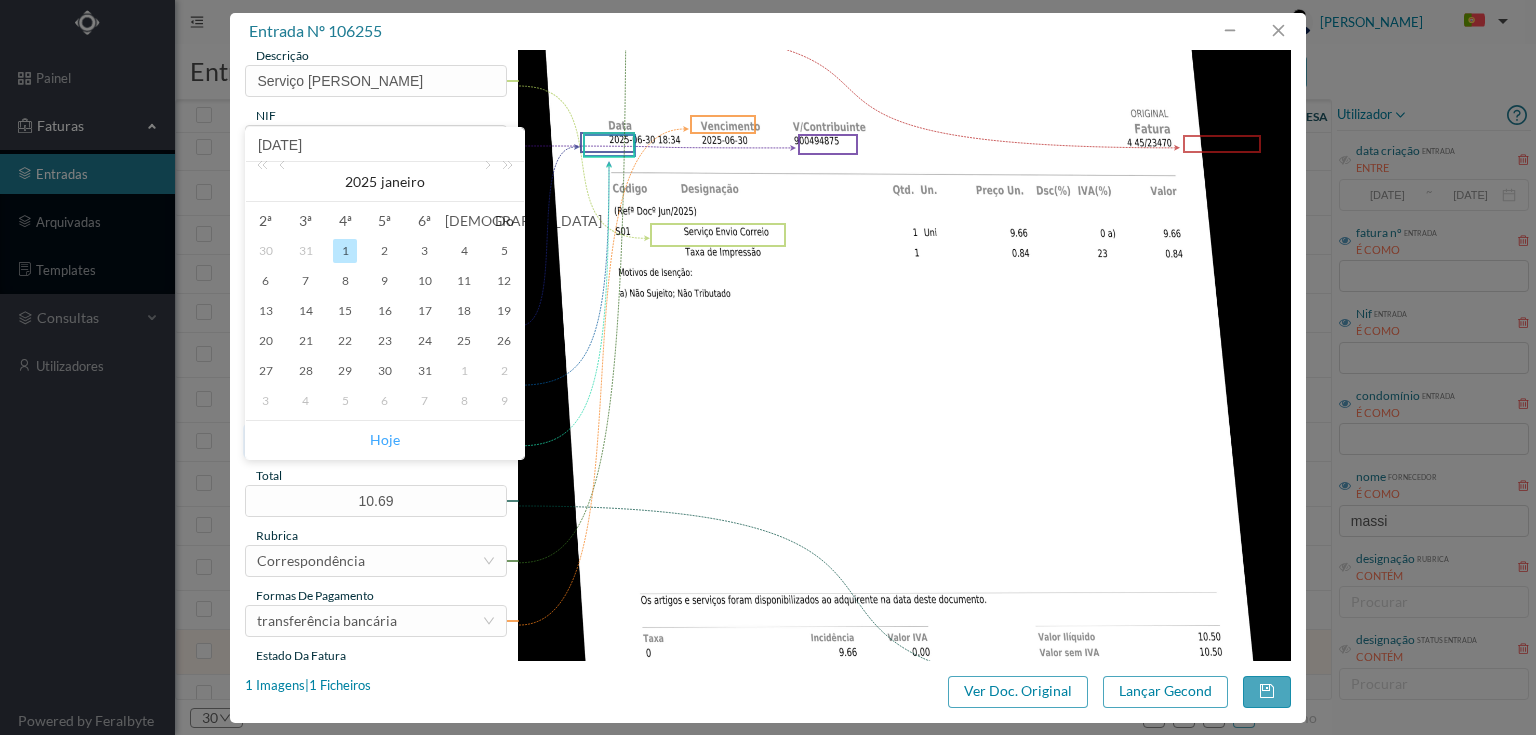 type on "[DATE]" 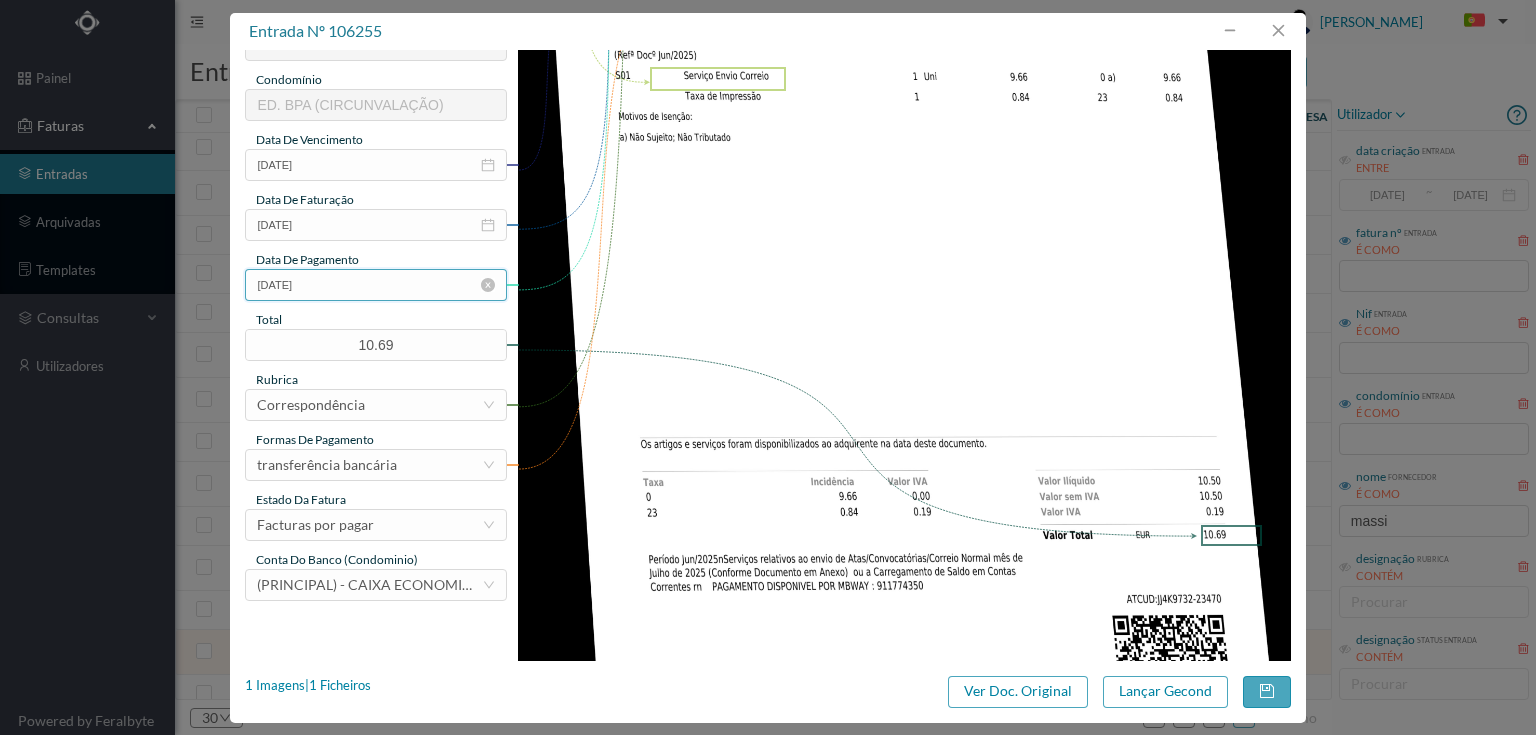 scroll, scrollTop: 480, scrollLeft: 0, axis: vertical 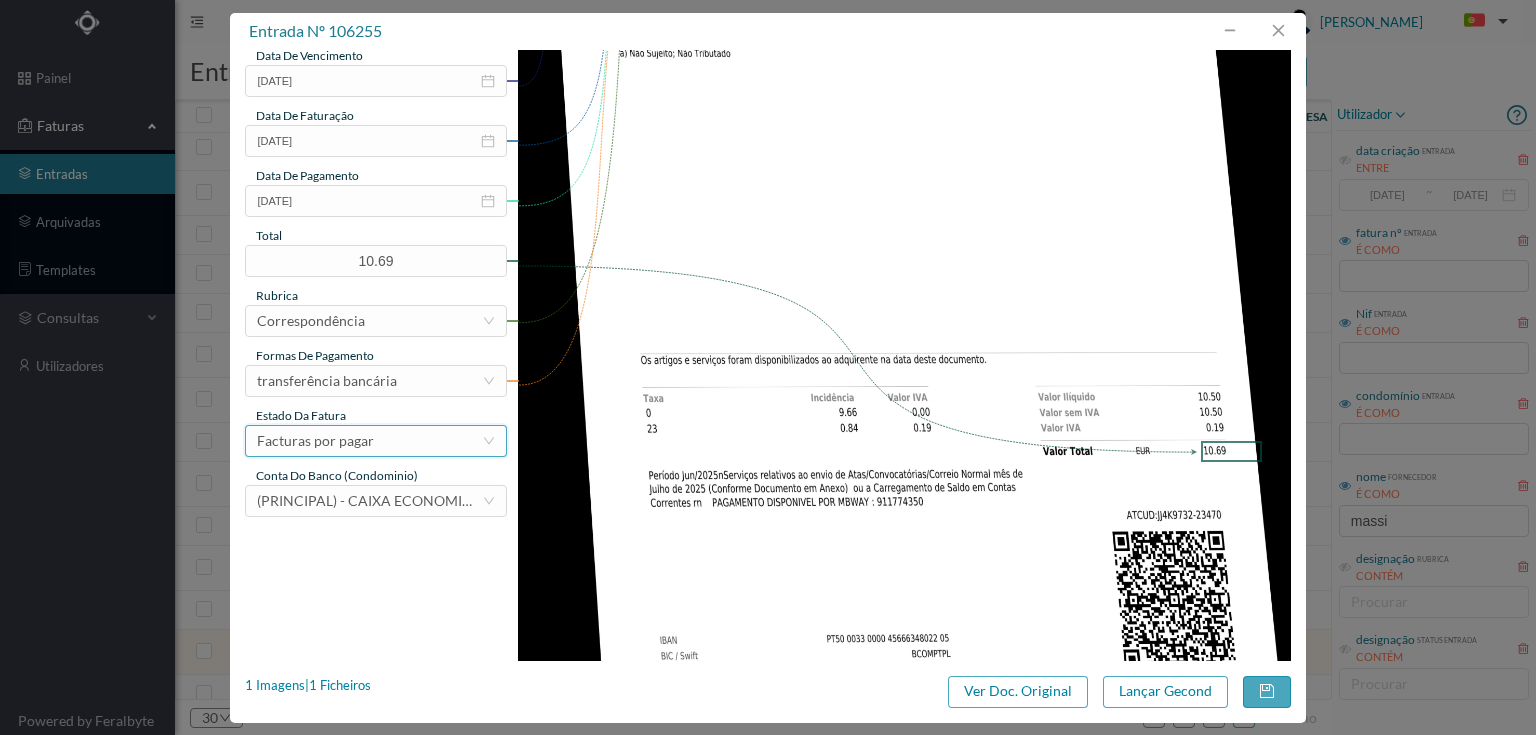 click on "Facturas por pagar" at bounding box center [315, 441] 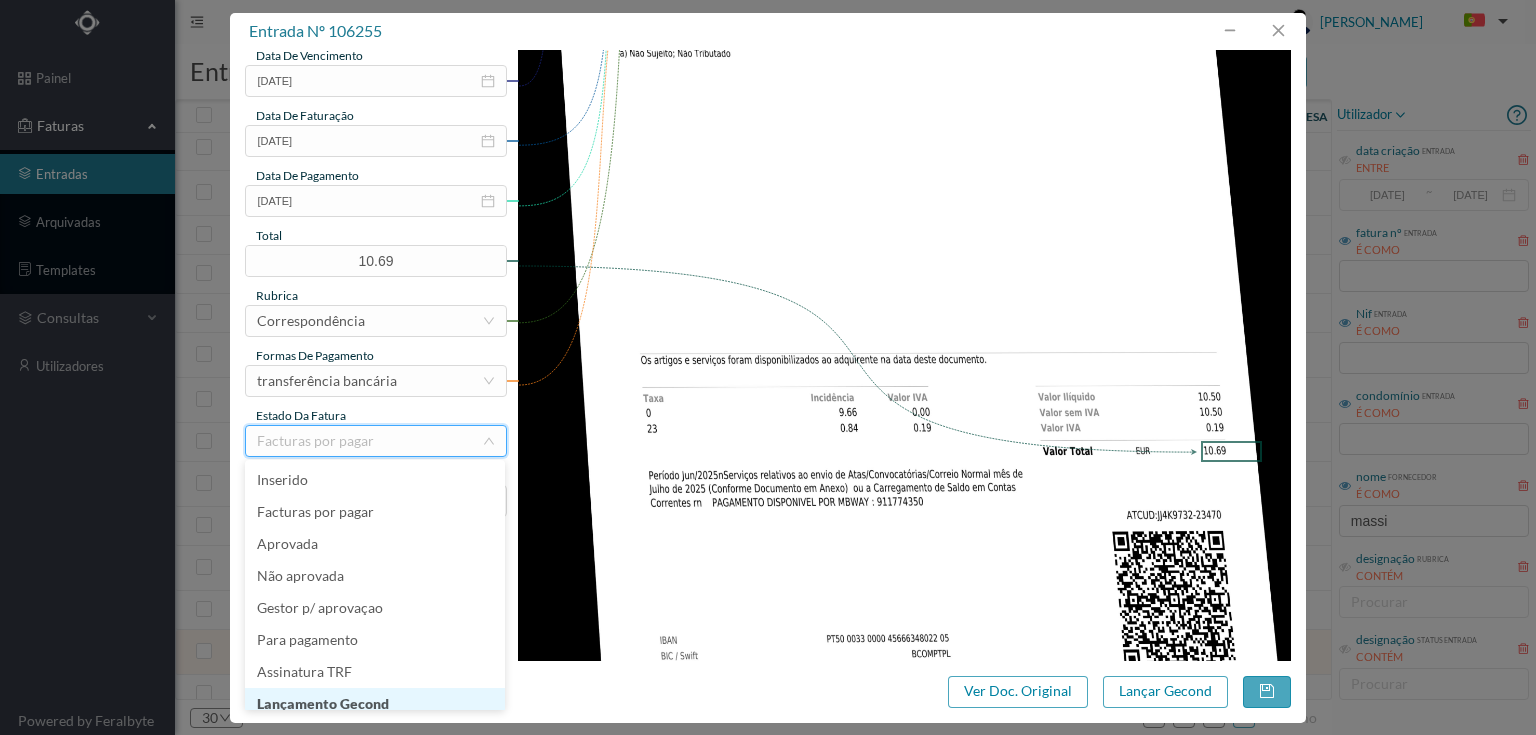 scroll, scrollTop: 10, scrollLeft: 0, axis: vertical 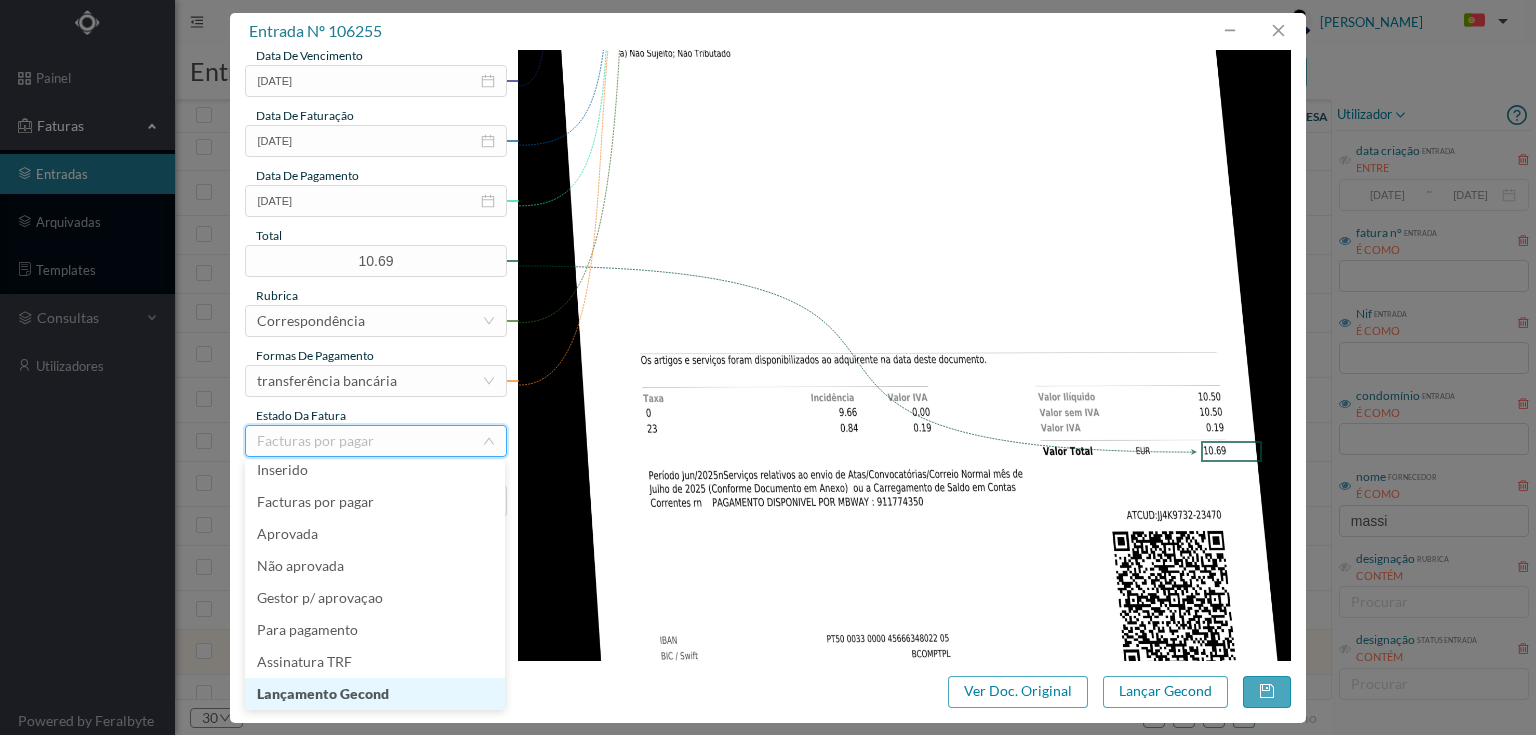 drag, startPoint x: 349, startPoint y: 696, endPoint x: 486, endPoint y: 585, distance: 176.32356 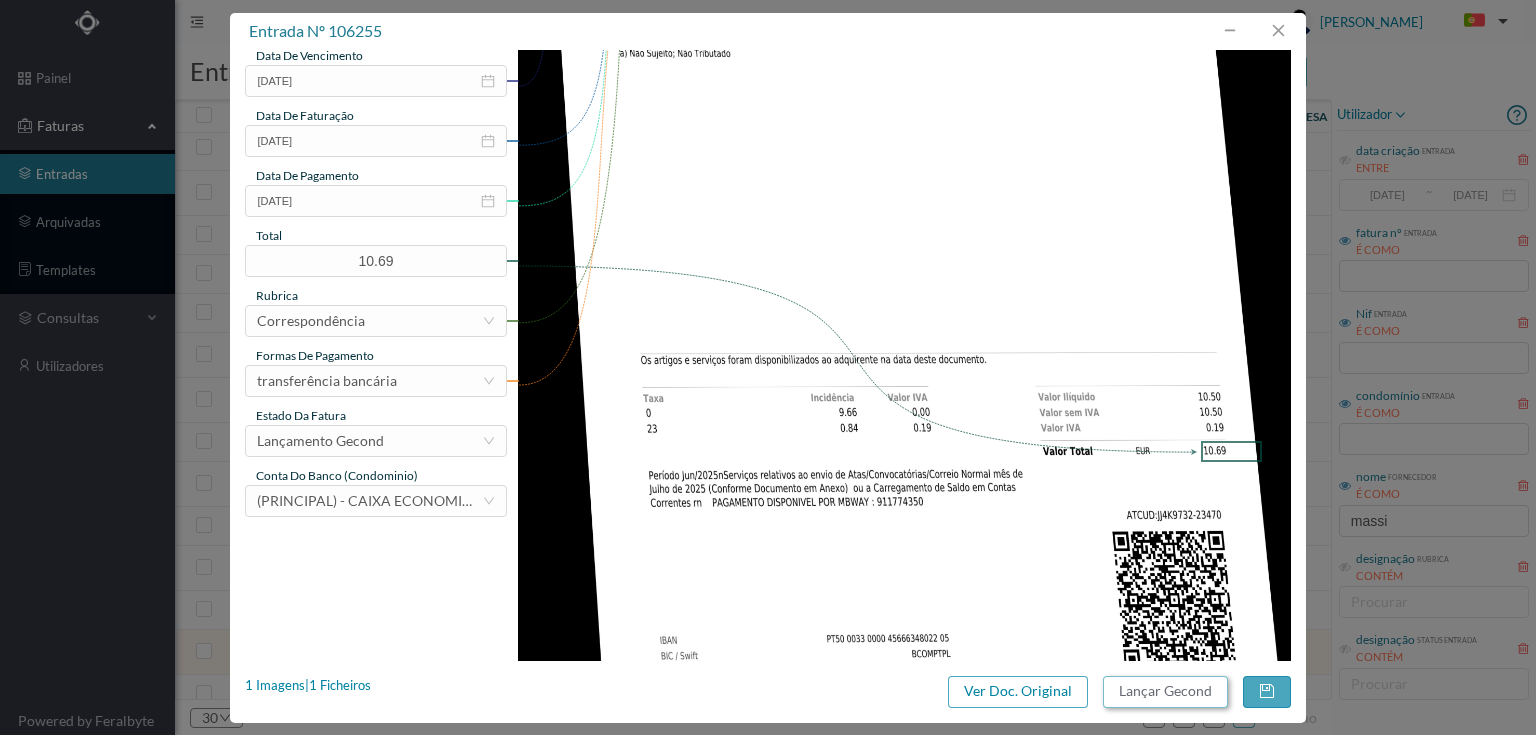 click on "Lançar Gecond" at bounding box center (1165, 692) 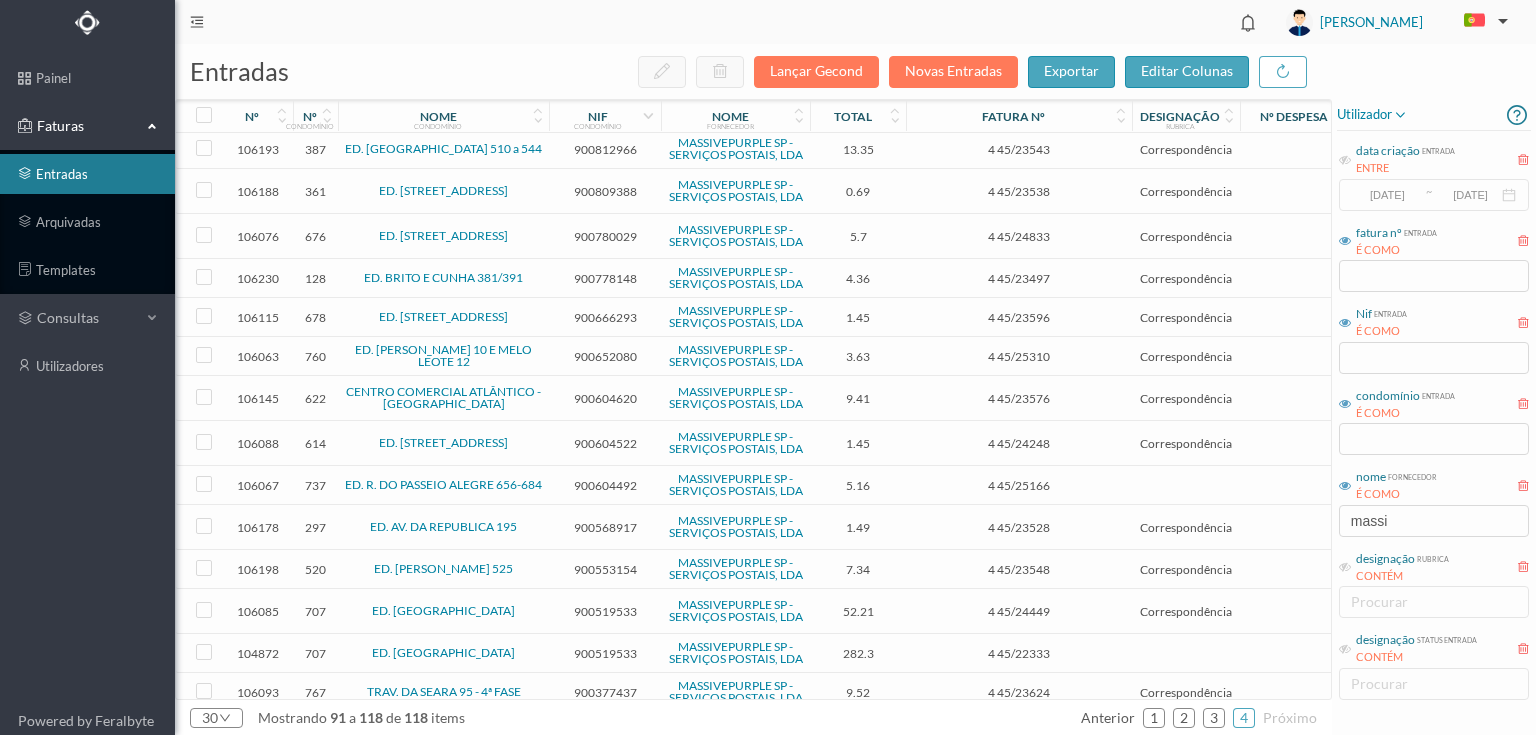 scroll, scrollTop: 572, scrollLeft: 0, axis: vertical 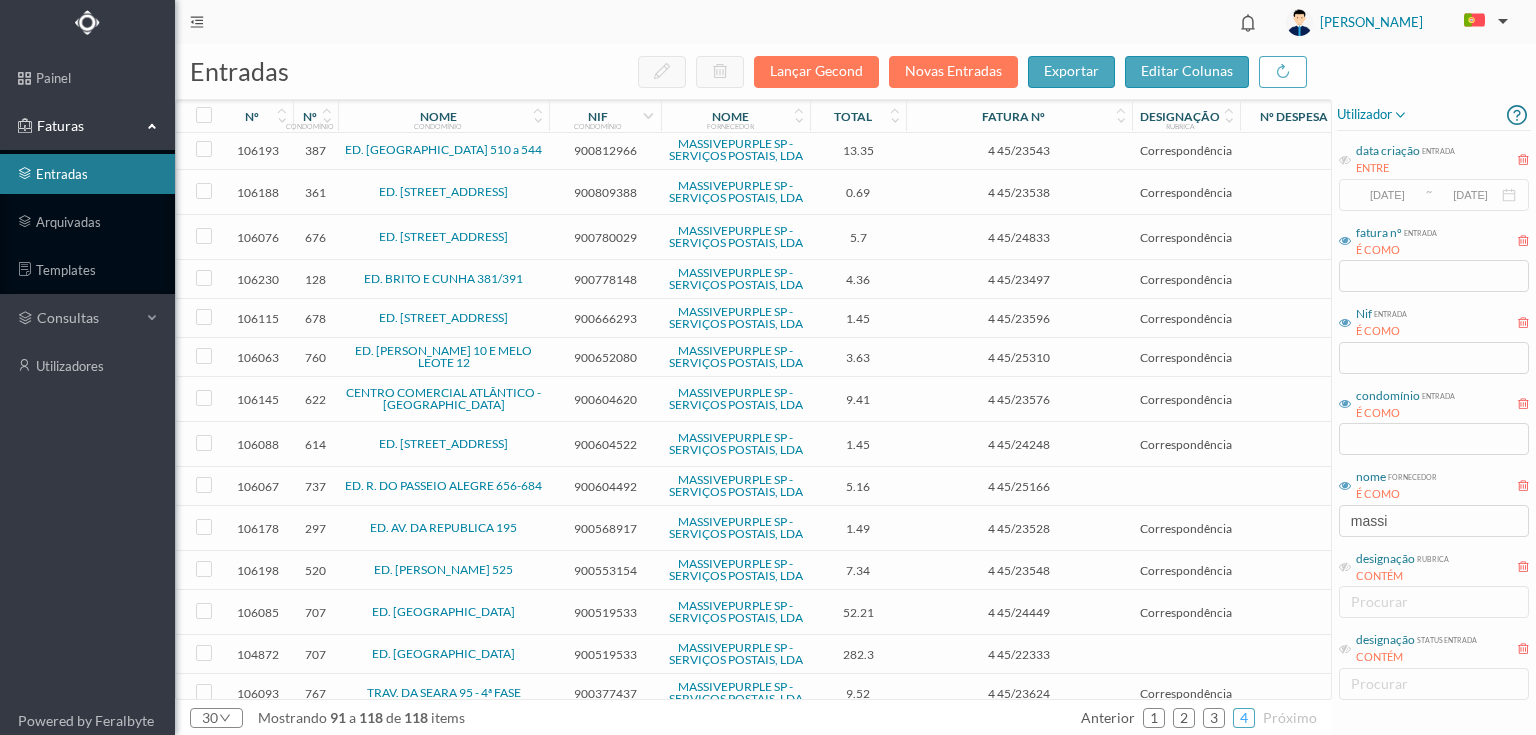 click on "4" at bounding box center [1244, 718] 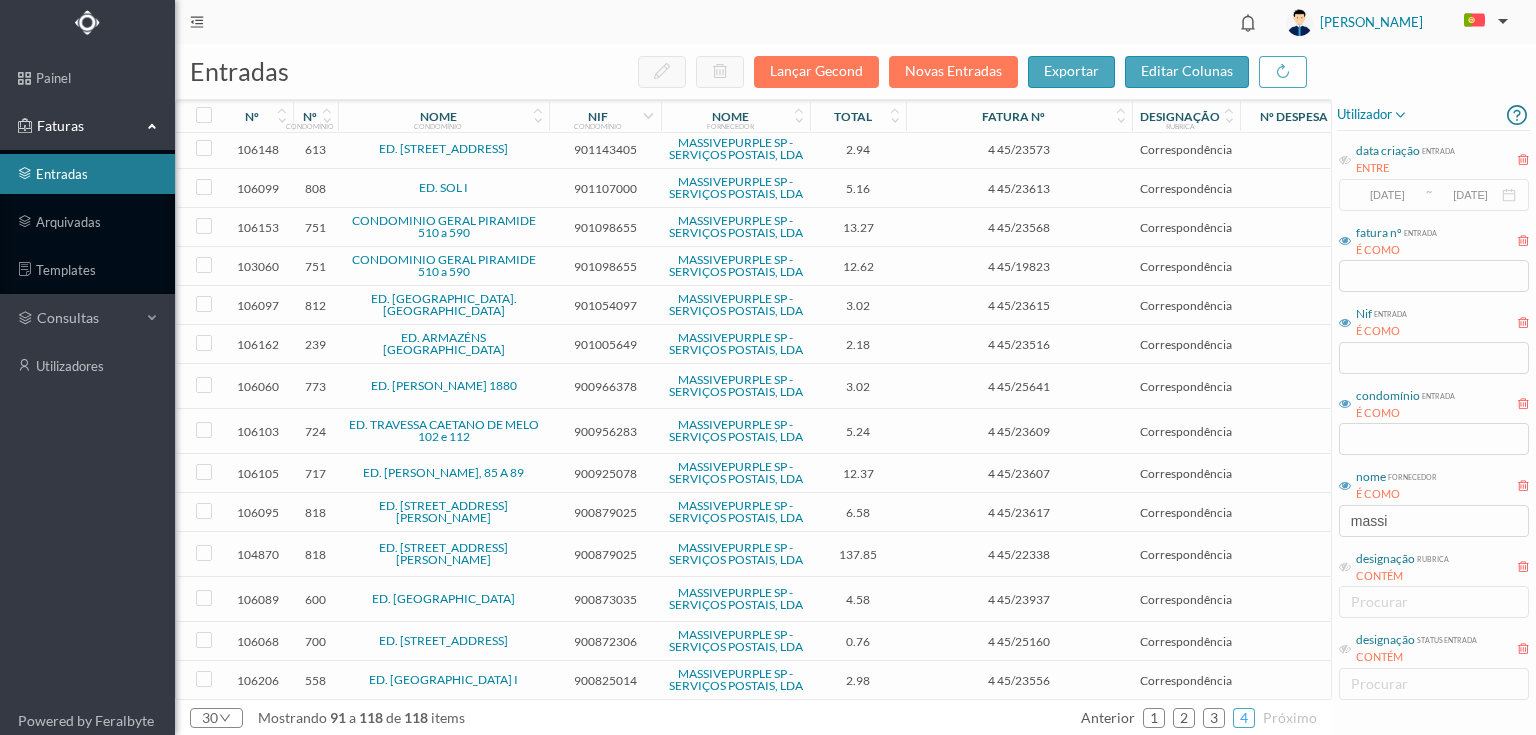 scroll, scrollTop: 0, scrollLeft: 0, axis: both 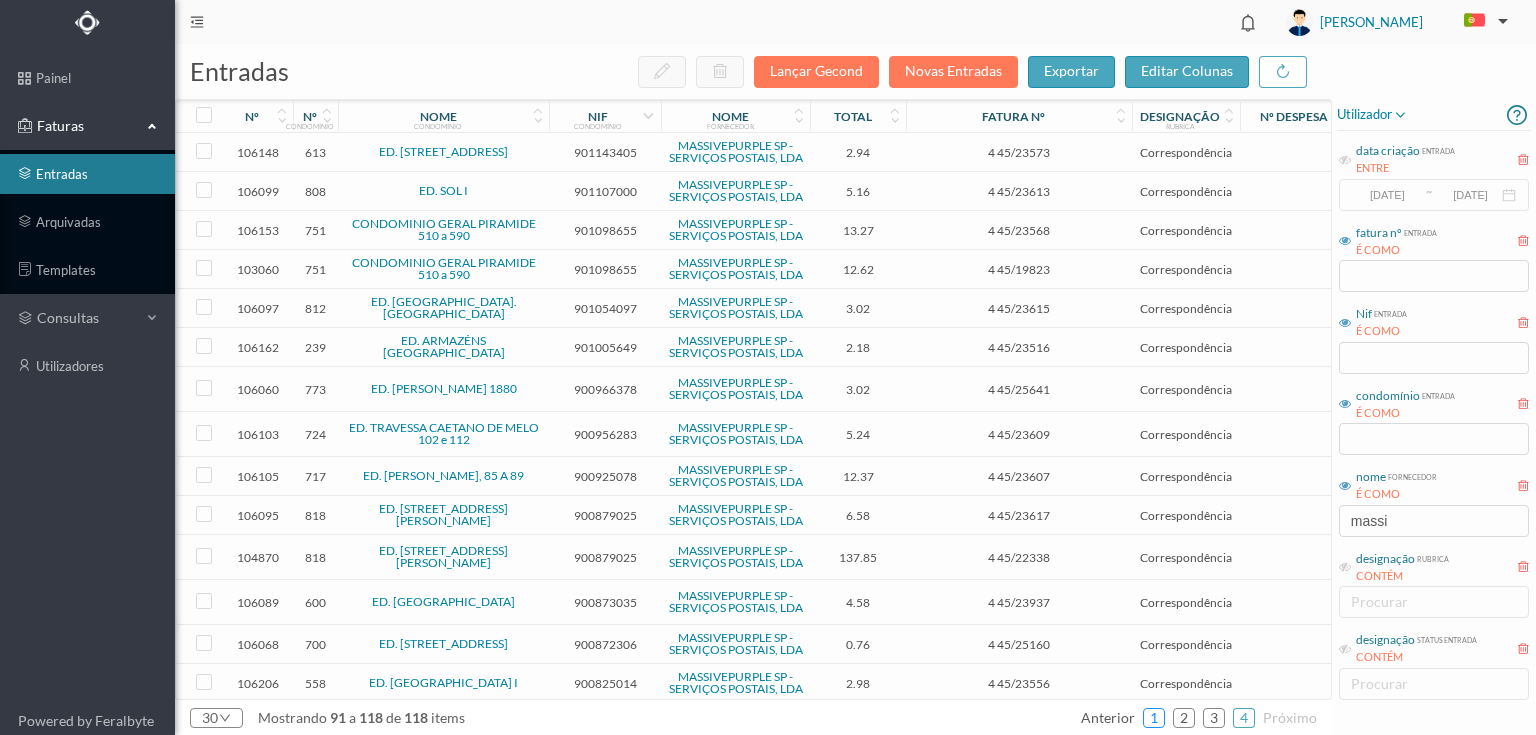 click on "1" at bounding box center (1154, 718) 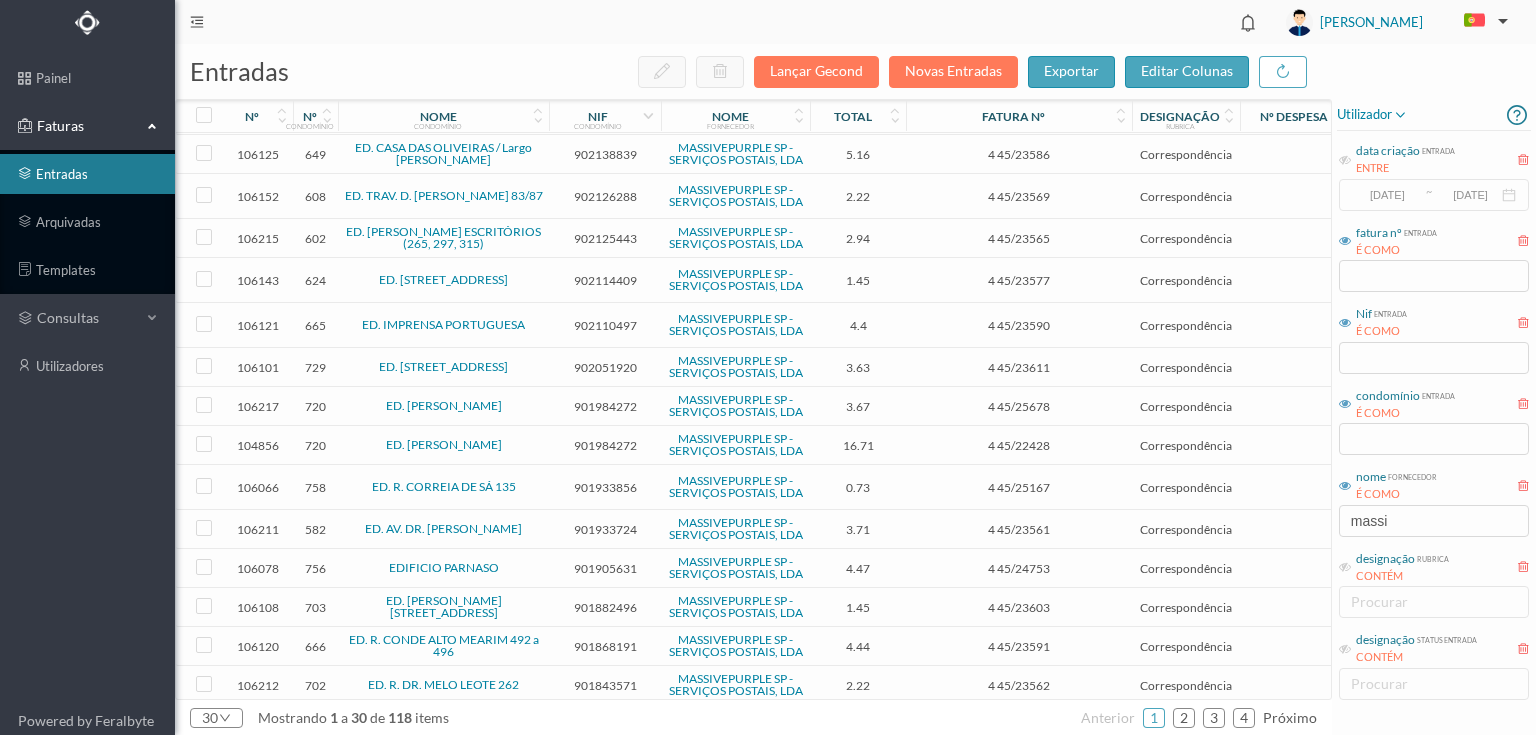 scroll, scrollTop: 640, scrollLeft: 0, axis: vertical 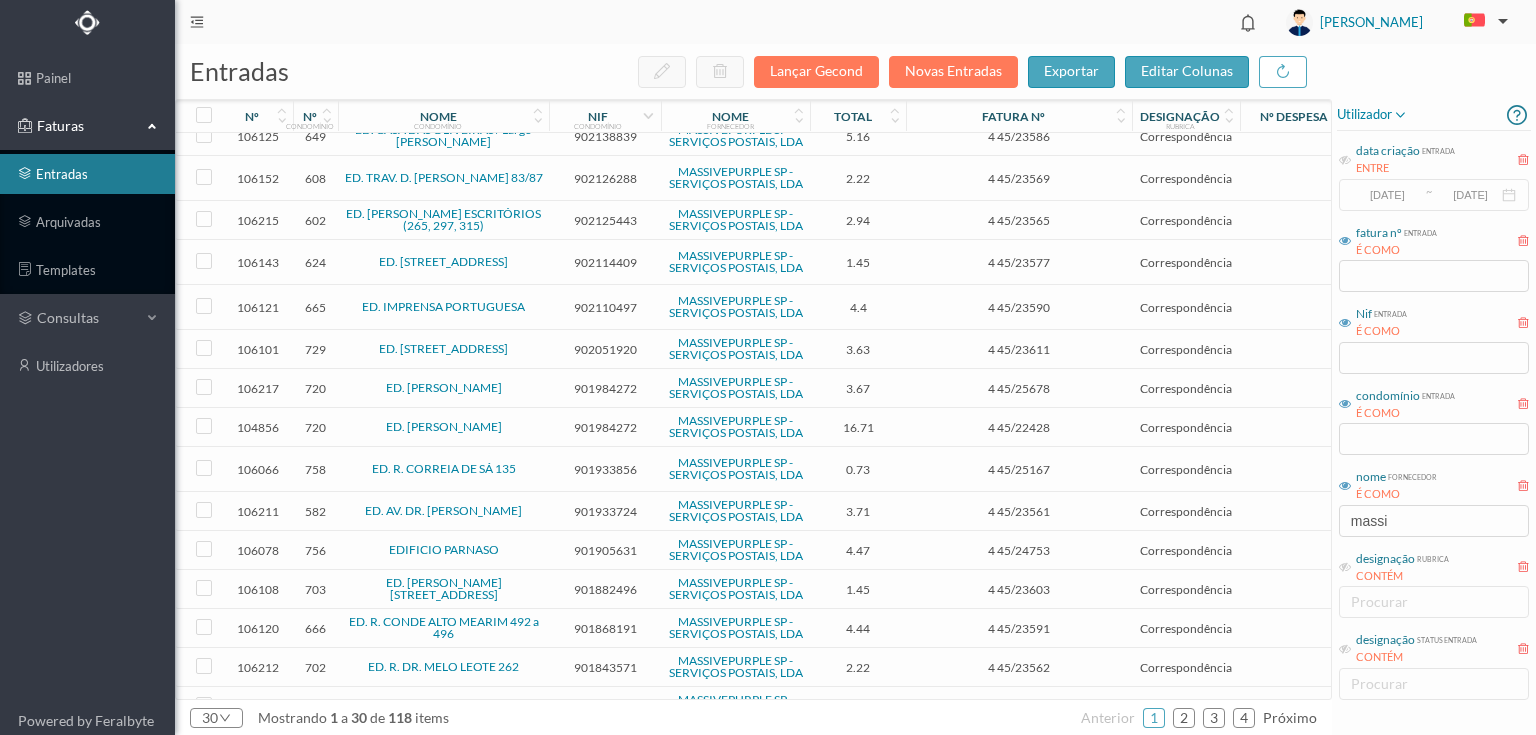 click on "901984272" at bounding box center (605, 427) 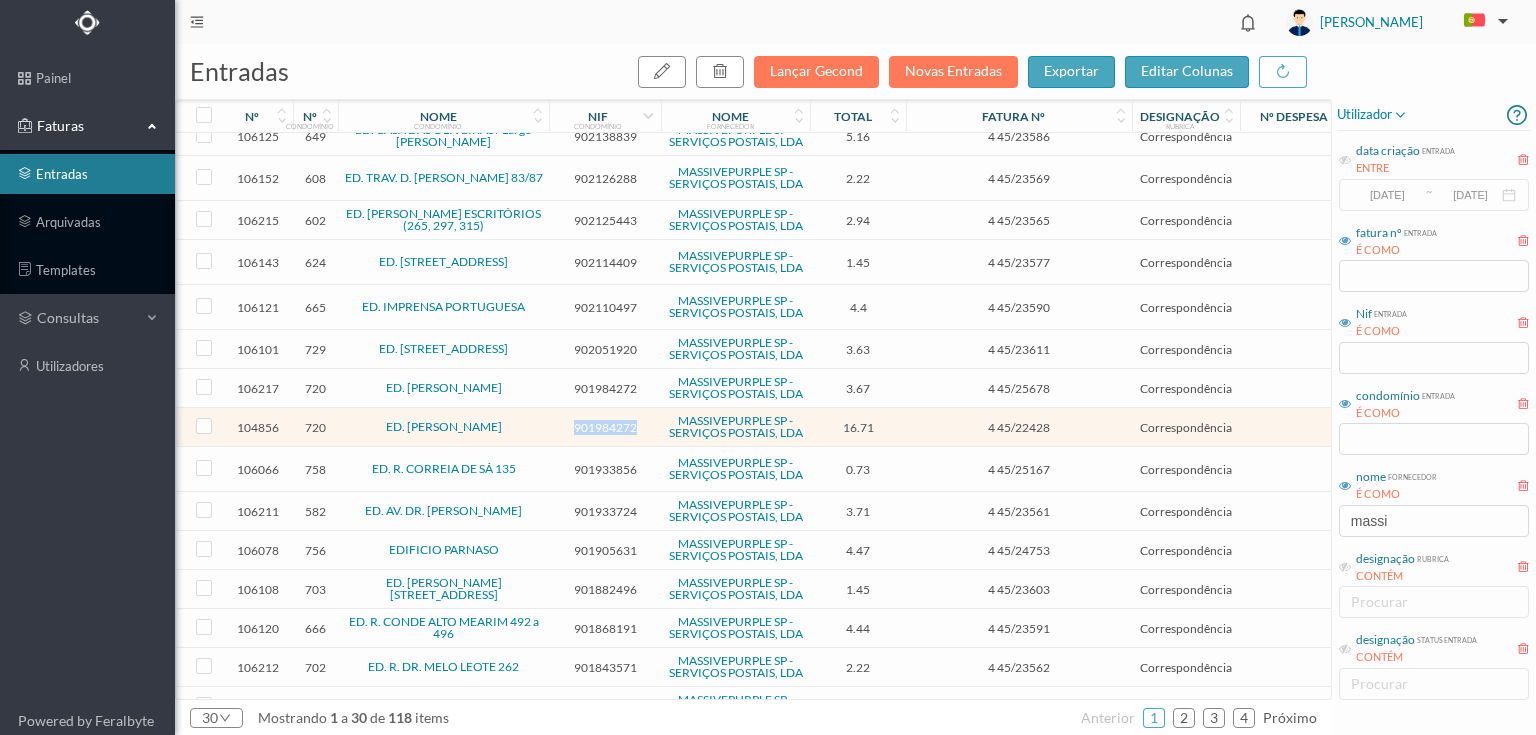 click on "901984272" at bounding box center [605, 427] 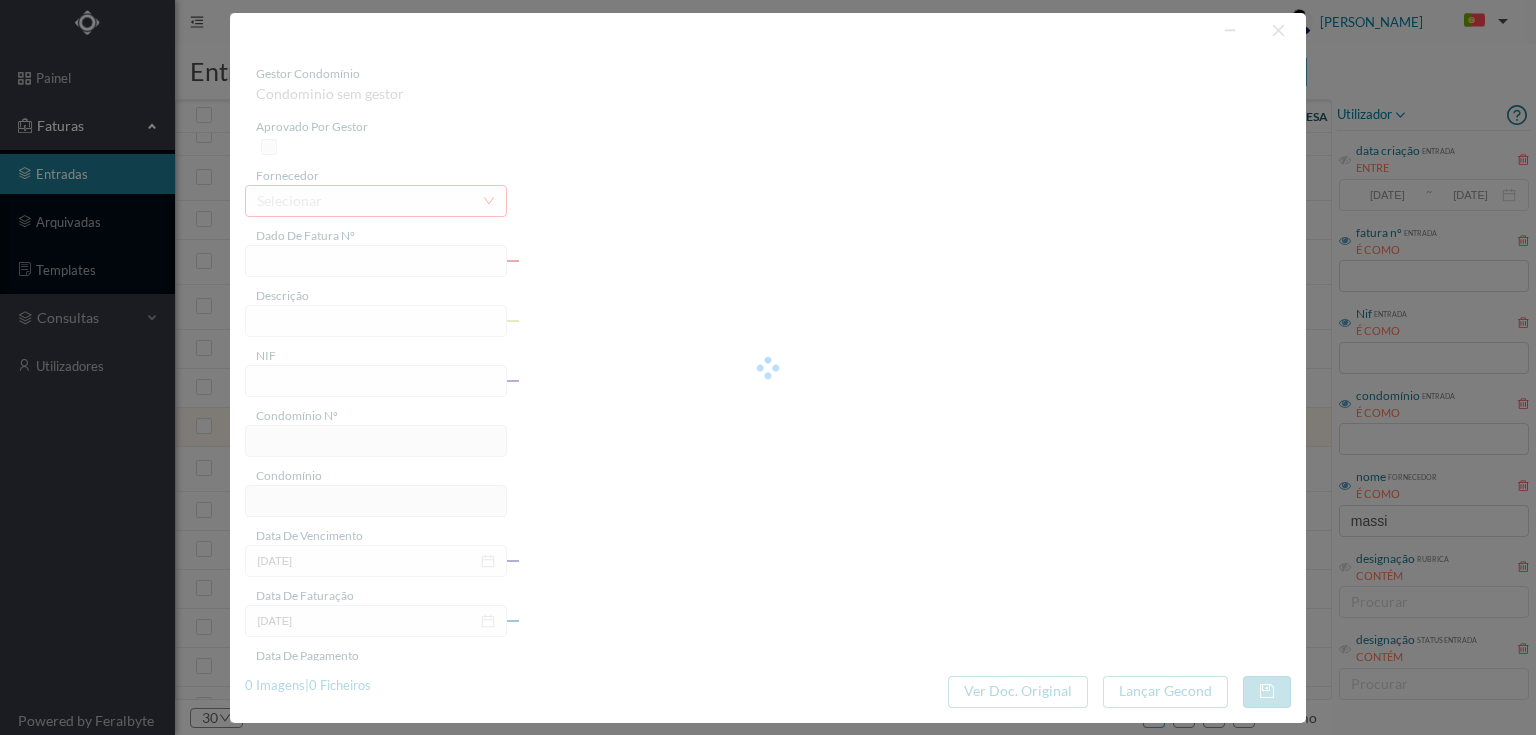 type on "4 45/22428" 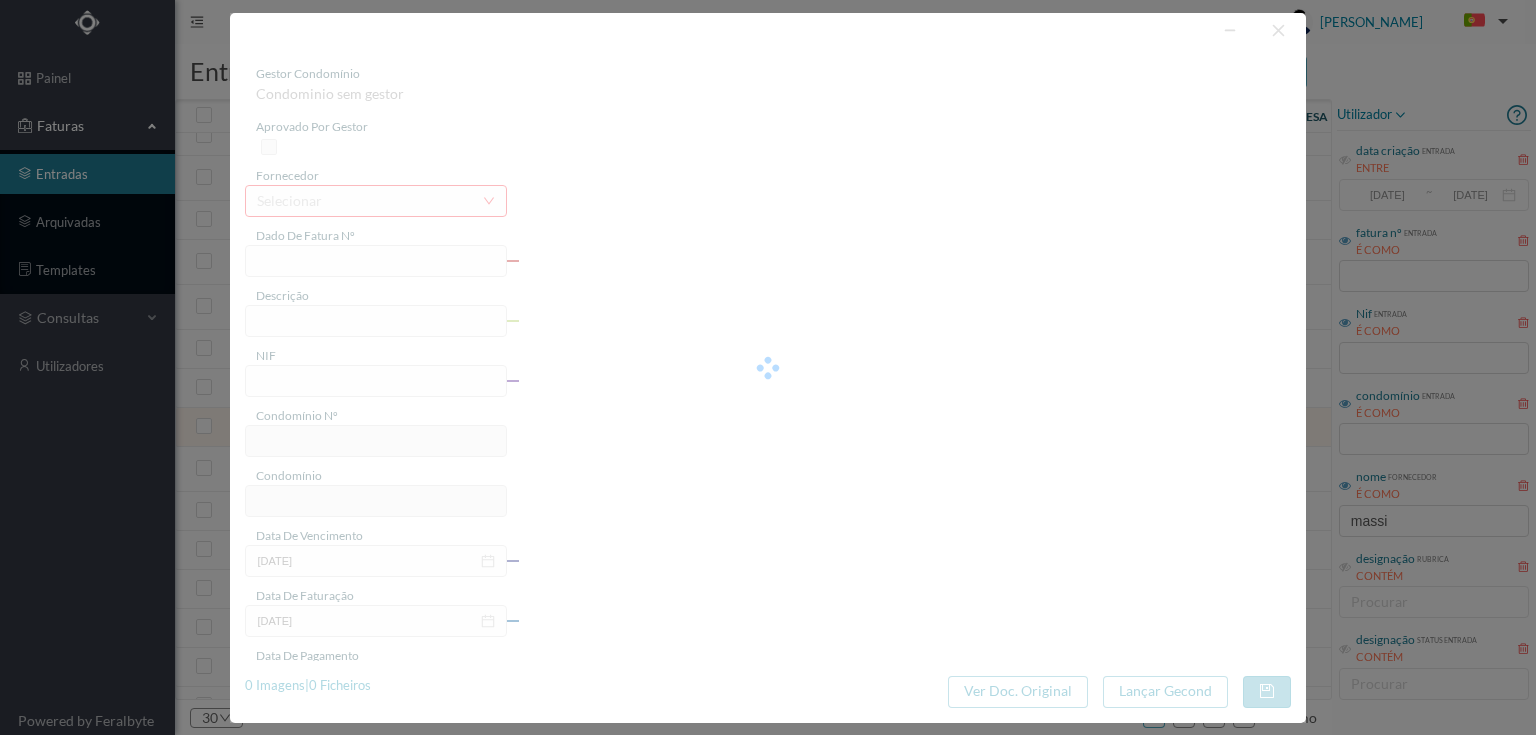 type on "Serviço Envio Correio o PR “o" 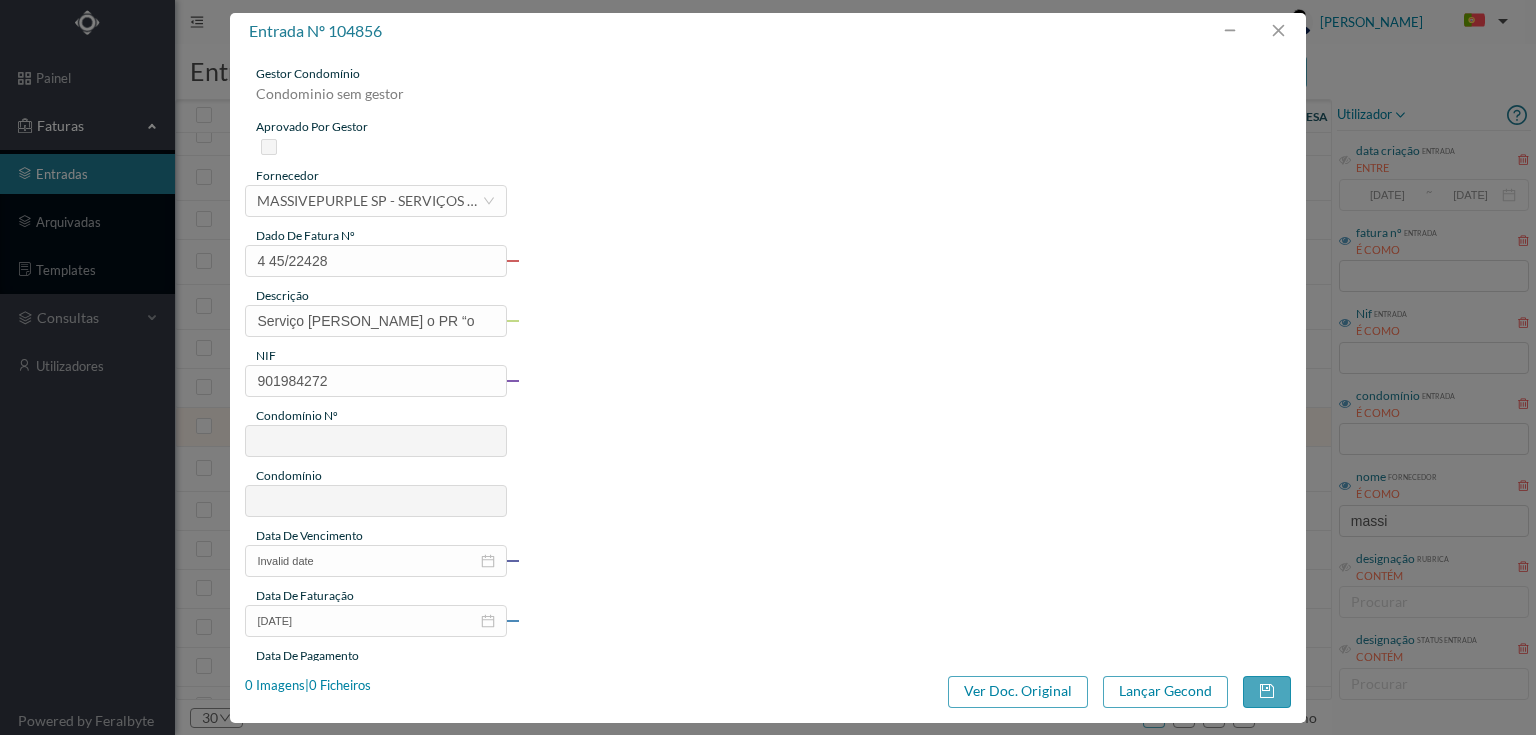 type on "720" 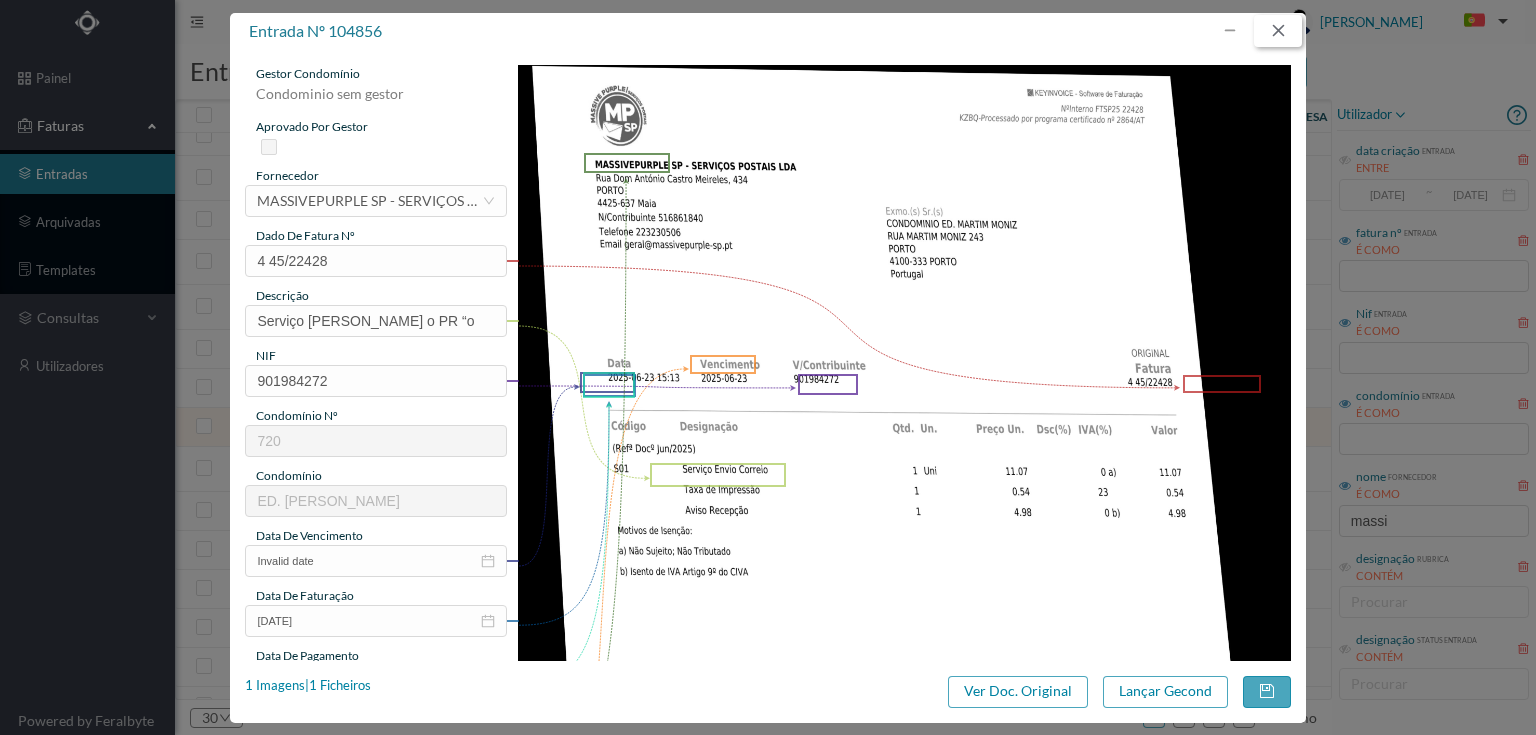 click at bounding box center (1278, 31) 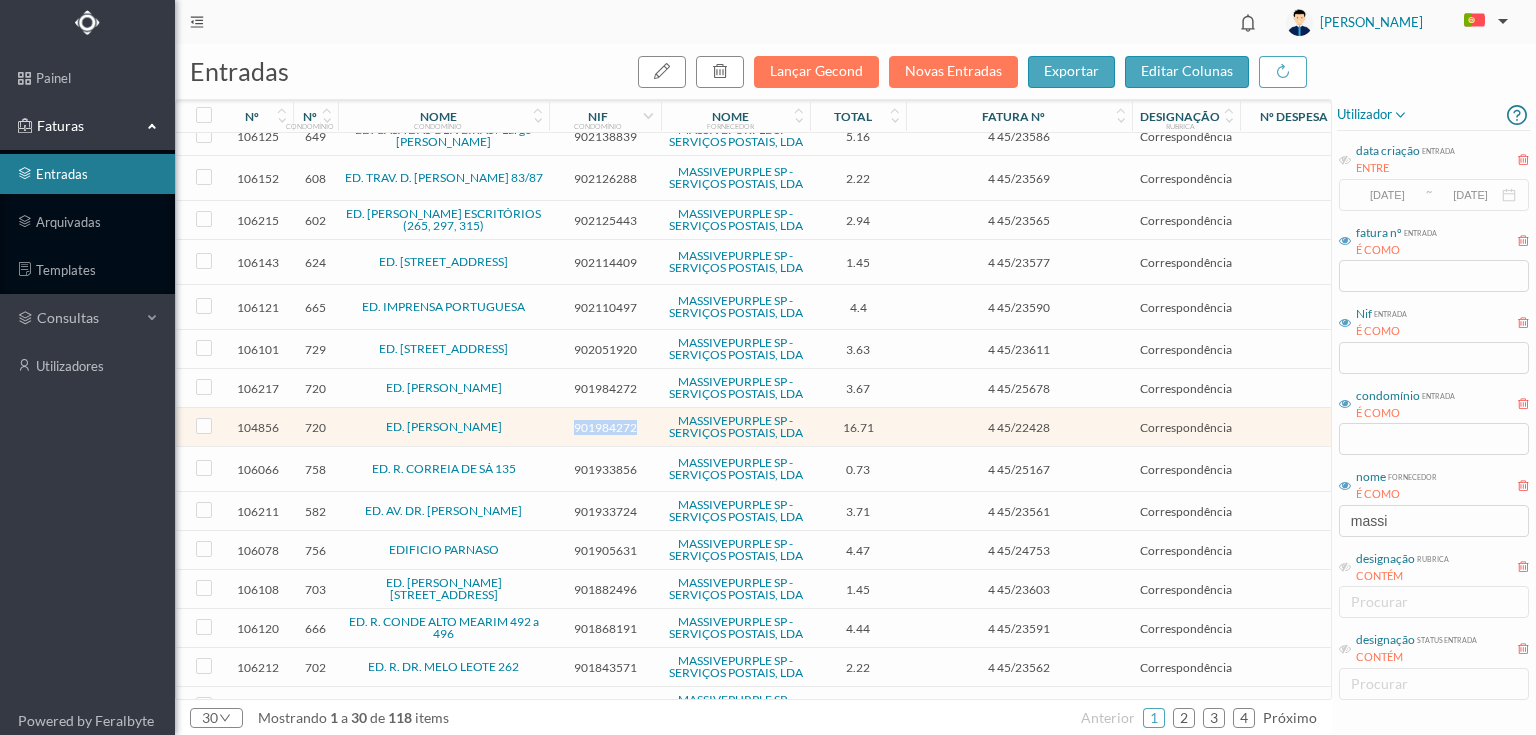 scroll, scrollTop: 688, scrollLeft: 0, axis: vertical 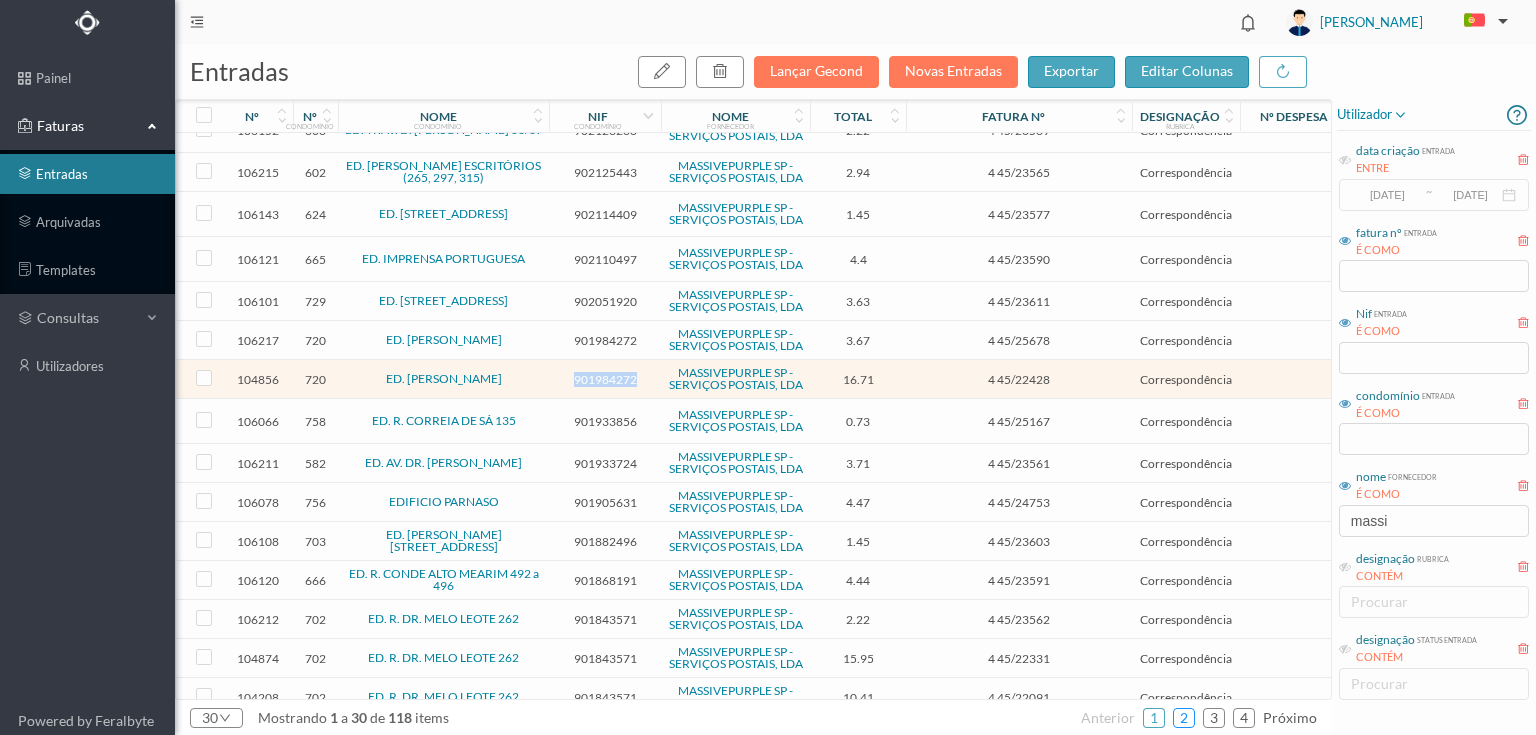 click on "2" at bounding box center (1184, 718) 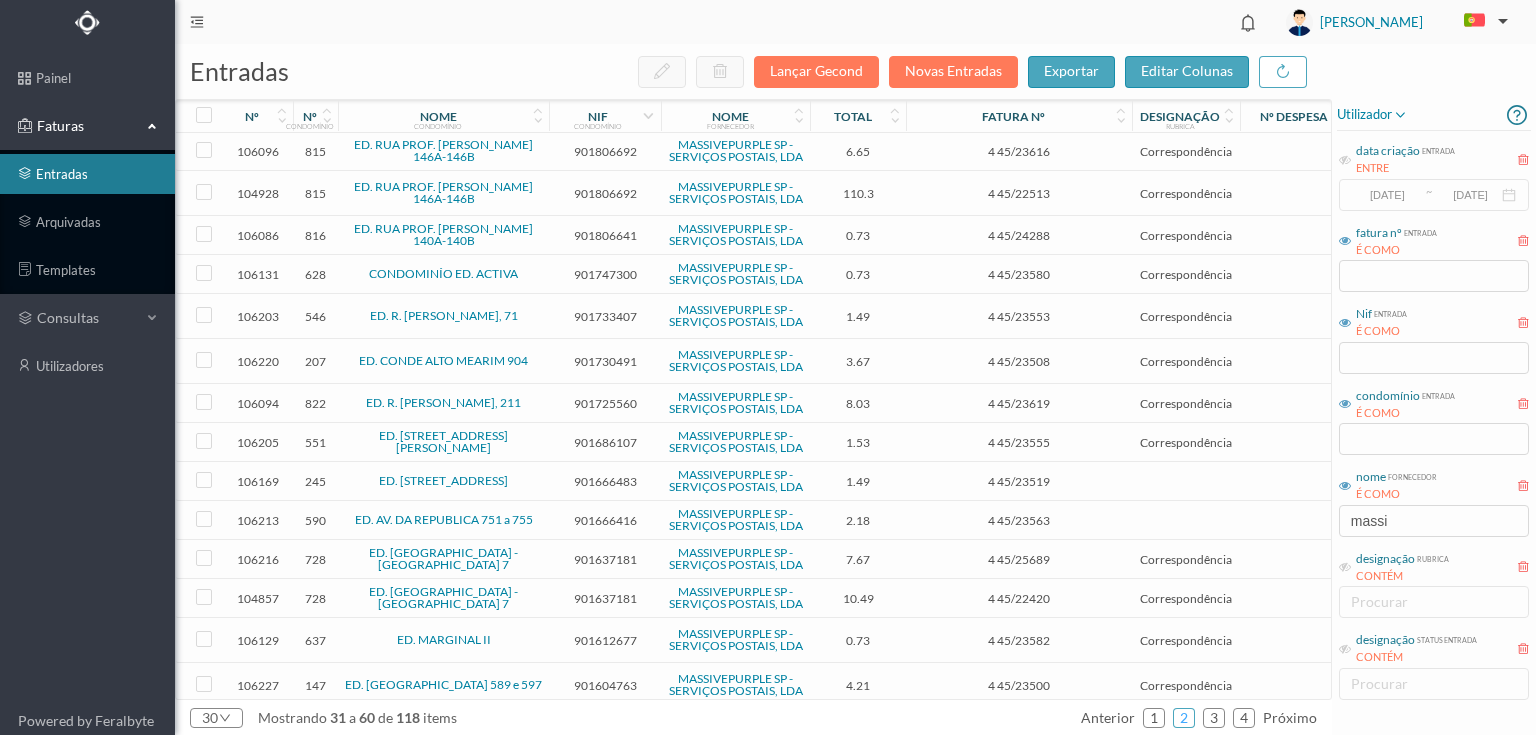 scroll, scrollTop: 240, scrollLeft: 0, axis: vertical 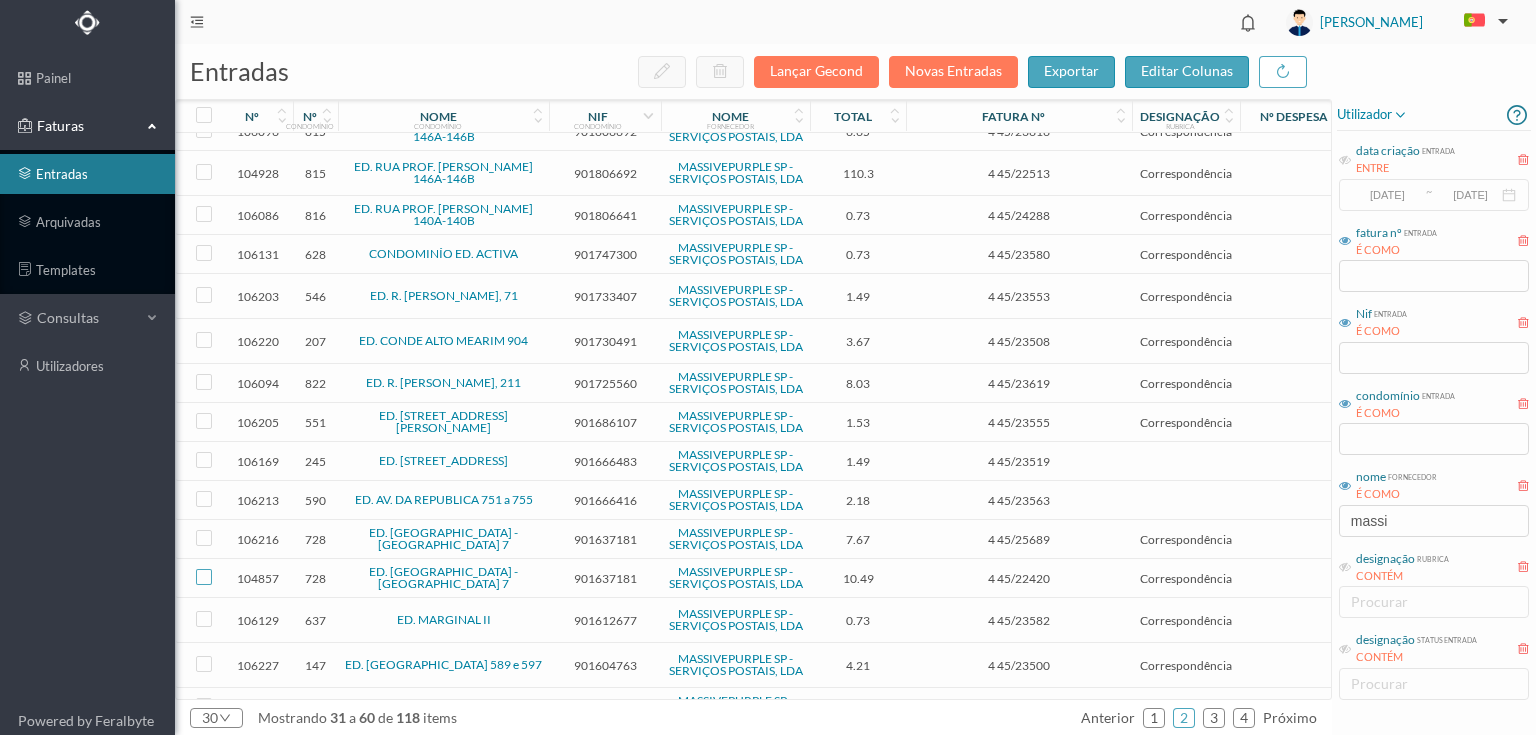 click at bounding box center (204, 577) 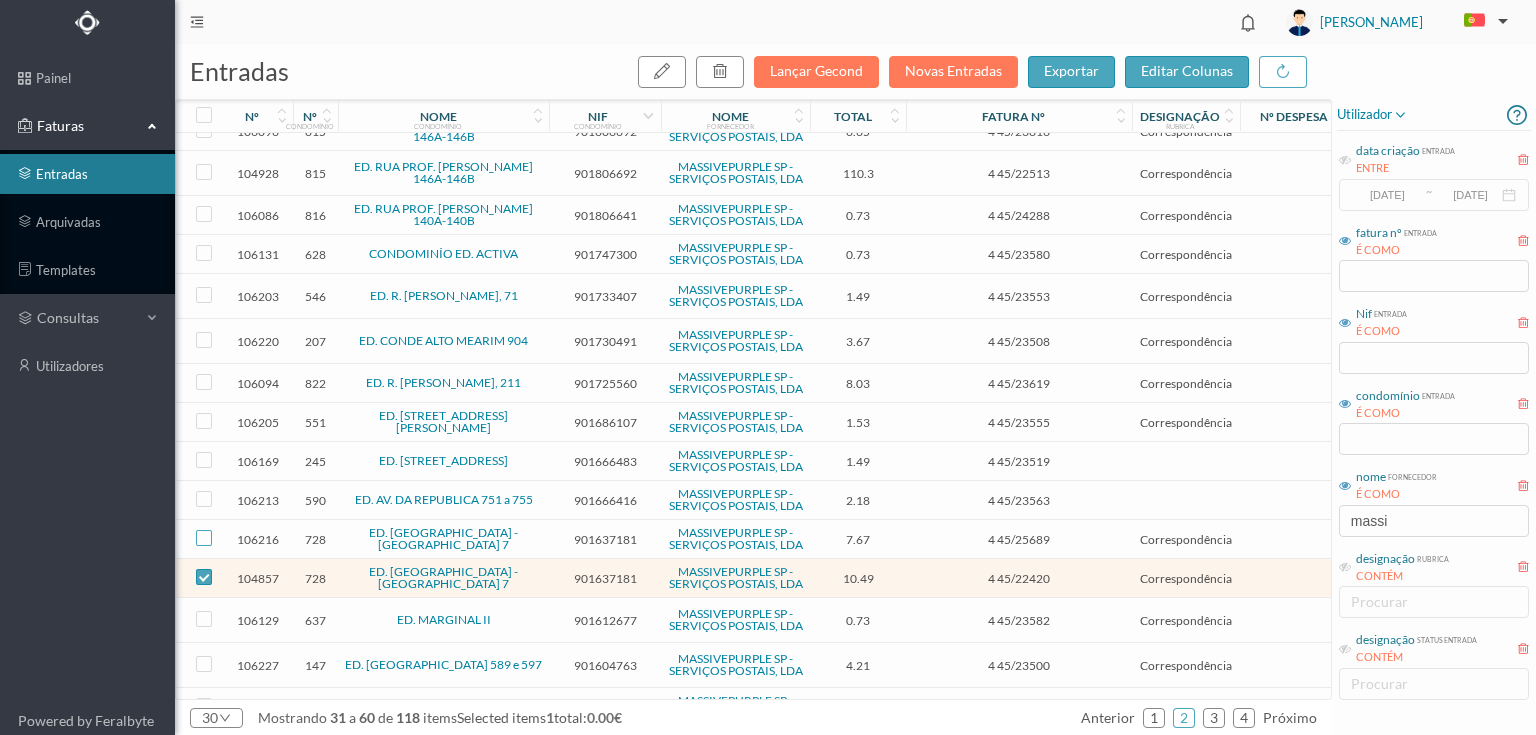 click at bounding box center (204, 538) 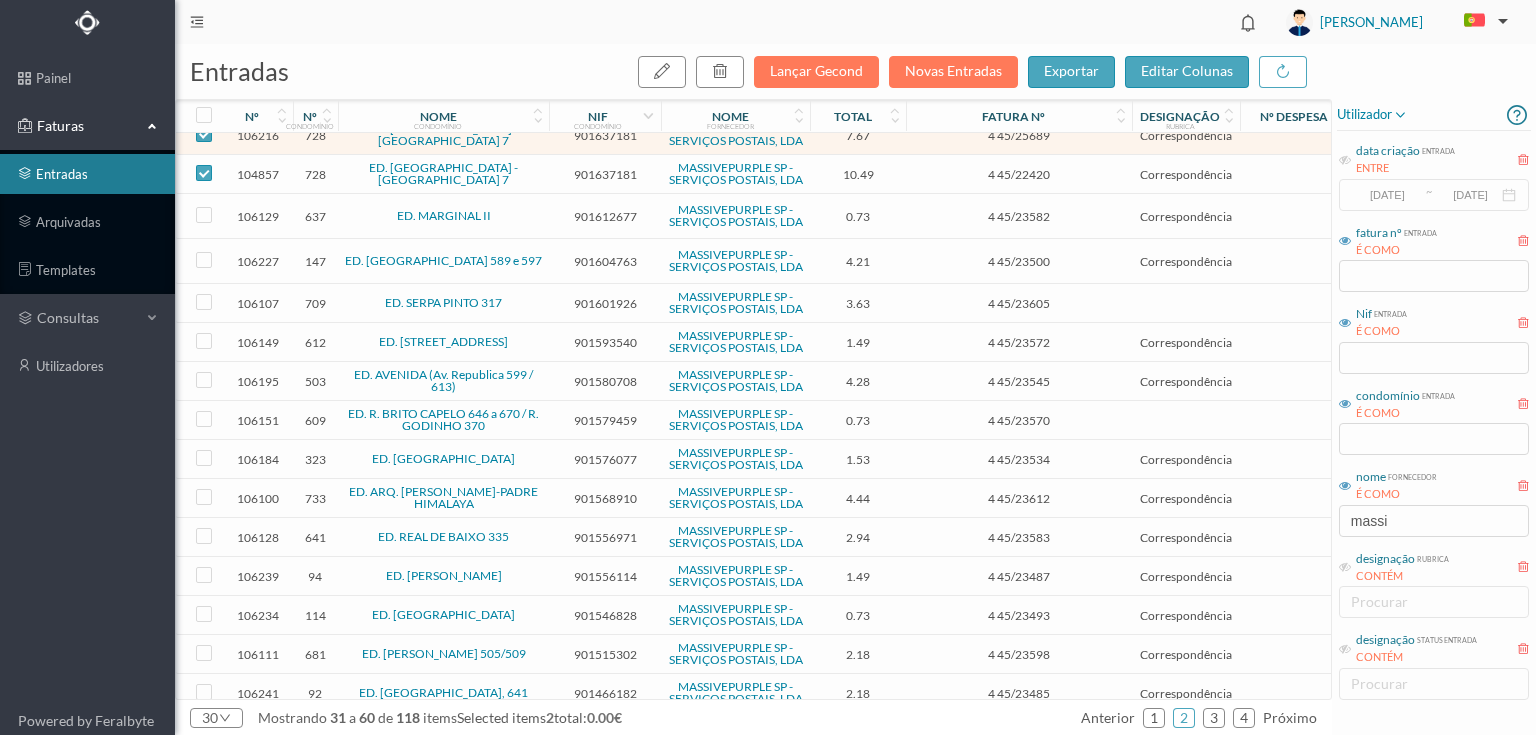 scroll, scrollTop: 645, scrollLeft: 0, axis: vertical 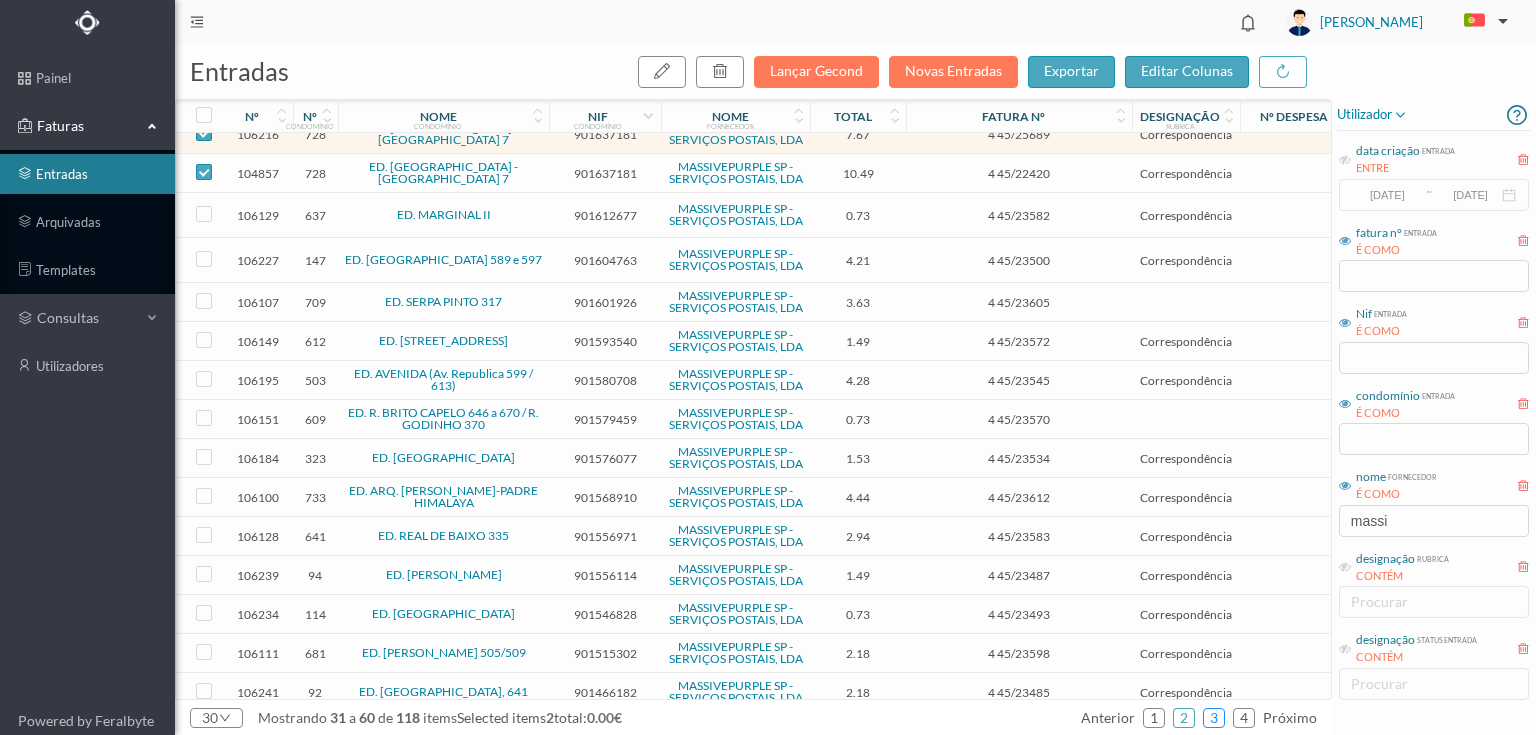 click on "3" at bounding box center (1214, 718) 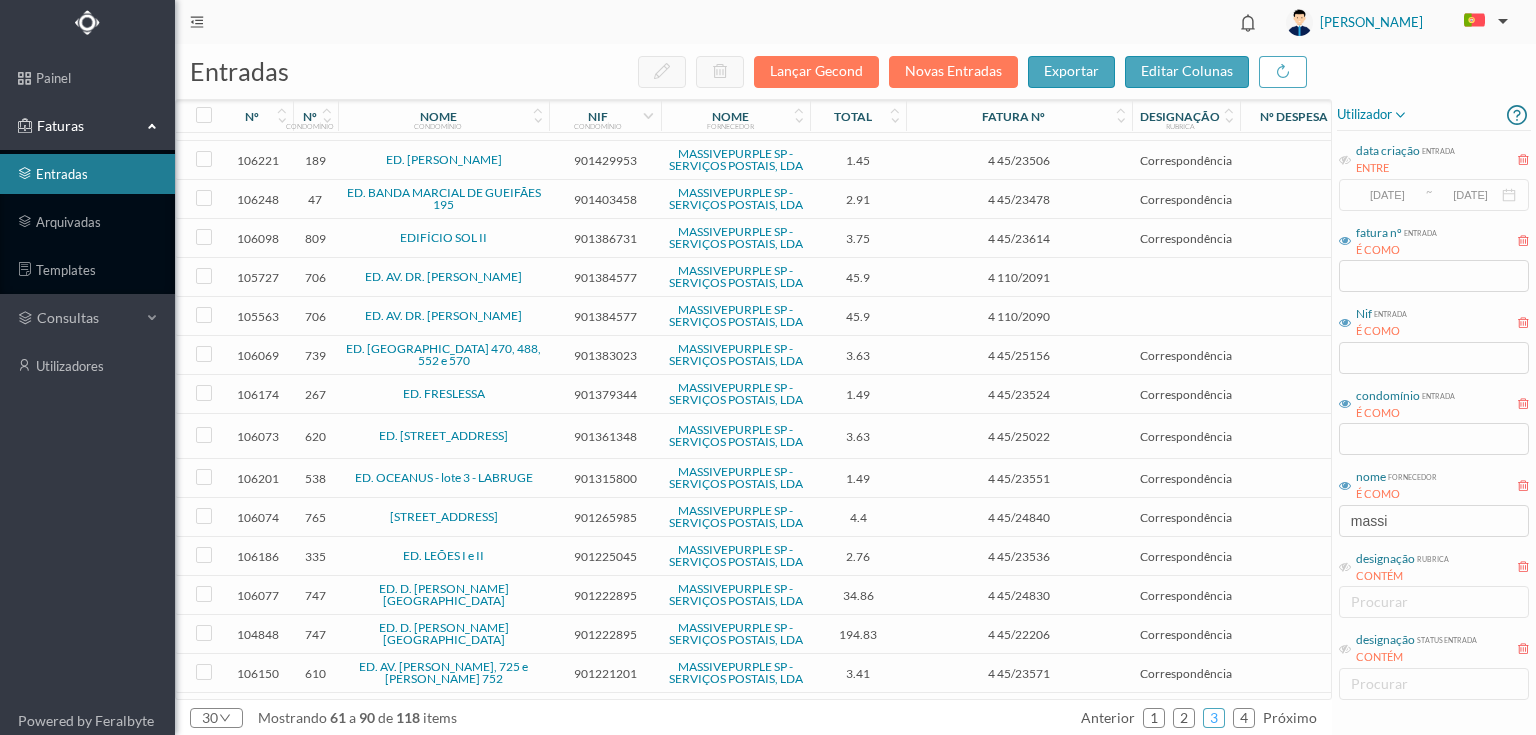 scroll, scrollTop: 240, scrollLeft: 0, axis: vertical 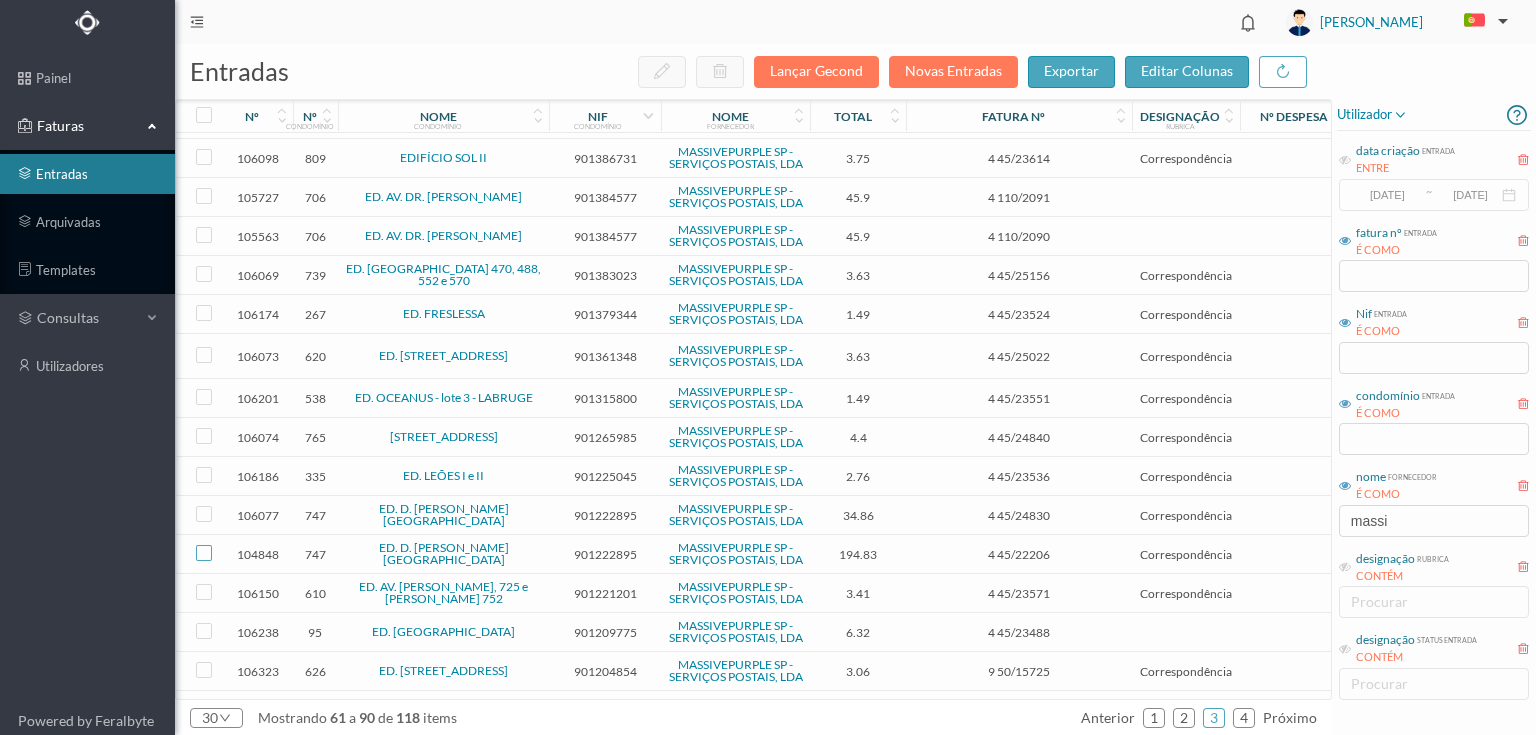 drag, startPoint x: 208, startPoint y: 542, endPoint x: 212, endPoint y: 514, distance: 28.284271 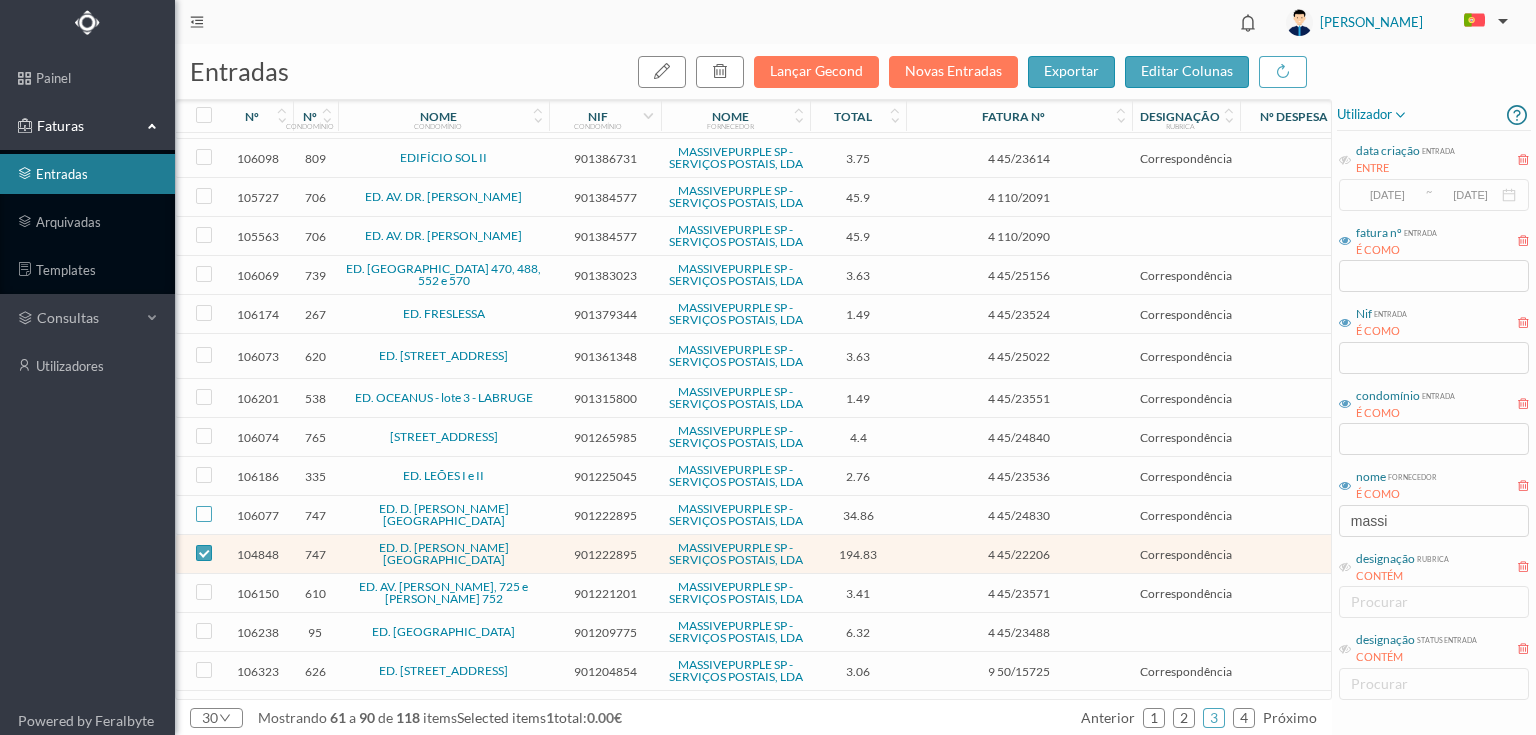 click at bounding box center [204, 514] 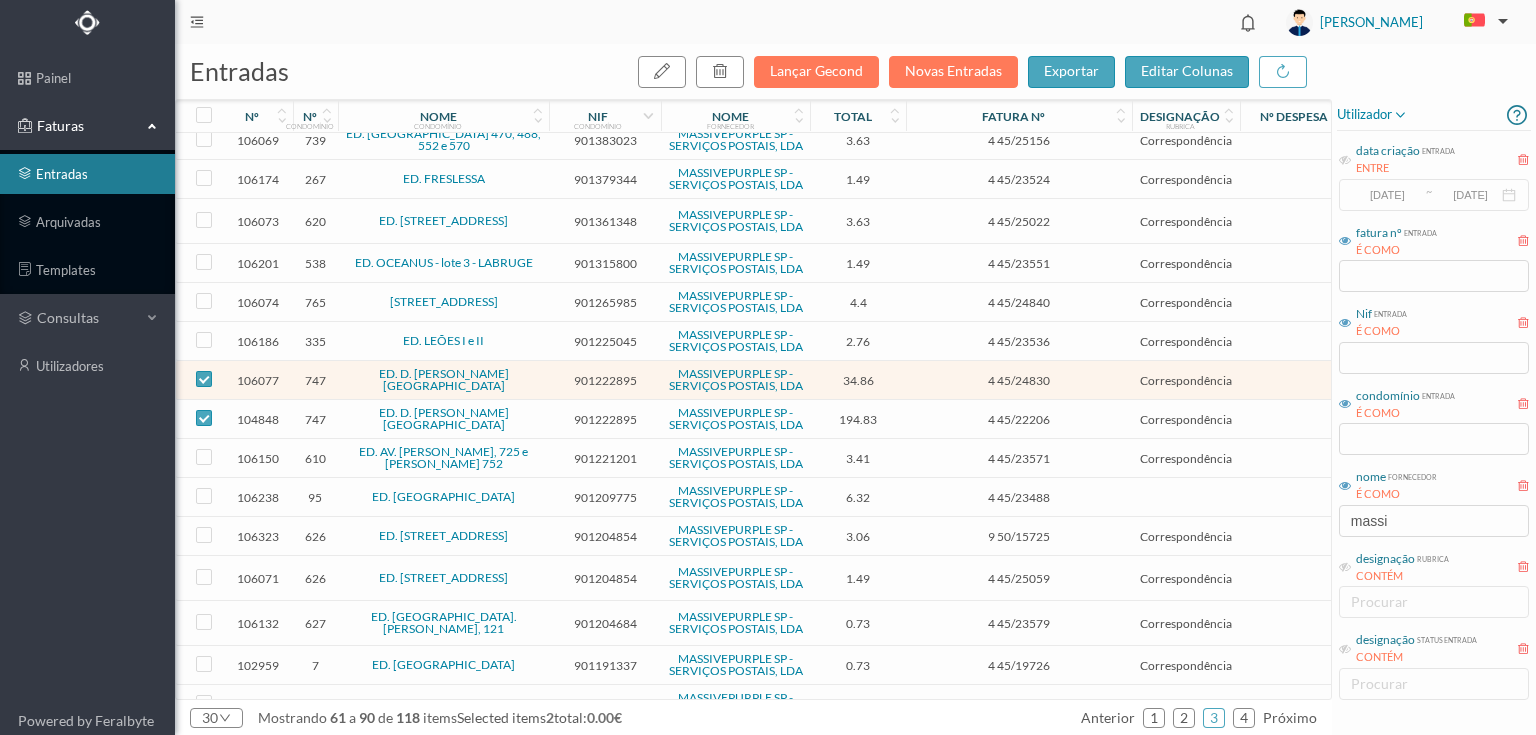 scroll, scrollTop: 400, scrollLeft: 0, axis: vertical 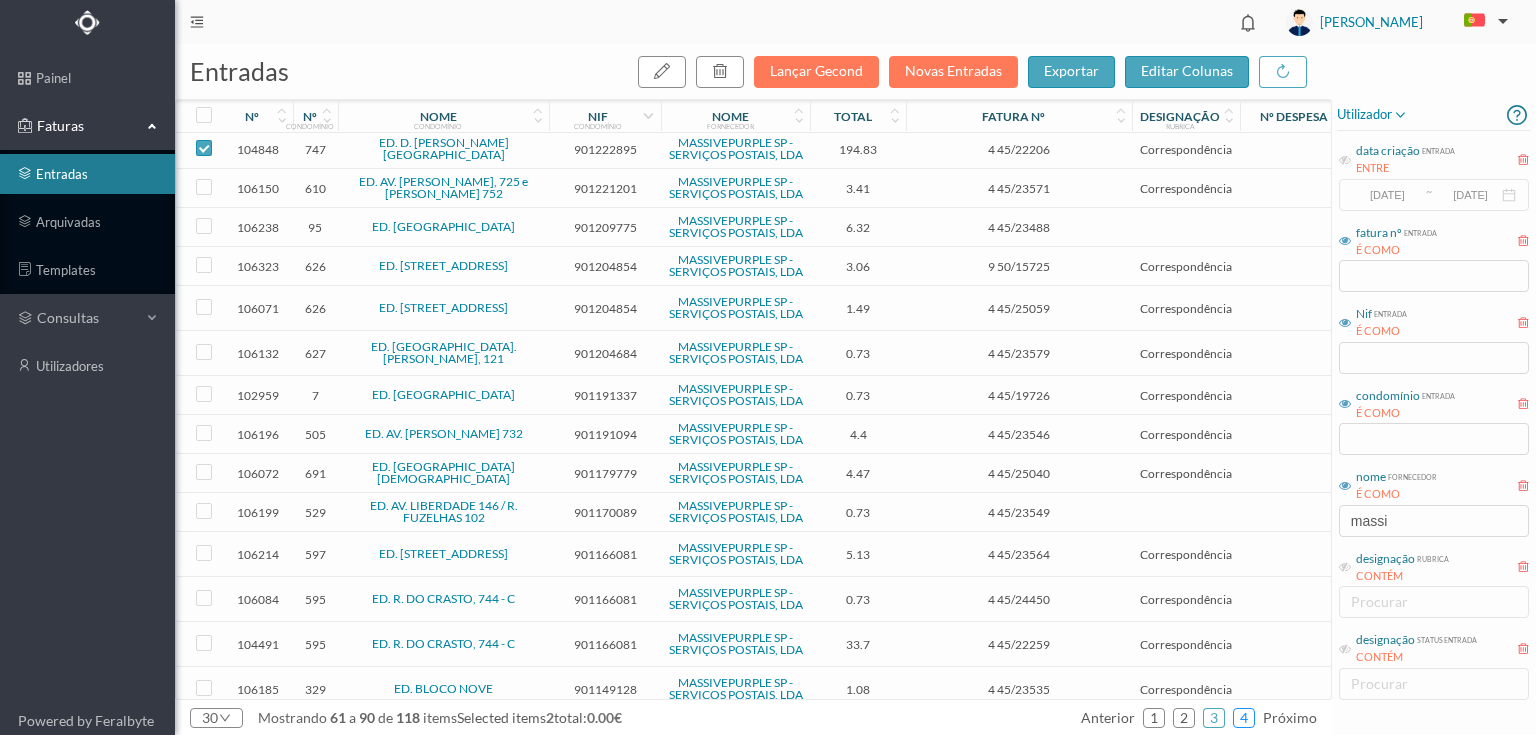 click on "4" at bounding box center [1244, 718] 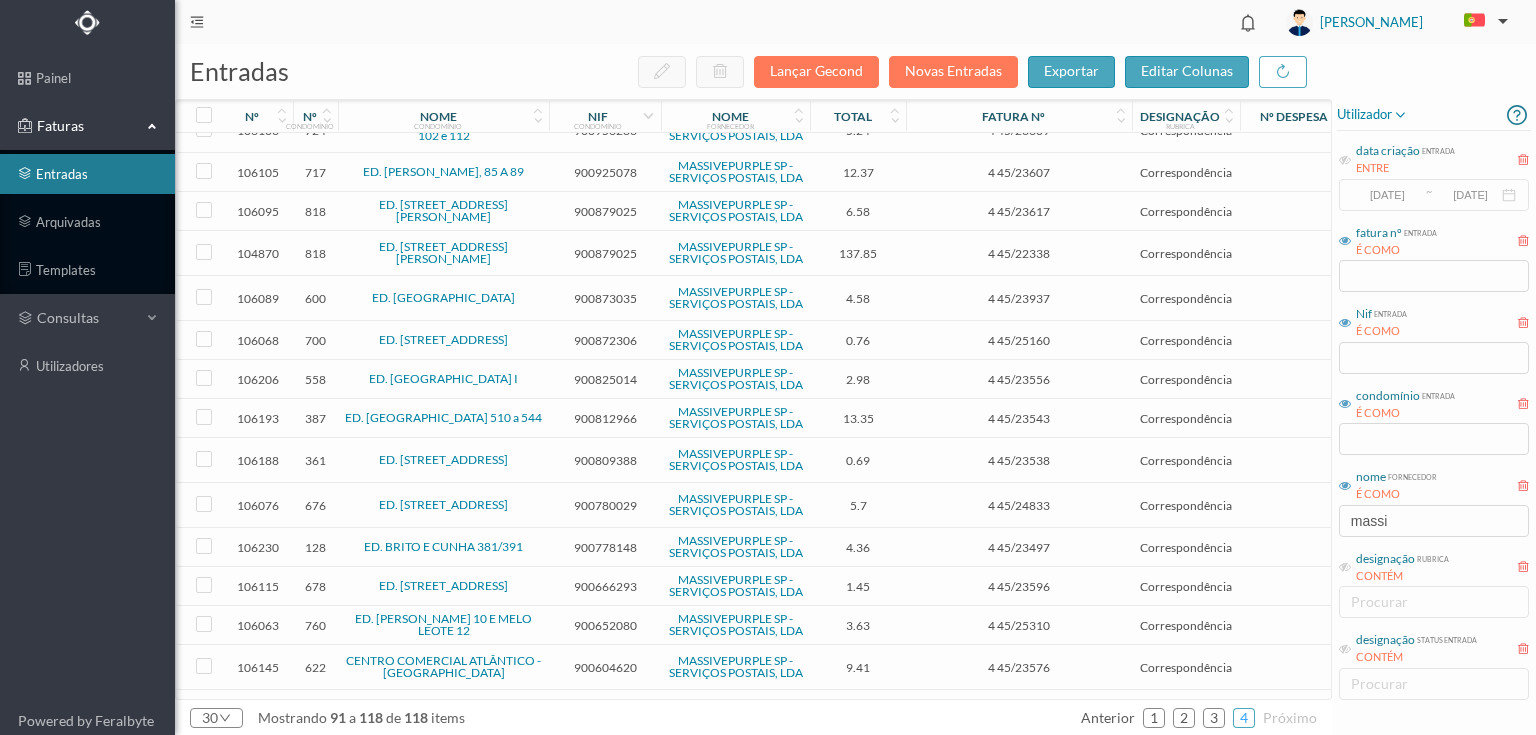 scroll, scrollTop: 320, scrollLeft: 0, axis: vertical 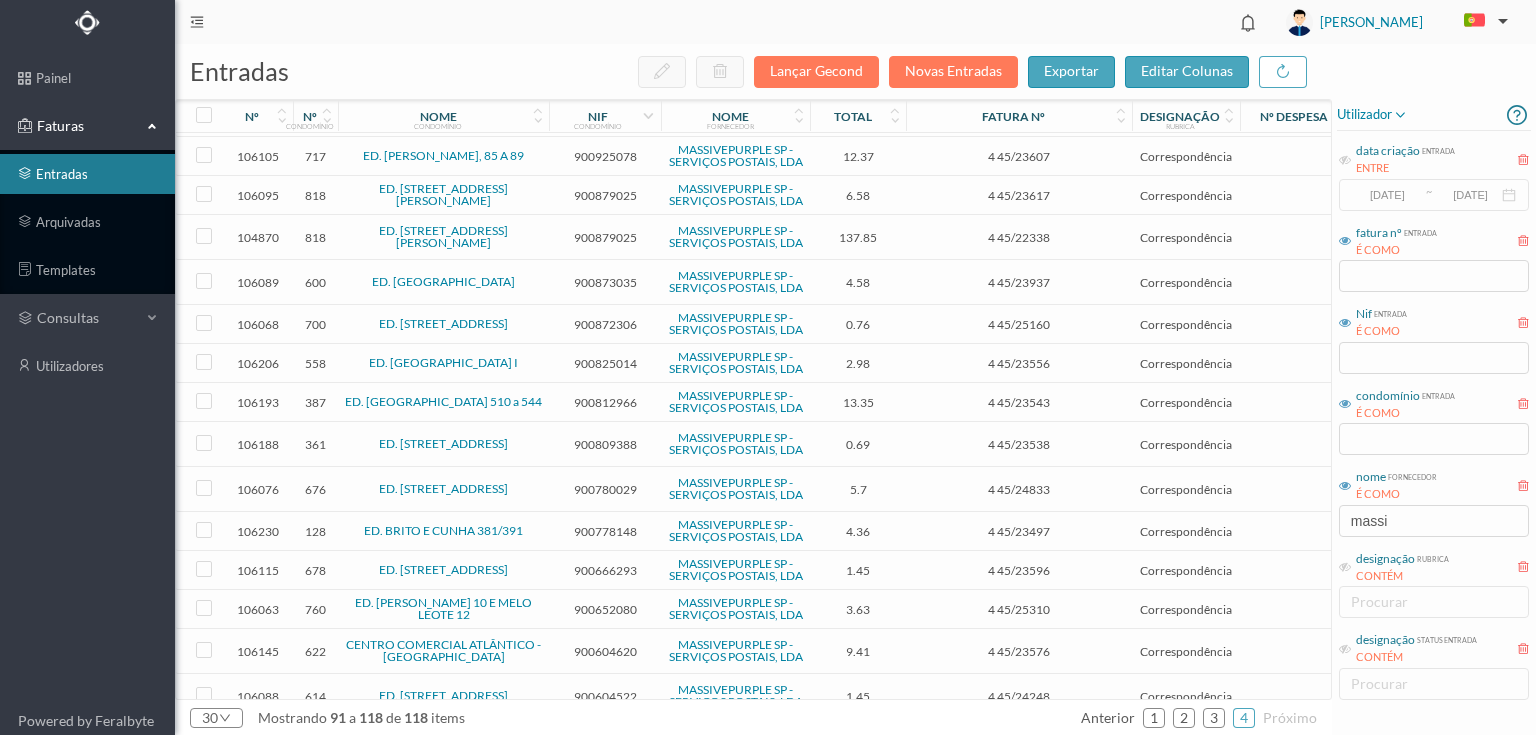 click on "900812966" at bounding box center [605, 402] 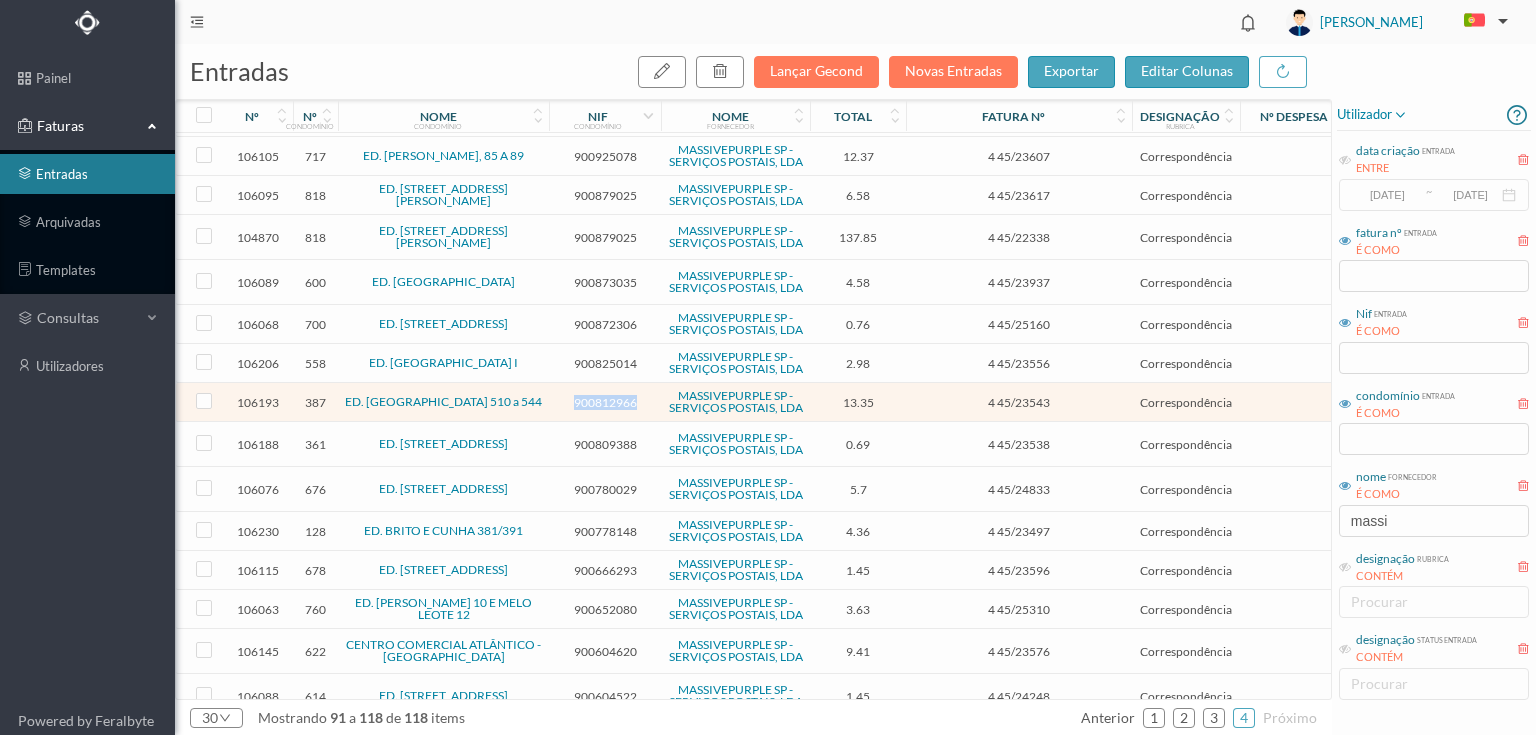 click on "900812966" at bounding box center (605, 402) 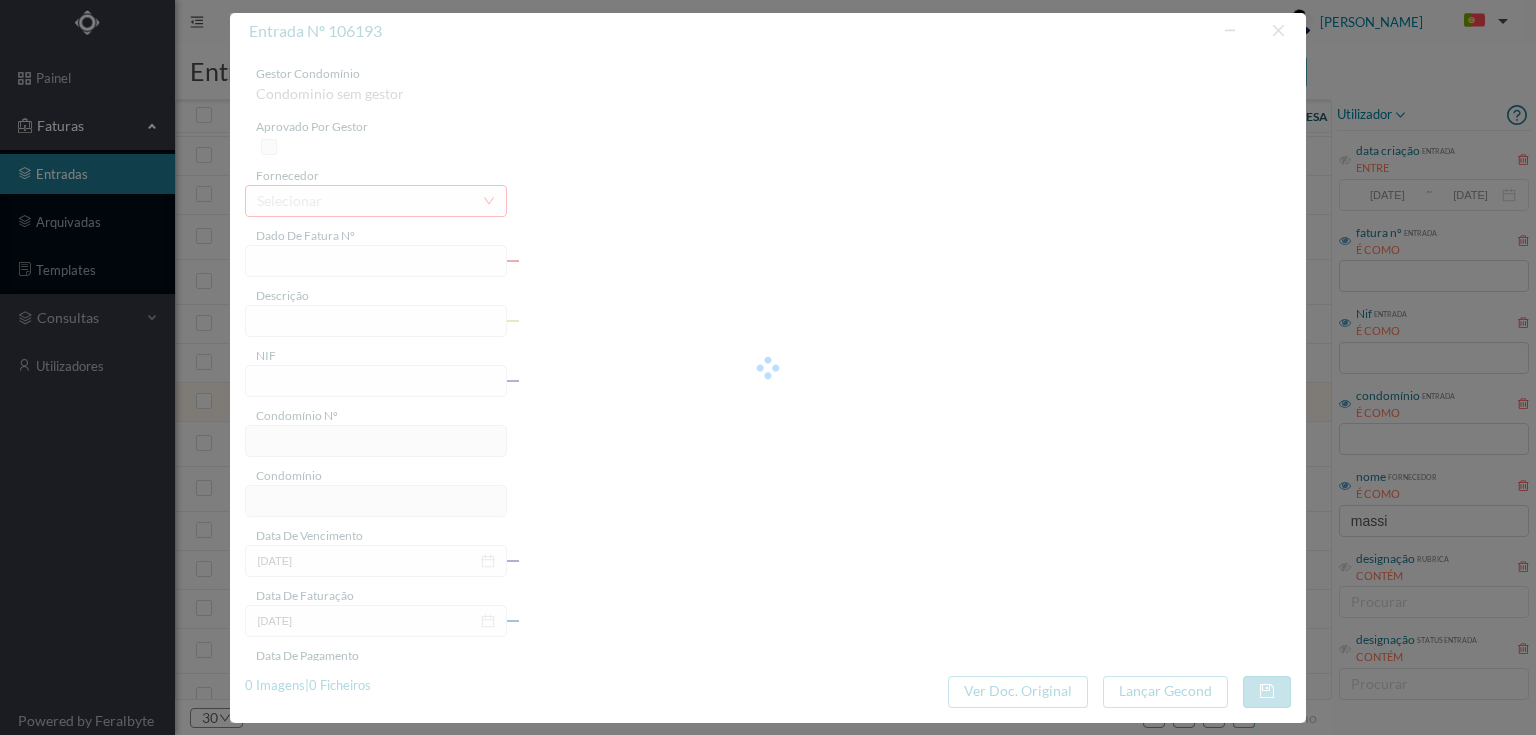 type on "4 45/23543" 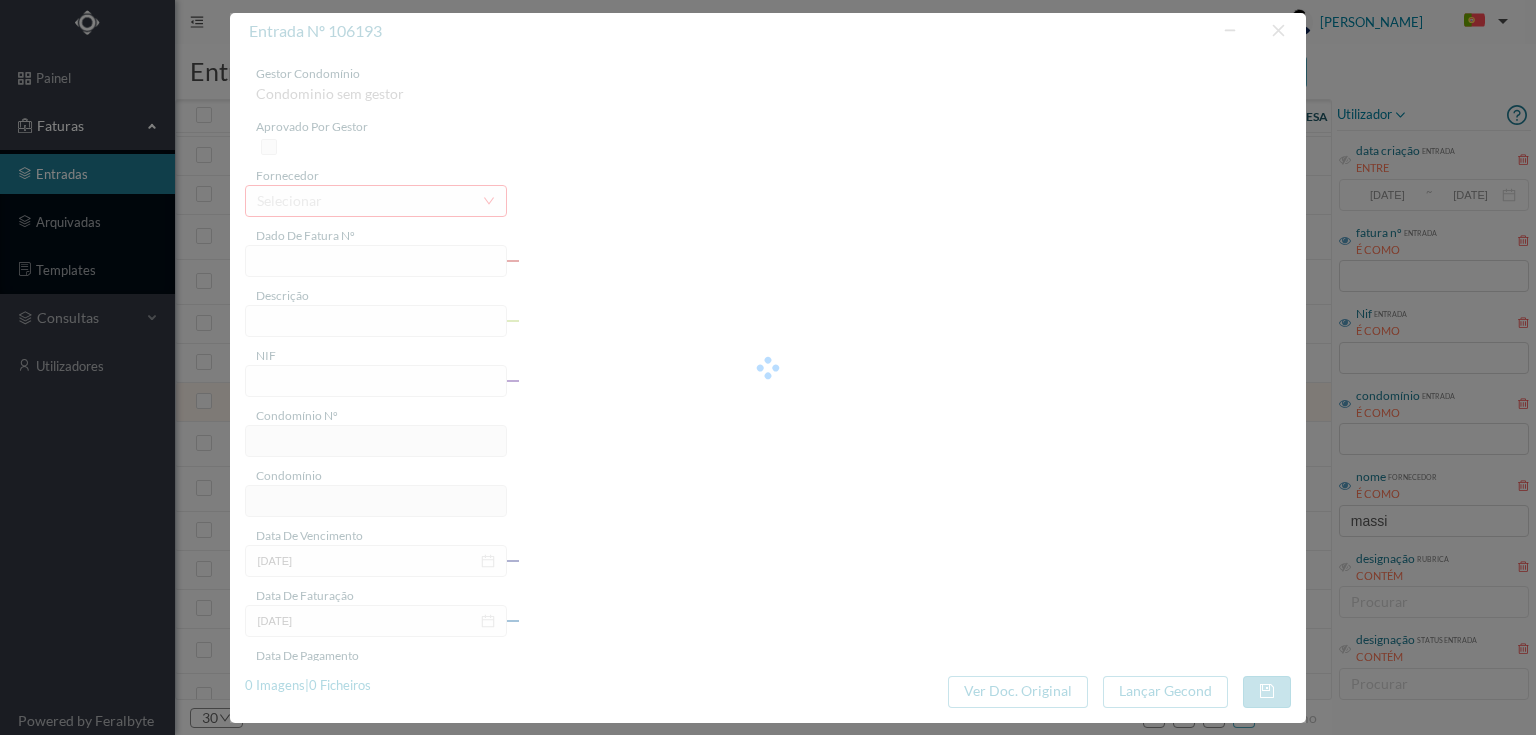 type on "Serviço [PERSON_NAME]" 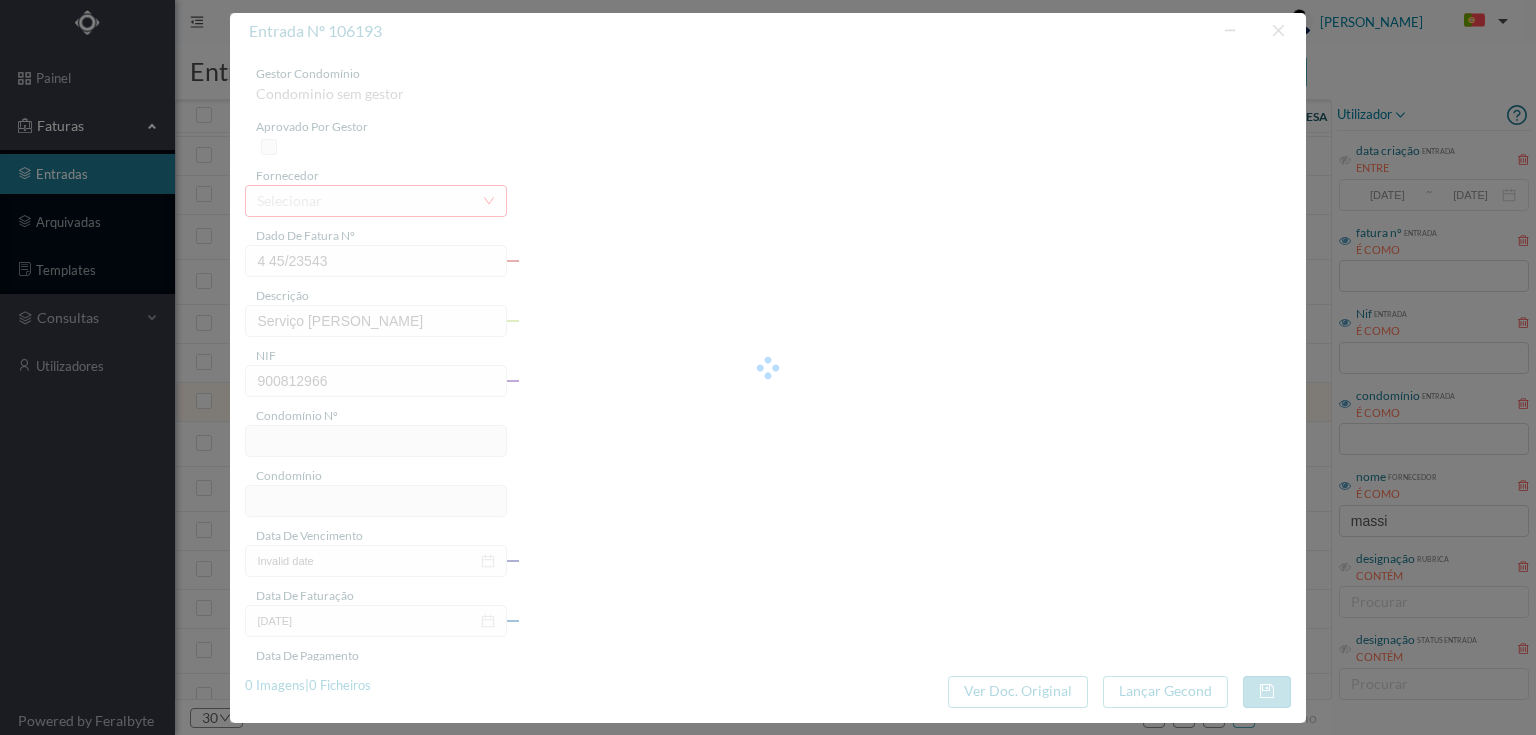 type on "387" 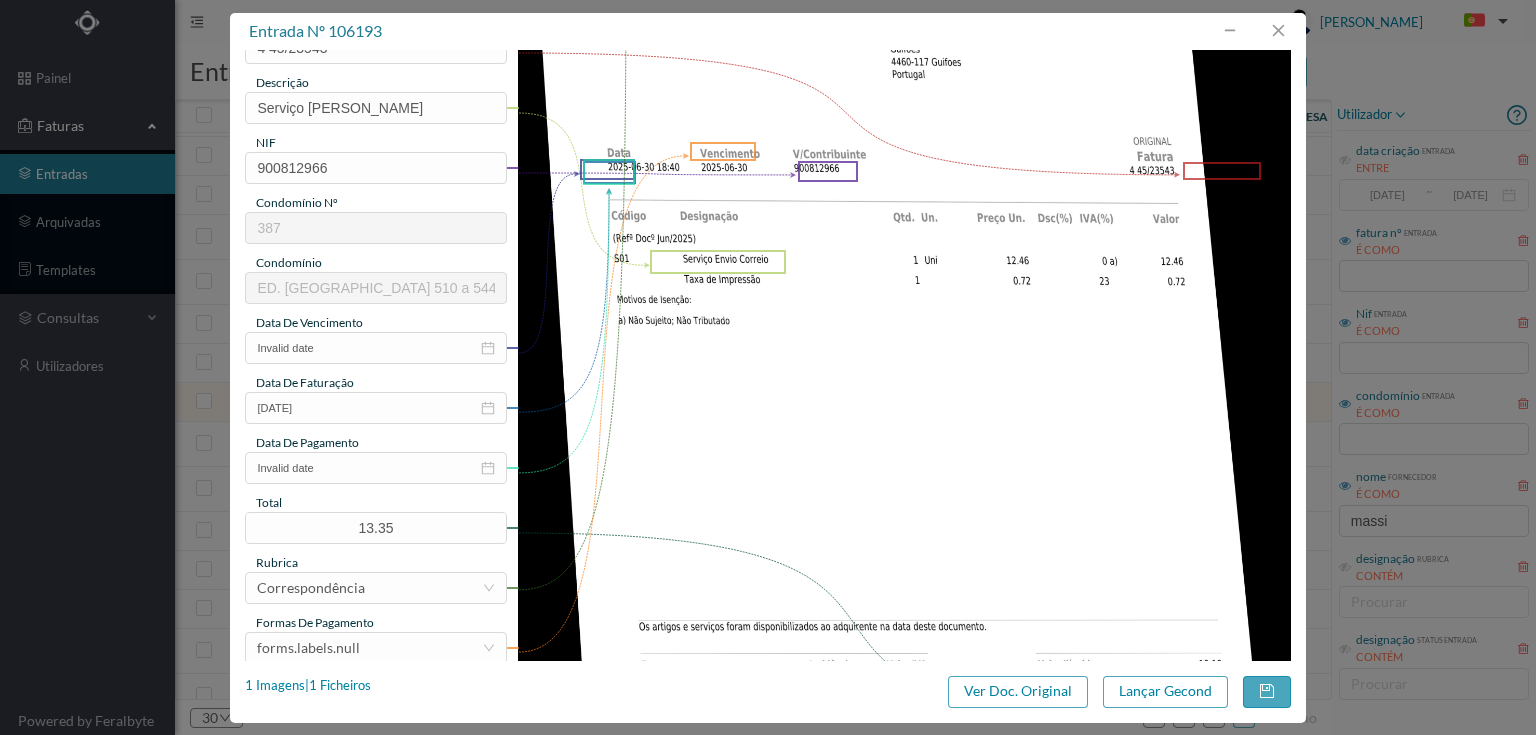 scroll, scrollTop: 185, scrollLeft: 0, axis: vertical 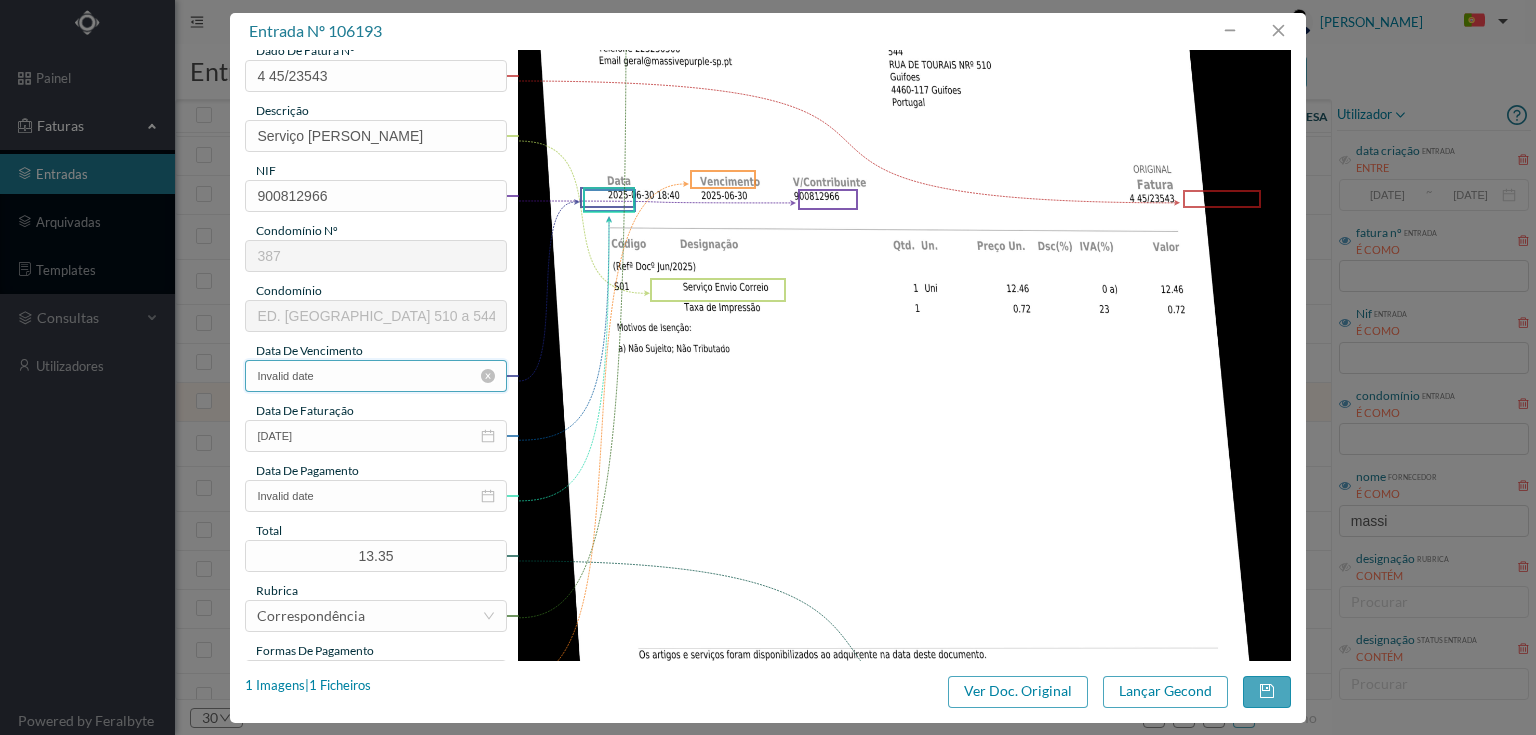 click on "Invalid date" at bounding box center [375, 376] 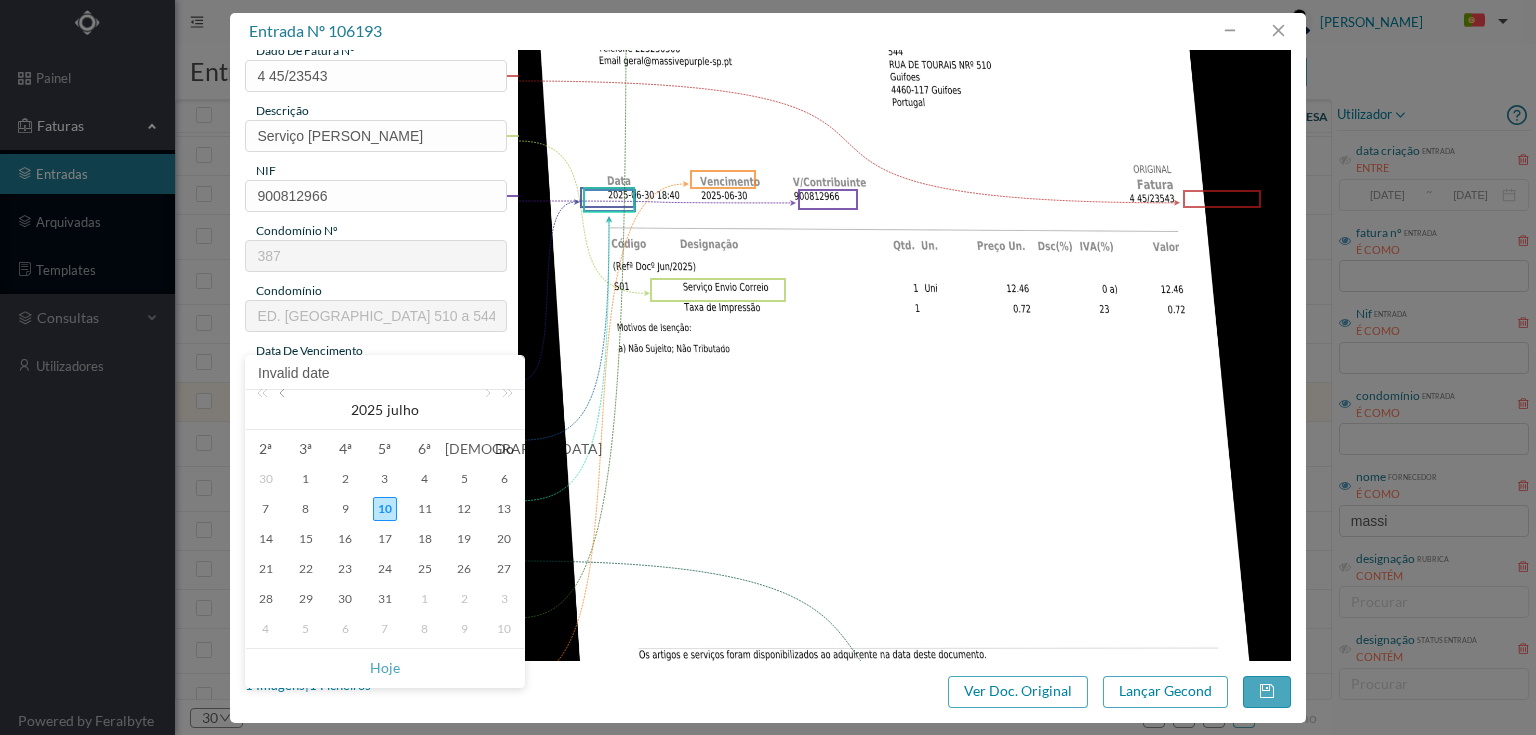 click at bounding box center [284, 410] 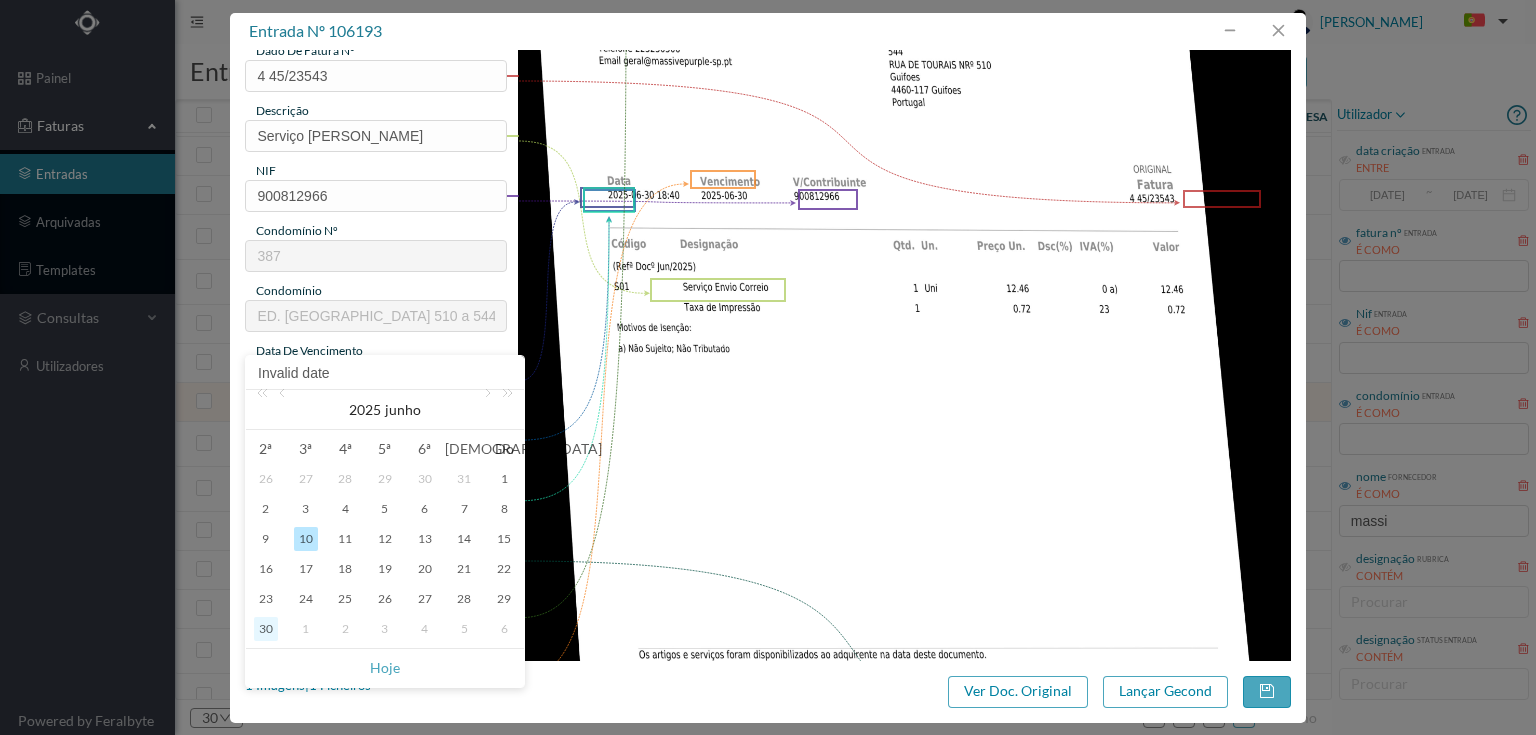 click on "30" at bounding box center (266, 629) 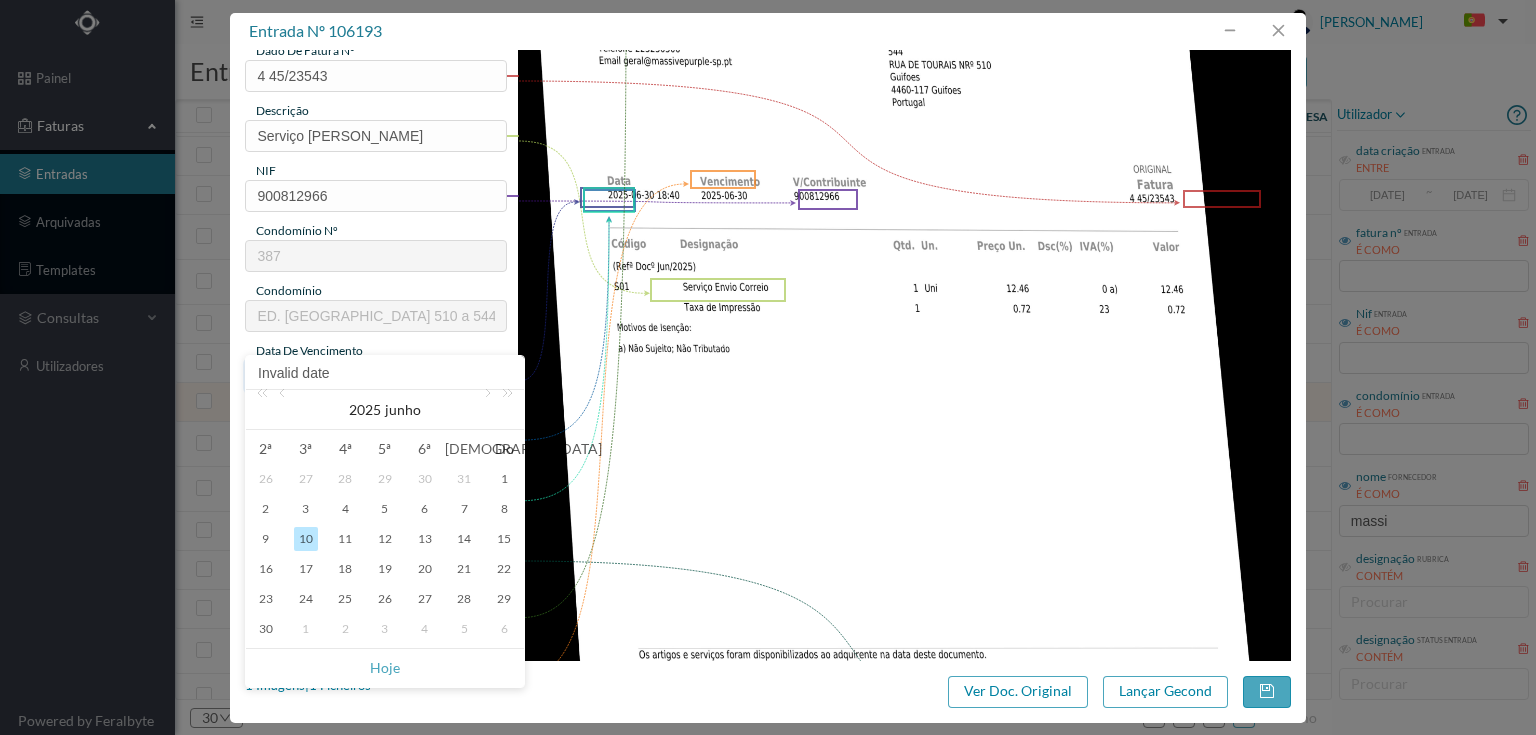 type on "2025-06-30" 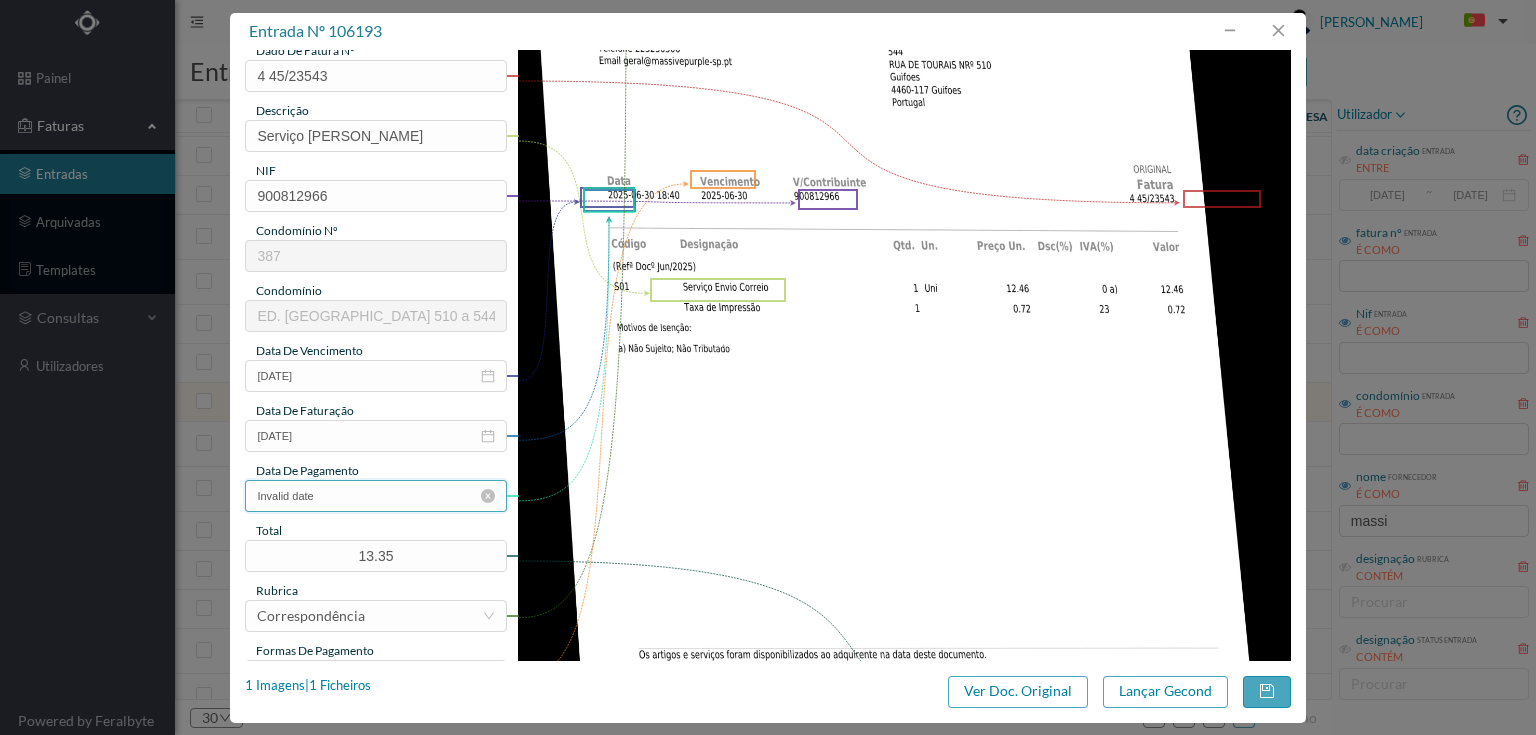 click on "Invalid date" at bounding box center [375, 496] 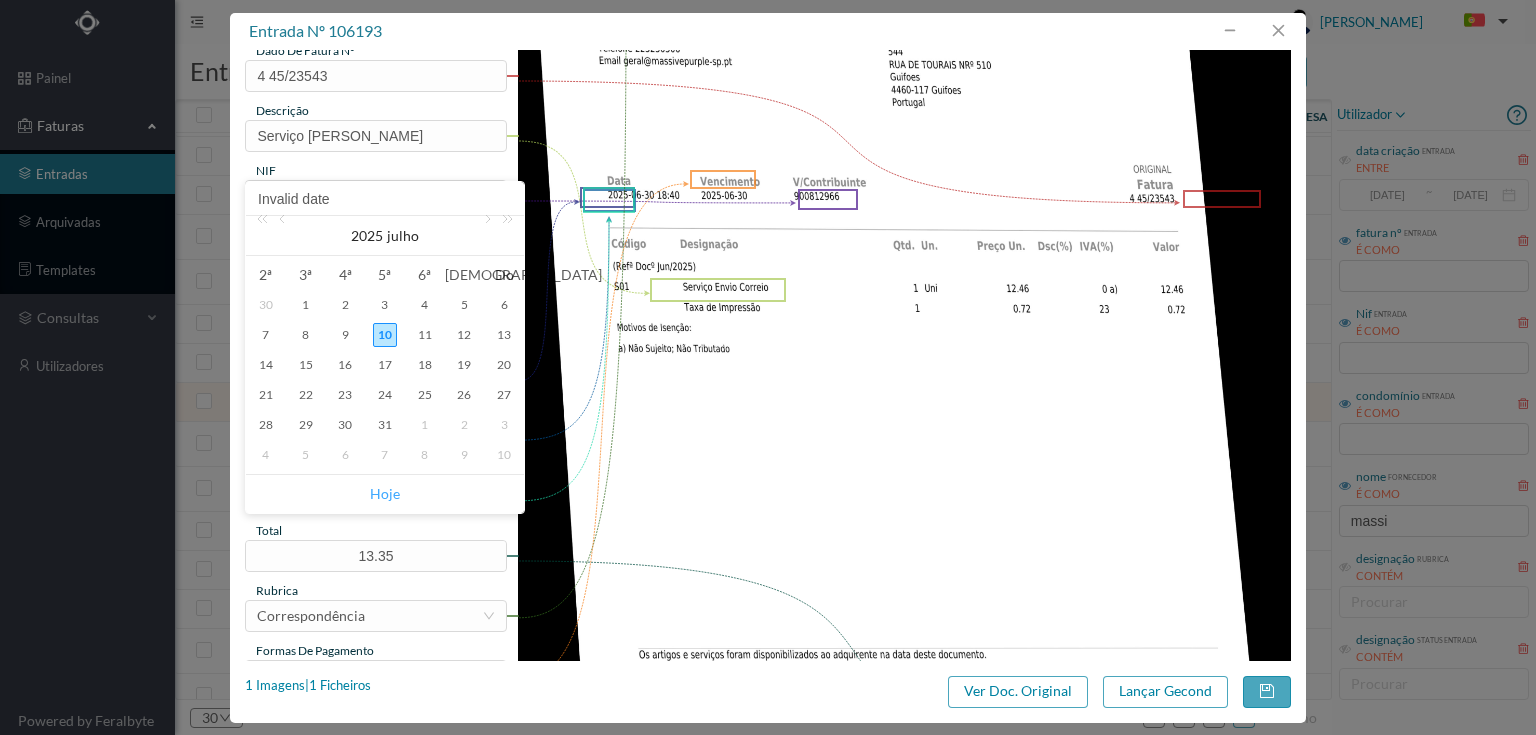 click on "Hoje" at bounding box center (385, 494) 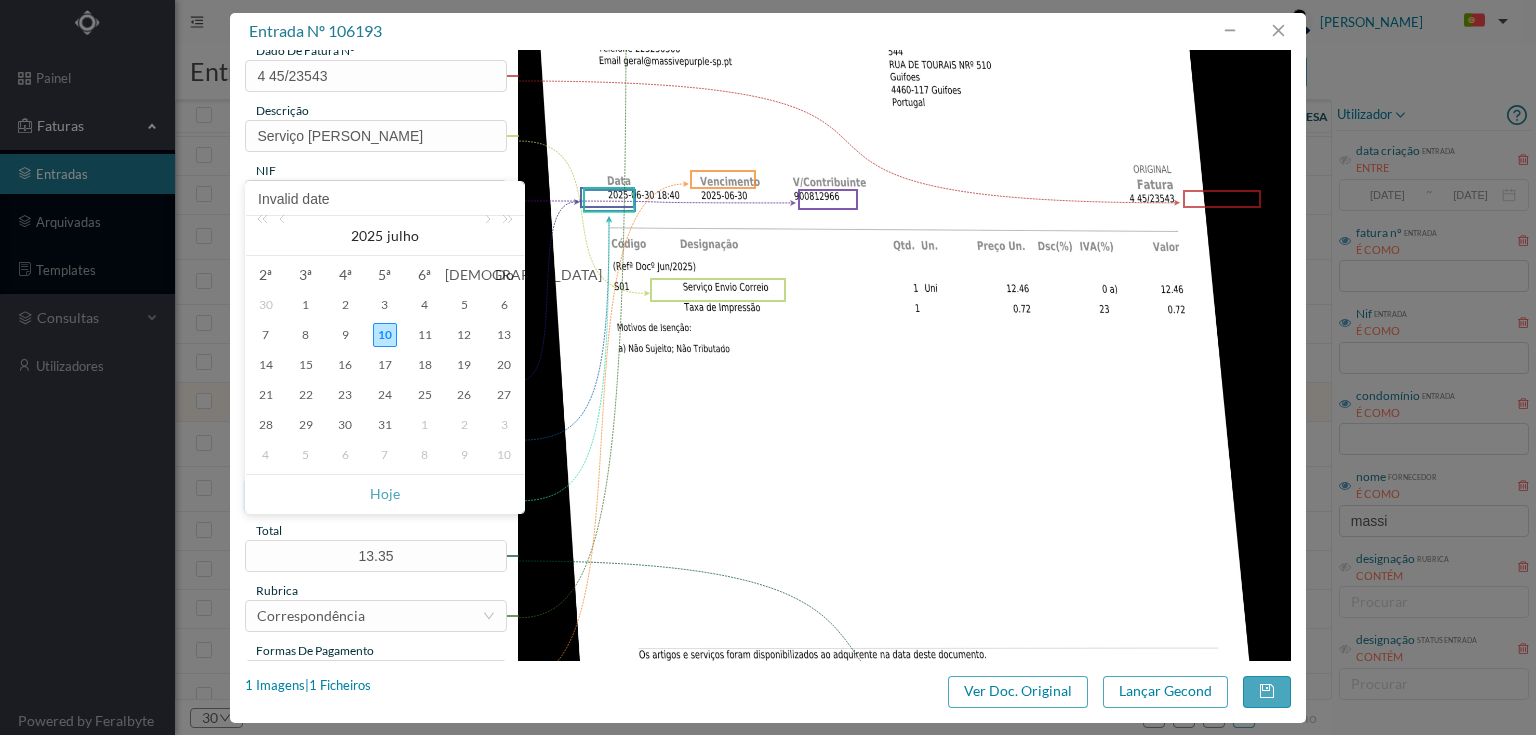 type on "[DATE]" 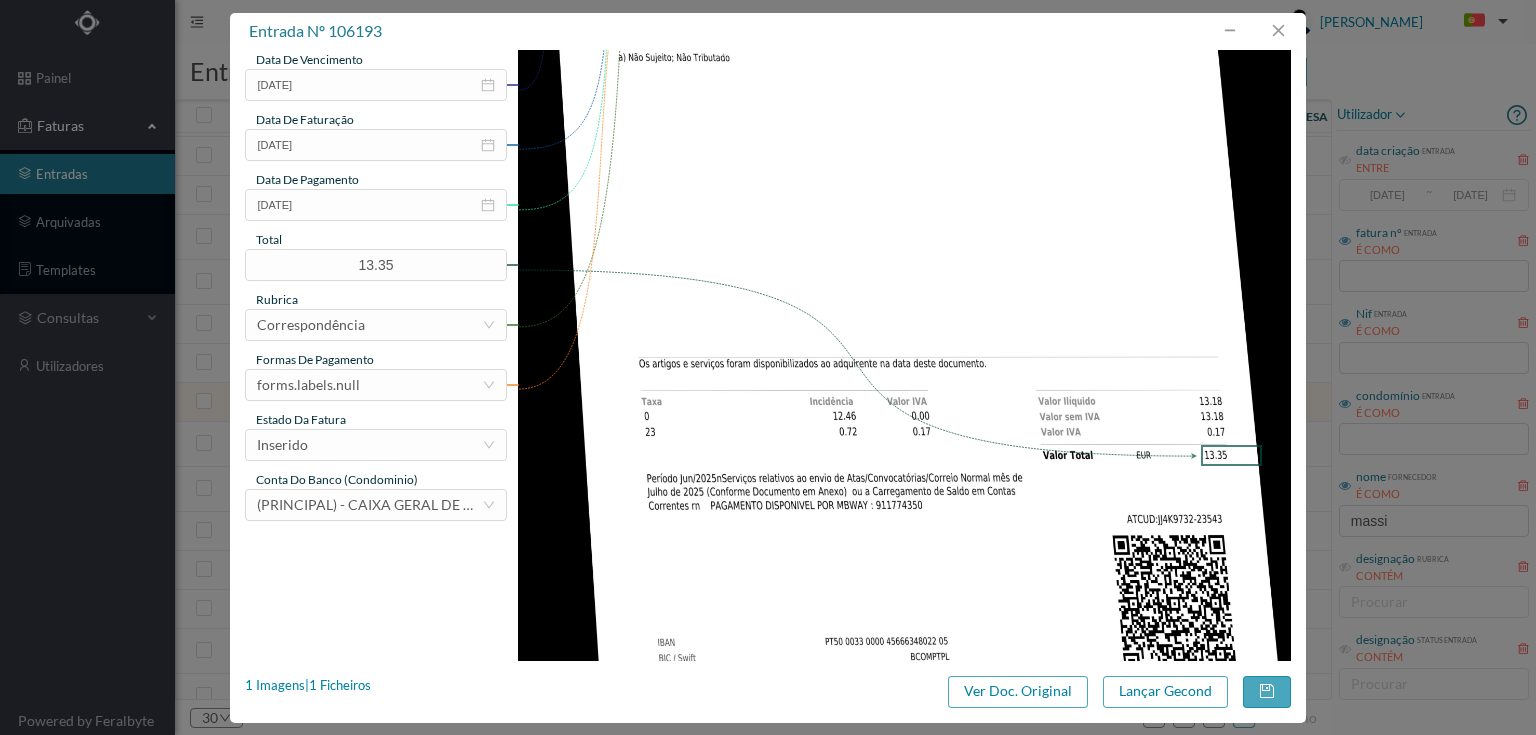 scroll, scrollTop: 480, scrollLeft: 0, axis: vertical 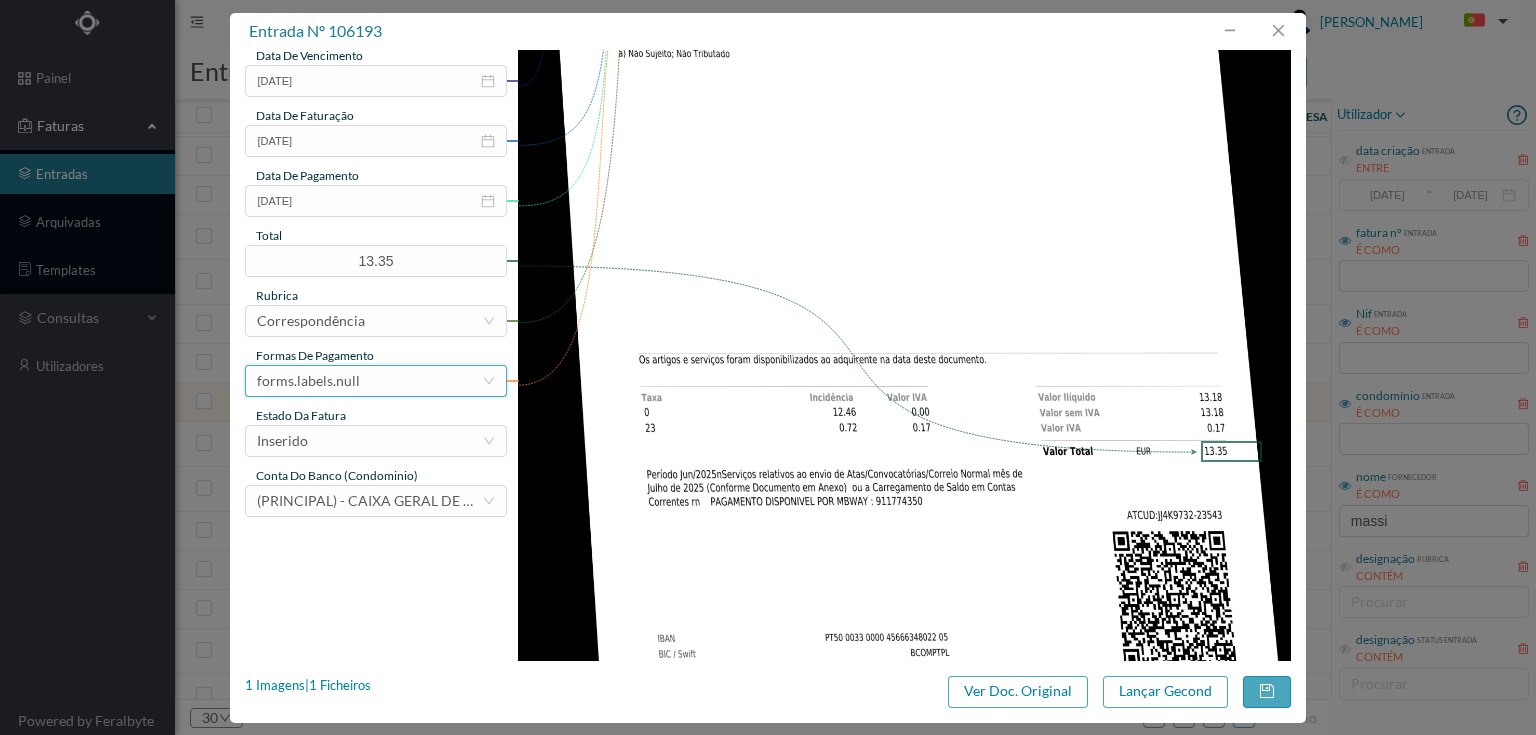 drag, startPoint x: 366, startPoint y: 387, endPoint x: 385, endPoint y: 378, distance: 21.023796 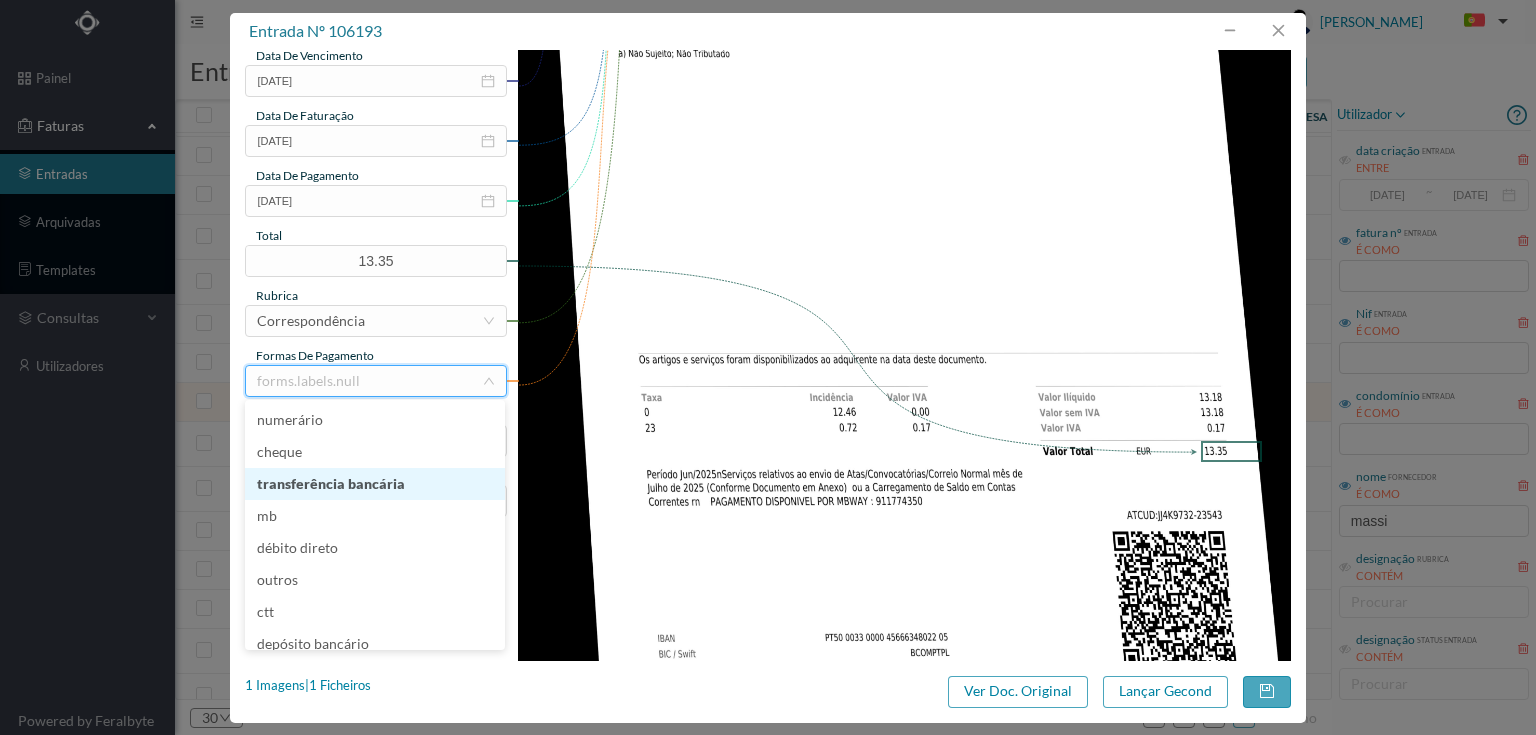 click on "transferência bancária" at bounding box center (375, 484) 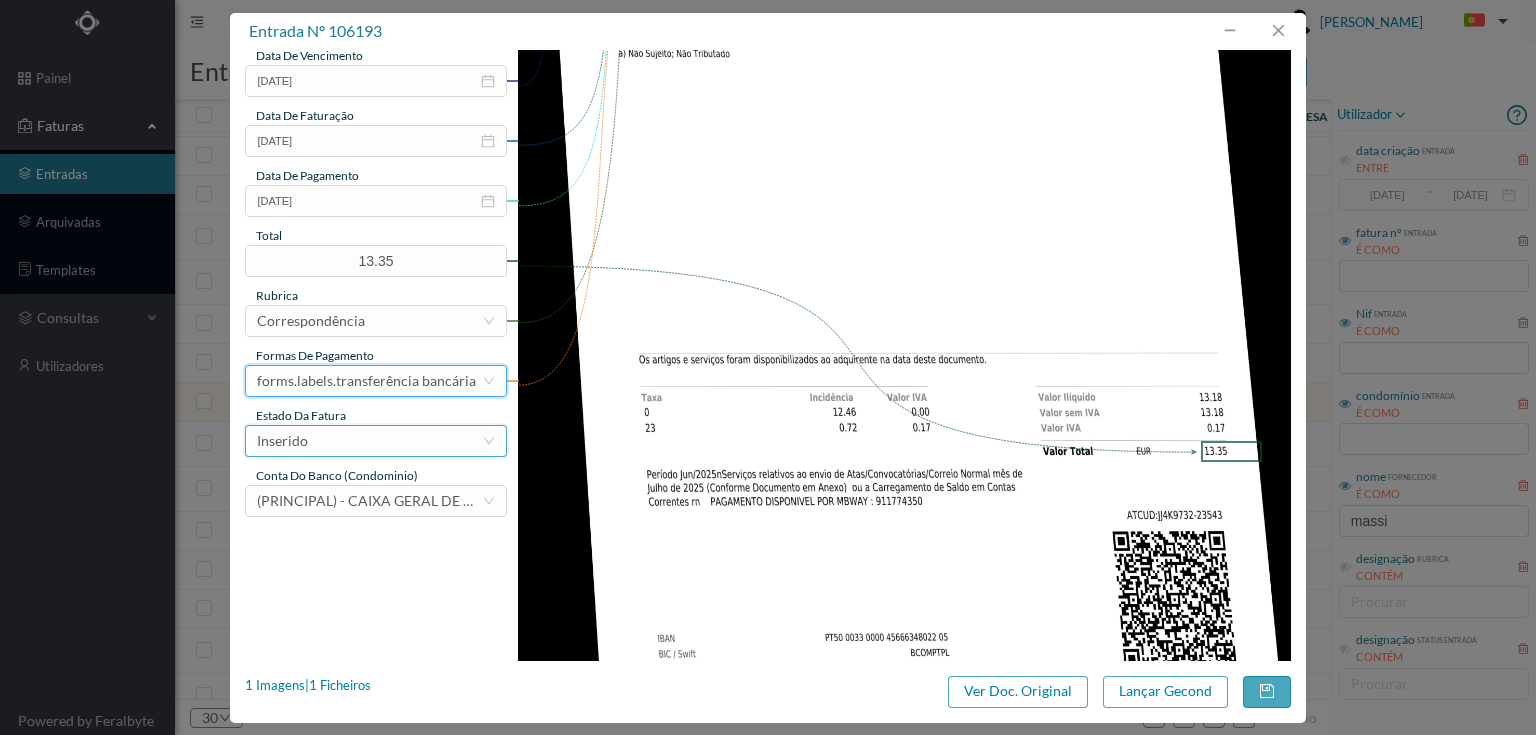 click on "Inserido" at bounding box center (369, 441) 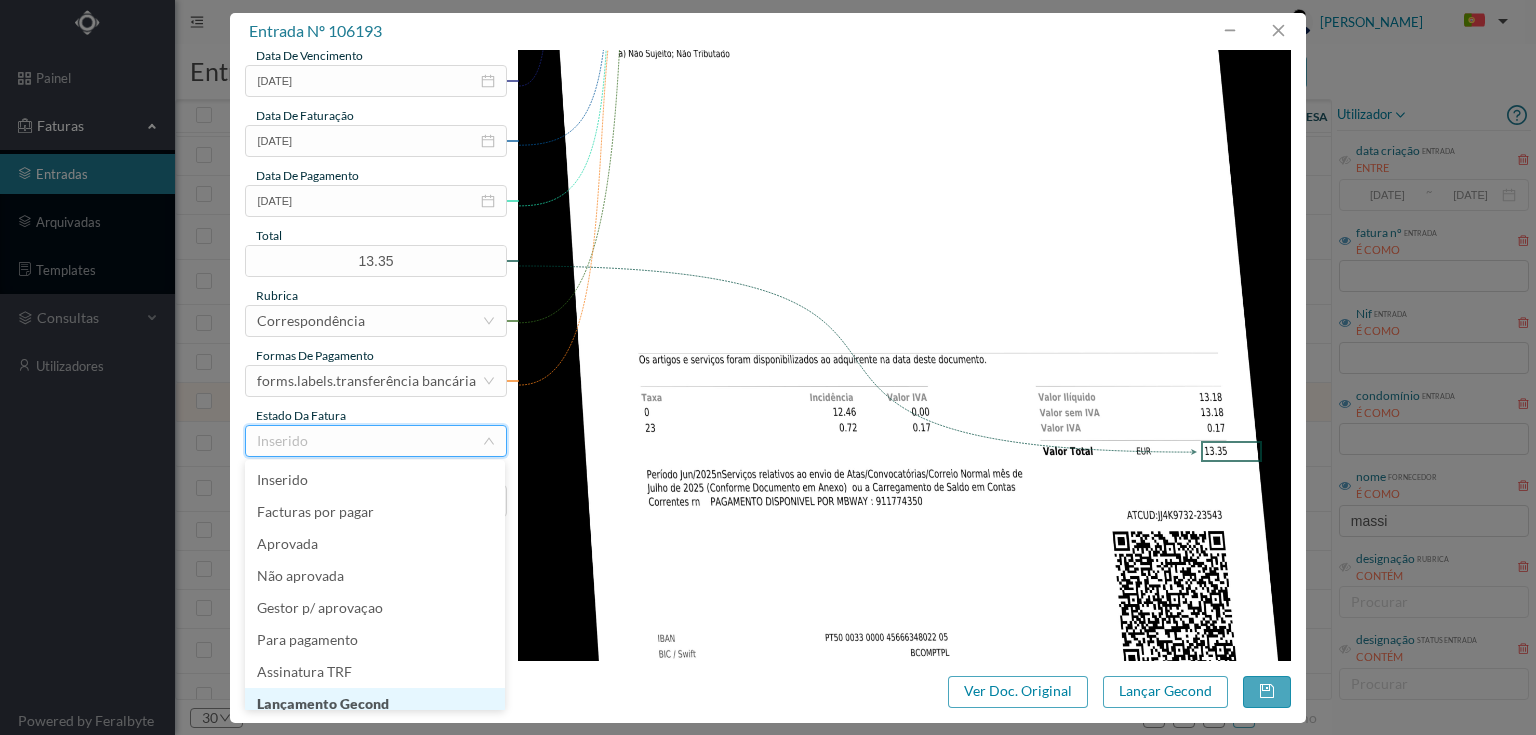 scroll, scrollTop: 10, scrollLeft: 0, axis: vertical 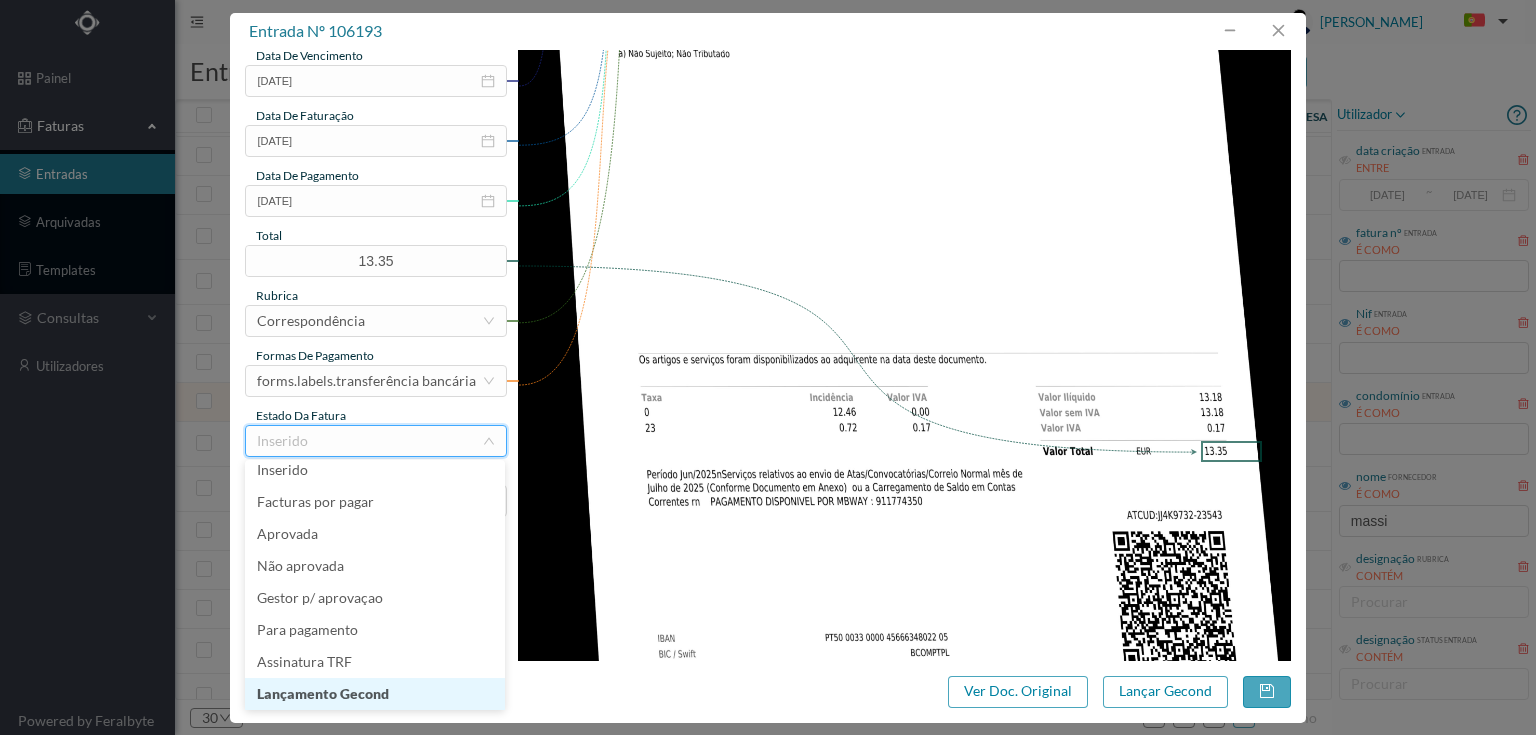click on "Lançamento Gecond" at bounding box center (375, 694) 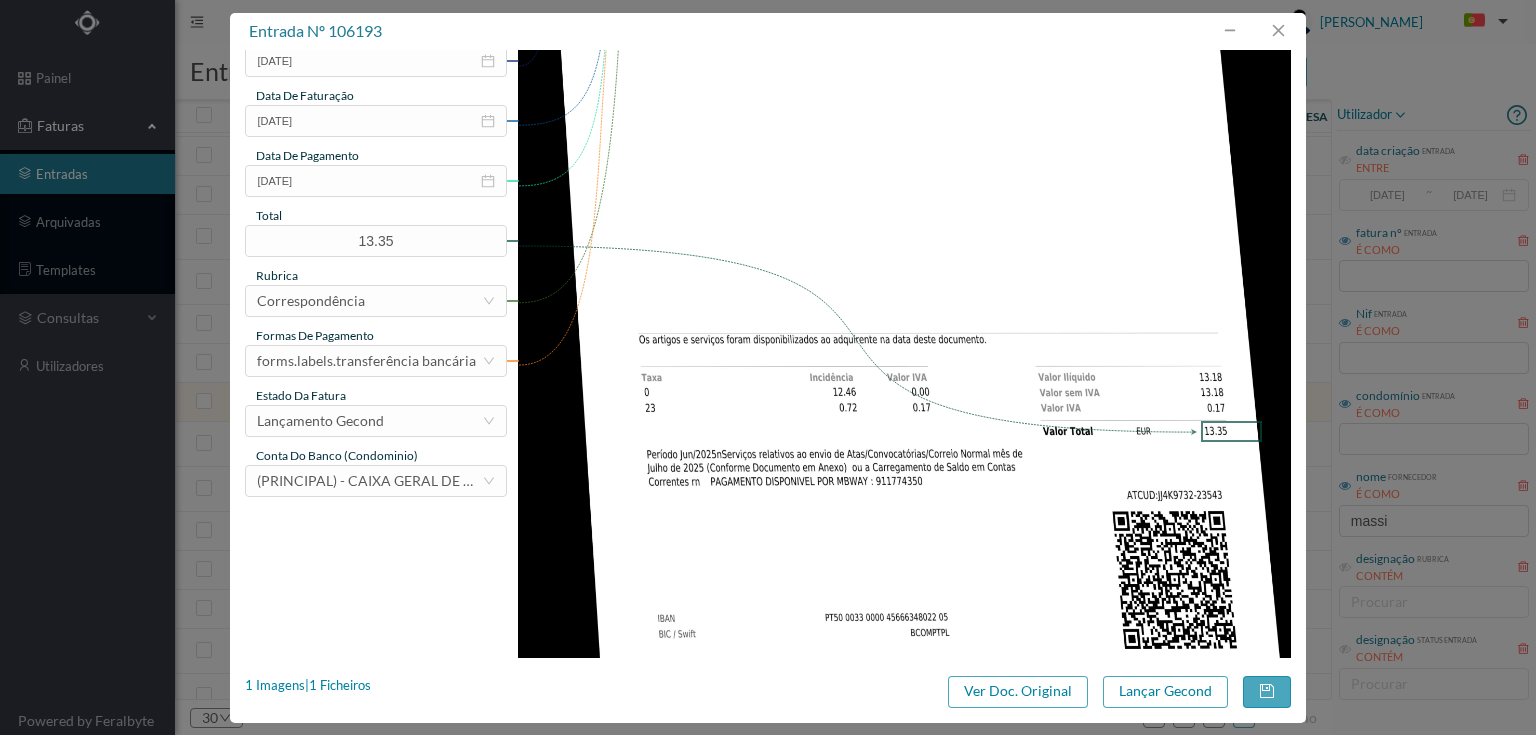 scroll, scrollTop: 505, scrollLeft: 0, axis: vertical 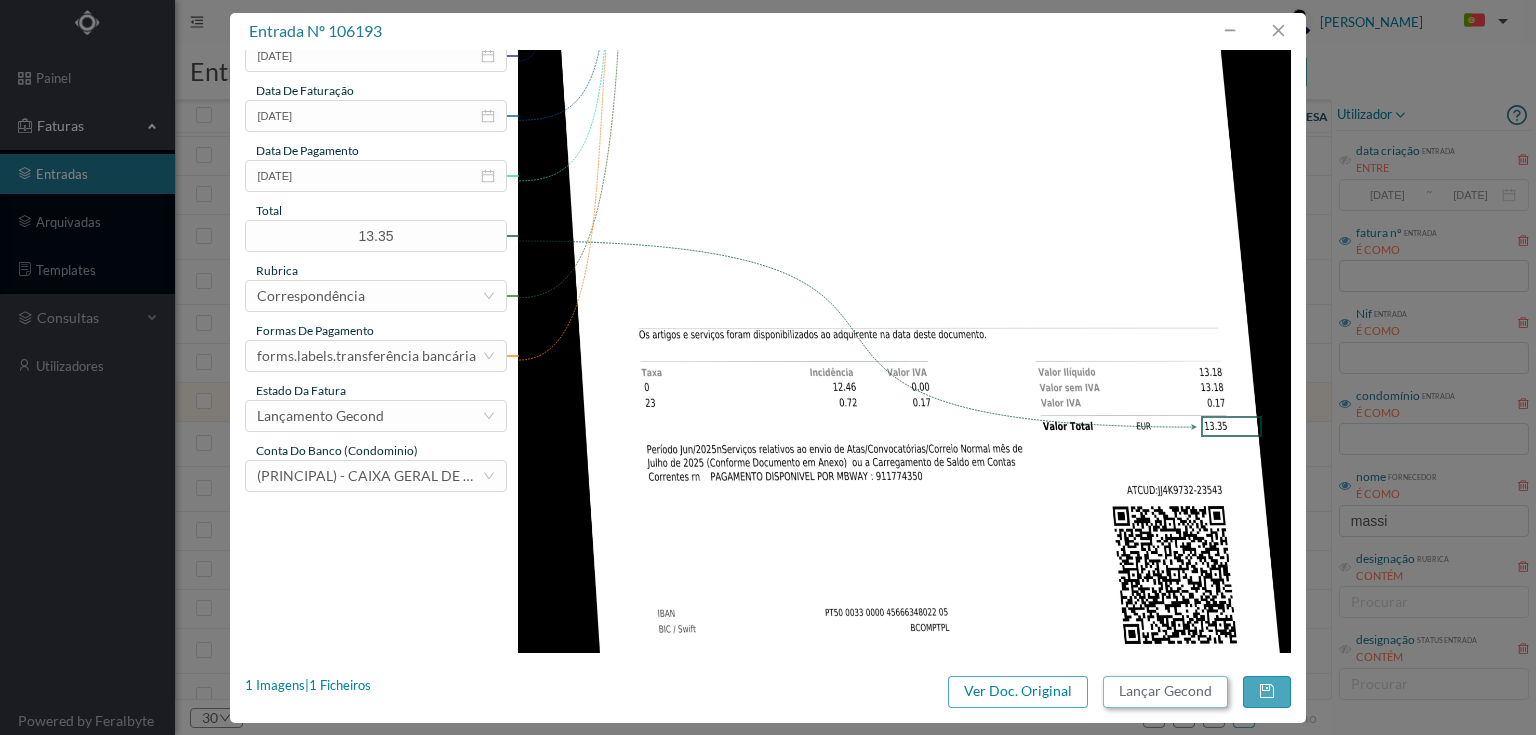 click on "Lançar Gecond" at bounding box center [1165, 692] 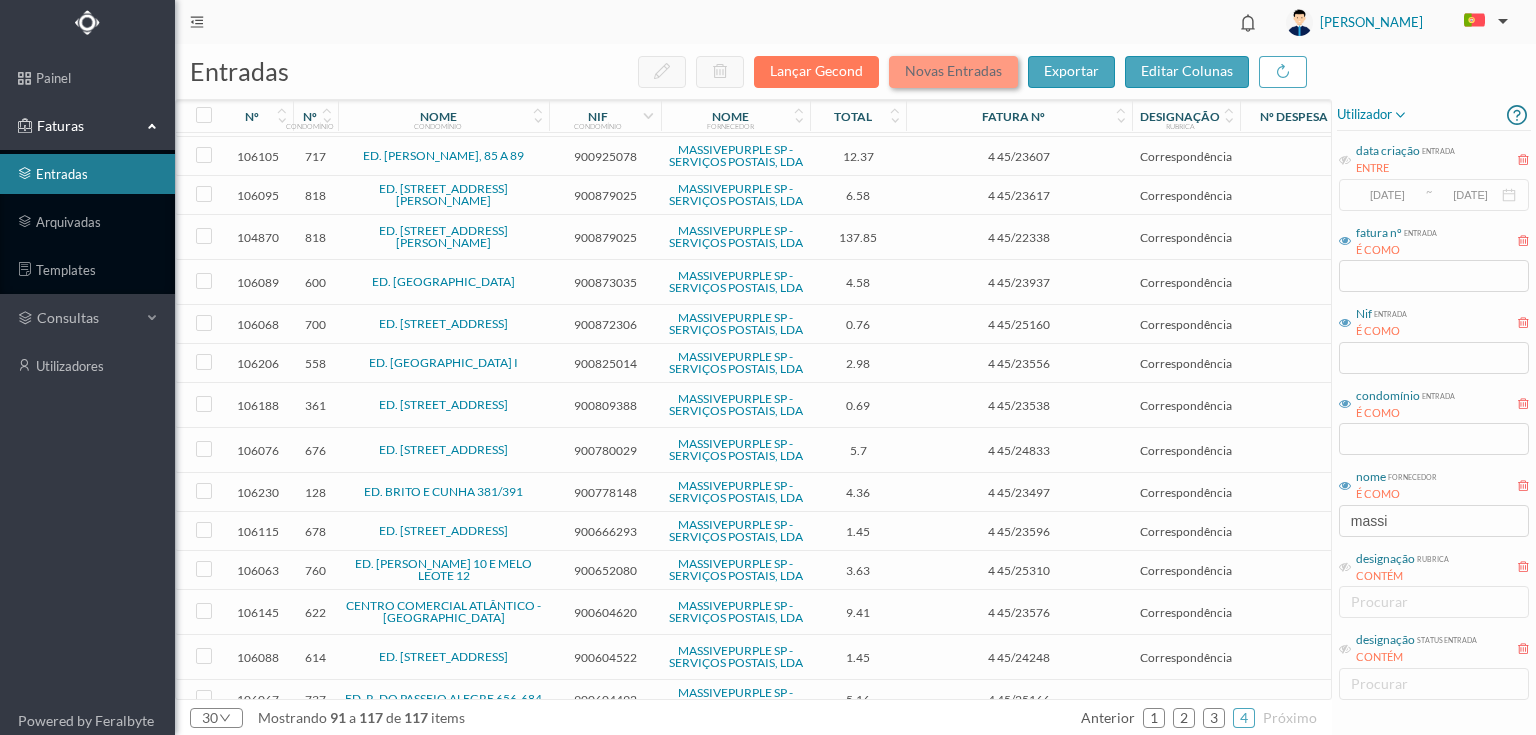 click on "Novas Entradas" at bounding box center (953, 72) 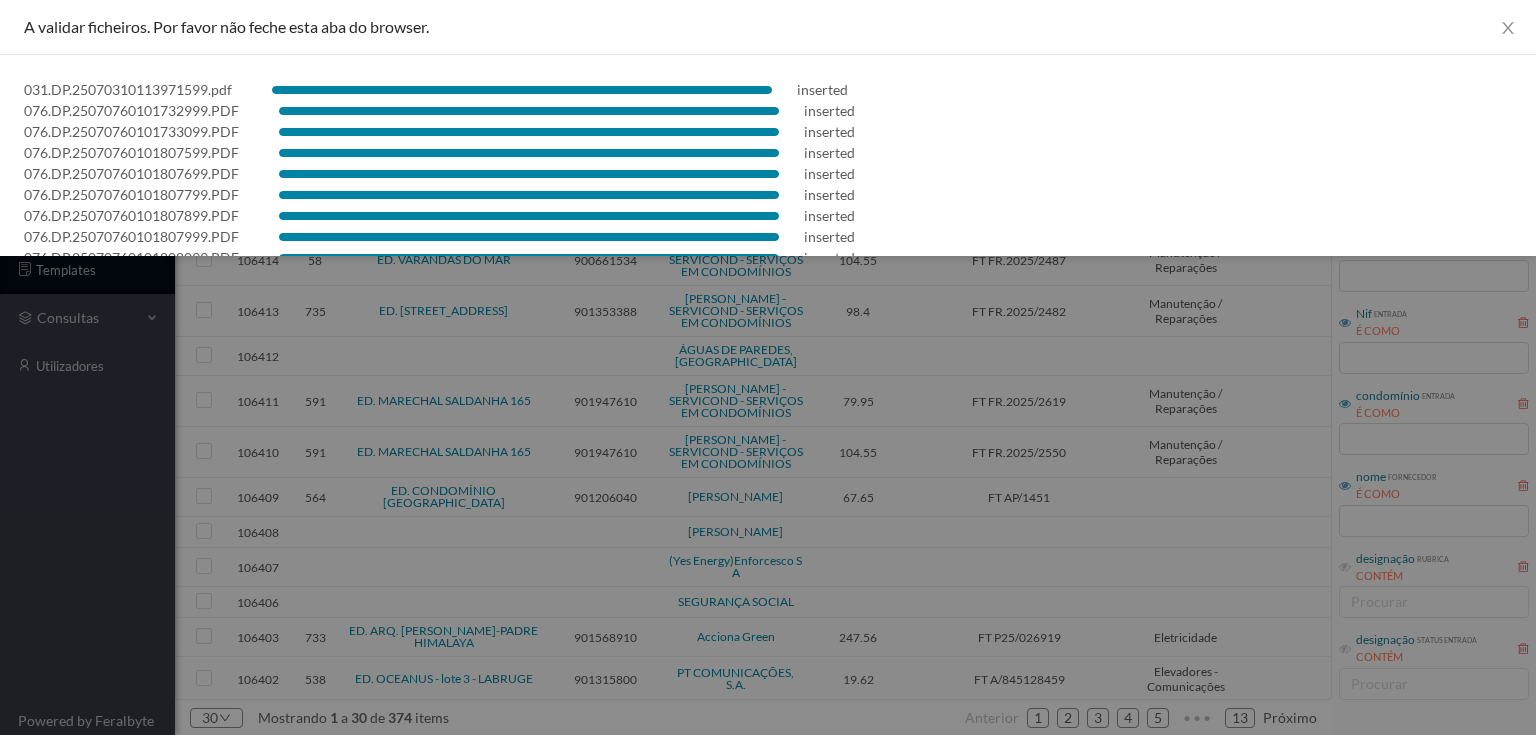 scroll, scrollTop: 0, scrollLeft: 0, axis: both 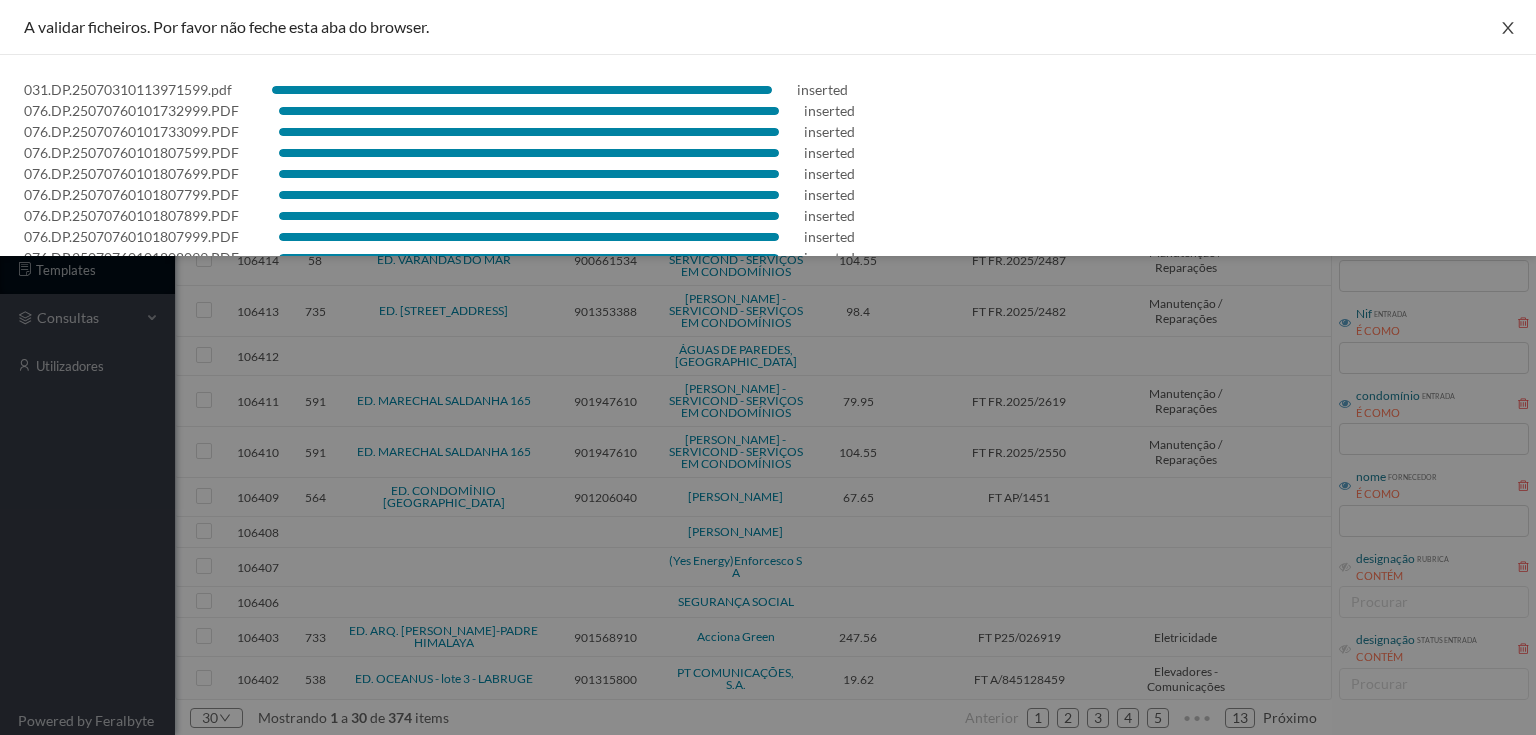 click 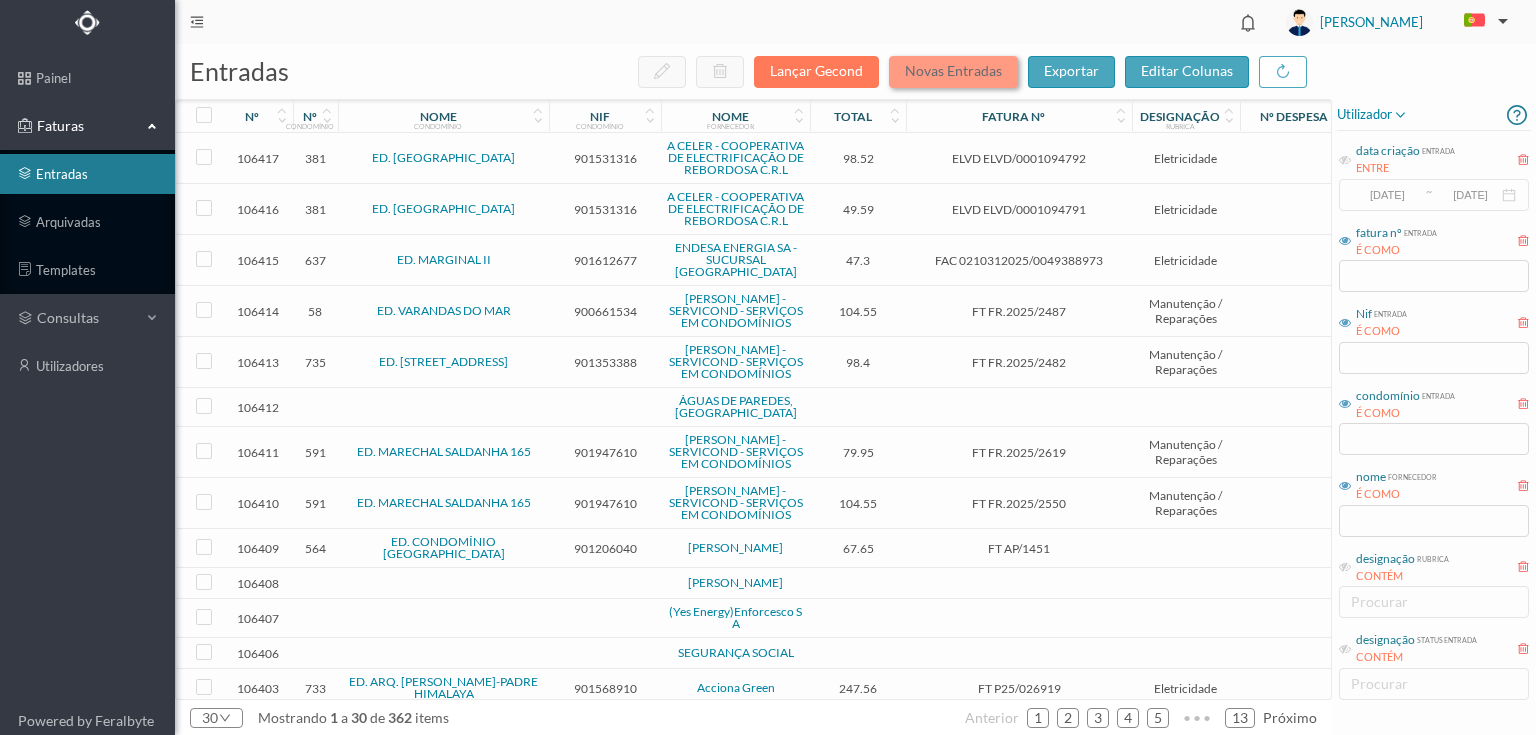 click on "Novas Entradas" at bounding box center (953, 72) 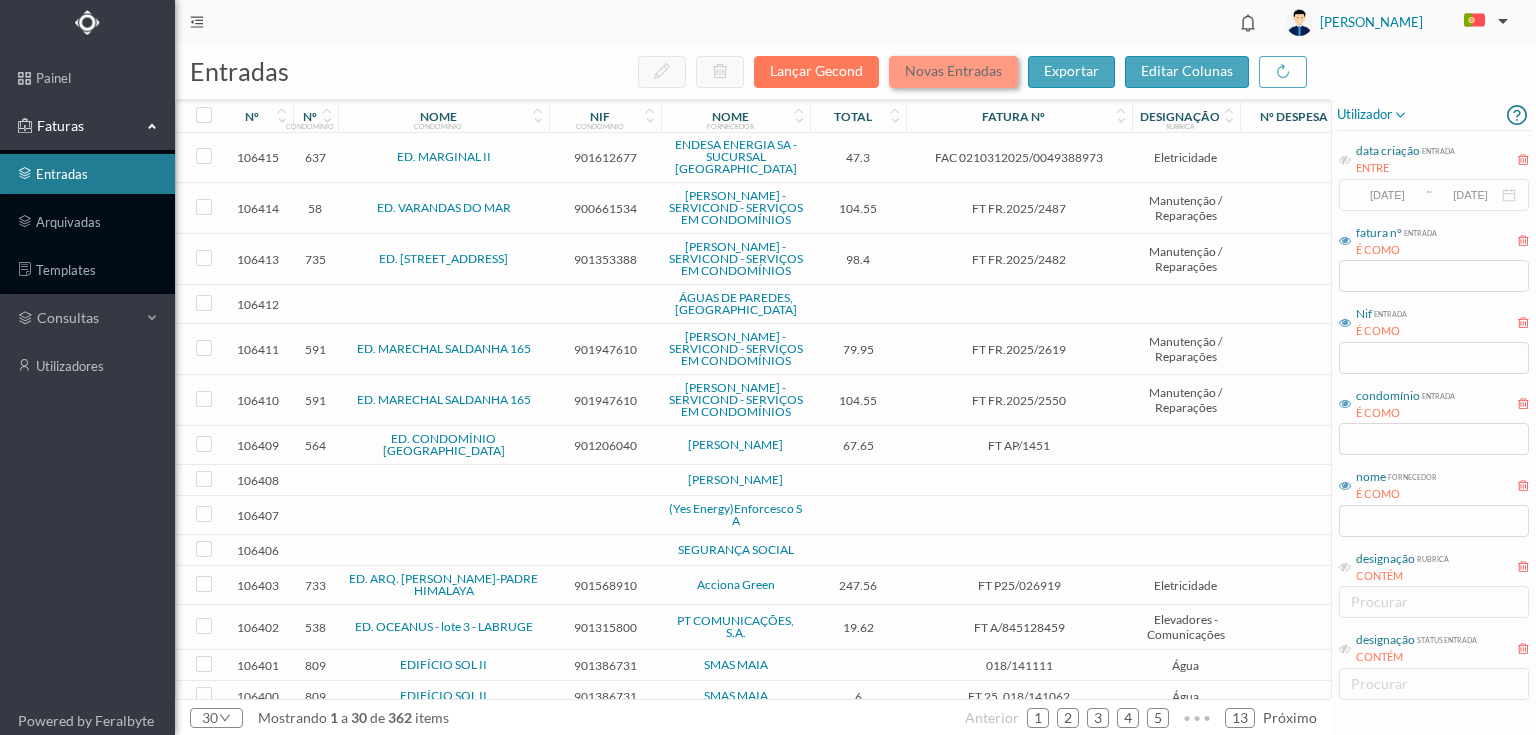 scroll, scrollTop: 0, scrollLeft: 0, axis: both 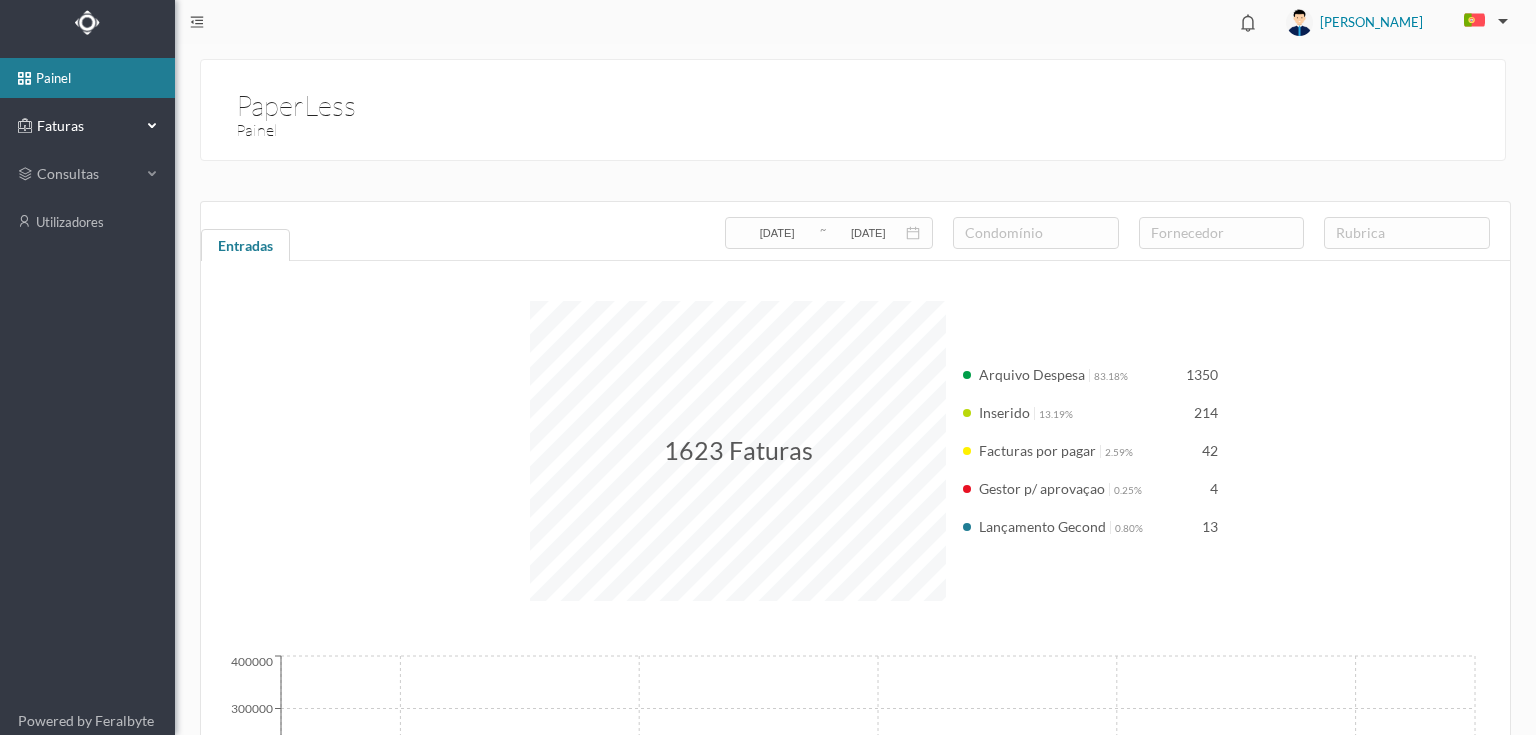 click on "Faturas" at bounding box center [87, 126] 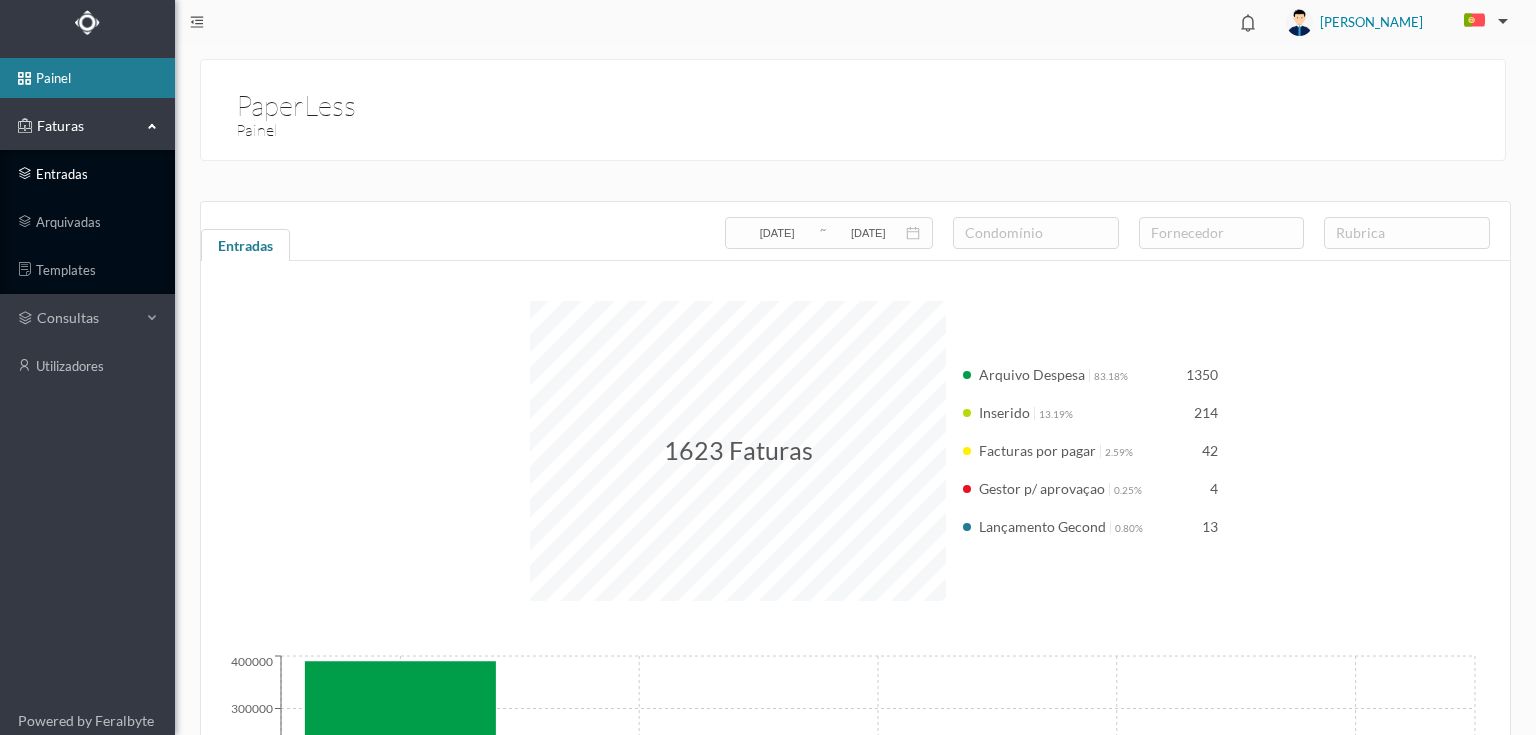 click on "entradas" at bounding box center (87, 174) 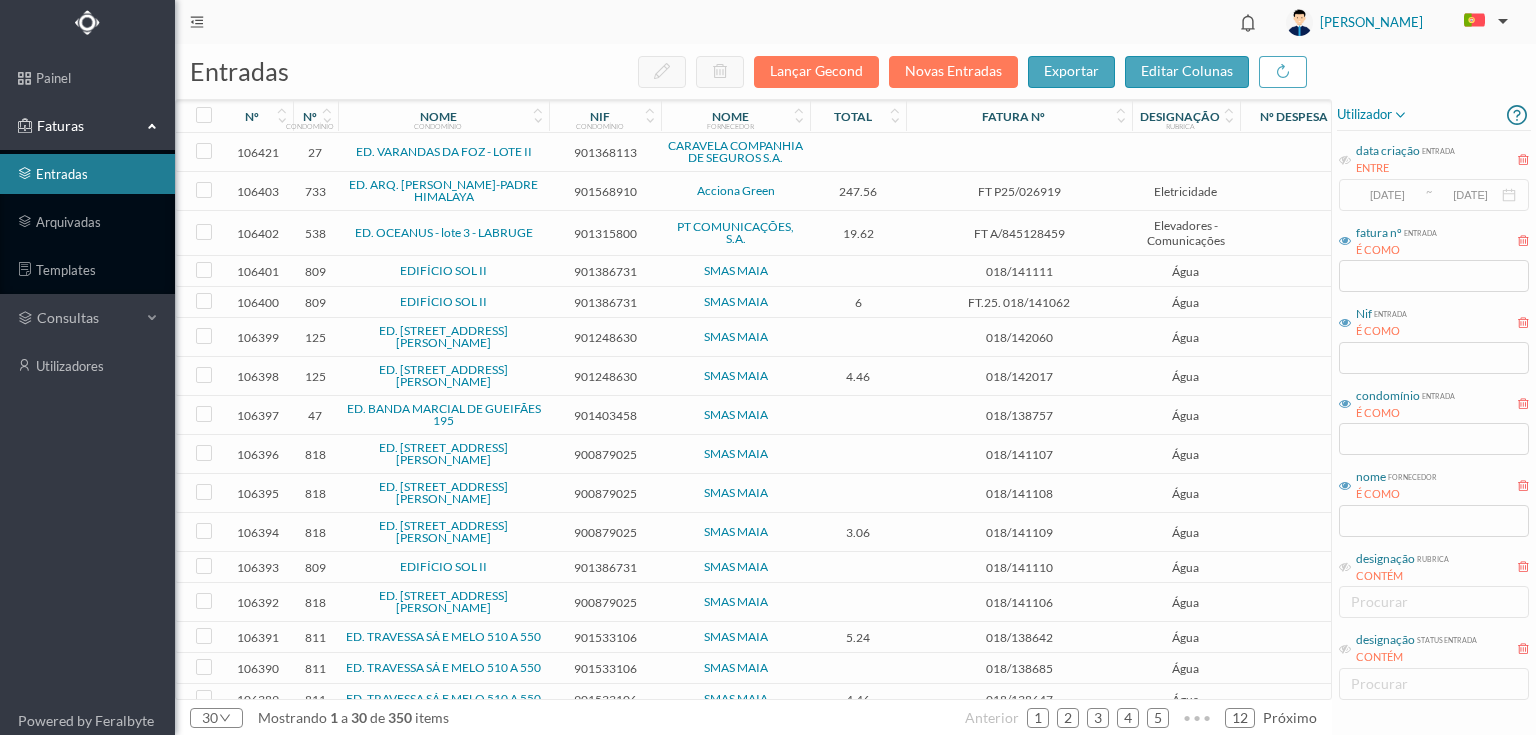 click on "901368113" at bounding box center [605, 152] 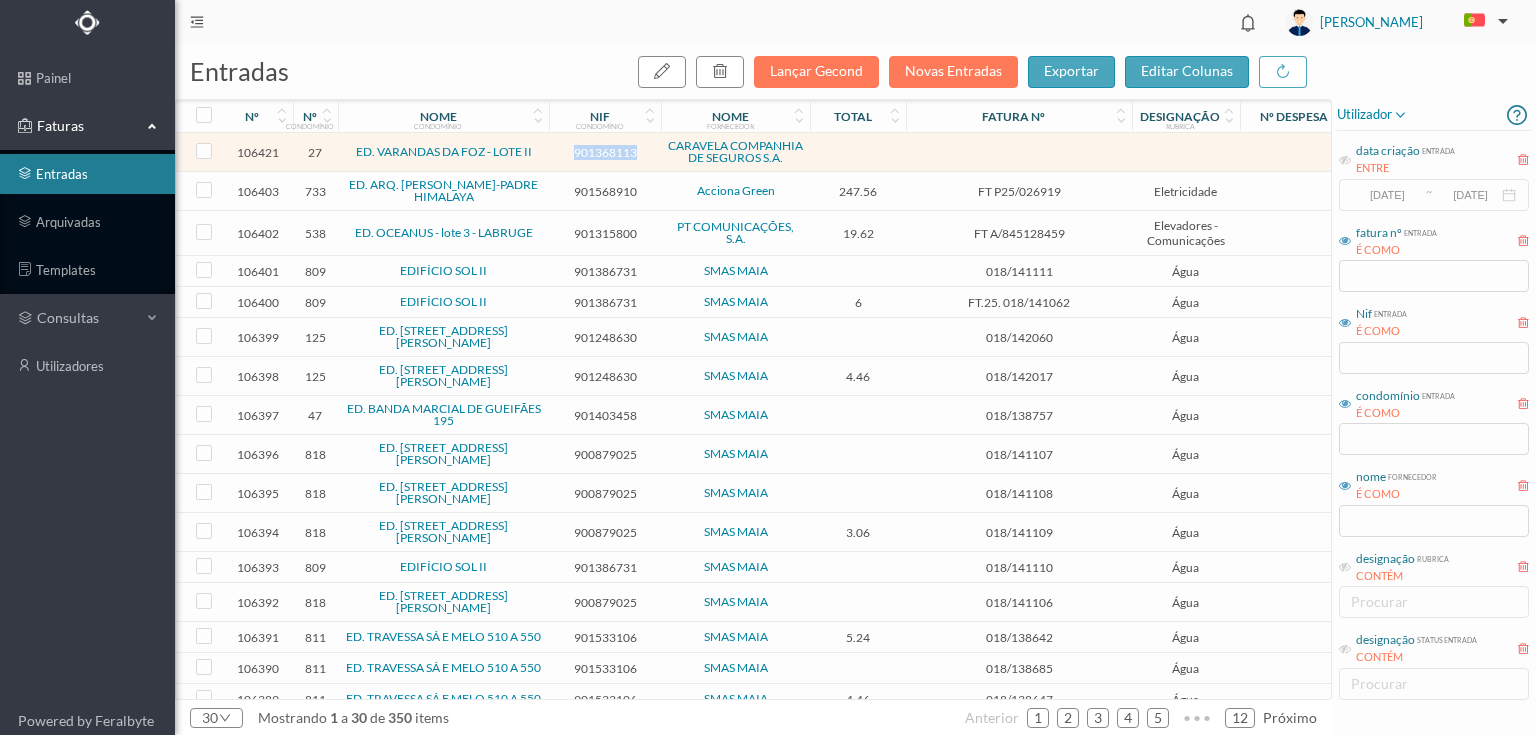 click on "901368113" at bounding box center (605, 152) 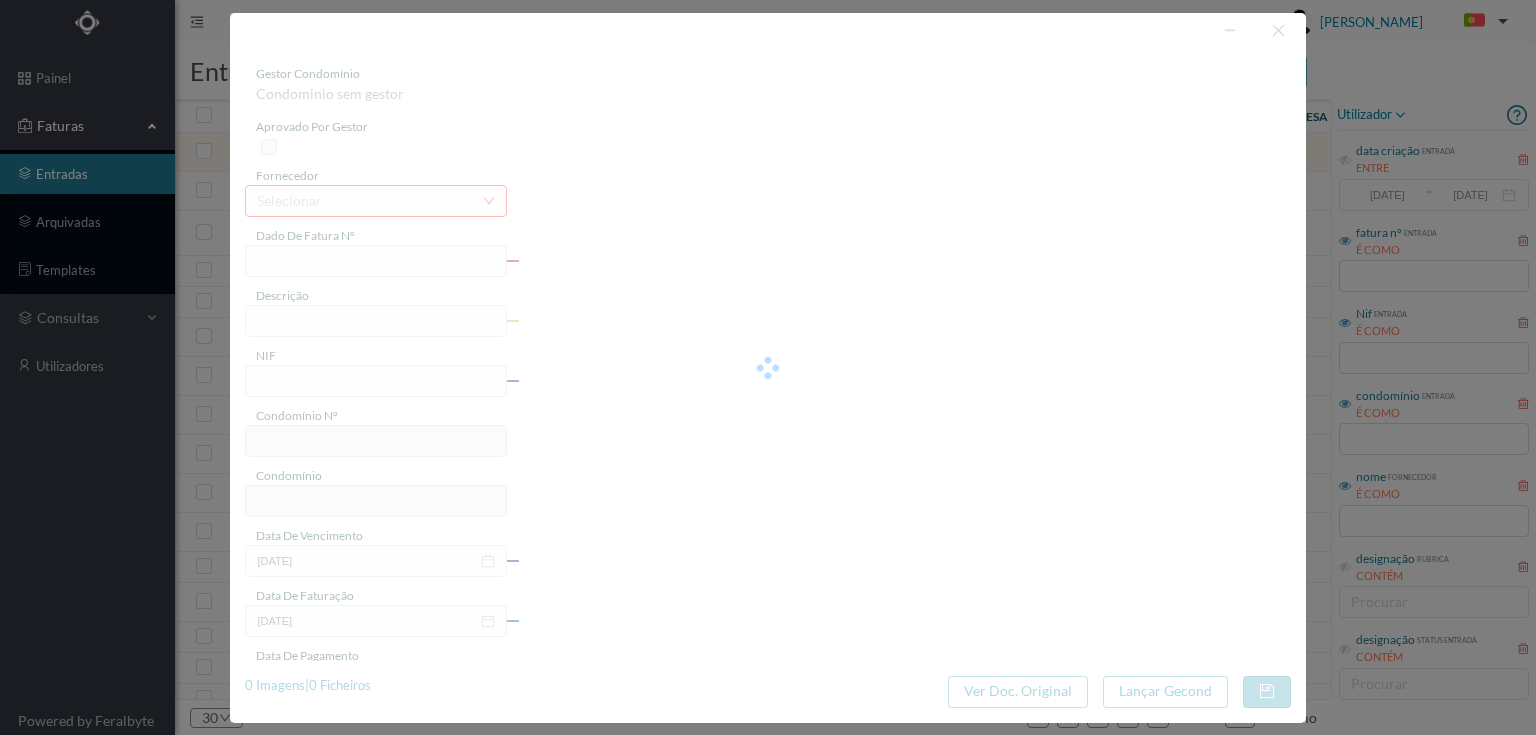 type on "901368113" 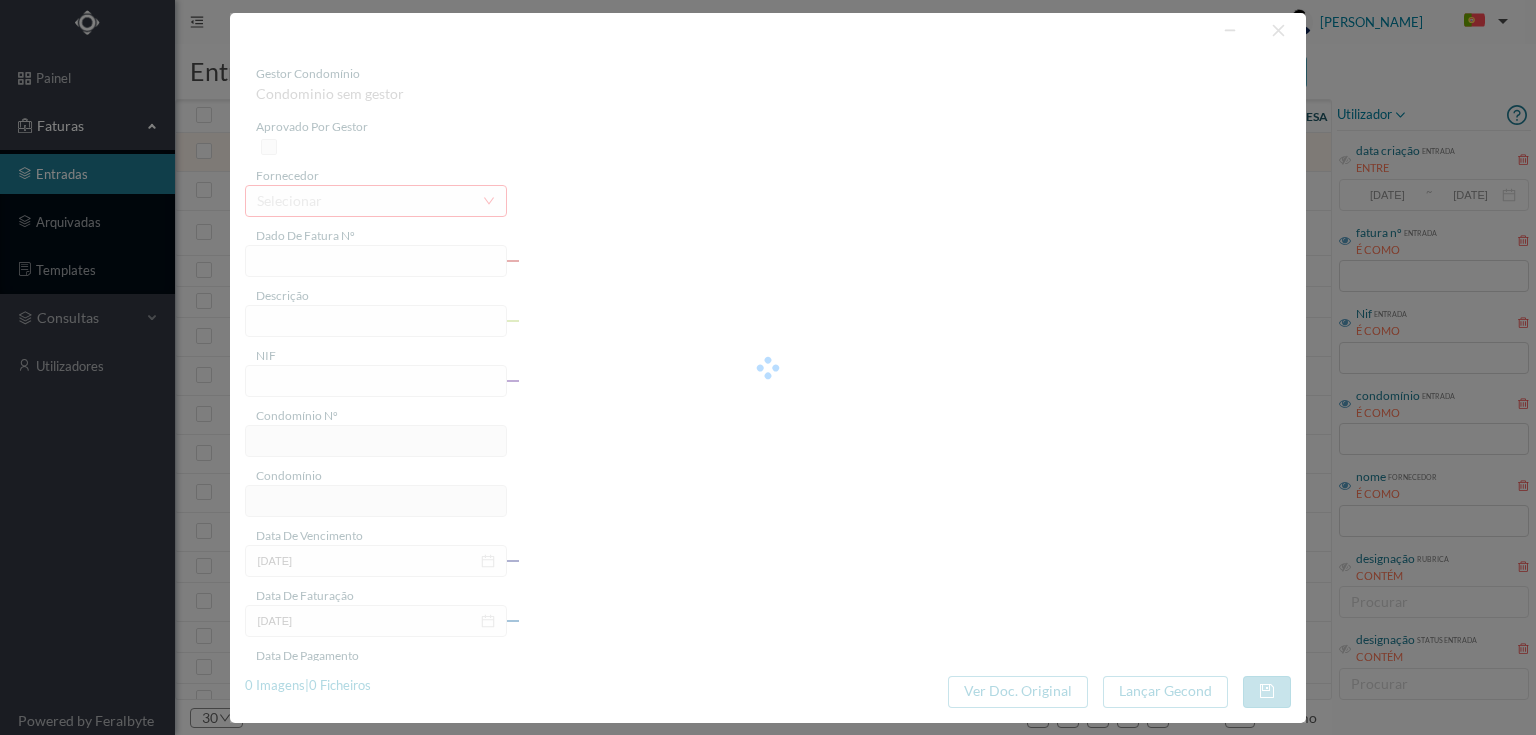 type on "Invalid date" 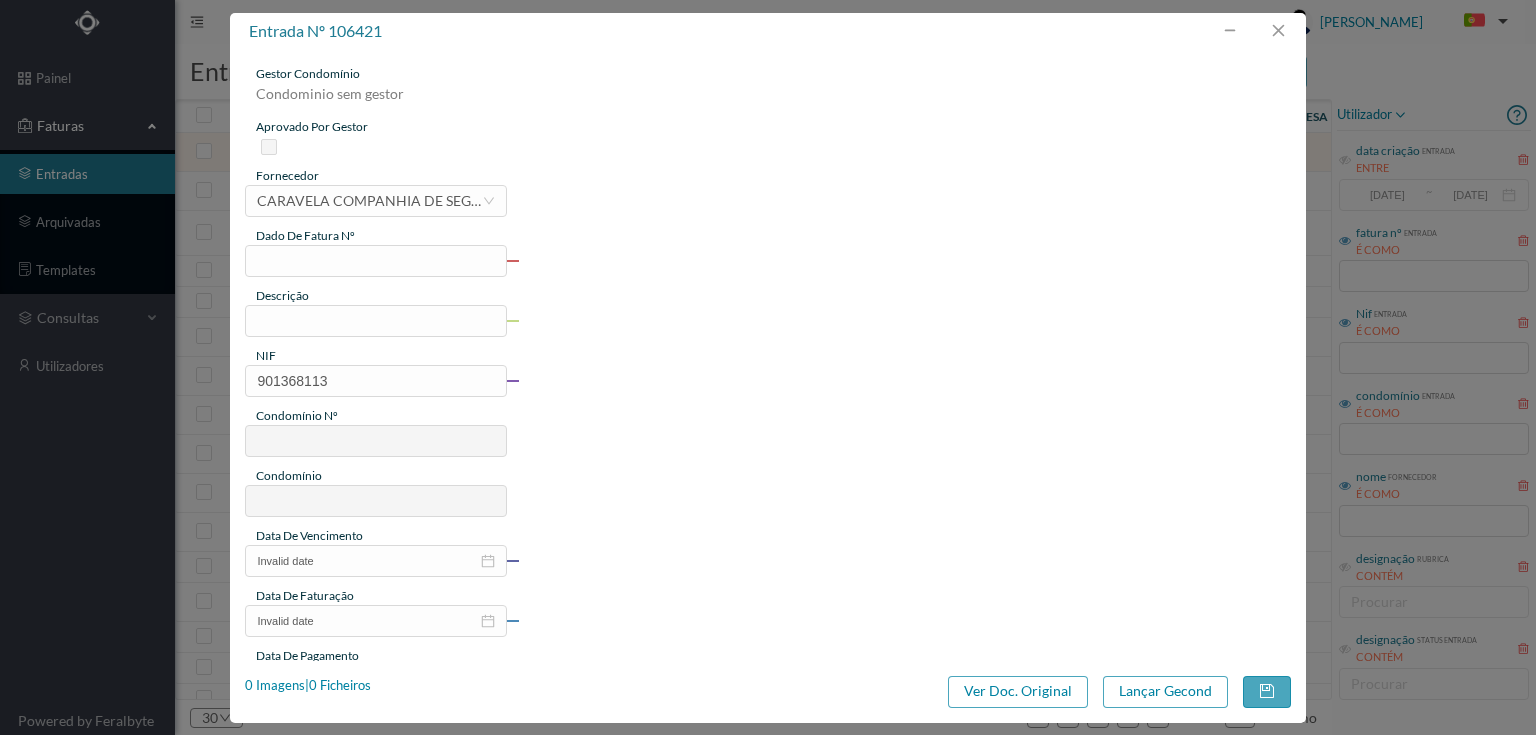 type on "27" 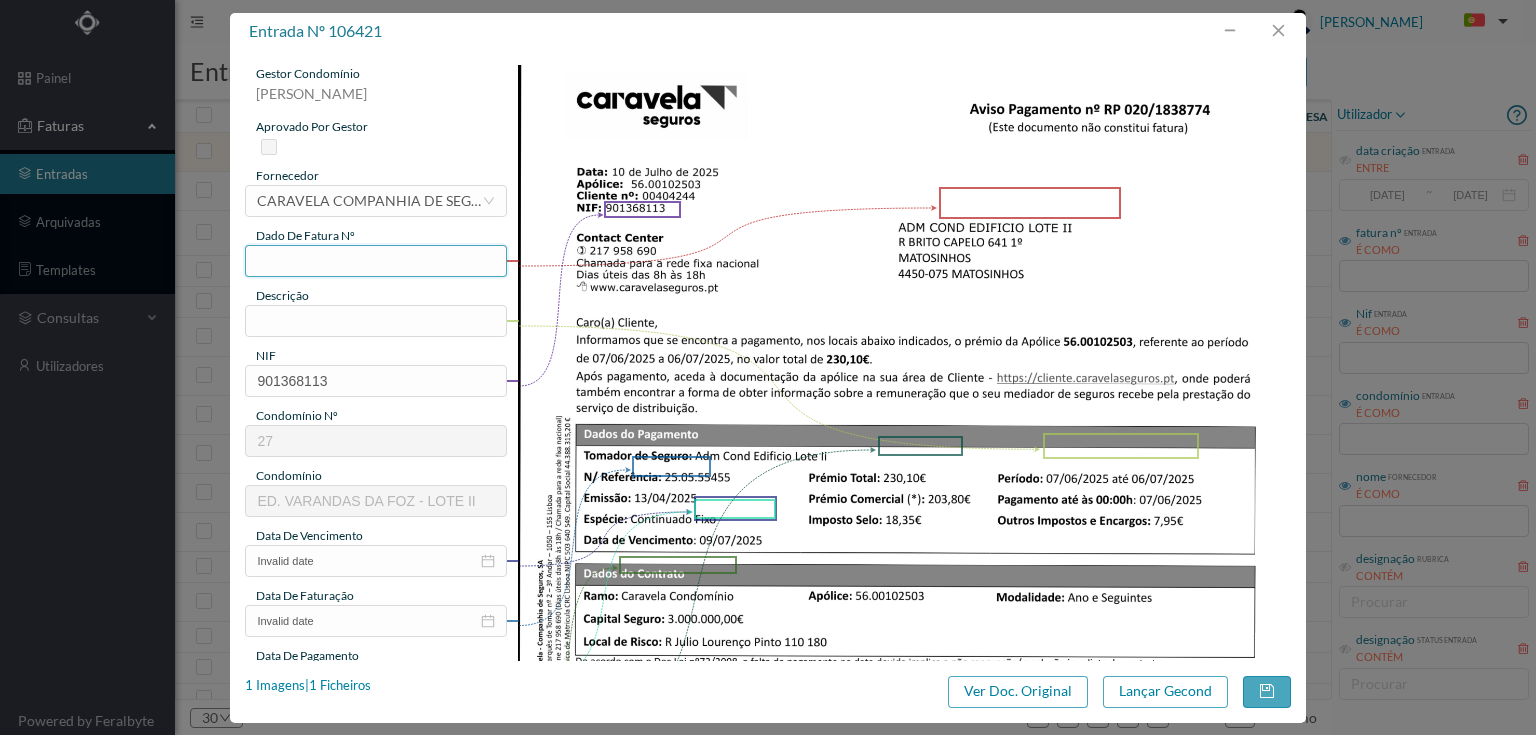 click at bounding box center (375, 261) 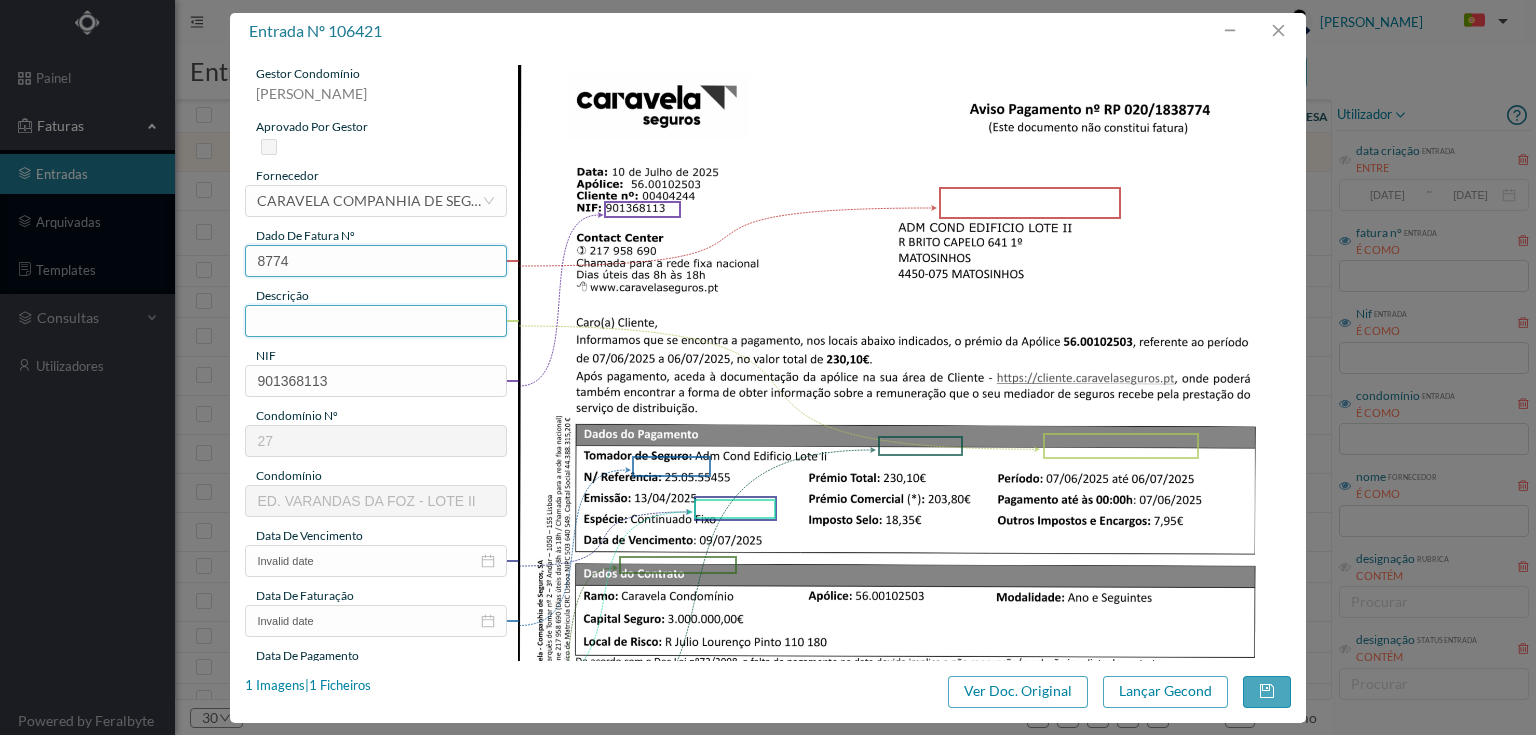 type on "8774" 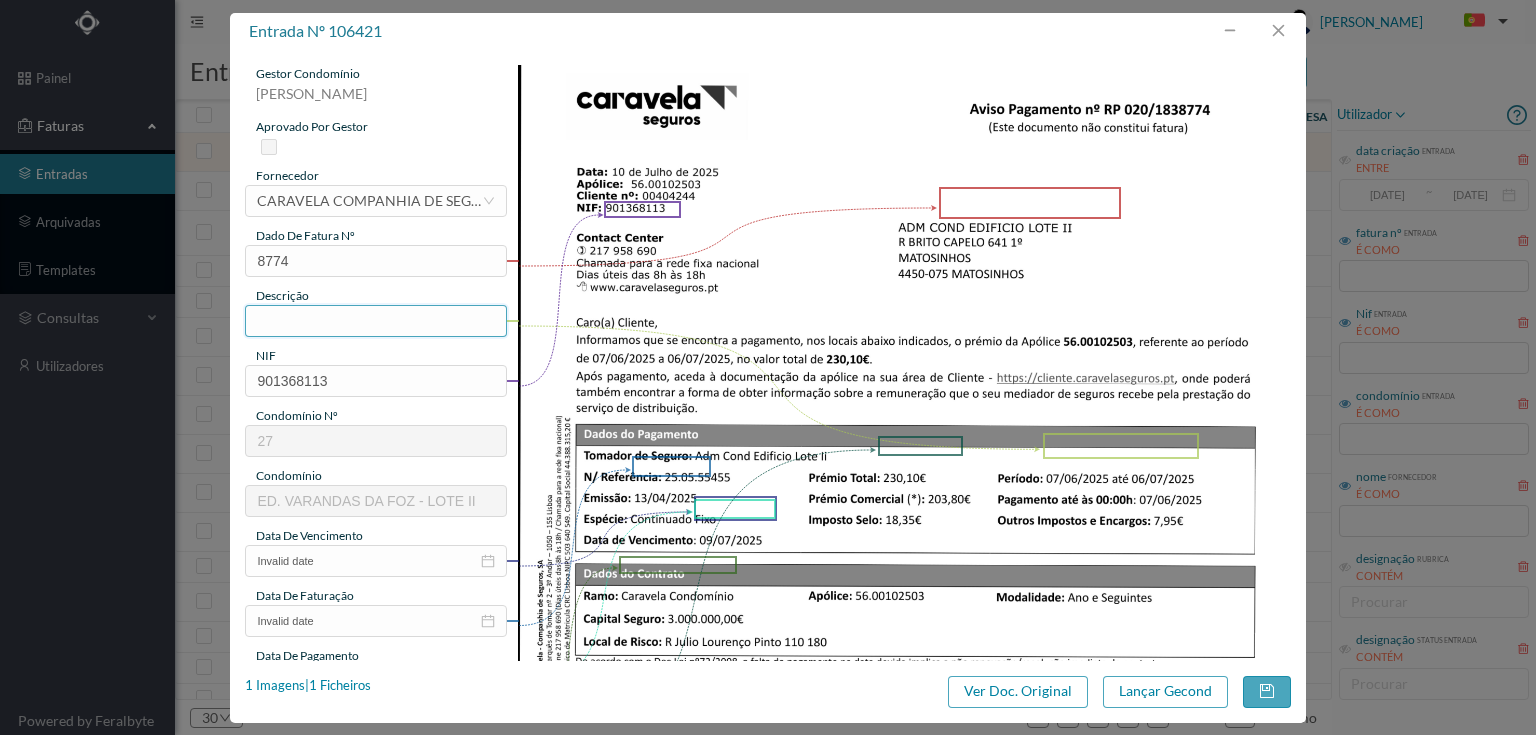 click at bounding box center [375, 321] 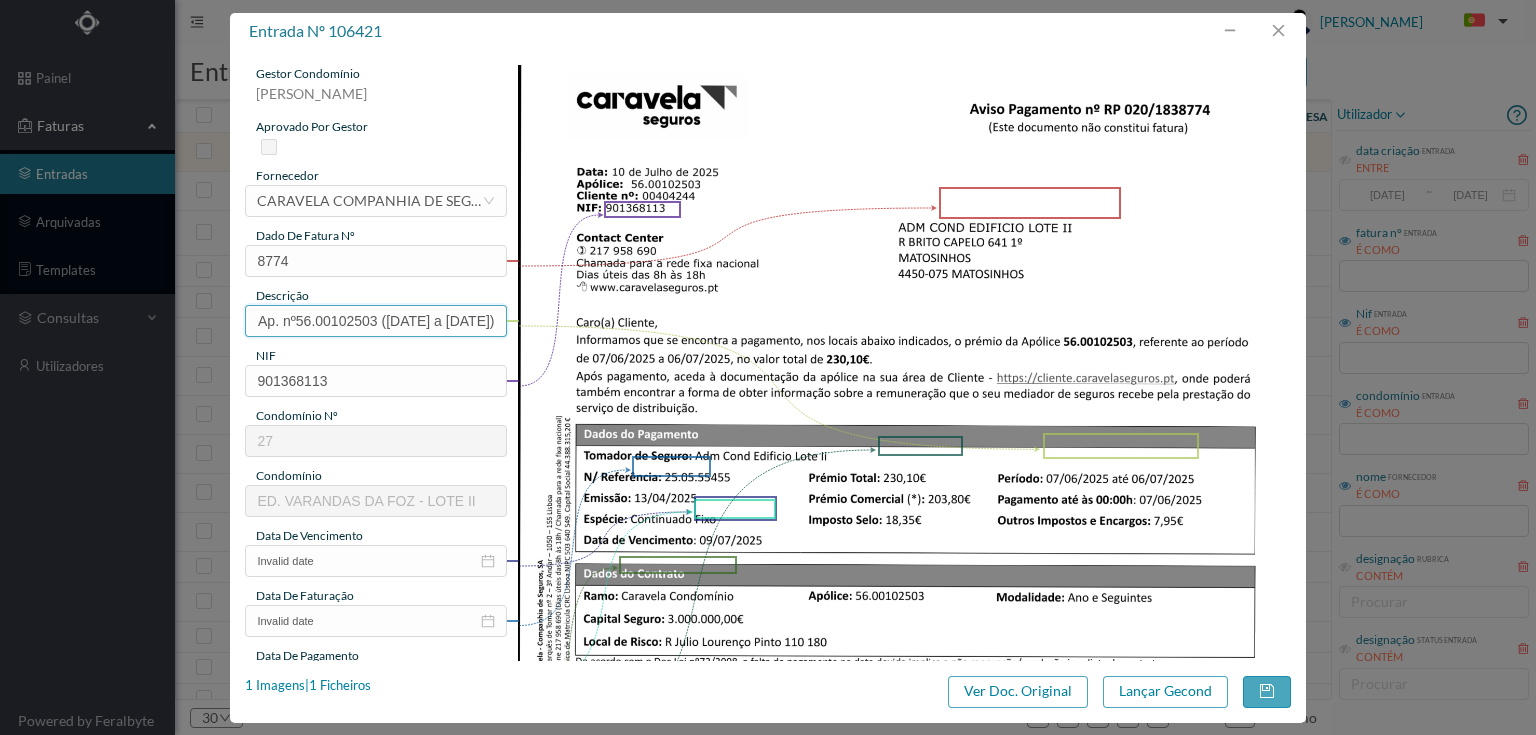 scroll, scrollTop: 0, scrollLeft: 158, axis: horizontal 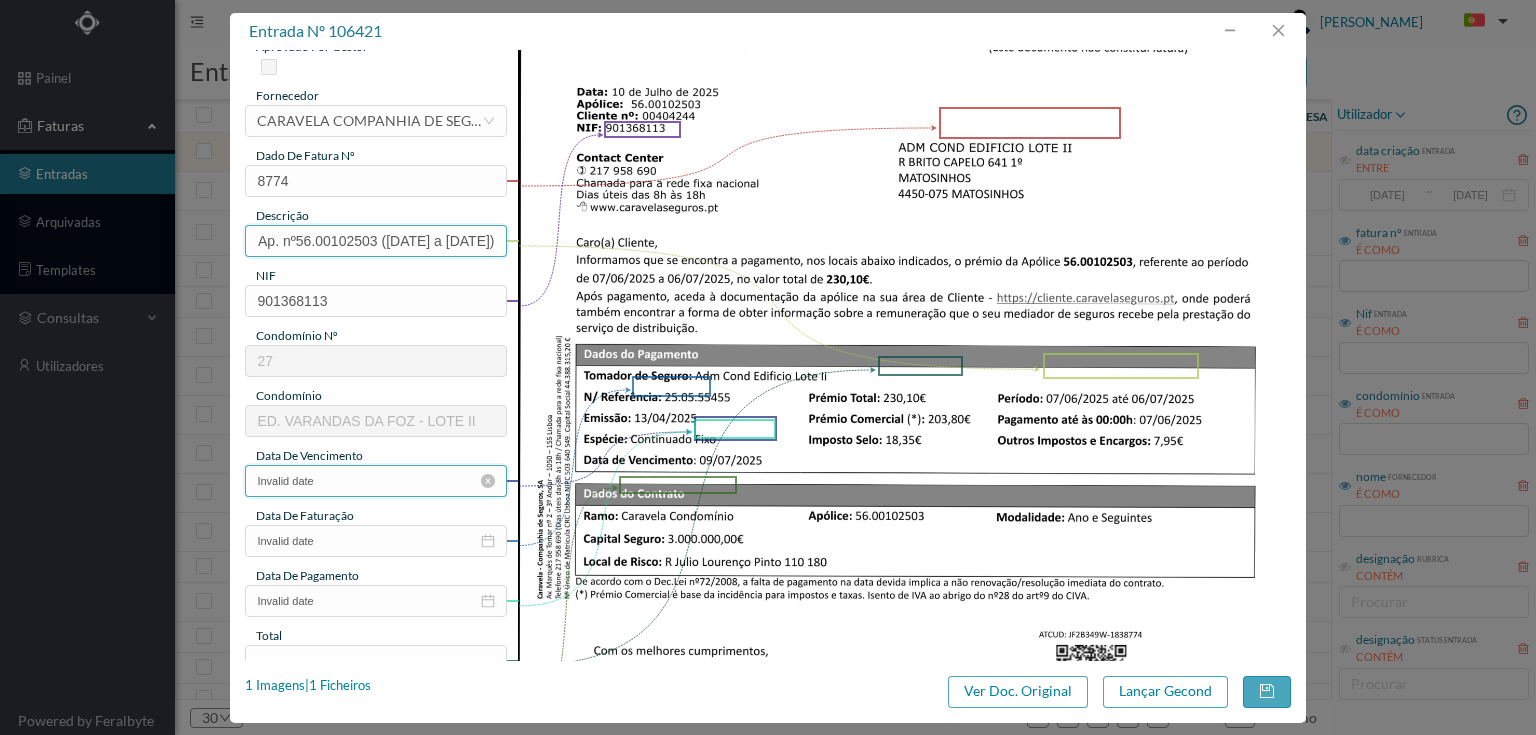 type on "Seg Condominio Ap. nº56.00102503 ([DATE] a [DATE])" 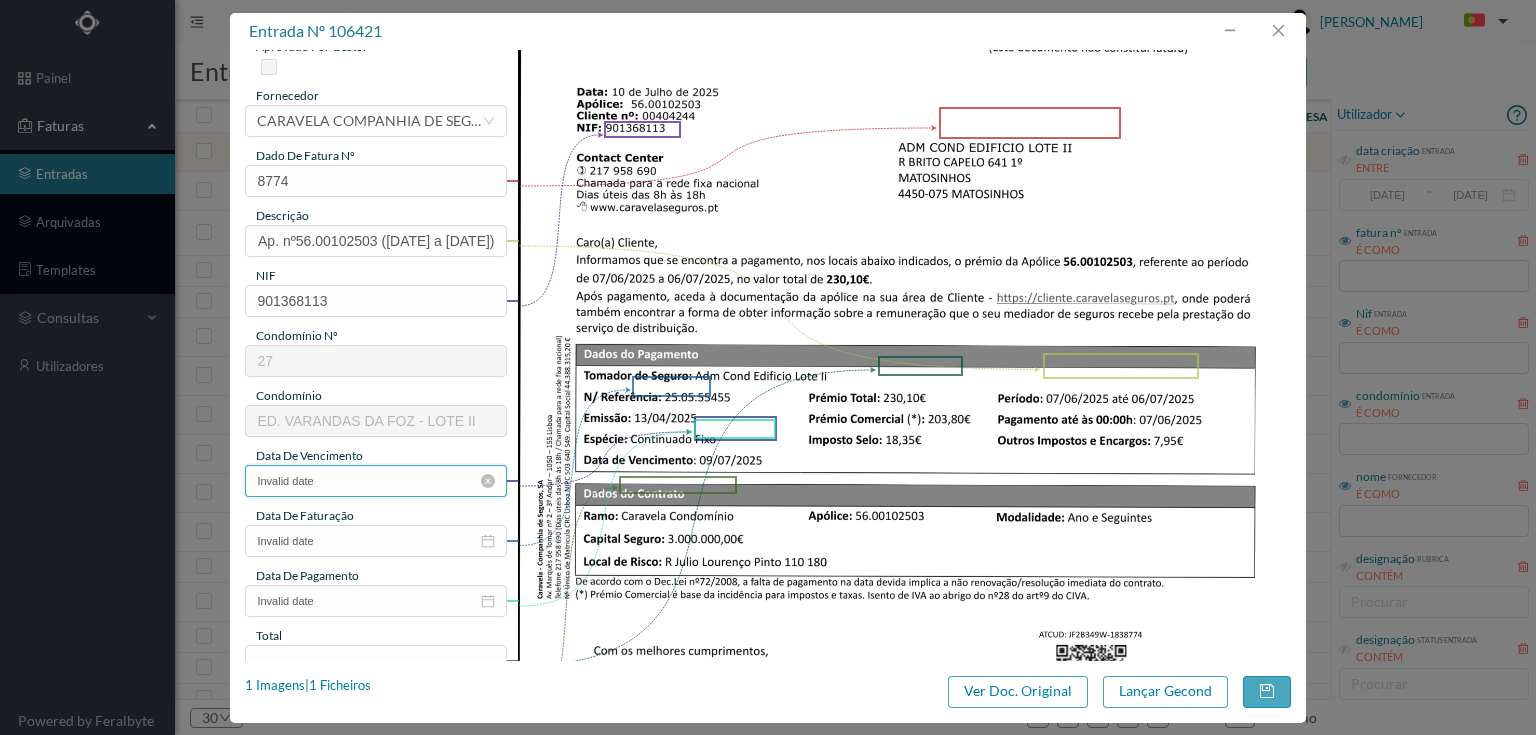 scroll, scrollTop: 0, scrollLeft: 0, axis: both 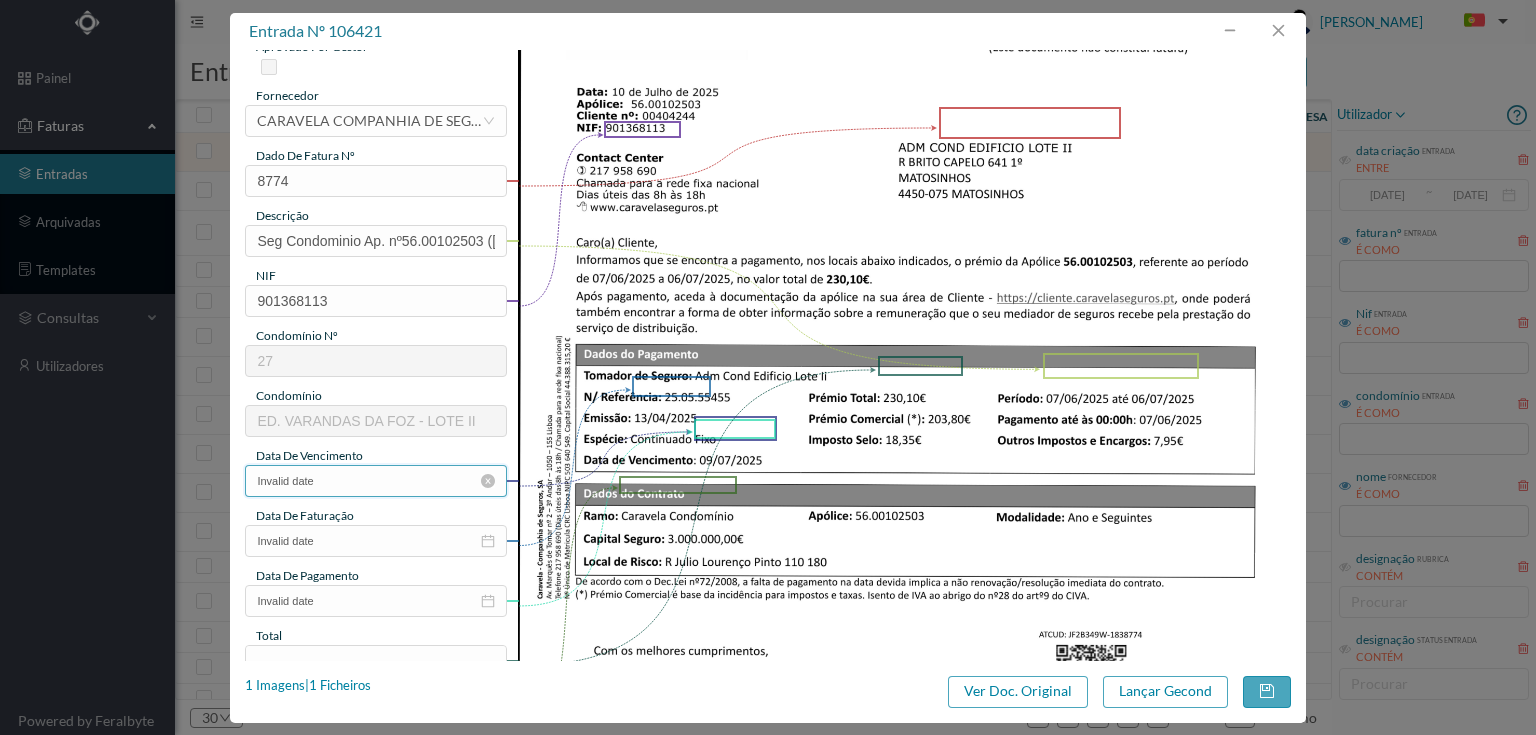 click on "Invalid date" at bounding box center (375, 481) 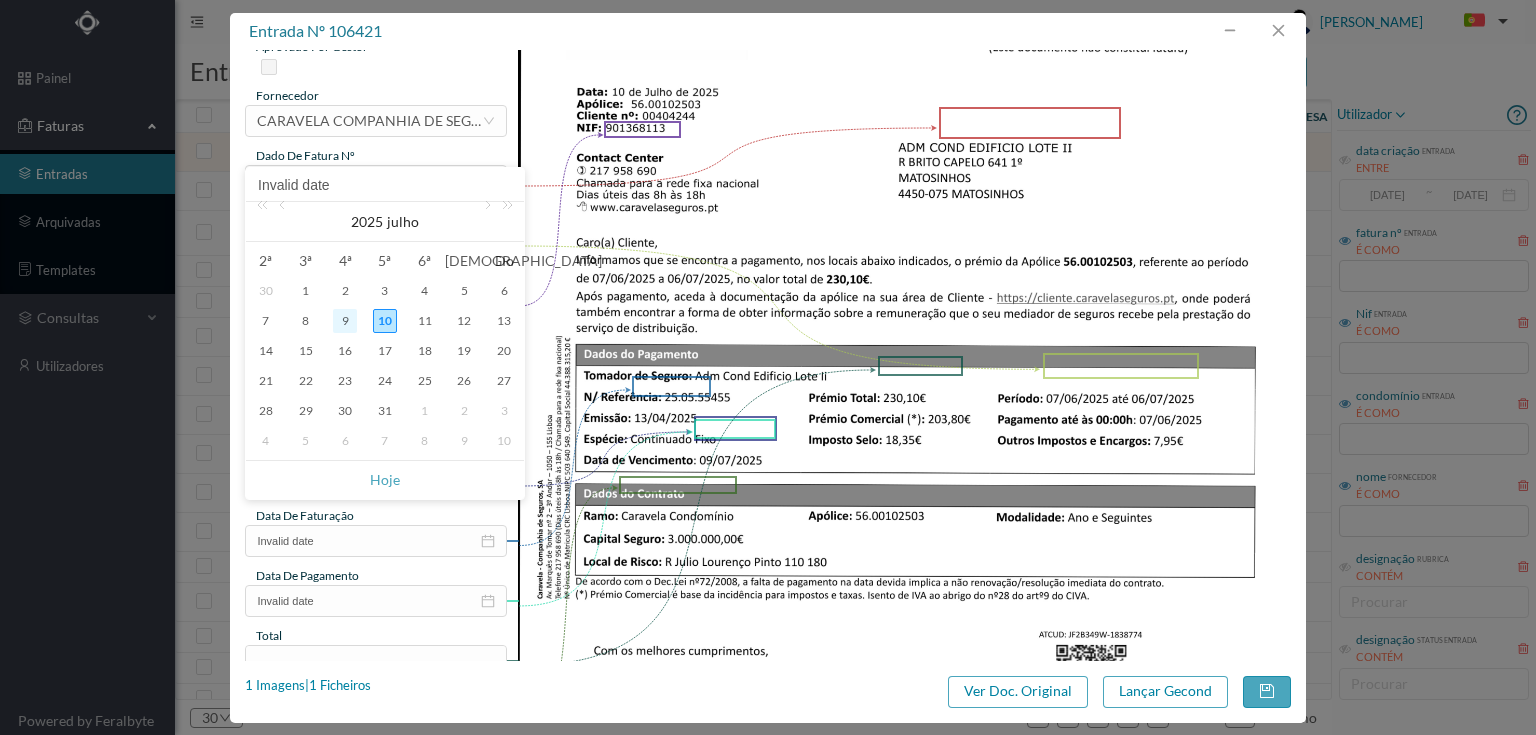 click on "9" at bounding box center (345, 321) 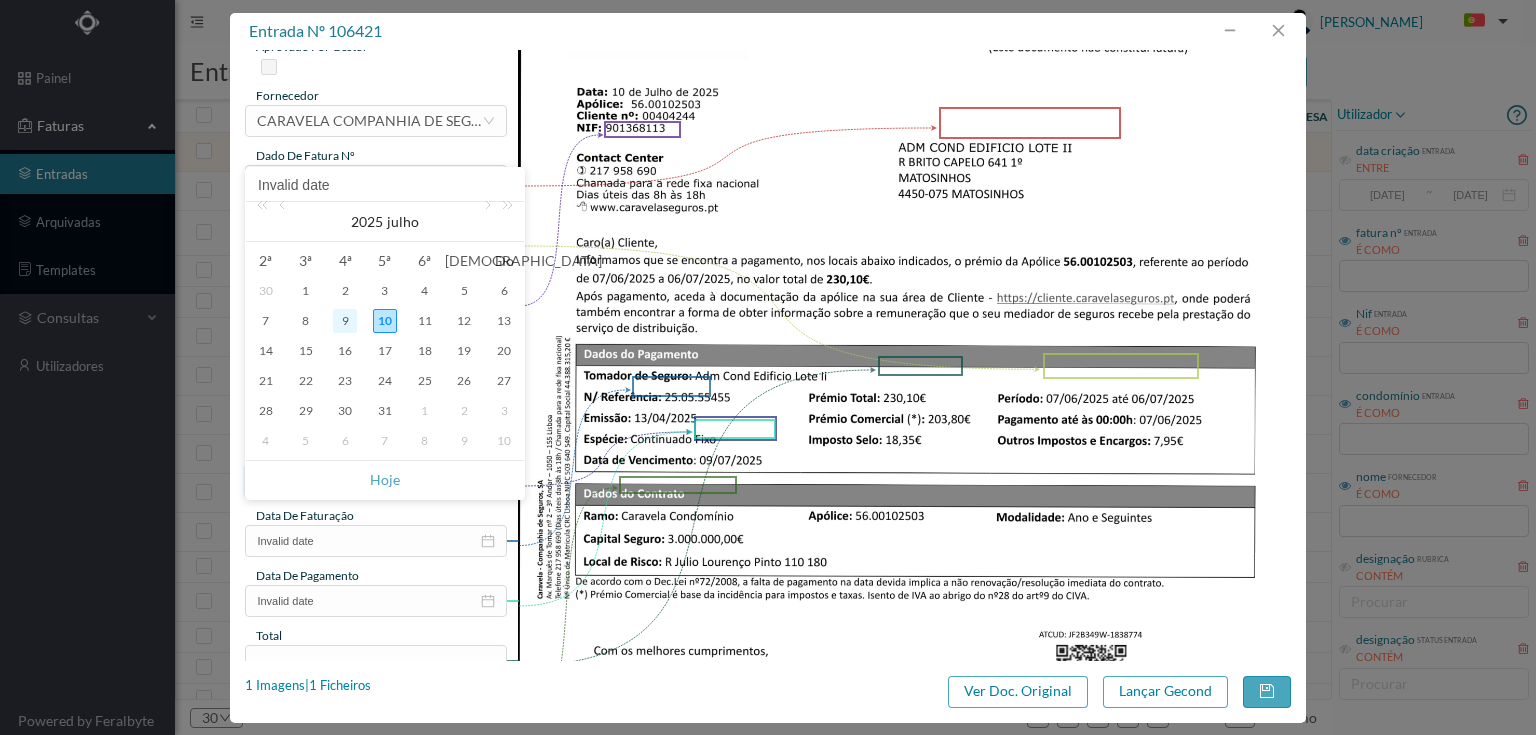 type on "[DATE]" 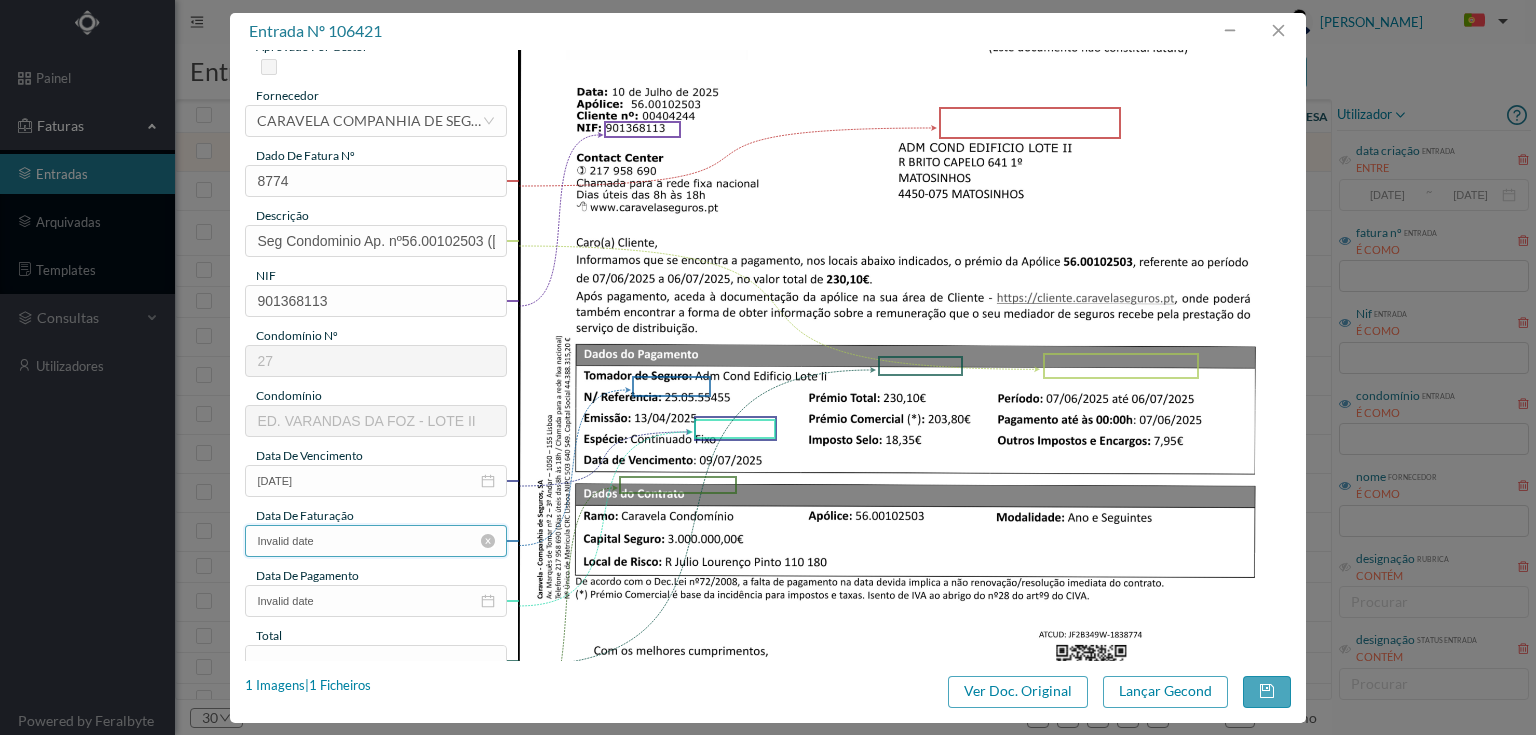 click on "Invalid date" at bounding box center (375, 541) 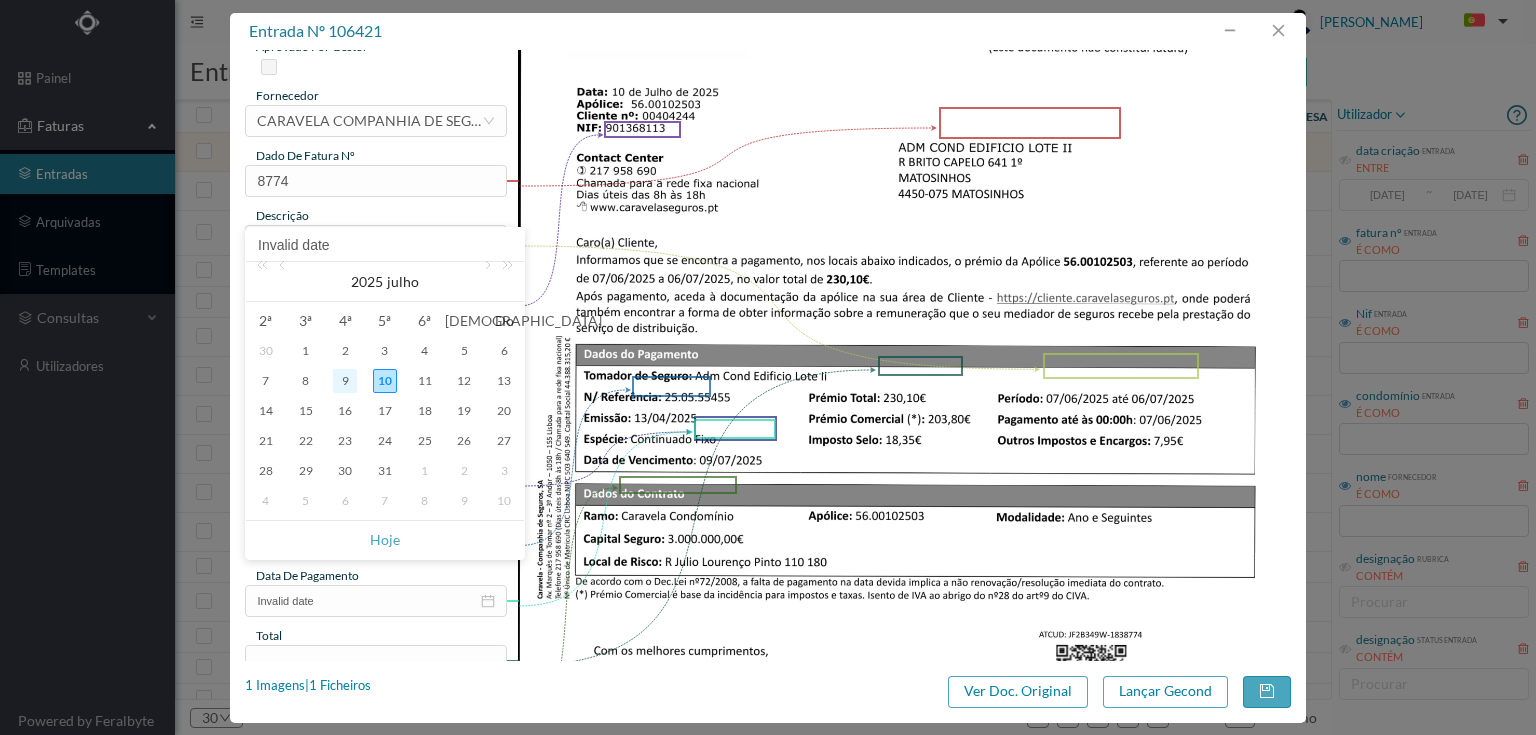 click on "9" at bounding box center [345, 381] 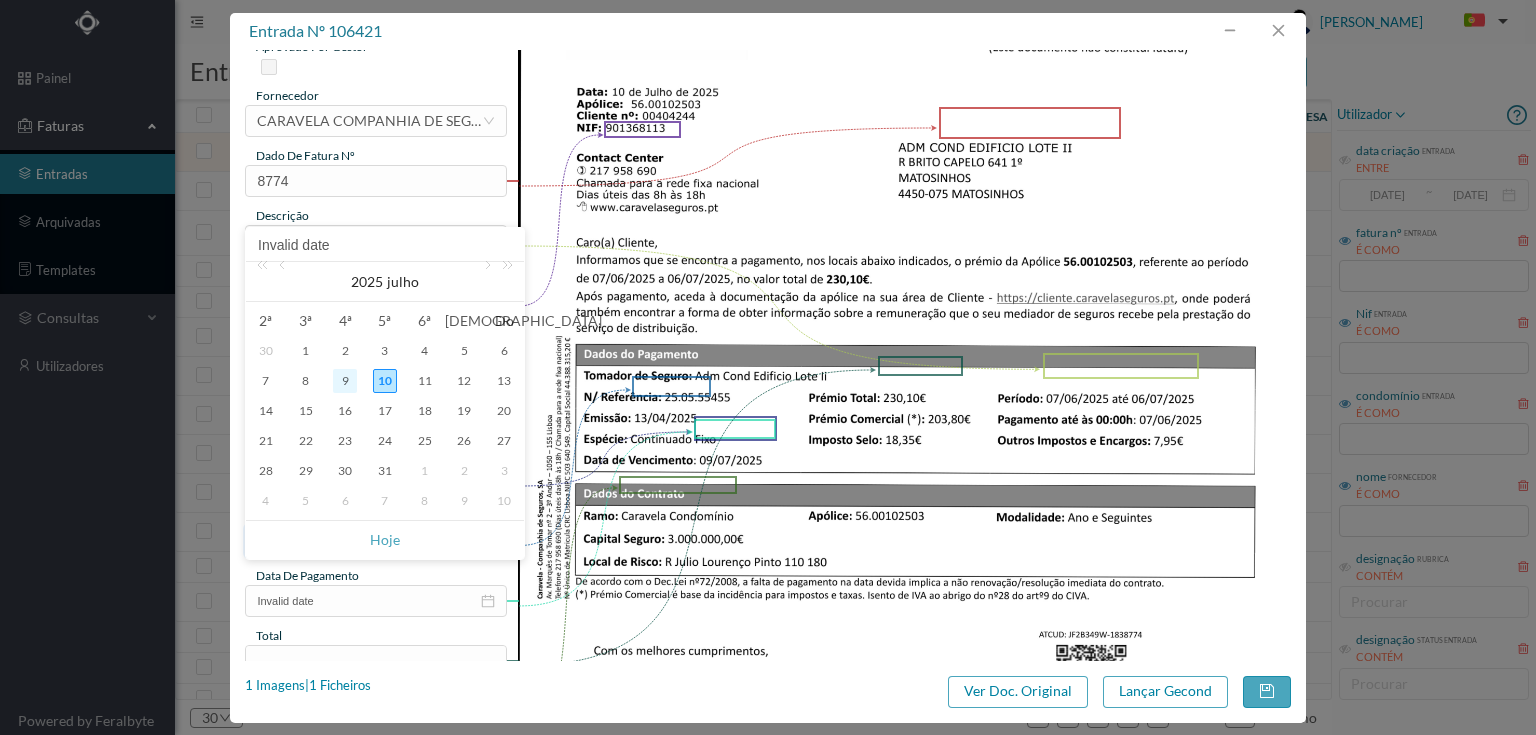 type on "[DATE]" 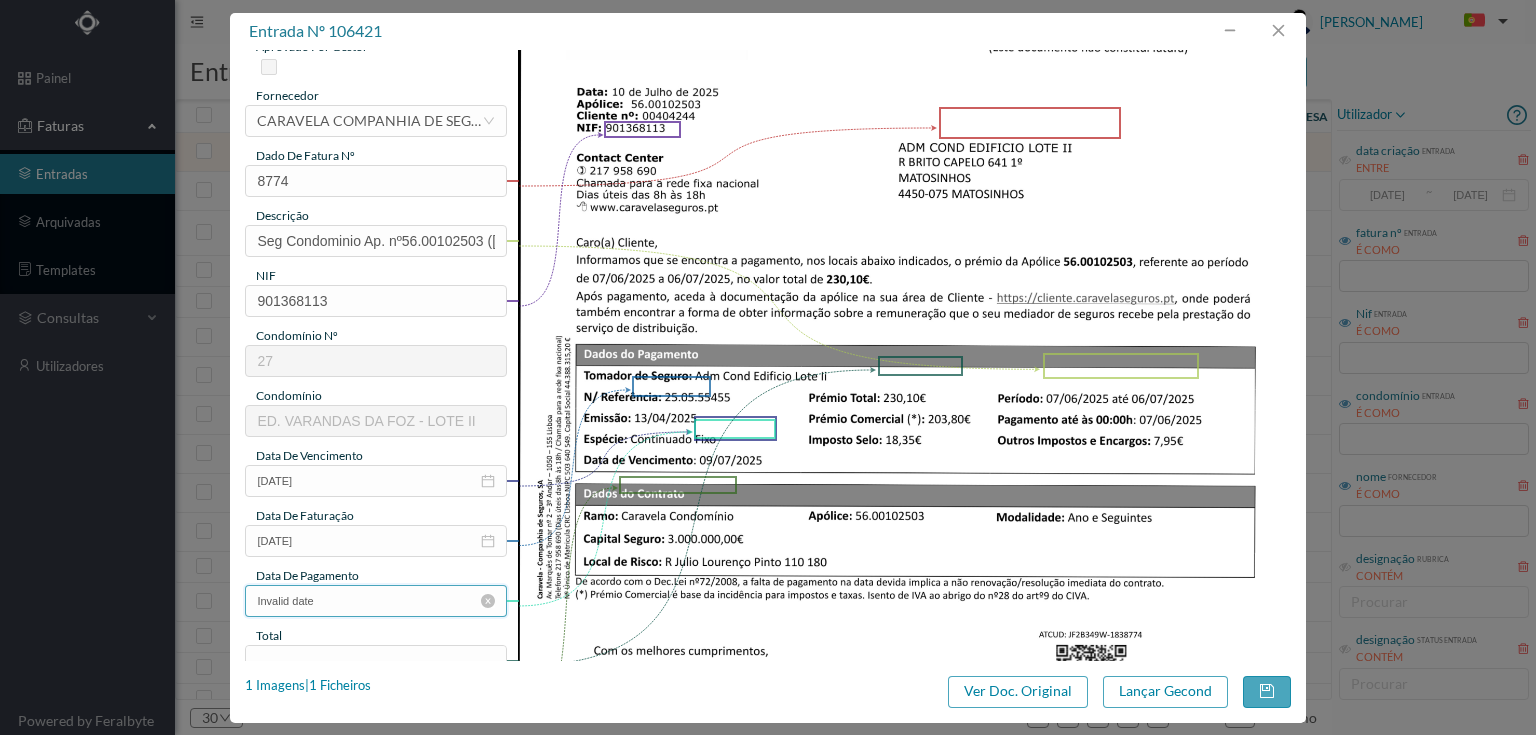 click on "Invalid date" at bounding box center [375, 601] 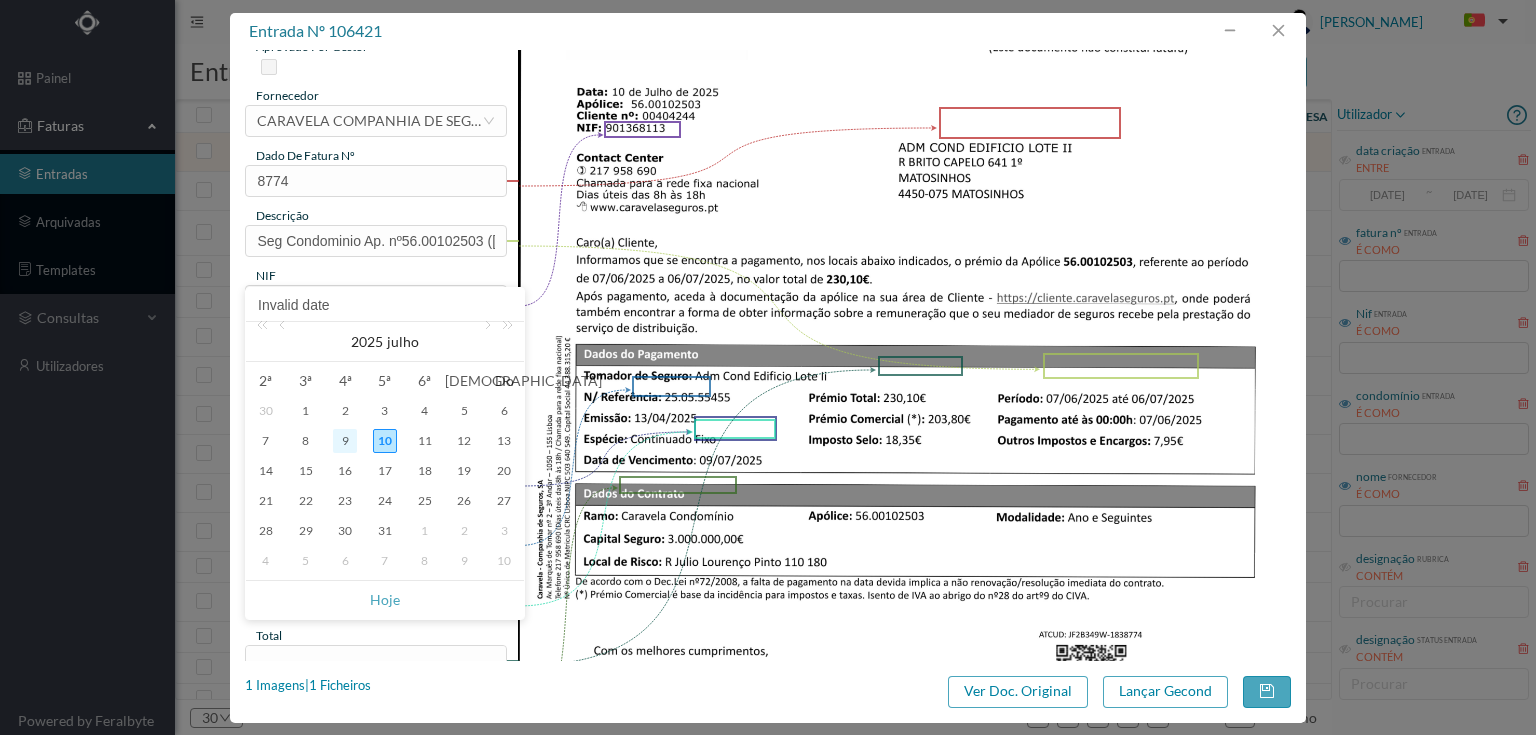 click on "9" at bounding box center (345, 441) 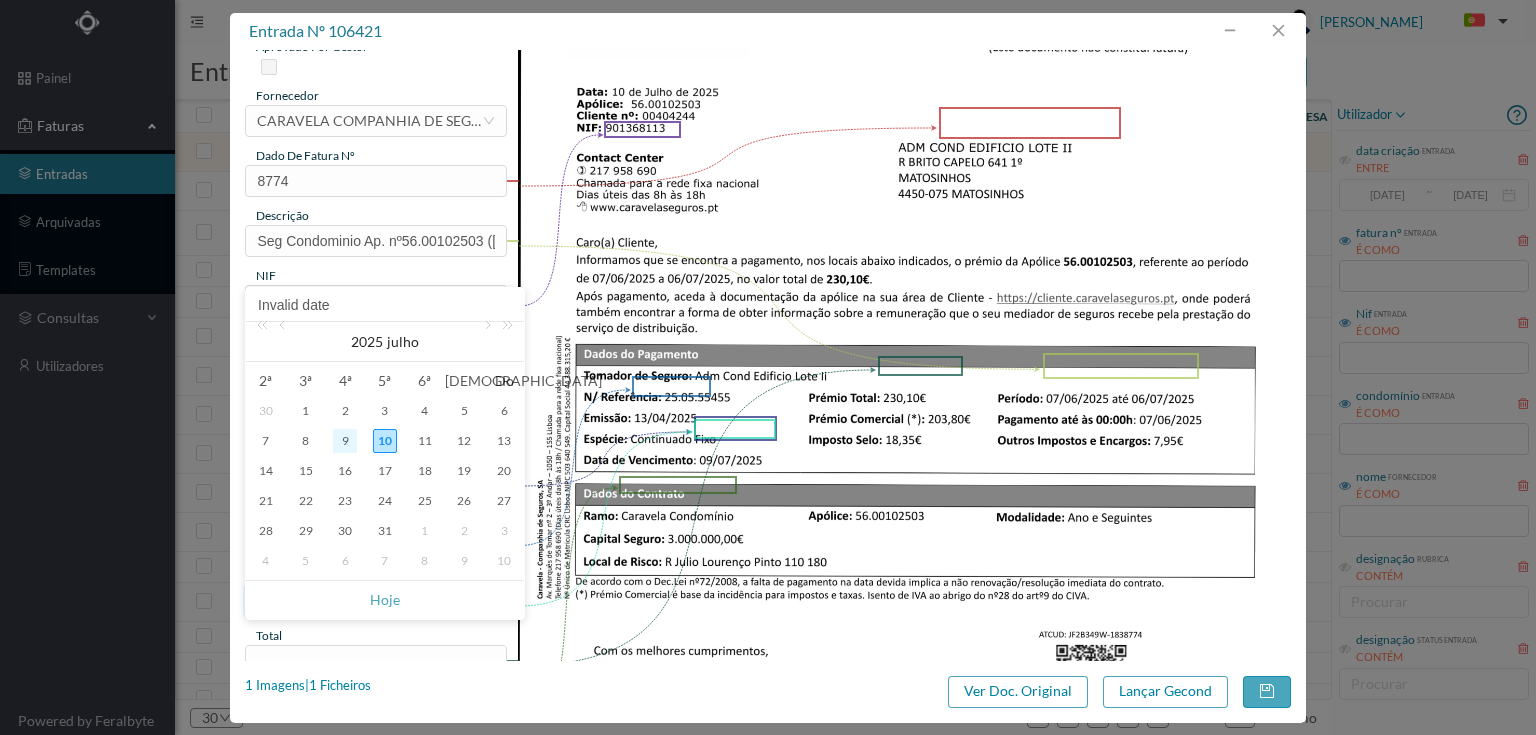 type on "[DATE]" 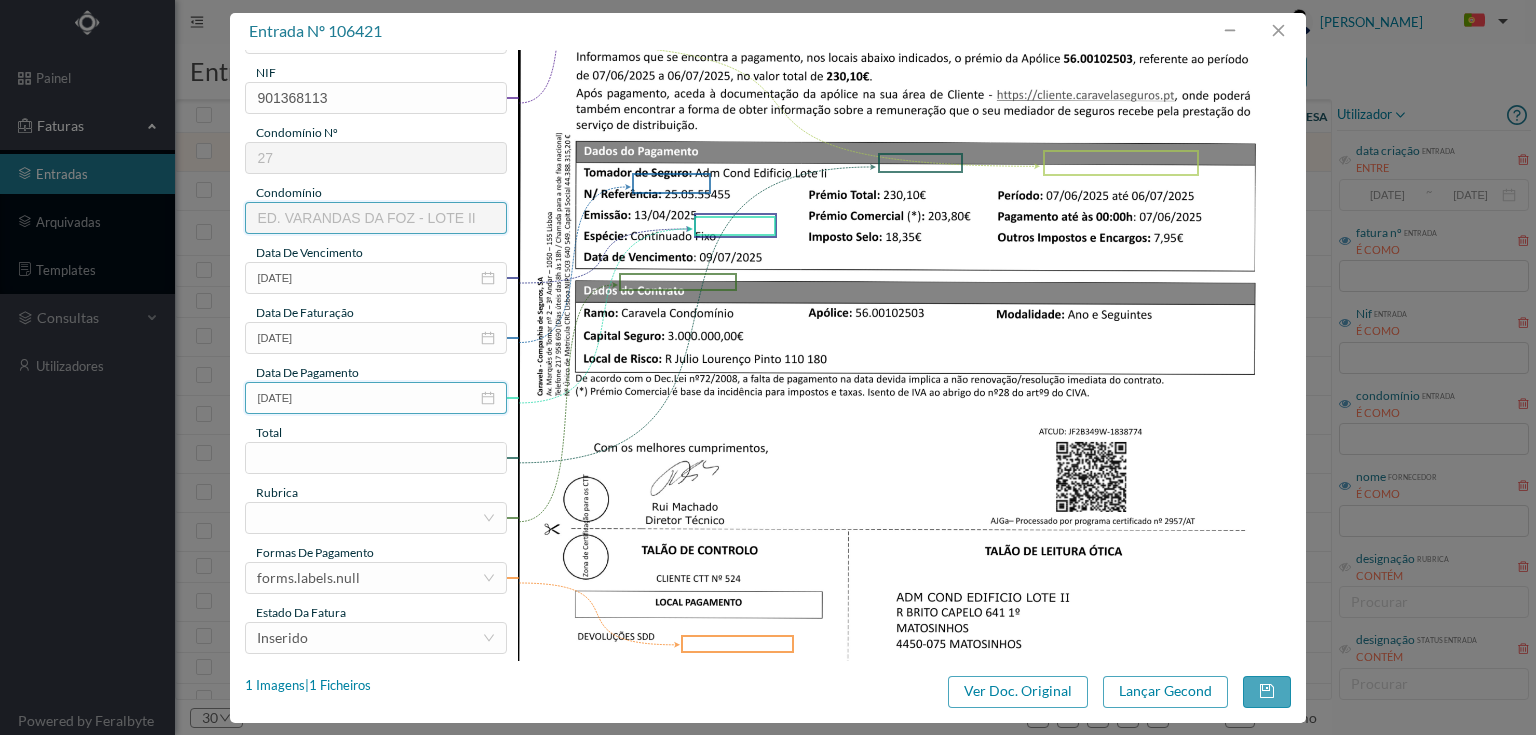 scroll, scrollTop: 320, scrollLeft: 0, axis: vertical 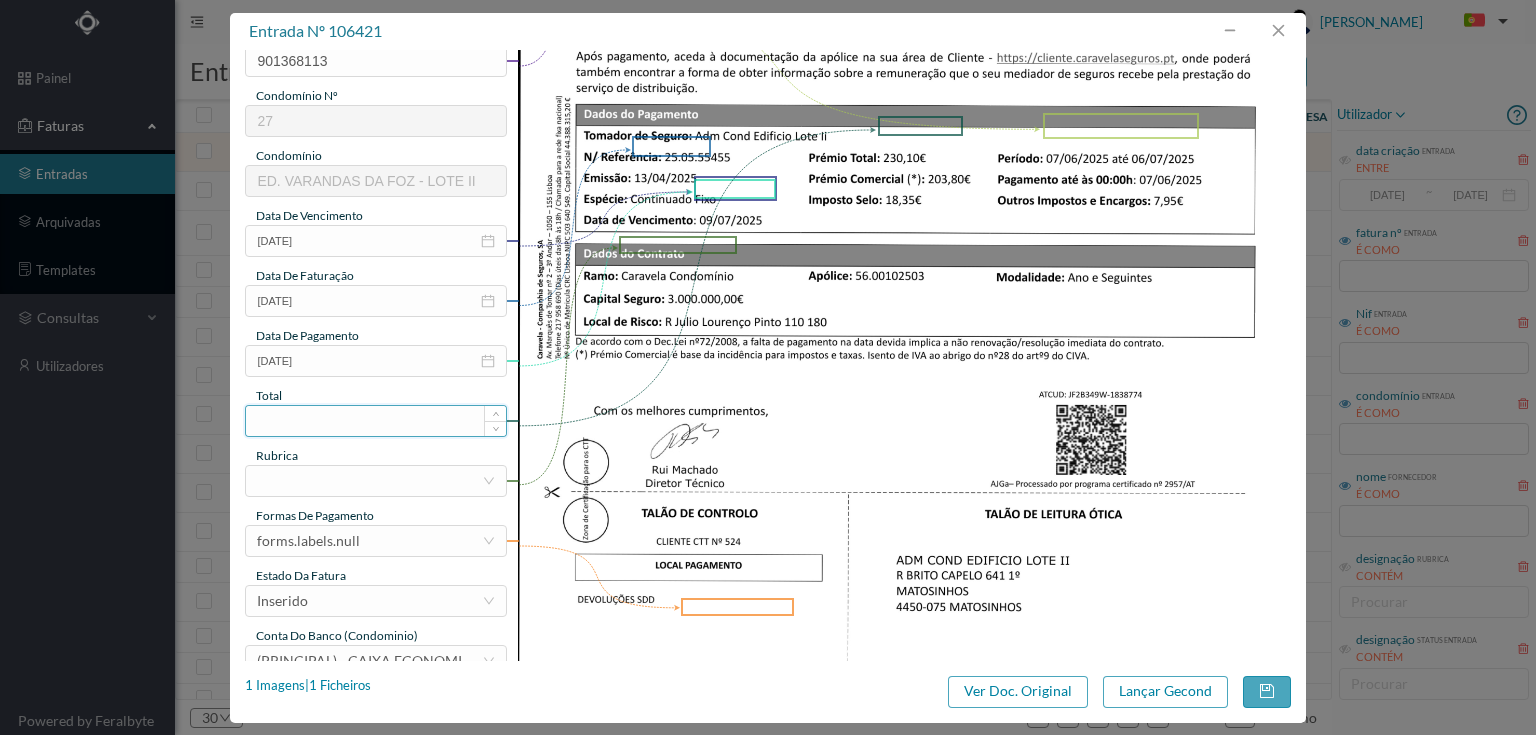 click at bounding box center (375, 421) 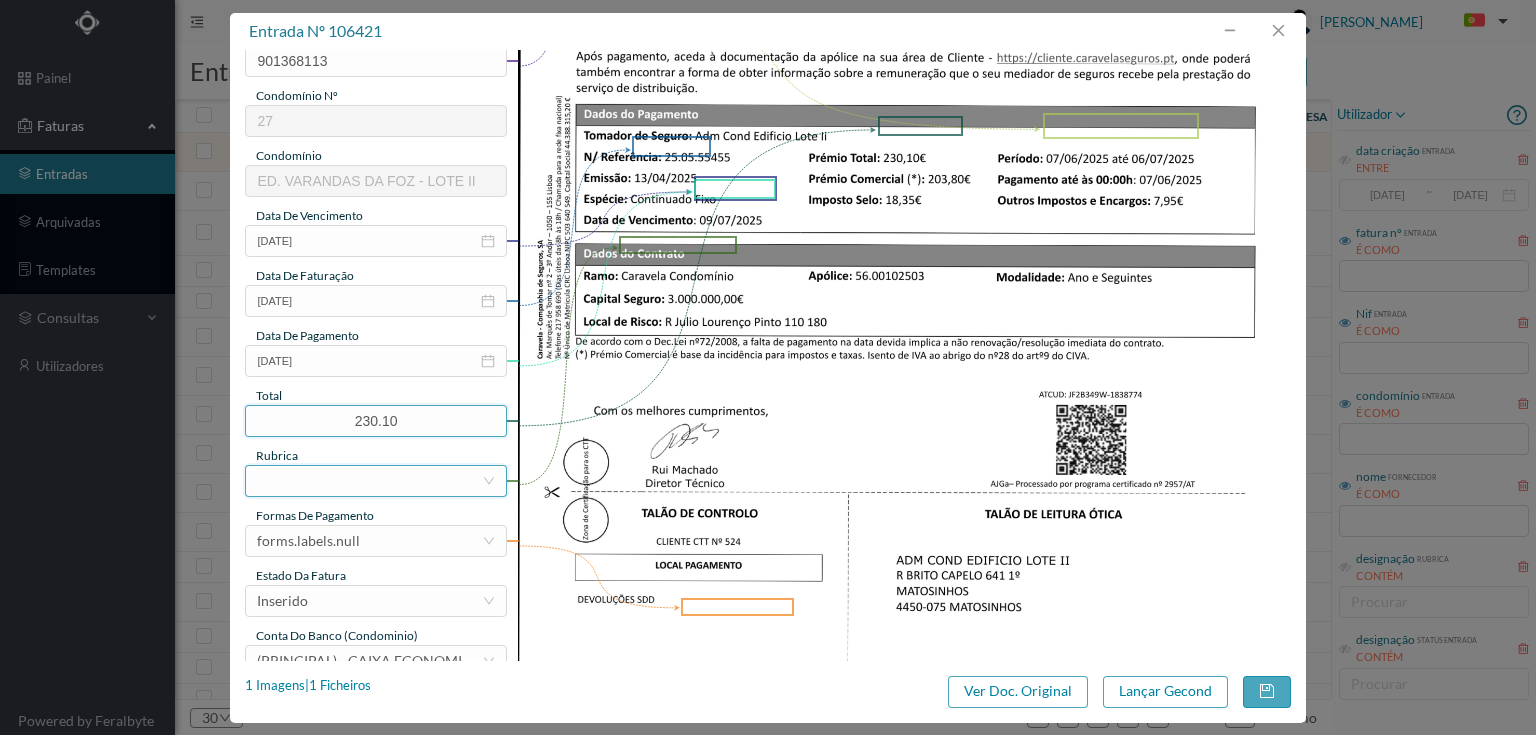 type on "230.10" 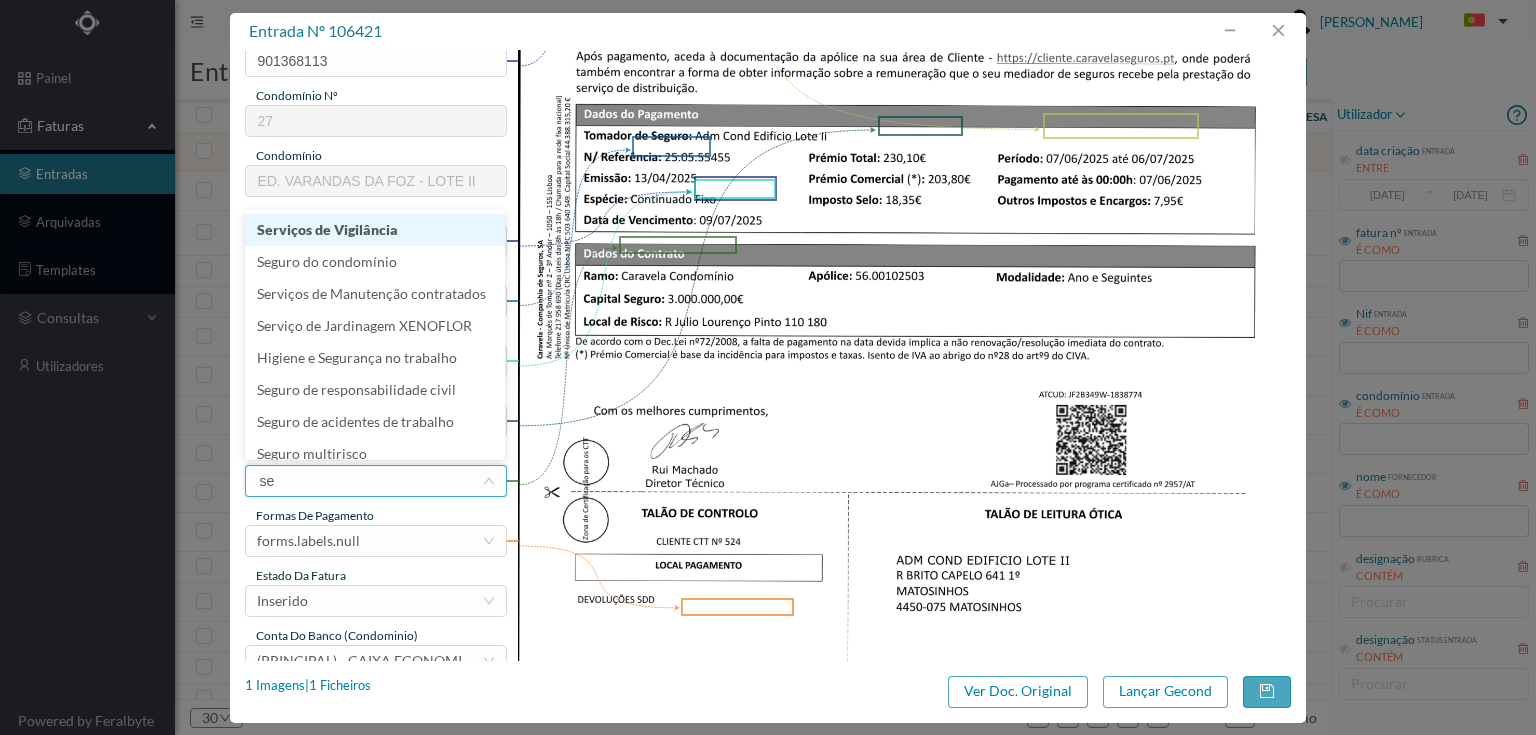 type on "seg" 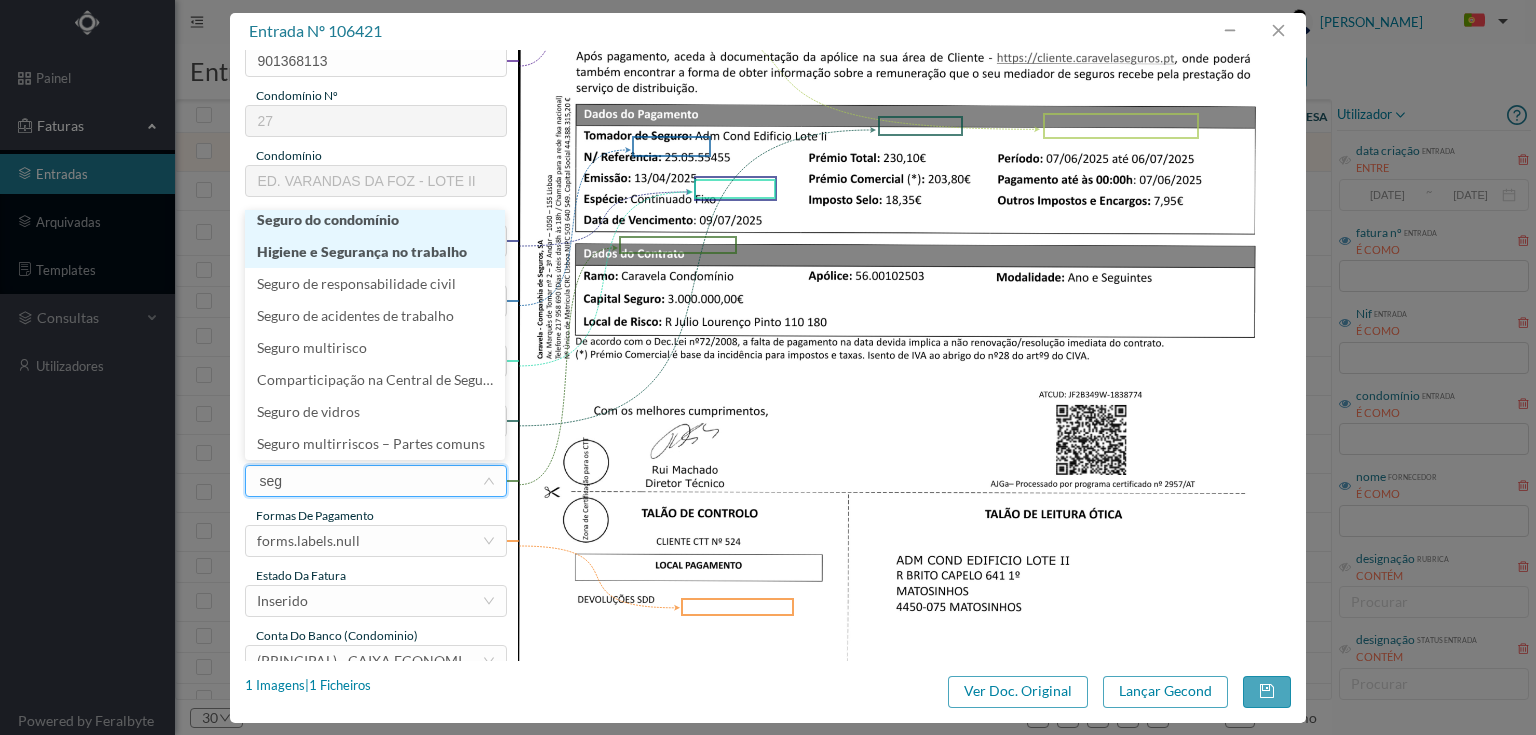 scroll, scrollTop: 4, scrollLeft: 0, axis: vertical 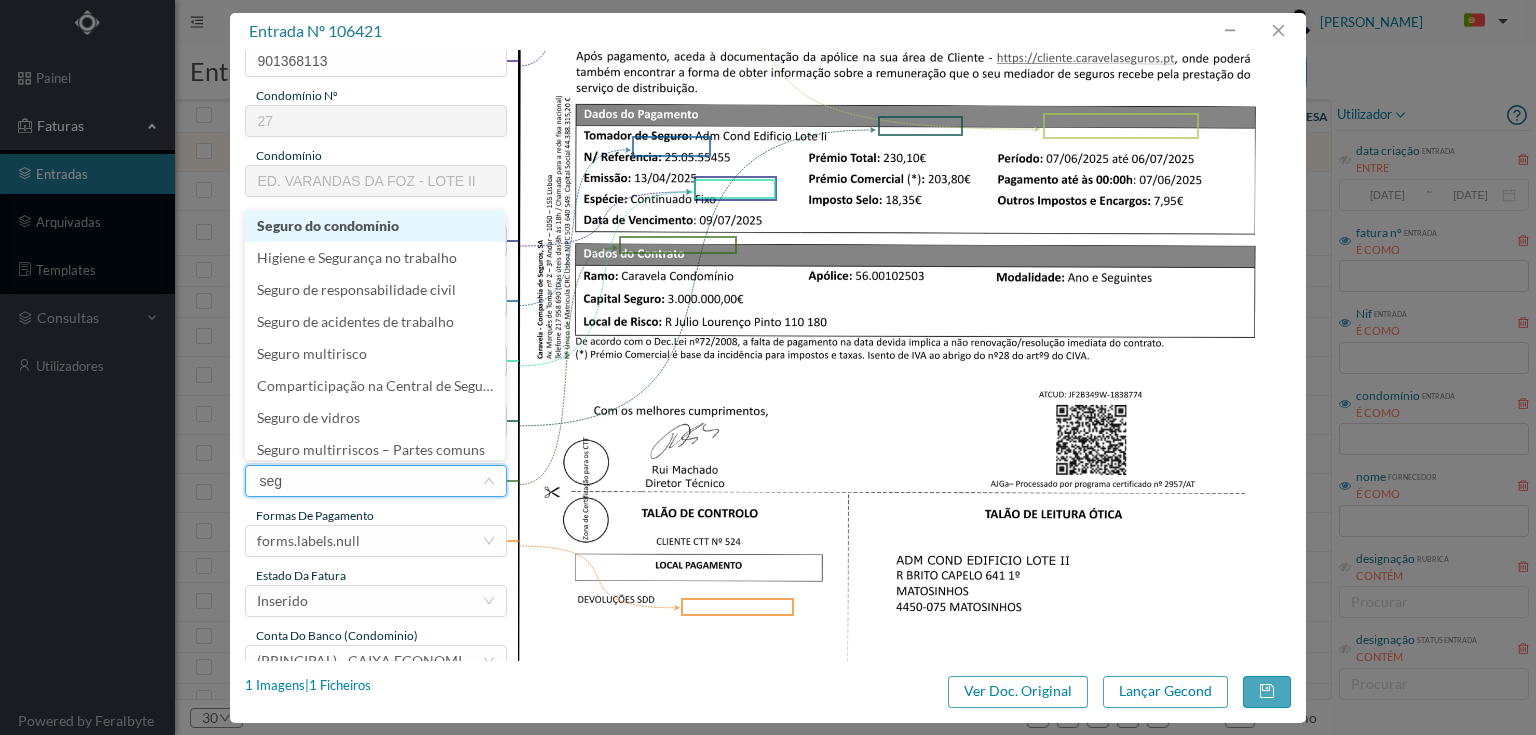 click on "Seguro do condomínio" at bounding box center [375, 226] 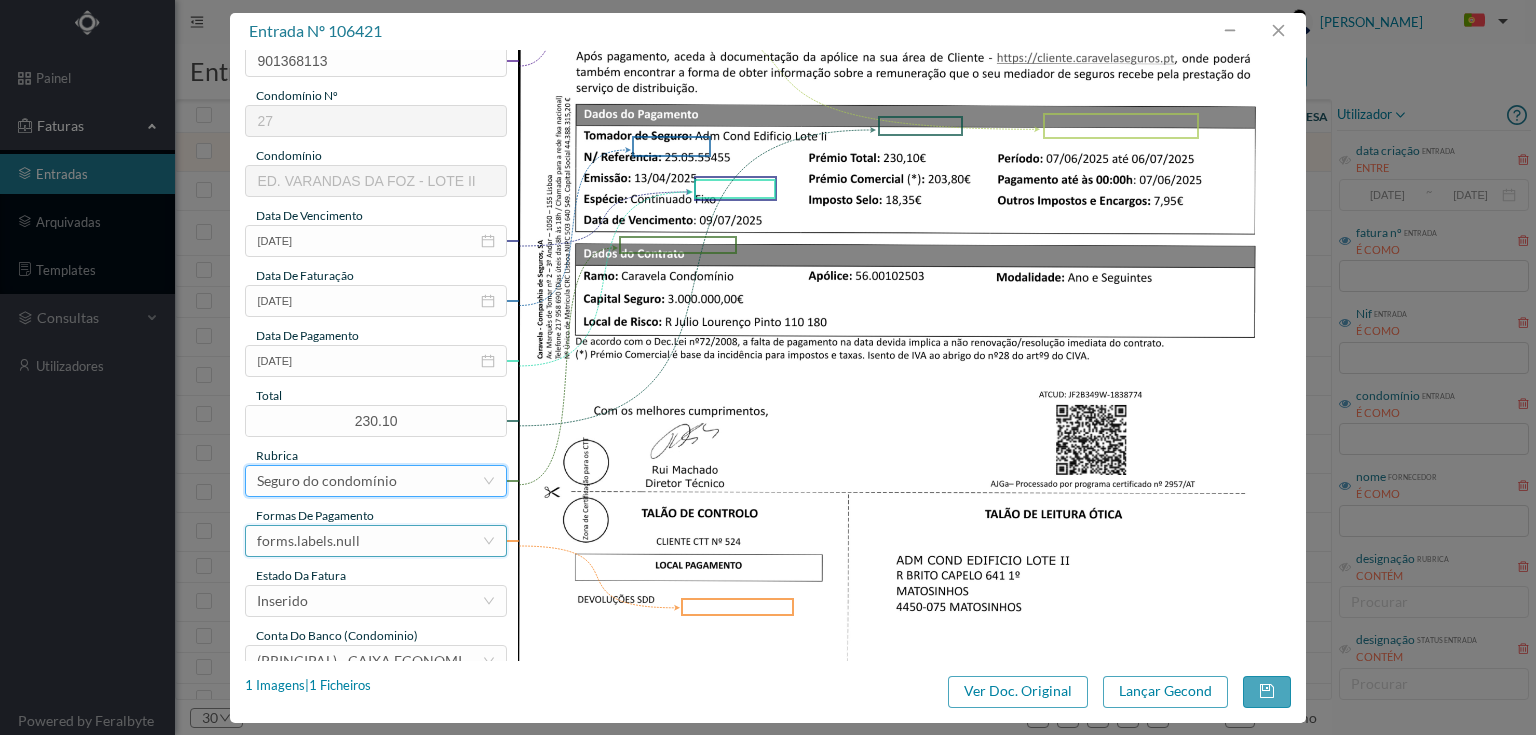 click on "forms.labels.null" at bounding box center (308, 541) 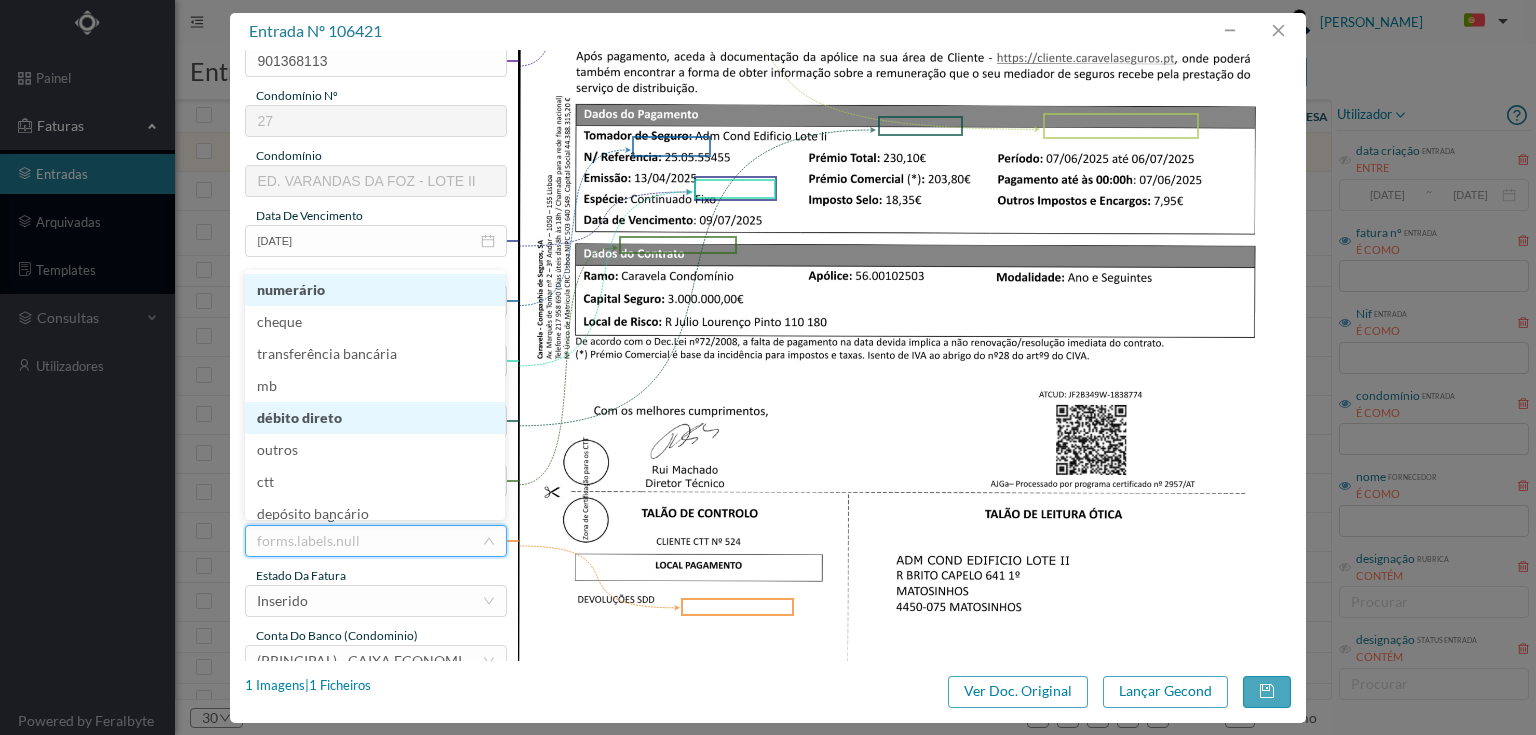 scroll, scrollTop: 10, scrollLeft: 0, axis: vertical 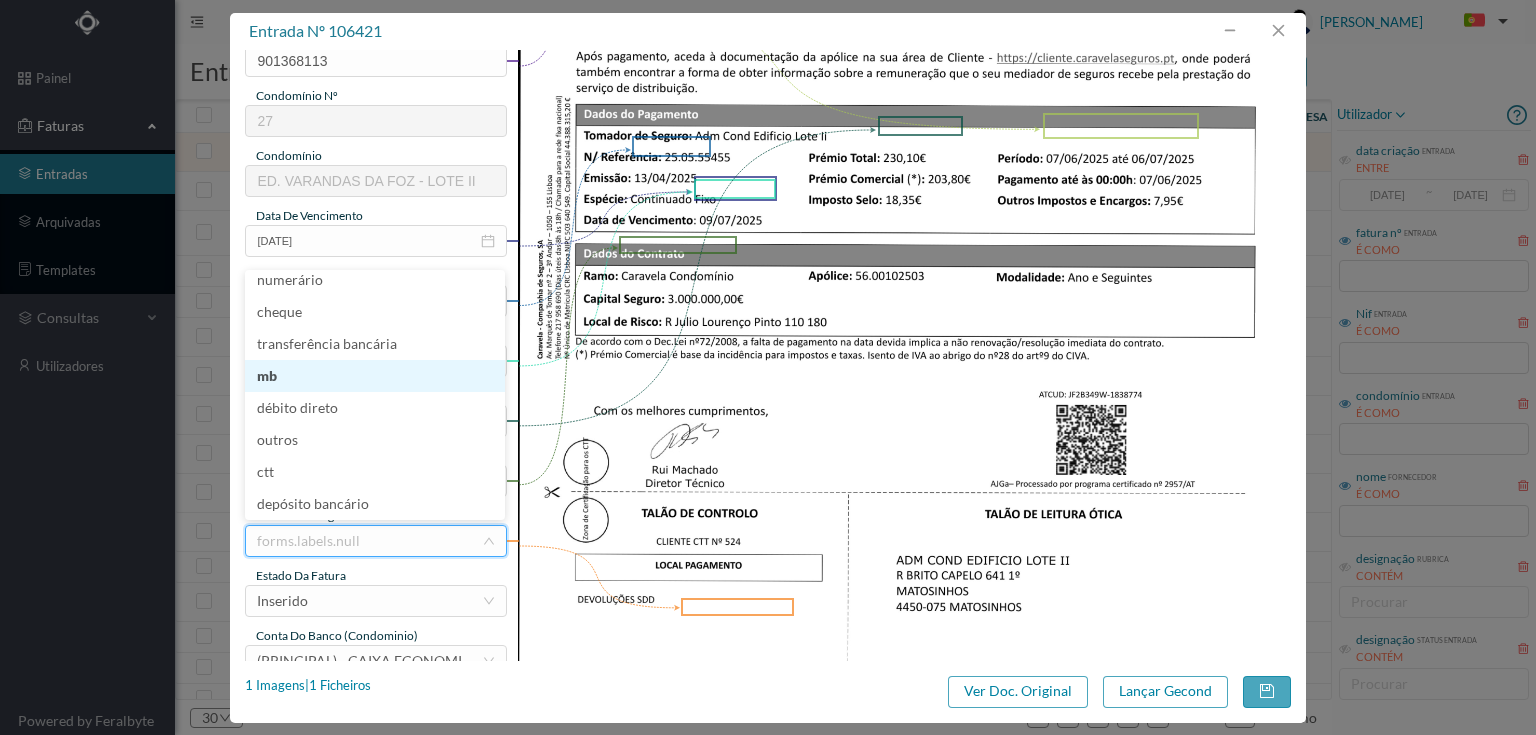 click on "mb" at bounding box center (375, 376) 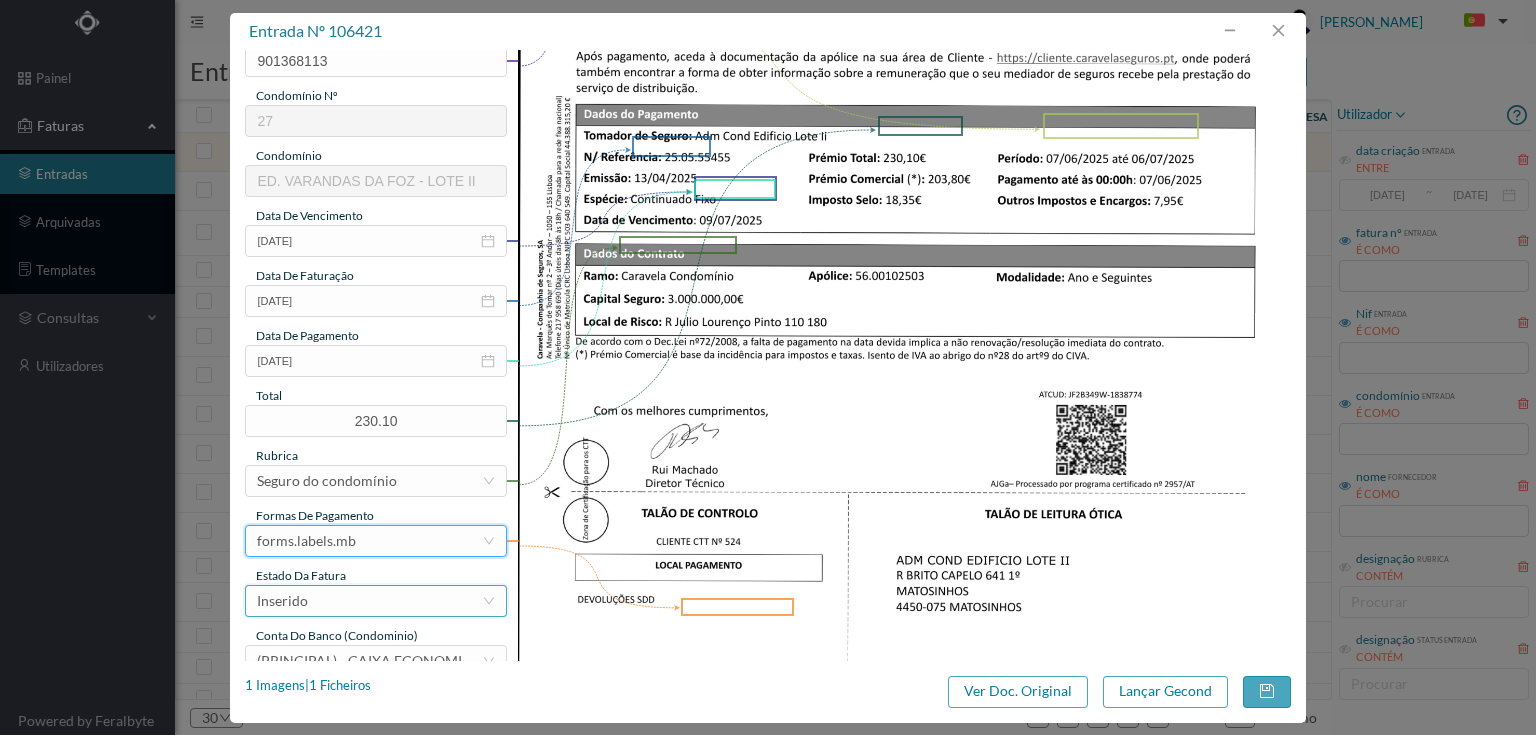 click on "Inserido" at bounding box center [369, 601] 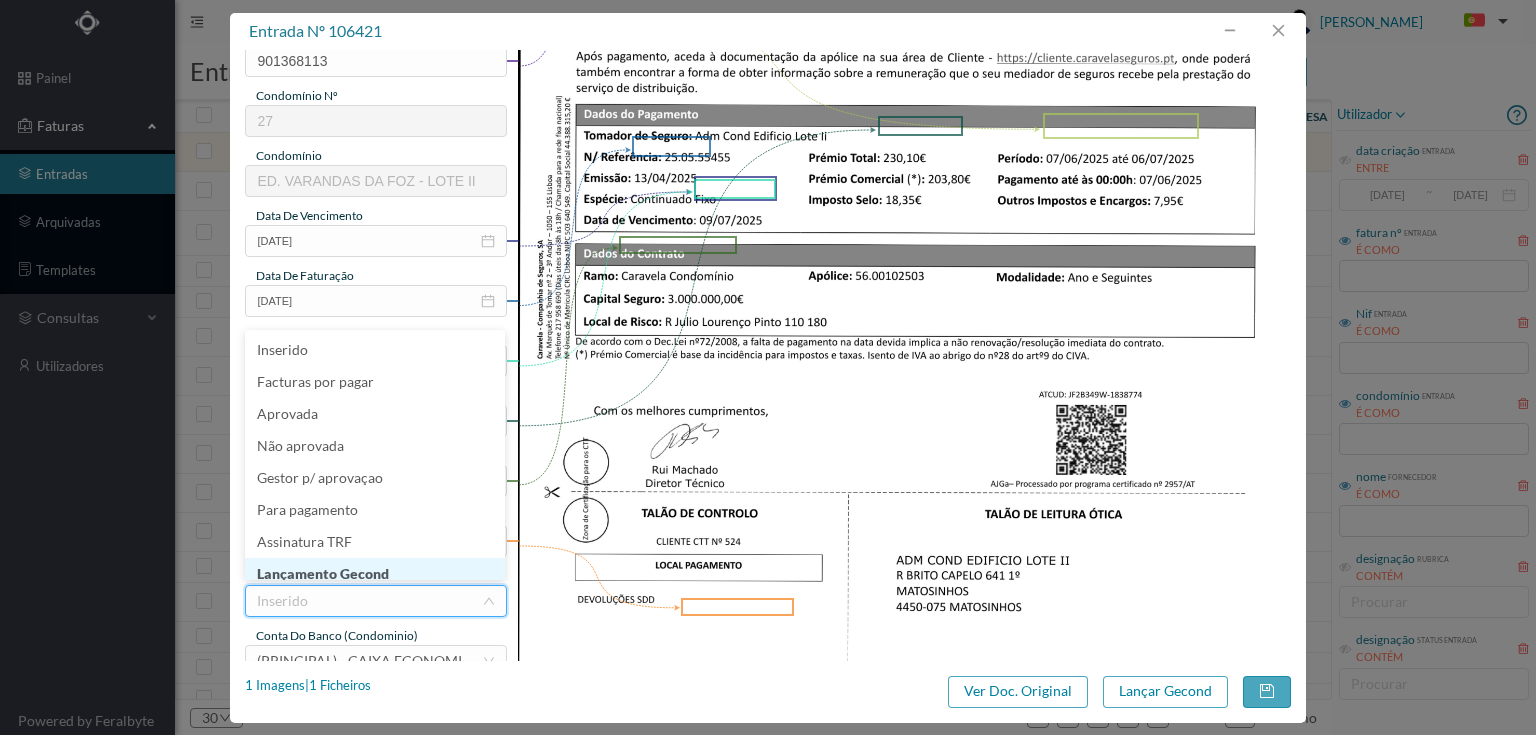 scroll, scrollTop: 10, scrollLeft: 0, axis: vertical 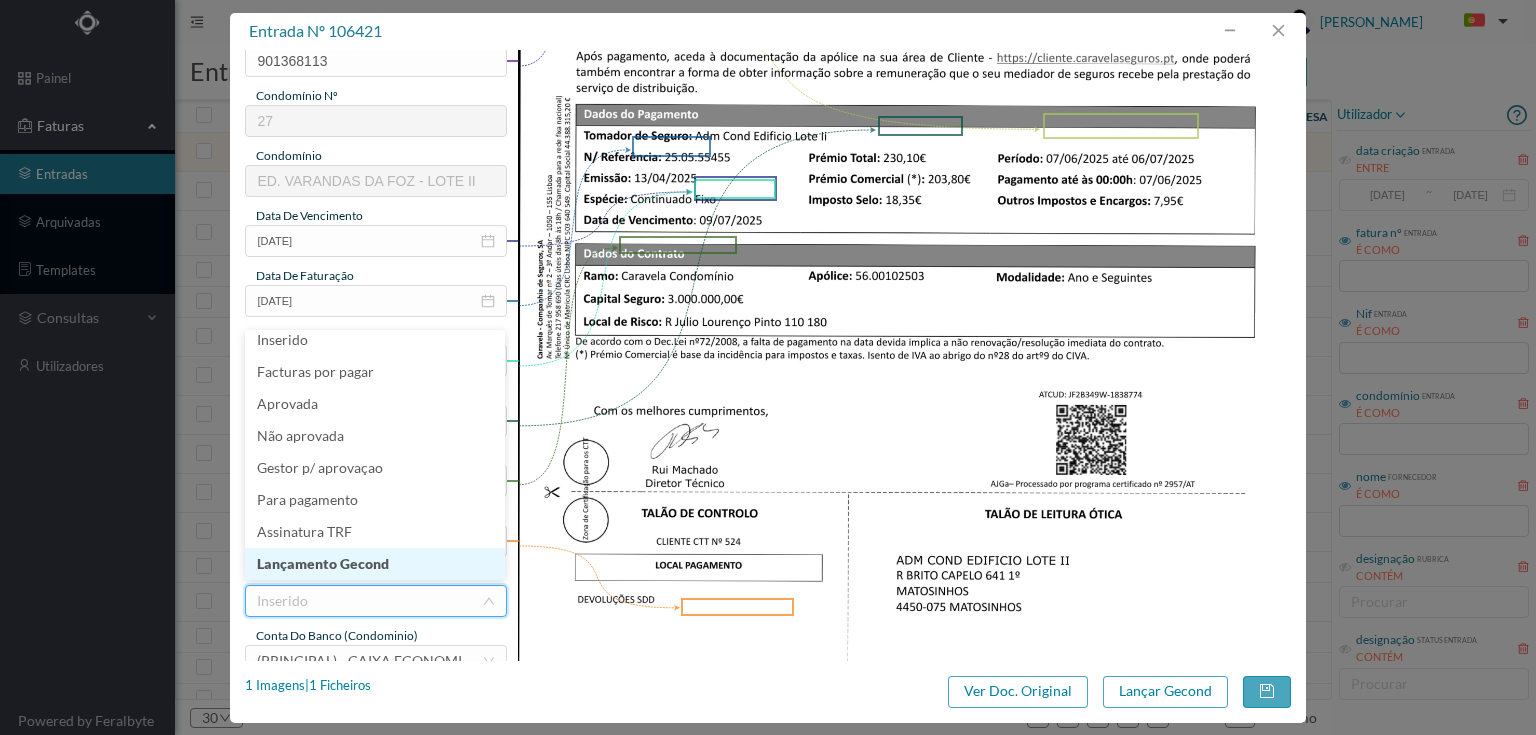 click on "Lançamento Gecond" at bounding box center [375, 564] 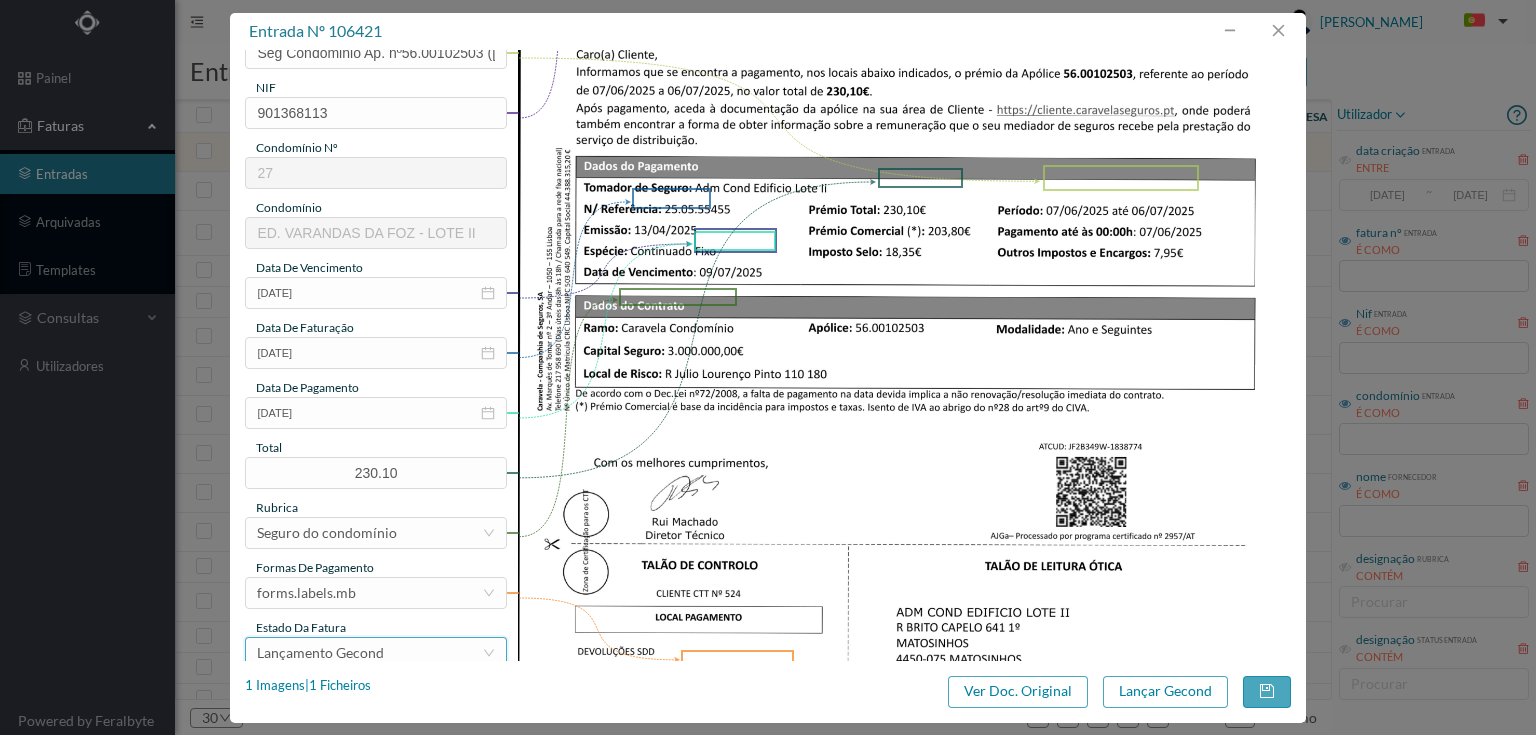 scroll, scrollTop: 240, scrollLeft: 0, axis: vertical 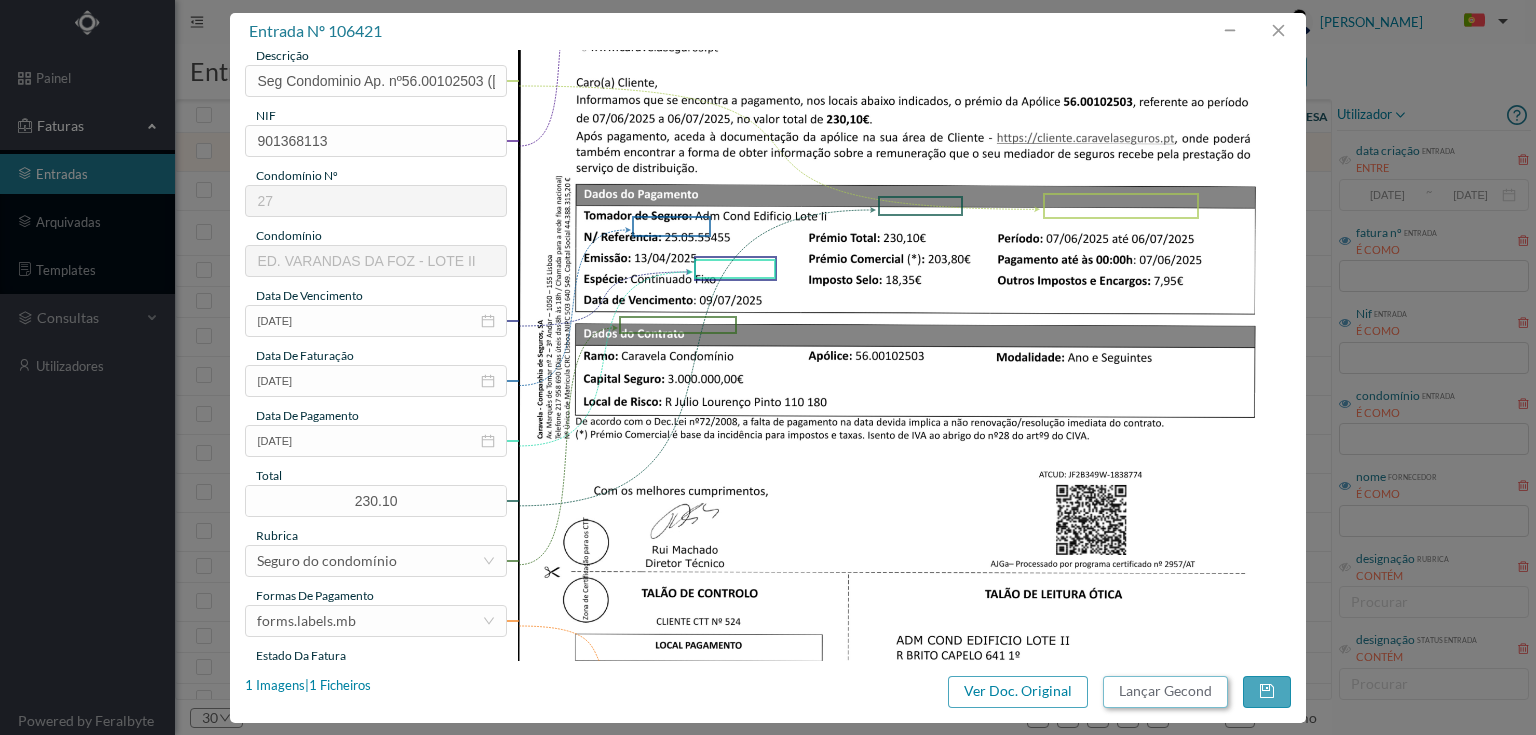 click on "Lançar Gecond" at bounding box center (1165, 692) 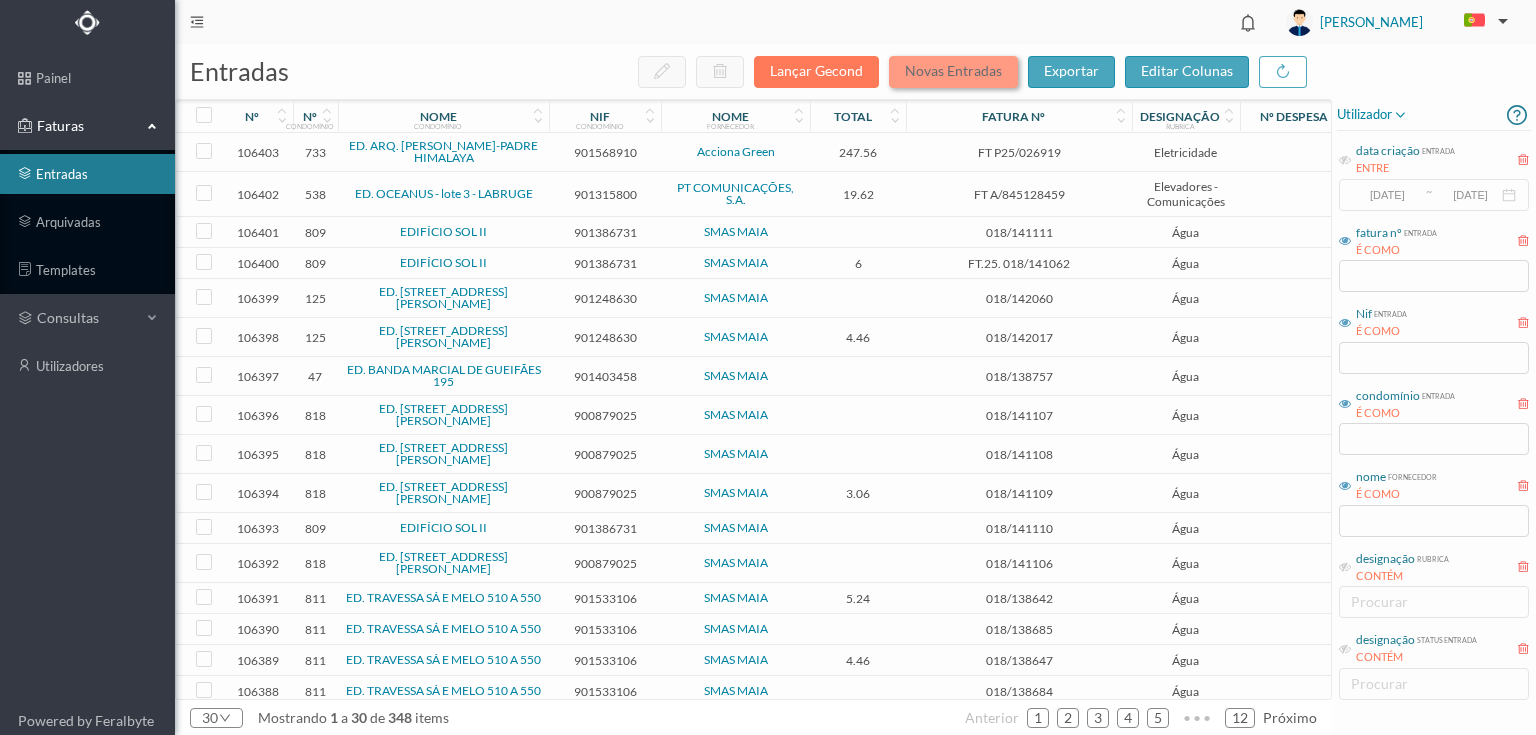 click on "Novas Entradas" at bounding box center (953, 72) 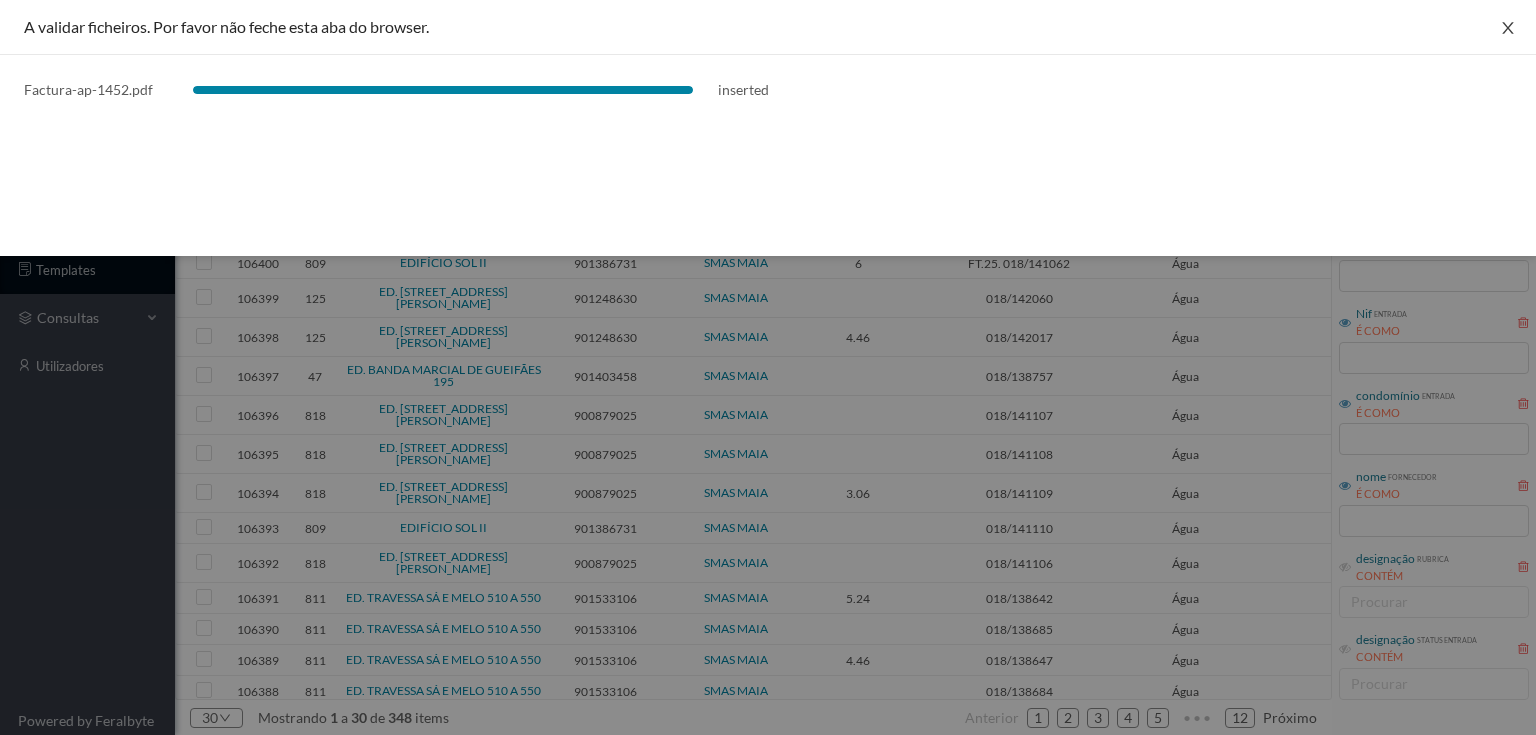 click 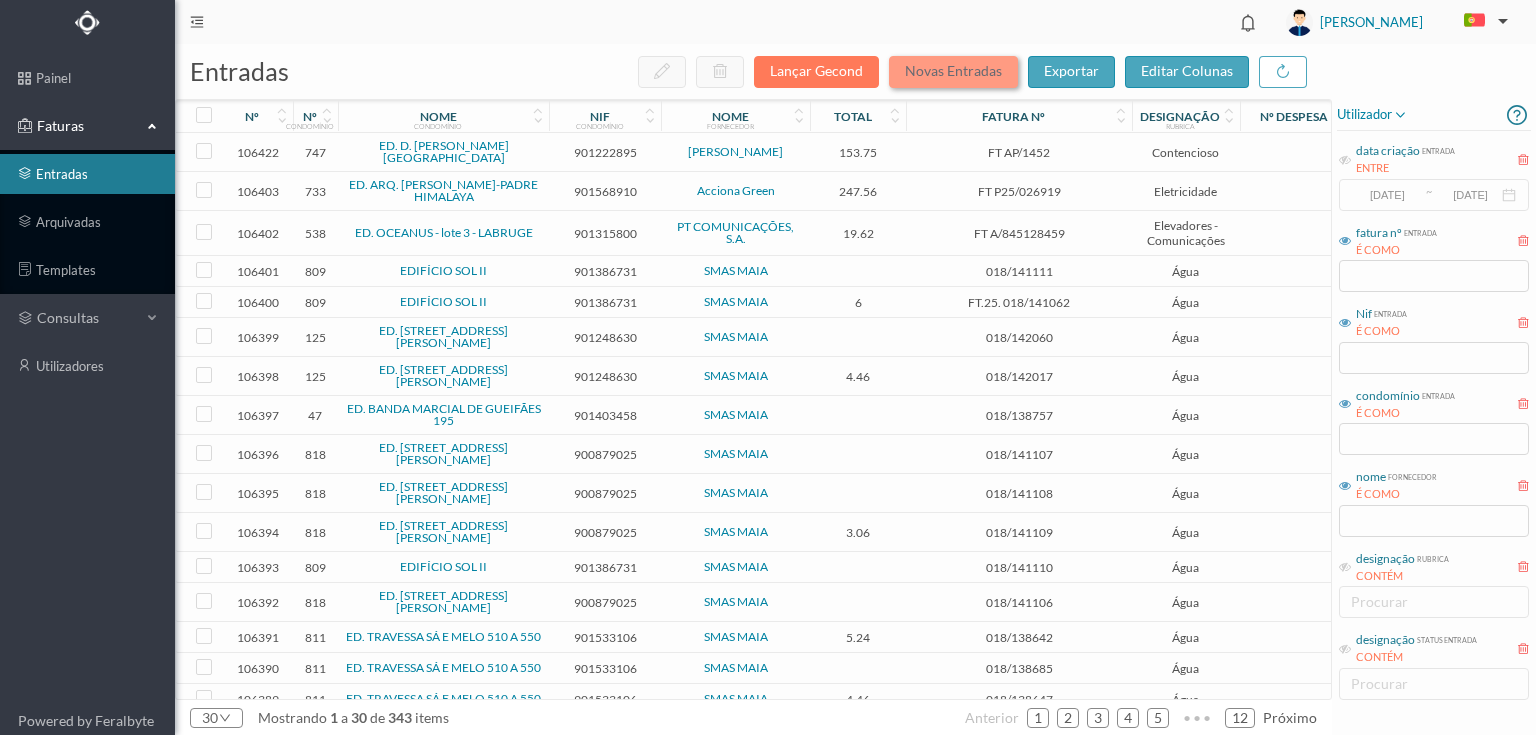 click on "Novas Entradas" at bounding box center (953, 72) 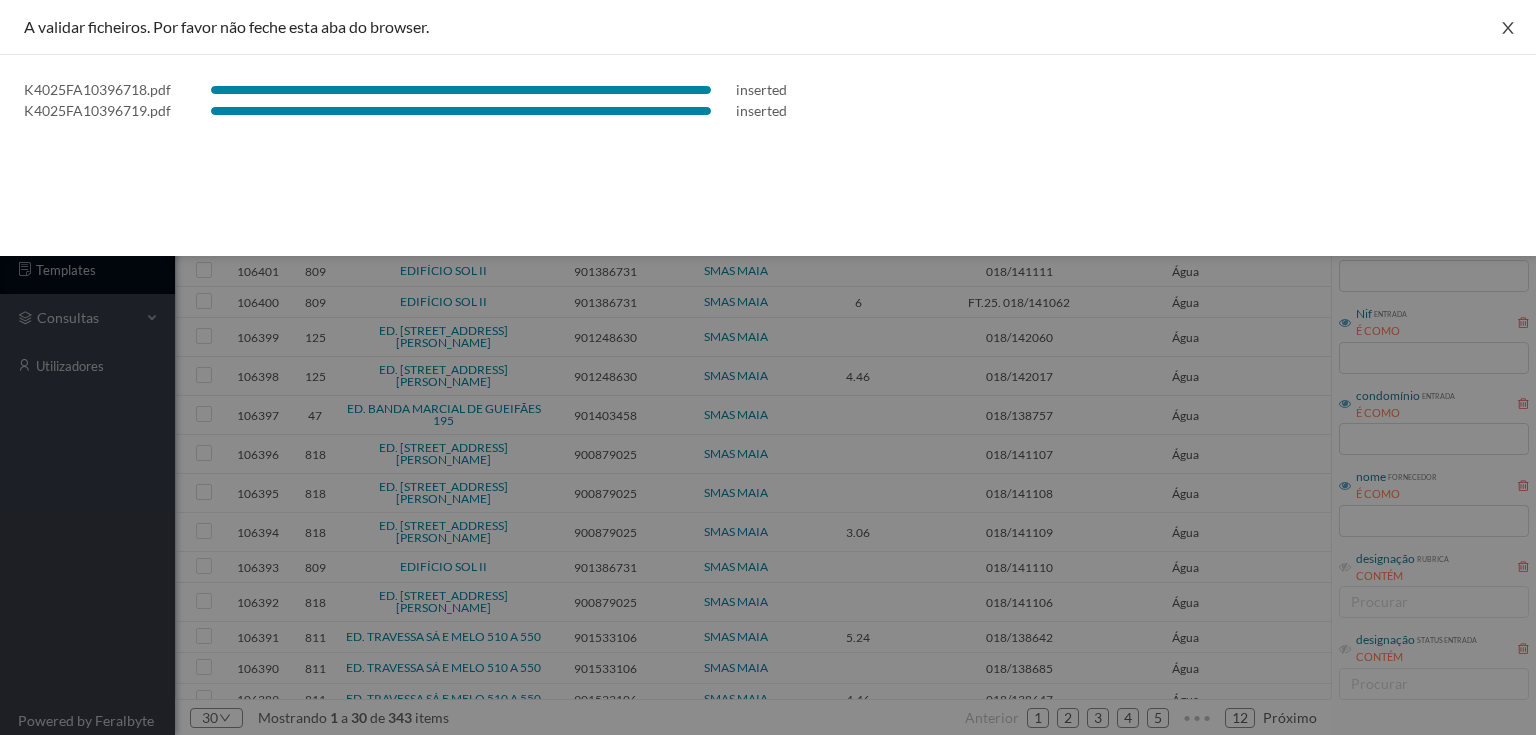 click 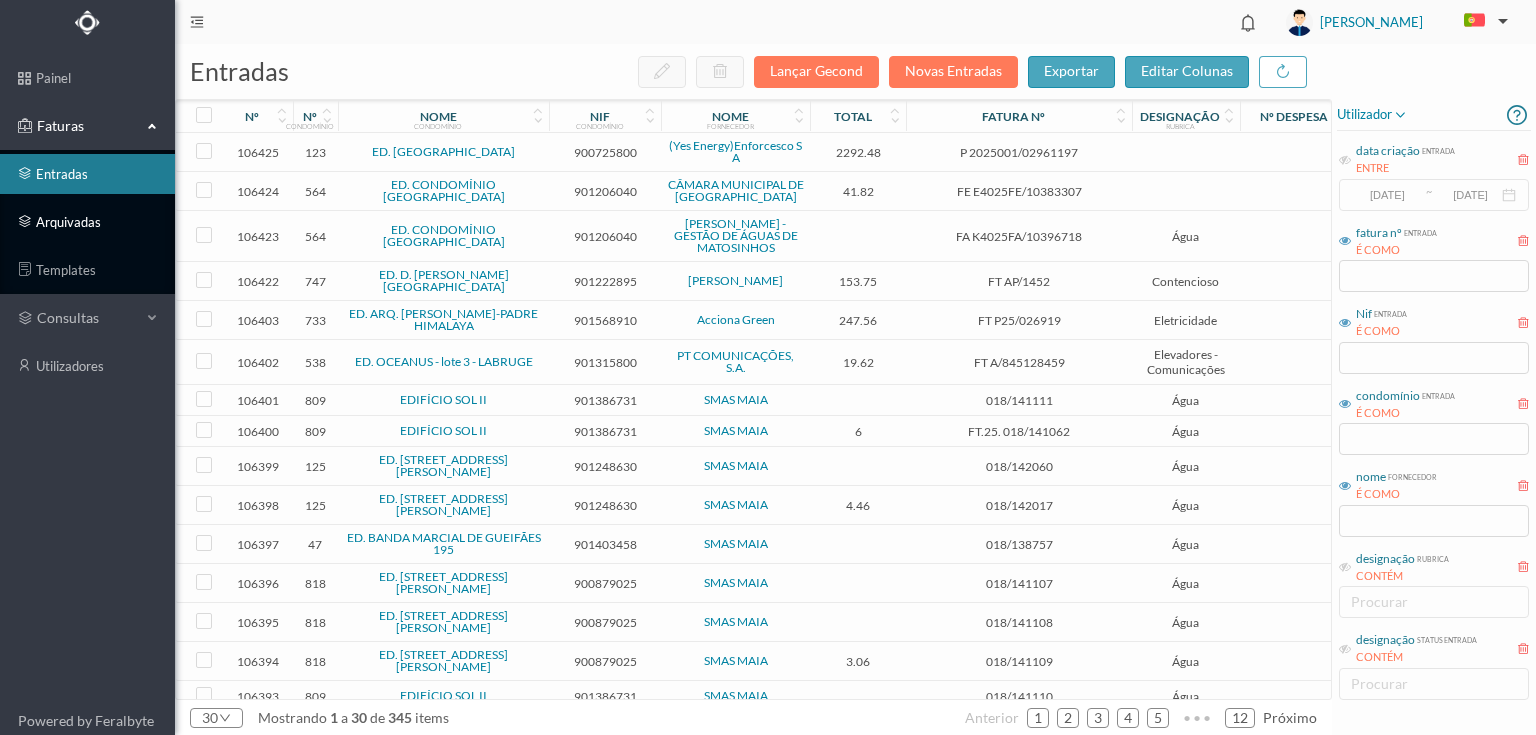 click on "arquivadas" at bounding box center (87, 222) 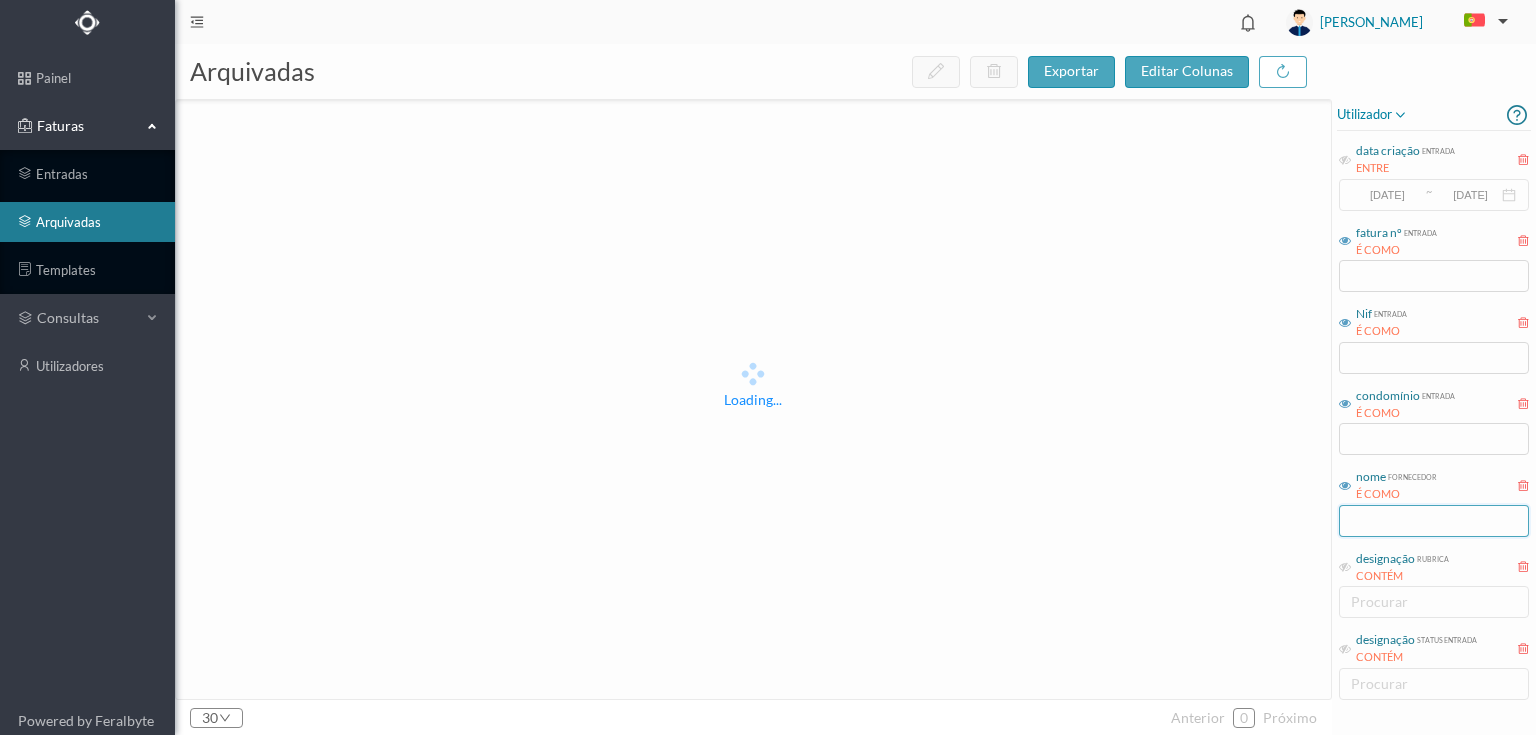 click at bounding box center [1434, 521] 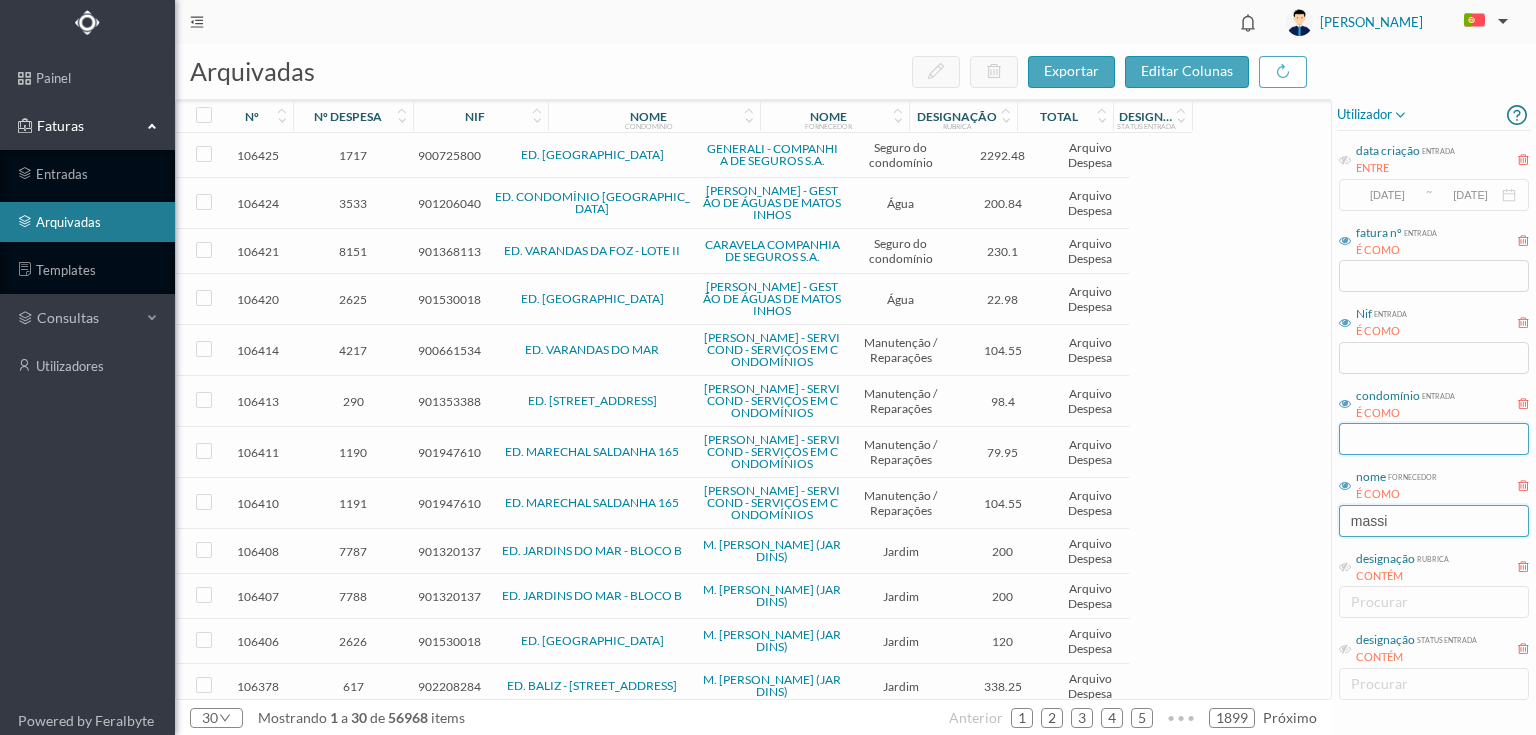 type on "massi" 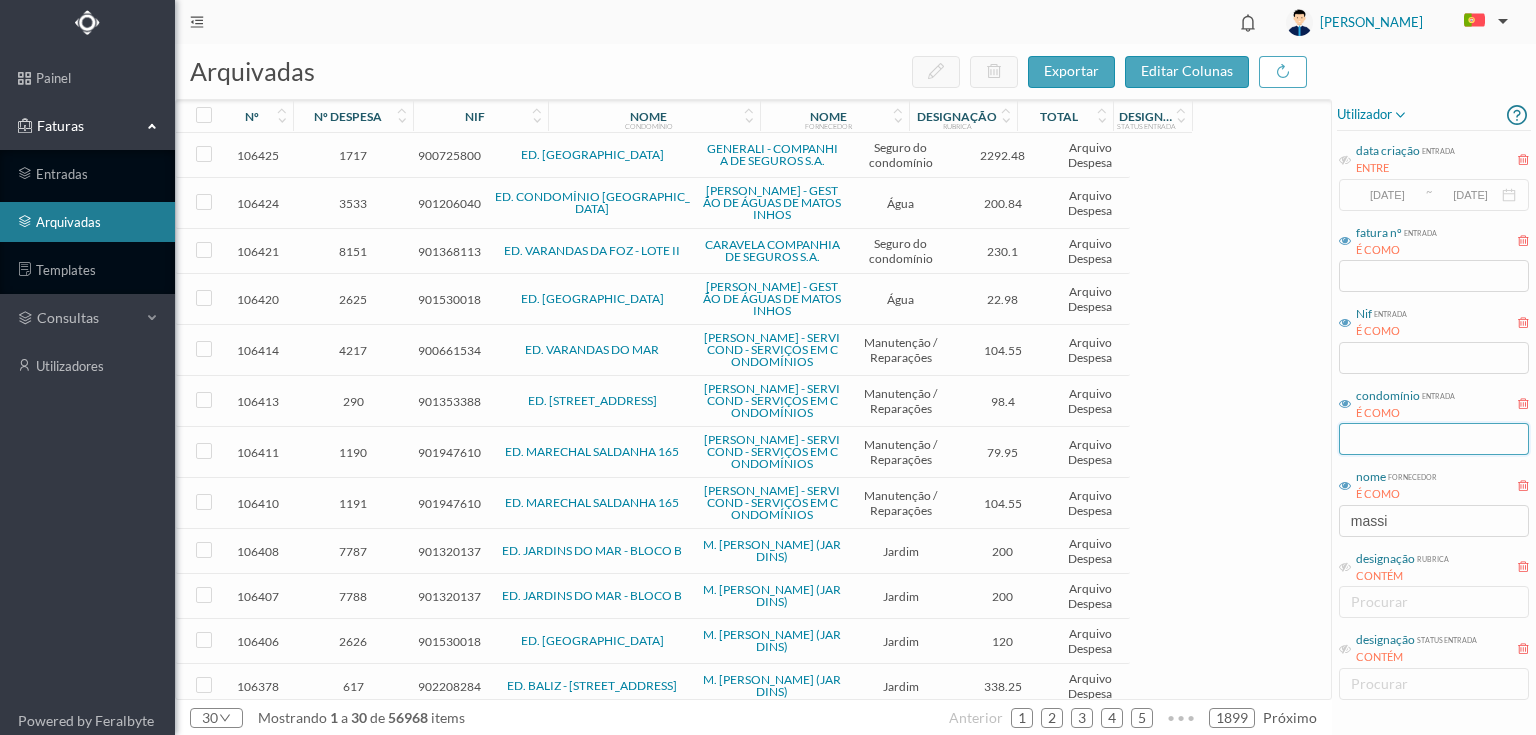 click at bounding box center [1434, 439] 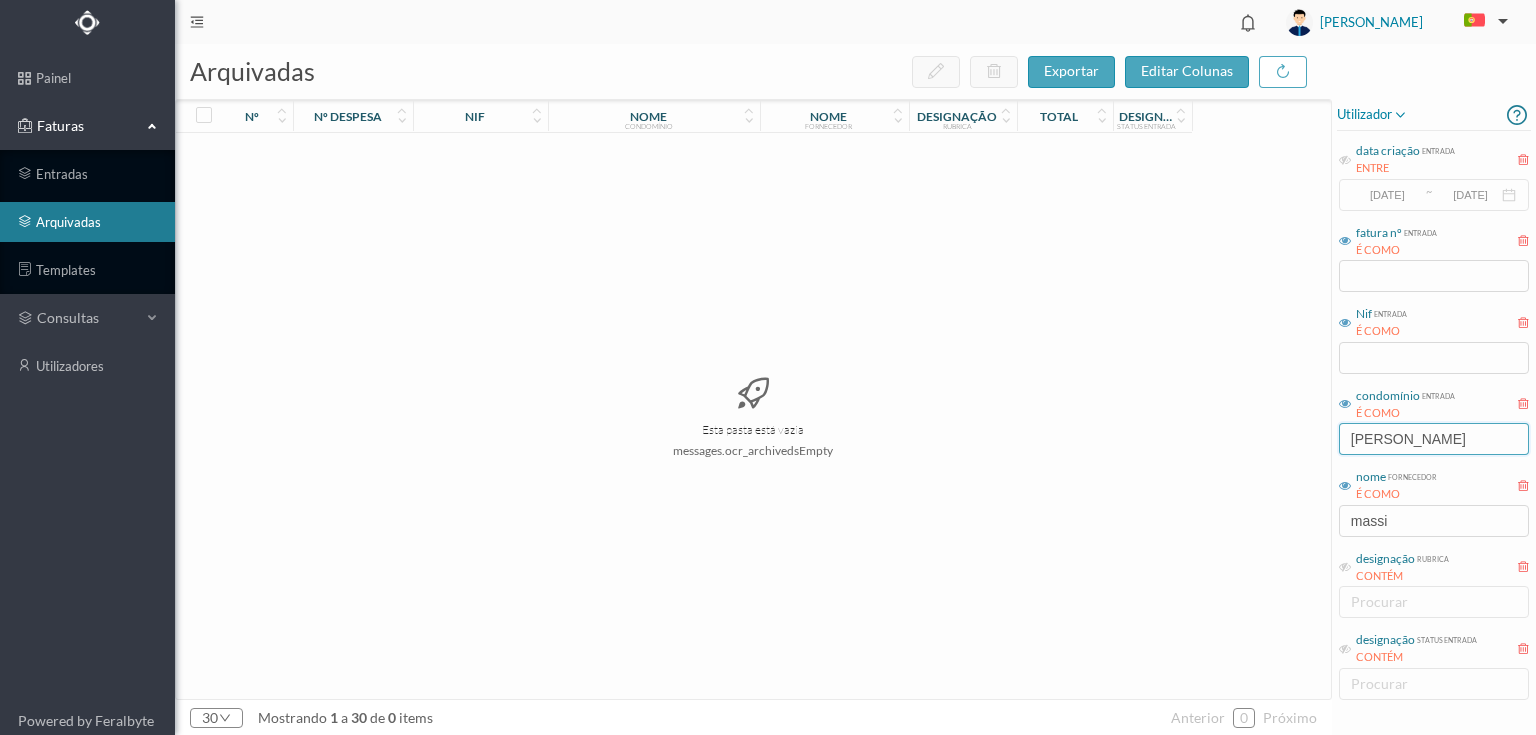drag, startPoint x: 1421, startPoint y: 440, endPoint x: 1389, endPoint y: 438, distance: 32.06244 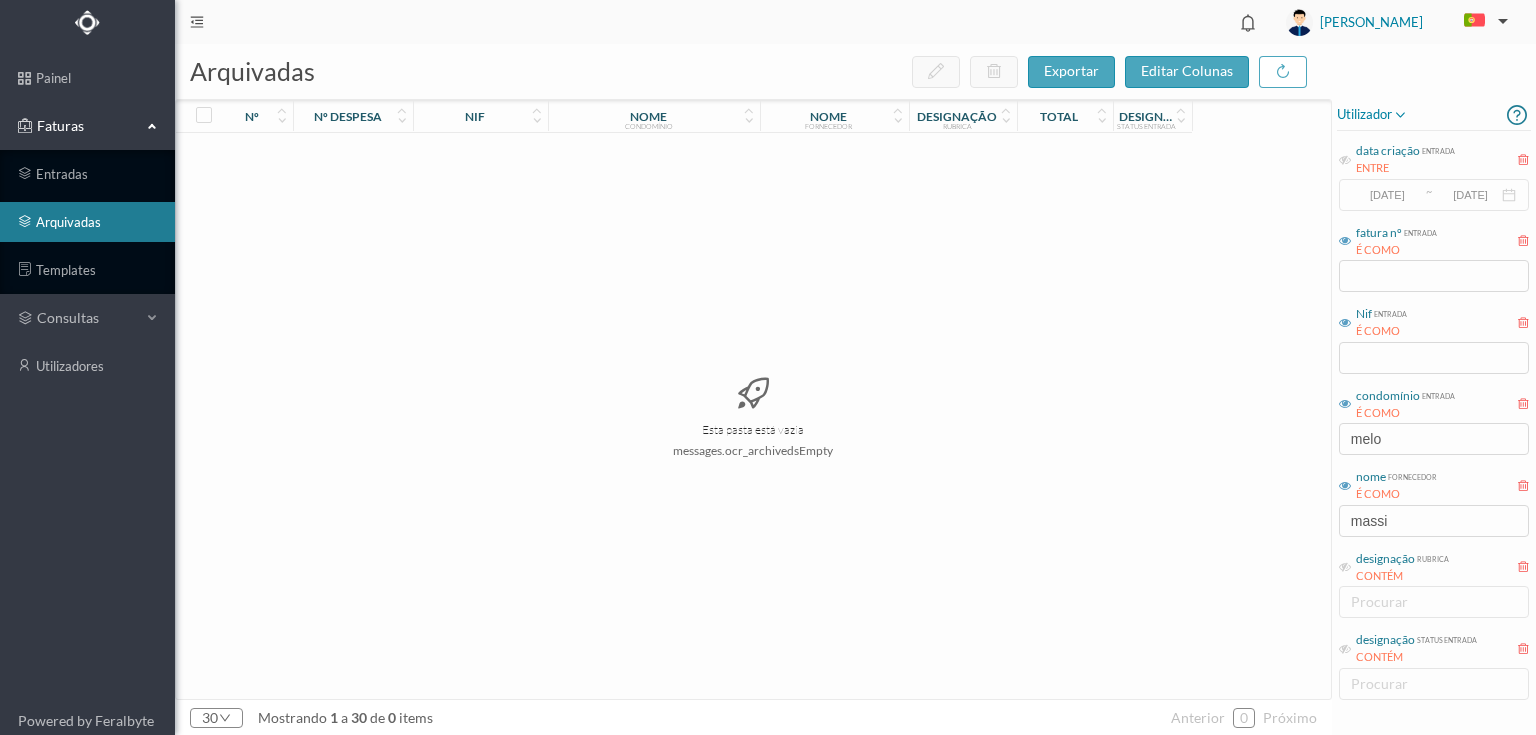 click on "Esta pasta está vazia messages.ocr_archivedsEmpty" at bounding box center (753, 416) 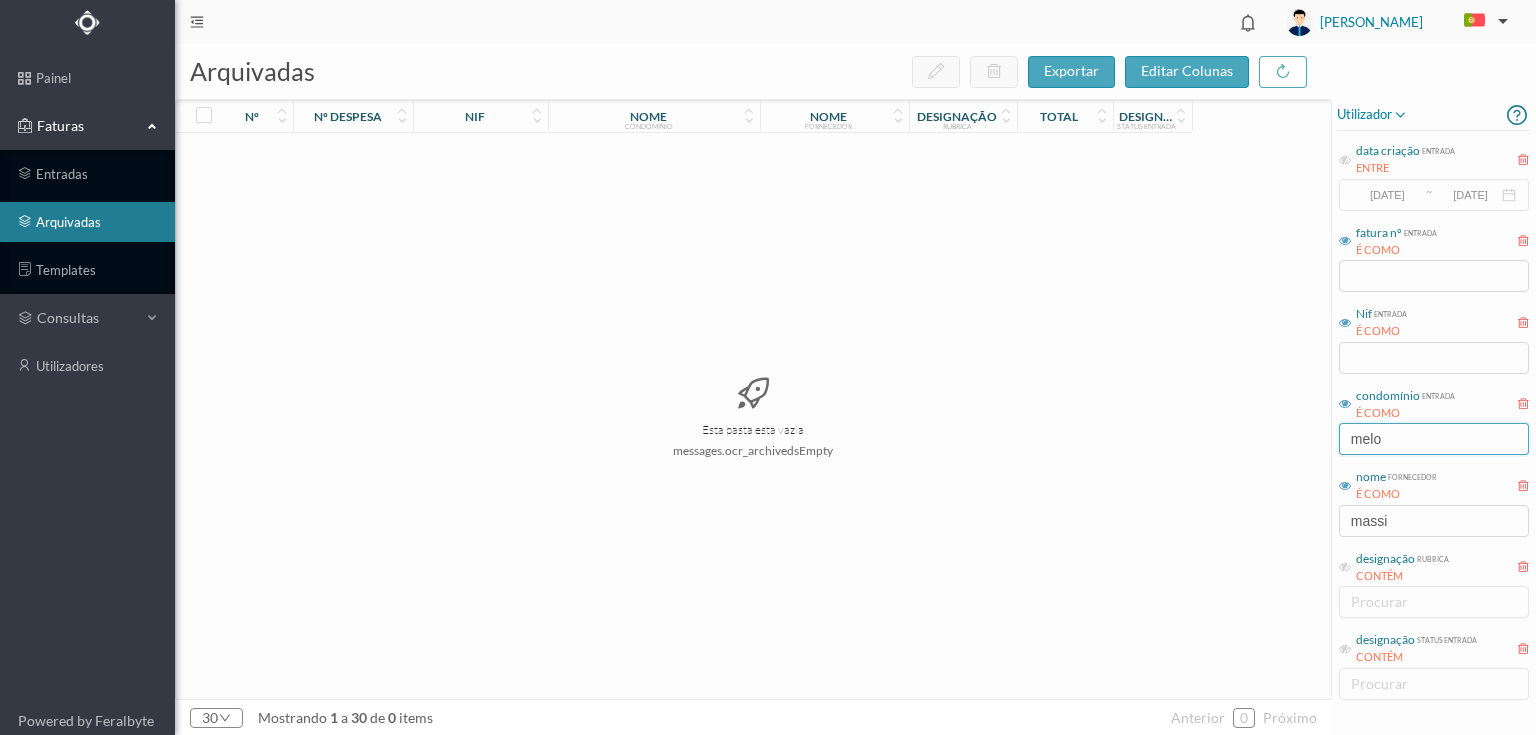 click on "melo" at bounding box center (1434, 439) 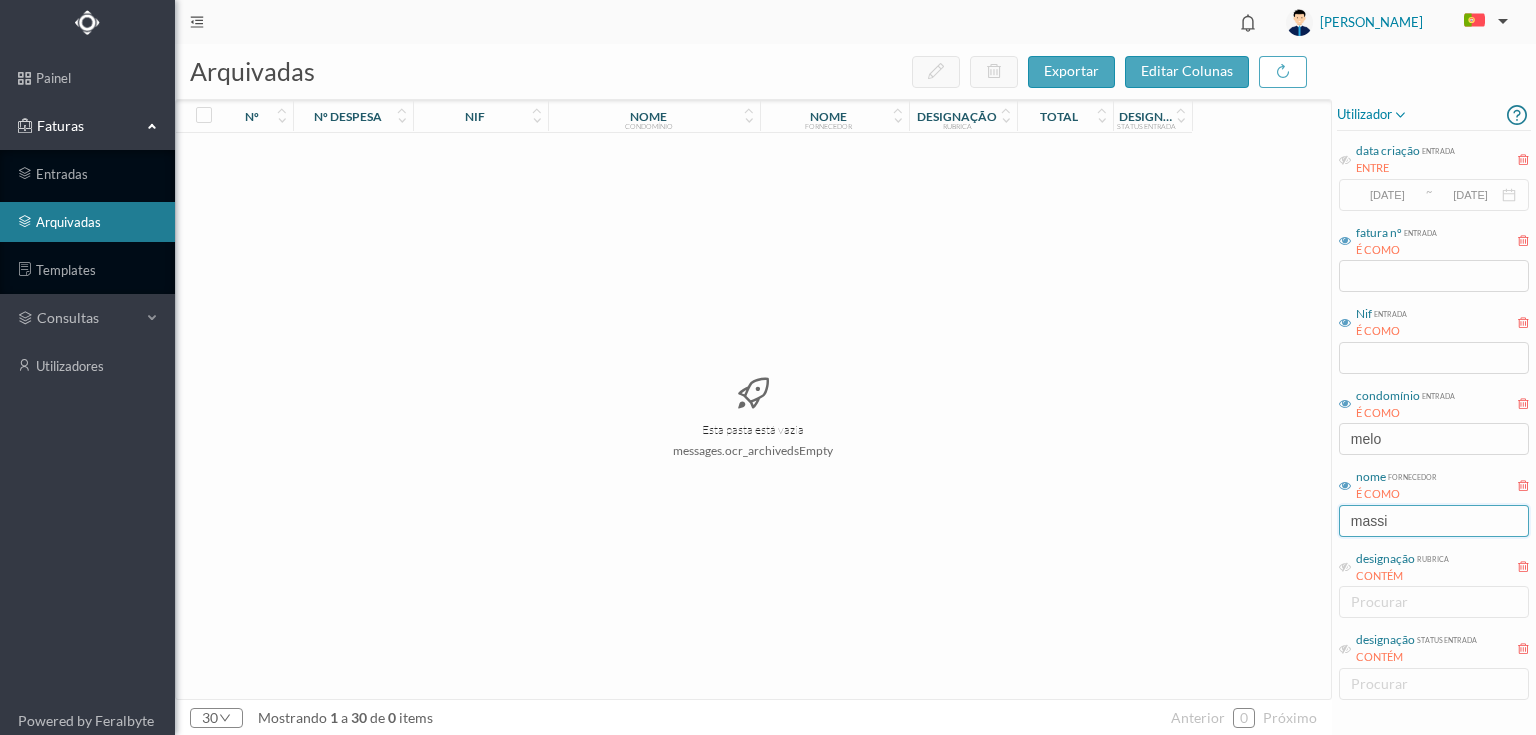click on "massi" at bounding box center (1434, 521) 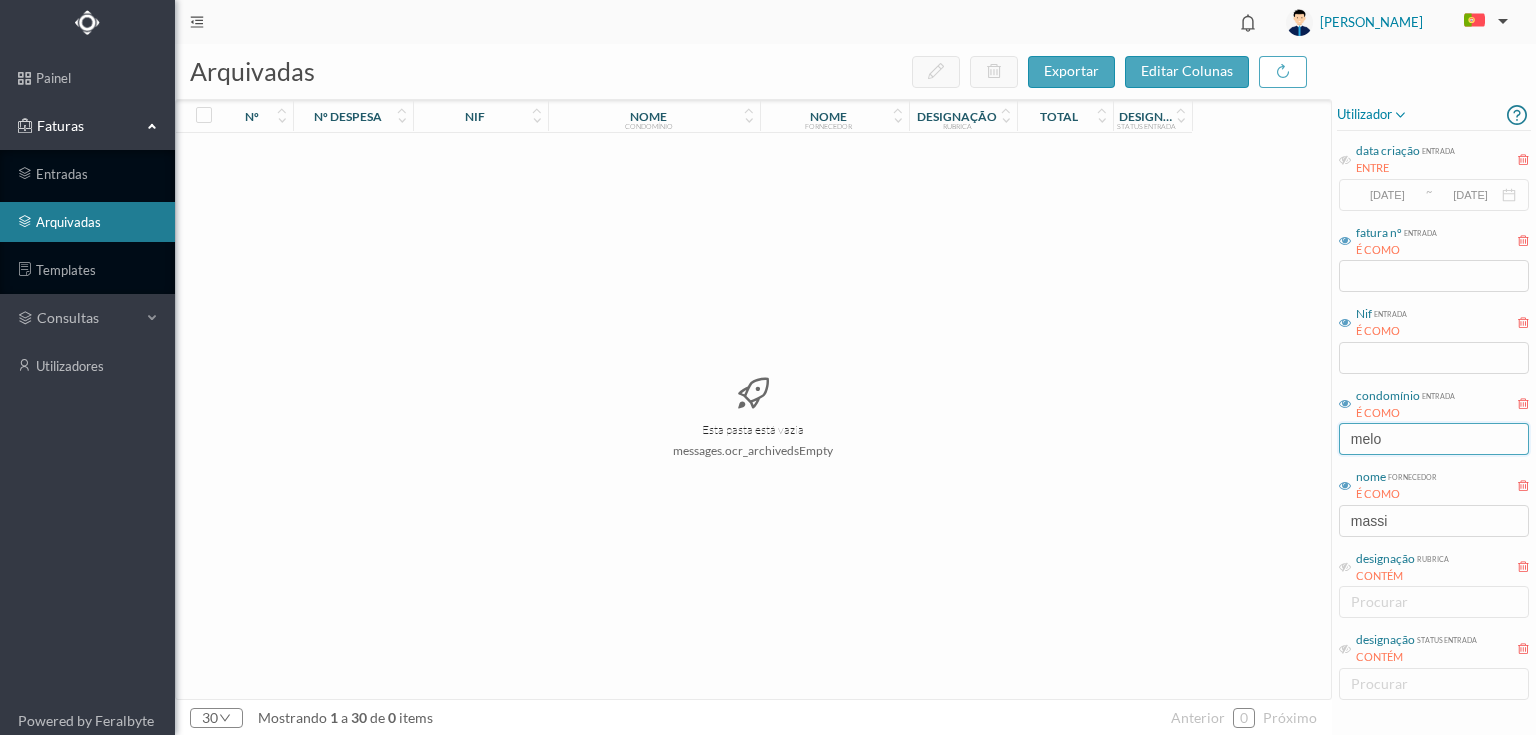 drag, startPoint x: 1391, startPoint y: 443, endPoint x: 1314, endPoint y: 442, distance: 77.00649 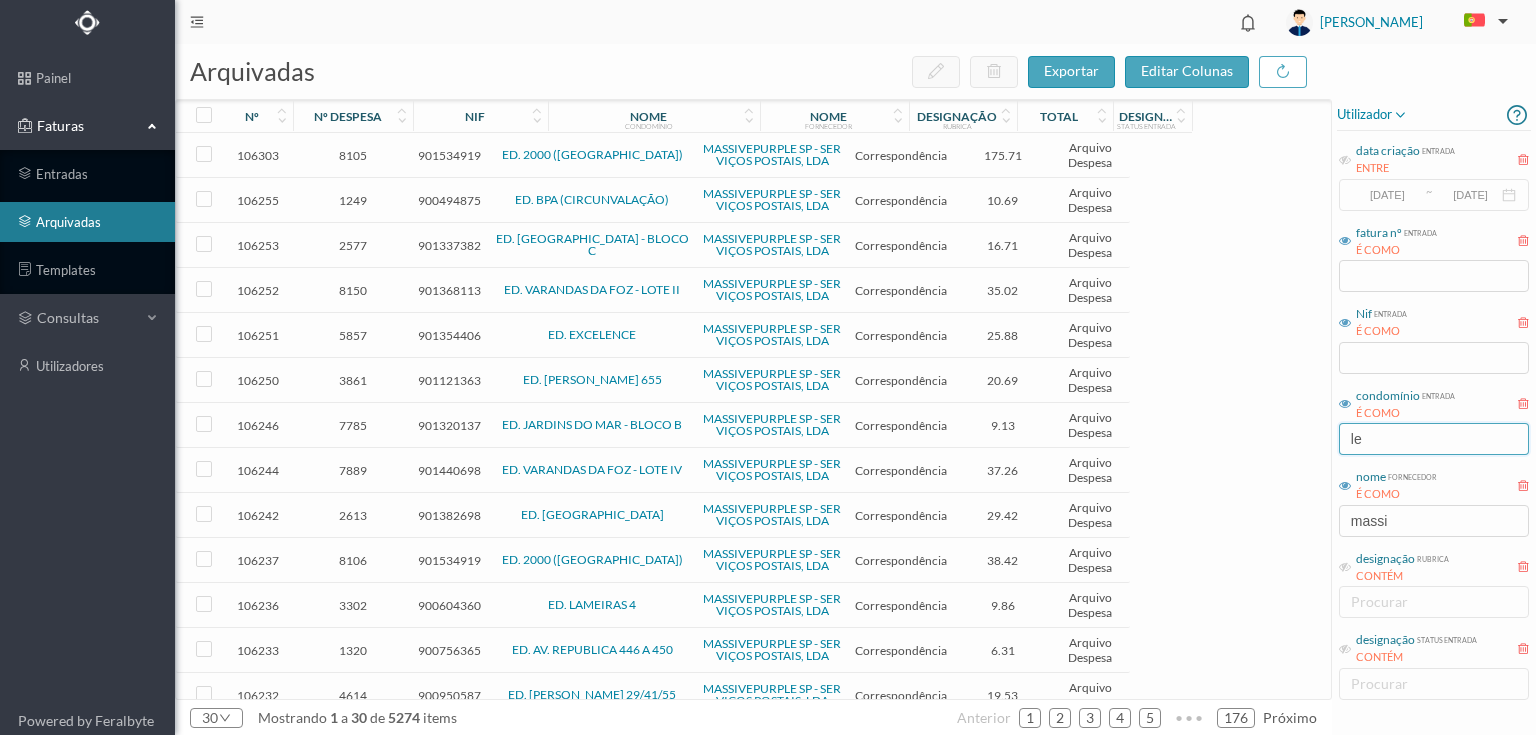 type on "l" 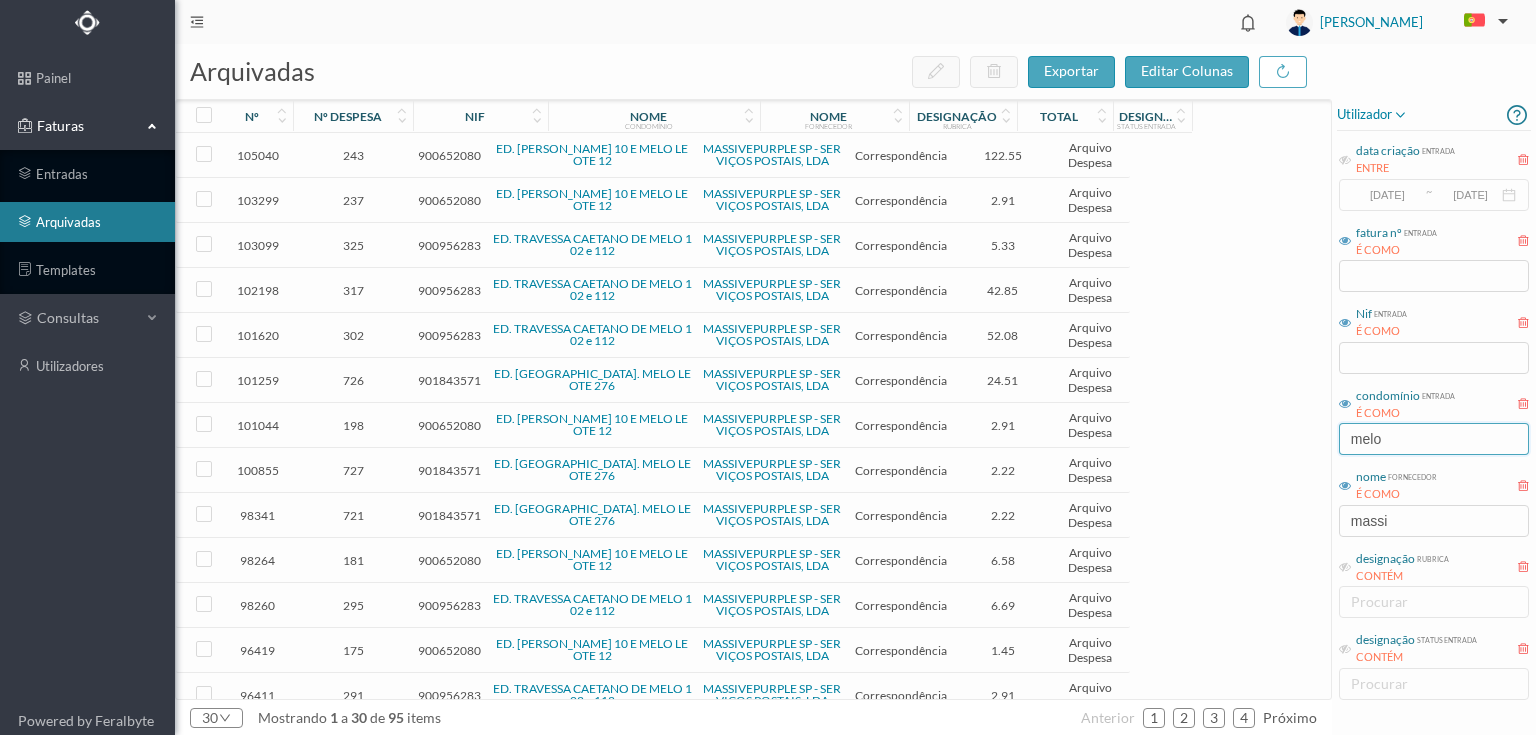 type on "melo" 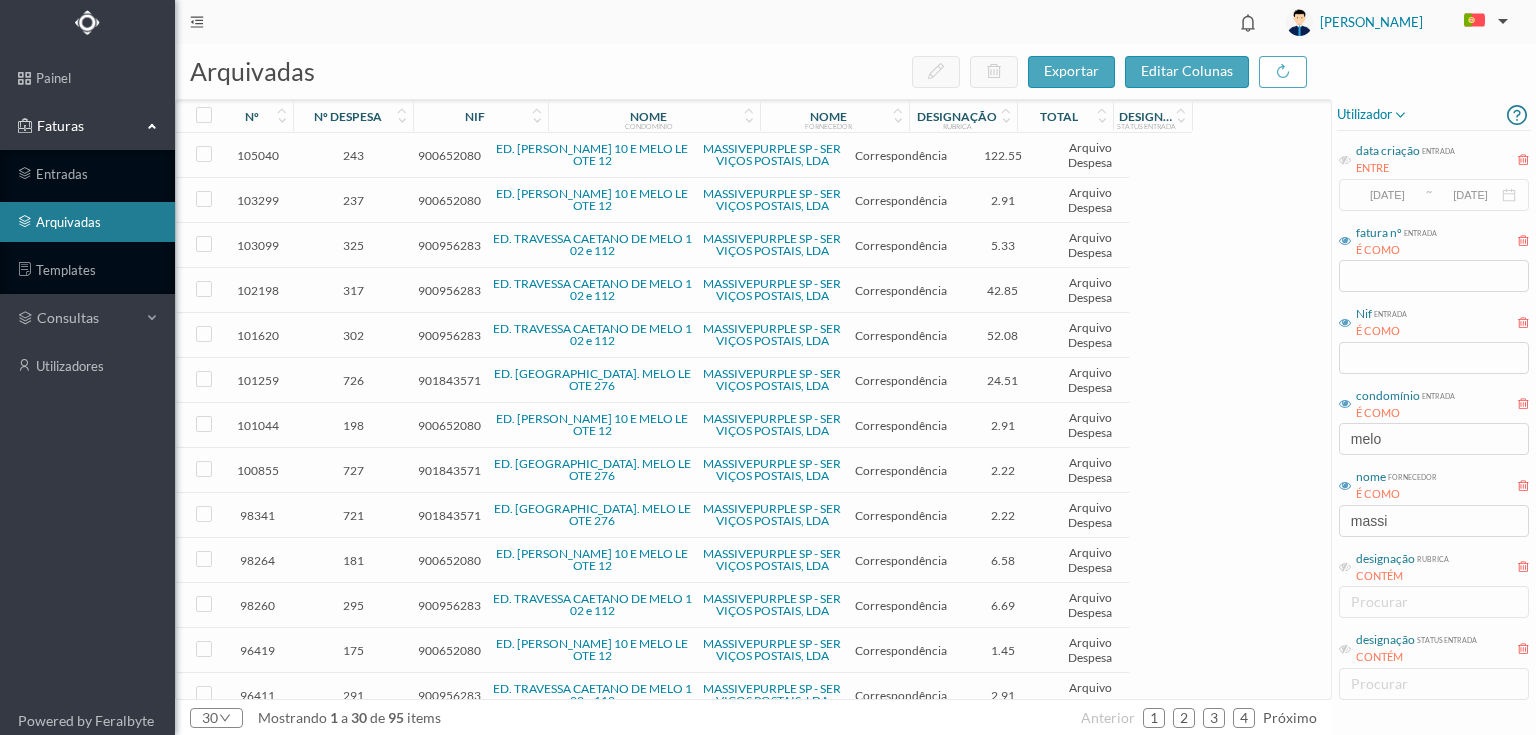 click on "ED. [GEOGRAPHIC_DATA]. MELO LEOTE 276" at bounding box center (592, 469) 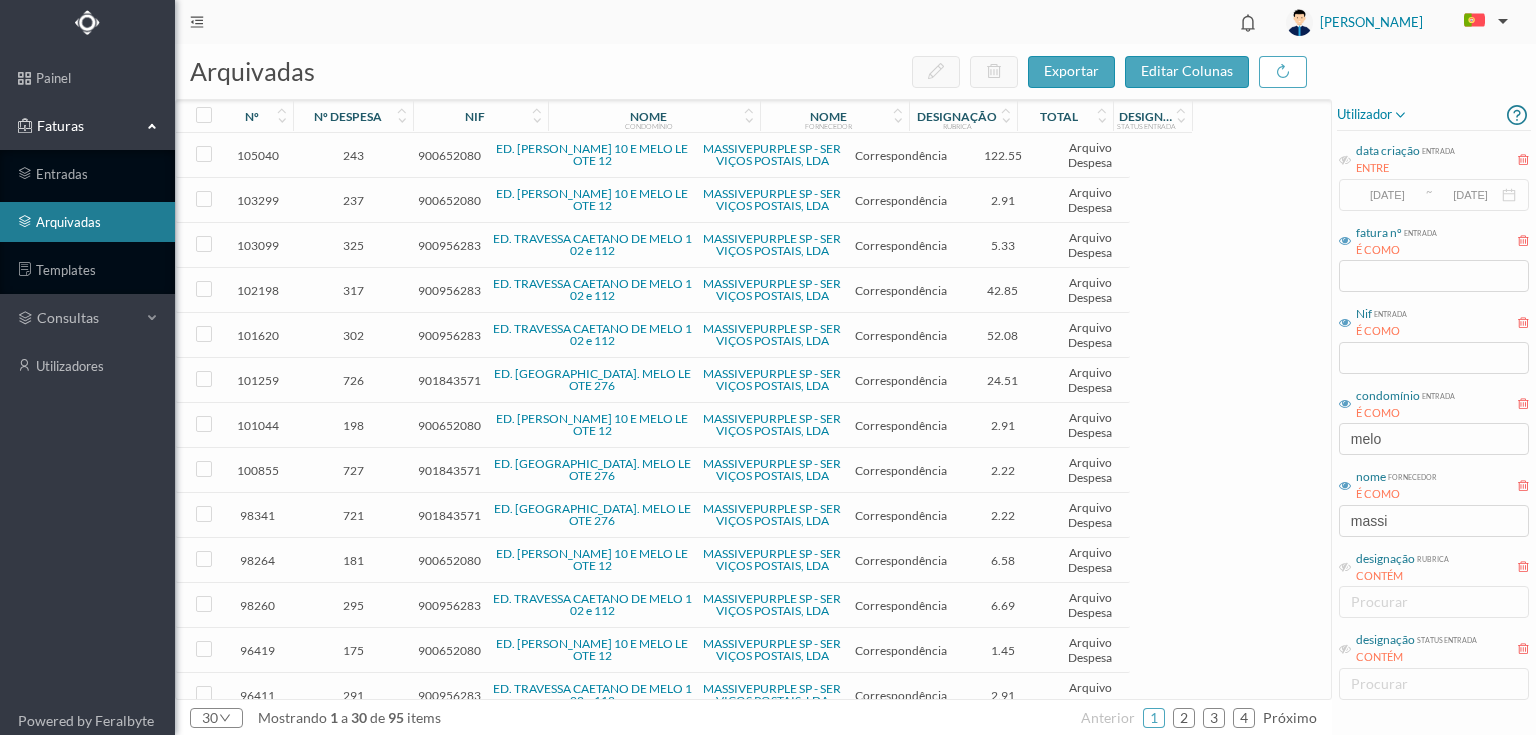 click on "901843571" at bounding box center [449, 380] 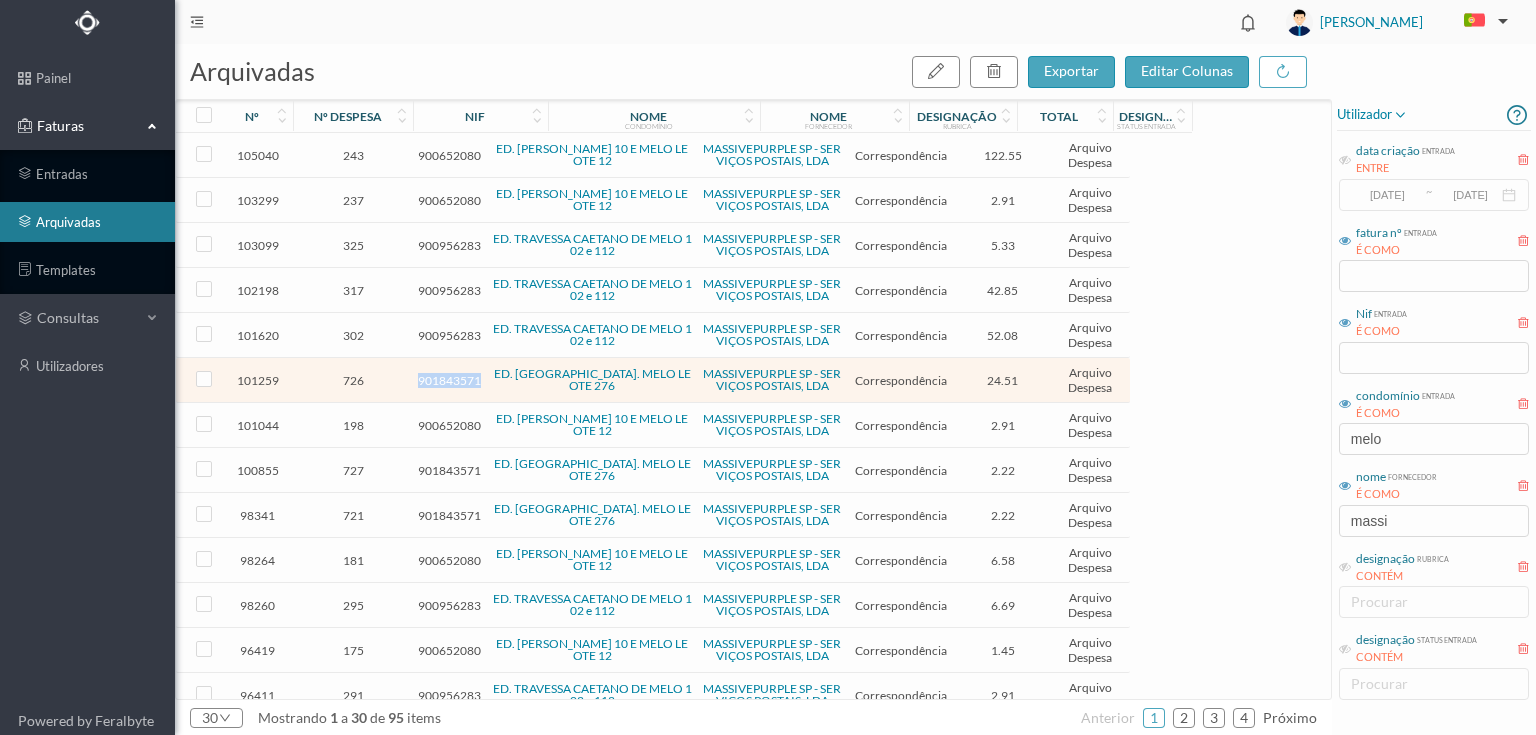 click on "901843571" at bounding box center [449, 380] 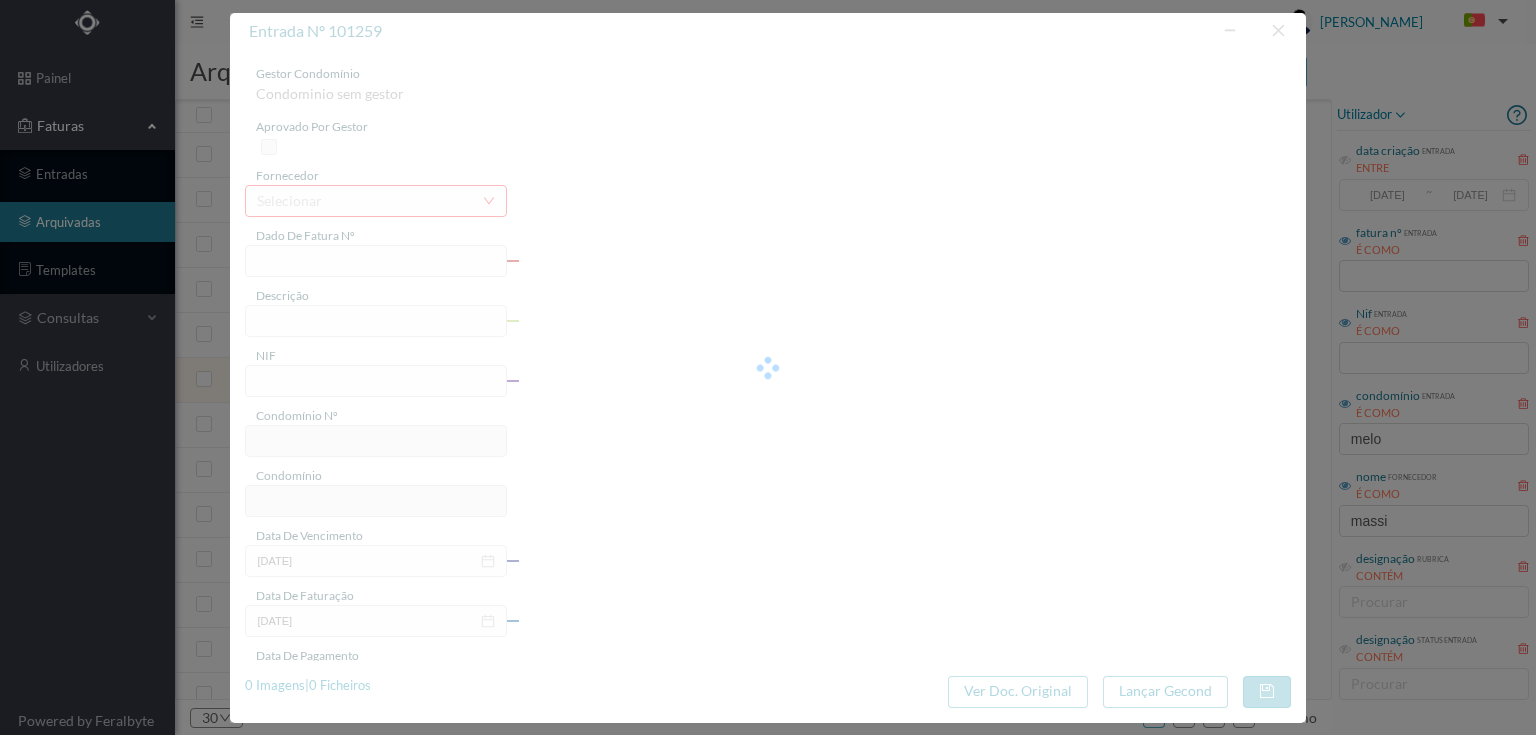type on "4 45/18028" 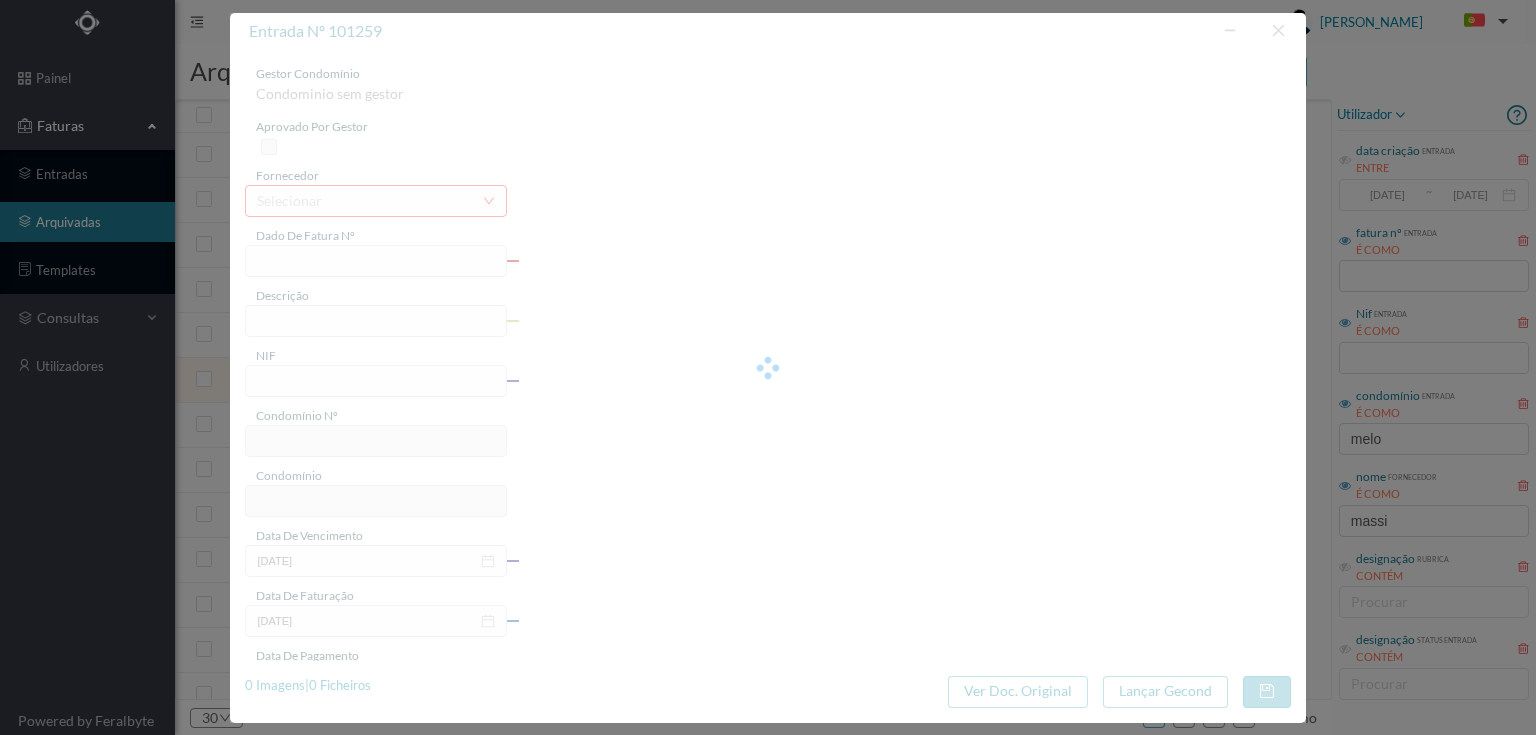 type on "Serviço [PERSON_NAME]" 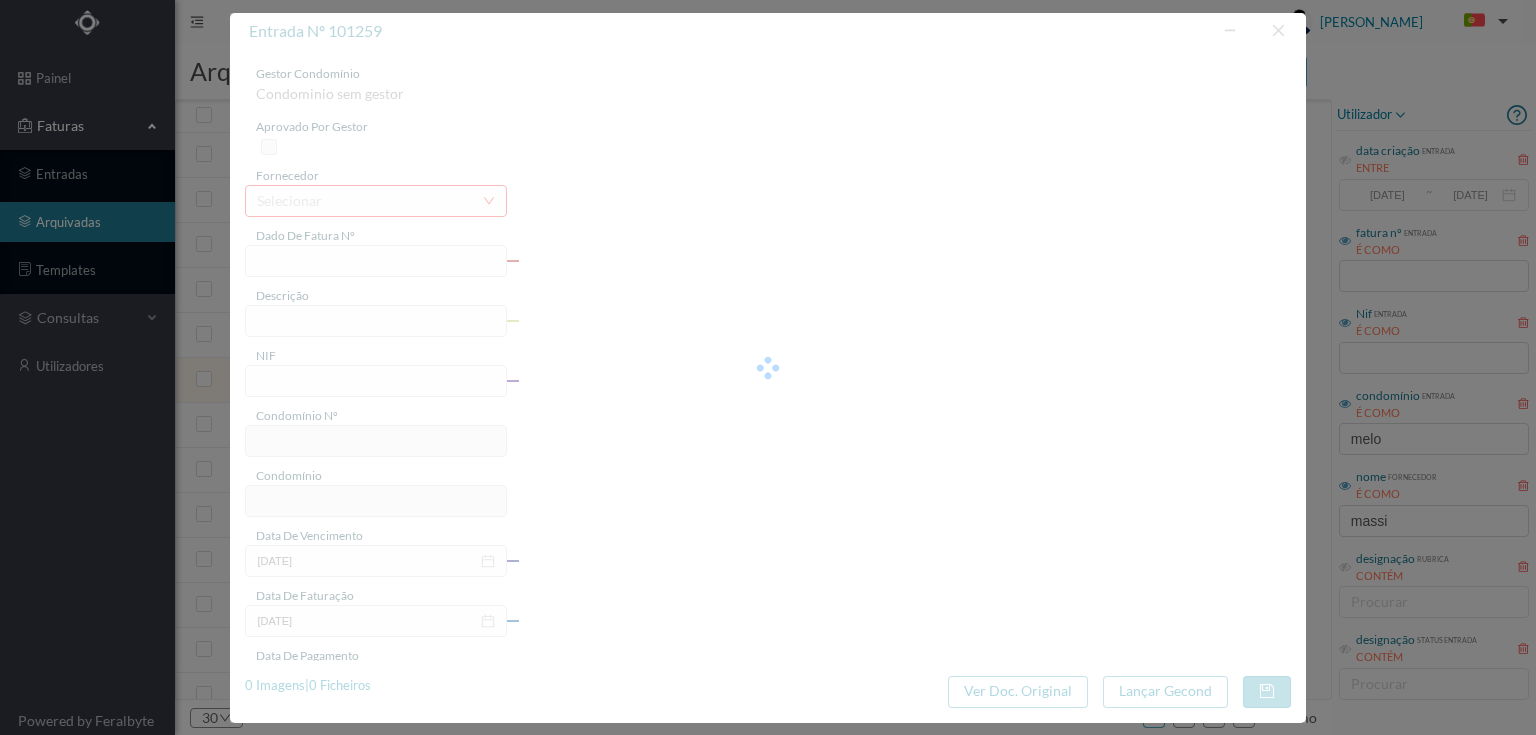 type on "[DATE]" 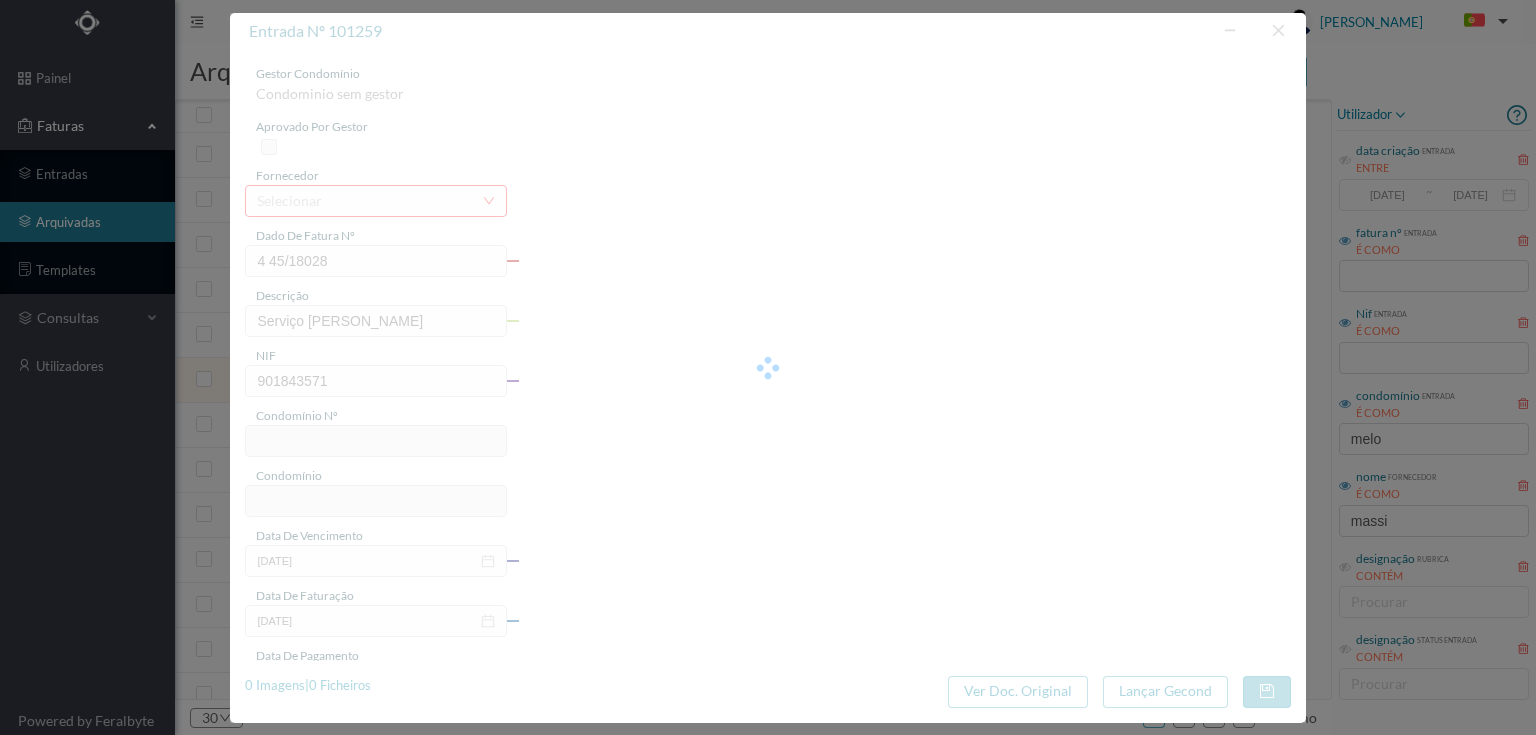 type on "587" 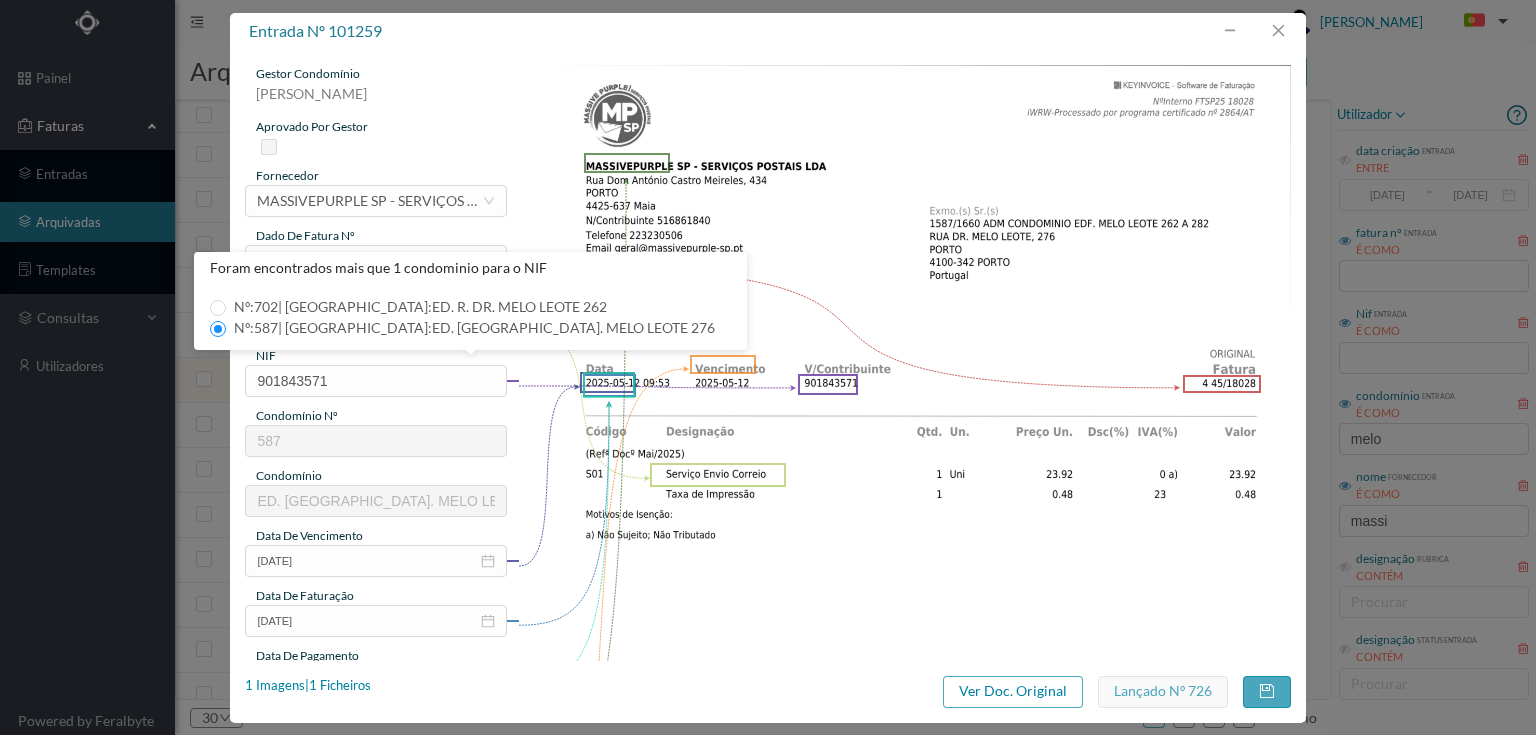 click at bounding box center [904, 611] 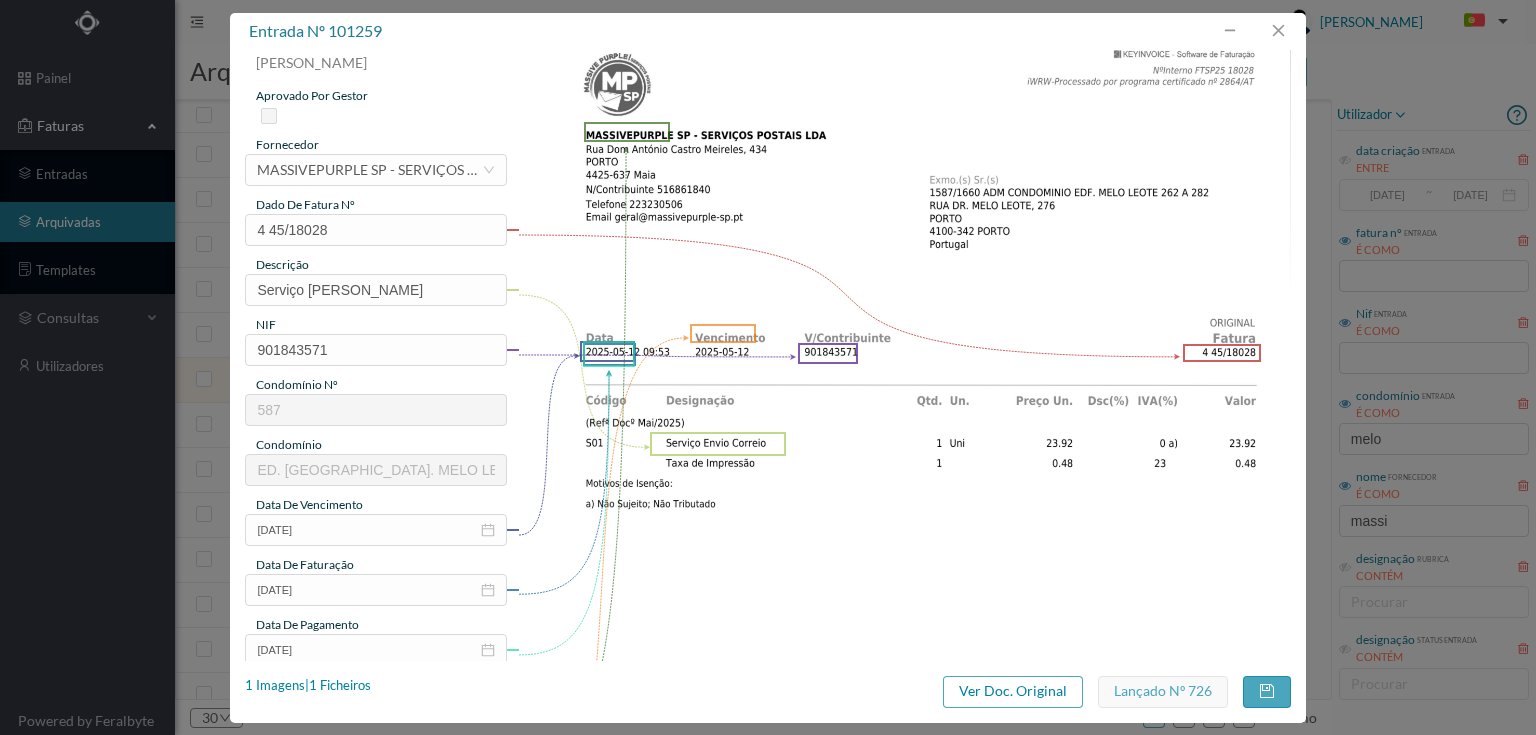 scroll, scrollTop: 0, scrollLeft: 0, axis: both 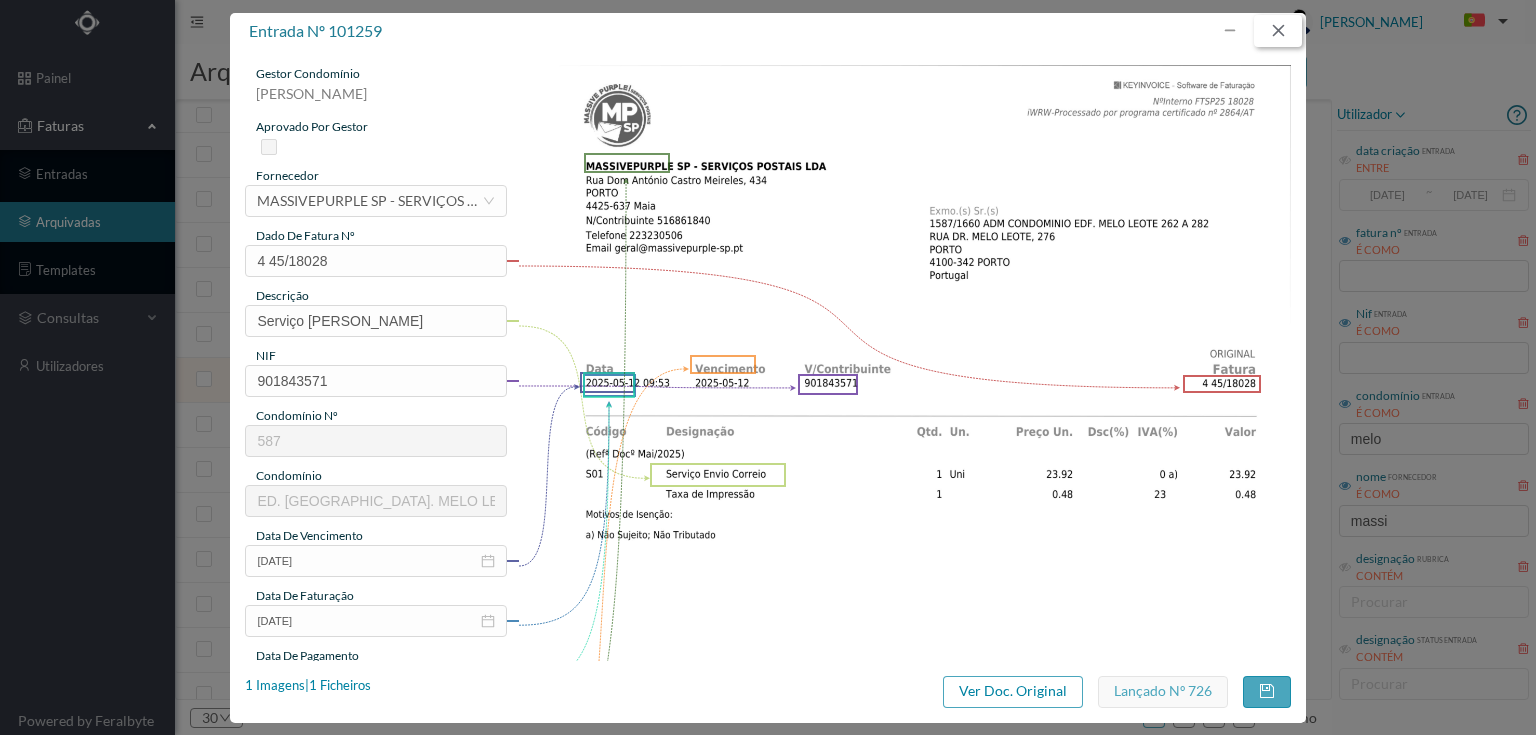 click at bounding box center (1278, 31) 